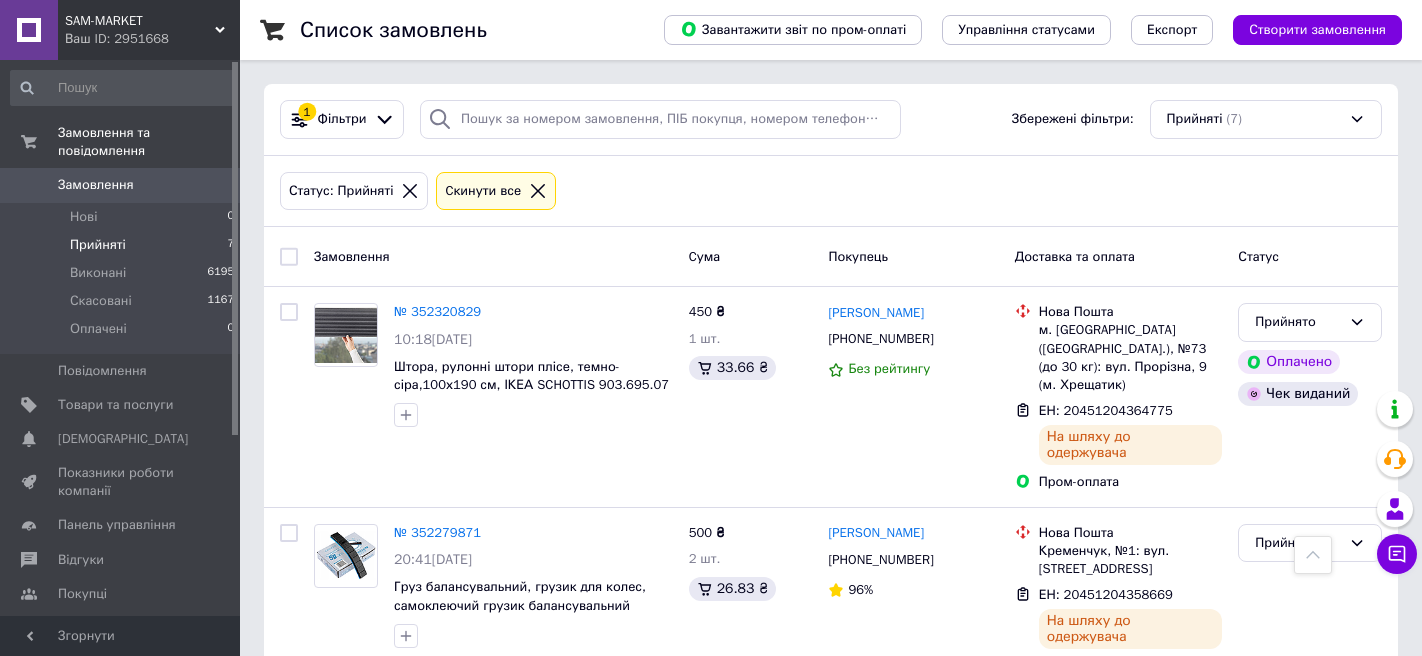 scroll, scrollTop: 393, scrollLeft: 0, axis: vertical 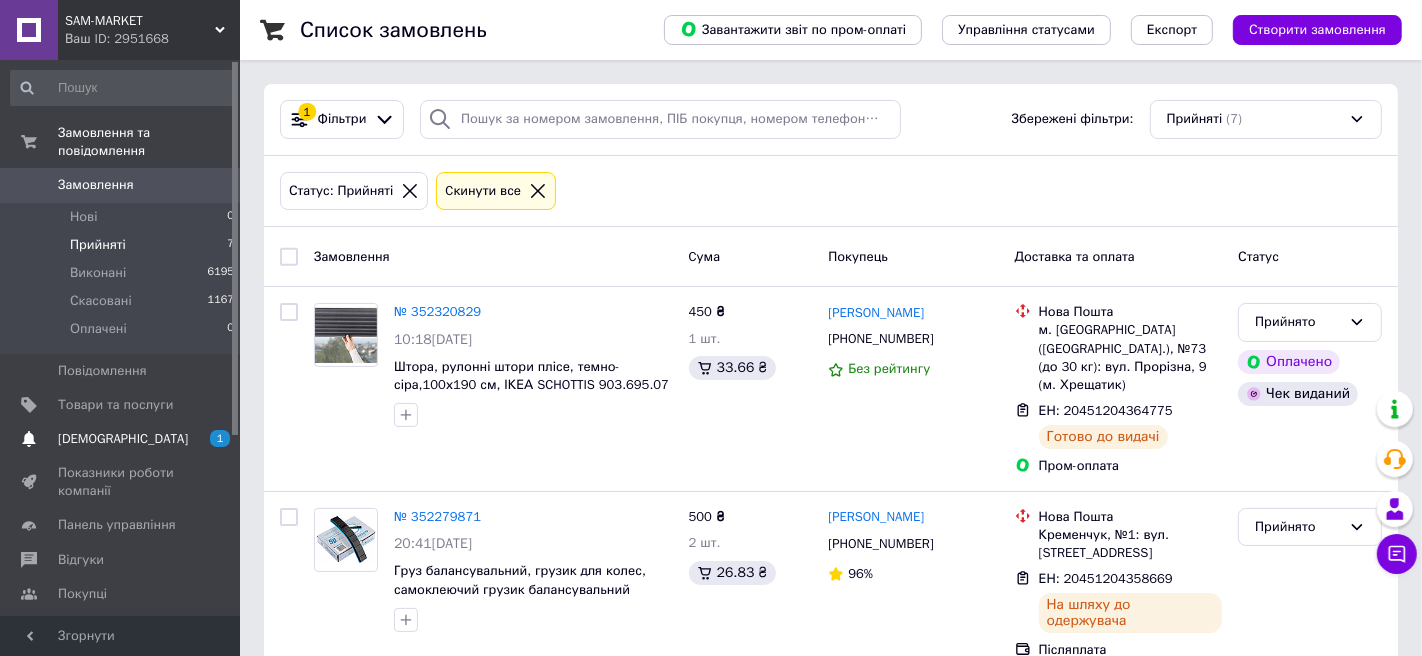 click on "[DEMOGRAPHIC_DATA]" at bounding box center (123, 439) 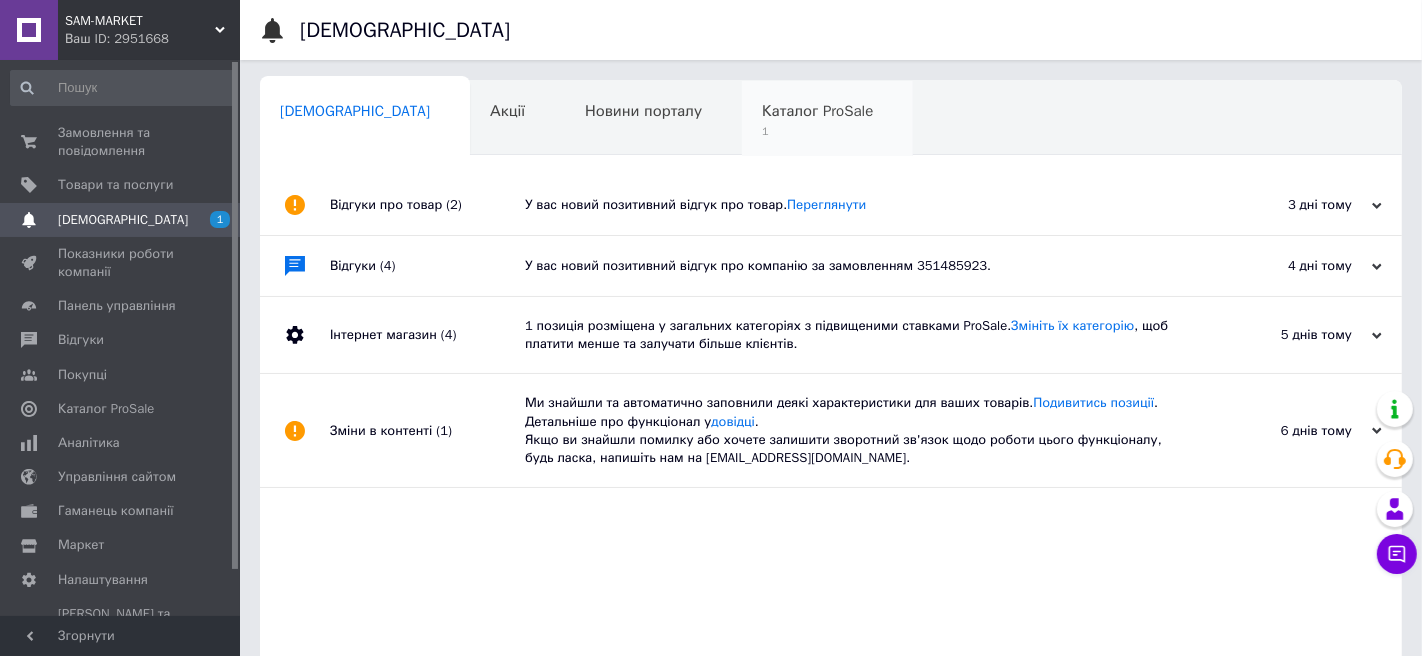 click on "Каталог ProSale" at bounding box center [817, 111] 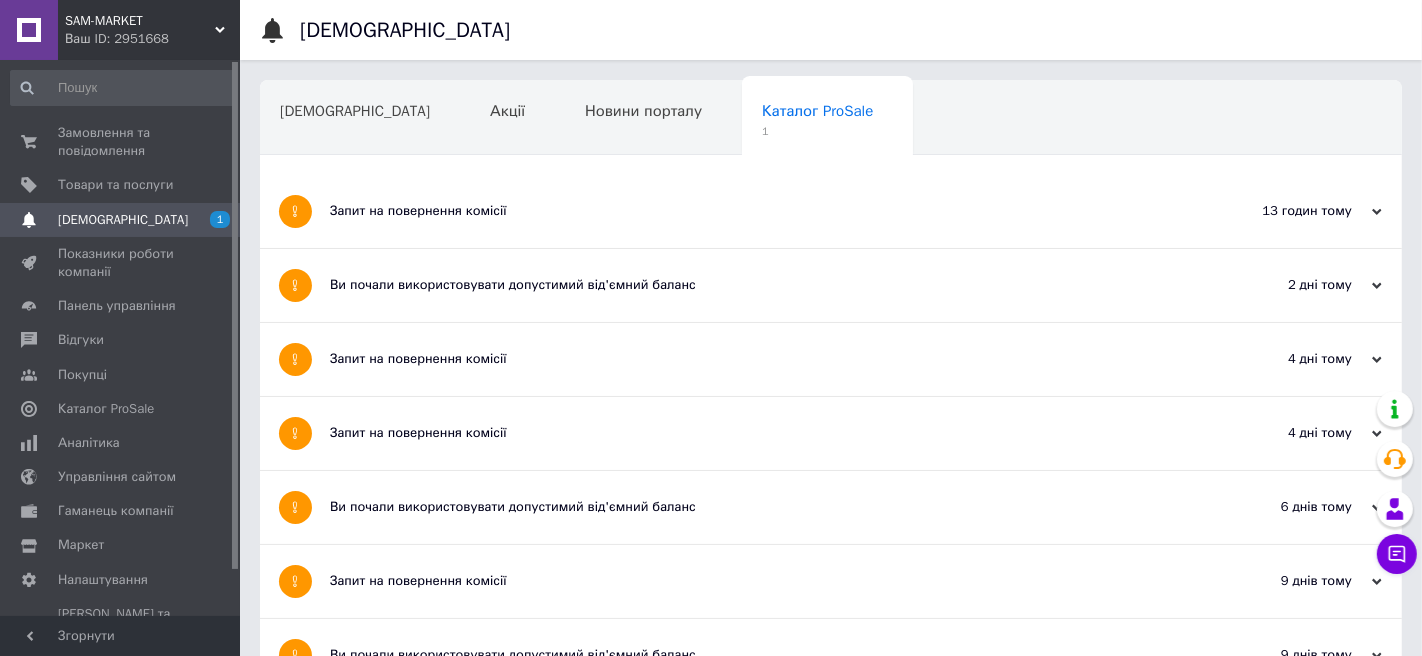 click on "Запит на повернення комісії" at bounding box center (756, 211) 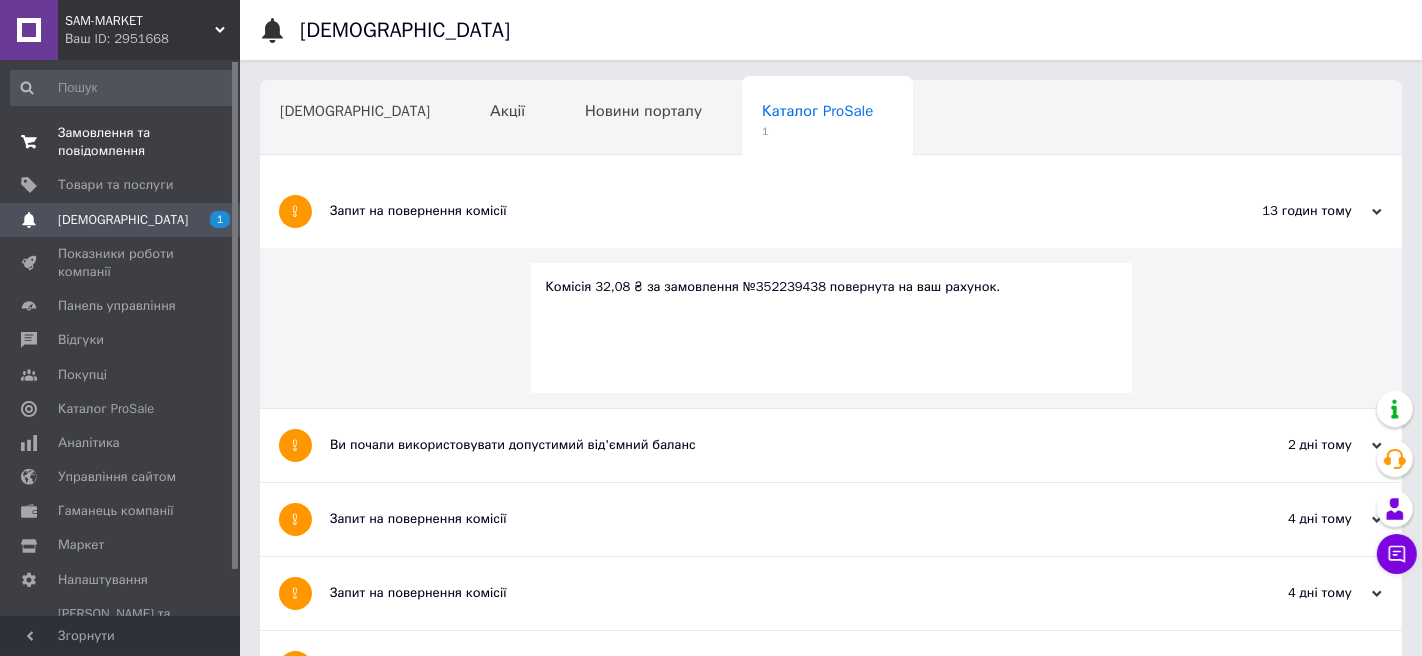 click on "Замовлення та повідомлення" at bounding box center [121, 142] 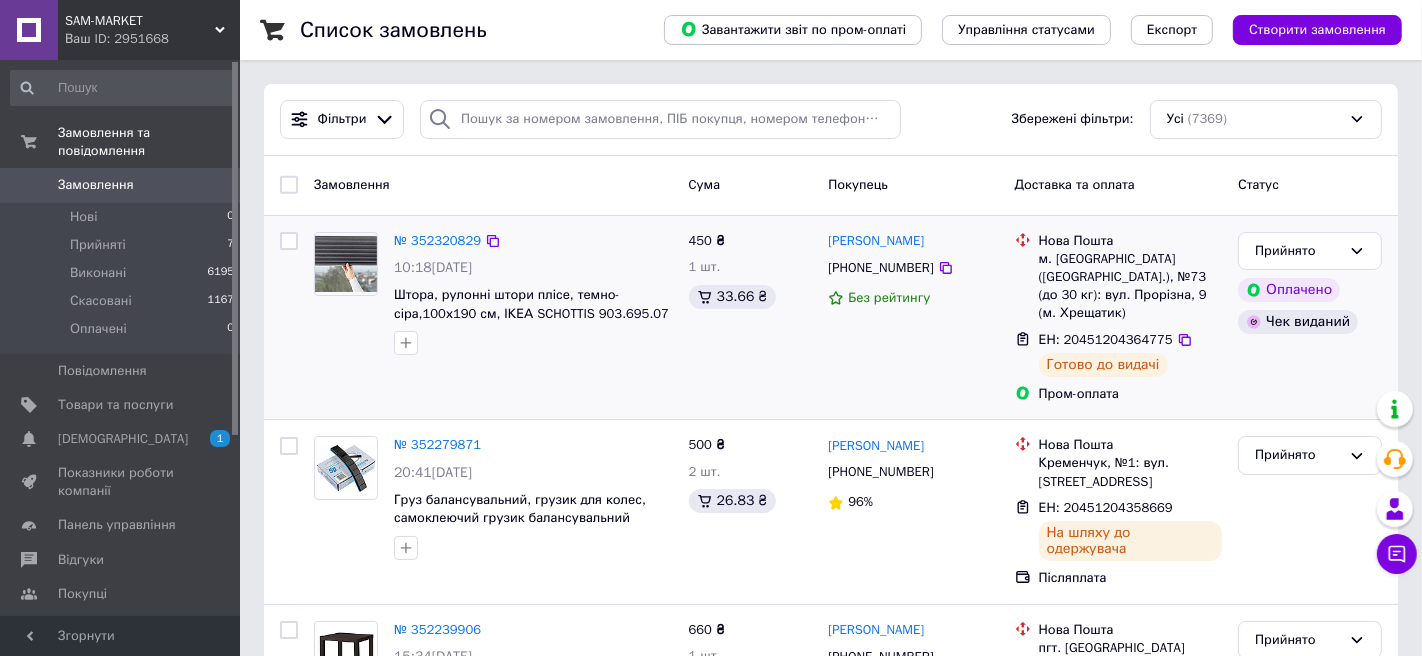scroll, scrollTop: 176, scrollLeft: 0, axis: vertical 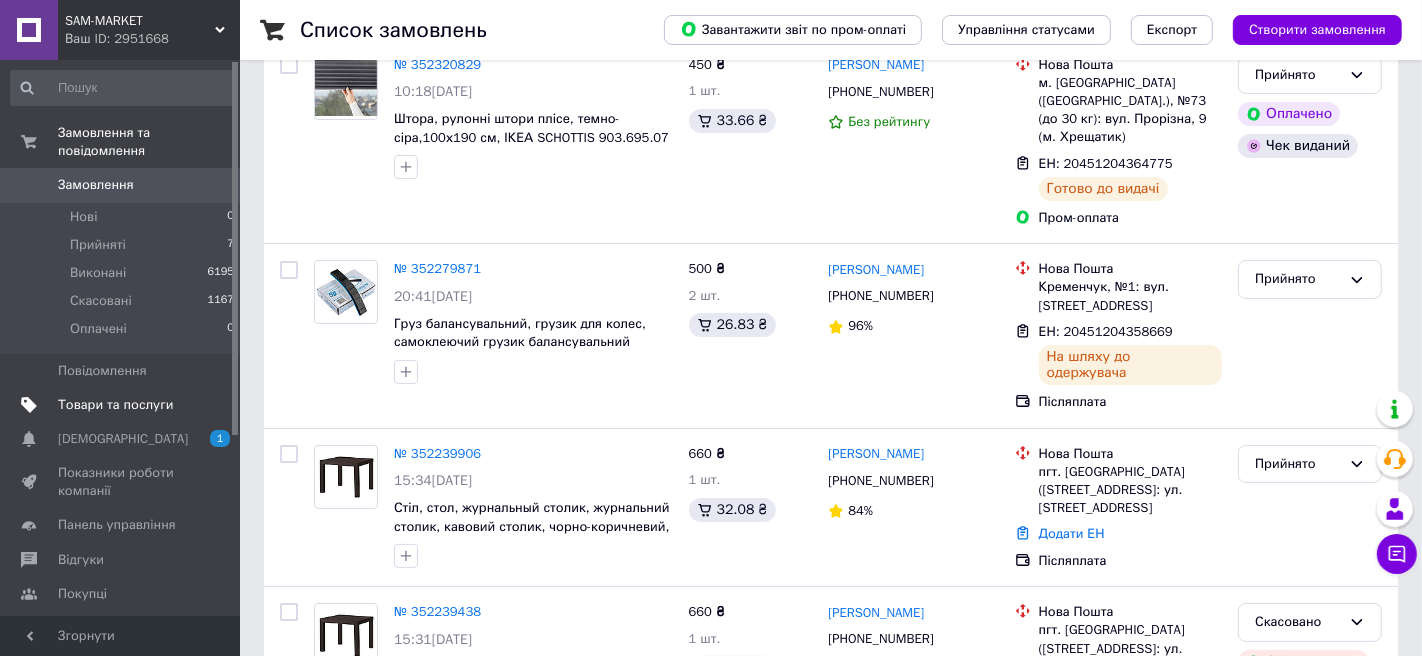 click on "Товари та послуги" at bounding box center (115, 405) 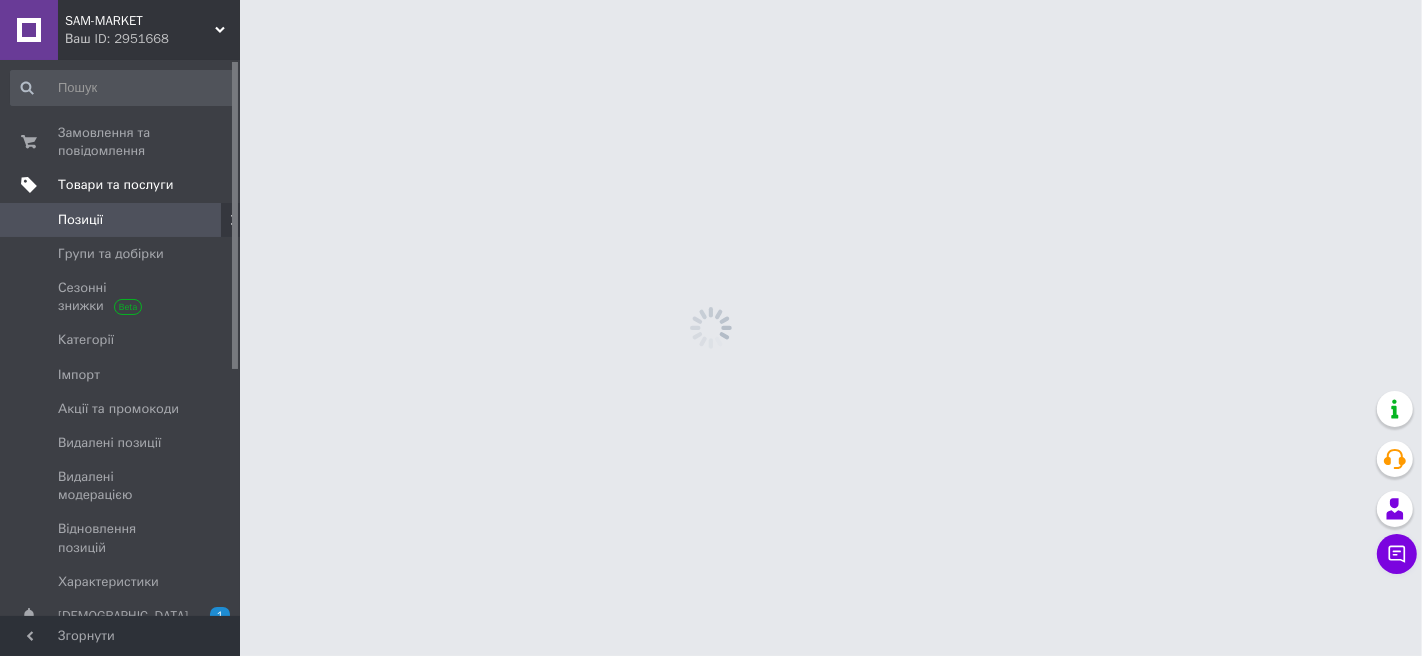 scroll, scrollTop: 0, scrollLeft: 0, axis: both 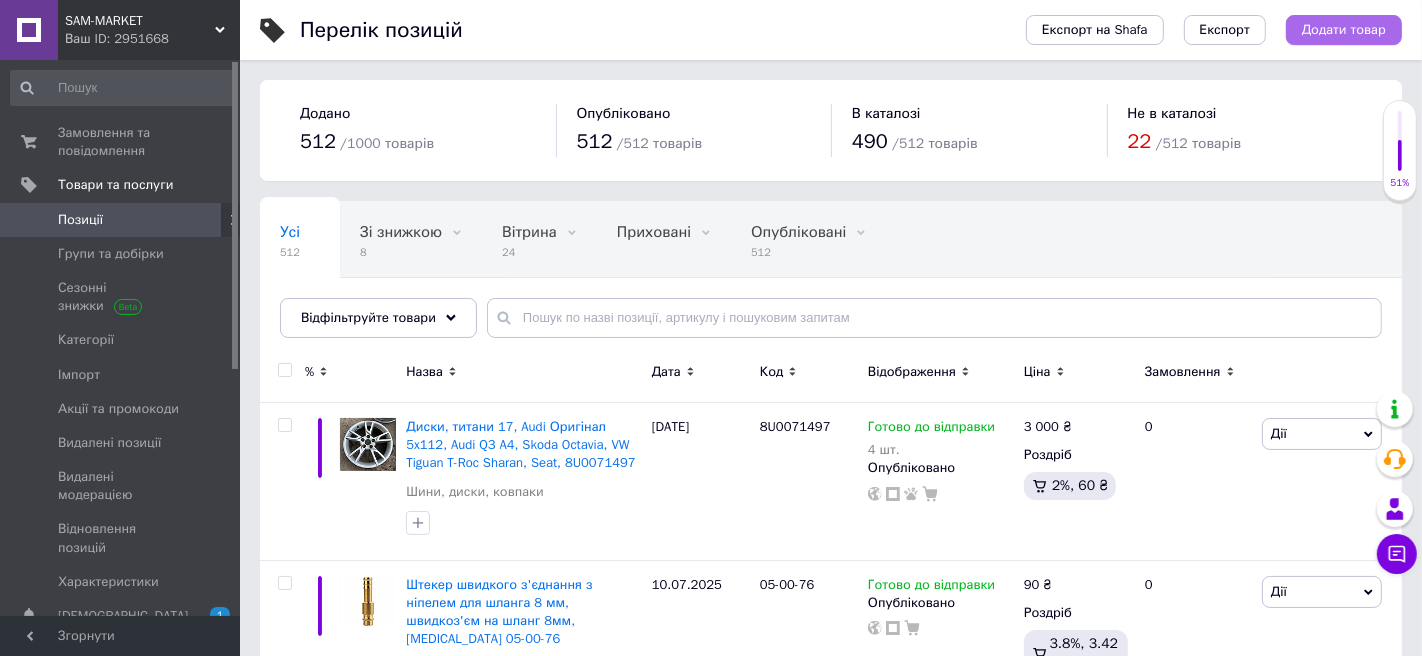 click on "Додати товар" at bounding box center (1344, 30) 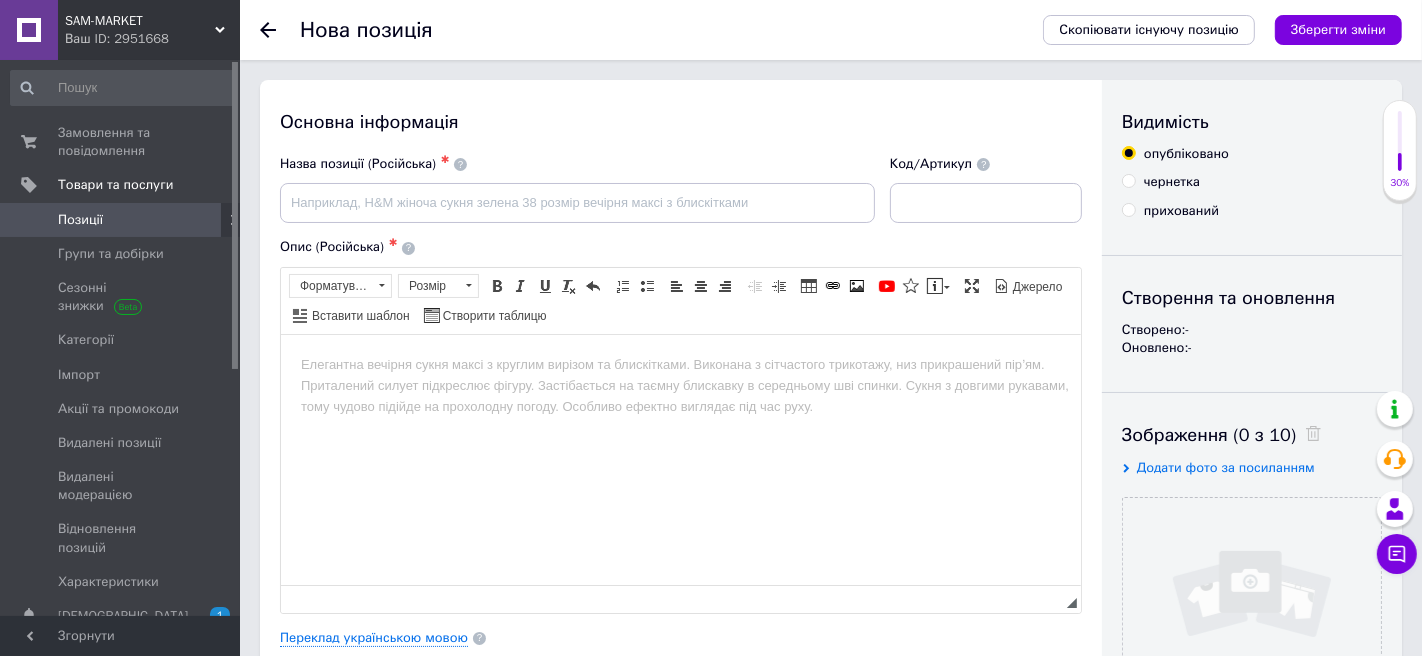 scroll, scrollTop: 0, scrollLeft: 0, axis: both 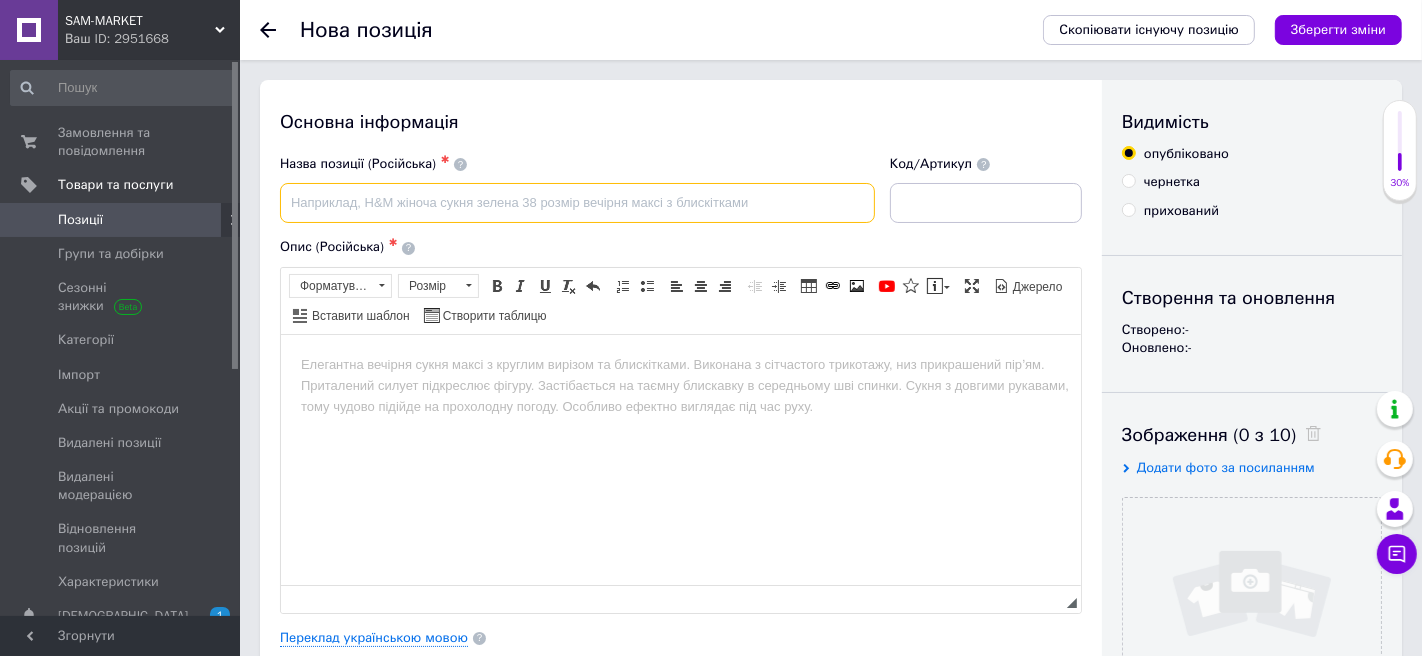 click at bounding box center (577, 203) 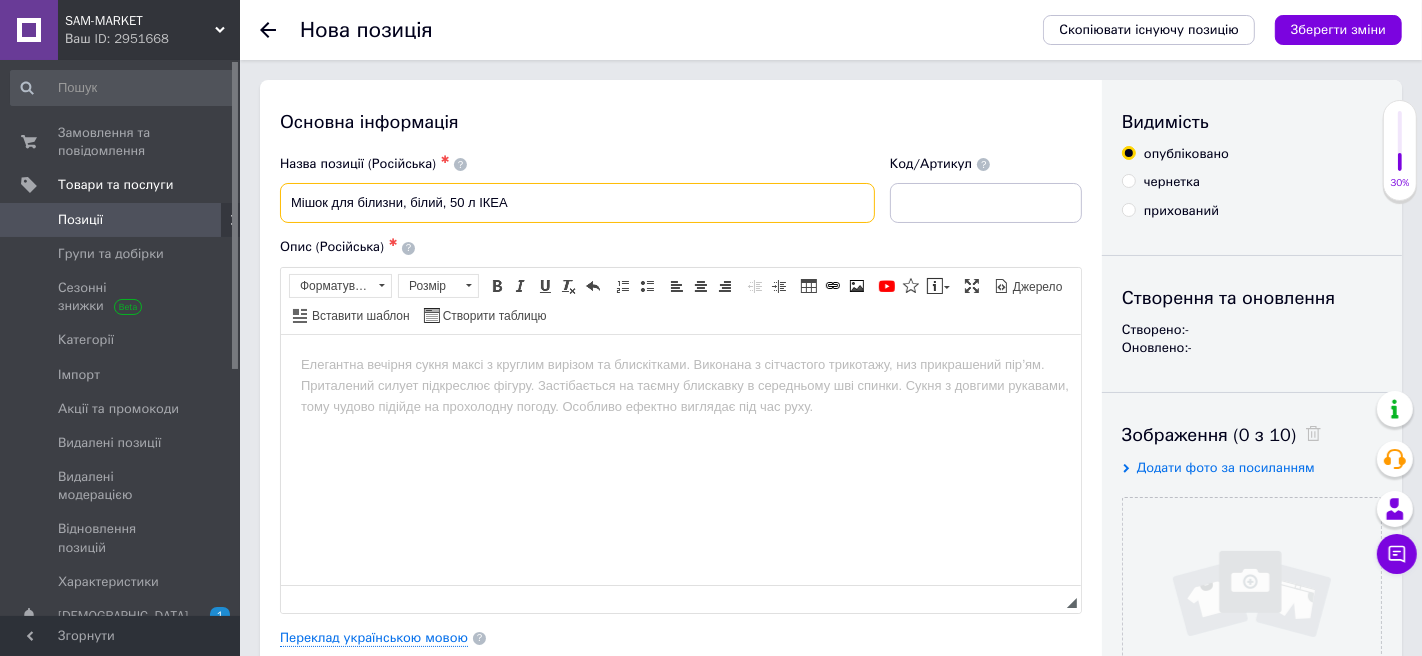 paste on "JÄLL" 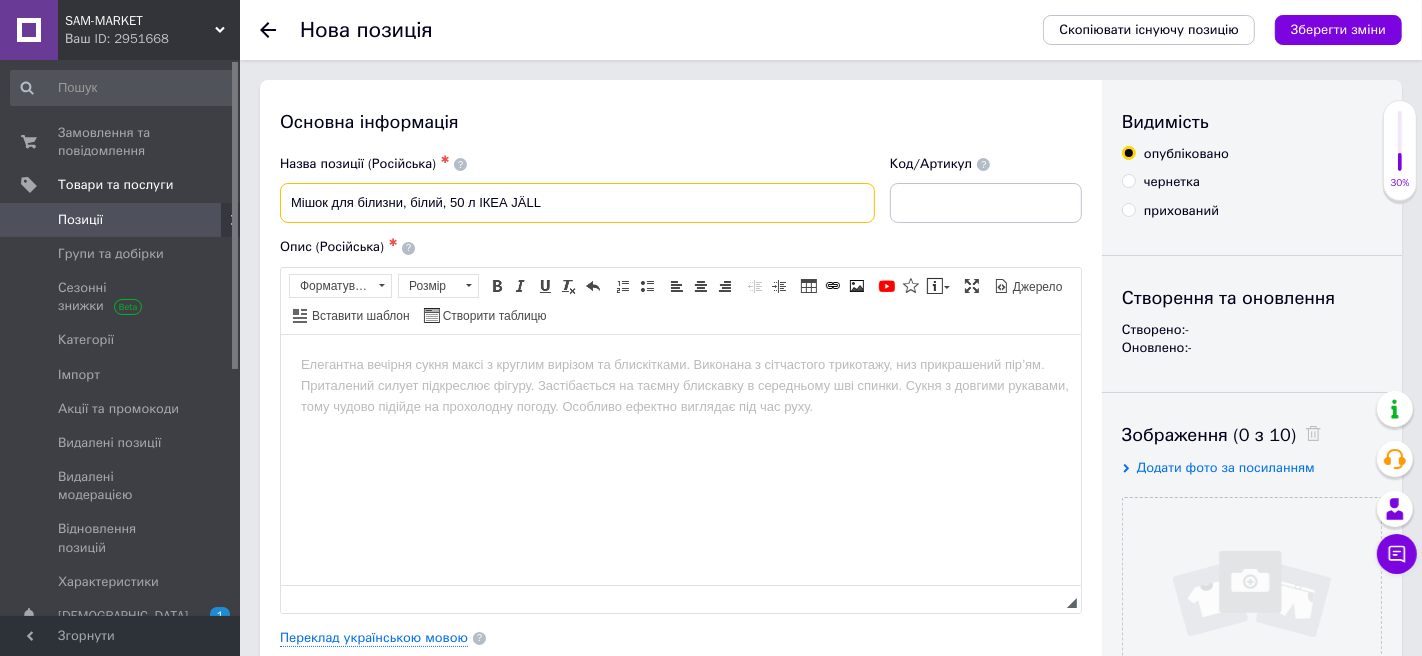 paste on "305.536.07" 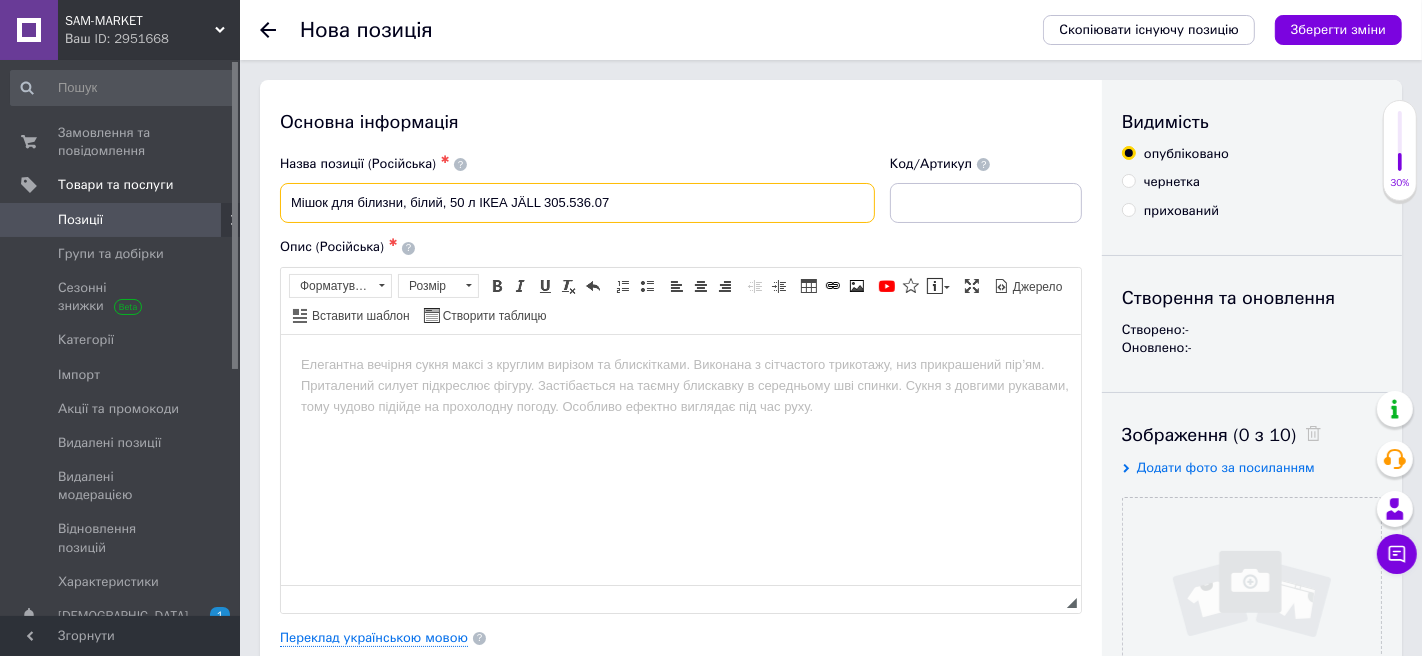type on "Мішок для білизни, білий, 50 л ІКЕА JÄLL 305.536.07" 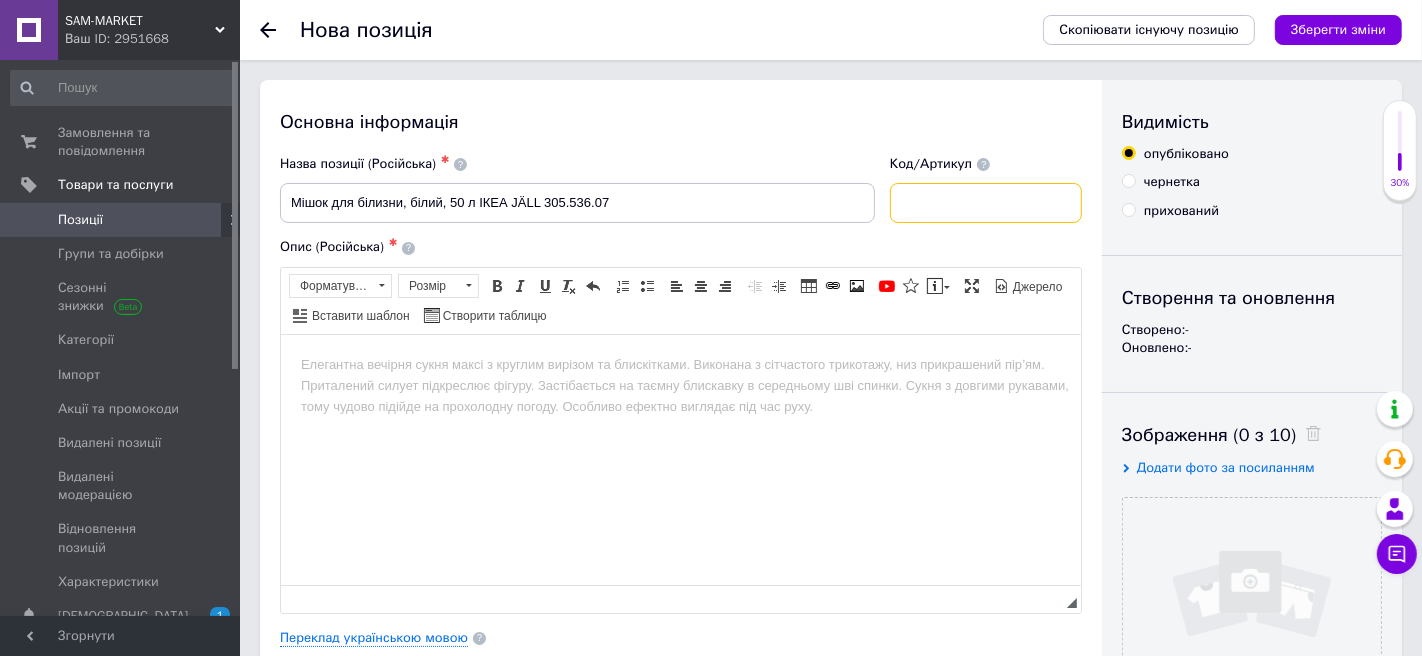 click at bounding box center (986, 203) 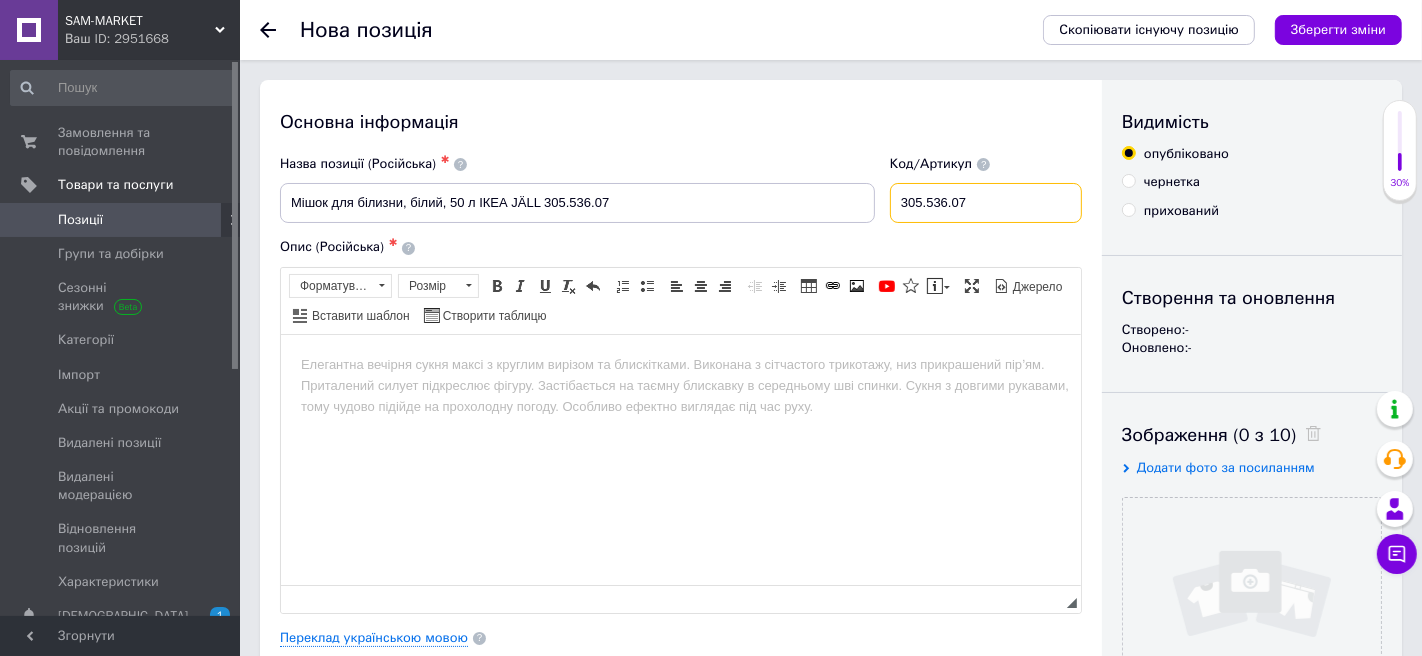 type on "305.536.07" 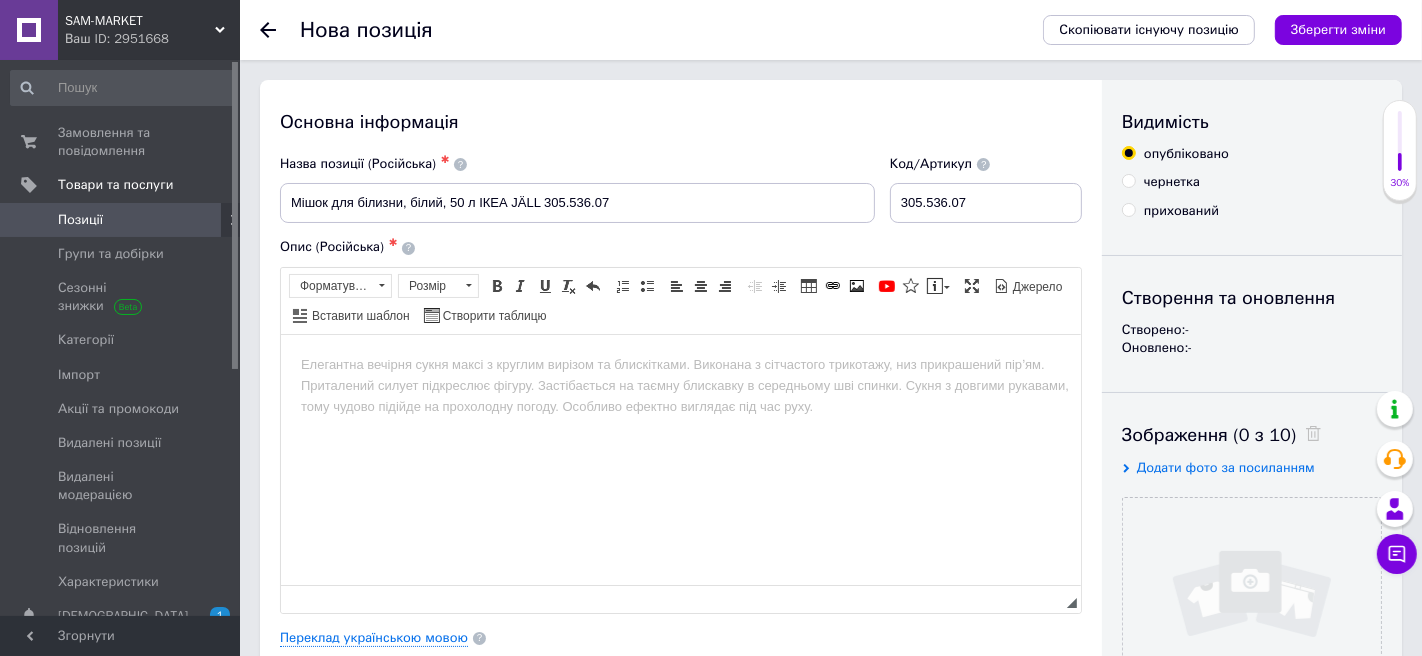 click at bounding box center (680, 364) 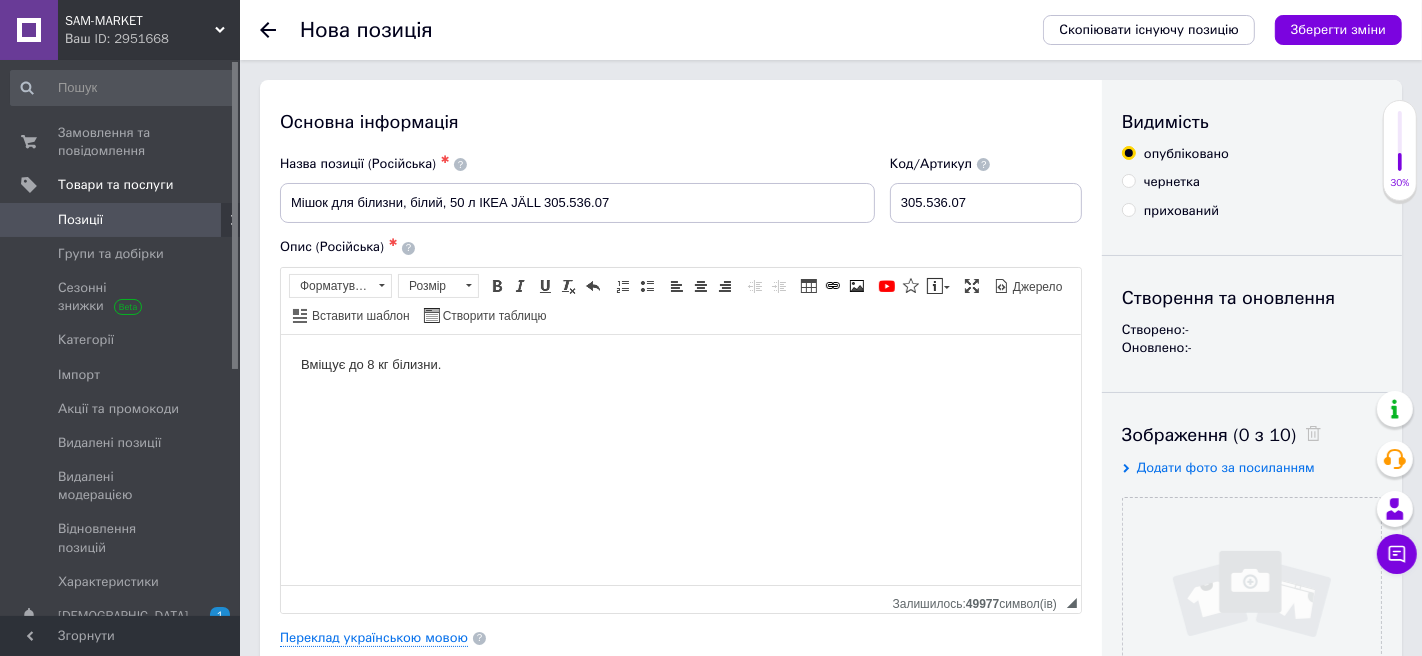 click on "Вміщує до 8 кг білизни." at bounding box center [680, 364] 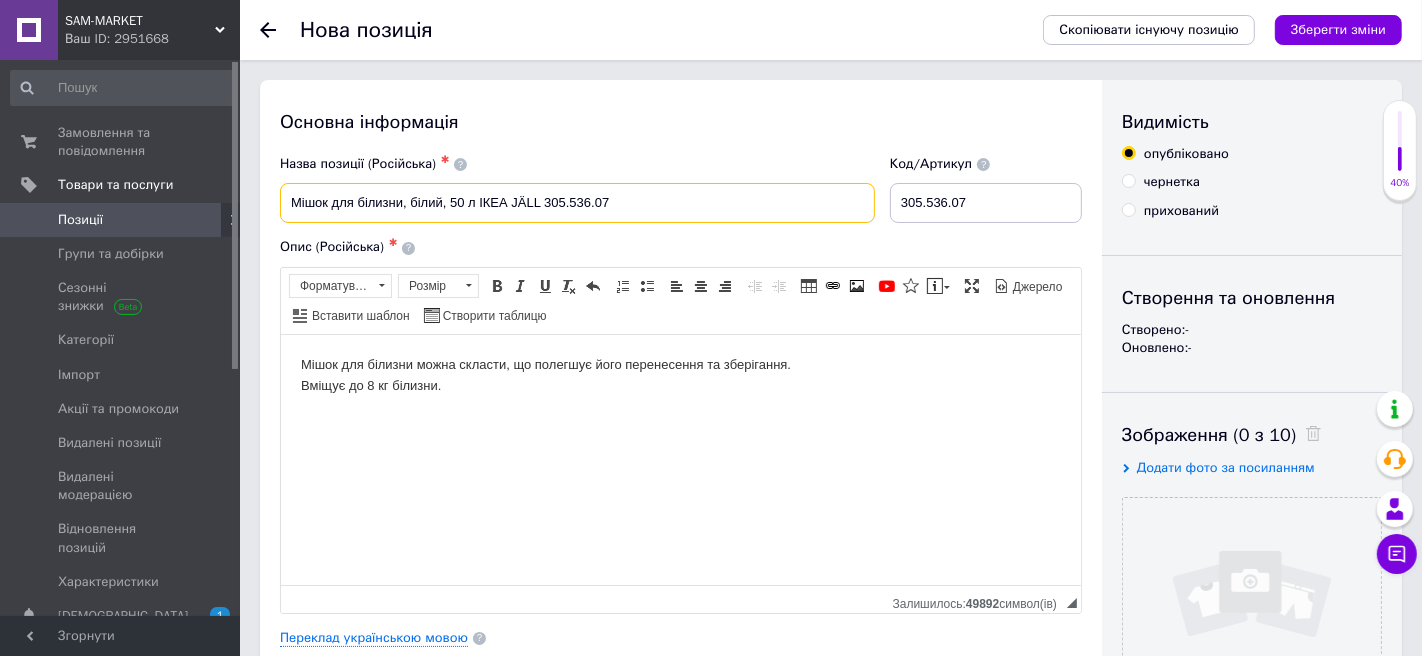 click on "Мішок для білизни, білий, 50 л ІКЕА JÄLL 305.536.07" at bounding box center [577, 203] 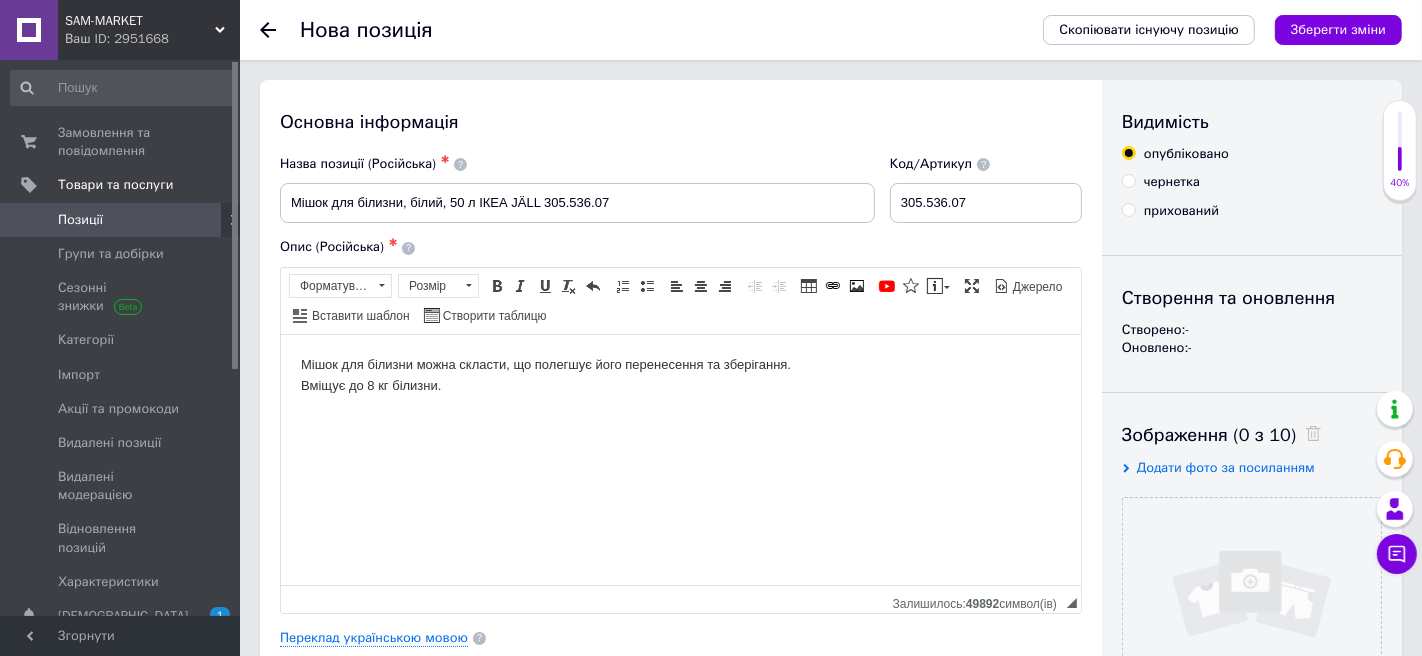 click on "Мішок для білизни можна скласти, що полегшує його перенесення та зберігання. ​​​​​​​Вміщує до 8 кг білизни." at bounding box center [680, 375] 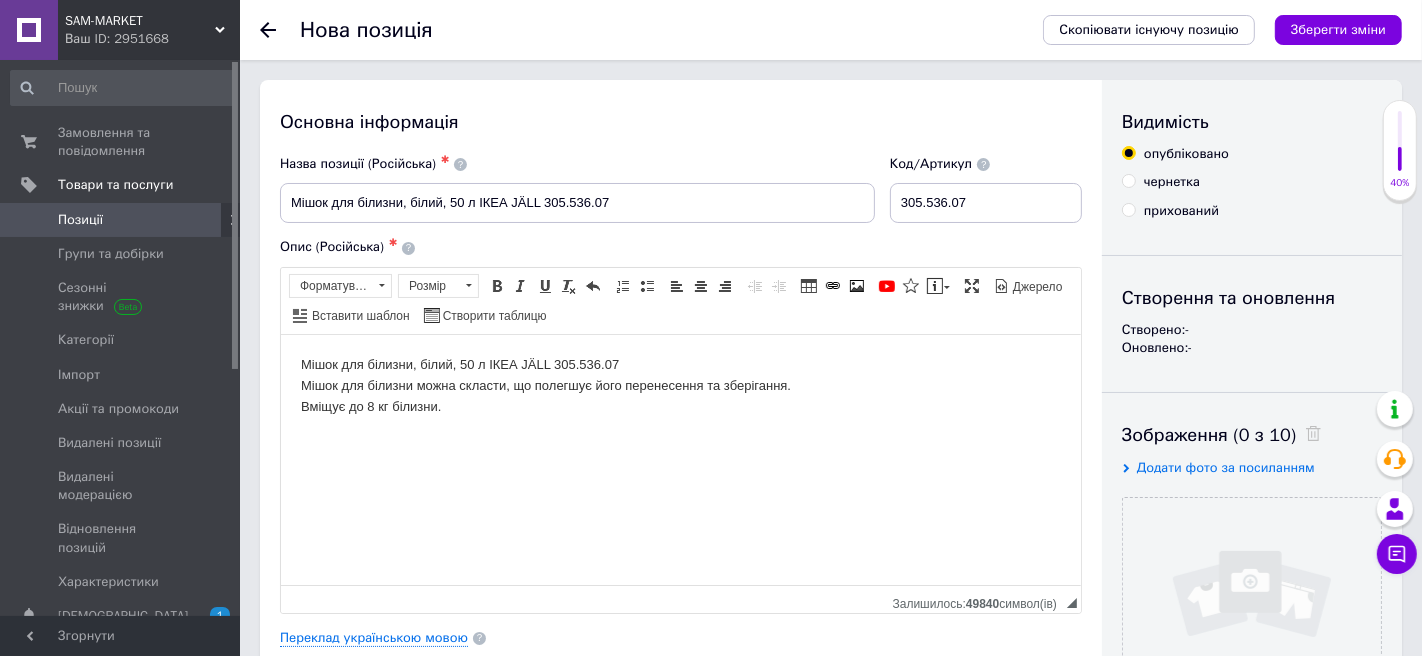click on "Мішок для білизни, білий, 50 л ІКЕА JÄLL 305.536.07 ​​​​​​​Мішок для білизни можна скласти, що полегшує його перенесення та зберігання. Вміщує до 8 кг білизни." at bounding box center (680, 385) 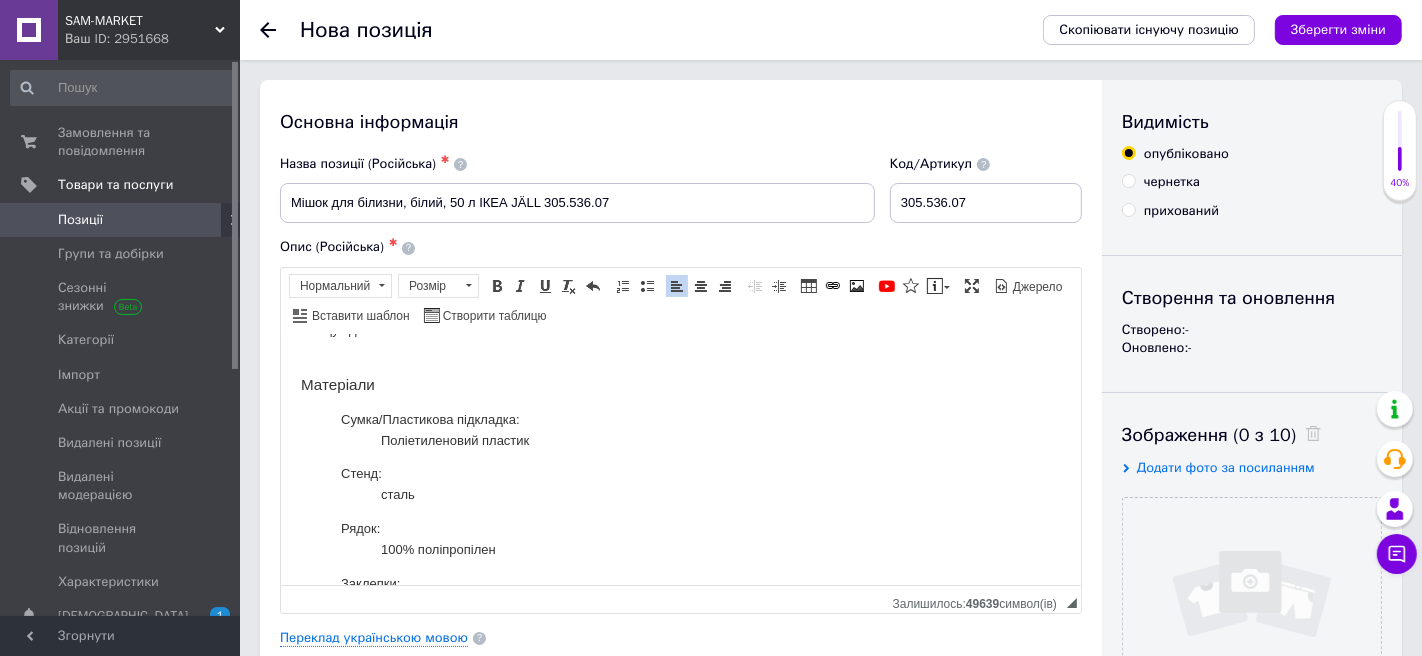 scroll, scrollTop: 61, scrollLeft: 0, axis: vertical 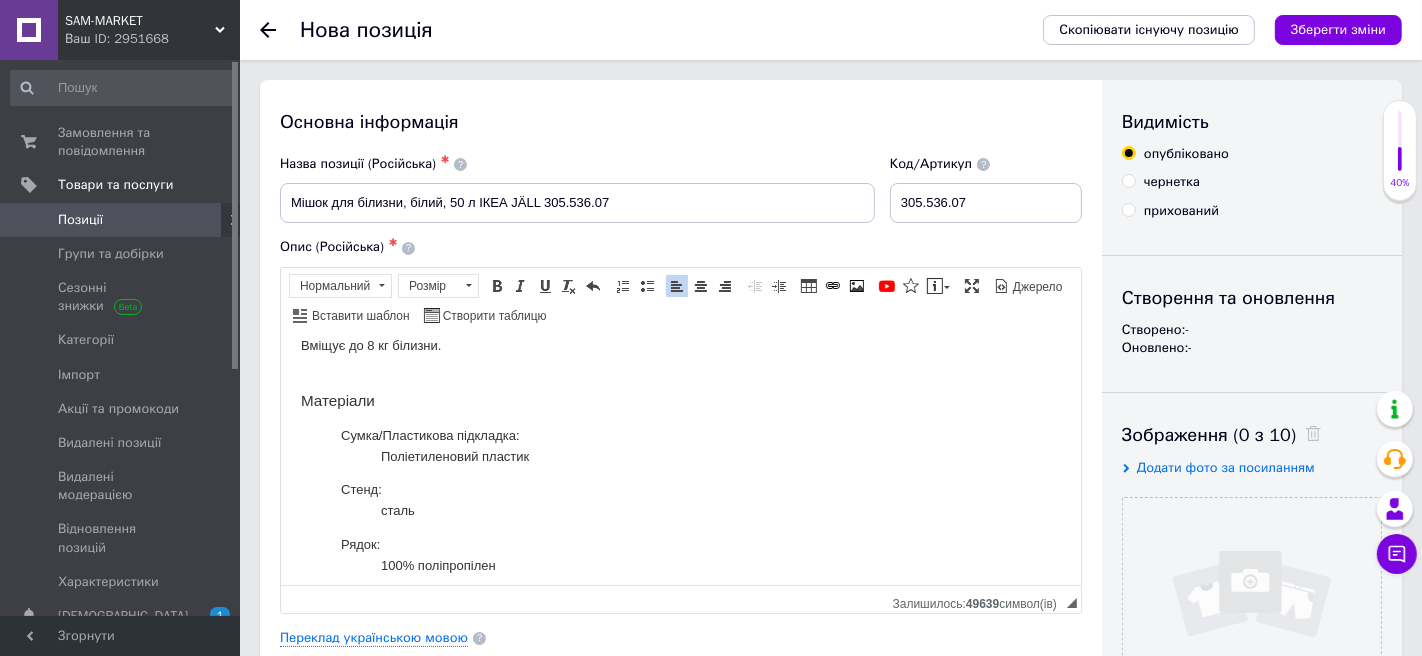 click on "Мішок для білизни, білий, 50 л ІКЕА JÄLL 305.536.07 Мішок для білизни можна скласти, що полегшує його перенесення та зберігання. Вміщує до 8 кг білизни. ​​​​​​​ Матеріали Сумка/Пластикова підкладка: Поліетиленовий пластик Стенд: сталь Рядок: 100% поліпропілен Заклепки: сталь, оцинкована База: Поліпропіленовий матеріал Догляд Протріть м’яким миючим засобом" at bounding box center (680, 540) 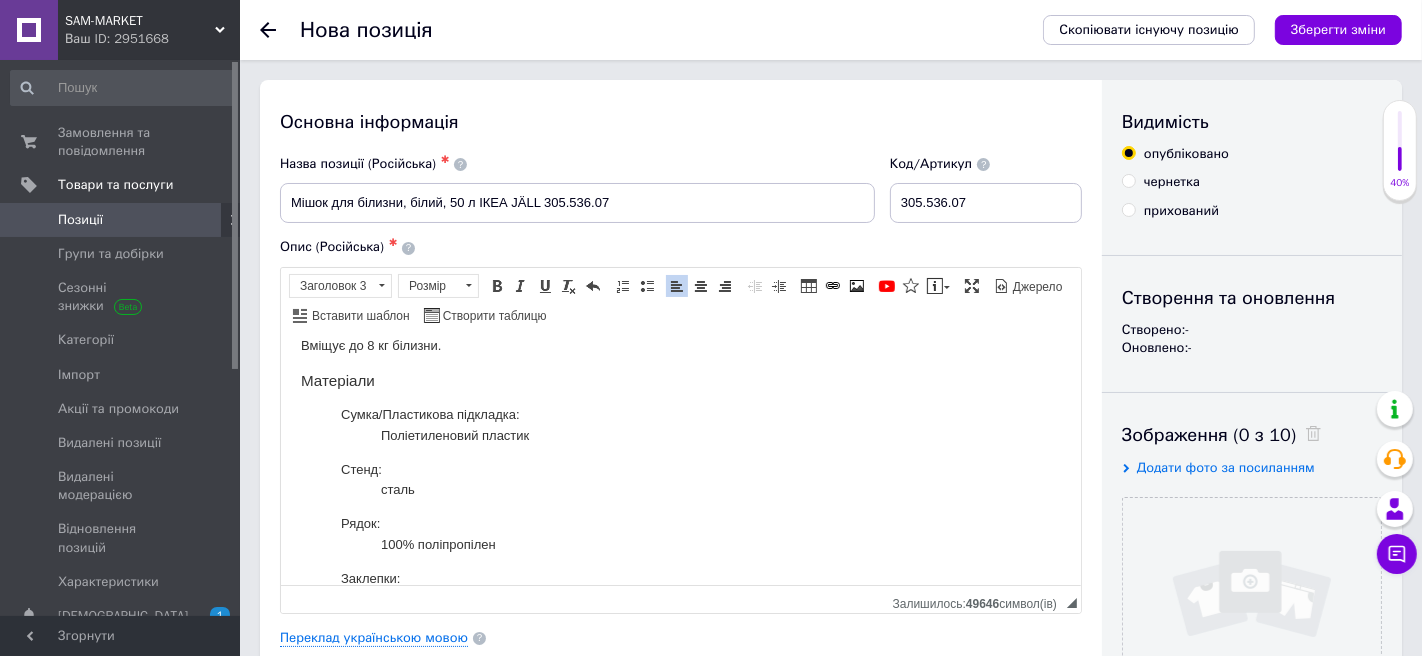 click on "Сумка/Пластикова підкладка: Поліетиленовий пластик" 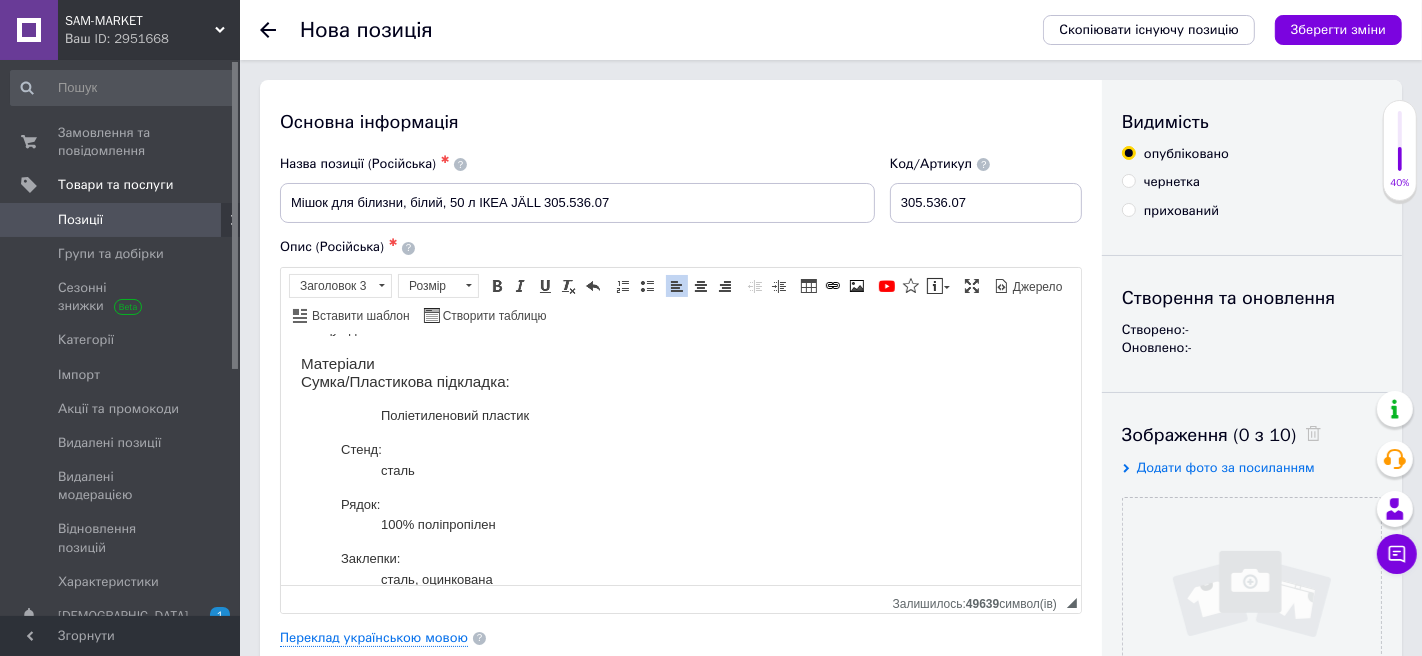 scroll, scrollTop: 81, scrollLeft: 0, axis: vertical 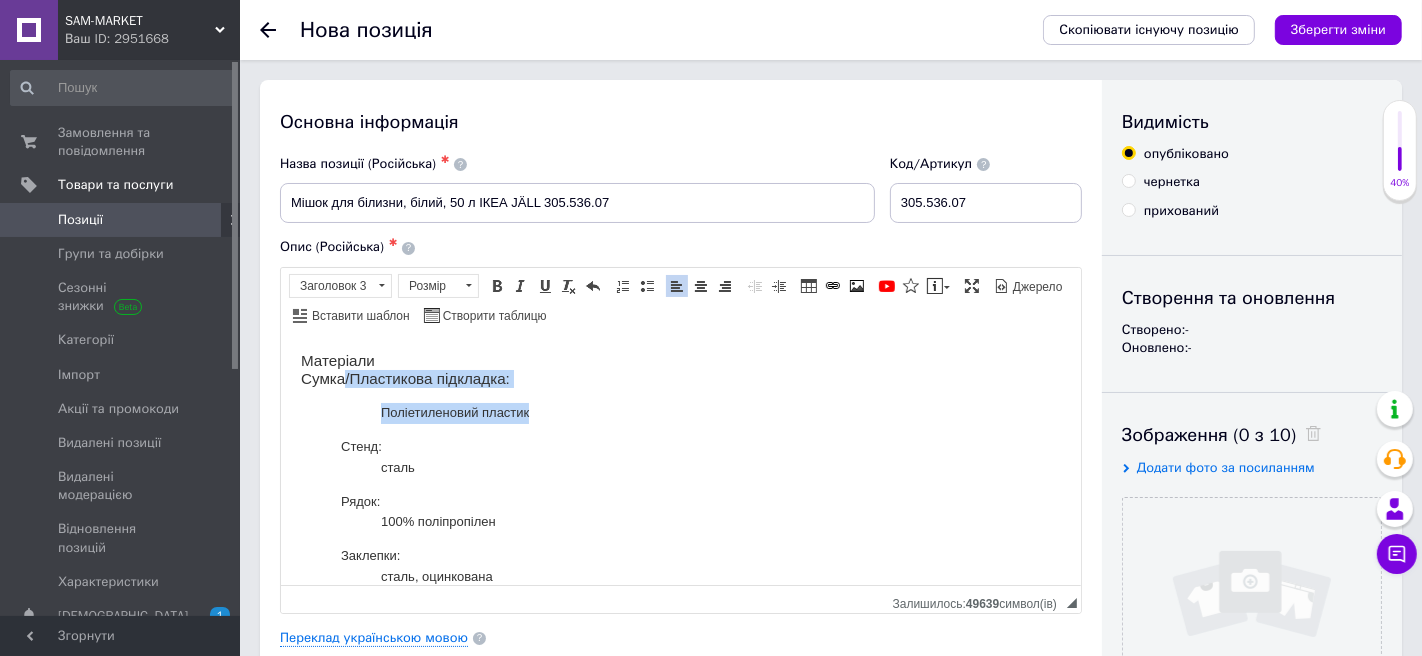 drag, startPoint x: 556, startPoint y: 420, endPoint x: 344, endPoint y: 377, distance: 216.3169 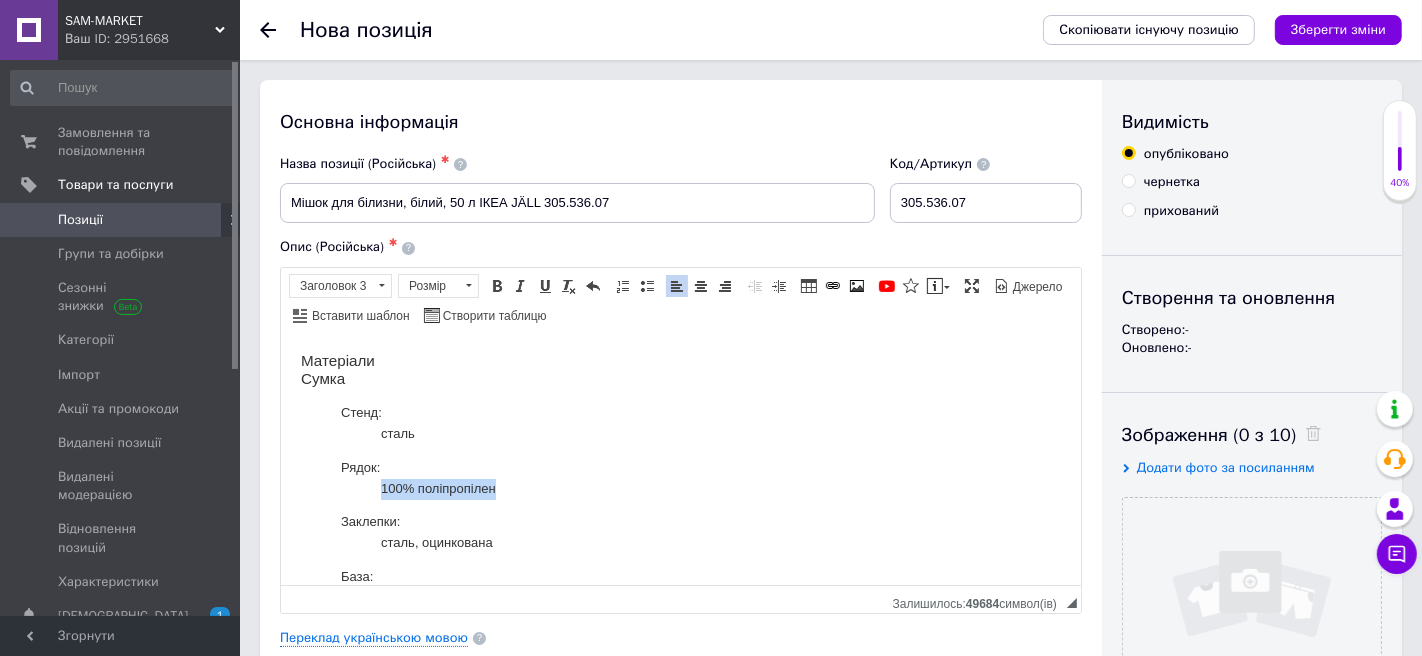 drag, startPoint x: 510, startPoint y: 485, endPoint x: 373, endPoint y: 490, distance: 137.09122 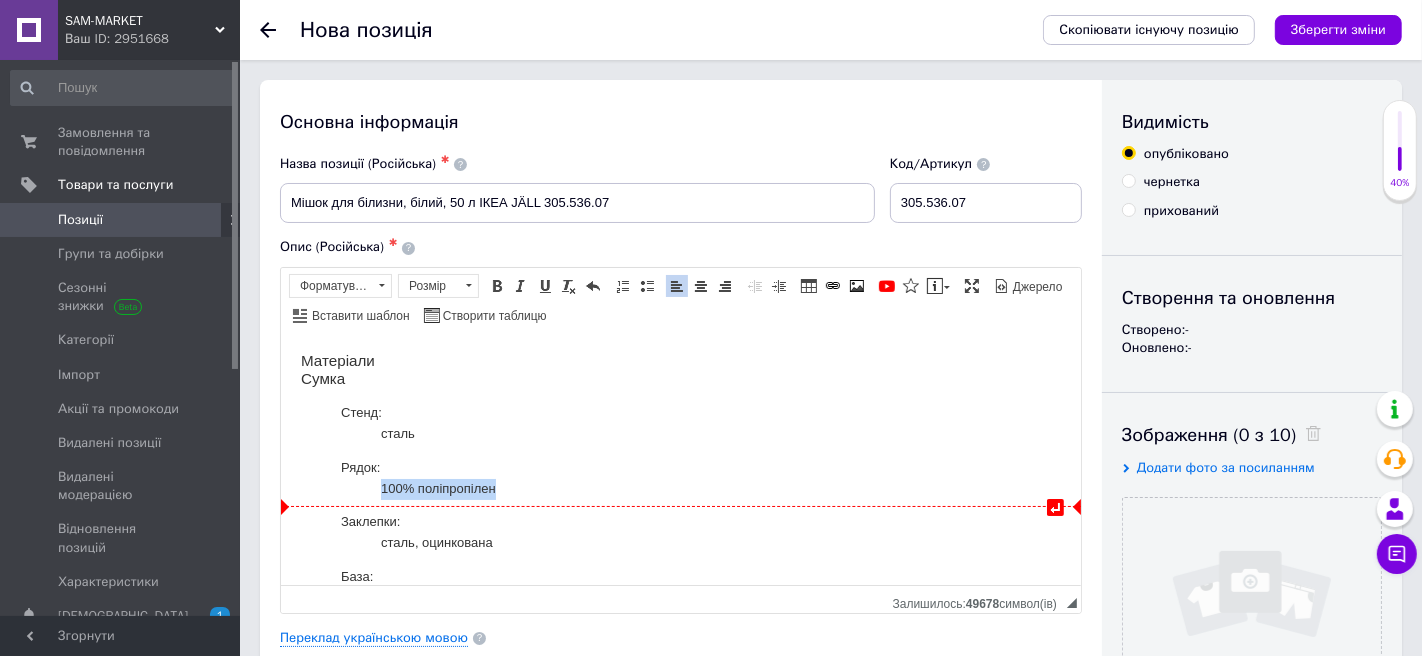 copy on "100% поліпропілен" 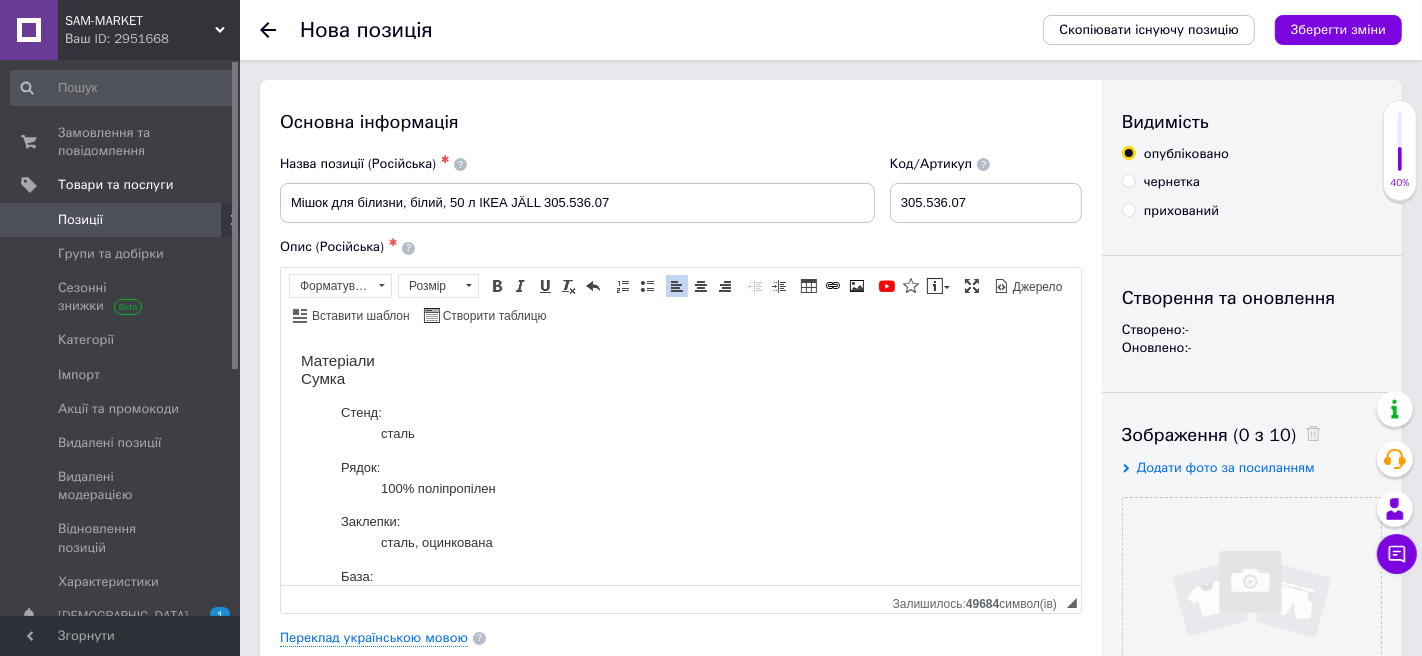 click on "Матеріали ​​​​​​​ Сумка" 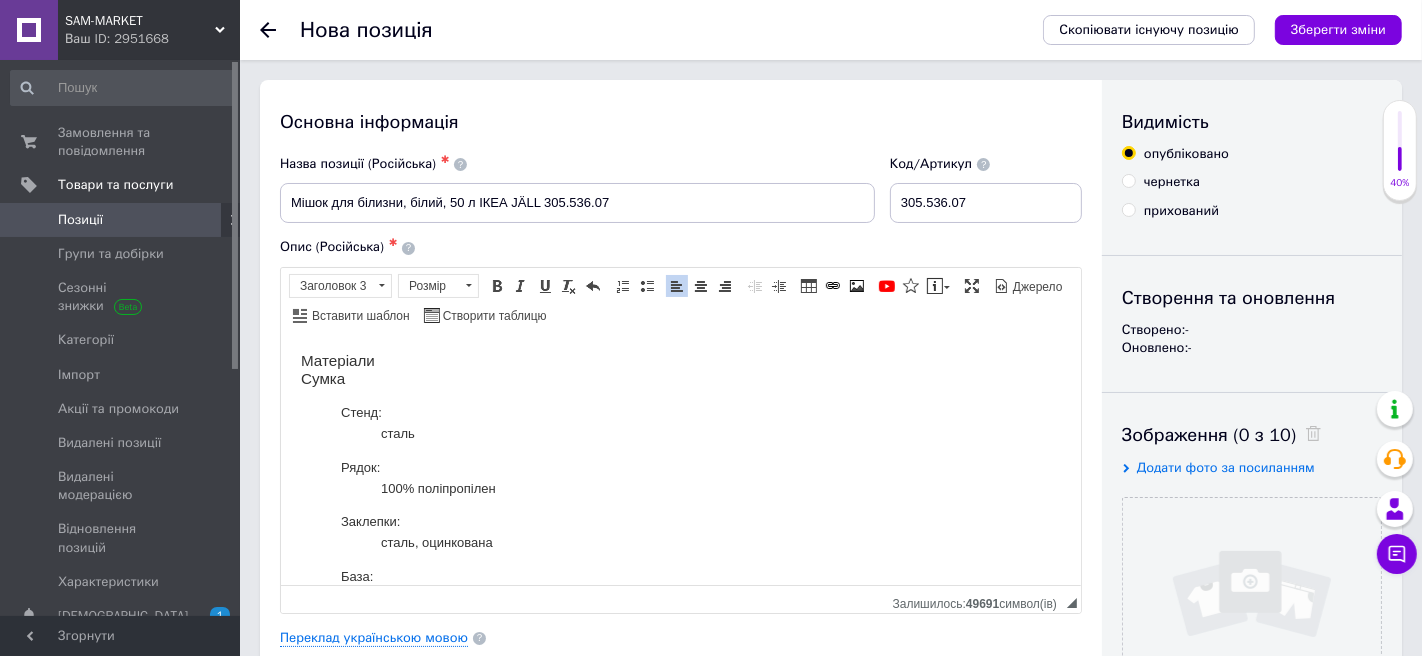 type 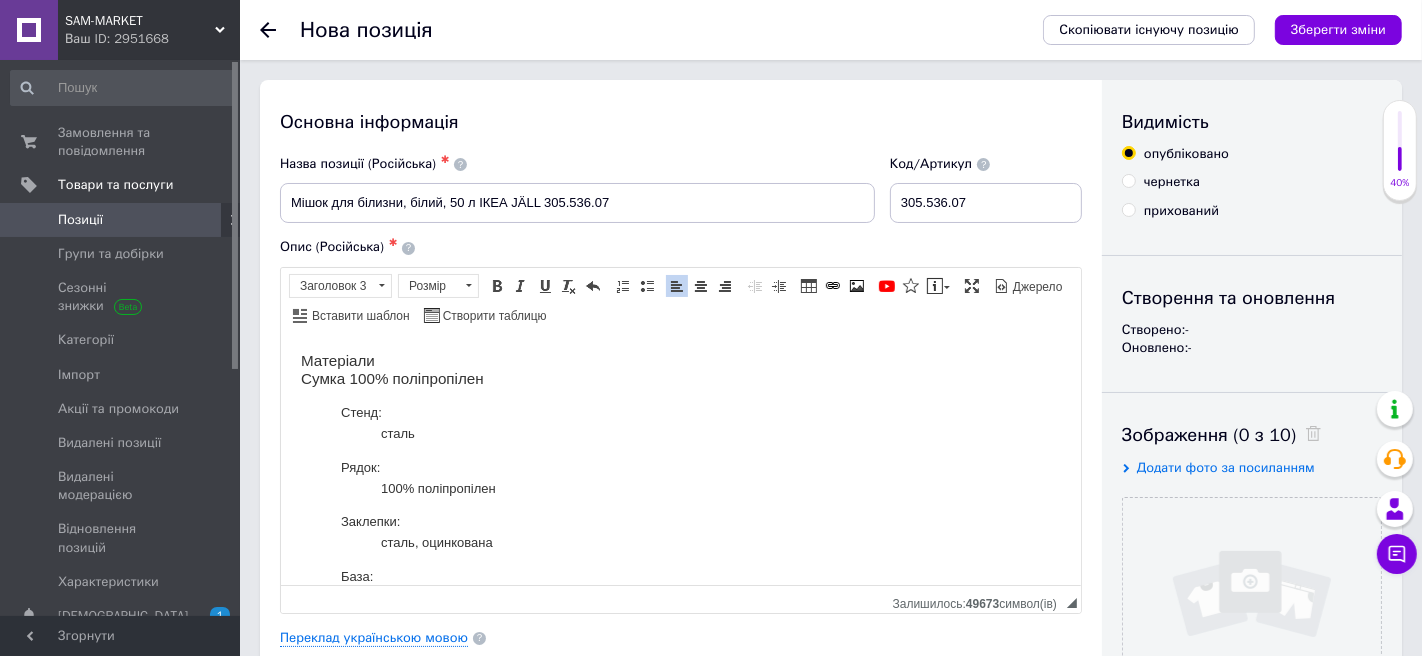 click on "Стенд: сталь" 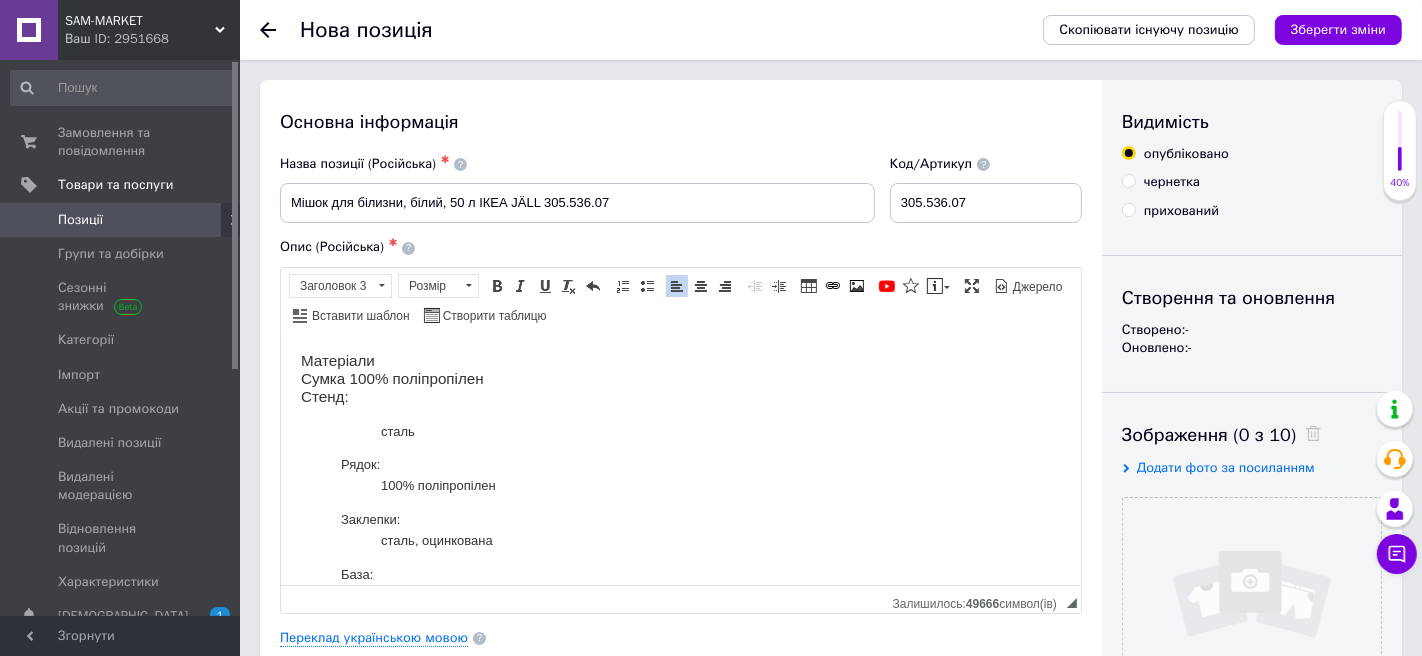 click on "​​​​​​​ Стенд:" at bounding box center [324, 395] 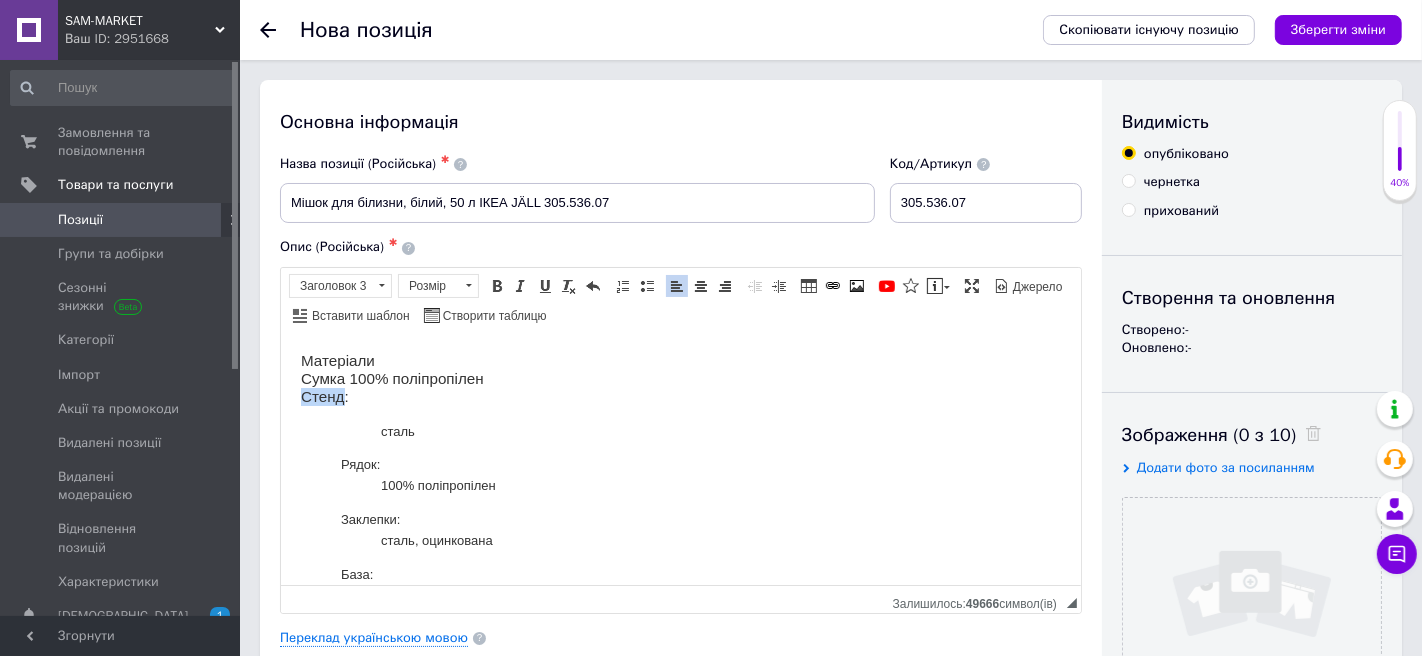 click on "​​​​​​​ Стенд:" at bounding box center (324, 395) 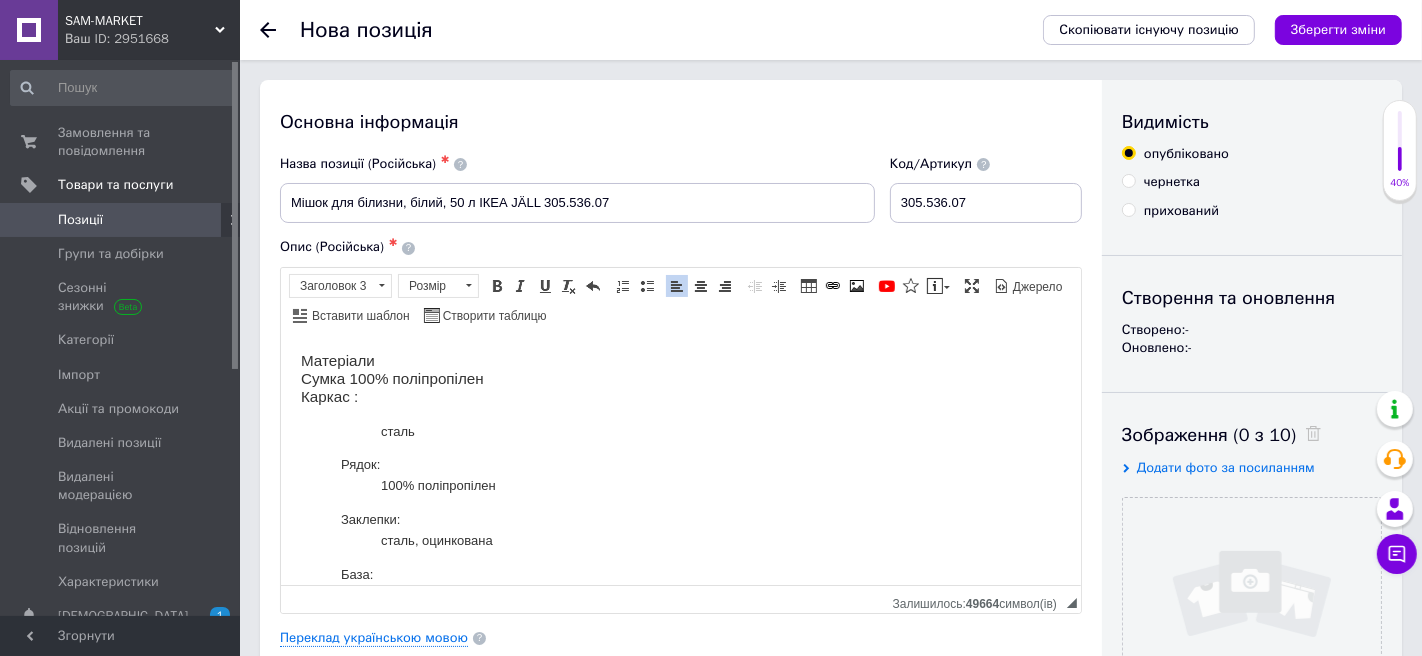 click on "сталь" 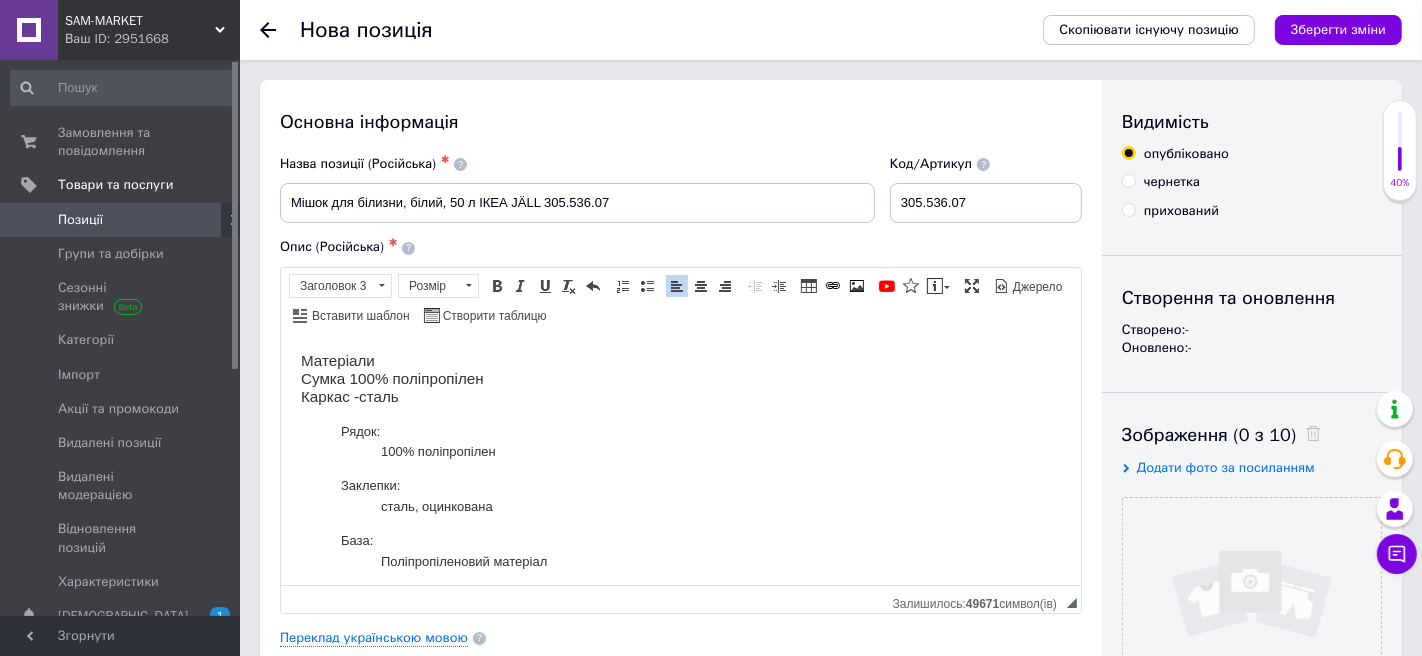 click on "Матеріали Сумка 100% поліпропілен" at bounding box center (391, 368) 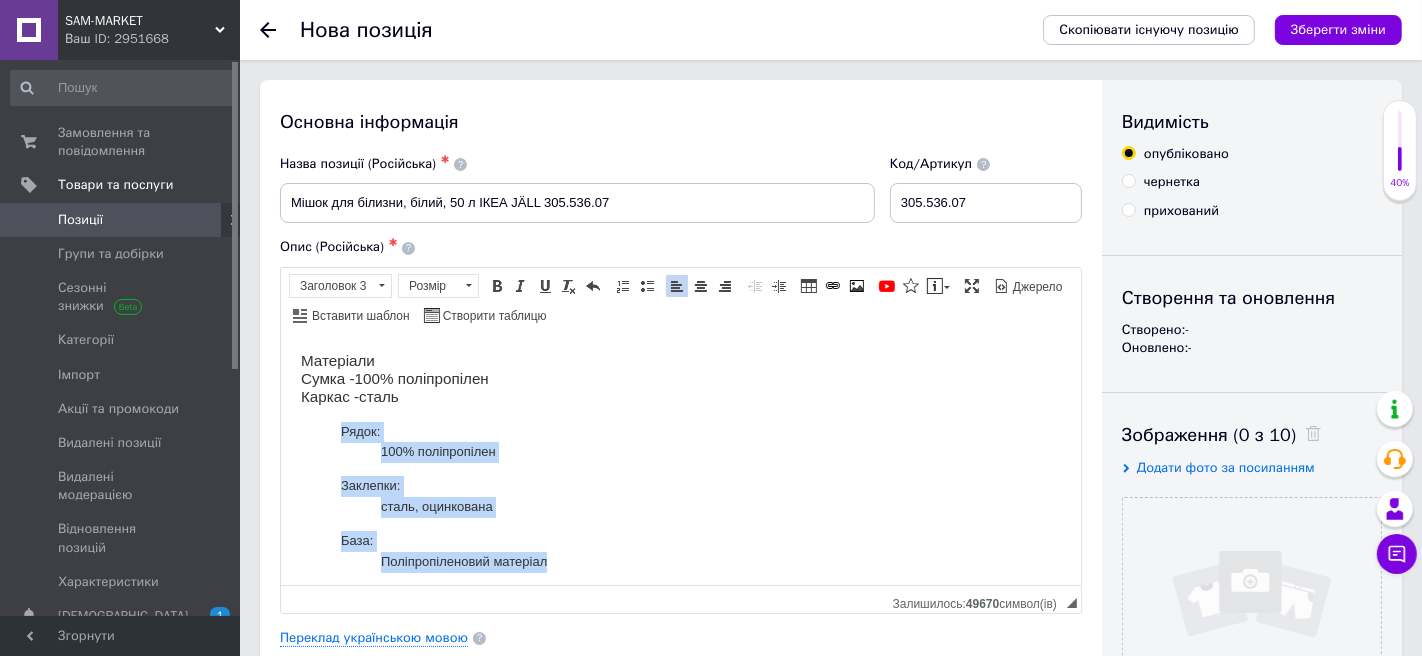 drag, startPoint x: 578, startPoint y: 563, endPoint x: 270, endPoint y: 419, distance: 340 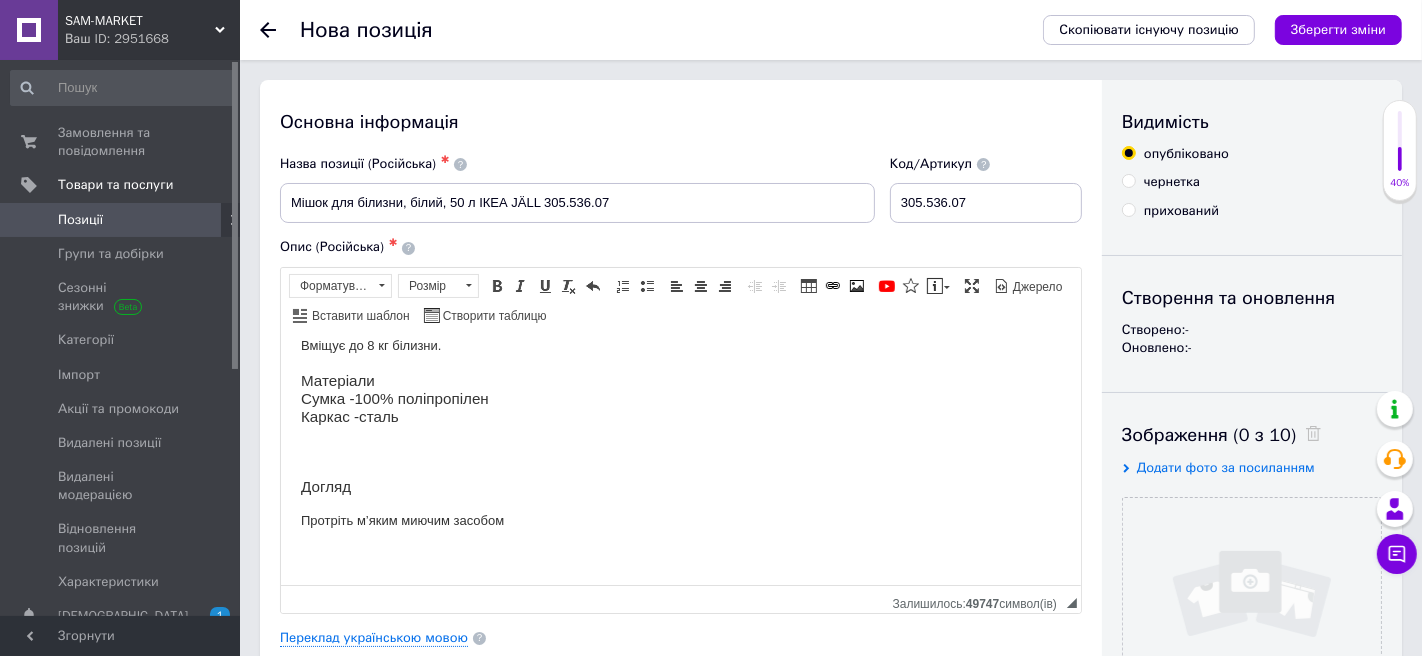 scroll, scrollTop: 0, scrollLeft: 0, axis: both 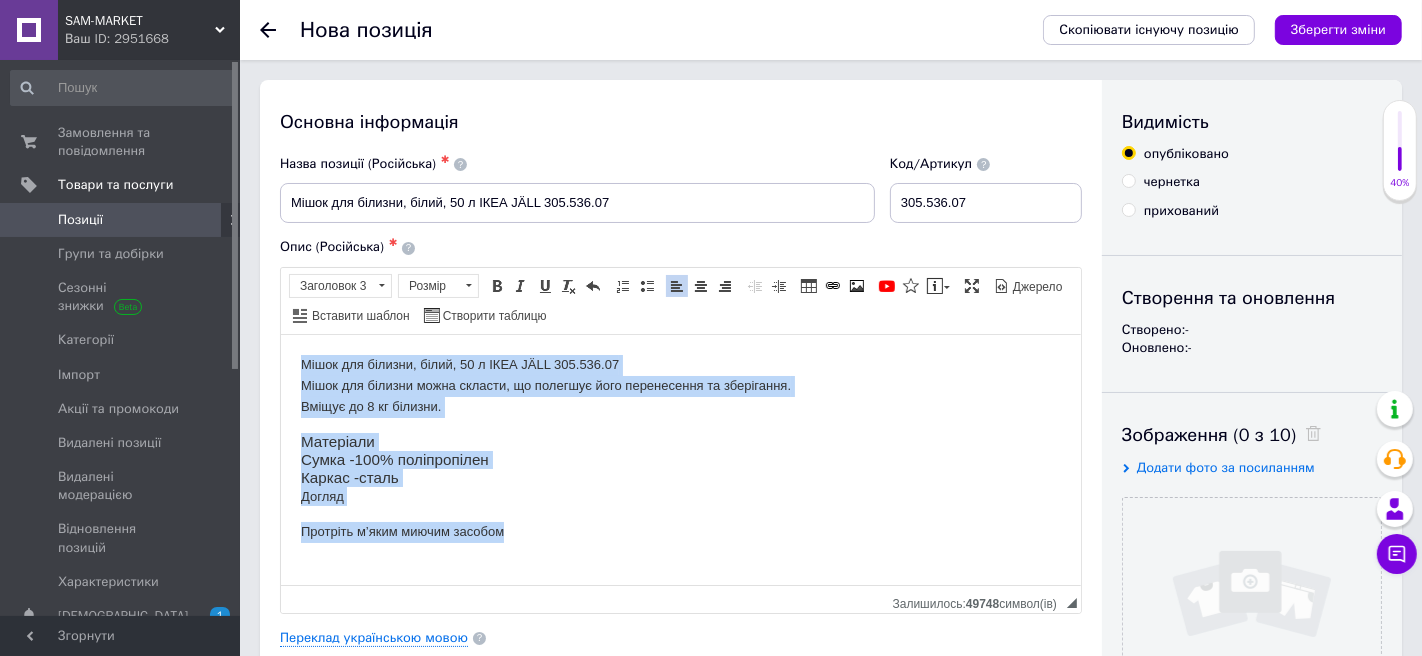 drag, startPoint x: 528, startPoint y: 532, endPoint x: 196, endPoint y: 331, distance: 388.10437 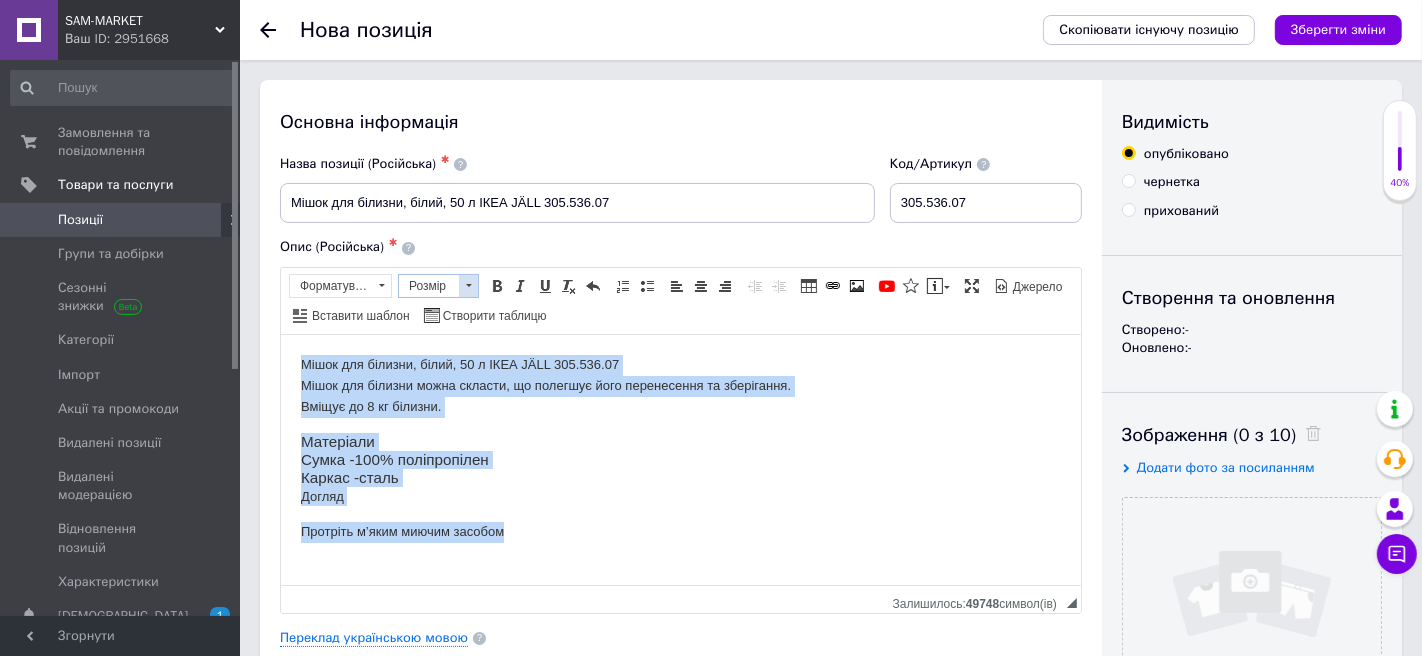 click at bounding box center (468, 286) 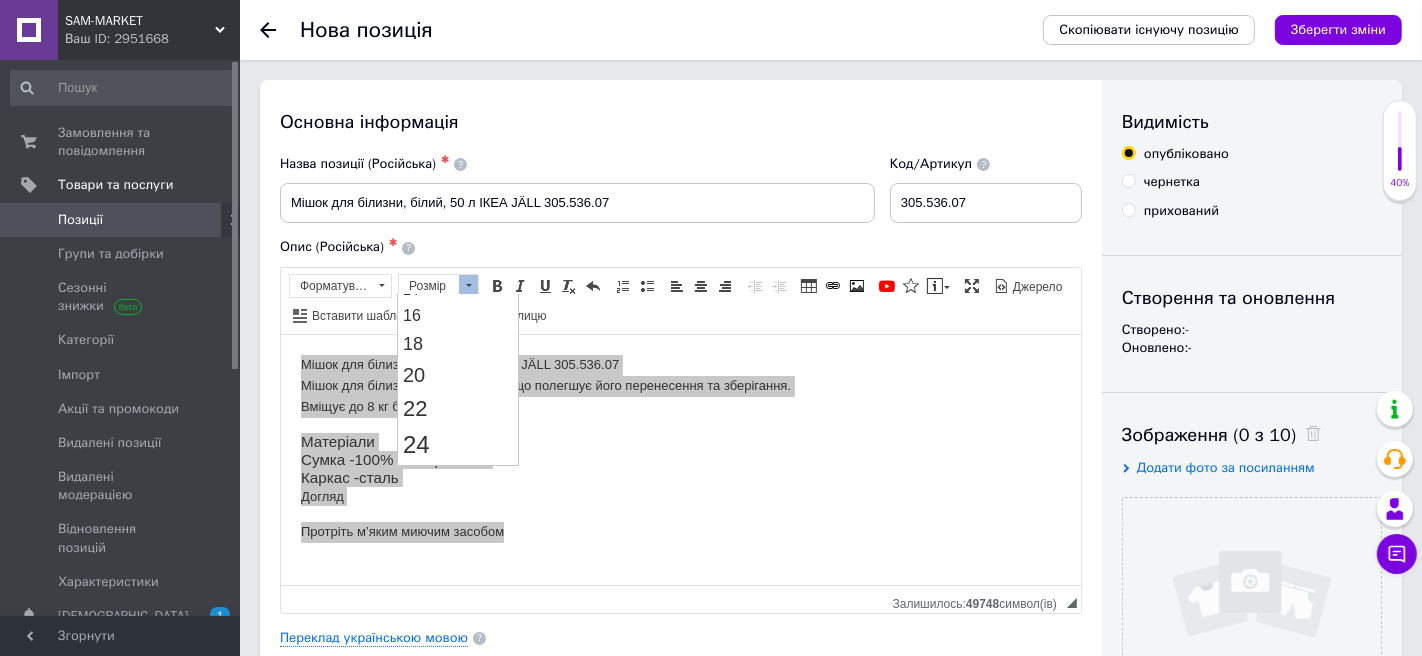 scroll, scrollTop: 186, scrollLeft: 0, axis: vertical 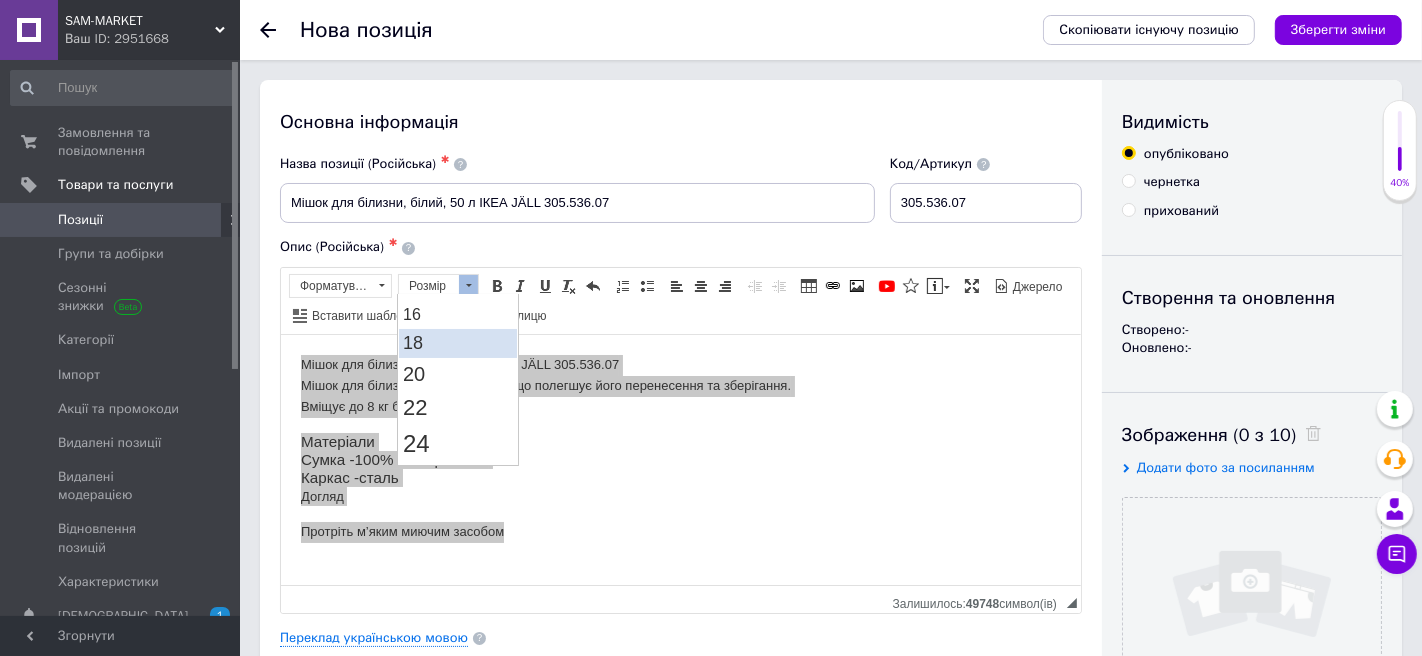 click on "18" at bounding box center [457, 343] 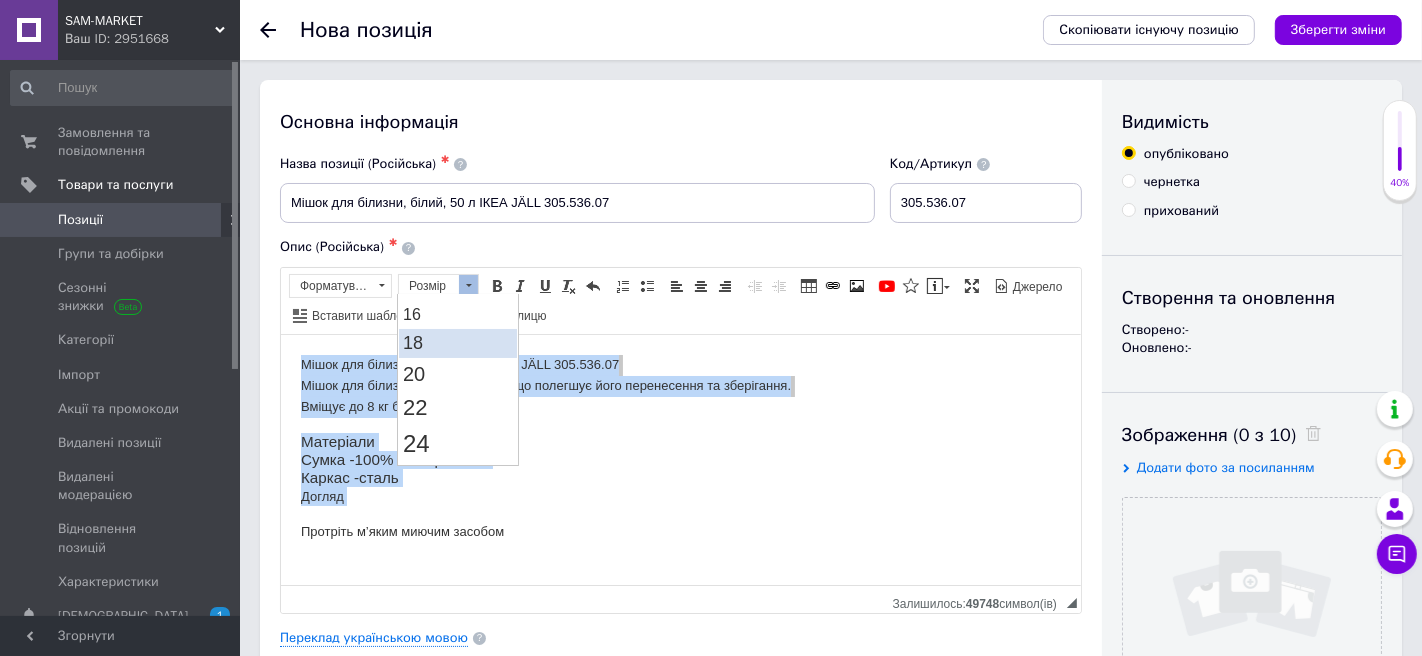scroll, scrollTop: 0, scrollLeft: 0, axis: both 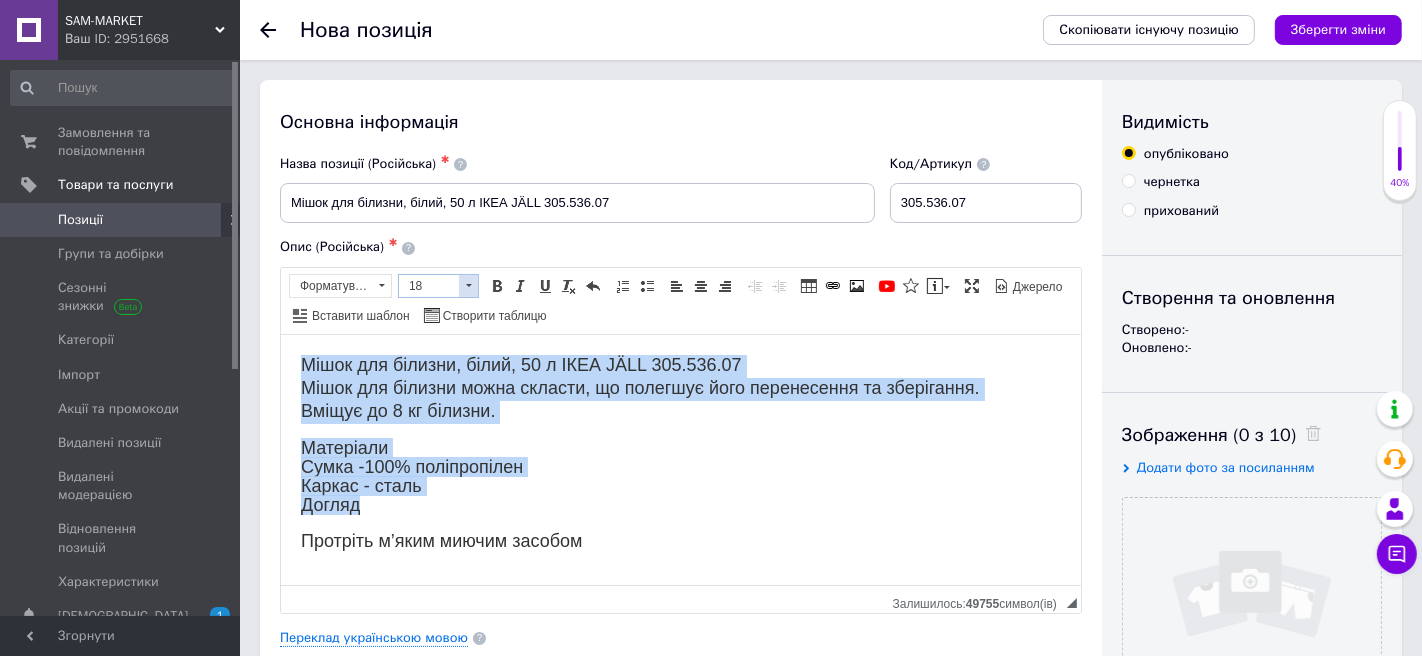 click on "18" at bounding box center [429, 286] 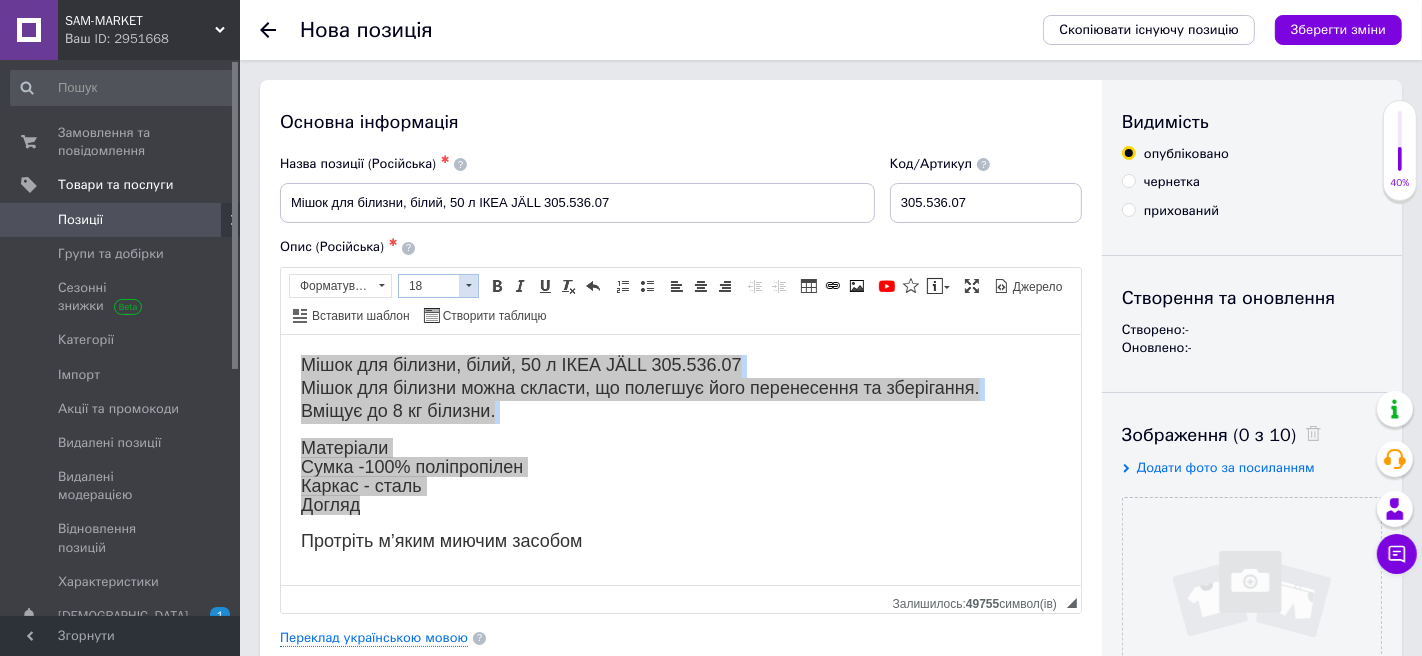 scroll, scrollTop: 148, scrollLeft: 0, axis: vertical 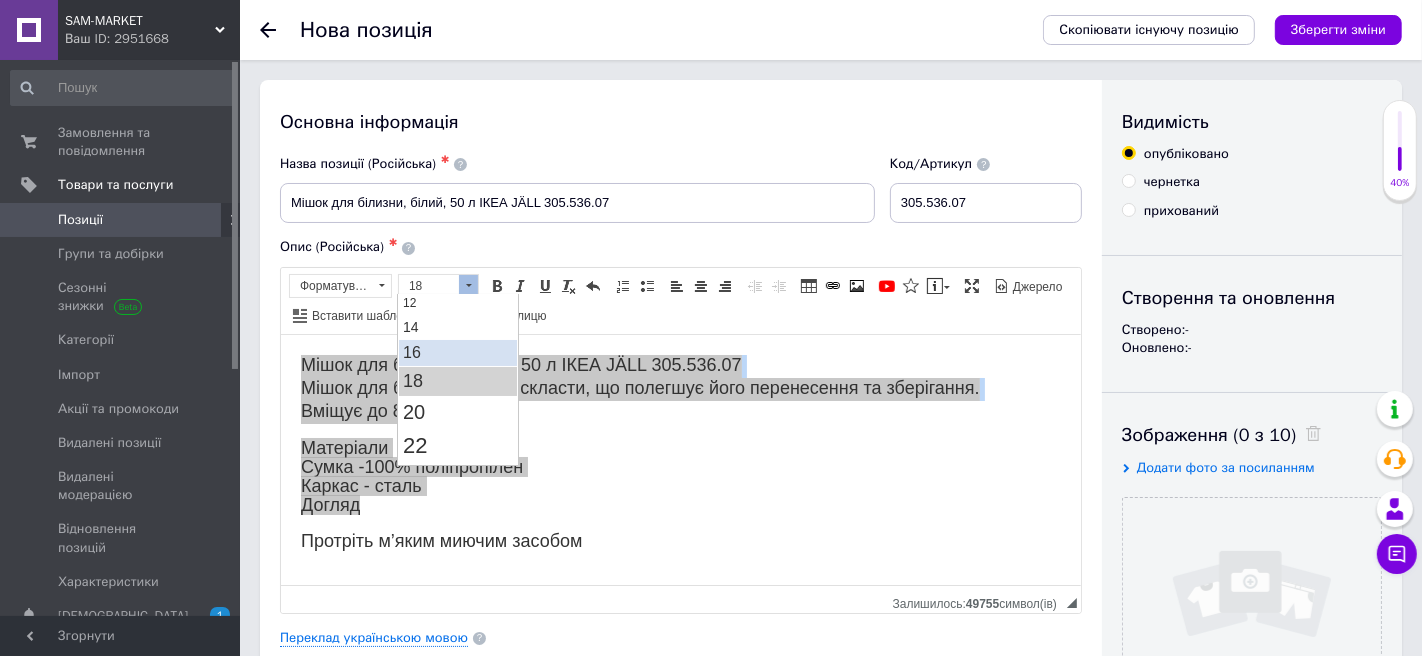 click on "16" at bounding box center (457, 353) 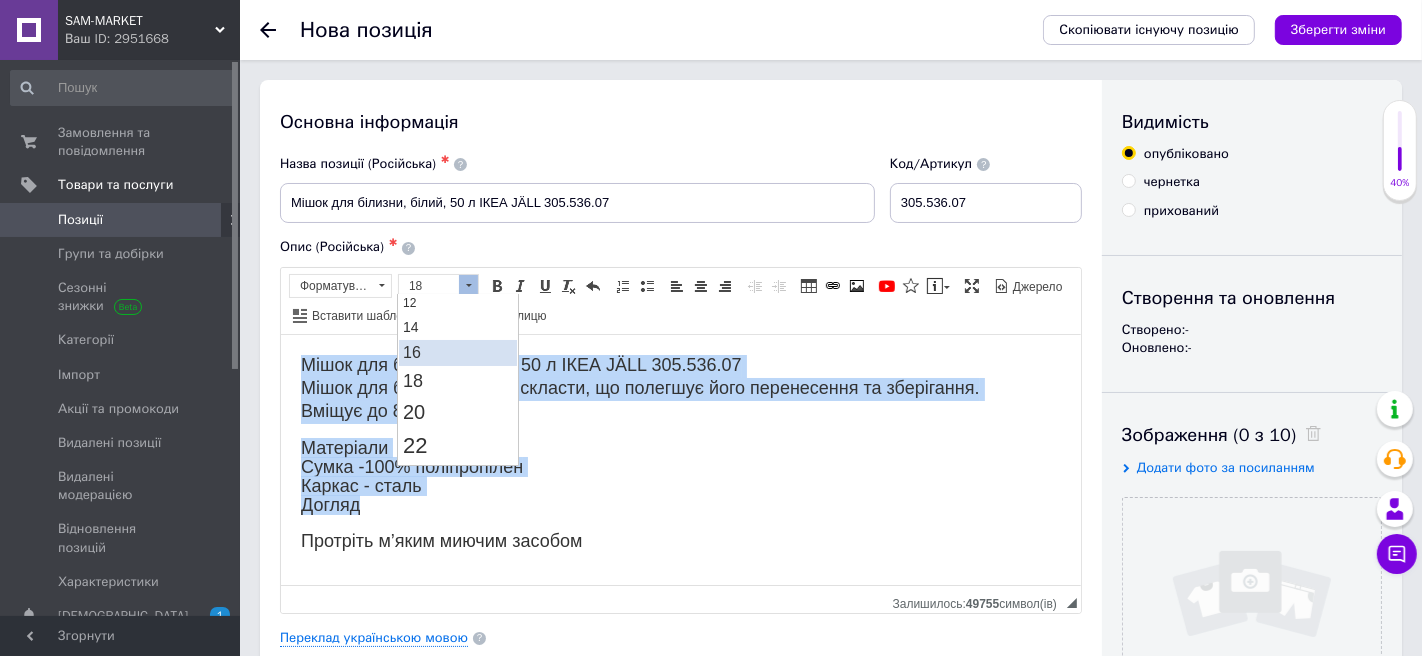 scroll, scrollTop: 0, scrollLeft: 0, axis: both 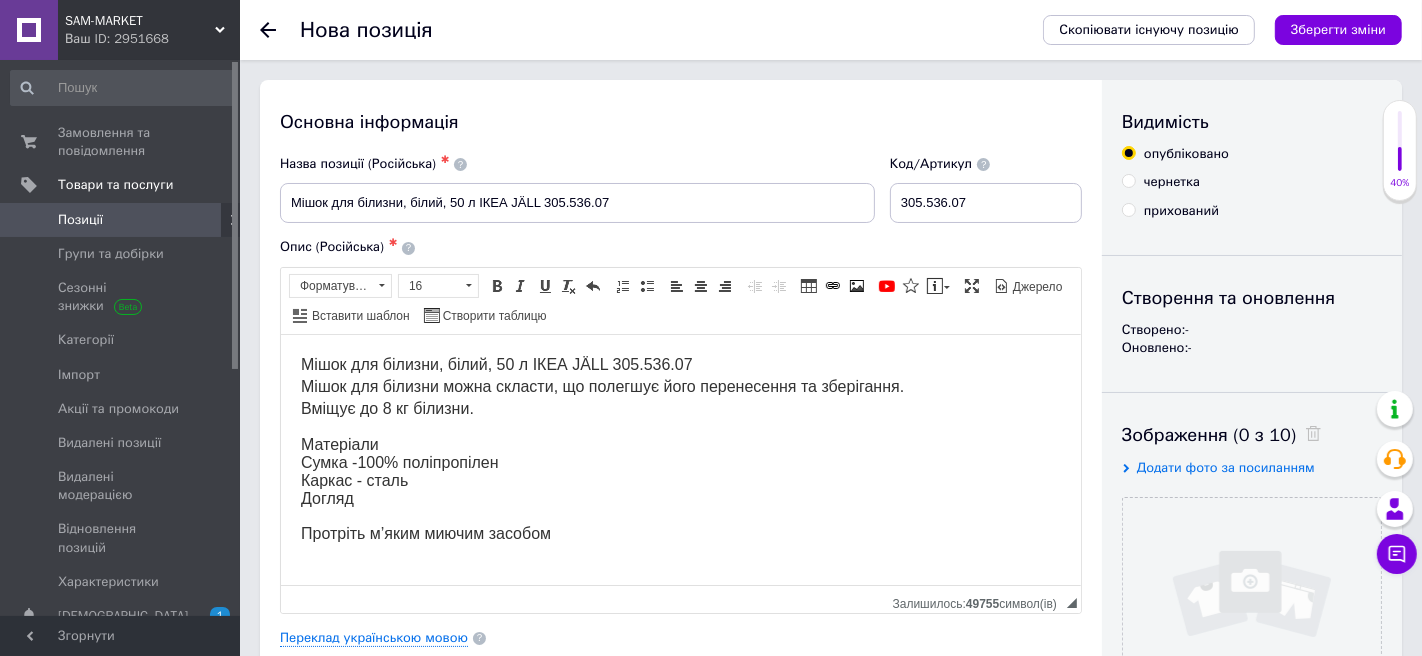 click on "Матеріали Сумка -100% поліпропілен Каркас - сталь Догляд" at bounding box center [680, 471] 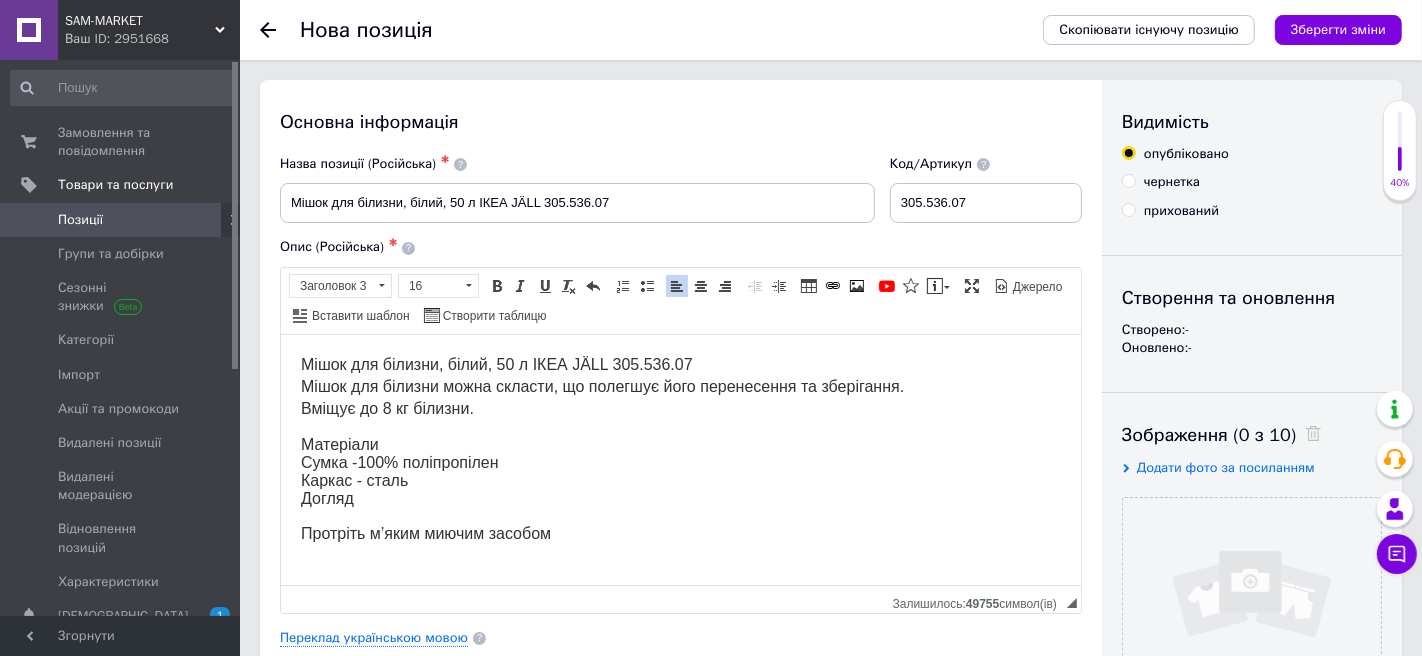 click on "Протріть м’яким миючим засобом" at bounding box center [680, 534] 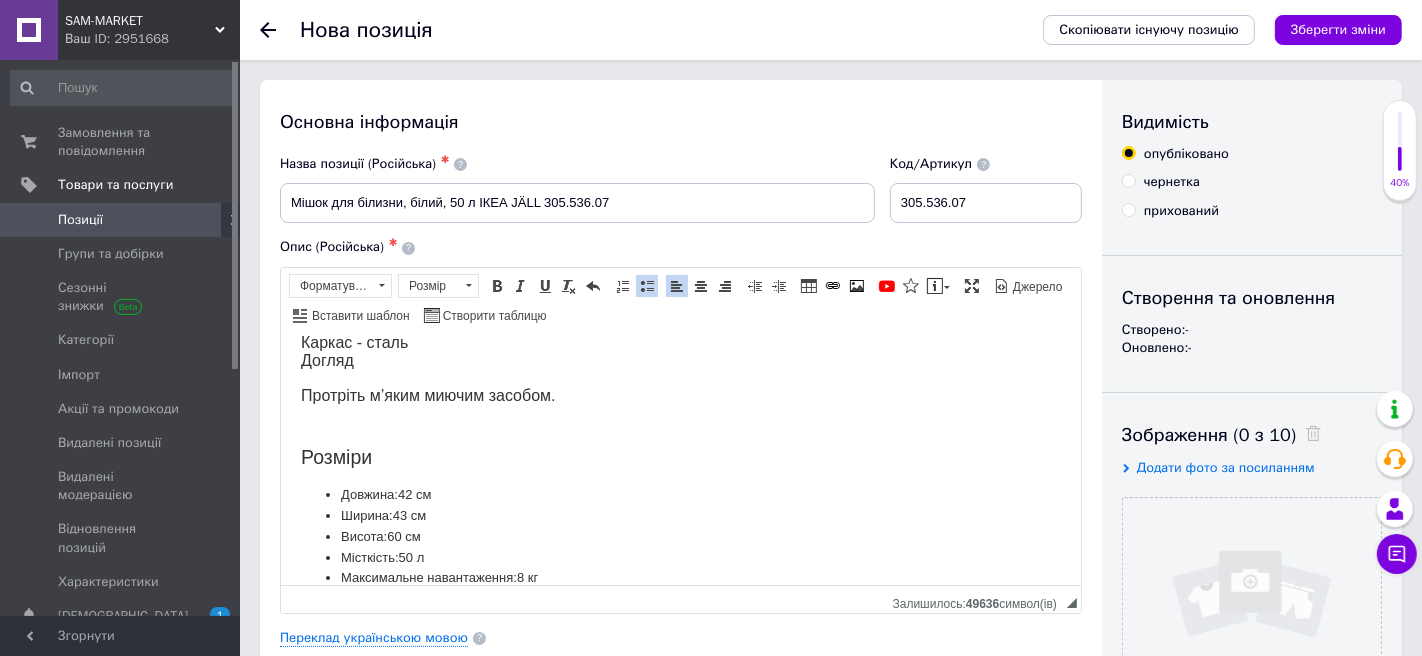 scroll, scrollTop: 196, scrollLeft: 0, axis: vertical 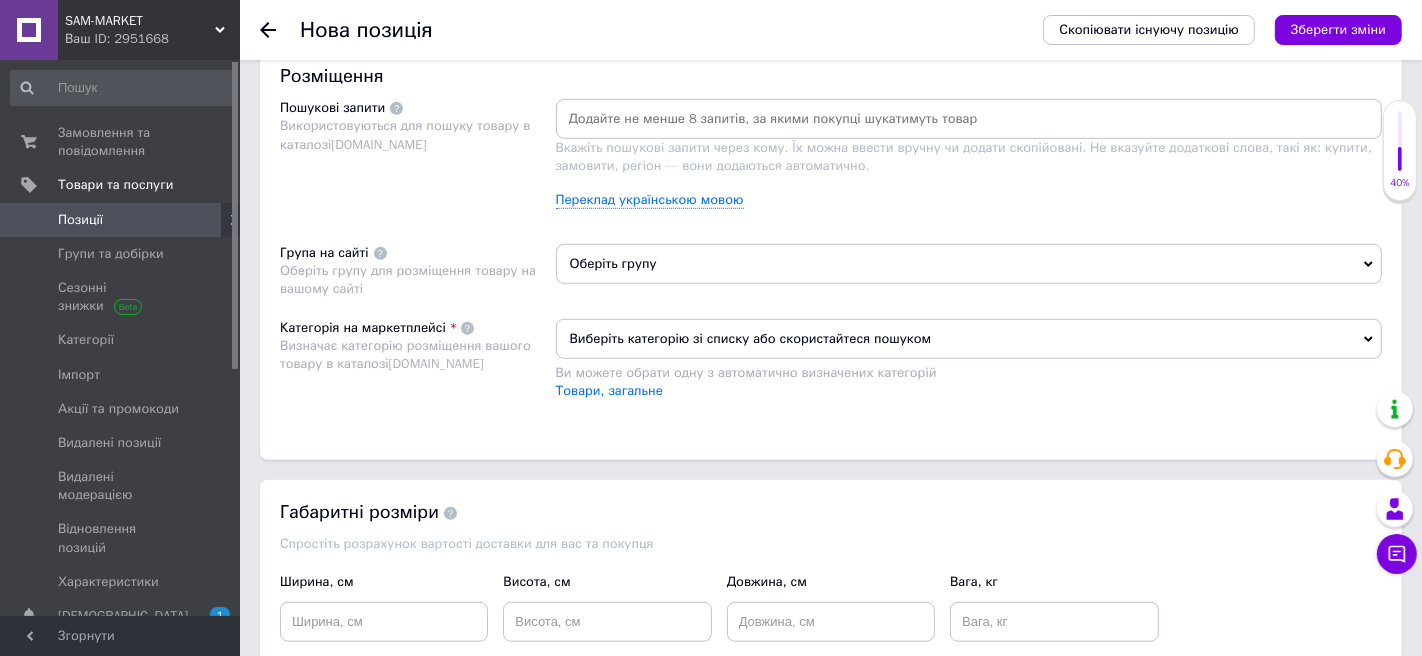 click at bounding box center (969, 119) 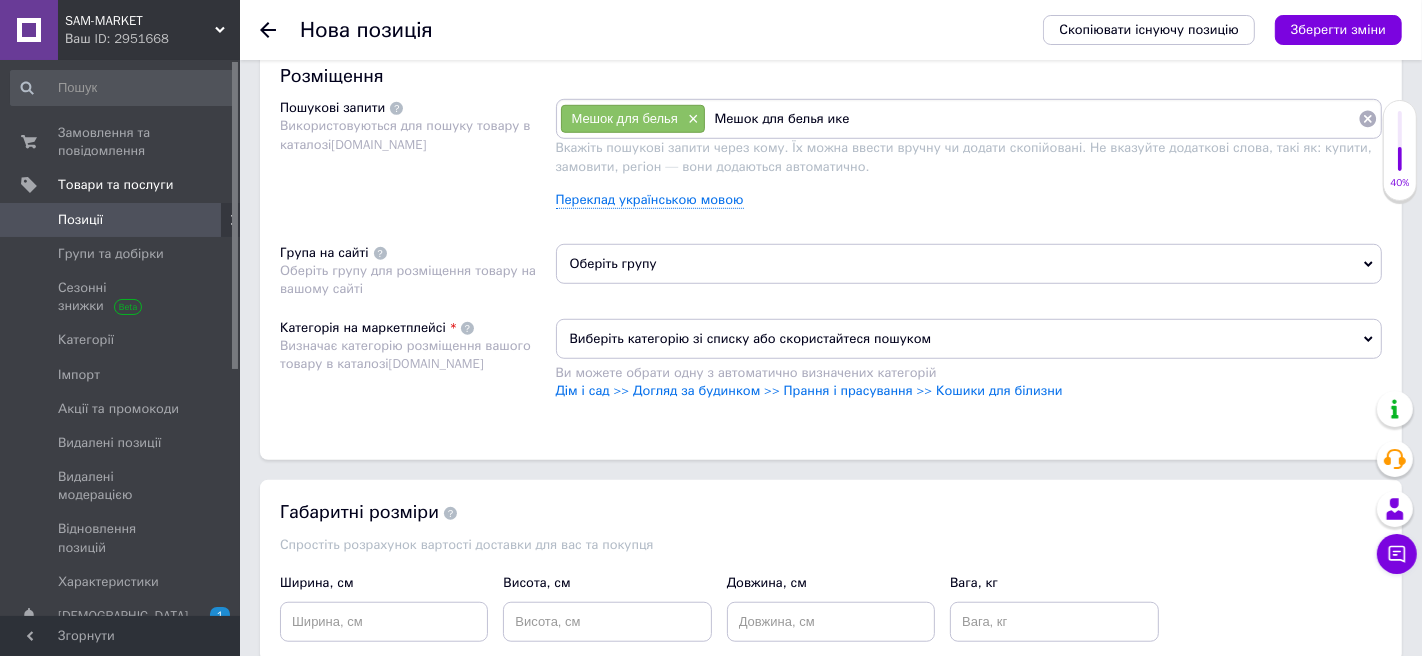 type on "Мешок для белья икеа" 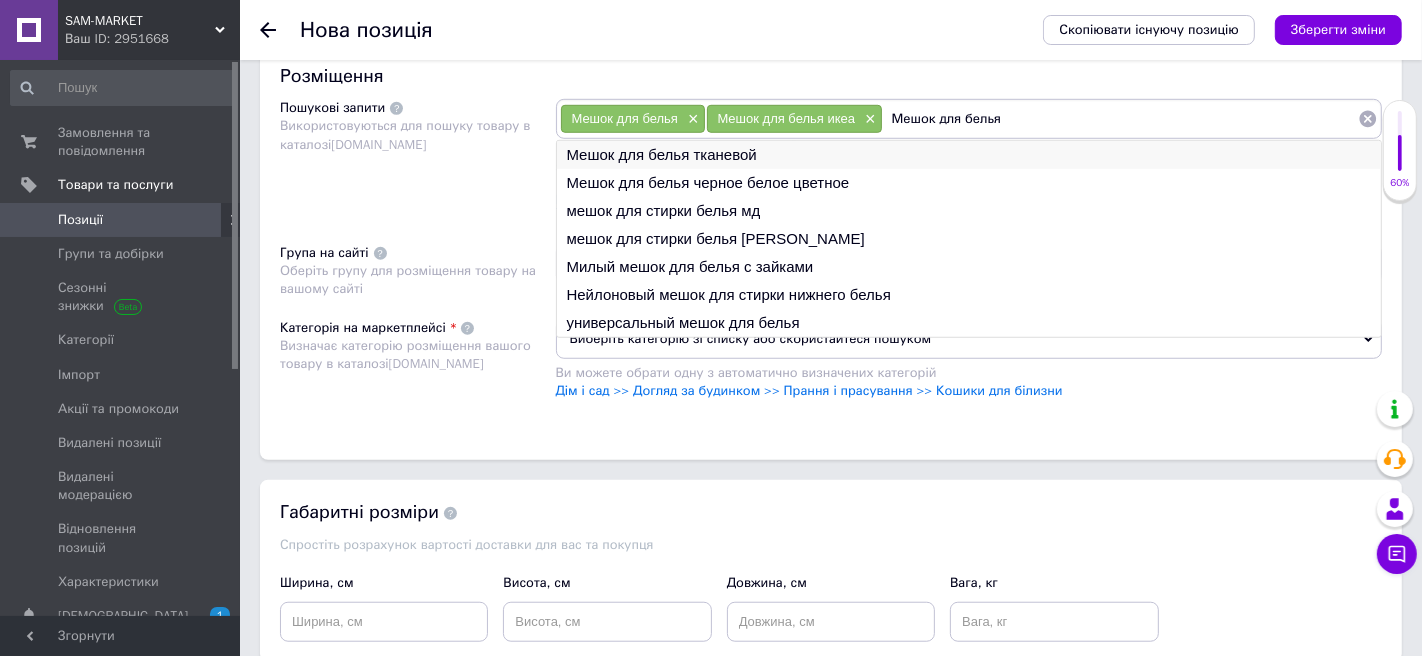 type on "Мешок для белья" 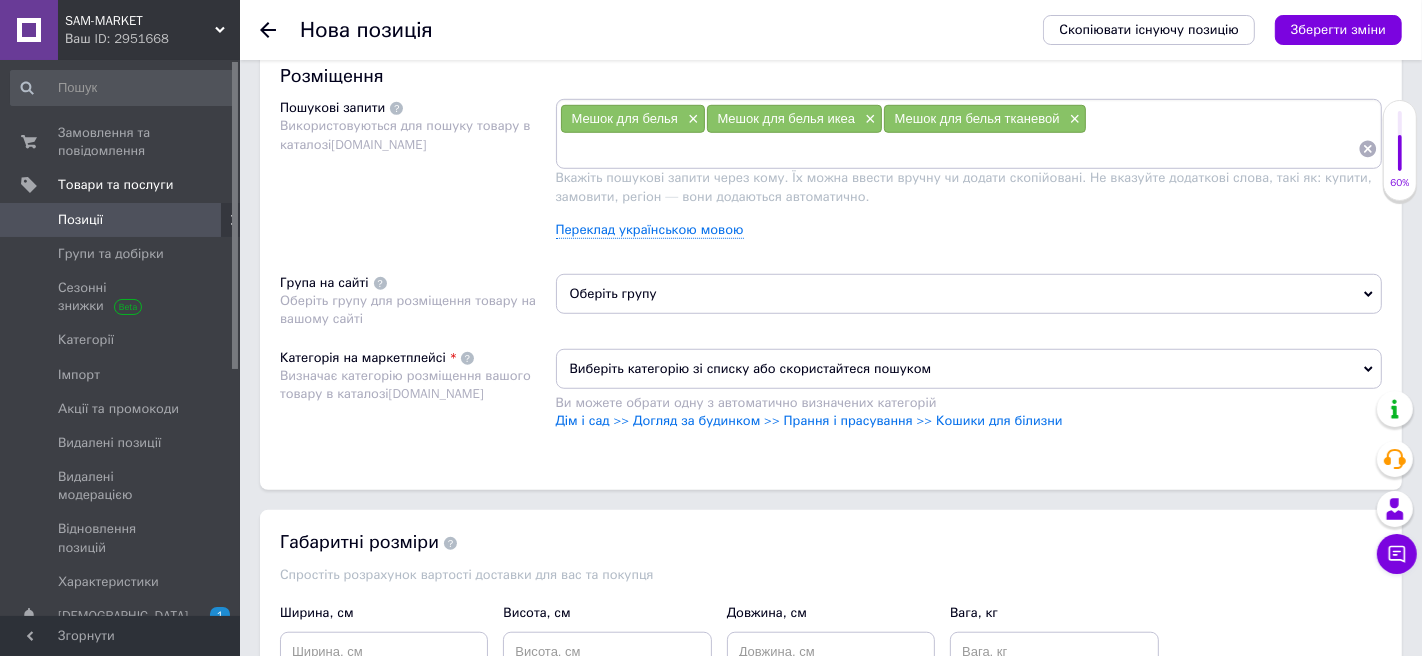 click at bounding box center (959, 149) 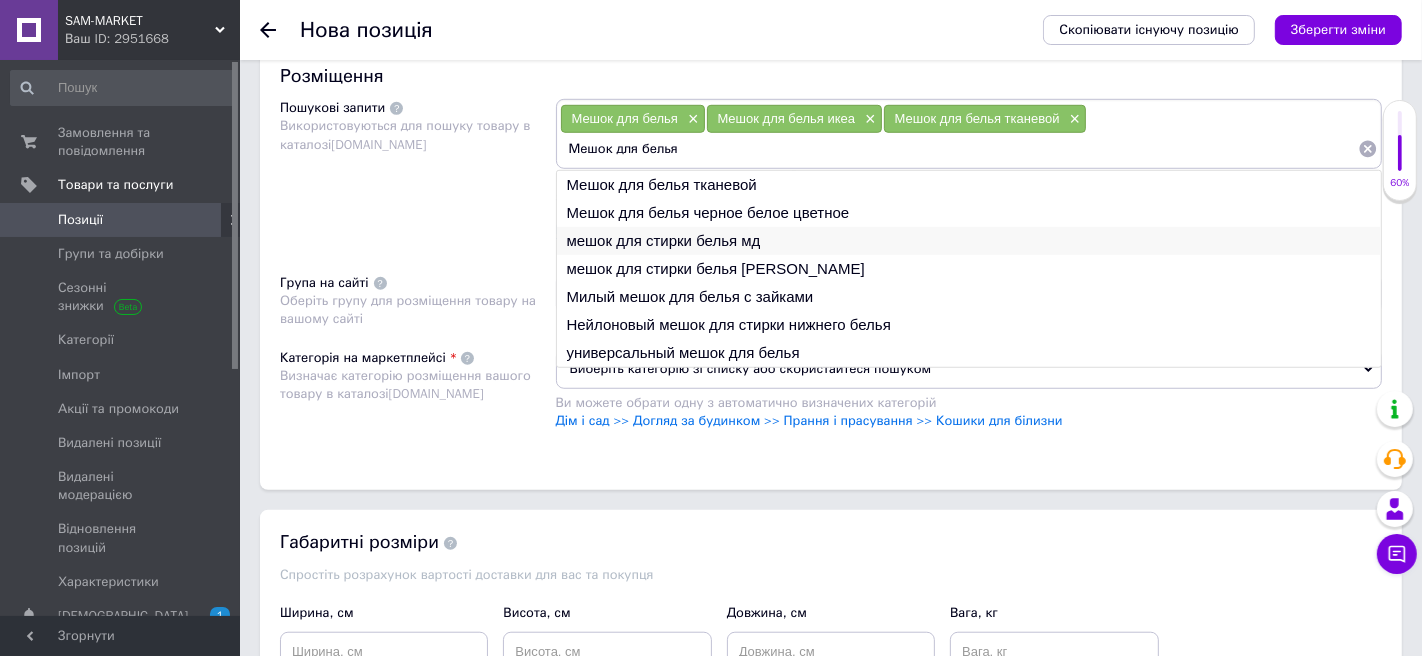 type on "Мешок для белья" 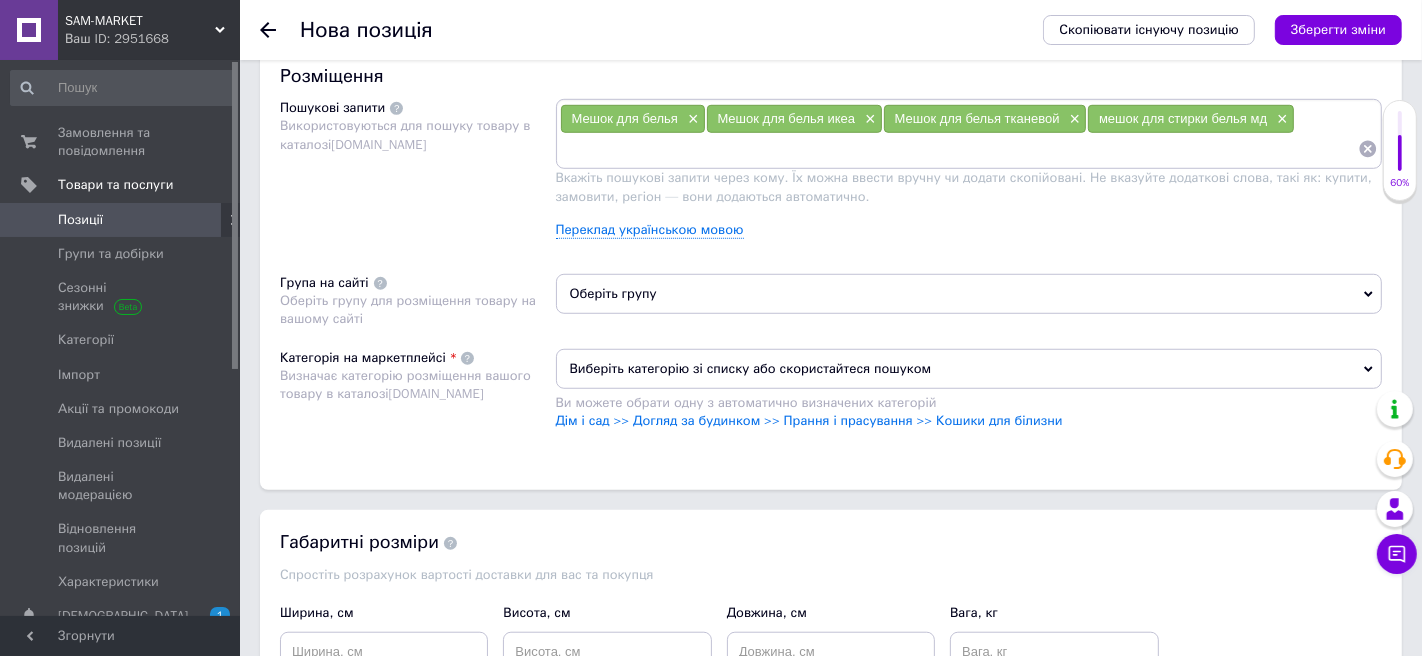 click at bounding box center [959, 149] 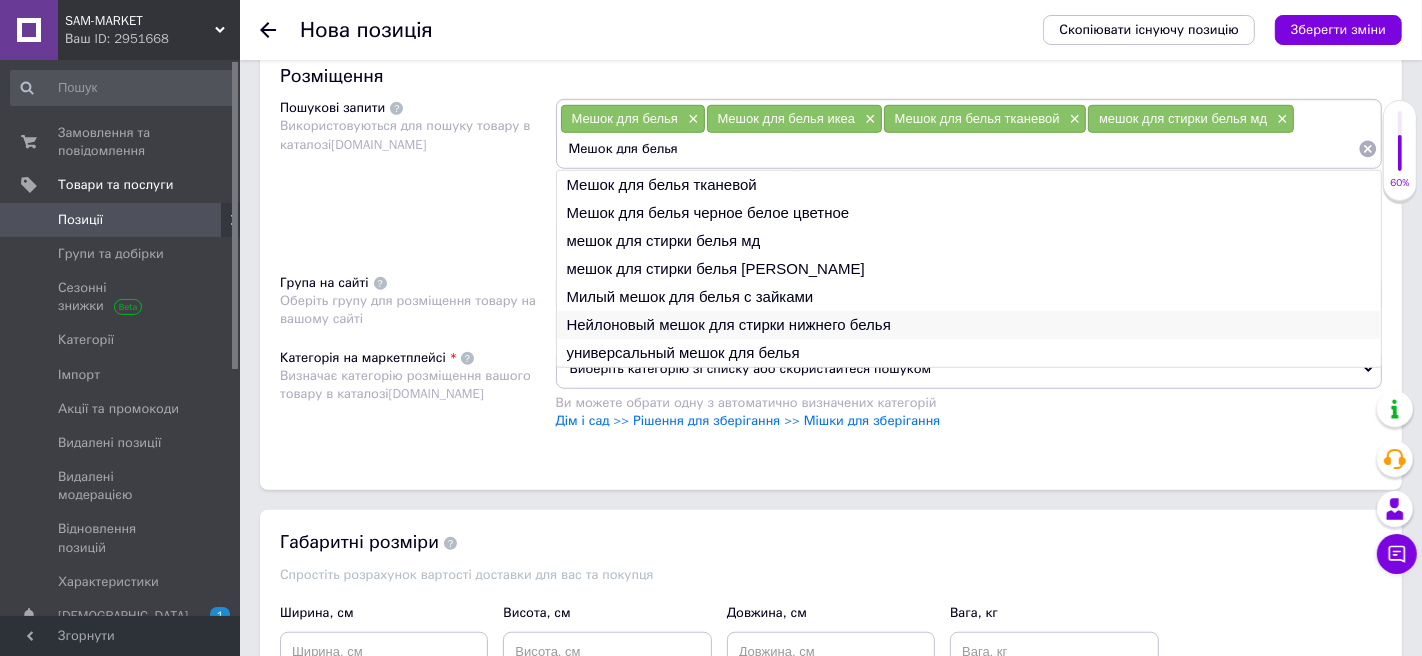 type on "Мешок для белья" 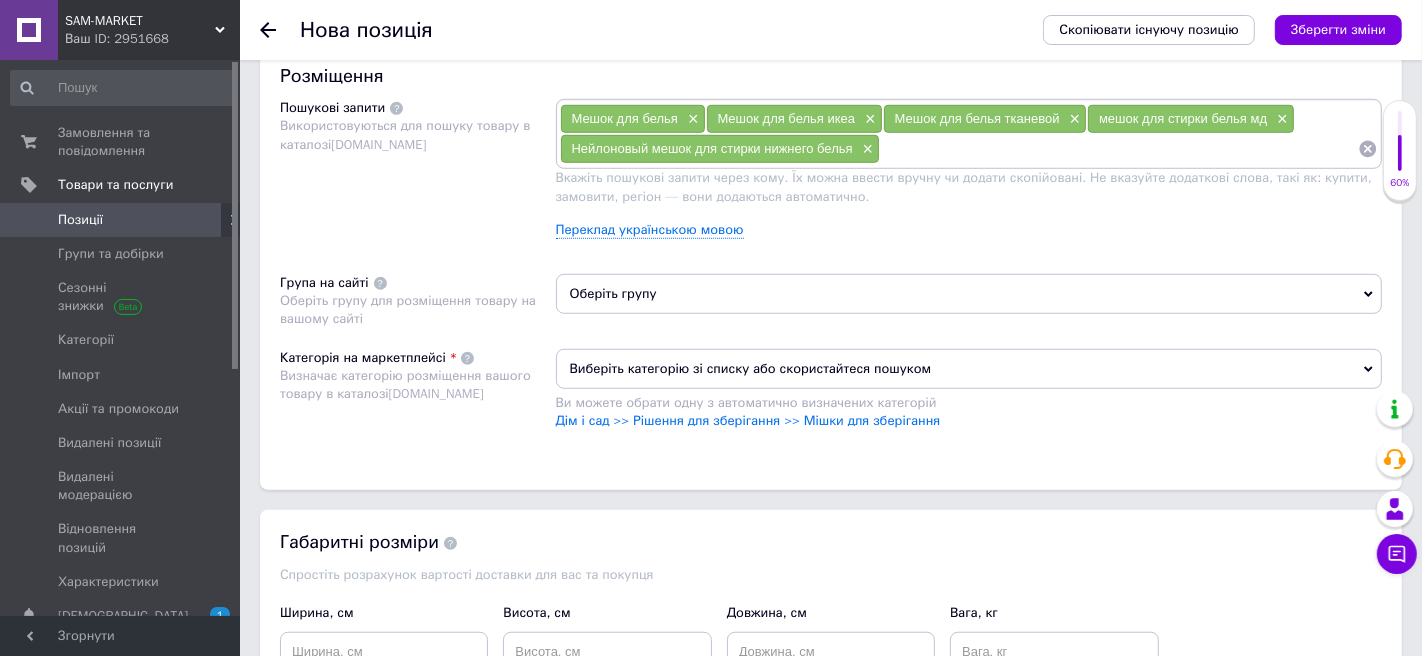 click at bounding box center [1119, 149] 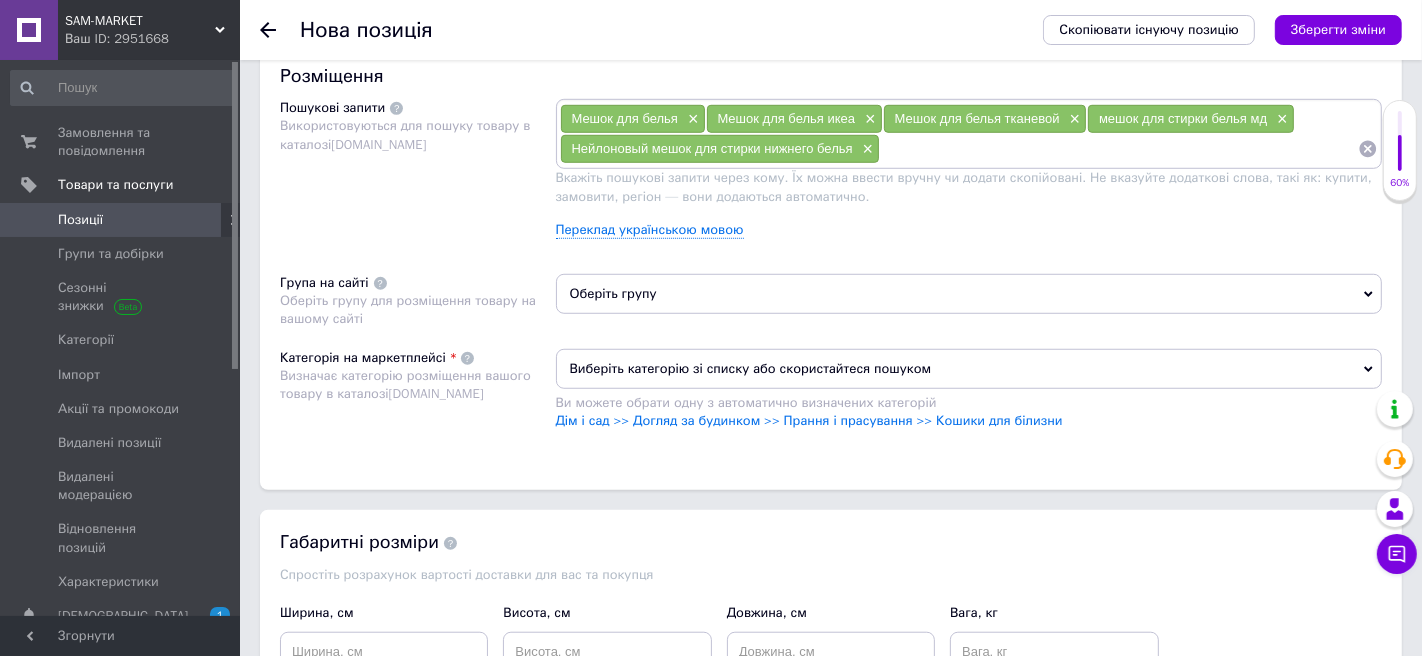 paste on "Мешок для белья" 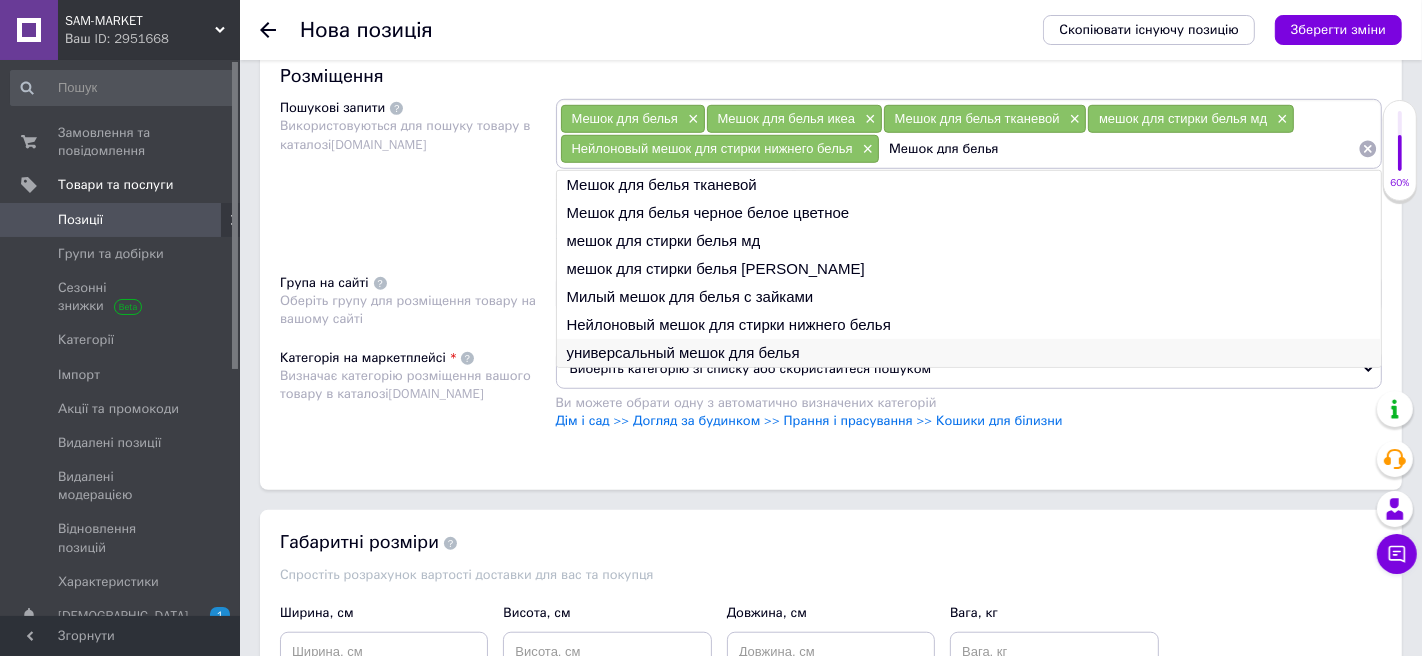 type on "Мешок для белья" 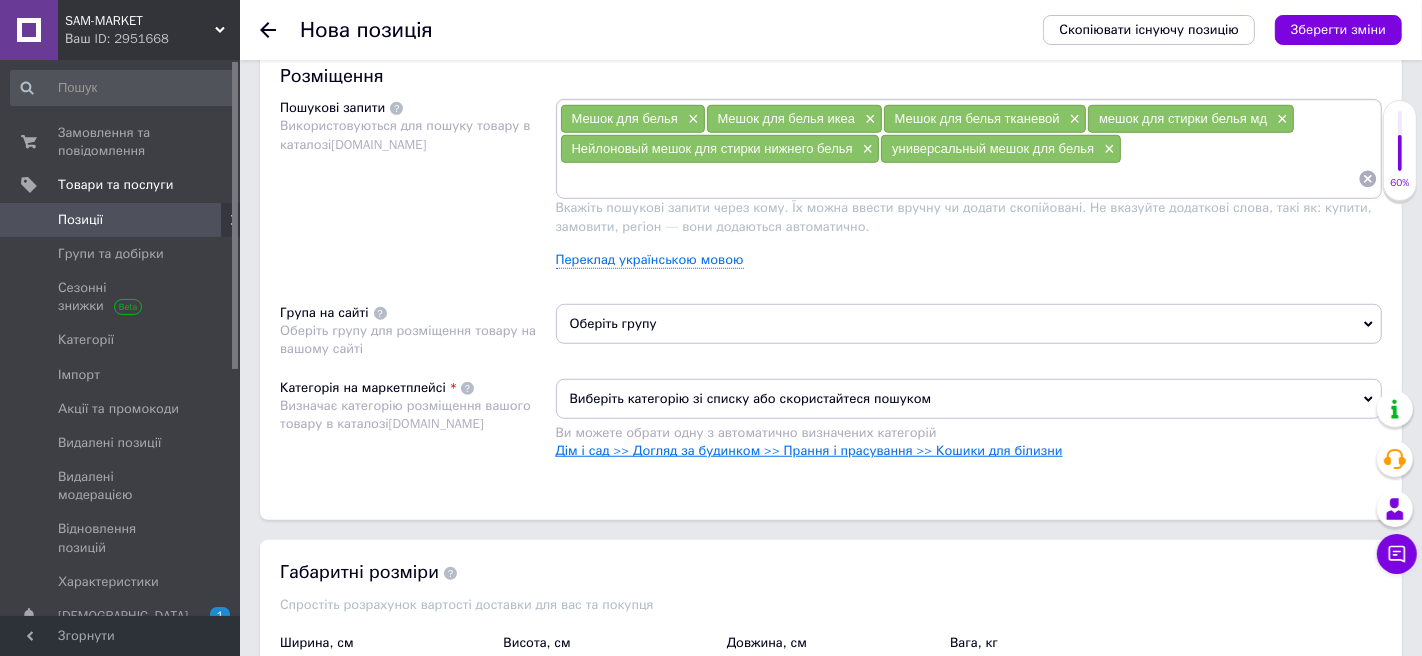 click on "Дім і сад >> Догляд за будинком >> Прання і прасування >> Кошики для білизни" at bounding box center [809, 450] 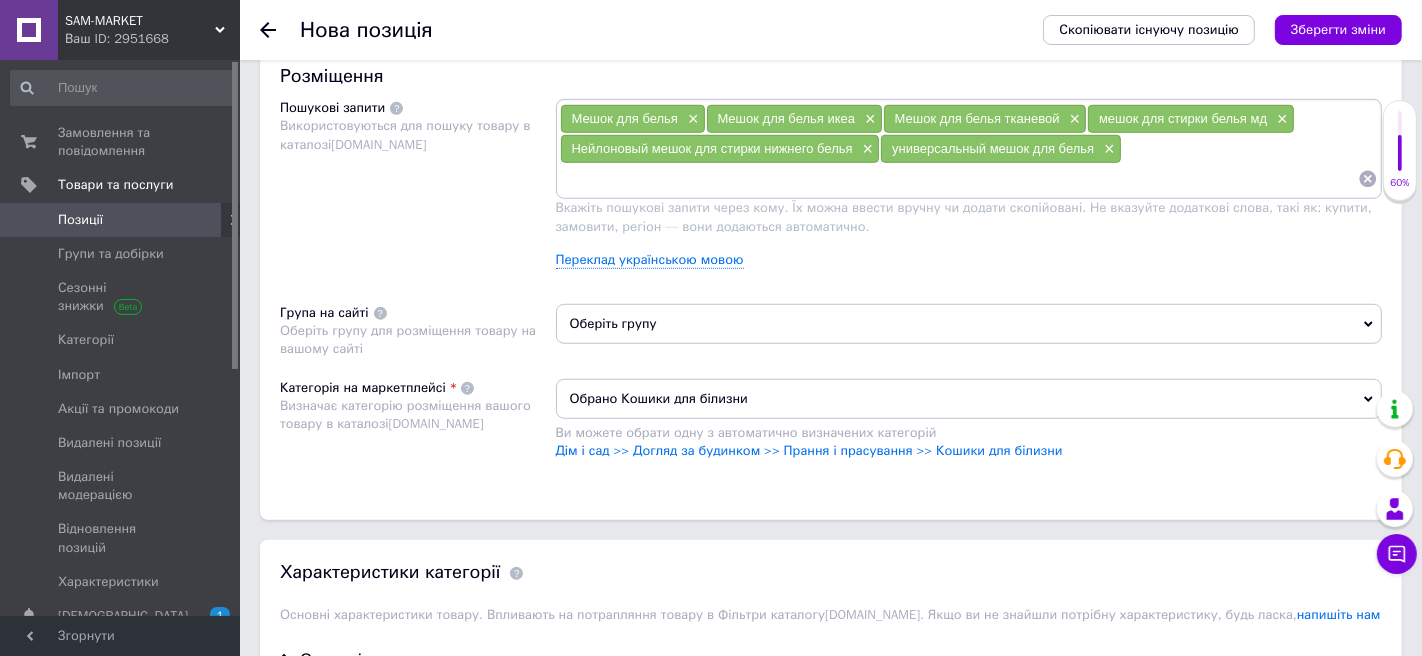 click on "Оберіть групу" at bounding box center (969, 324) 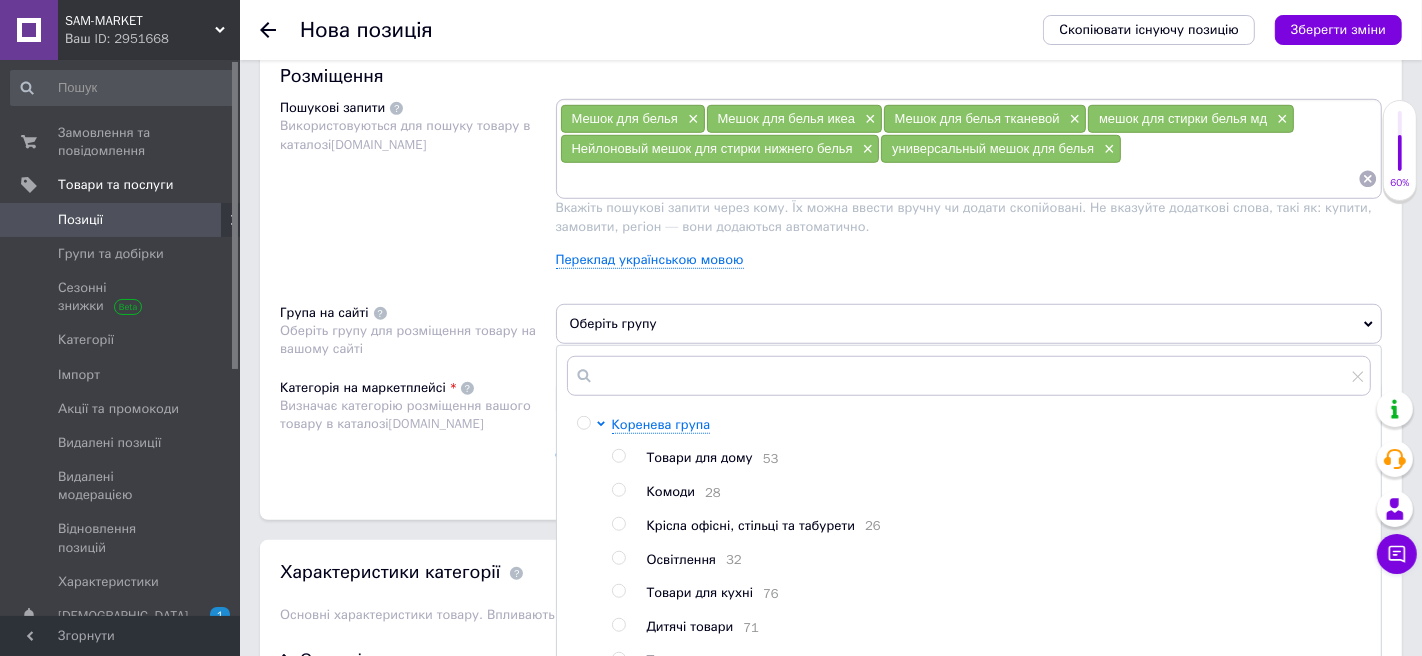 scroll, scrollTop: 1223, scrollLeft: 0, axis: vertical 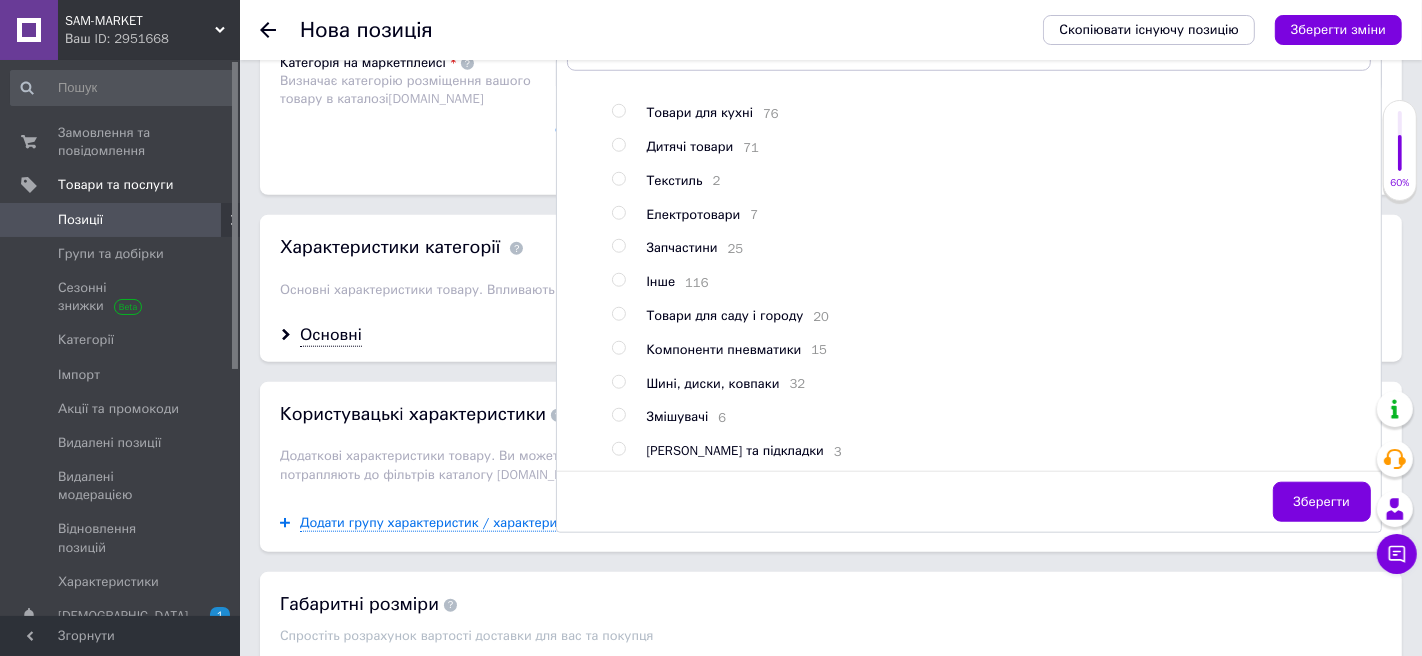click at bounding box center [618, 280] 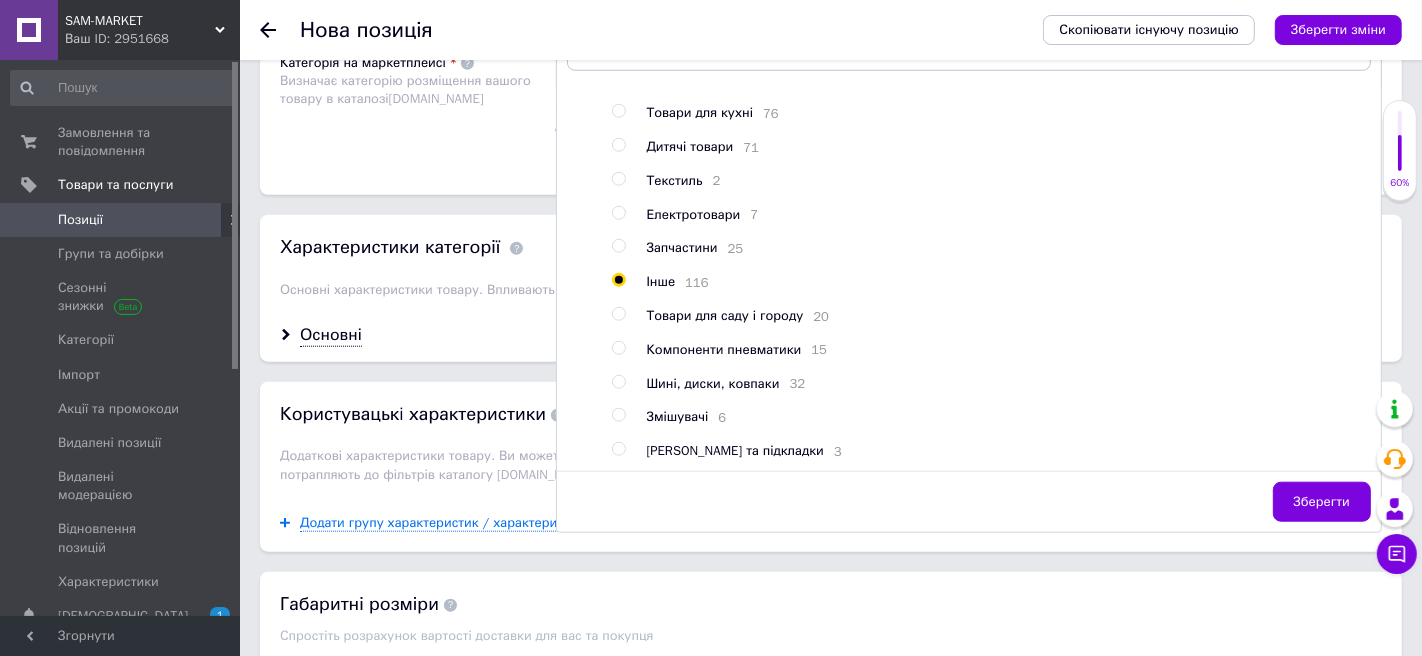 radio on "true" 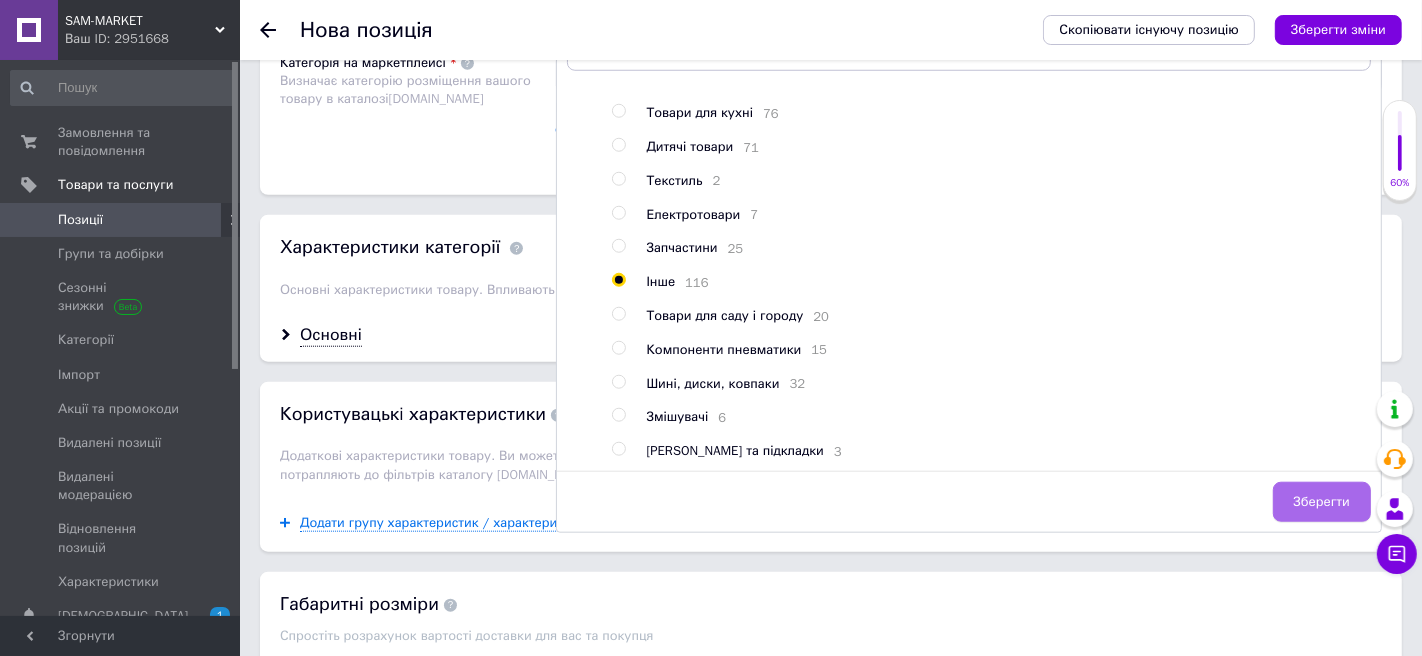 click on "Зберегти" at bounding box center (1322, 502) 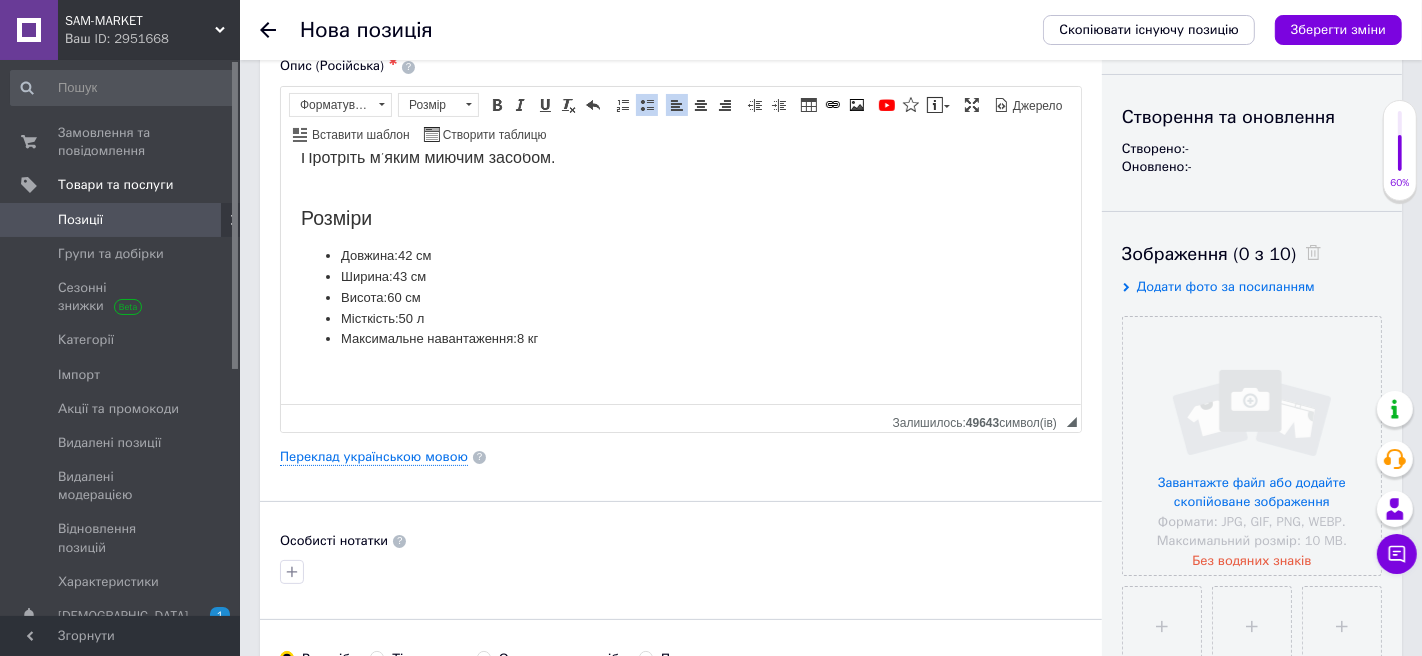 scroll, scrollTop: 0, scrollLeft: 0, axis: both 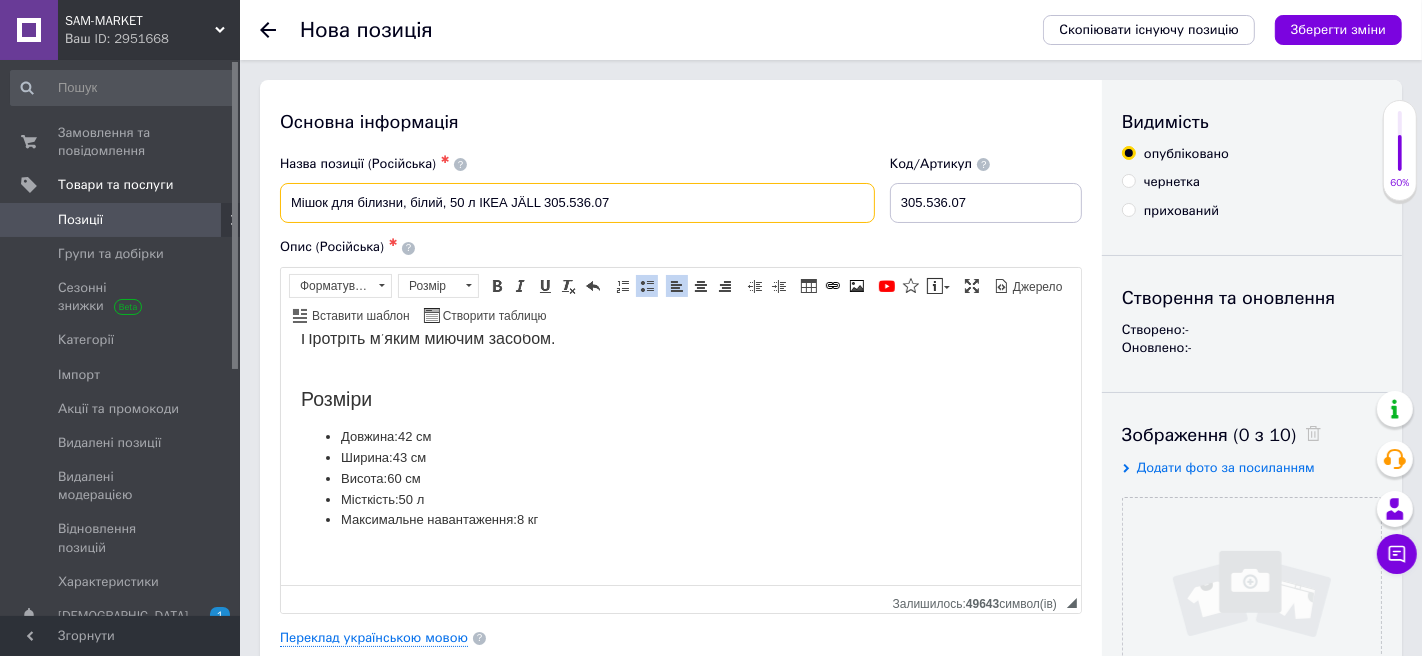 drag, startPoint x: 401, startPoint y: 203, endPoint x: 262, endPoint y: 203, distance: 139 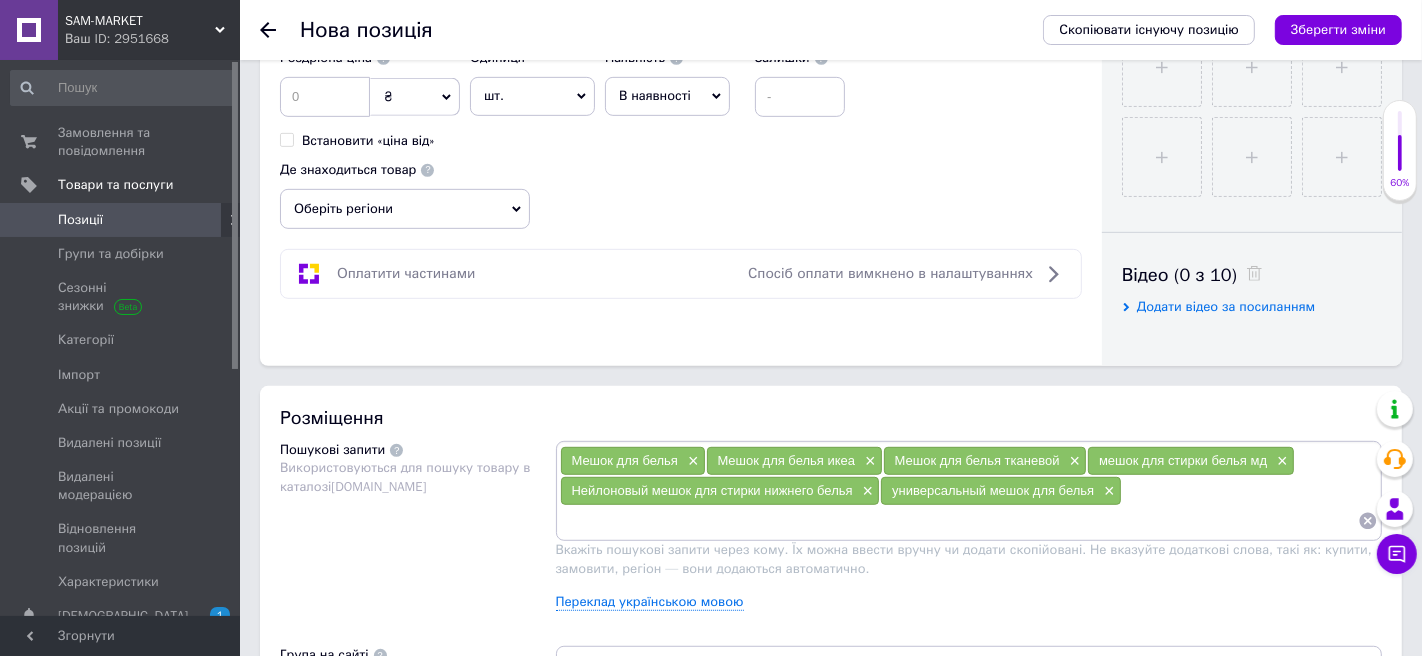 scroll, scrollTop: 831, scrollLeft: 0, axis: vertical 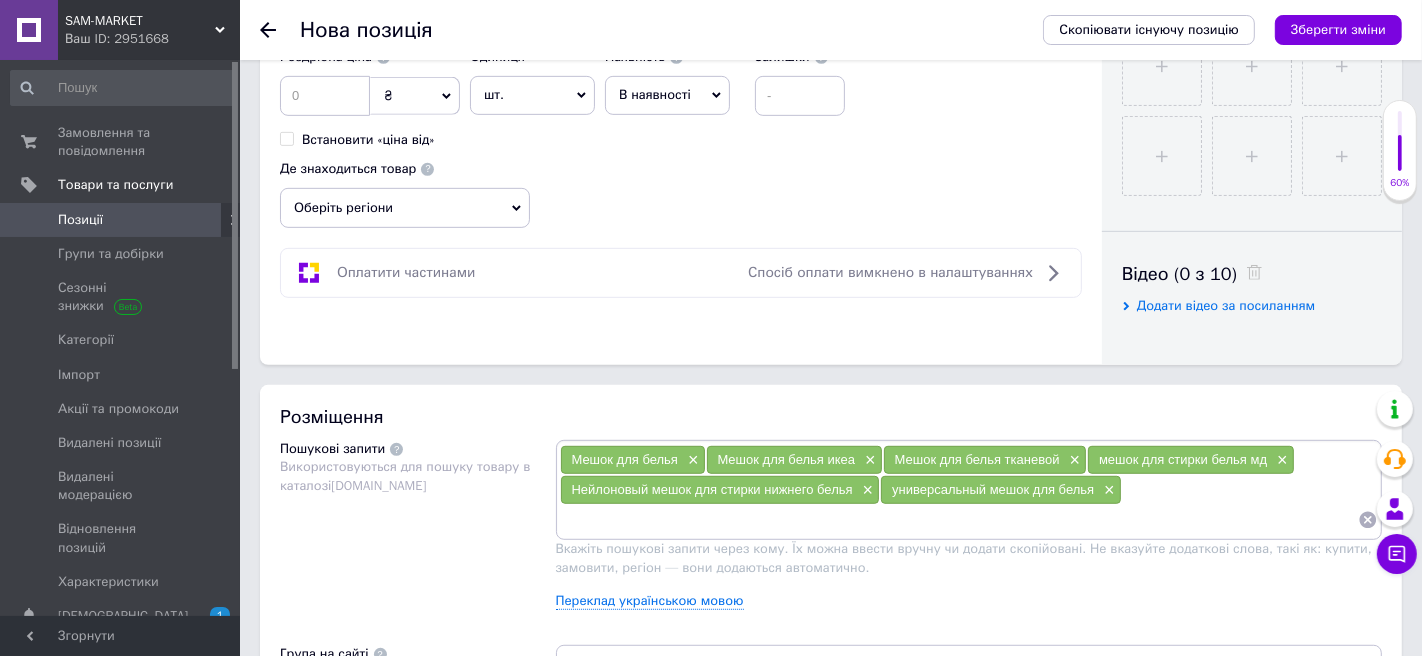 click at bounding box center [959, 520] 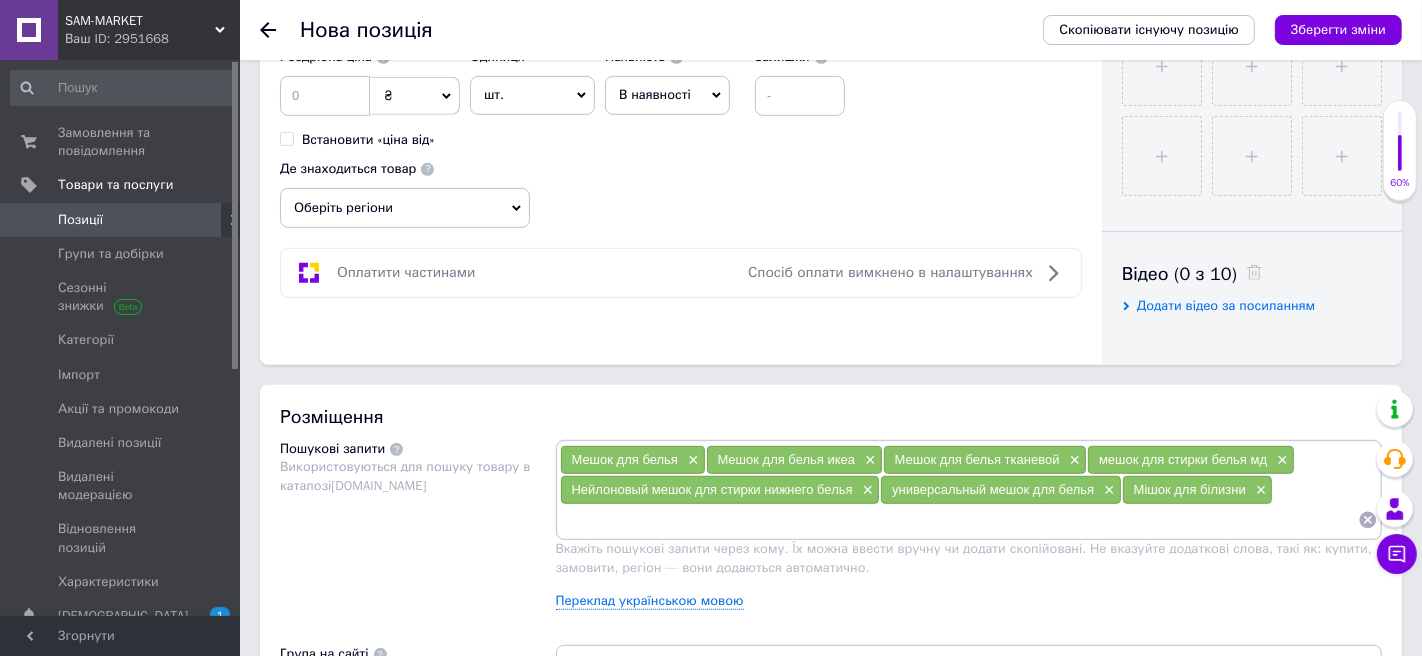 paste on "Мішок для білизни" 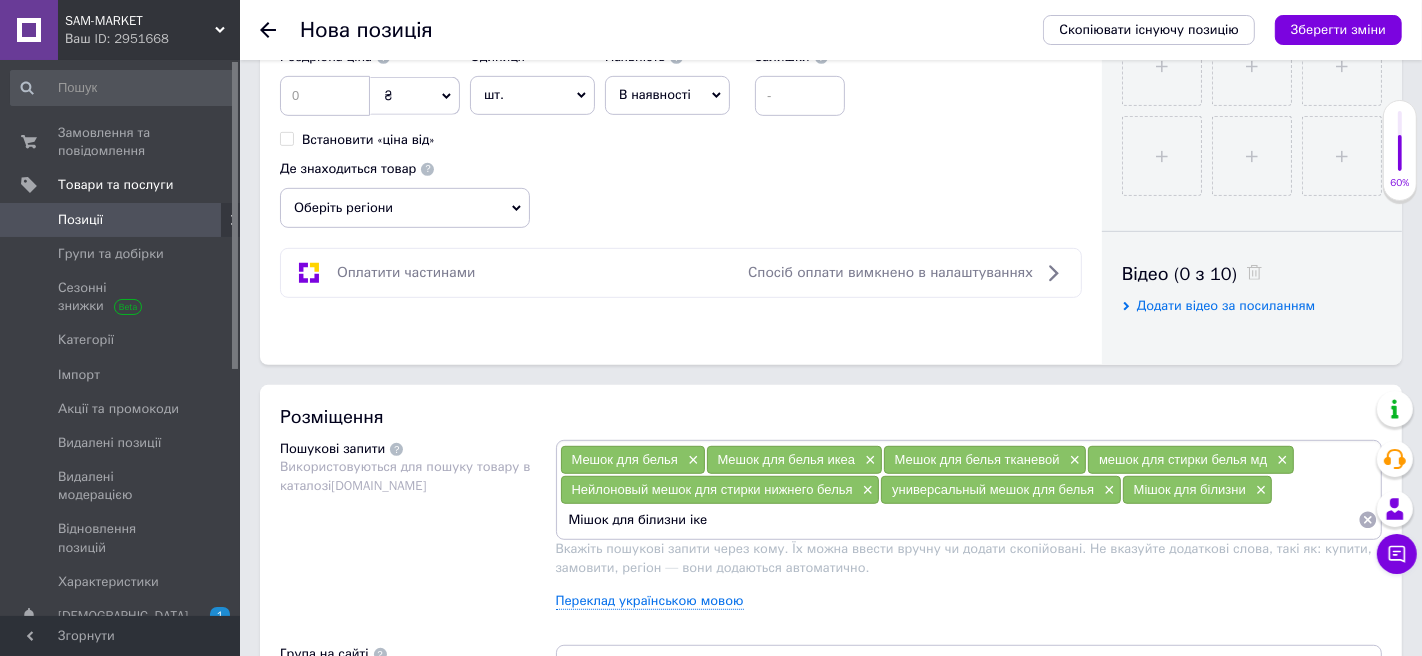 type on "Мішок для білизни ікеа" 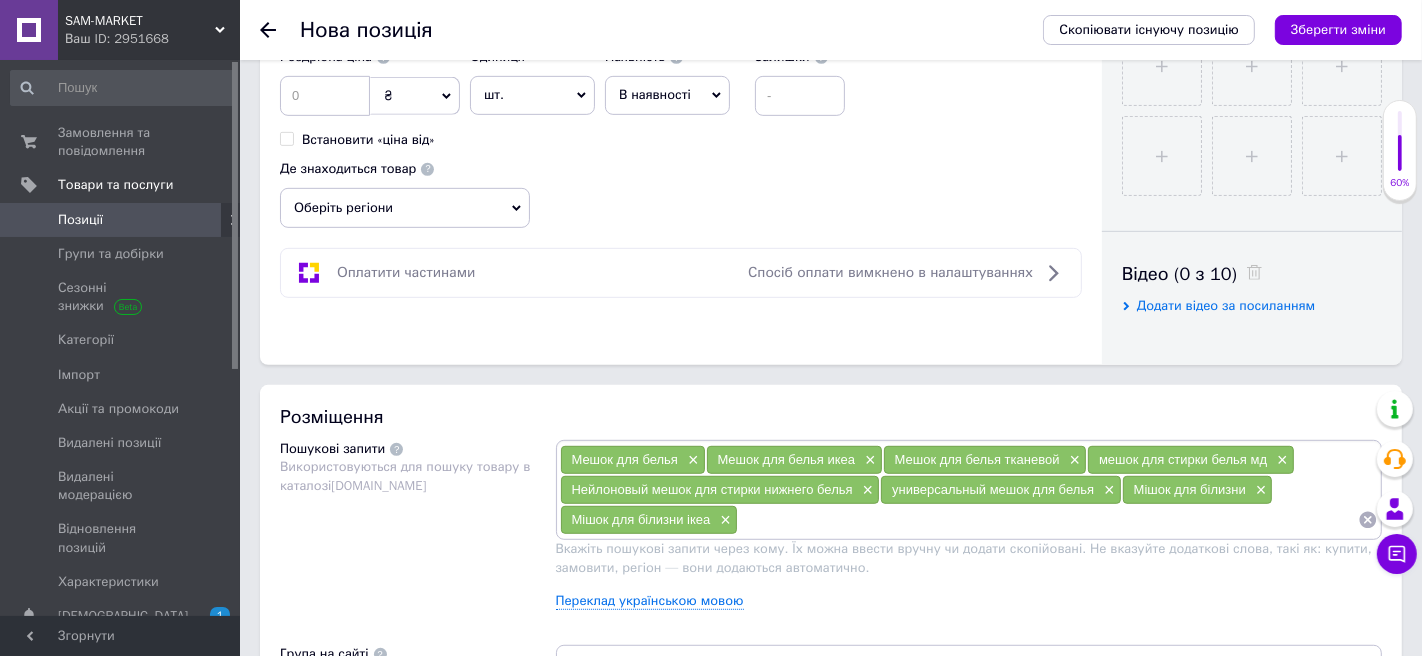 paste on "Мішок для білизни" 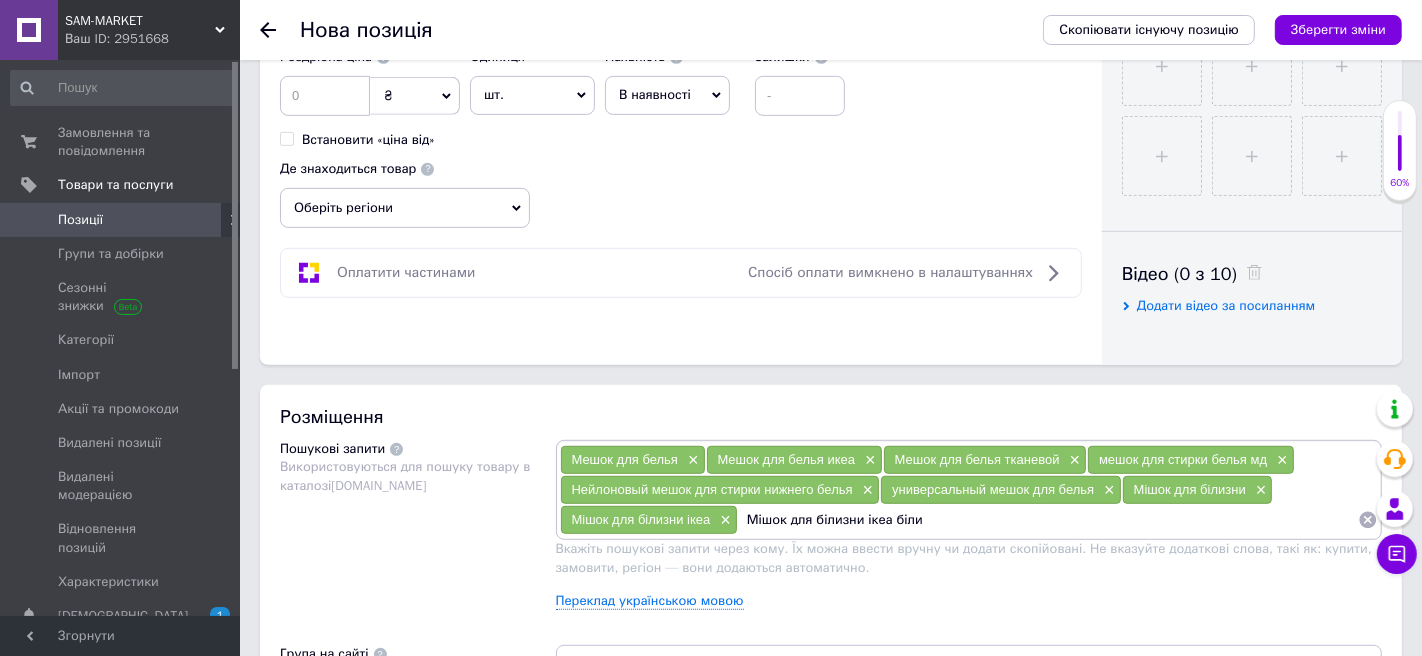 type on "Мішок для білизни ікеа білий" 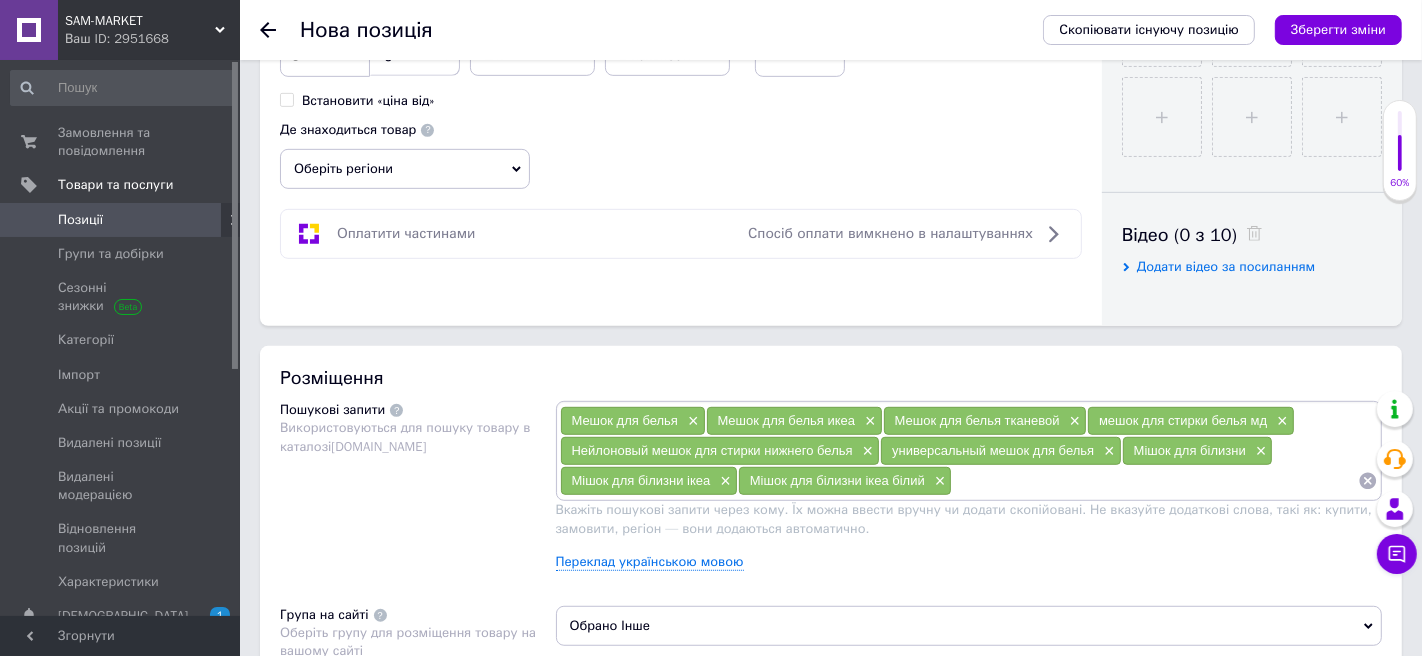 scroll, scrollTop: 876, scrollLeft: 0, axis: vertical 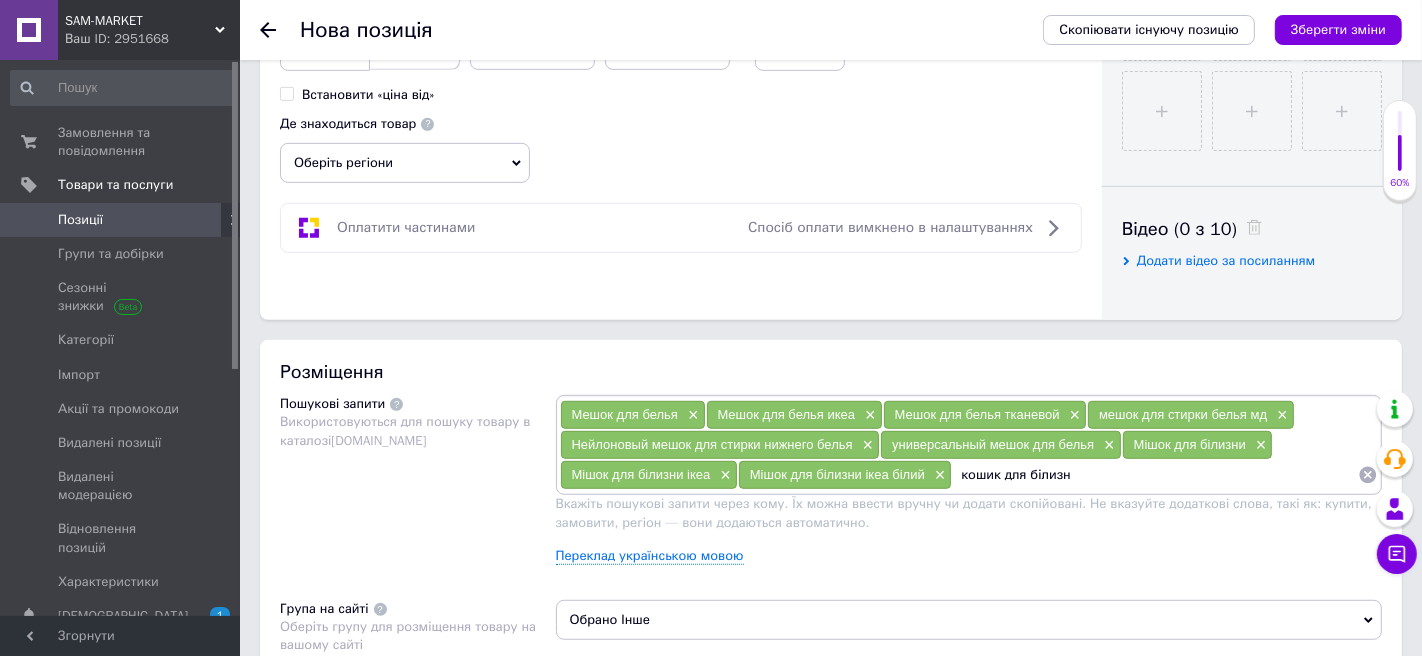 type on "кошик для білизни" 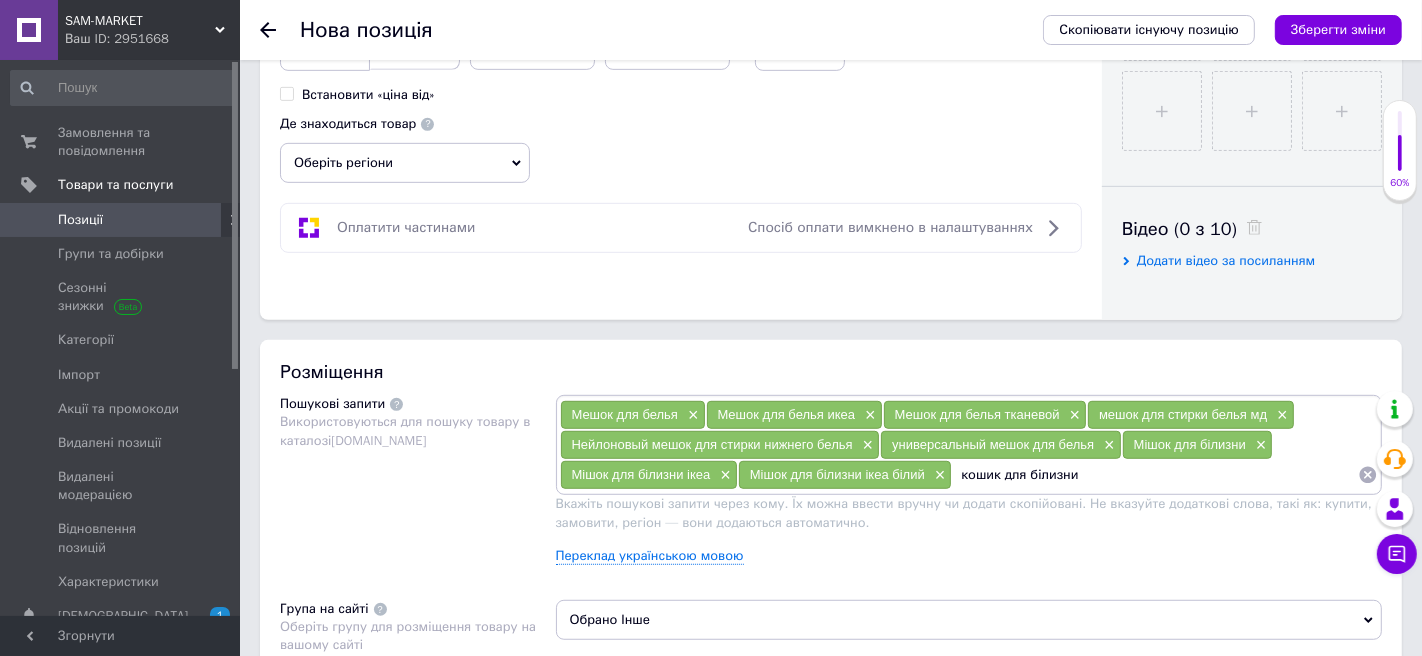 click on "кошик для білизни" at bounding box center (1155, 475) 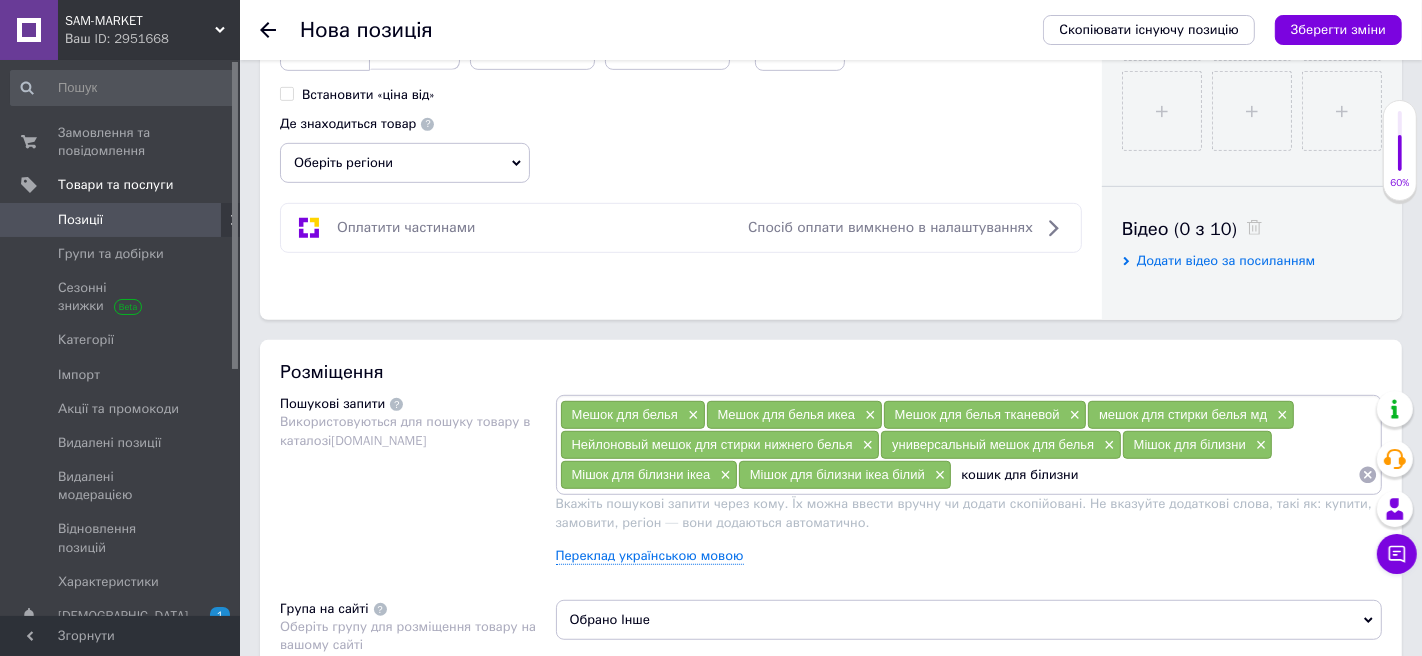 click on "кошик для білизни" at bounding box center (1155, 475) 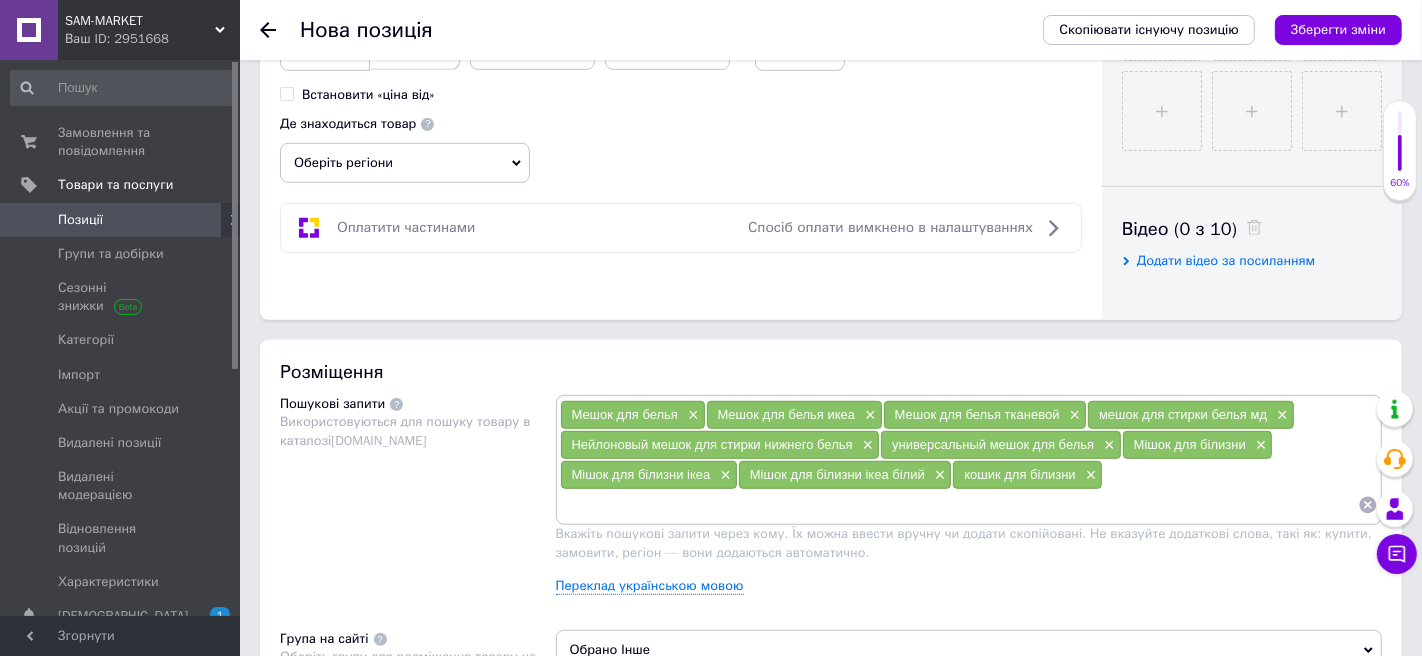 paste on "кошик для білизни" 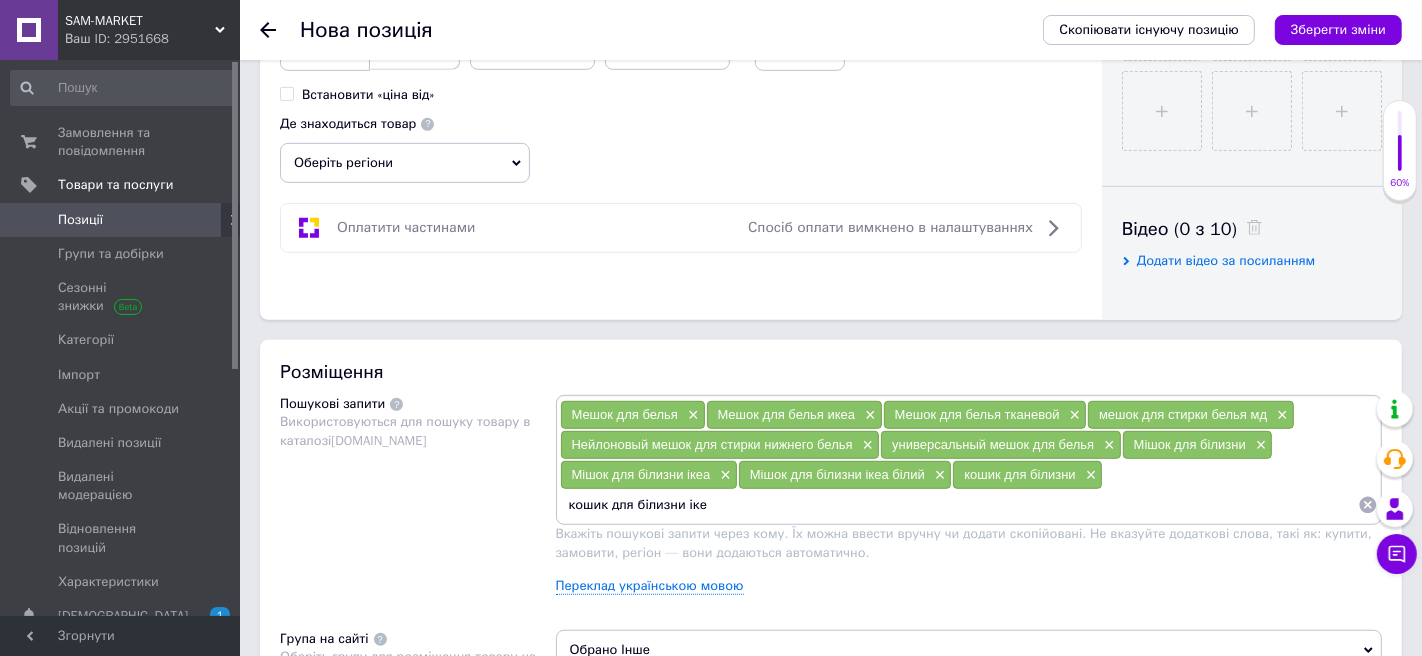 type on "кошик для білизни ікеа" 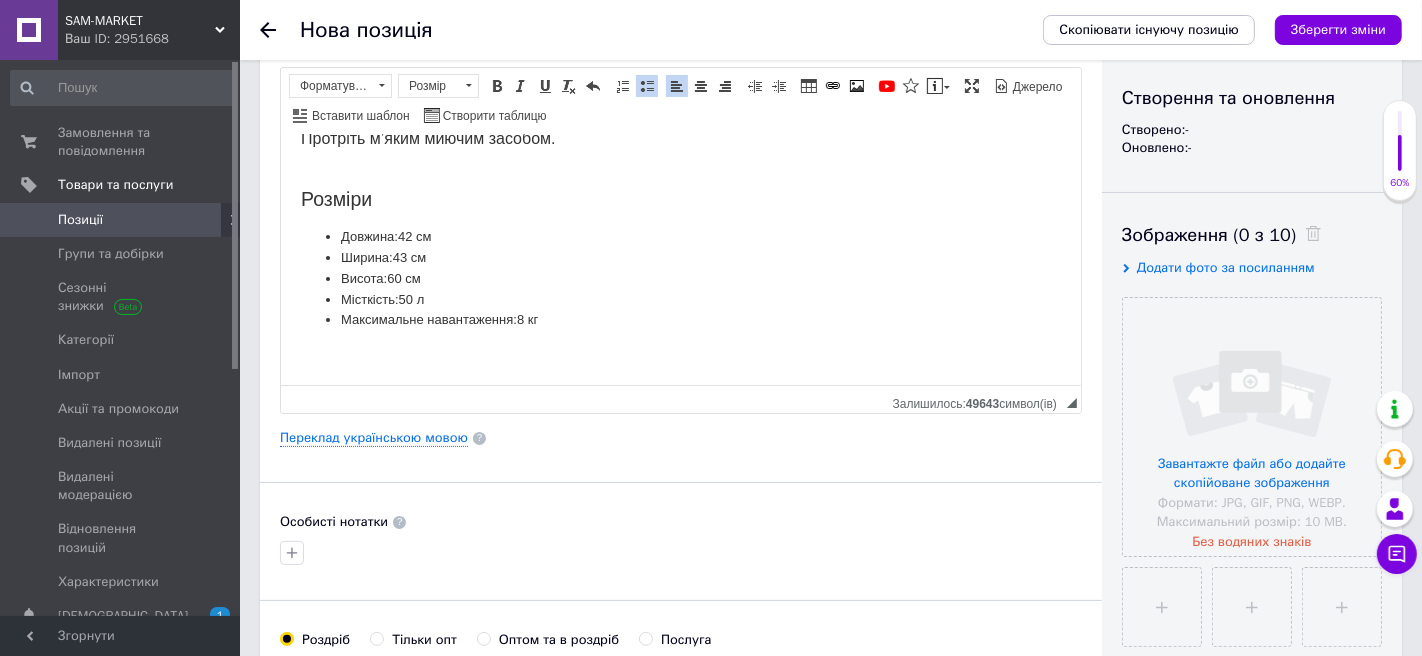 scroll, scrollTop: 0, scrollLeft: 0, axis: both 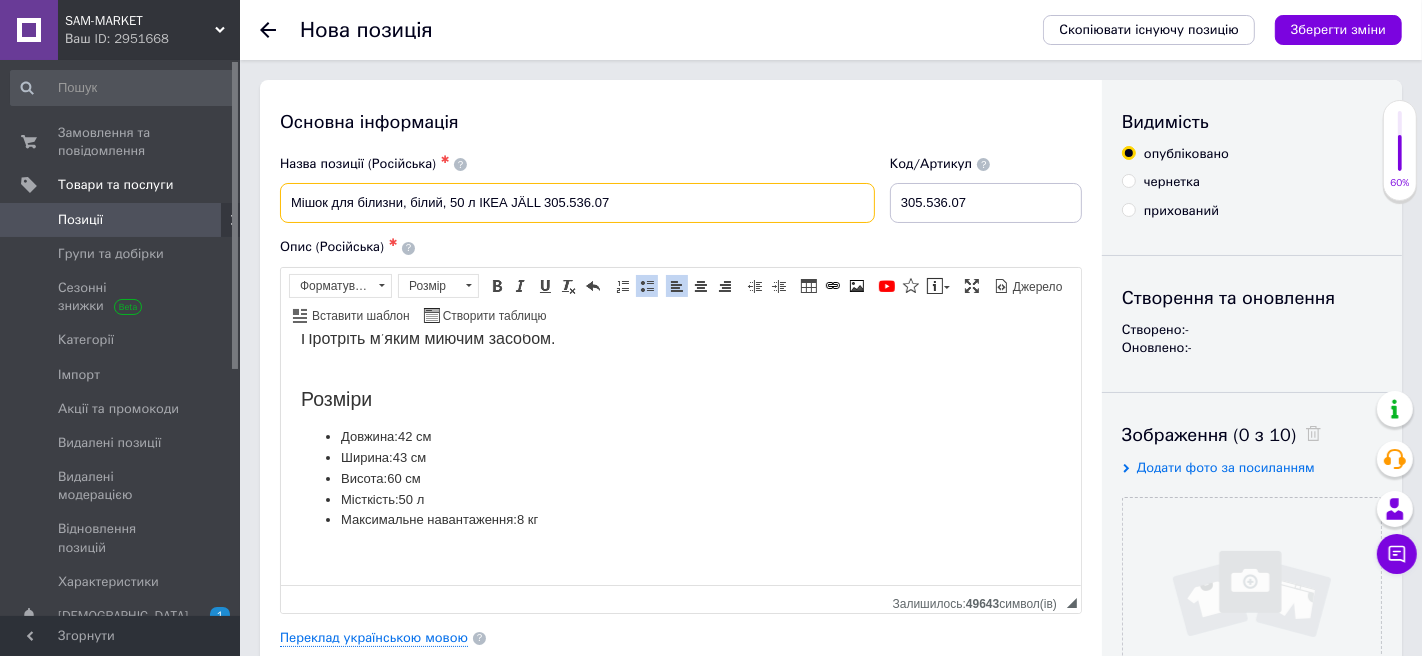 click on "Мішок для білизни, білий, 50 л ІКЕА JÄLL 305.536.07" at bounding box center (577, 203) 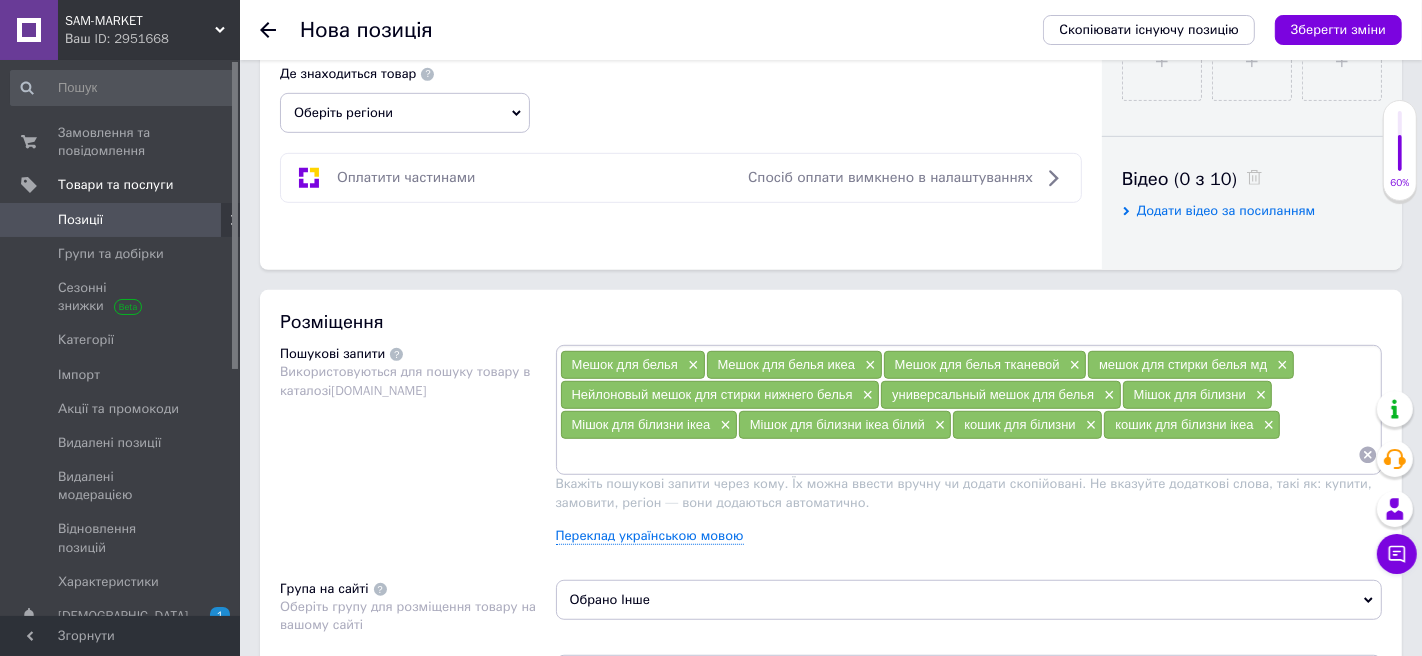 scroll, scrollTop: 928, scrollLeft: 0, axis: vertical 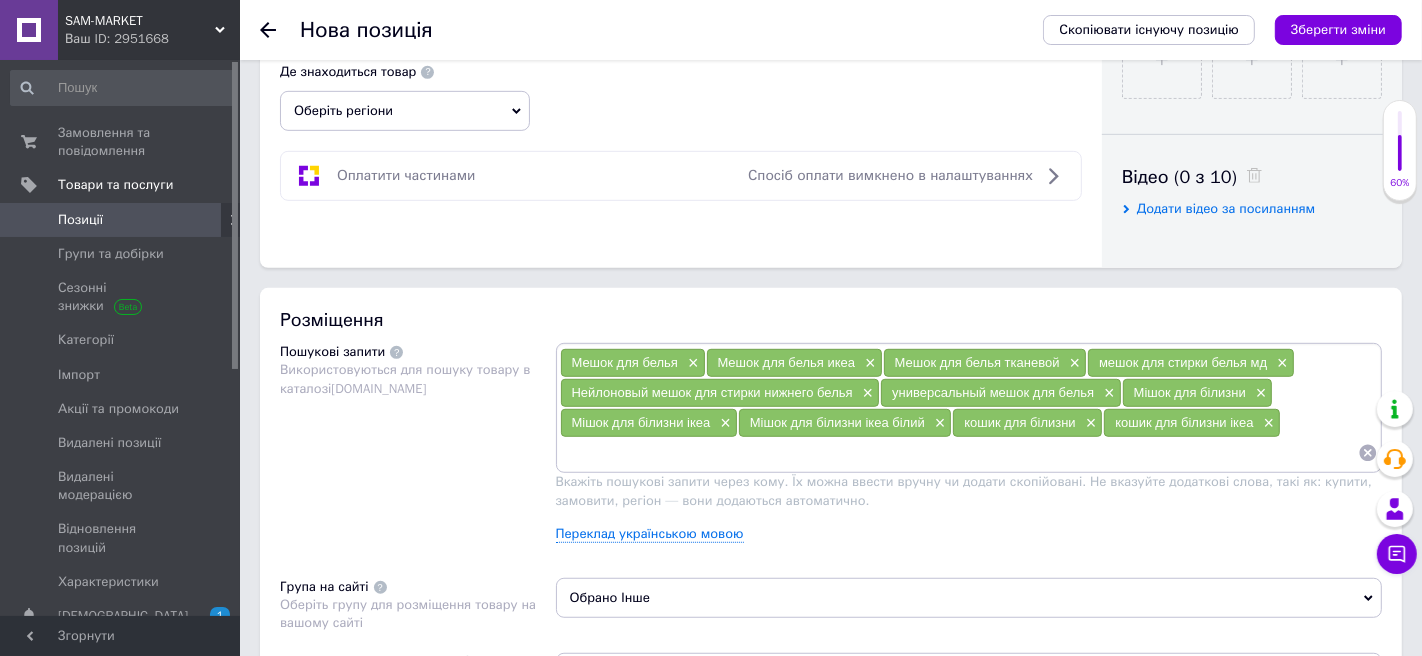 click at bounding box center (959, 453) 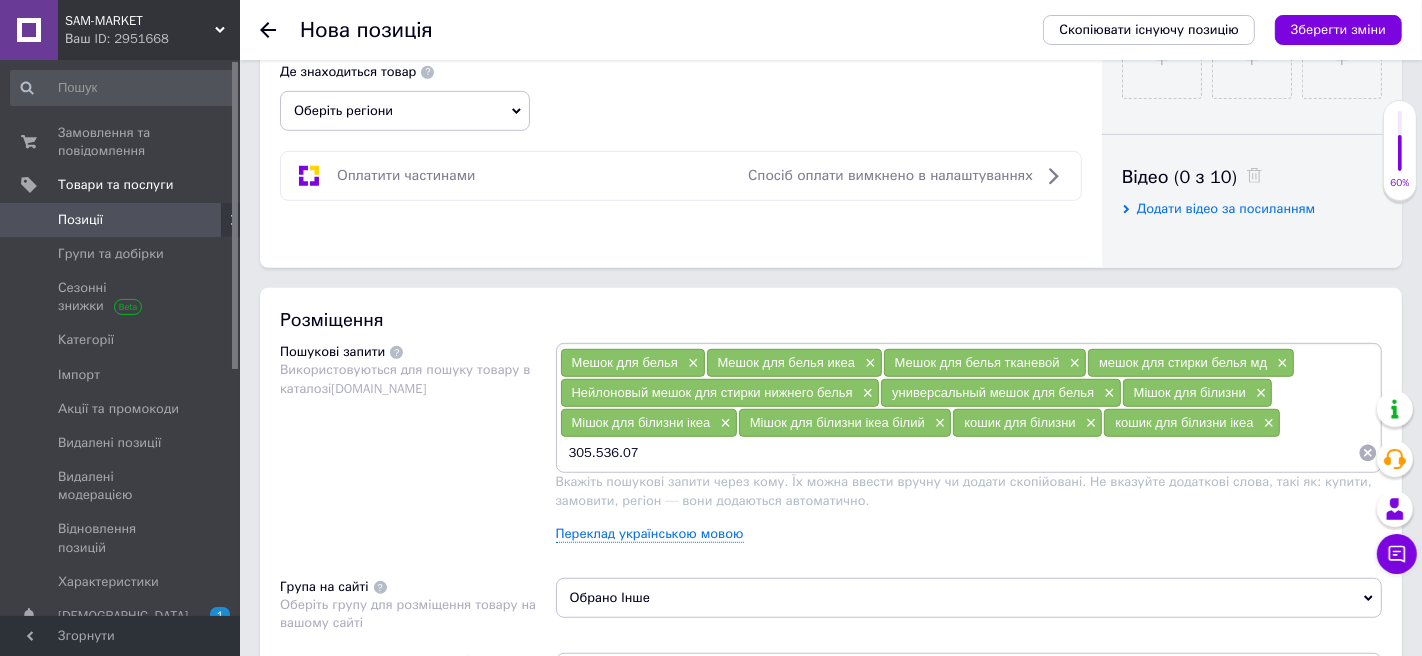 type 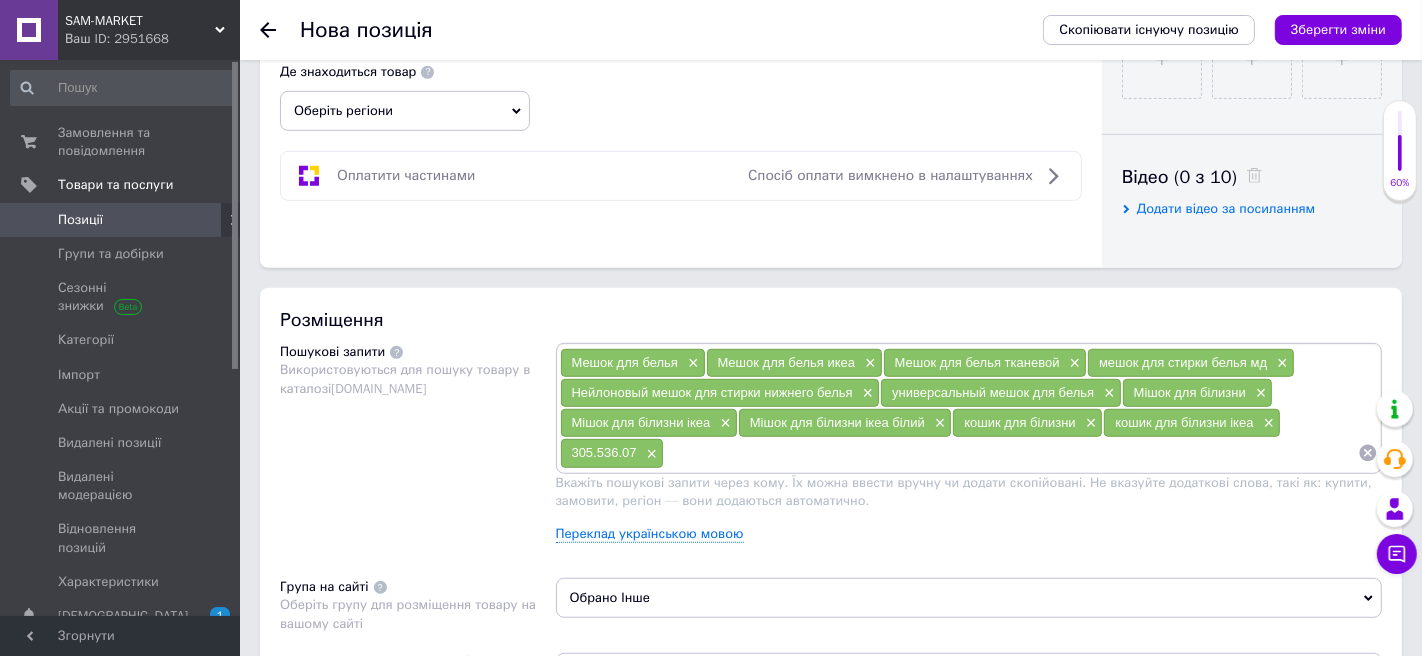 click on "Оберіть регіони" at bounding box center (405, 111) 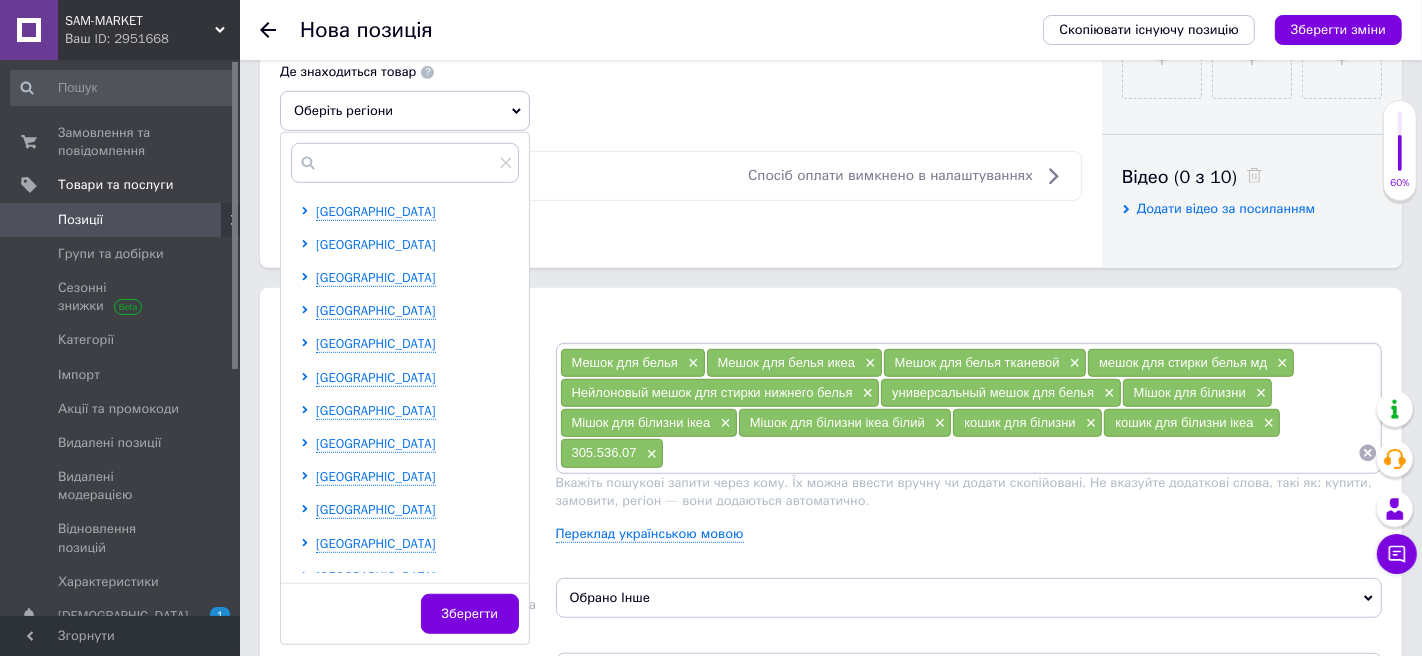 click on "[GEOGRAPHIC_DATA]" at bounding box center (376, 244) 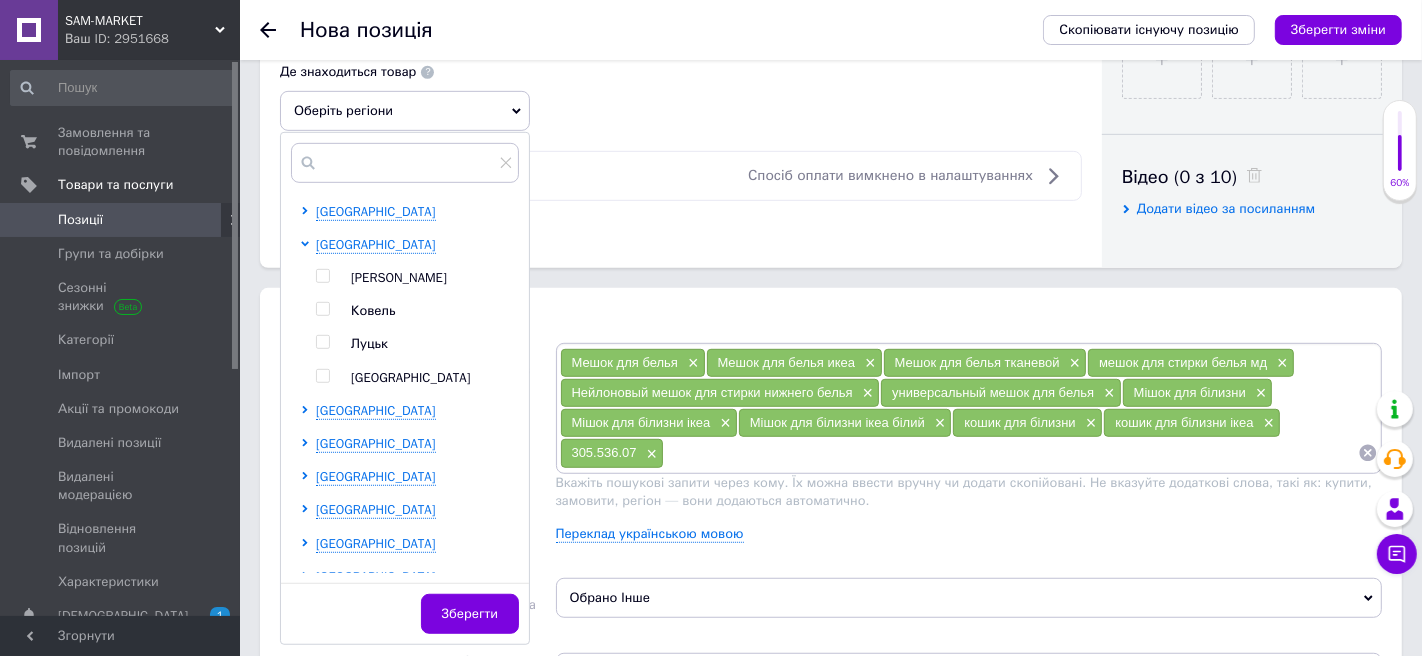 click at bounding box center [322, 342] 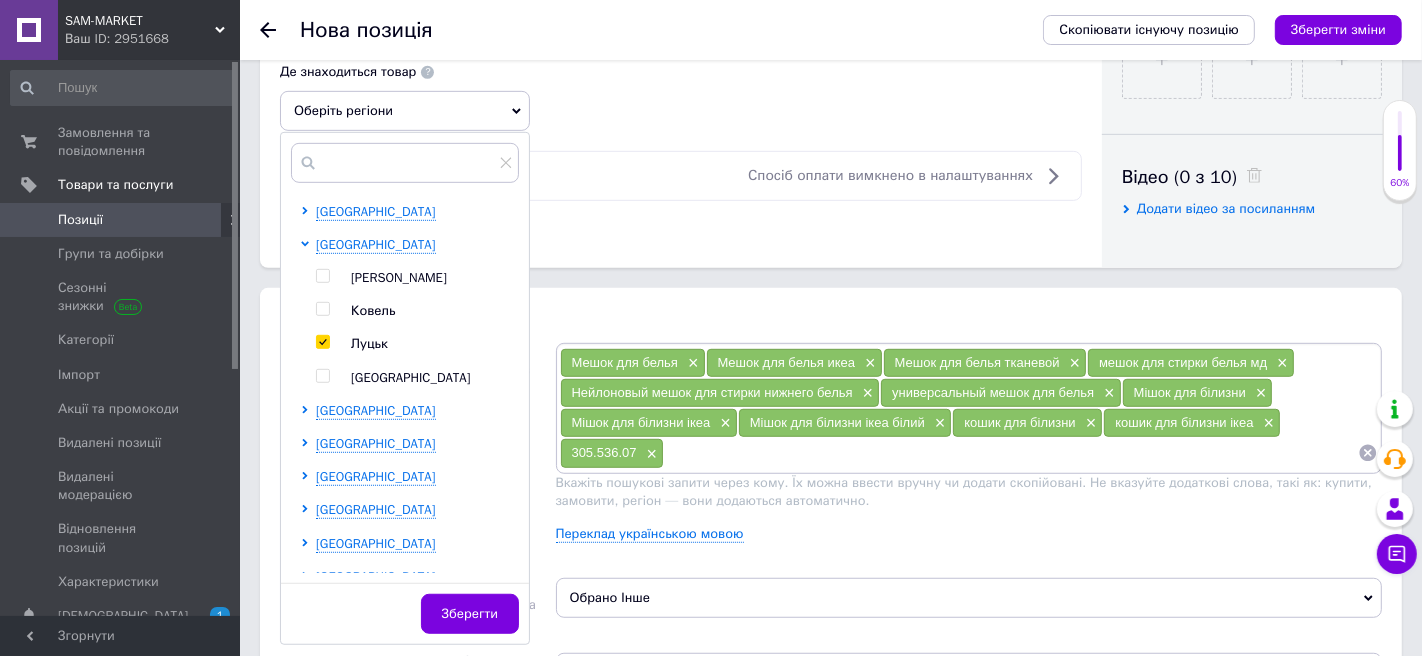 checkbox on "true" 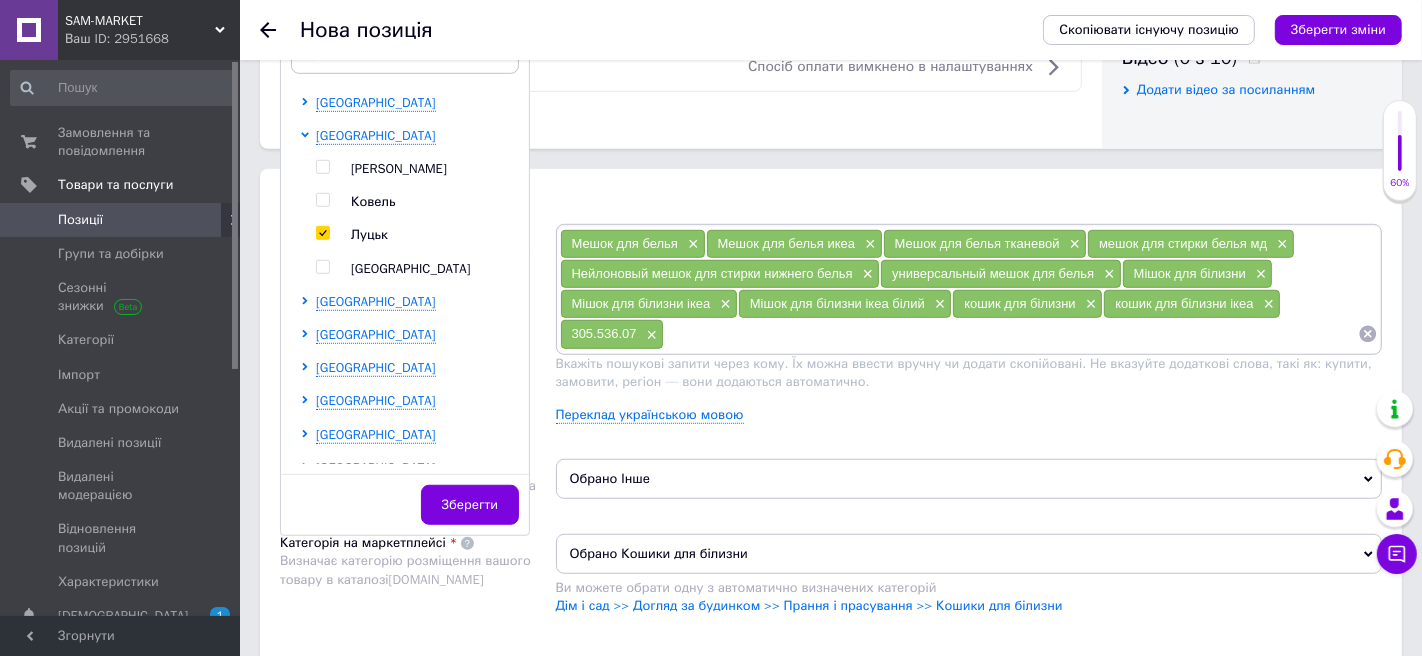 scroll, scrollTop: 1071, scrollLeft: 0, axis: vertical 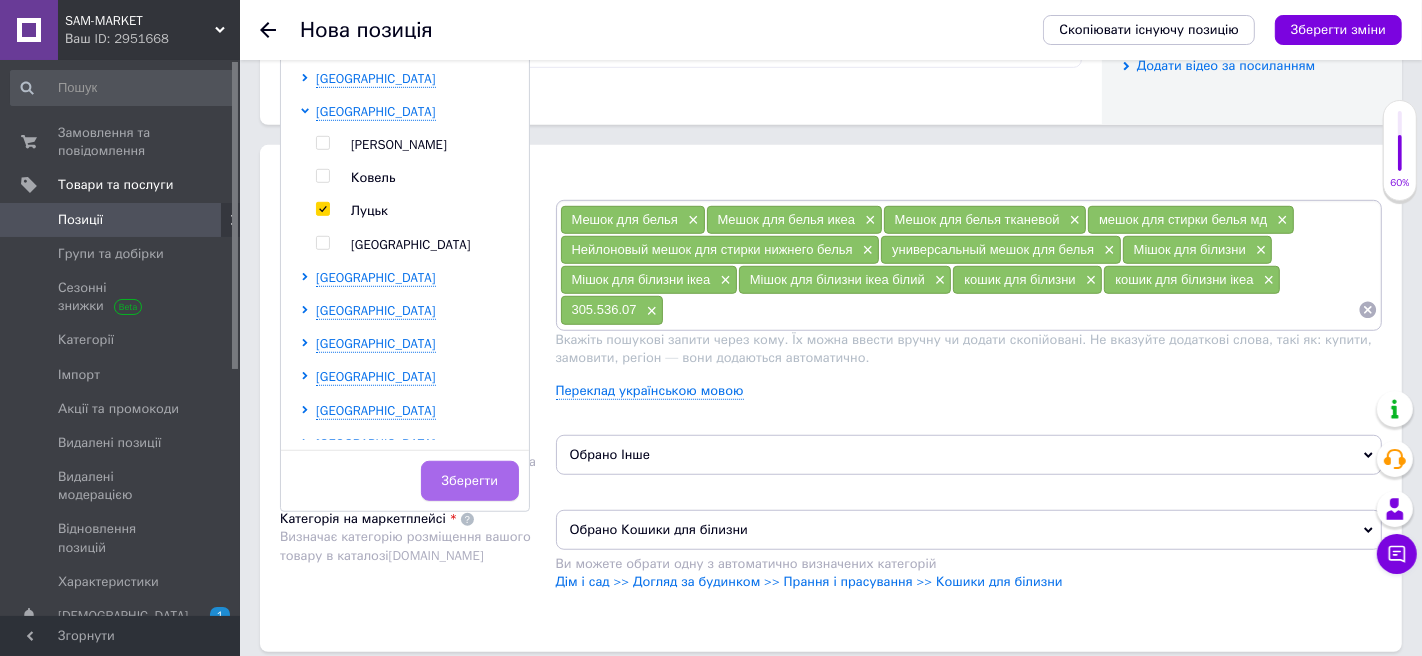 click on "Зберегти" at bounding box center [470, 481] 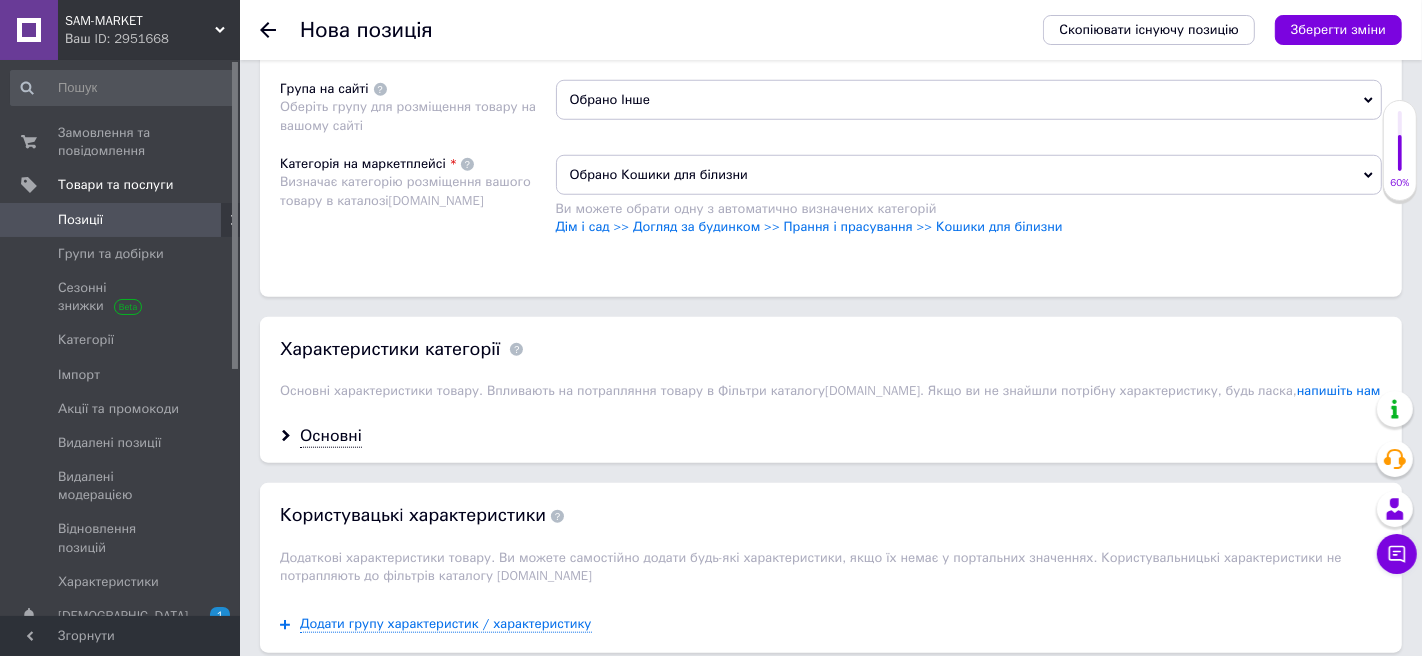 scroll, scrollTop: 1440, scrollLeft: 0, axis: vertical 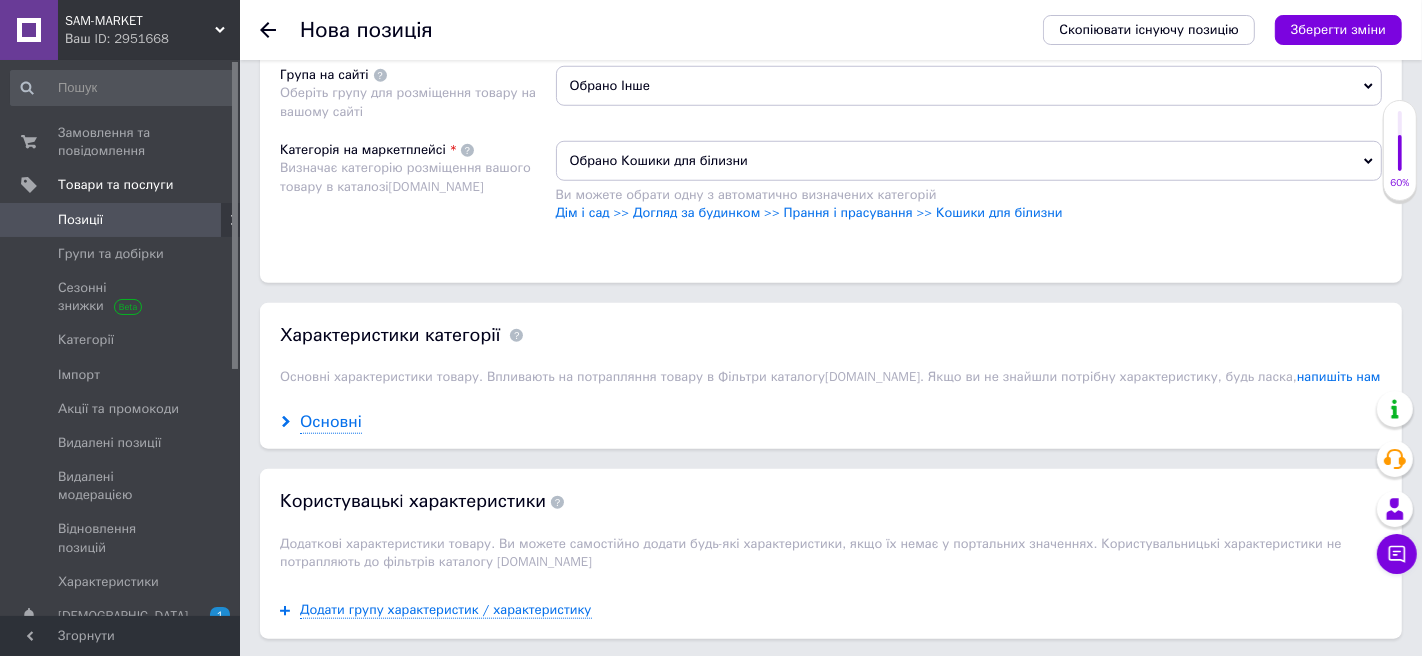 click on "Основні" at bounding box center (331, 422) 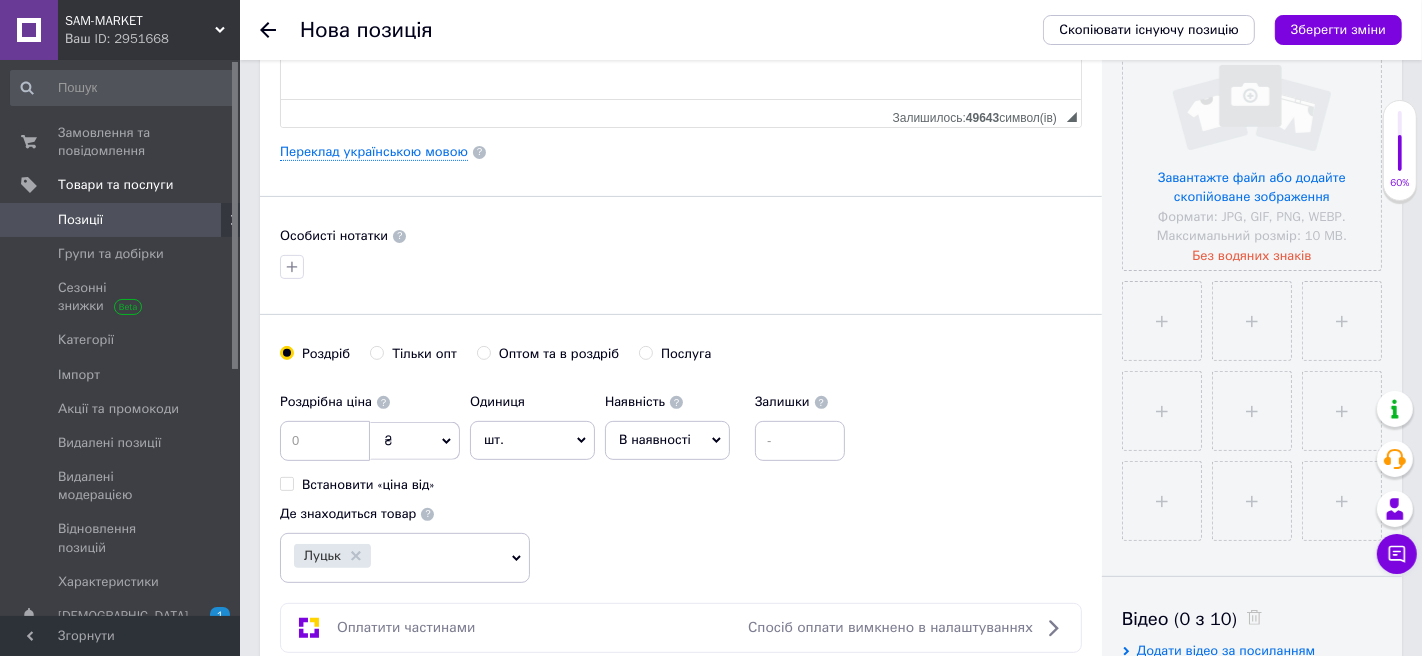 scroll, scrollTop: 484, scrollLeft: 0, axis: vertical 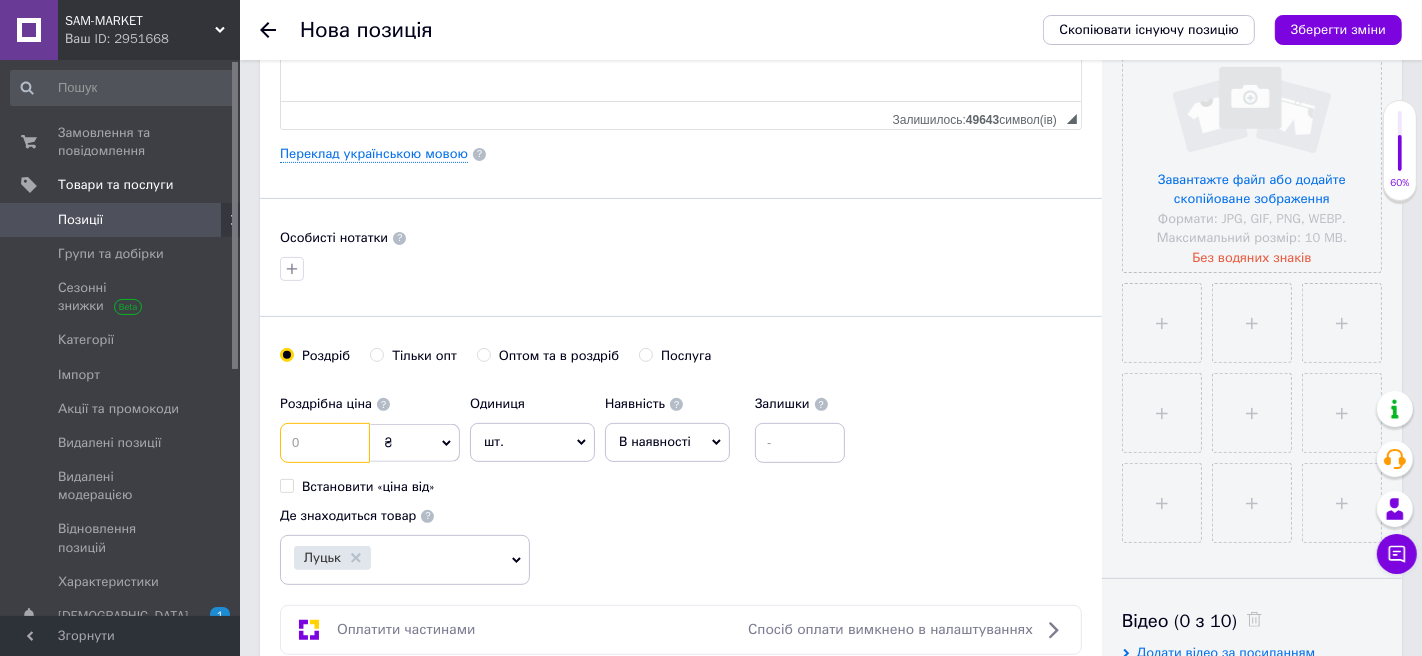 click at bounding box center (325, 443) 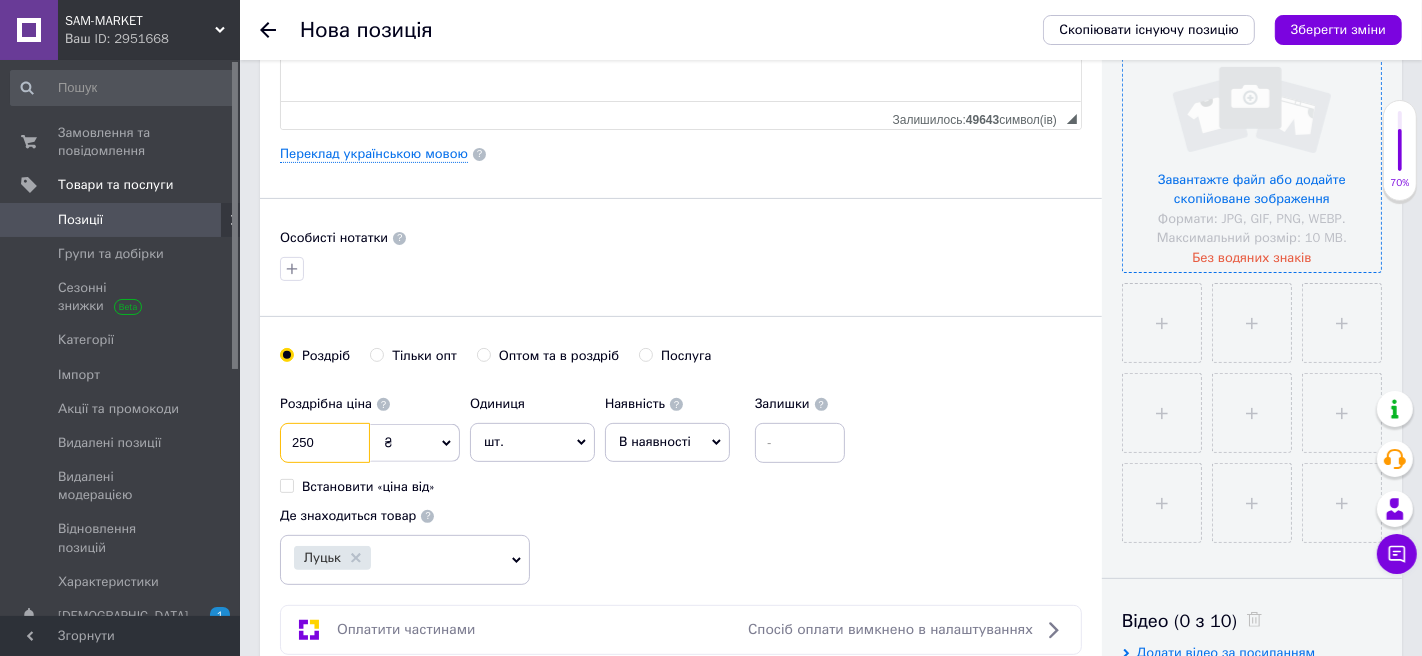 type on "250" 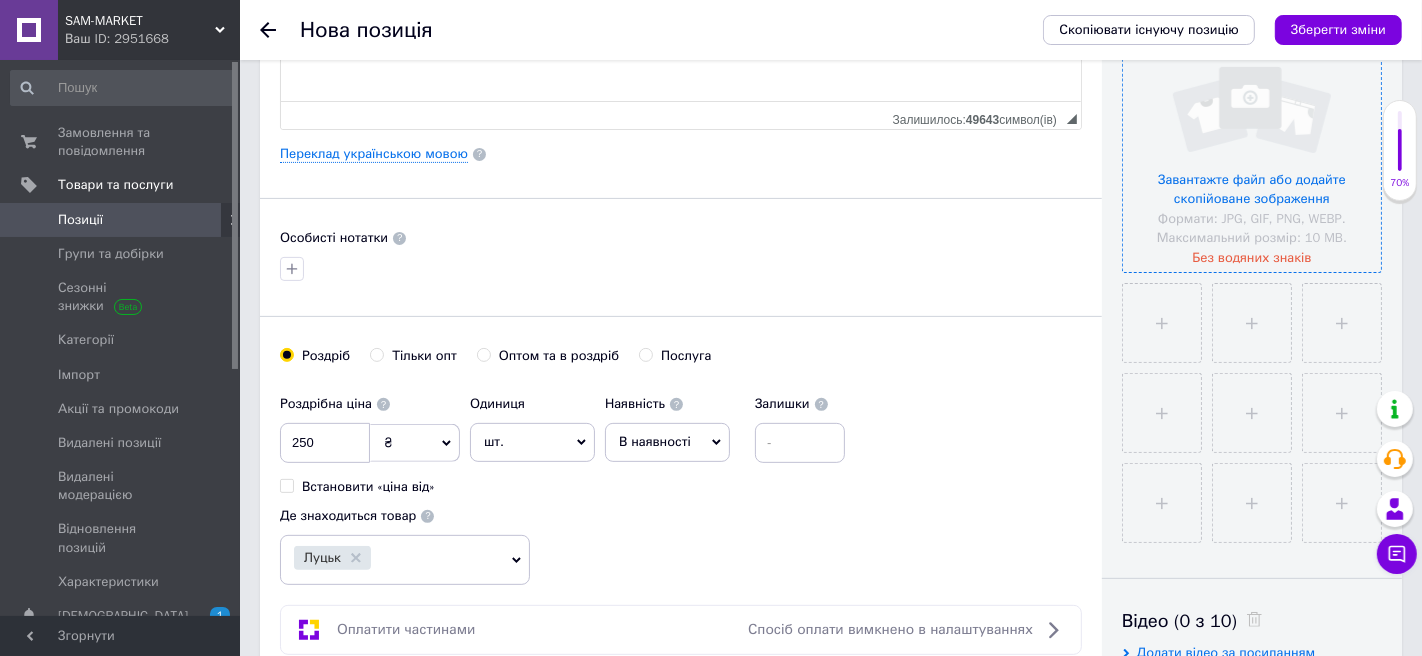 click at bounding box center (1252, 143) 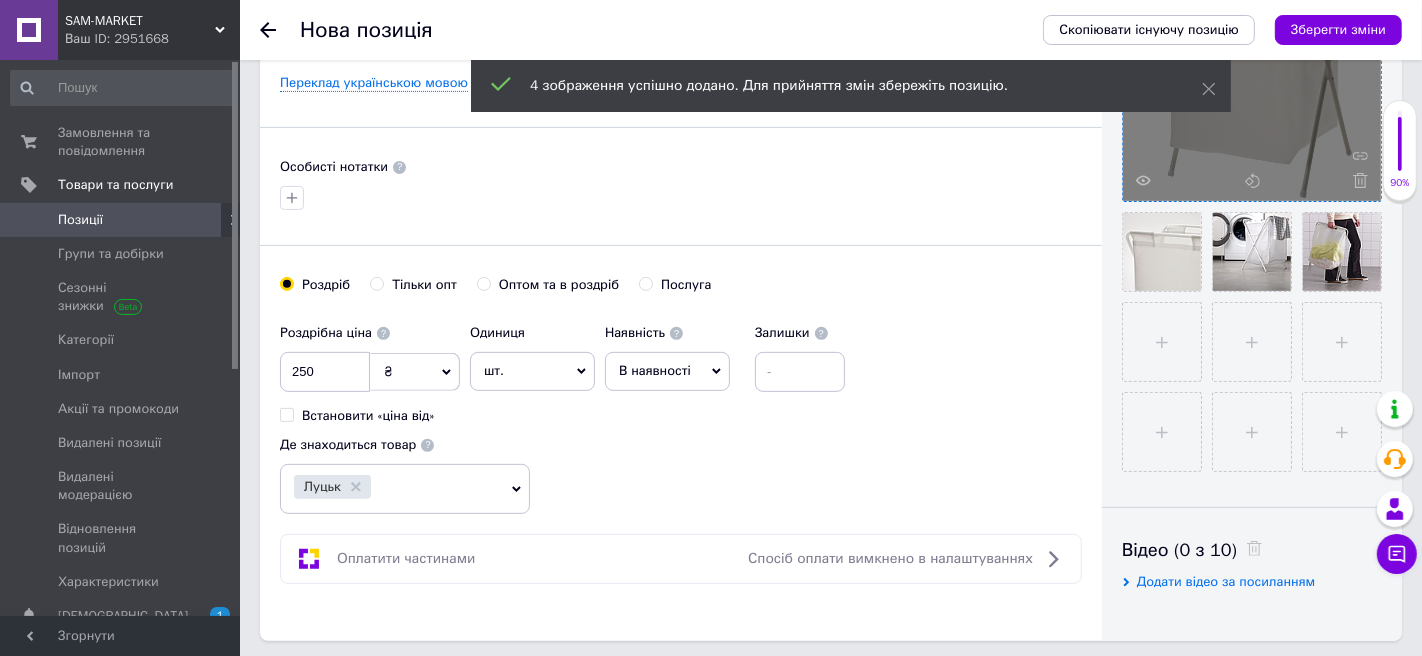 scroll, scrollTop: 583, scrollLeft: 0, axis: vertical 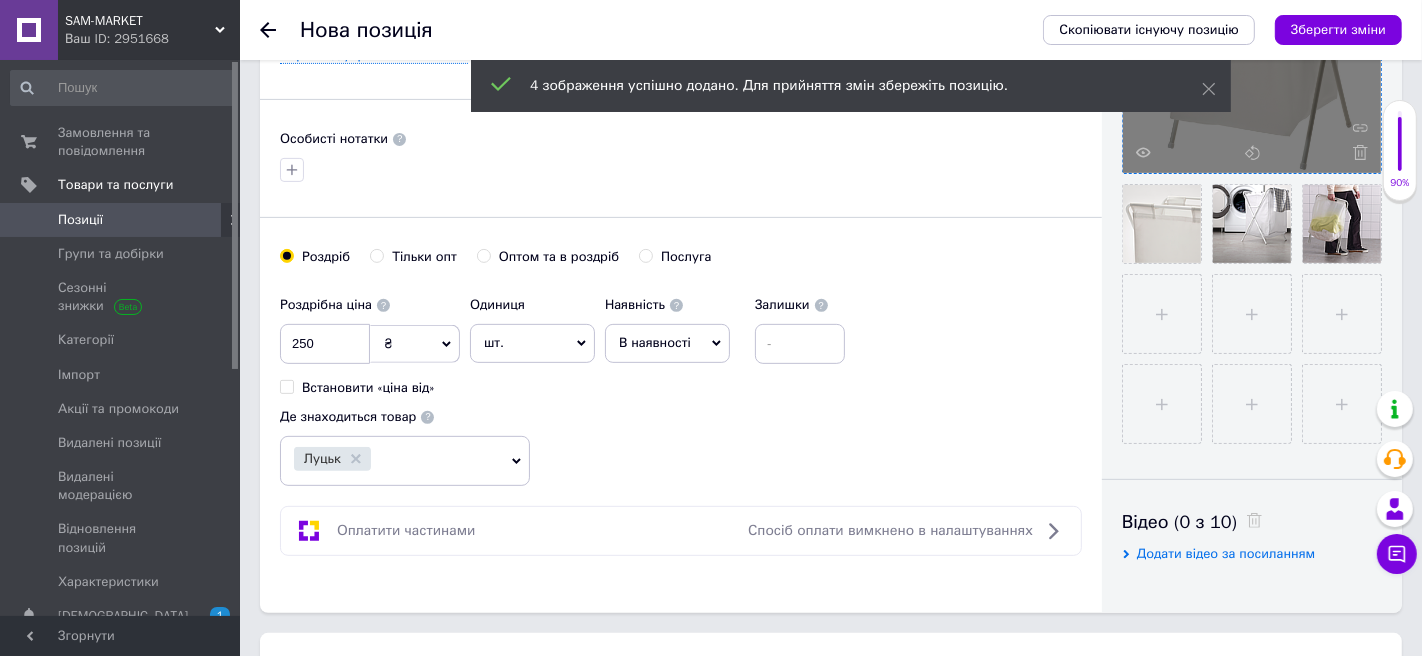 click on "В наявності" at bounding box center (667, 343) 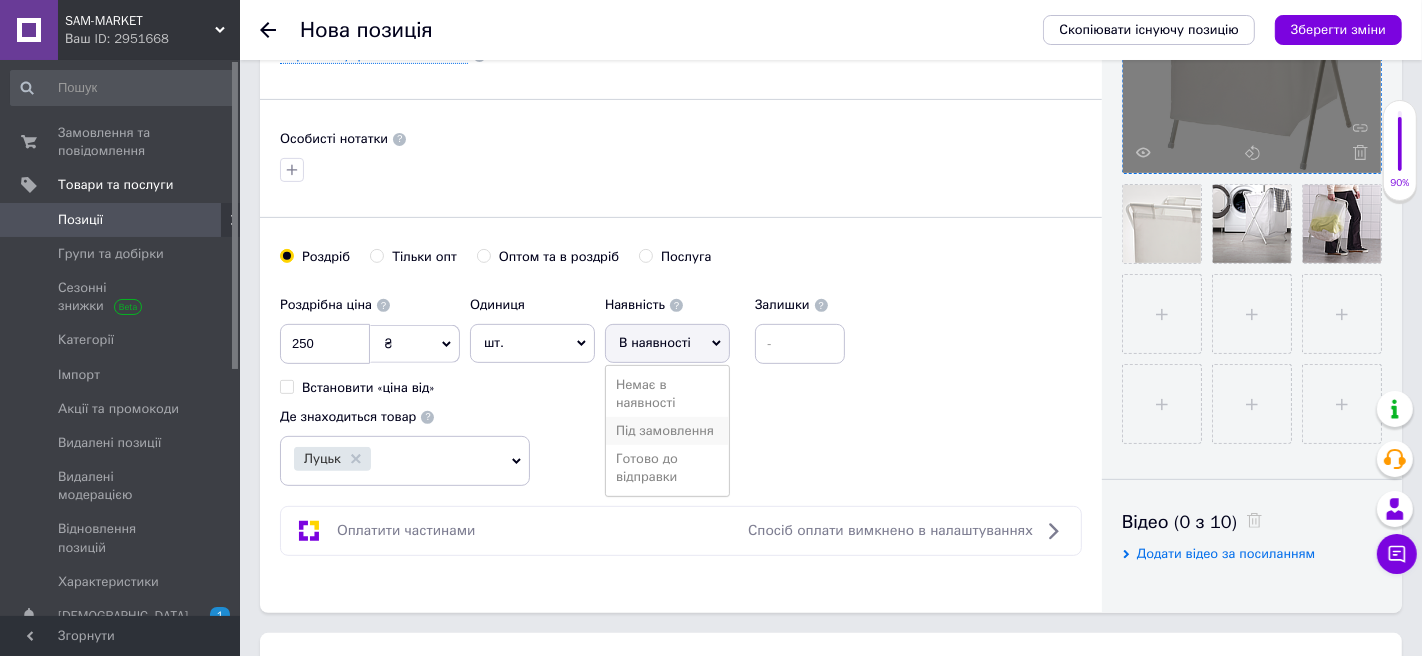 click on "Під замовлення" at bounding box center [667, 431] 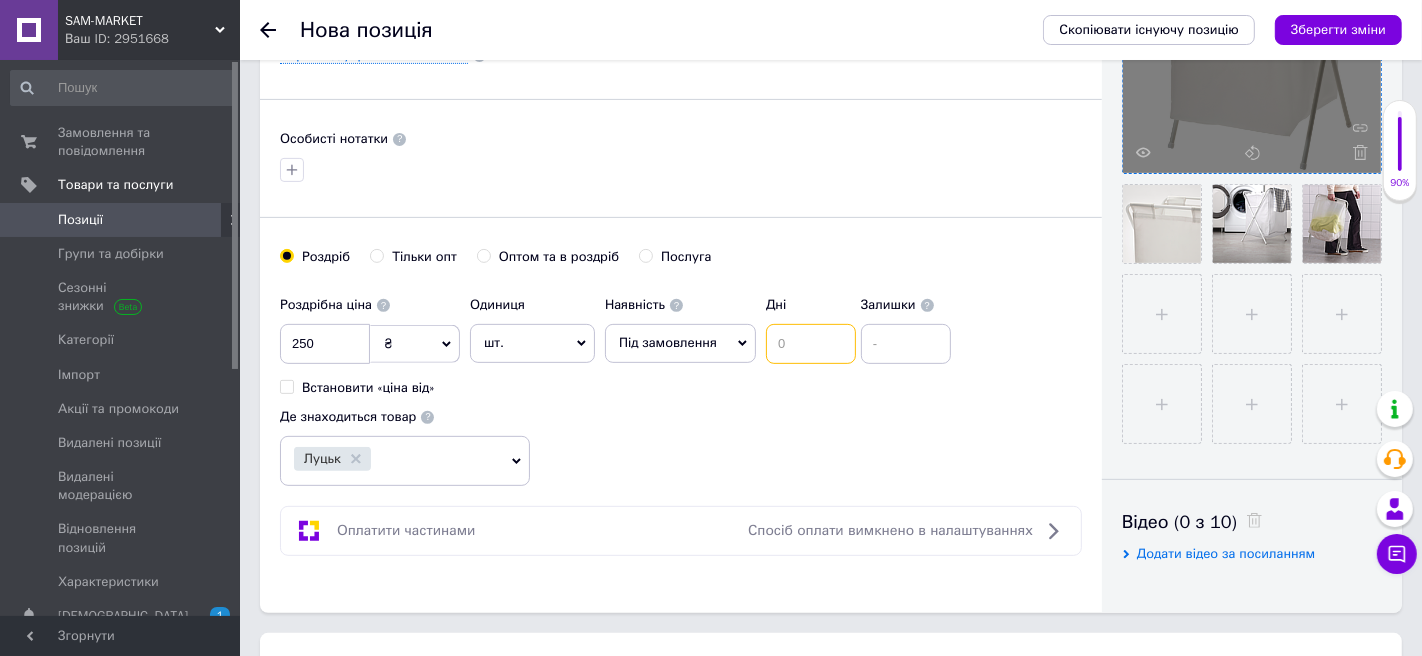 click at bounding box center [811, 344] 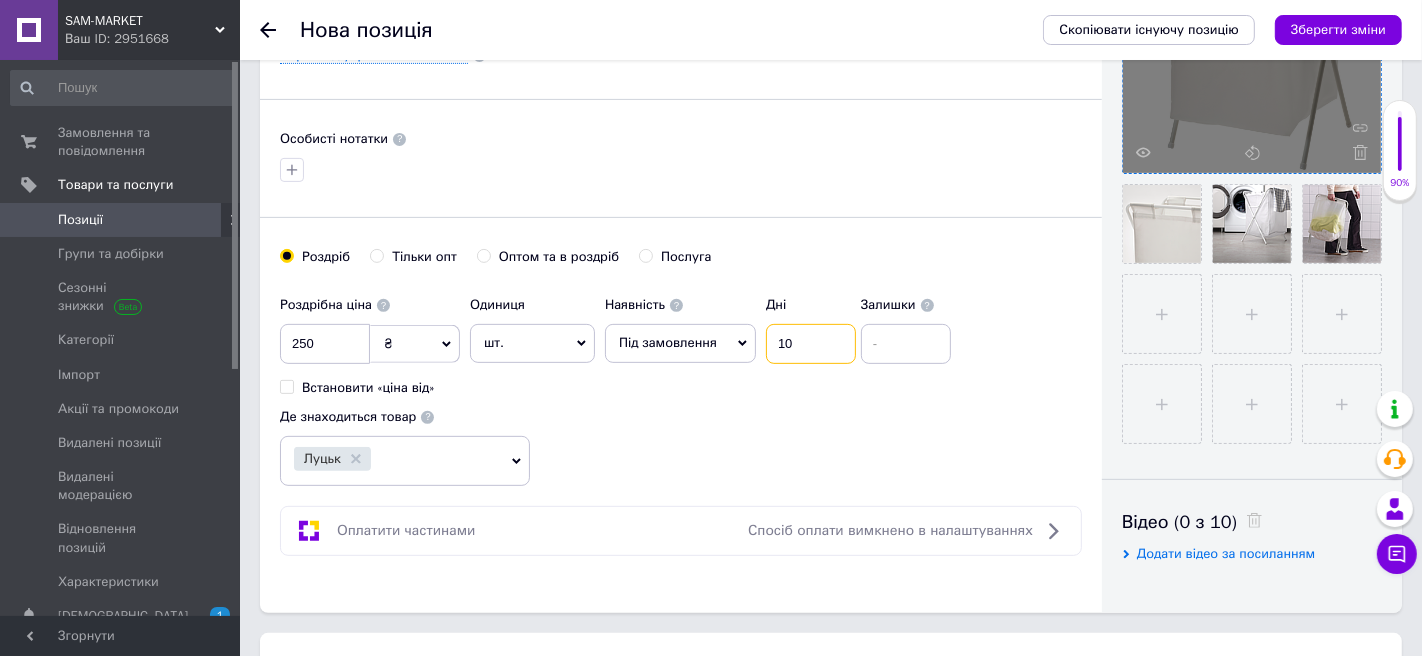 type on "10" 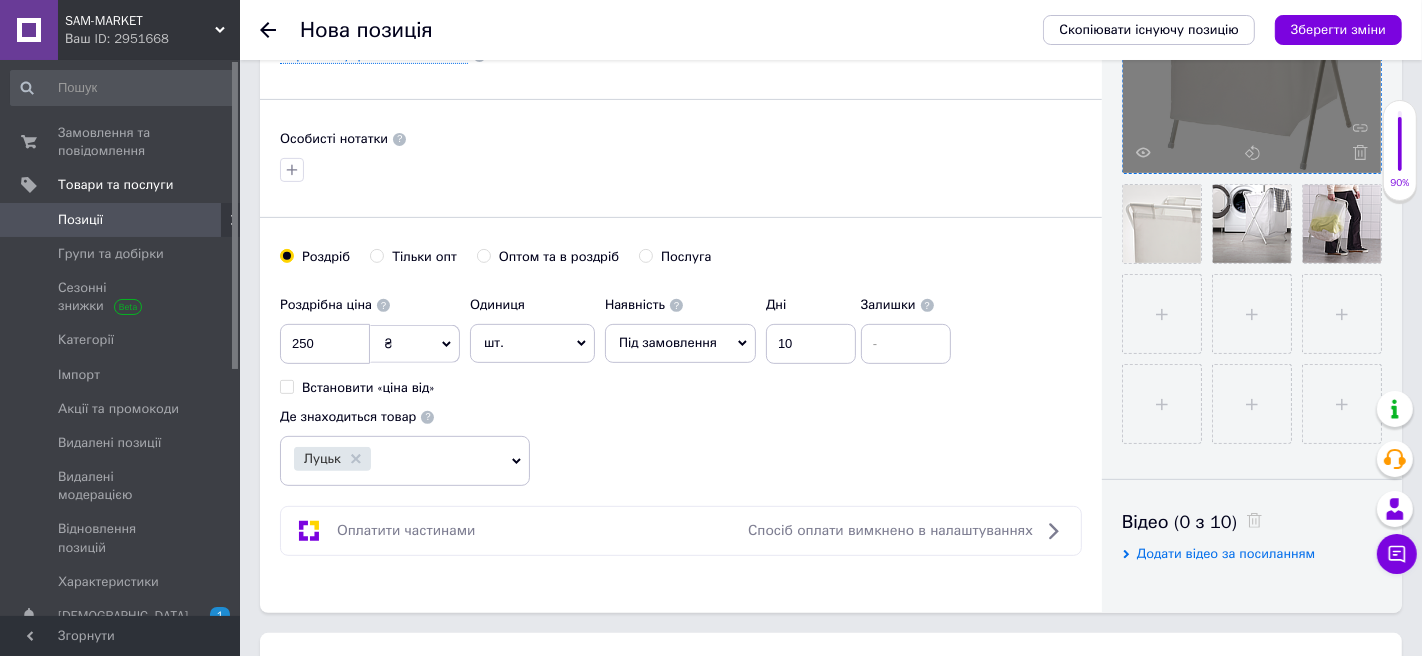 click on "Роздрібна ціна 250 ₴ $ EUR CHF GBP ¥ PLN ₸ MDL HUF KGS CNY TRY KRW lei Встановити «ціна від» Одиниця шт. Популярне комплект упаковка кв.м пара м кг пог.м послуга т а автоцистерна ампула б балон банка блістер бобіна бочка бут бухта в ват виїзд відро г г га година гр/кв.м гігакалорія д дав два місяці день доба доза є єврокуб з зміна к кВт каністра карат кв.дм кв.м кв.см кв.фут квартал кг кг/кв.м км колесо комплект коробка куб.дм куб.м л л лист м м мВт мл мм моток місяць мішок н набір номер о об'єкт од. п палетомісце пара партія пач пог.м послуга посівна одиниця птахомісце півроку пігулка" at bounding box center [681, 386] 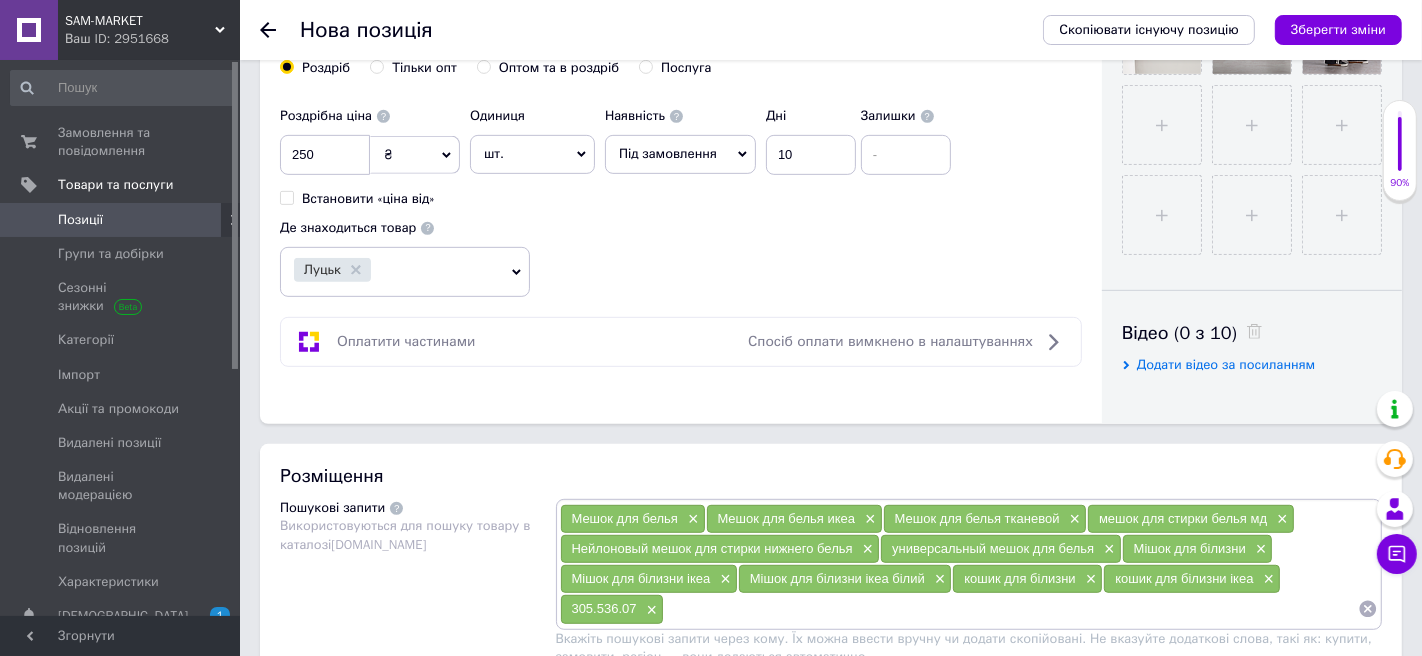 scroll, scrollTop: 778, scrollLeft: 0, axis: vertical 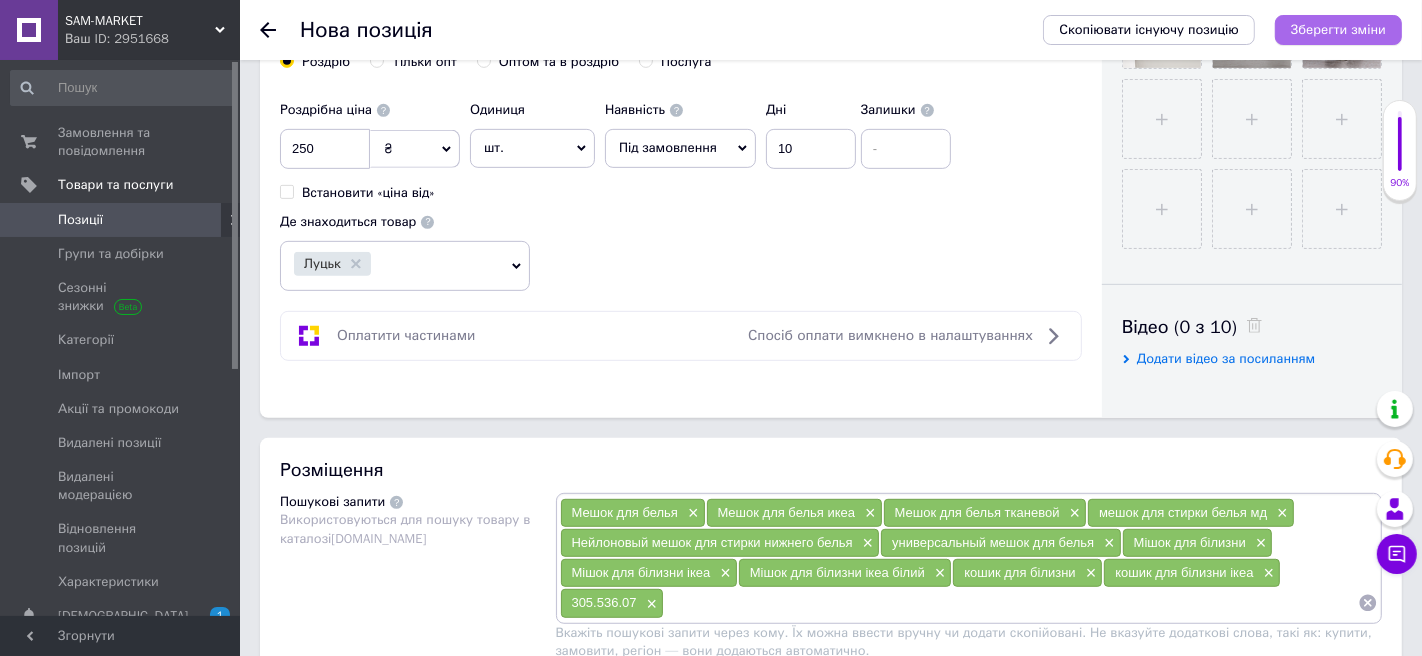 click on "Зберегти зміни" at bounding box center [1338, 29] 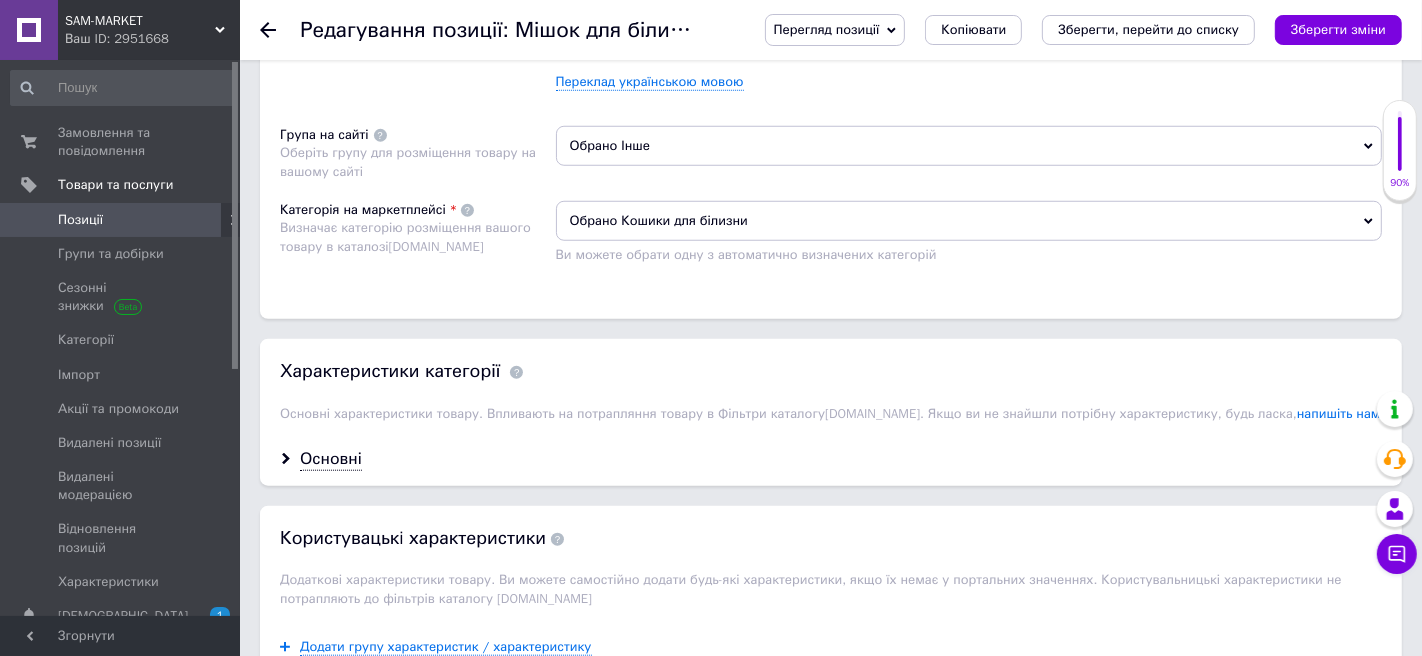 scroll, scrollTop: 1564, scrollLeft: 0, axis: vertical 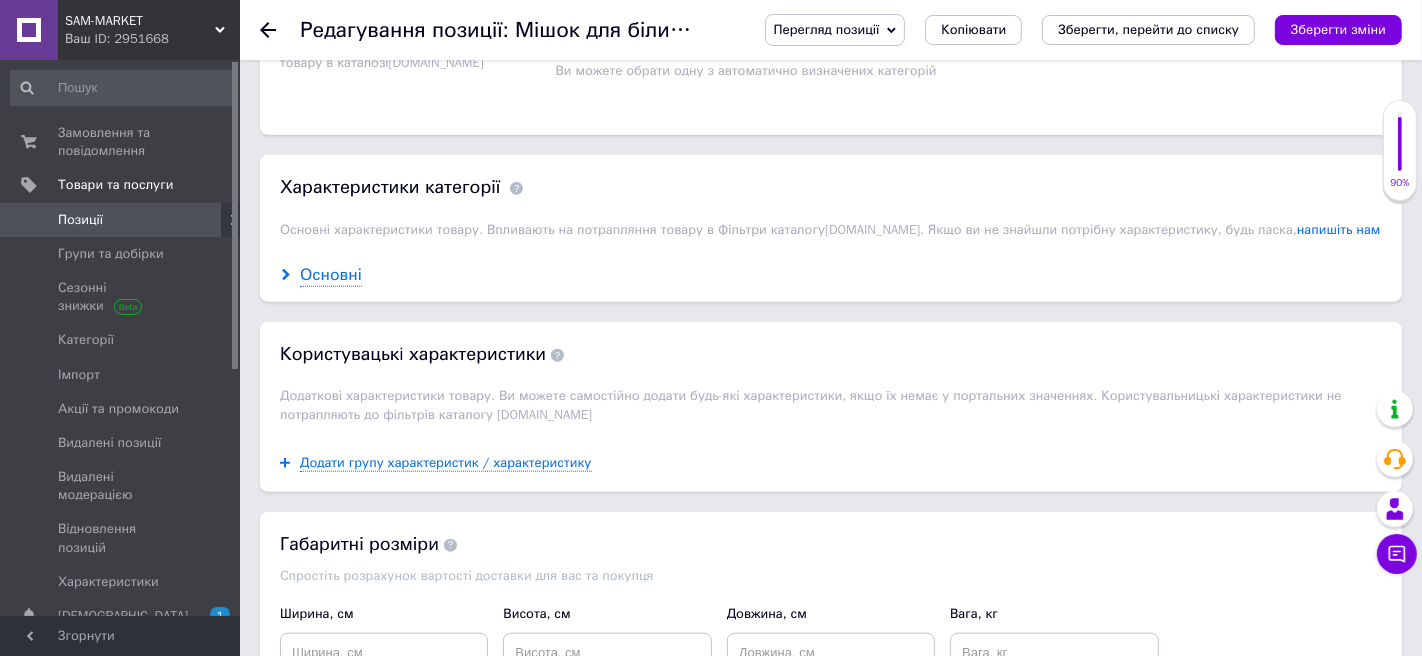 click on "Основні" at bounding box center (331, 275) 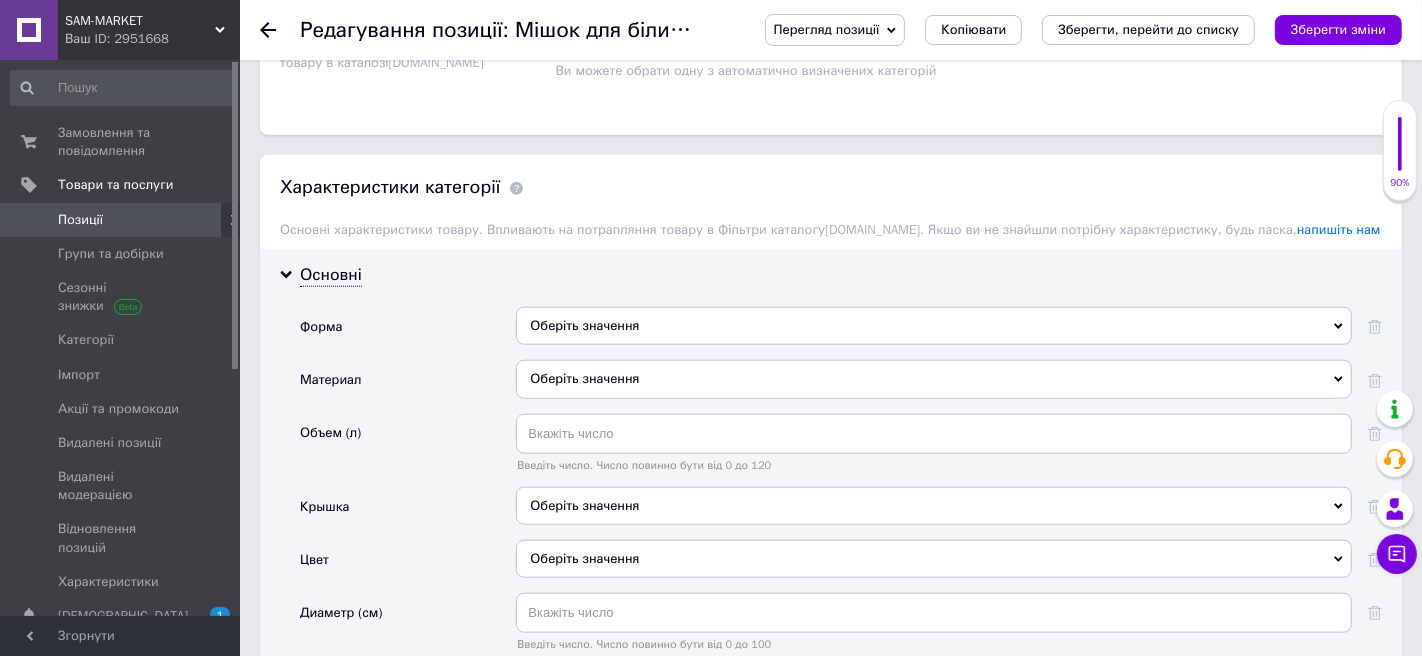 click on "Оберіть значення" at bounding box center [934, 326] 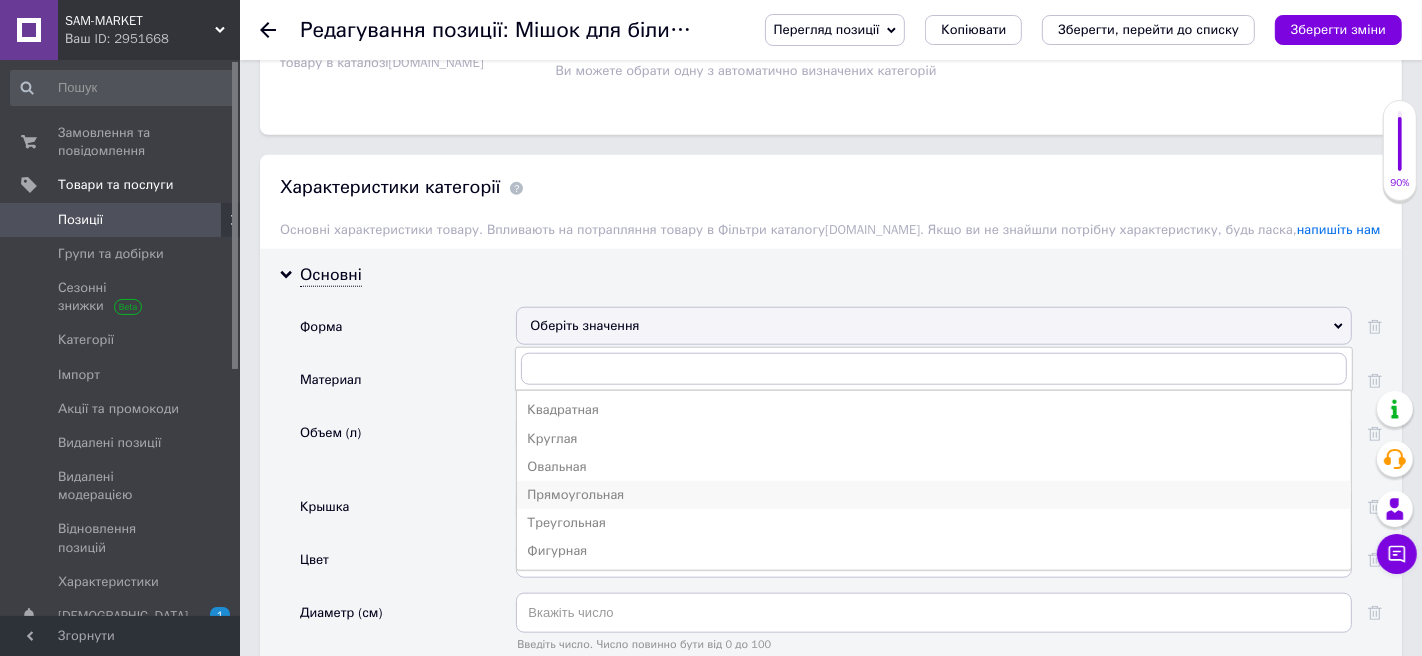 click on "Прямоугольная" at bounding box center [934, 495] 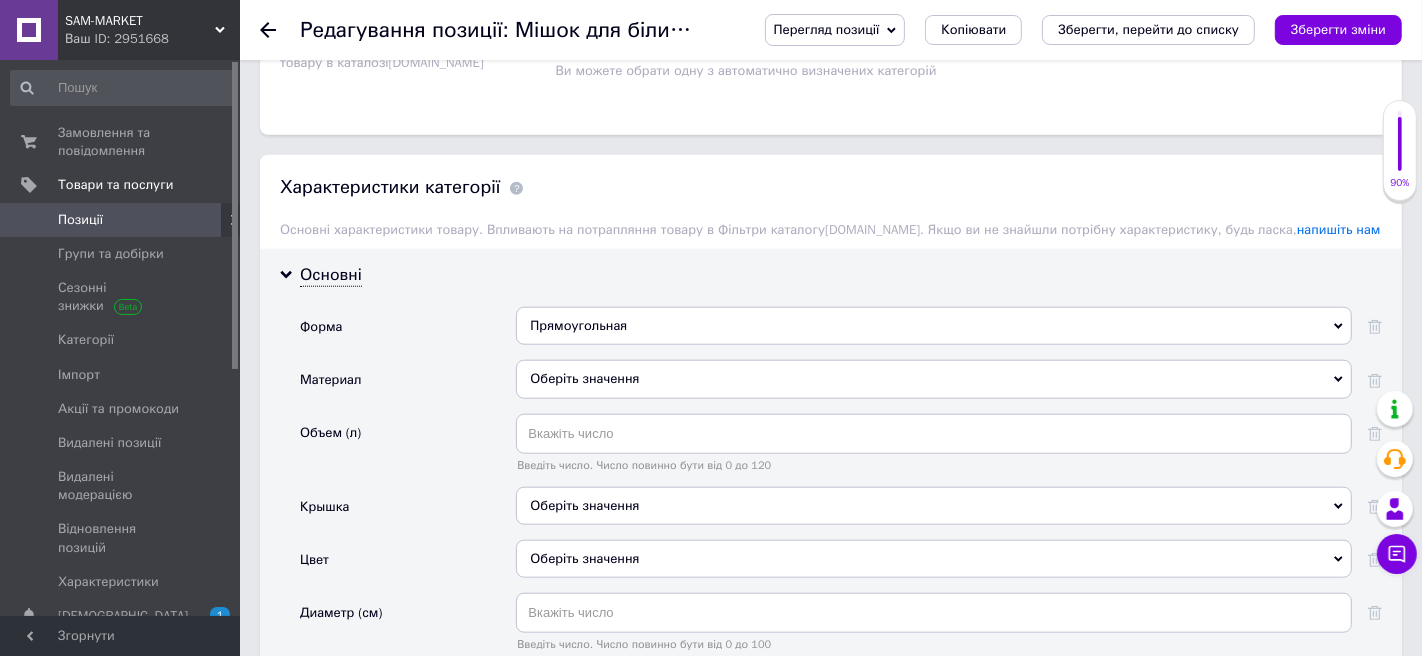 click on "Оберіть значення" at bounding box center [934, 379] 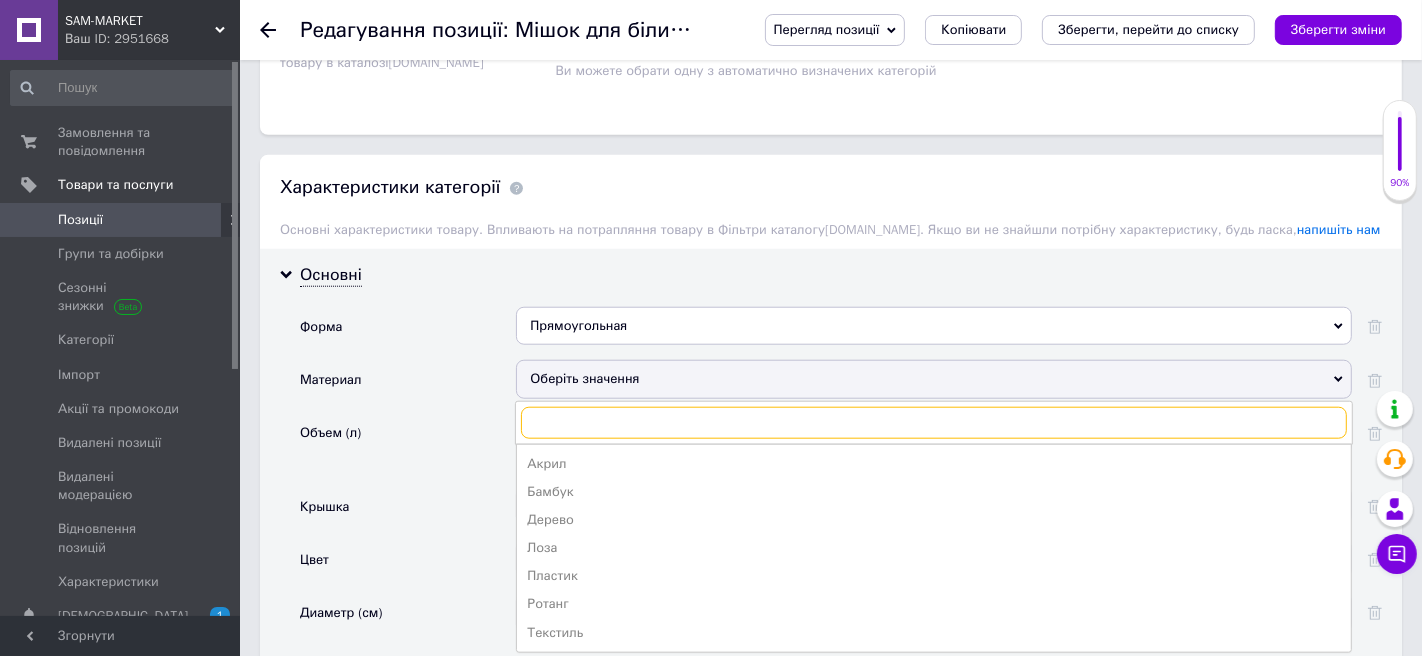 type on "п" 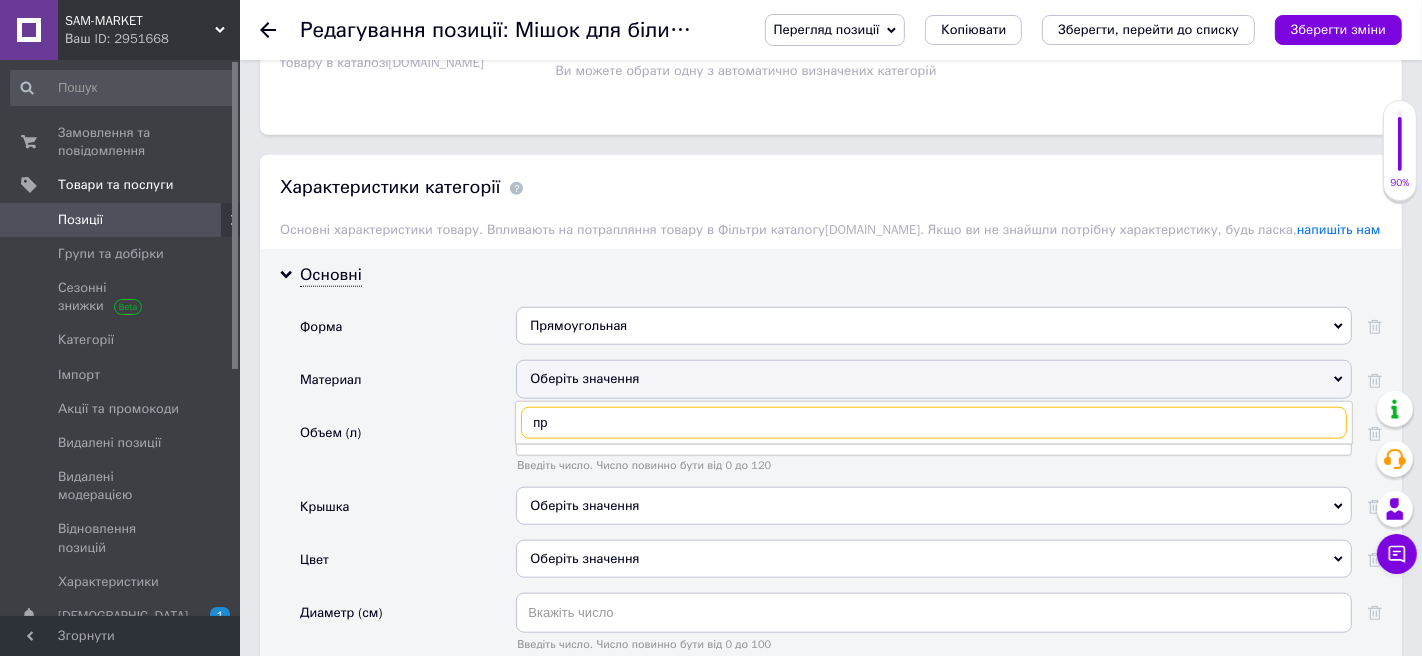 type on "п" 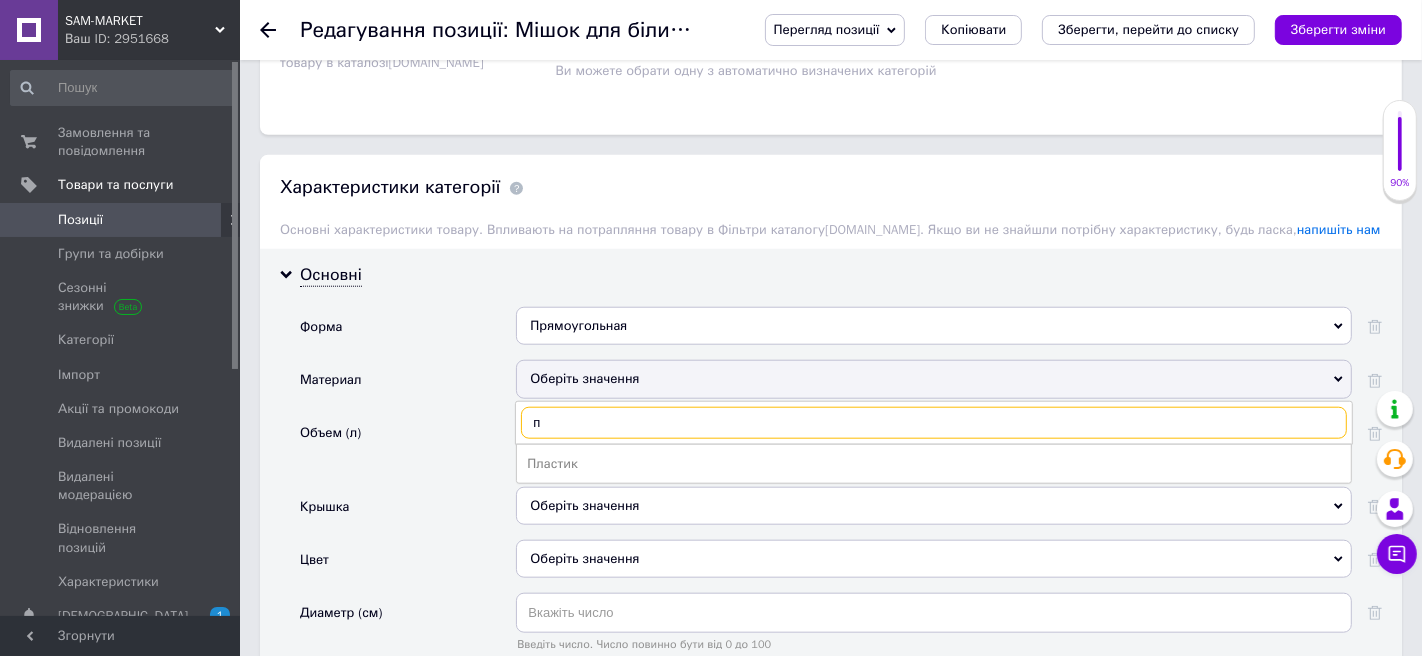 type 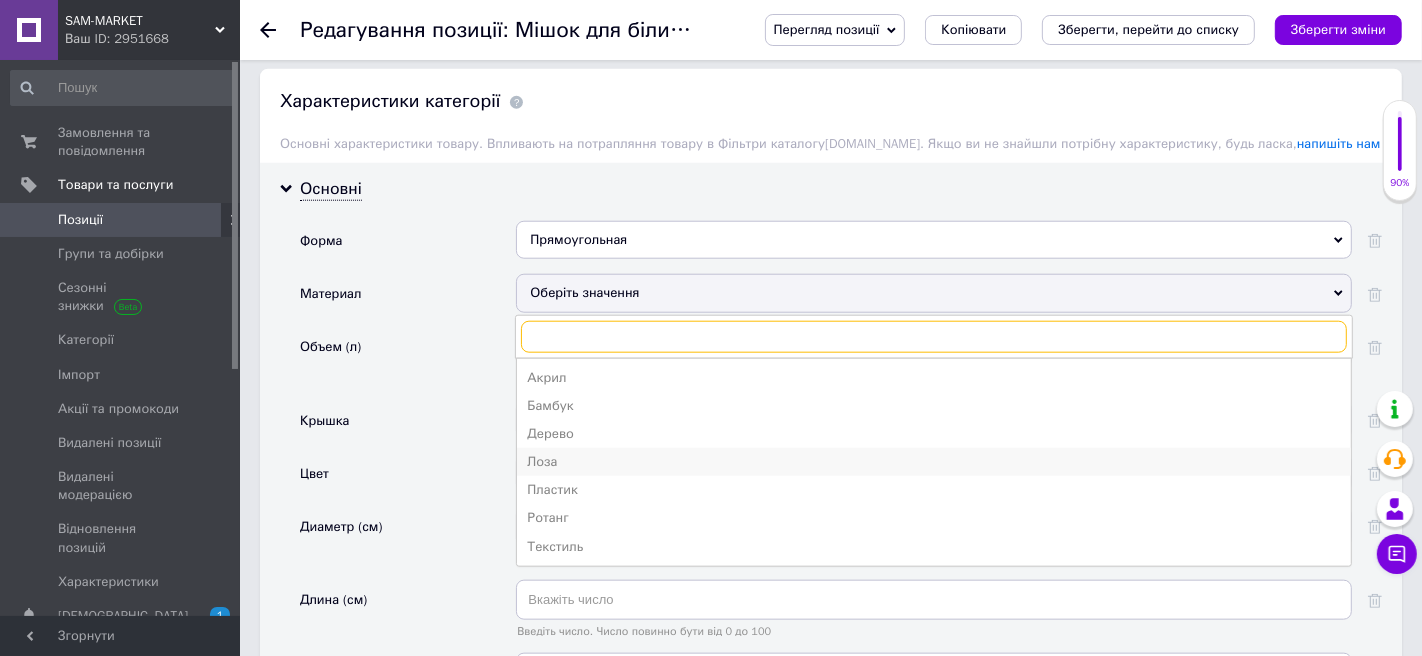 scroll, scrollTop: 1665, scrollLeft: 0, axis: vertical 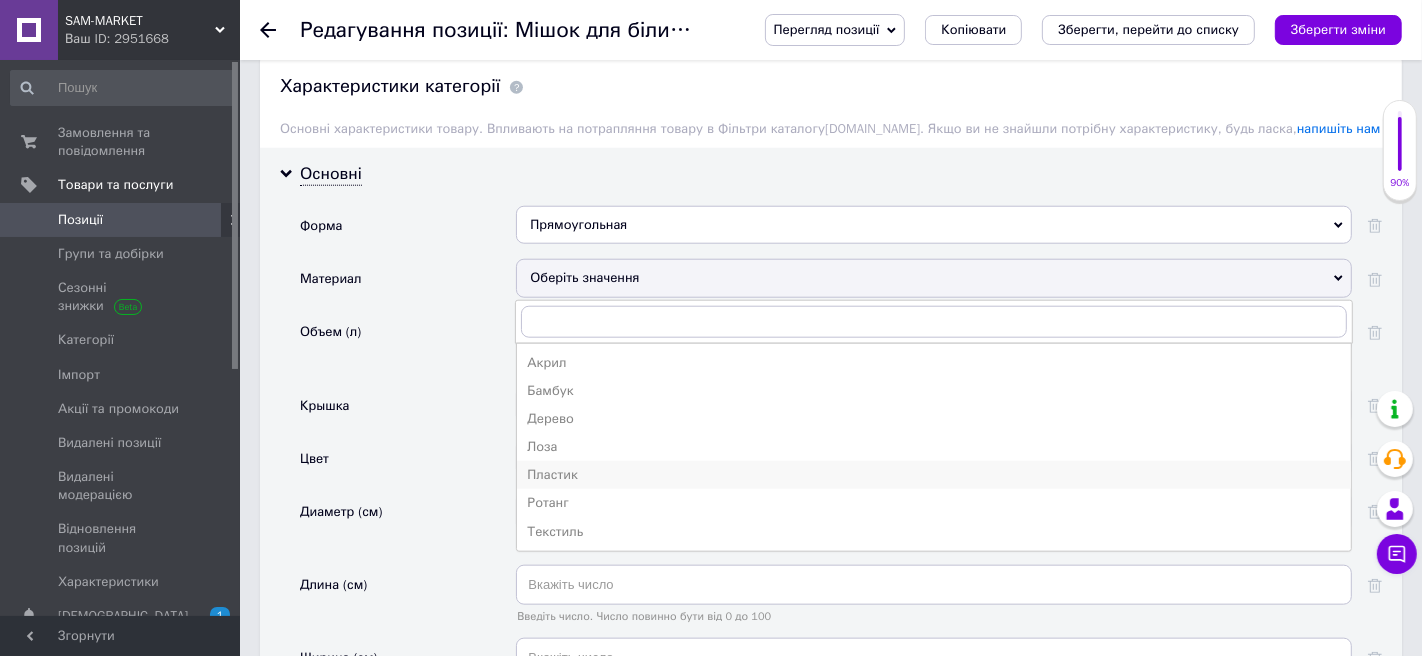 click on "Пластик" at bounding box center (934, 475) 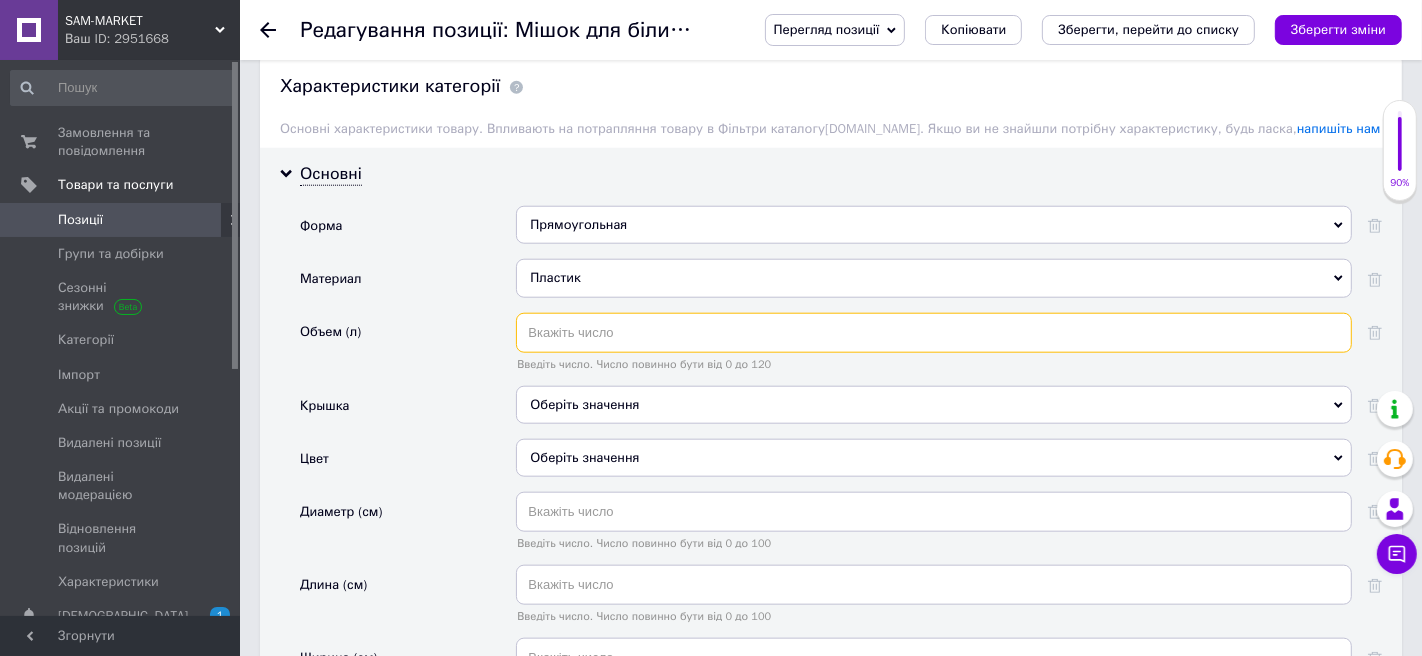 click at bounding box center (934, 333) 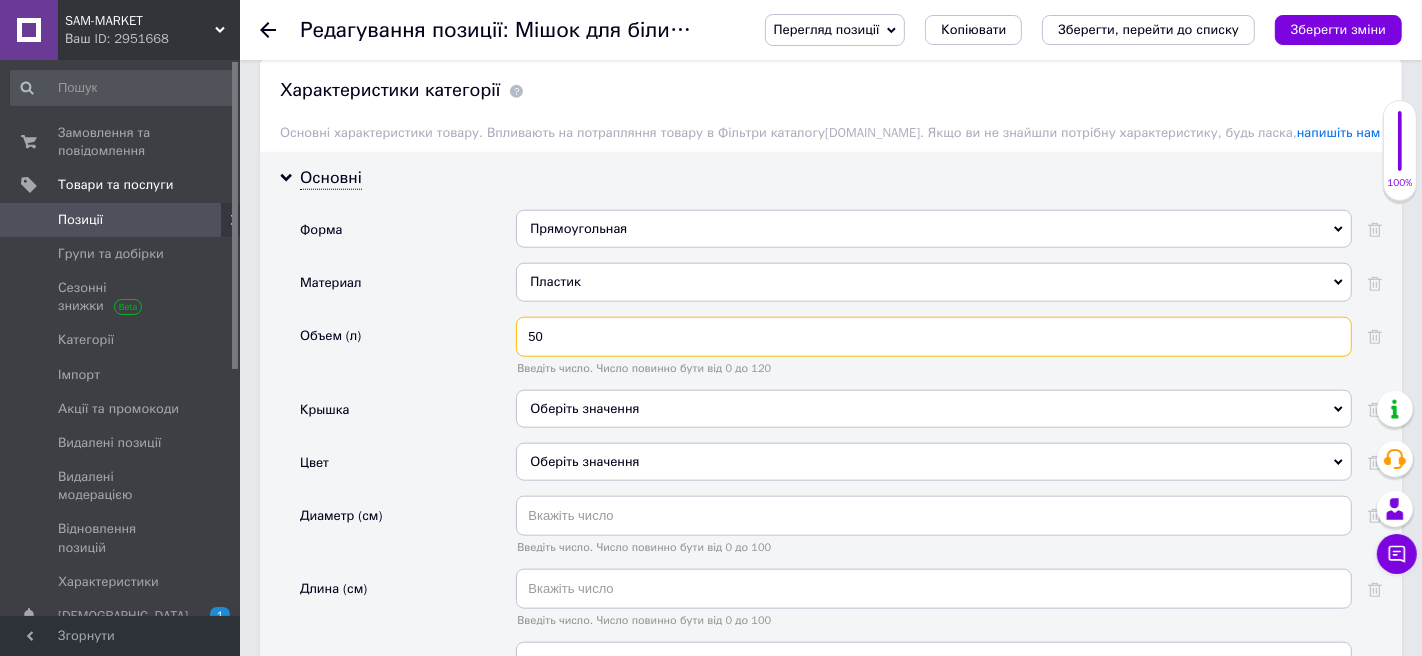 scroll, scrollTop: 1667, scrollLeft: 0, axis: vertical 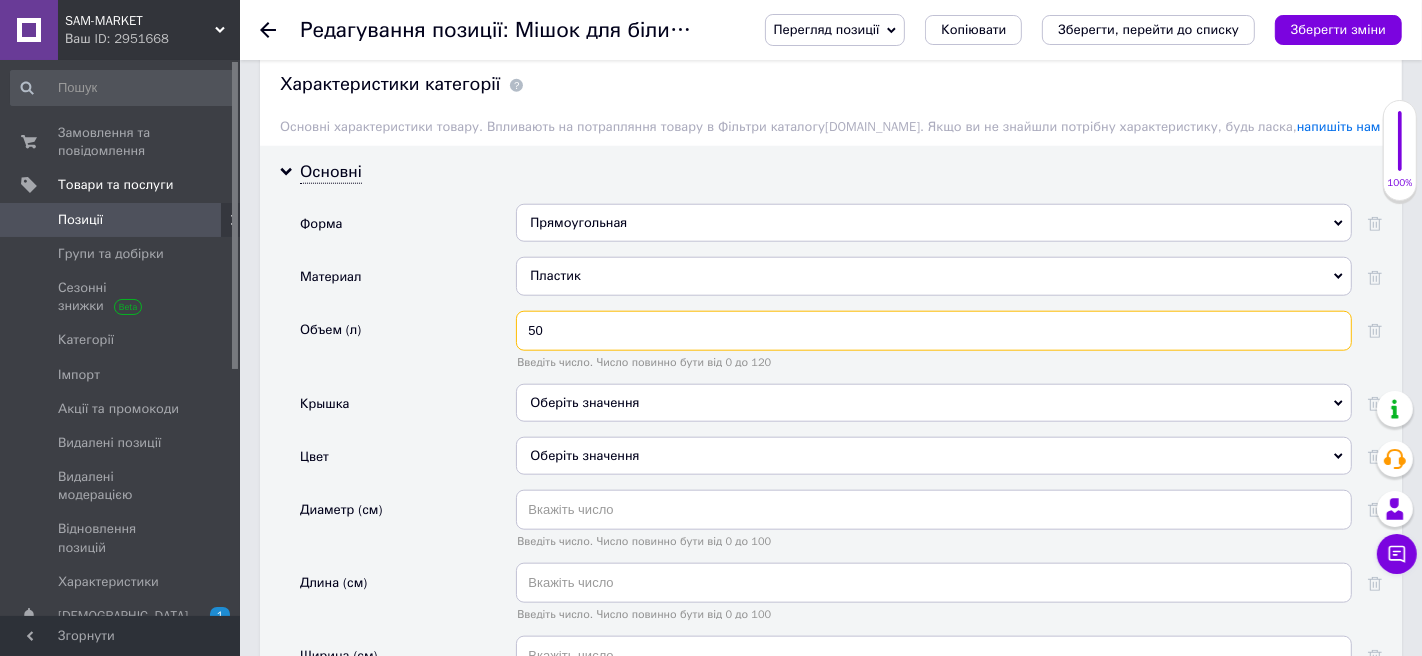 type on "50" 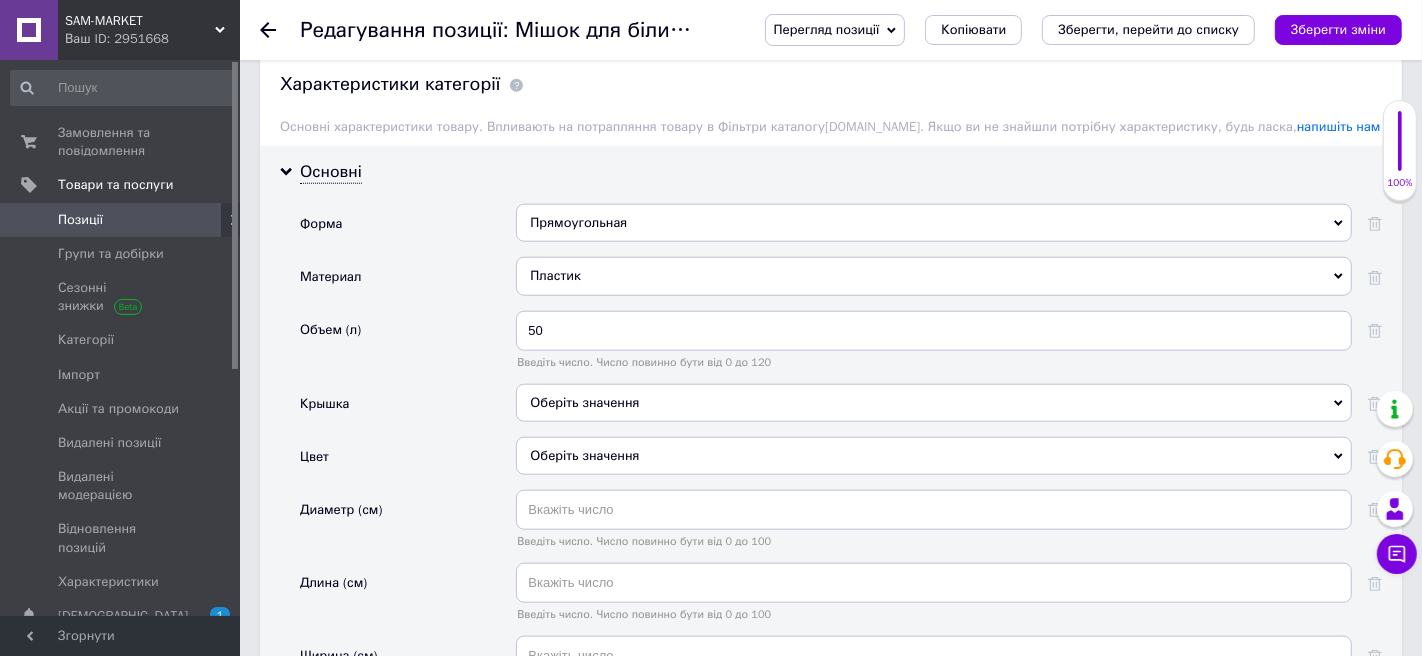 click on "Оберіть значення" at bounding box center [934, 403] 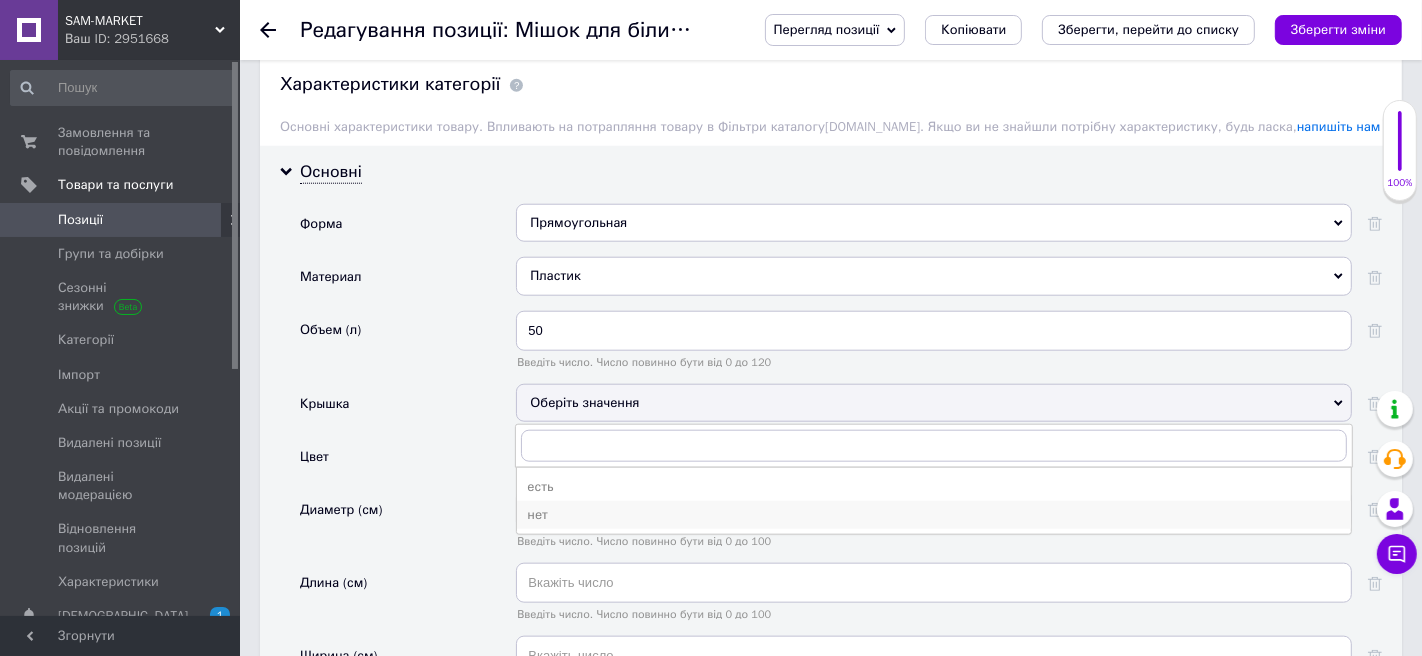 click on "нет" at bounding box center (934, 515) 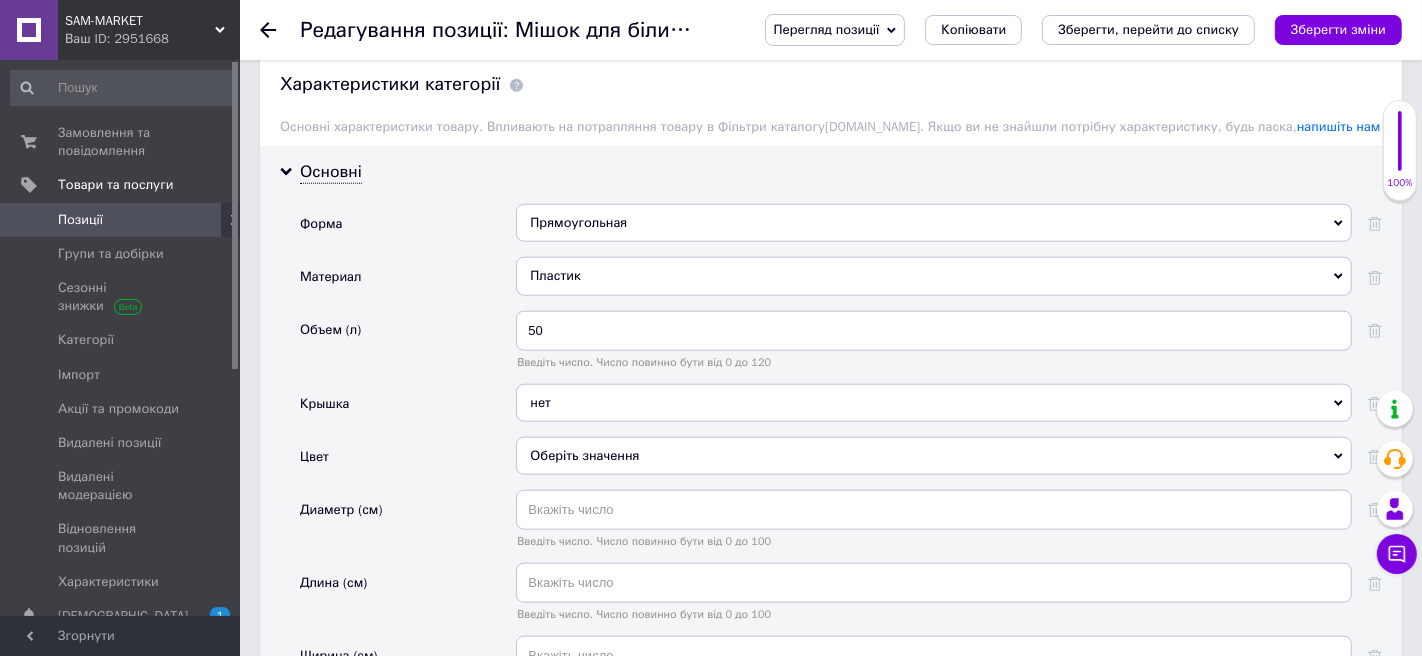 click on "Оберіть значення" at bounding box center [934, 456] 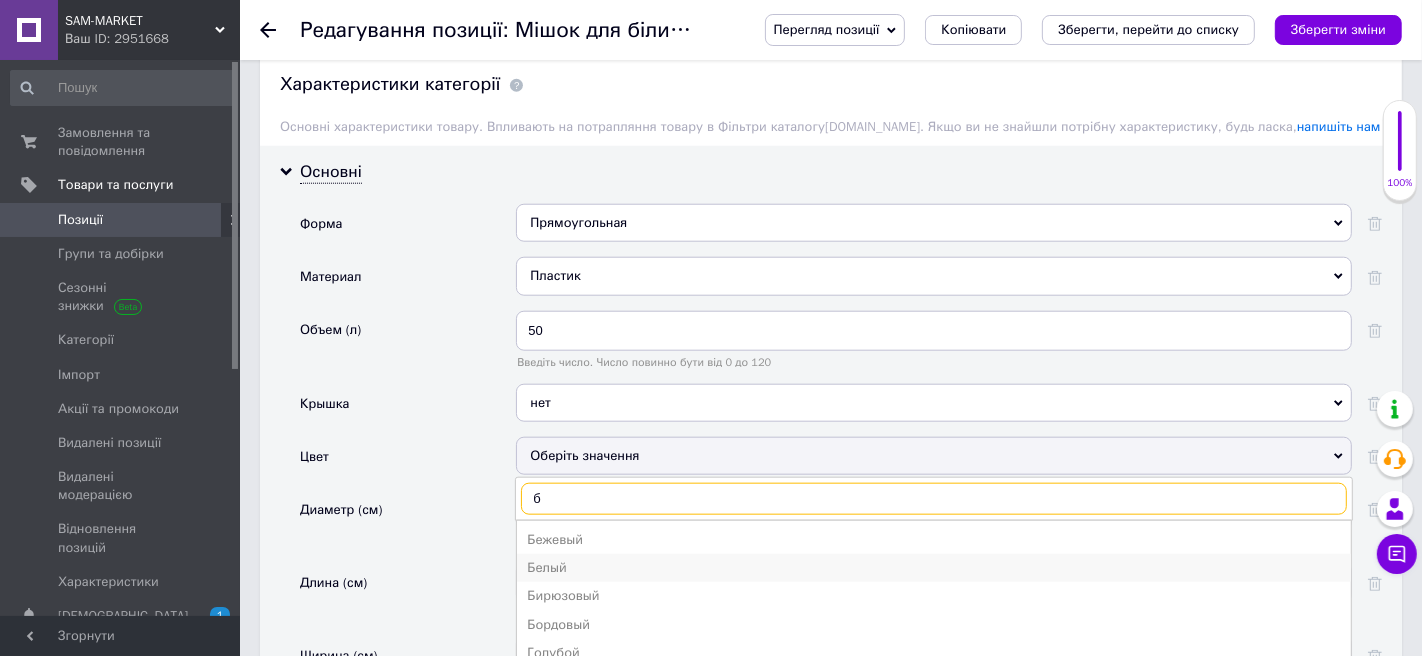 type on "б" 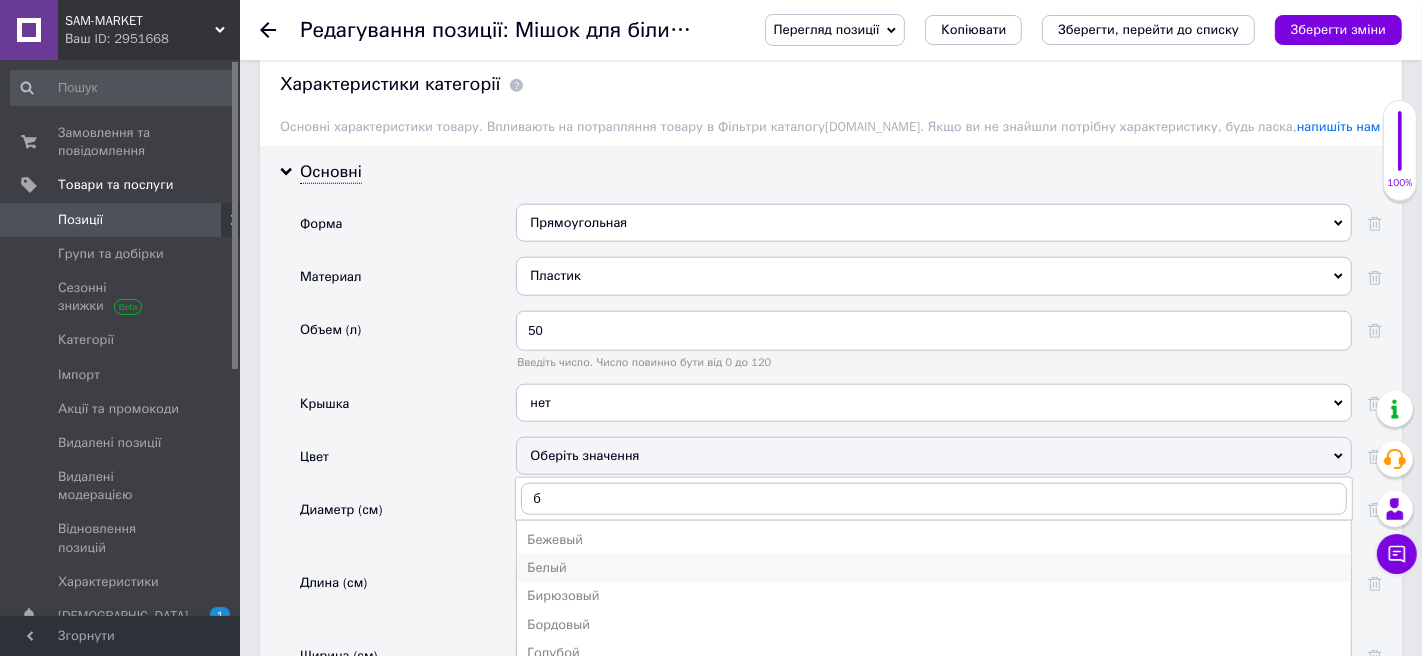 click on "Белый" at bounding box center [934, 568] 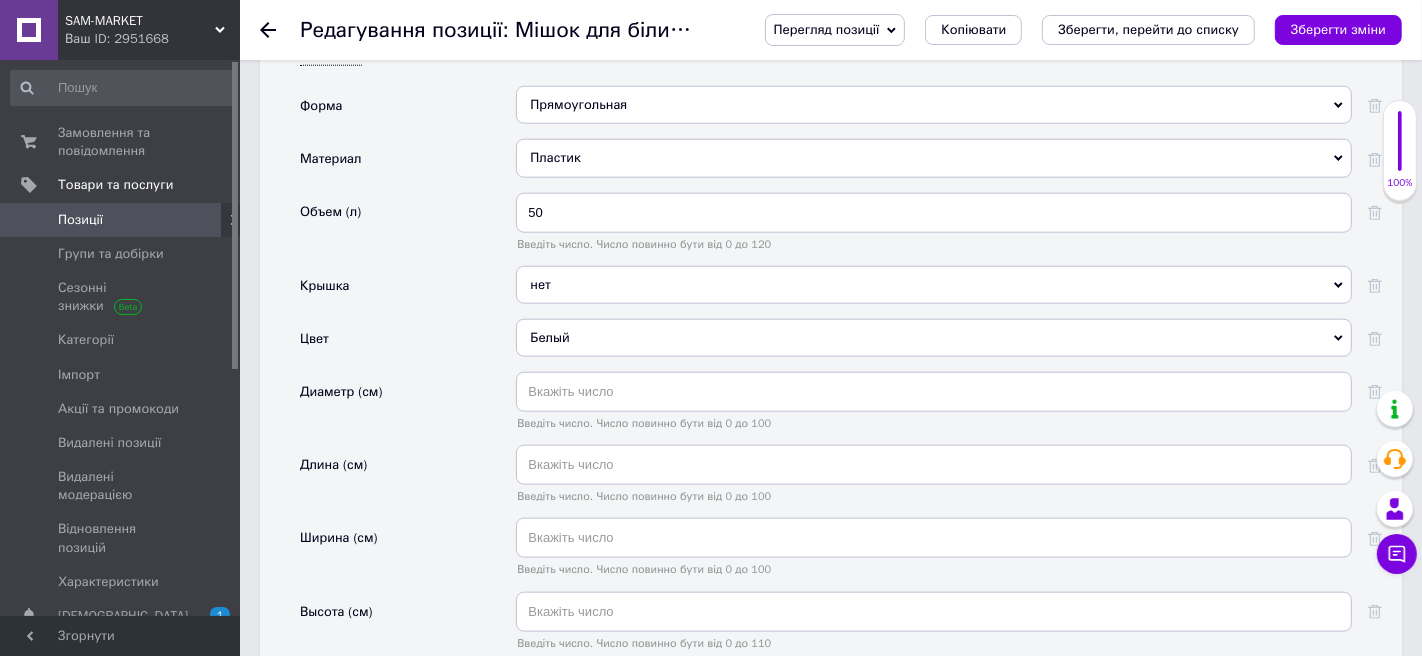 scroll, scrollTop: 1808, scrollLeft: 0, axis: vertical 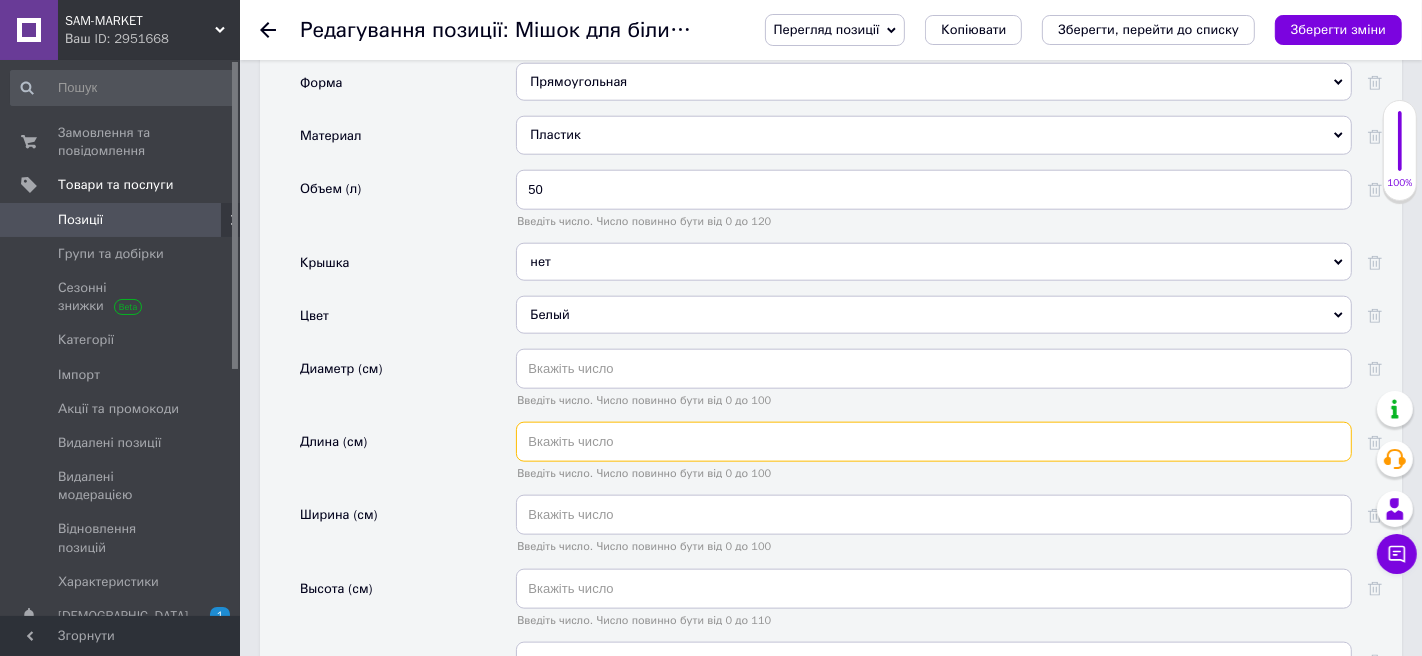 click at bounding box center [934, 442] 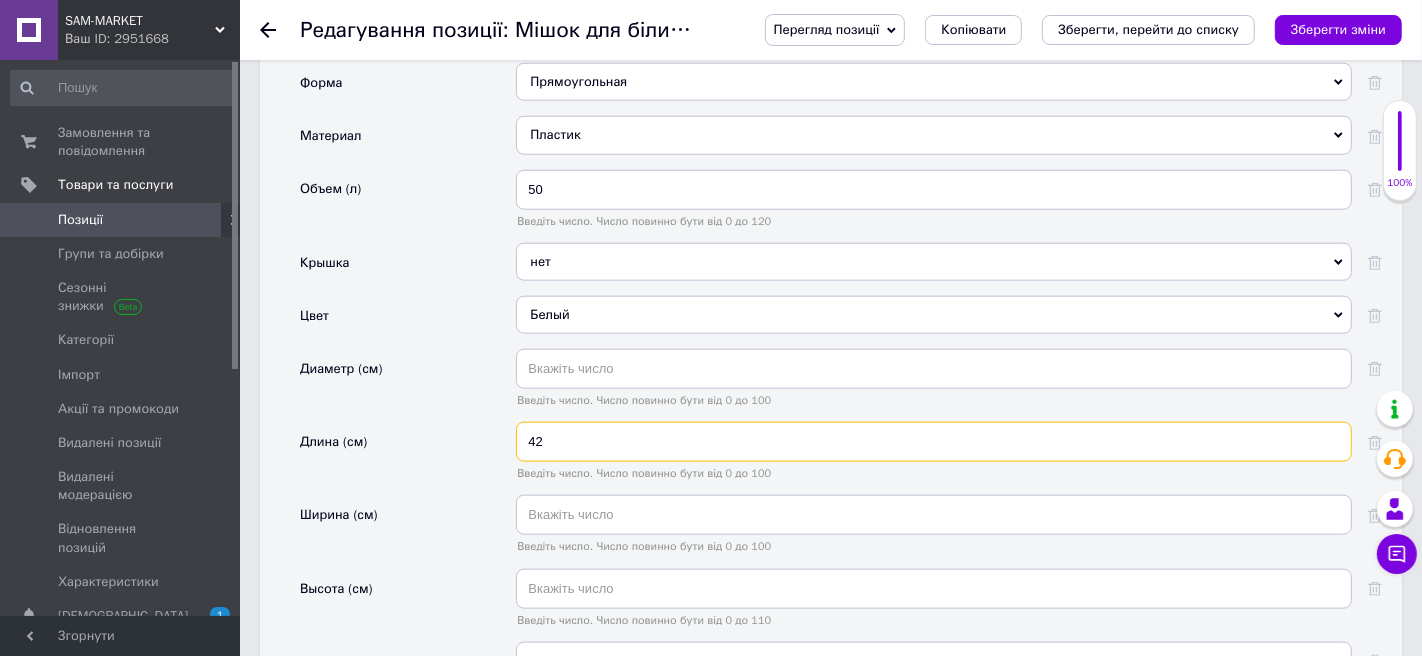 type on "42" 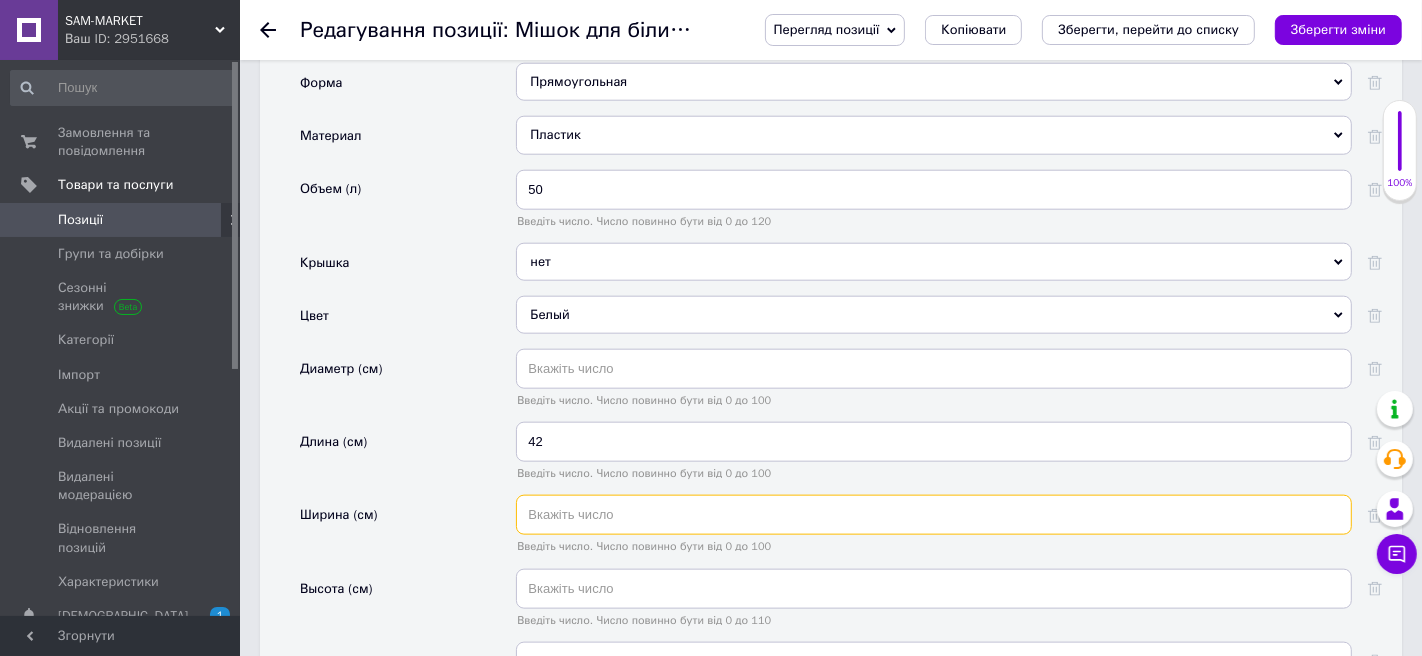 click at bounding box center (934, 515) 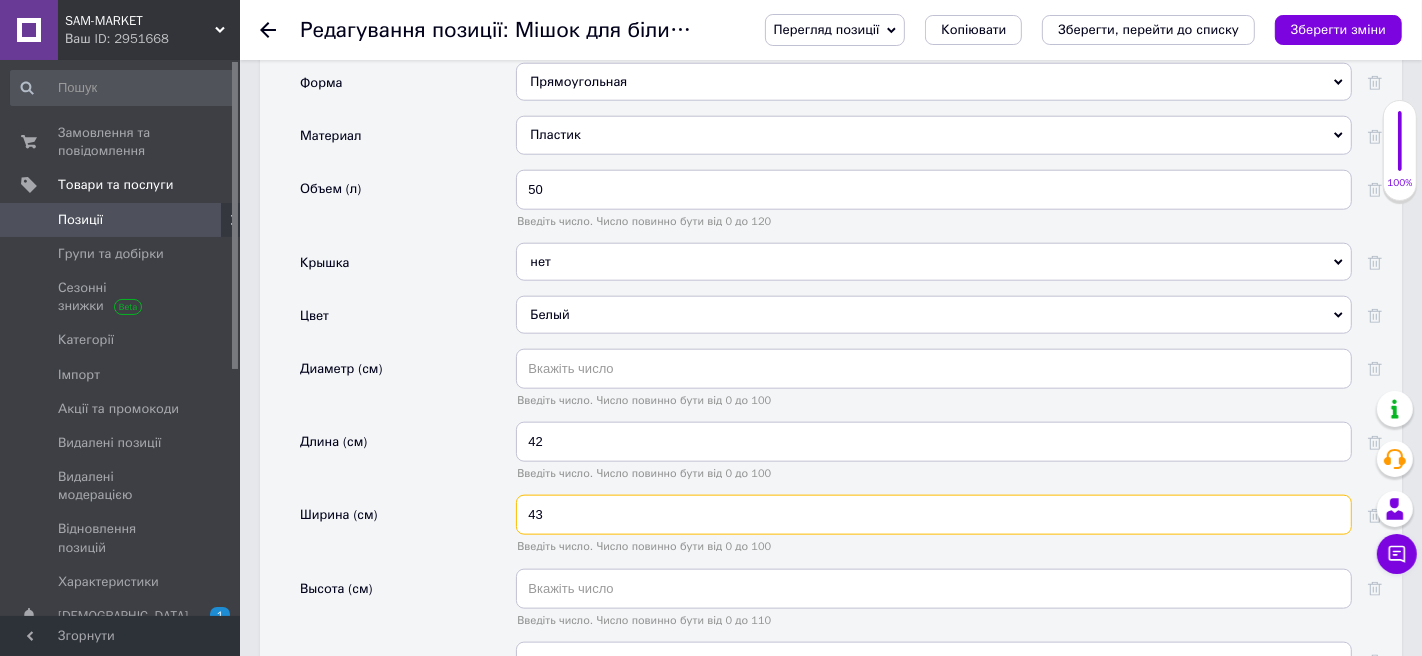 type on "43" 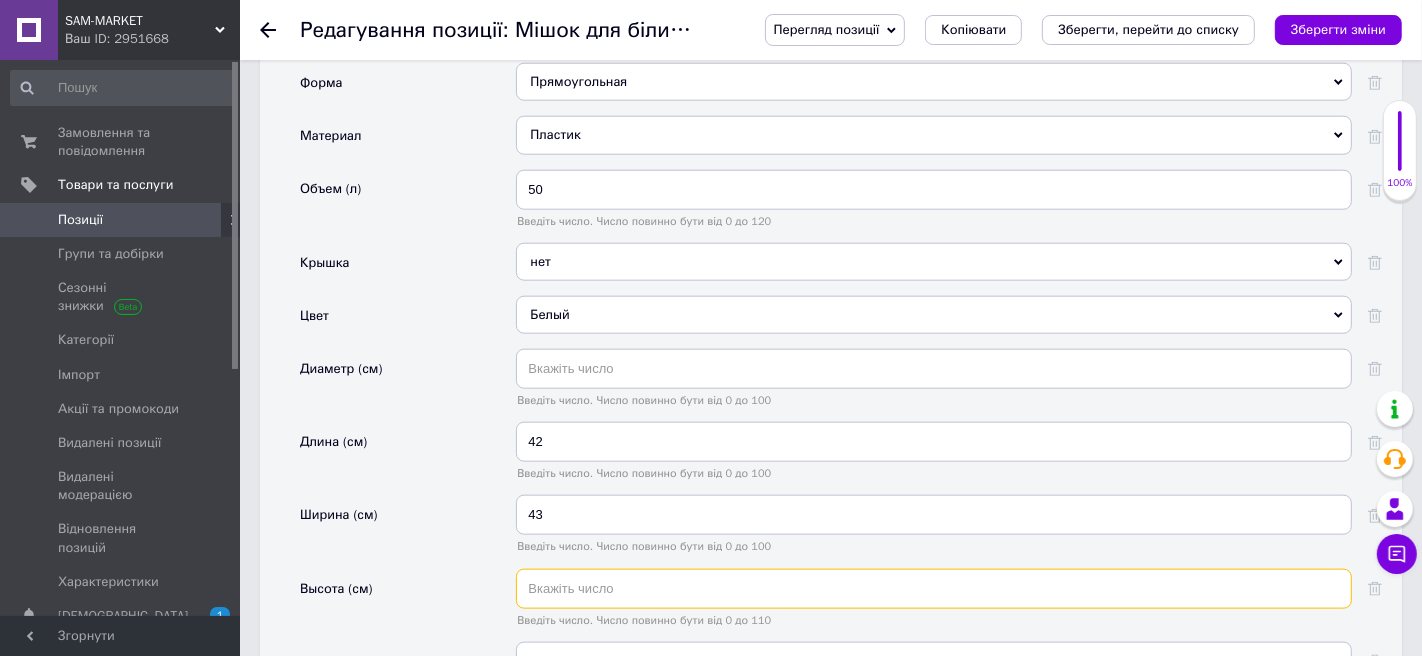 click at bounding box center [934, 589] 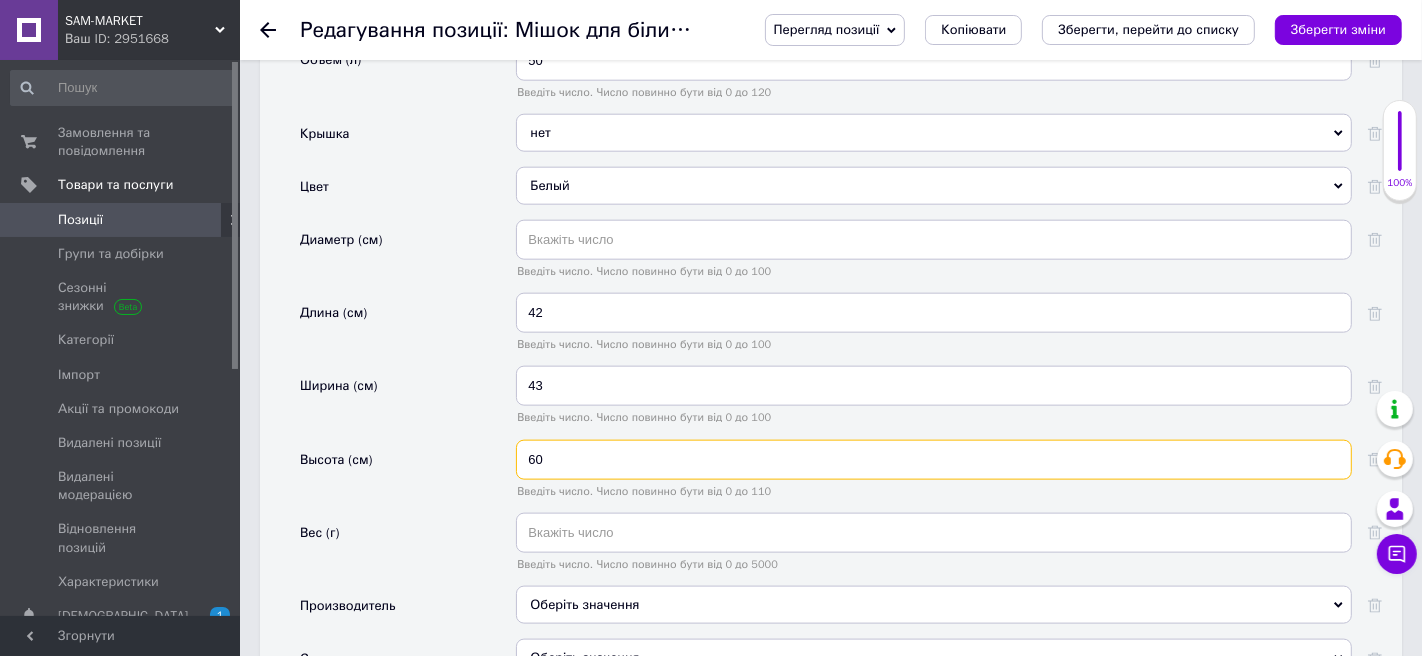 scroll, scrollTop: 1938, scrollLeft: 0, axis: vertical 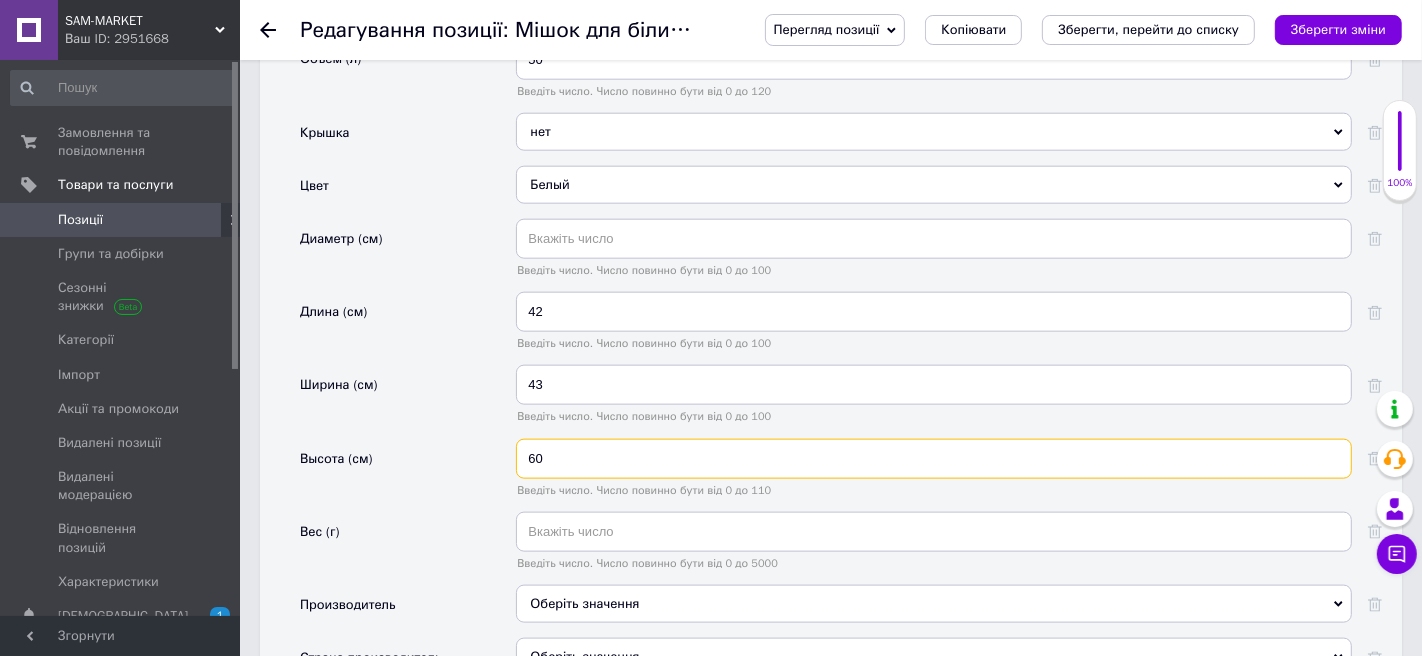 type on "60" 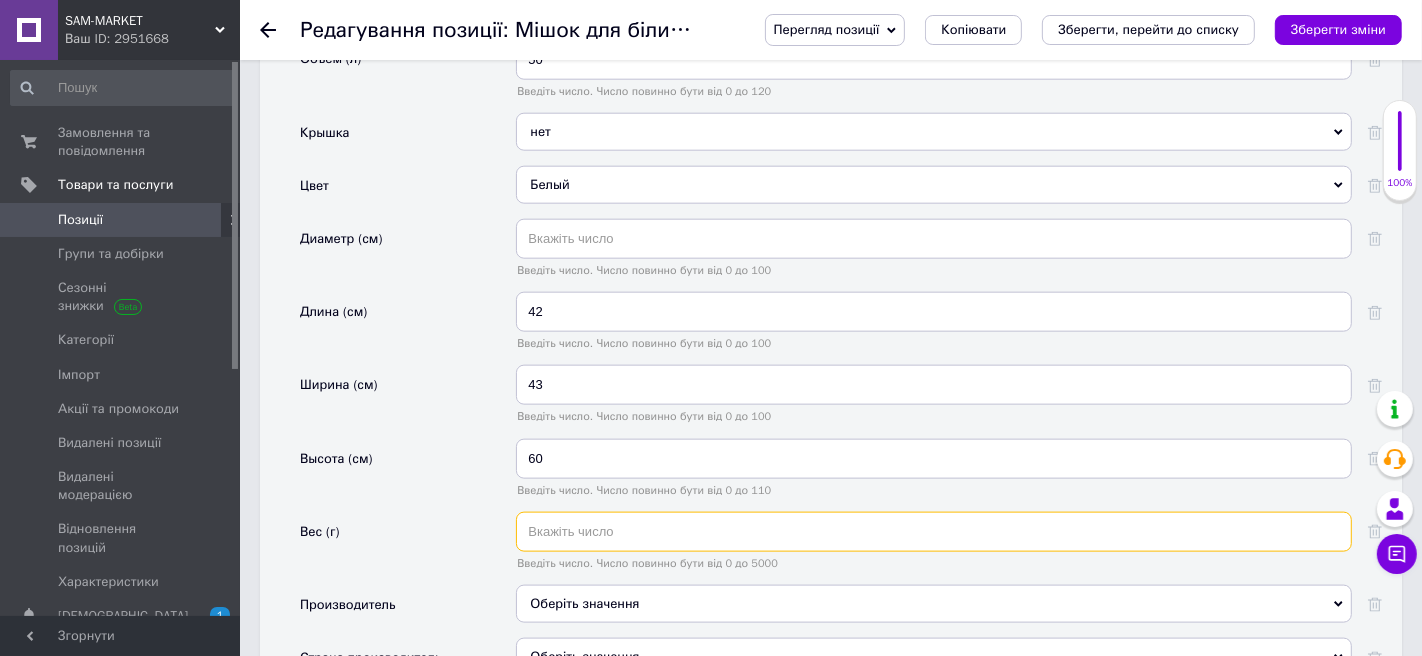 click at bounding box center (934, 532) 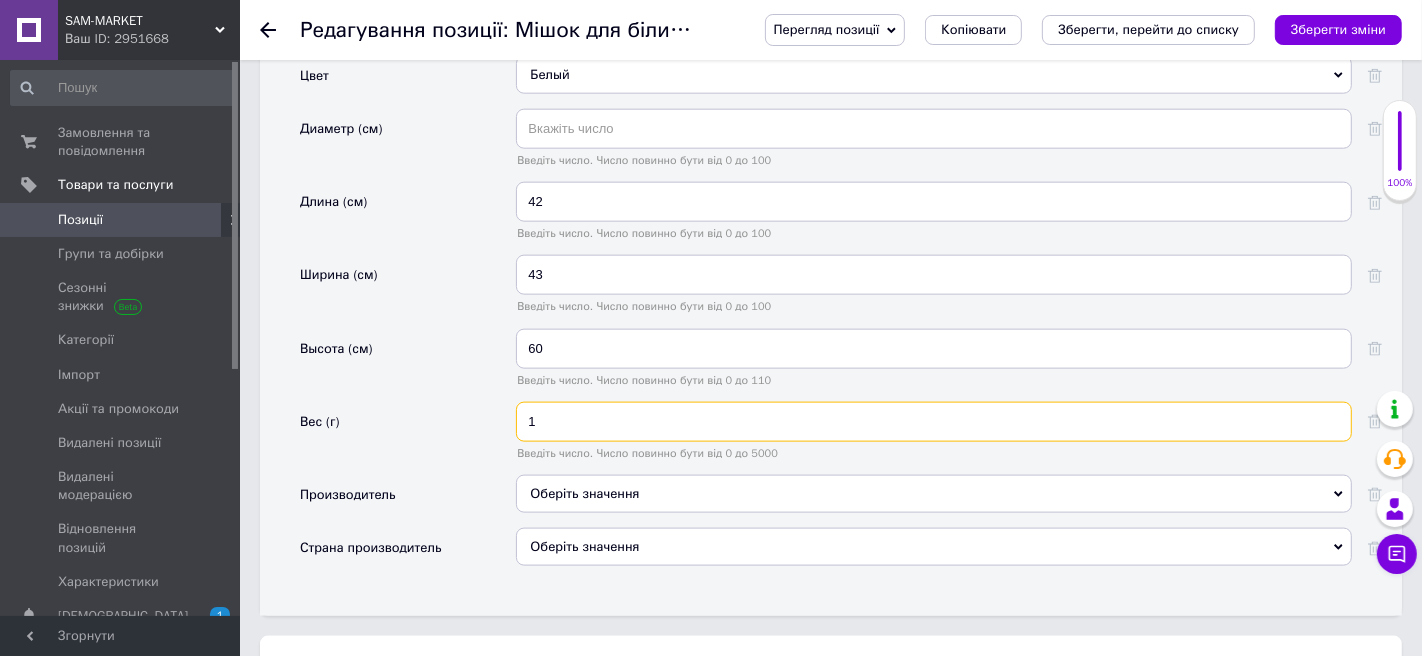 scroll, scrollTop: 2051, scrollLeft: 0, axis: vertical 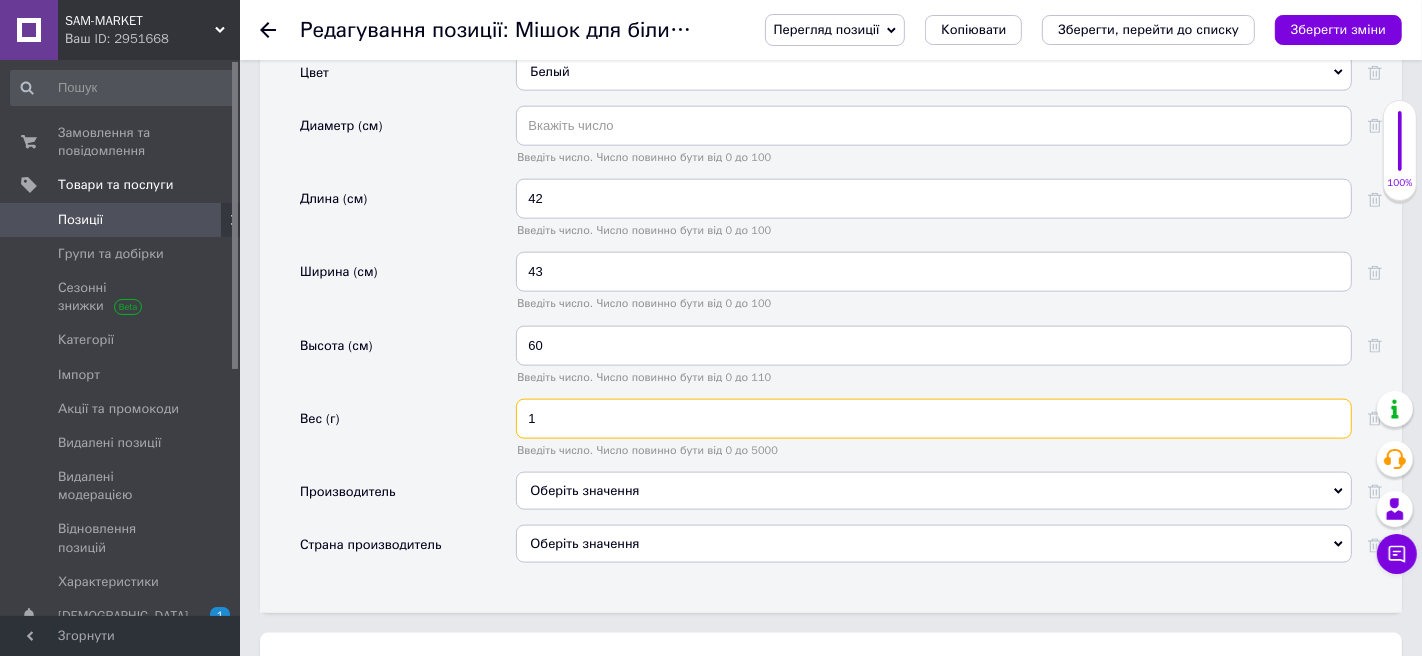 type on "1" 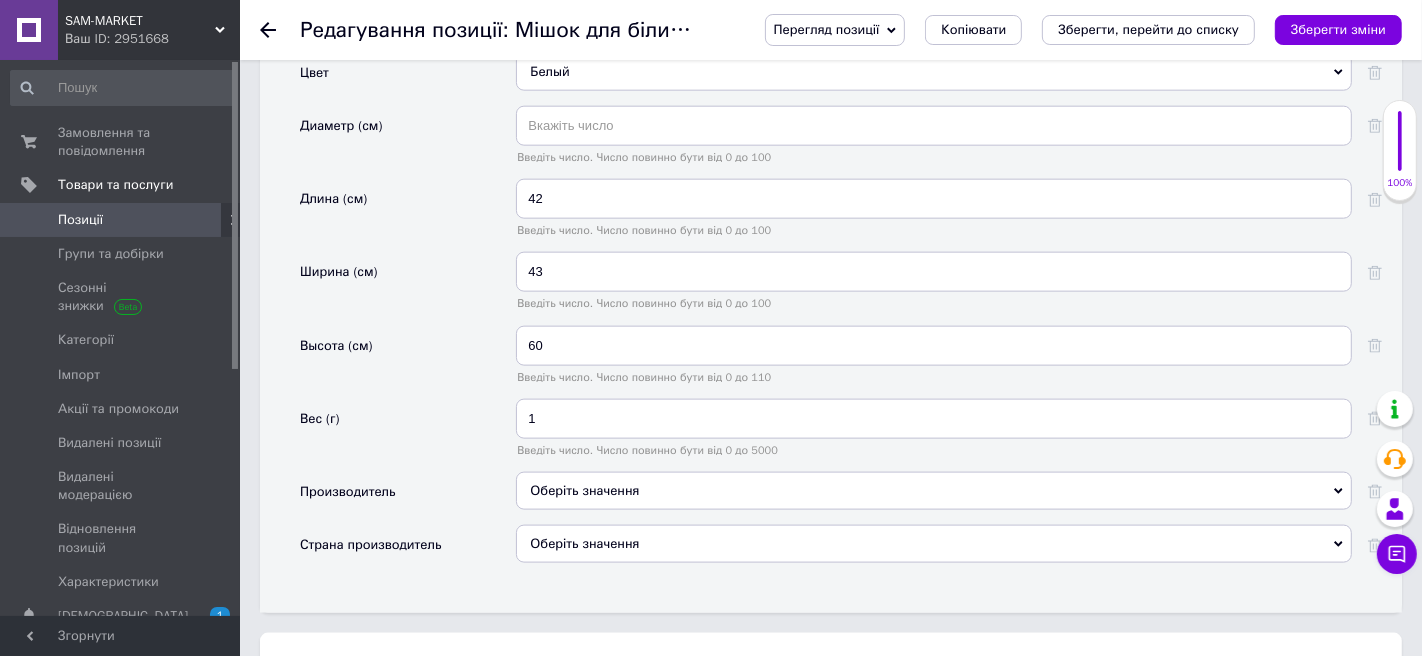 click on "Оберіть значення" at bounding box center (934, 491) 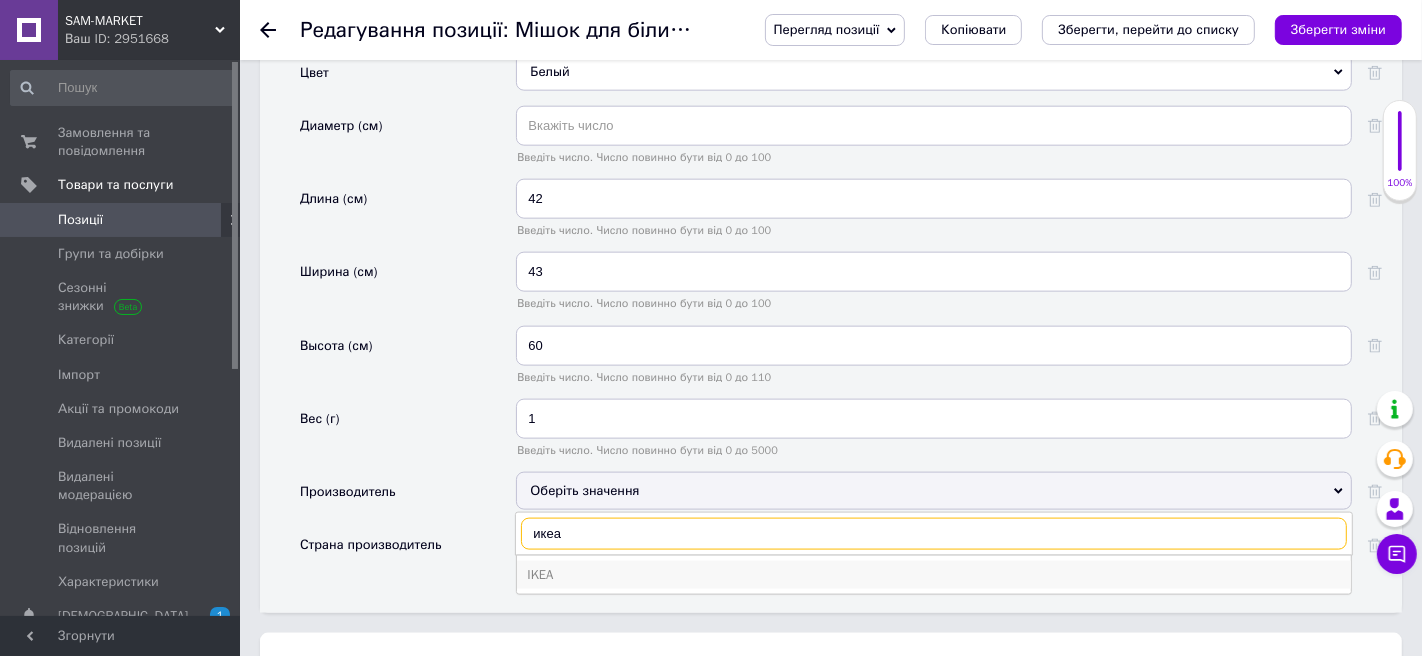 type on "икеа" 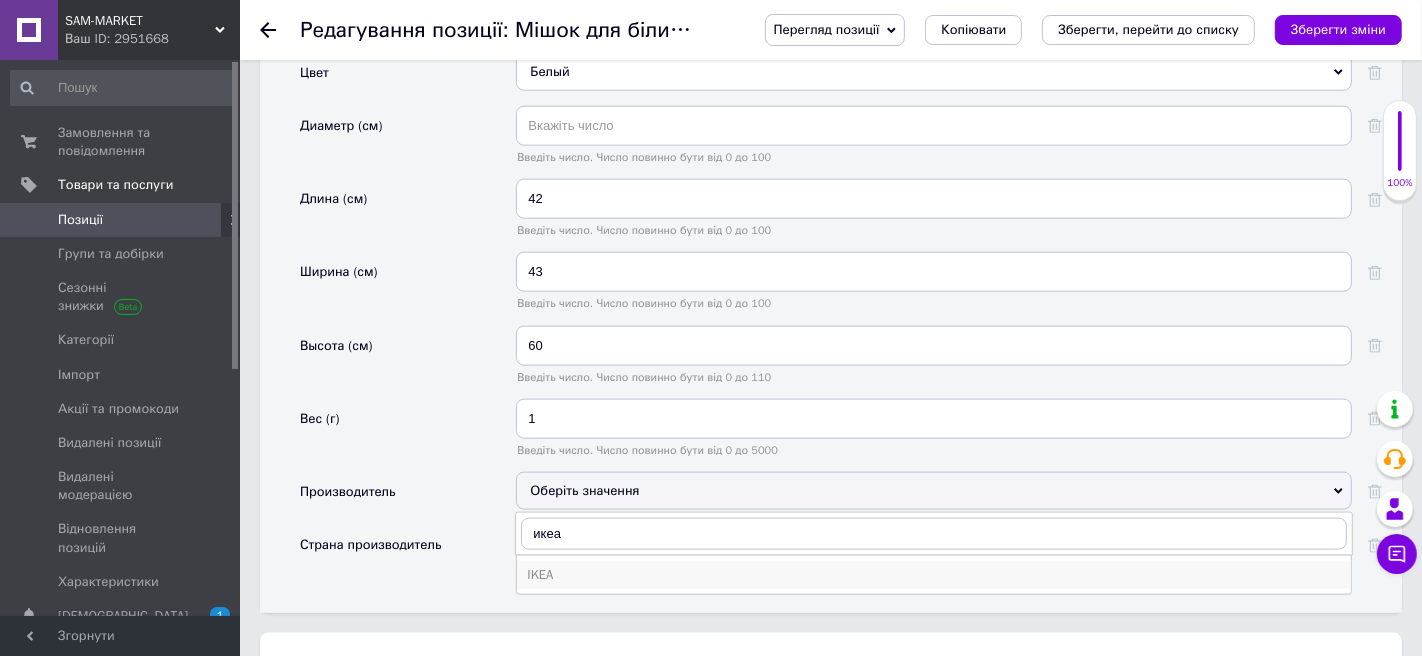 click on "IKEA" at bounding box center [934, 575] 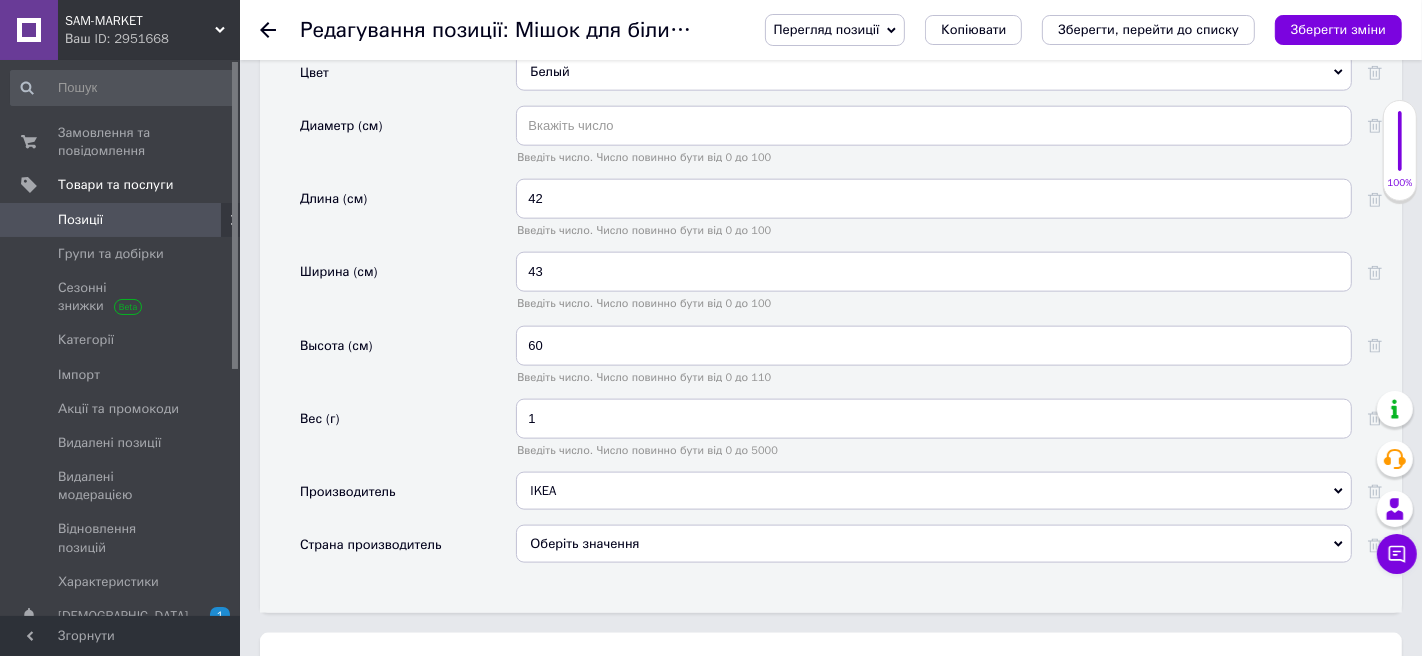 click on "Оберіть значення" at bounding box center (934, 544) 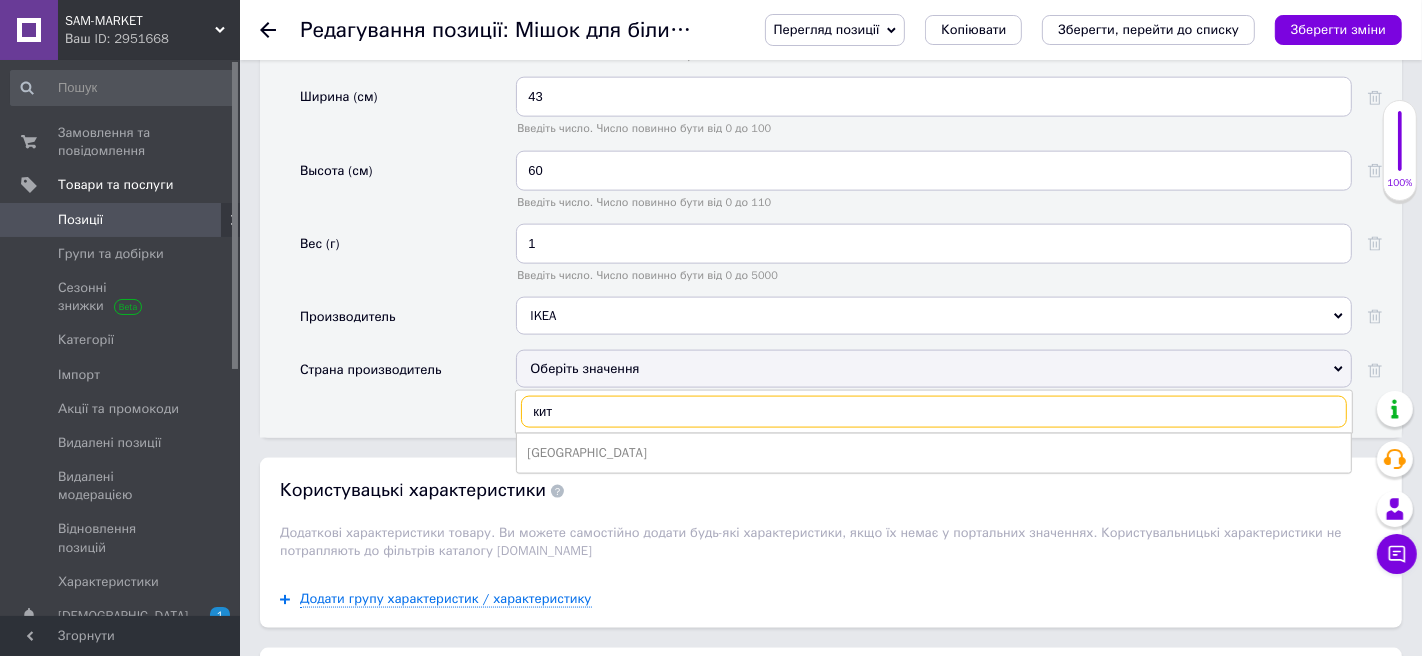 scroll, scrollTop: 2230, scrollLeft: 0, axis: vertical 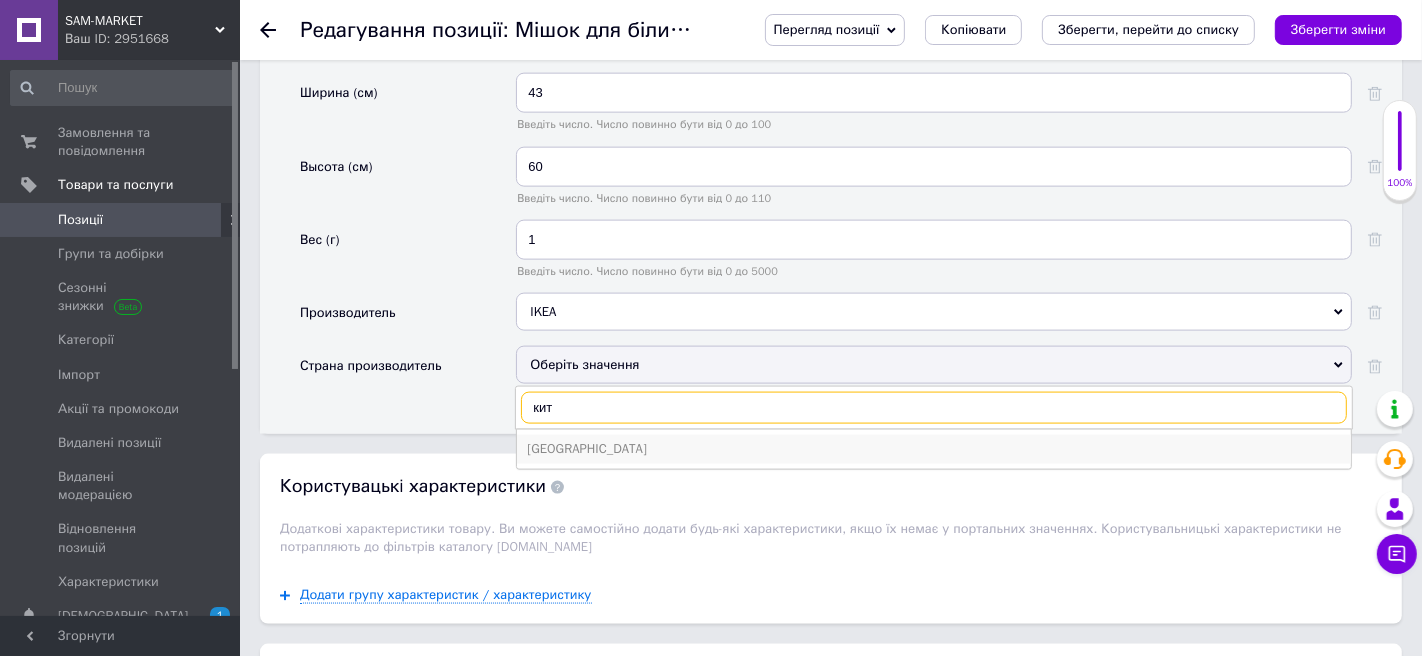 type on "кит" 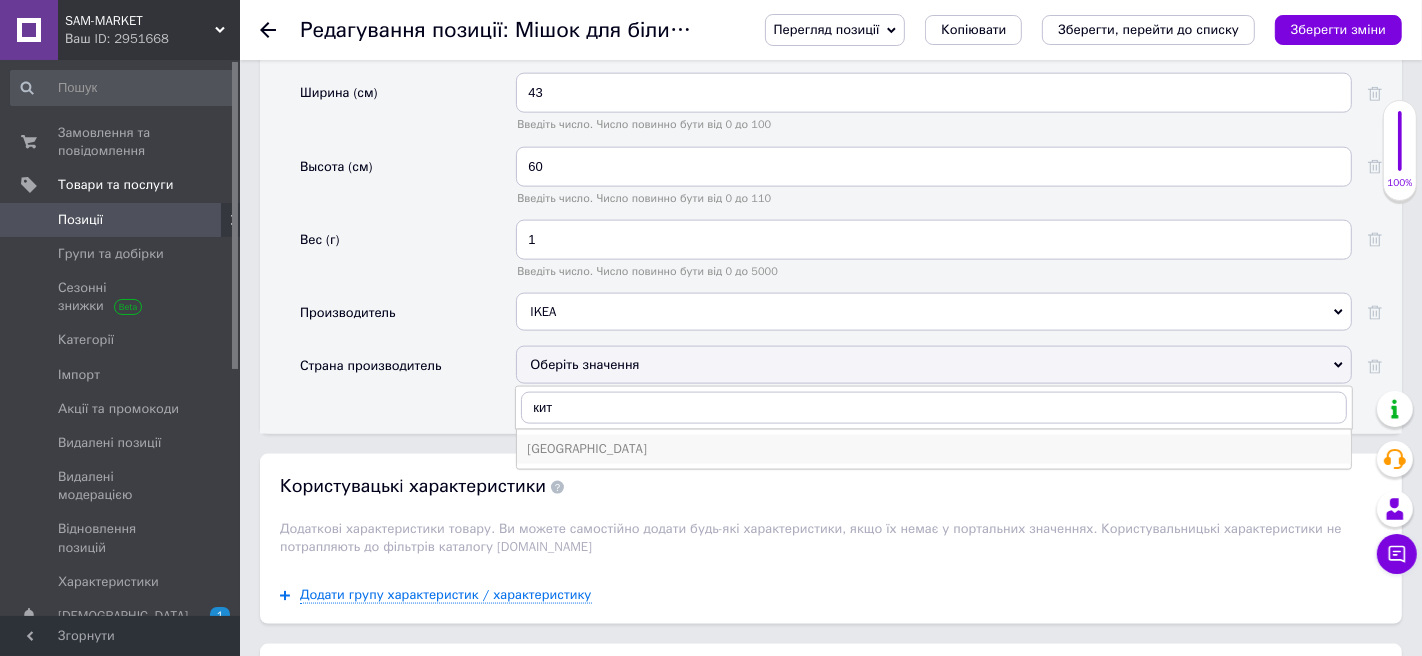 click on "[GEOGRAPHIC_DATA]" at bounding box center [934, 449] 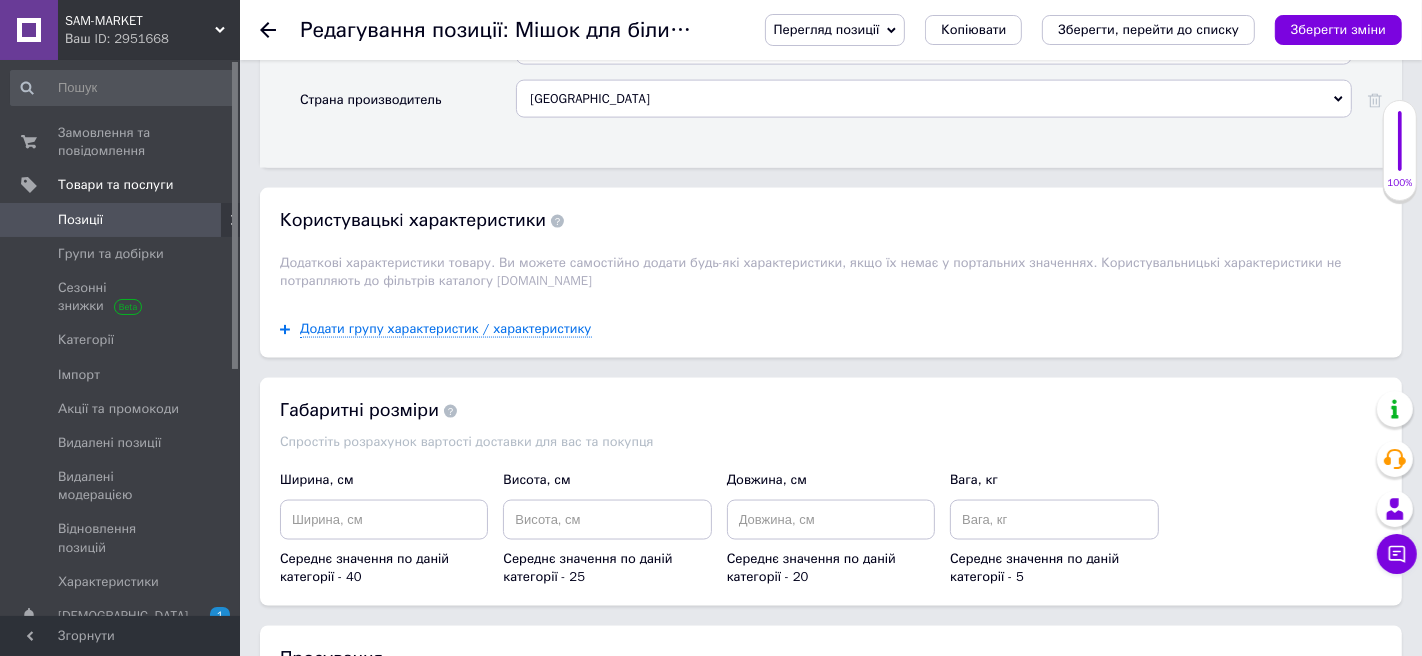 scroll, scrollTop: 2500, scrollLeft: 0, axis: vertical 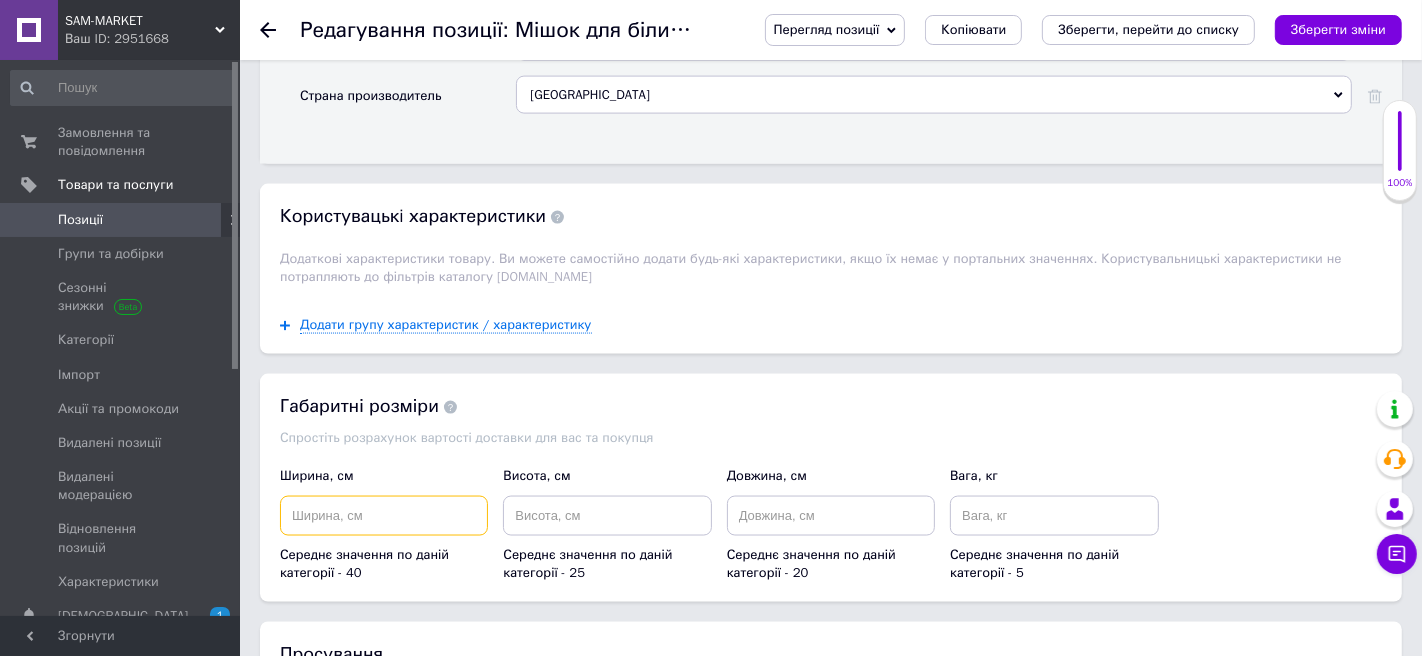 click at bounding box center (384, 516) 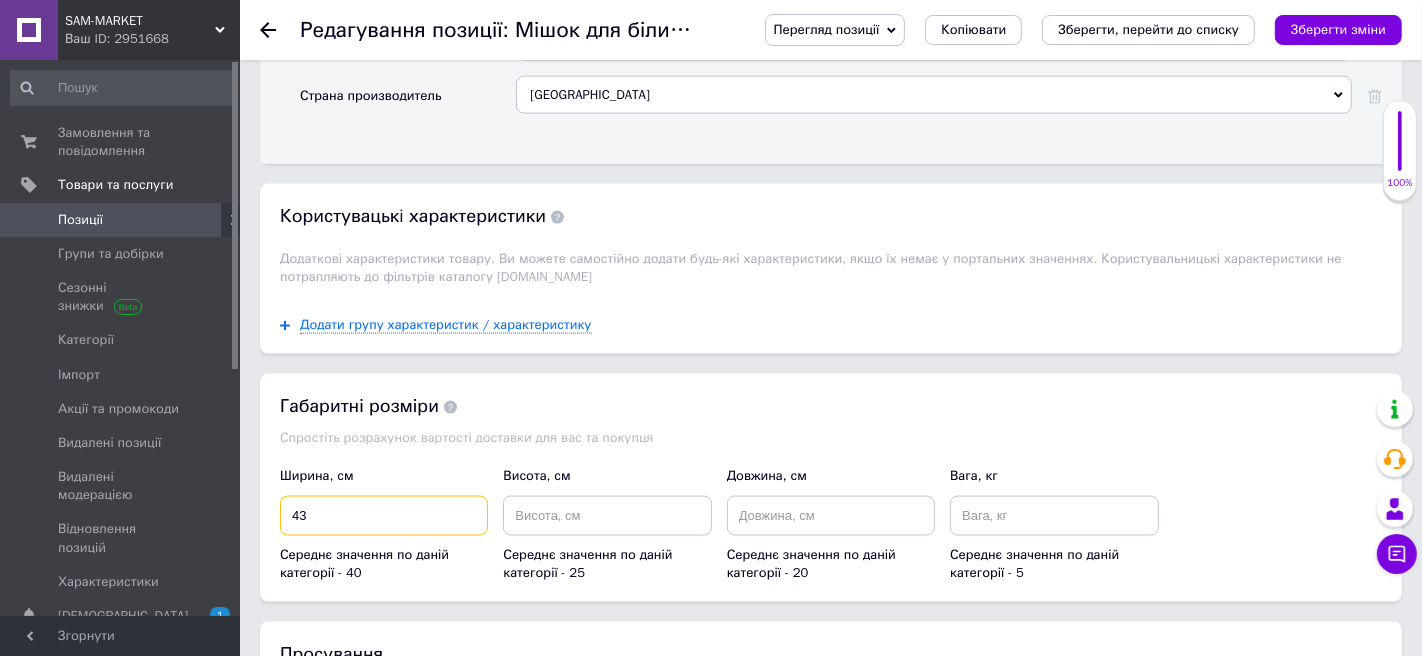 type on "43" 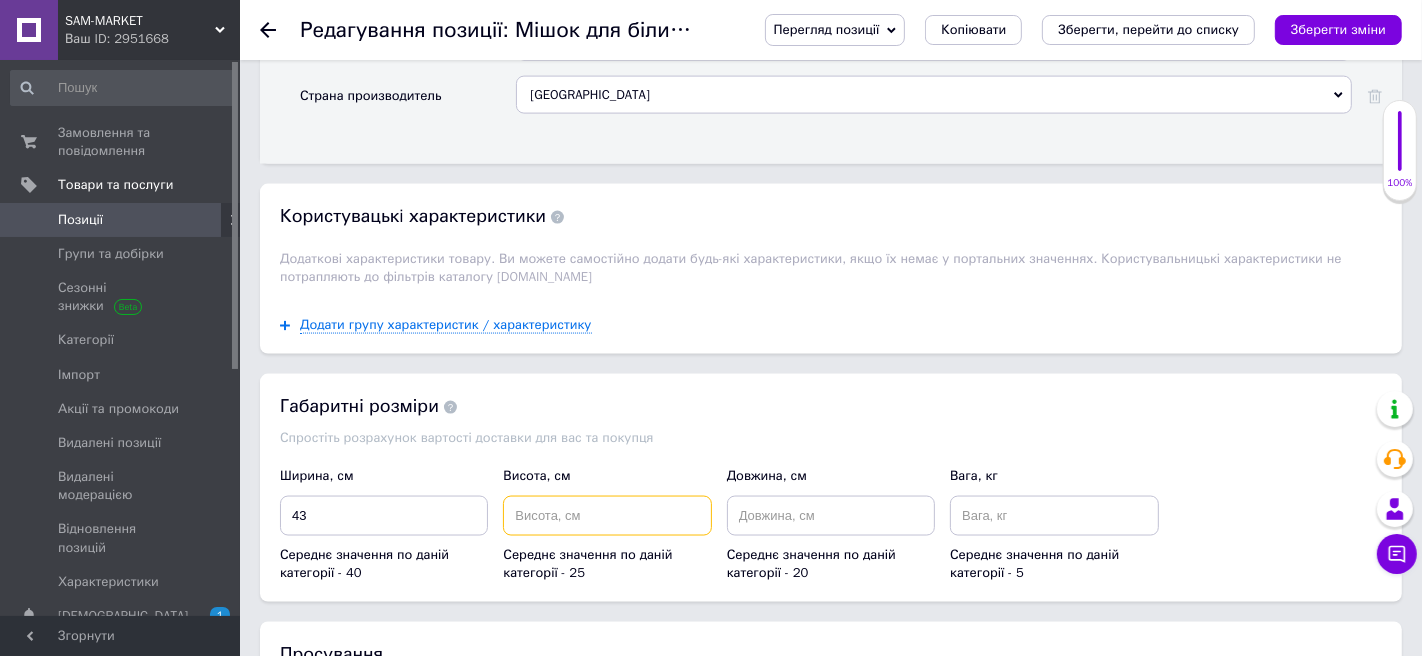click at bounding box center [607, 516] 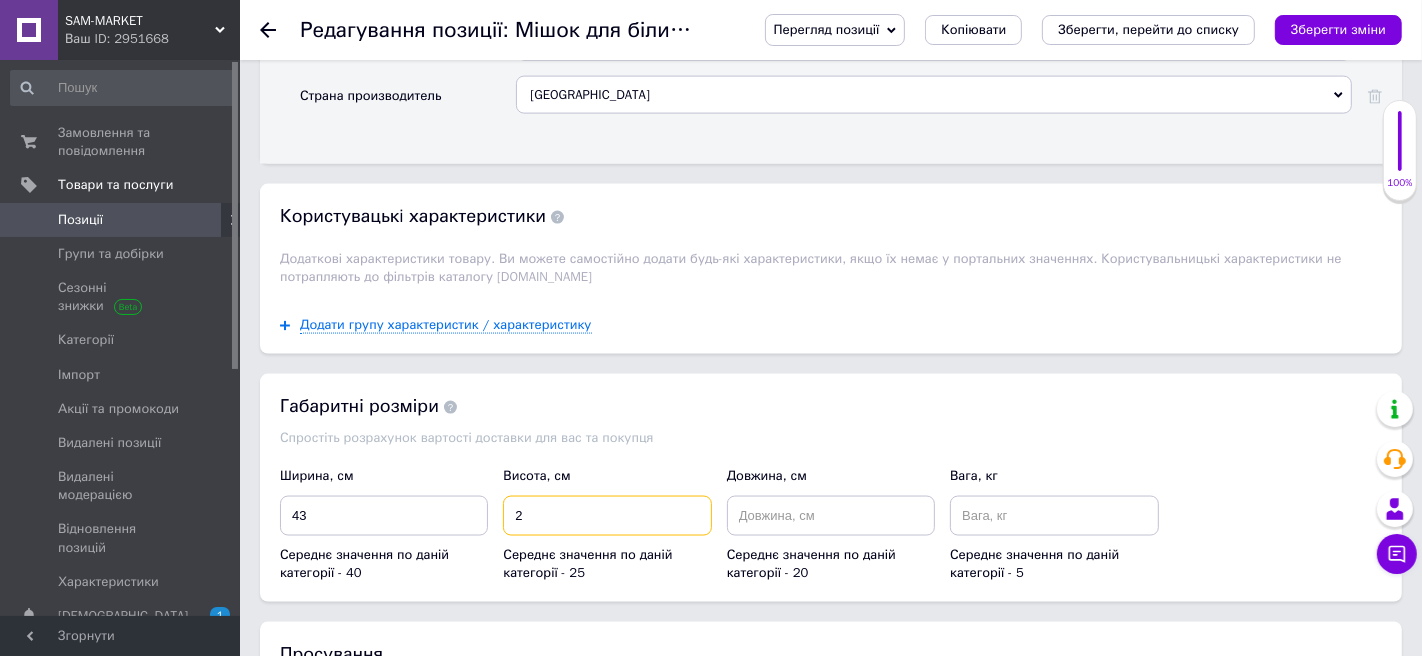 type on "2" 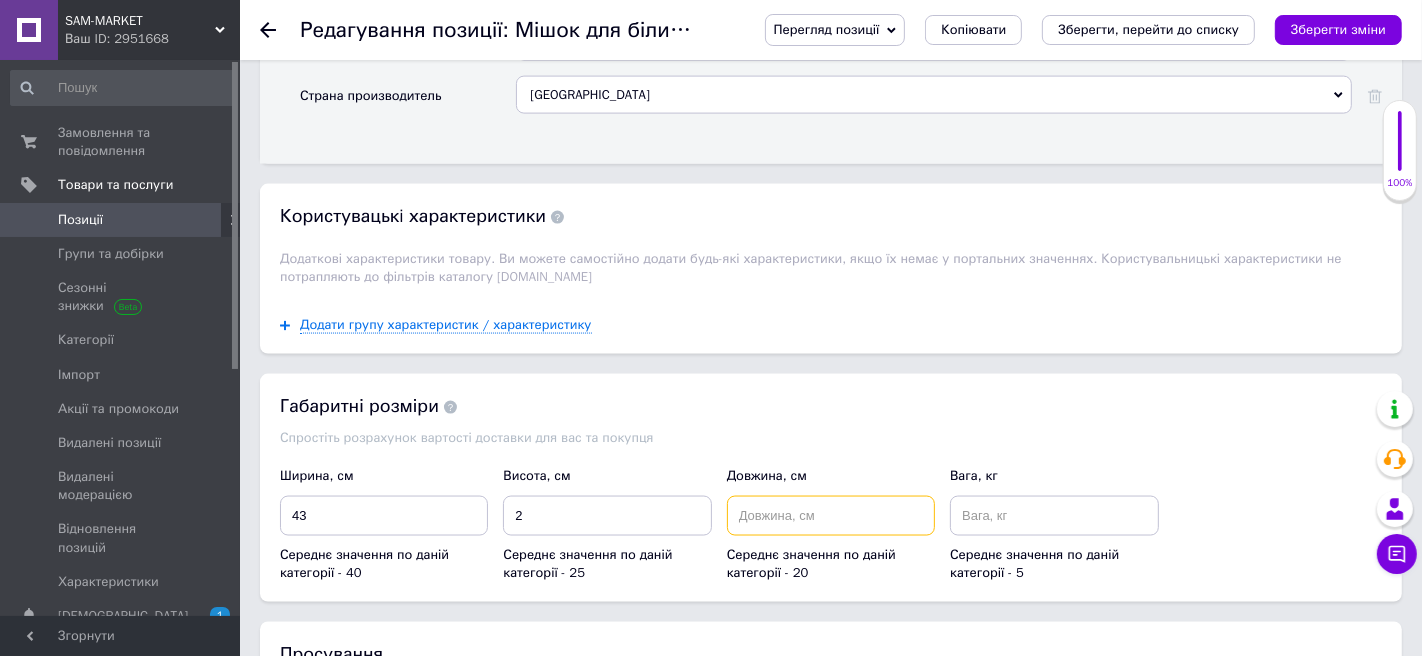 click at bounding box center [831, 516] 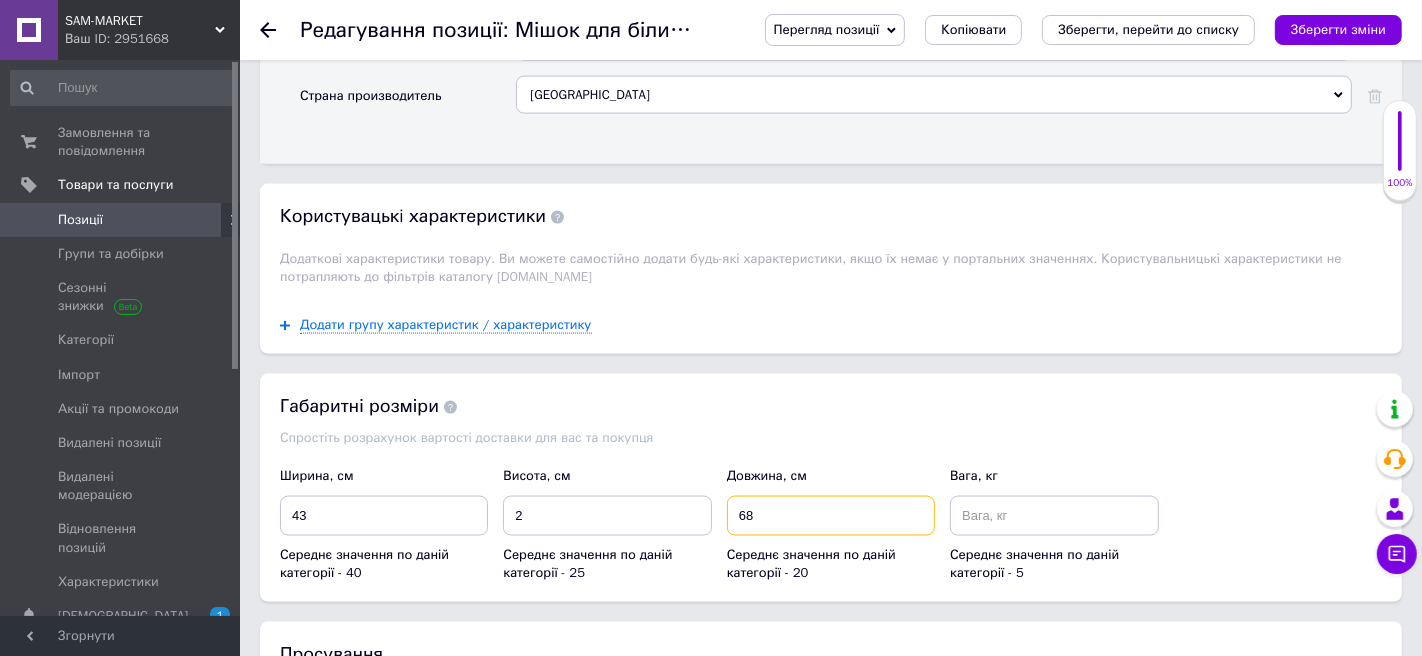 type on "68" 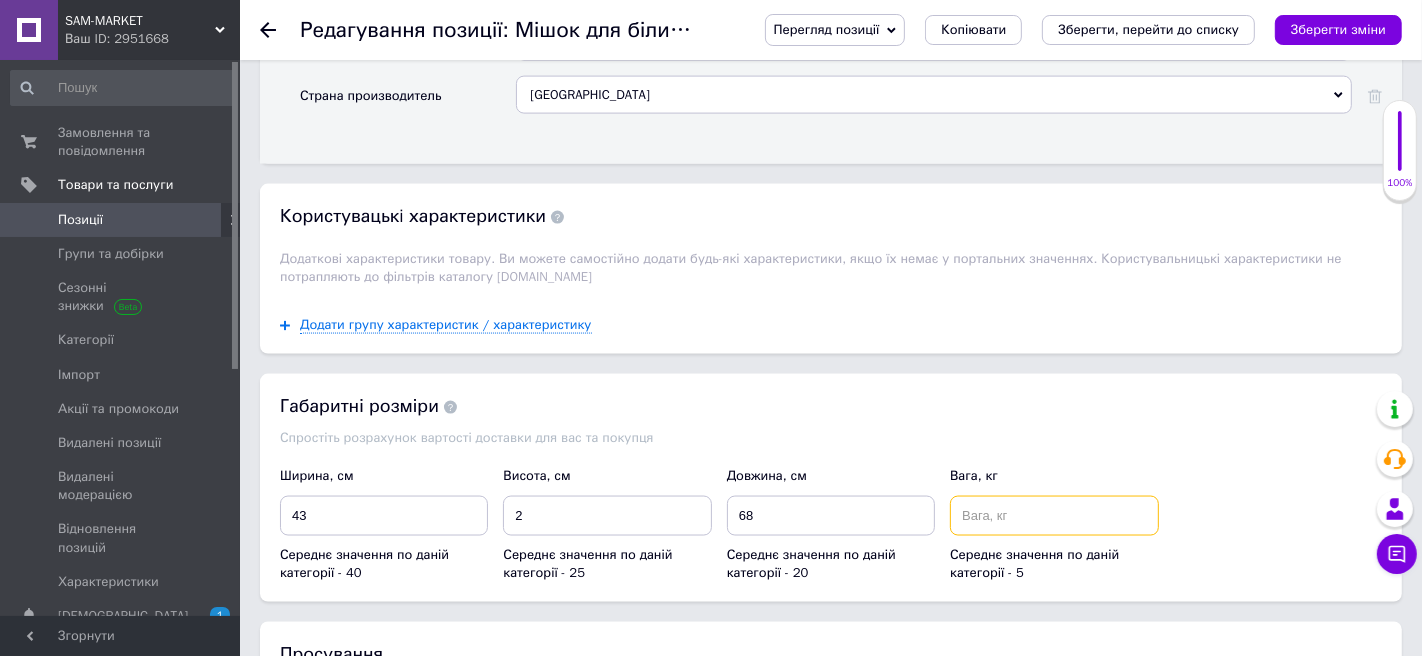 click at bounding box center [1054, 516] 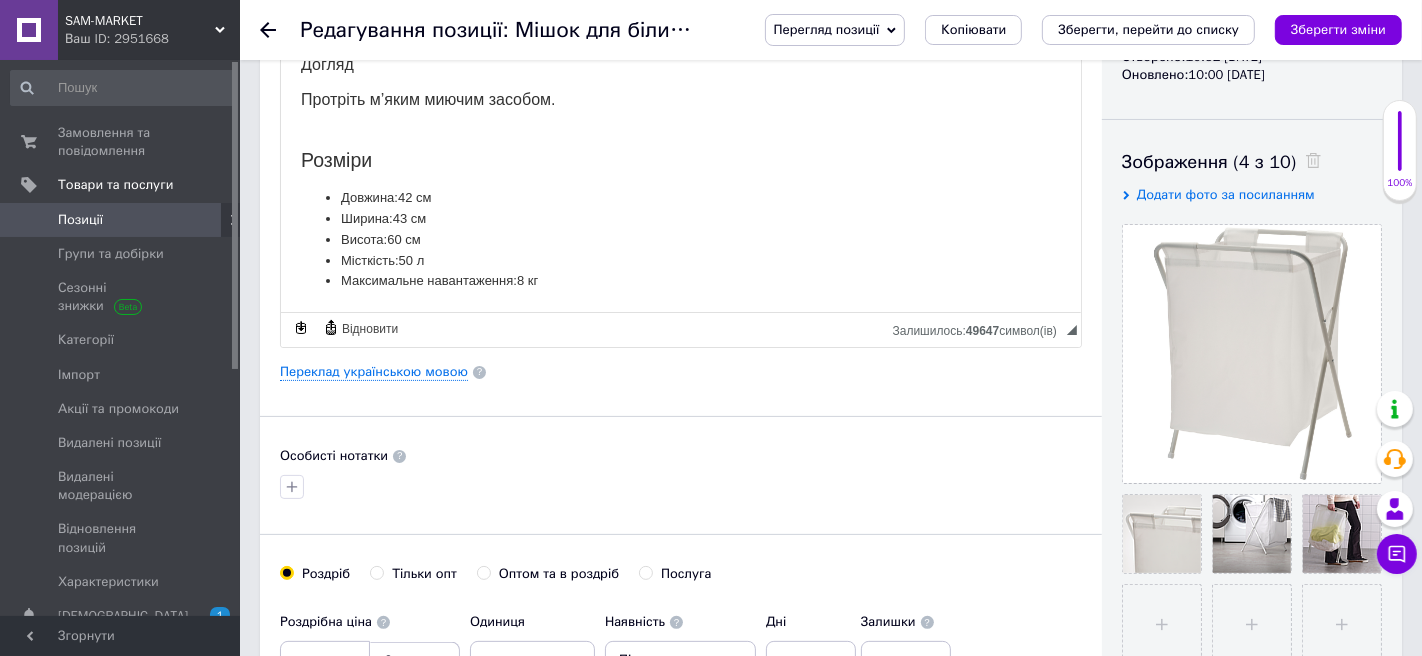 scroll, scrollTop: 274, scrollLeft: 0, axis: vertical 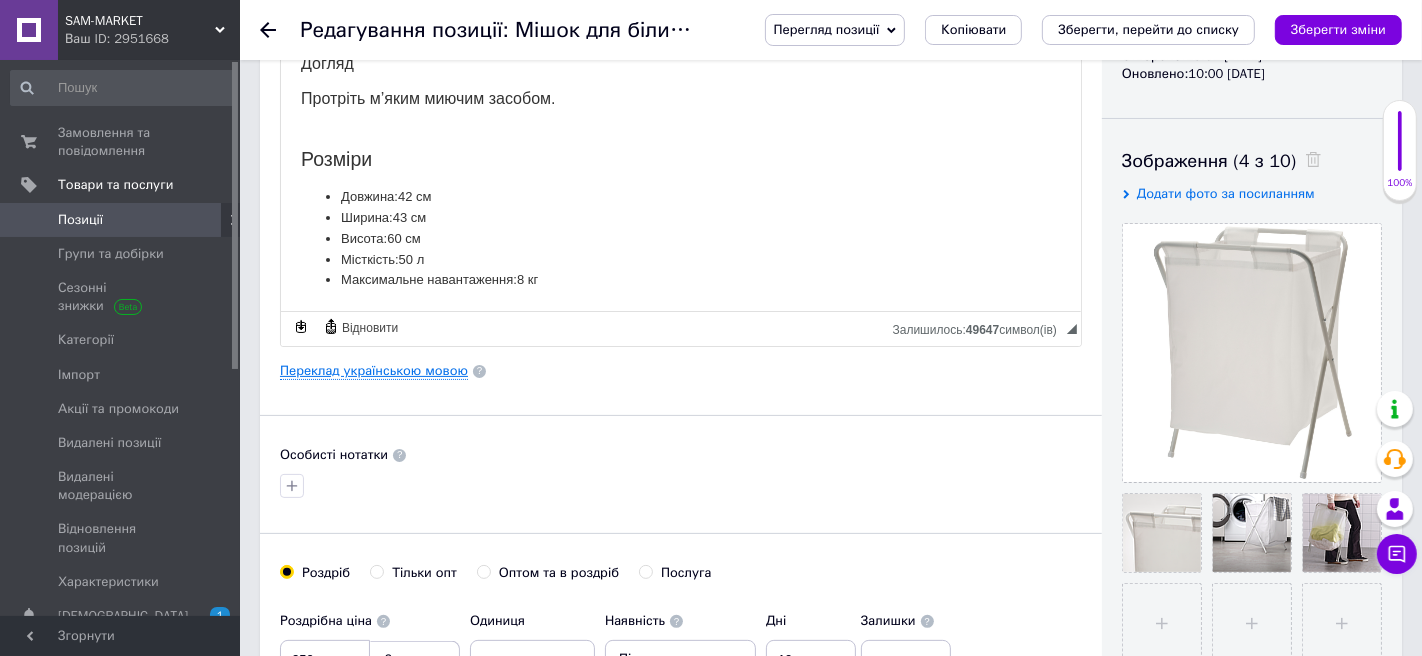 type on "1" 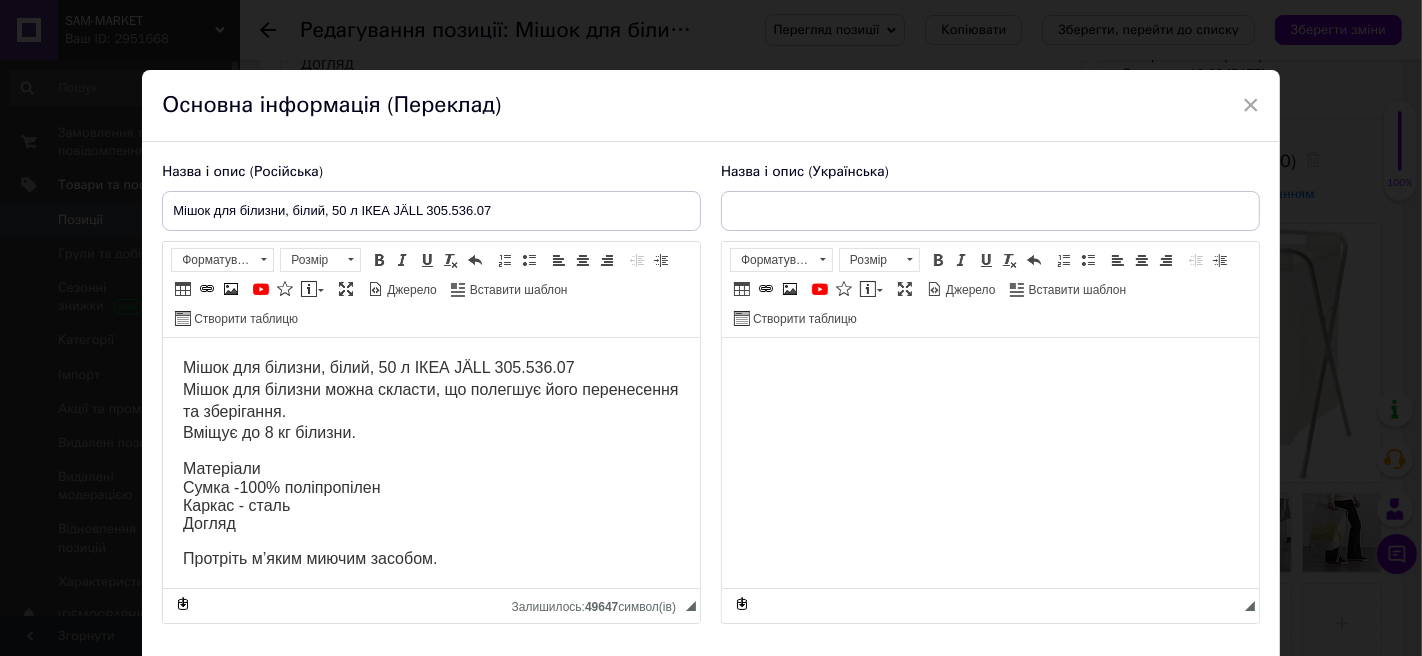 scroll, scrollTop: 0, scrollLeft: 0, axis: both 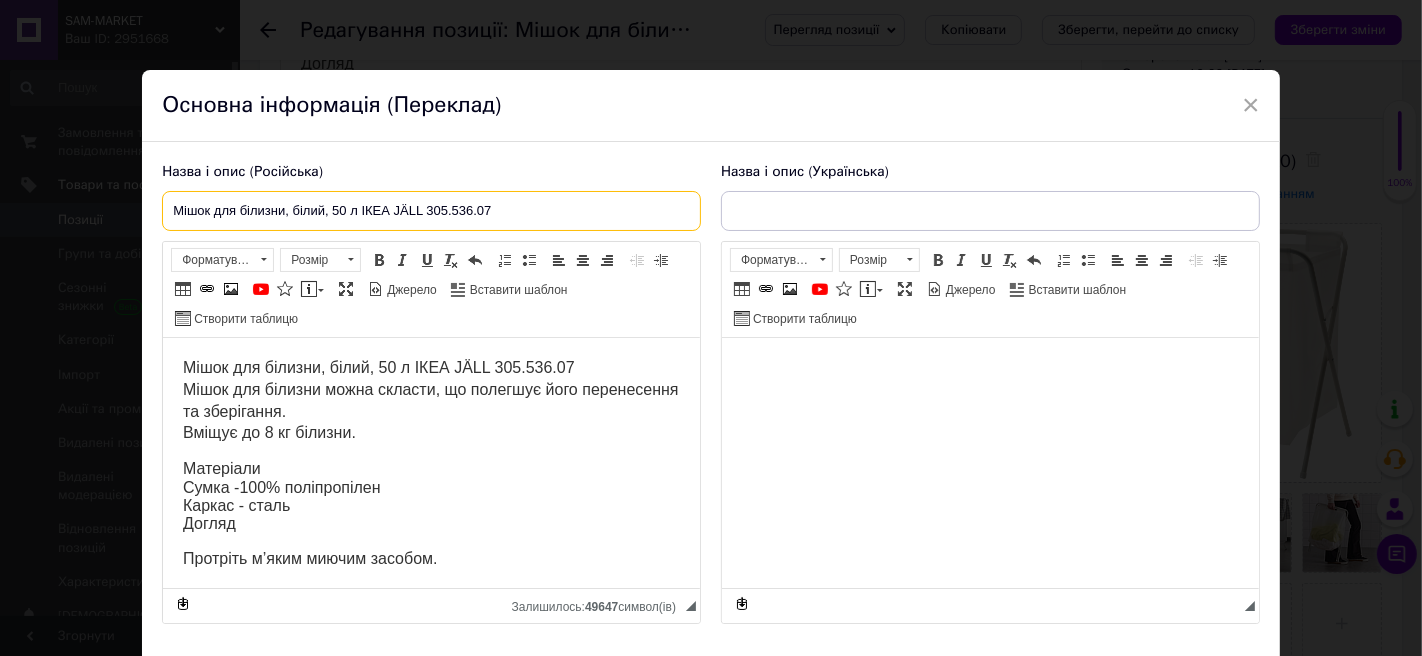 click on "Мішок для білизни, білий, 50 л ІКЕА JÄLL 305.536.07" at bounding box center (431, 211) 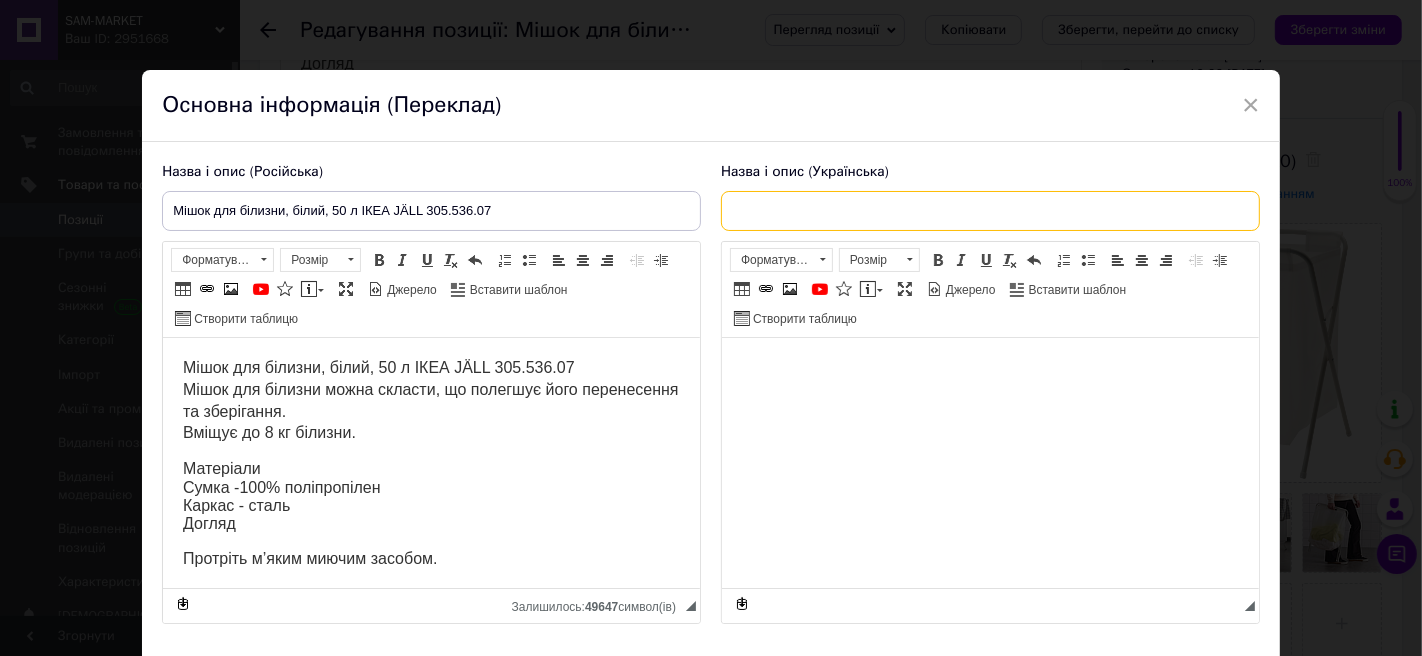 click at bounding box center [990, 211] 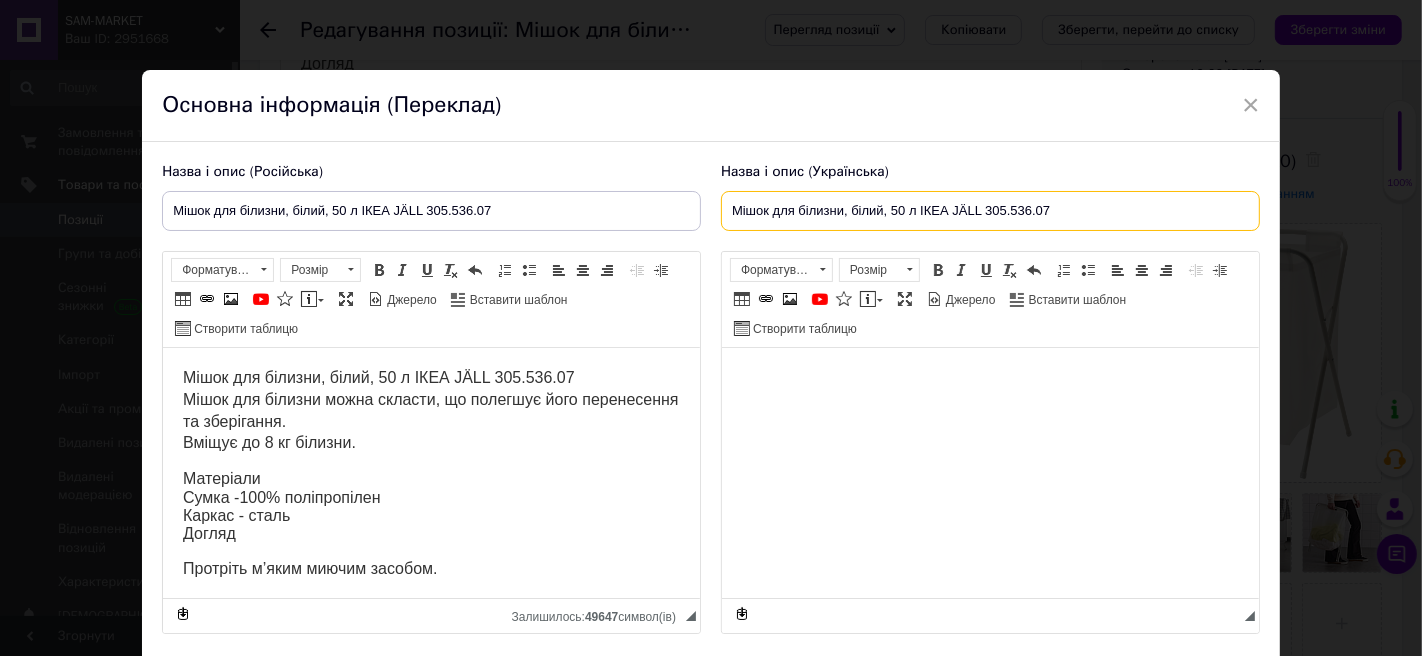 type on "Мішок для білизни, білий, 50 л ІКЕА JÄLL 305.536.07" 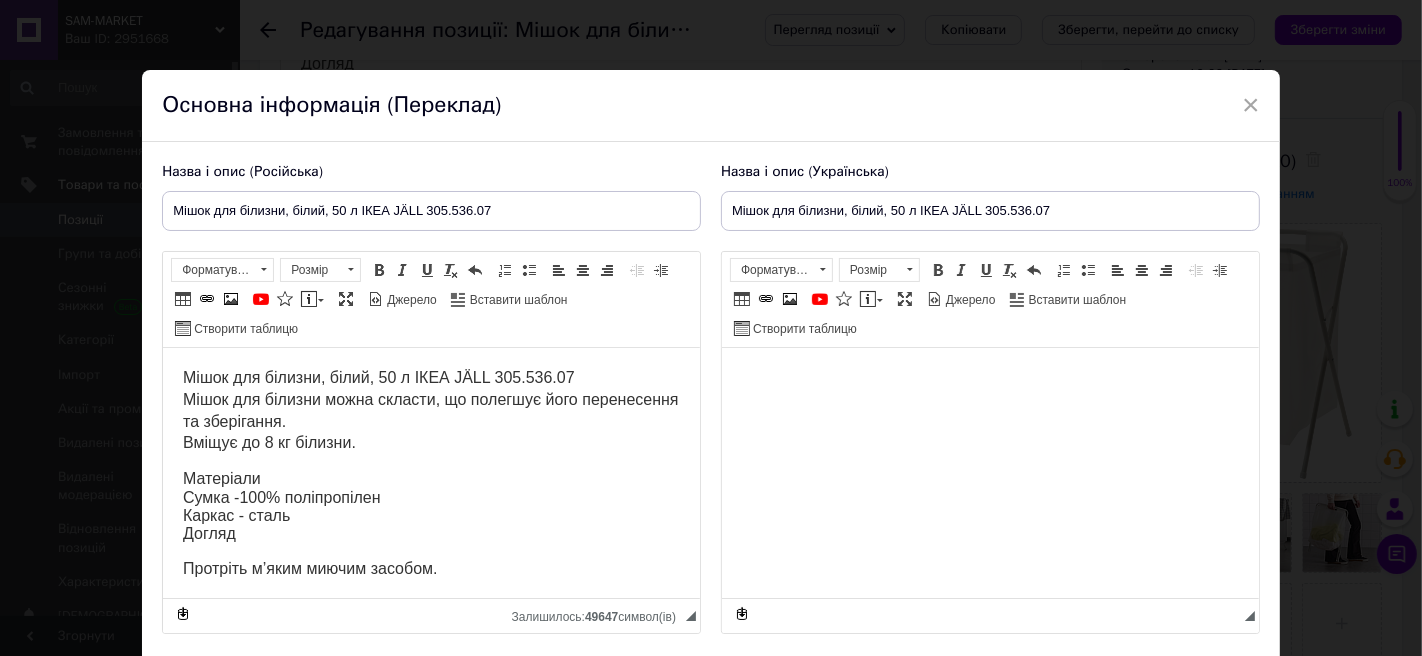 click on "Мішок для білизни, білий, 50 л ІКЕА JÄLL 305.536.07 Мішок для білизни можна скласти, що полегшує його перенесення та зберігання. Вміщує до 8 кг білизни." at bounding box center (431, 410) 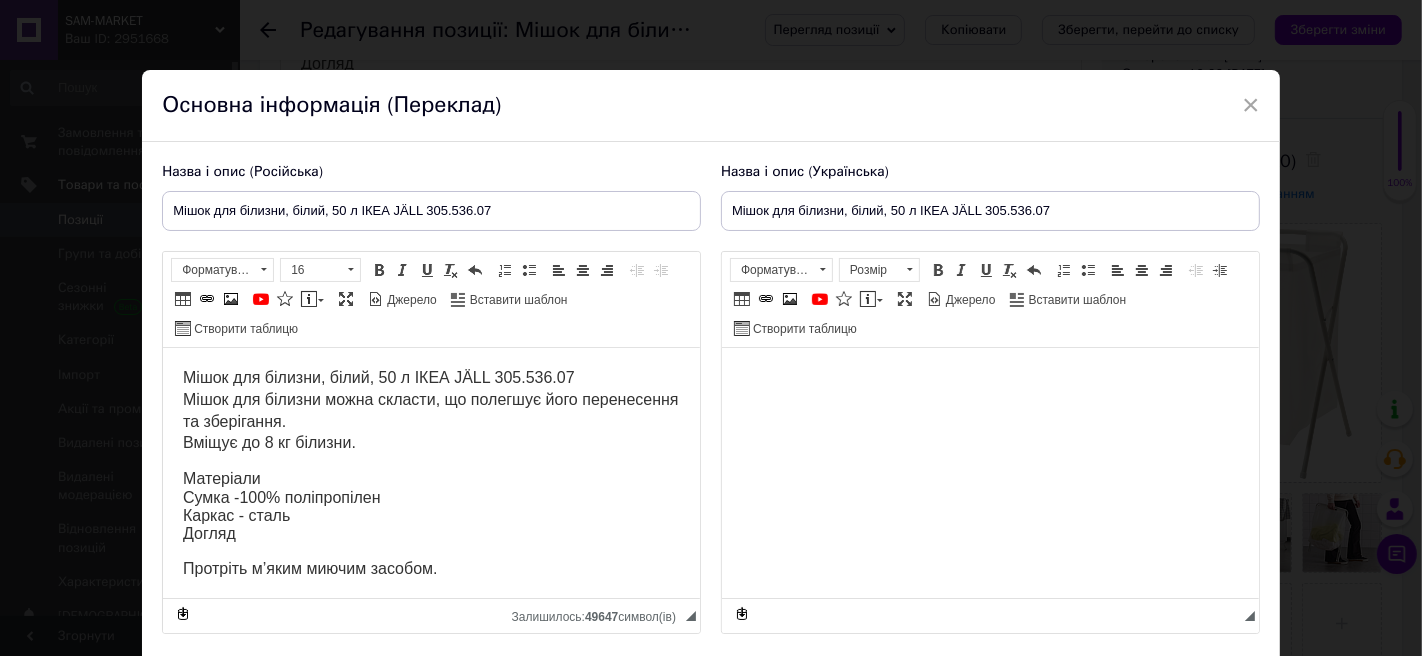 copy on "Мішок для білизни, білий, 50 л ІКЕА JÄLL 305.536.07 Мішок для білизни можна скласти, що полегшує його перенесення та зберігання. Вміщує до 8 кг білизни. Матеріали Сумка -100% поліпропілен Каркас - сталь Догляд Протріть м’яким миючим засобом. Розміри Довжина  :   42 см Ширина  :   43 см Висота  :   60 см Місткість  :   50 л Максимальне навантаження  :   8 кг" 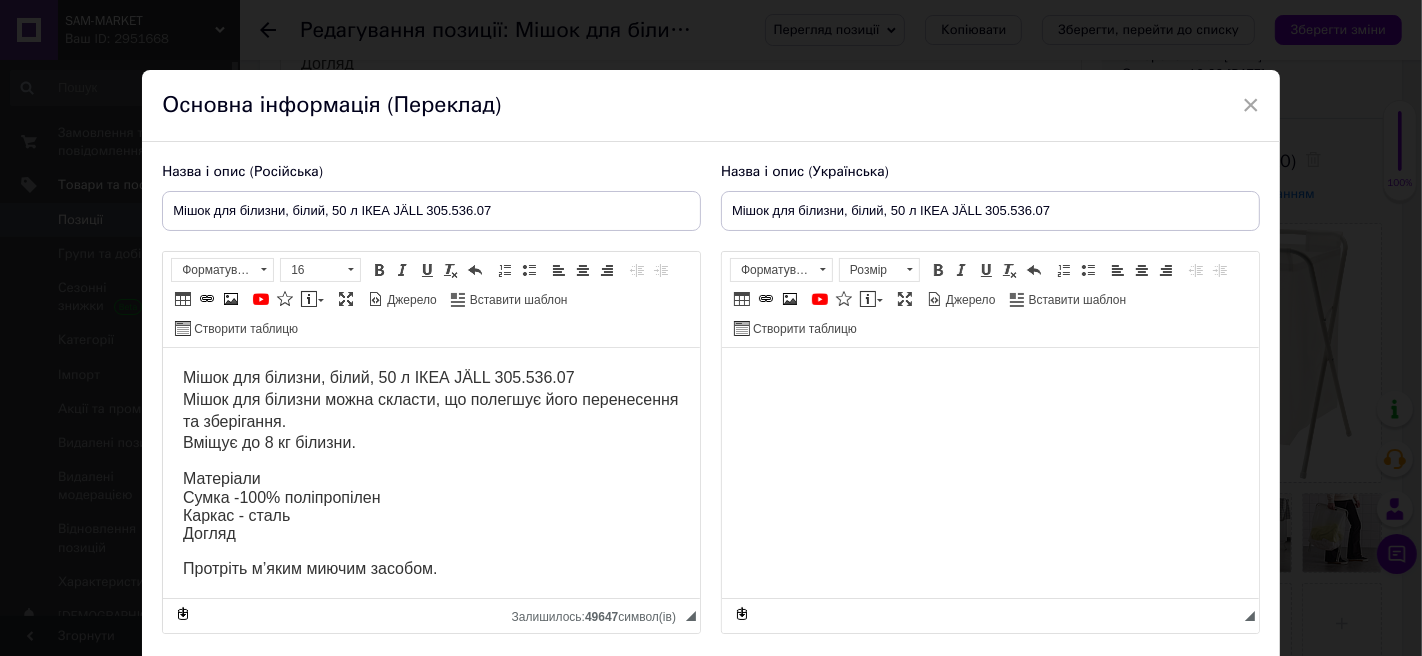 click at bounding box center (989, 378) 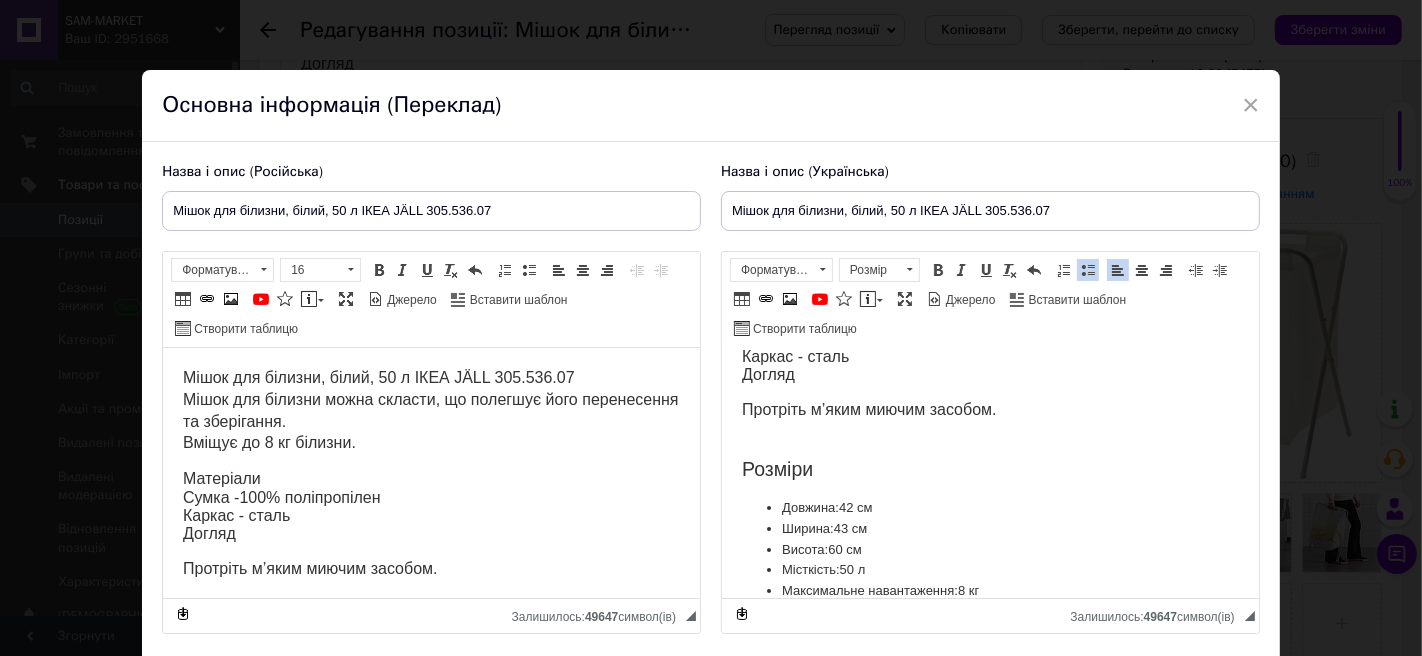 scroll, scrollTop: 183, scrollLeft: 0, axis: vertical 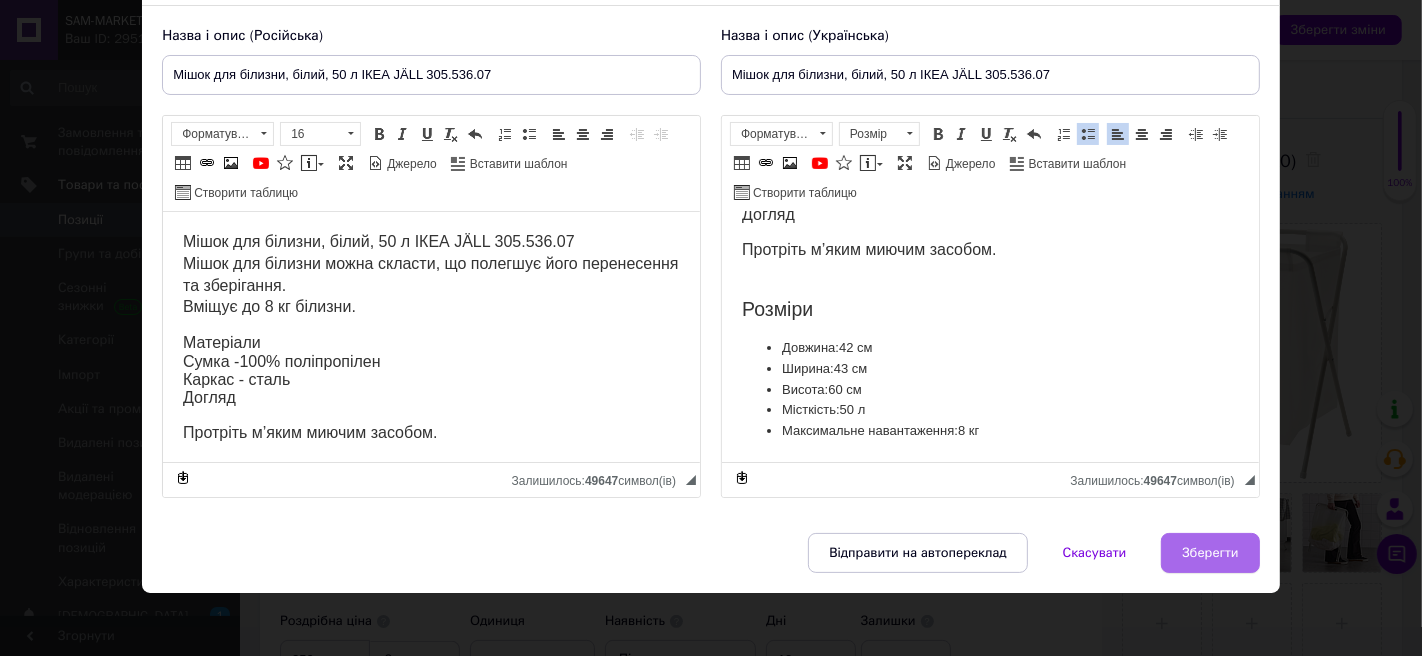click on "Зберегти" at bounding box center (1210, 553) 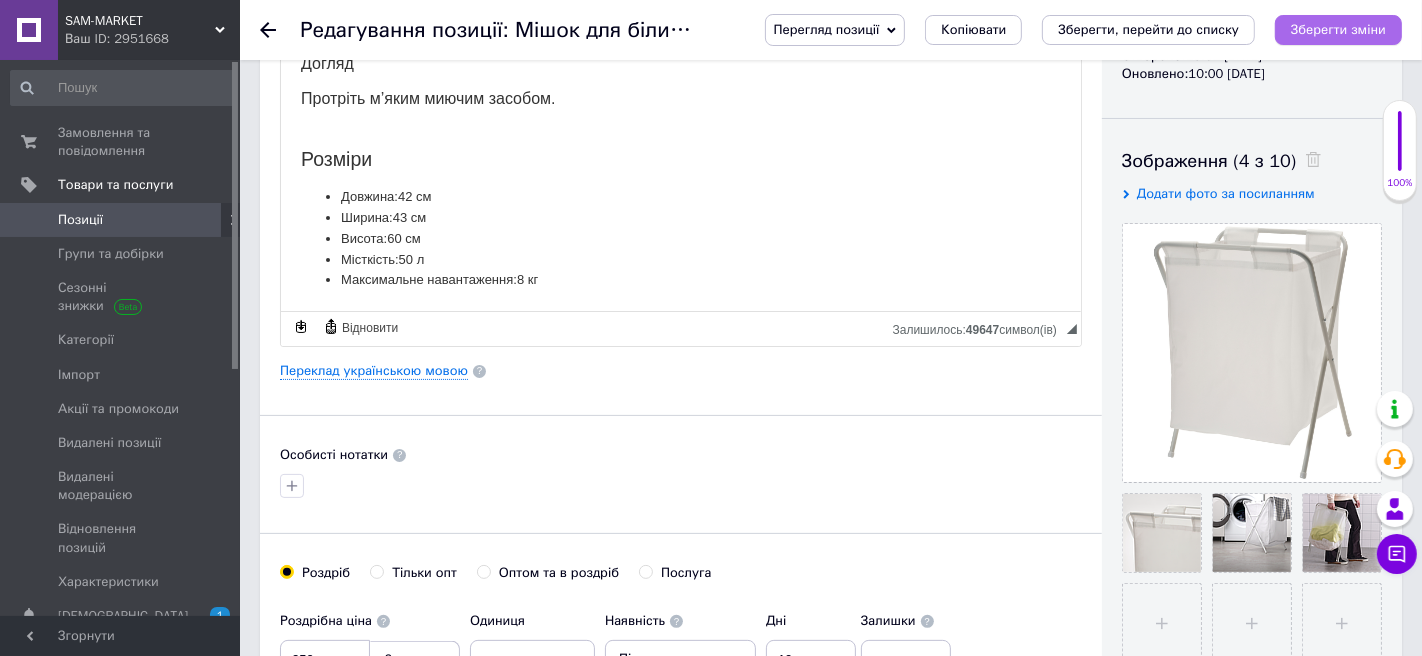 click on "Зберегти зміни" at bounding box center (1338, 30) 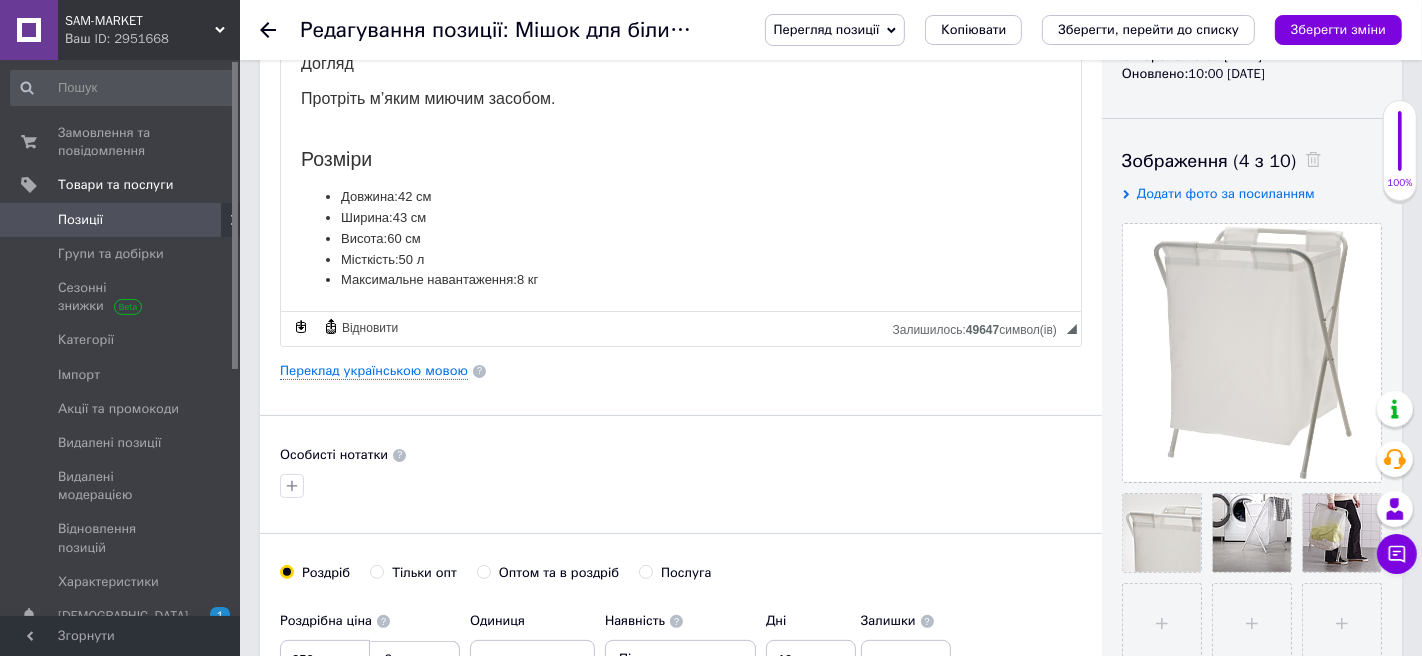 click on "Позиції" at bounding box center (80, 220) 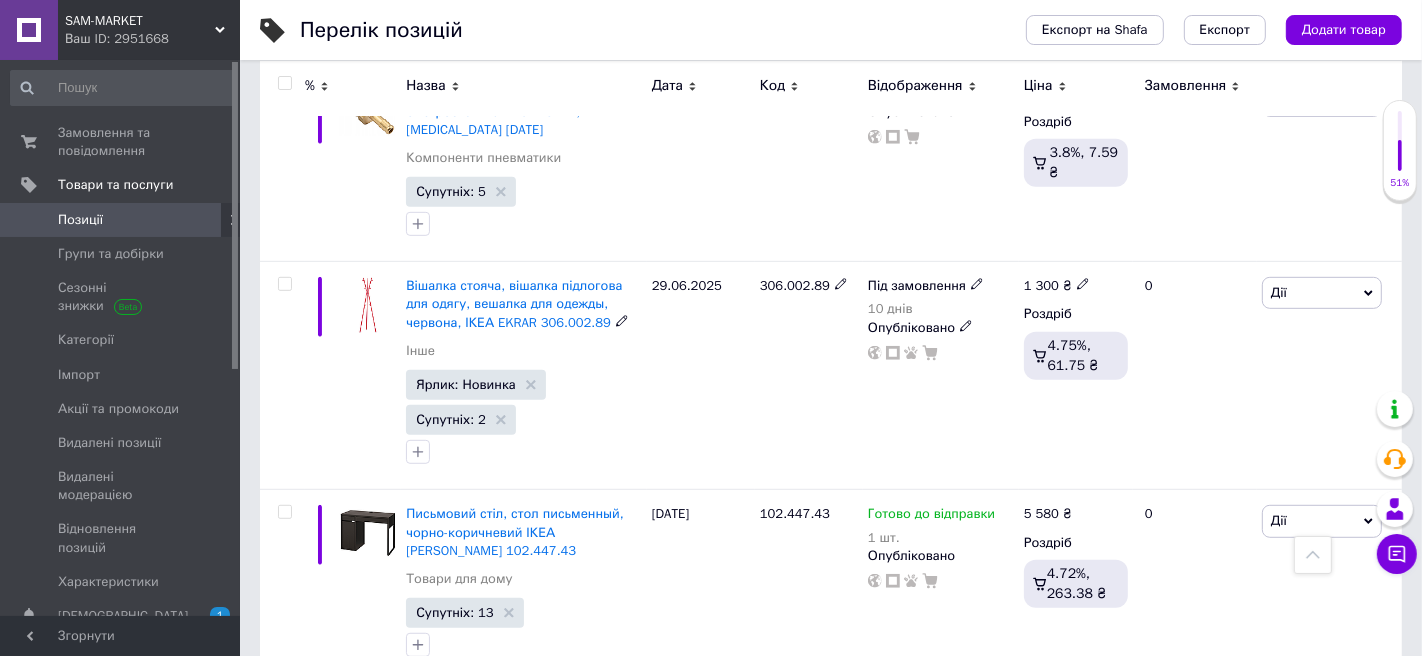scroll, scrollTop: 874, scrollLeft: 0, axis: vertical 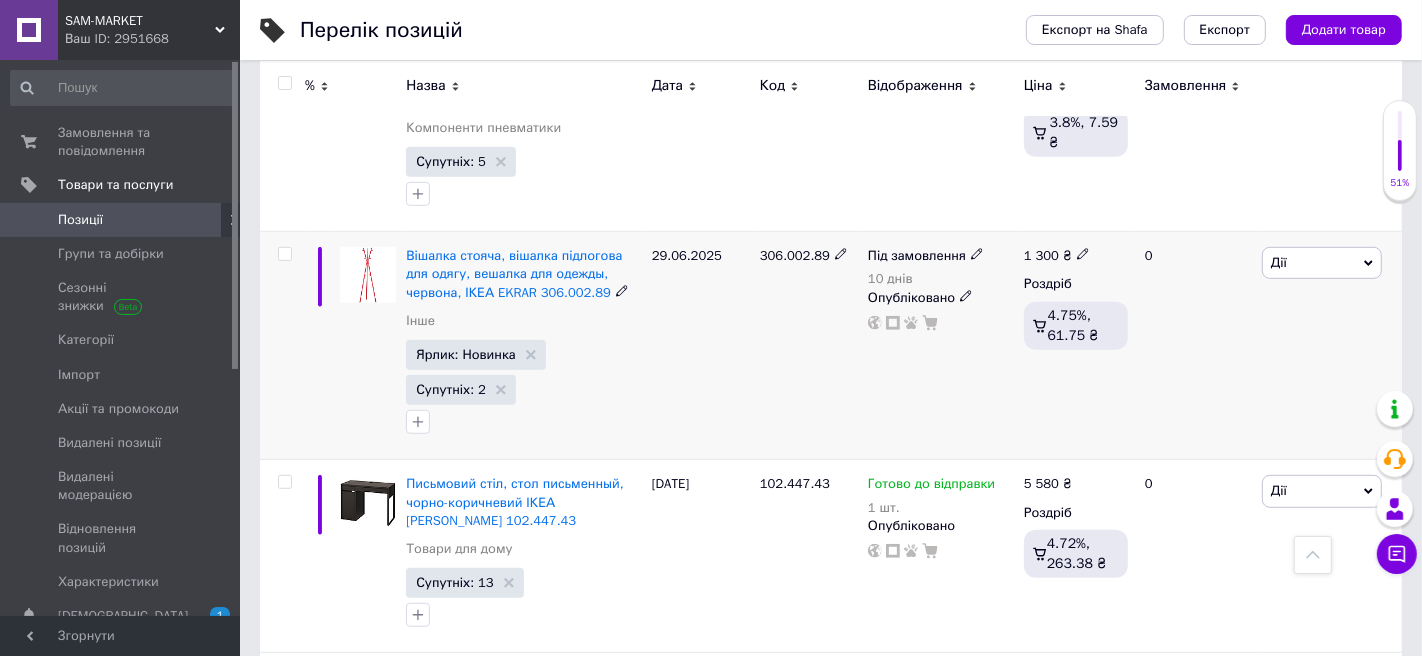 click on "306.002.89" at bounding box center [795, 255] 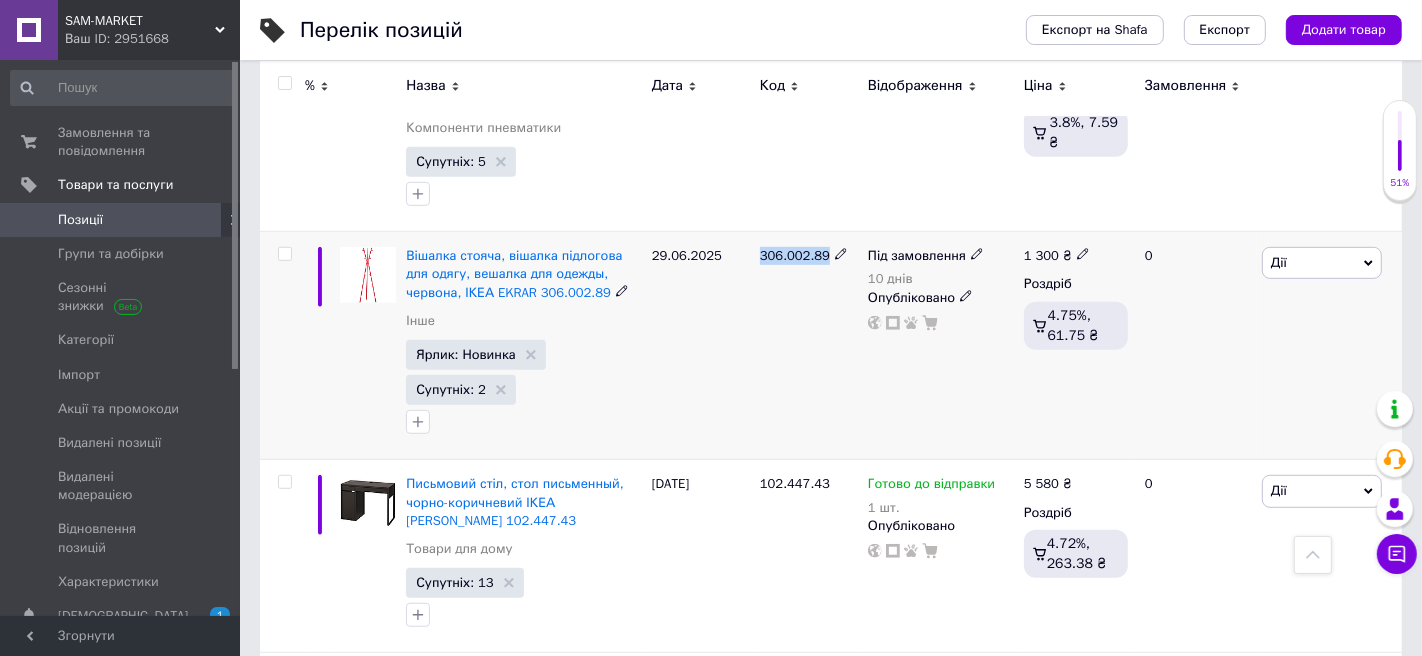 click on "306.002.89" at bounding box center (795, 255) 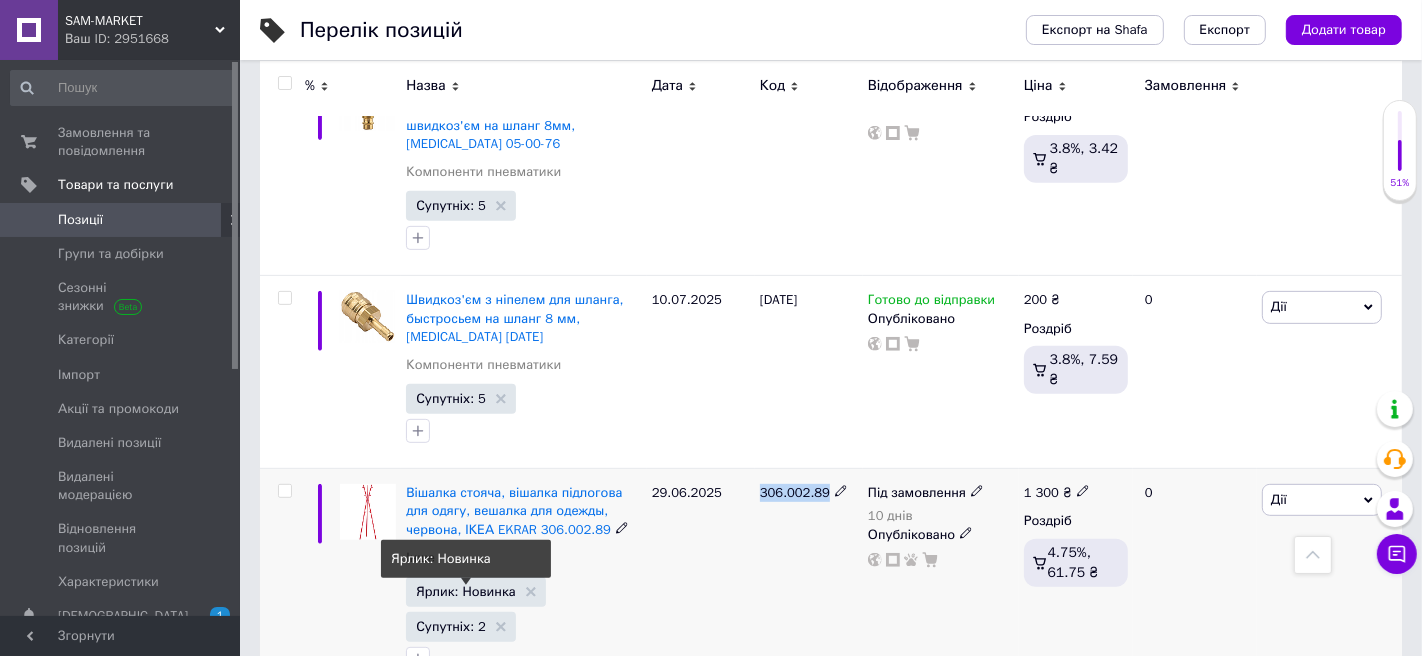 scroll, scrollTop: 0, scrollLeft: 0, axis: both 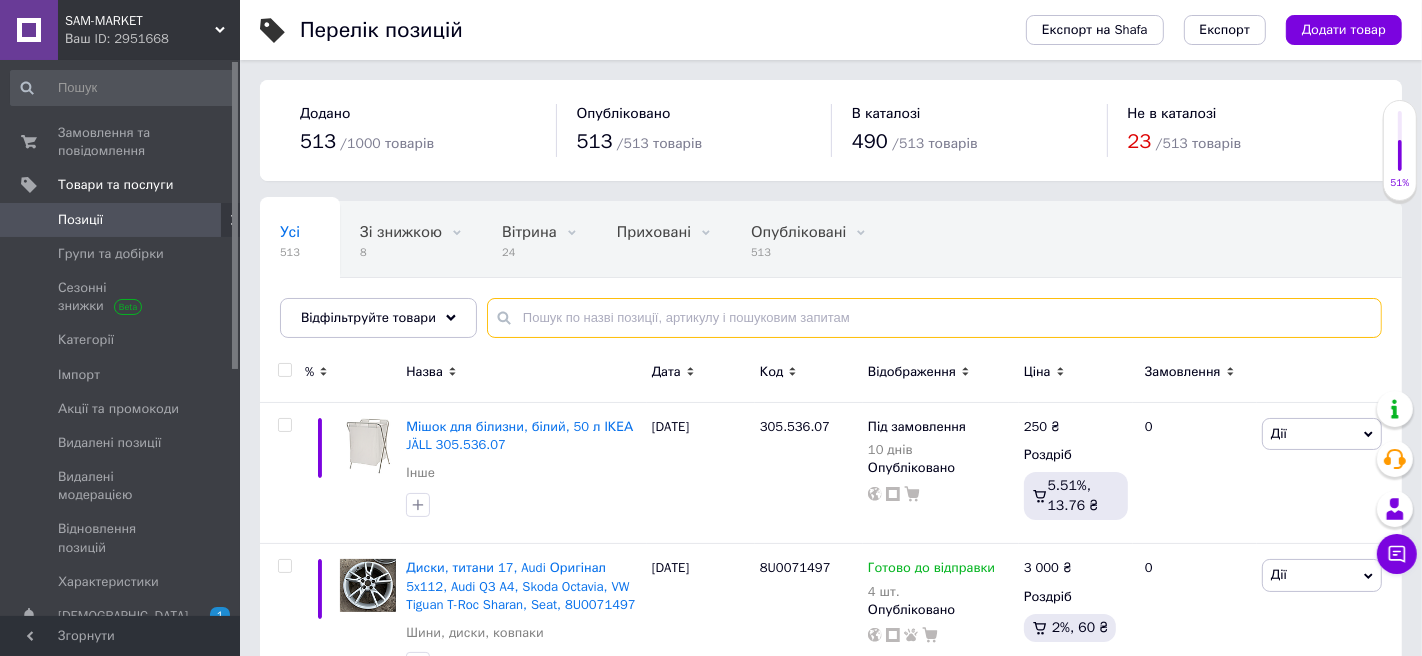 click at bounding box center (934, 318) 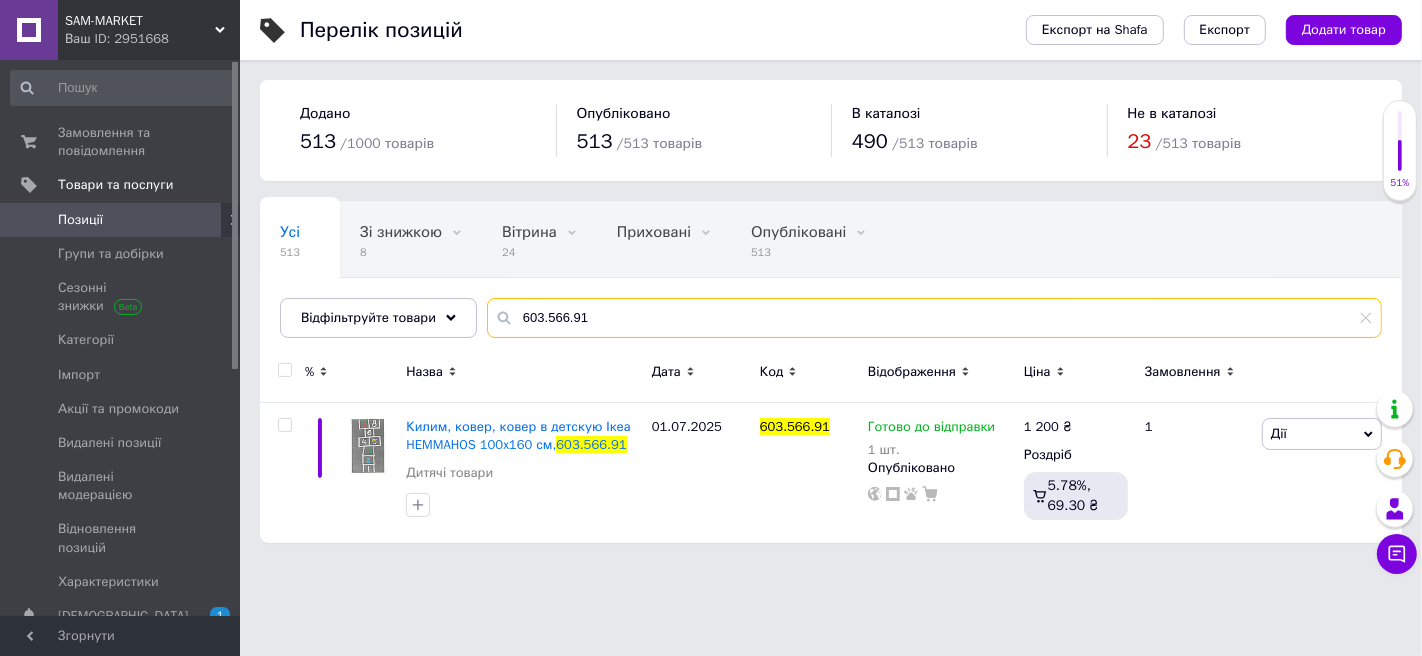 click on "603.566.91" at bounding box center [934, 318] 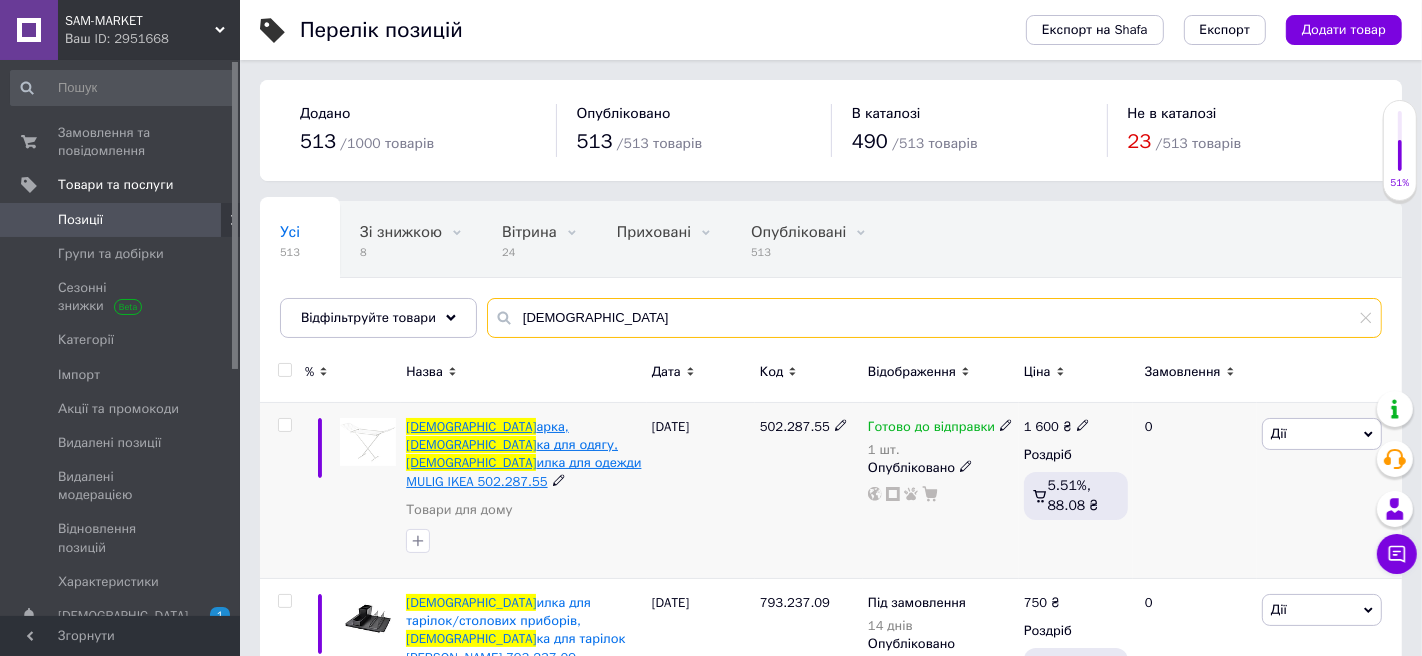 type on "[DEMOGRAPHIC_DATA]" 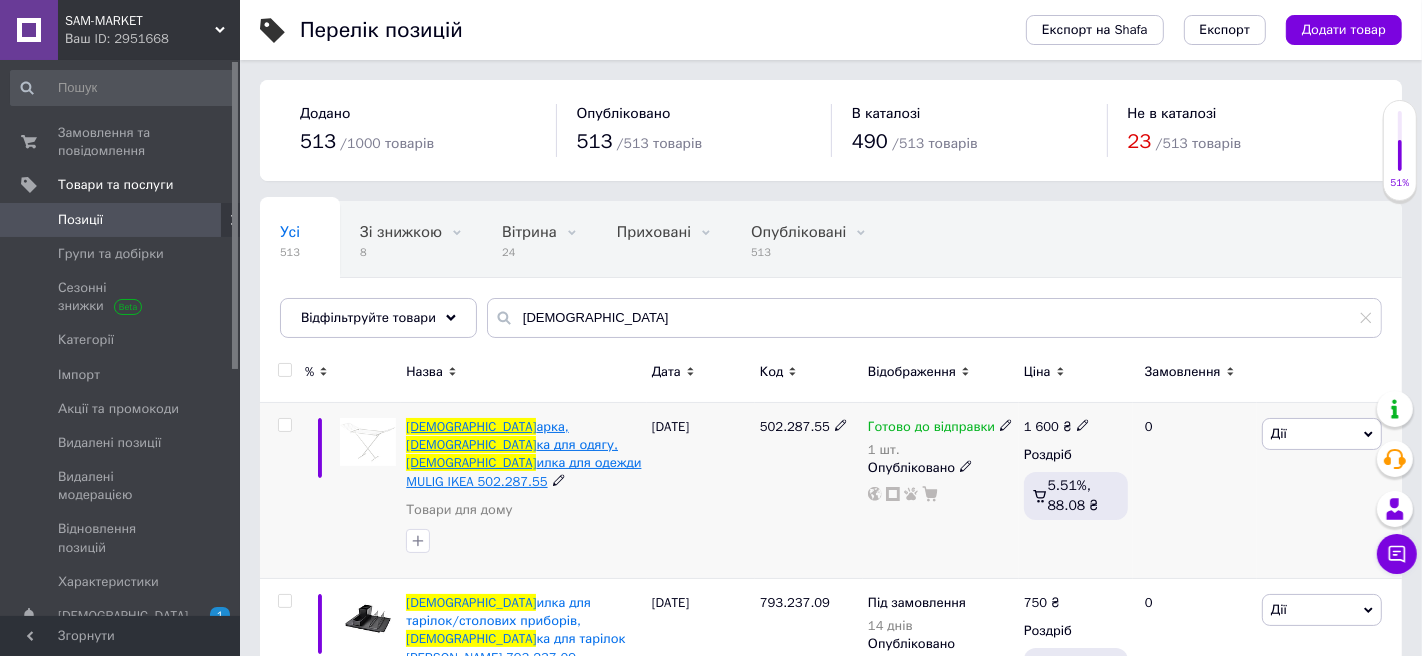 click on "ка для одягу," at bounding box center (577, 444) 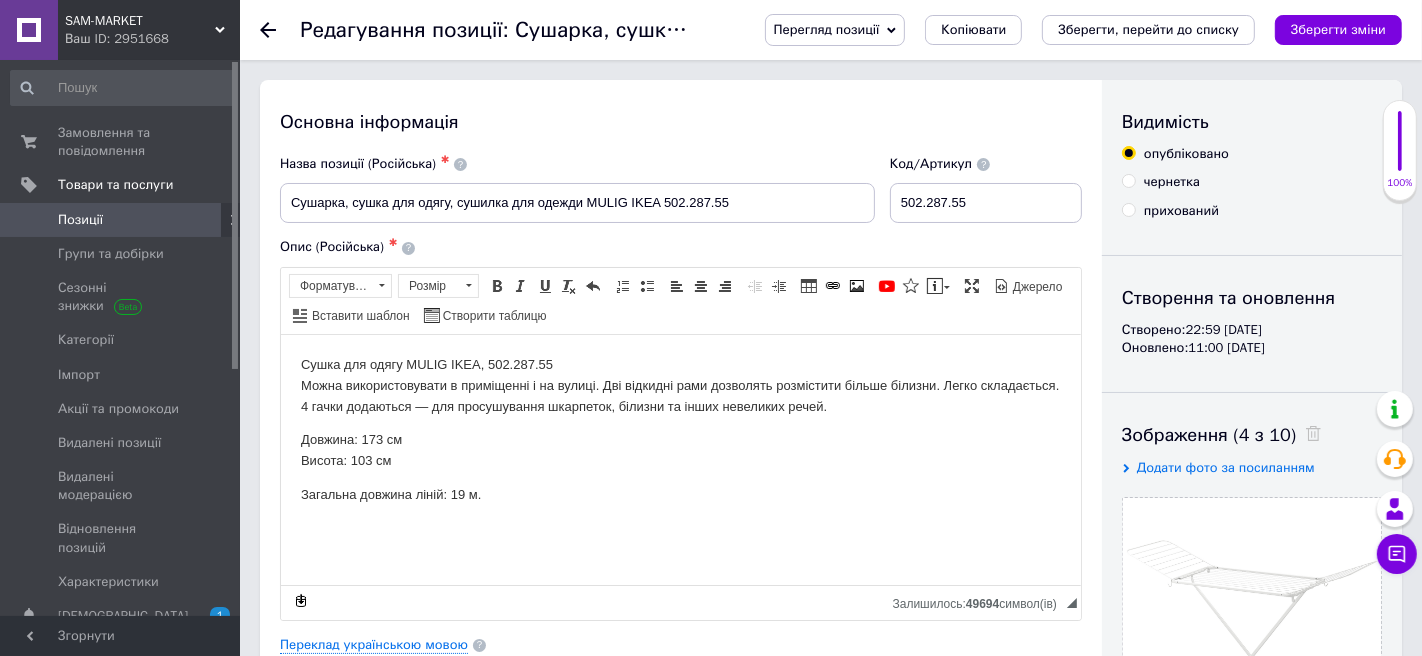scroll, scrollTop: 0, scrollLeft: 0, axis: both 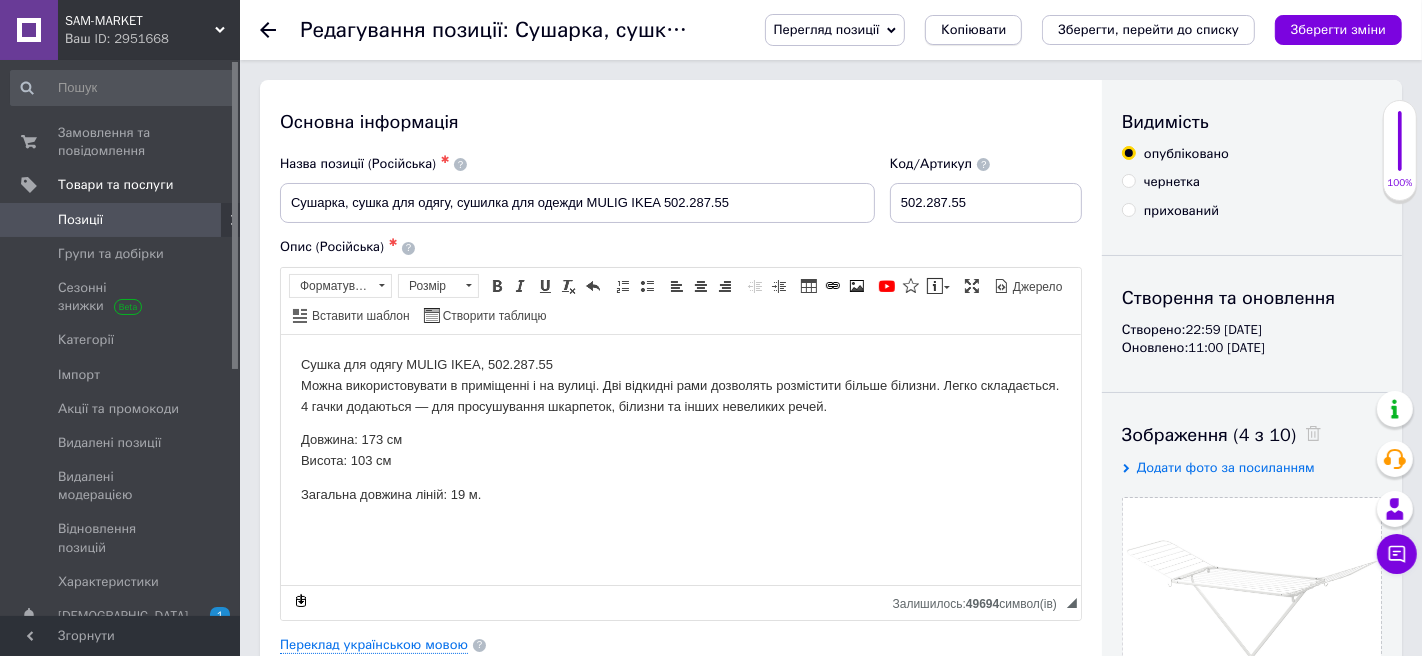 click on "Копіювати" at bounding box center [973, 30] 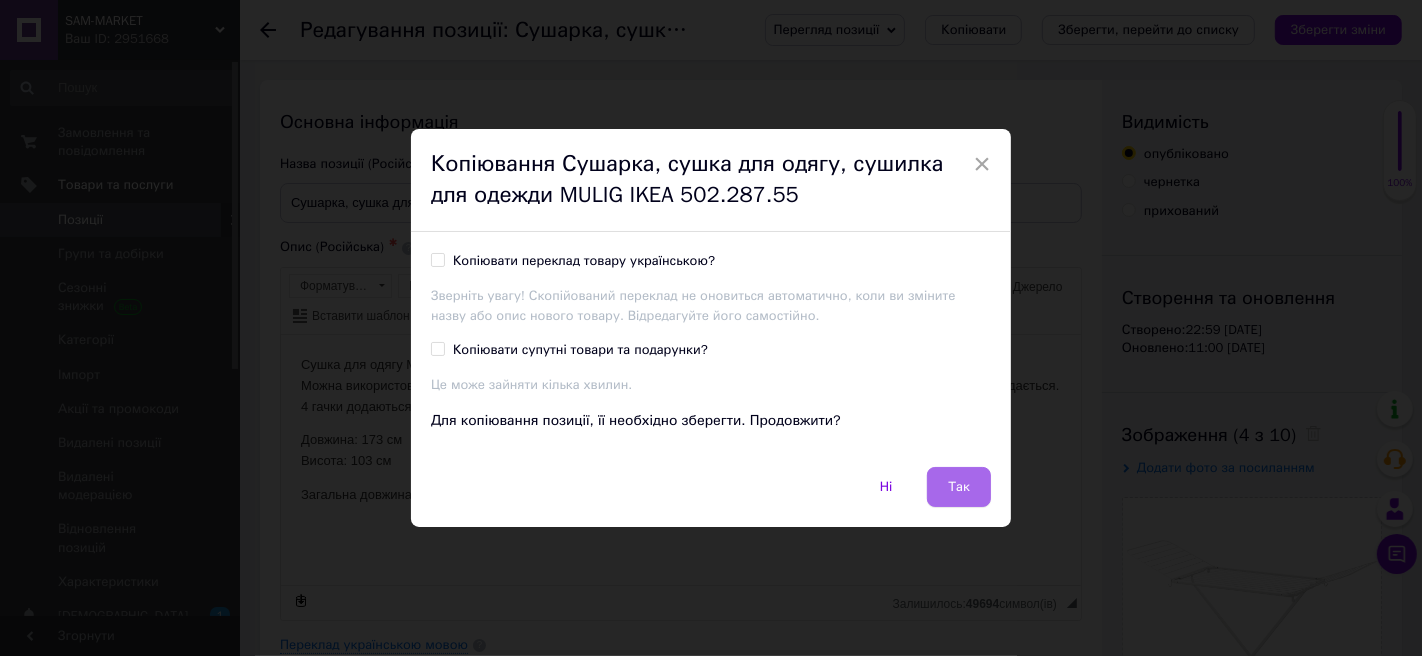 click on "Так" at bounding box center (959, 487) 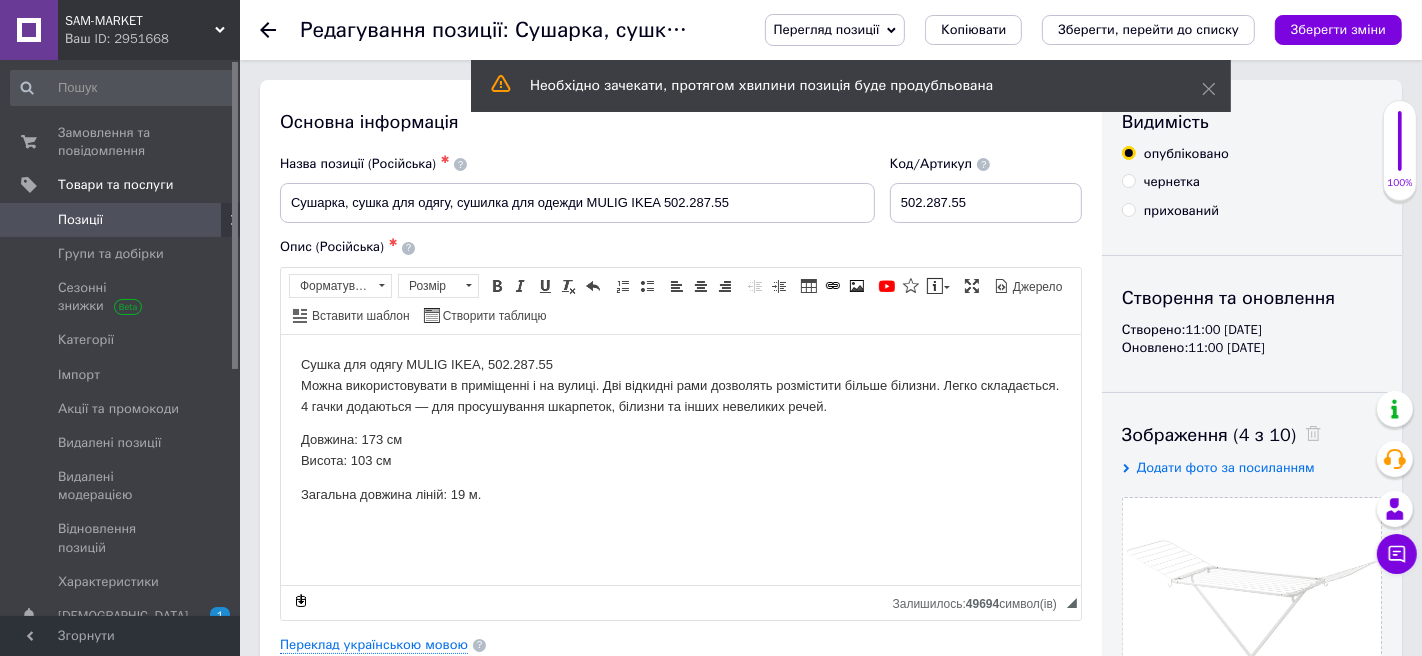 scroll, scrollTop: 0, scrollLeft: 0, axis: both 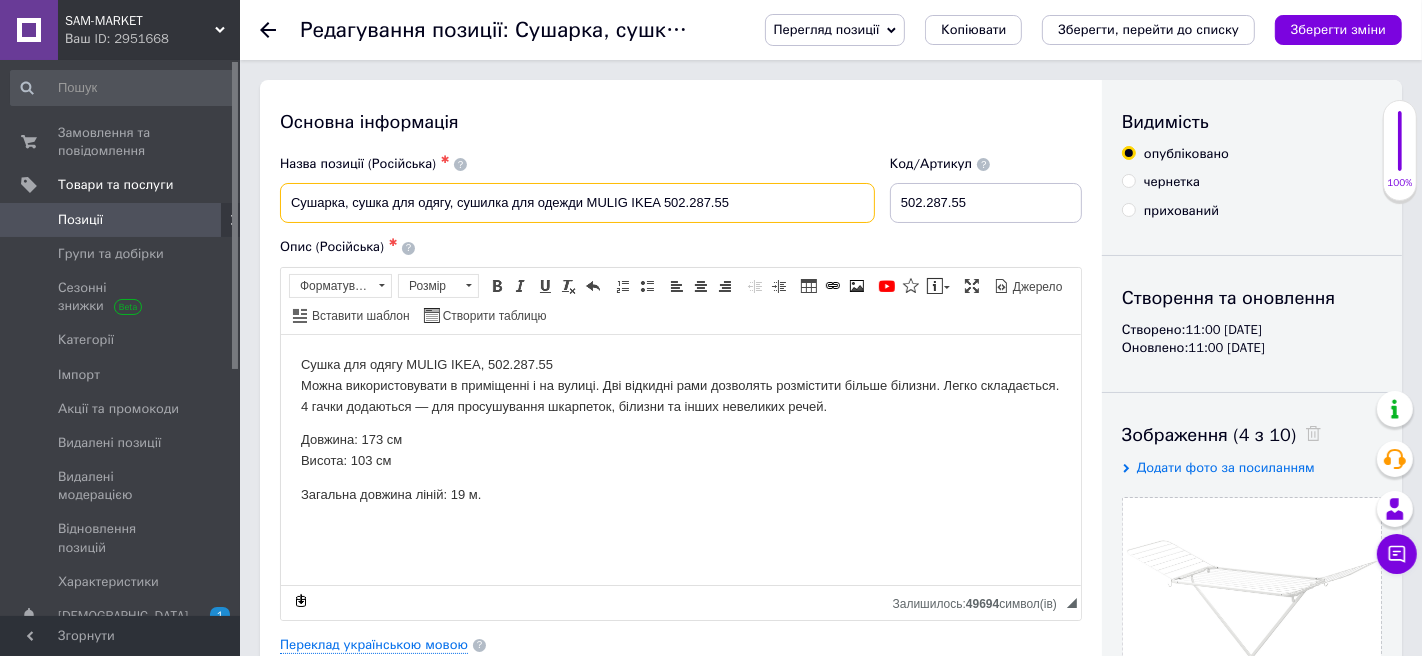 click on "Сушарка, сушка для одягу, сушилка для одежди MULIG IKEA 502.287.55" at bounding box center [577, 203] 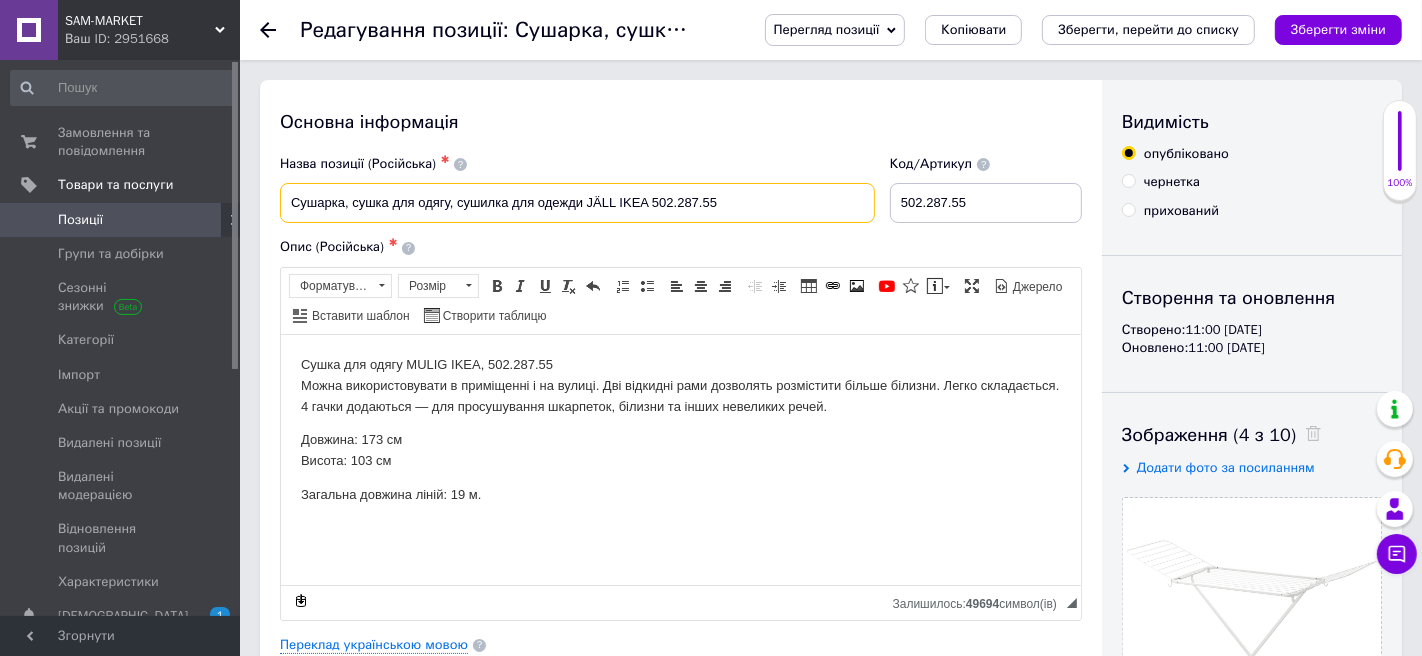 drag, startPoint x: 653, startPoint y: 205, endPoint x: 740, endPoint y: 204, distance: 87.005745 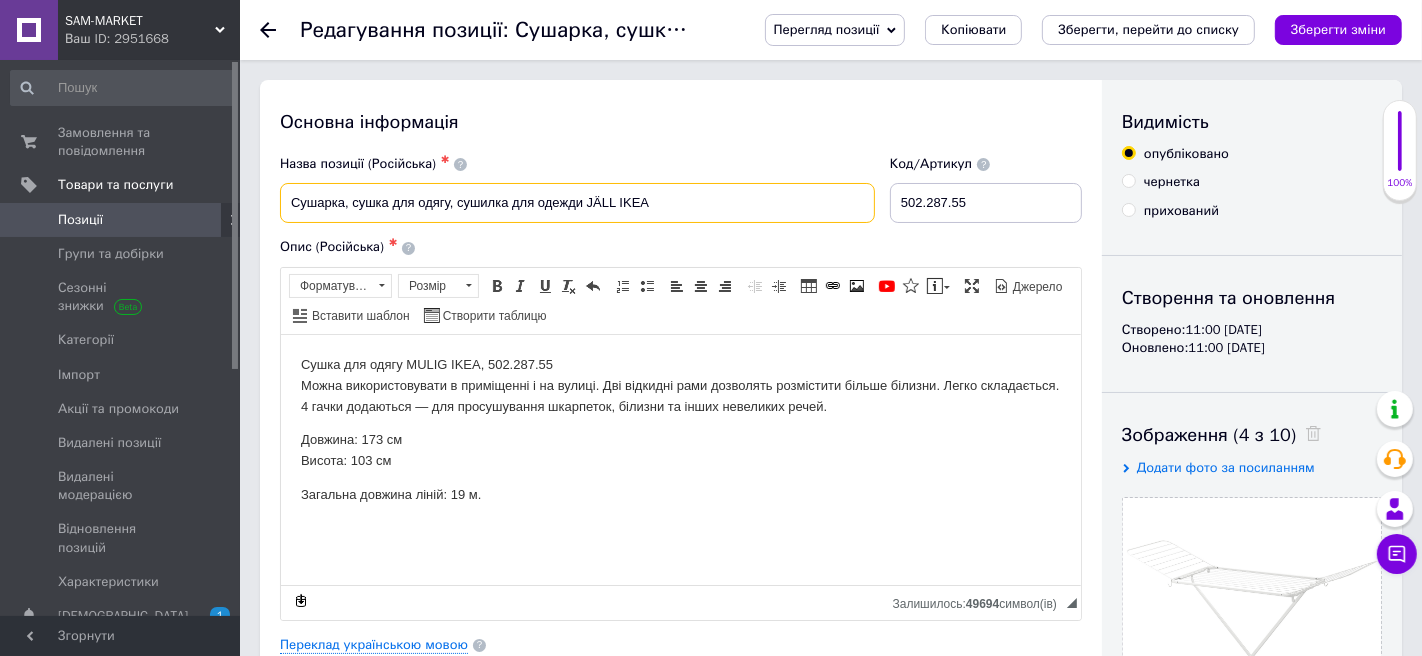 type on "Сушарка, сушка для одягу, сушилка для одежди JÄLL IKEA" 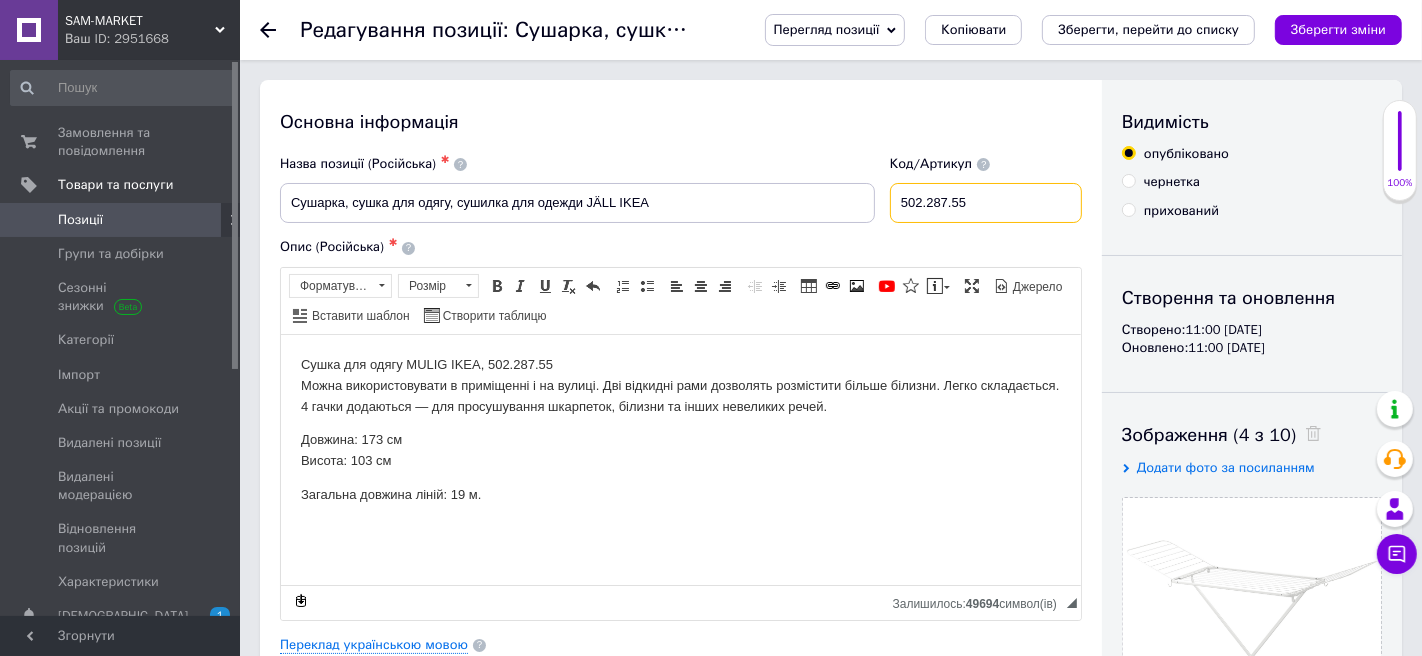drag, startPoint x: 1032, startPoint y: 200, endPoint x: 904, endPoint y: 199, distance: 128.0039 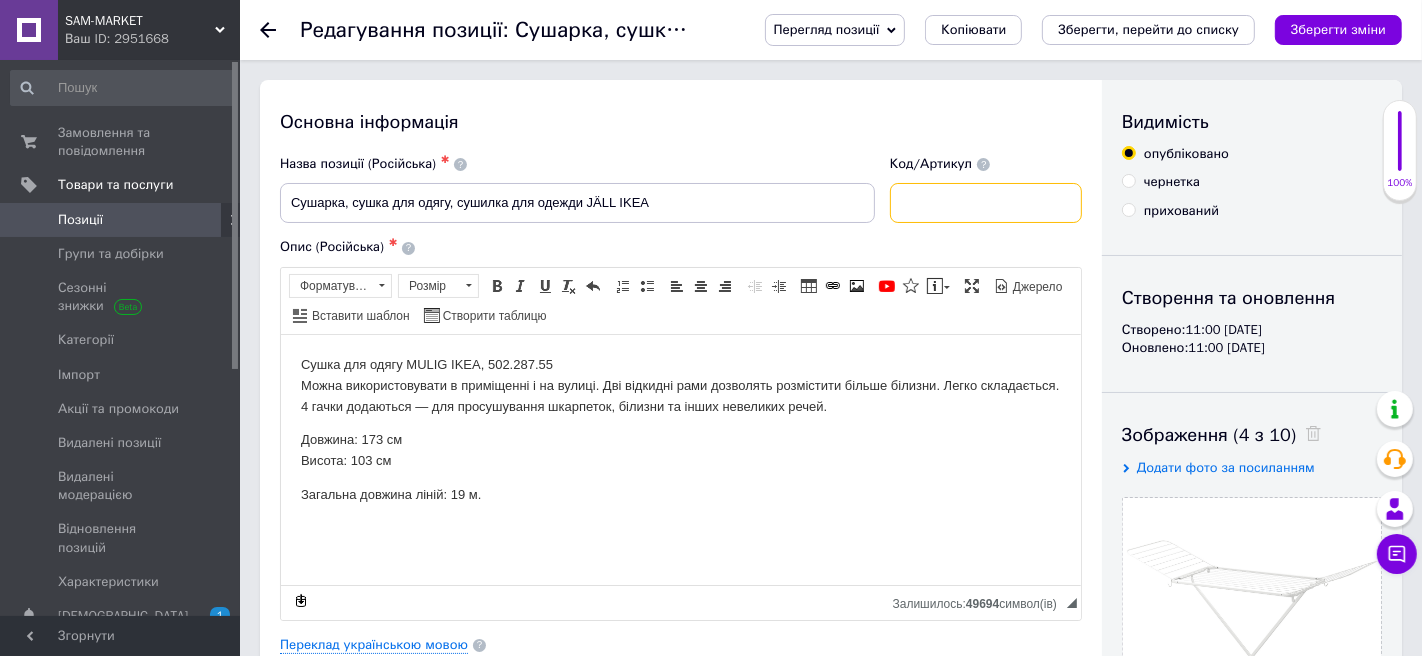 type 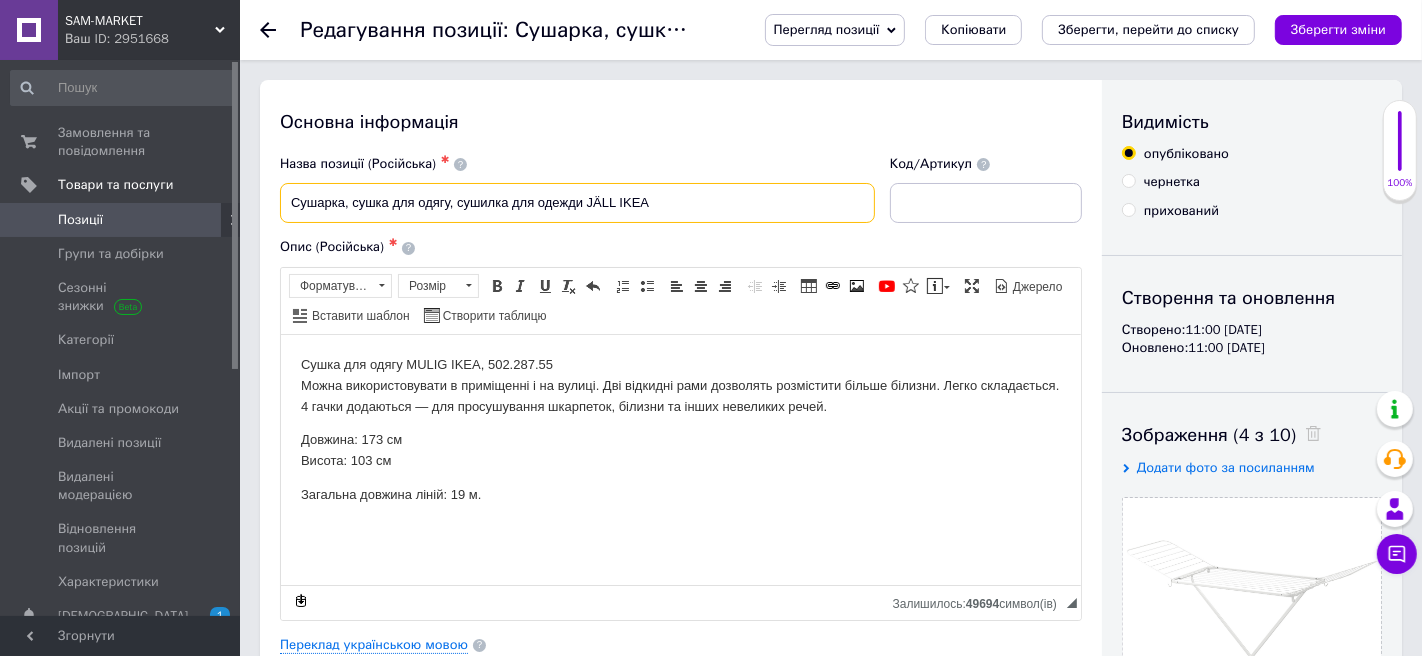 click on "Сушарка, сушка для одягу, сушилка для одежди JÄLL IKEA" at bounding box center [577, 203] 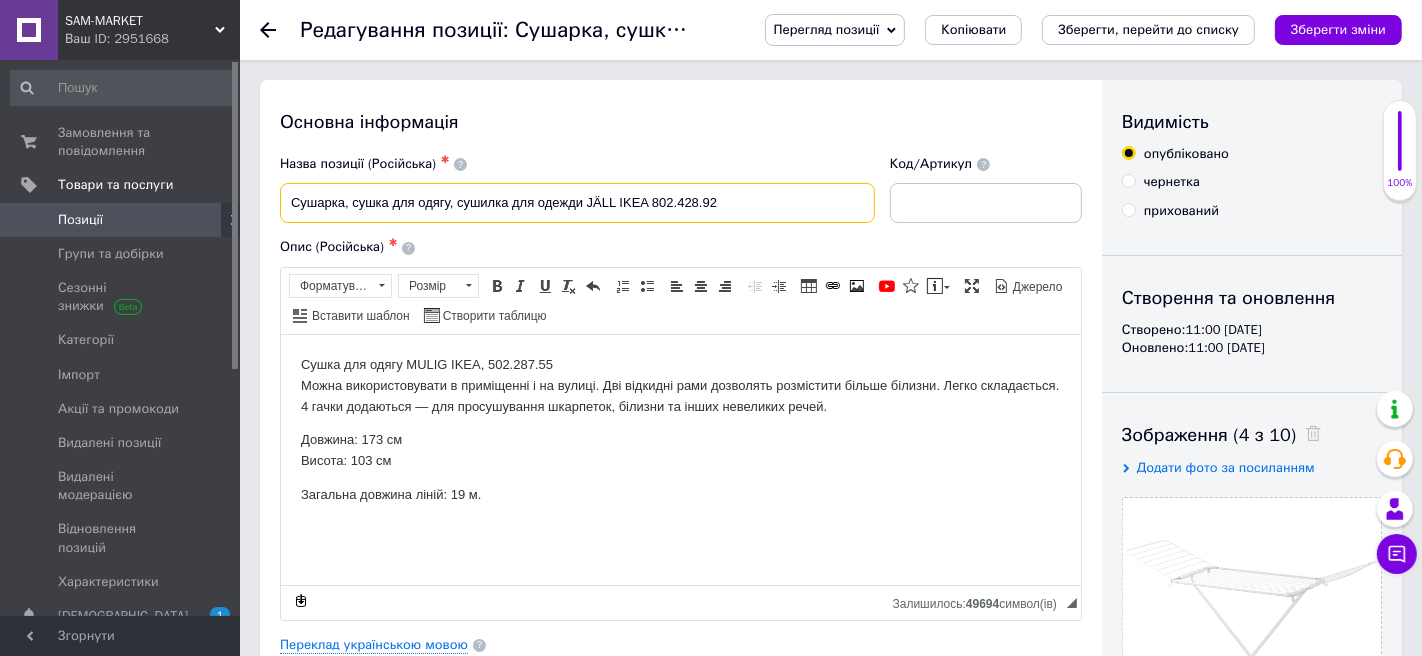 type on "Сушарка, сушка для одягу, сушилка для одежди JÄLL IKEA 802.428.92" 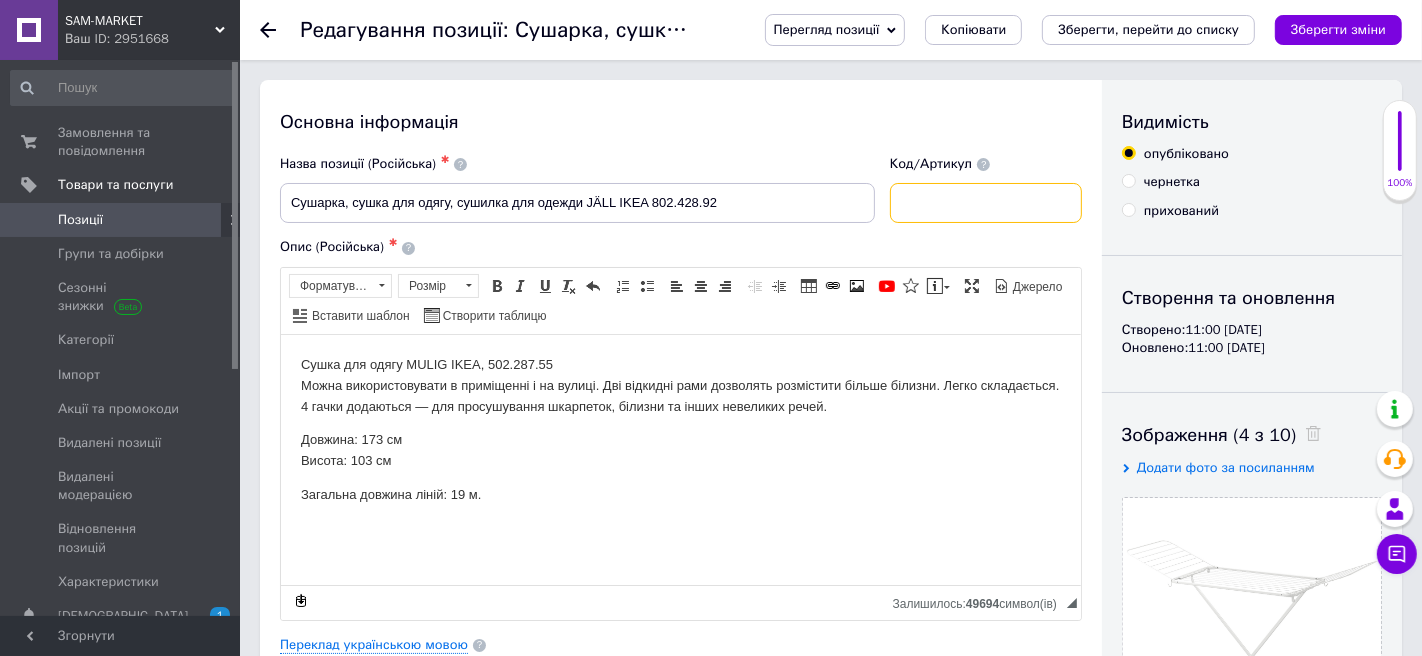 click at bounding box center [986, 203] 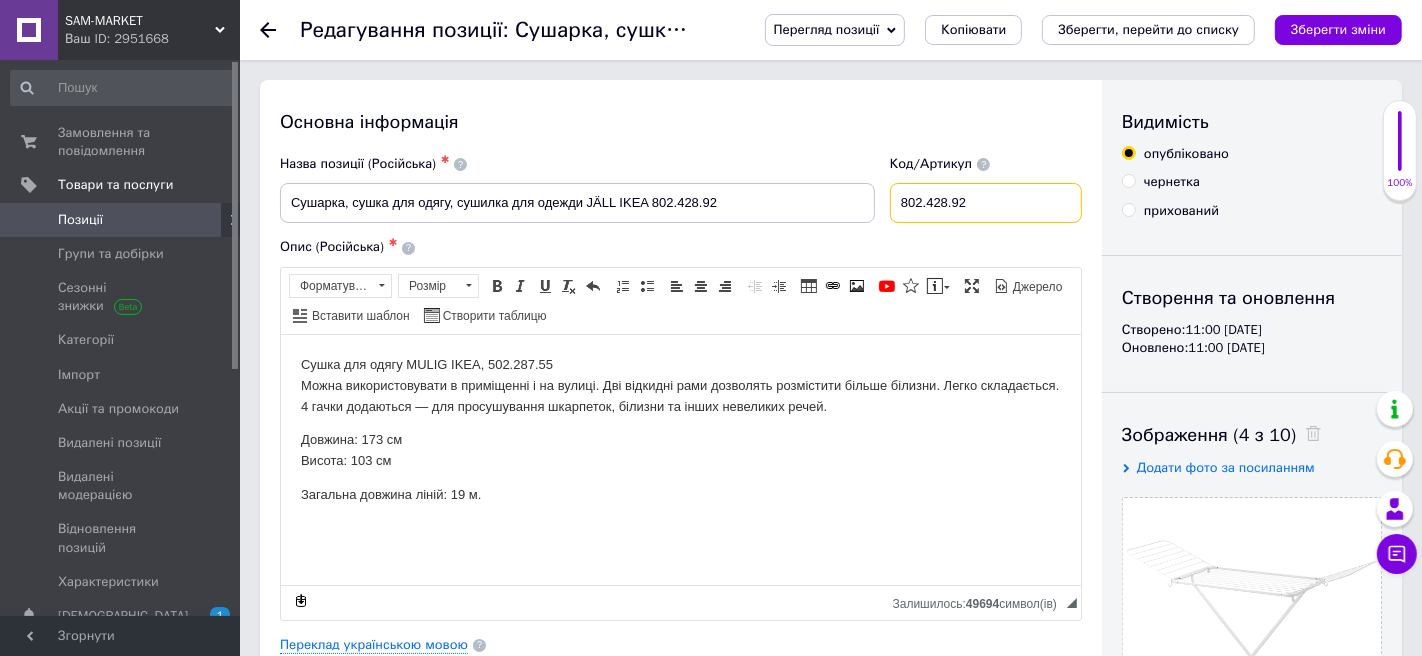 type on "802.428.92" 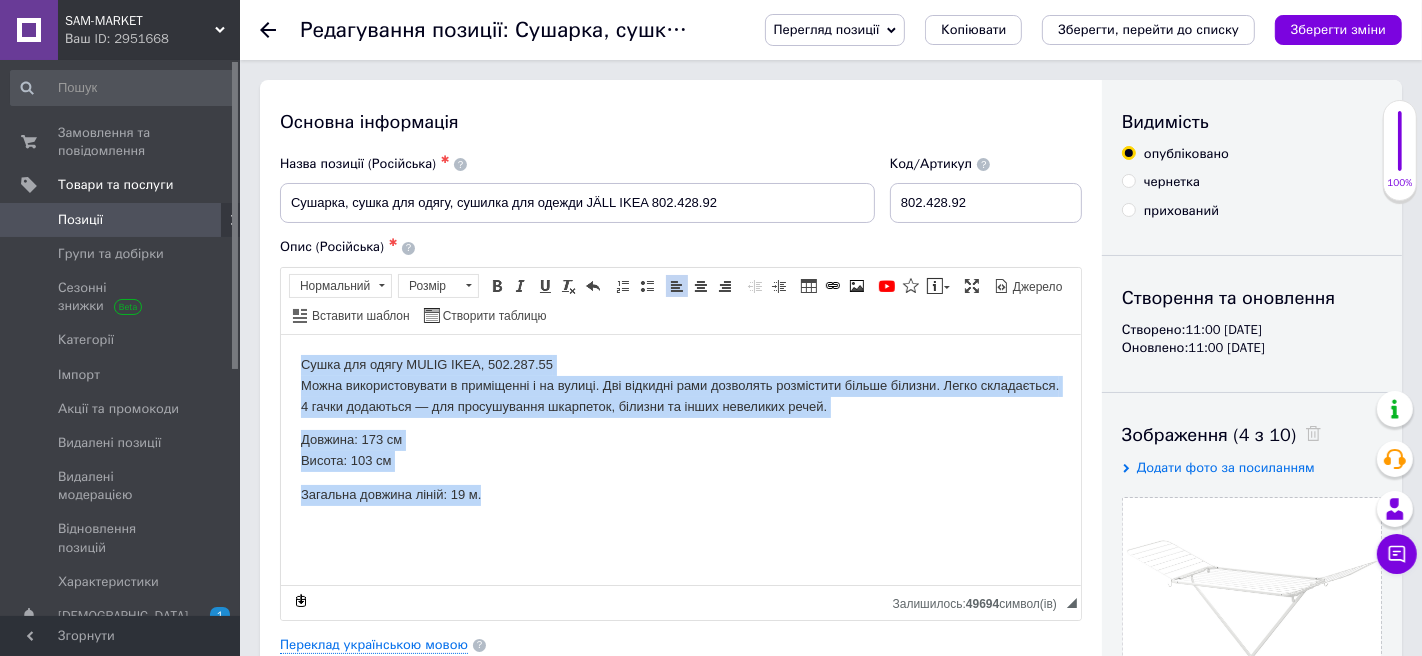 drag, startPoint x: 519, startPoint y: 519, endPoint x: 249, endPoint y: 324, distance: 333.05405 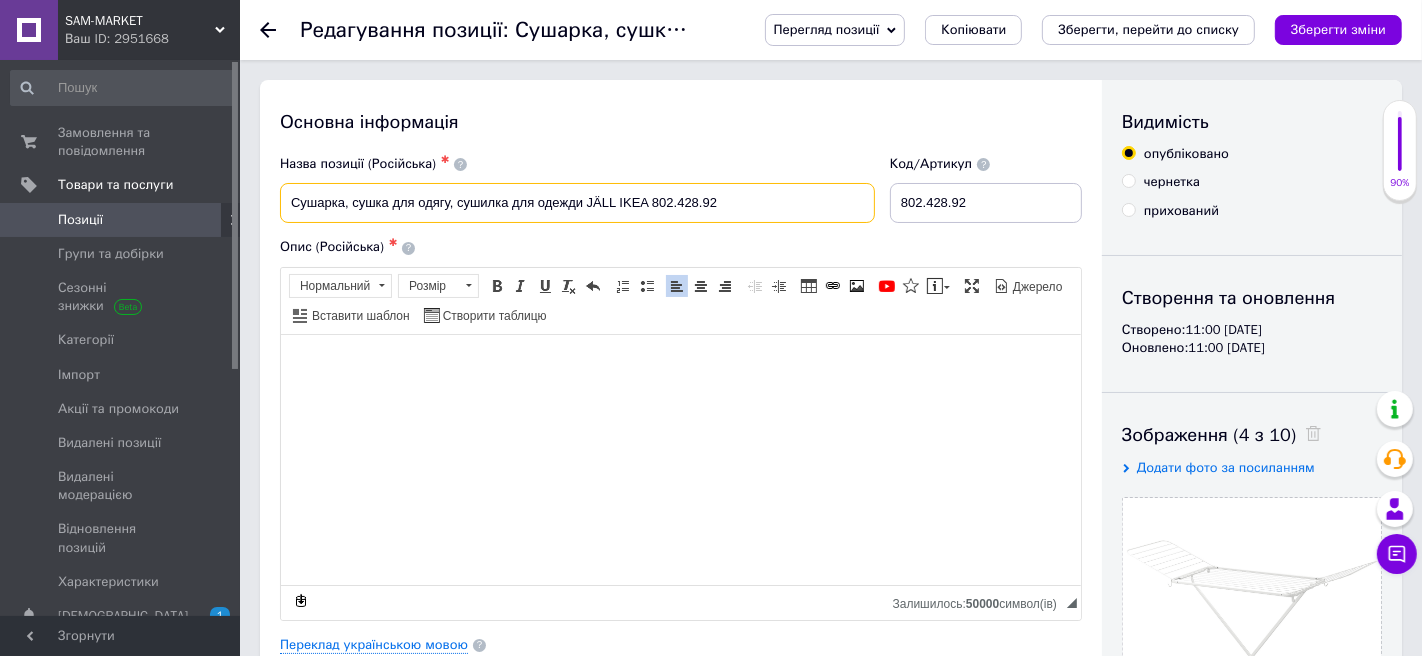 click on "Сушарка, сушка для одягу, сушилка для одежди JÄLL IKEA 802.428.92" at bounding box center (577, 203) 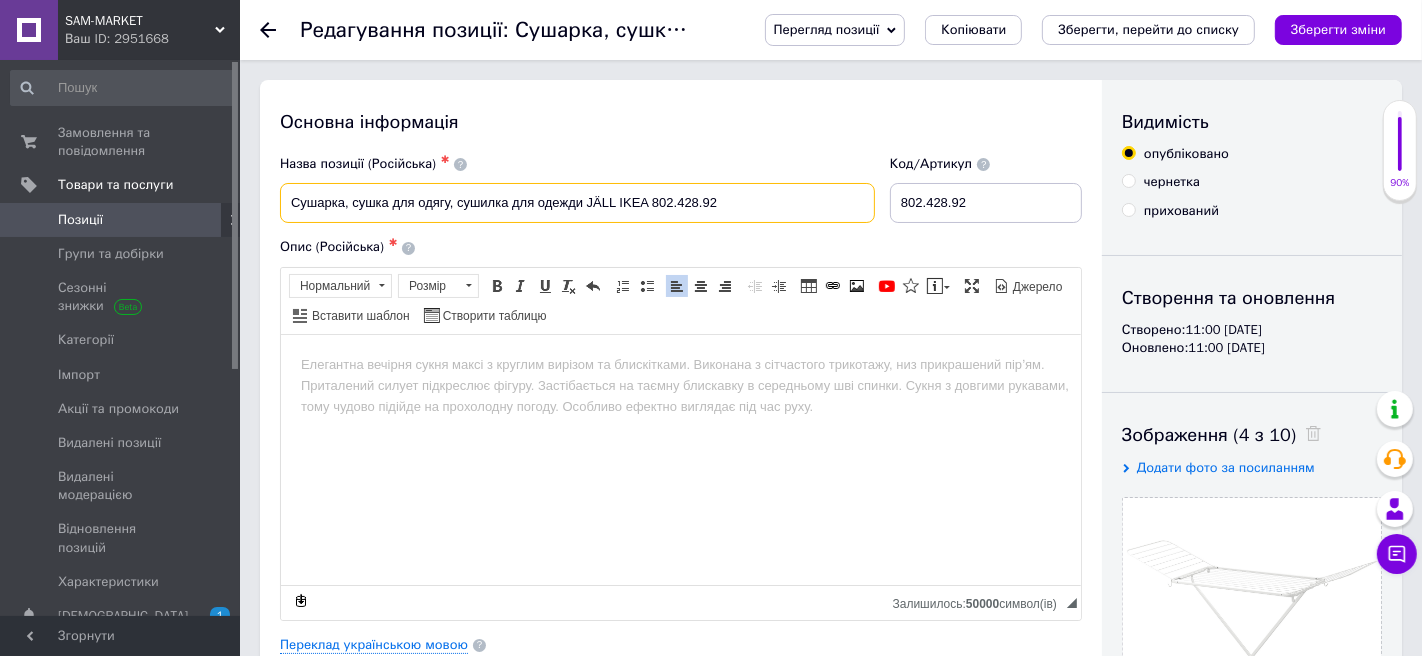 click on "Сушарка, сушка для одягу, сушилка для одежди JÄLL IKEA 802.428.92" at bounding box center (577, 203) 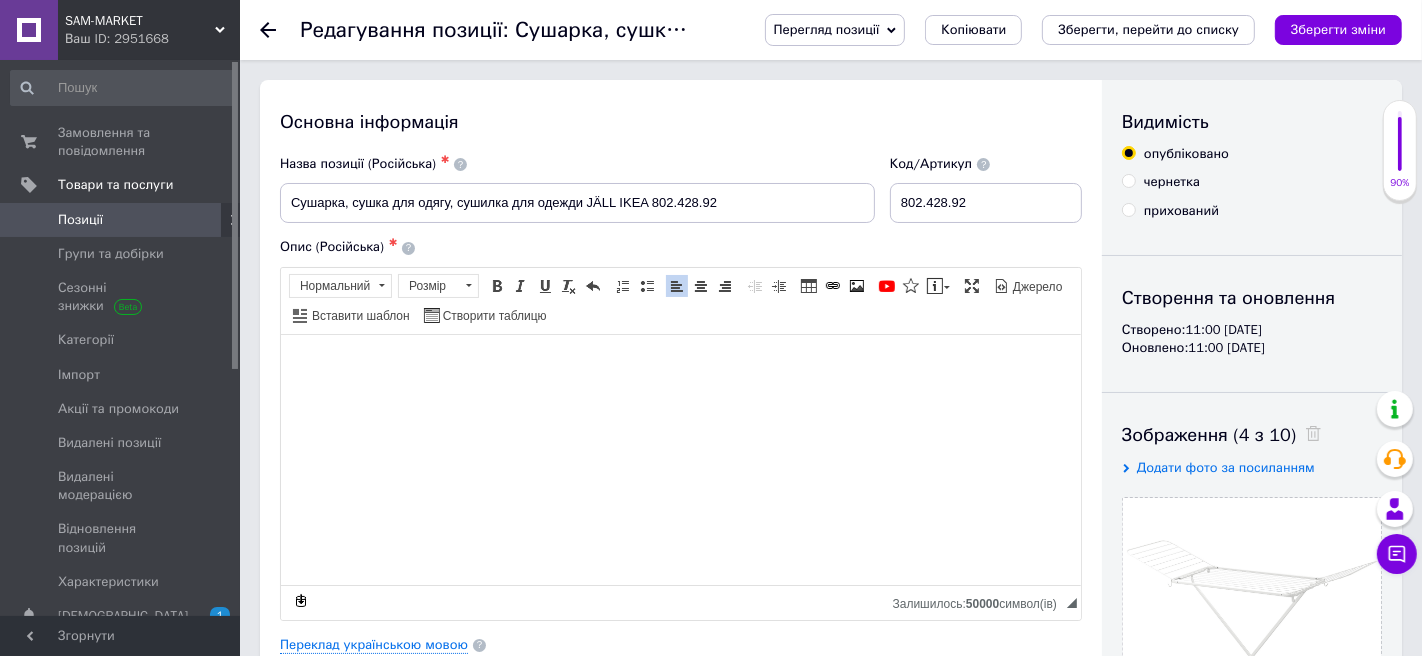 click at bounding box center (680, 364) 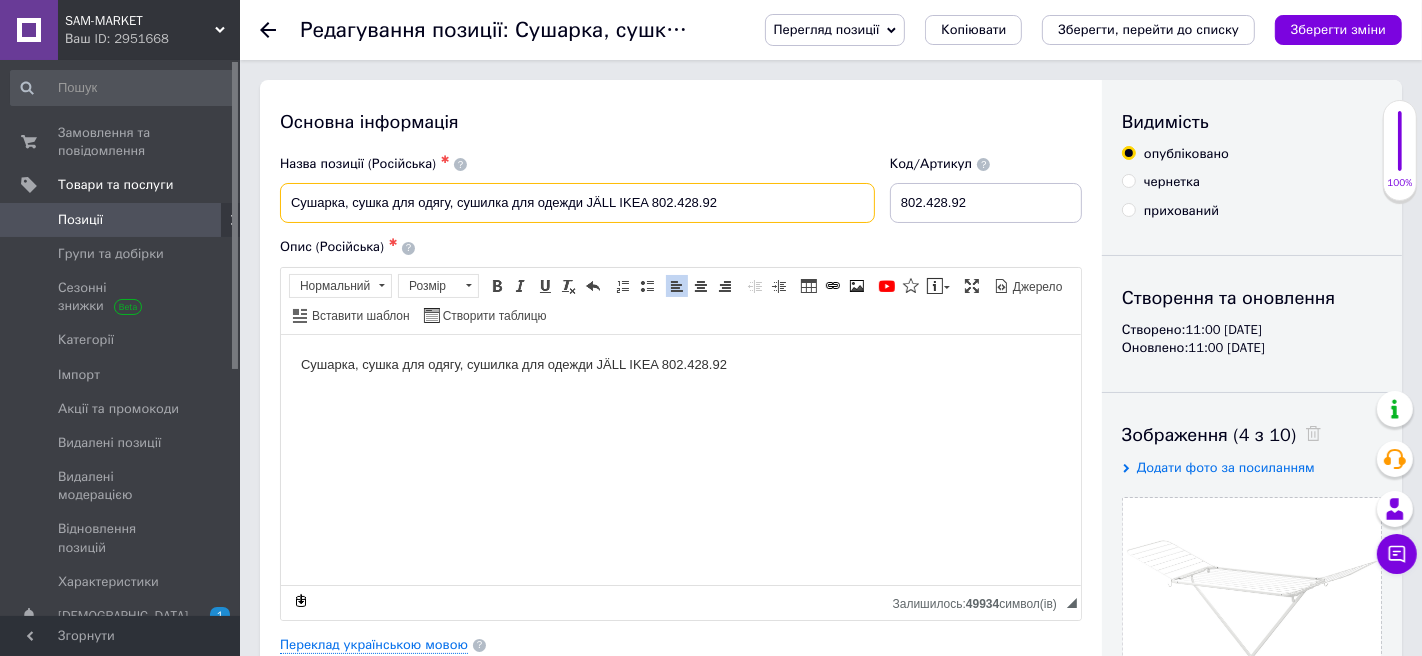 click on "Сушарка, сушка для одягу, сушилка для одежди JÄLL IKEA 802.428.92" at bounding box center (577, 203) 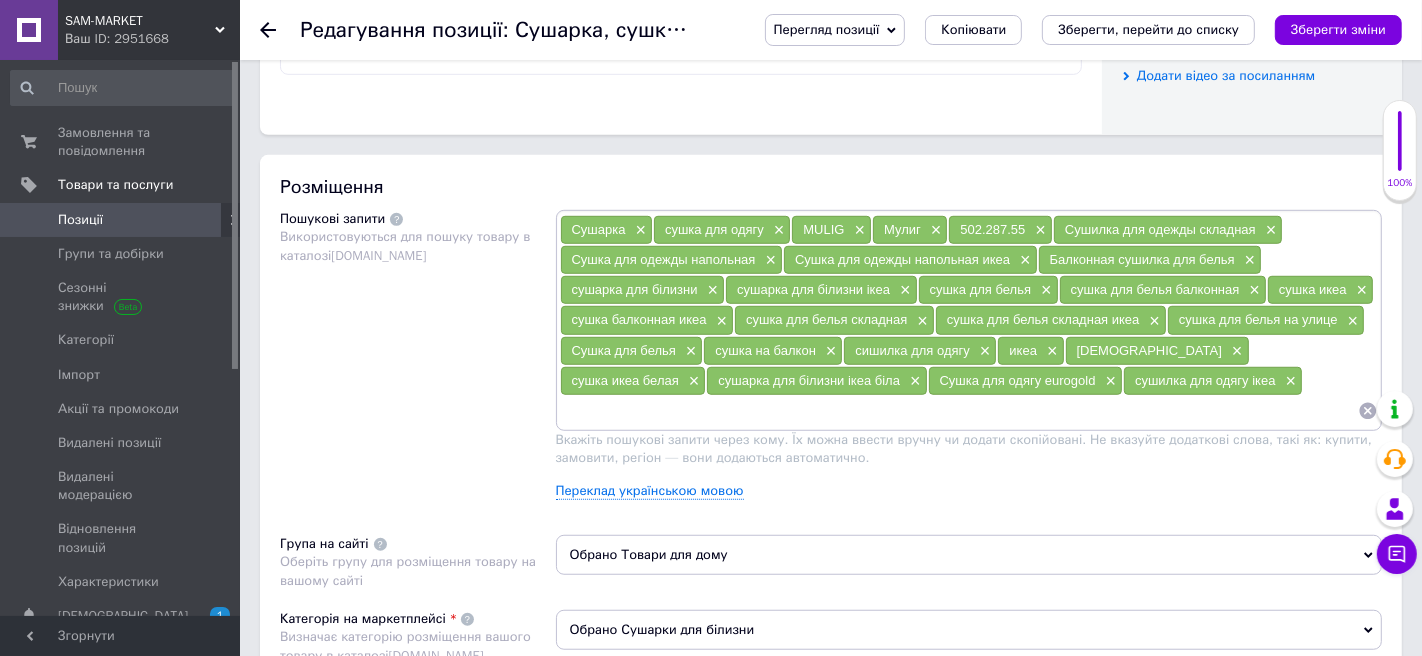 scroll, scrollTop: 1165, scrollLeft: 0, axis: vertical 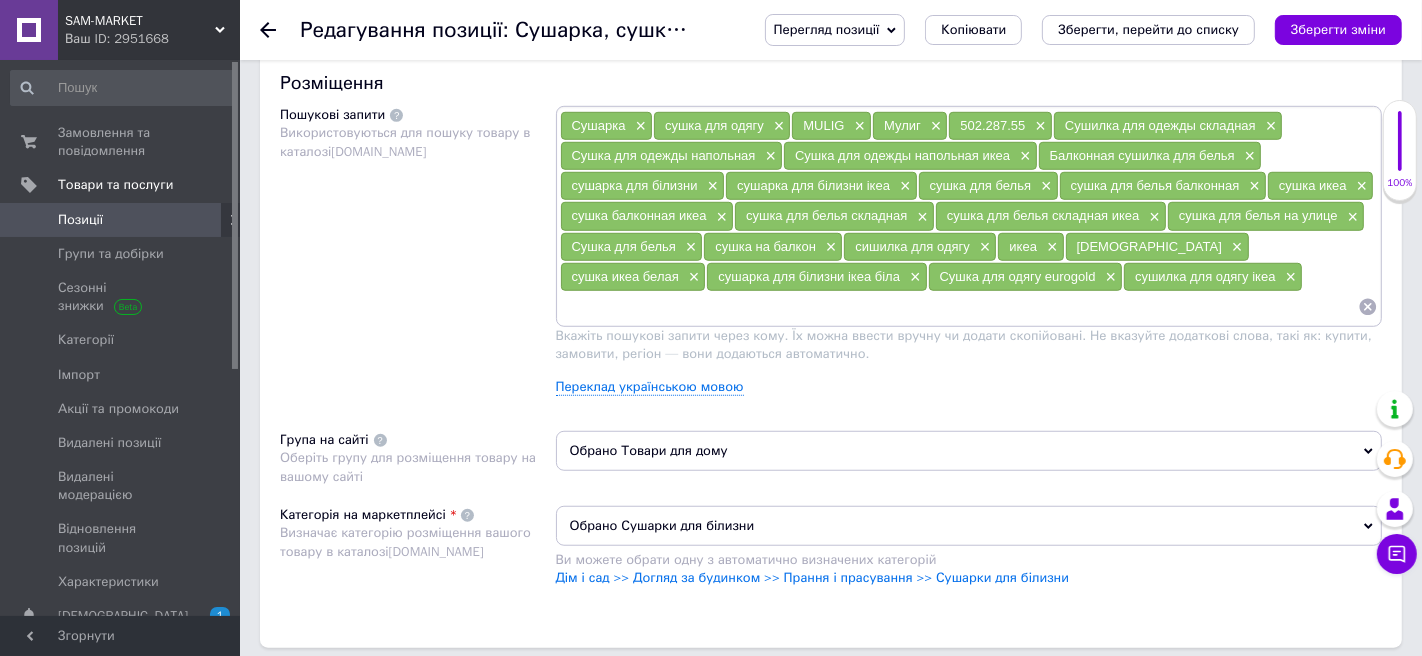 click at bounding box center [959, 307] 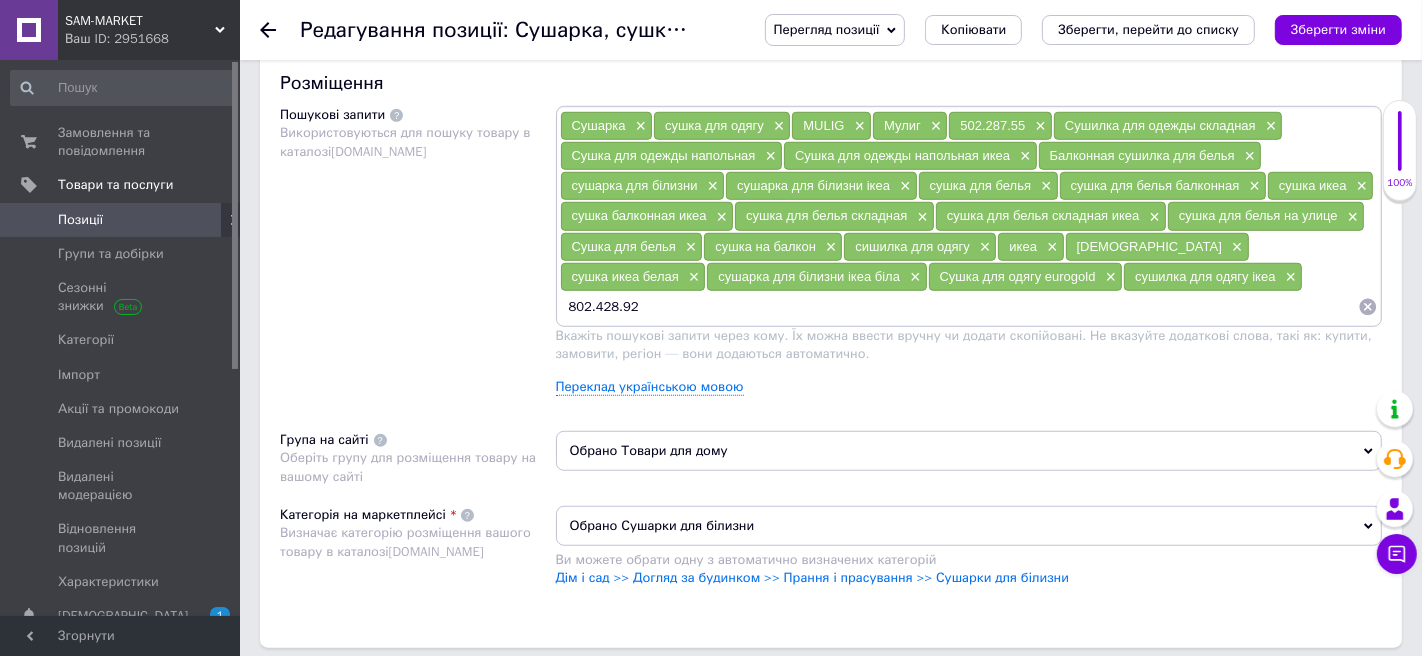 type 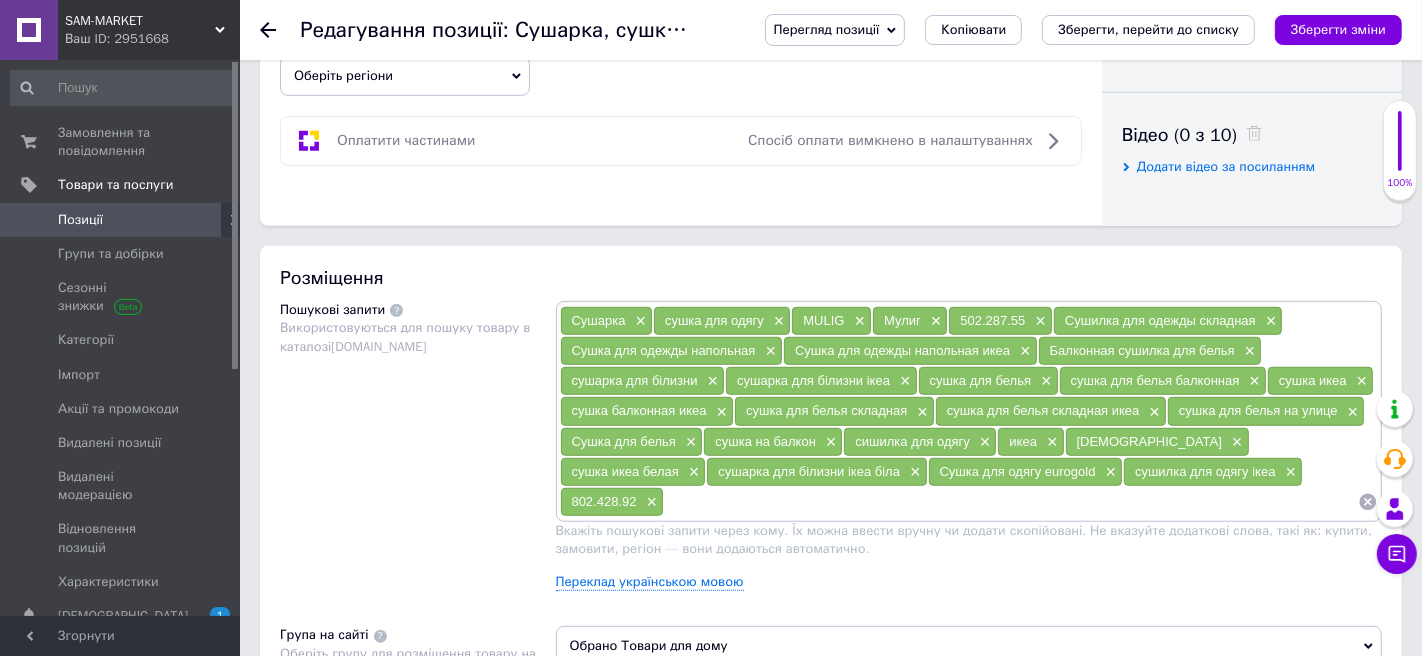scroll, scrollTop: 877, scrollLeft: 0, axis: vertical 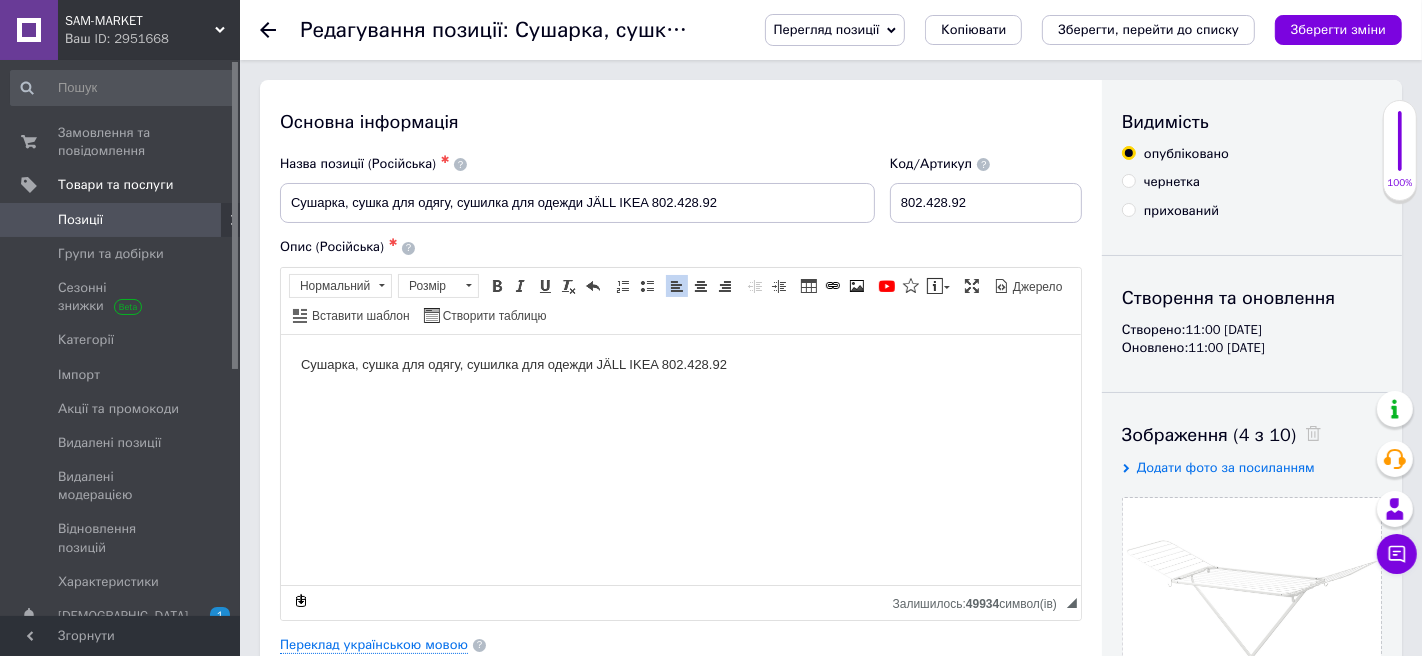click on "Сушарка, сушка для одягу, сушилка для одежди JÄLL IKEA 802.428.92" at bounding box center (680, 364) 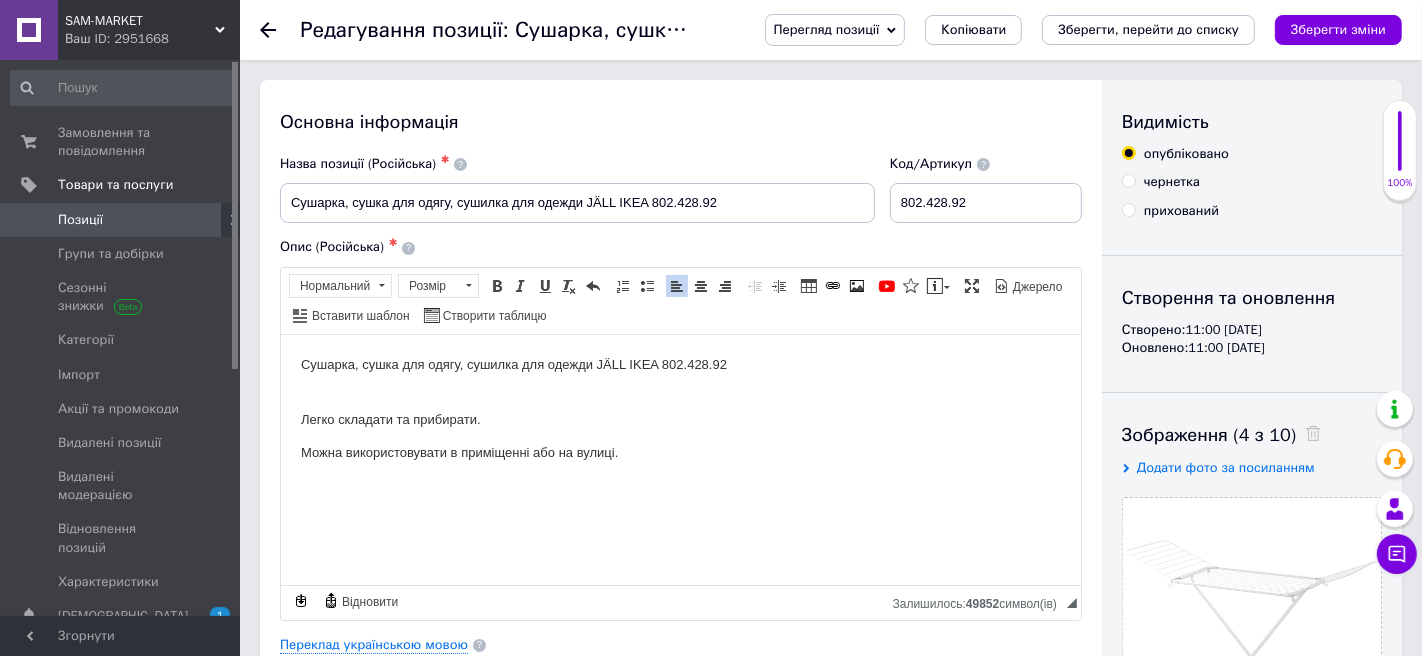 click on "Сушарка, сушка для одягу, сушилка для одежди JÄLL IKEA 802.428.92" at bounding box center [680, 375] 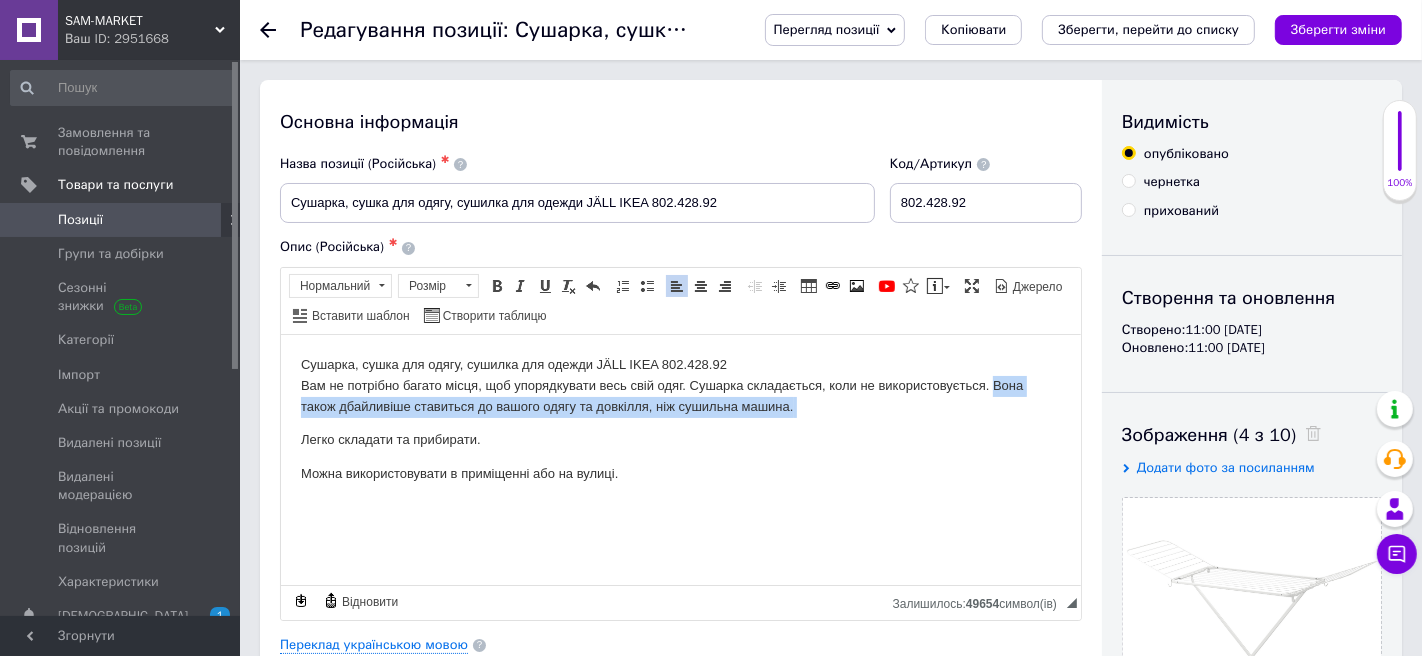 drag, startPoint x: 1007, startPoint y: 380, endPoint x: 986, endPoint y: 424, distance: 48.754486 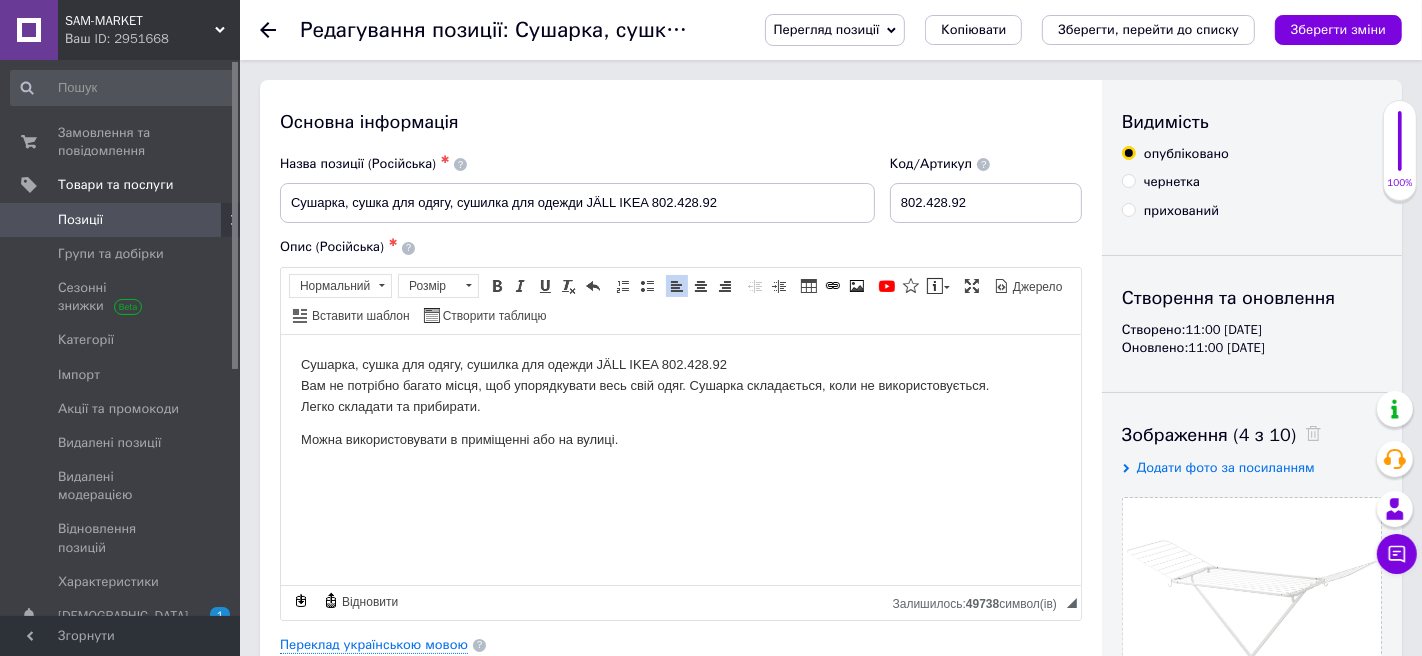 click on "Можна використовувати в приміщенні або на вулиці." at bounding box center [680, 439] 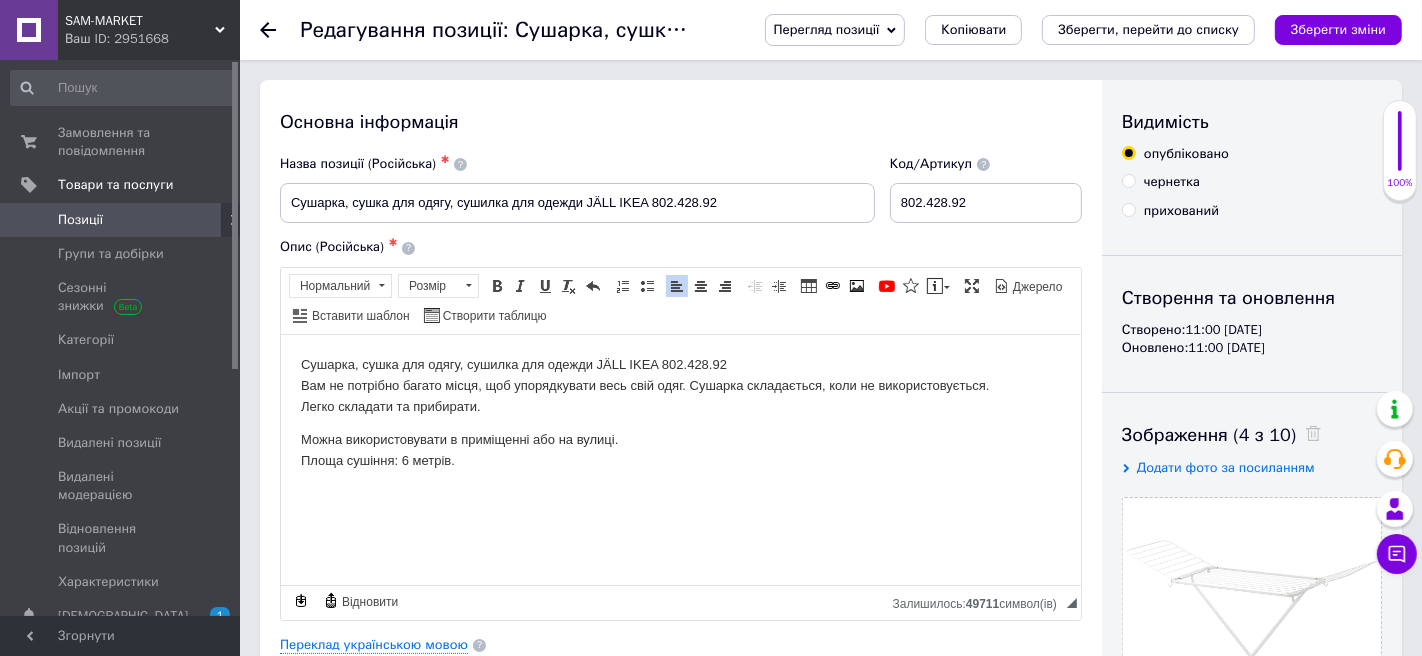 scroll, scrollTop: 21, scrollLeft: 0, axis: vertical 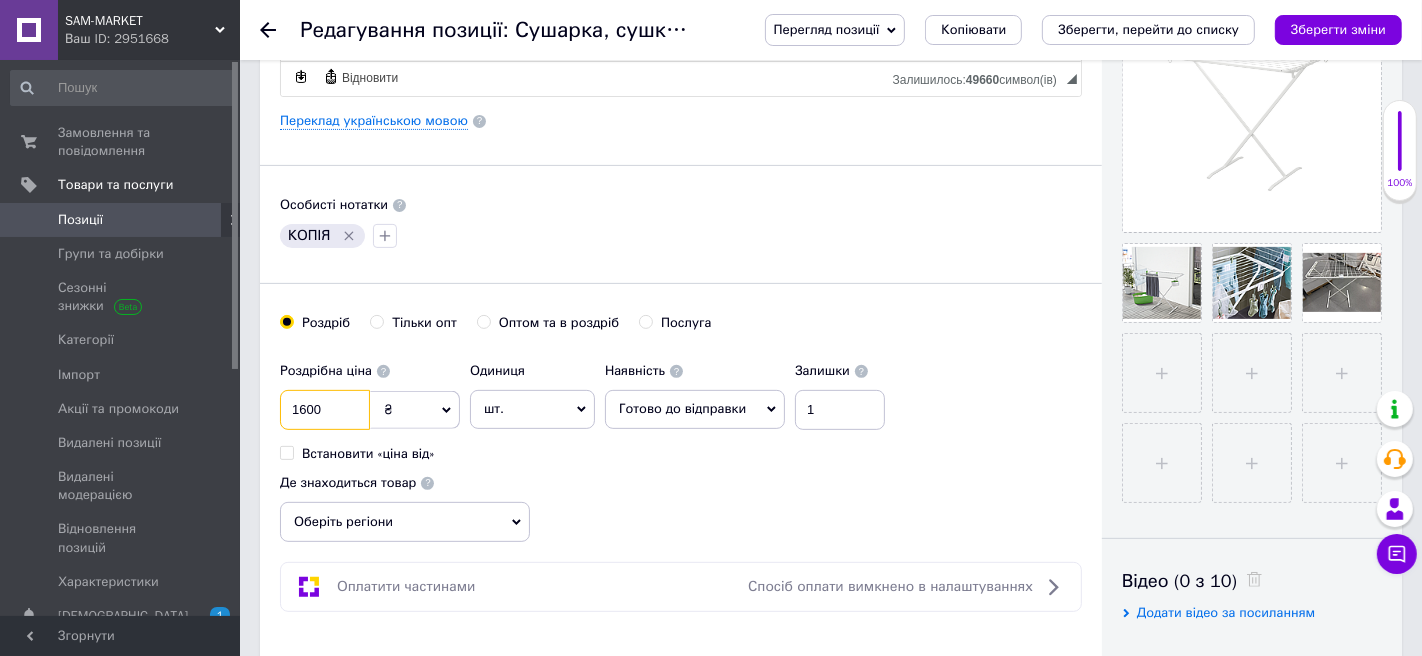 click on "1600" at bounding box center (325, 410) 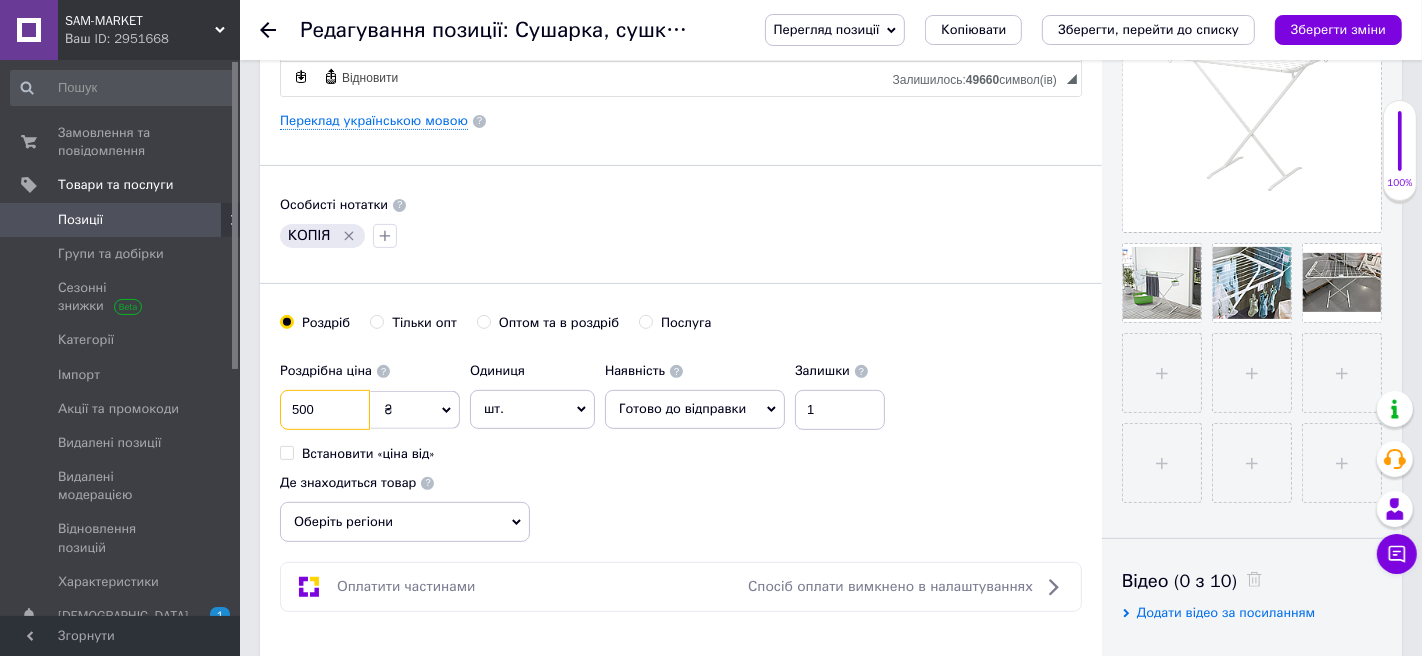 type on "500" 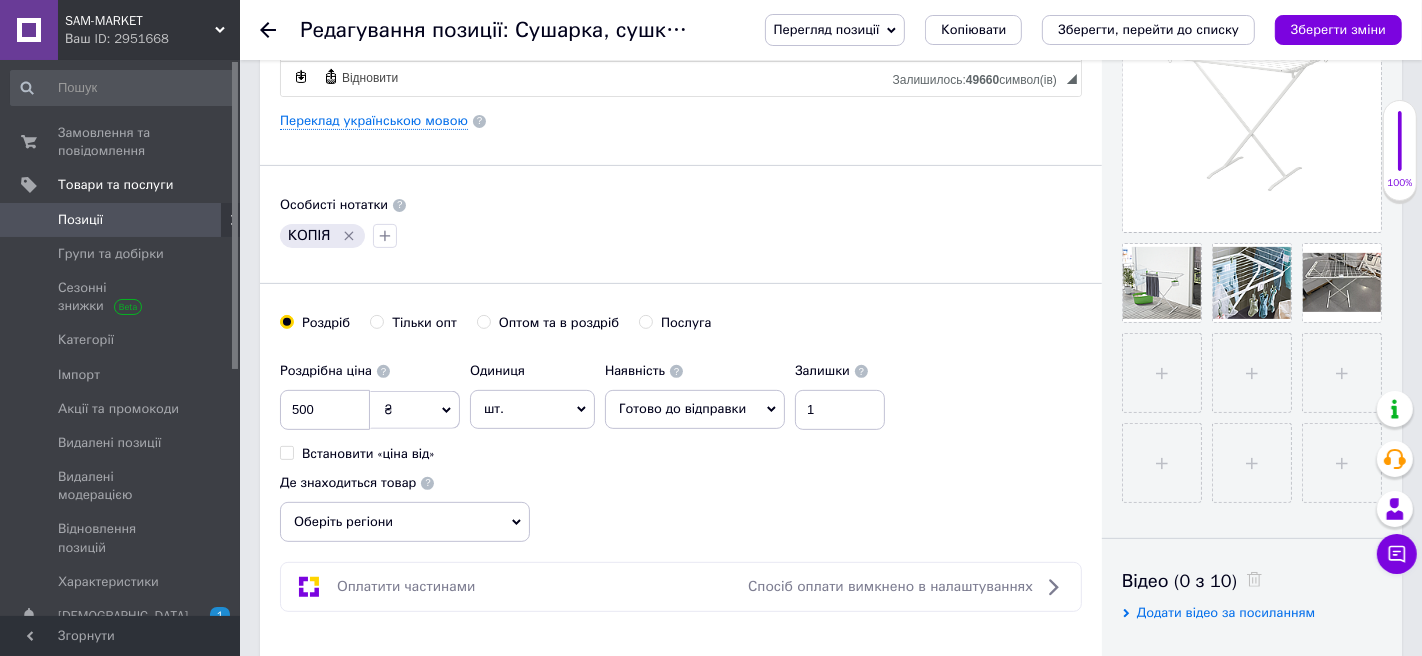 click on "Готово до відправки" at bounding box center [682, 408] 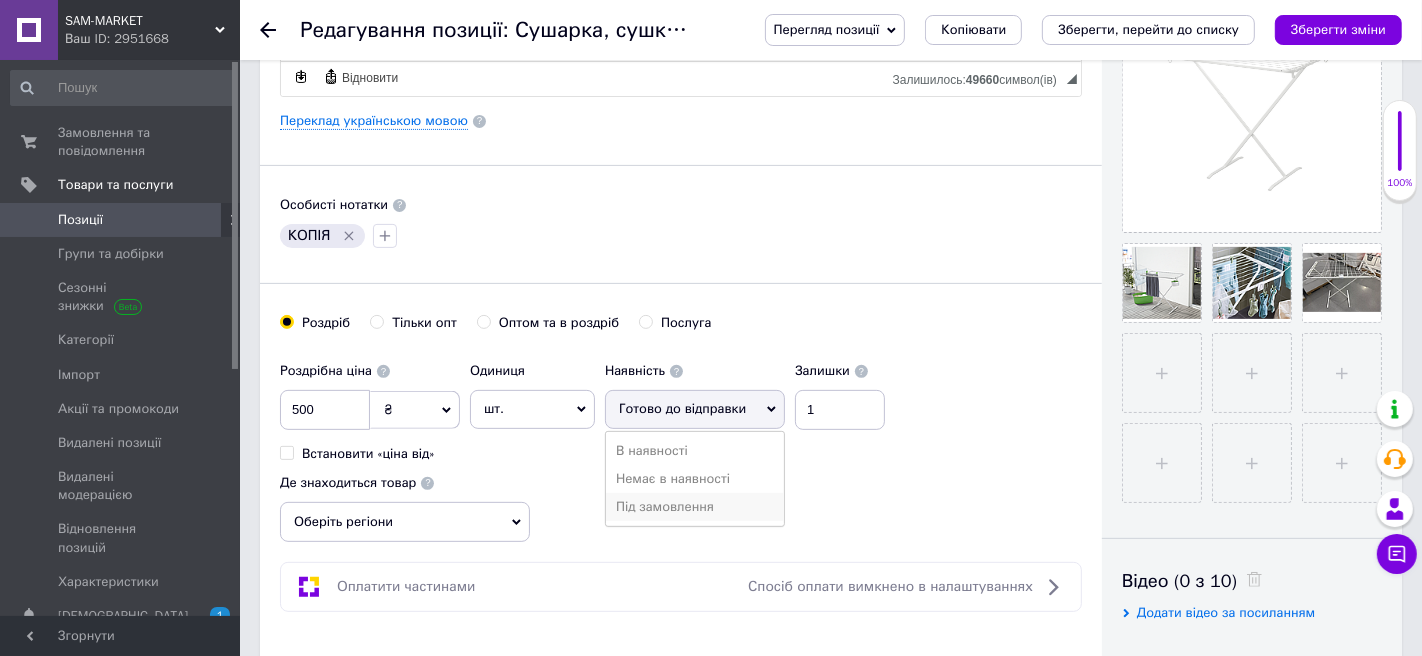 click on "Під замовлення" at bounding box center [695, 507] 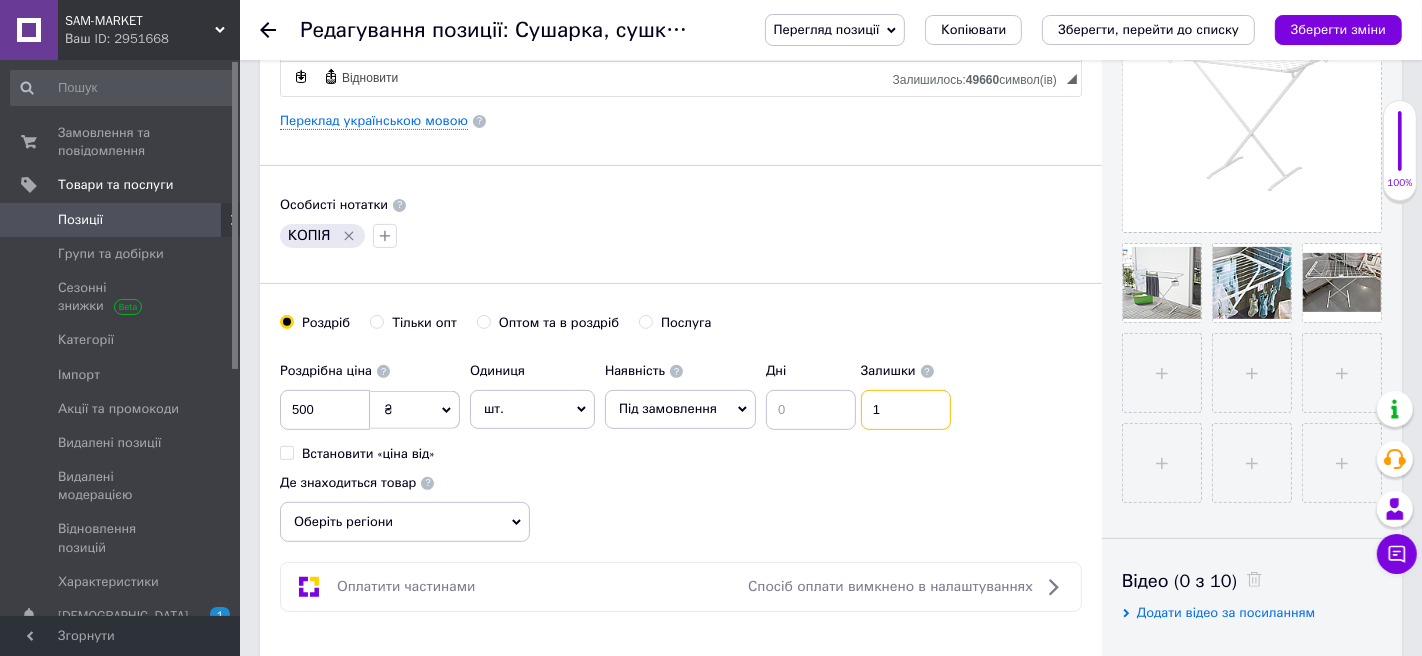 click on "1" at bounding box center [906, 410] 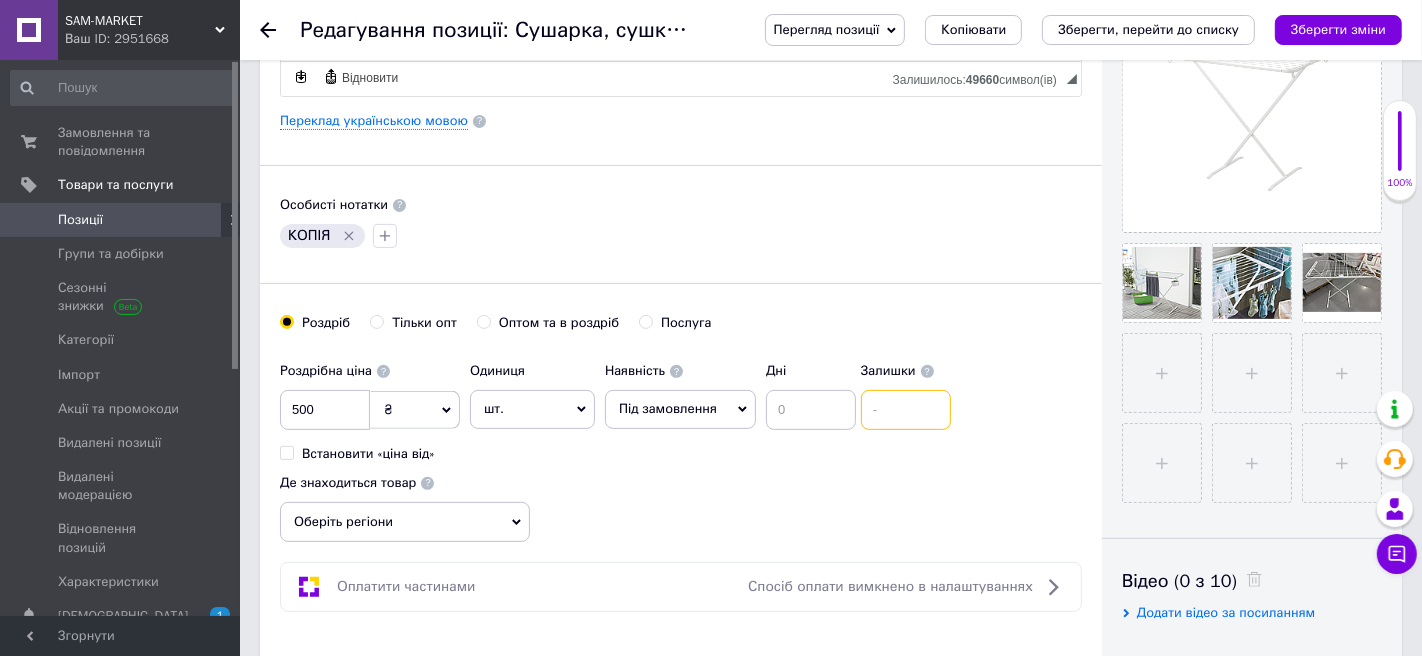 type 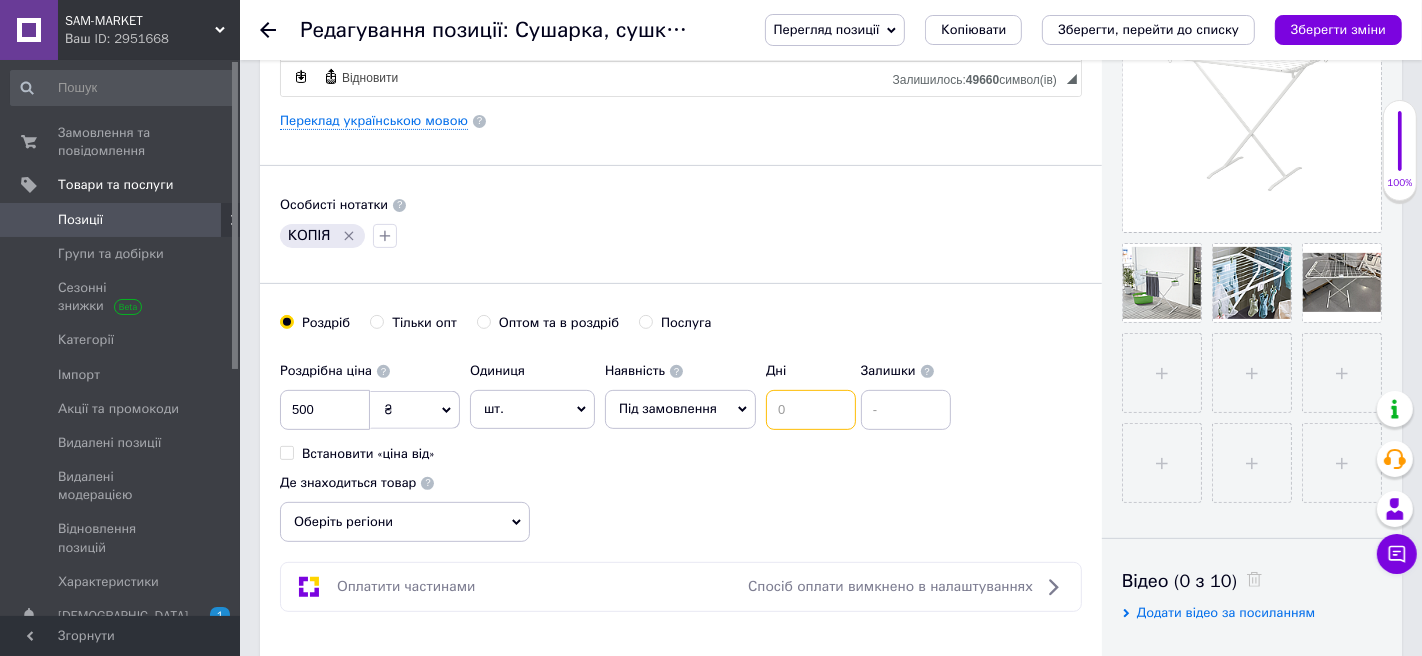 click at bounding box center (811, 410) 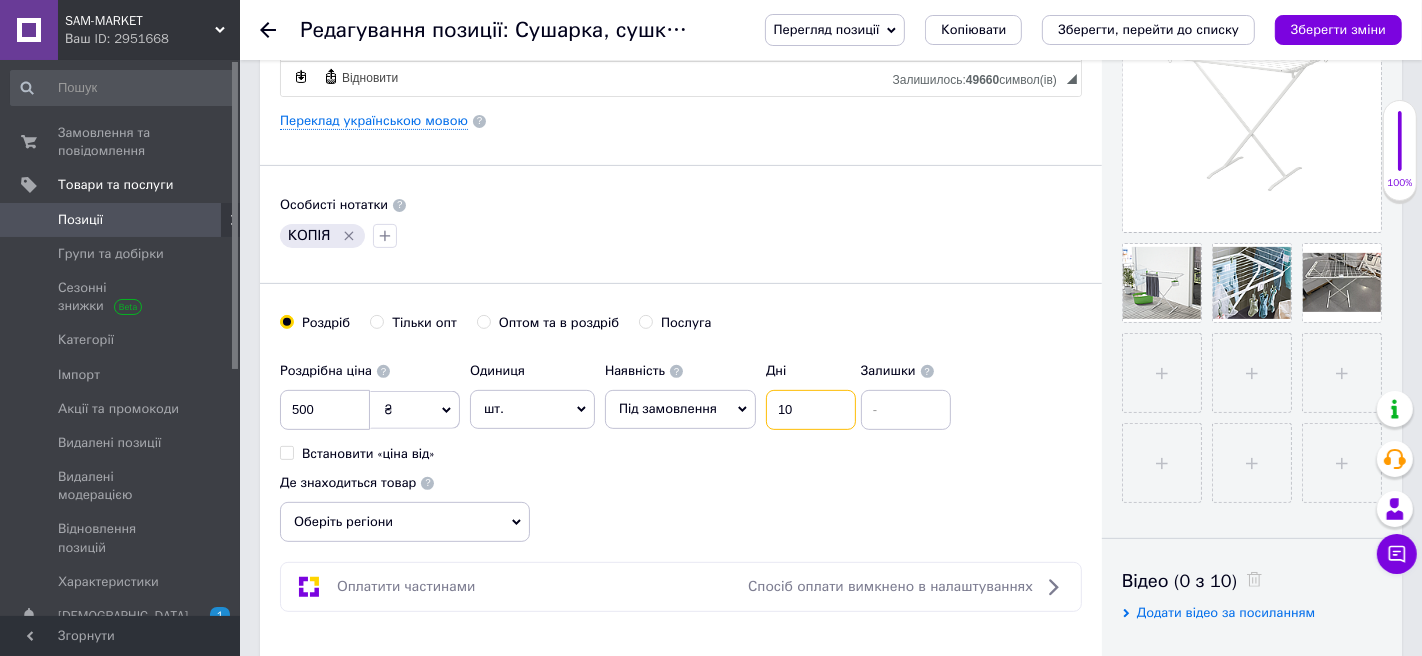 type on "10" 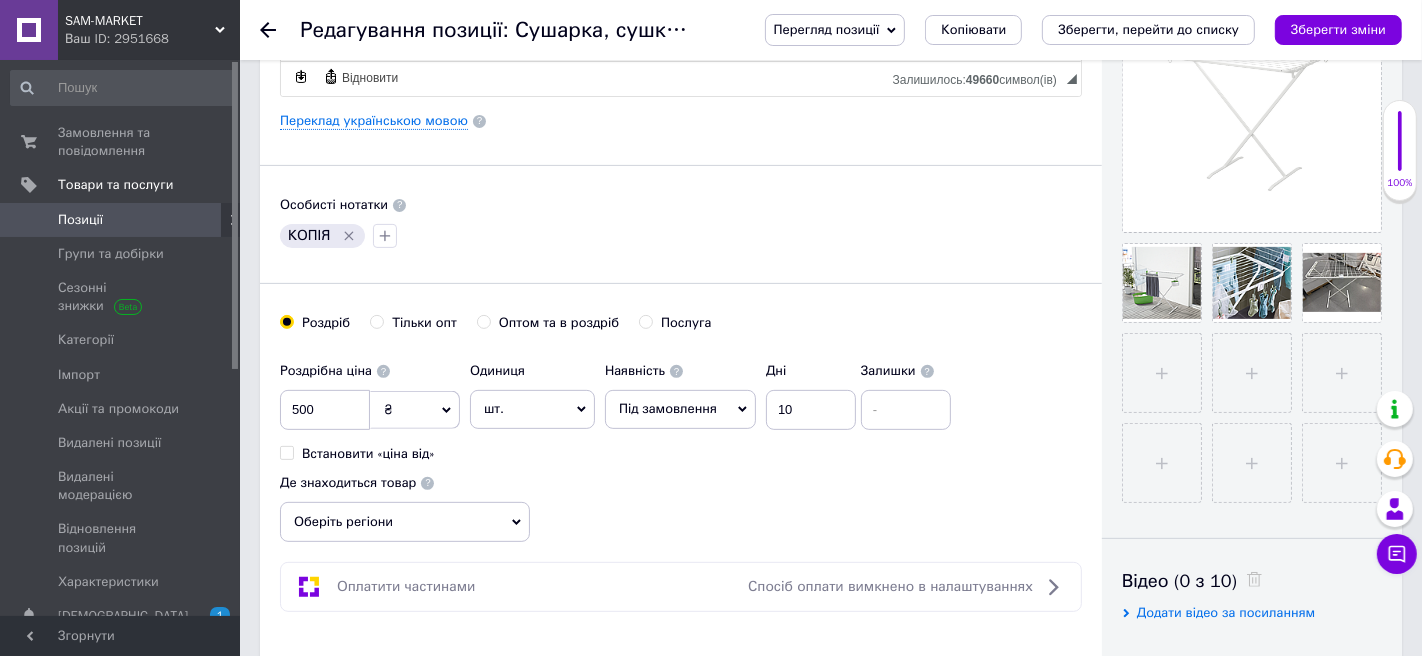 click on "Роздрібна ціна 500 ₴ $ EUR CHF GBP ¥ PLN ₸ MDL HUF KGS CNY TRY KRW lei Встановити «ціна від» Одиниця шт. Популярне комплект упаковка кв.м пара м кг пог.м послуга т а автоцистерна ампула б балон банка блістер бобіна бочка бут бухта в ват виїзд відро г г га година гр/кв.м гігакалорія д дав два місяці день доба доза є єврокуб з зміна к кВт каністра карат кв.дм кв.м кв.см кв.фут квартал кг кг/кв.м км колесо комплект коробка куб.дм куб.м л л лист м м мВт мл мм моток місяць мішок н набір номер о об'єкт од. п палетомісце пара партія пач пог.м послуга посівна одиниця птахомісце півроку пігулка" at bounding box center [681, 447] 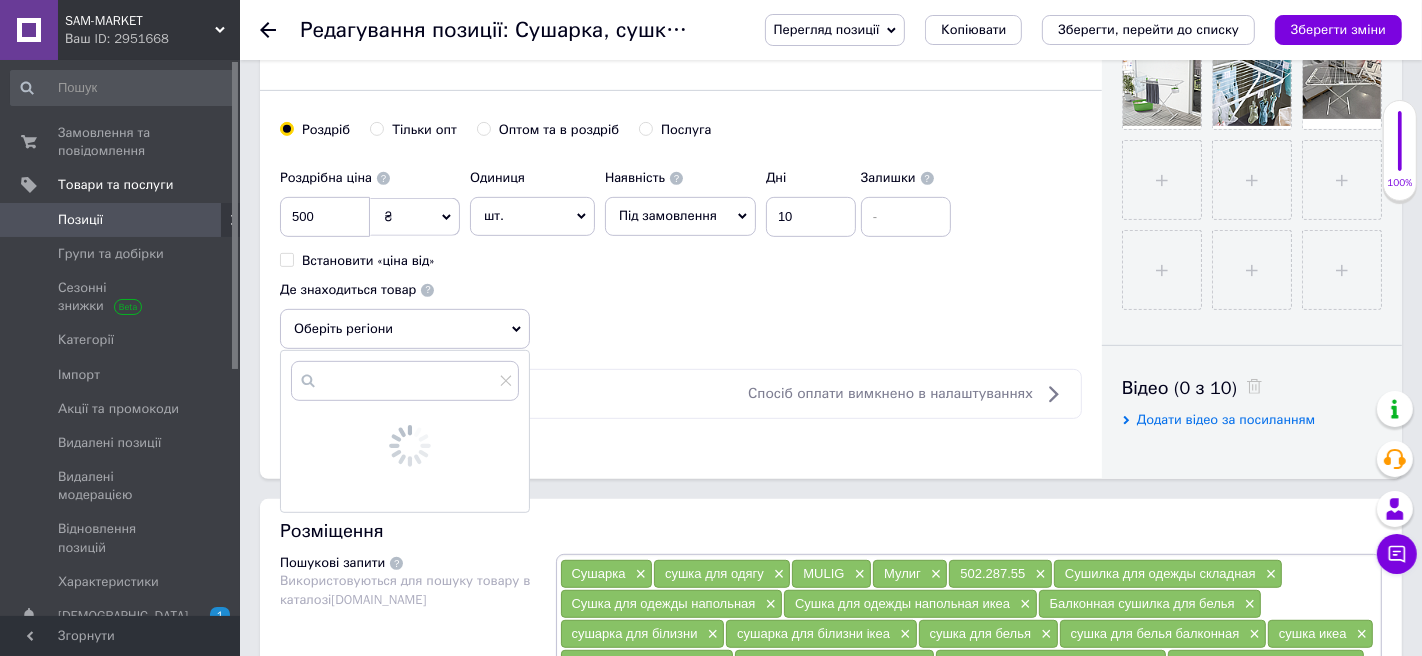 scroll, scrollTop: 720, scrollLeft: 0, axis: vertical 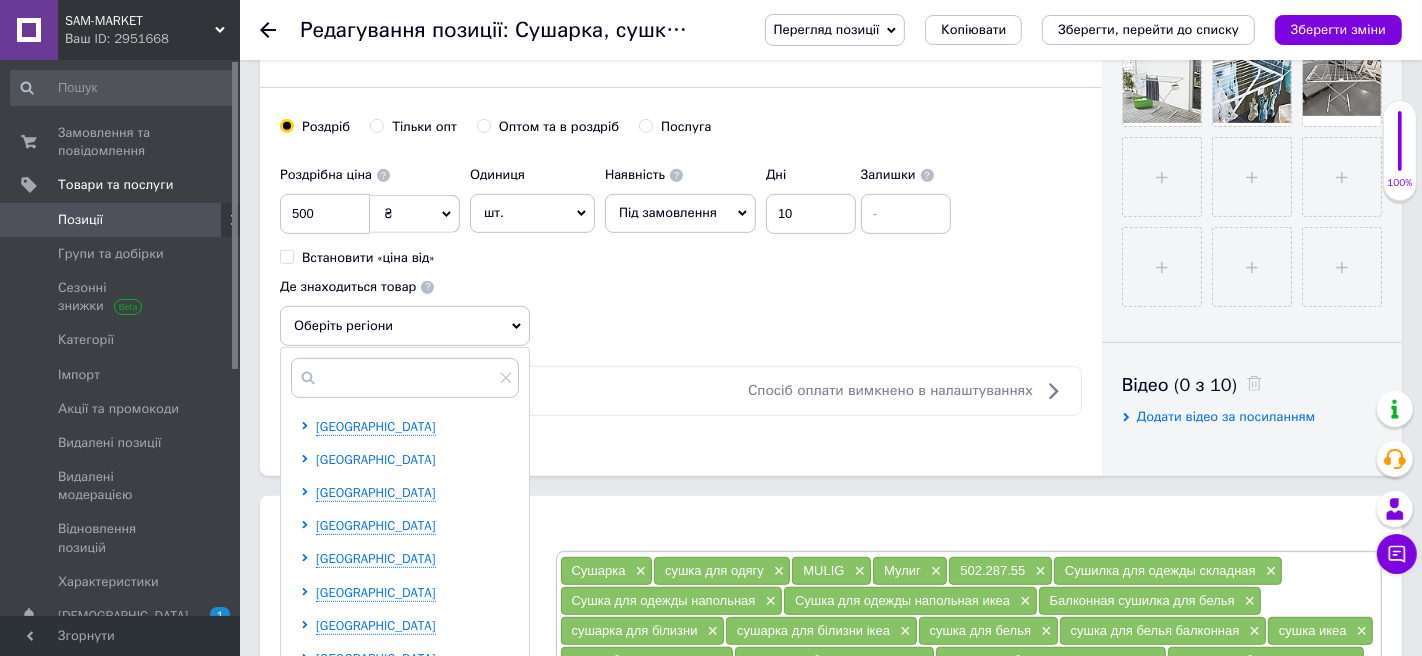 click on "[GEOGRAPHIC_DATA]" at bounding box center [376, 459] 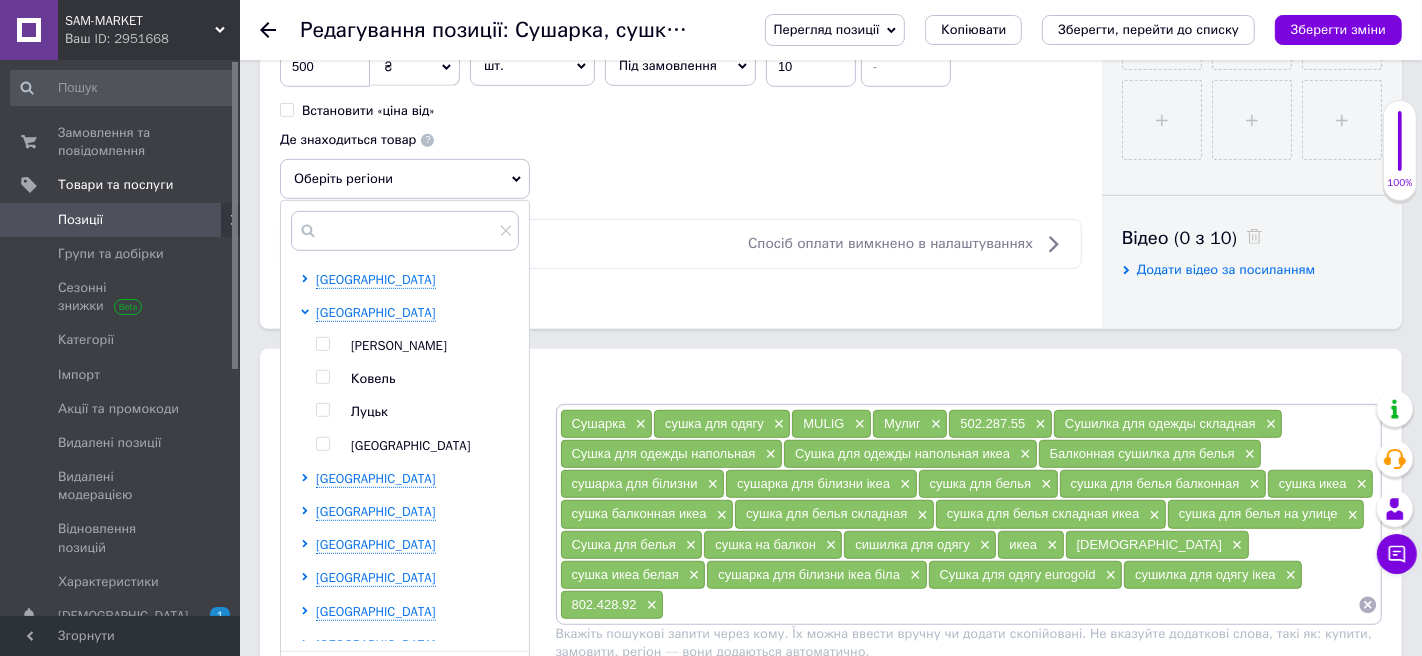 scroll, scrollTop: 890, scrollLeft: 0, axis: vertical 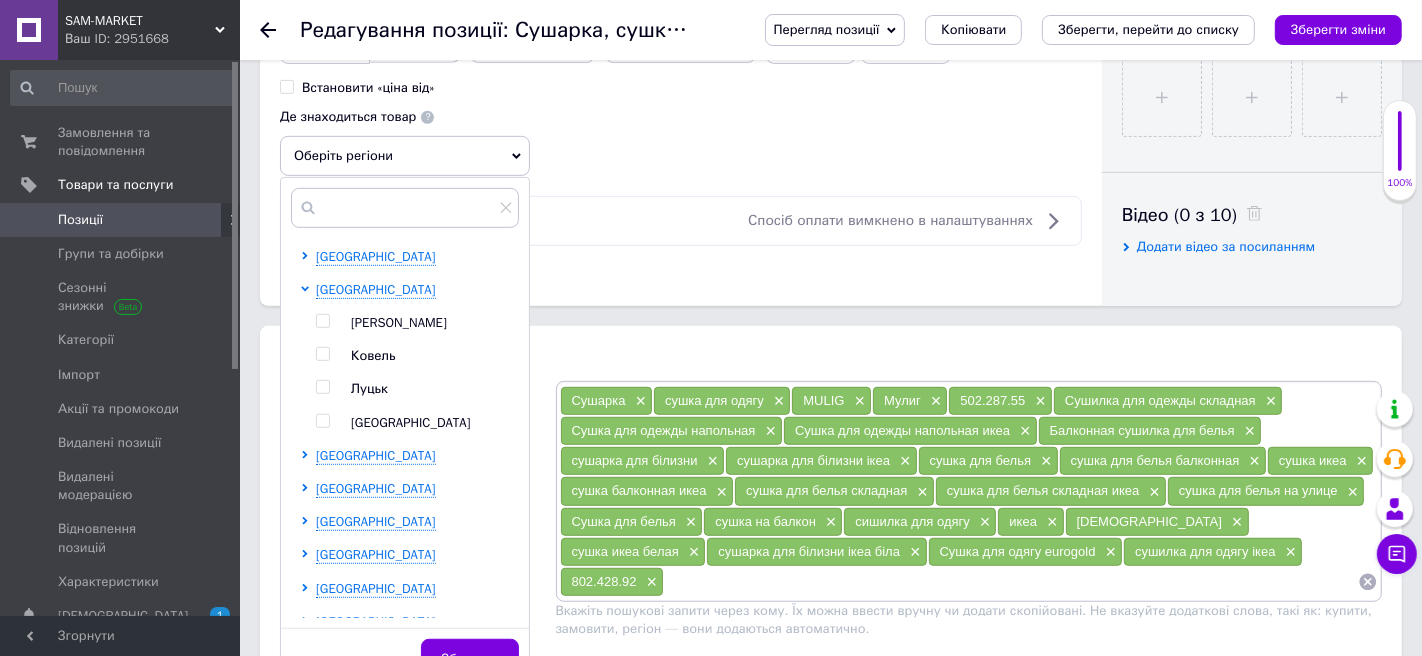 click at bounding box center [322, 387] 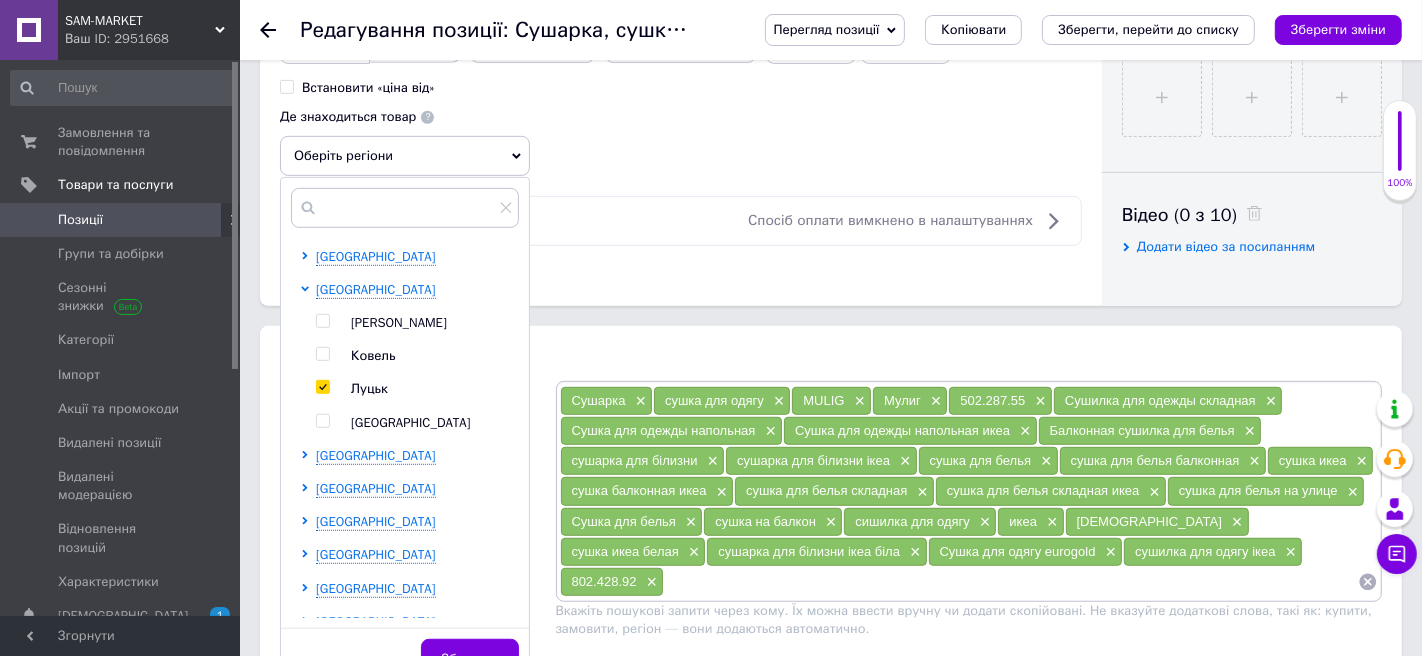 checkbox on "true" 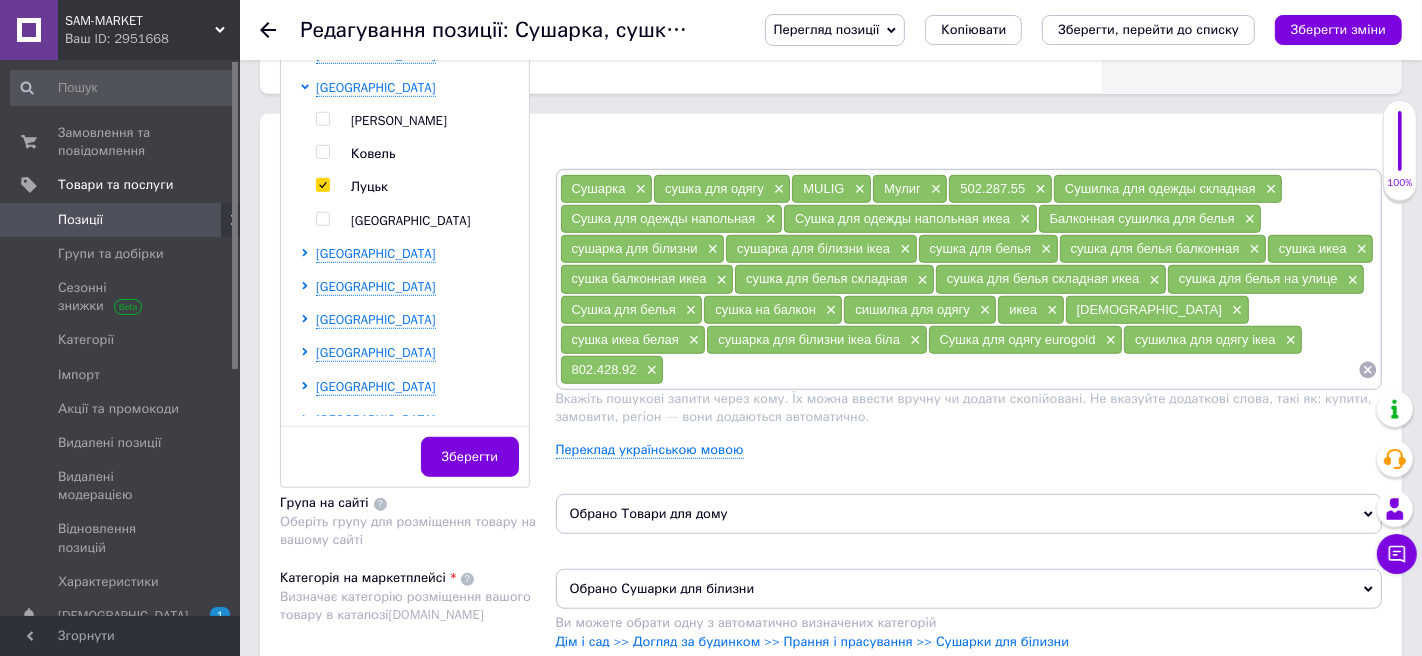 scroll, scrollTop: 1105, scrollLeft: 0, axis: vertical 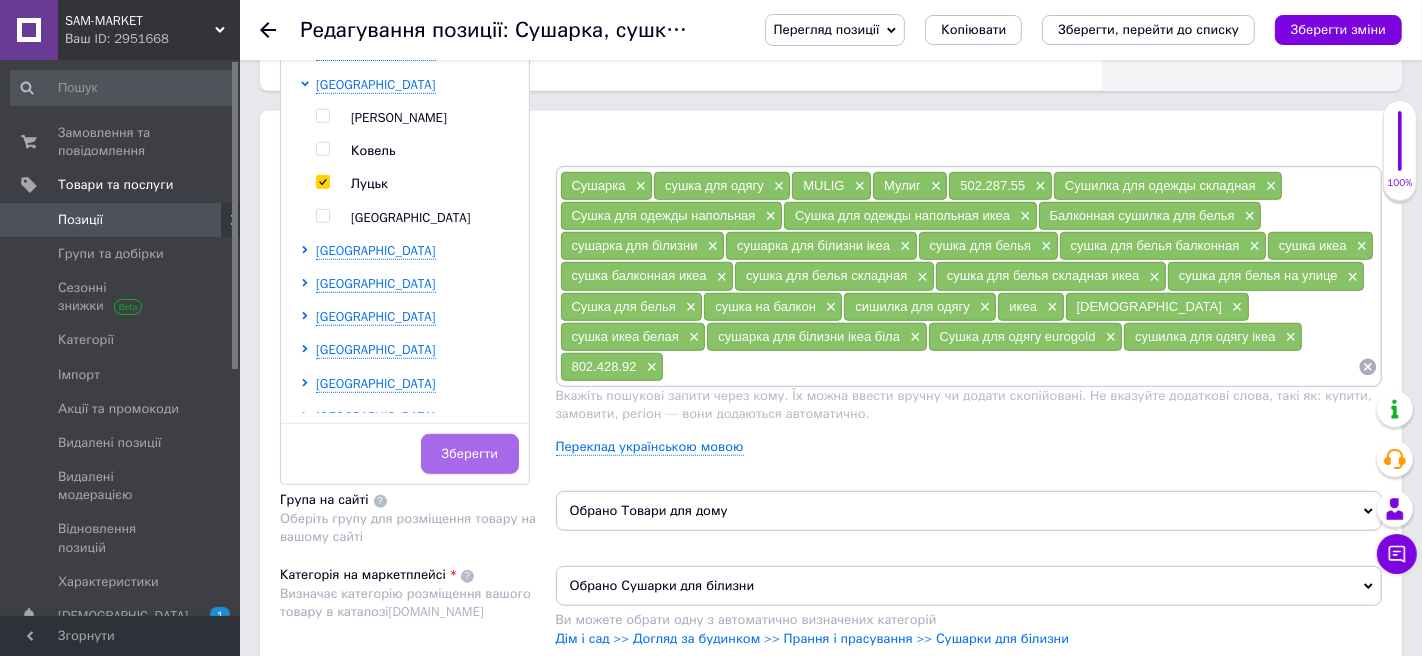 click on "Зберегти" at bounding box center [470, 454] 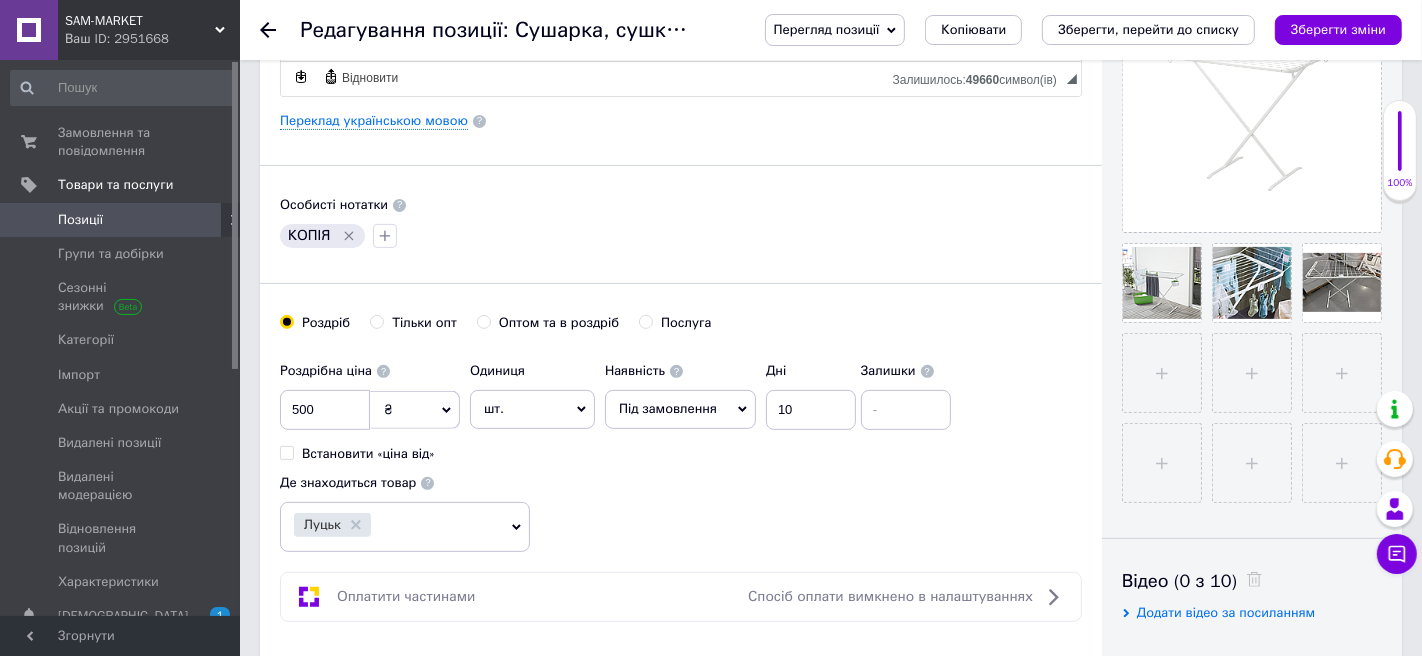 scroll, scrollTop: 521, scrollLeft: 0, axis: vertical 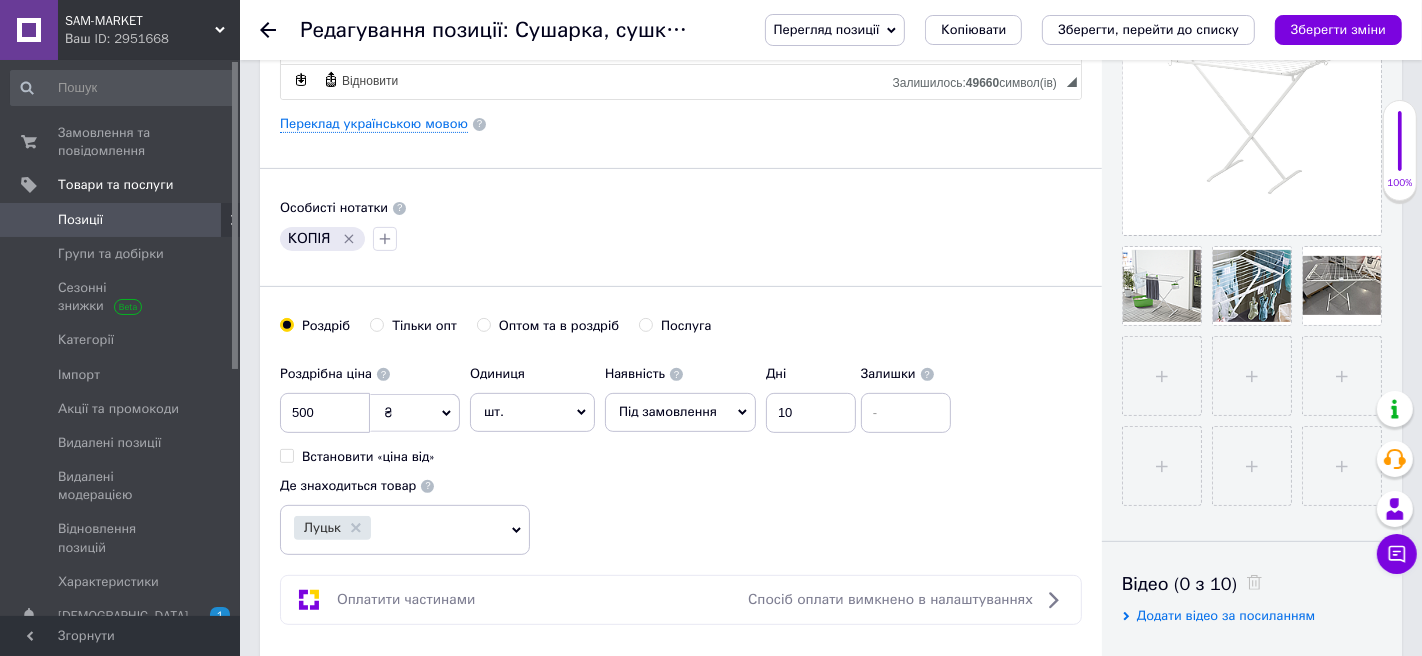 click 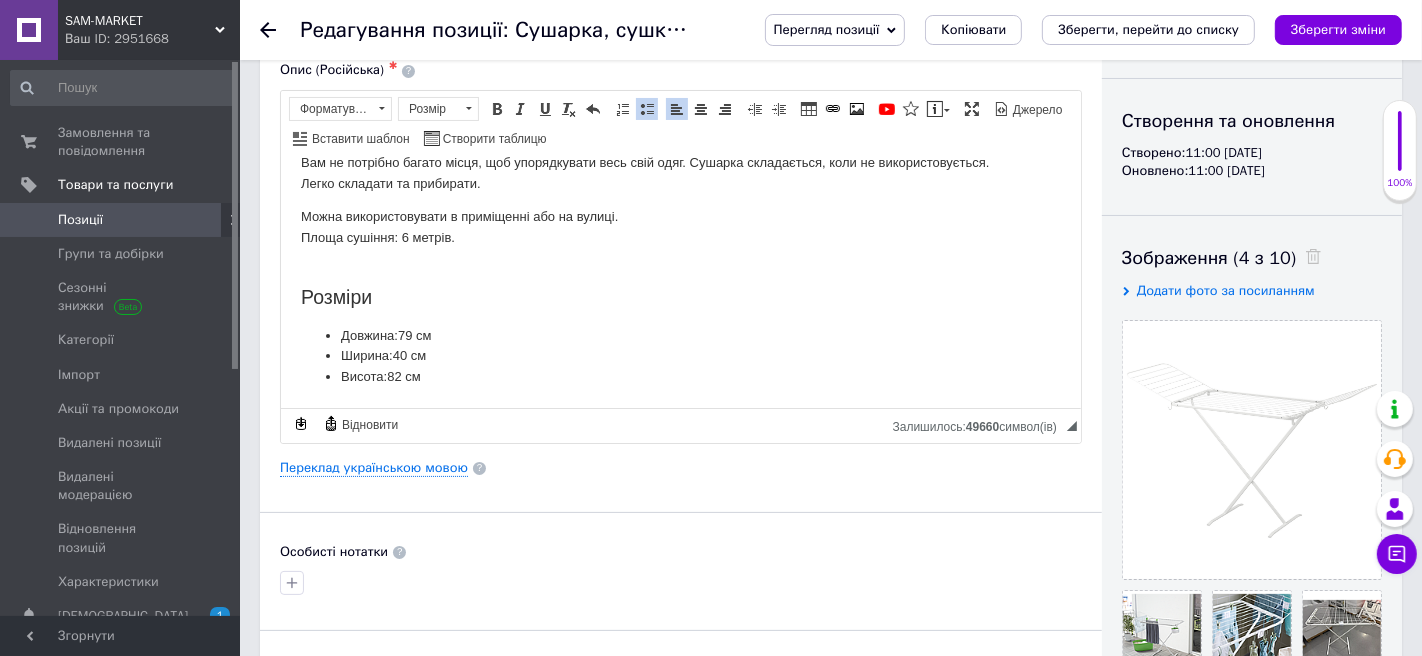 scroll, scrollTop: 400, scrollLeft: 0, axis: vertical 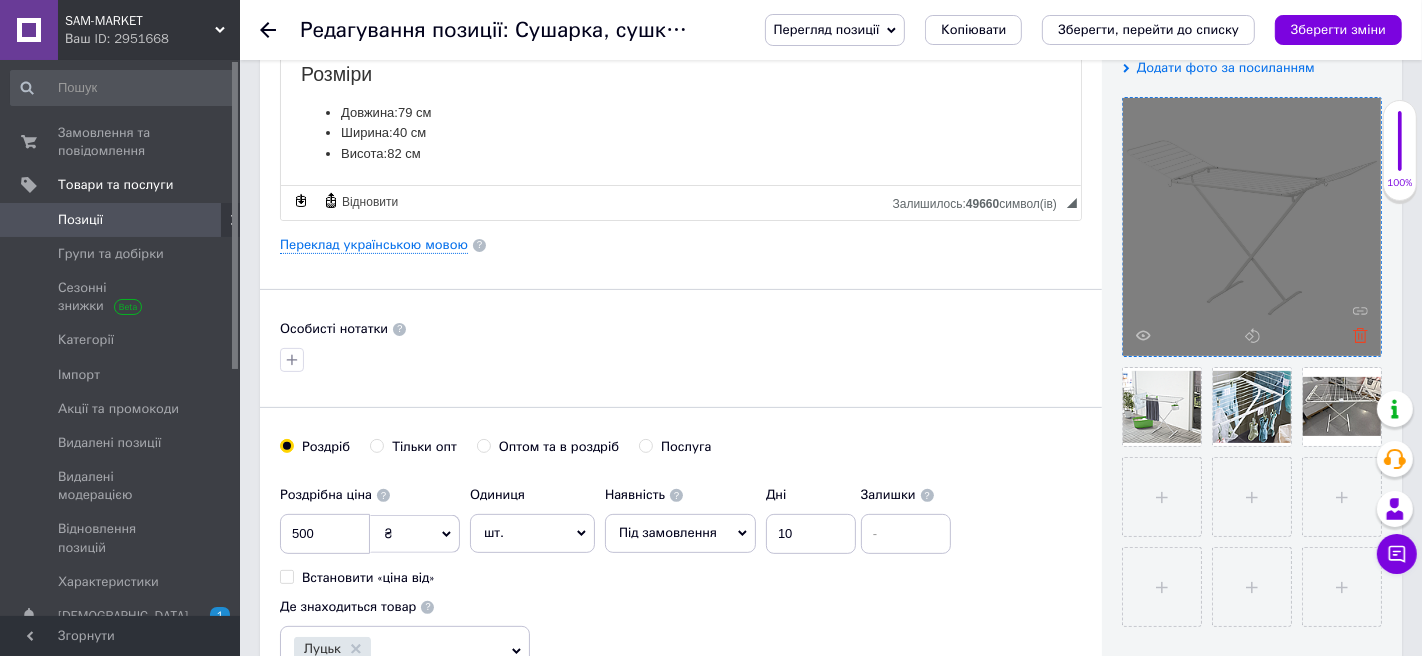 click 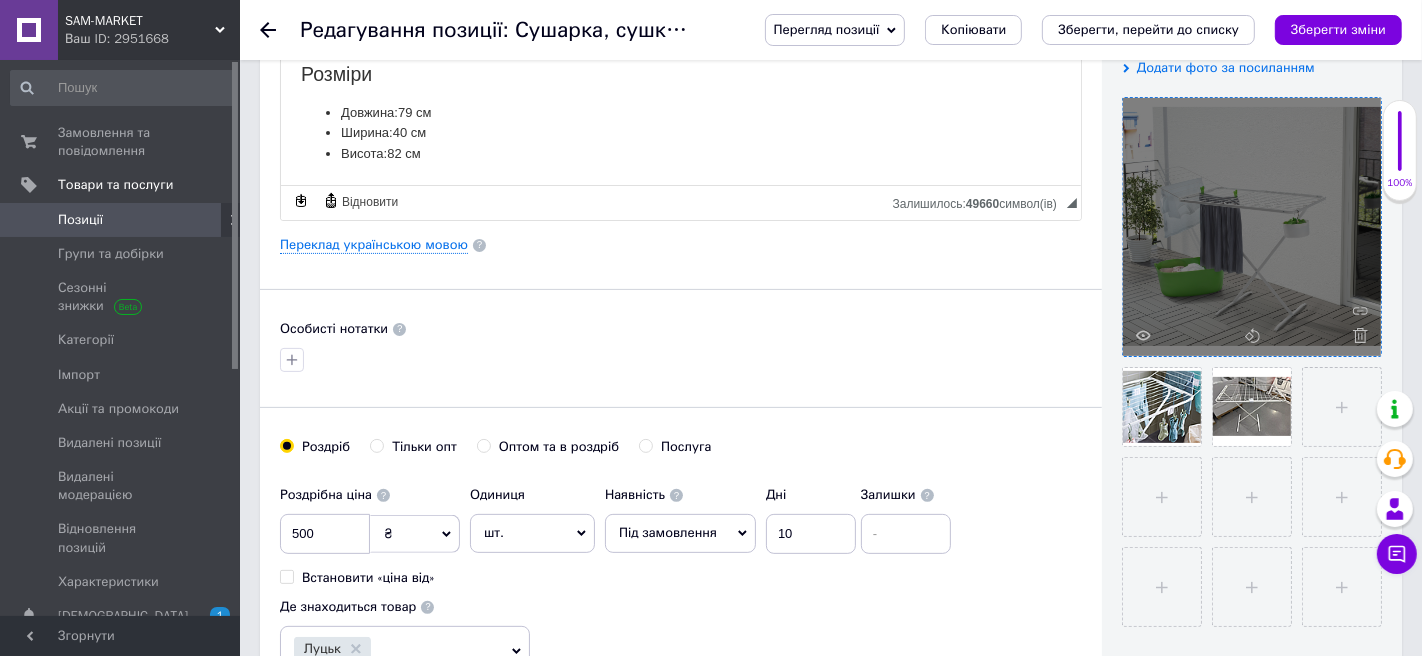 click 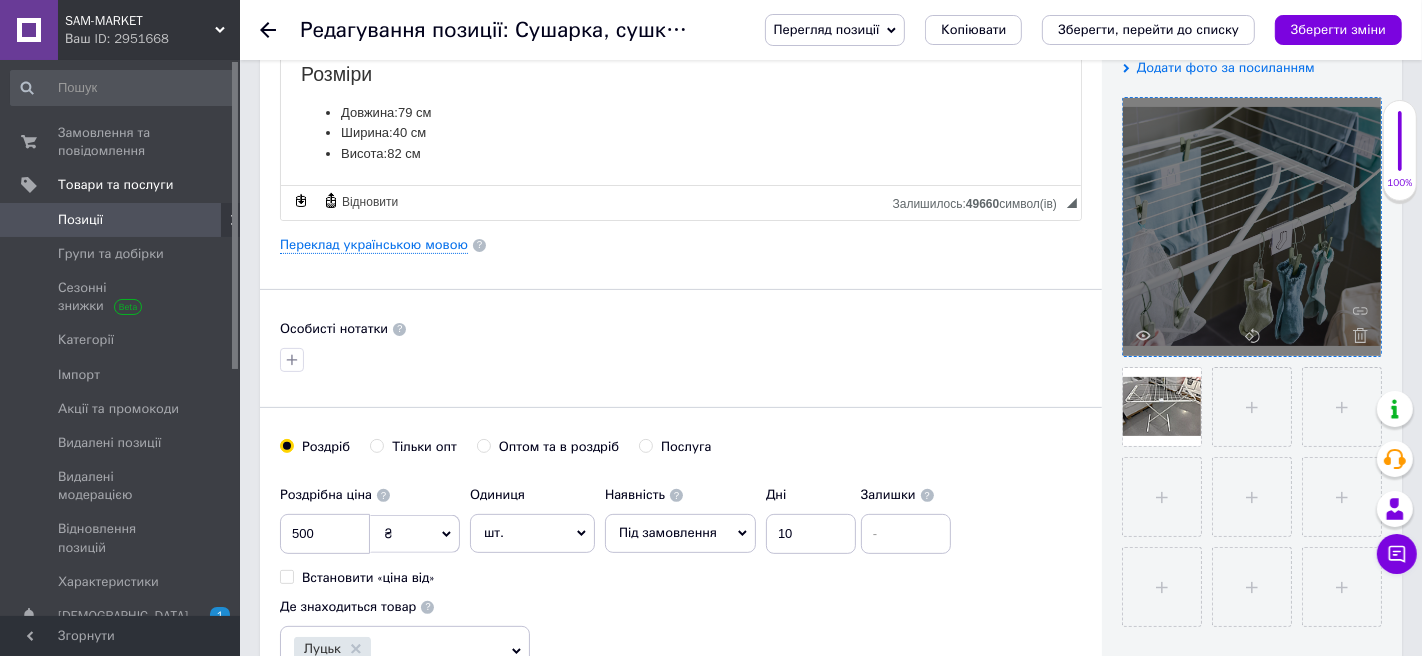 click 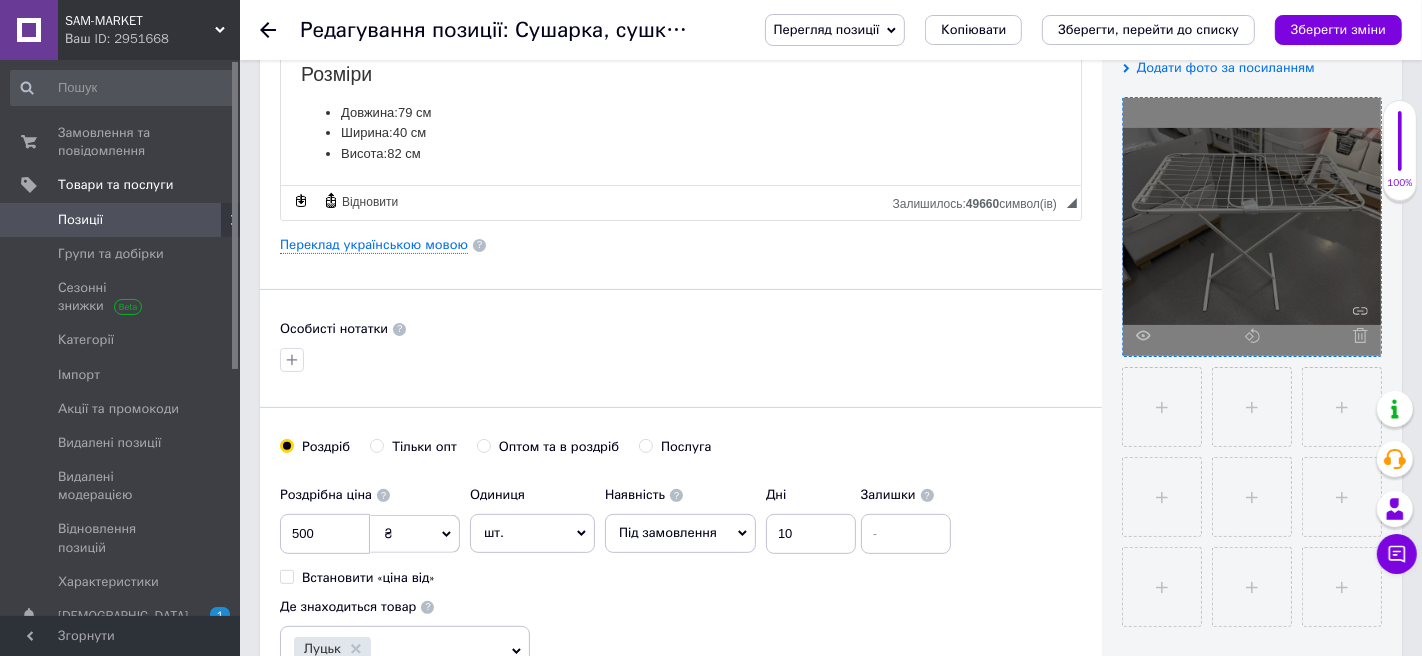 click 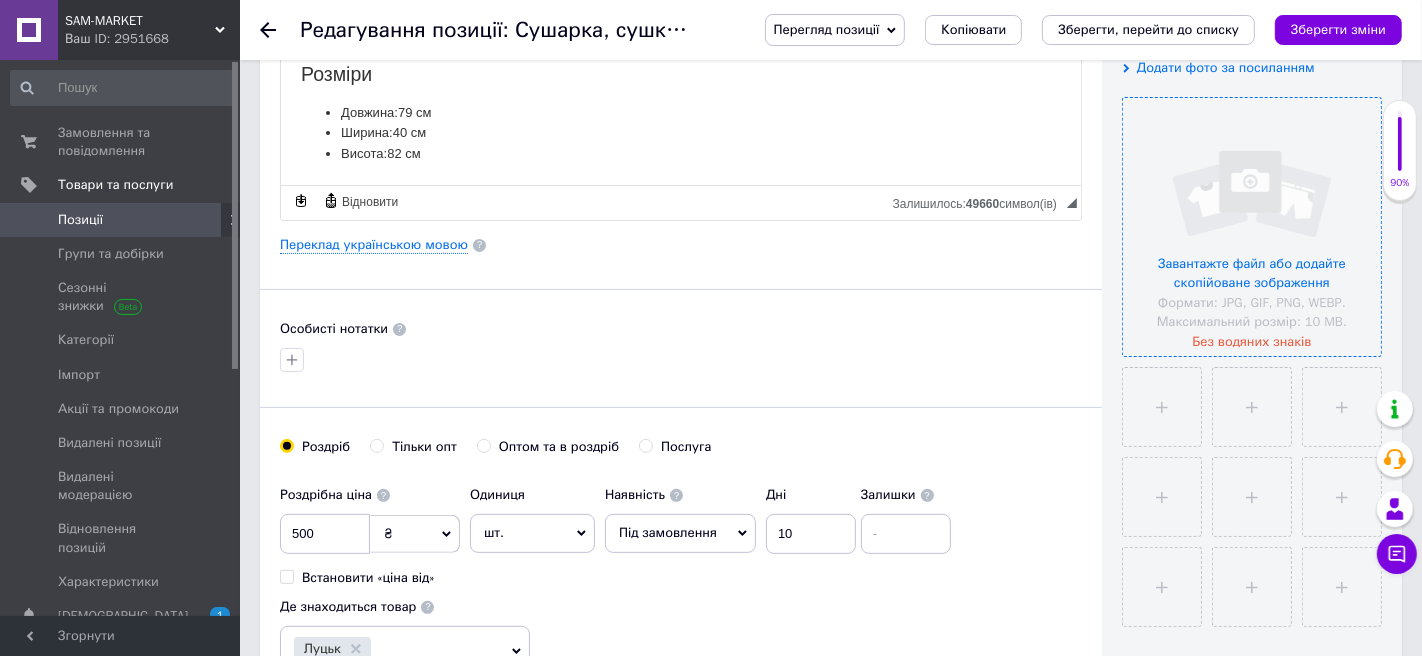 scroll, scrollTop: 0, scrollLeft: 0, axis: both 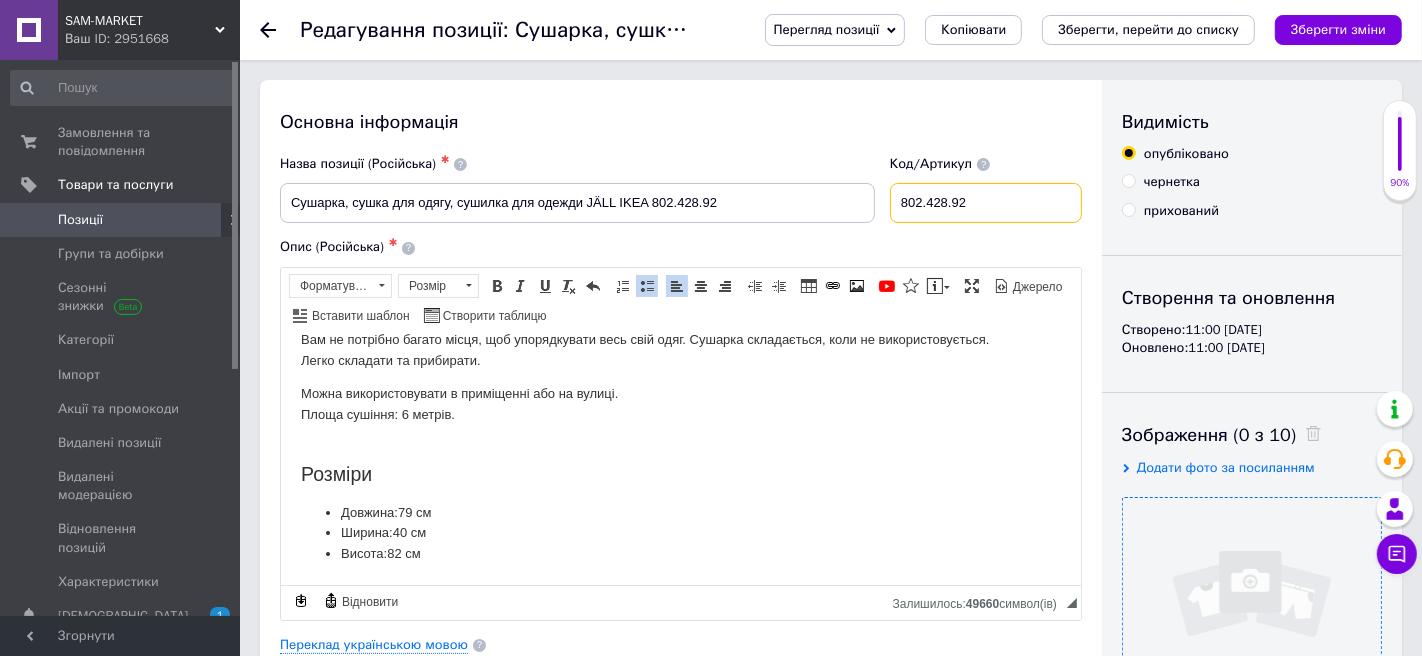 click on "802.428.92" at bounding box center (986, 203) 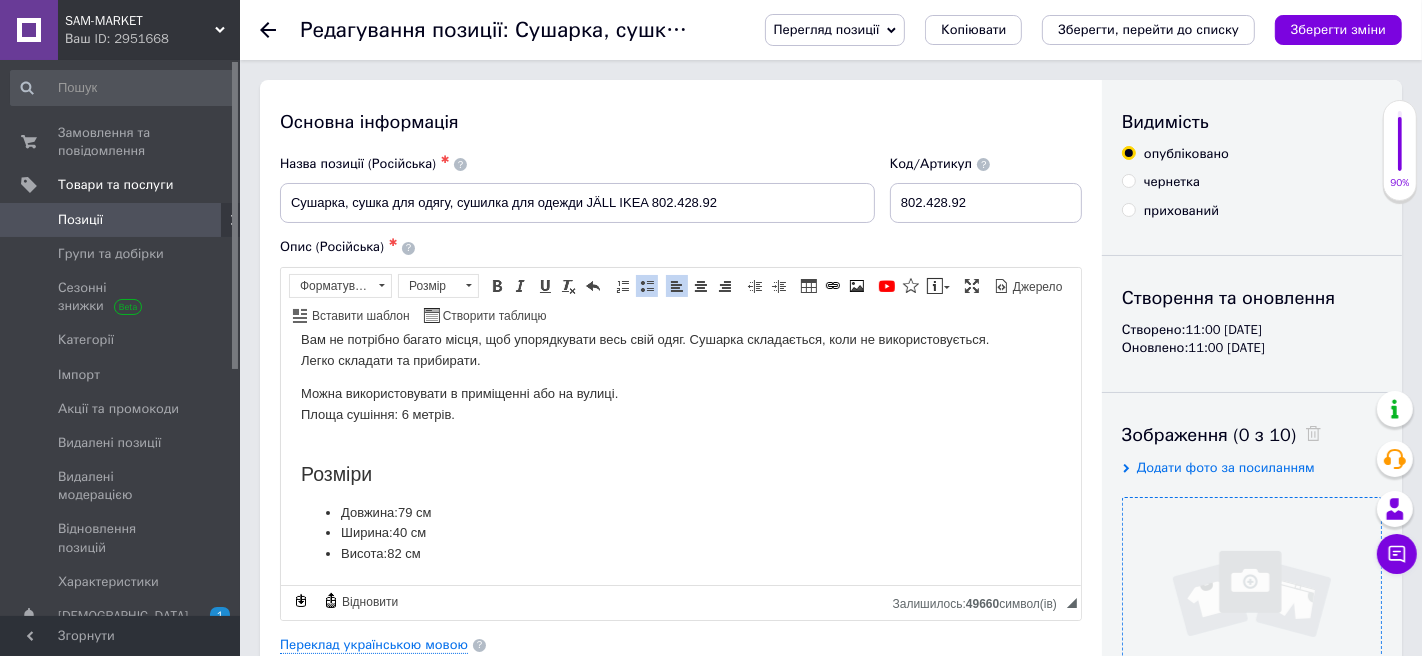 click at bounding box center [1252, 627] 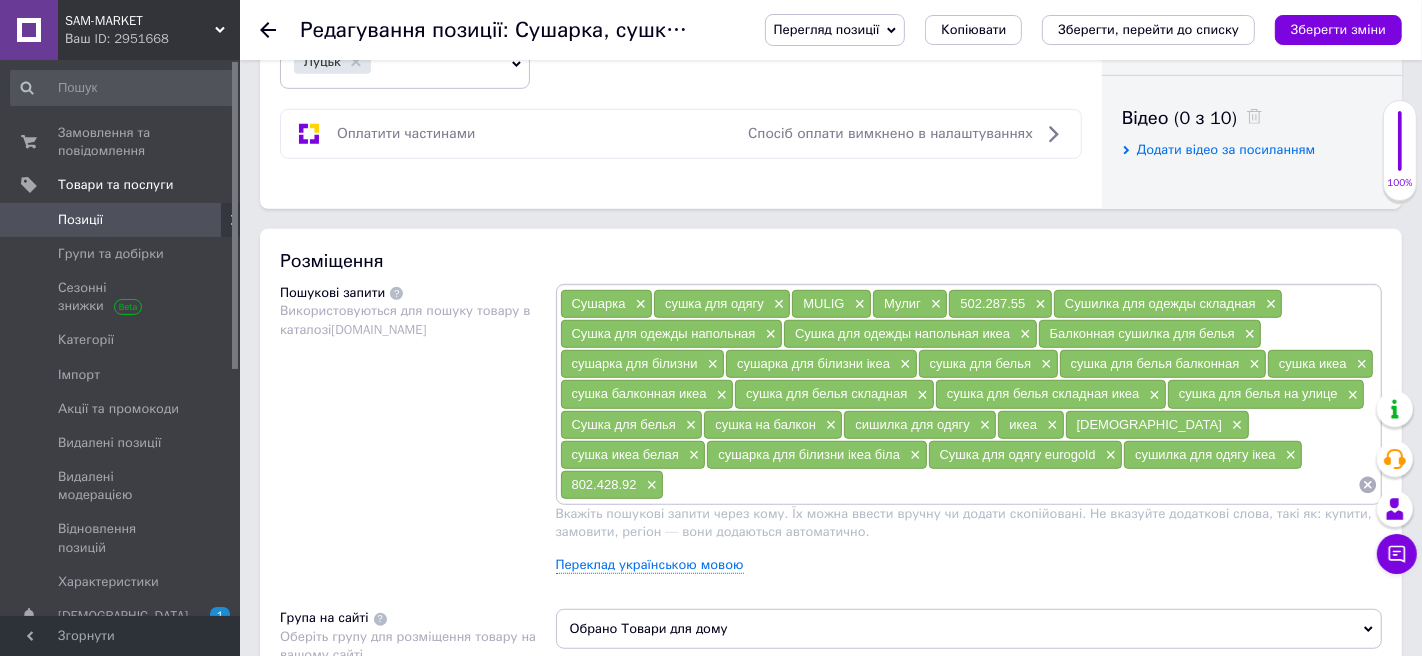 scroll, scrollTop: 1018, scrollLeft: 0, axis: vertical 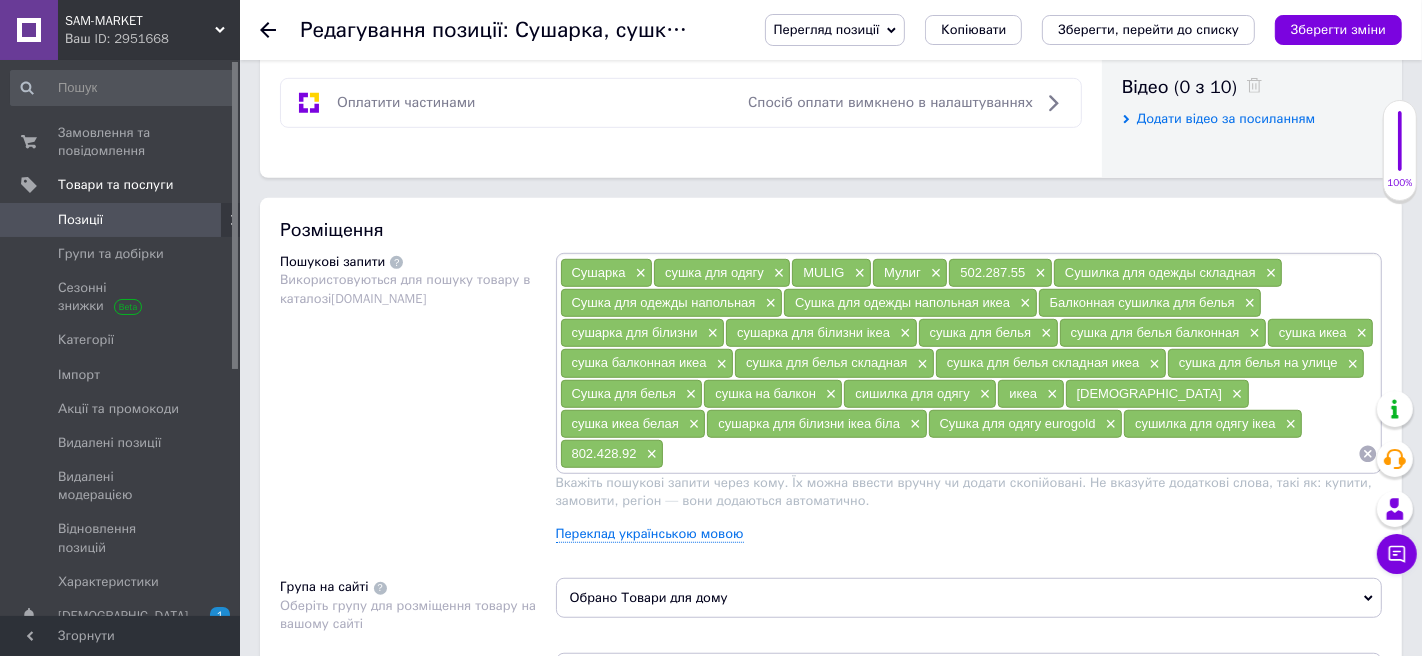 click at bounding box center [1011, 454] 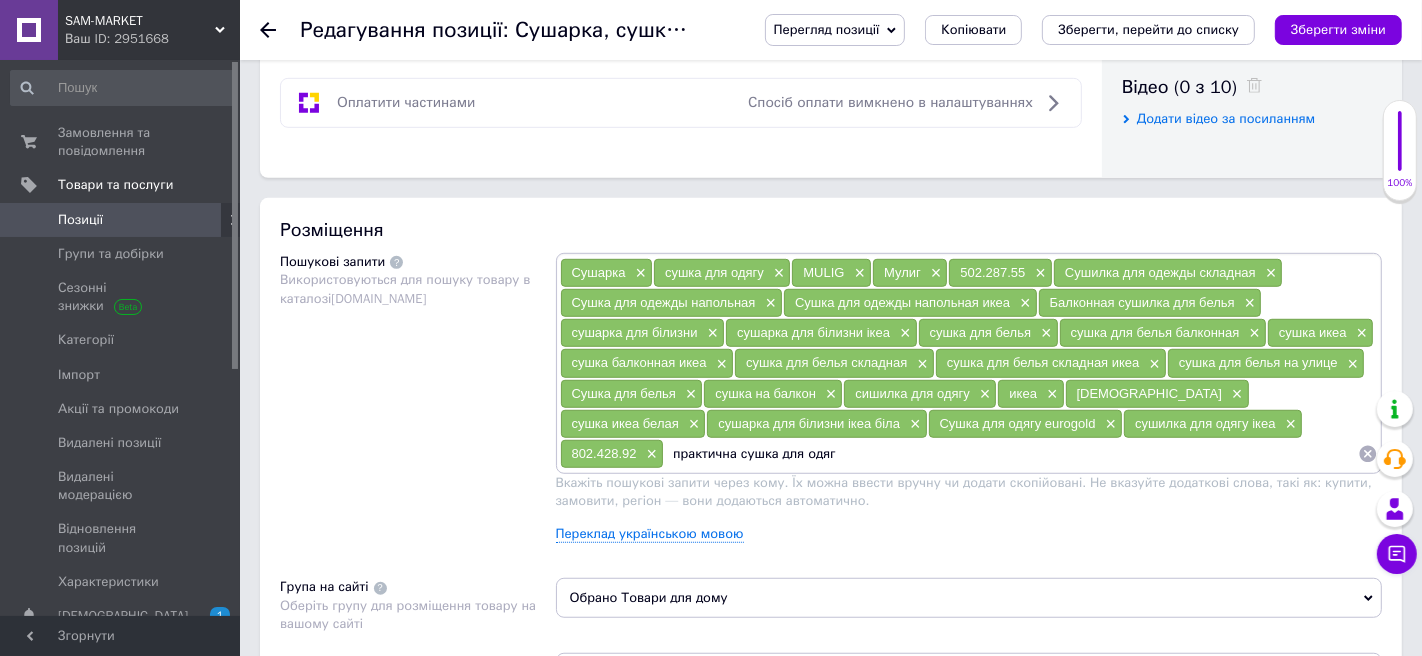type on "практична сушка для одягу" 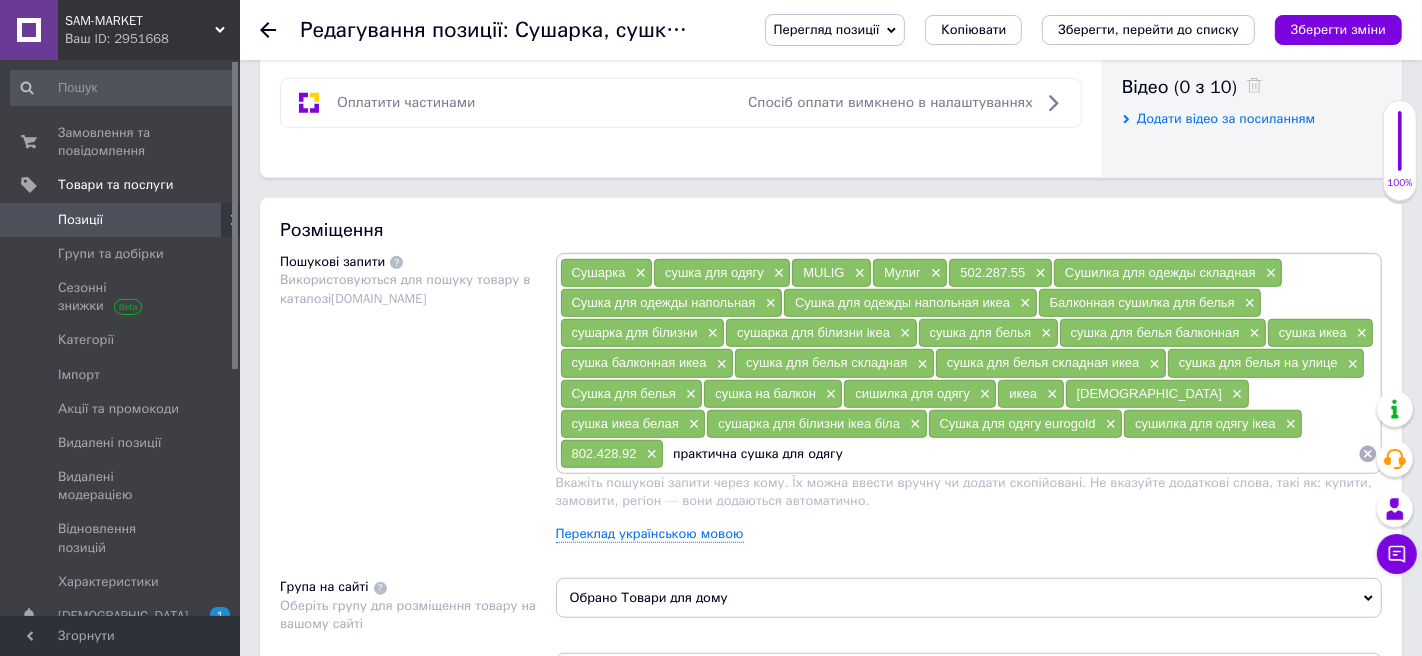 type 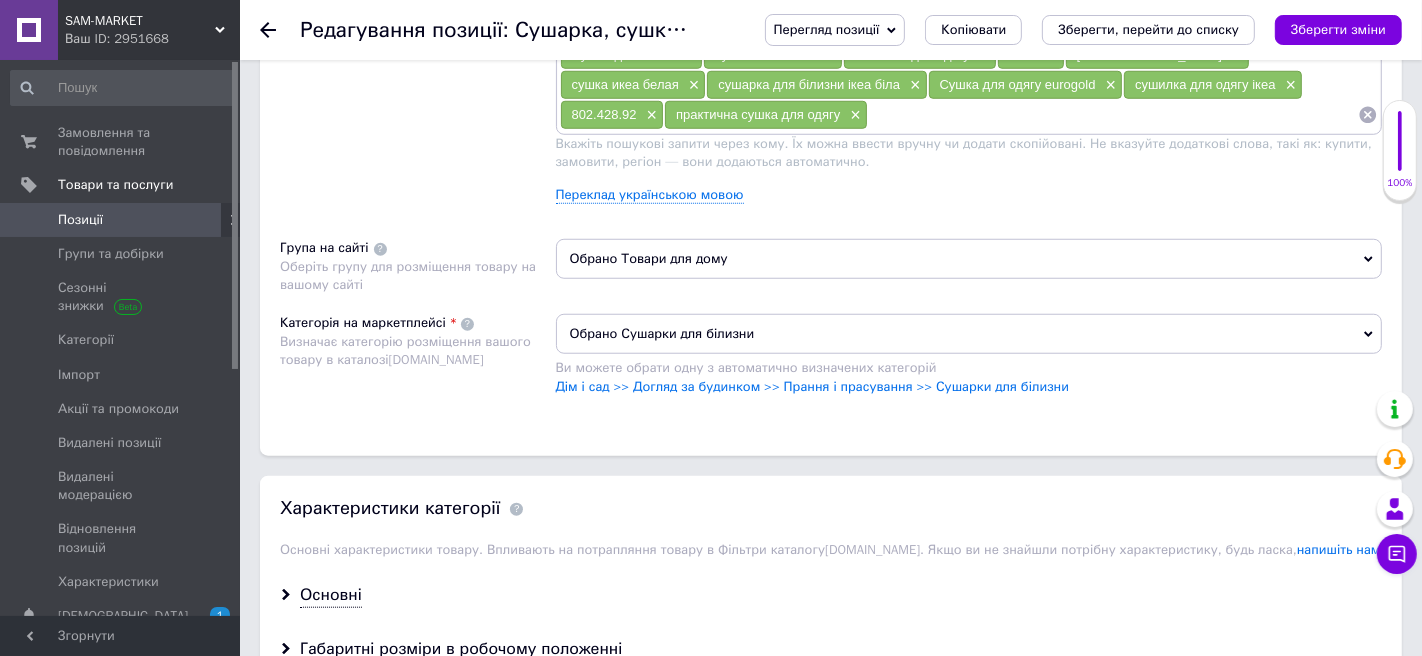 scroll, scrollTop: 1431, scrollLeft: 0, axis: vertical 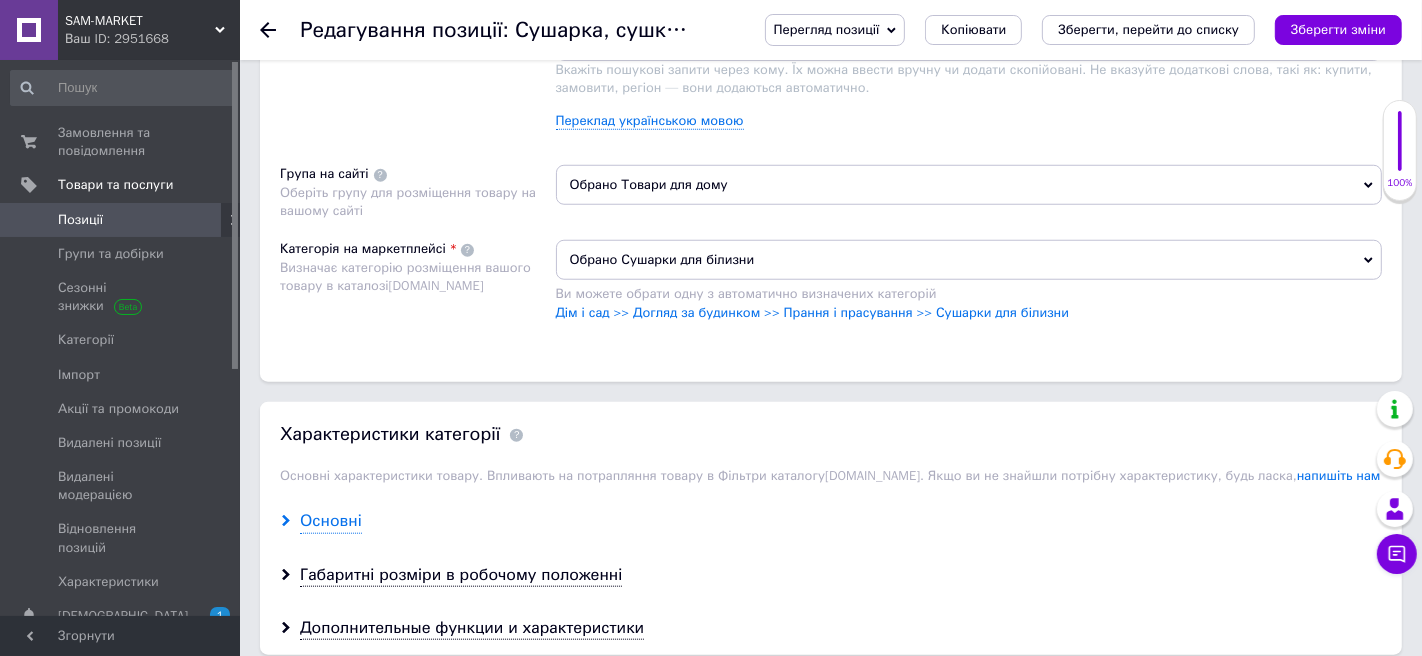 click on "Основні" at bounding box center (331, 521) 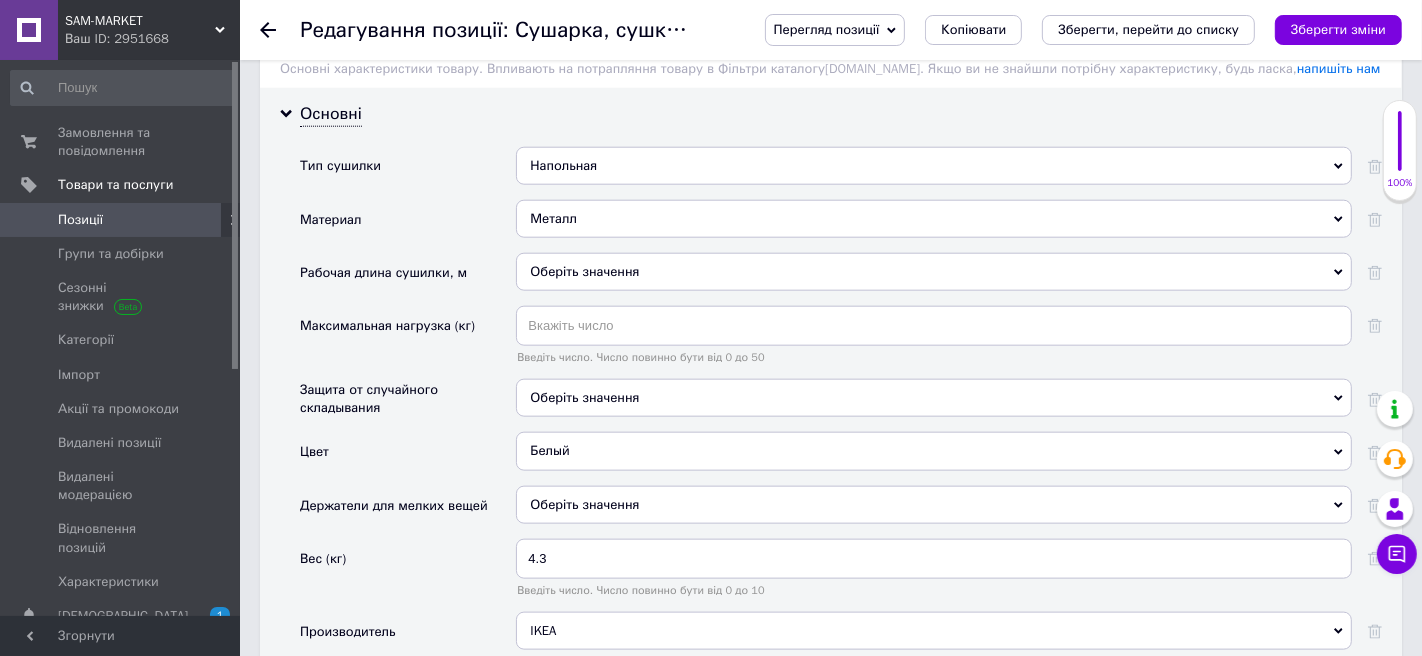 scroll, scrollTop: 1855, scrollLeft: 0, axis: vertical 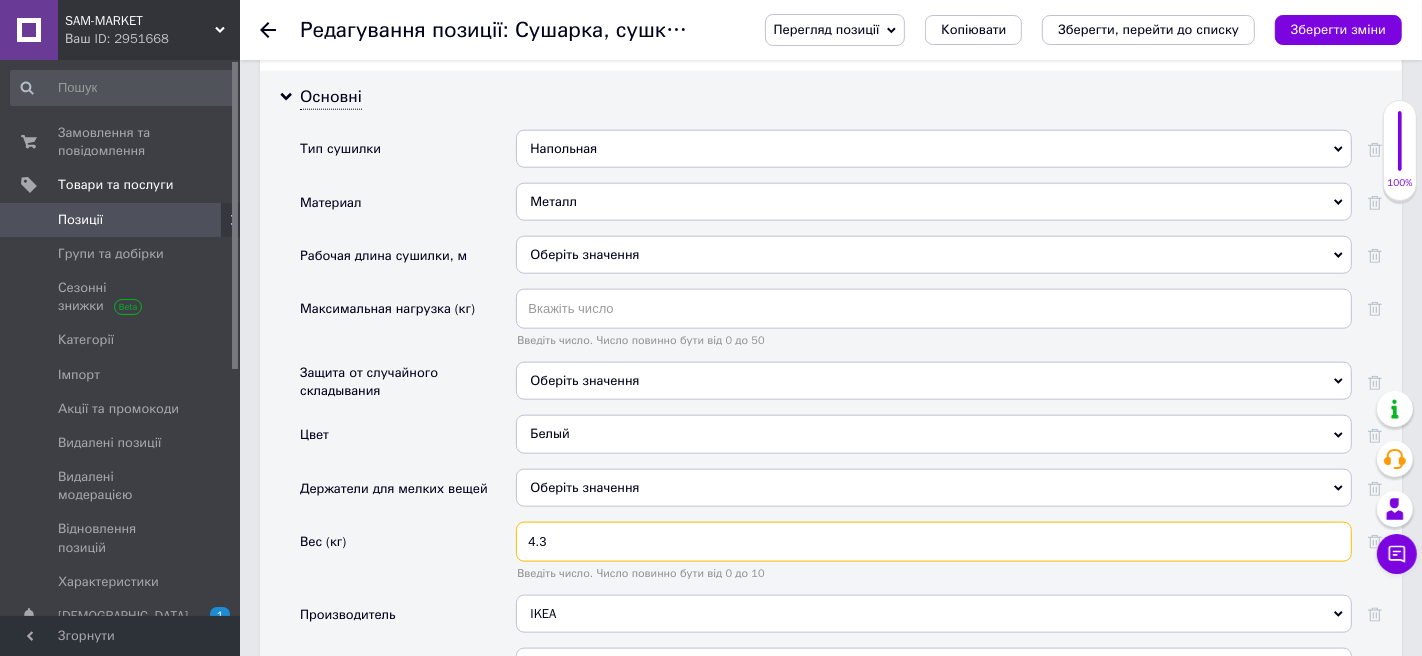 click on "4.3" at bounding box center [934, 542] 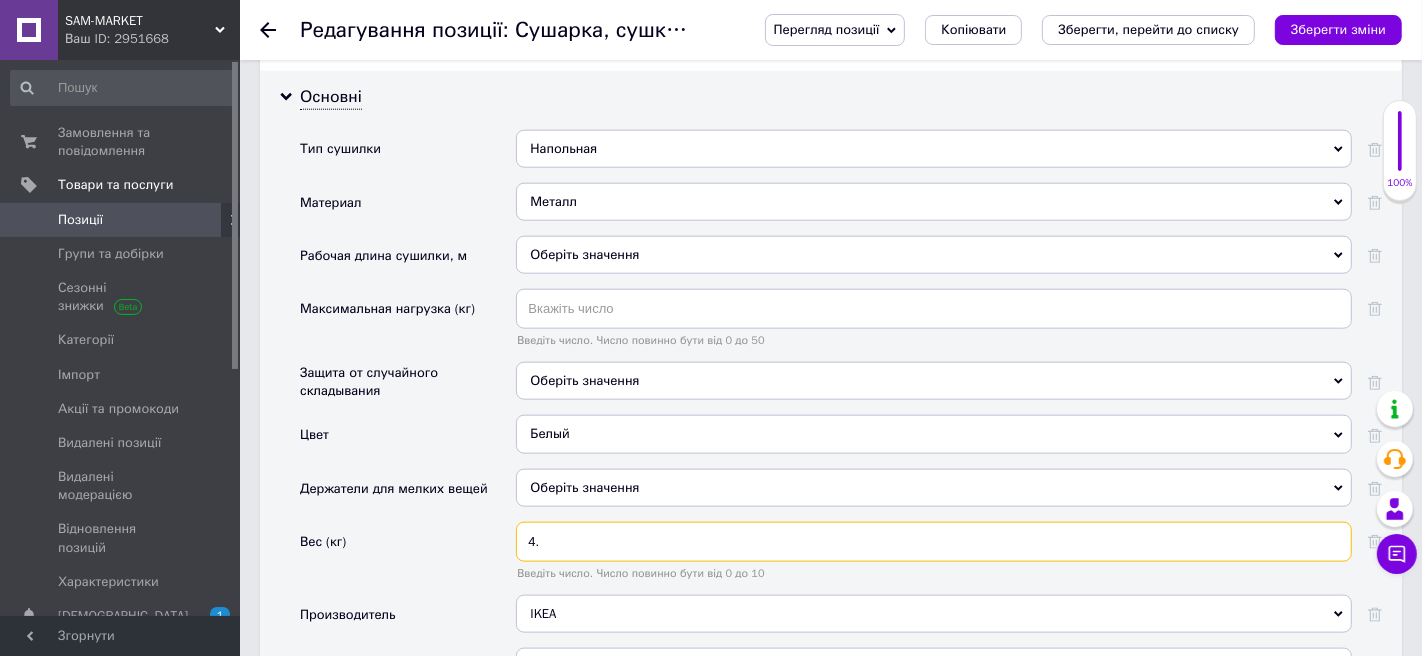 type on "4" 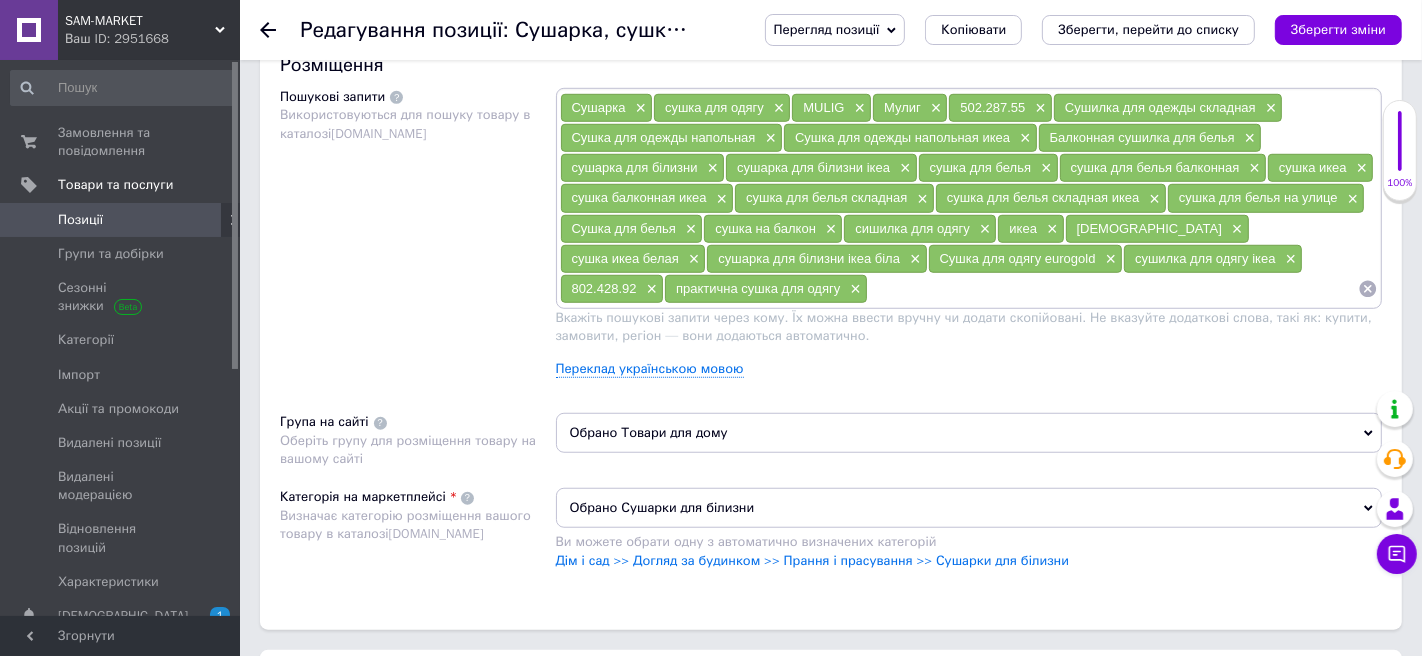 scroll, scrollTop: 1181, scrollLeft: 0, axis: vertical 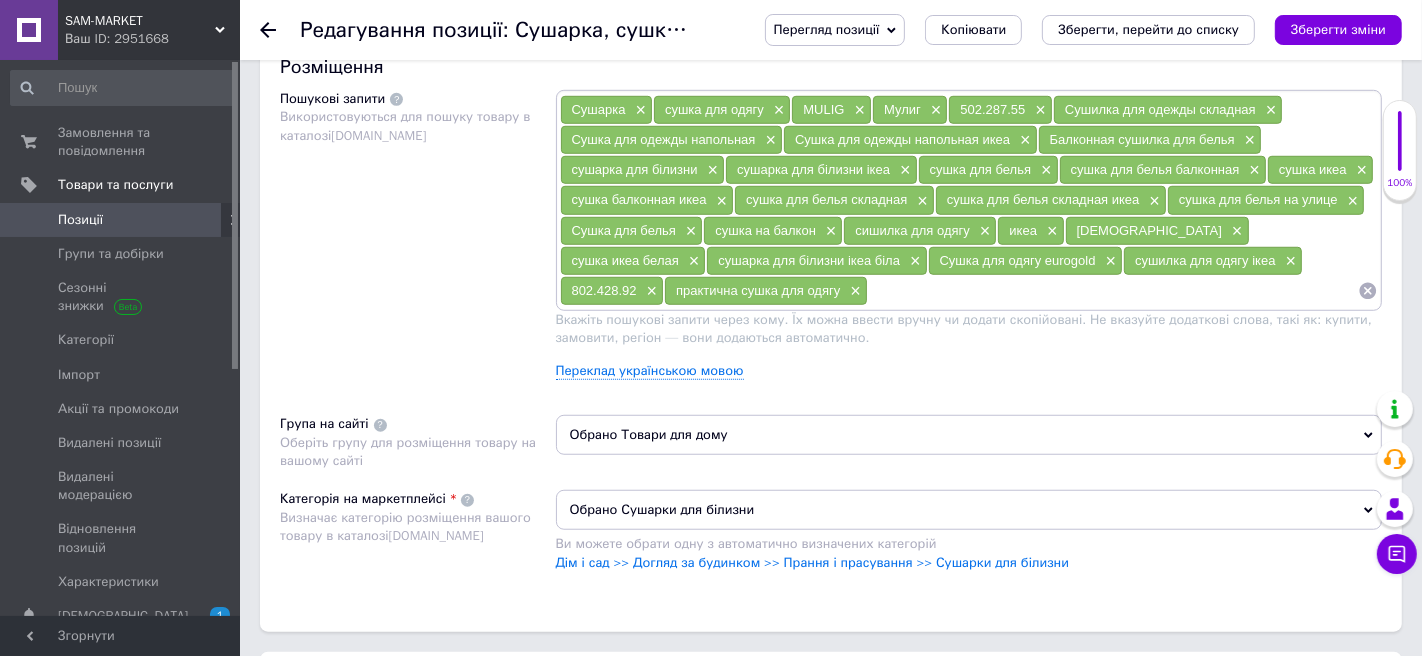 type 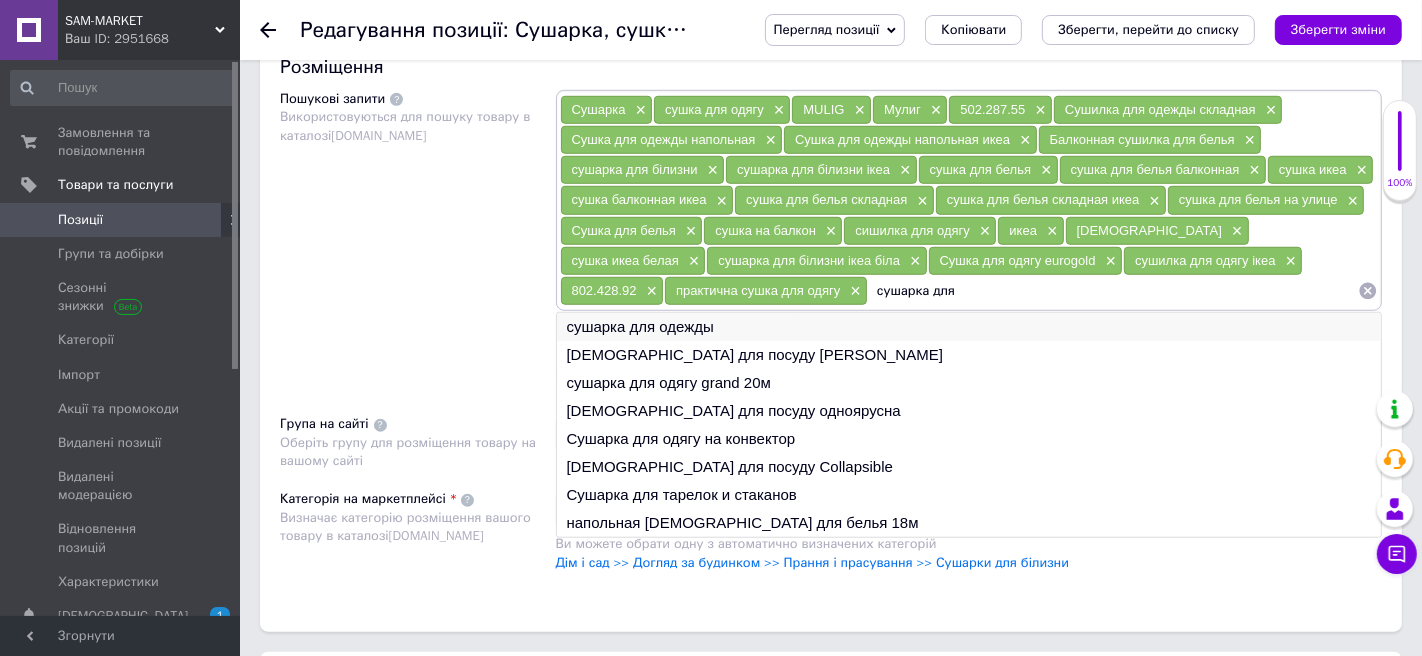 type on "сушарка для" 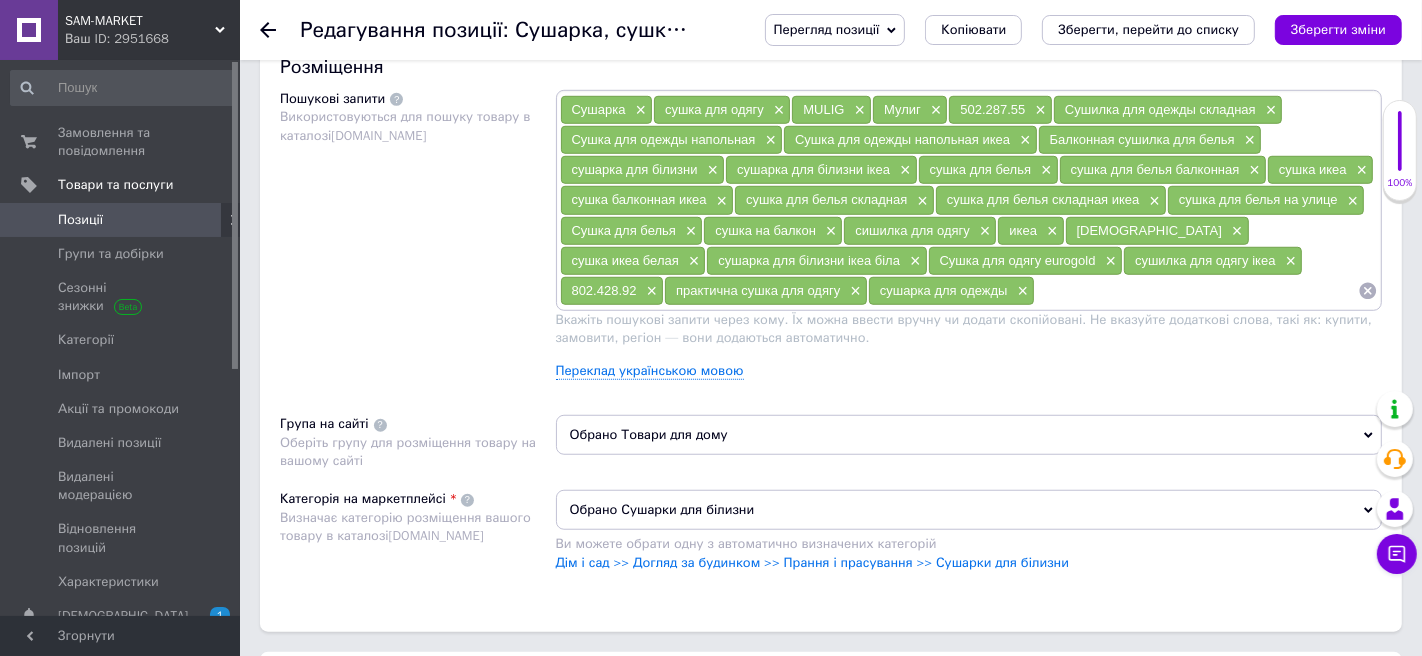 click at bounding box center [1196, 291] 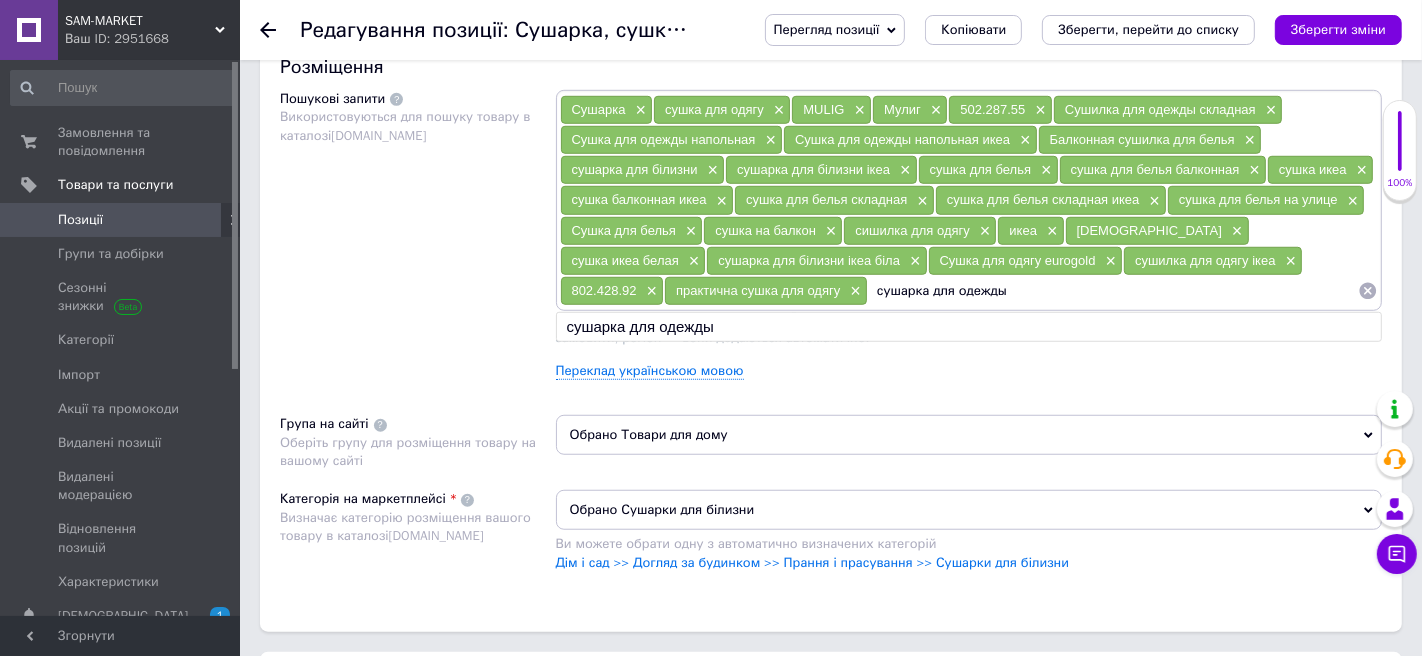 click on "сушарка для одежды" at bounding box center (1113, 291) 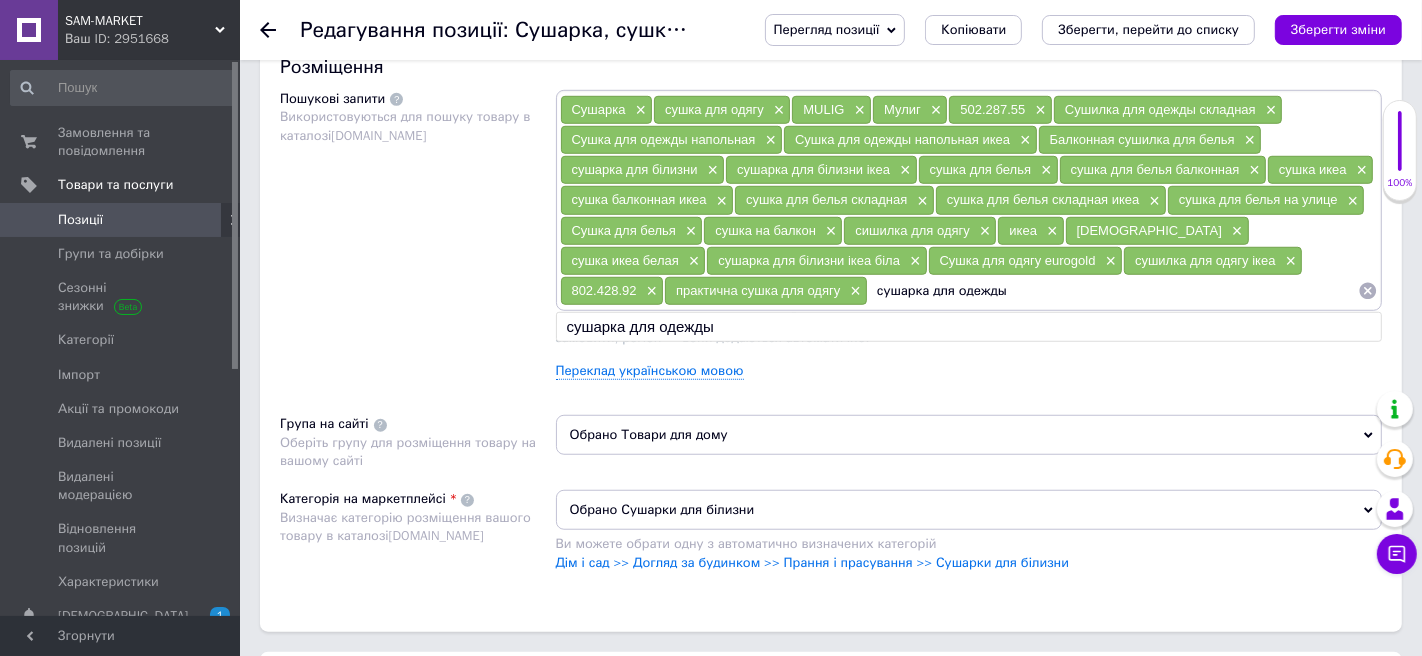 click on "сушарка для одежды" at bounding box center (1113, 291) 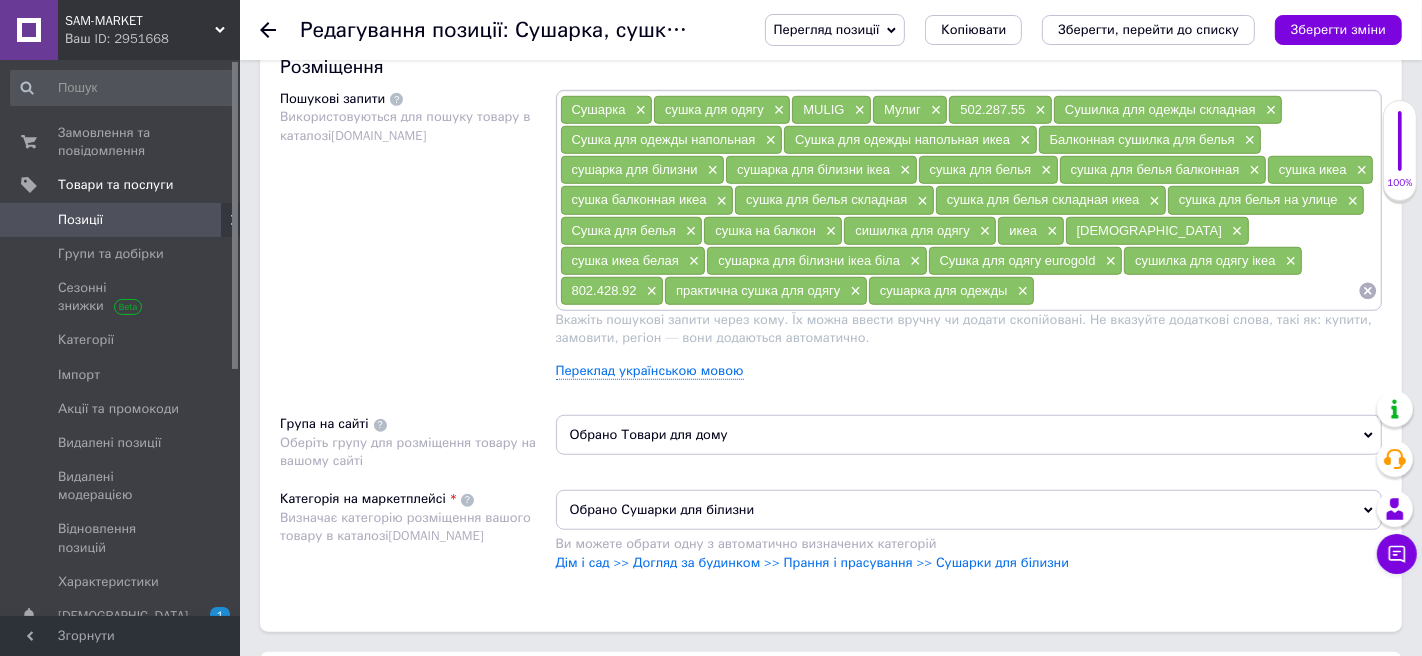 paste on "сушарка для одежды" 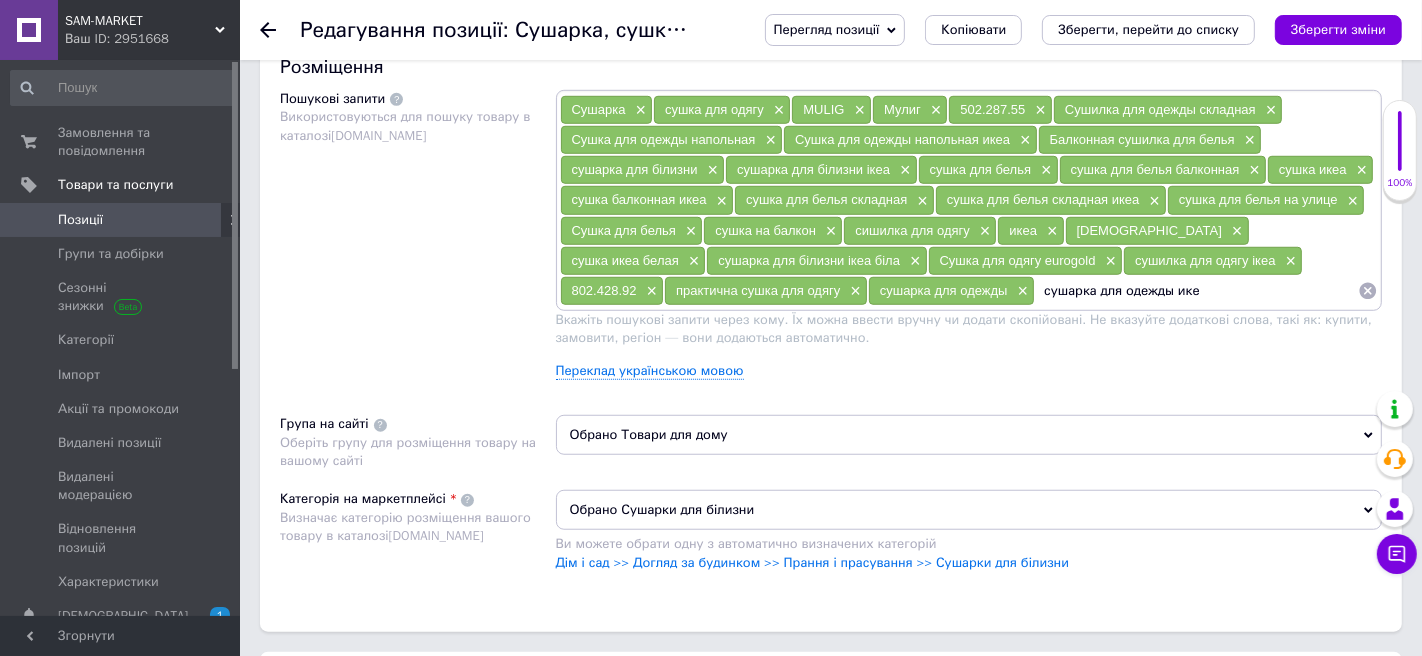 type on "сушарка для одежды икеа" 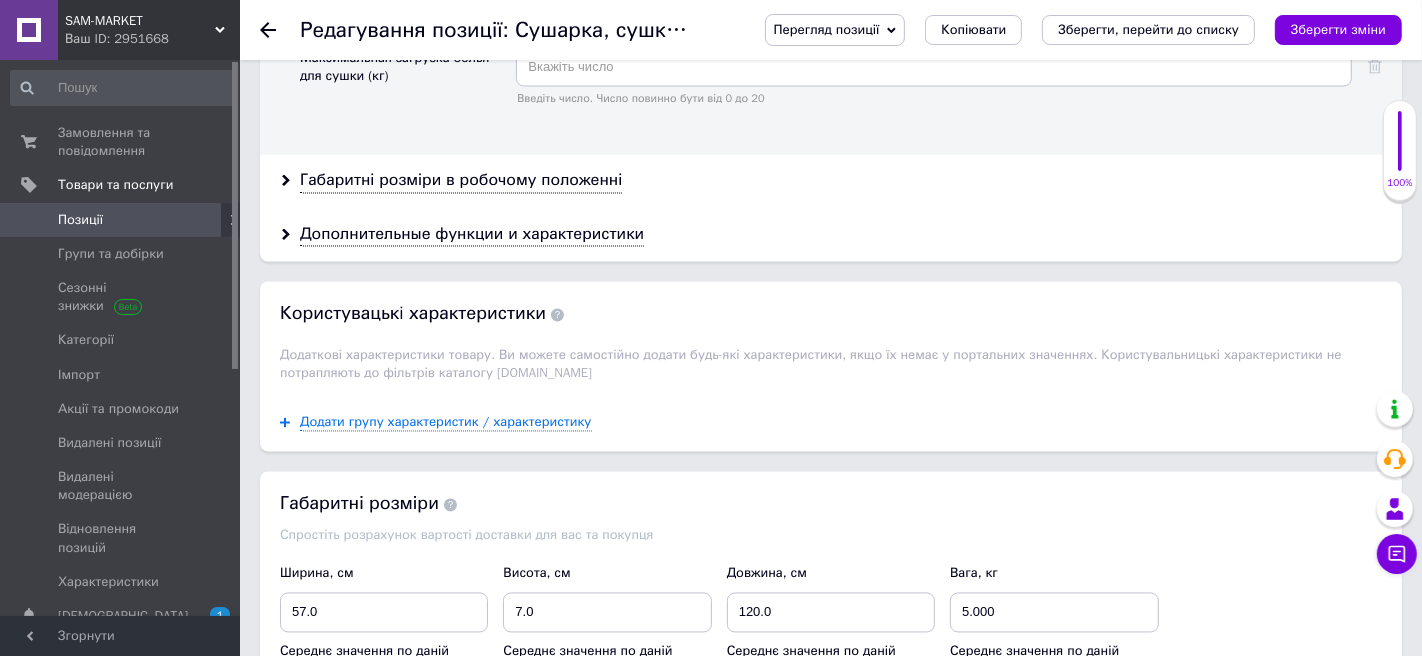 scroll, scrollTop: 3024, scrollLeft: 0, axis: vertical 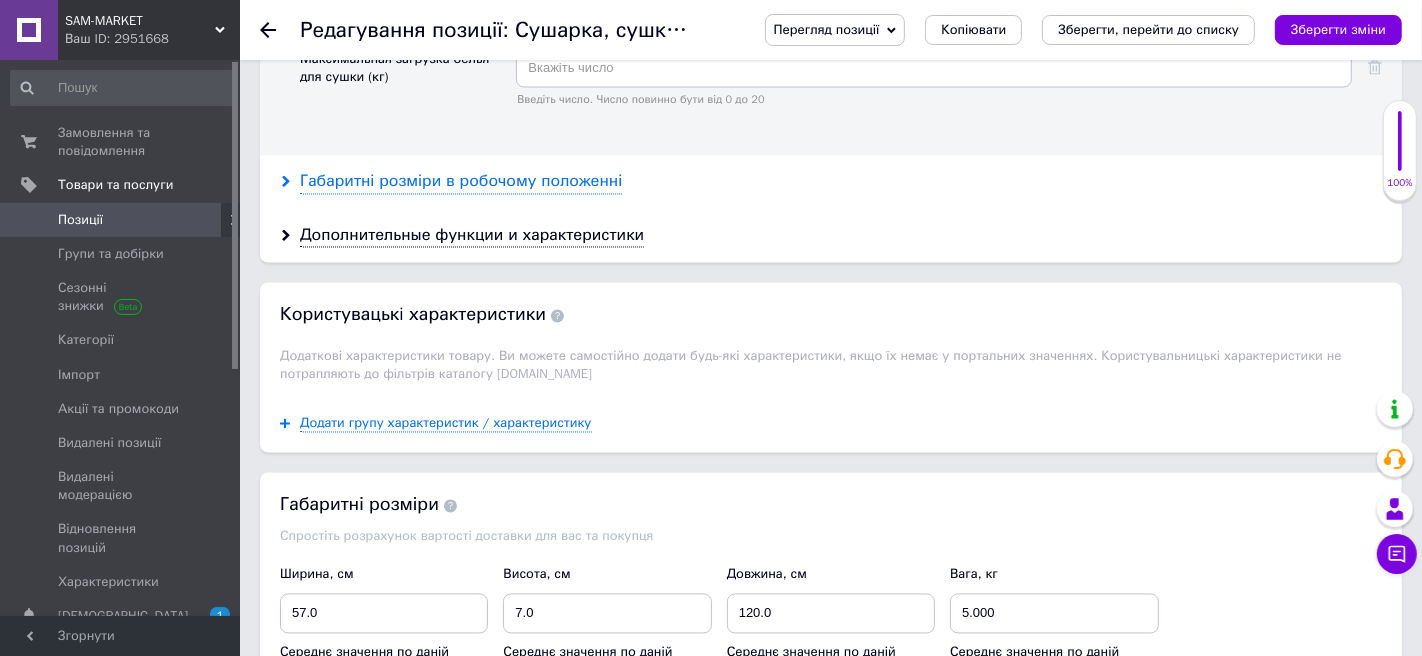 type 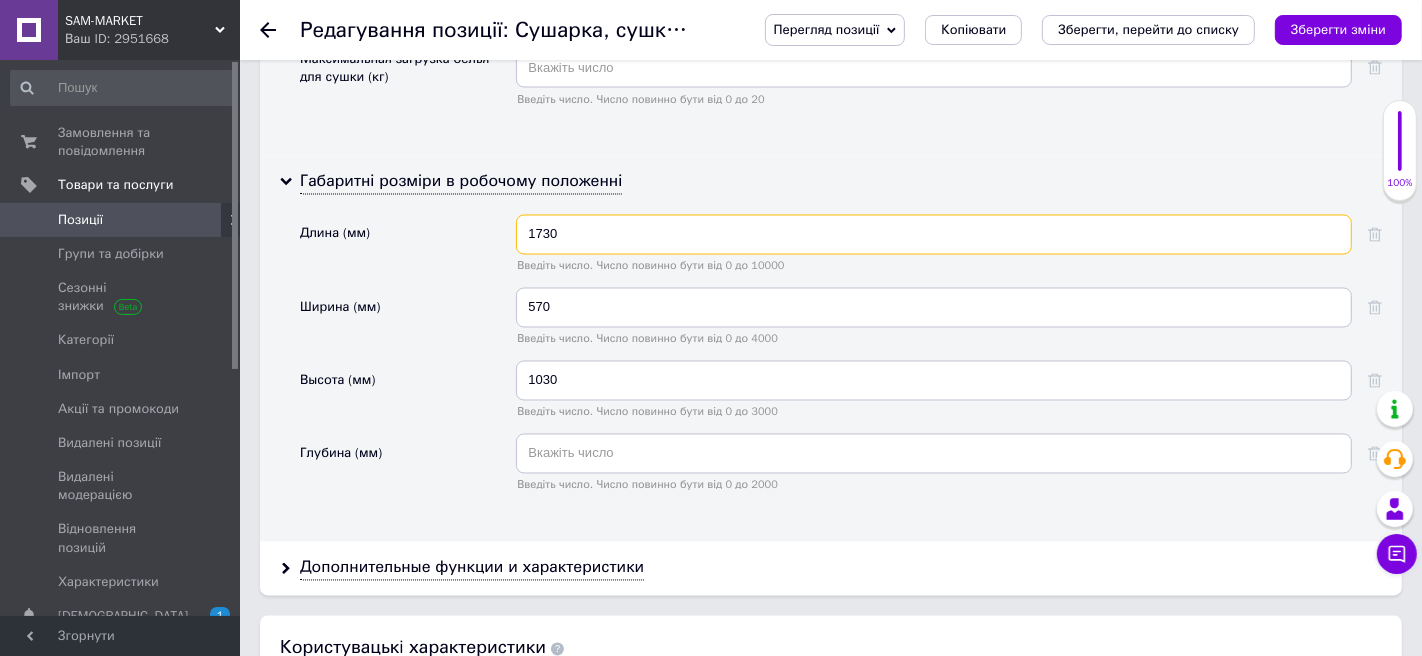 drag, startPoint x: 597, startPoint y: 200, endPoint x: 509, endPoint y: 201, distance: 88.005684 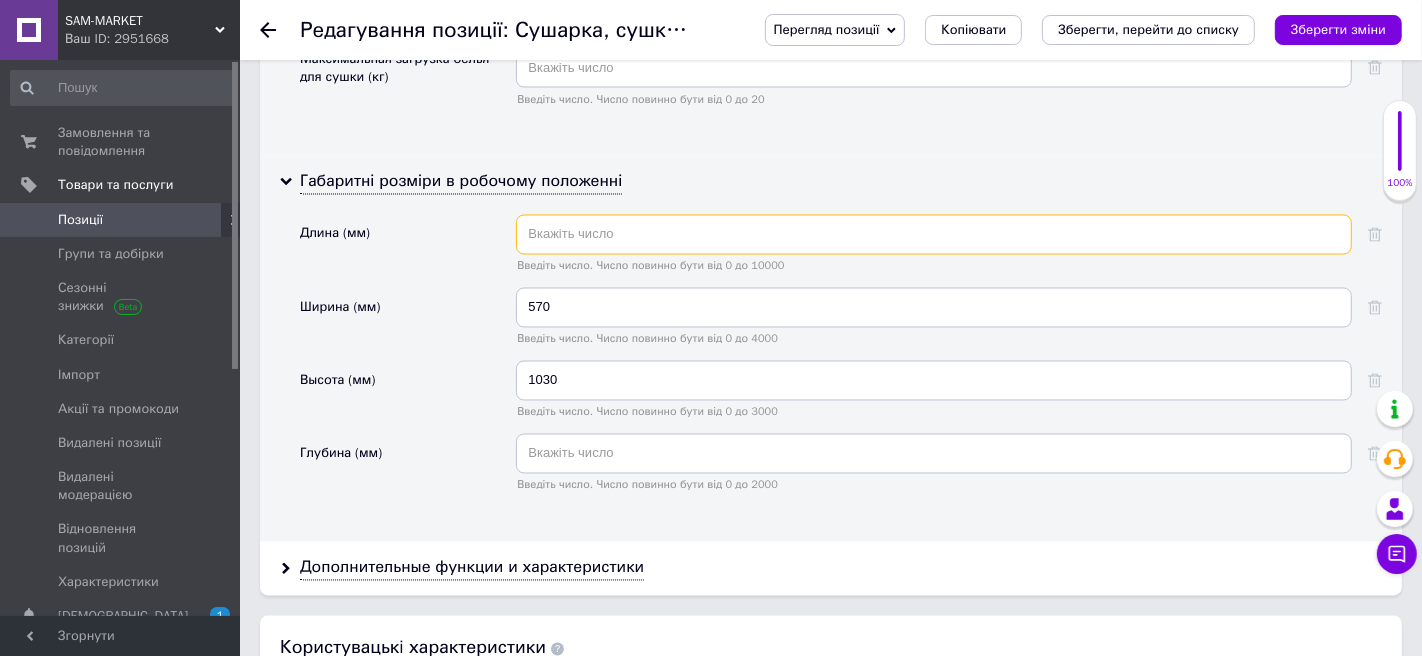 type 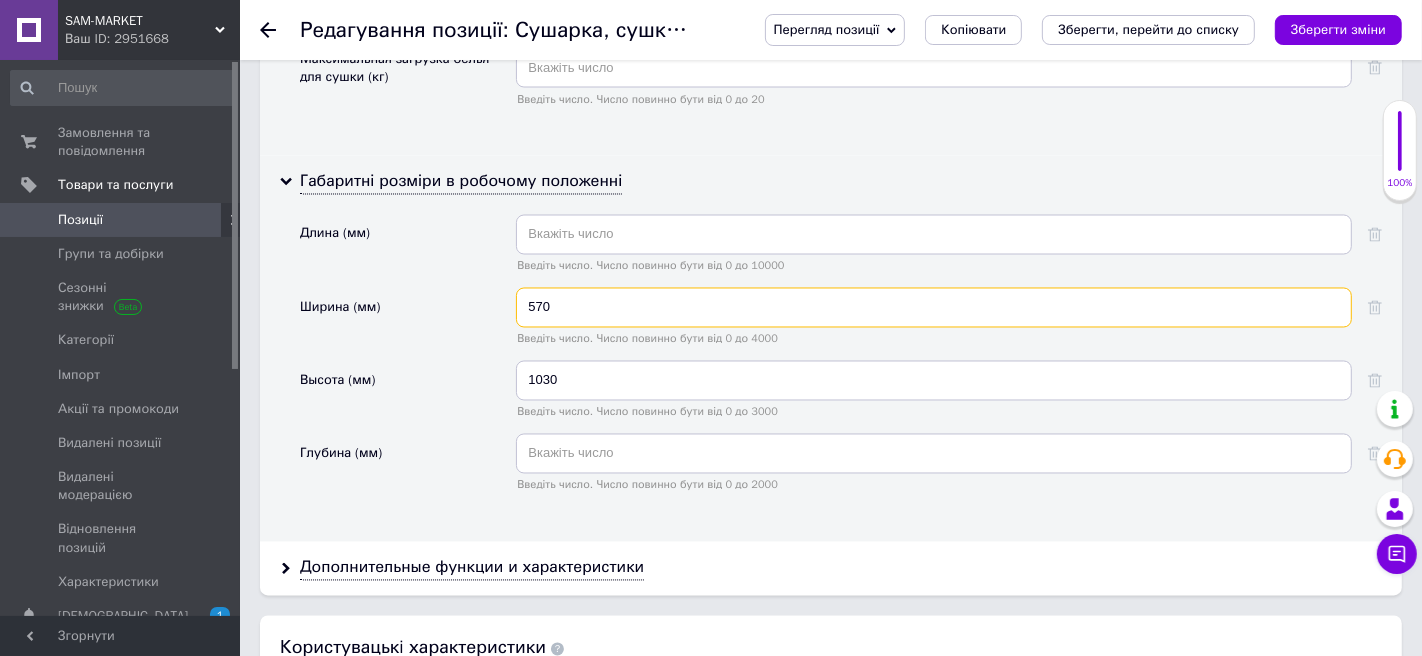 drag, startPoint x: 592, startPoint y: 277, endPoint x: 462, endPoint y: 277, distance: 130 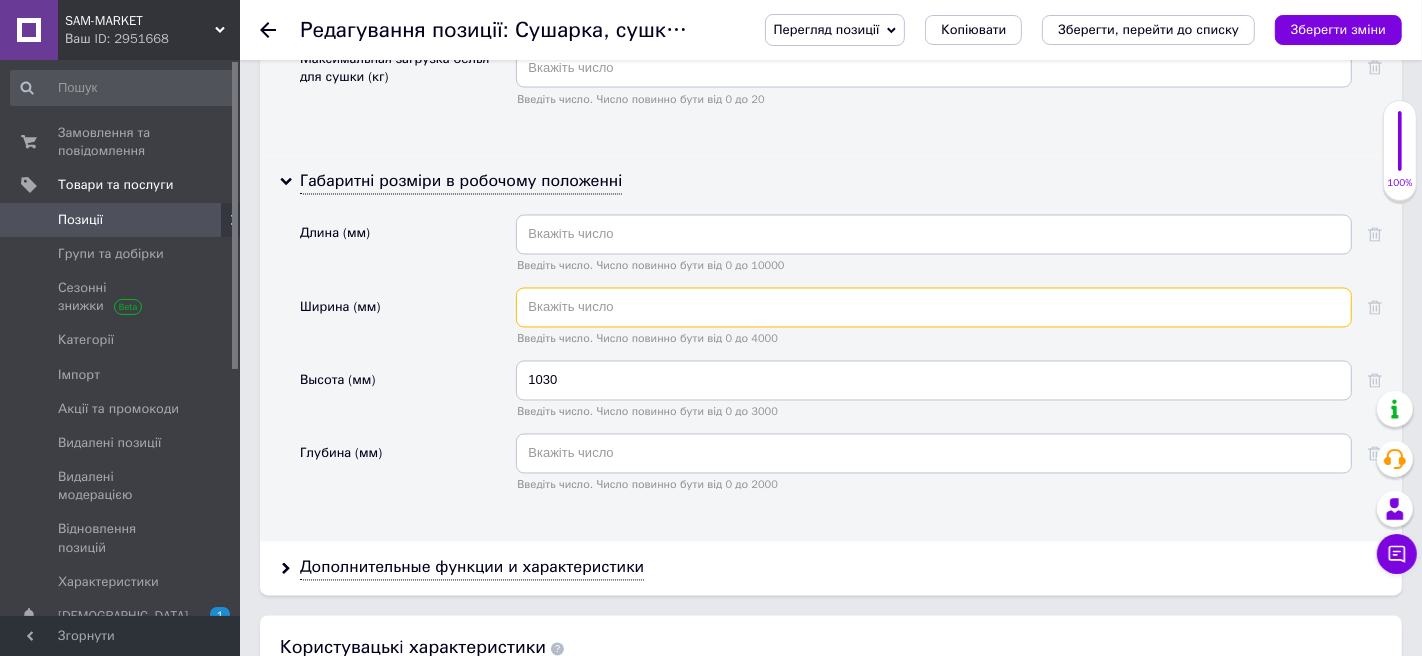 type 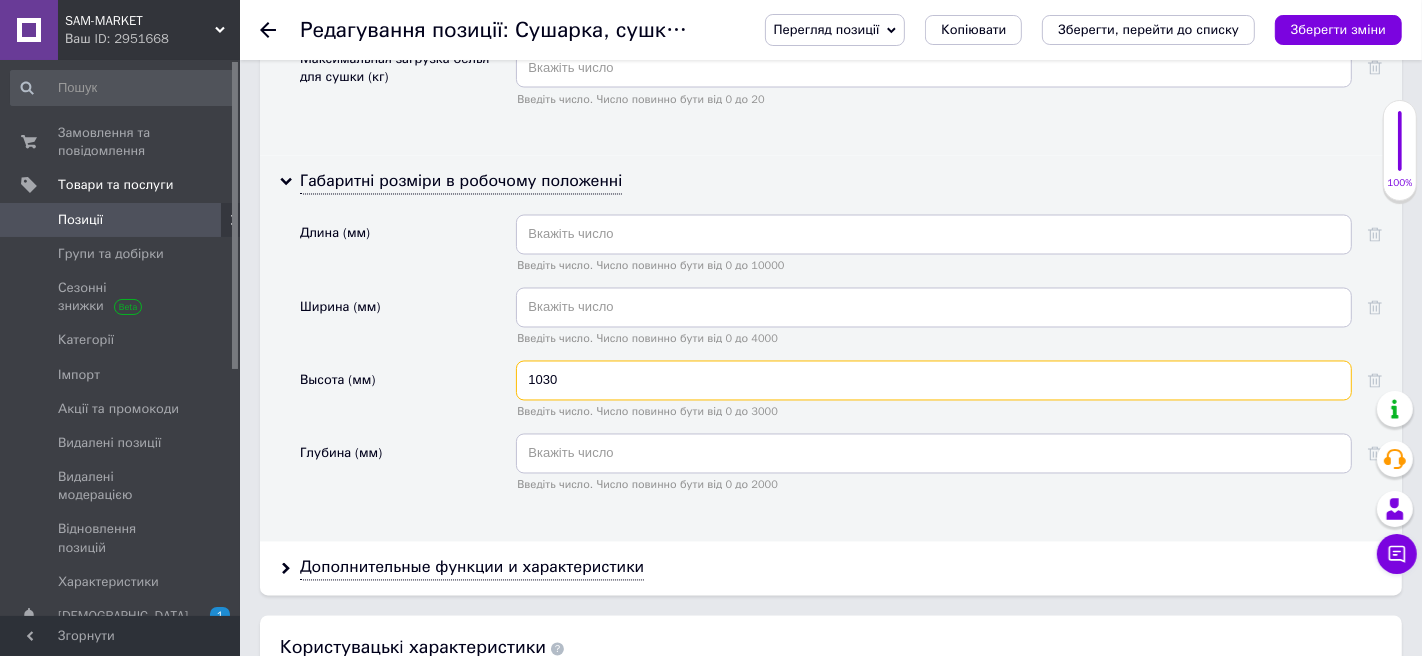drag, startPoint x: 563, startPoint y: 340, endPoint x: 486, endPoint y: 340, distance: 77 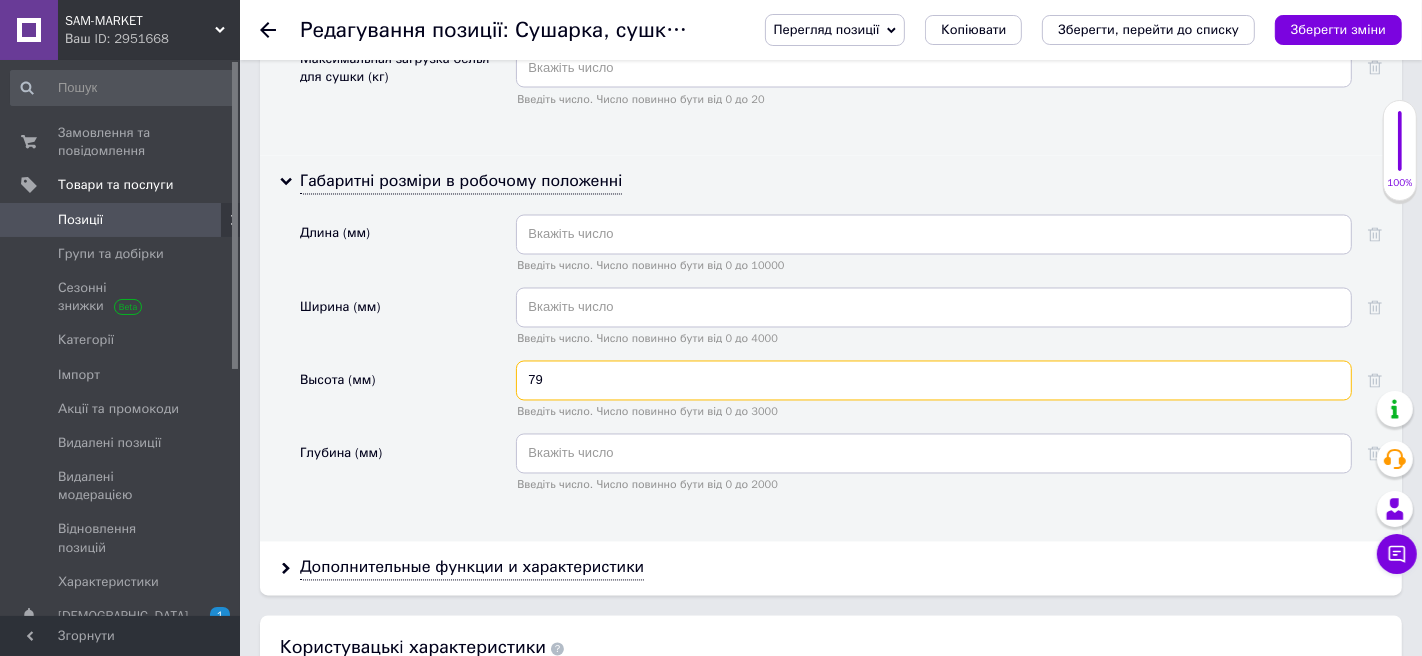 type on "7" 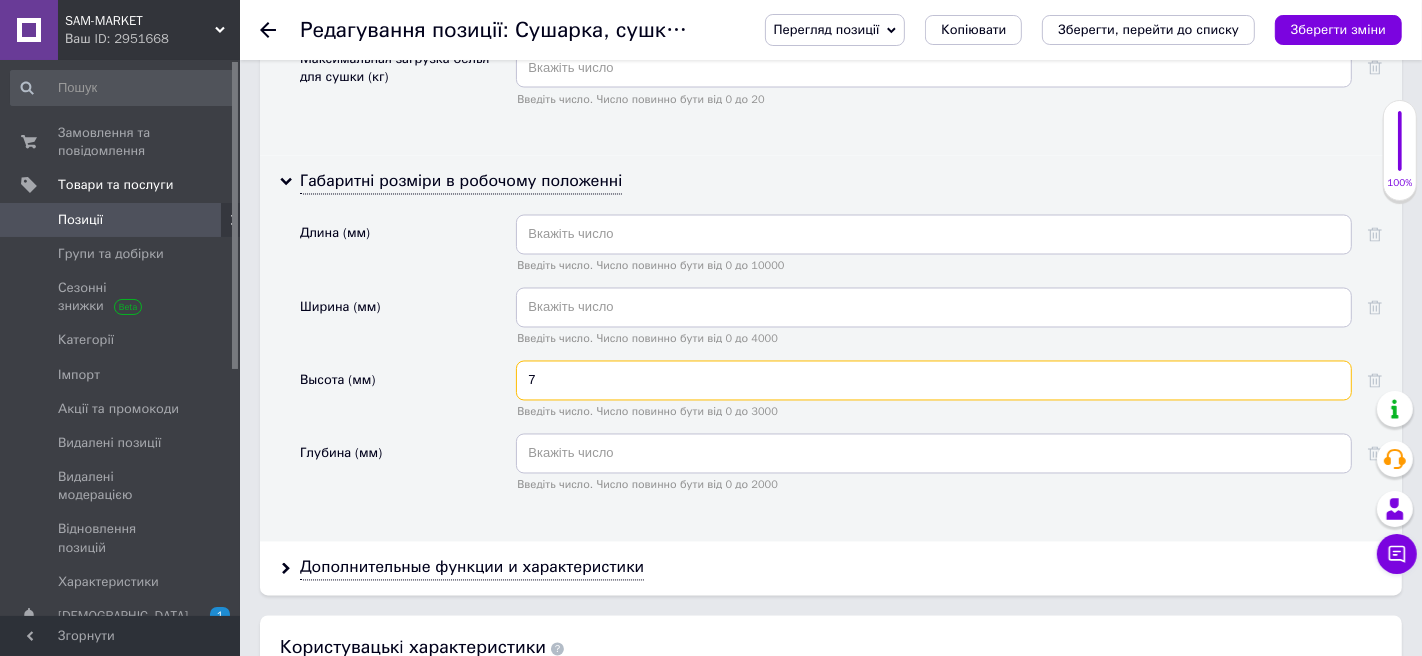 type 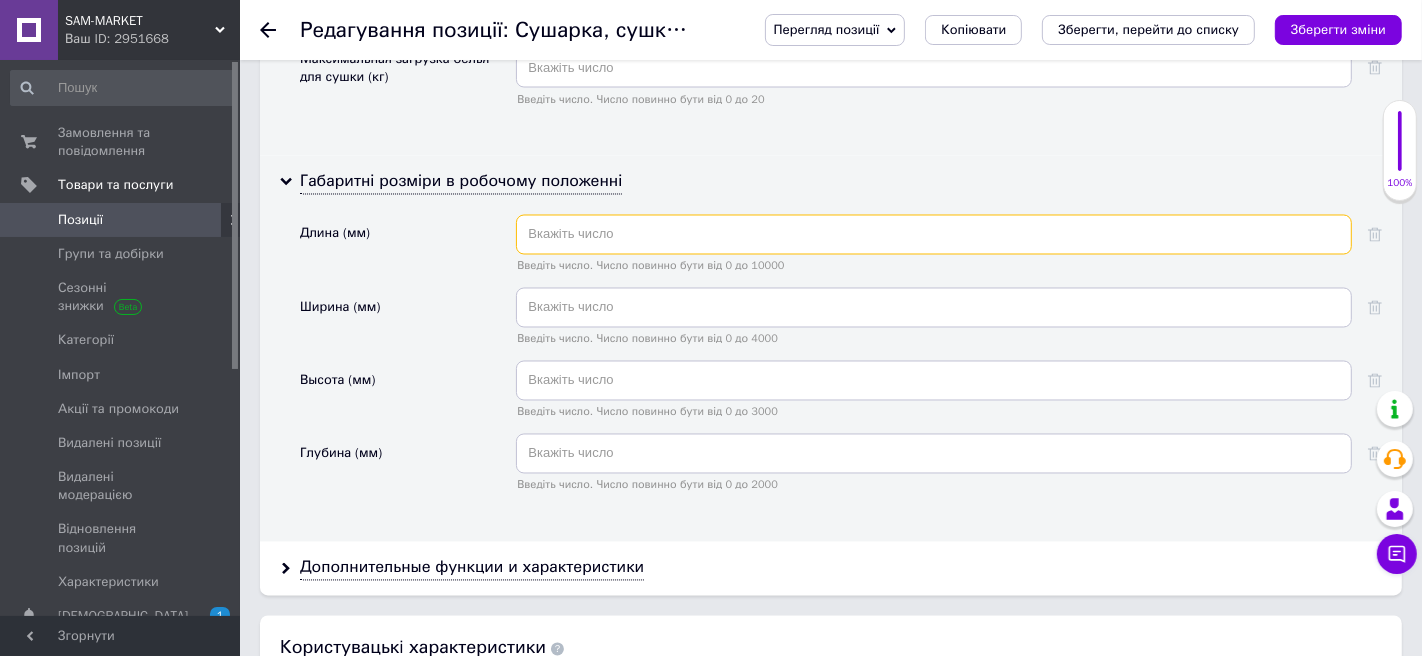 click at bounding box center [934, 235] 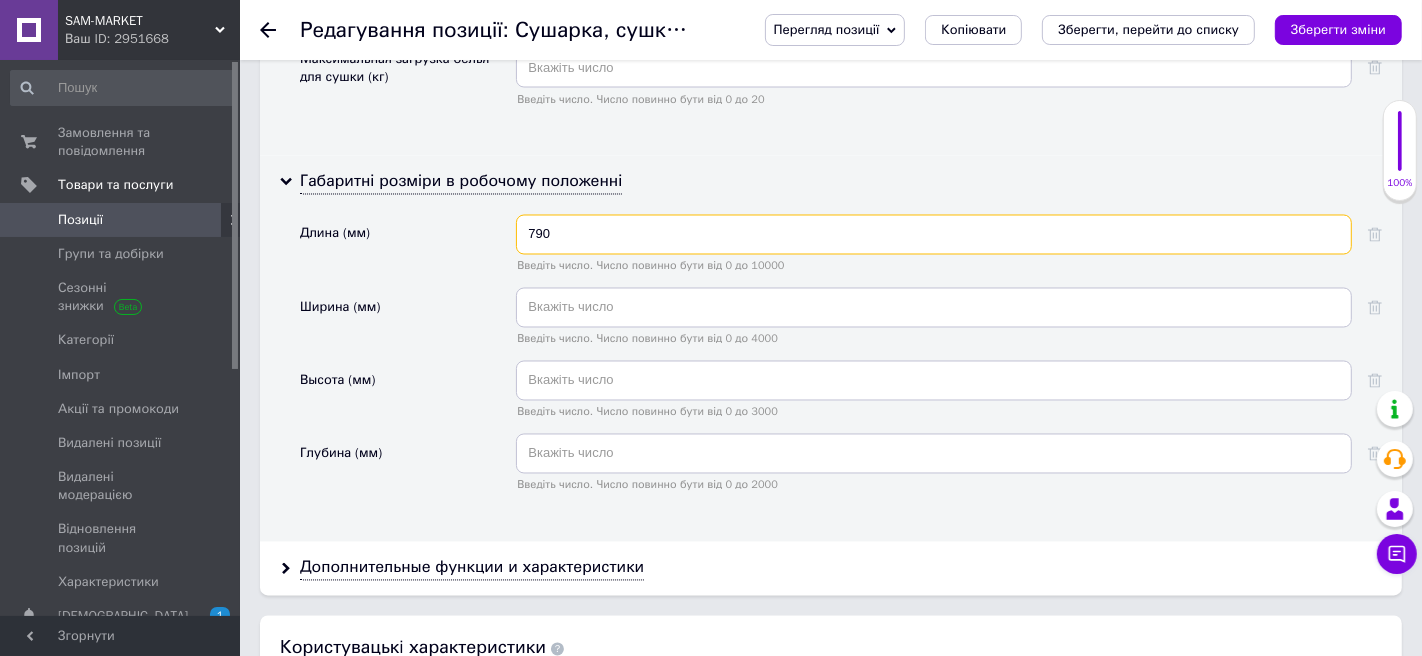 type on "790" 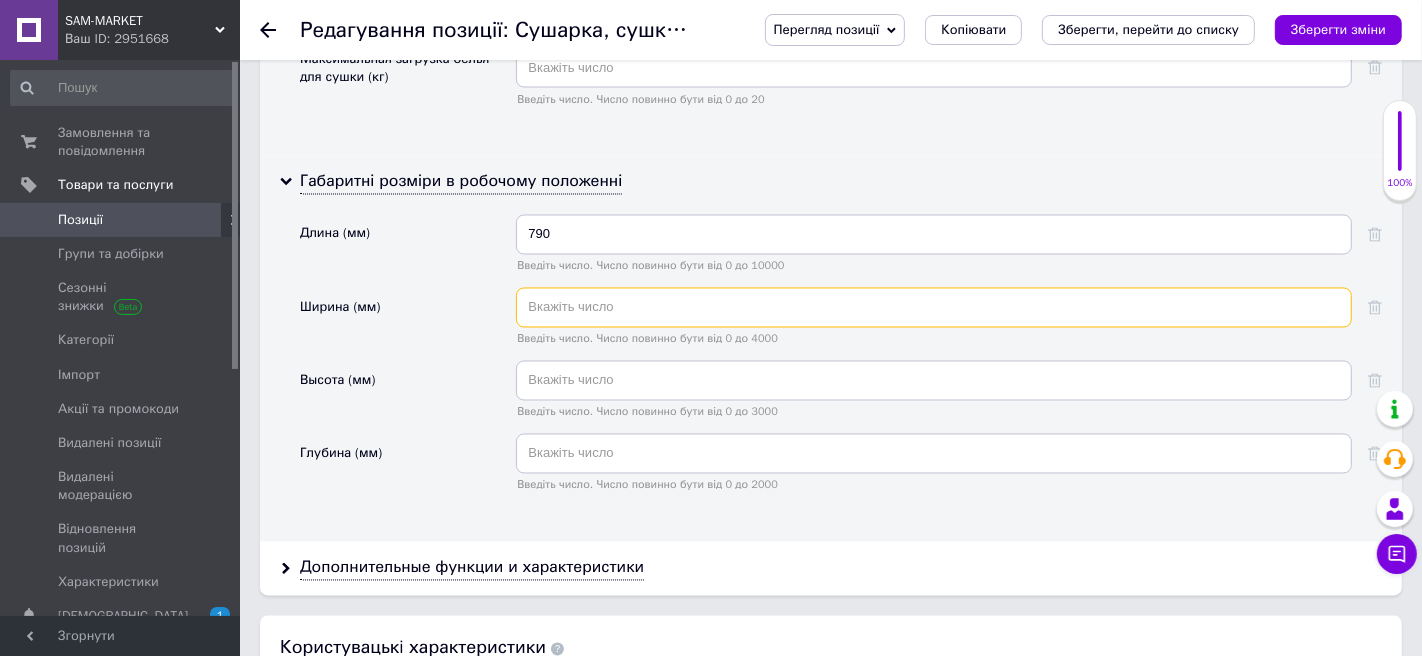 click at bounding box center (934, 308) 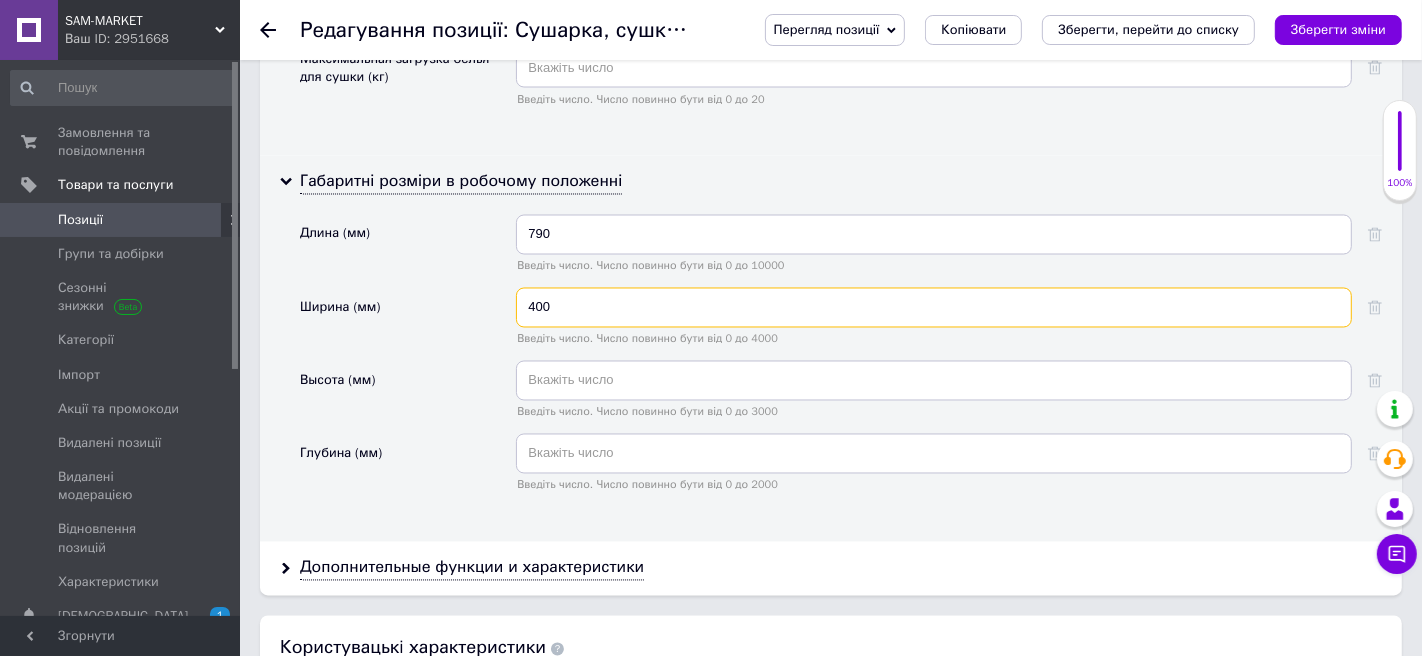 type on "400" 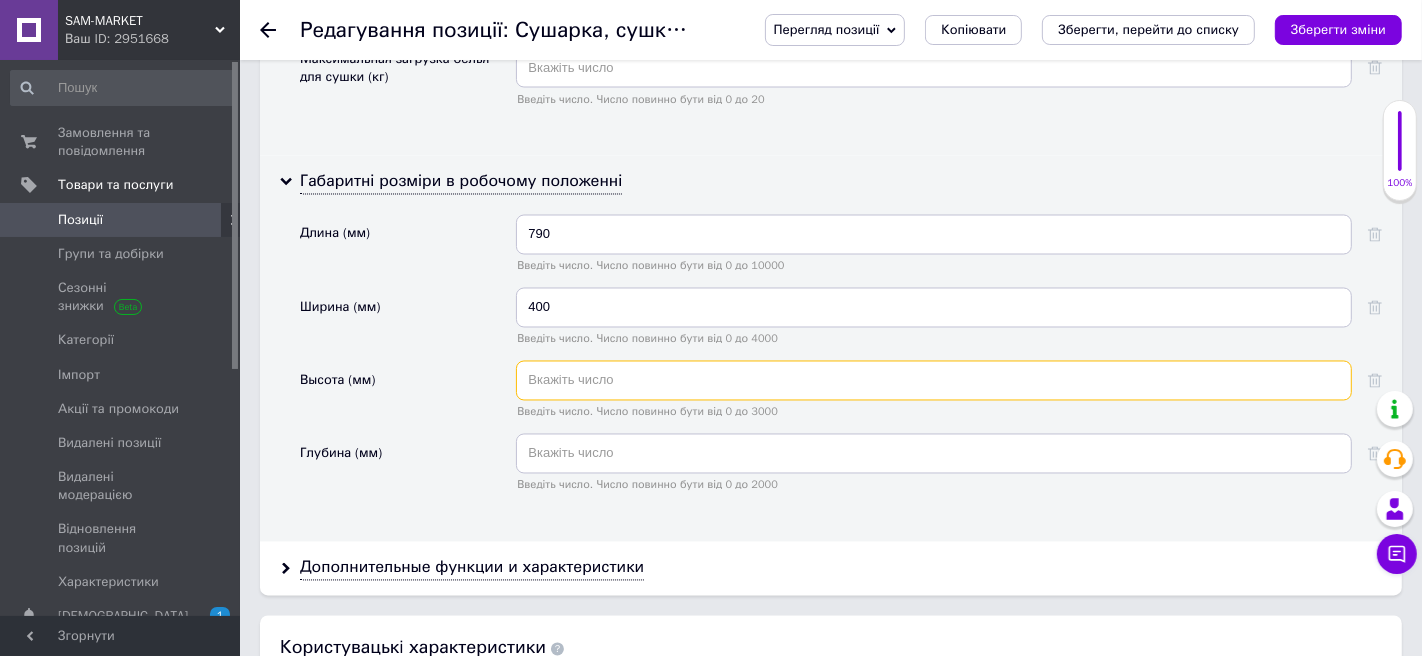click at bounding box center (934, 381) 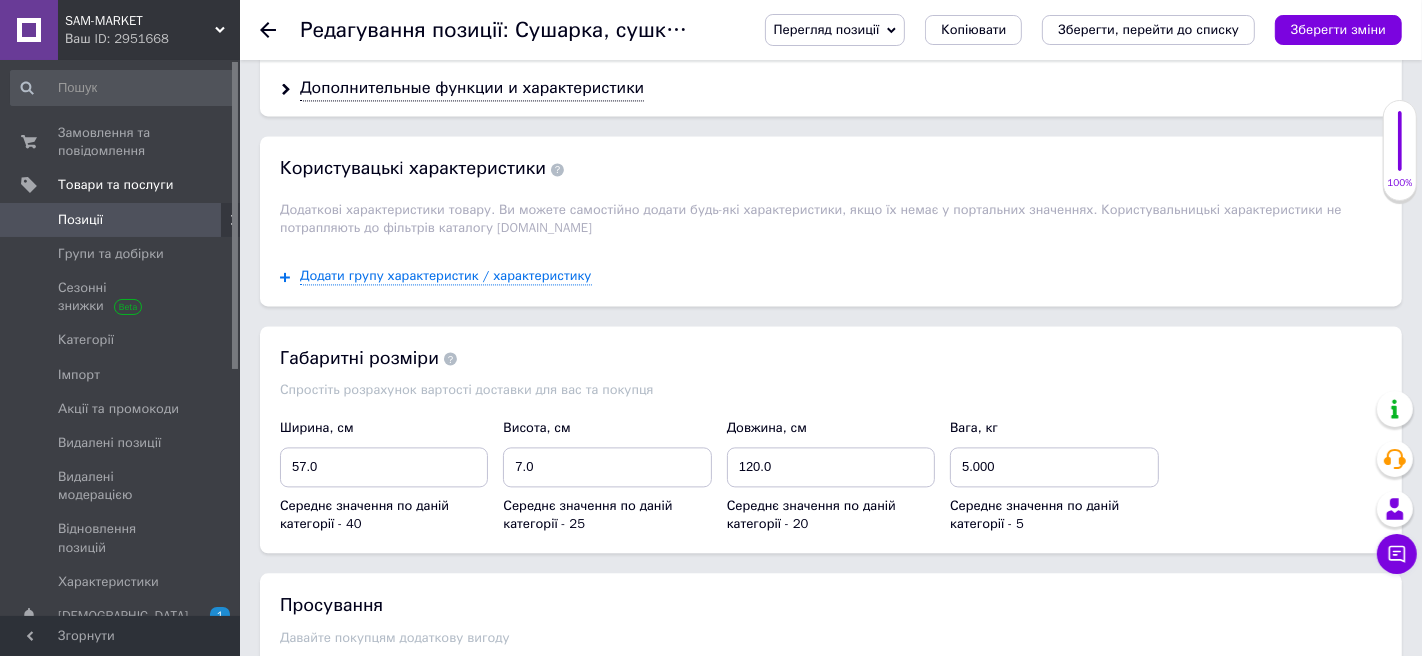 scroll, scrollTop: 3507, scrollLeft: 0, axis: vertical 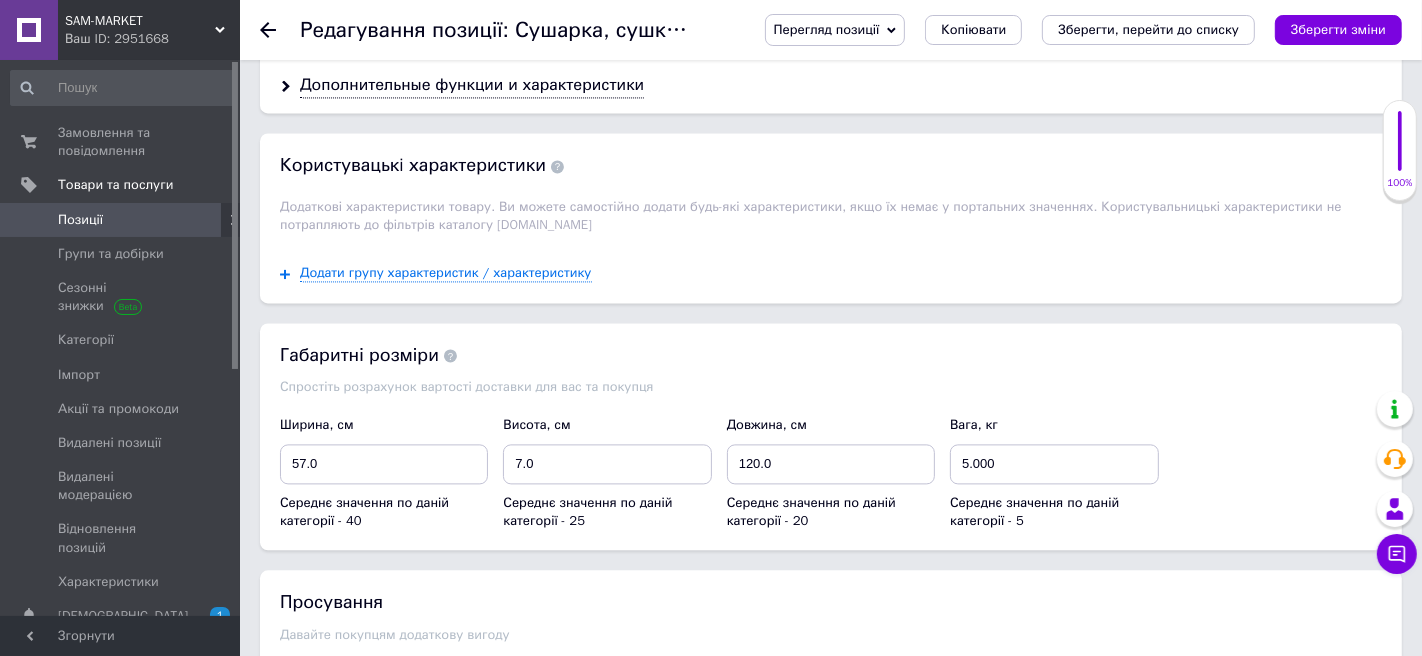 type on "820" 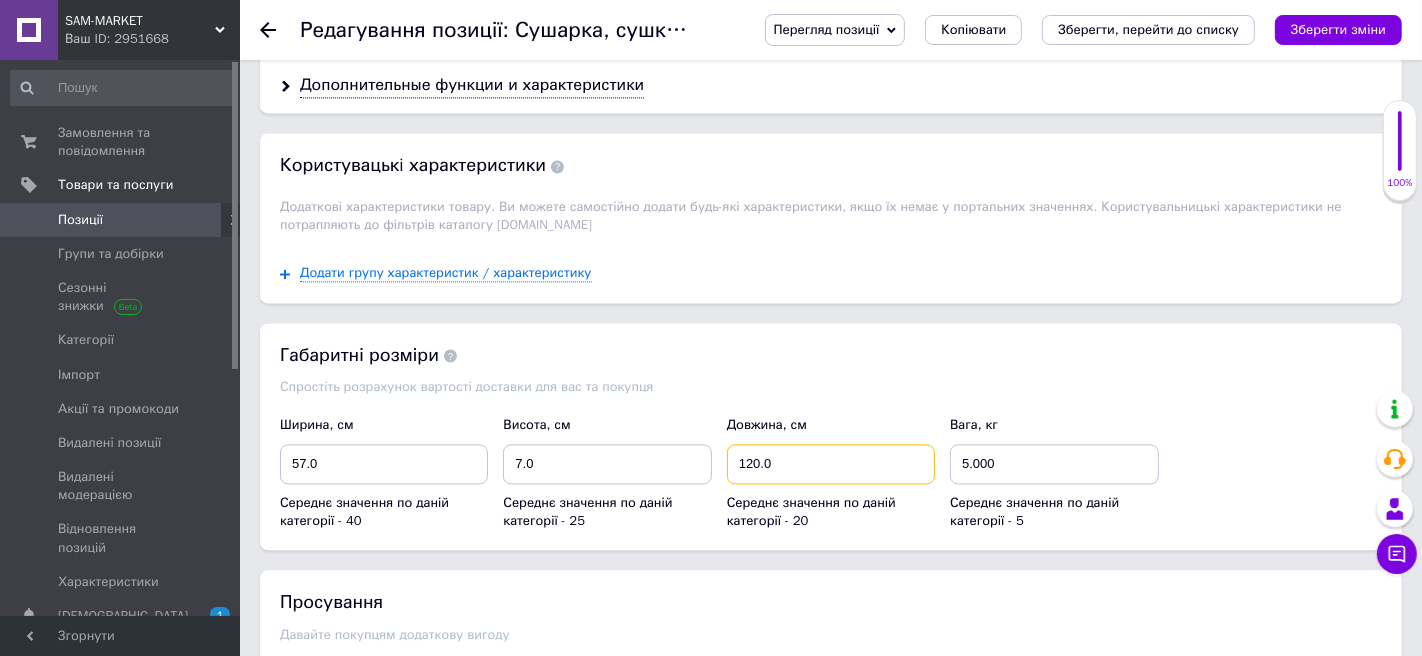drag, startPoint x: 820, startPoint y: 420, endPoint x: 658, endPoint y: 419, distance: 162.00308 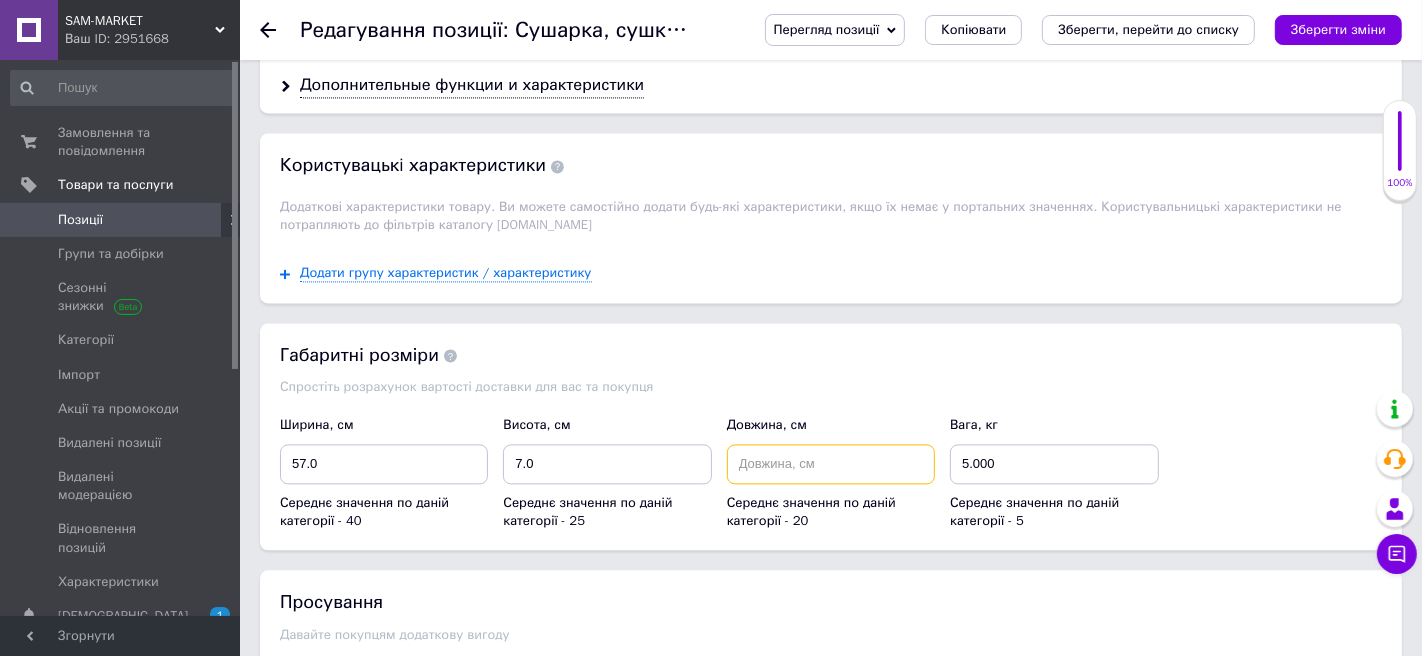 type 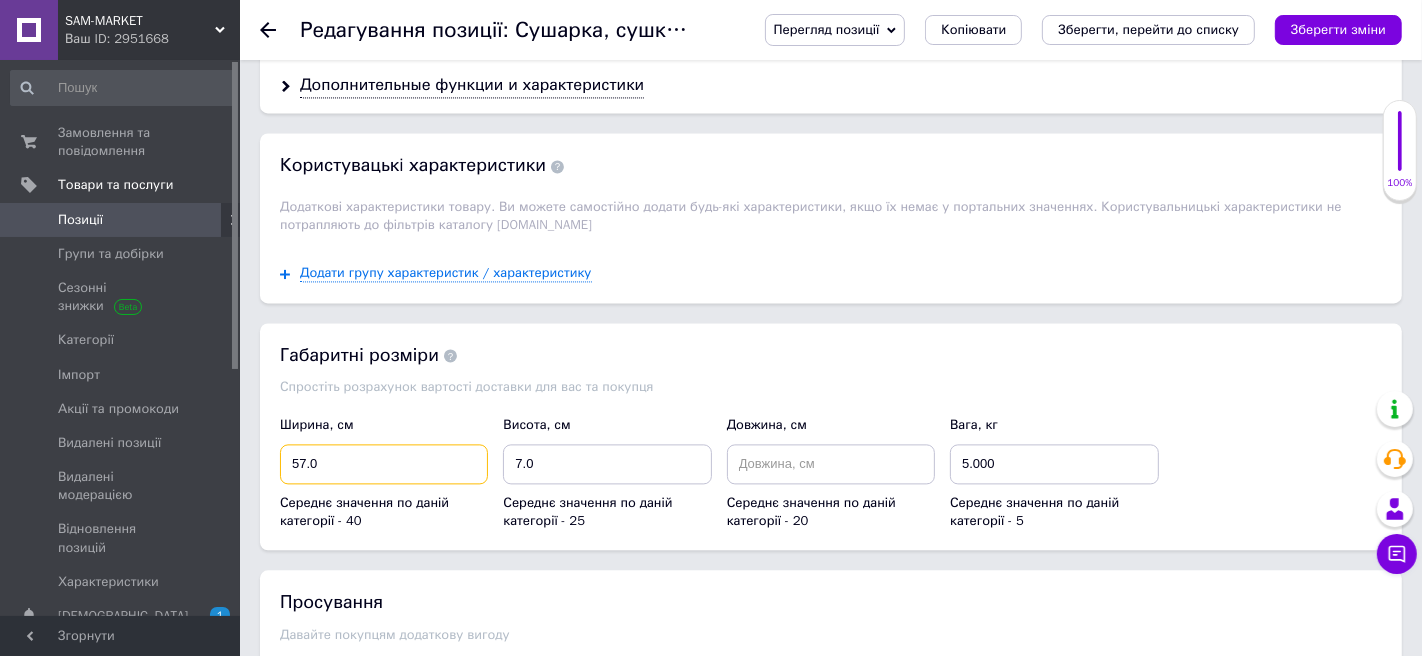 click on "57.0" at bounding box center (384, 464) 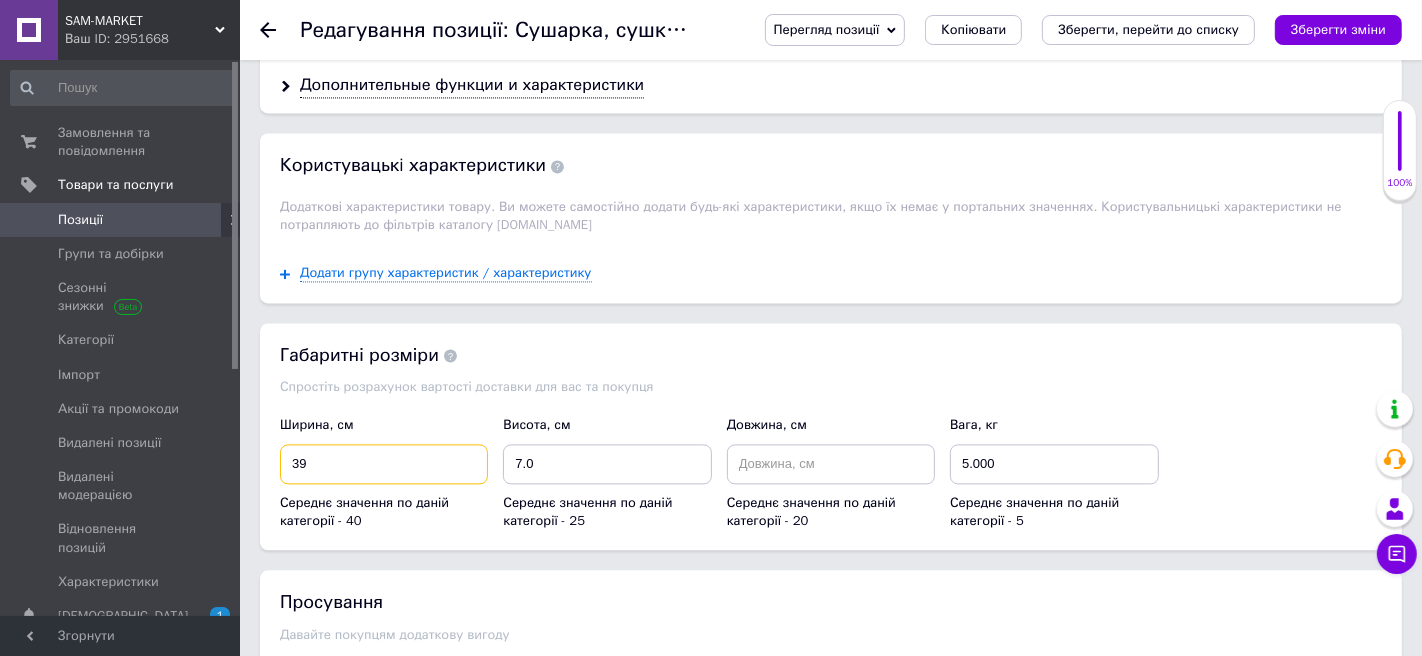 type on "39" 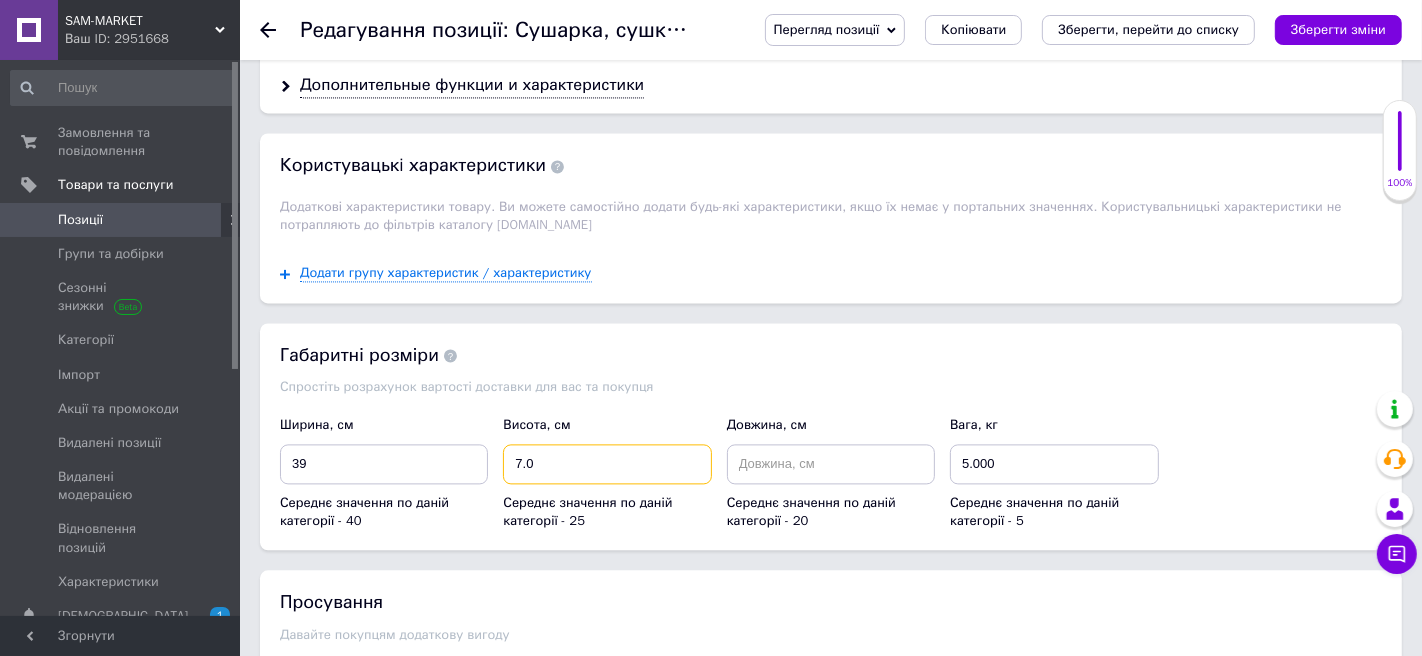 click on "7.0" at bounding box center (607, 464) 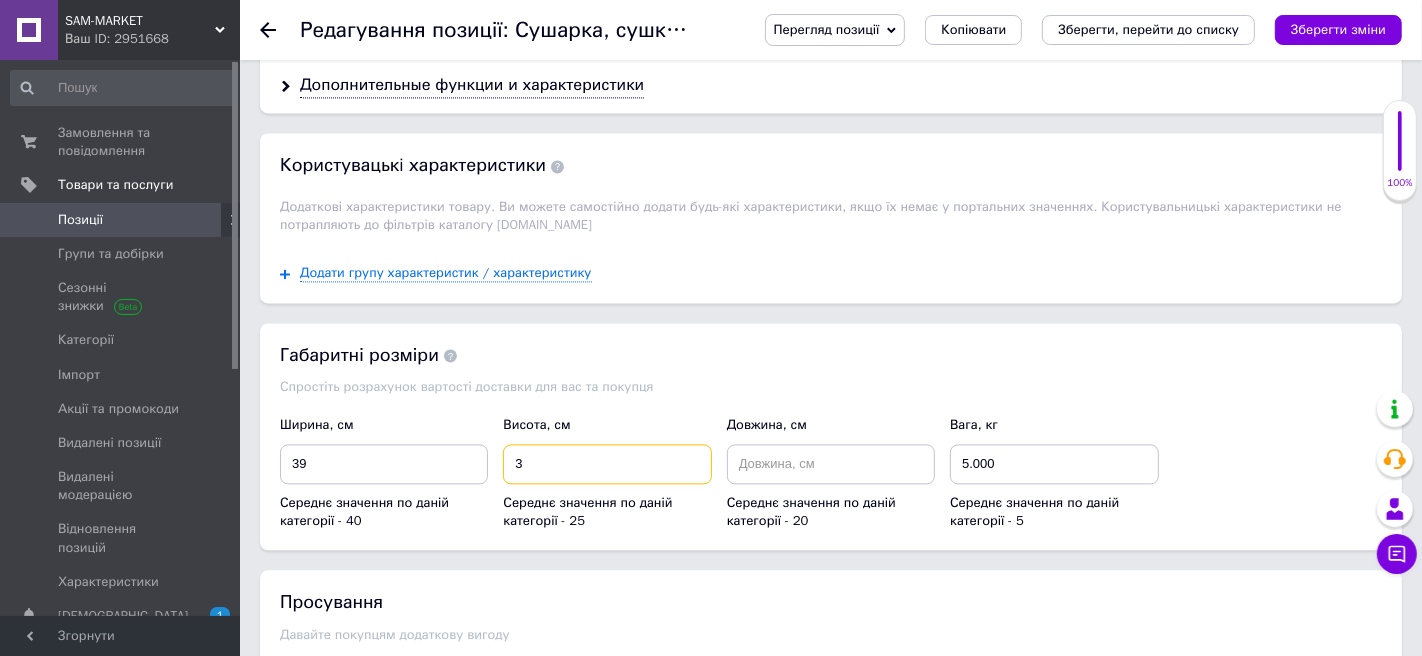 type on "3" 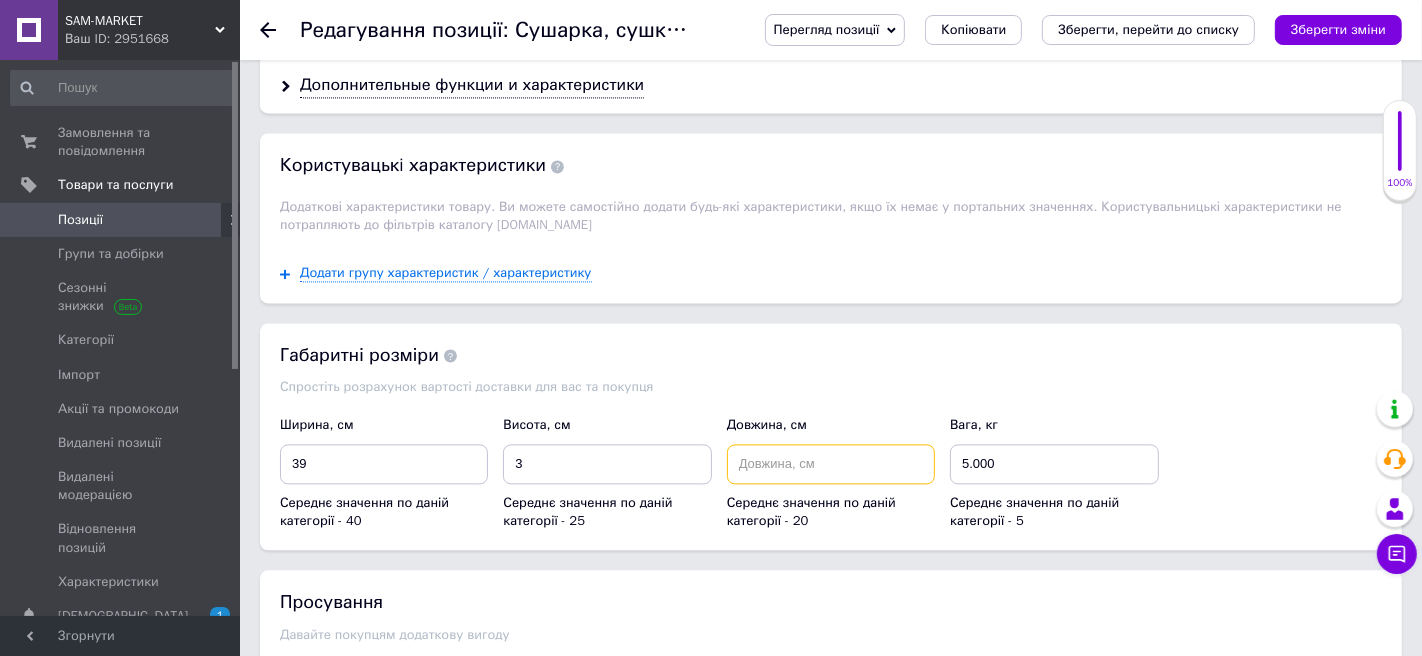 click at bounding box center (831, 464) 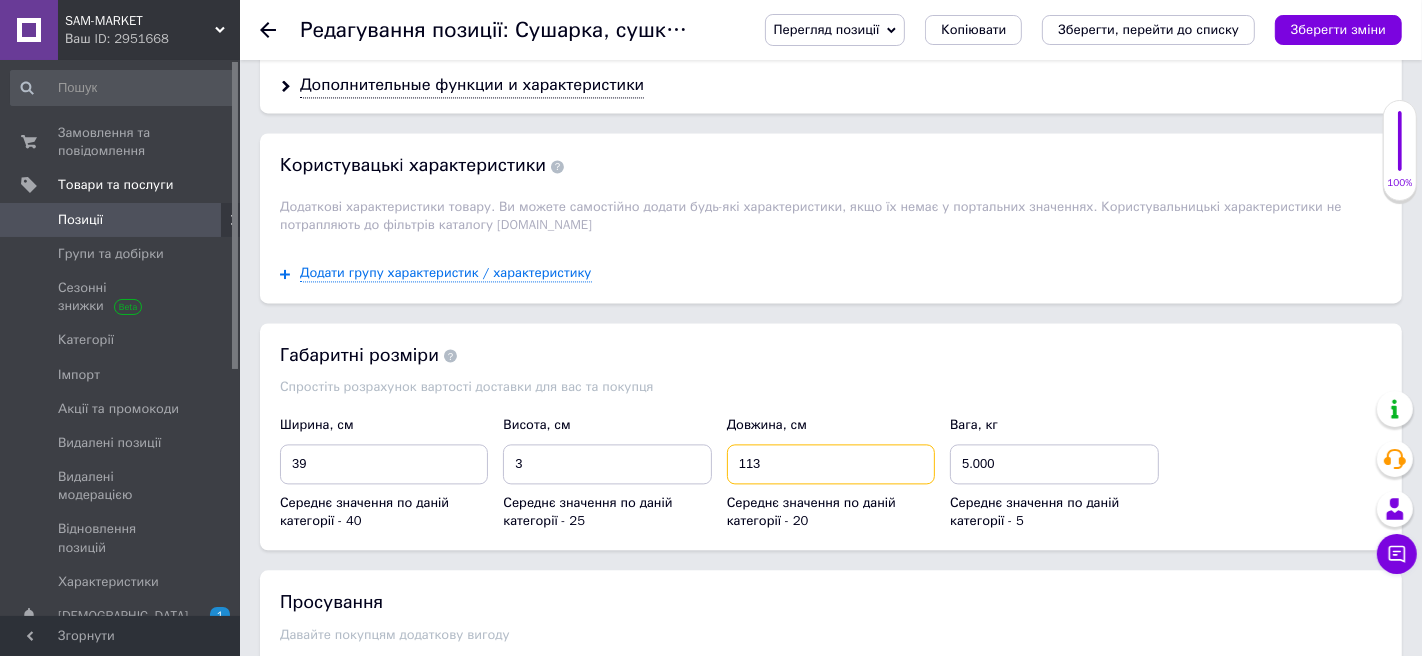 type on "113" 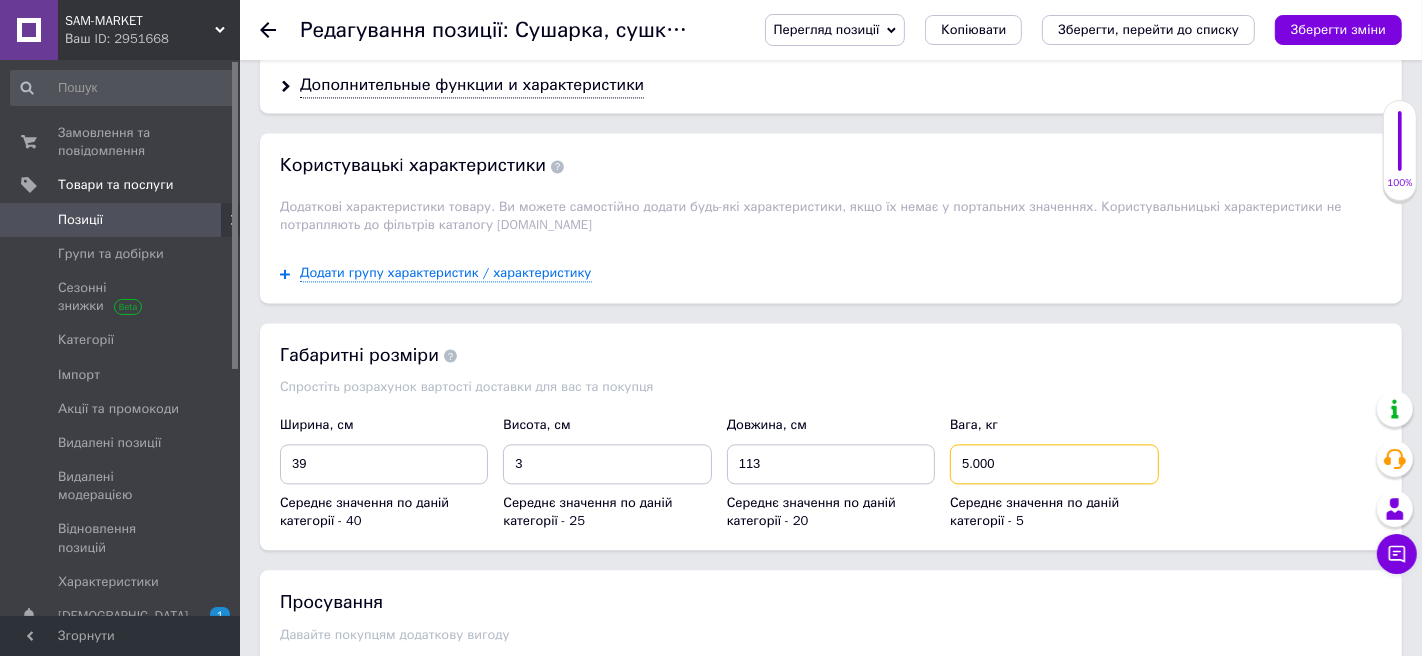click on "5.000" at bounding box center (1054, 464) 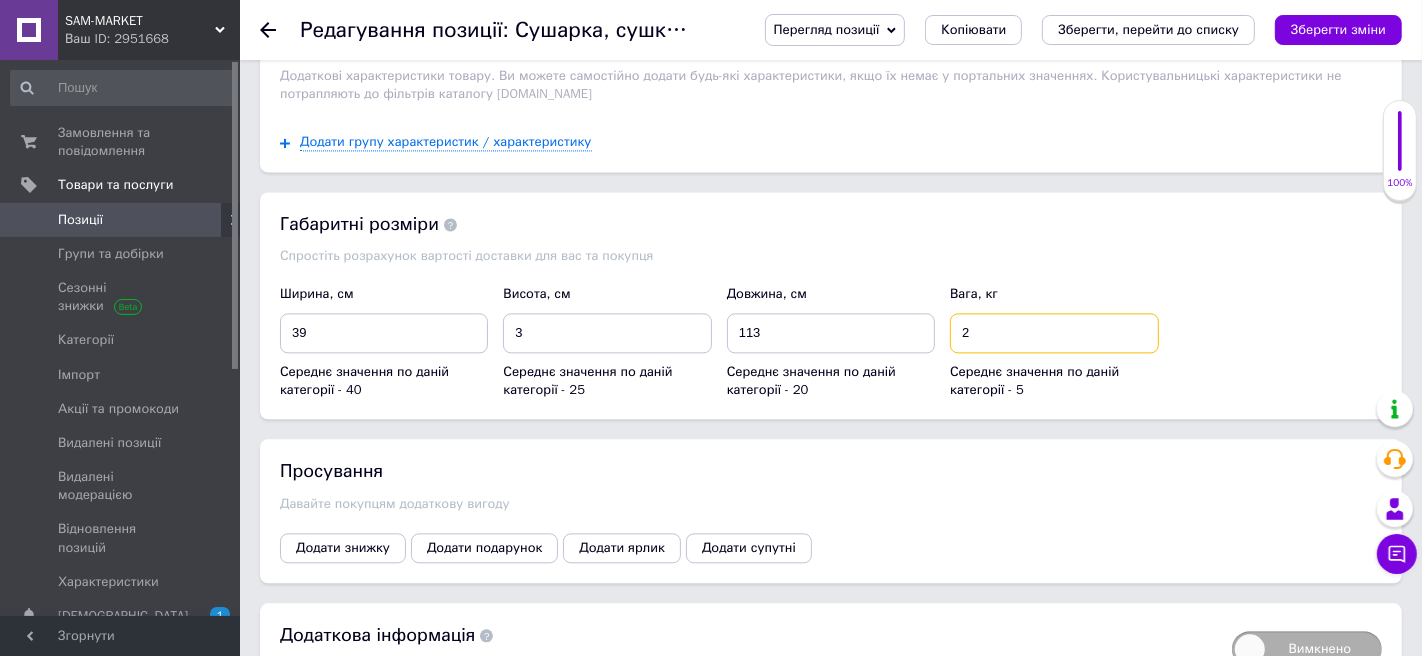 scroll, scrollTop: 3712, scrollLeft: 0, axis: vertical 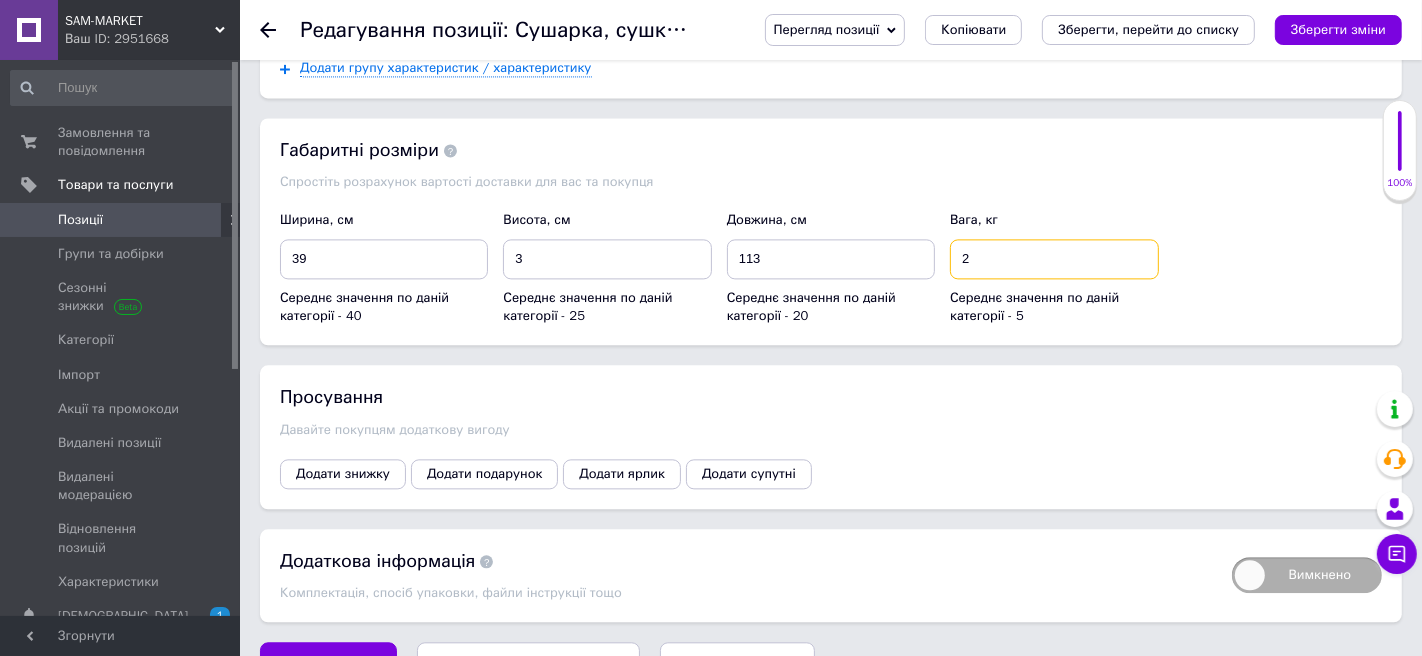 type on "2" 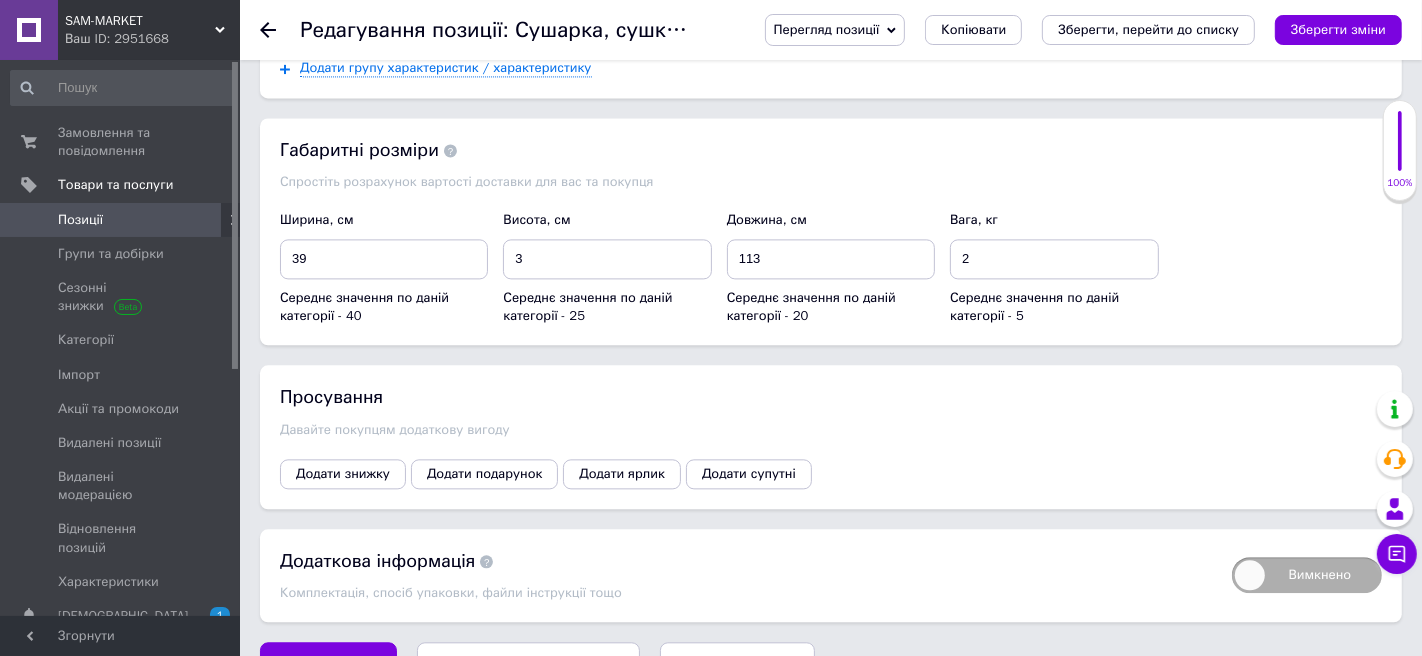 click on "Зберегти зміни" at bounding box center (1338, 29) 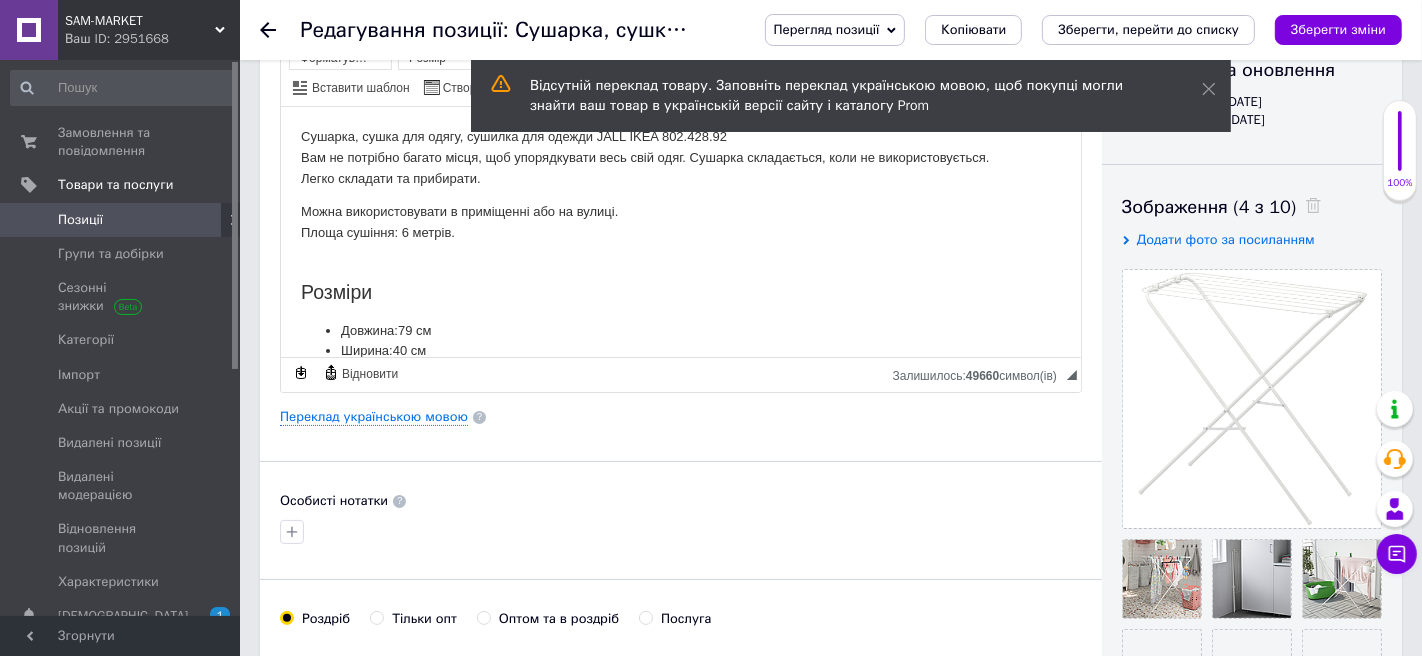 scroll, scrollTop: 46, scrollLeft: 0, axis: vertical 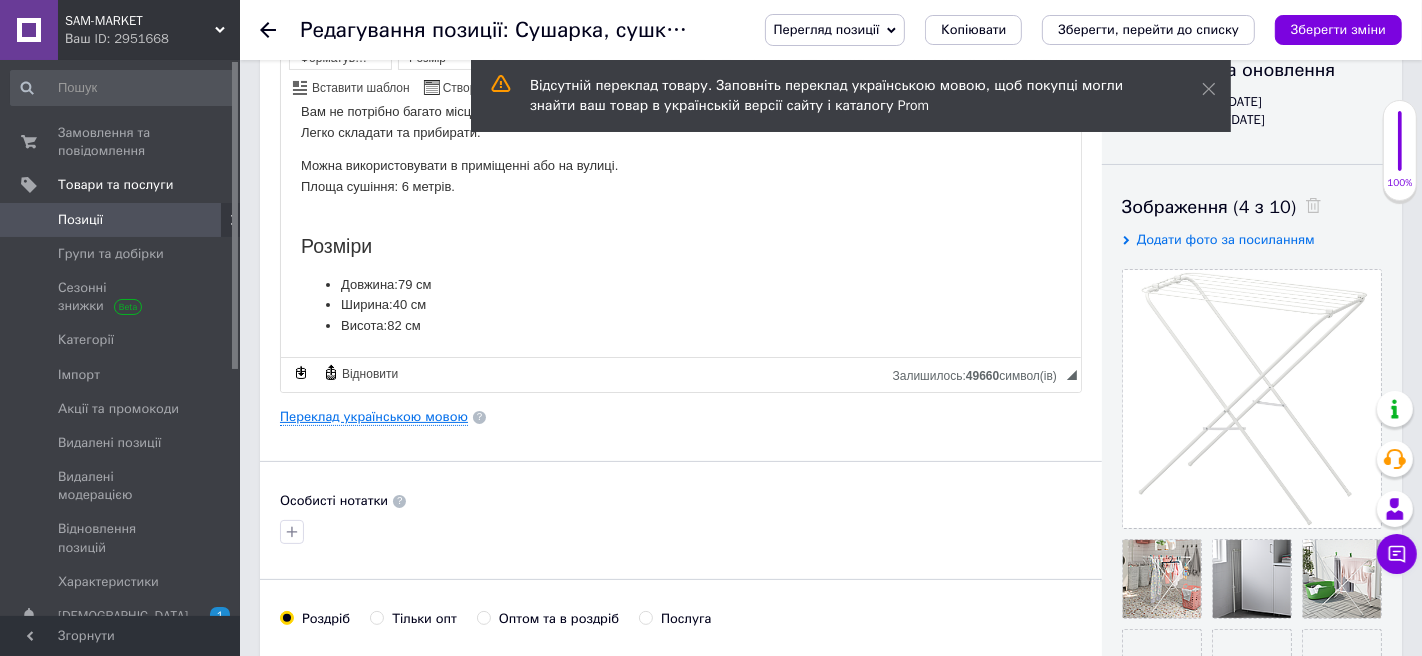 click on "Переклад українською мовою" at bounding box center (374, 417) 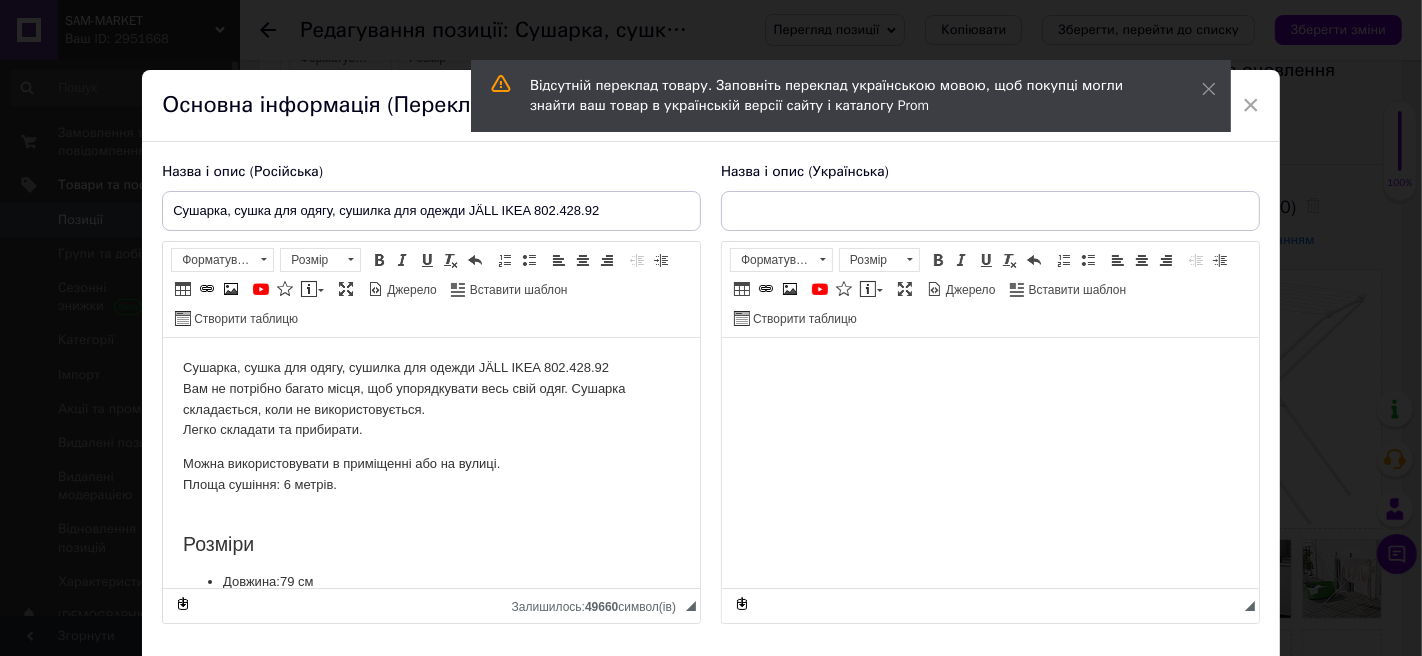 scroll, scrollTop: 0, scrollLeft: 0, axis: both 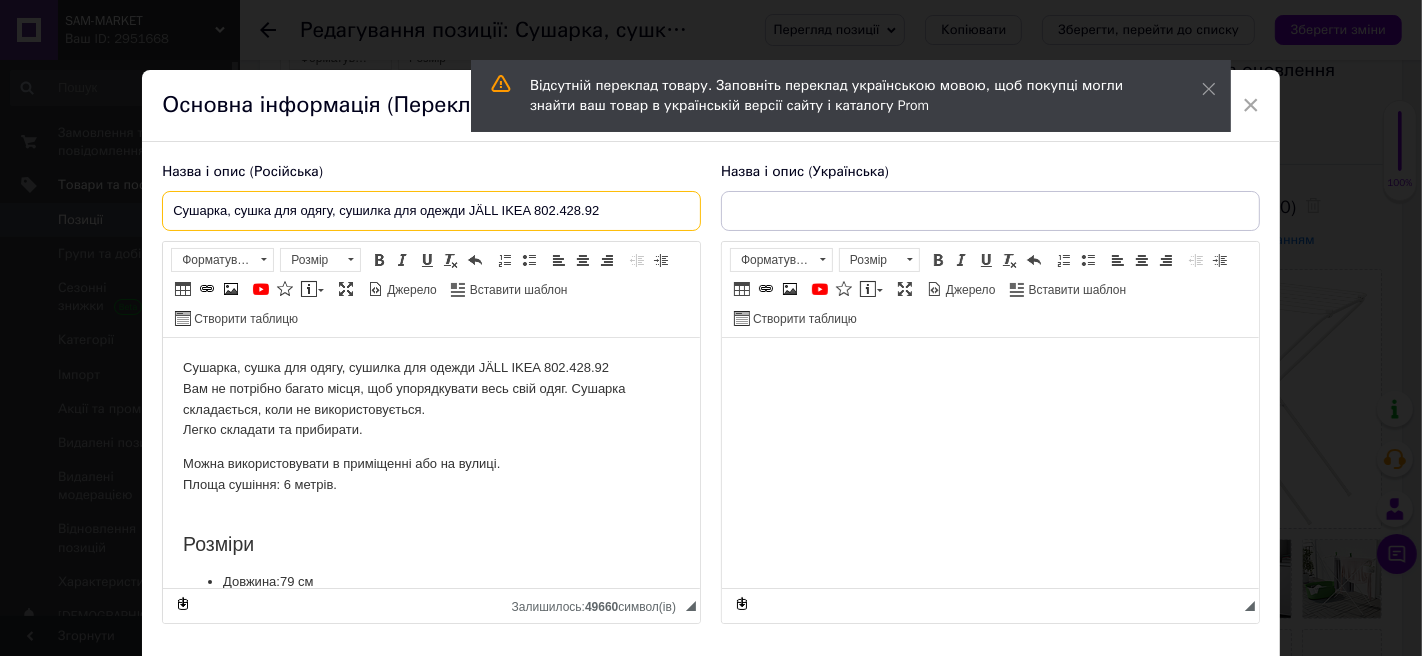 click on "Сушарка, сушка для одягу, сушилка для одежди JÄLL IKEA 802.428.92" at bounding box center [431, 211] 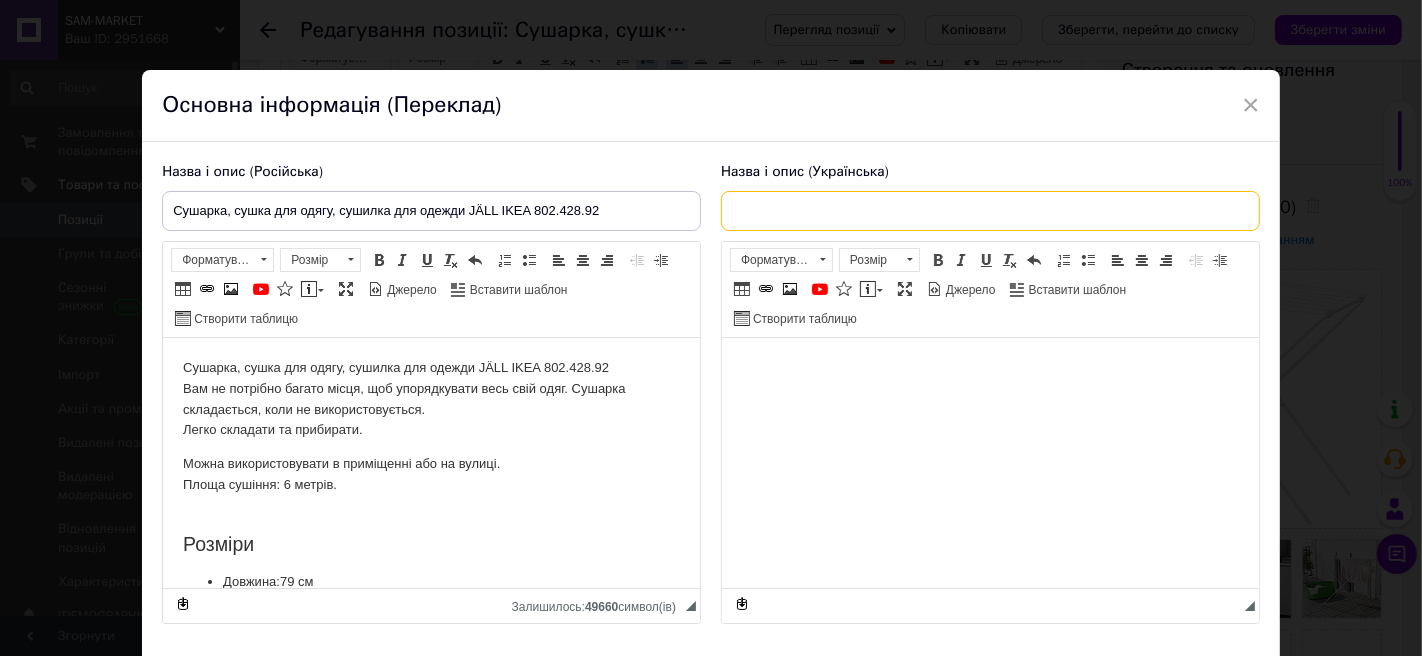 click at bounding box center (990, 211) 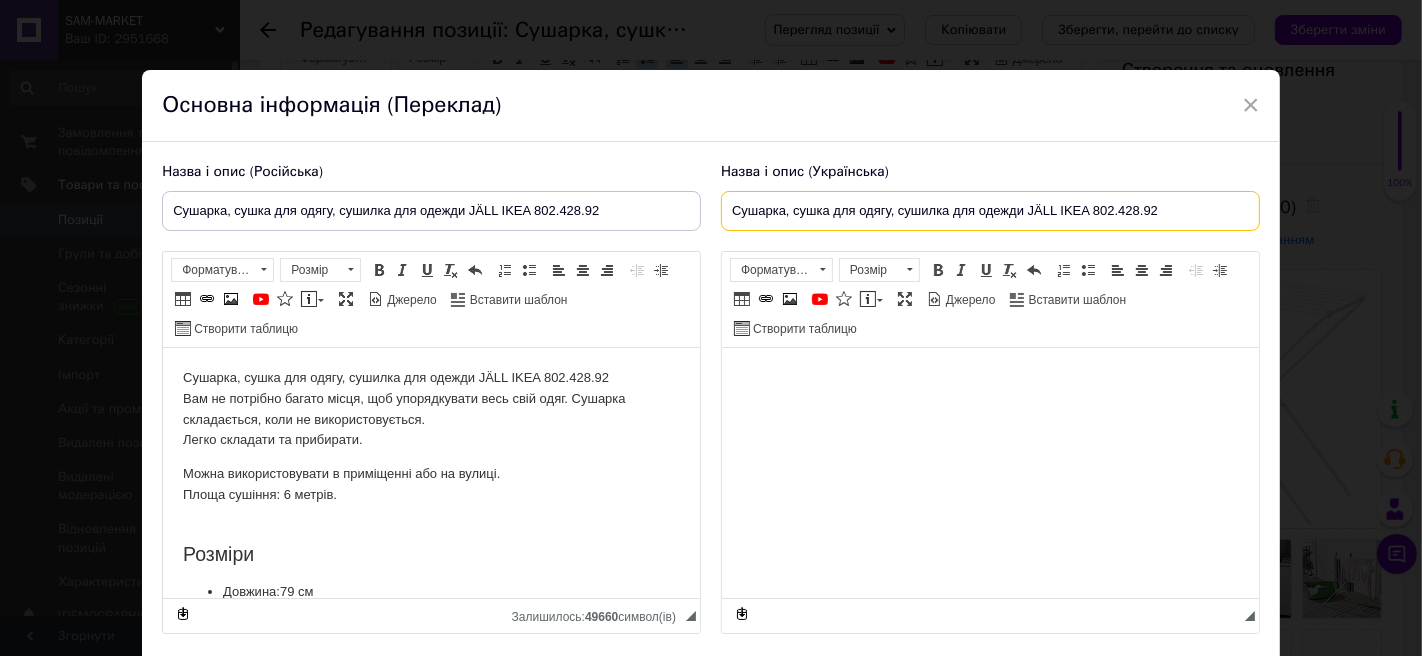 type on "Сушарка, сушка для одягу, сушилка для одежди JÄLL IKEA 802.428.92" 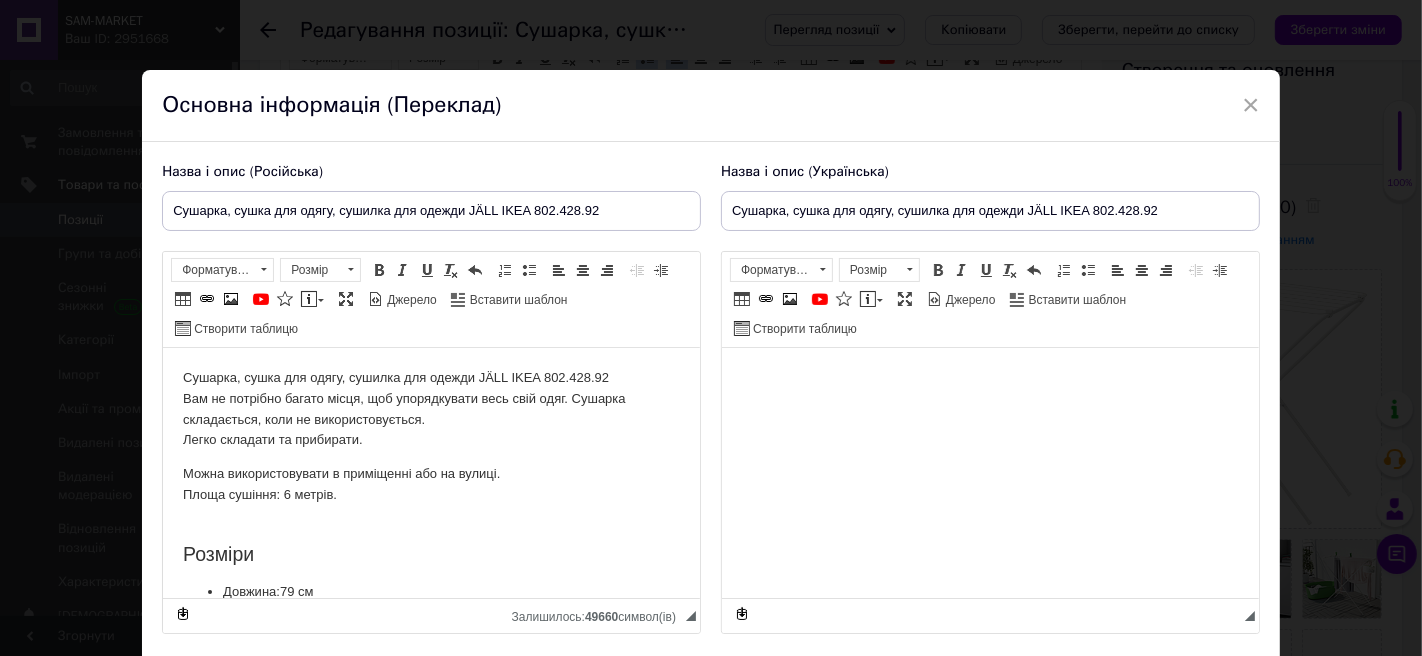 click on "Сушарка, сушка для одягу, сушилка для одежди JÄLL IKEA 802.428.92 Вам не потрібно багато місця, щоб упорядкувати весь свій одяг. Сушарка складається, коли не використовується. Легко складати та прибирати." at bounding box center [431, 409] 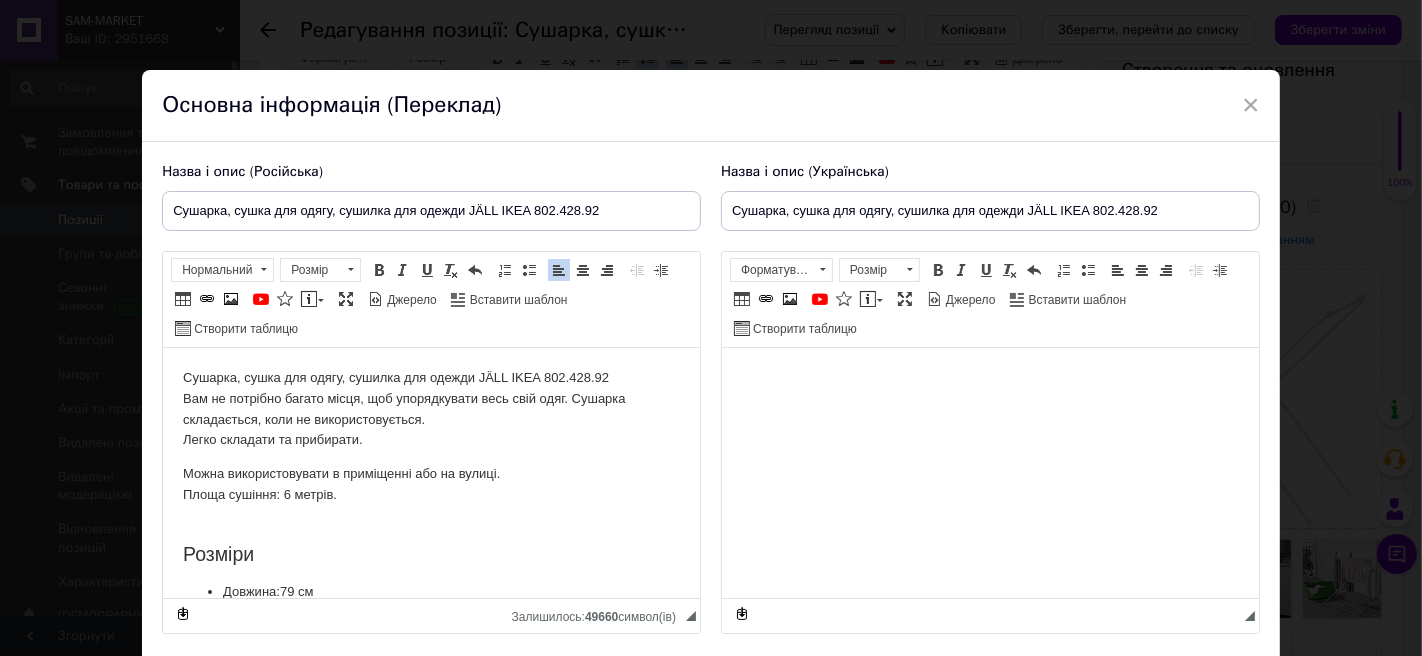copy on "Сушарка, сушка для одягу, сушилка для одежди JÄLL IKEA 802.428.92 Вам не потрібно багато місця, щоб упорядкувати весь свій одяг. Сушарка складається, коли не використовується. Легко складати та прибирати. Можна використовувати в приміщенні або на вулиці. Площа сушіння: 6 метрів. Розміри Довжина  :   79 см Ширина  :   40 см Висота  :   82 см" 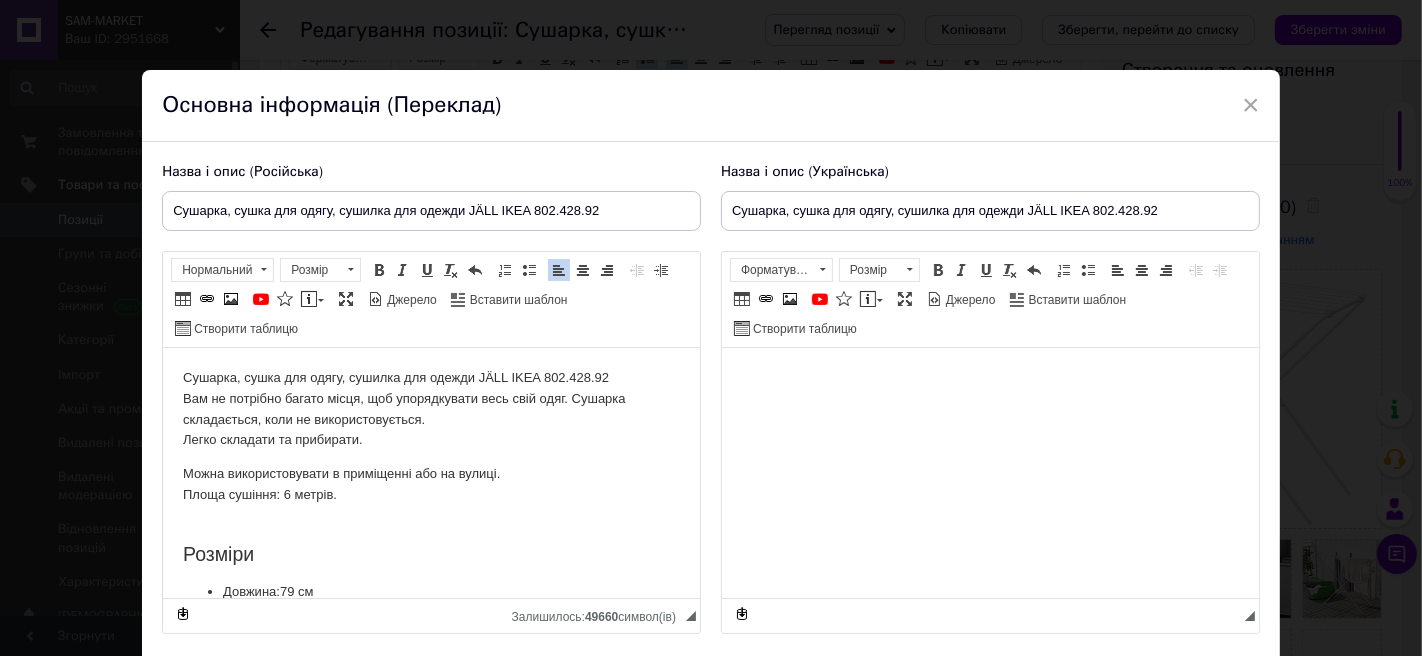 click at bounding box center (989, 378) 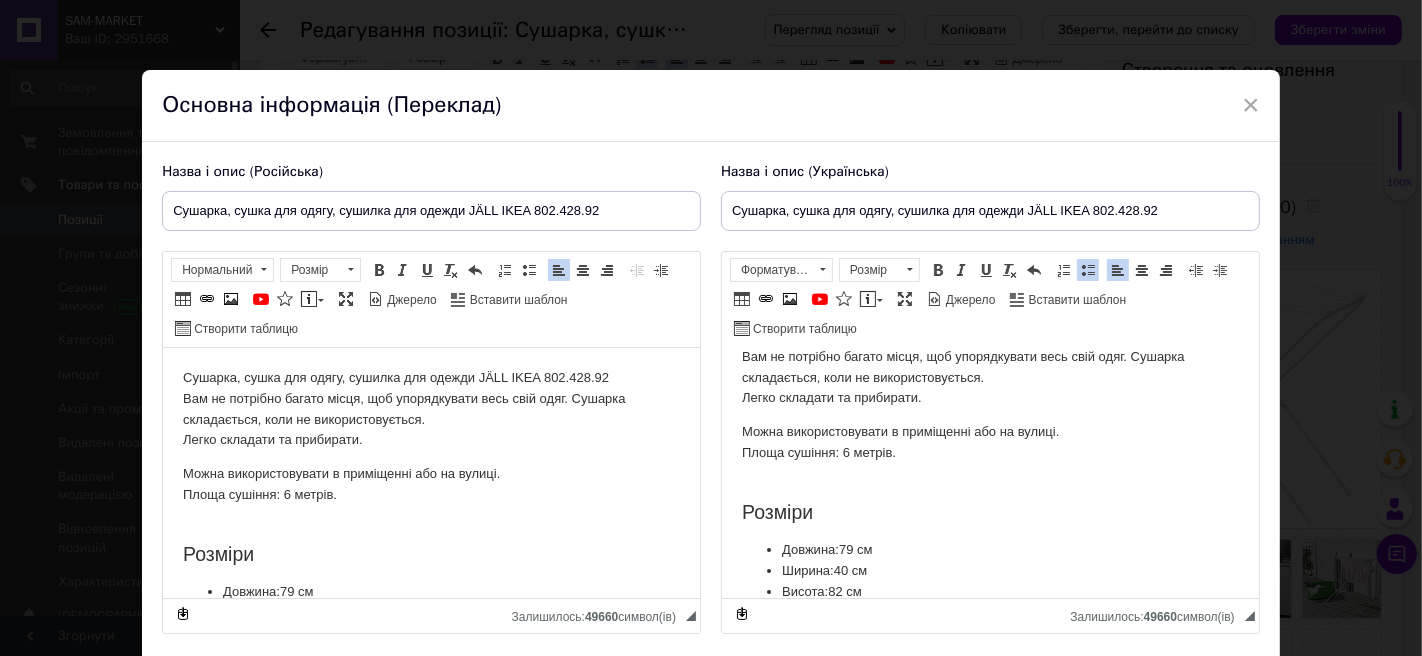 scroll, scrollTop: 66, scrollLeft: 0, axis: vertical 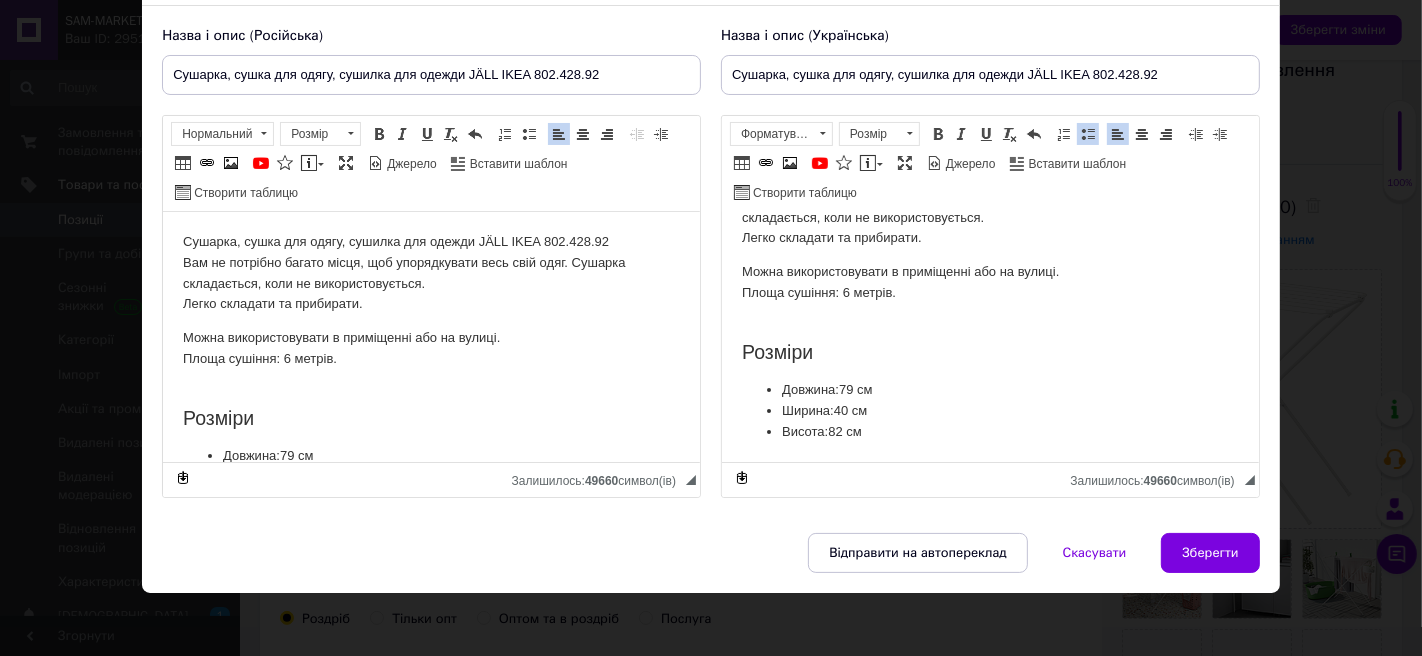 click on "Зберегти" at bounding box center (1210, 553) 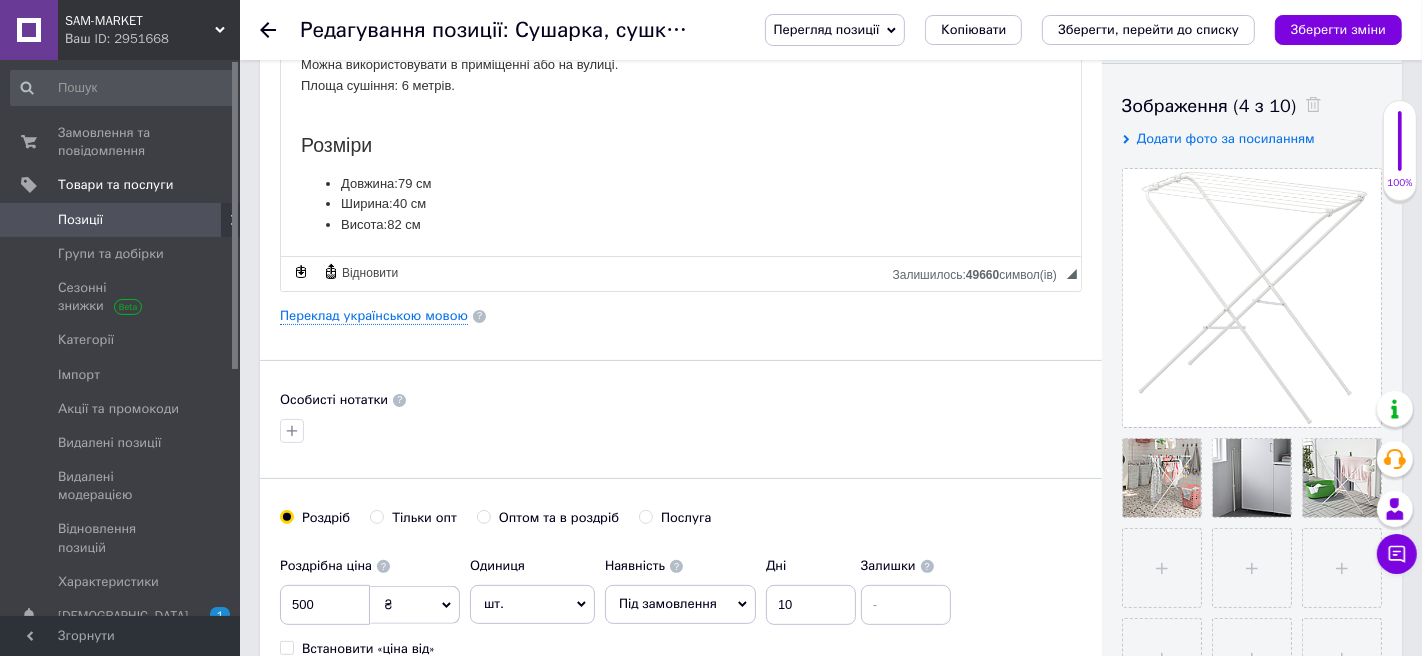 scroll, scrollTop: 331, scrollLeft: 0, axis: vertical 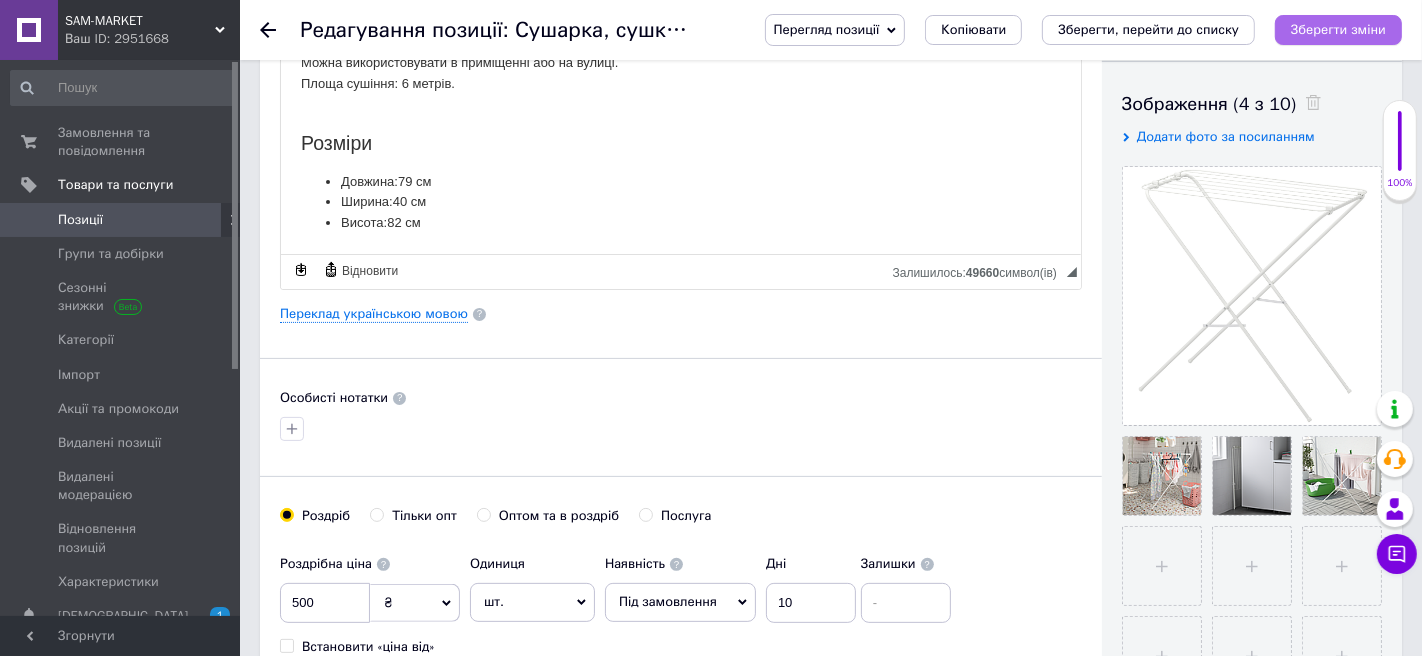 click on "Зберегти зміни" at bounding box center (1338, 29) 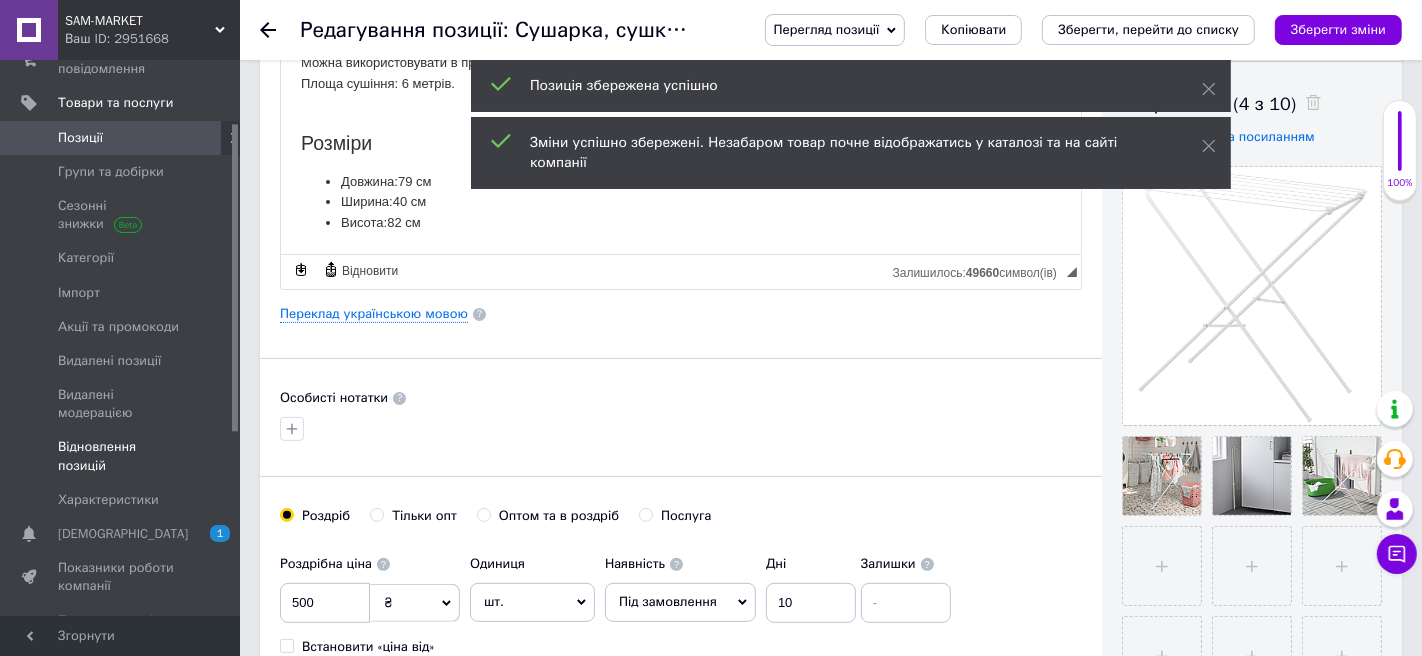 scroll, scrollTop: 113, scrollLeft: 0, axis: vertical 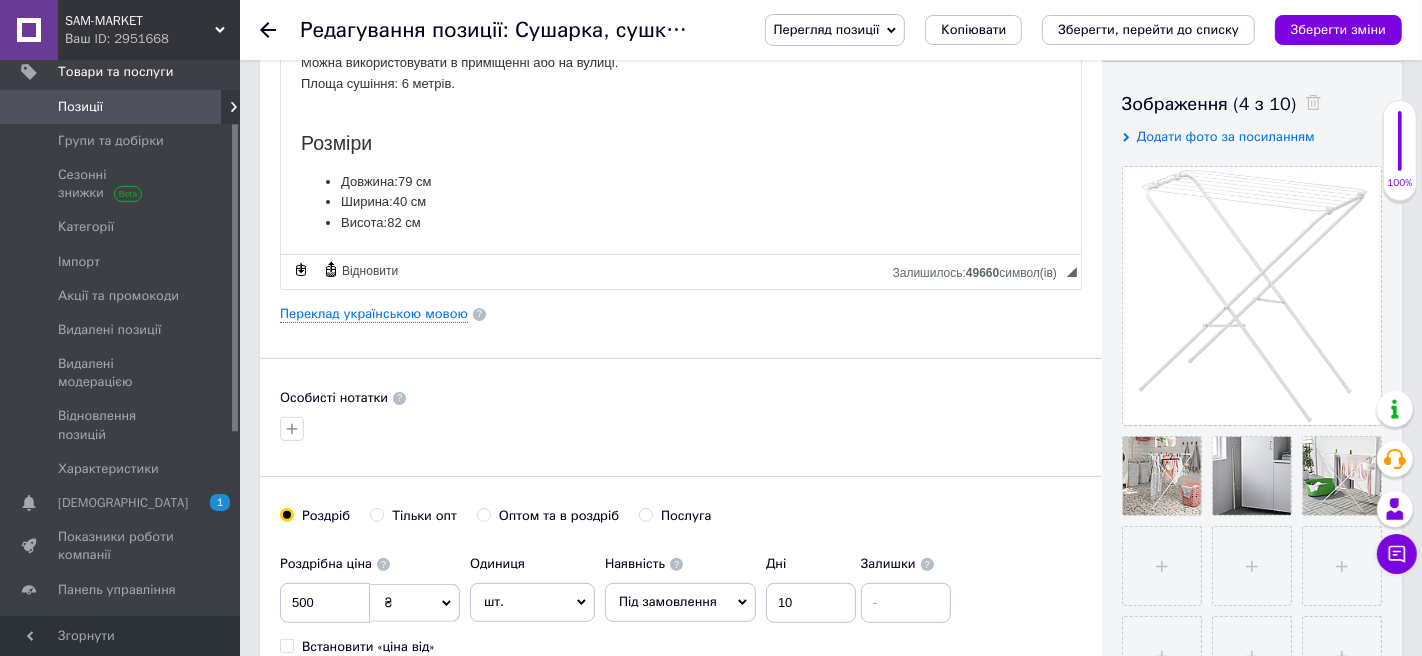 click on "Позиції" at bounding box center [121, 107] 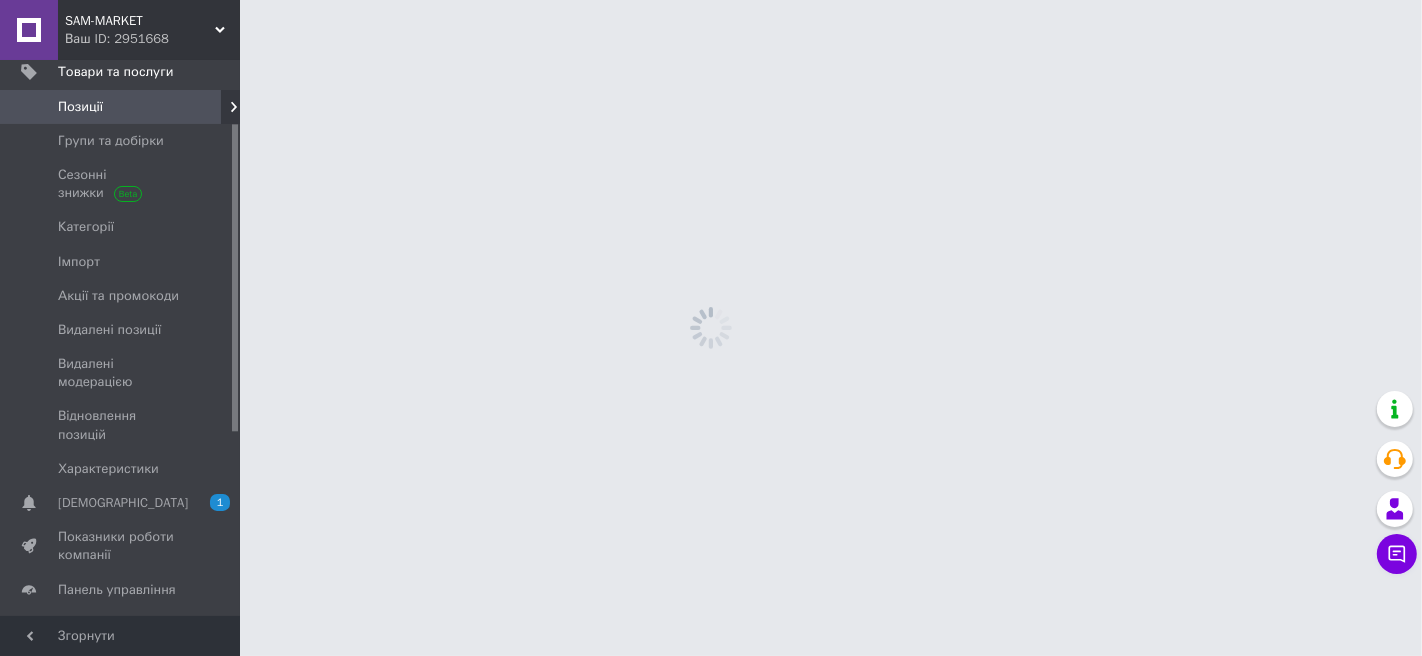 scroll, scrollTop: 0, scrollLeft: 0, axis: both 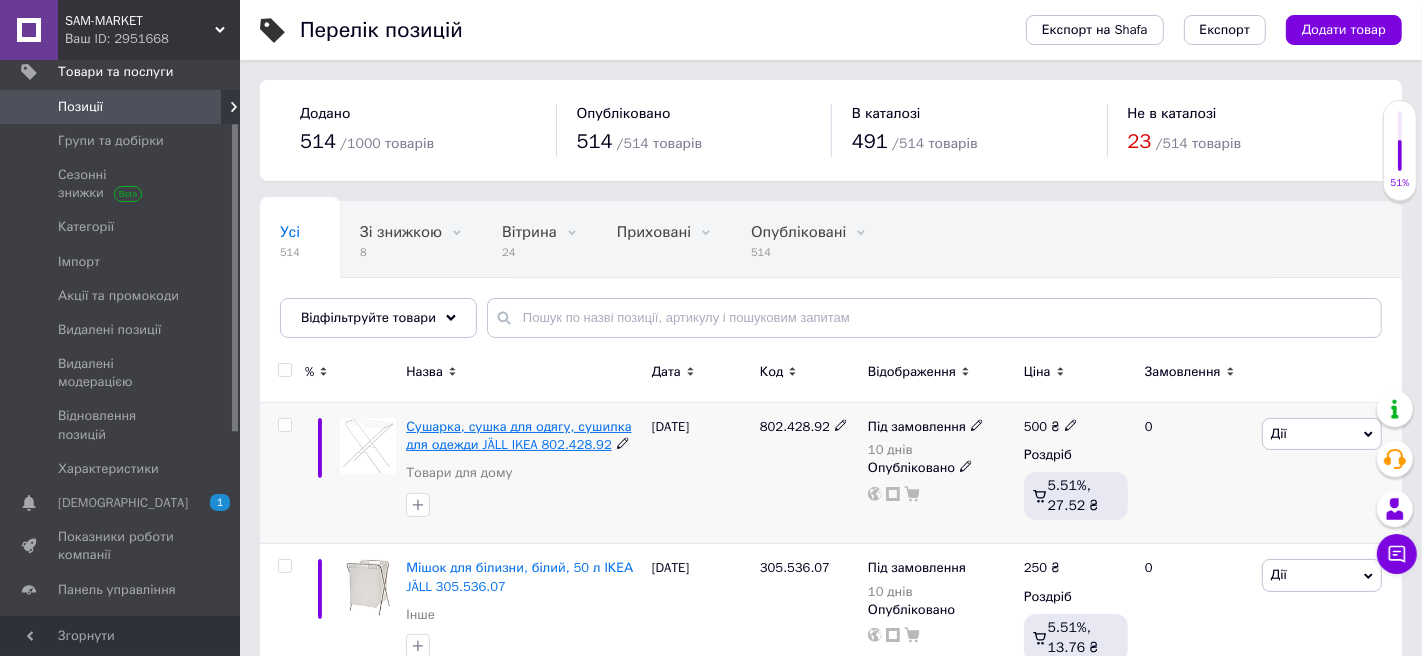click on "Сушарка, сушка для одягу, сушилка для одежди JÄLL IKEA 802.428.92" at bounding box center [518, 435] 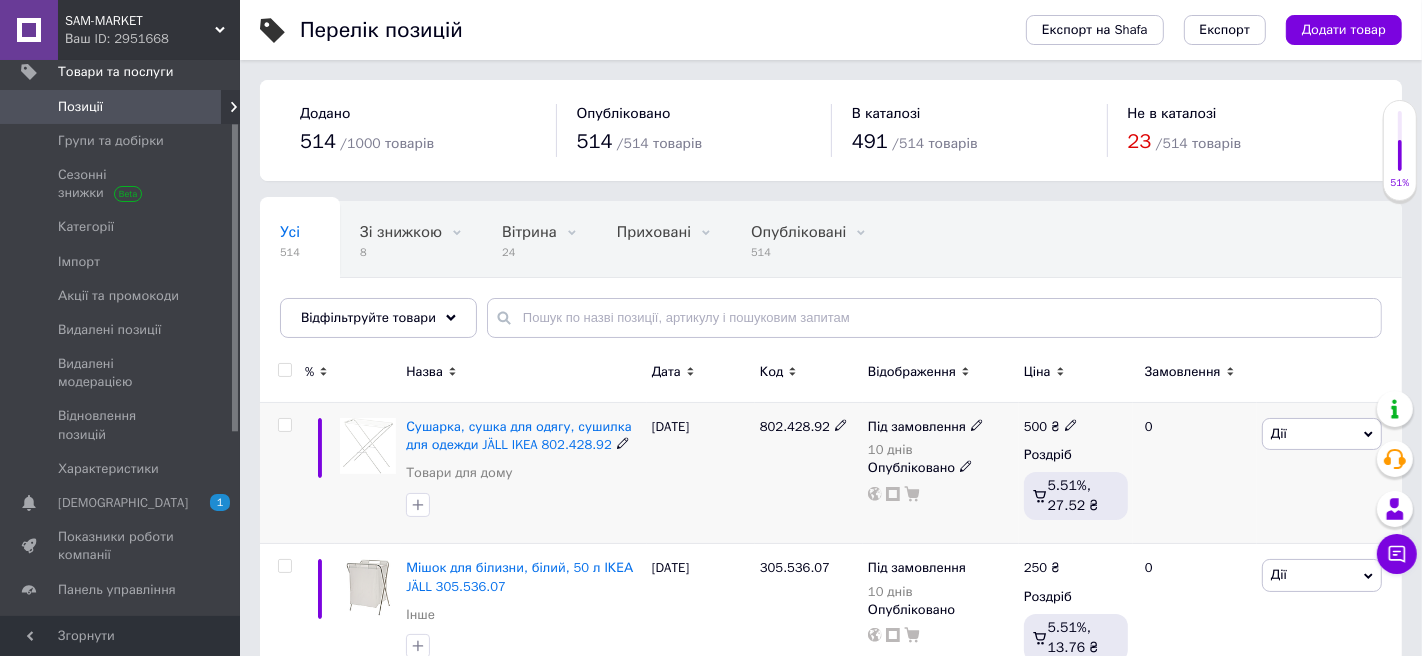 click on "Дії" at bounding box center (1322, 434) 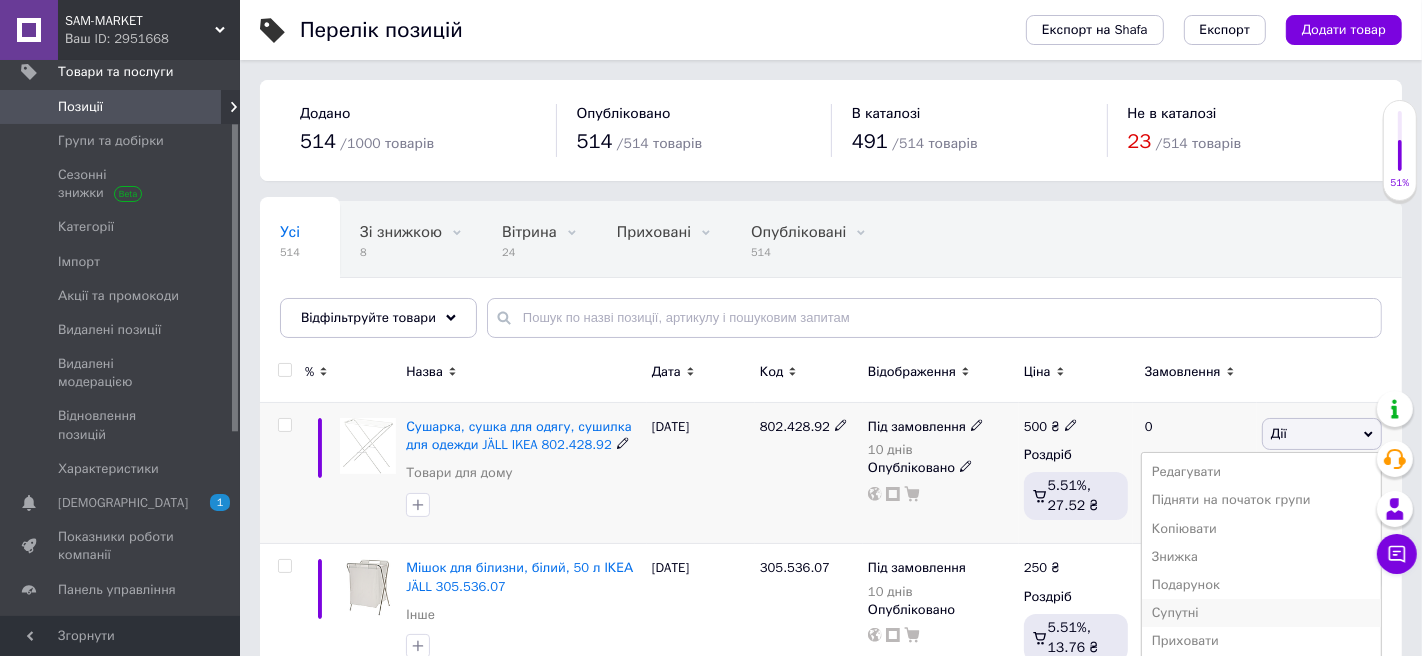 click on "Супутні" at bounding box center (1261, 613) 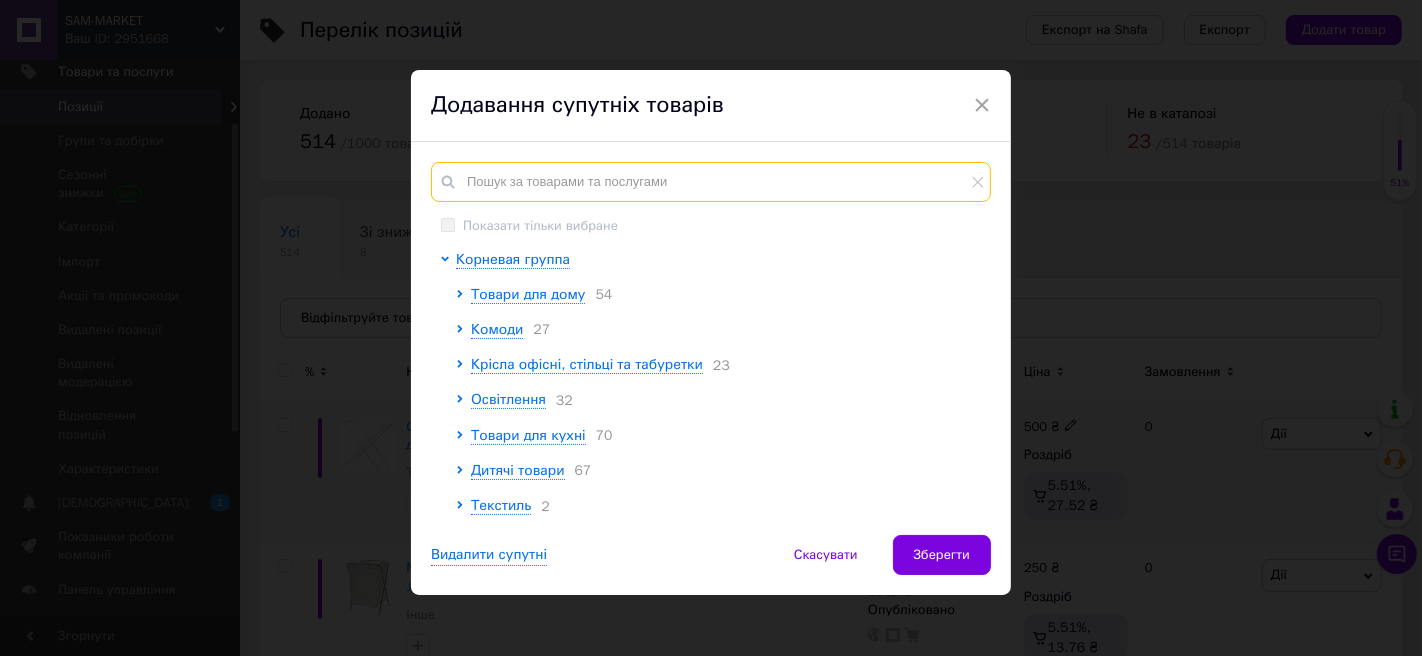 click at bounding box center [711, 182] 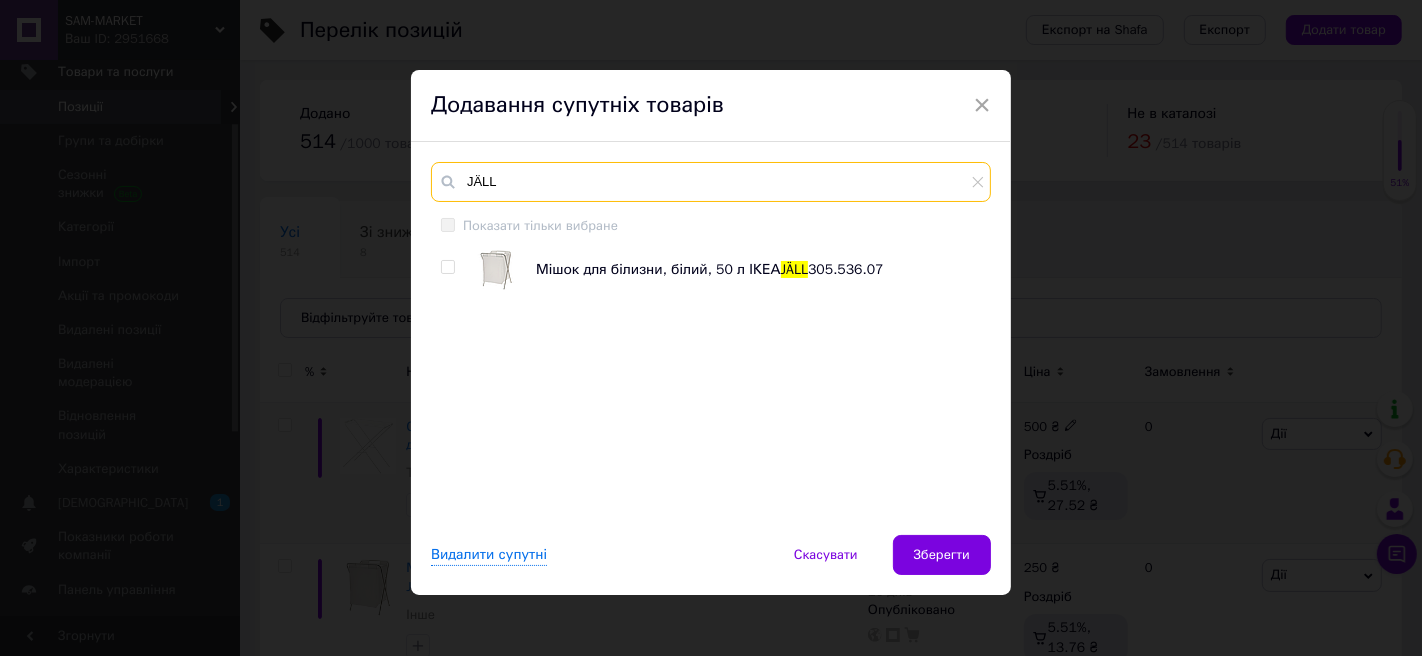 type on "JÄLL" 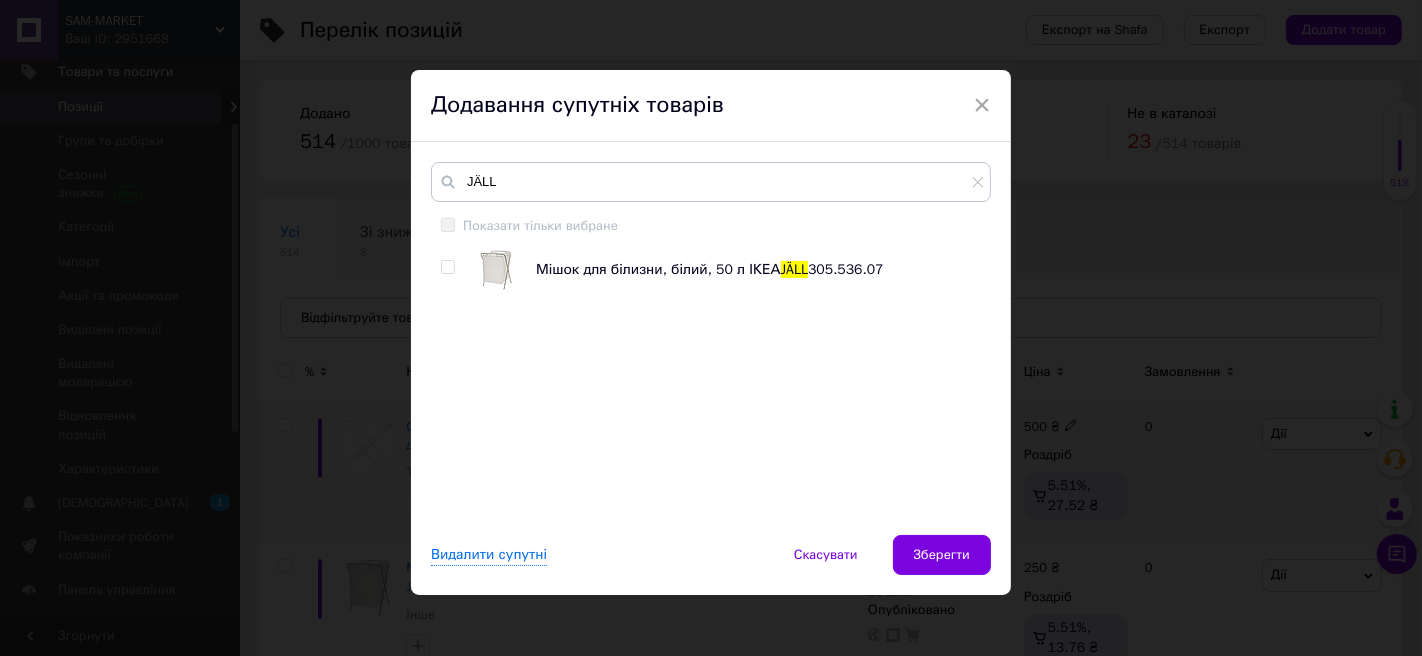 click at bounding box center (447, 267) 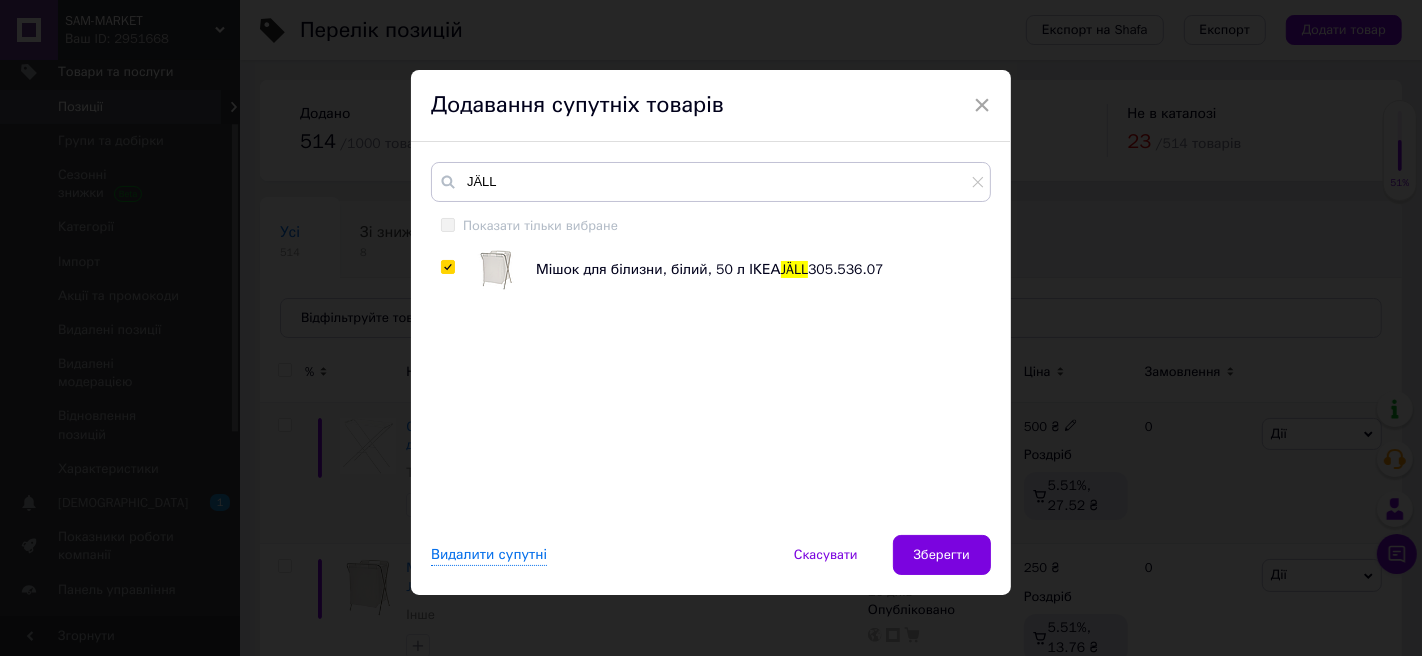 checkbox on "true" 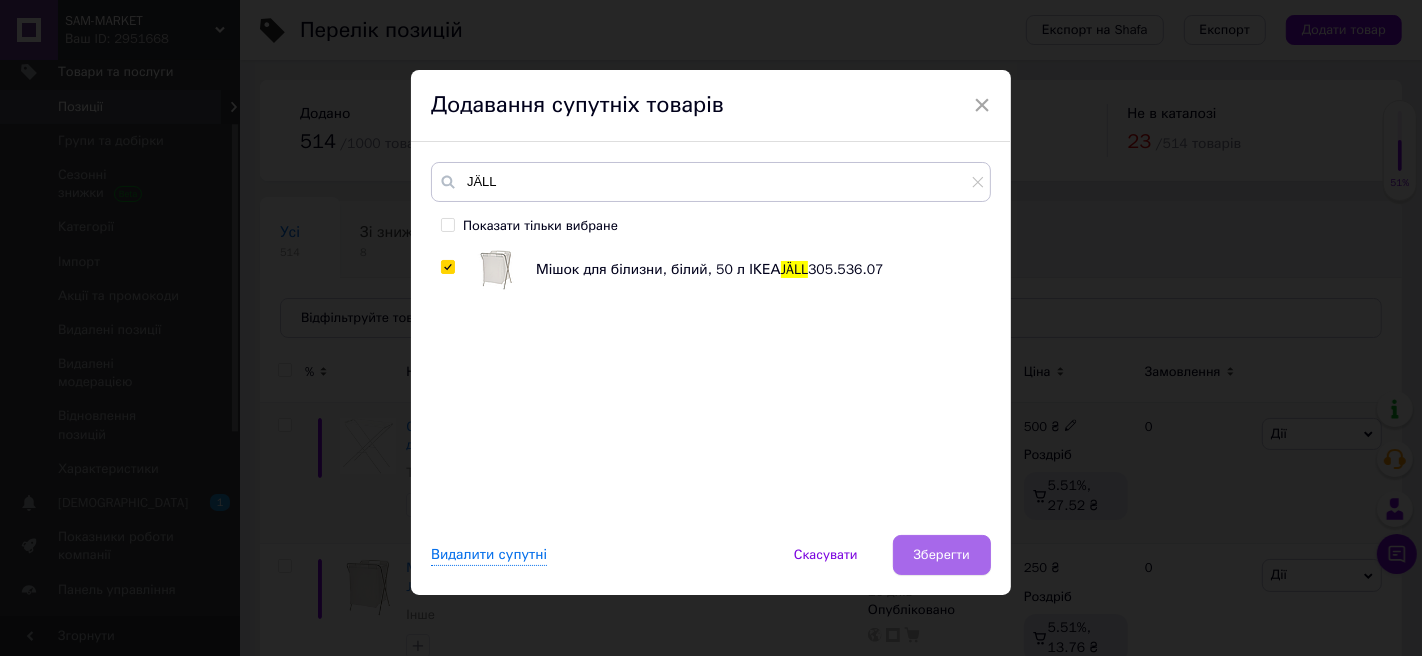 click on "Зберегти" at bounding box center (942, 555) 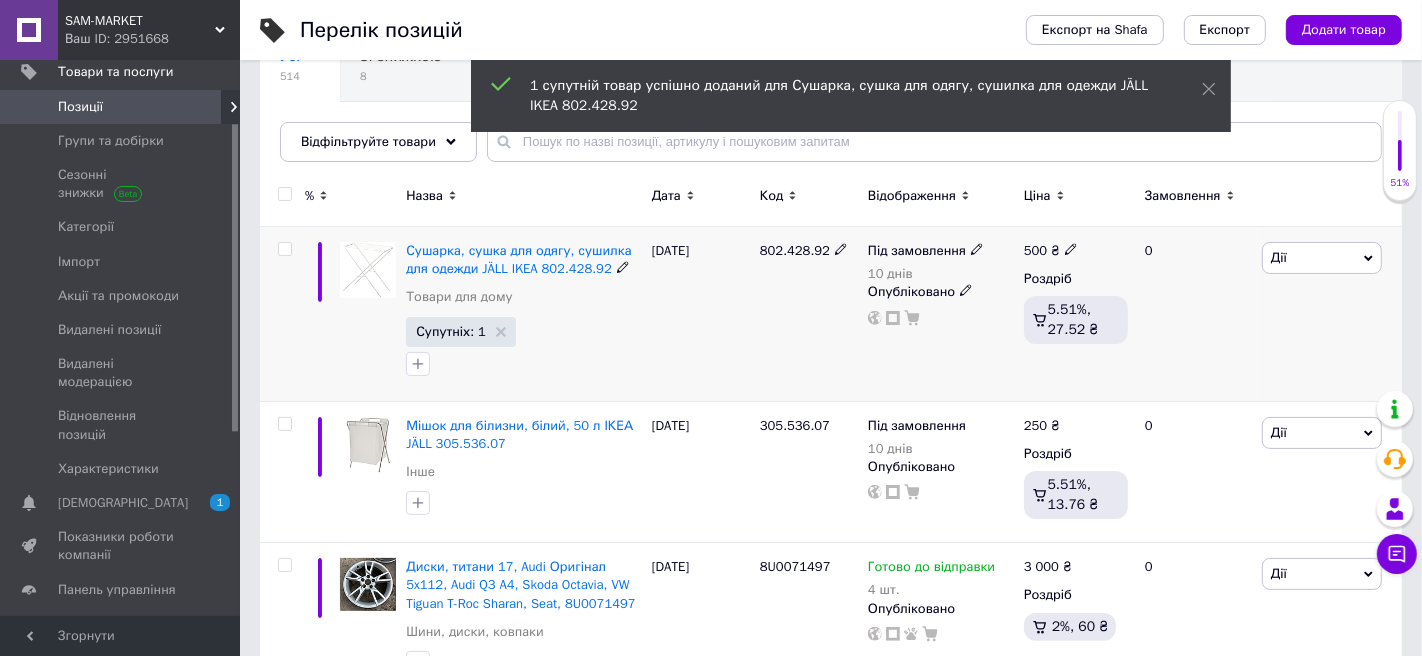 scroll, scrollTop: 184, scrollLeft: 0, axis: vertical 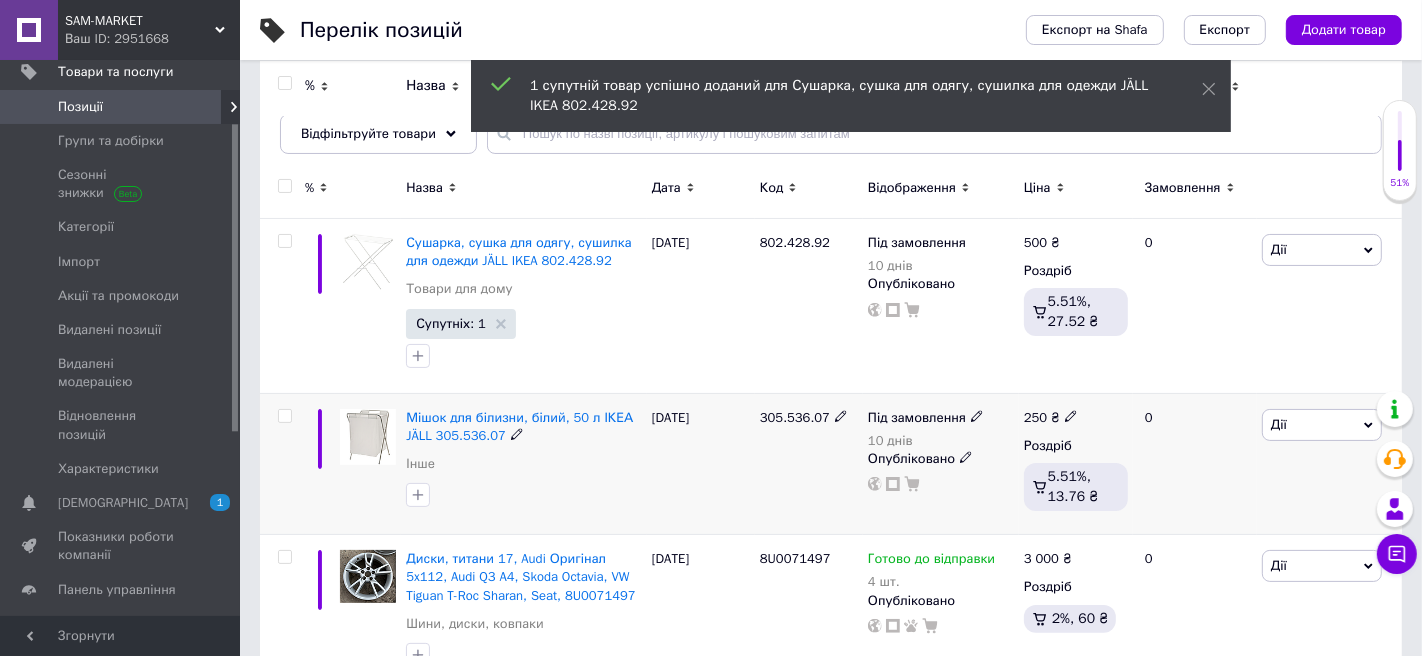 click on "Дії" at bounding box center [1322, 425] 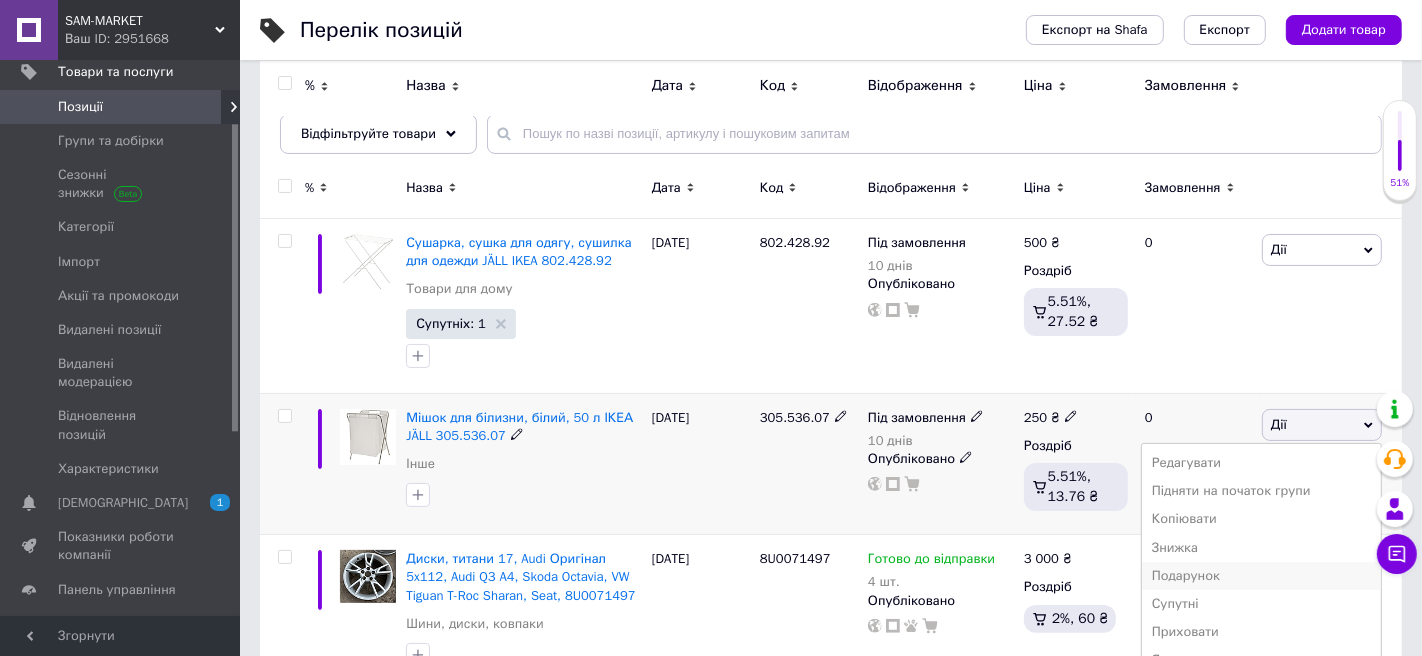 click on "Подарунок" at bounding box center (1261, 576) 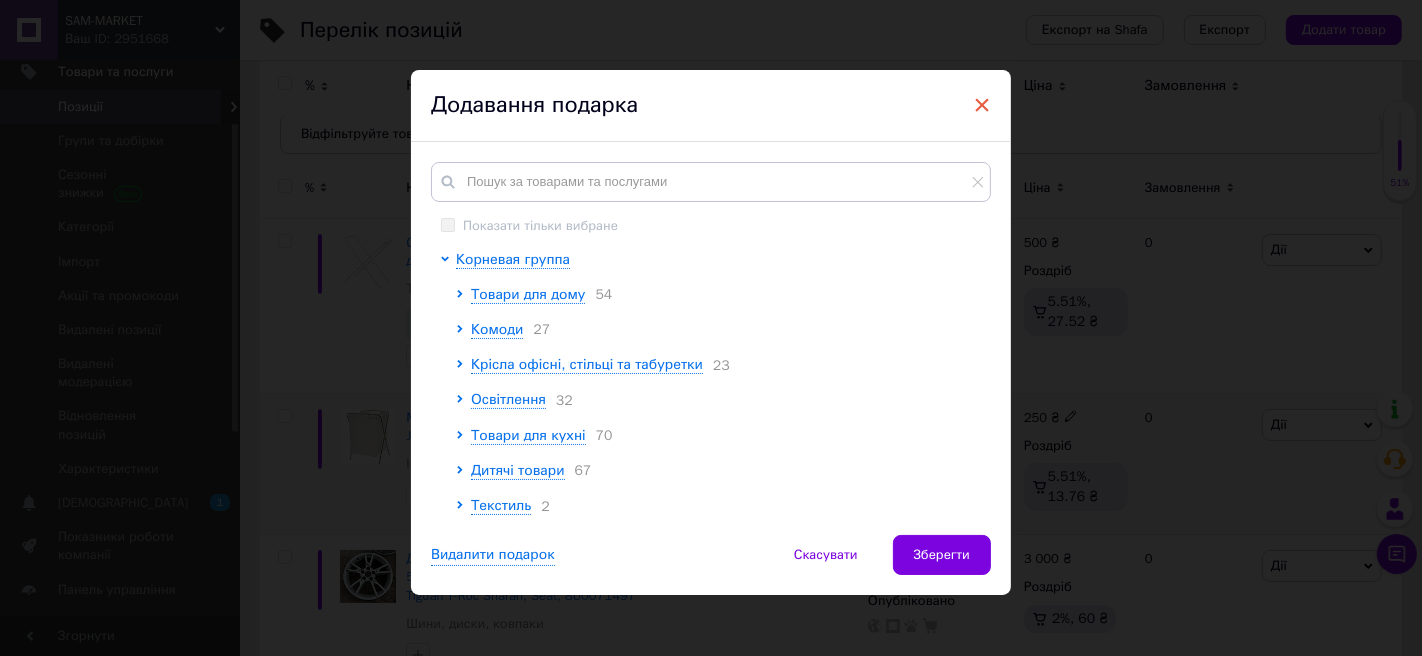click on "×" at bounding box center (982, 105) 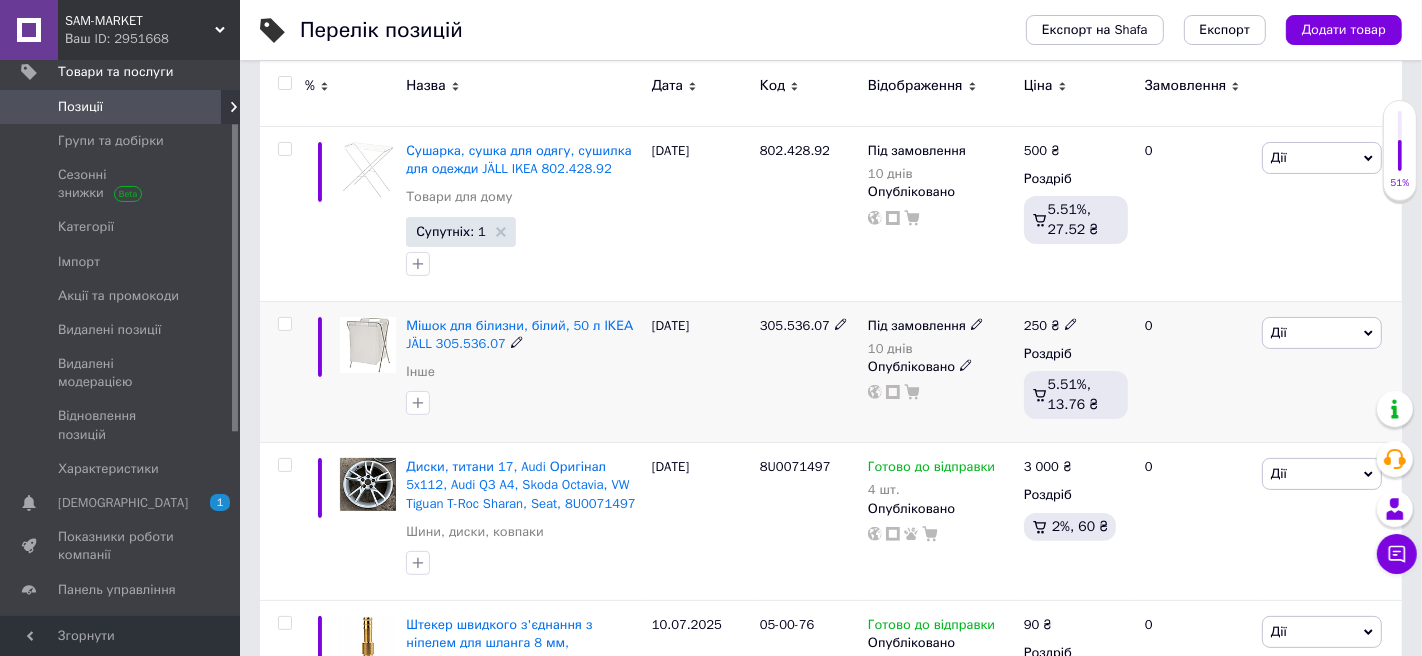 scroll, scrollTop: 278, scrollLeft: 0, axis: vertical 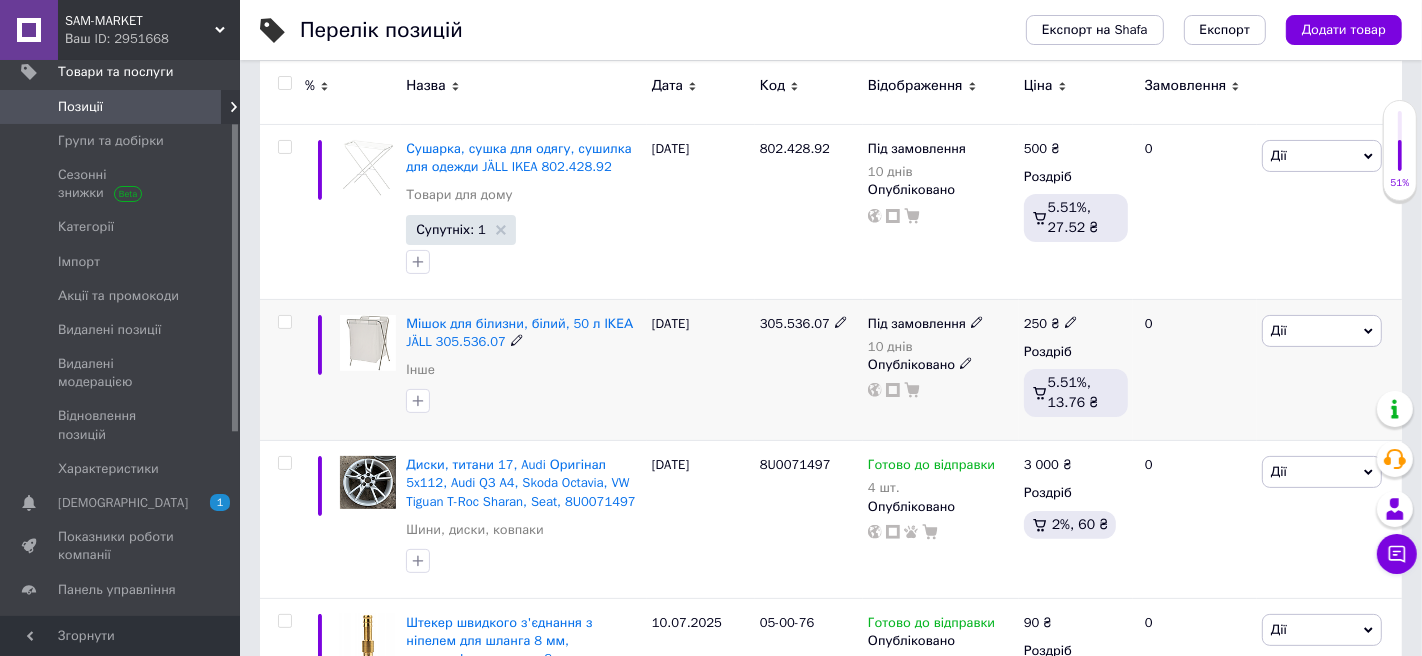 click on "Дії" at bounding box center (1322, 331) 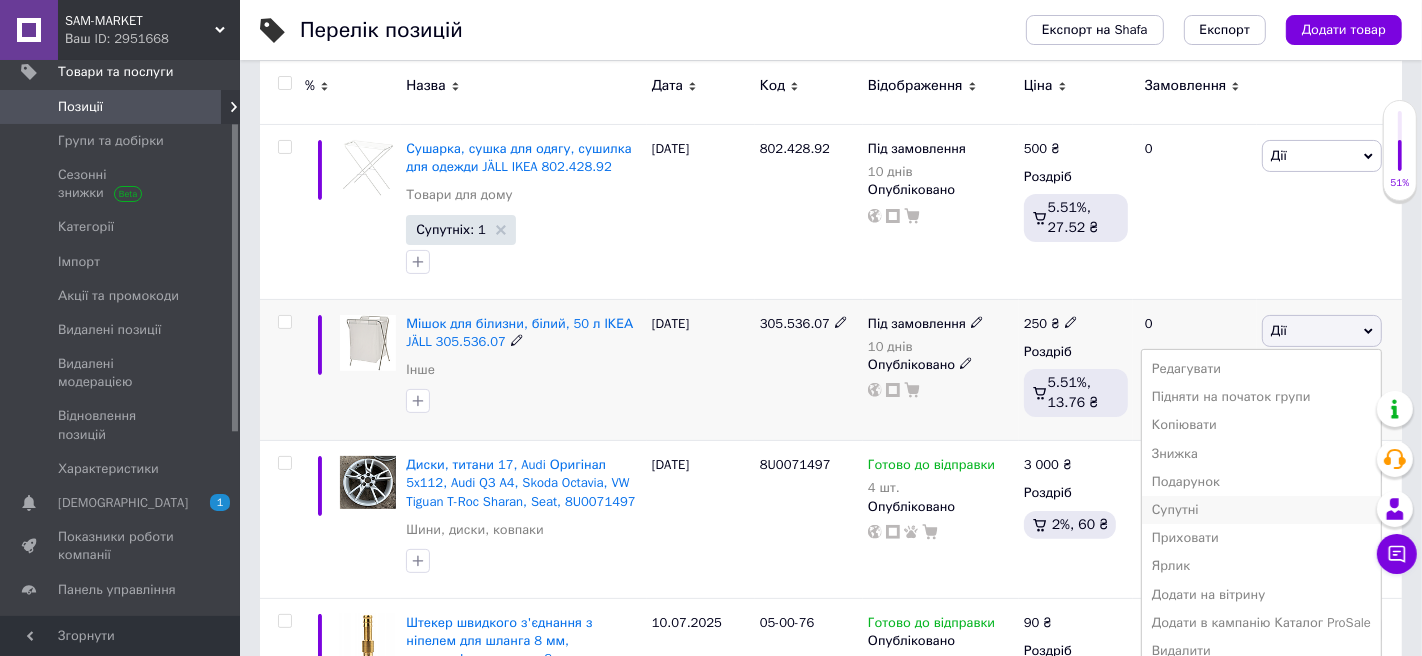 click on "Супутні" at bounding box center [1261, 510] 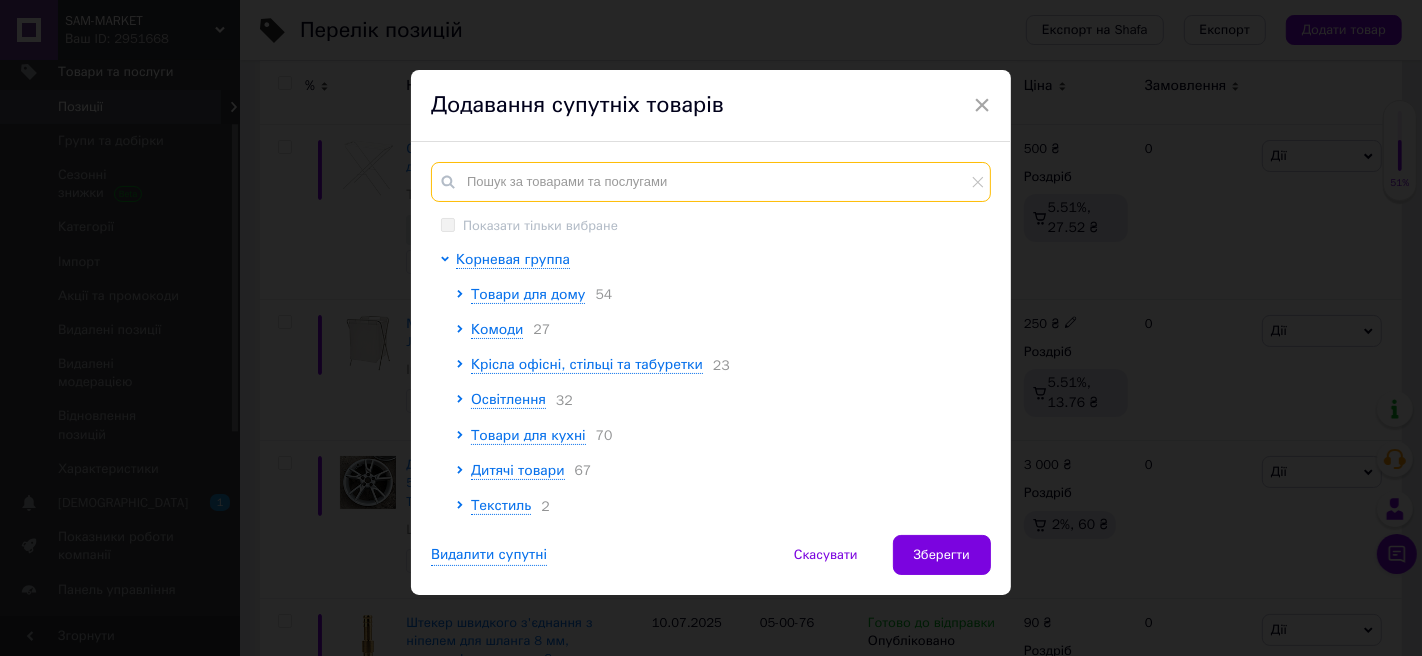 click at bounding box center (711, 182) 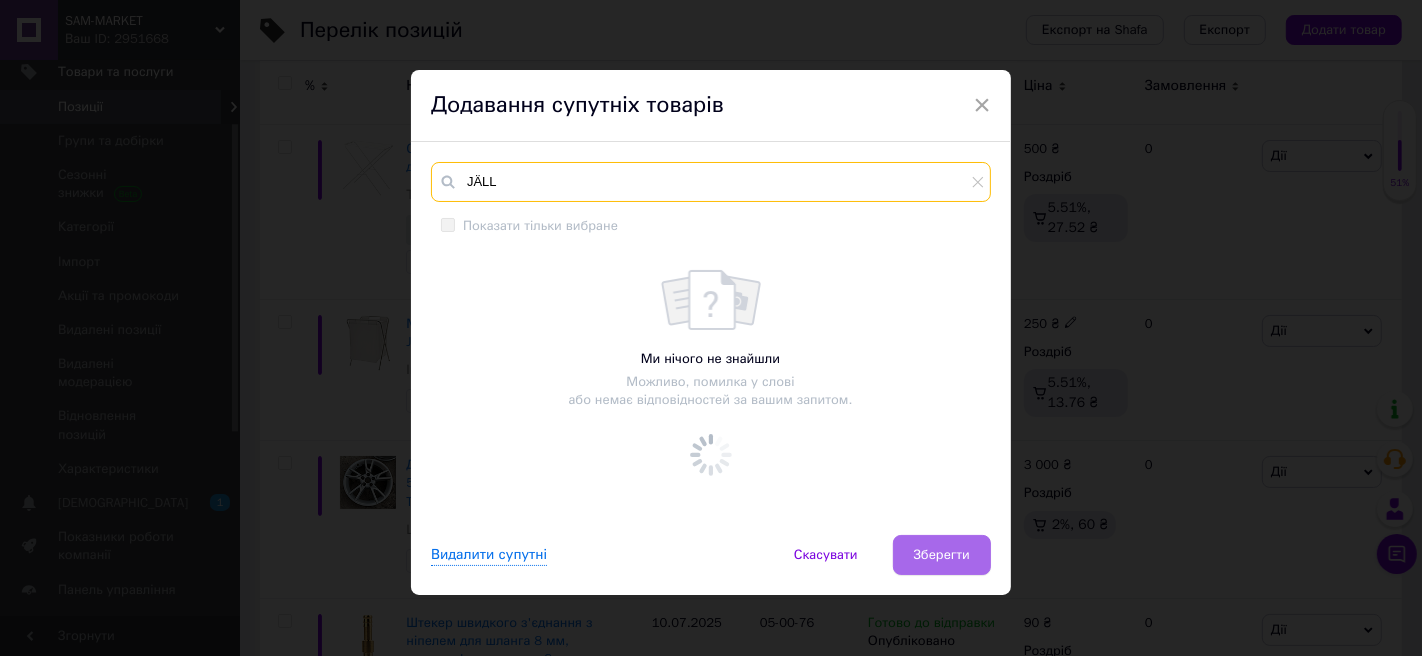 type on "JÄLL" 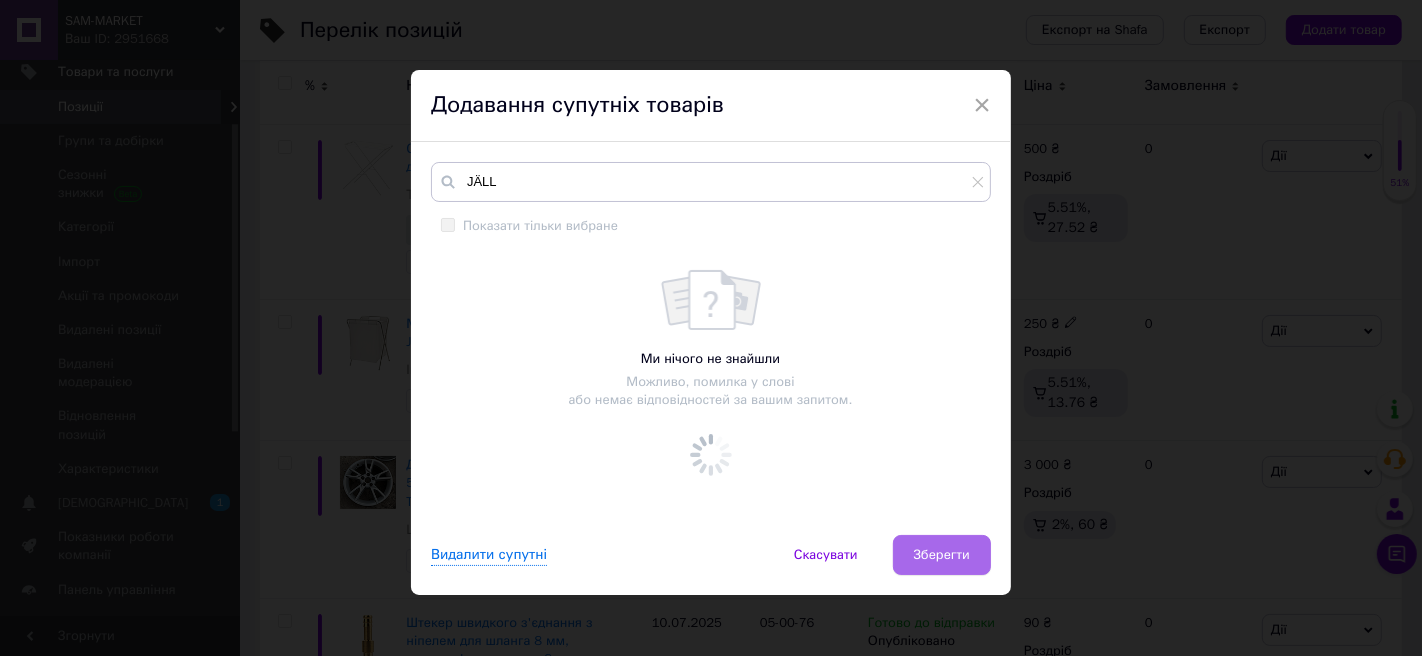 click on "Зберегти" at bounding box center [942, 555] 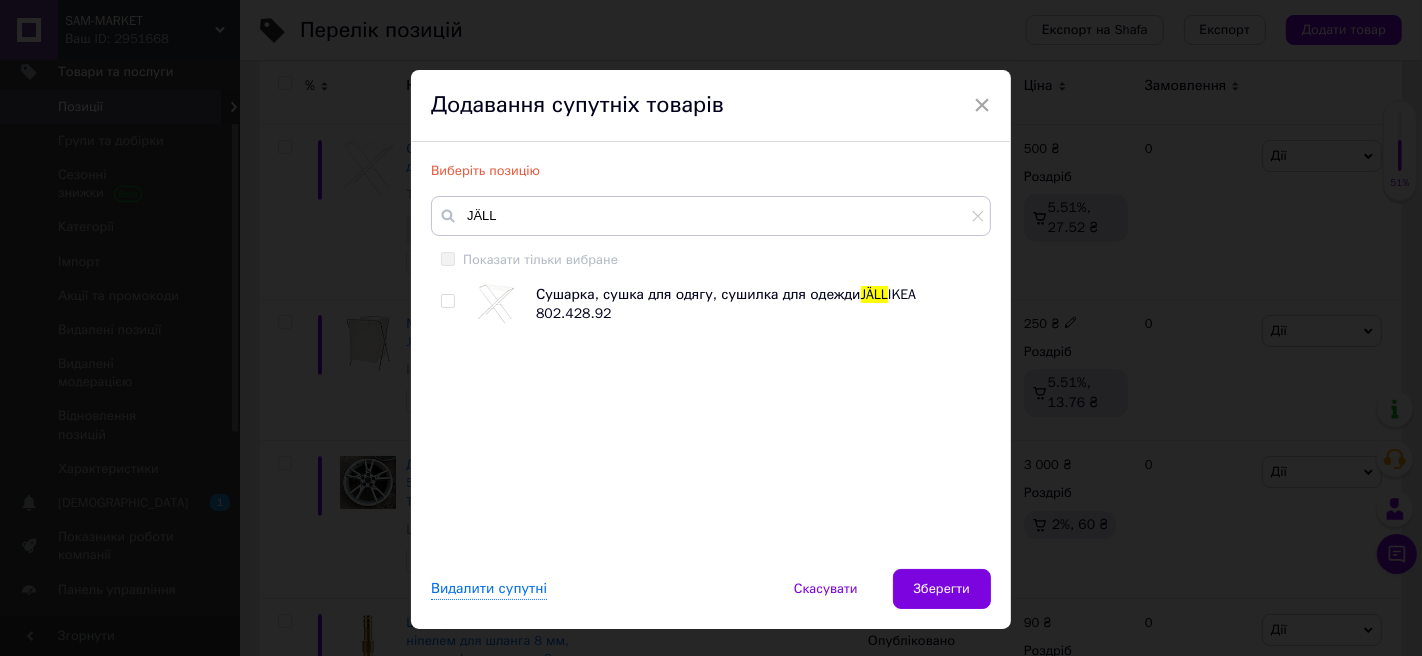 click at bounding box center [447, 301] 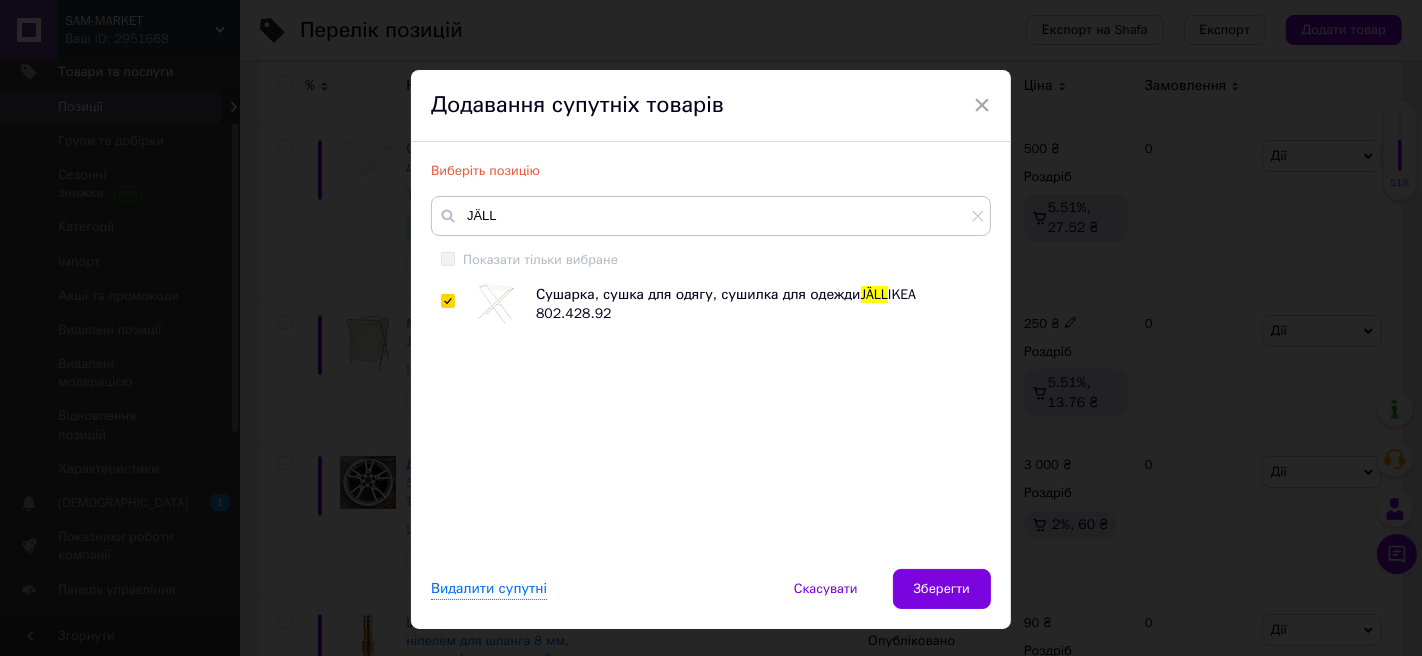 checkbox on "true" 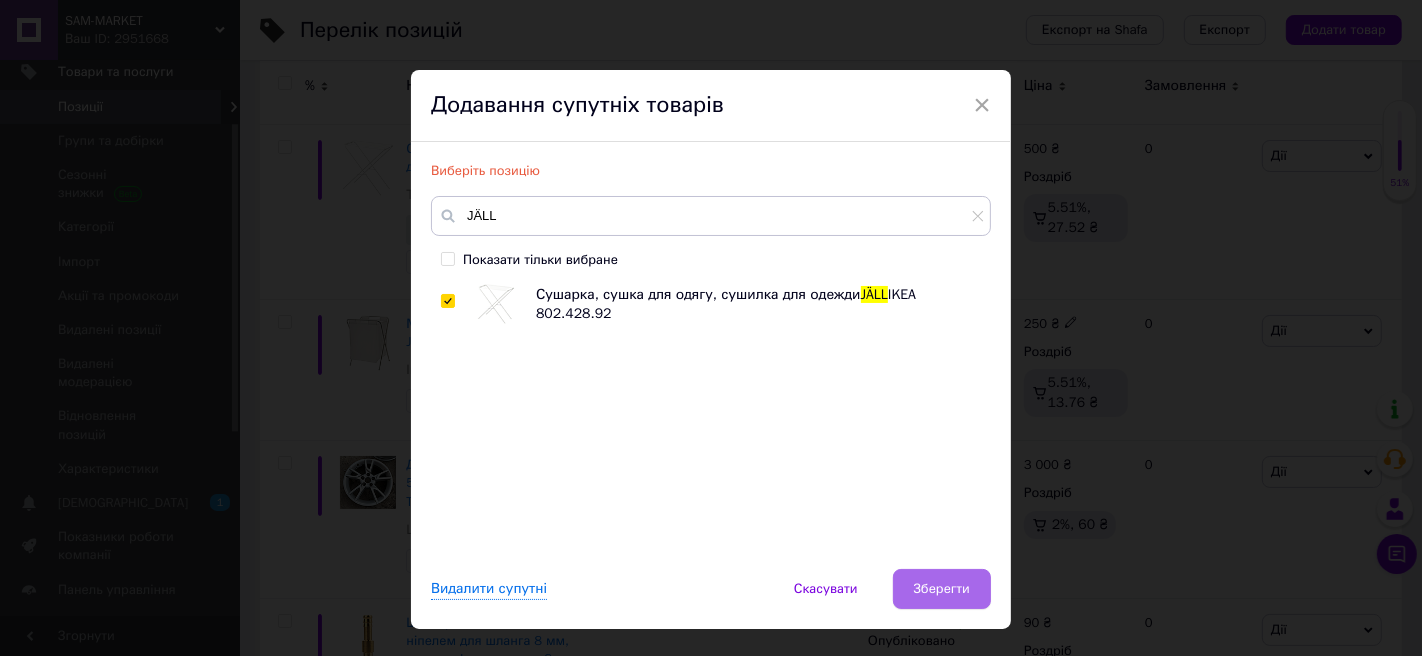 click on "Зберегти" at bounding box center (942, 589) 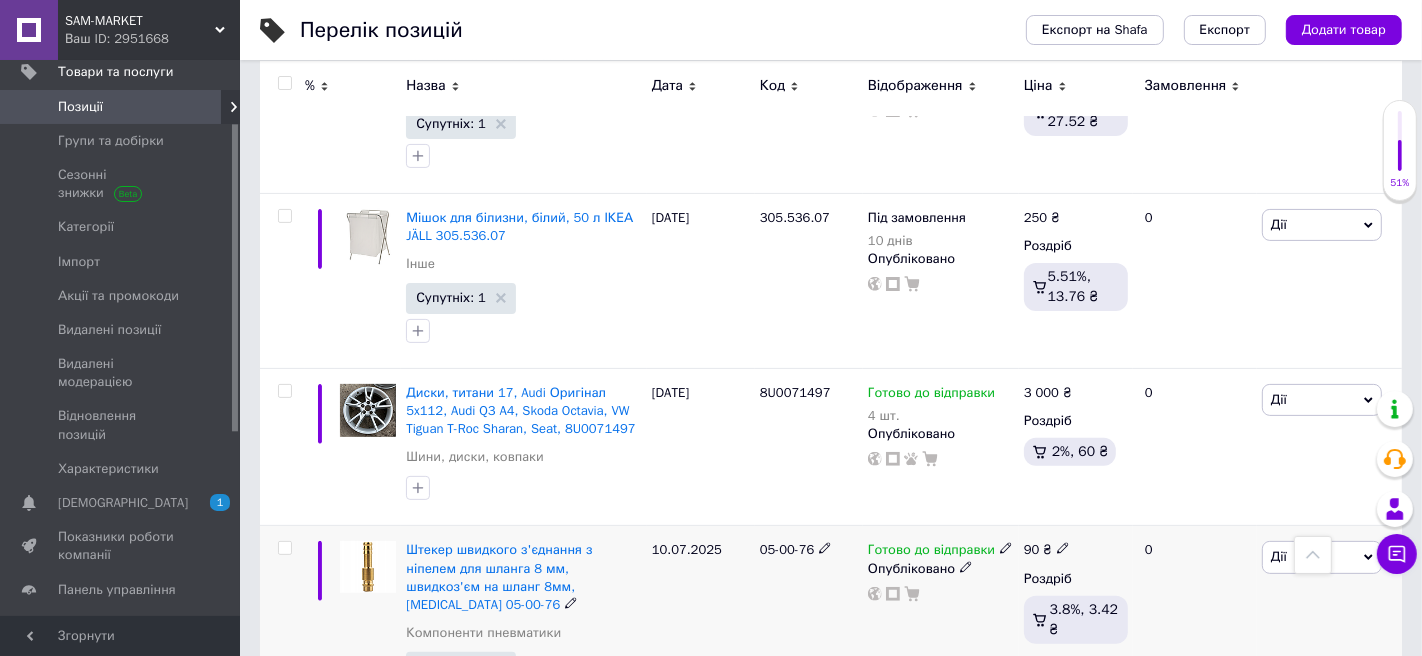 scroll, scrollTop: 0, scrollLeft: 0, axis: both 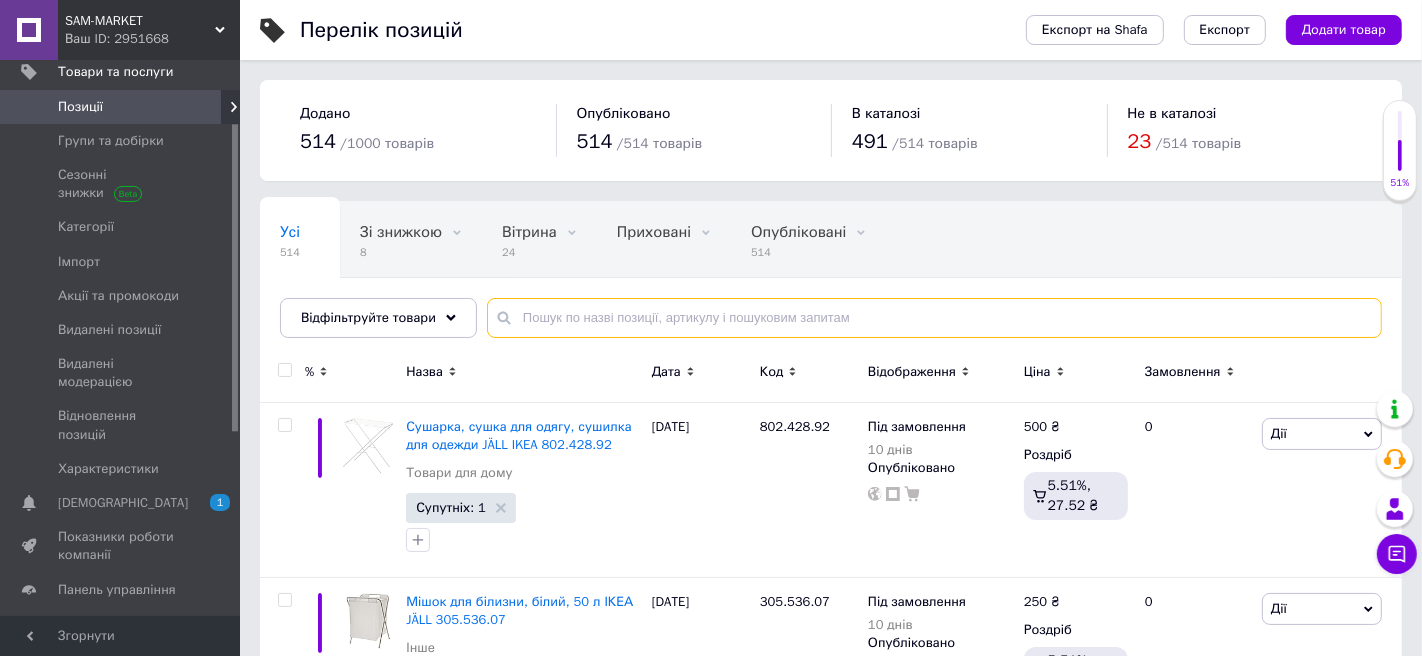 click at bounding box center [934, 318] 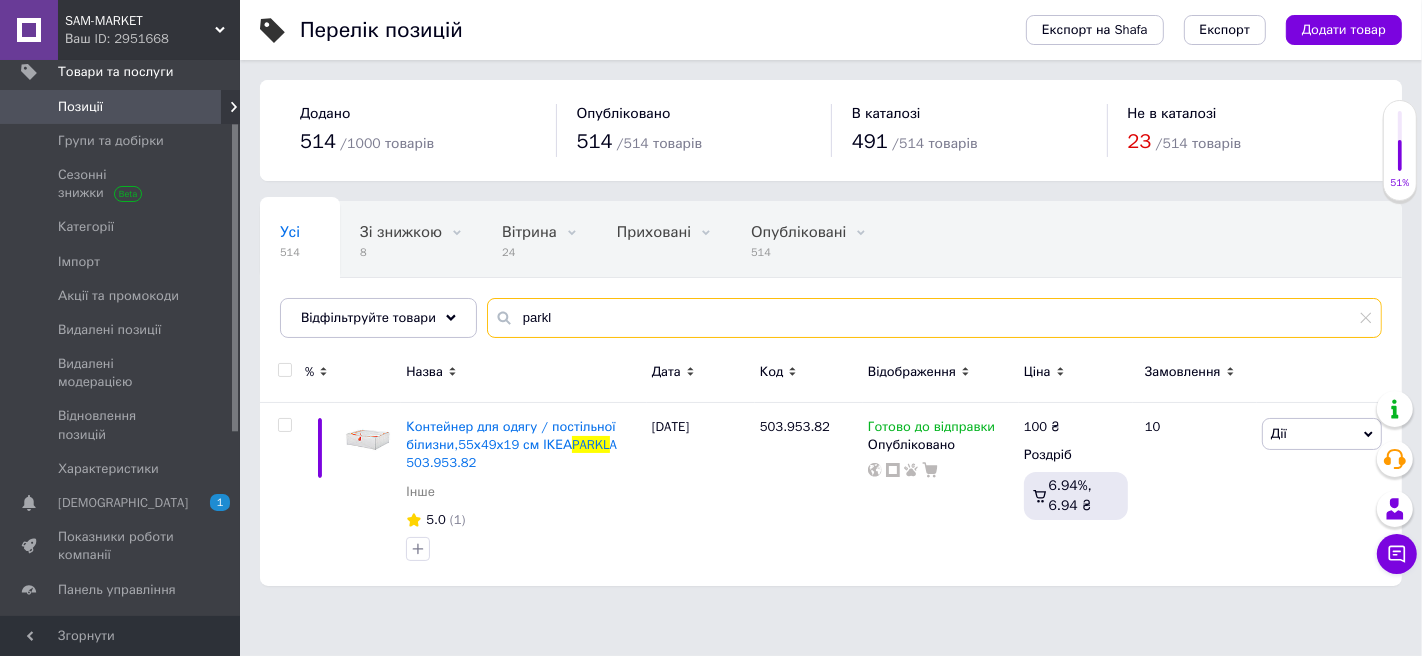 click on "parkl" at bounding box center (934, 318) 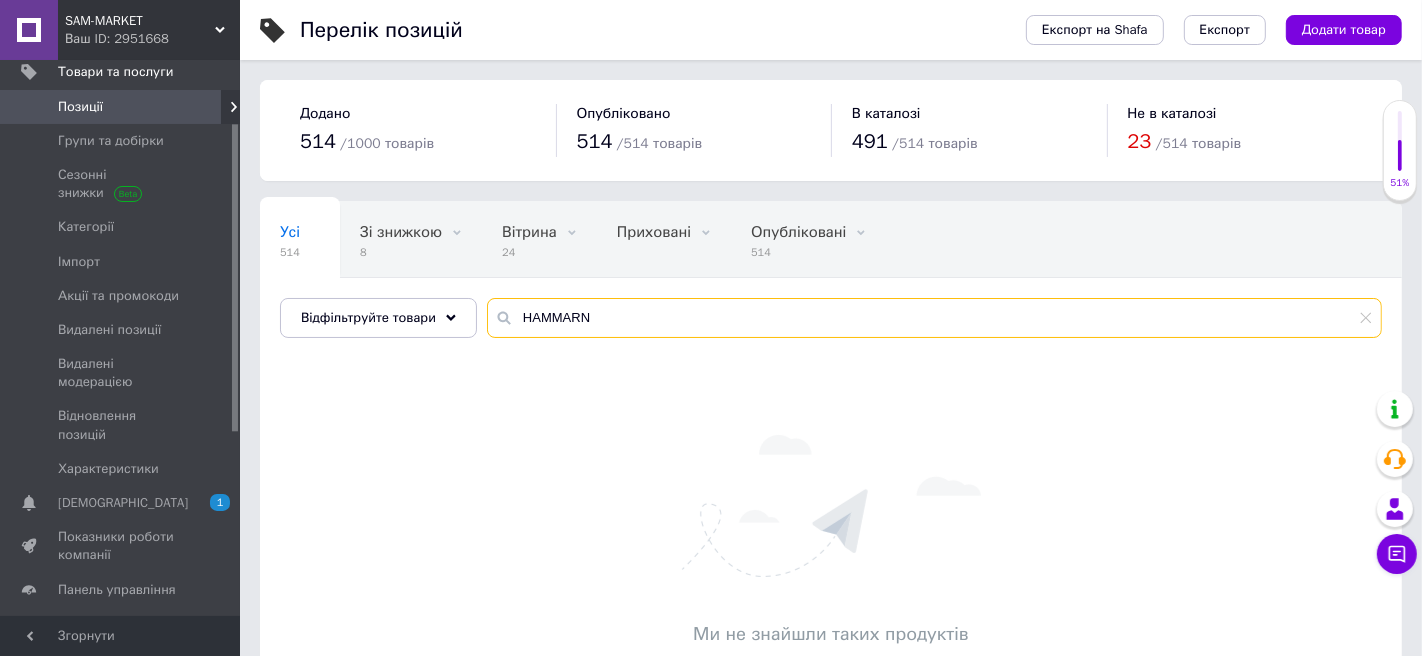 click on "HAMMARN" at bounding box center (934, 318) 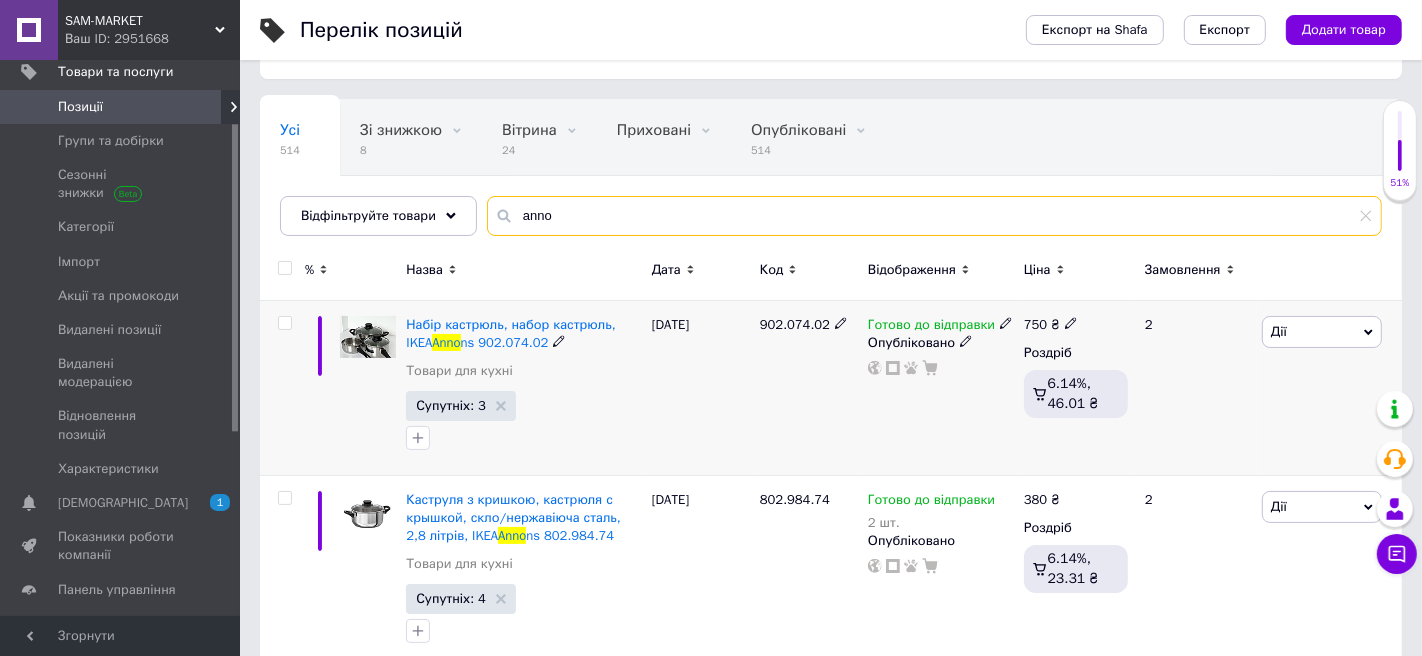 scroll, scrollTop: 104, scrollLeft: 0, axis: vertical 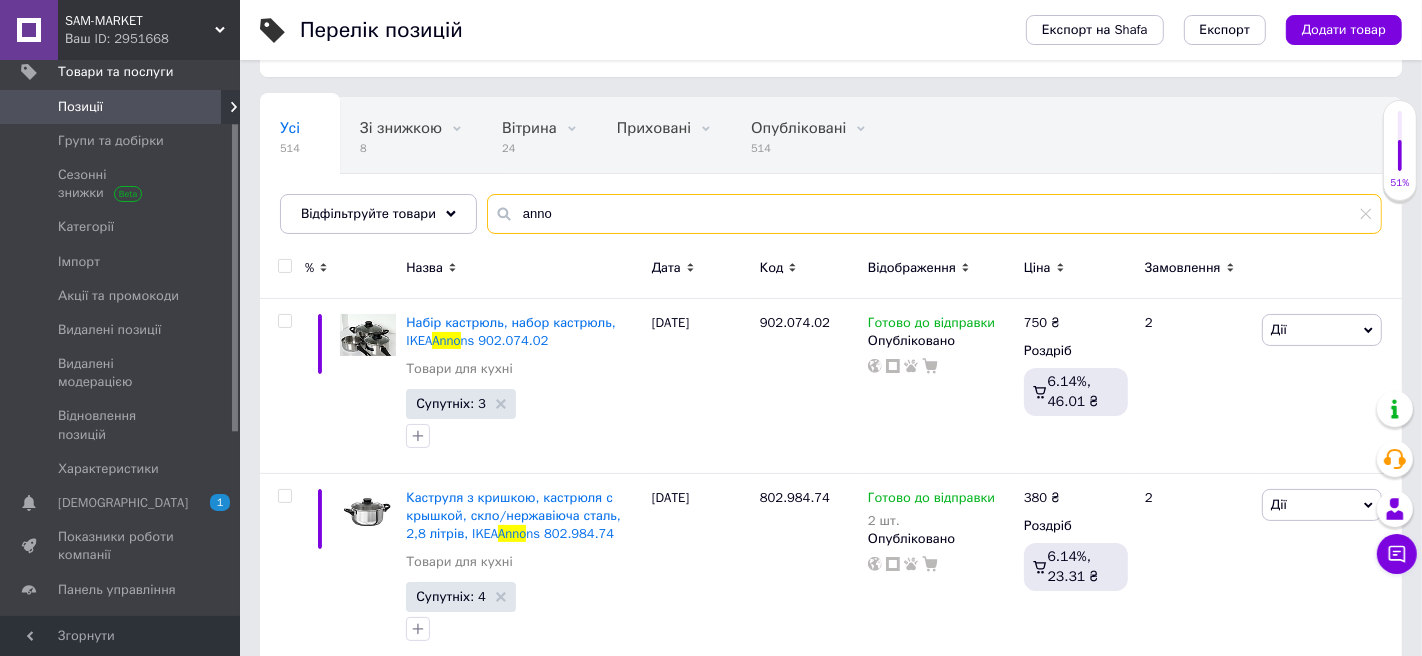 click on "anno" at bounding box center (934, 214) 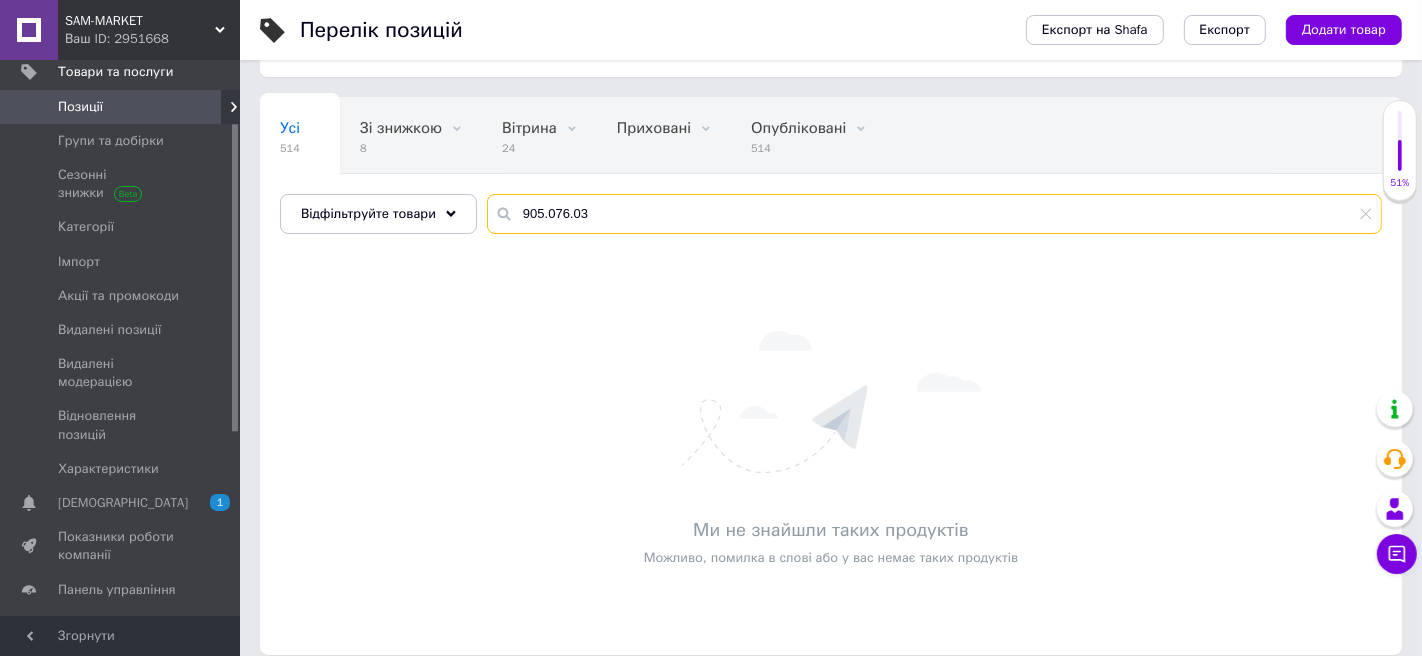 click on "905.076.03" at bounding box center [934, 214] 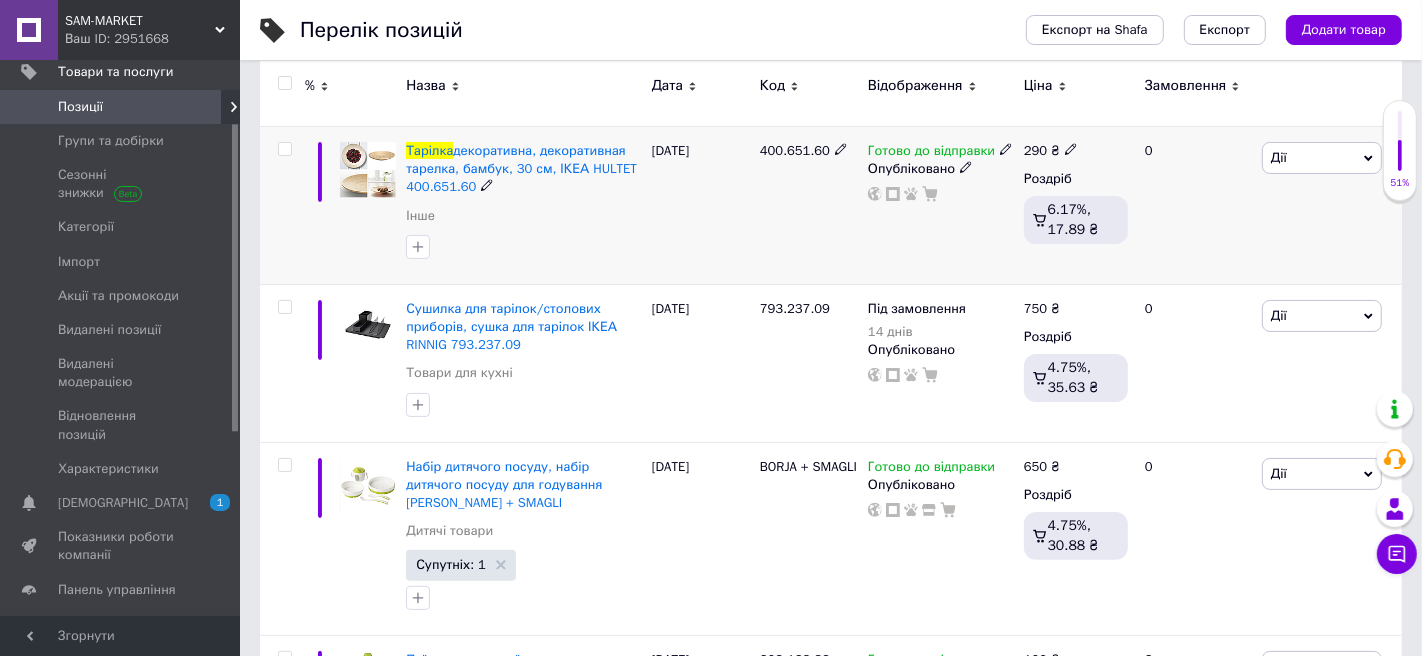 scroll, scrollTop: 0, scrollLeft: 0, axis: both 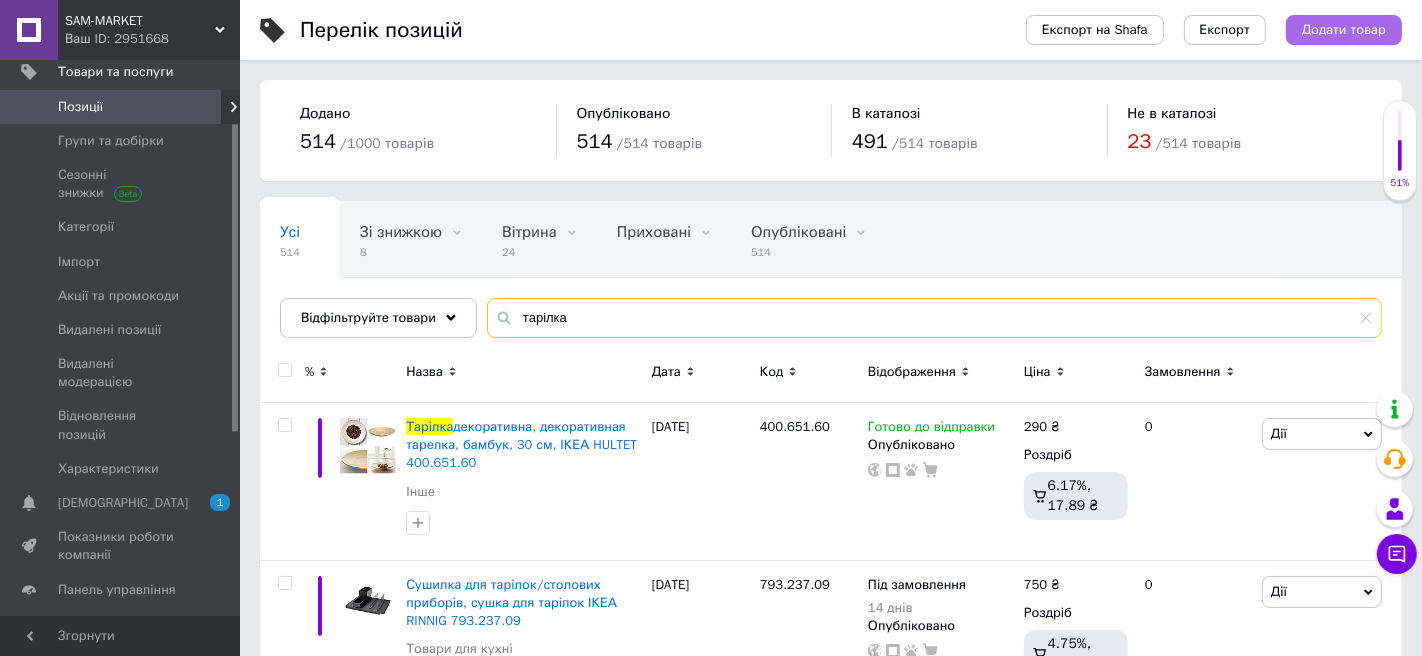 type on "тарілка" 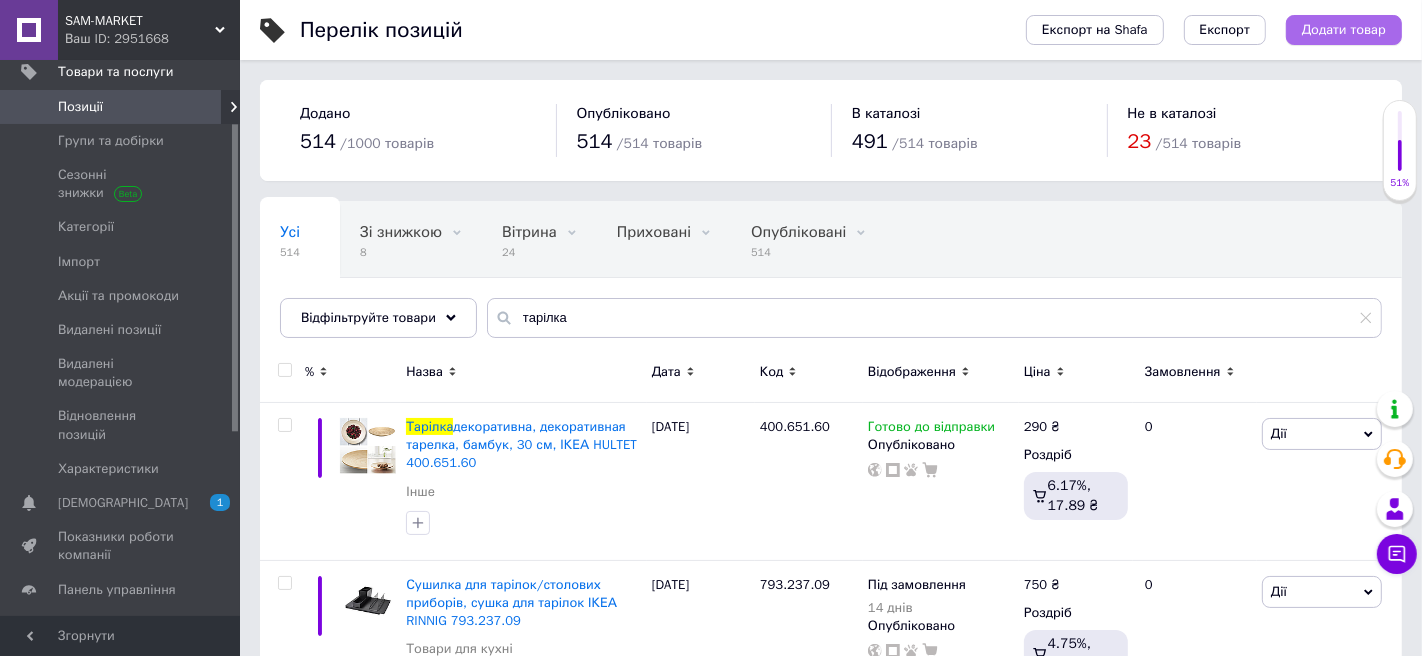 click on "Додати товар" at bounding box center (1344, 30) 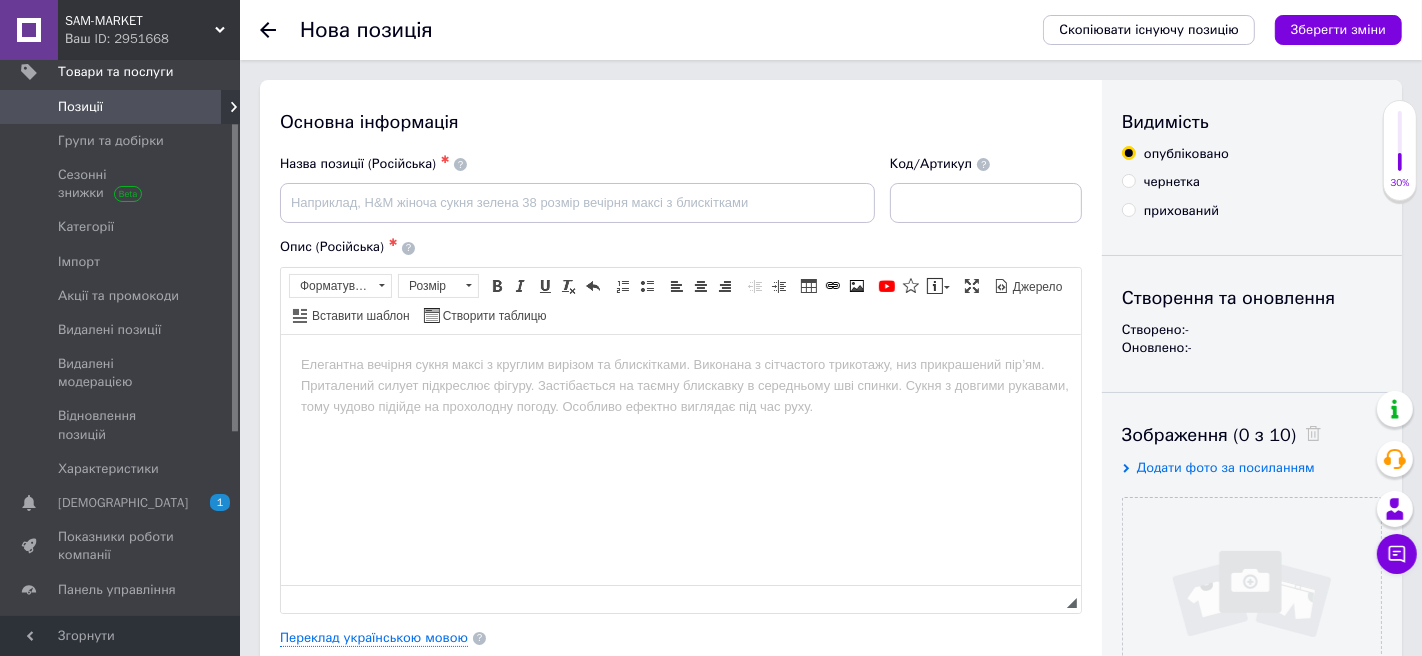 scroll, scrollTop: 0, scrollLeft: 0, axis: both 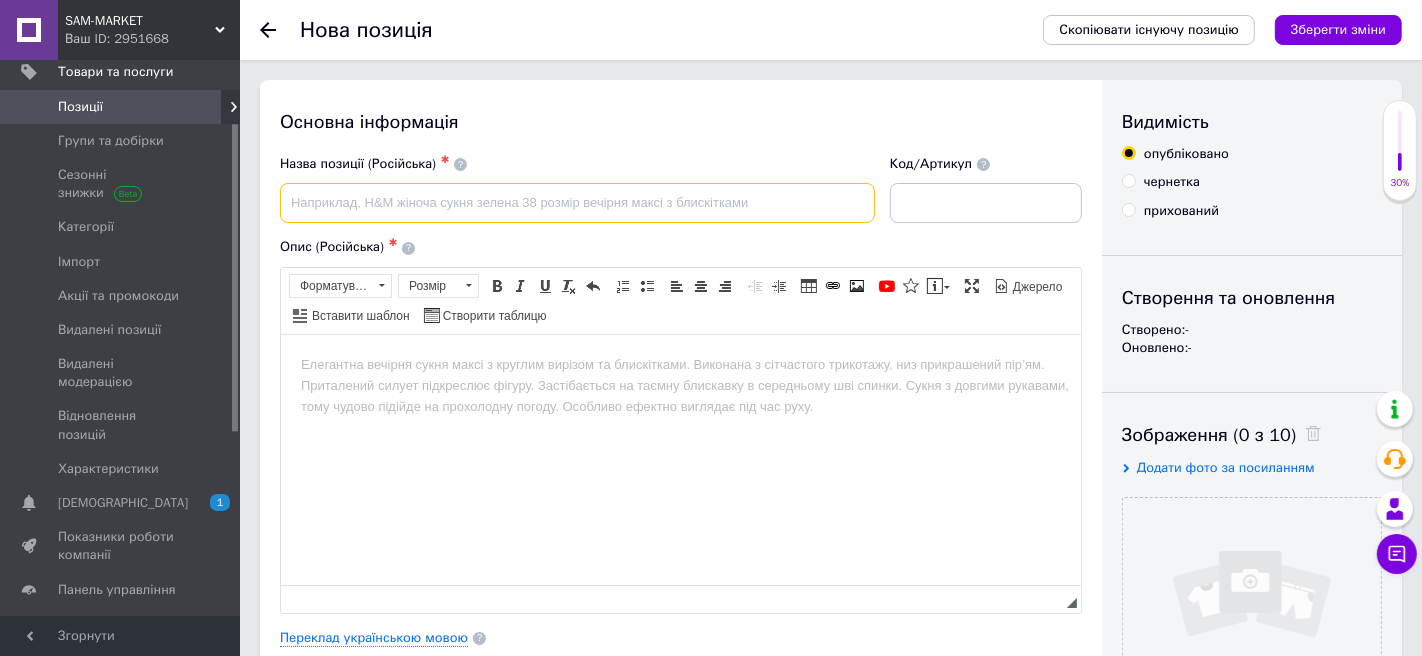 click at bounding box center [577, 203] 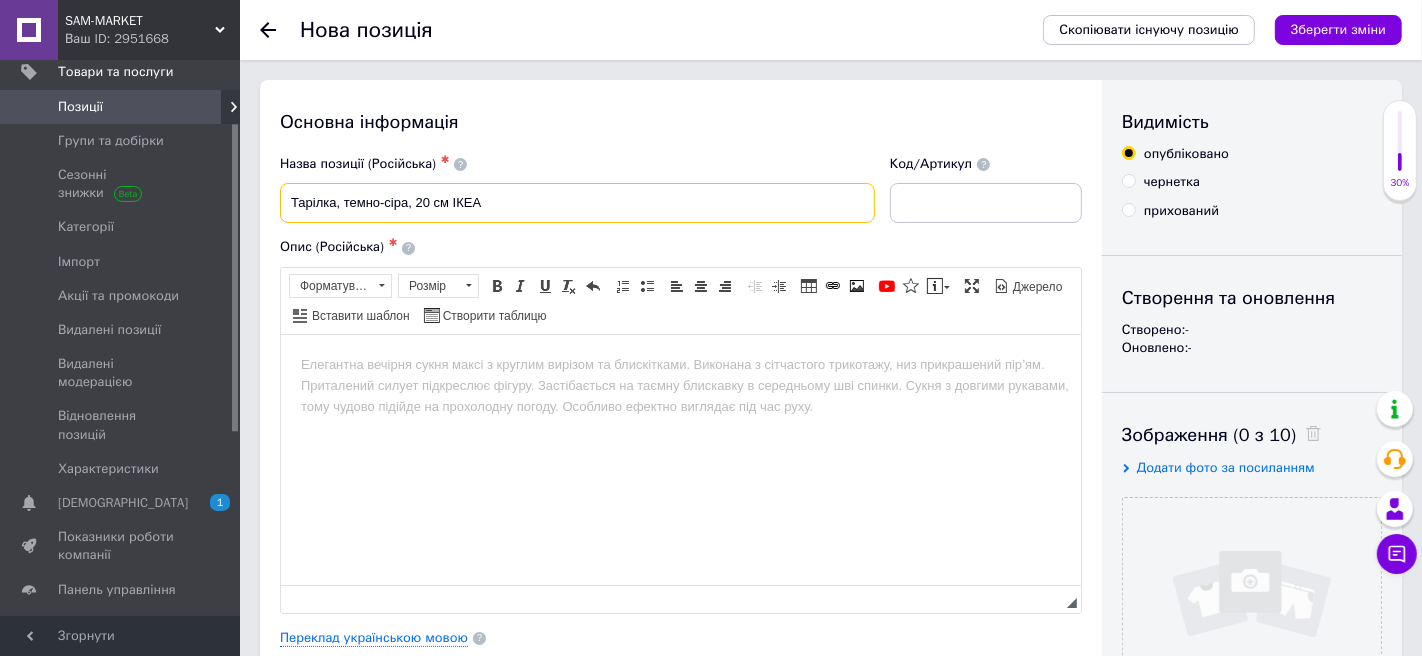 paste on "GLADELIG" 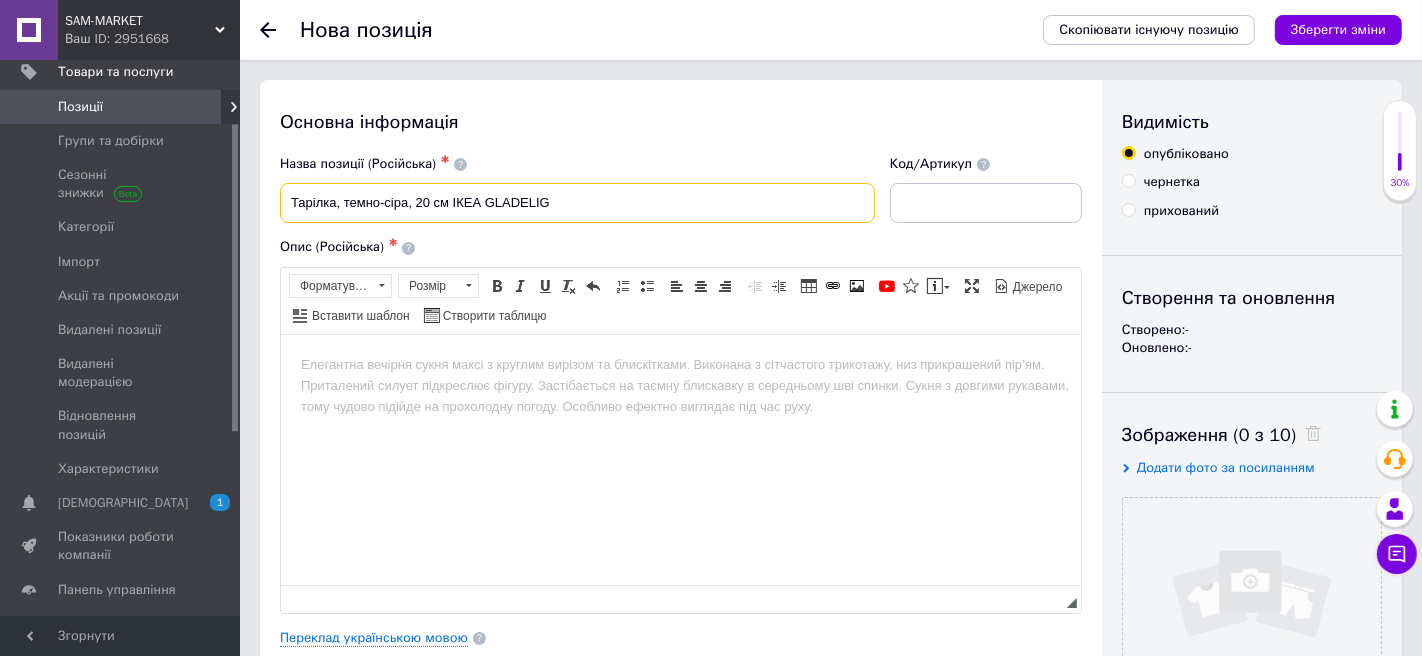 paste on "005.969.91" 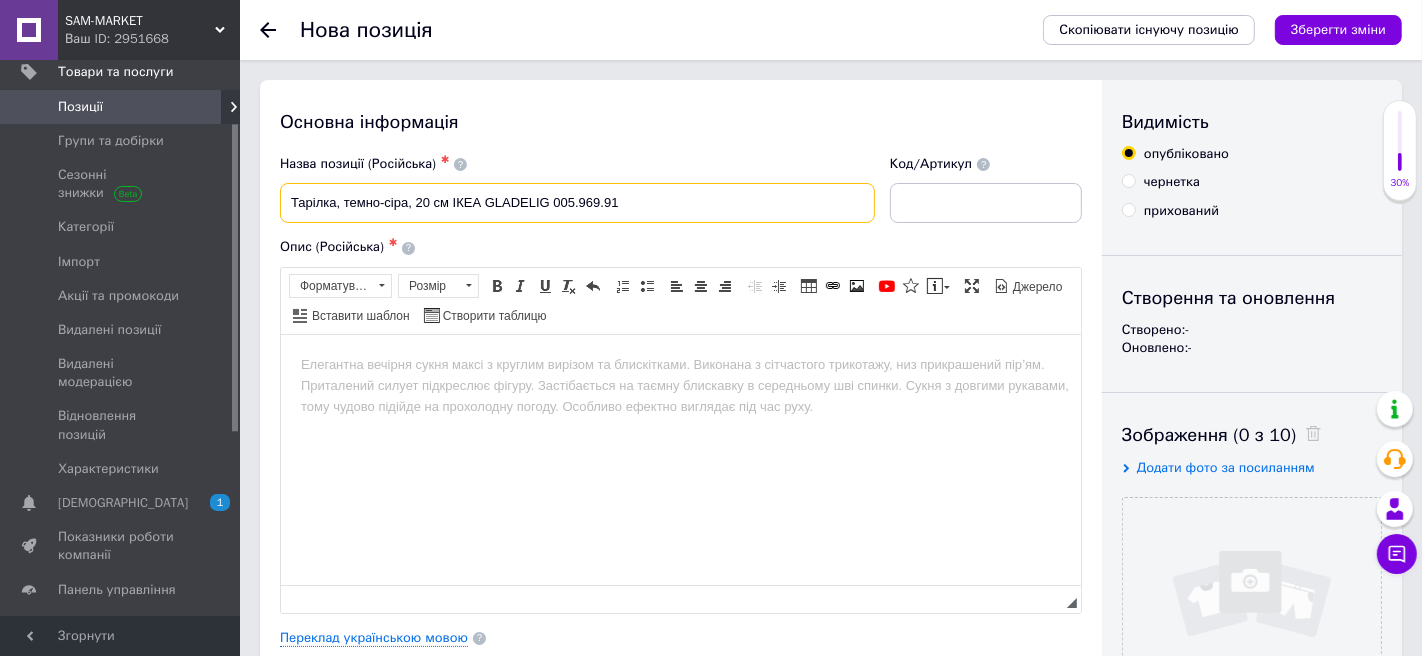 type on "Тарілка, темно-сіра, 20 см ІКЕА GLADELIG 005.969.91" 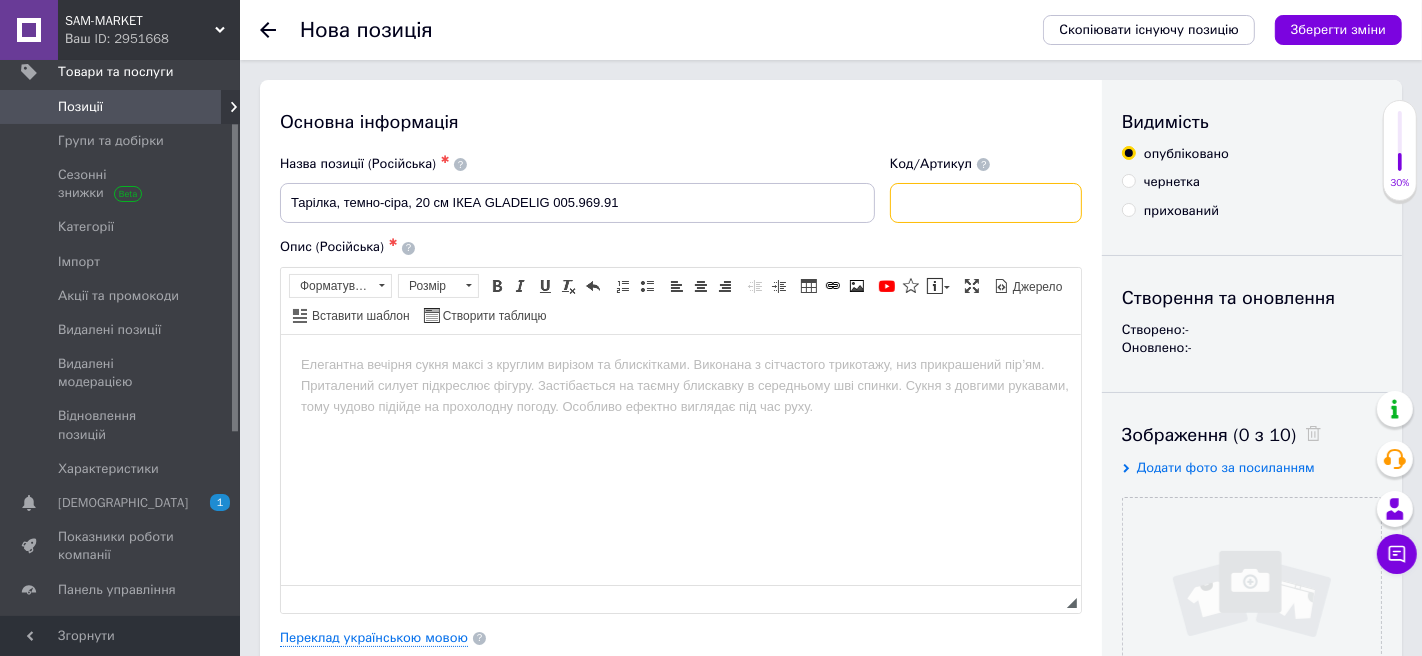 click at bounding box center (986, 203) 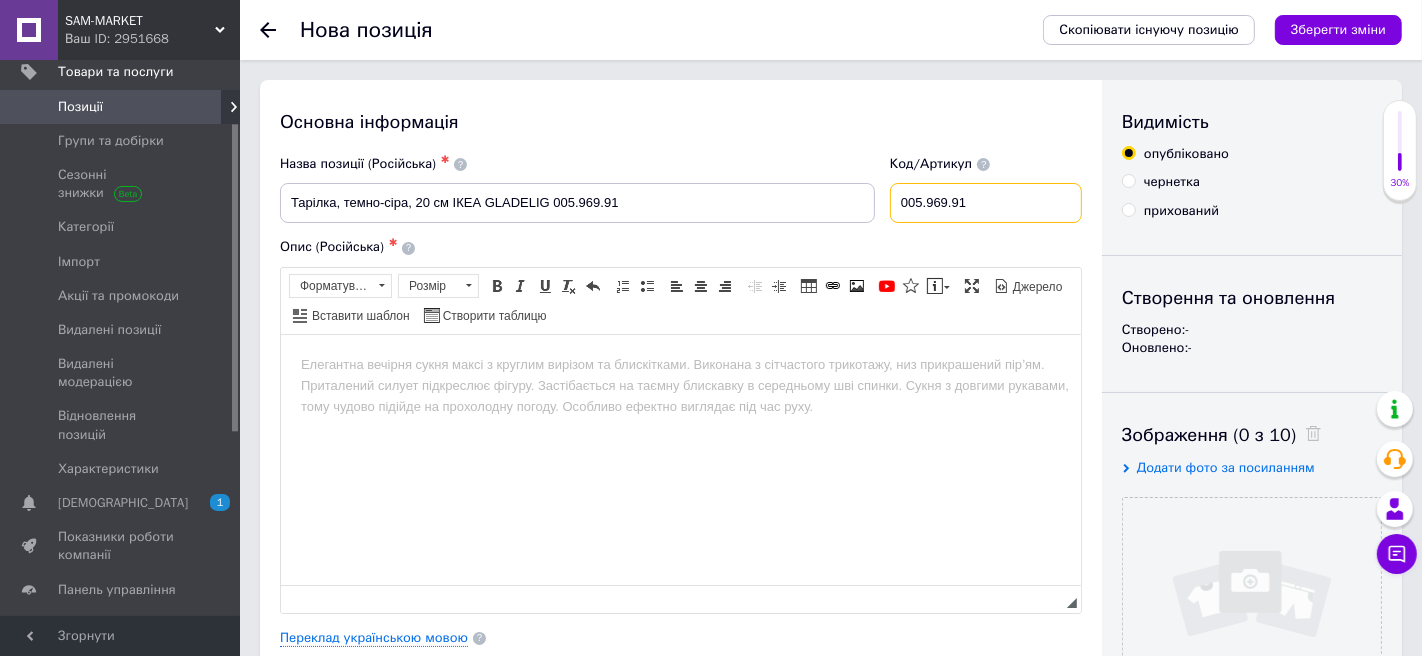type on "005.969.91" 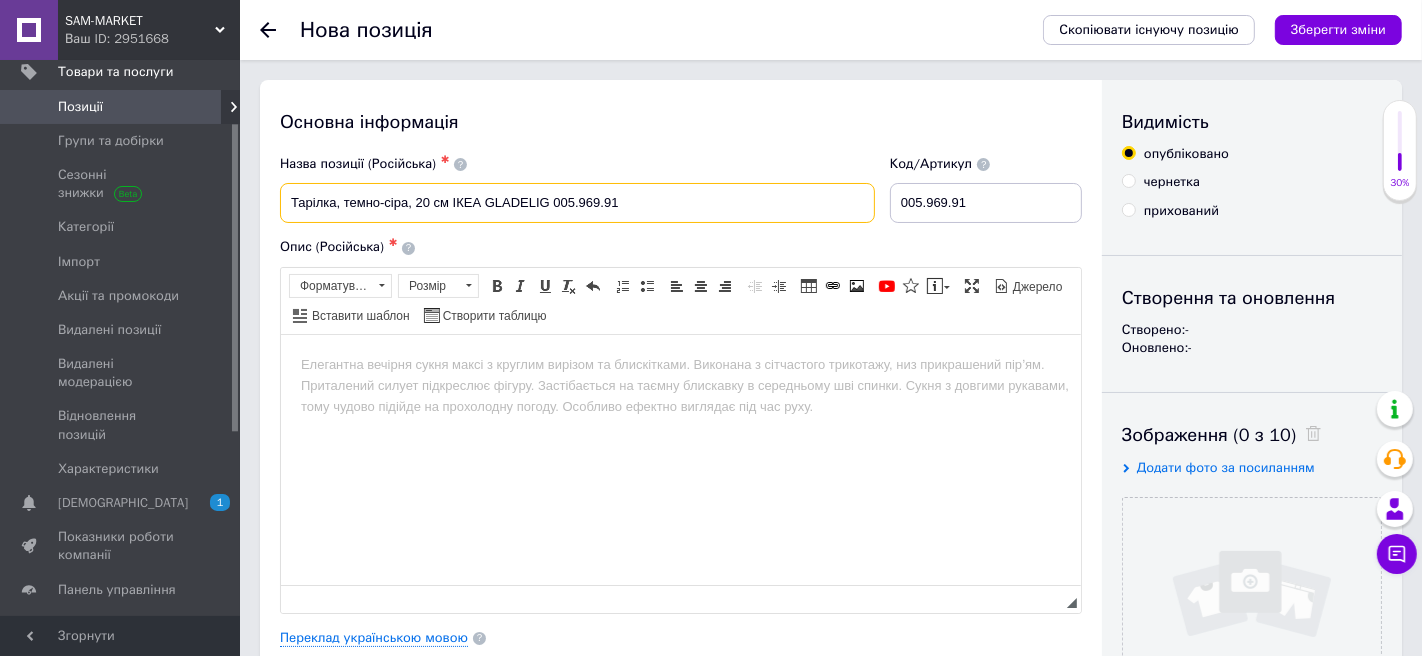 click on "Тарілка, темно-сіра, 20 см ІКЕА GLADELIG 005.969.91" at bounding box center (577, 203) 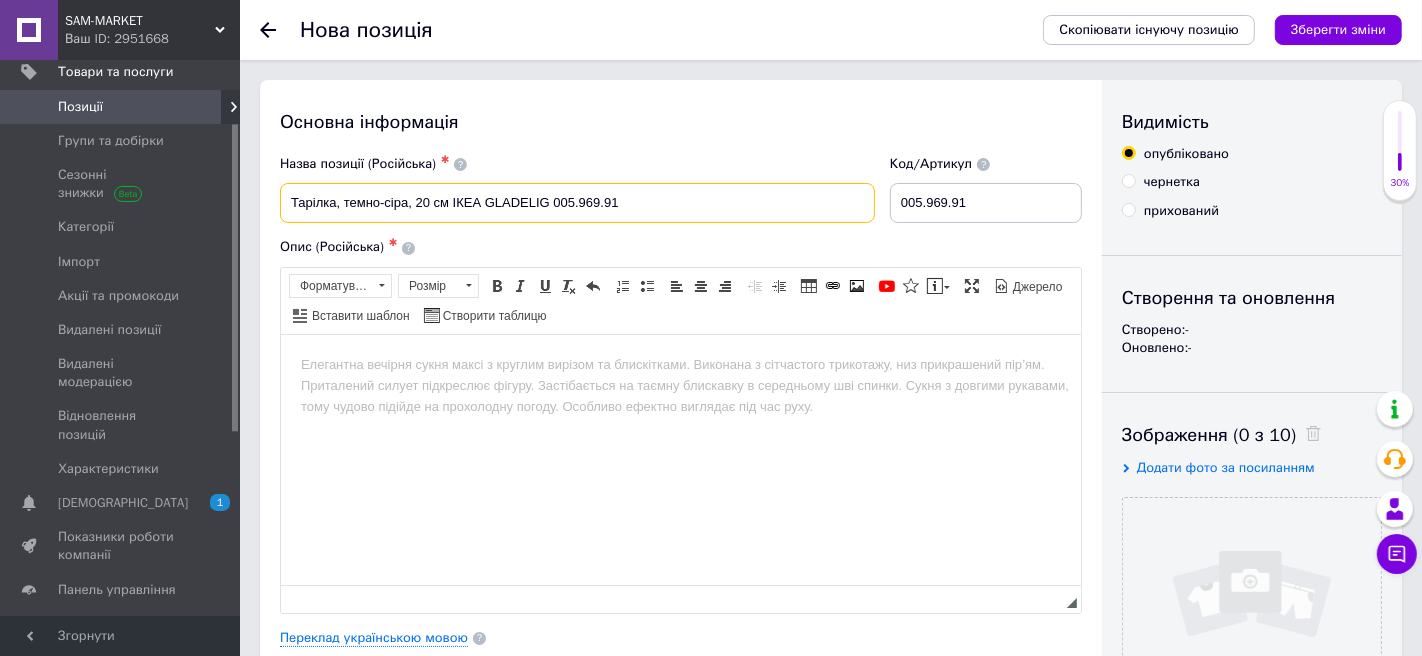 click on "Тарілка, темно-сіра, 20 см ІКЕА GLADELIG 005.969.91" at bounding box center (577, 203) 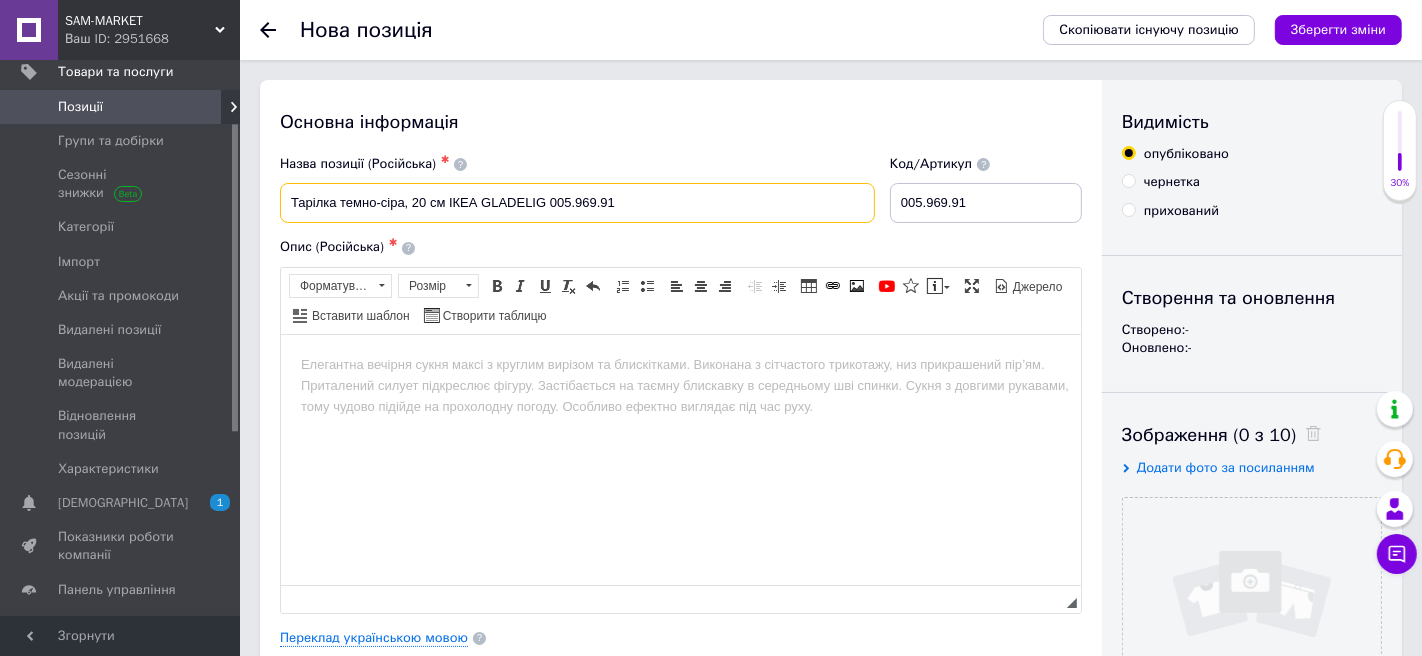 click on "Тарілка темно-сіра, 20 см ІКЕА GLADELIG 005.969.91" at bounding box center [577, 203] 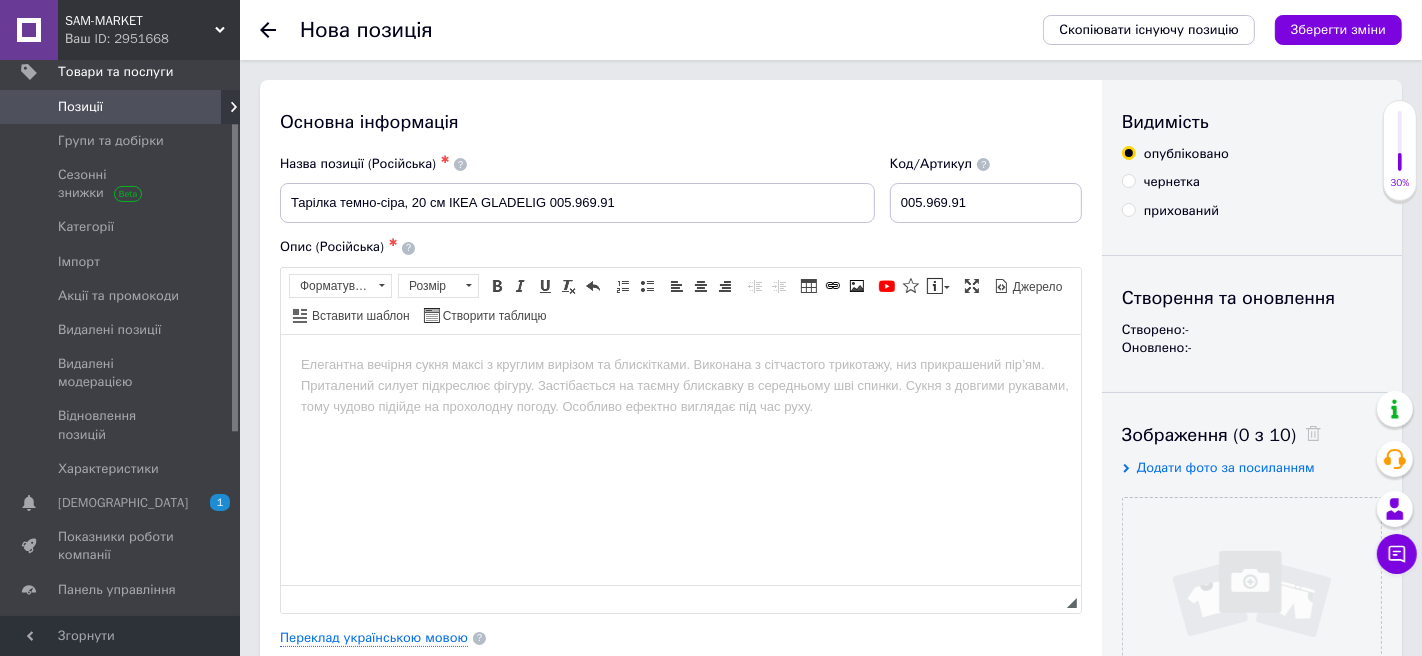 click at bounding box center [680, 364] 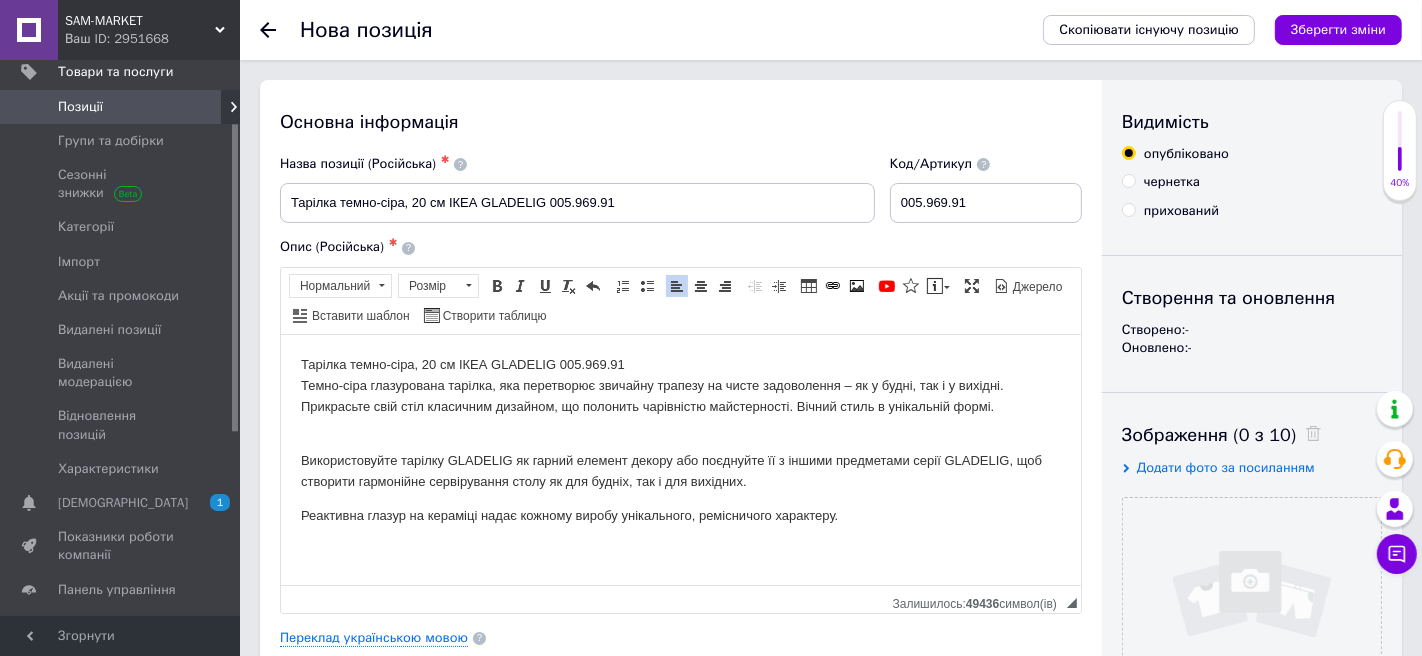 click on "Опис (Російська) ✱ Тарілка темно-сіра, 20 см ІКЕА GLADELIG 005.969.91
Темно-сіра глазурована тарілка, яка перетворює звичайну трапезу на чисте задоволення – як у будні, так і у вихідні. Прикрасьте свій стіл класичним дизайном, що полонить чарівністю майстерності. Вічний стиль в унікальній формі.
Використовуйте тарілку GLADELIG як гарний елемент декору або поєднуйте її з іншими предметами серії GLADELIG, щоб створити гармонійне сервірування столу як для будніх, так і для вихідних.
Реактивна глазур на кераміці надає кожному виробу унікального, ремісничого характеру." at bounding box center [681, 425] 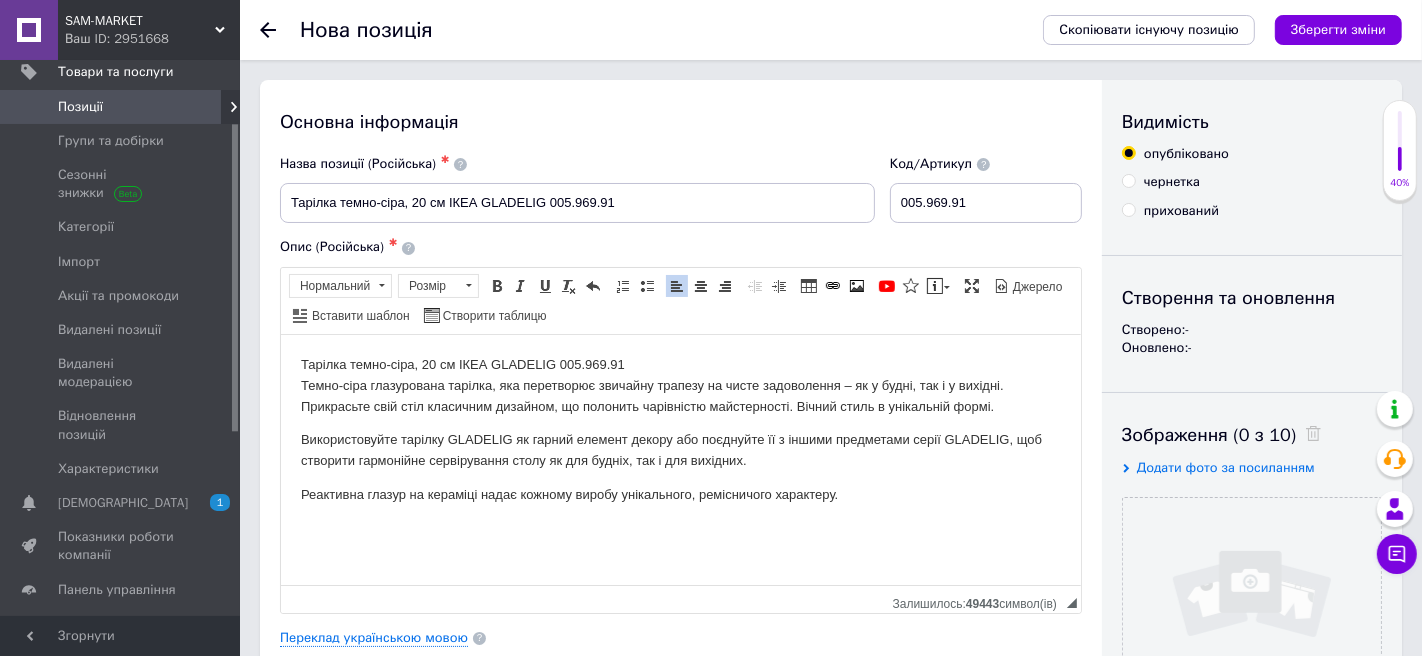 click on "Реактивна глазур на кераміці надає кожному виробу унікального, ремісничого характеру." 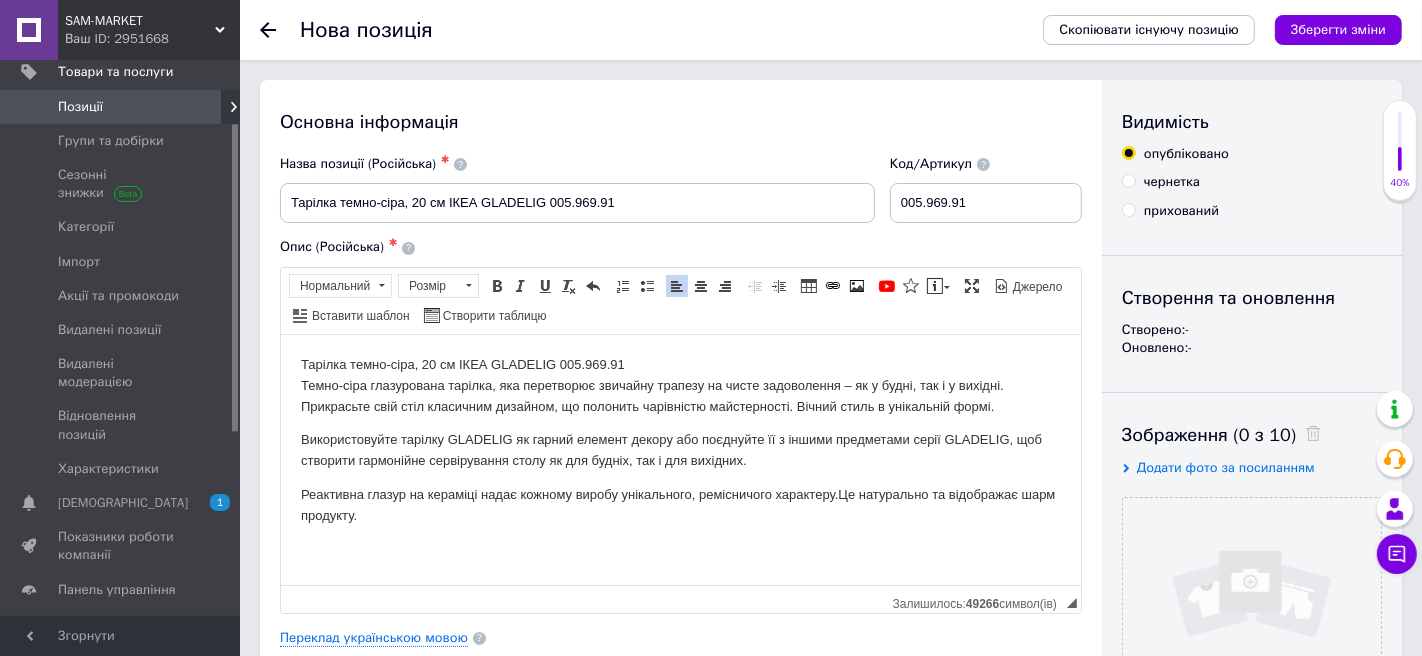 scroll, scrollTop: 131, scrollLeft: 0, axis: vertical 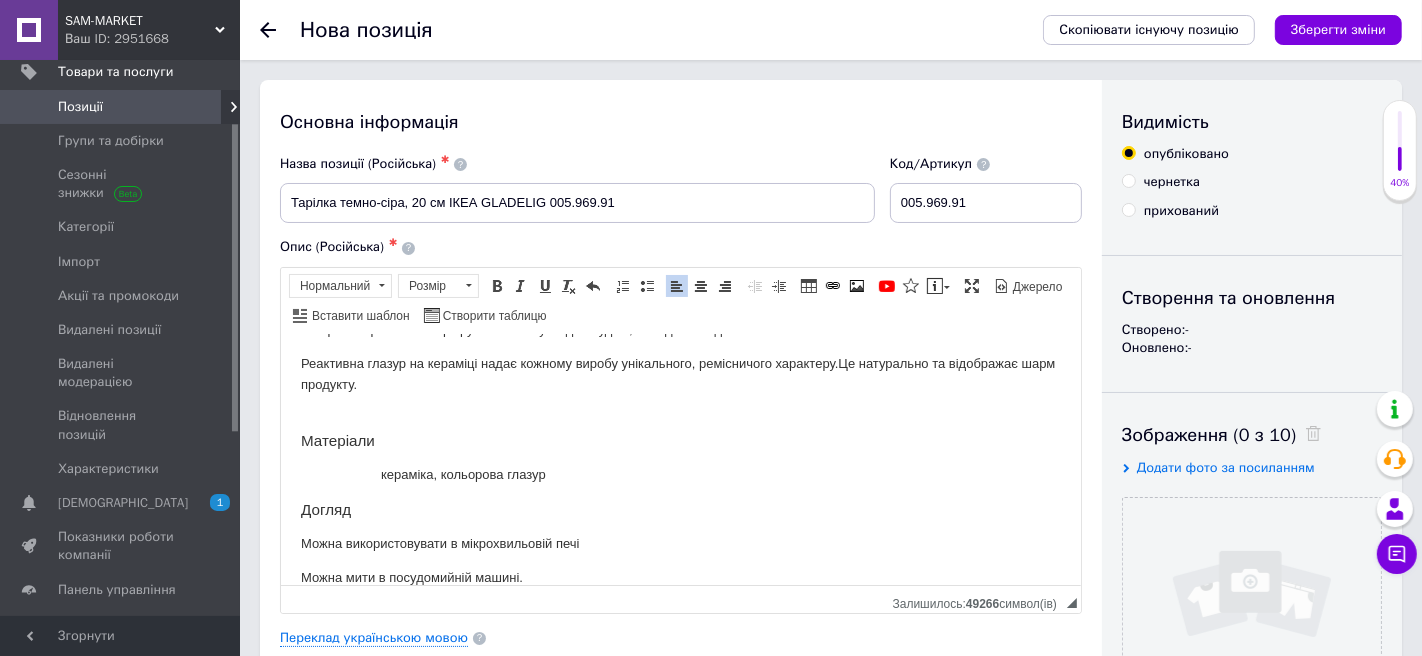 click on "кераміка, кольорова глазур" at bounding box center (680, 474) 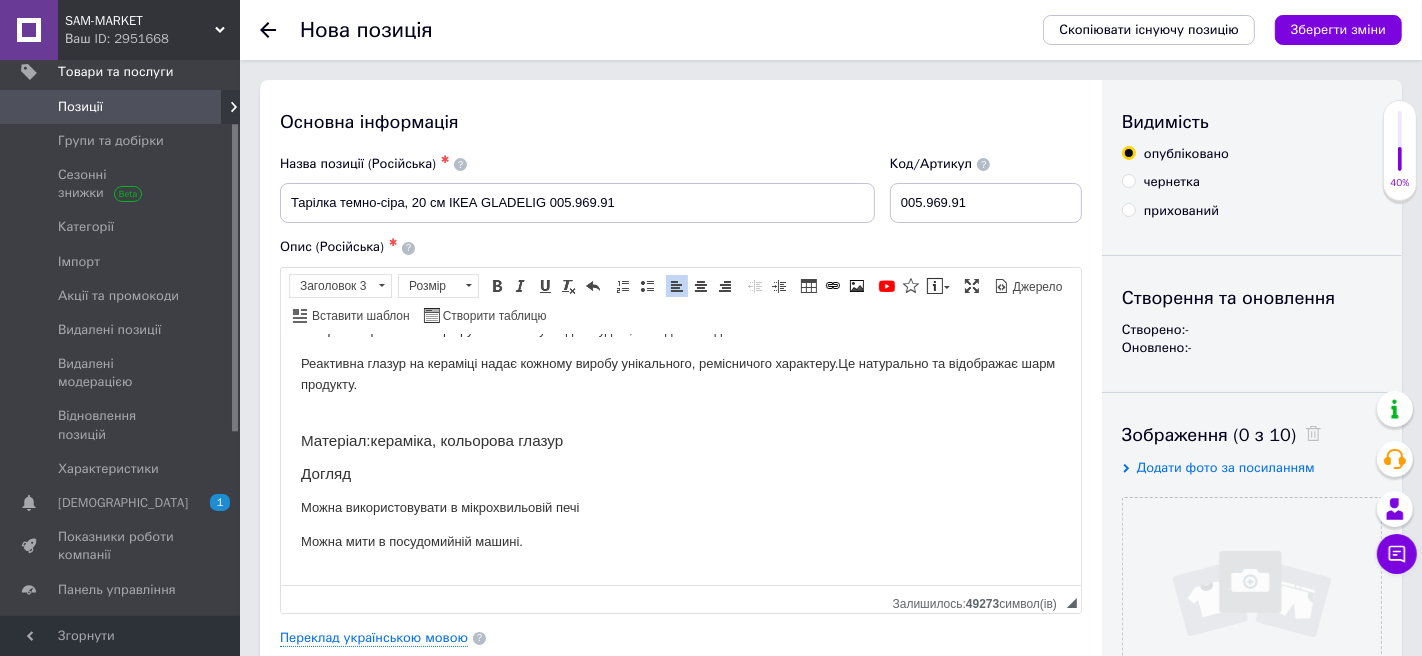 click on "Догляд" at bounding box center [680, 473] 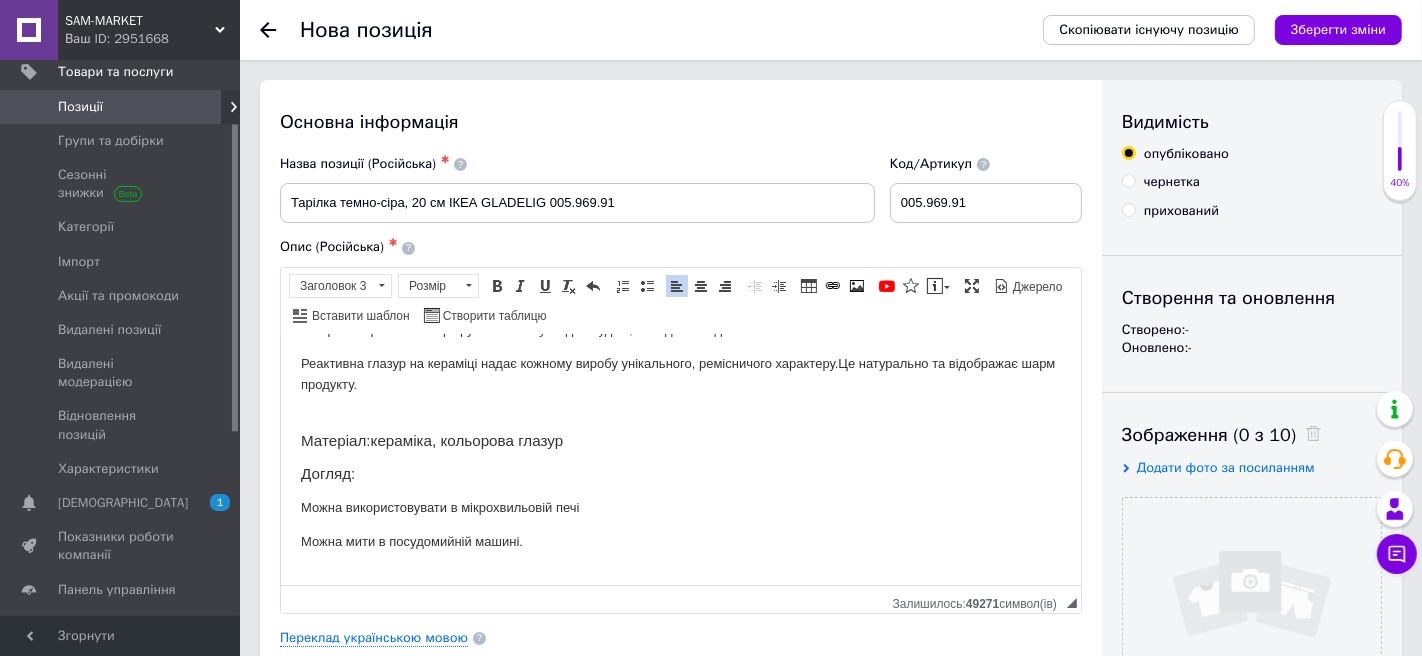 click on "Тарілка темно-сіра, 20 см ІКЕА GLADELIG 005.969.91 Темно-сіра глазурована тарілка, яка перетворює звичайну трапезу на чисте задоволення – як у будні, так і у вихідні. Прикрасьте свій стіл класичним дизайном, що полонить чарівністю майстерності. Вічний стиль в унікальній формі. Використовуйте тарілку GLADELIG як гарний елемент декору або поєднуйте її з іншими предметами серії GLADELIG, щоб створити гармонійне сервірування столу як для будніх, так і для вихідних. Реактивна глазур на кераміці надає кожному виробу унікального, ремісничого характеру.  Матеріал:  Догляд:" at bounding box center (680, 404) 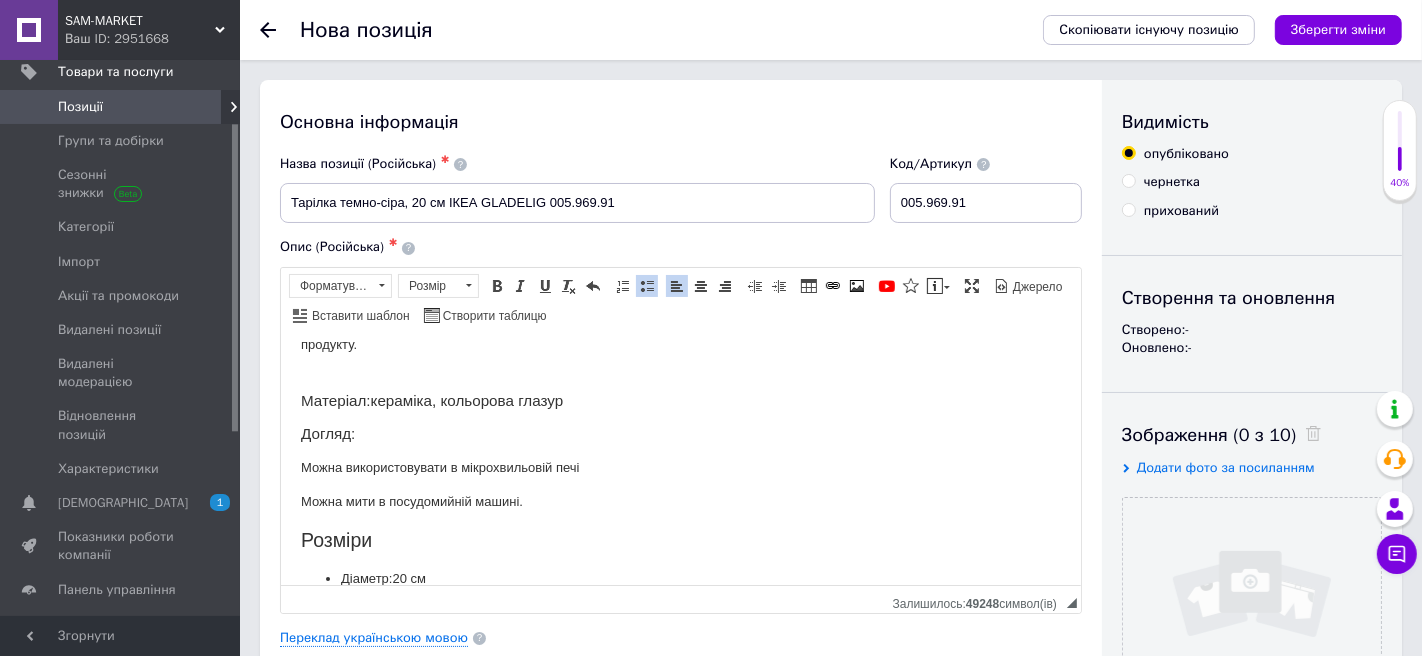 scroll, scrollTop: 195, scrollLeft: 0, axis: vertical 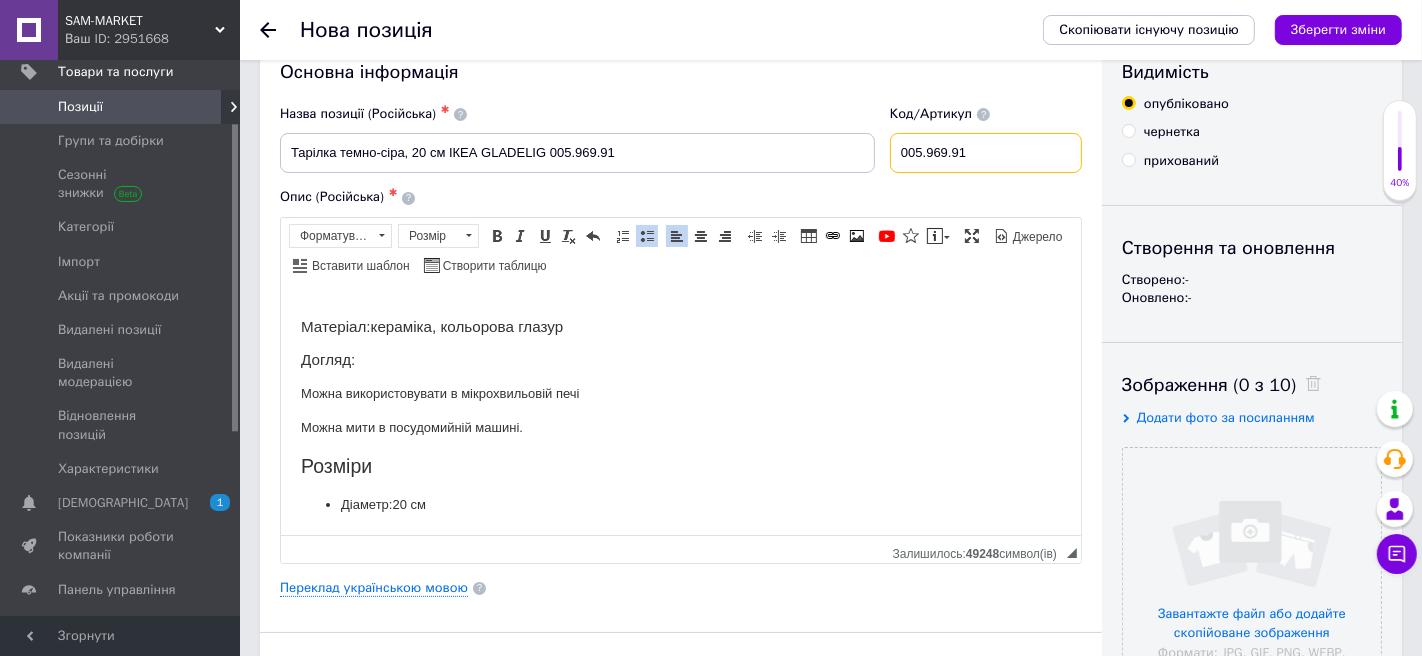 click on "005.969.91" at bounding box center (986, 153) 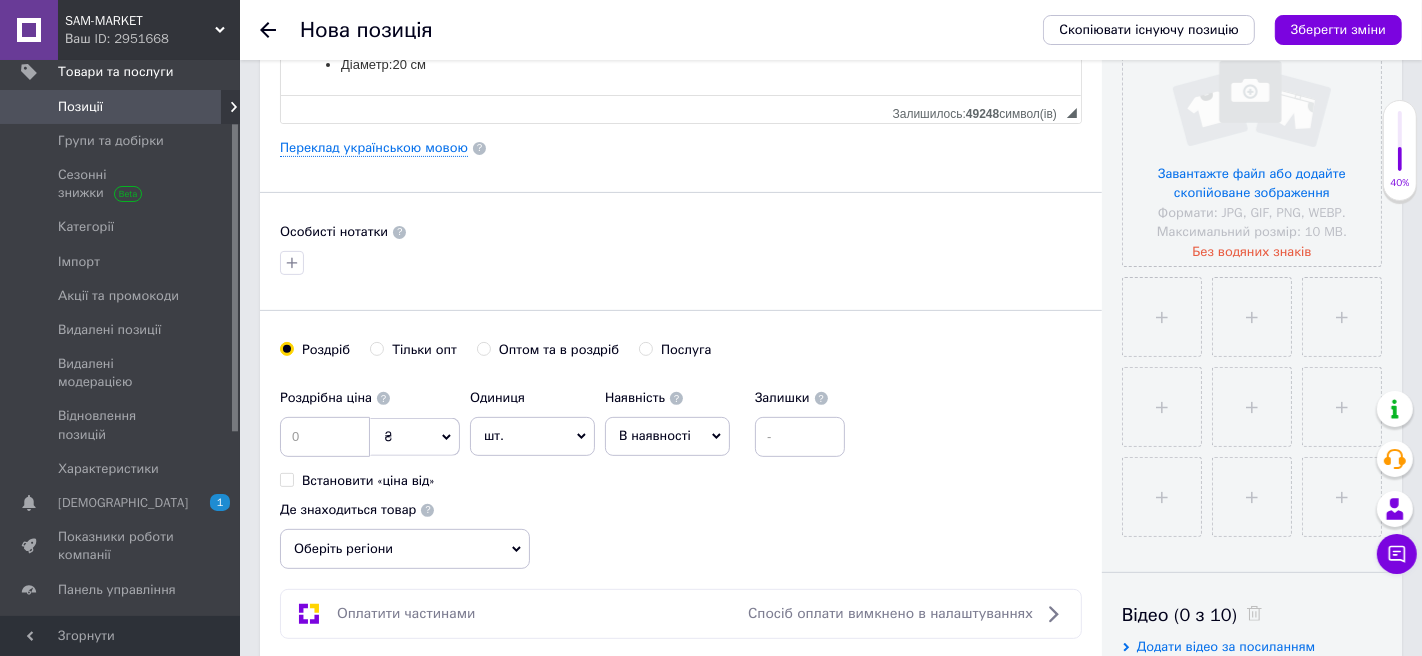 scroll, scrollTop: 951, scrollLeft: 0, axis: vertical 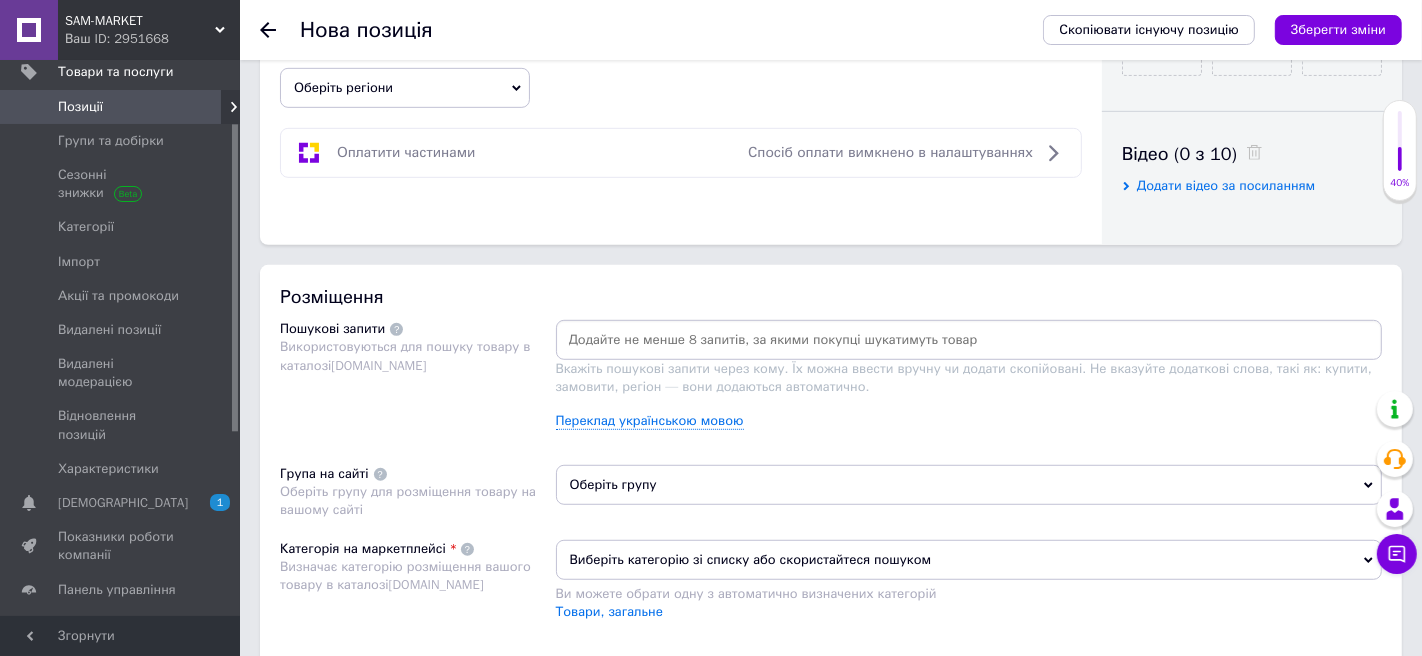 click at bounding box center [969, 340] 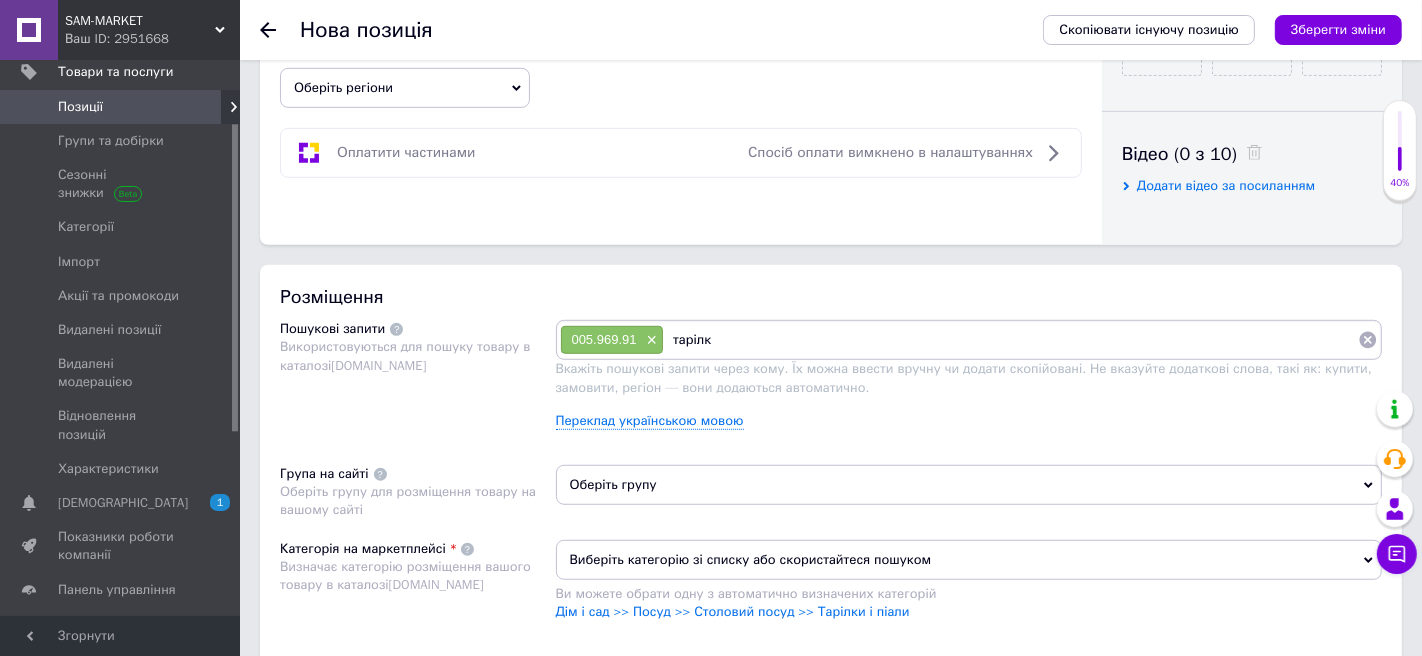 type on "тарілка" 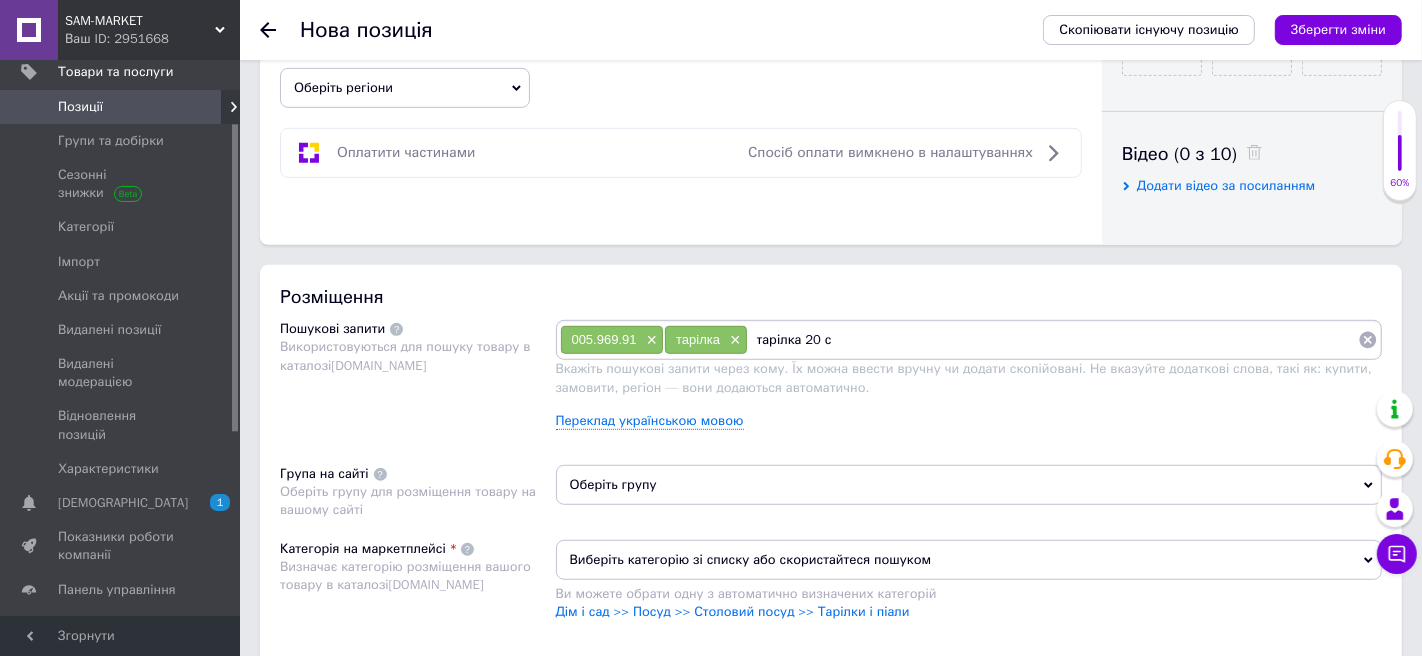 type on "тарілка 20 см" 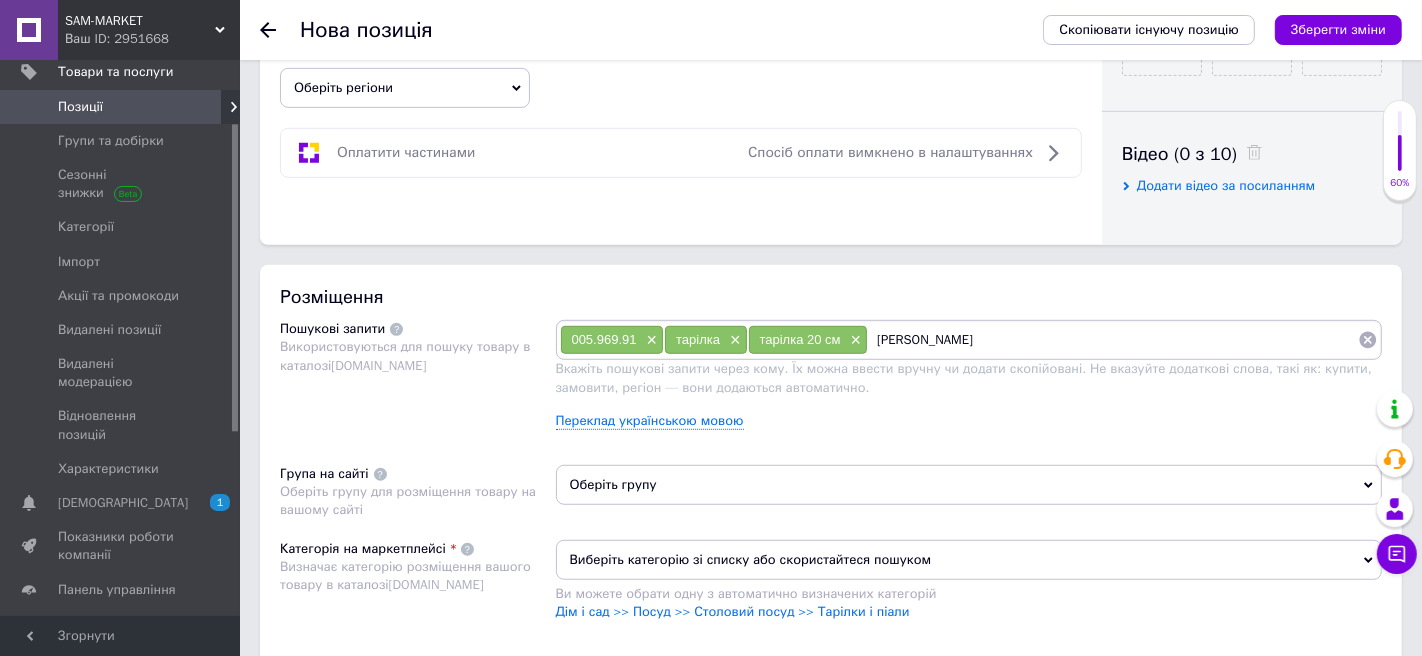 type on "[PERSON_NAME]" 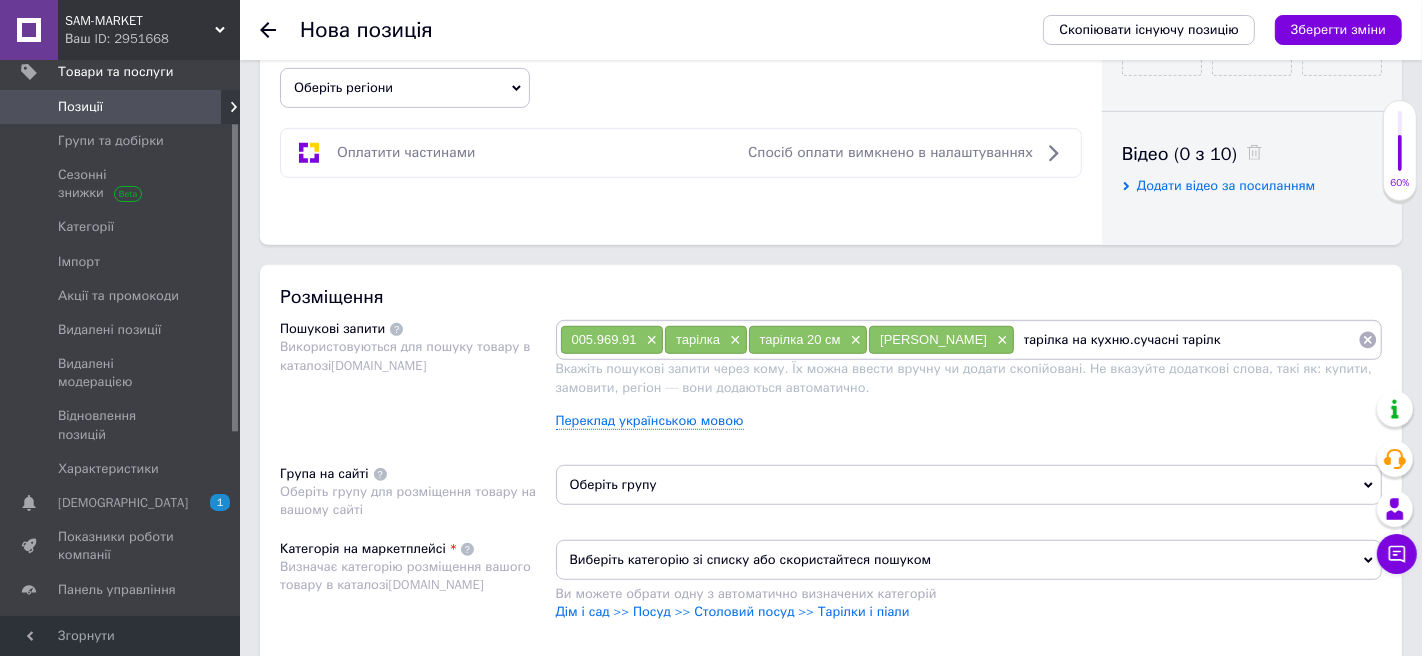 type on "тарілка на кухню.сучасні тарілки" 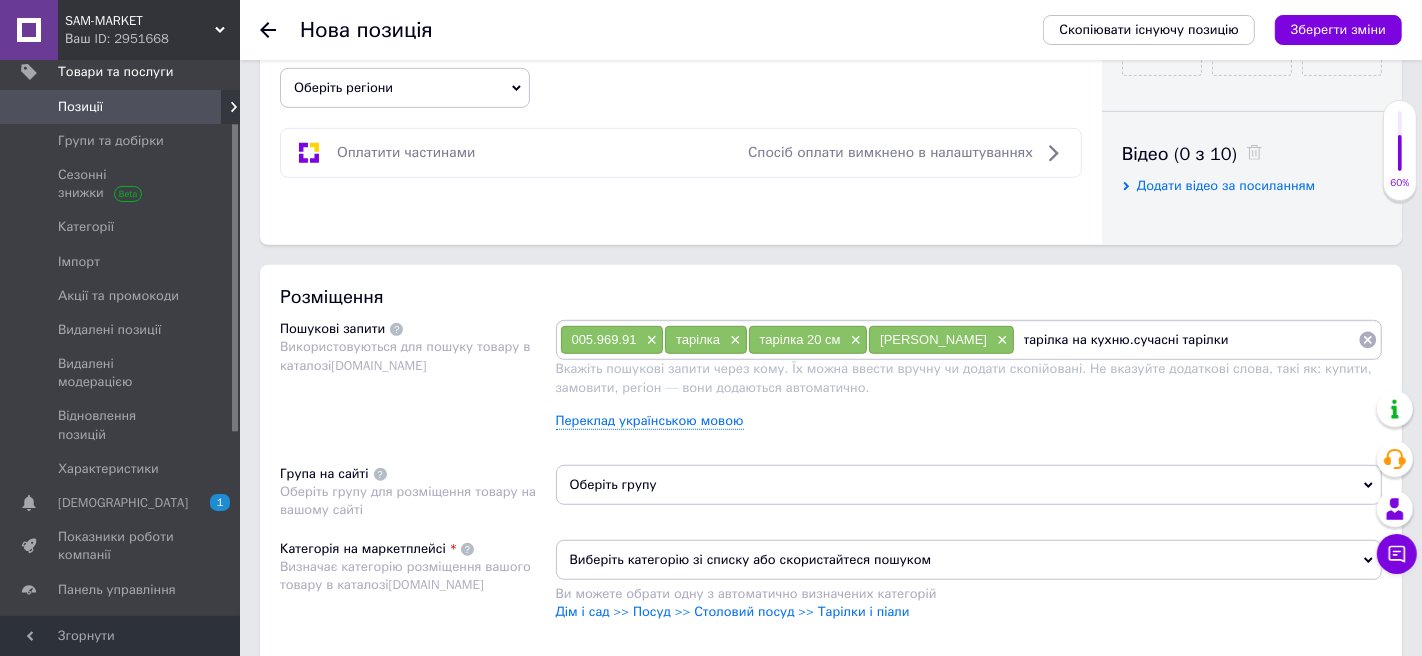 drag, startPoint x: 1119, startPoint y: 334, endPoint x: 1268, endPoint y: 338, distance: 149.05368 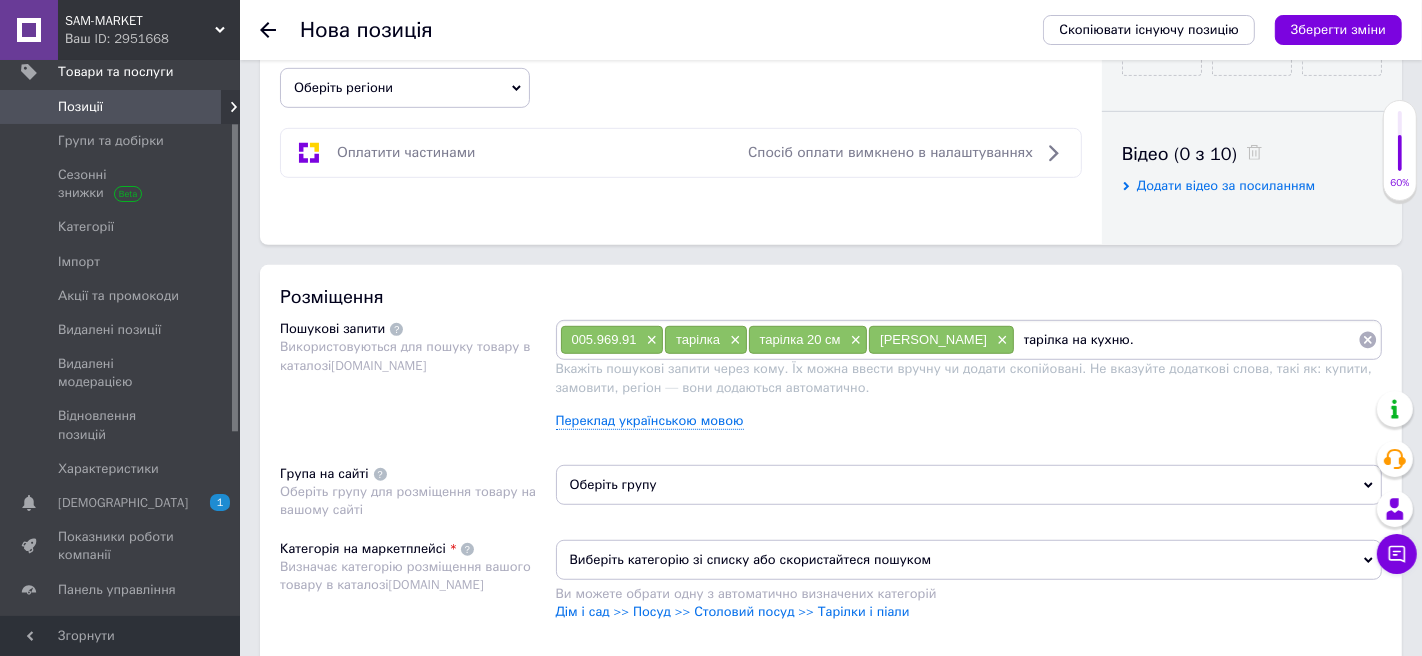 type on "тарілка на кухню" 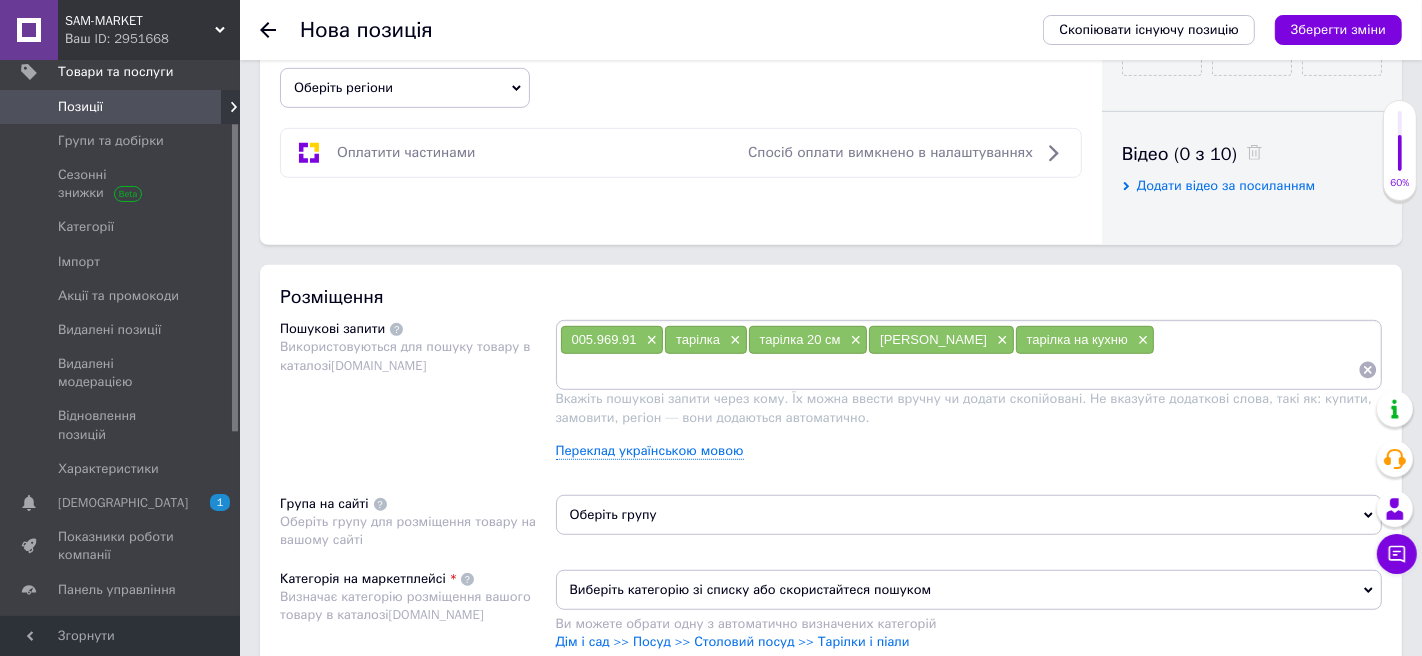 paste on "сучасні тарілки" 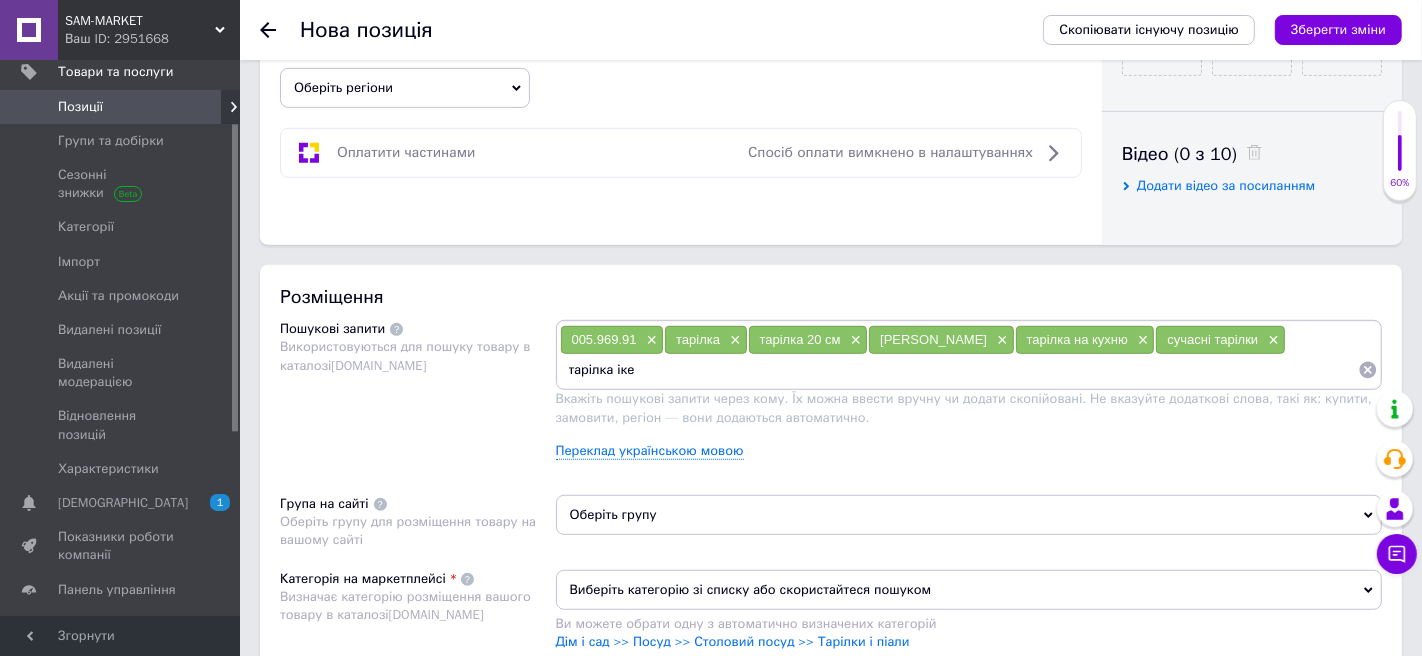type on "тарілка ікеа" 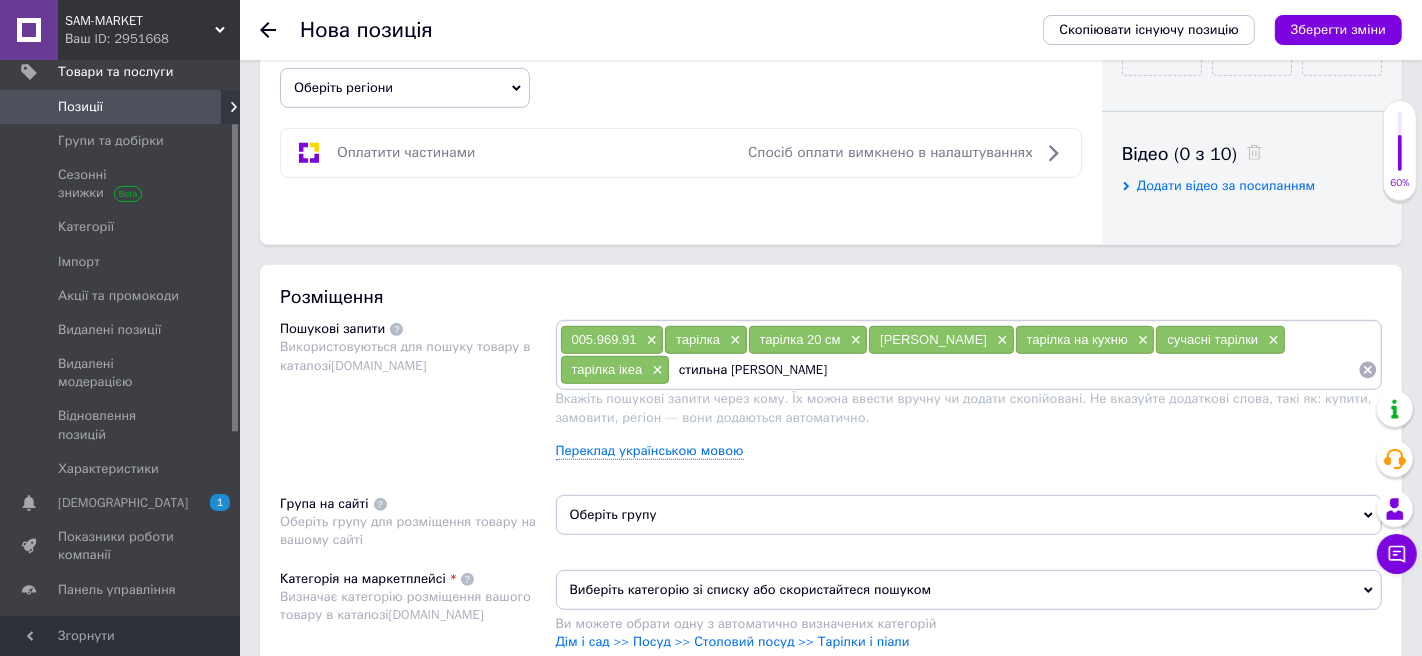 type on "стильна [PERSON_NAME]" 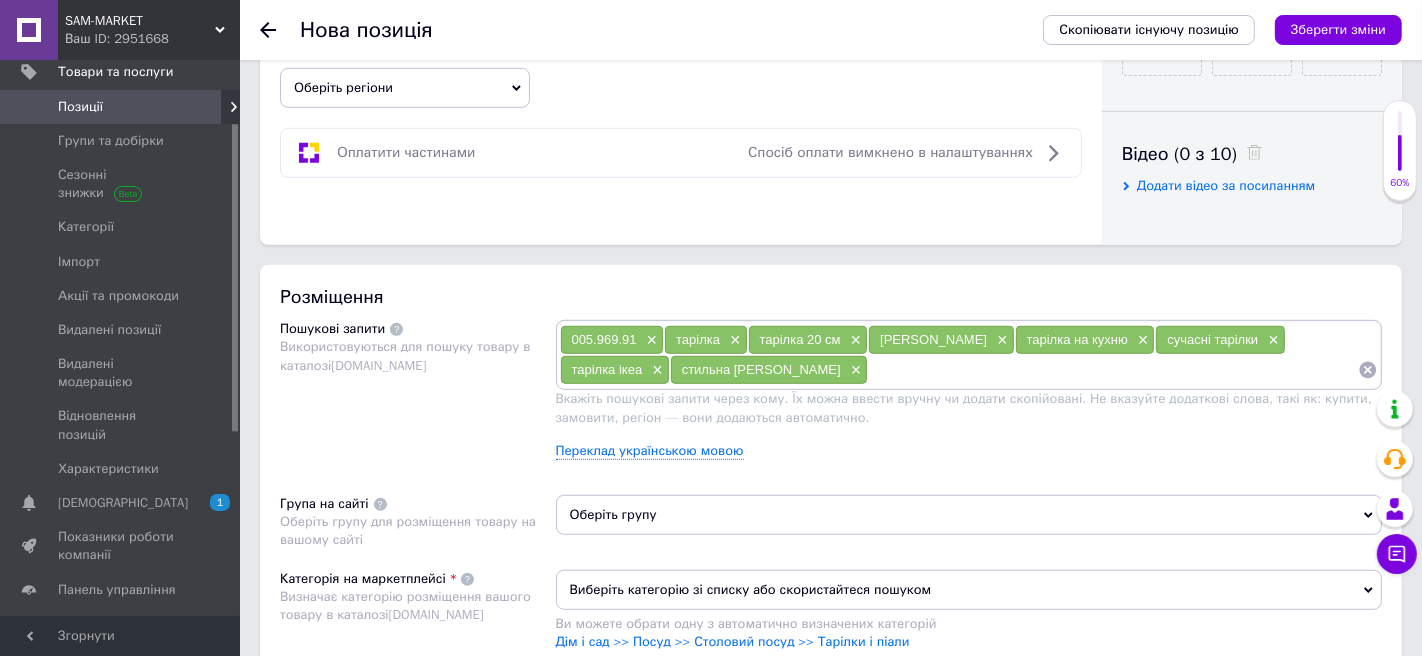 paste on "Тарелка GLADELIG" 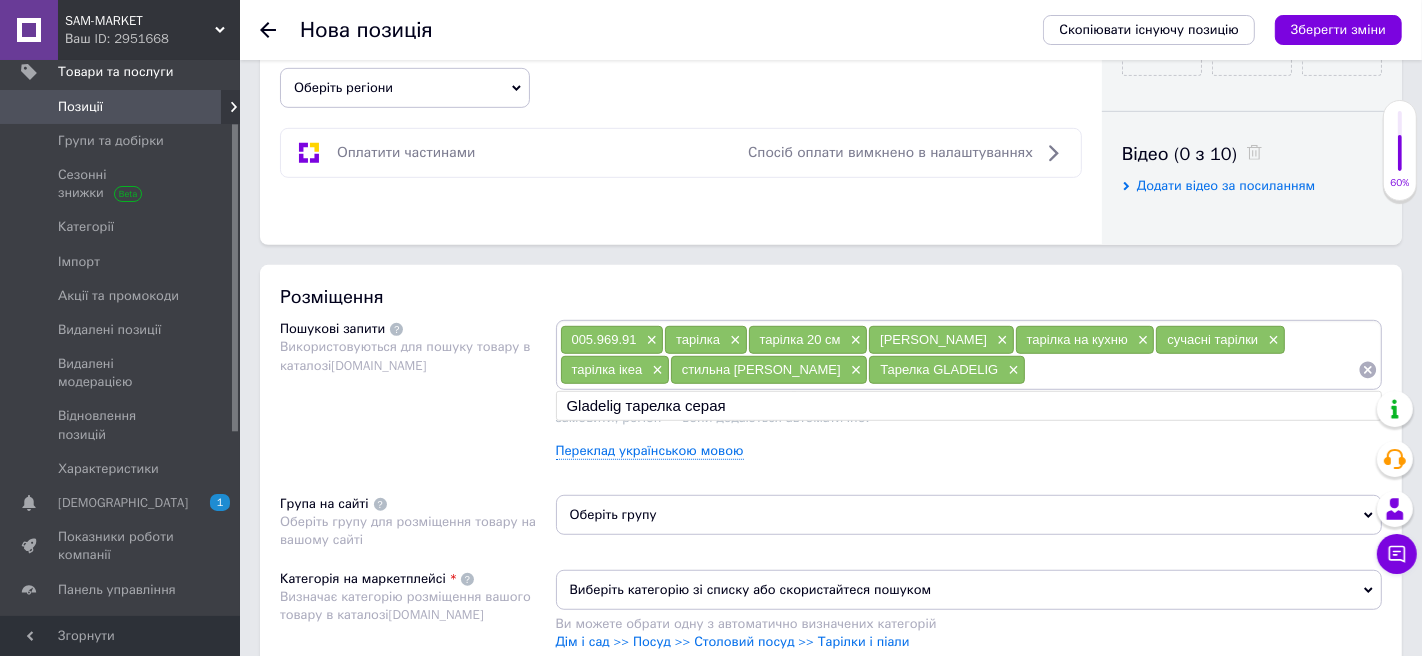paste on "Тарелка GLADELIG" 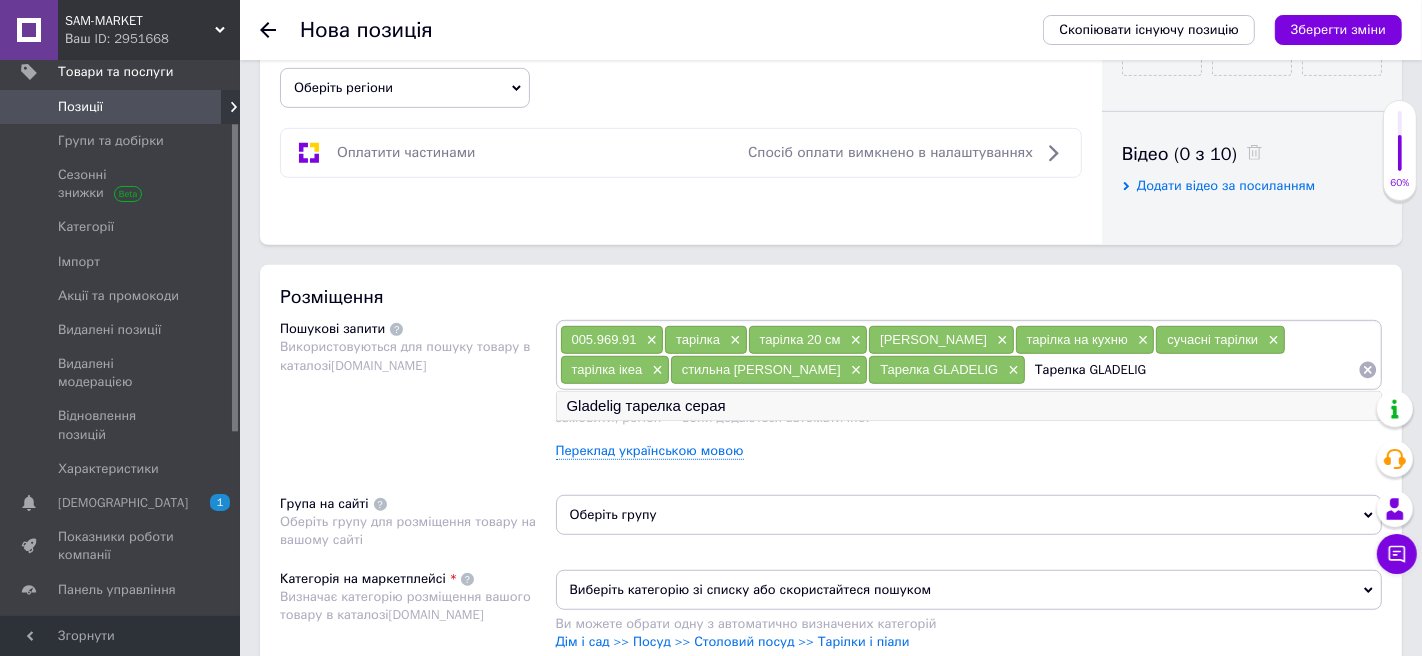 type on "Тарелка GLADELIG" 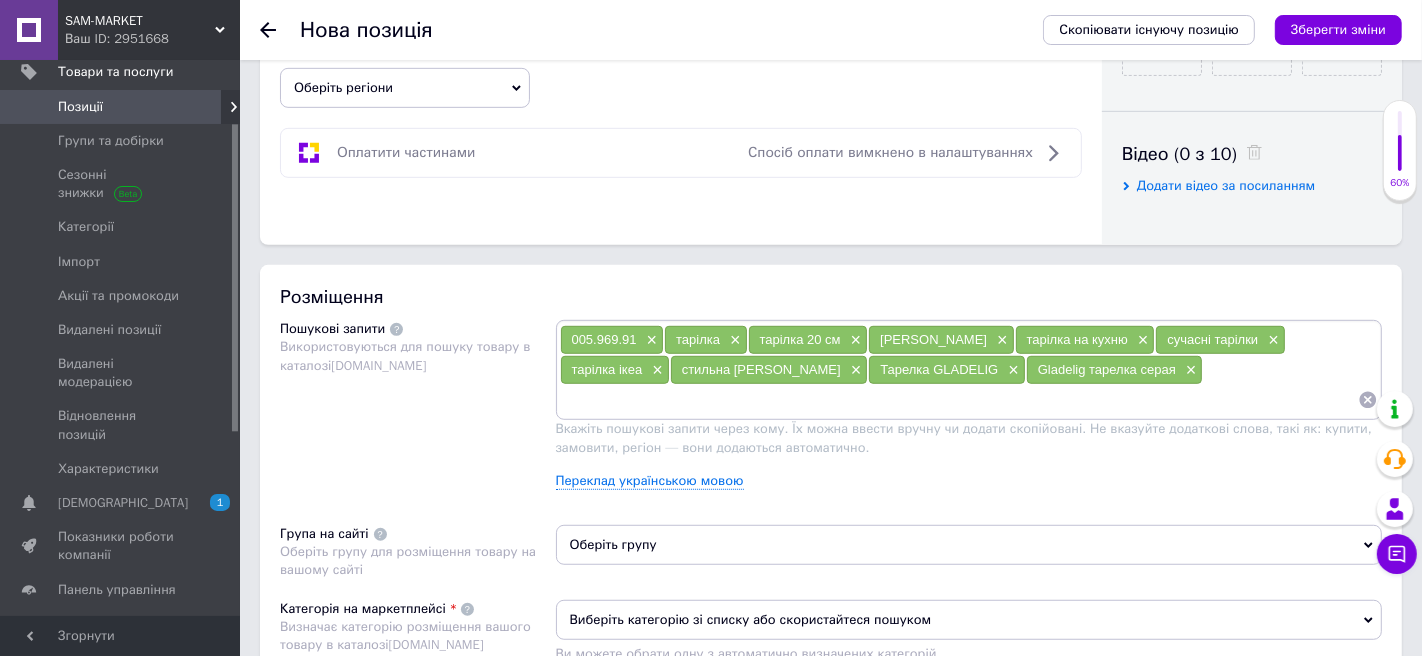 click at bounding box center [959, 400] 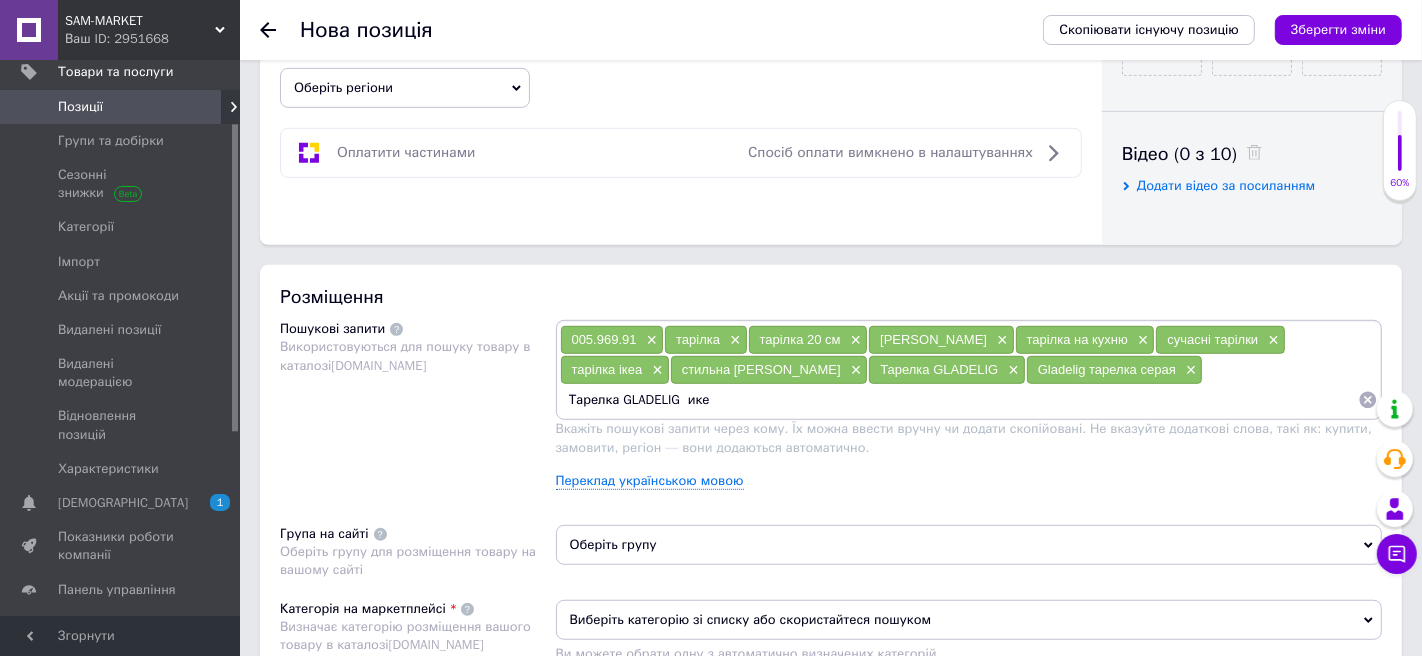 type on "Тарелка GLADELIG  икеа" 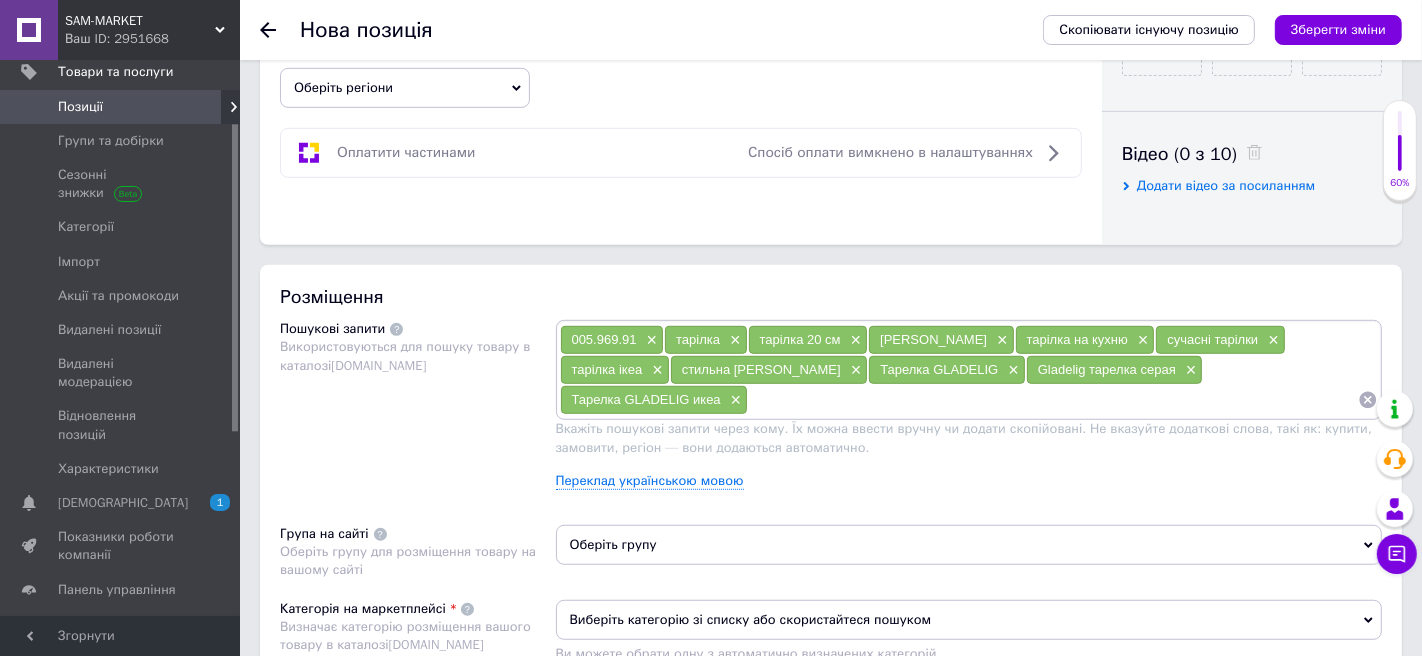 paste on "Тарелка GLADELIG" 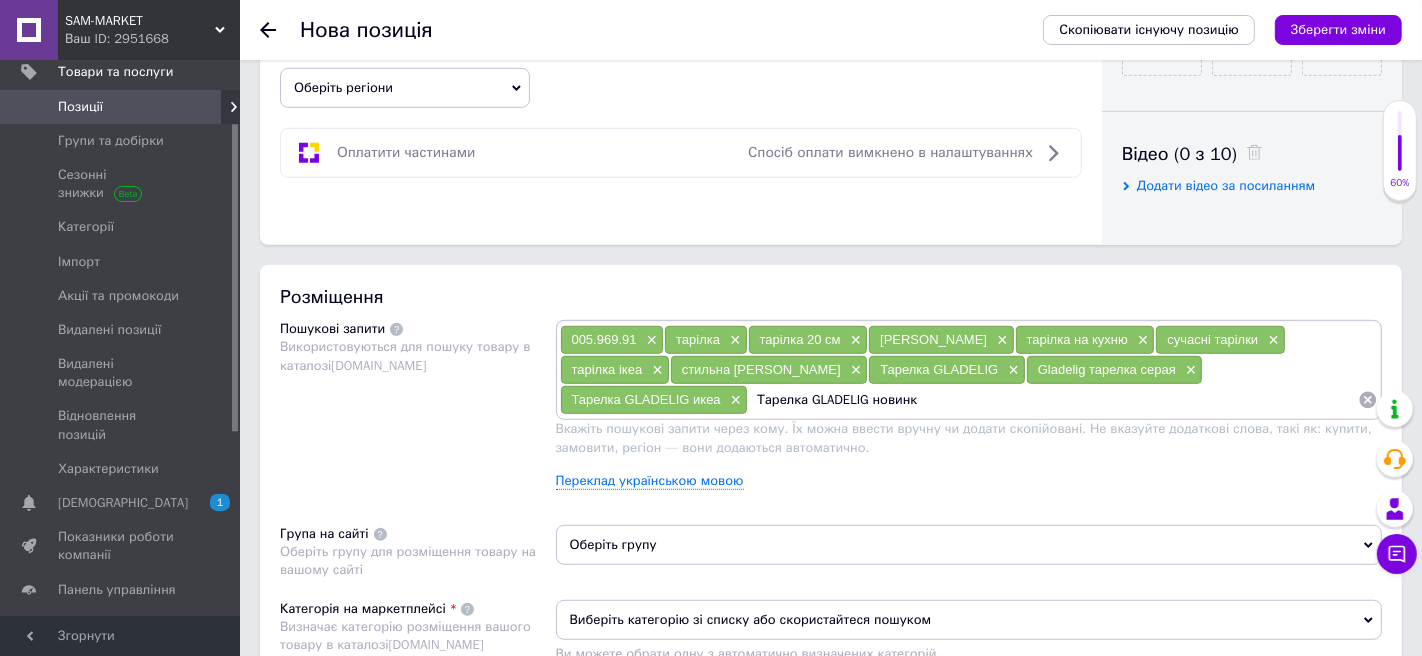 type on "Тарелка GLADELIG новинка" 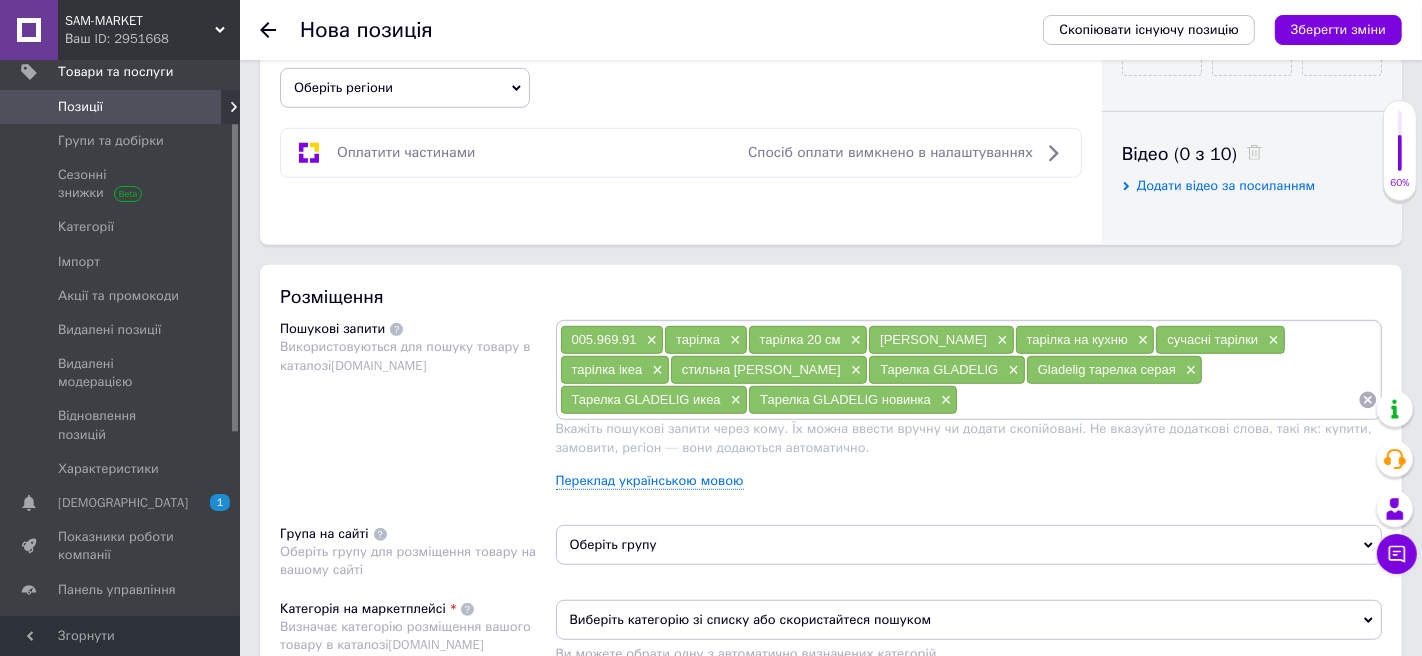 paste on "Тарелка GLADELIG" 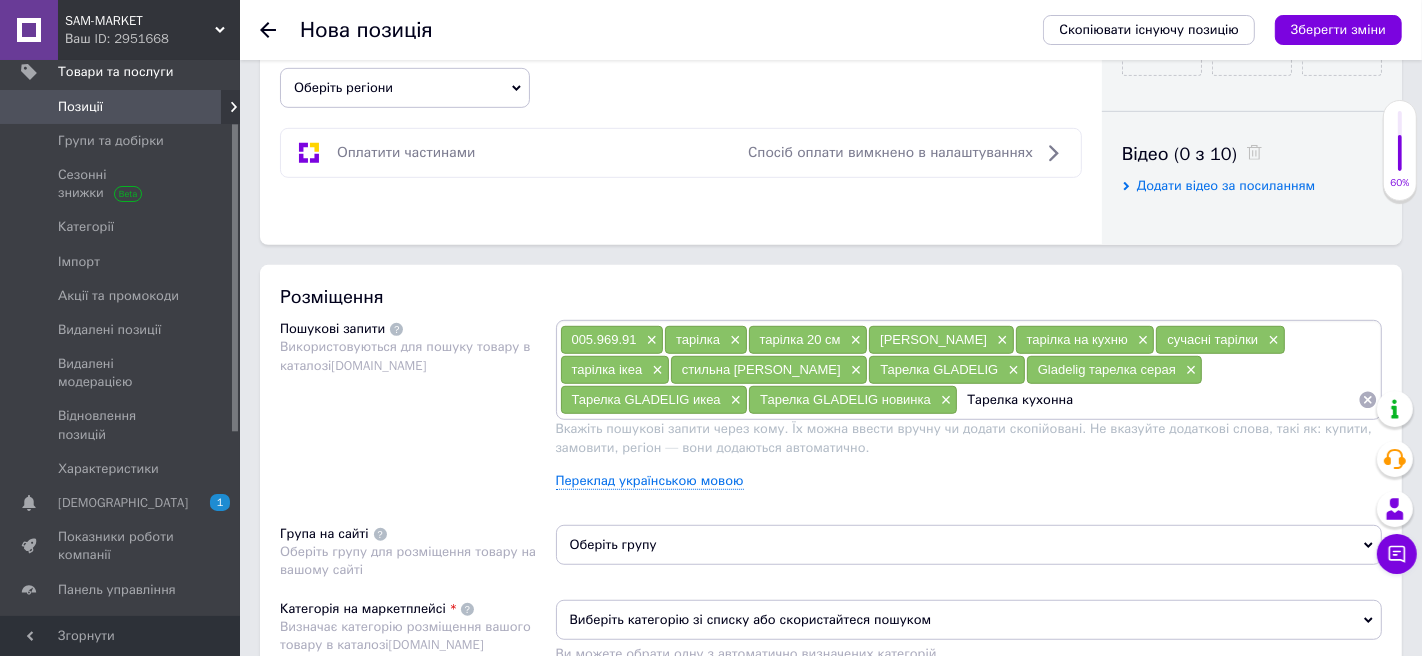 type on "Тарелка кухонная" 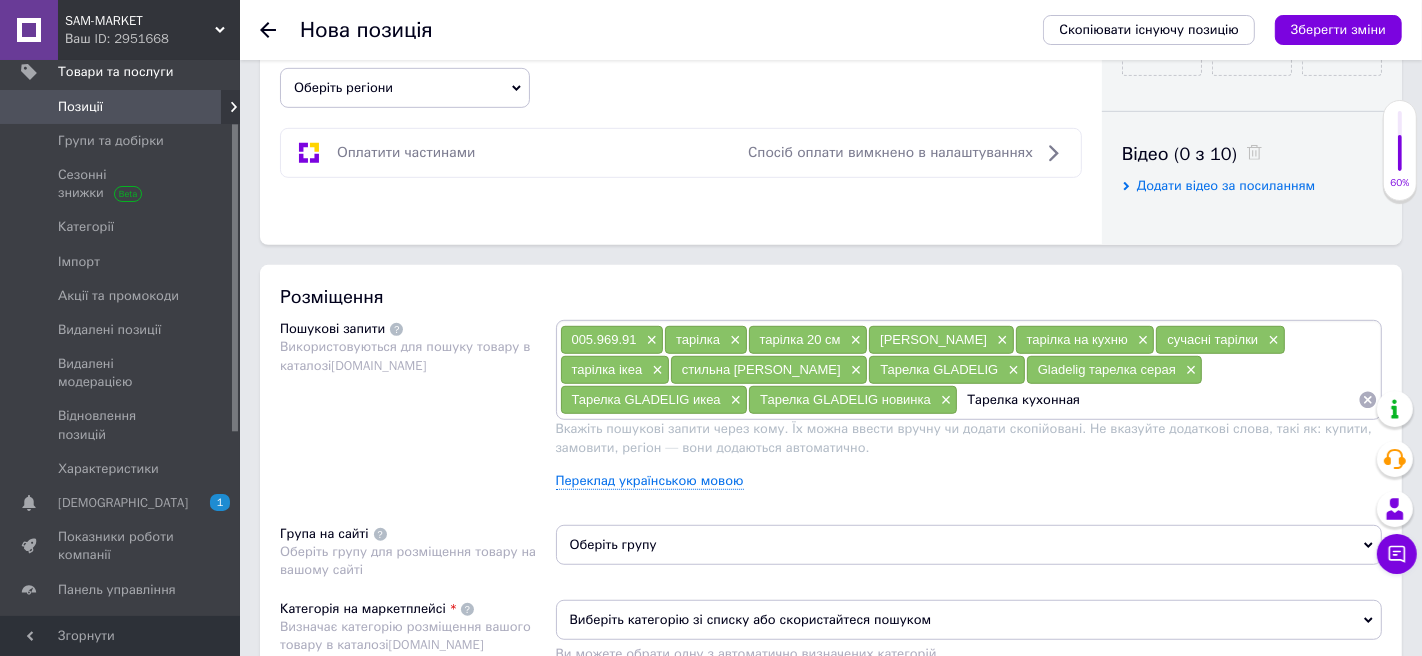 click on "Тарелка кухонная" at bounding box center (1158, 400) 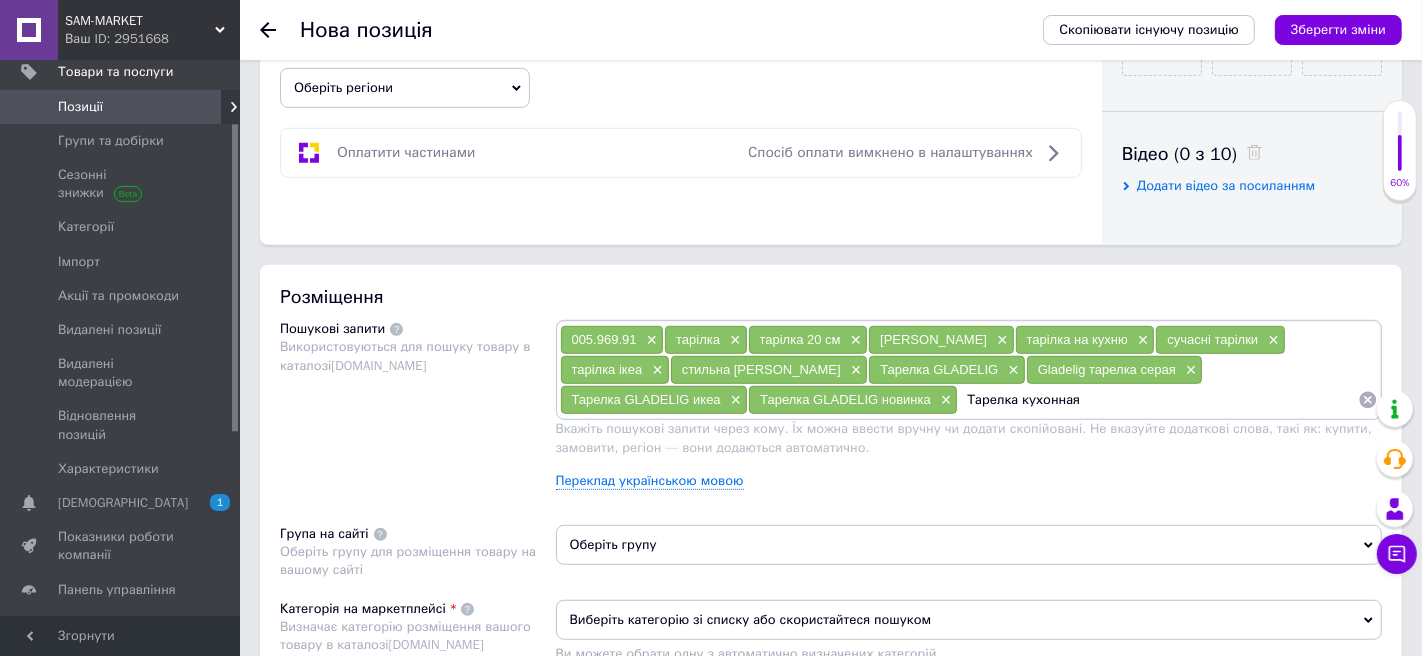 click on "Тарелка кухонная" at bounding box center [1158, 400] 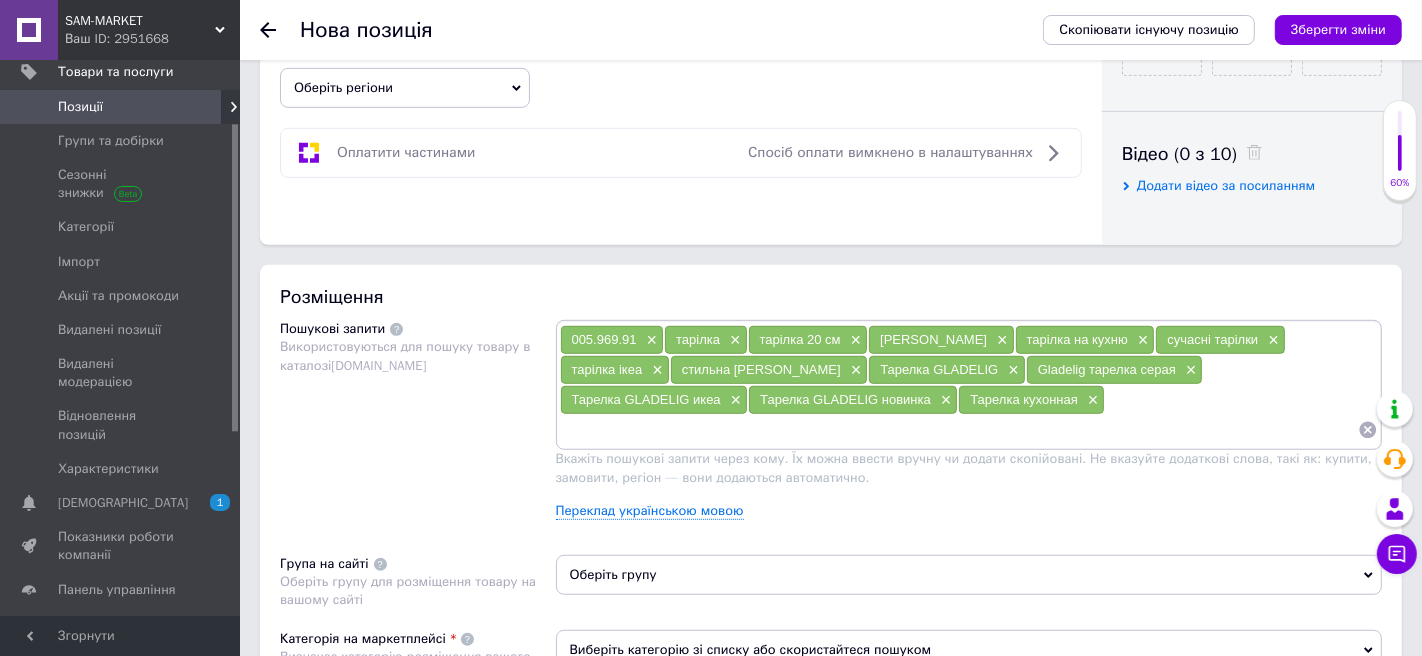 paste on "Тарелка кухонная" 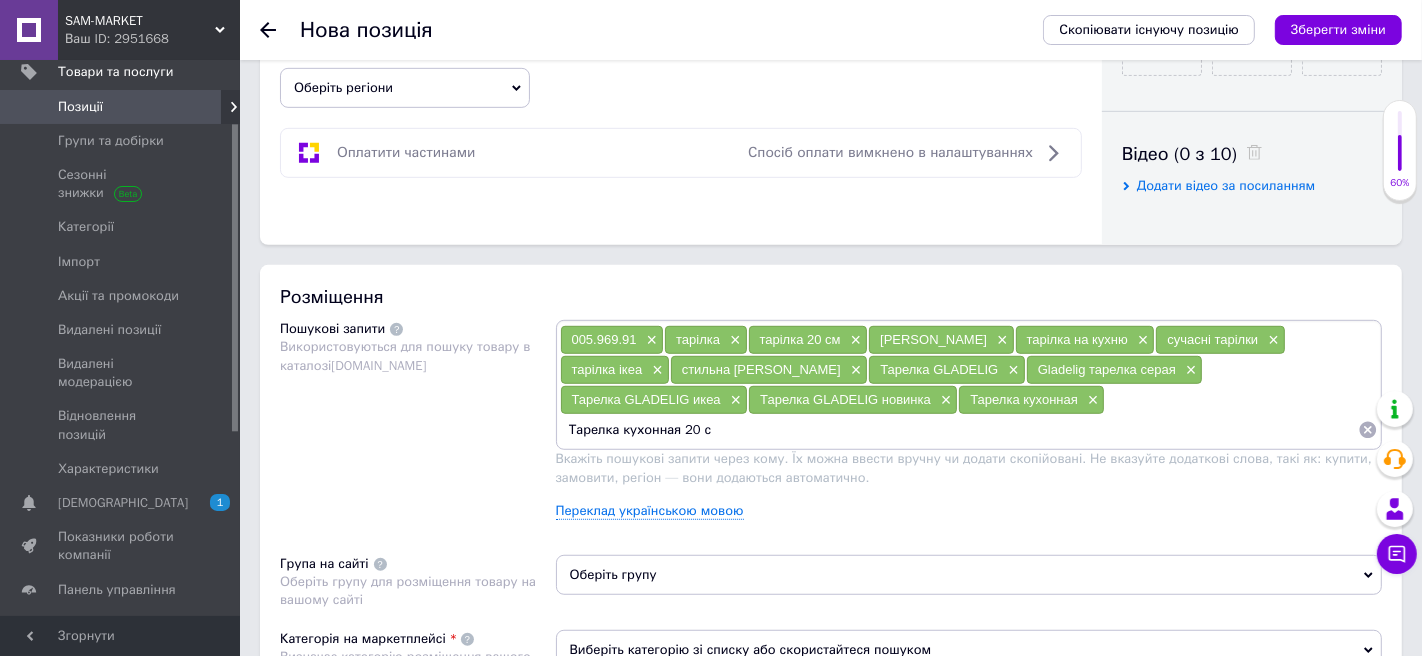 type on "Тарелка кухонная 20 см" 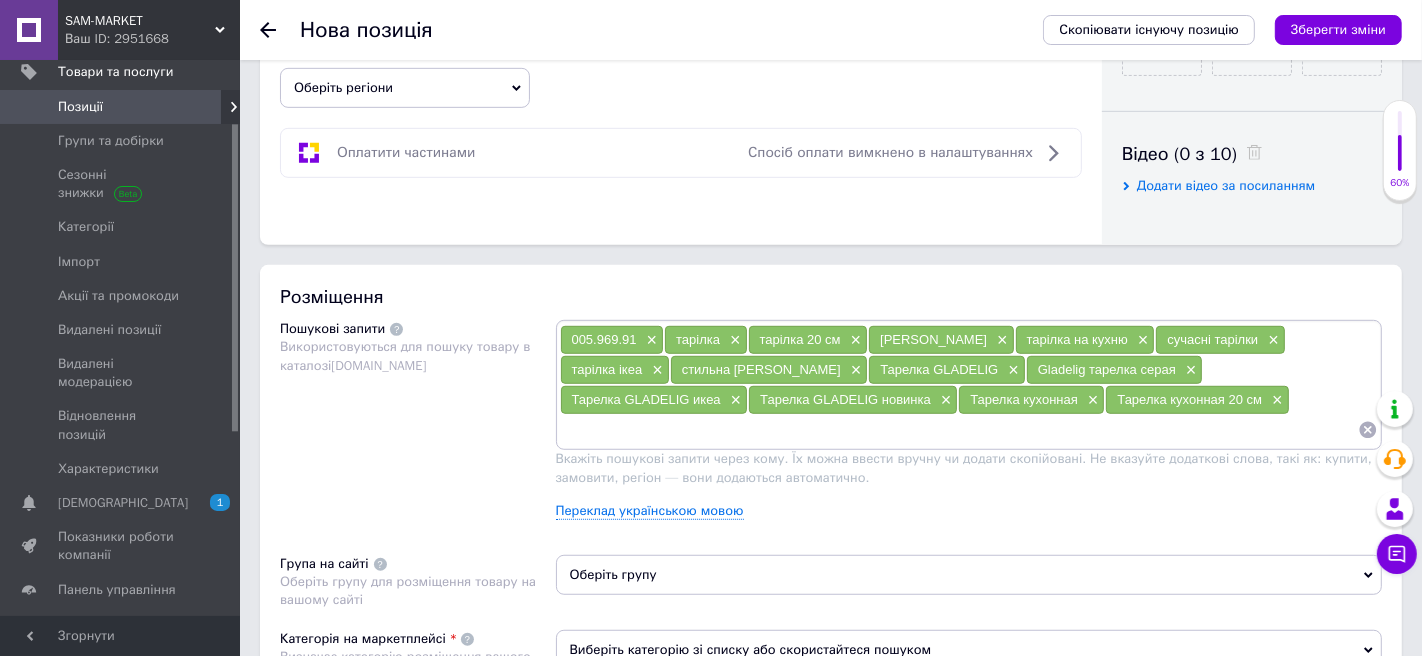 paste on "Тарелка кухонная" 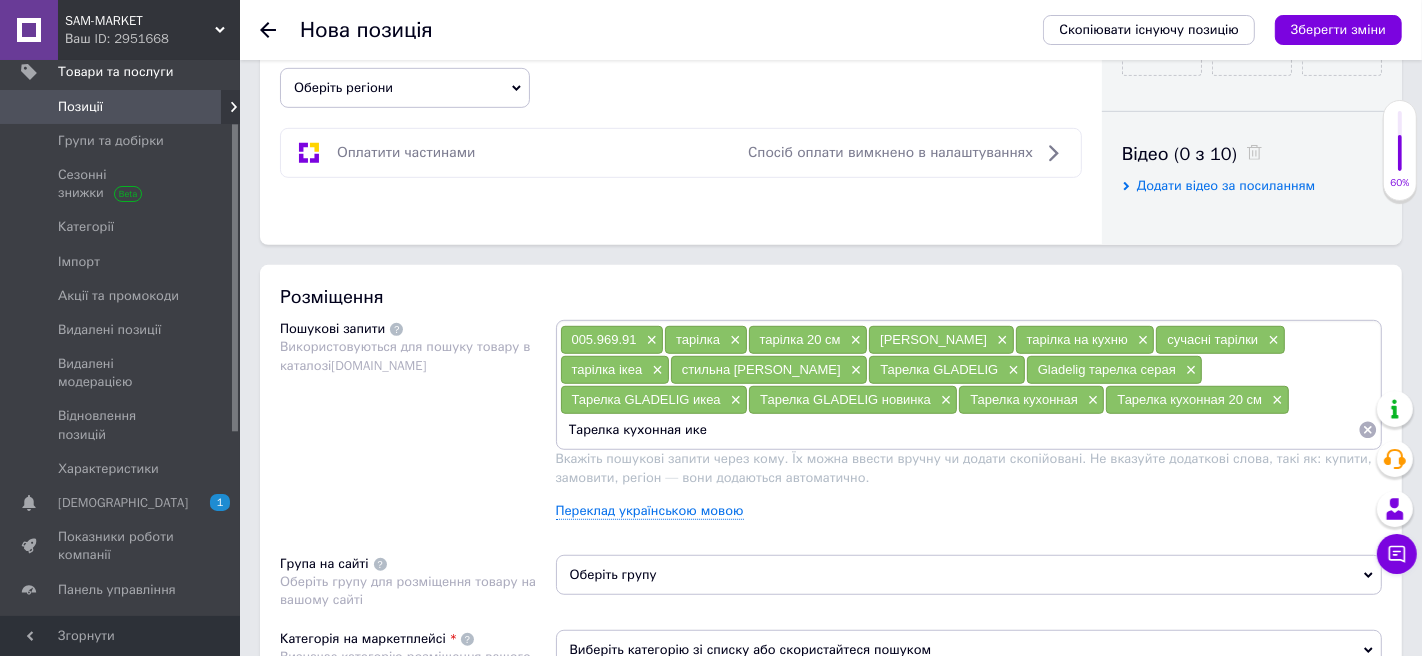 type on "Тарелка кухонная икеа" 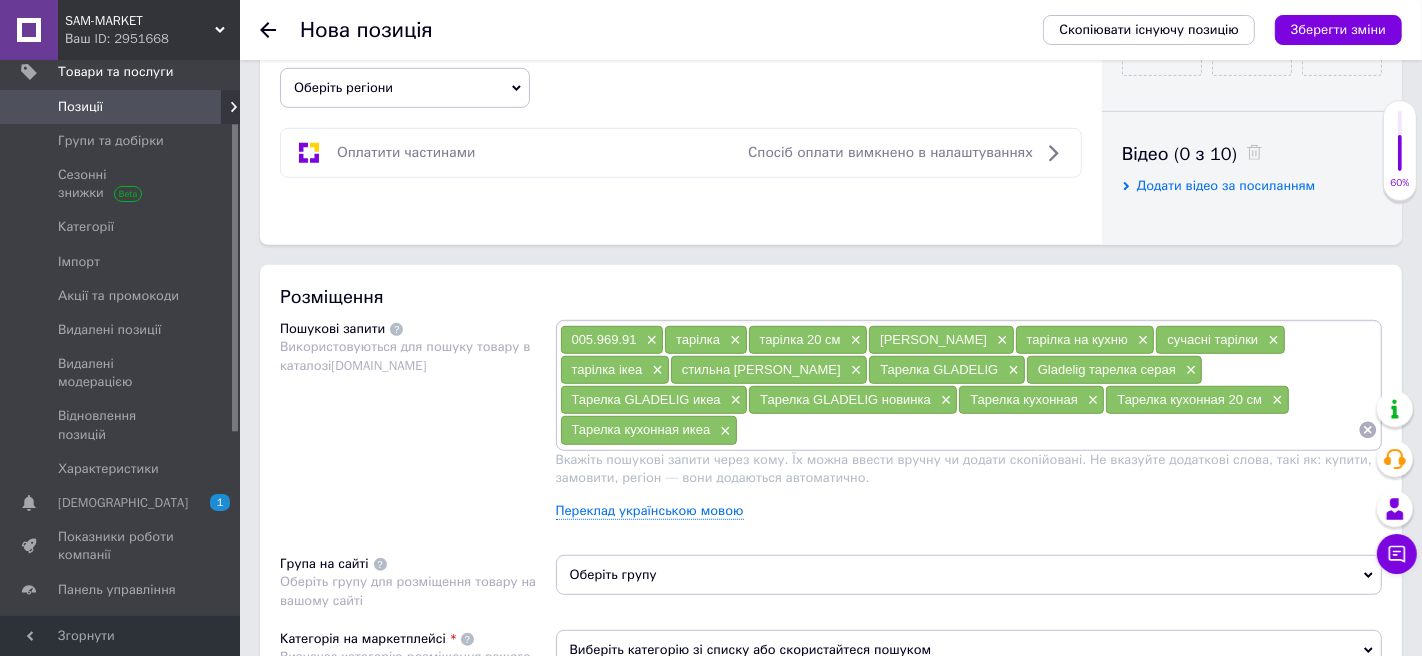 paste on "Тарелка кухонная" 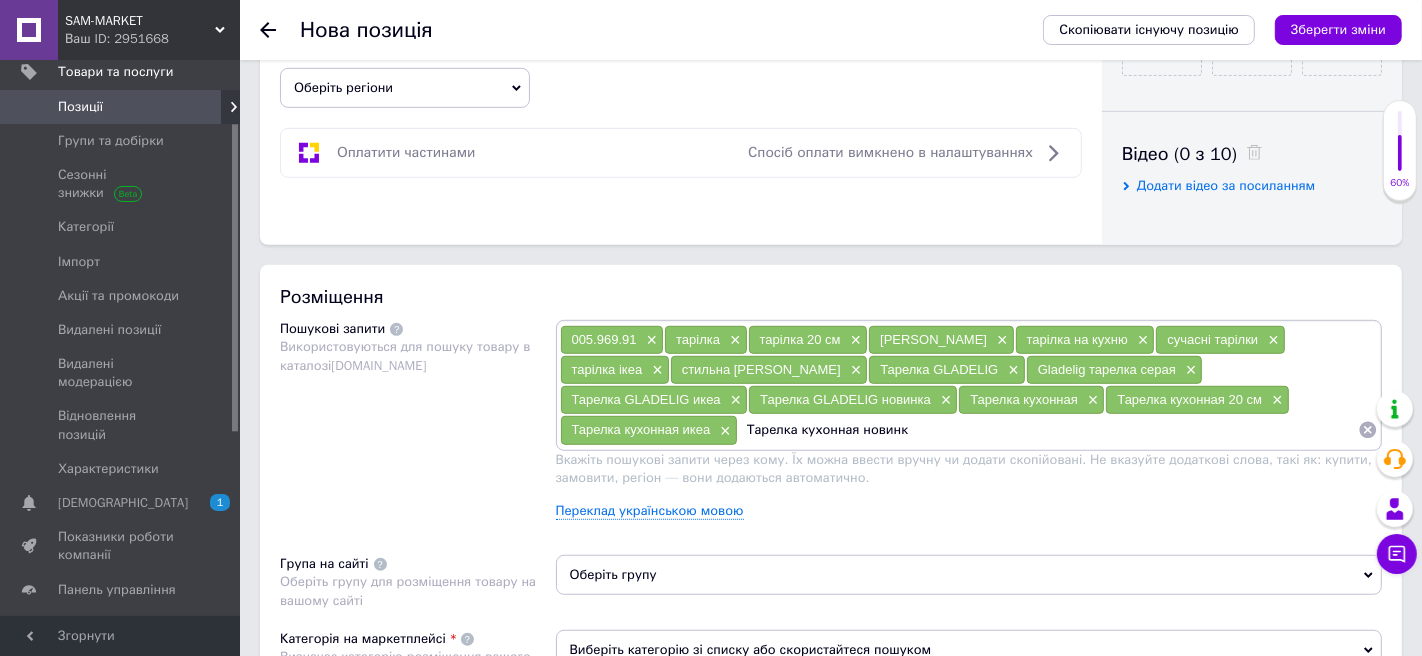 type on "Тарелка кухонная новинка" 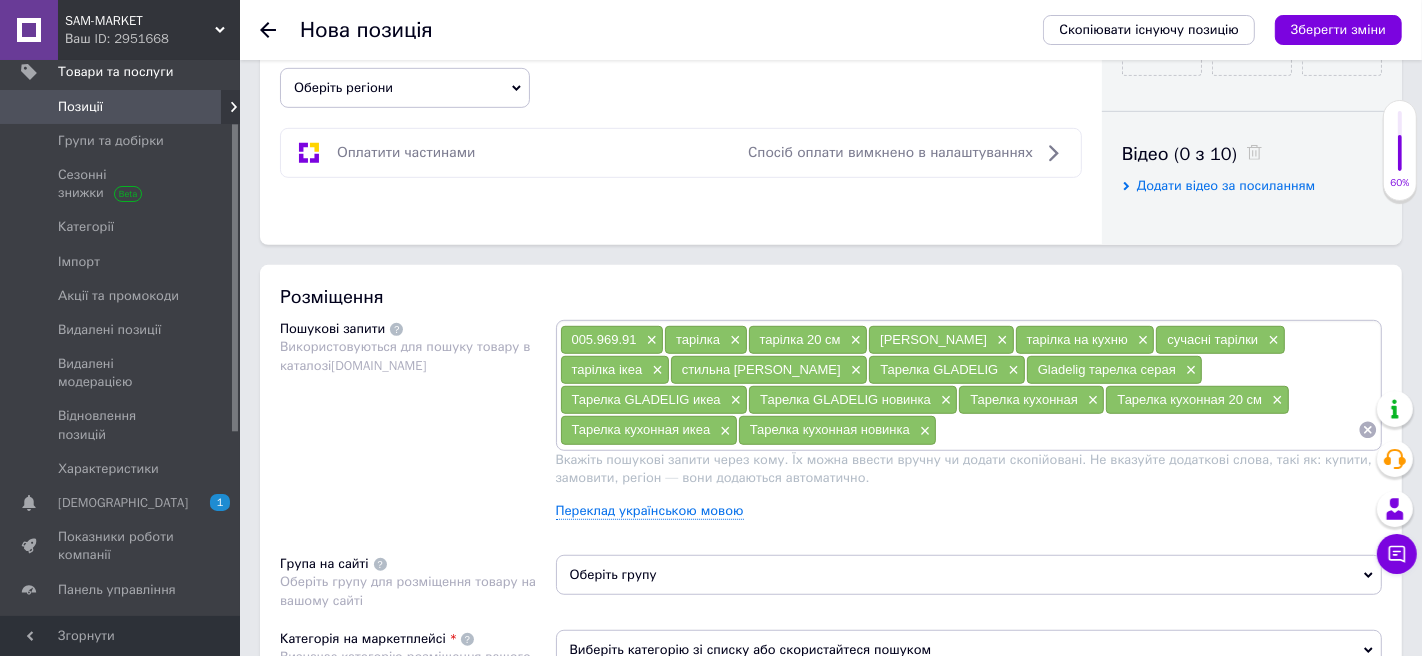 paste on "Тарелка кухонная" 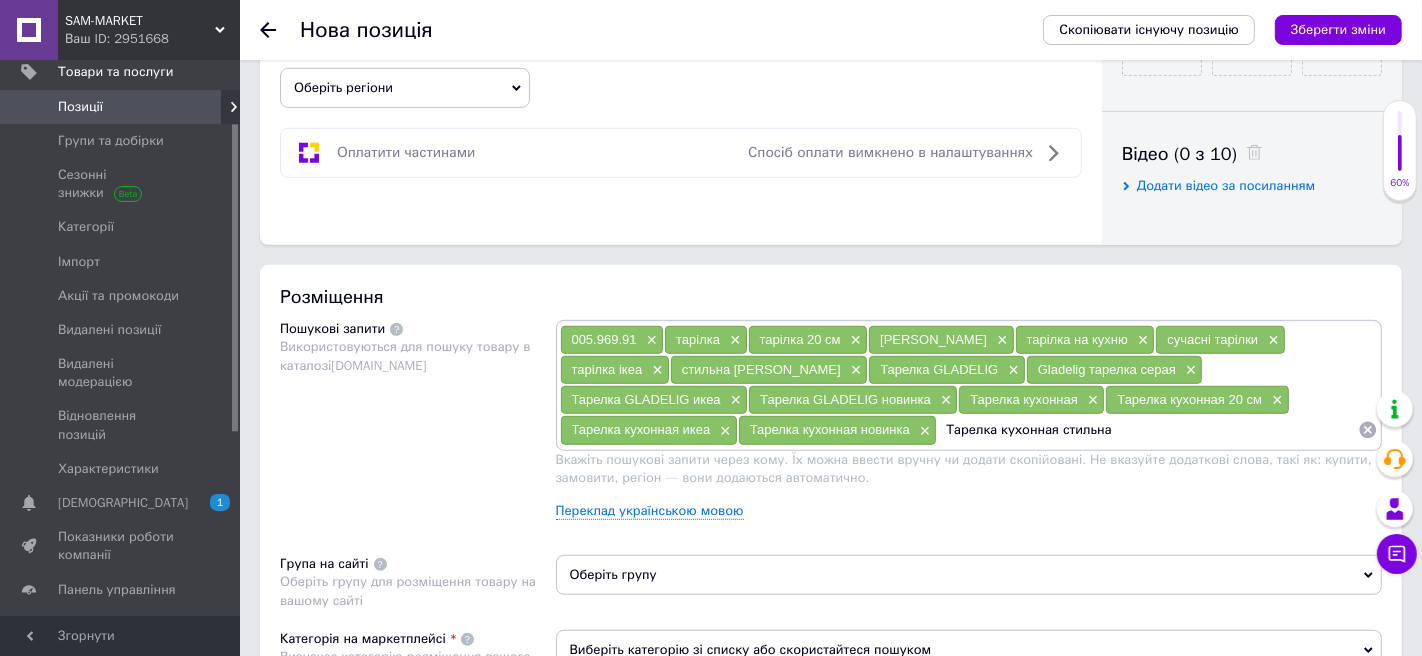 type on "Тарелка кухонная стильная" 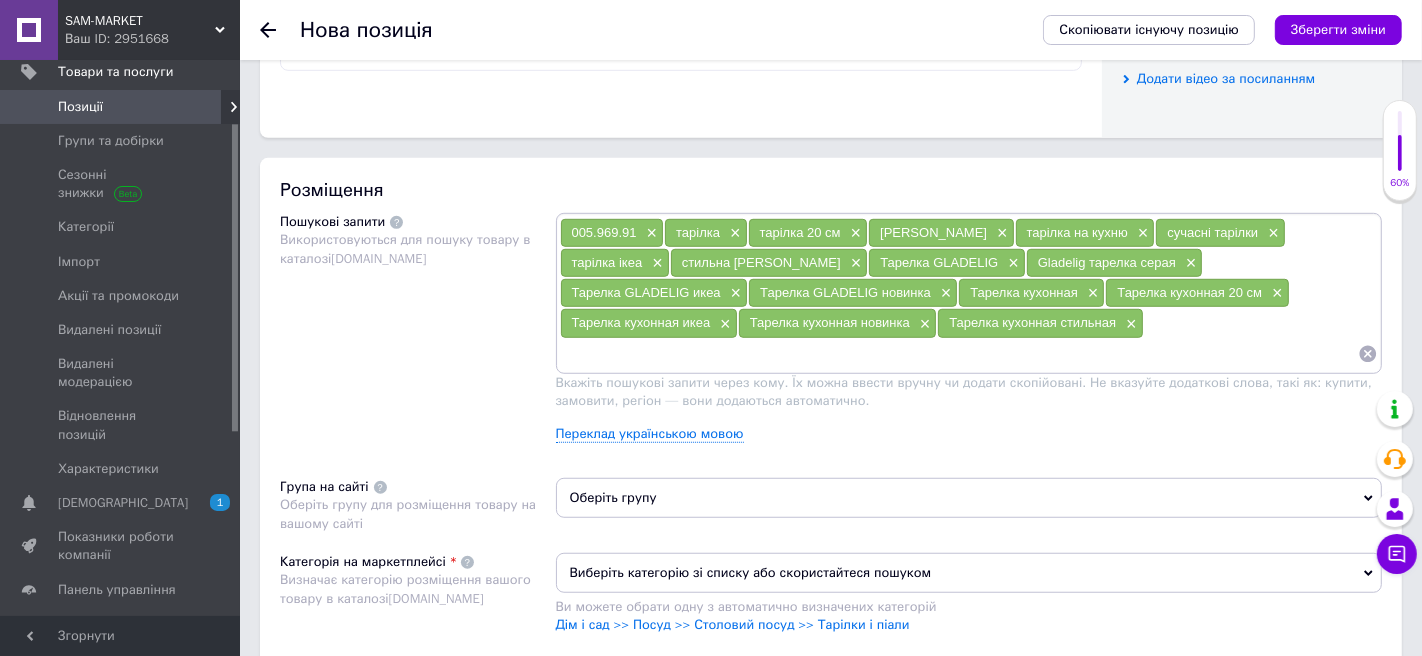 scroll, scrollTop: 1102, scrollLeft: 0, axis: vertical 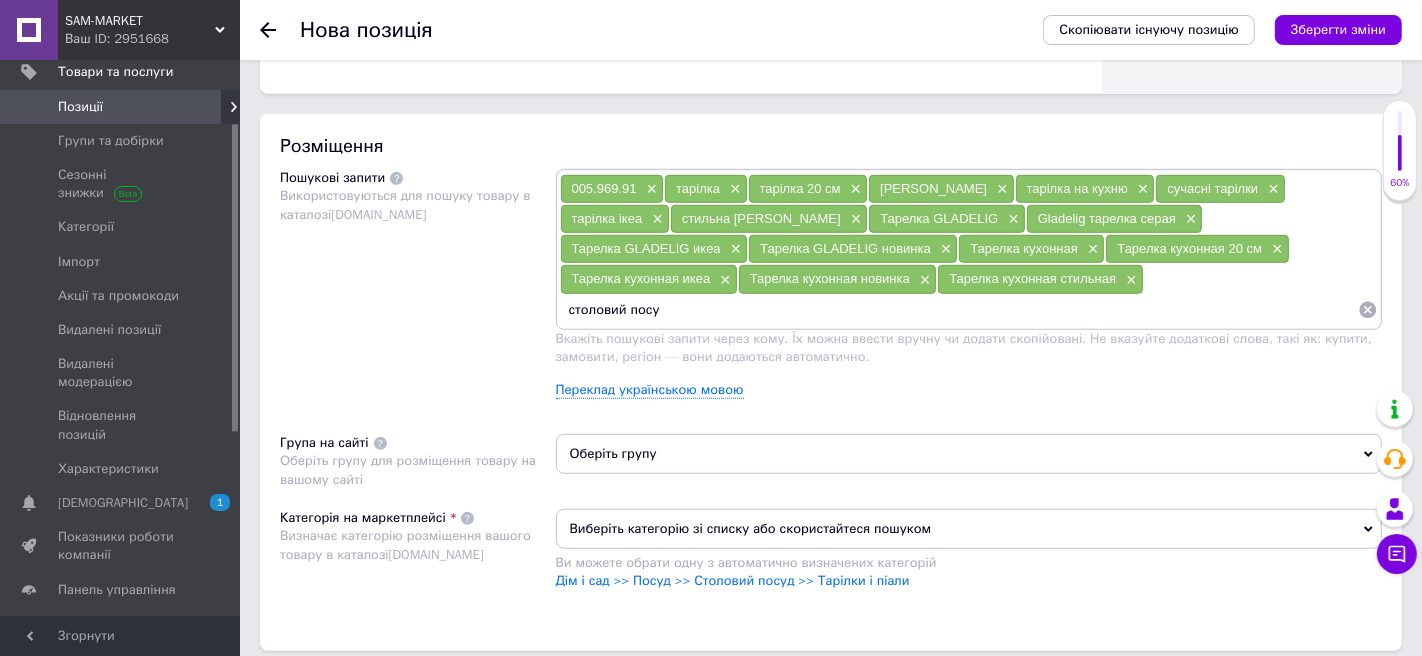 type on "столовий посуд" 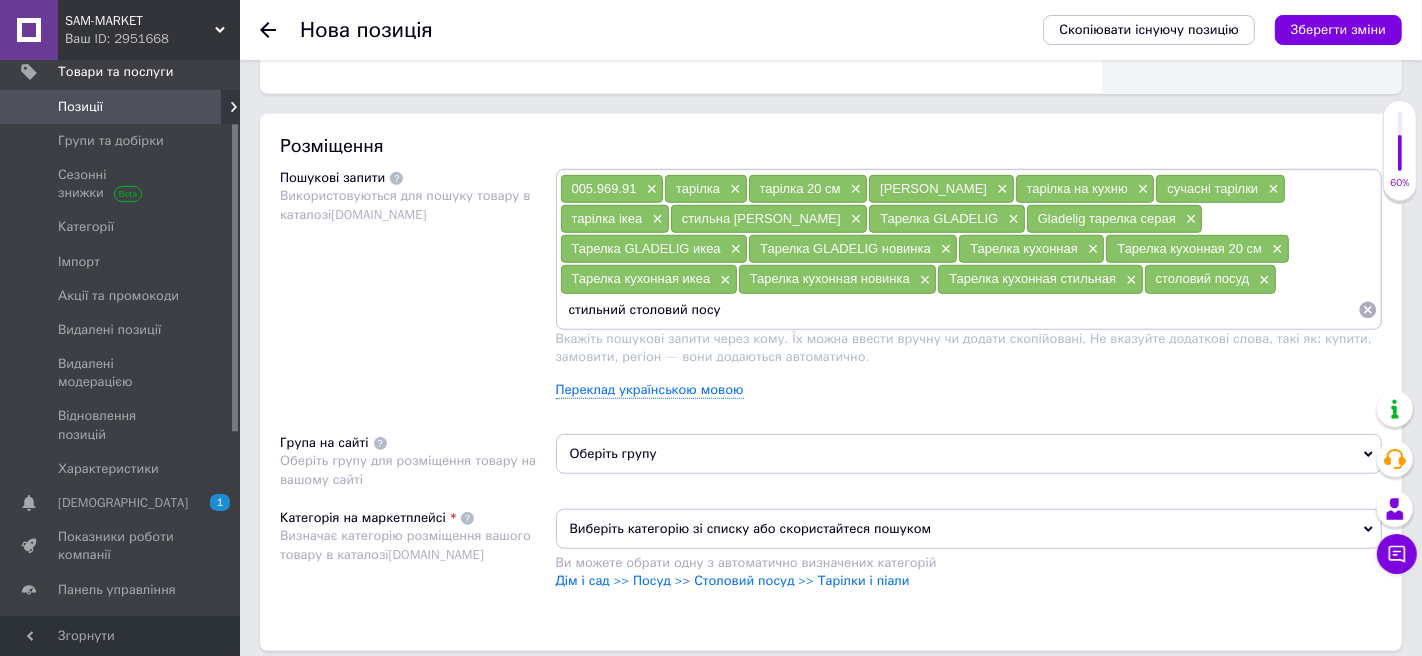 type on "стильний столовий посуд" 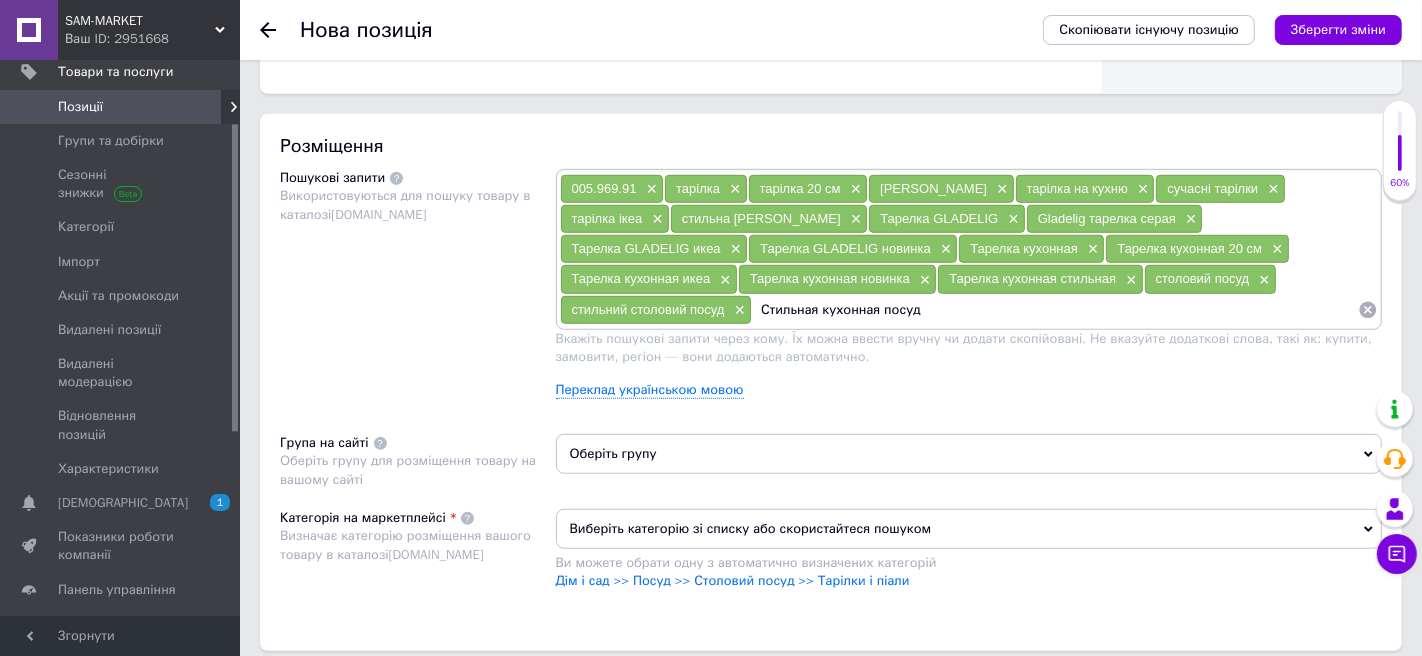 type on "Стильная кухонная посуда" 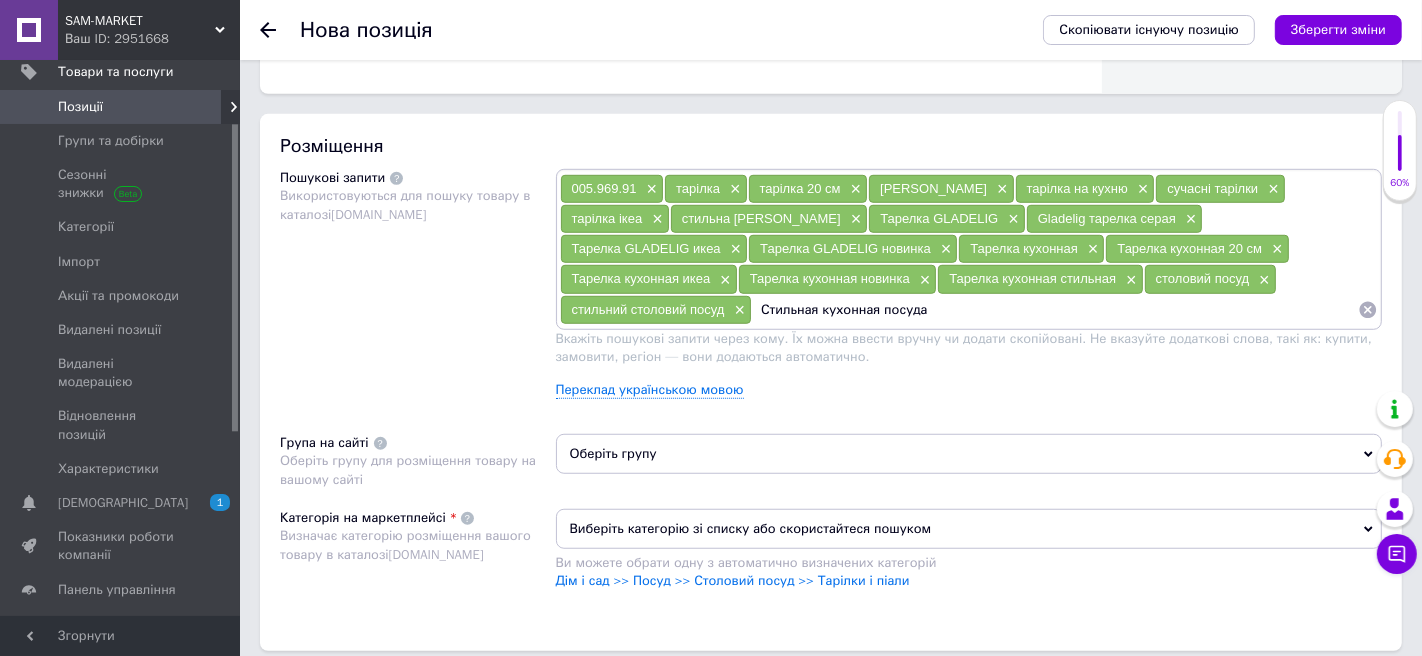 type 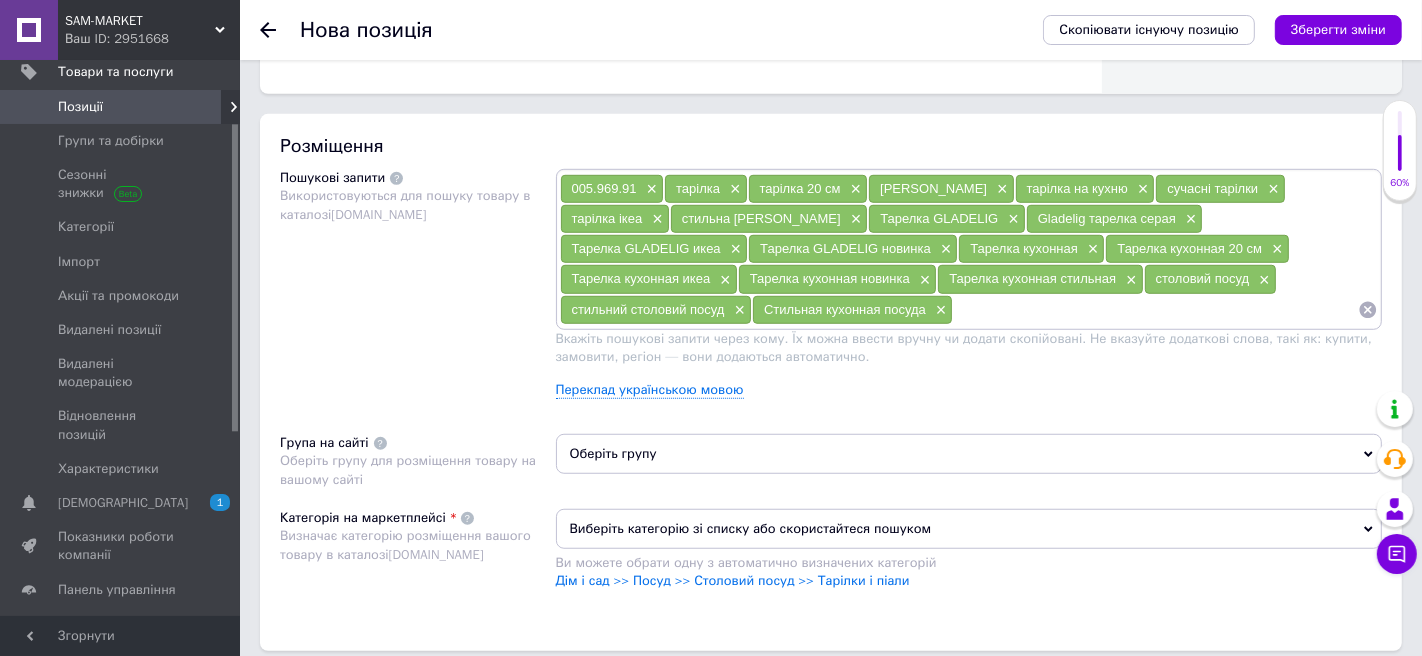 scroll, scrollTop: 1232, scrollLeft: 0, axis: vertical 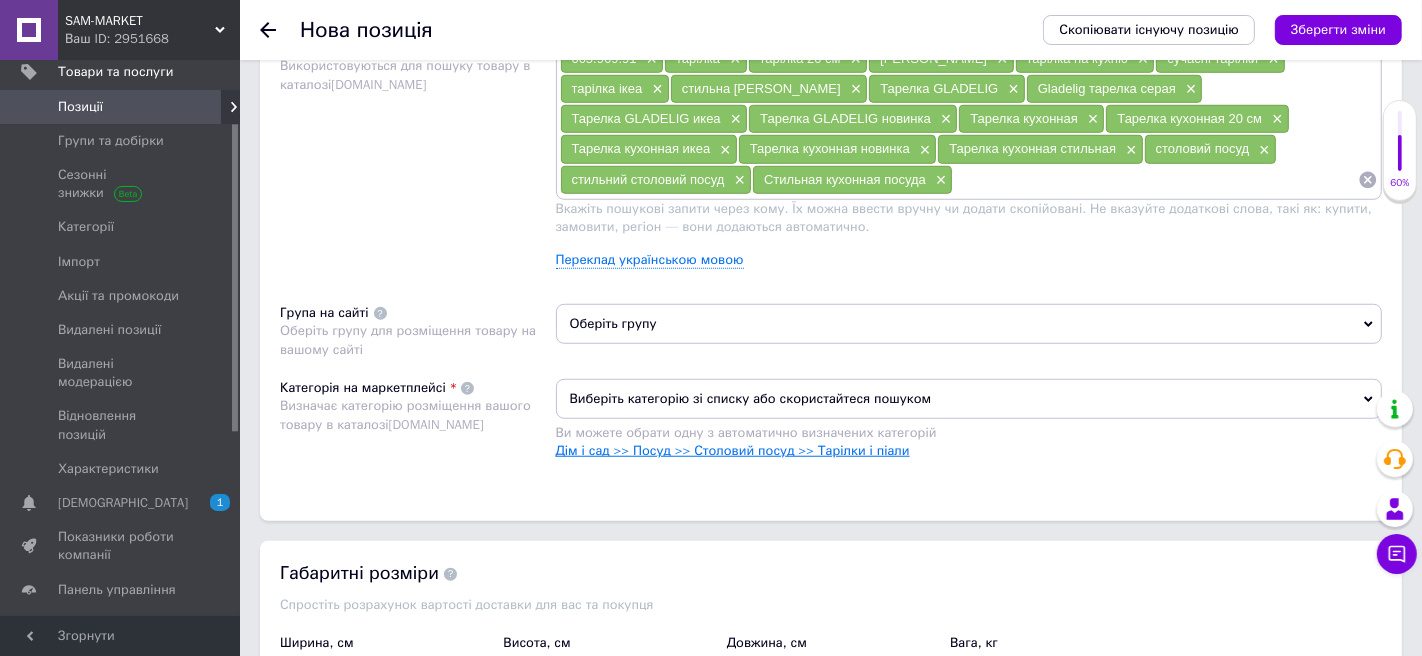 click on "Дім і сад >> Посуд >> Столовий посуд >> Тарілки і піали" at bounding box center (733, 450) 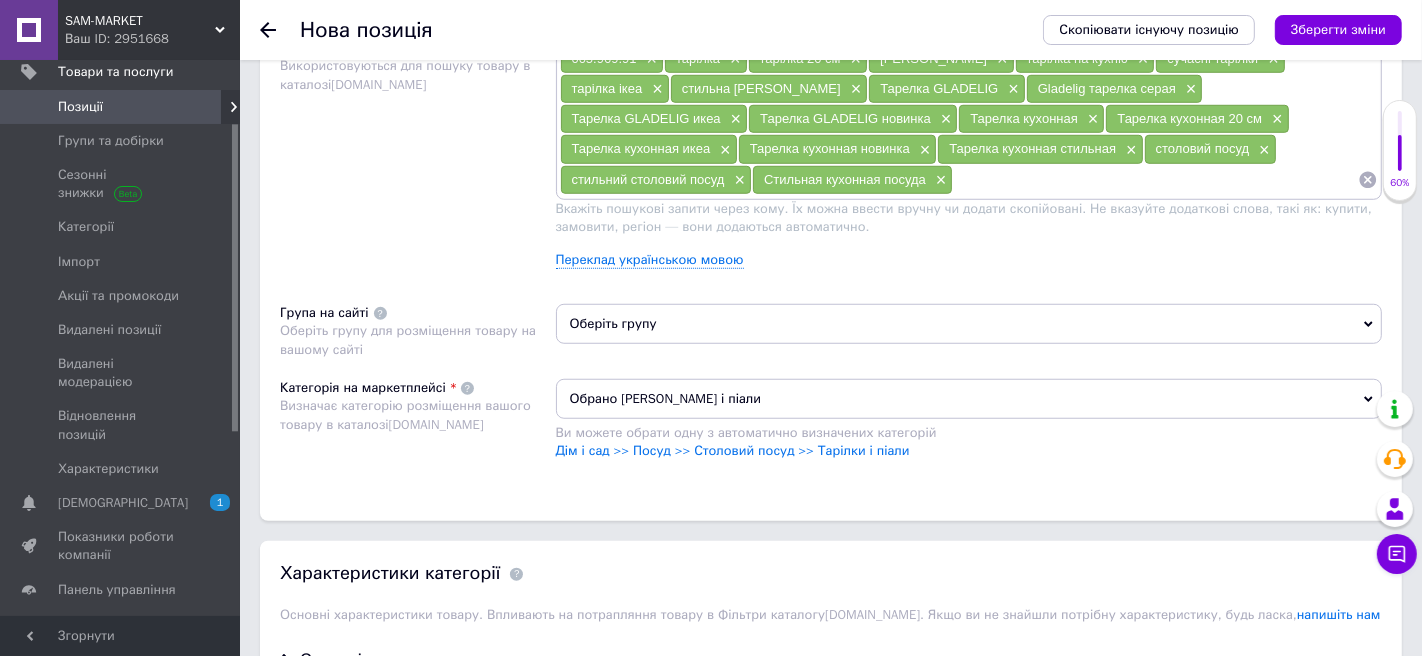 click on "Оберіть групу" at bounding box center (969, 324) 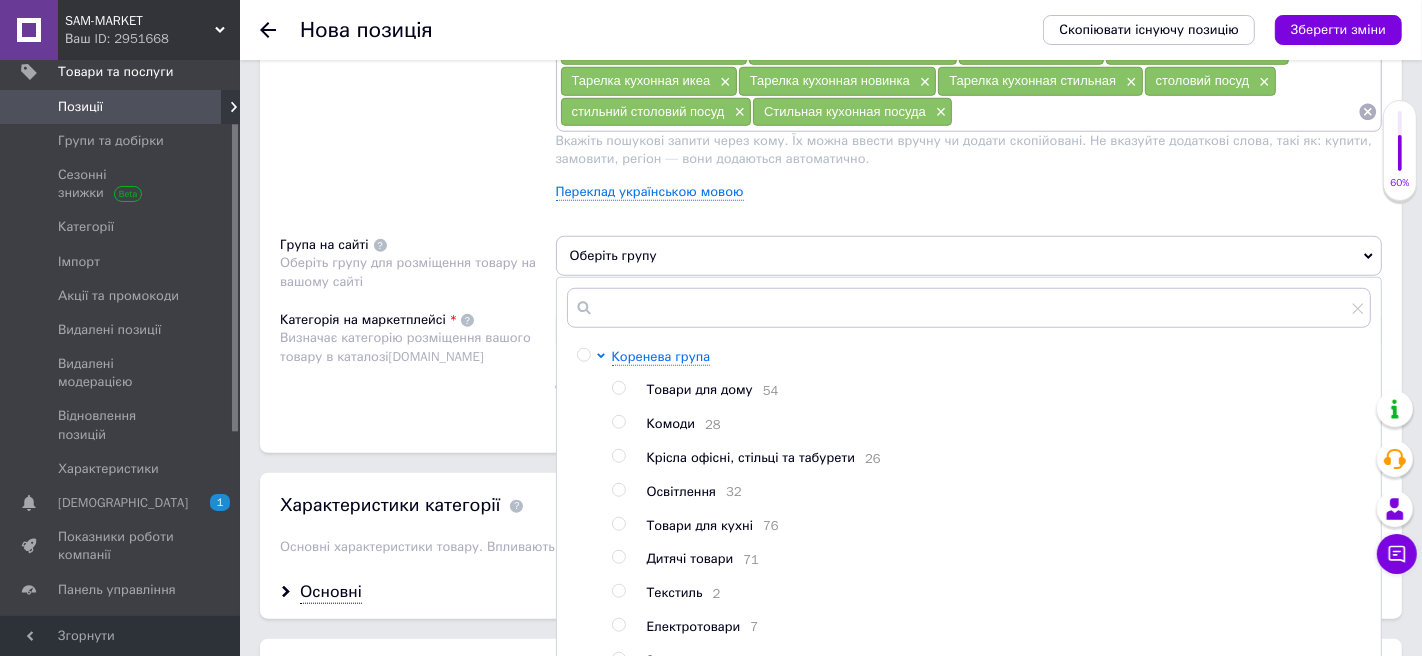 scroll, scrollTop: 1310, scrollLeft: 0, axis: vertical 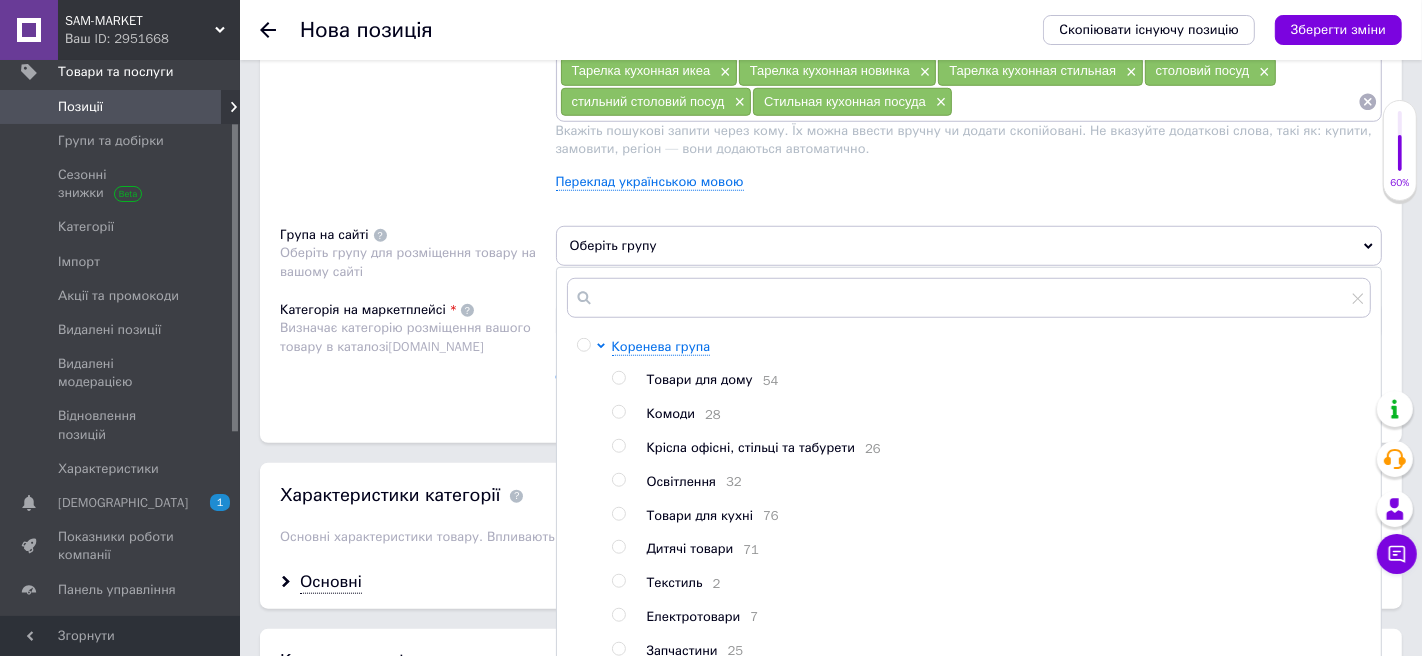 click at bounding box center (618, 514) 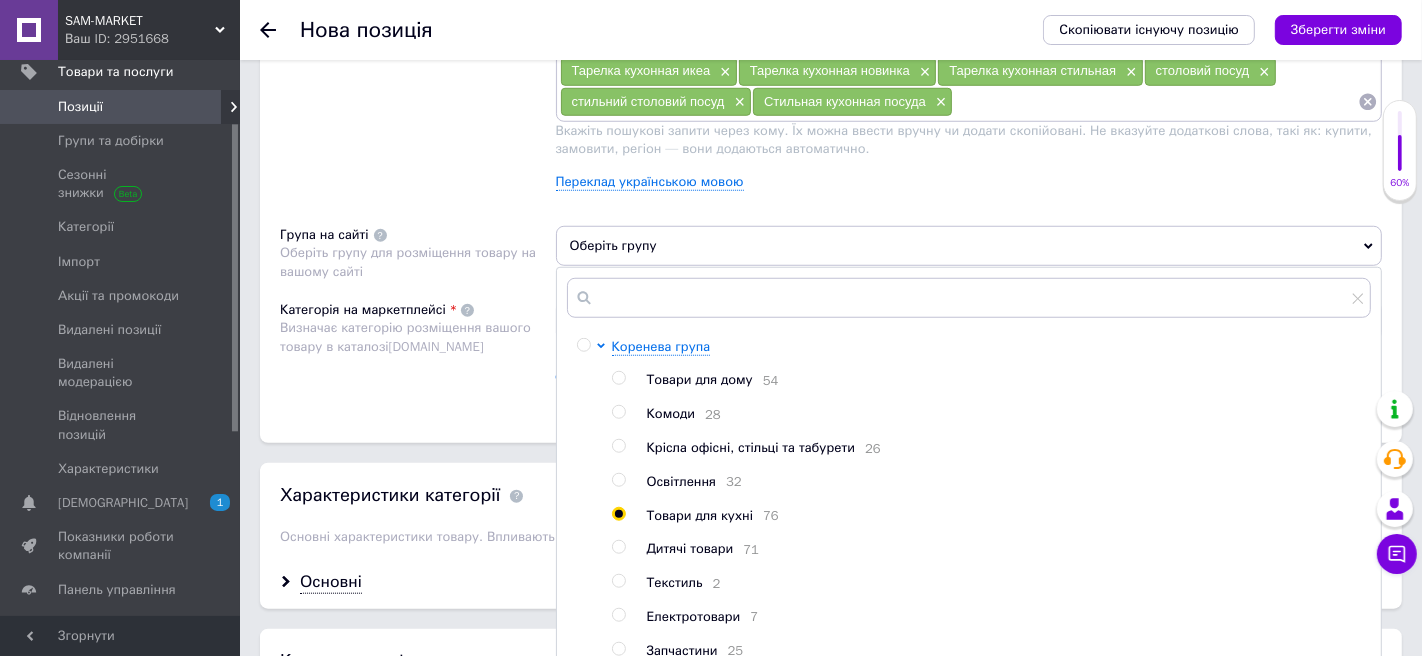radio on "true" 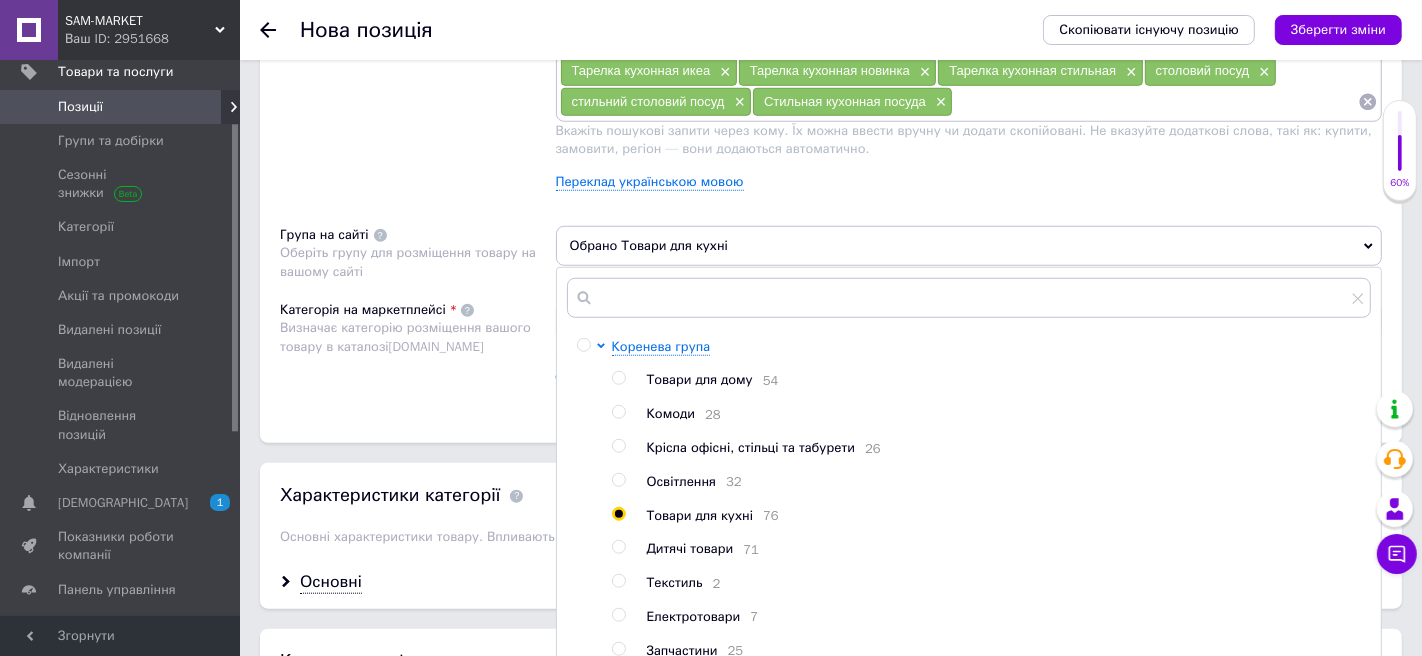 scroll, scrollTop: 166, scrollLeft: 0, axis: vertical 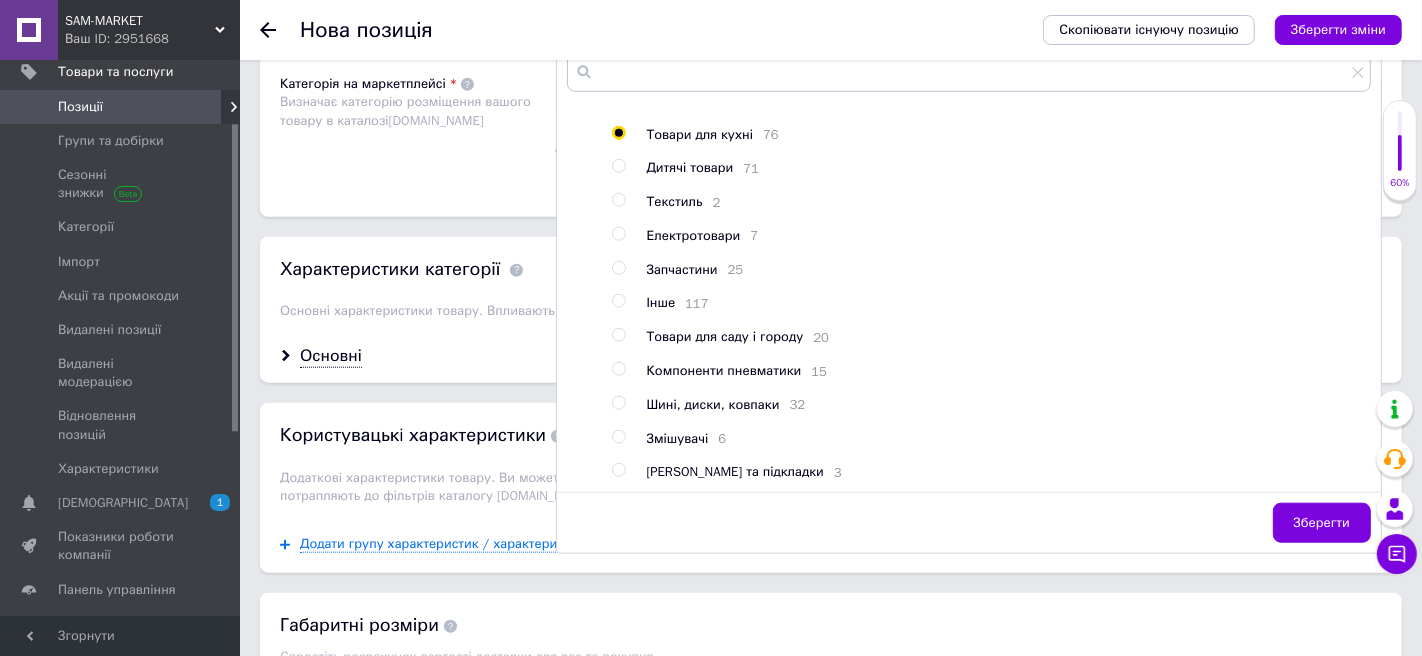 click on "Зберегти" at bounding box center [1322, 523] 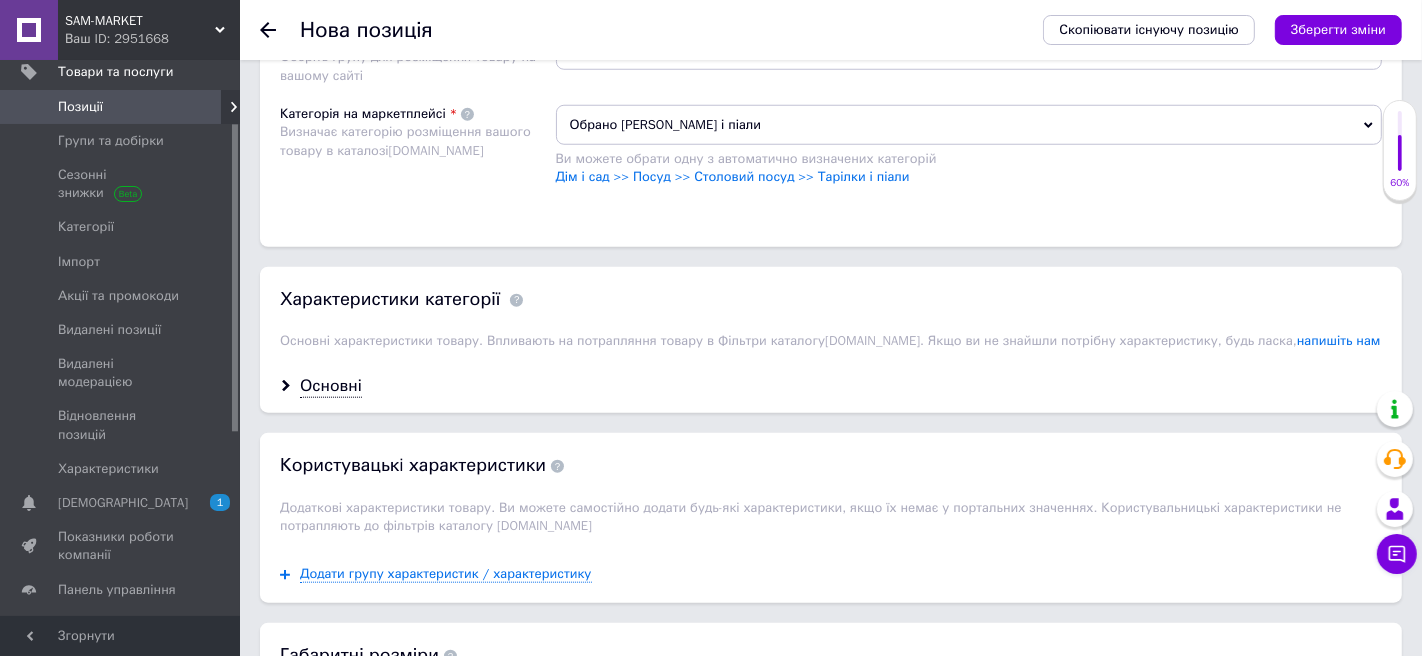scroll, scrollTop: 1507, scrollLeft: 0, axis: vertical 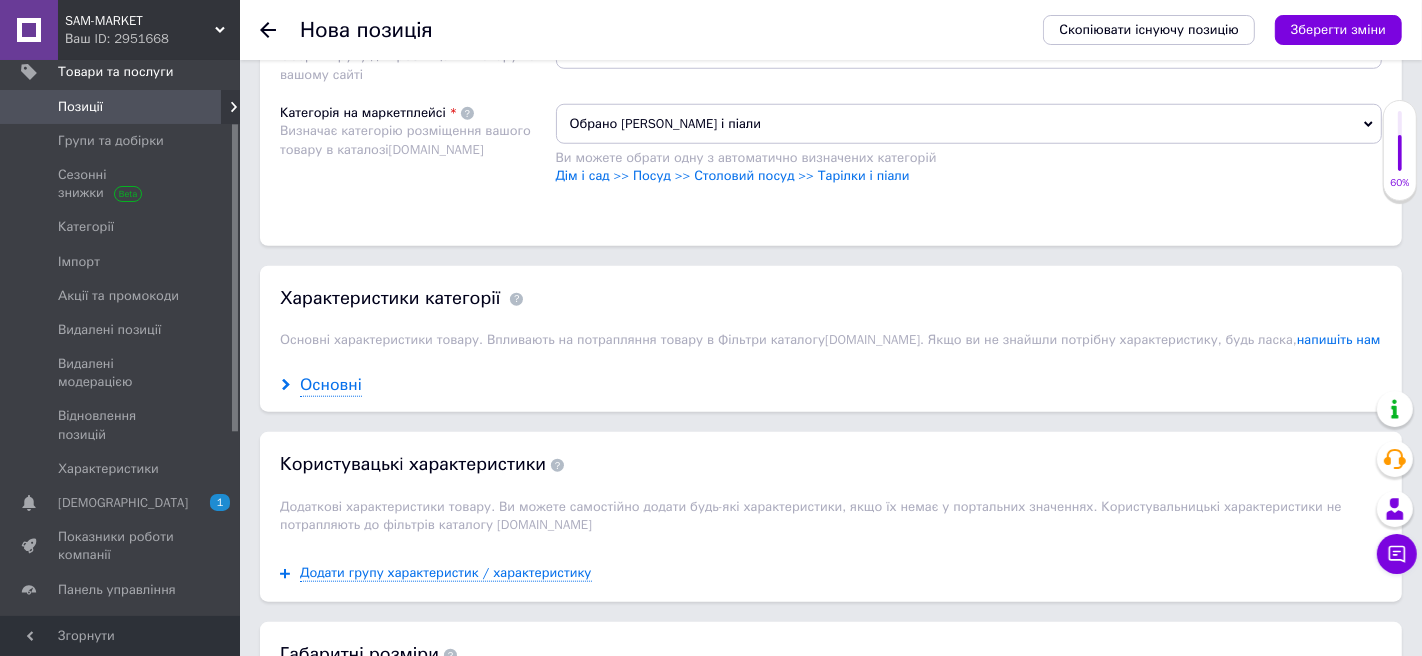 click on "Основні" at bounding box center [331, 385] 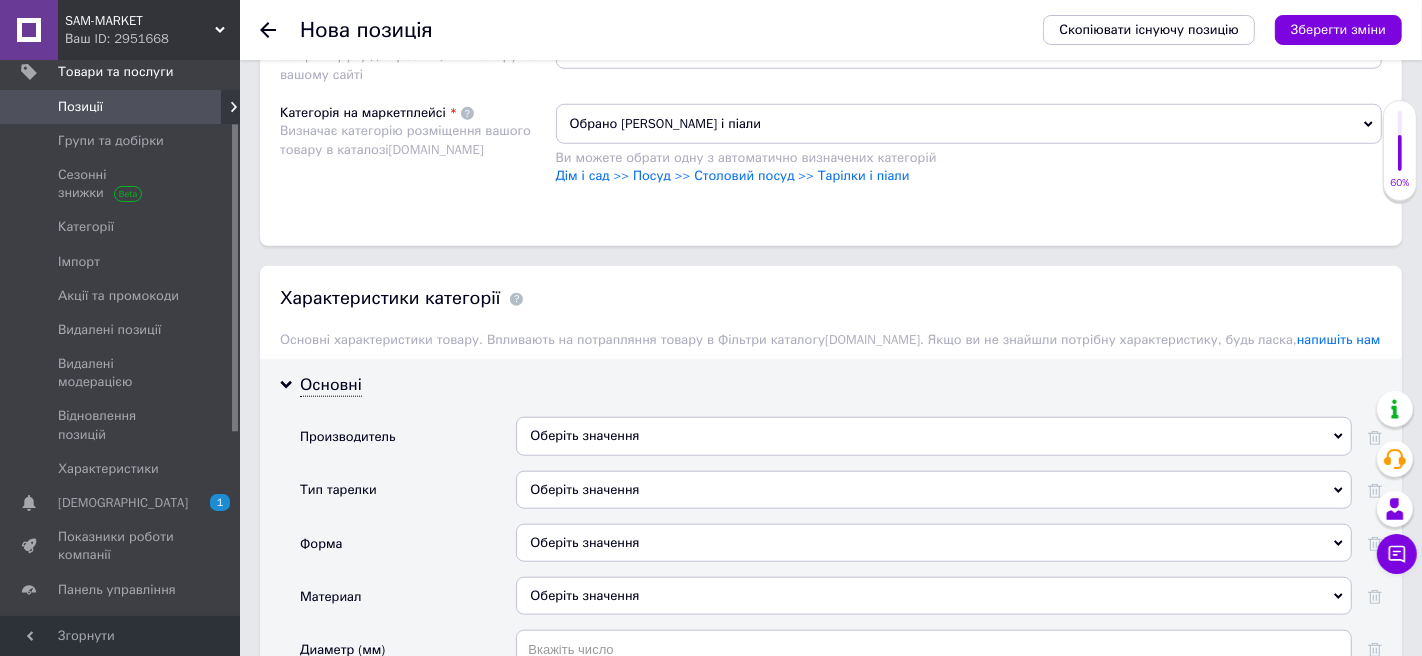 click on "Оберіть значення" at bounding box center (934, 436) 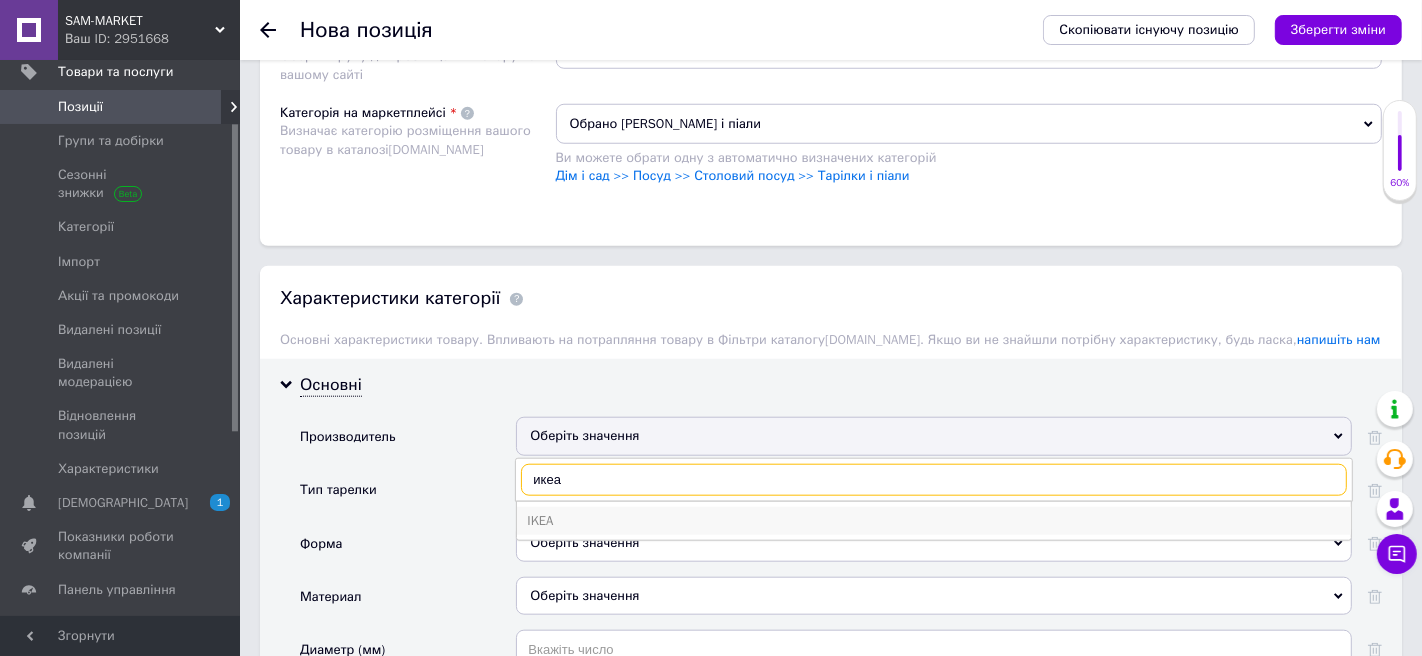 type on "икеа" 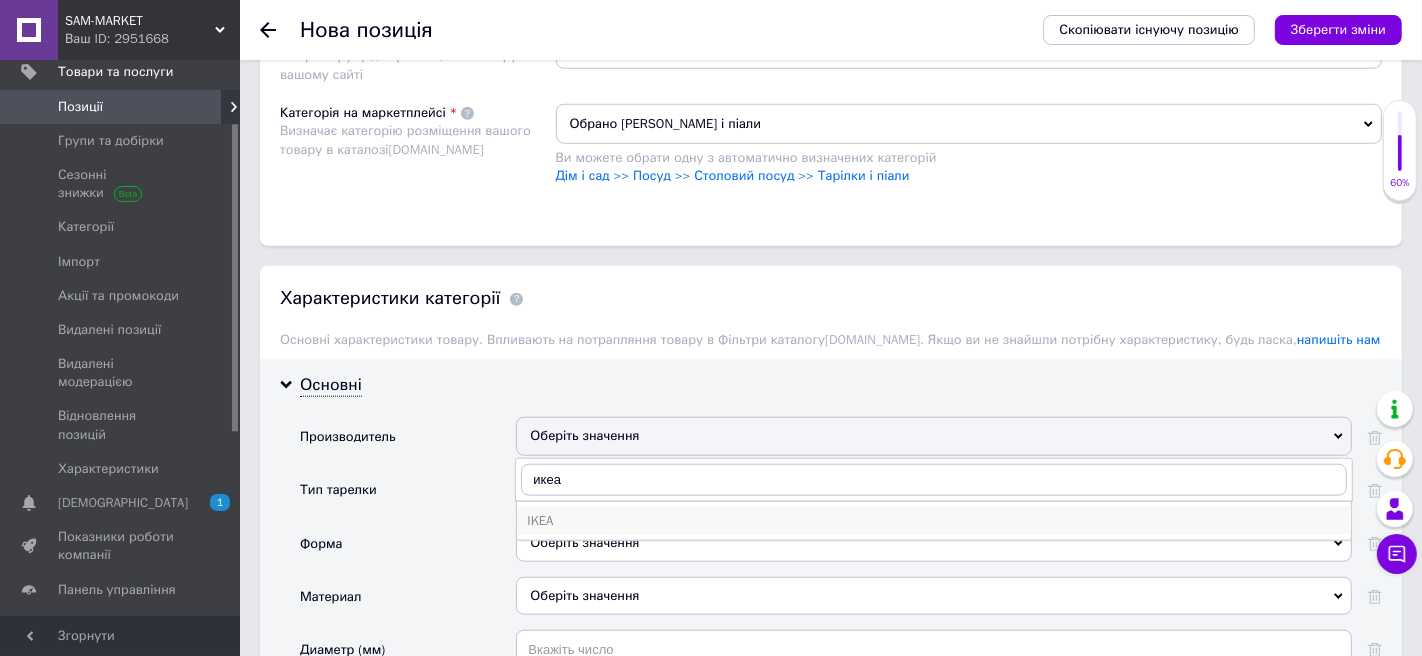 click on "IKEA" at bounding box center [934, 521] 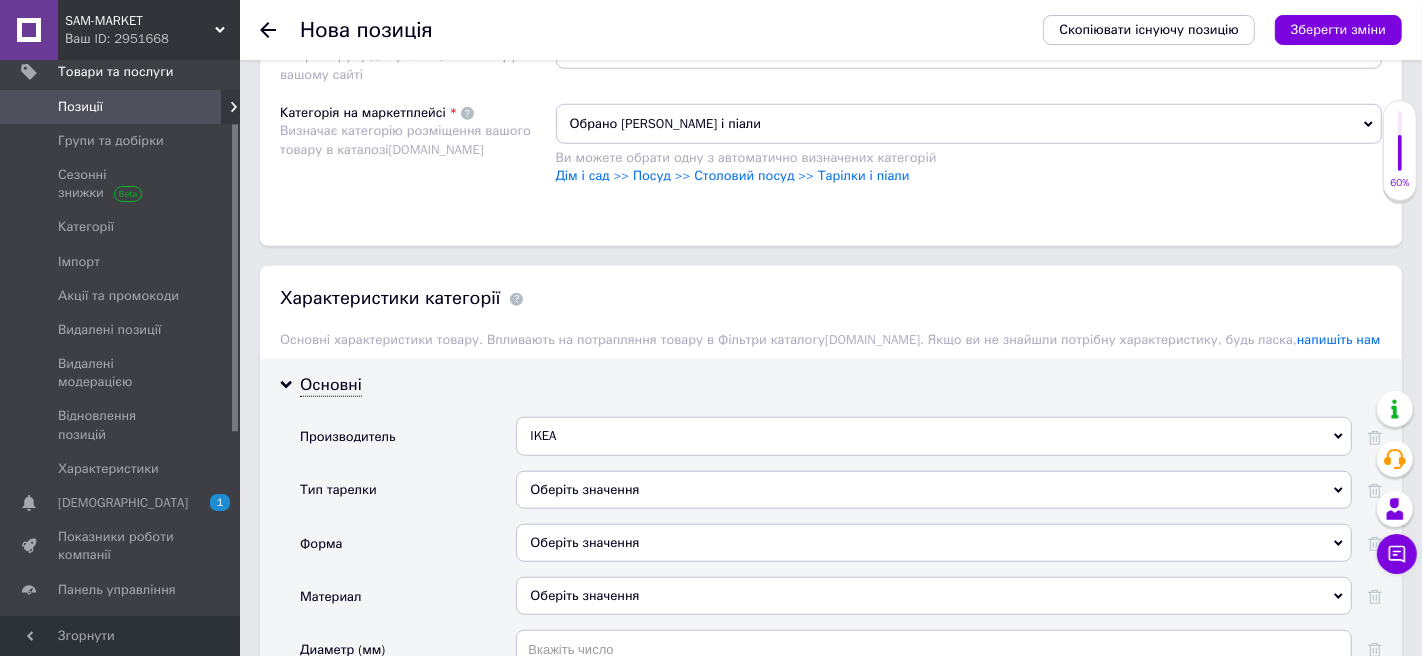 click on "Оберіть значення" at bounding box center (934, 490) 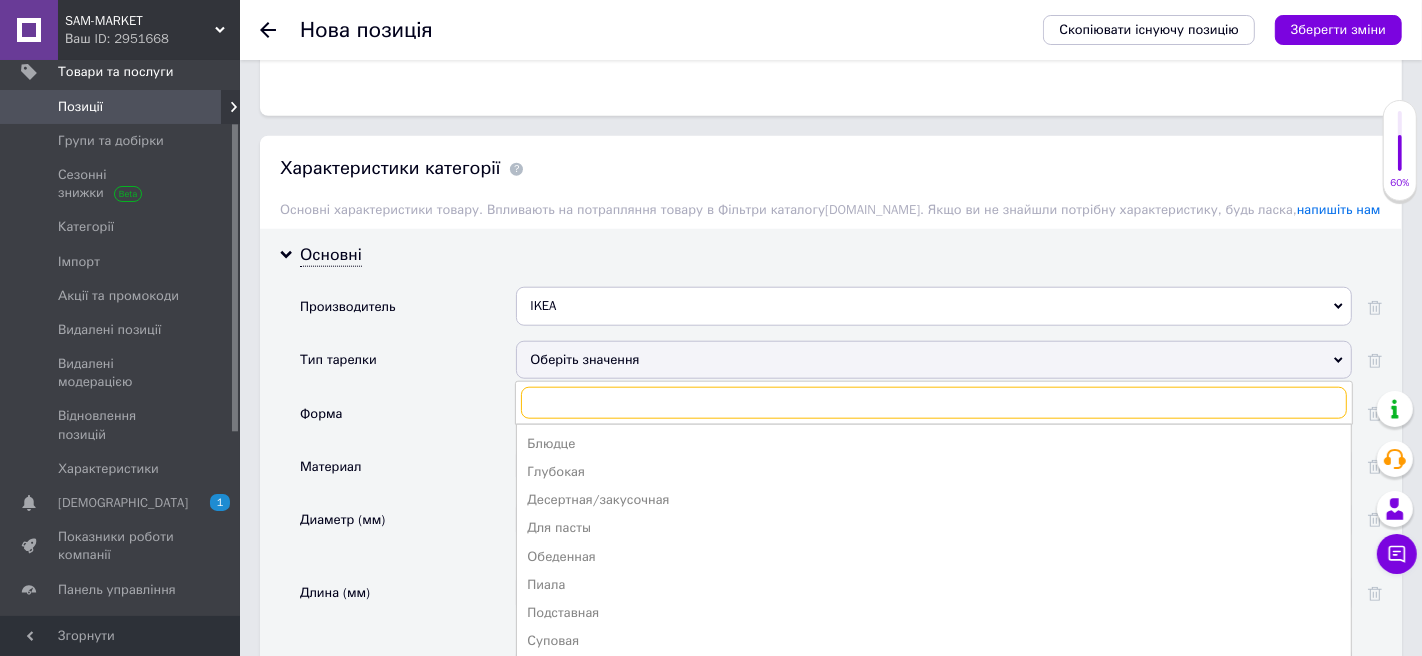 scroll, scrollTop: 1647, scrollLeft: 0, axis: vertical 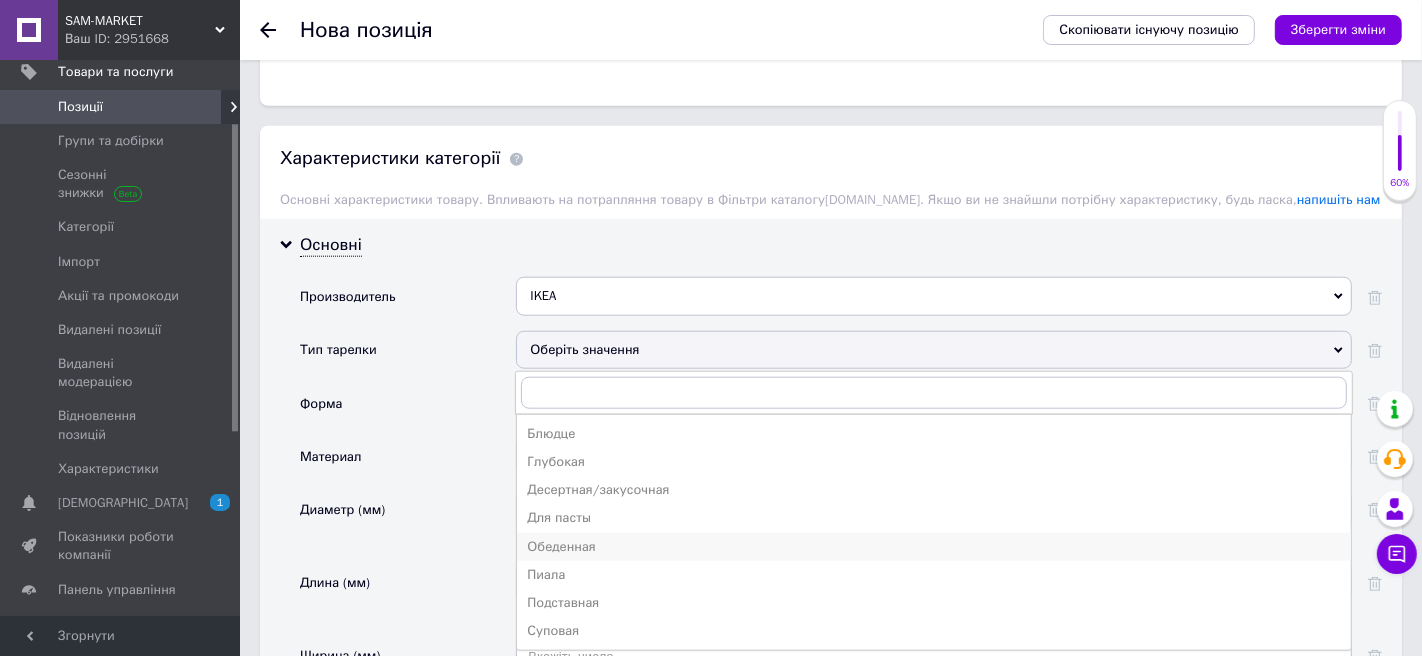 click on "Обеденная" at bounding box center (934, 547) 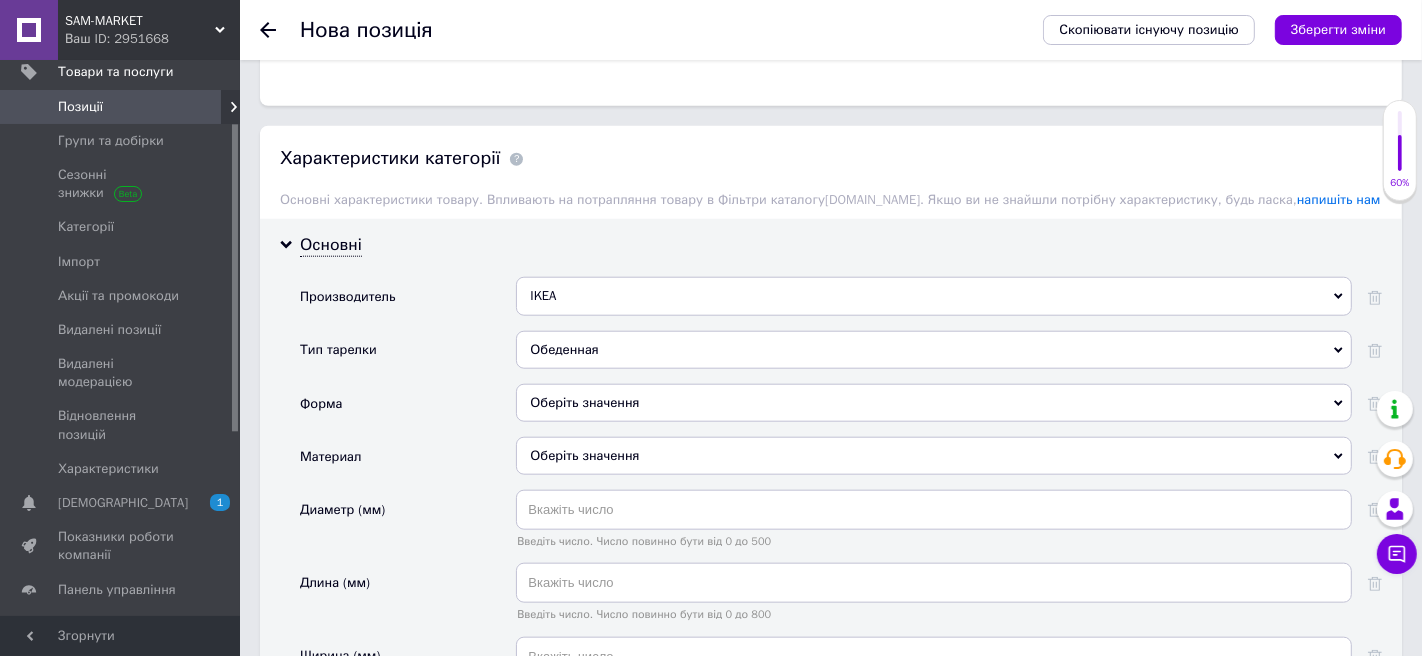 click on "Оберіть значення" at bounding box center [934, 403] 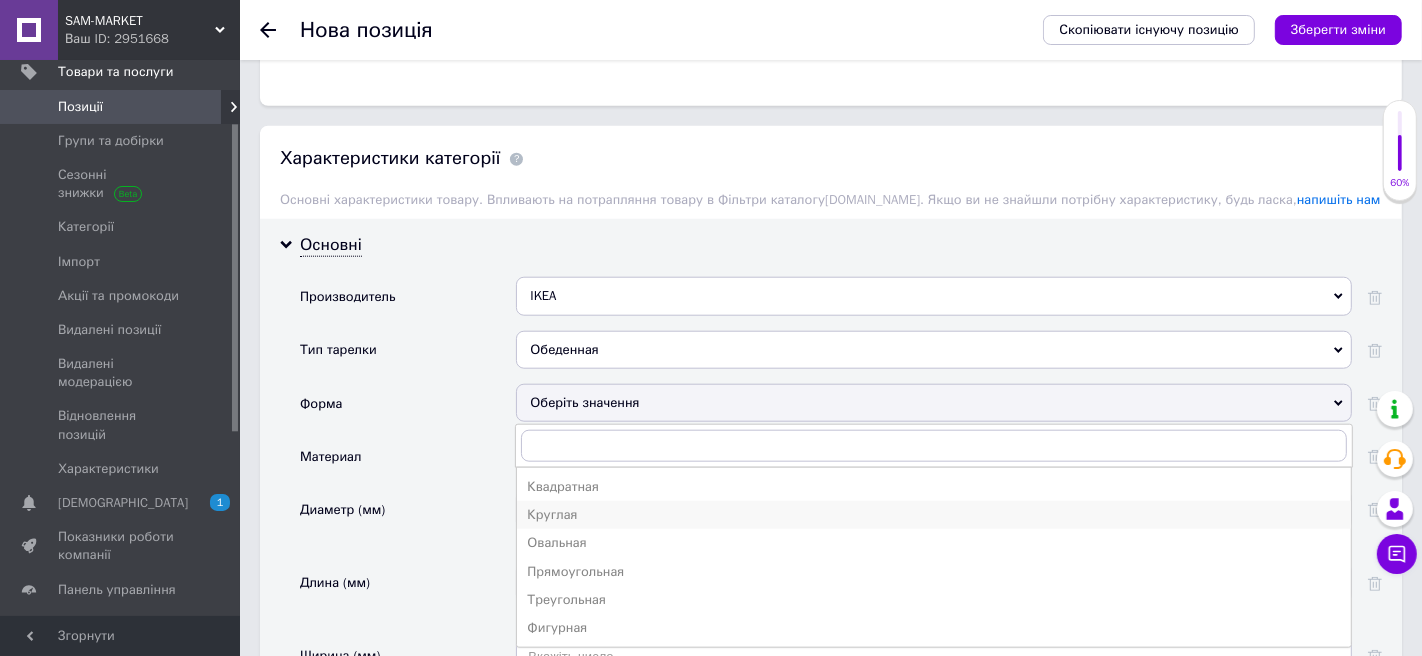 click on "Круглая" at bounding box center (934, 515) 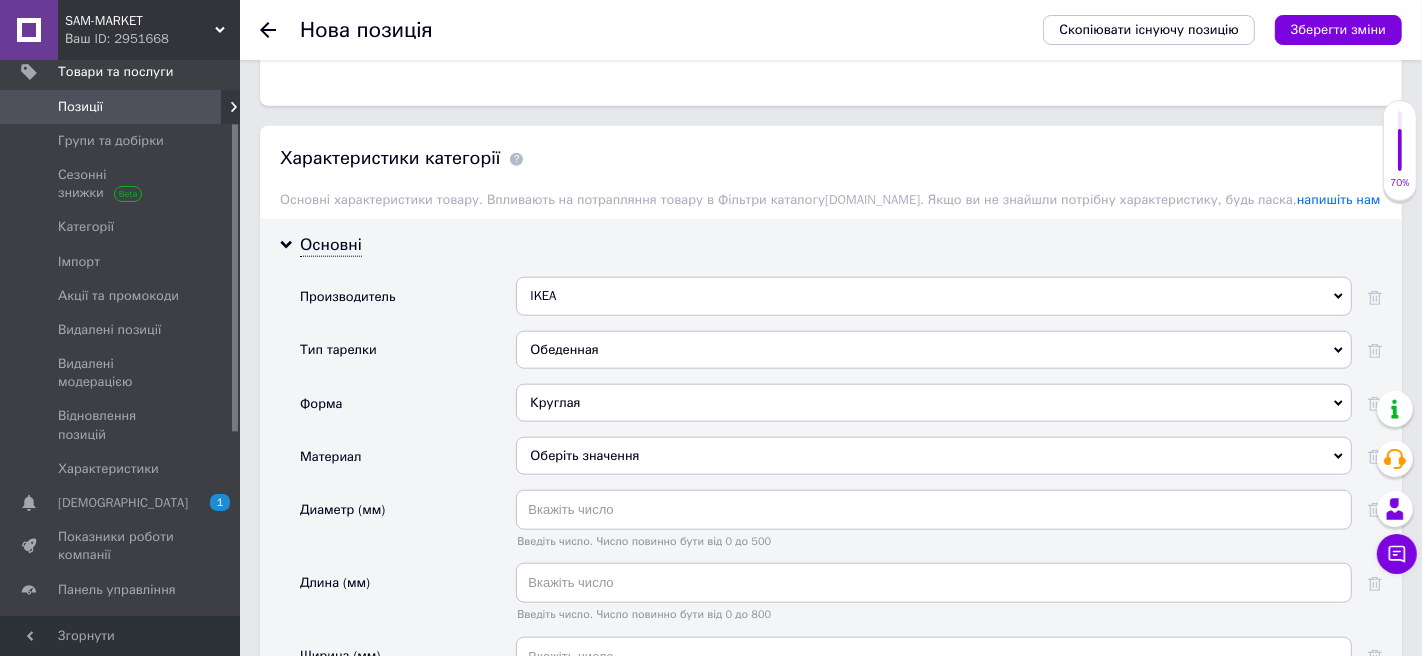 click on "Оберіть значення" at bounding box center [934, 456] 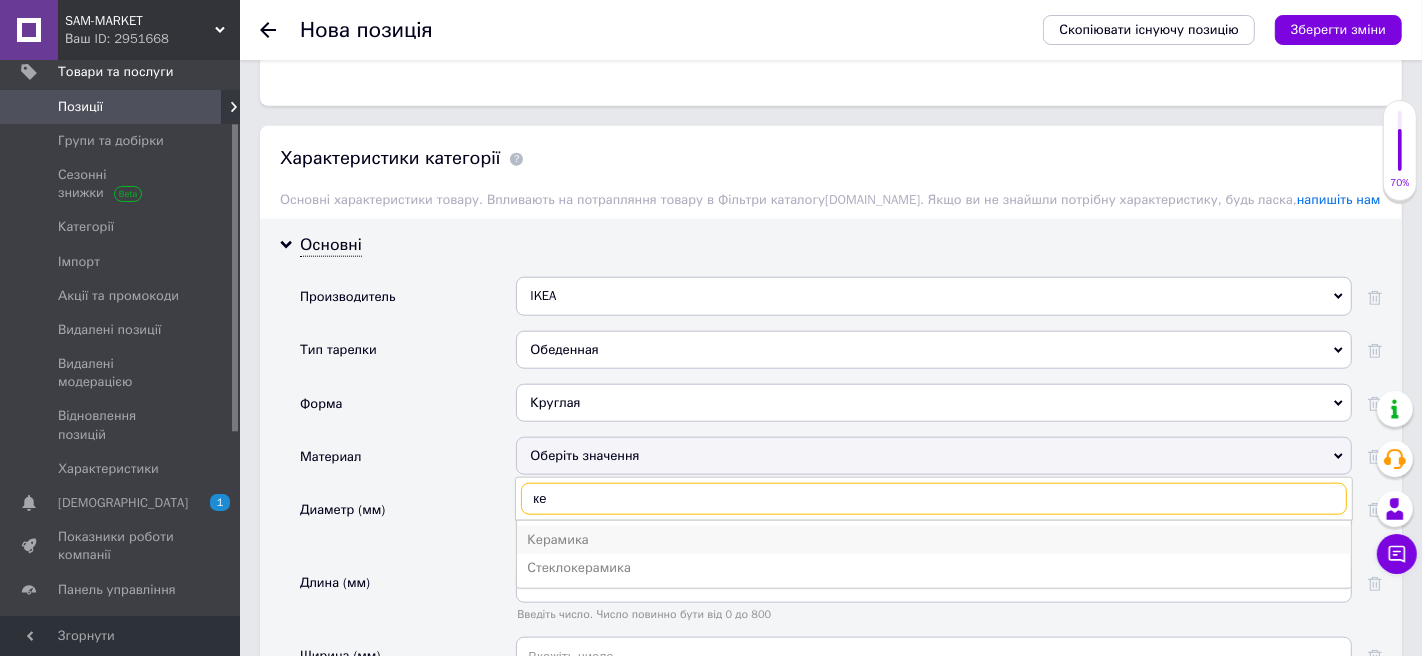 type on "ке" 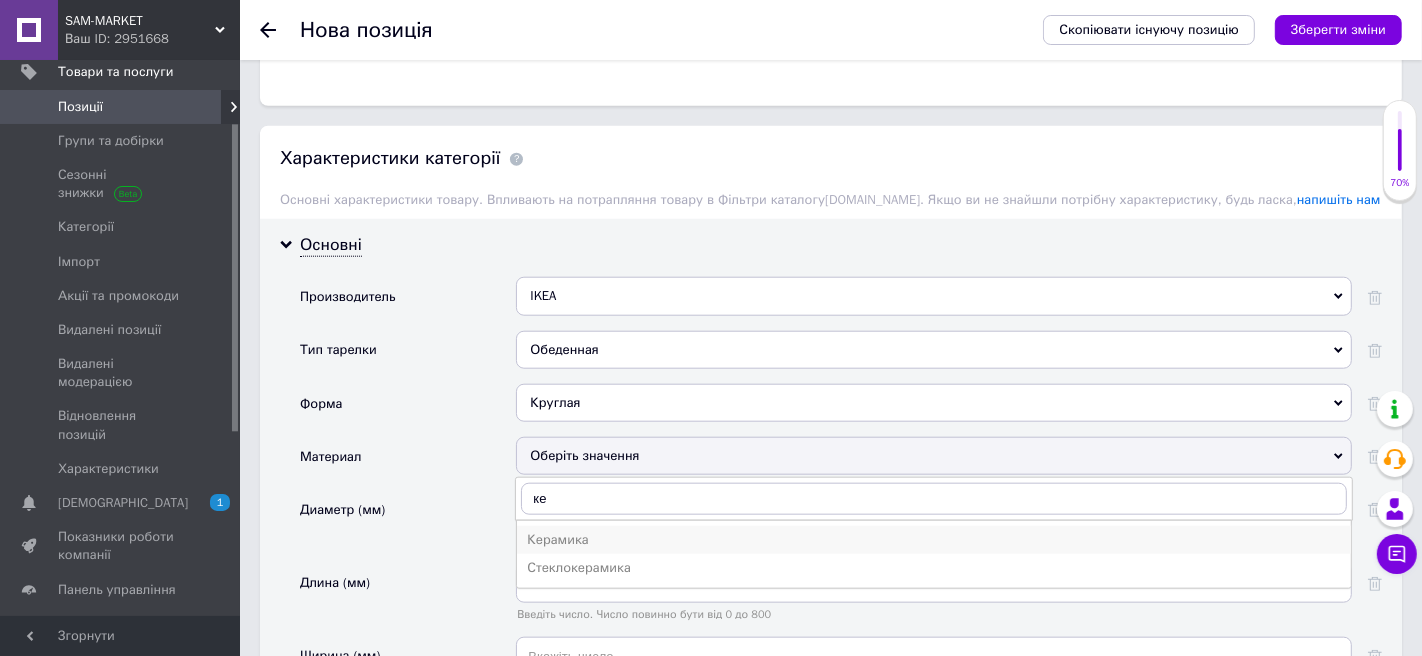 click on "Керамика" at bounding box center (934, 540) 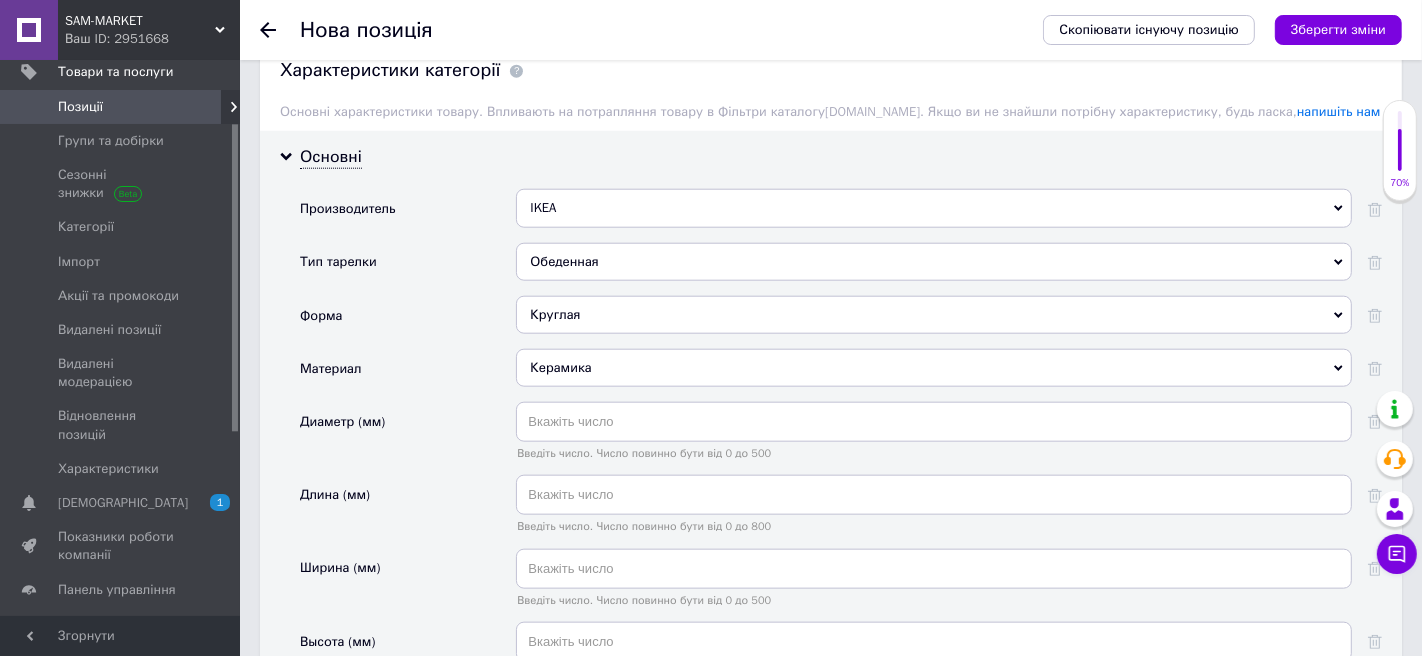 scroll, scrollTop: 1737, scrollLeft: 0, axis: vertical 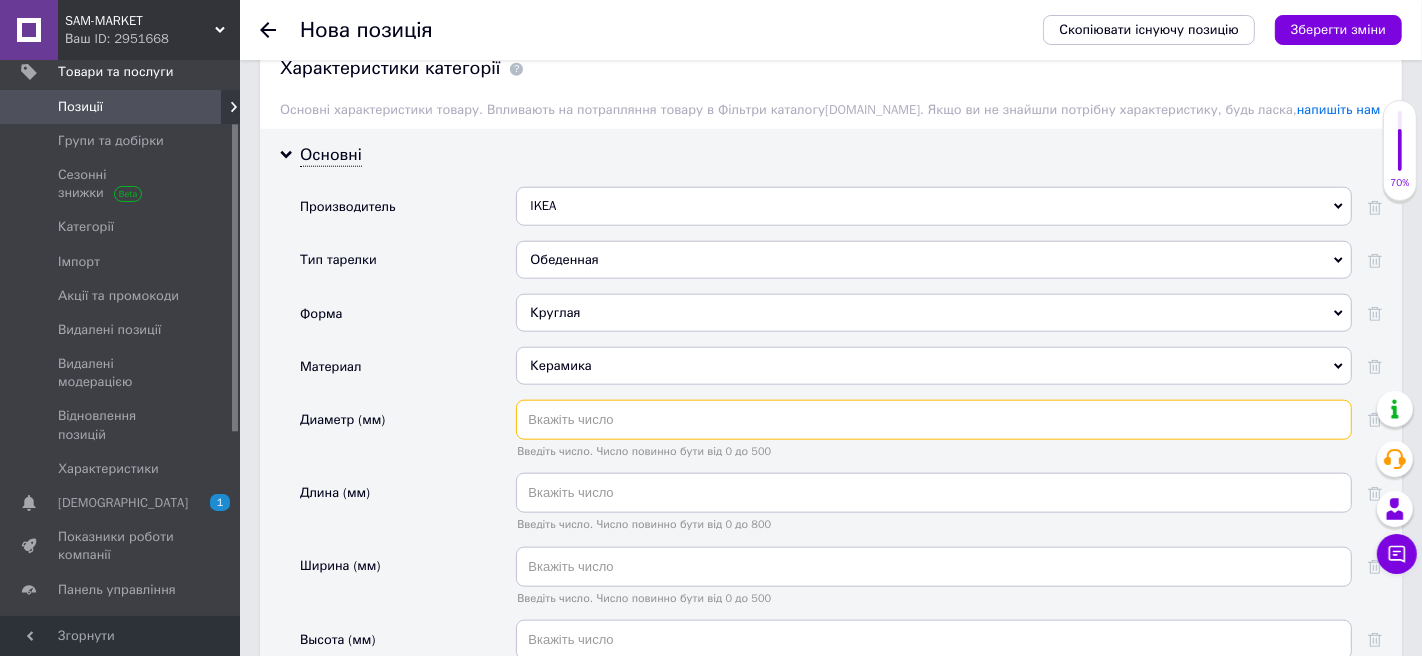 click at bounding box center (934, 420) 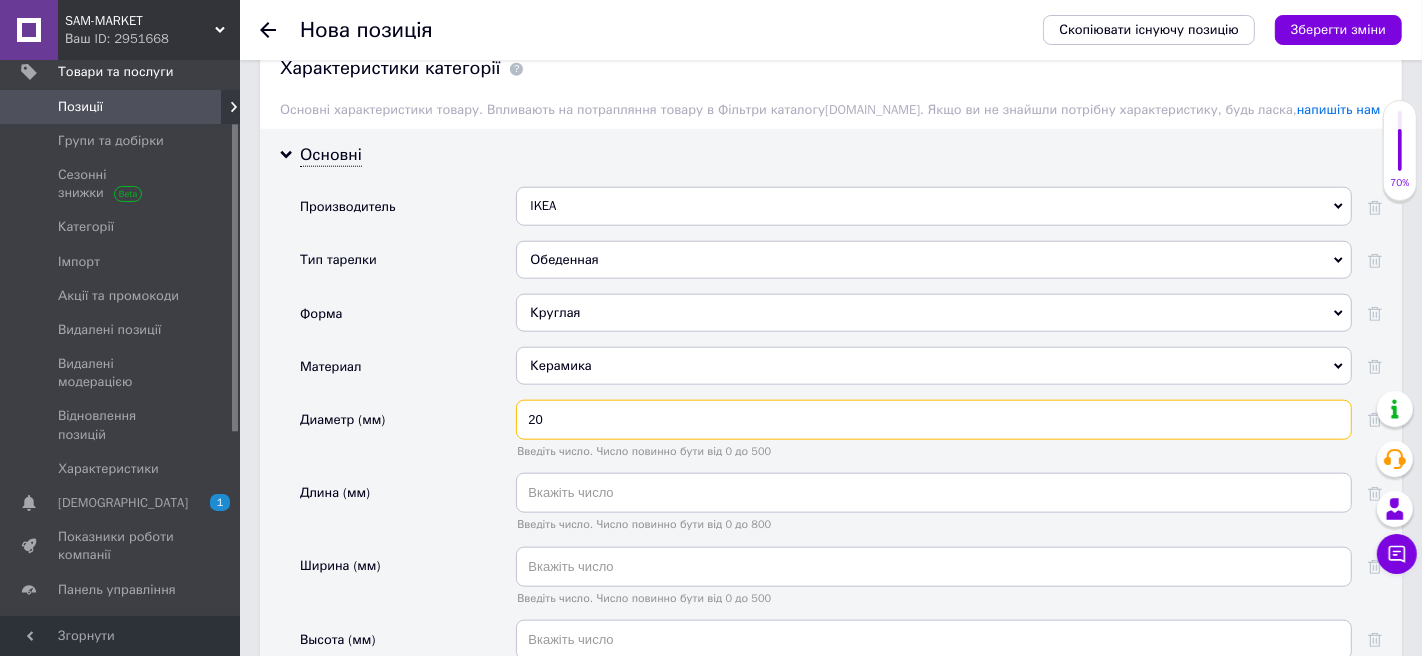 type on "20" 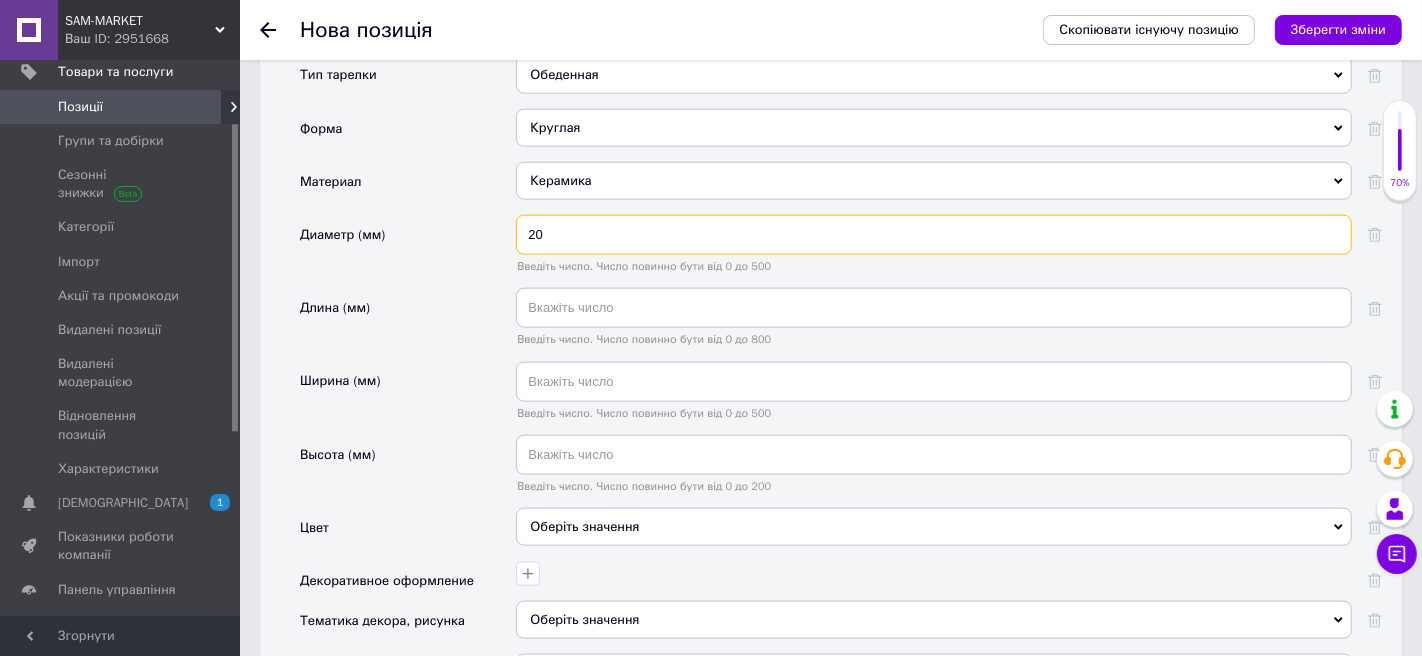 scroll, scrollTop: 1943, scrollLeft: 0, axis: vertical 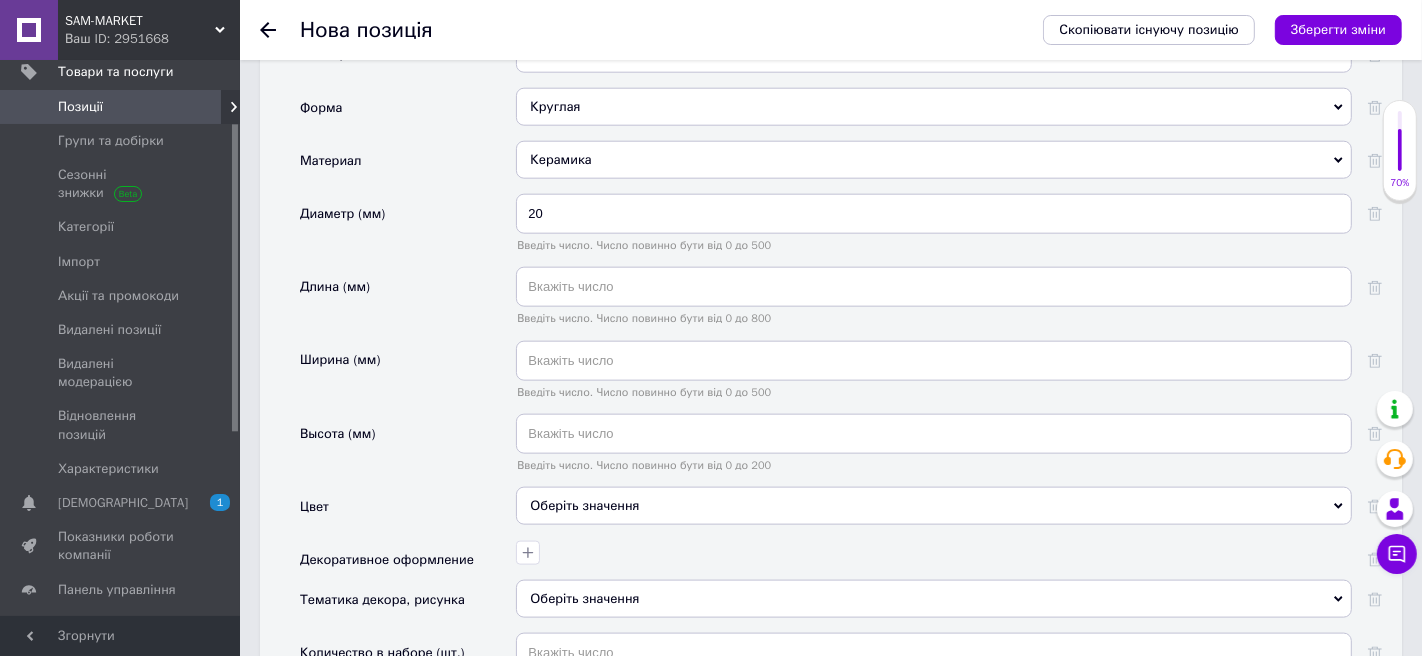 click on "Оберіть значення" at bounding box center [934, 506] 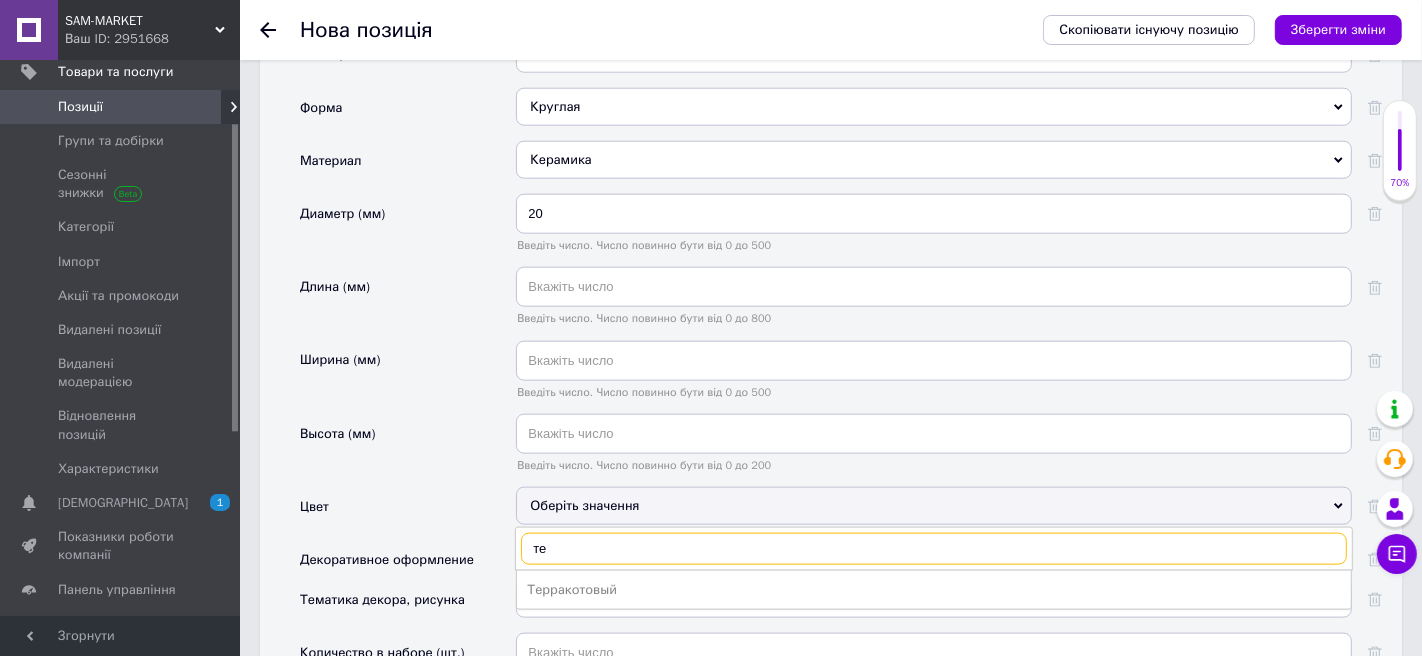 type on "т" 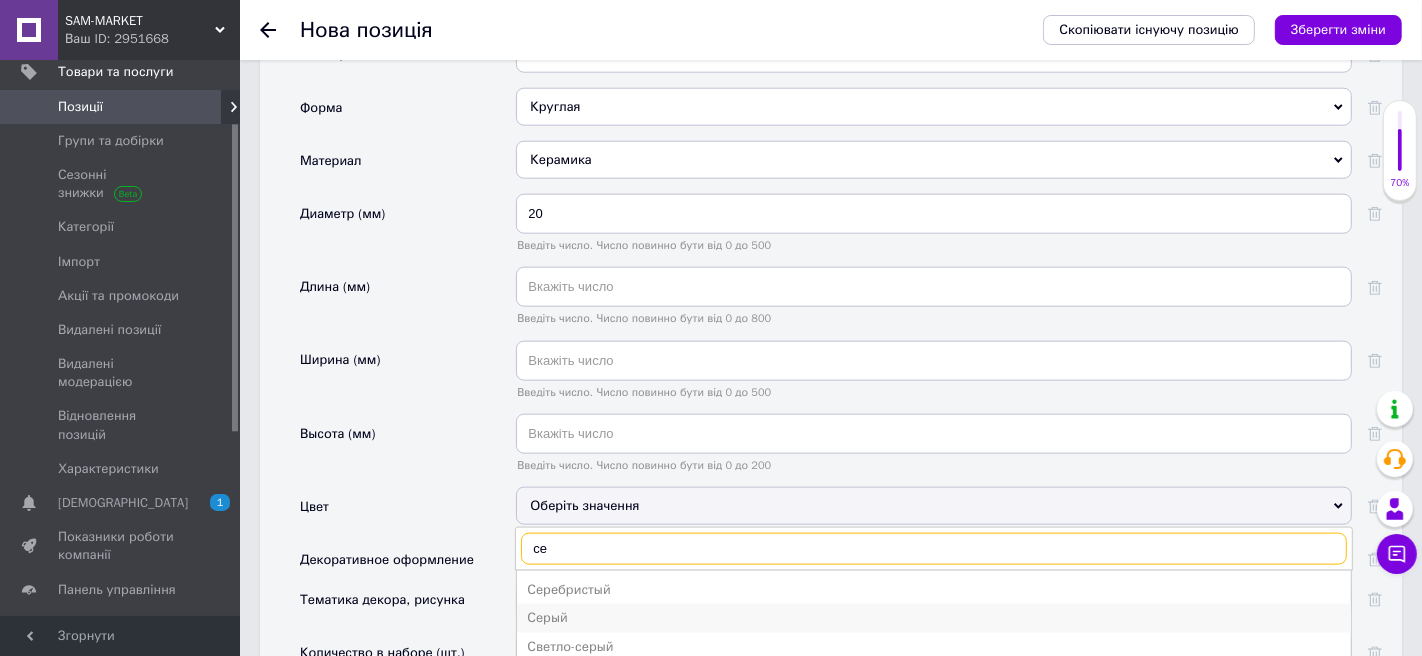 type on "се" 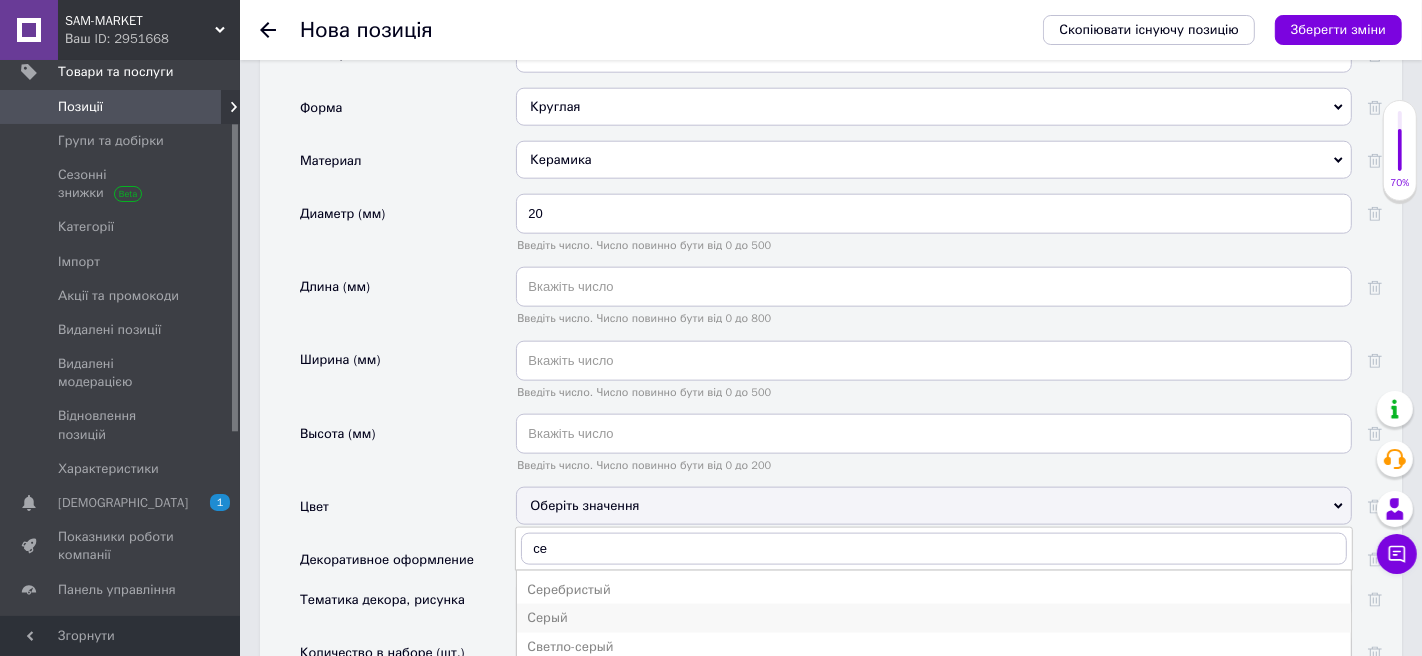 click on "Серый" at bounding box center (934, 618) 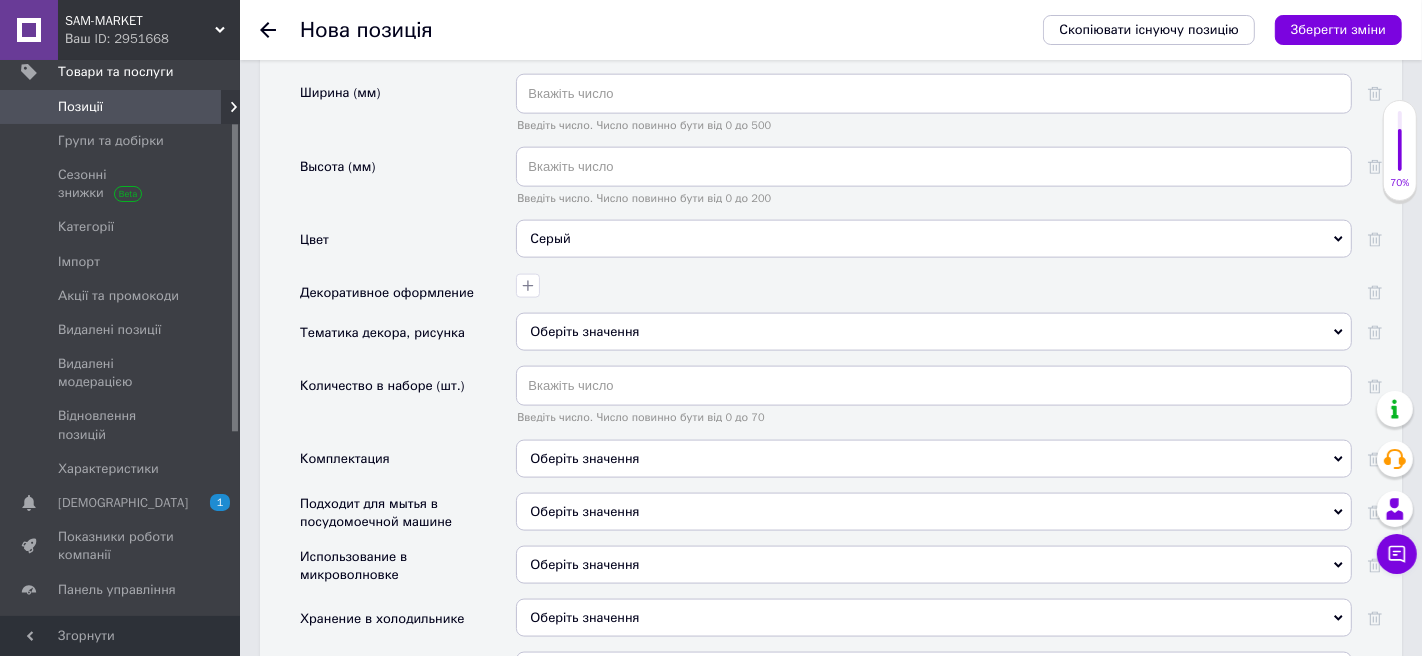 scroll, scrollTop: 2224, scrollLeft: 0, axis: vertical 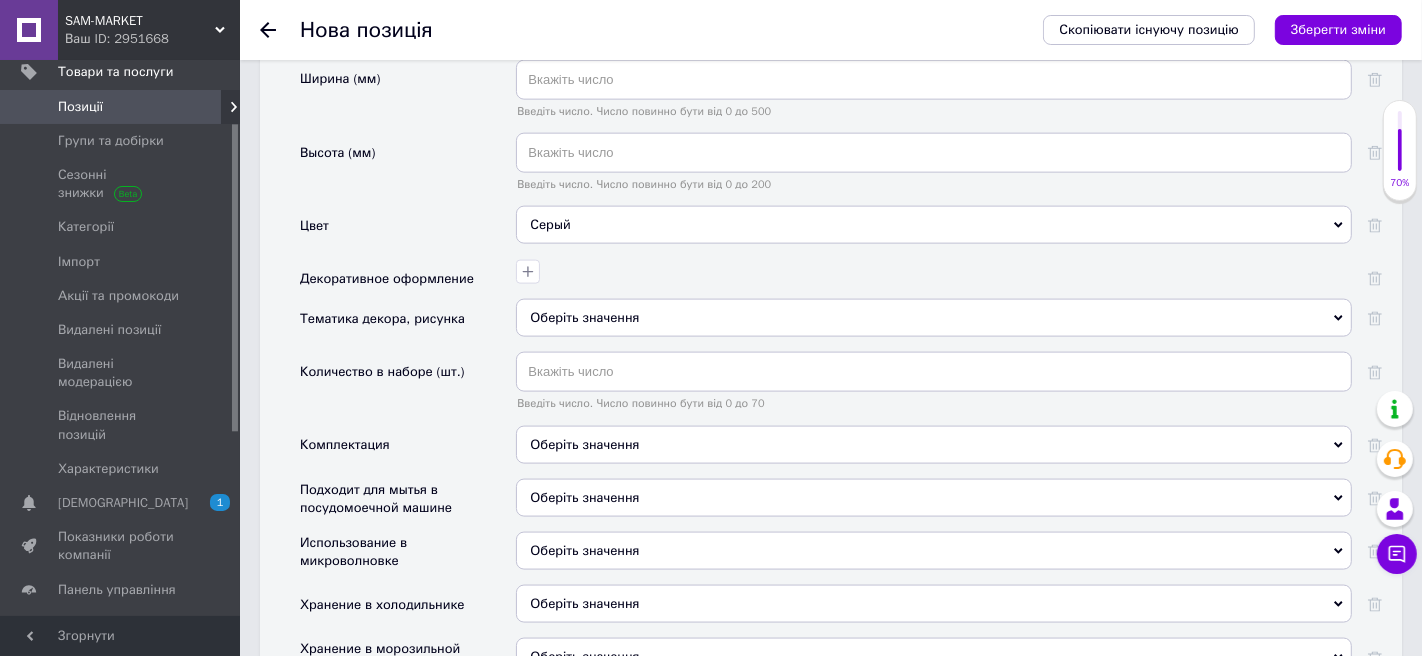 click on "Оберіть значення" at bounding box center (584, 497) 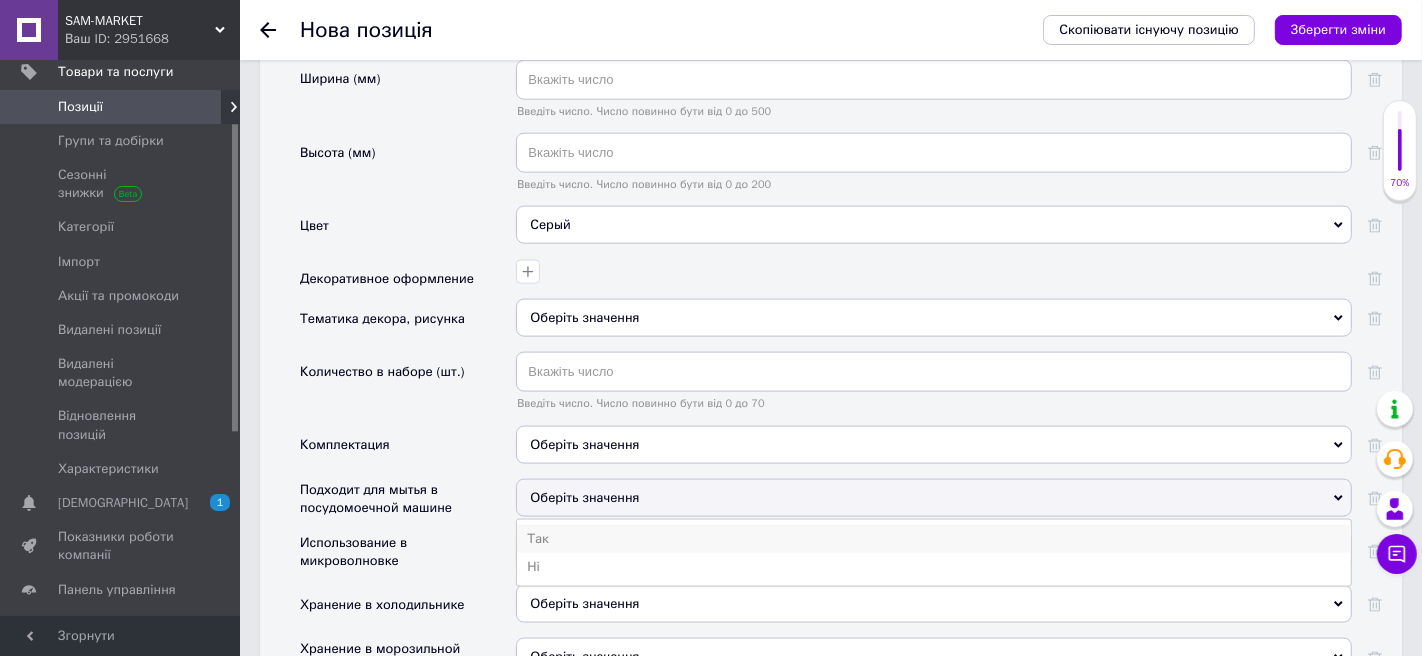 click on "Так" at bounding box center (934, 539) 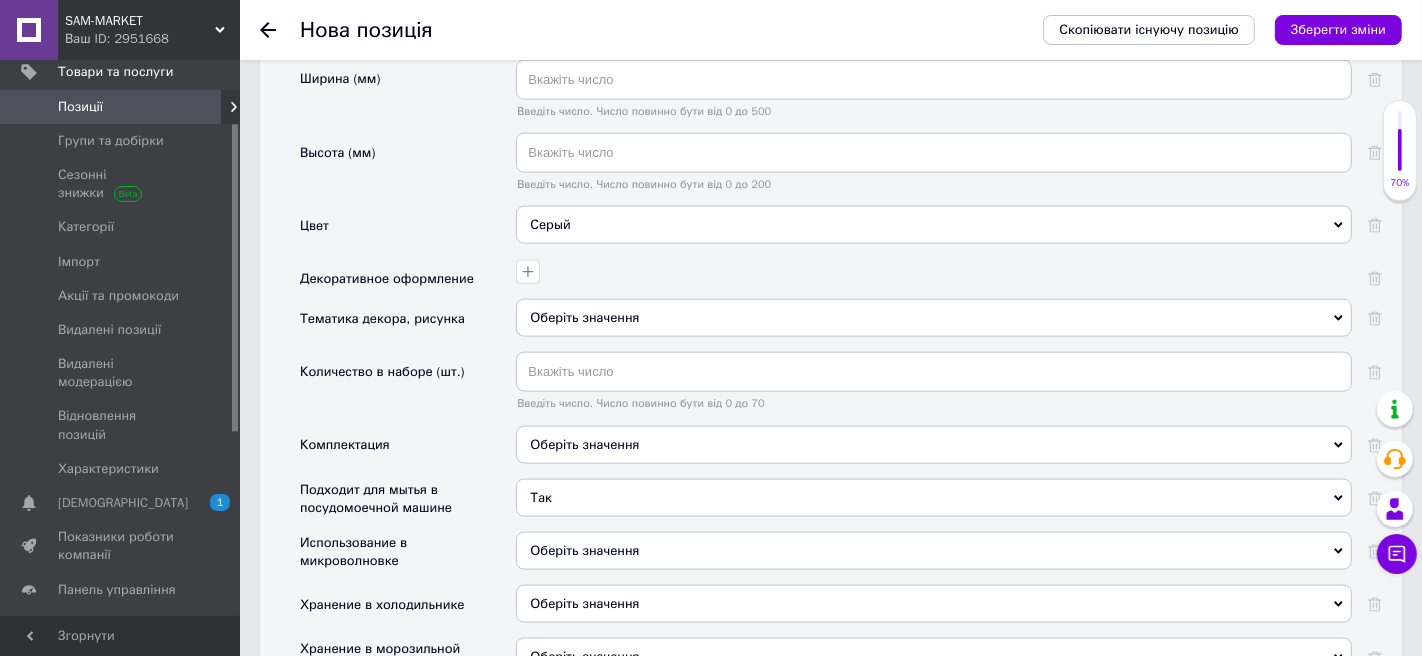 click on "Оберіть значення" at bounding box center (584, 550) 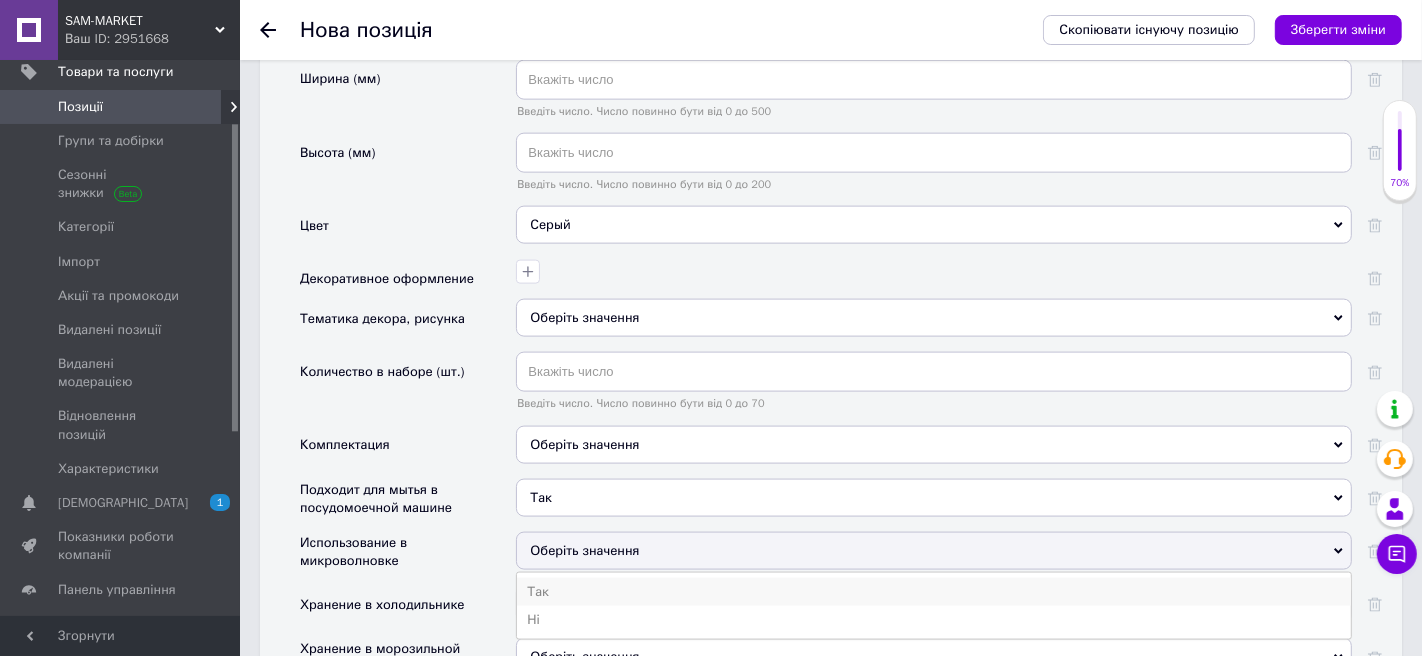 click on "Так" at bounding box center (934, 592) 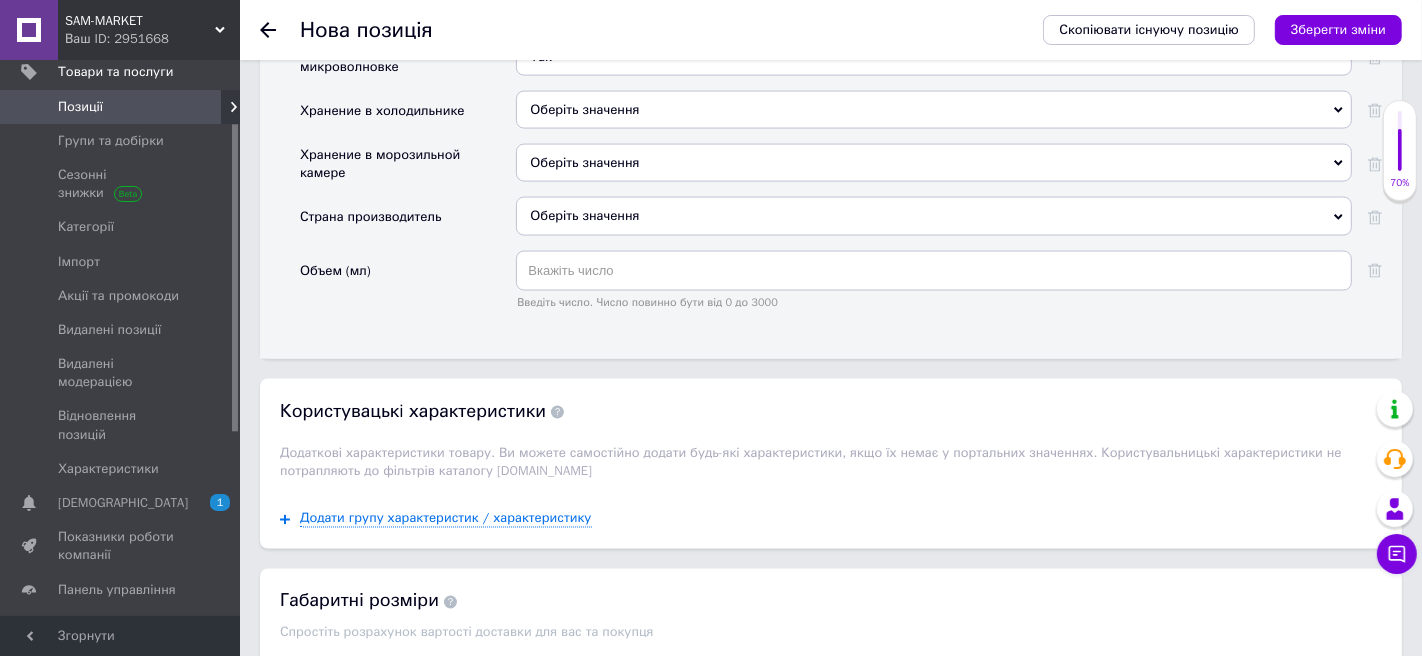 scroll, scrollTop: 2810, scrollLeft: 0, axis: vertical 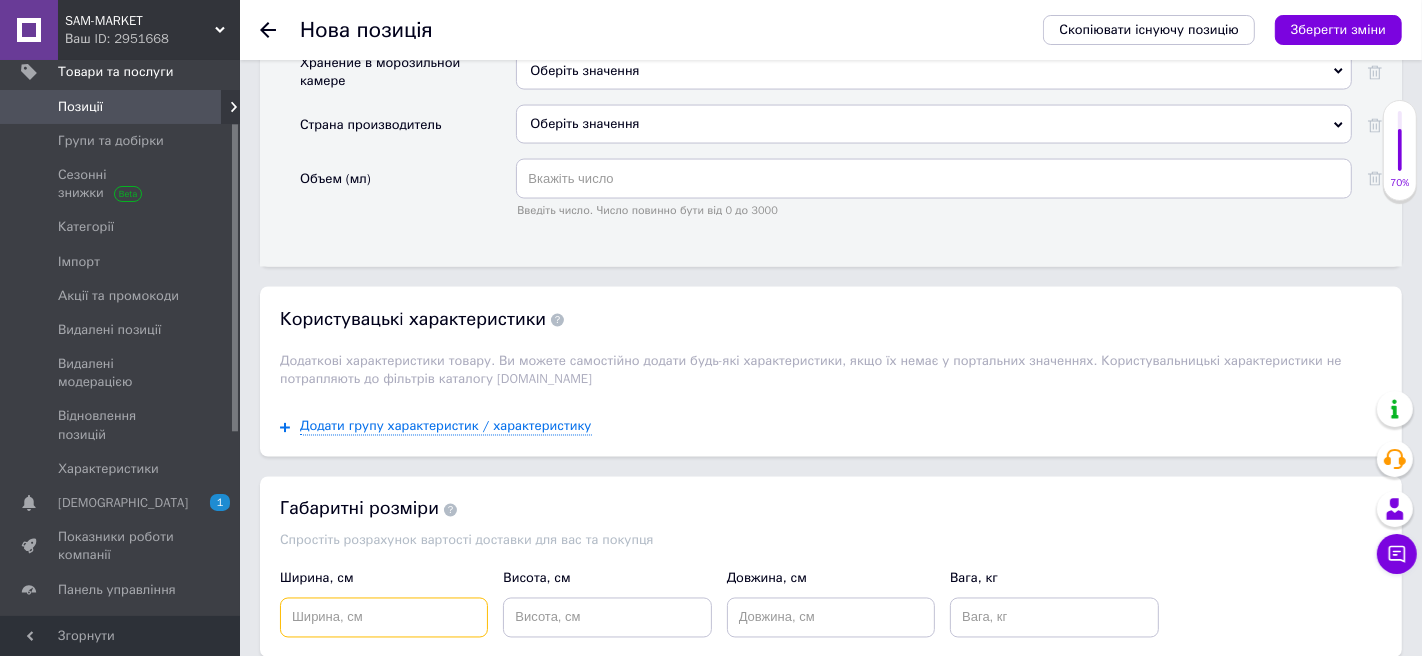 click at bounding box center [384, 618] 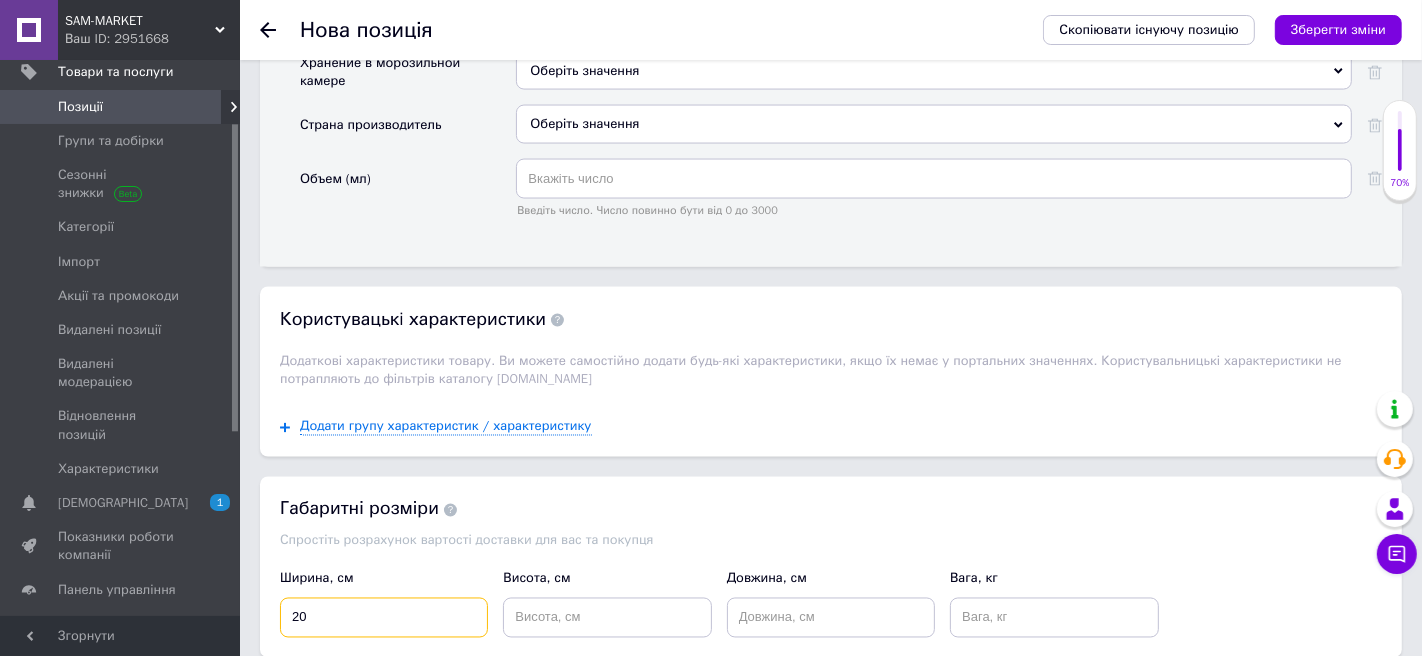 type on "20" 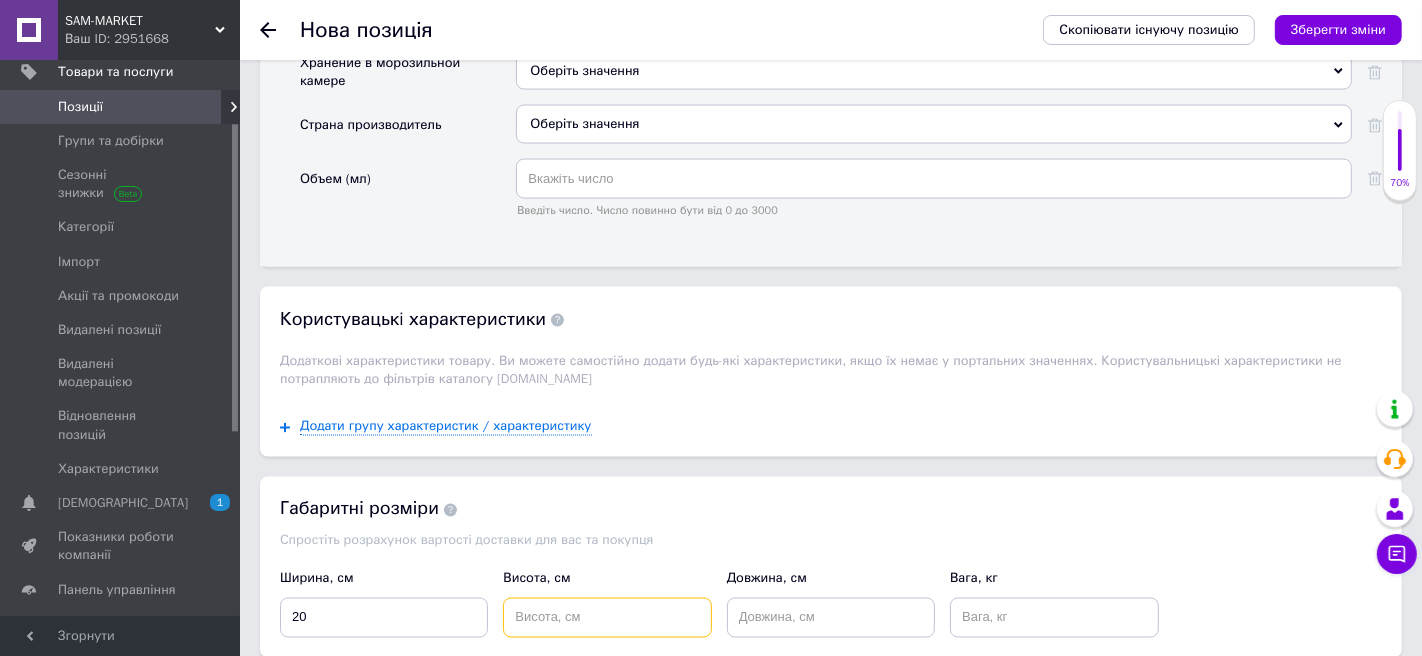 click at bounding box center (607, 618) 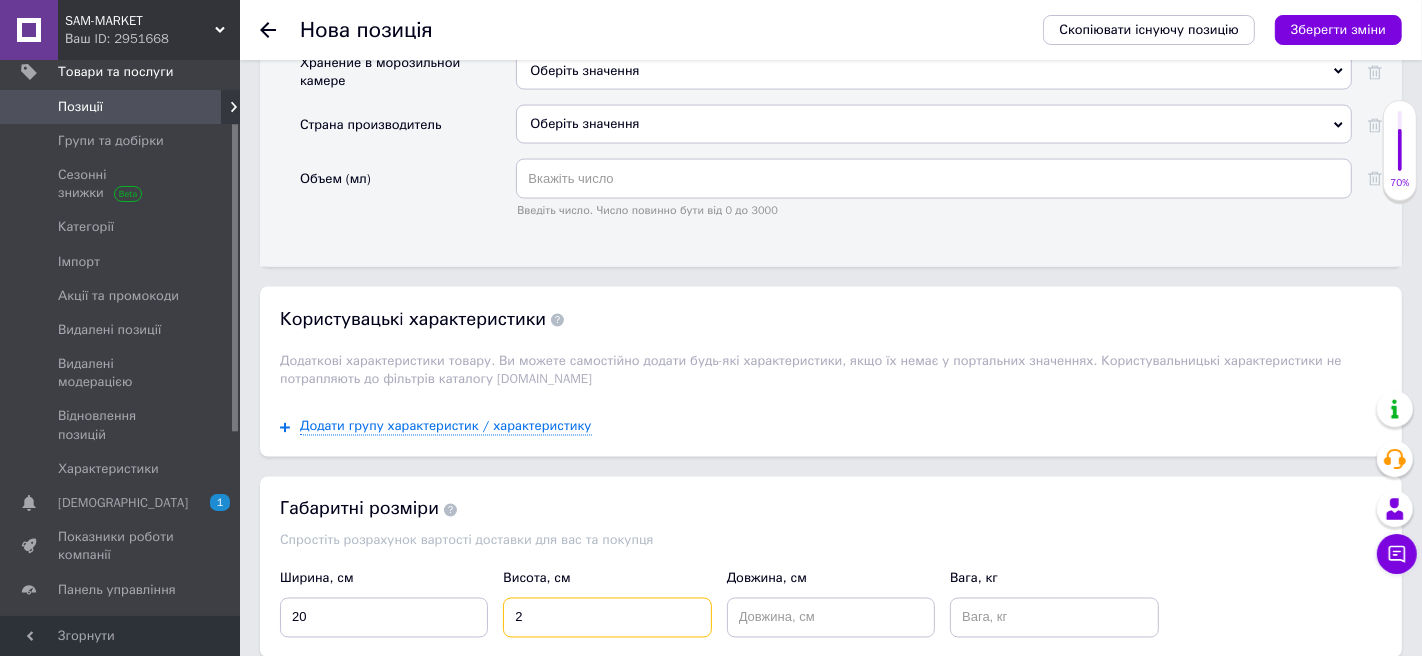type on "2" 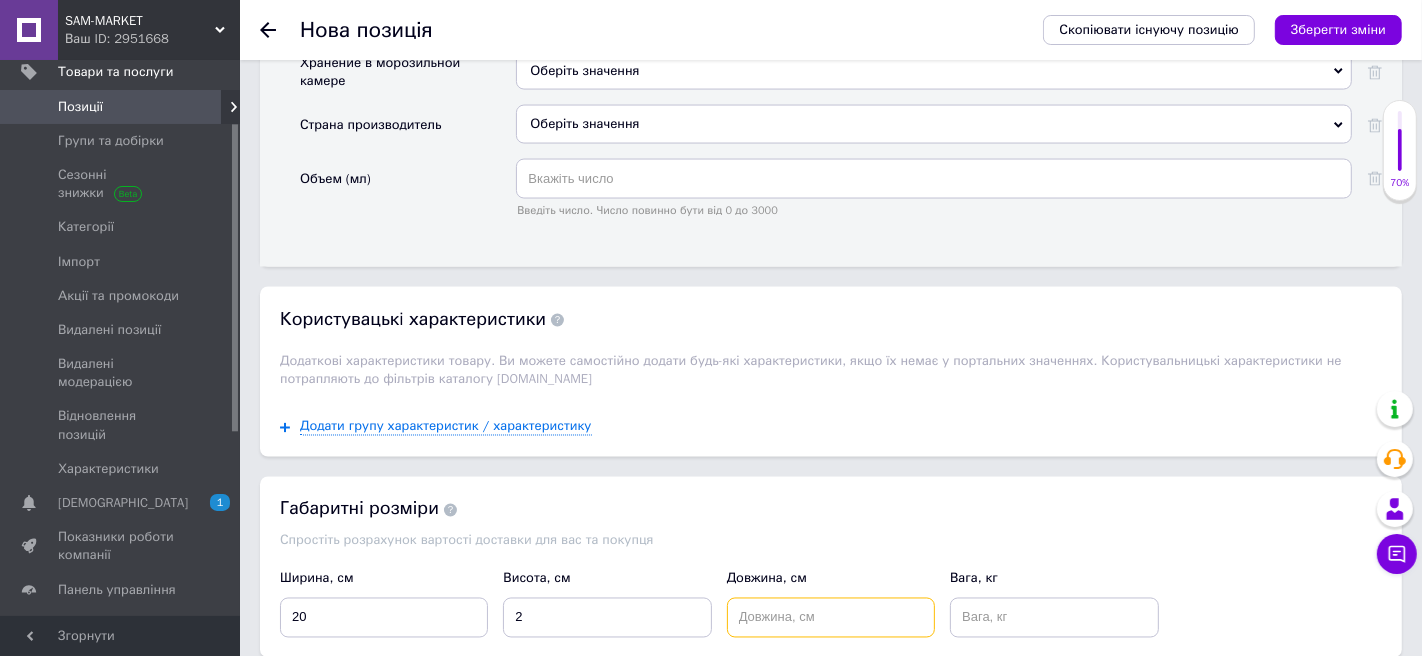 click at bounding box center (831, 618) 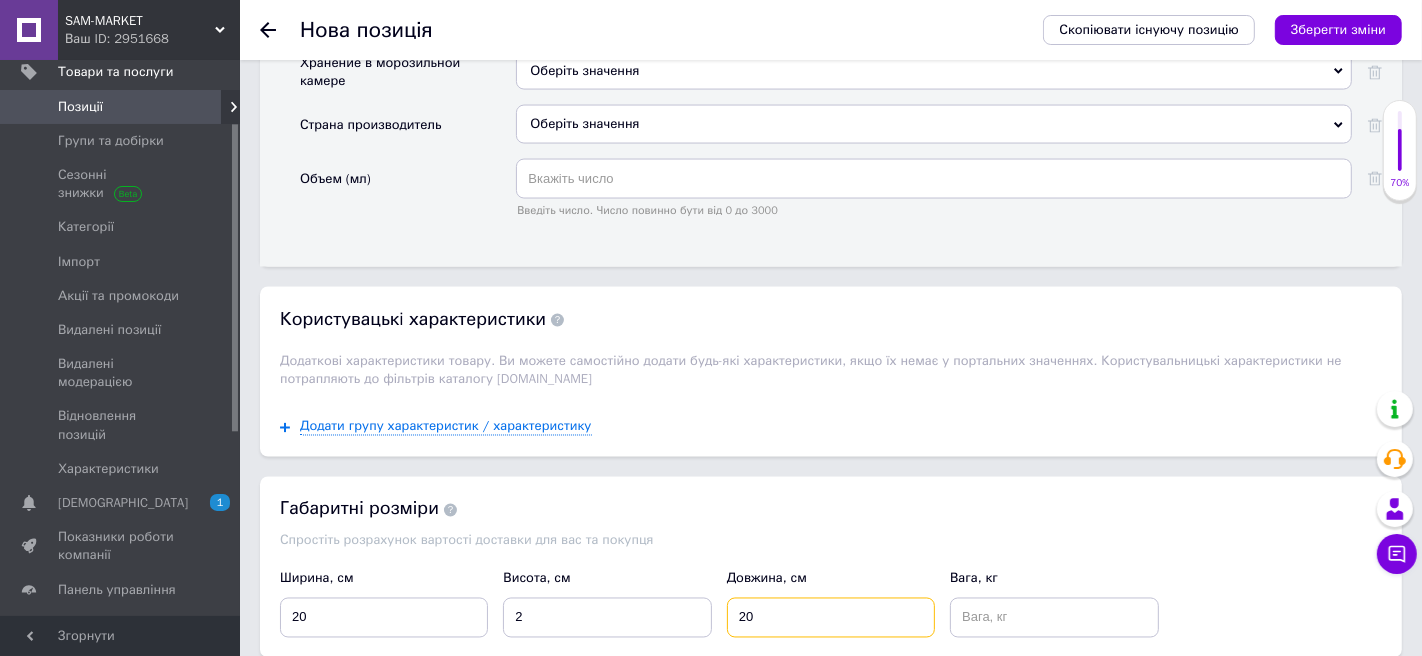 type on "20" 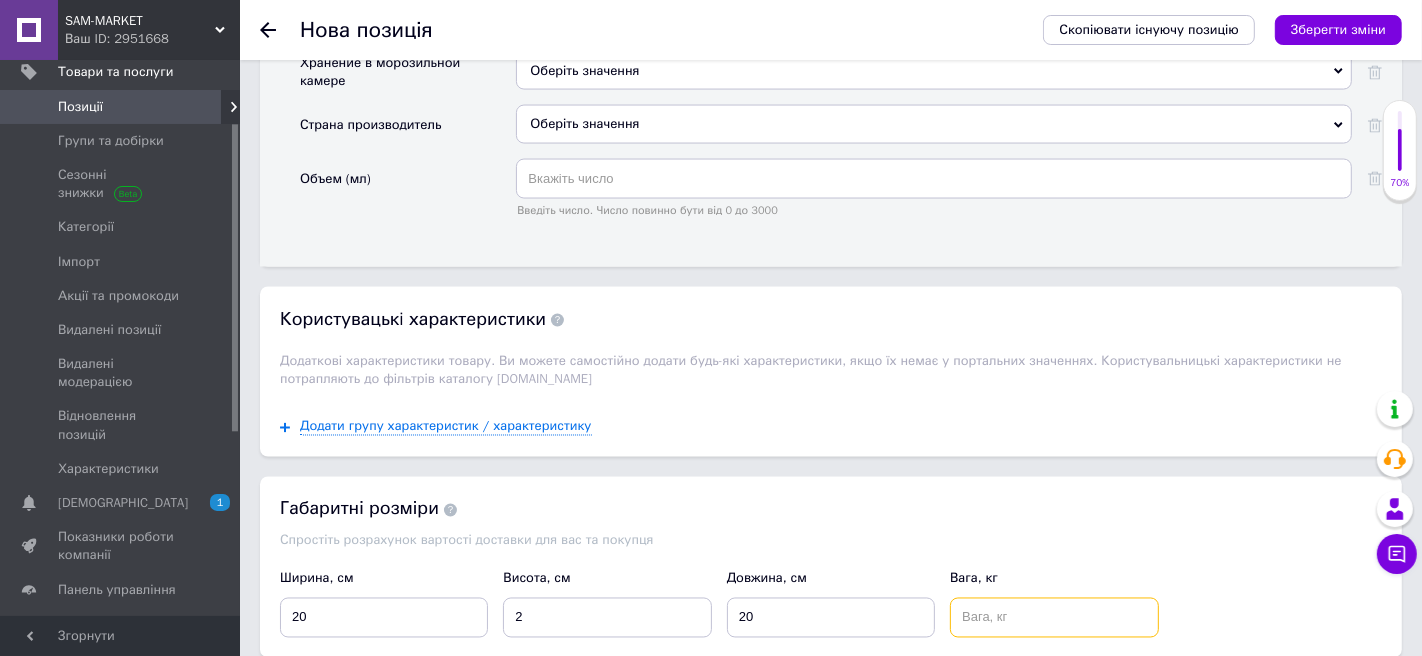 click at bounding box center [1054, 618] 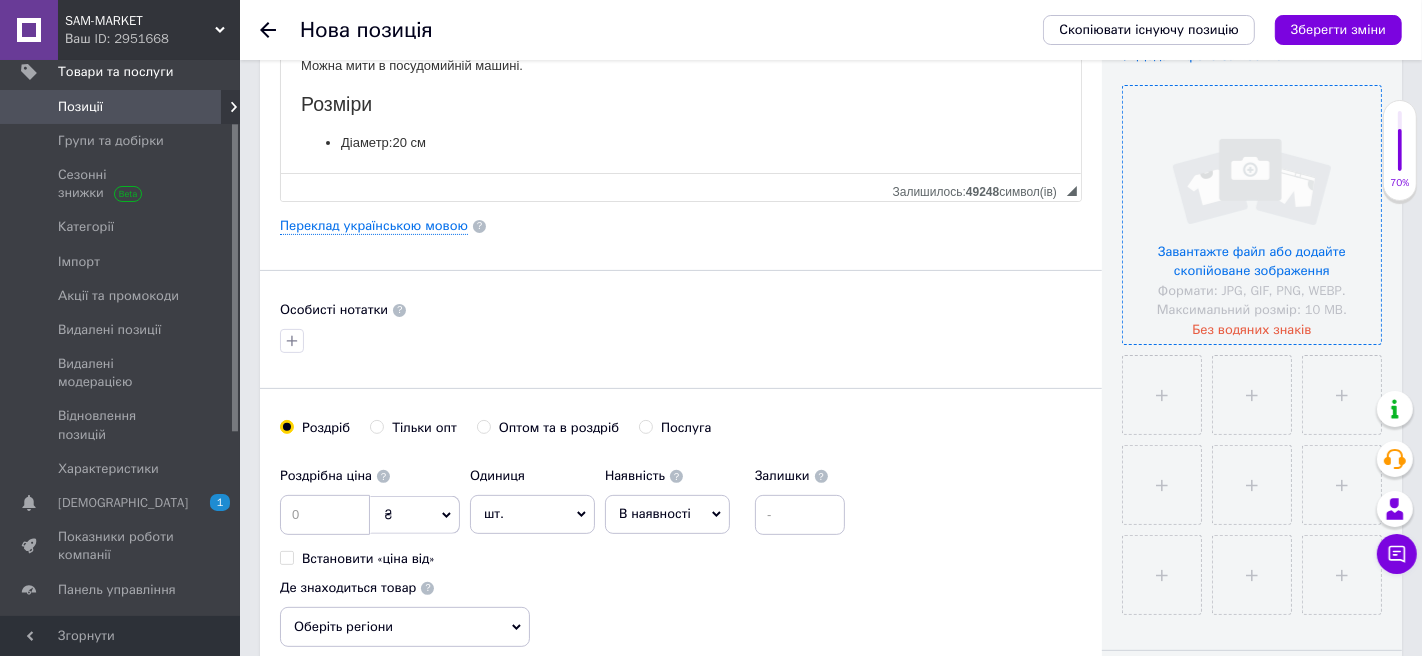 scroll, scrollTop: 385, scrollLeft: 0, axis: vertical 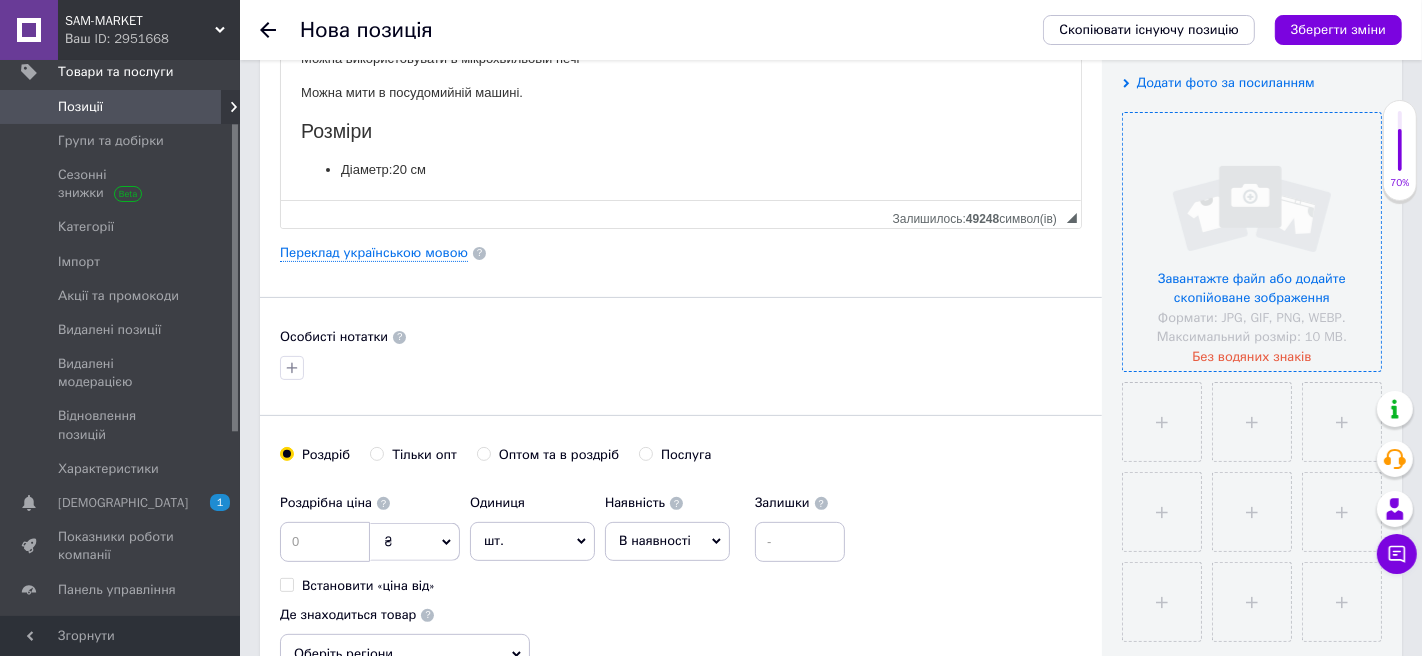 type on "0.1" 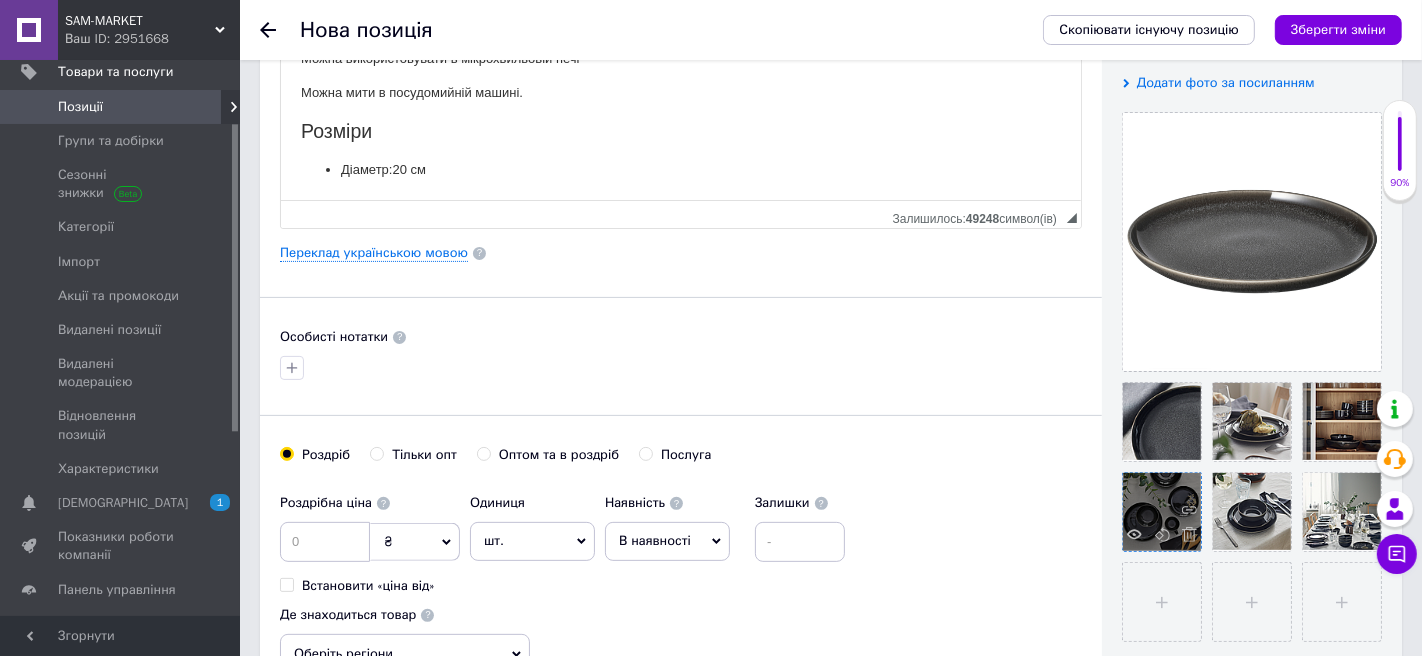 click at bounding box center [1162, 512] 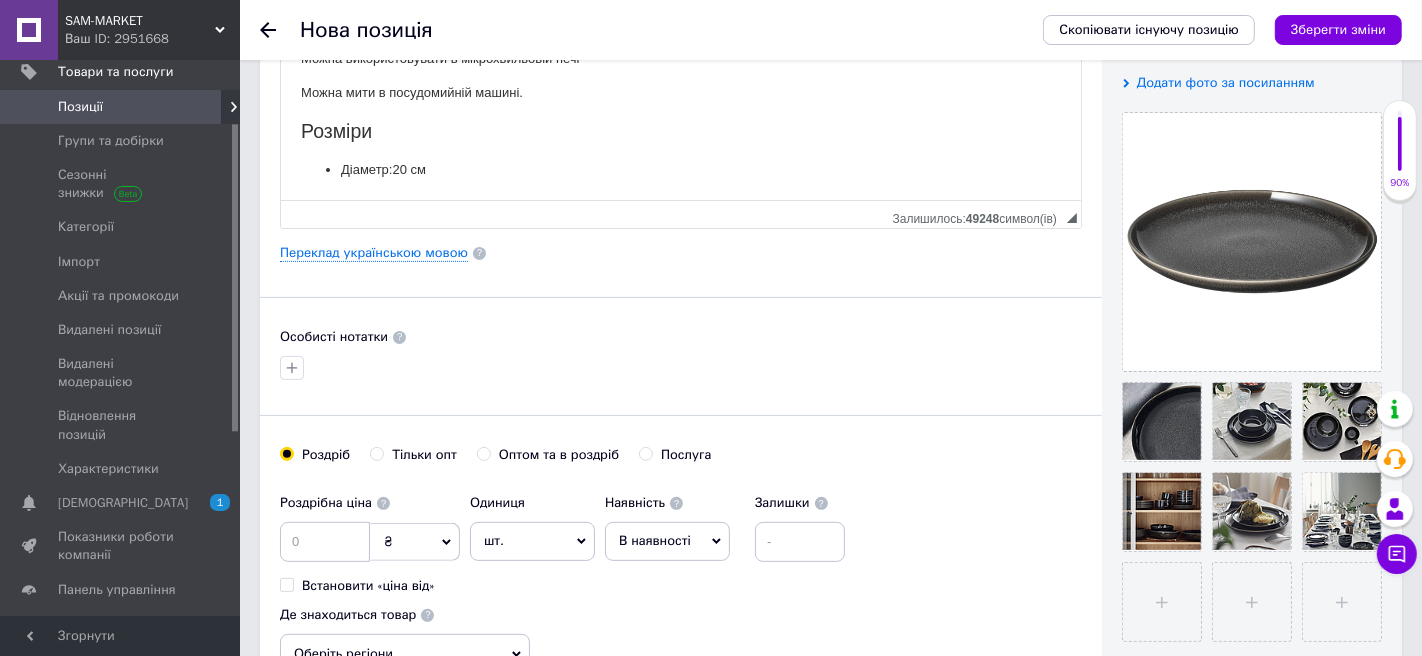 drag, startPoint x: 1255, startPoint y: 504, endPoint x: 271, endPoint y: 1, distance: 1105.1086 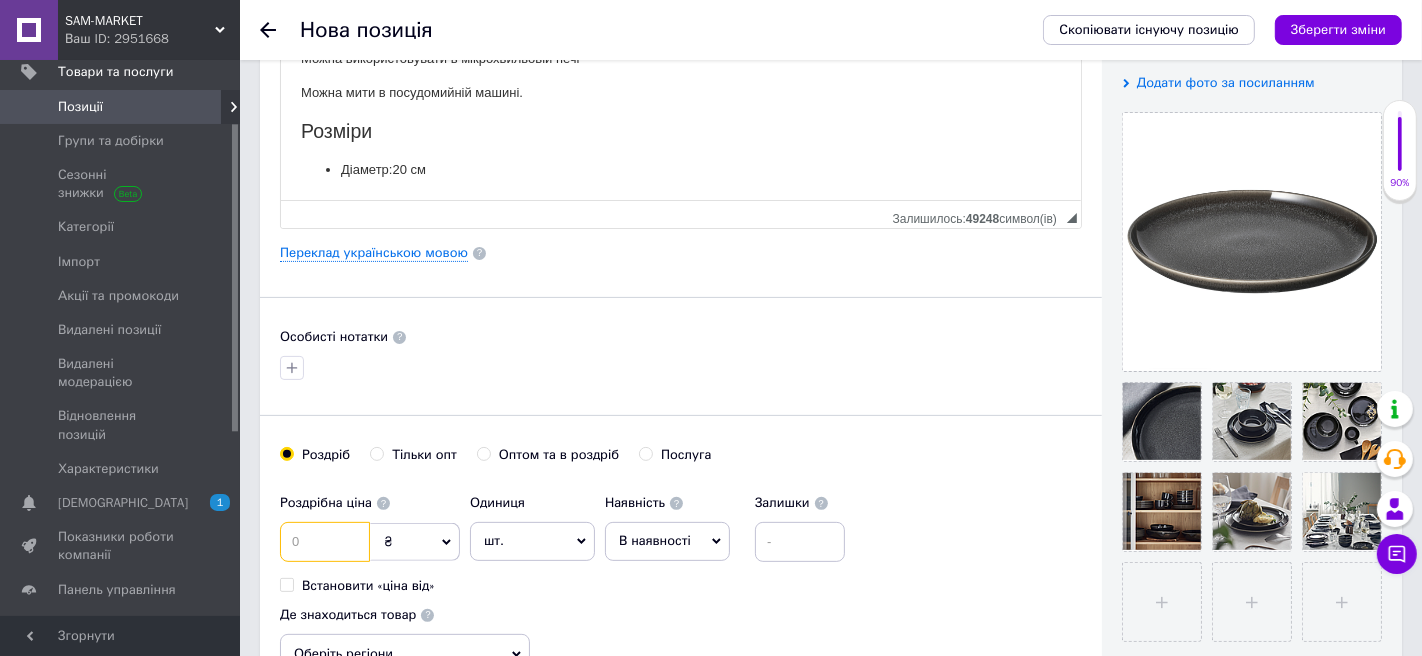 click at bounding box center [325, 542] 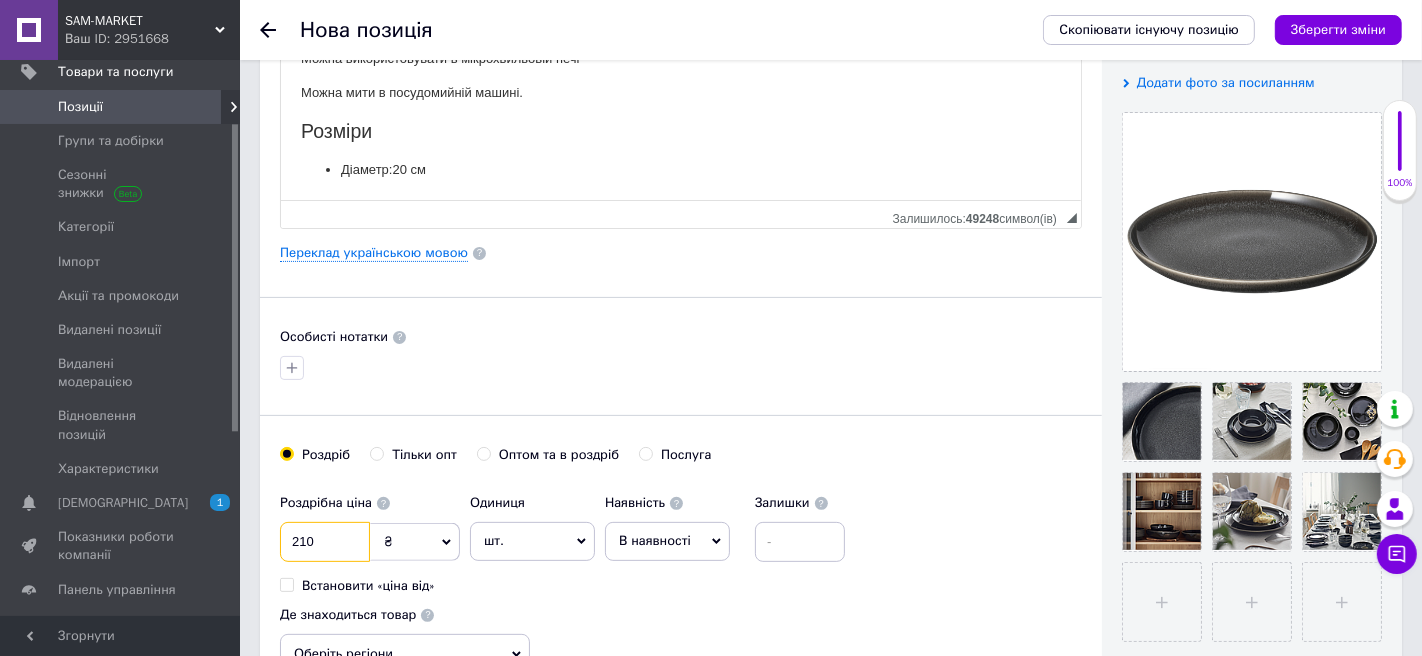 type on "210" 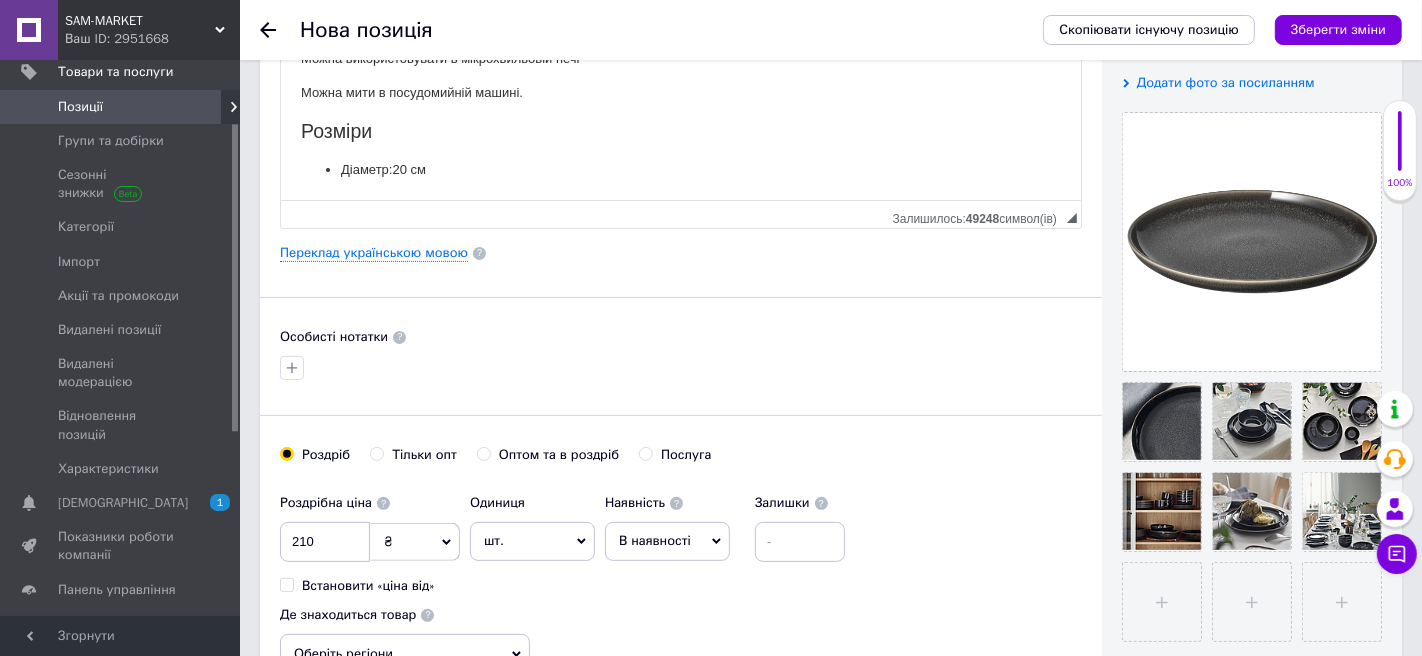 click on "В наявності" at bounding box center [667, 541] 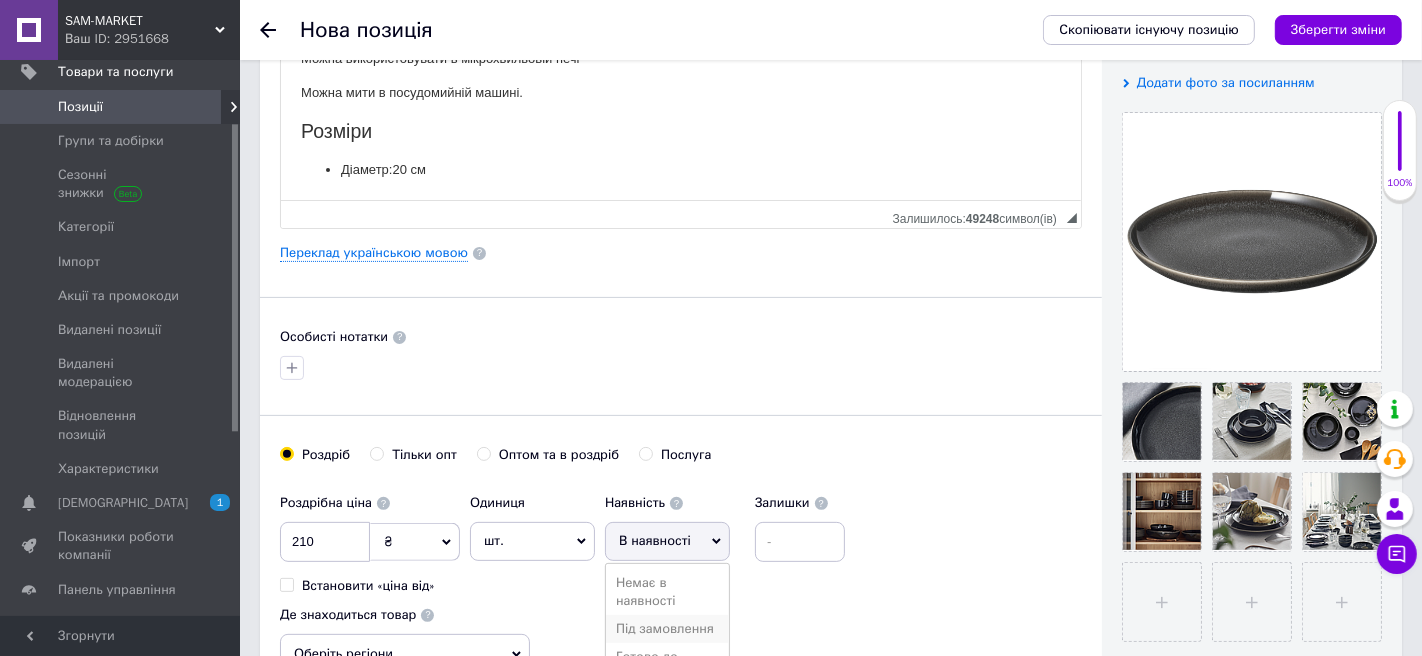 click on "Під замовлення" at bounding box center (667, 629) 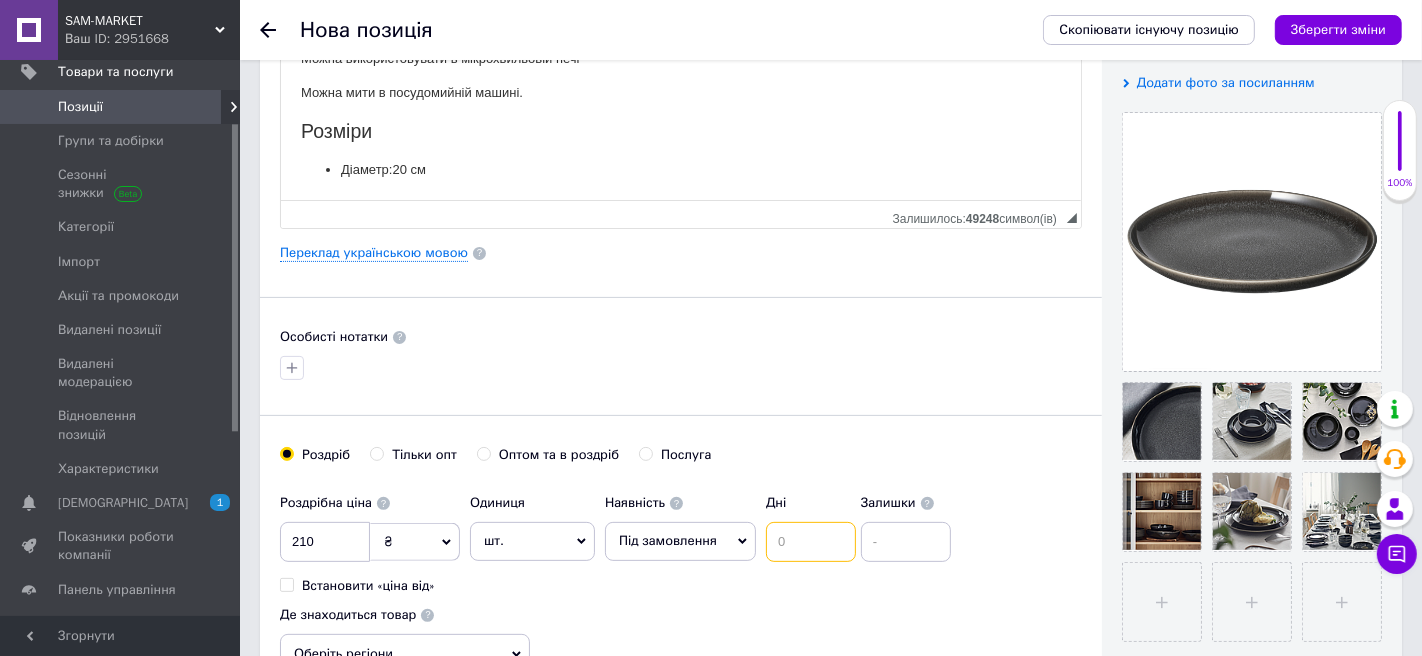 click at bounding box center (811, 542) 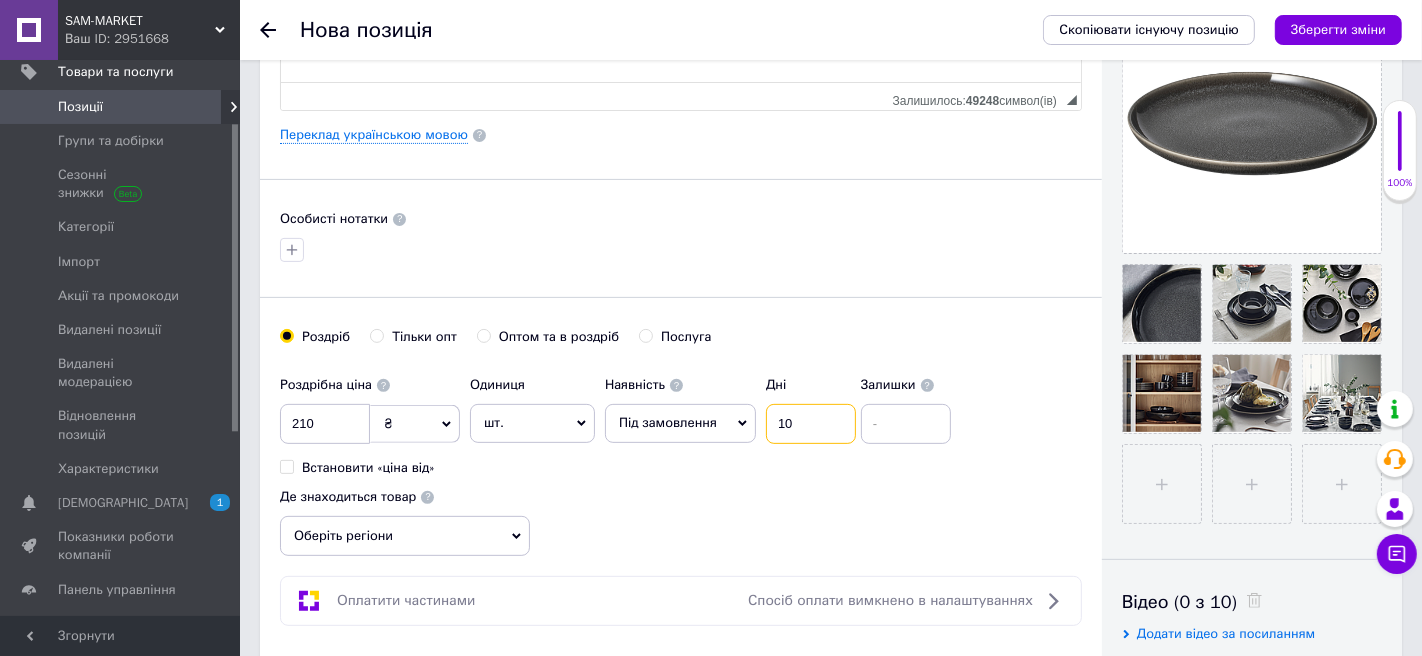 scroll, scrollTop: 531, scrollLeft: 0, axis: vertical 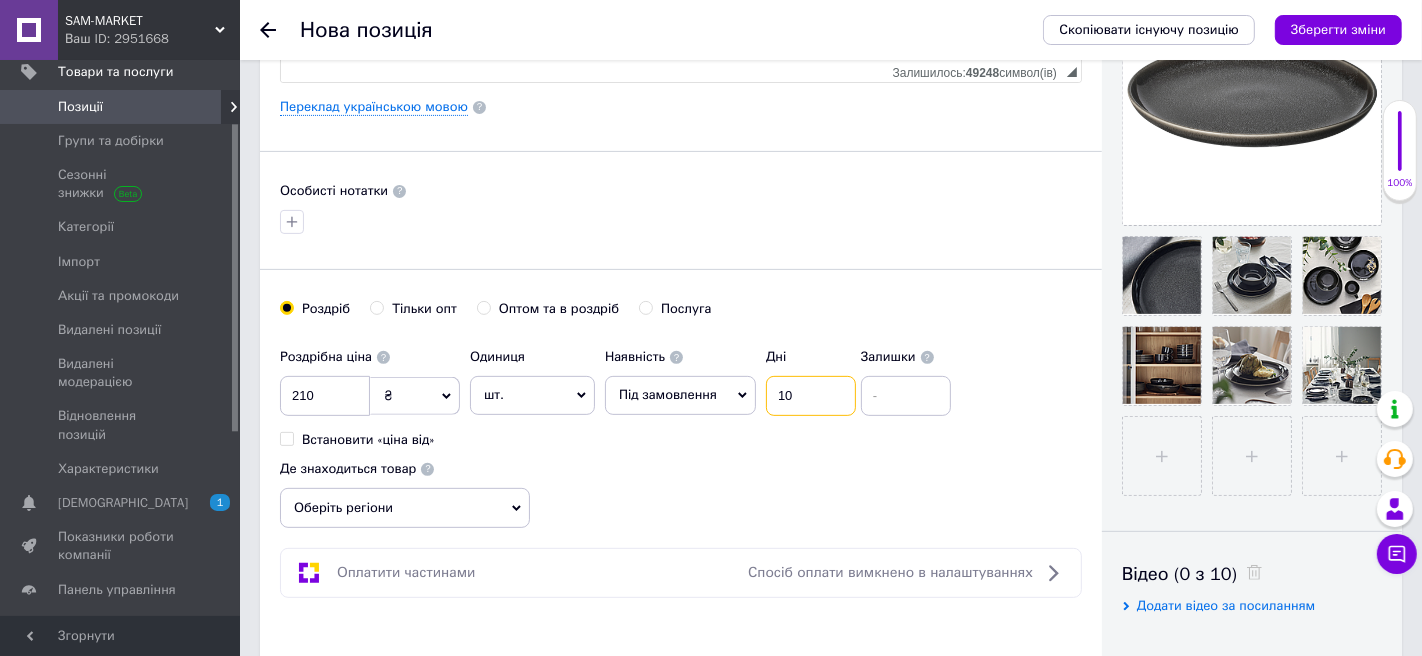 type on "10" 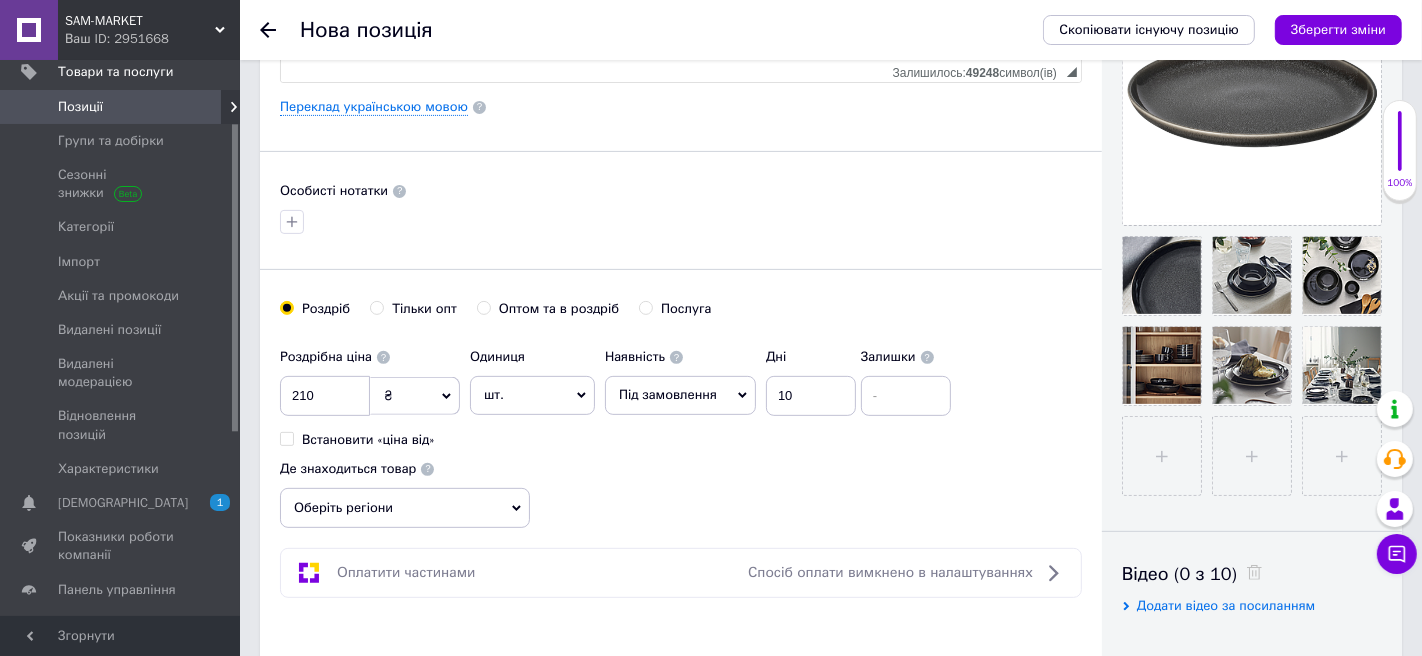 click on "Оберіть регіони" at bounding box center [405, 508] 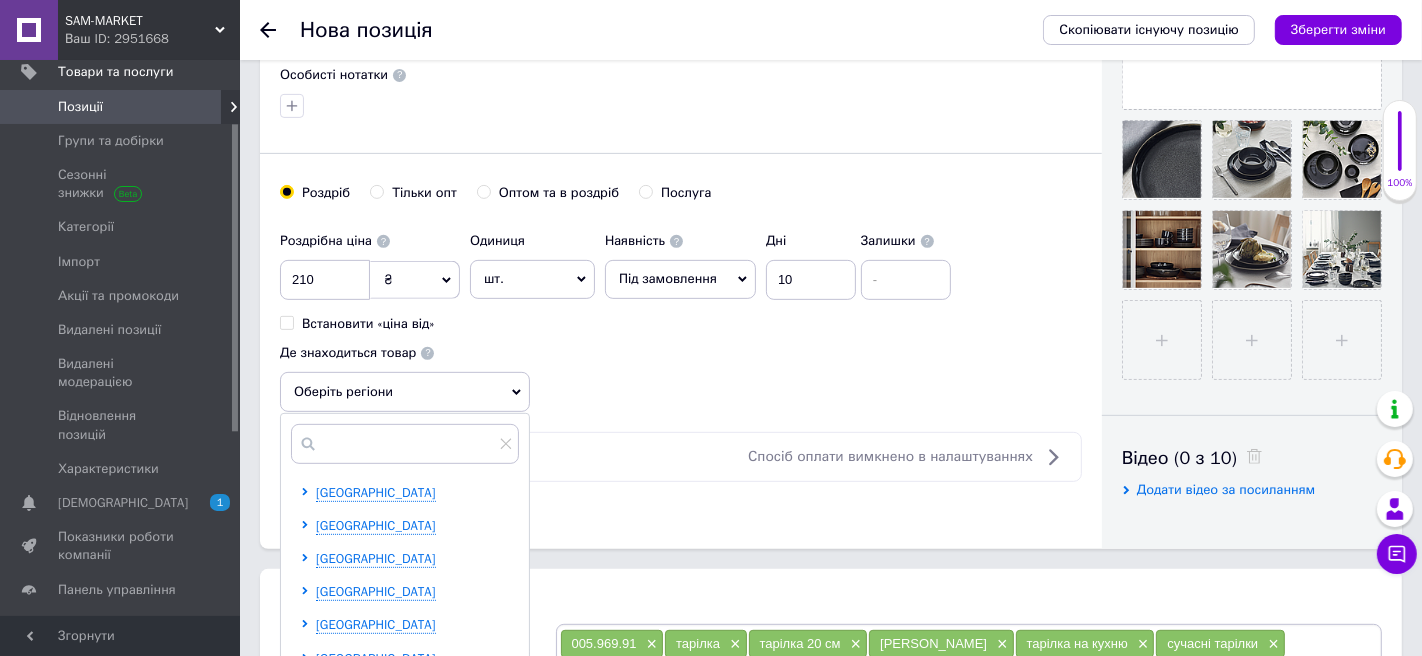 scroll, scrollTop: 666, scrollLeft: 0, axis: vertical 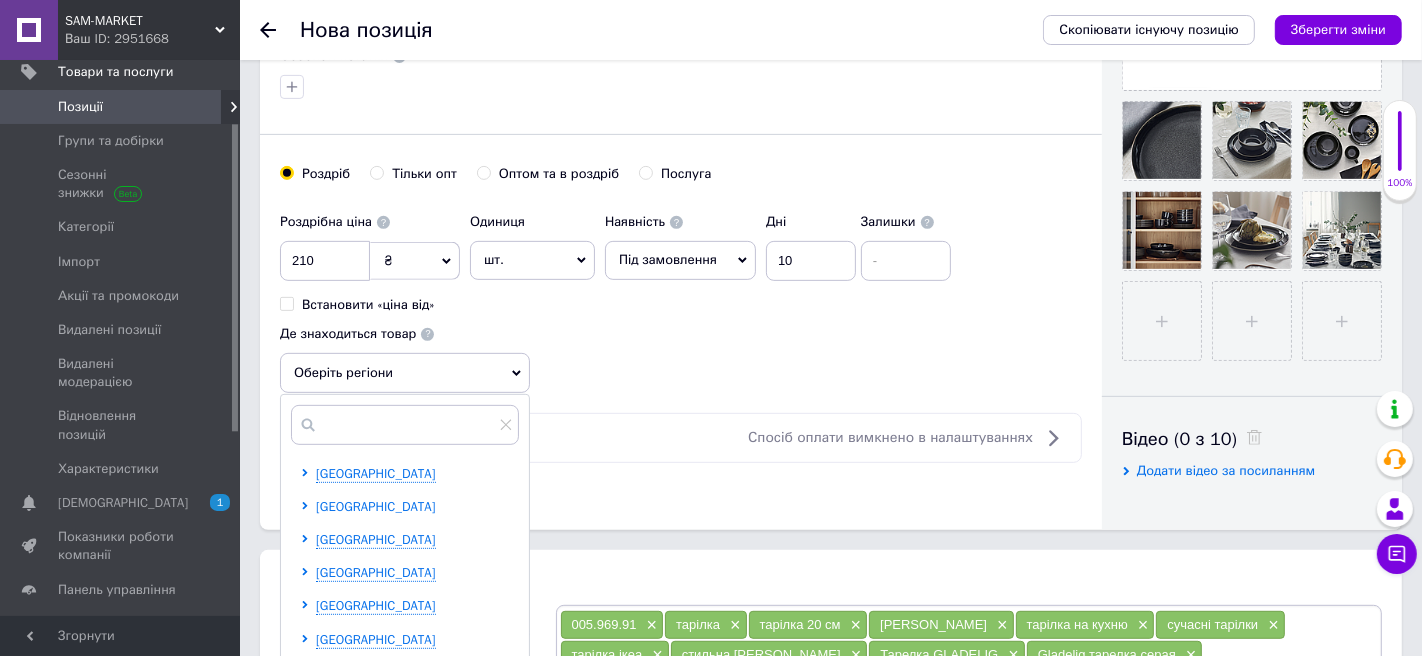 click on "[GEOGRAPHIC_DATA]" at bounding box center (376, 506) 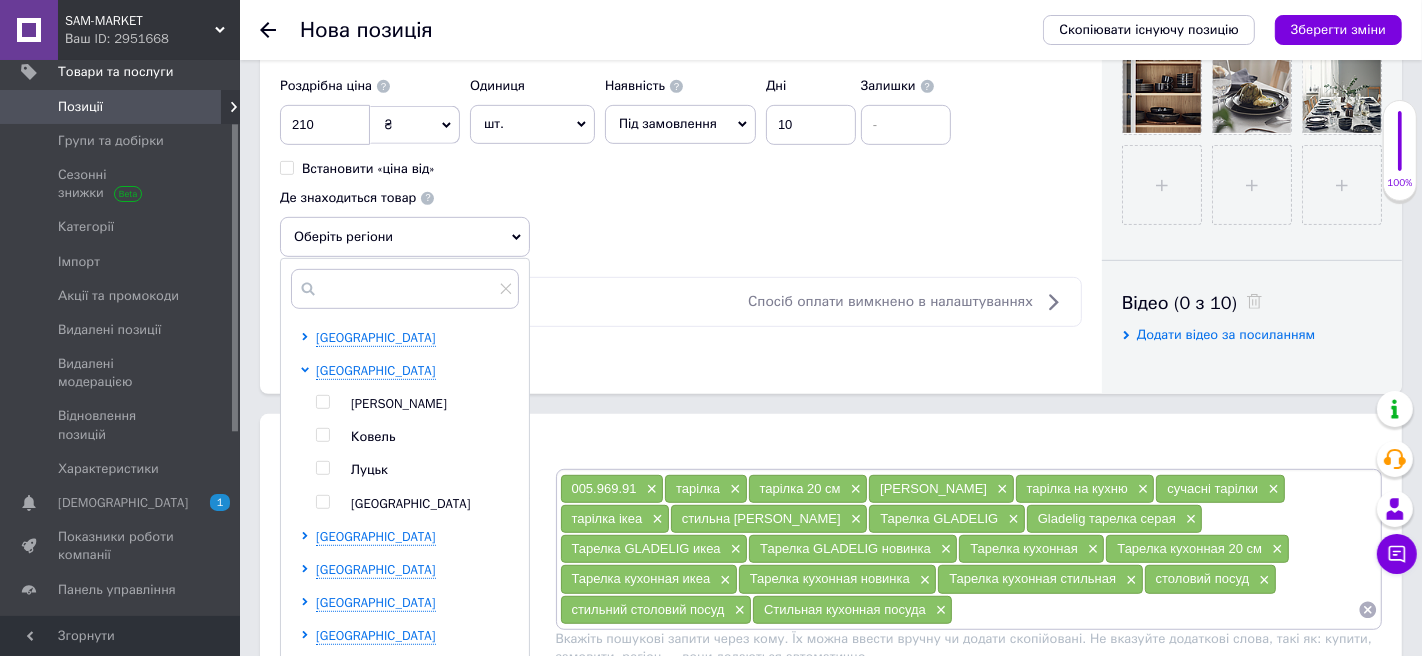 scroll, scrollTop: 832, scrollLeft: 0, axis: vertical 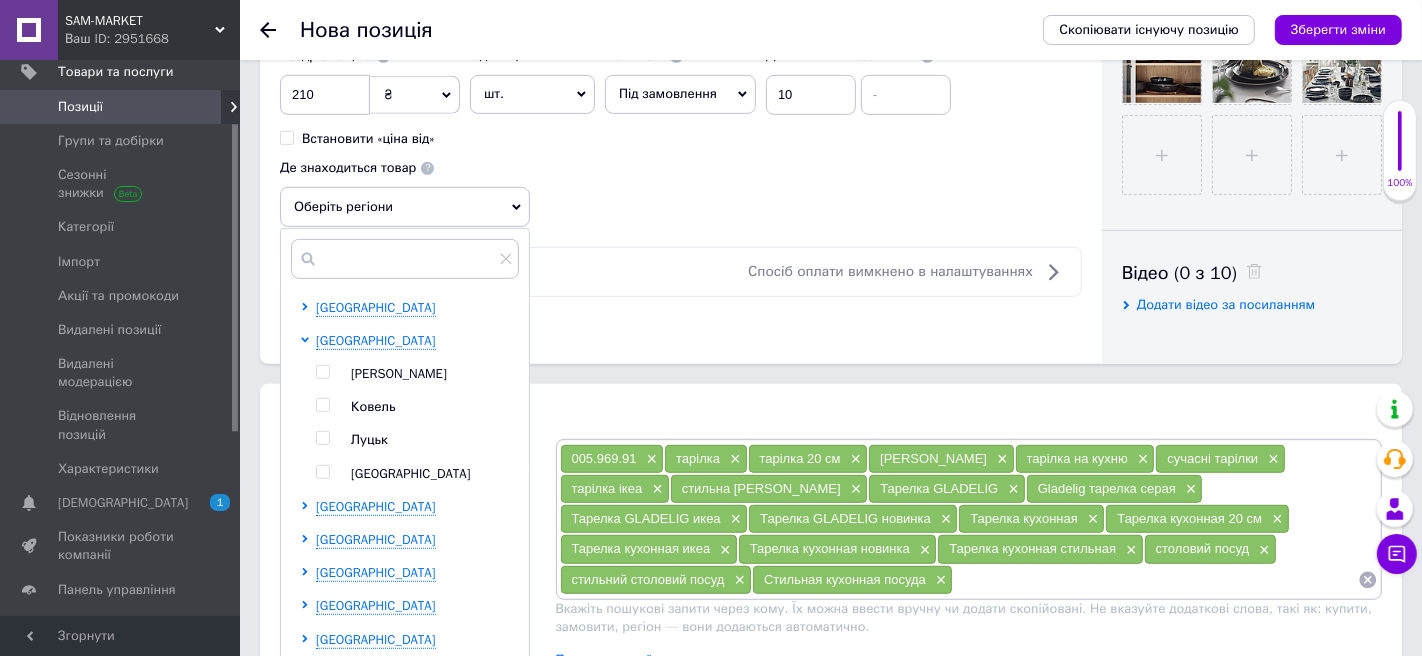 click at bounding box center (322, 438) 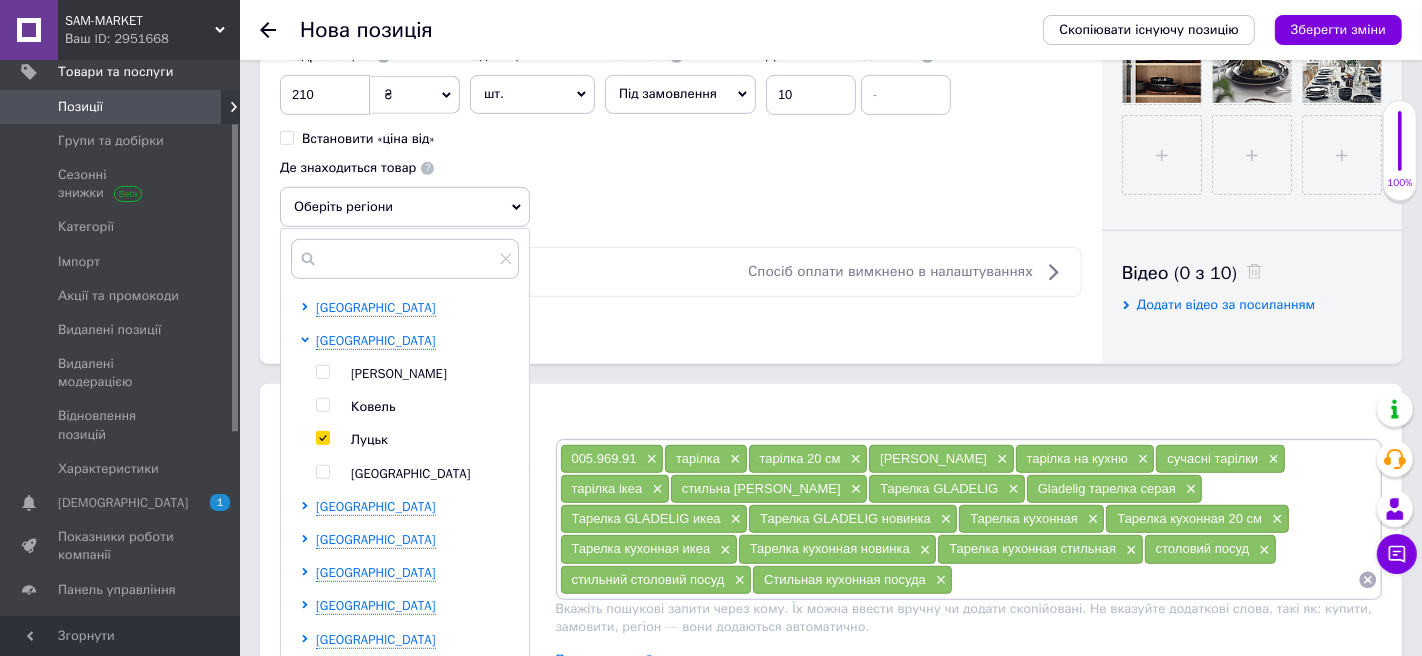checkbox on "true" 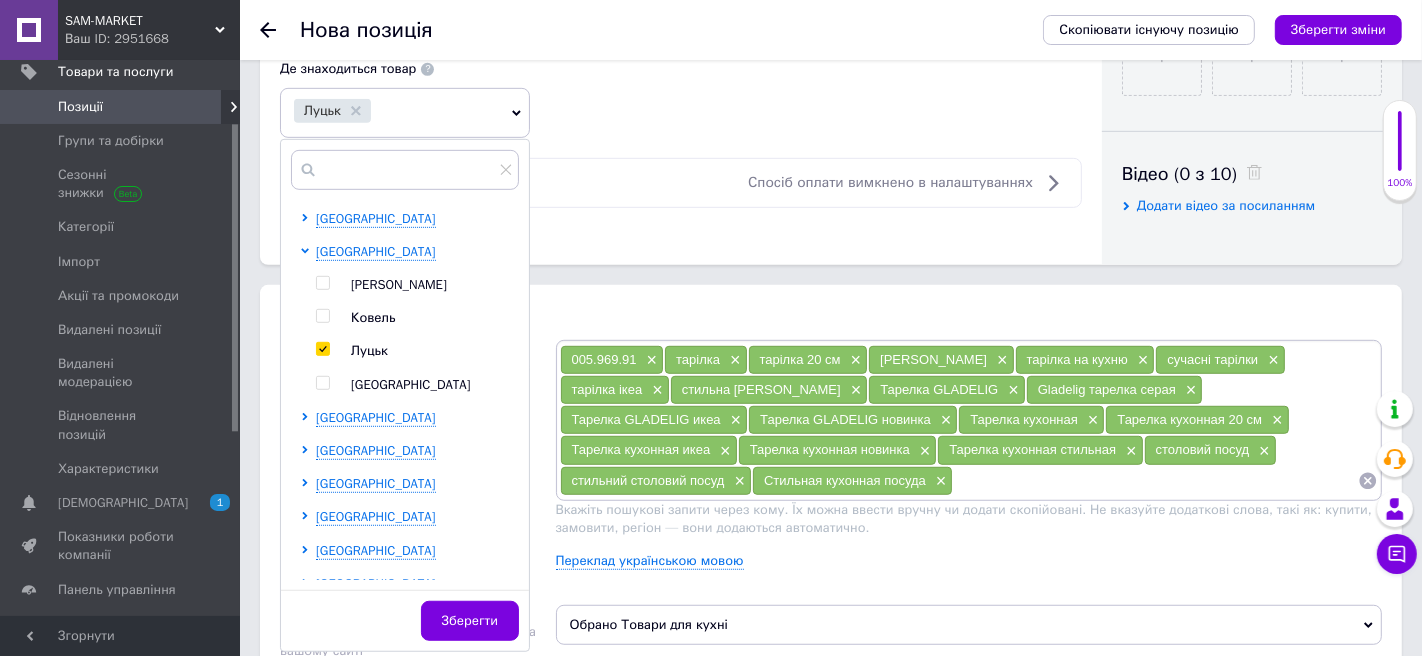 scroll, scrollTop: 928, scrollLeft: 0, axis: vertical 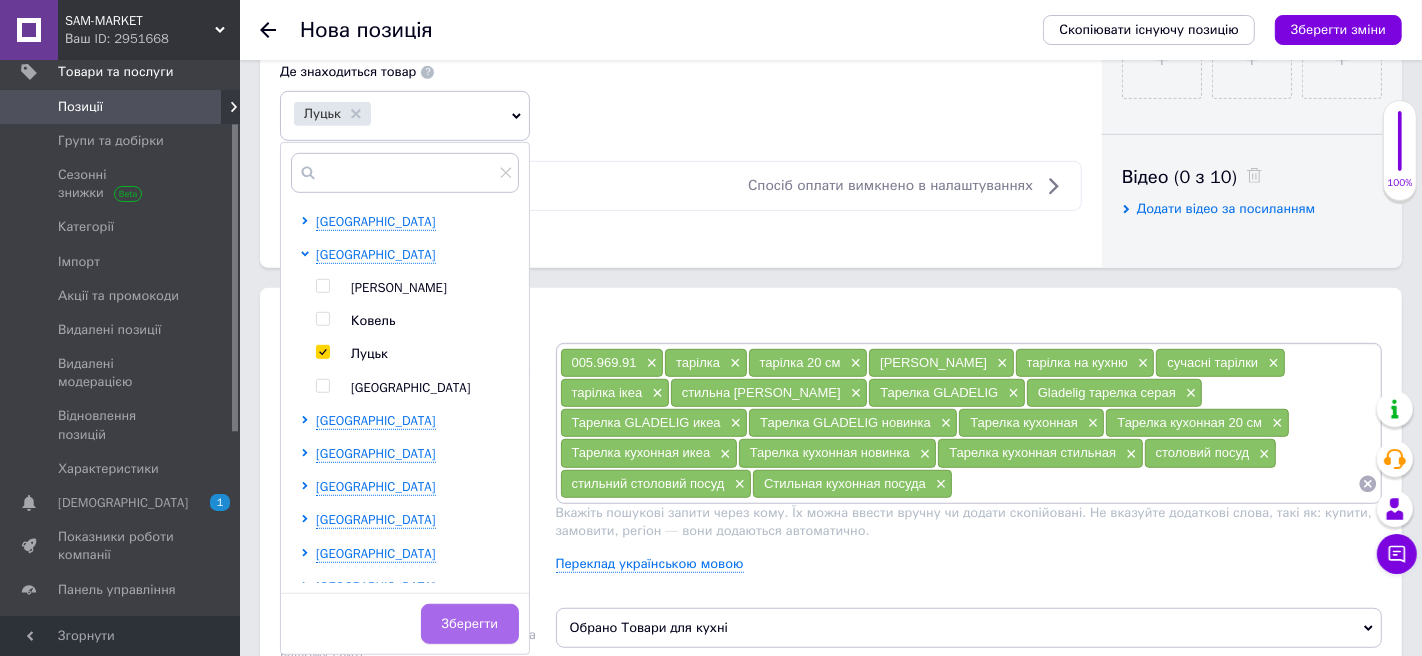 click on "Зберегти" at bounding box center [470, 624] 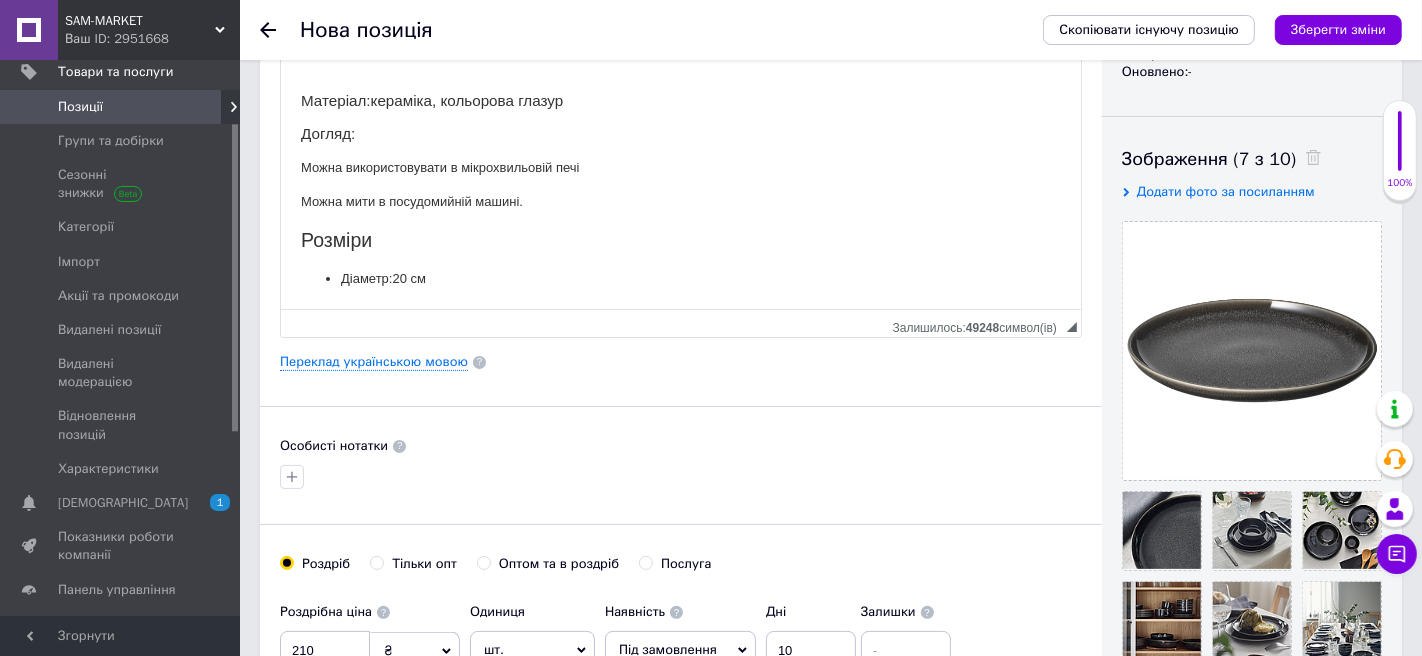 scroll, scrollTop: 0, scrollLeft: 0, axis: both 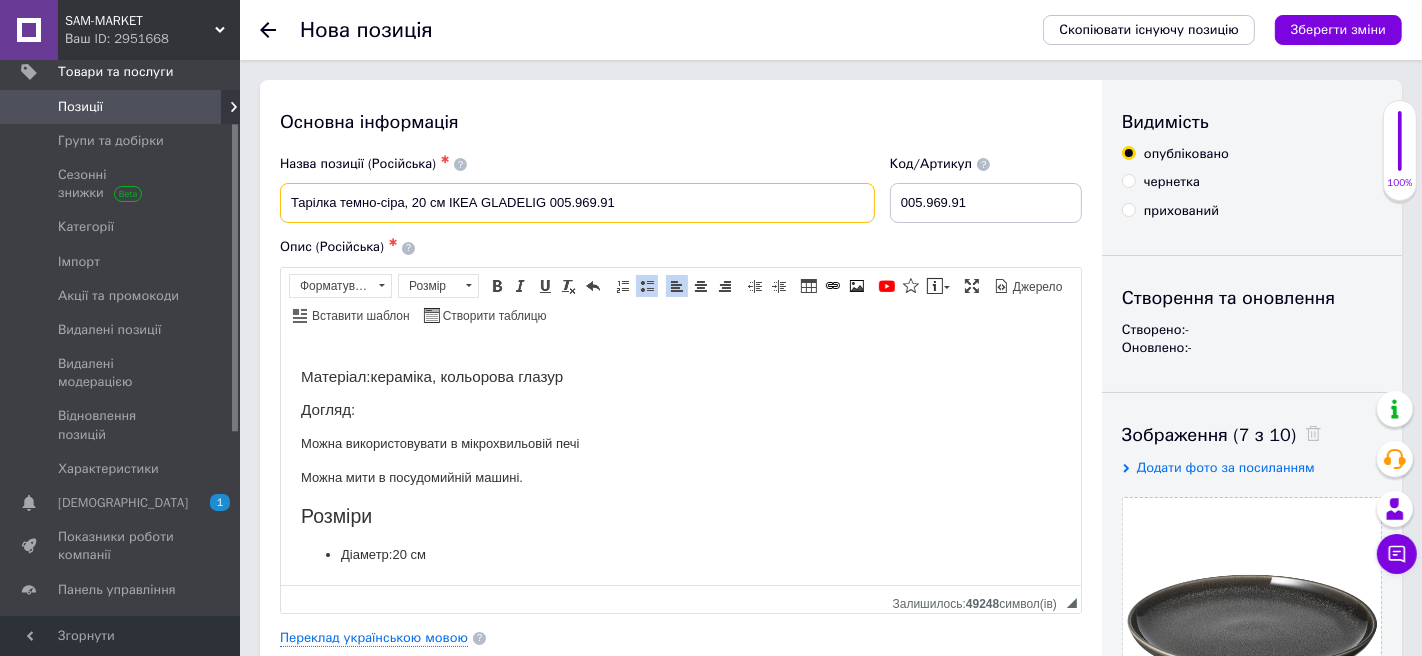 drag, startPoint x: 404, startPoint y: 203, endPoint x: 284, endPoint y: 203, distance: 120 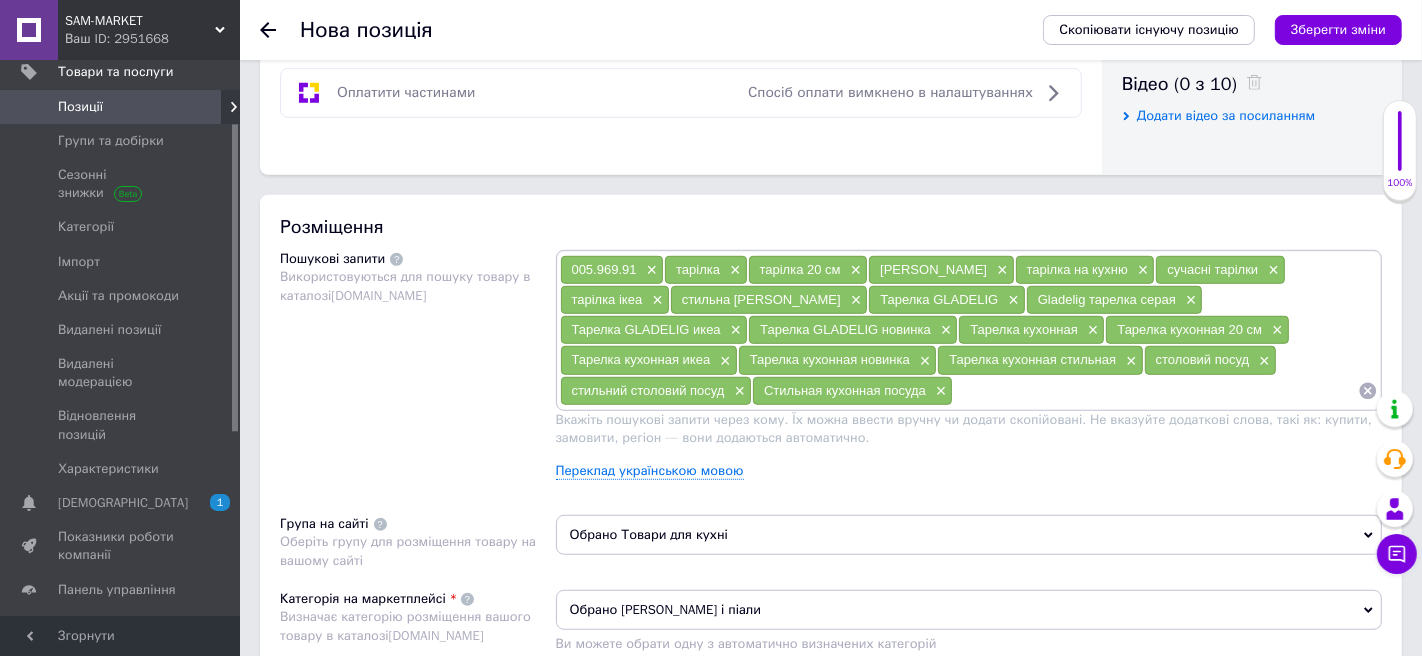 scroll, scrollTop: 1026, scrollLeft: 0, axis: vertical 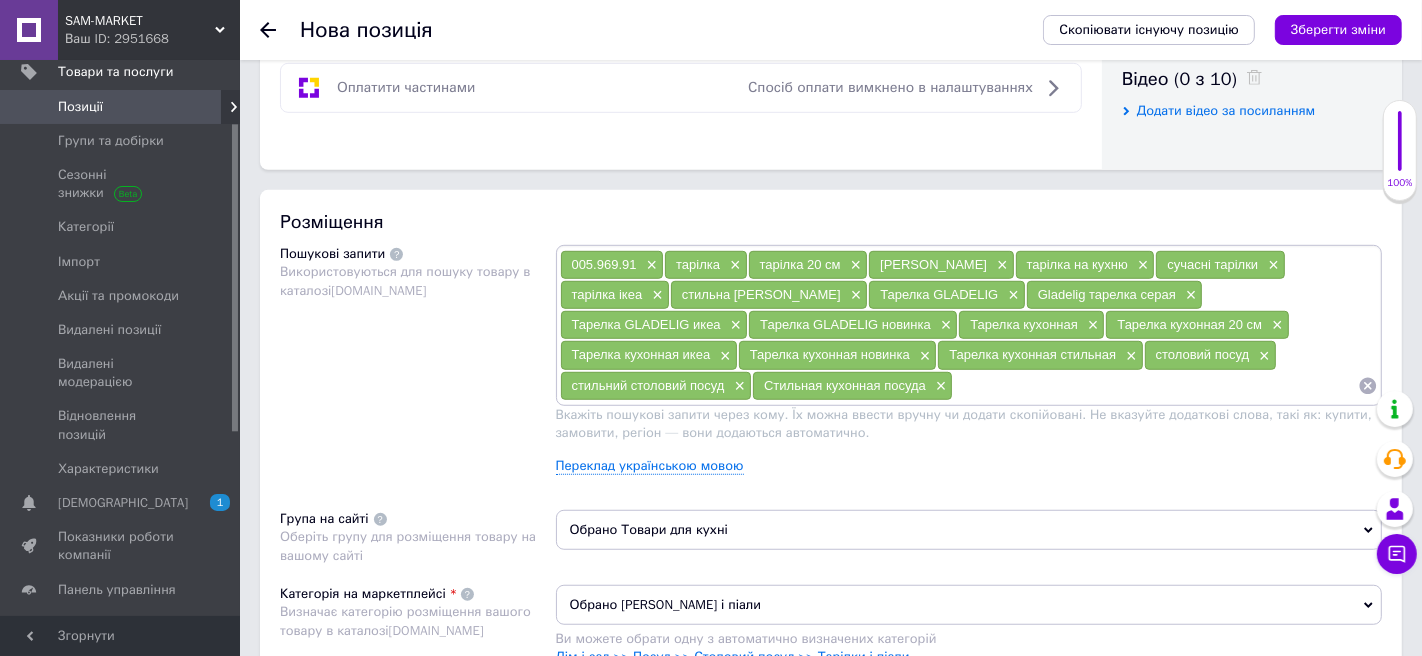click at bounding box center [1155, 386] 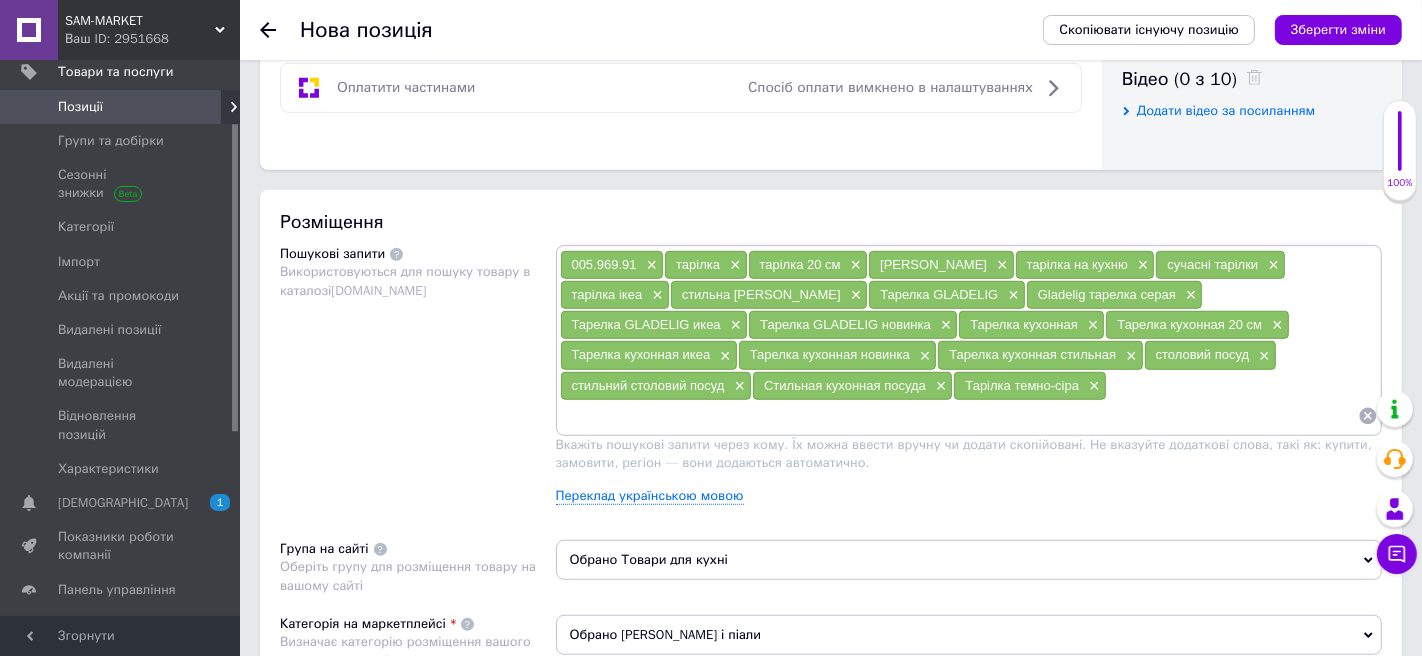 paste on "Тарілка темно-сіра" 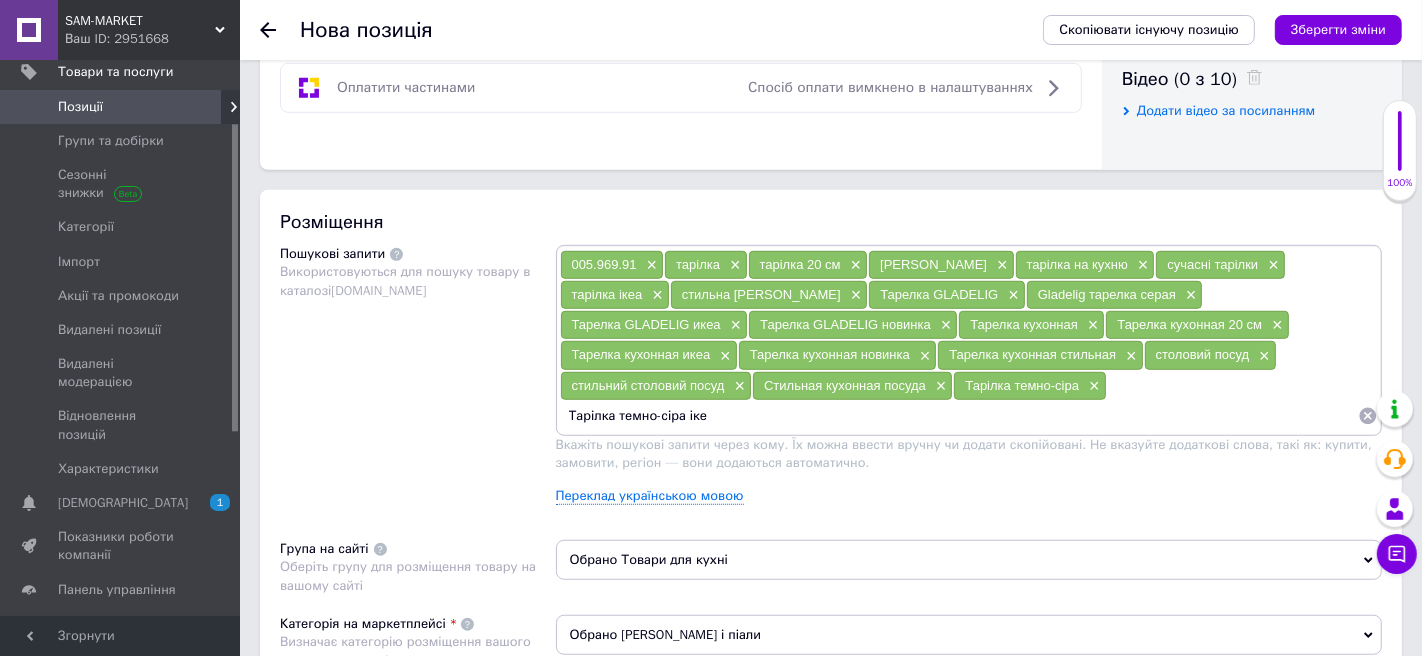 type on "Тарілка темно-сіра ікеа" 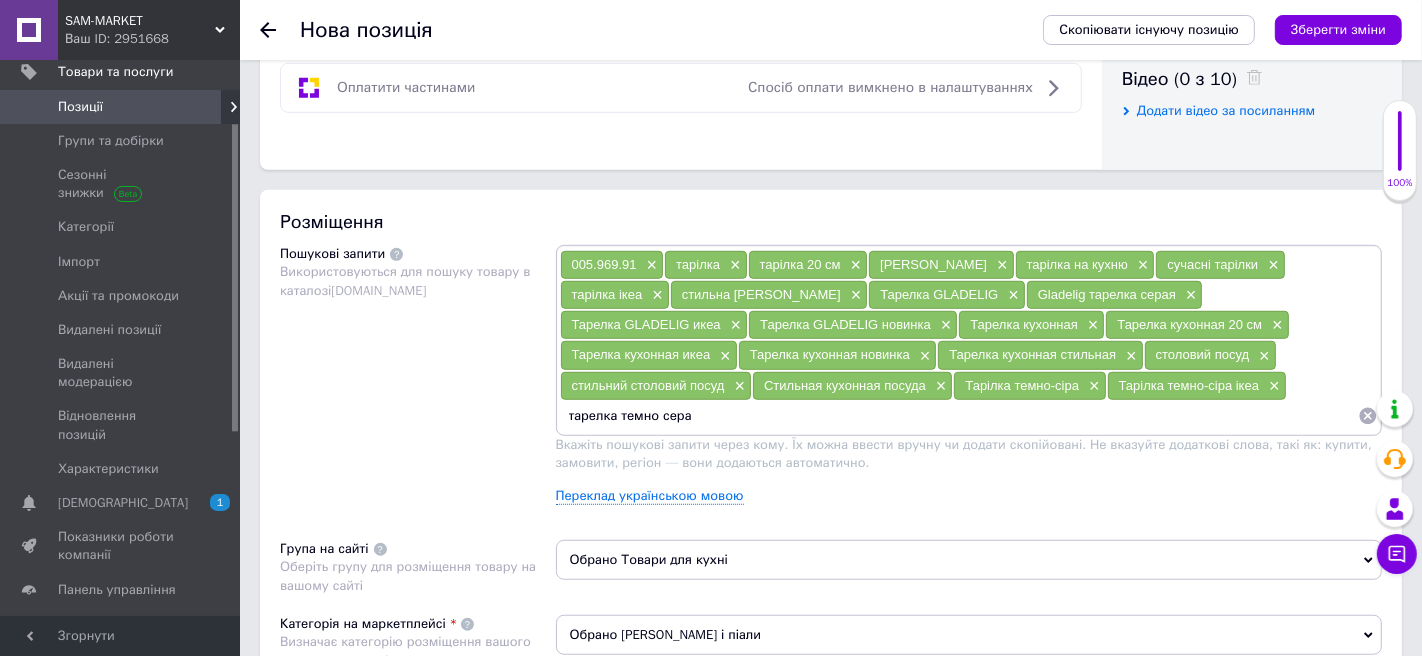 type on "тарелка темно серая" 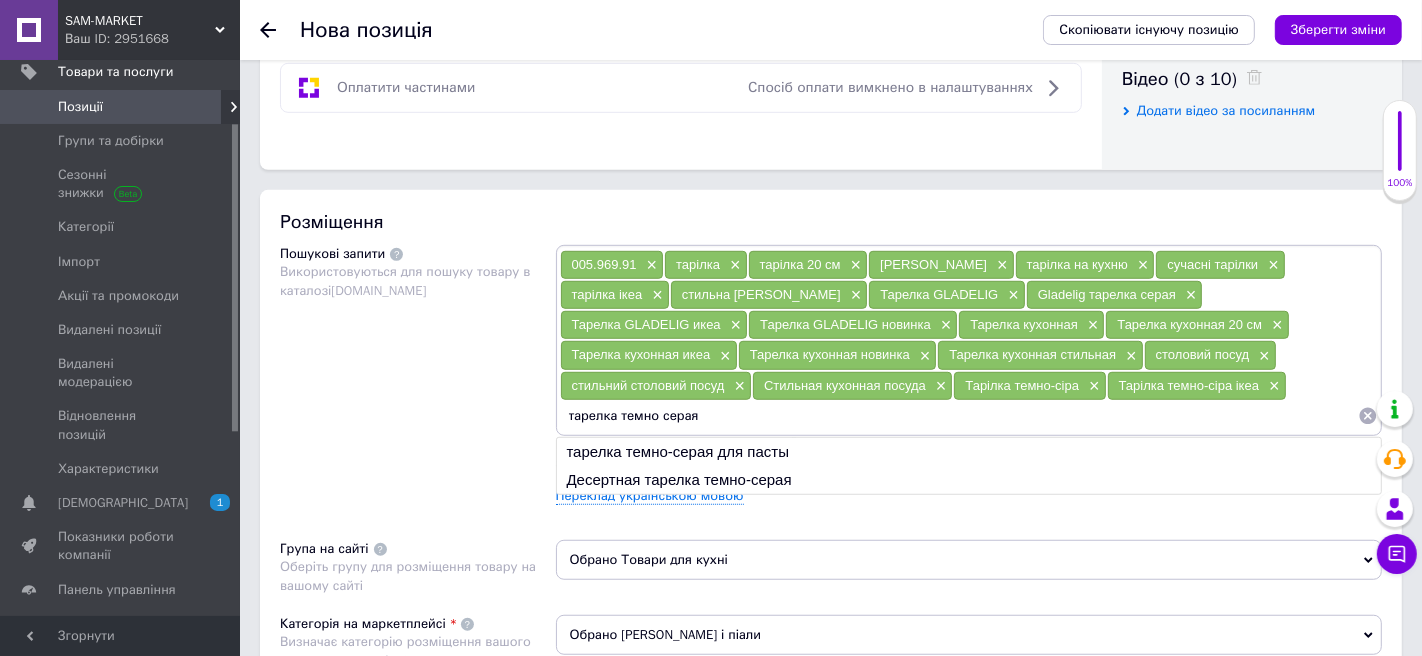 click on "тарелка темно серая" at bounding box center (959, 416) 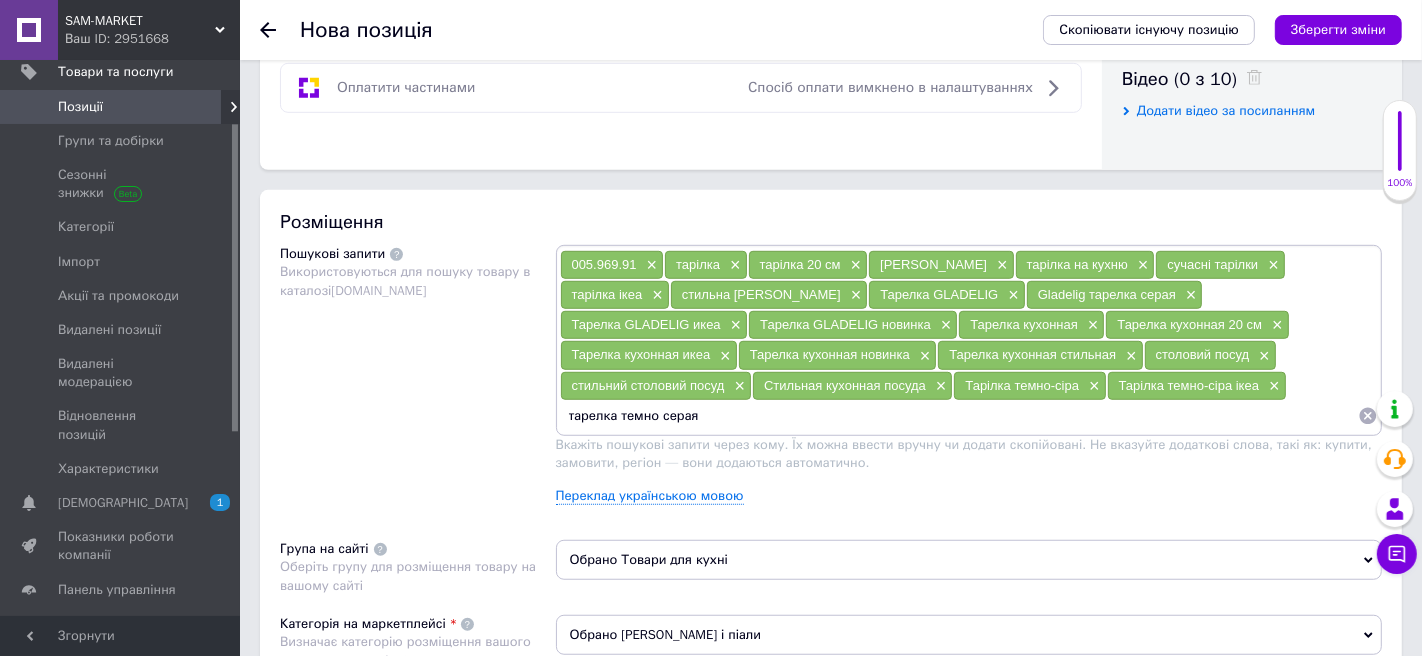 click on "тарелка темно серая" at bounding box center (959, 416) 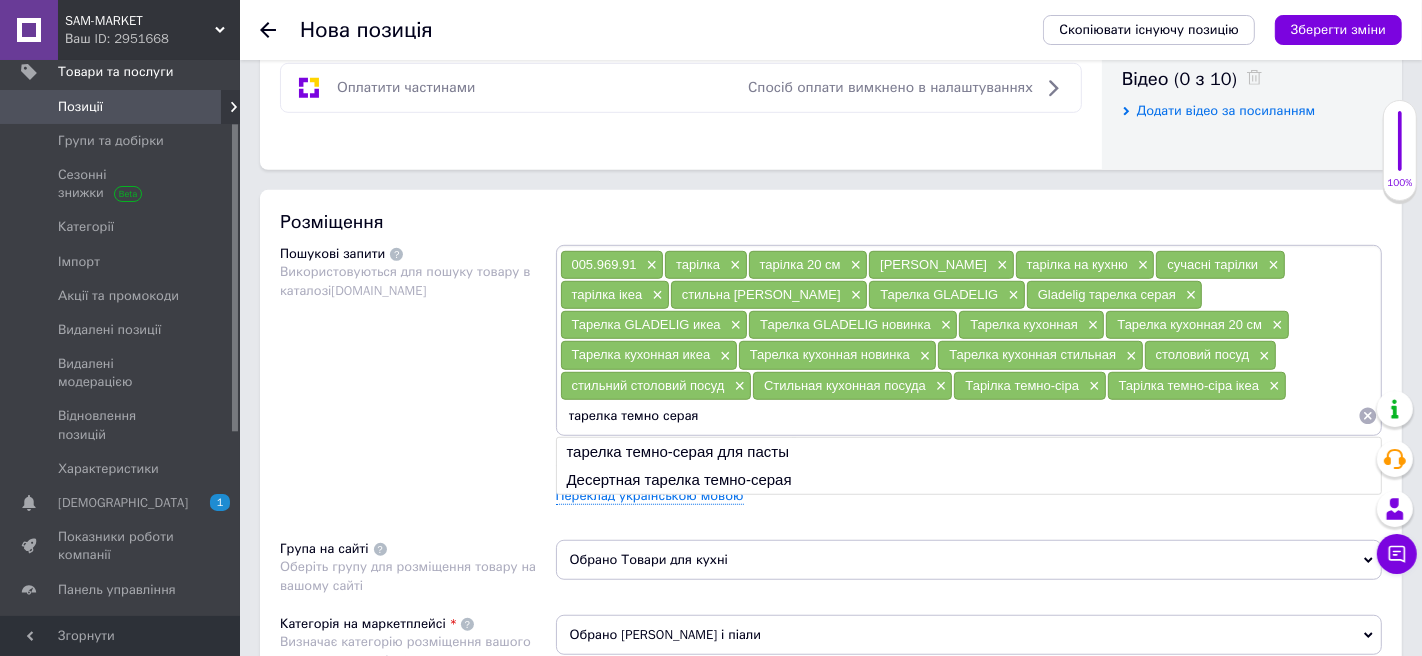 click on "тарелка темно серая" at bounding box center (959, 416) 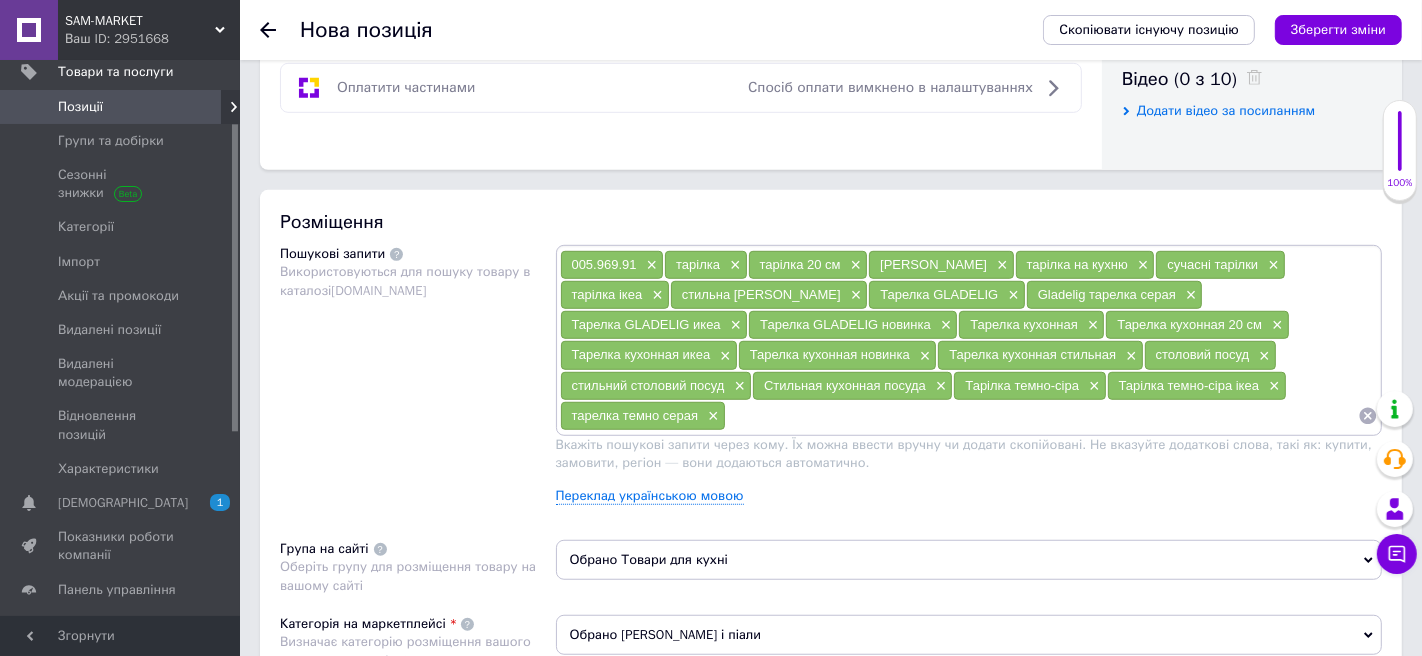 paste on "тарелка темно серая" 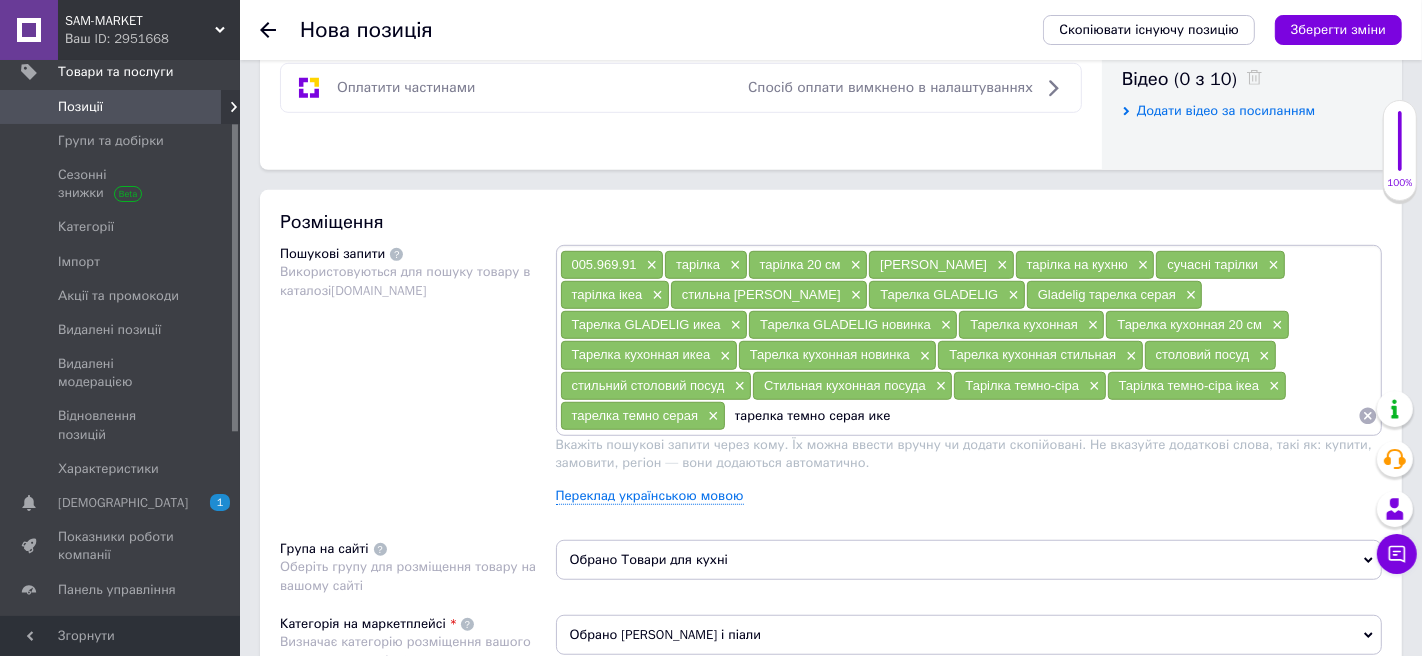 type on "тарелка темно серая икеа" 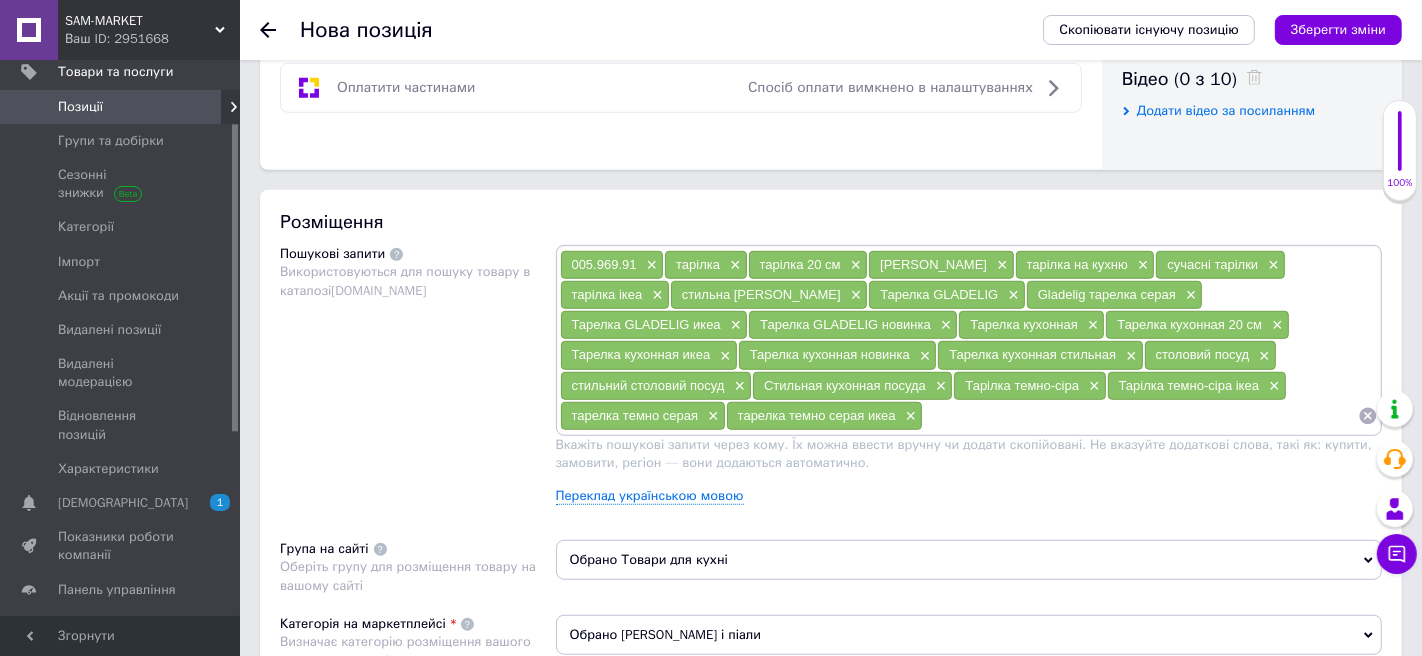 paste on "тарелка темно серая" 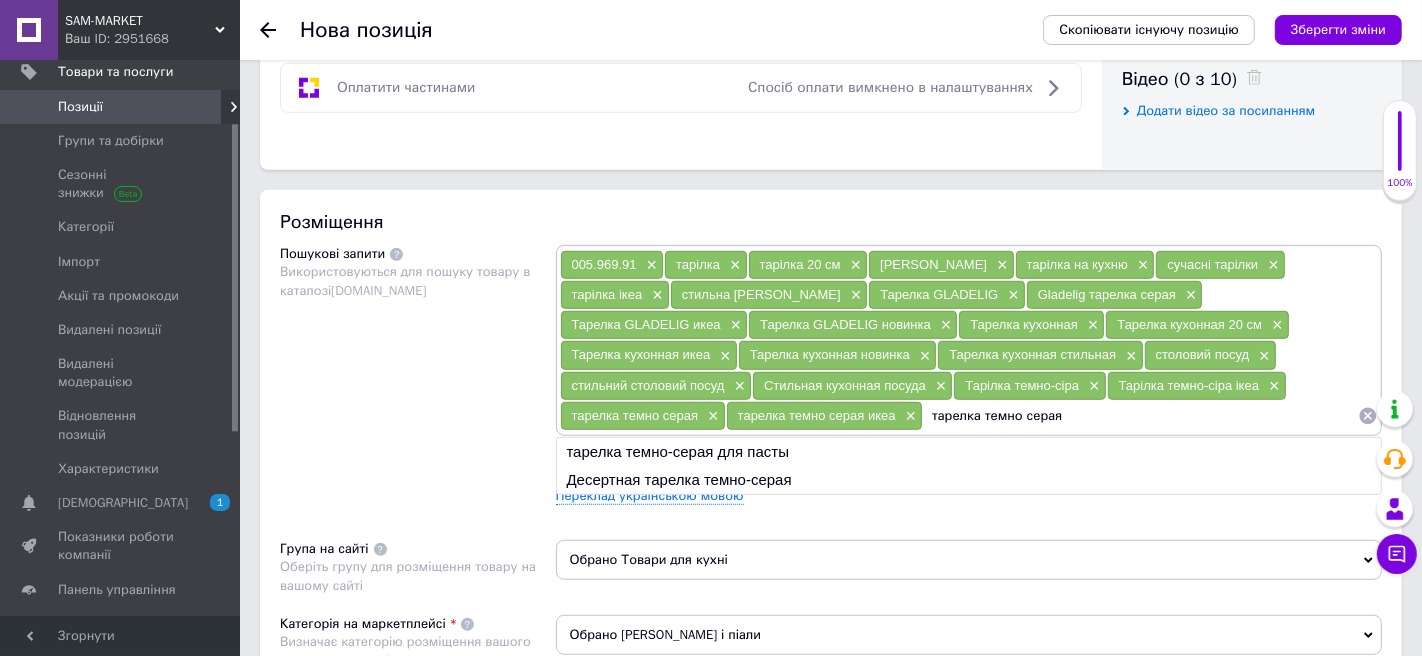 type on "тарелка темно серая" 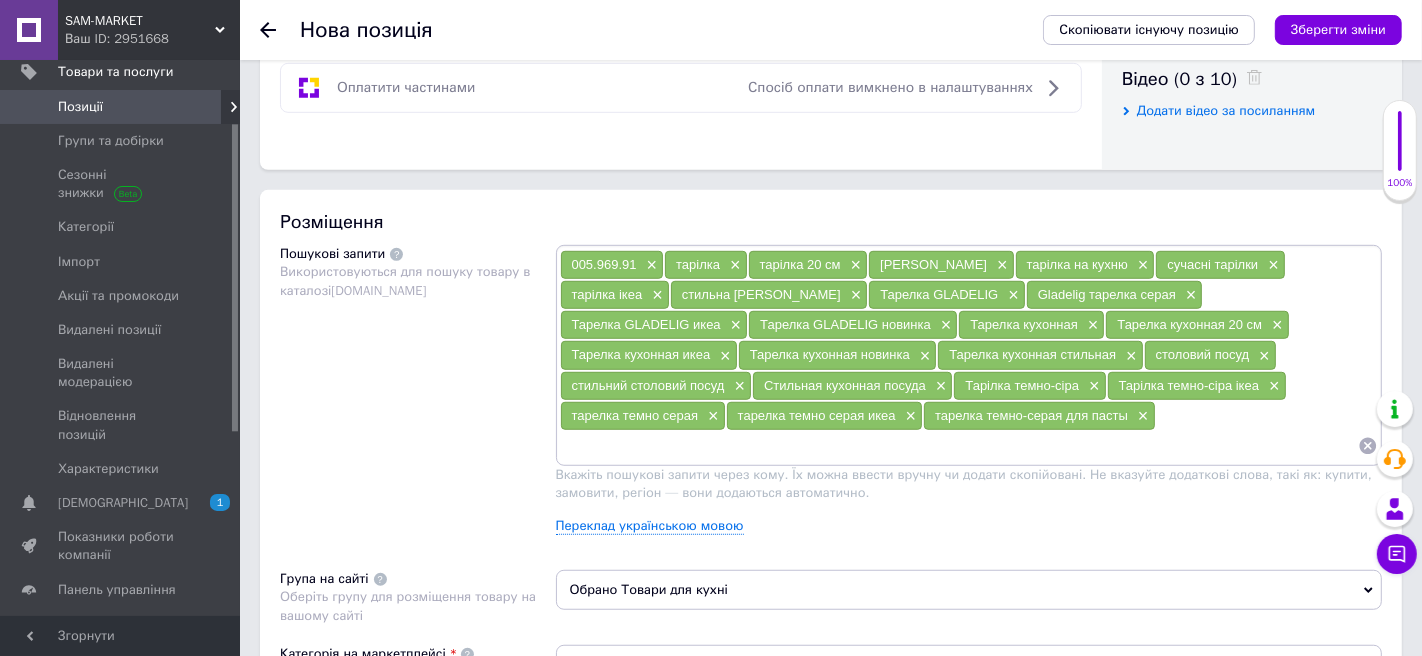 click at bounding box center [959, 446] 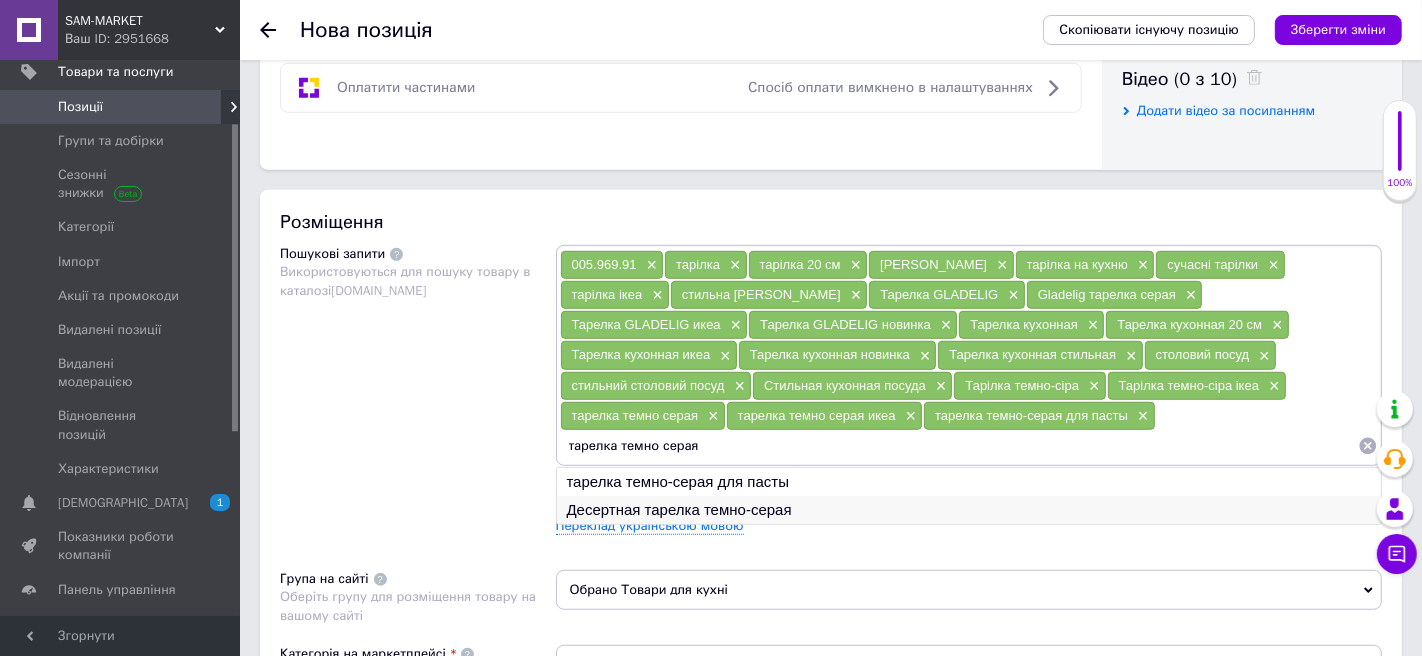 type on "тарелка темно серая" 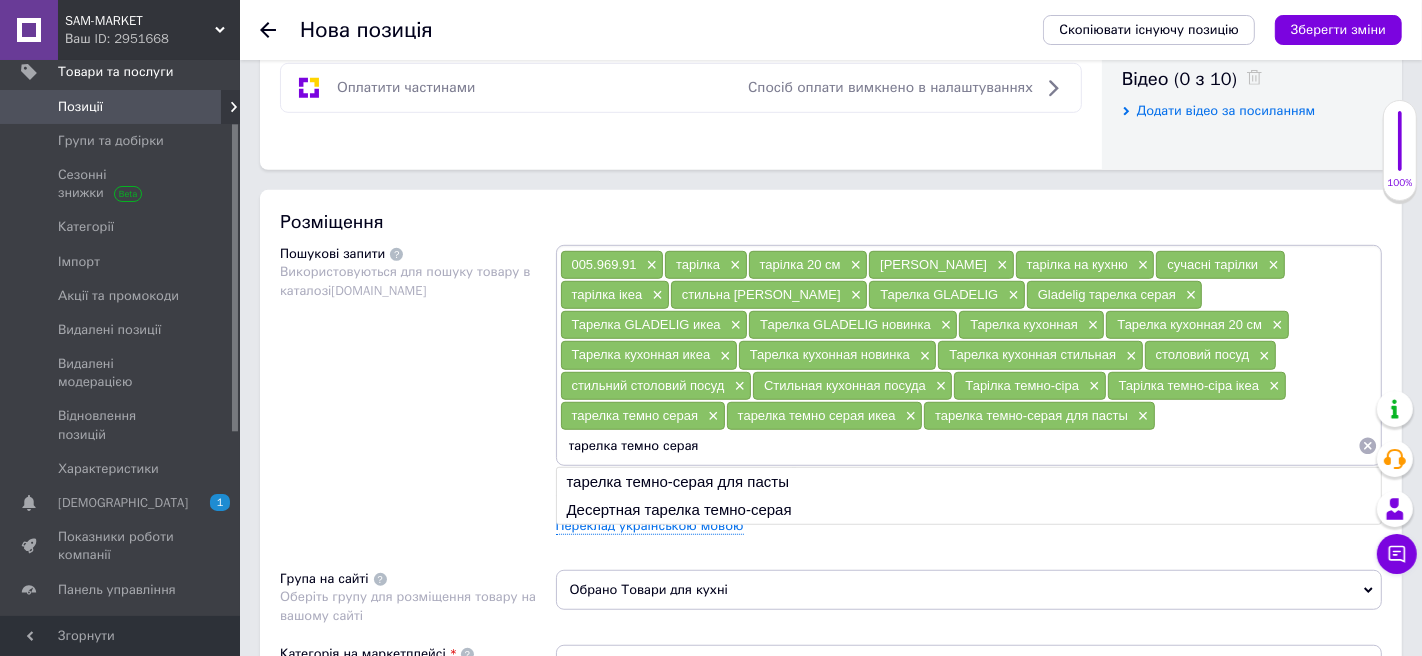 click on "Десертная тарелка темно-серая" at bounding box center (969, 510) 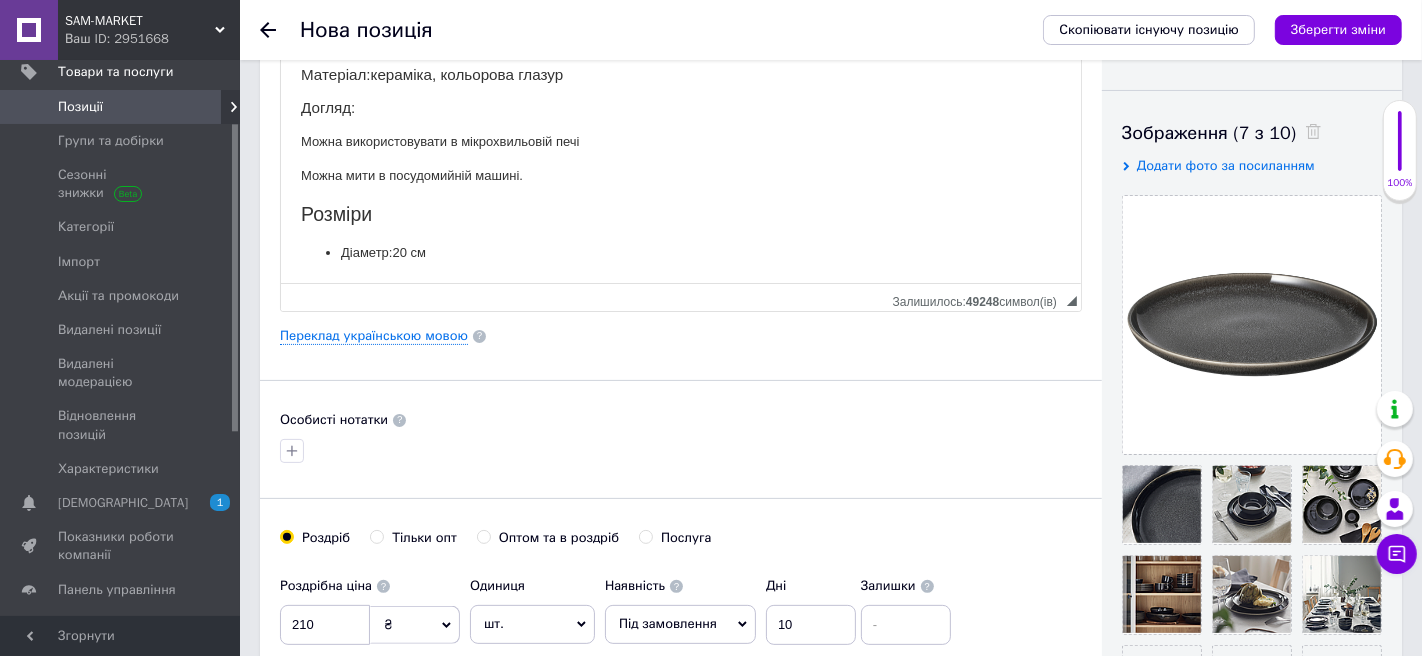 scroll, scrollTop: 301, scrollLeft: 0, axis: vertical 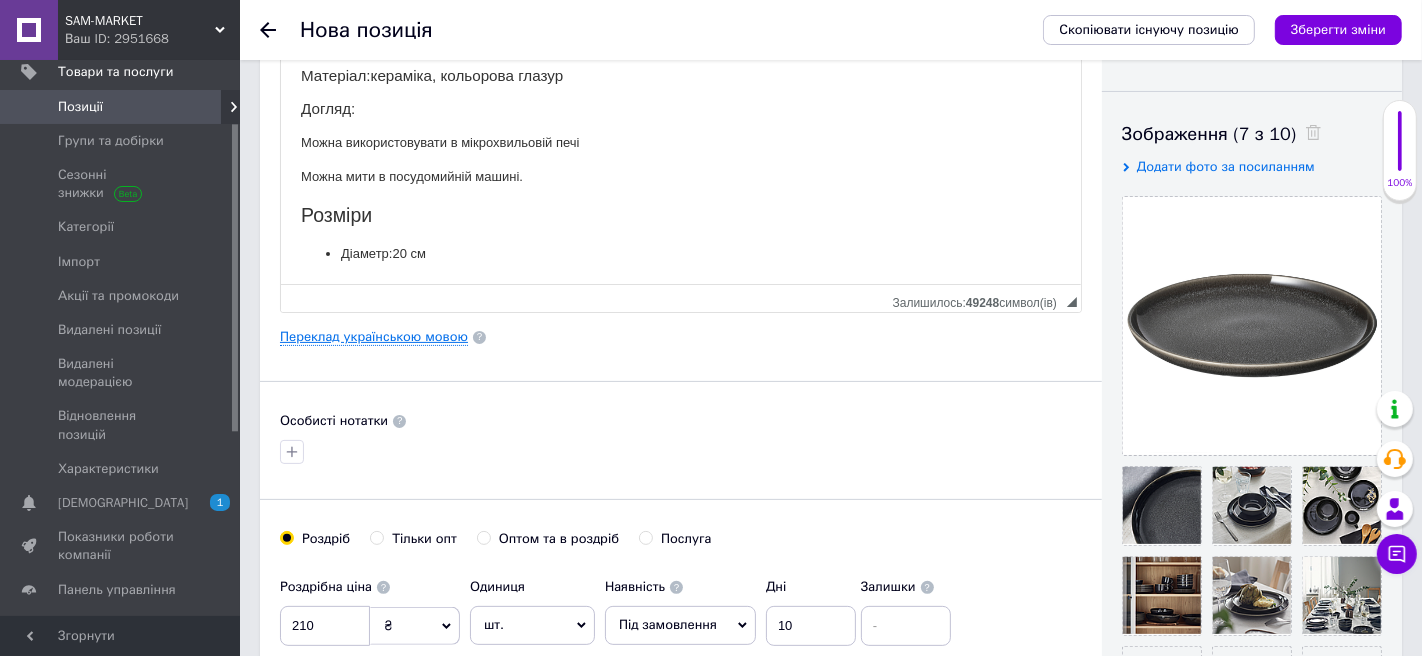 click on "Переклад українською мовою" at bounding box center [374, 337] 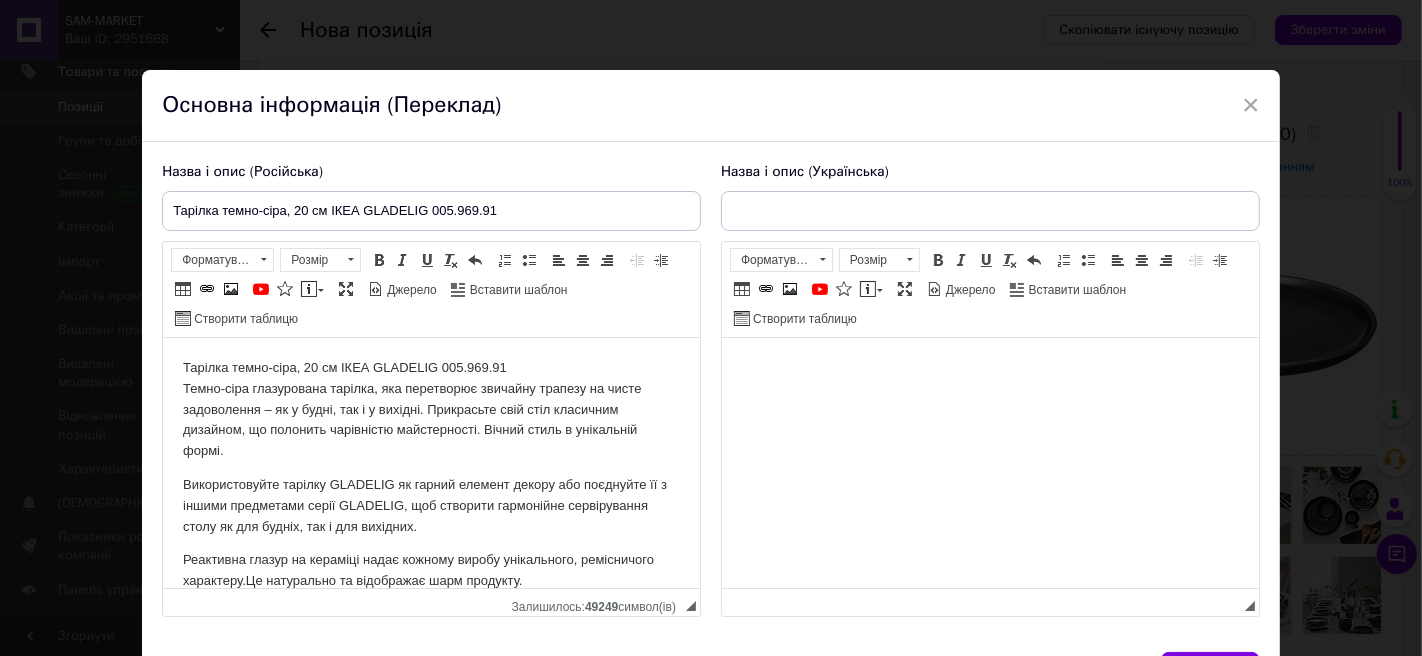 scroll, scrollTop: 0, scrollLeft: 0, axis: both 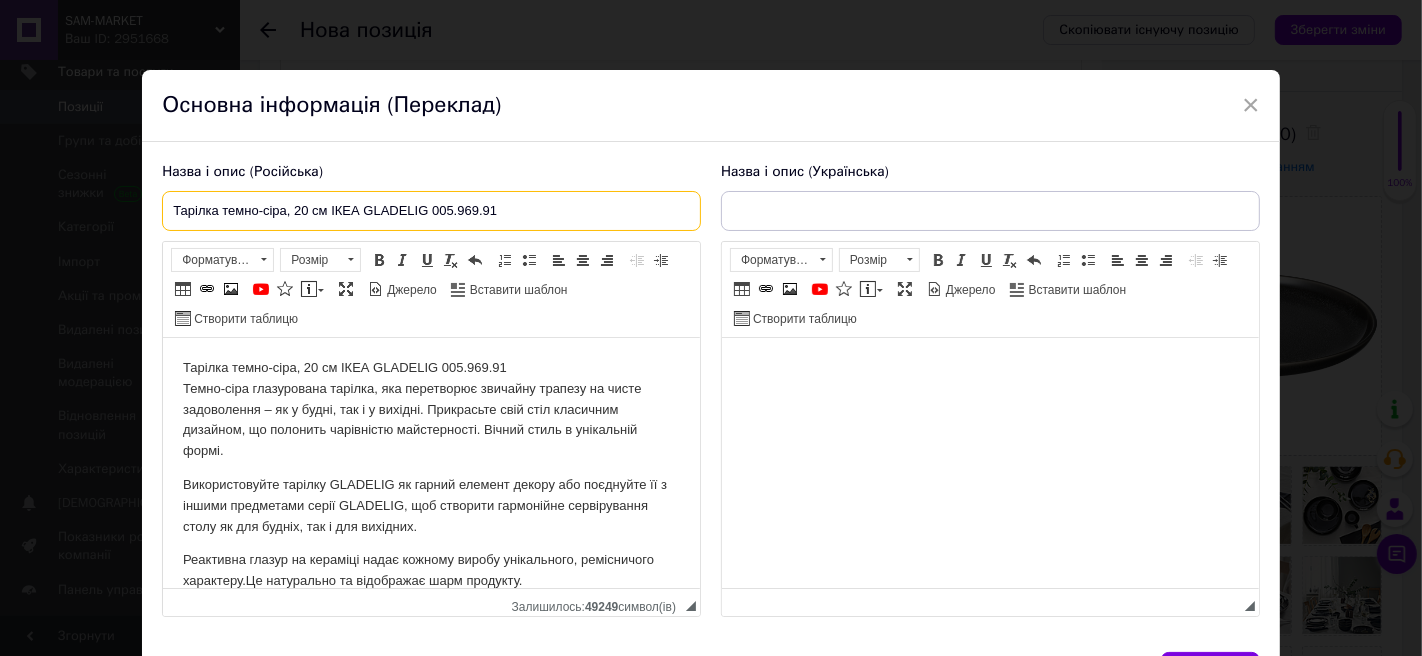 click on "Тарілка темно-сіра, 20 см ІКЕА GLADELIG 005.969.91" at bounding box center (431, 211) 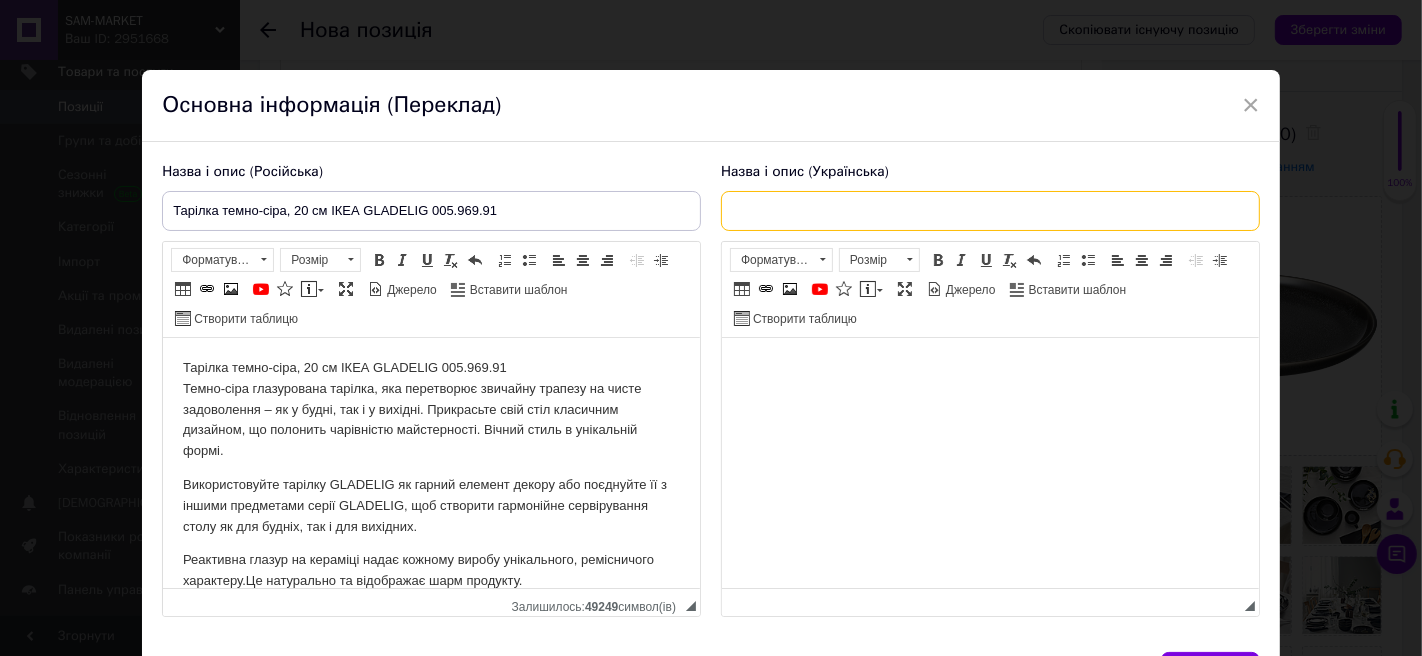 click at bounding box center (990, 211) 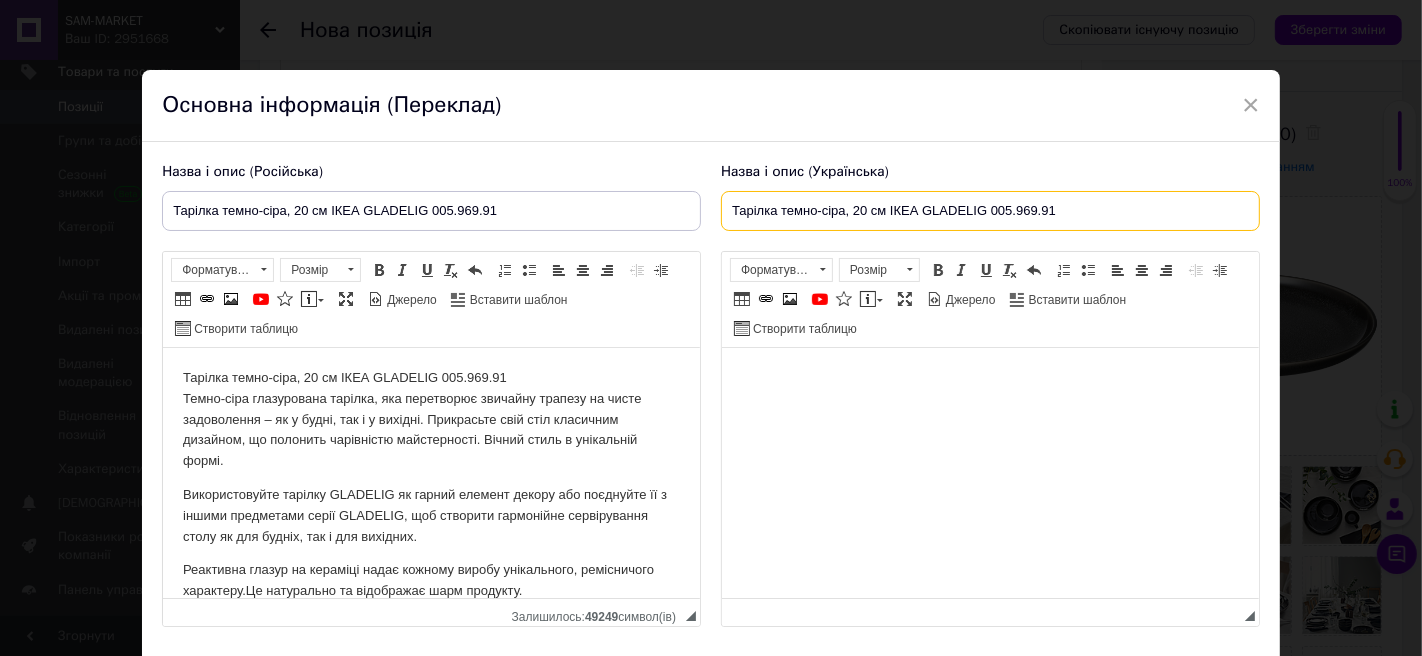 type on "Тарілка темно-сіра, 20 см ІКЕА GLADELIG 005.969.91" 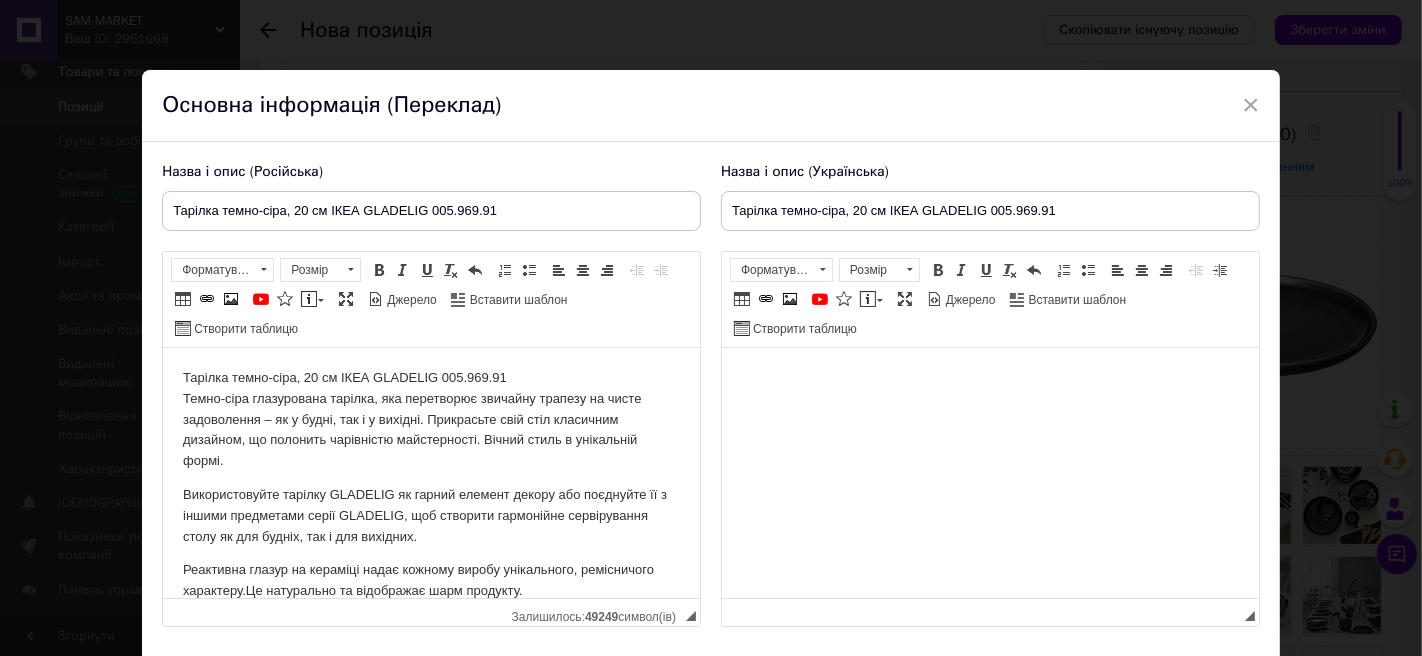 click on "Тарілка темно-сіра, 20 см ІКЕА GLADELIG 005.969.91 Темно-сіра глазурована тарілка, яка перетворює звичайну трапезу на чисте задоволення – як у будні, так і у вихідні. Прикрасьте свій стіл класичним дизайном, що полонить чарівністю майстерності. Вічний стиль в унікальній формі. Використовуйте тарілку GLADELIG як гарний елемент декору або поєднуйте її з іншими предметами серії GLADELIG, щоб створити гармонійне сервірування столу як для будніх, так і для вихідних. Реактивна глазур на кераміці надає кожному виробу унікального, ремісничого характеру.  Матеріал:  Догляд:  :" at bounding box center (431, 602) 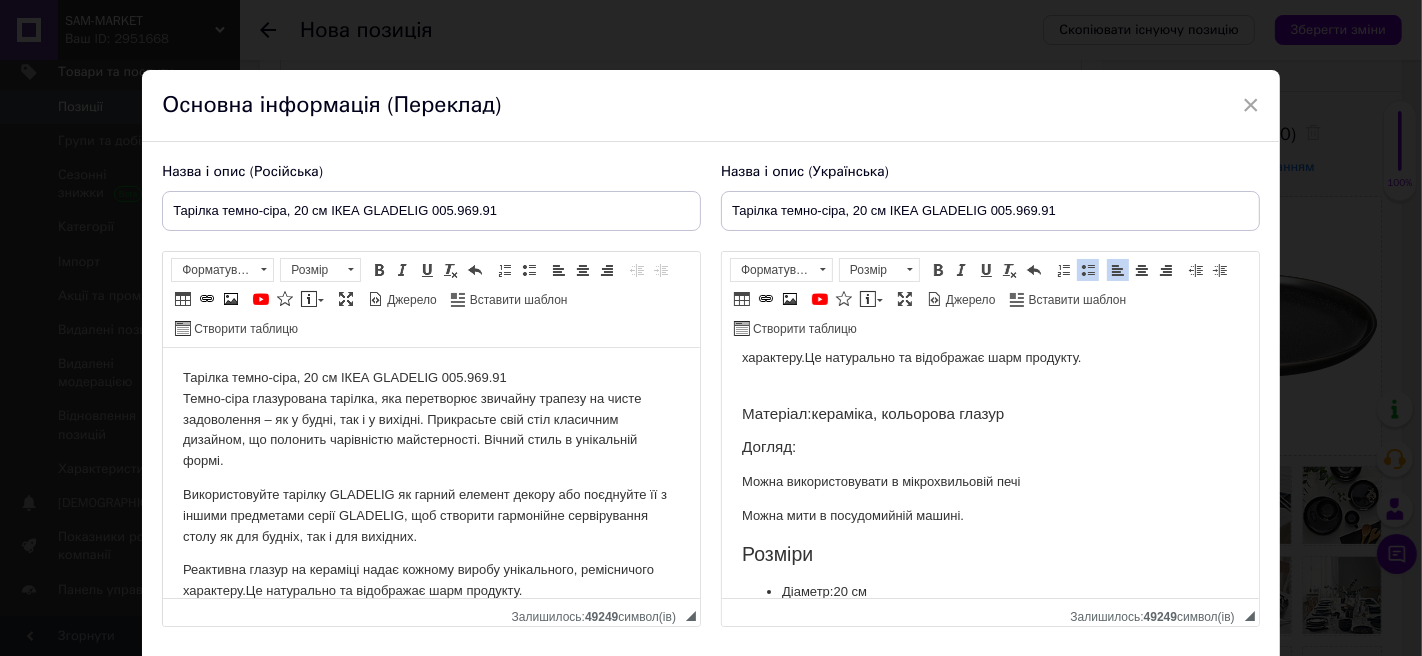 scroll, scrollTop: 258, scrollLeft: 0, axis: vertical 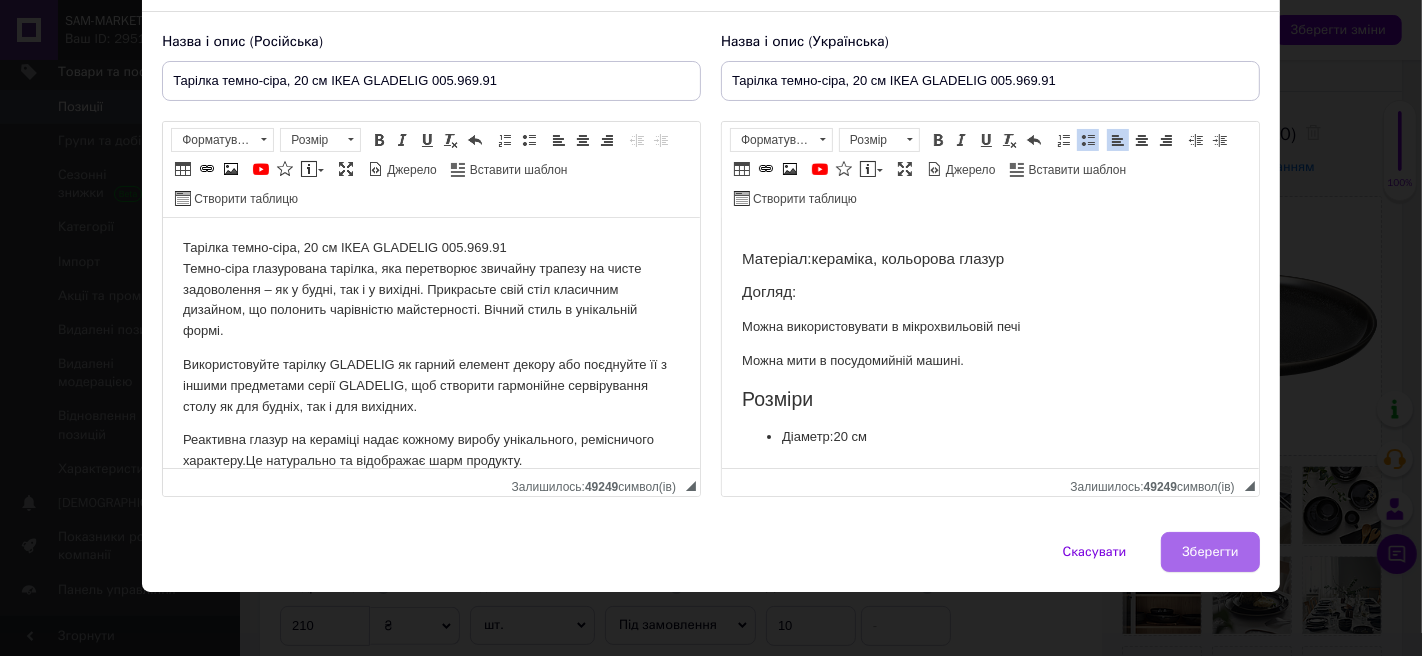 click on "Зберегти" at bounding box center (1210, 552) 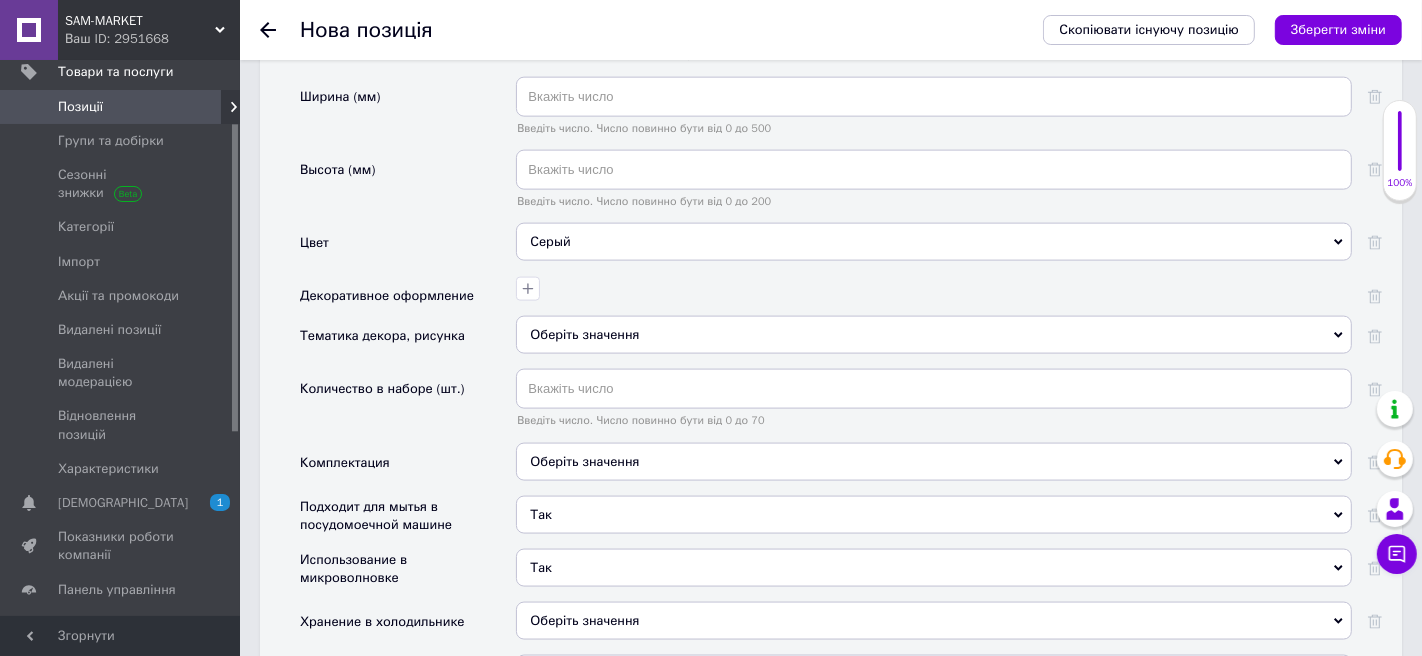 scroll, scrollTop: 2302, scrollLeft: 0, axis: vertical 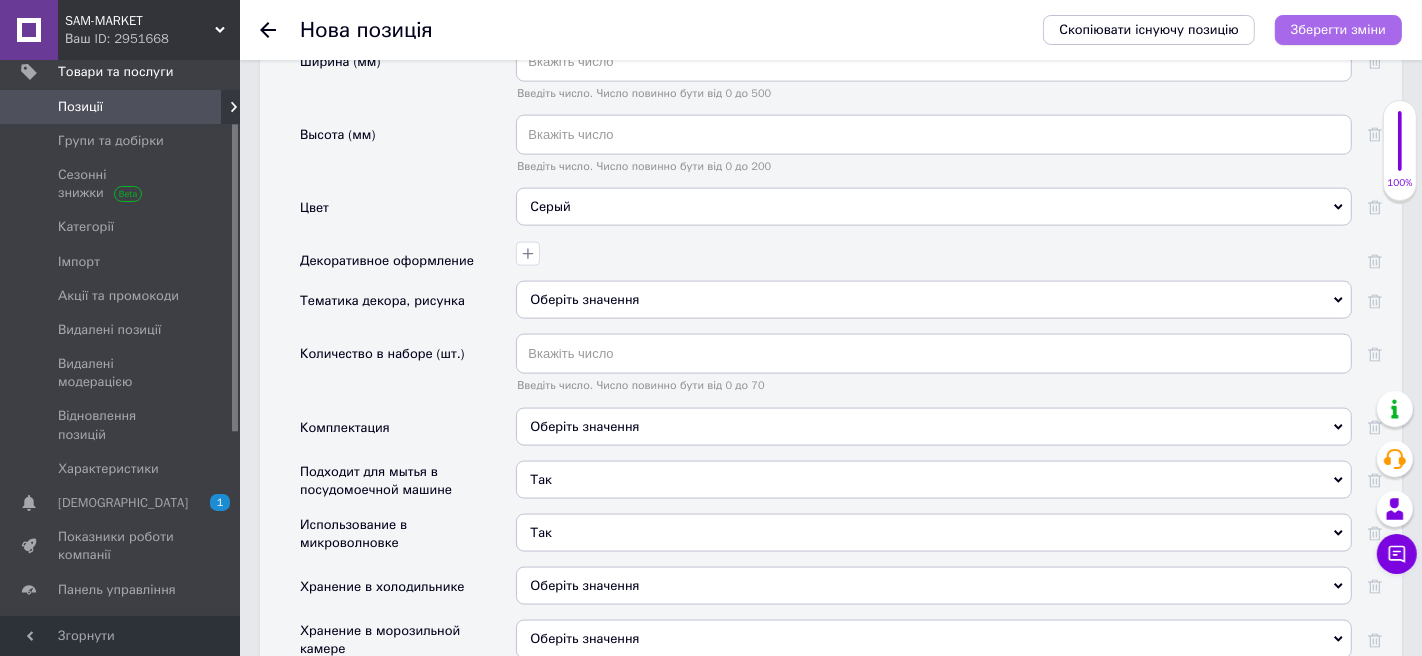 click on "Зберегти зміни" at bounding box center (1338, 29) 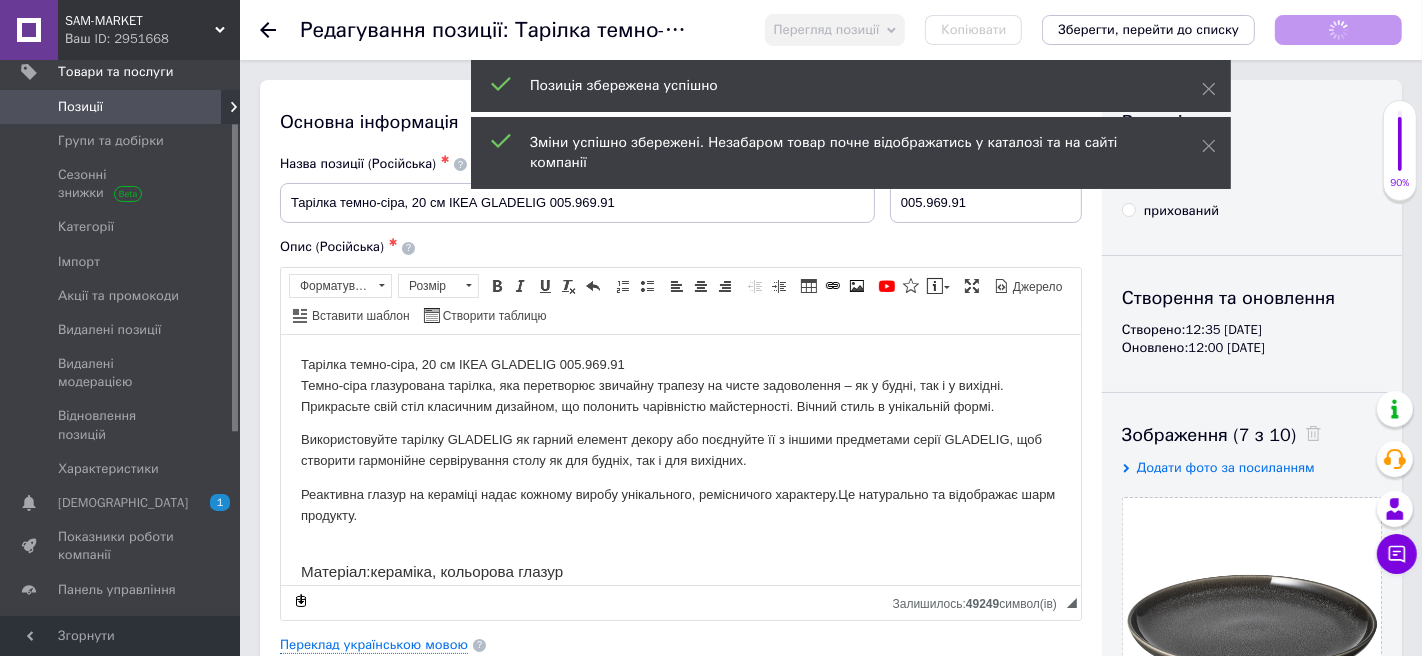 scroll, scrollTop: 0, scrollLeft: 0, axis: both 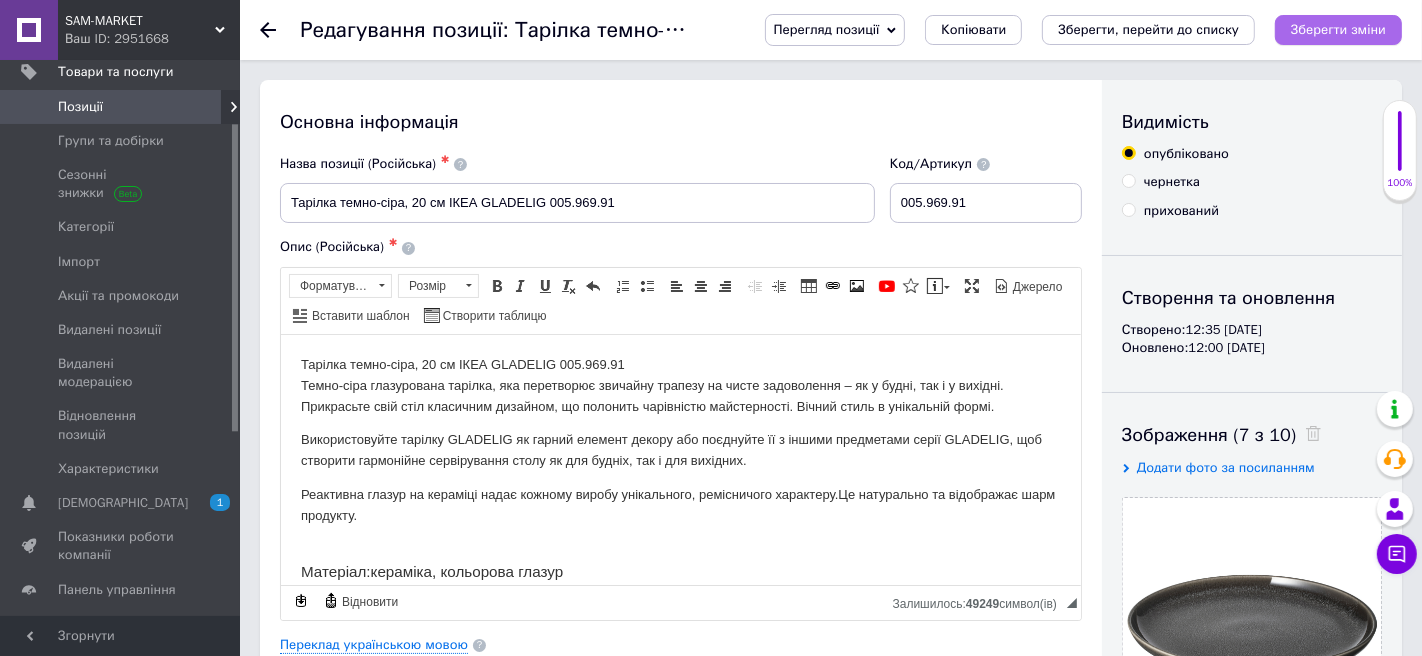 click on "Зберегти зміни" at bounding box center (1338, 29) 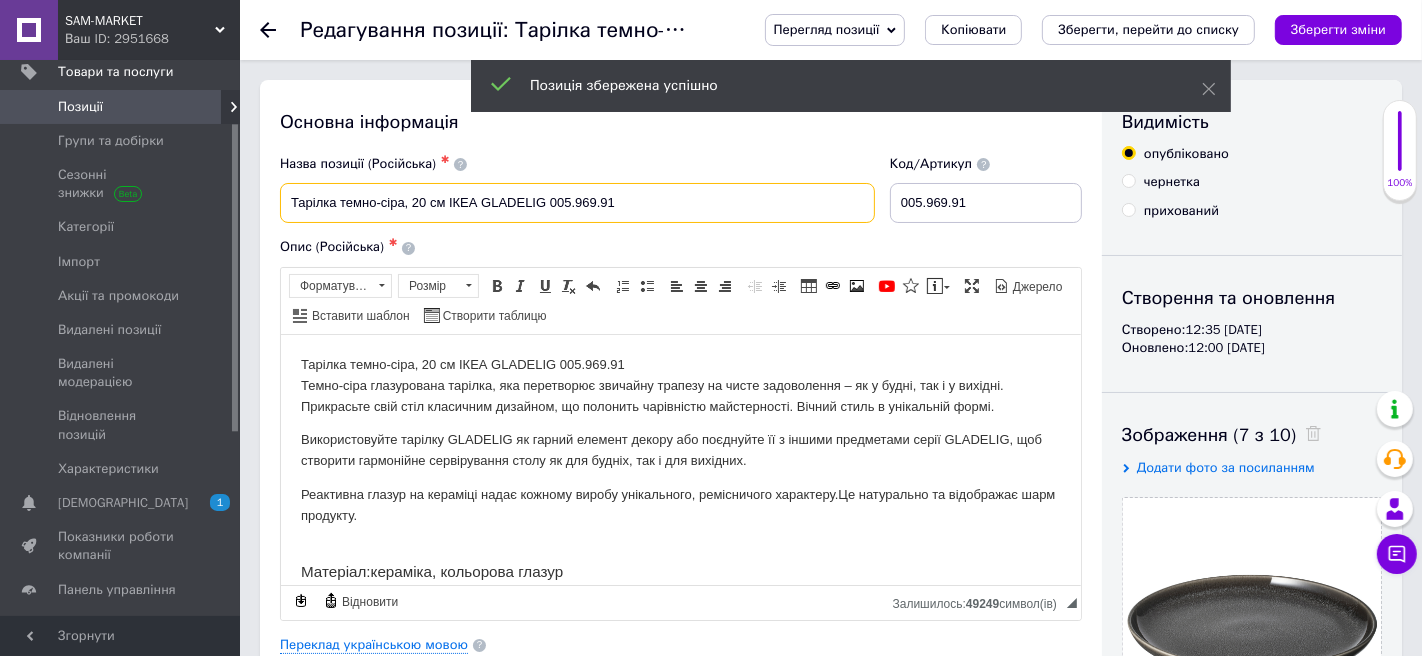 click on "Тарілка темно-сіра, 20 см ІКЕА GLADELIG 005.969.91" at bounding box center (577, 203) 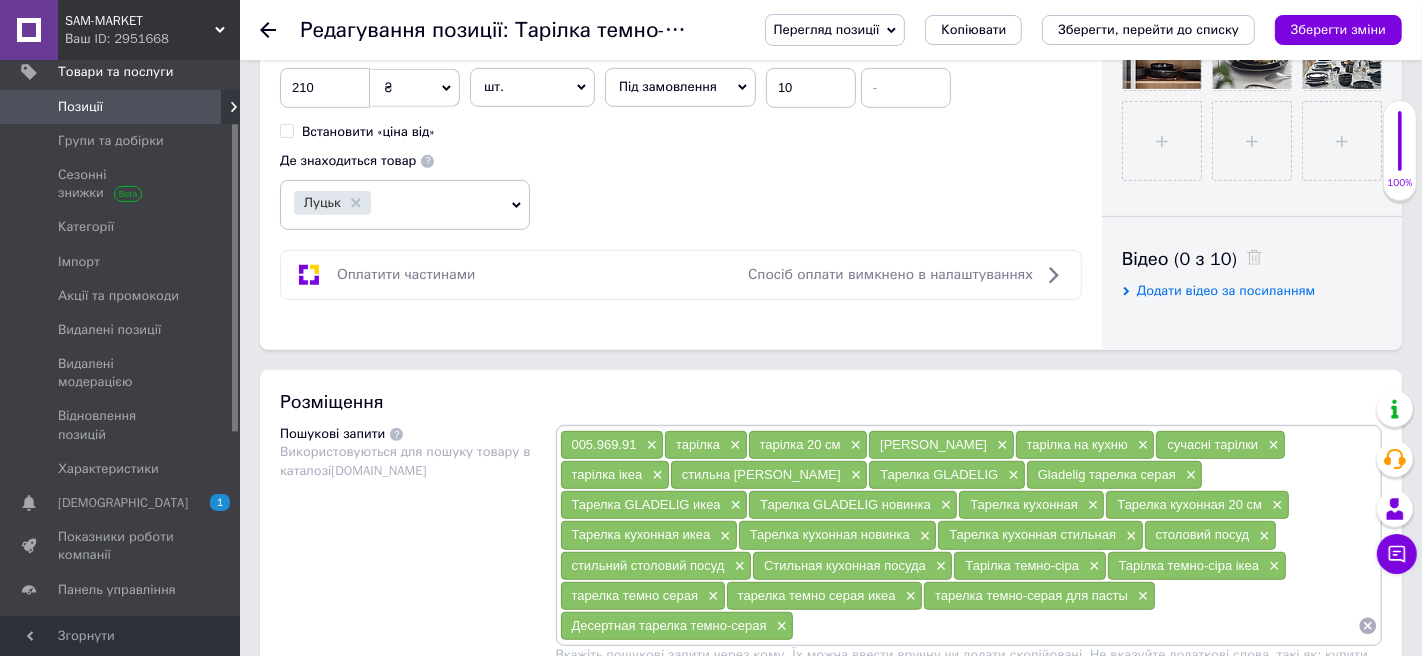 scroll, scrollTop: 861, scrollLeft: 0, axis: vertical 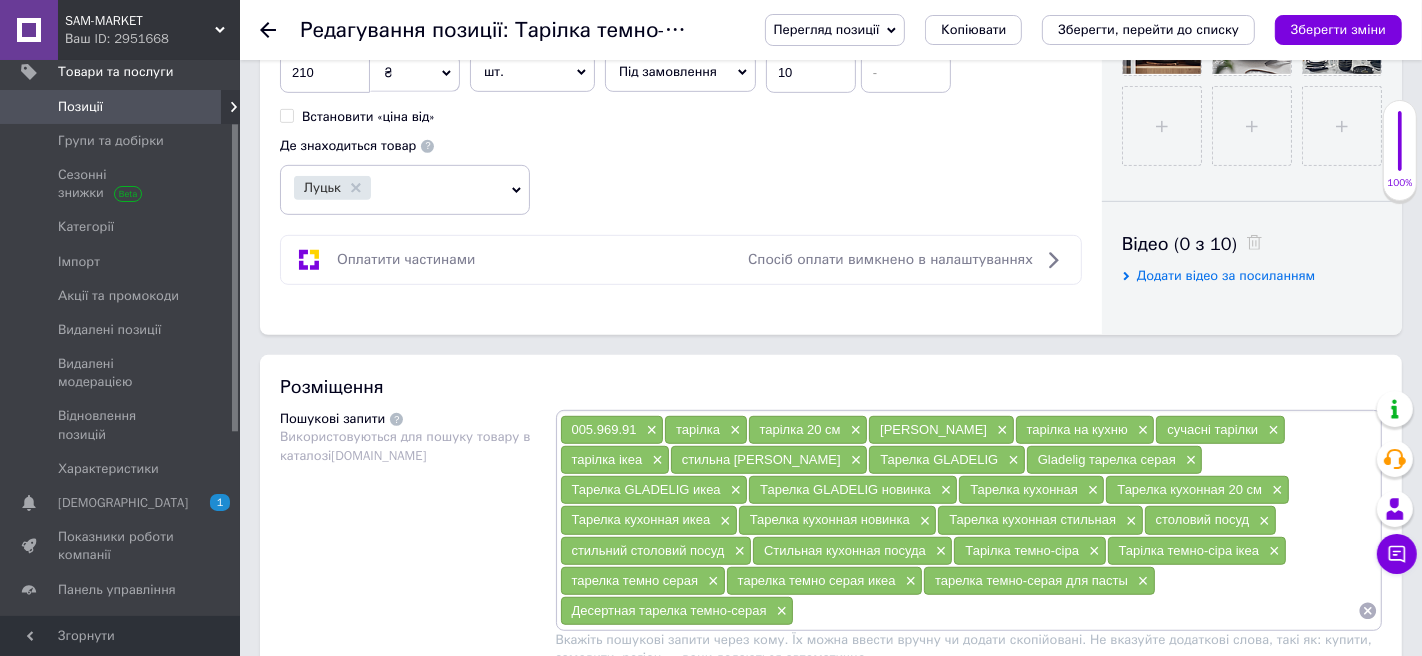 click at bounding box center (1076, 611) 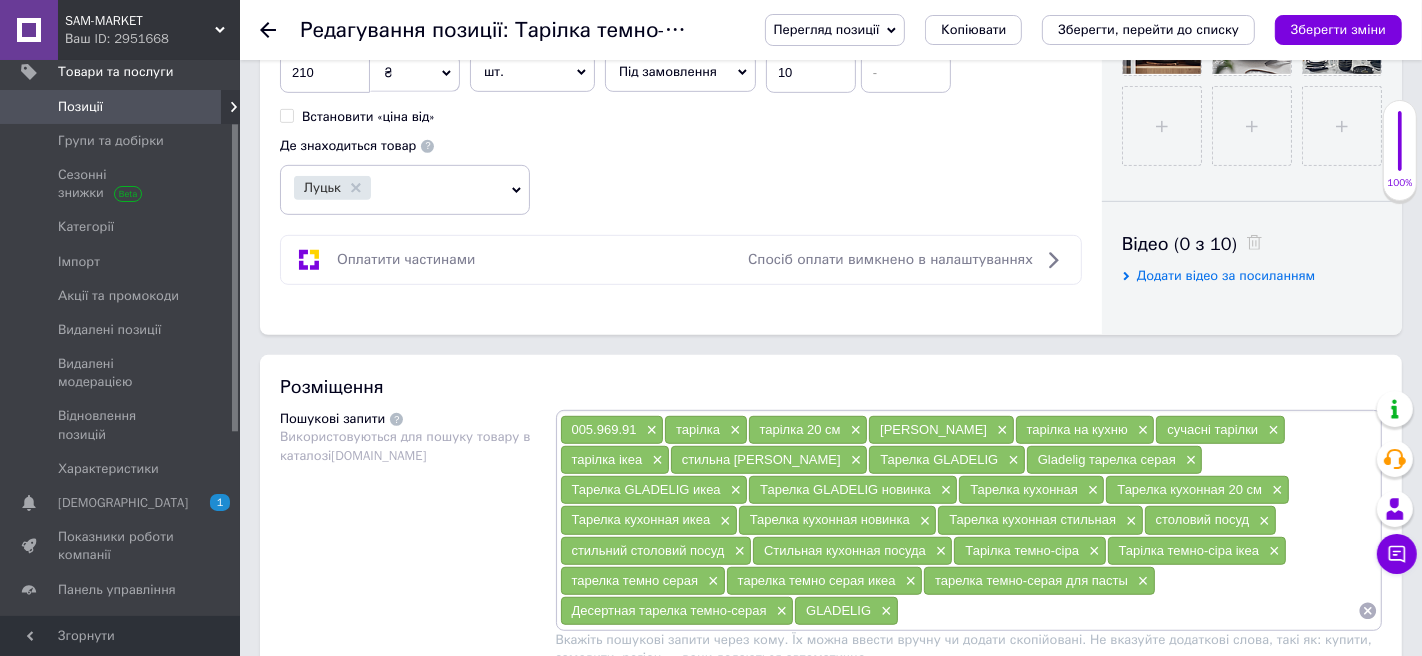 paste on "GLADELIG" 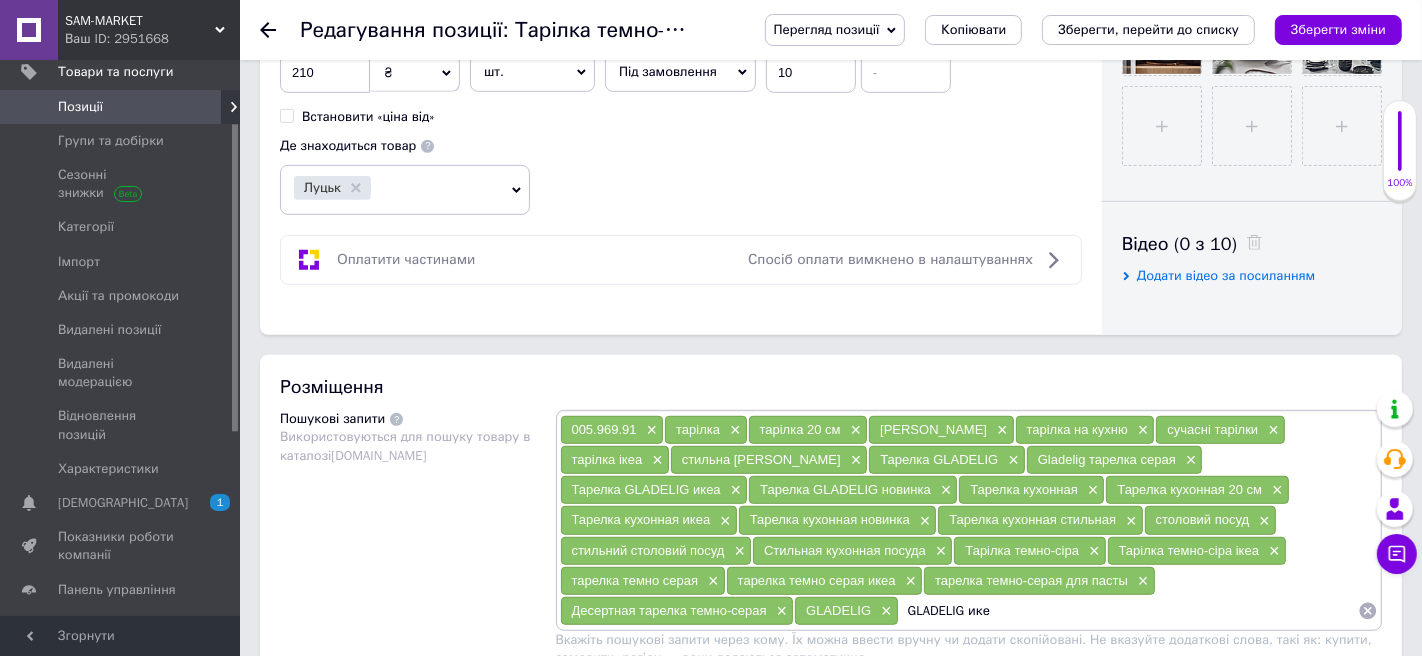 type on "GLADELIG икеа" 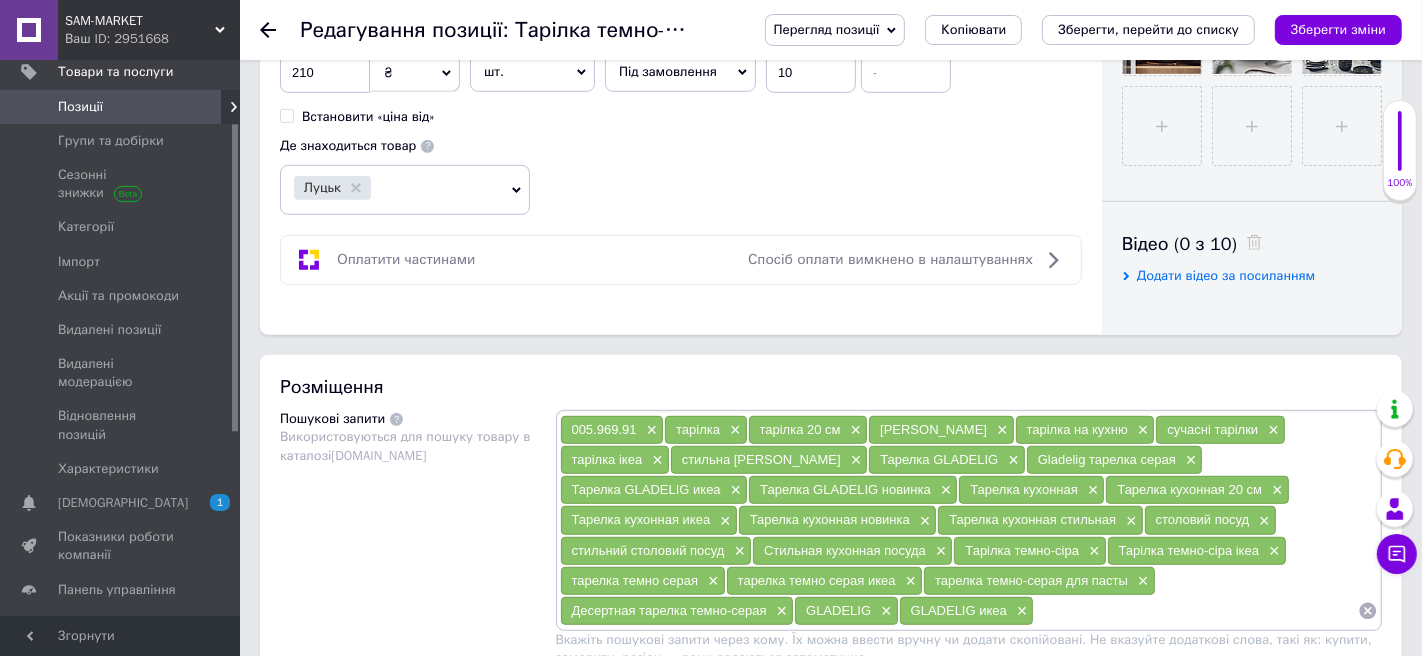 paste on "GLADELIG" 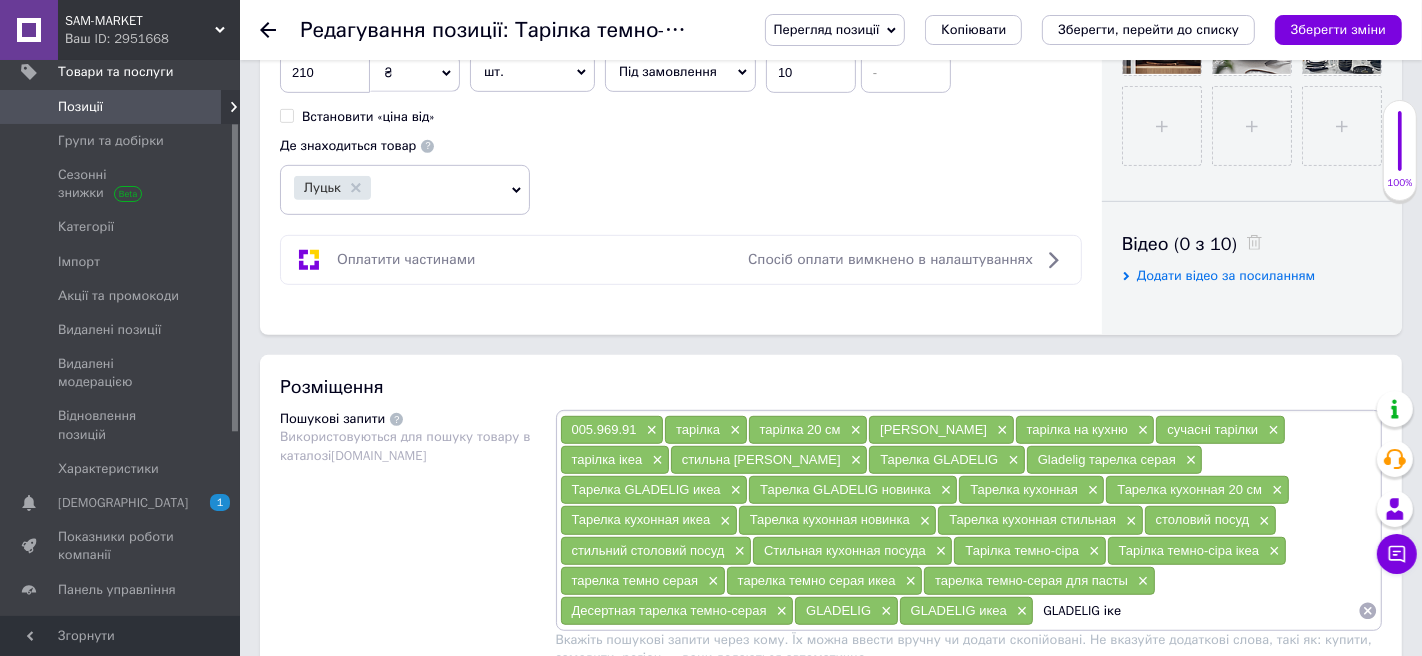 type on "GLADELIG ікеа" 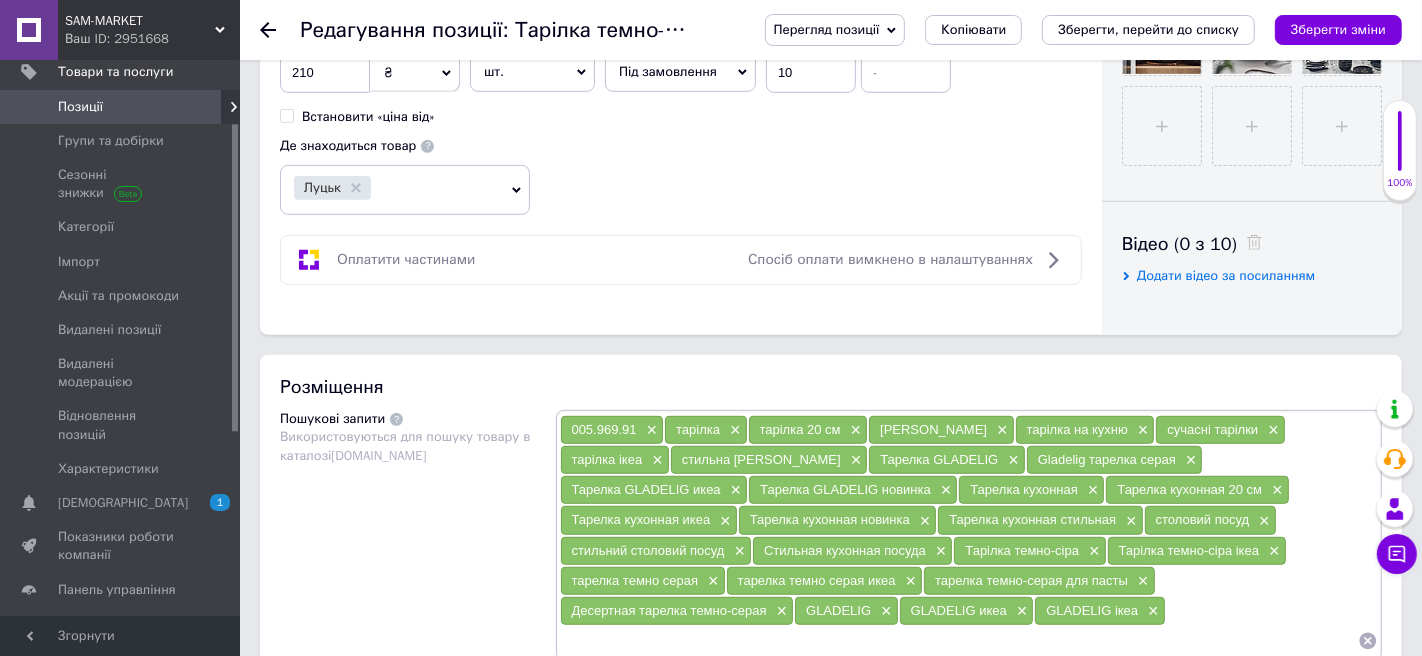 paste on "GLADELIG" 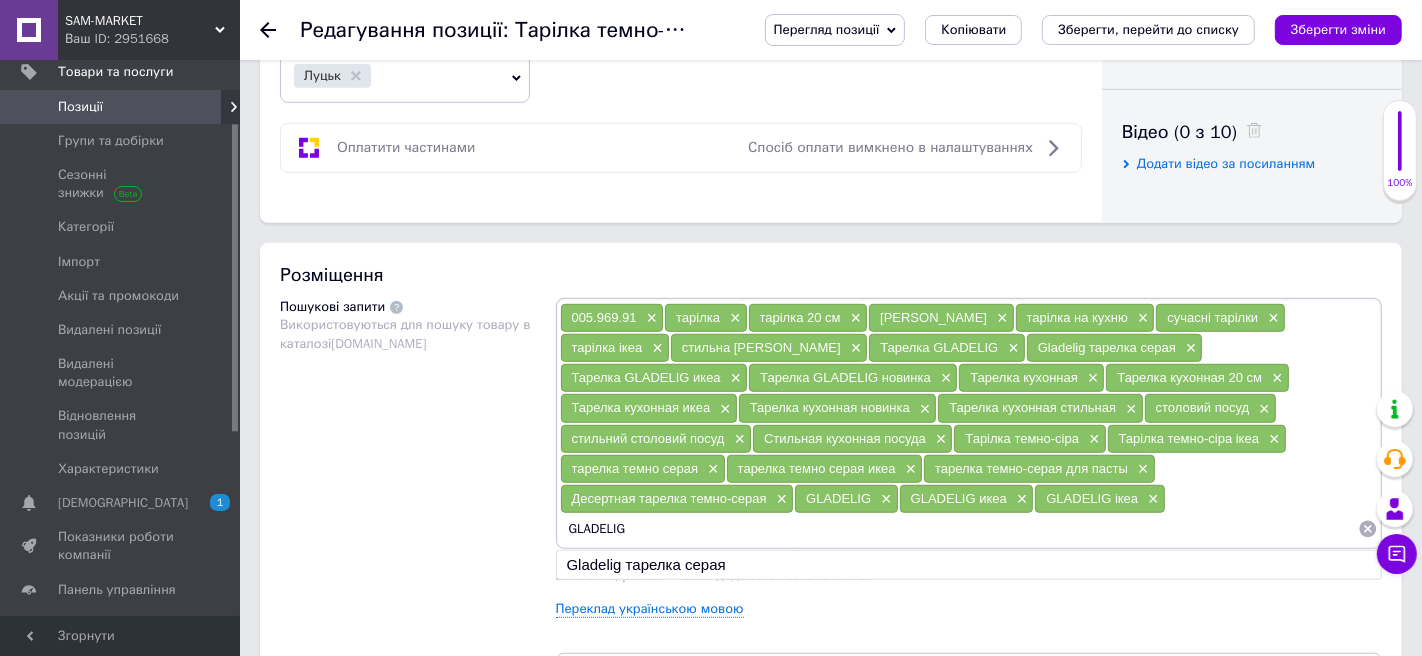 scroll, scrollTop: 974, scrollLeft: 0, axis: vertical 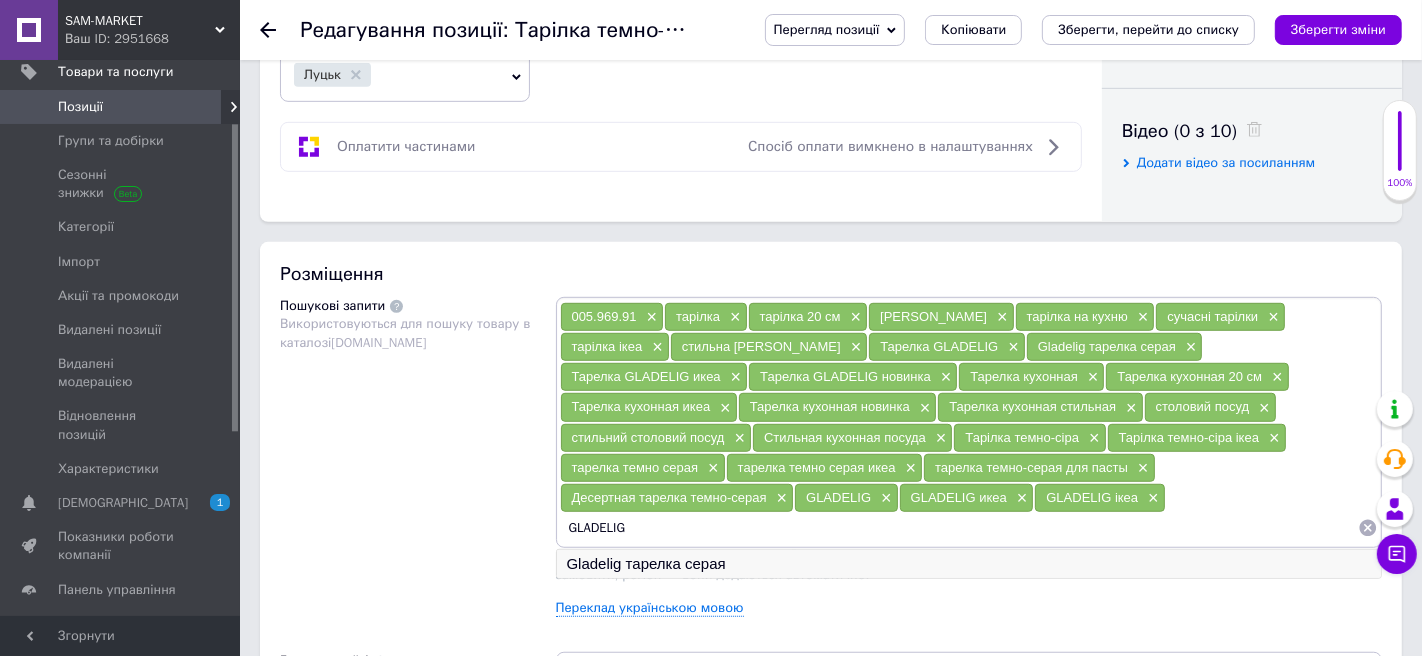click on "Gladelig тарелка серая" at bounding box center (969, 564) 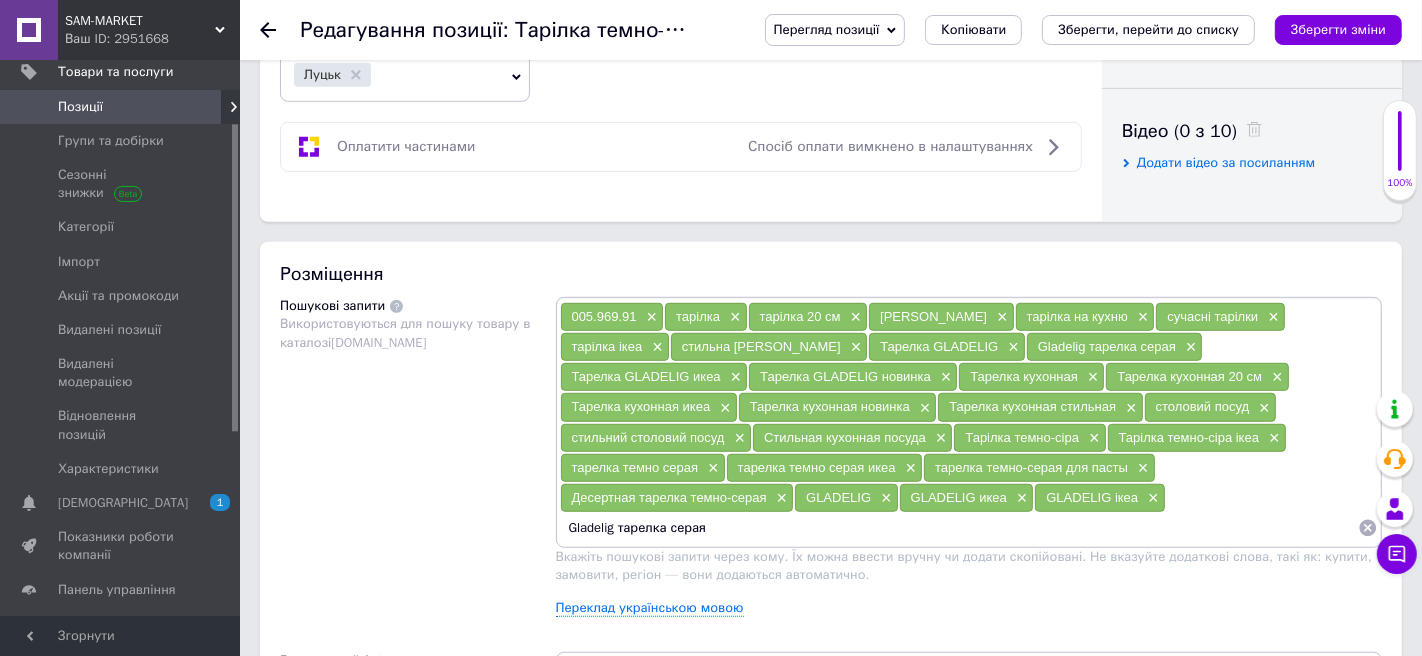 click on "Gladelig тарелка серая" at bounding box center [959, 528] 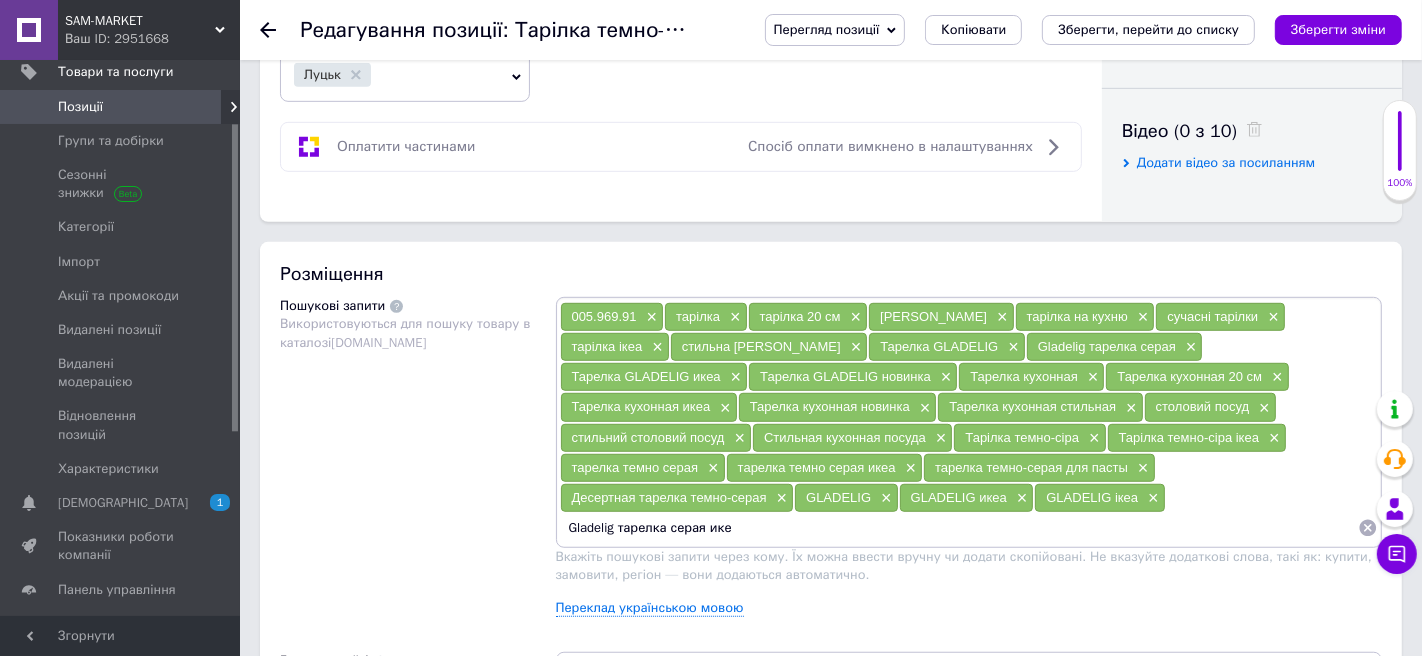 type on "Gladelig тарелка серая икеа" 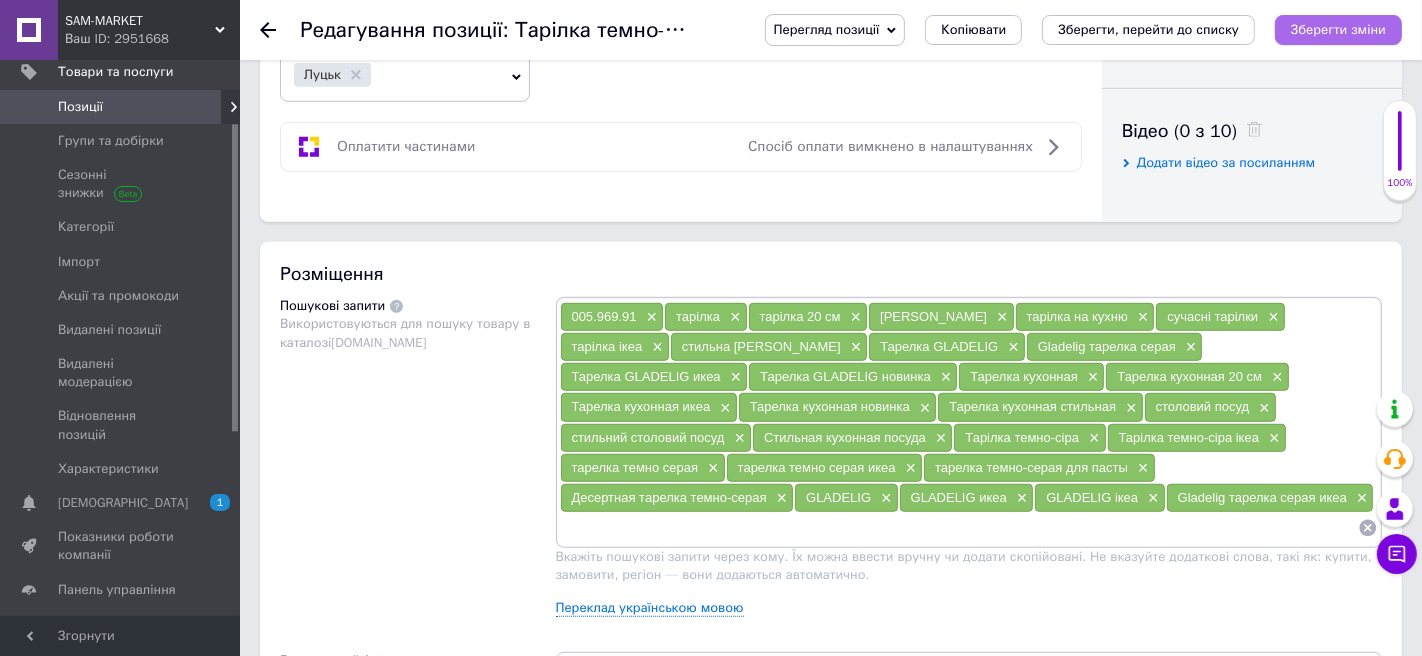 type 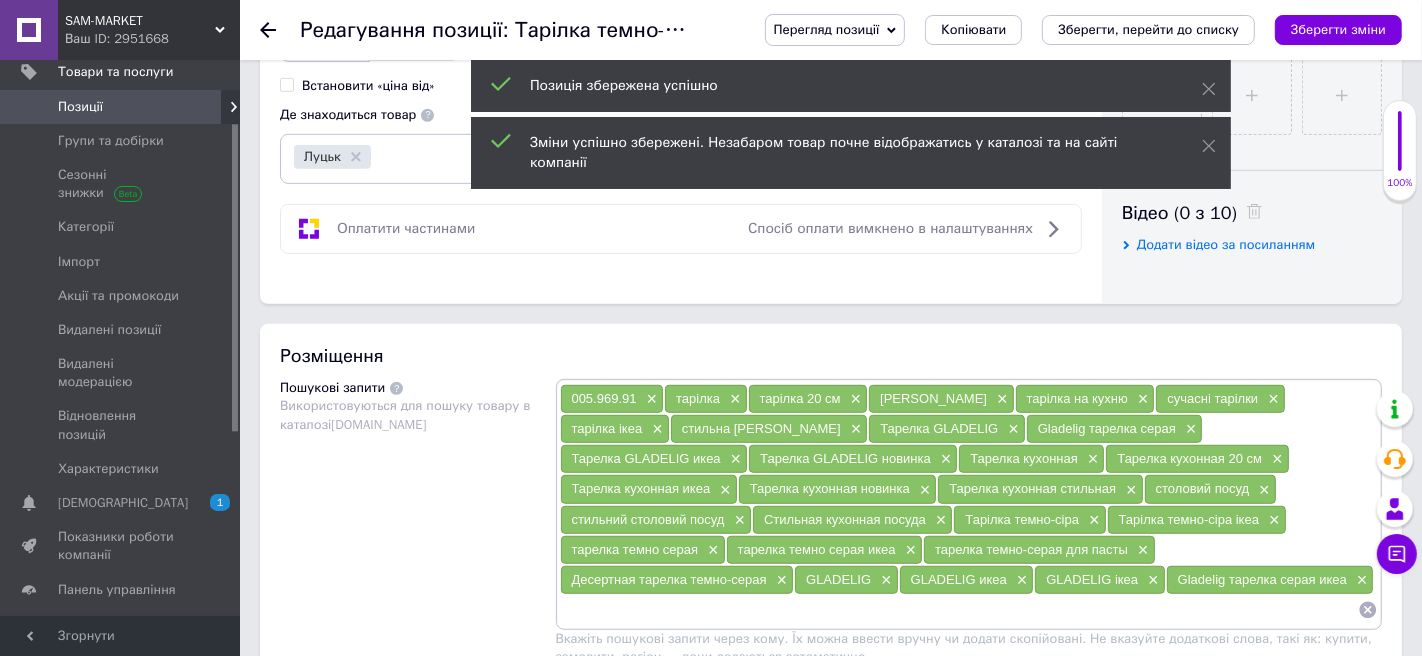 scroll, scrollTop: 867, scrollLeft: 0, axis: vertical 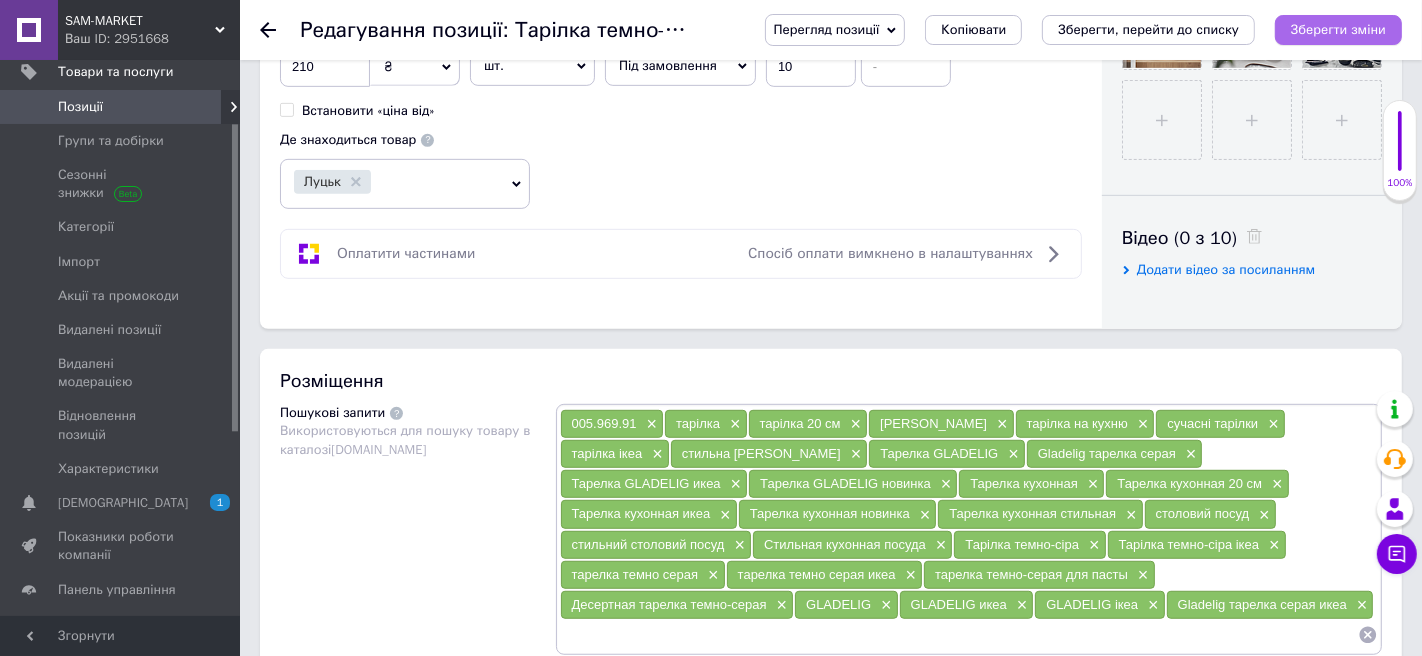 click on "Зберегти зміни" at bounding box center [1338, 29] 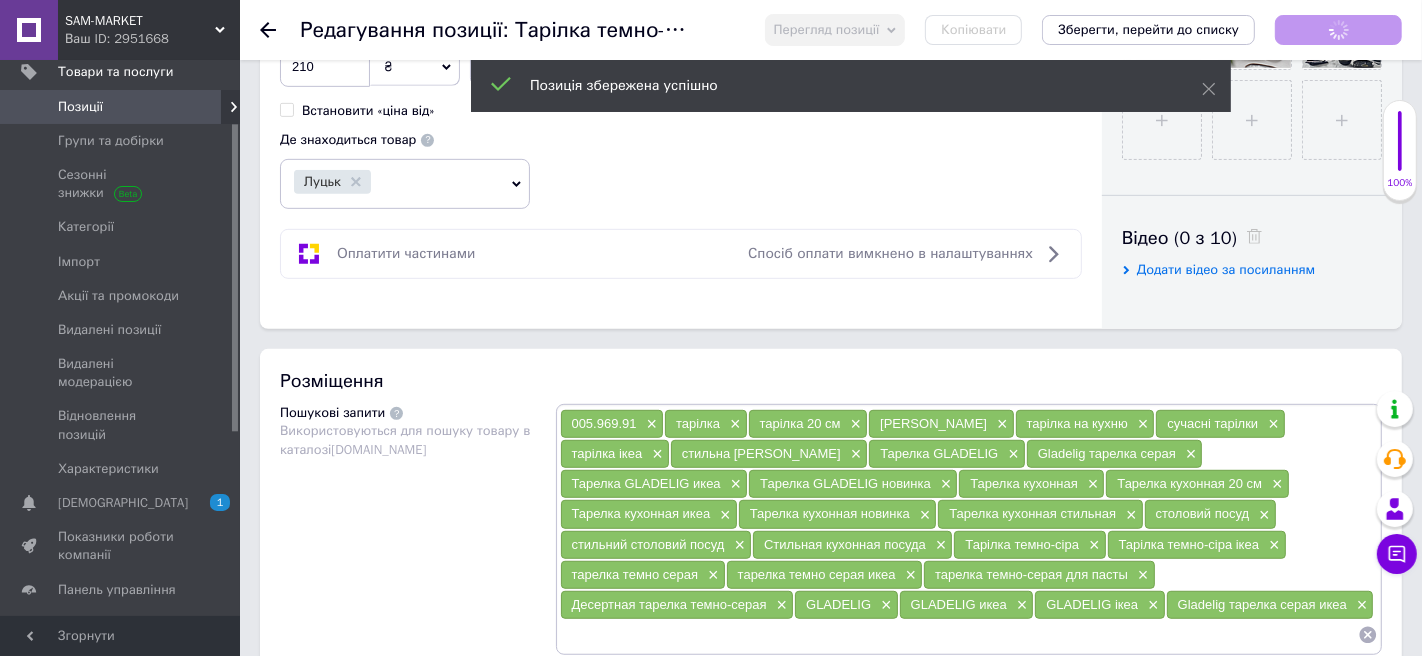 click on "Позиції" at bounding box center (121, 107) 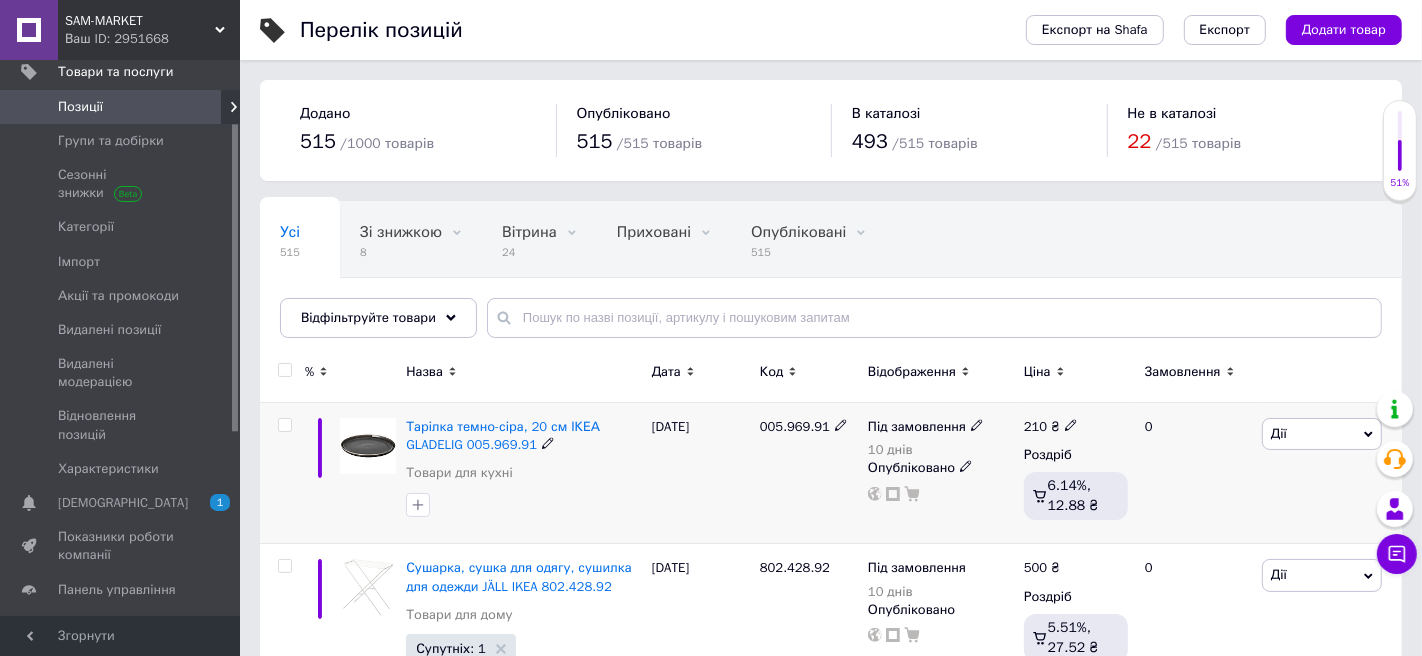 scroll, scrollTop: 114, scrollLeft: 0, axis: vertical 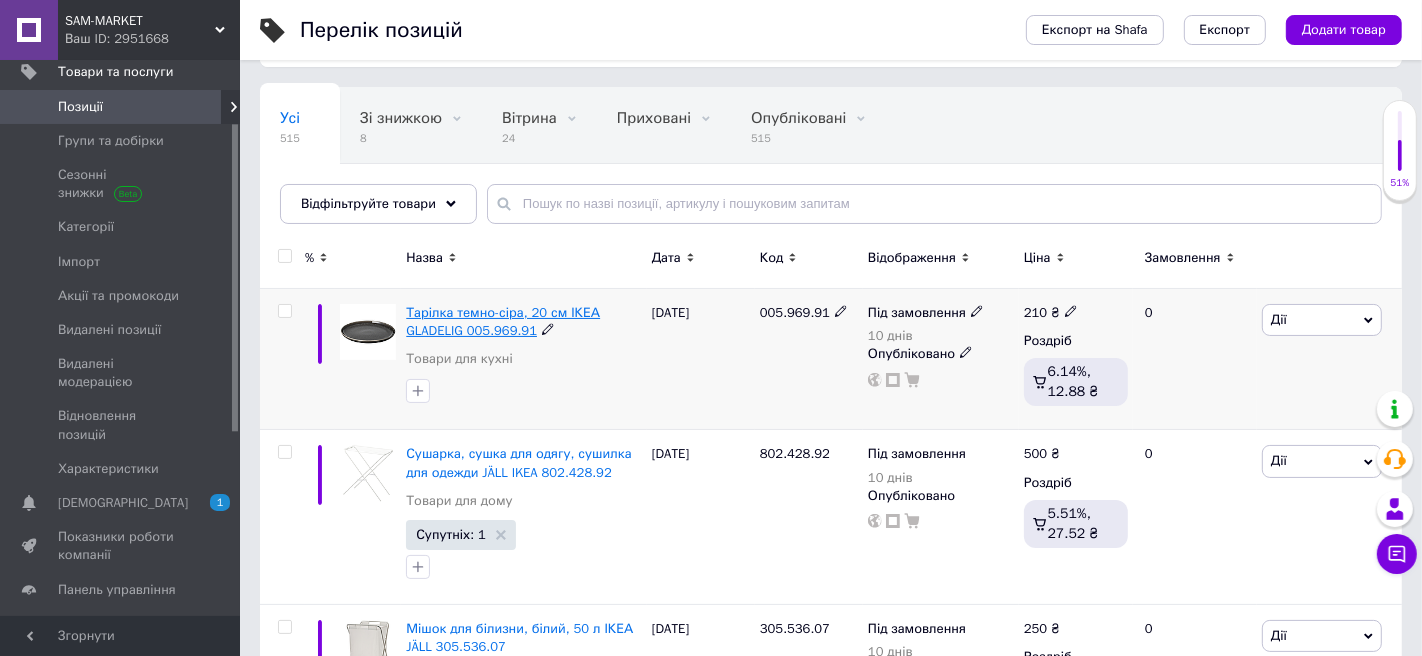 click on "Тарілка темно-сіра, 20 см ІКЕА GLADELIG 005.969.91" at bounding box center (503, 321) 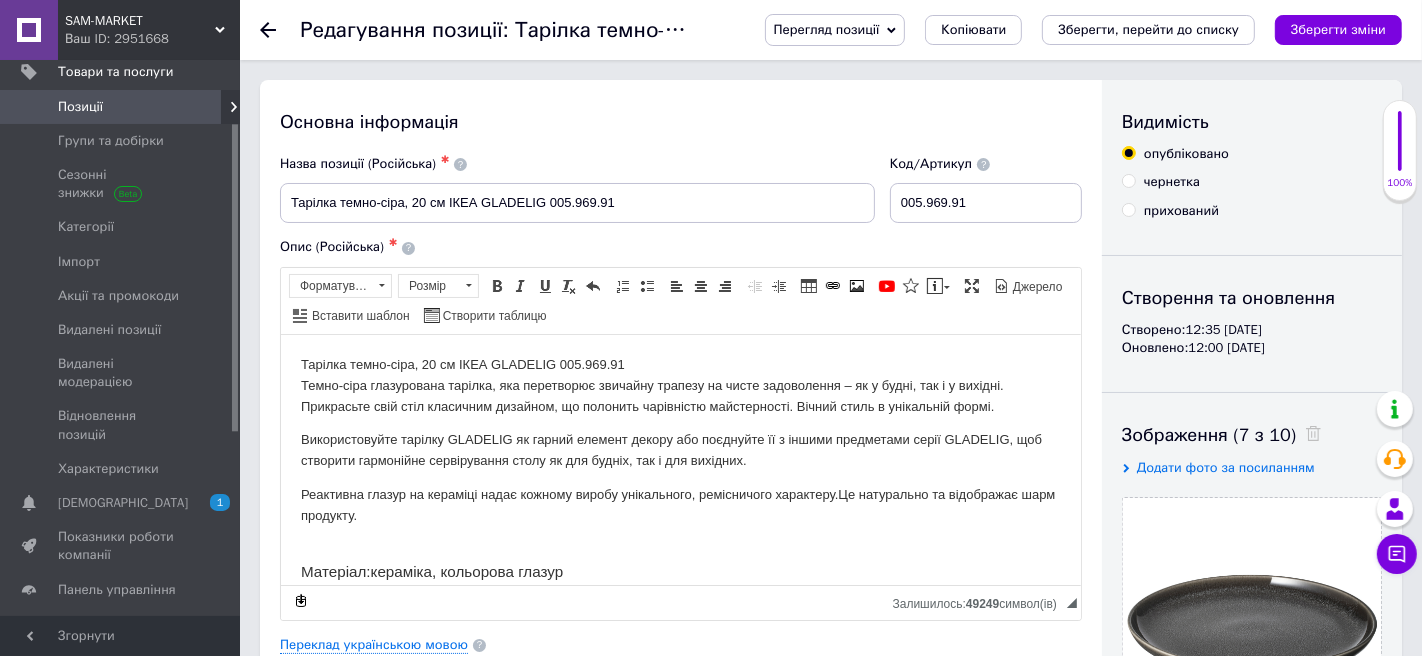 scroll, scrollTop: 0, scrollLeft: 0, axis: both 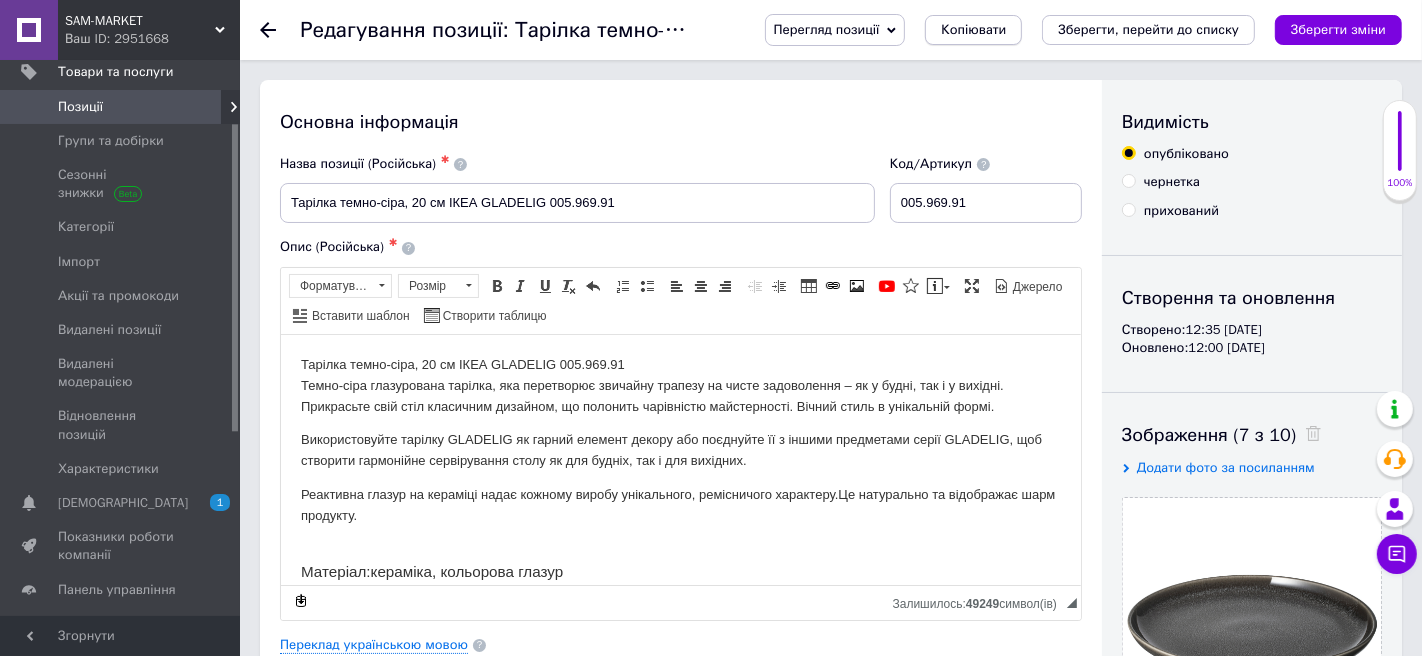 click on "Копіювати" at bounding box center [973, 30] 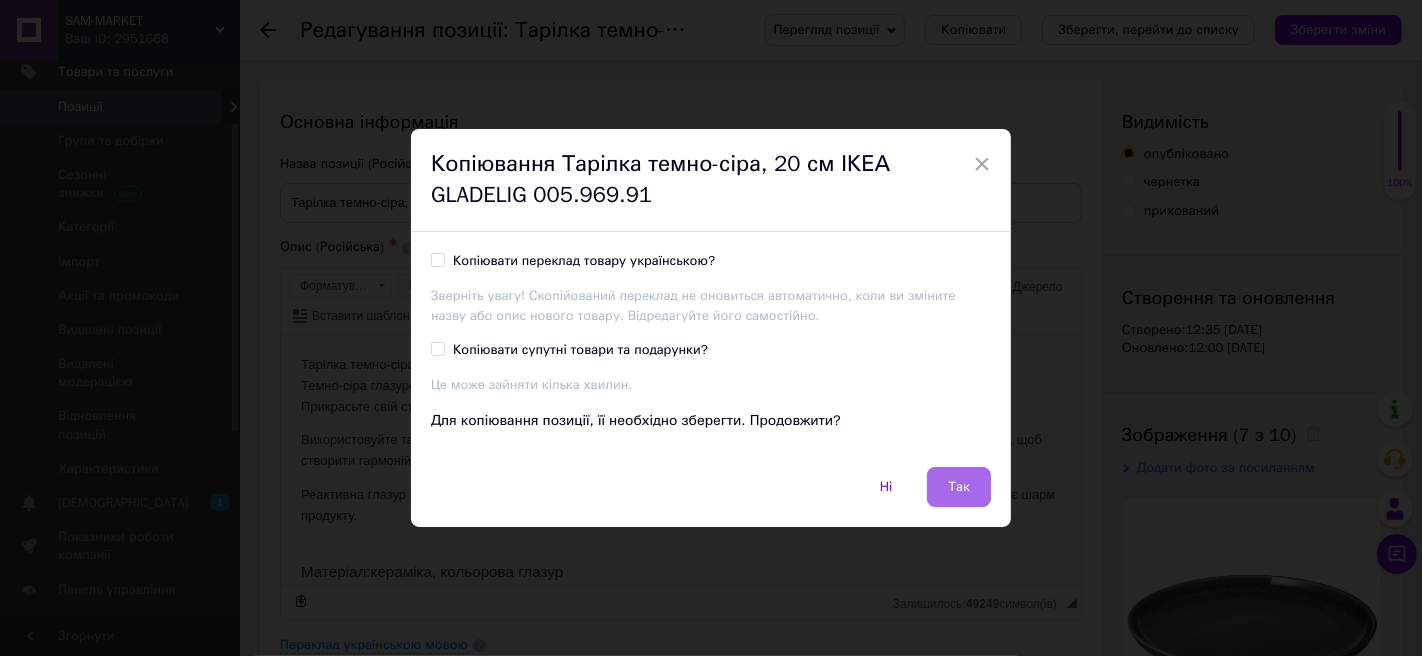 click on "Так" at bounding box center (959, 487) 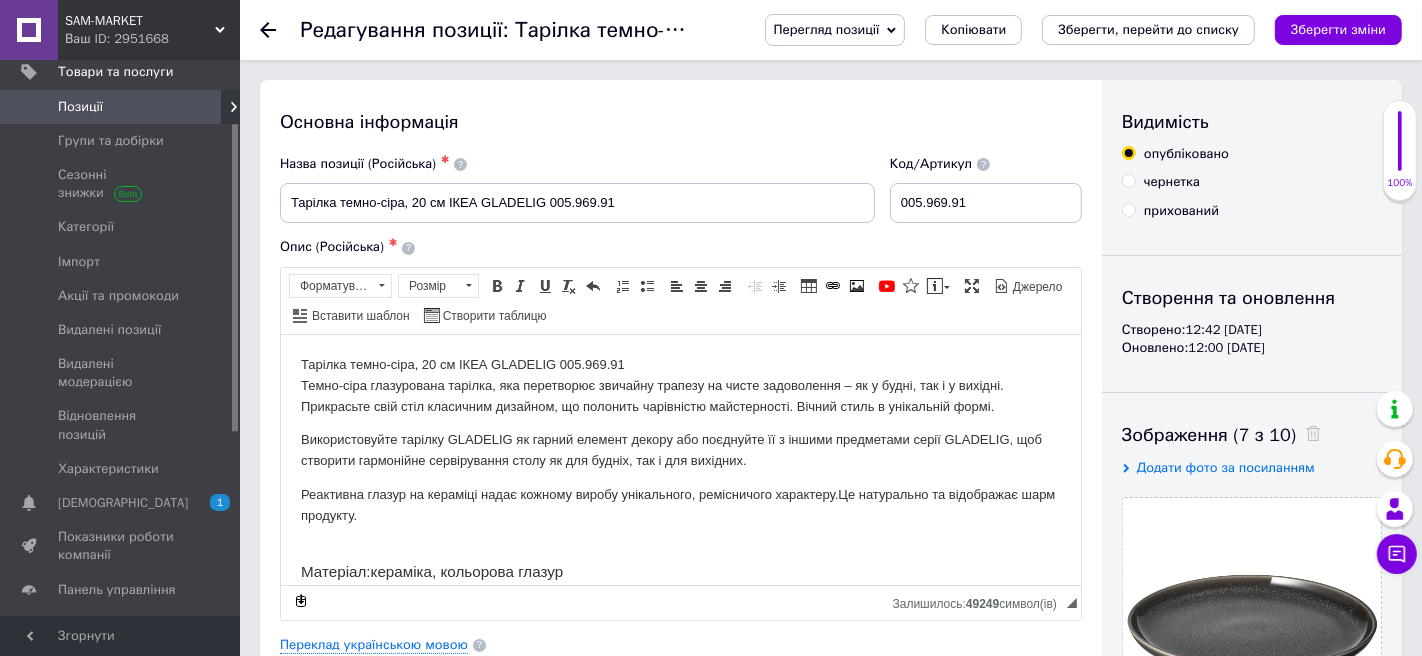 scroll, scrollTop: 0, scrollLeft: 0, axis: both 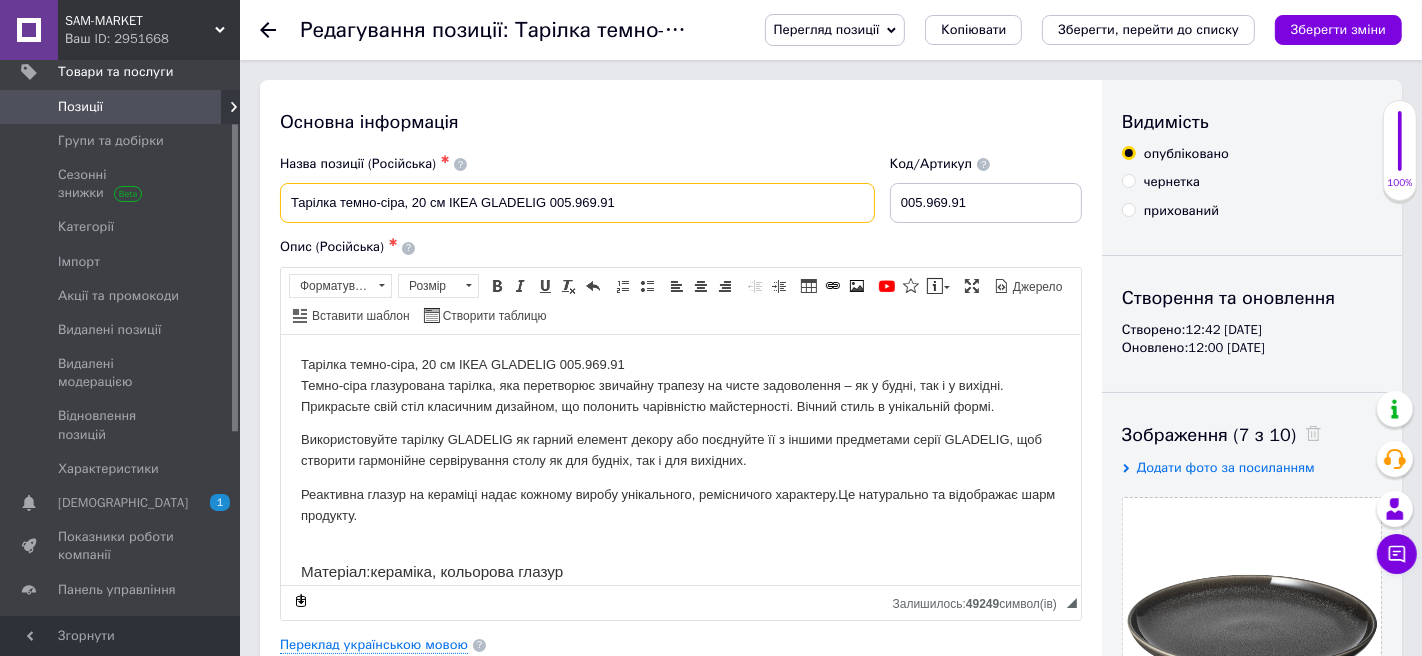 click on "Тарілка темно-сіра, 20 см ІКЕА GLADELIG 005.969.91" at bounding box center [577, 203] 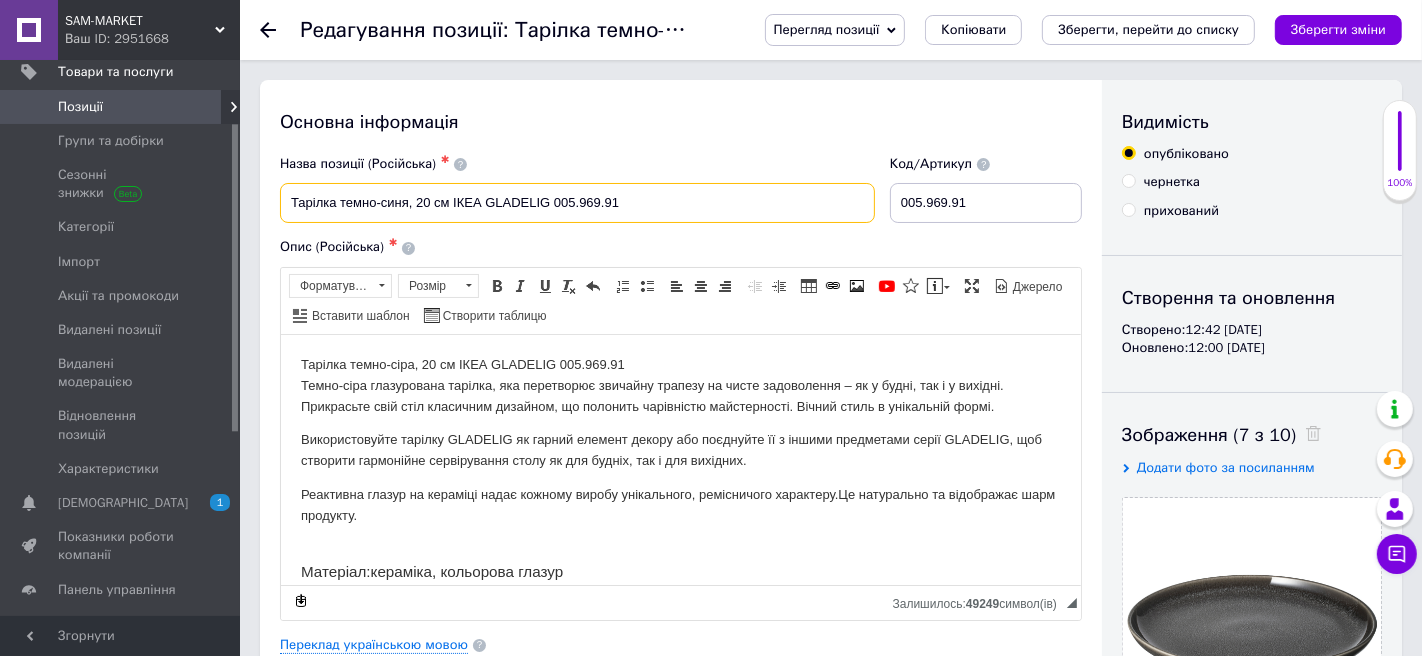 click on "Тарілка темно-синя, 20 см ІКЕА GLADELIG 005.969.91" at bounding box center [577, 203] 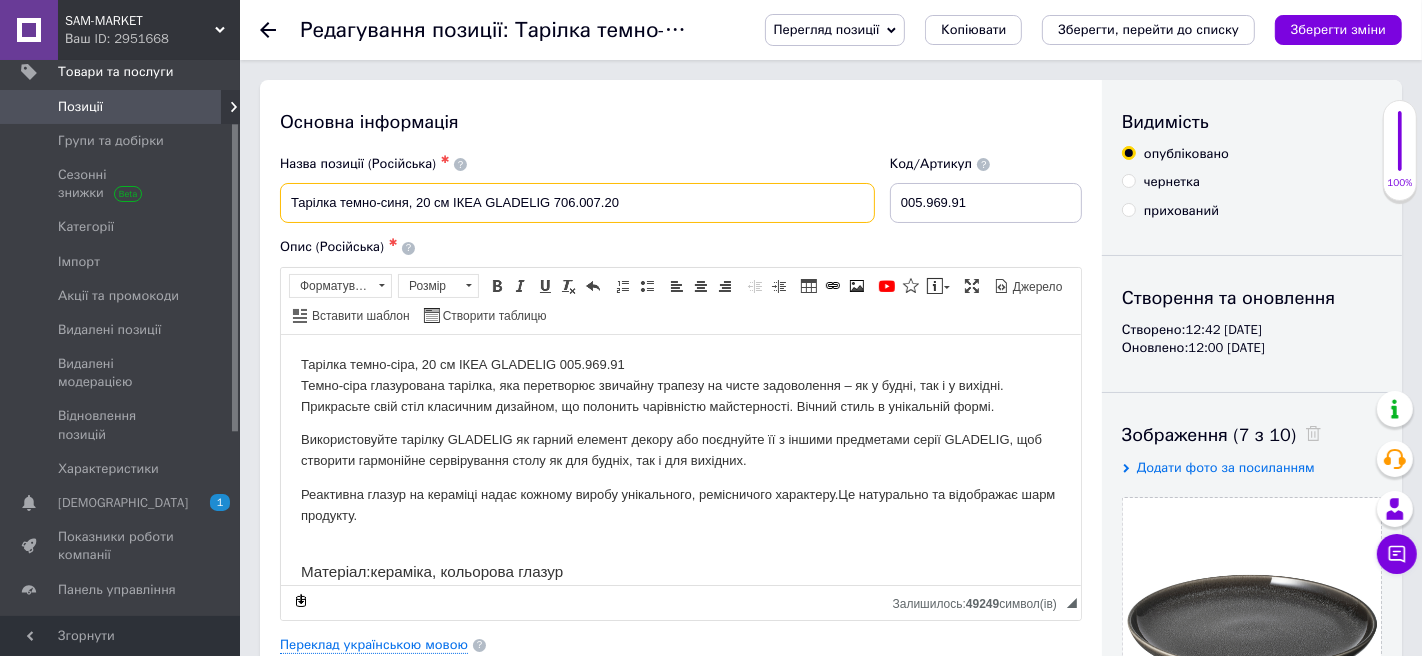 type on "Тарілка темно-синя, 20 см ІКЕА GLADELIG 706.007.20" 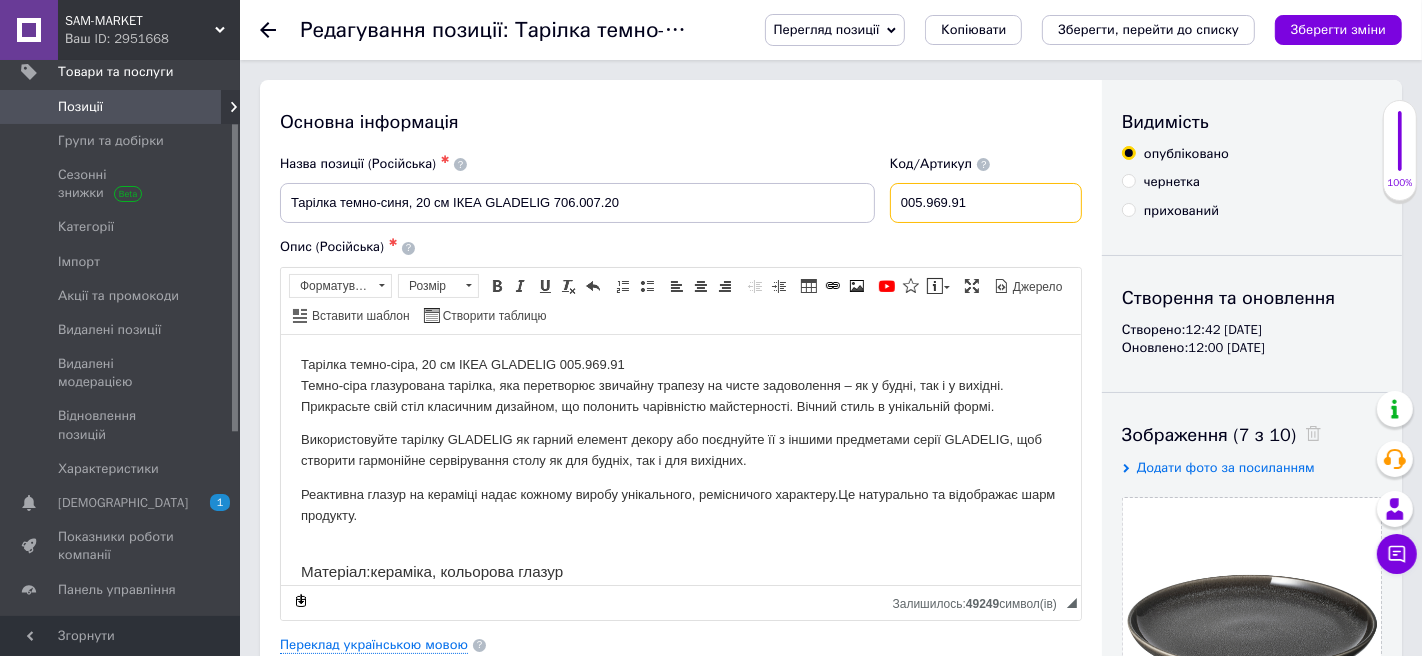 click on "005.969.91" at bounding box center (986, 203) 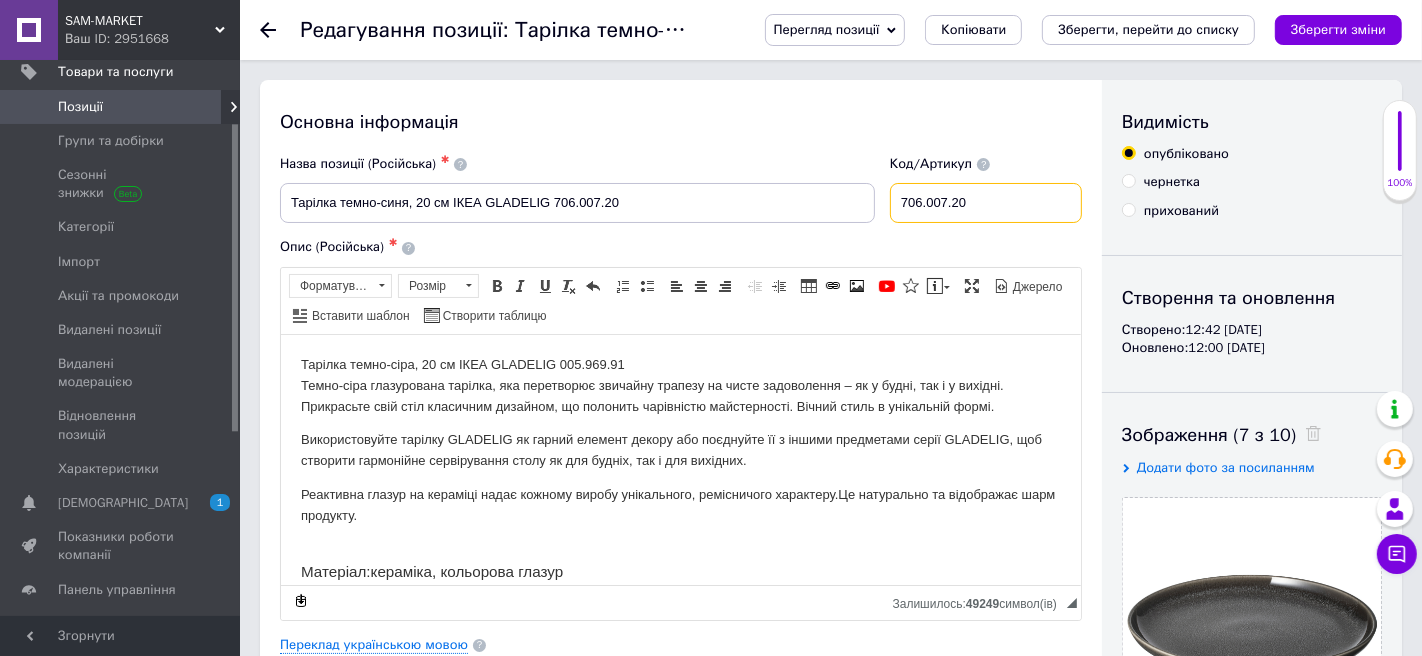 type on "706.007.20" 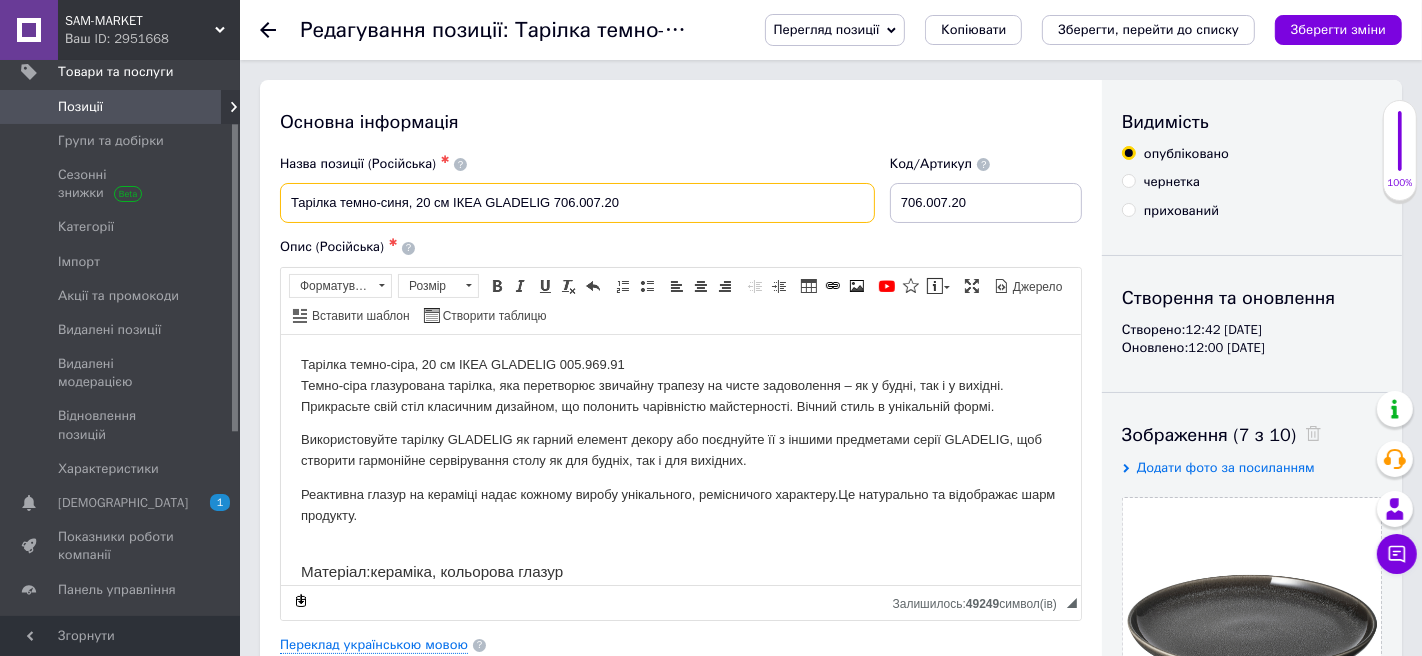 click on "Тарілка темно-синя, 20 см ІКЕА GLADELIG 706.007.20" at bounding box center [577, 203] 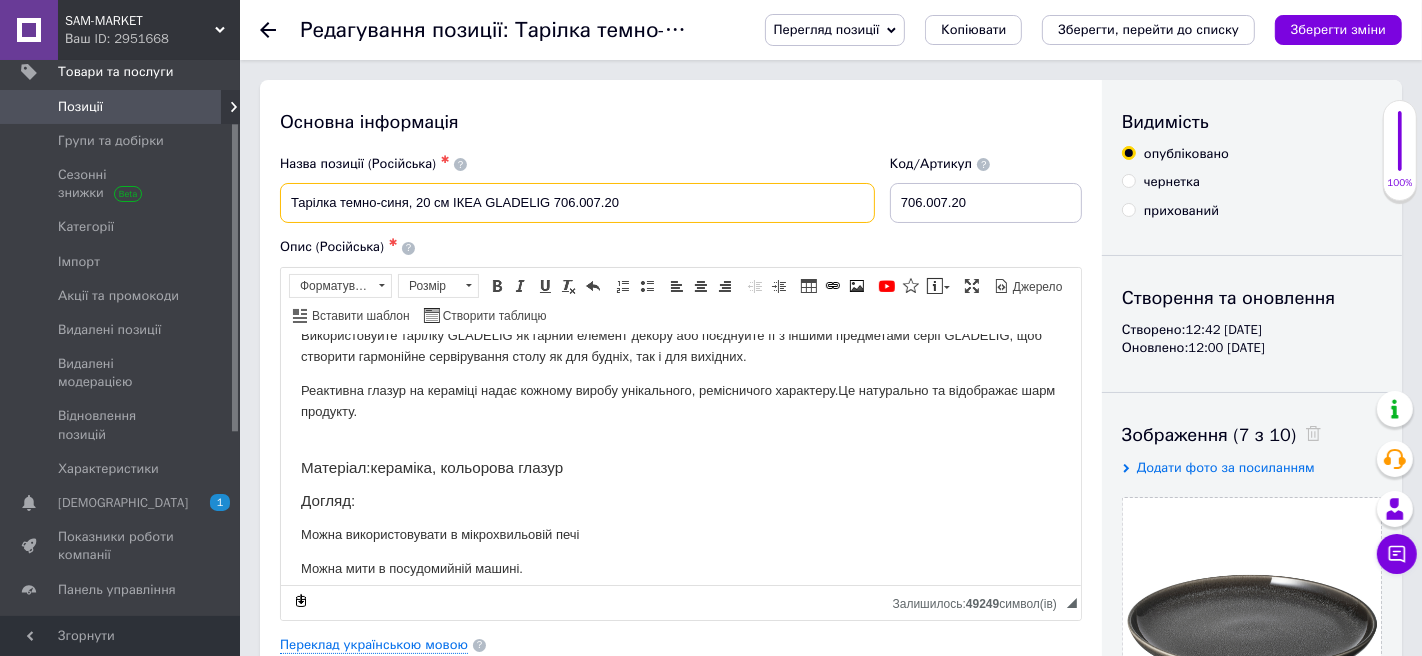 scroll, scrollTop: 0, scrollLeft: 0, axis: both 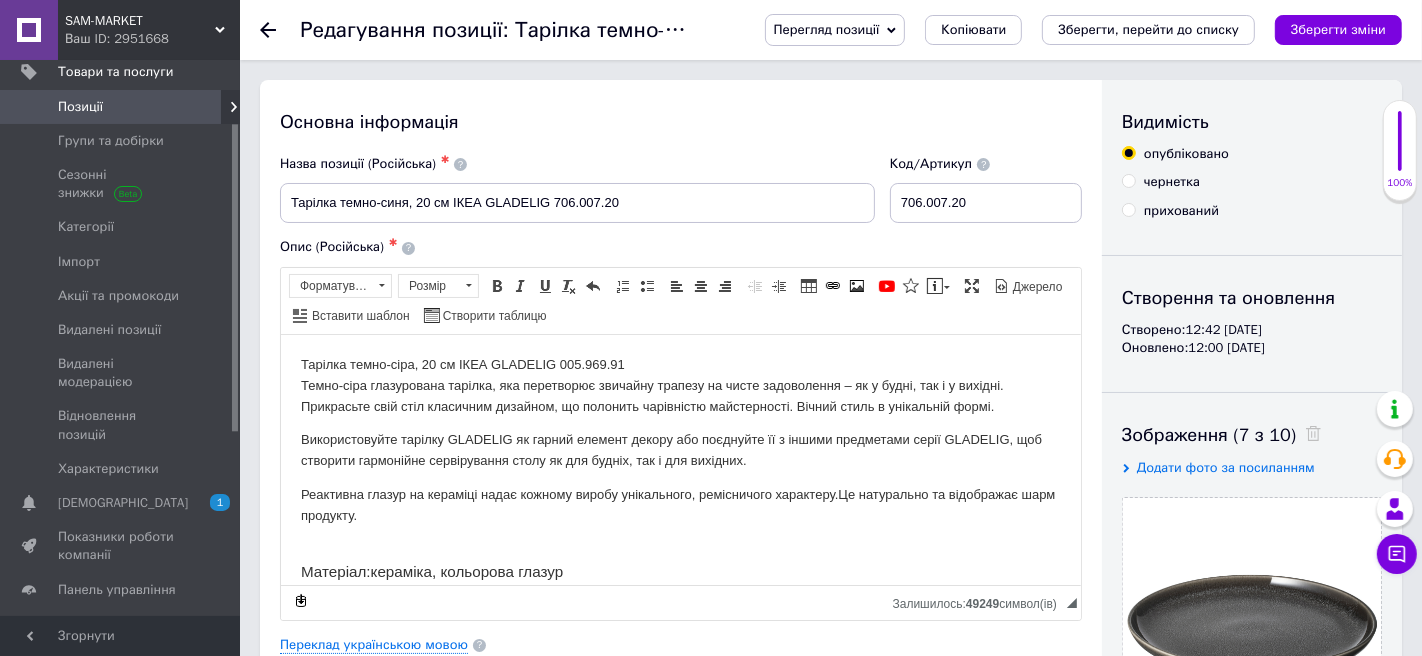 click on "Тарілка темно-сіра, 20 см ІКЕА GLADELIG 005.969.91 Темно-сіра глазурована тарілка, яка перетворює звичайну трапезу на чисте задоволення – як у будні, так і у вихідні. Прикрасьте свій стіл класичним дизайном, що полонить чарівністю майстерності. Вічний стиль в унікальній формі. Використовуйте тарілку GLADELIG як гарний елемент декору або поєднуйте її з іншими предметами серії GLADELIG, щоб створити гармонійне сервірування столу як для будніх, так і для вихідних. Реактивна глазур на кераміці надає кожному виробу унікального, ремісничого характеру.  Матеріал:  Догляд:  :" at bounding box center (680, 557) 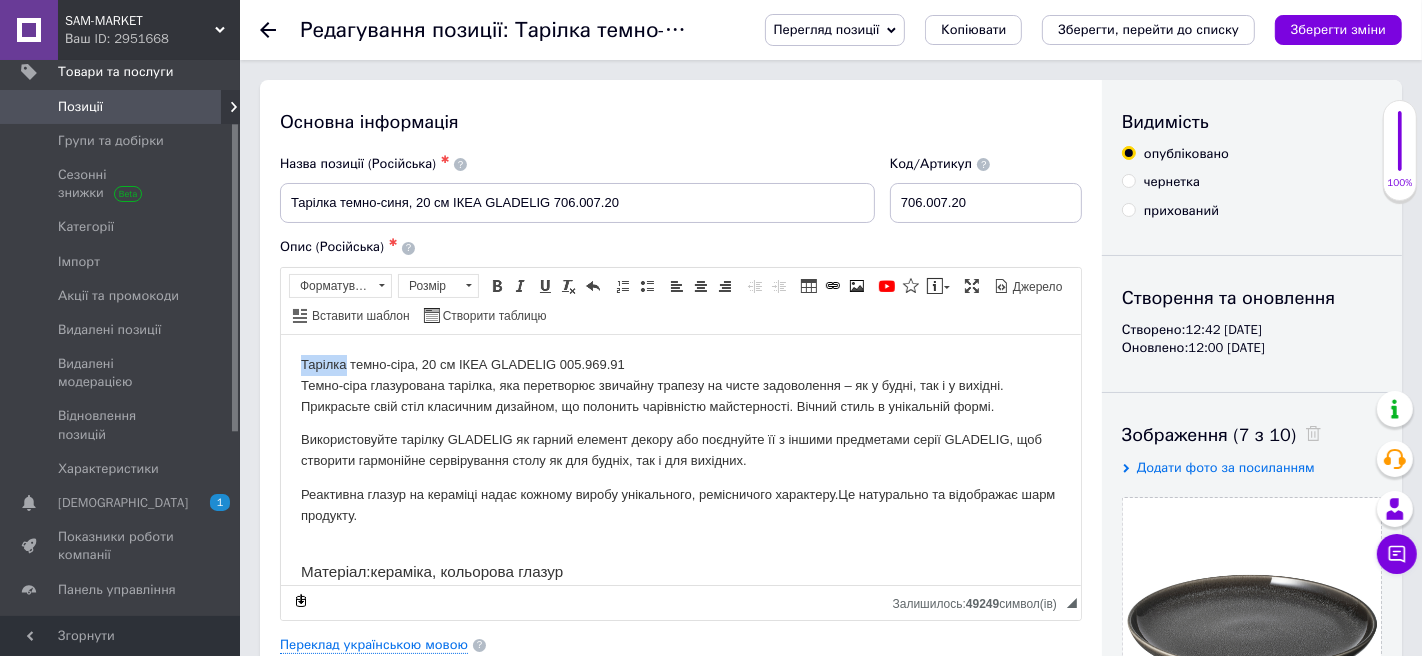 click on "Тарілка темно-сіра, 20 см ІКЕА GLADELIG 005.969.91 Темно-сіра глазурована тарілка, яка перетворює звичайну трапезу на чисте задоволення – як у будні, так і у вихідні. Прикрасьте свій стіл класичним дизайном, що полонить чарівністю майстерності. Вічний стиль в унікальній формі. Використовуйте тарілку GLADELIG як гарний елемент декору або поєднуйте її з іншими предметами серії GLADELIG, щоб створити гармонійне сервірування столу як для будніх, так і для вихідних. Реактивна глазур на кераміці надає кожному виробу унікального, ремісничого характеру.  Матеріал:  Догляд:  :" at bounding box center (680, 557) 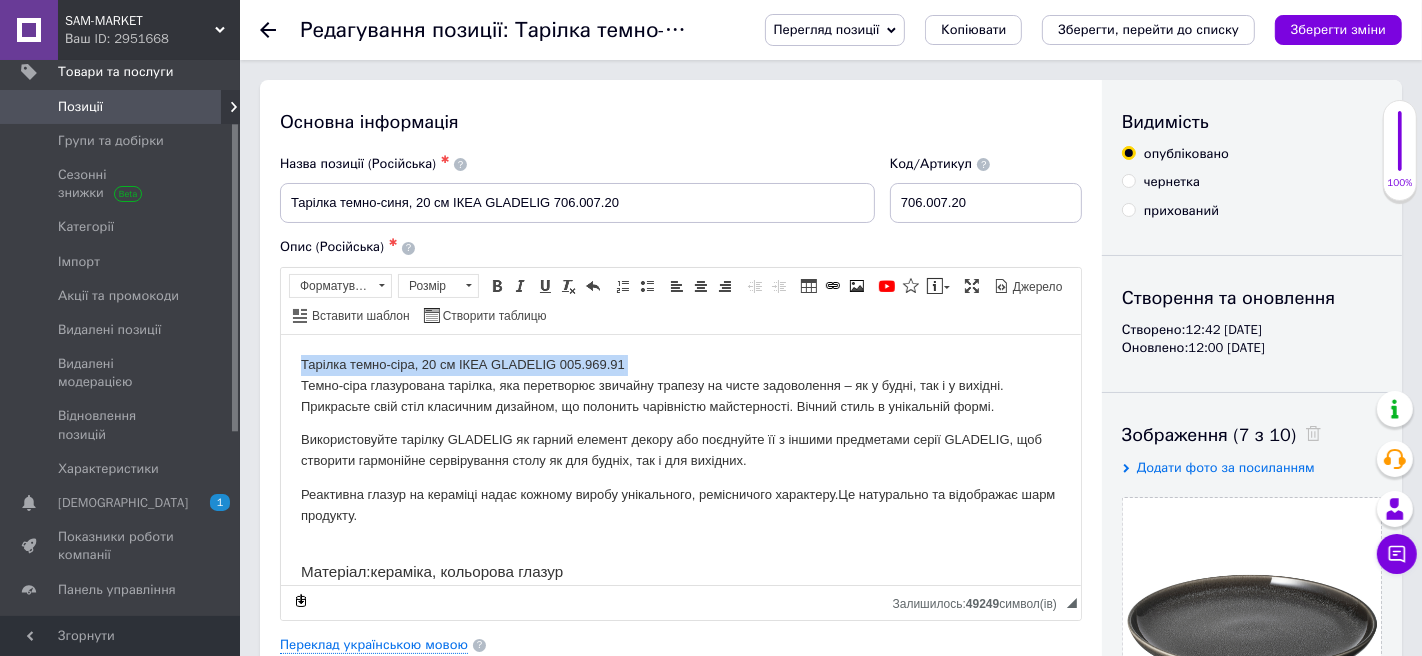 click on "Тарілка темно-сіра, 20 см ІКЕА GLADELIG 005.969.91 Темно-сіра глазурована тарілка, яка перетворює звичайну трапезу на чисте задоволення – як у будні, так і у вихідні. Прикрасьте свій стіл класичним дизайном, що полонить чарівністю майстерності. Вічний стиль в унікальній формі. Використовуйте тарілку GLADELIG як гарний елемент декору або поєднуйте її з іншими предметами серії GLADELIG, щоб створити гармонійне сервірування столу як для будніх, так і для вихідних. Реактивна глазур на кераміці надає кожному виробу унікального, ремісничого характеру.  Матеріал:  Догляд:  :" at bounding box center (680, 557) 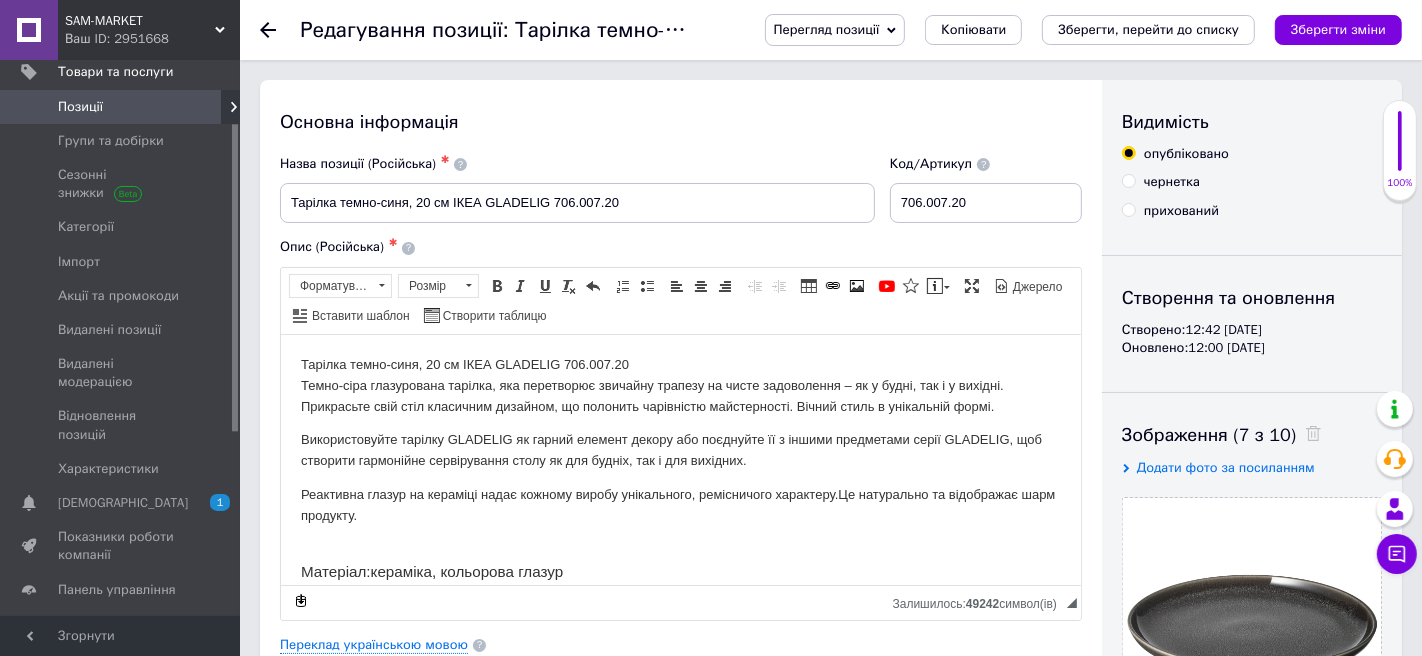 click on "Тарілка темно-синя, 20 см ІКЕА GLADELIG 706.007.20 ​​​​​​​ Темно-сіра глазурована тарілка, яка перетворює звичайну трапезу на чисте задоволення – як у будні, так і у вихідні. Прикрасьте свій стіл класичним дизайном, що полонить чарівністю майстерності. Вічний стиль в унікальній формі. Використовуйте тарілку GLADELIG як гарний елемент декору або поєднуйте її з іншими предметами серії GLADELIG, щоб створити гармонійне сервірування столу як для будніх, так і для вихідних. Реактивна глазур на кераміці надає кожному виробу унікального, ремісничого характеру.  Матеріал:" at bounding box center (680, 557) 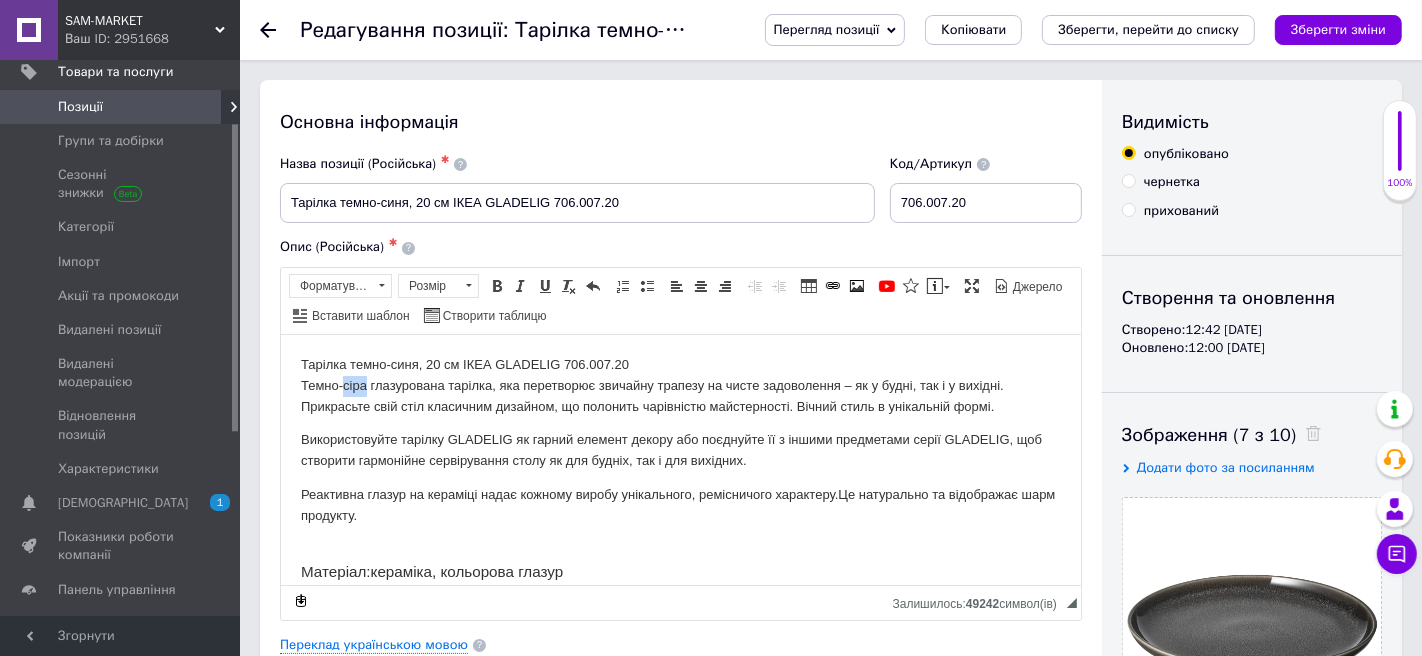 click on "Тарілка темно-синя, 20 см ІКЕА GLADELIG 706.007.20 ​​​​​​​ Темно-сіра глазурована тарілка, яка перетворює звичайну трапезу на чисте задоволення – як у будні, так і у вихідні. Прикрасьте свій стіл класичним дизайном, що полонить чарівністю майстерності. Вічний стиль в унікальній формі. Використовуйте тарілку GLADELIG як гарний елемент декору або поєднуйте її з іншими предметами серії GLADELIG, щоб створити гармонійне сервірування столу як для будніх, так і для вихідних. Реактивна глазур на кераміці надає кожному виробу унікального, ремісничого характеру.  Матеріал:" at bounding box center [680, 557] 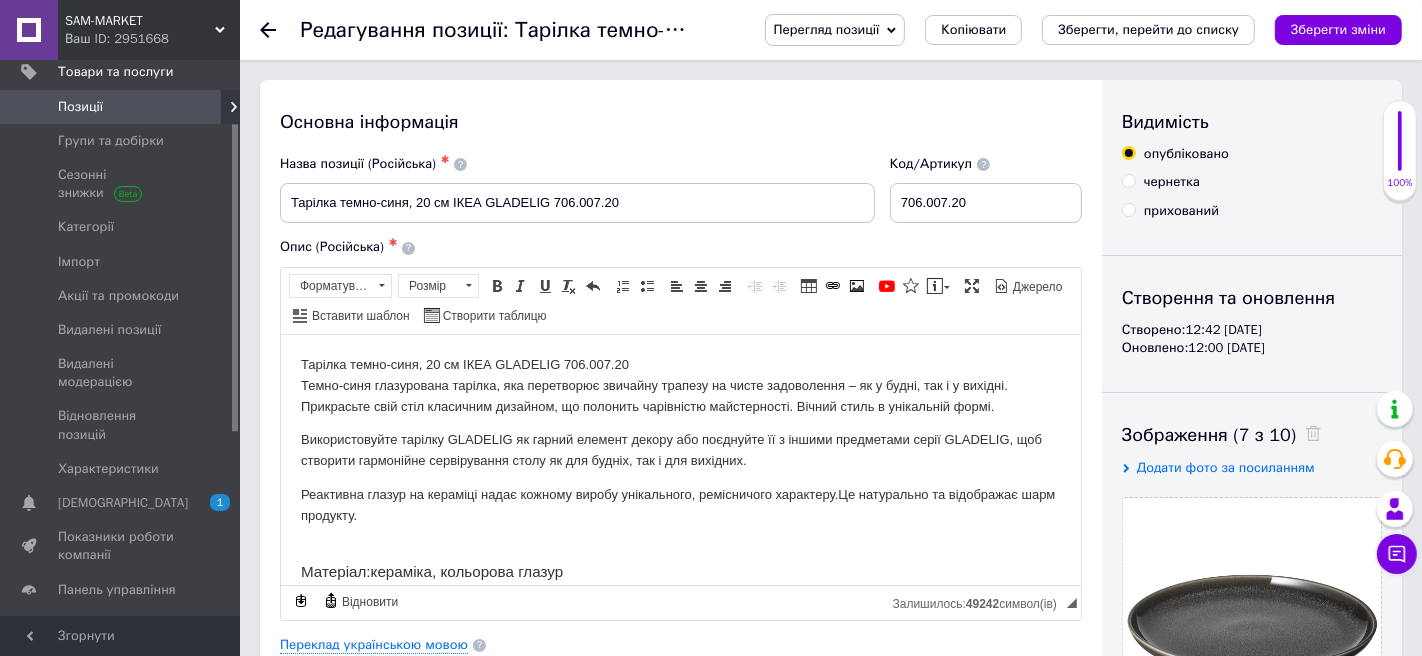 click on "Тарілка темно-синя, 20 см ІКЕА GLADELIG 706.007.20 ​​​​​​​ Темно-синя глазурована тарілка, яка перетворює звичайну трапезу на чисте задоволення – як у будні, так і у вихідні. Прикрасьте свій стіл класичним дизайном, що полонить чарівністю майстерності. Вічний стиль в унікальній формі. Використовуйте тарілку GLADELIG як гарний елемент декору або поєднуйте її з іншими предметами серії GLADELIG, щоб створити гармонійне сервірування столу як для будніх, так і для вихідних. Реактивна глазур на кераміці надає кожному виробу унікального, ремісничого характеру.  Матеріал:" at bounding box center [680, 557] 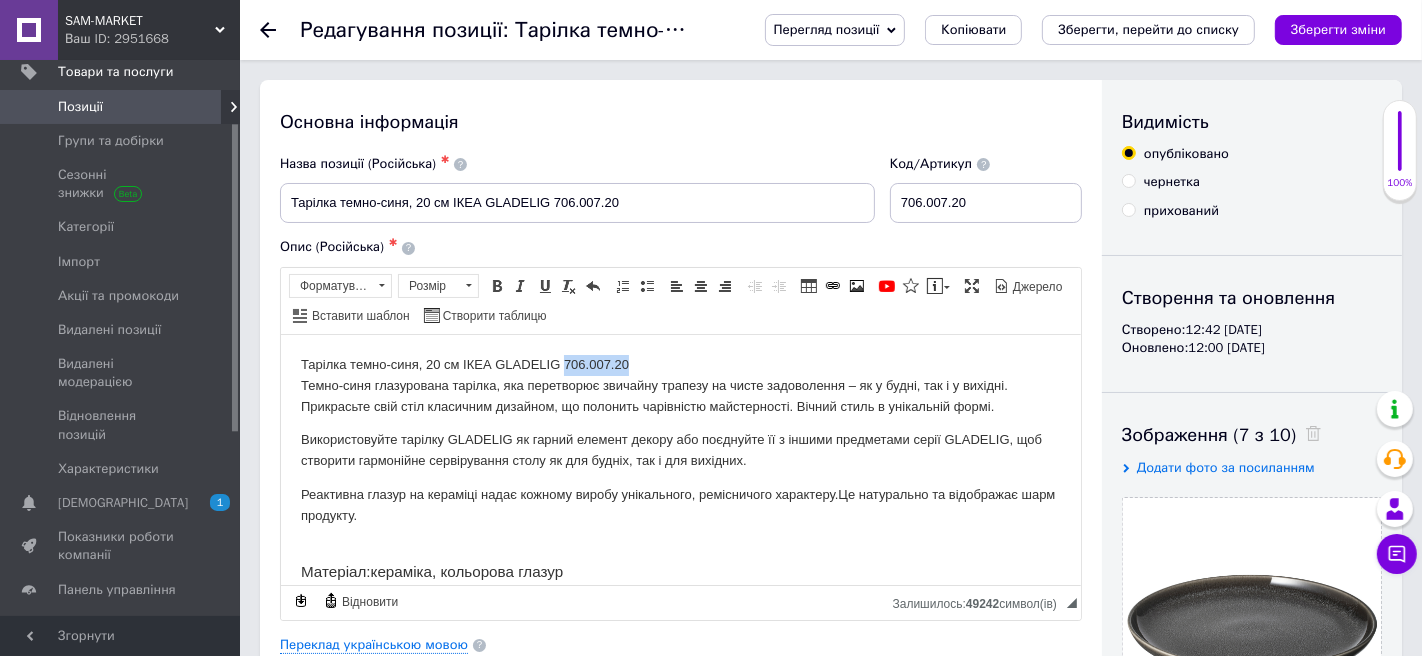 click on "Тарілка темно-синя, 20 см ІКЕА GLADELIG 706.007.20 ​​​​​​​ Темно-синя глазурована тарілка, яка перетворює звичайну трапезу на чисте задоволення – як у будні, так і у вихідні. Прикрасьте свій стіл класичним дизайном, що полонить чарівністю майстерності. Вічний стиль в унікальній формі. Використовуйте тарілку GLADELIG як гарний елемент декору або поєднуйте її з іншими предметами серії GLADELIG, щоб створити гармонійне сервірування столу як для будніх, так і для вихідних. Реактивна глазур на кераміці надає кожному виробу унікального, ремісничого характеру.  Матеріал:" at bounding box center (680, 557) 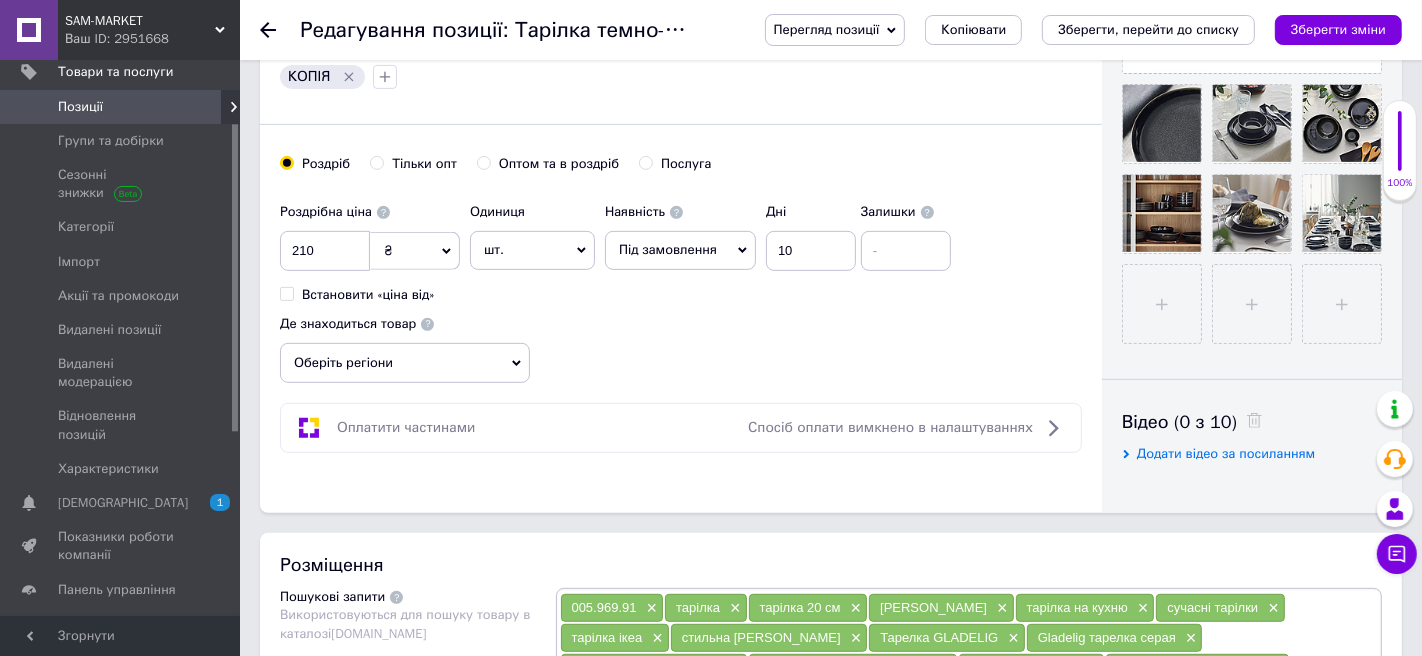 scroll, scrollTop: 757, scrollLeft: 0, axis: vertical 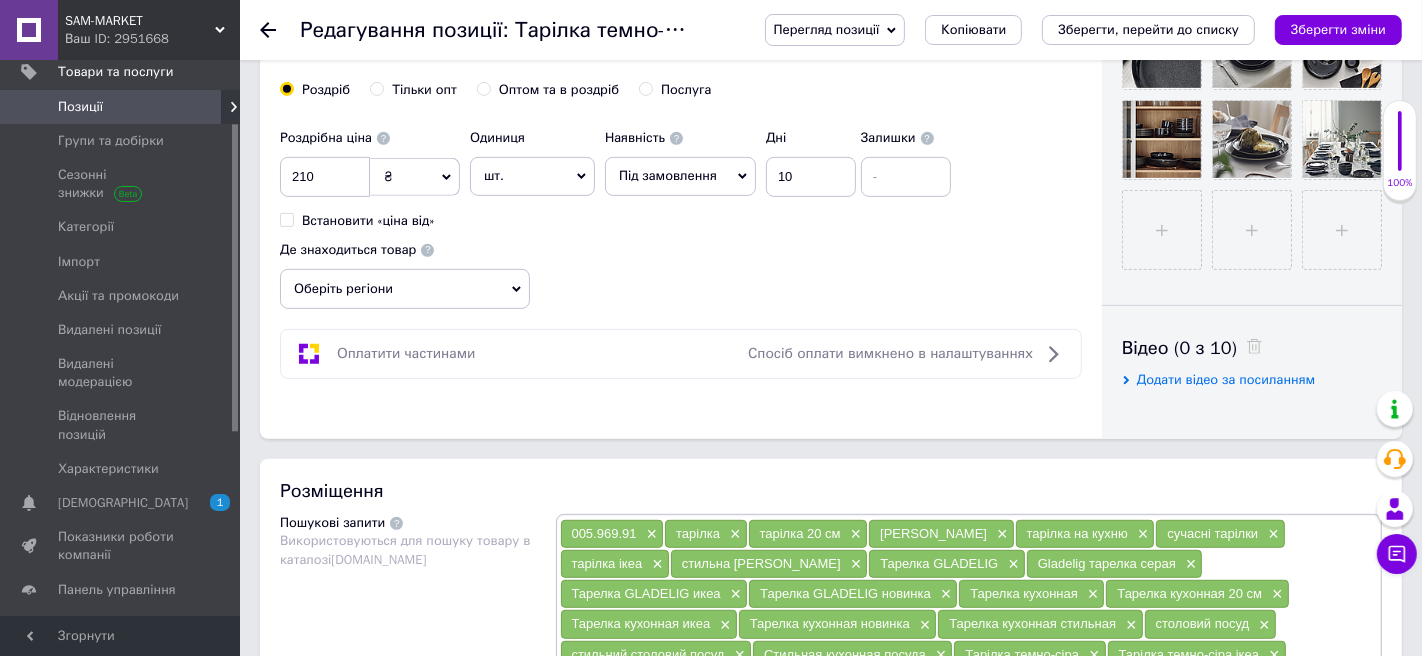 click on "Оберіть регіони" at bounding box center (405, 289) 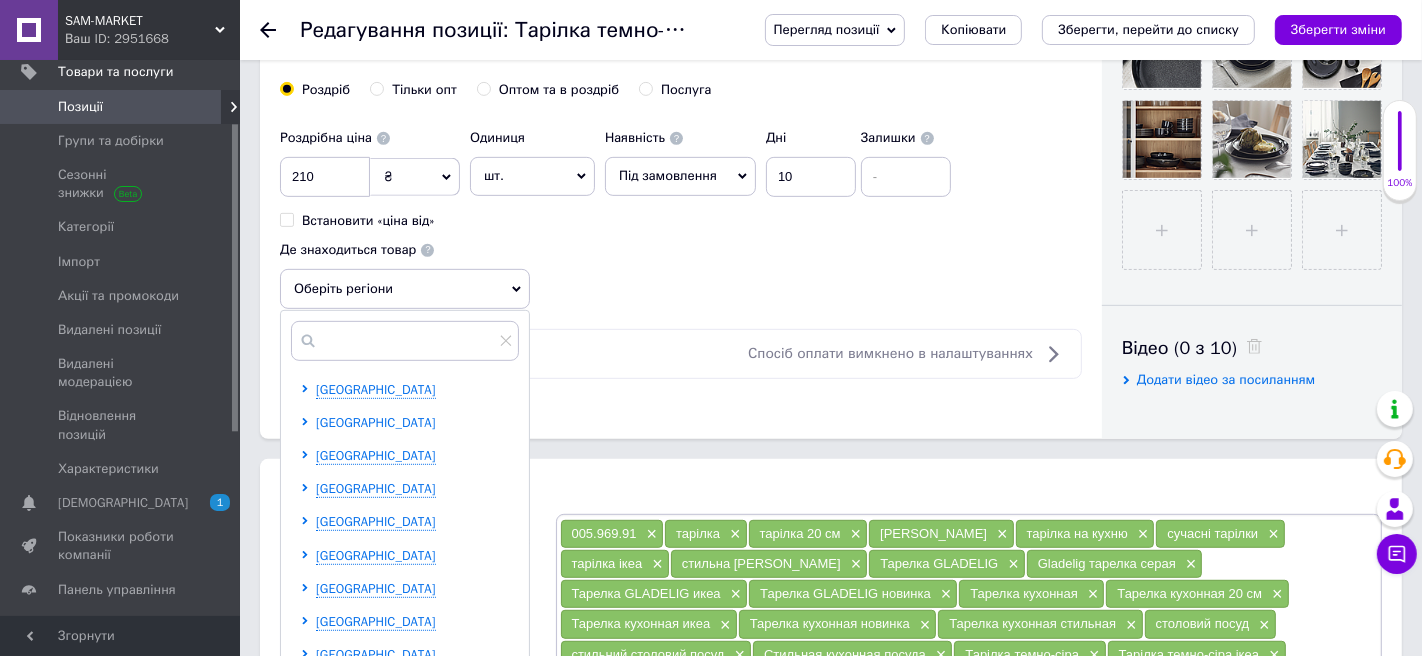 click on "[GEOGRAPHIC_DATA]" at bounding box center (376, 422) 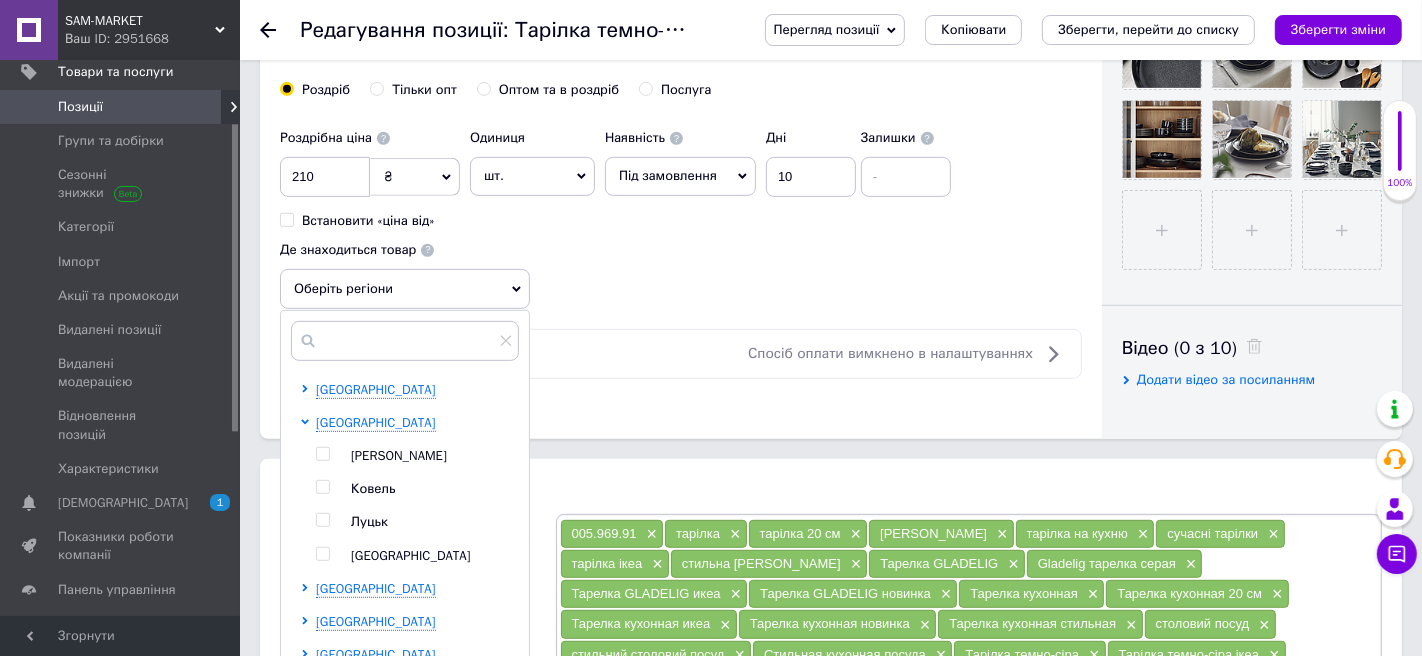 click at bounding box center [322, 520] 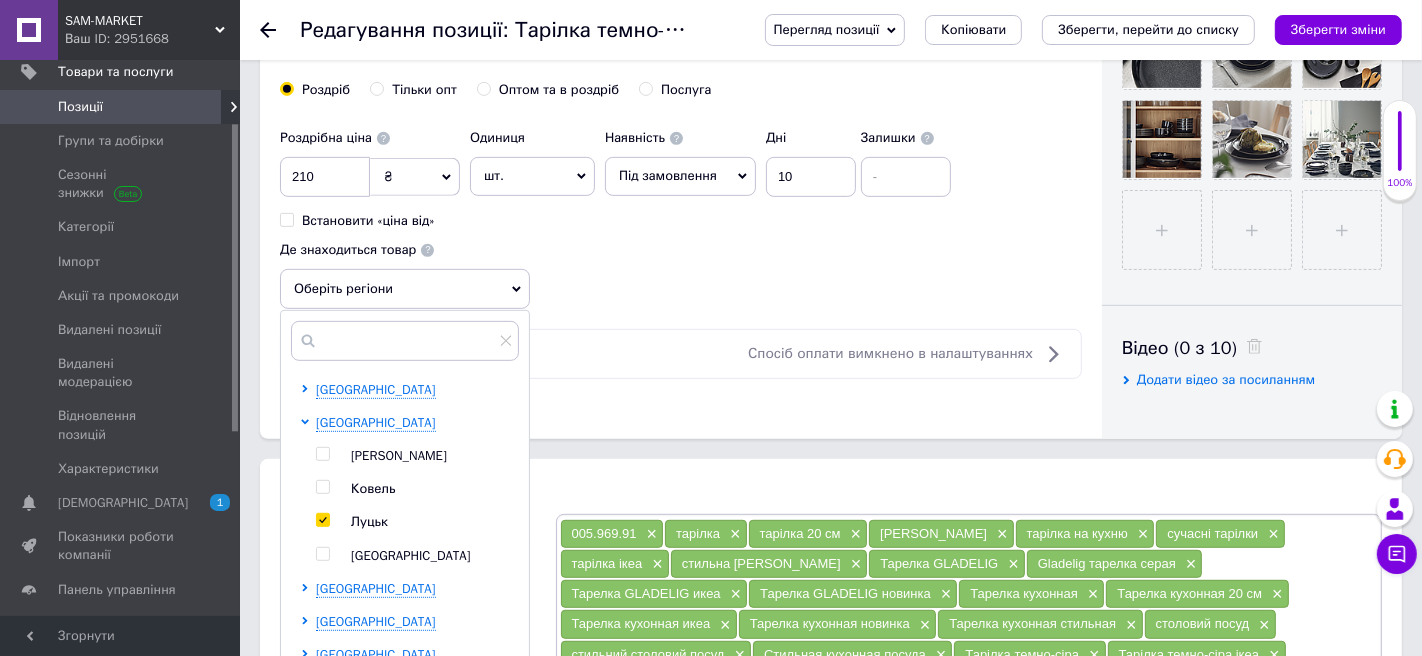 checkbox on "true" 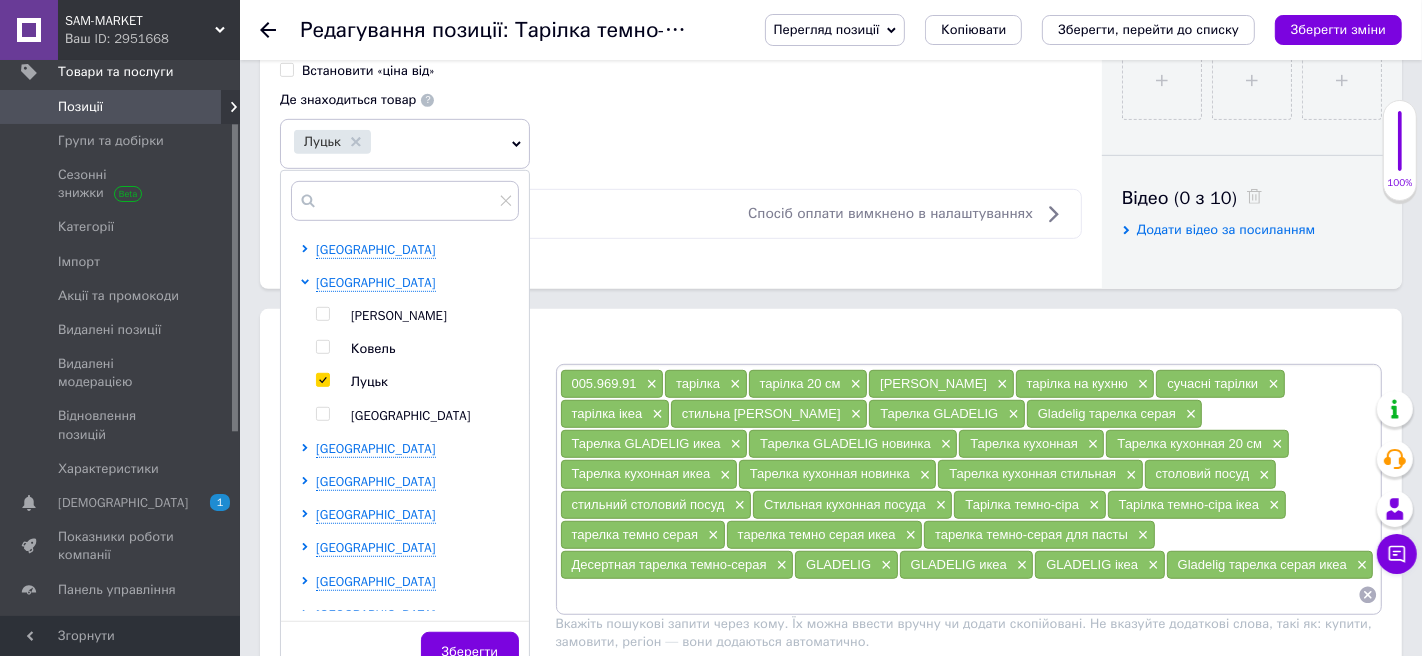 scroll, scrollTop: 910, scrollLeft: 0, axis: vertical 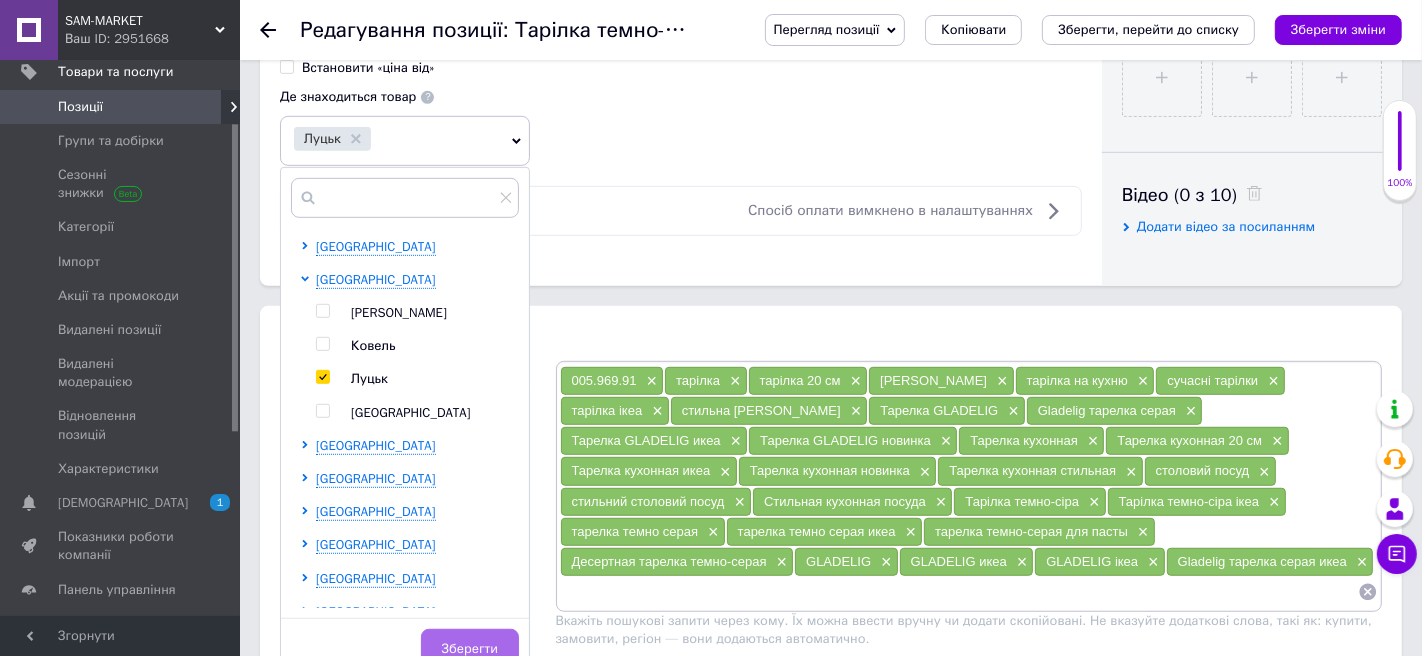 click on "Зберегти" at bounding box center (470, 649) 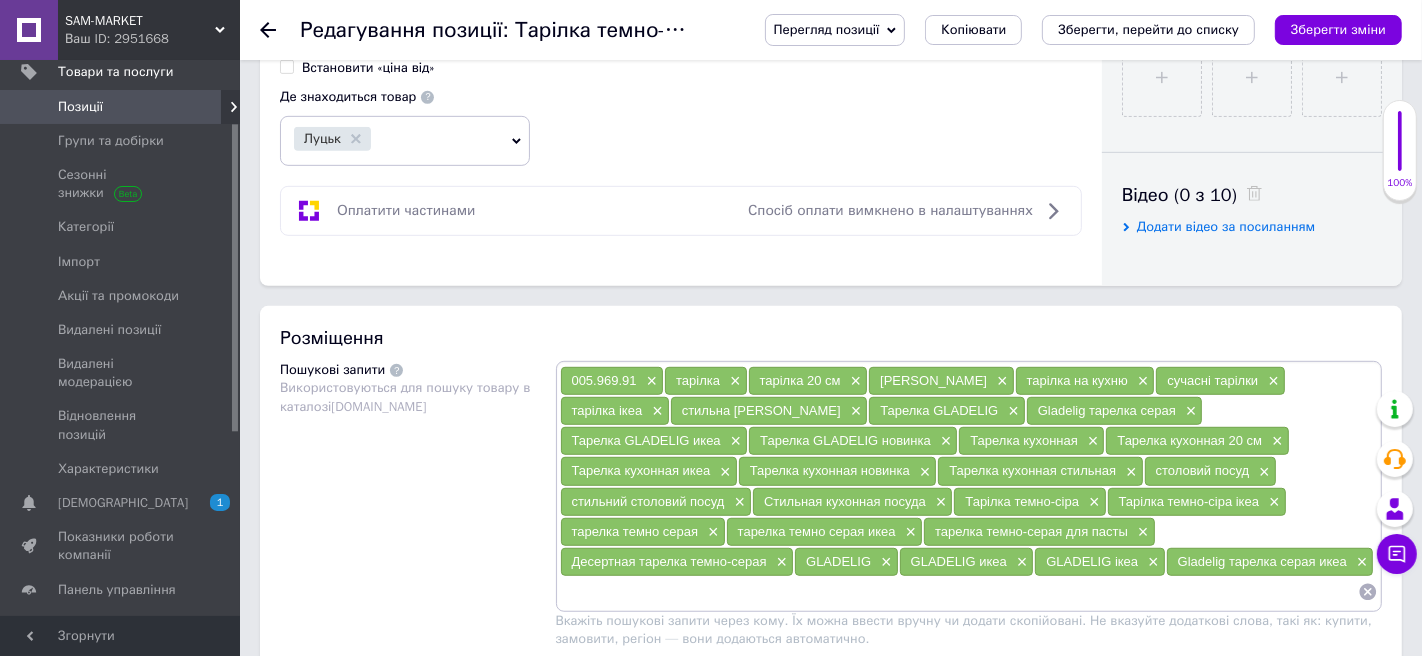 click at bounding box center (959, 592) 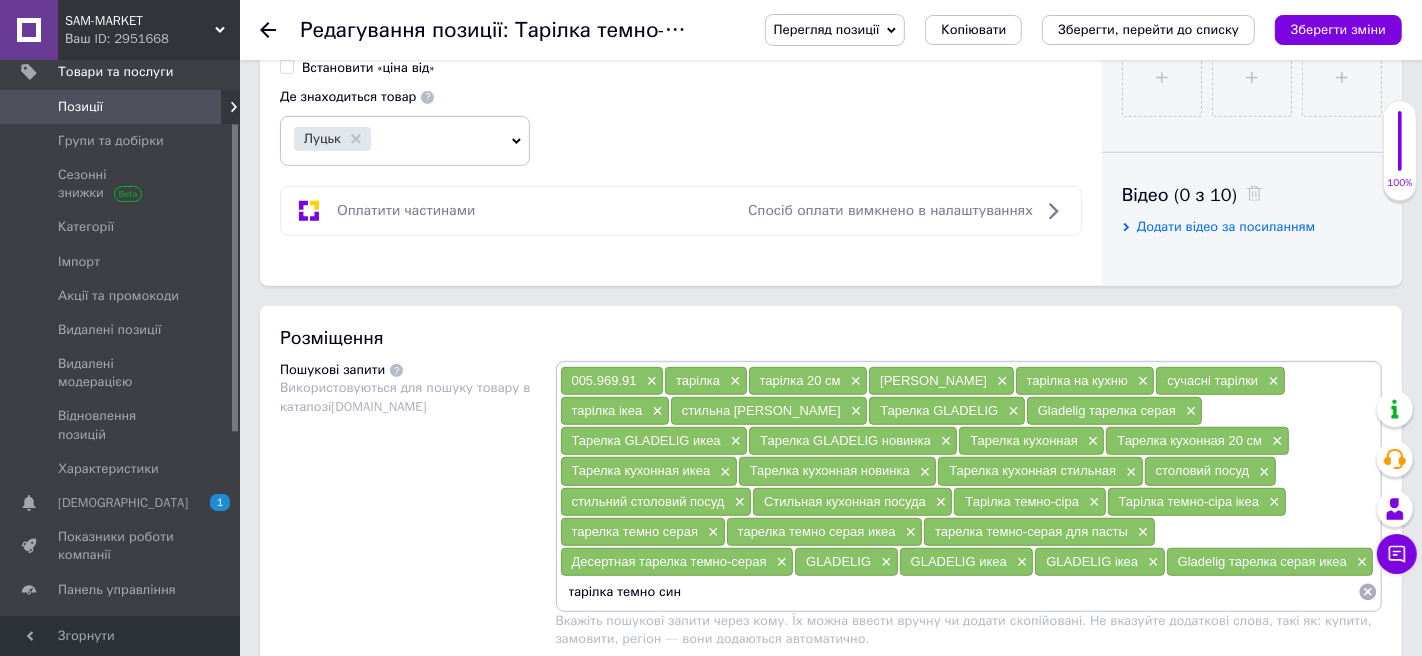 type on "тарілка темно синя" 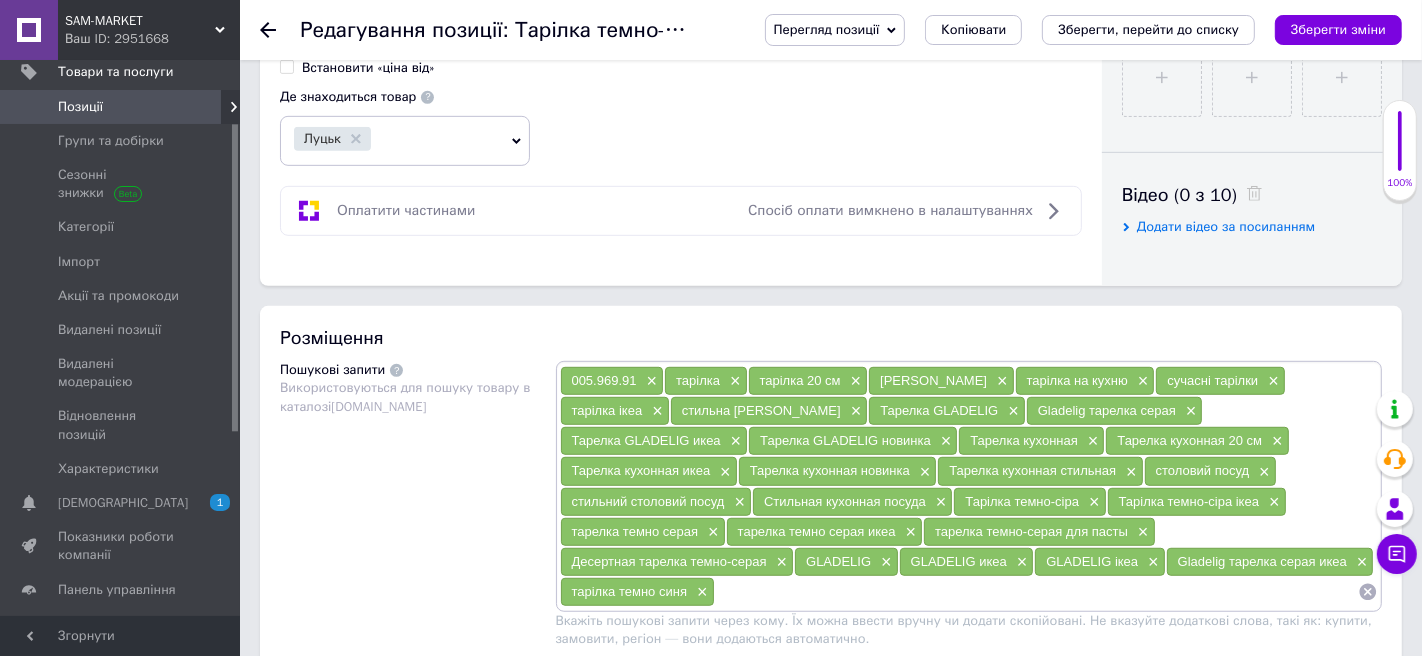 paste on "706.007.20" 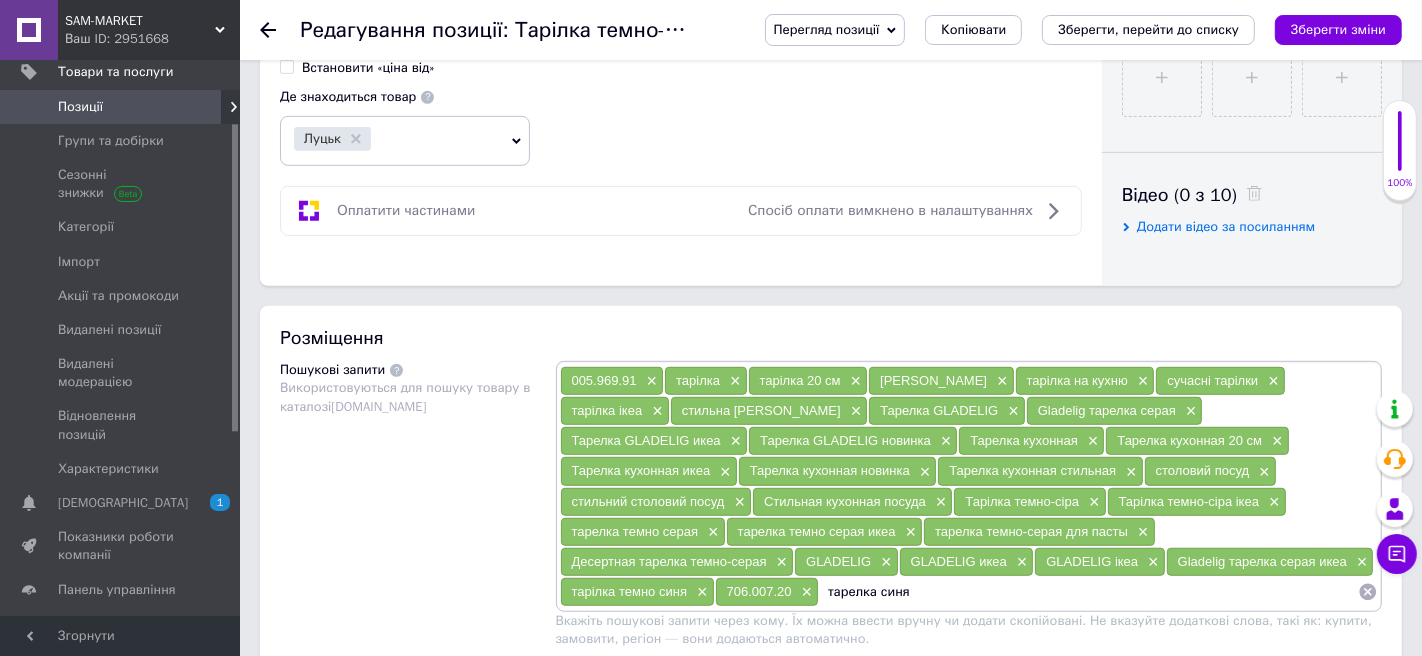 type on "тарелка синяя" 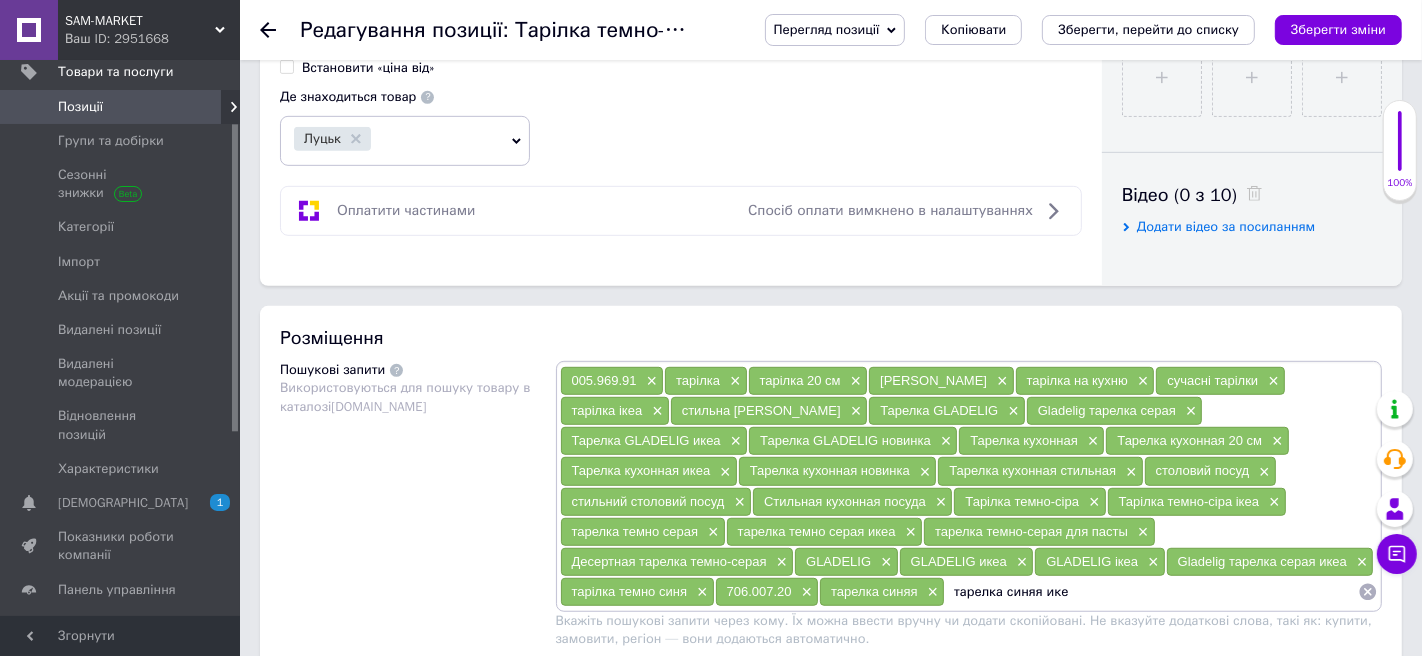 type on "тарелка синяя икеа" 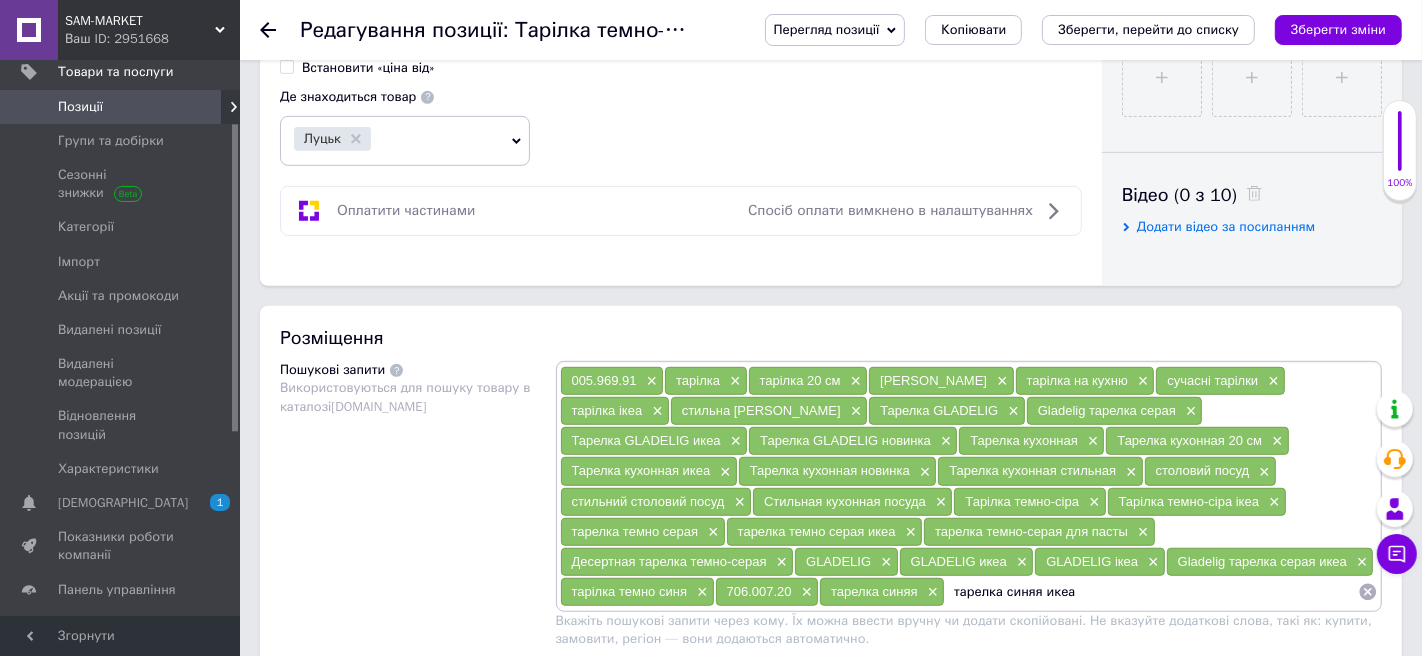 click on "тарелка синяя икеа" at bounding box center [1151, 592] 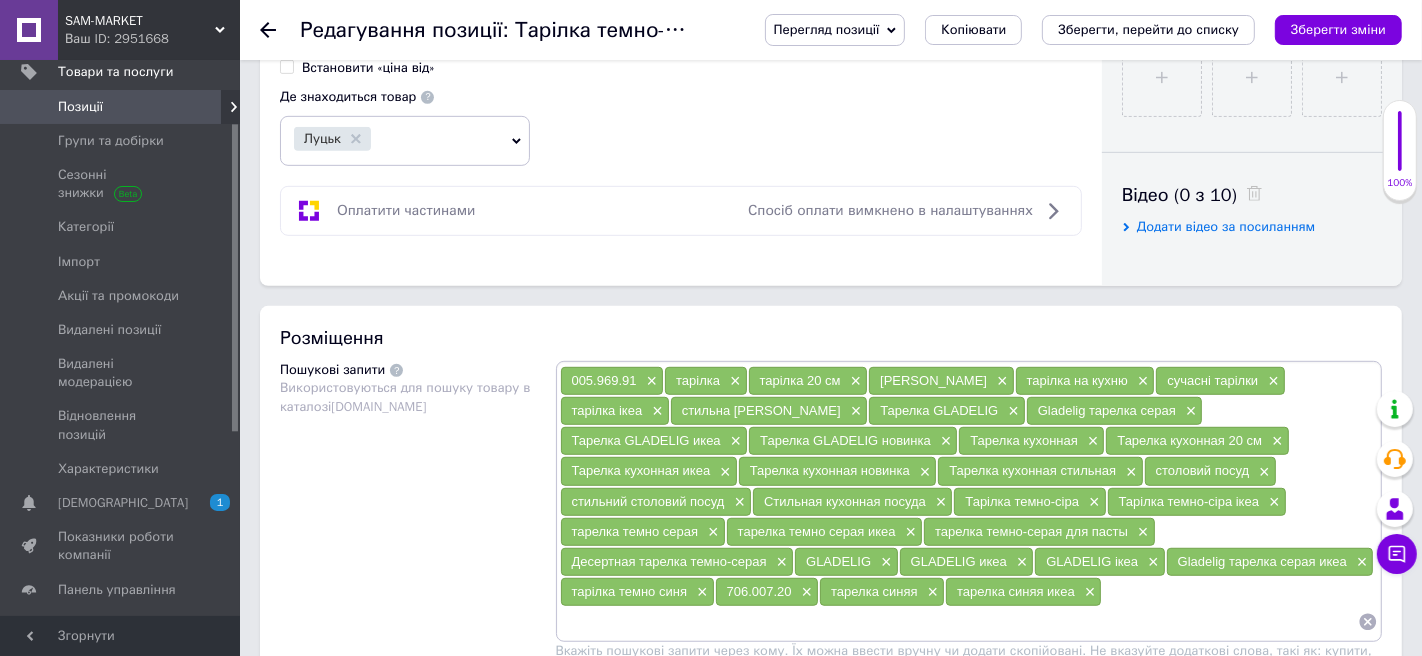 paste on "тарелка синяя икеа" 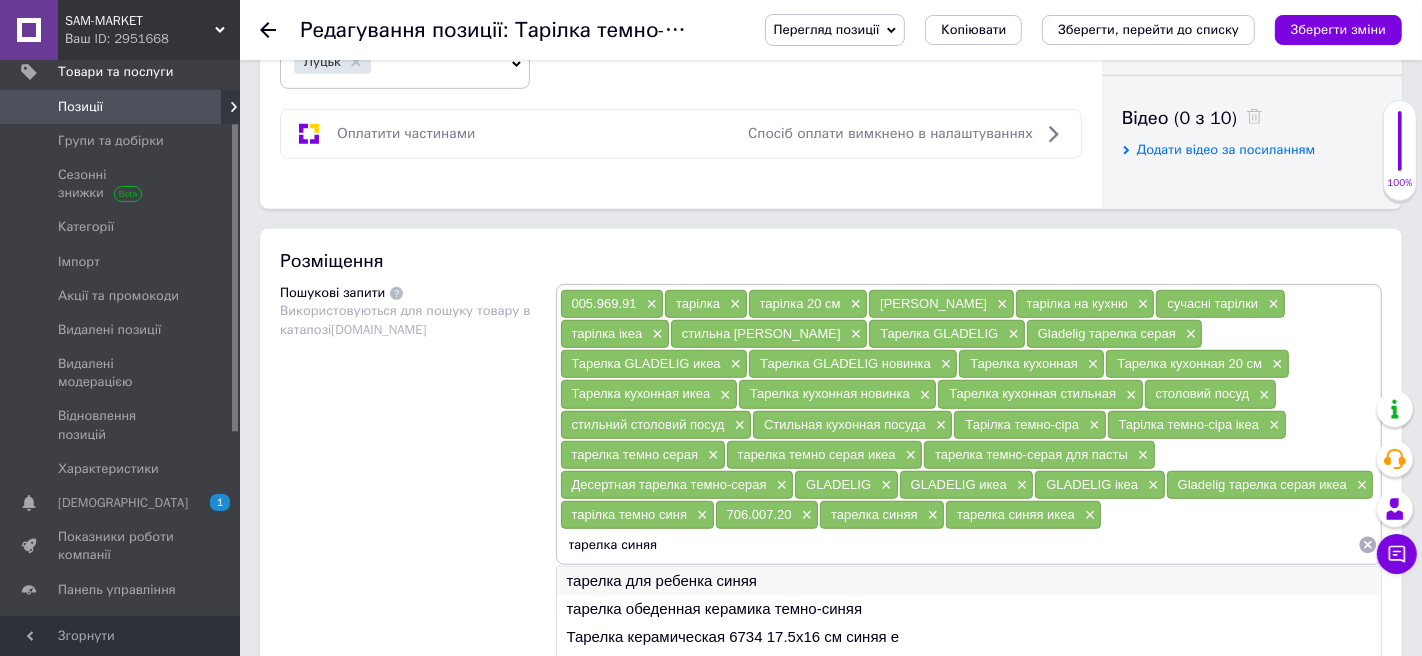 scroll, scrollTop: 990, scrollLeft: 0, axis: vertical 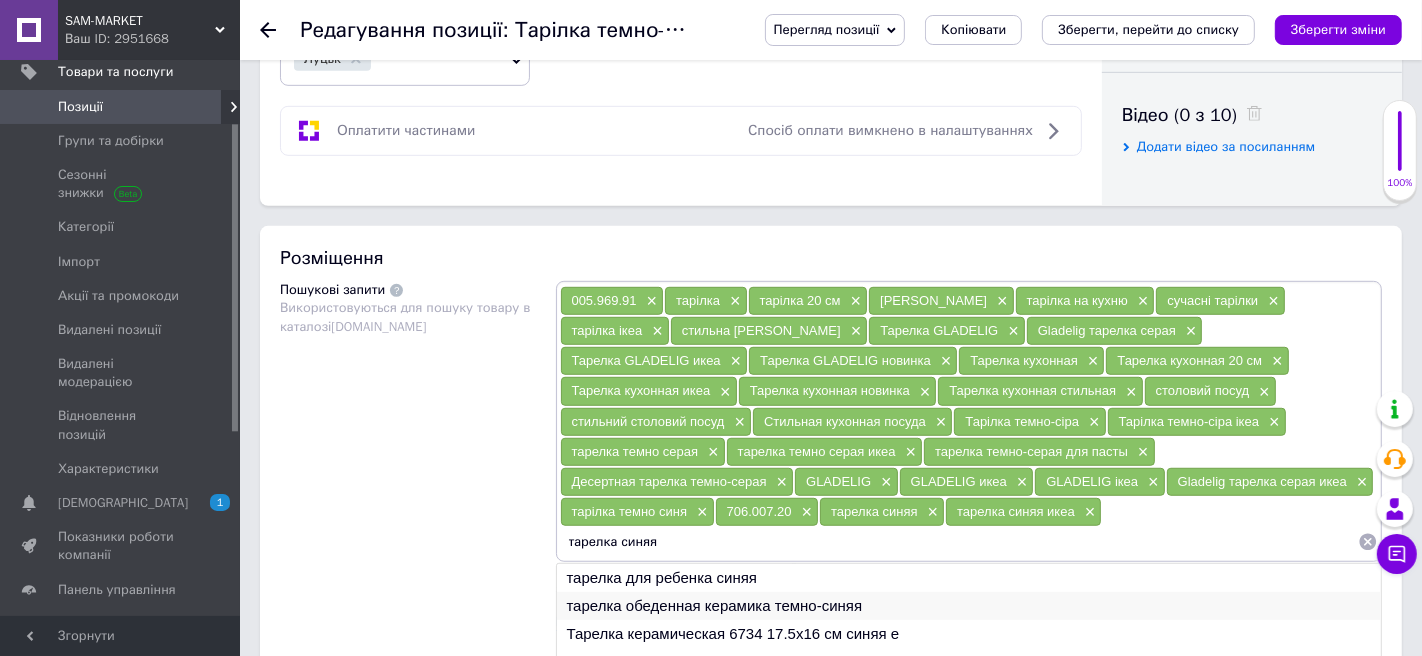 type on "тарелка синяя" 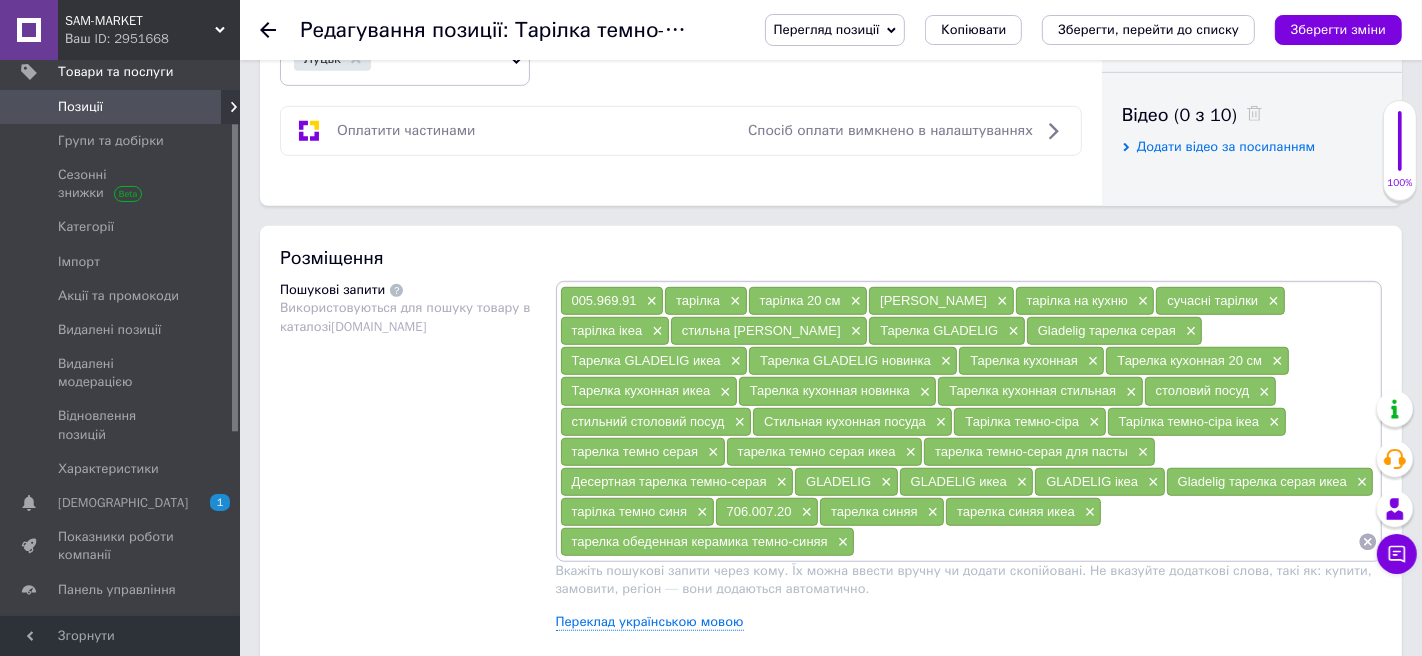 click at bounding box center (1106, 542) 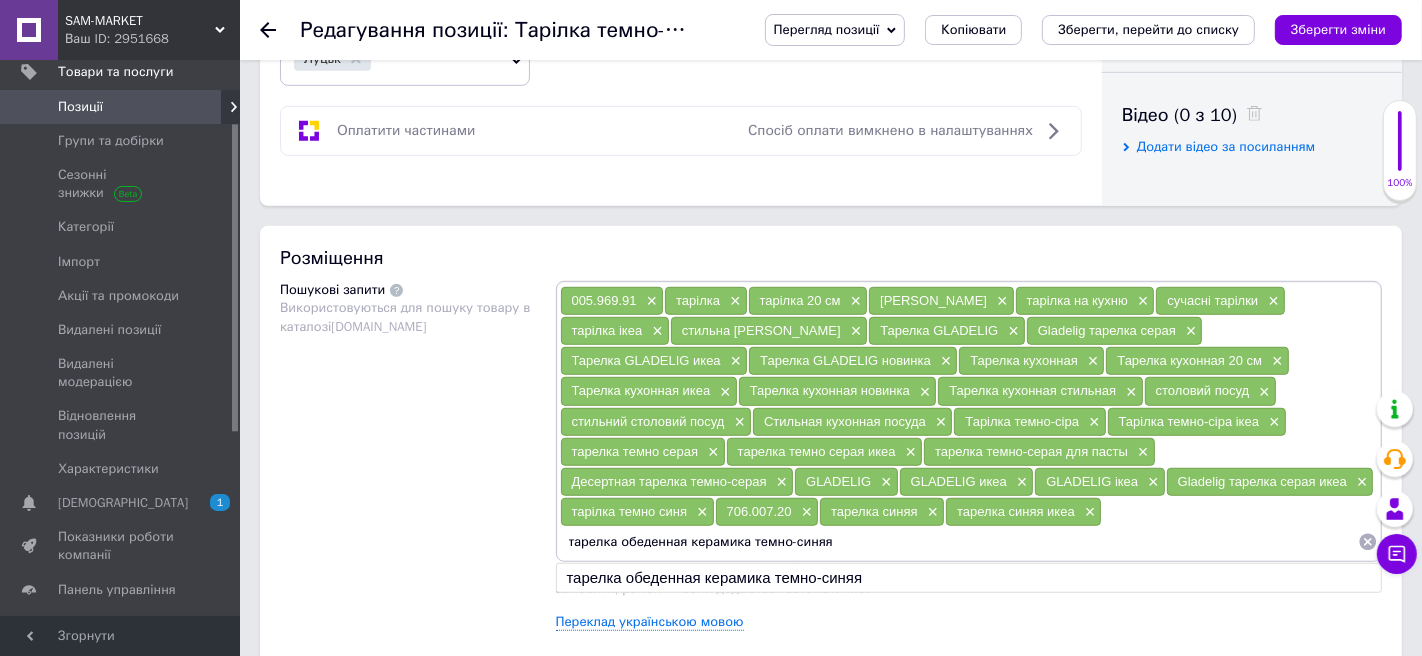 click on "тарелка обеденная керамика темно-синяя" at bounding box center [959, 542] 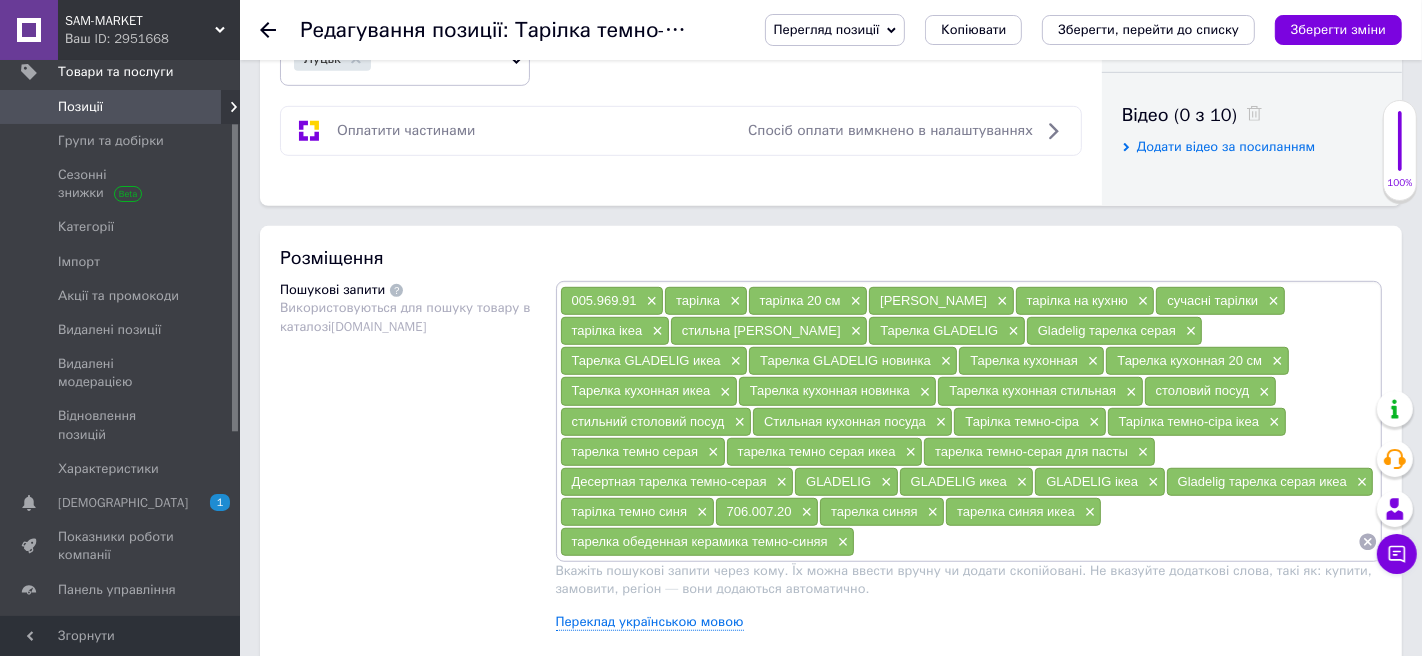 paste on "тарелка обеденная керамика темно-синяя" 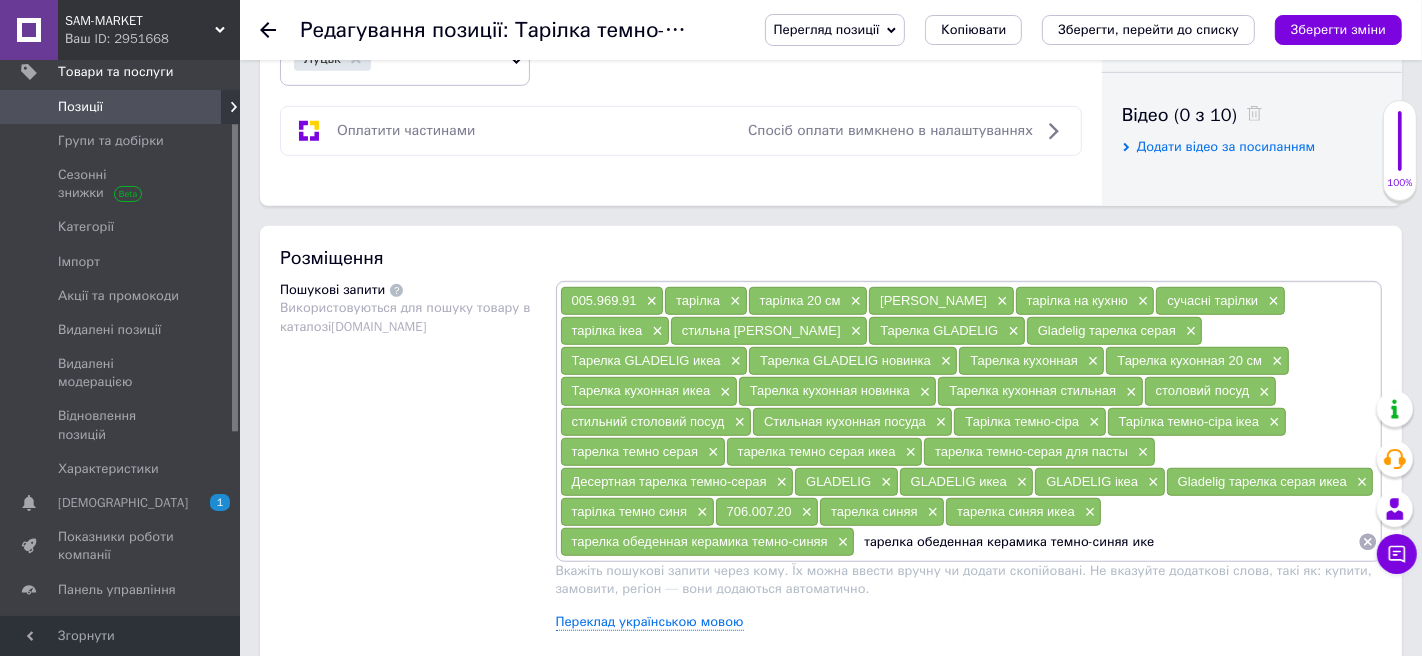 type on "тарелка обеденная керамика темно-синяя икеа" 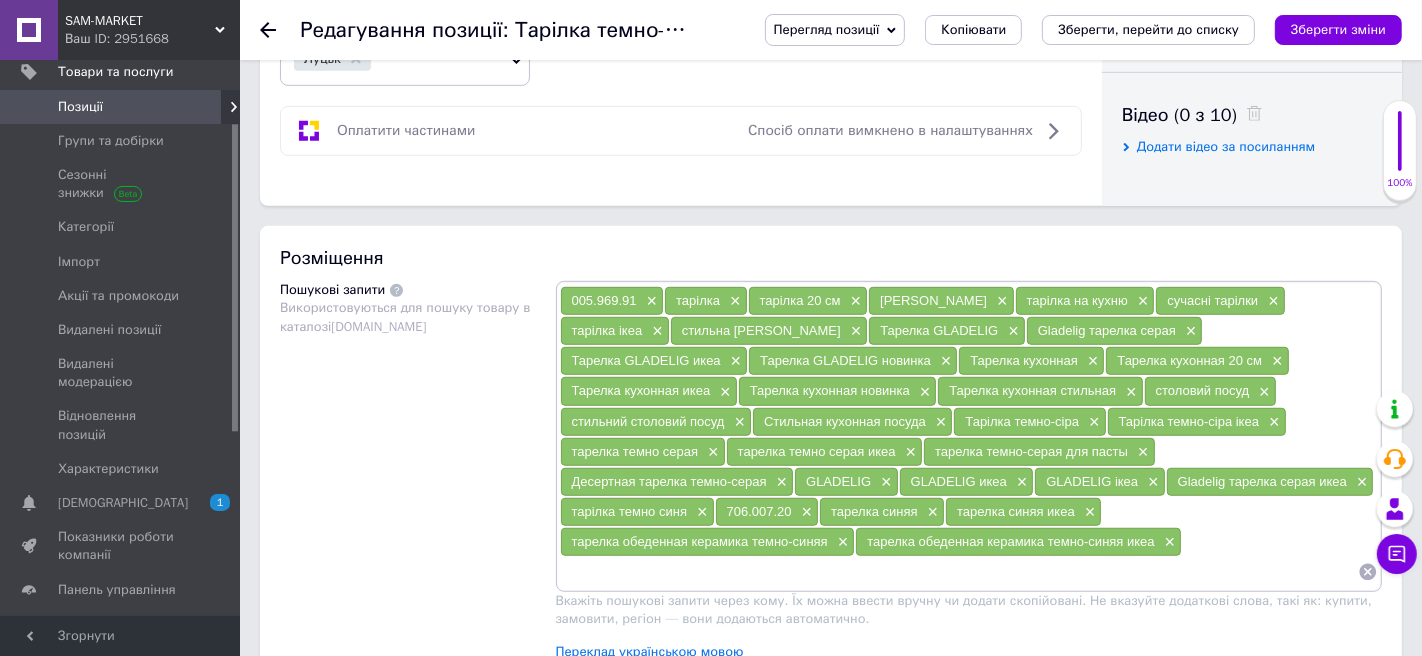 type 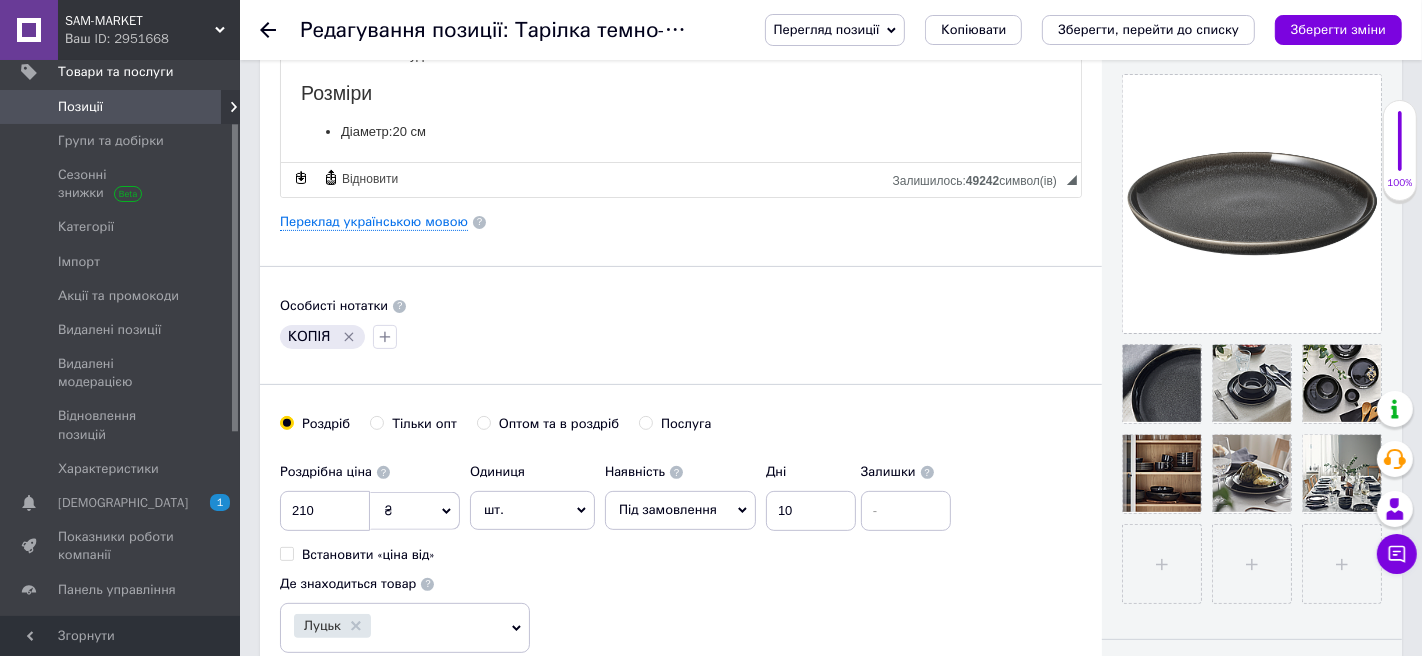 scroll, scrollTop: 421, scrollLeft: 0, axis: vertical 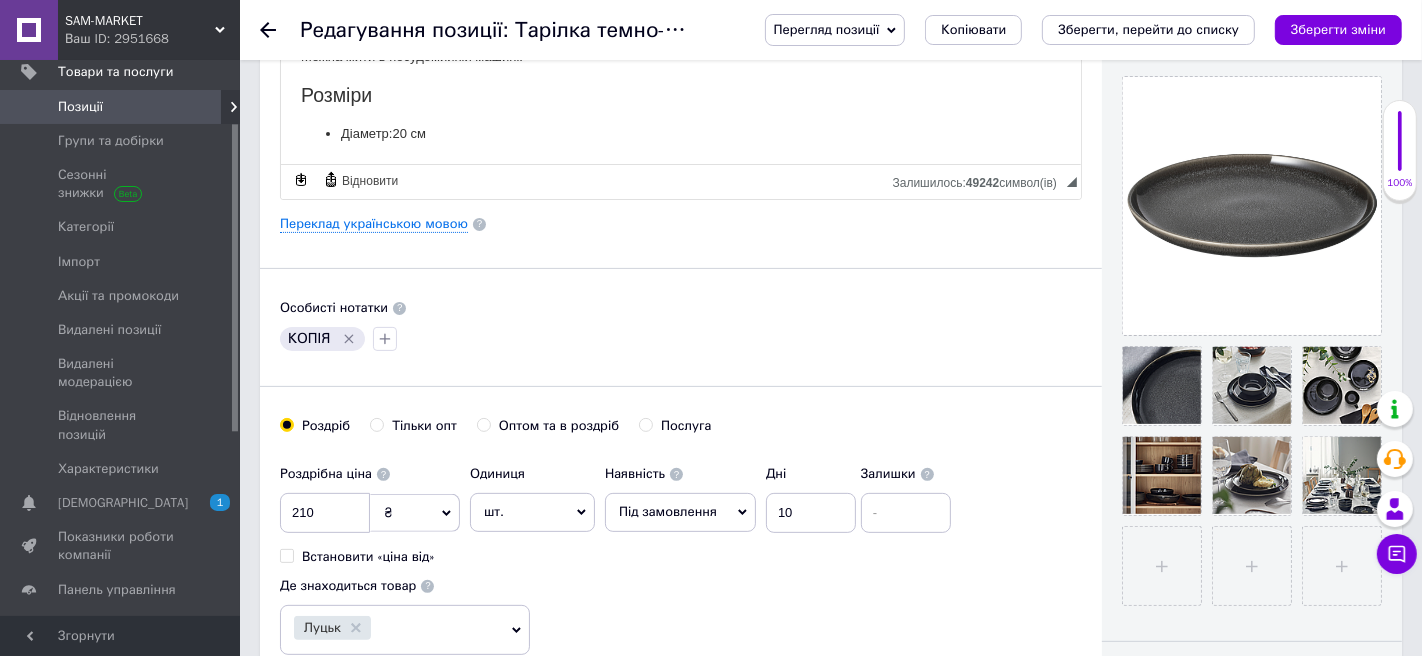 click 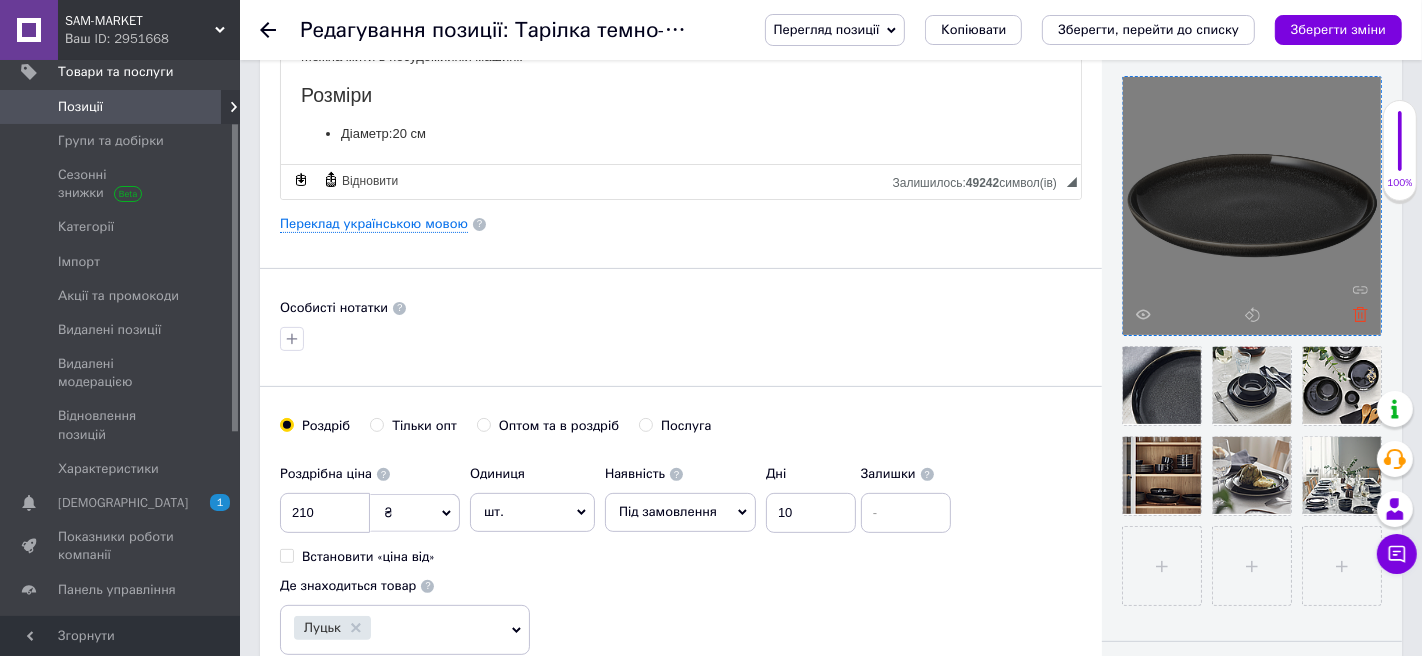 click 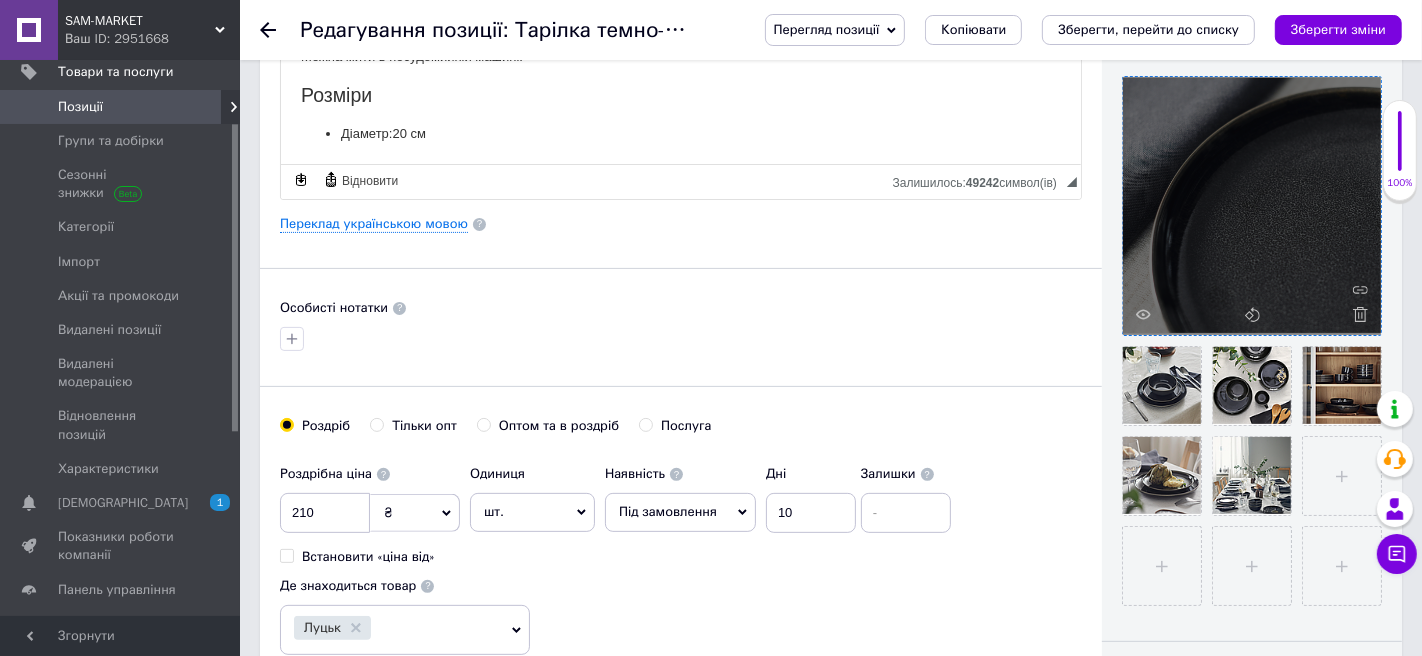 click 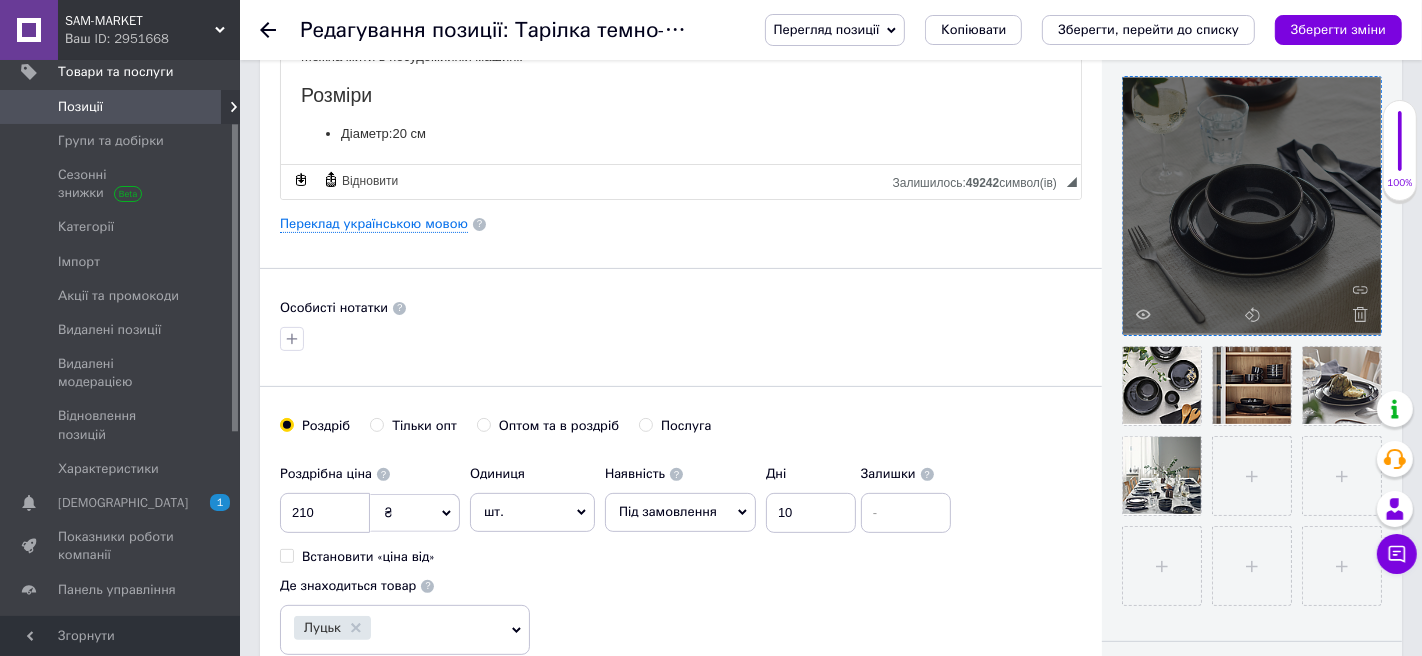 click 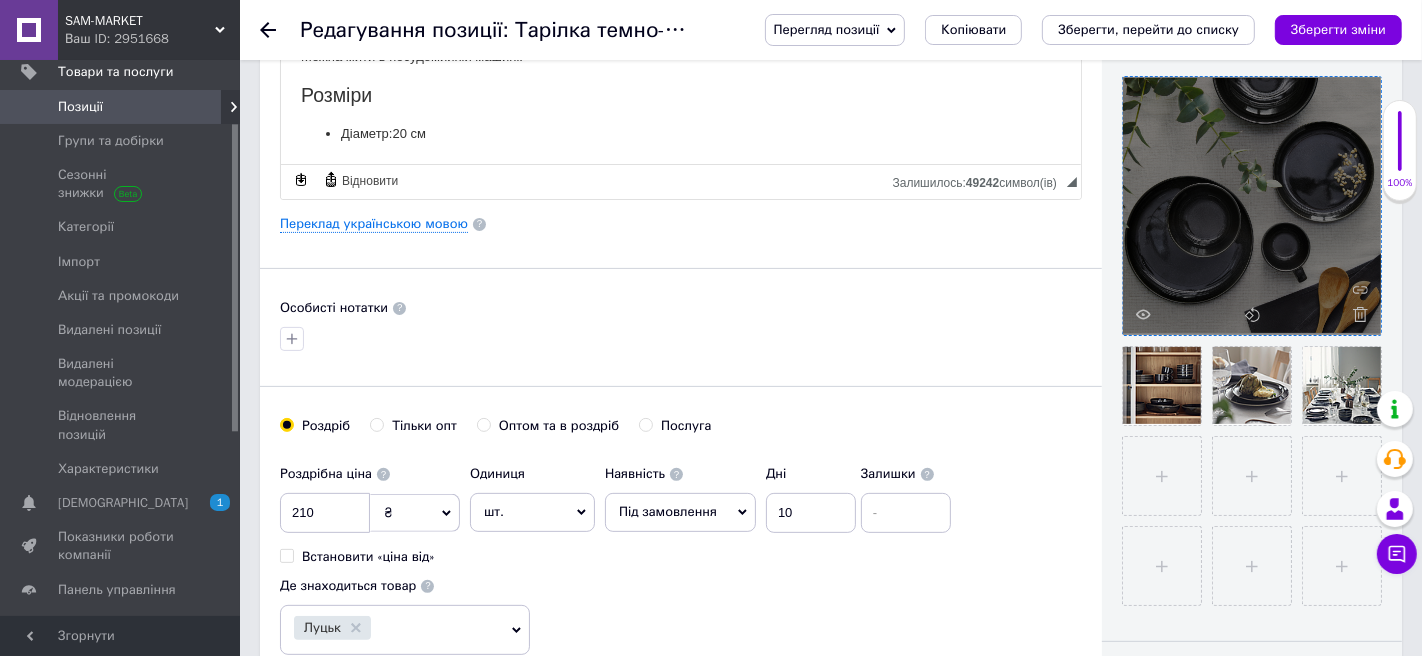click 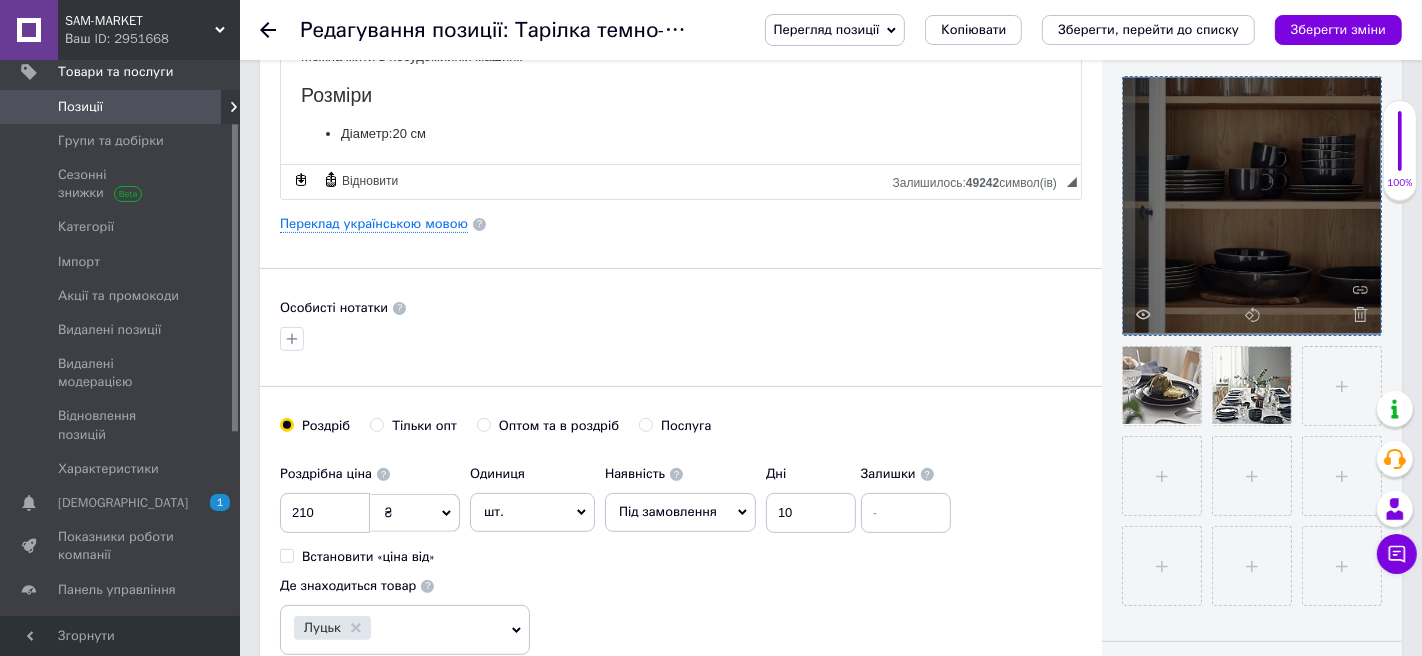 click 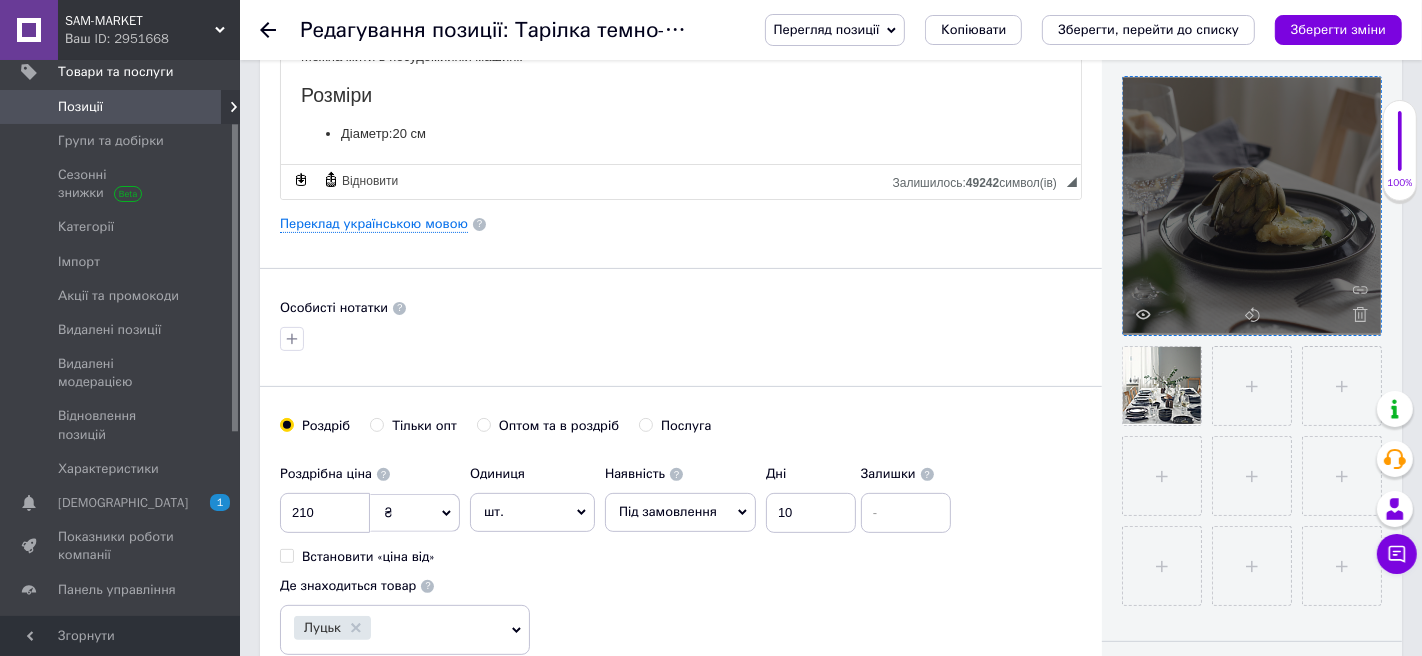 click 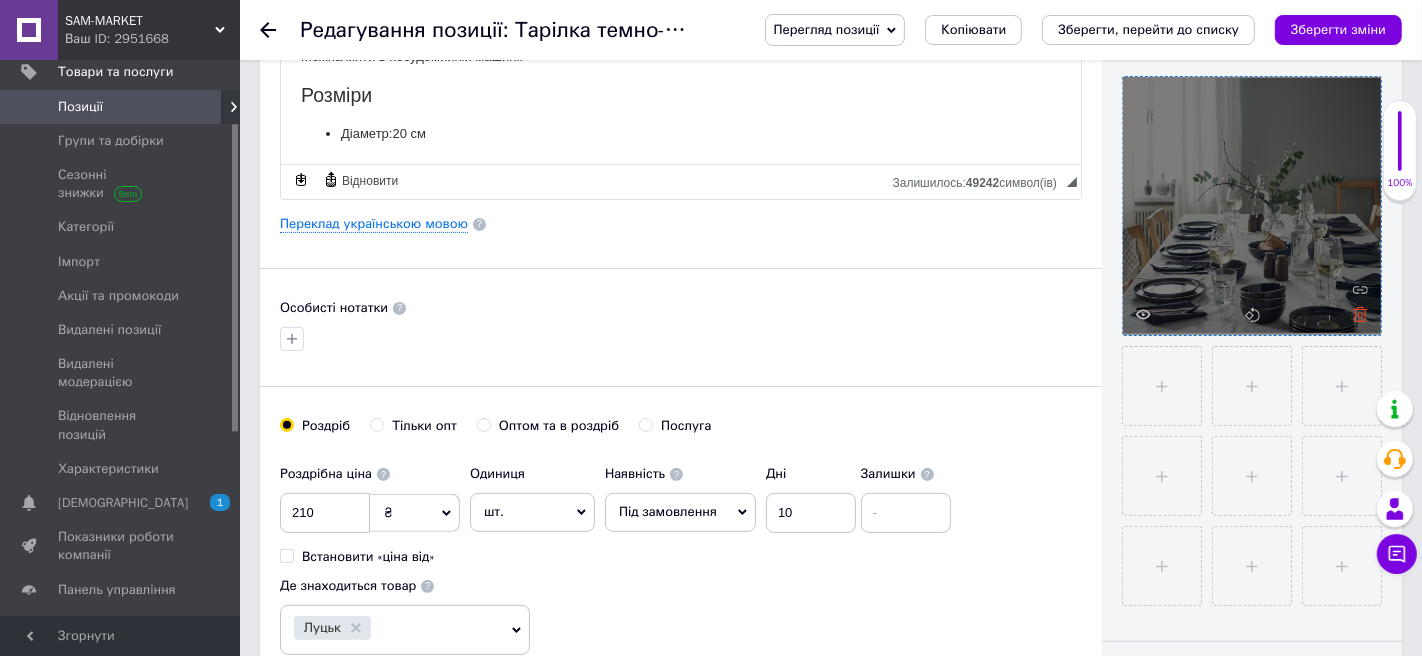 click 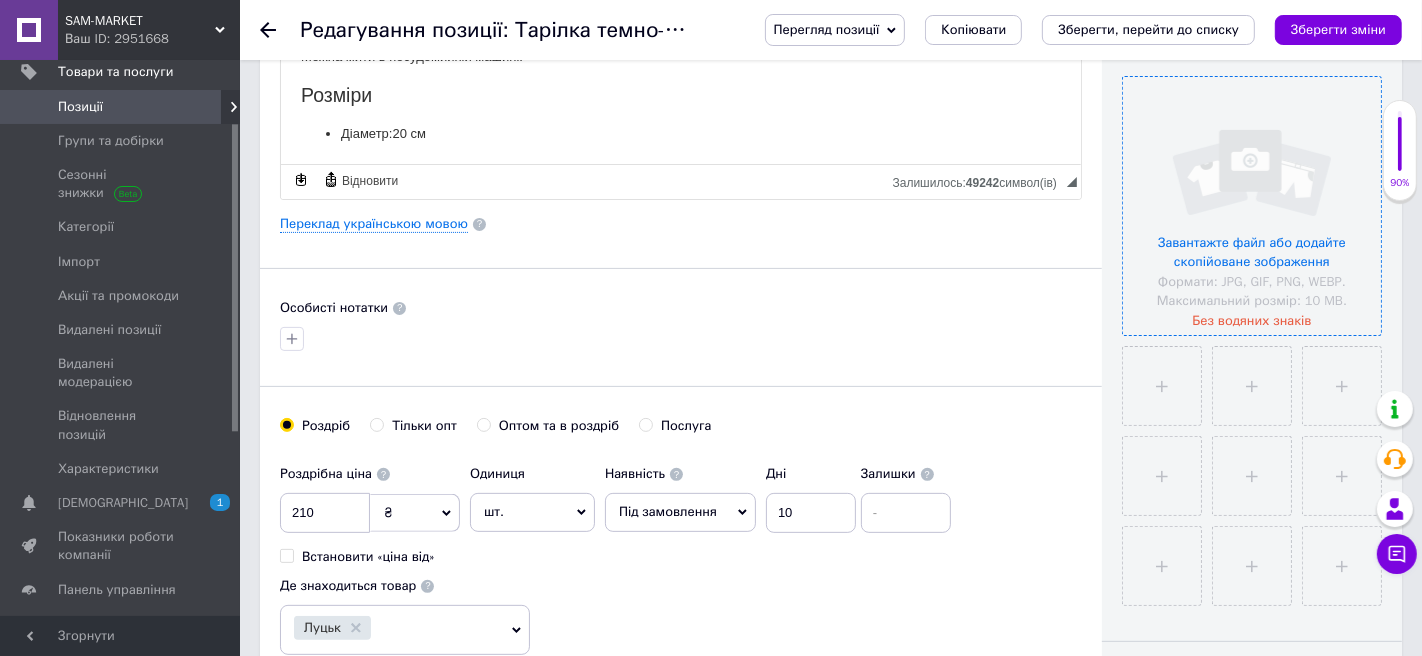 click at bounding box center [1252, 206] 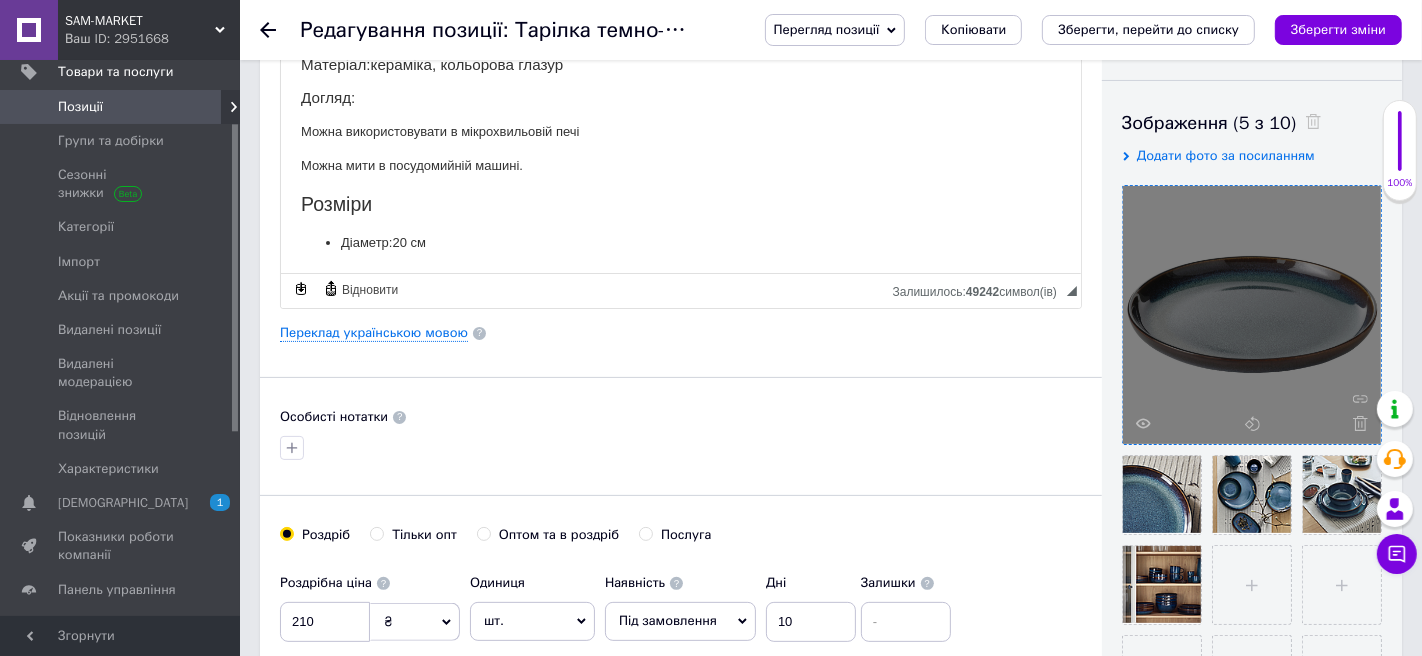 scroll, scrollTop: 314, scrollLeft: 0, axis: vertical 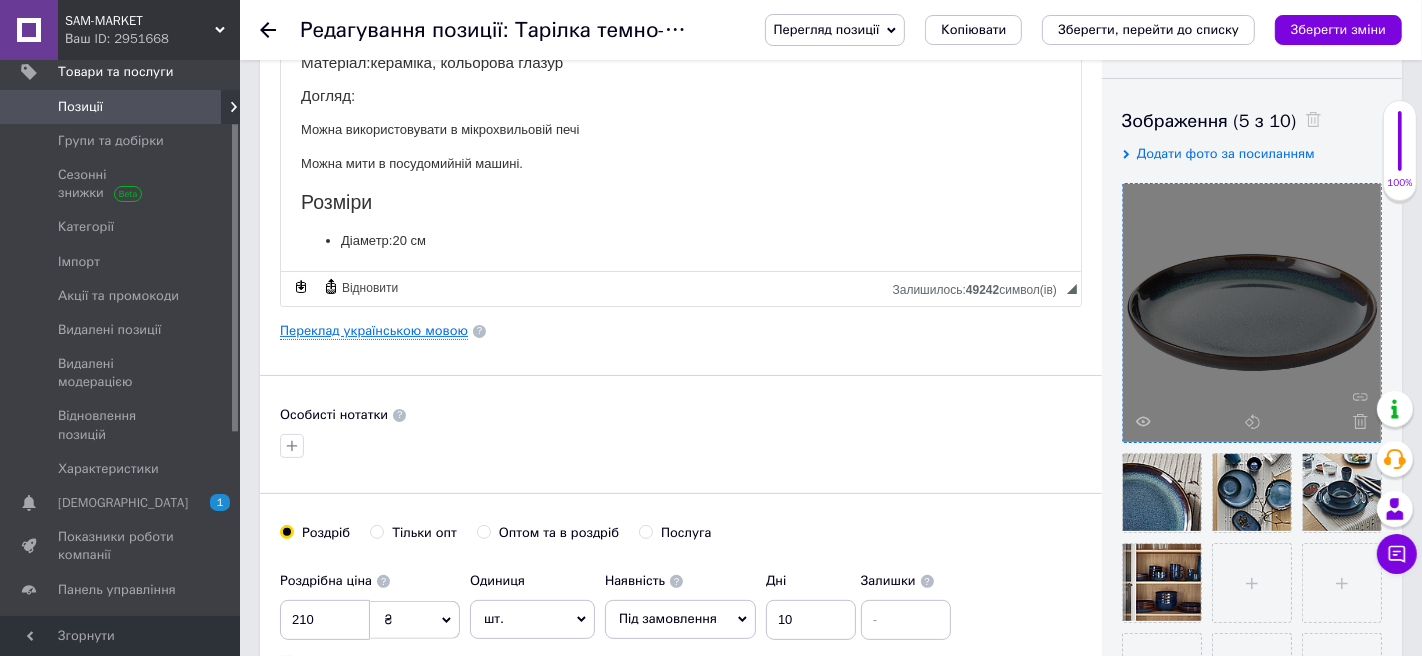 click on "Переклад українською мовою" at bounding box center (374, 331) 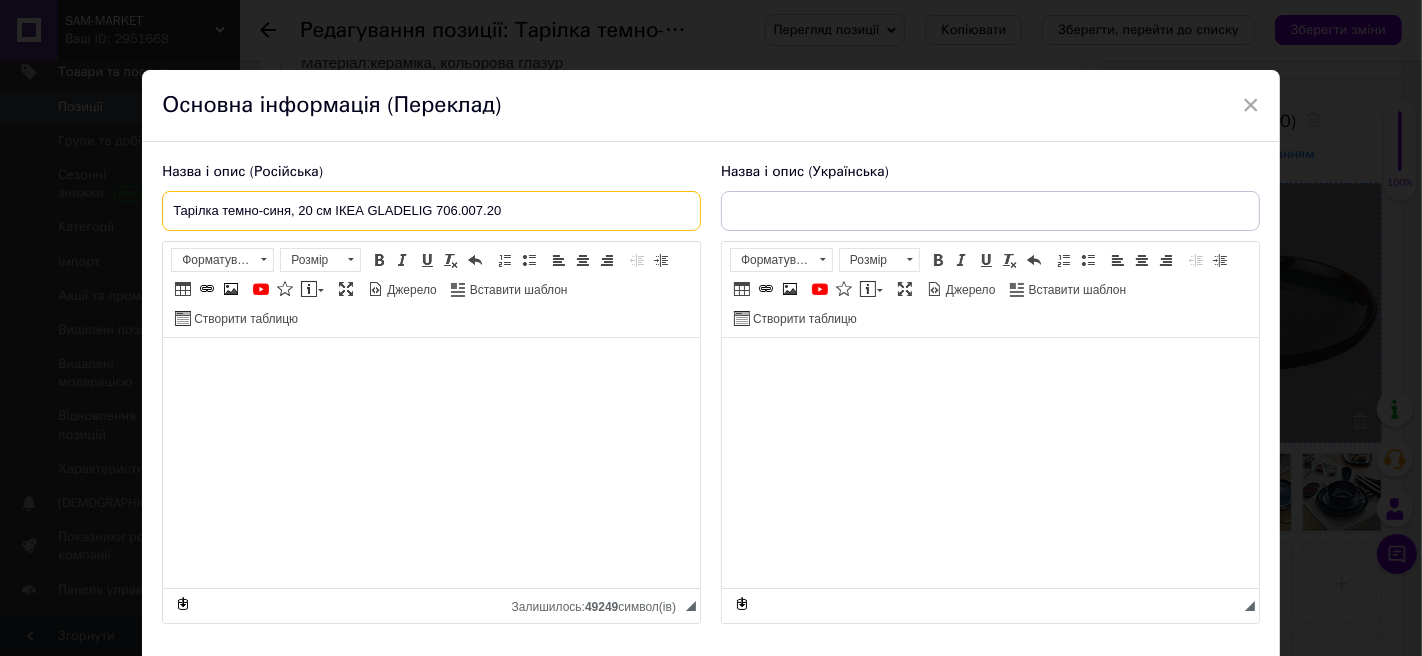 click on "Тарілка темно-синя, 20 см ІКЕА GLADELIG 706.007.20" at bounding box center (431, 211) 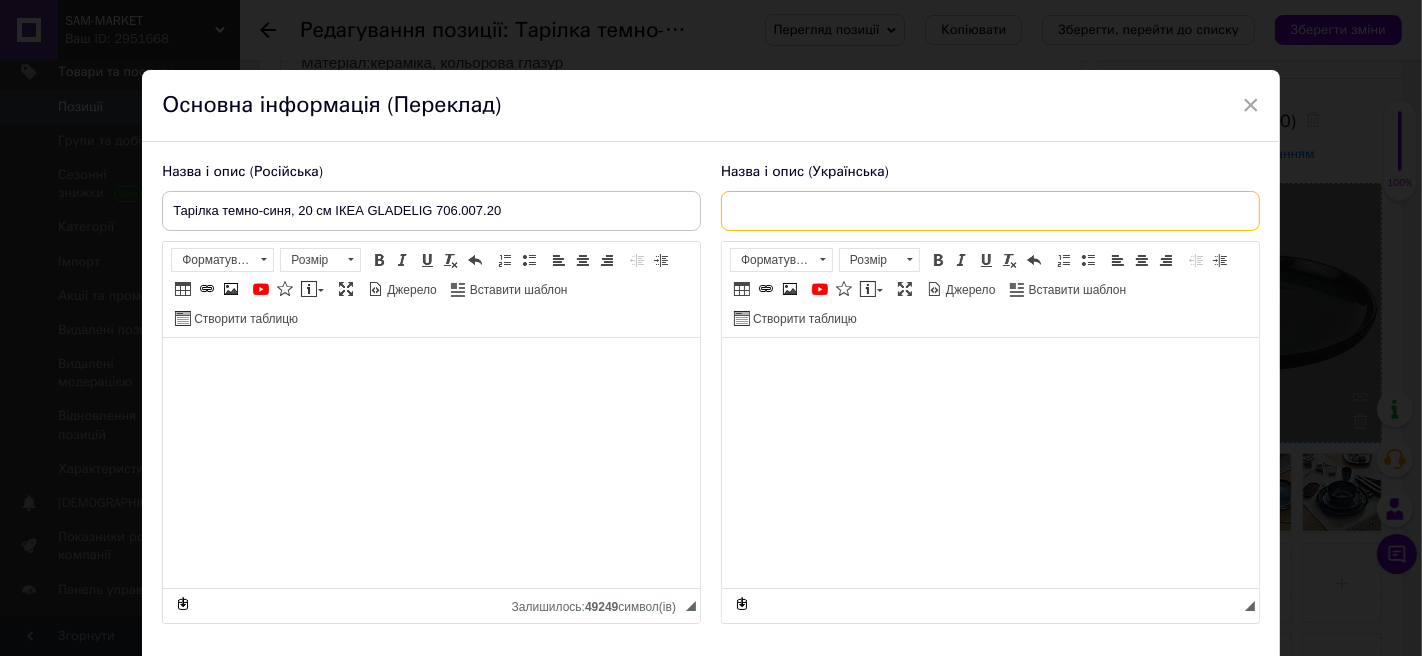 click at bounding box center (990, 211) 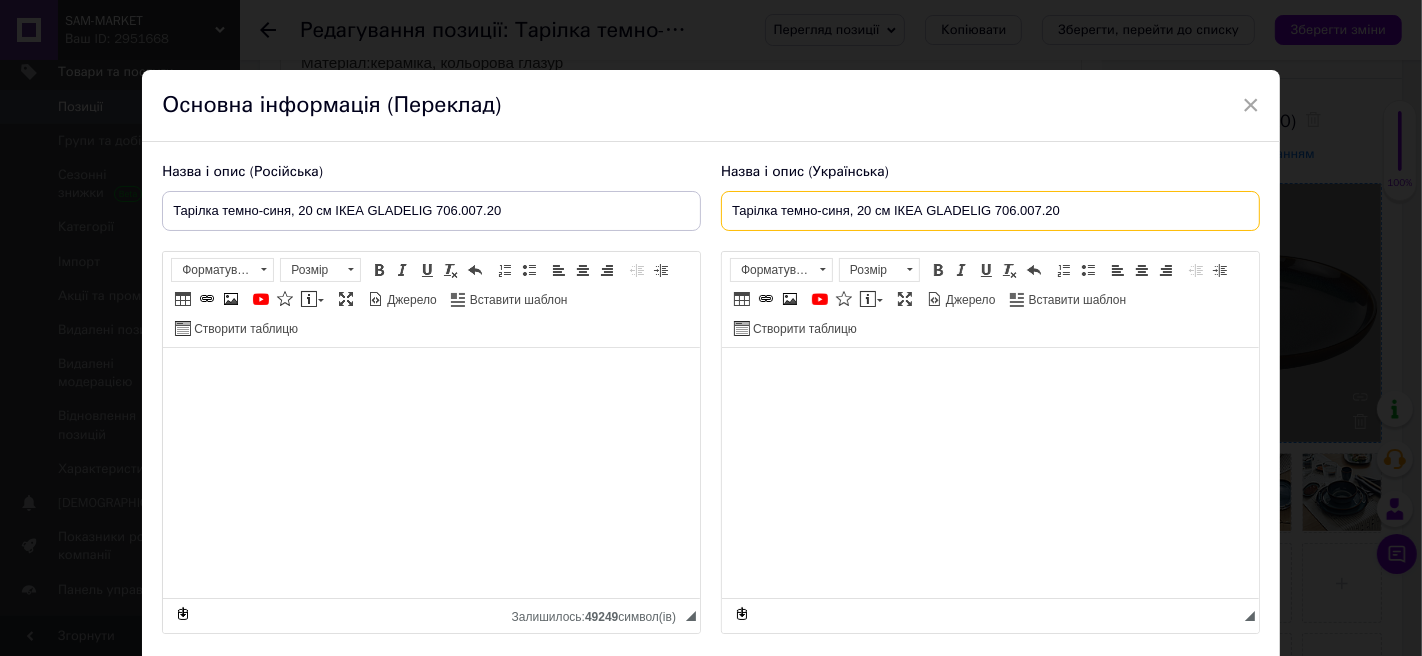 type on "Тарілка темно-синя, 20 см ІКЕА GLADELIG 706.007.20" 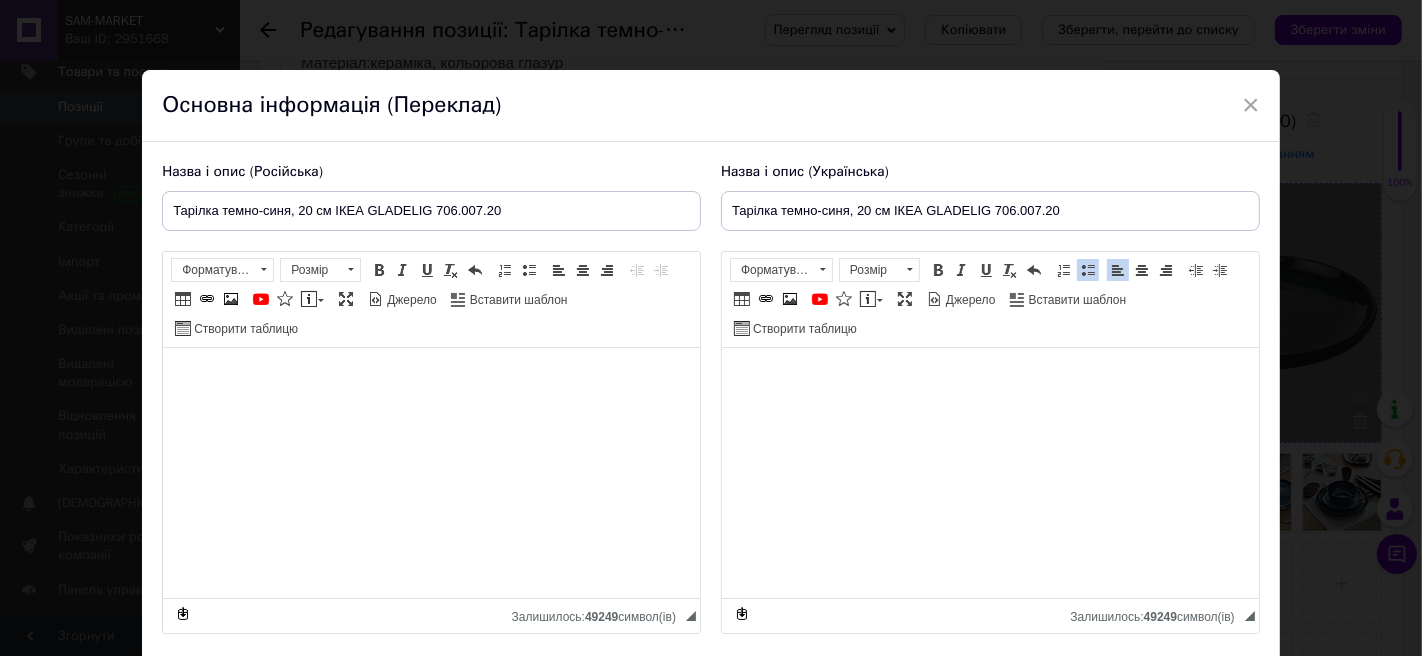 scroll, scrollTop: 136, scrollLeft: 0, axis: vertical 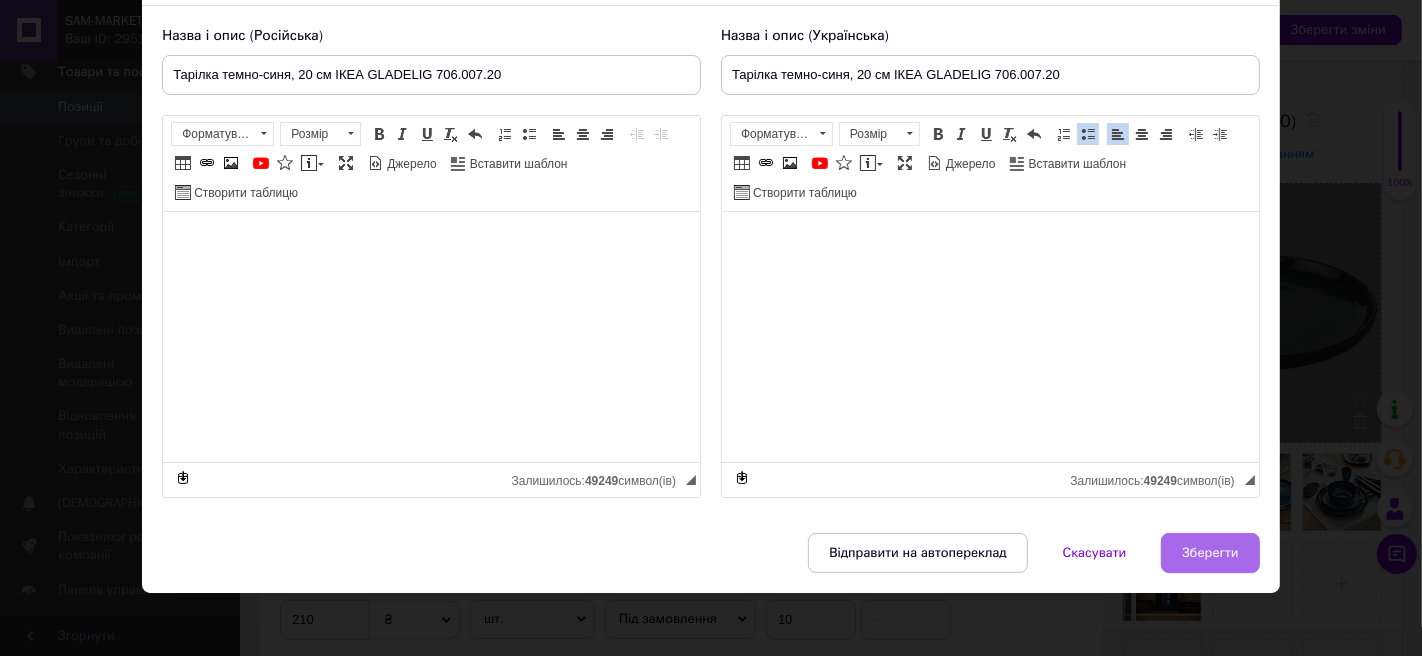 click on "Зберегти" at bounding box center (1210, 553) 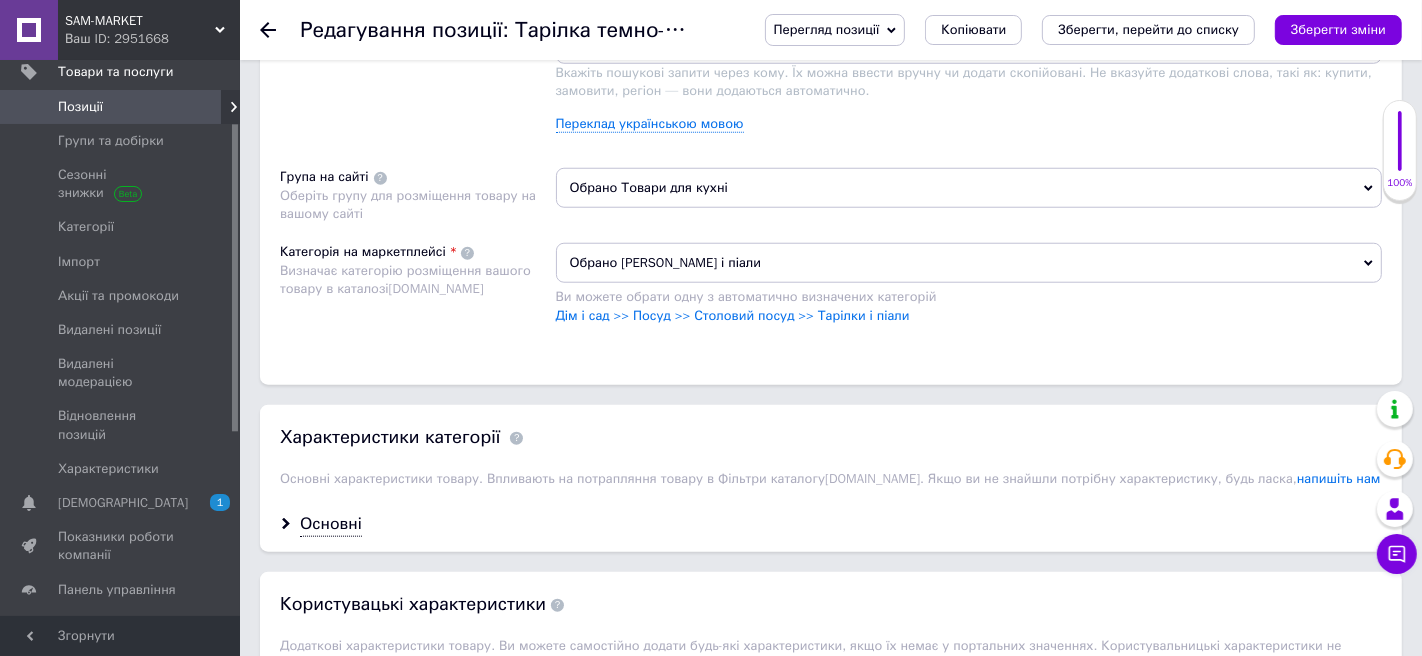scroll, scrollTop: 1517, scrollLeft: 0, axis: vertical 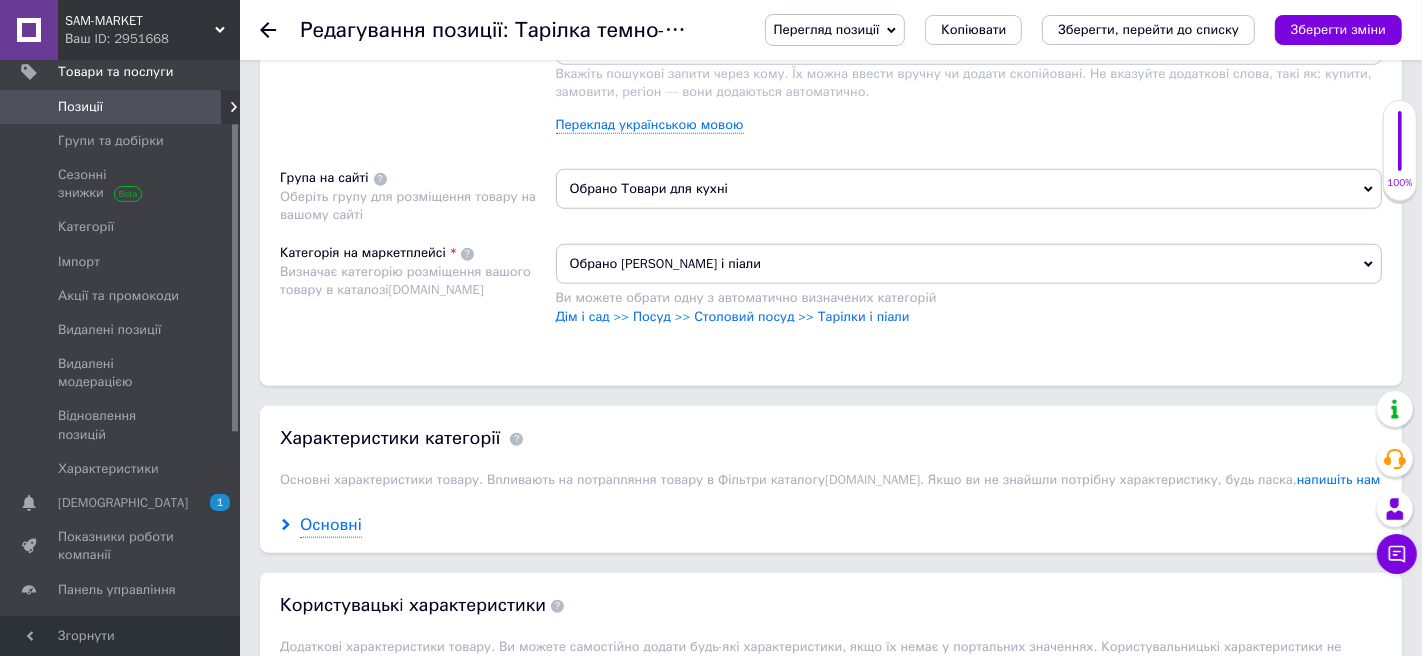 click on "Основні" at bounding box center (331, 525) 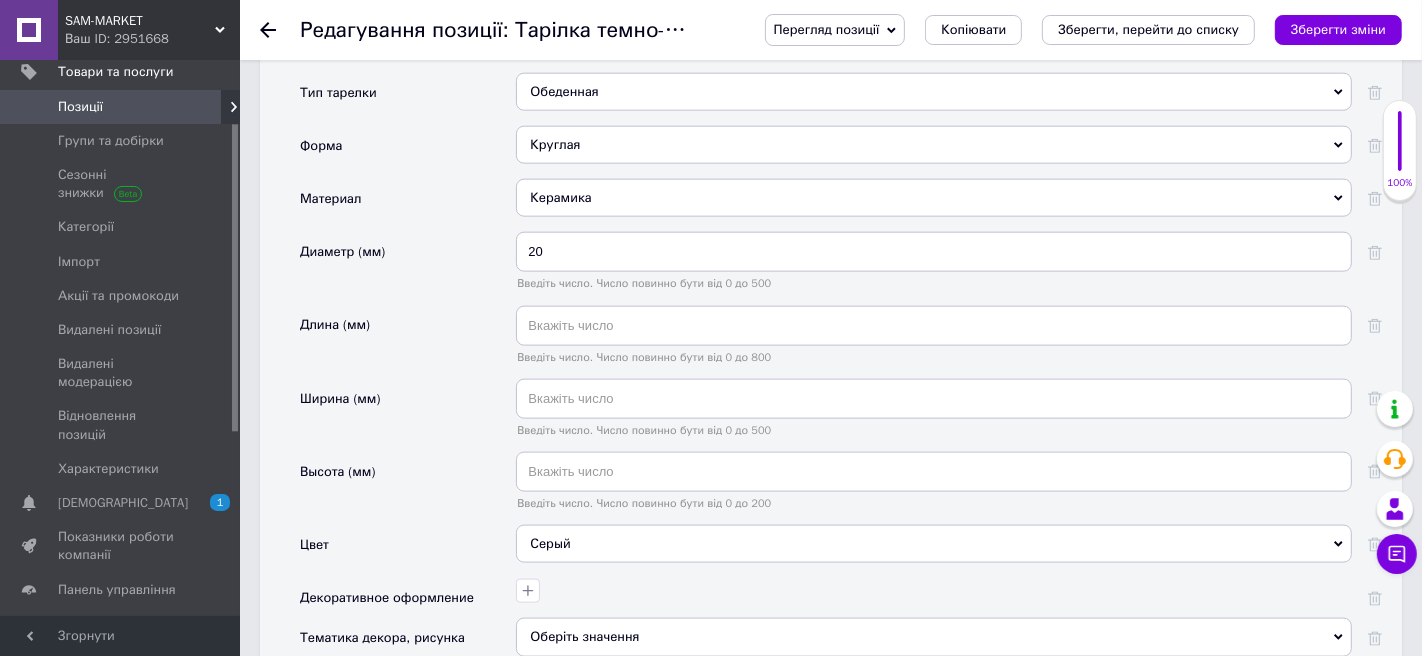 scroll, scrollTop: 2070, scrollLeft: 0, axis: vertical 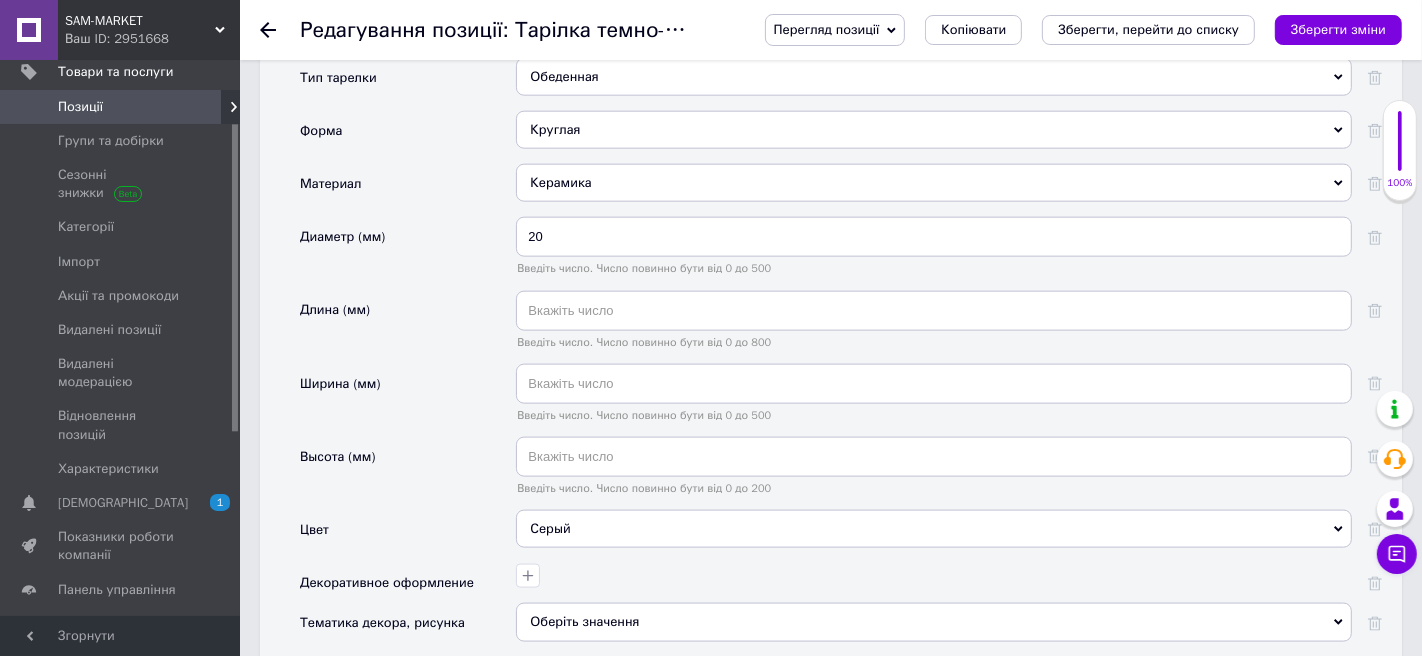 click on "Серый" at bounding box center (934, 529) 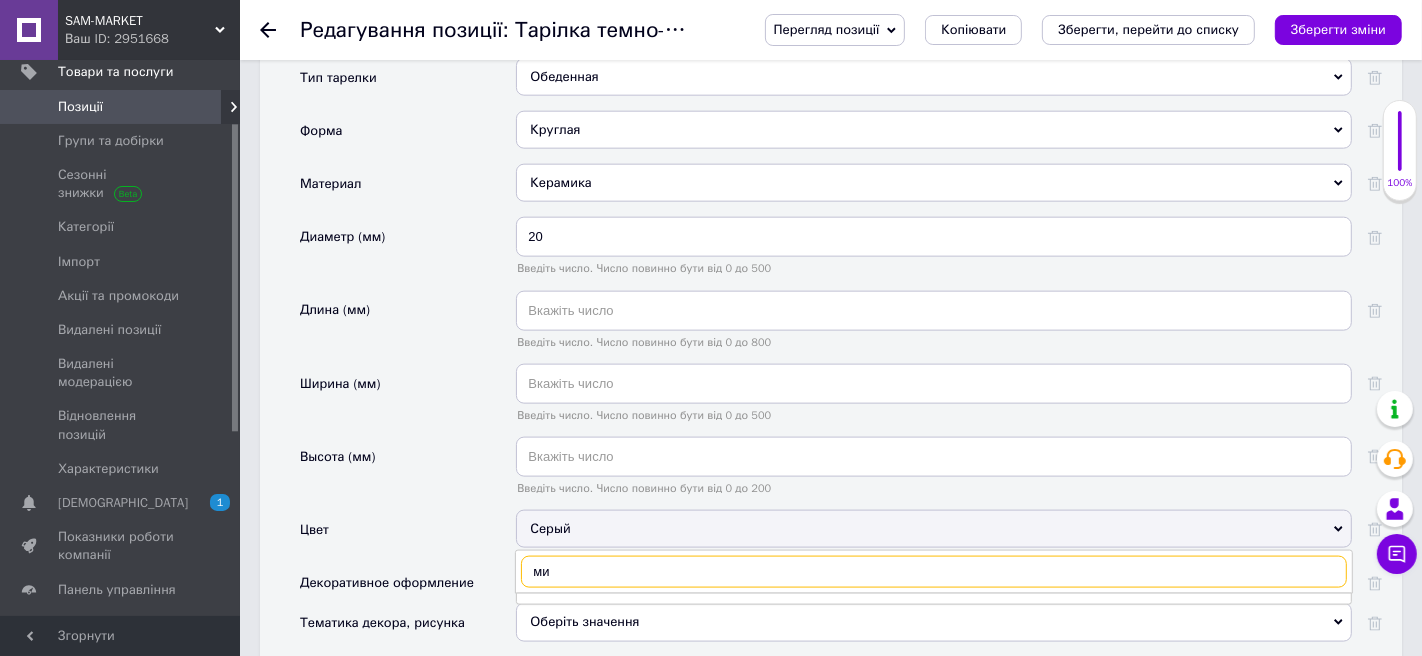 type on "м" 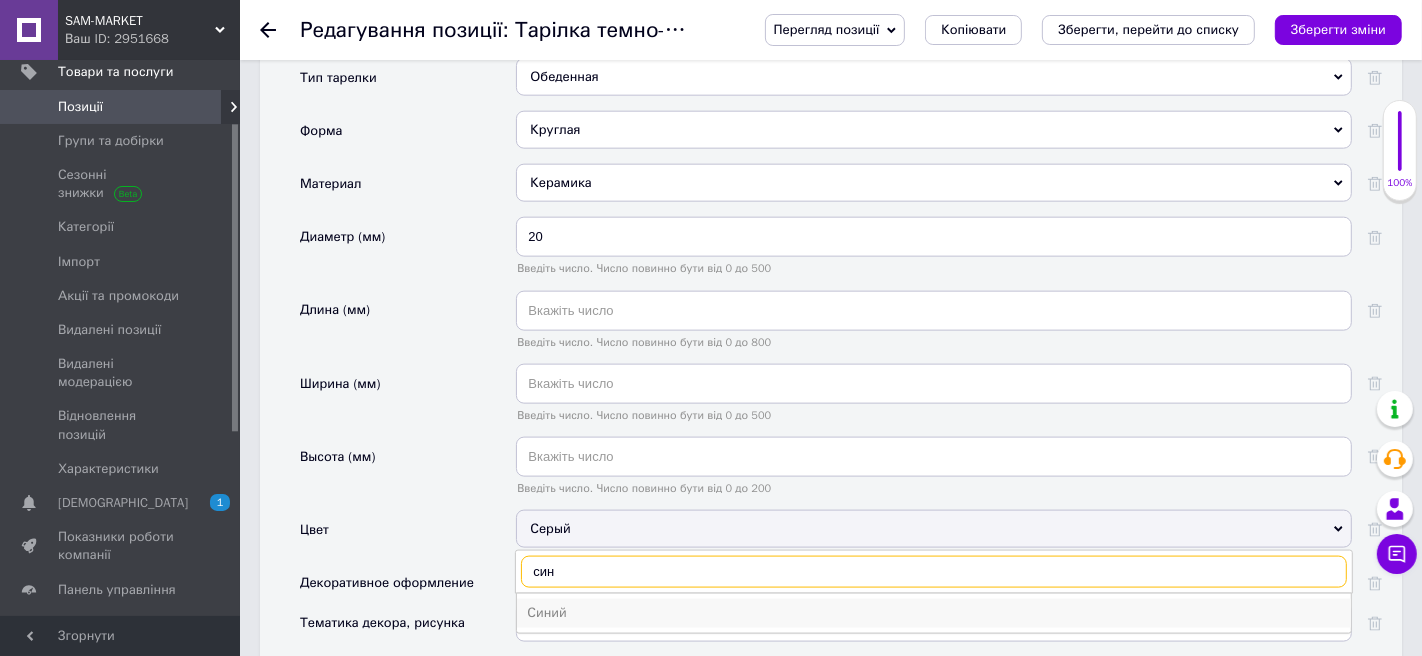 type on "син" 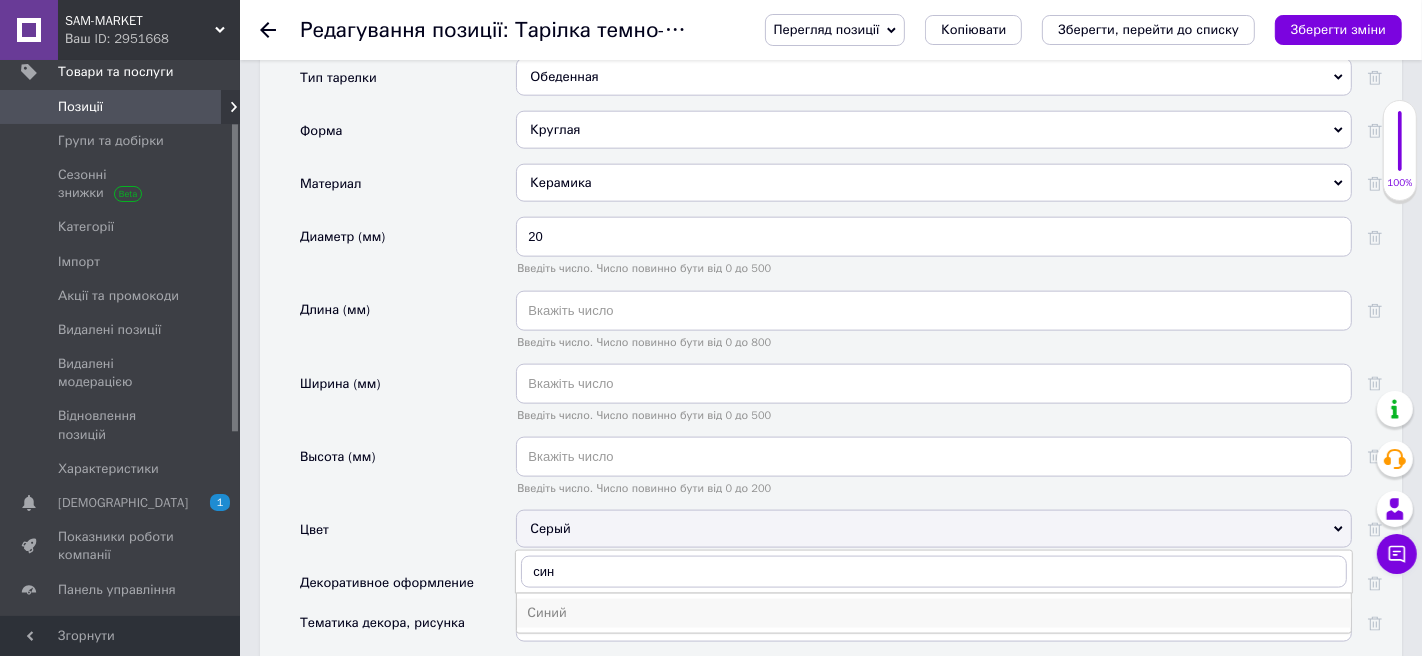 click on "Синий" at bounding box center [934, 613] 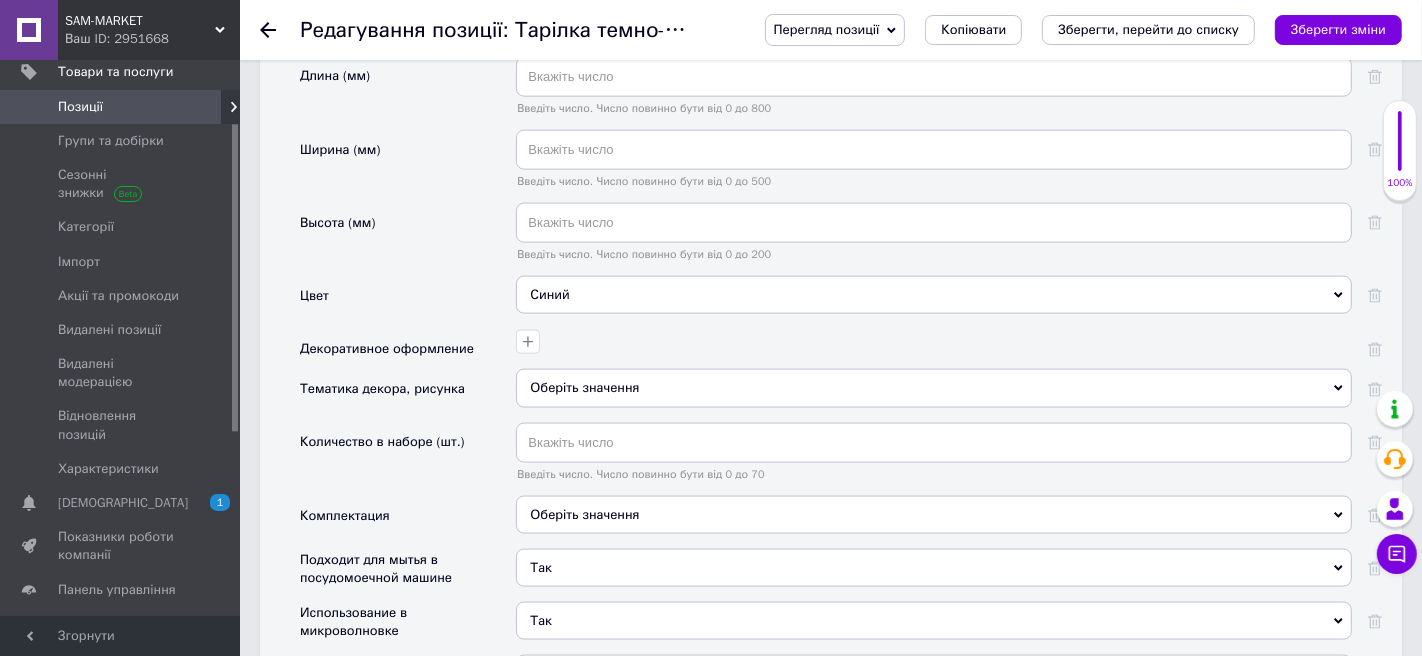 scroll, scrollTop: 2305, scrollLeft: 0, axis: vertical 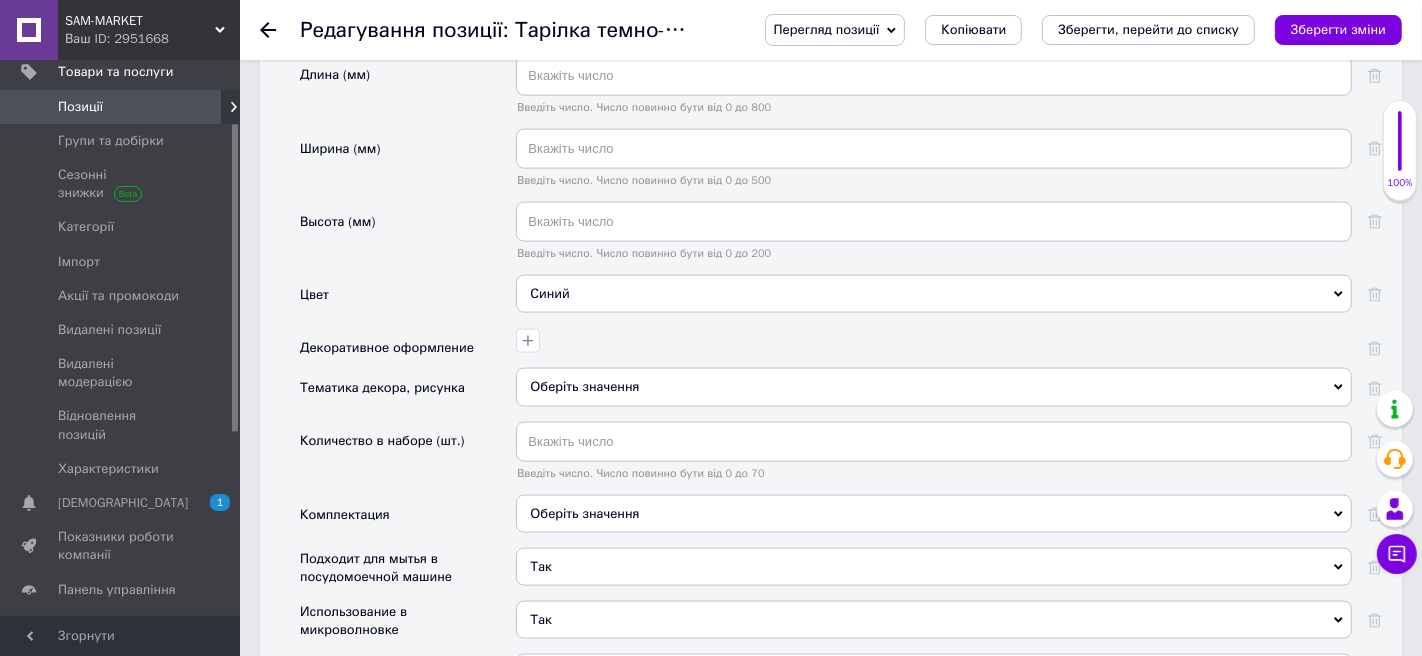 click on "Оберіть значення" at bounding box center [934, 387] 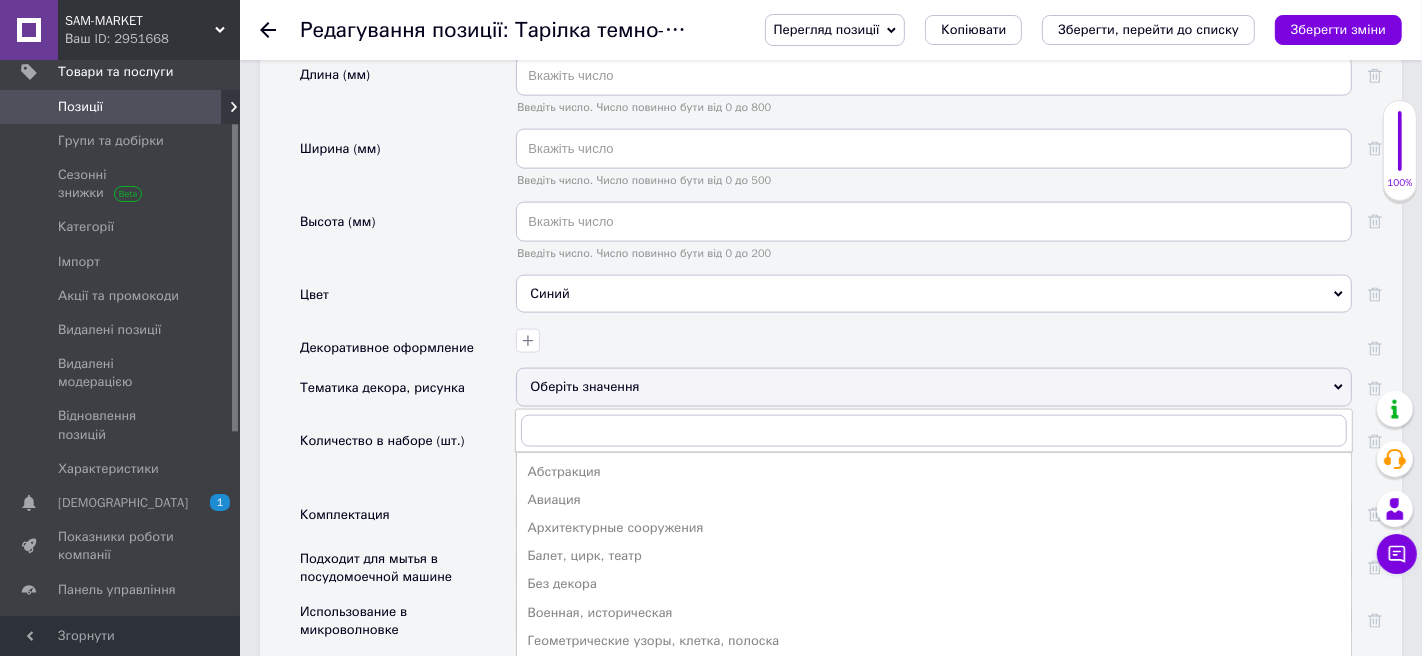 click on "Оберіть значення" at bounding box center (934, 387) 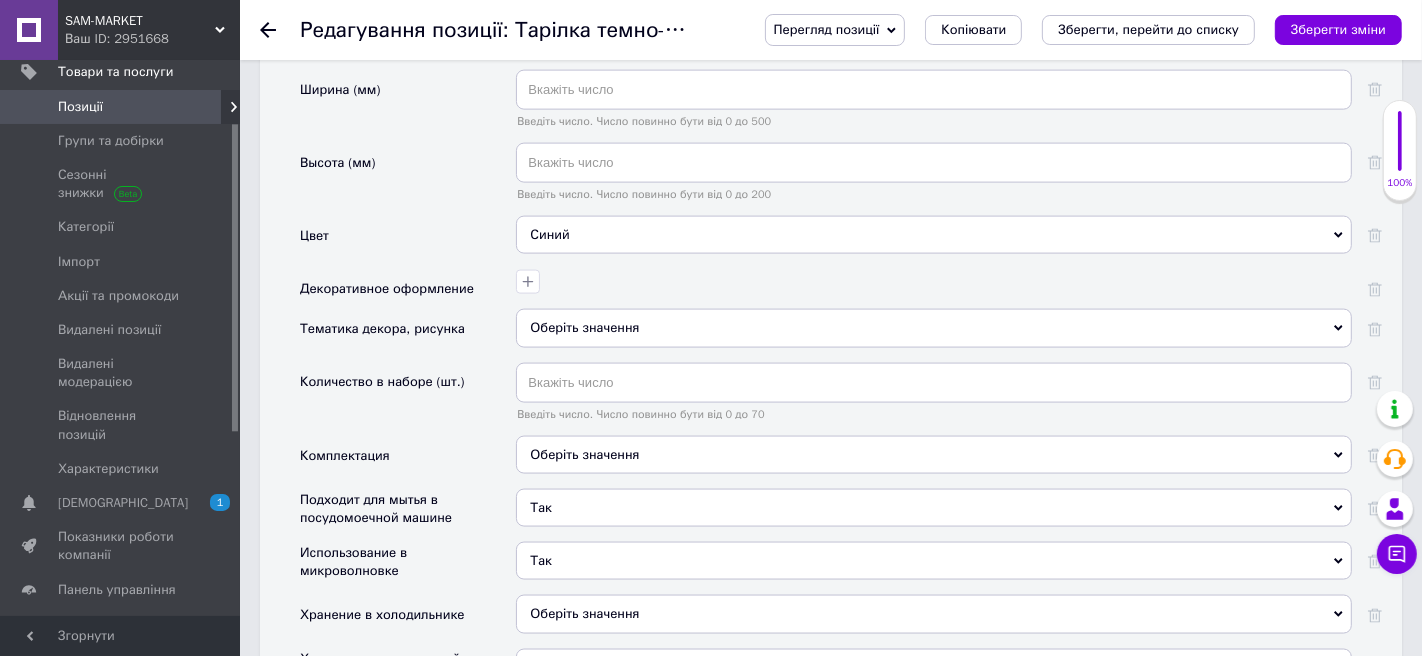 scroll, scrollTop: 2368, scrollLeft: 0, axis: vertical 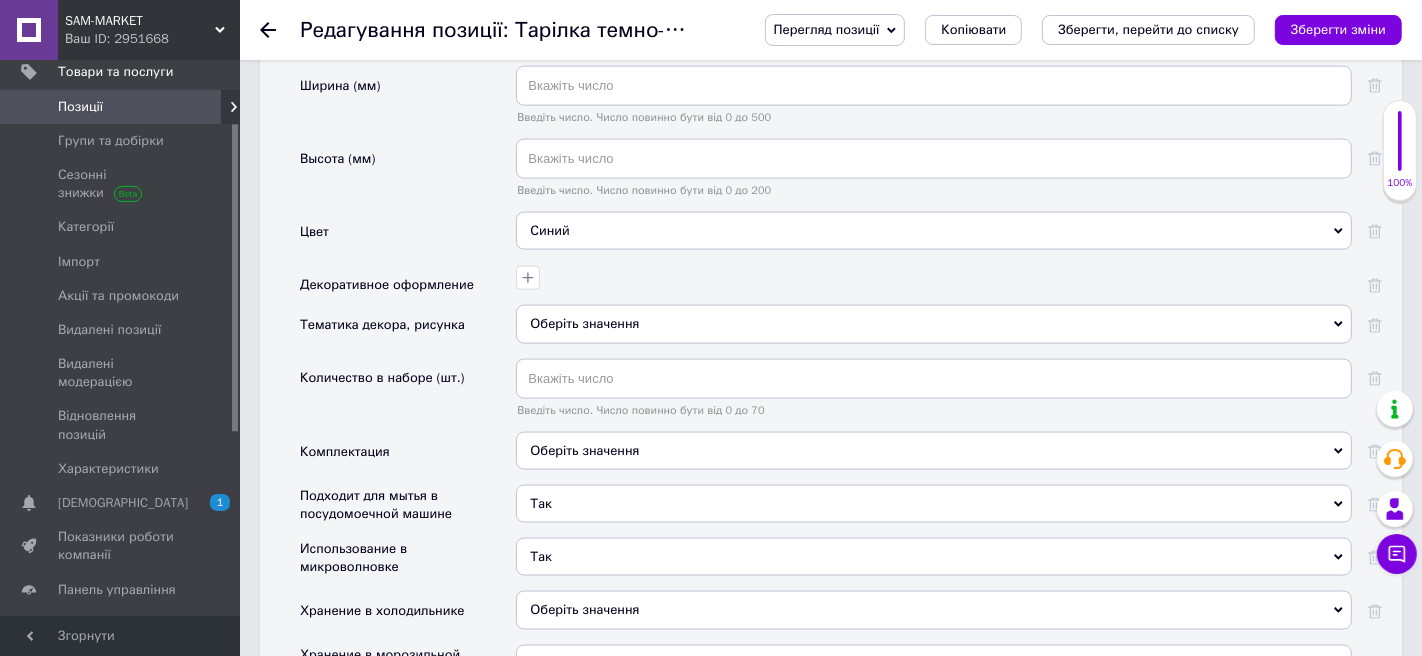 click on "Оберіть значення" at bounding box center [934, 451] 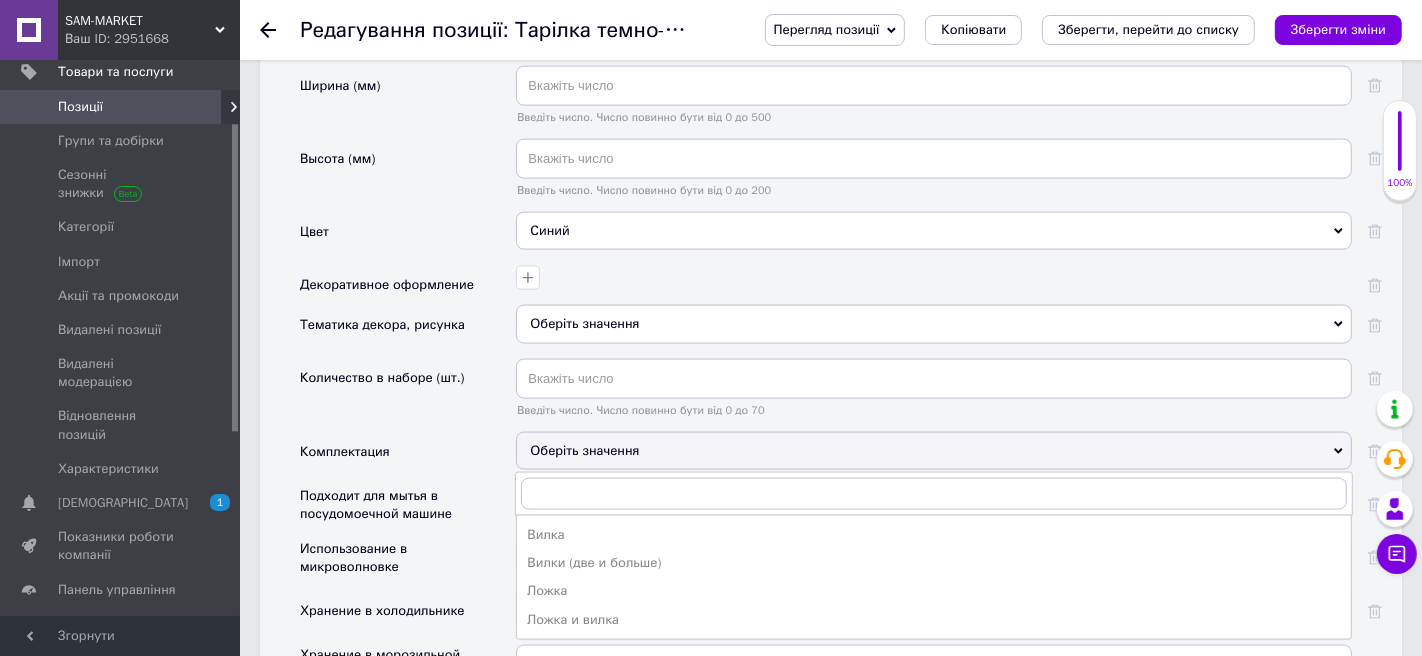click on "Оберіть значення" at bounding box center [934, 451] 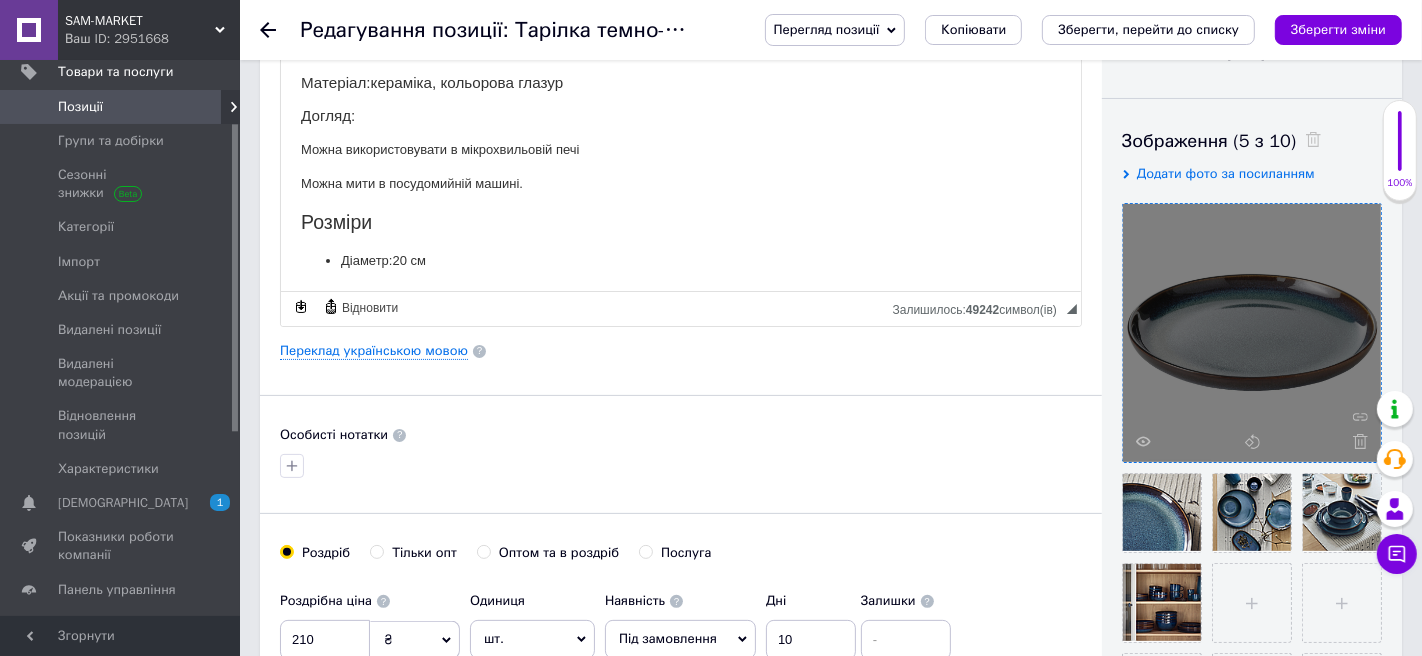scroll, scrollTop: 293, scrollLeft: 0, axis: vertical 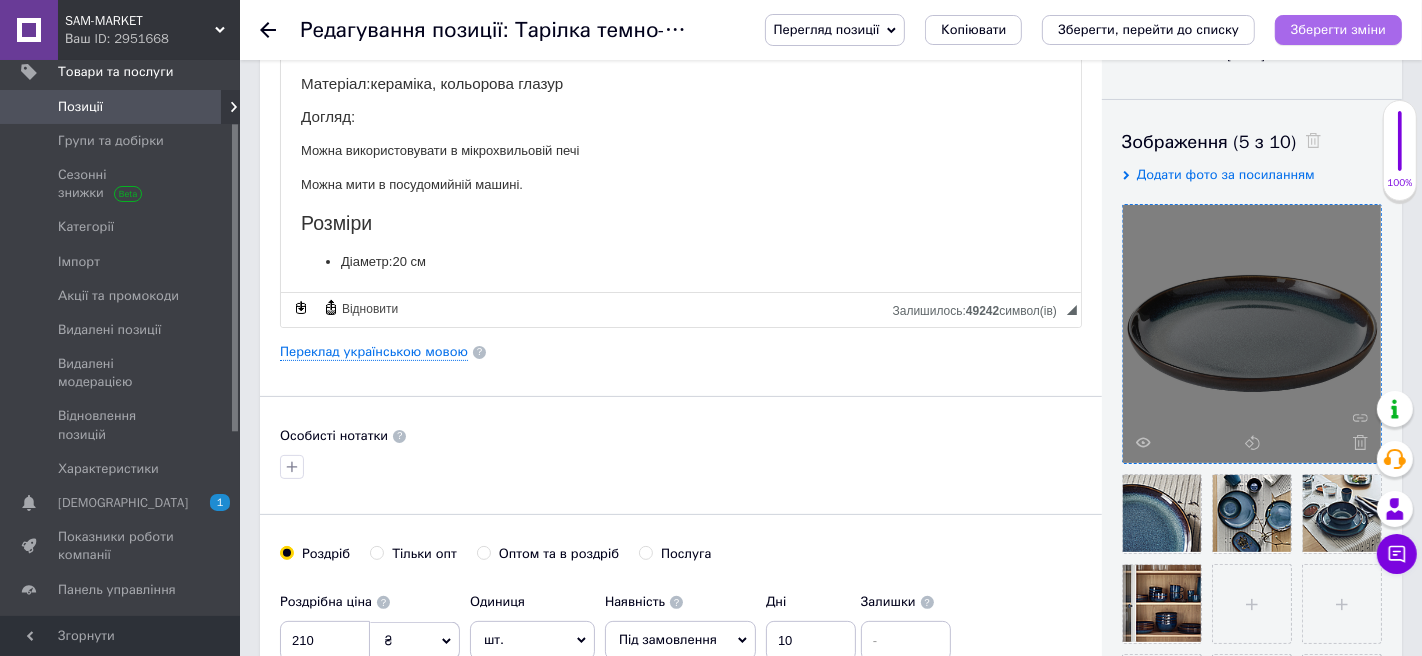 click on "Зберегти зміни" at bounding box center (1338, 29) 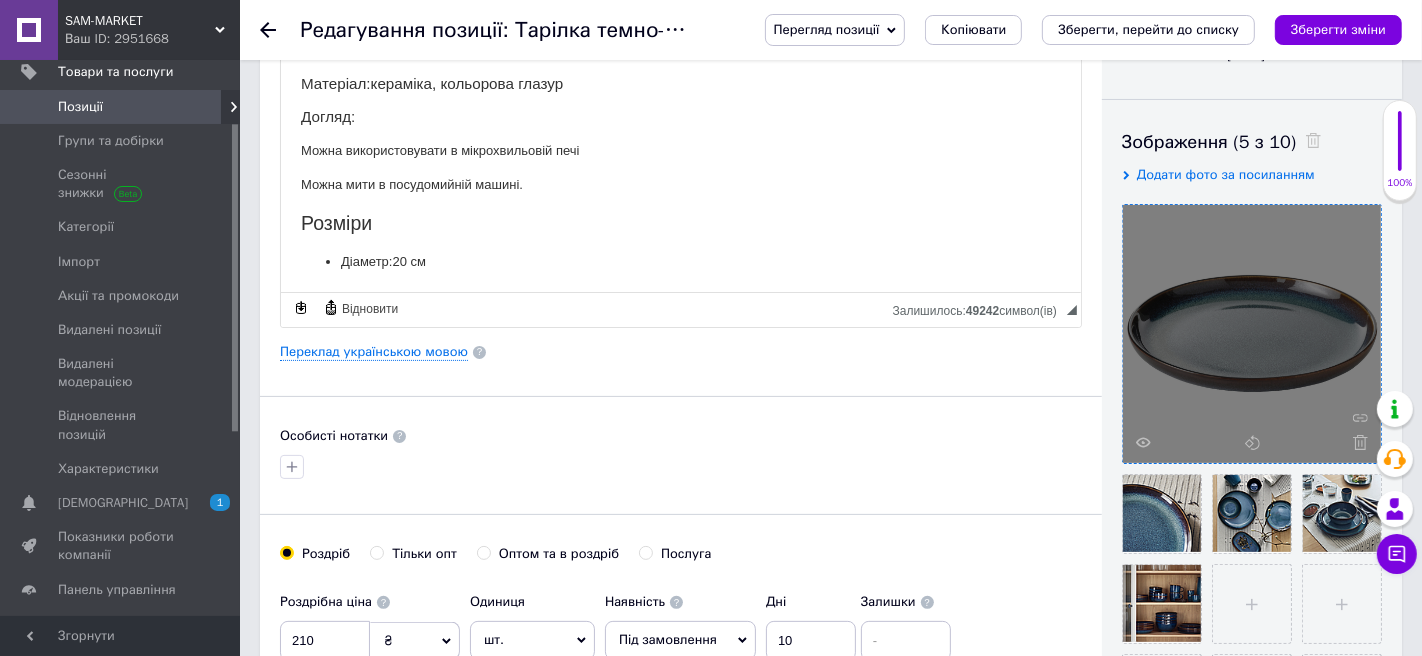 click on "Позиції" at bounding box center [121, 107] 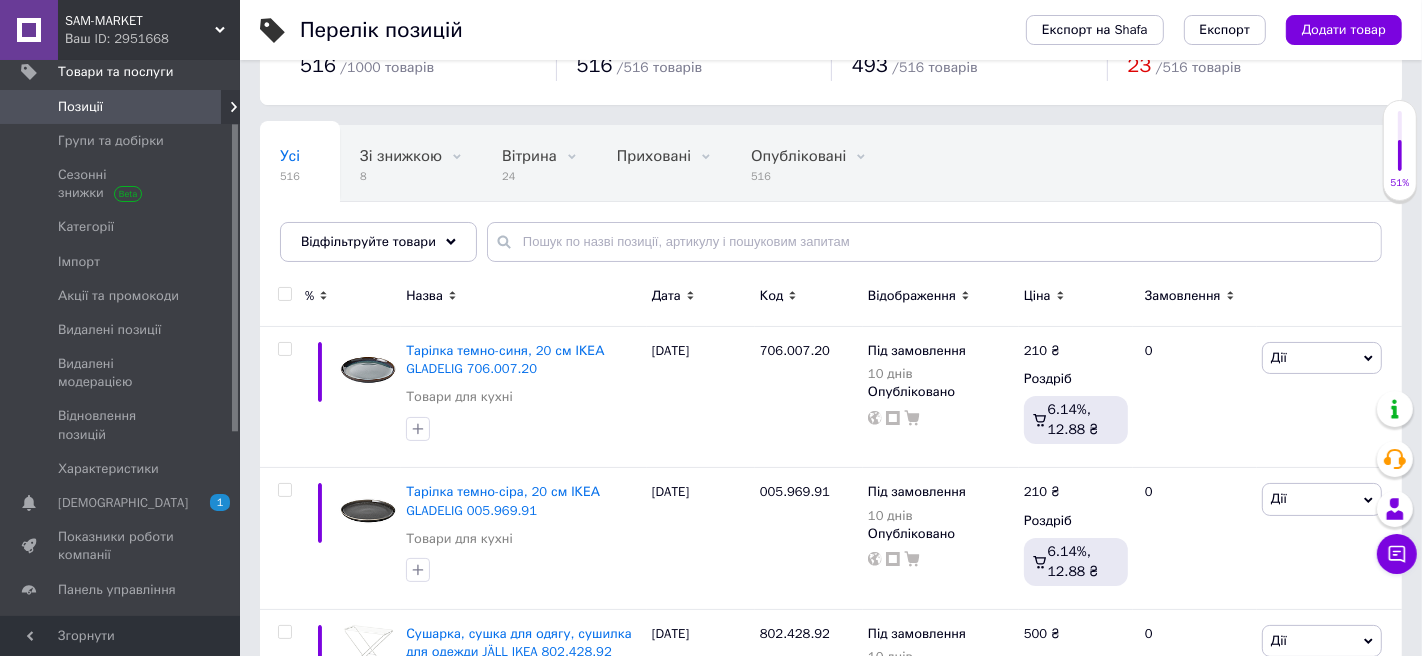 scroll, scrollTop: 78, scrollLeft: 0, axis: vertical 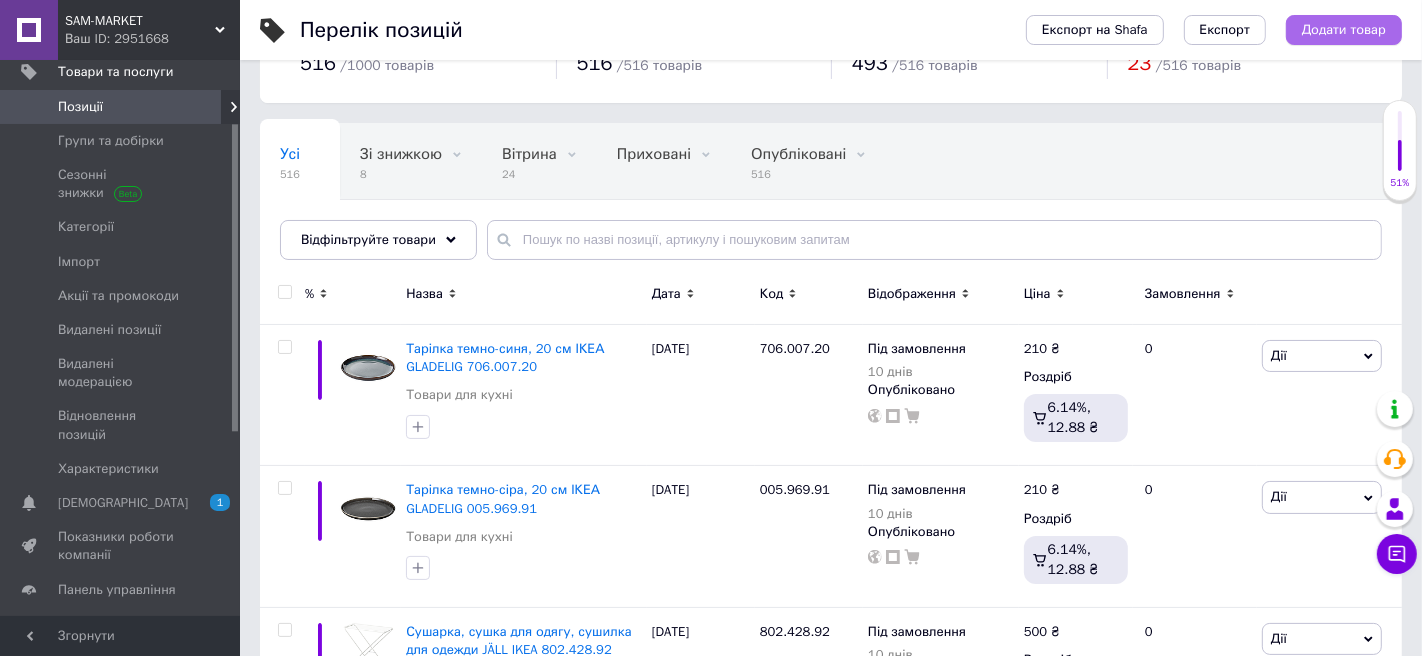 click on "Додати товар" at bounding box center [1344, 30] 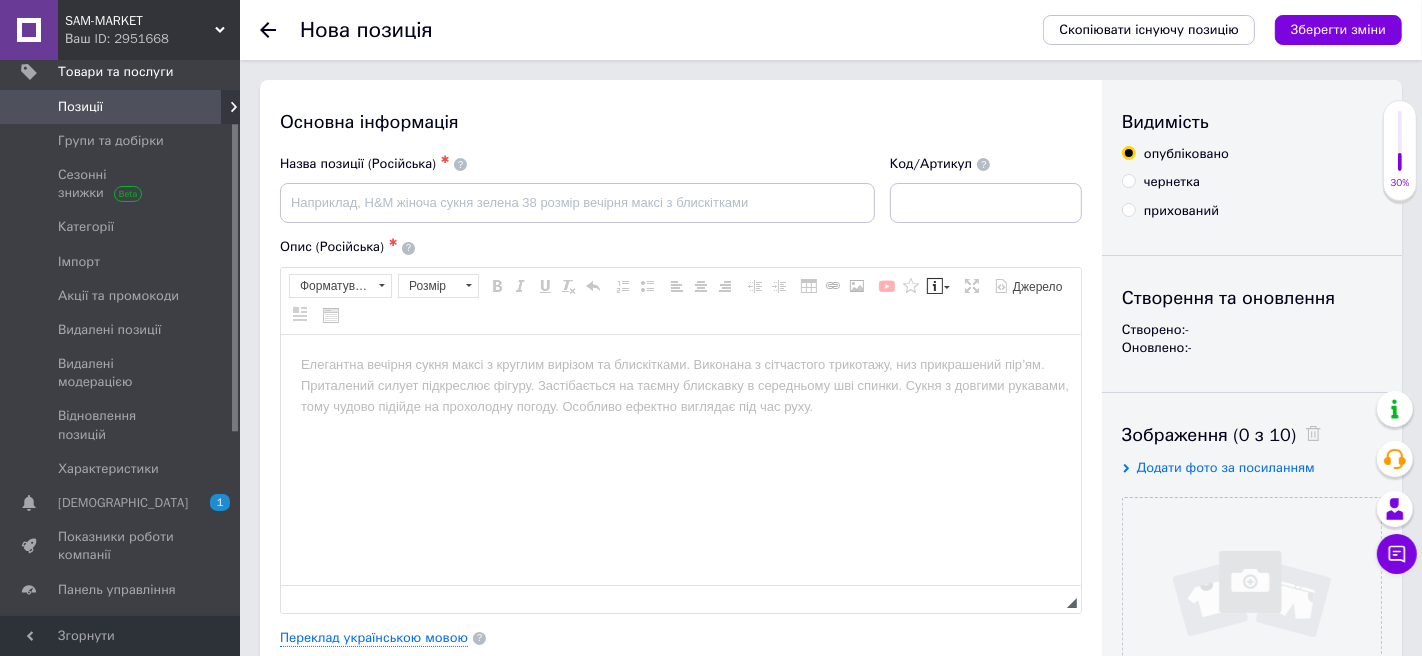 scroll, scrollTop: 0, scrollLeft: 0, axis: both 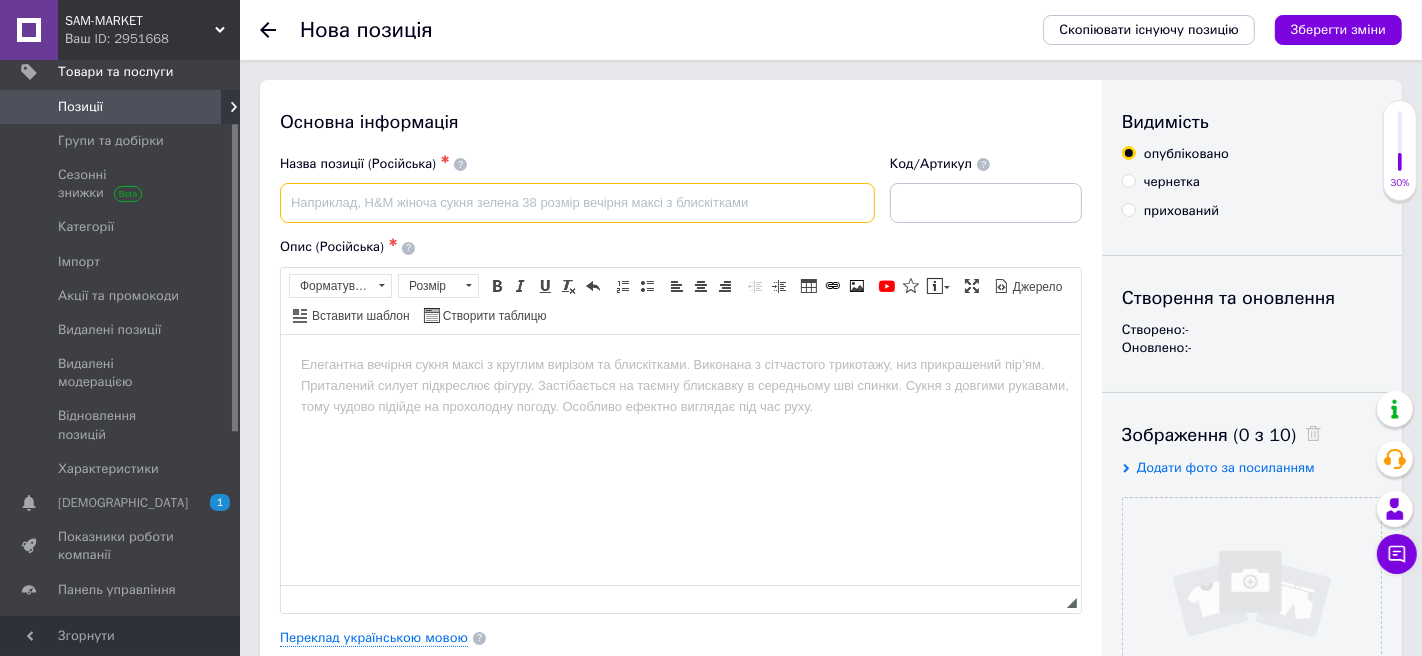 click at bounding box center (577, 203) 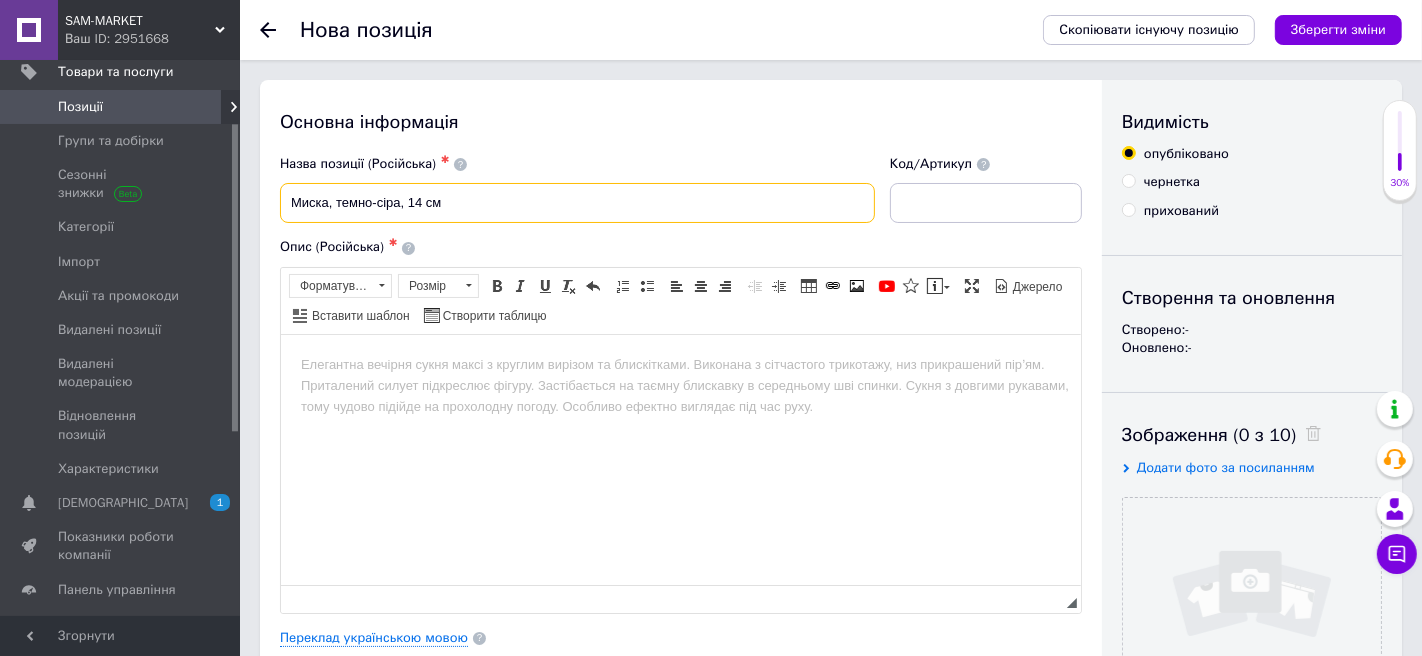 click on "Миска, темно-сіра, 14 см" at bounding box center (577, 203) 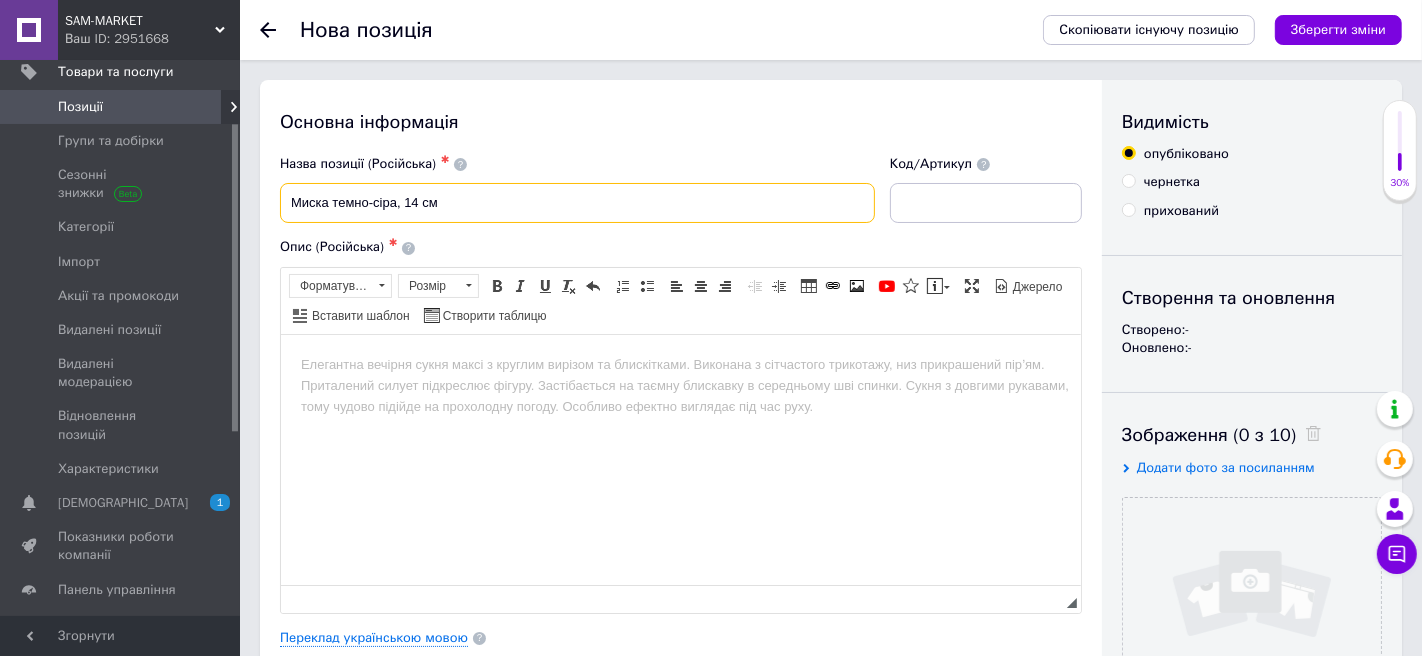 click on "Миска темно-сіра, 14 см" at bounding box center (577, 203) 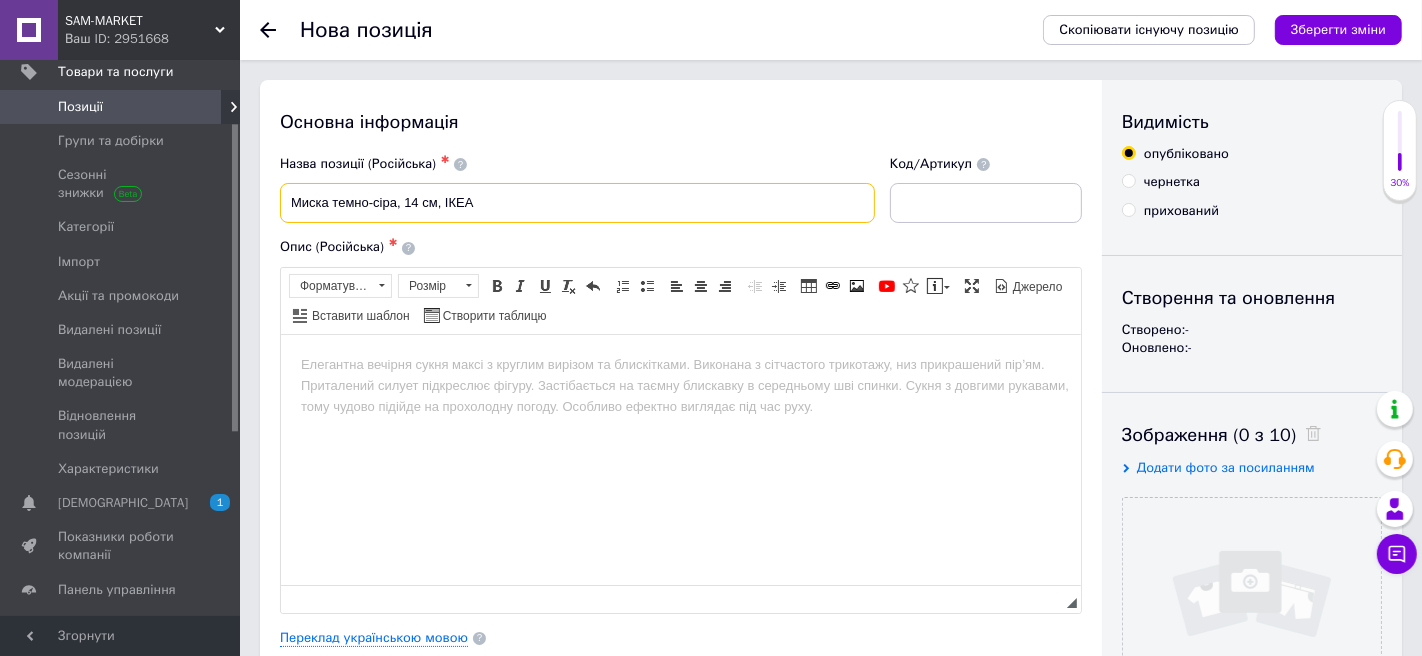 paste on "GLADELIG" 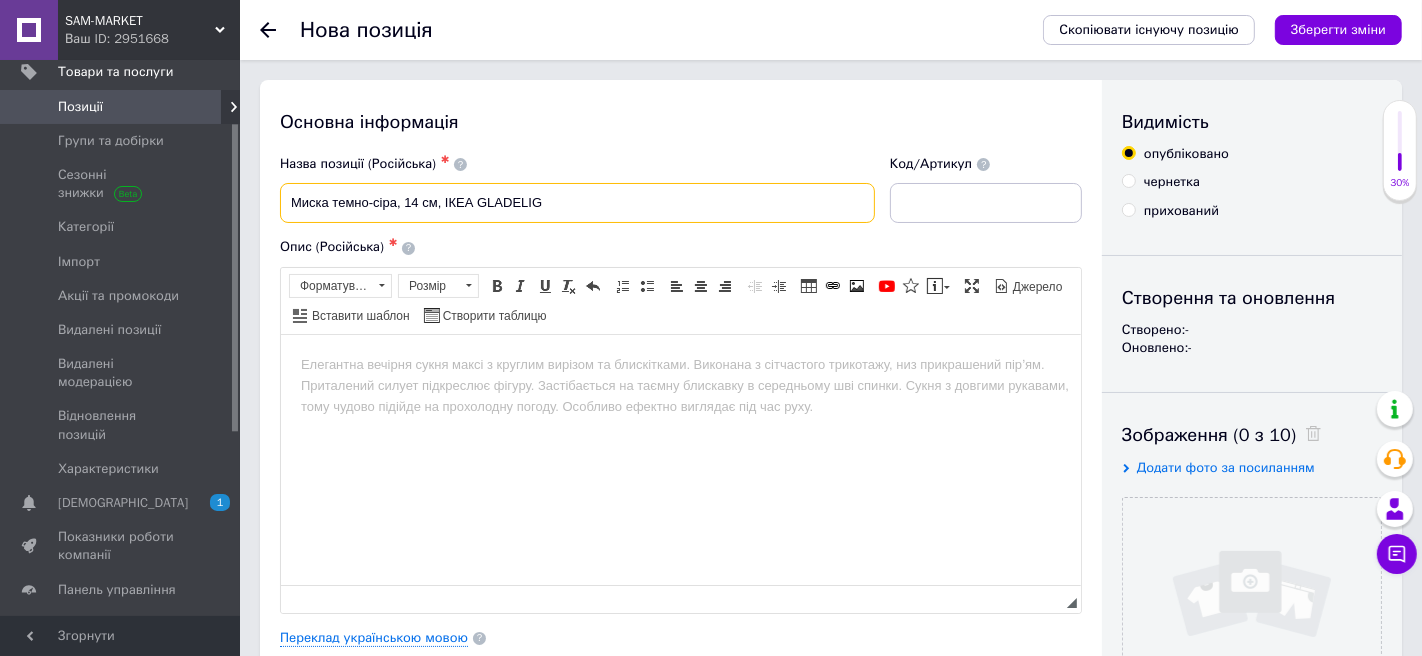 paste on "105.970.18" 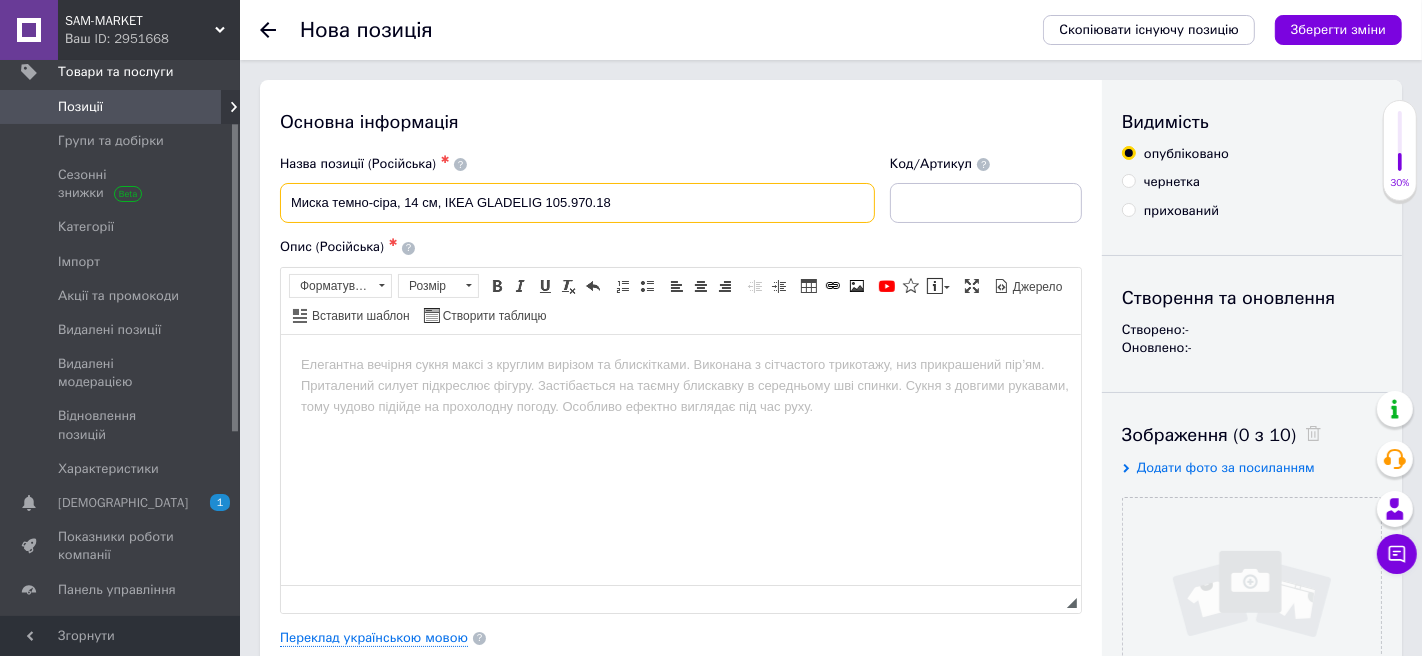 type on "Миска темно-сіра, 14 см, ІКЕА GLADELIG 105.970.18" 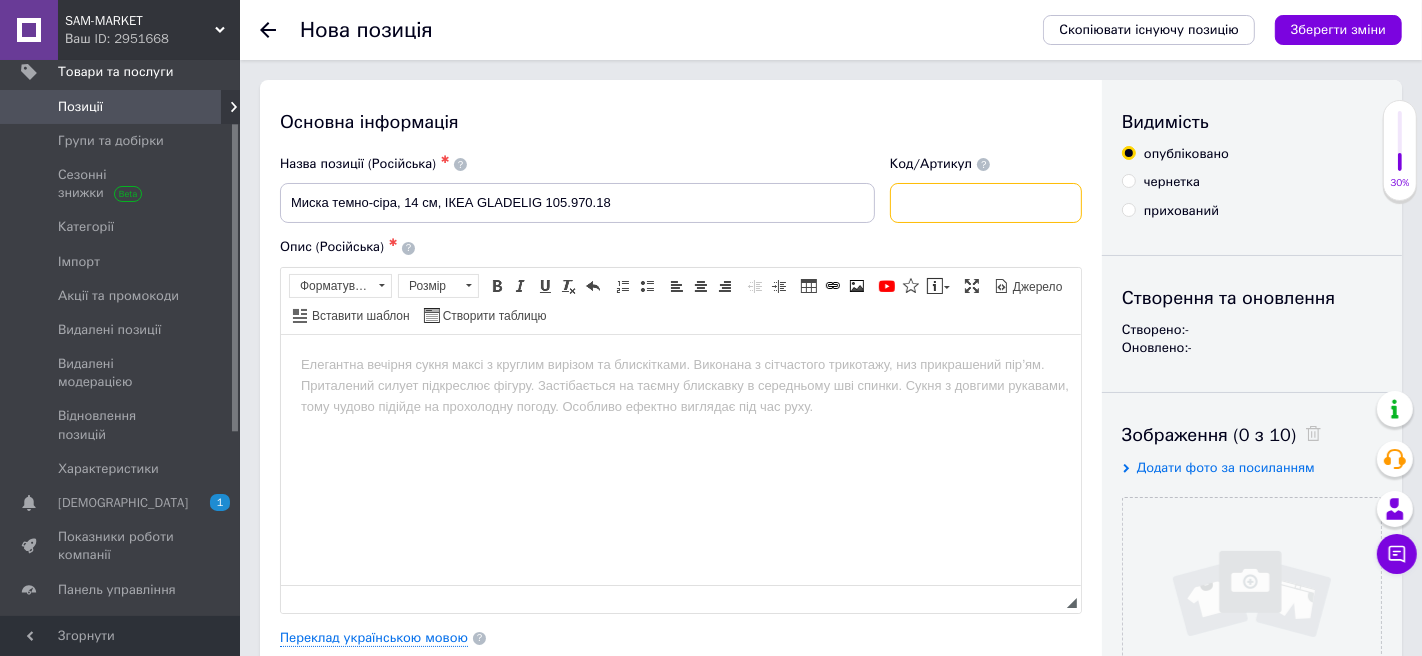 click at bounding box center [986, 203] 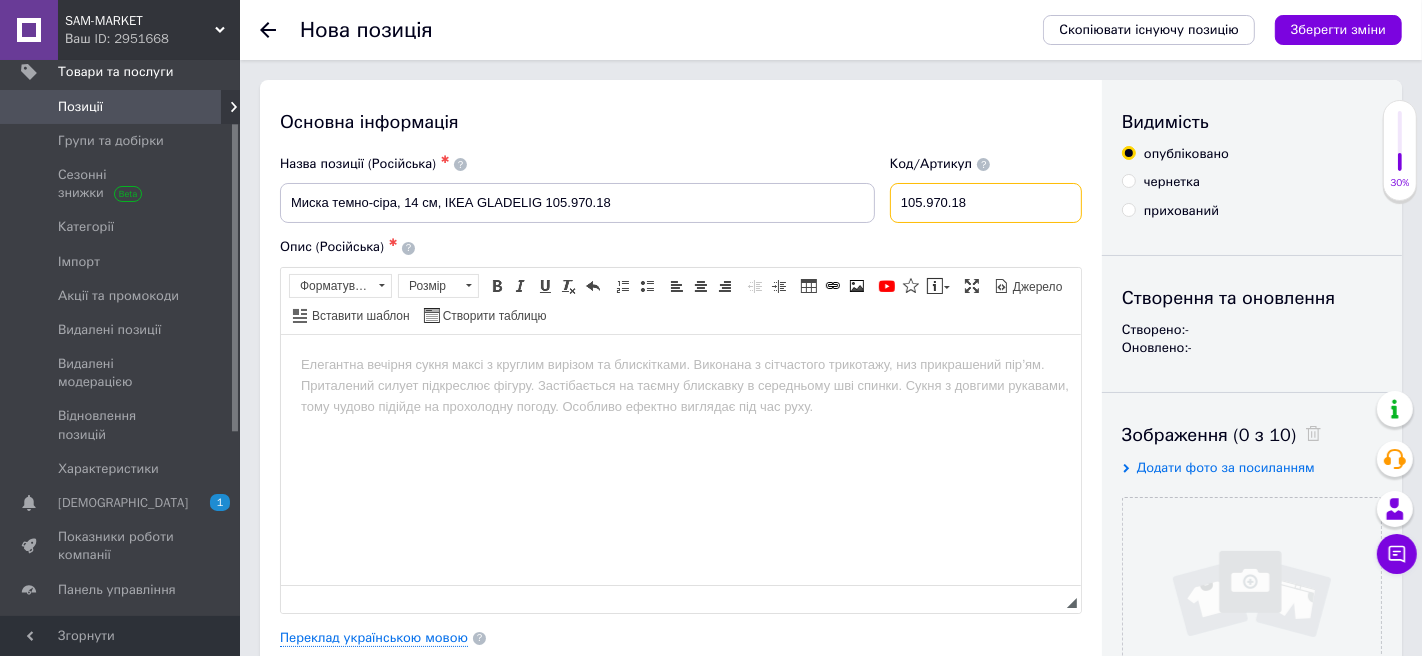 type on "105.970.18" 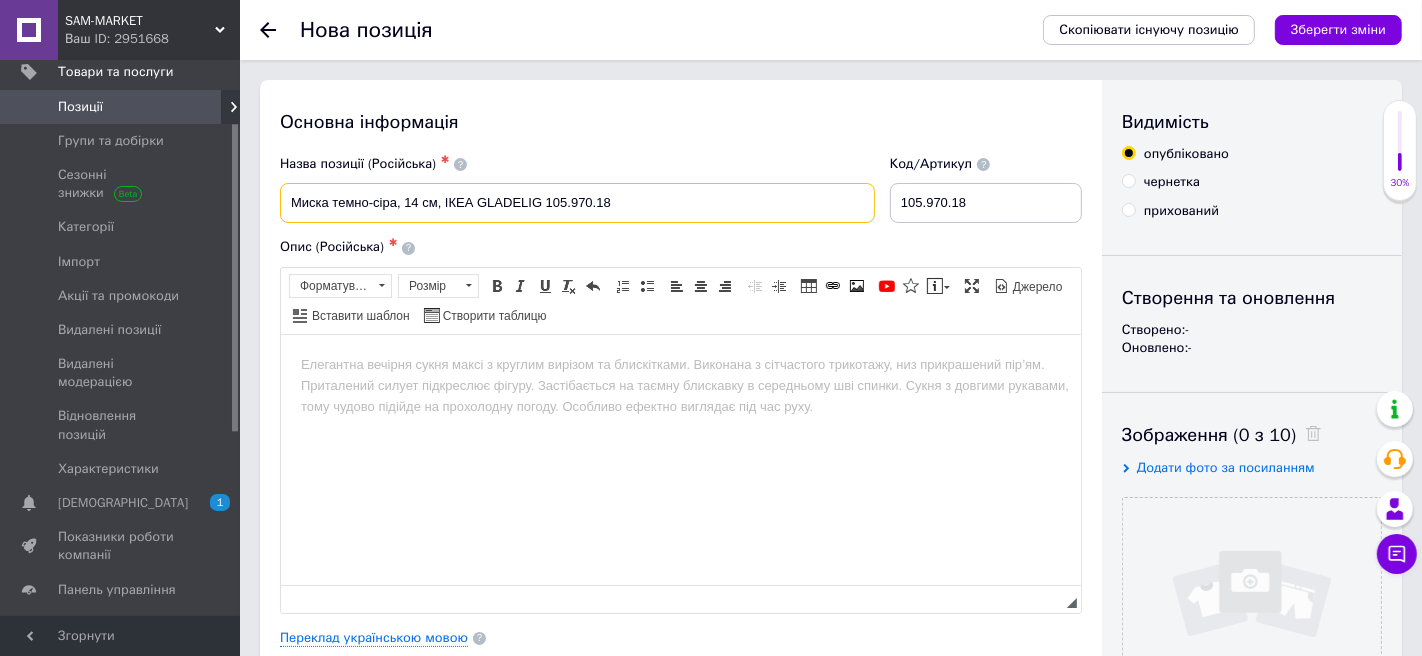 click on "Миска темно-сіра, 14 см, ІКЕА GLADELIG 105.970.18" at bounding box center [577, 203] 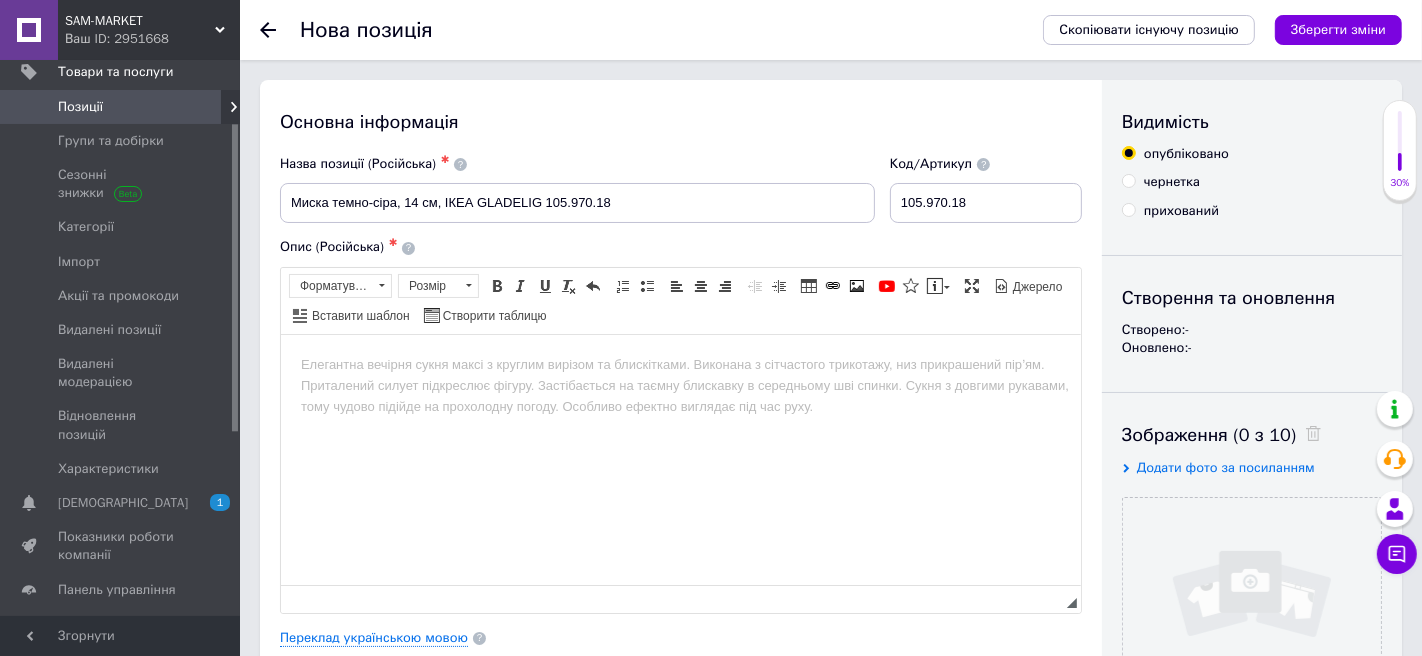 click at bounding box center (680, 364) 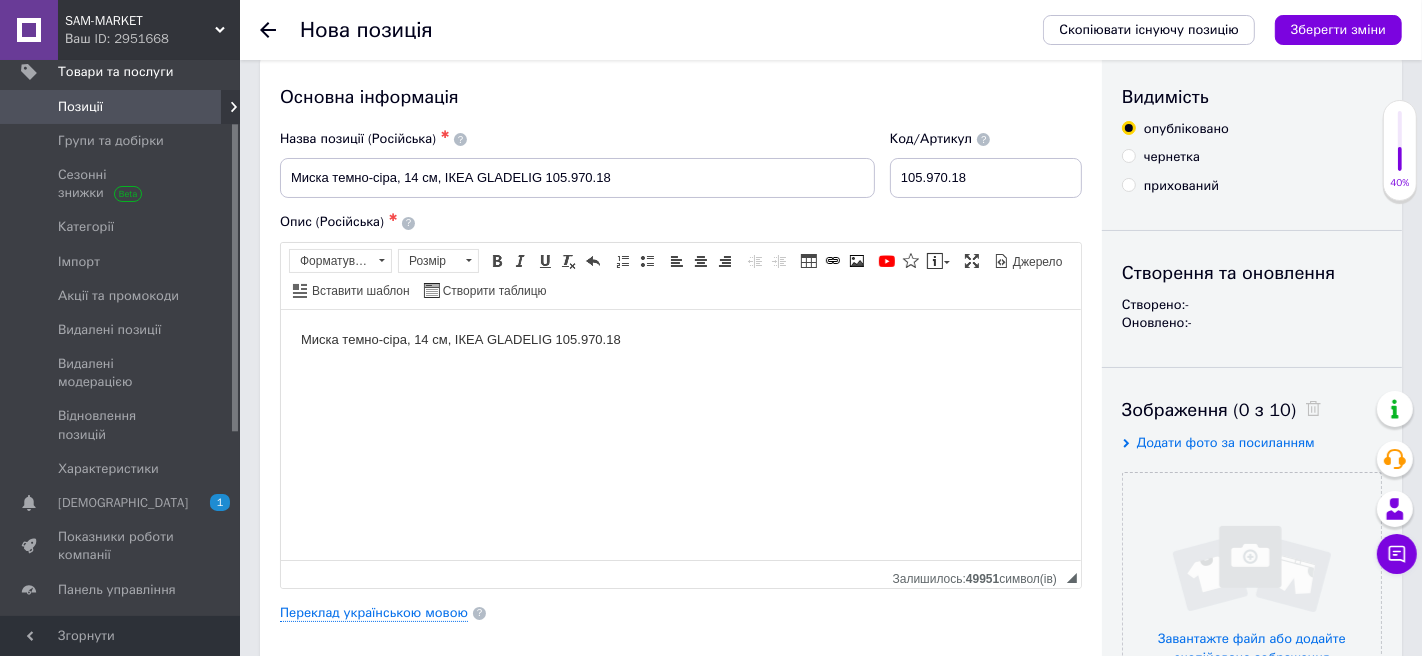 scroll, scrollTop: 27, scrollLeft: 0, axis: vertical 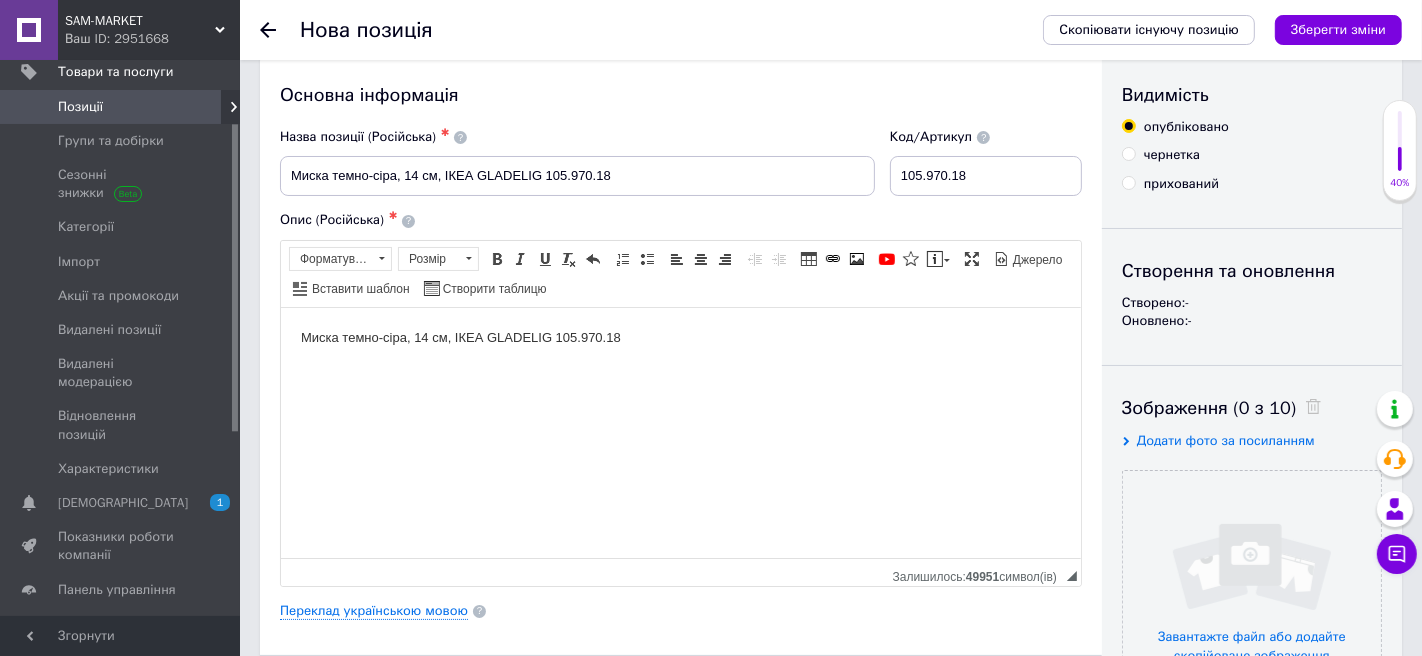 click on "Миска темно-сіра, 14 см, ІКЕА GLADELIG 105.970.18" at bounding box center [680, 337] 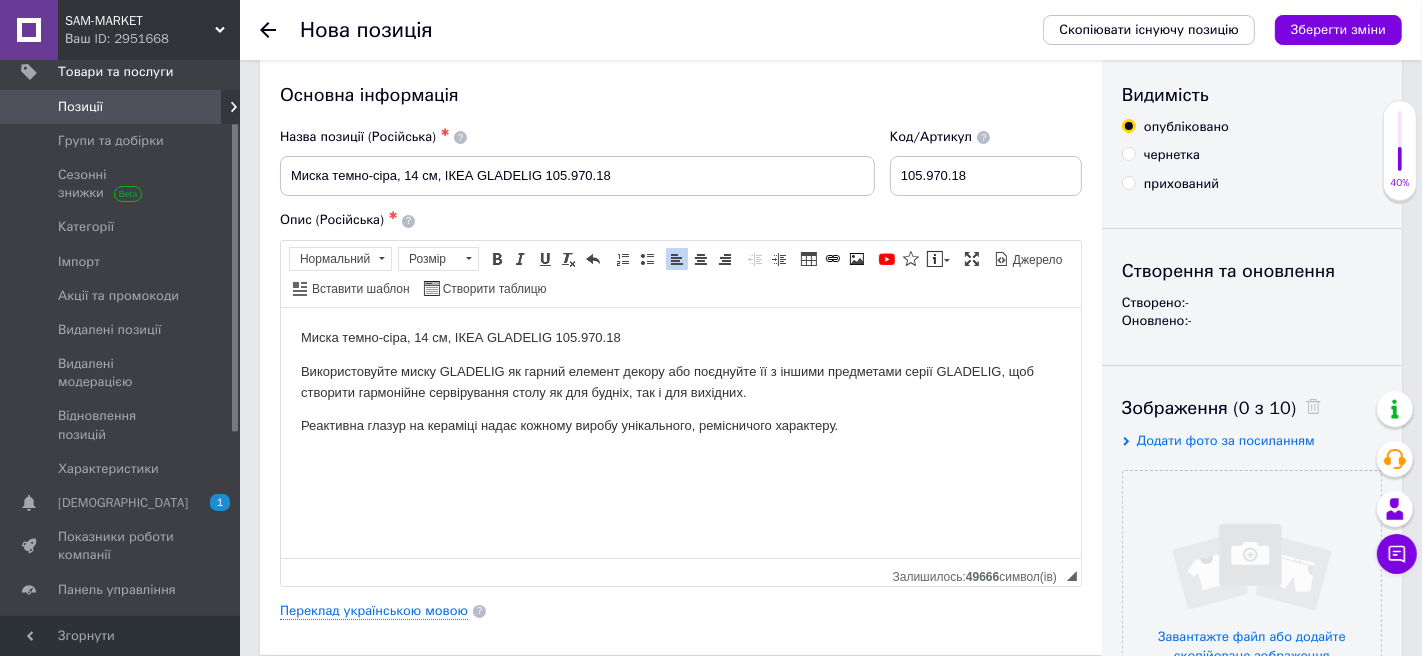 click on "Миска темно-сіра, 14 см, ІКЕА GLADELIG 105.970.18 Використовуйте миску GLADELIG як гарний елемент декору або поєднуйте її з іншими предметами серії GLADELIG, щоб створити гармонійне сервірування столу як для будніх, так і для вихідних. Реактивна глазур на кераміці надає кожному виробу унікального, ремісничого характеру." at bounding box center (680, 398) 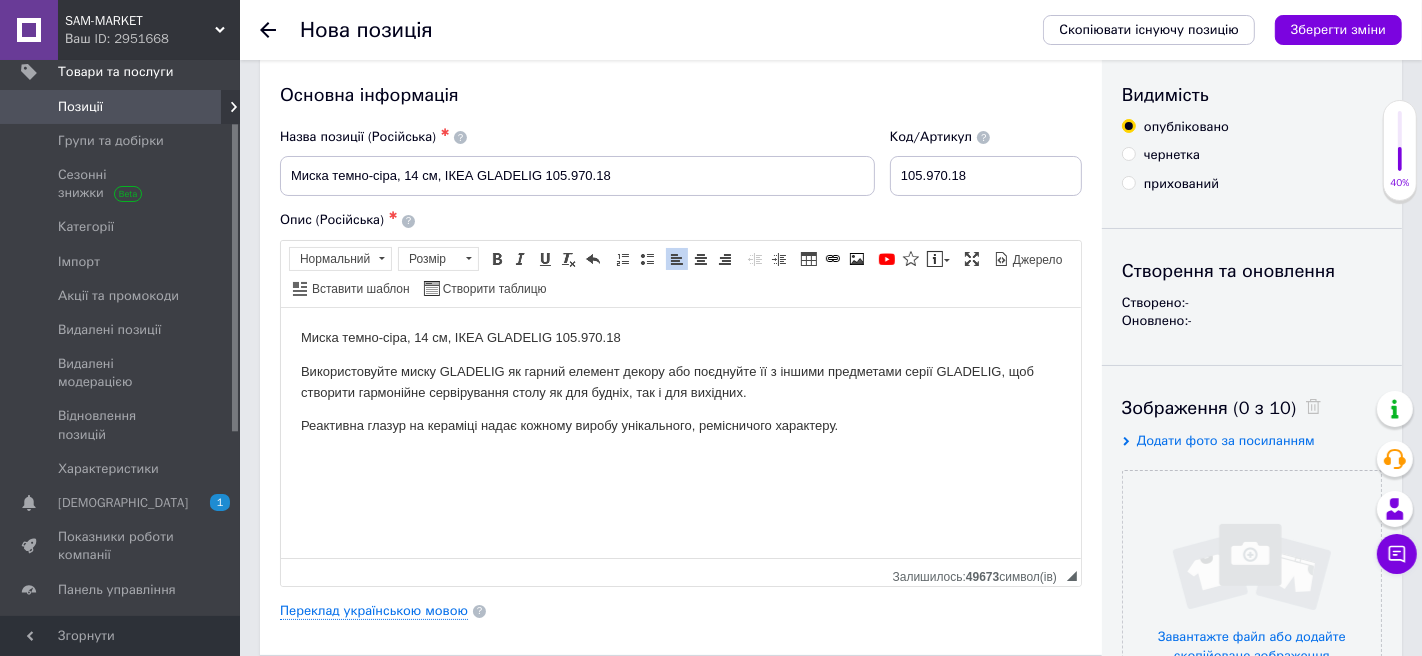 click on "Миска темно-сіра, 14 см, ІКЕА GLADELIG 105.970.18 Використовуйте миску GLADELIG як гарний елемент декору або поєднуйте її з іншими предметами серії GLADELIG, щоб створити гармонійне сервірування столу як для будніх, так і для вихідних. Реактивна глазур на кераміці надає кожному виробу унікального, ремісничого характеру." at bounding box center (680, 398) 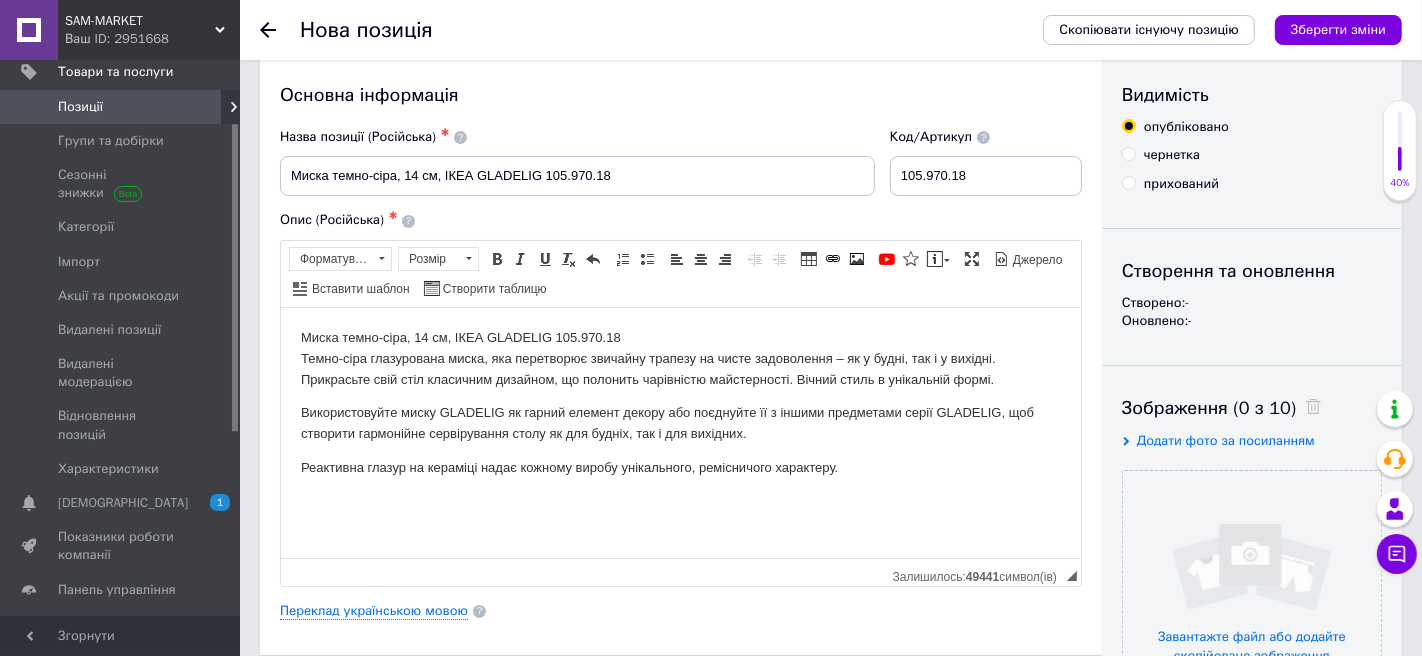 click on "Реактивна глазур на кераміці надає кожному виробу унікального, ремісничого характеру." at bounding box center (680, 467) 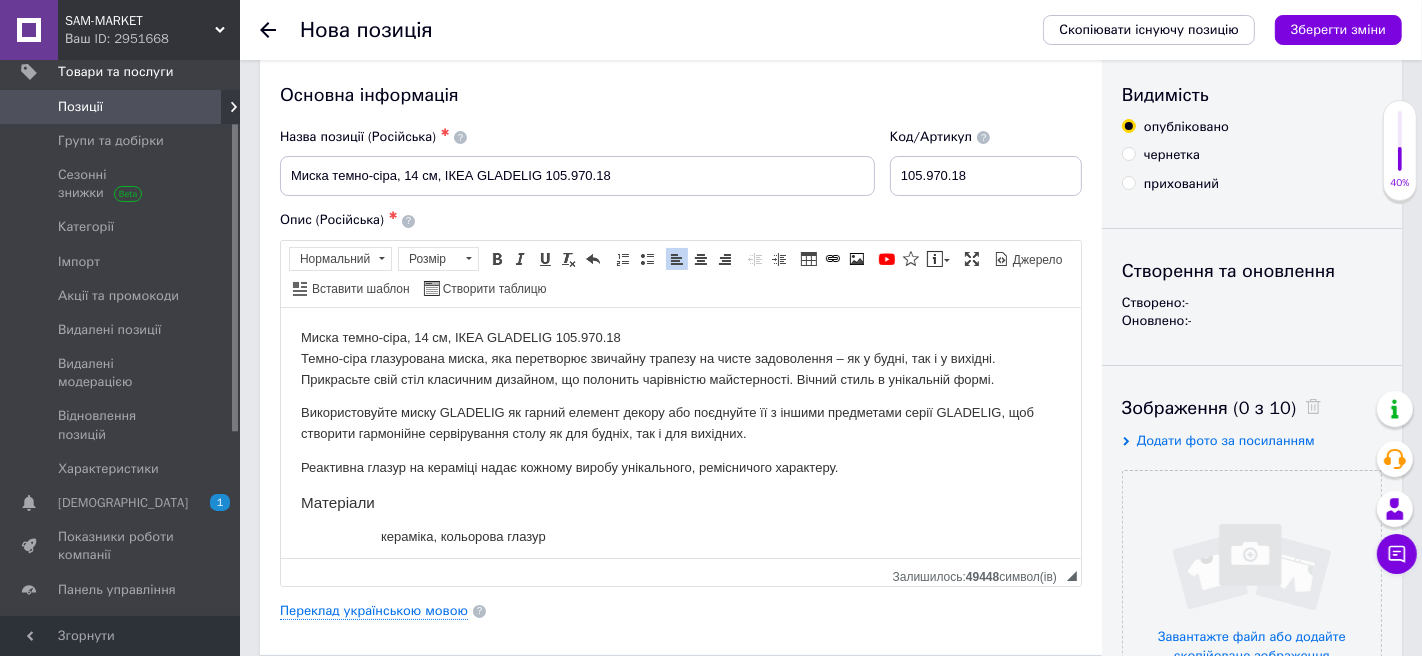 scroll, scrollTop: 89, scrollLeft: 0, axis: vertical 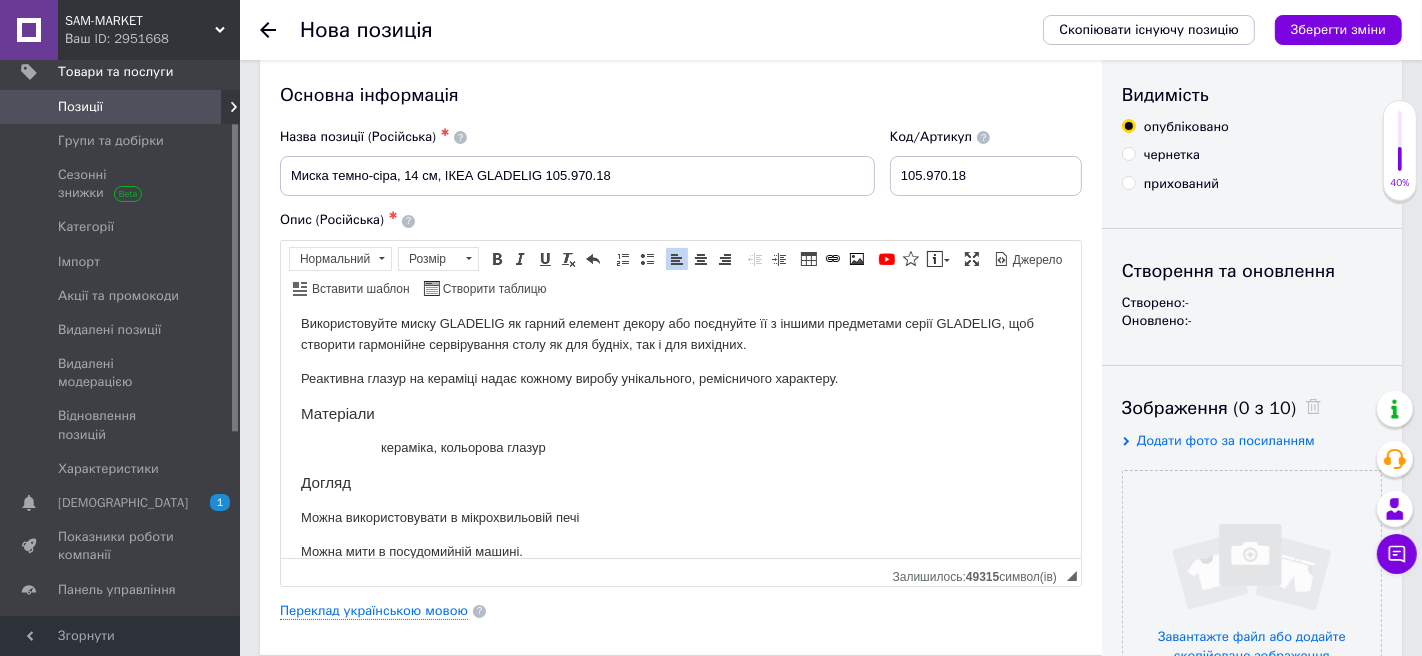 click on "кераміка, кольорова глазур" at bounding box center [680, 447] 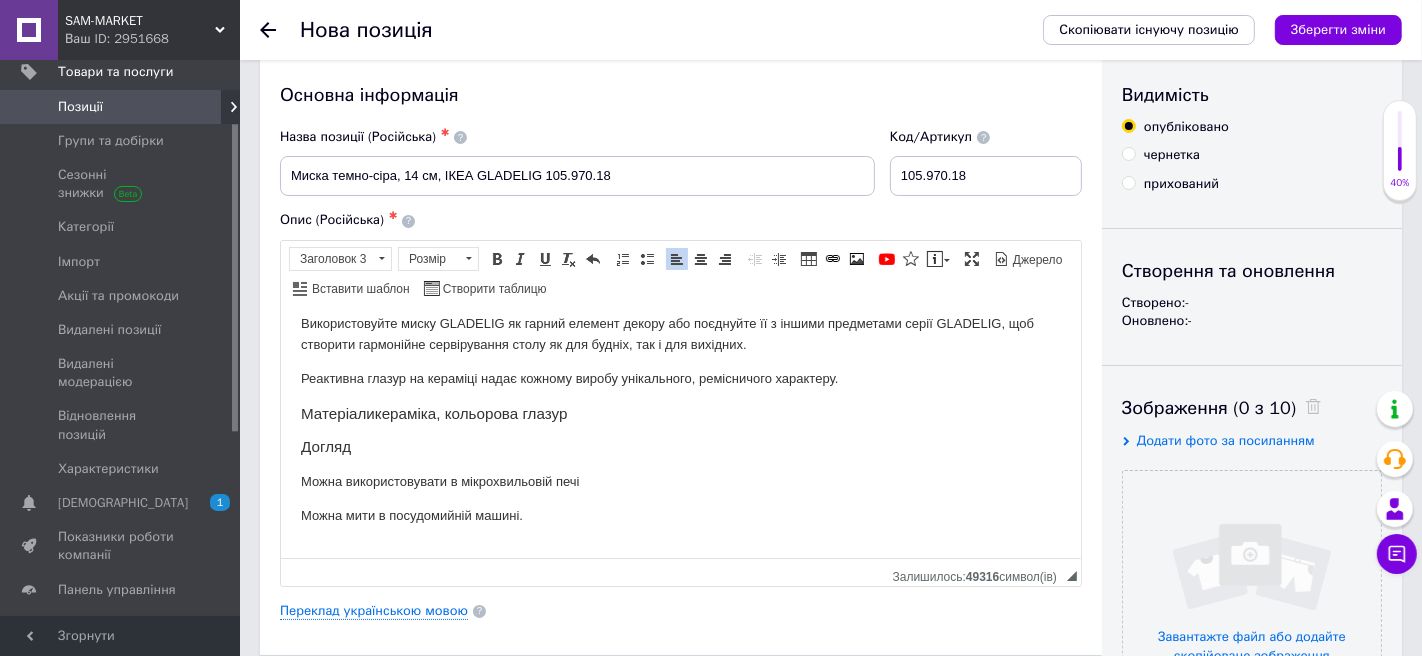 type 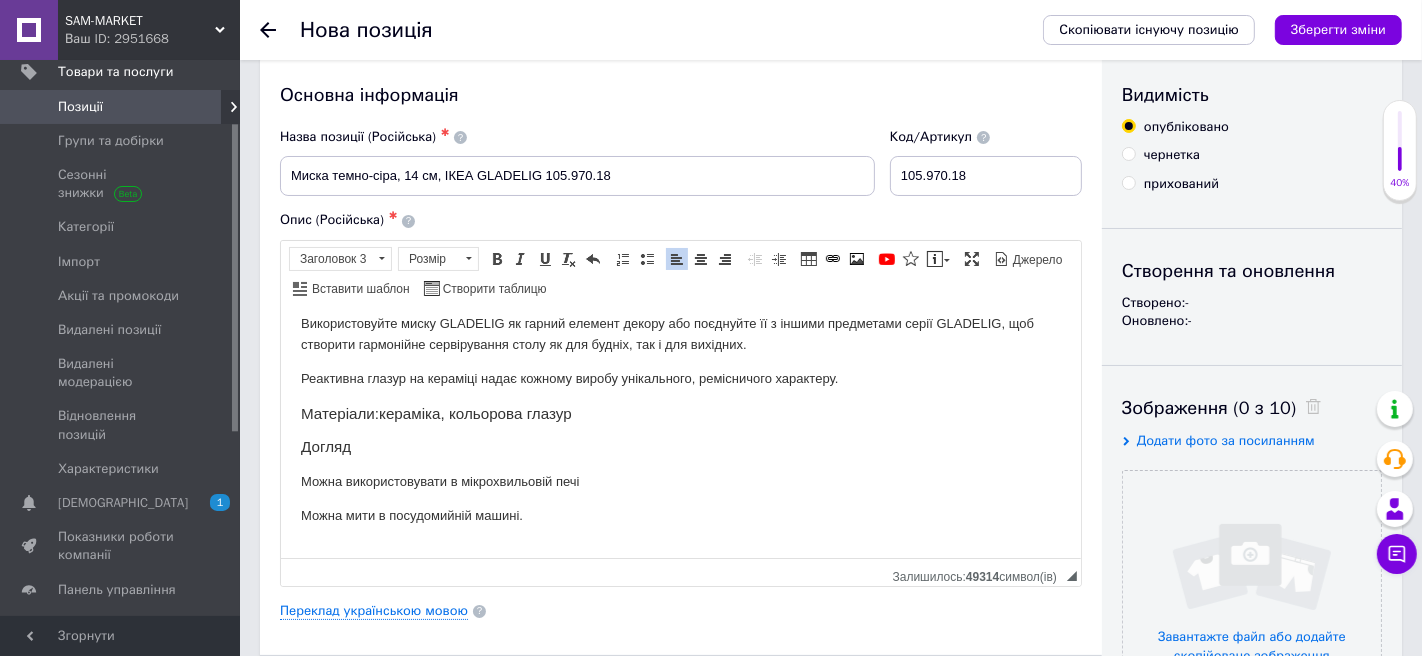 click on "Догляд" at bounding box center [680, 446] 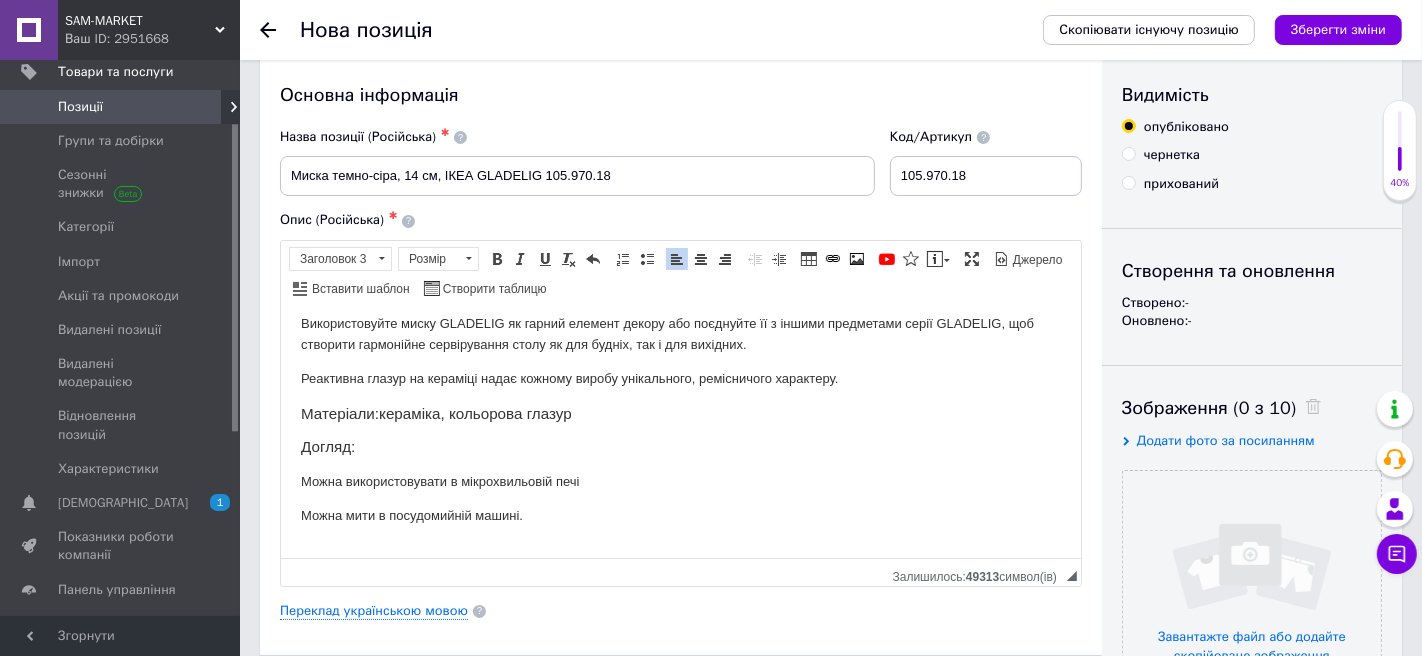click on "Можна мити в посудомийній машині." at bounding box center (680, 515) 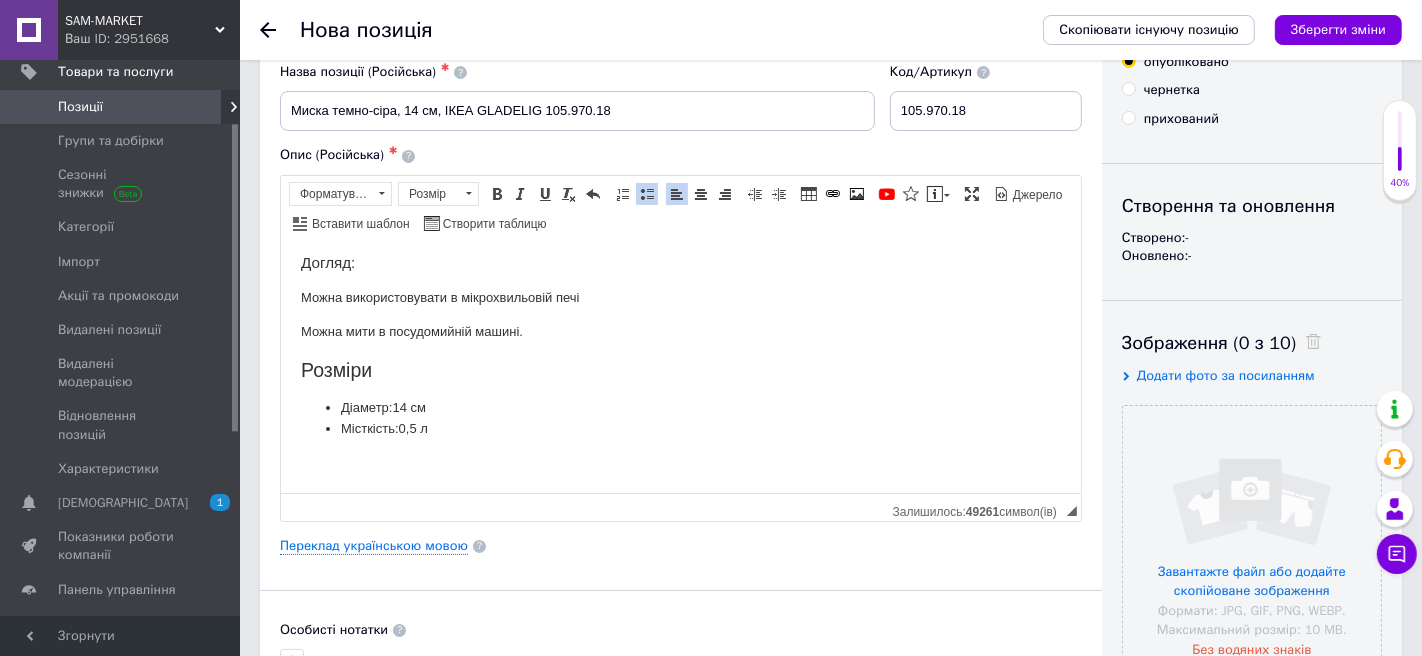 scroll, scrollTop: 160, scrollLeft: 0, axis: vertical 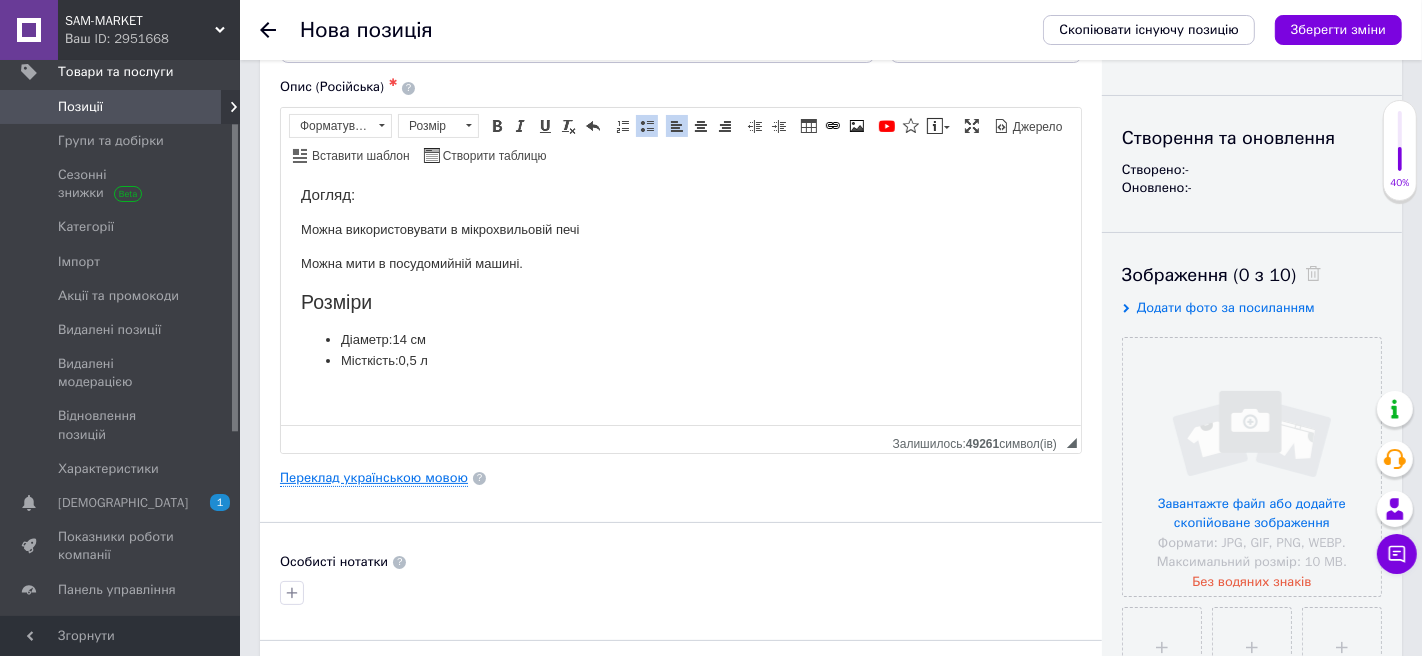 click on "Переклад українською мовою" at bounding box center (374, 478) 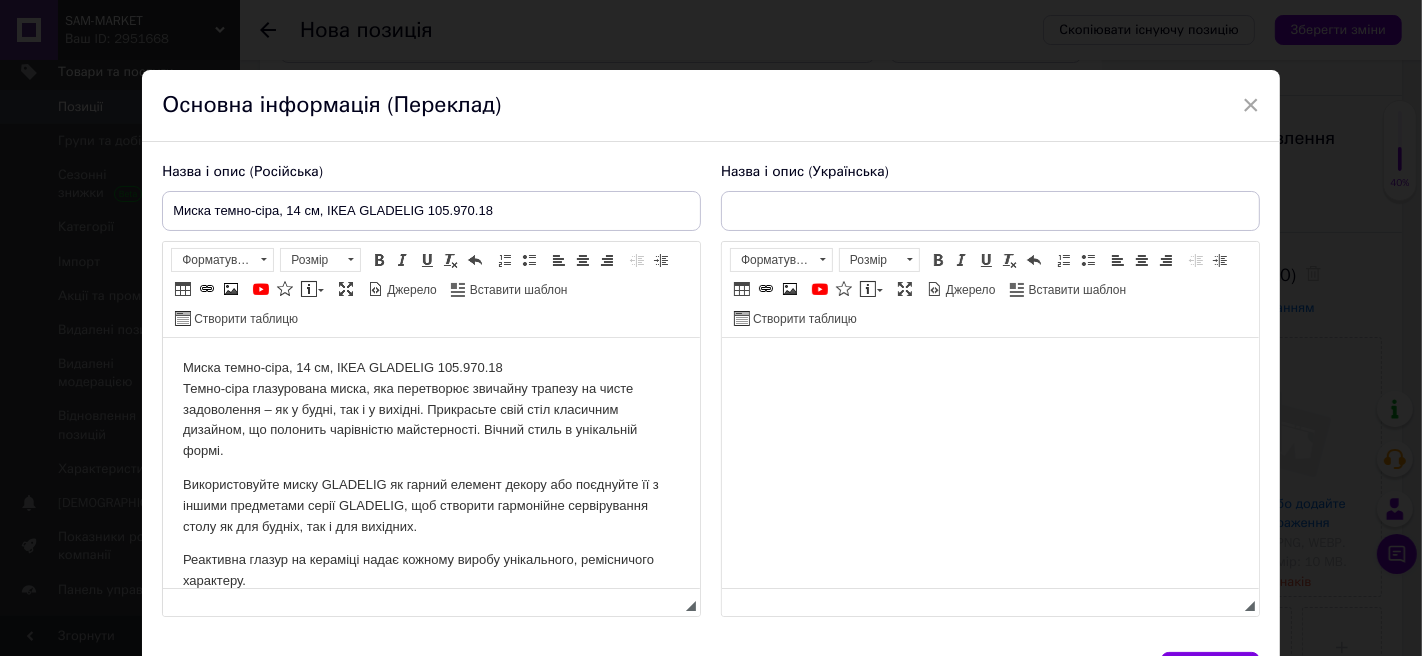 scroll, scrollTop: 0, scrollLeft: 0, axis: both 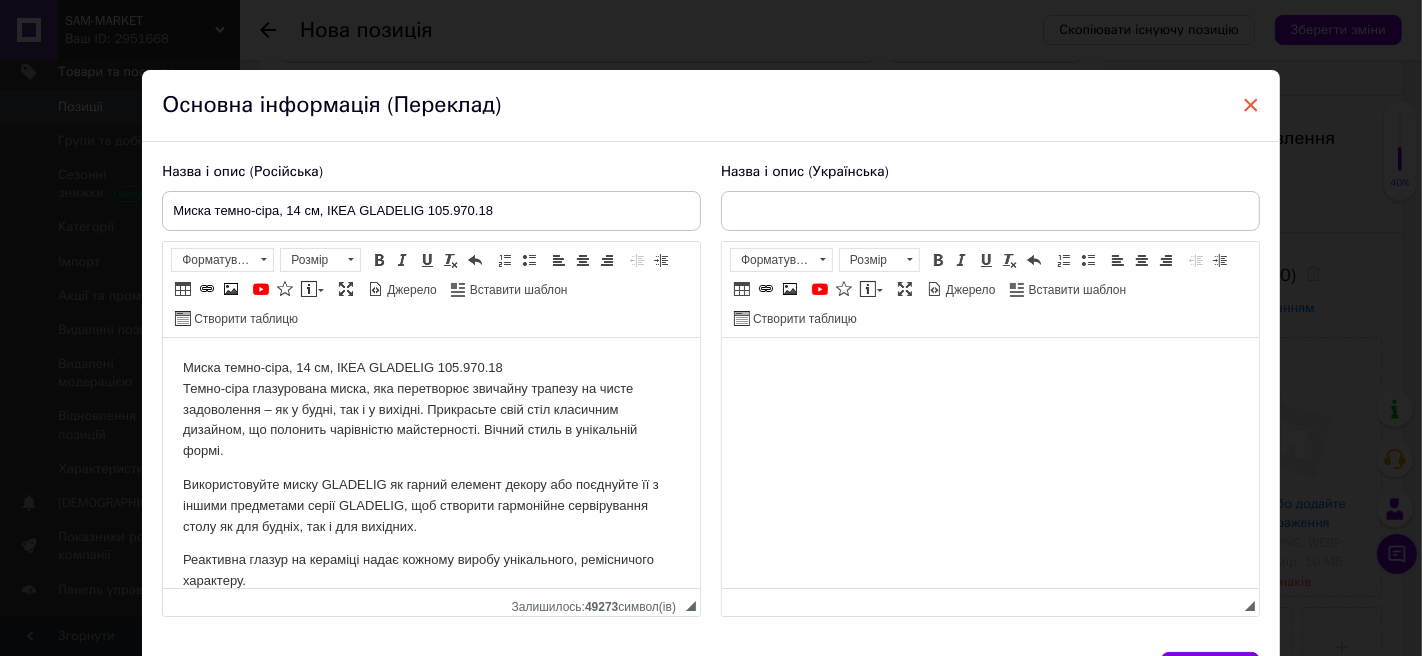 click on "×" at bounding box center (1251, 105) 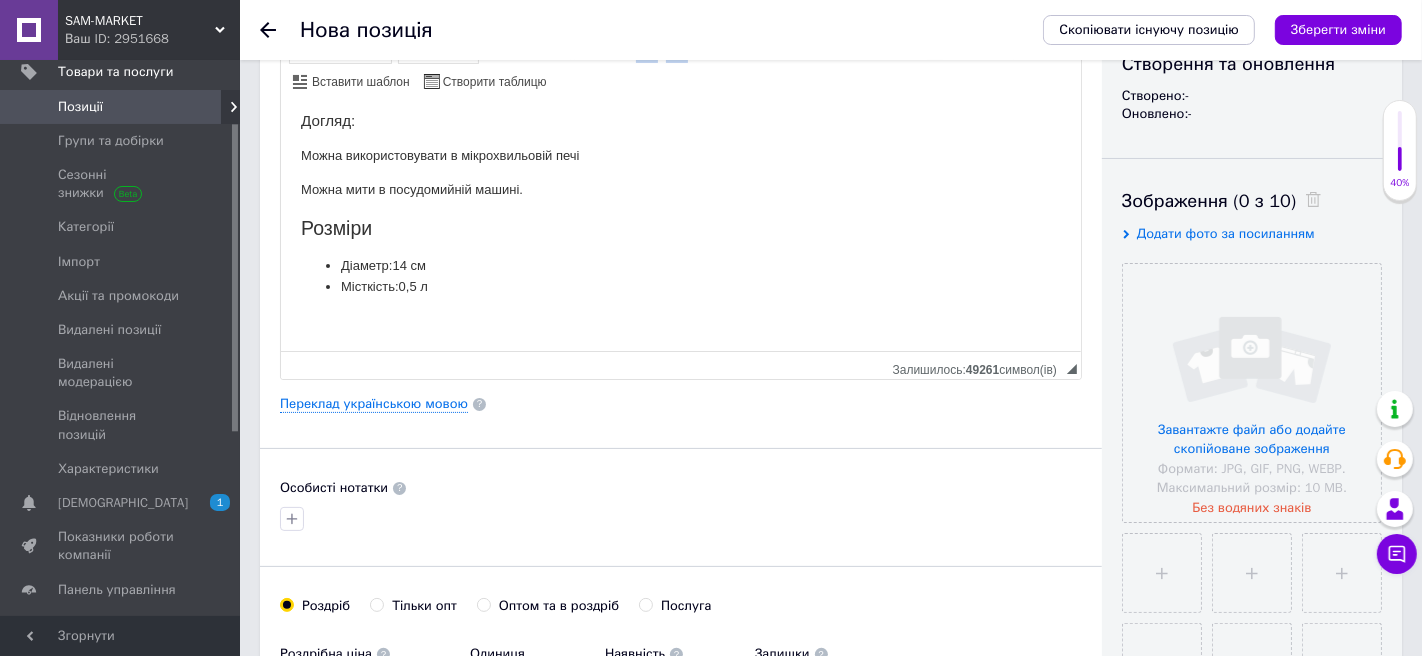 scroll, scrollTop: 301, scrollLeft: 0, axis: vertical 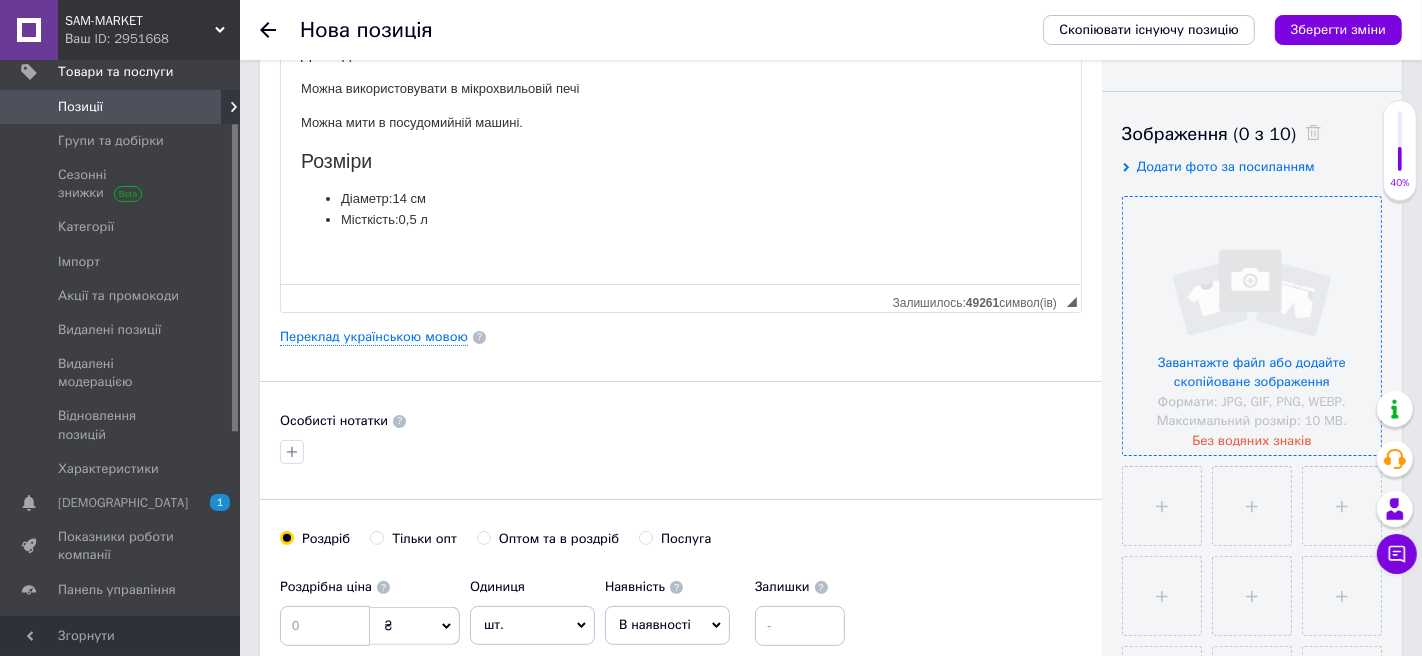 click at bounding box center (1252, 326) 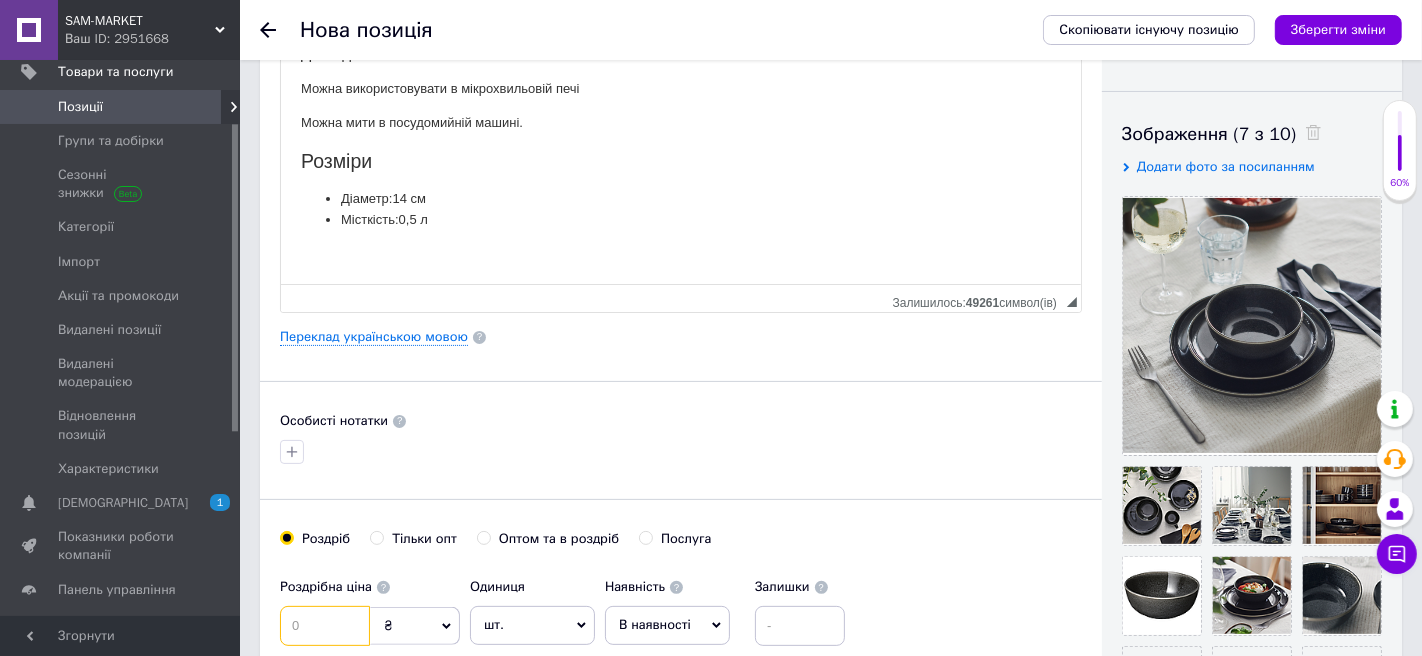 click at bounding box center (325, 626) 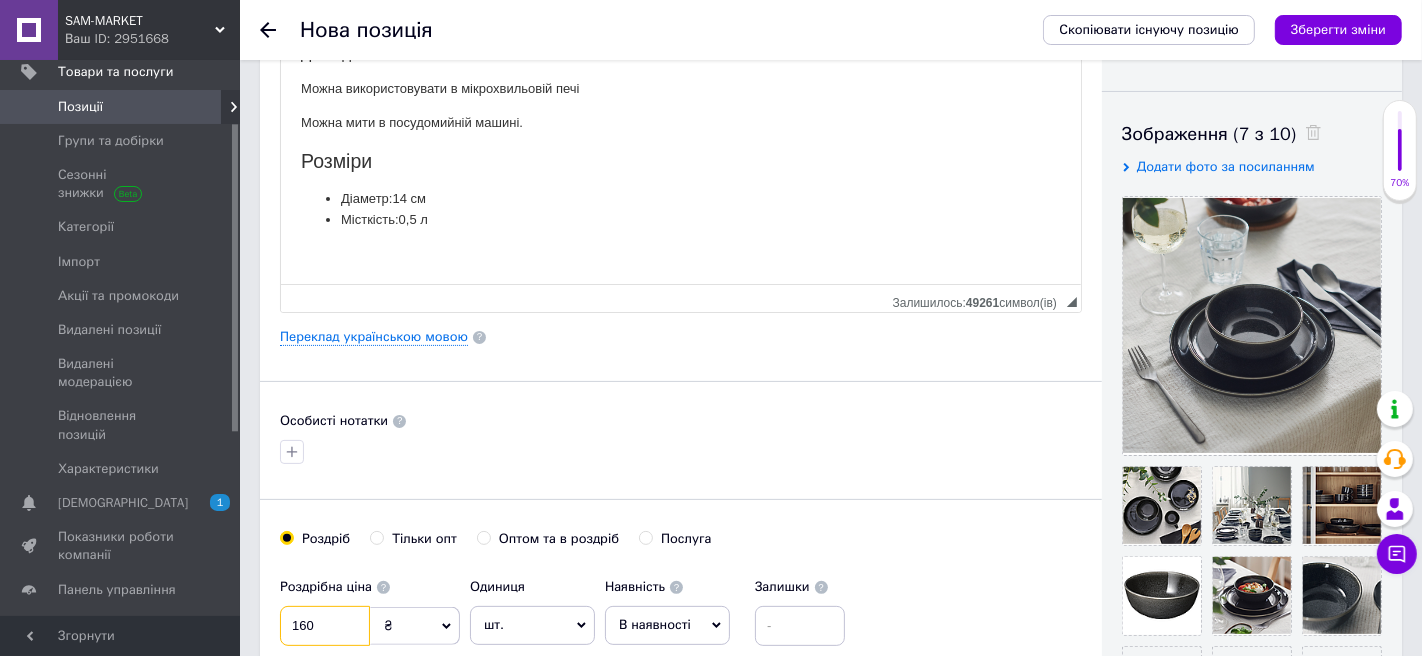scroll, scrollTop: 385, scrollLeft: 0, axis: vertical 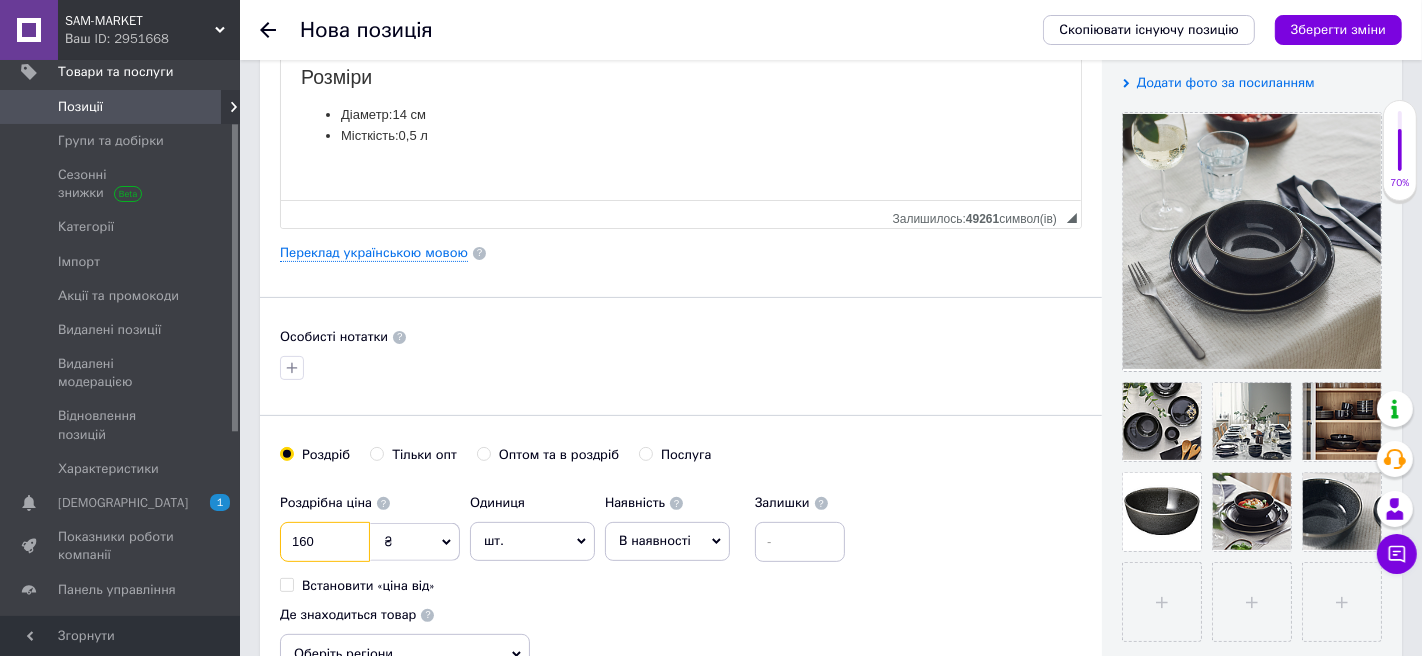 type on "160" 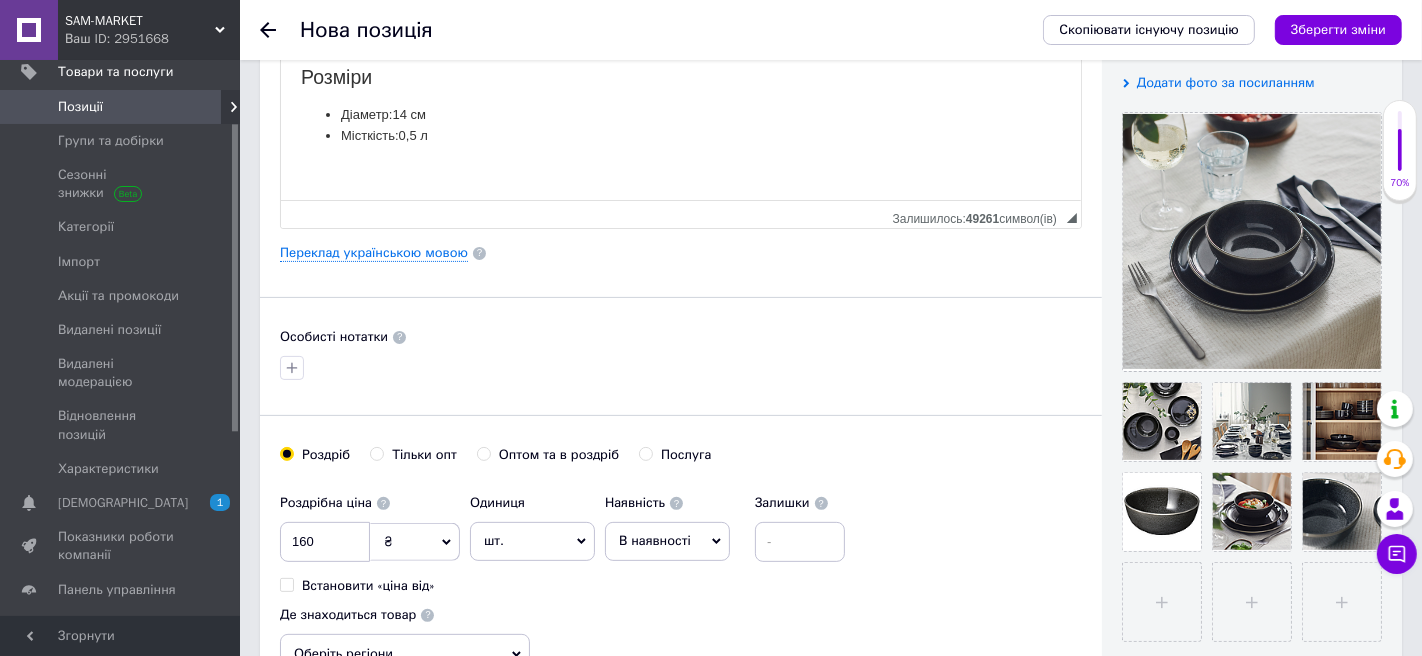 click 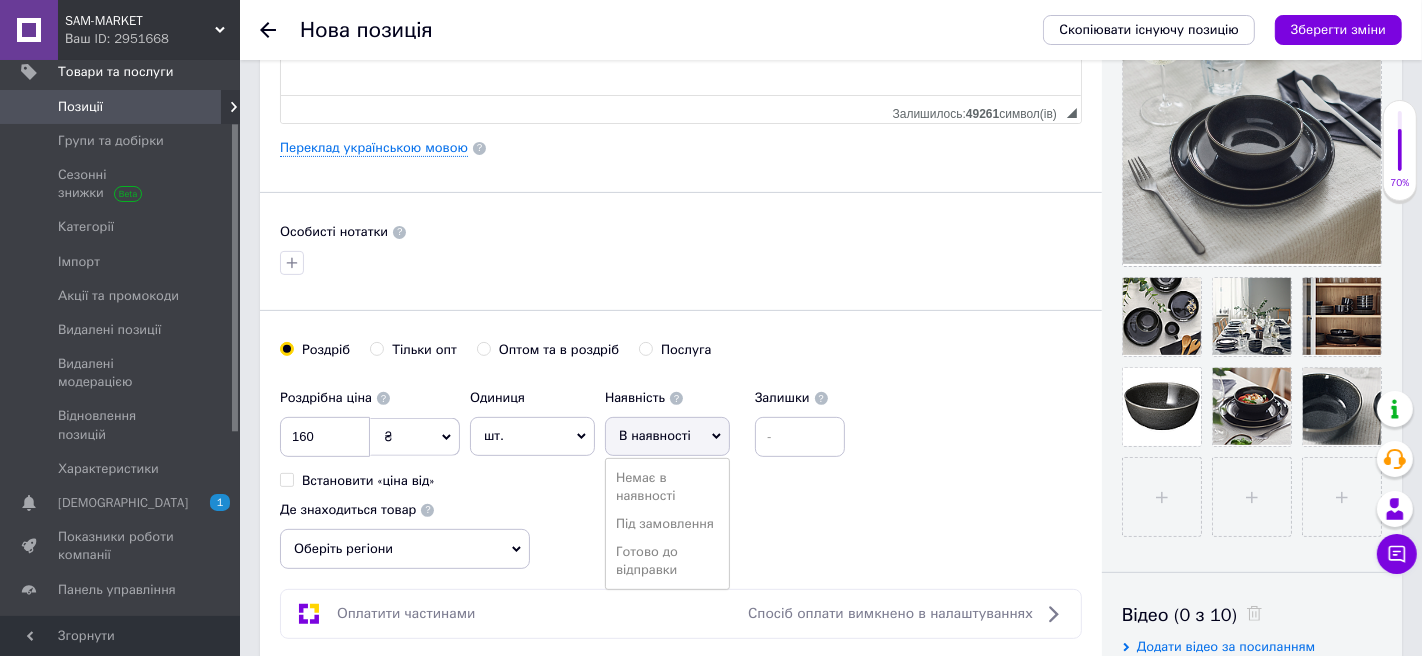 scroll, scrollTop: 534, scrollLeft: 0, axis: vertical 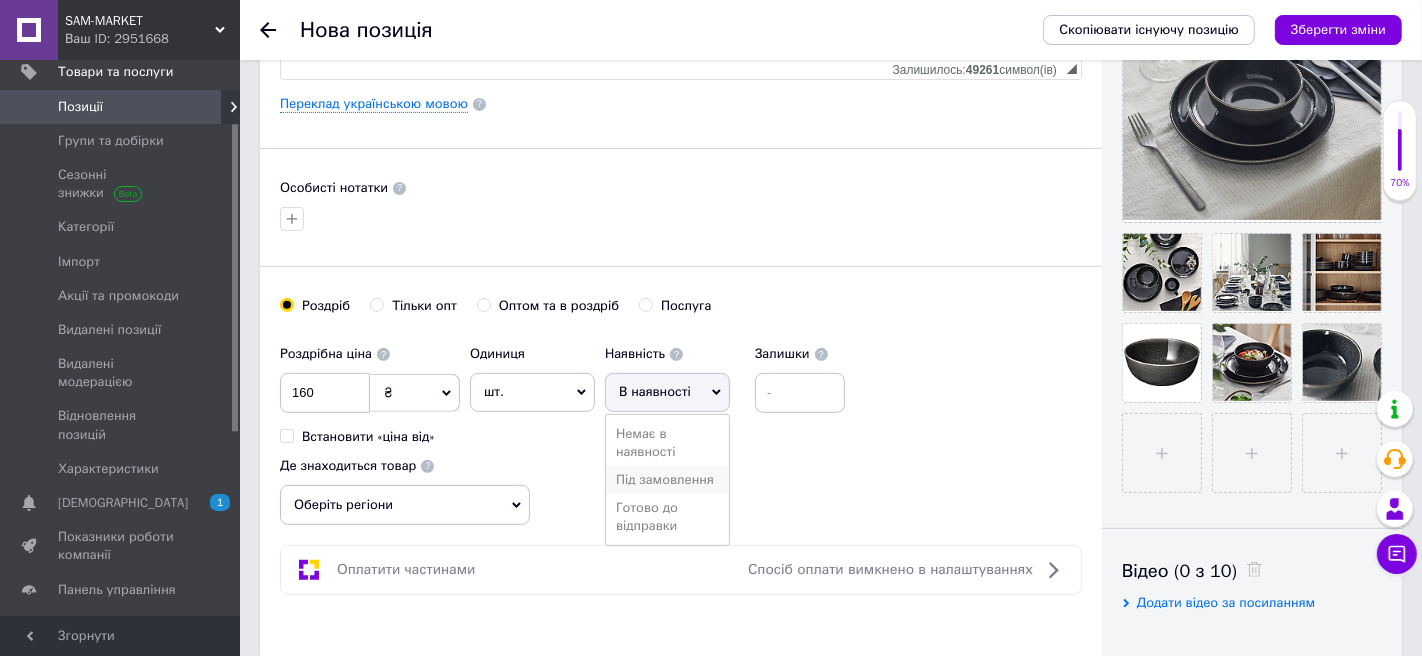 click on "Під замовлення" at bounding box center [667, 480] 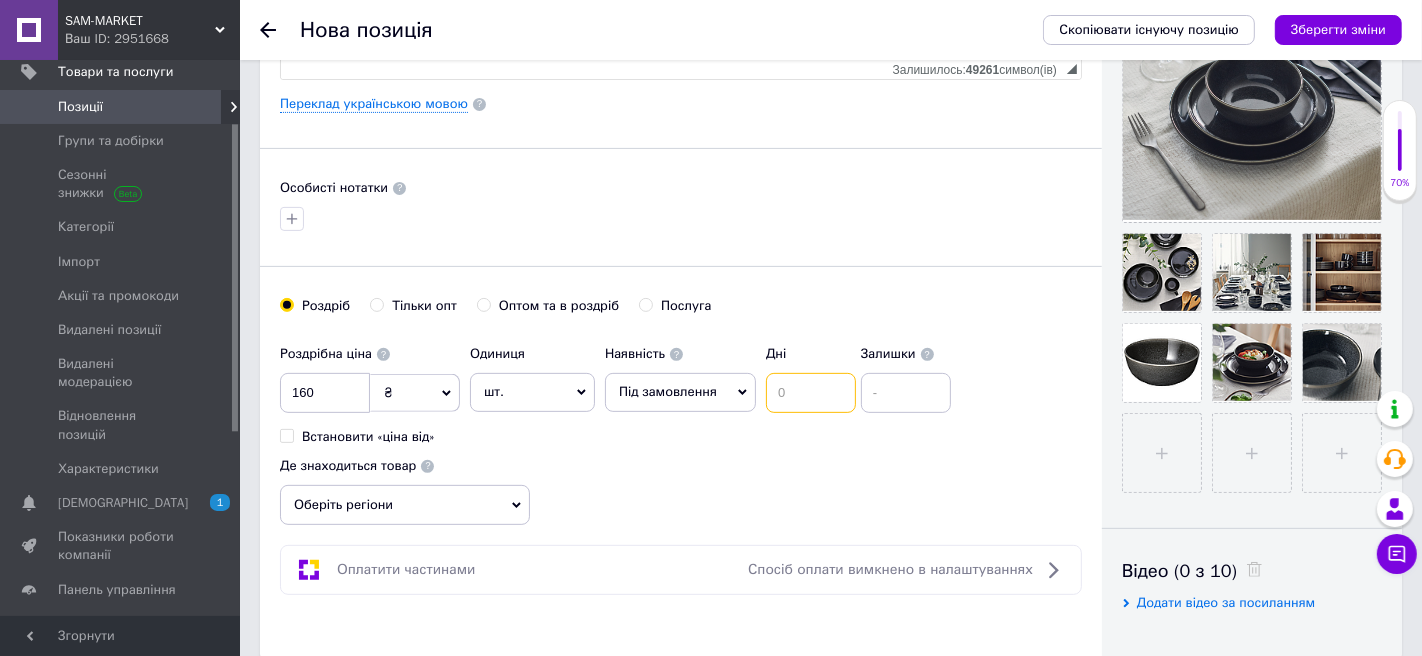 click at bounding box center (811, 393) 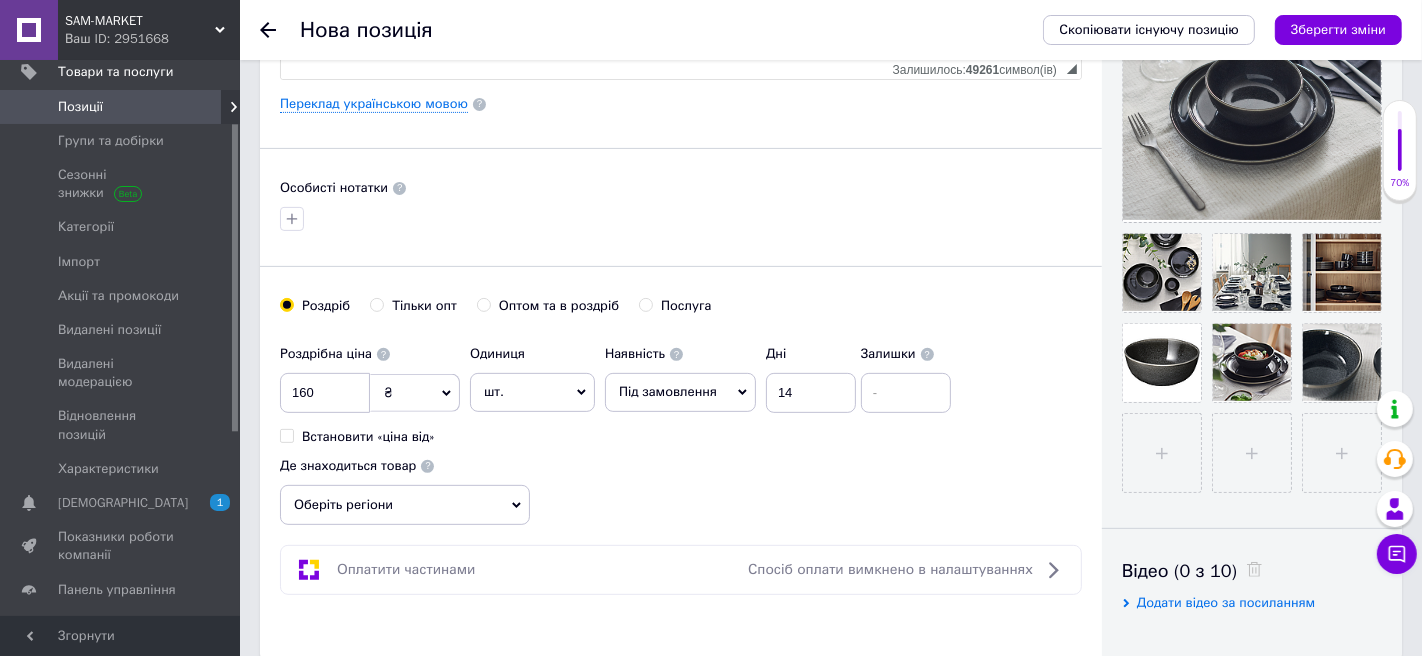 click on "Оберіть регіони" at bounding box center [405, 505] 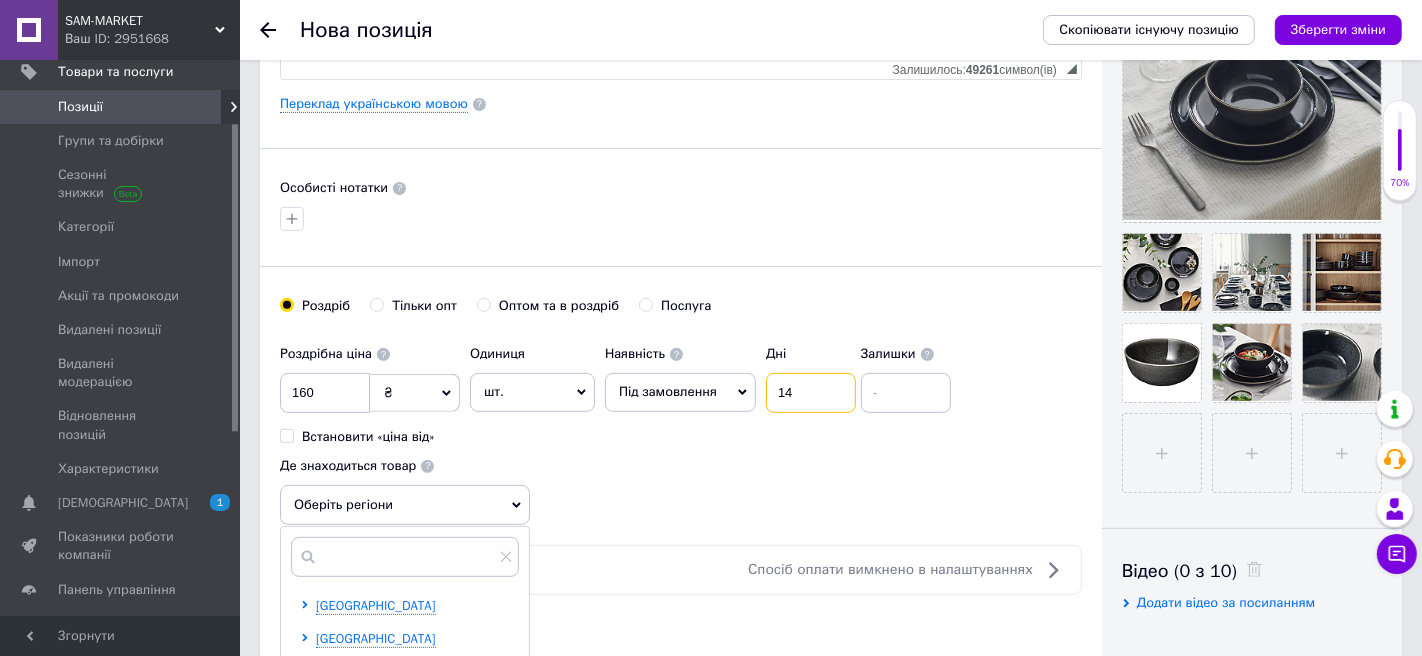 click on "14" at bounding box center [811, 393] 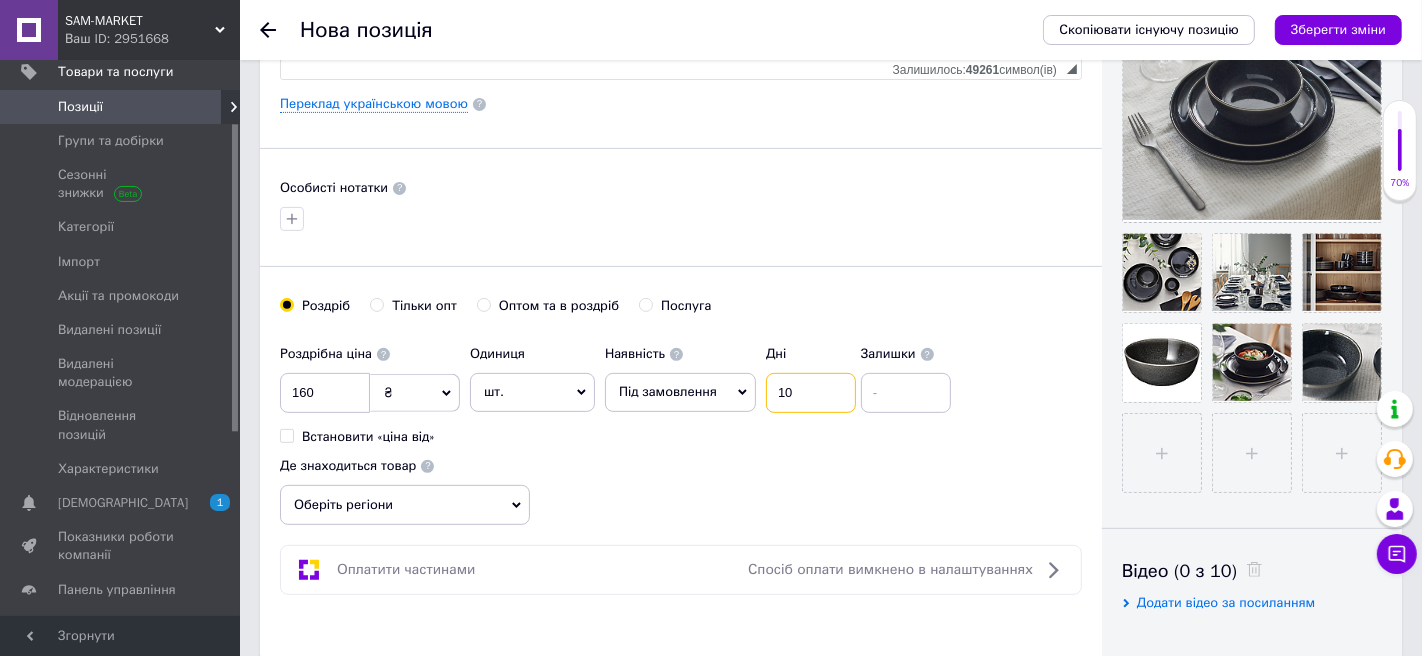 type on "10" 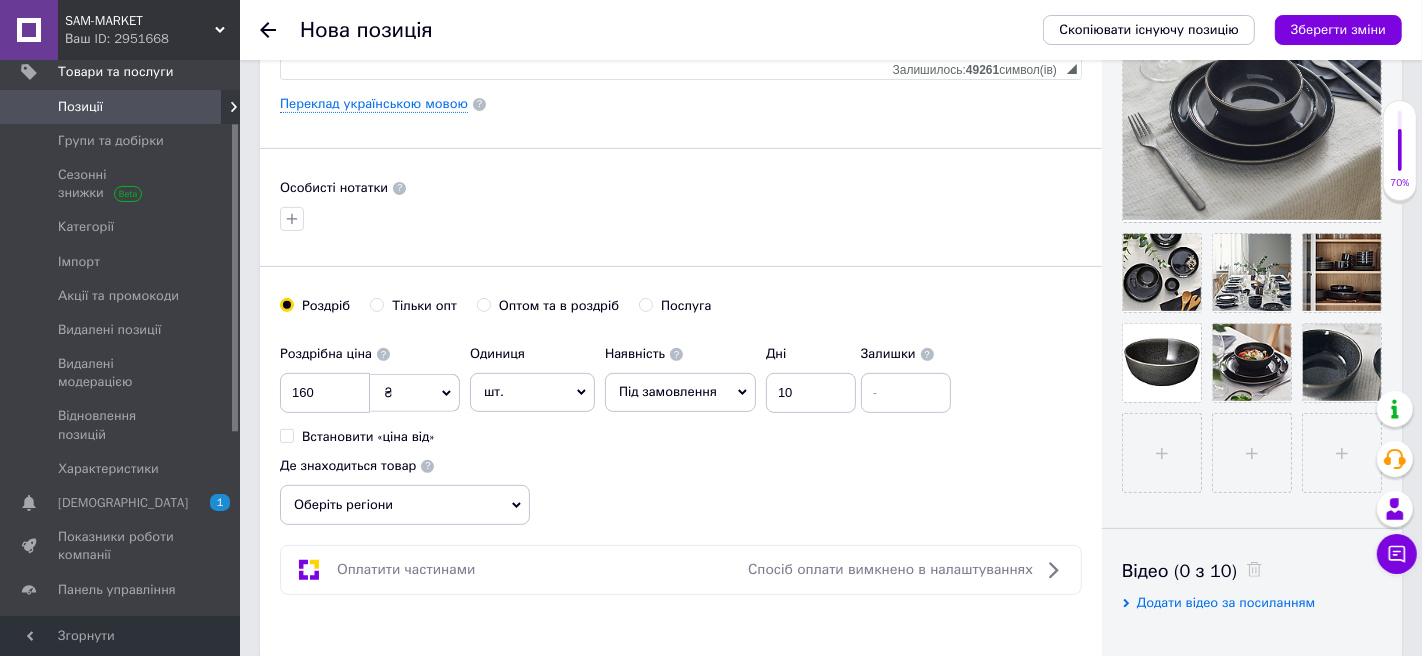 click on "Роздрібна ціна 160 ₴ $ EUR CHF GBP ¥ PLN ₸ MDL HUF KGS CNY TRY KRW lei Встановити «ціна від» Одиниця шт. Популярне комплект упаковка кв.м пара м кг пог.м послуга т а автоцистерна ампула б балон банка блістер бобіна бочка бут бухта в ват виїзд відро г г га година гр/кв.м гігакалорія д дав два місяці день доба доза є єврокуб з зміна к кВт каністра карат кв.дм кв.м кв.см кв.фут квартал кг кг/кв.м км колесо комплект коробка куб.дм куб.м л л лист м м мВт мл мм моток місяць мішок н набір номер о об'єкт од. п палетомісце пара партія пач пог.м послуга посівна одиниця птахомісце півроку пігулка" at bounding box center [620, 390] 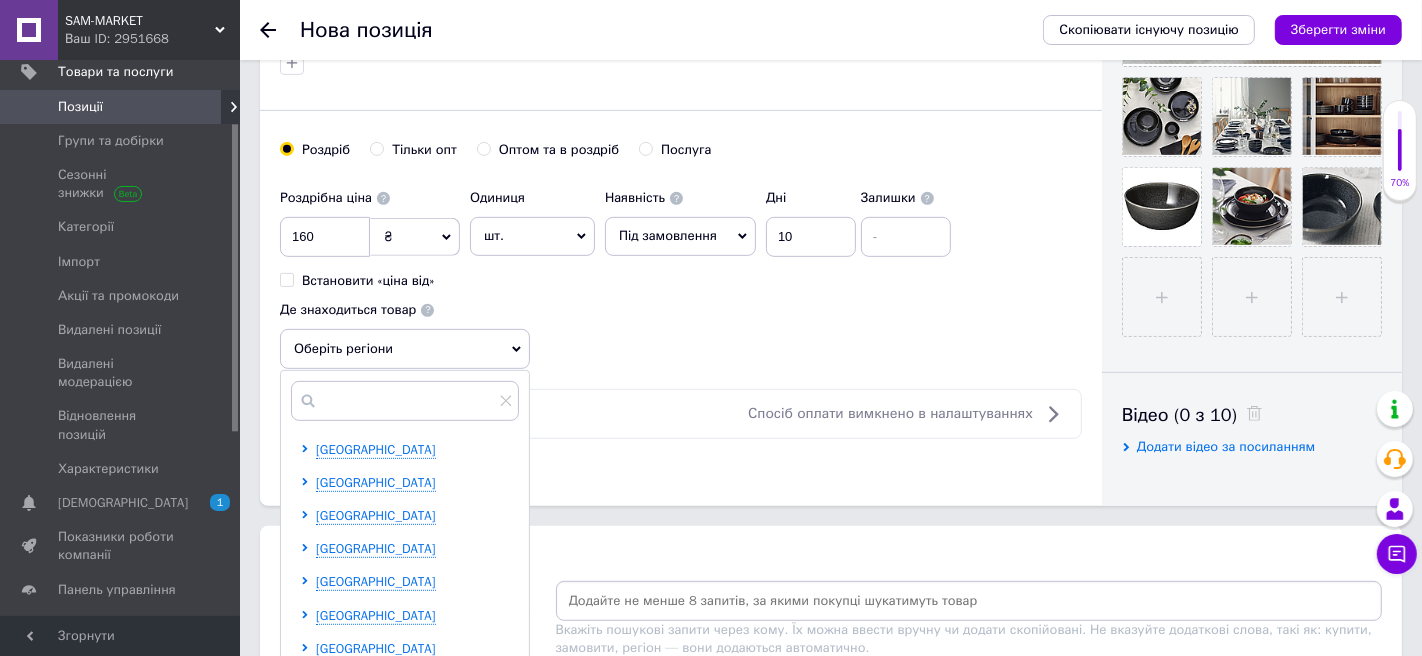 scroll, scrollTop: 691, scrollLeft: 0, axis: vertical 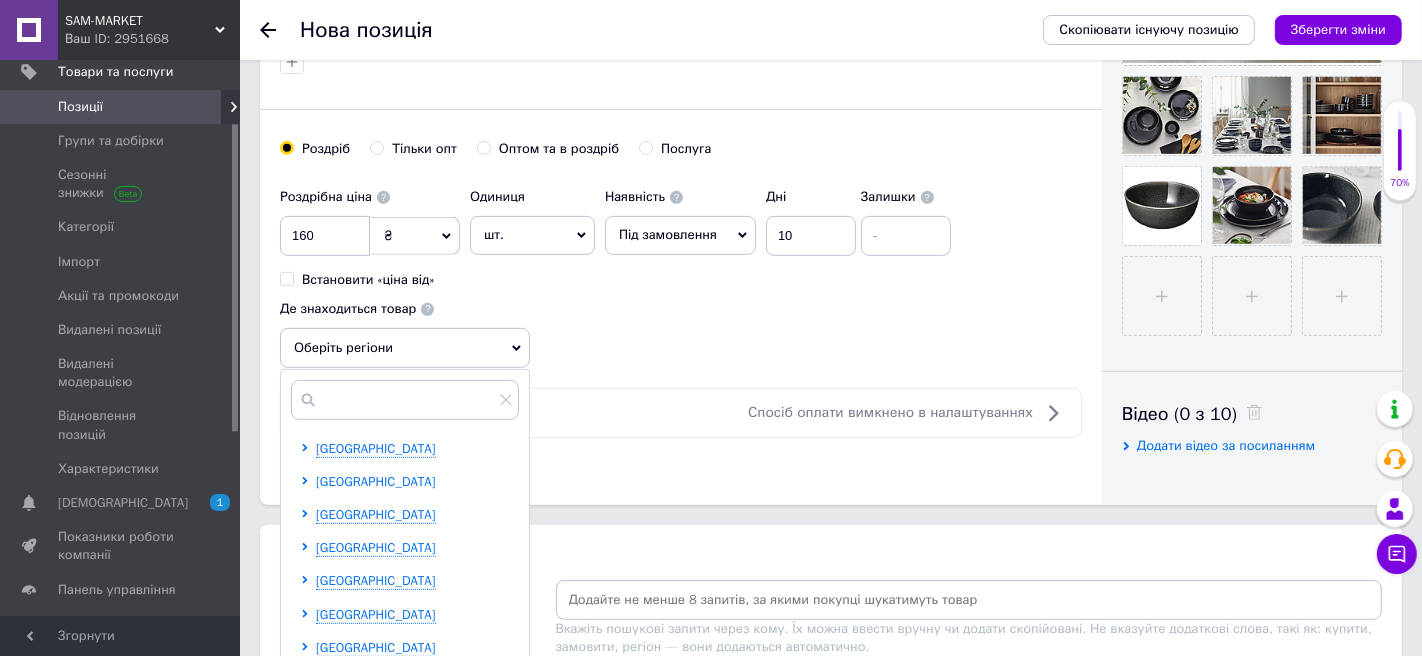 click on "[GEOGRAPHIC_DATA]" at bounding box center [376, 481] 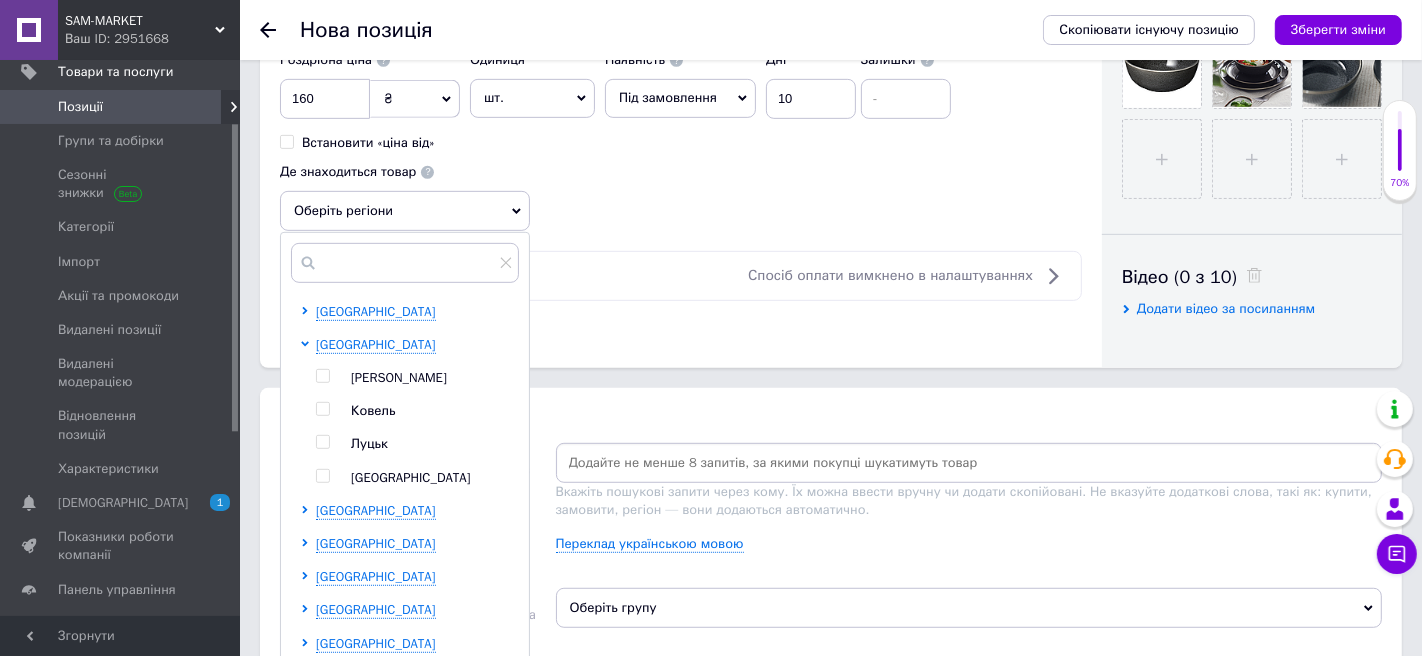 scroll, scrollTop: 852, scrollLeft: 0, axis: vertical 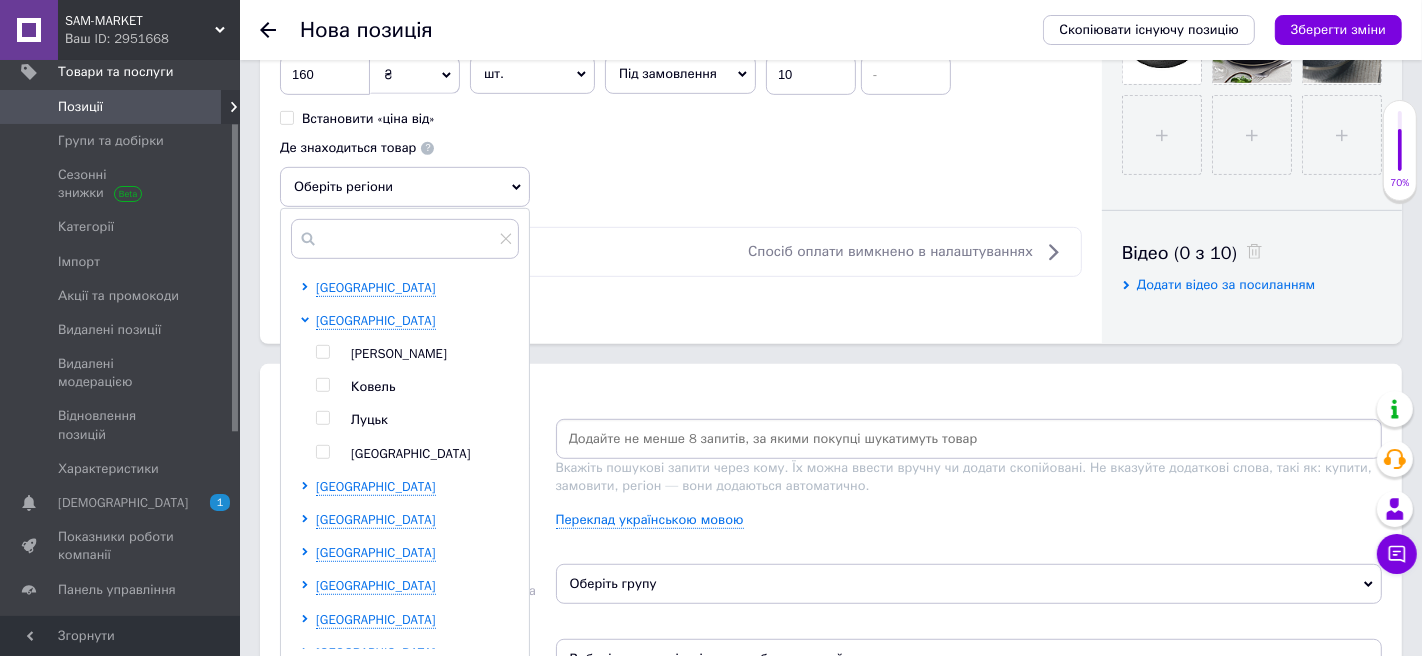 click at bounding box center (322, 418) 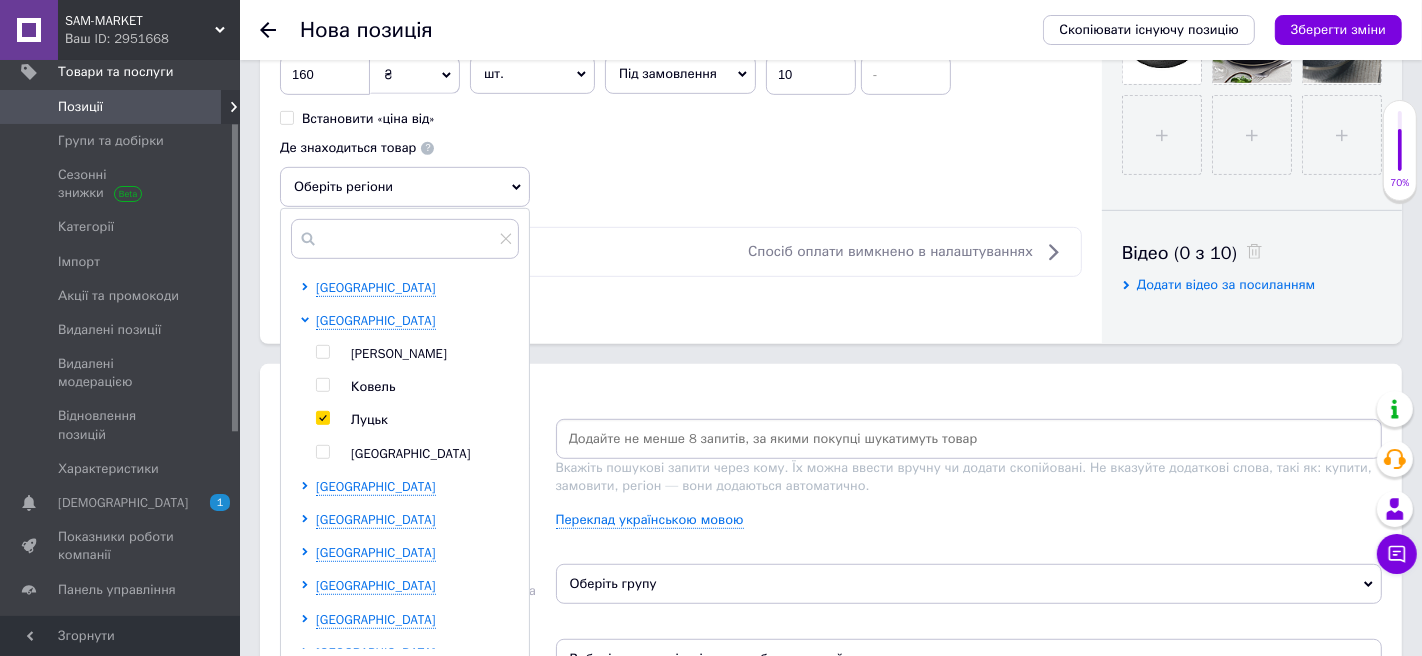 checkbox on "true" 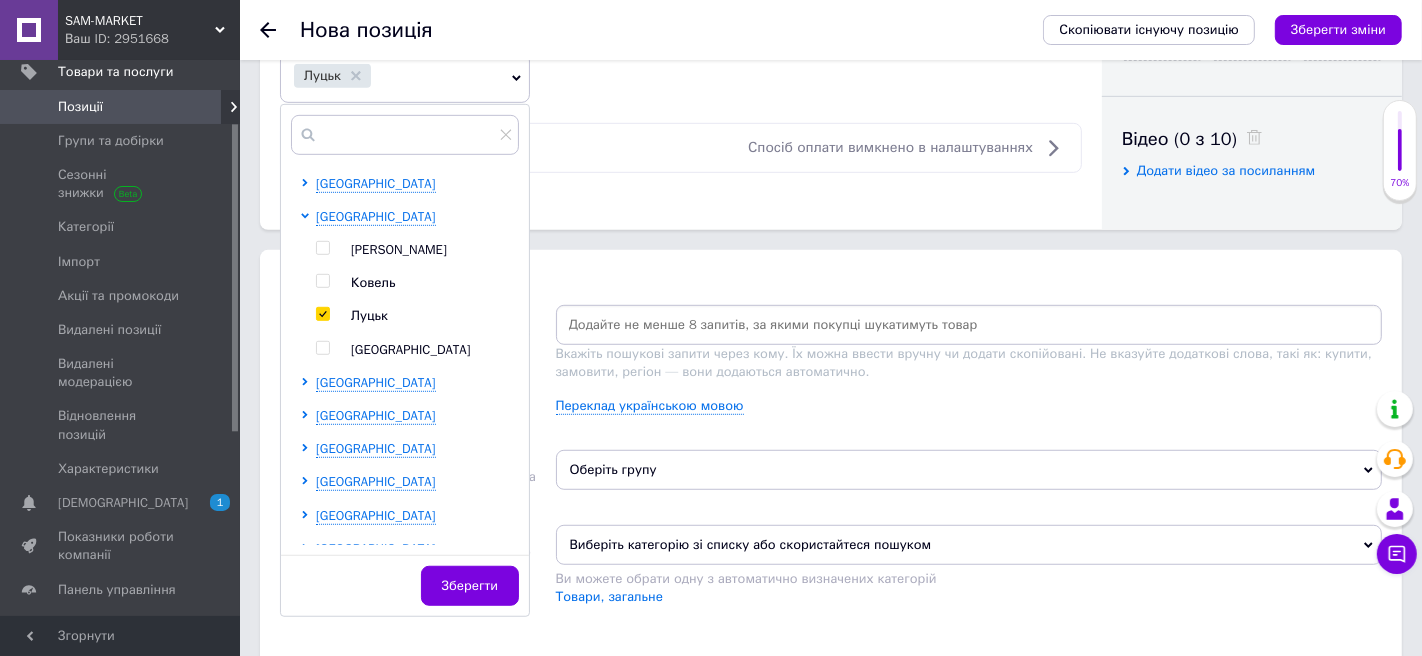 scroll, scrollTop: 990, scrollLeft: 0, axis: vertical 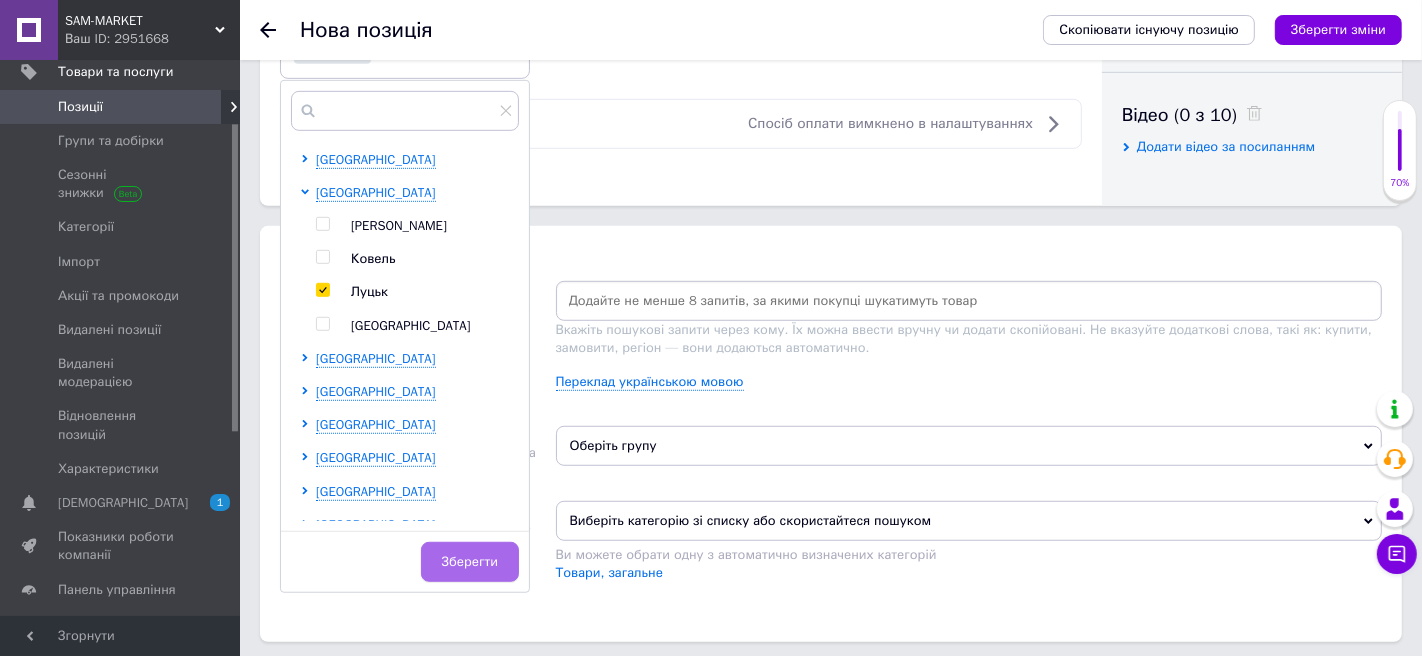 click on "Зберегти" at bounding box center (470, 562) 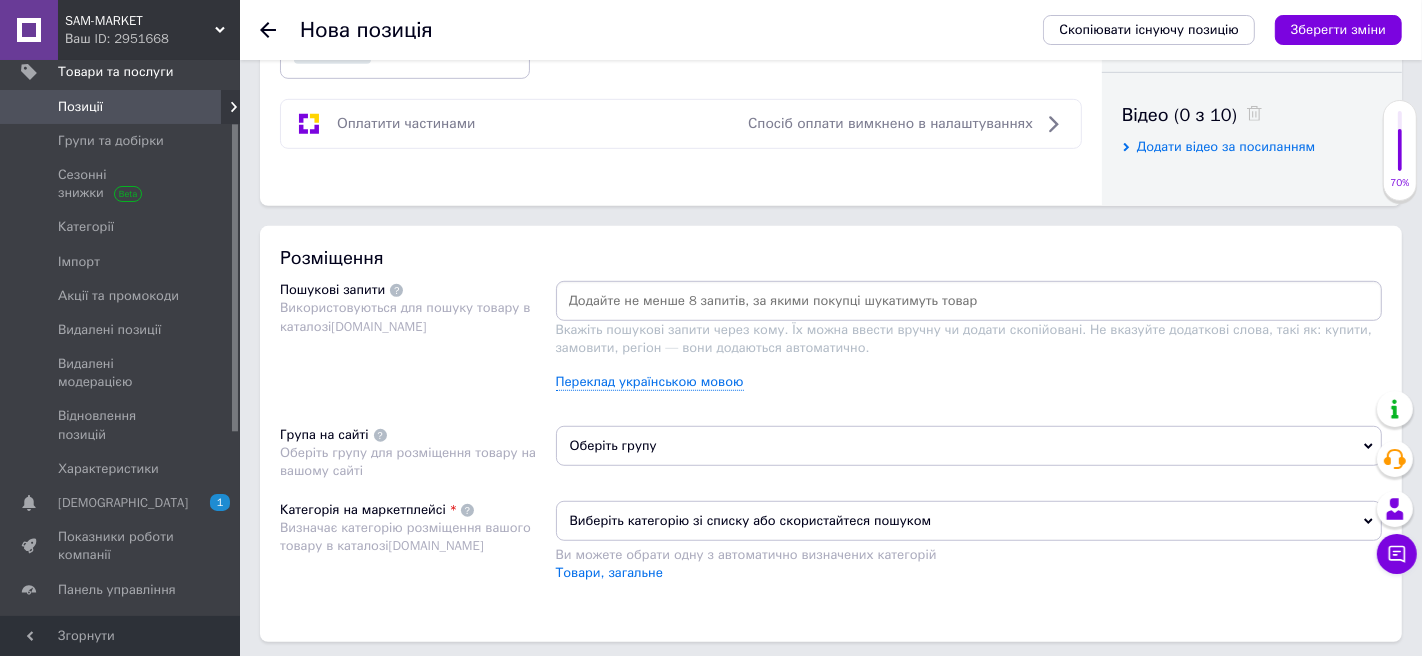 click at bounding box center [969, 301] 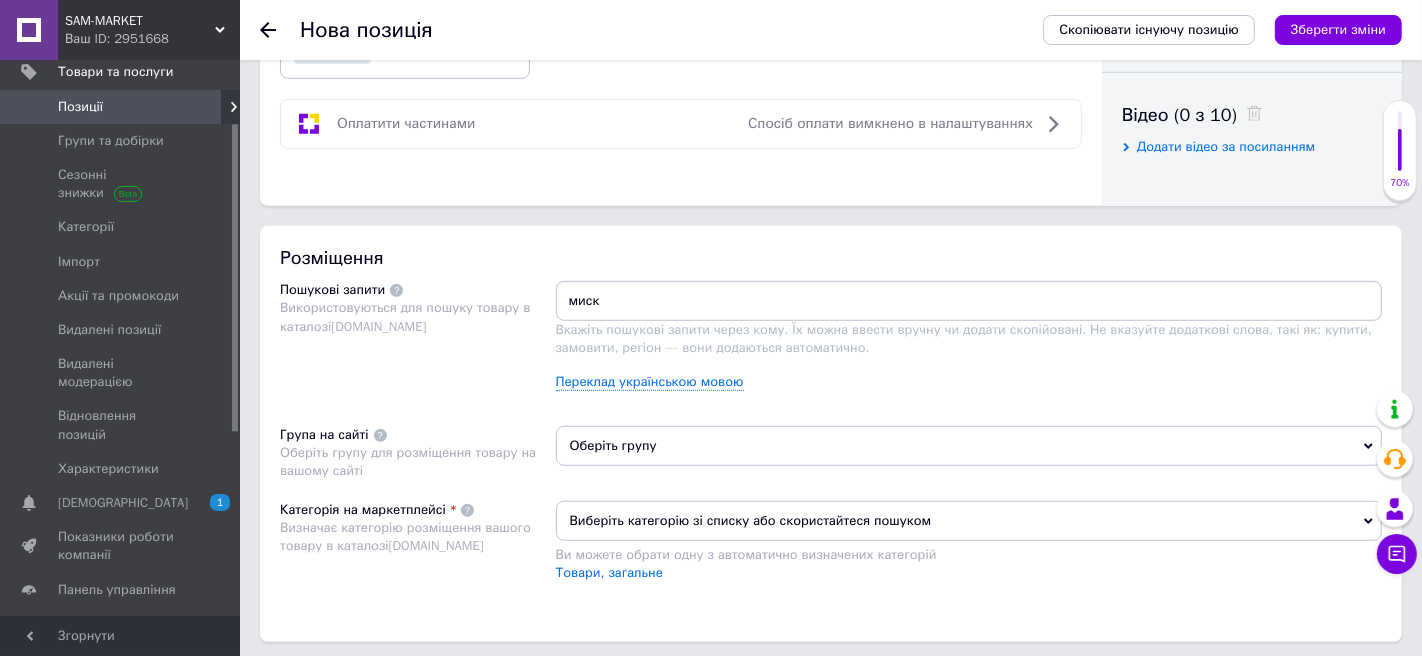 type on "миска" 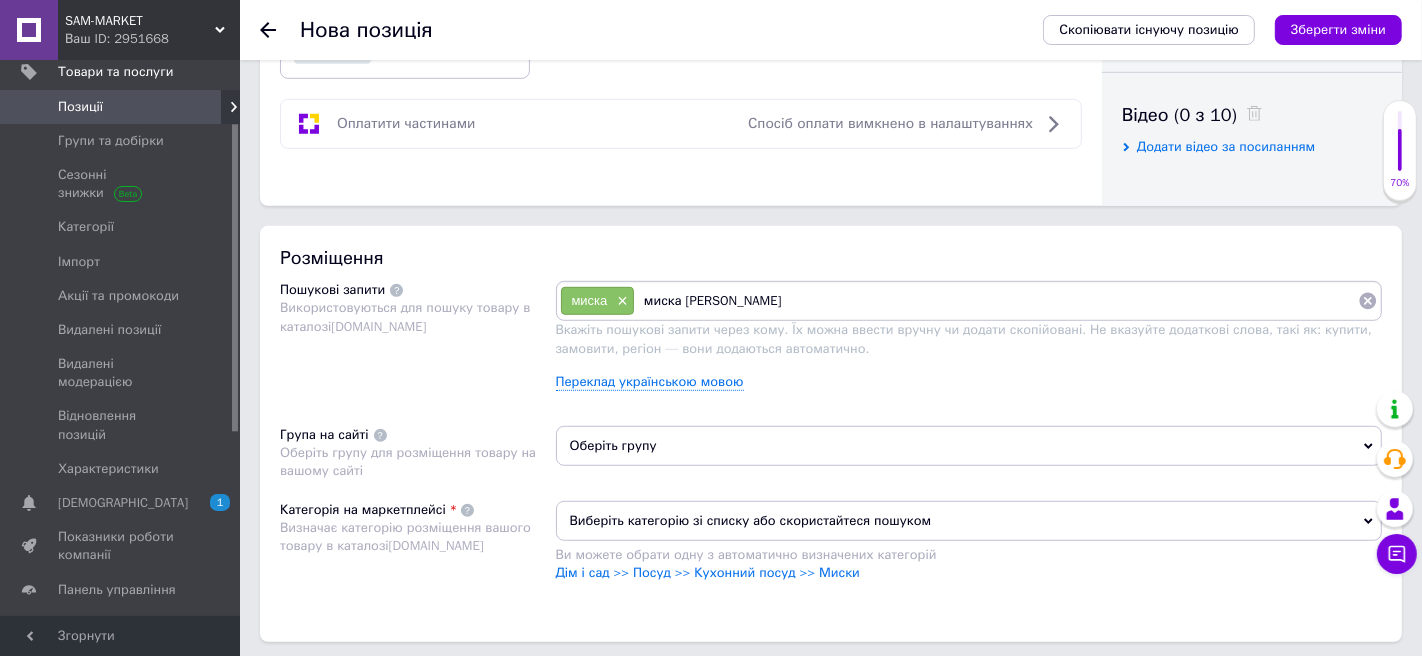 type on "миска [PERSON_NAME]" 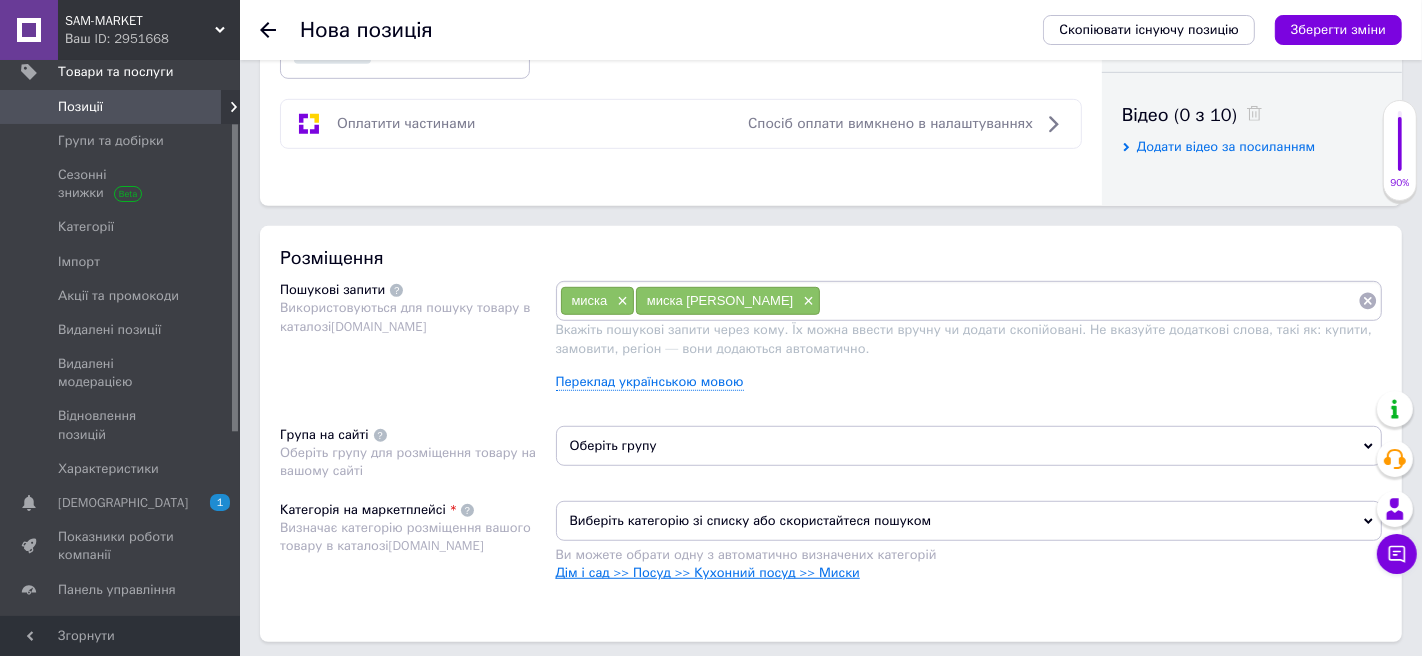 click on "Дім і сад >> Посуд >> Кухонний посуд >> Миски" at bounding box center (708, 572) 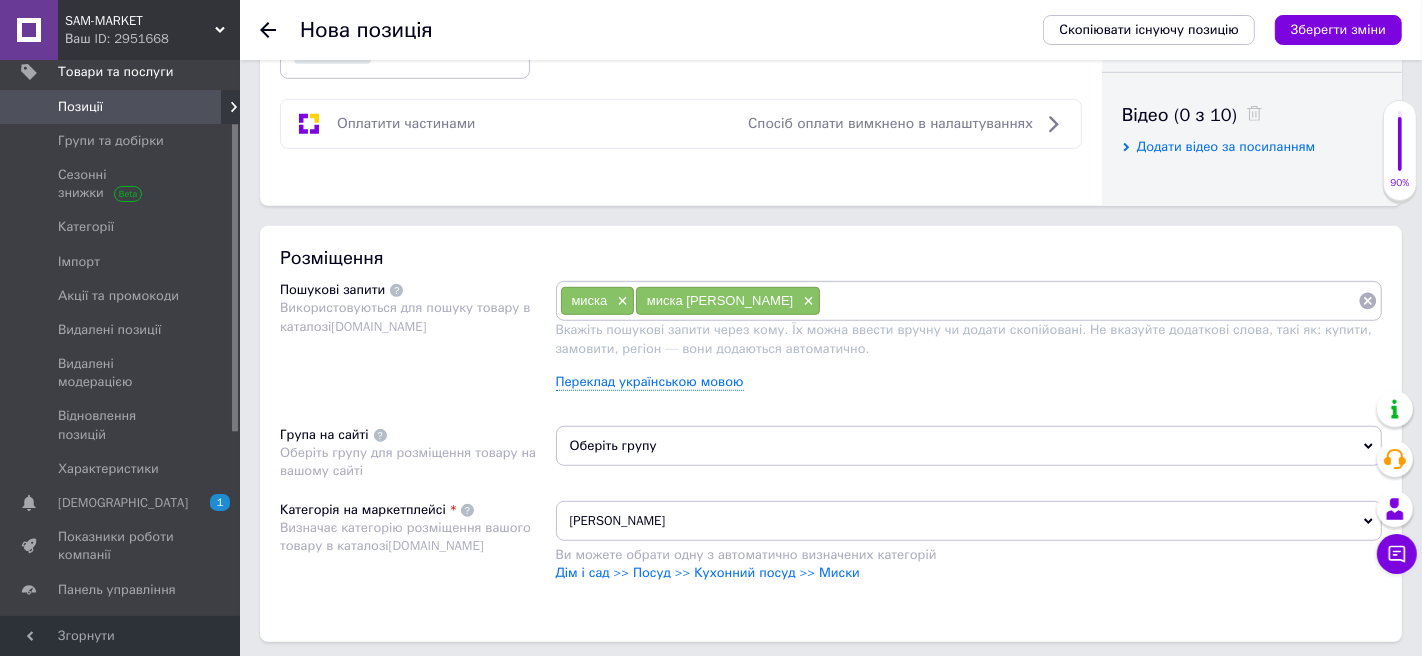 click at bounding box center [1089, 301] 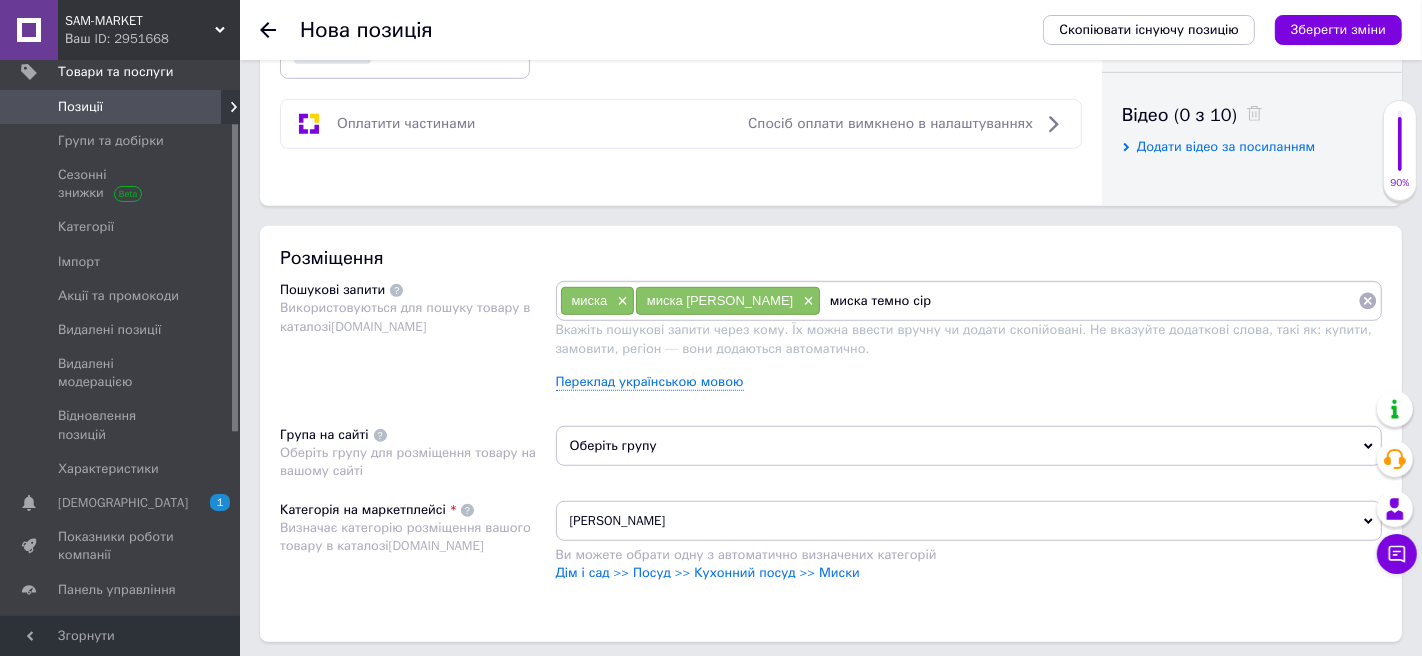 type on "миска темно сіра" 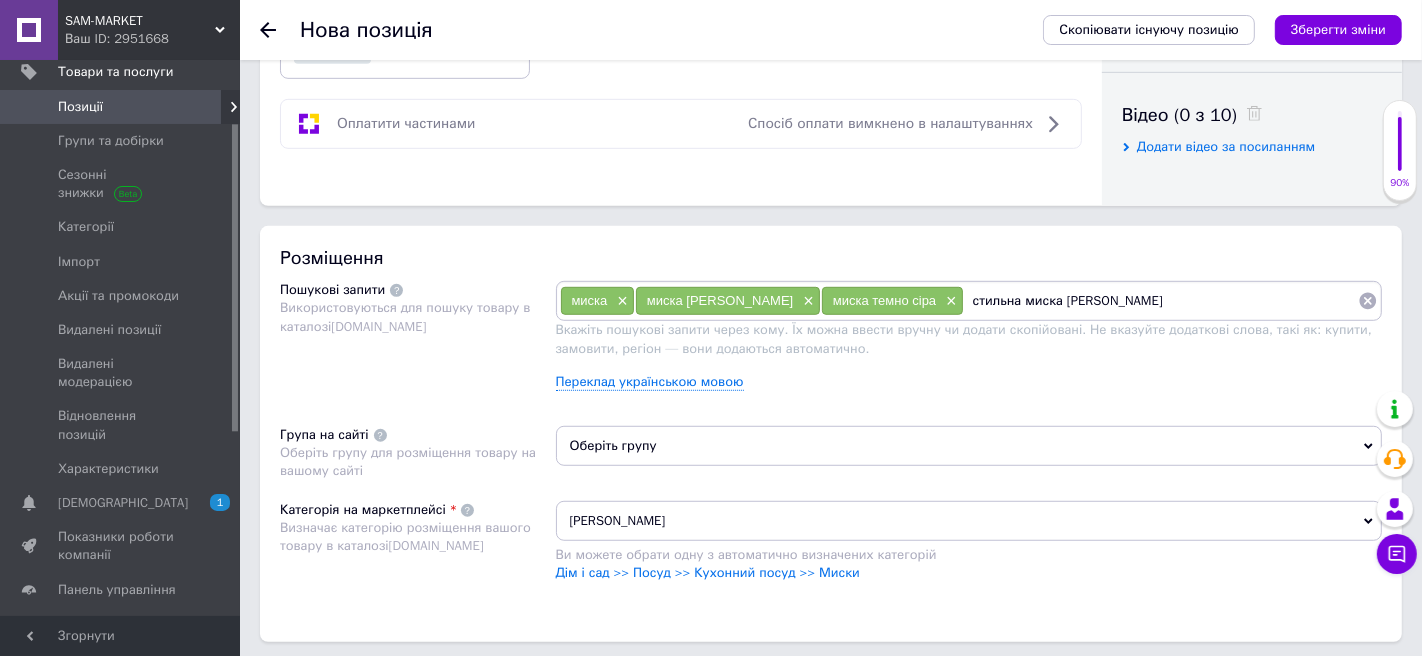 type on "стильна миска [PERSON_NAME]" 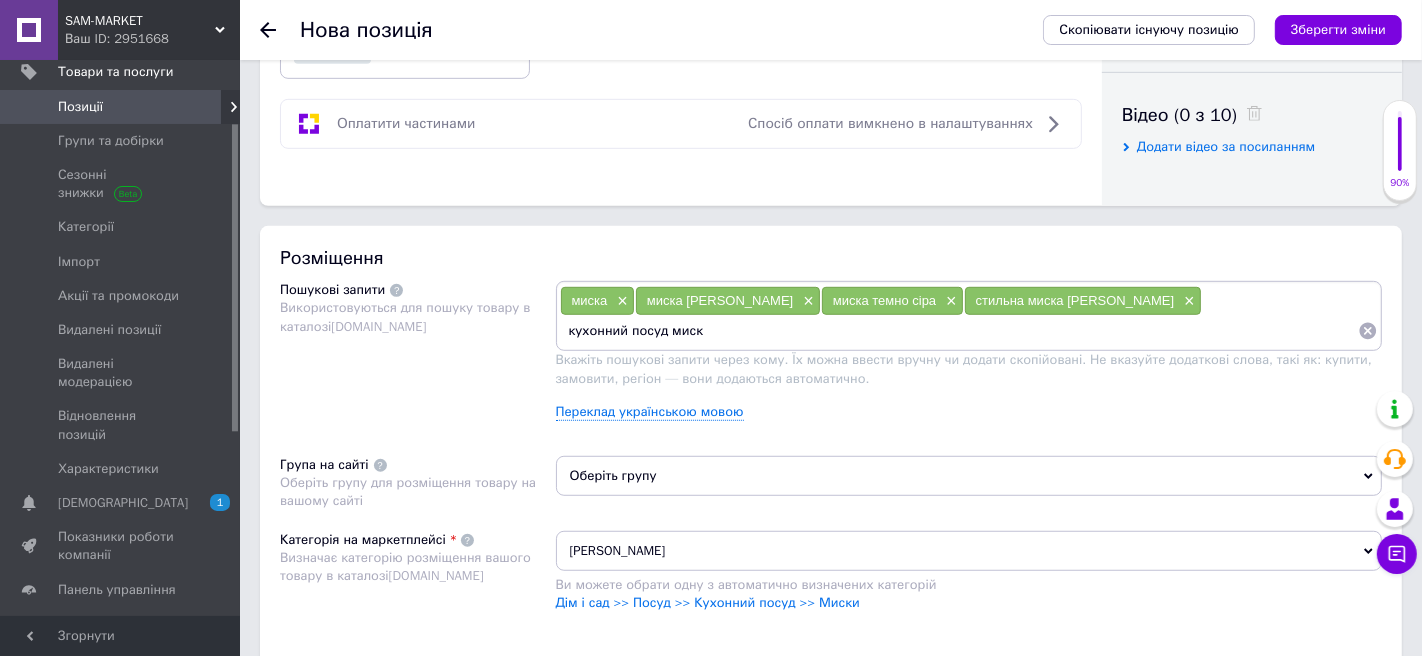 type on "кухонний посуд миска" 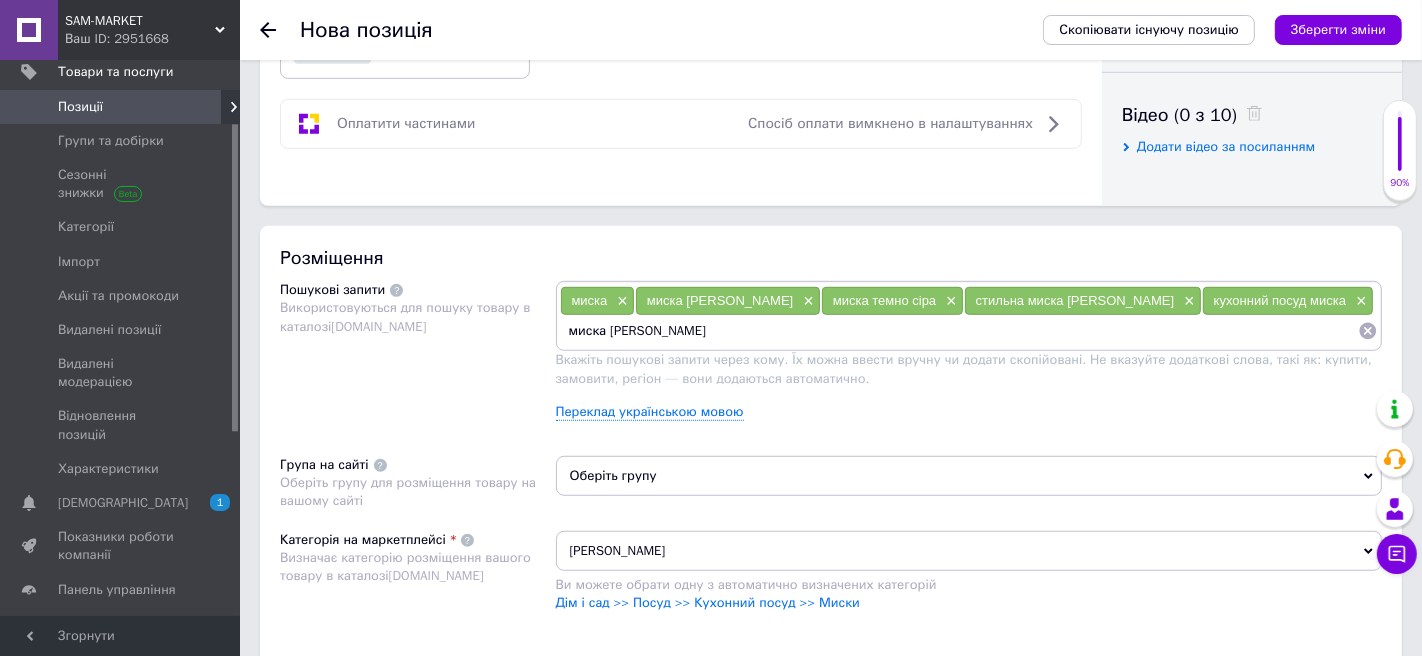 type on "миска [PERSON_NAME]" 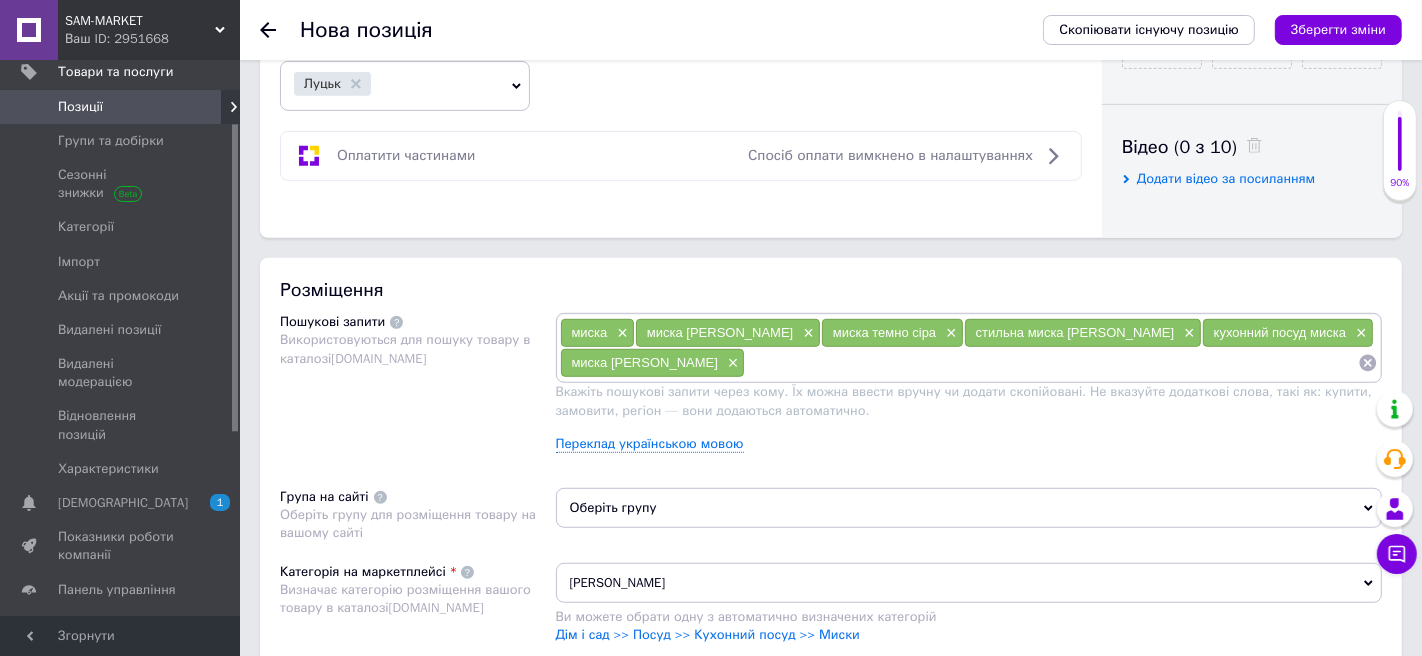 scroll, scrollTop: 1008, scrollLeft: 0, axis: vertical 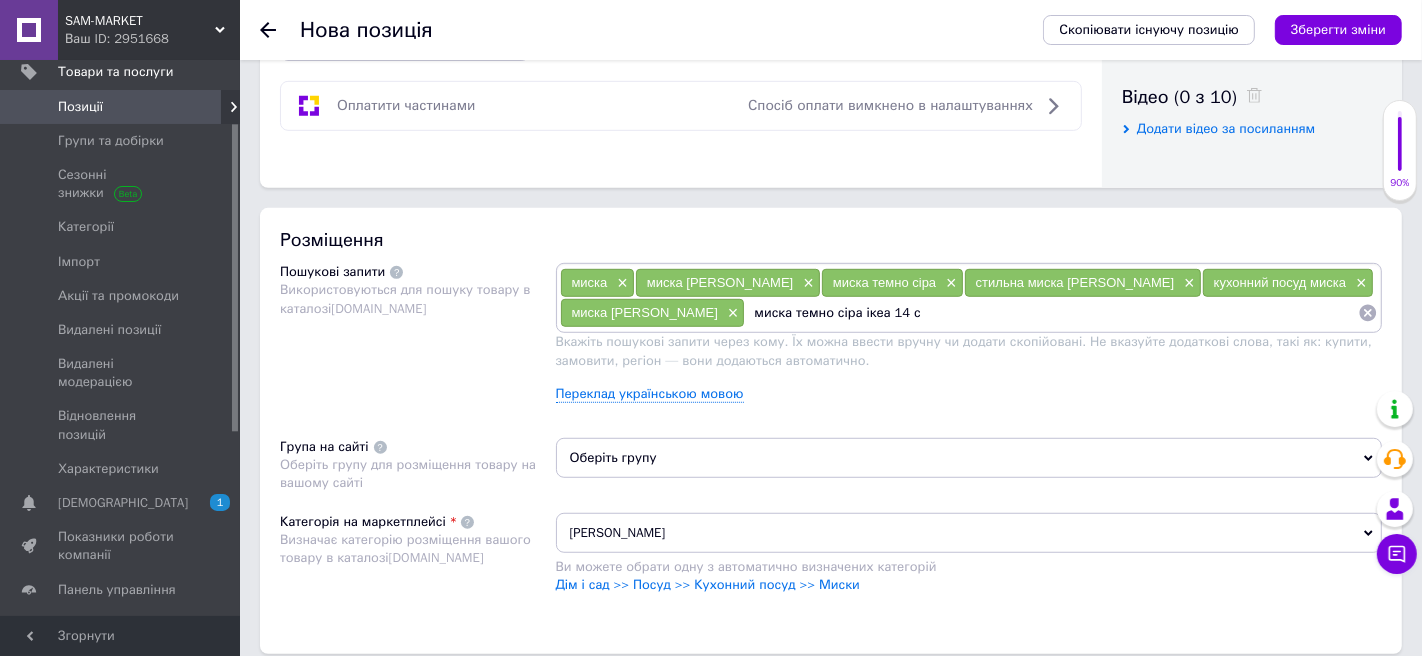 type on "миска темно сіра ікеа 14 см" 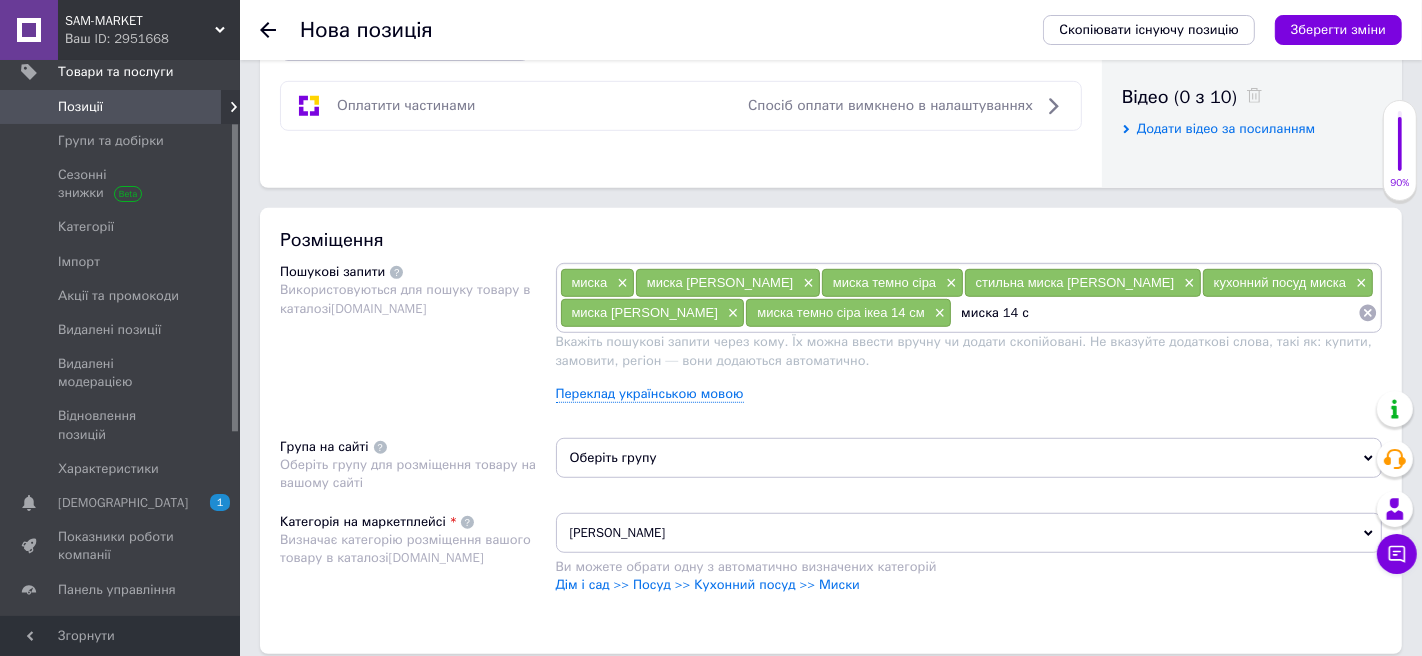 type on "миска 14 см" 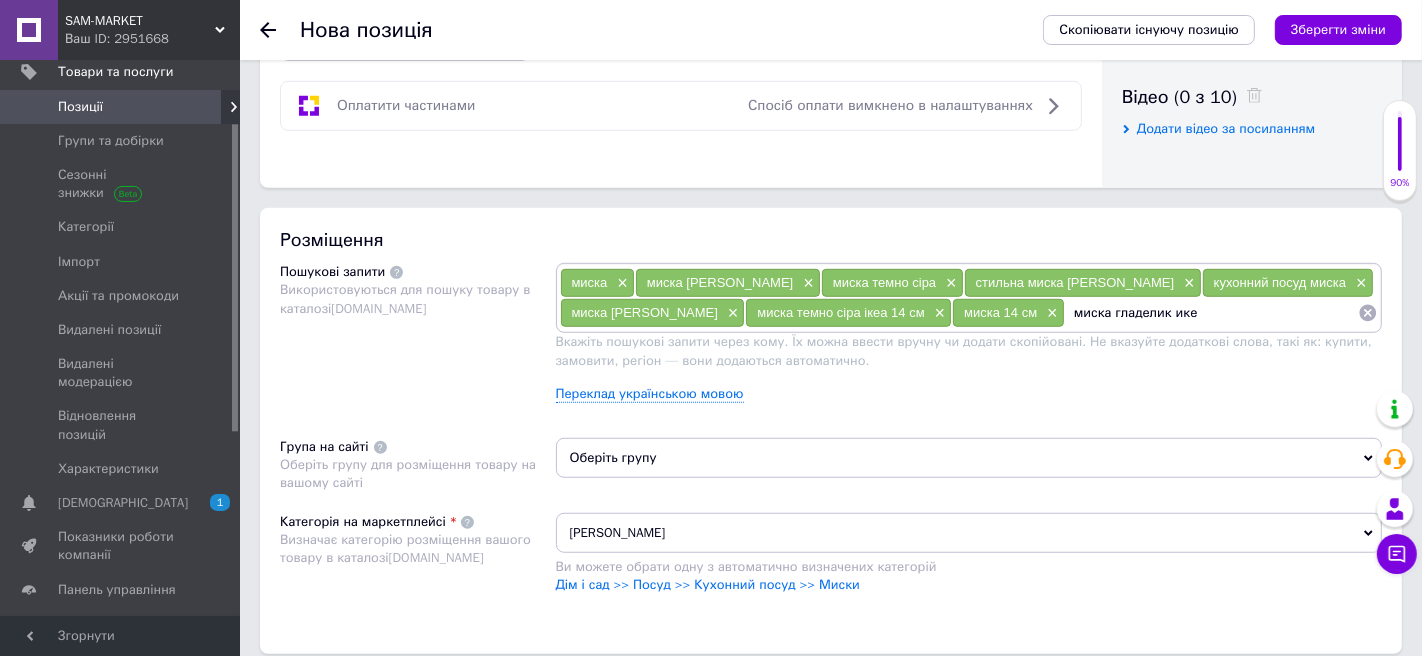 type on "миска гладелик икеа" 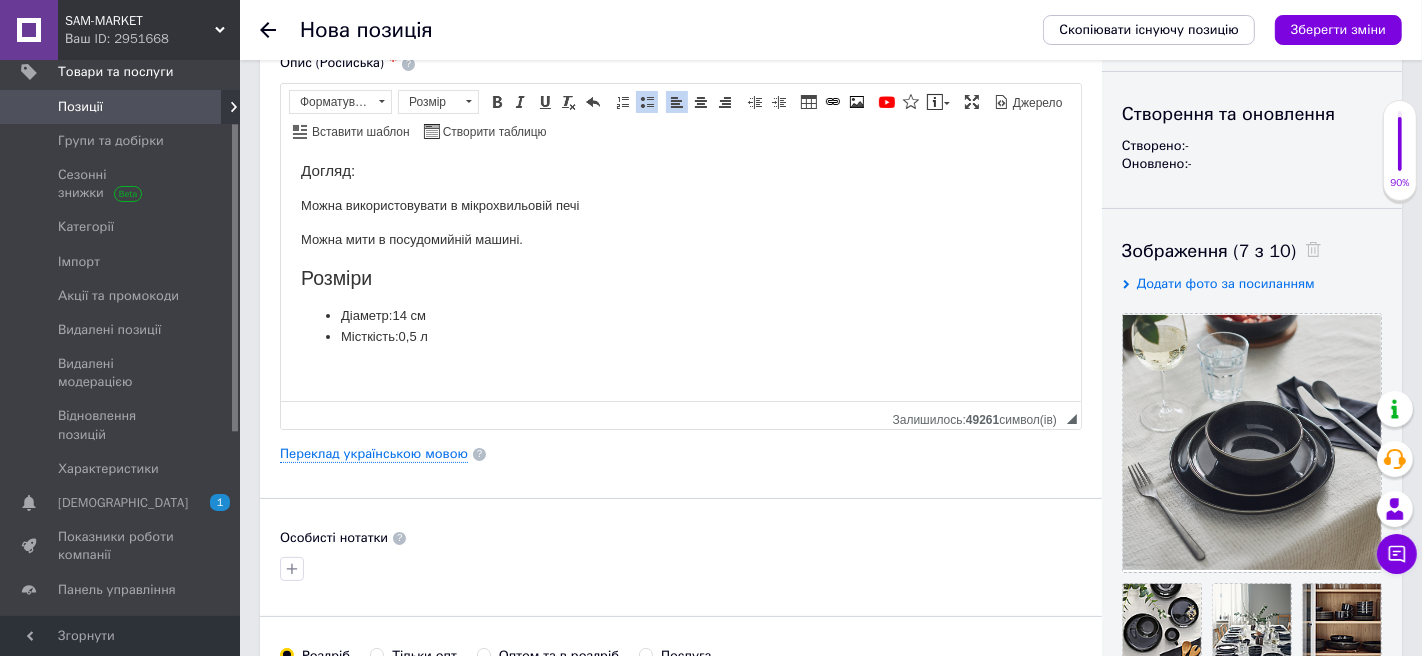 scroll, scrollTop: 103, scrollLeft: 0, axis: vertical 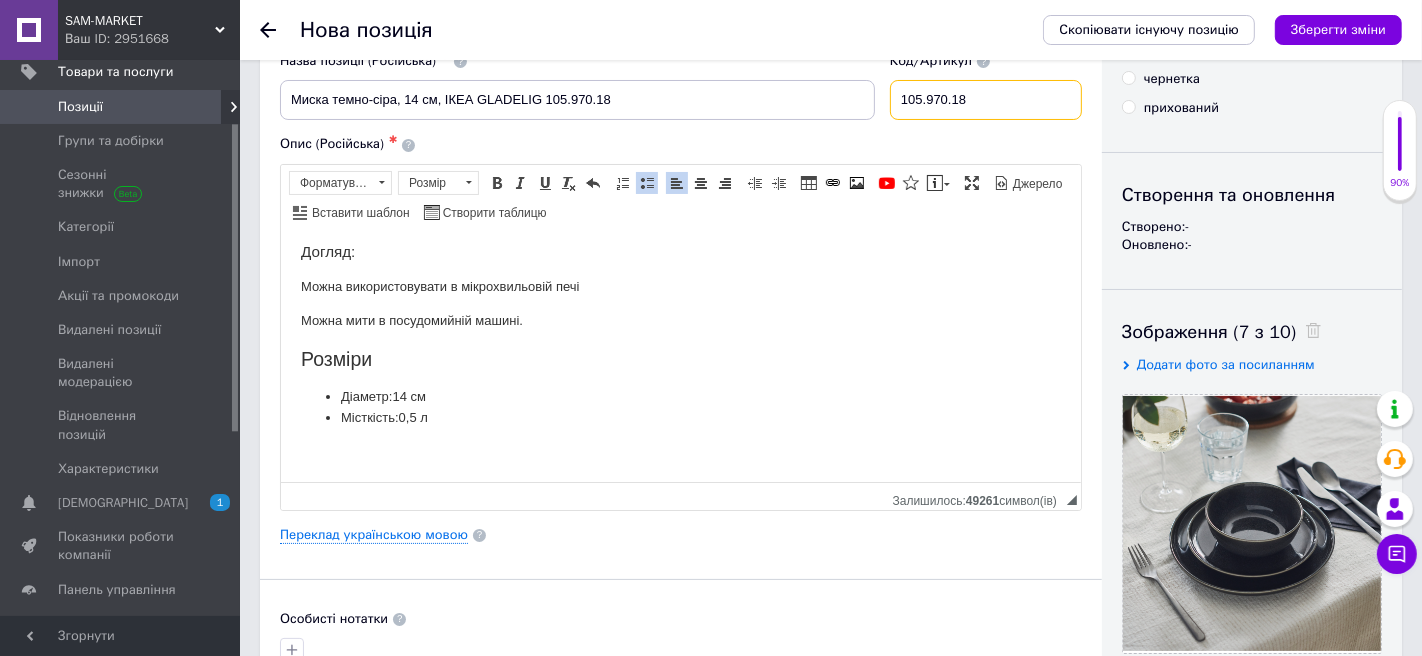 click on "105.970.18" at bounding box center [986, 100] 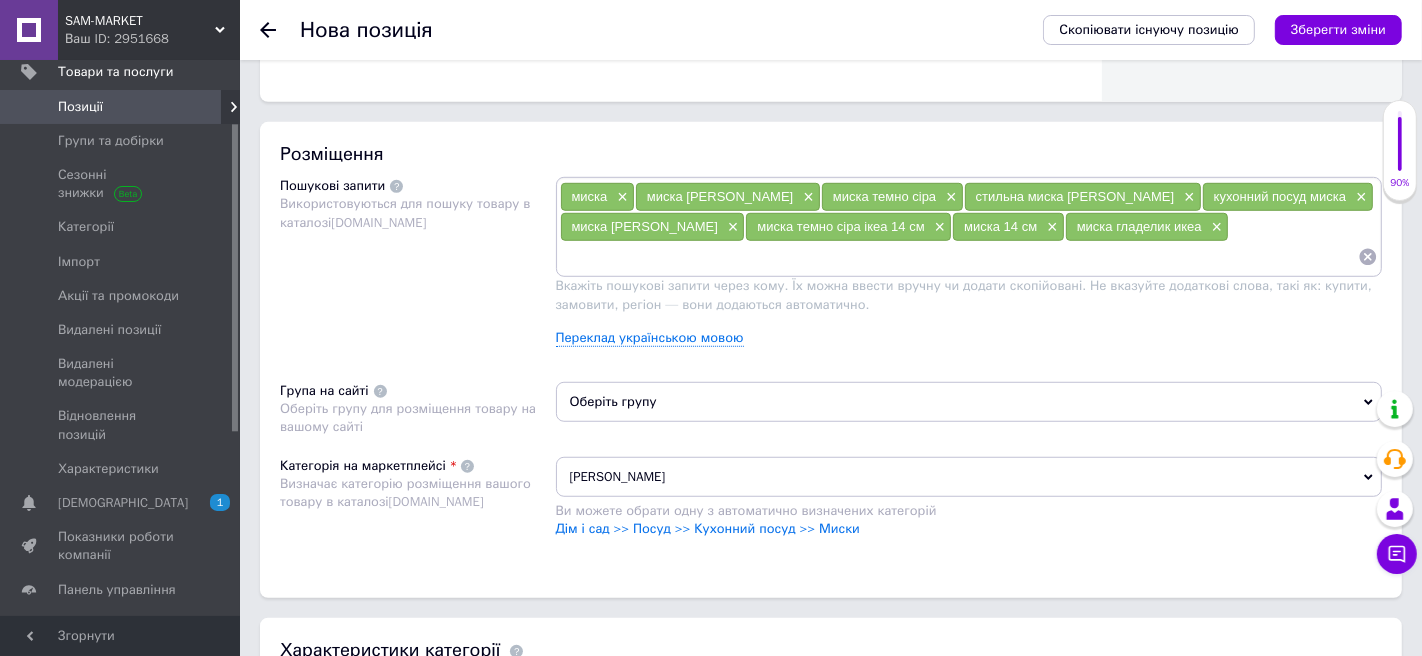 scroll, scrollTop: 1083, scrollLeft: 0, axis: vertical 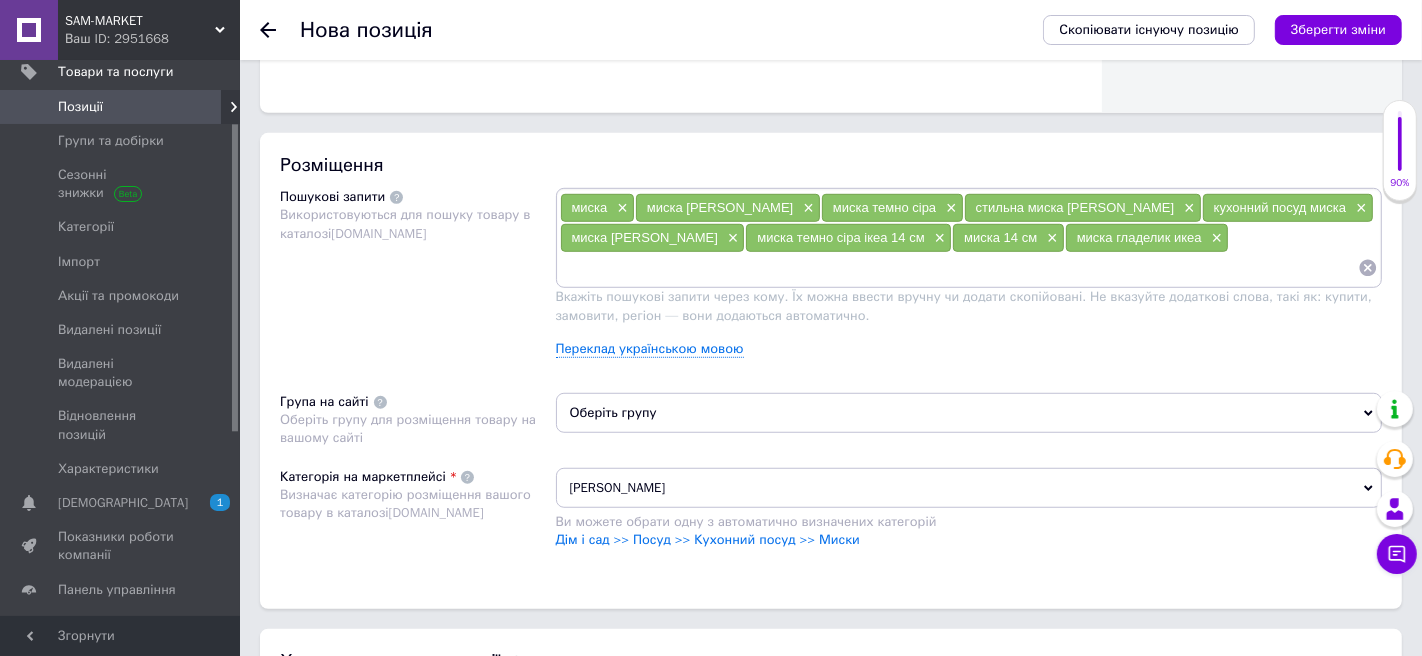 click at bounding box center [959, 268] 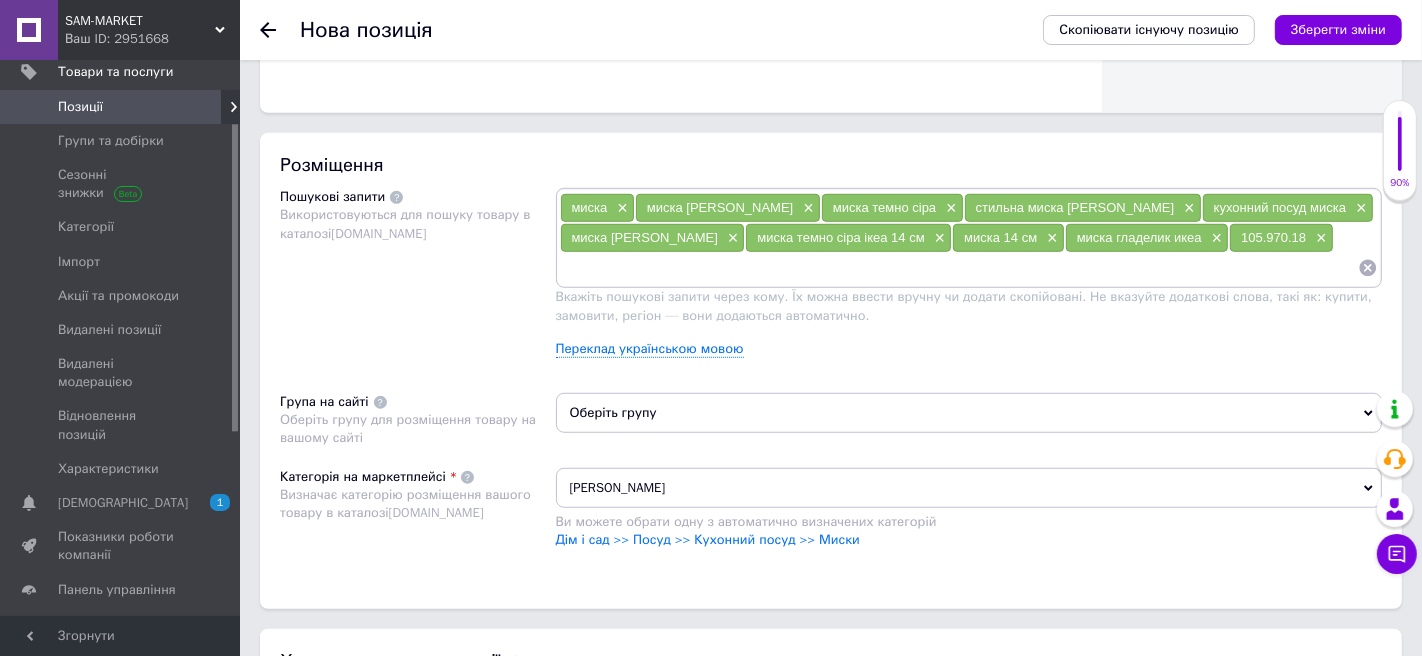 paste on "105.970.18" 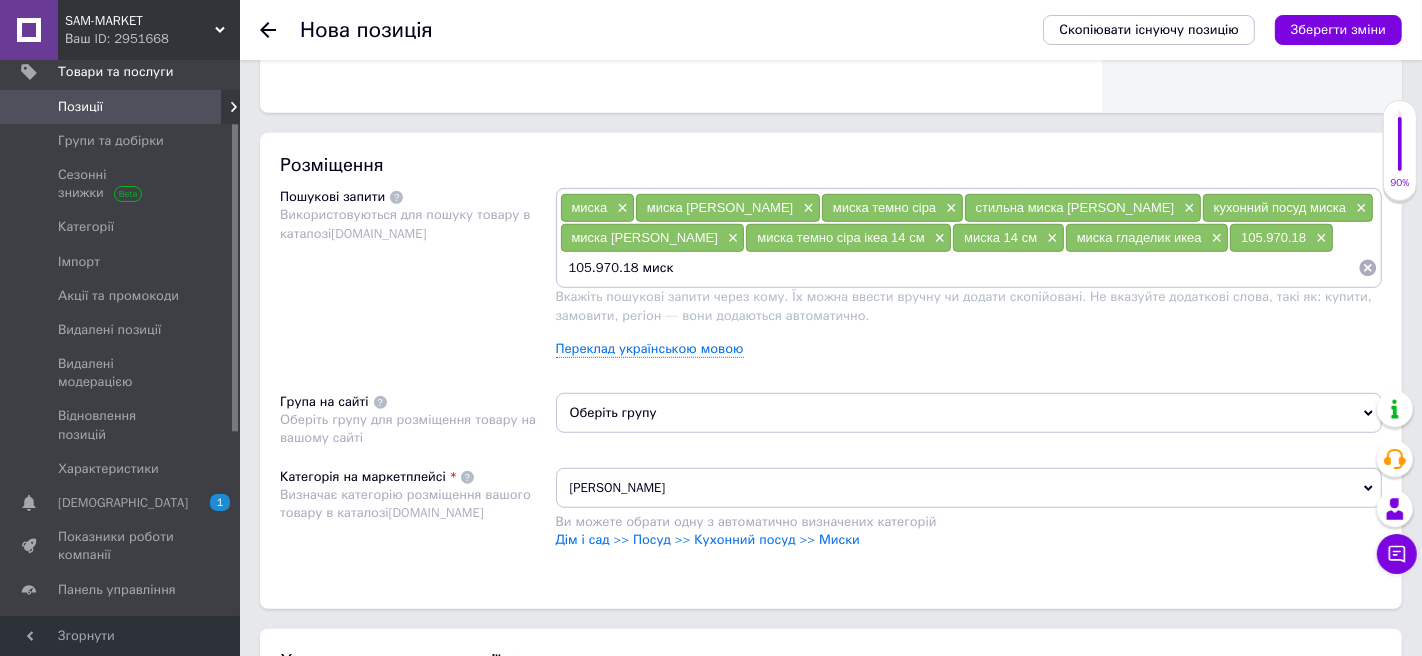 type on "105.970.18 миска" 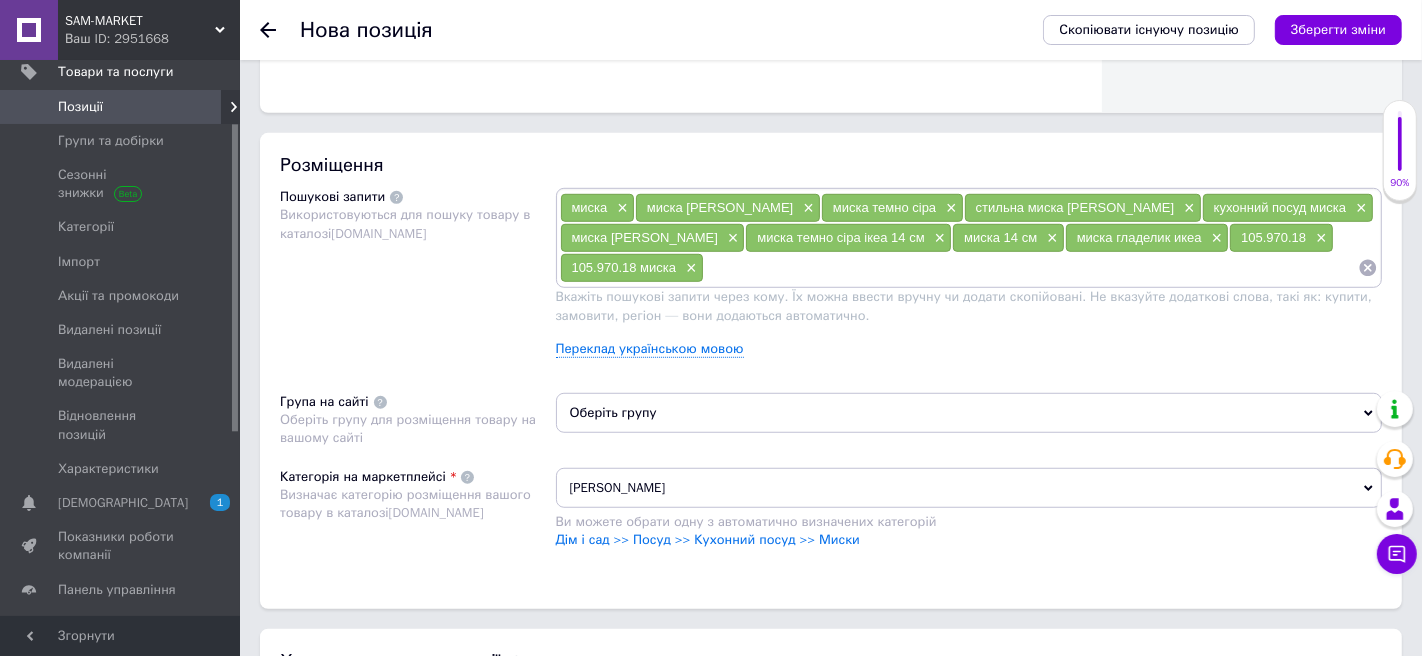 paste on "105.970.18" 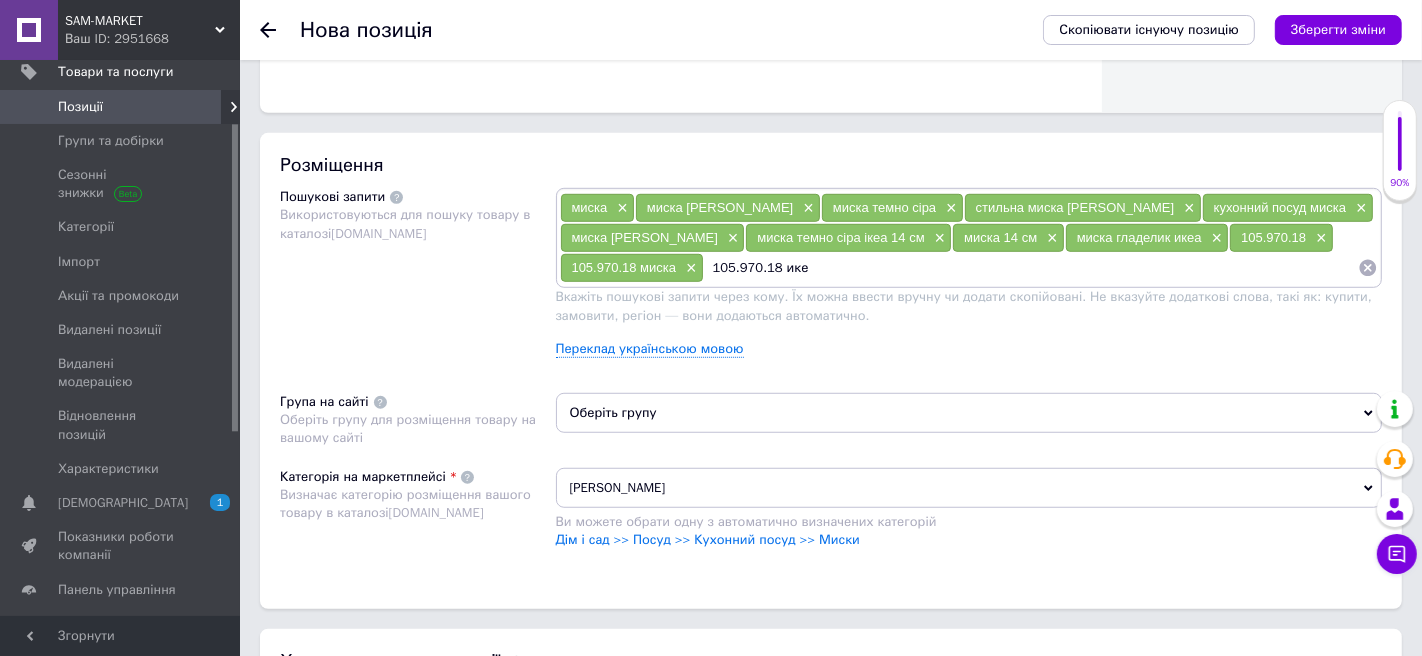 type on "105.970.18 икеа" 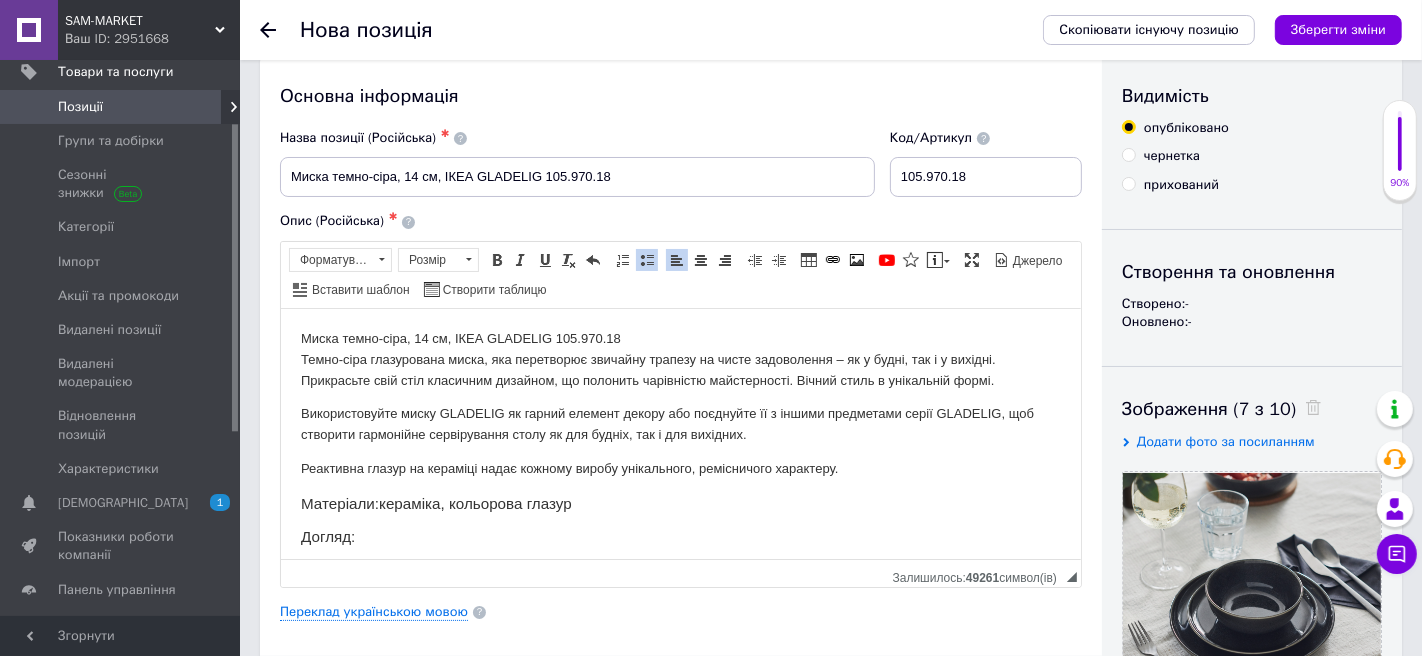 scroll, scrollTop: 17, scrollLeft: 0, axis: vertical 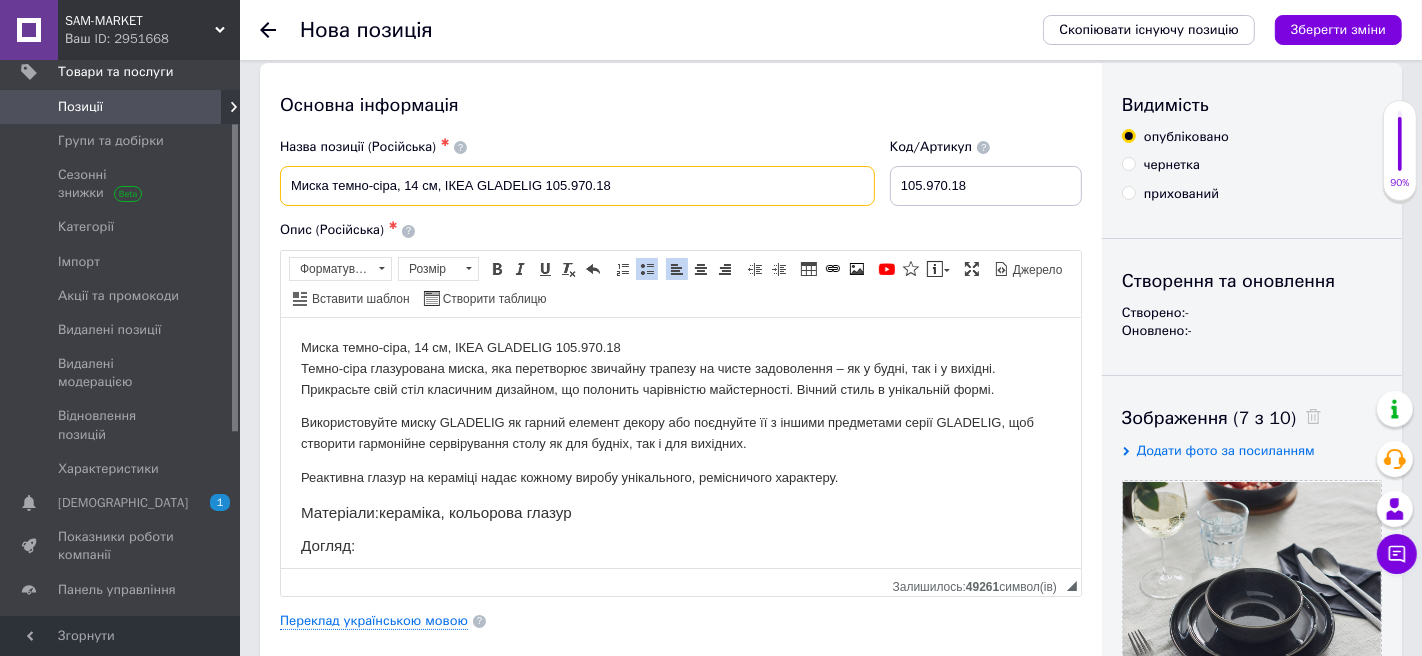 drag, startPoint x: 397, startPoint y: 185, endPoint x: 277, endPoint y: 185, distance: 120 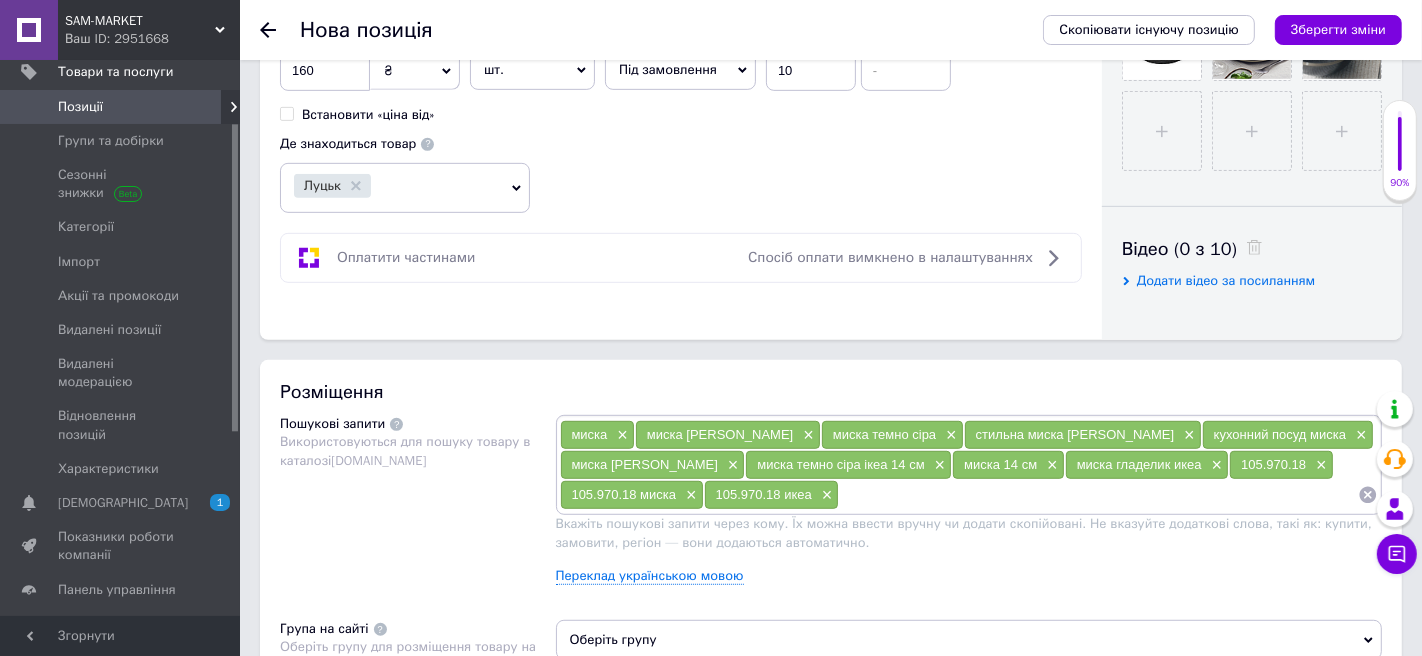 scroll, scrollTop: 921, scrollLeft: 0, axis: vertical 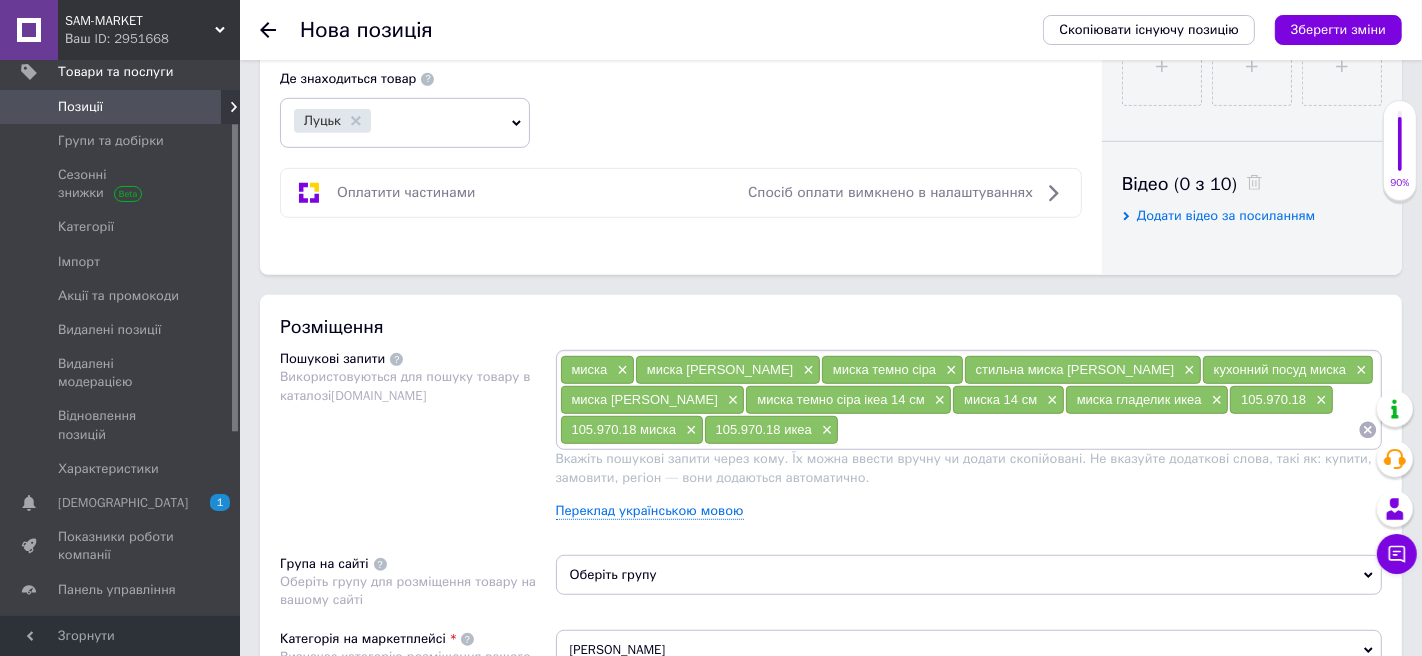 click at bounding box center (1098, 430) 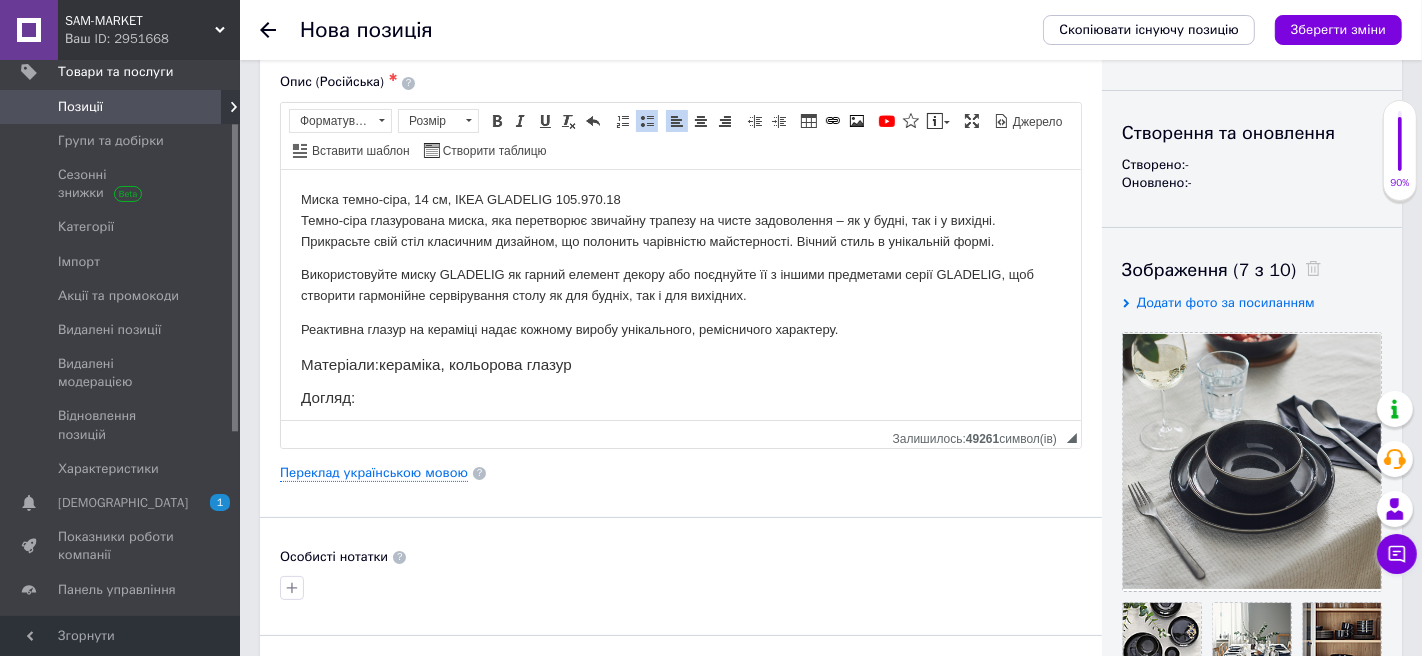 scroll, scrollTop: 50, scrollLeft: 0, axis: vertical 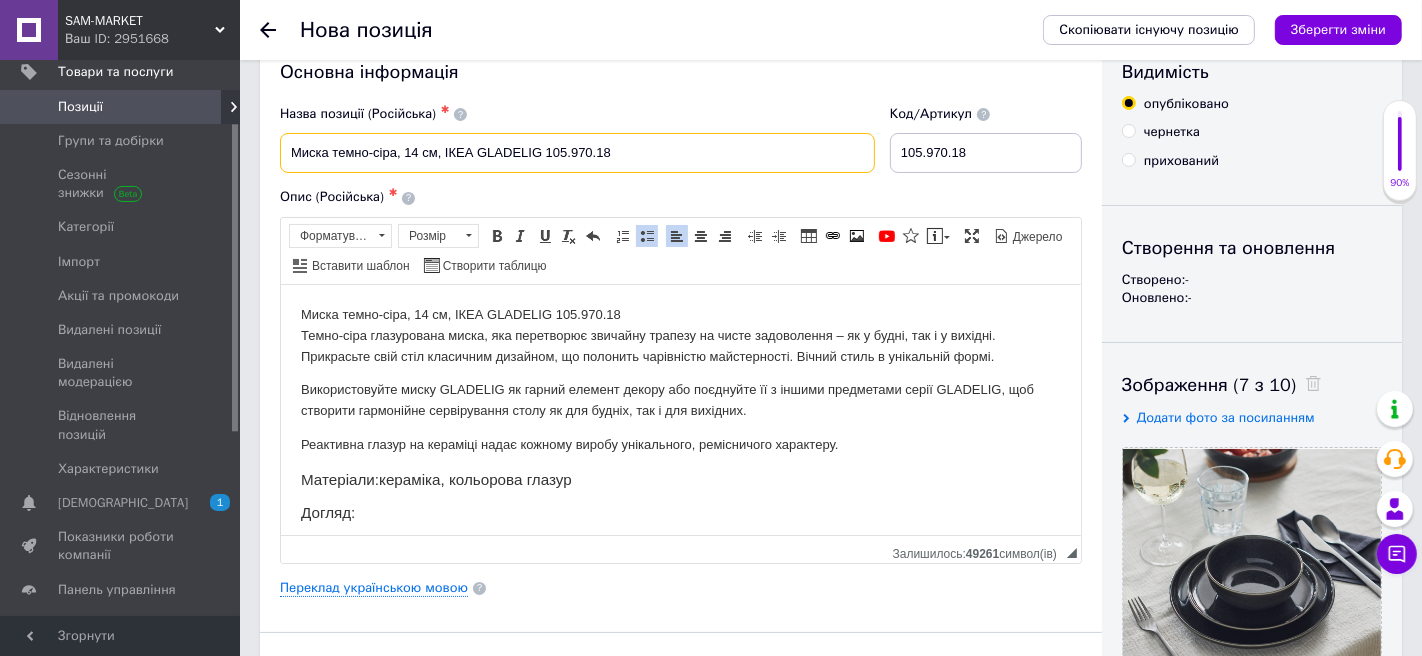 click on "Миска темно-сіра, 14 см, ІКЕА GLADELIG 105.970.18" at bounding box center [577, 153] 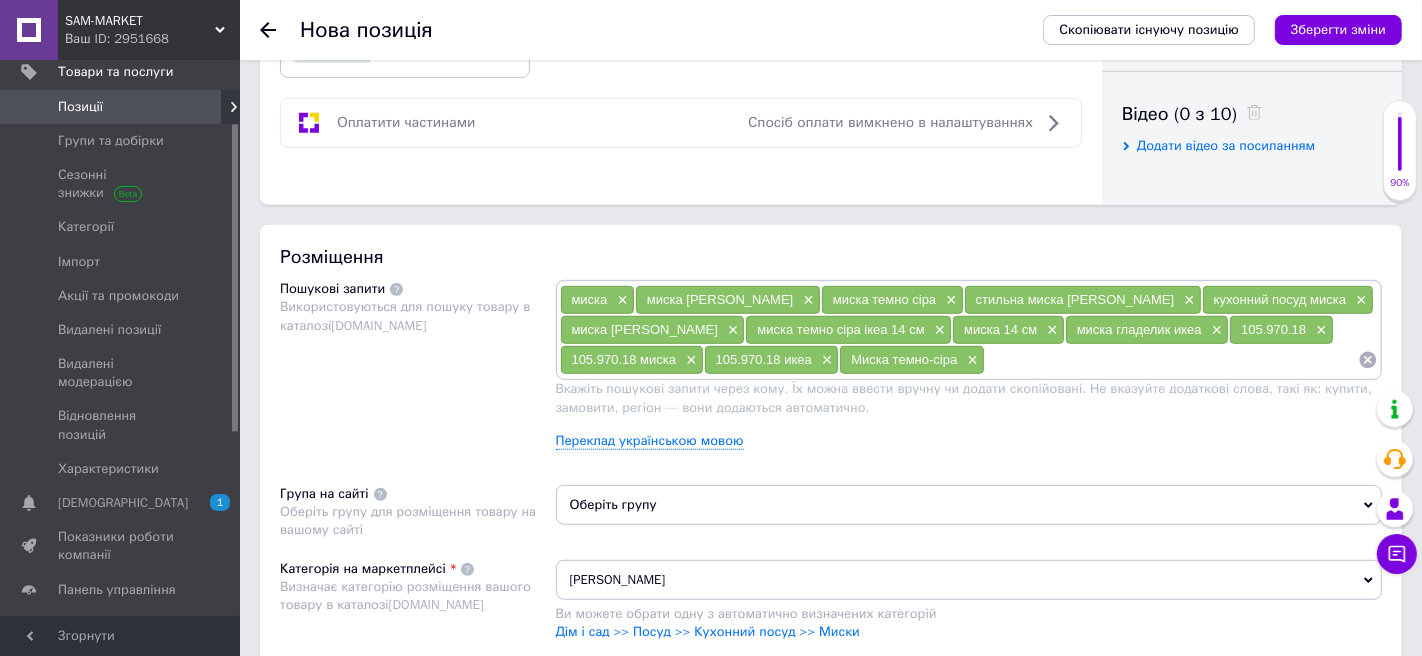 scroll, scrollTop: 1077, scrollLeft: 0, axis: vertical 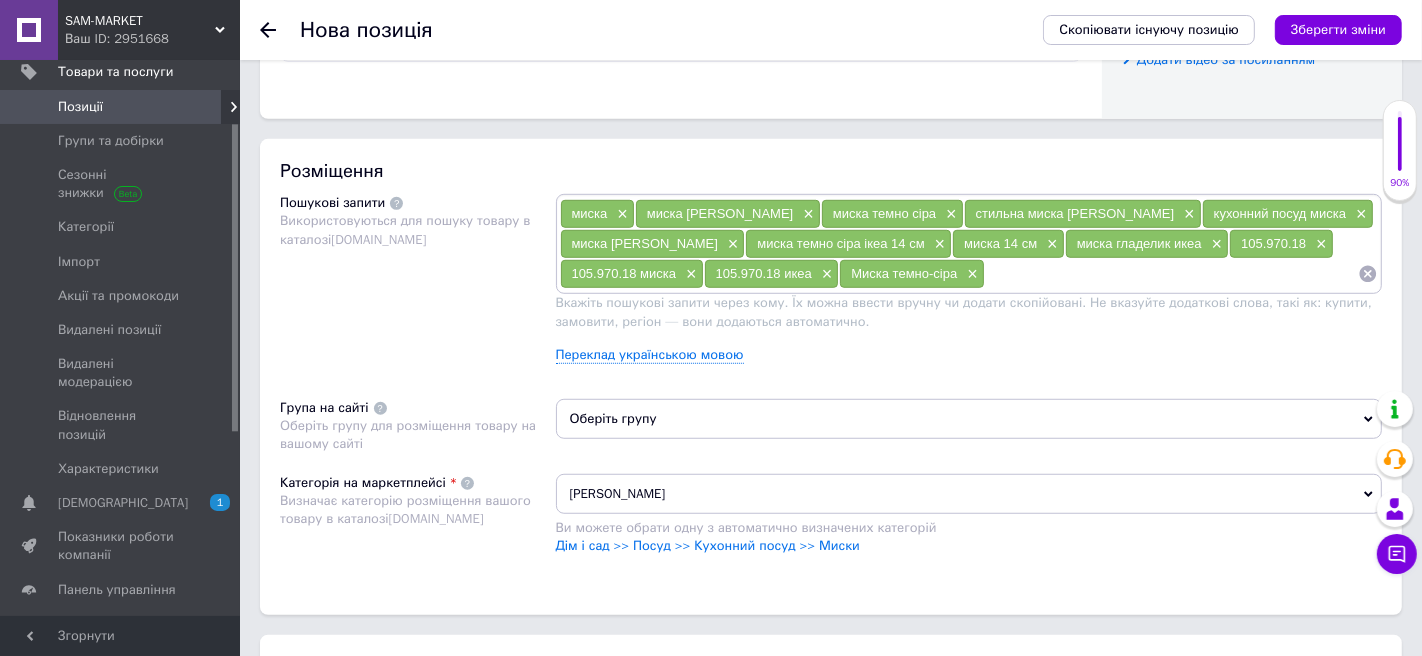 click at bounding box center (1171, 274) 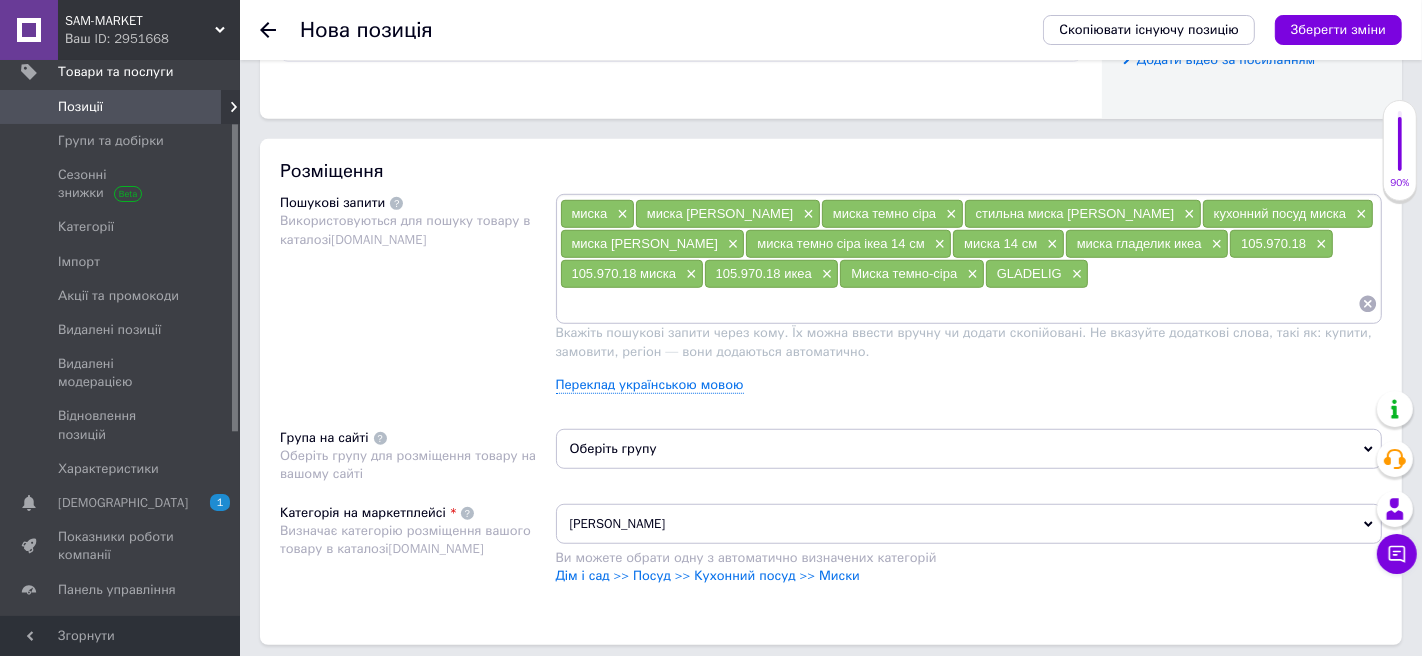 paste on "GLADELIG" 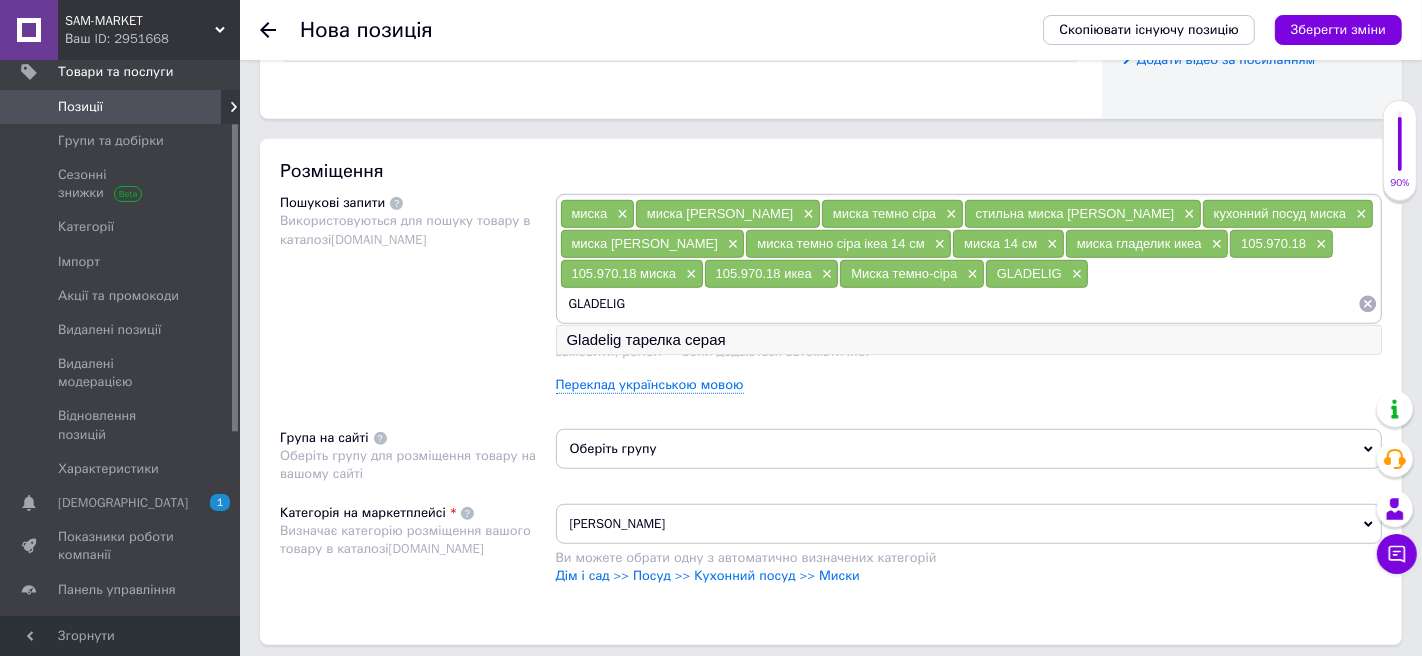 type on "GLADELIG" 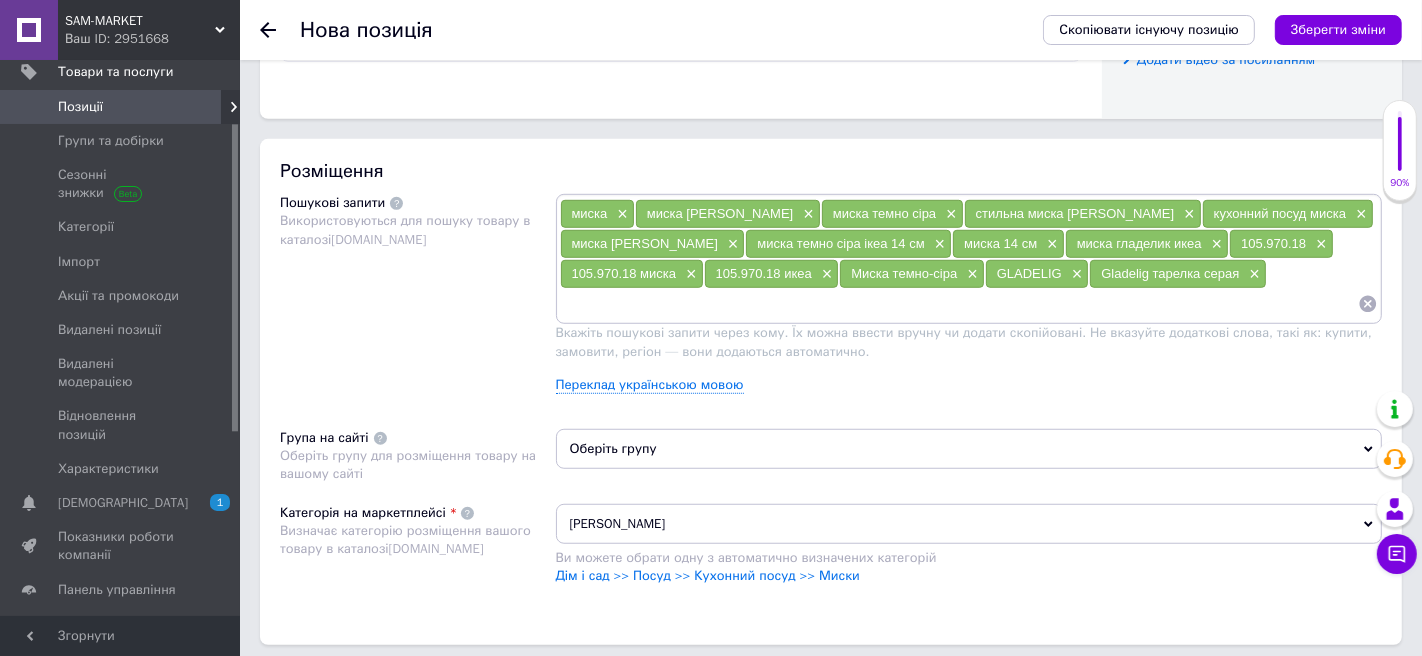 click at bounding box center (959, 304) 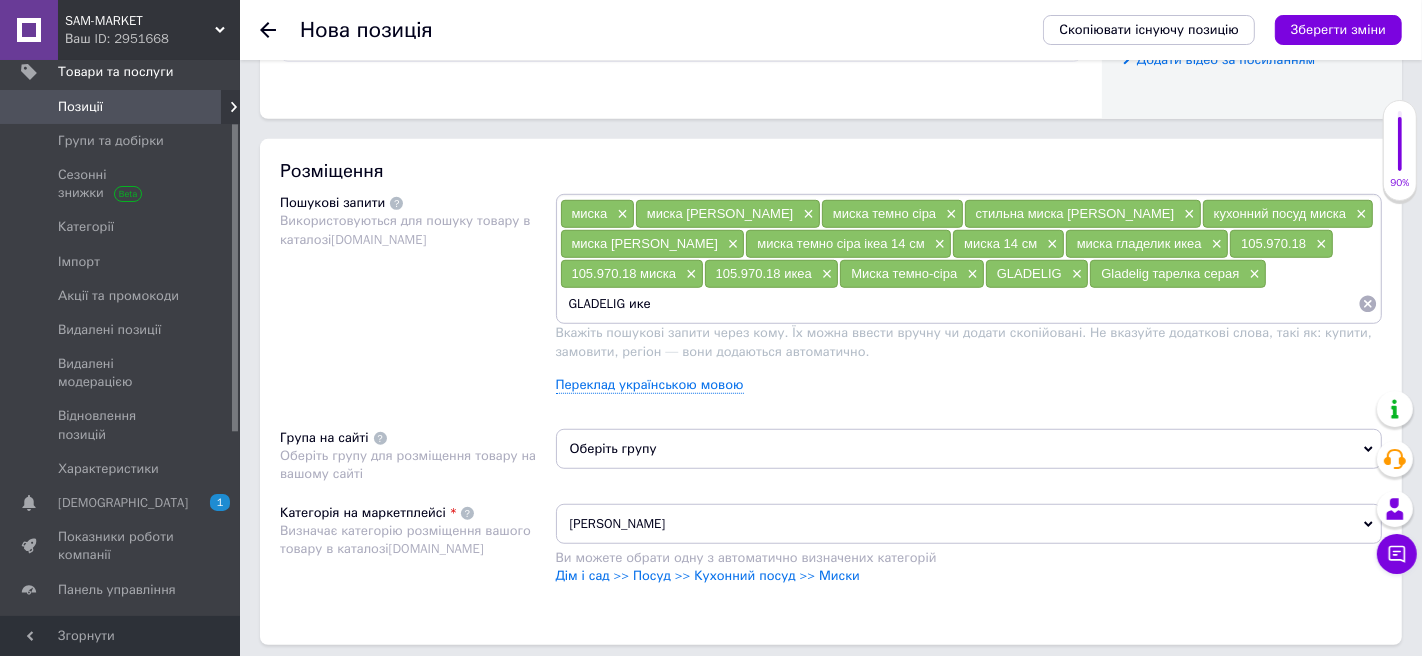 type on "GLADELIG икеа" 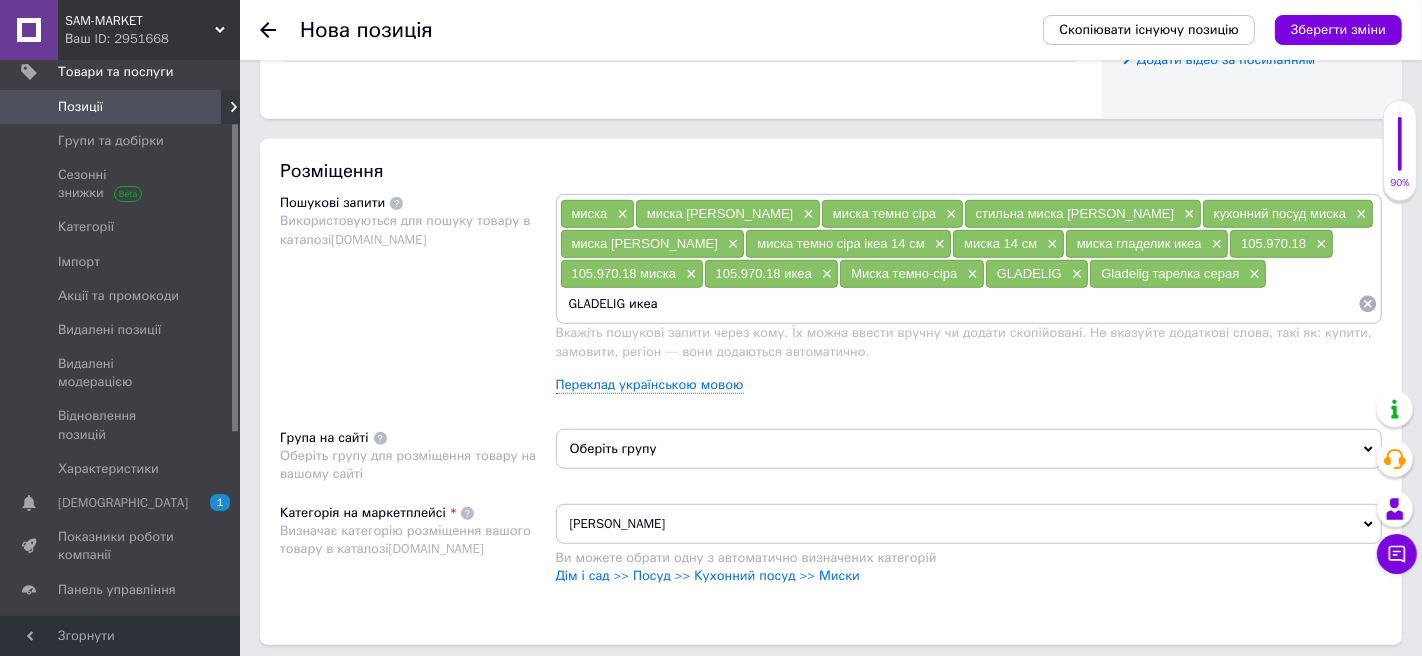 type 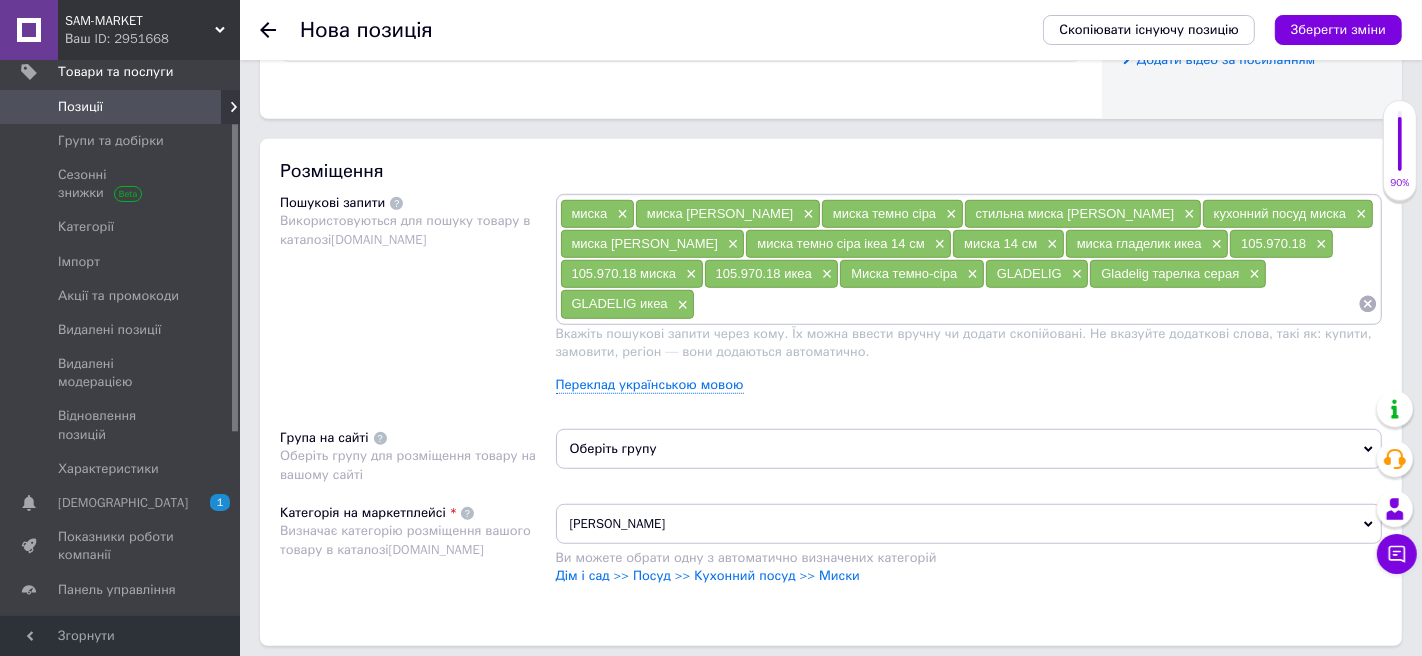 click on "Оберіть групу" at bounding box center [969, 449] 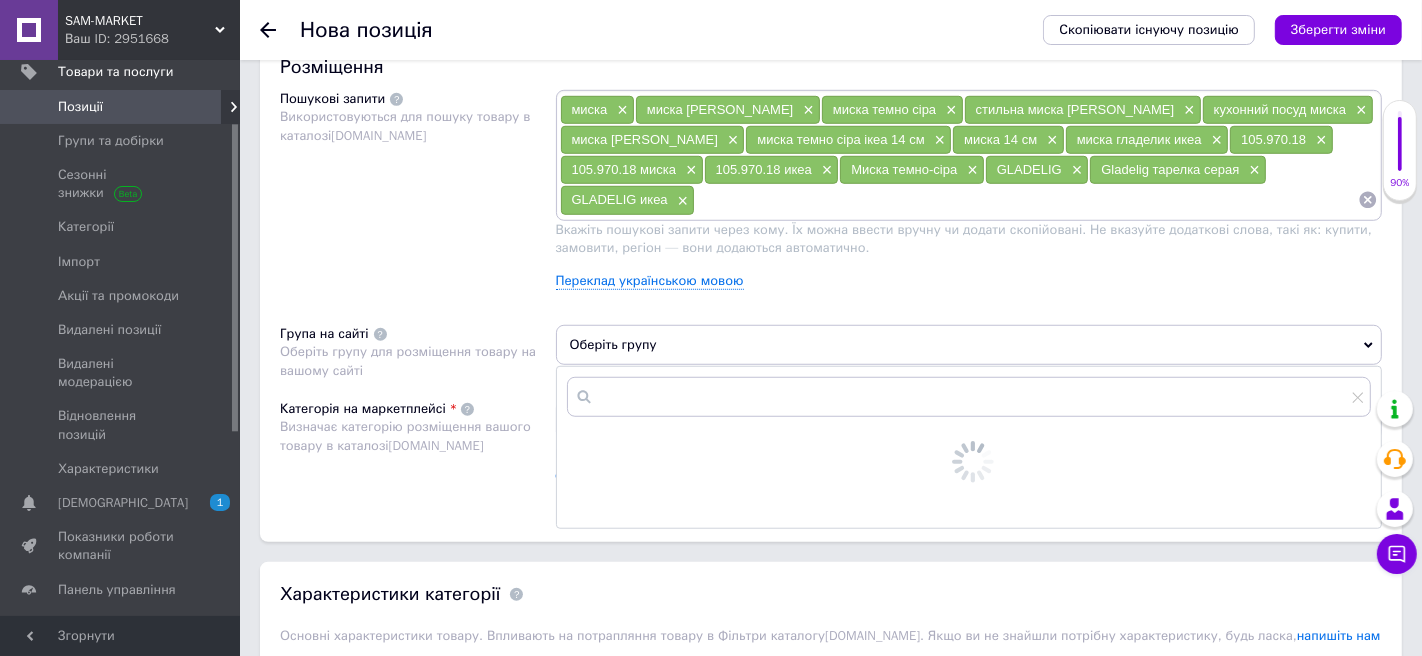 scroll, scrollTop: 1257, scrollLeft: 0, axis: vertical 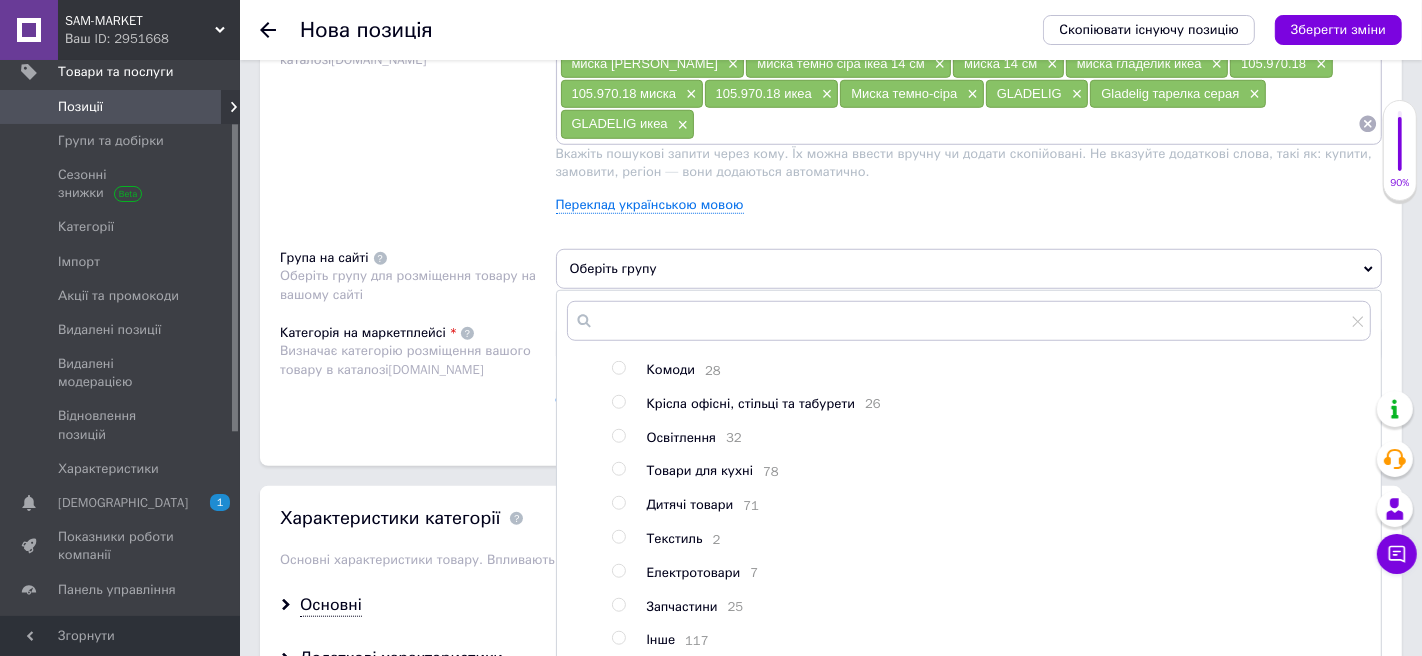 click at bounding box center [618, 469] 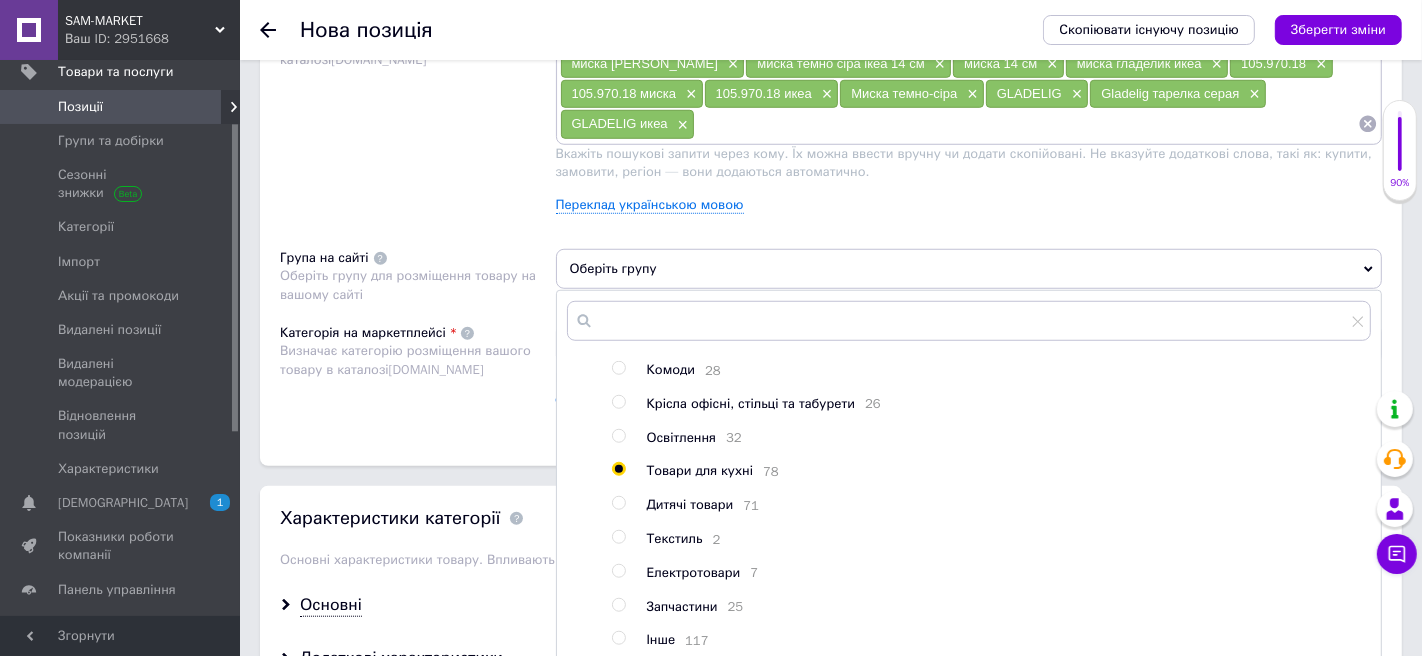 radio on "true" 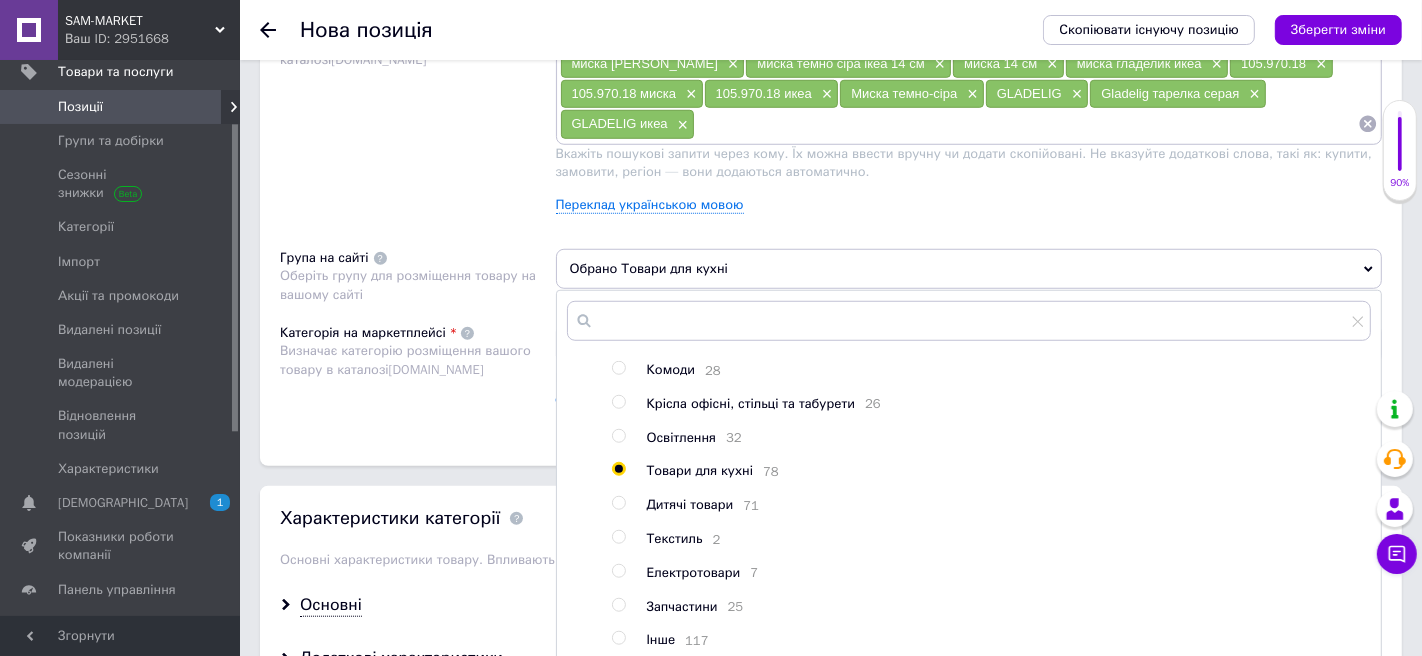 scroll, scrollTop: 166, scrollLeft: 0, axis: vertical 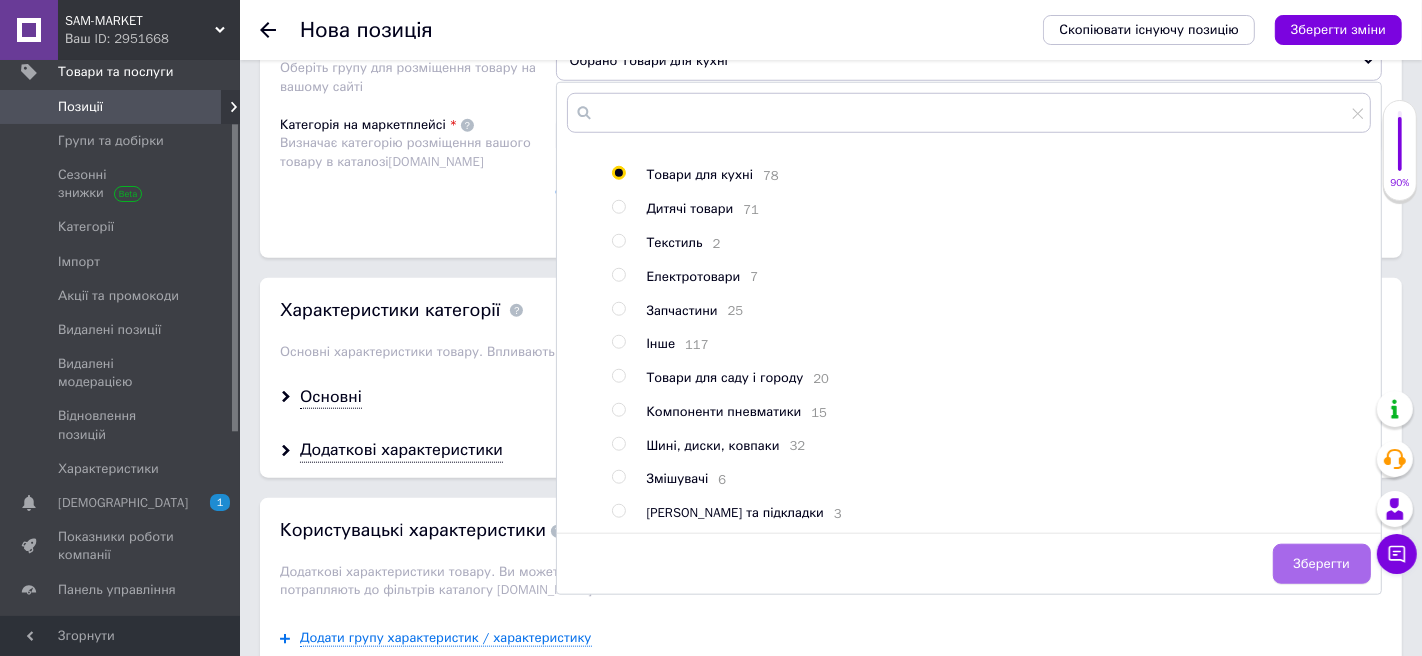 click on "Зберегти" at bounding box center [1322, 564] 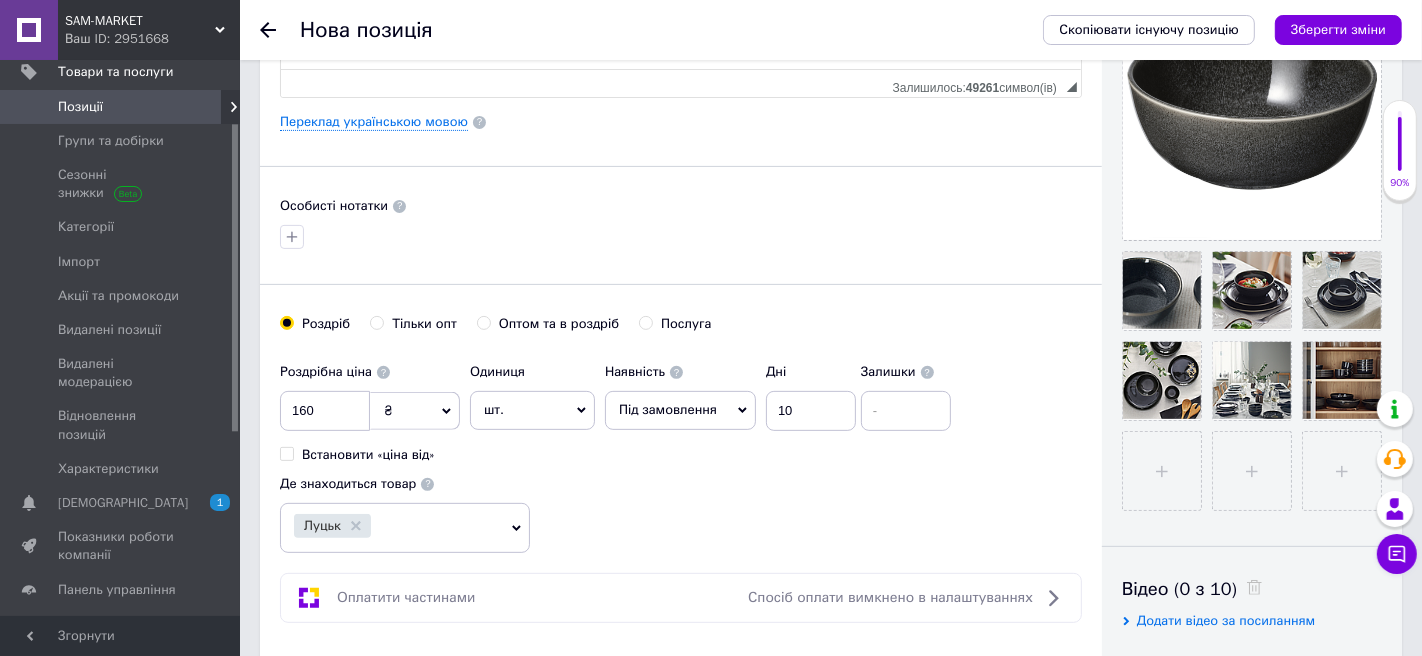 scroll, scrollTop: 517, scrollLeft: 0, axis: vertical 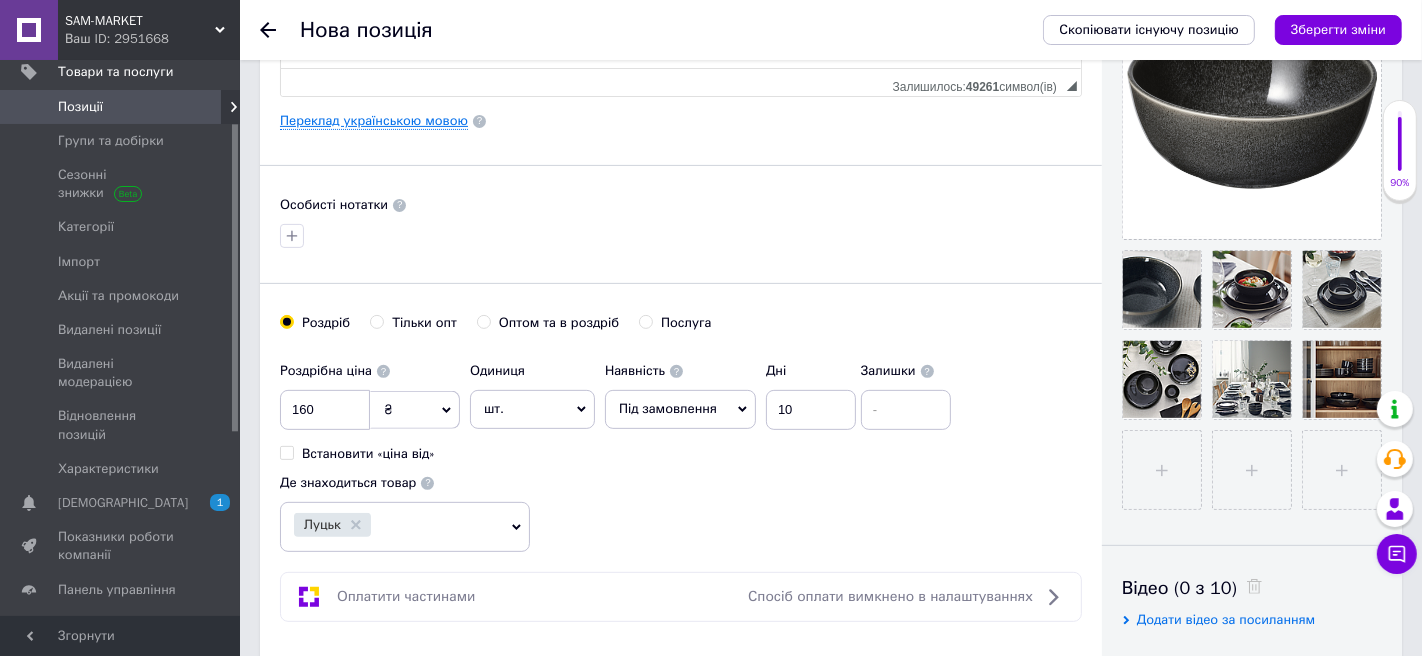 click on "Переклад українською мовою" at bounding box center (374, 121) 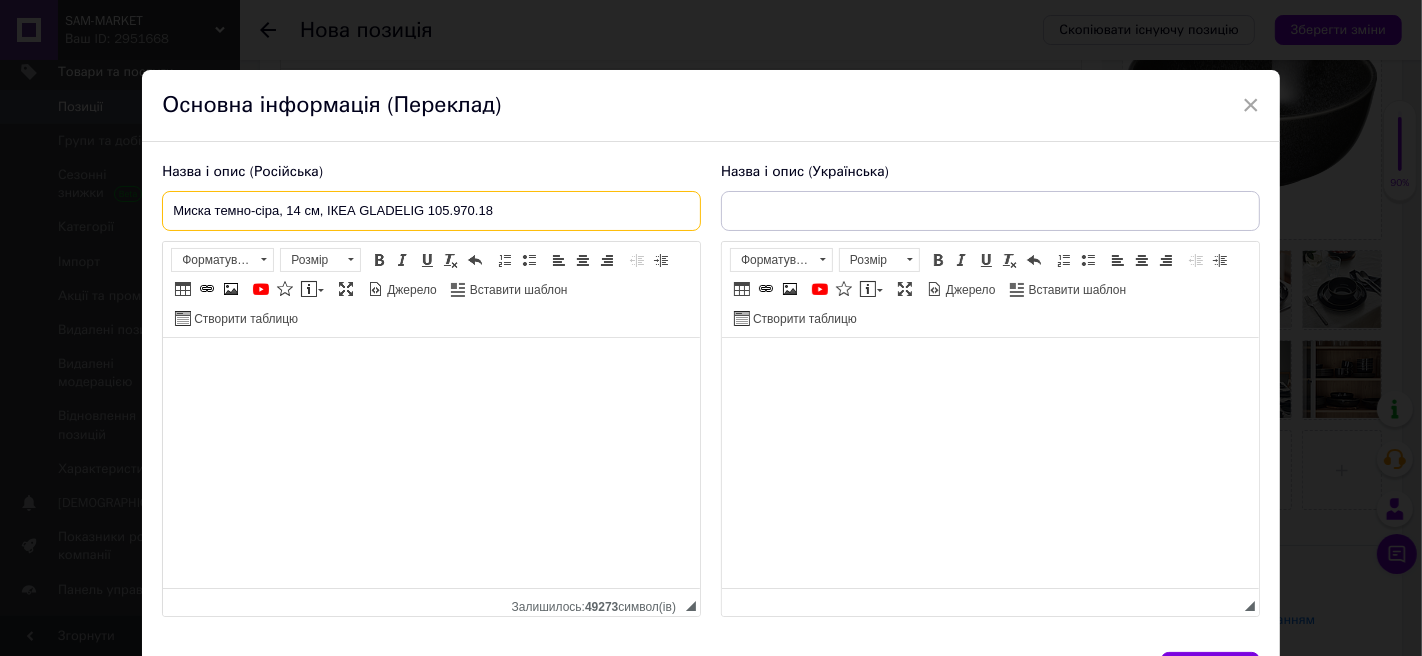 click on "Миска темно-сіра, 14 см, ІКЕА GLADELIG 105.970.18" at bounding box center (431, 211) 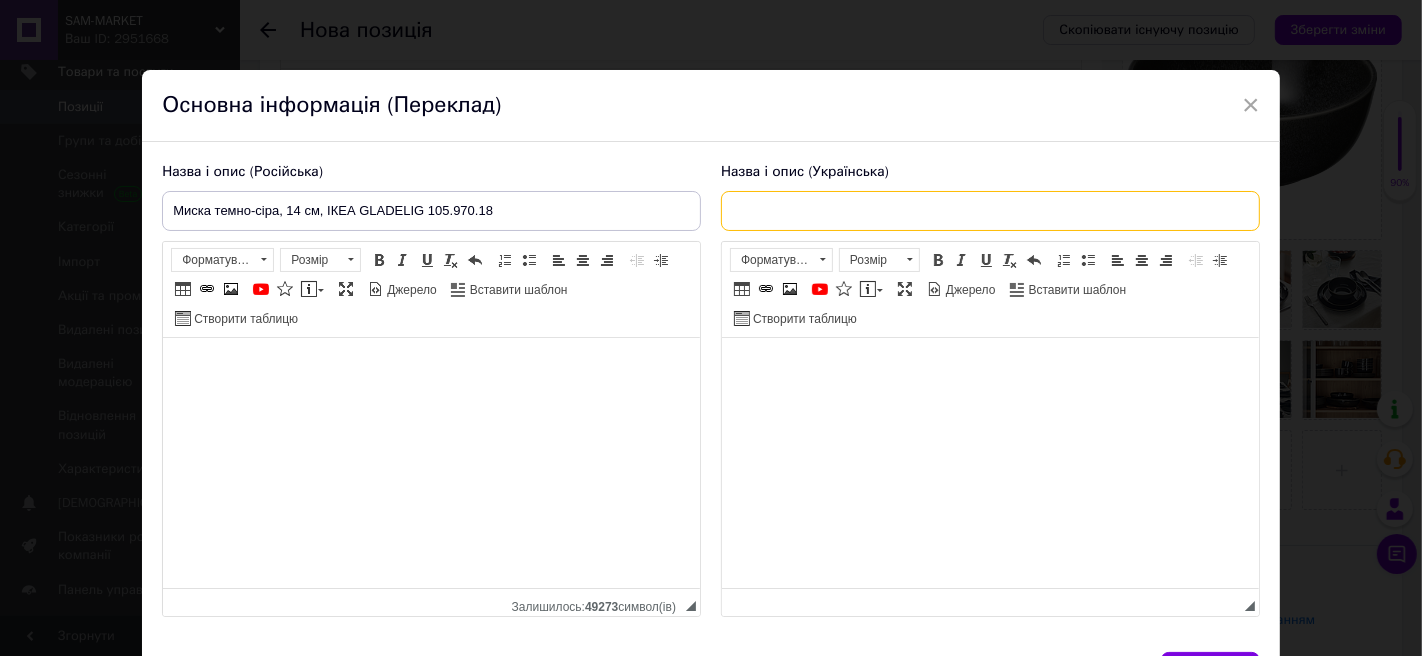 click at bounding box center (990, 211) 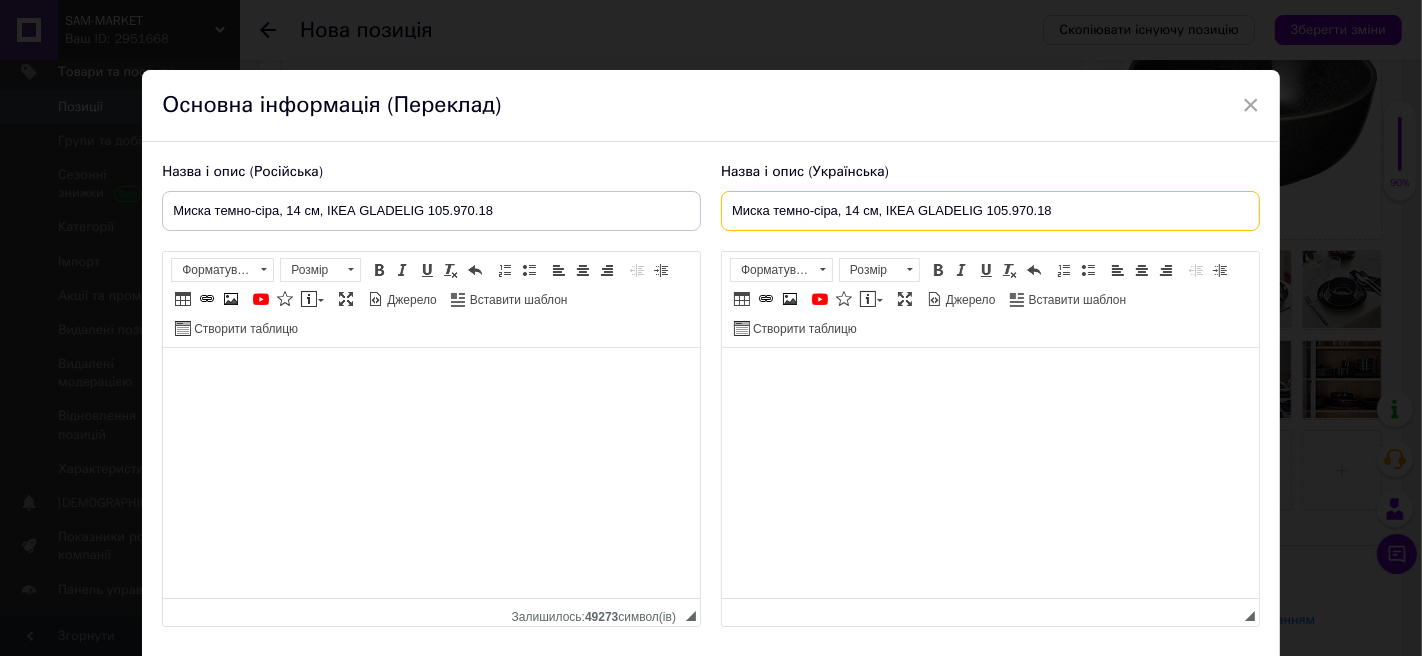 type on "Миска темно-сіра, 14 см, ІКЕА GLADELIG 105.970.18" 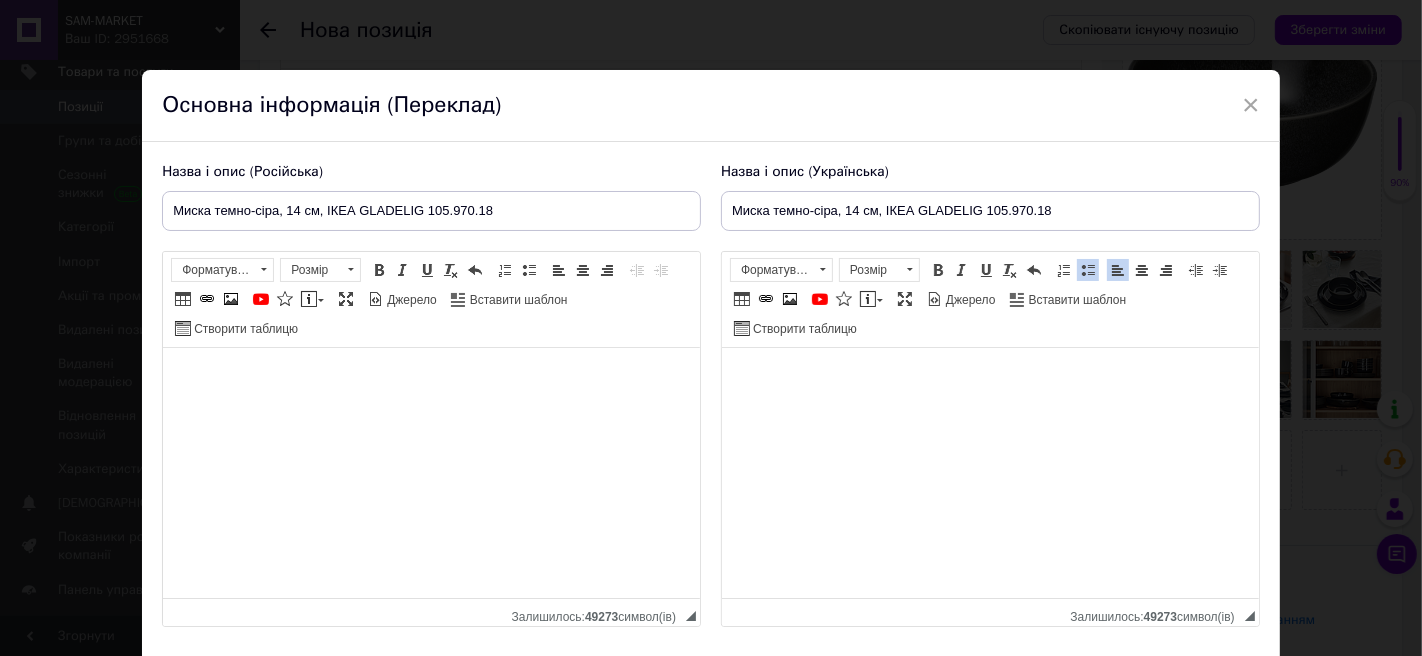 scroll, scrollTop: 130, scrollLeft: 0, axis: vertical 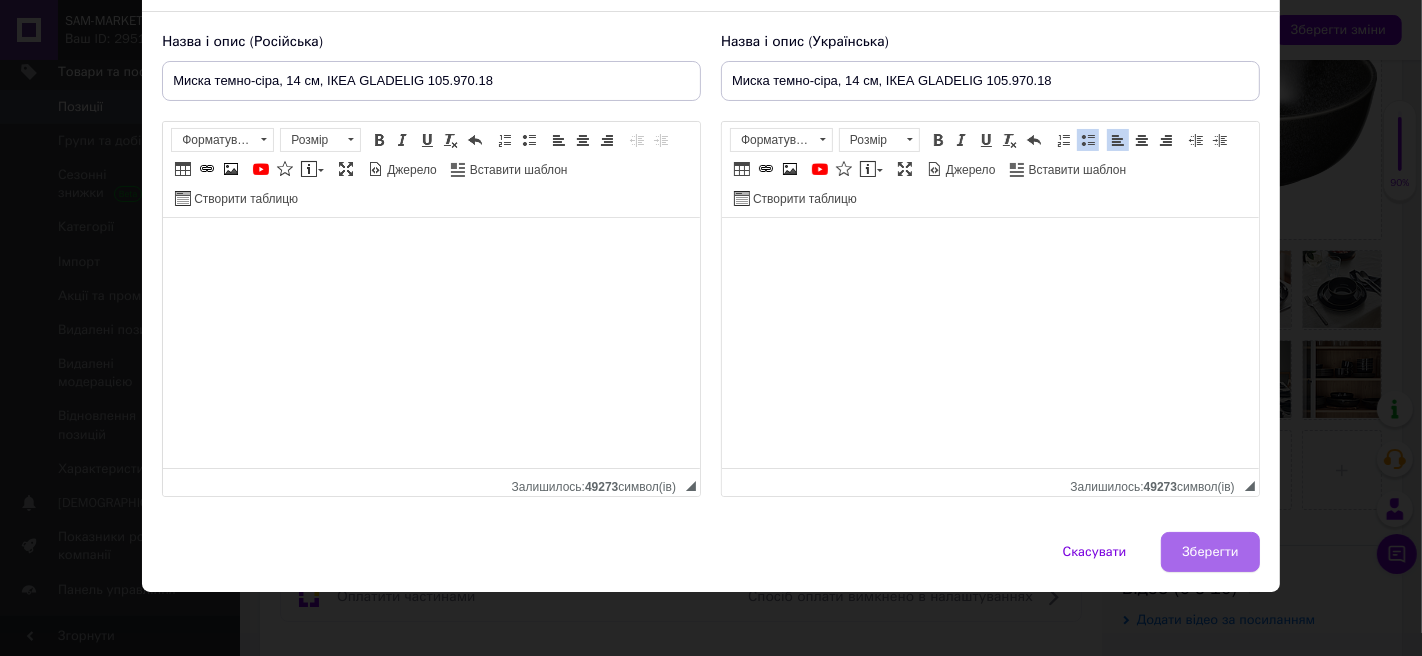 click on "Зберегти" at bounding box center [1210, 552] 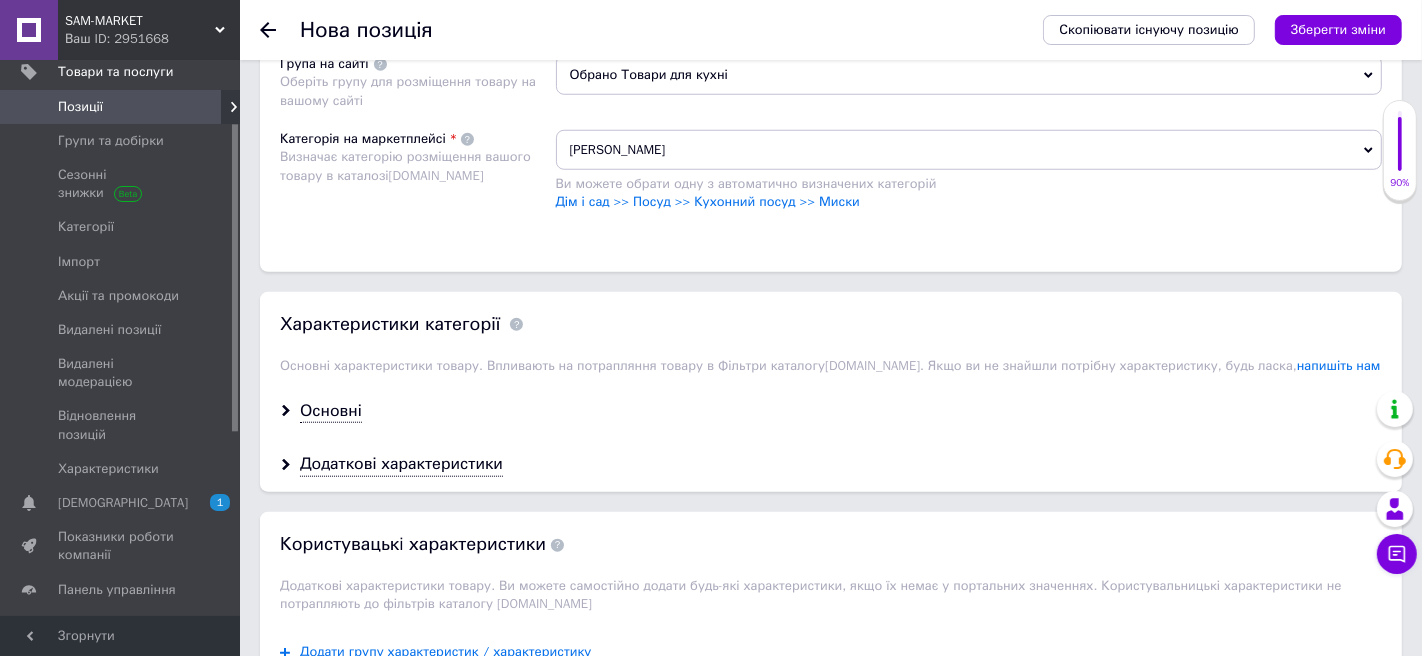 scroll, scrollTop: 1477, scrollLeft: 0, axis: vertical 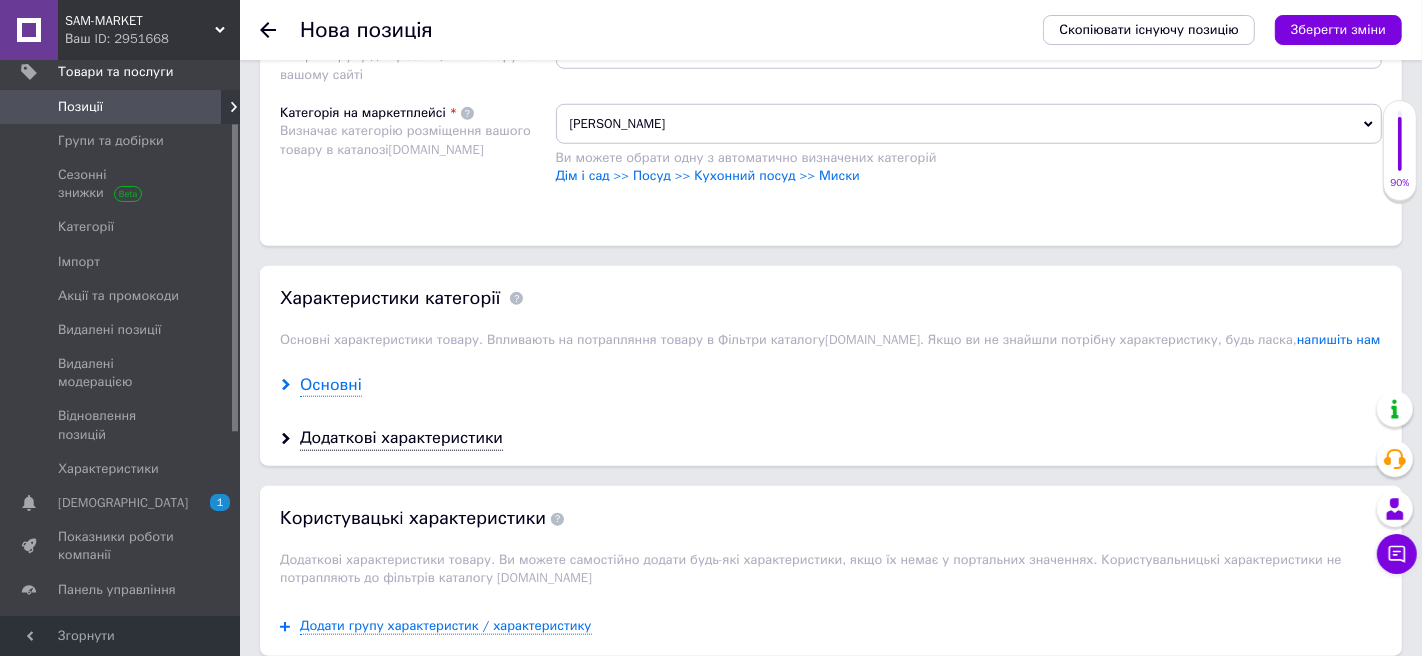 click on "Основні" at bounding box center [331, 385] 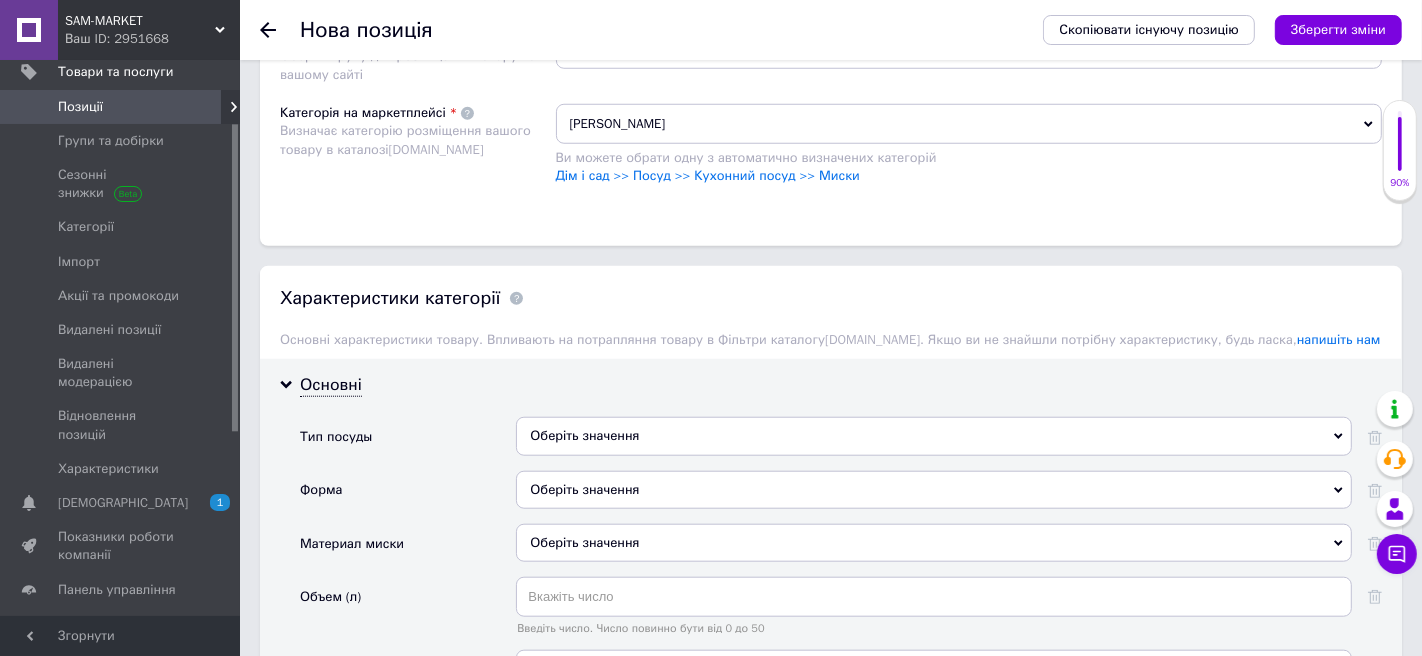 click on "Оберіть значення" at bounding box center (934, 436) 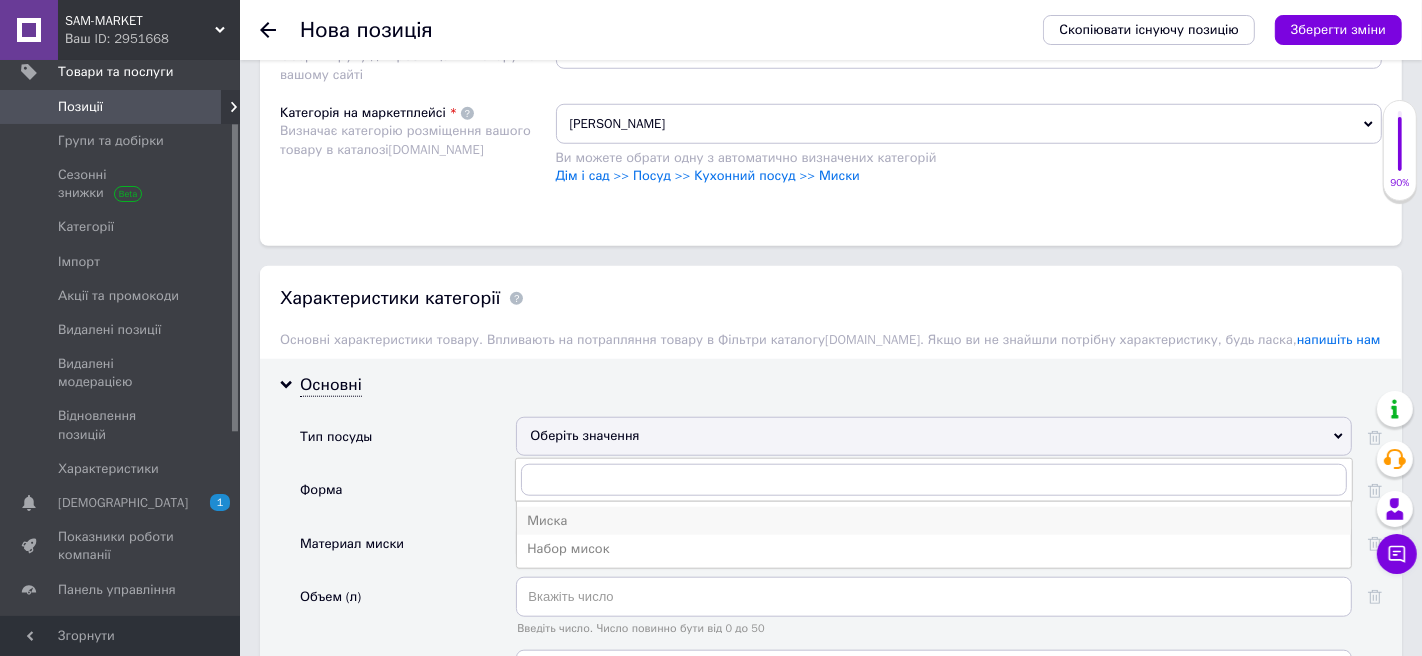 click on "Миска" at bounding box center [934, 521] 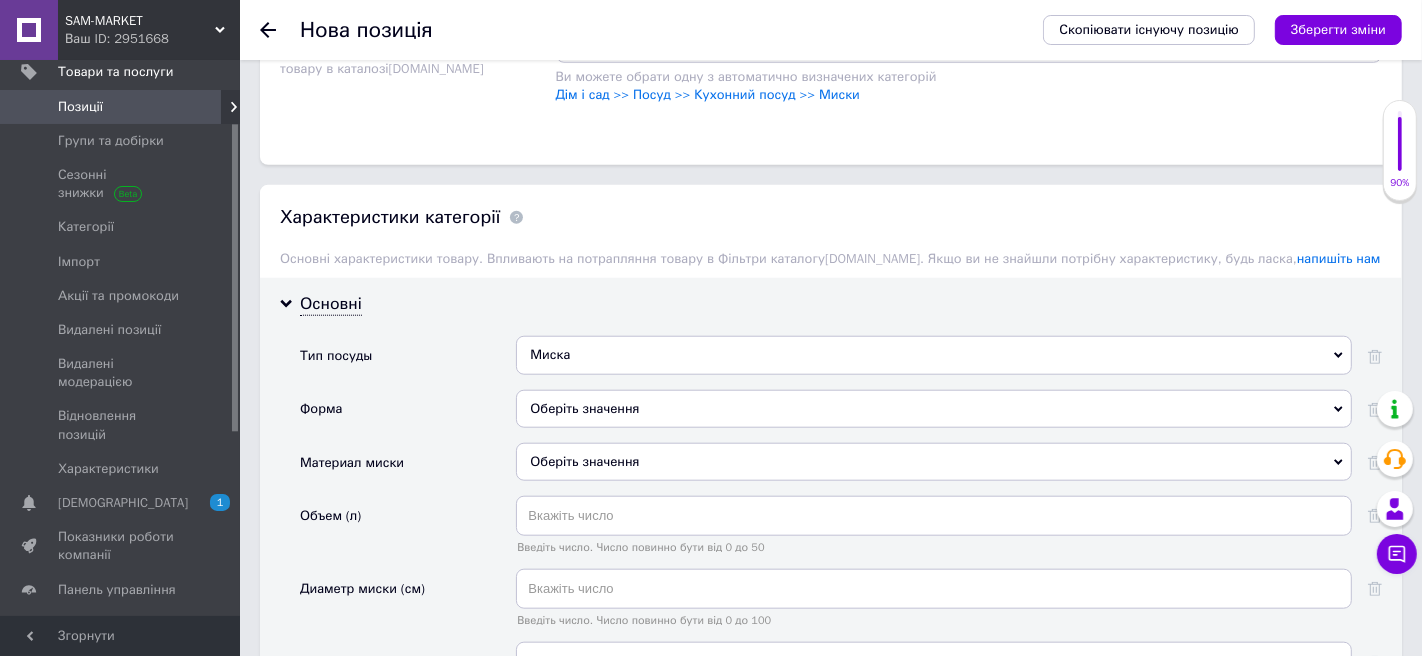 scroll, scrollTop: 1577, scrollLeft: 0, axis: vertical 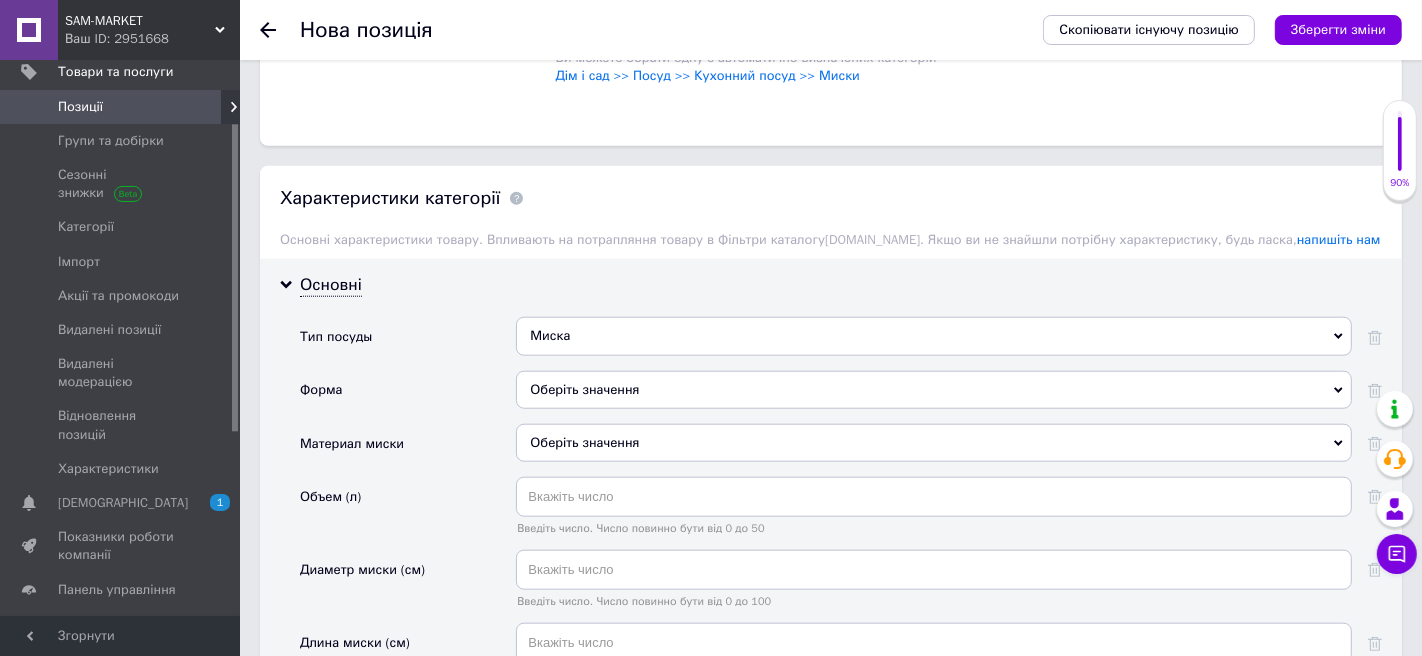 click on "Оберіть значення" at bounding box center (934, 390) 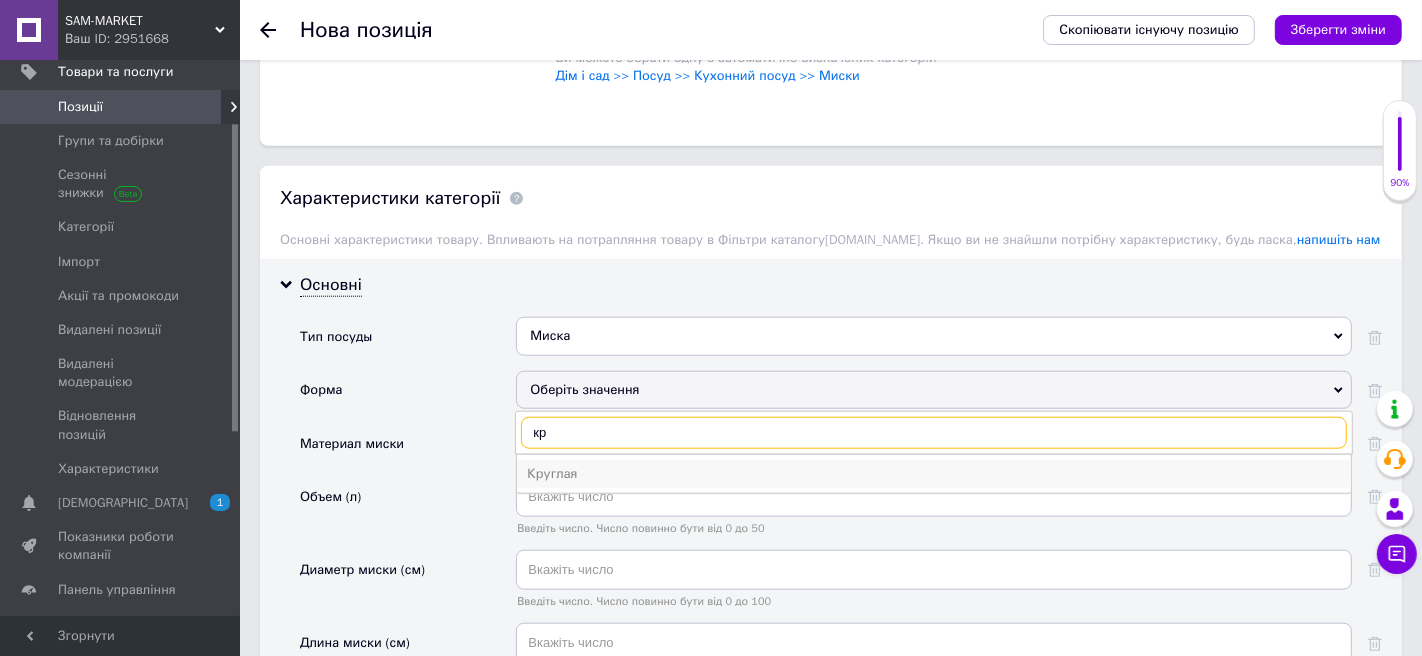 type on "кр" 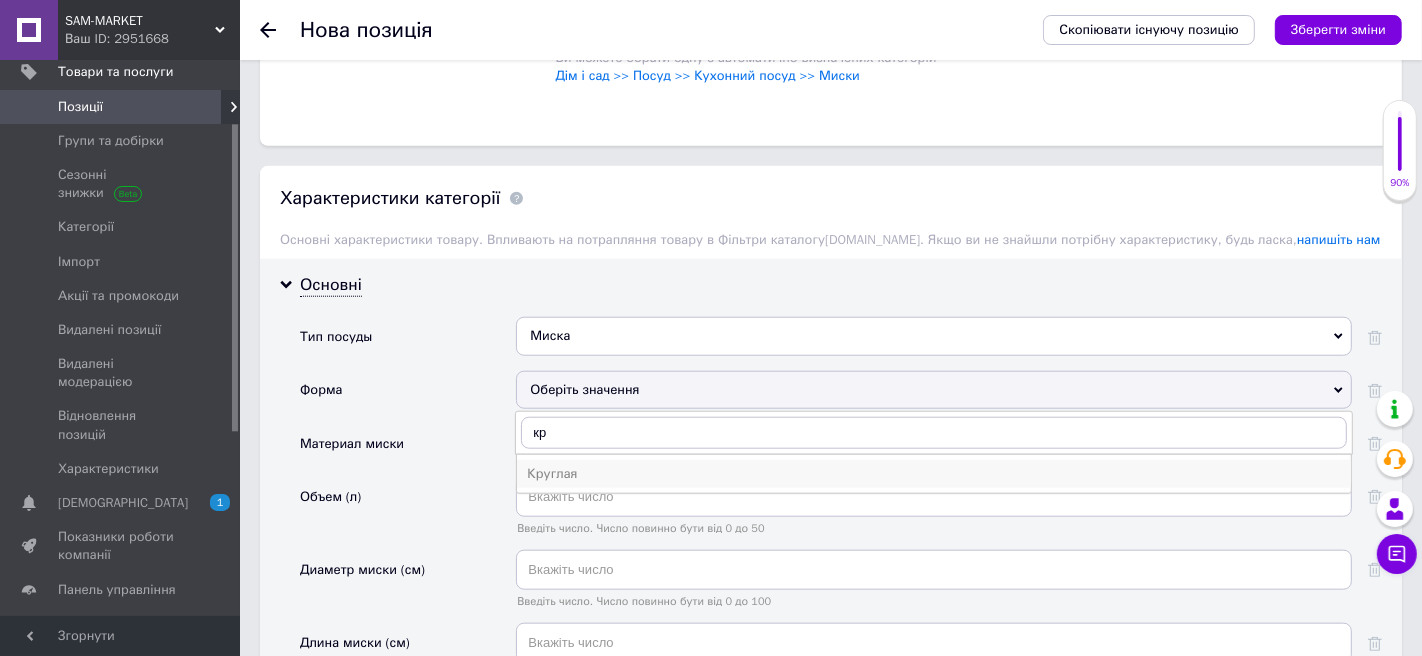 click on "Круглая" at bounding box center [934, 474] 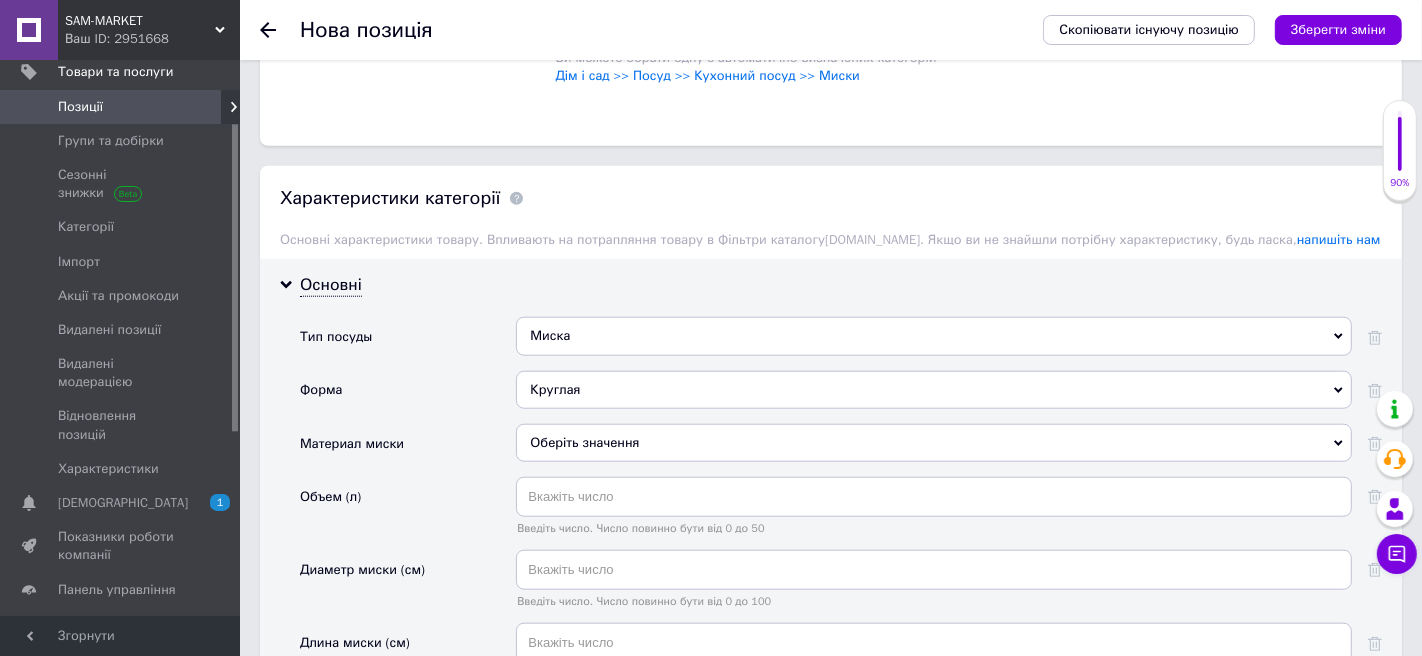 click on "Оберіть значення" at bounding box center [934, 443] 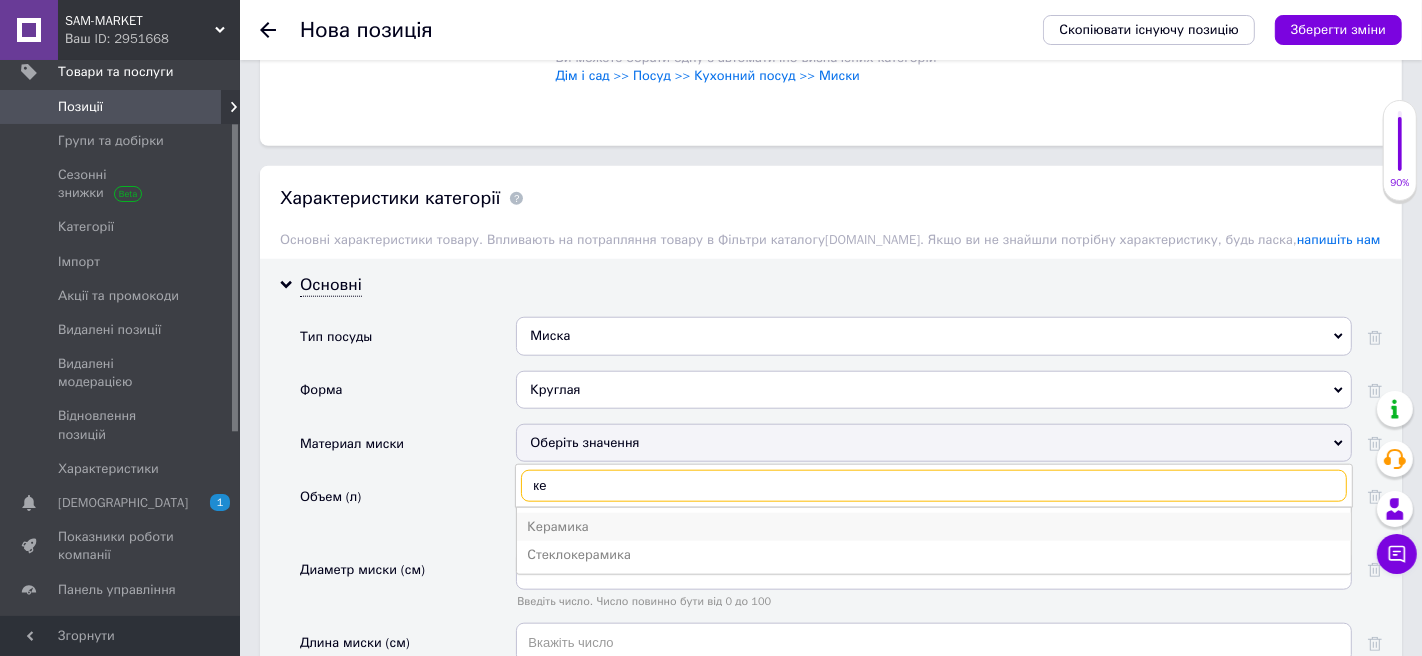 type on "ке" 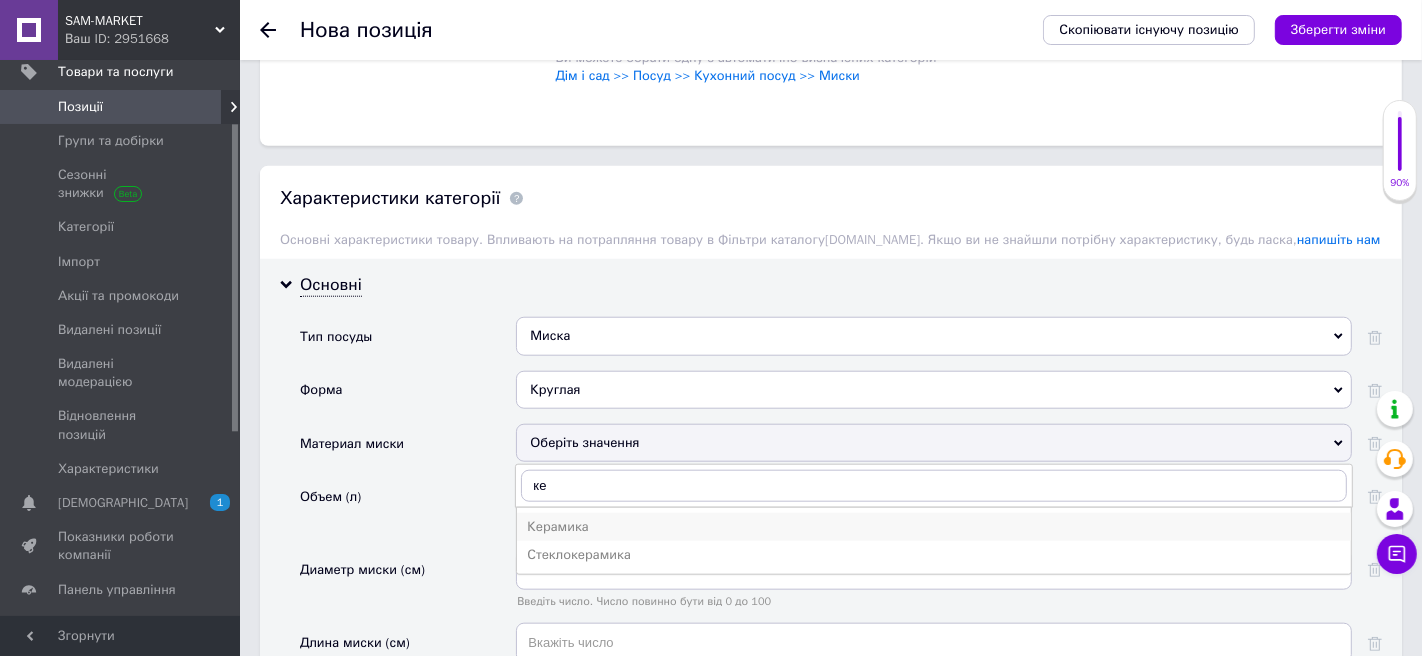 click on "Керамика" at bounding box center [934, 527] 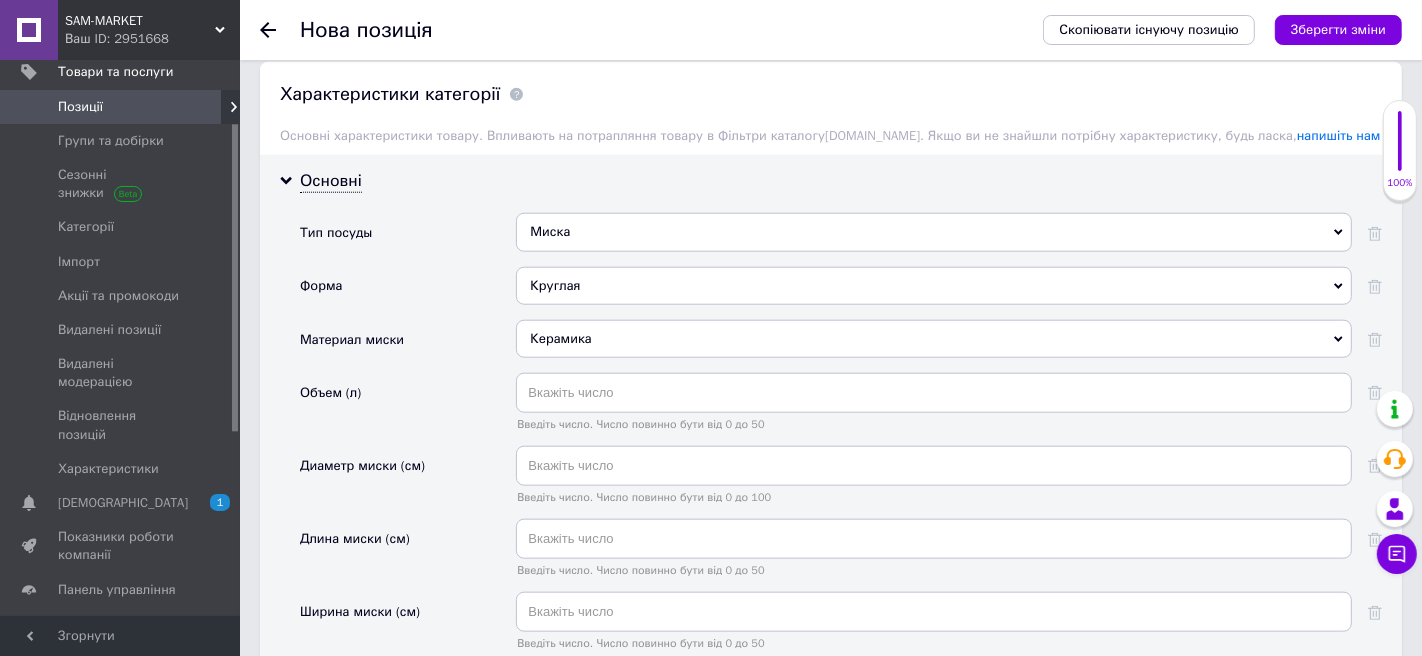 scroll, scrollTop: 1692, scrollLeft: 0, axis: vertical 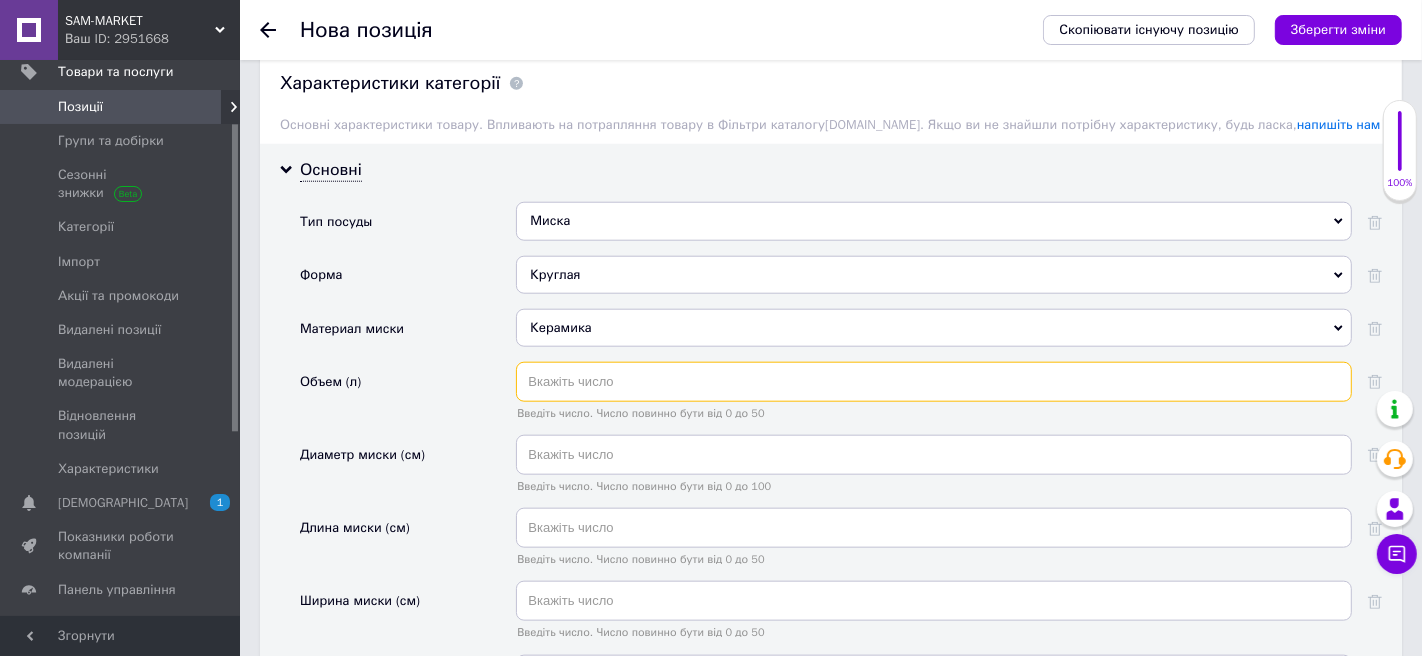 click at bounding box center (934, 382) 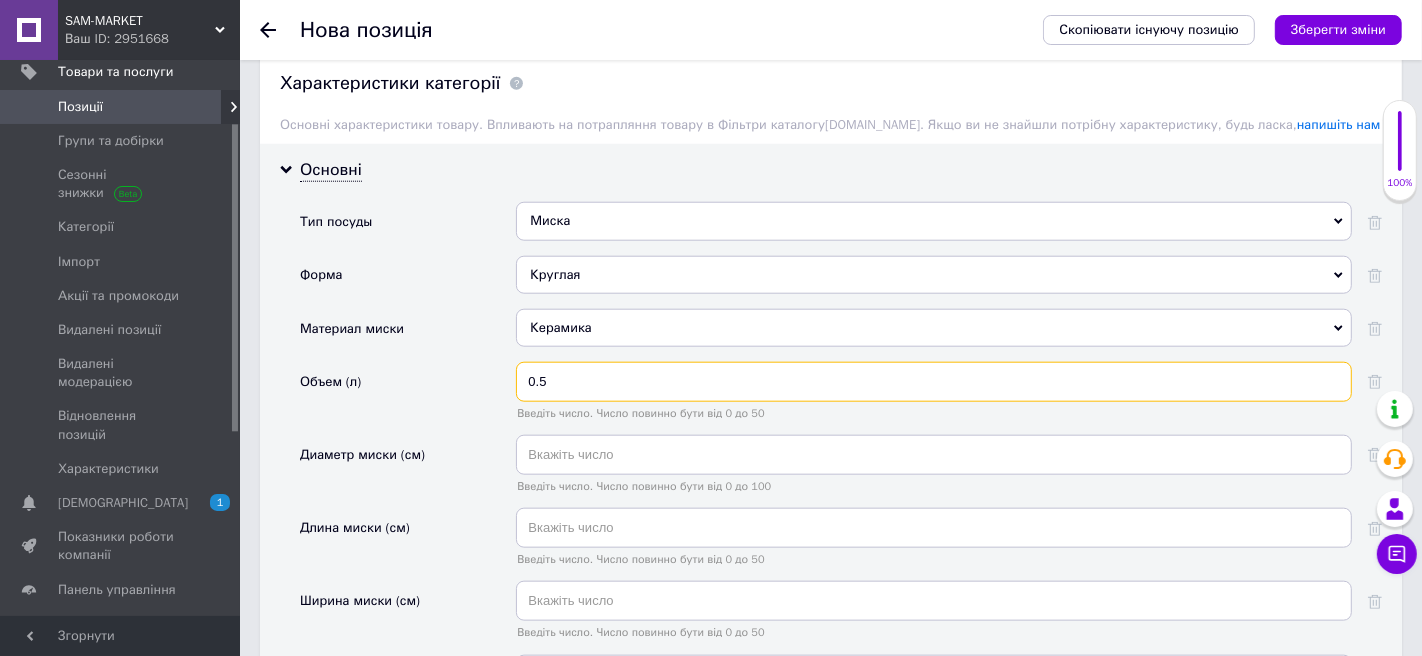 type on "0.5" 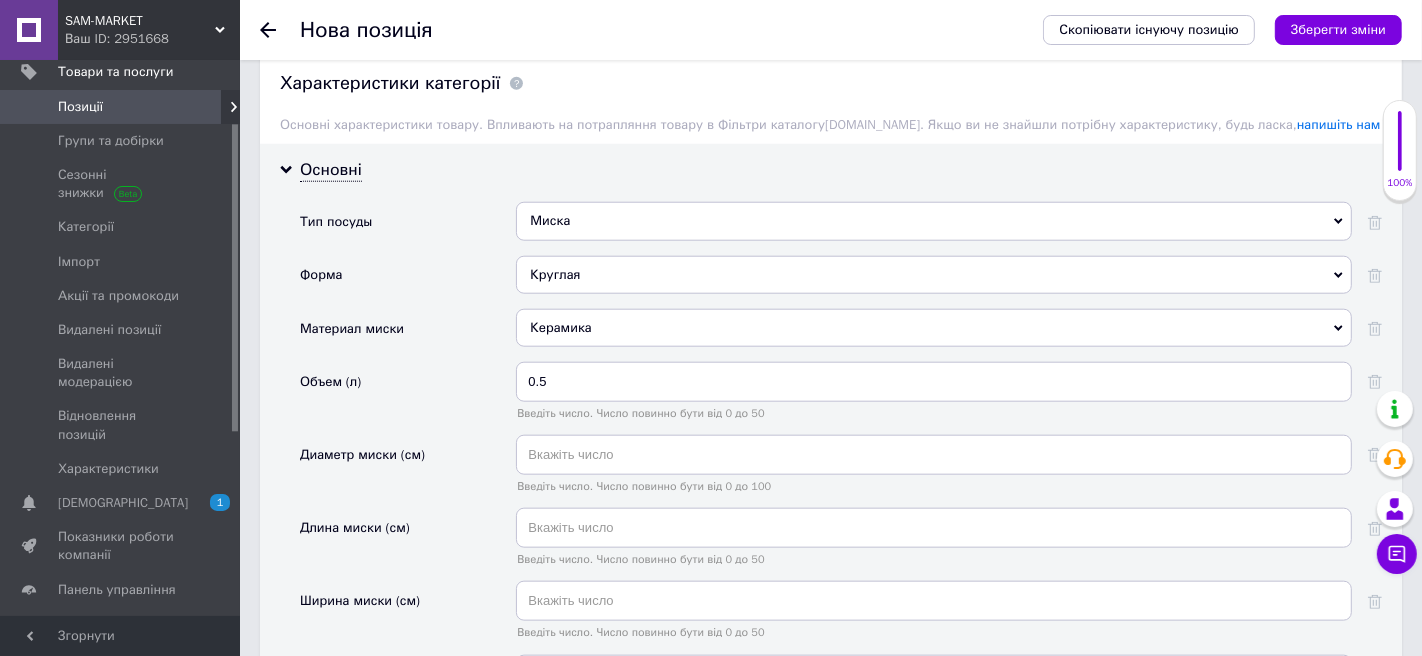 click on "Объем (л)" at bounding box center (408, 398) 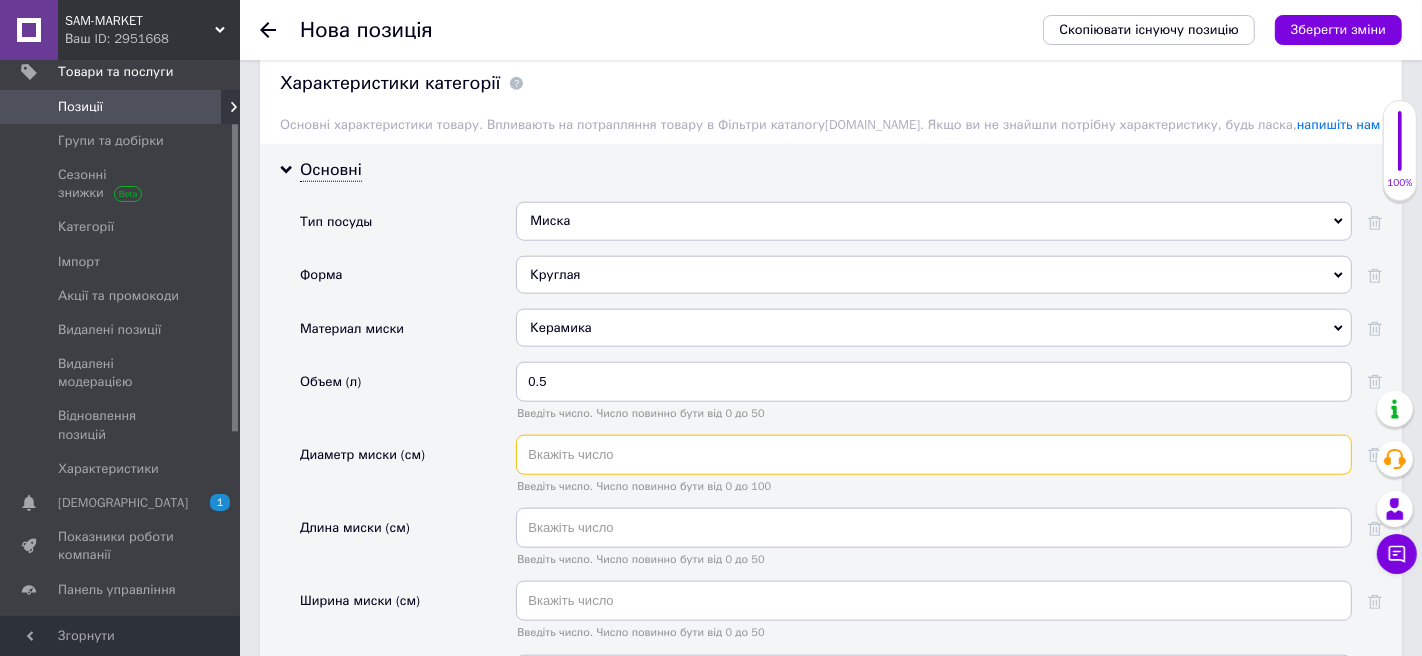 click at bounding box center [934, 455] 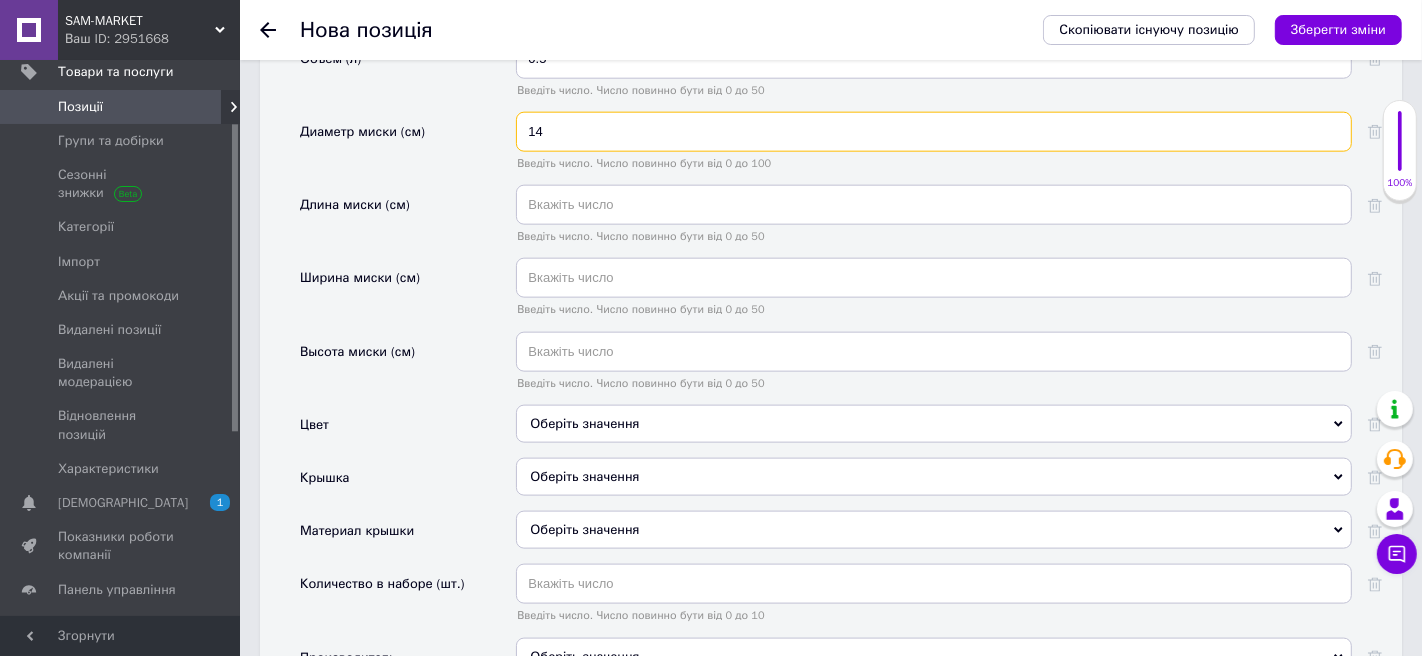 scroll, scrollTop: 2020, scrollLeft: 0, axis: vertical 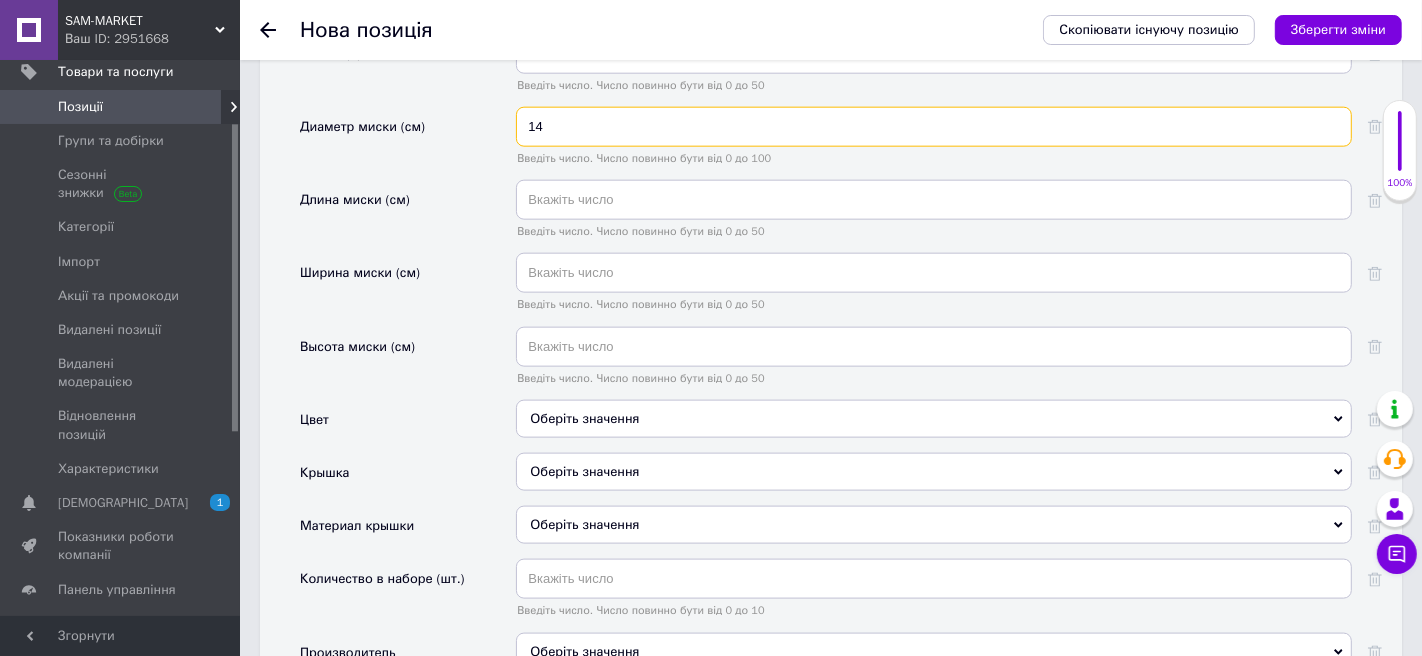 type on "14" 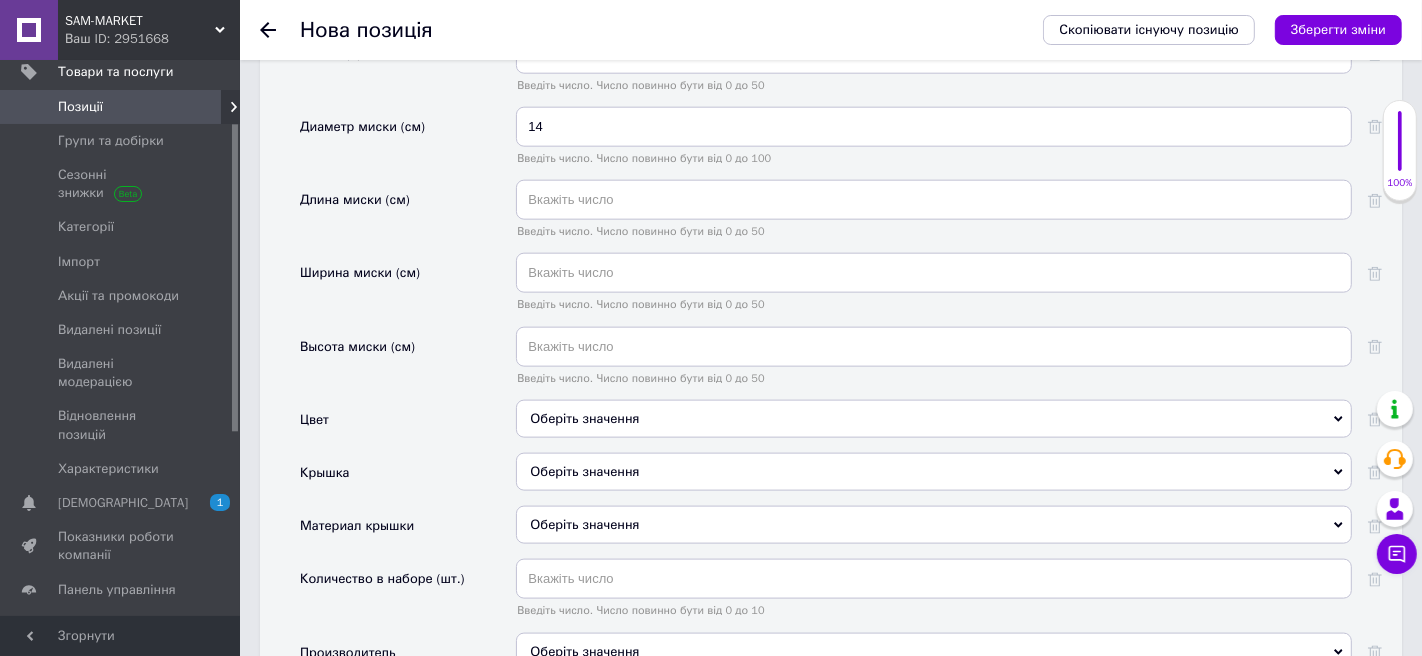 click on "Оберіть значення" at bounding box center [934, 419] 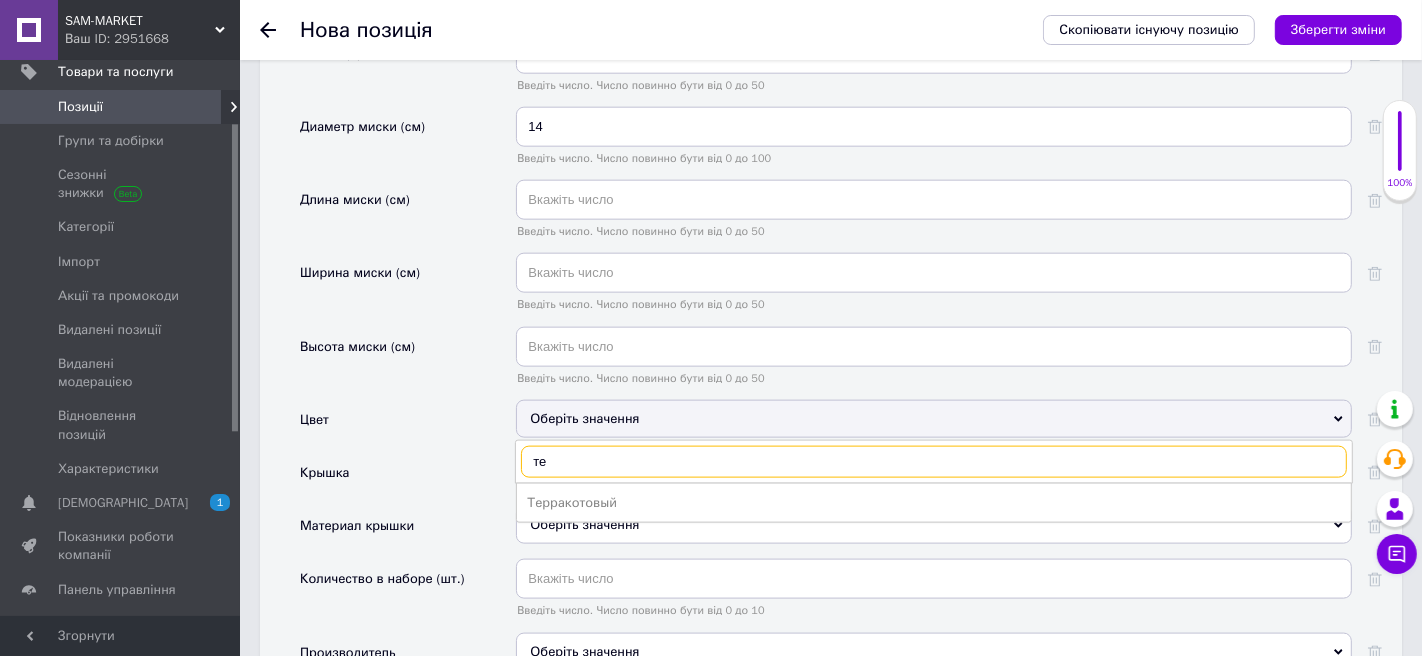 type on "т" 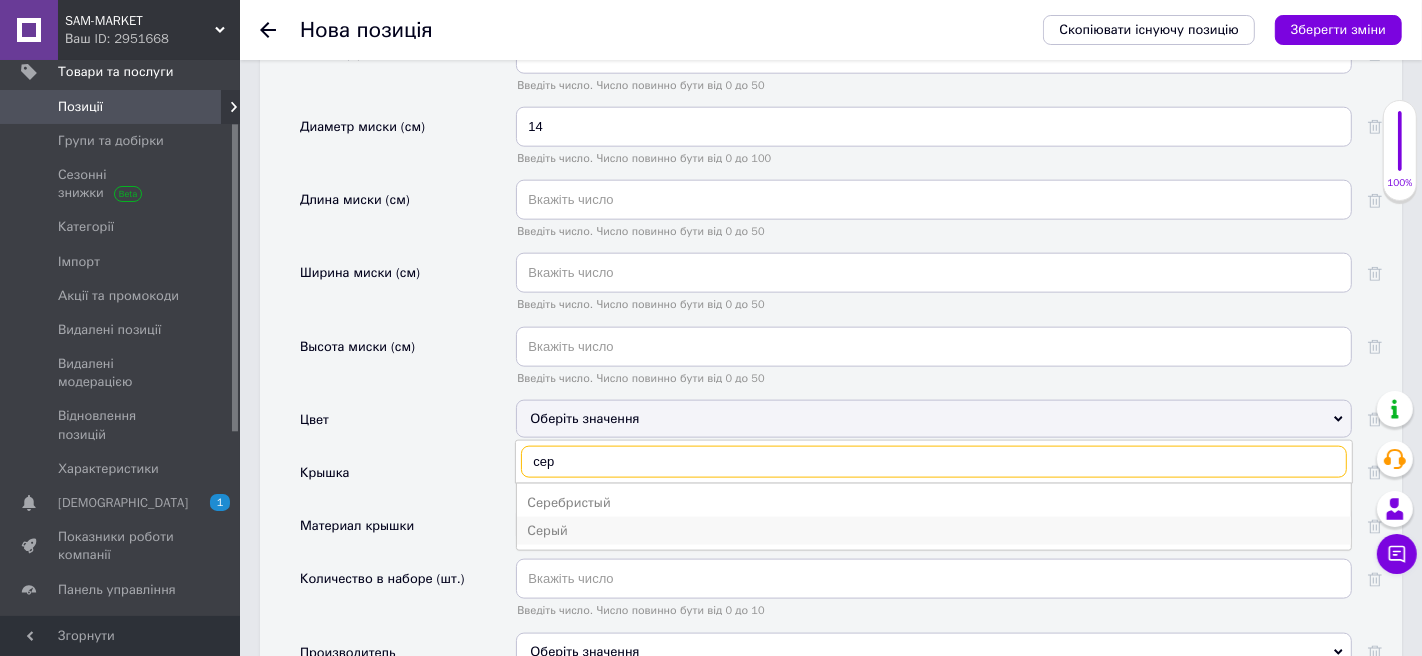 type on "сер" 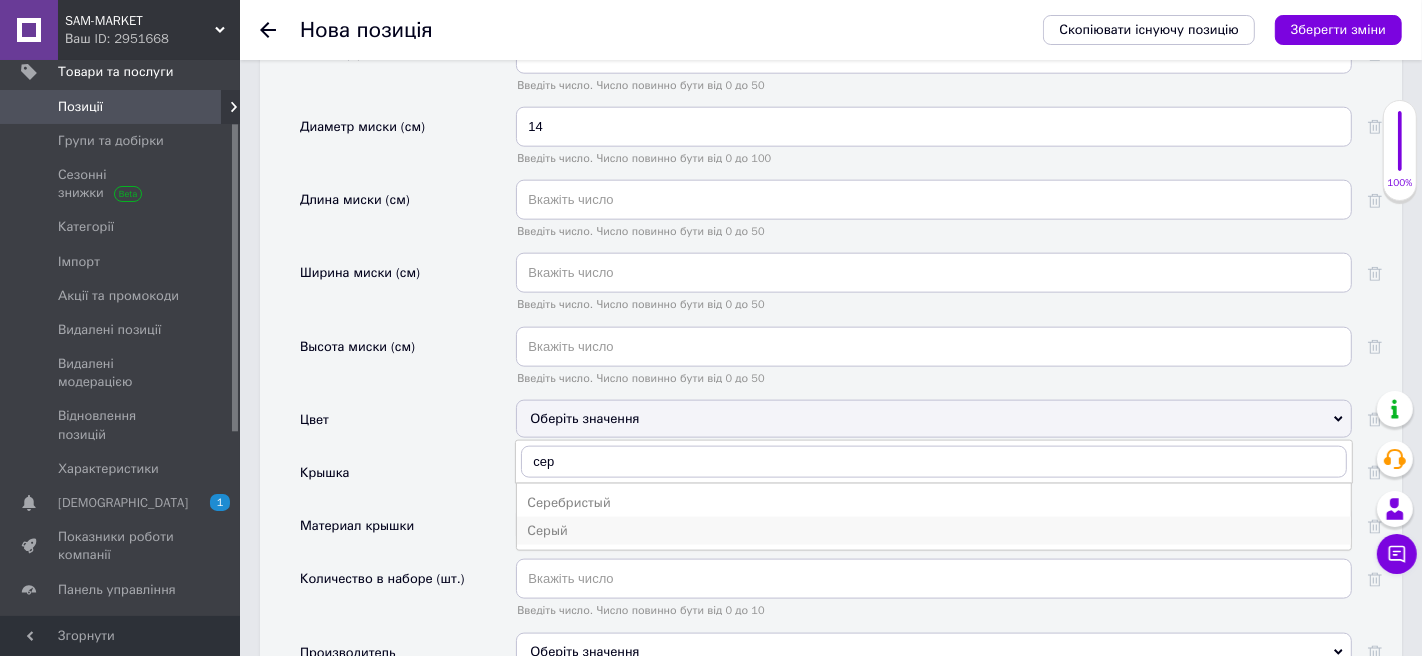 click on "Серый" at bounding box center (934, 531) 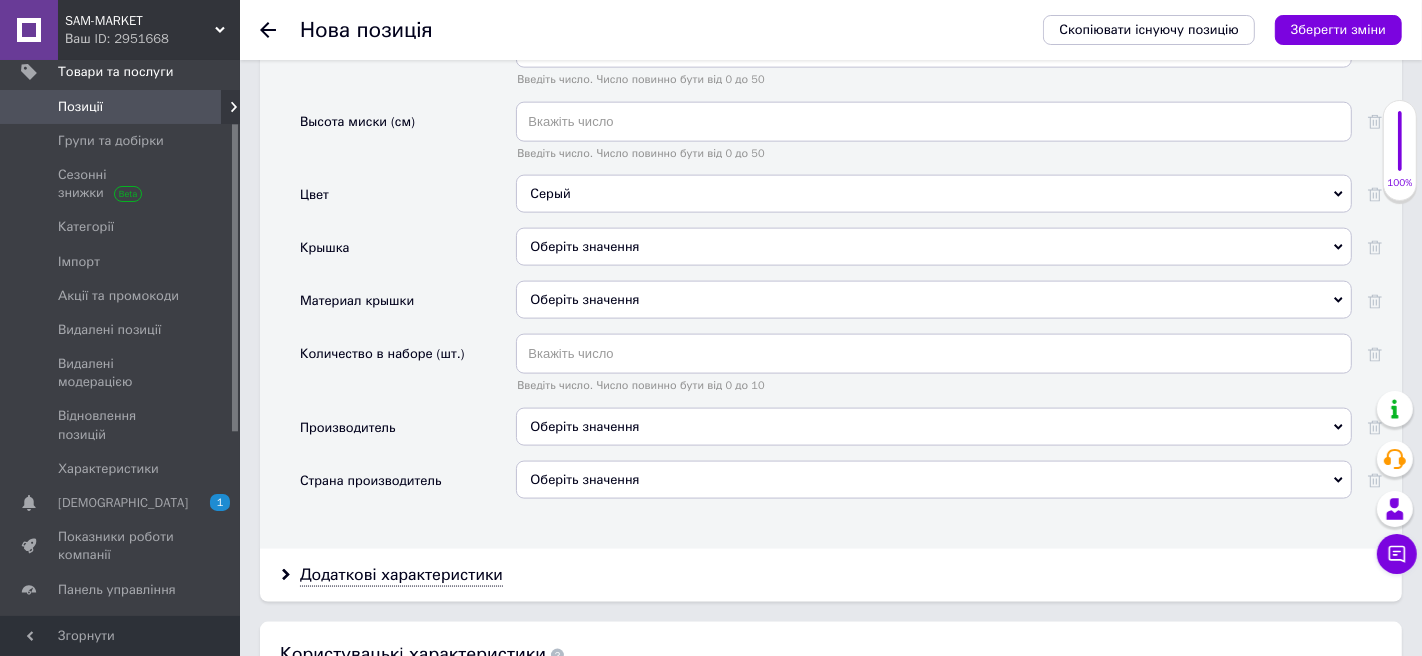 scroll, scrollTop: 2267, scrollLeft: 0, axis: vertical 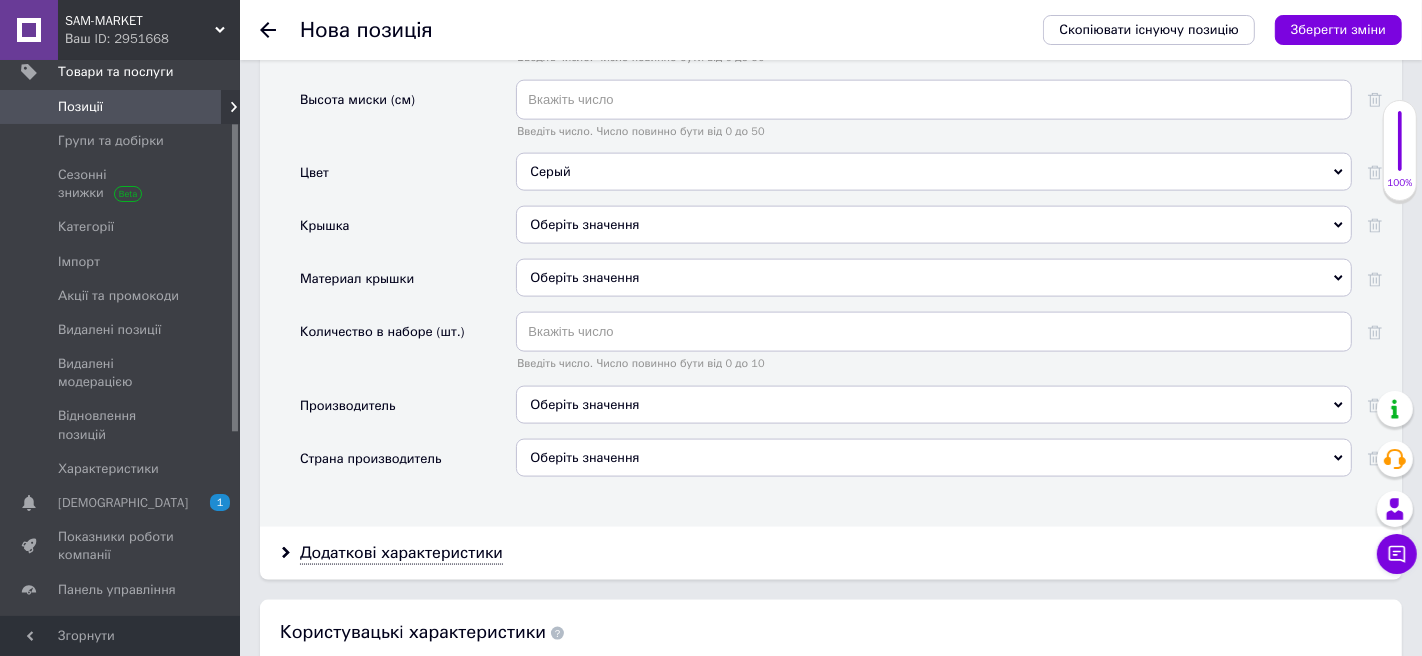 click on "Оберіть значення" at bounding box center [934, 405] 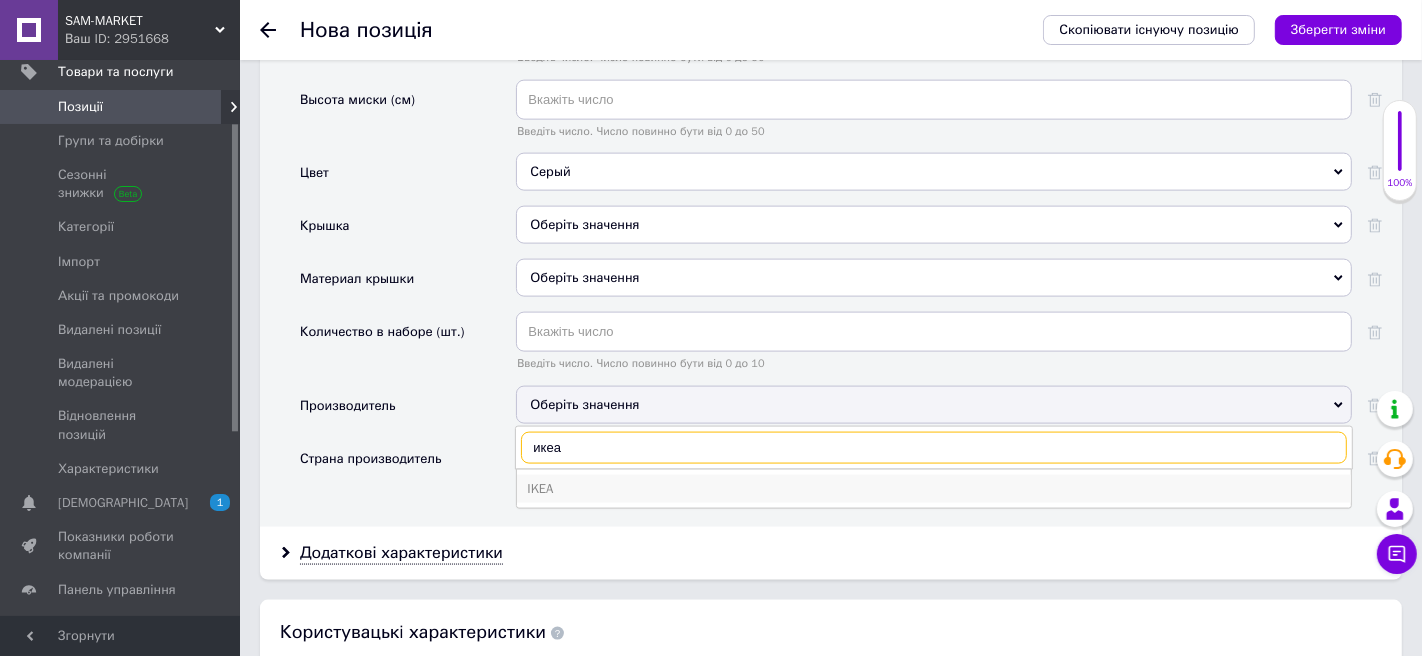 type on "икеа" 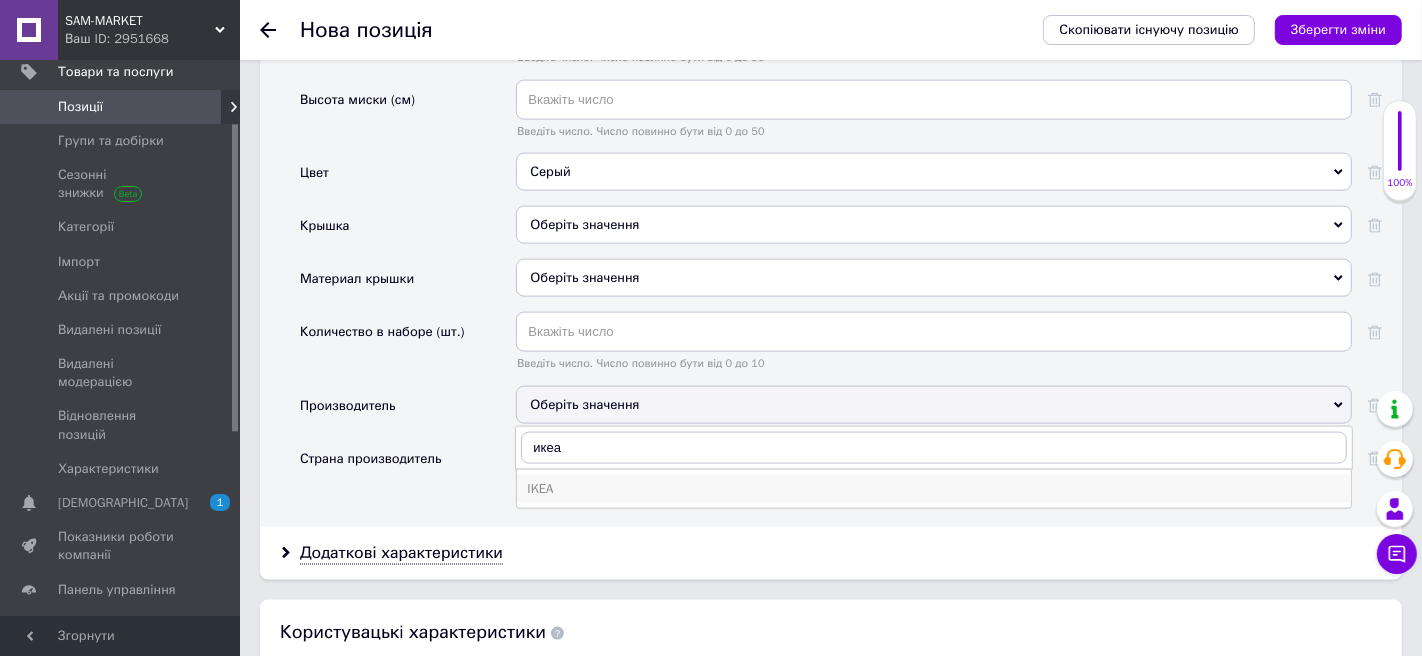 click on "IKEA" at bounding box center (934, 489) 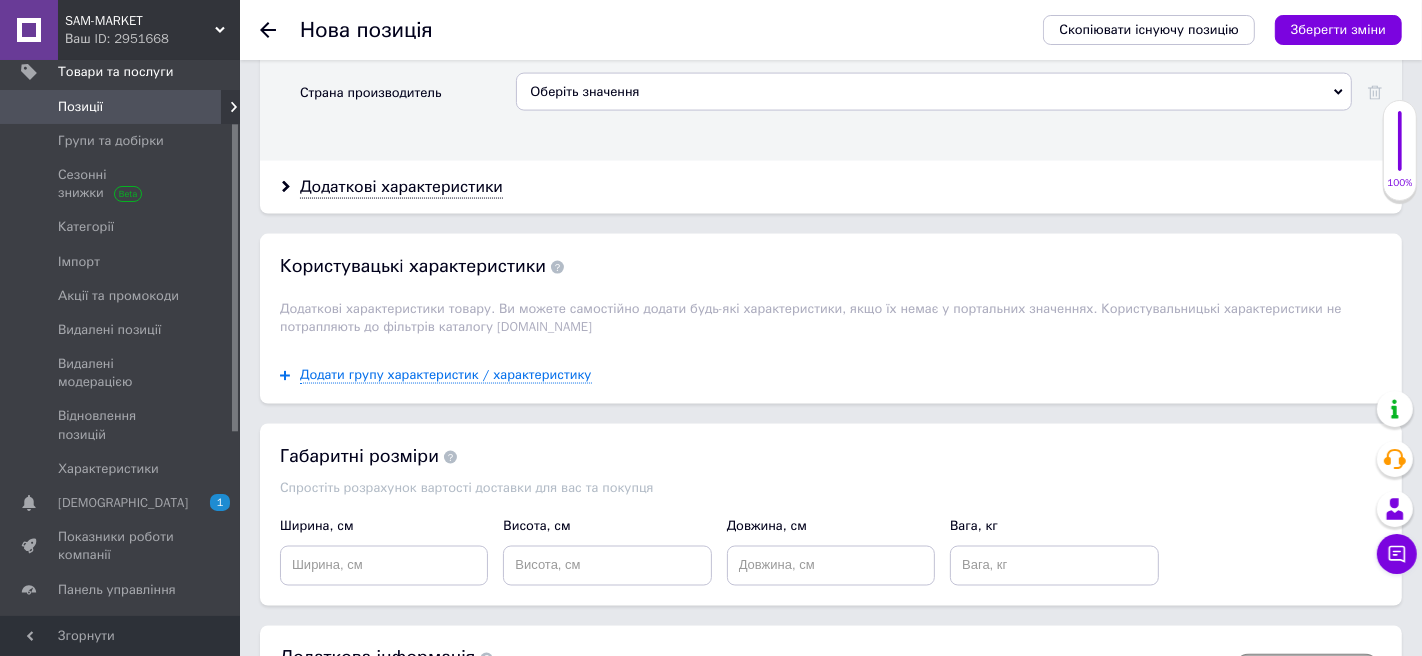 scroll, scrollTop: 2644, scrollLeft: 0, axis: vertical 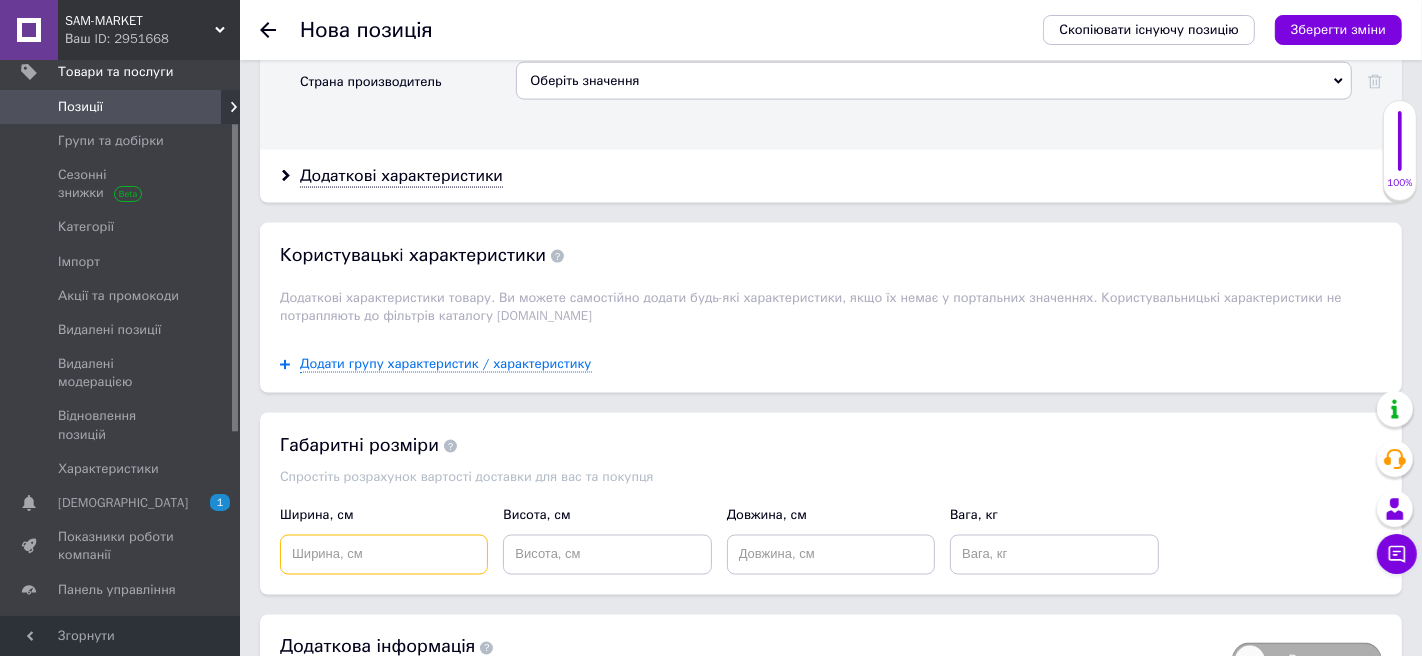 click at bounding box center [384, 555] 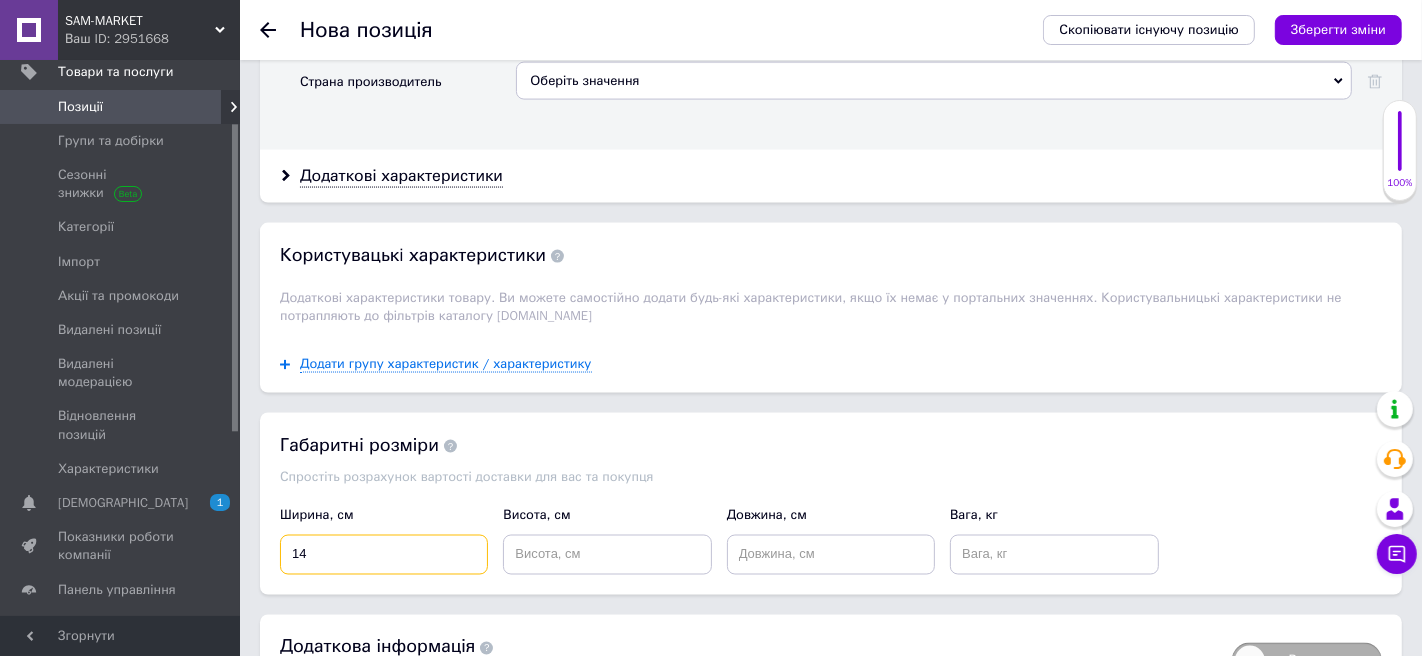 type on "14" 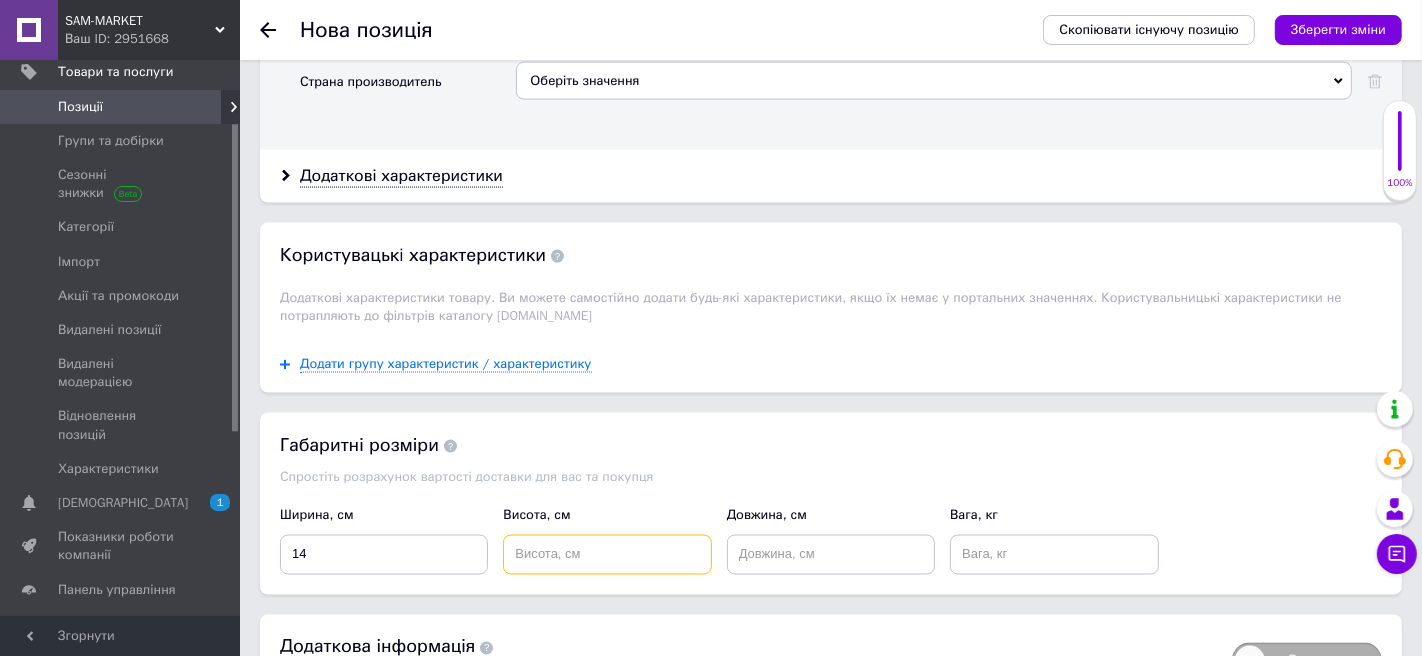 click at bounding box center [607, 555] 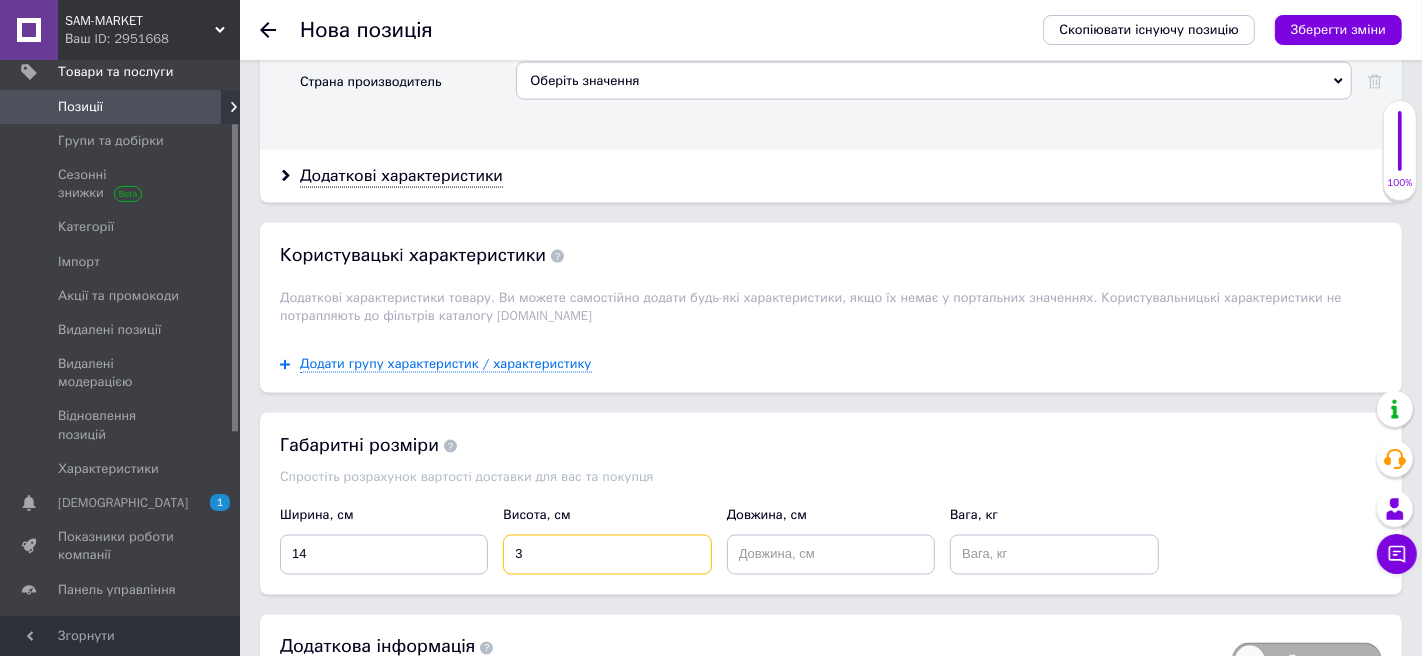 type on "3" 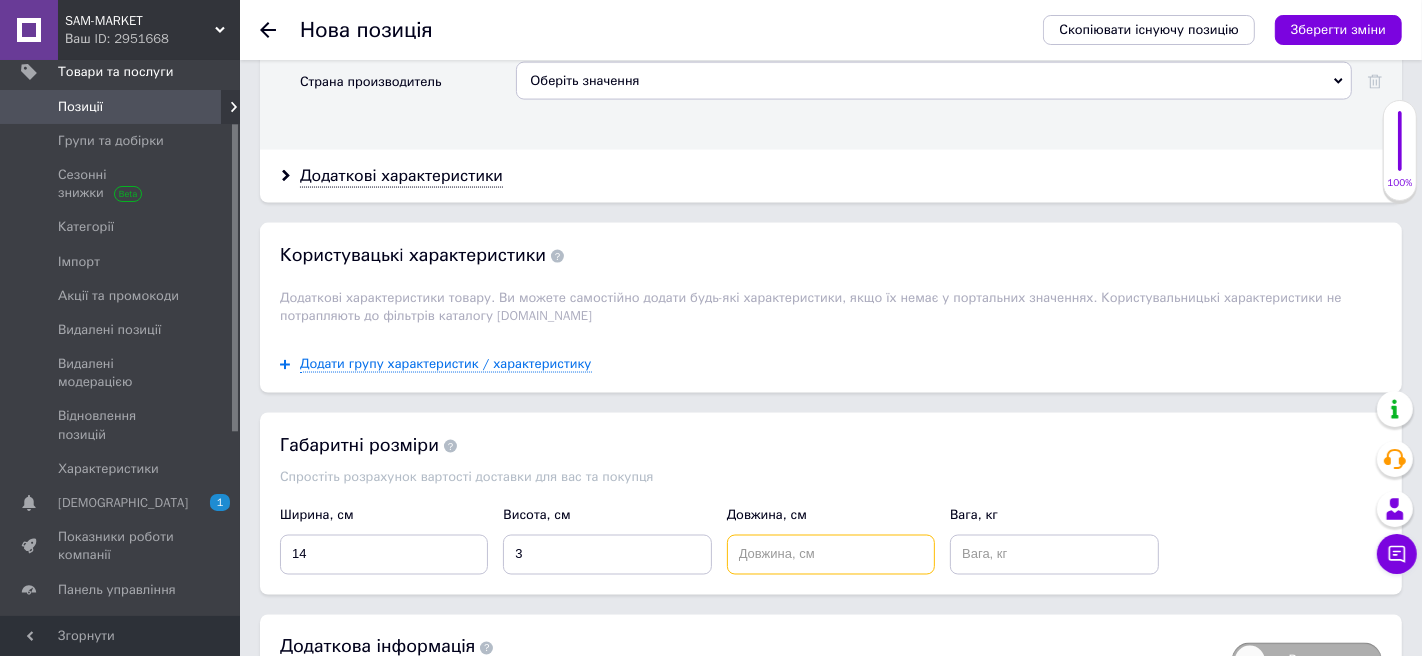 click at bounding box center (831, 555) 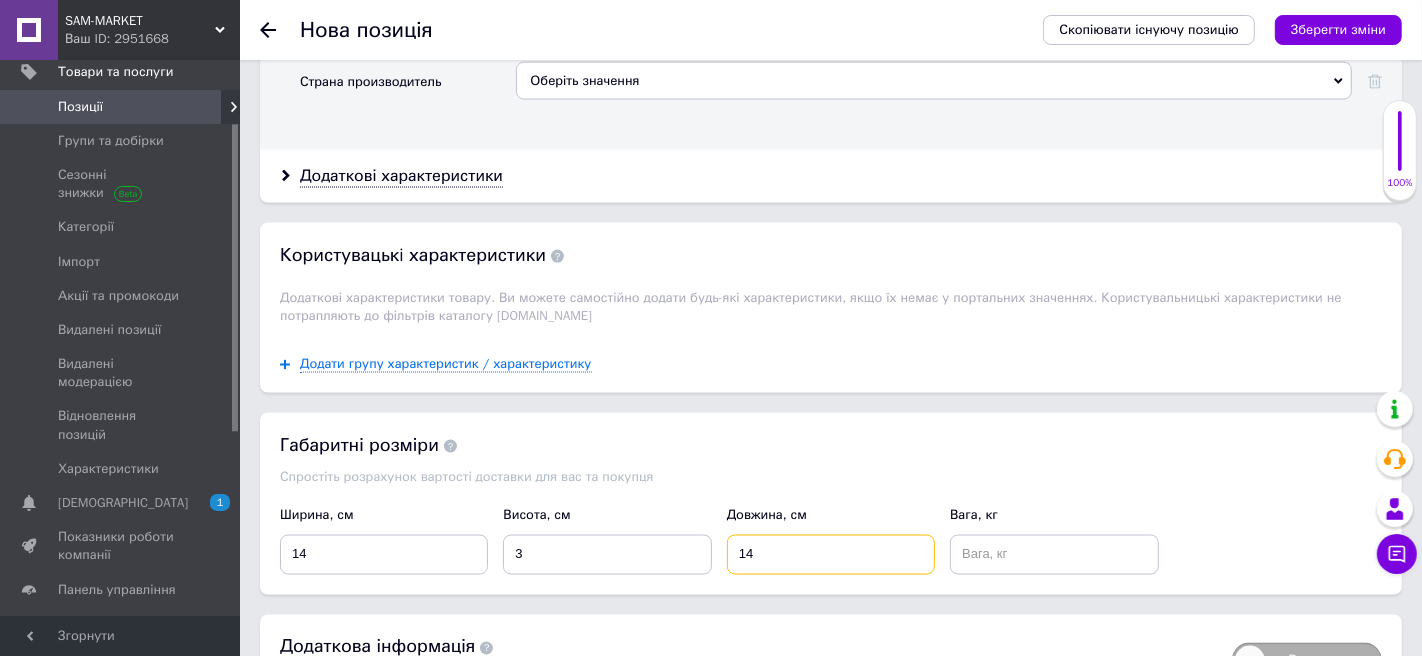type on "14" 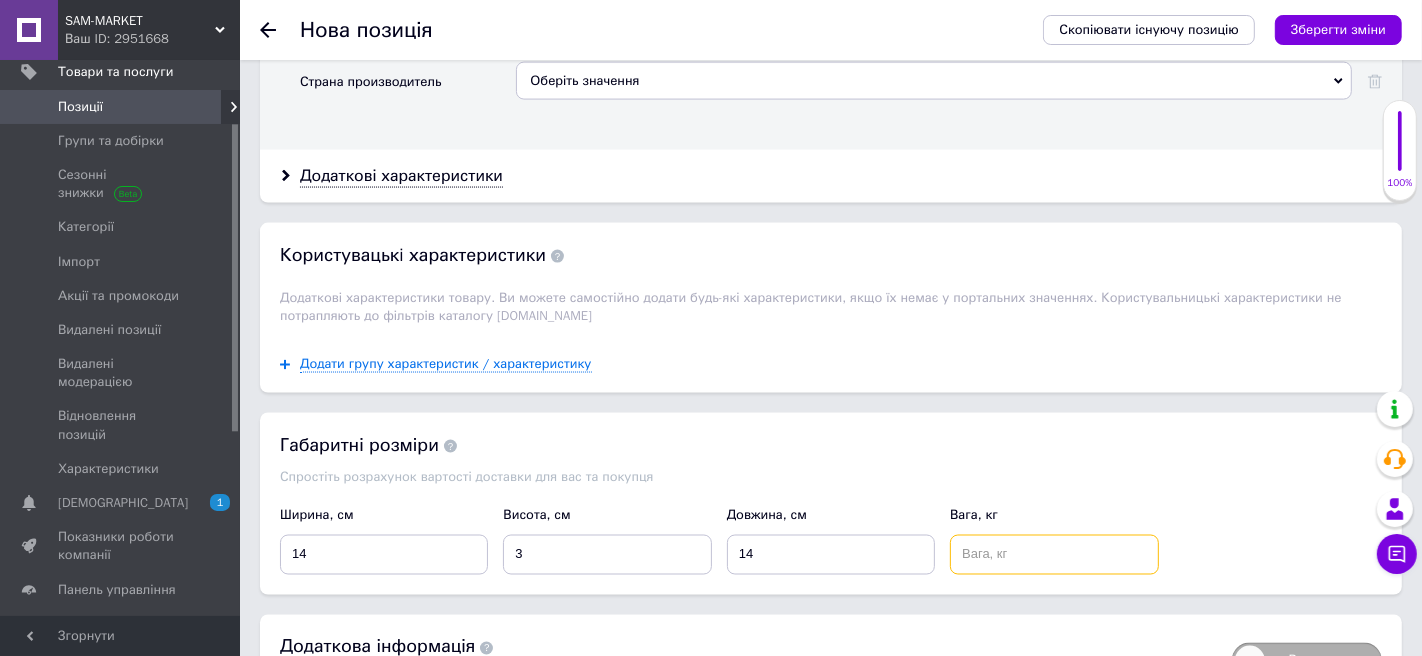 click at bounding box center (1054, 555) 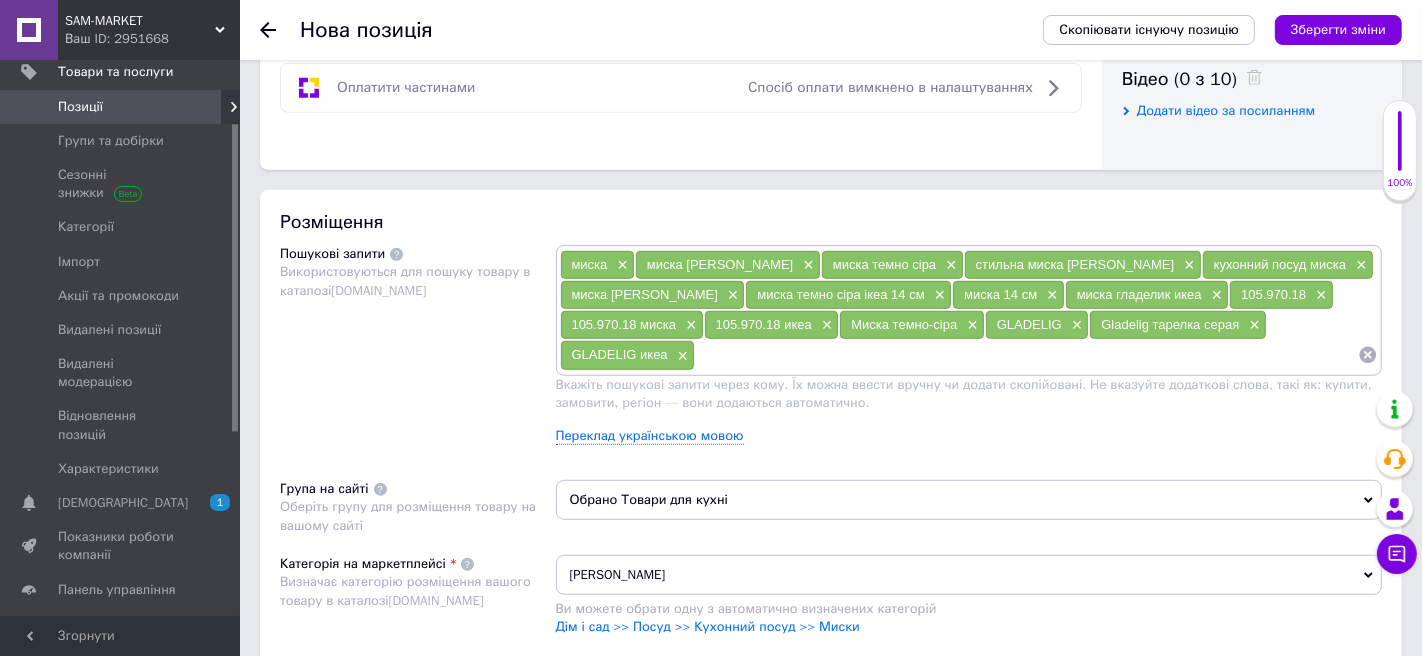scroll, scrollTop: 1025, scrollLeft: 0, axis: vertical 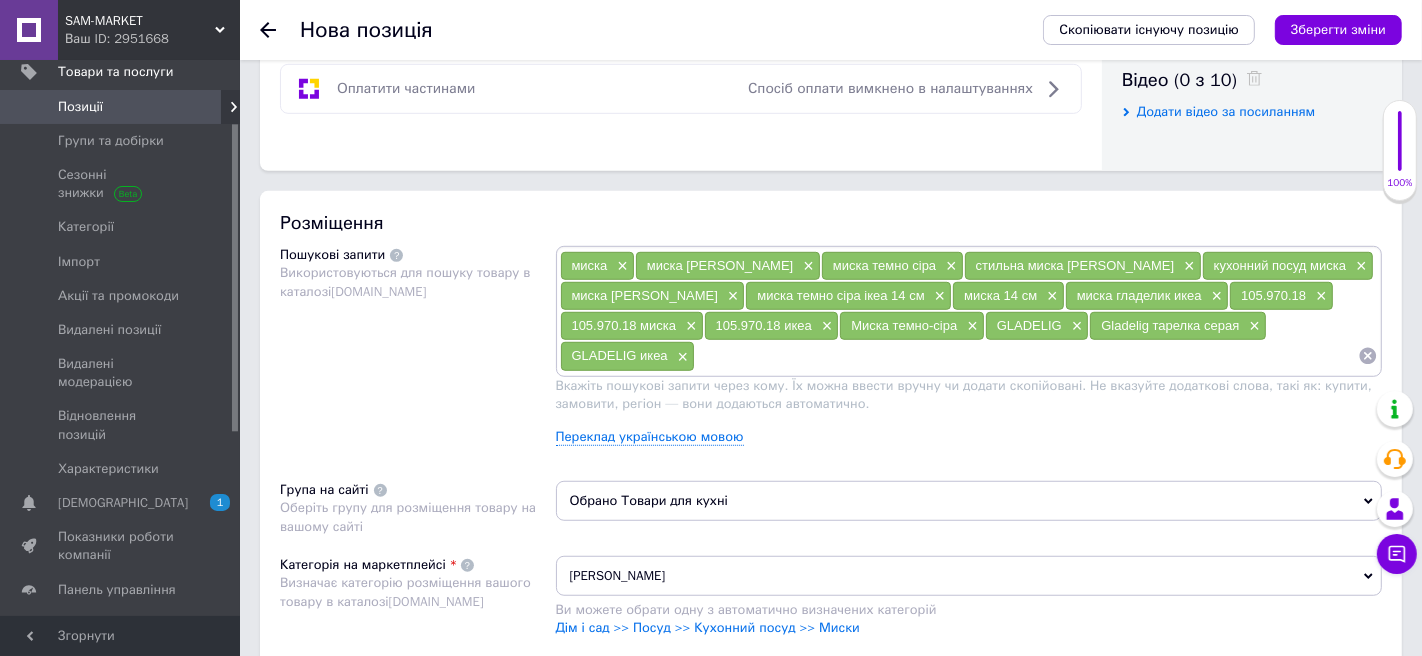 type on "0.2" 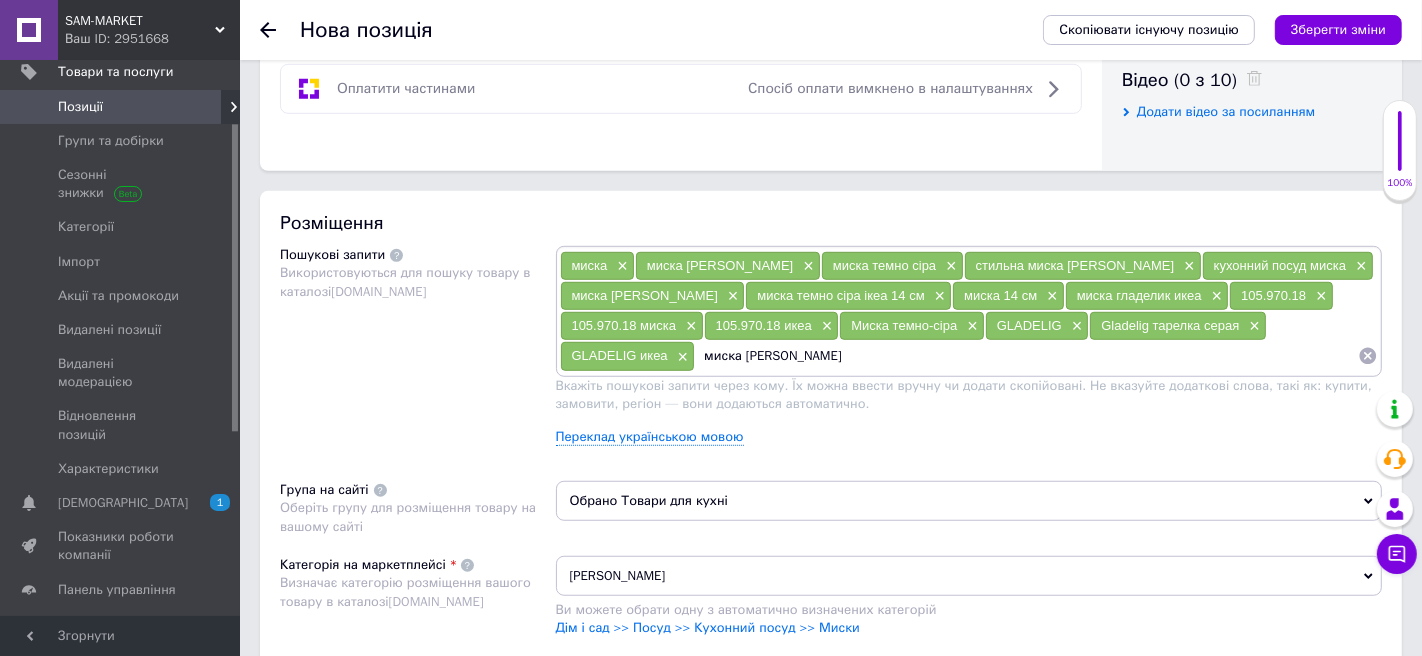 type on "миска [PERSON_NAME]" 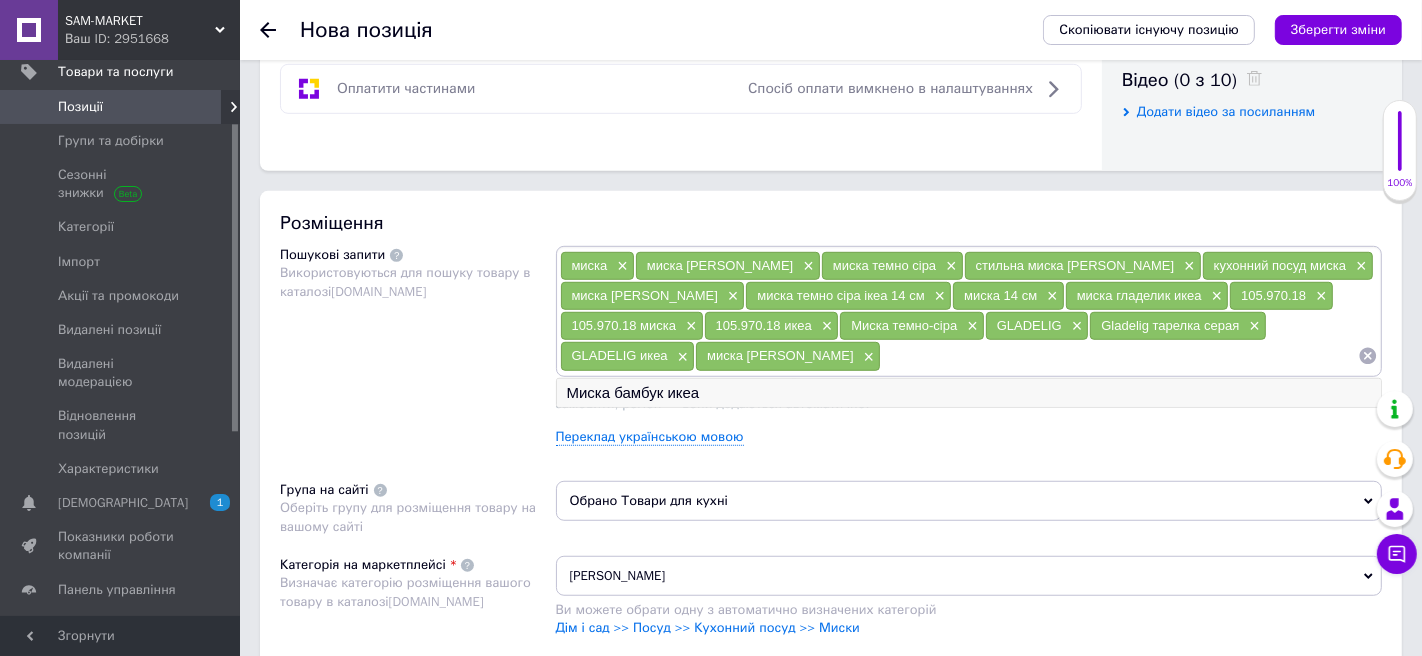 click on "Миска бамбук икеа" at bounding box center (969, 393) 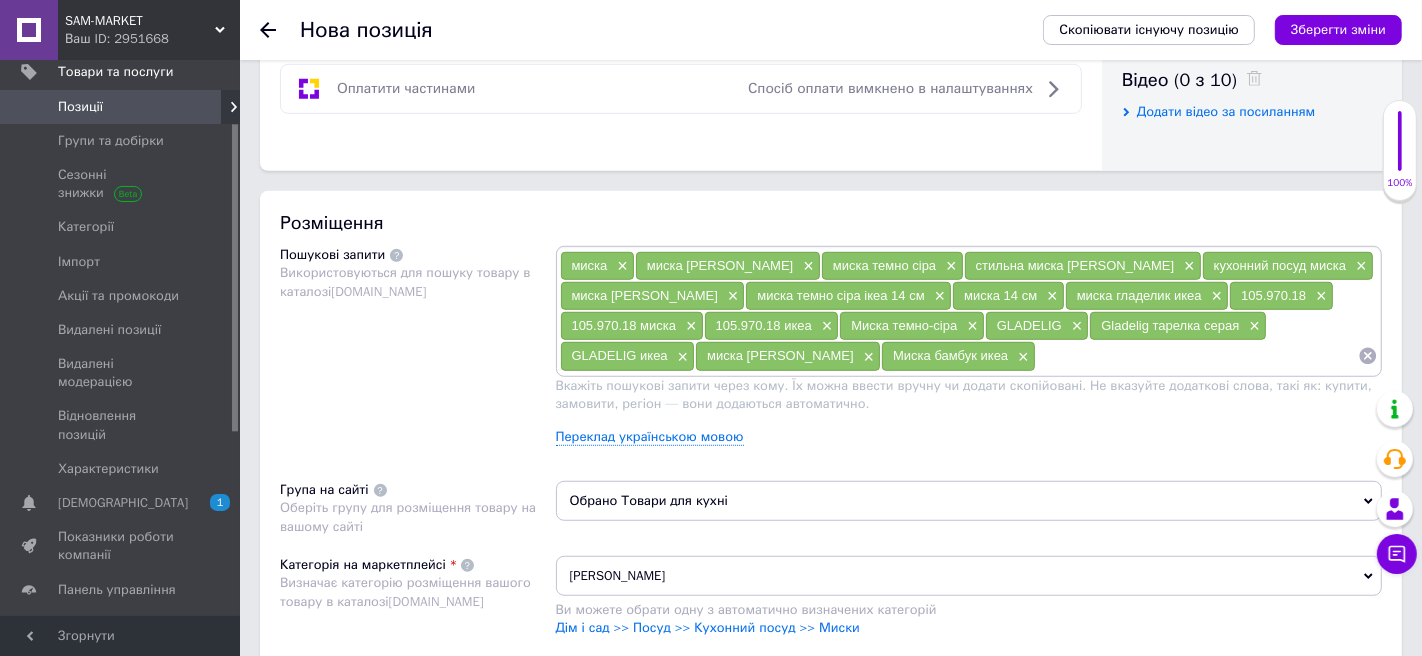 click at bounding box center (1197, 356) 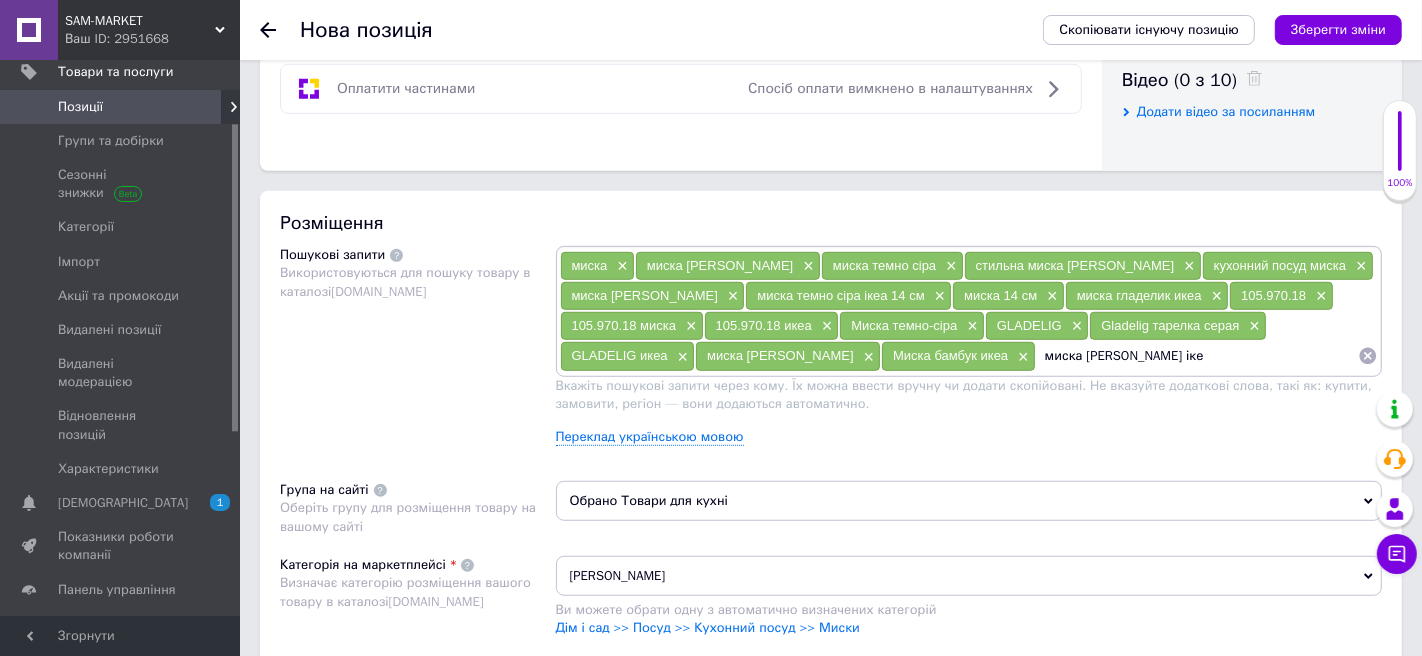 type on "миска [PERSON_NAME] ікеа" 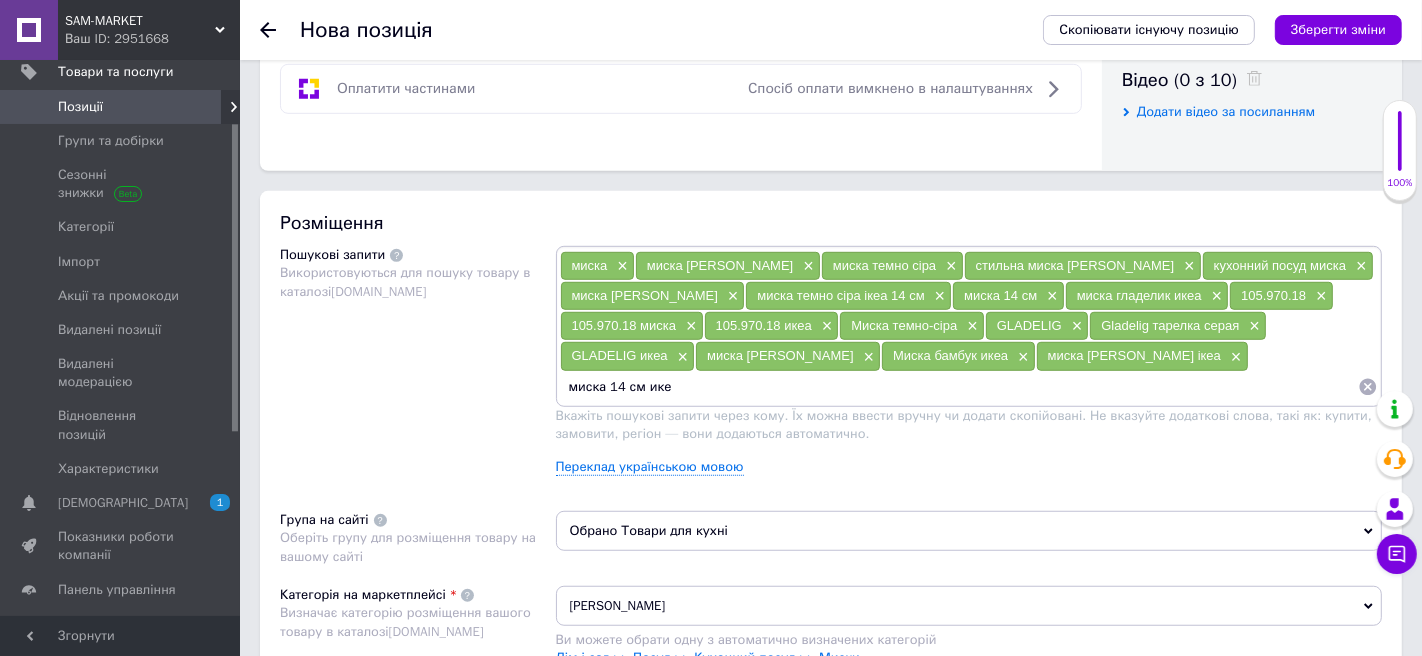 type on "миска 14 см икеа" 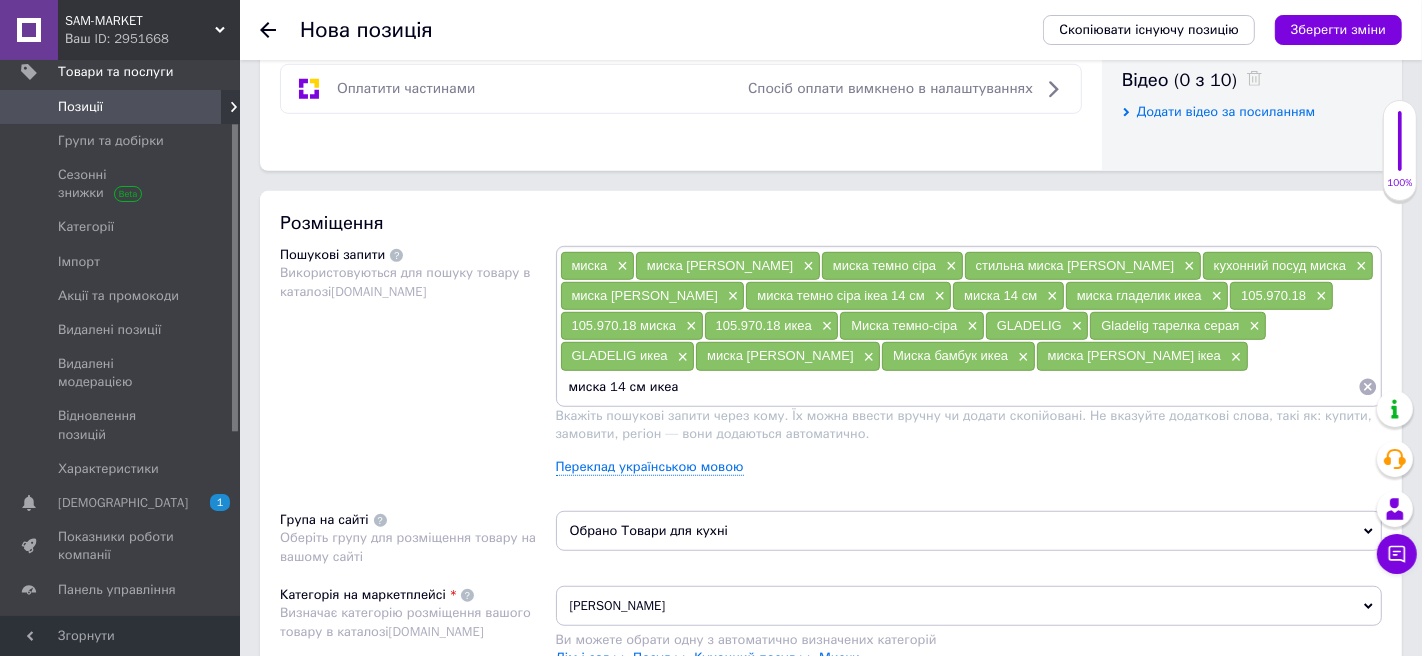 type 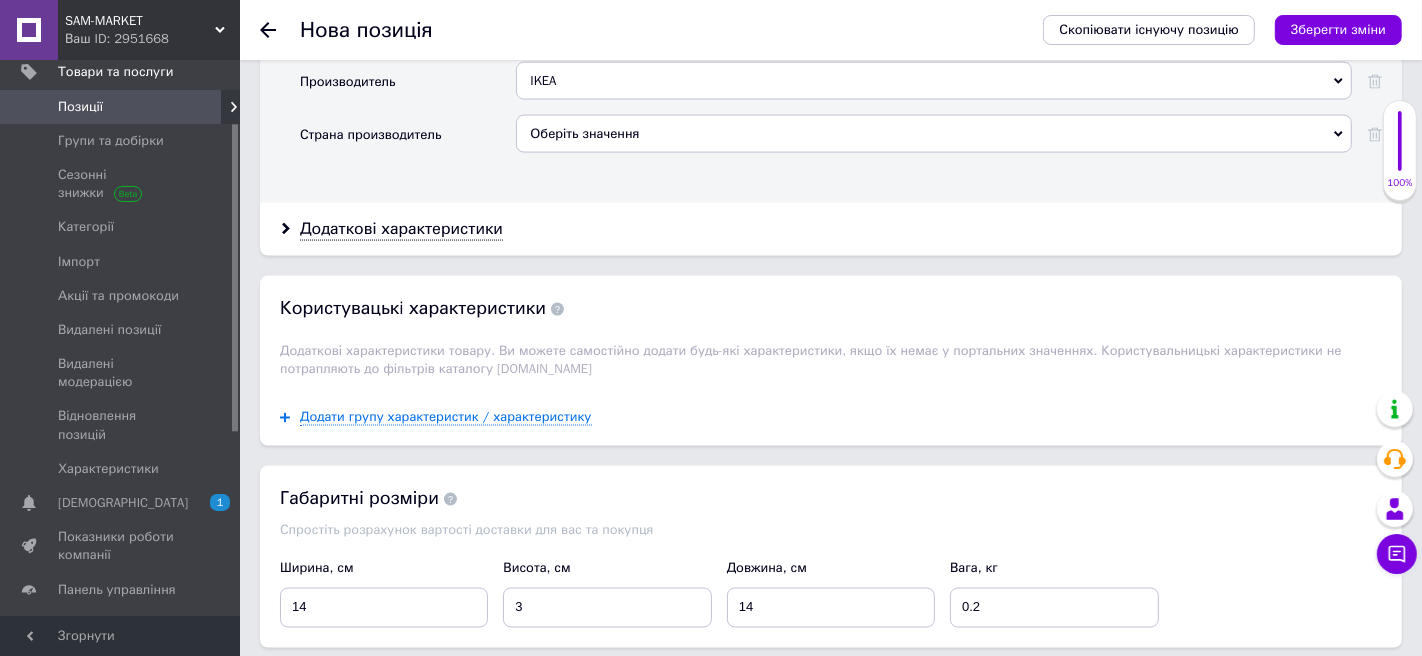 scroll, scrollTop: 2631, scrollLeft: 0, axis: vertical 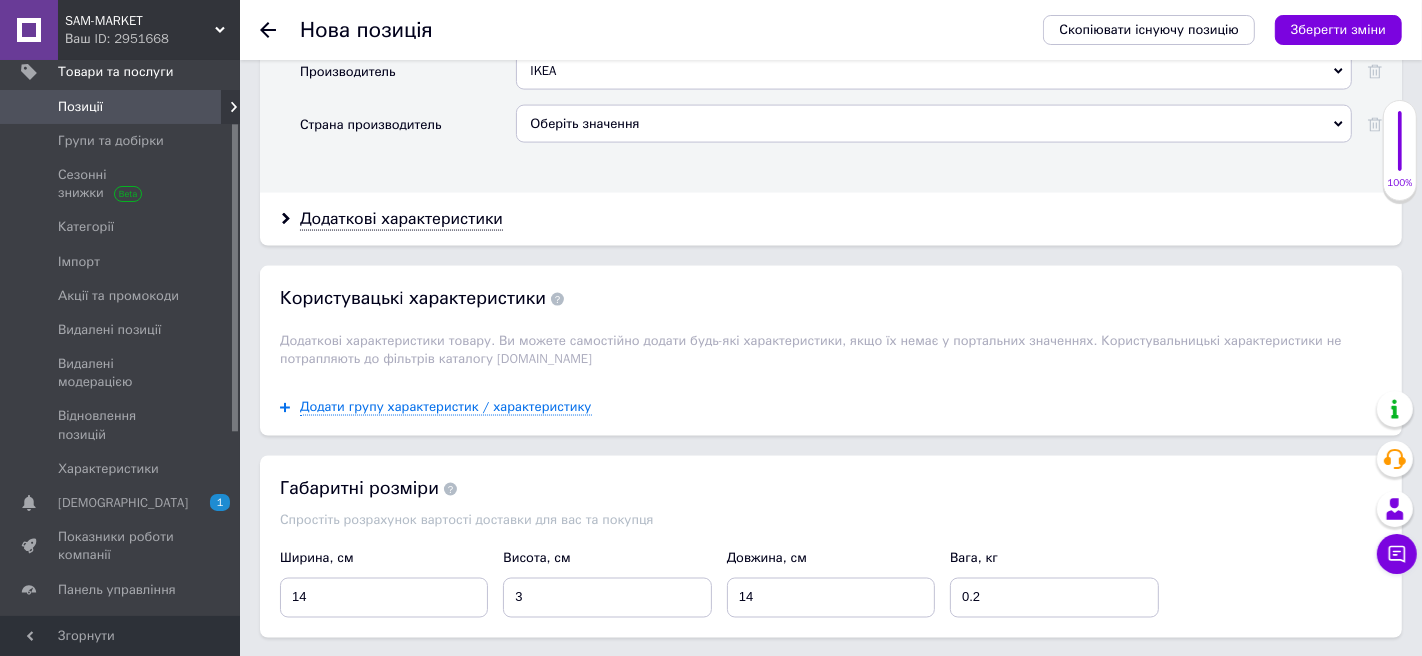 click on "Додаткові характеристики" at bounding box center [831, 219] 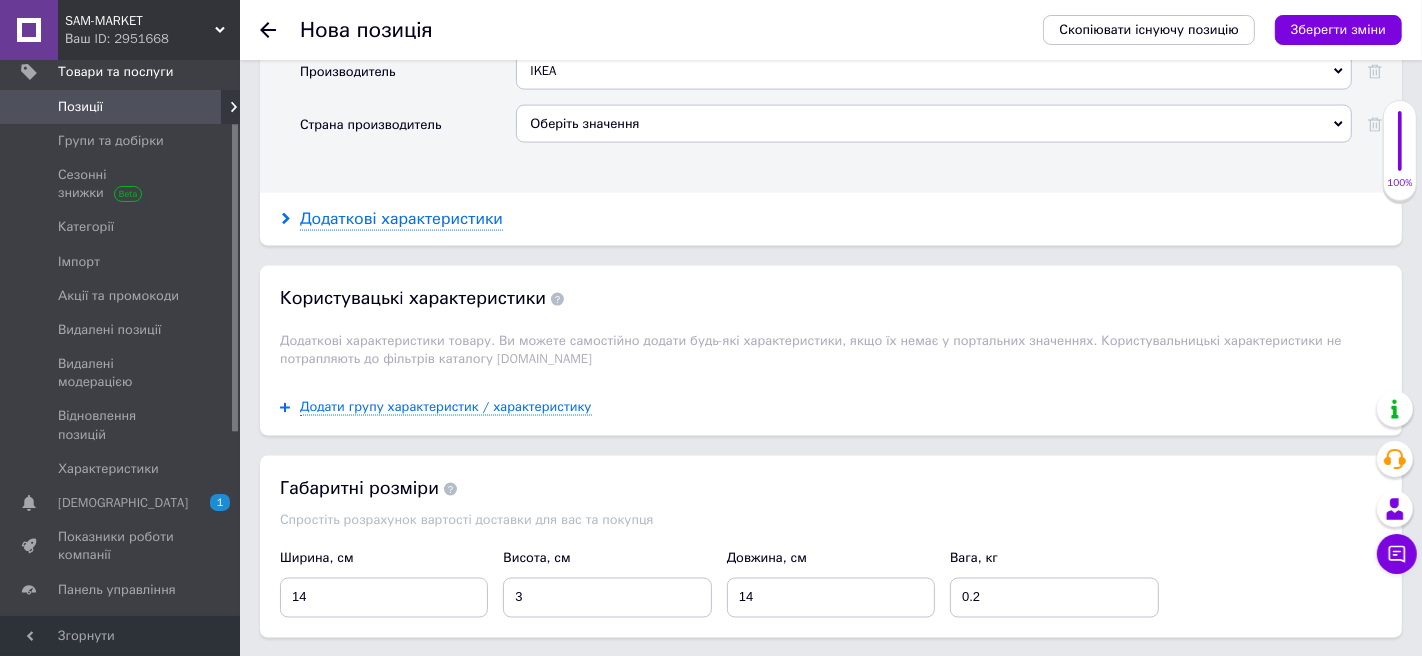 click on "Додаткові характеристики" at bounding box center [401, 219] 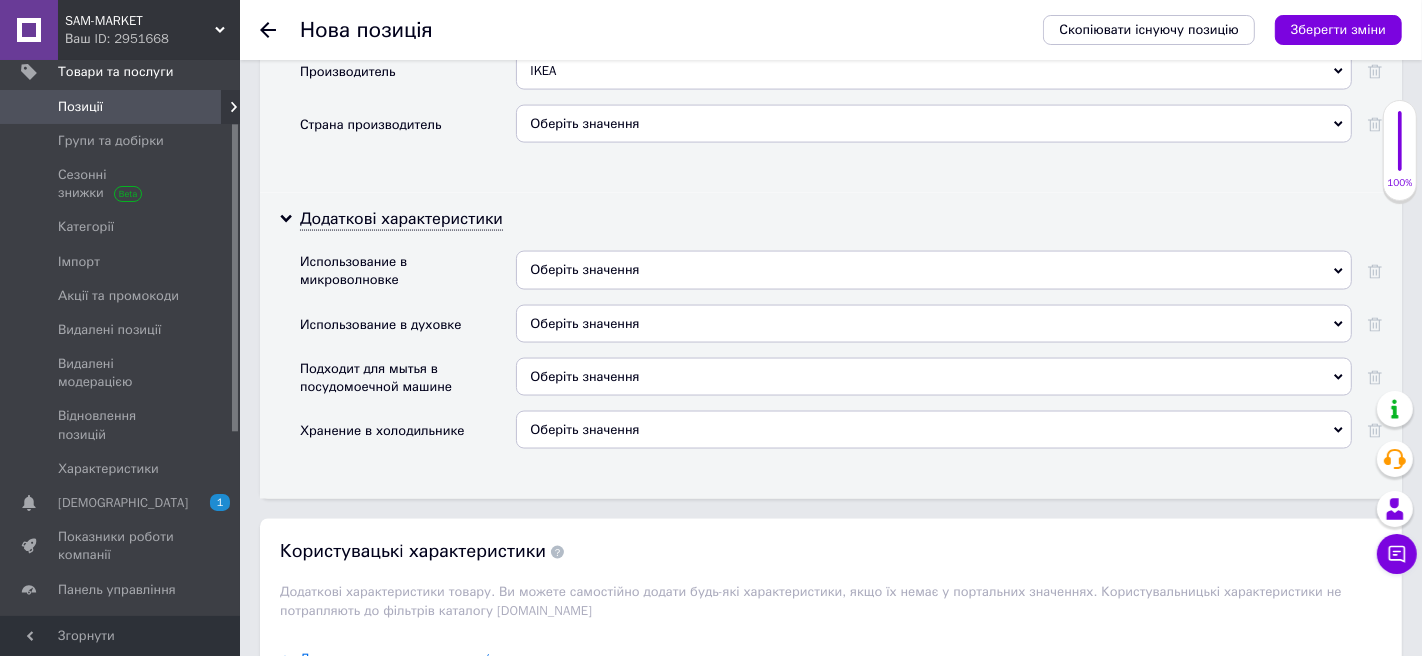 click on "Оберіть значення" at bounding box center (584, 269) 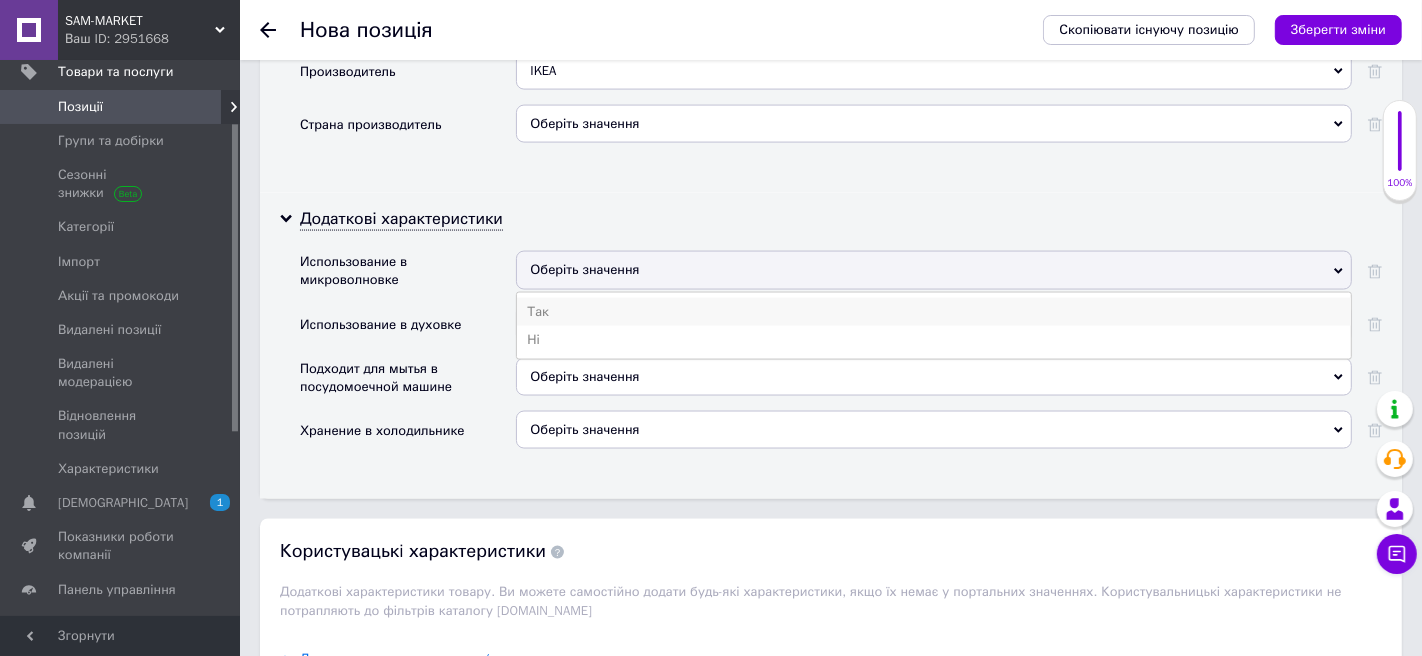 click on "Так" at bounding box center (934, 312) 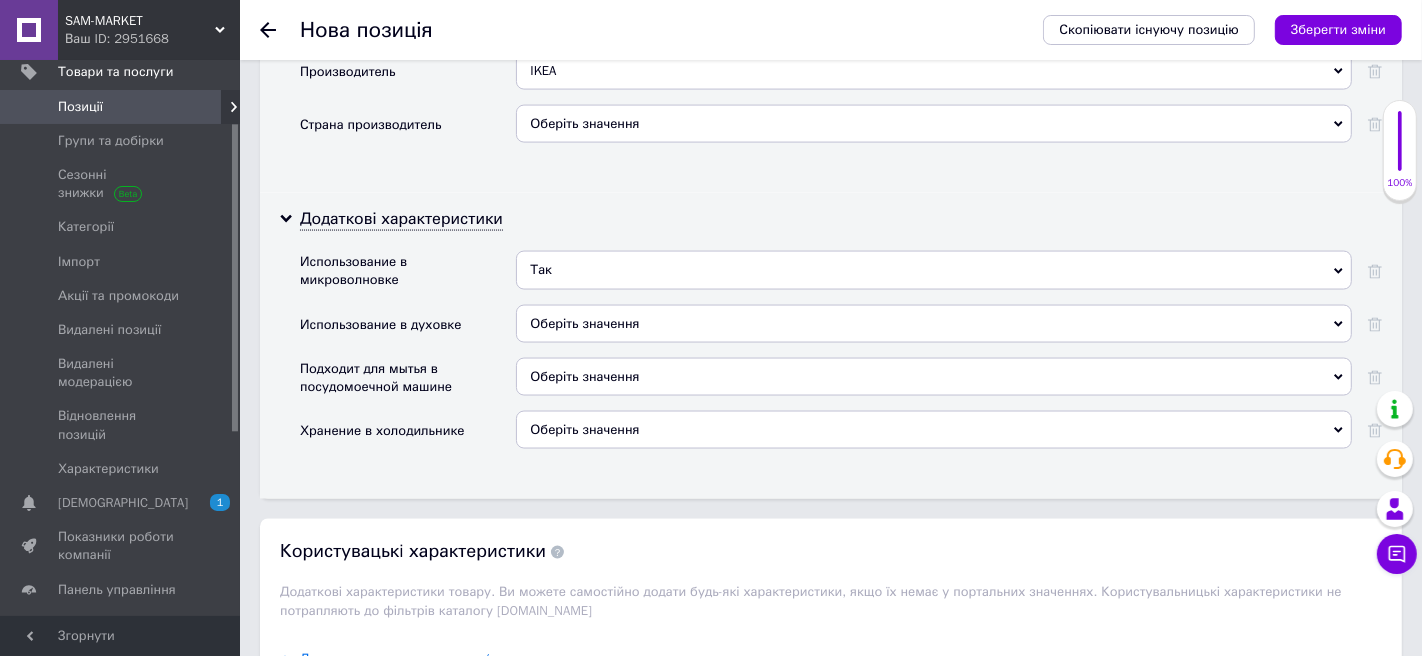 click on "Оберіть значення" at bounding box center (584, 376) 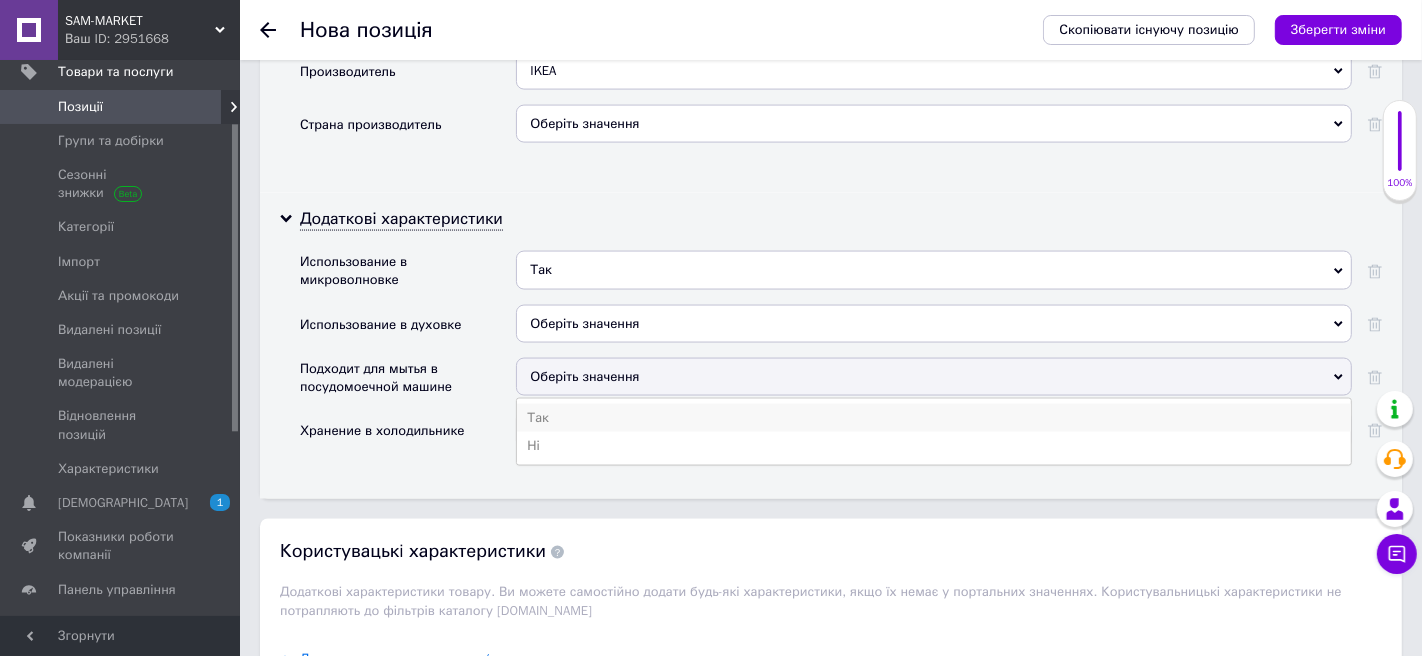 click on "Так" at bounding box center (934, 418) 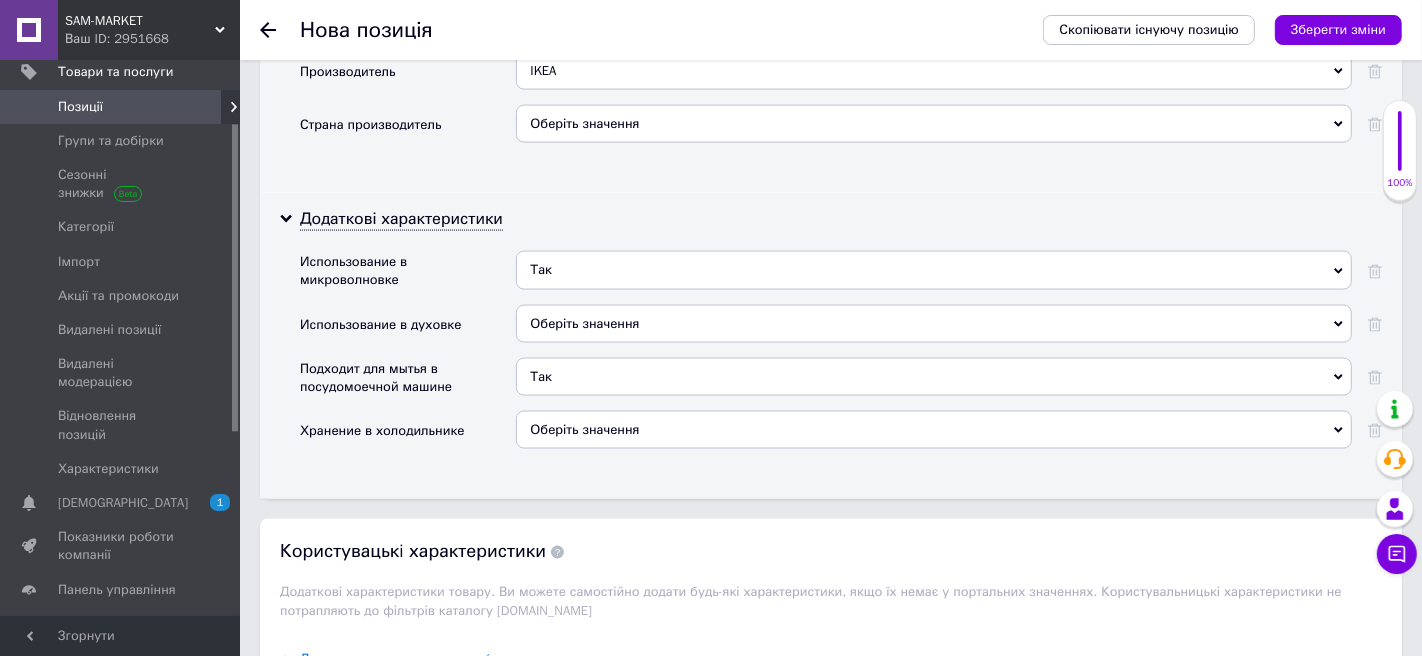 click on "Оберіть значення" at bounding box center (934, 430) 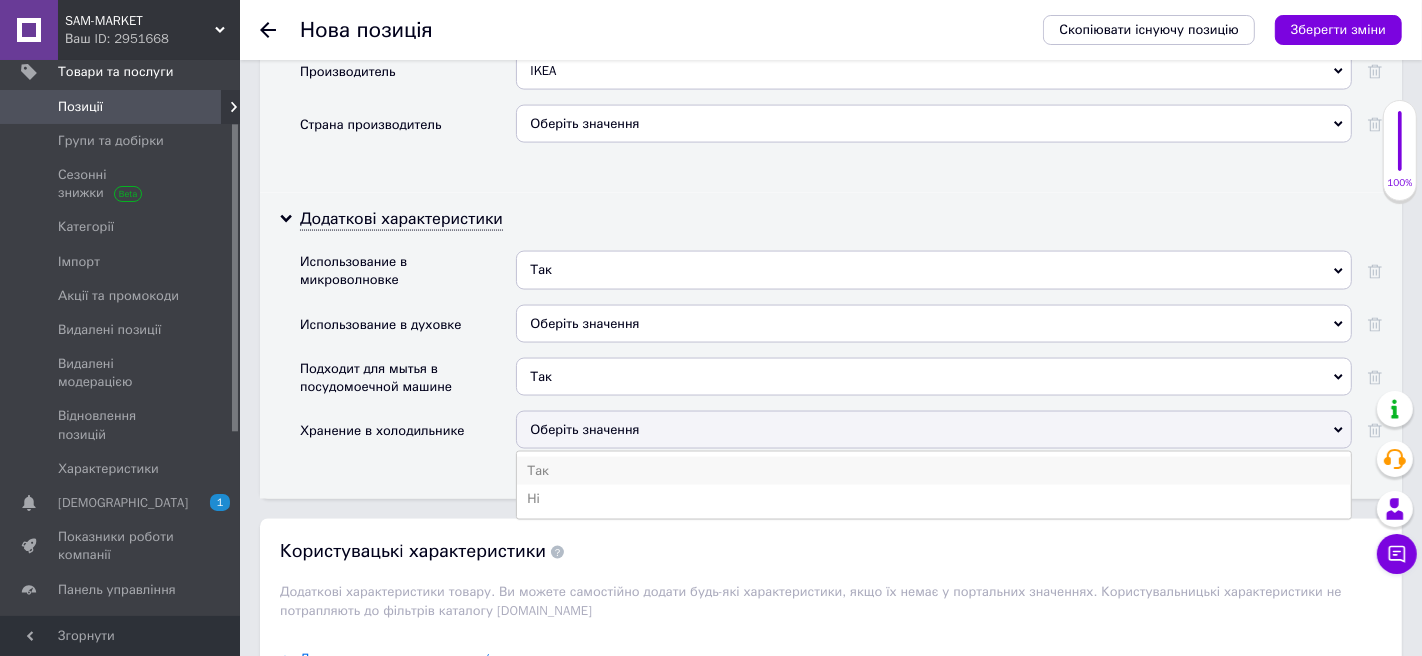 click on "Так" at bounding box center [934, 471] 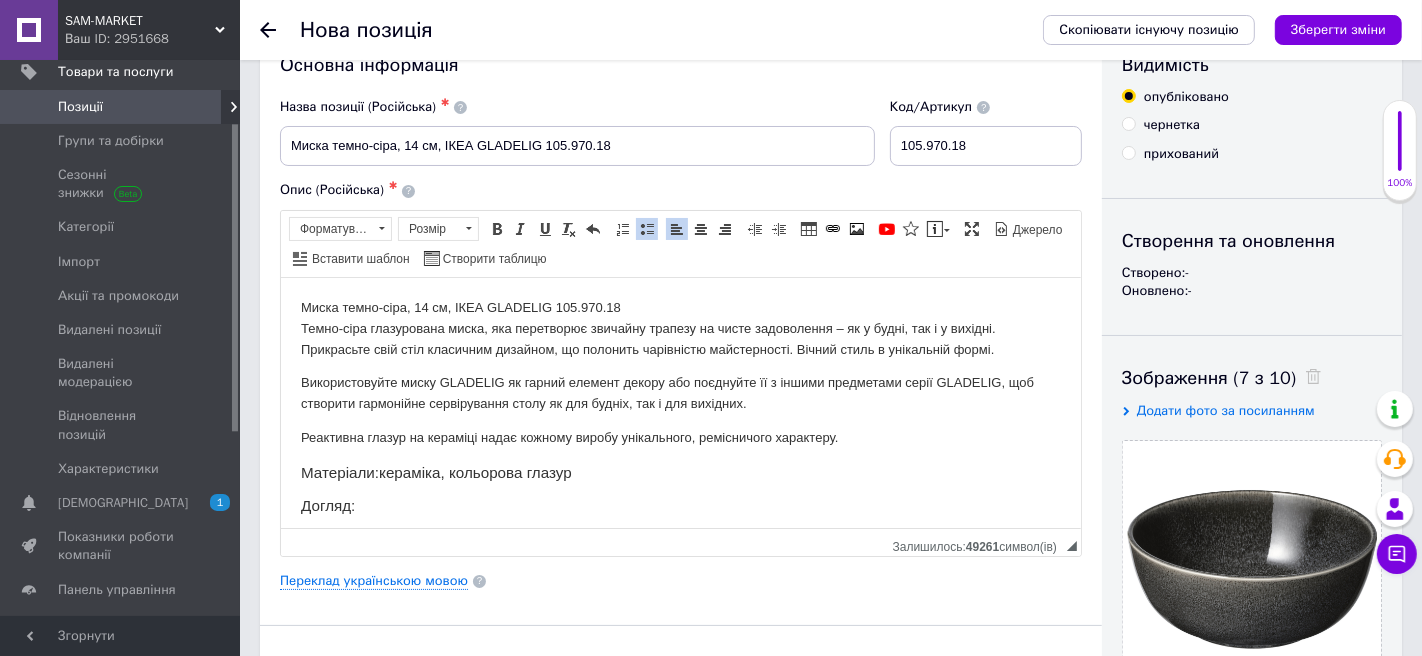 scroll, scrollTop: 0, scrollLeft: 0, axis: both 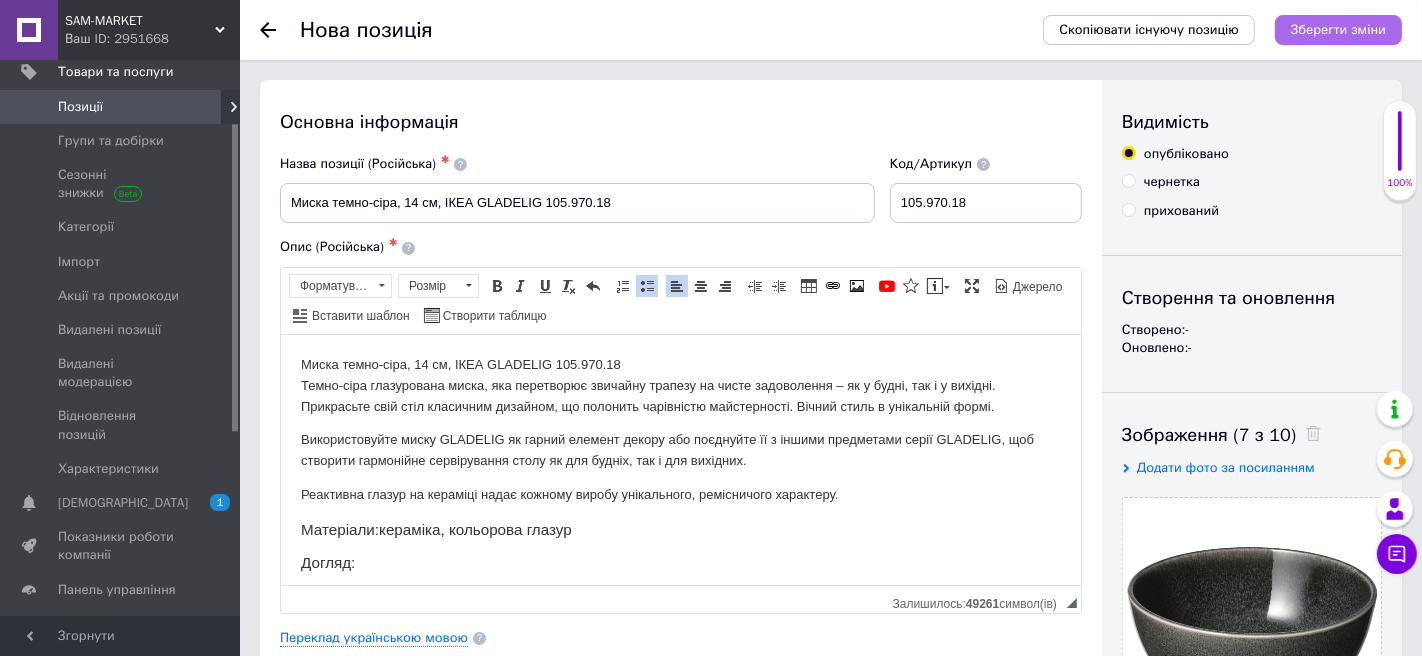 click on "Зберегти зміни" at bounding box center (1338, 29) 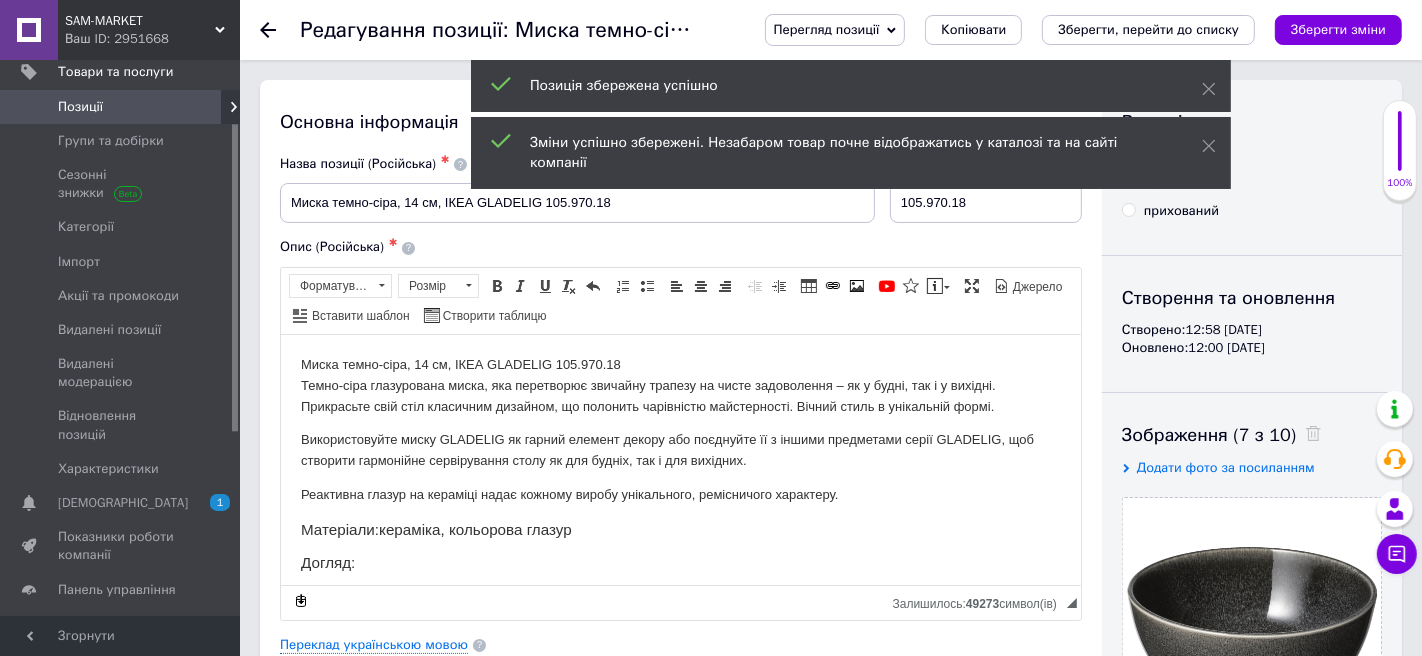 scroll, scrollTop: 0, scrollLeft: 0, axis: both 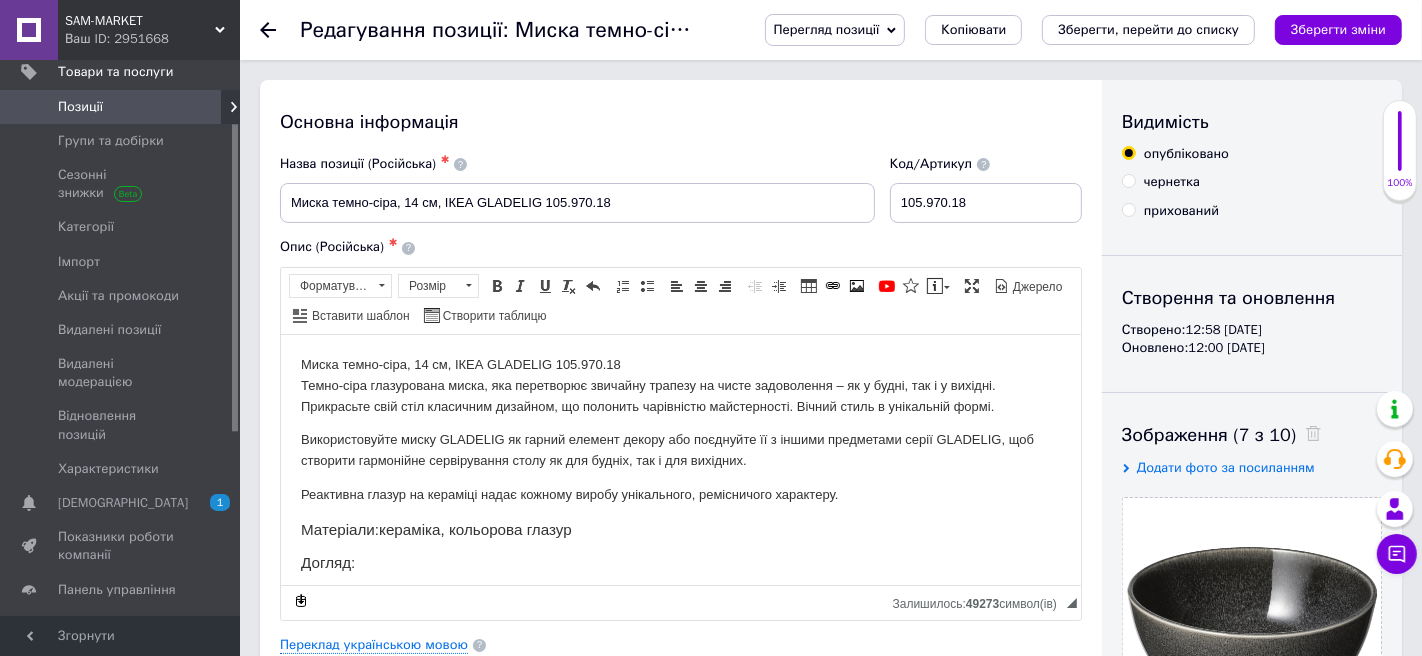click on "Позиції" at bounding box center [121, 107] 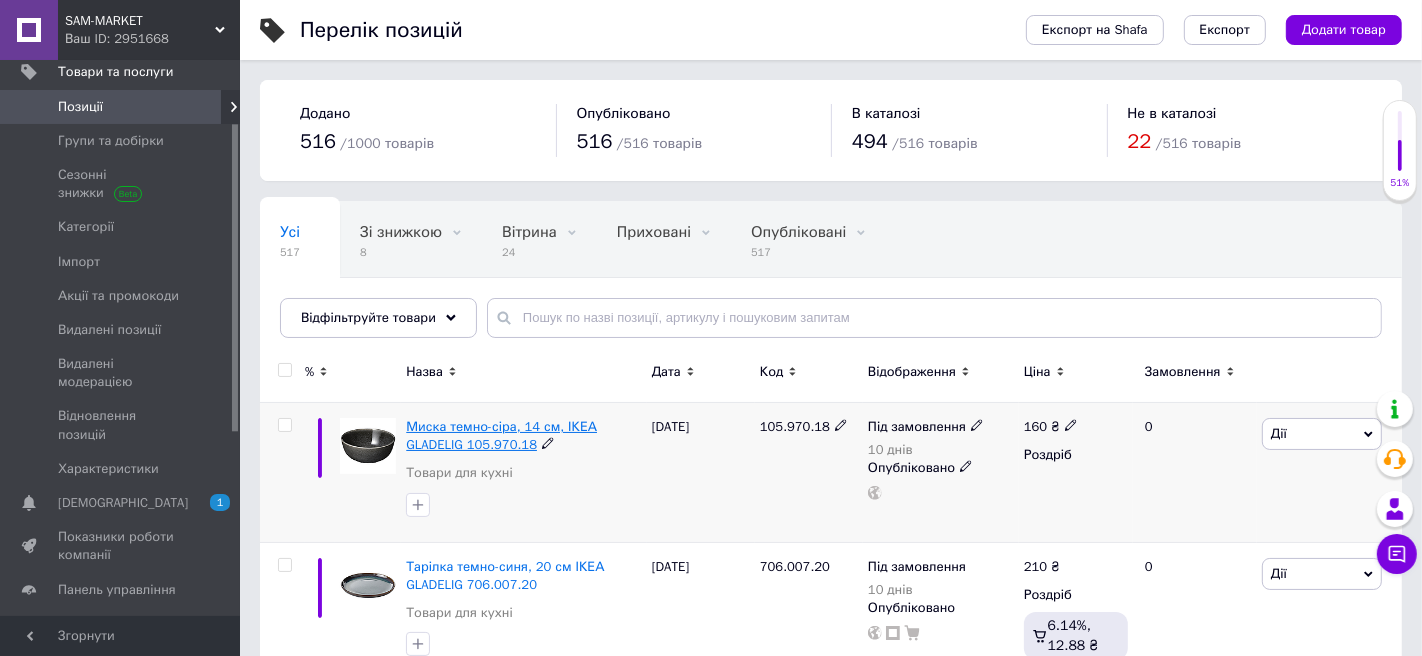click on "Миска темно-сіра, 14 см, ІКЕА GLADELIG 105.970.18" at bounding box center [501, 435] 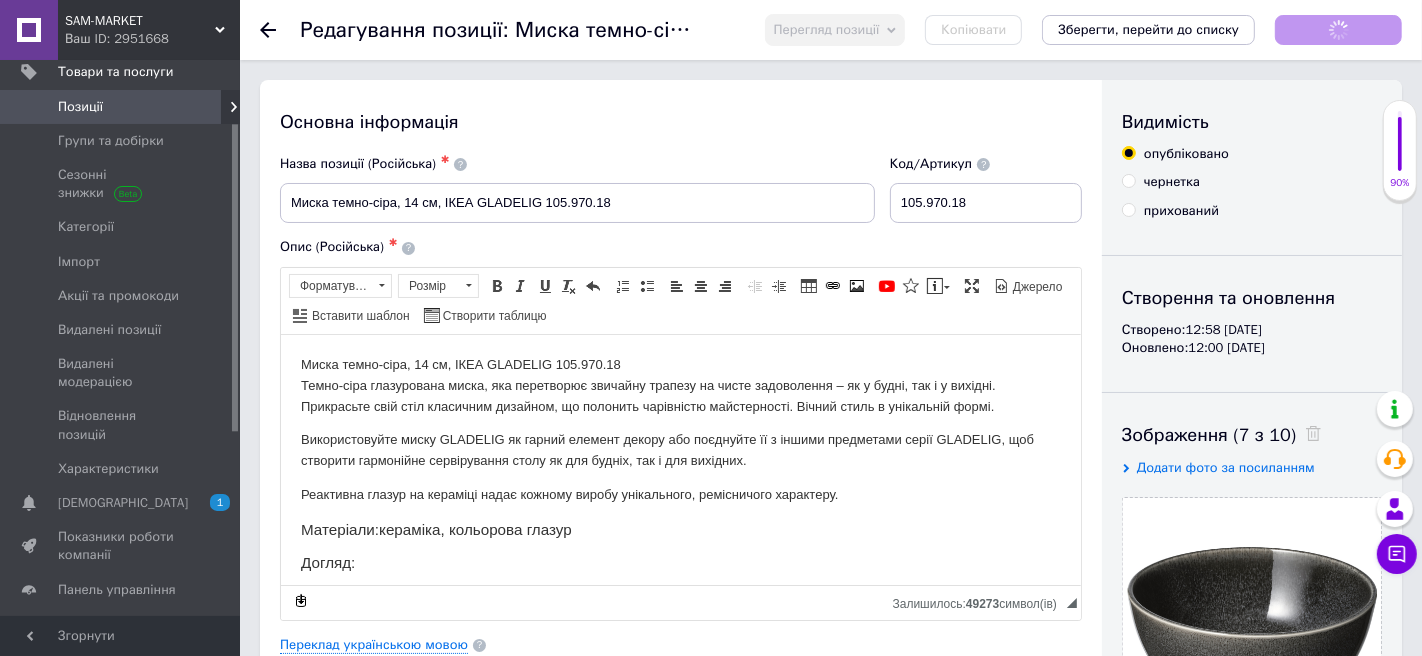 scroll, scrollTop: 0, scrollLeft: 0, axis: both 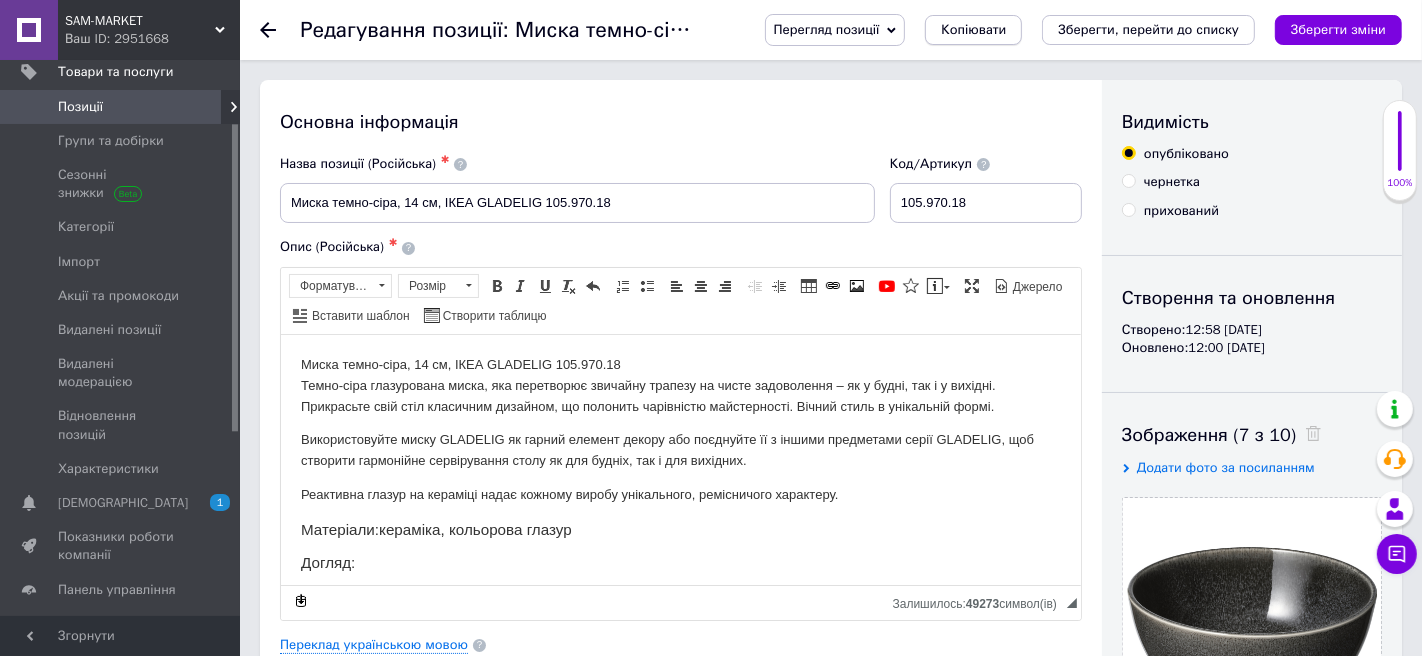 click on "Копіювати" at bounding box center (973, 30) 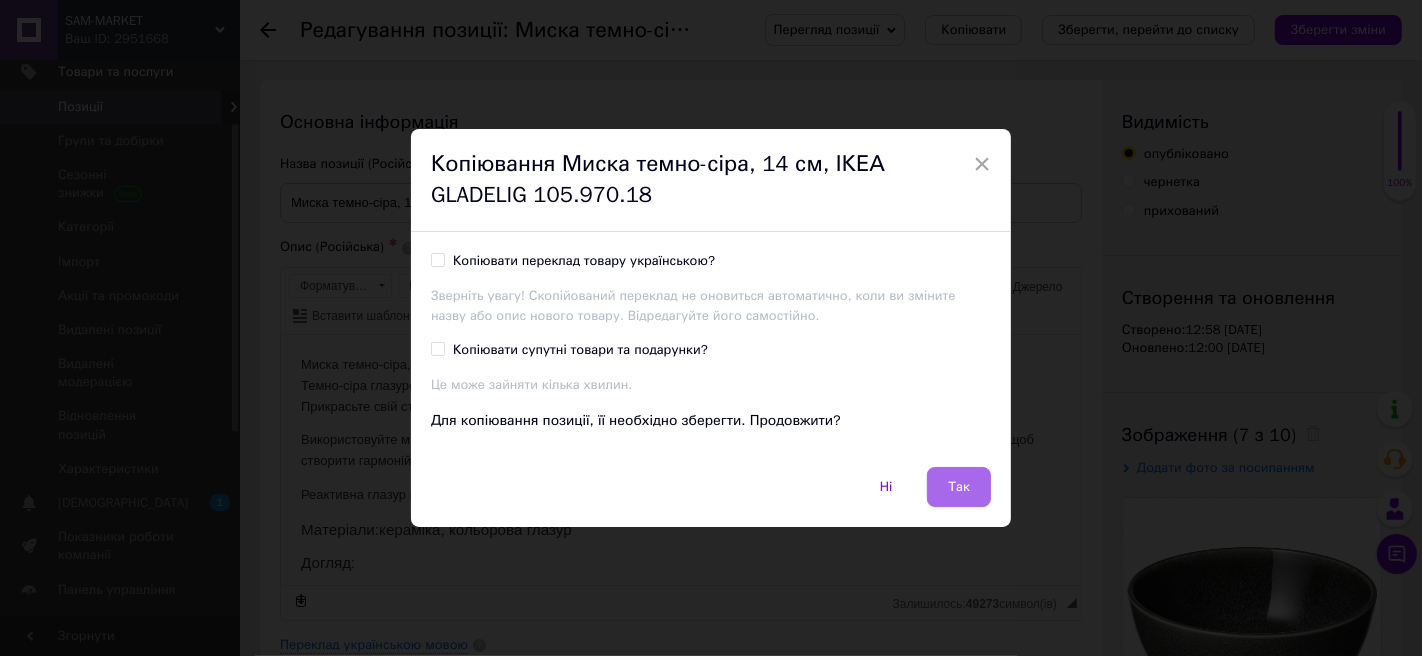 drag, startPoint x: 953, startPoint y: 489, endPoint x: 674, endPoint y: 158, distance: 432.89954 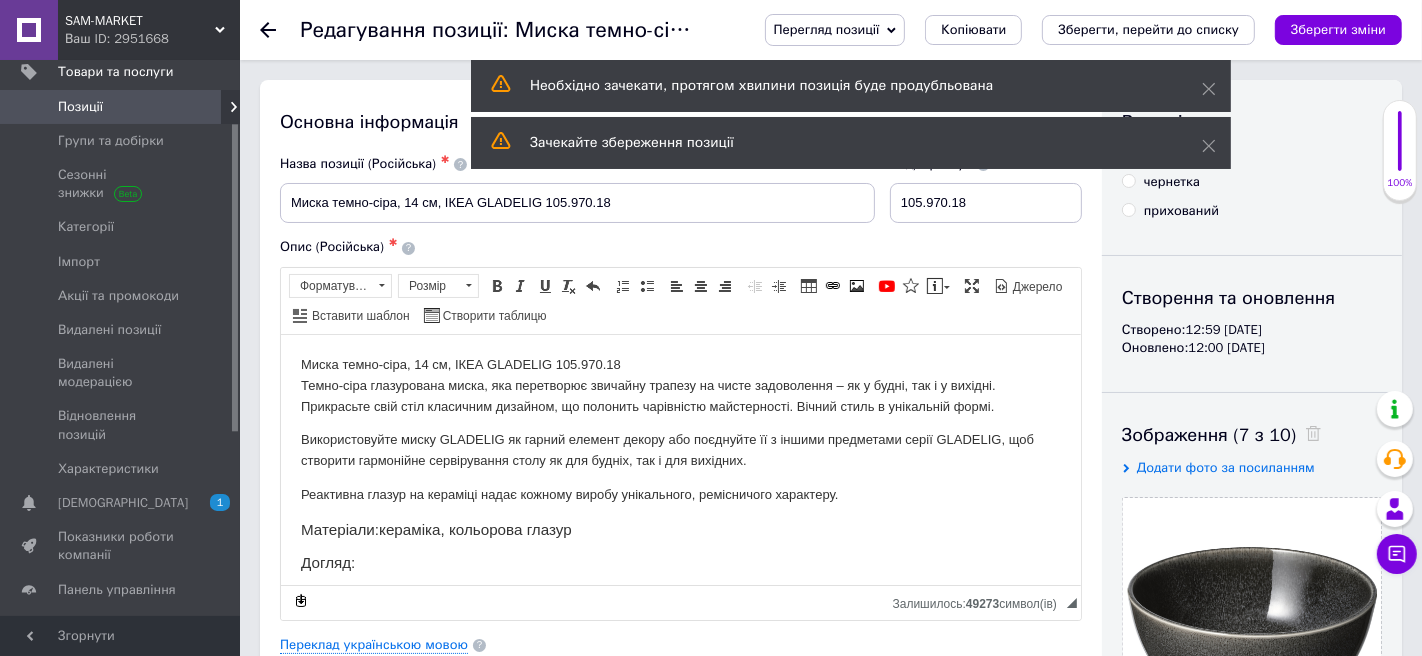 scroll, scrollTop: 0, scrollLeft: 0, axis: both 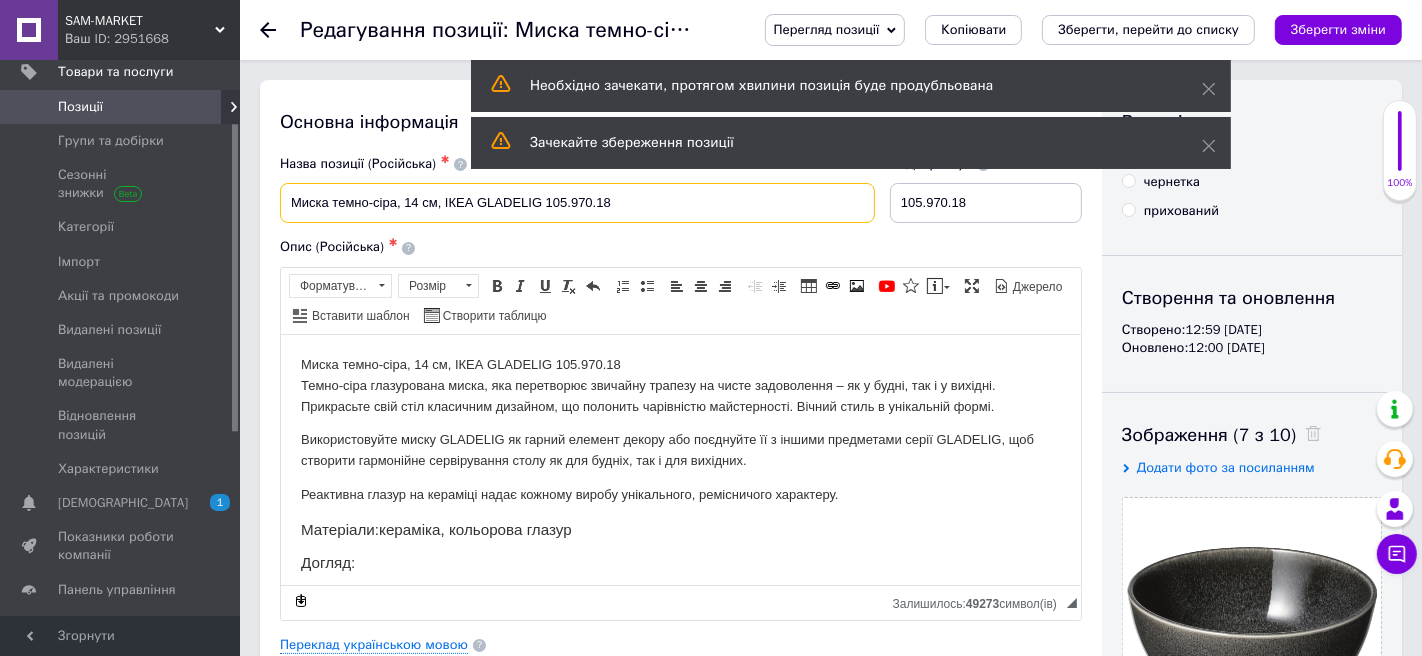 click on "Миска темно-сіра, 14 см, ІКЕА GLADELIG 105.970.18" at bounding box center [577, 203] 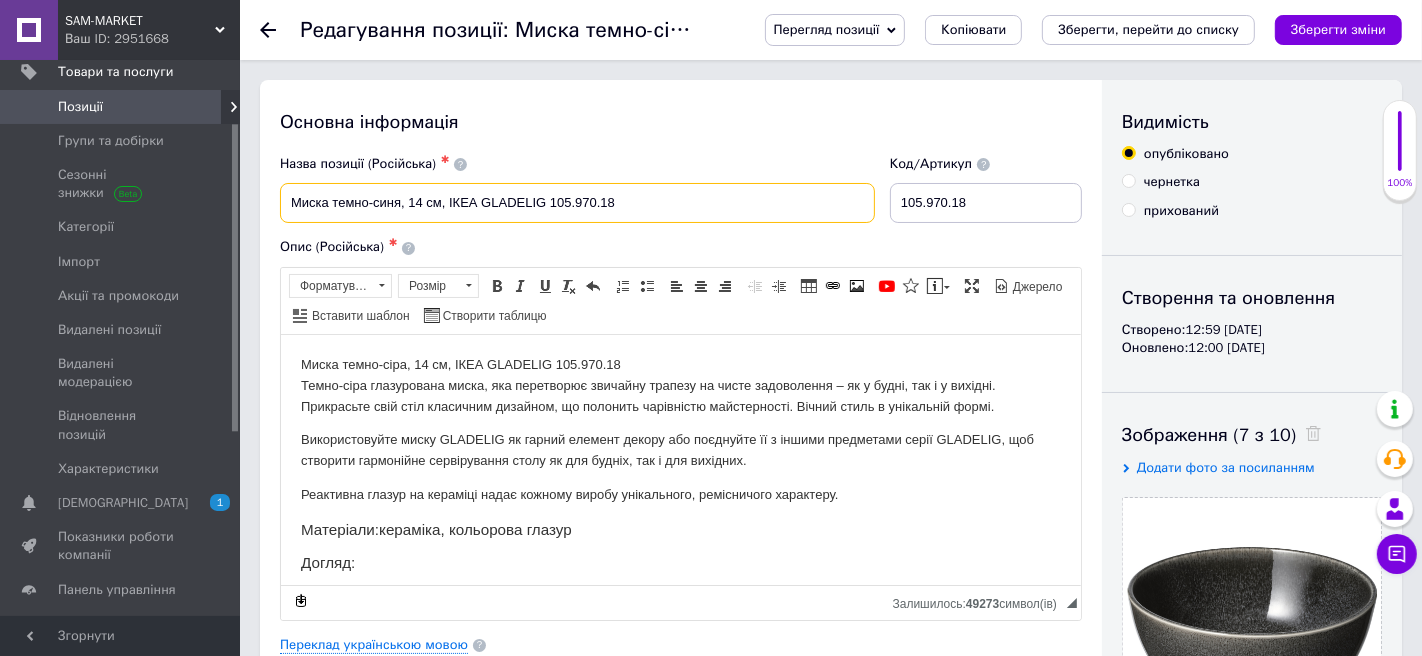 drag, startPoint x: 629, startPoint y: 201, endPoint x: 553, endPoint y: 202, distance: 76.00658 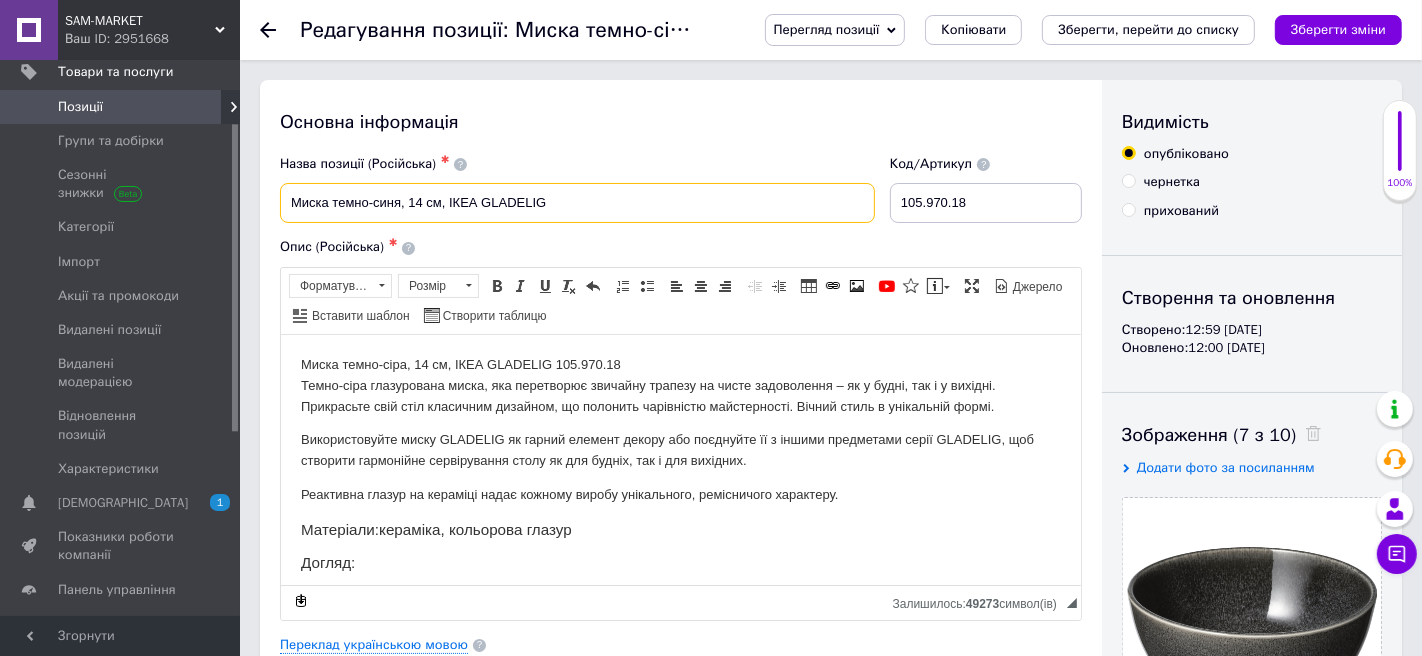 paste on "406.007.12" 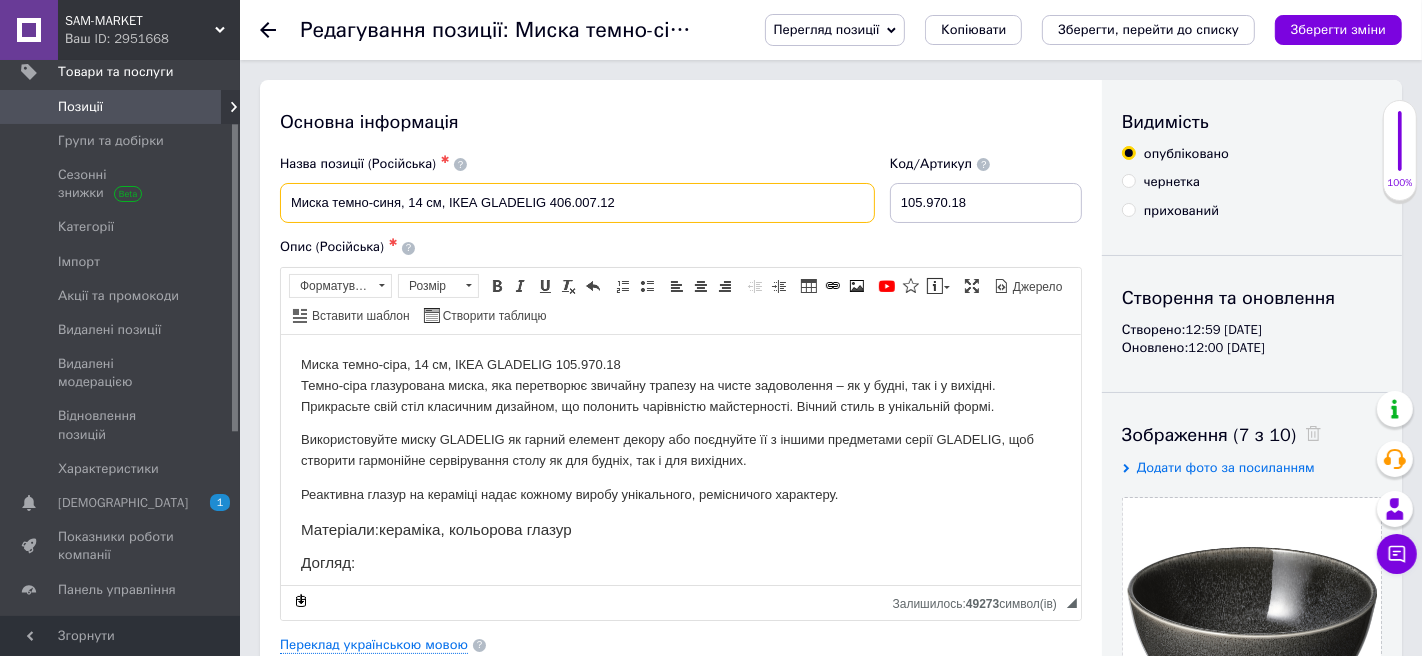 type on "Миска темно-синя, 14 см, ІКЕА GLADELIG 406.007.12" 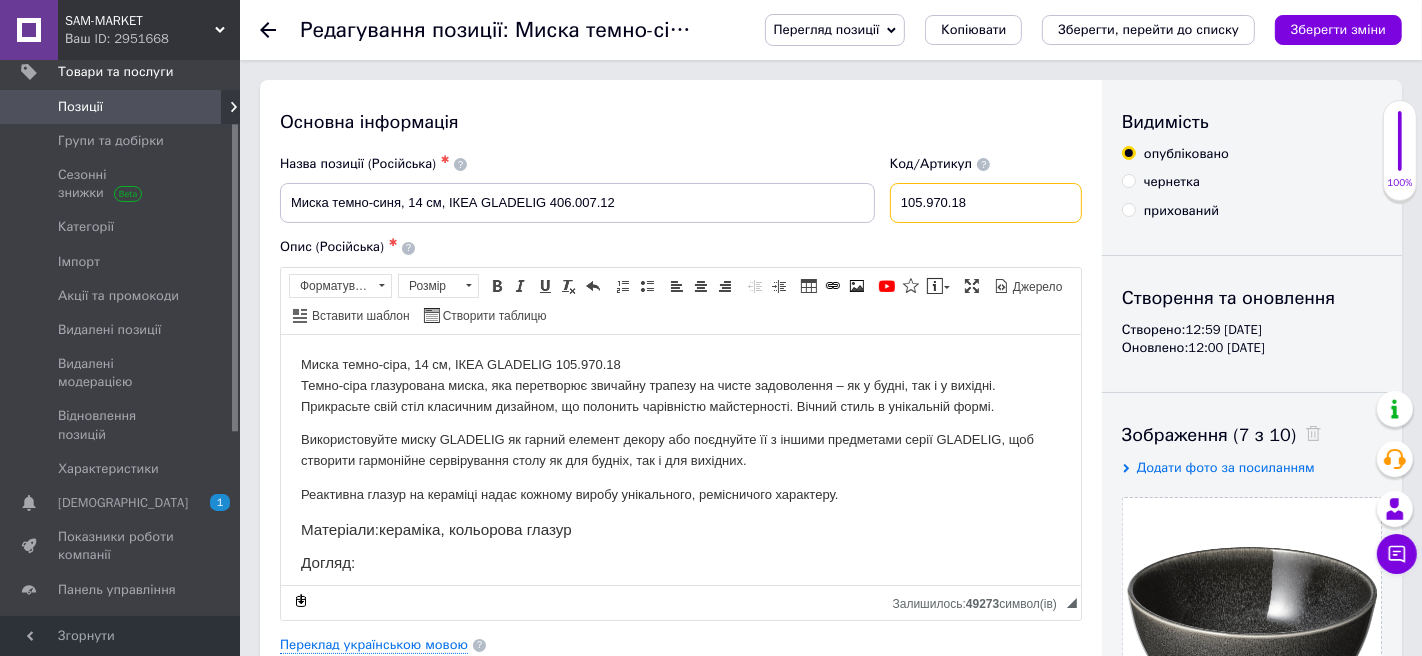 click on "105.970.18" at bounding box center (986, 203) 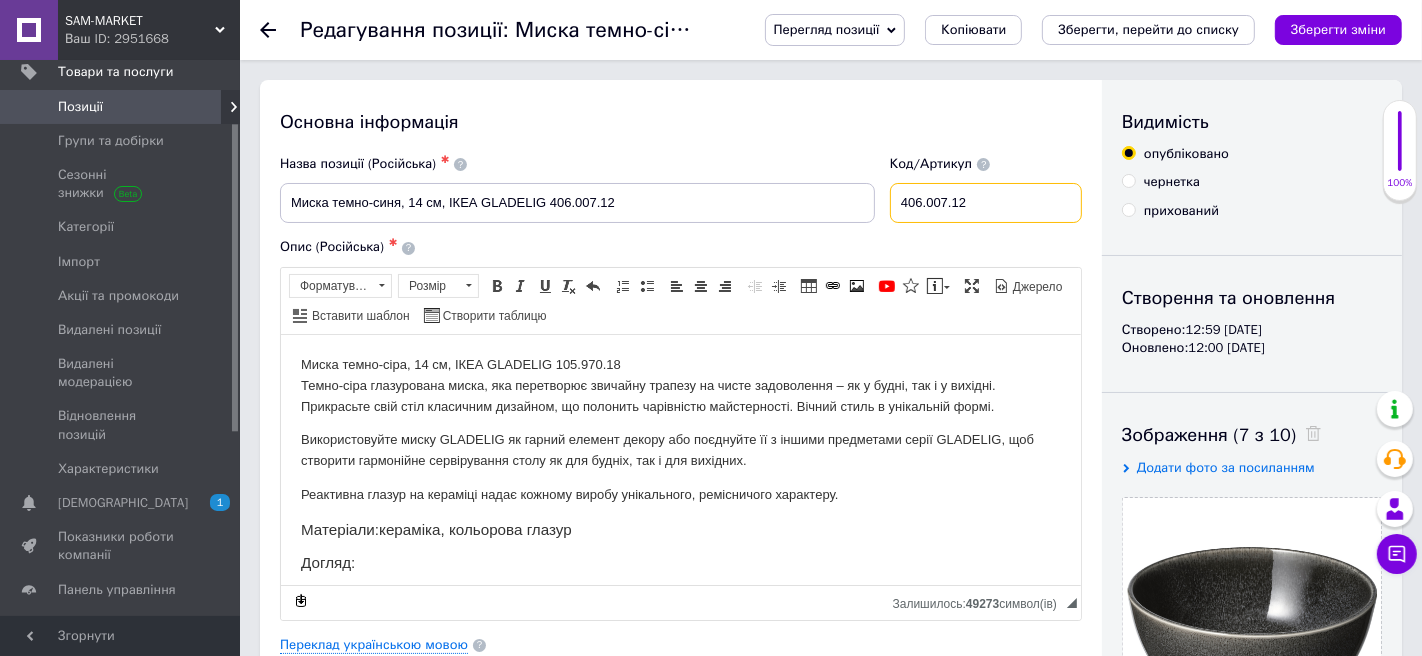 type on "406.007.12" 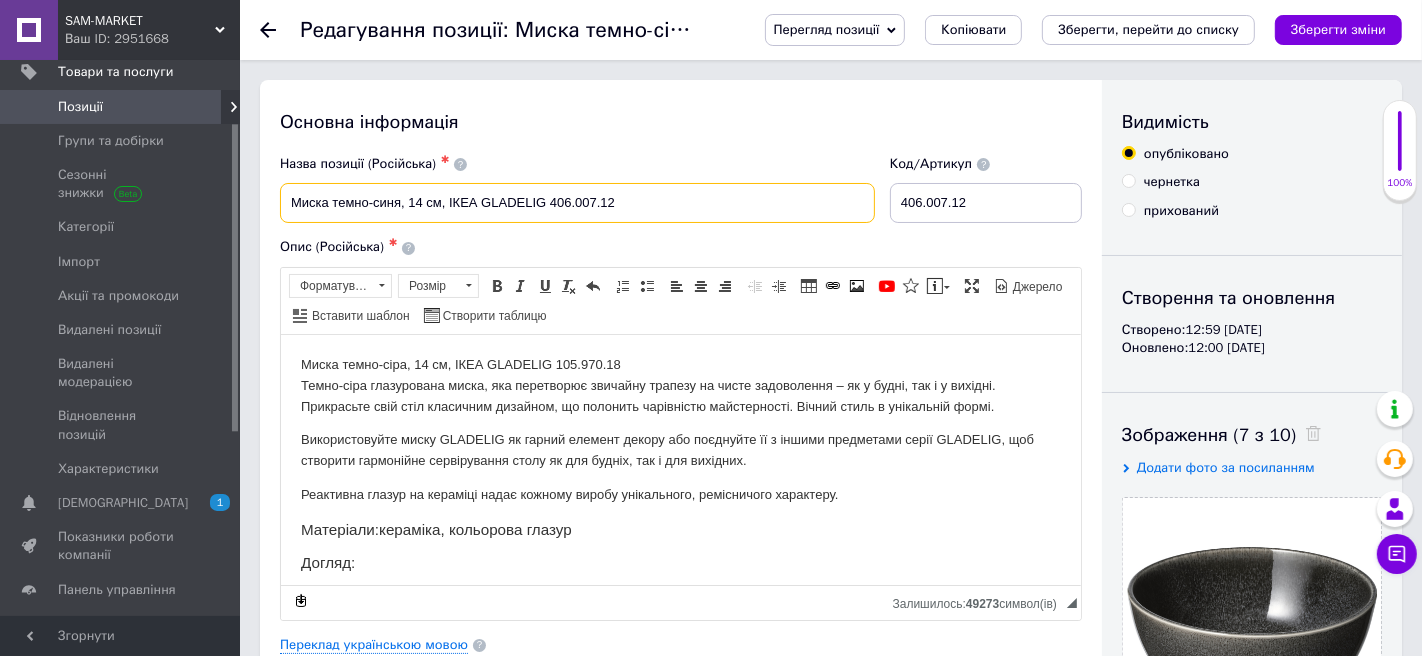 click on "Миска темно-синя, 14 см, ІКЕА GLADELIG 406.007.12" at bounding box center (577, 203) 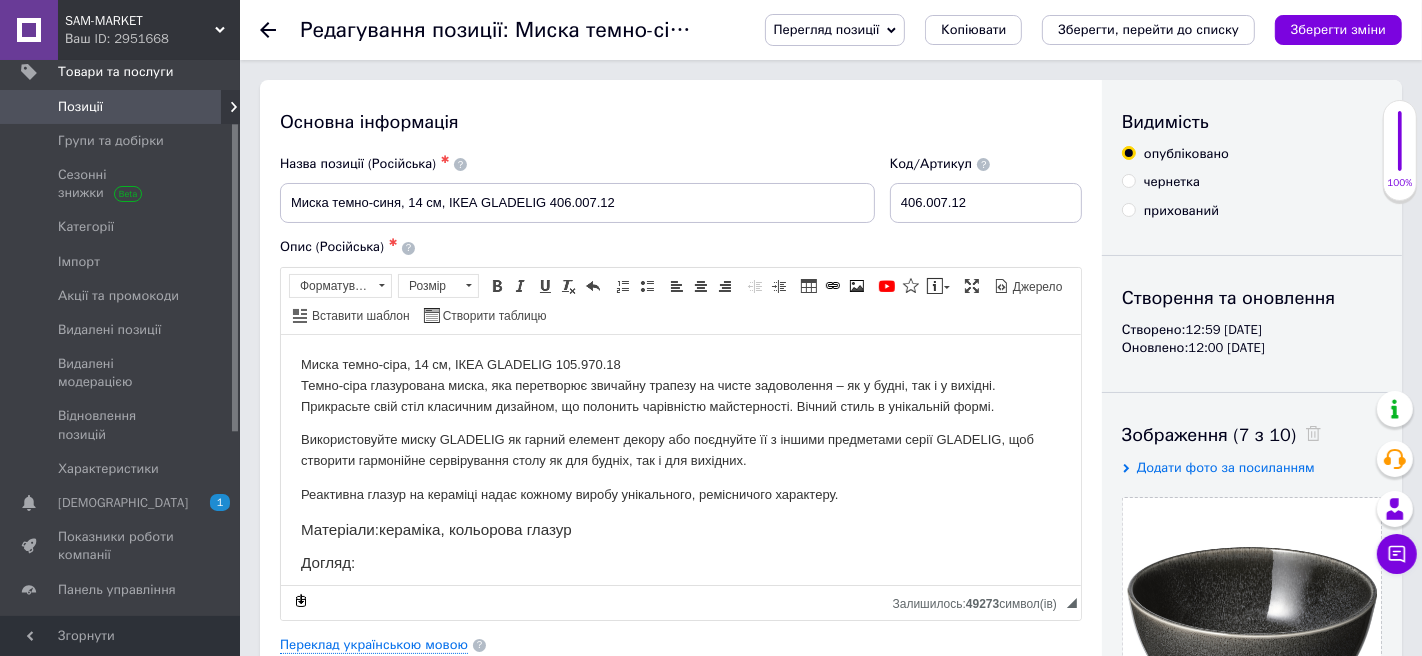 click on "Миска темно-сіра, 14 см, ІКЕА GLADELIG 105.970.18 Темно-сіра глазурована миска, яка перетворює звичайну трапезу на чисте задоволення – як у будні, так і у вихідні. Прикрасьте свій стіл класичним дизайном, що полонить чарівністю майстерності. Вічний стиль в унікальній формі. Використовуйте миску GLADELIG як гарний елемент декору або поєднуйте її з іншими предметами серії GLADELIG, щоб створити гармонійне сервірування столу як для будніх, так і для вихідних. Реактивна глазур на кераміці надає кожному виробу унікального, ремісничого характеру. Матеріали:  Догляд: Розміри :" at bounding box center (680, 546) 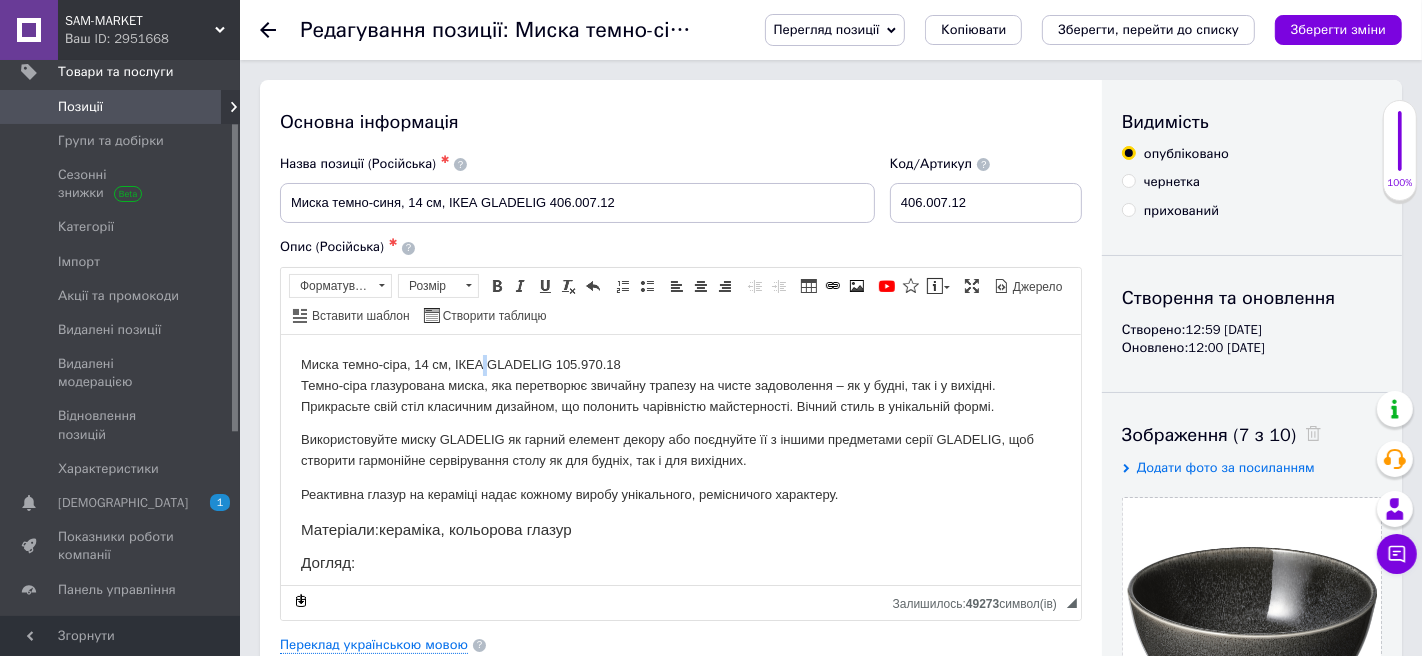 click on "Миска темно-сіра, 14 см, ІКЕА GLADELIG 105.970.18 Темно-сіра глазурована миска, яка перетворює звичайну трапезу на чисте задоволення – як у будні, так і у вихідні. Прикрасьте свій стіл класичним дизайном, що полонить чарівністю майстерності. Вічний стиль в унікальній формі. Використовуйте миску GLADELIG як гарний елемент декору або поєднуйте її з іншими предметами серії GLADELIG, щоб створити гармонійне сервірування столу як для будніх, так і для вихідних. Реактивна глазур на кераміці надає кожному виробу унікального, ремісничого характеру. Матеріали:  Догляд: Розміри :" at bounding box center [680, 546] 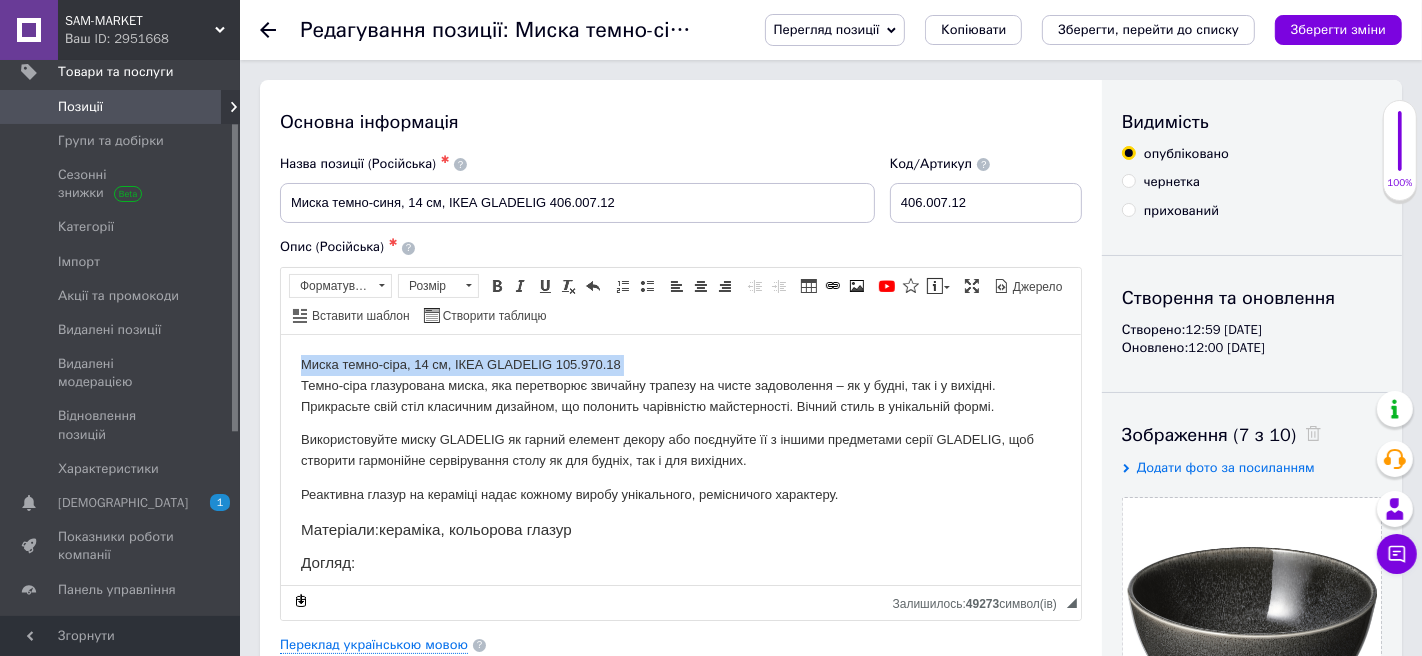 click on "Миска темно-сіра, 14 см, ІКЕА GLADELIG 105.970.18 Темно-сіра глазурована миска, яка перетворює звичайну трапезу на чисте задоволення – як у будні, так і у вихідні. Прикрасьте свій стіл класичним дизайном, що полонить чарівністю майстерності. Вічний стиль в унікальній формі. Використовуйте миску GLADELIG як гарний елемент декору або поєднуйте її з іншими предметами серії GLADELIG, щоб створити гармонійне сервірування столу як для будніх, так і для вихідних. Реактивна глазур на кераміці надає кожному виробу унікального, ремісничого характеру. Матеріали:  Догляд: Розміри :" at bounding box center (680, 546) 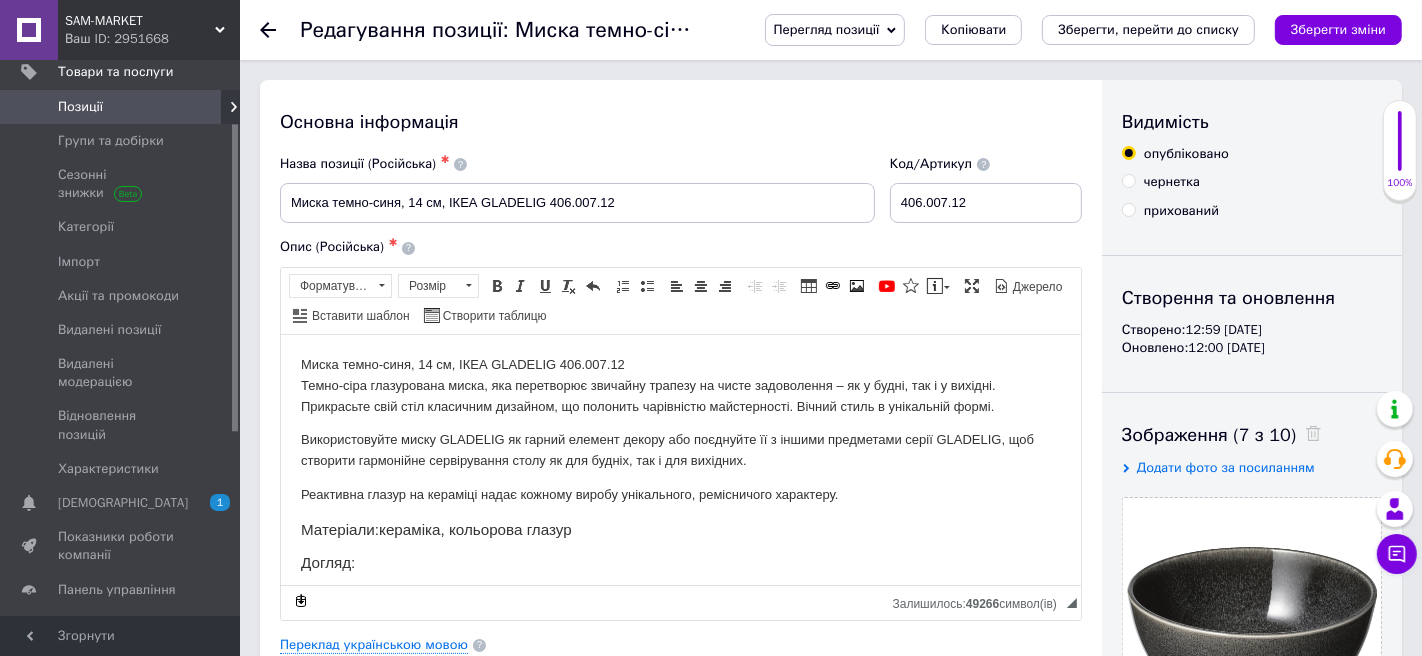 click on "Миска темно-синя, 14 см, ІКЕА GLADELIG 406.007.12 ​​​​​​​ Темно-сіра глазурована миска, яка перетворює звичайну трапезу на чисте задоволення – як у будні, так і у вихідні. Прикрасьте свій стіл класичним дизайном, що полонить чарівністю майстерності. Вічний стиль в унікальній формі. Використовуйте миску GLADELIG як гарний елемент декору або поєднуйте її з іншими предметами серії GLADELIG, щоб створити гармонійне сервірування столу як для будніх, так і для вихідних. Реактивна глазур на кераміці надає кожному виробу унікального, ремісничого характеру. Матеріали:  :  :" at bounding box center [680, 546] 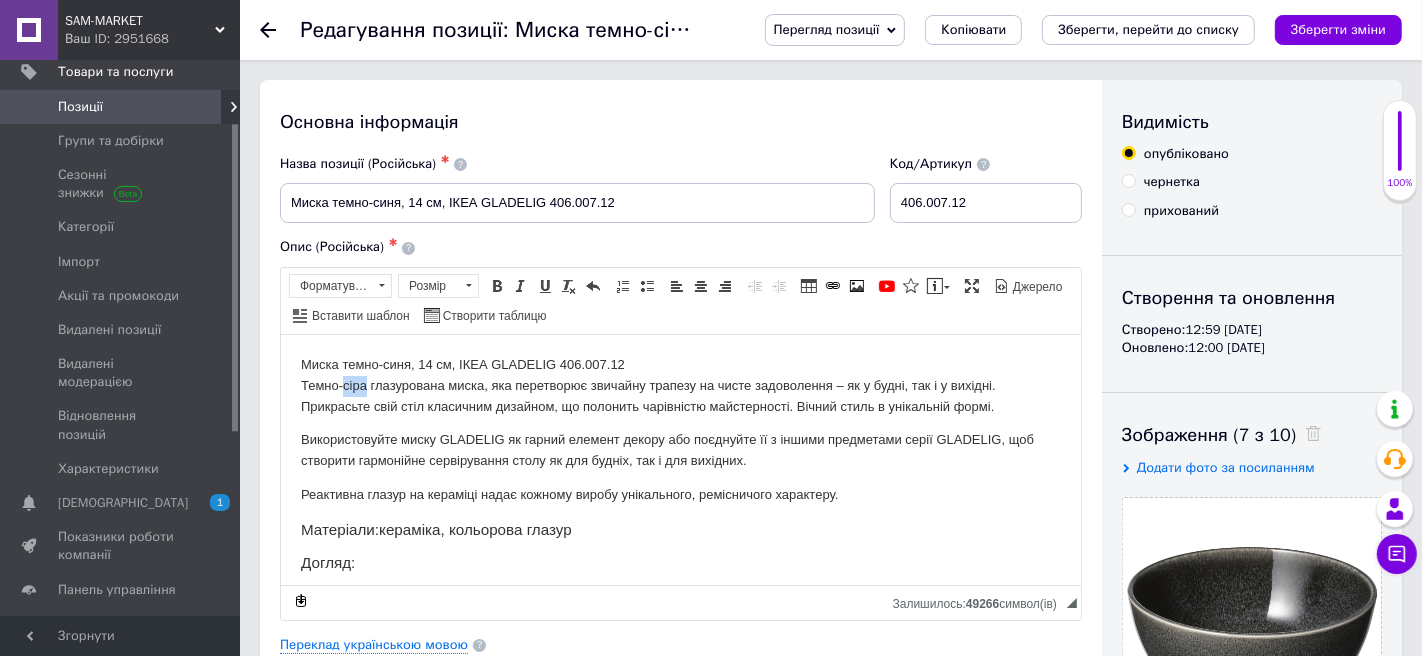 click on "Миска темно-синя, 14 см, ІКЕА GLADELIG 406.007.12 ​​​​​​​ Темно-сіра глазурована миска, яка перетворює звичайну трапезу на чисте задоволення – як у будні, так і у вихідні. Прикрасьте свій стіл класичним дизайном, що полонить чарівністю майстерності. Вічний стиль в унікальній формі. Використовуйте миску GLADELIG як гарний елемент декору або поєднуйте її з іншими предметами серії GLADELIG, щоб створити гармонійне сервірування столу як для будніх, так і для вихідних. Реактивна глазур на кераміці надає кожному виробу унікального, ремісничого характеру. Матеріали:  :  :" at bounding box center (680, 546) 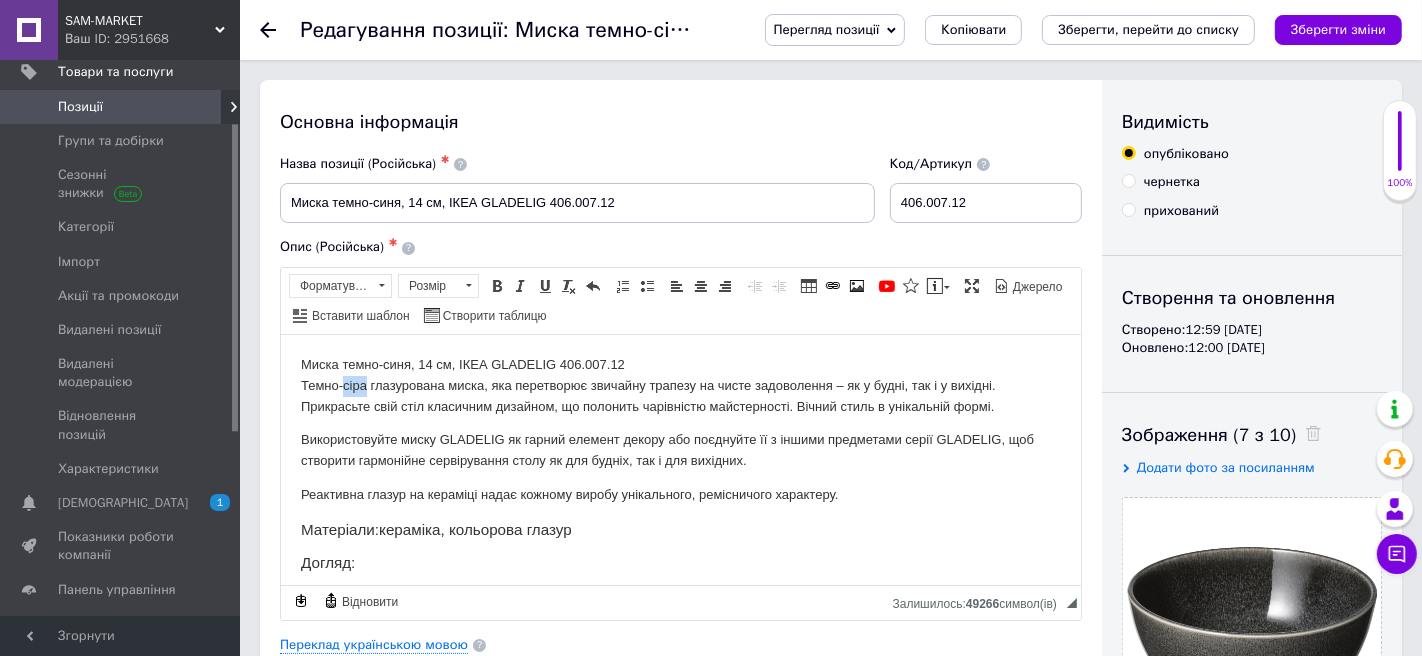type 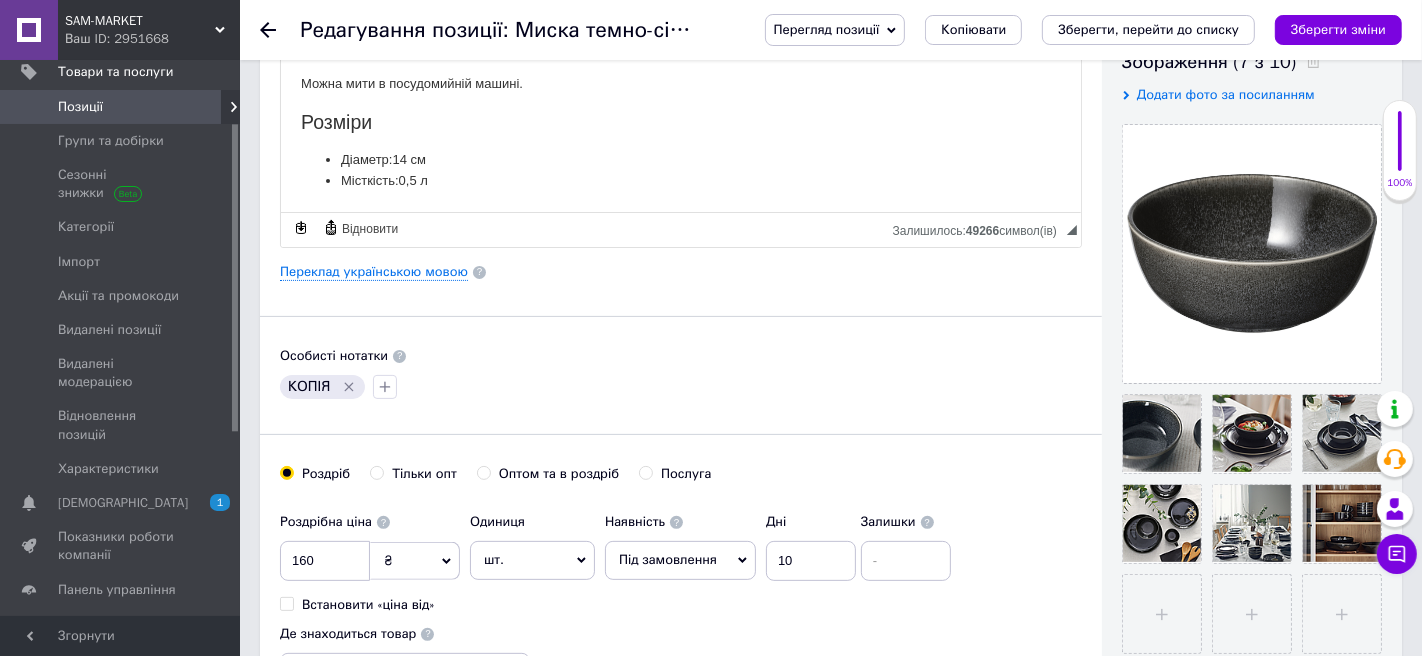scroll, scrollTop: 376, scrollLeft: 0, axis: vertical 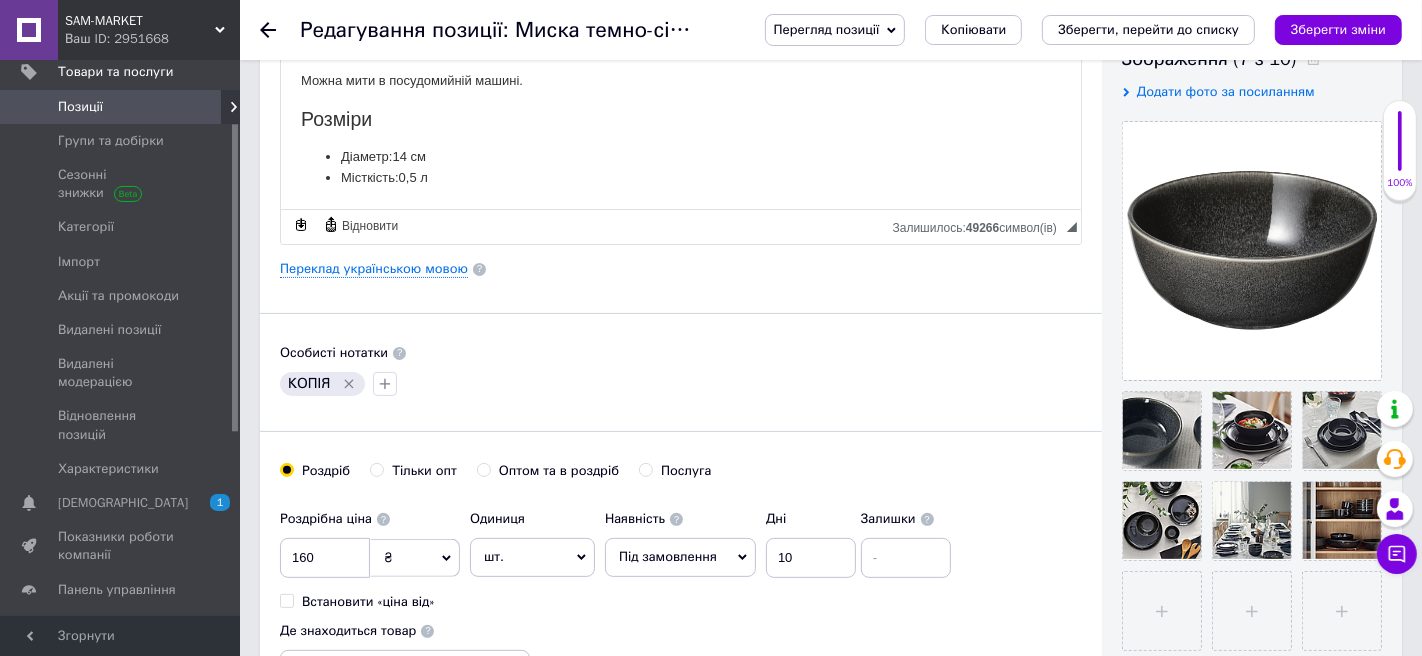 click 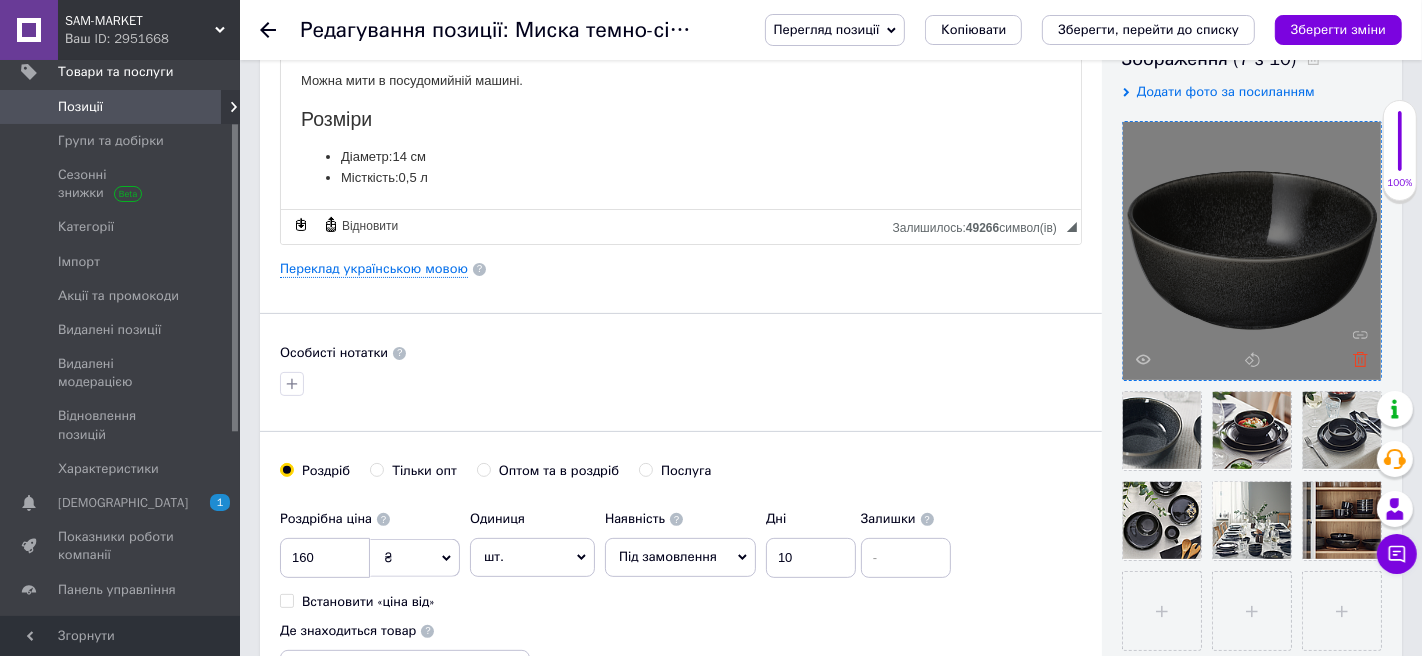 click 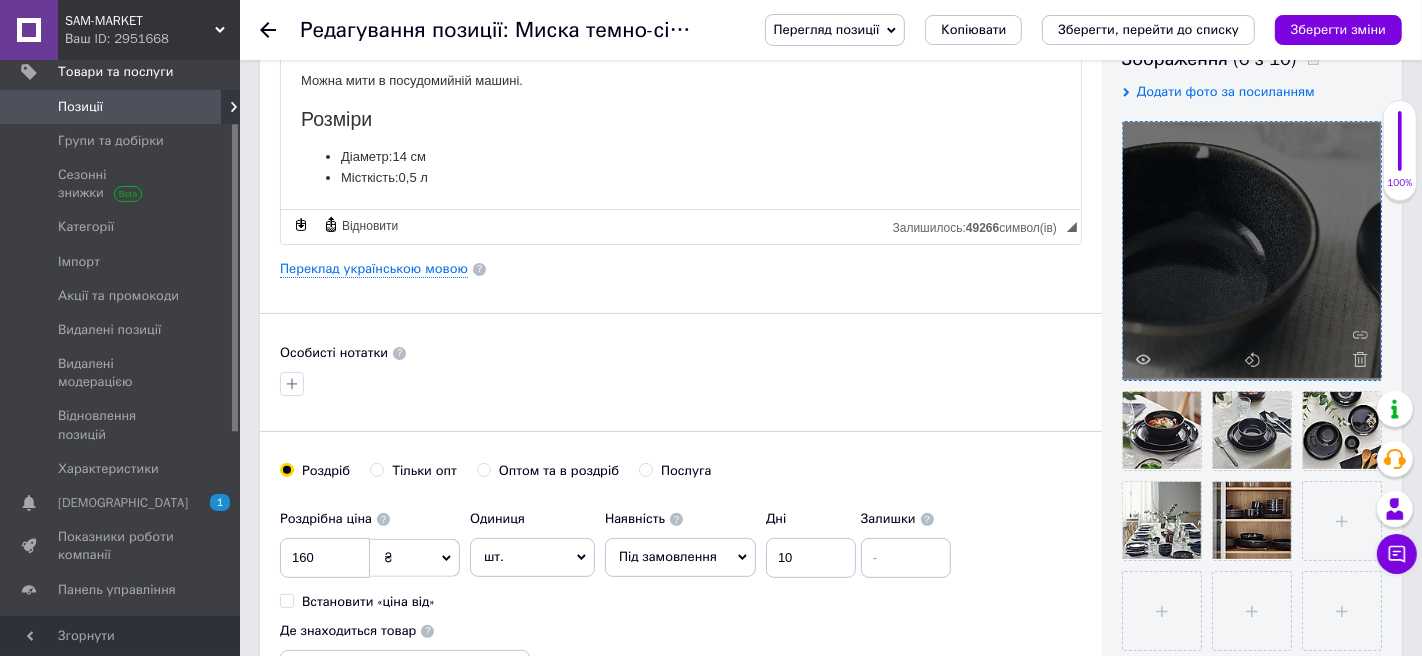 click 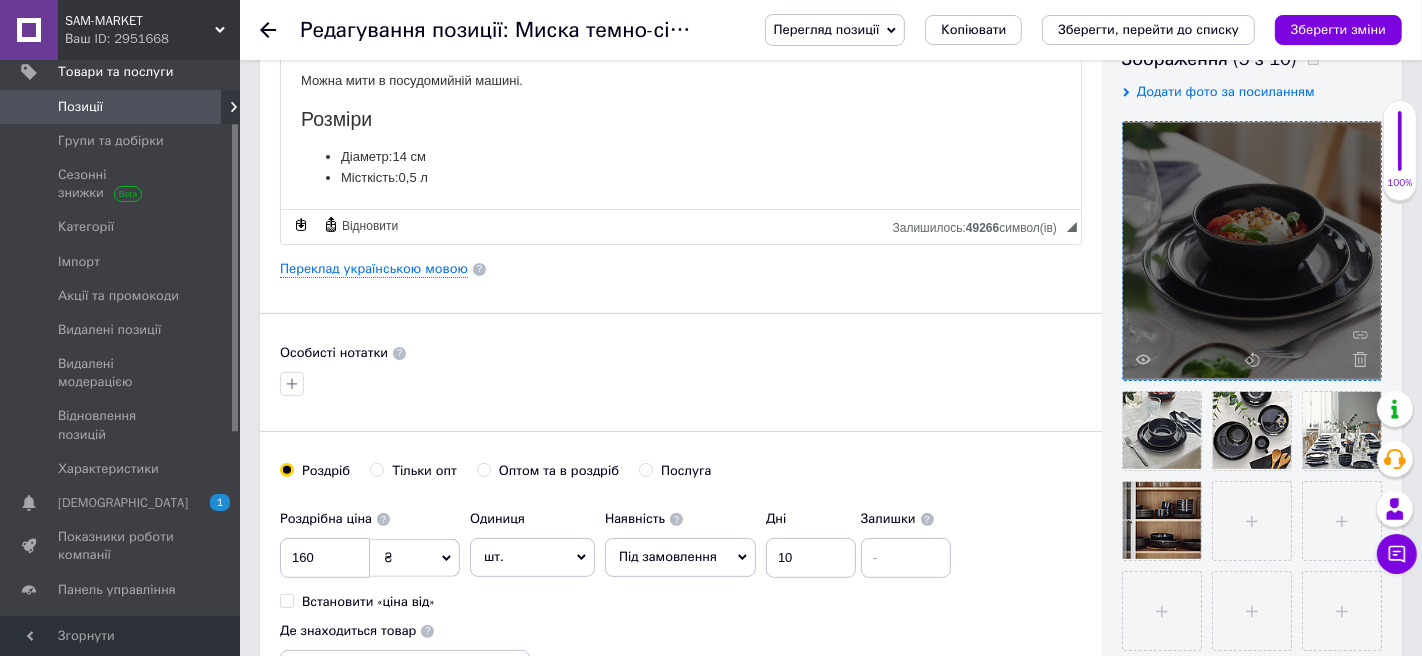 click 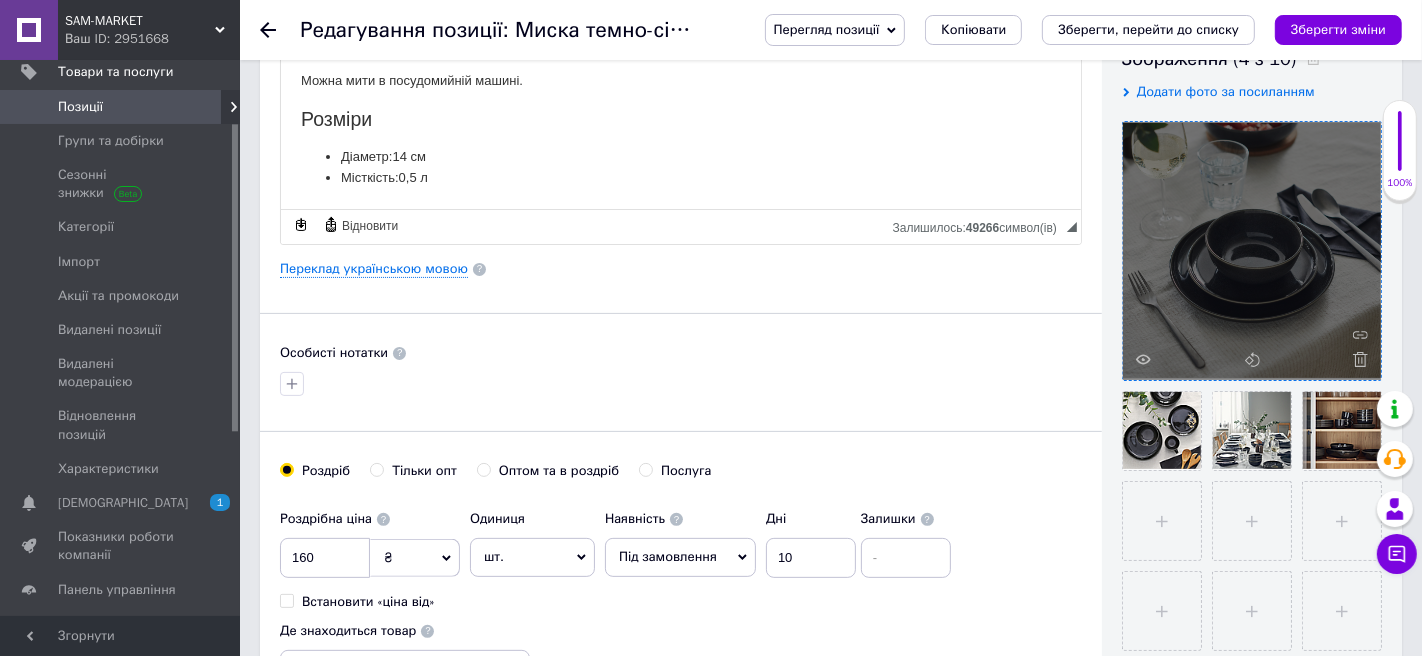 click 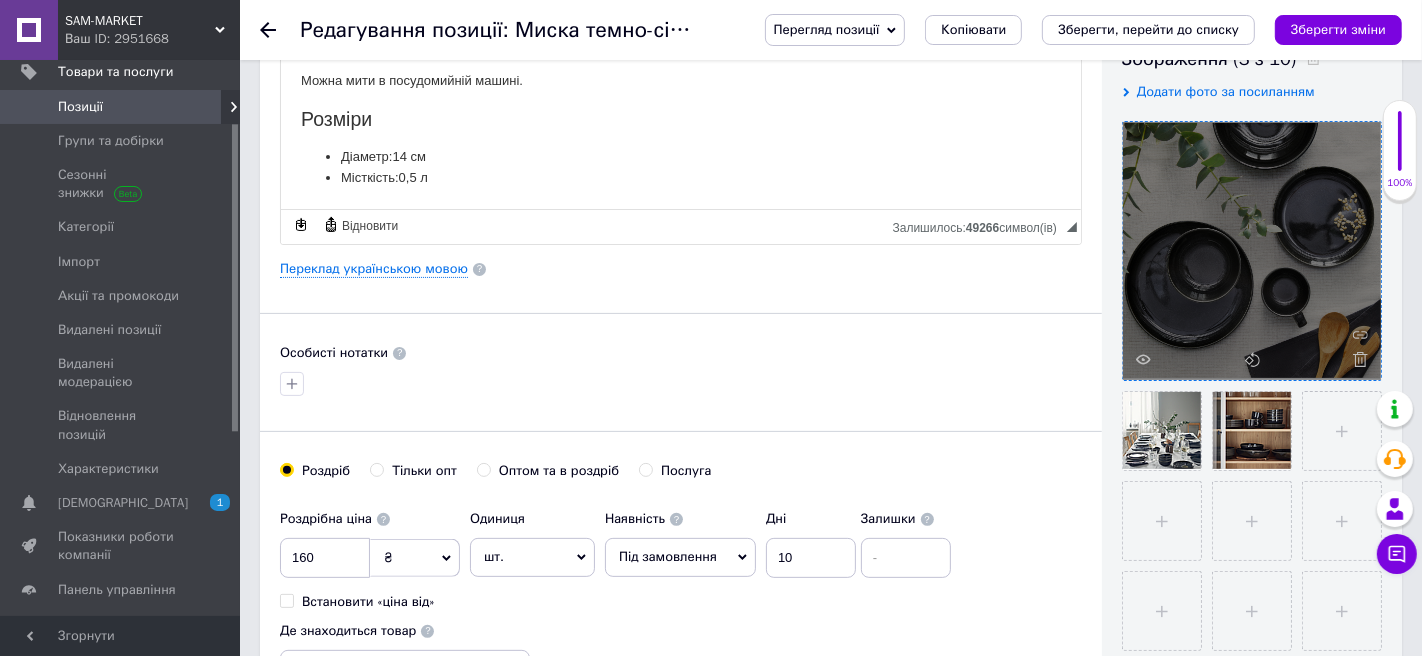 click 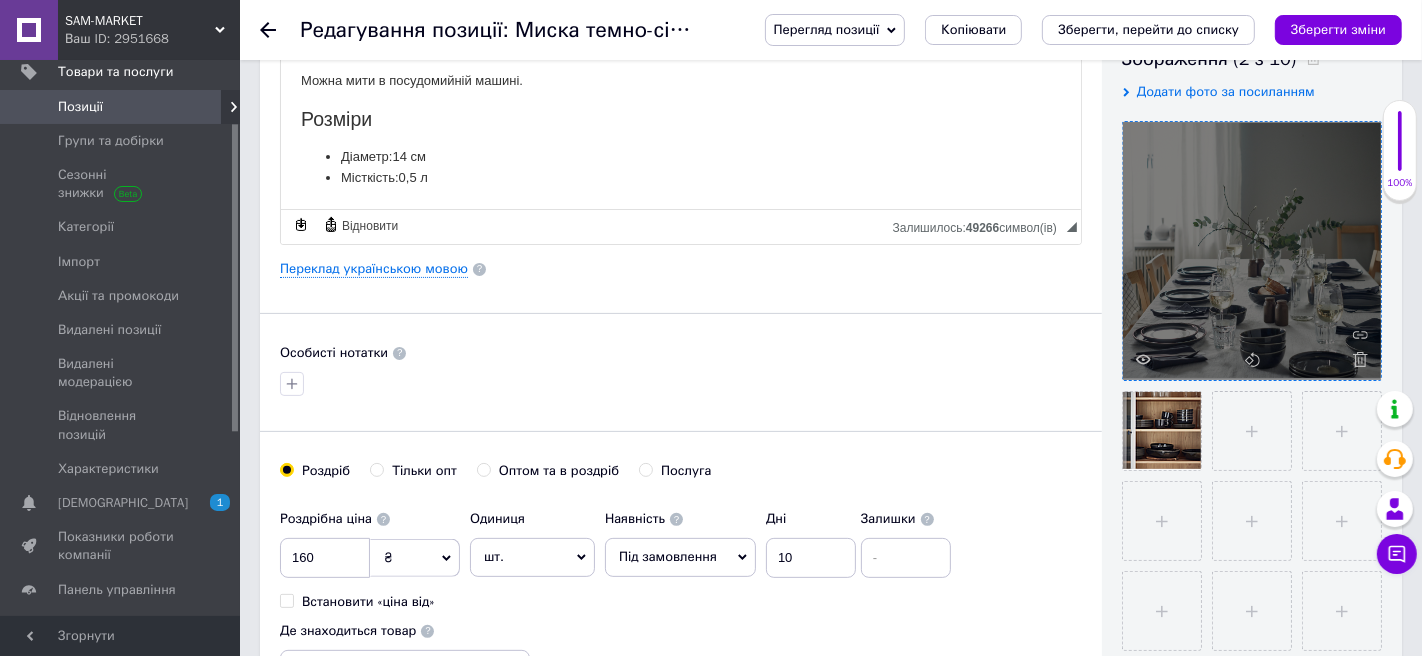 click 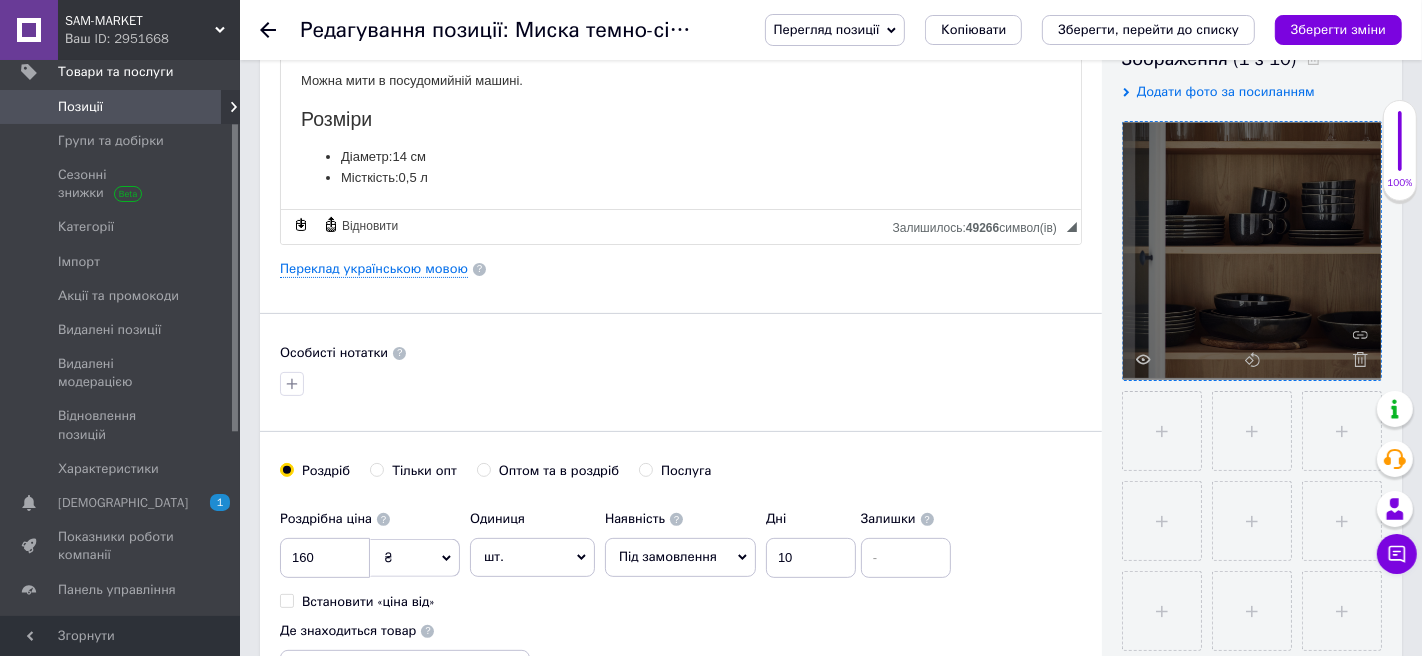 click 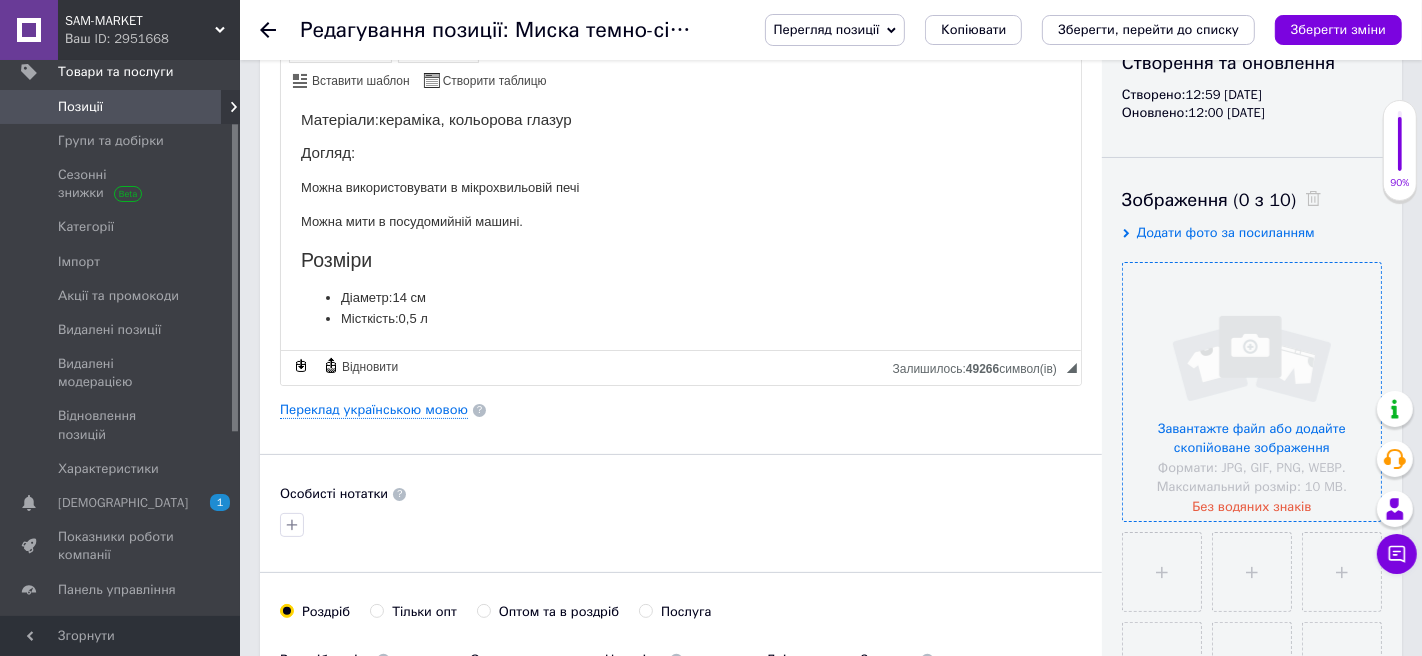 scroll, scrollTop: 0, scrollLeft: 0, axis: both 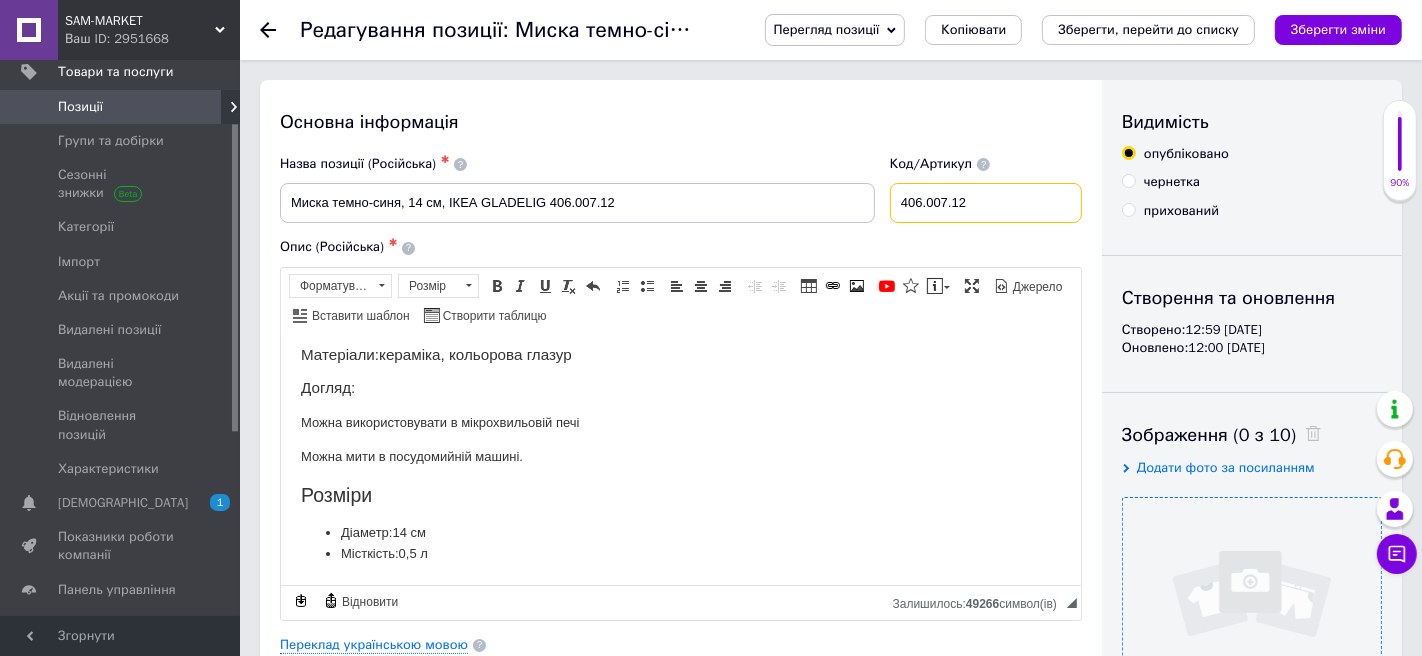 click on "406.007.12" at bounding box center (986, 203) 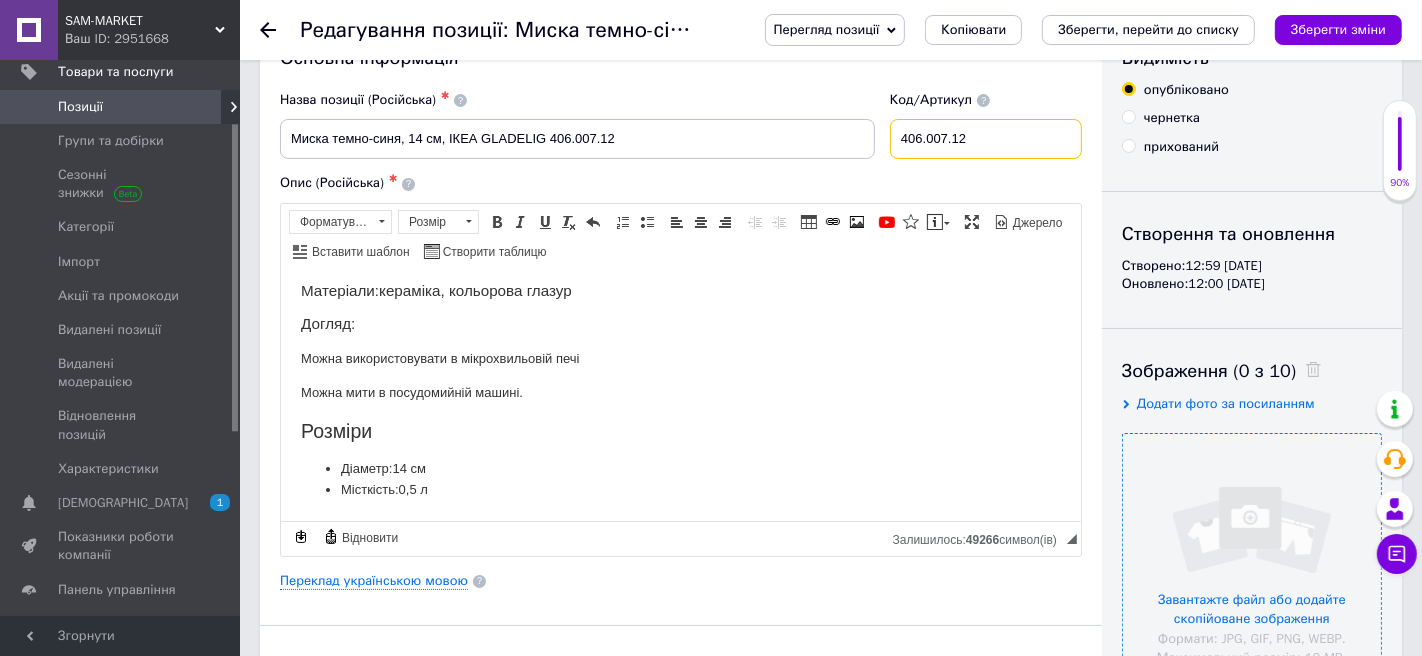 scroll, scrollTop: 0, scrollLeft: 0, axis: both 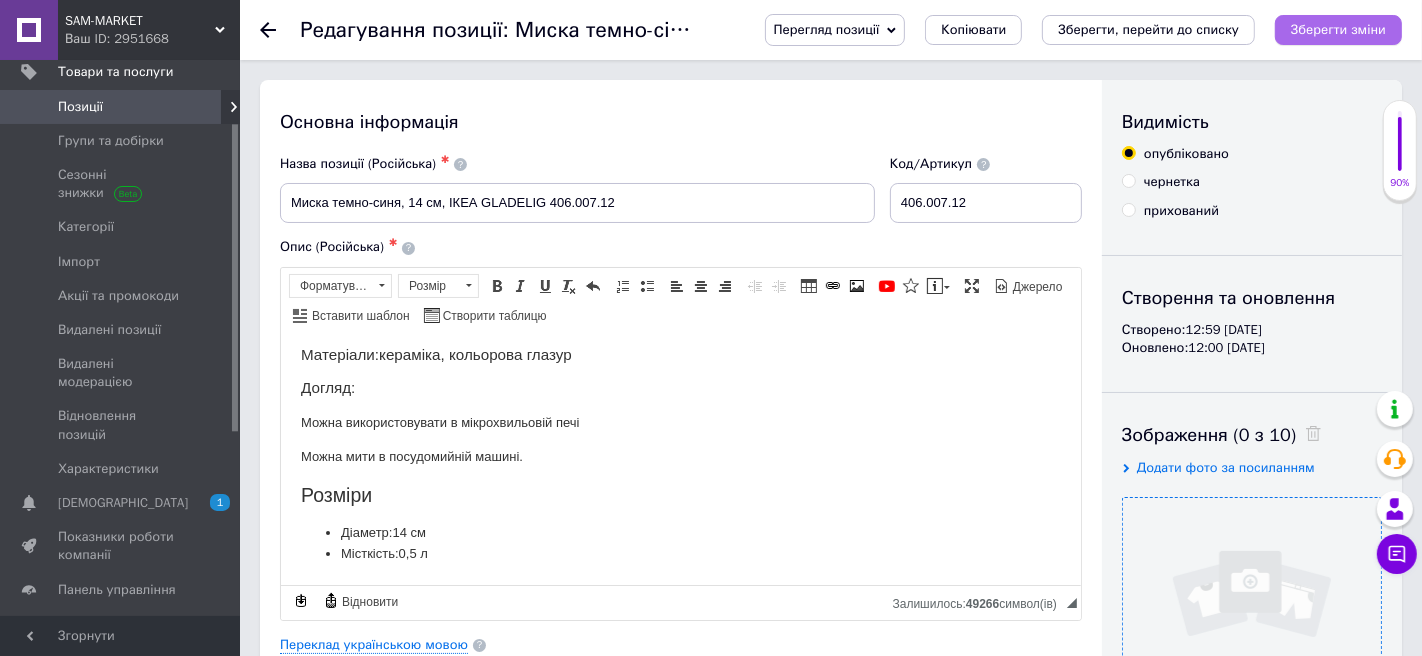 click on "Зберегти зміни" at bounding box center (1338, 29) 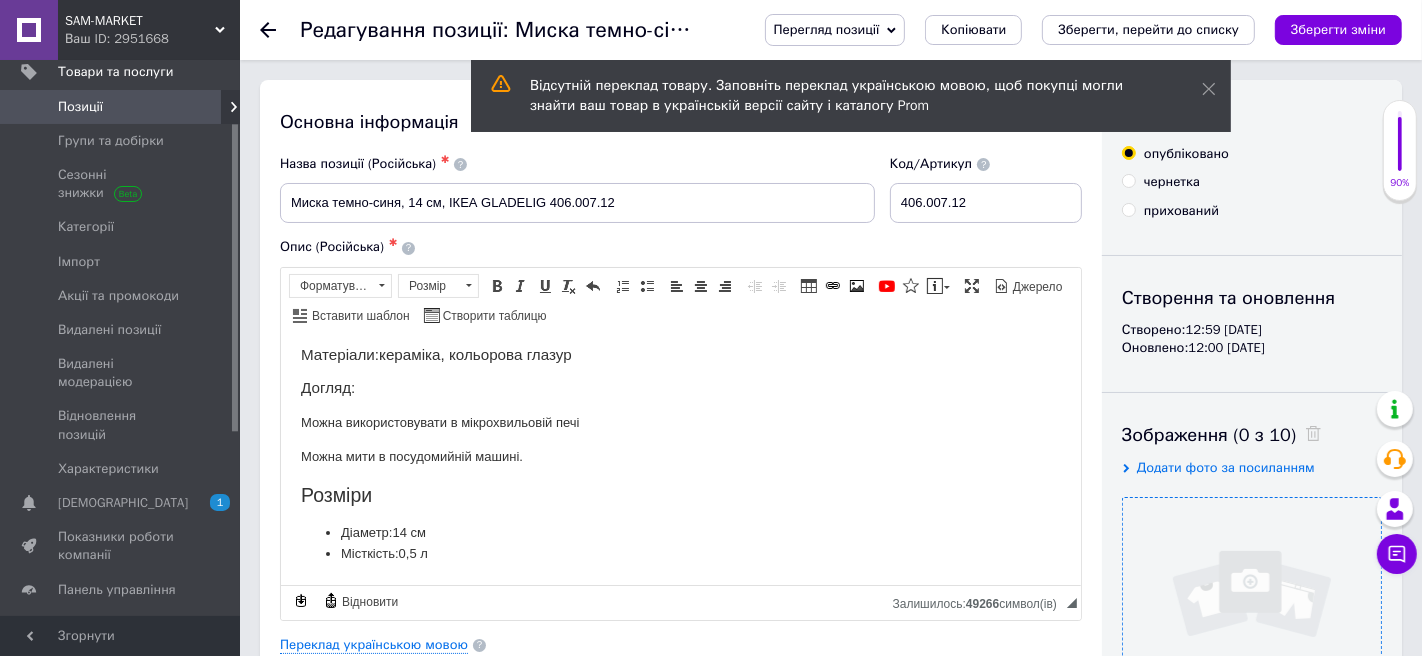 click on "Позиції" at bounding box center [121, 107] 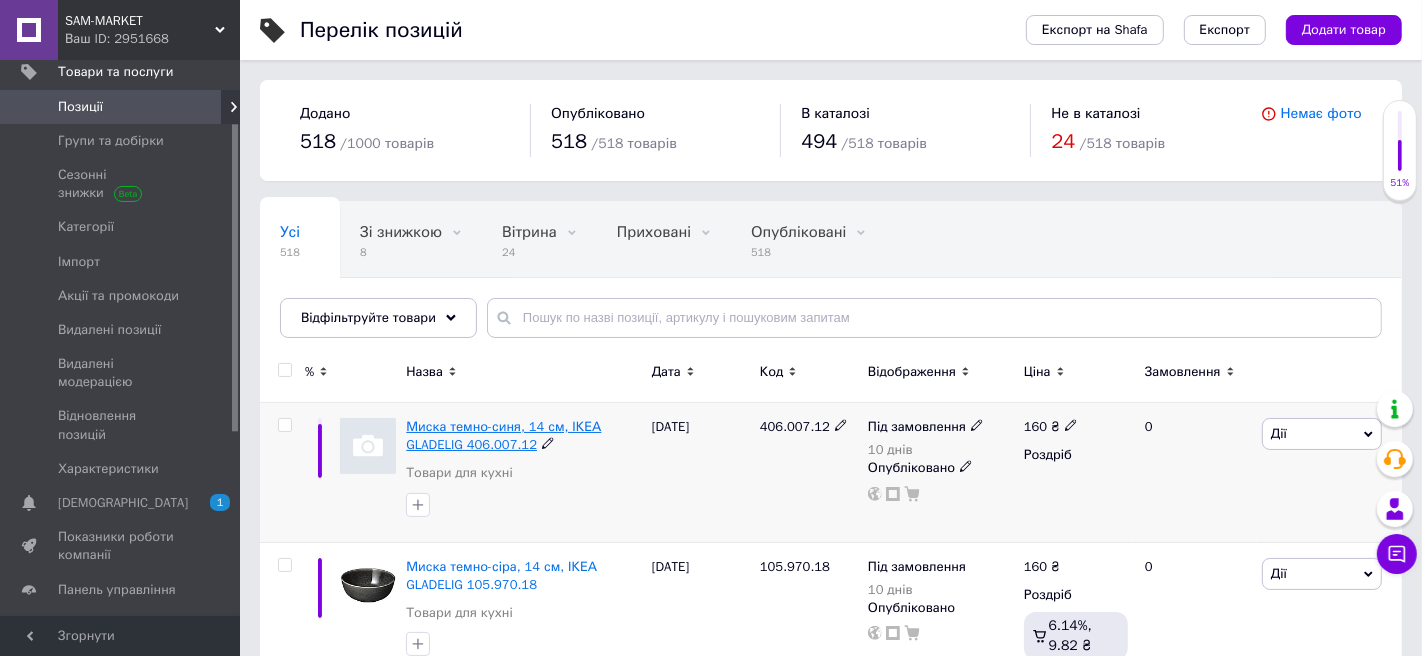 click on "Миска темно-синя, 14 см, ІКЕА GLADELIG 406.007.12" at bounding box center [503, 435] 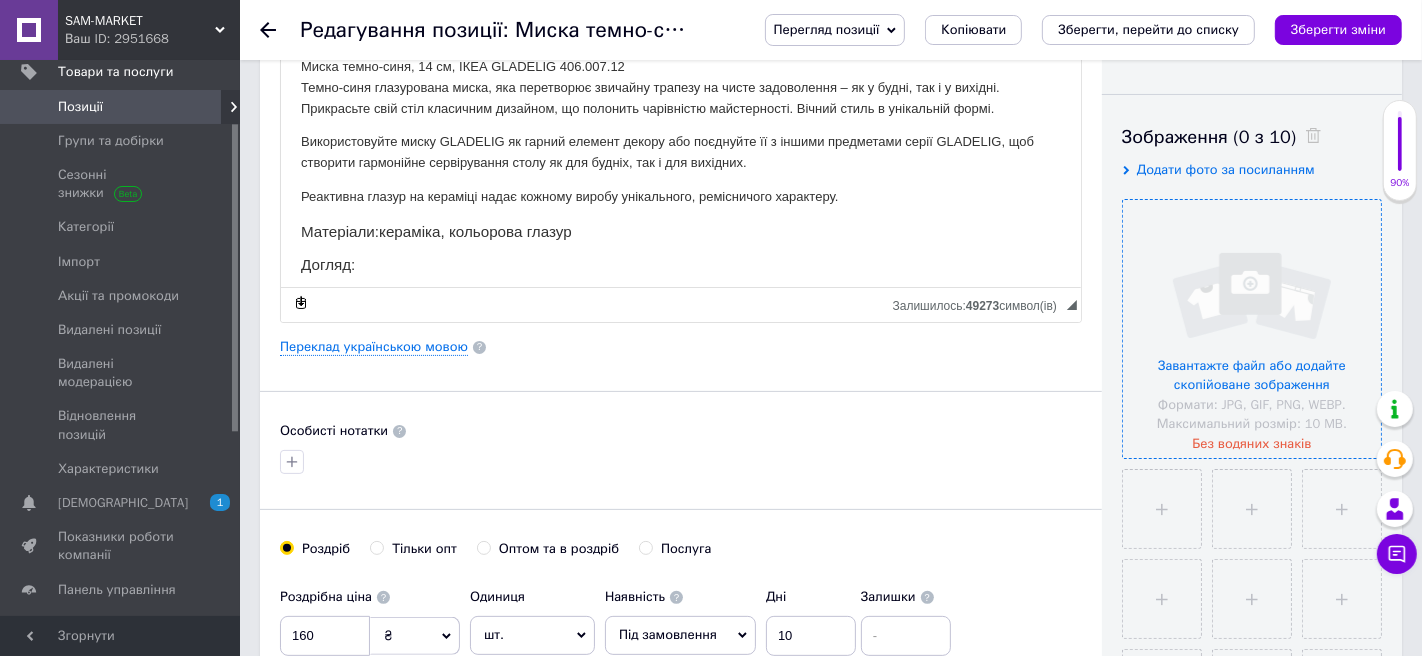 scroll, scrollTop: 303, scrollLeft: 0, axis: vertical 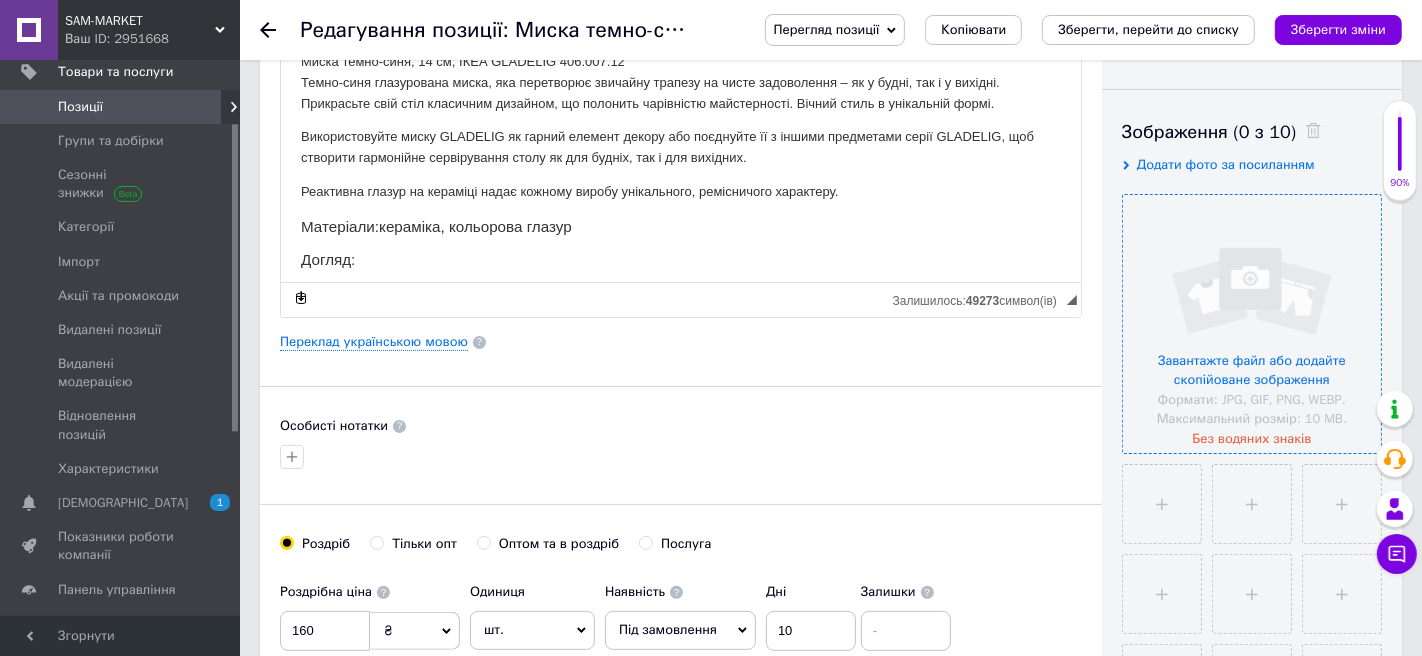 click at bounding box center [1252, 324] 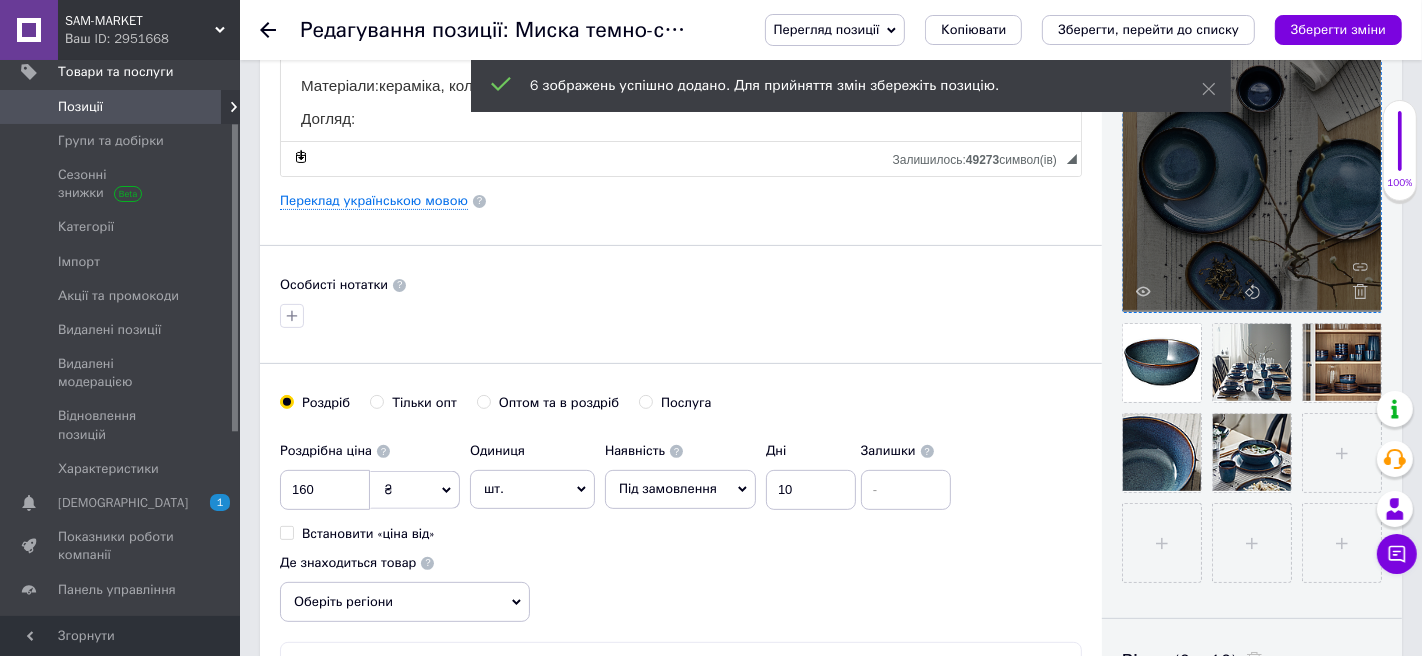 scroll, scrollTop: 446, scrollLeft: 0, axis: vertical 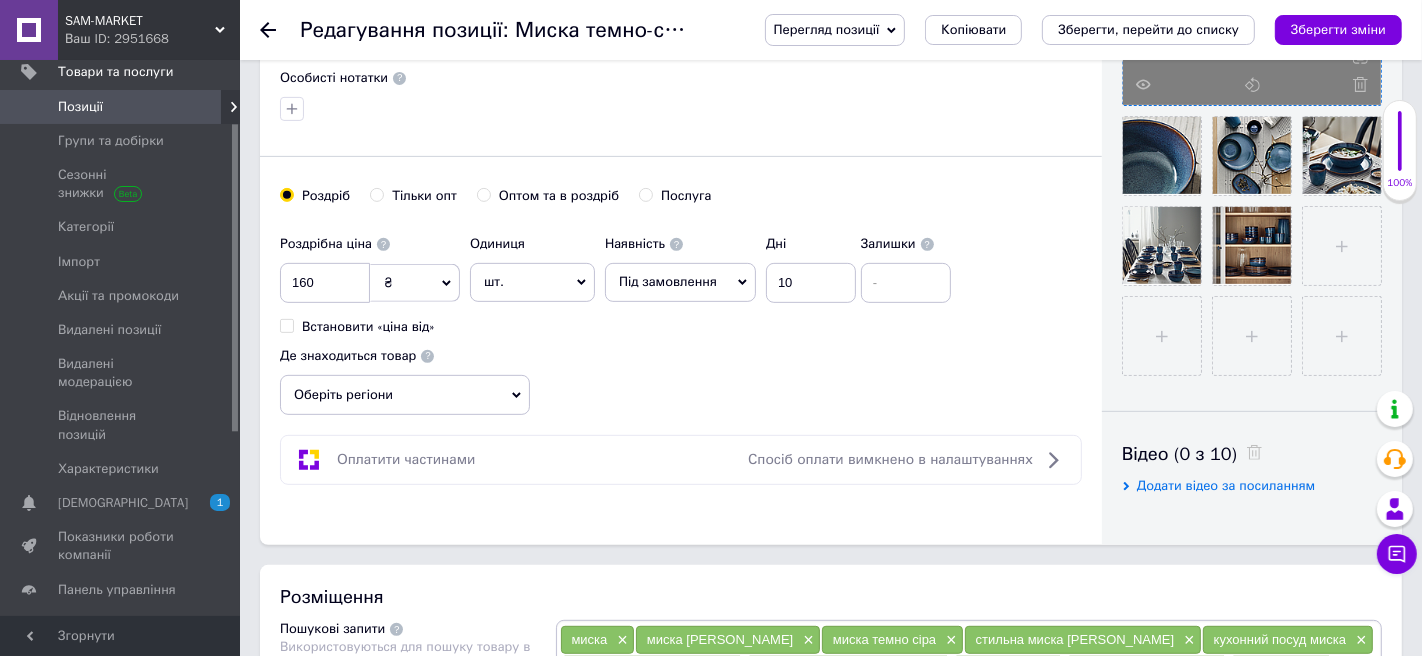 click on "Оберіть регіони" at bounding box center [405, 395] 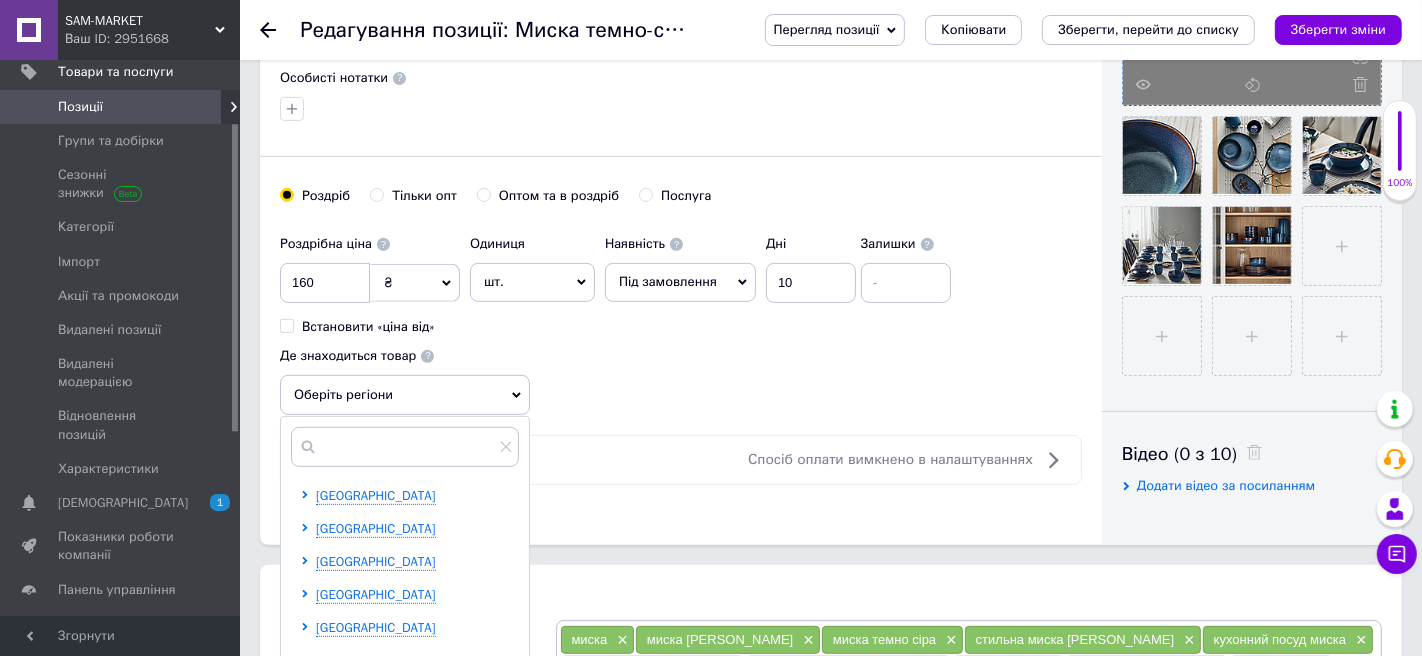 scroll, scrollTop: 824, scrollLeft: 0, axis: vertical 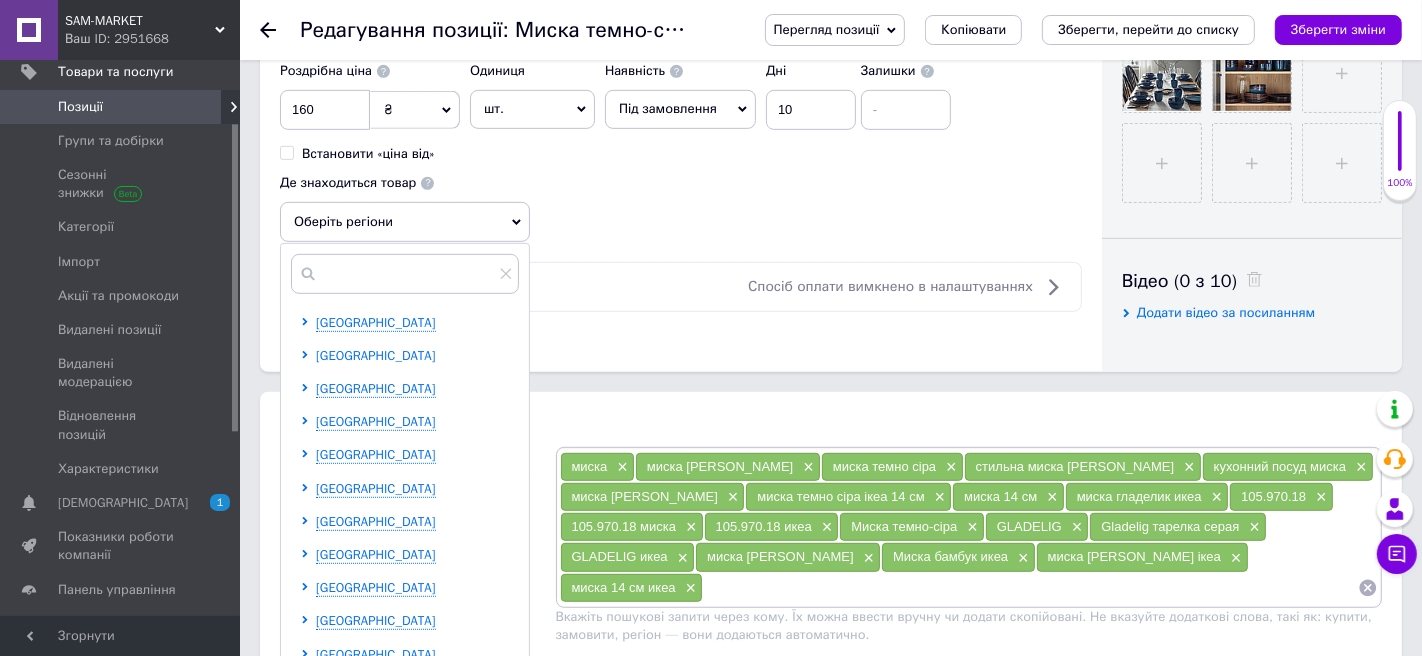 click on "[GEOGRAPHIC_DATA]" at bounding box center (376, 355) 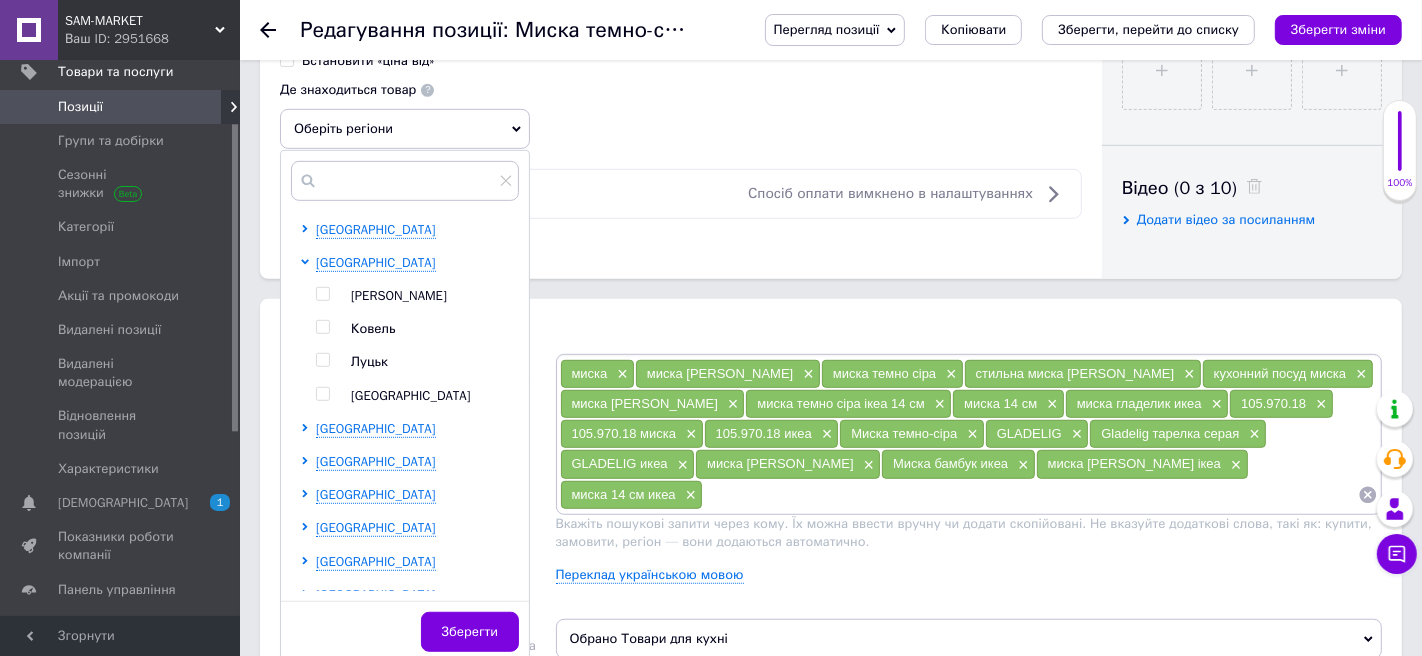 scroll, scrollTop: 946, scrollLeft: 0, axis: vertical 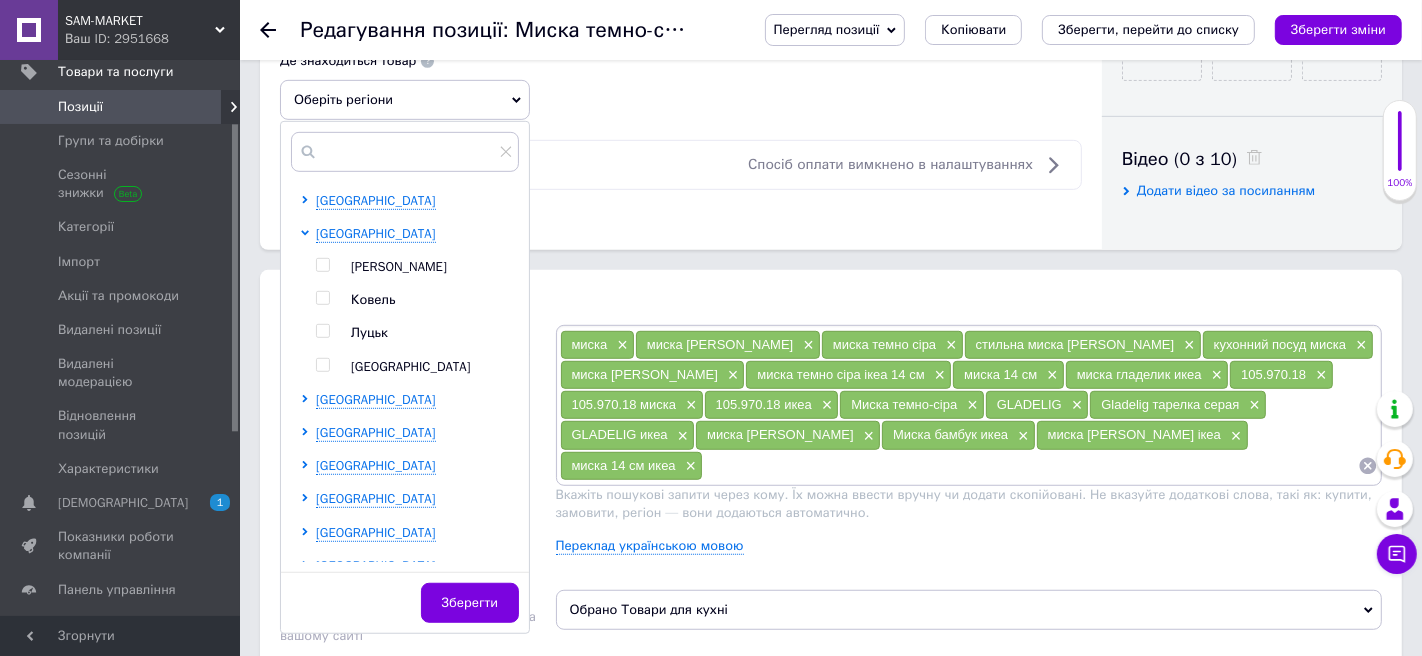 click at bounding box center [322, 331] 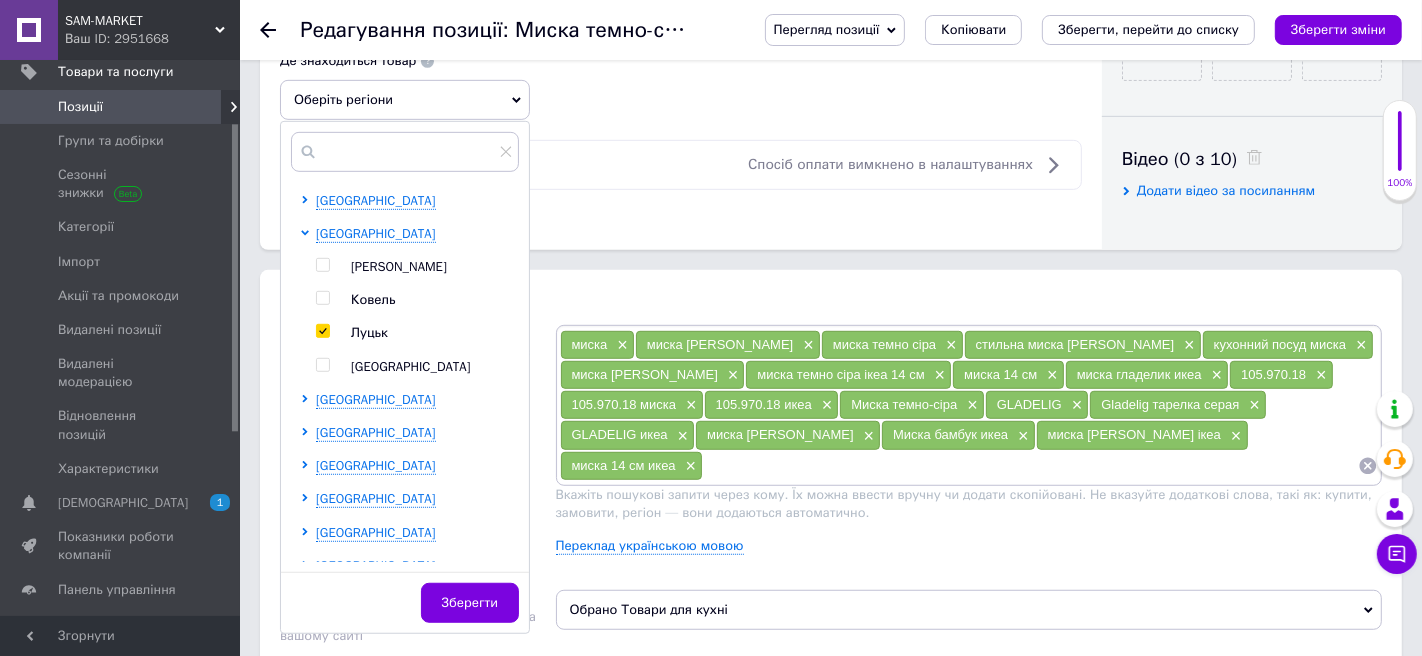 checkbox on "true" 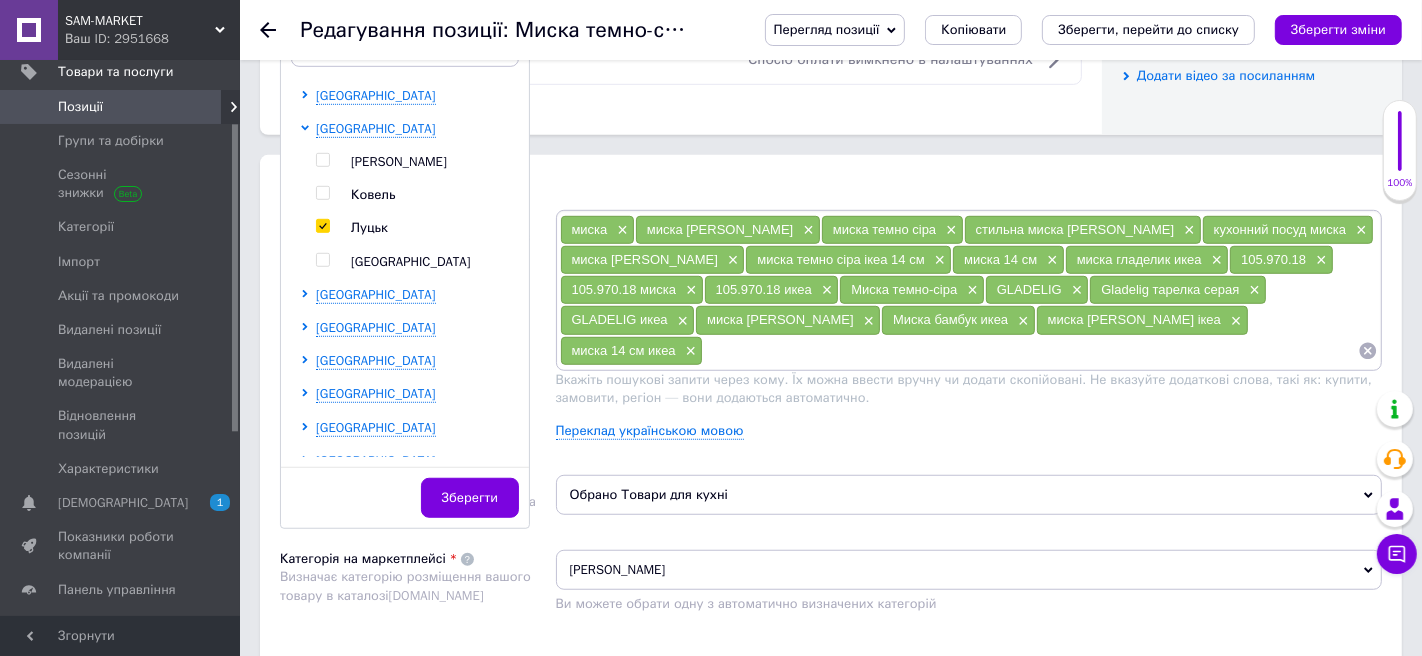 scroll, scrollTop: 1072, scrollLeft: 0, axis: vertical 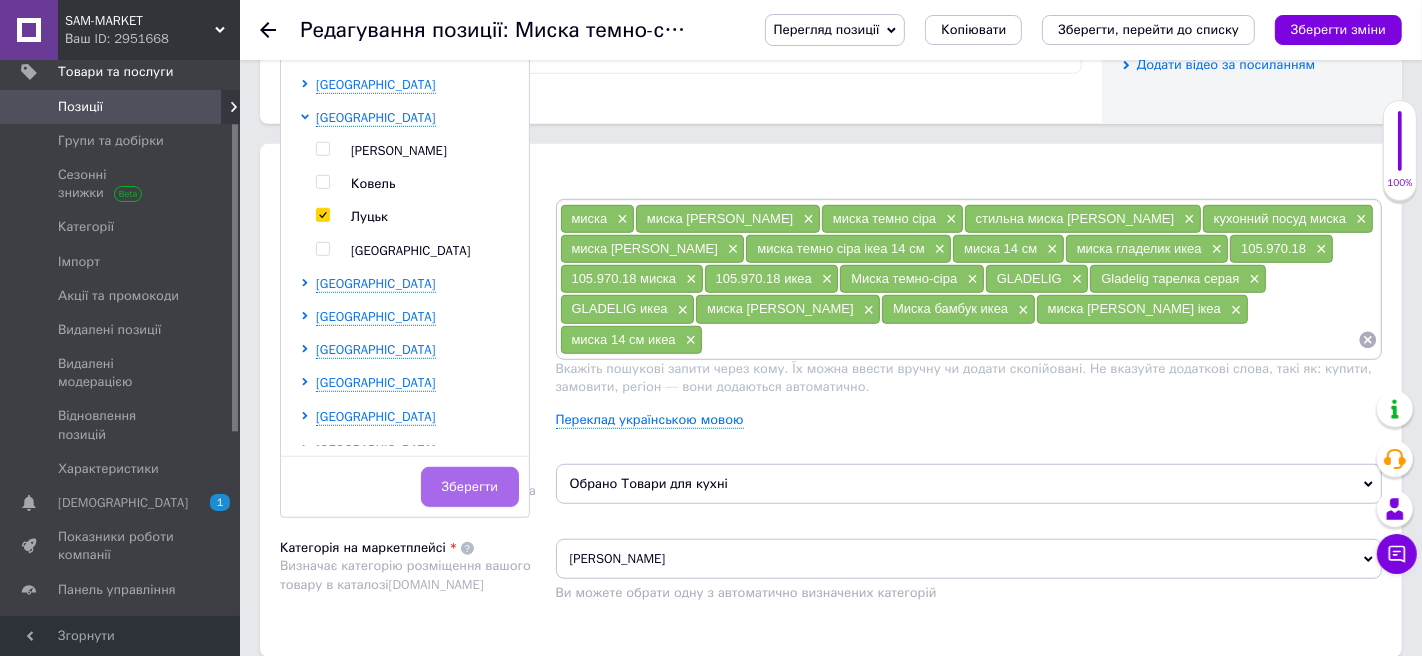 click on "Зберегти" at bounding box center [470, 487] 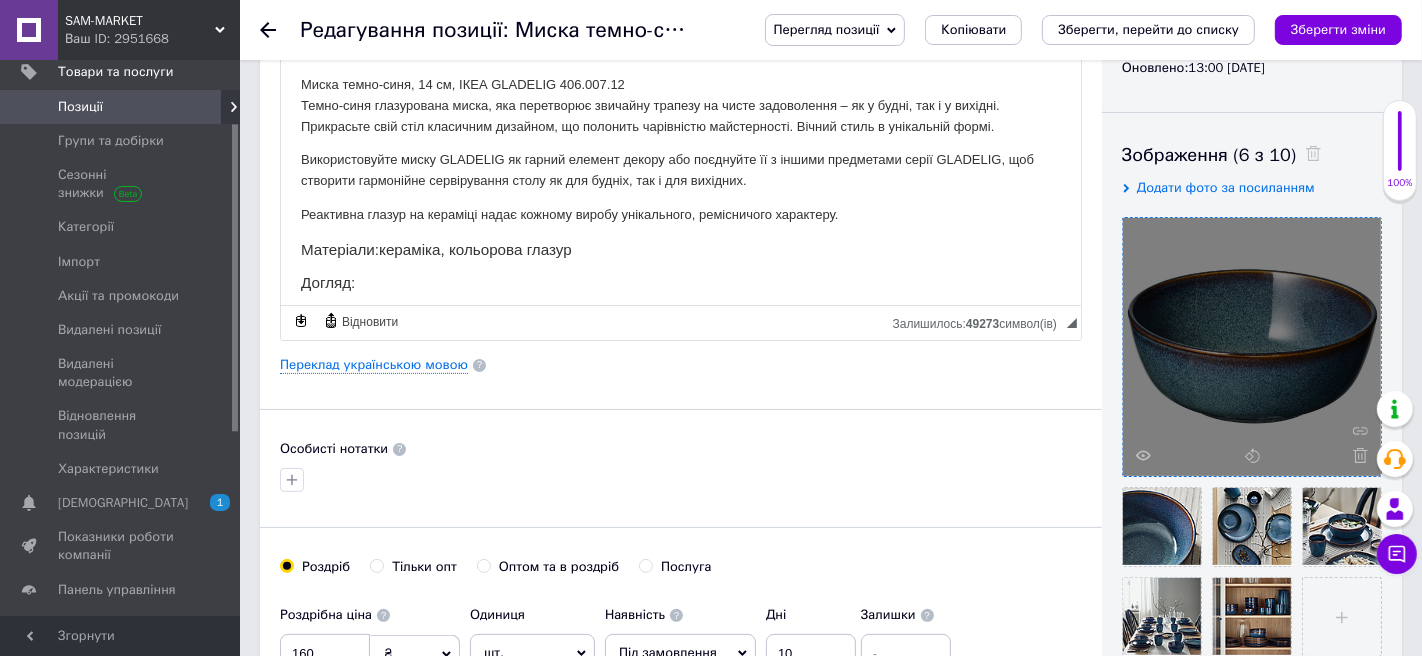 scroll, scrollTop: 0, scrollLeft: 0, axis: both 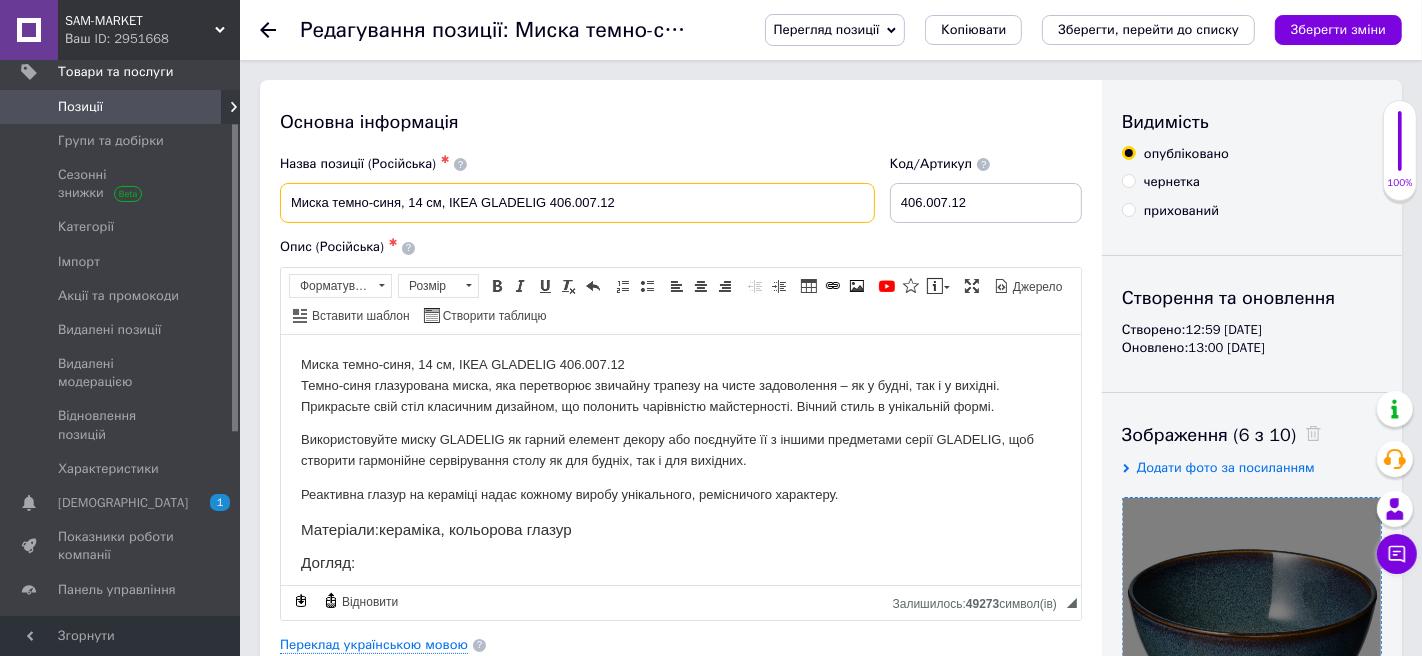 click on "Миска темно-синя, 14 см, ІКЕА GLADELIG 406.007.12" at bounding box center [577, 203] 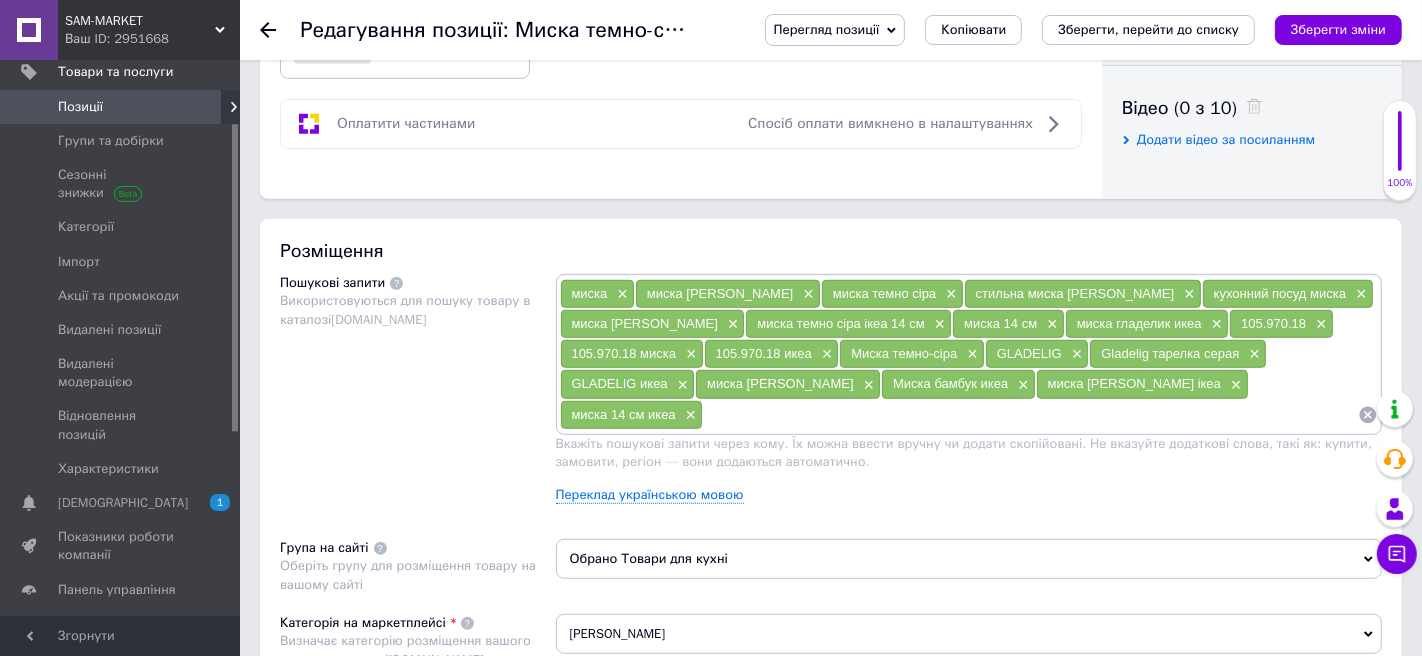 scroll, scrollTop: 998, scrollLeft: 0, axis: vertical 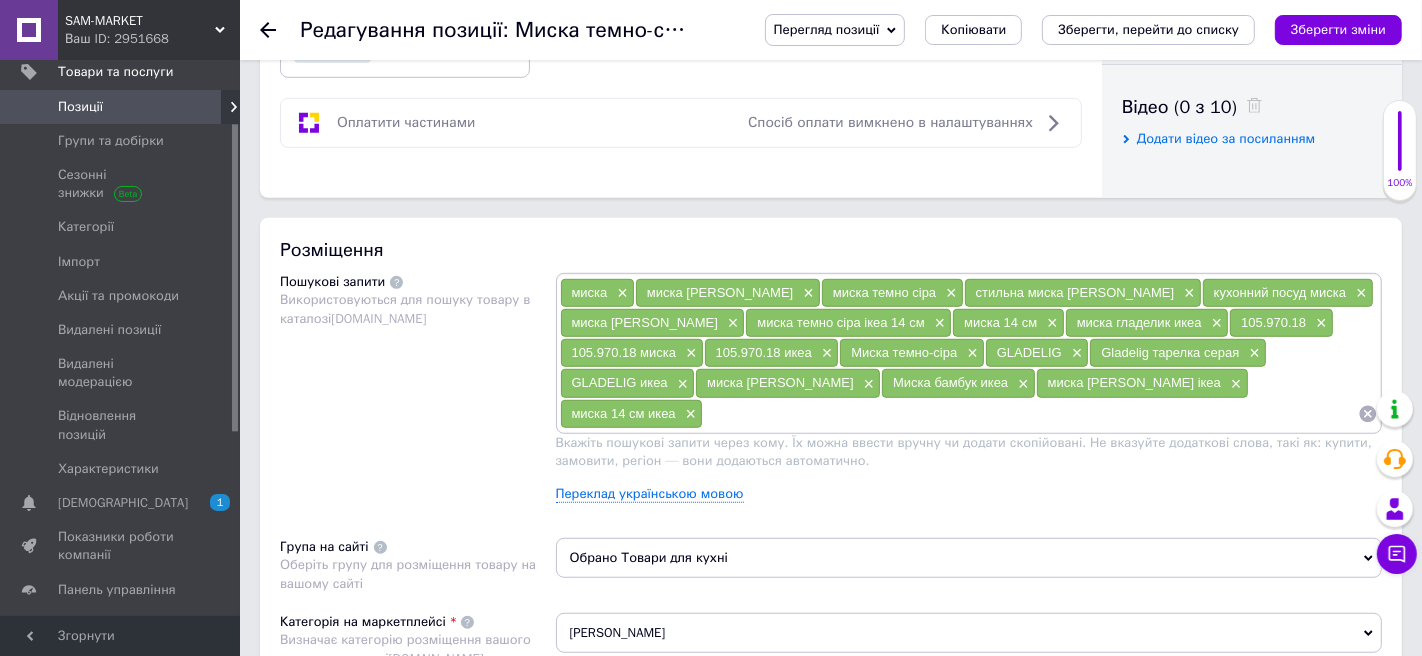 click at bounding box center (1030, 414) 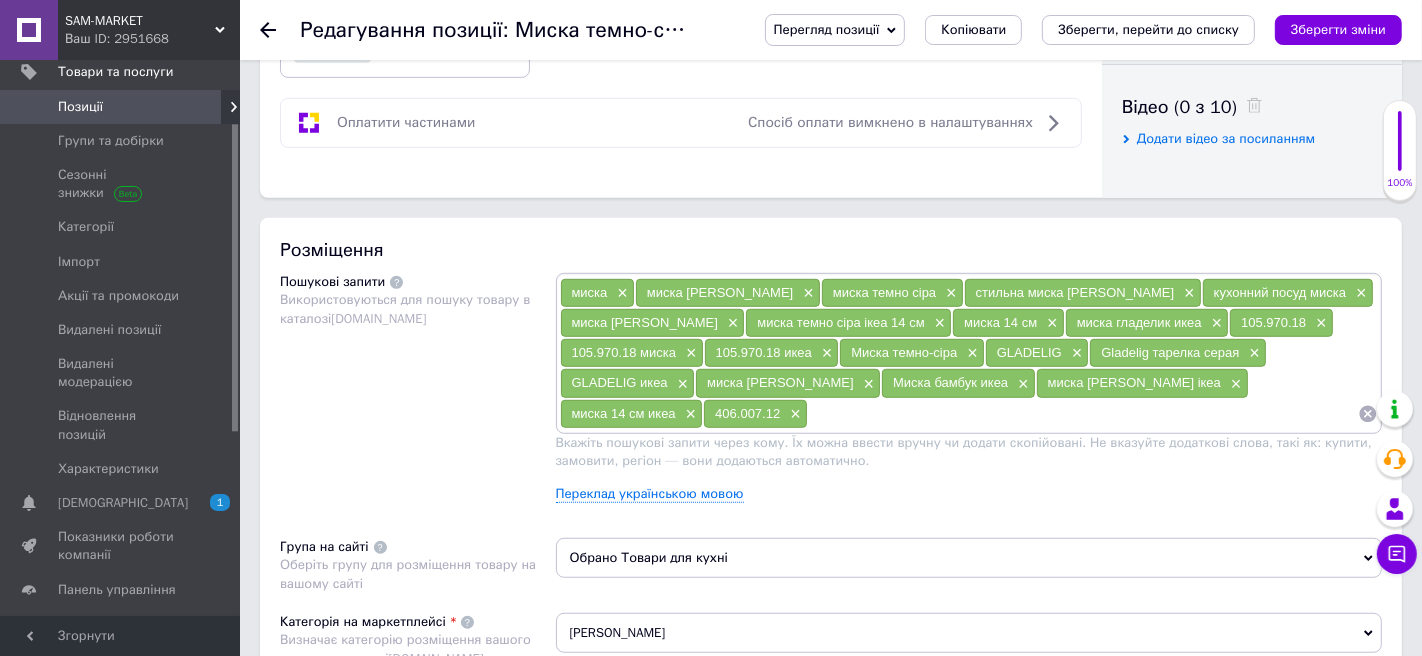 paste on "406.007.12" 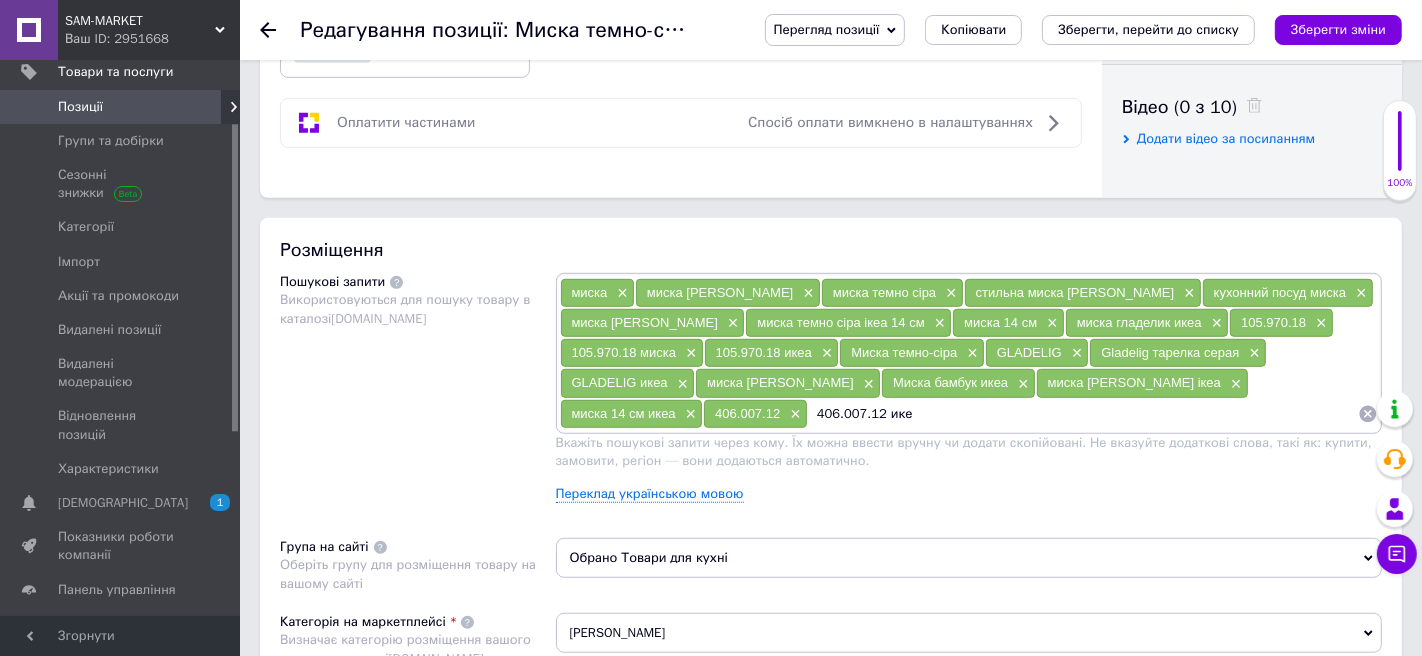 type on "406.007.12 икеа" 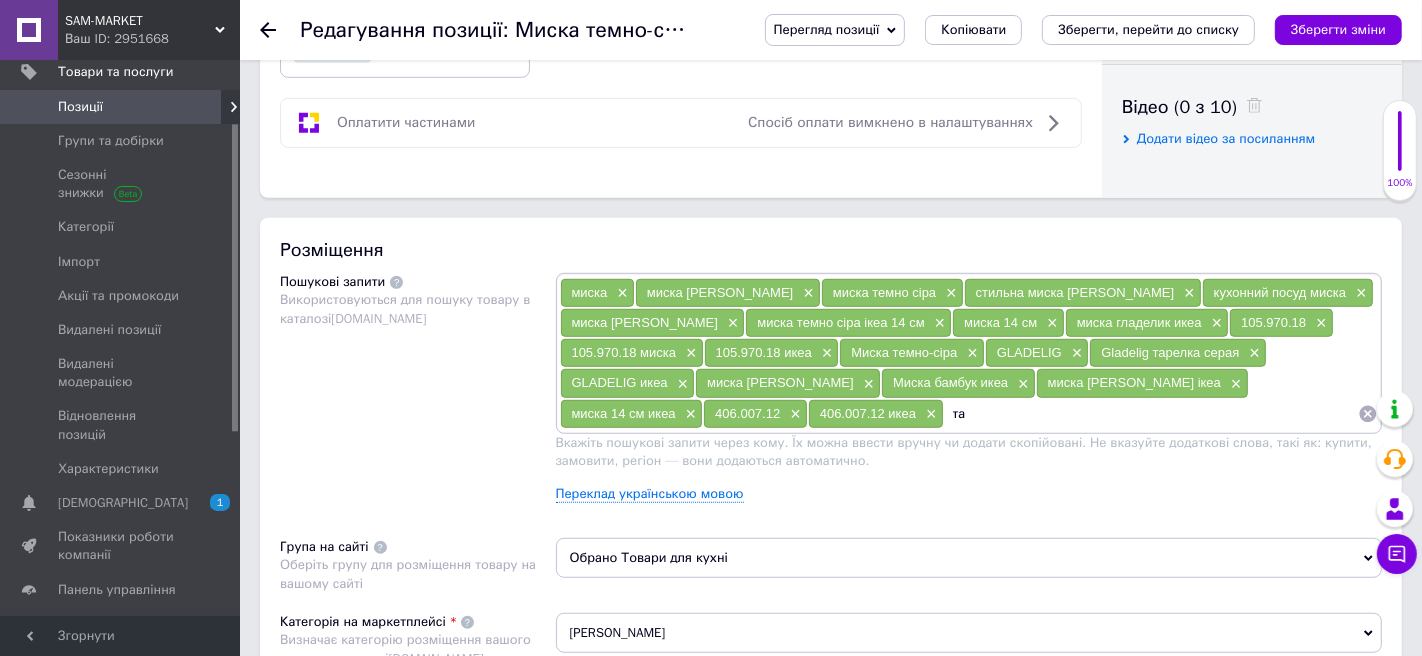 type on "т" 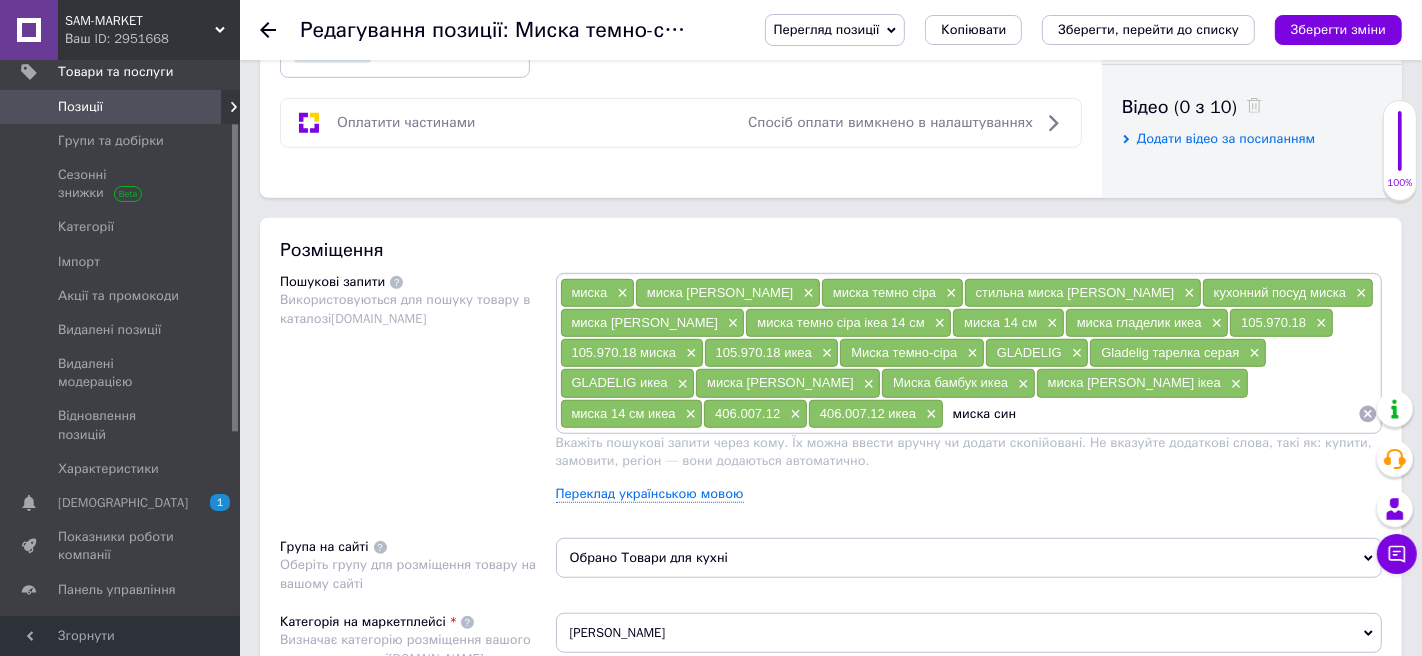 type on "миска синя" 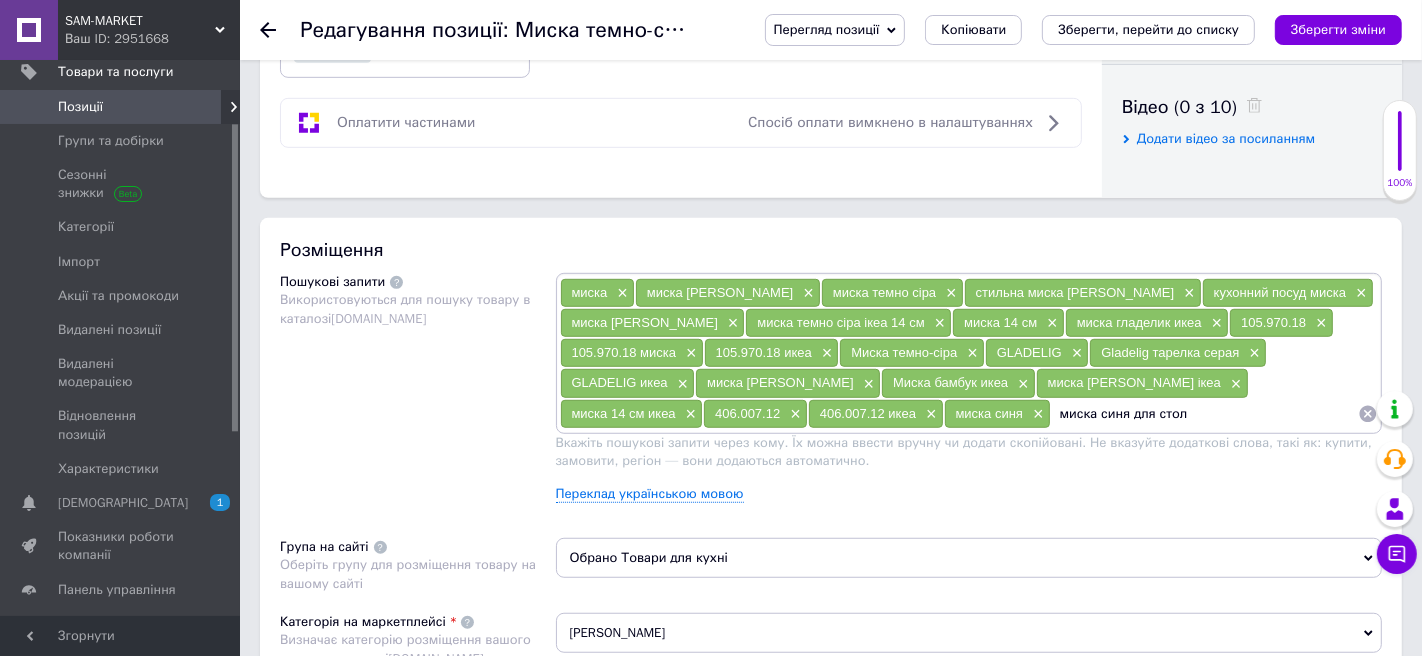 type on "миска синя для столу" 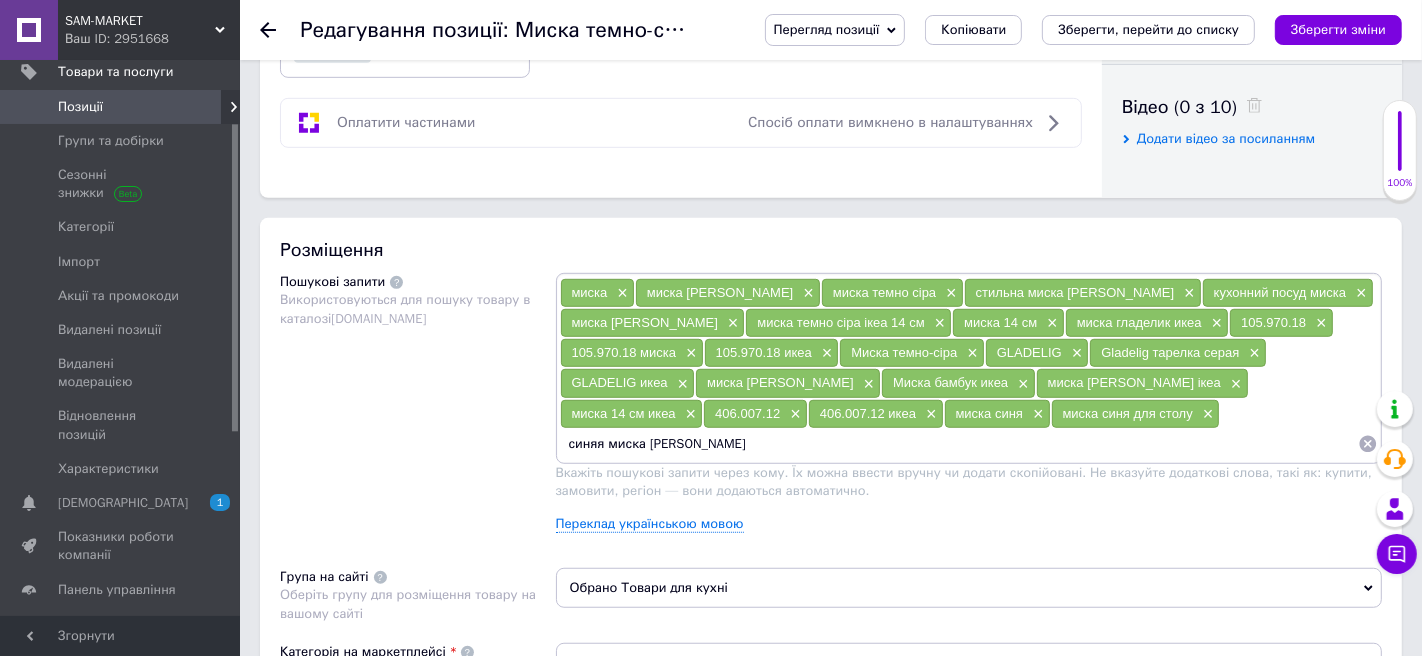 type on "синяя миска [PERSON_NAME]" 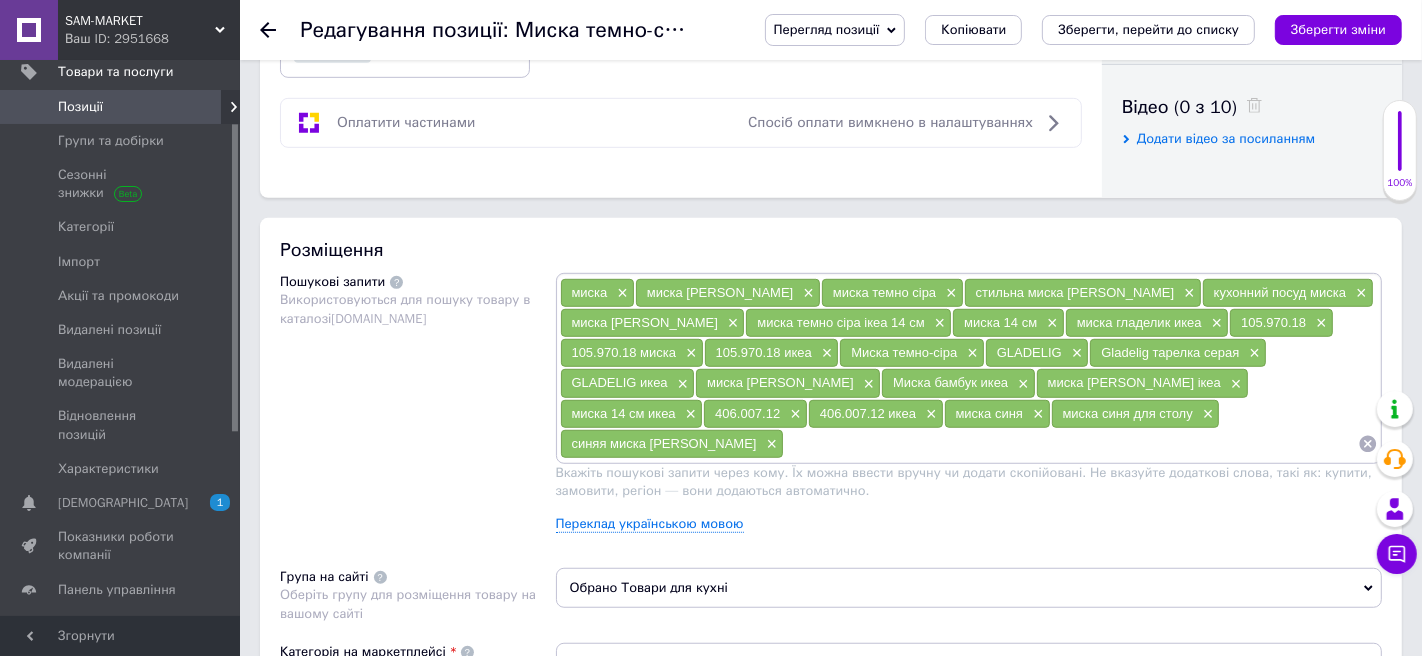 paste on "синяя миска [PERSON_NAME]" 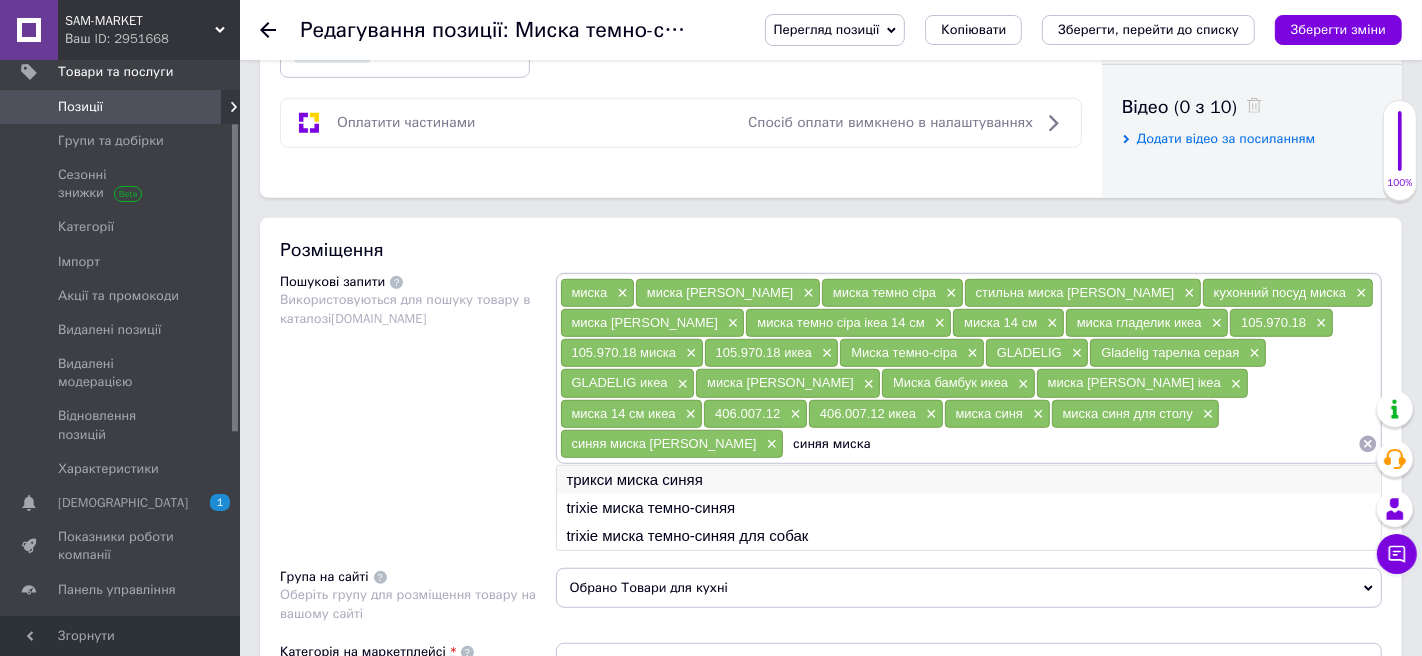 type on "синяя миска" 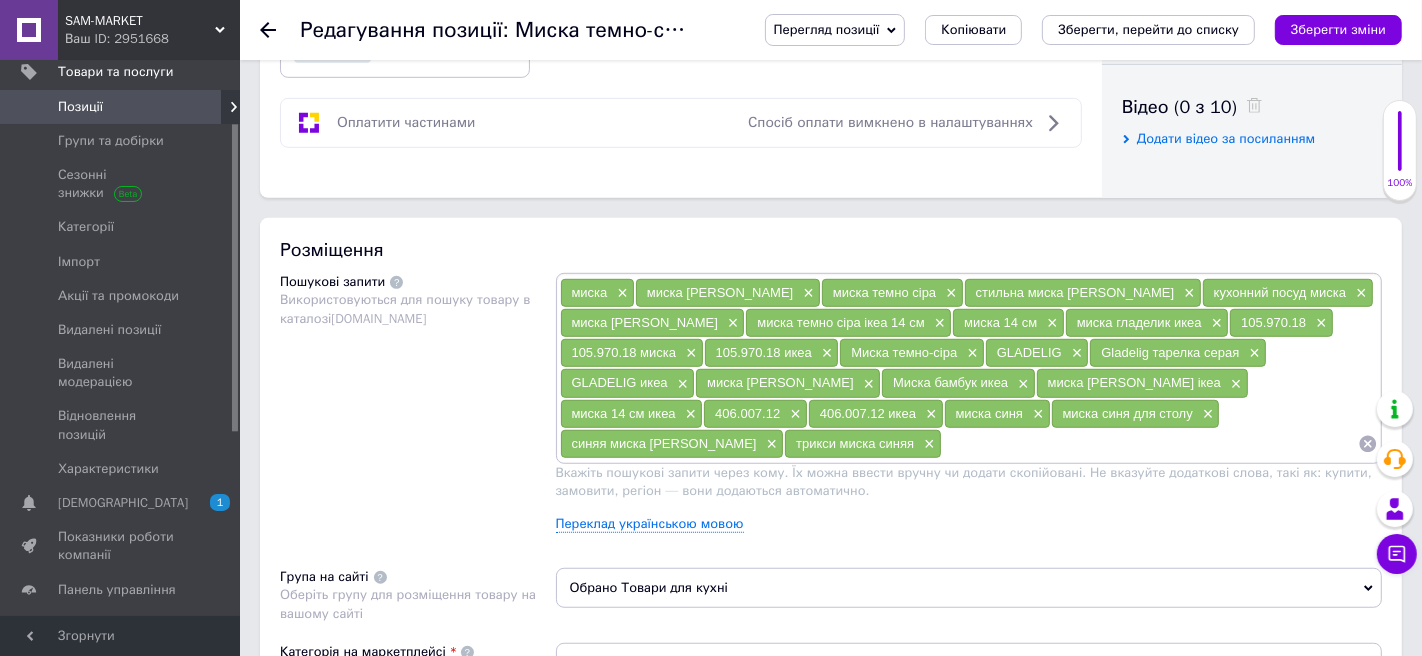 click at bounding box center (1150, 444) 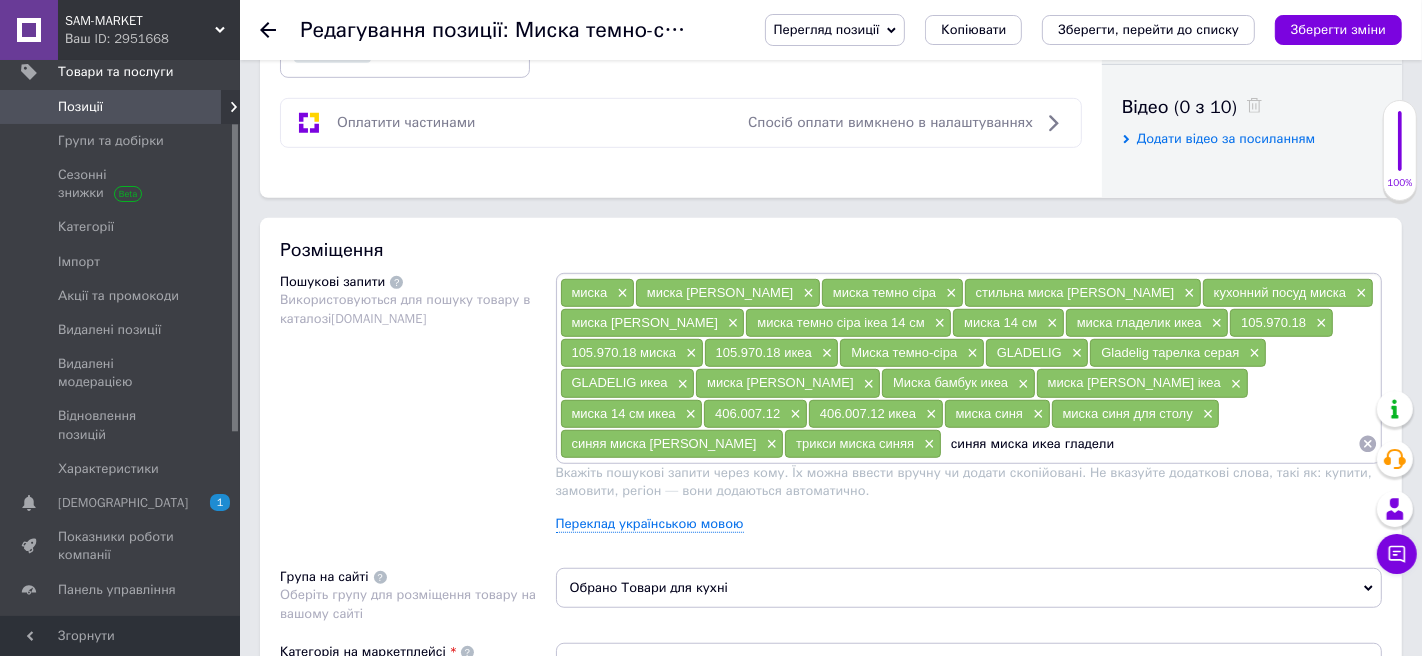 type on "синяя миска икеа гладелик" 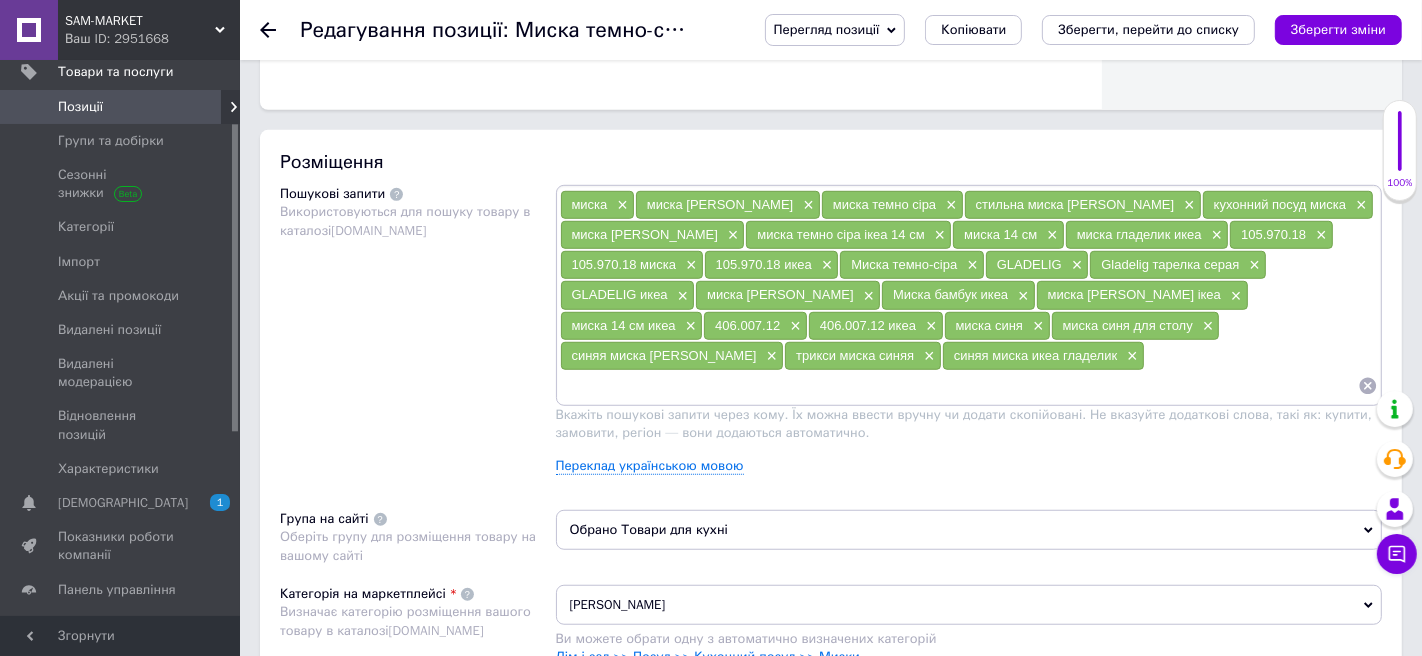 scroll, scrollTop: 1073, scrollLeft: 0, axis: vertical 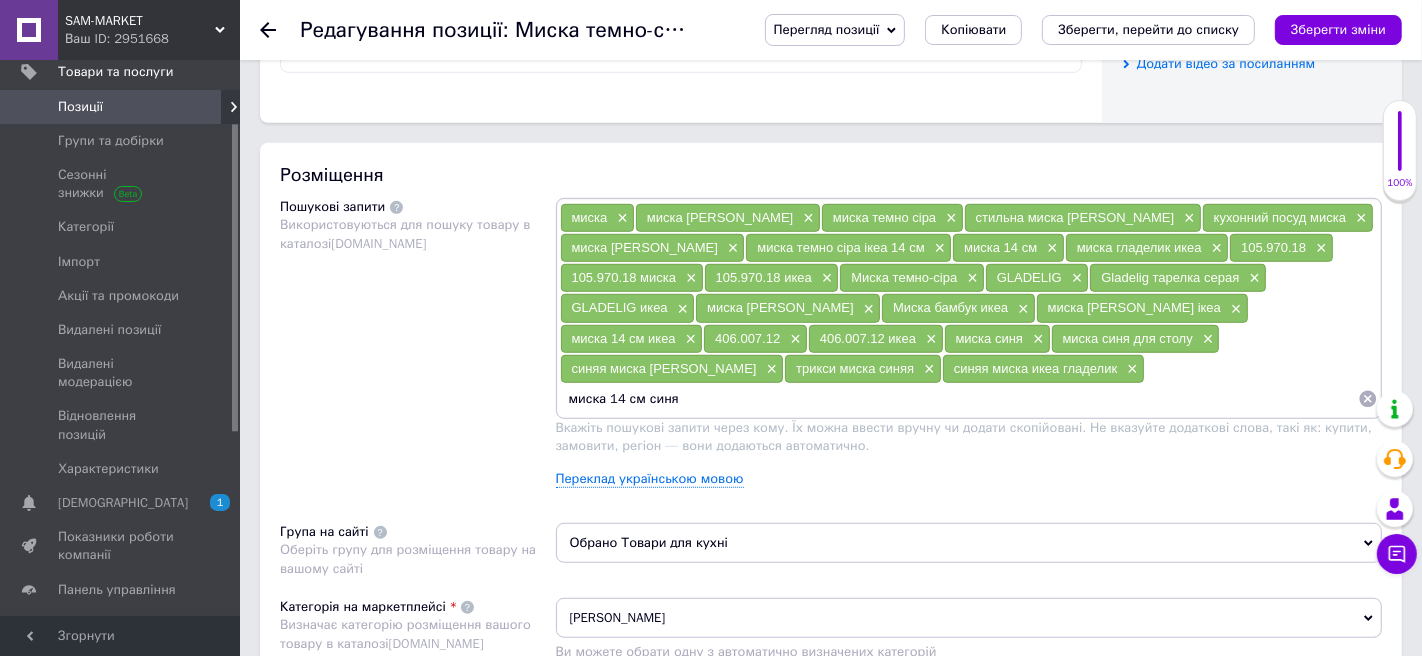 type on "миска 14 см синяя" 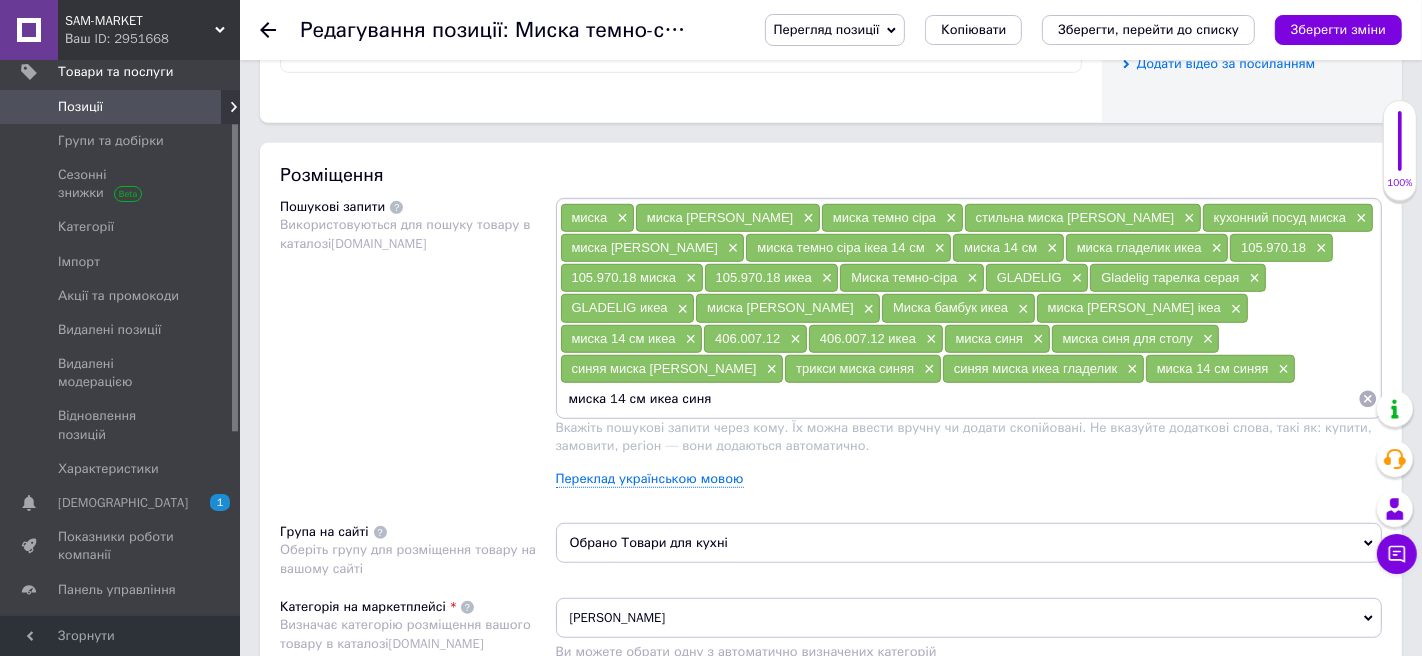 type on "миска 14 см икеа синяя" 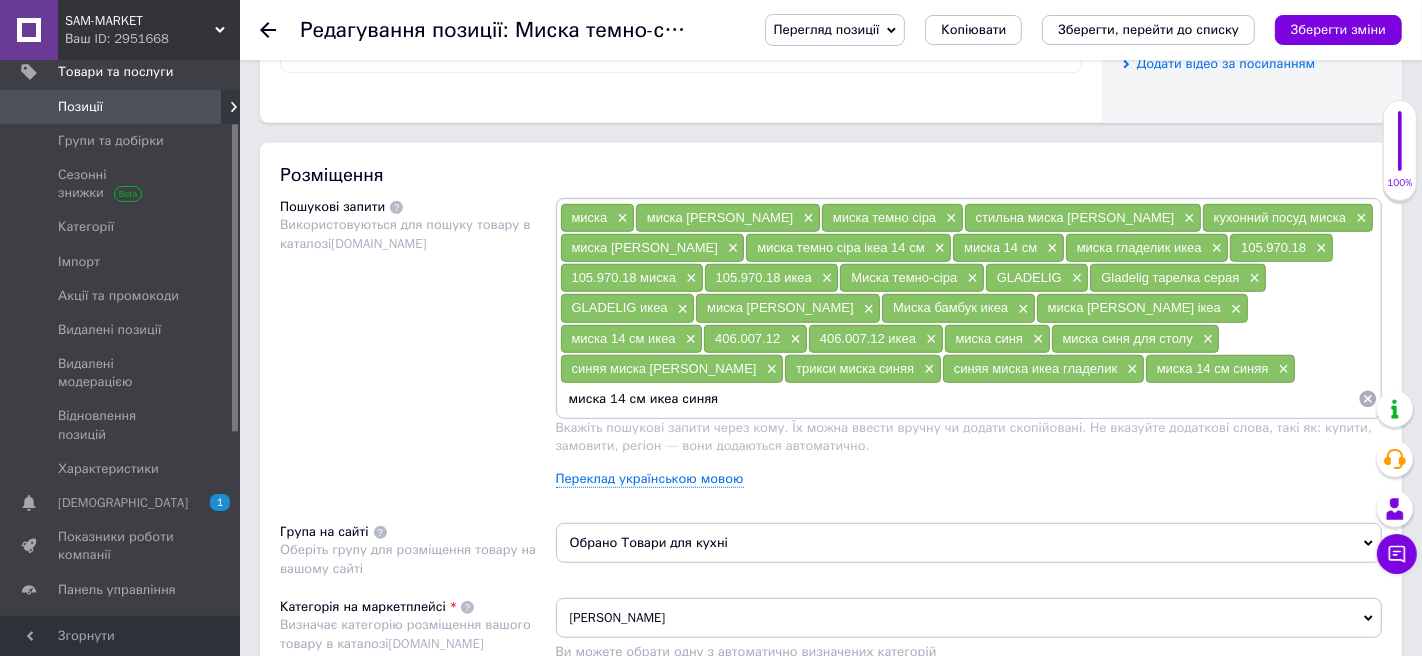 type 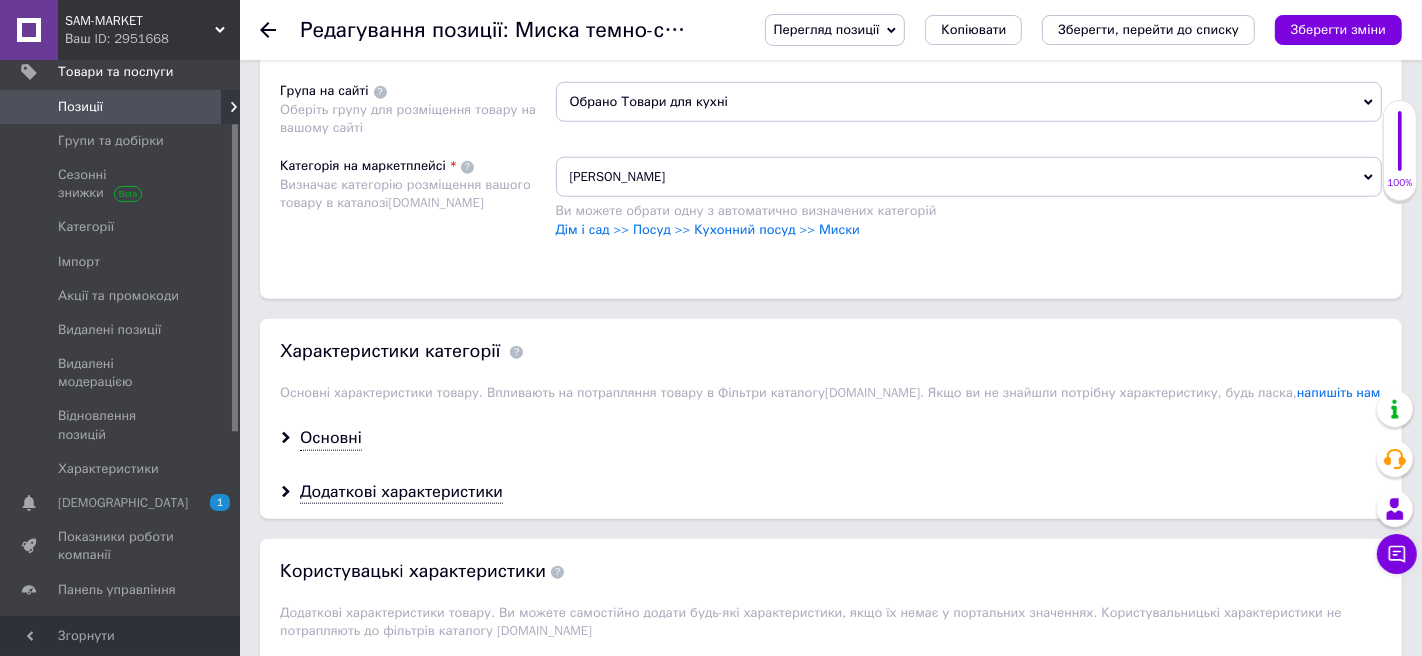scroll, scrollTop: 1522, scrollLeft: 0, axis: vertical 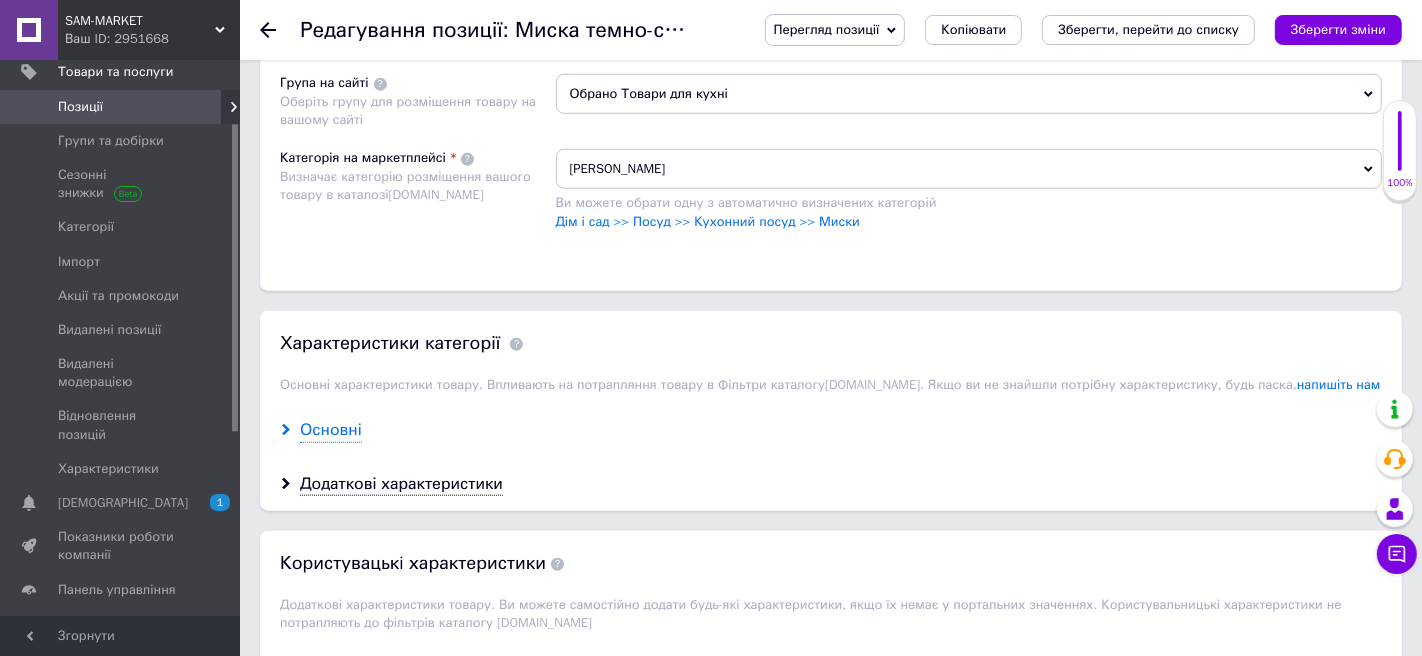 click on "Основні" at bounding box center [331, 430] 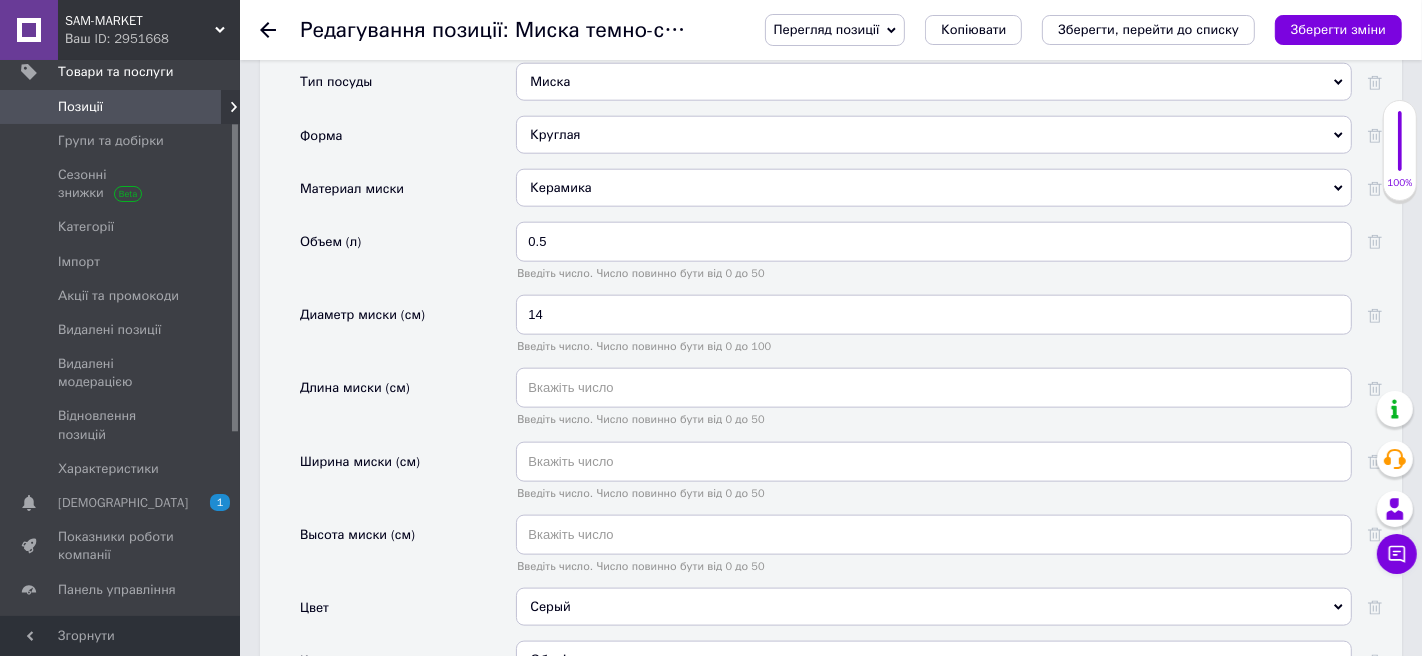 scroll, scrollTop: 2055, scrollLeft: 0, axis: vertical 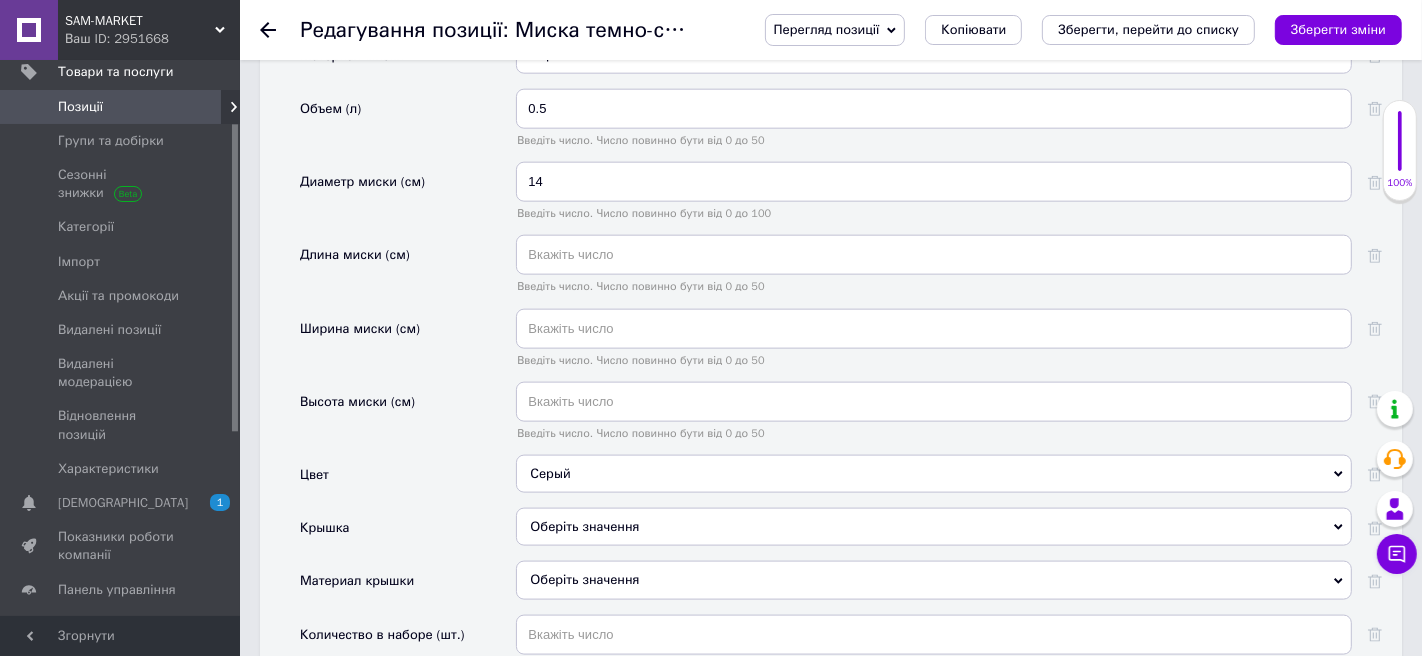 click on "Серый" at bounding box center [934, 474] 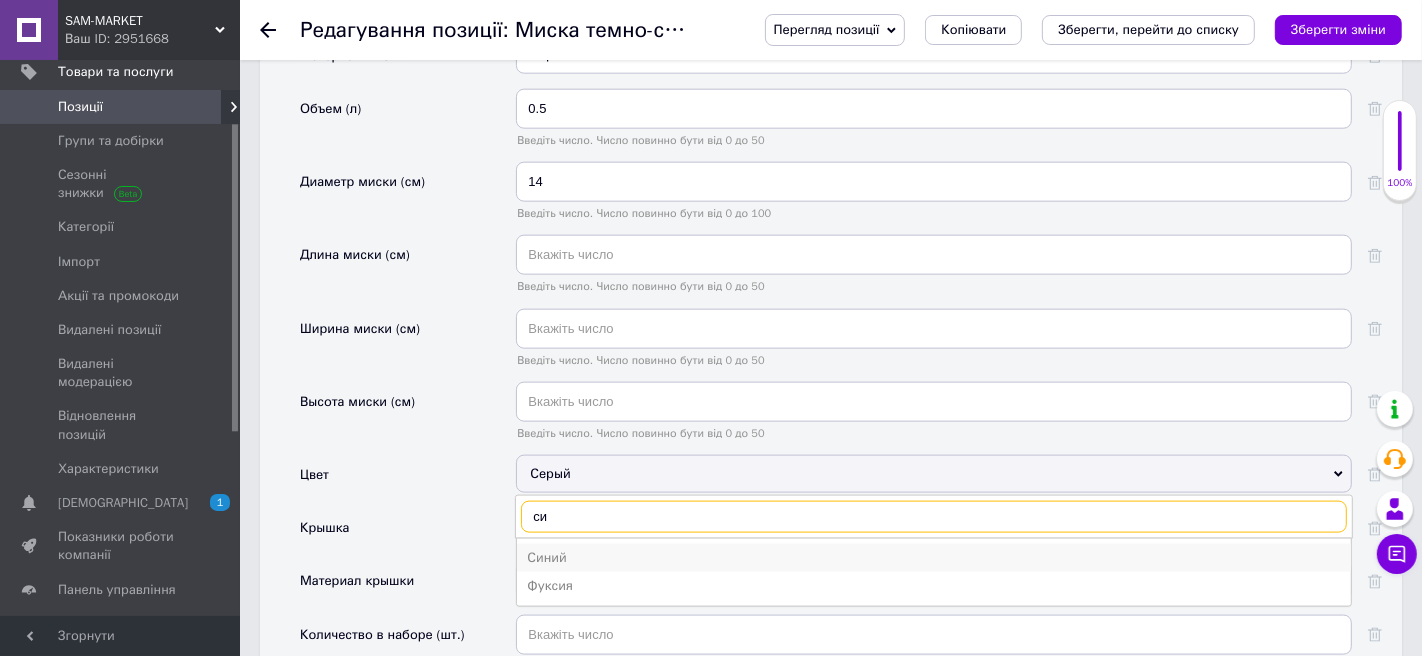 type on "си" 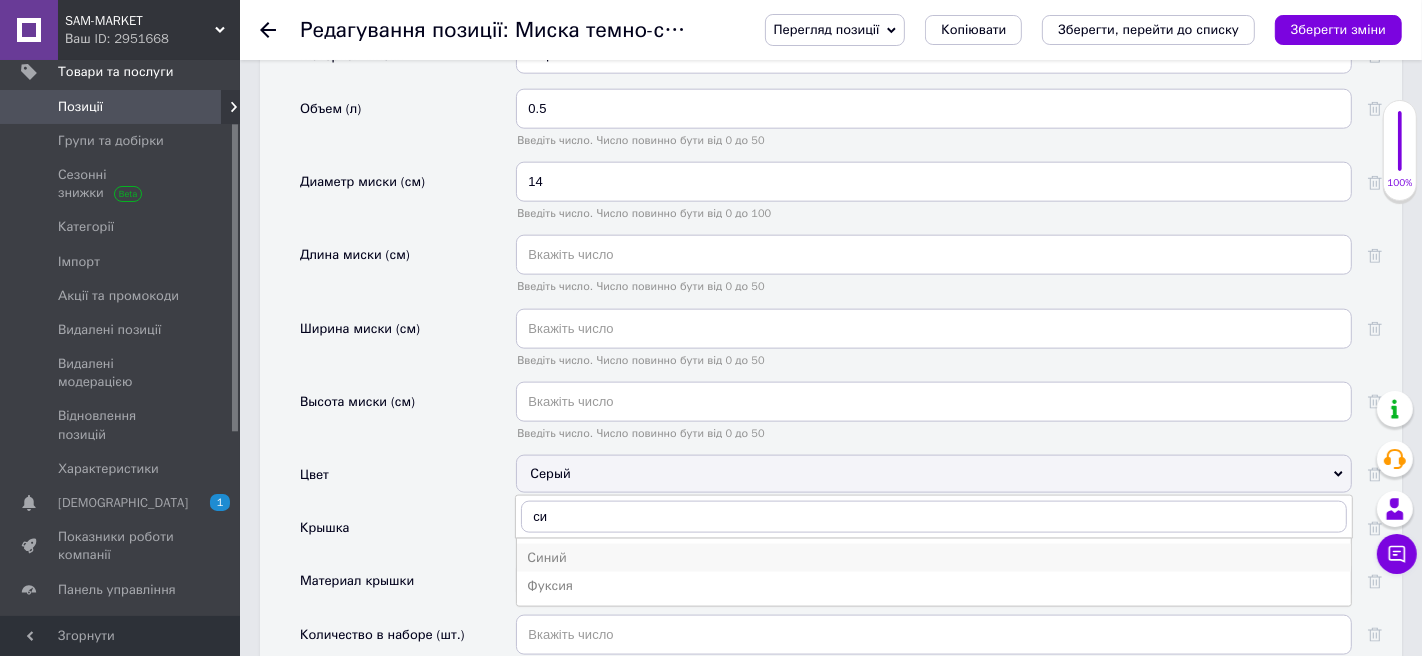 click on "Синий" at bounding box center [934, 558] 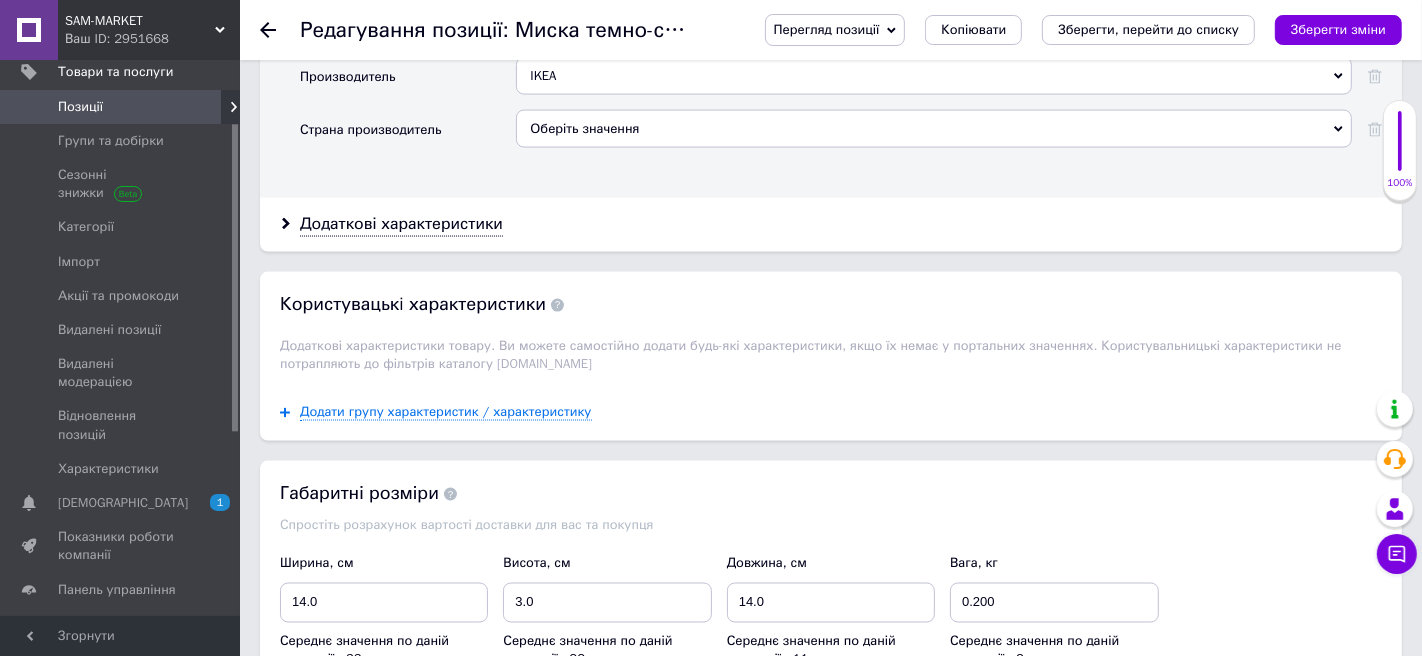 scroll, scrollTop: 2694, scrollLeft: 0, axis: vertical 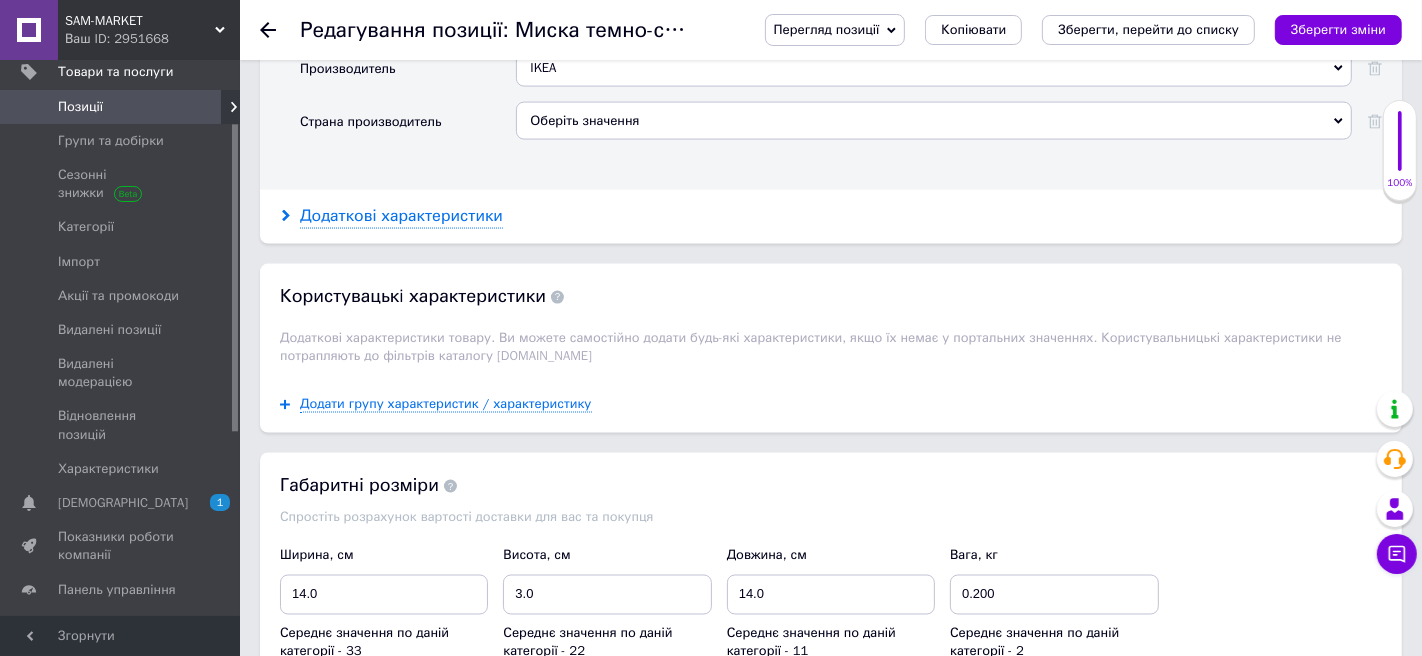 click on "Додаткові характеристики" at bounding box center (401, 216) 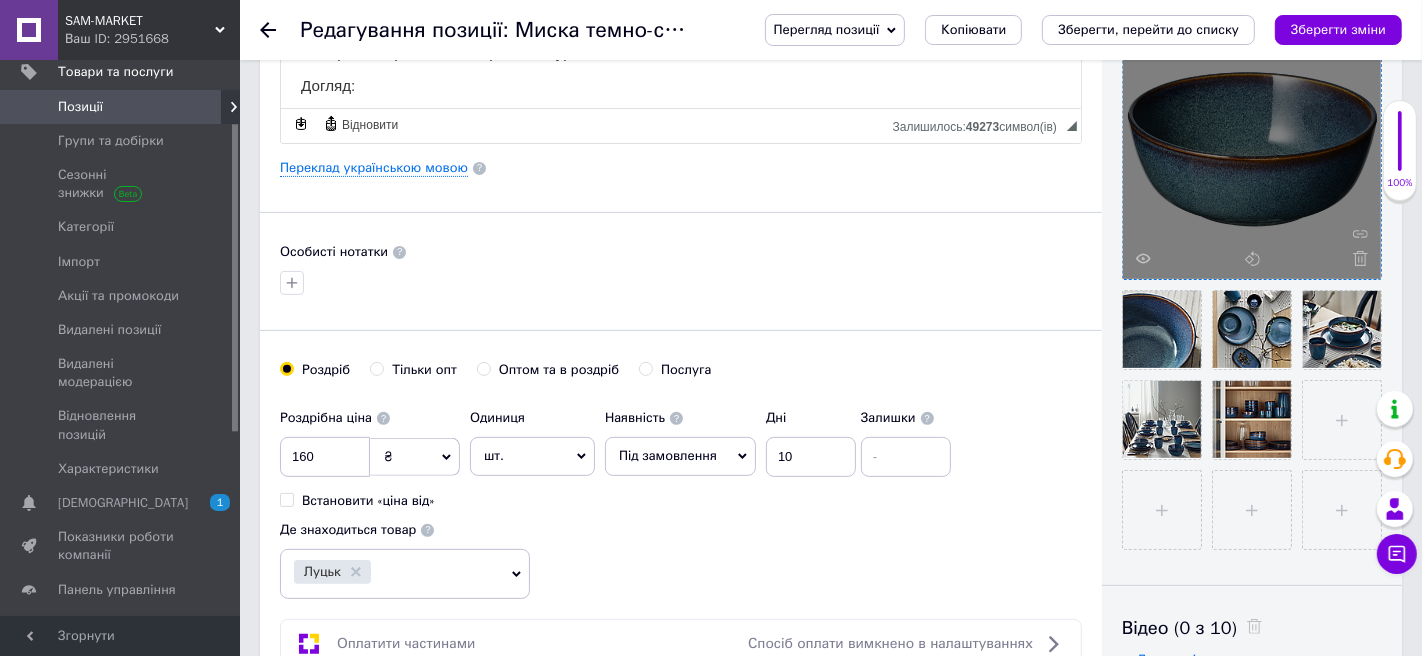 scroll, scrollTop: 394, scrollLeft: 0, axis: vertical 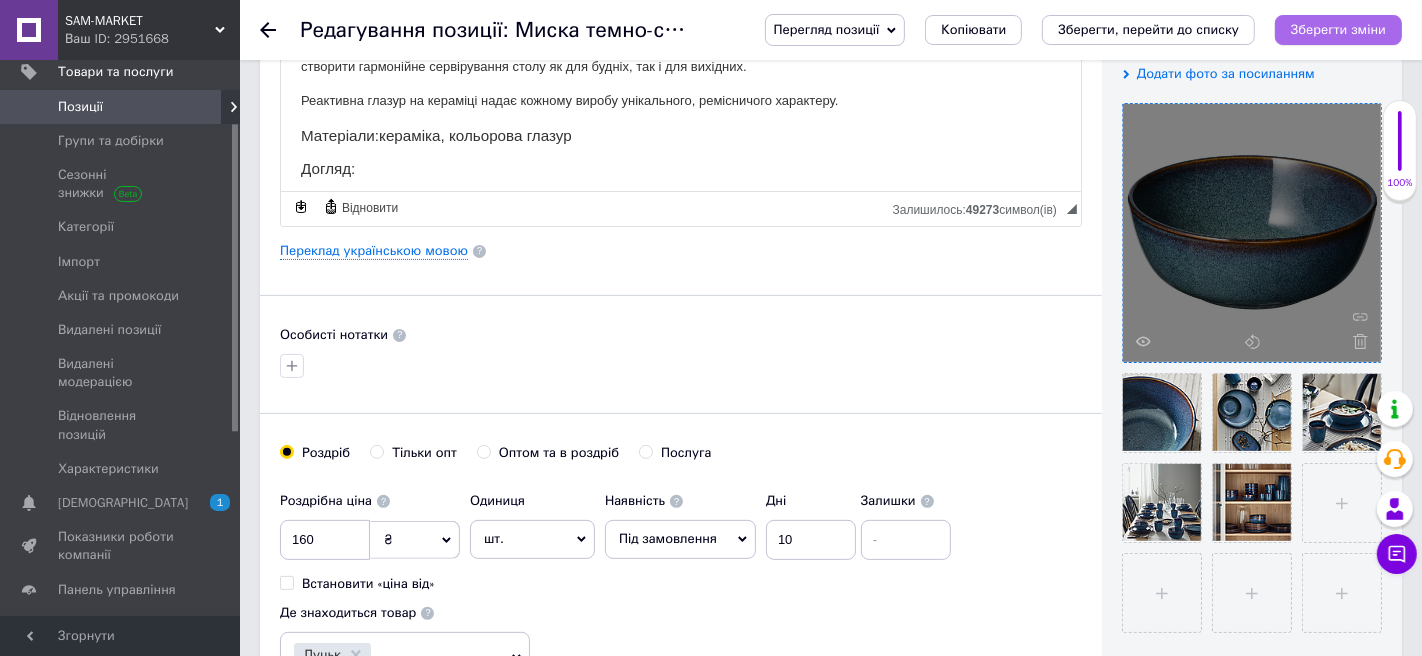 click on "Зберегти зміни" at bounding box center [1338, 29] 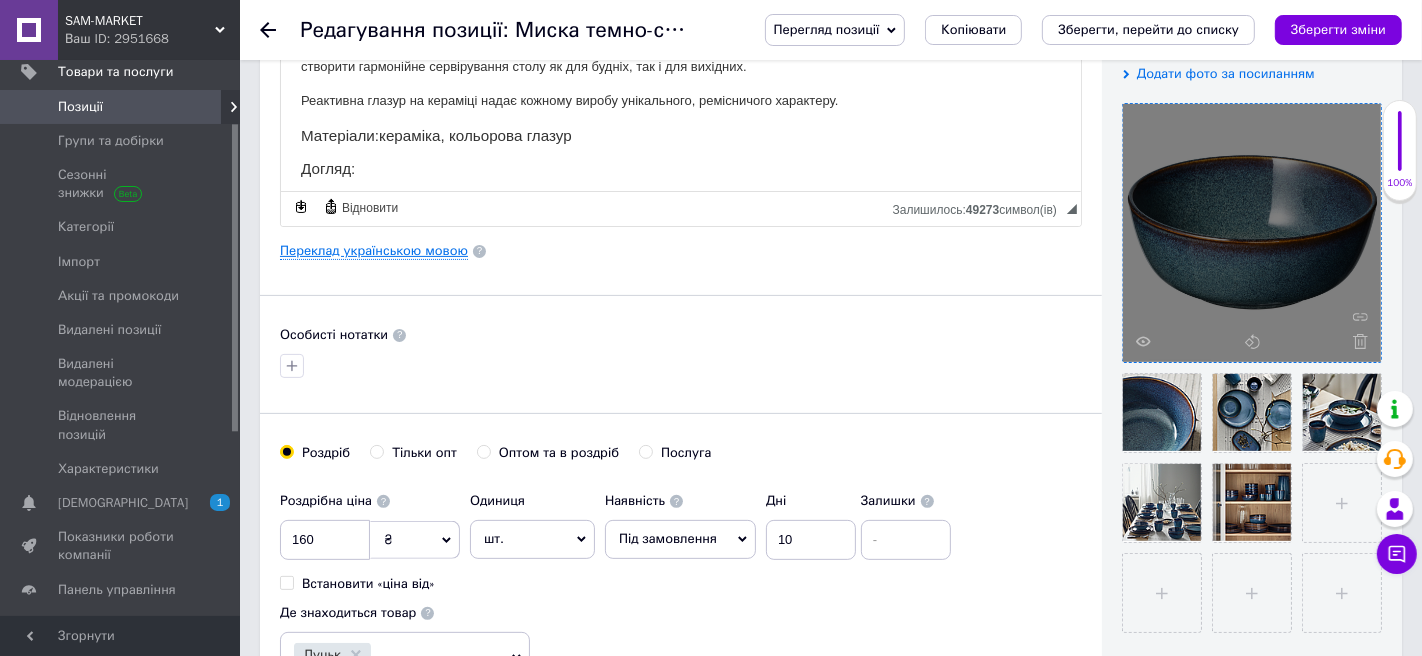 click on "Переклад українською мовою" at bounding box center [374, 251] 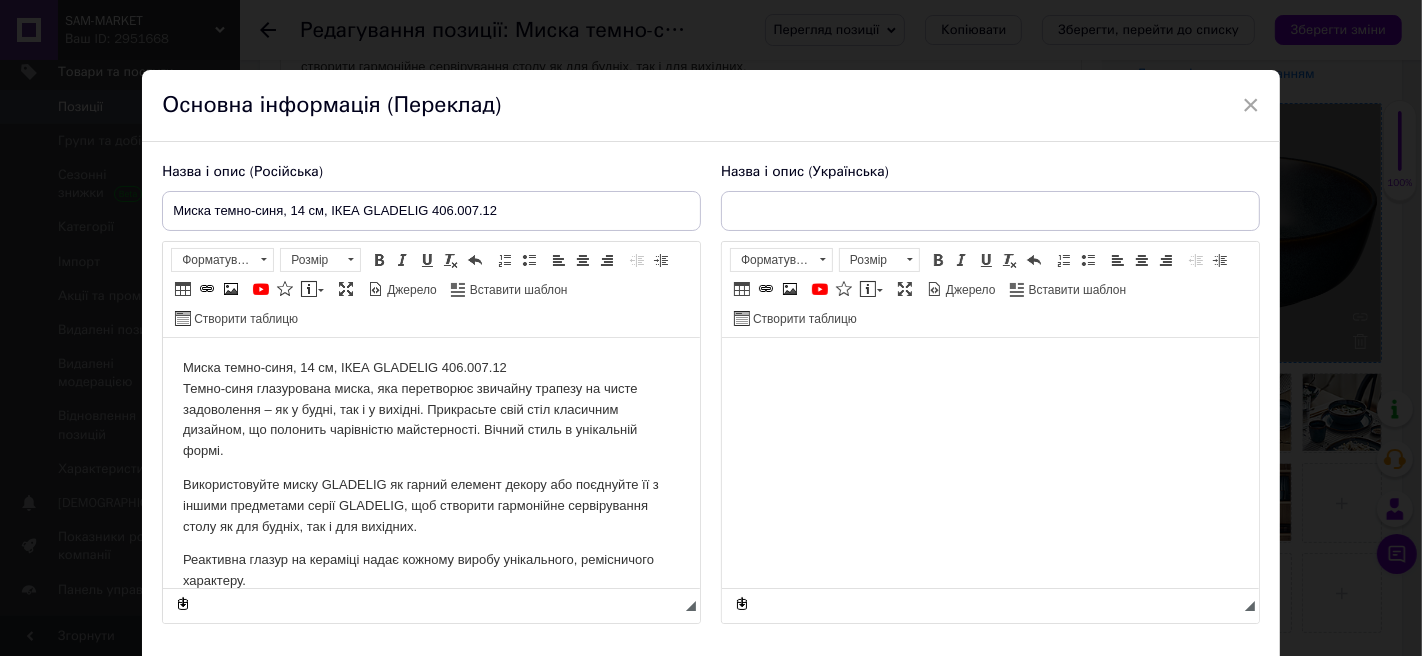 scroll, scrollTop: 0, scrollLeft: 0, axis: both 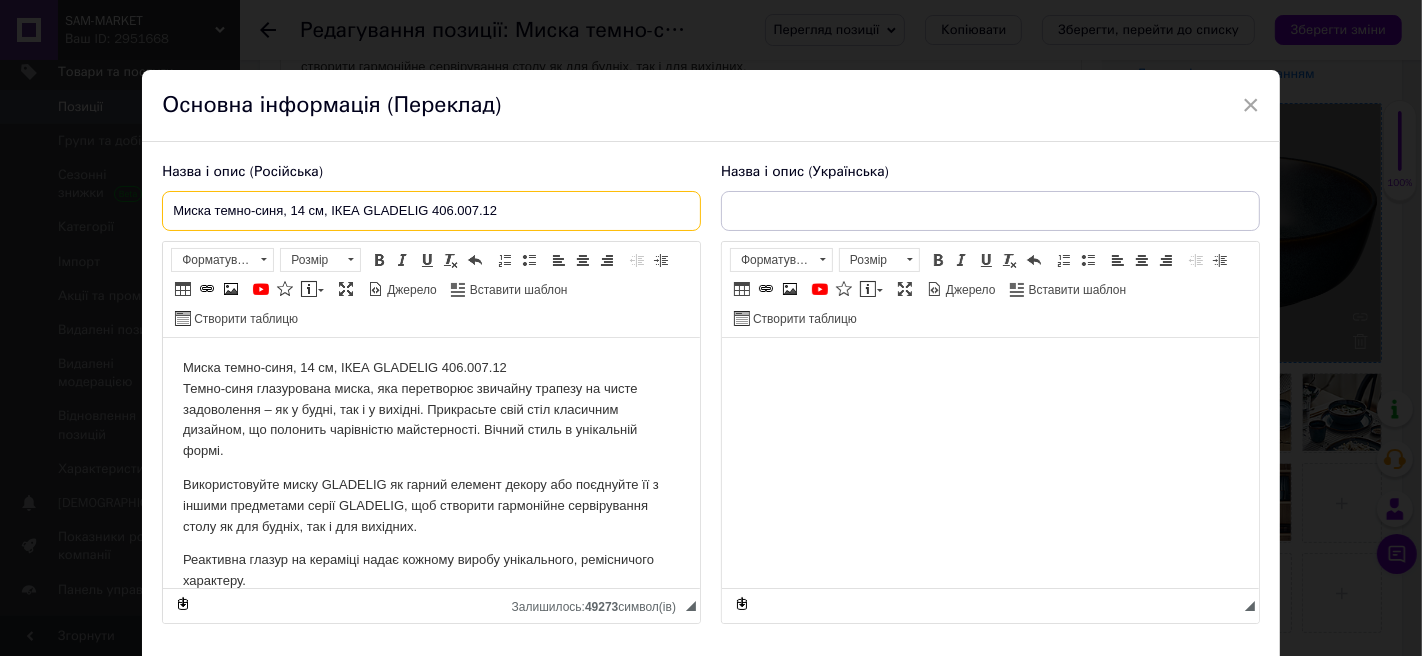 click on "Миска темно-синя, 14 см, ІКЕА GLADELIG 406.007.12" at bounding box center [431, 211] 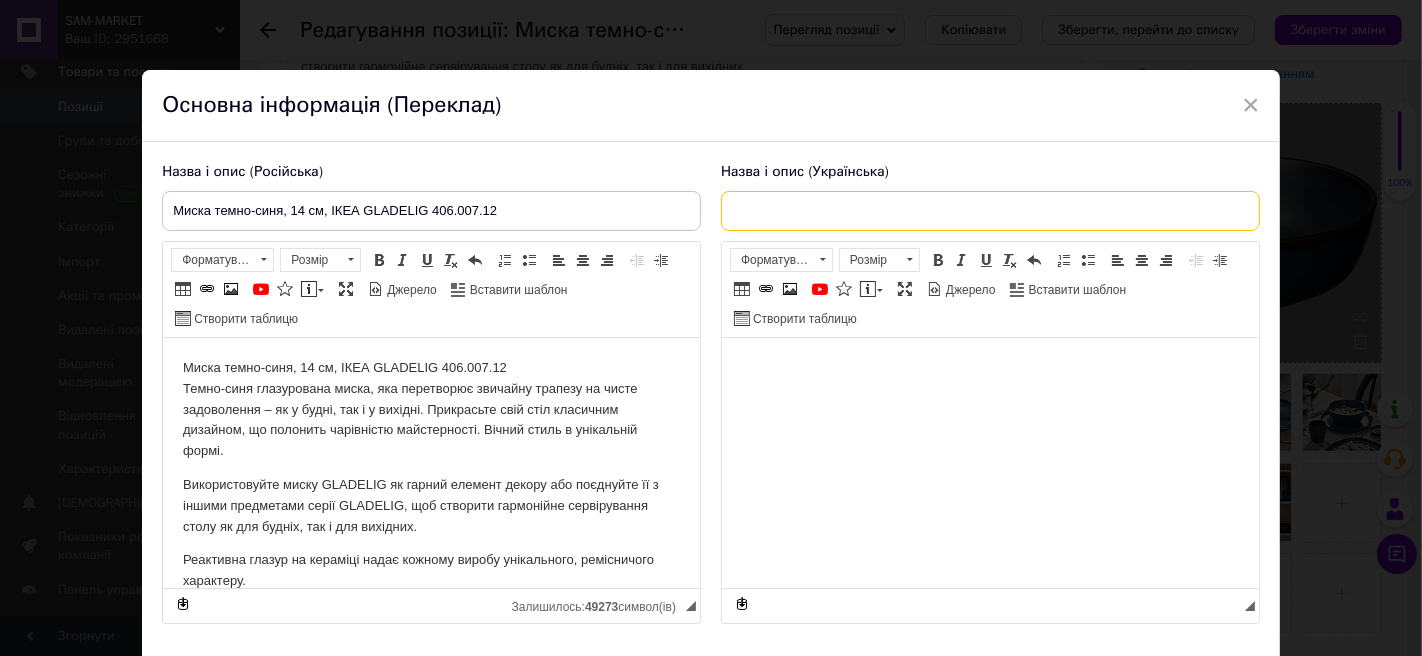 click at bounding box center (990, 211) 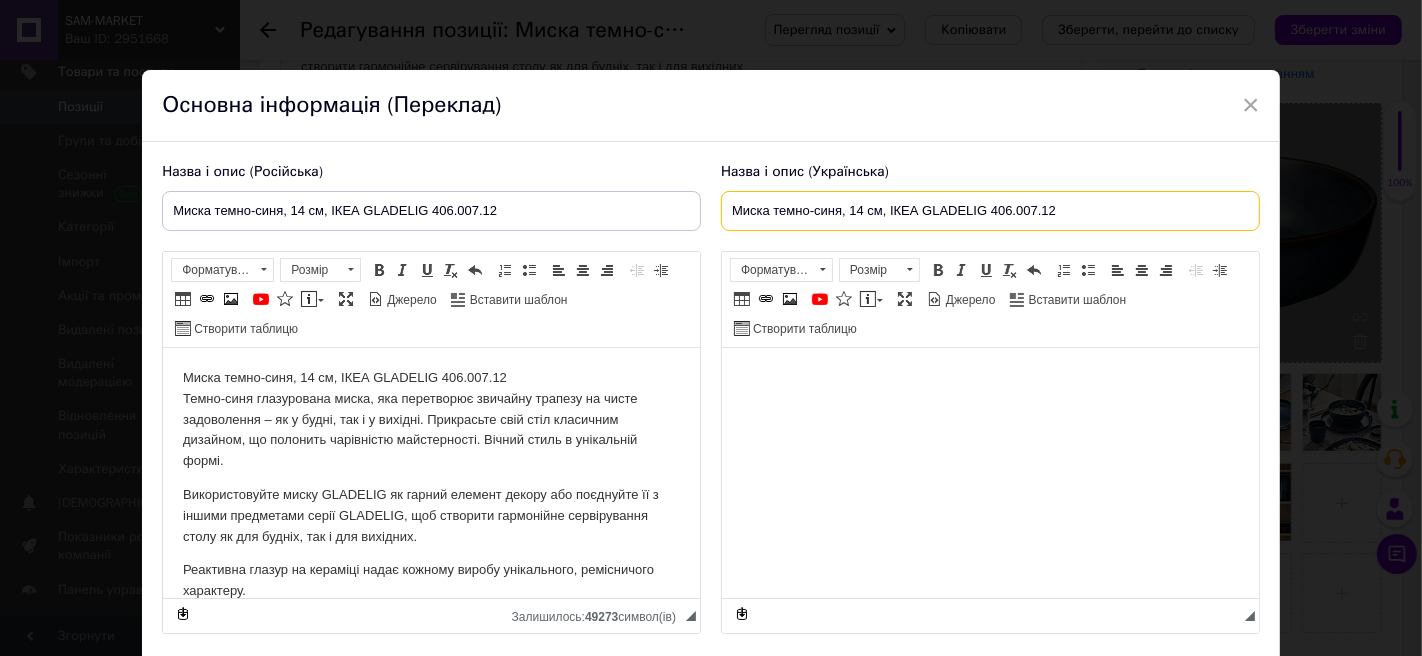 type on "Миска темно-синя, 14 см, ІКЕА GLADELIG 406.007.12" 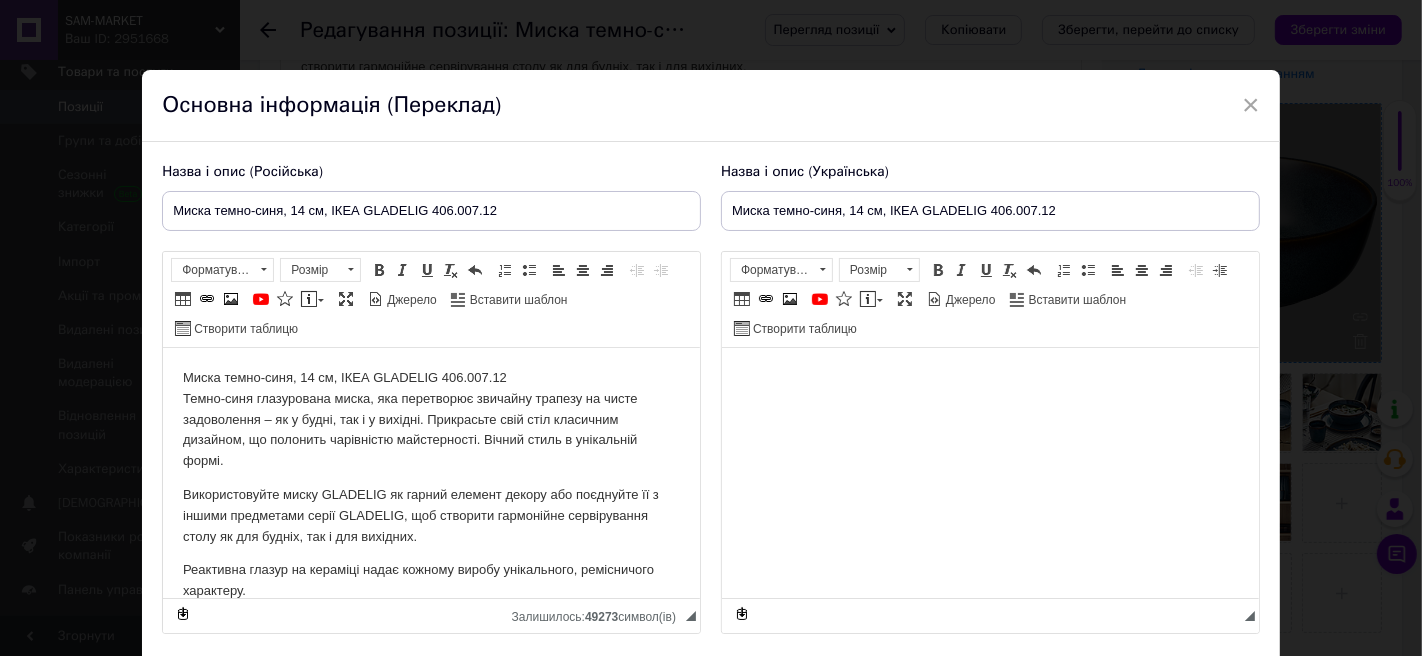 click on "Використовуйте миску GLADELIG як гарний елемент декору або поєднуйте її з іншими предметами серії GLADELIG, щоб створити гармонійне сервірування столу як для будніх, так і для вихідних." at bounding box center [431, 516] 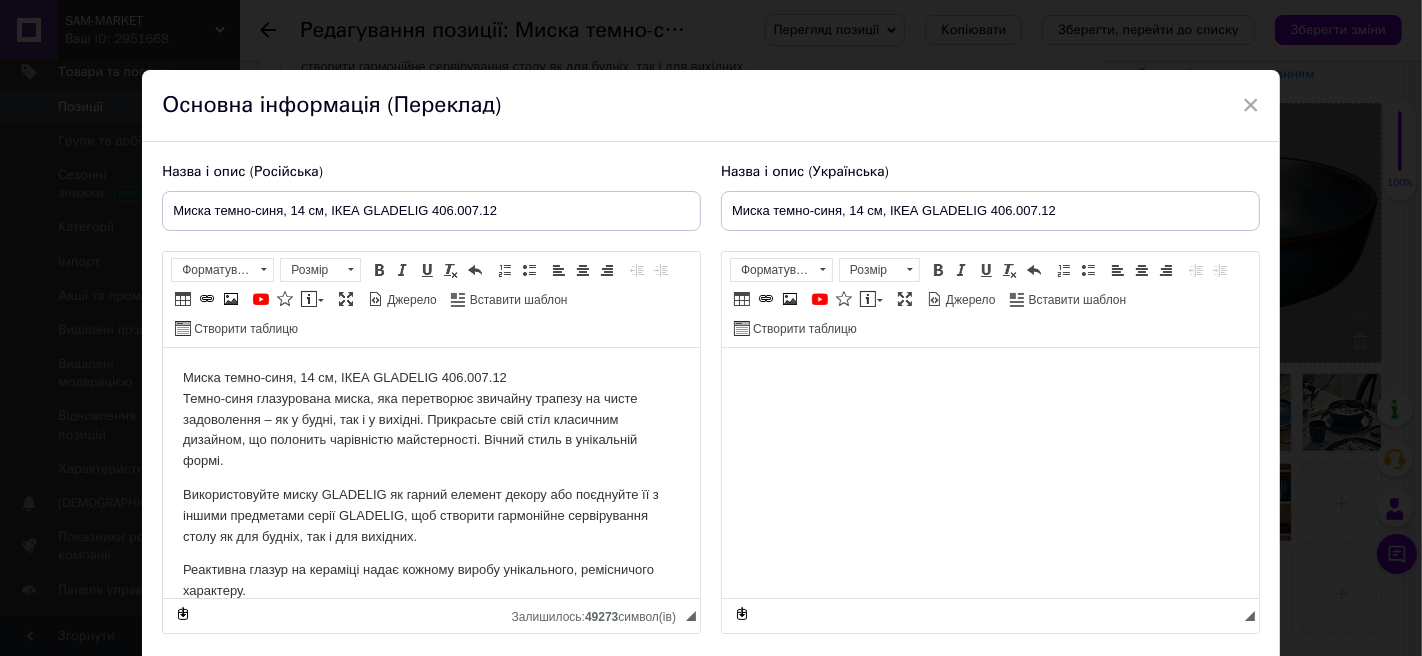 click at bounding box center [989, 378] 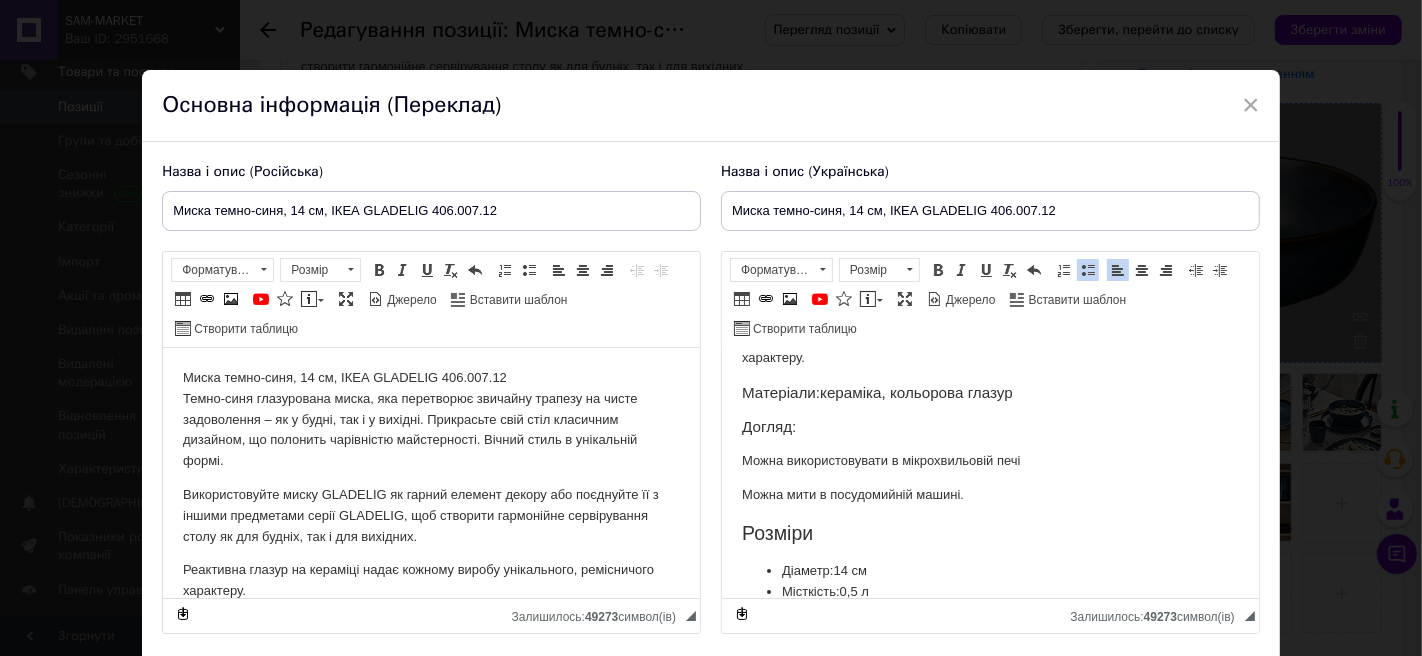 scroll, scrollTop: 258, scrollLeft: 0, axis: vertical 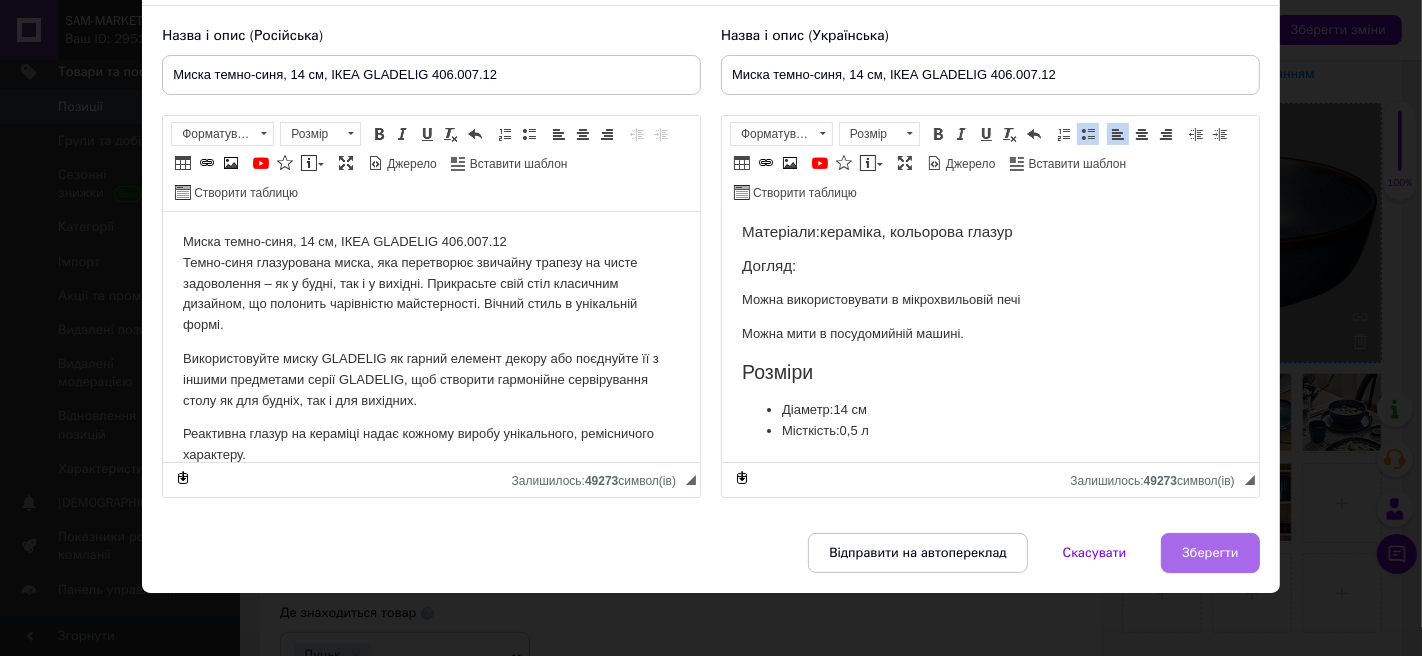 click on "Зберегти" at bounding box center [1210, 553] 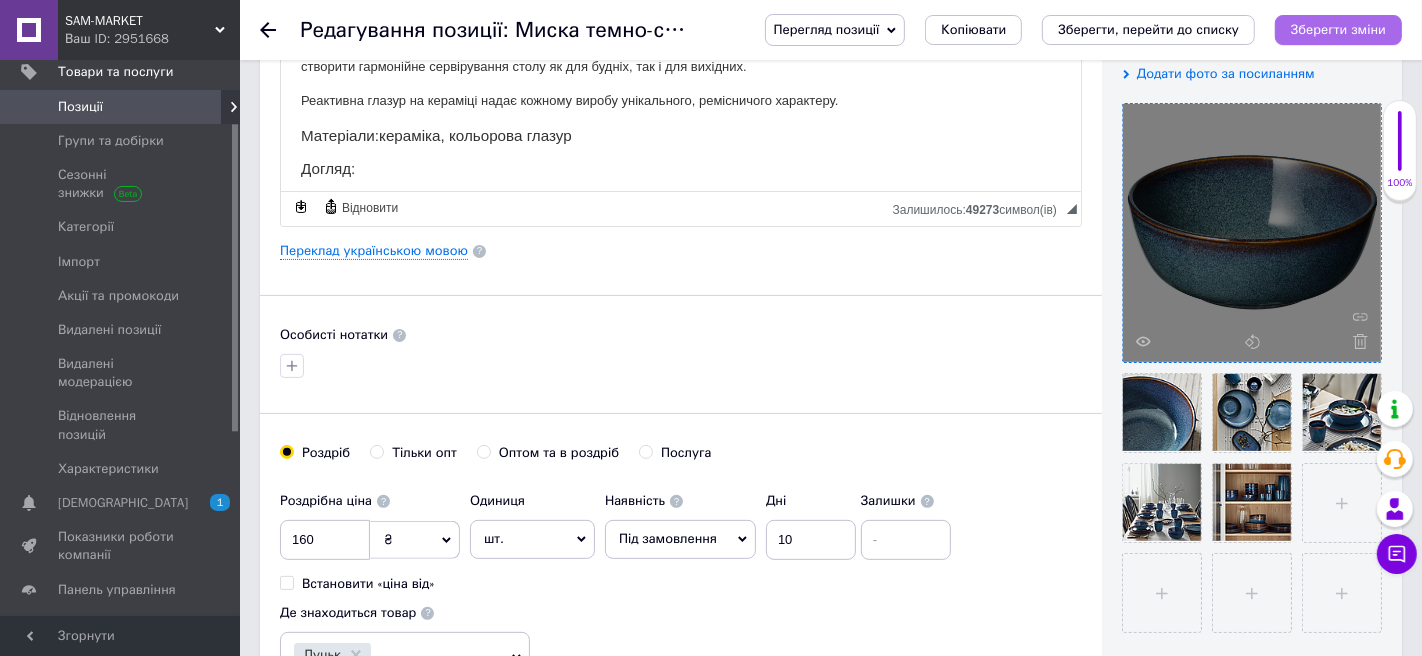 click on "Зберегти зміни" at bounding box center (1338, 29) 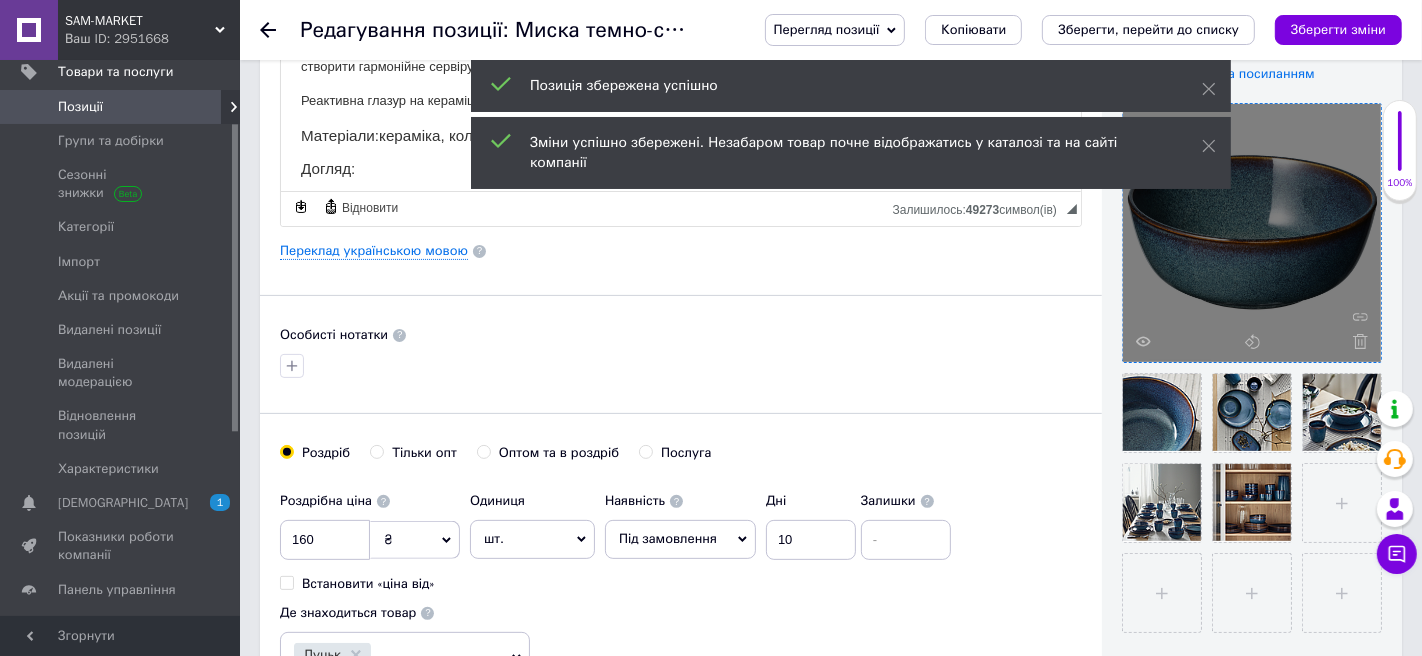 click on "Позиції" at bounding box center (80, 107) 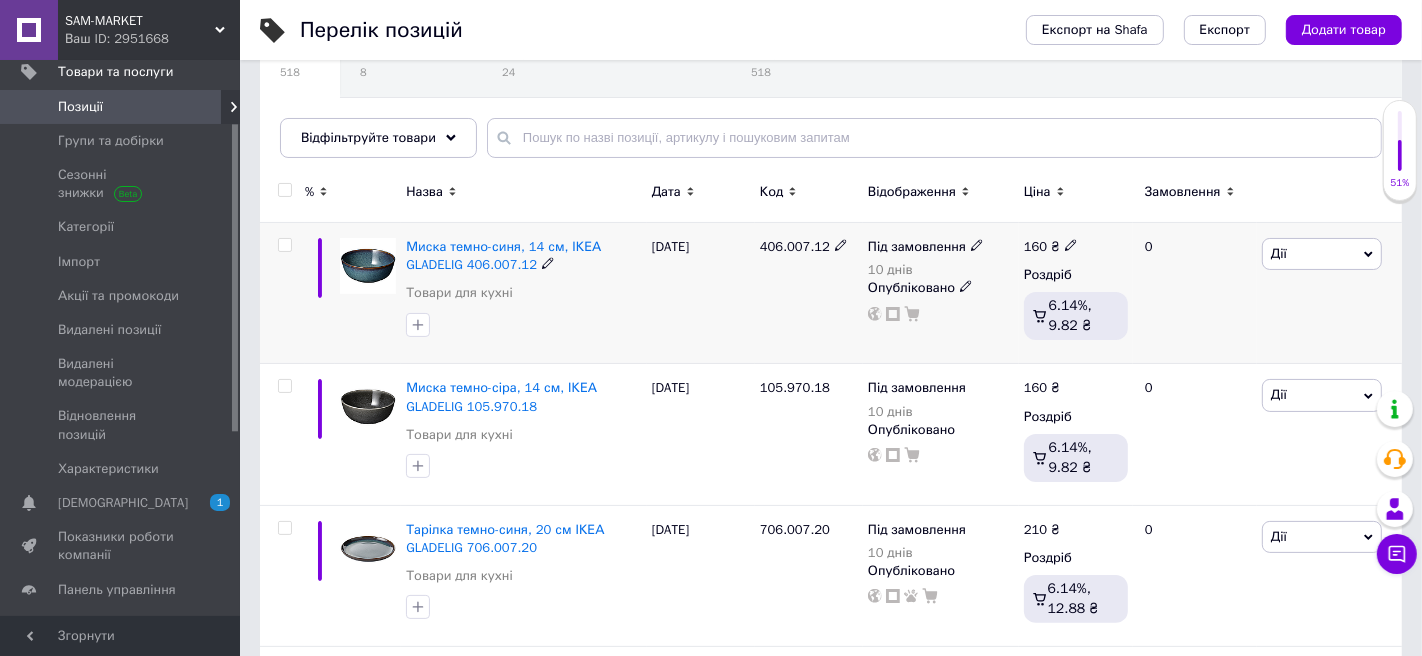 scroll, scrollTop: 178, scrollLeft: 0, axis: vertical 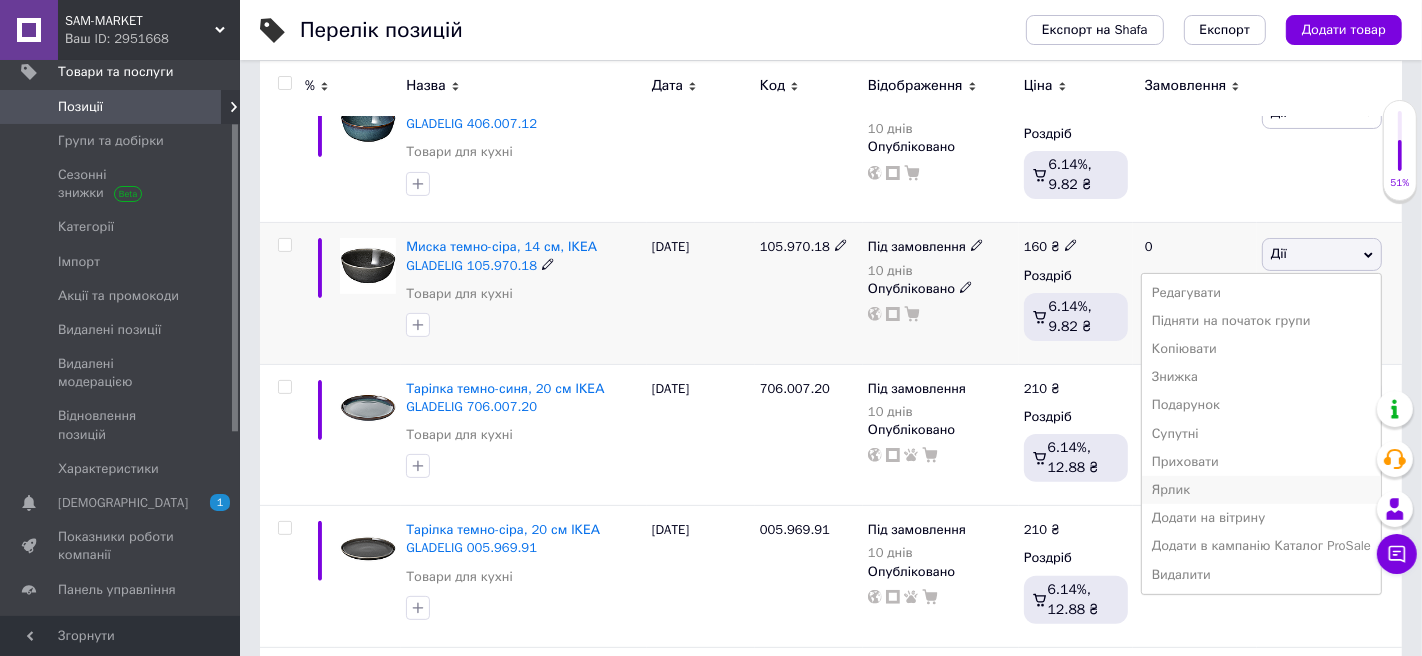 click on "Ярлик" at bounding box center [1261, 490] 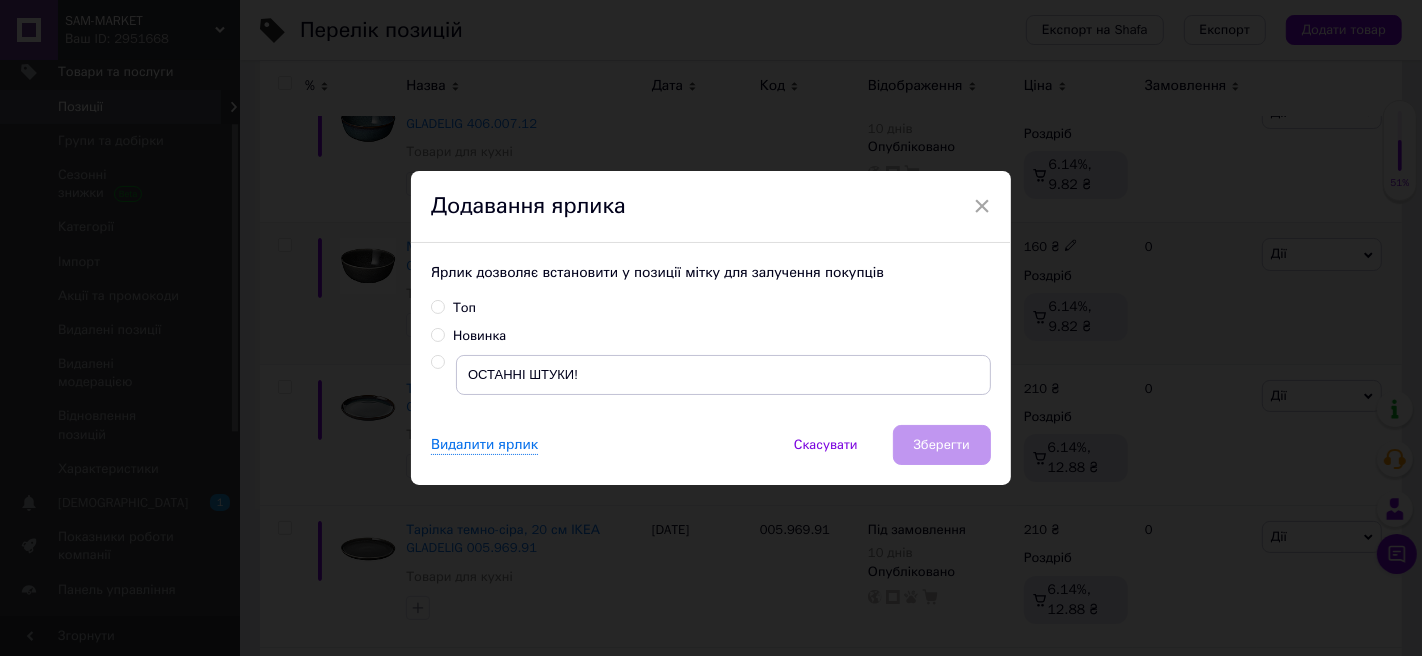 click on "Новинка" at bounding box center [468, 336] 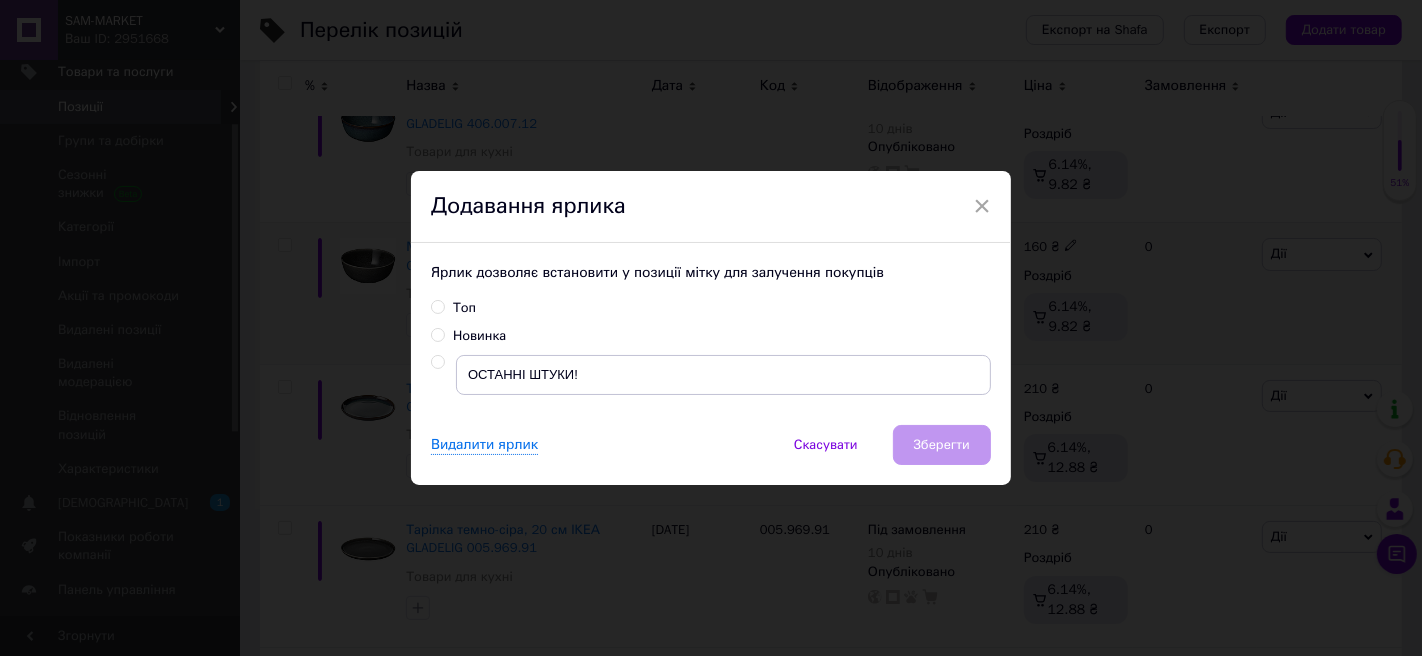radio on "true" 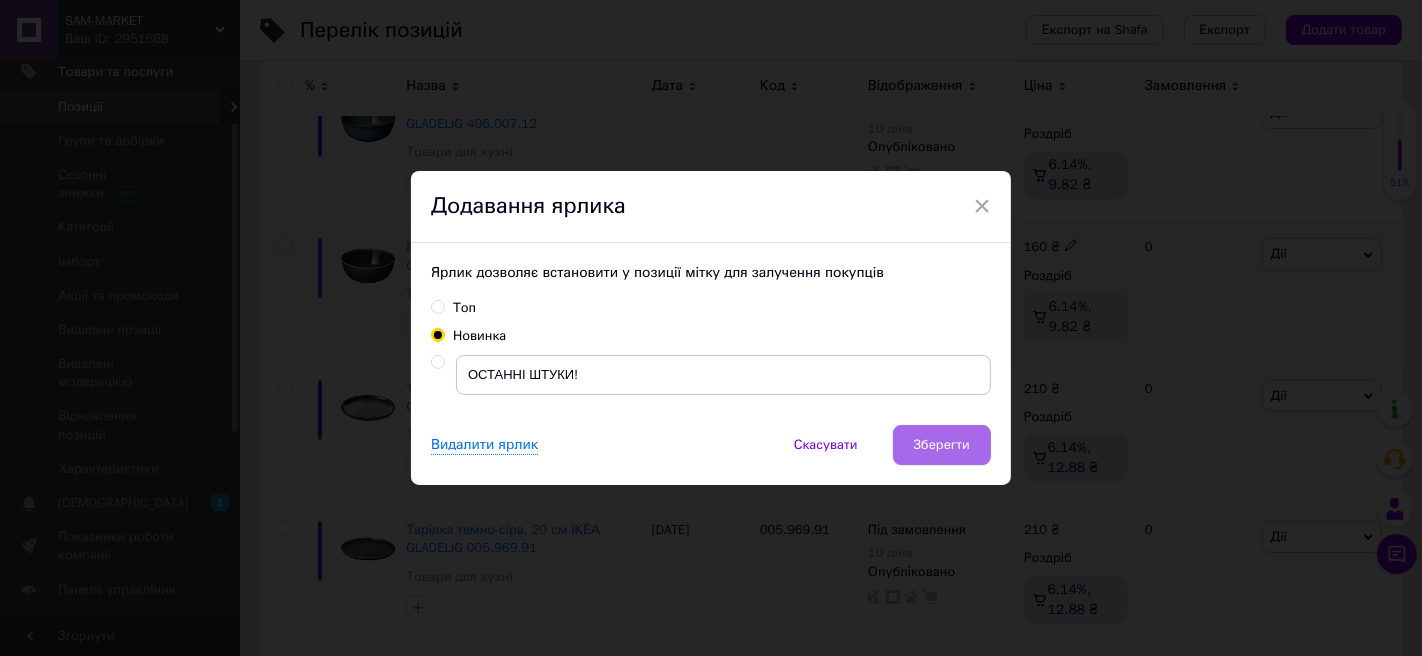 click on "Зберегти" at bounding box center [942, 445] 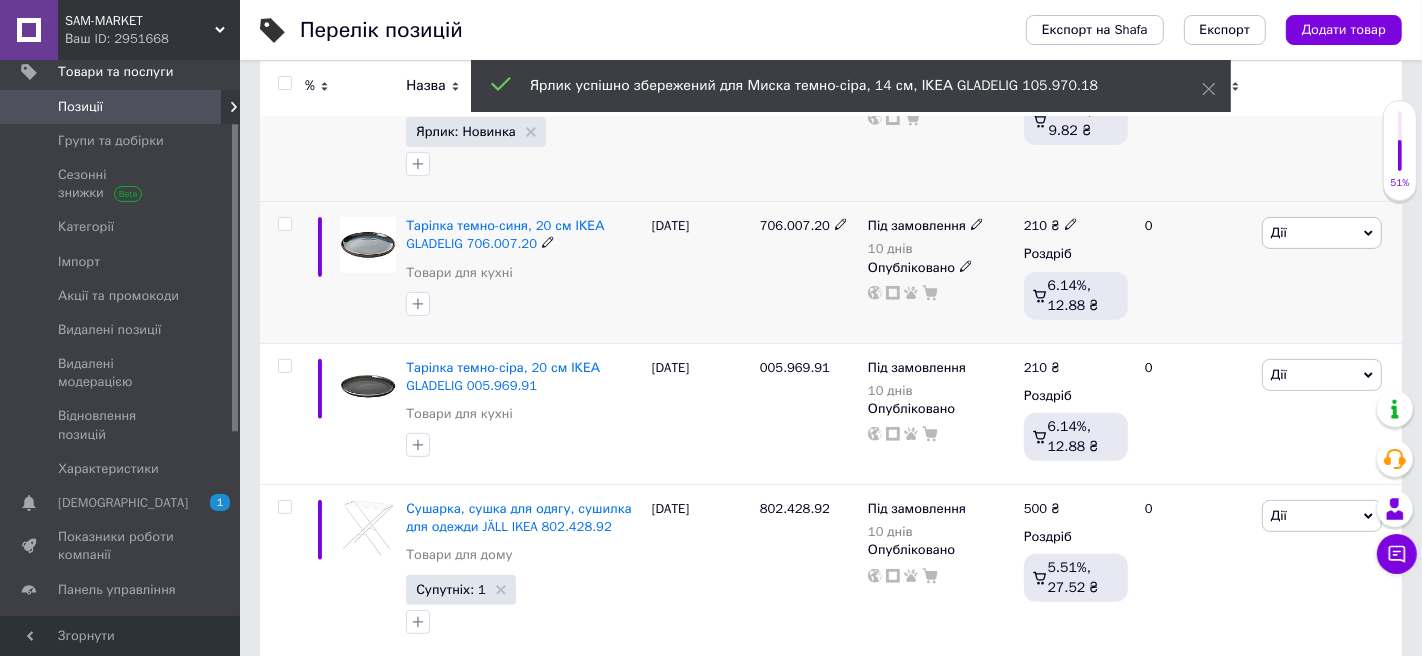 scroll, scrollTop: 518, scrollLeft: 0, axis: vertical 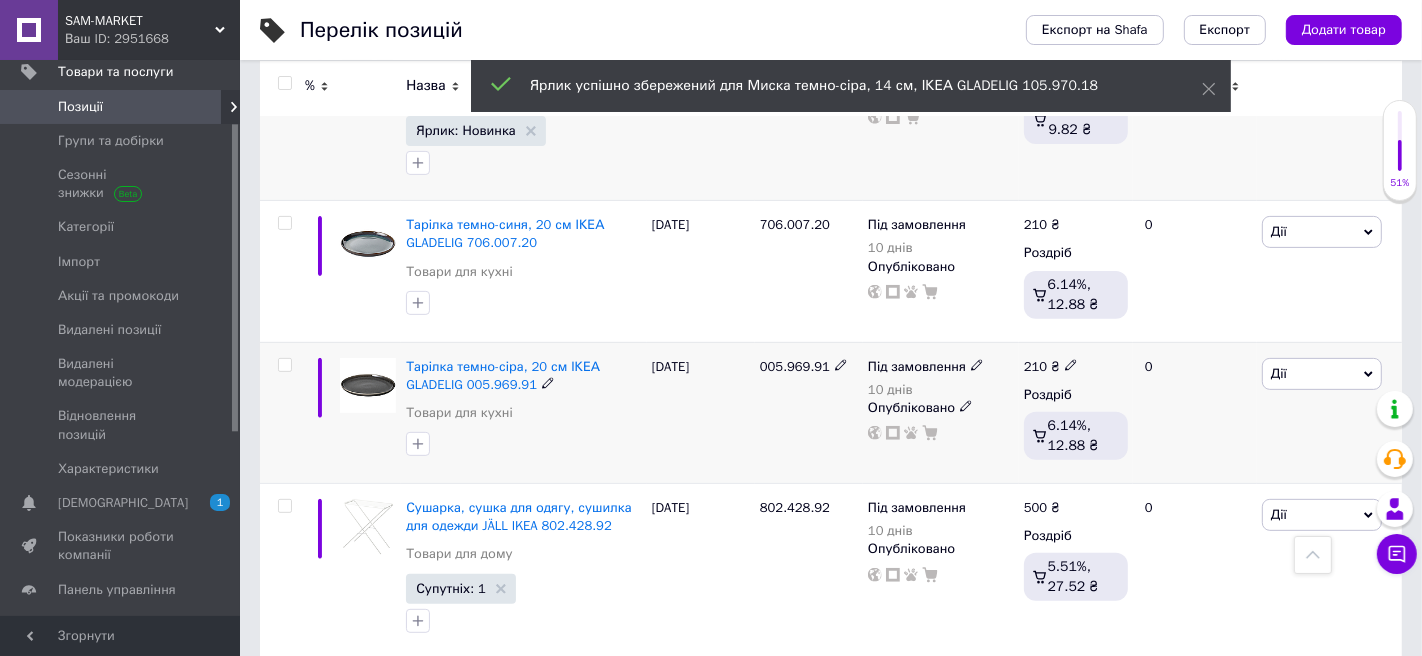 click on "Дії" at bounding box center [1322, 374] 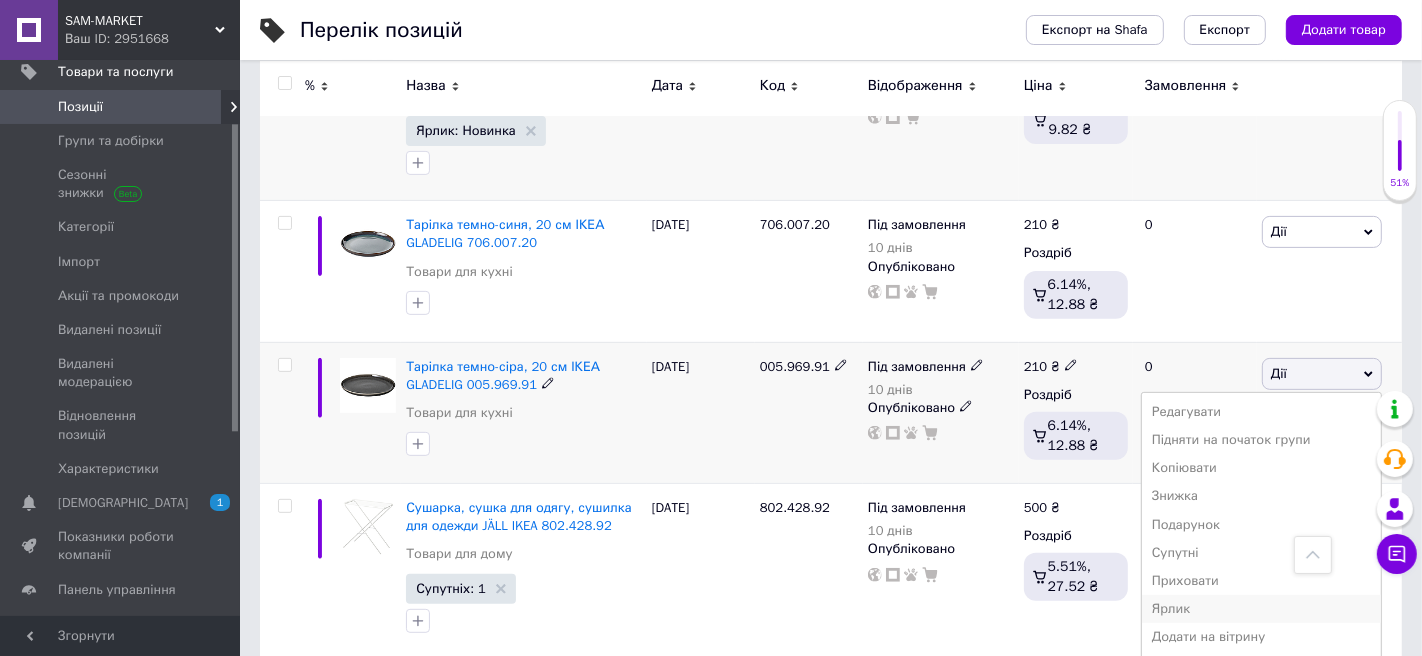 click on "Ярлик" at bounding box center (1261, 609) 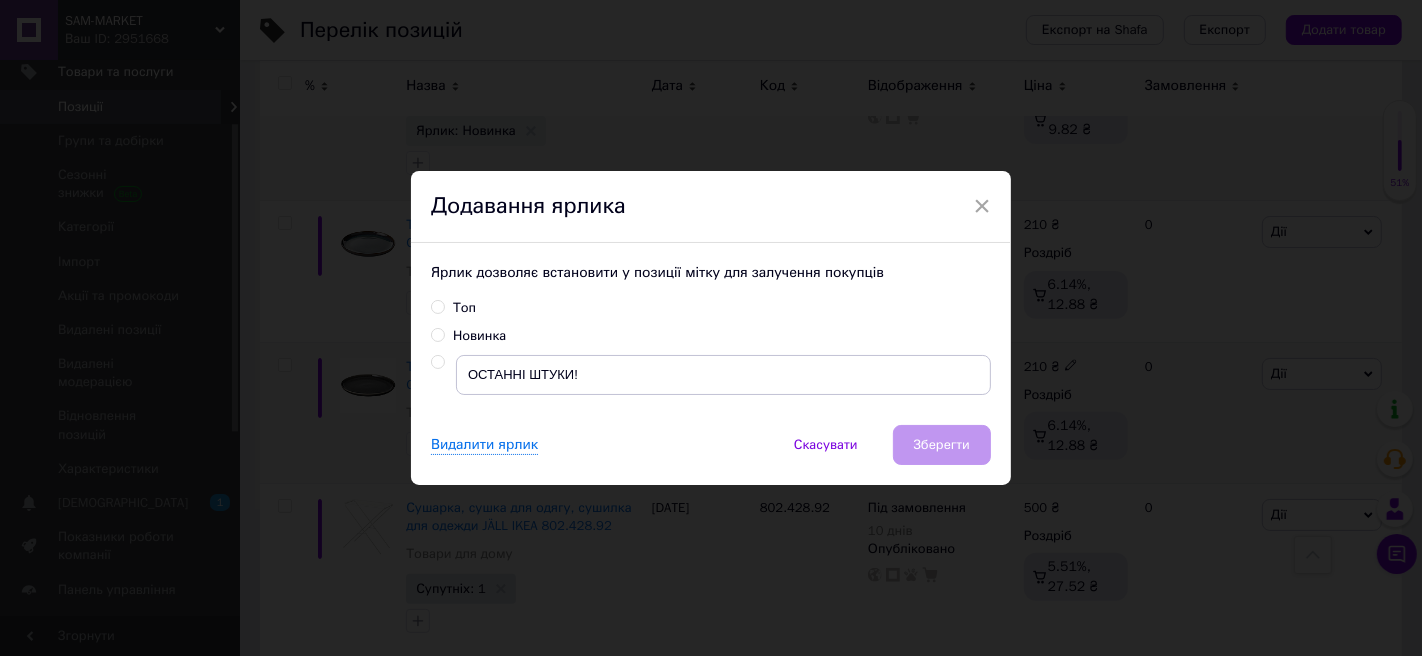 click on "Новинка" at bounding box center (479, 336) 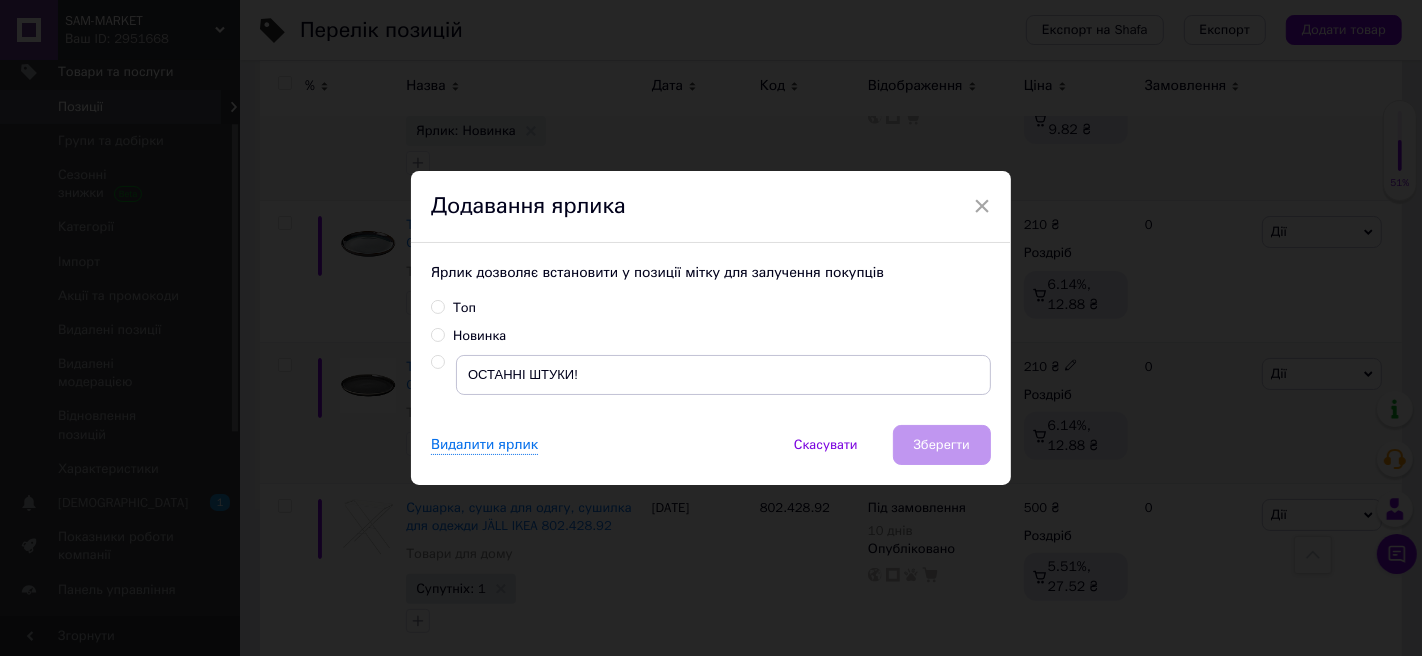 radio on "true" 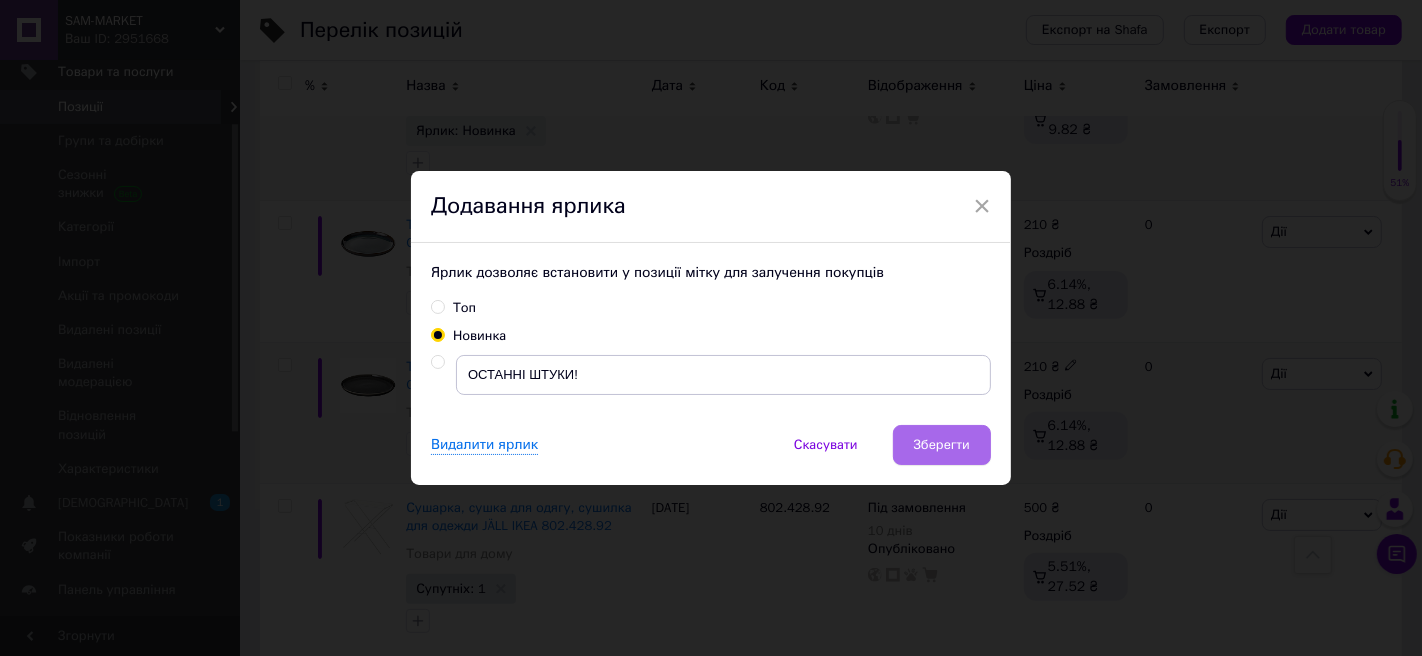 click on "Зберегти" at bounding box center (942, 445) 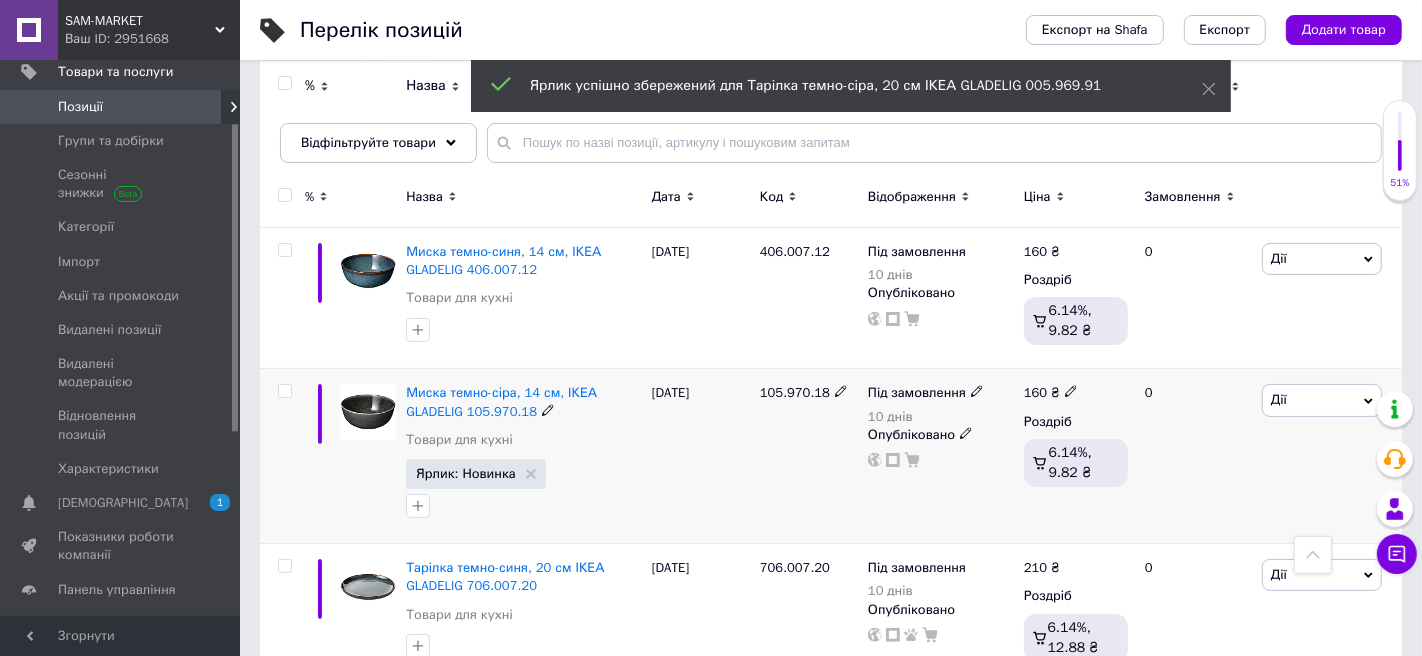 scroll, scrollTop: 128, scrollLeft: 0, axis: vertical 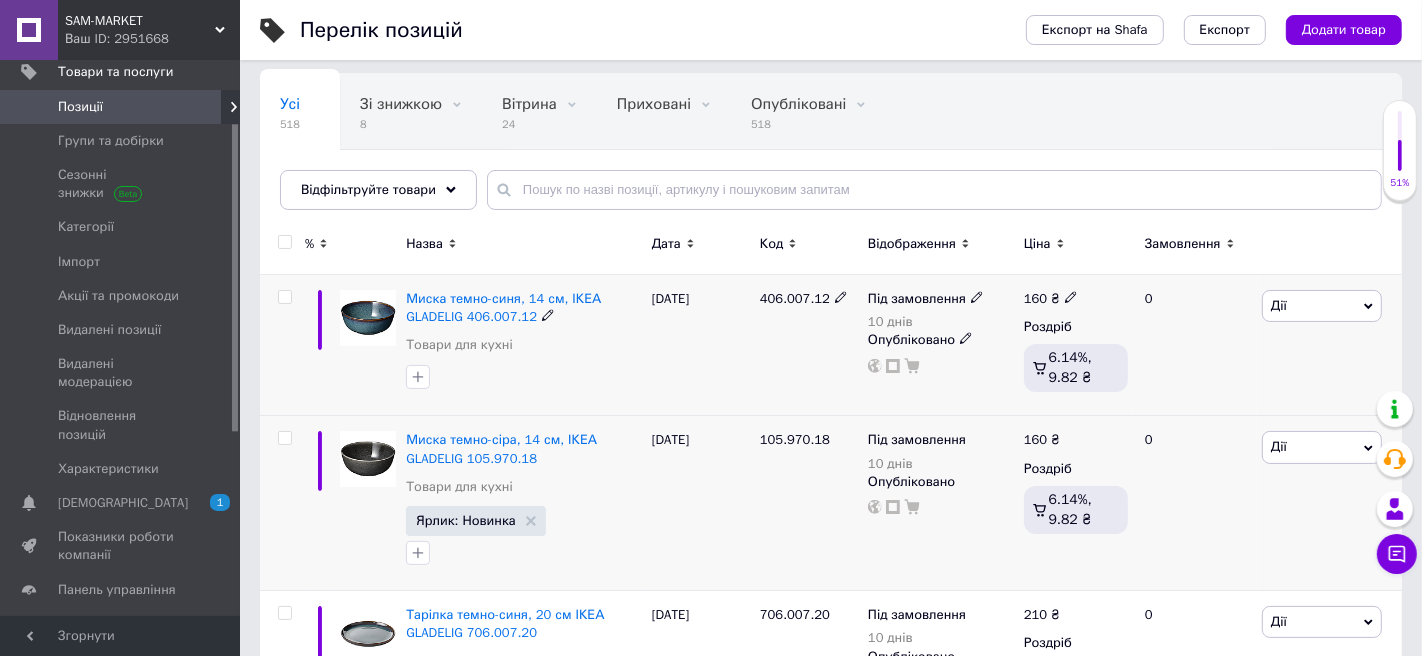 click on "Дії" at bounding box center (1322, 306) 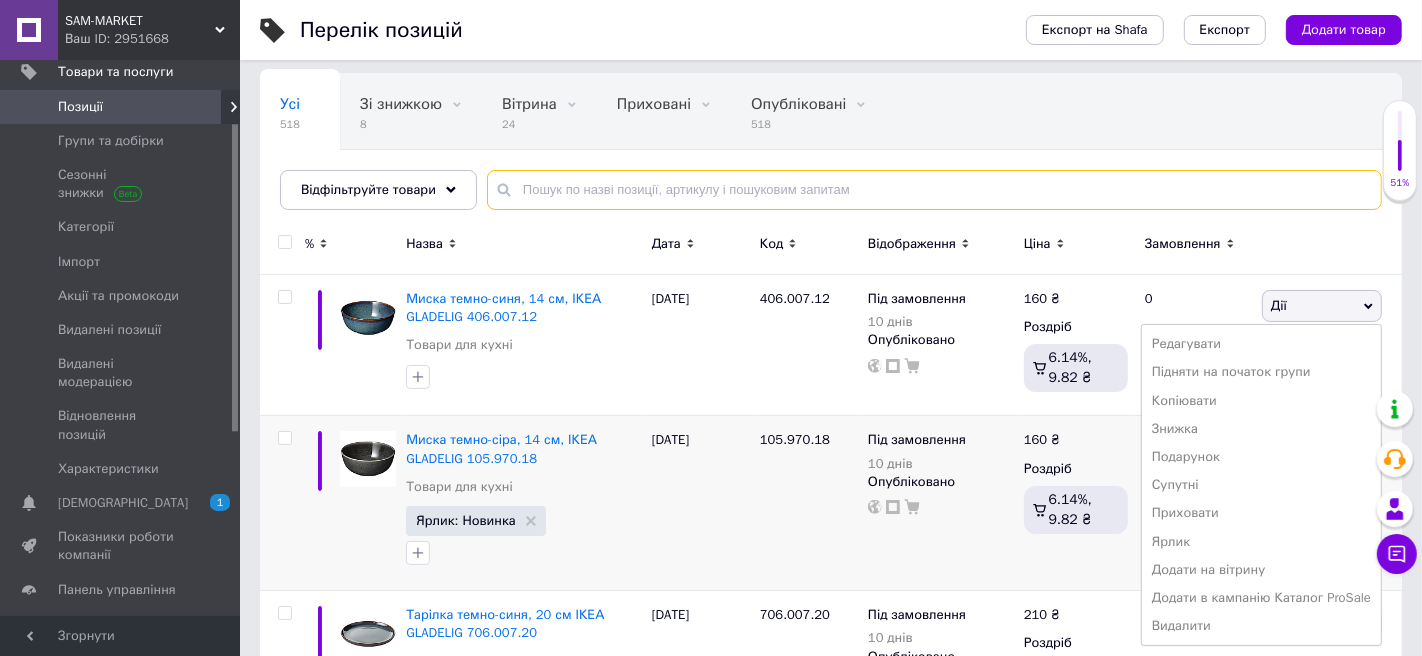 click at bounding box center [934, 190] 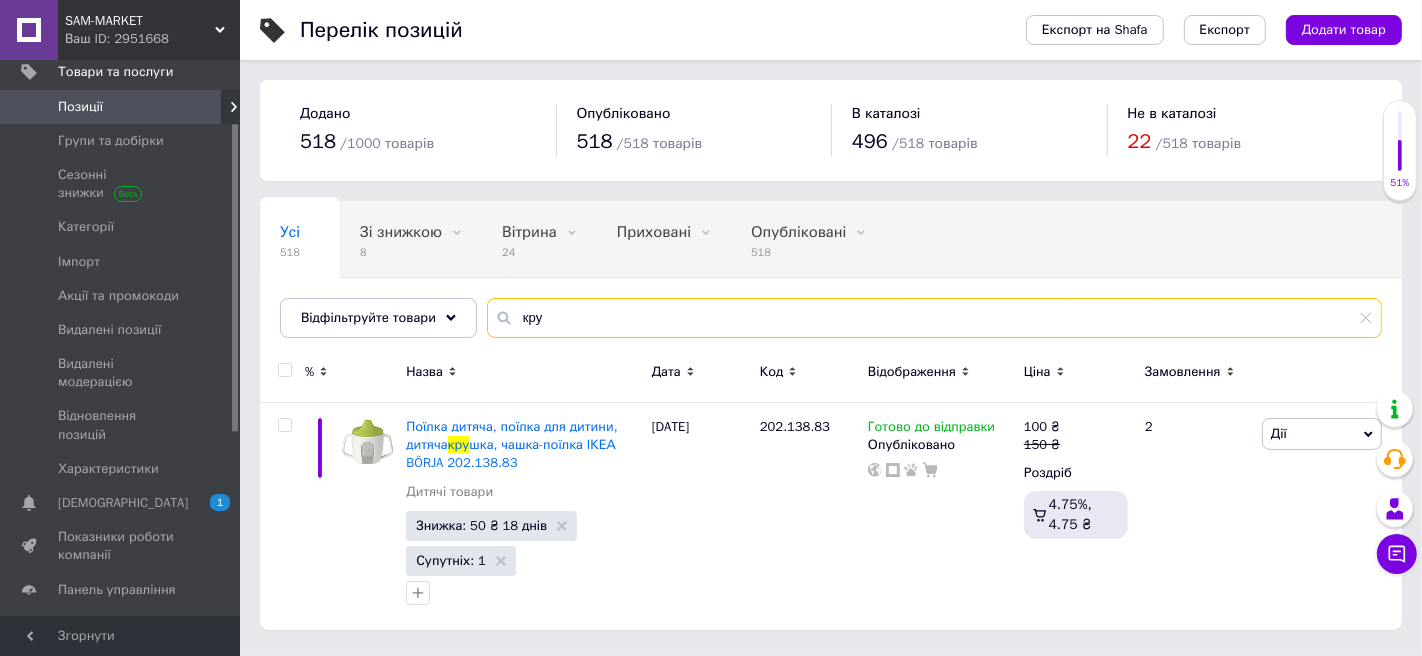 scroll, scrollTop: 0, scrollLeft: 0, axis: both 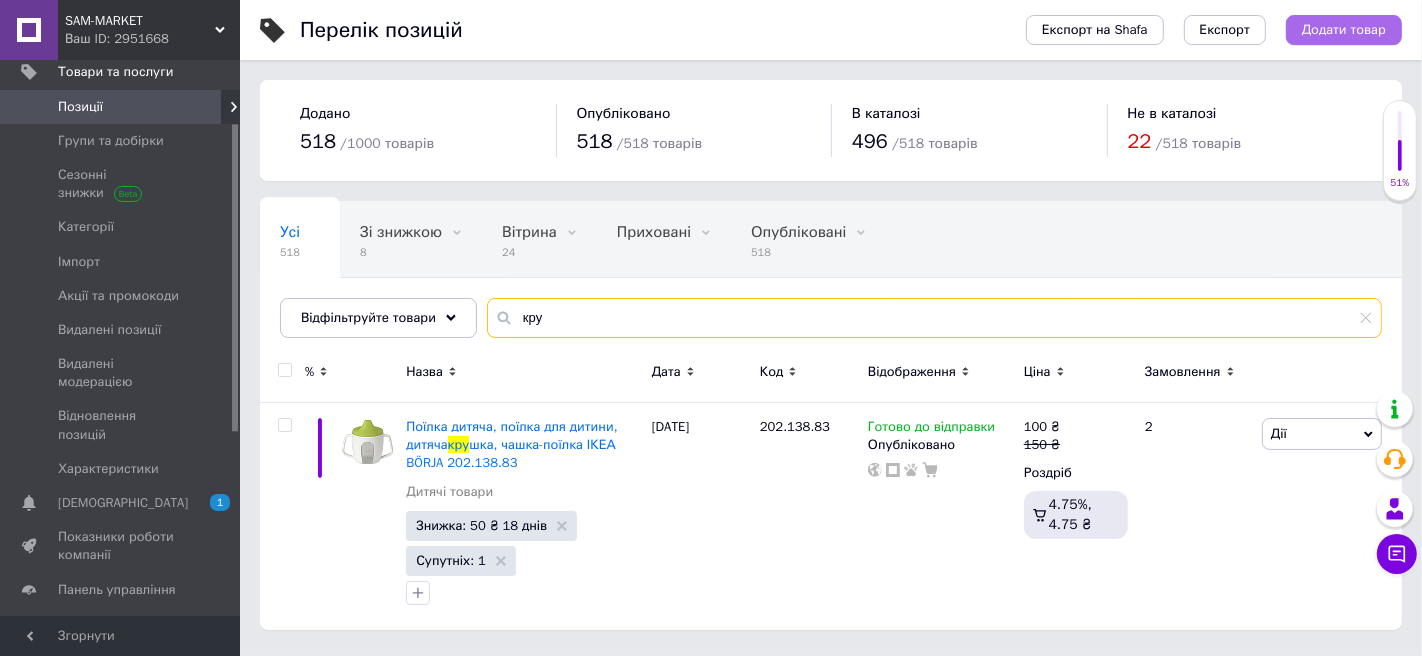 type on "кру" 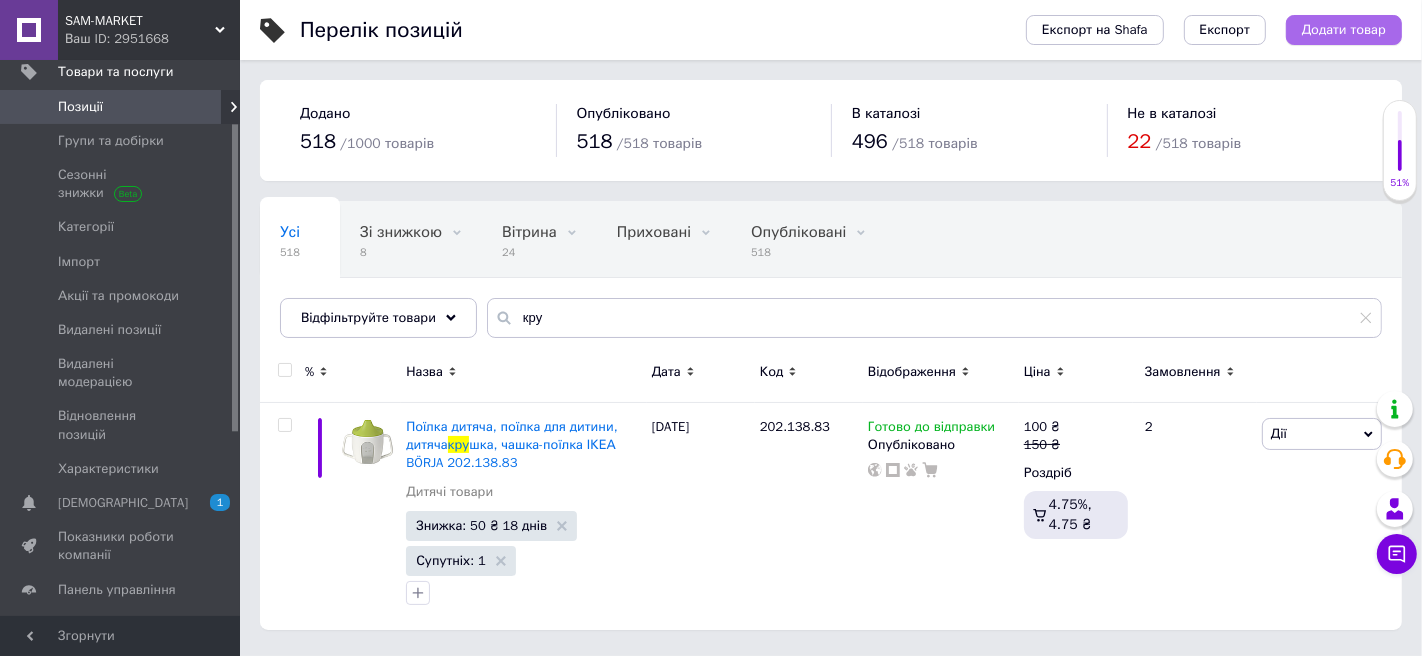 click on "Додати товар" at bounding box center [1344, 30] 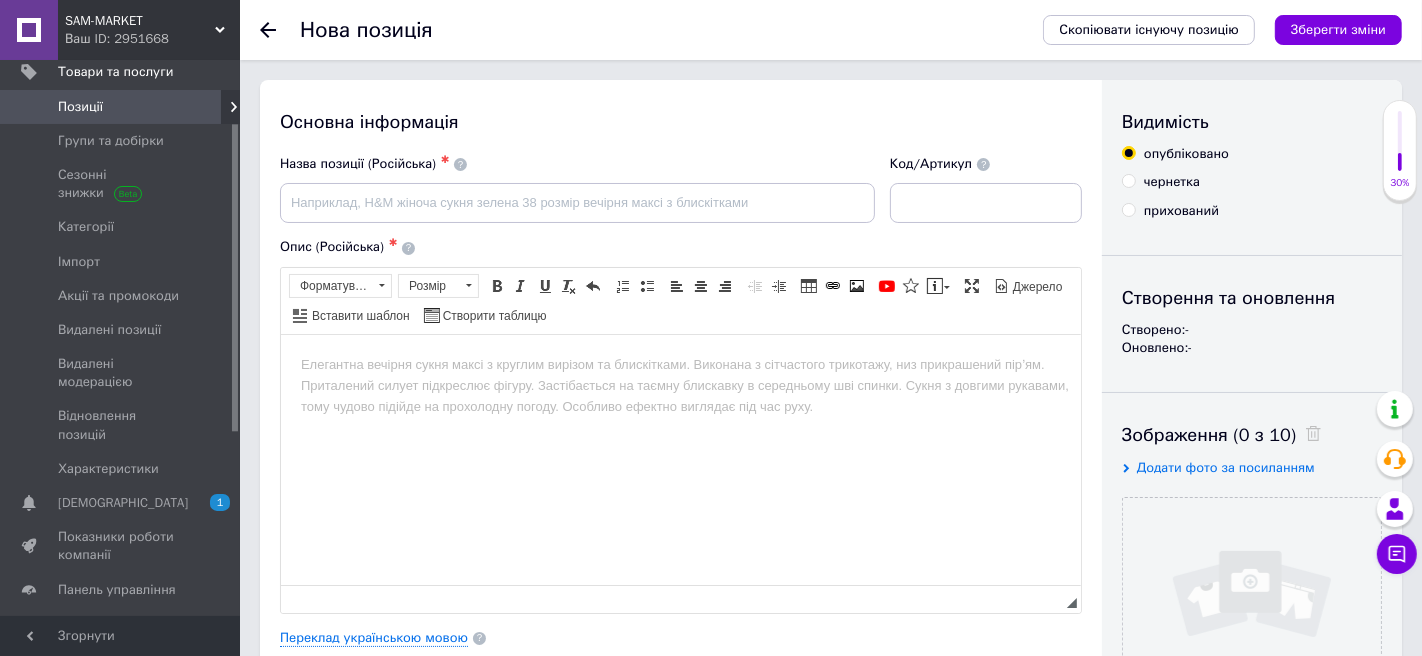 scroll, scrollTop: 0, scrollLeft: 0, axis: both 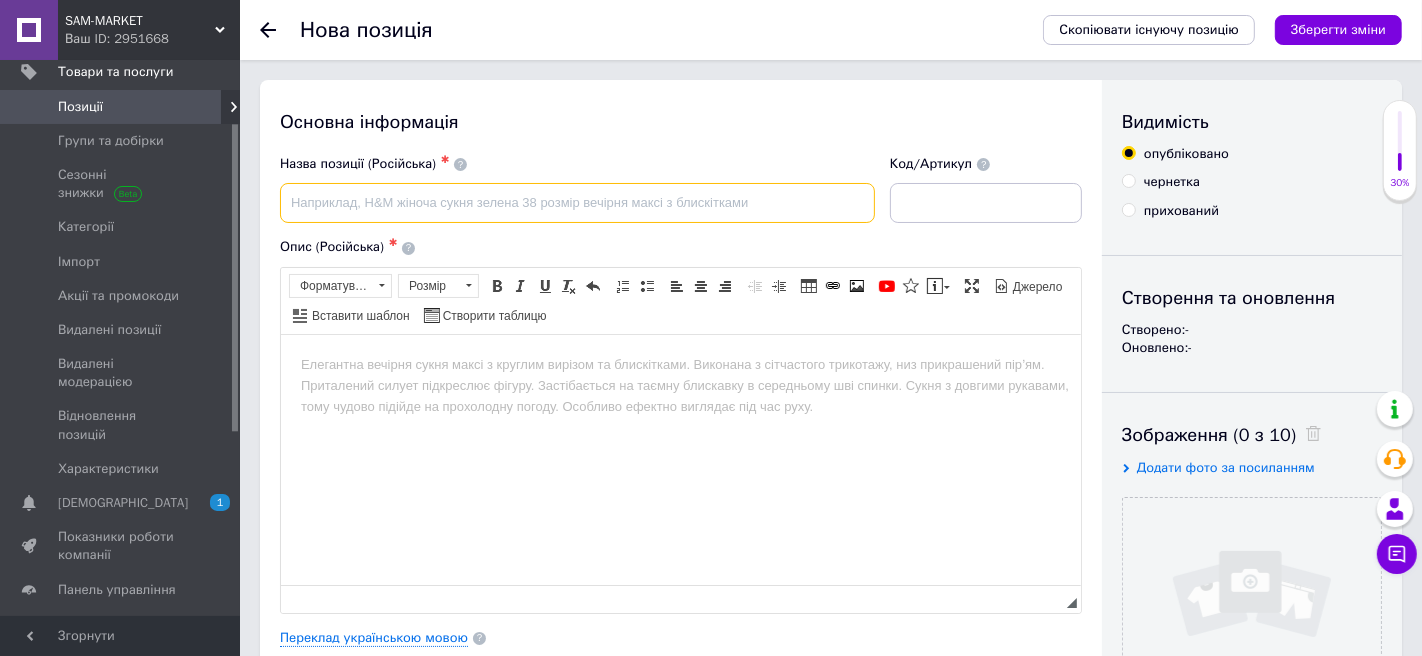 click at bounding box center [577, 203] 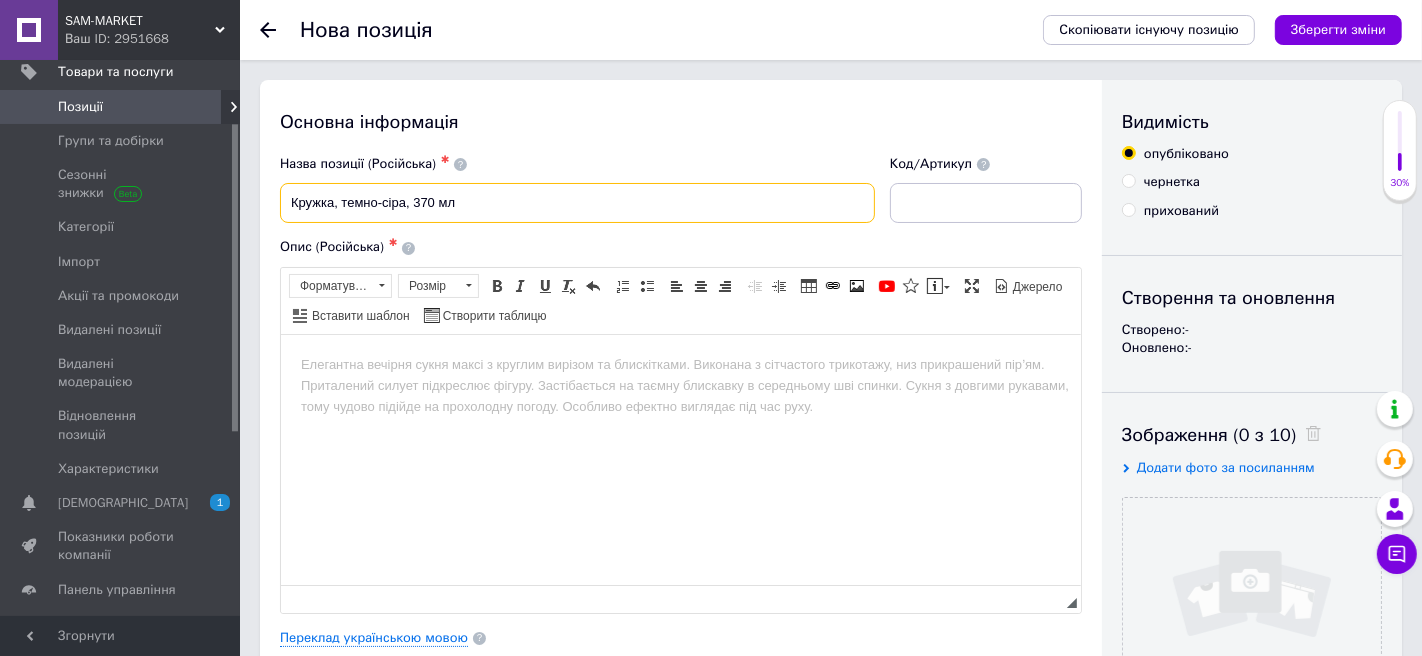 click on "Кружка, темно-сіра, 370 мл" at bounding box center [577, 203] 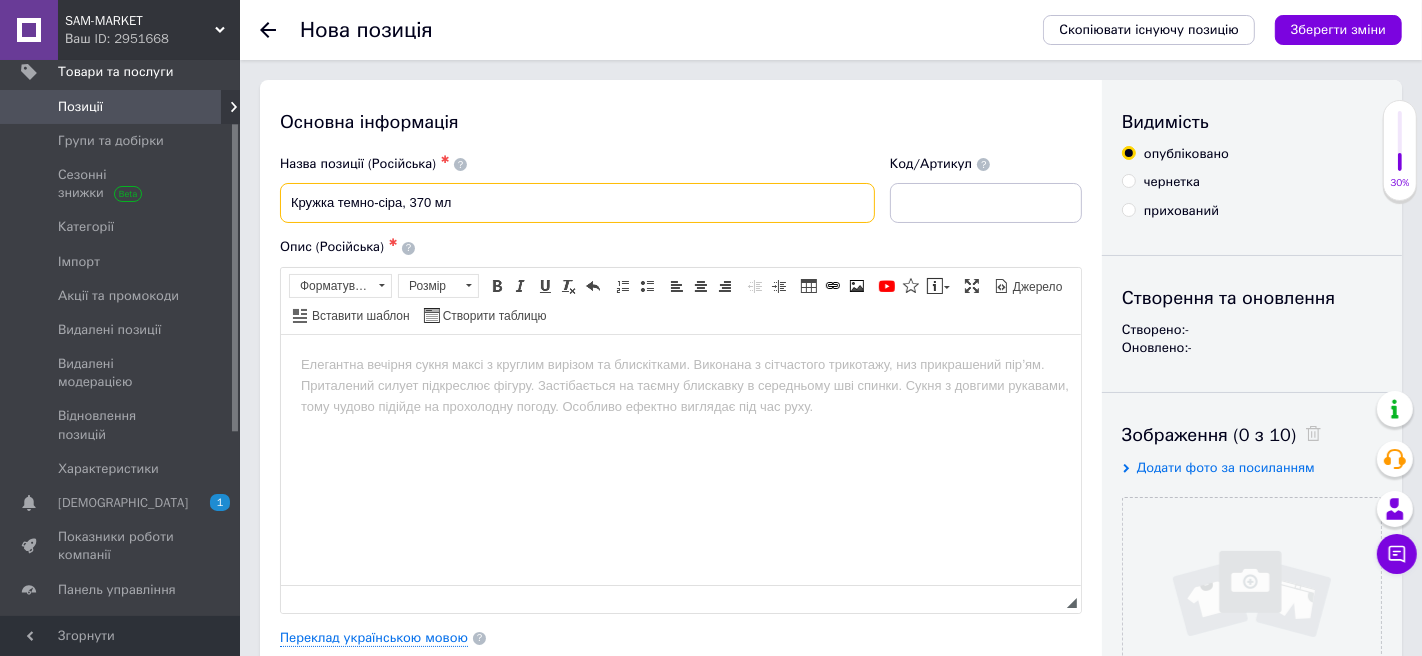 click on "Кружка темно-сіра, 370 мл" at bounding box center (577, 203) 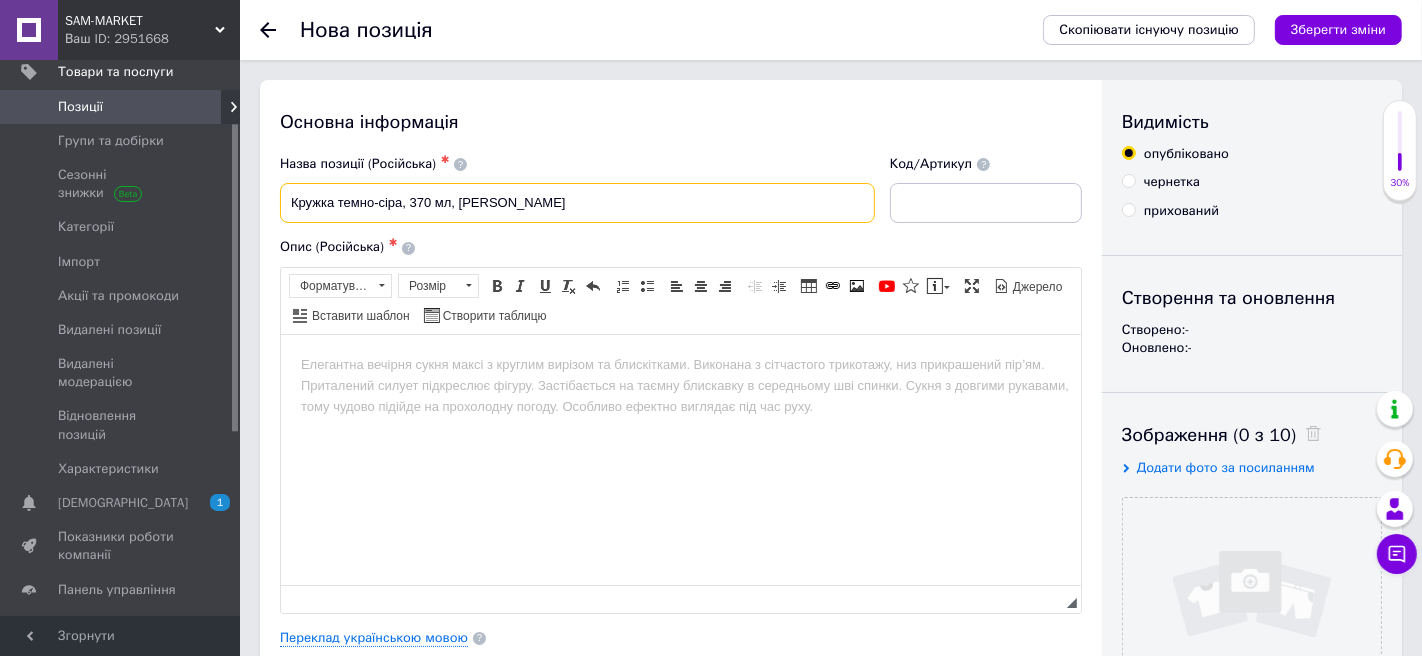 paste on "GLADELIG" 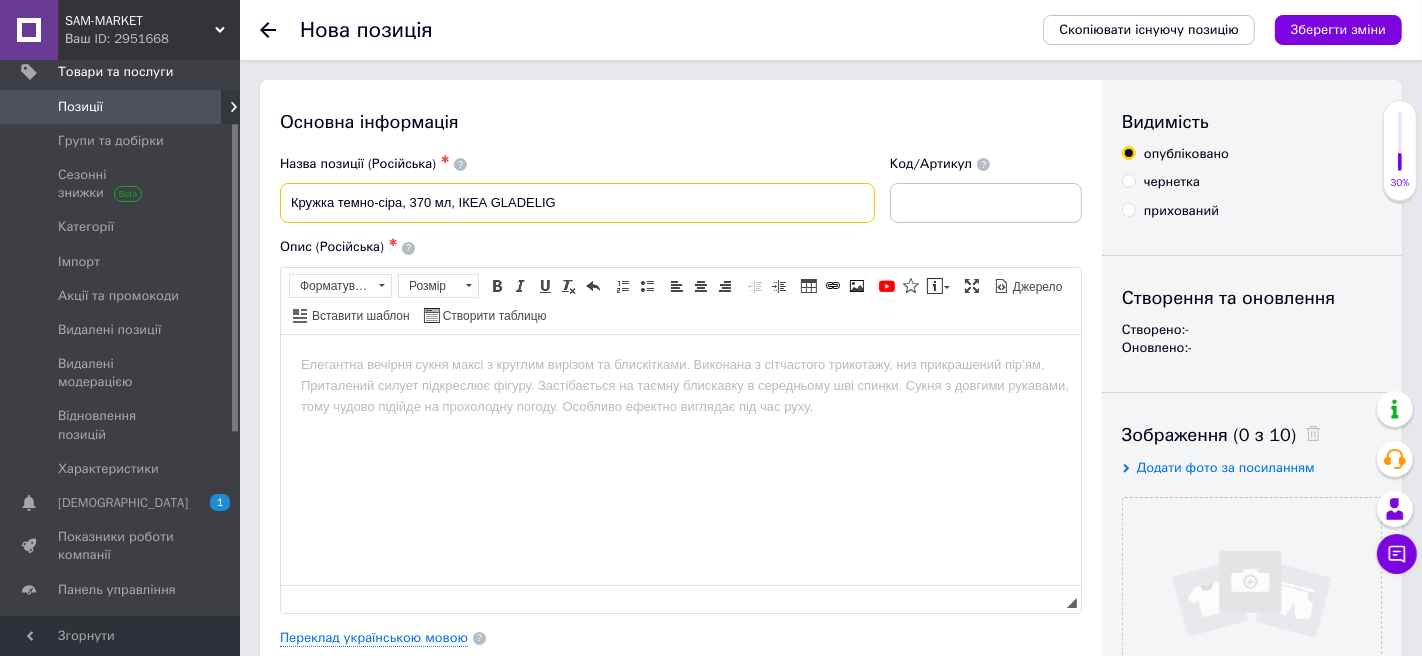 paste on "605.970.25" 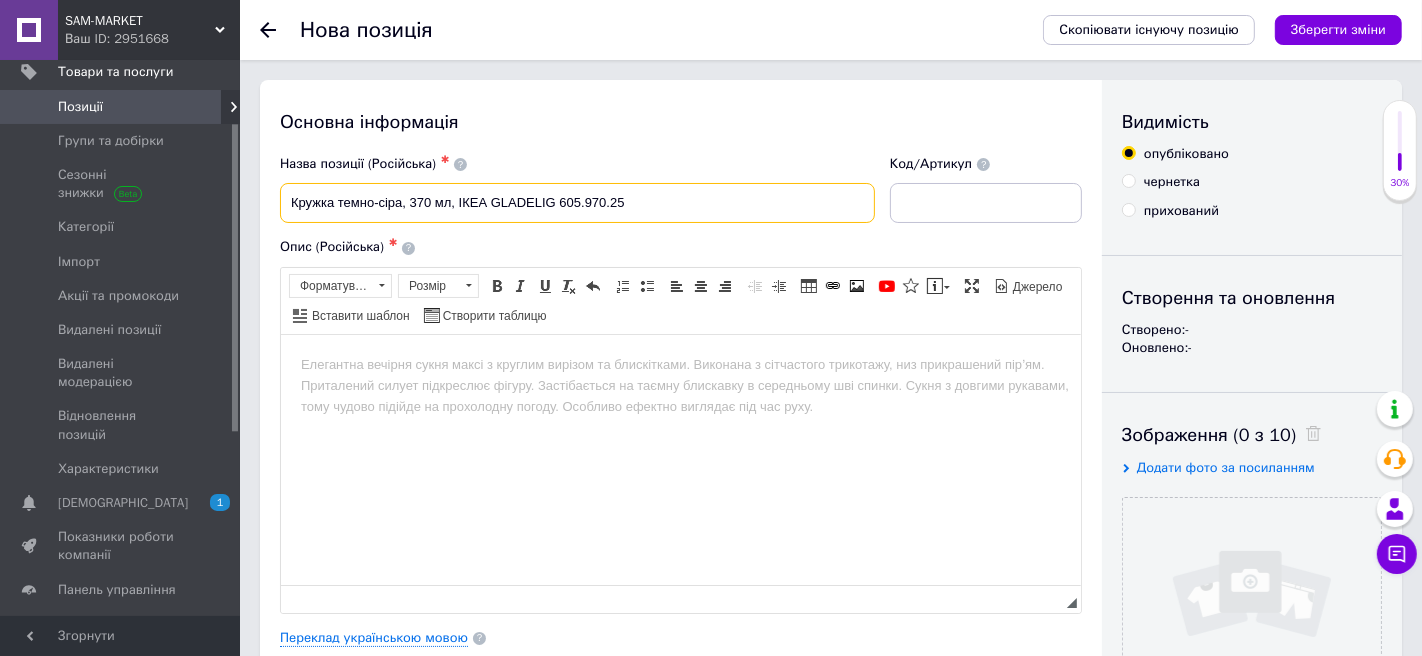 type on "Кружка темно-сіра, 370 мл, ІКЕА GLADELIG 605.970.25" 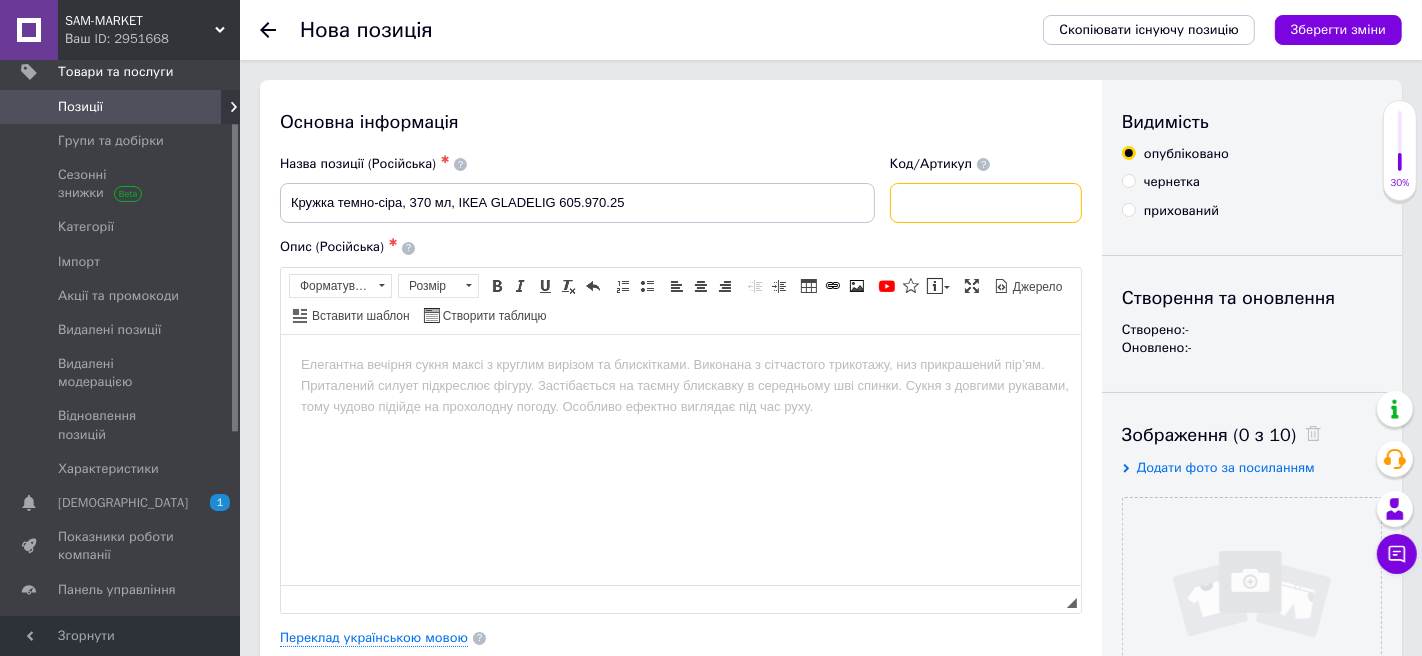 click at bounding box center [986, 203] 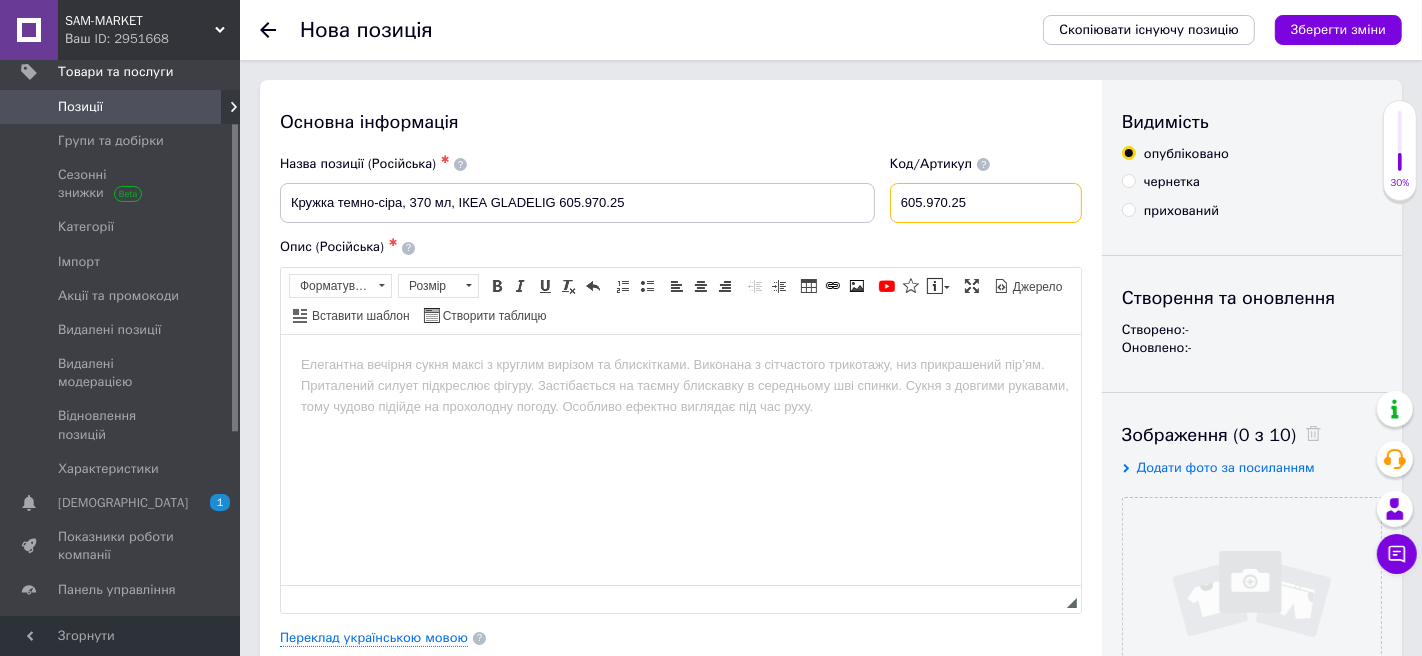 type on "605.970.25" 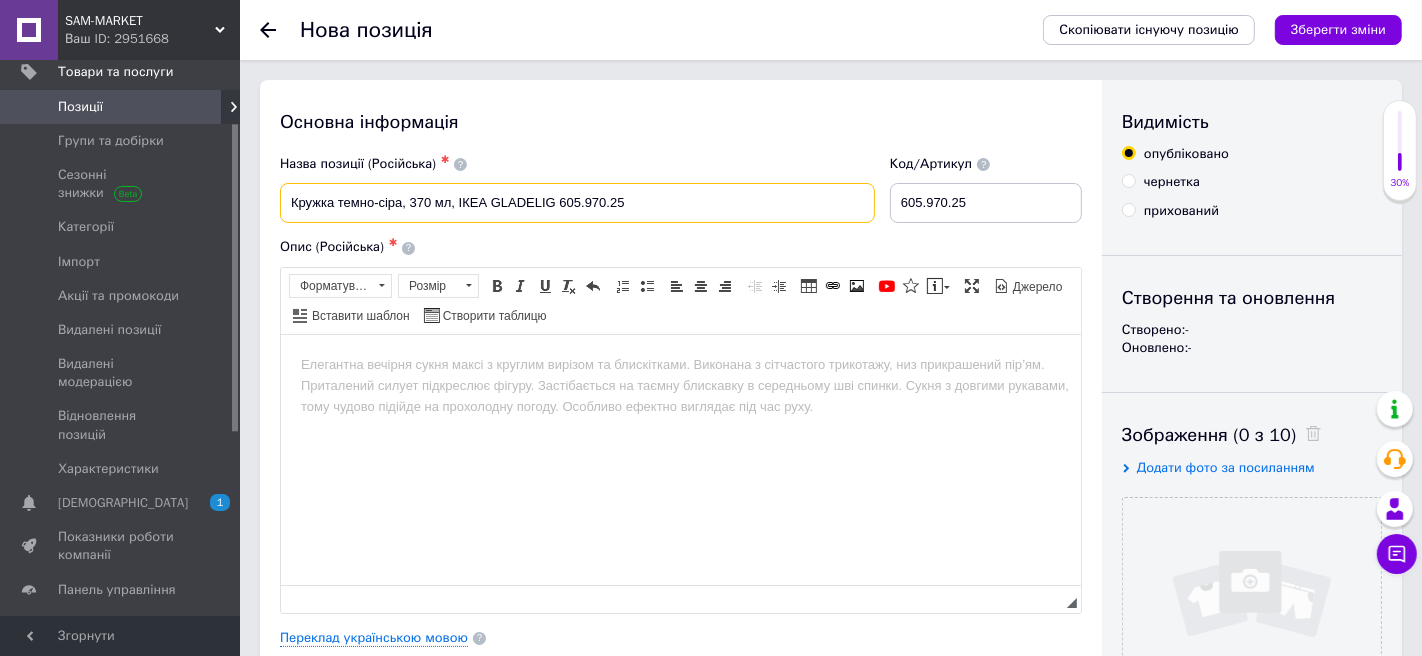 click on "Кружка темно-сіра, 370 мл, ІКЕА GLADELIG 605.970.25" at bounding box center (577, 203) 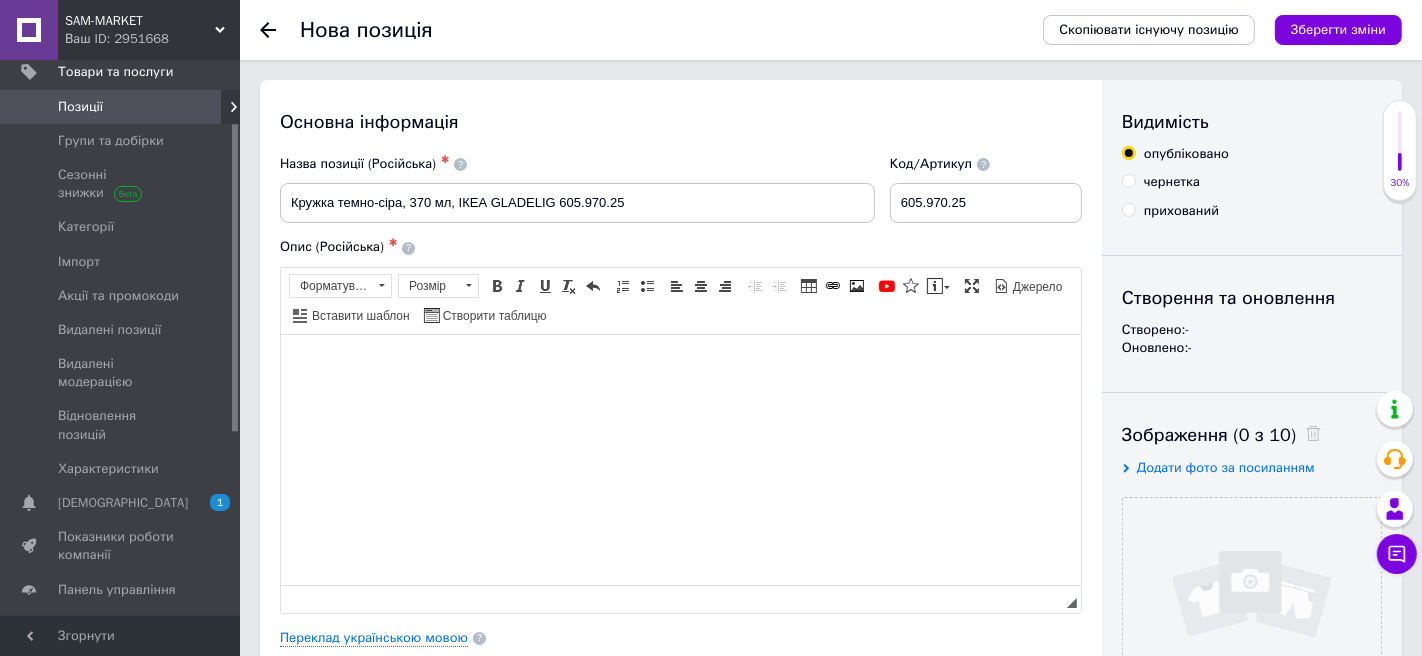 click at bounding box center [680, 364] 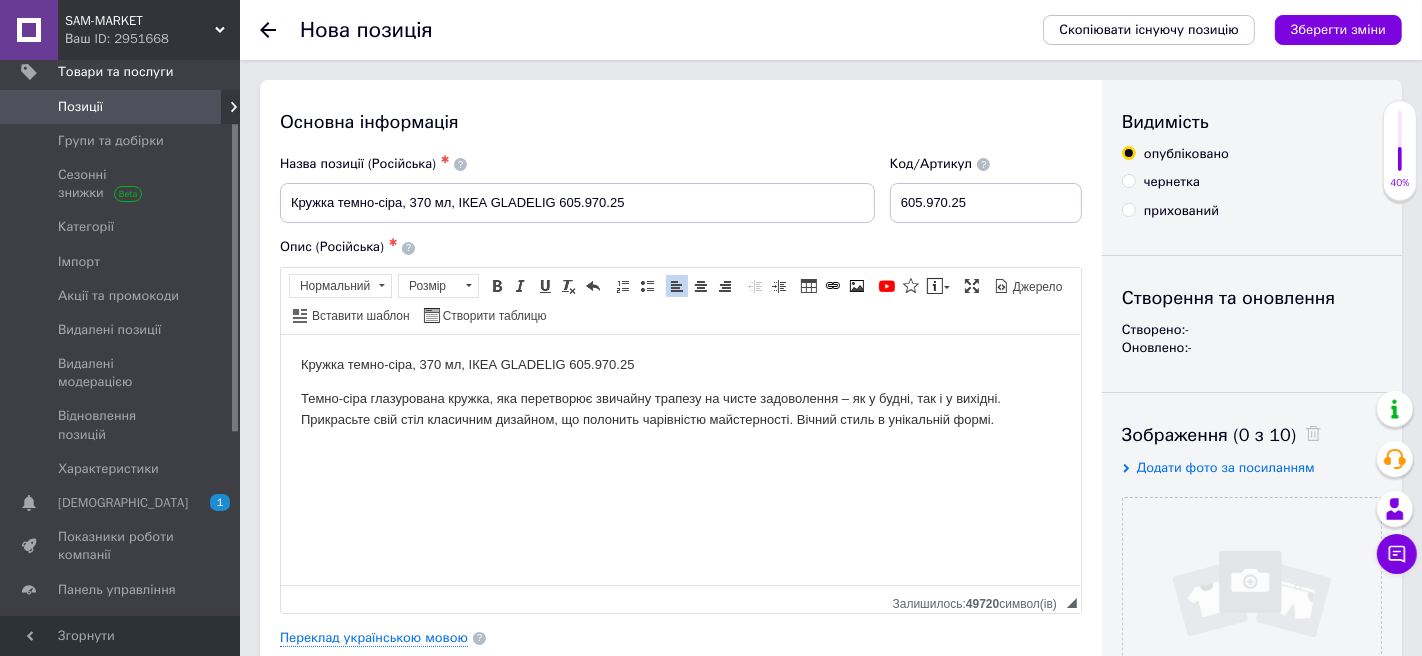 click on "Темно-сіра глазурована кружка, яка перетворює звичайну трапезу на чисте задоволення – як у будні, так і у вихідні. Прикрасьте свій стіл класичним дизайном, що полонить чарівністю майстерності. Вічний стиль в унікальній формі." at bounding box center (680, 409) 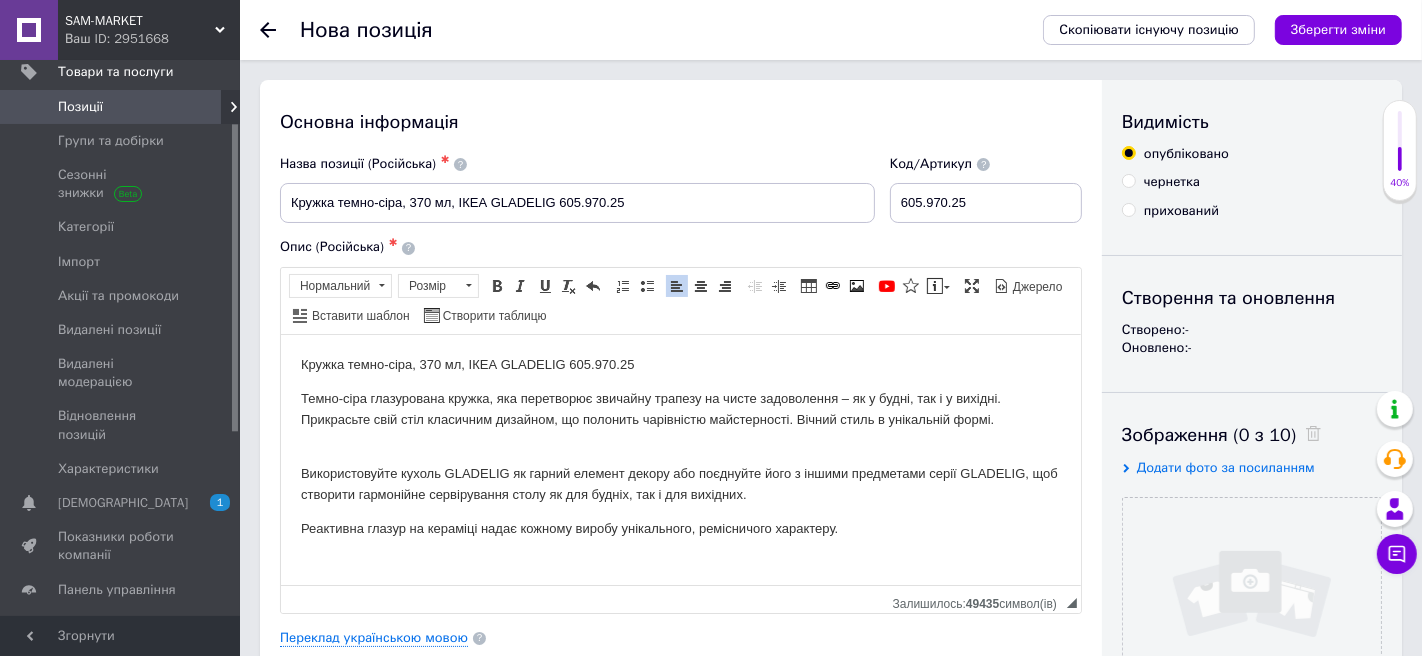 click on "Використовуйте кухоль GLADELIG як гарний елемент декору або поєднуйте його з іншими предметами серії GLADELIG, щоб створити гармонійне сервірування столу як для будніх, так і для вихідних." at bounding box center [678, 483] 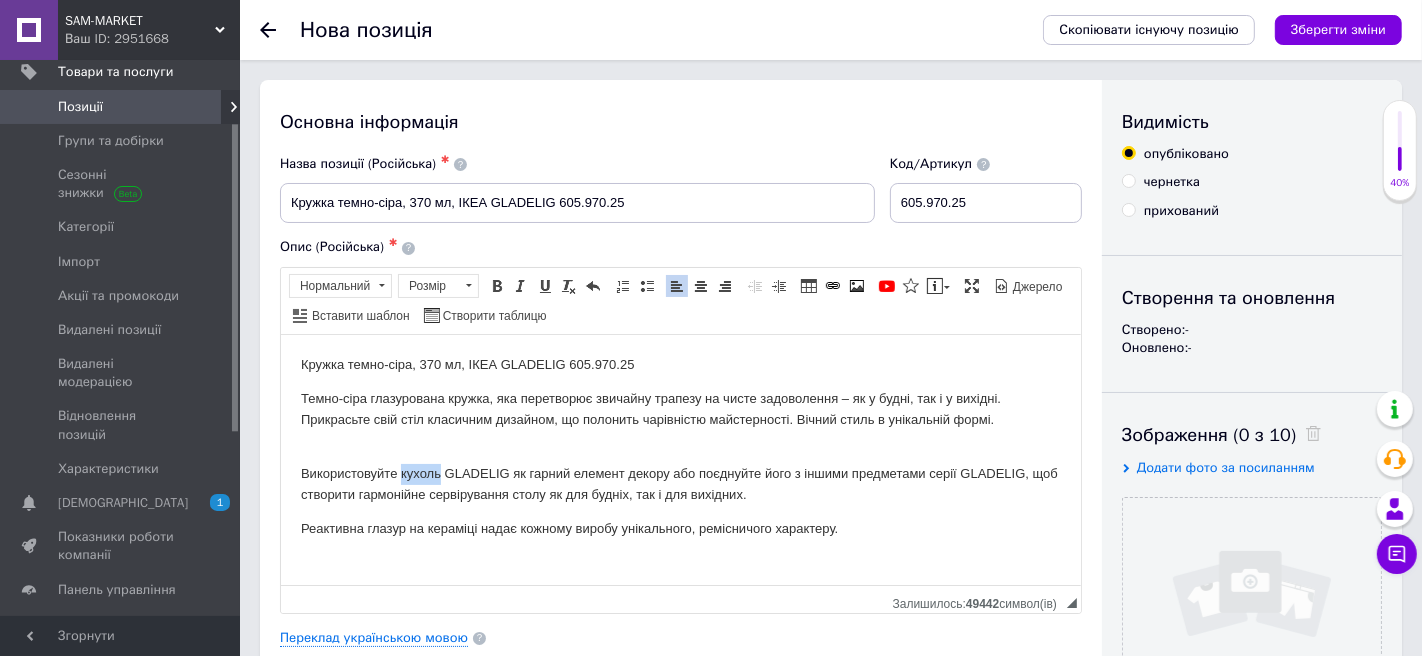 click on "Використовуйте кухоль GLADELIG як гарний елемент декору або поєднуйте його з іншими предметами серії GLADELIG, щоб створити гармонійне сервірування столу як для будніх, так і для вихідних." at bounding box center (678, 483) 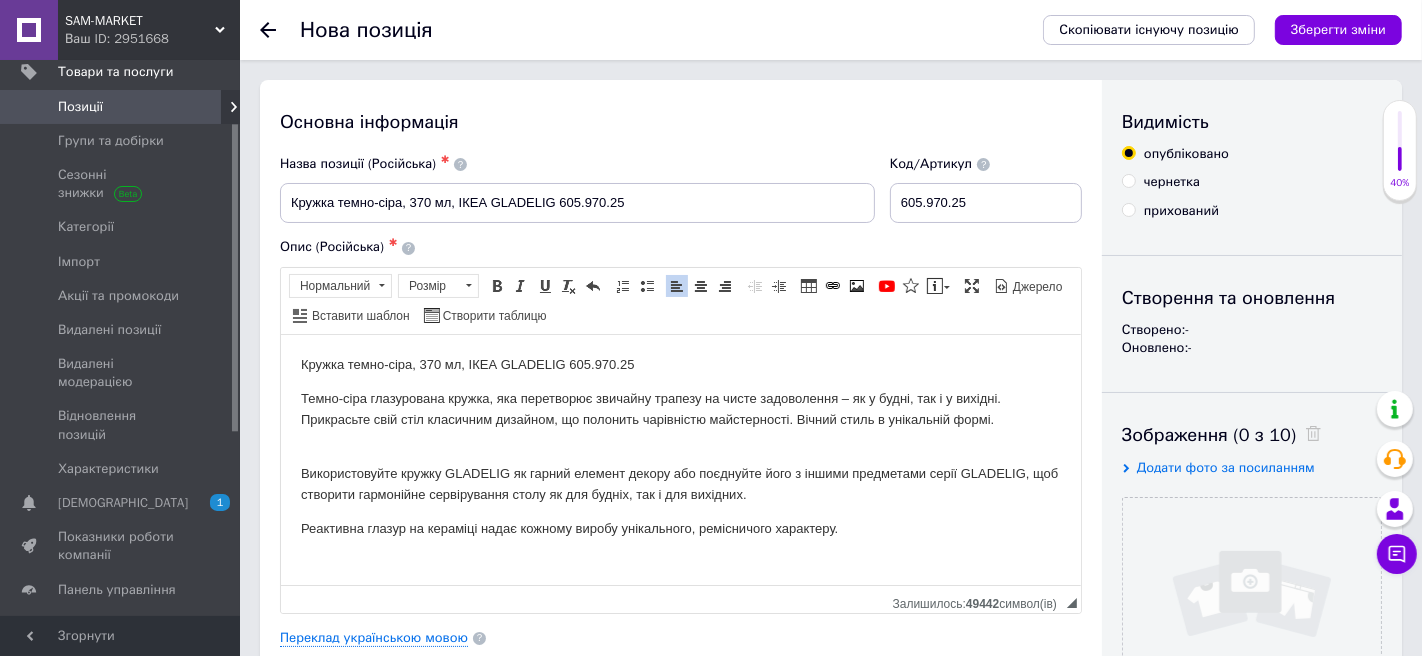 click on "Темно-сіра глазурована кружка, яка перетворює звичайну трапезу на чисте задоволення – як у будні, так і у вихідні. Прикрасьте свій стіл класичним дизайном, що полонить чарівністю майстерності. Вічний стиль в унікальній формі." at bounding box center [680, 419] 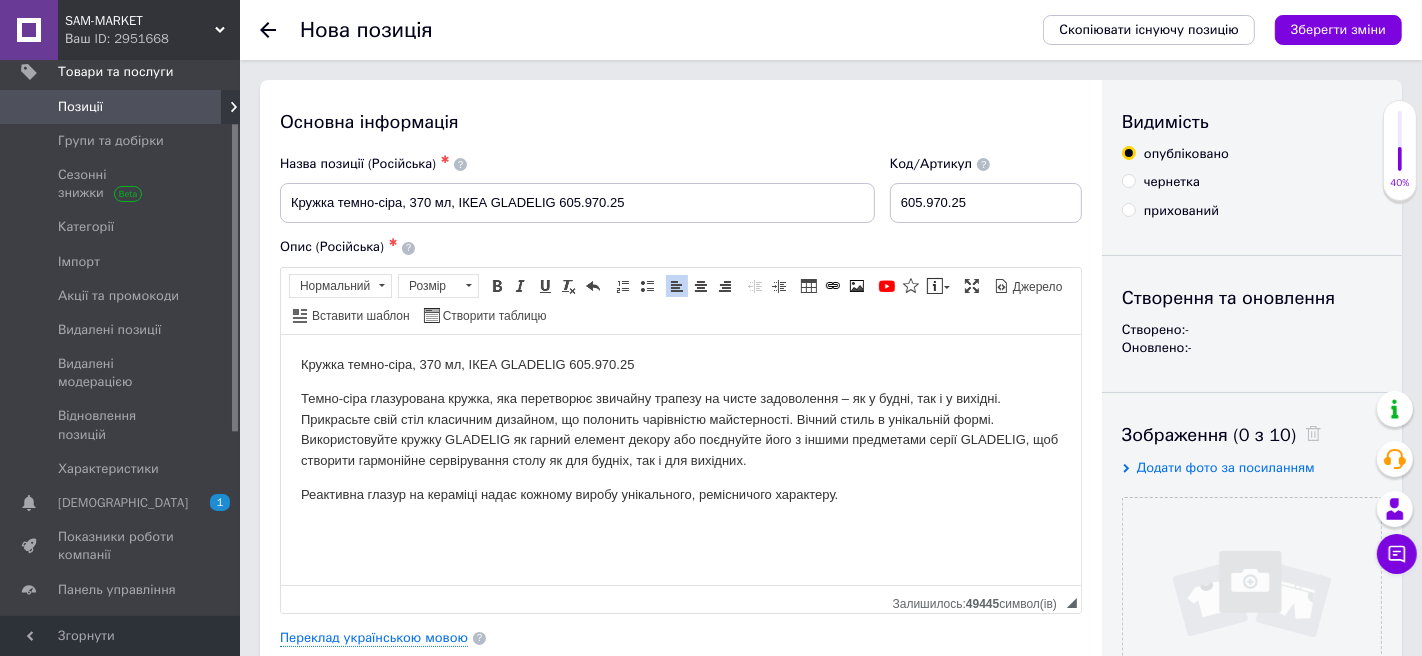 click on "Реактивна глазур на кераміці надає кожному виробу унікального, ремісничого характеру." at bounding box center [680, 494] 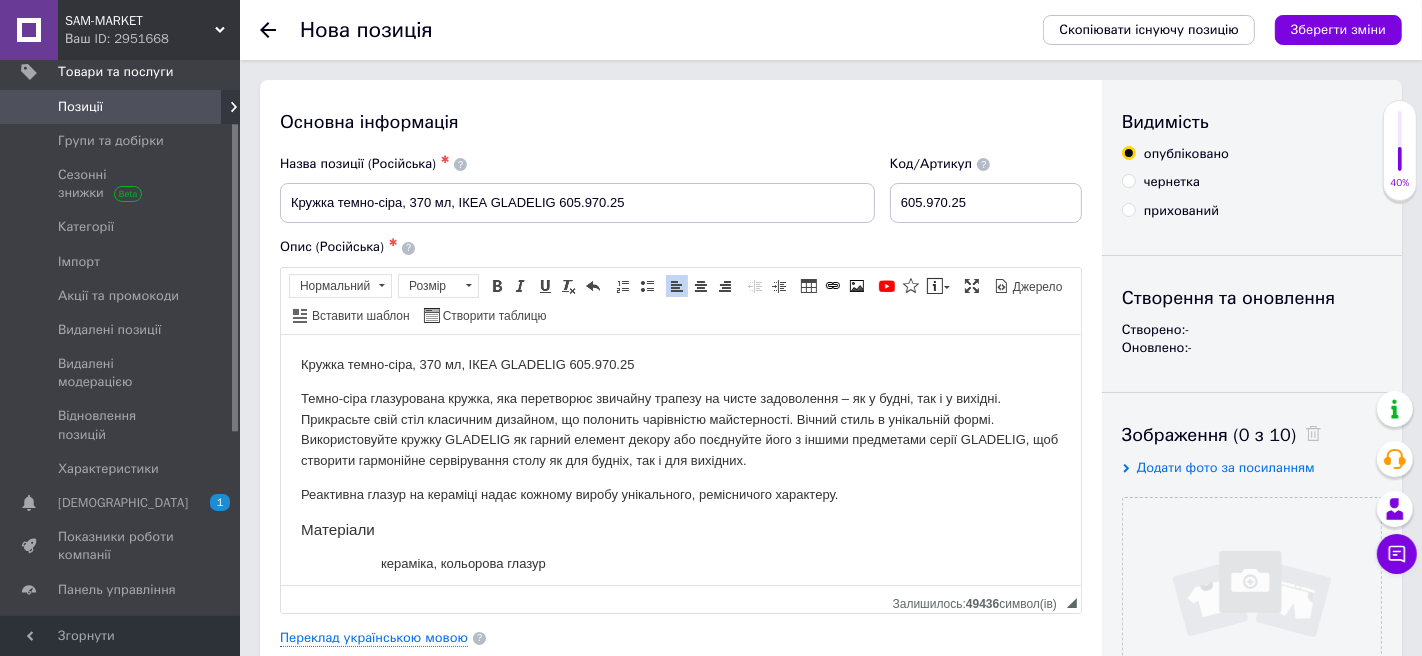 scroll, scrollTop: 89, scrollLeft: 0, axis: vertical 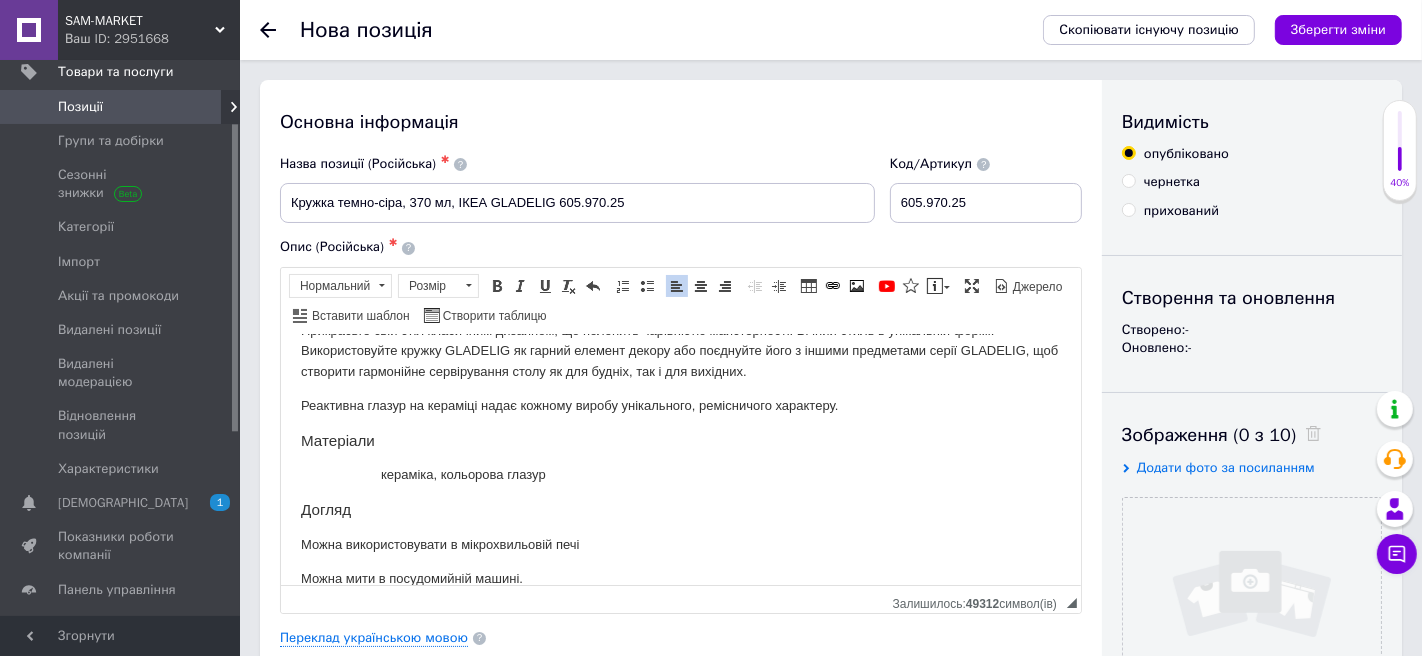 click on "кераміка, кольорова глазур" at bounding box center (680, 474) 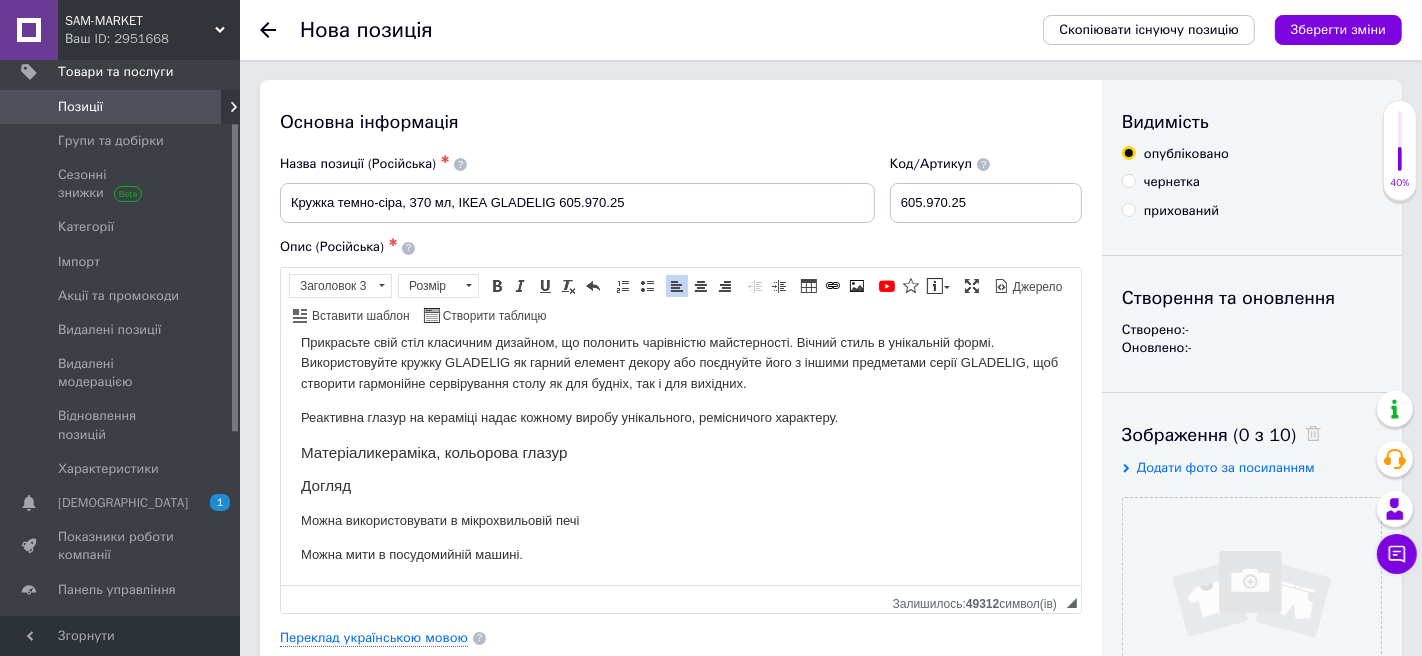 scroll, scrollTop: 77, scrollLeft: 0, axis: vertical 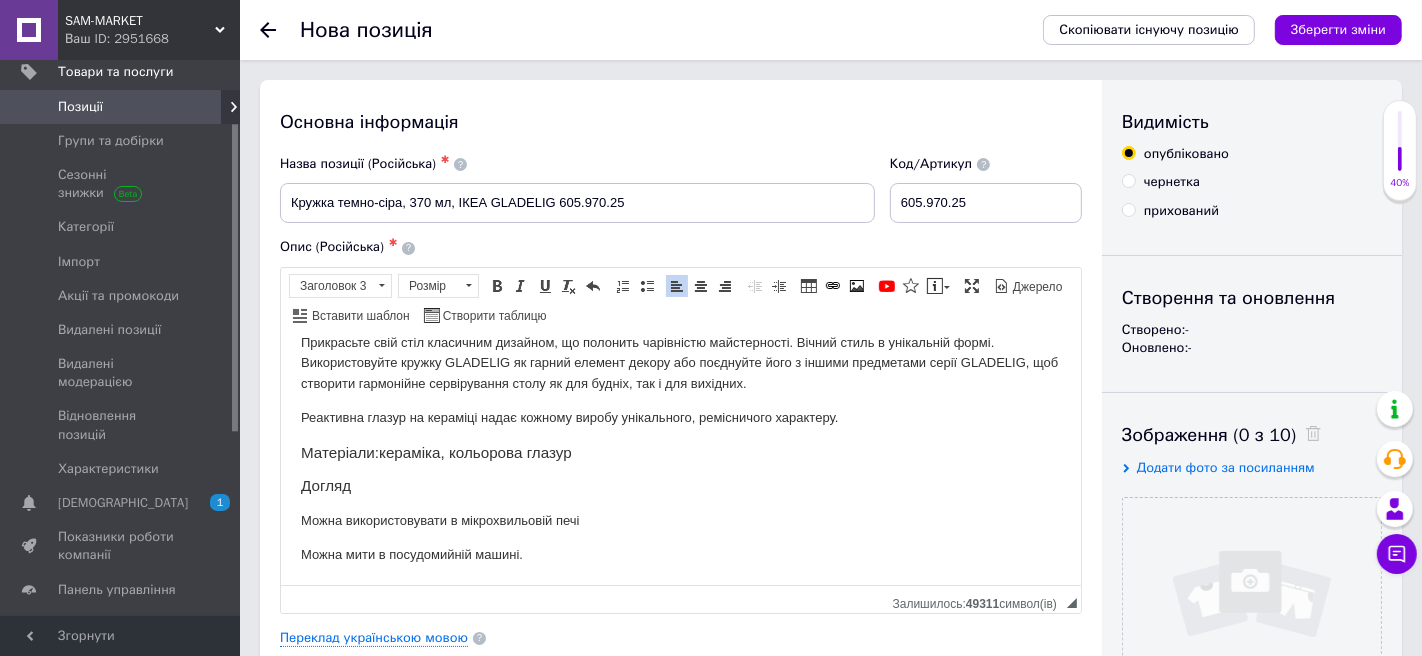 click on "Догляд" at bounding box center (680, 485) 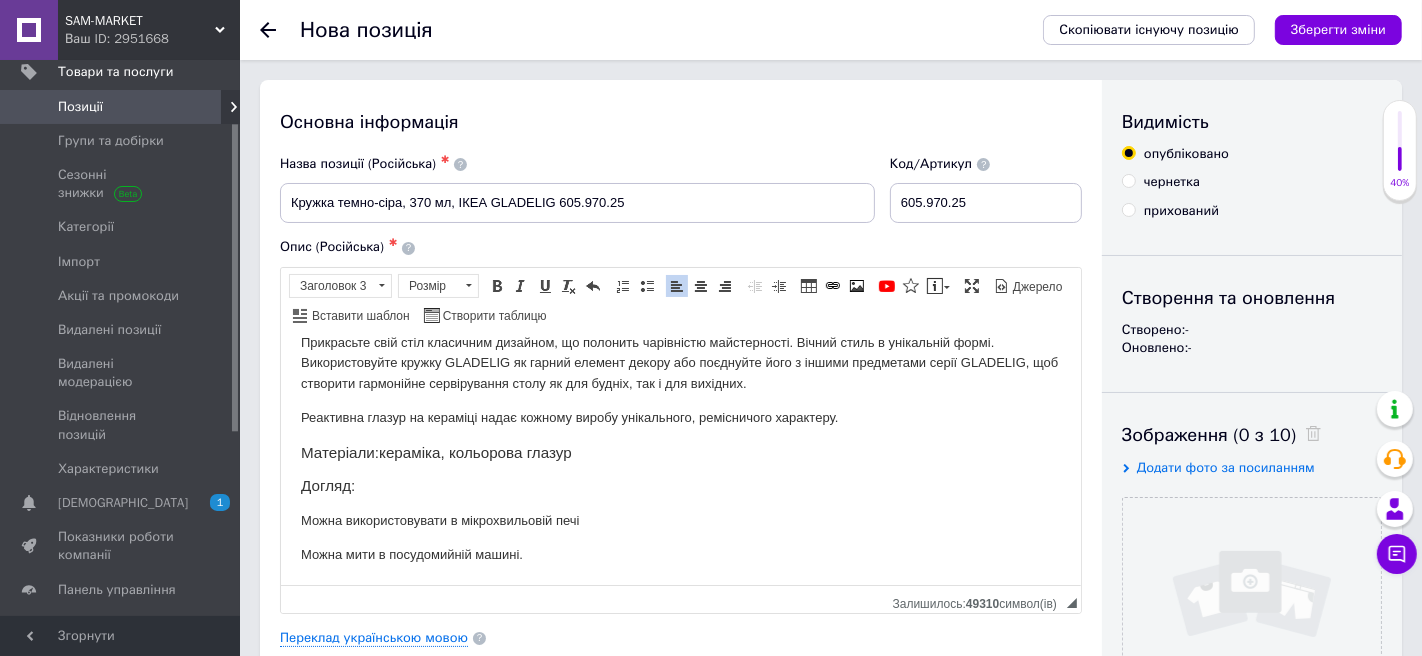 scroll, scrollTop: 110, scrollLeft: 0, axis: vertical 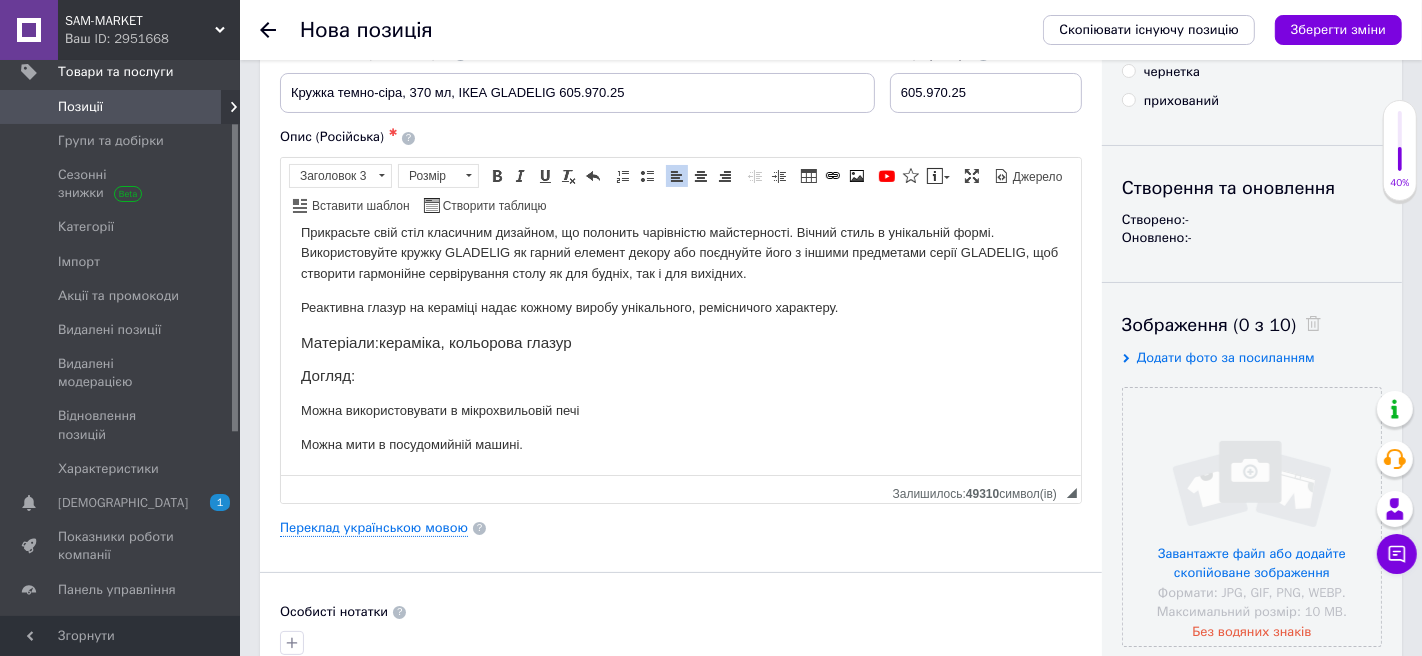 click on "Можна мити в посудомийній машині." at bounding box center [680, 444] 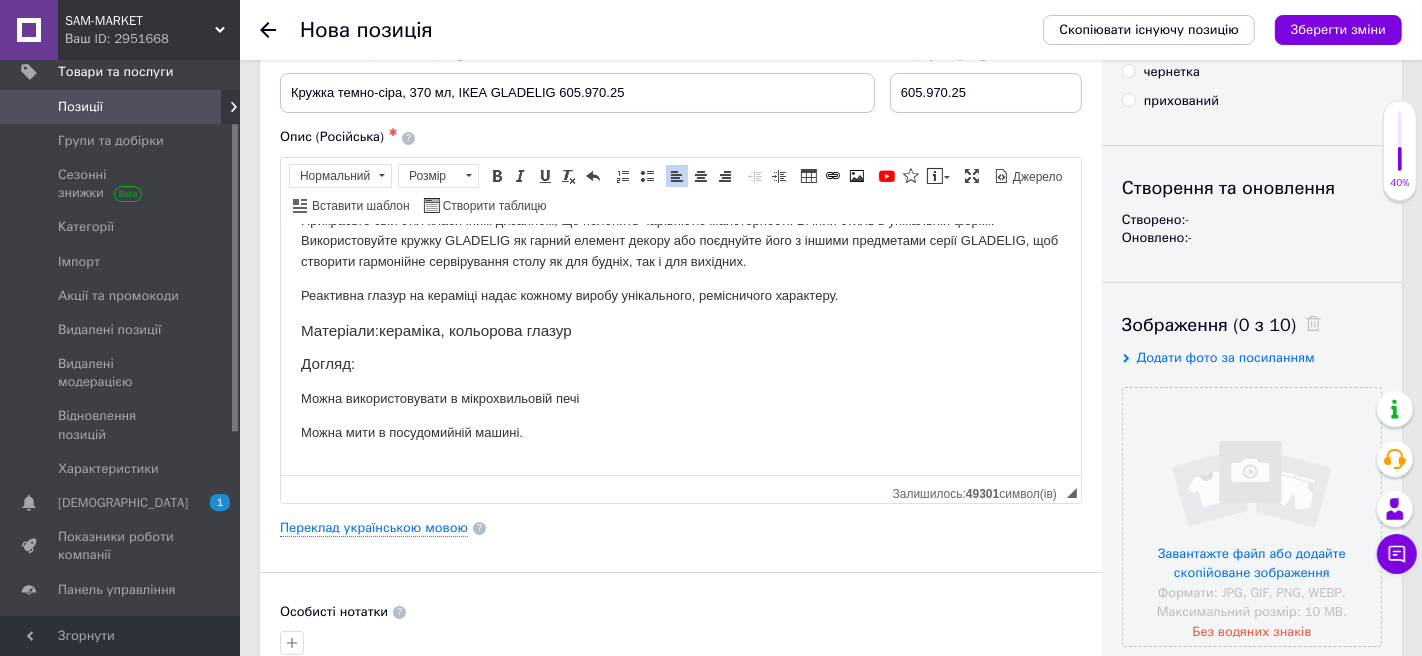 scroll, scrollTop: 130, scrollLeft: 0, axis: vertical 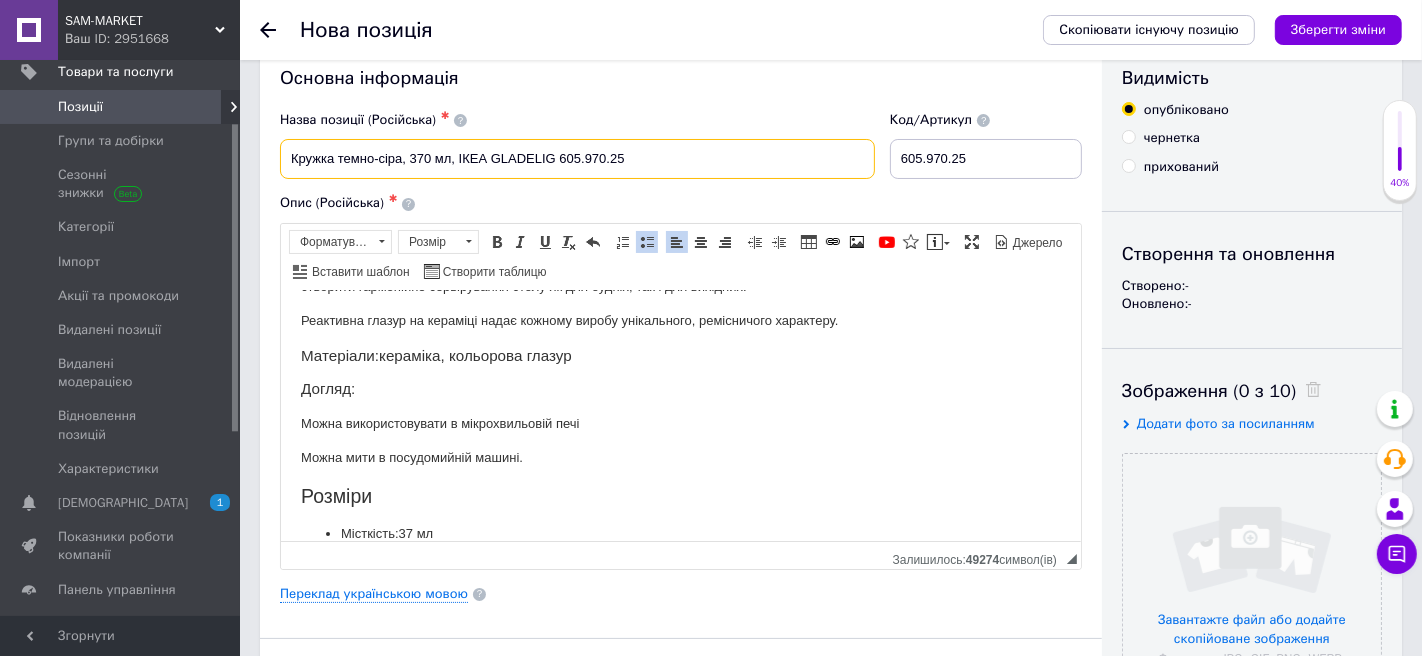 click on "Кружка темно-сіра, 370 мл, ІКЕА GLADELIG 605.970.25" at bounding box center [577, 159] 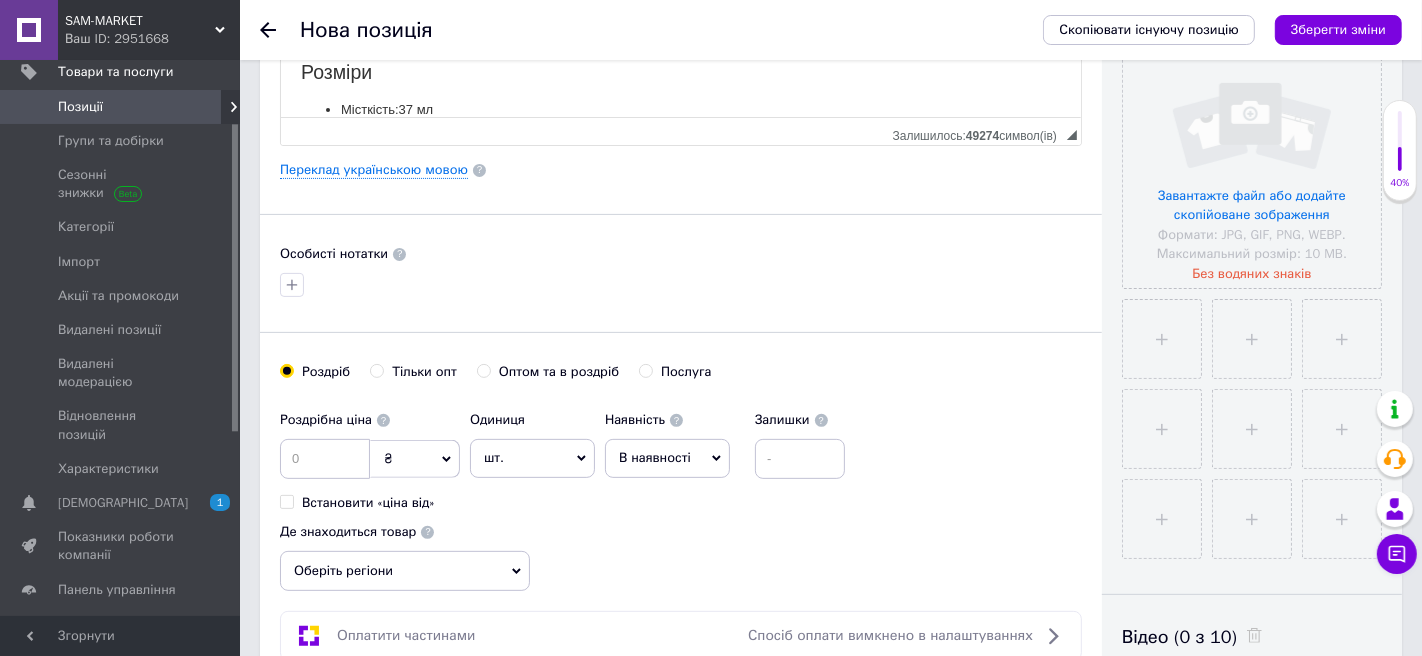 scroll, scrollTop: 872, scrollLeft: 0, axis: vertical 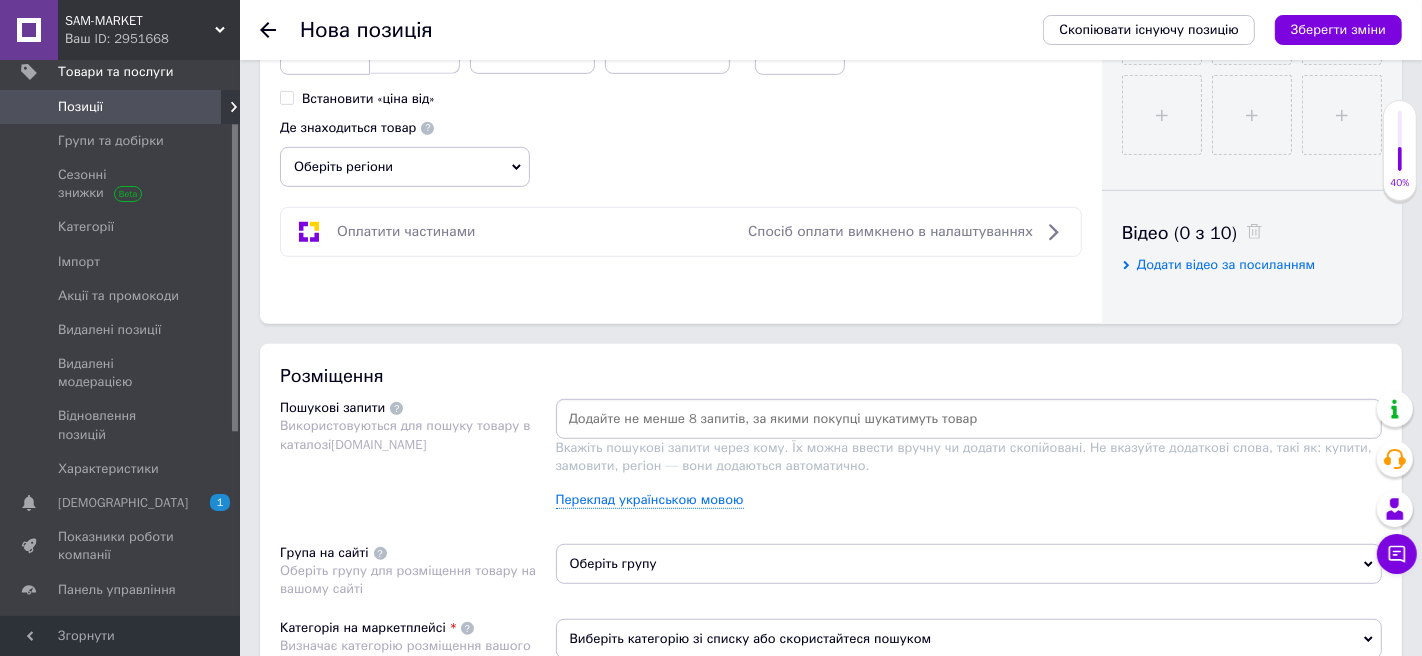 click at bounding box center (969, 419) 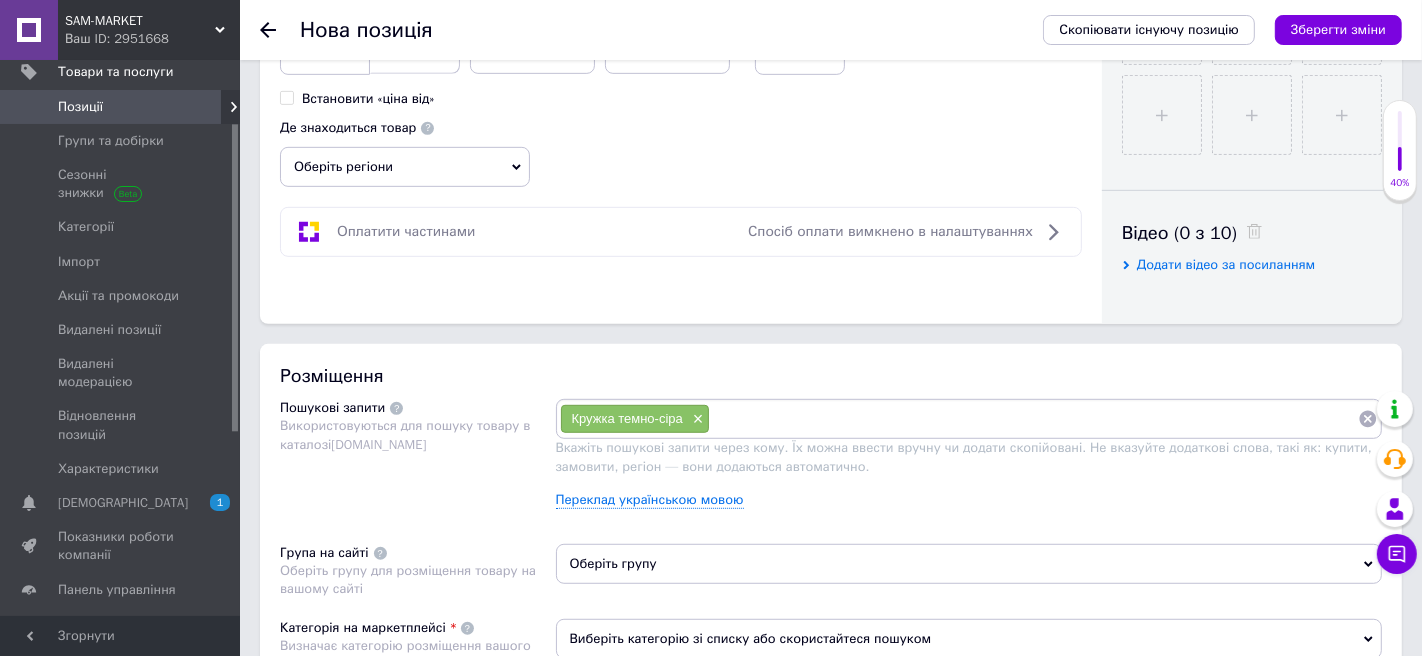 paste on "Кружка темно-сіра" 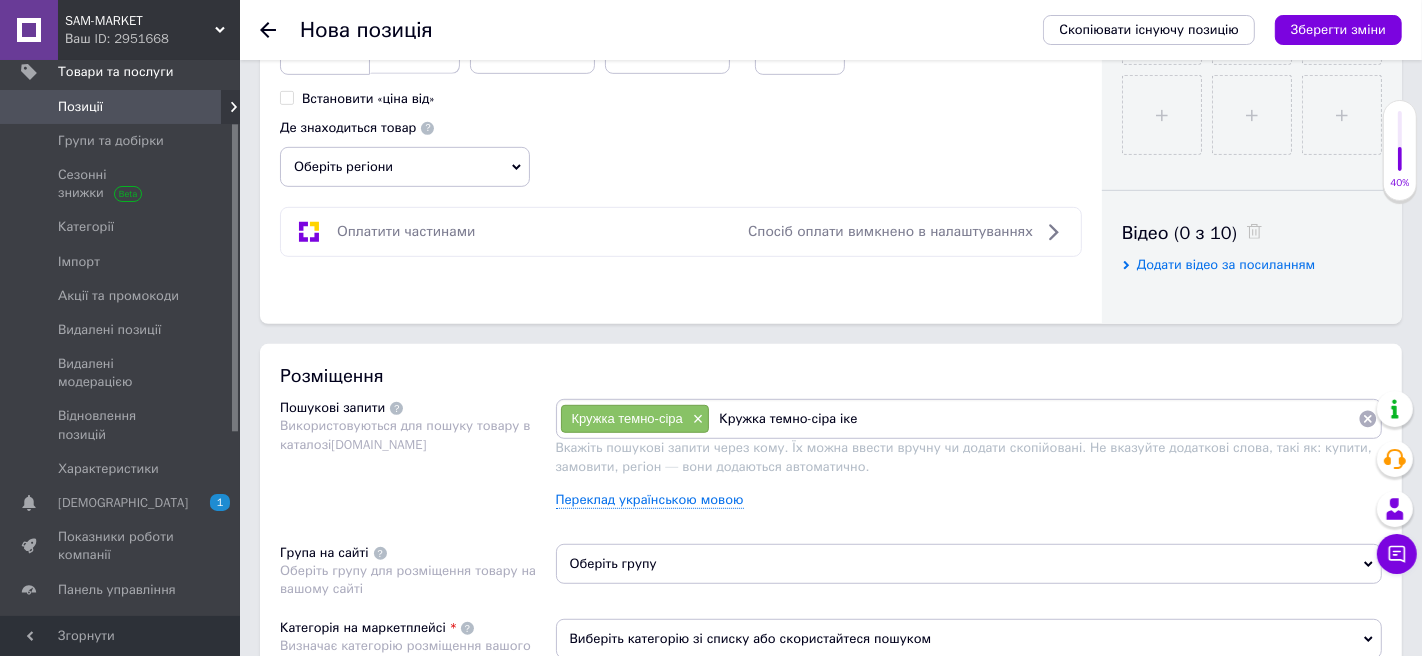 type on "Кружка темно-сіра ікеа" 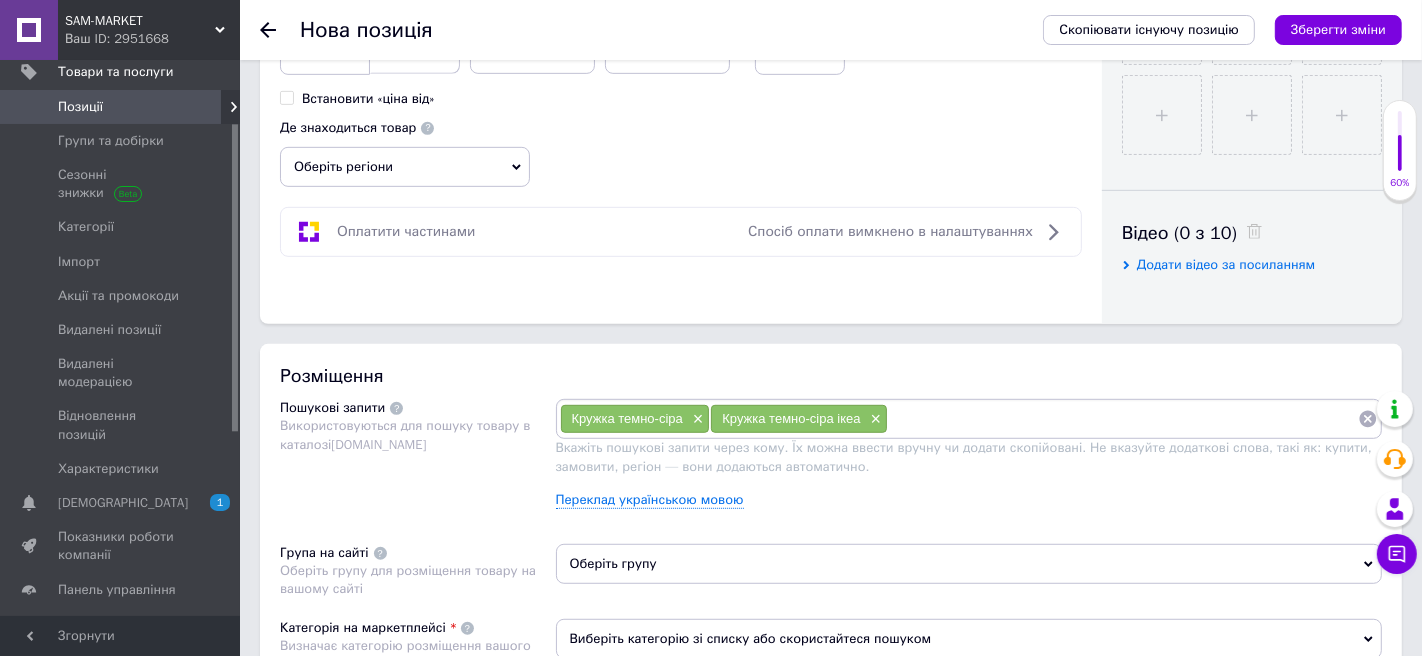 paste on "Кружка темно-сіра" 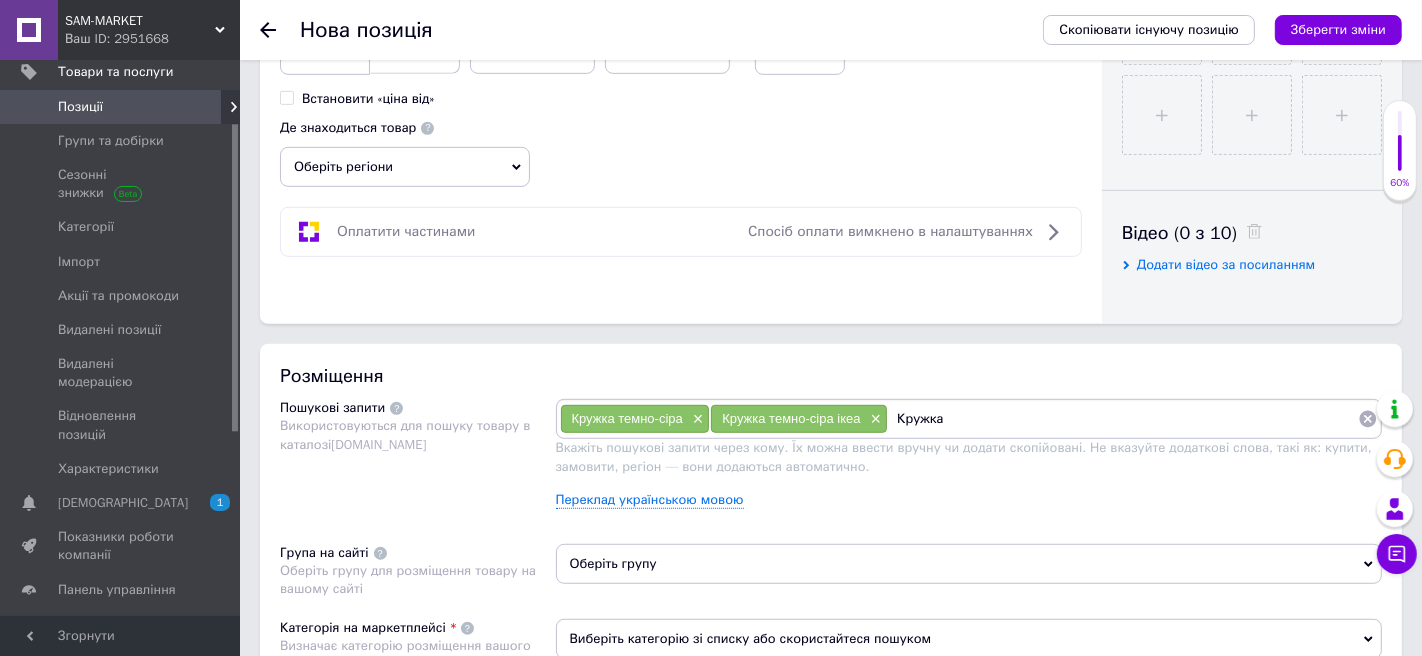 type on "Кружка" 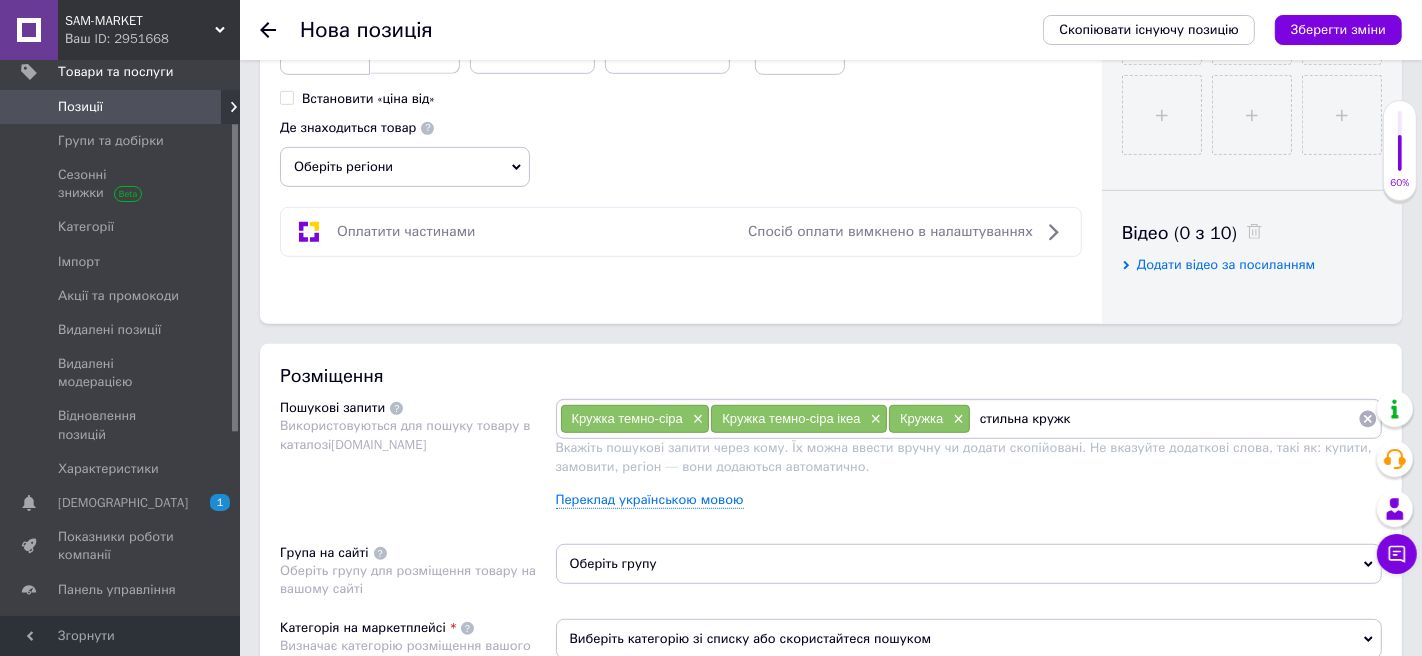 type on "стильна кружка" 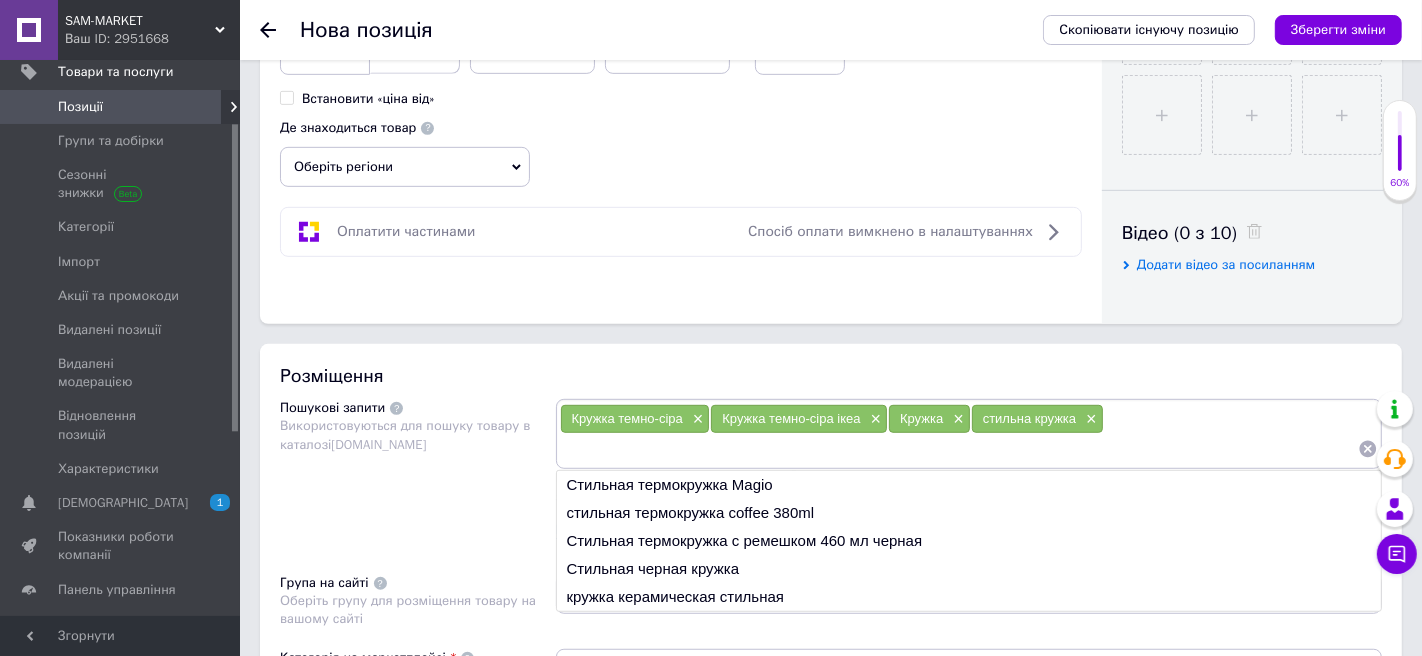 paste on "Кружка темно-сіра" 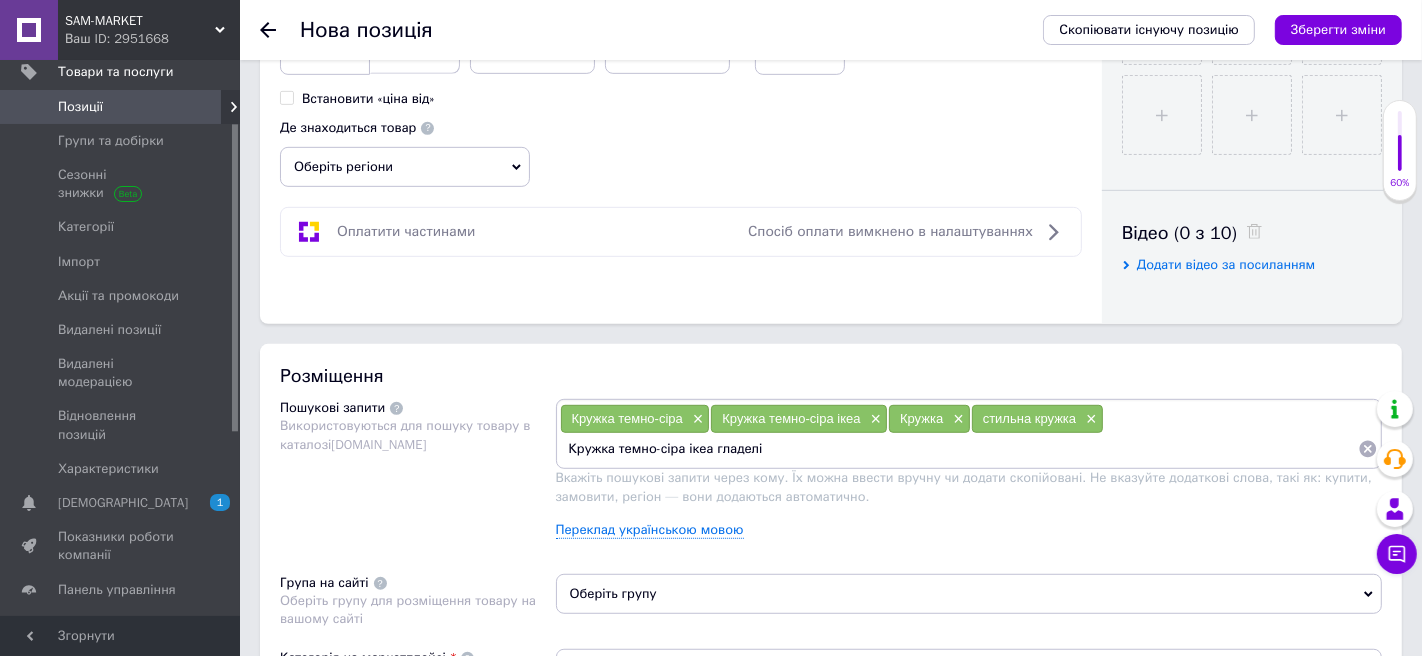 type on "Кружка темно-сіра ікеа гладелік" 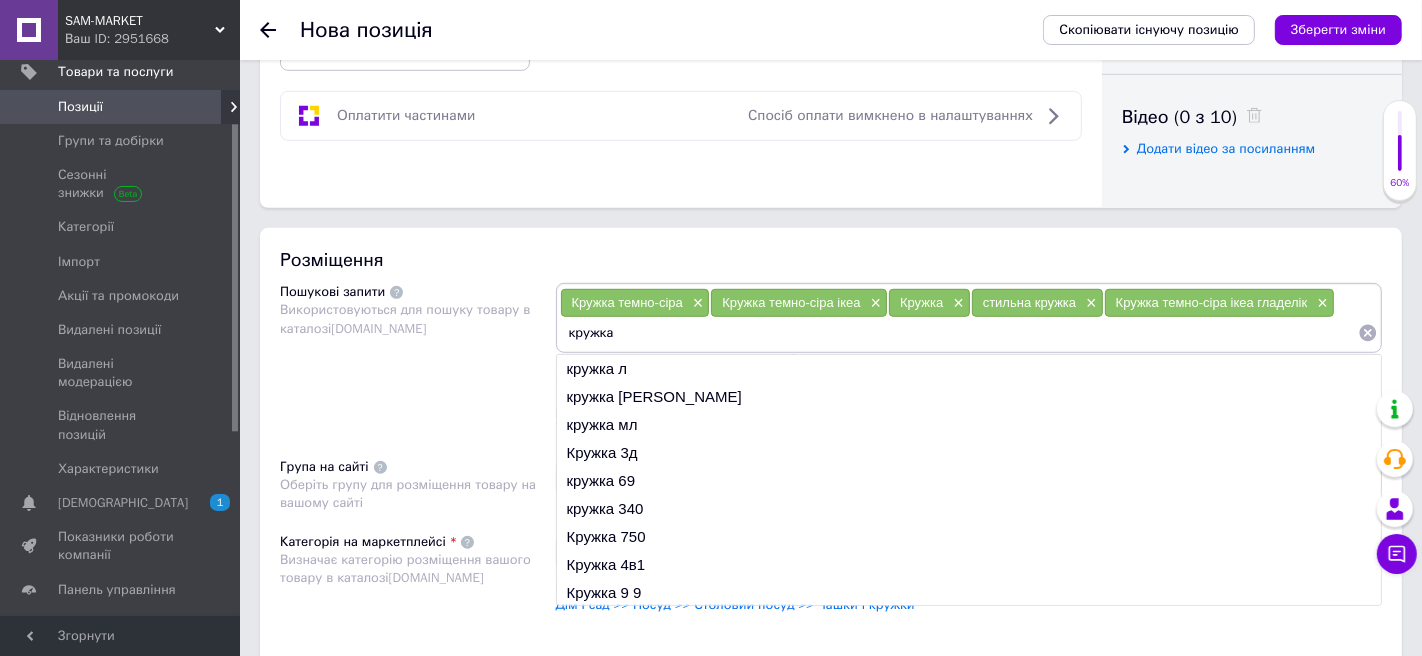 scroll, scrollTop: 986, scrollLeft: 0, axis: vertical 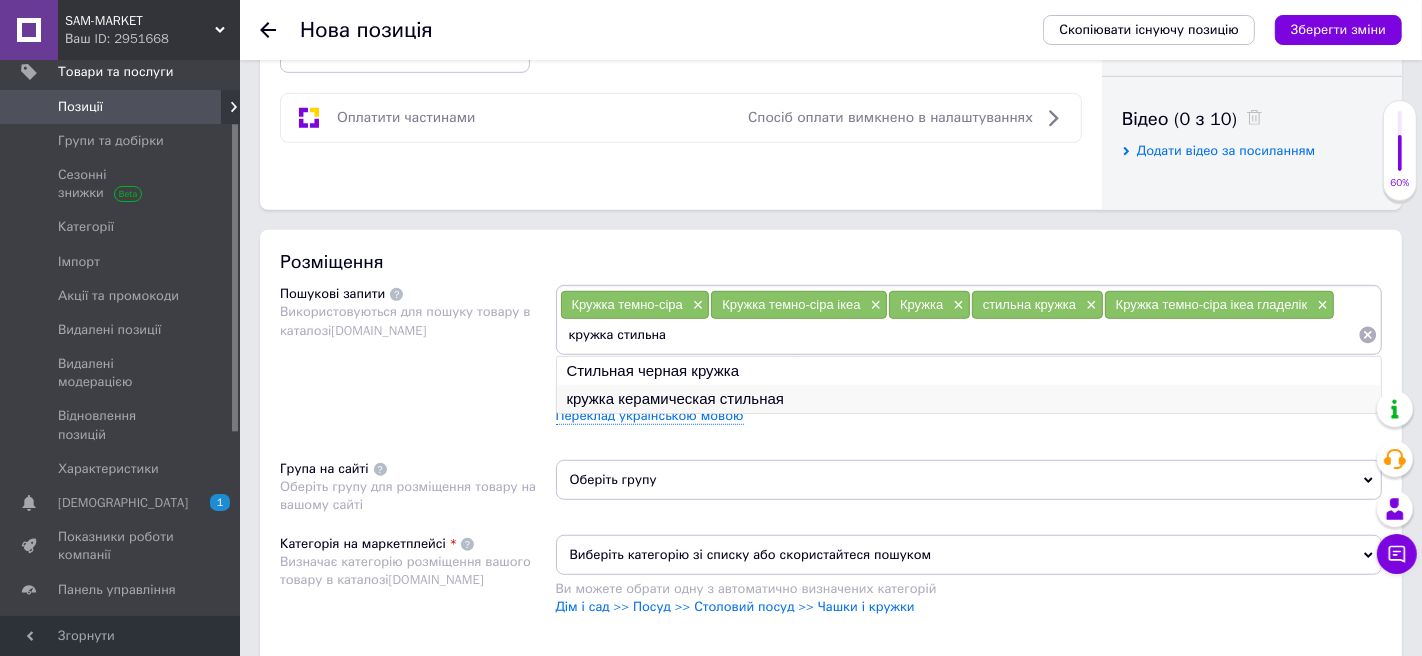 type on "кружка стильна" 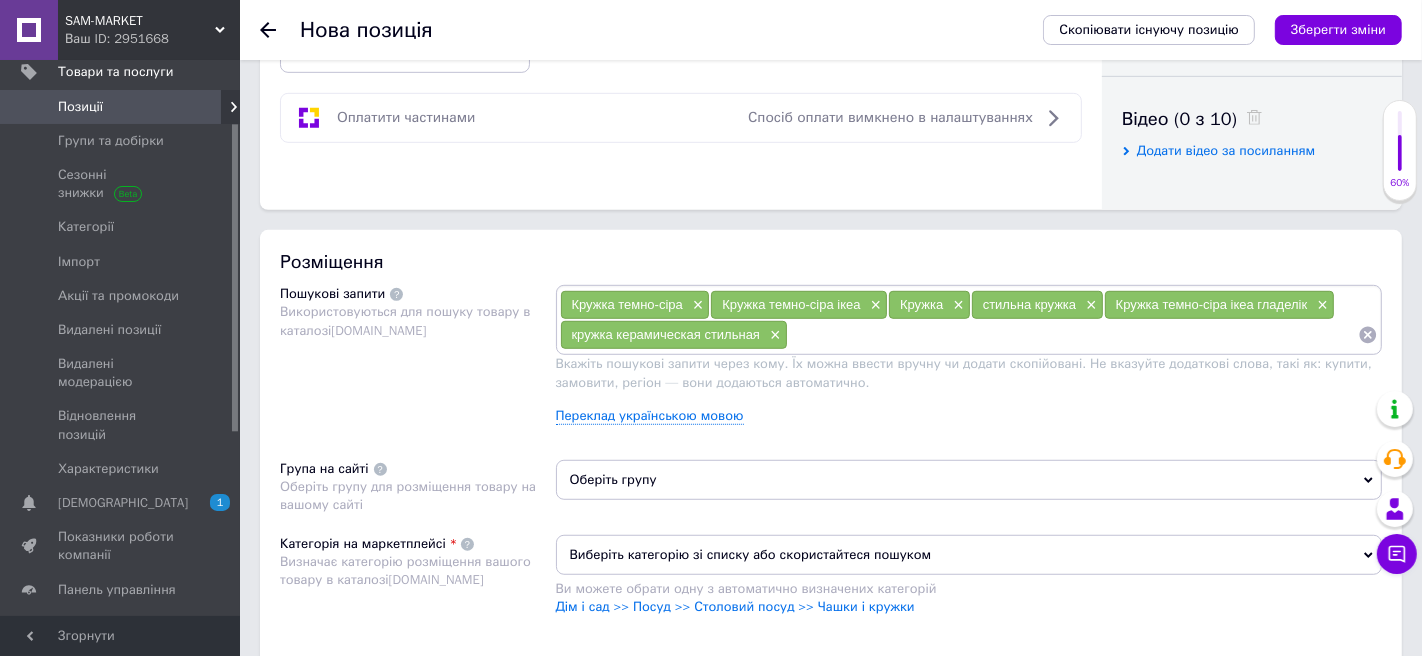 click at bounding box center [1073, 335] 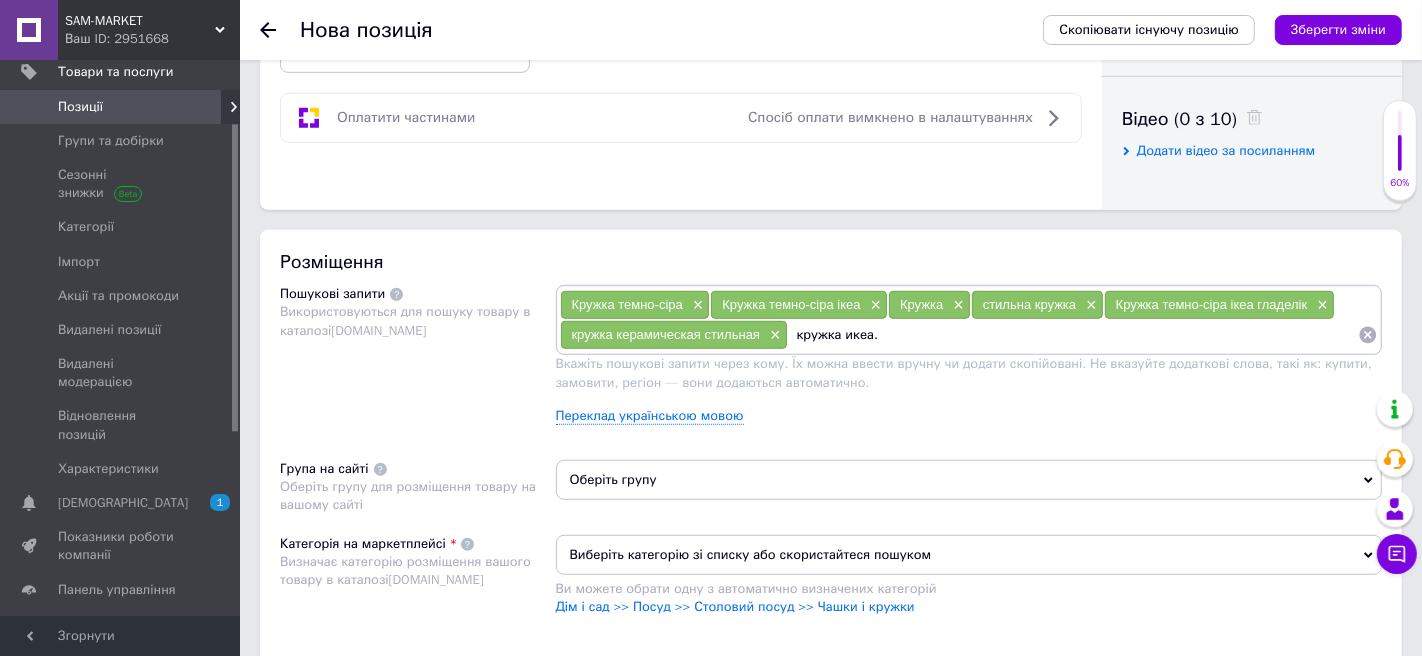 type on "кружка икеа" 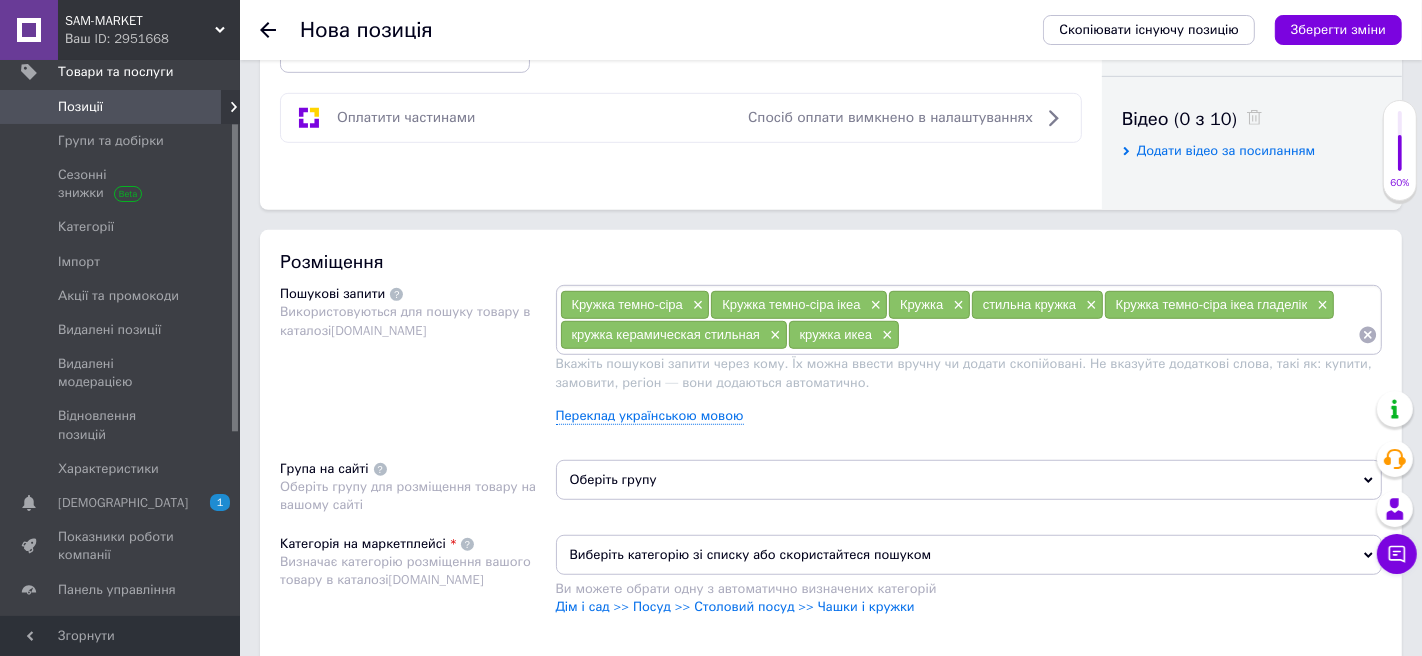 scroll, scrollTop: 0, scrollLeft: 0, axis: both 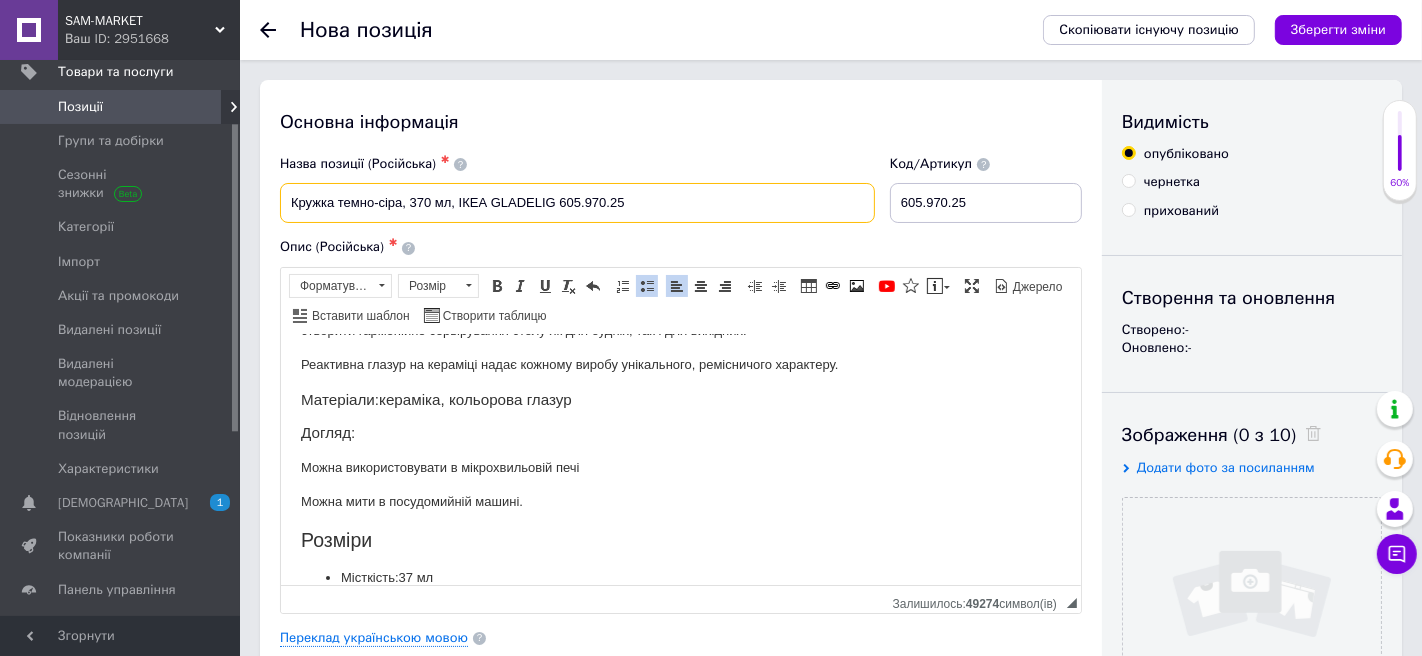 click on "Кружка темно-сіра, 370 мл, ІКЕА GLADELIG 605.970.25" at bounding box center (577, 203) 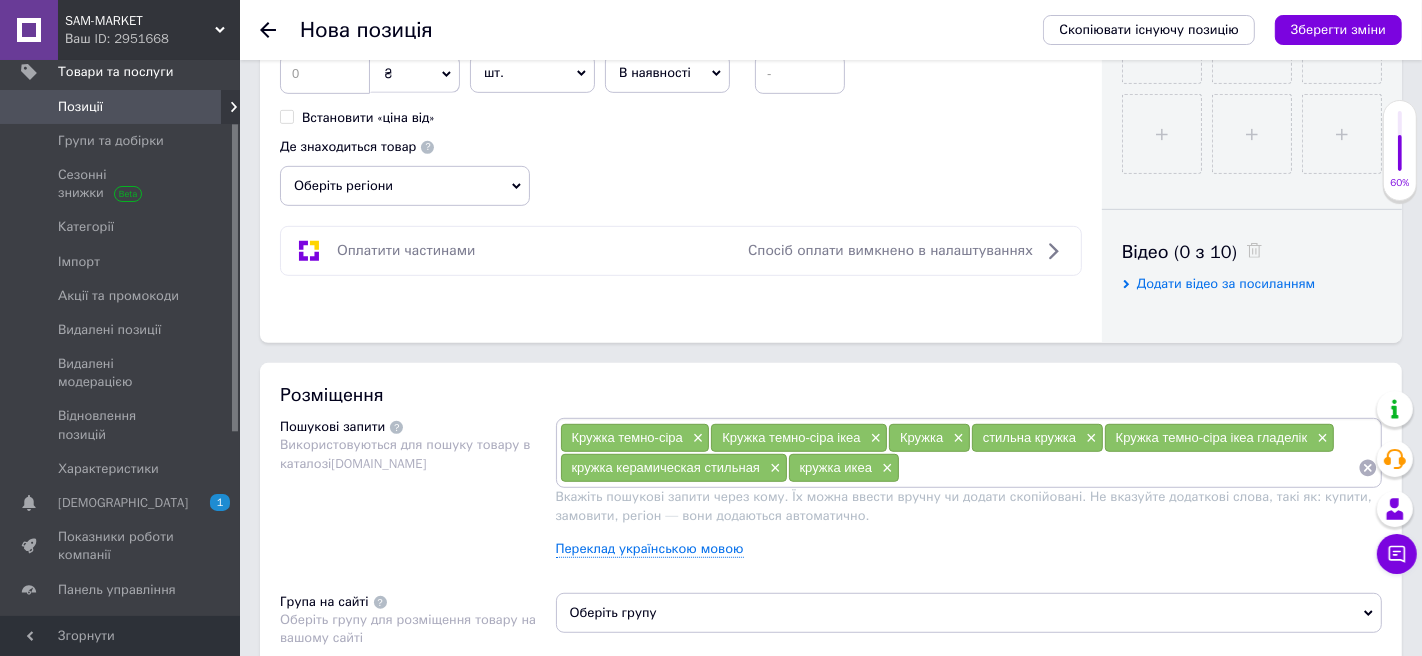 scroll, scrollTop: 902, scrollLeft: 0, axis: vertical 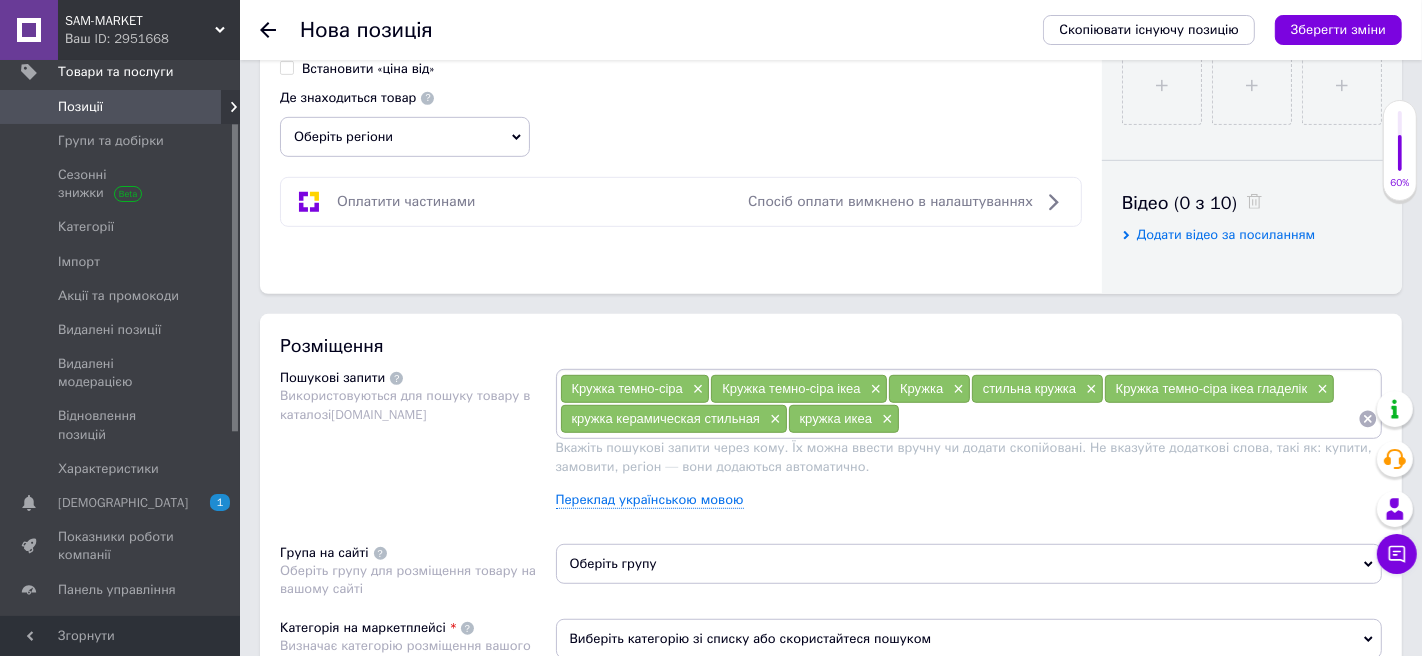 click at bounding box center (1129, 419) 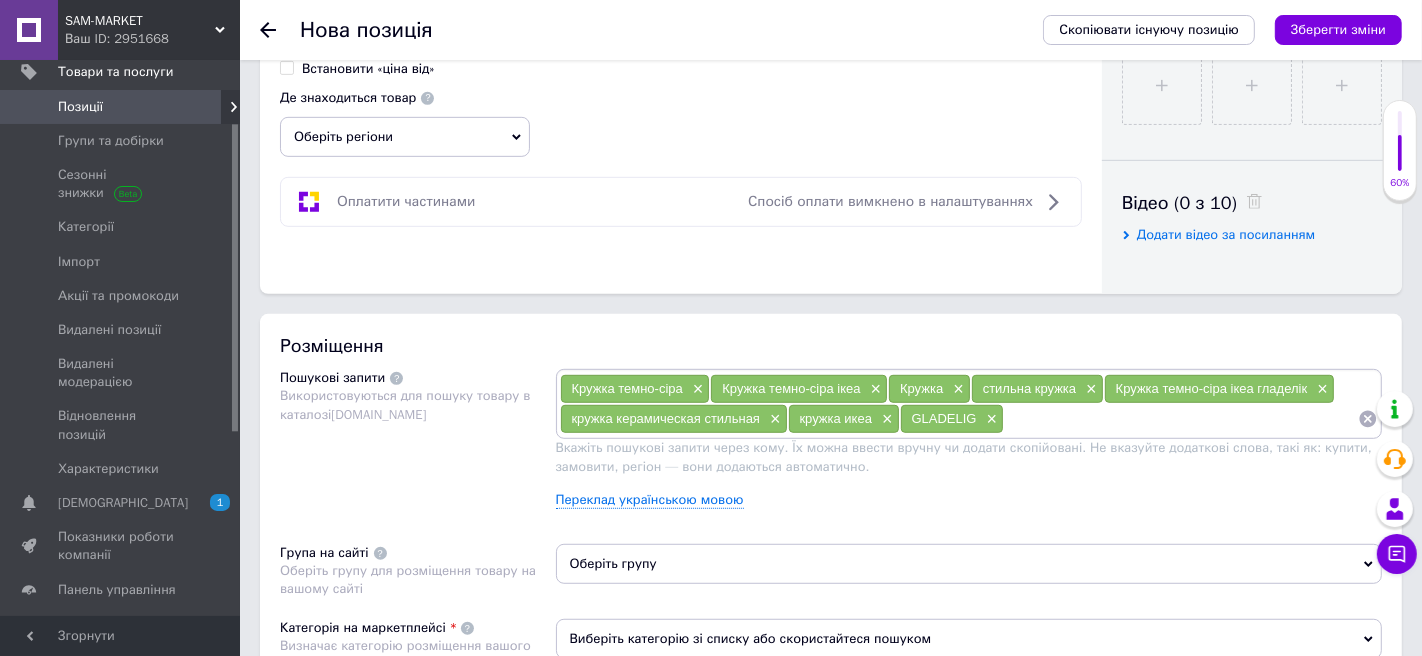 paste on "GLADELIG" 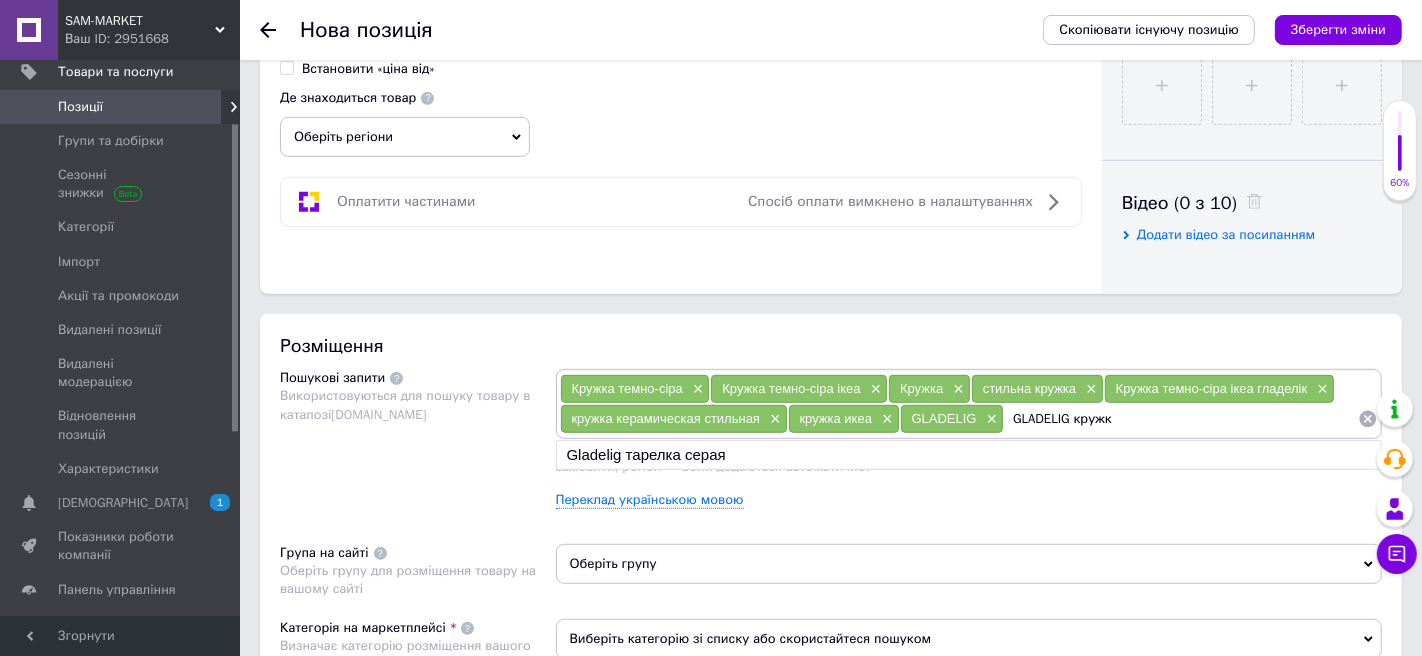 type on "GLADELIG кружка" 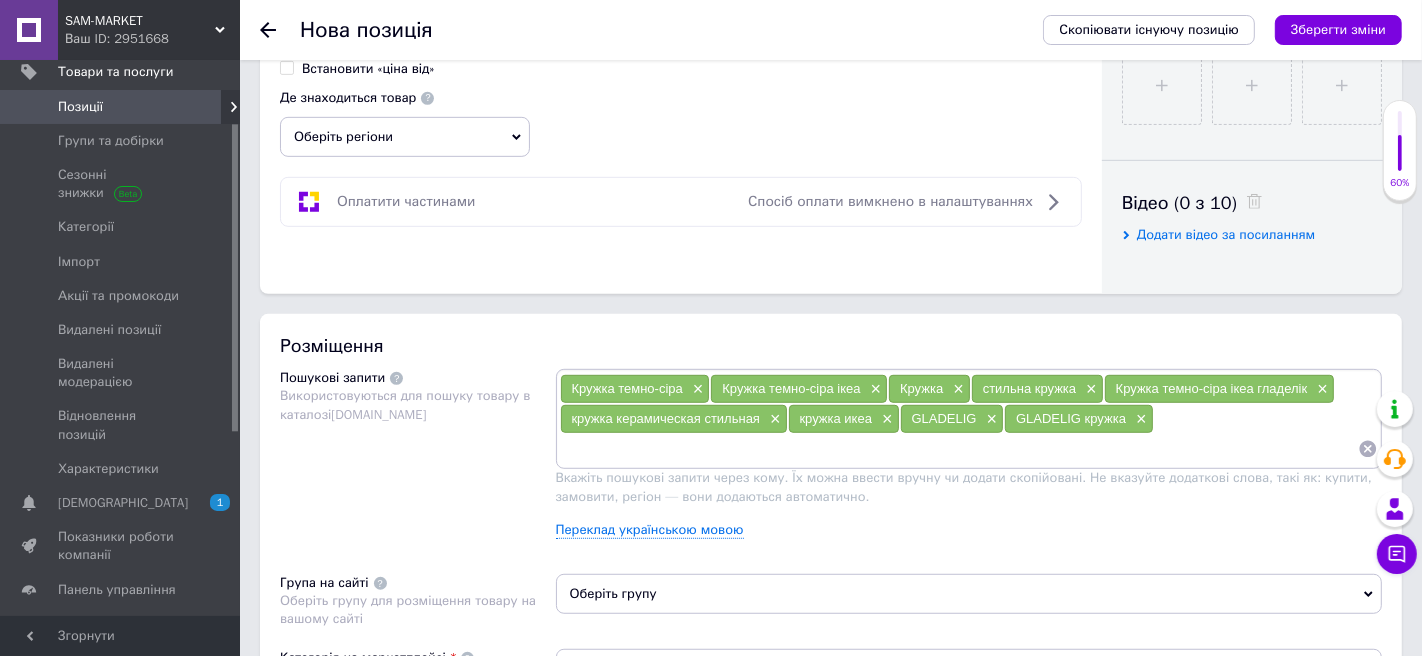 paste on "GLADELIG" 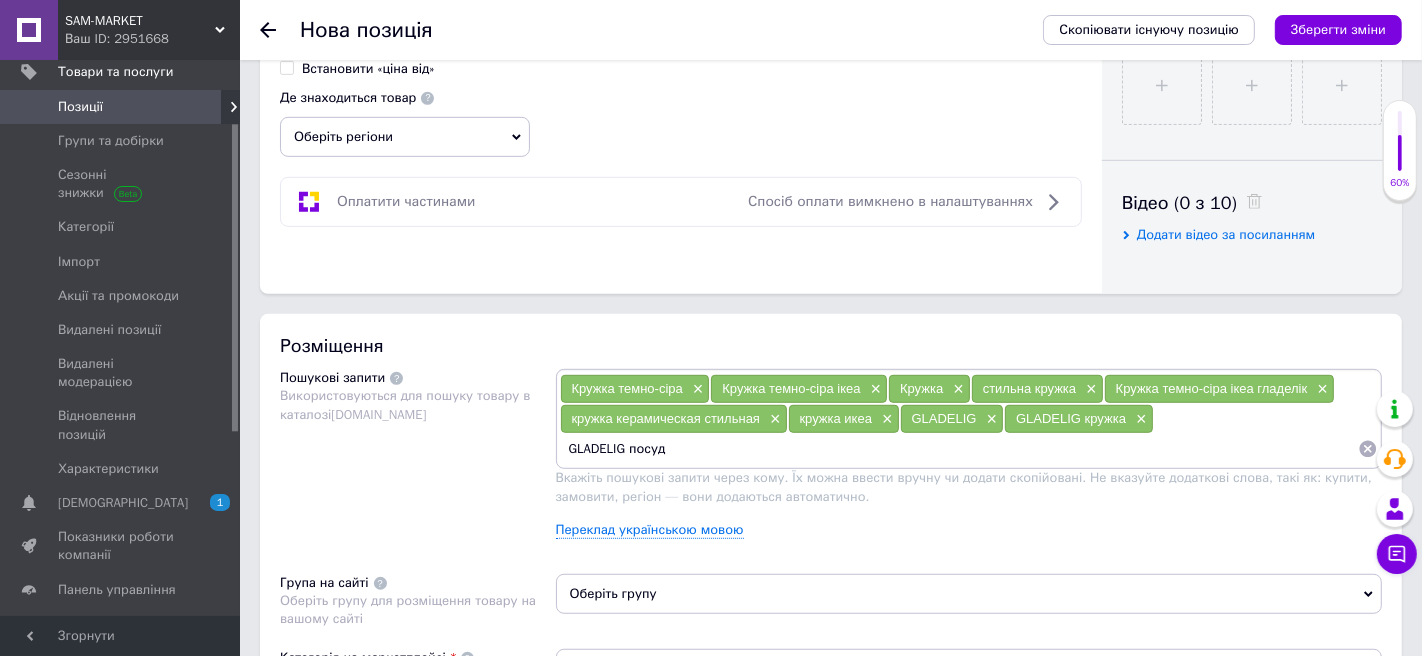 type on "GLADELIG посуда" 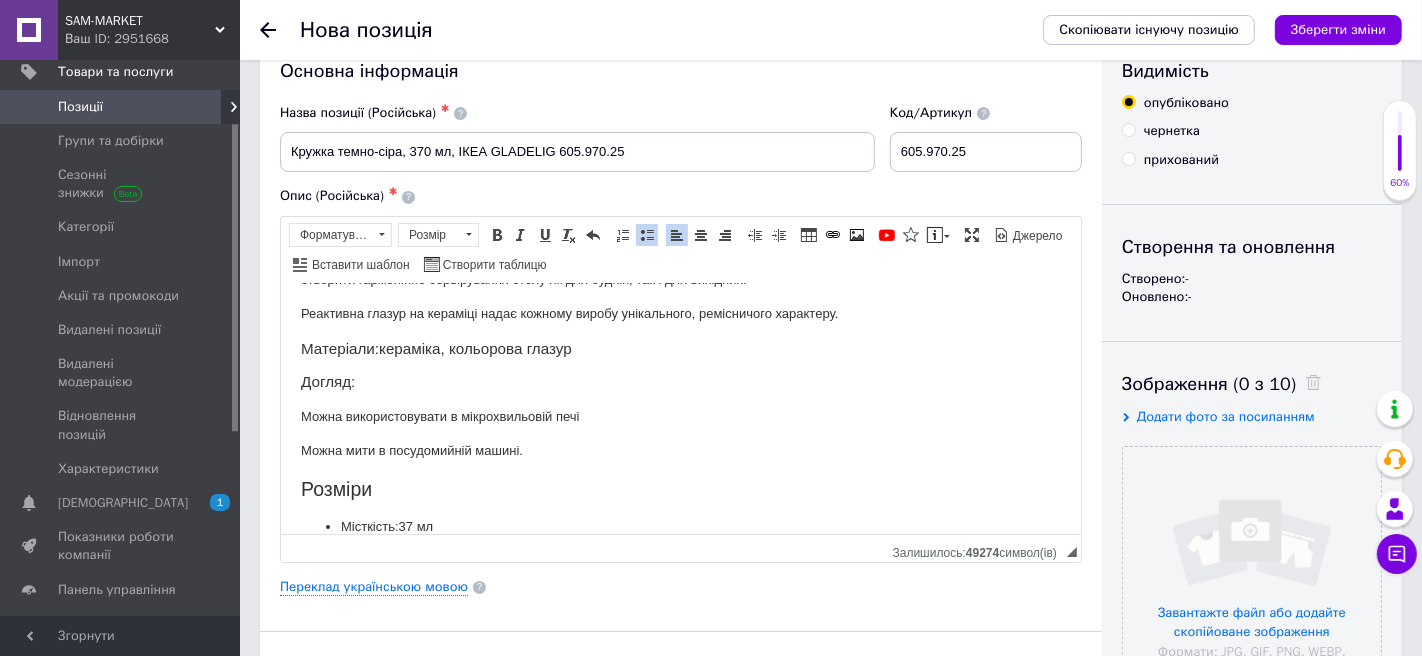 scroll, scrollTop: 0, scrollLeft: 0, axis: both 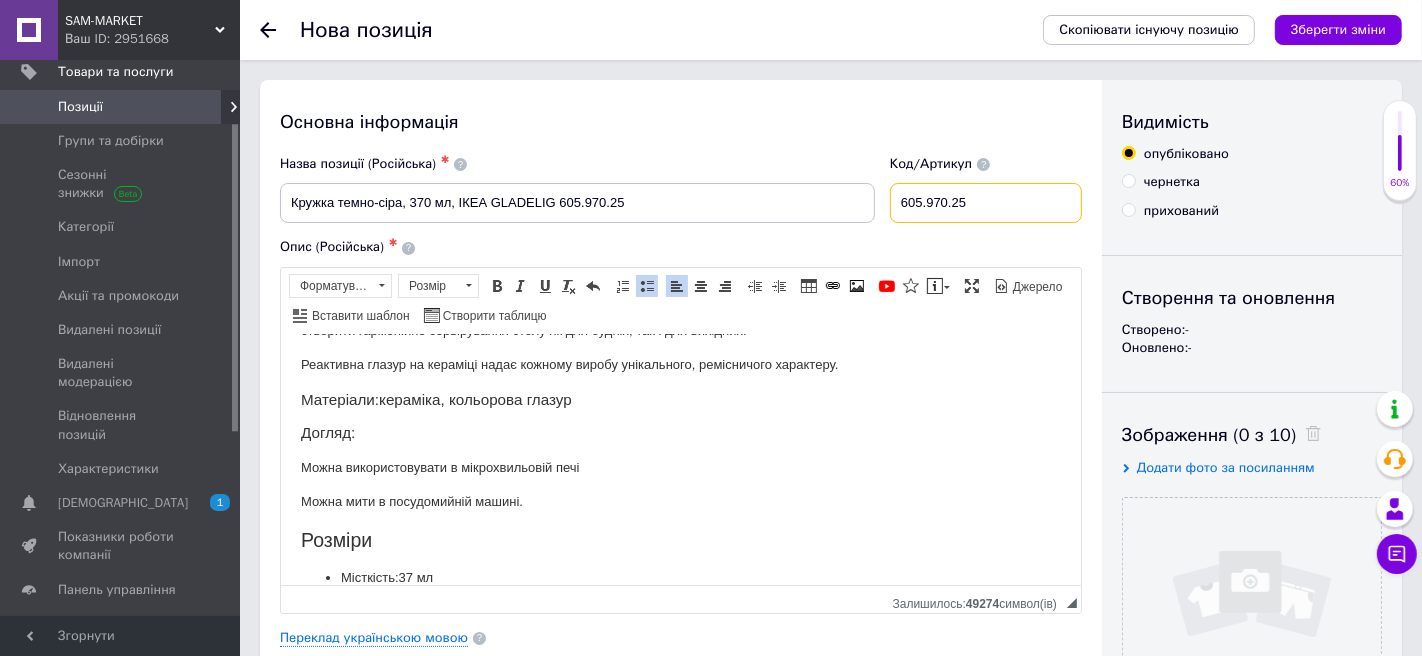 click on "605.970.25" at bounding box center (986, 203) 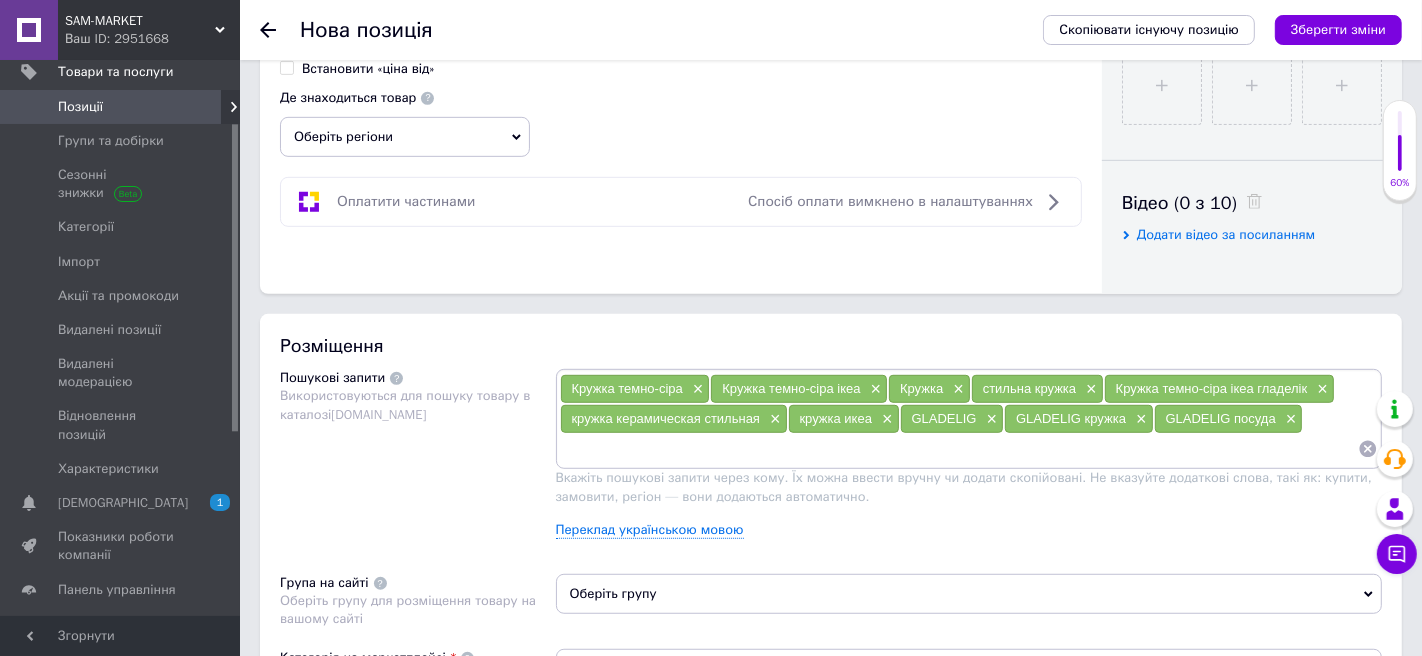 scroll, scrollTop: 1022, scrollLeft: 0, axis: vertical 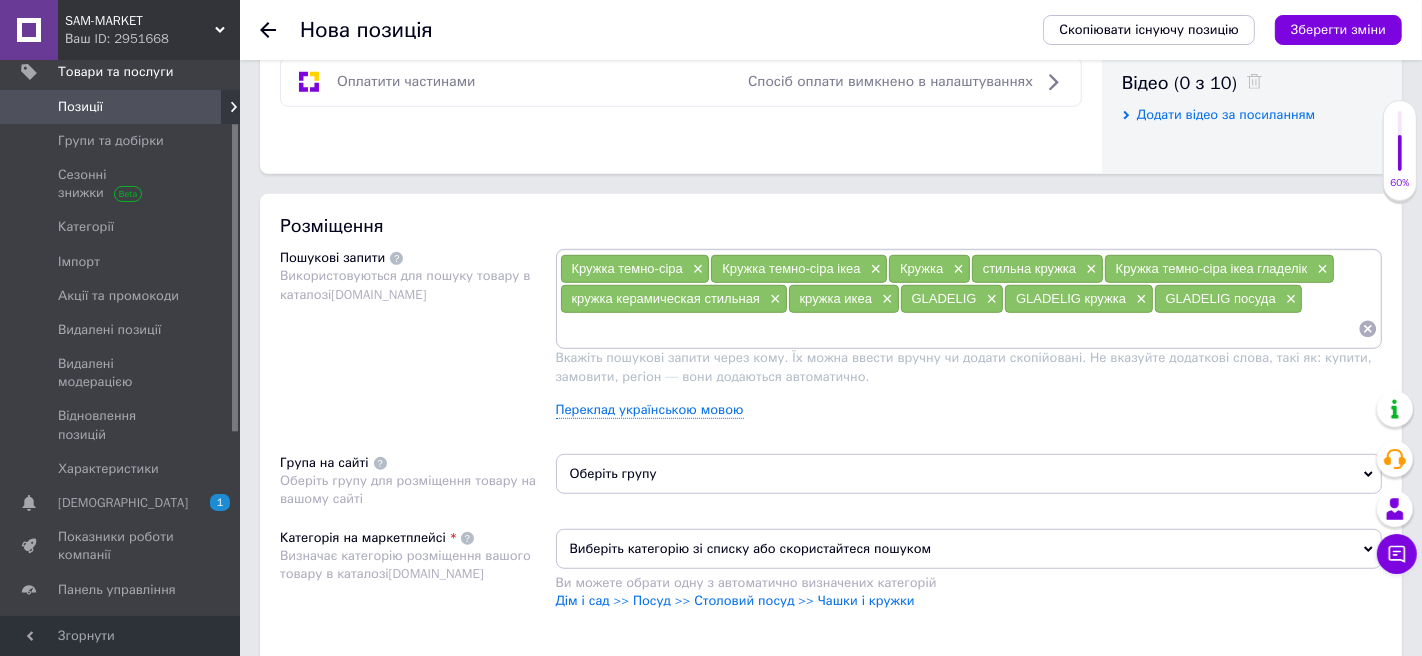 click at bounding box center [959, 329] 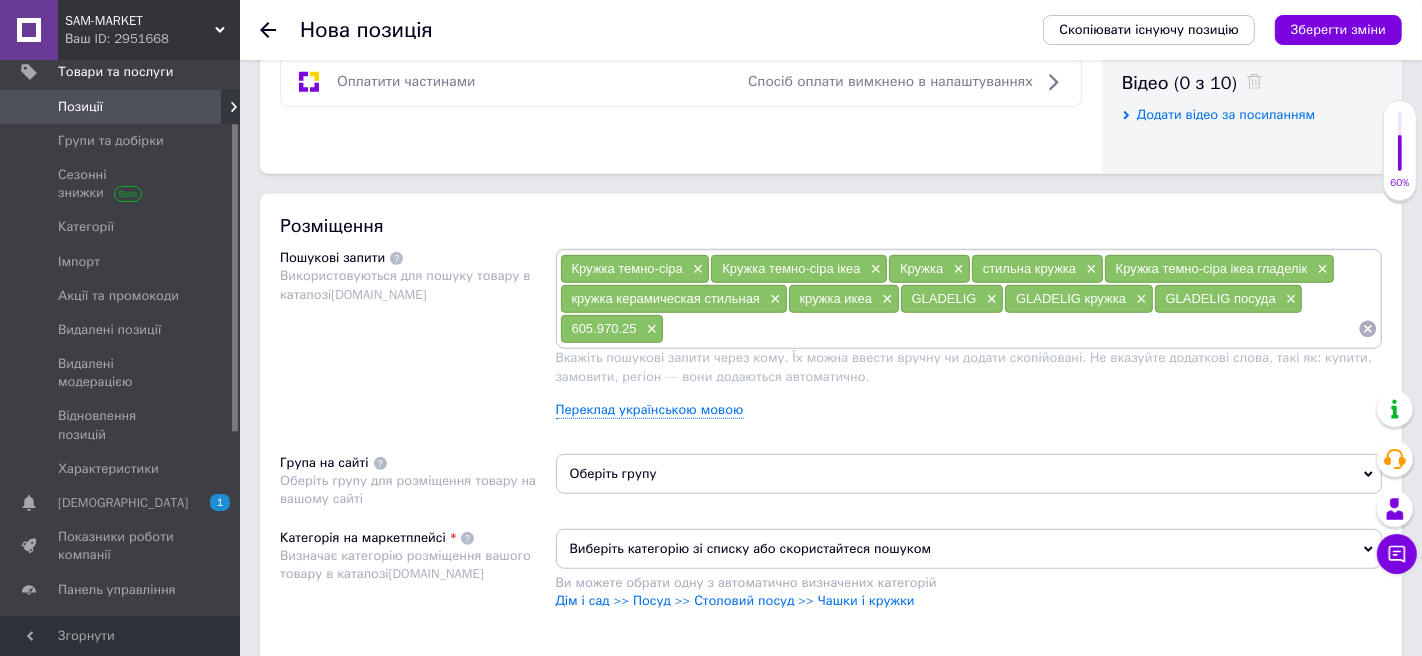 paste on "605.970.25" 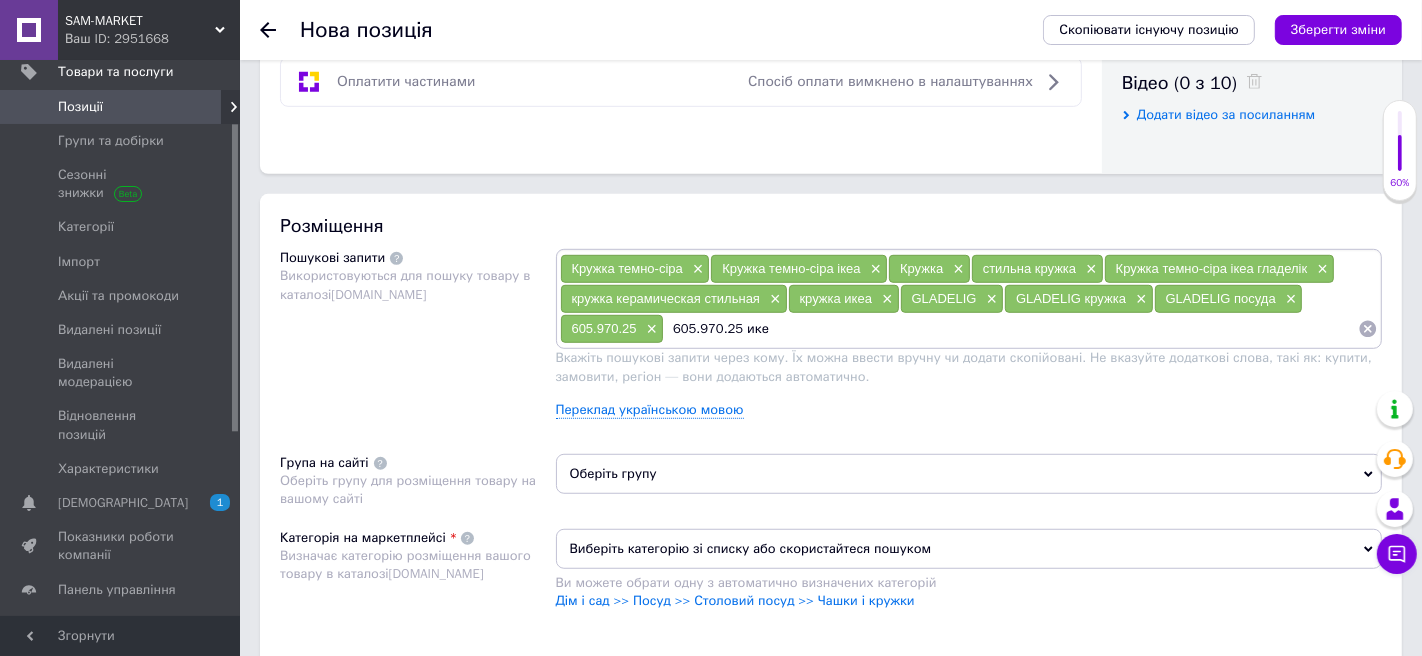 type on "605.970.25 икеа" 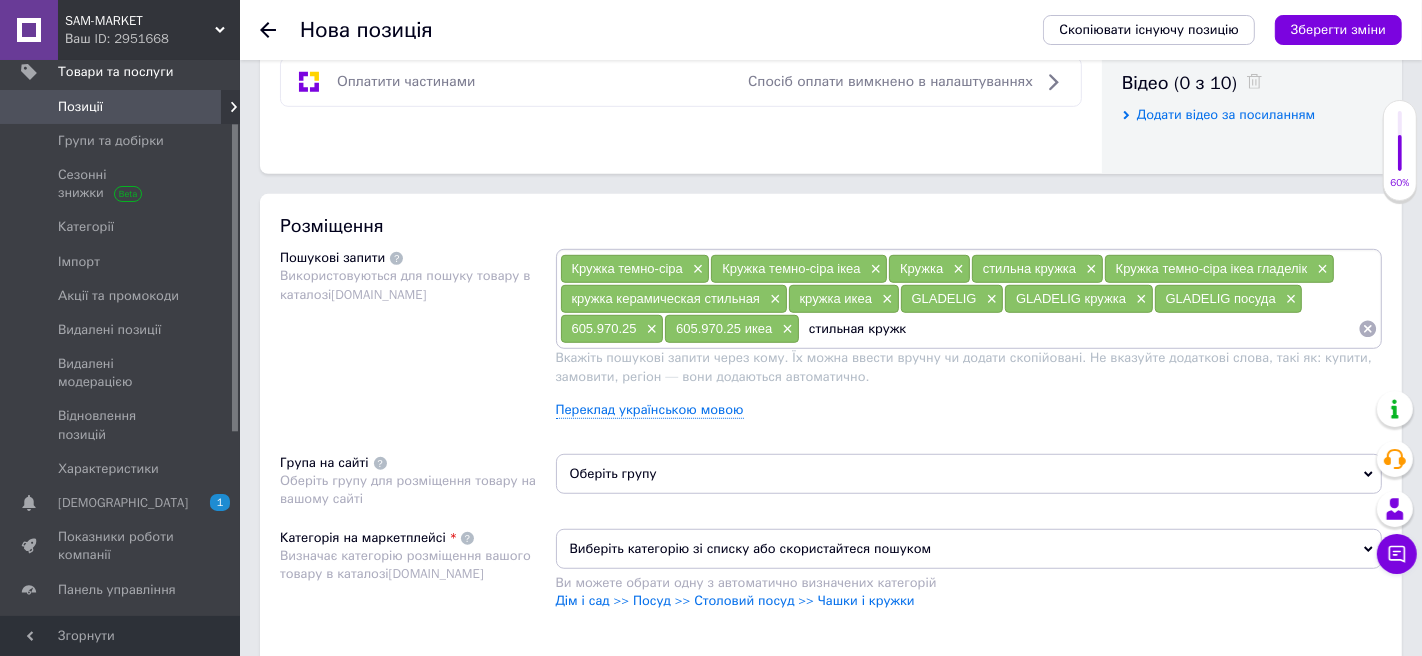 type on "стильная кружка" 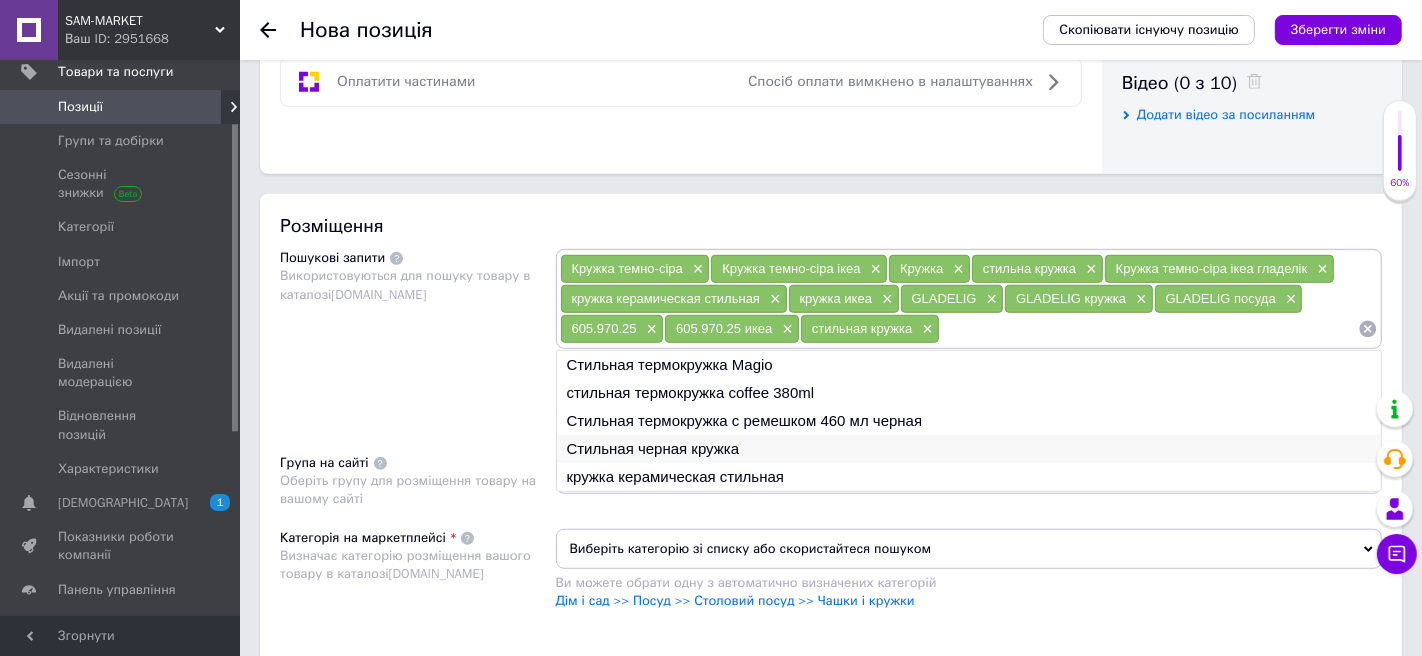 click on "Стильная черная кружка" at bounding box center (969, 449) 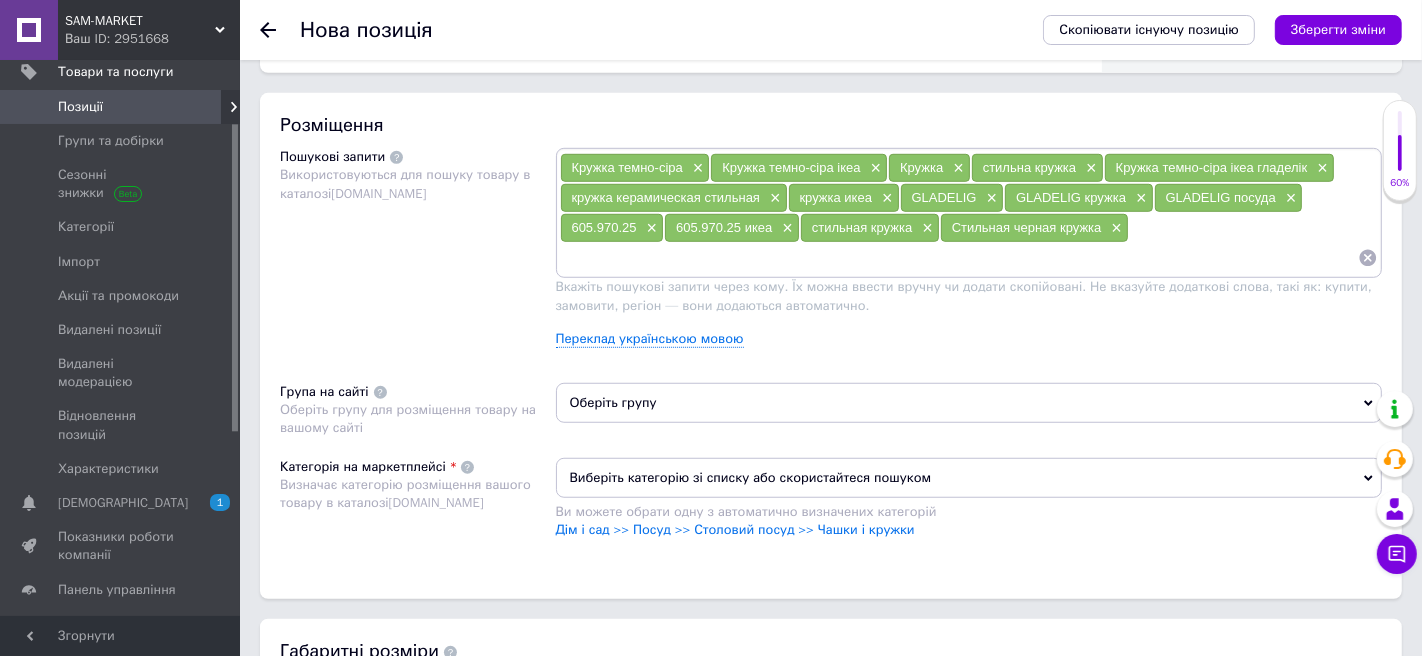 scroll, scrollTop: 1124, scrollLeft: 0, axis: vertical 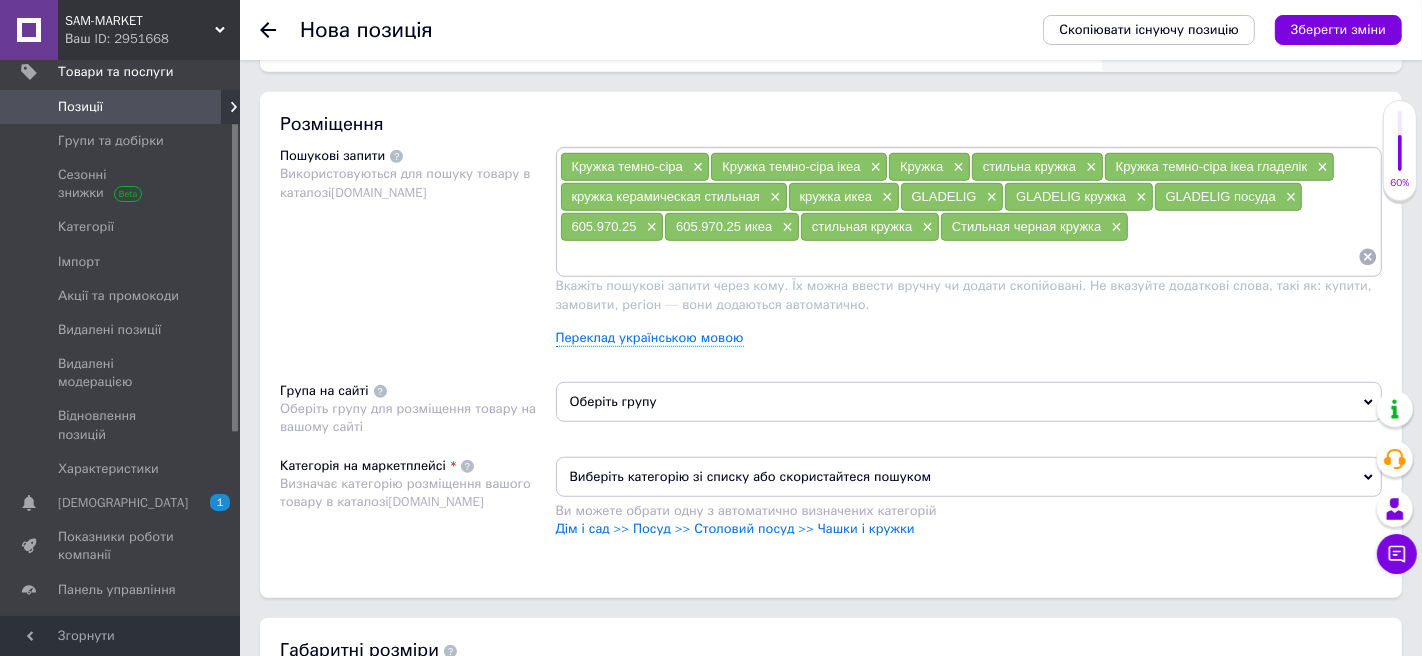 click at bounding box center [959, 257] 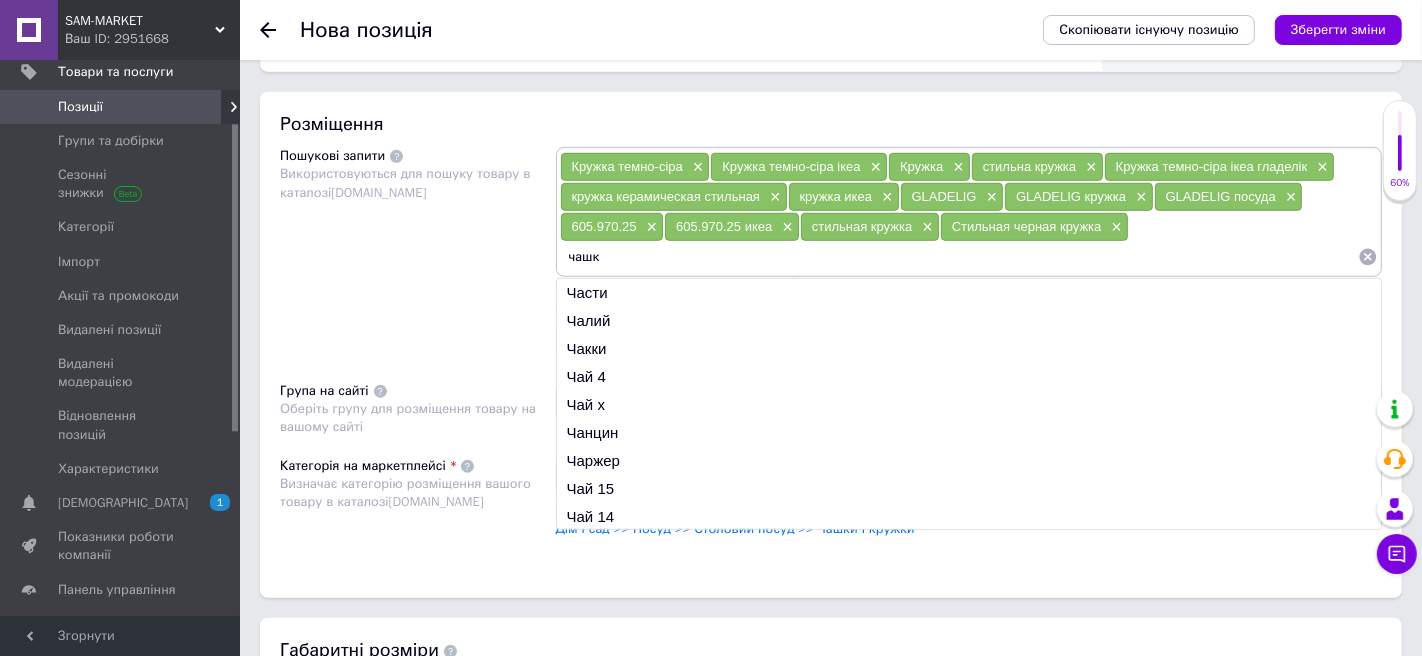 type on "чашка" 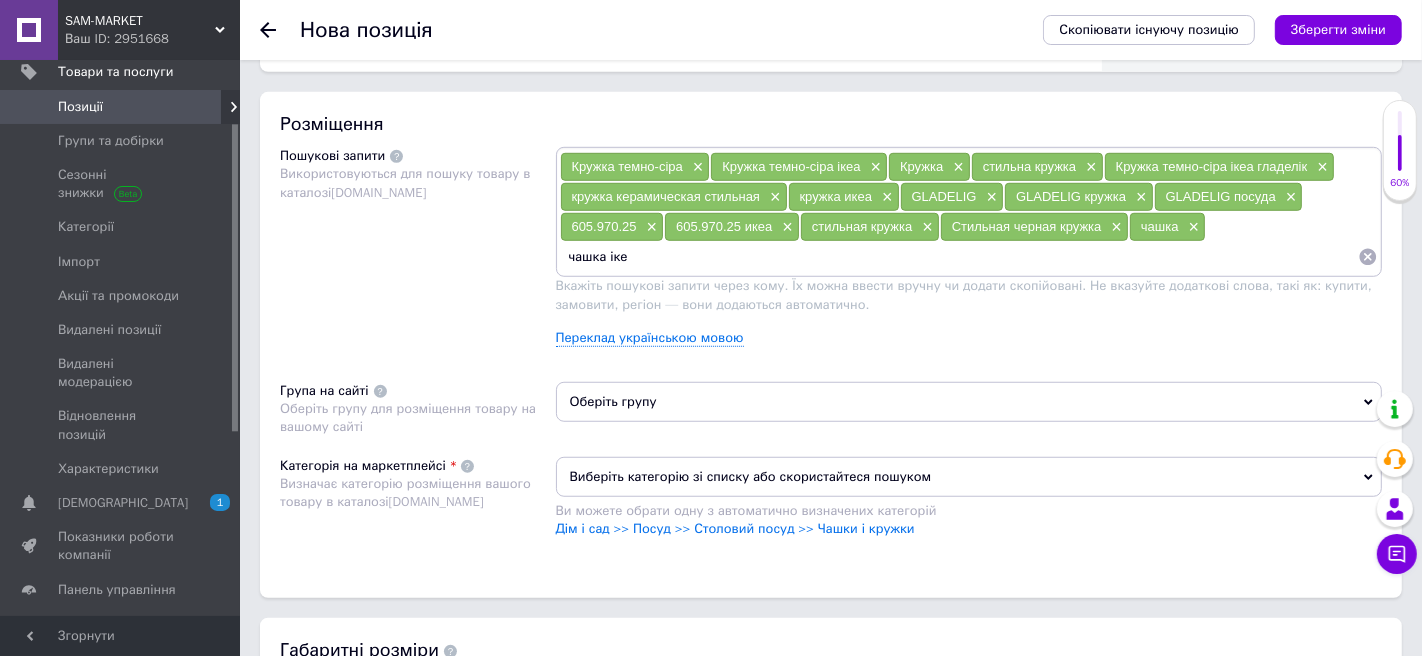 type on "чашка ікеа" 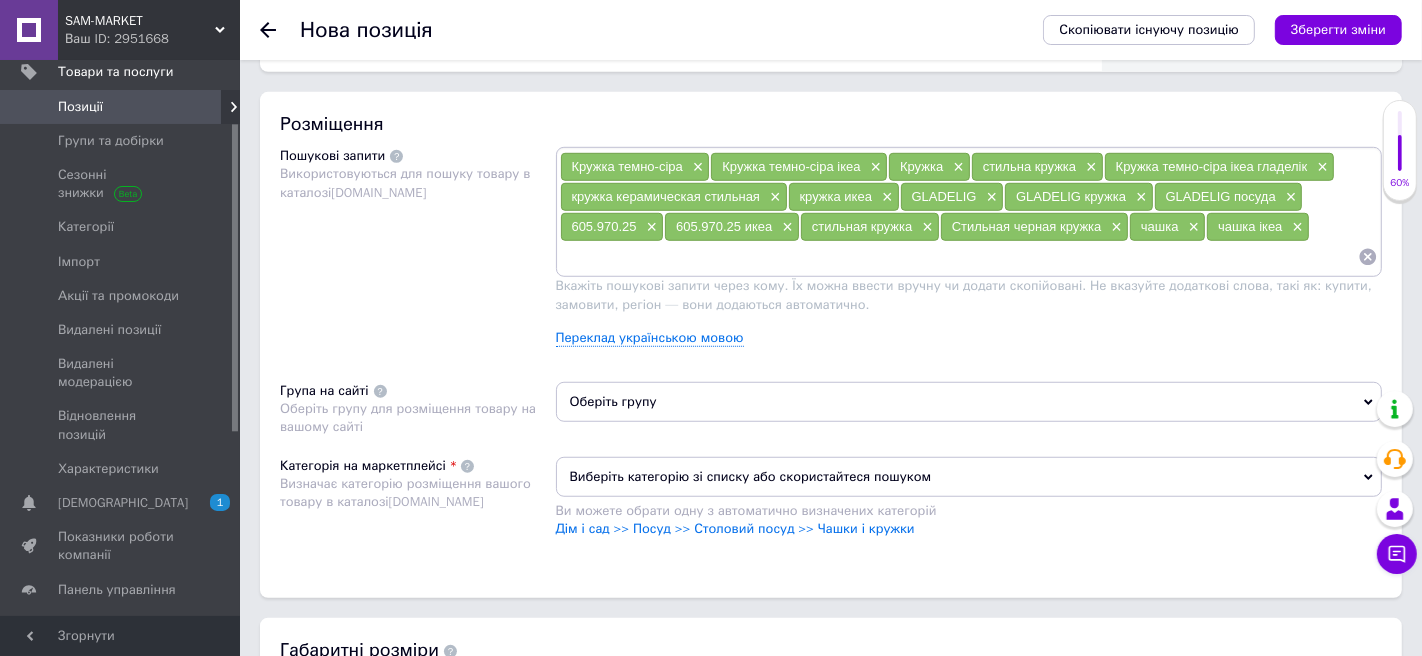 paste on "605.970.25" 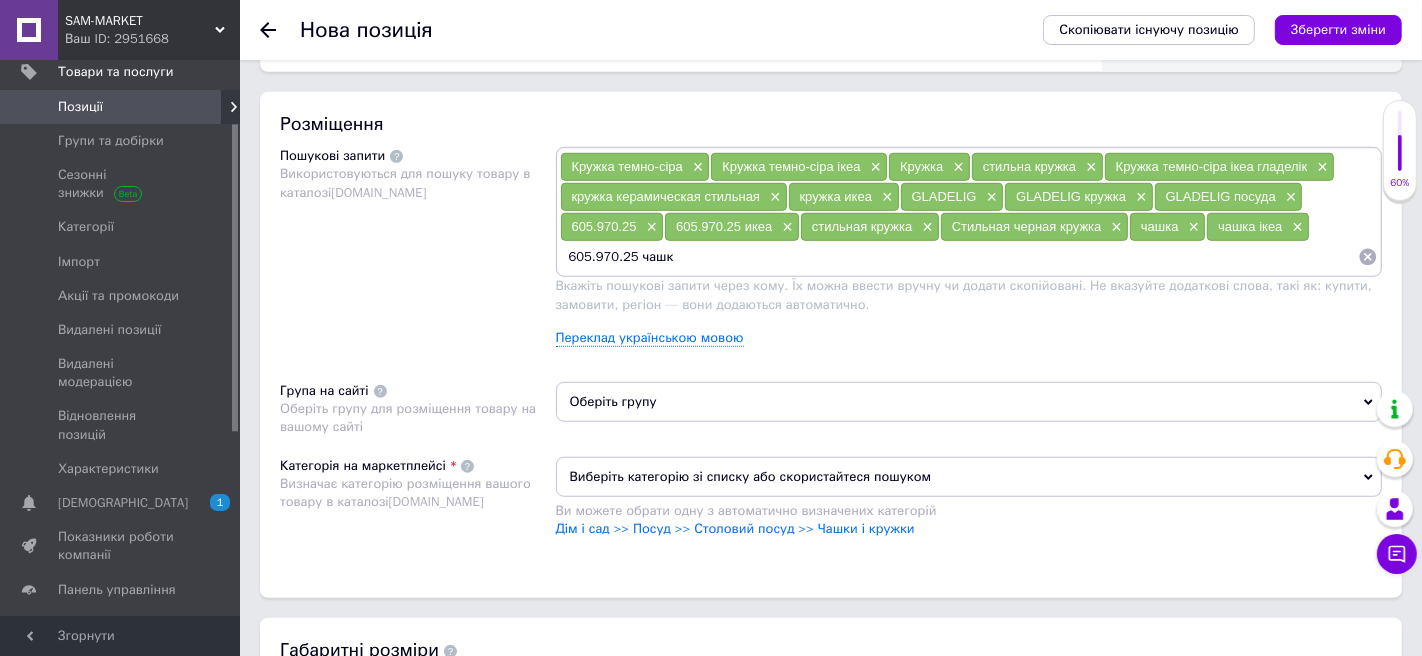 type on "605.970.25 чашка" 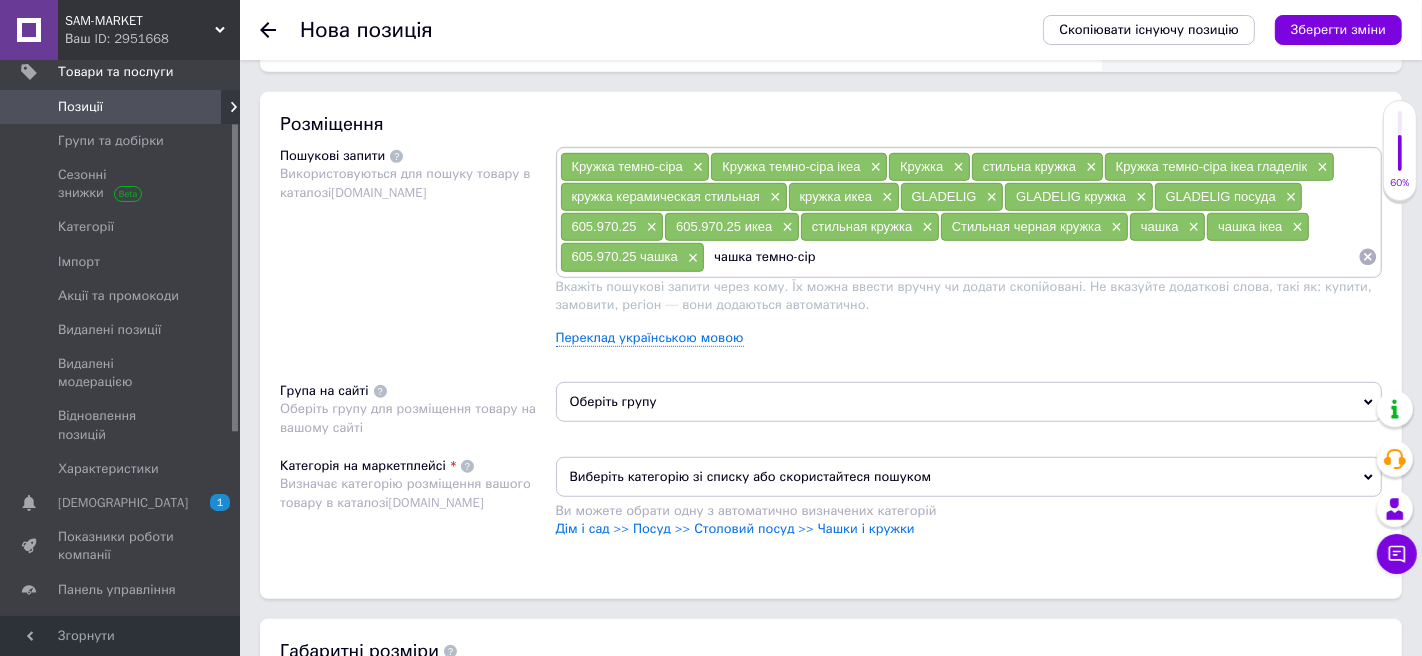 type on "чашка темно-сіра" 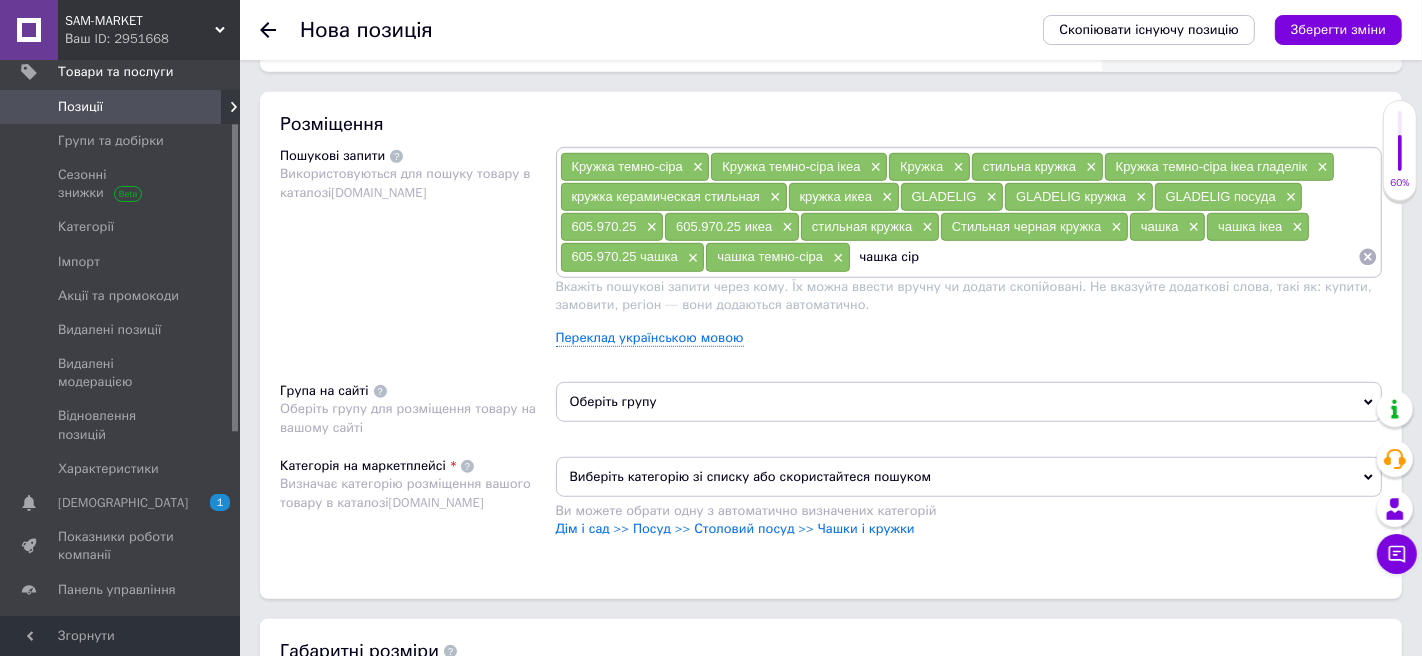 type on "чашка сіра" 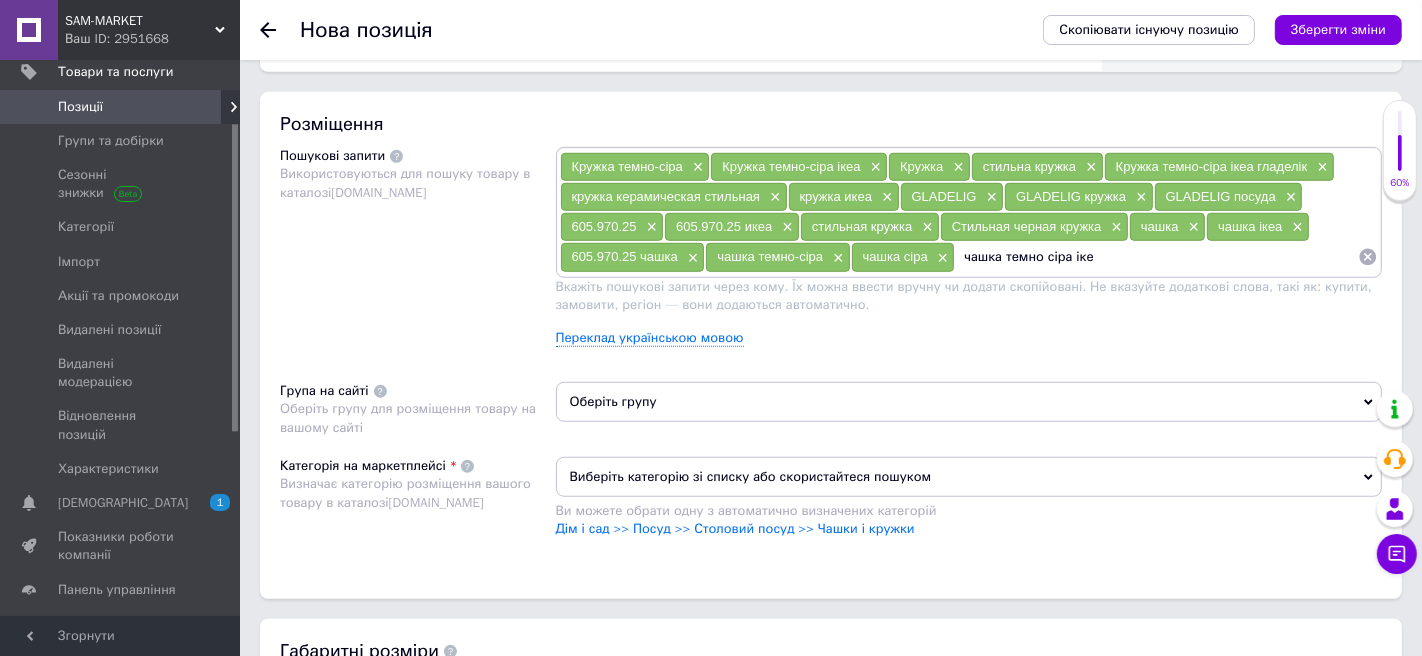 type on "чашка темно сіра ікеа" 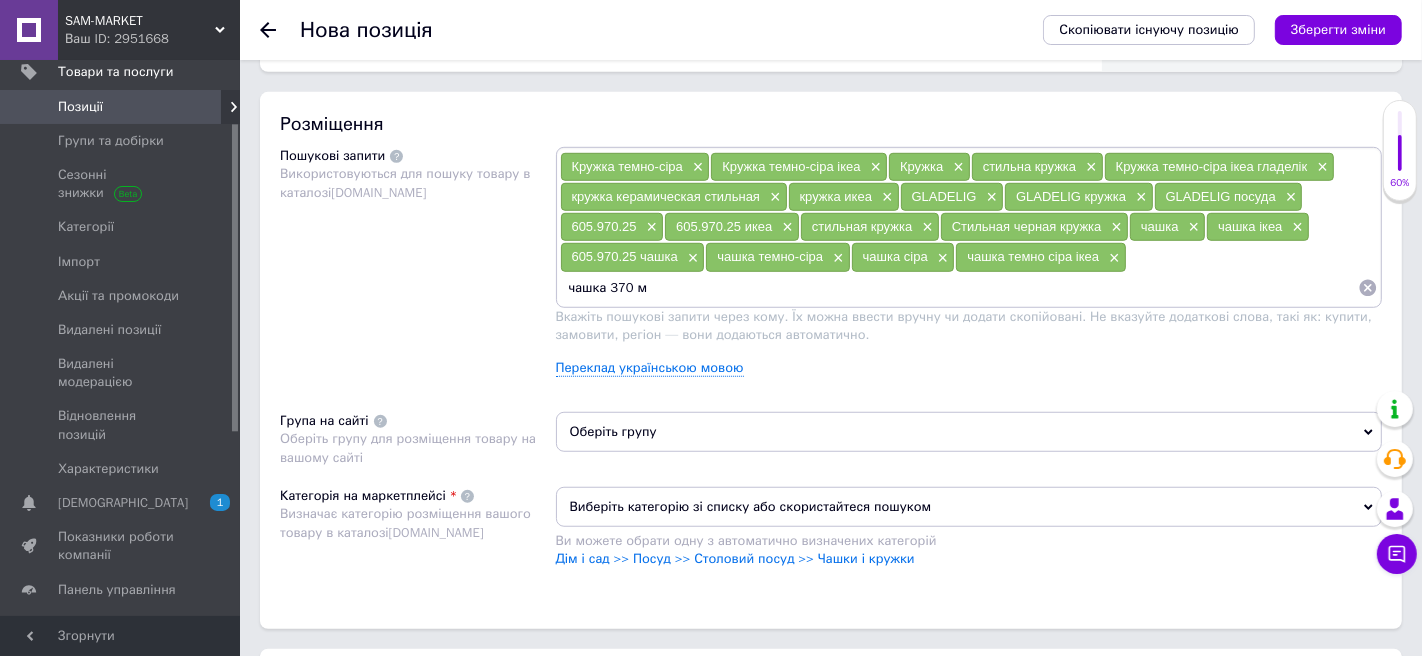 type on "чашка 370 мл" 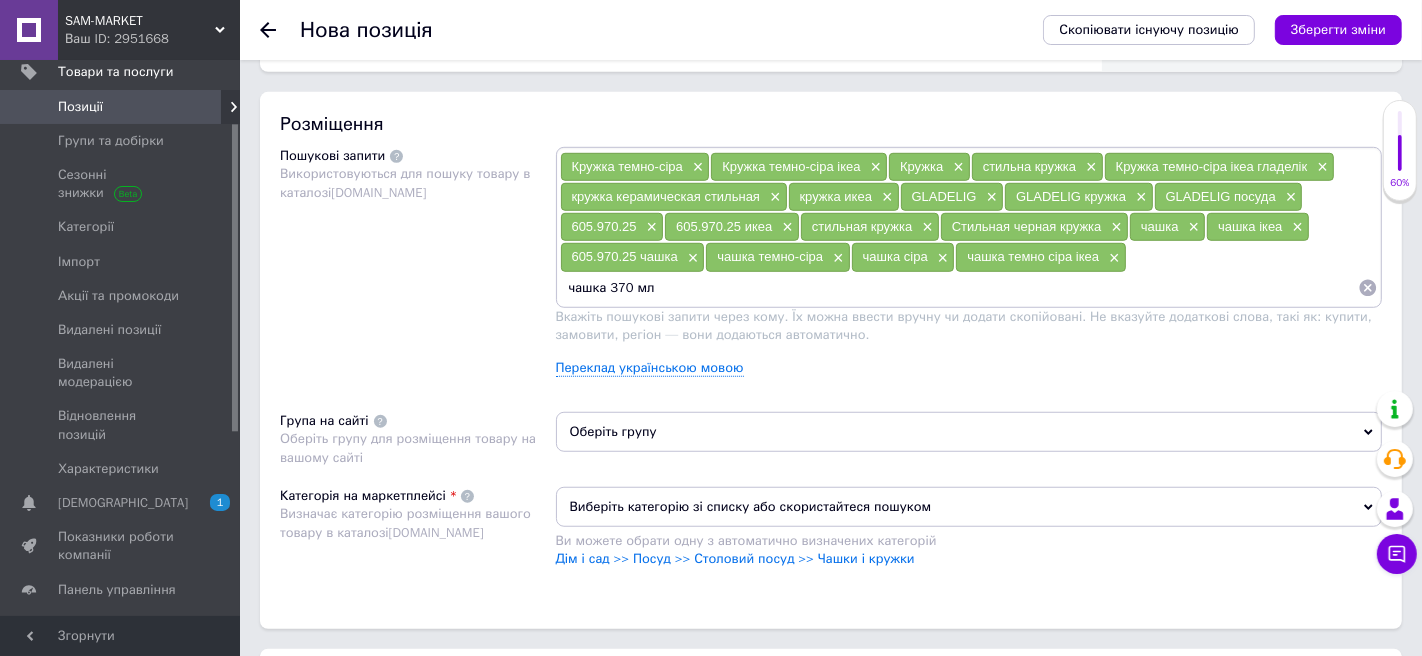 type 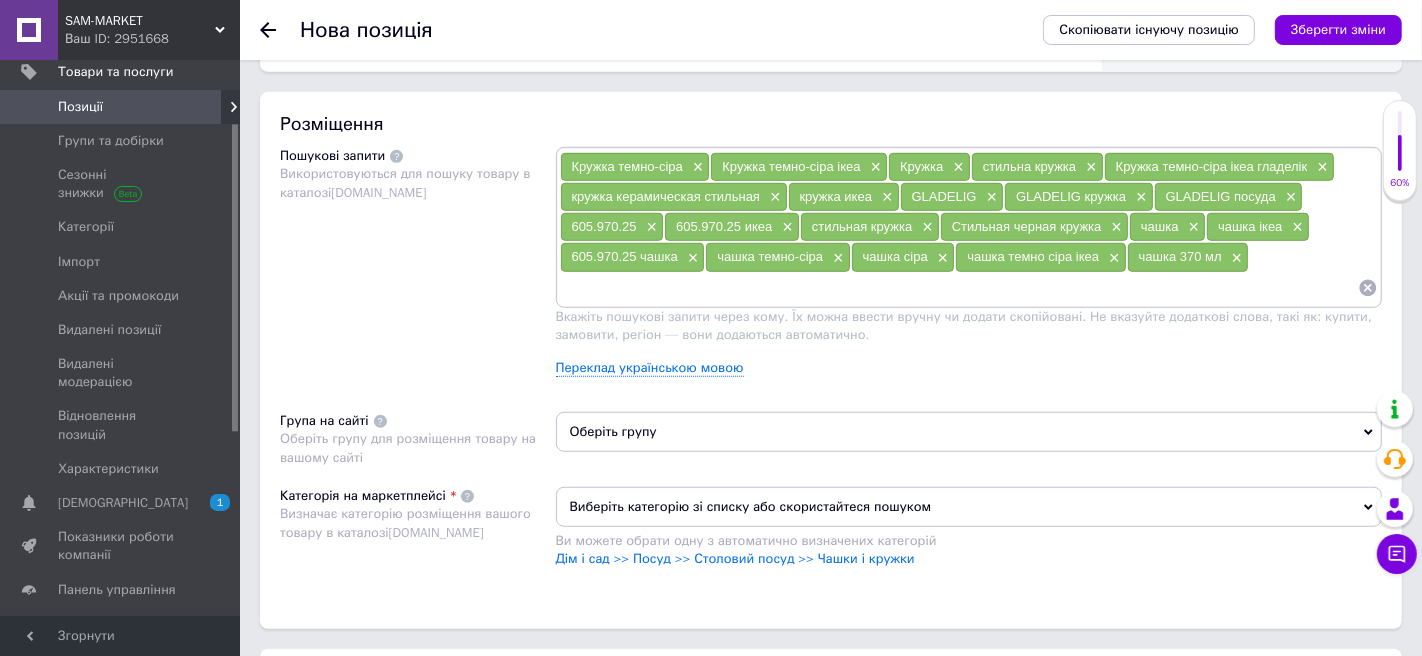 click on "Оберіть групу" at bounding box center (969, 432) 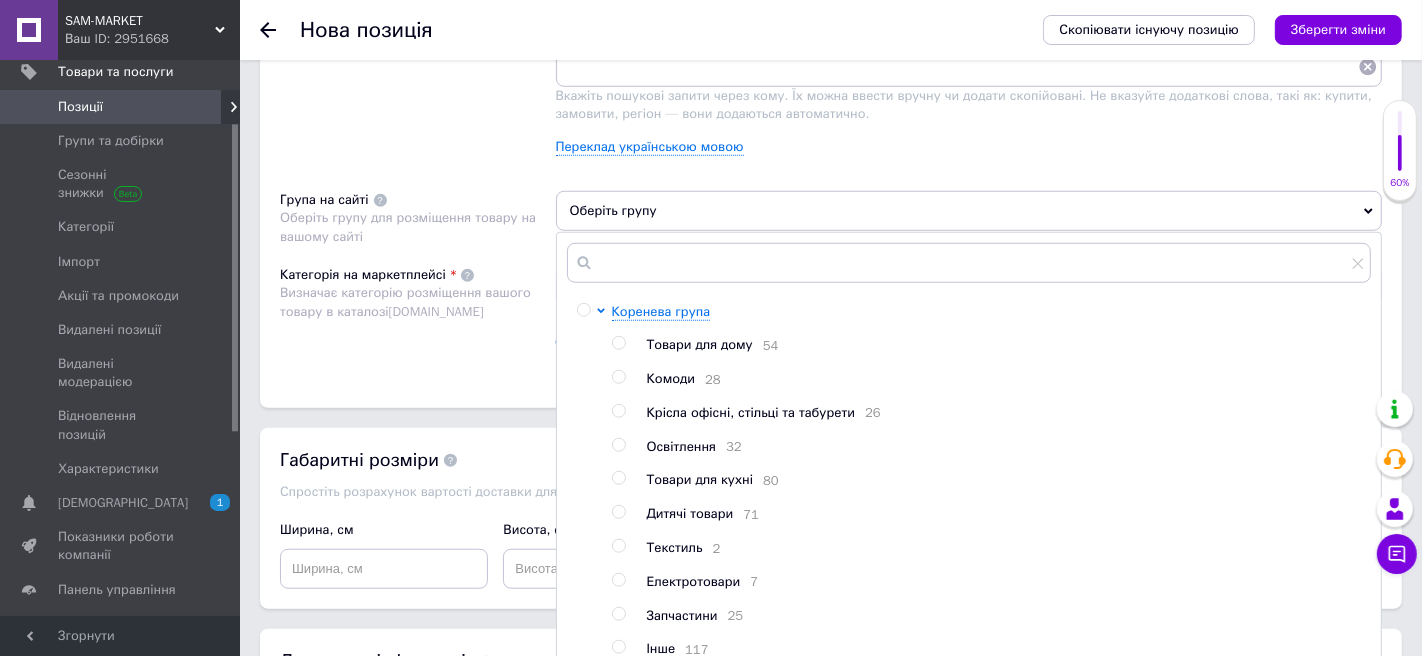scroll, scrollTop: 1343, scrollLeft: 0, axis: vertical 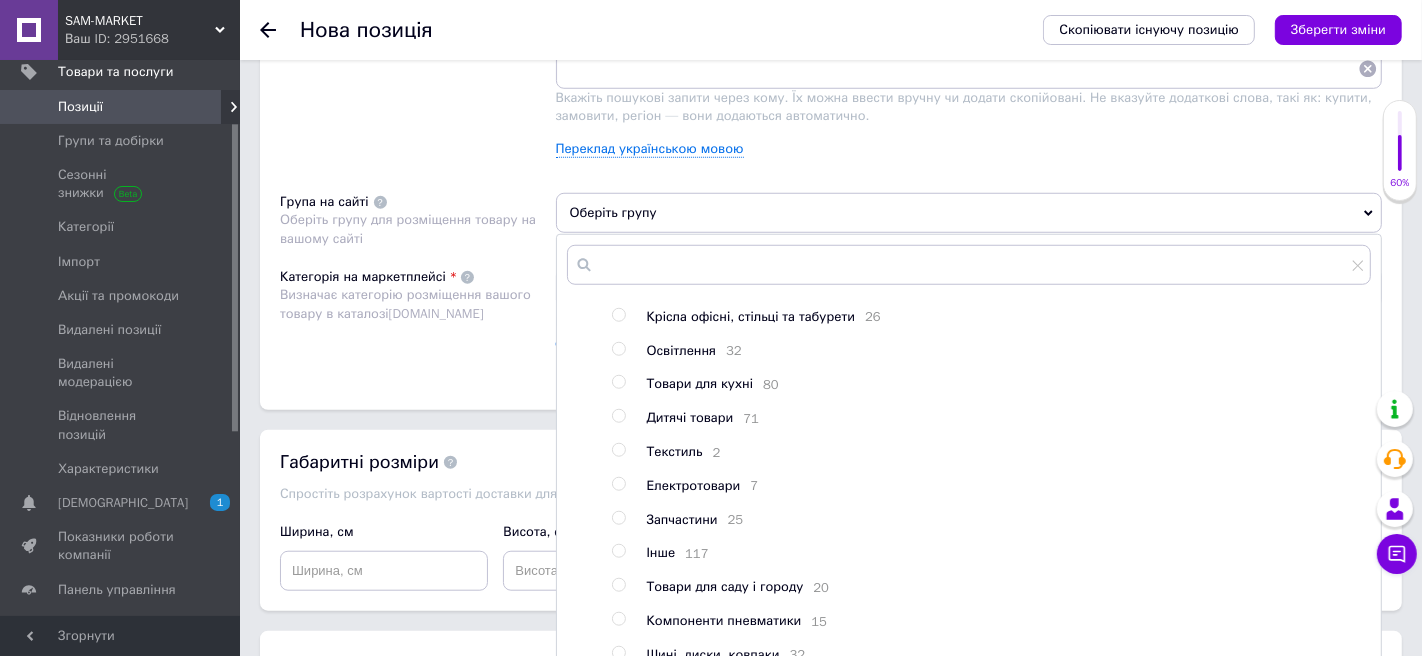 click at bounding box center [618, 382] 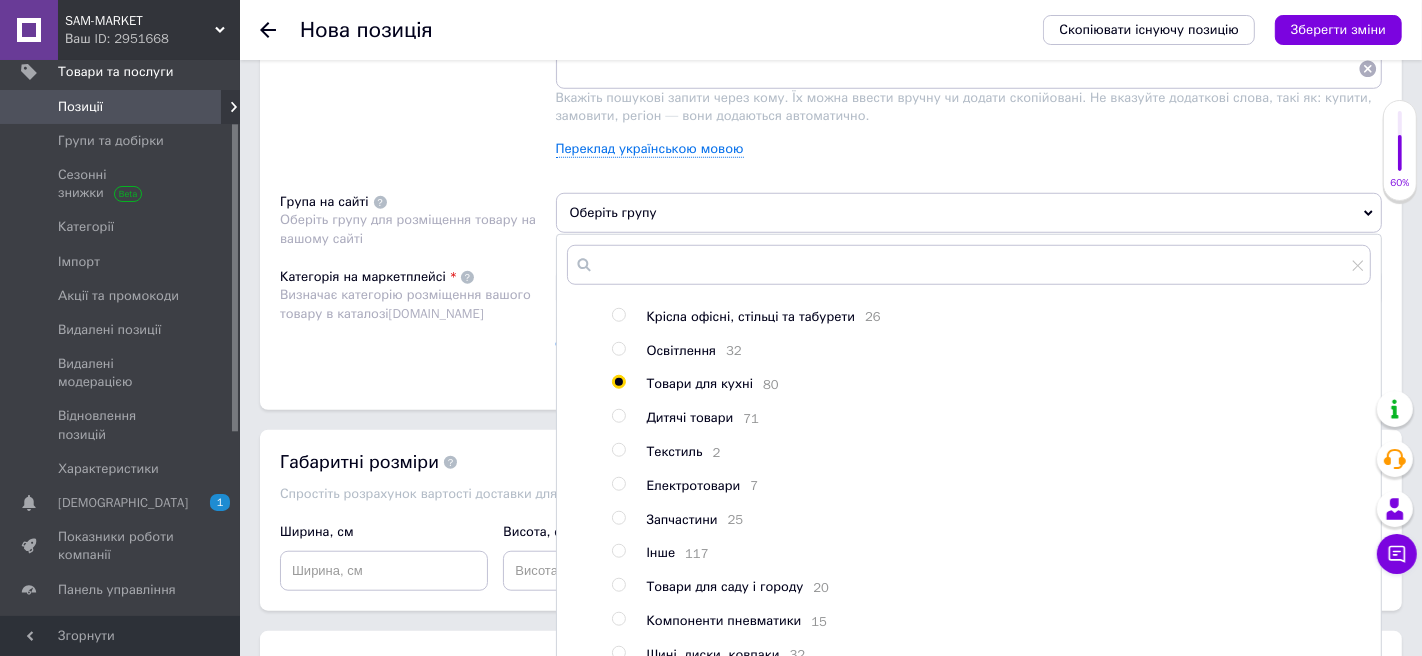 radio on "true" 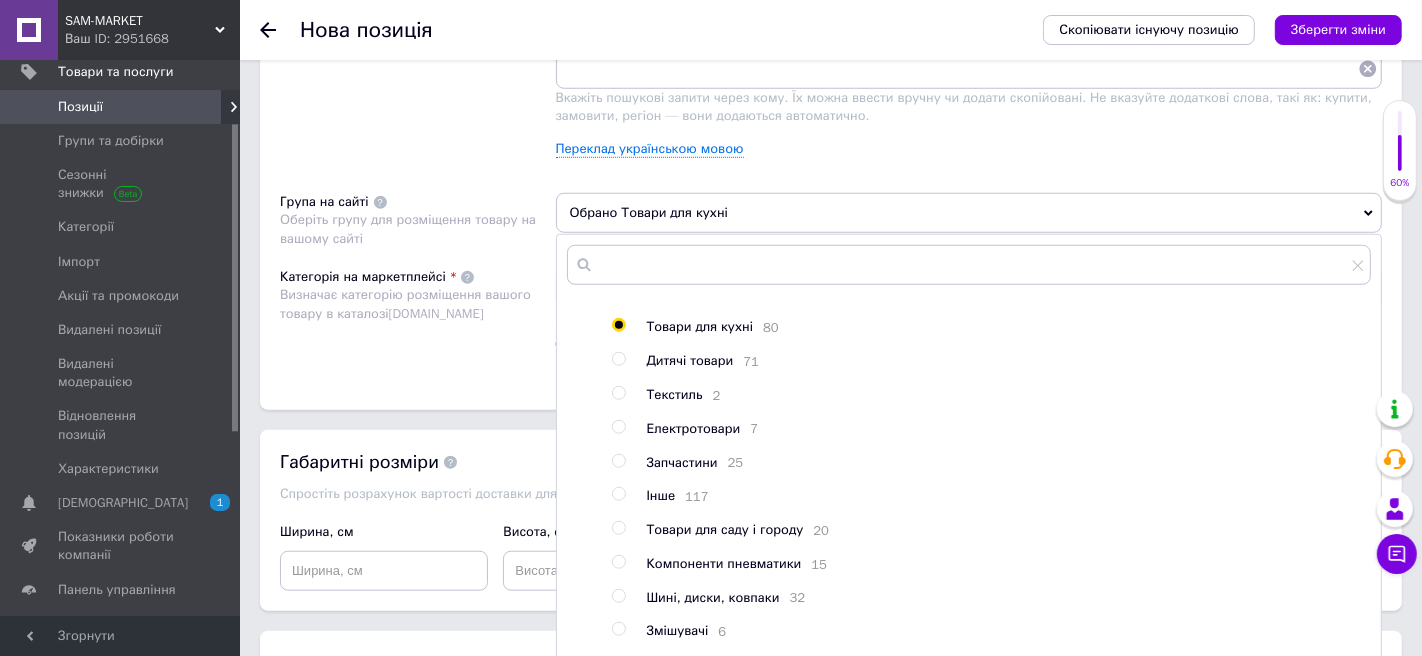 scroll, scrollTop: 166, scrollLeft: 0, axis: vertical 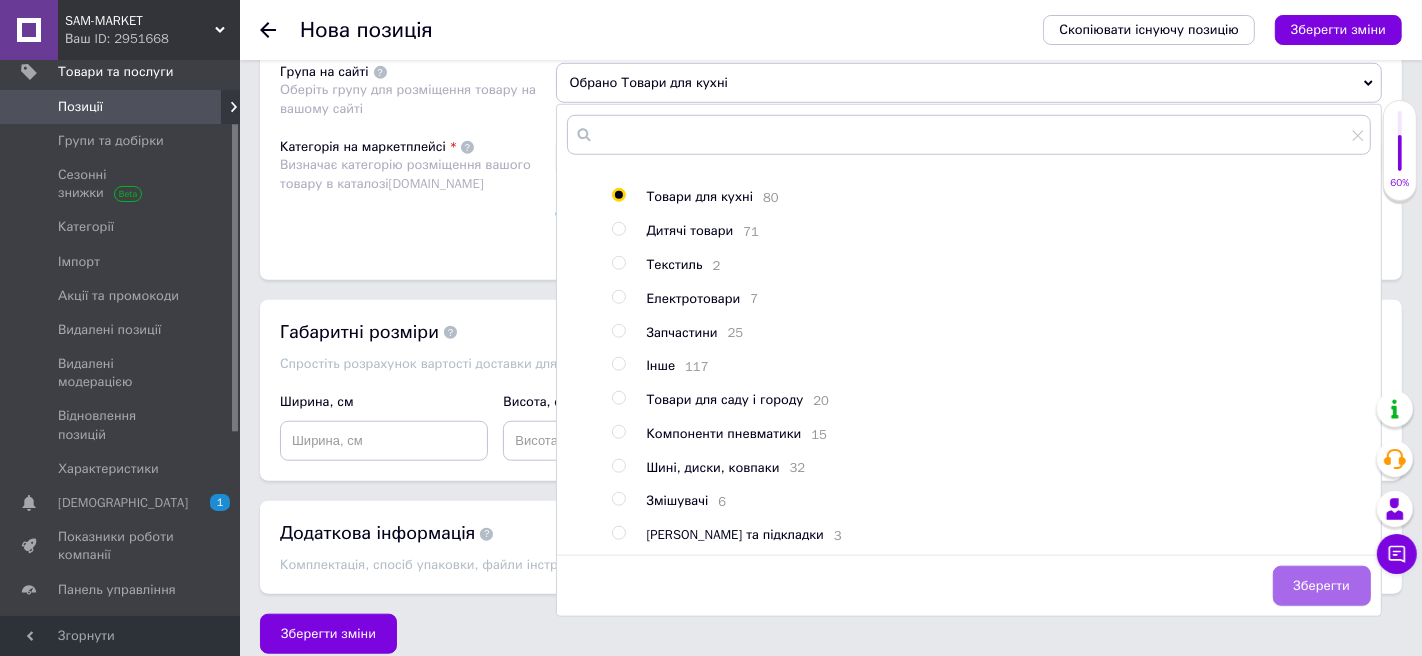 click on "Зберегти" at bounding box center [1322, 586] 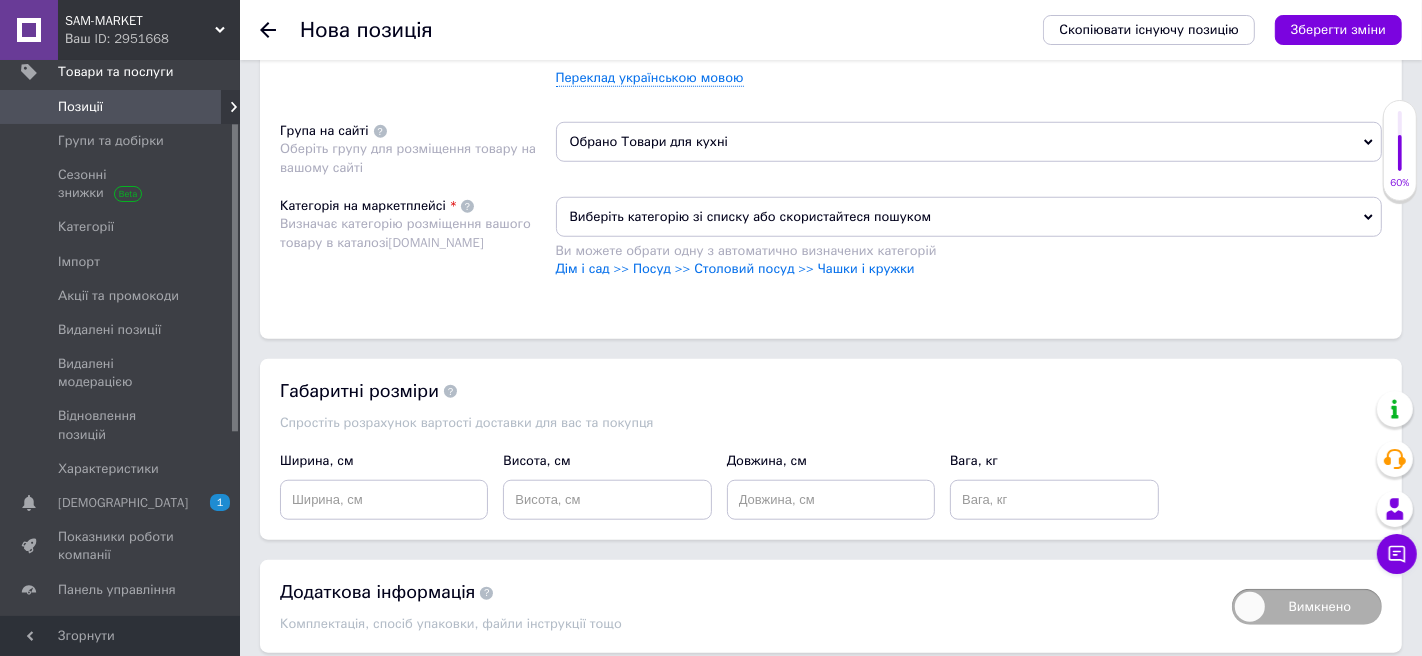 scroll, scrollTop: 1394, scrollLeft: 0, axis: vertical 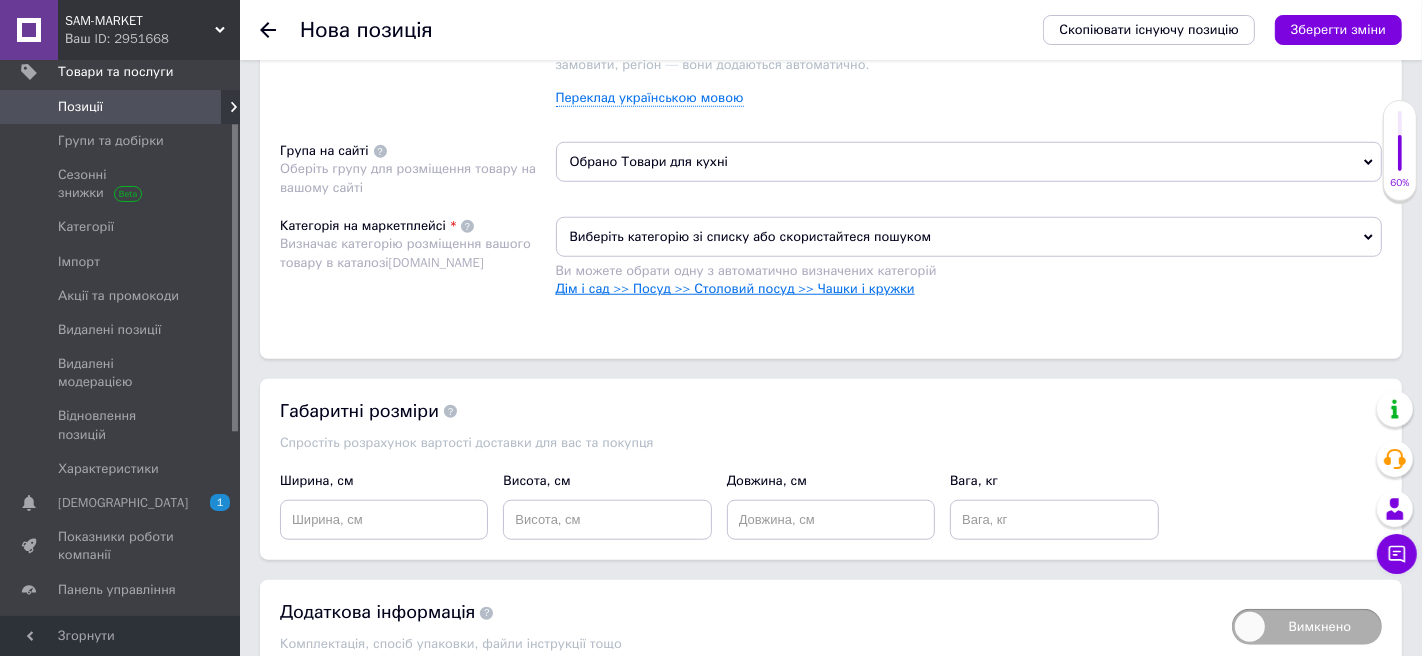 click on "Дім і сад >> Посуд >> Столовий посуд >> Чашки і кружки" at bounding box center [735, 288] 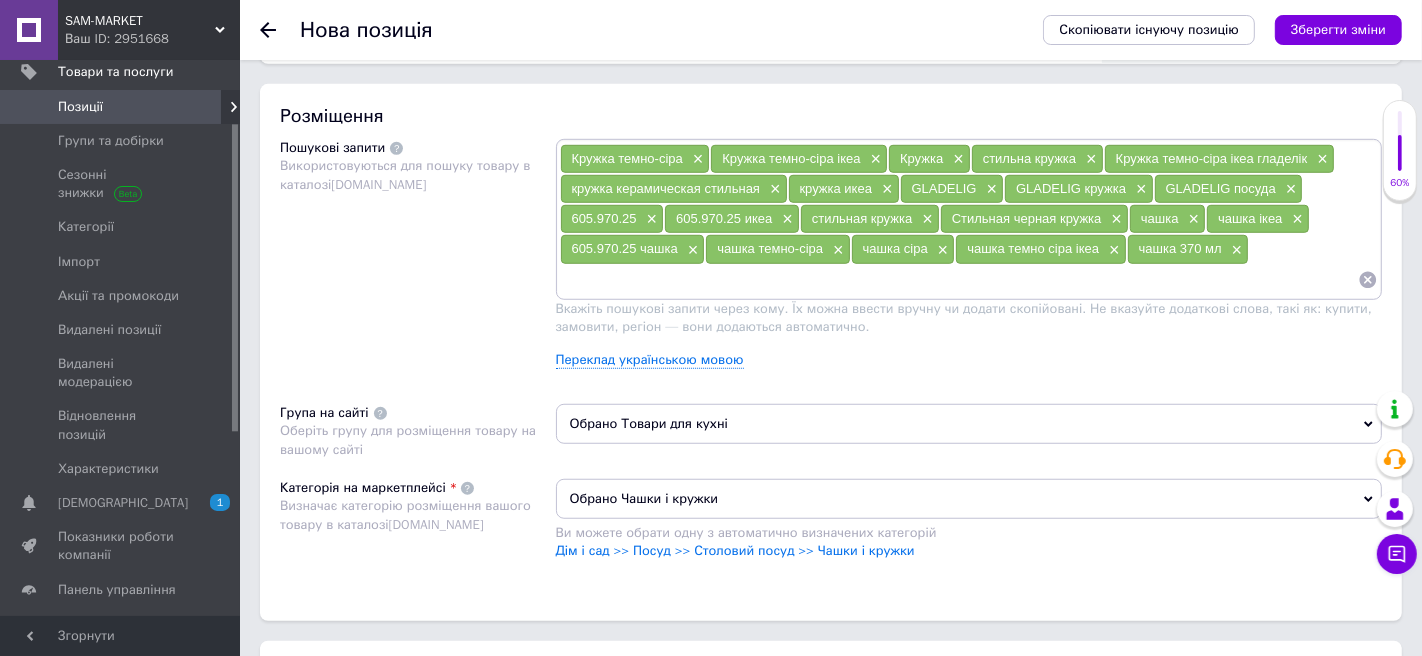 scroll, scrollTop: 988, scrollLeft: 0, axis: vertical 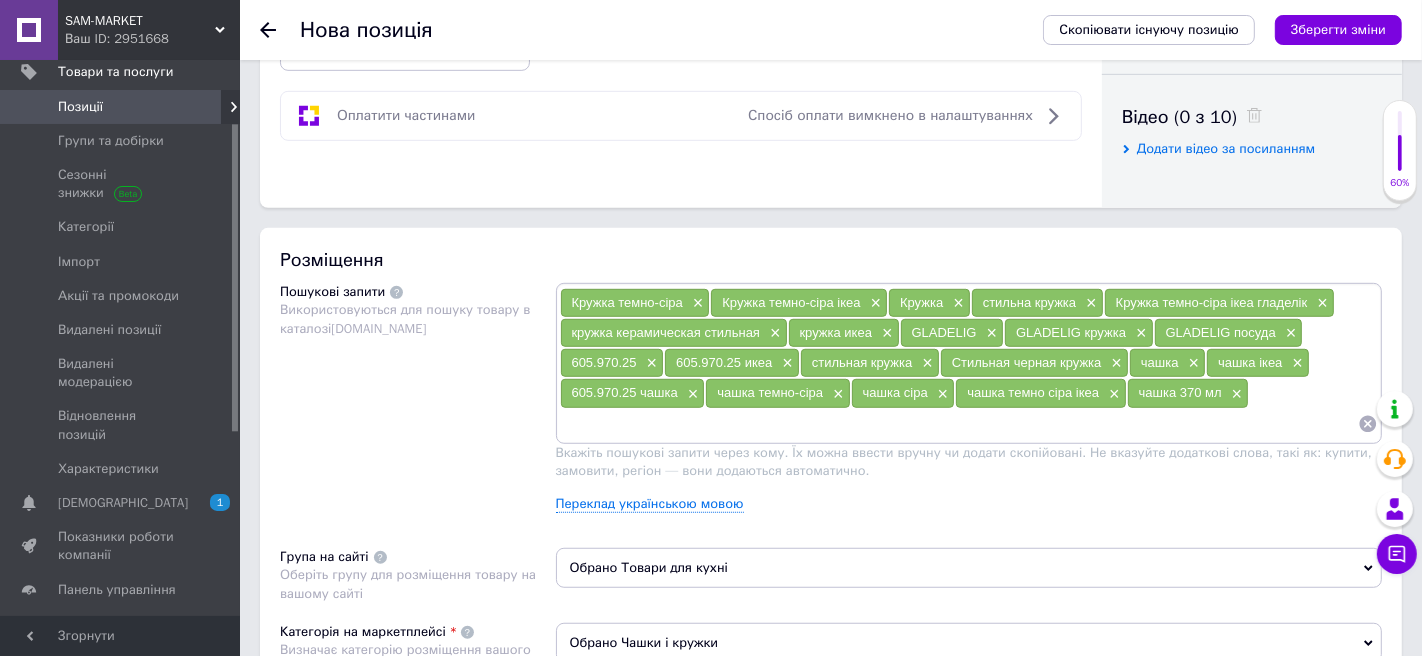 click on "Вкажіть пошукові запити через кому. Їх можна ввести вручну чи додати скопійовані. Не вказуйте додаткові слова, такі як: купити, замовити, регіон — вони додаються автоматично." at bounding box center [964, 461] 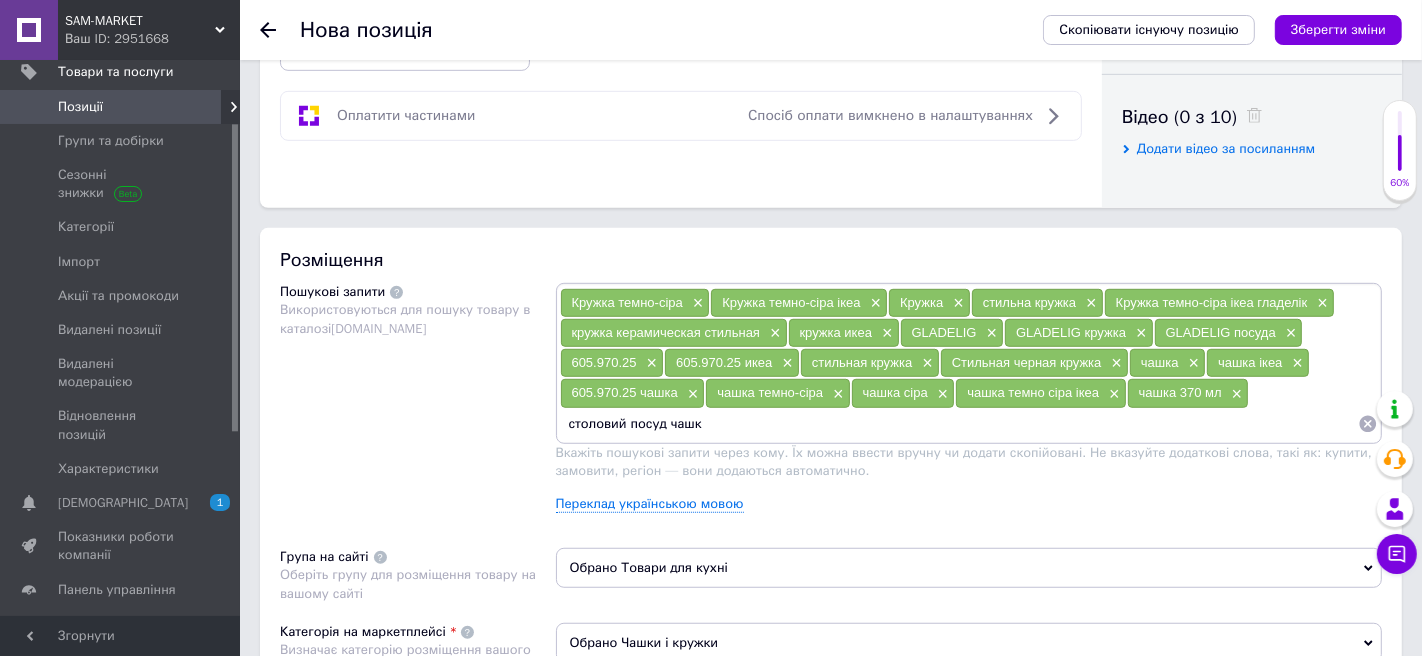 type on "столовий посуд чашка" 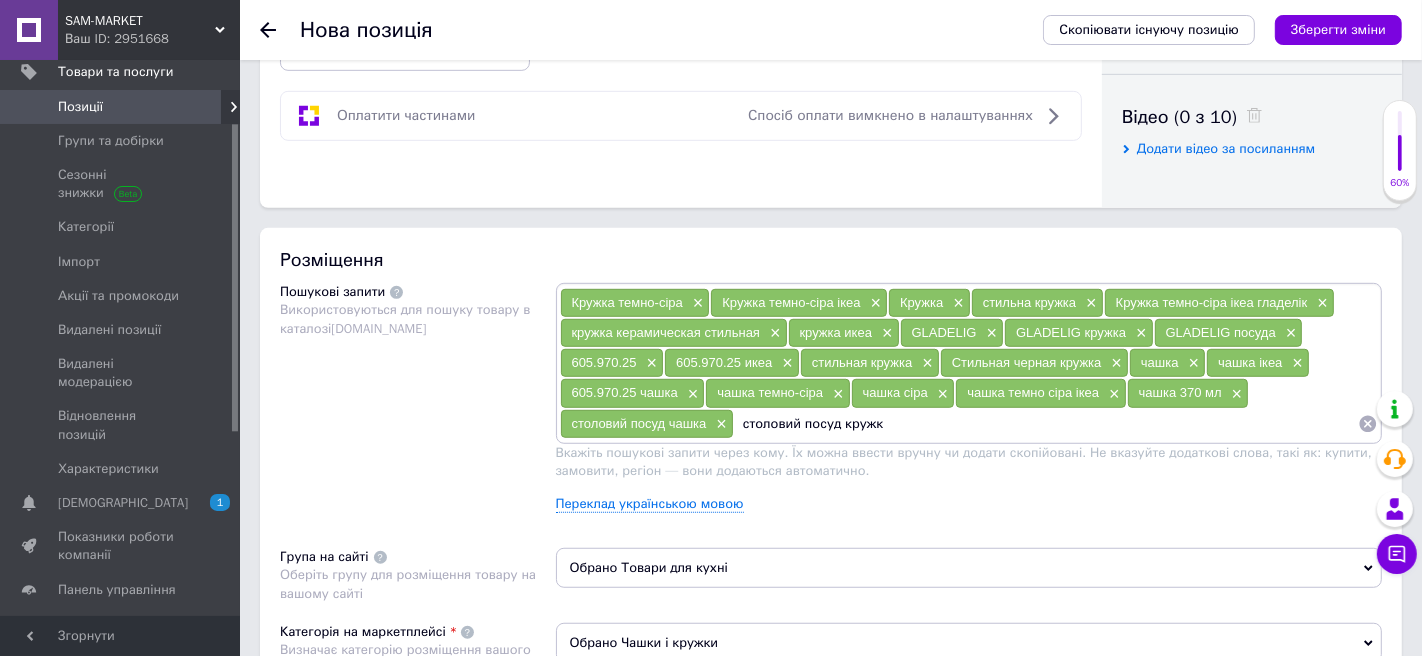 type on "столовий посуд кружка" 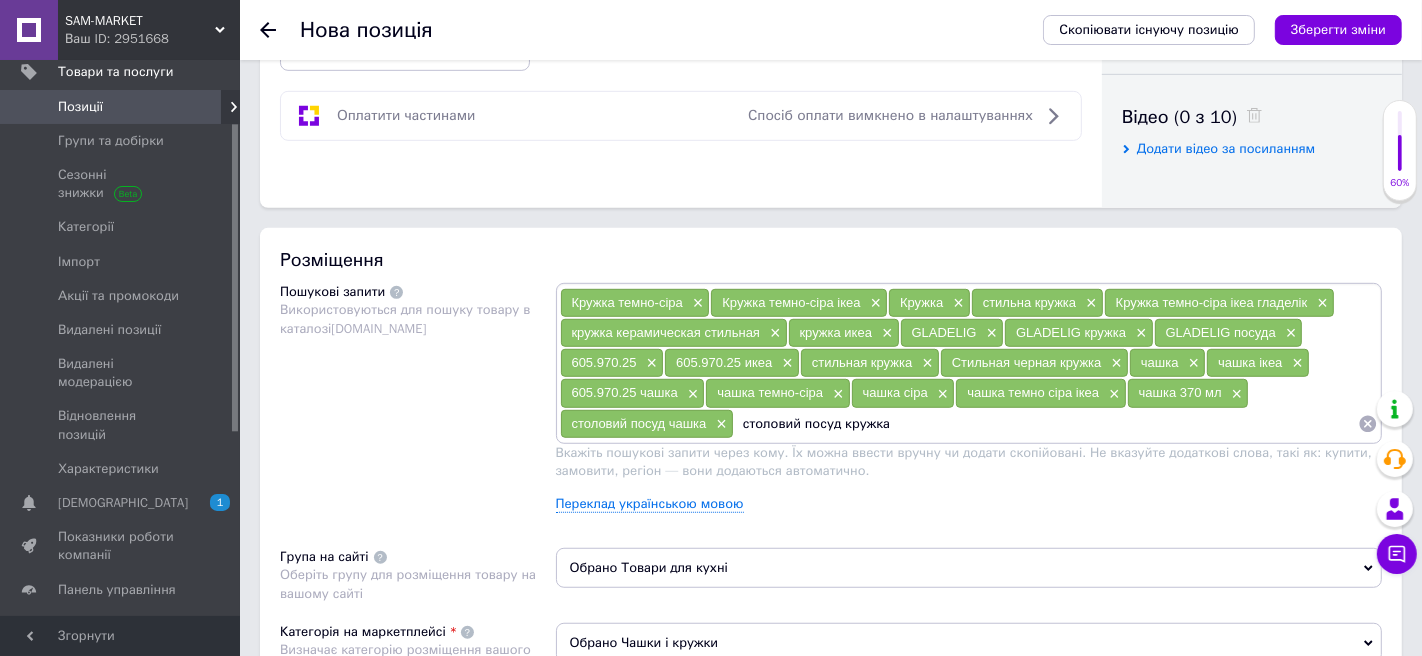 type 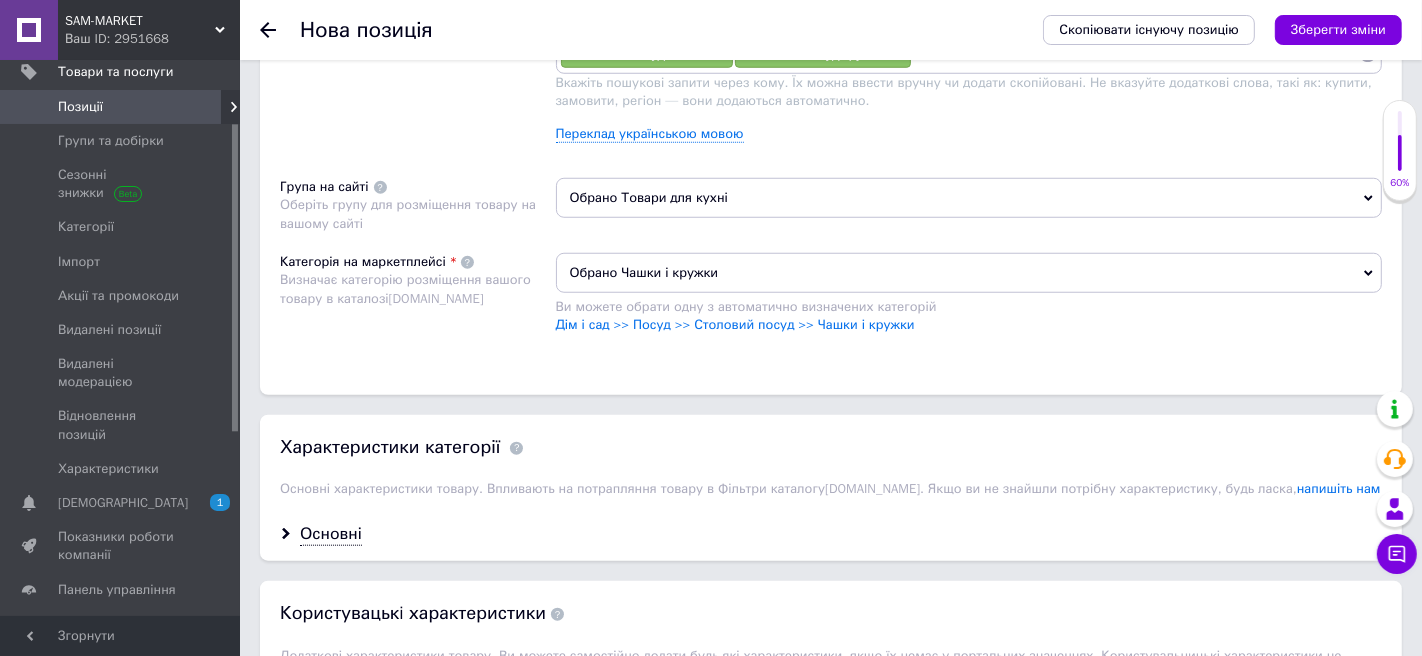 scroll, scrollTop: 1364, scrollLeft: 0, axis: vertical 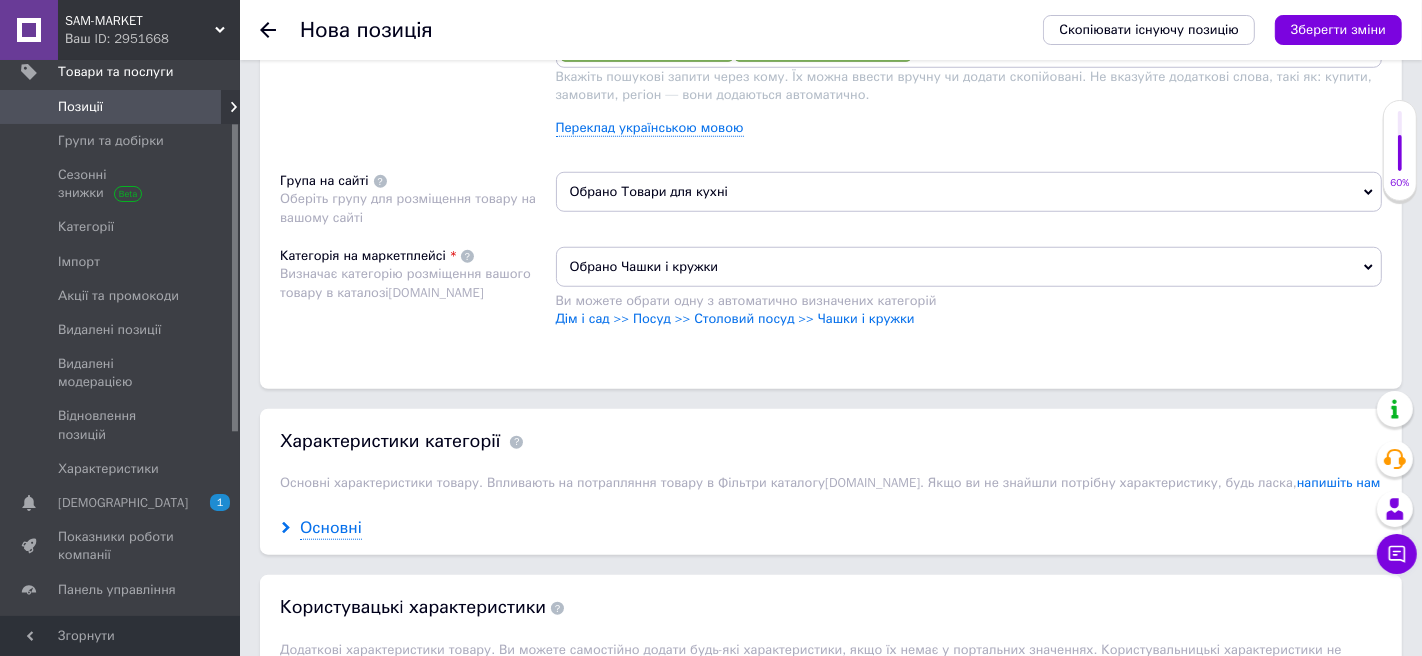 click on "Основні" at bounding box center [331, 528] 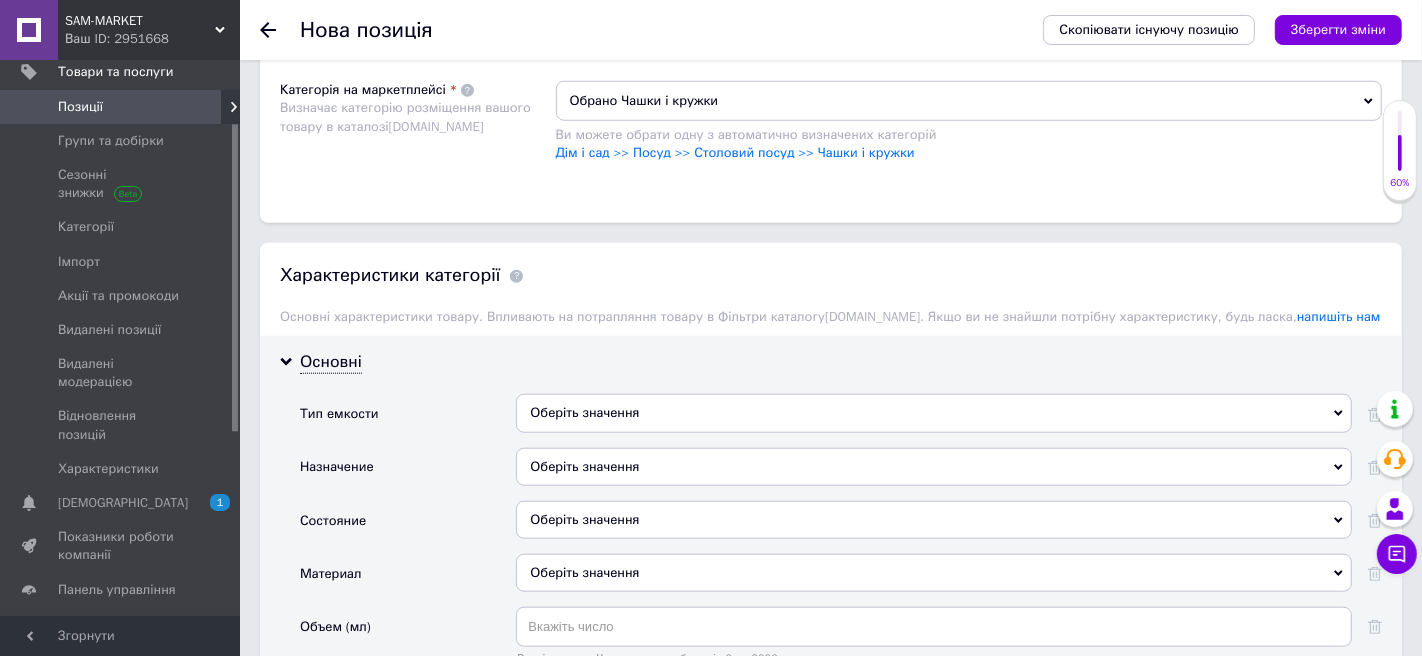 scroll, scrollTop: 1531, scrollLeft: 0, axis: vertical 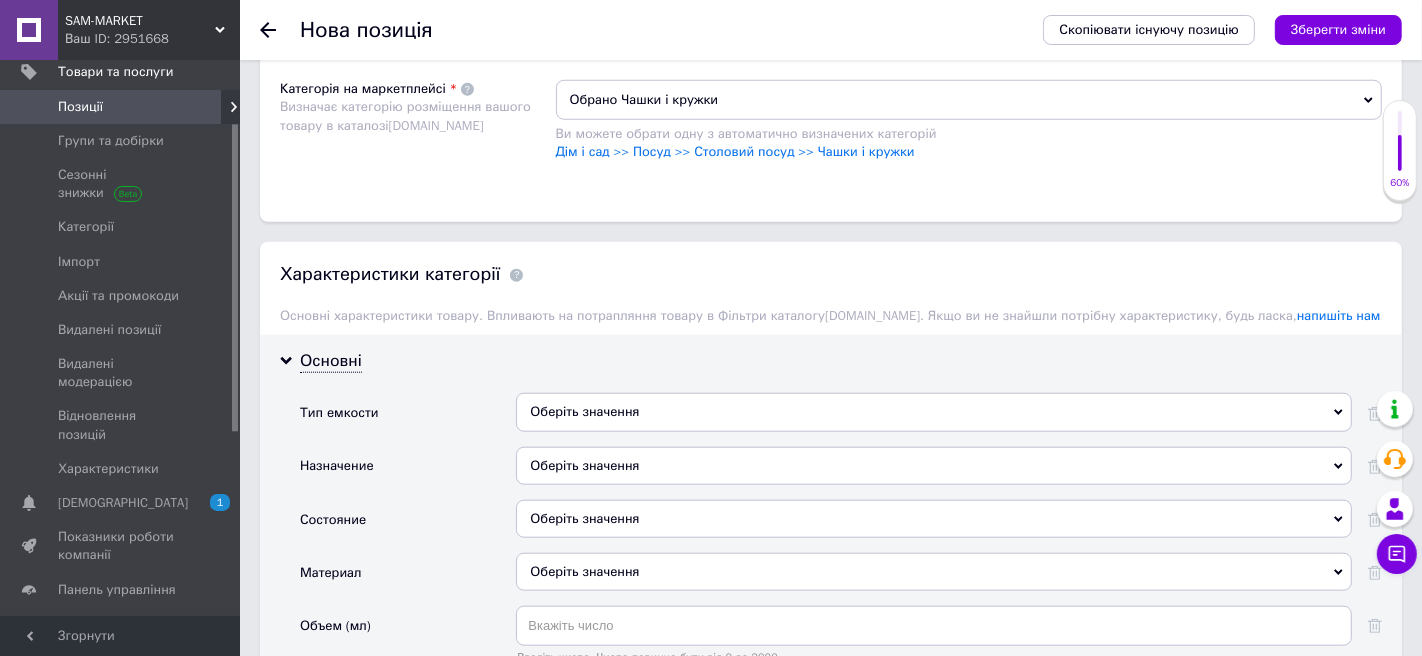 click on "Оберіть значення" at bounding box center (934, 412) 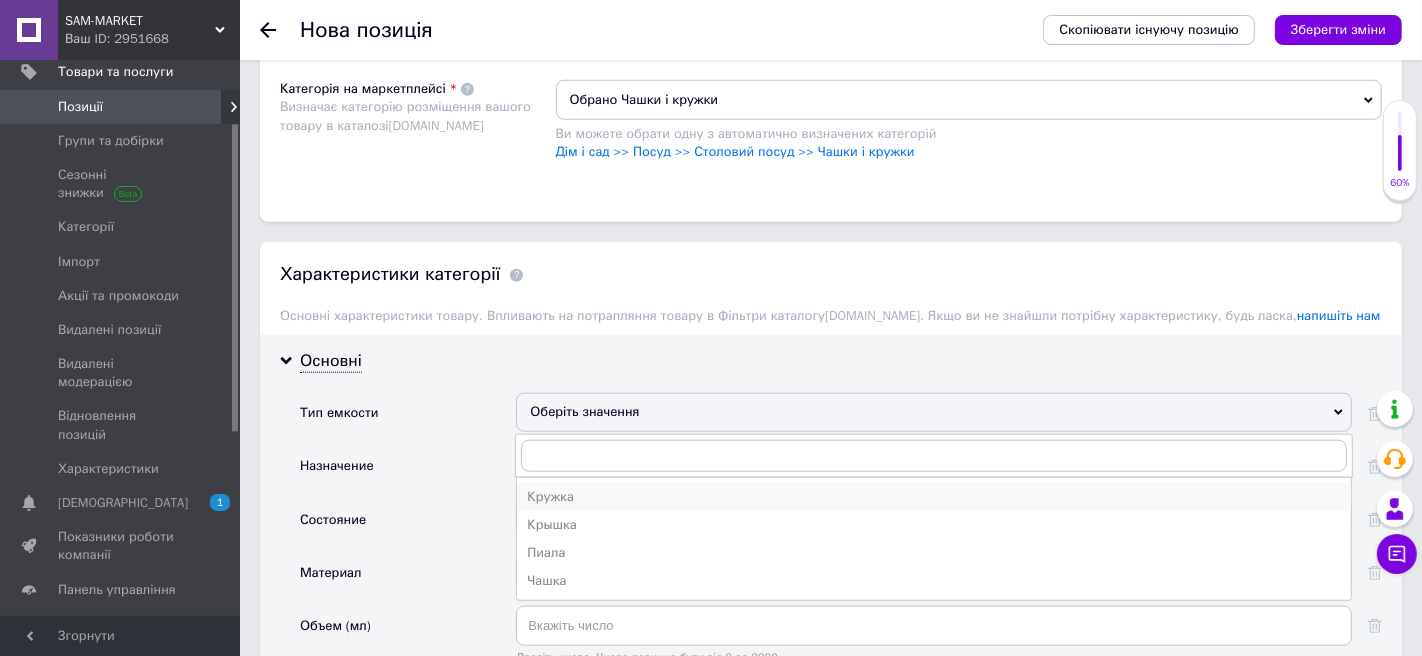 click on "Кружка" at bounding box center [934, 497] 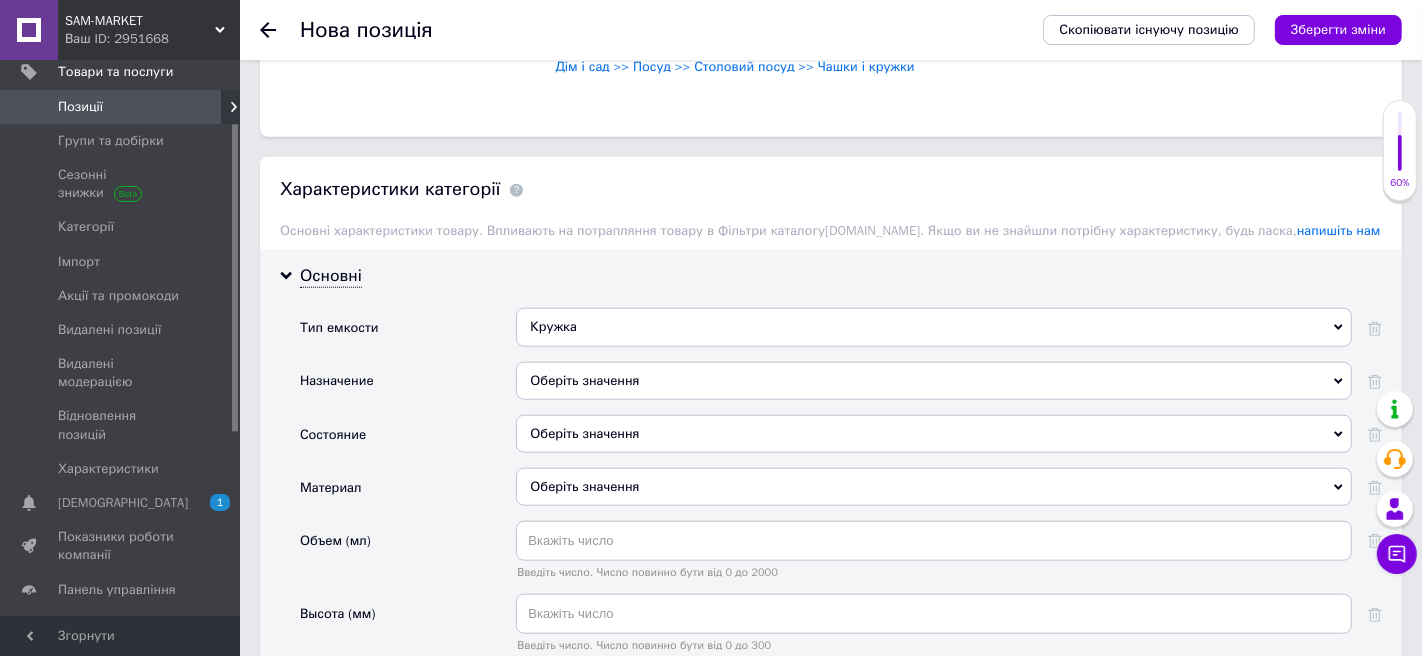 scroll, scrollTop: 1634, scrollLeft: 0, axis: vertical 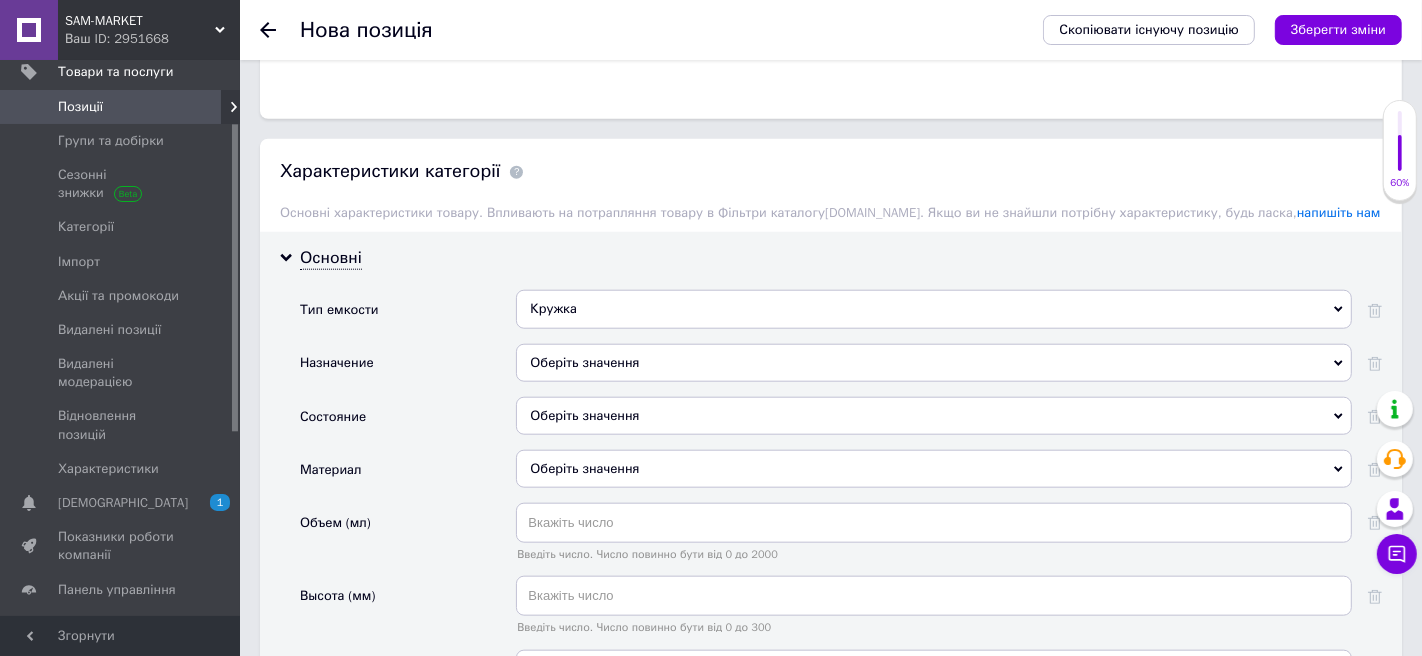 click on "Оберіть значення" at bounding box center [934, 363] 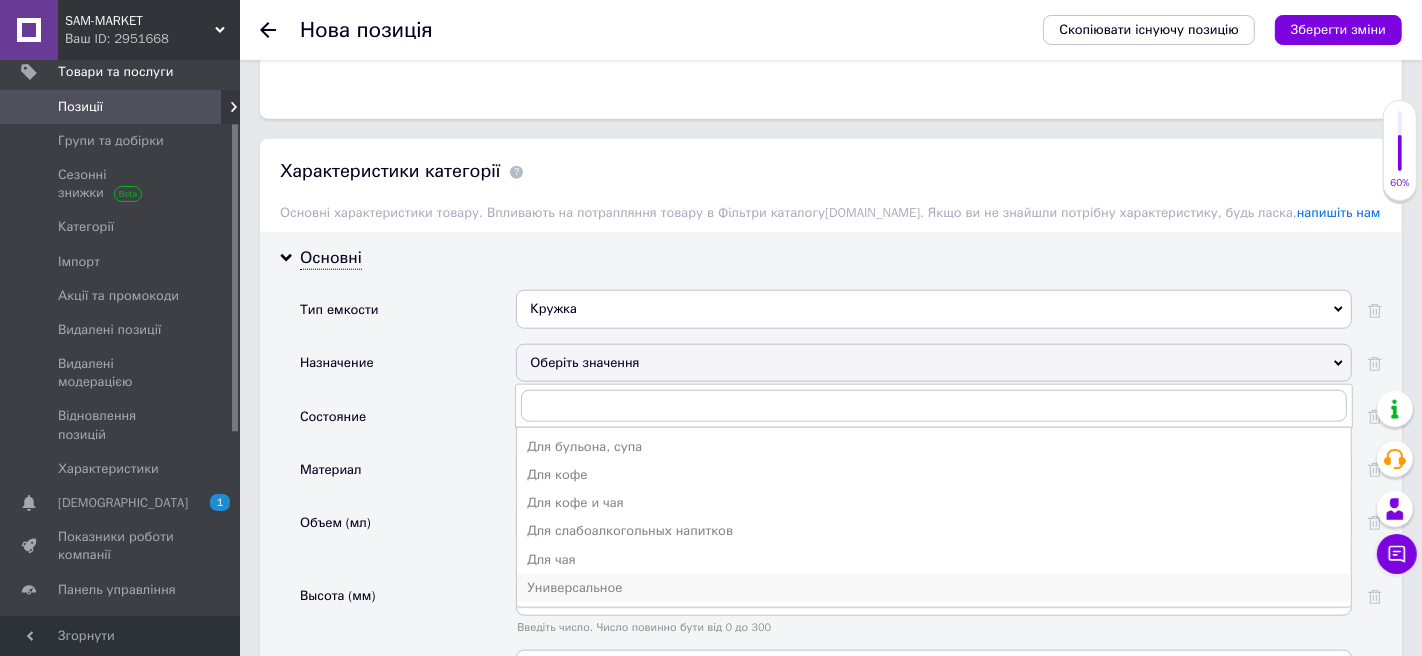 click on "Универсальное" at bounding box center [934, 588] 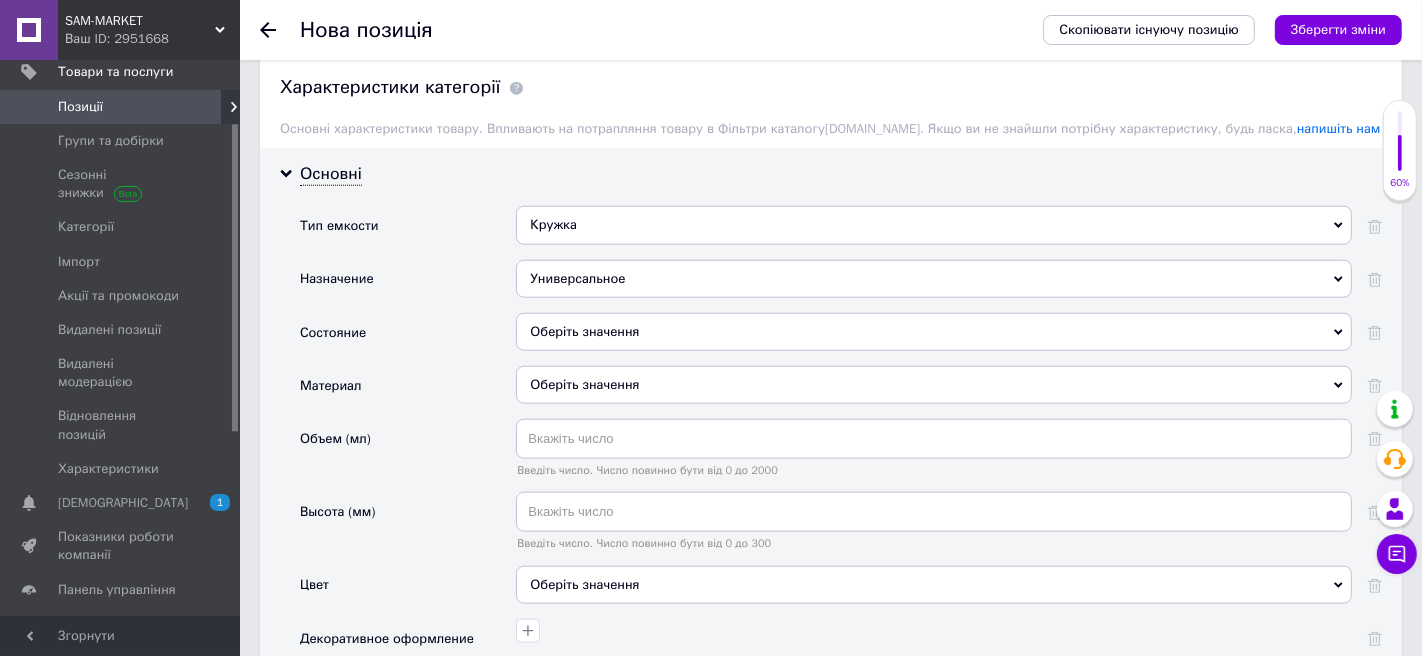 scroll, scrollTop: 1721, scrollLeft: 0, axis: vertical 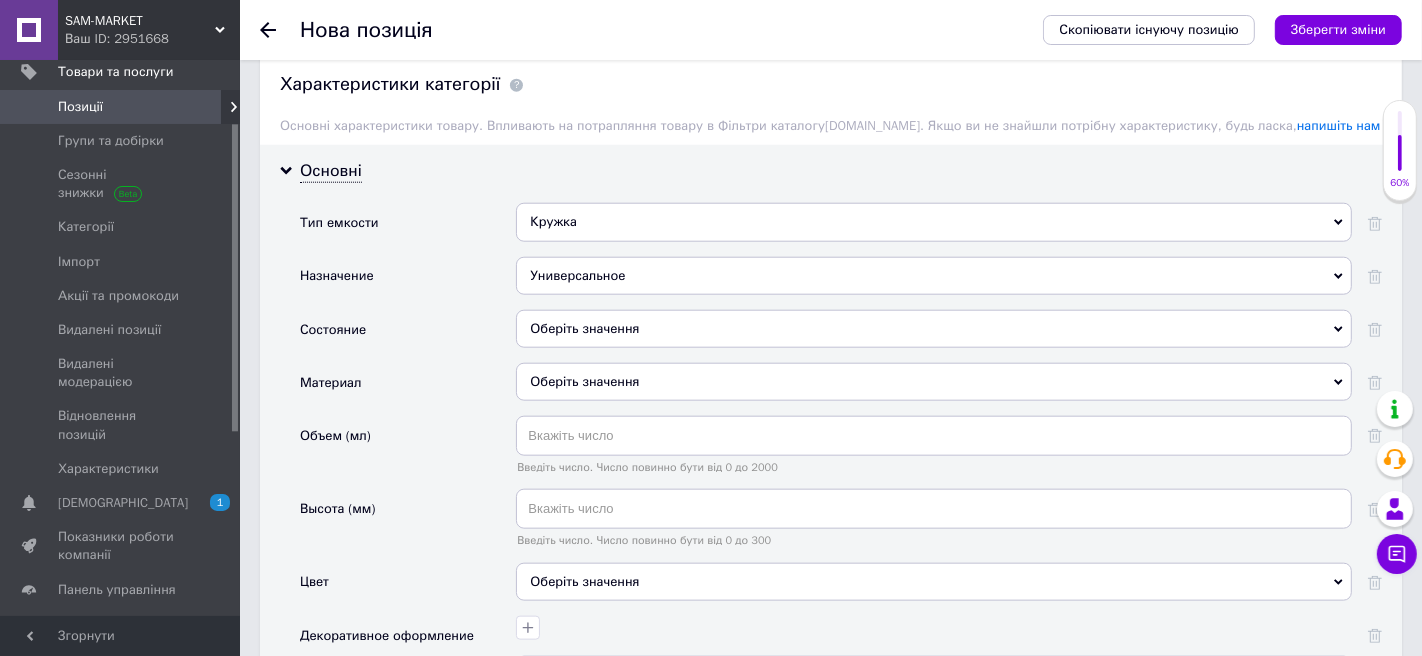 click on "Оберіть значення" at bounding box center (934, 329) 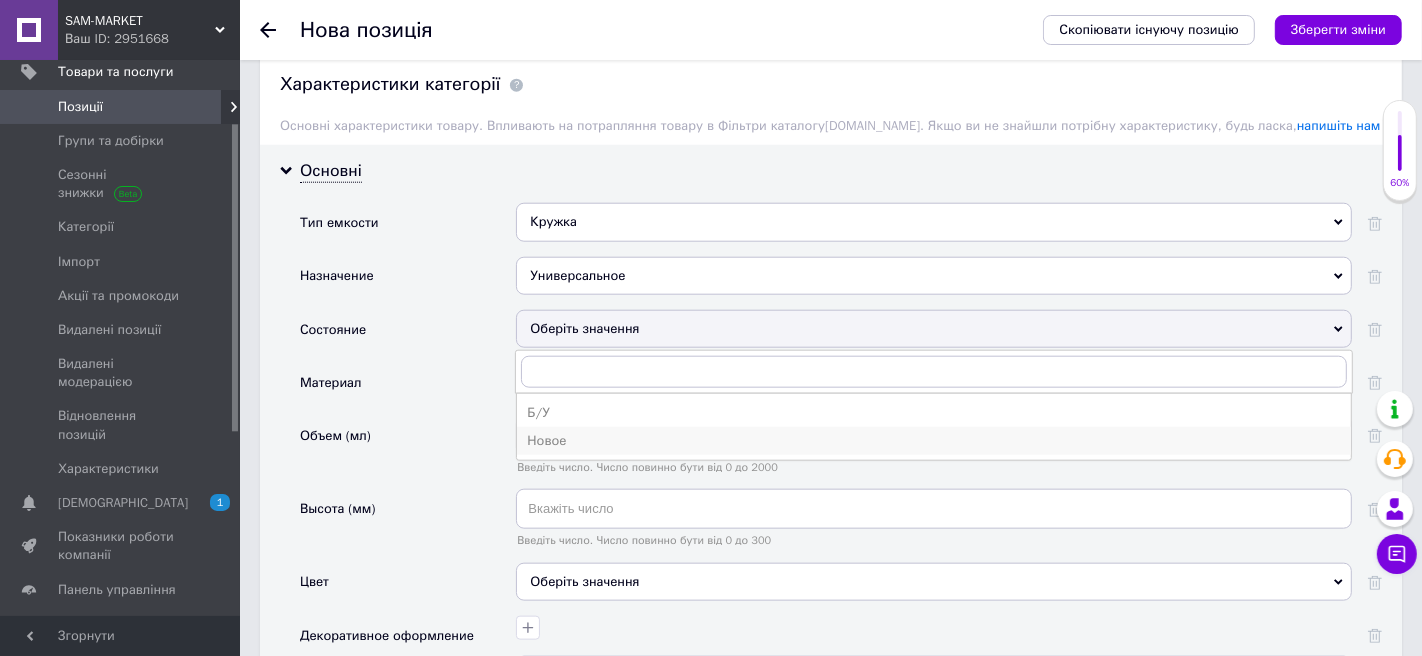 click on "Новое" at bounding box center [934, 441] 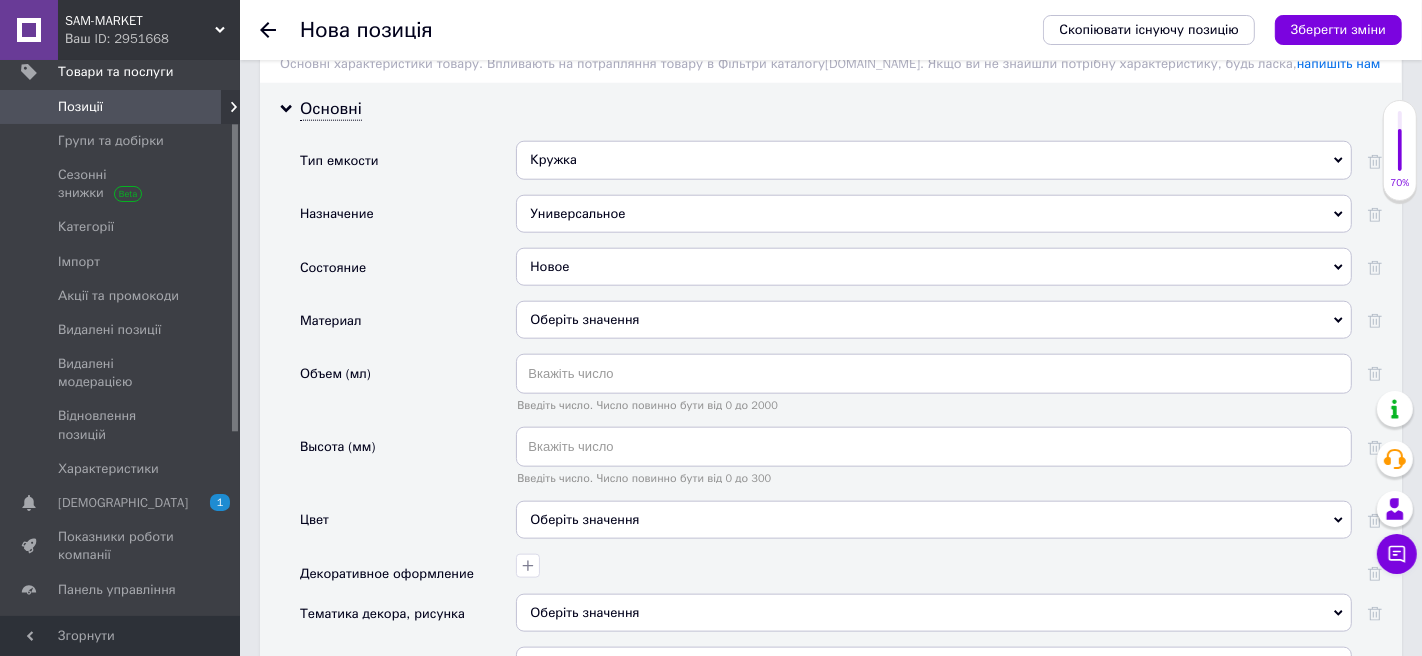 scroll, scrollTop: 1790, scrollLeft: 0, axis: vertical 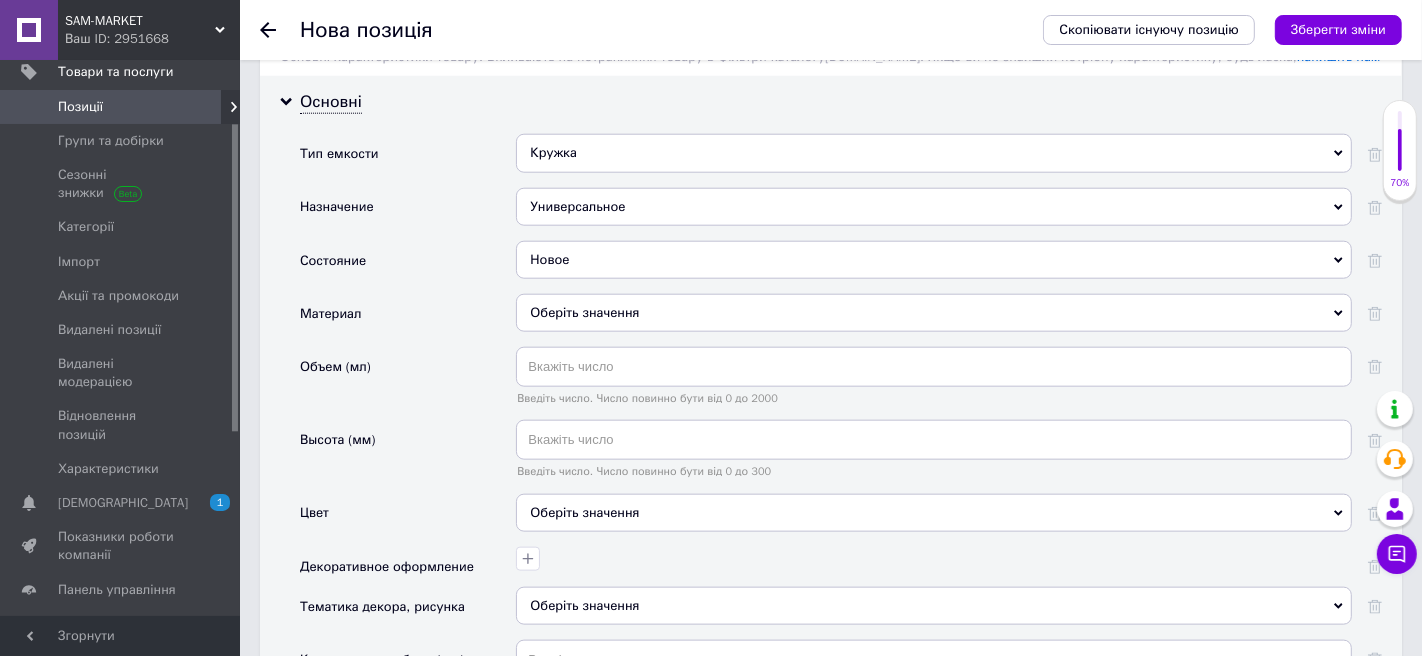 click on "Оберіть значення" at bounding box center (934, 313) 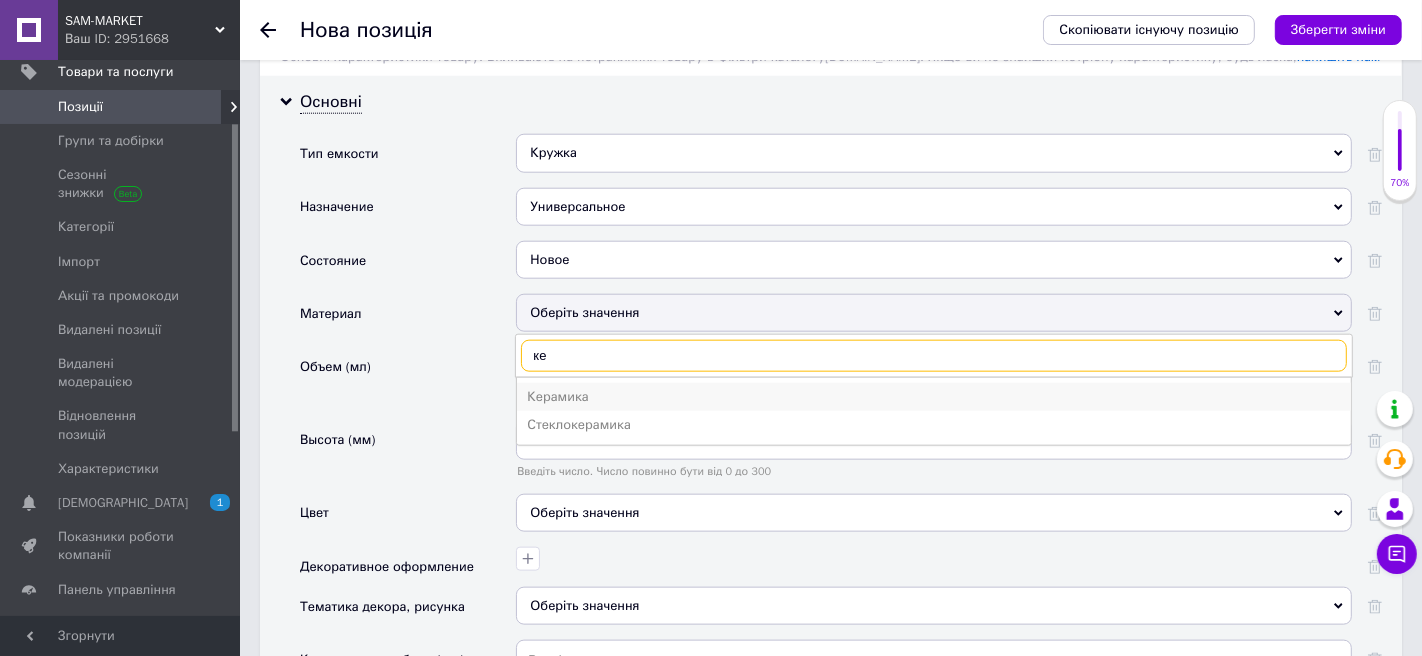 type on "ке" 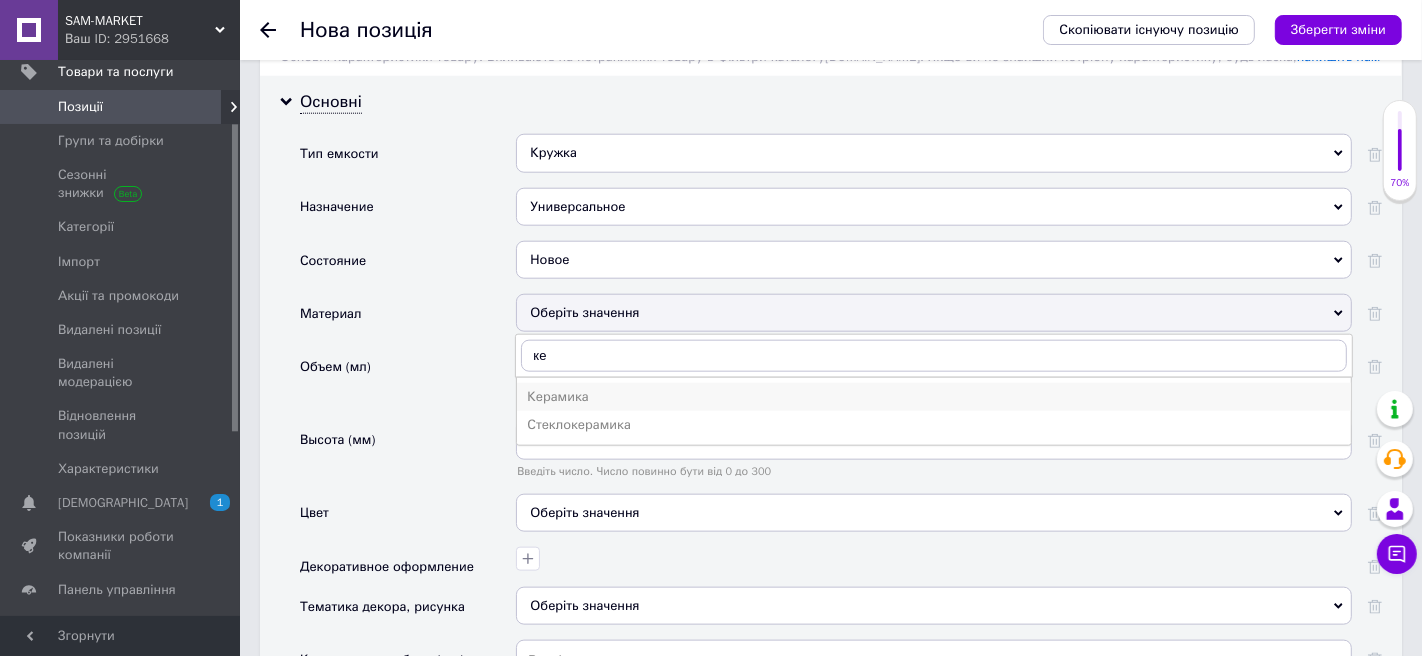 click on "Керамика" at bounding box center [934, 397] 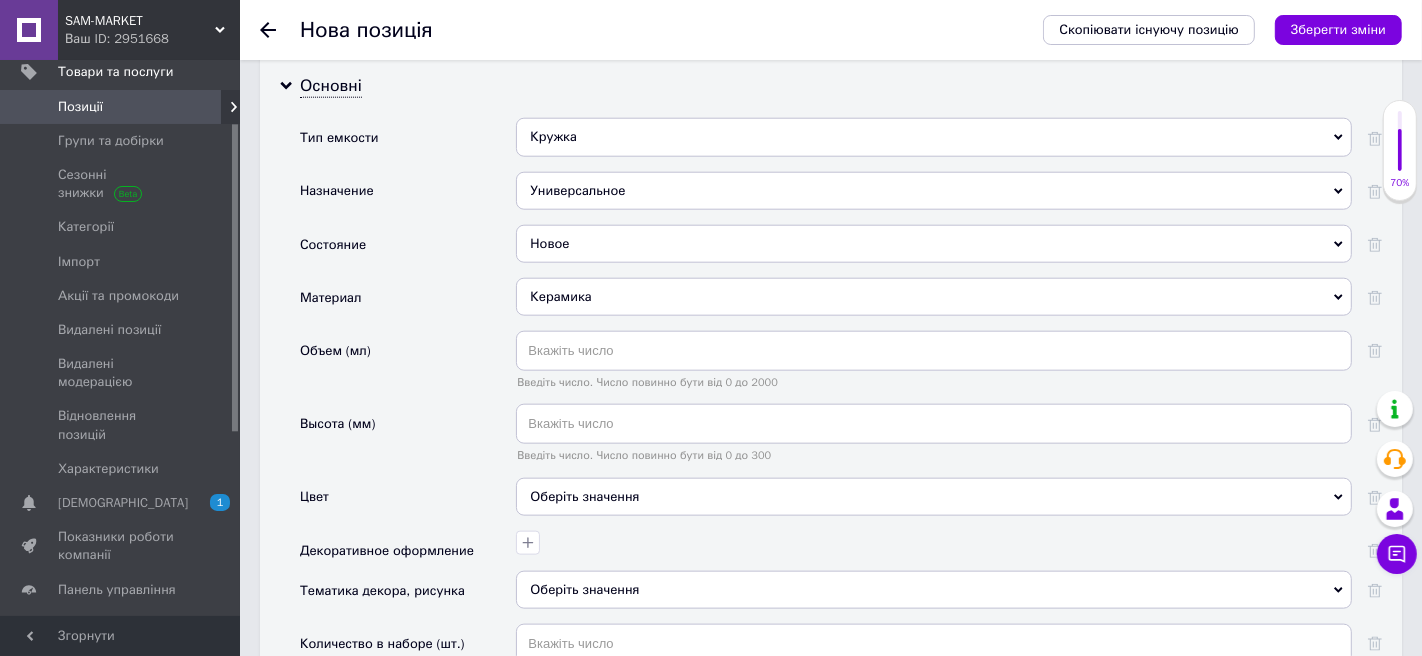 scroll, scrollTop: 1811, scrollLeft: 0, axis: vertical 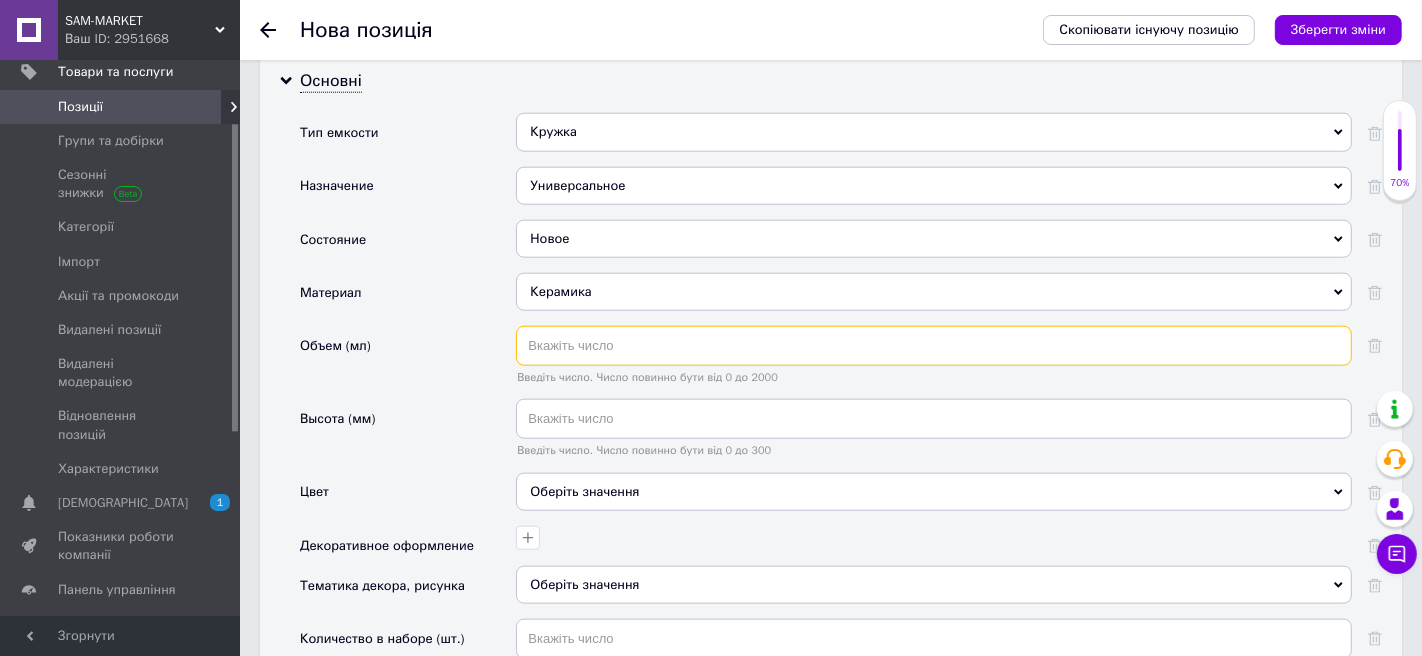click at bounding box center [934, 346] 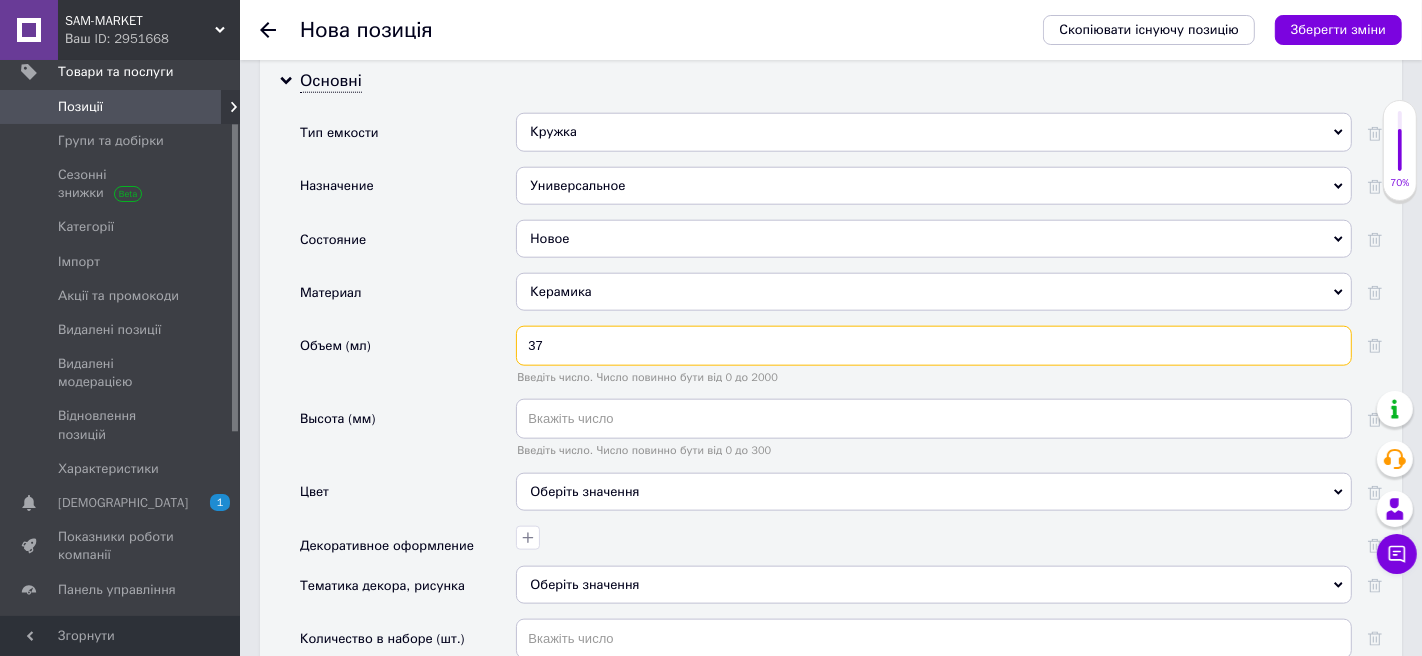 type on "37" 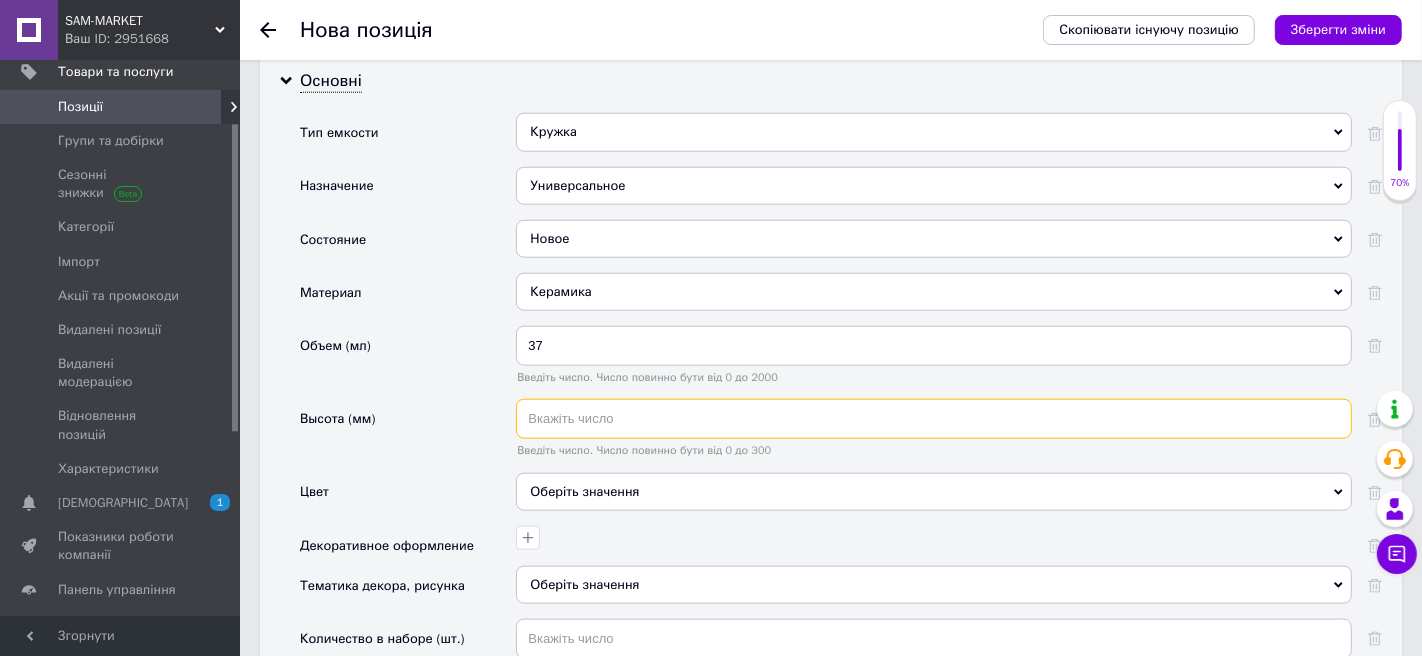 click at bounding box center (934, 419) 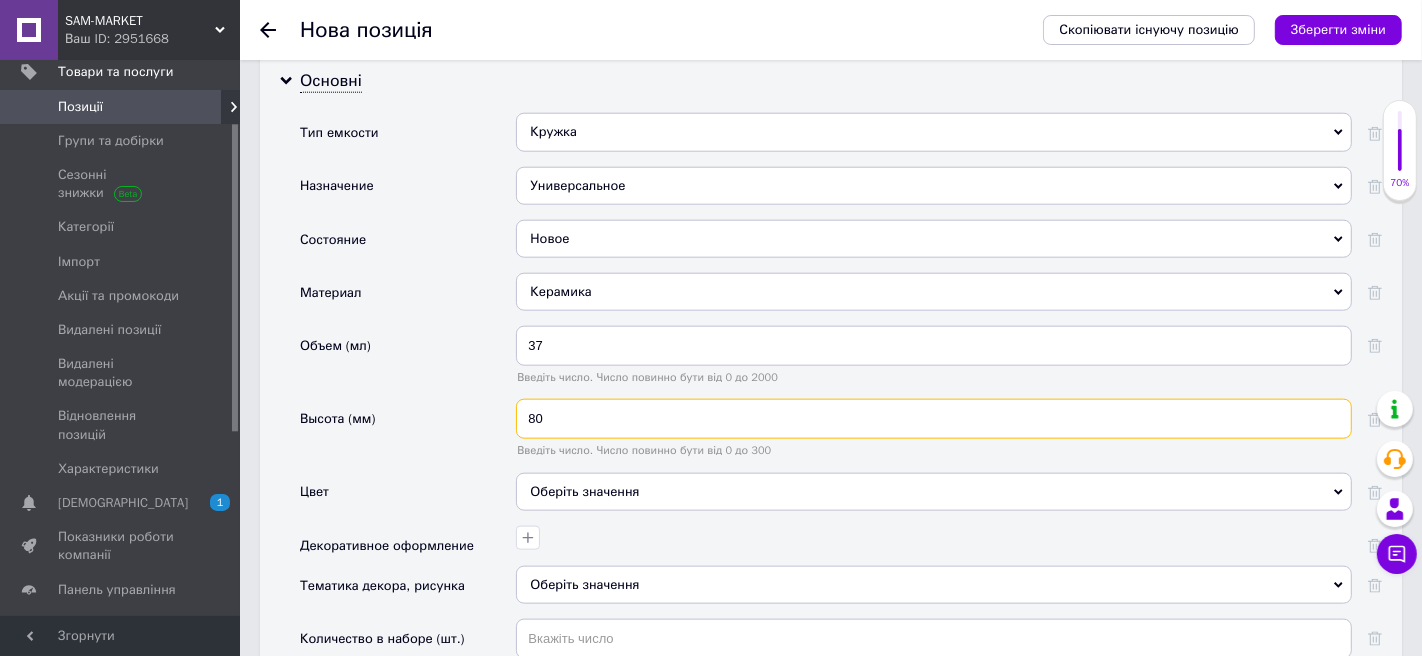 type on "80" 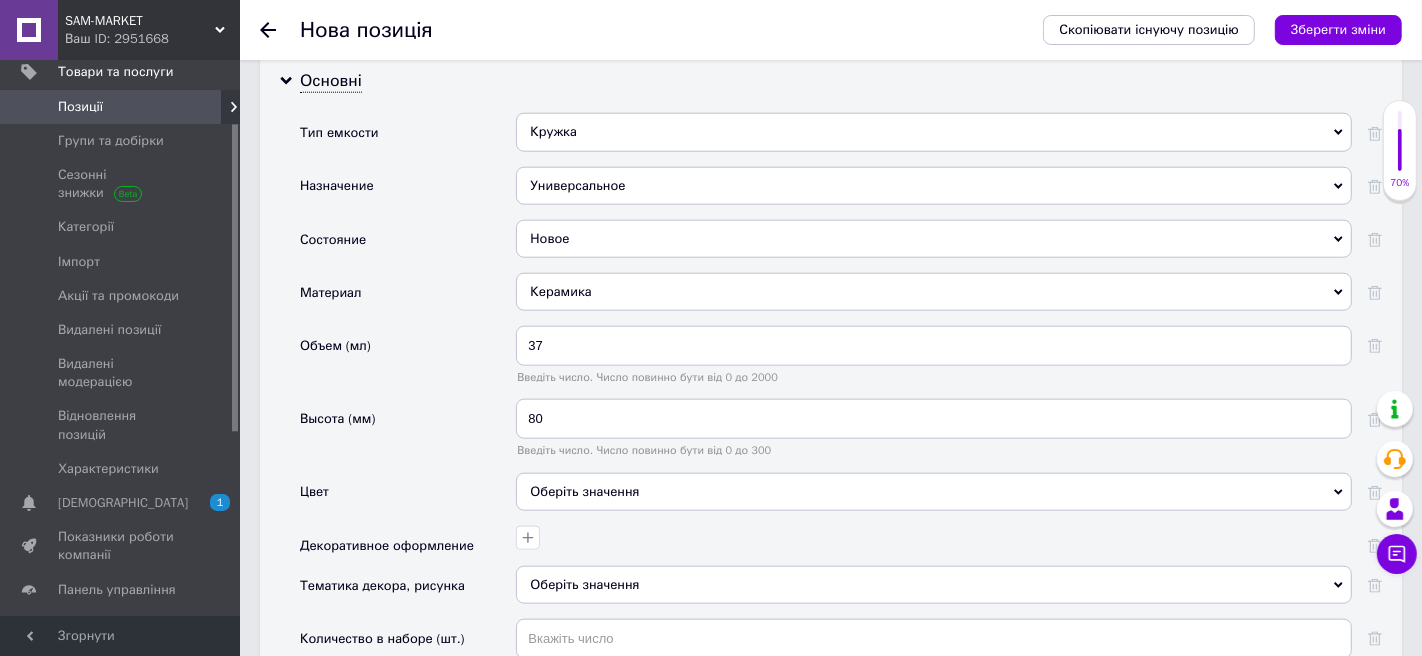 click on "Оберіть значення" at bounding box center (934, 492) 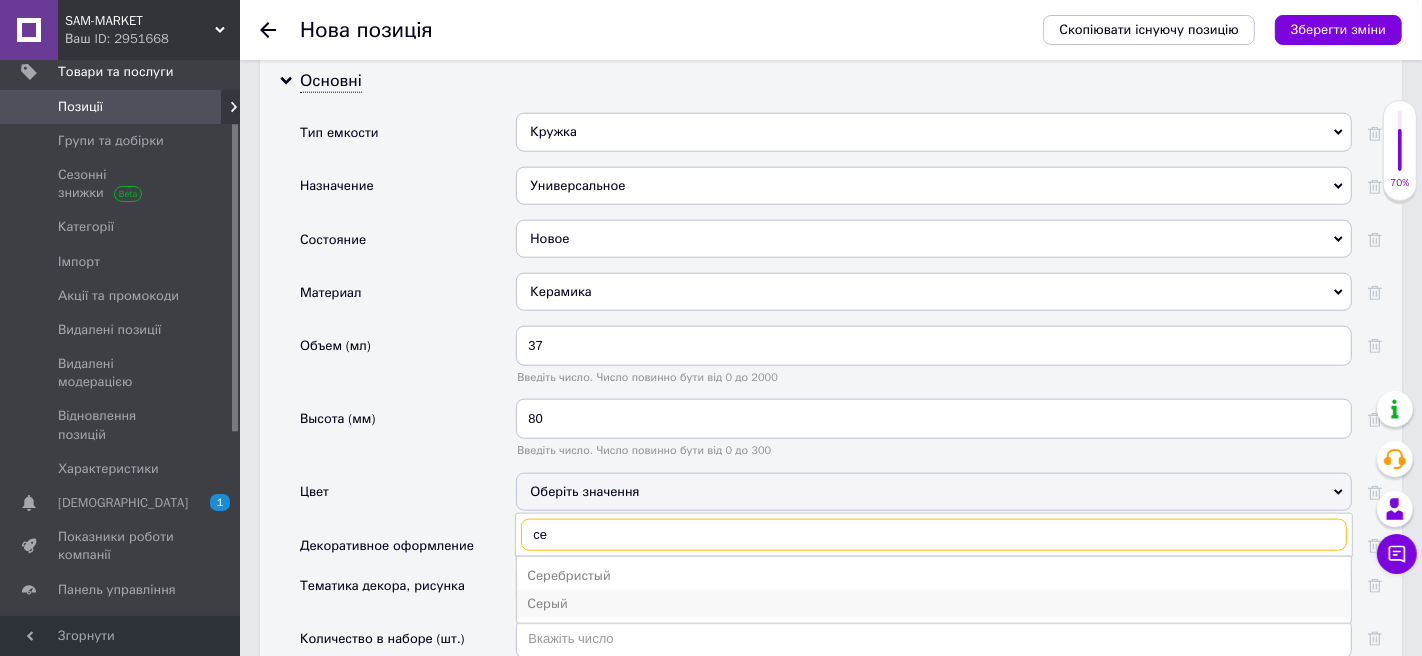 type on "се" 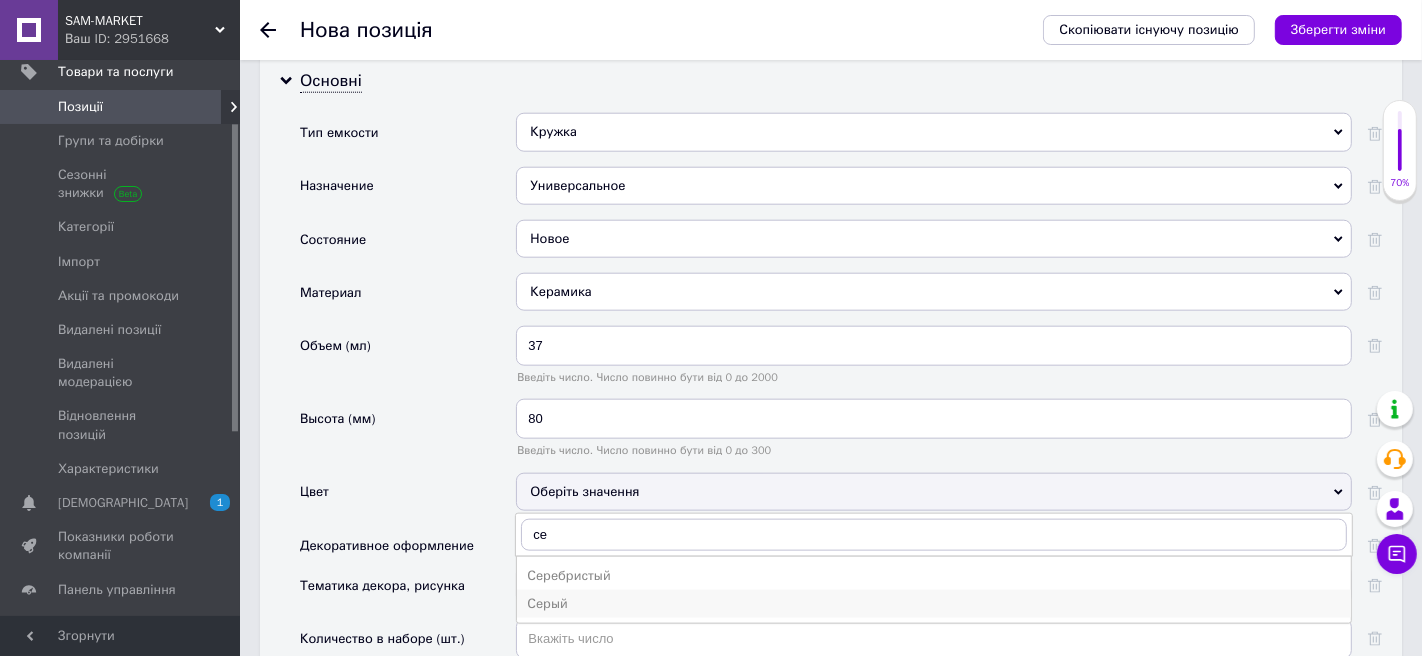 click on "Серый" at bounding box center [934, 604] 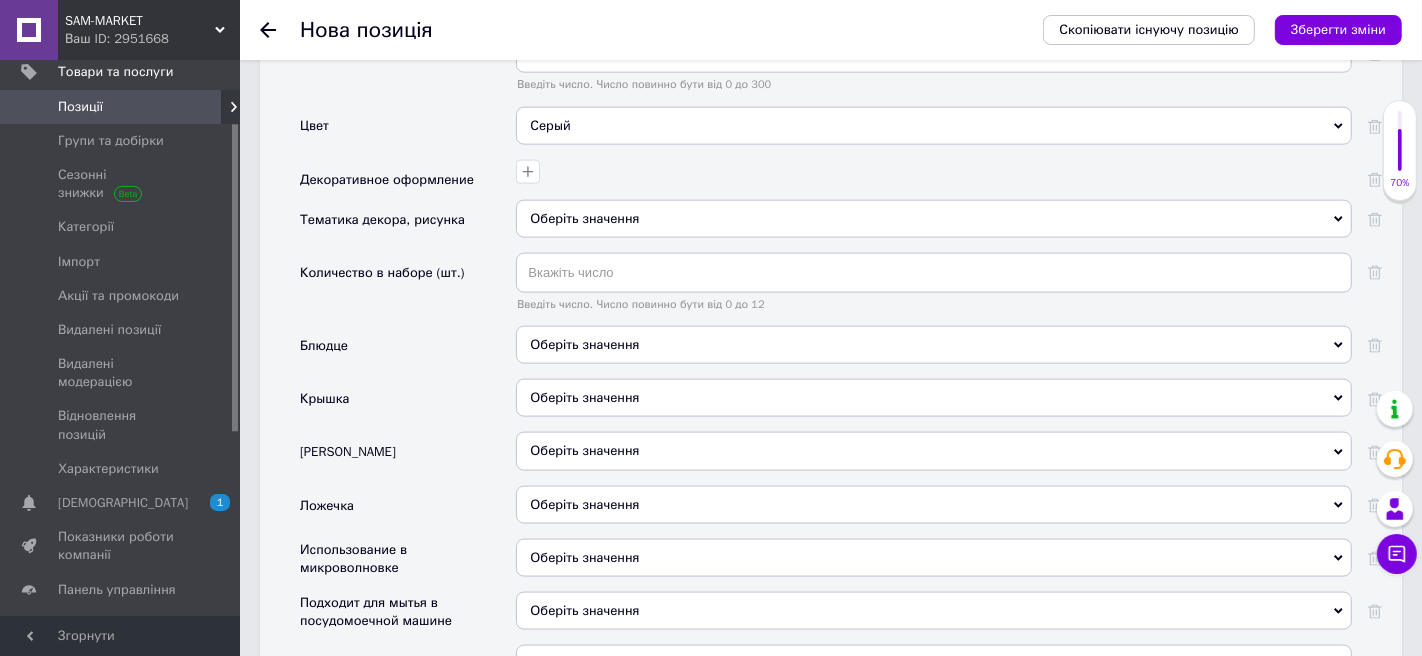 scroll, scrollTop: 2183, scrollLeft: 0, axis: vertical 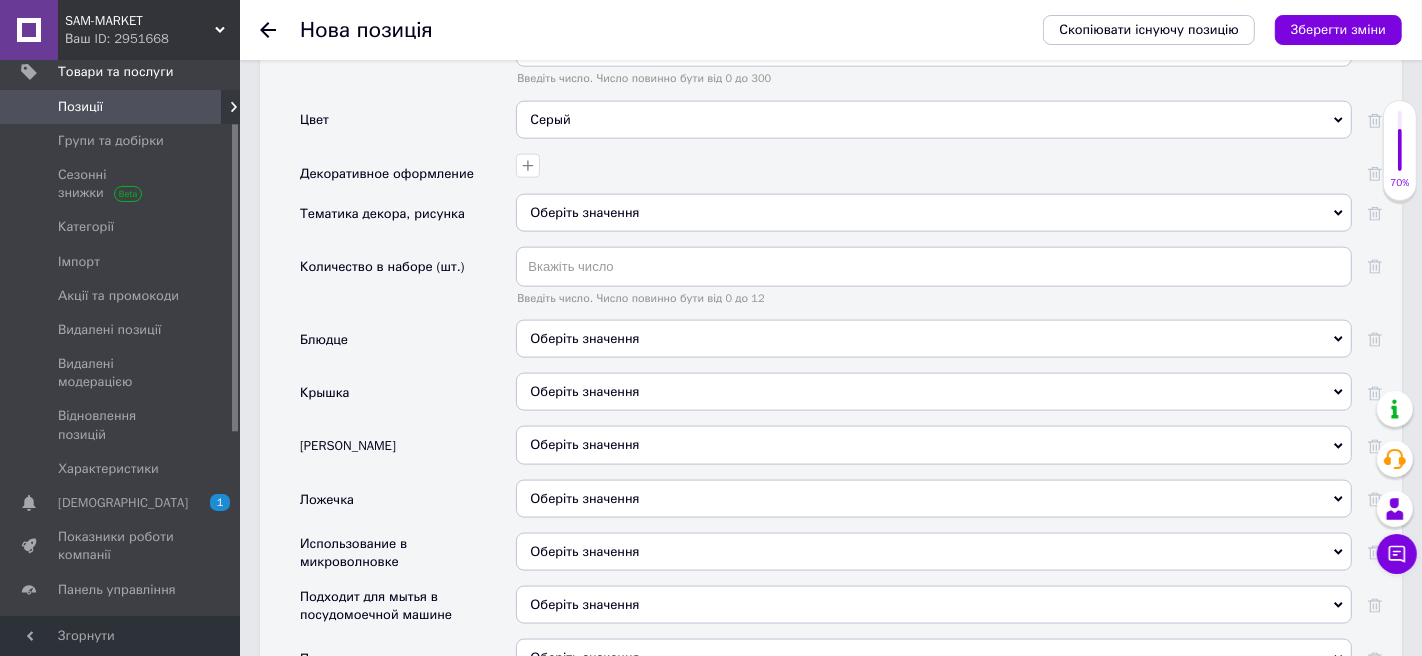 click on "Оберіть значення" at bounding box center [934, 339] 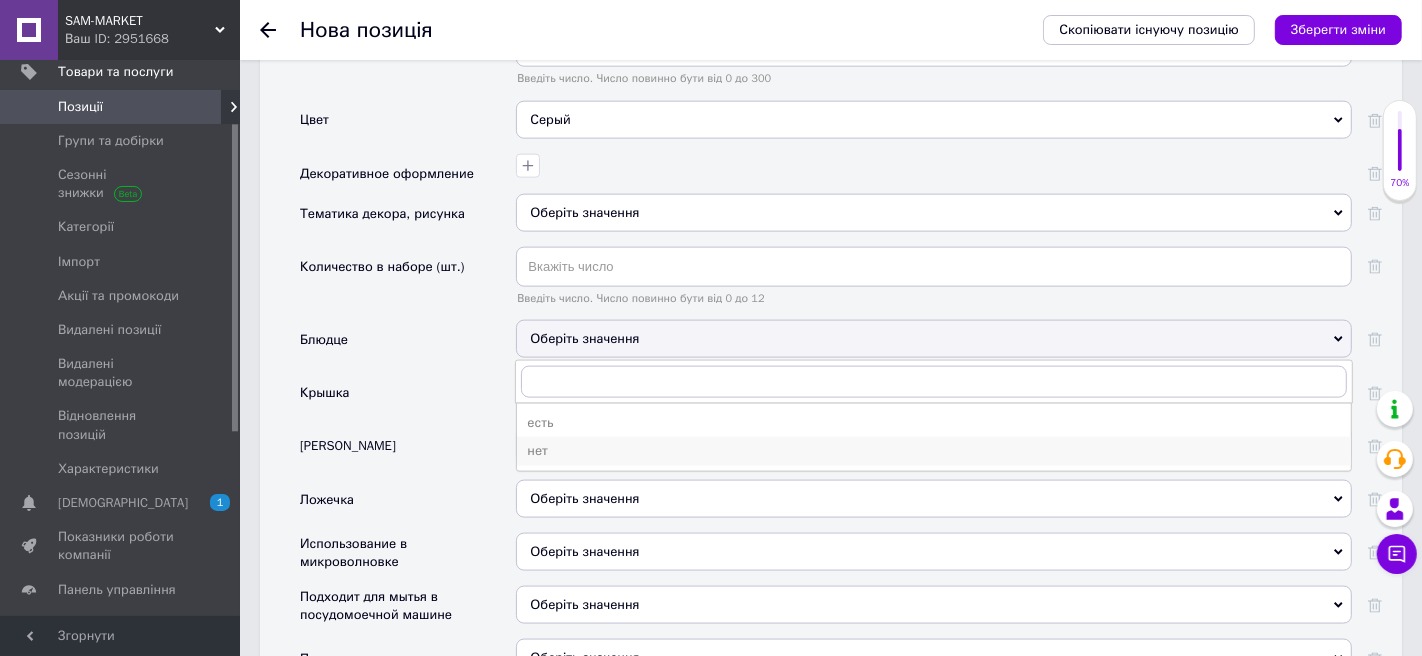 click on "нет" at bounding box center [934, 451] 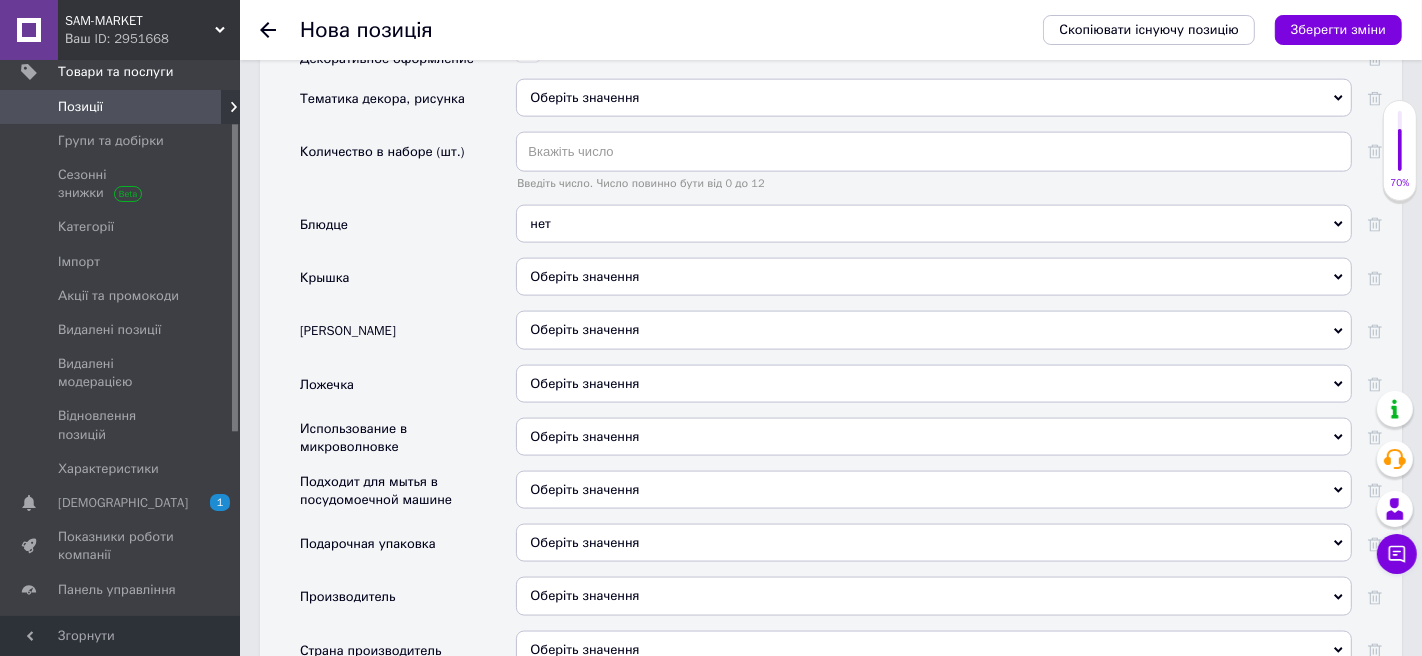 scroll, scrollTop: 2307, scrollLeft: 0, axis: vertical 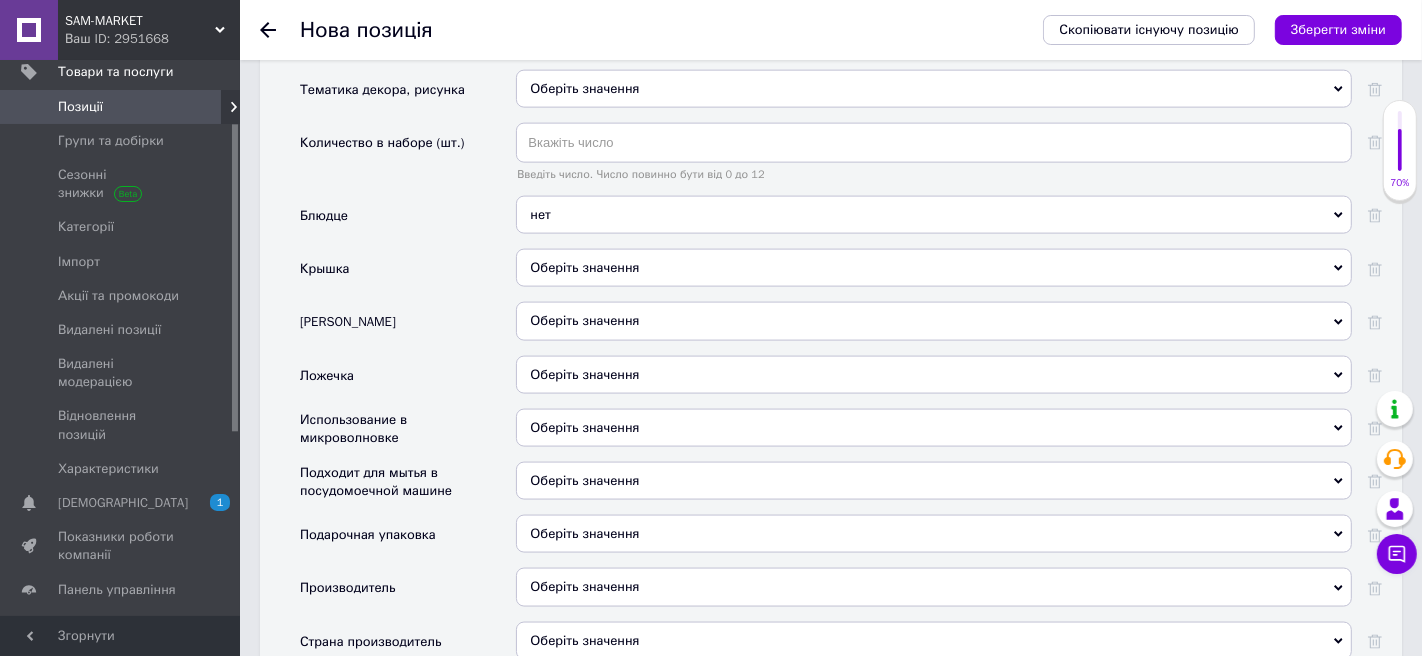 click on "Оберіть значення" at bounding box center (584, 427) 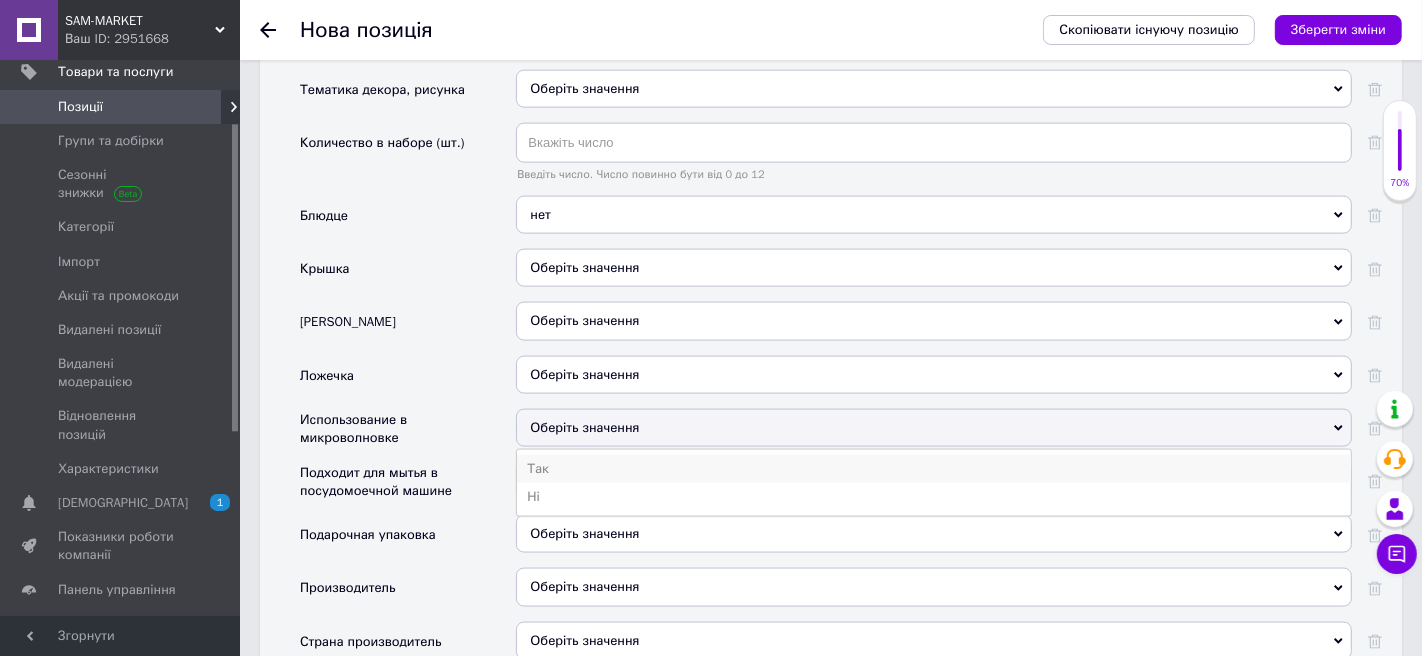 click on "Так" at bounding box center [934, 469] 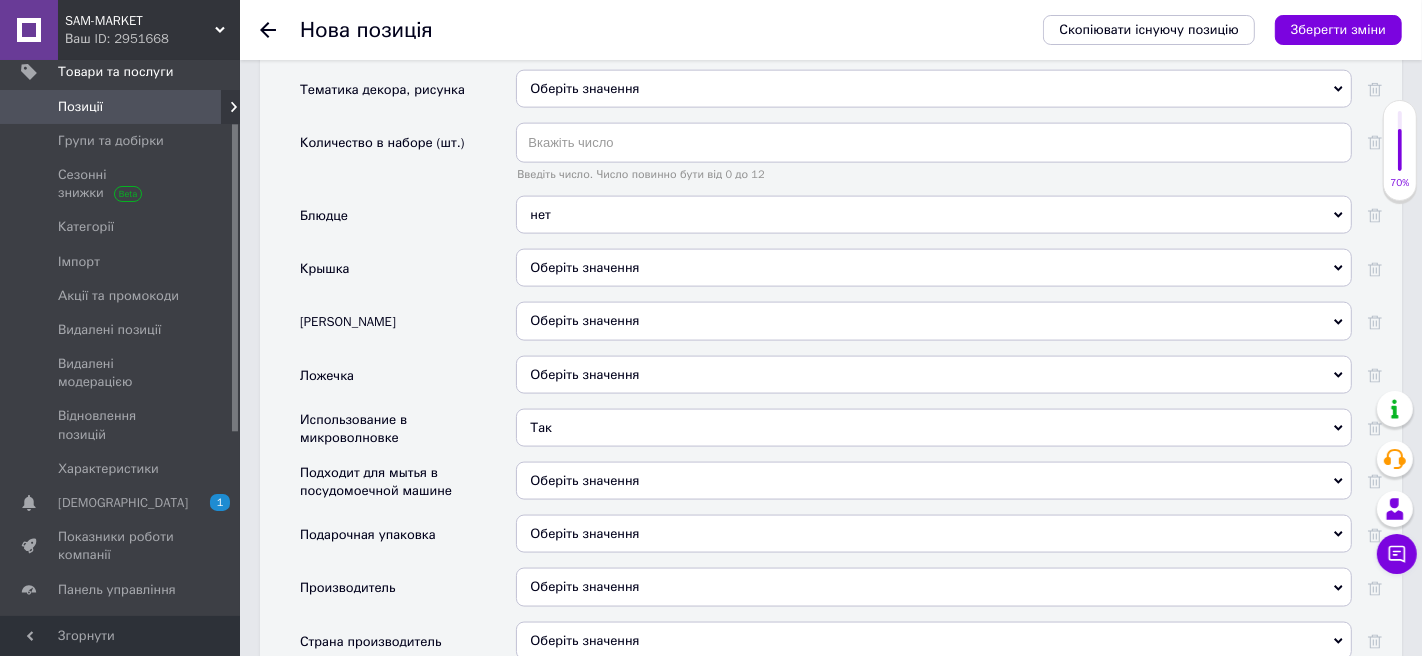 click on "Оберіть значення" at bounding box center (584, 480) 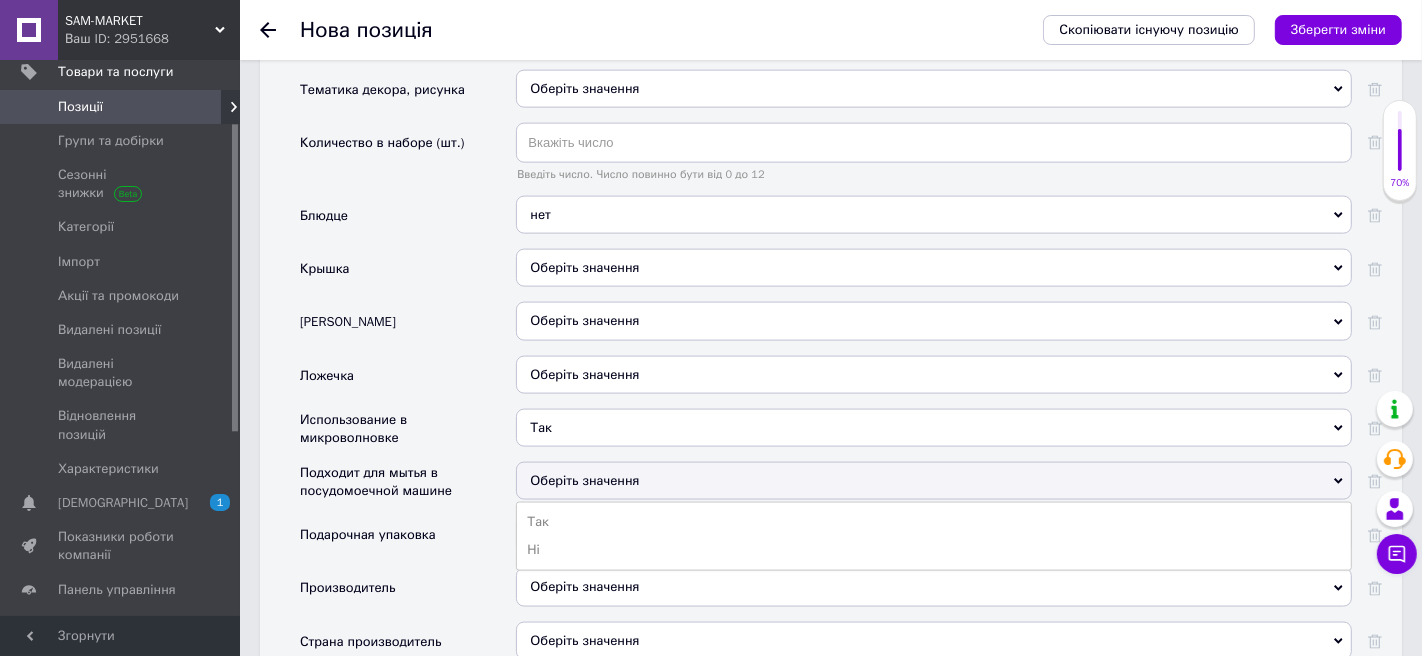 click on "Так" at bounding box center [934, 522] 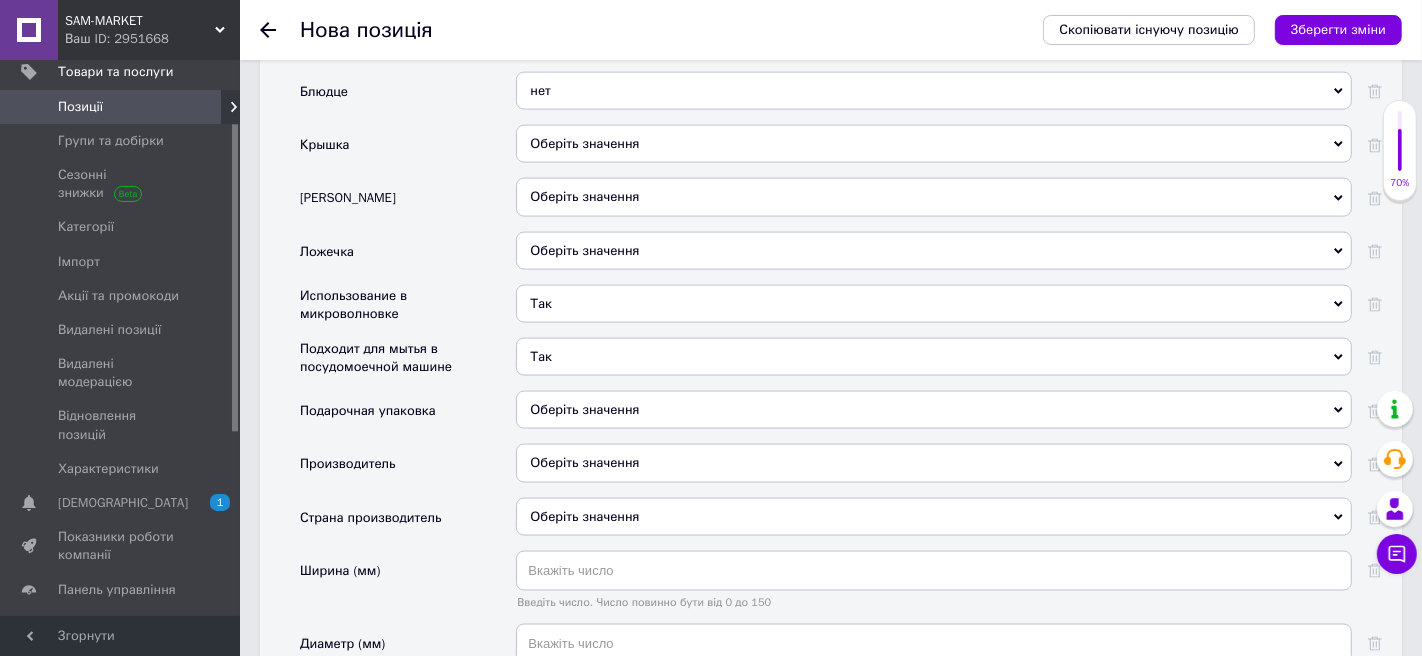 scroll, scrollTop: 2436, scrollLeft: 0, axis: vertical 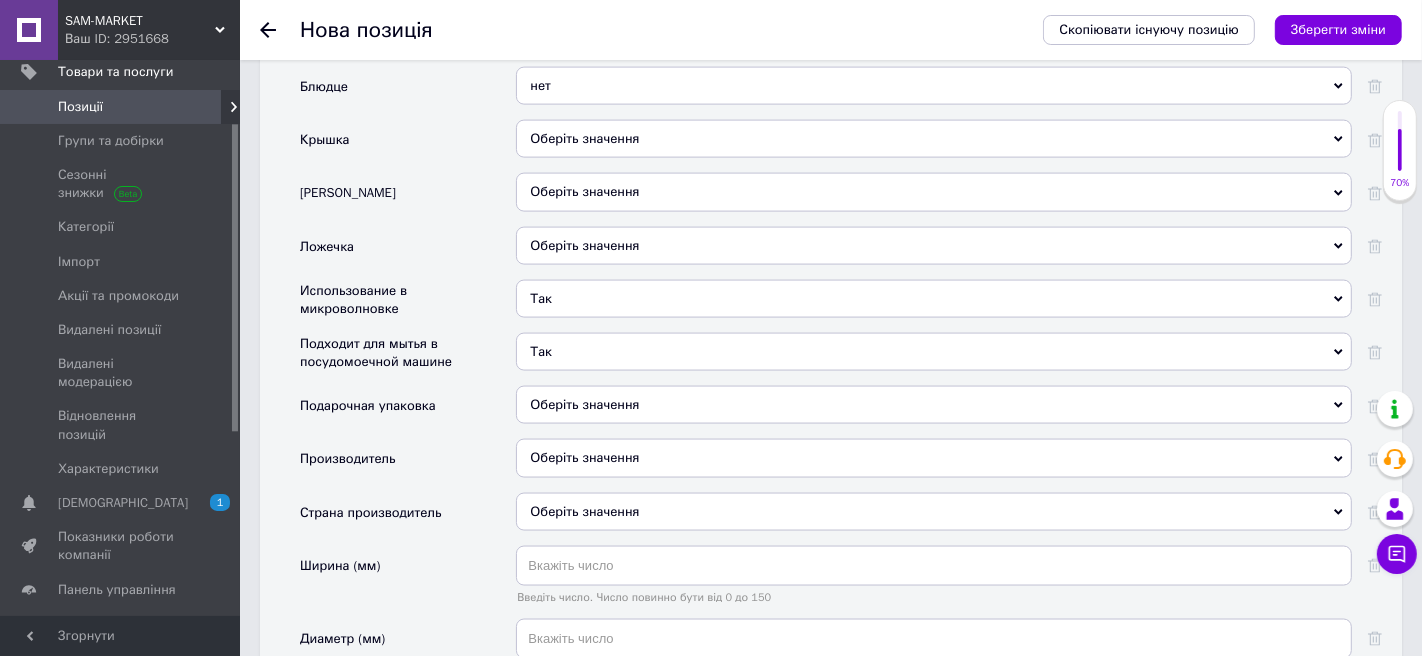 click on "Оберіть значення" at bounding box center [934, 458] 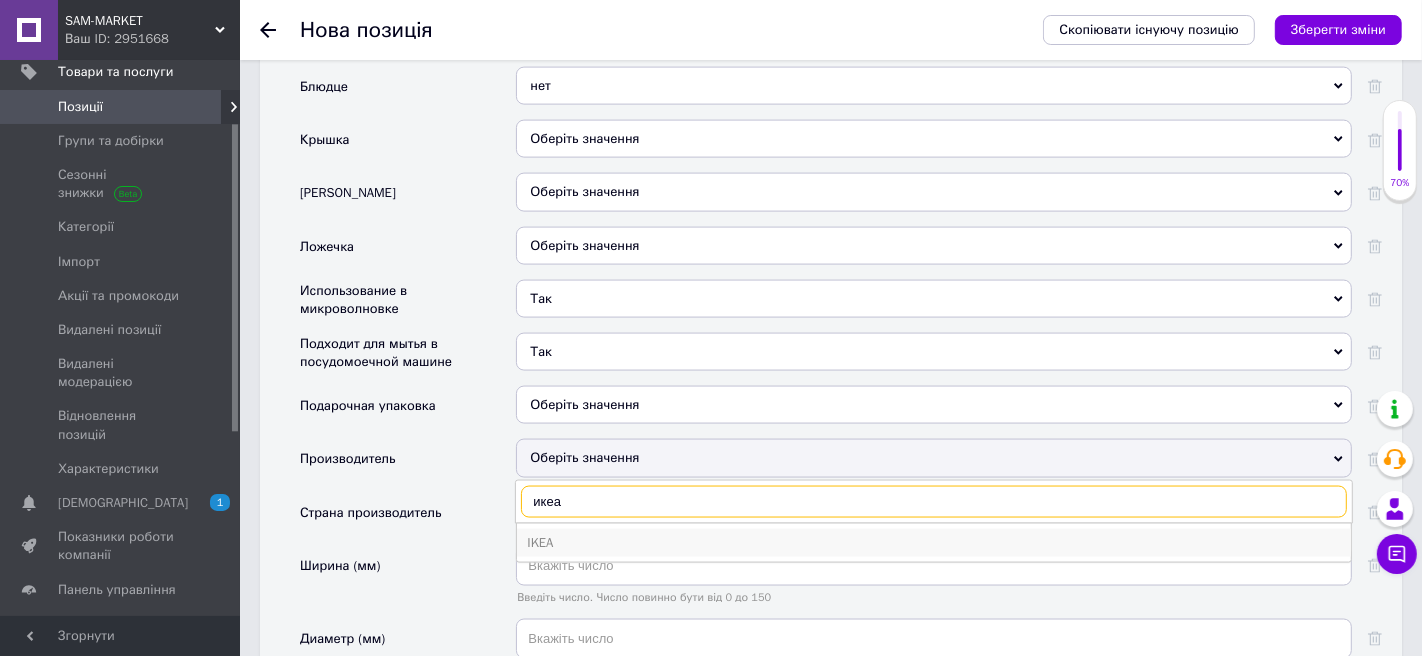 type on "икеа" 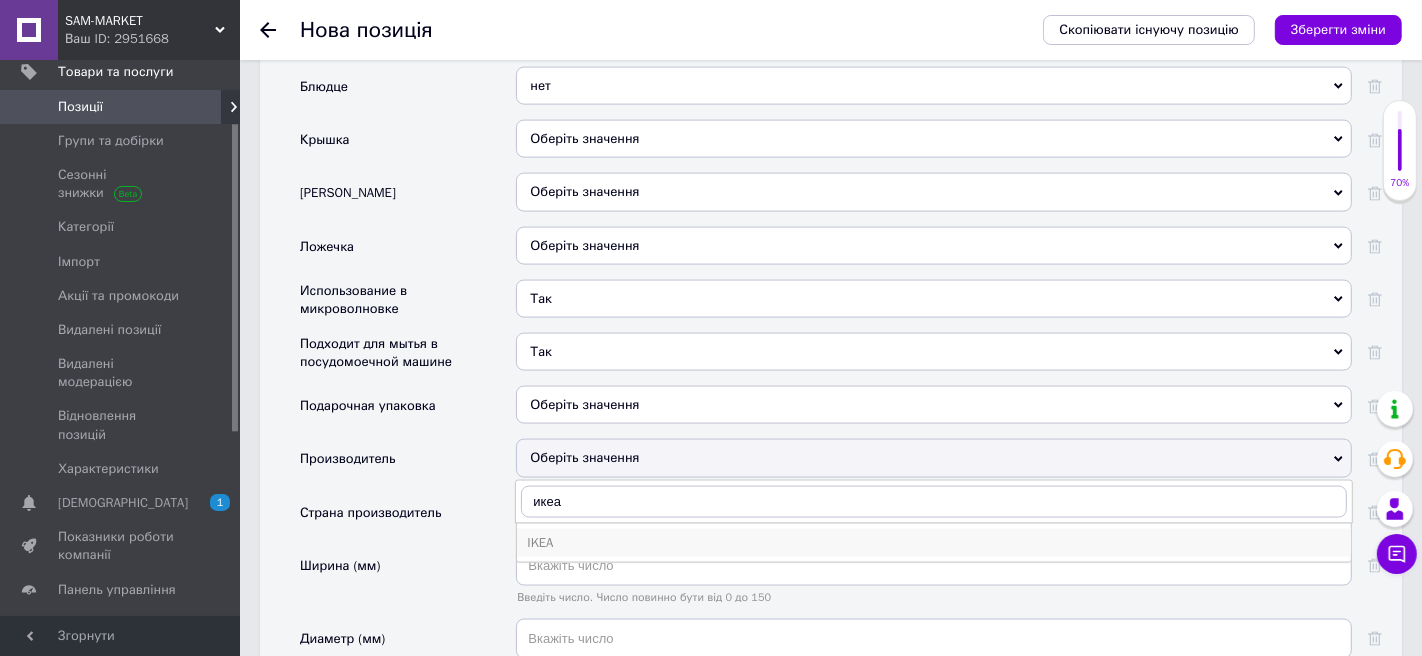 click on "IKEA" at bounding box center [934, 543] 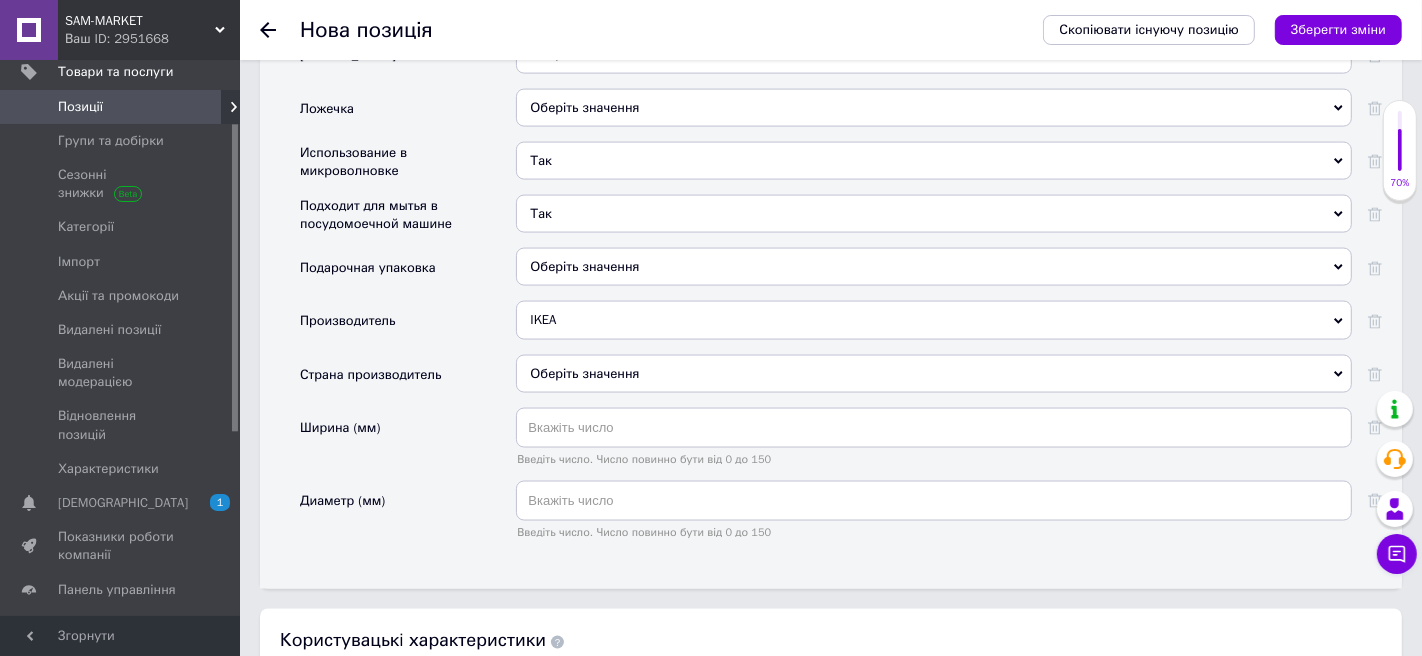 scroll, scrollTop: 2634, scrollLeft: 0, axis: vertical 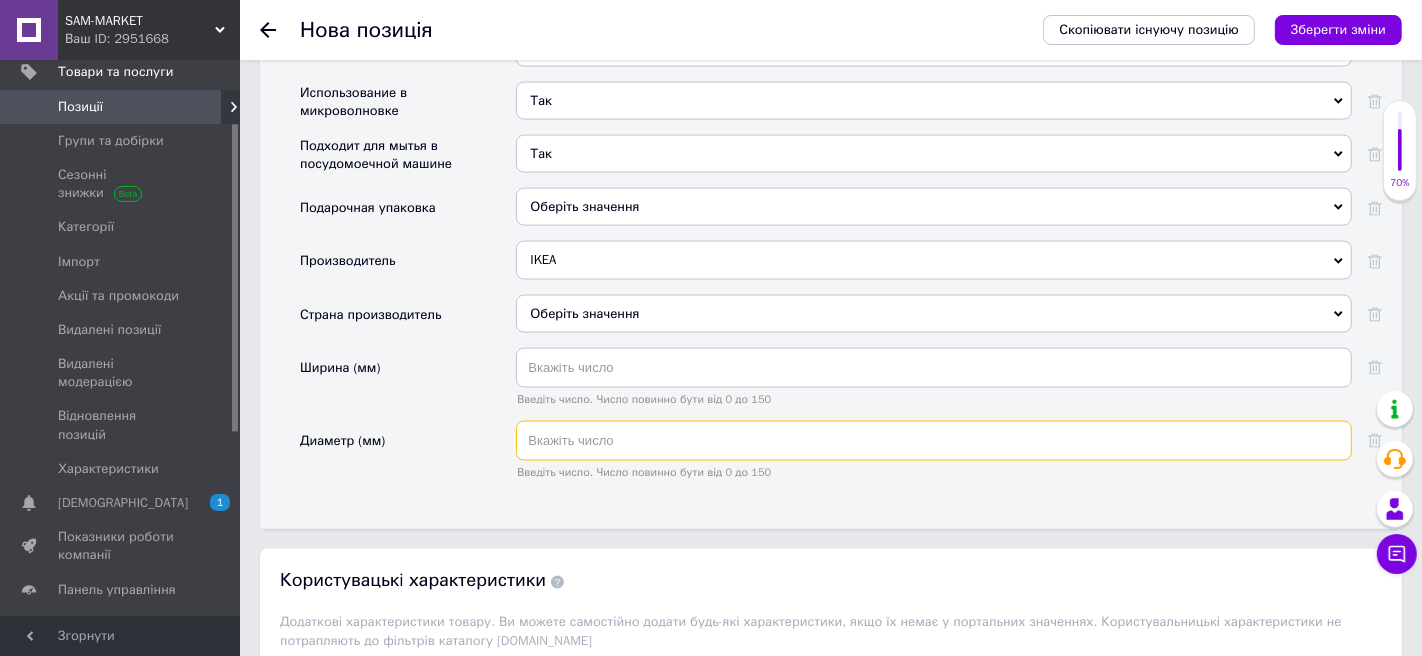 click at bounding box center (934, 441) 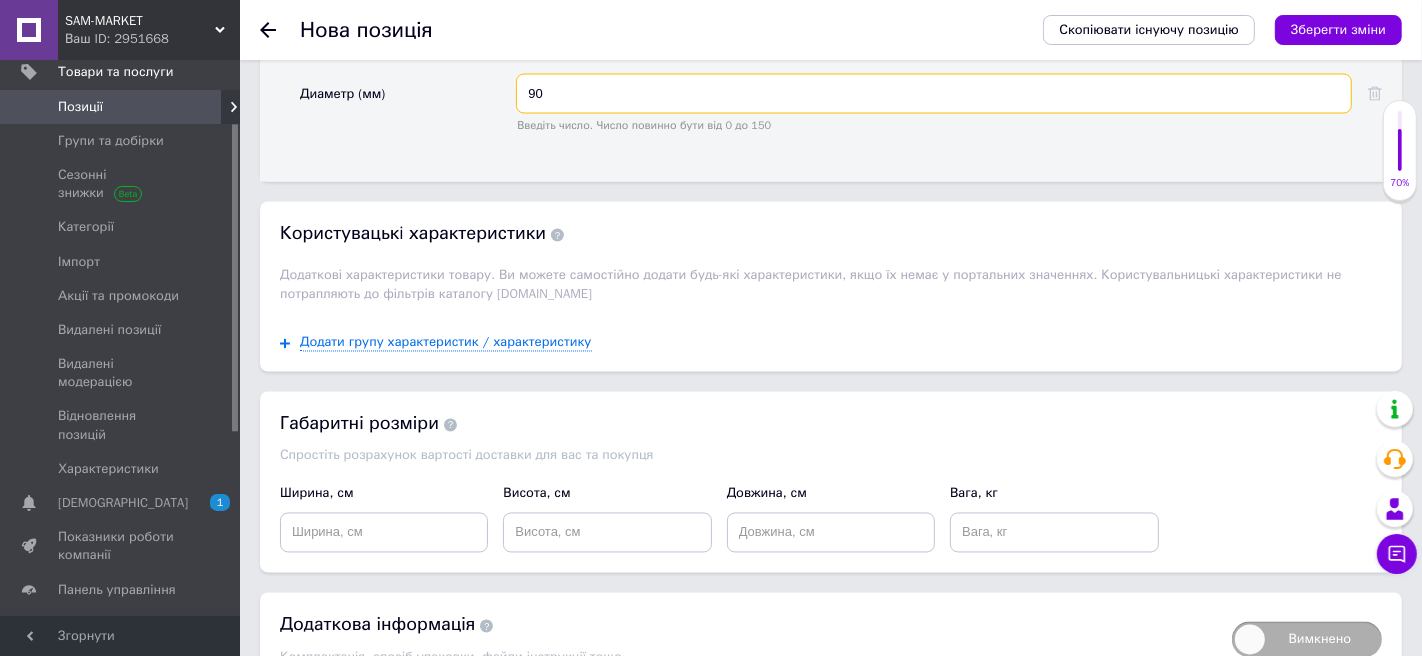 scroll, scrollTop: 3014, scrollLeft: 0, axis: vertical 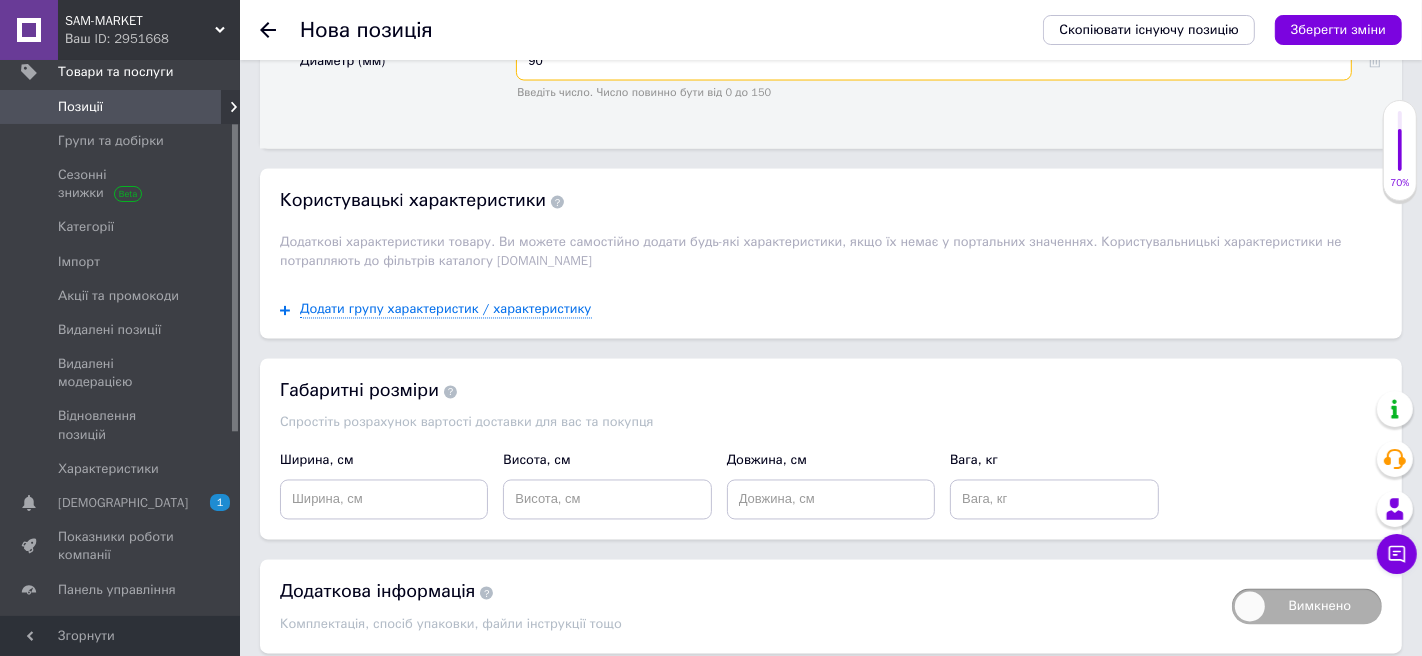 type on "90" 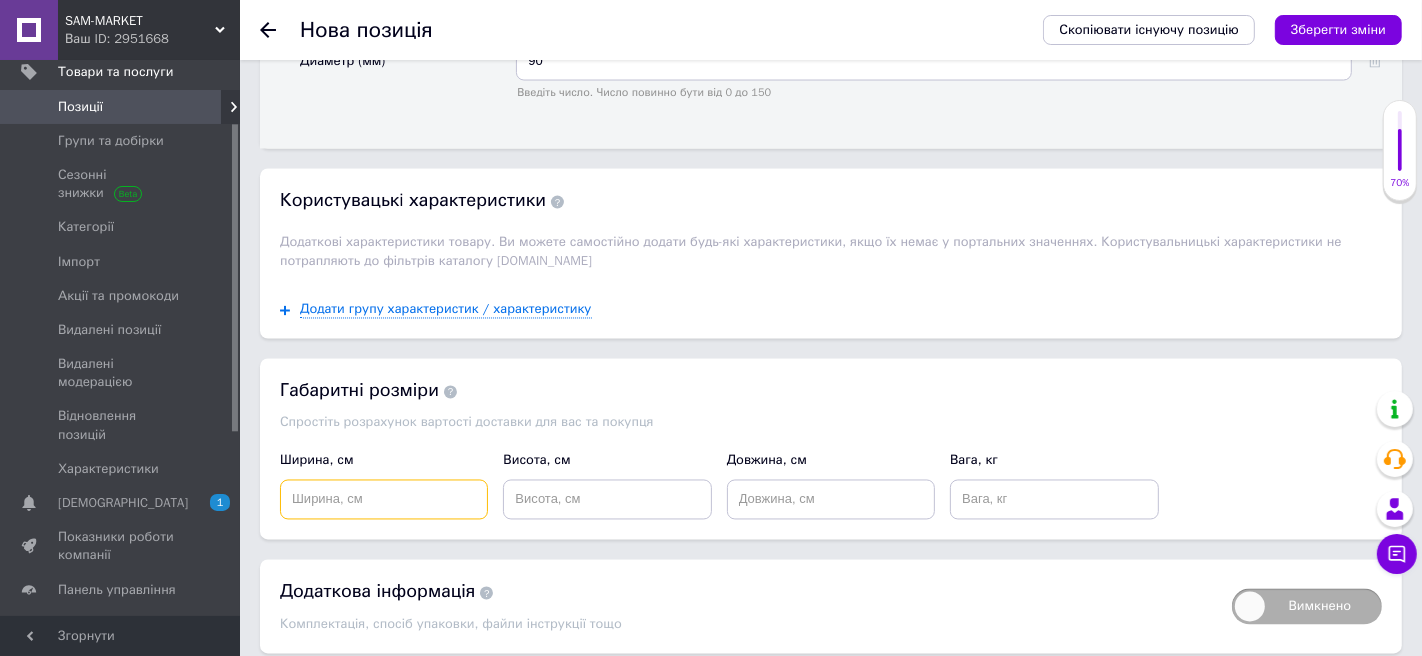 click at bounding box center (384, 500) 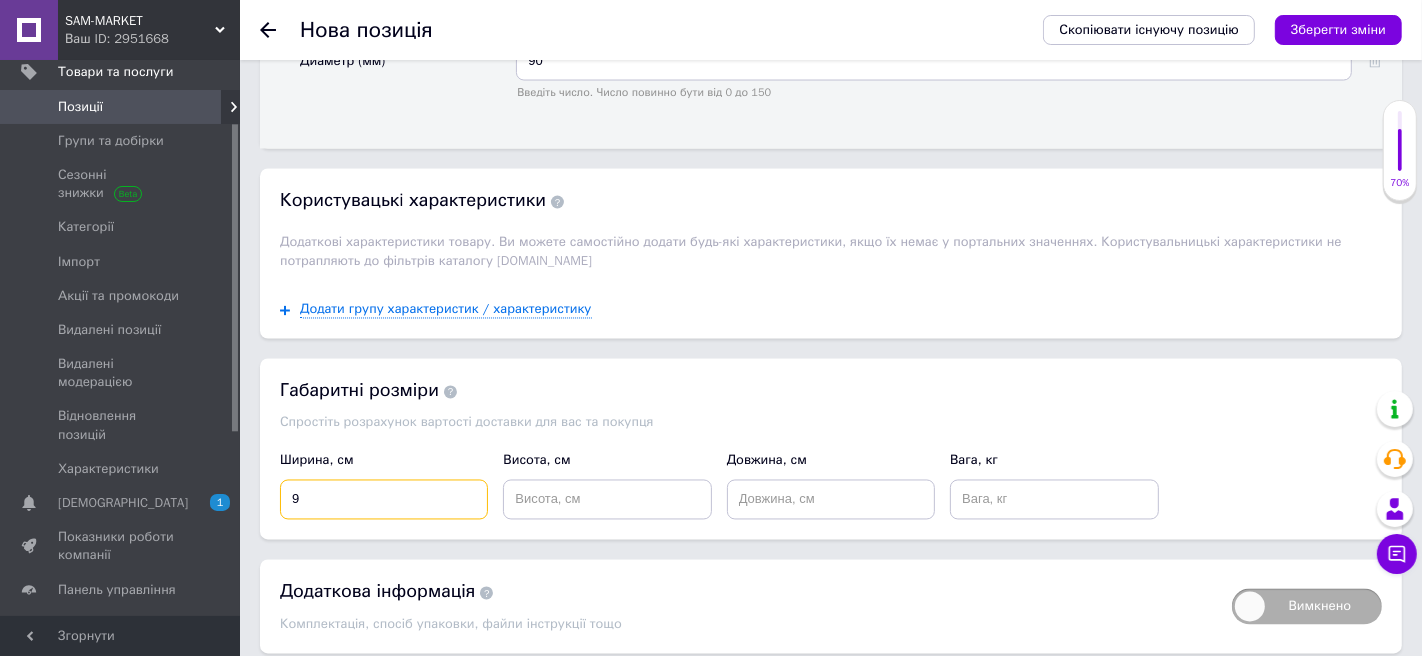type on "9" 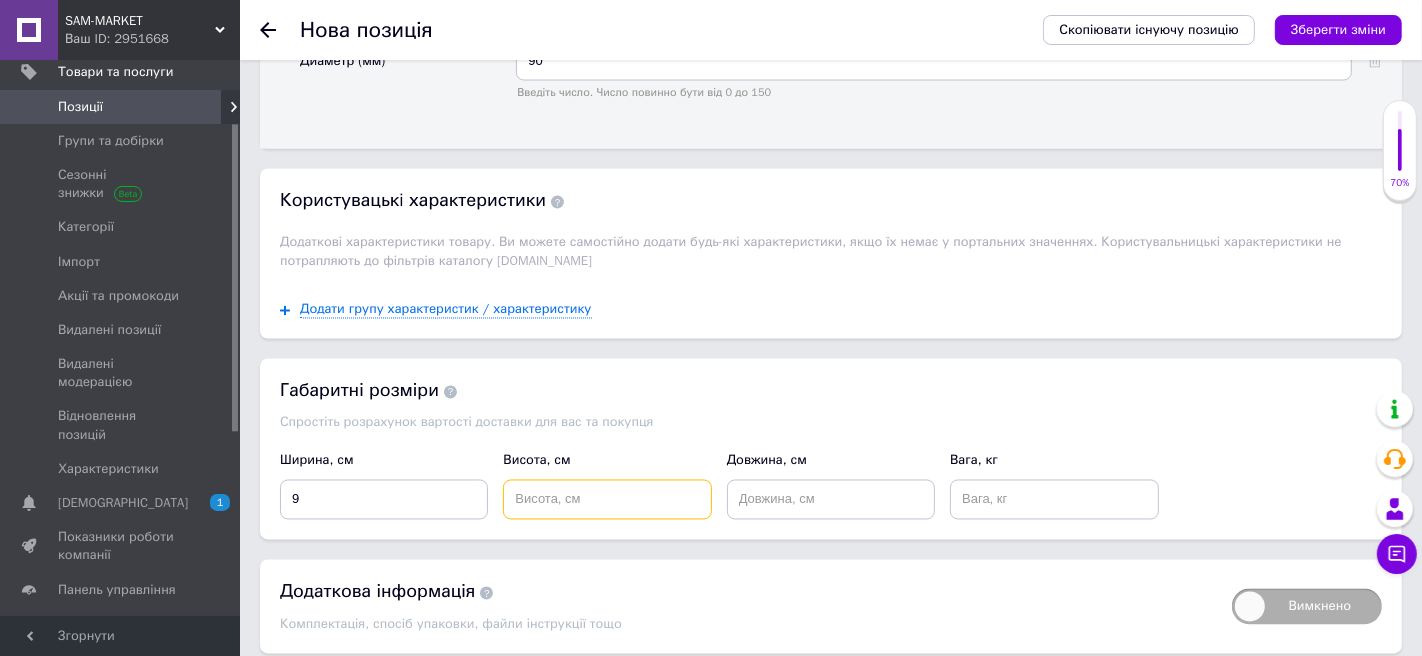 click at bounding box center (607, 500) 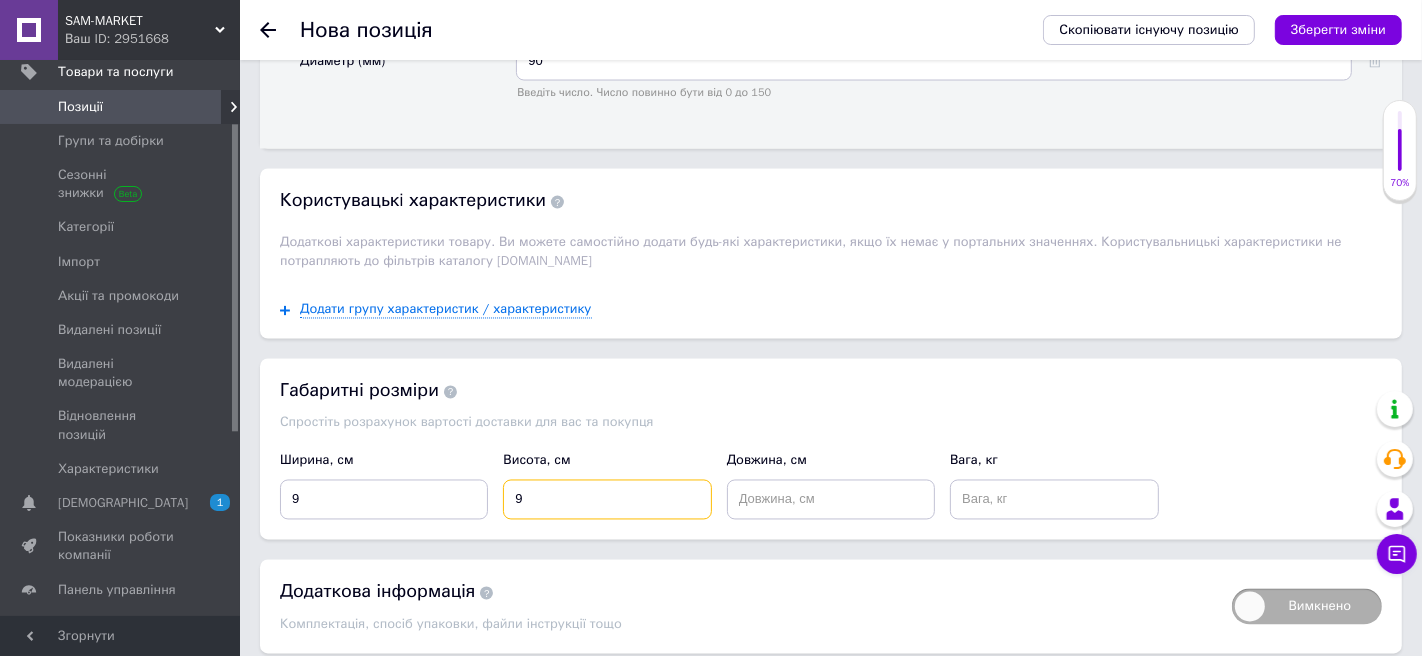 type on "9" 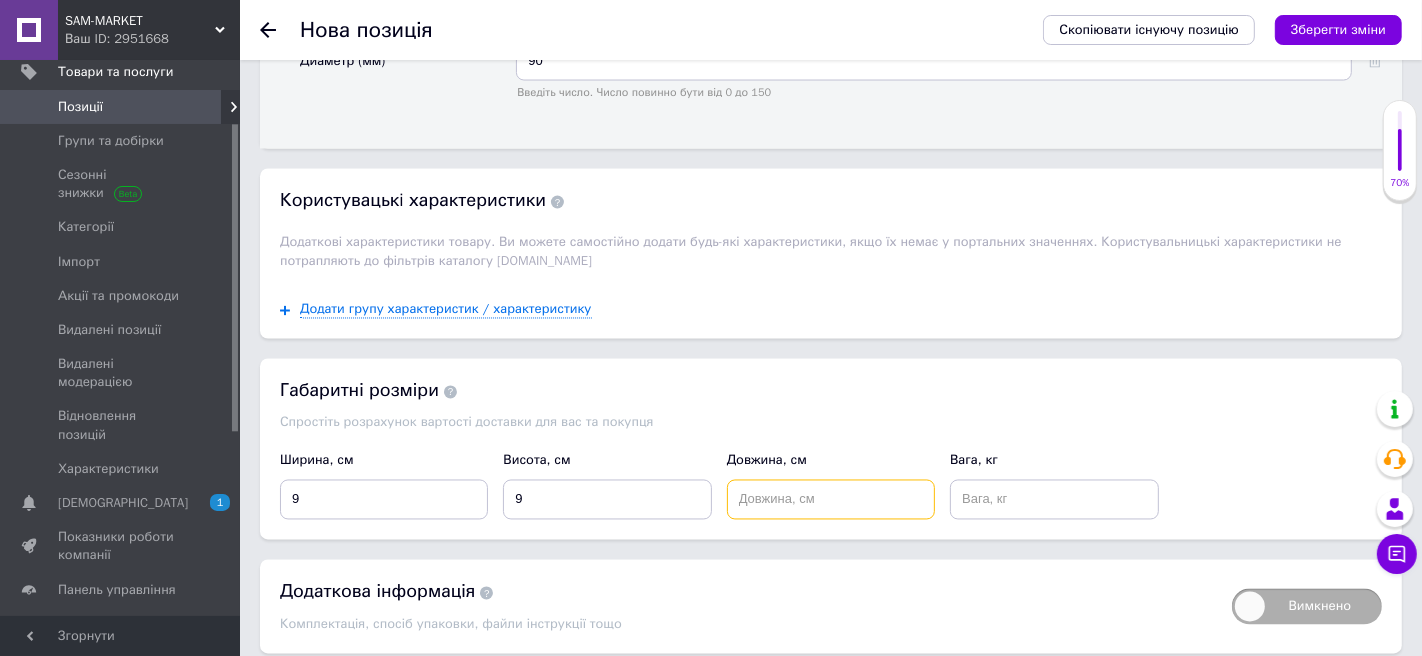 click at bounding box center (831, 500) 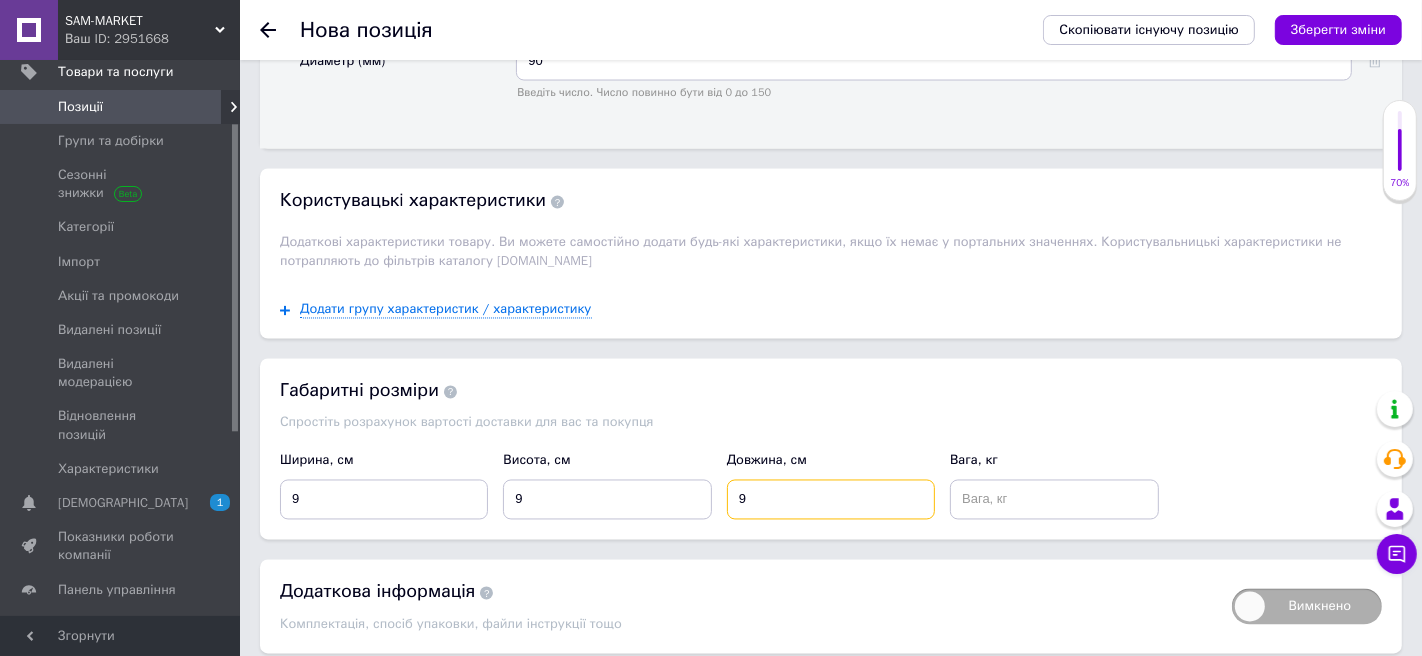 type on "9" 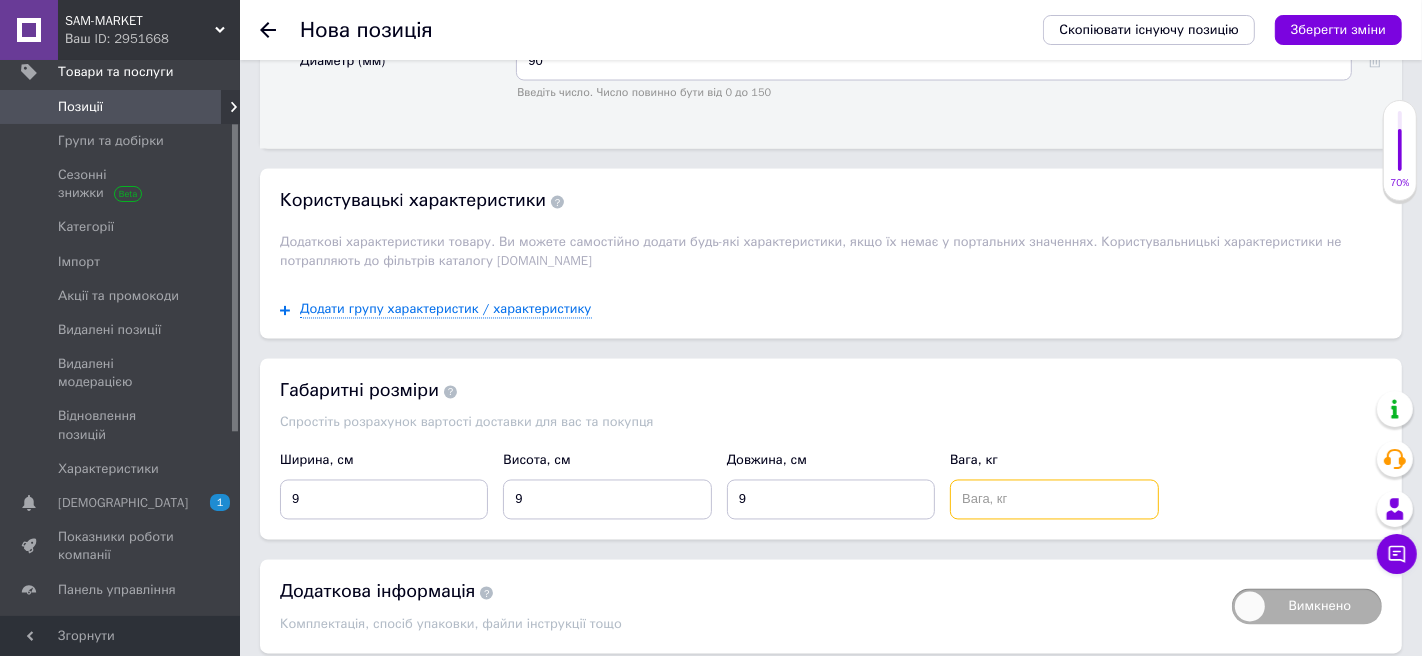 click at bounding box center [1054, 500] 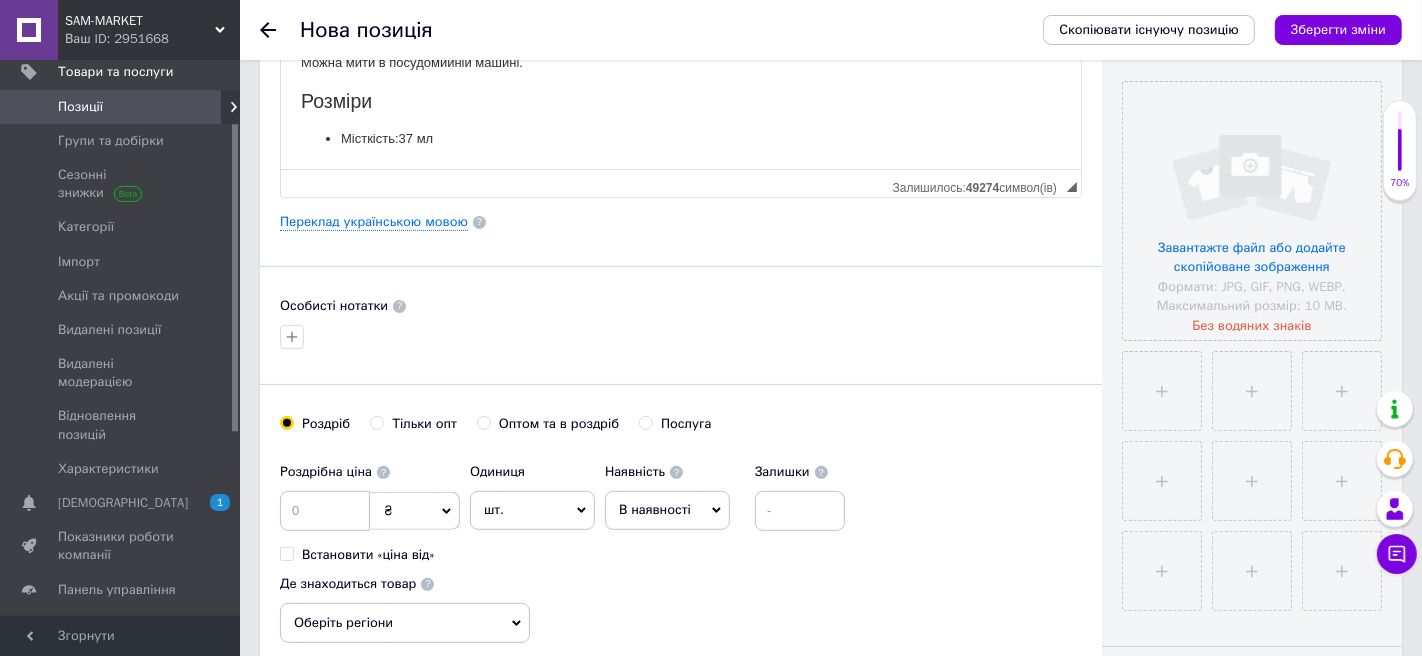 scroll, scrollTop: 211, scrollLeft: 0, axis: vertical 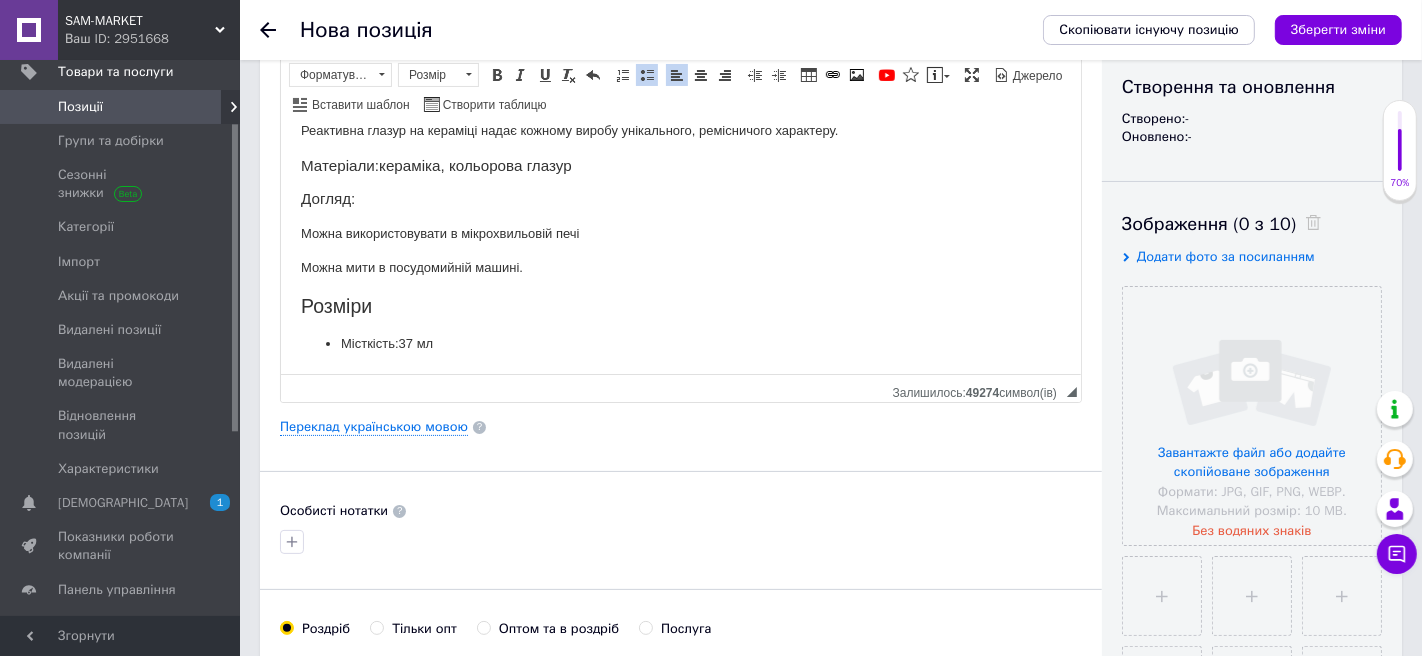 type on "0.1" 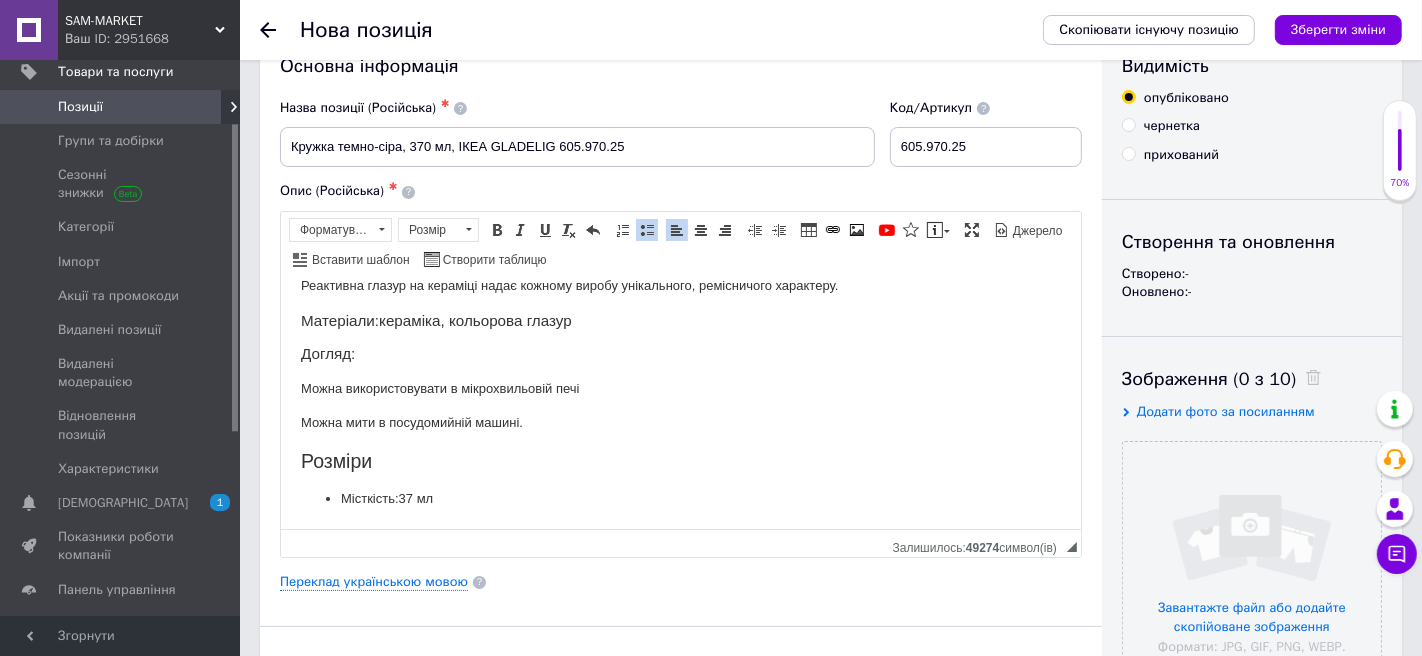 scroll, scrollTop: 0, scrollLeft: 0, axis: both 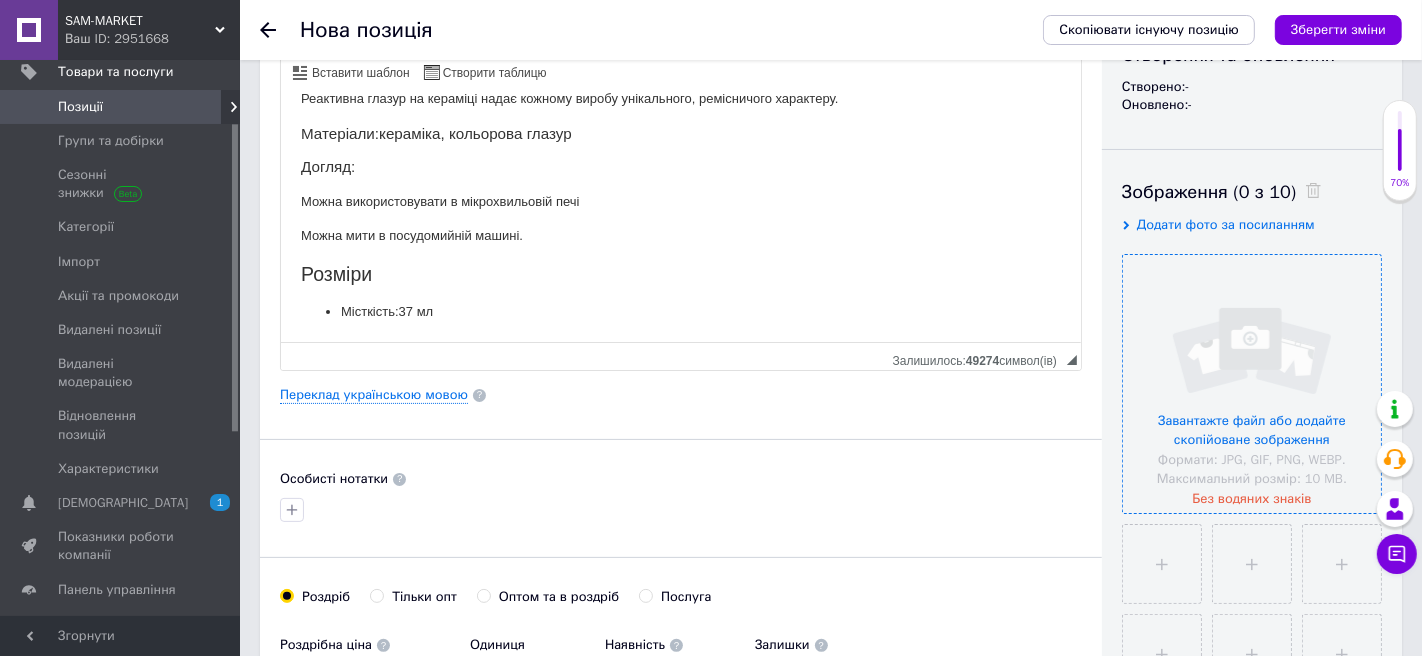 click at bounding box center [1252, 384] 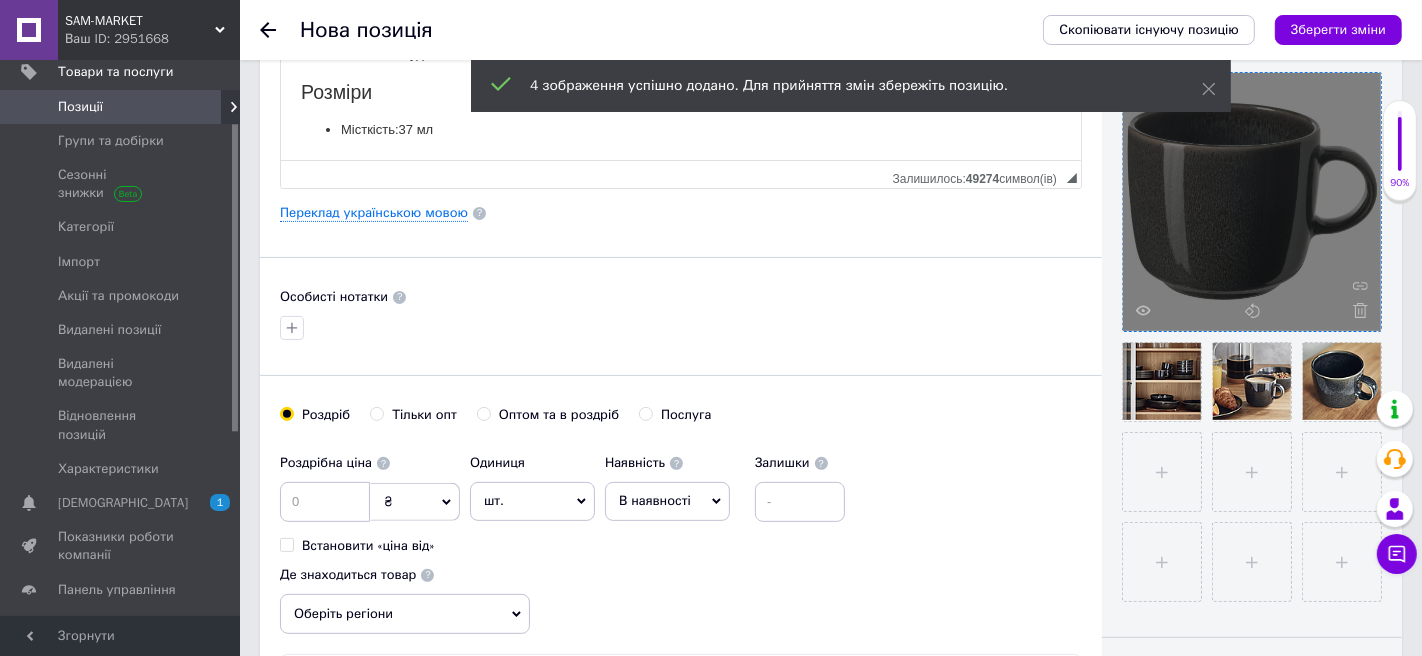 scroll, scrollTop: 428, scrollLeft: 0, axis: vertical 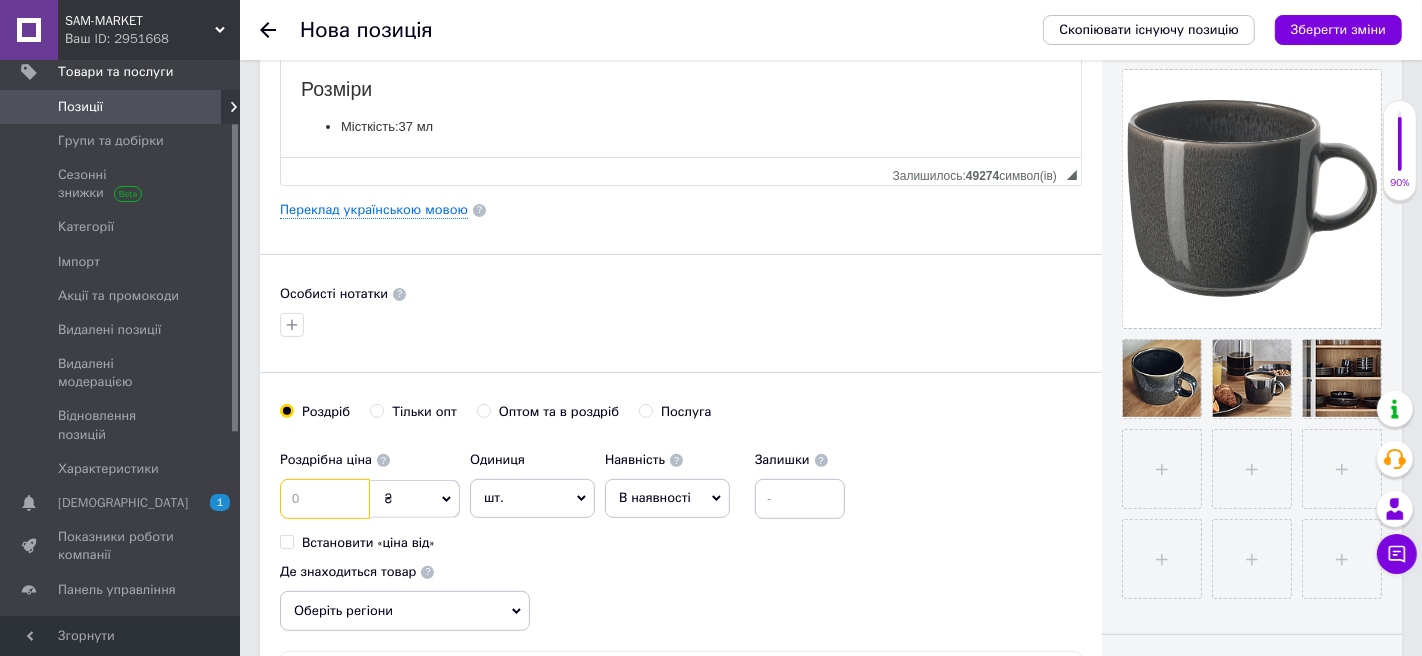 click at bounding box center (325, 499) 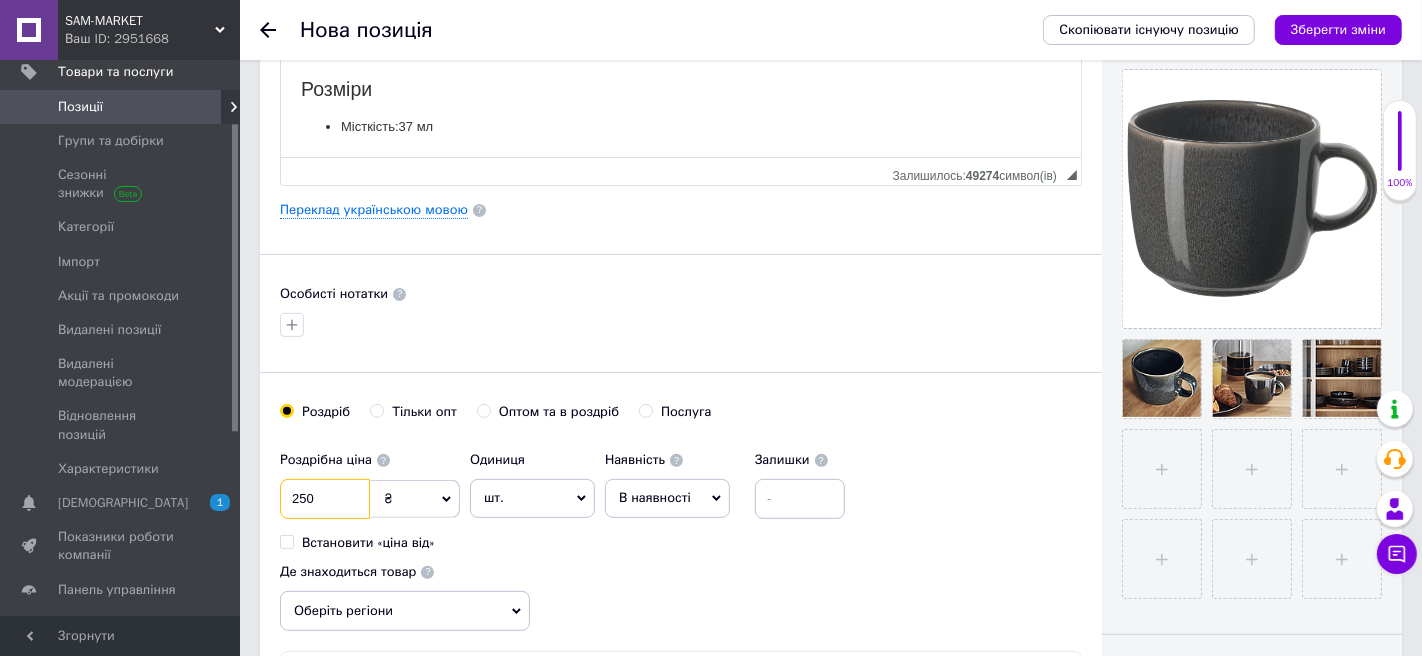 type on "250" 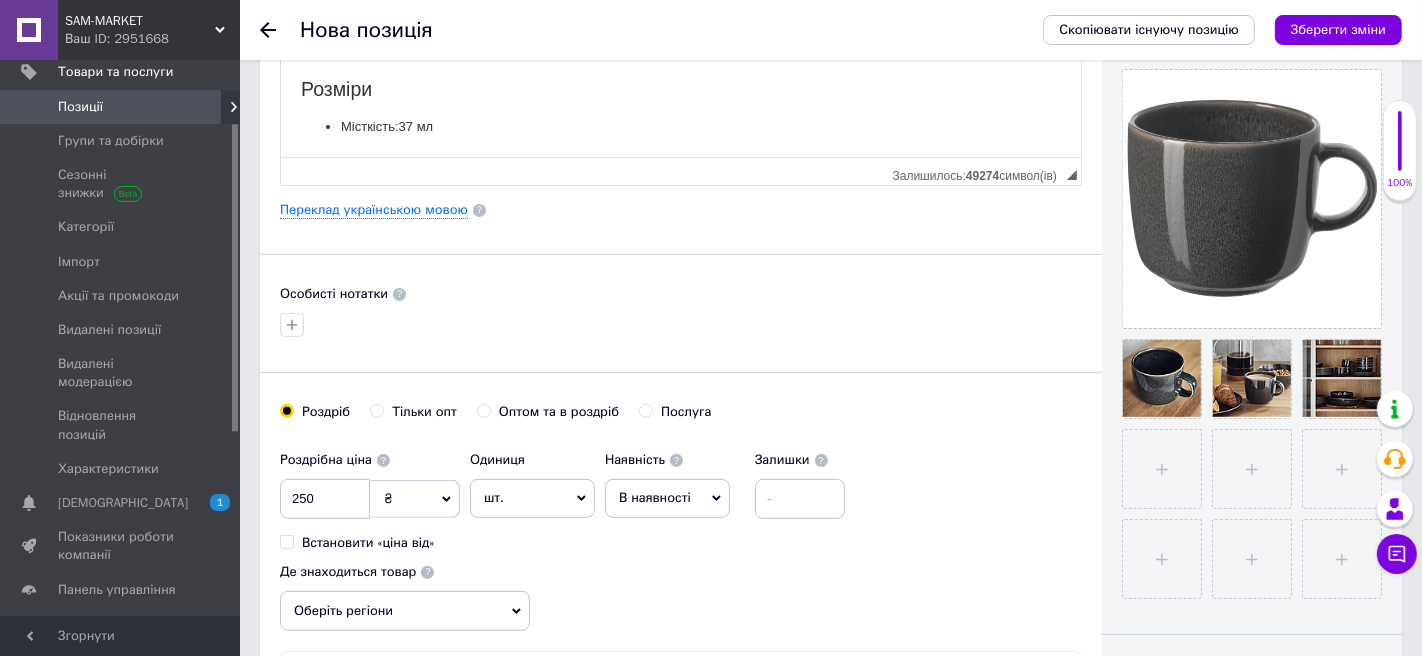 click on "В наявності" at bounding box center [655, 497] 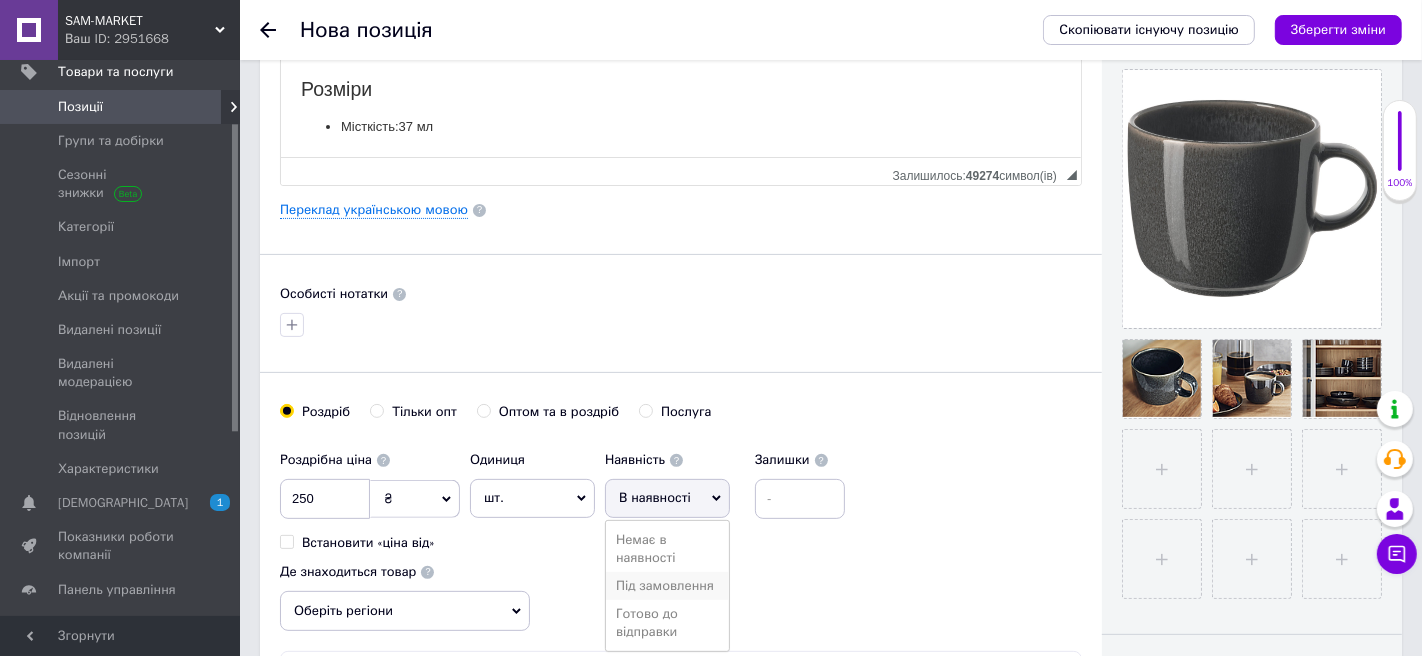 click on "Під замовлення" at bounding box center [667, 586] 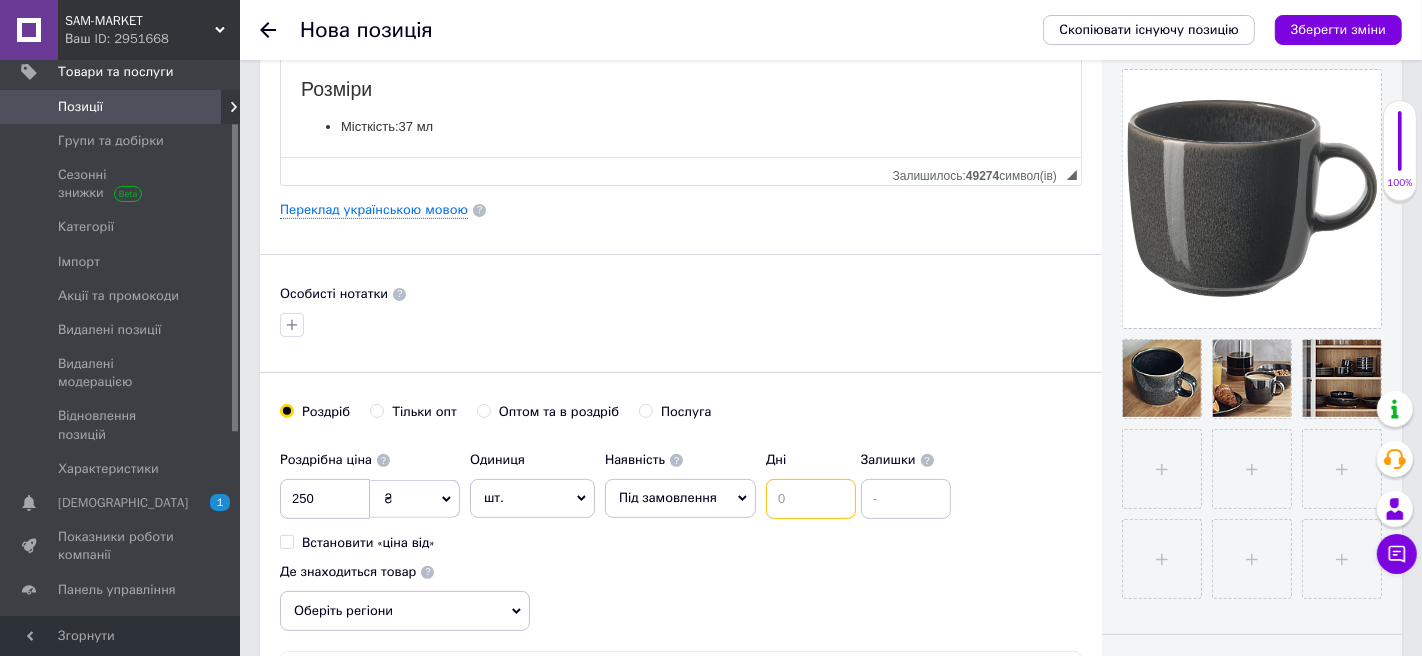 click at bounding box center (811, 499) 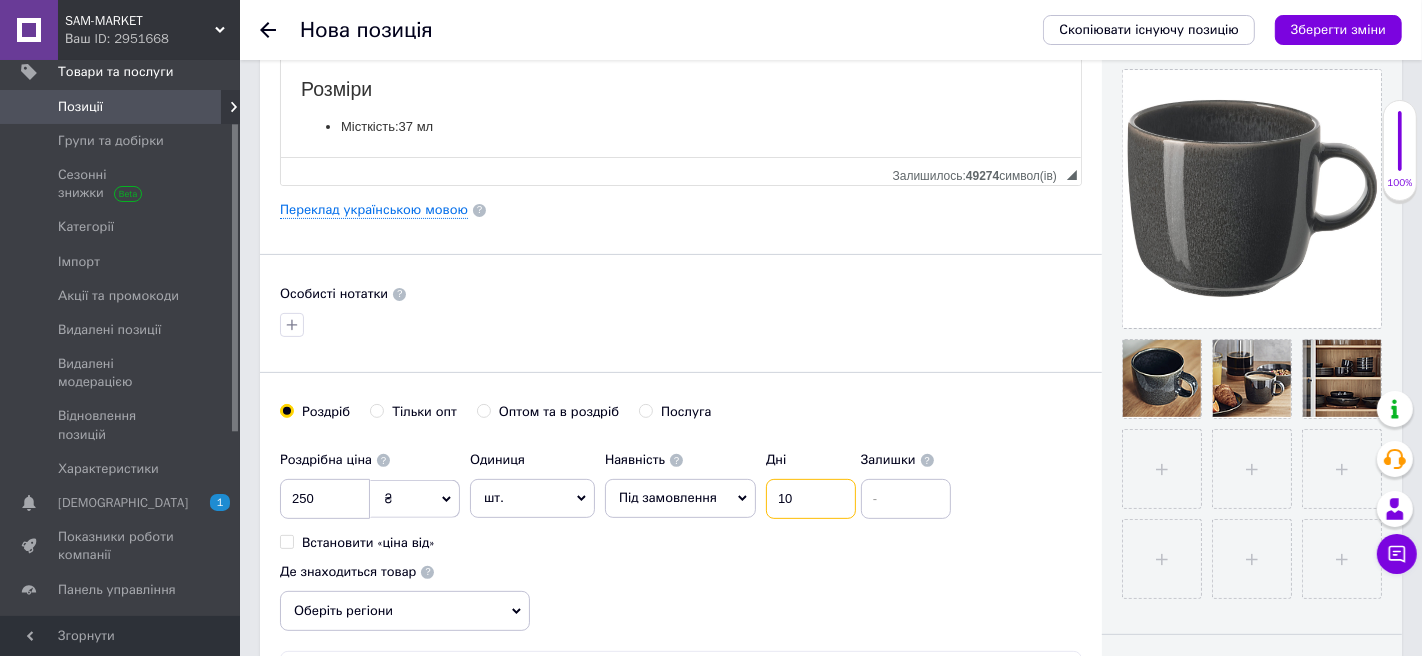 type on "10" 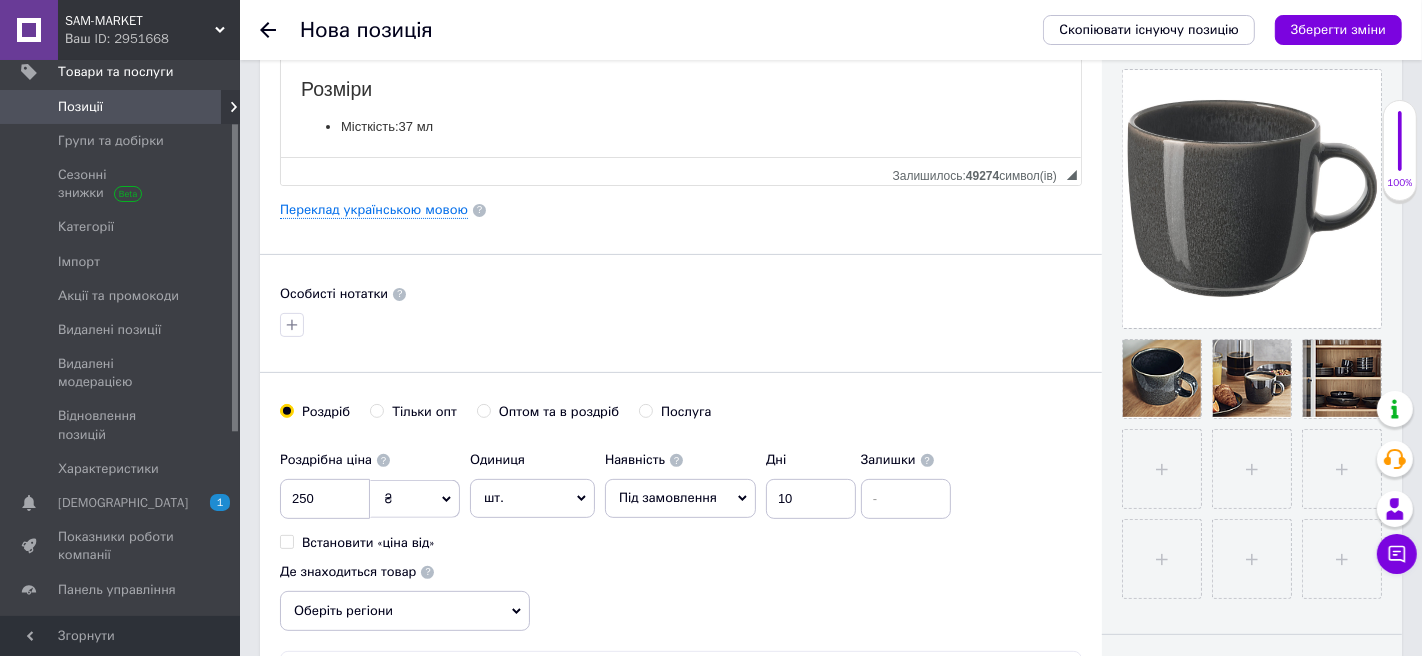click on "Роздрібна ціна 250 ₴ $ EUR CHF GBP ¥ PLN ₸ MDL HUF KGS CNY TRY KRW lei Встановити «ціна від» Одиниця шт. Популярне комплект упаковка кв.м пара м кг пог.м послуга т а автоцистерна ампула б балон банка блістер бобіна бочка бут бухта в ват виїзд відро г г га година гр/кв.м гігакалорія д дав два місяці день доба доза є єврокуб з зміна к кВт каністра карат кв.дм кв.м кв.см кв.фут квартал кг кг/кв.м км колесо комплект коробка куб.дм куб.м л л лист м м мВт мл мм моток місяць мішок н набір номер о об'єкт од. п палетомісце пара партія пач пог.м послуга посівна одиниця птахомісце півроку пігулка" at bounding box center [681, 536] 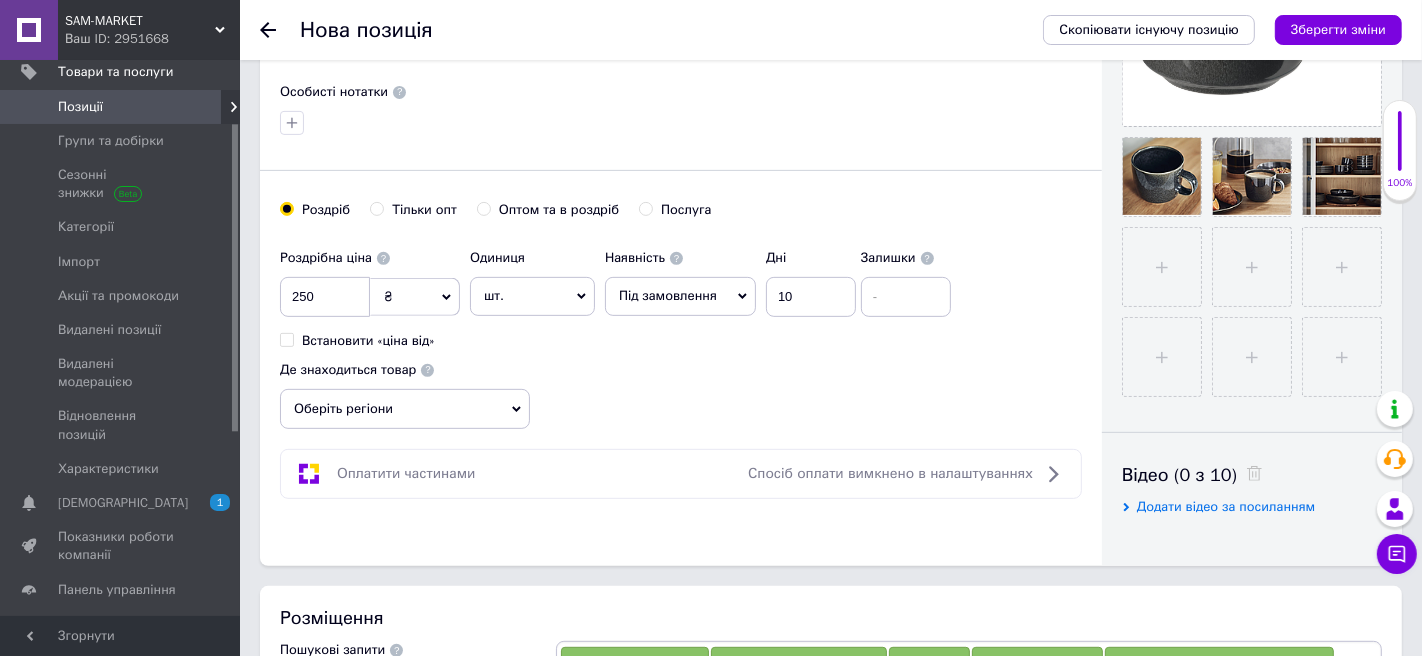 scroll, scrollTop: 653, scrollLeft: 0, axis: vertical 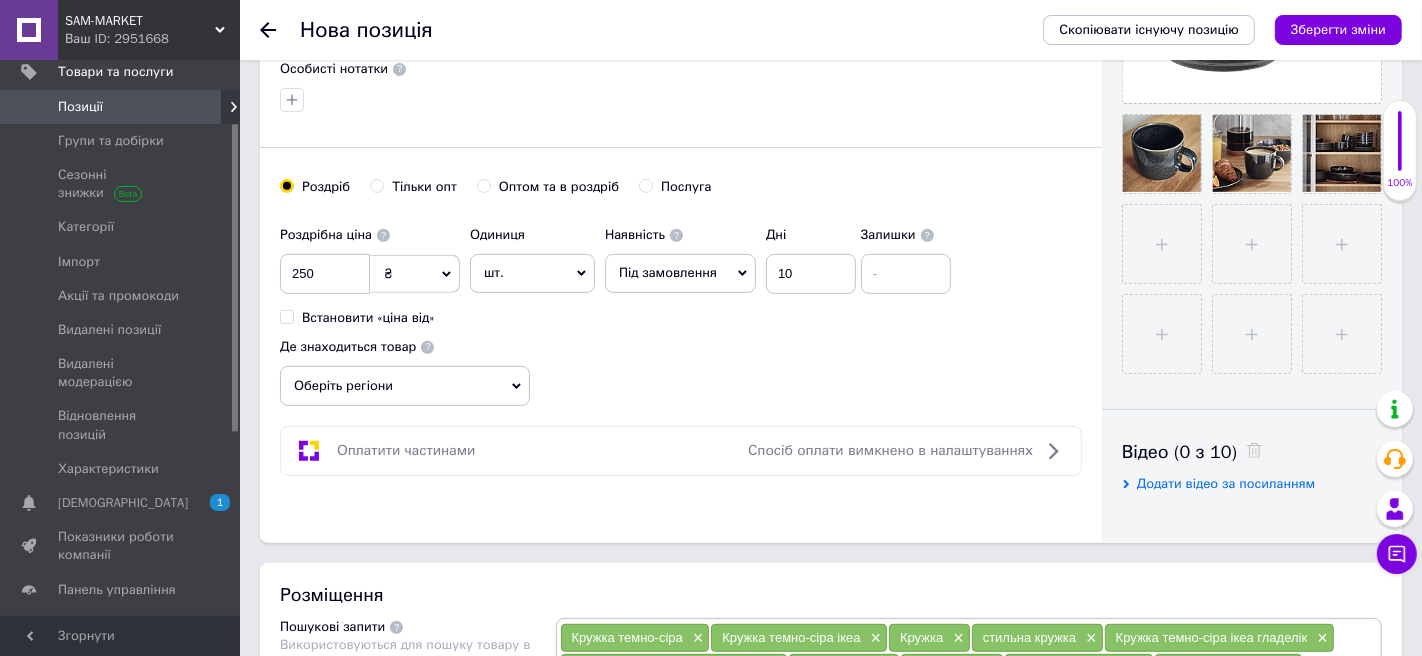 click on "Оберіть регіони" at bounding box center (405, 386) 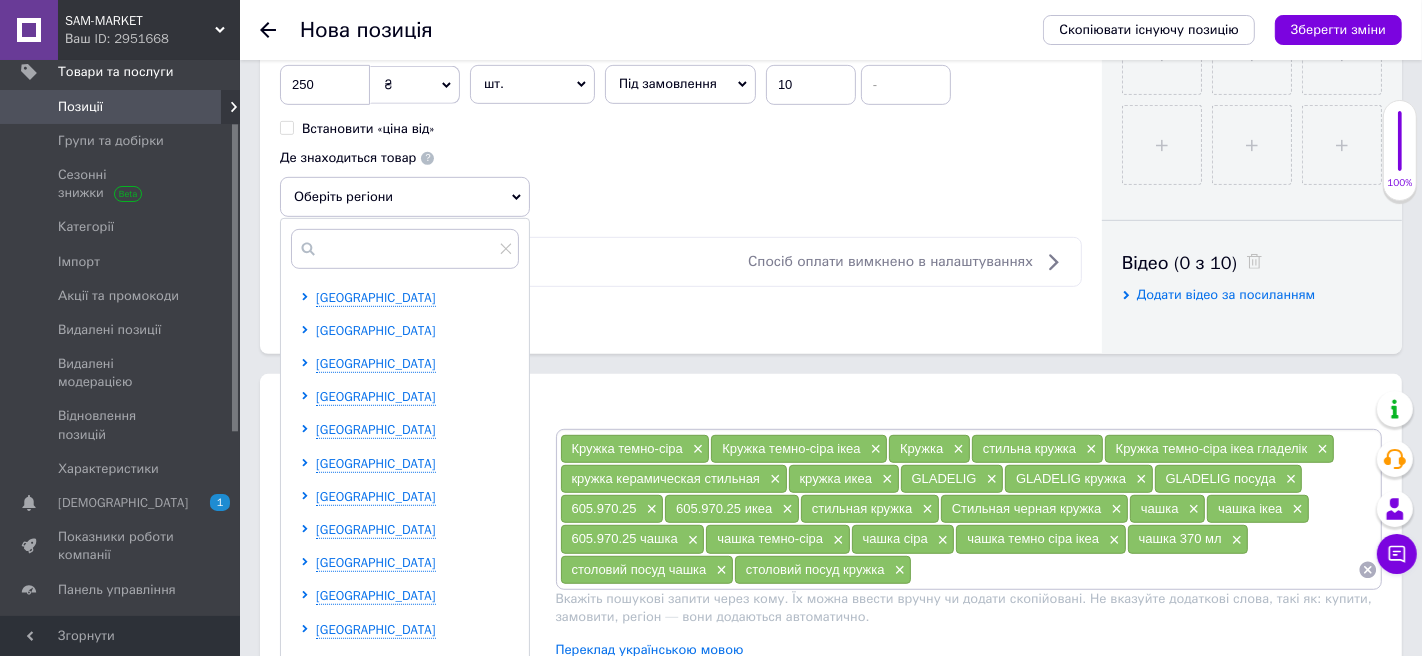 click on "[GEOGRAPHIC_DATA]" at bounding box center (376, 330) 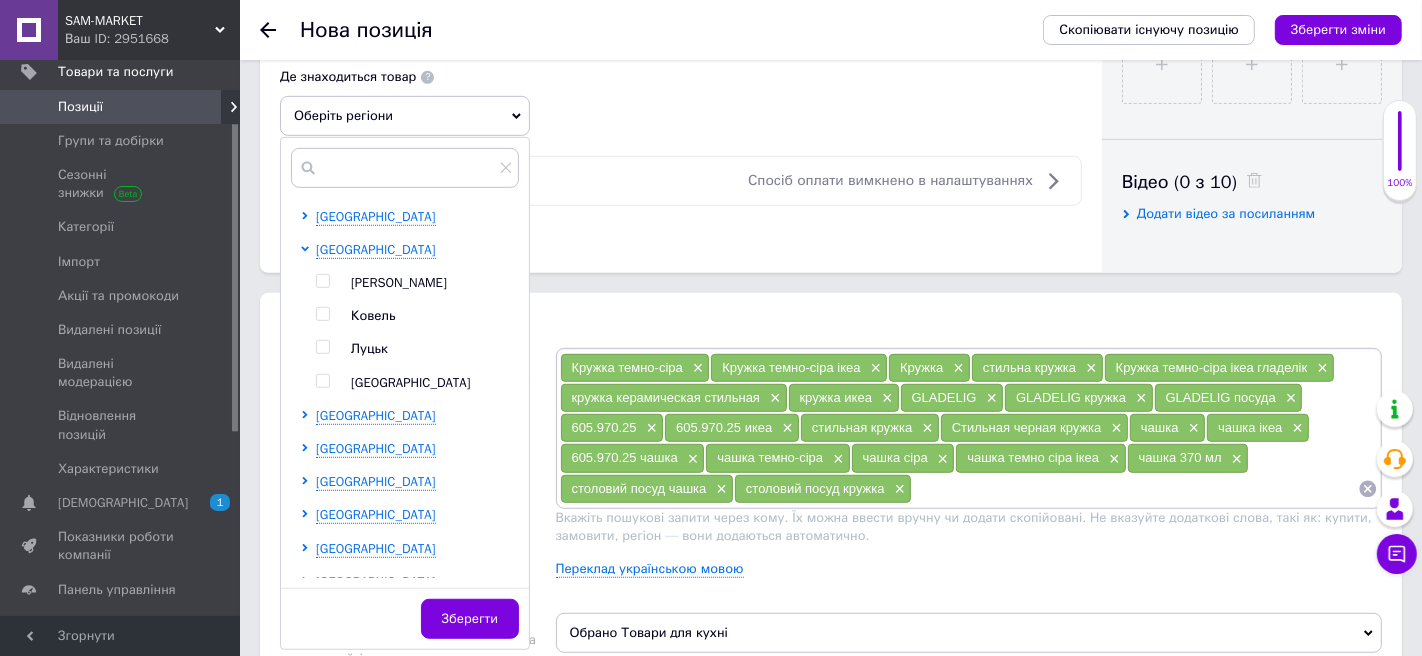 scroll, scrollTop: 925, scrollLeft: 0, axis: vertical 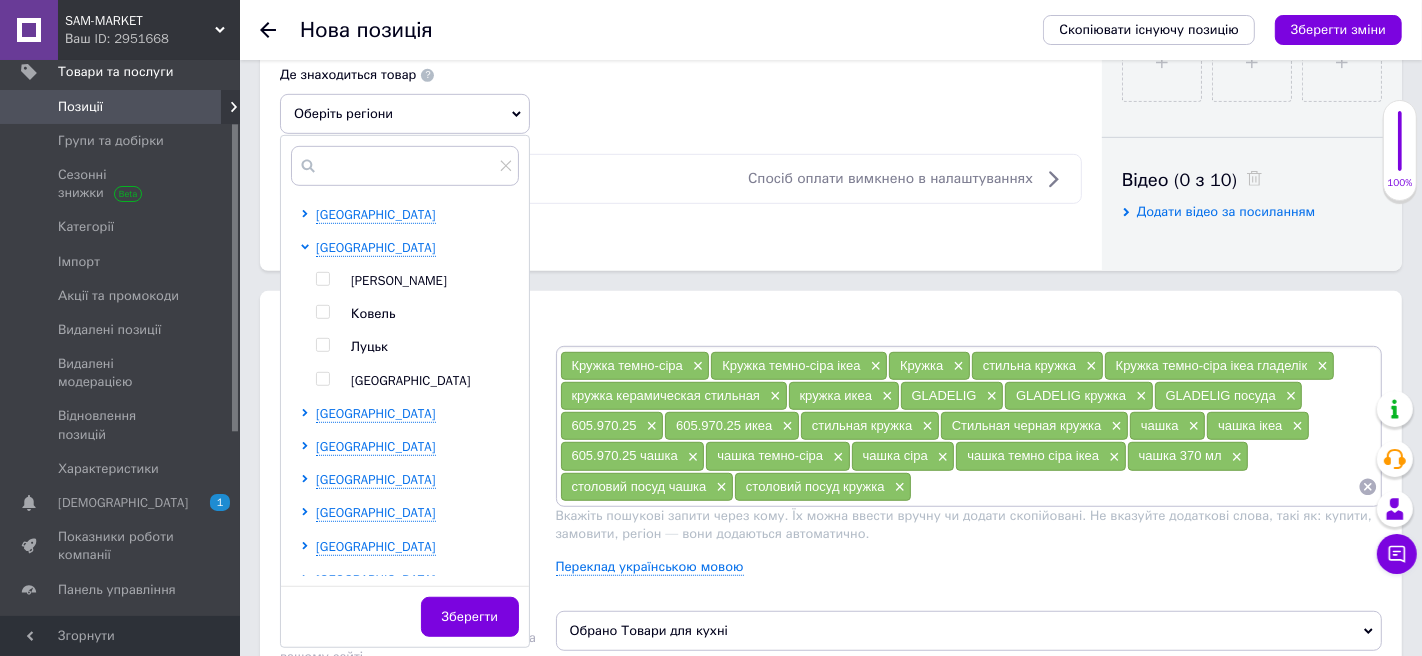 click at bounding box center (322, 345) 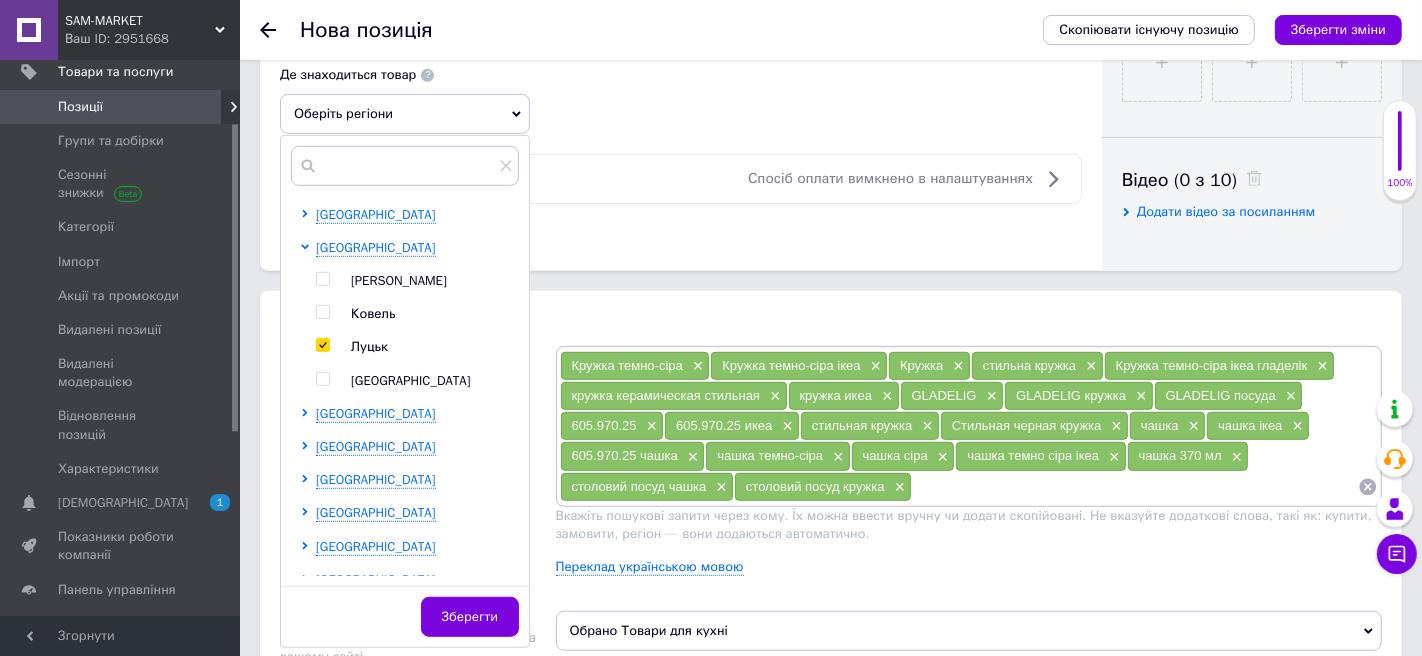 checkbox on "true" 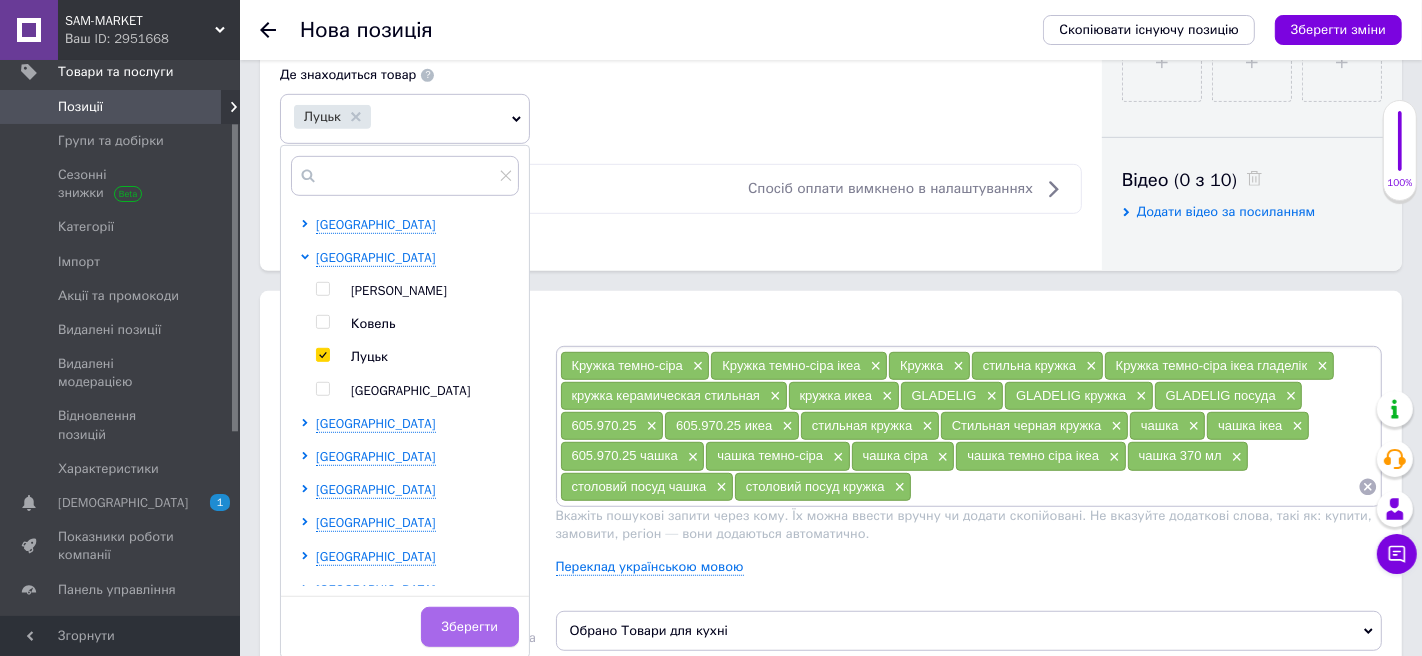 click on "Зберегти" at bounding box center (470, 627) 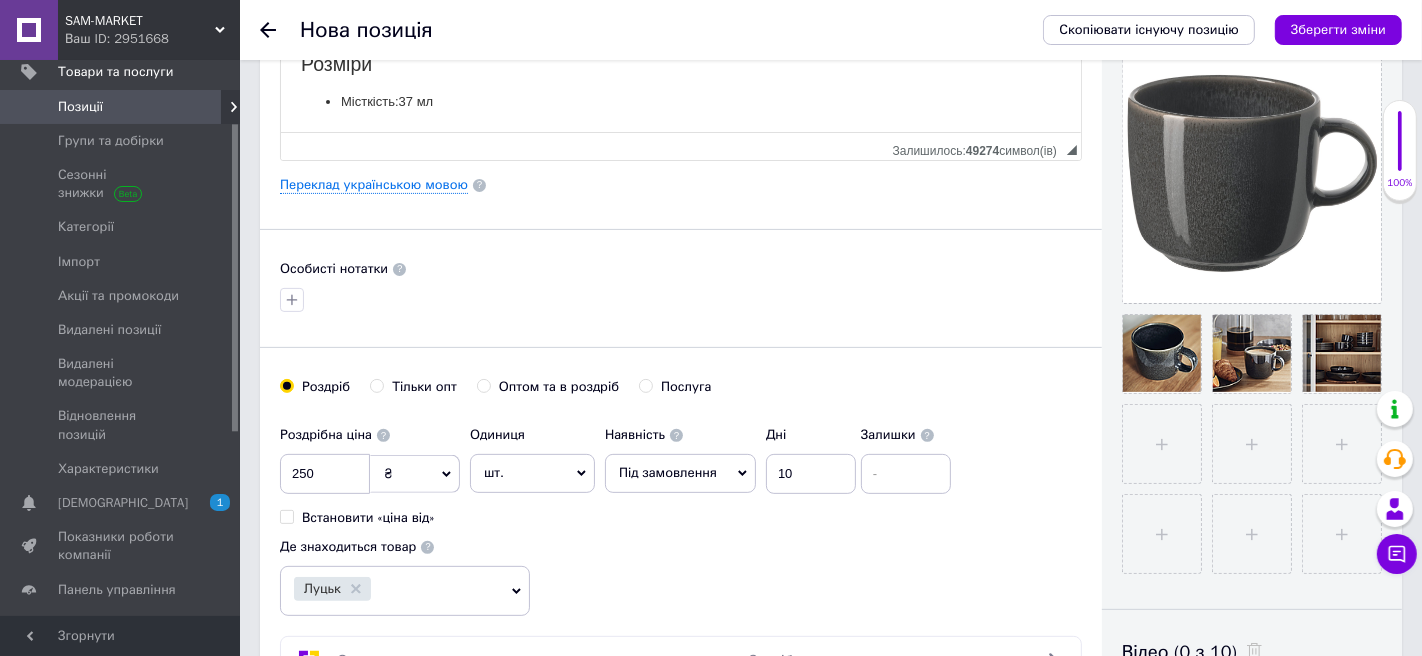 scroll, scrollTop: 368, scrollLeft: 0, axis: vertical 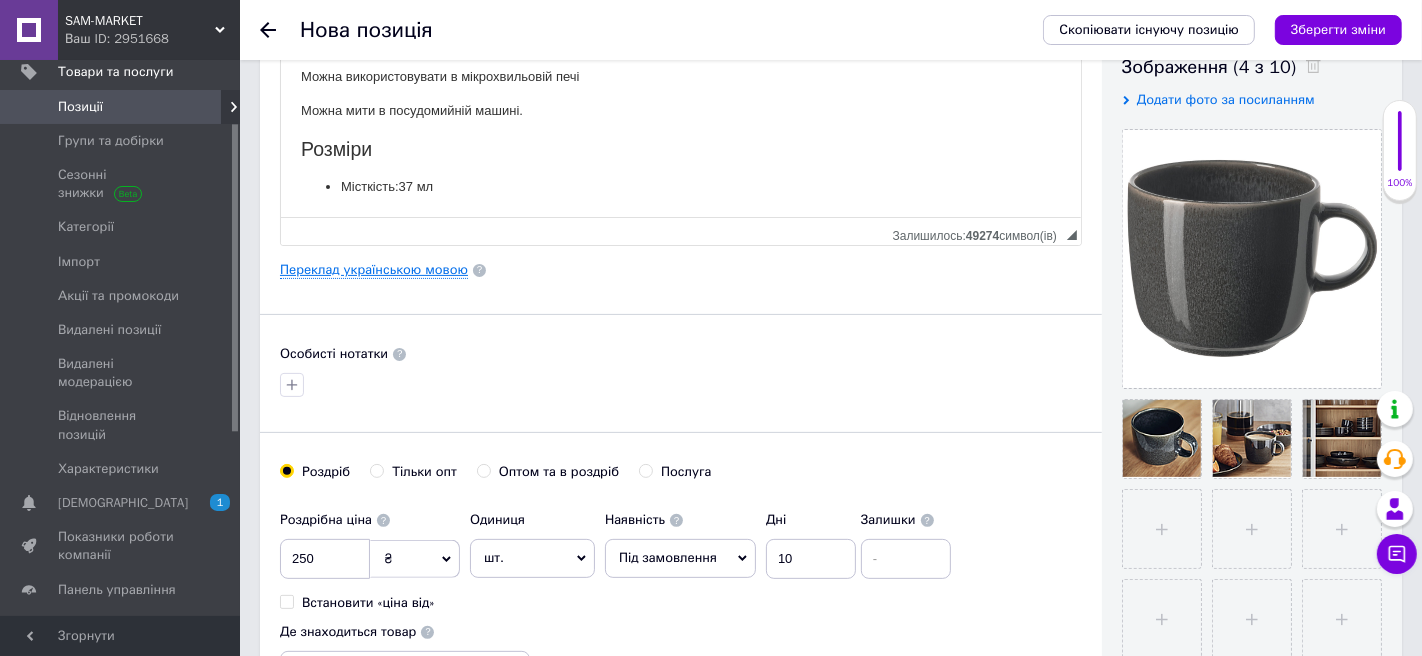 click on "Переклад українською мовою" at bounding box center (374, 270) 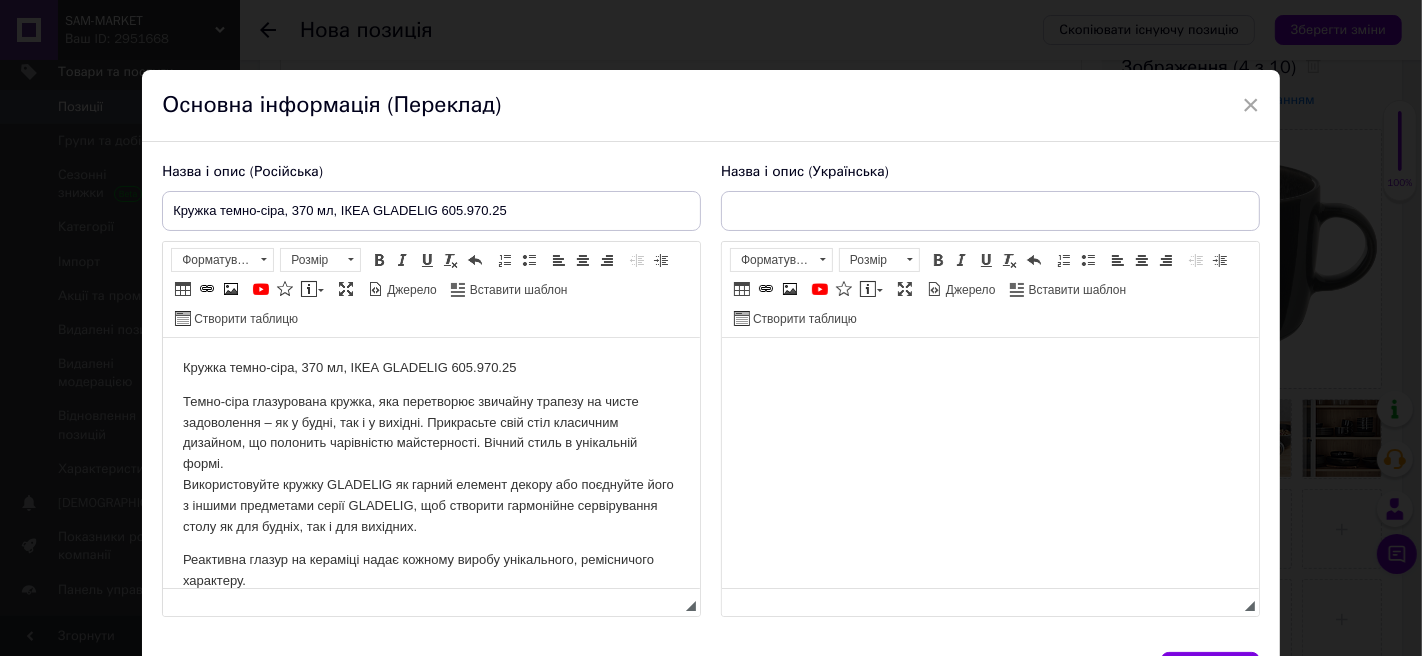 scroll, scrollTop: 0, scrollLeft: 0, axis: both 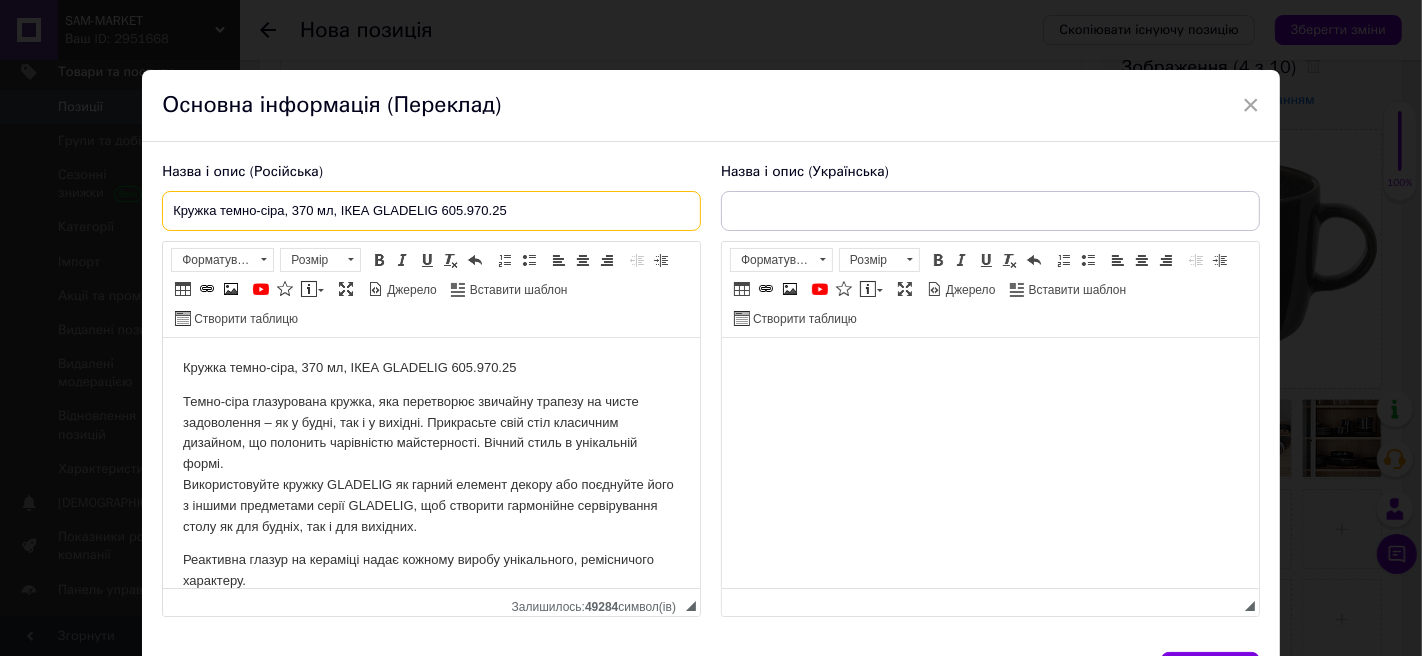 click on "Кружка темно-сіра, 370 мл, ІКЕА GLADELIG 605.970.25" at bounding box center [431, 211] 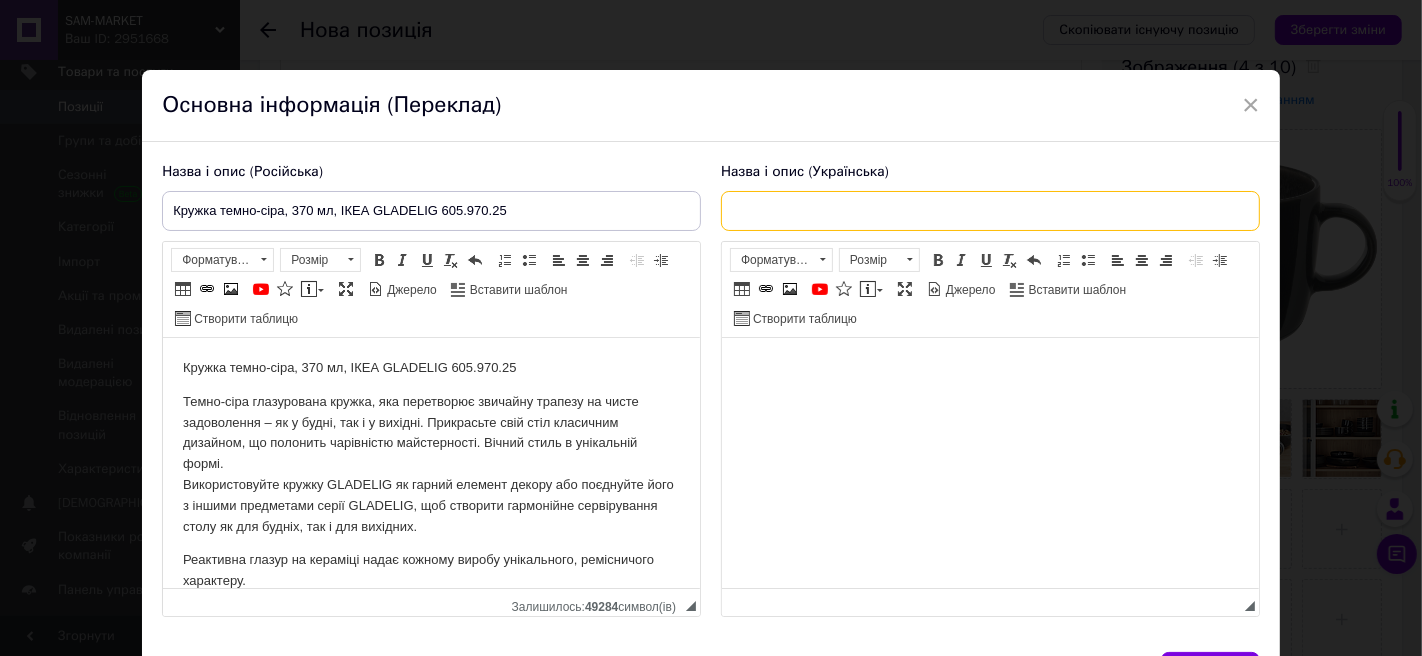click at bounding box center [990, 211] 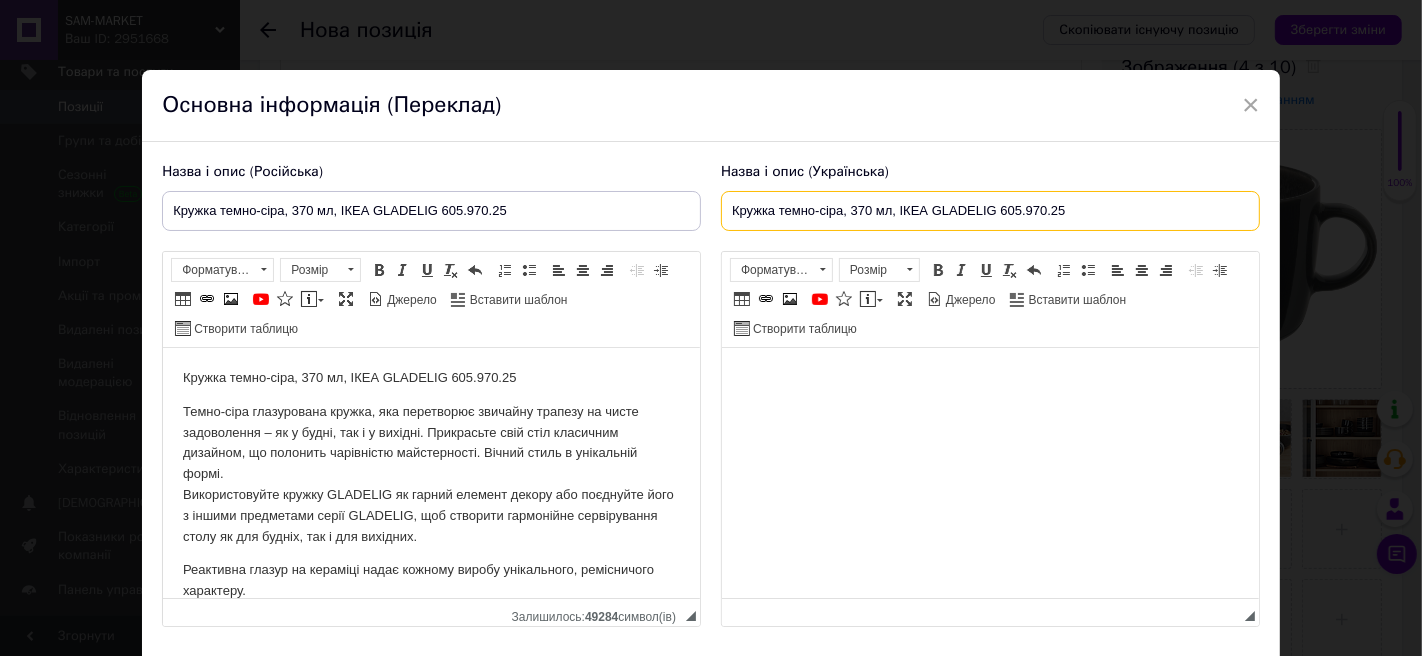 type on "Кружка темно-сіра, 370 мл, ІКЕА GLADELIG 605.970.25" 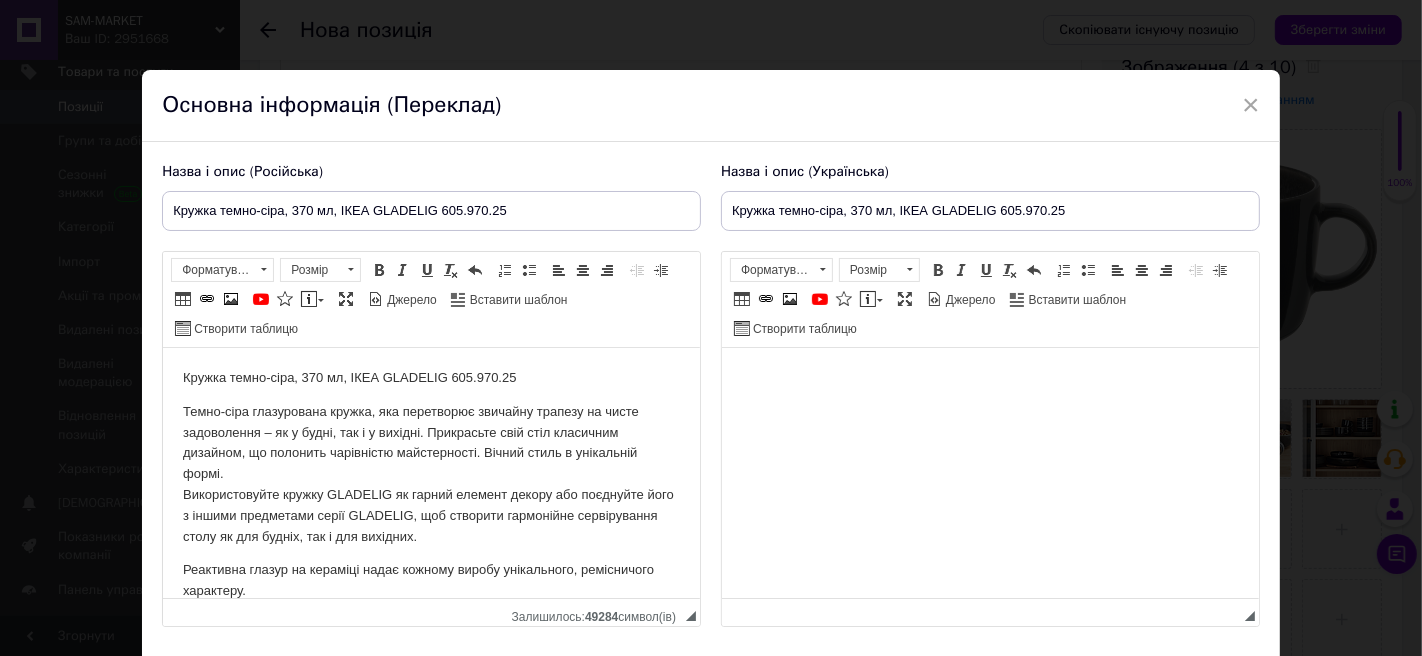 click on "Темно-сіра глазурована кружка, яка перетворює звичайну трапезу на чисте задоволення – як у будні, так і у вихідні. Прикрасьте свій стіл класичним дизайном, що полонить чарівністю майстерності. Вічний стиль в унікальній формі. Використовуйте кружку GLADELIG як гарний елемент декору або поєднуйте його з іншими предметами серії GLADELIG, щоб створити гармонійне сервірування столу як для будніх, так і для вихідних." at bounding box center [431, 475] 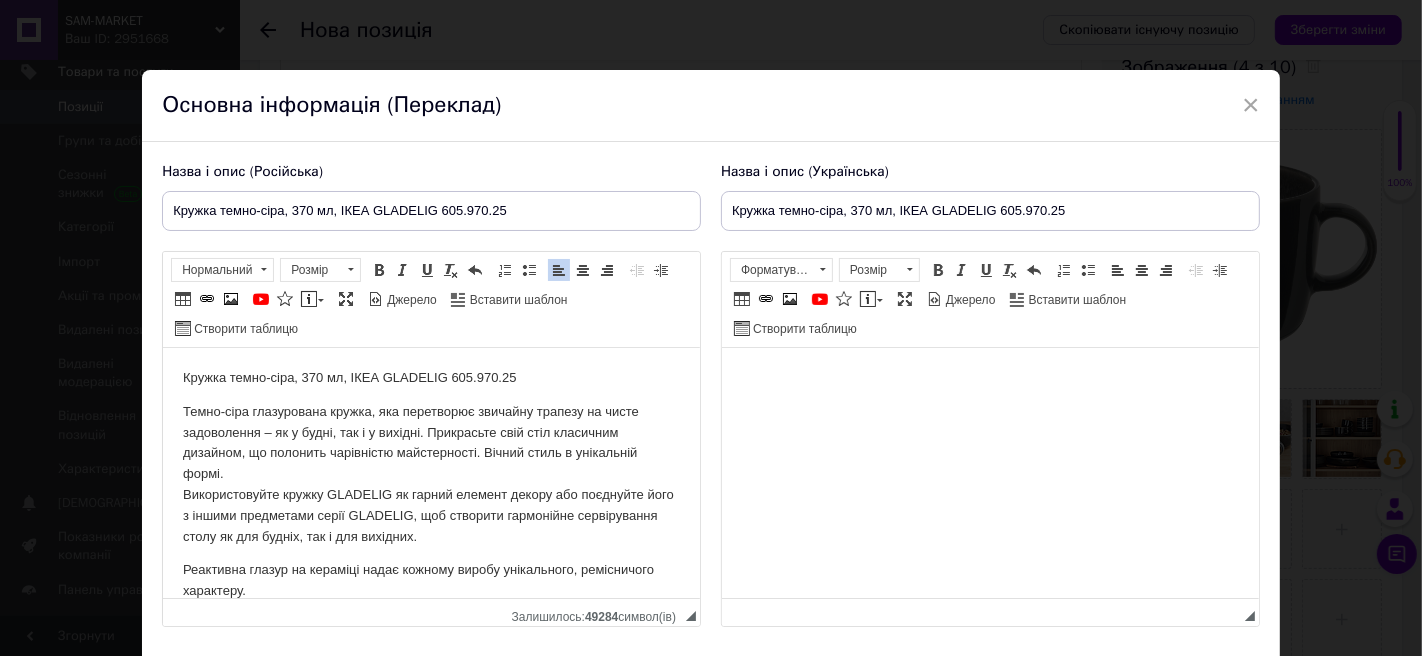 copy on "Кружка темно-сіра, 370 мл, ІКЕА GLADELIG 605.970.25 Темно-сіра глазурована кружка, яка перетворює звичайну трапезу на чисте задоволення – як у будні, так і у вихідні. Прикрасьте свій стіл класичним дизайном, що полонить чарівністю майстерності. Вічний стиль в унікальній формі. Використовуйте кружку GLADELIG як гарний елемент декору або поєднуйте його з іншими предметами серії GLADELIG, щоб створити гармонійне сервірування столу як для будніх, так і для вихідних. Реактивна глазур на кераміці надає кожному виробу унікального, ремісничого характеру. Матеріали:  кераміка, кольорова глазур Догляд: Можна використовувати в мікрохвильовій печі Можна мити в посудомийній машині.​​​​​​​ Розміри Місткість  :   37 мл..." 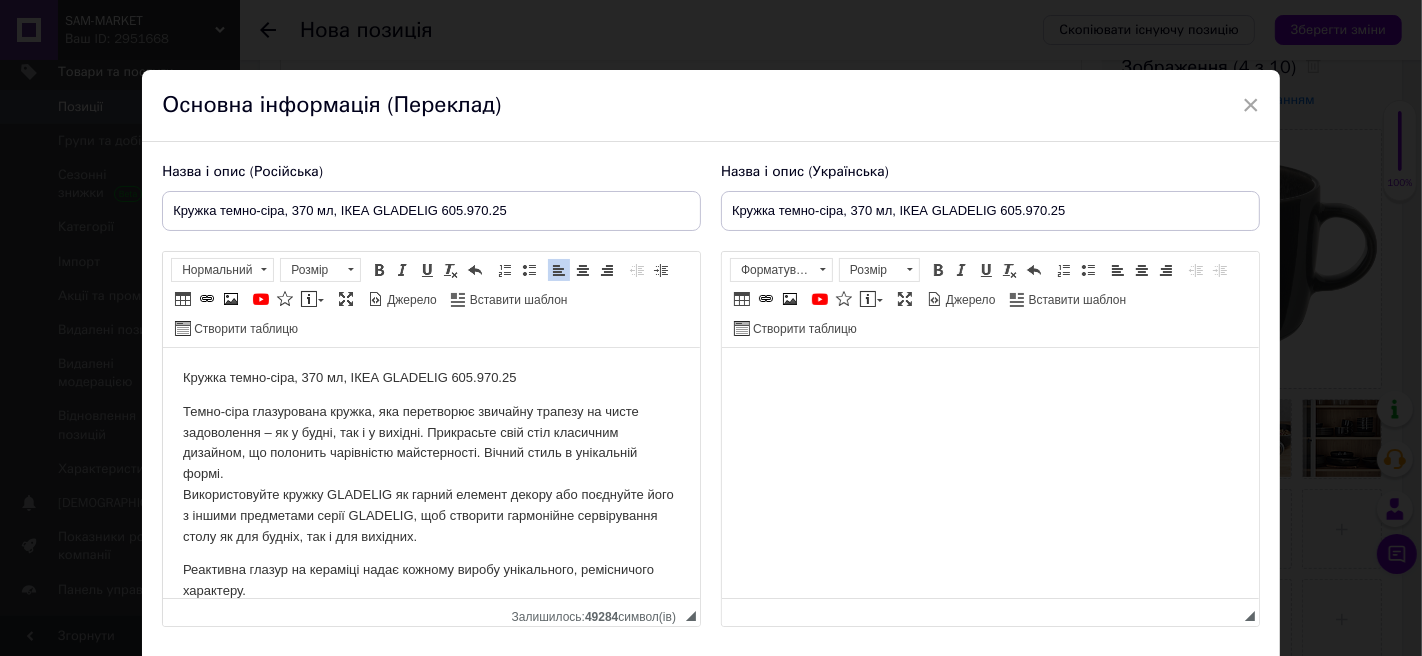 click at bounding box center [989, 378] 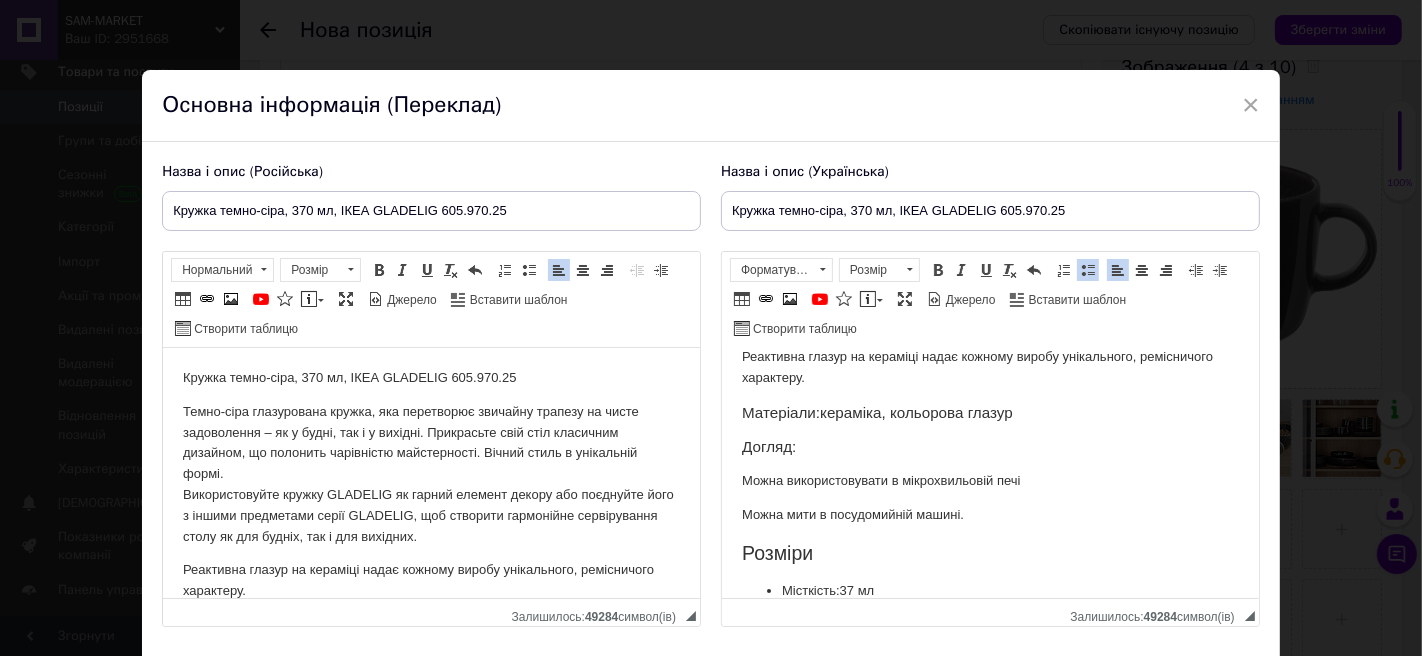 scroll, scrollTop: 237, scrollLeft: 0, axis: vertical 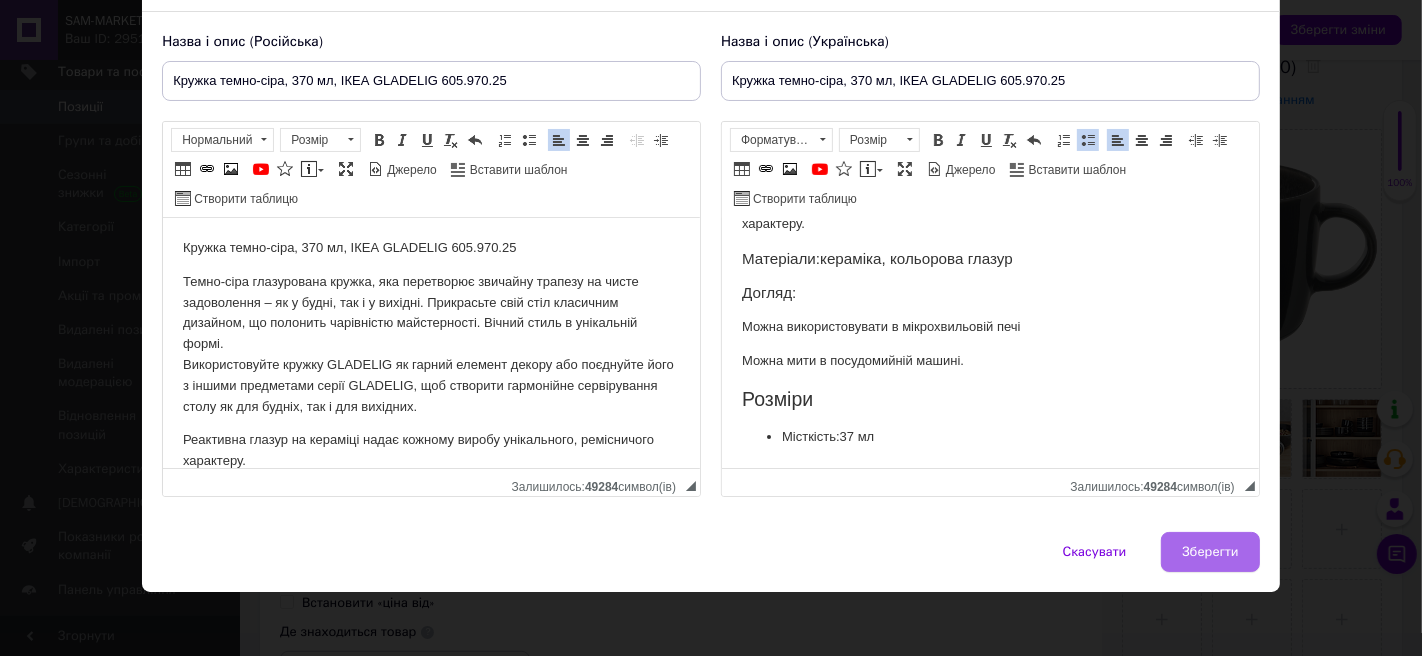 click on "Зберегти" at bounding box center (1210, 552) 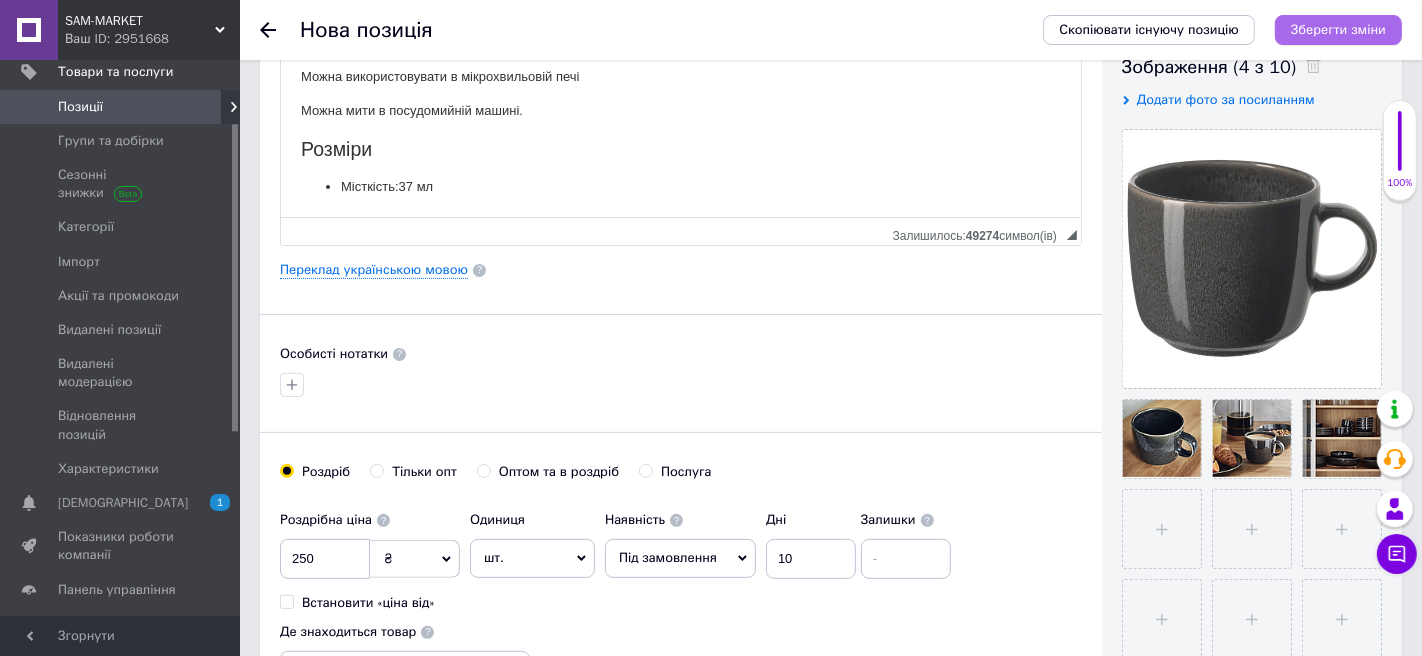 click on "Зберегти зміни" at bounding box center (1338, 29) 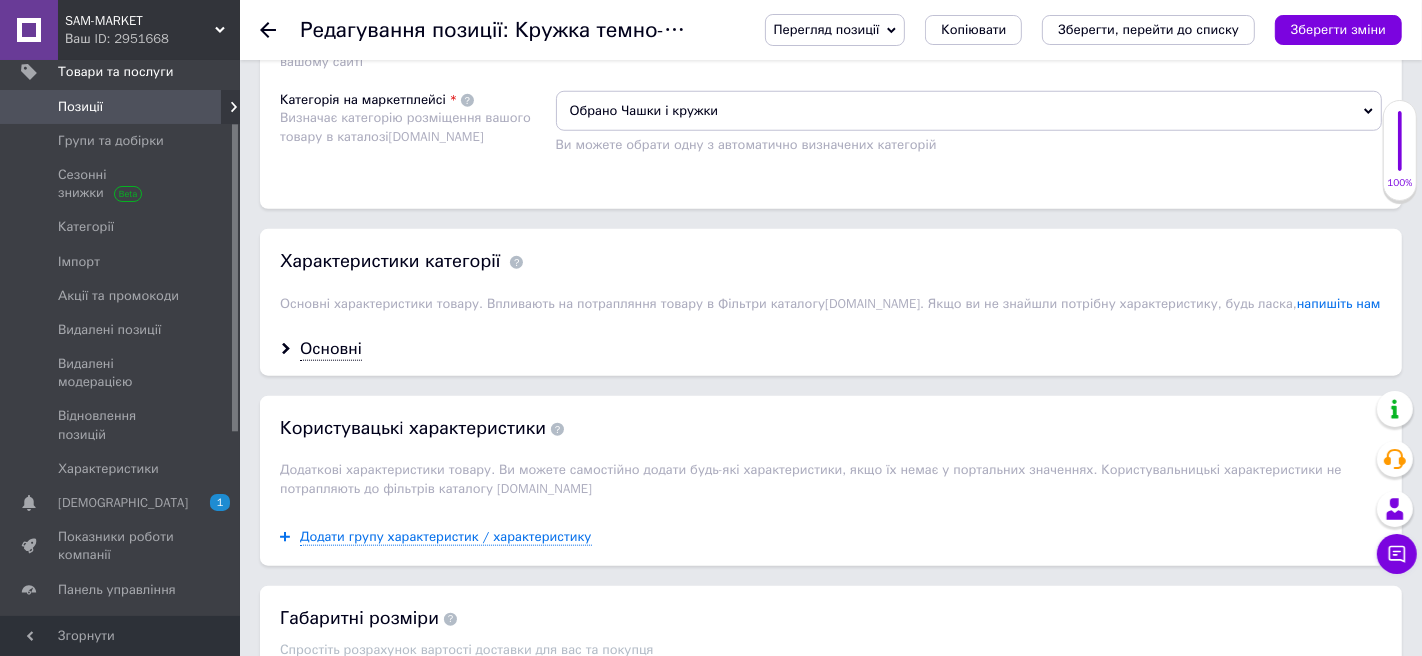 scroll, scrollTop: 1521, scrollLeft: 0, axis: vertical 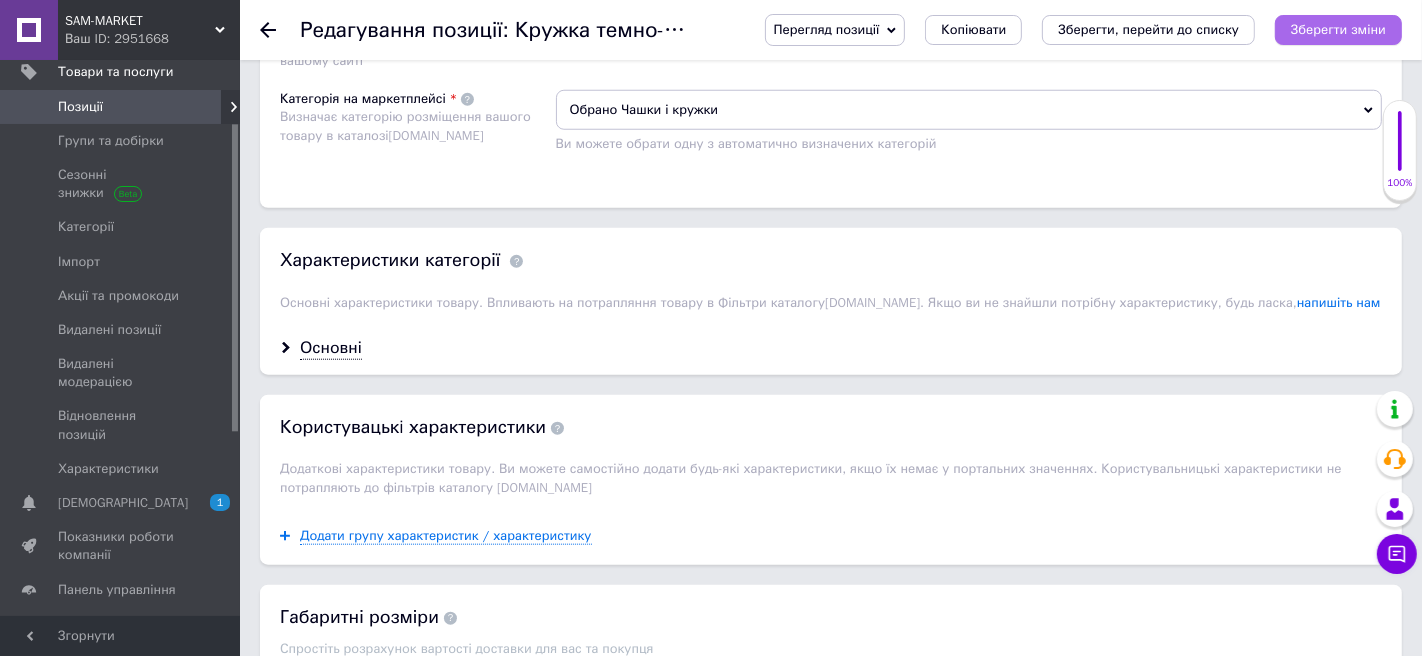 click on "Зберегти зміни" at bounding box center [1338, 29] 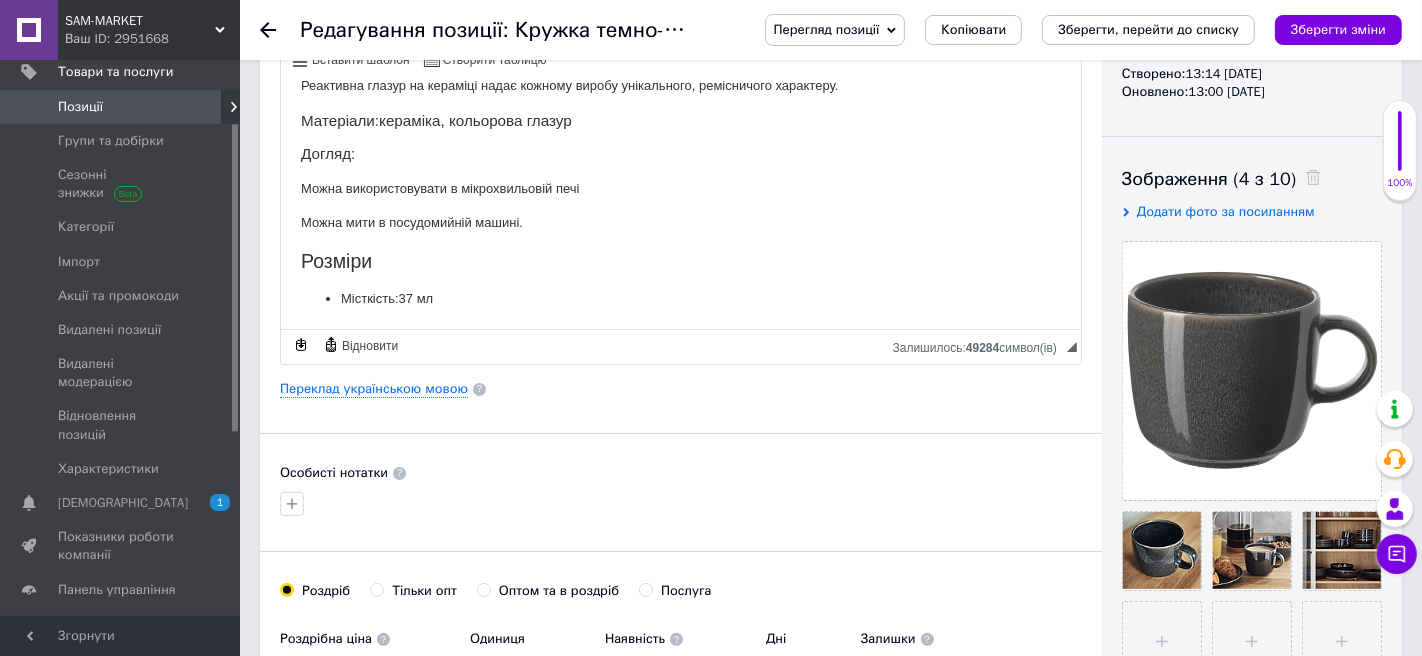 scroll, scrollTop: 231, scrollLeft: 0, axis: vertical 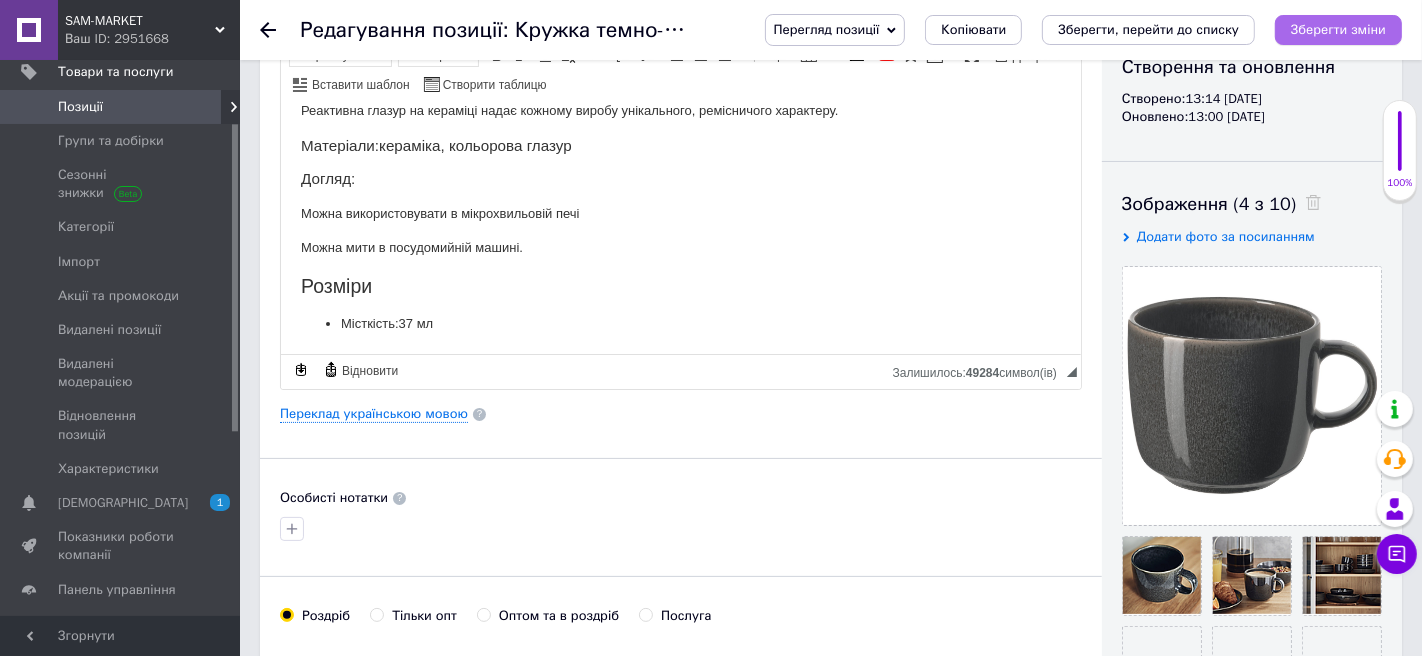 click on "Зберегти зміни" at bounding box center [1338, 29] 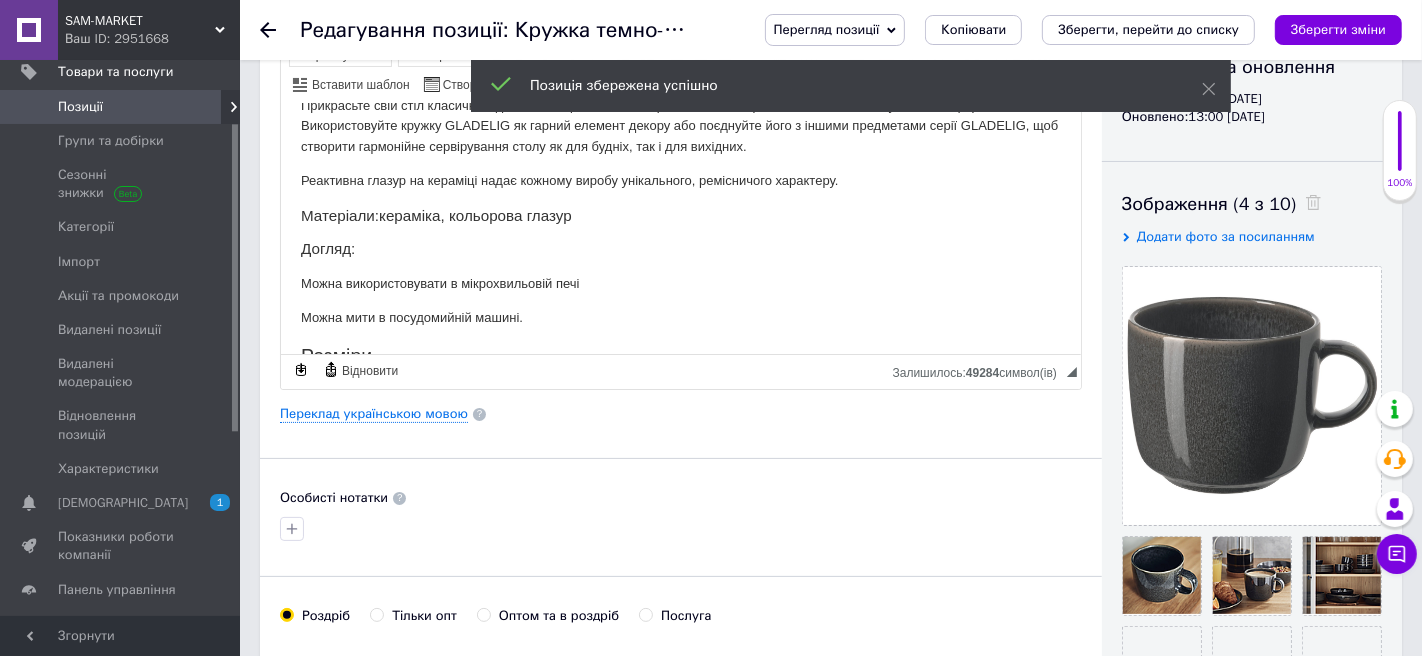 scroll, scrollTop: 0, scrollLeft: 0, axis: both 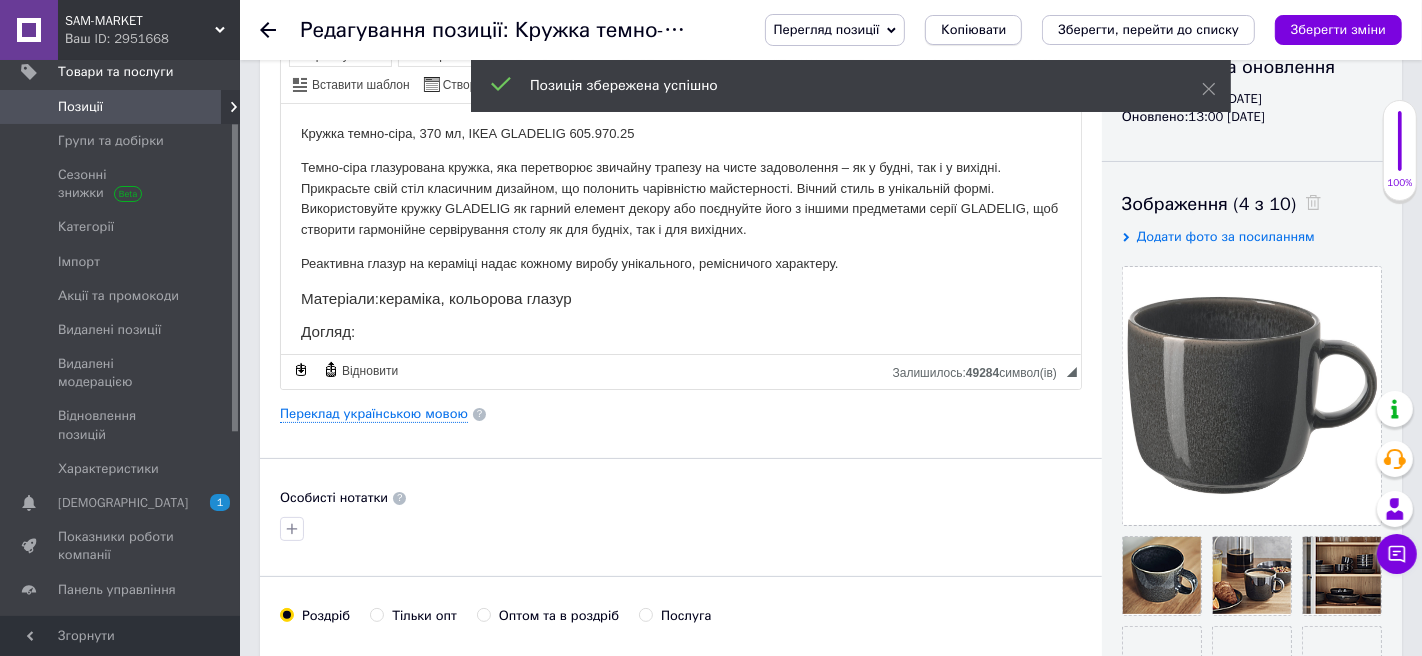click on "Копіювати" at bounding box center (973, 30) 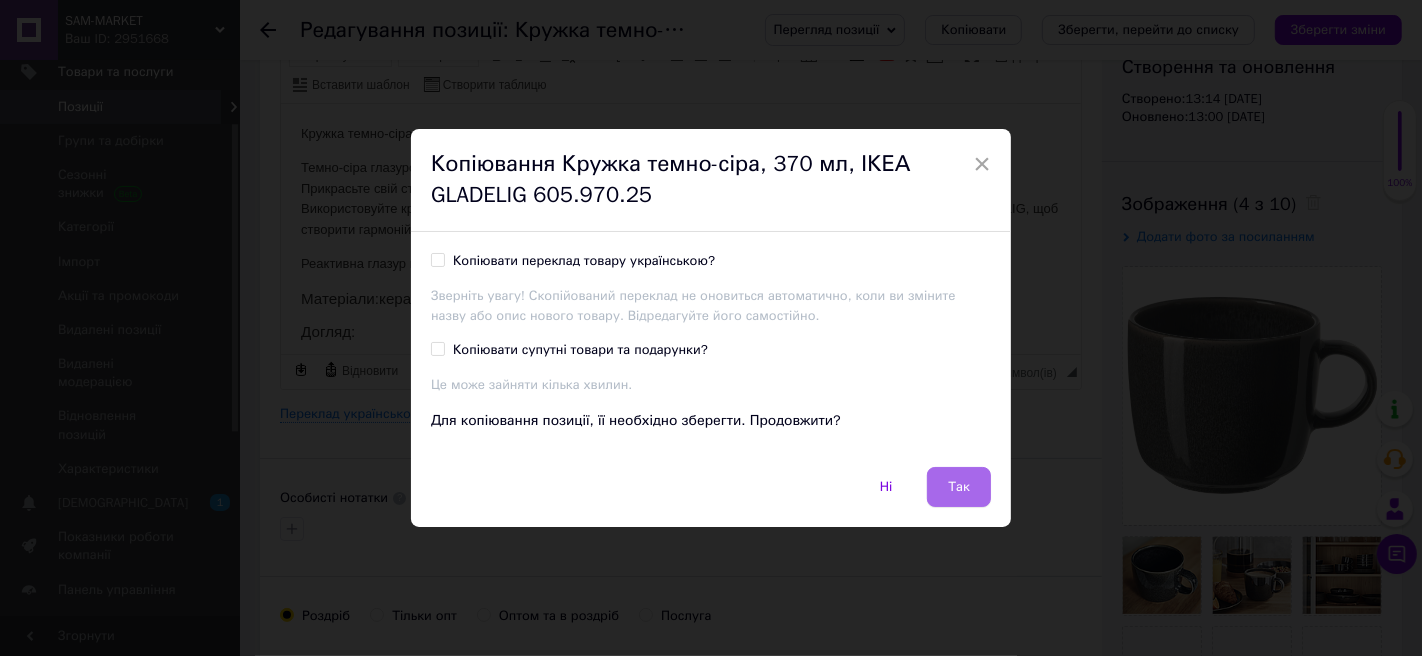 click on "Так" at bounding box center (959, 487) 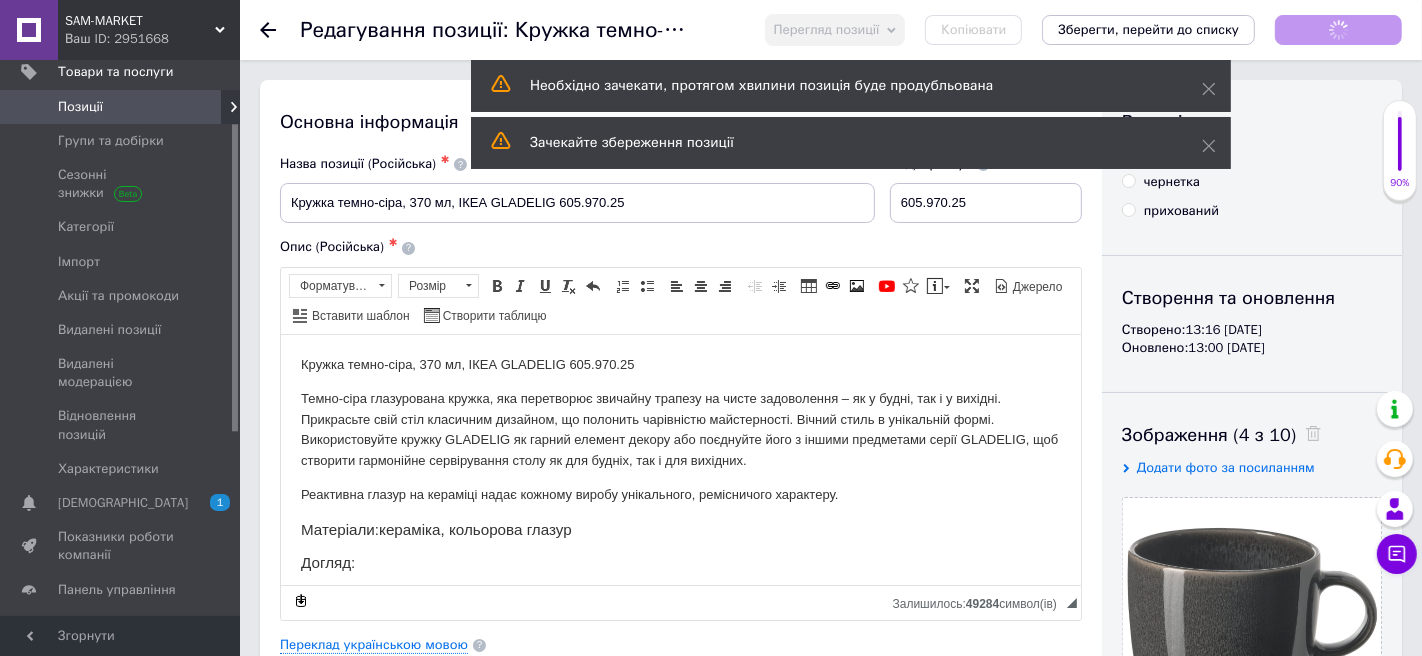 scroll, scrollTop: 0, scrollLeft: 0, axis: both 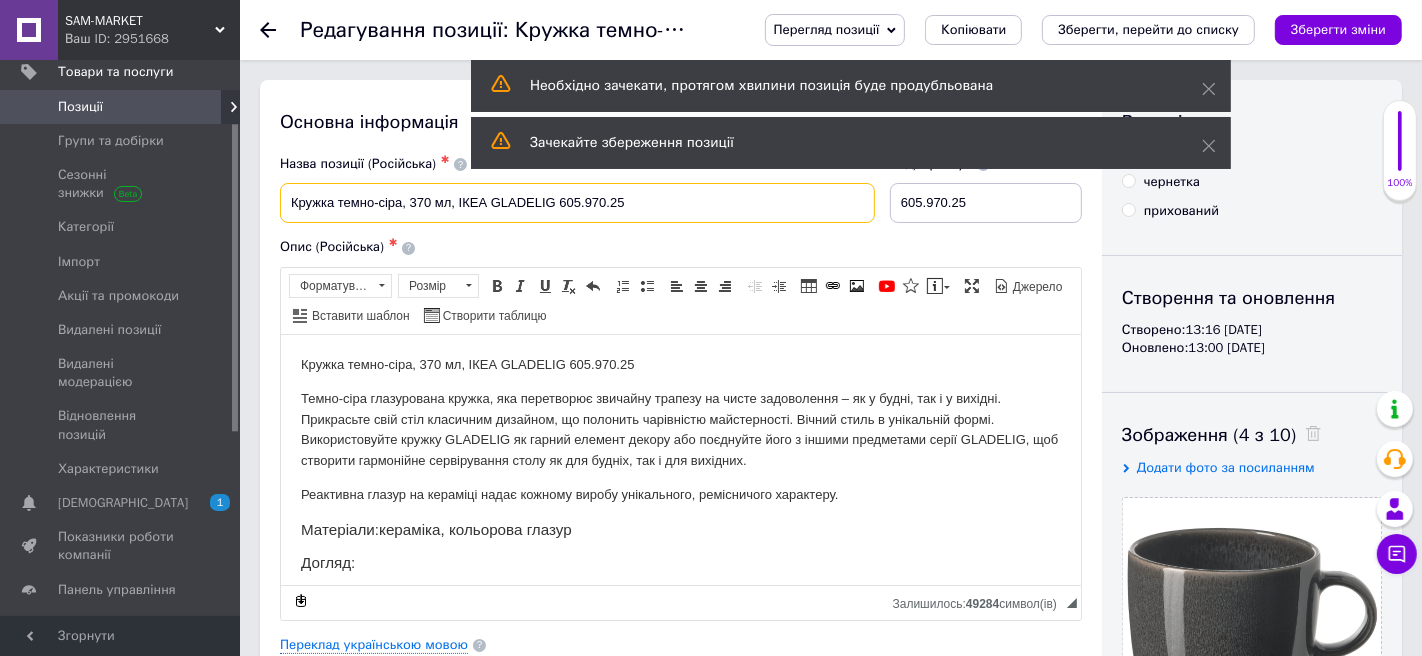 click on "Кружка темно-сіра, 370 мл, ІКЕА GLADELIG 605.970.25" at bounding box center [577, 203] 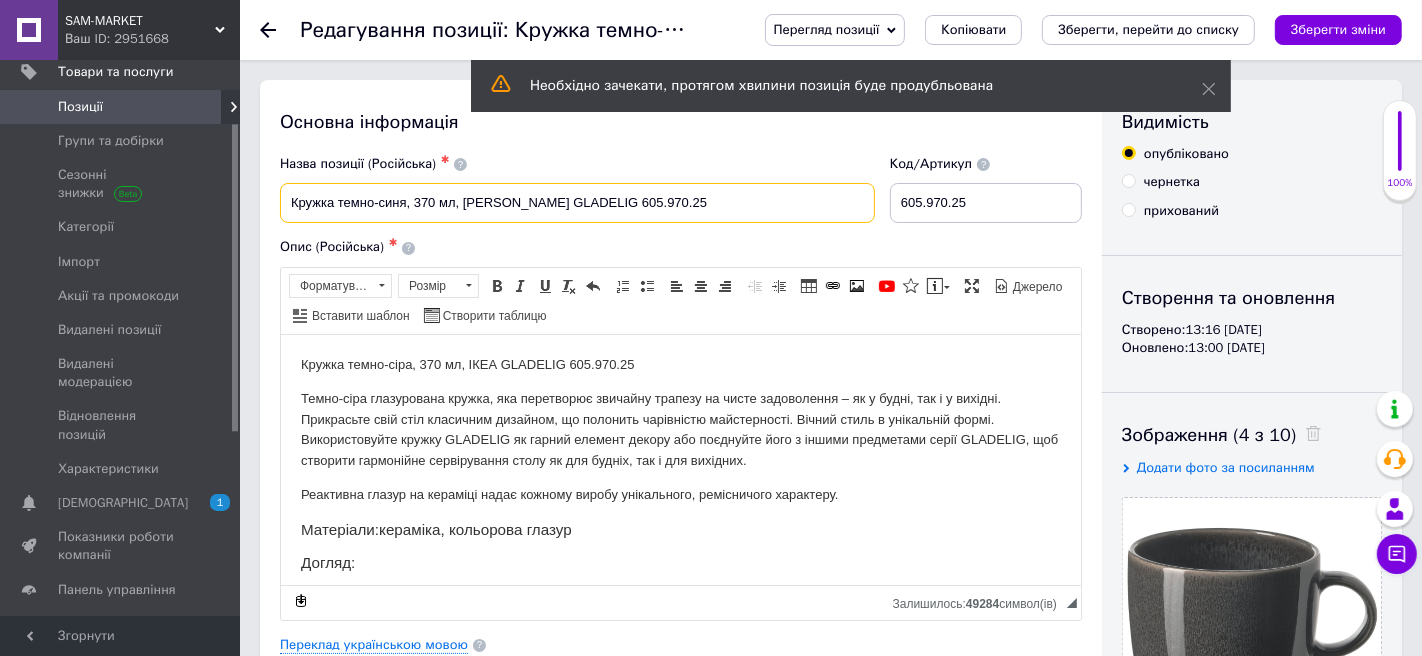 click on "Кружка темно-синя, 370 мл, ІКЕА GLADELIG 605.970.25" at bounding box center [577, 203] 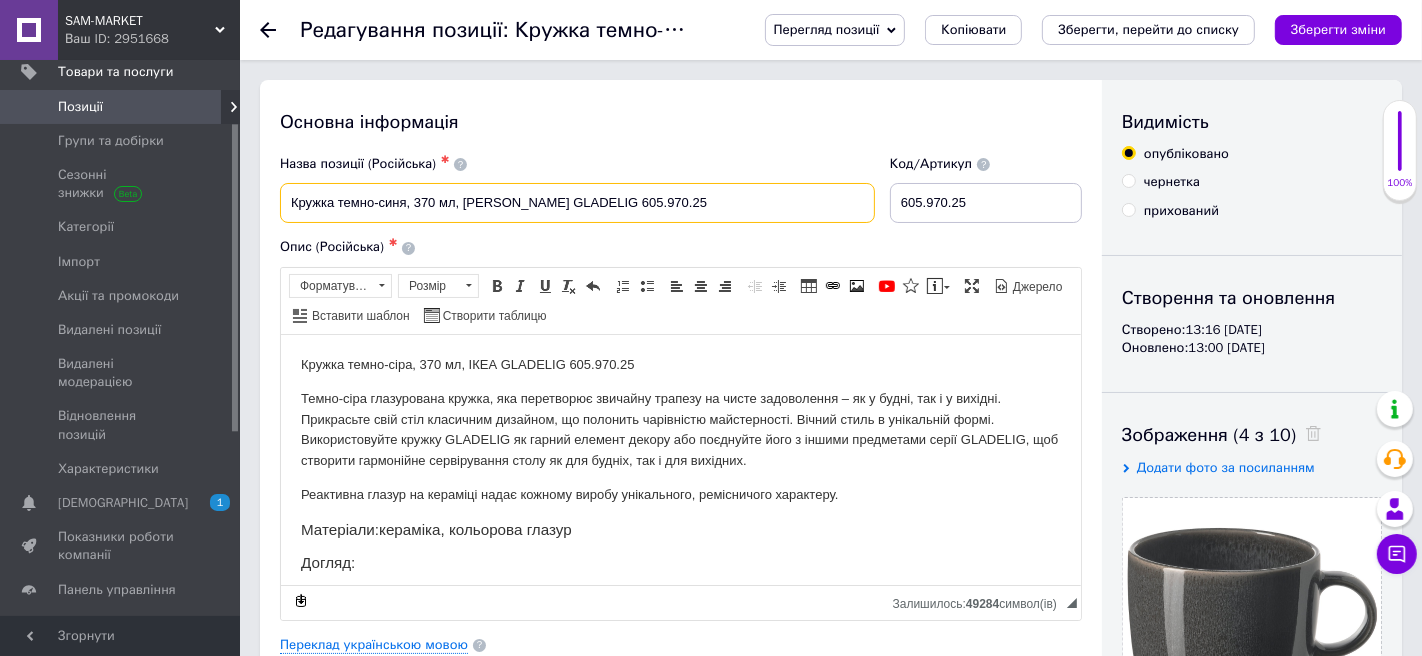 paste on "405.036.26" 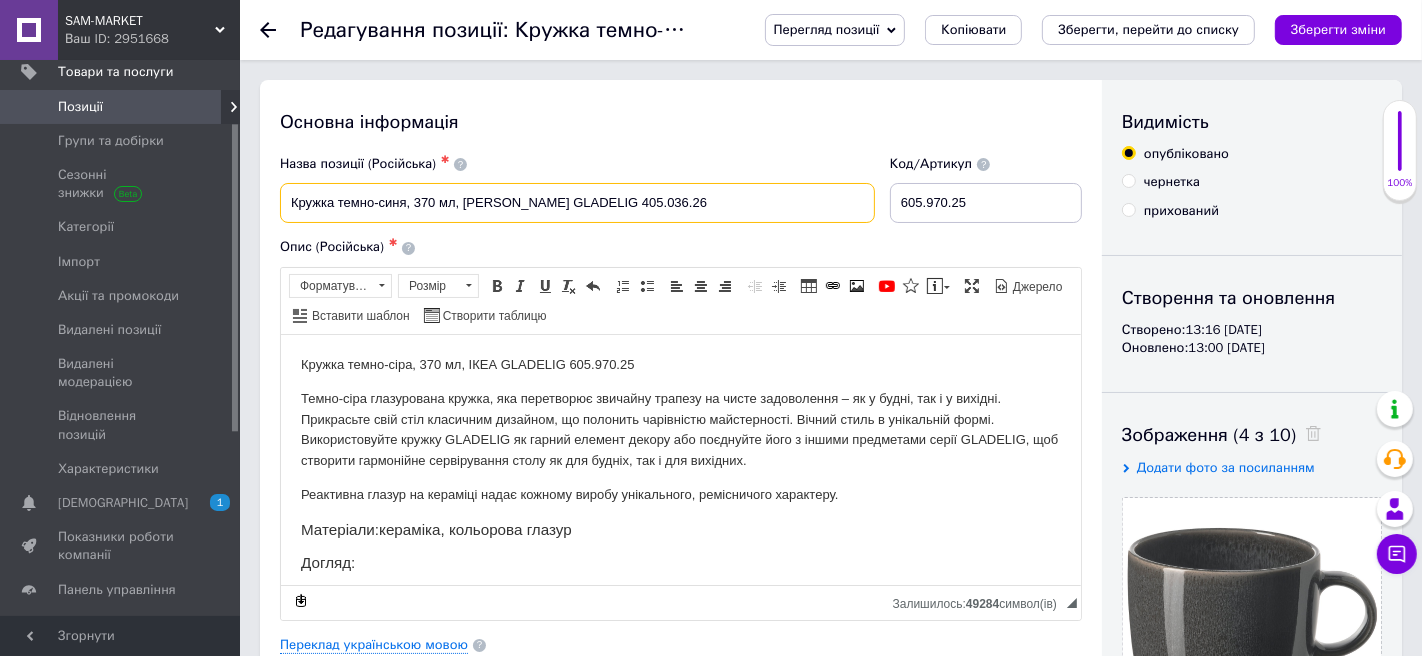 type on "Кружка темно-синя, 370 мл, ІКЕА GLADELIG 405.036.26" 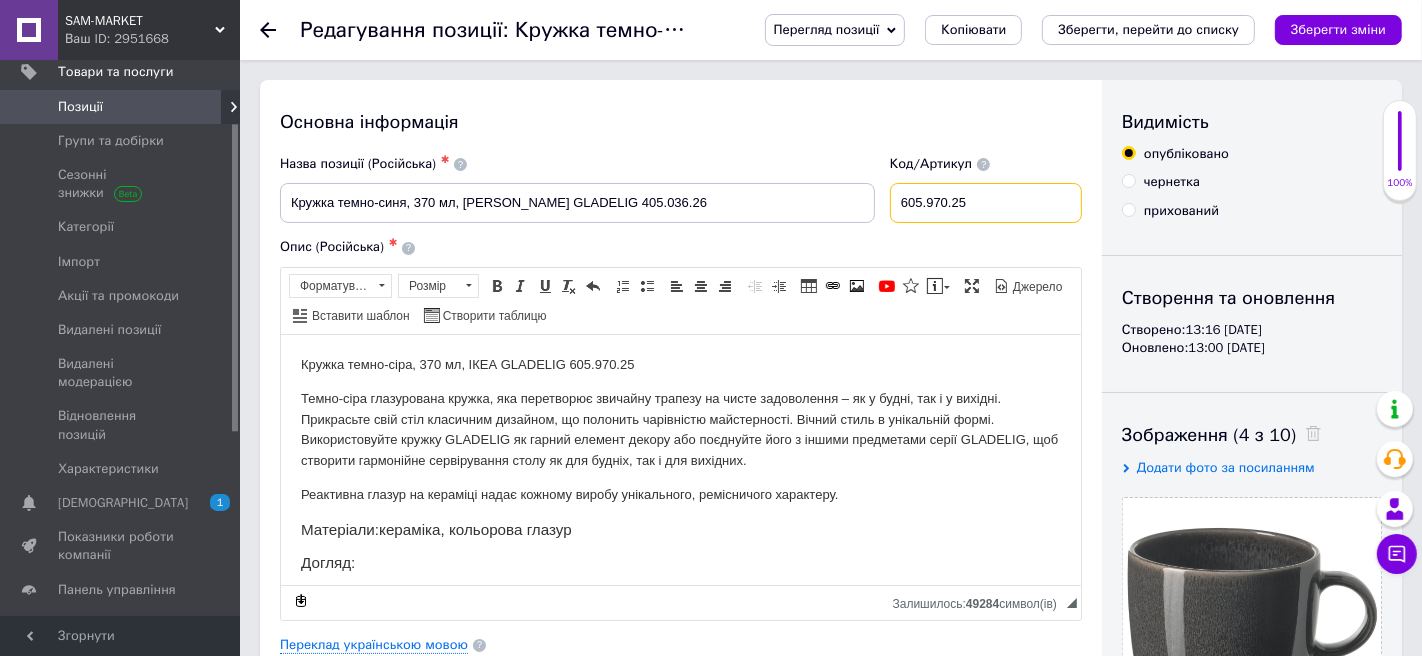 click on "605.970.25" at bounding box center (986, 203) 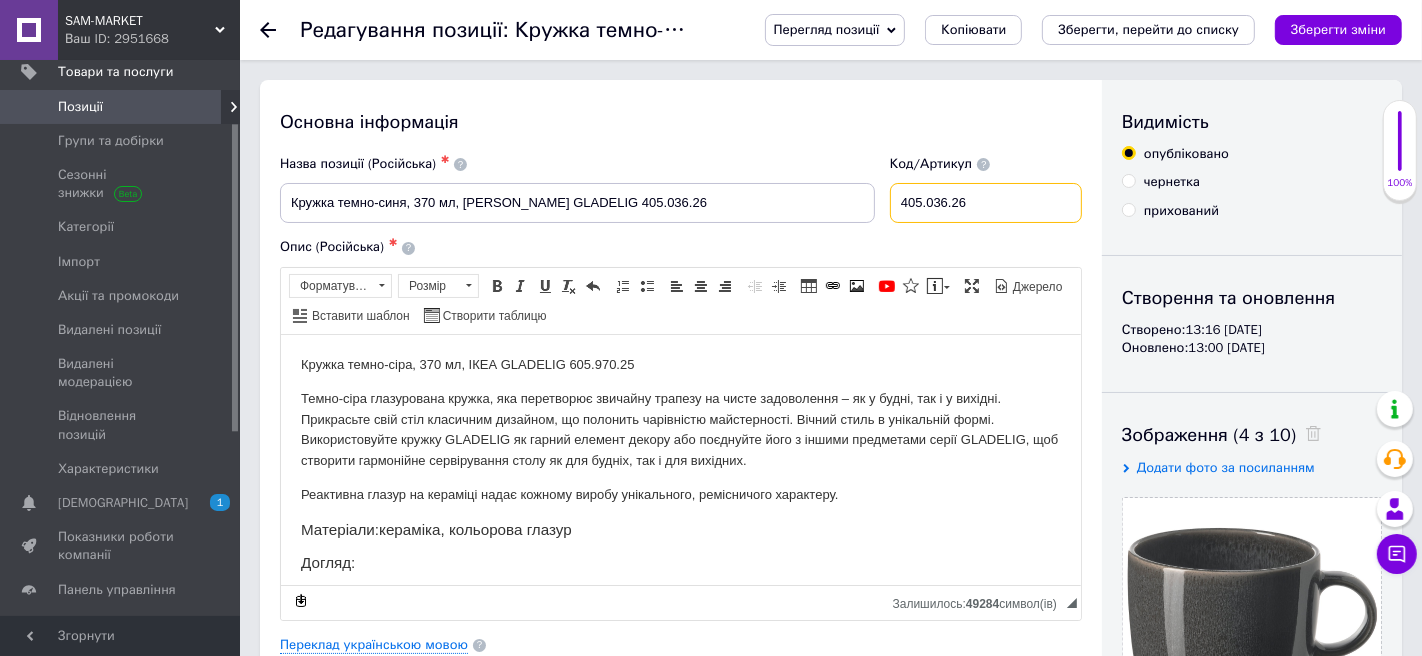 type on "405.036.26" 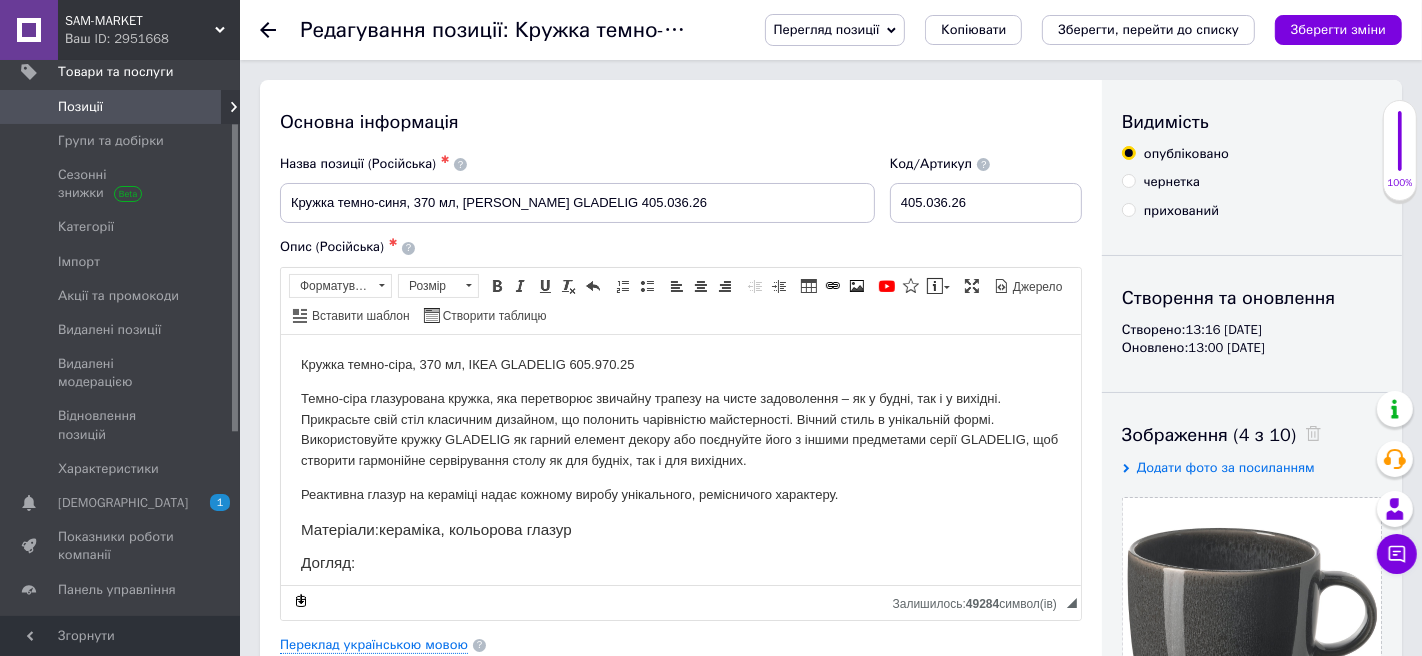 click on "Кружка темно-сіра, 370 мл, ІКЕА GLADELIG 605.970.25" at bounding box center (680, 364) 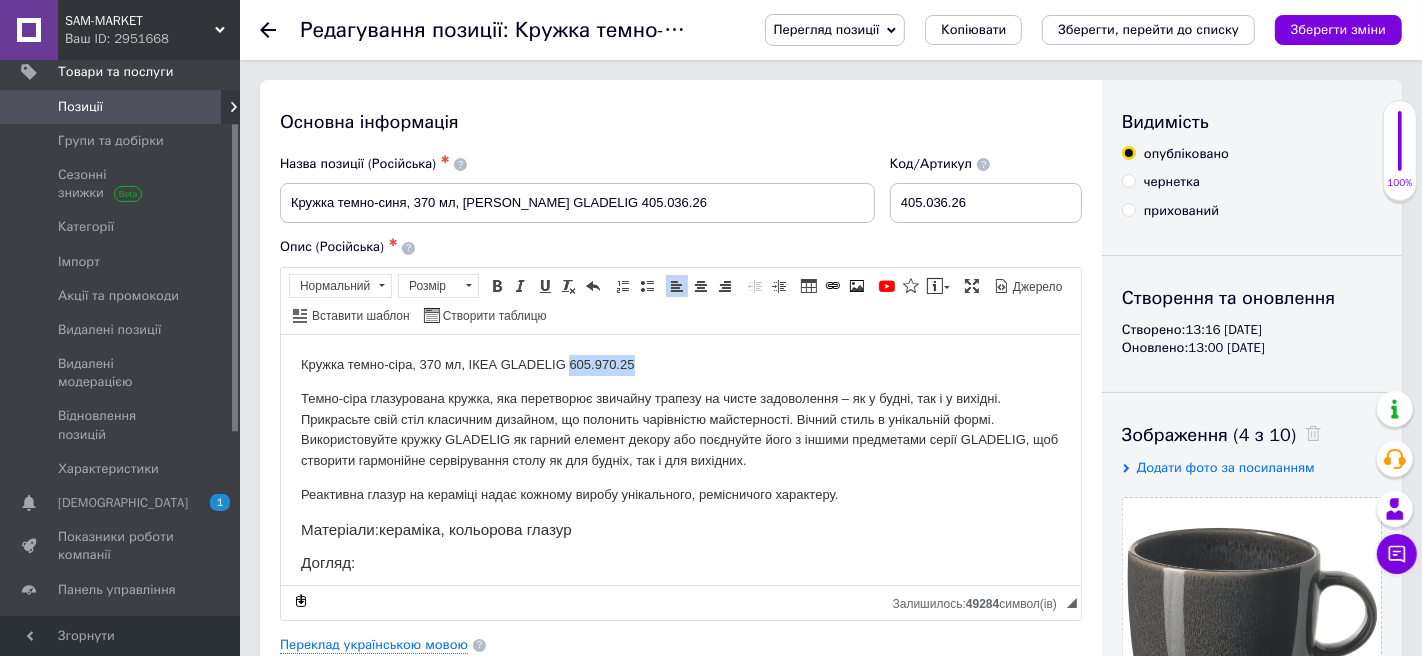 click on "Кружка темно-сіра, 370 мл, ІКЕА GLADELIG 605.970.25" at bounding box center [680, 364] 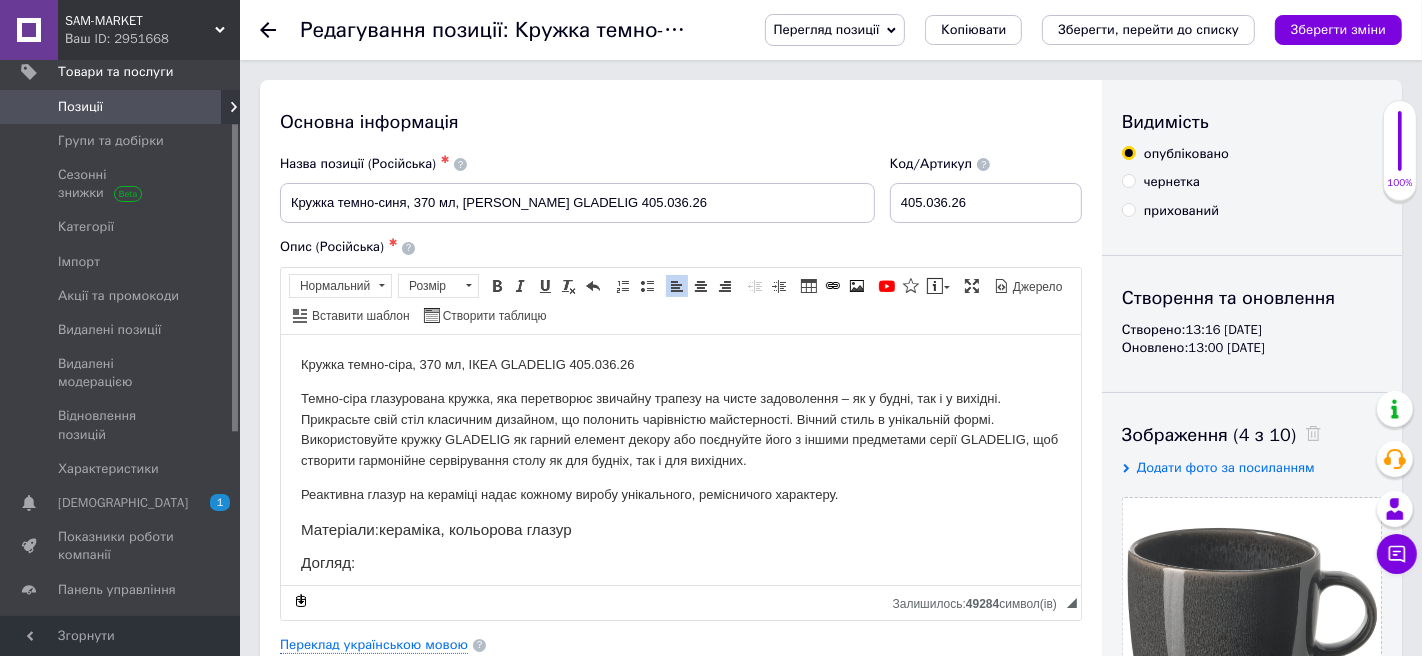 click on "Кружка темно-сіра, 370 мл, ІКЕА GLADELIG 405.036.26" at bounding box center (680, 364) 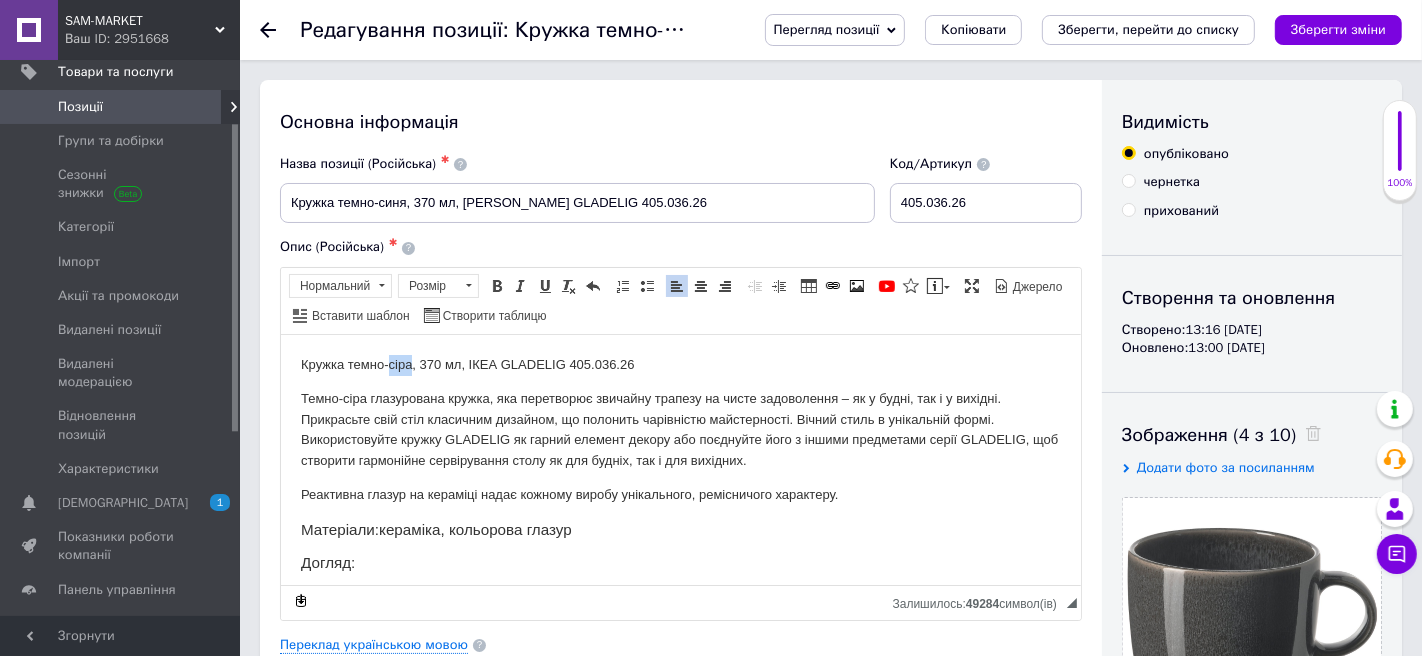 click on "Кружка темно-сіра, 370 мл, ІКЕА GLADELIG 405.036.26" at bounding box center [680, 364] 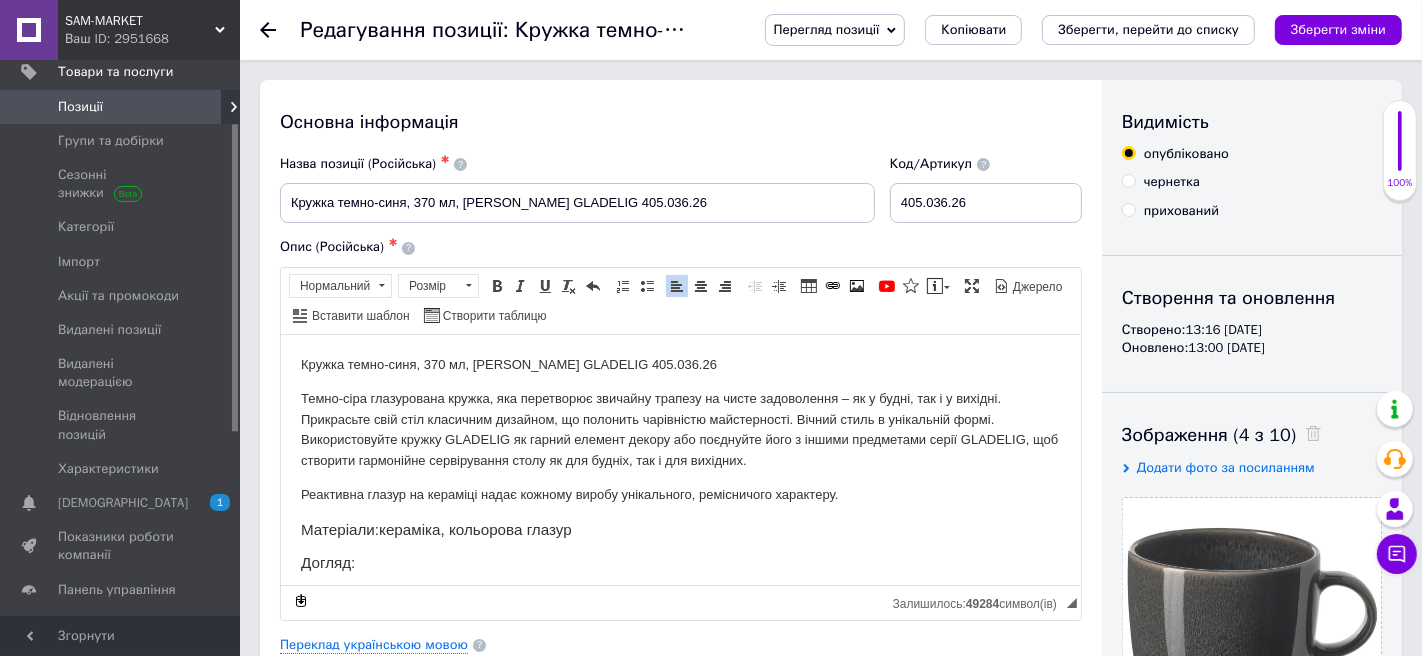click on "Темно-сіра глазурована кружка, яка перетворює звичайну трапезу на чисте задоволення – як у будні, так і у вихідні. Прикрасьте свій стіл класичним дизайном, що полонить чарівністю майстерності. Вічний стиль в унікальній формі. Використовуйте кружку GLADELIG як гарний елемент декору або поєднуйте його з іншими предметами серії GLADELIG, щоб створити гармонійне сервірування столу як для будніх, так і для вихідних." at bounding box center (680, 429) 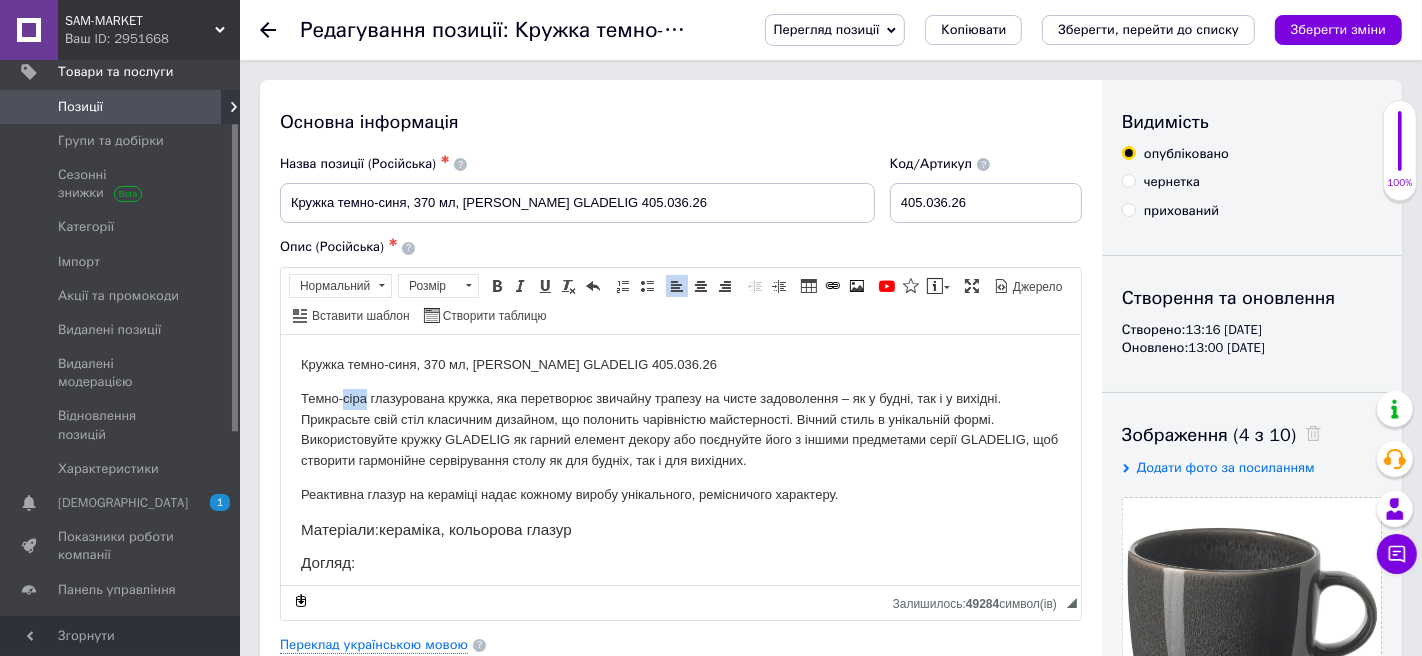 click on "Темно-сіра глазурована кружка, яка перетворює звичайну трапезу на чисте задоволення – як у будні, так і у вихідні. Прикрасьте свій стіл класичним дизайном, що полонить чарівністю майстерності. Вічний стиль в унікальній формі. Використовуйте кружку GLADELIG як гарний елемент декору або поєднуйте його з іншими предметами серії GLADELIG, щоб створити гармонійне сервірування столу як для будніх, так і для вихідних." at bounding box center (680, 429) 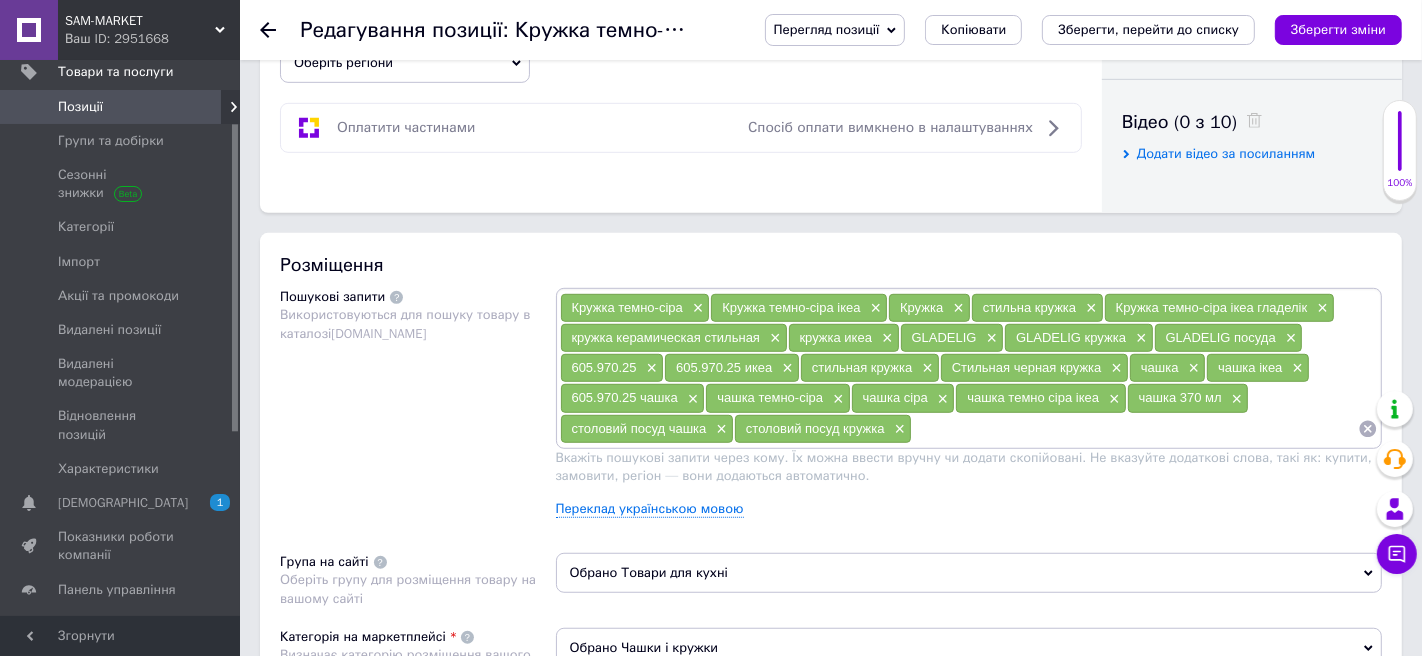 scroll, scrollTop: 1171, scrollLeft: 0, axis: vertical 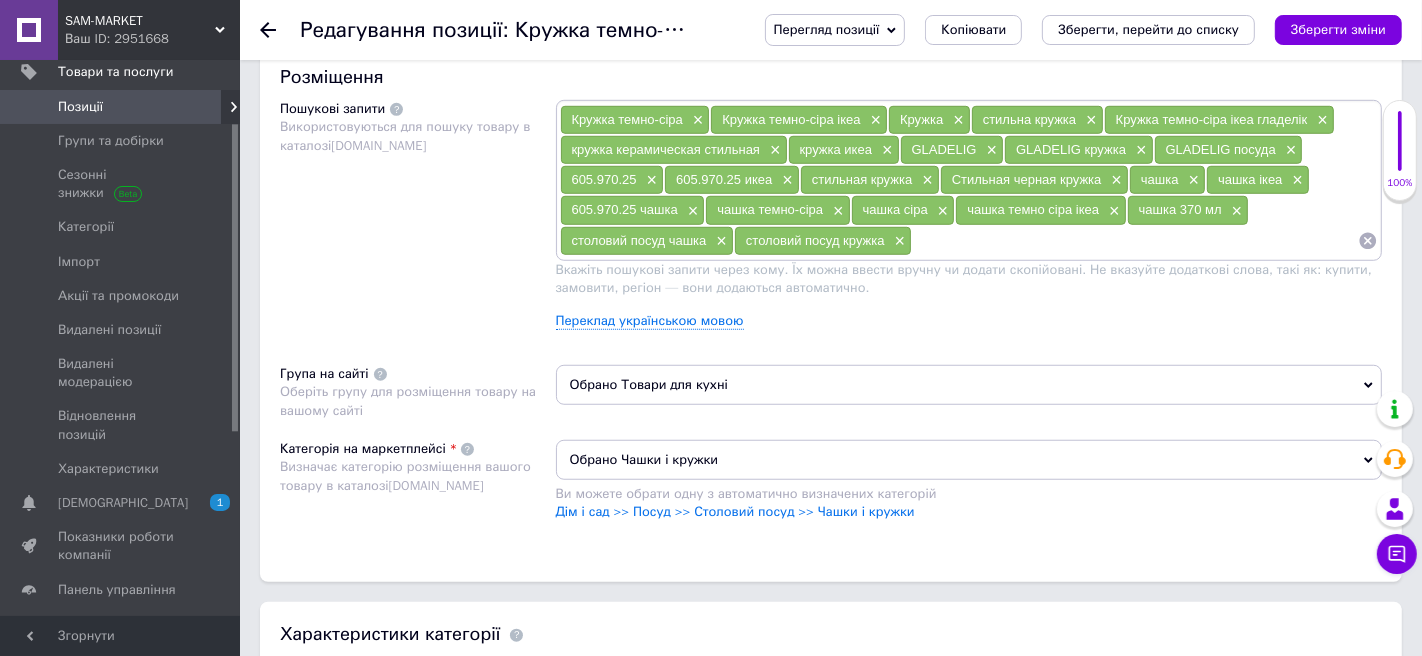 click at bounding box center (1135, 241) 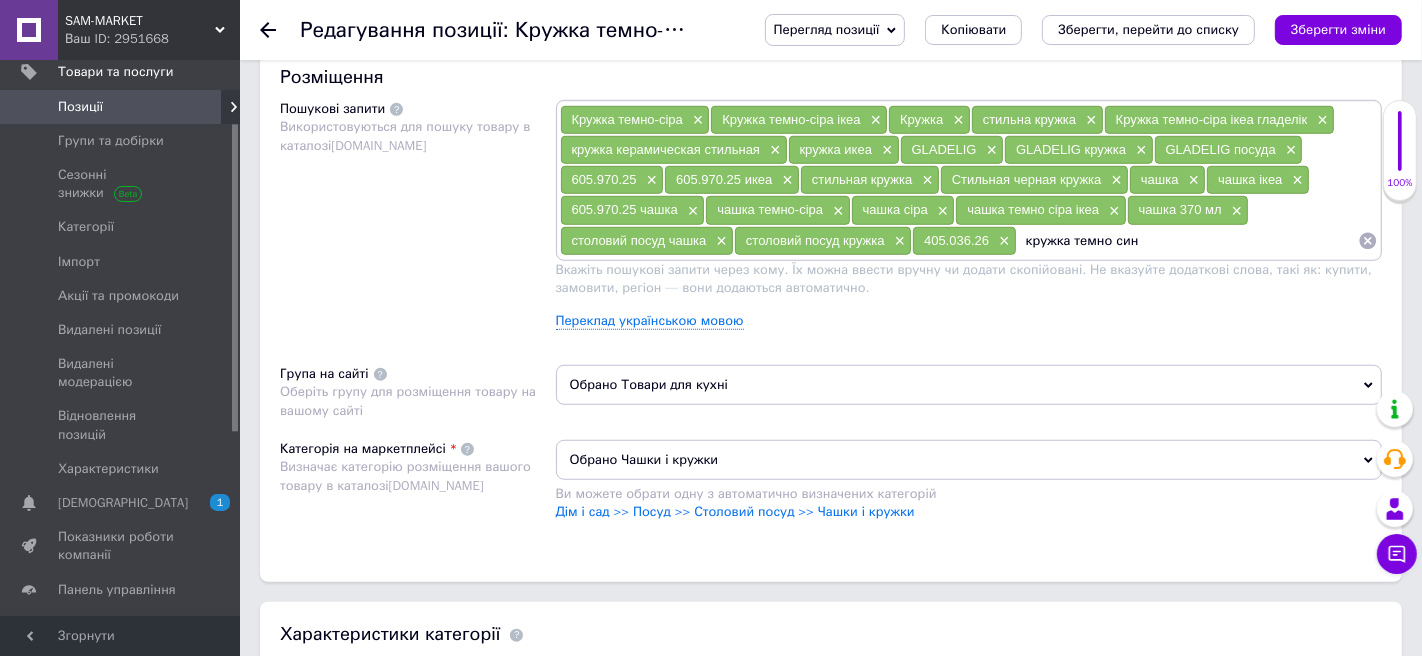 type on "кружка темно синя" 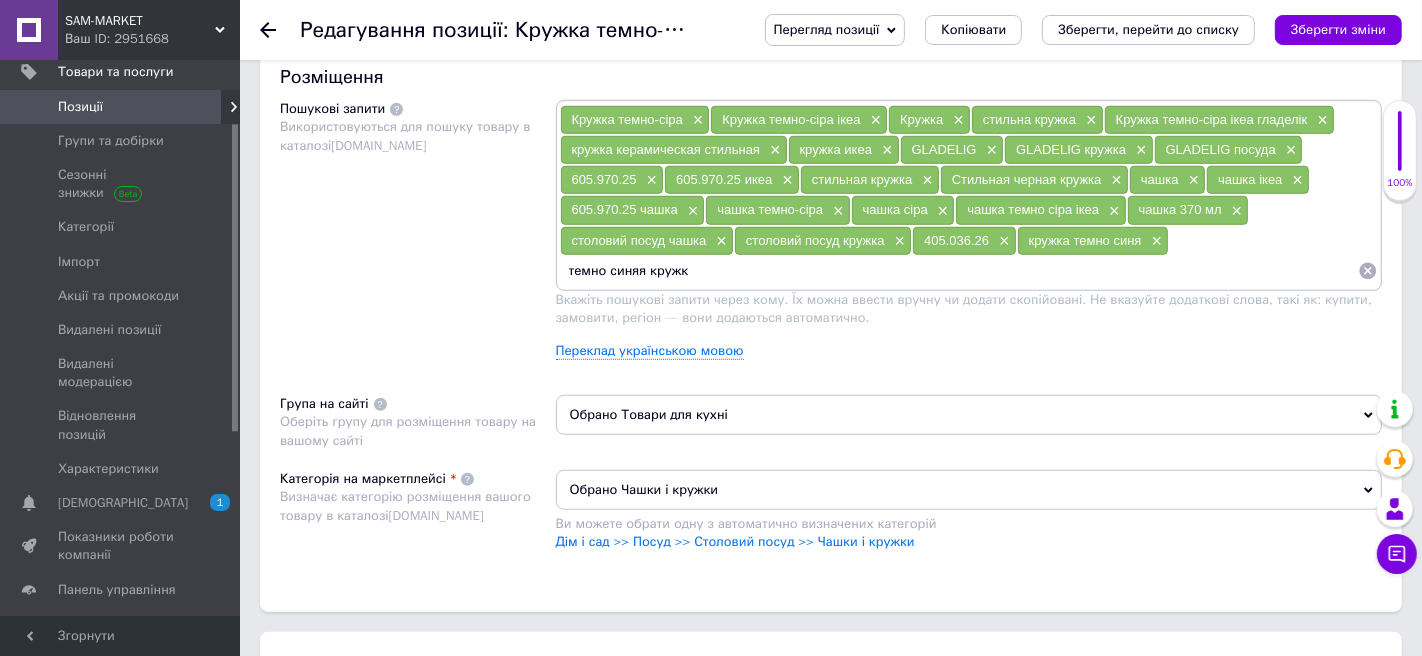 type on "темно синяя кружка" 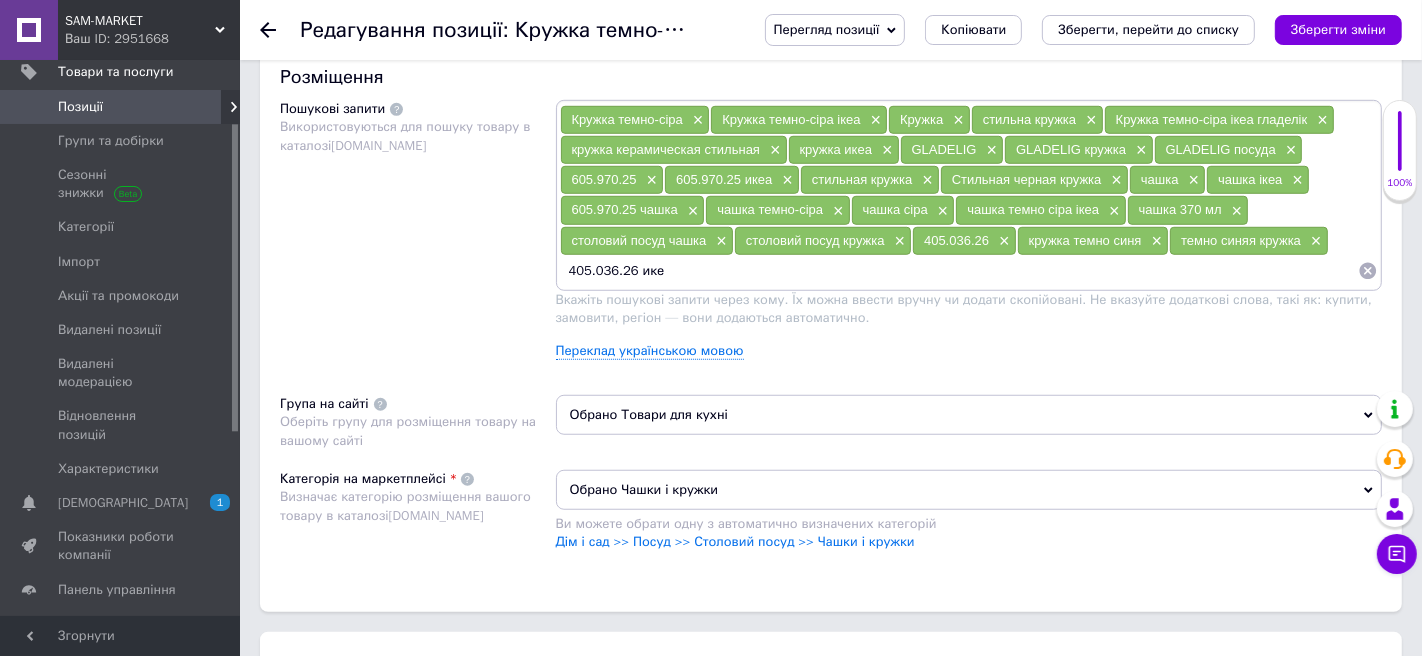 type on "405.036.26 икеа" 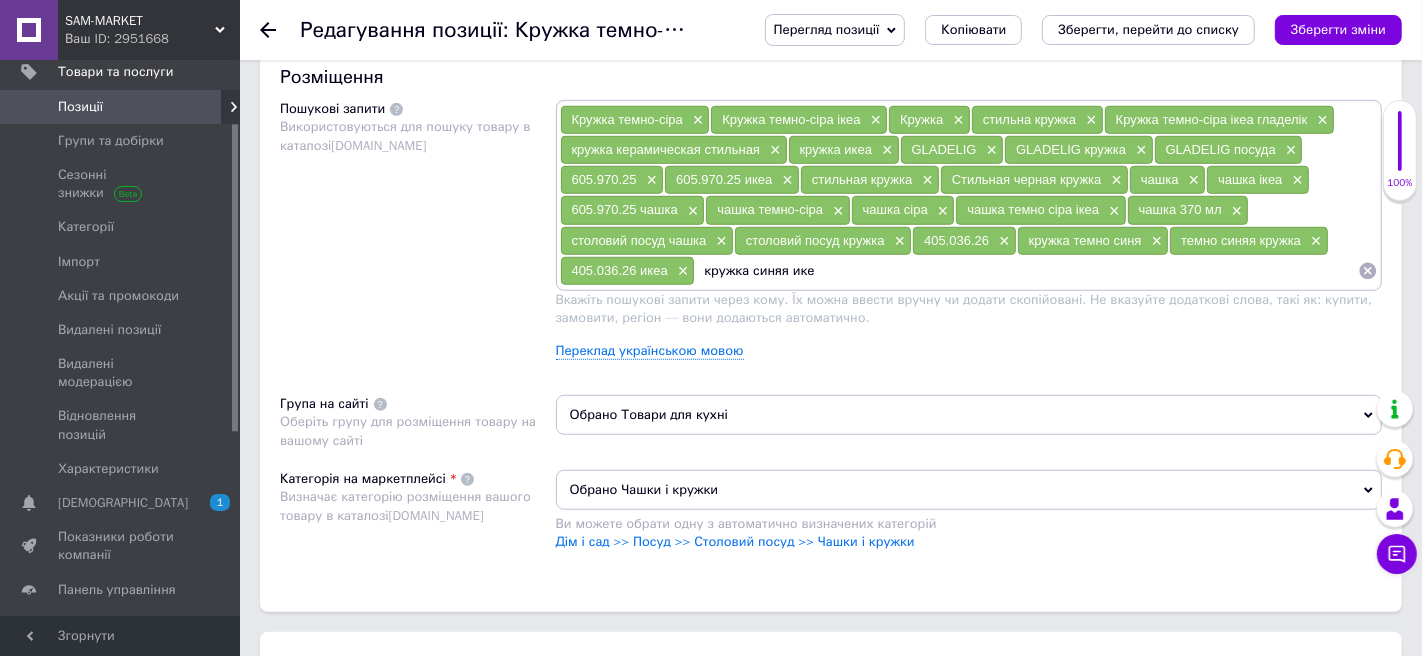 type on "кружка синяя икеа" 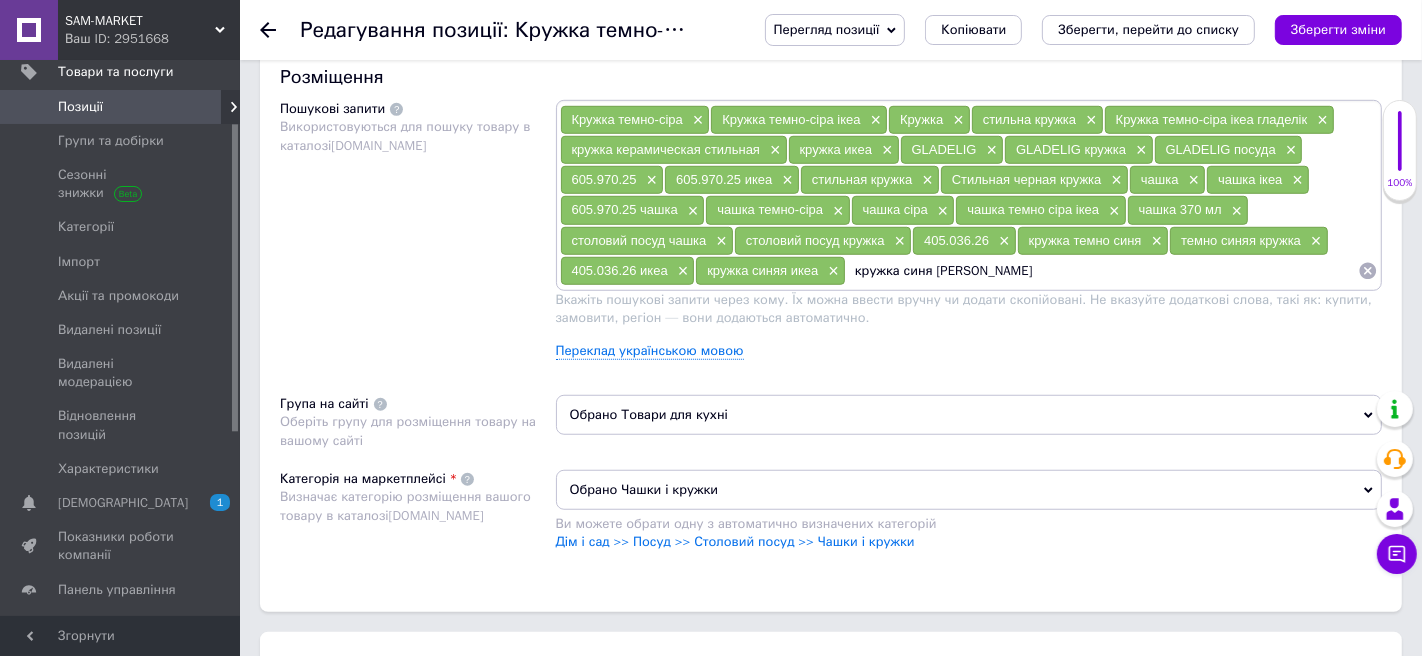 type on "кружка синя ікеа" 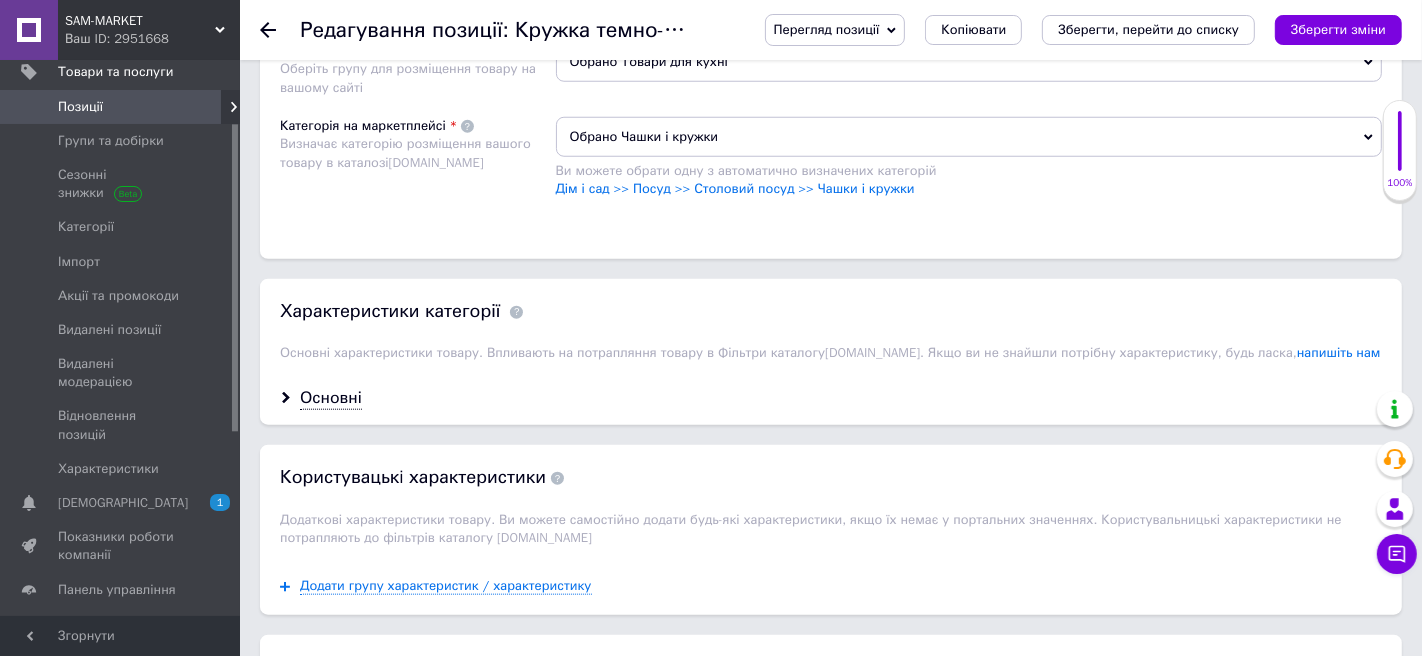 scroll, scrollTop: 1561, scrollLeft: 0, axis: vertical 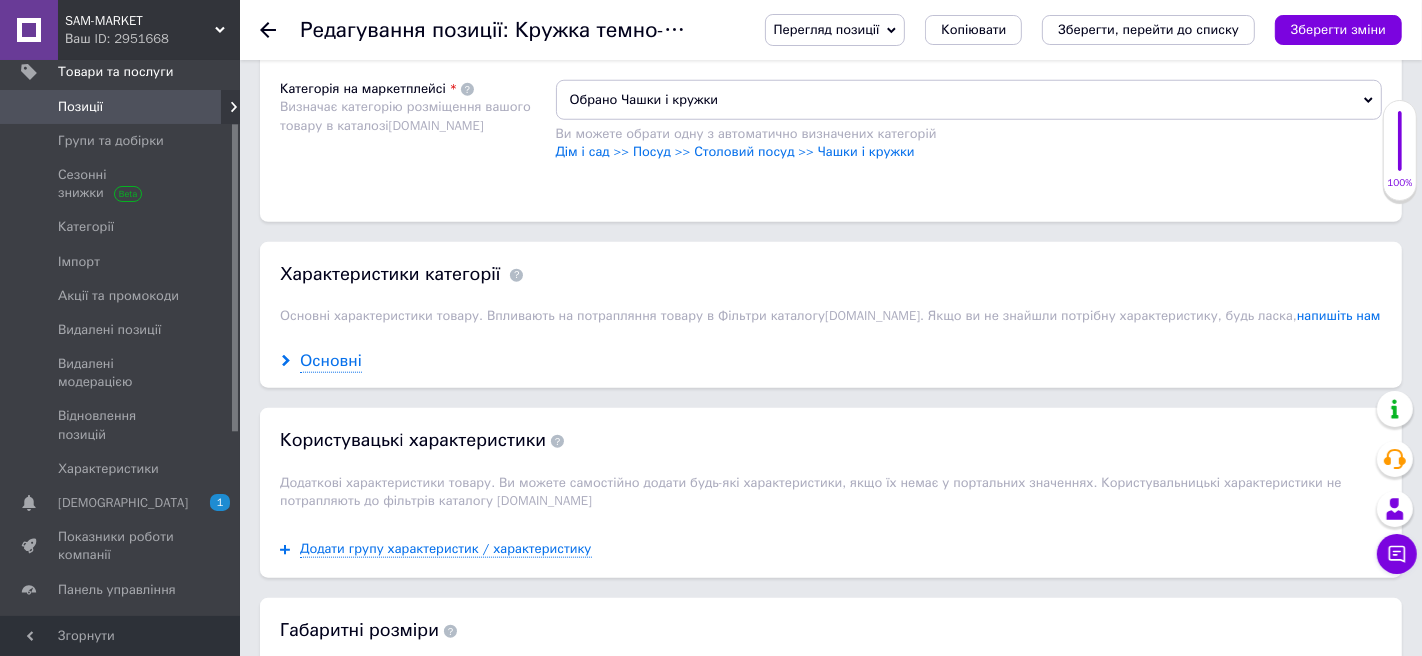 click on "Основні" at bounding box center [331, 361] 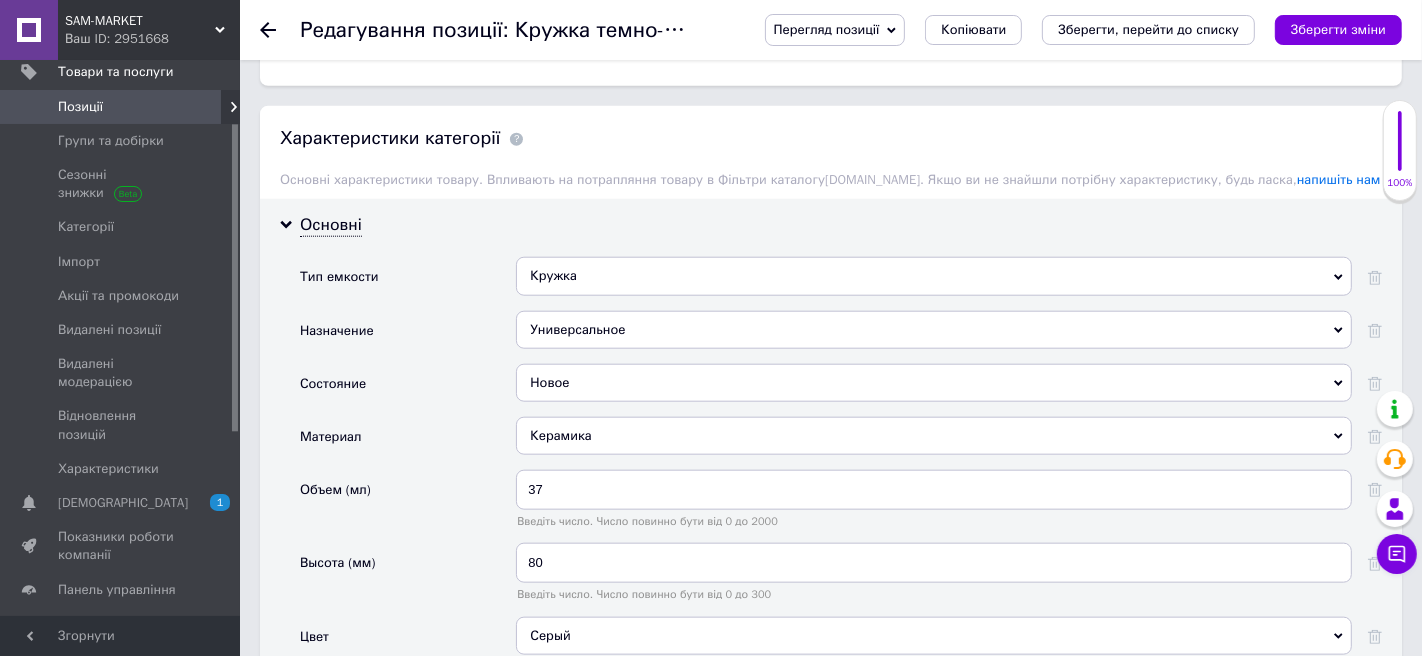 scroll, scrollTop: 1812, scrollLeft: 0, axis: vertical 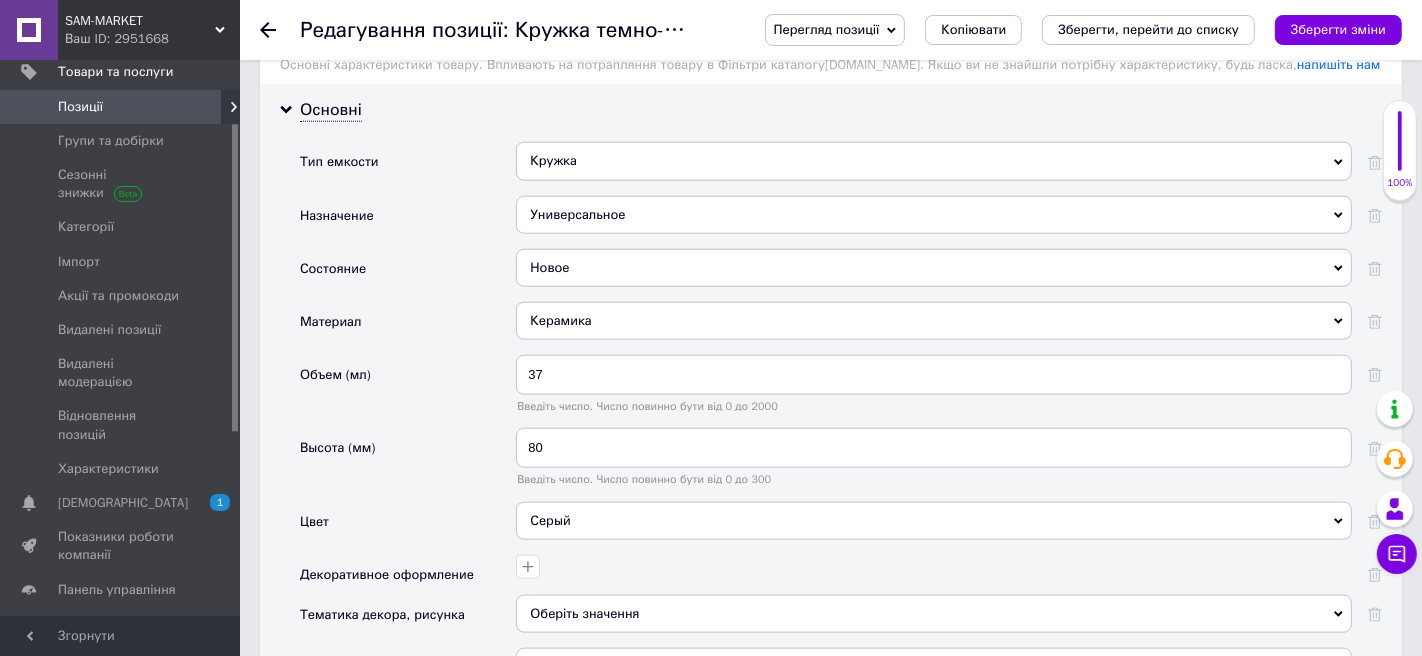 click on "Серый" at bounding box center [934, 521] 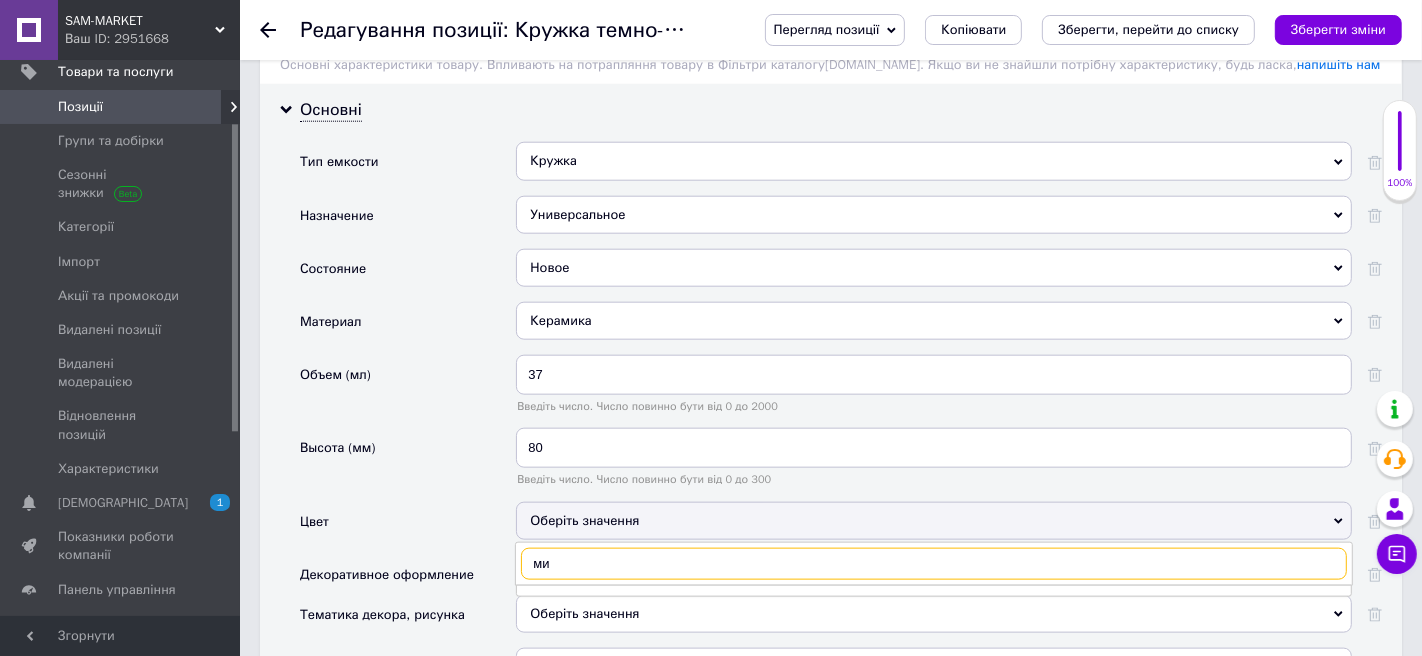 type on "м" 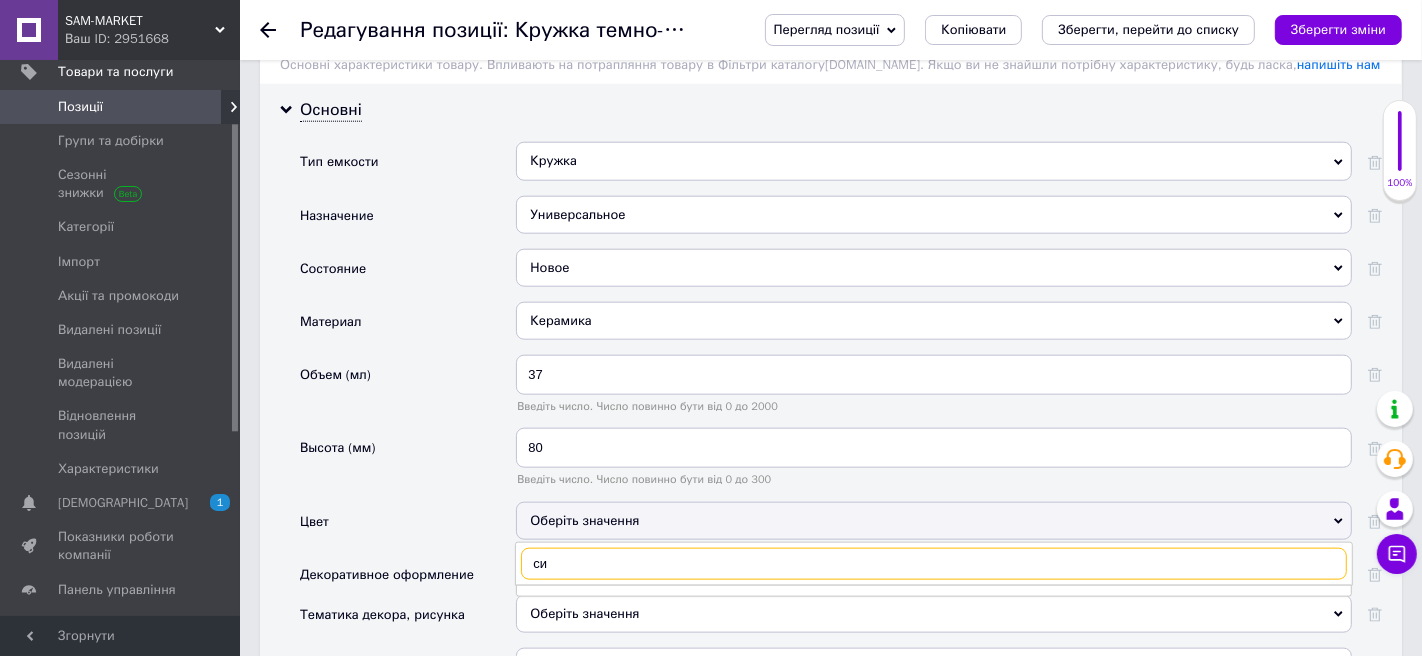 type on "син" 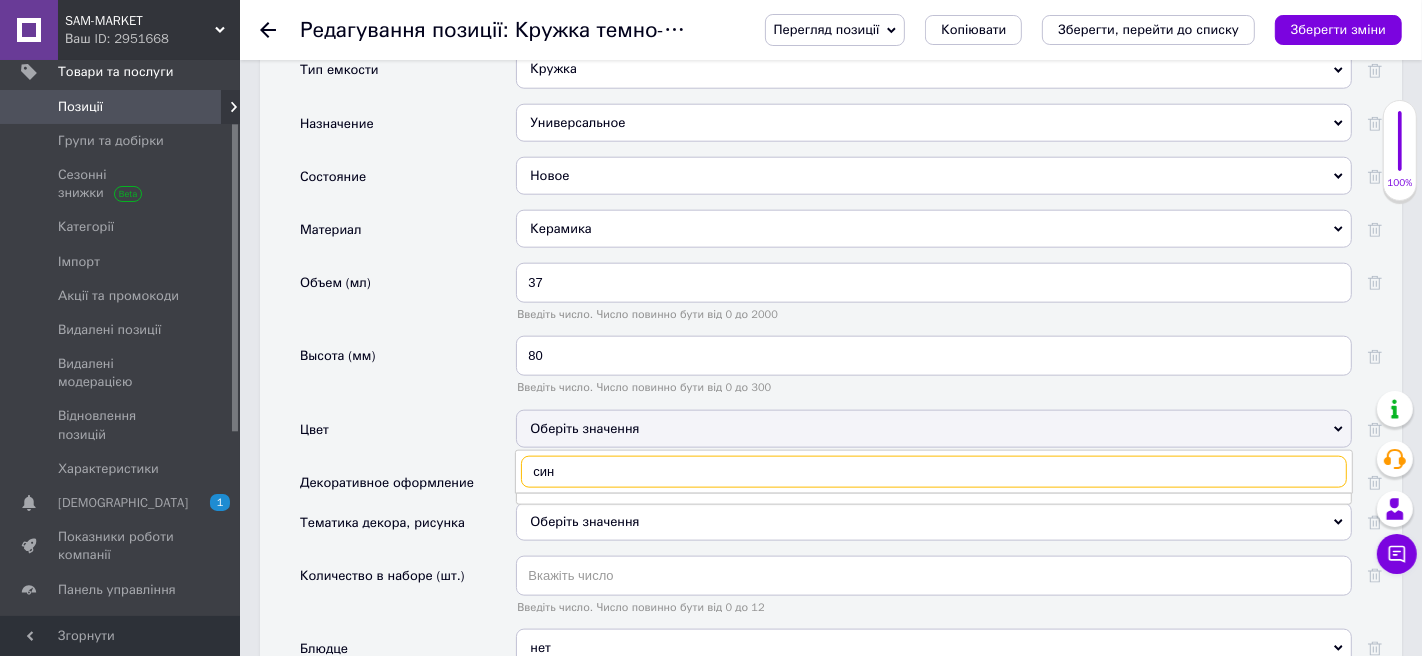 scroll, scrollTop: 1905, scrollLeft: 0, axis: vertical 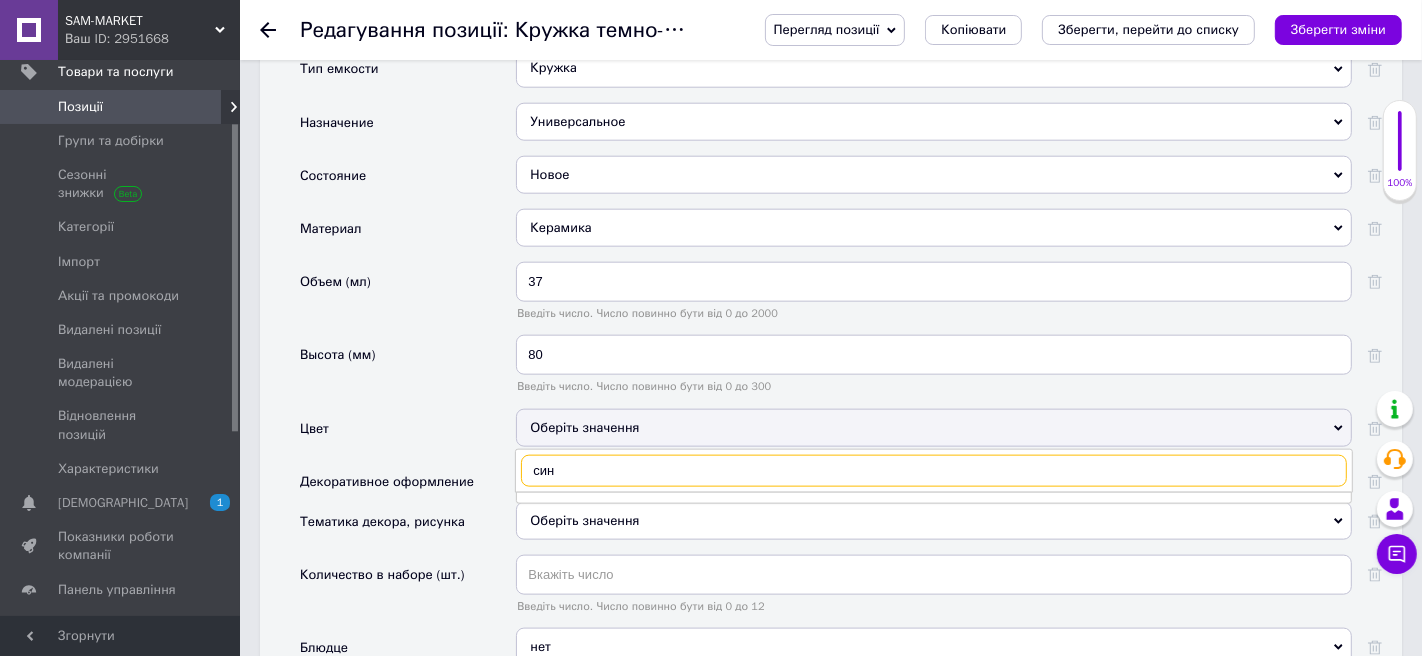 click on "син" at bounding box center [934, 471] 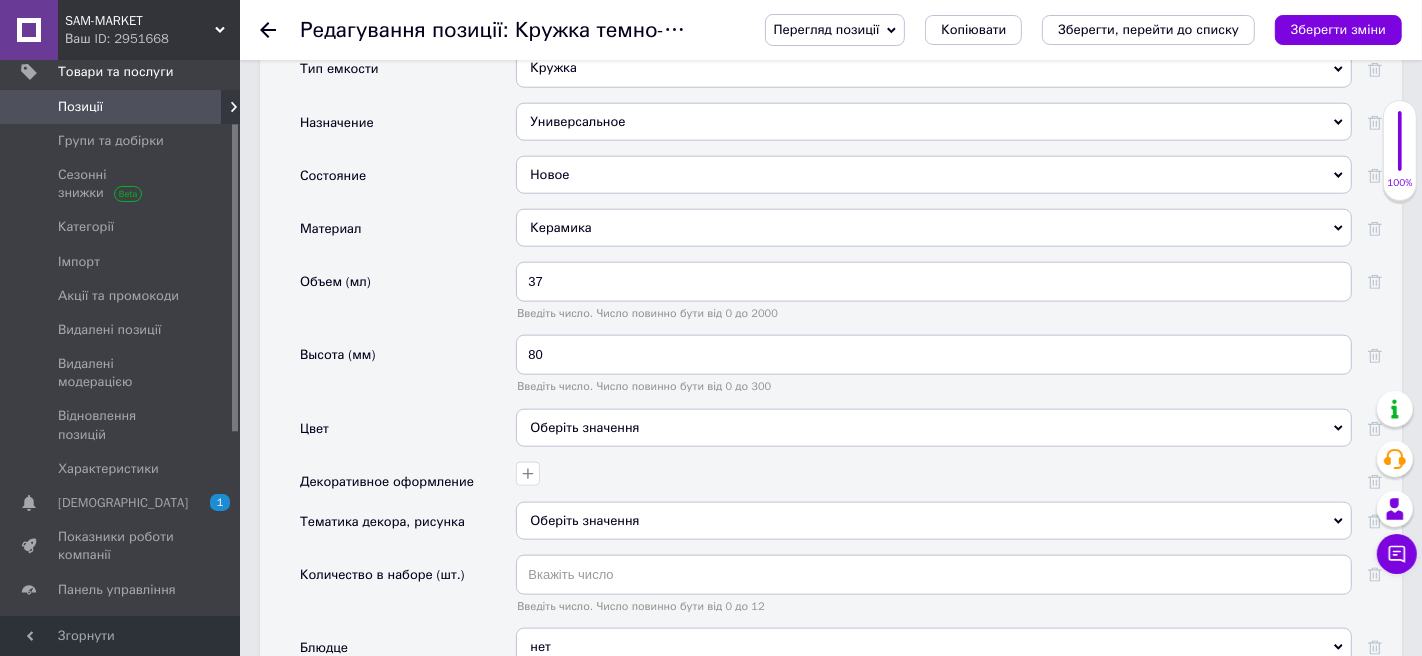 click on "Высота (мм)" at bounding box center [408, 371] 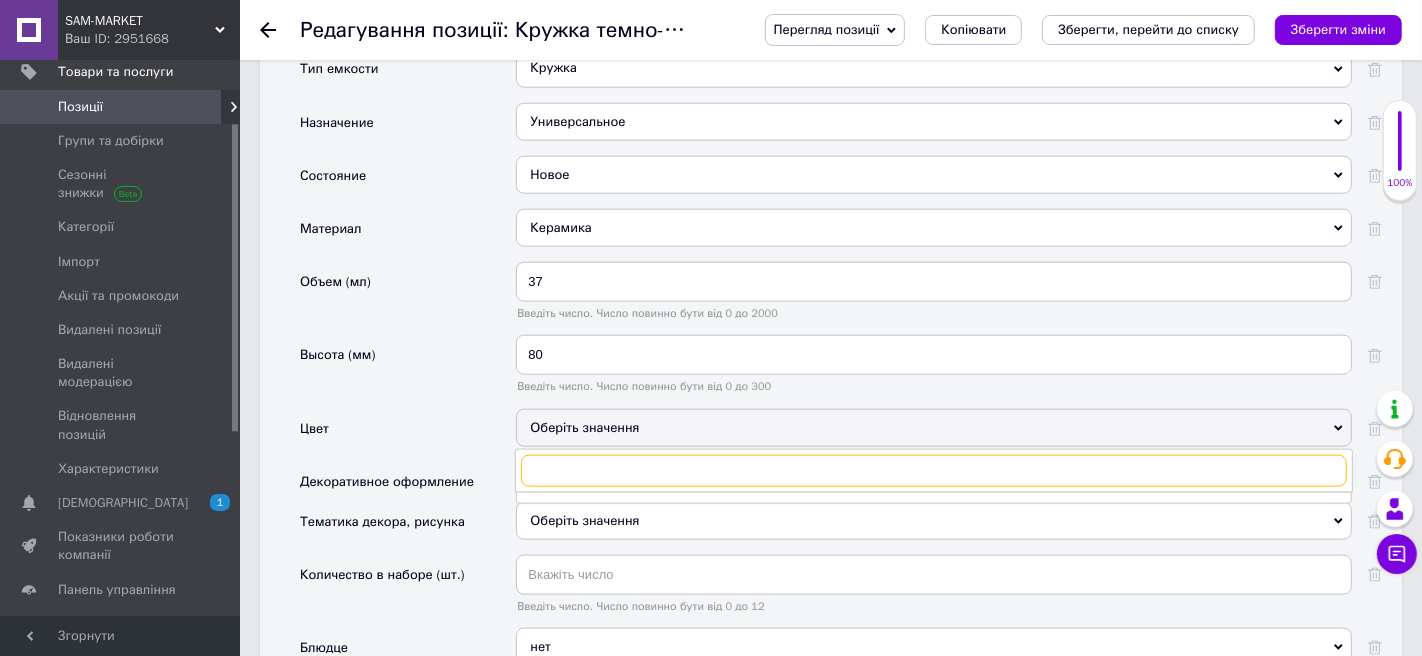 type on "м" 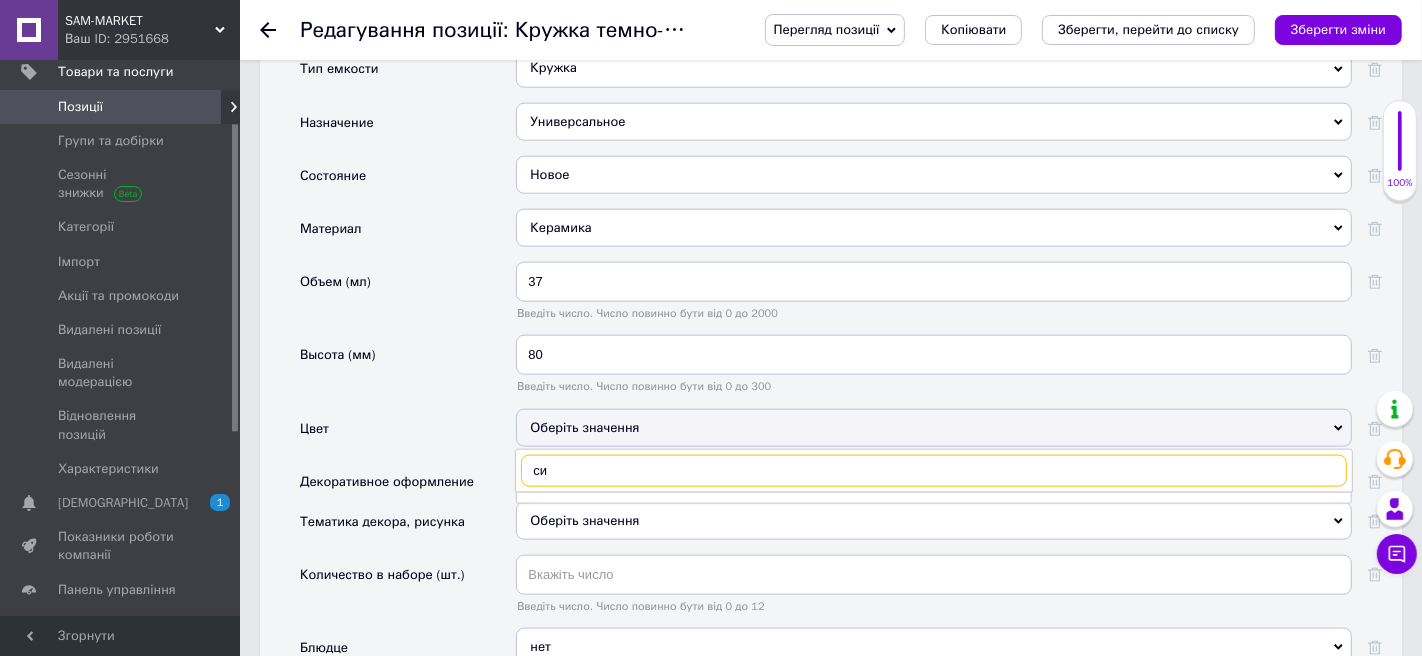type on "син" 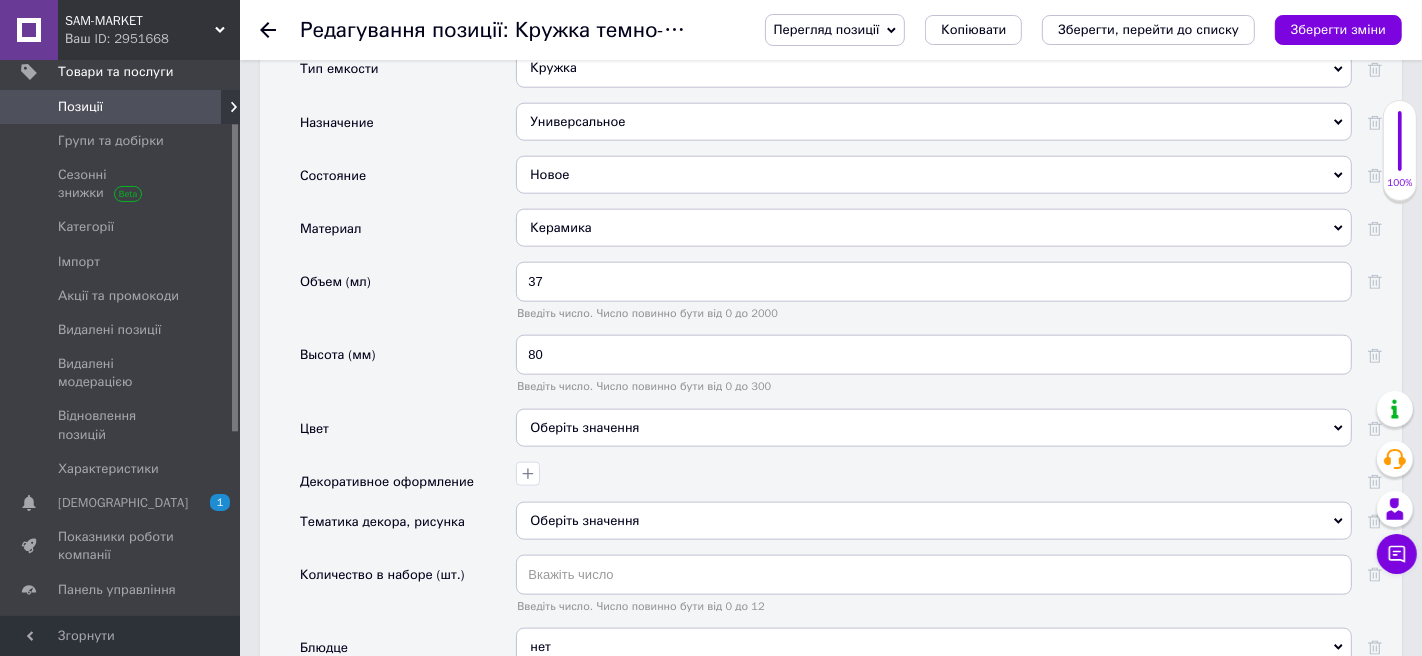 click on "Цвет" at bounding box center (408, 435) 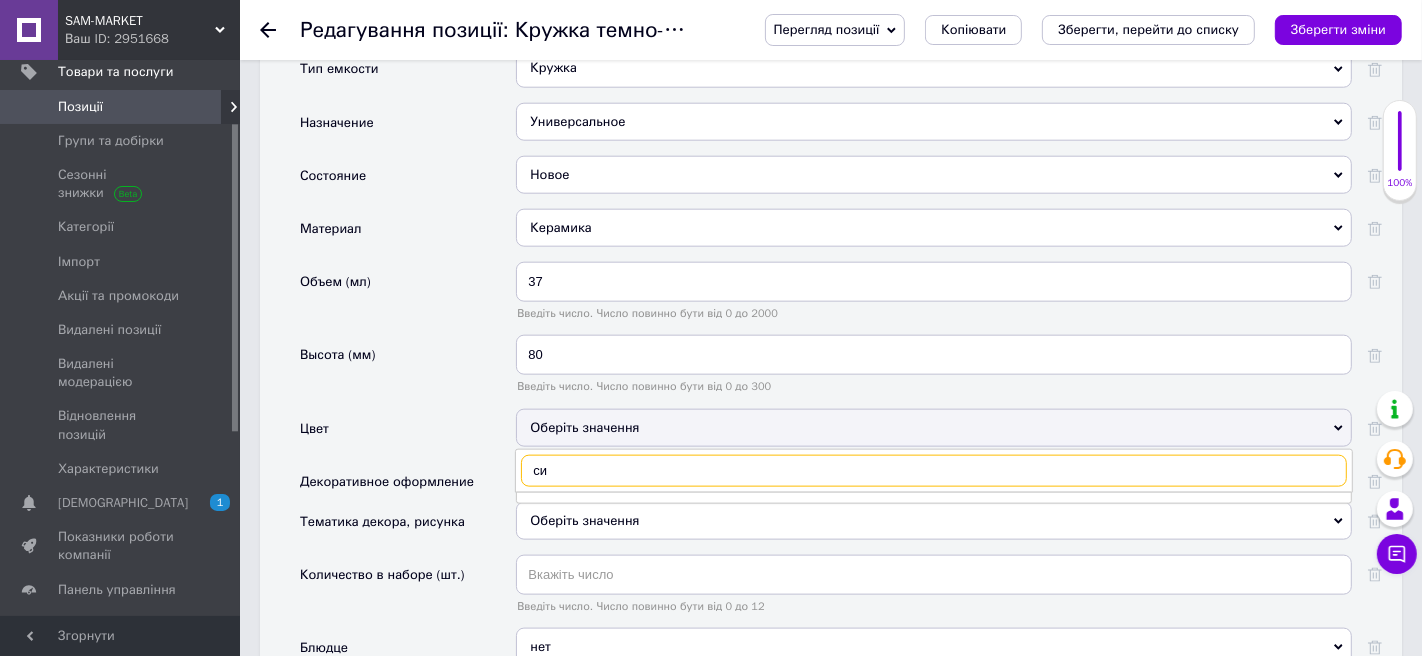 type on "син" 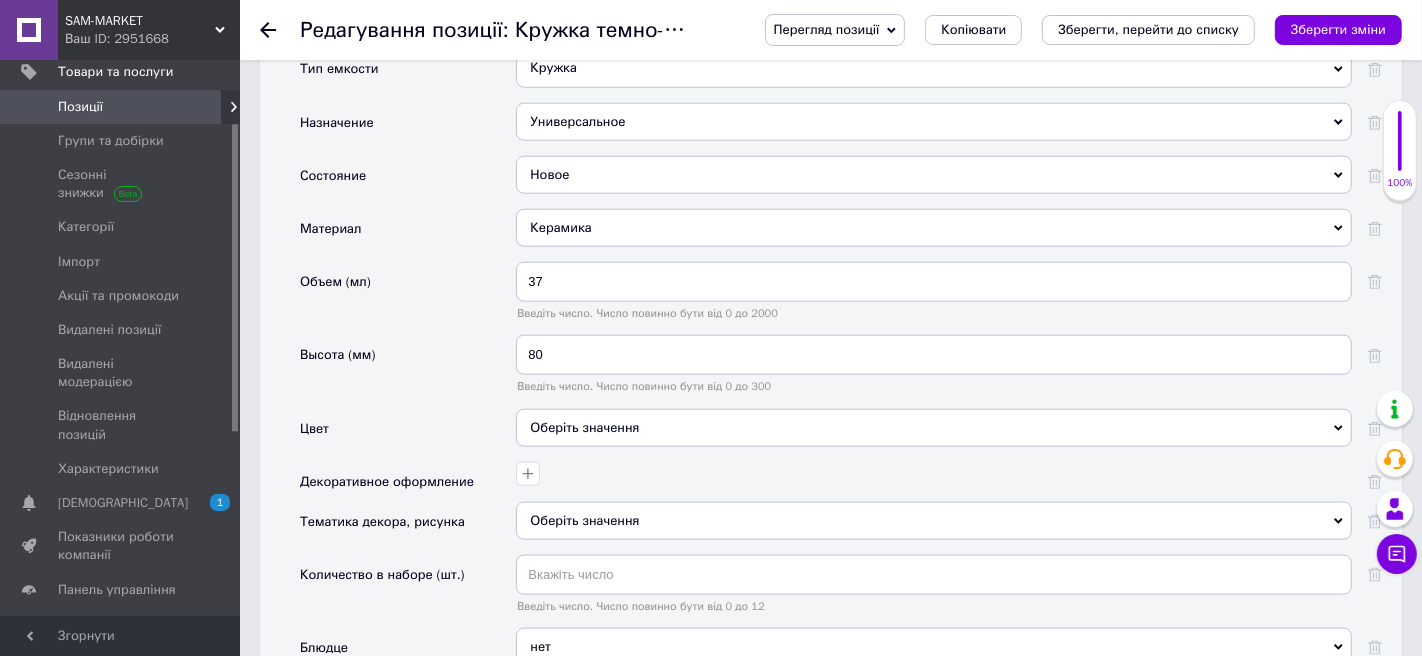 click on "Цвет" at bounding box center (408, 435) 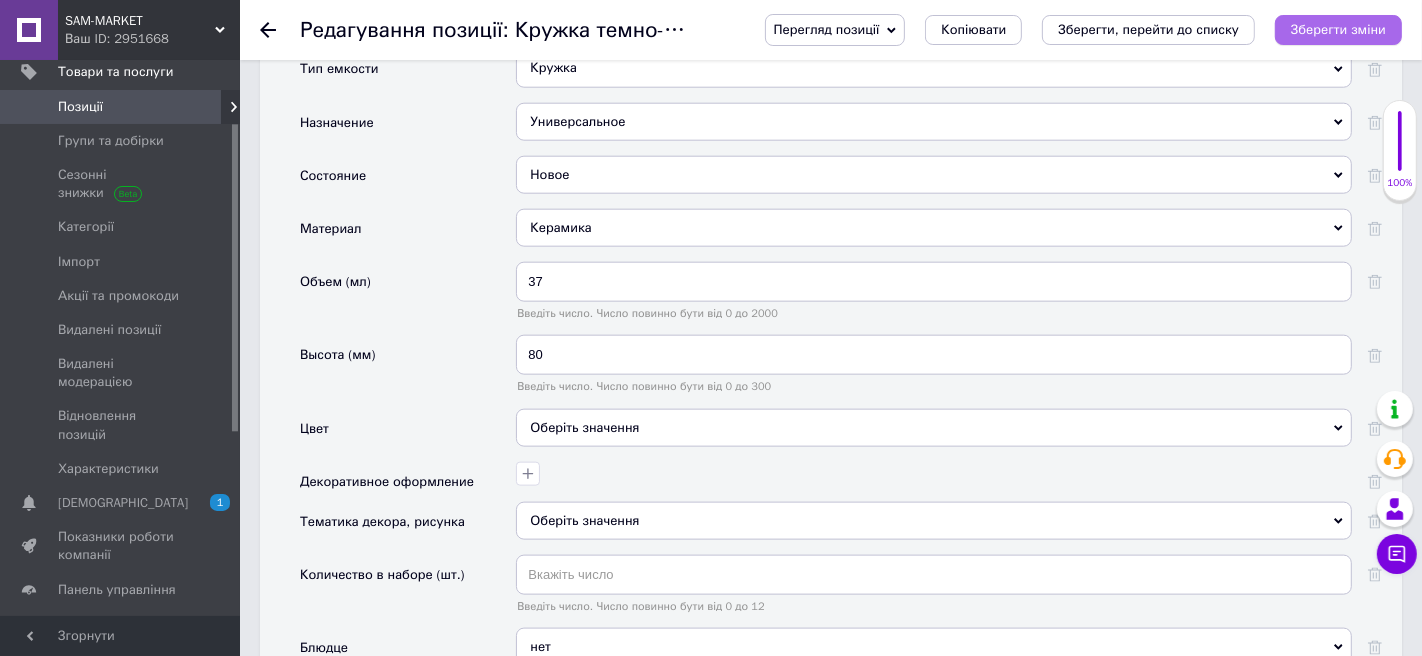 click on "Зберегти зміни" at bounding box center (1338, 29) 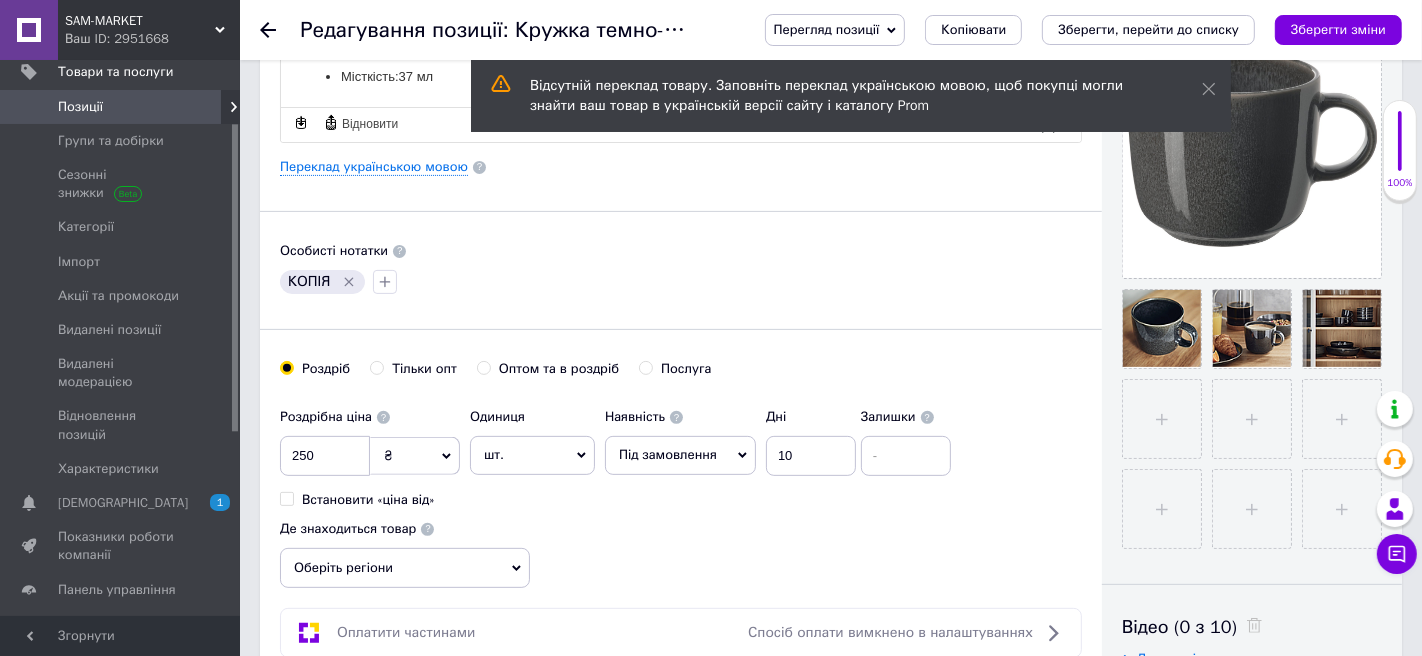 scroll, scrollTop: 477, scrollLeft: 0, axis: vertical 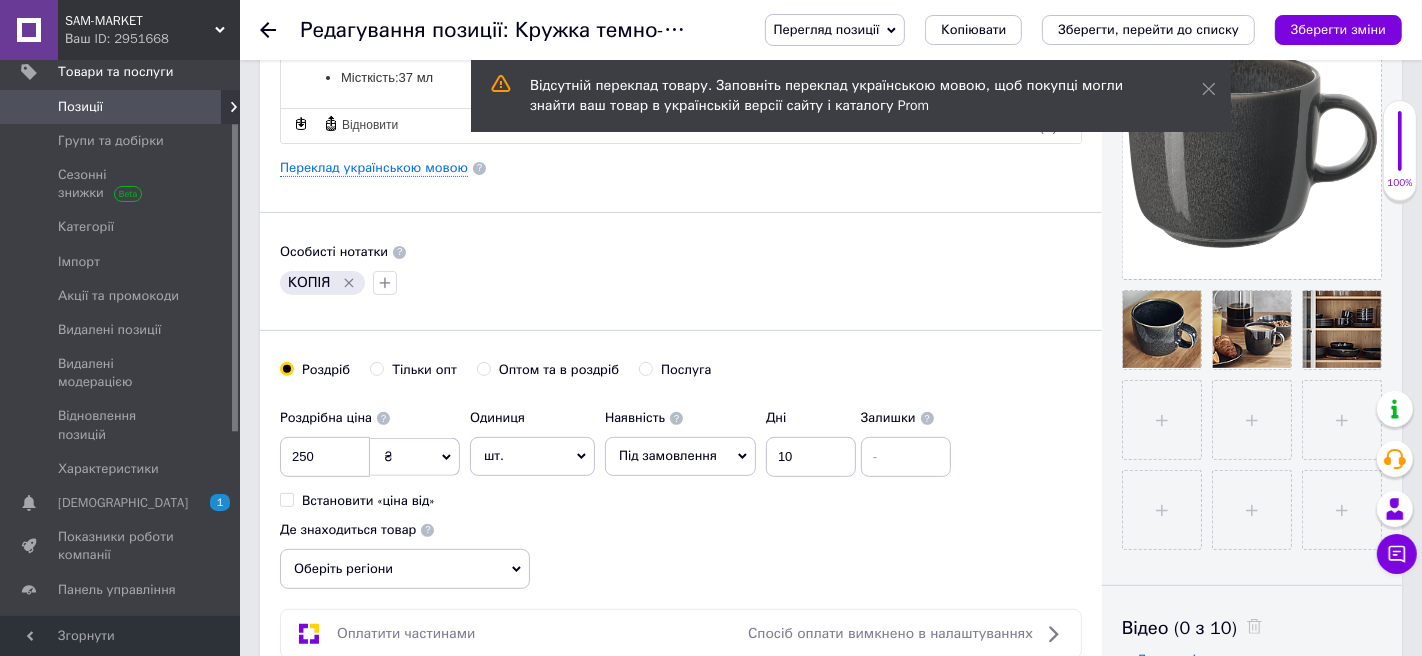 click 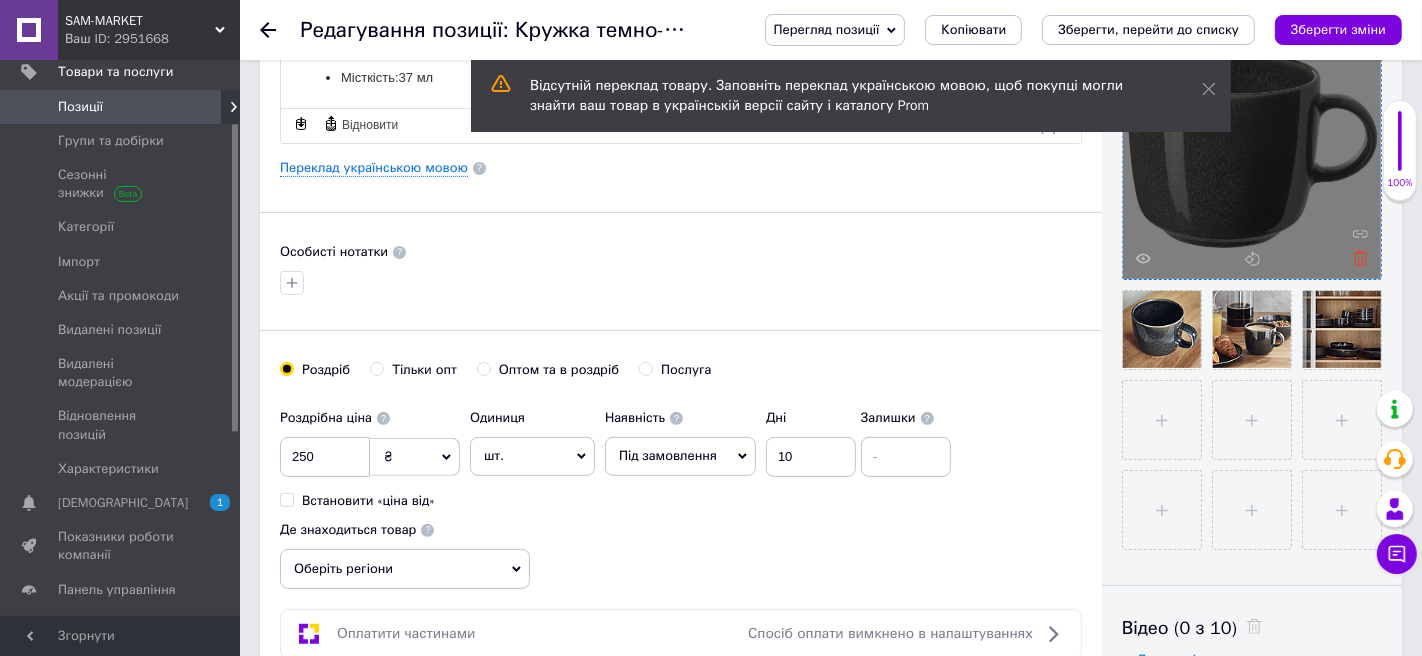 click 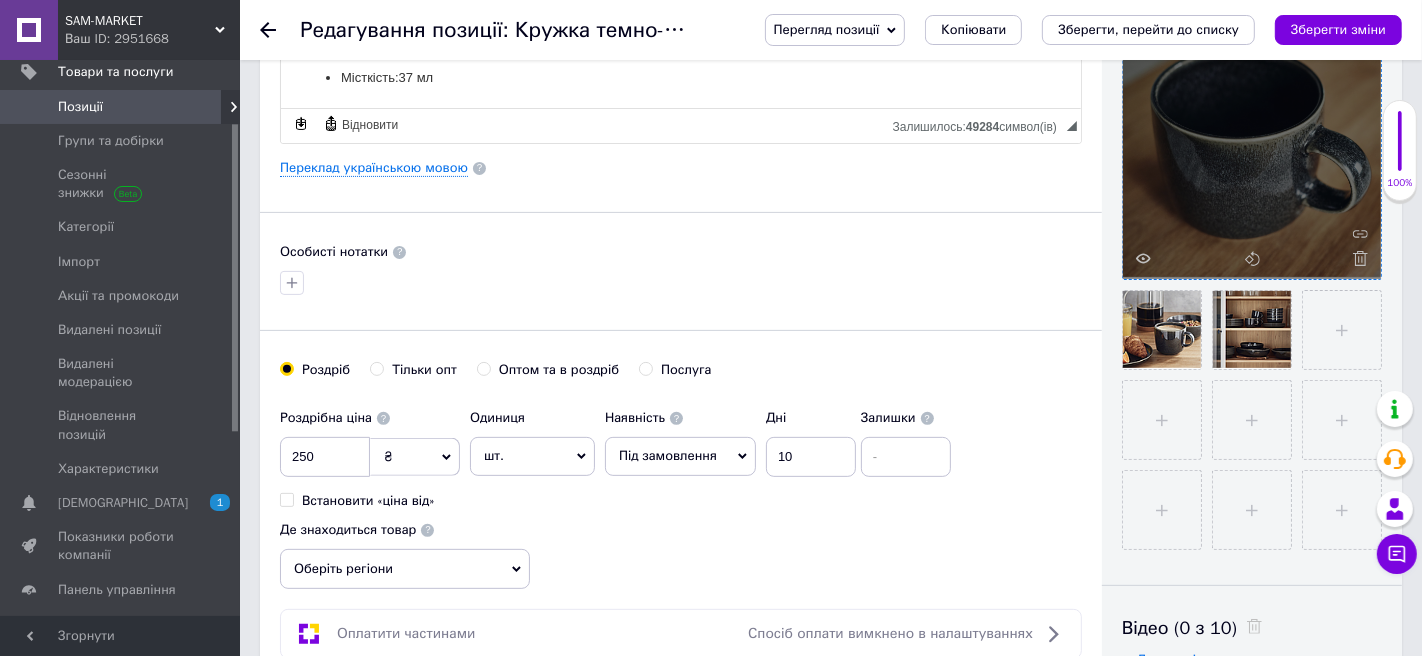 click 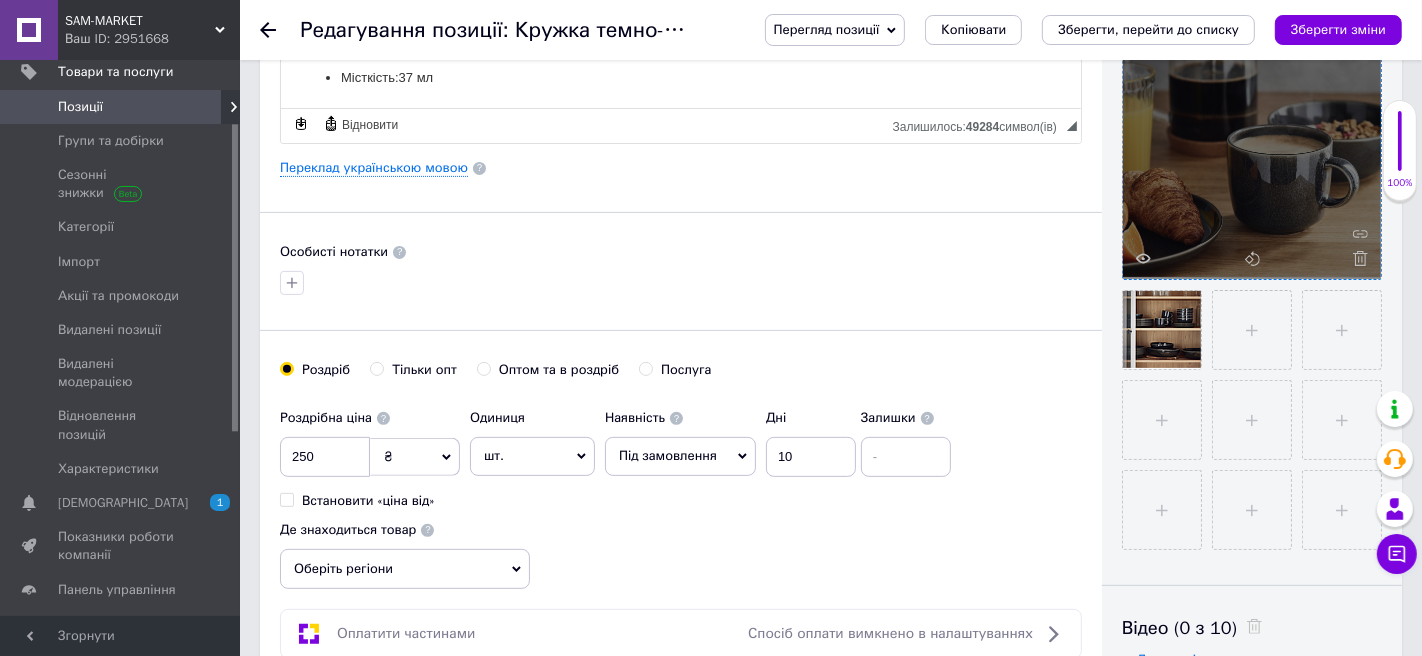 click 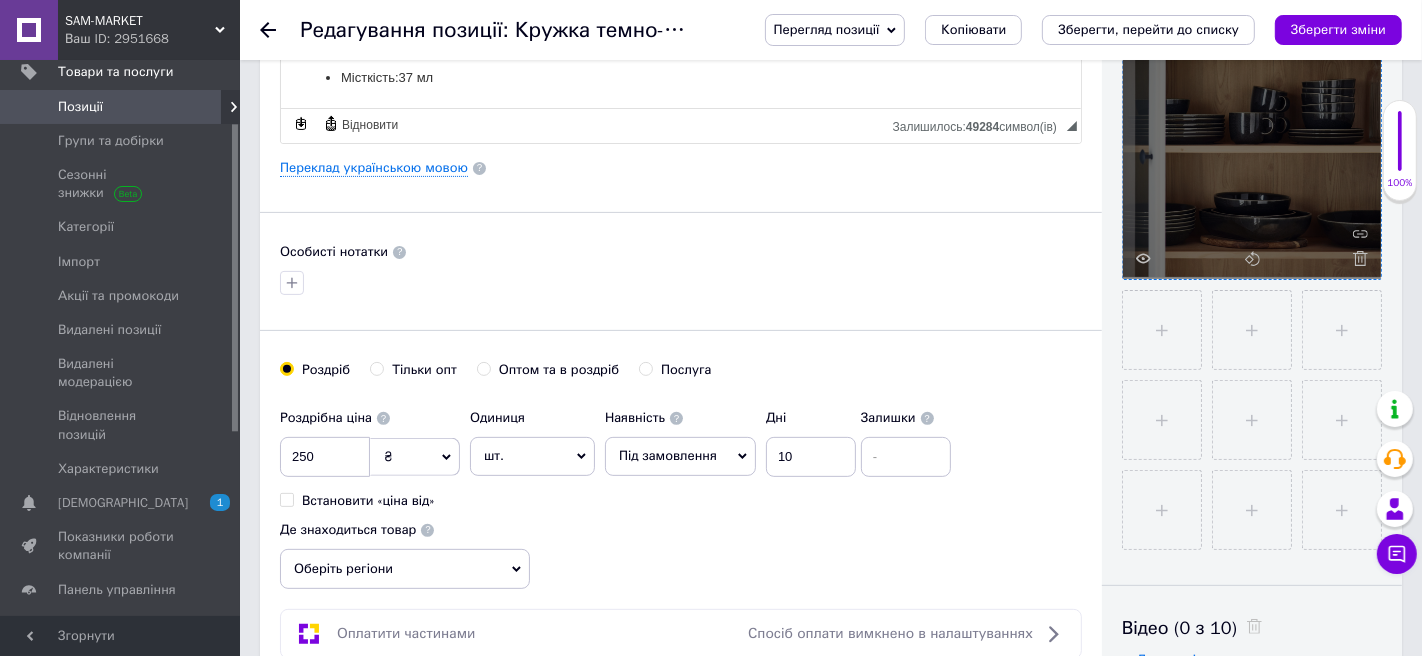 click 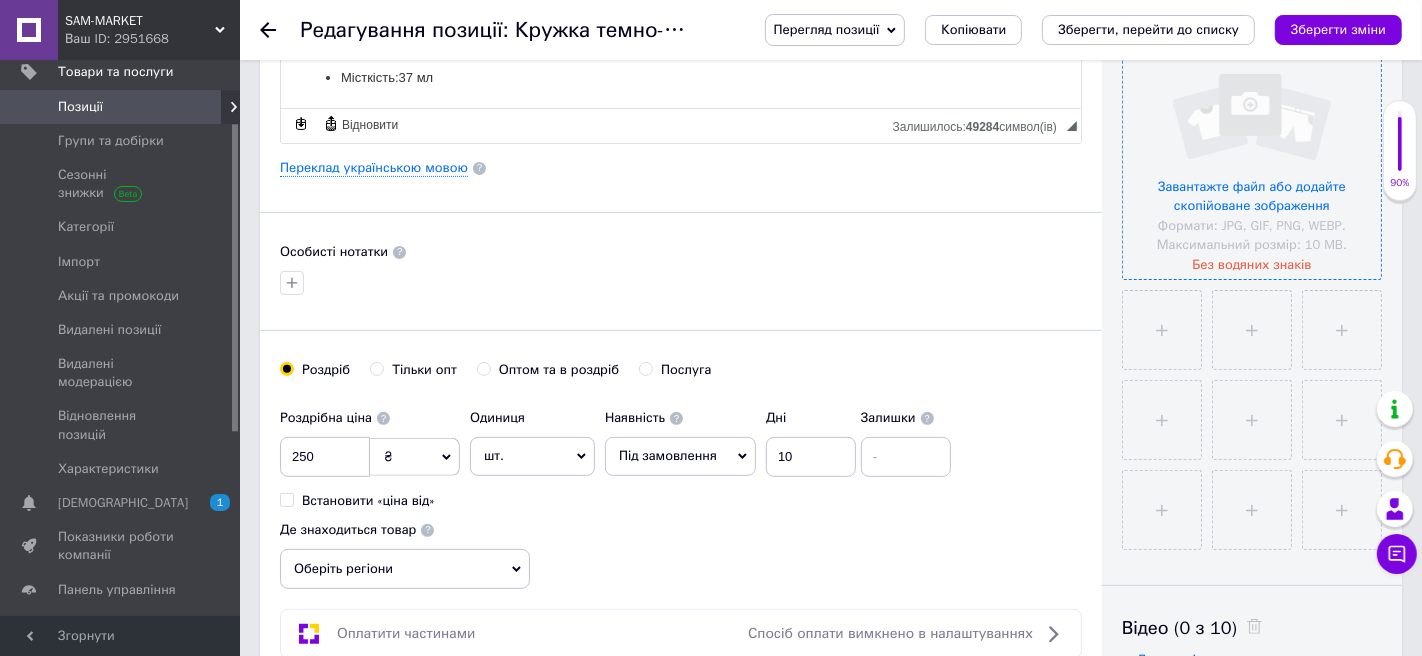 click at bounding box center (1252, 150) 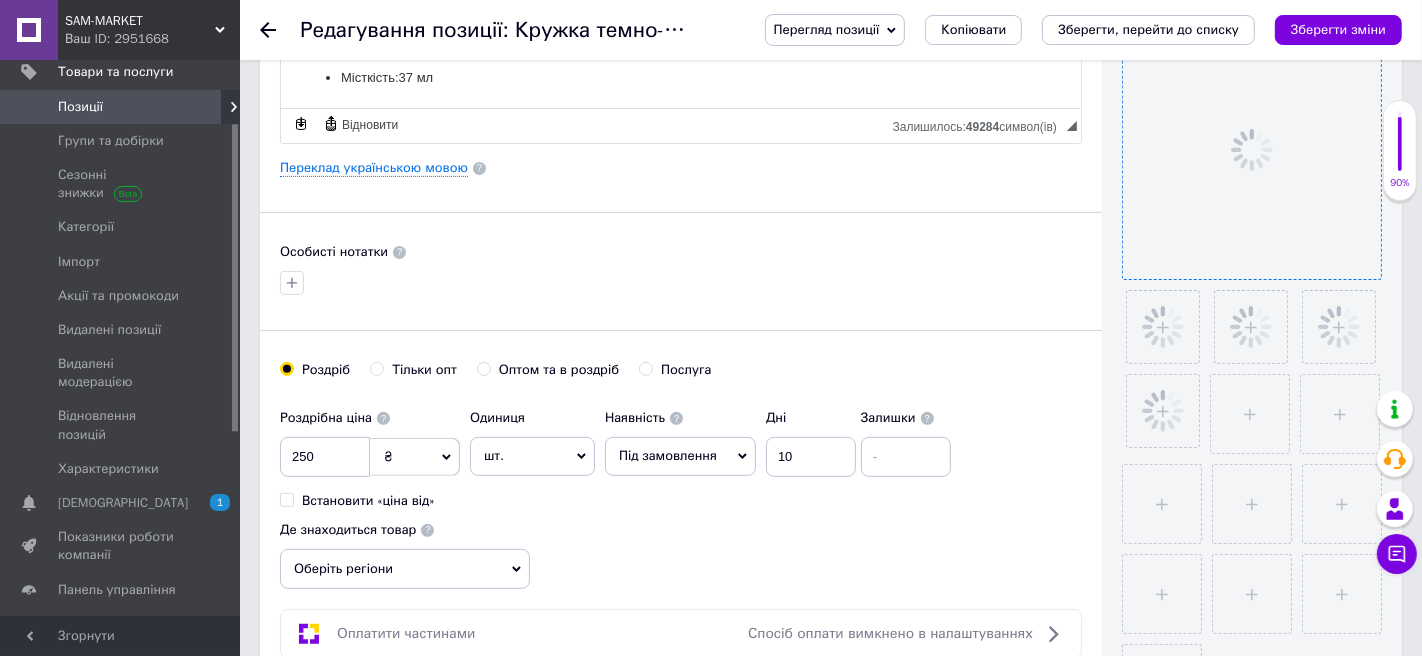 click on "Оберіть регіони" at bounding box center [405, 569] 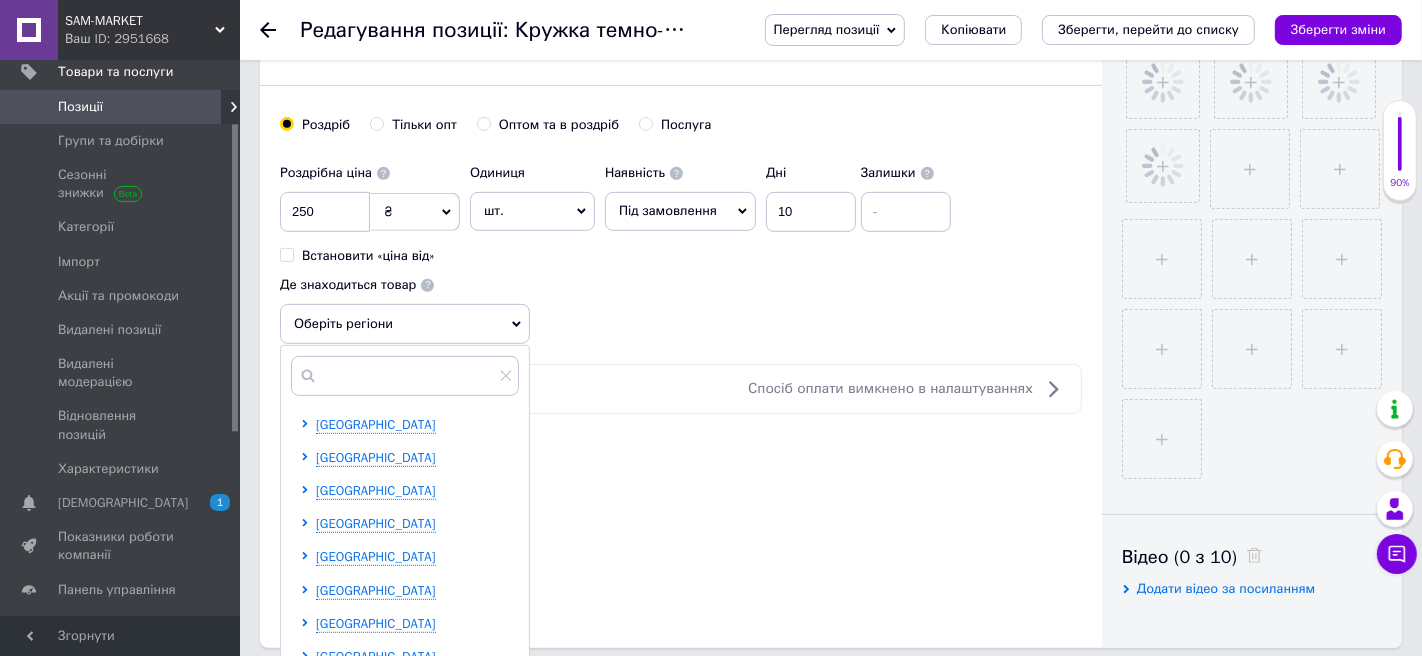 scroll, scrollTop: 726, scrollLeft: 0, axis: vertical 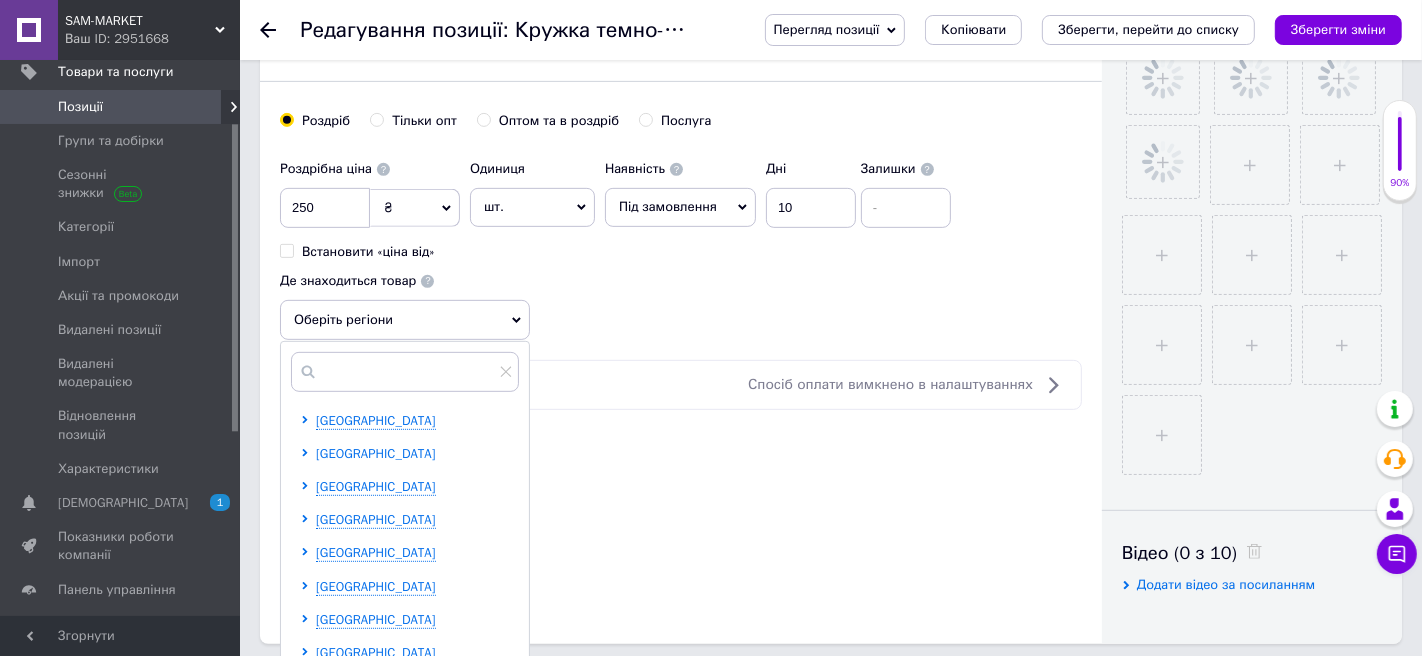 click on "[GEOGRAPHIC_DATA]" at bounding box center [376, 453] 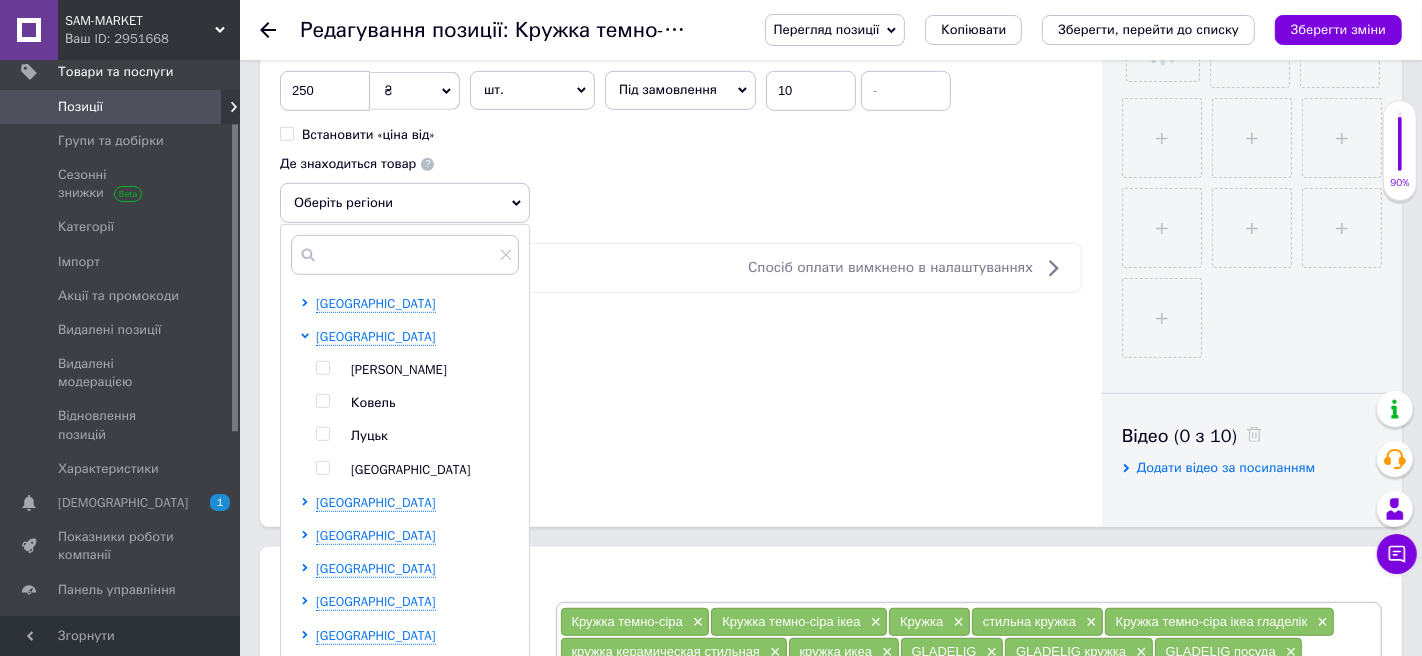 scroll, scrollTop: 875, scrollLeft: 0, axis: vertical 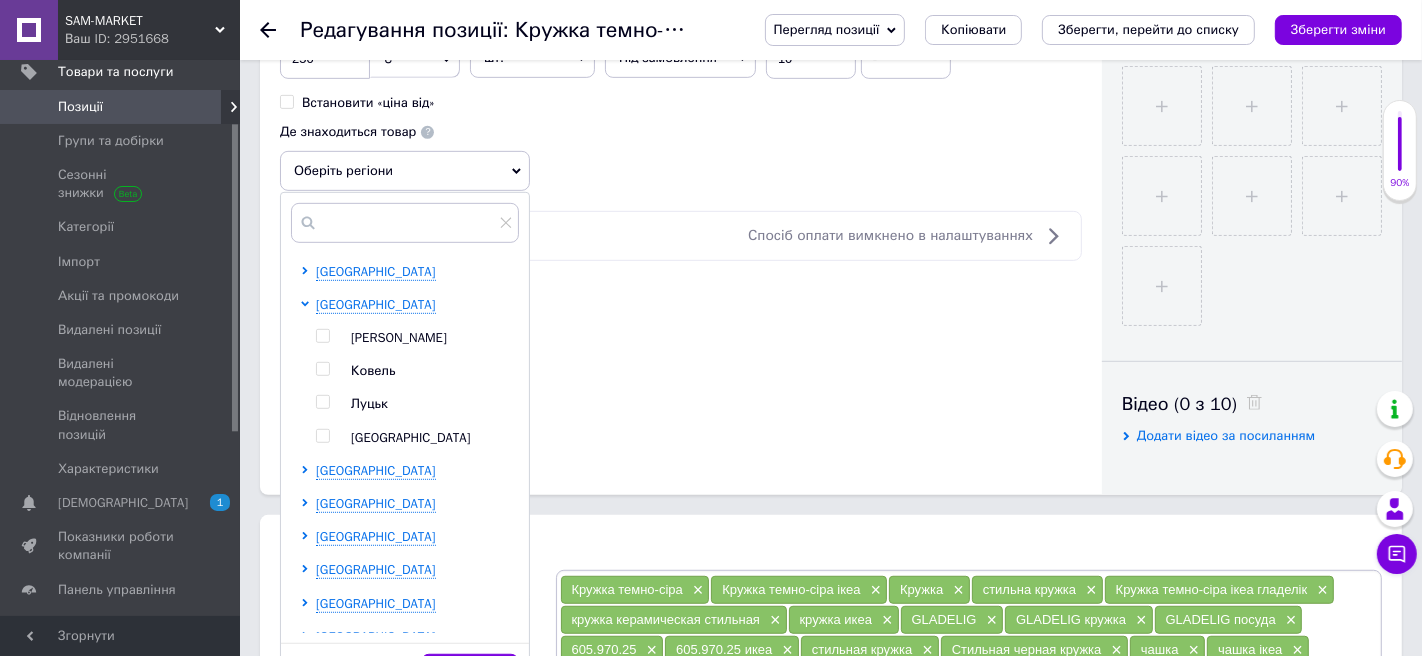 click at bounding box center (322, 402) 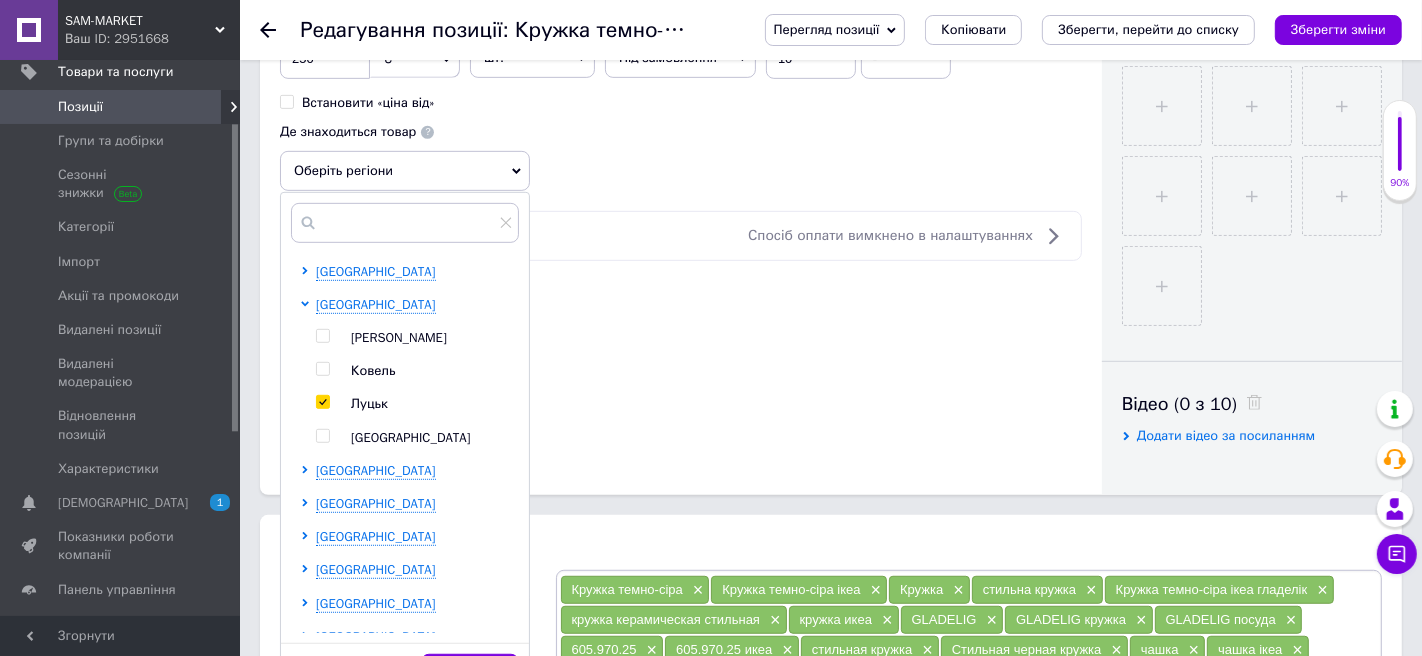 checkbox on "true" 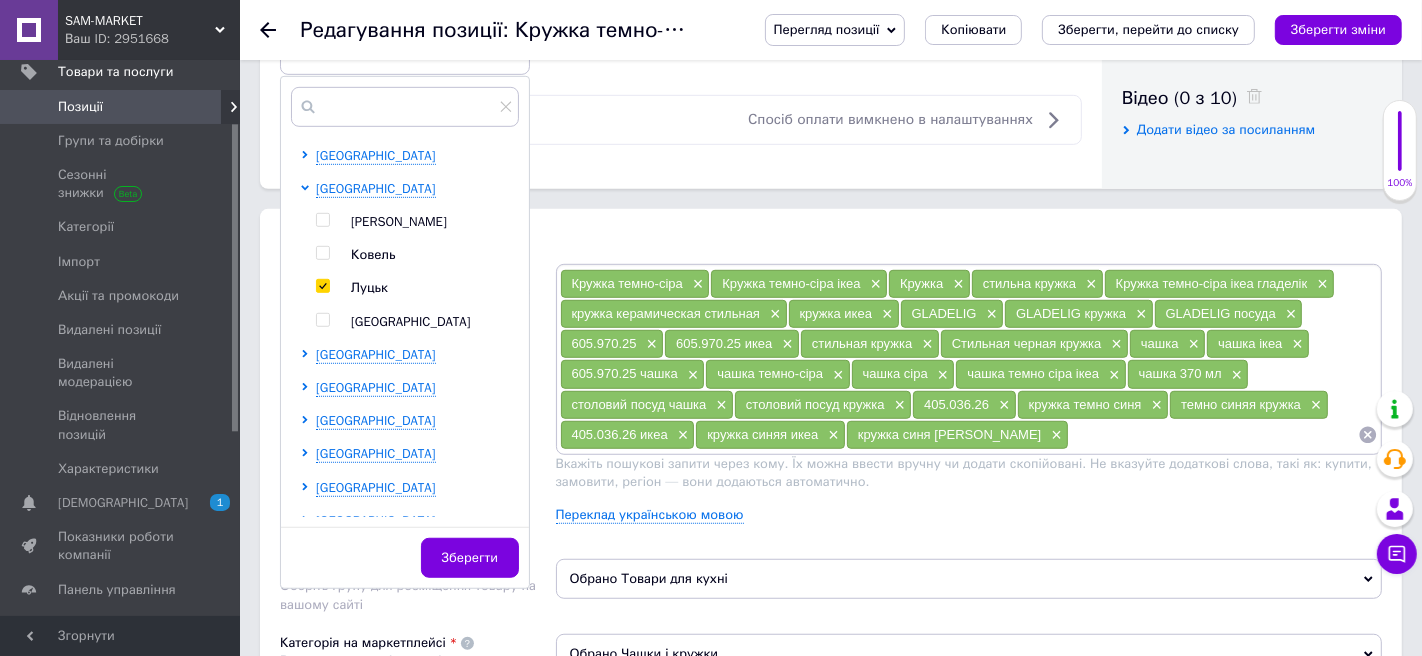 scroll, scrollTop: 1028, scrollLeft: 0, axis: vertical 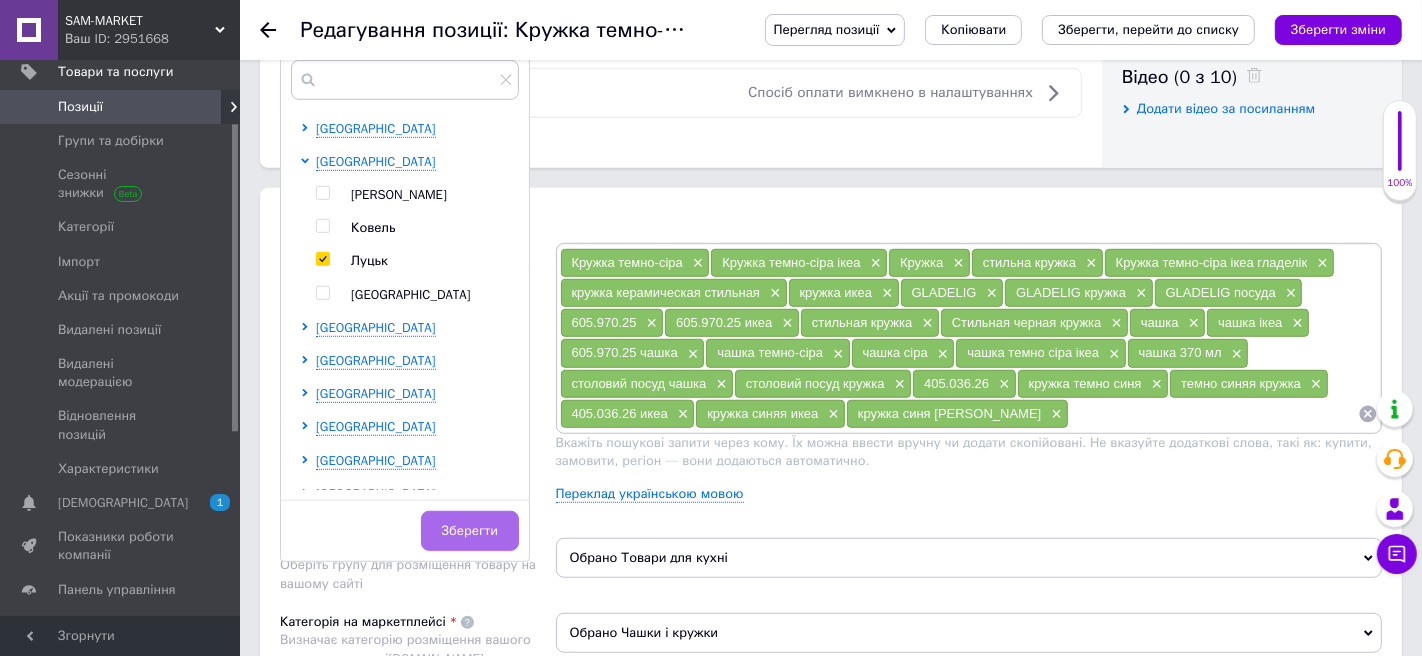 click on "Зберегти" at bounding box center [470, 531] 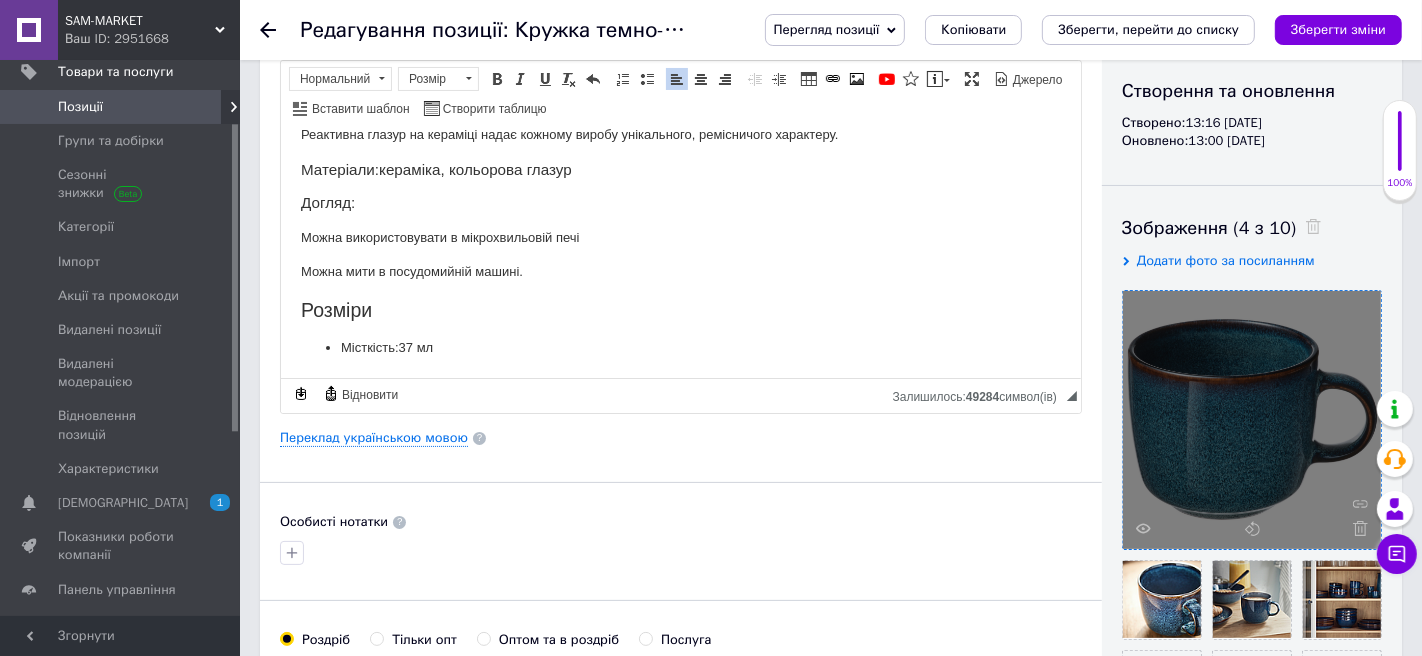scroll, scrollTop: 198, scrollLeft: 0, axis: vertical 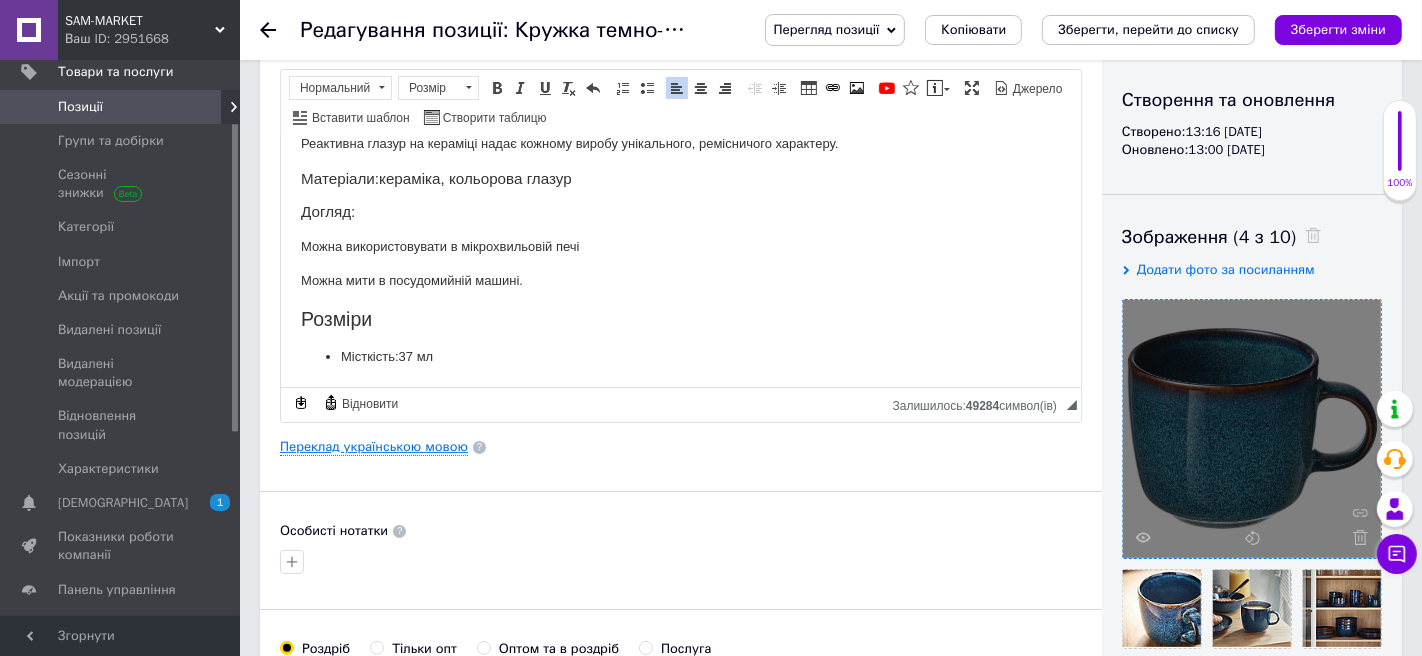 click on "Переклад українською мовою" at bounding box center [374, 447] 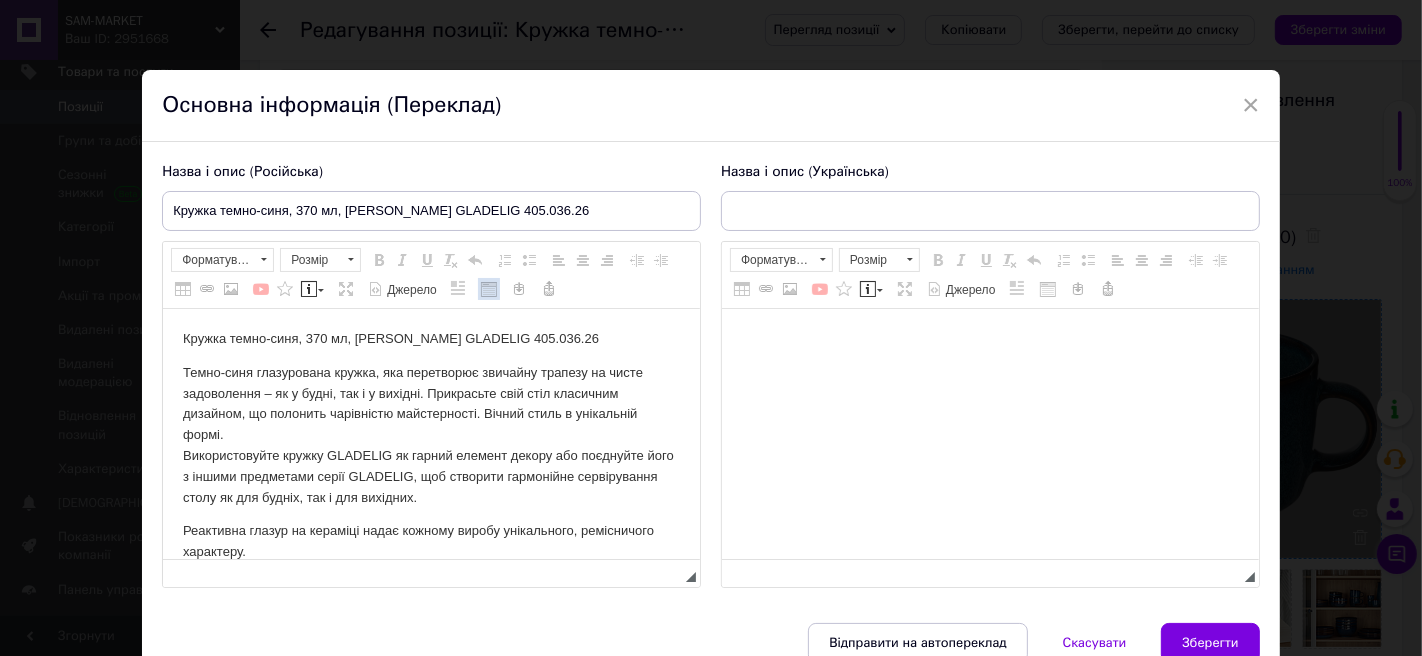 scroll, scrollTop: 0, scrollLeft: 0, axis: both 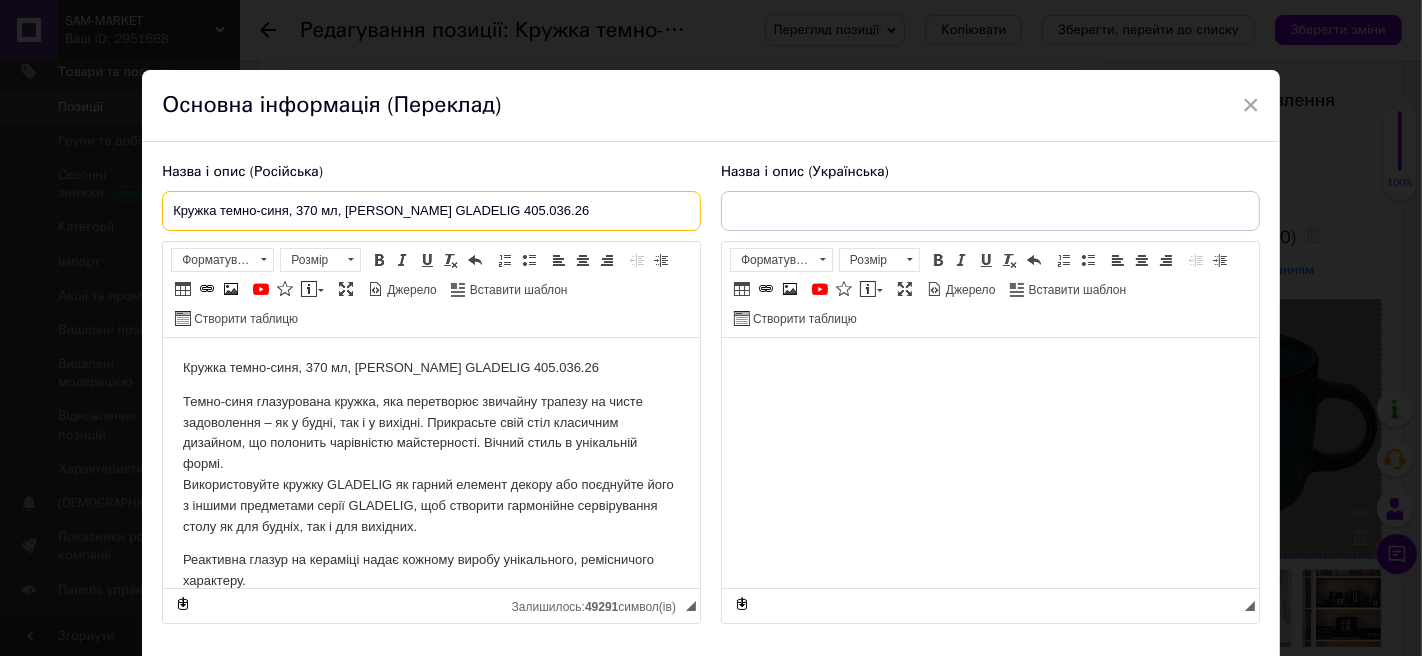 click on "Кружка темно-синя, 370 мл, ІКЕА GLADELIG 405.036.26" at bounding box center [431, 211] 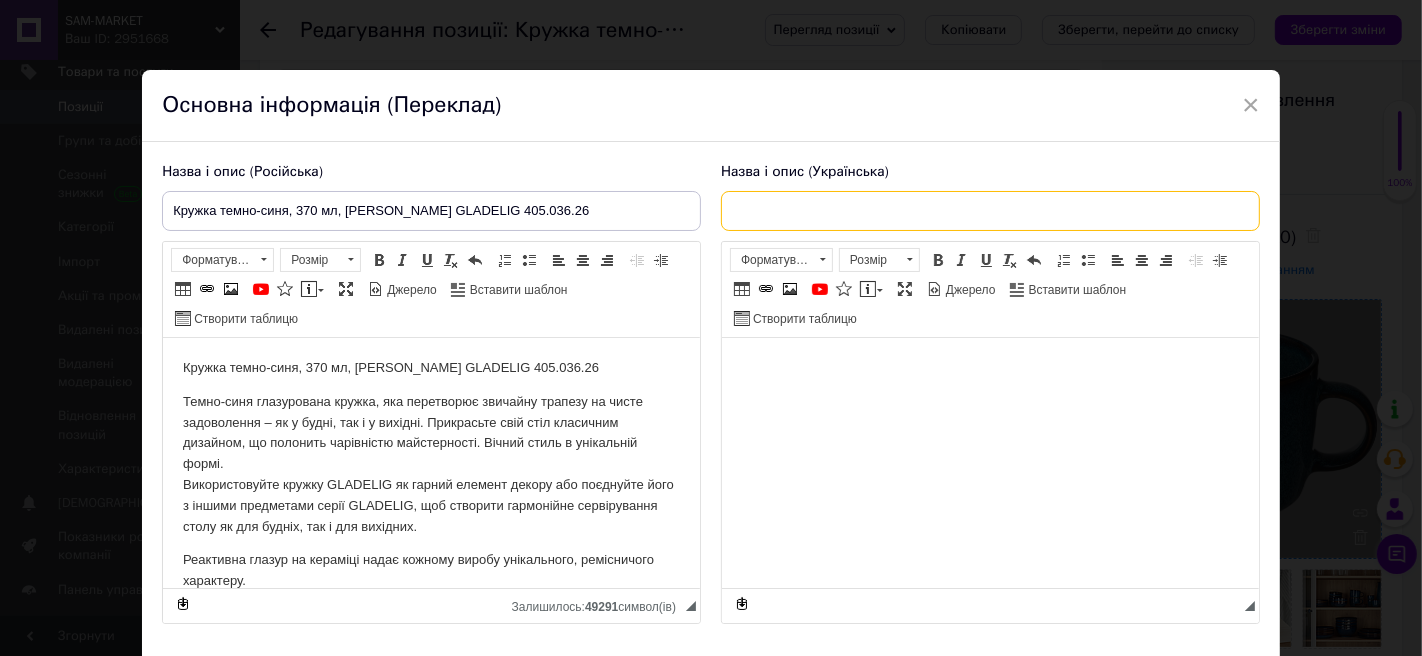 click at bounding box center (990, 211) 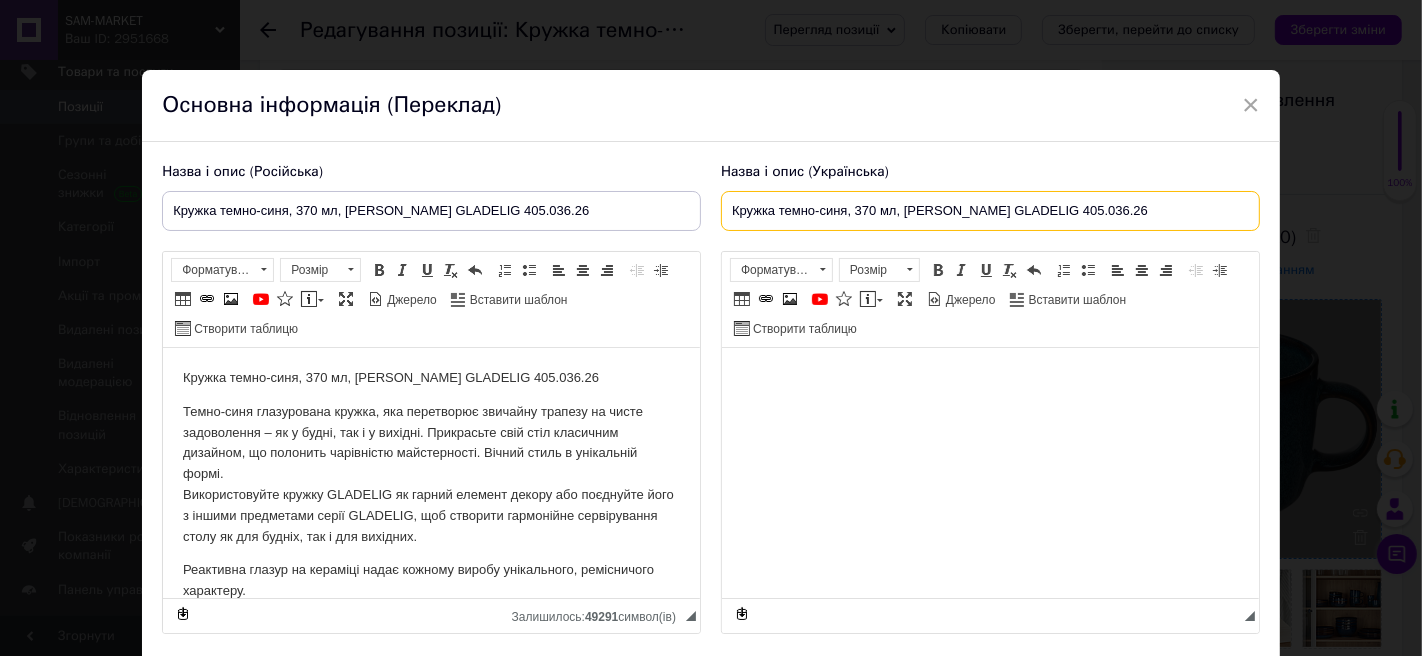 type on "Кружка темно-синя, 370 мл, ІКЕА GLADELIG 405.036.26" 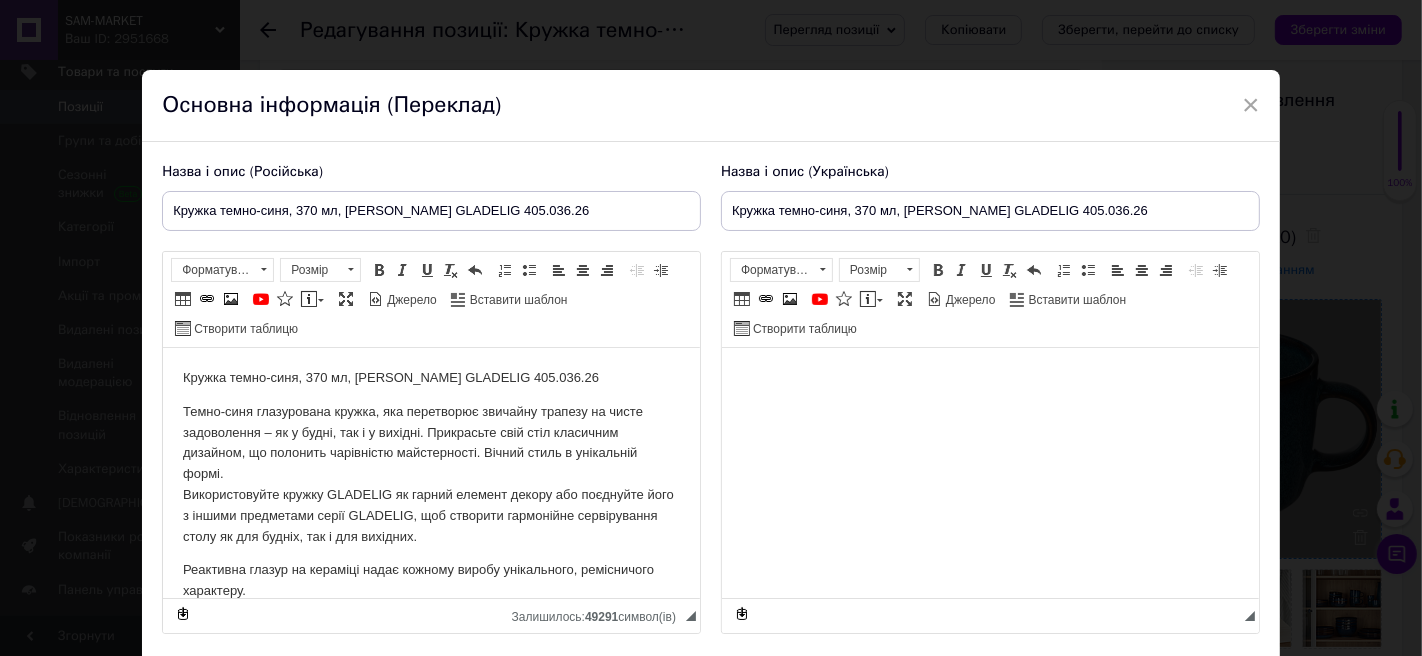 click on "Темно-синя глазурована кружка, яка перетворює звичайну трапезу на чисте задоволення – як у будні, так і у вихідні. Прикрасьте свій стіл класичним дизайном, що полонить чарівністю майстерності. Вічний стиль в унікальній формі. Використовуйте кружку GLADELIG як гарний елемент декору або поєднуйте його з іншими предметами серії GLADELIG, щоб створити гармонійне сервірування столу як для будніх, так і для вихідних." at bounding box center [431, 475] 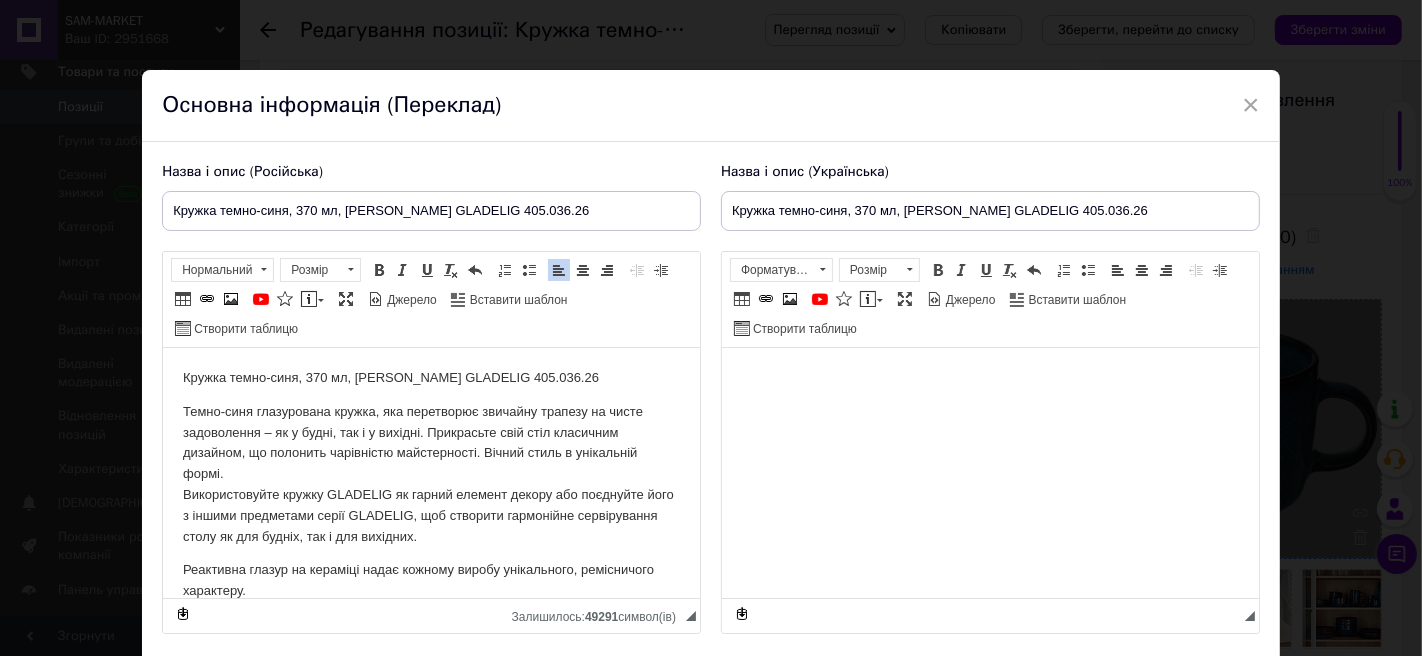 copy on "Кружка темно-синя, 370 мл, ІКЕА GLADELIG 405.036.26 Темно-синя глазурована кружка, яка перетворює звичайну трапезу на чисте задоволення – як у будні, так і у вихідні. Прикрасьте свій стіл класичним дизайном, що полонить чарівністю майстерності. Вічний стиль в унікальній формі. Використовуйте кружку GLADELIG як гарний елемент декору або поєднуйте його з іншими предметами серії GLADELIG, щоб створити гармонійне сервірування столу як для будніх, так і для вихідних. Реактивна глазур на кераміці надає кожному виробу унікального, ремісничого характеру. Матеріали:  кераміка, кольорова глазур Догляд: Можна використовувати в мікрохвильовій печі Можна мити в посудомийній машині. Розміри Місткість  :   37 мл..." 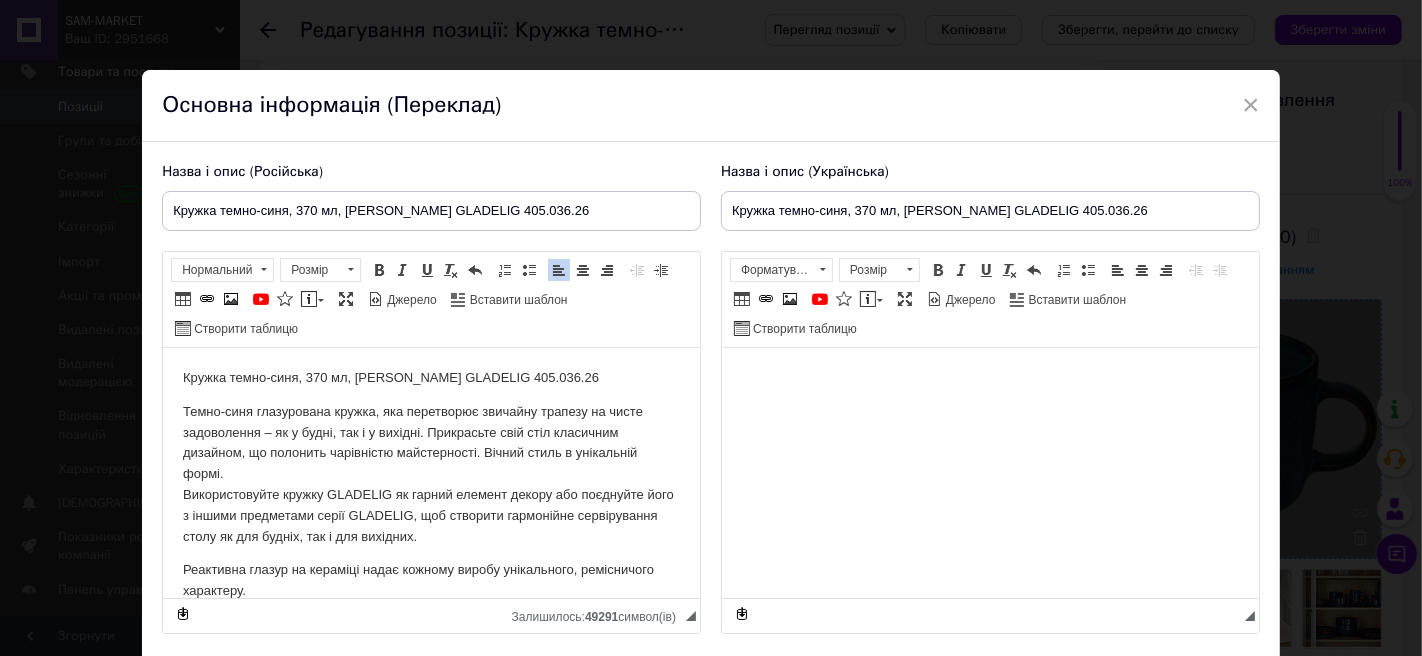 click at bounding box center [989, 378] 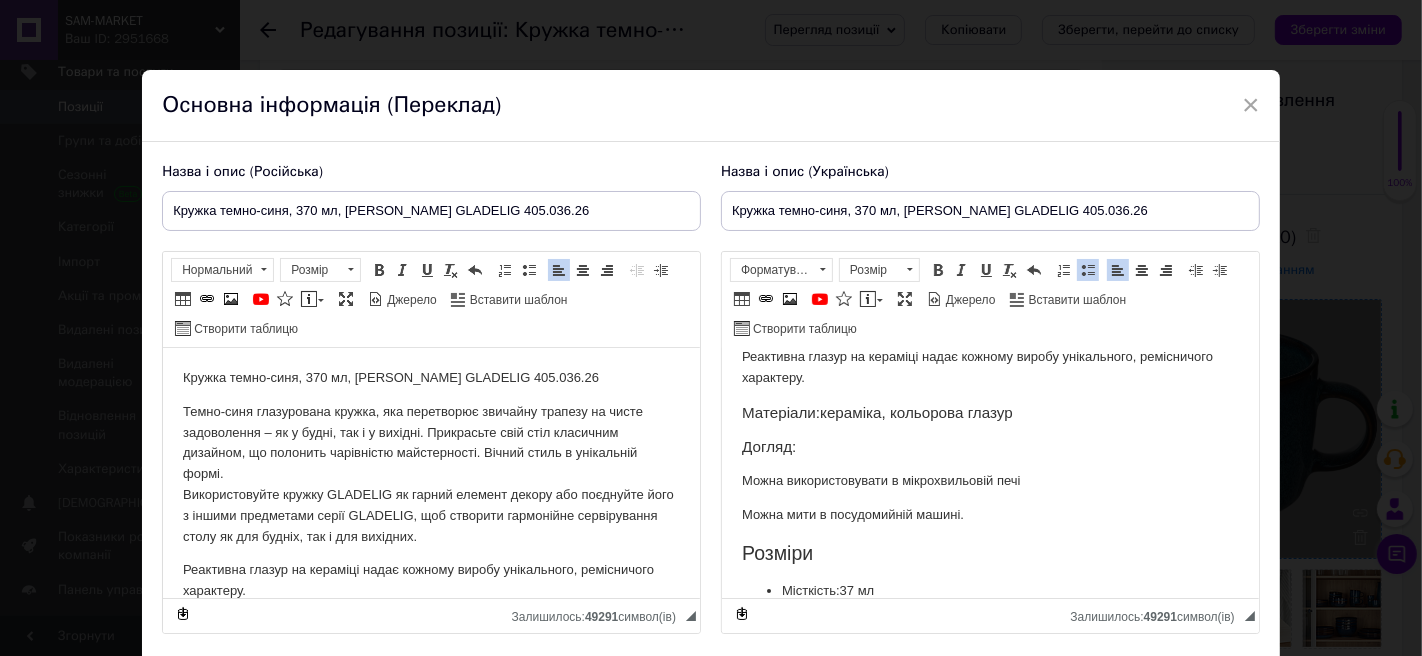 scroll, scrollTop: 237, scrollLeft: 0, axis: vertical 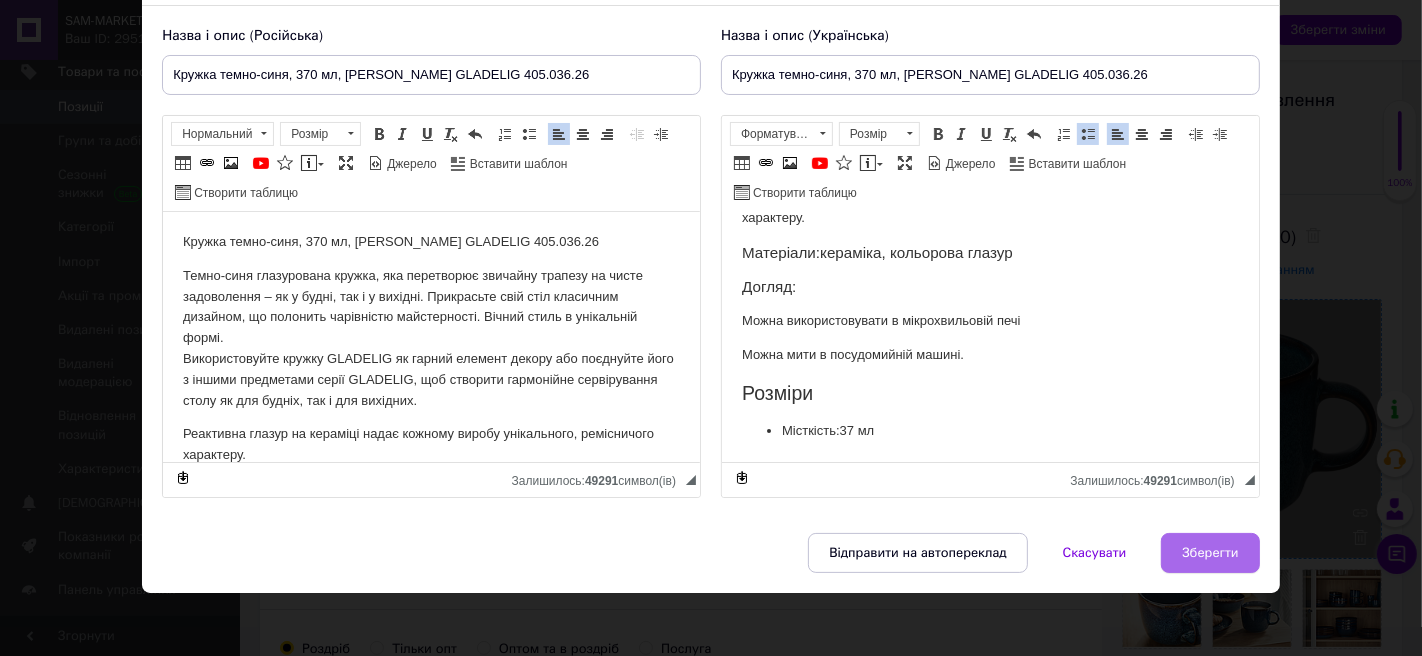 click on "Зберегти" at bounding box center (1210, 553) 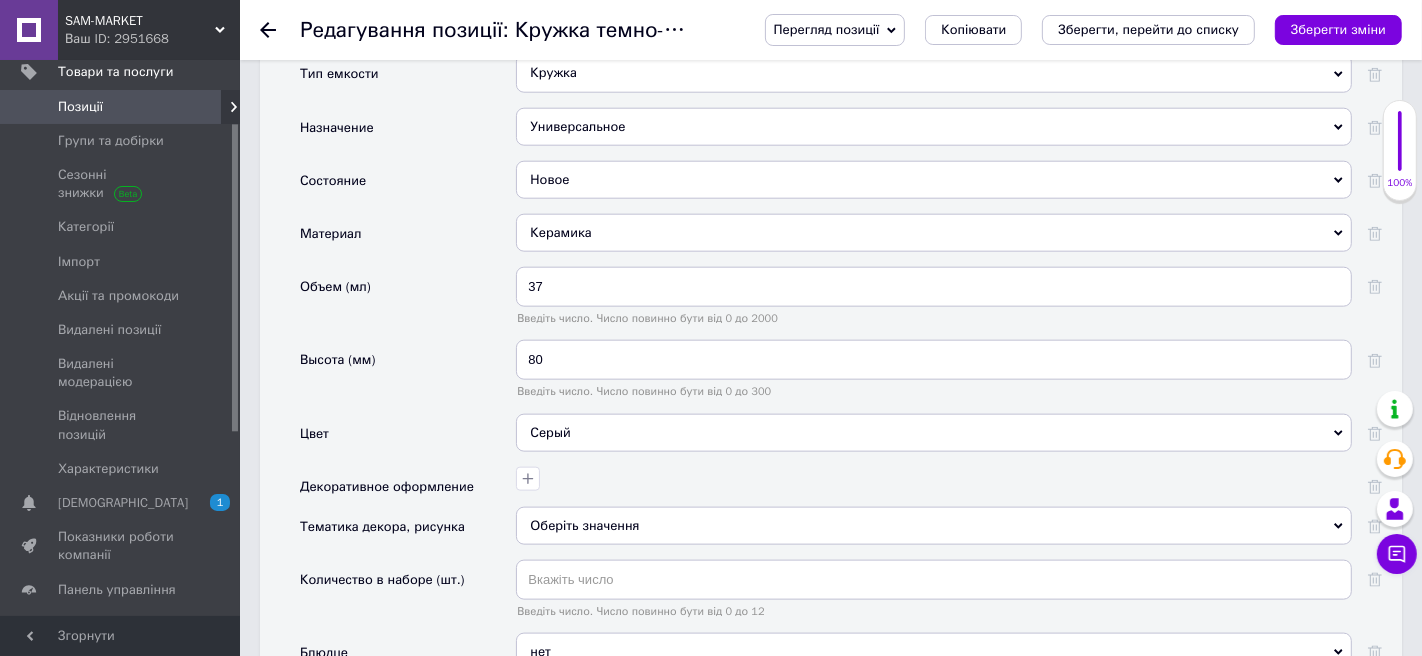 scroll, scrollTop: 1901, scrollLeft: 0, axis: vertical 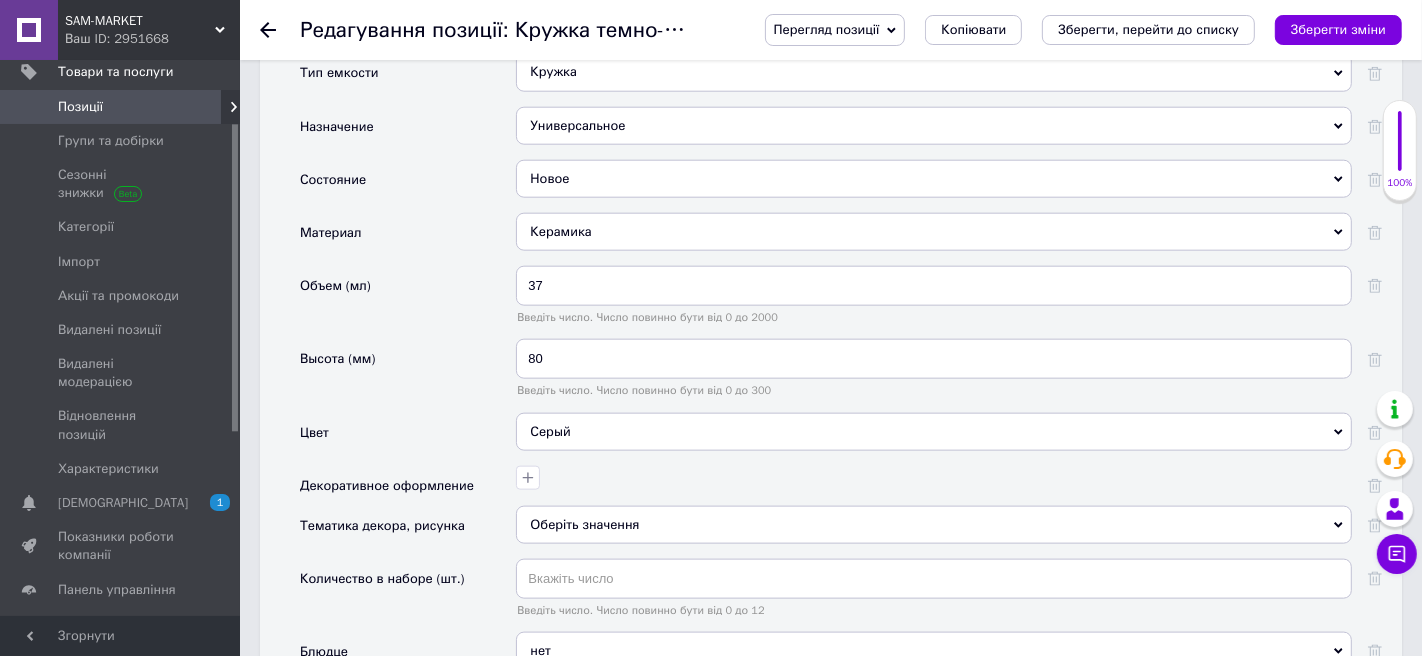click on "Серый" at bounding box center (934, 432) 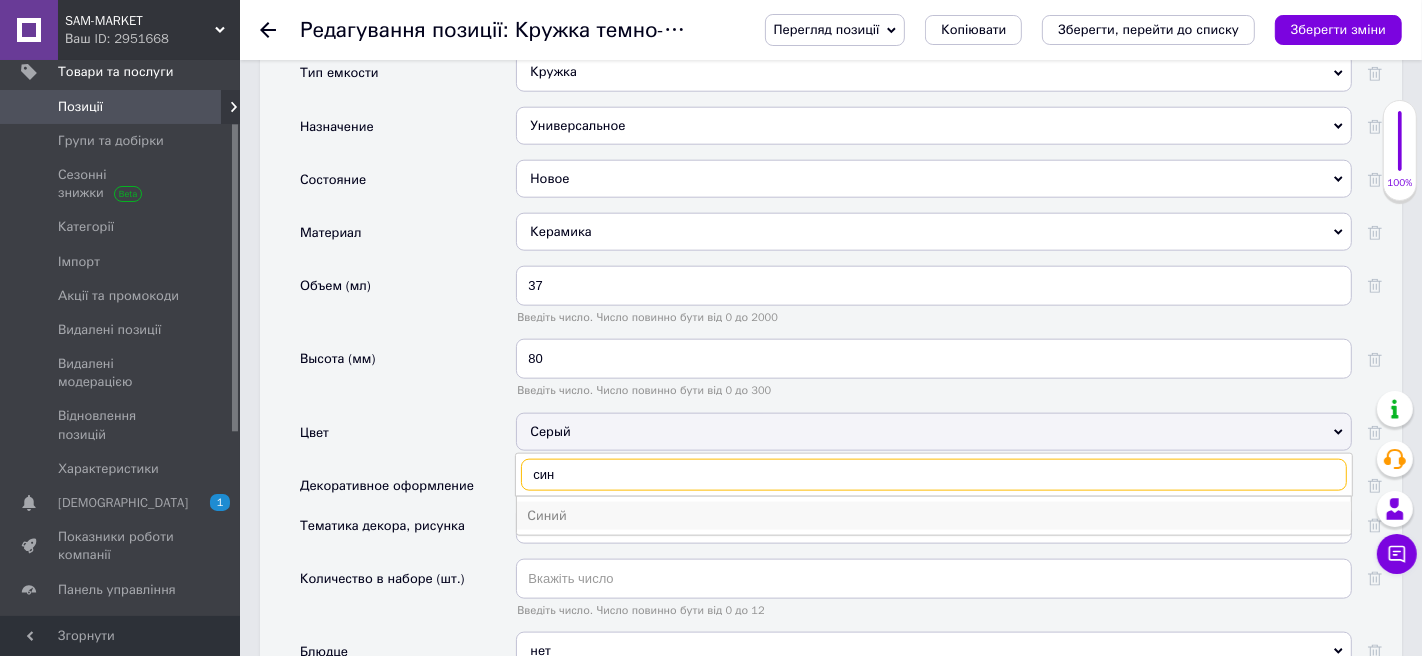 type on "син" 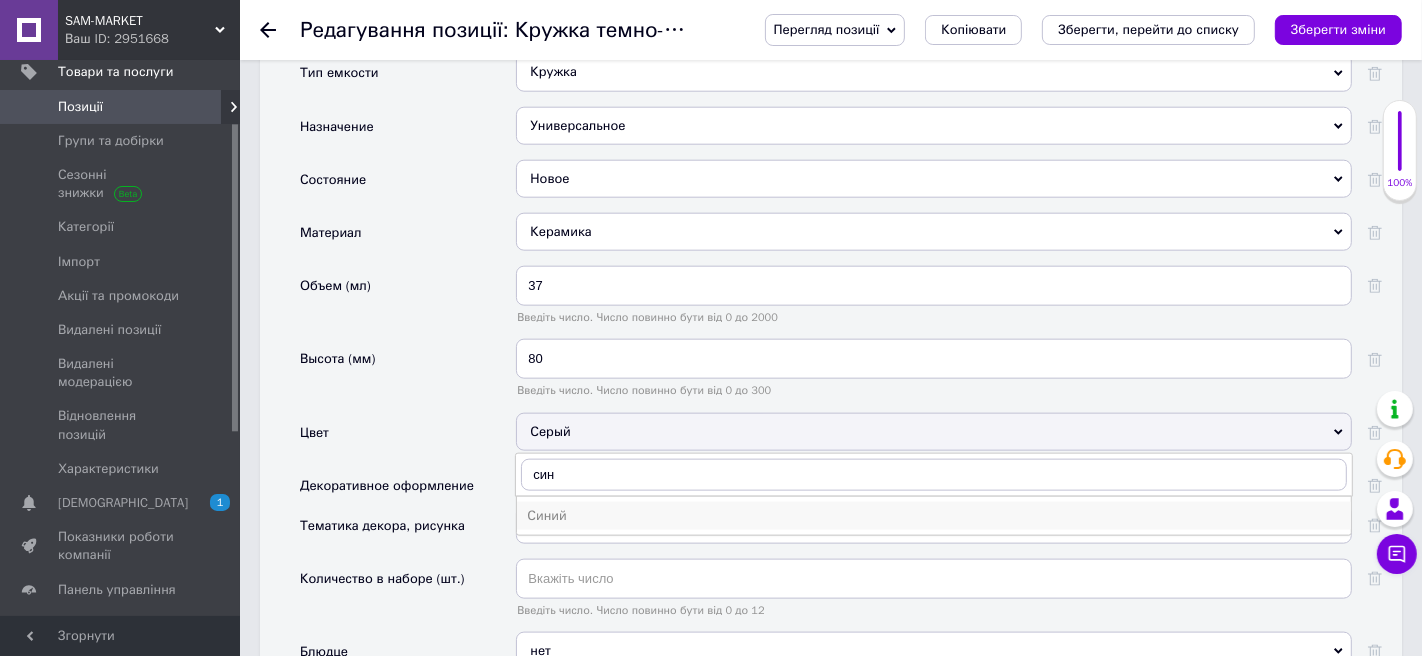click on "Синий" at bounding box center [934, 516] 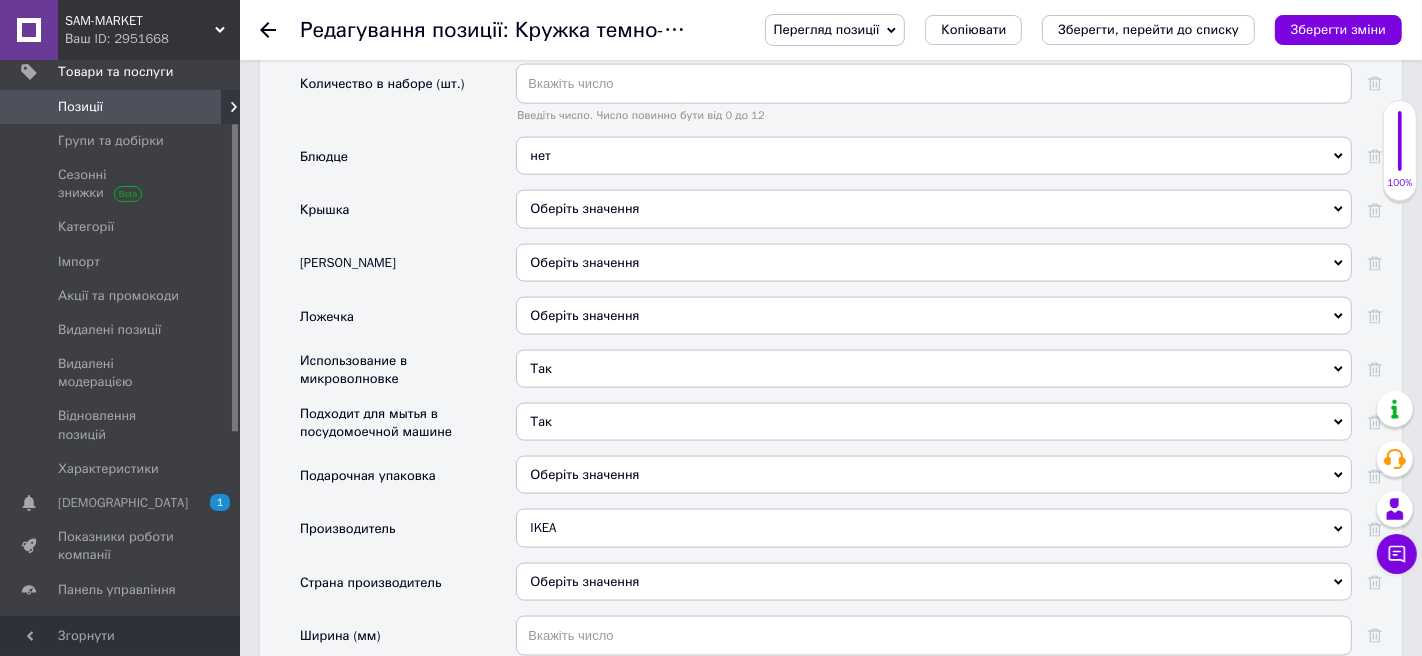 scroll, scrollTop: 2404, scrollLeft: 0, axis: vertical 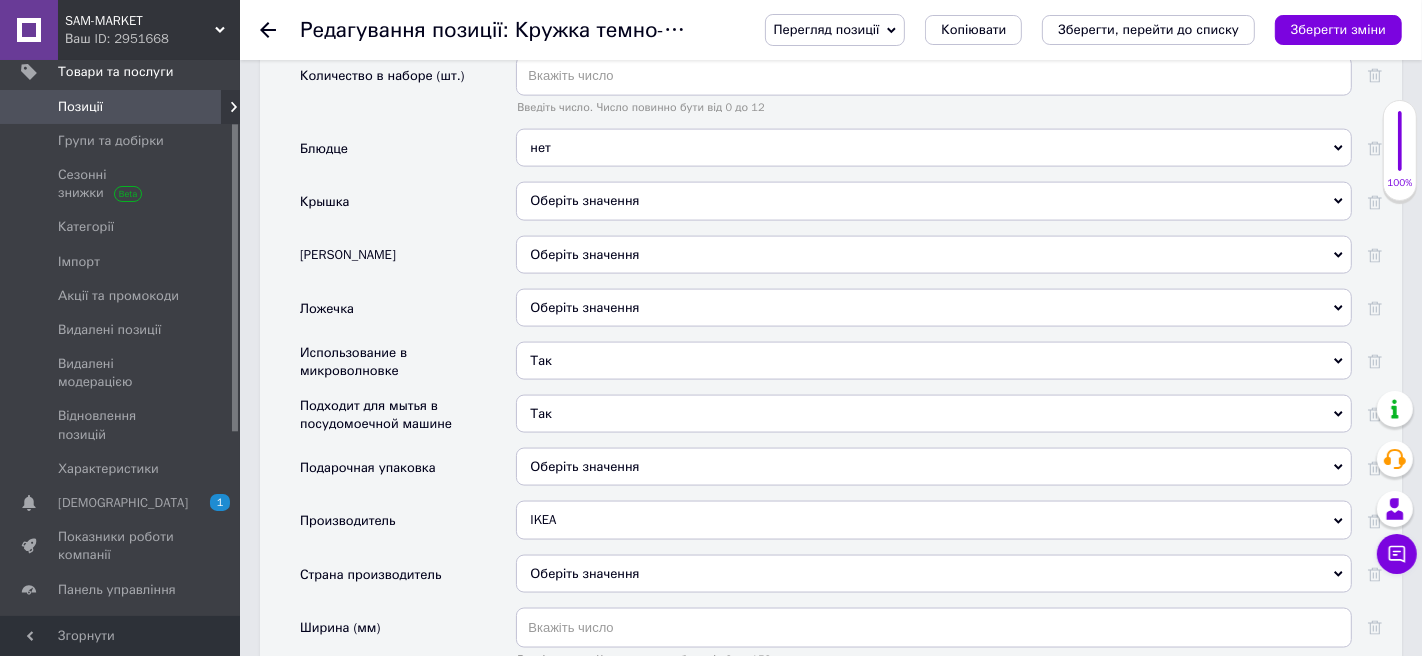 click on "Оберіть значення" at bounding box center (934, 467) 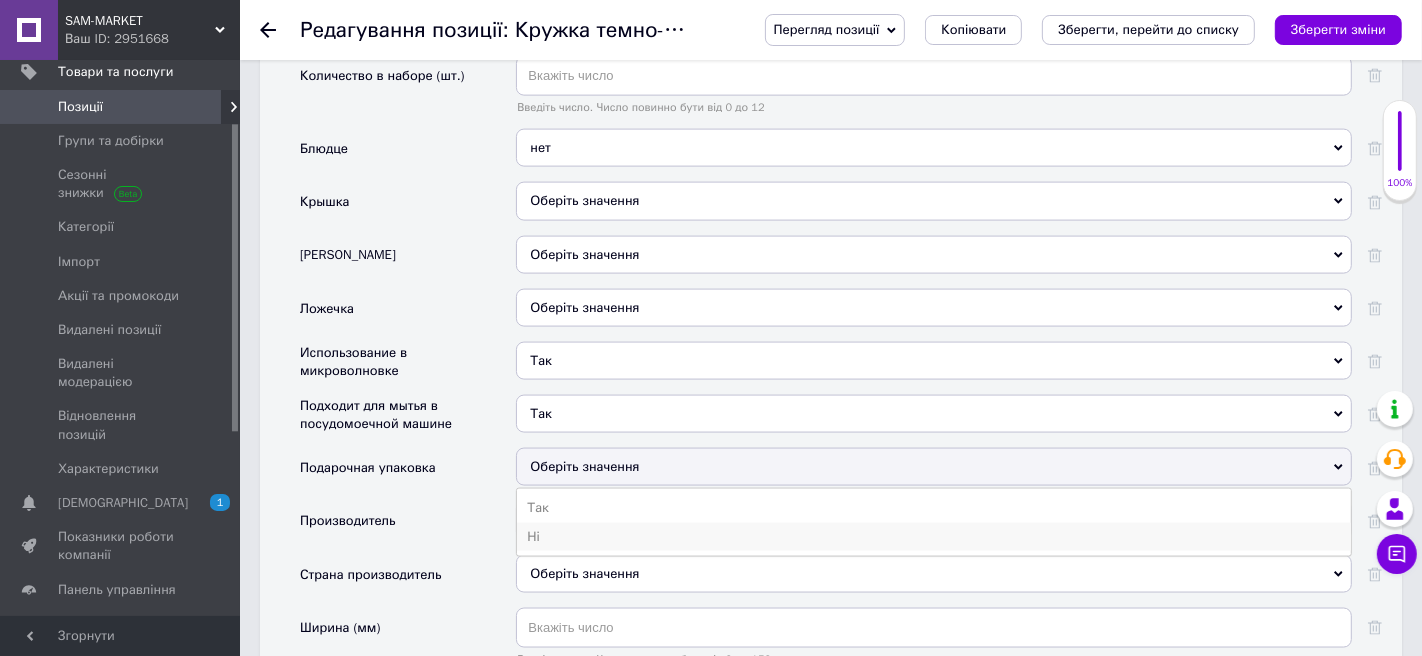 click on "Ні" at bounding box center [934, 537] 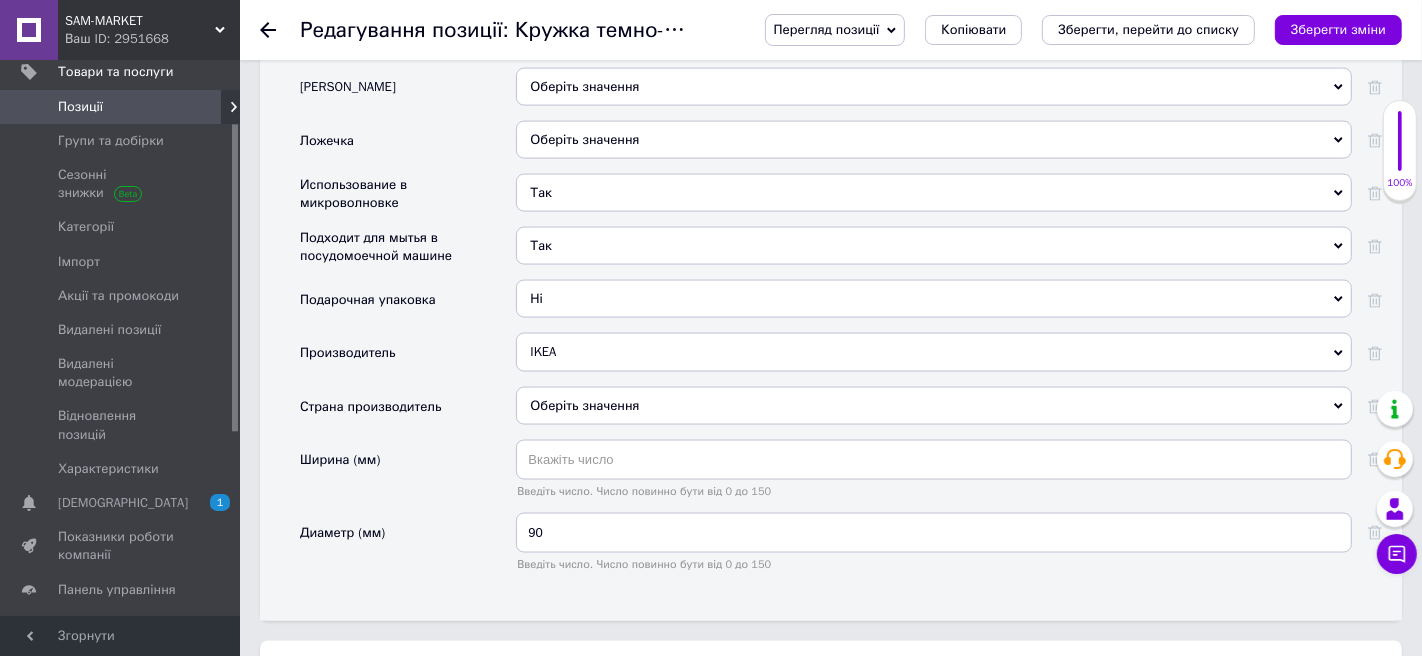 scroll, scrollTop: 2573, scrollLeft: 0, axis: vertical 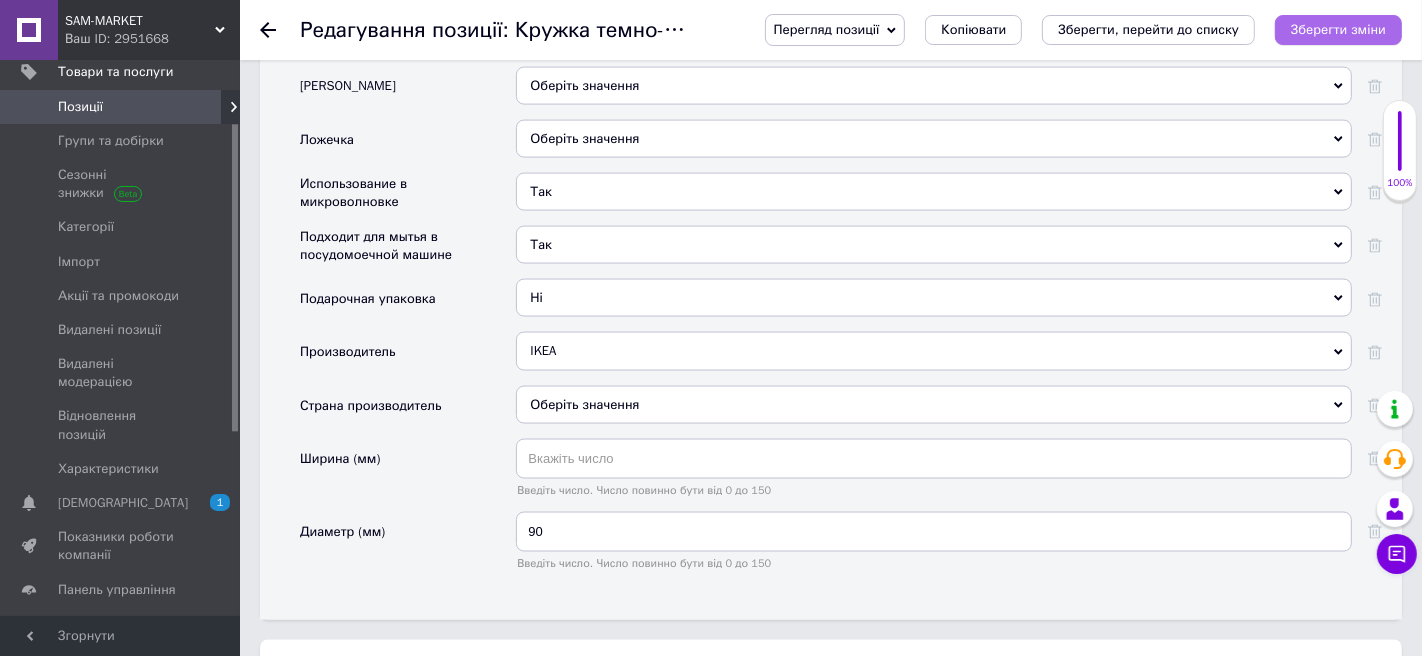 click on "Зберегти зміни" at bounding box center [1338, 29] 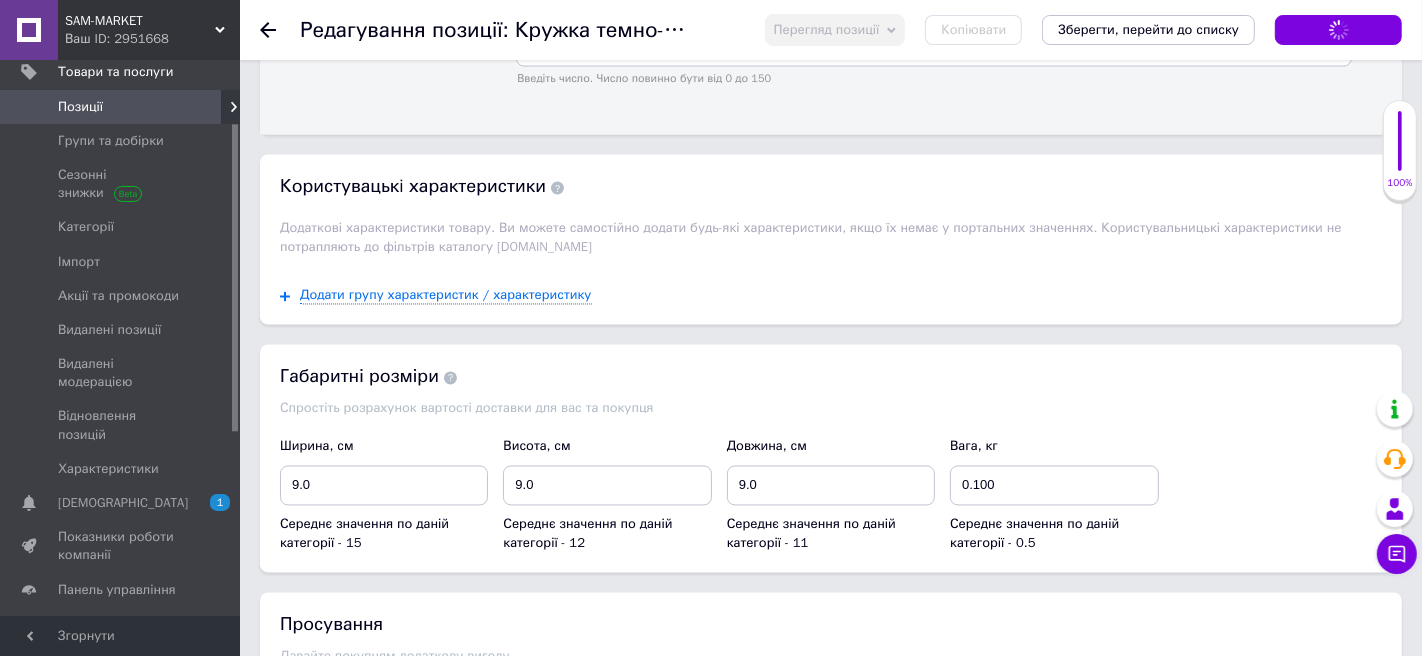 scroll, scrollTop: 3087, scrollLeft: 0, axis: vertical 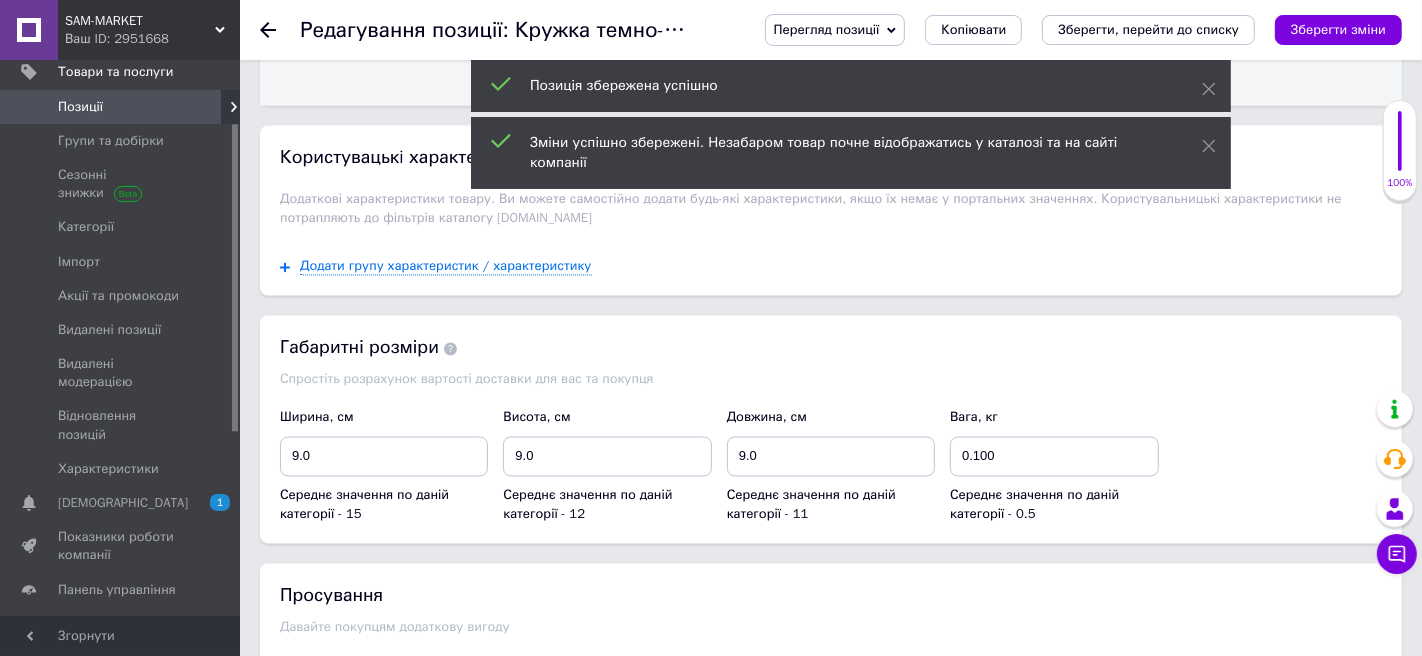 click on "Позиції" at bounding box center (121, 107) 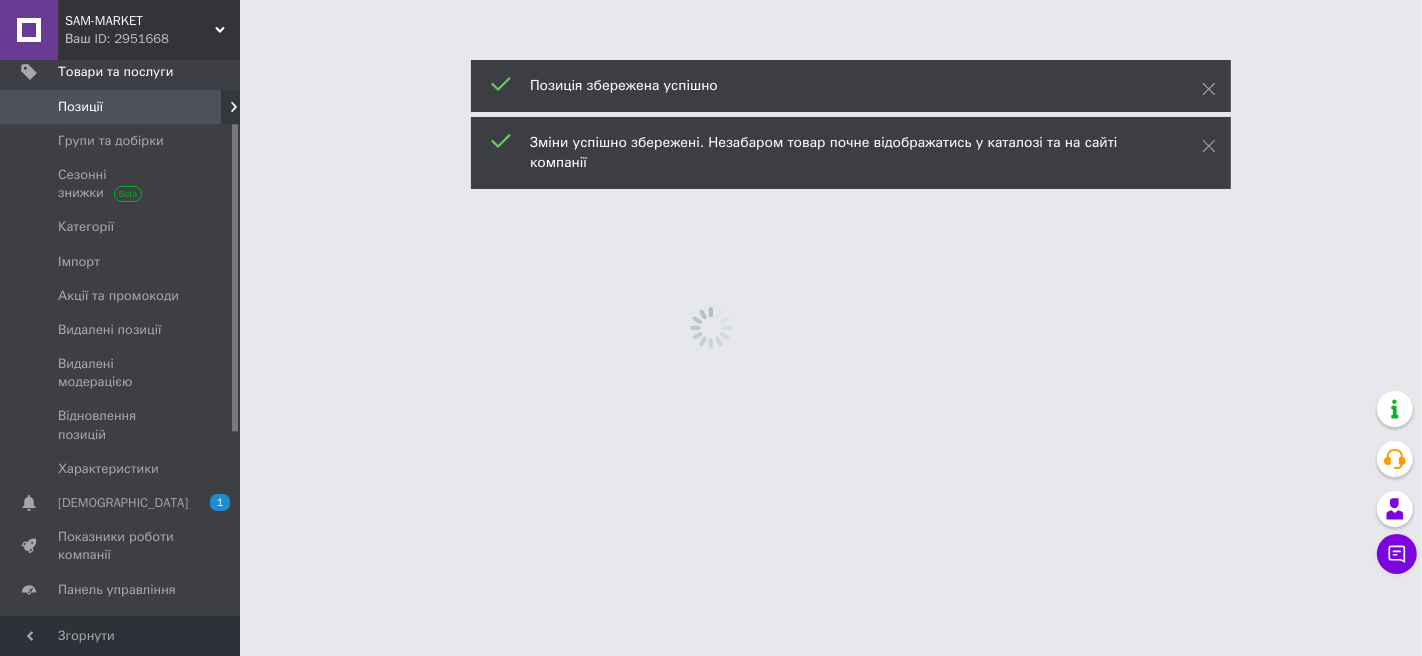 scroll, scrollTop: 0, scrollLeft: 0, axis: both 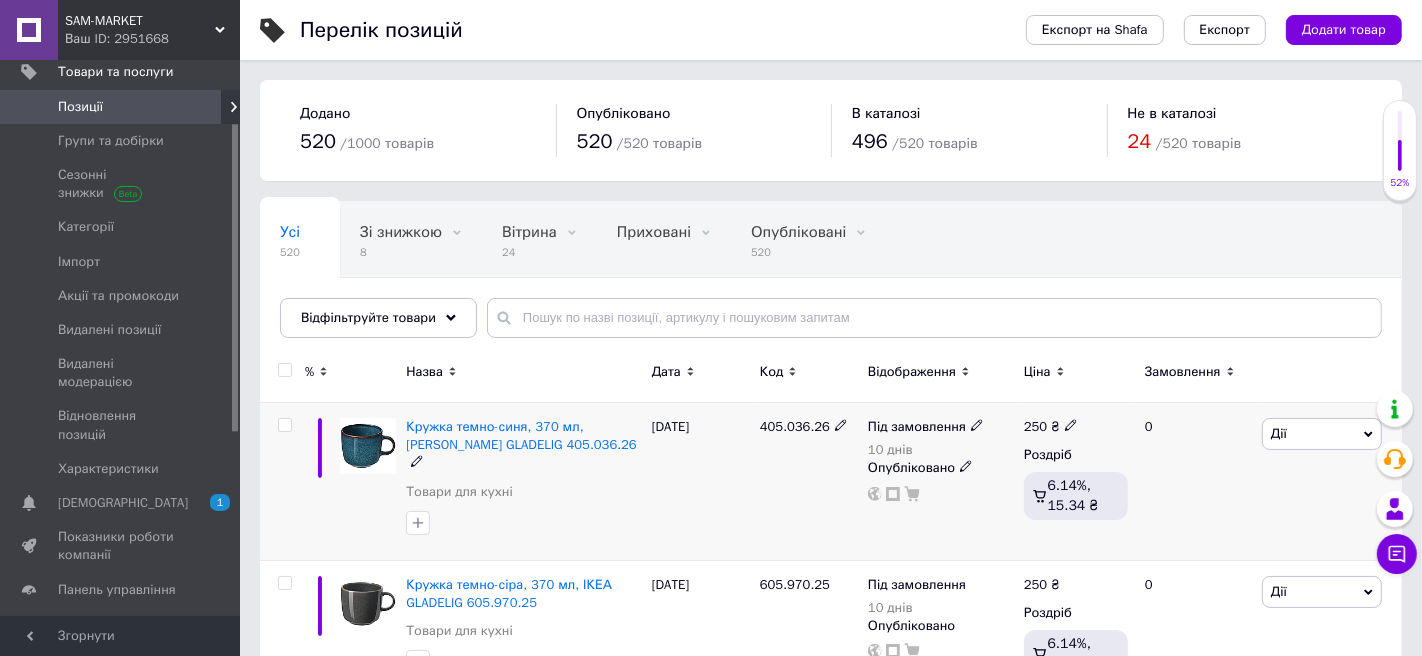 click on "Дії" at bounding box center [1322, 434] 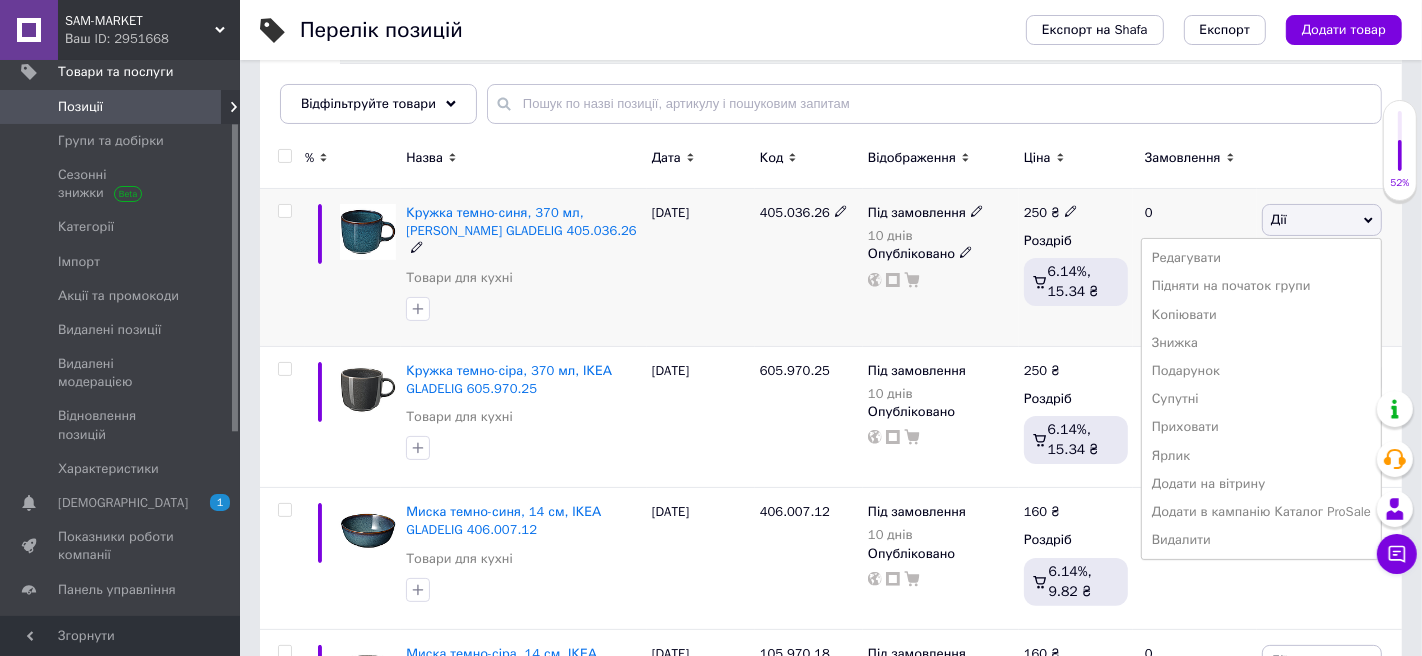 scroll, scrollTop: 225, scrollLeft: 0, axis: vertical 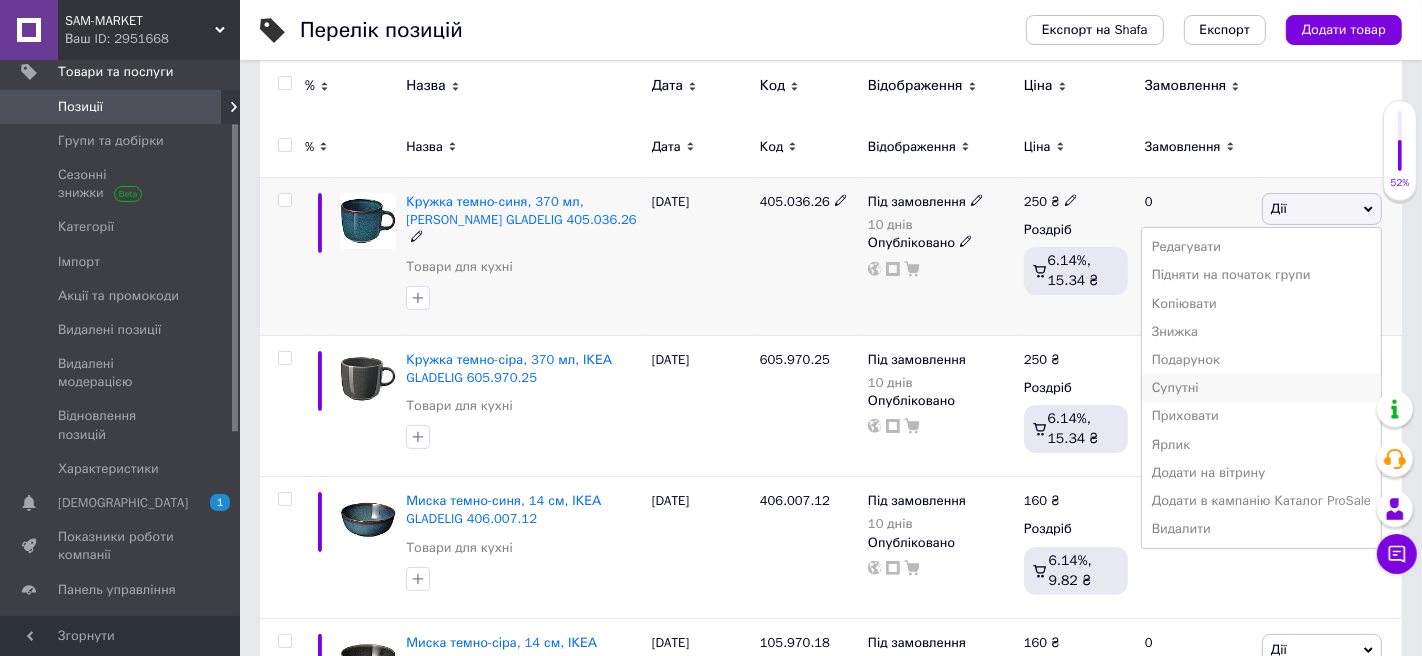 click on "Супутні" at bounding box center [1261, 388] 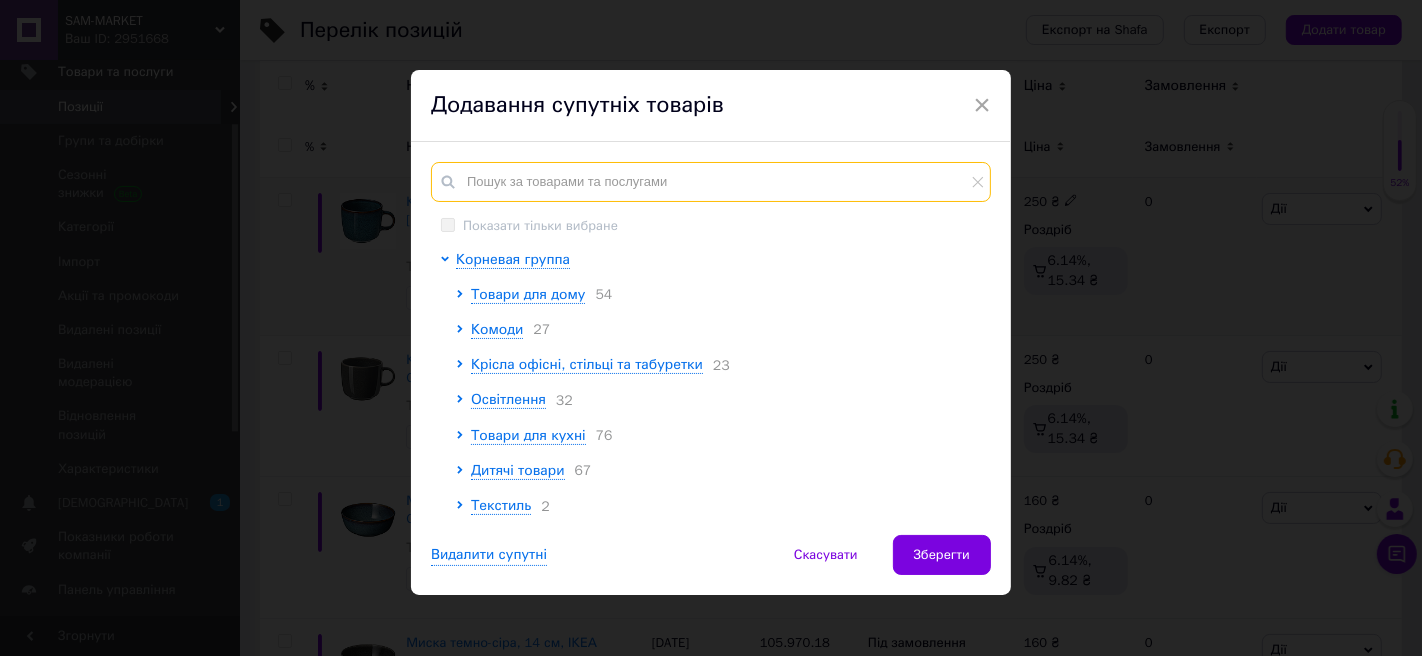 click at bounding box center (711, 182) 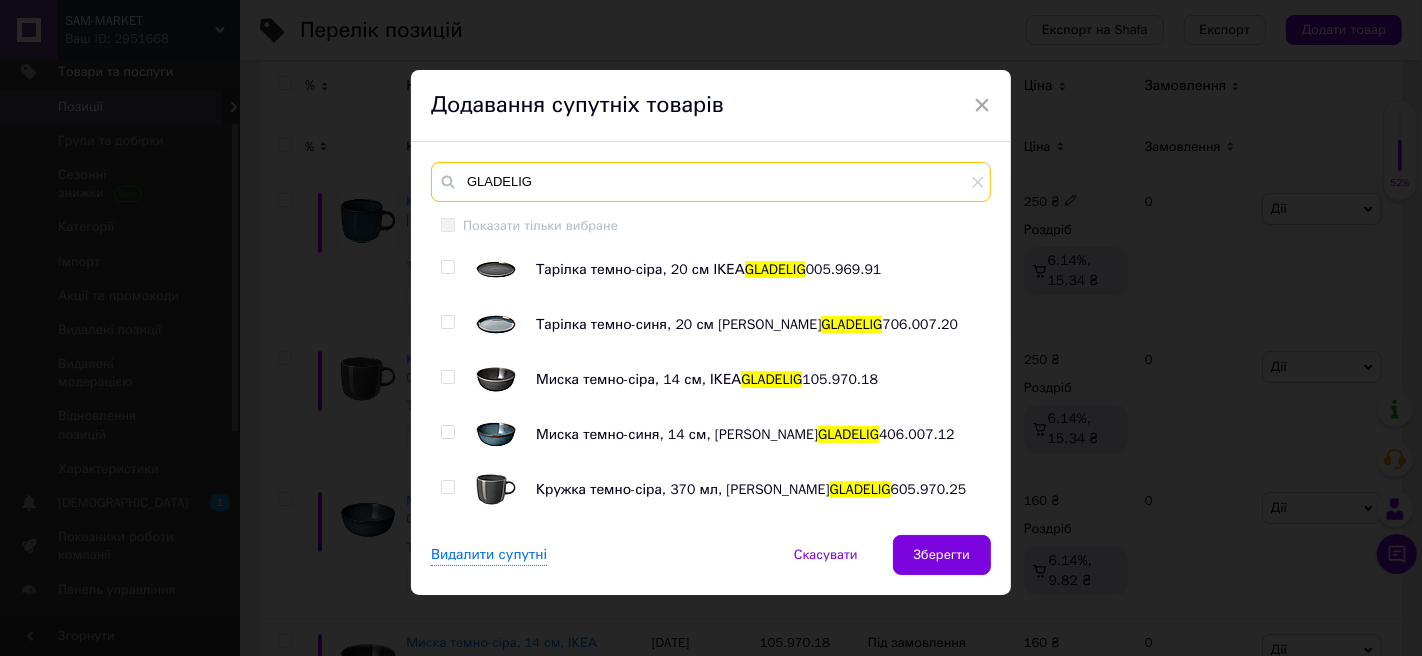 type on "GLADELIG" 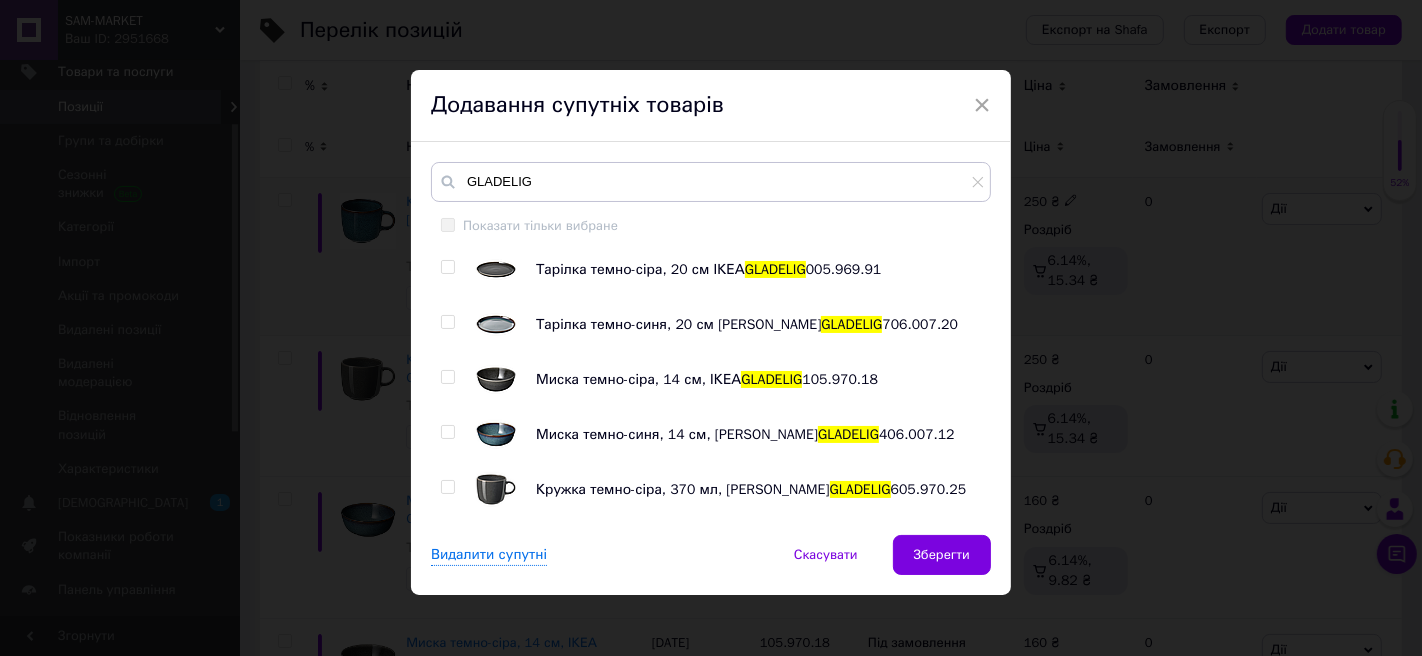 click at bounding box center (447, 267) 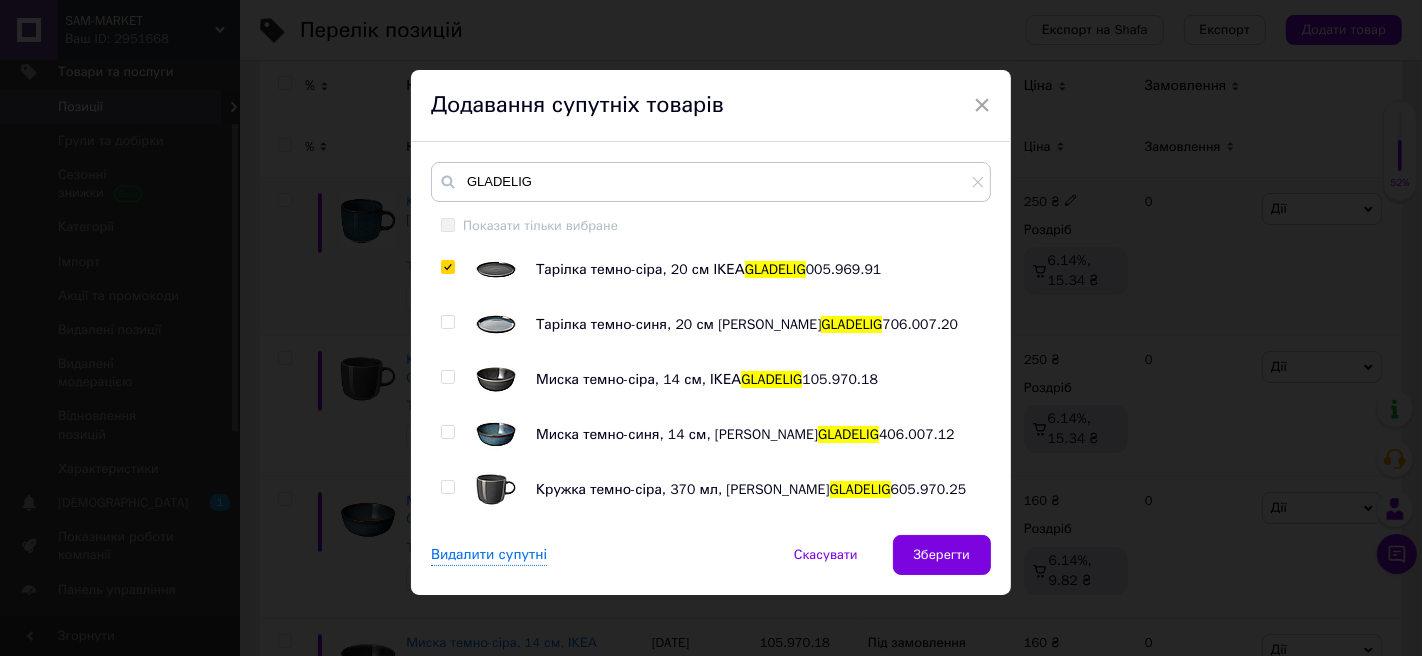 checkbox on "true" 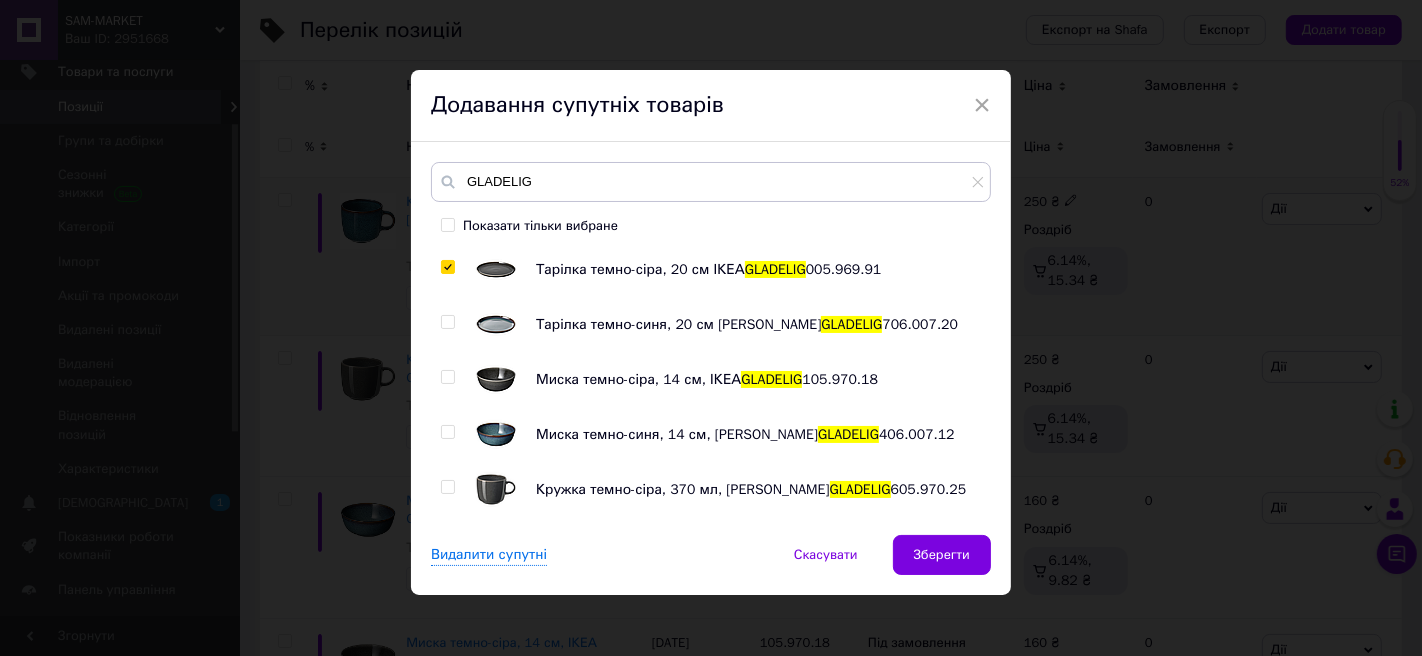 click at bounding box center (447, 322) 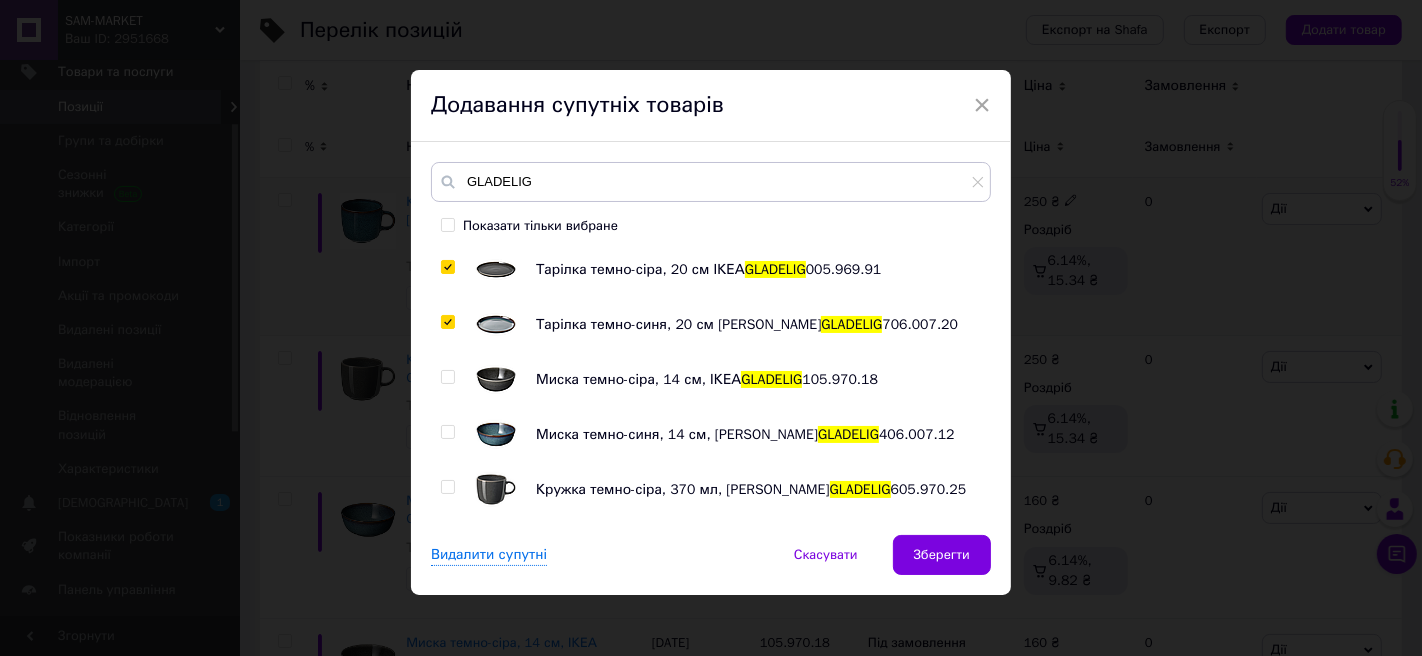 checkbox on "true" 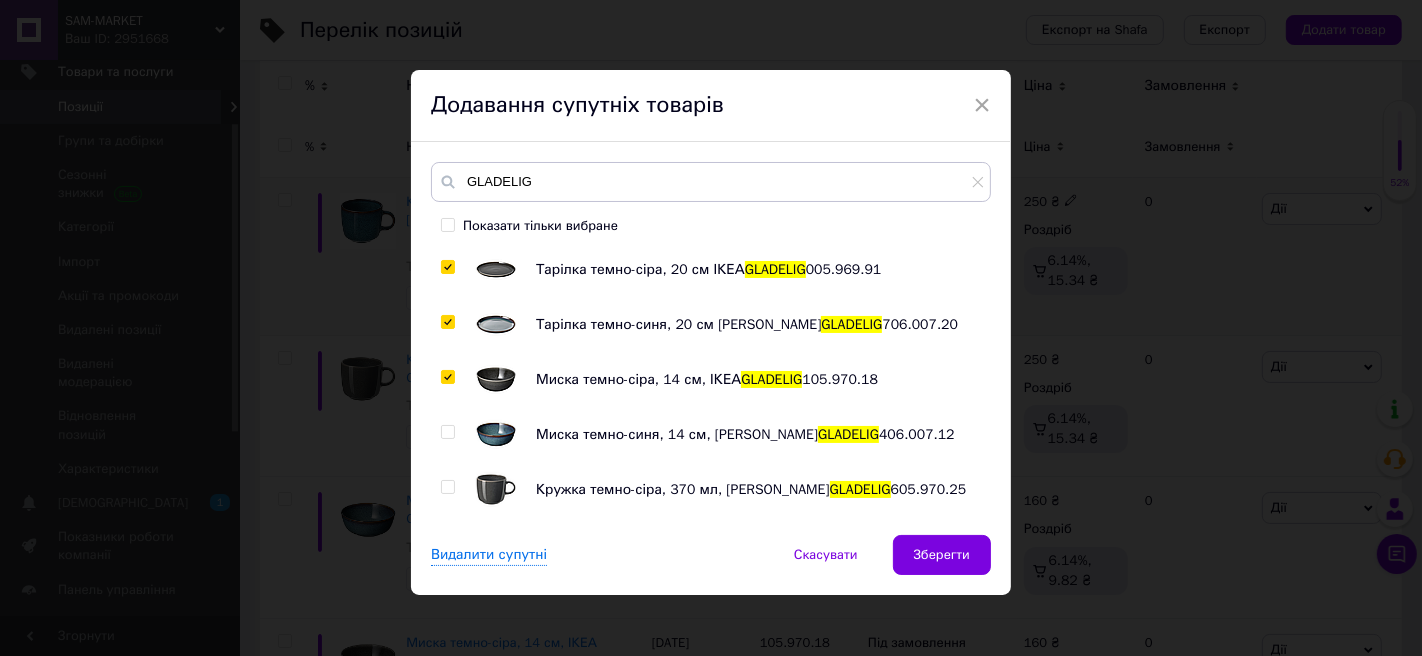 checkbox on "true" 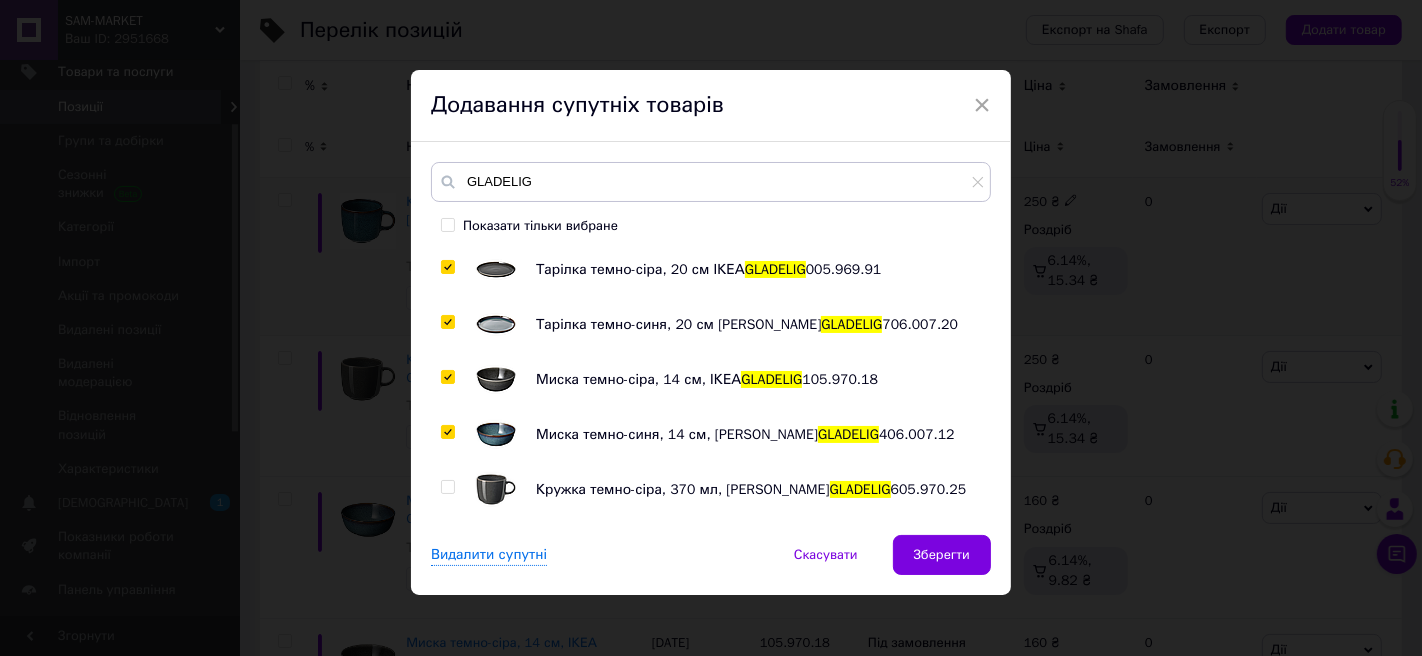 checkbox on "true" 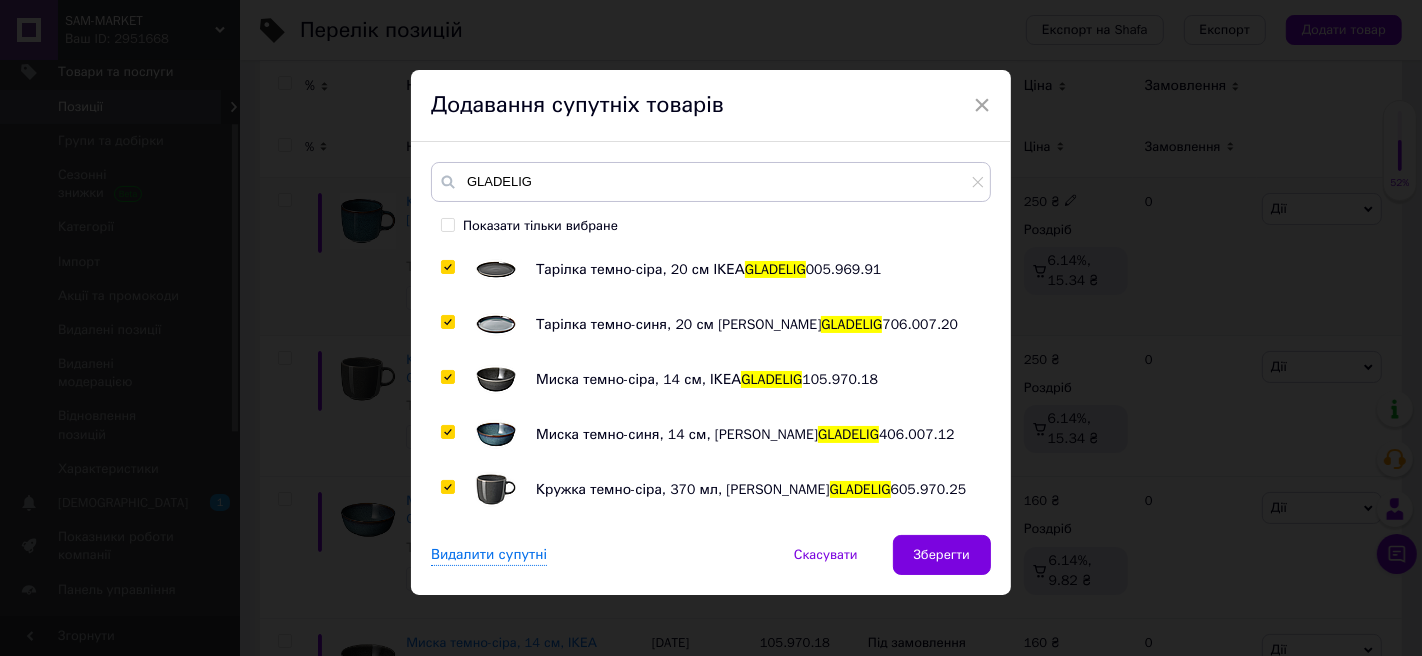 checkbox on "true" 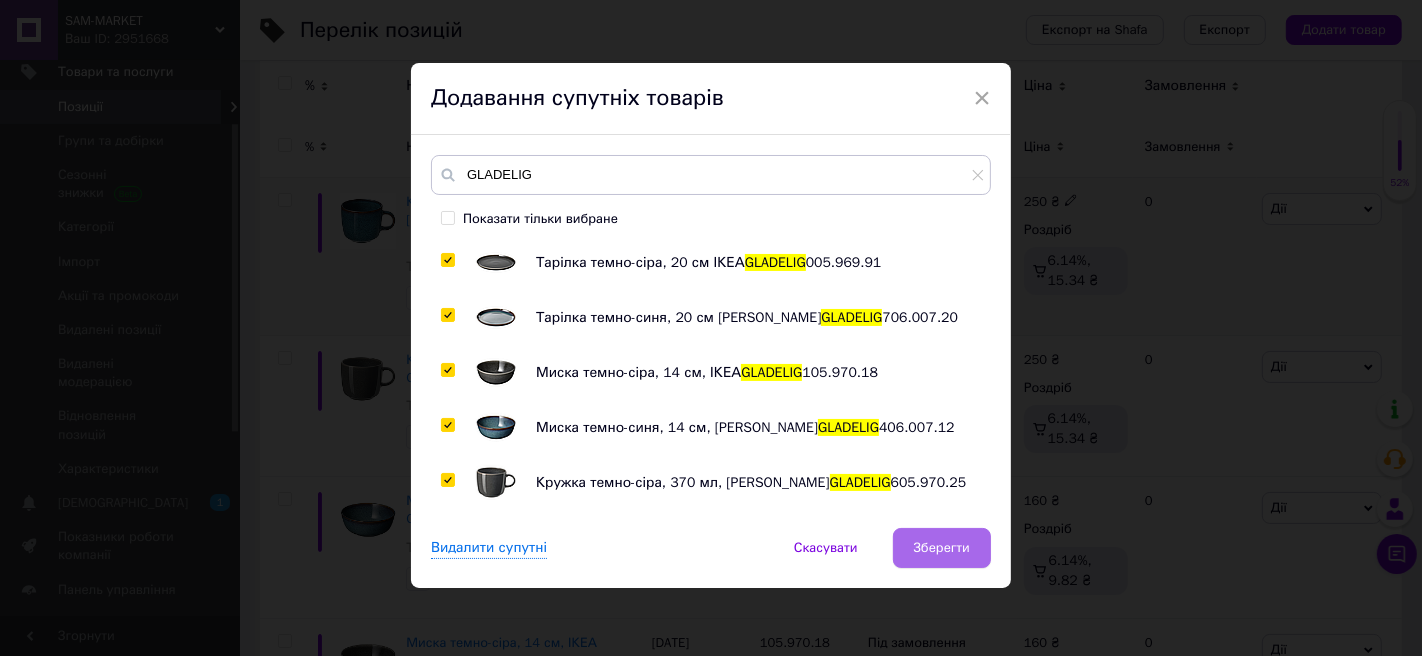 click on "Зберегти" at bounding box center [942, 548] 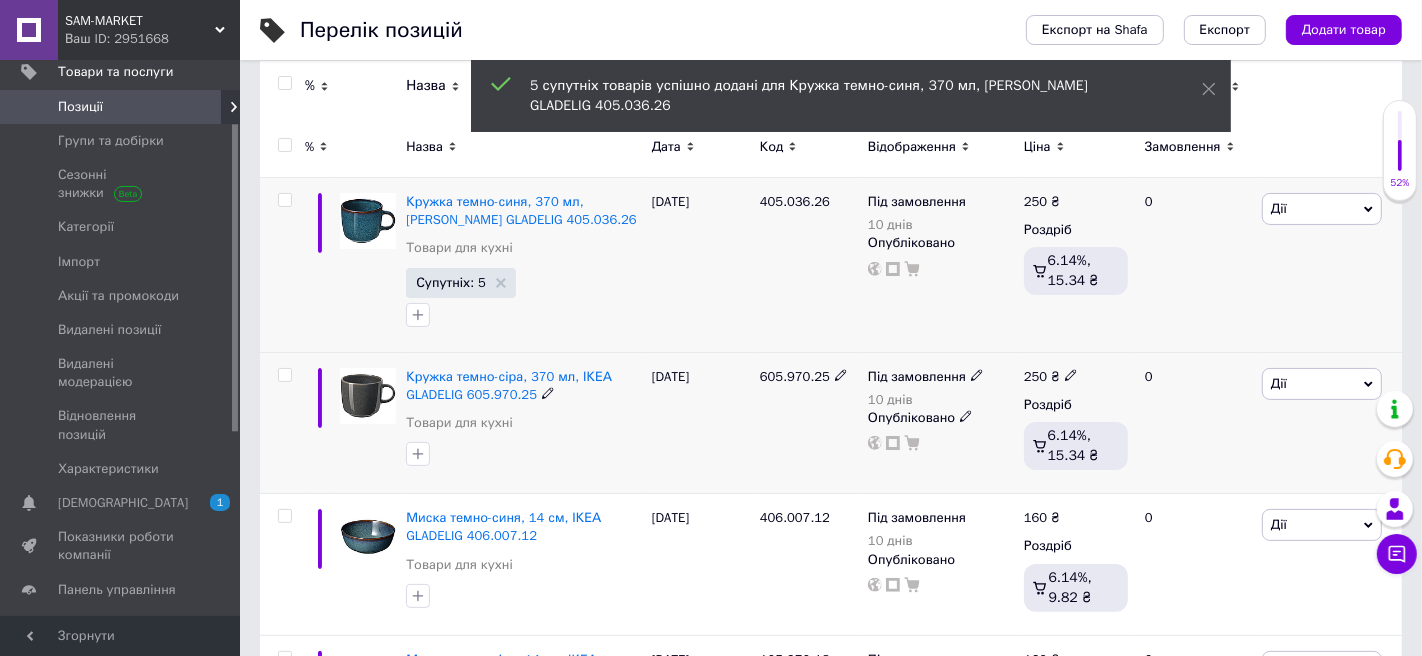 click on "Дії" at bounding box center (1322, 384) 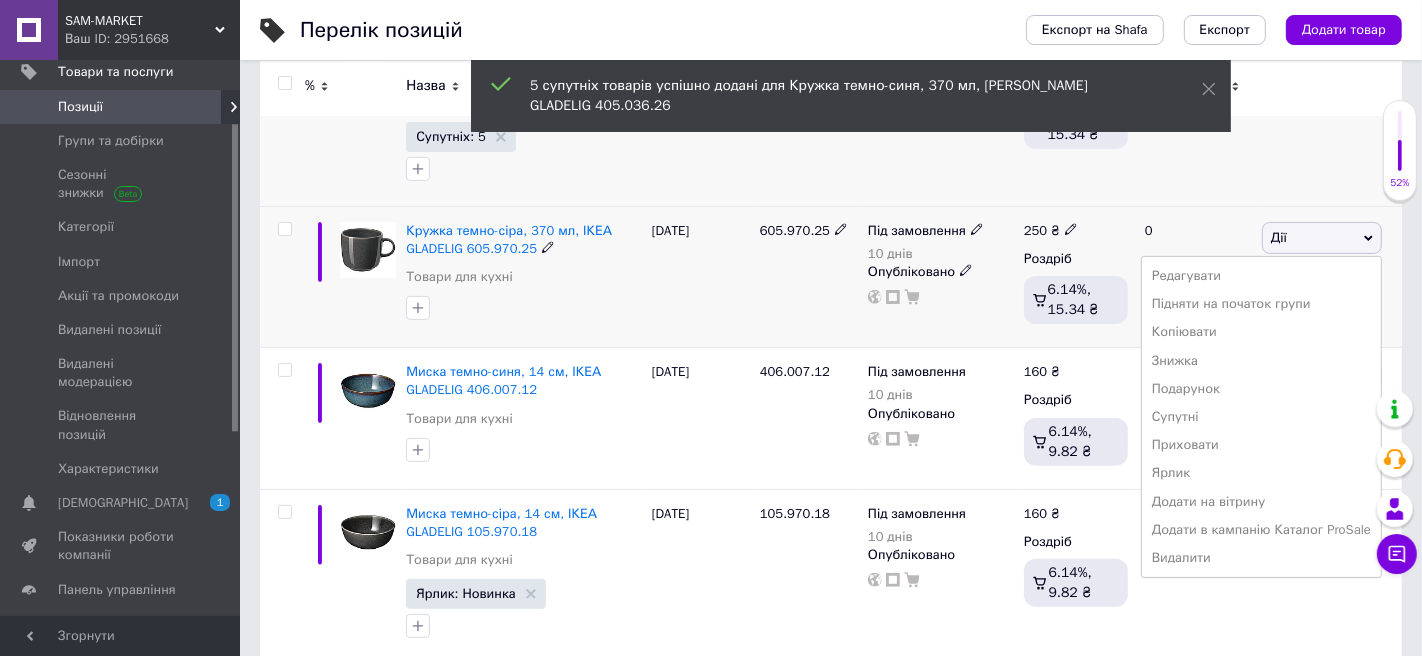 scroll, scrollTop: 375, scrollLeft: 0, axis: vertical 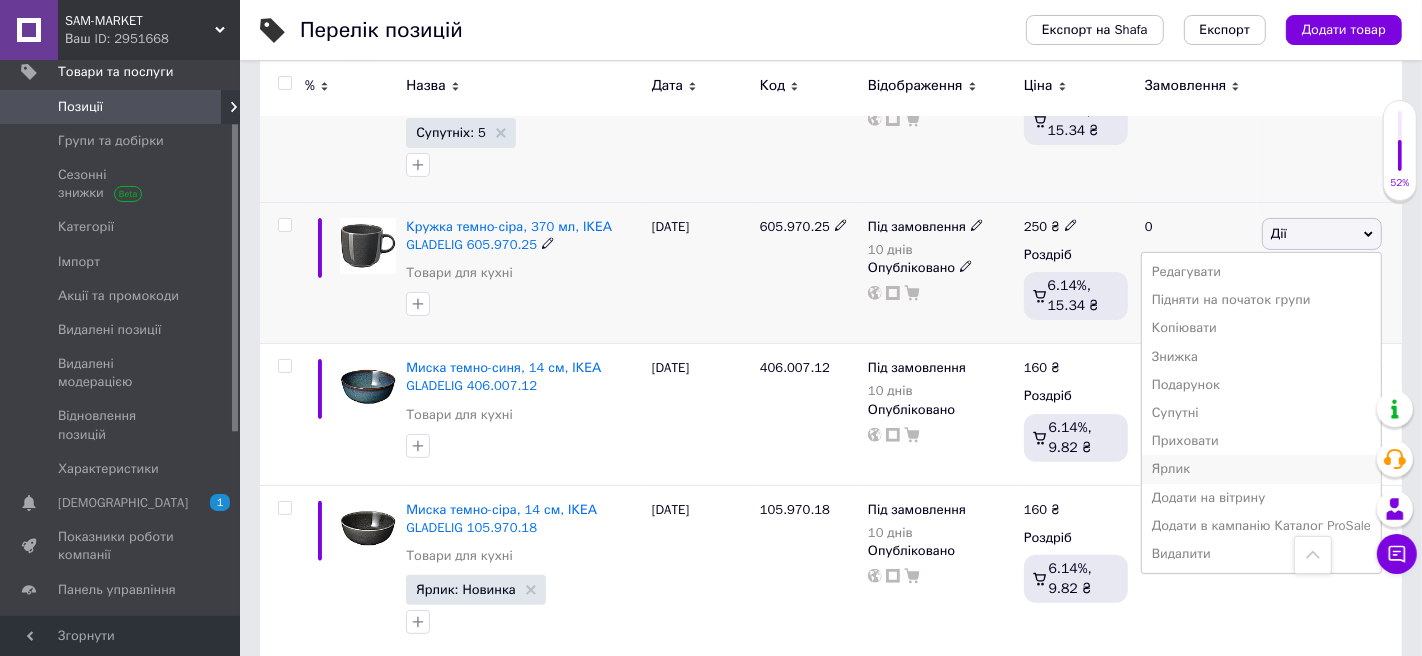 click on "Ярлик" at bounding box center (1261, 469) 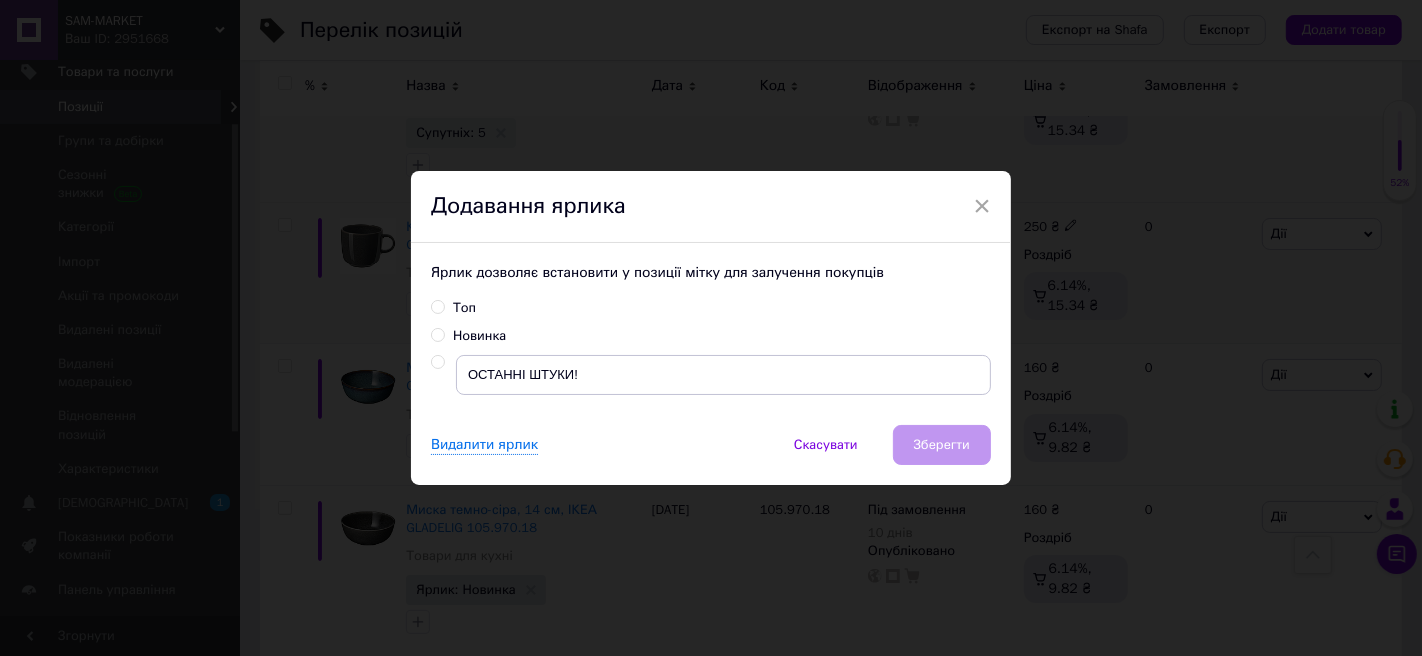 click on "Новинка" at bounding box center [479, 336] 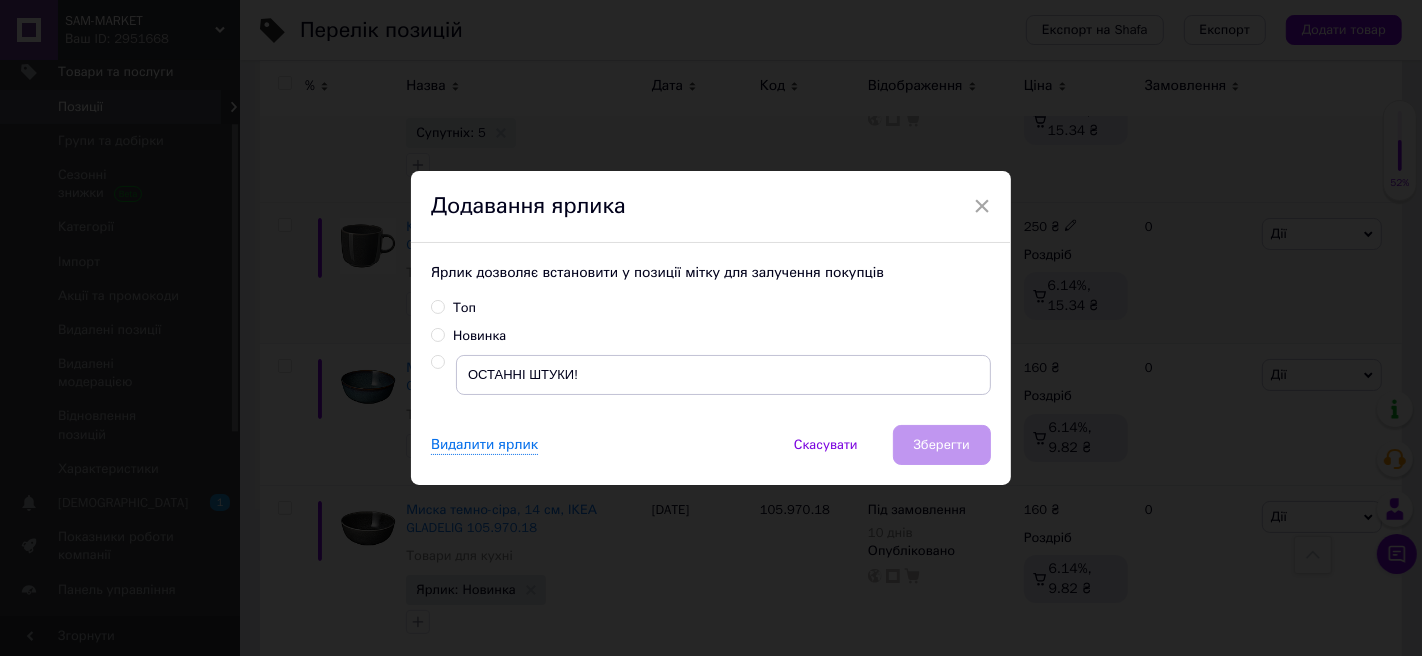 radio on "true" 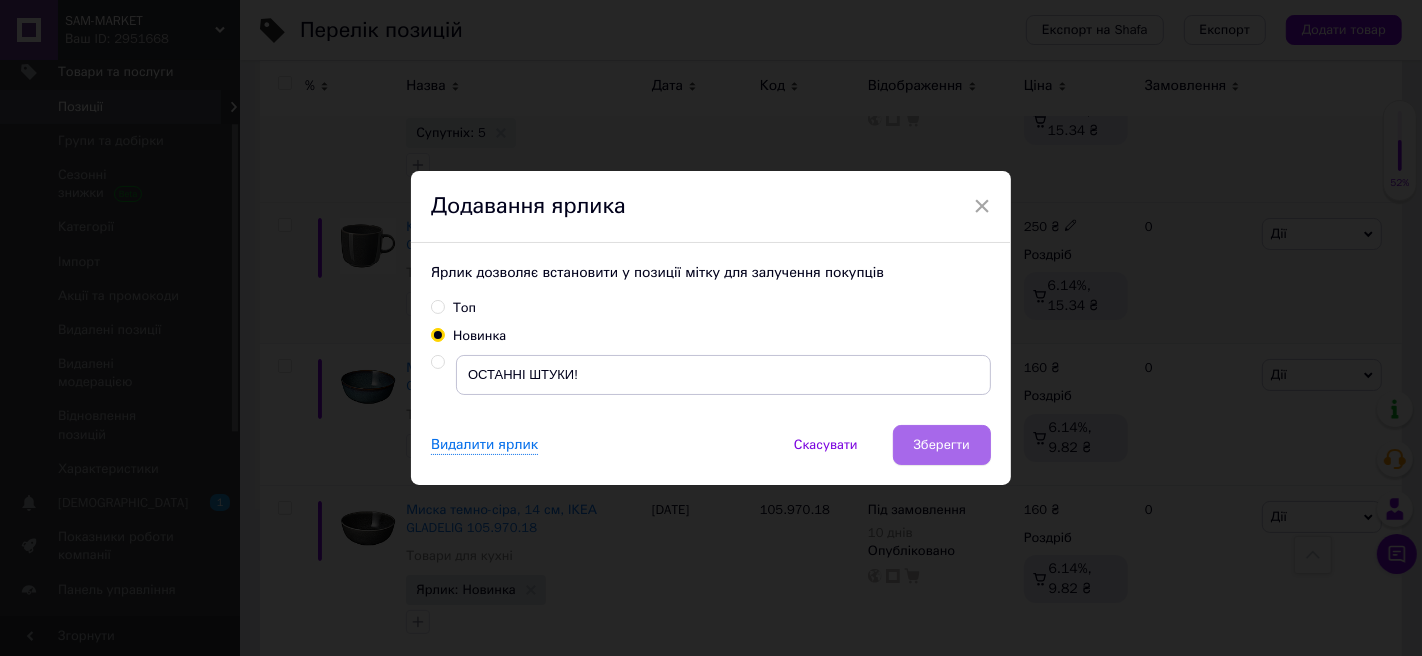 click on "Зберегти" at bounding box center (942, 445) 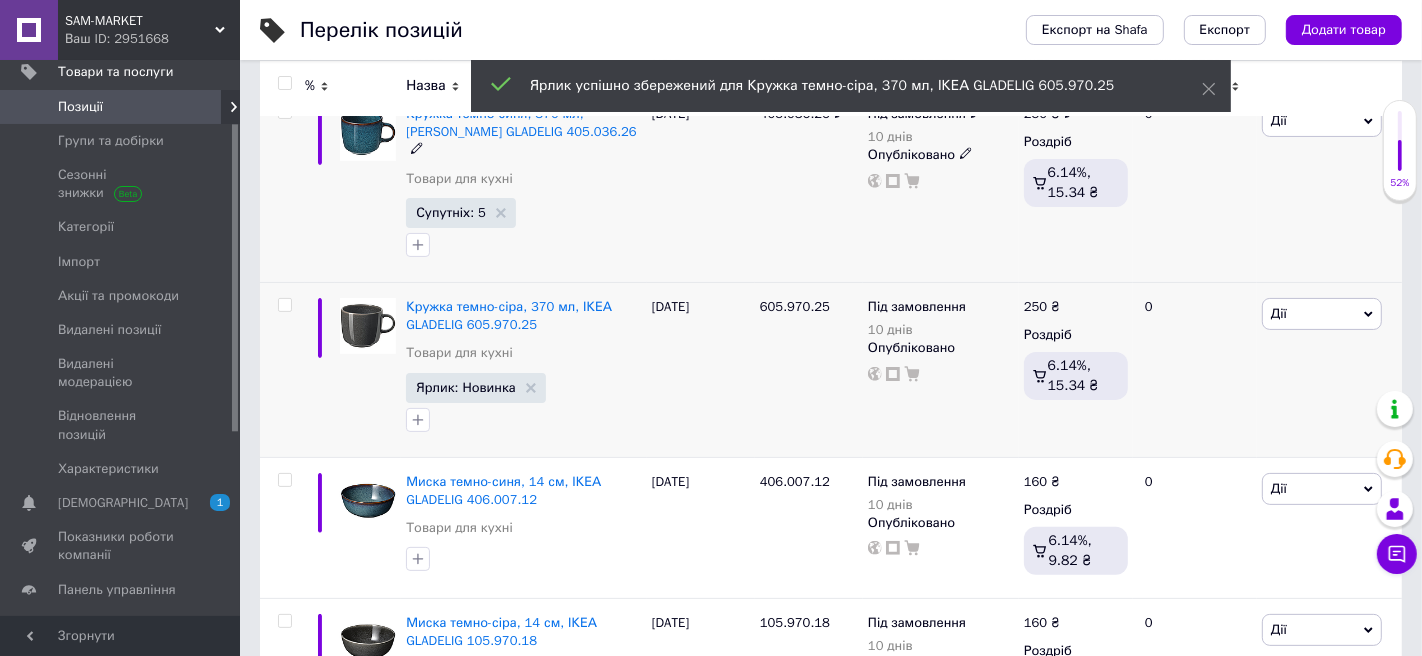 scroll, scrollTop: 314, scrollLeft: 0, axis: vertical 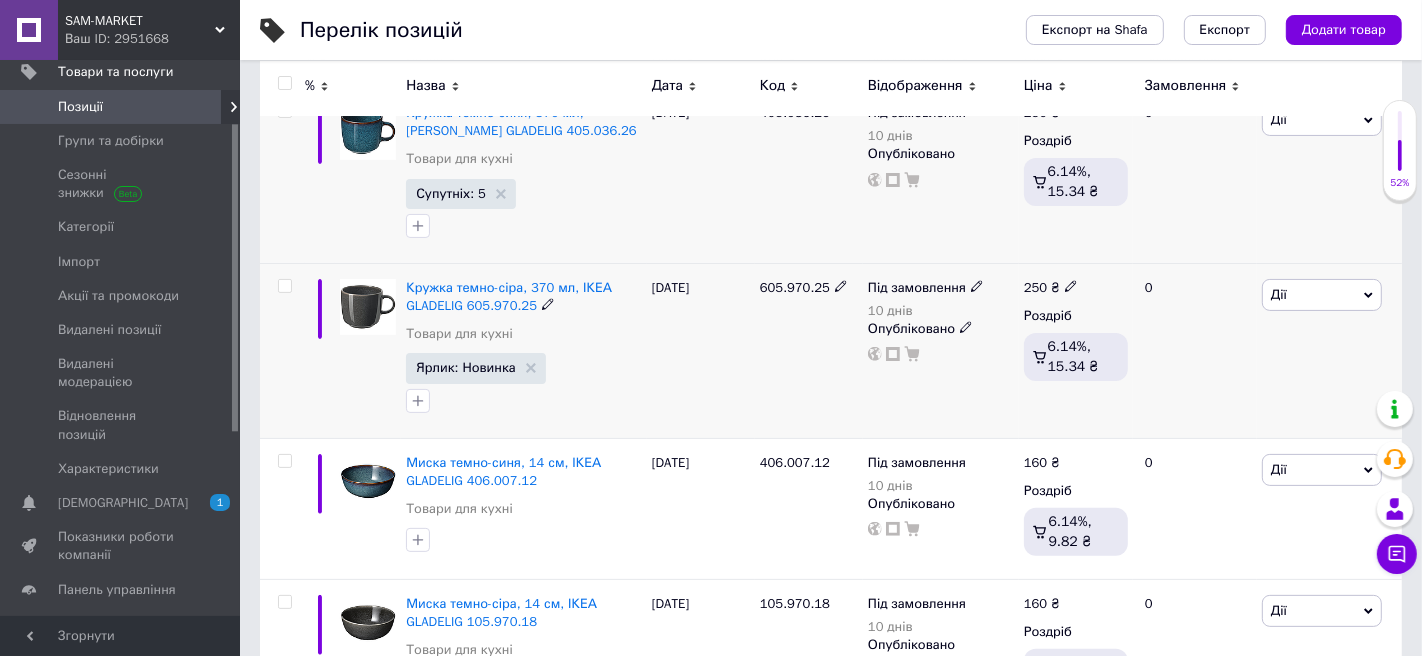 click on "Дії" at bounding box center (1322, 295) 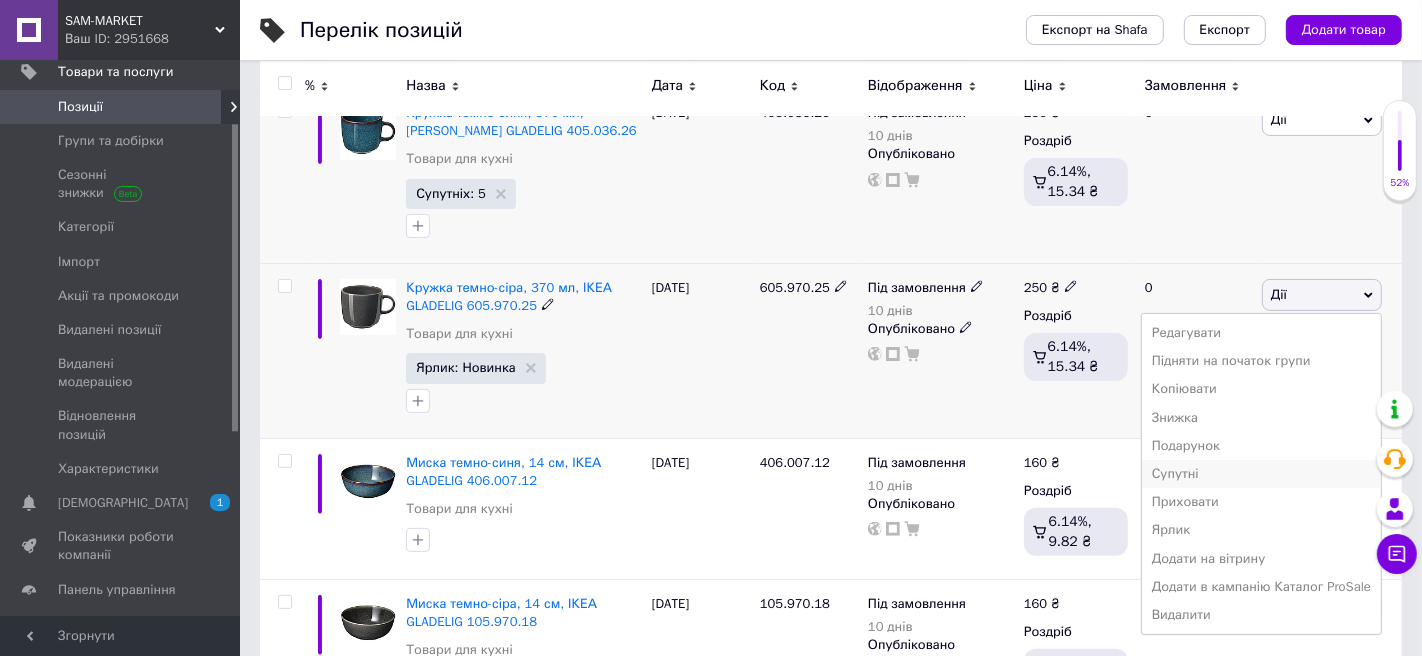 click on "Супутні" at bounding box center (1261, 474) 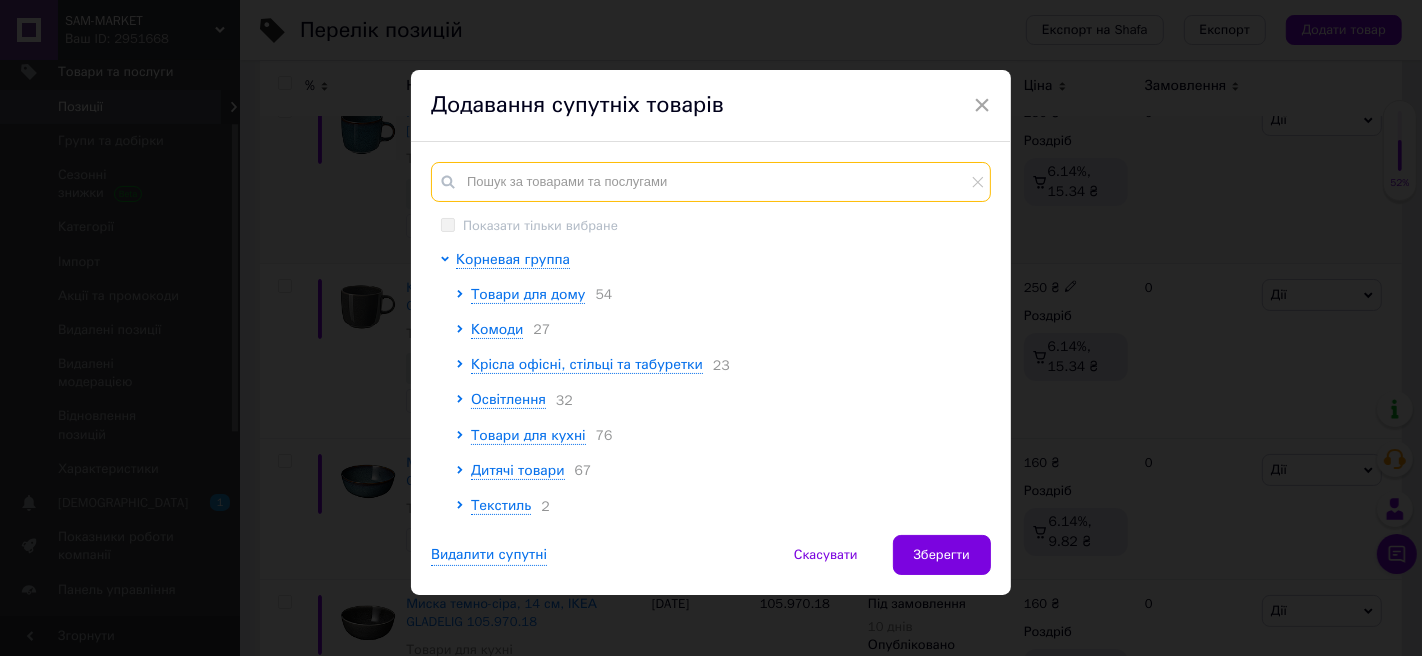 click at bounding box center [711, 182] 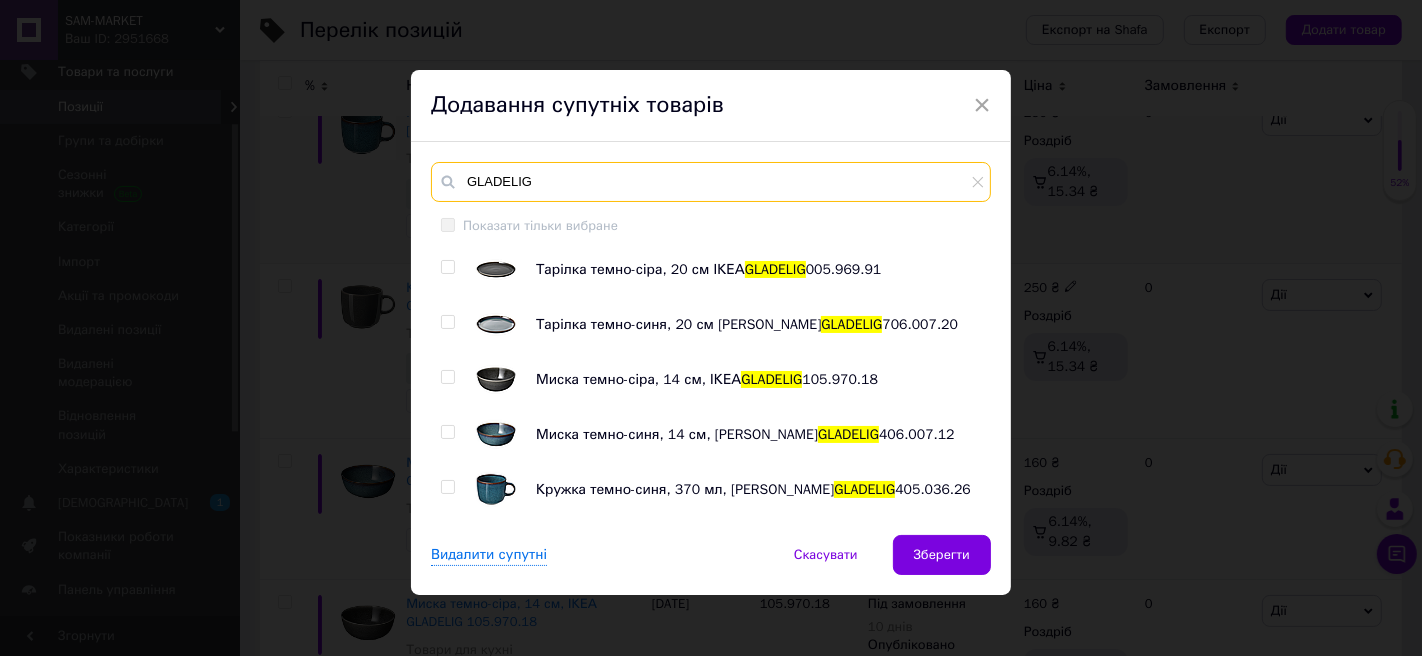 type on "GLADELIG" 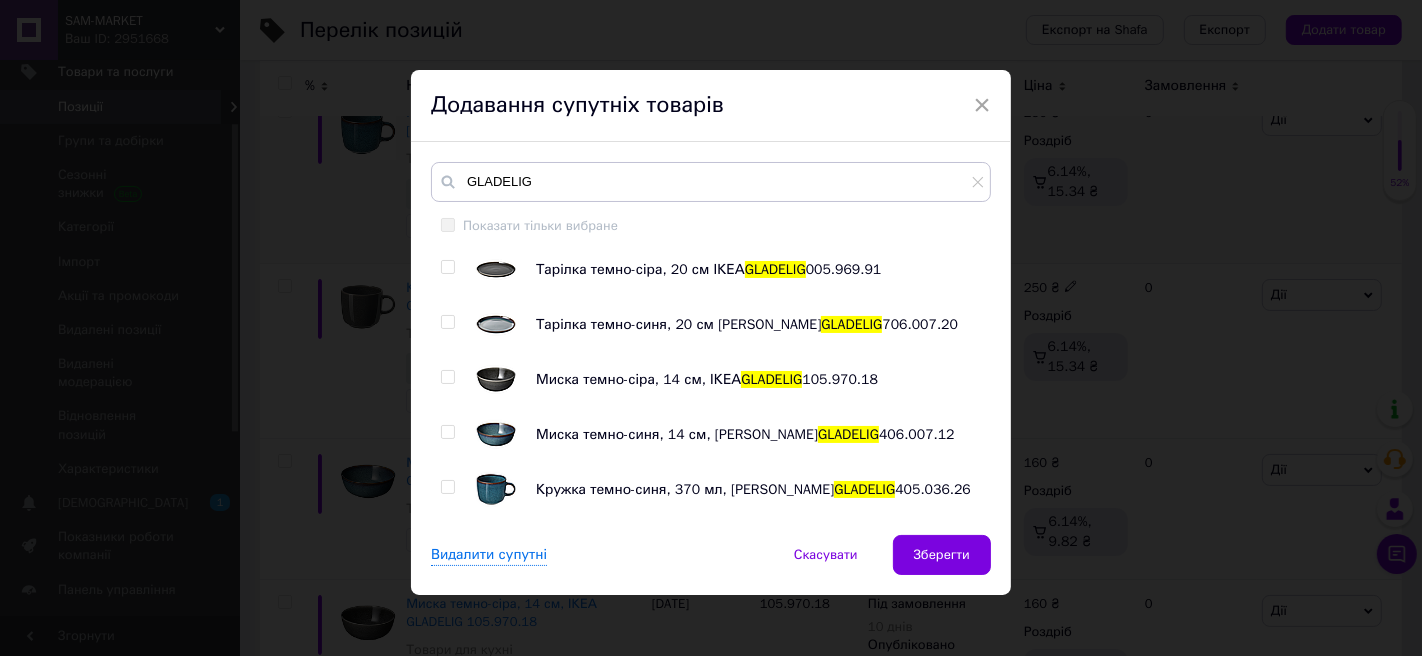 click at bounding box center [447, 267] 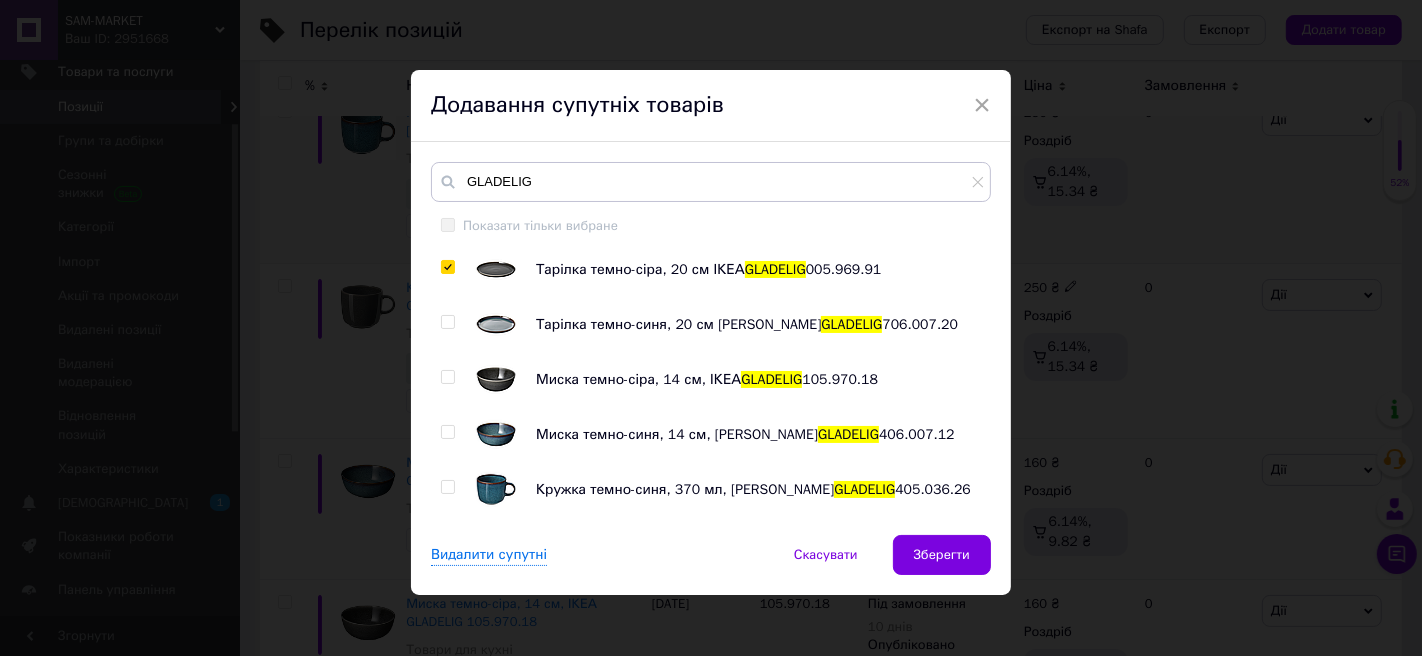 checkbox on "true" 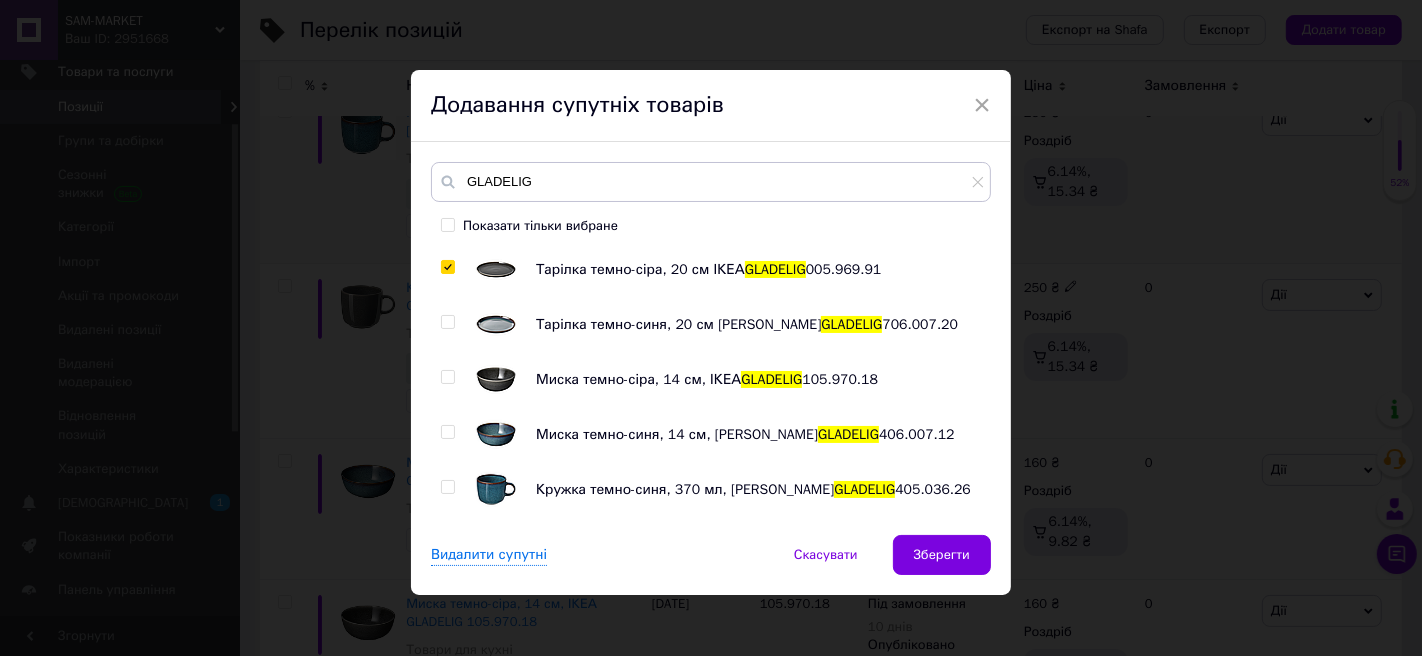 click at bounding box center [447, 322] 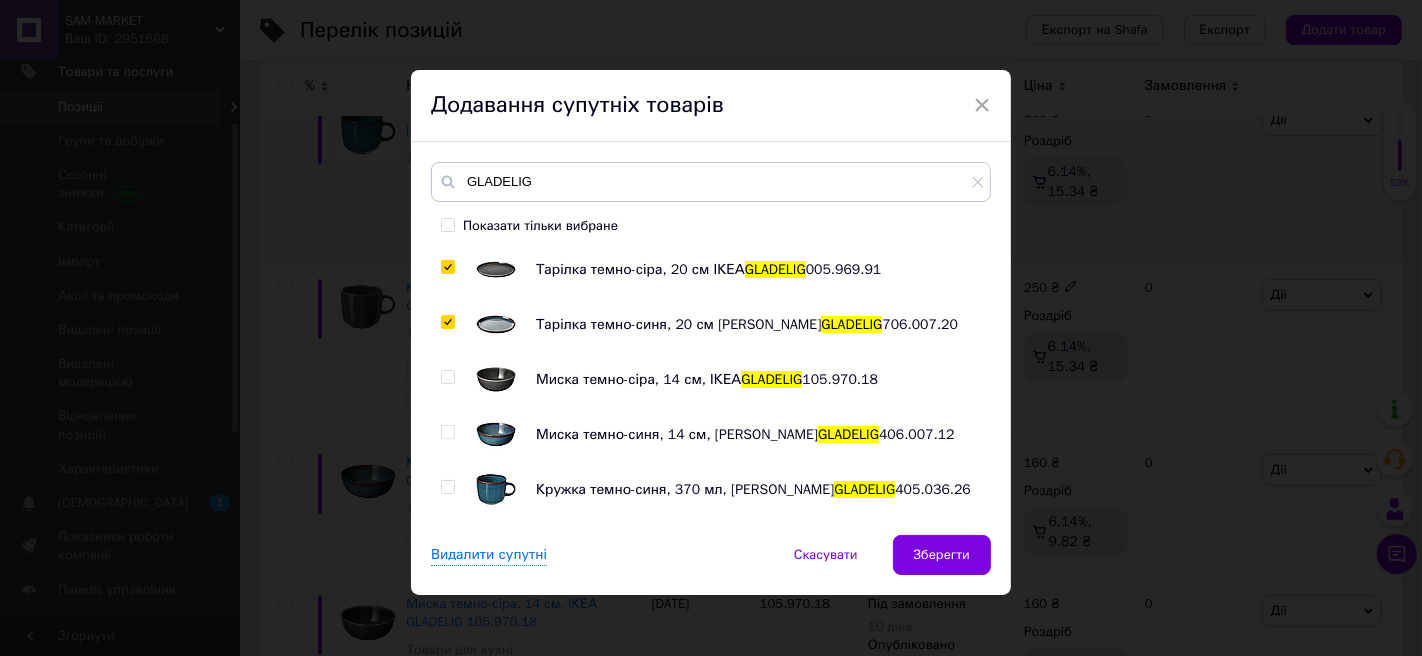 checkbox on "true" 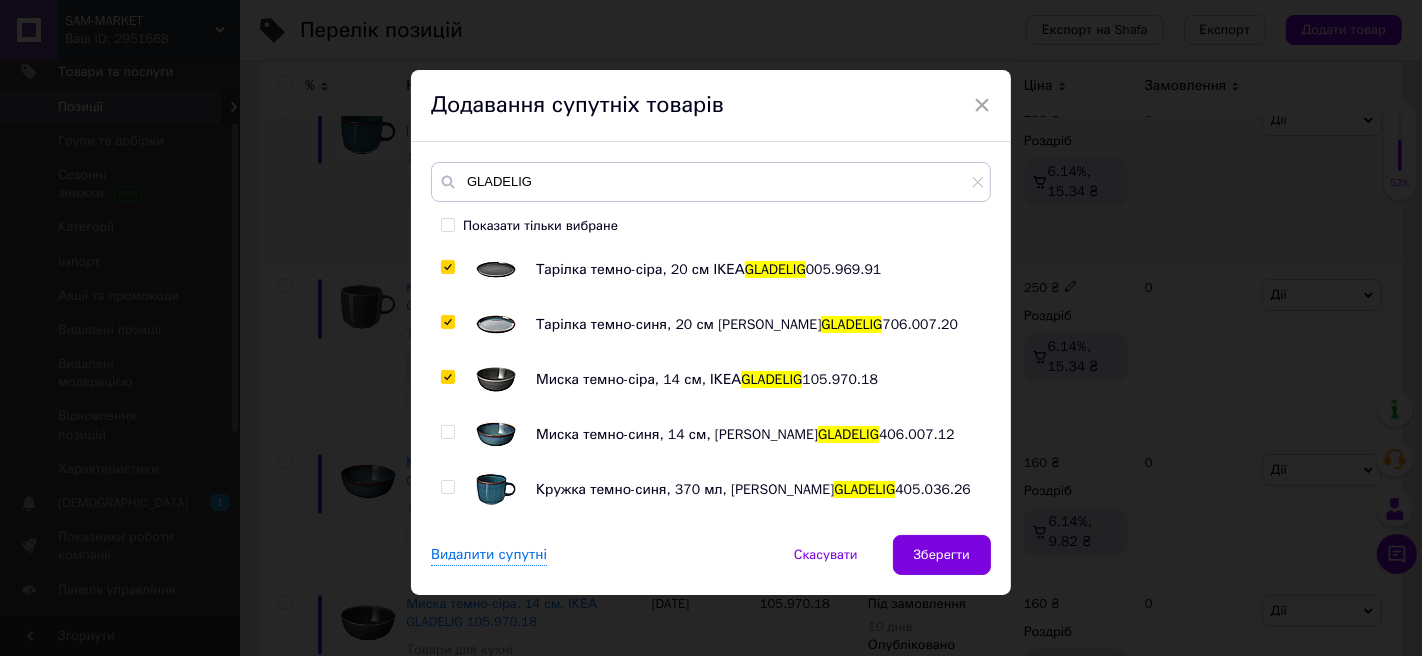 checkbox on "true" 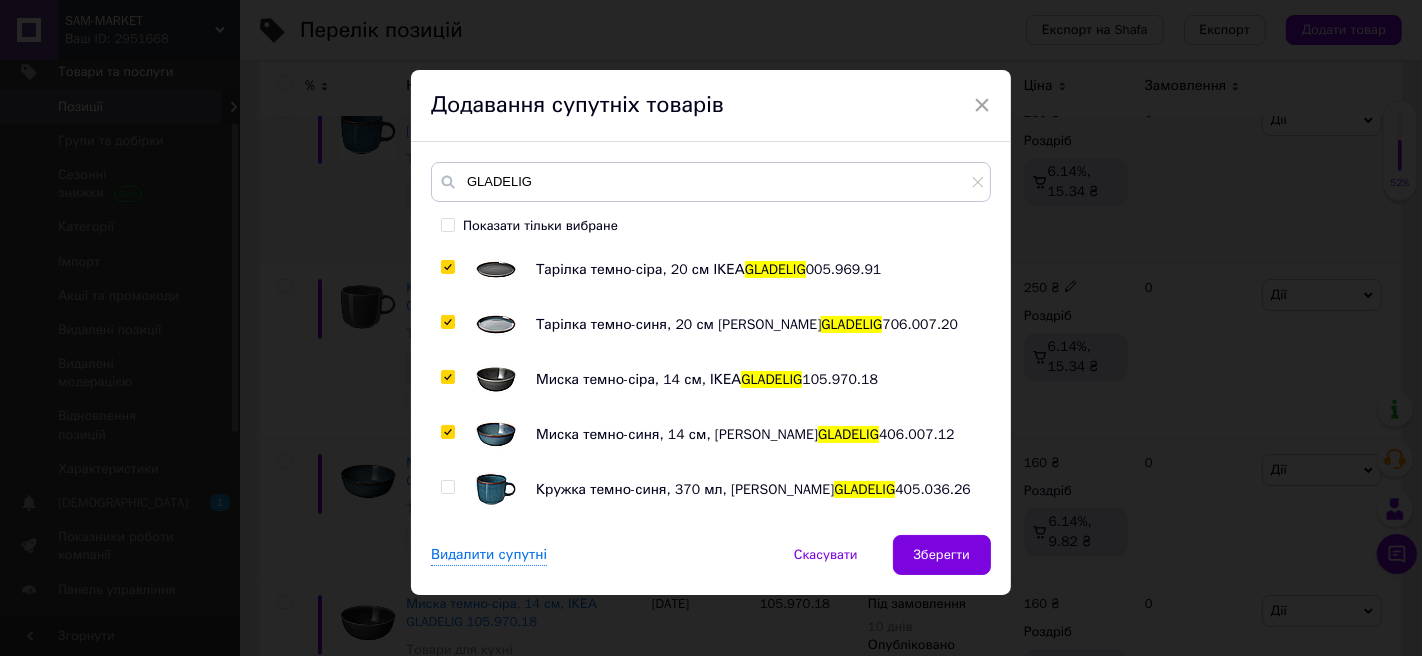 checkbox on "true" 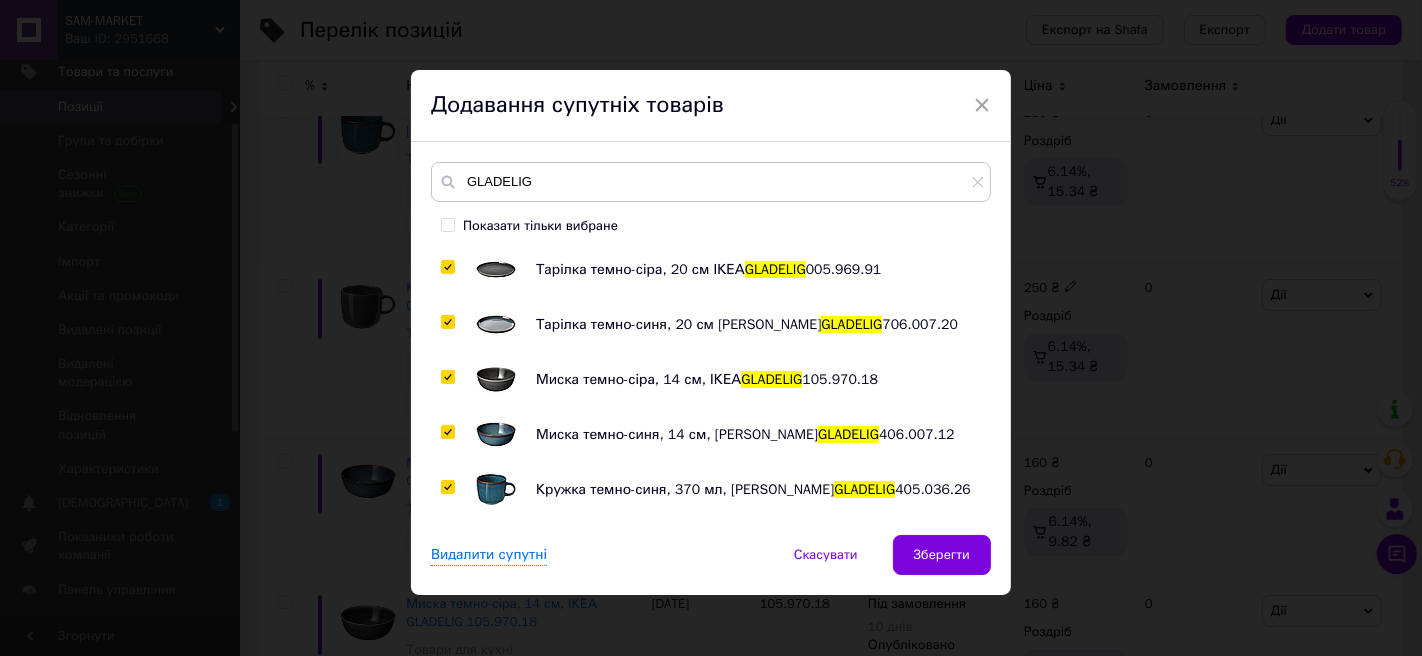 checkbox on "true" 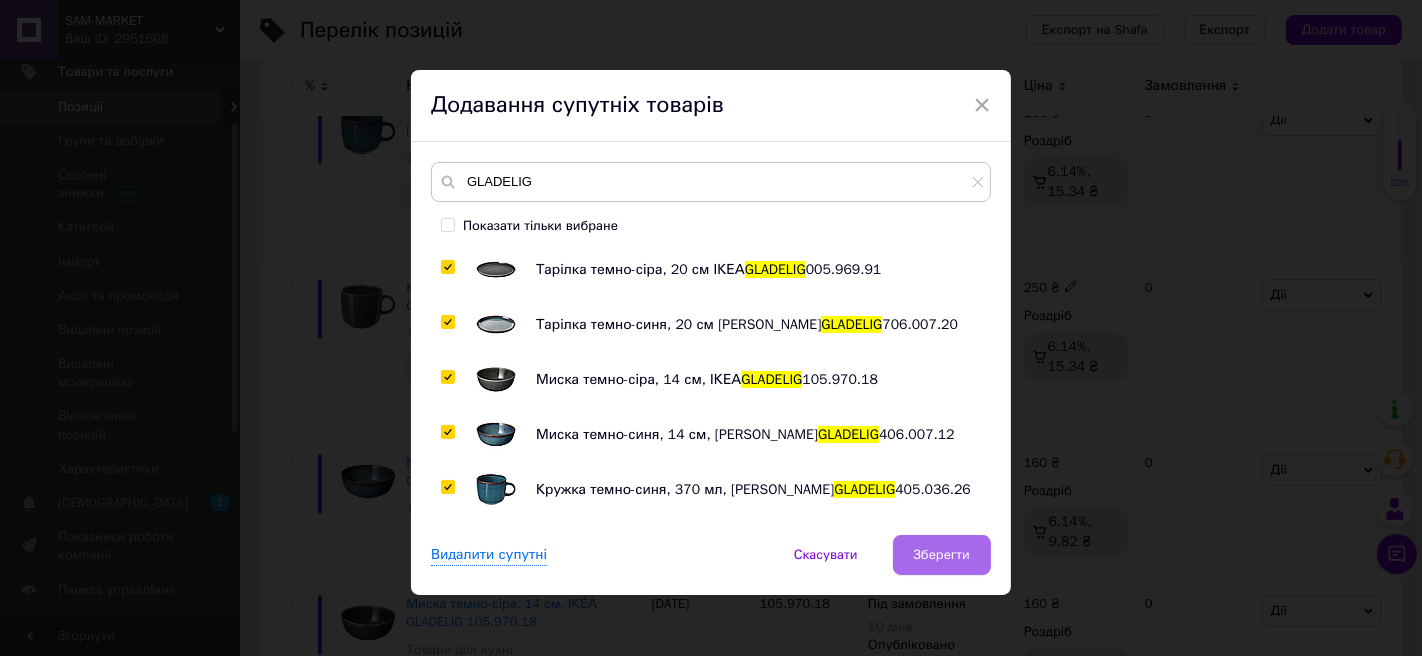 click on "Зберегти" at bounding box center (942, 555) 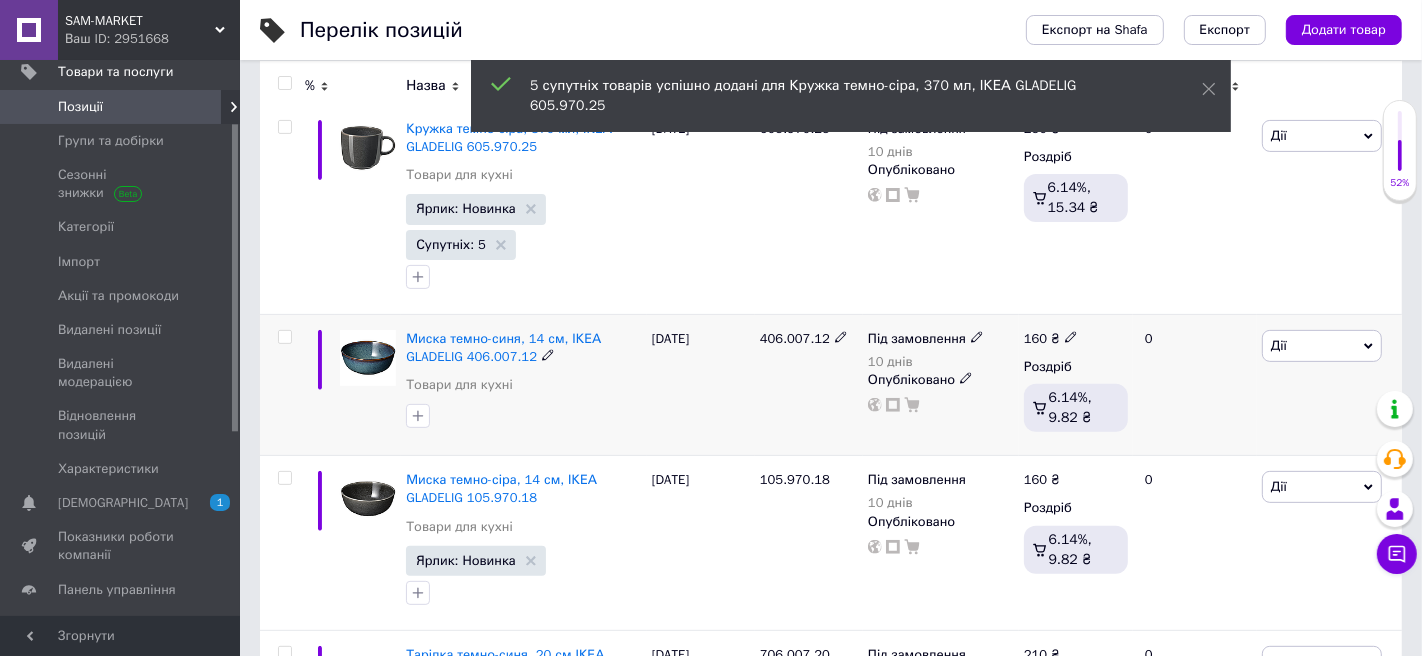scroll, scrollTop: 474, scrollLeft: 0, axis: vertical 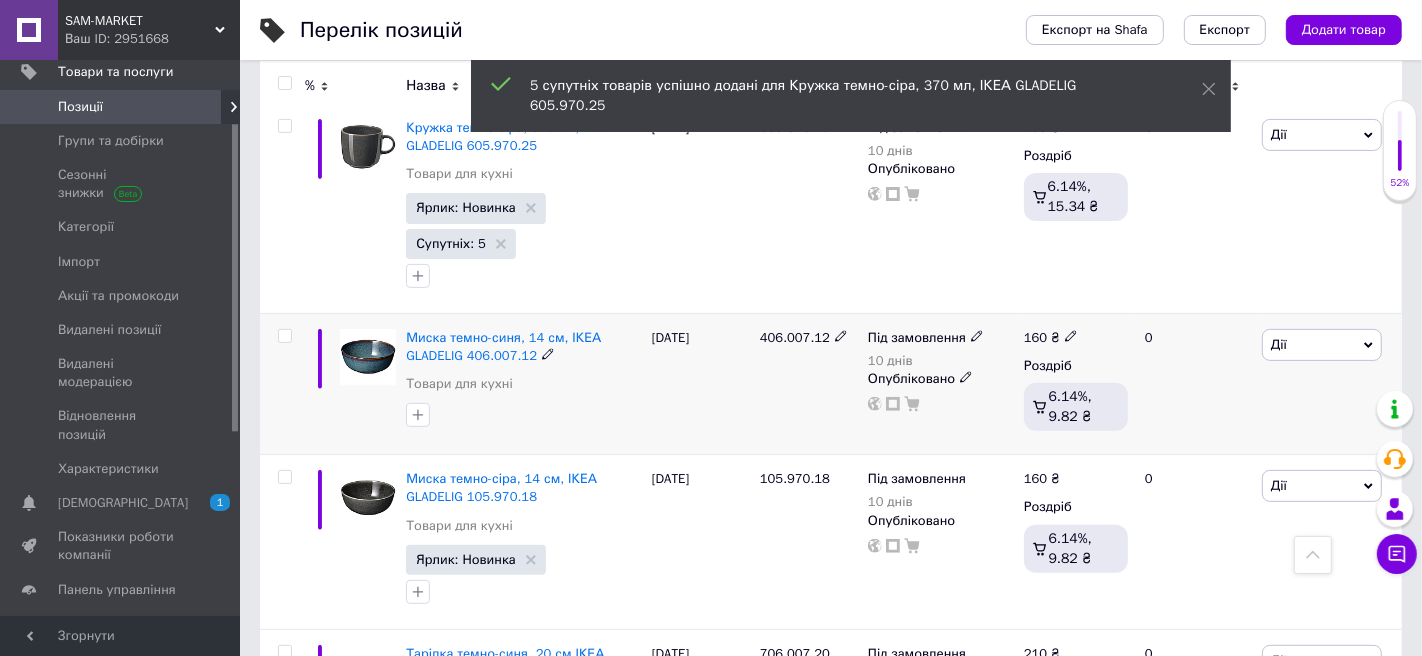 click on "Дії" at bounding box center (1322, 345) 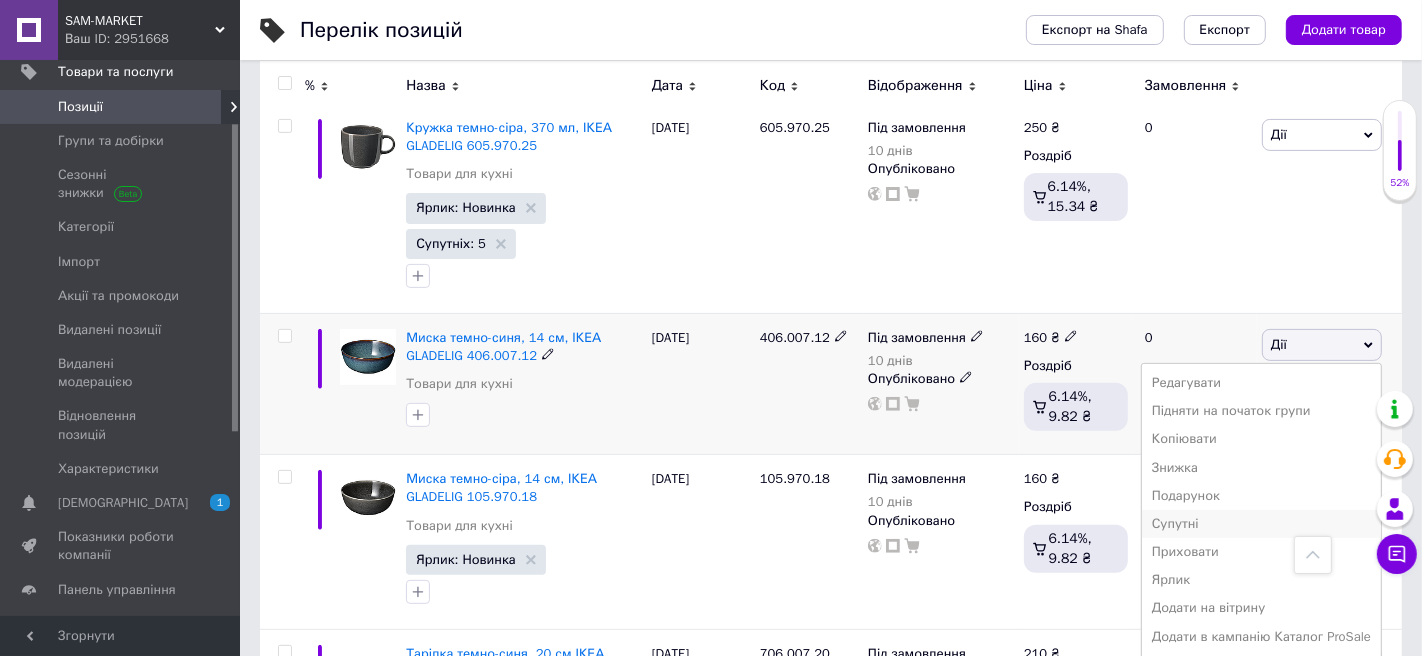 click on "Супутні" at bounding box center [1261, 524] 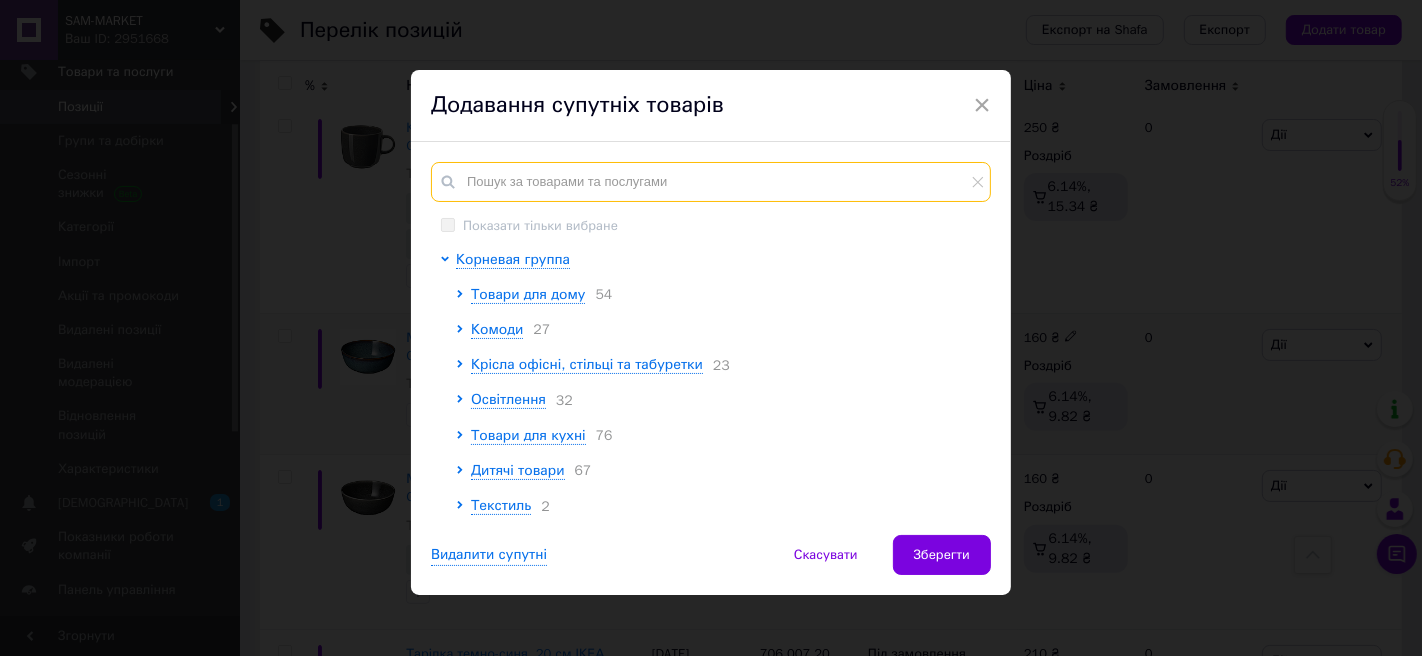 click at bounding box center (711, 182) 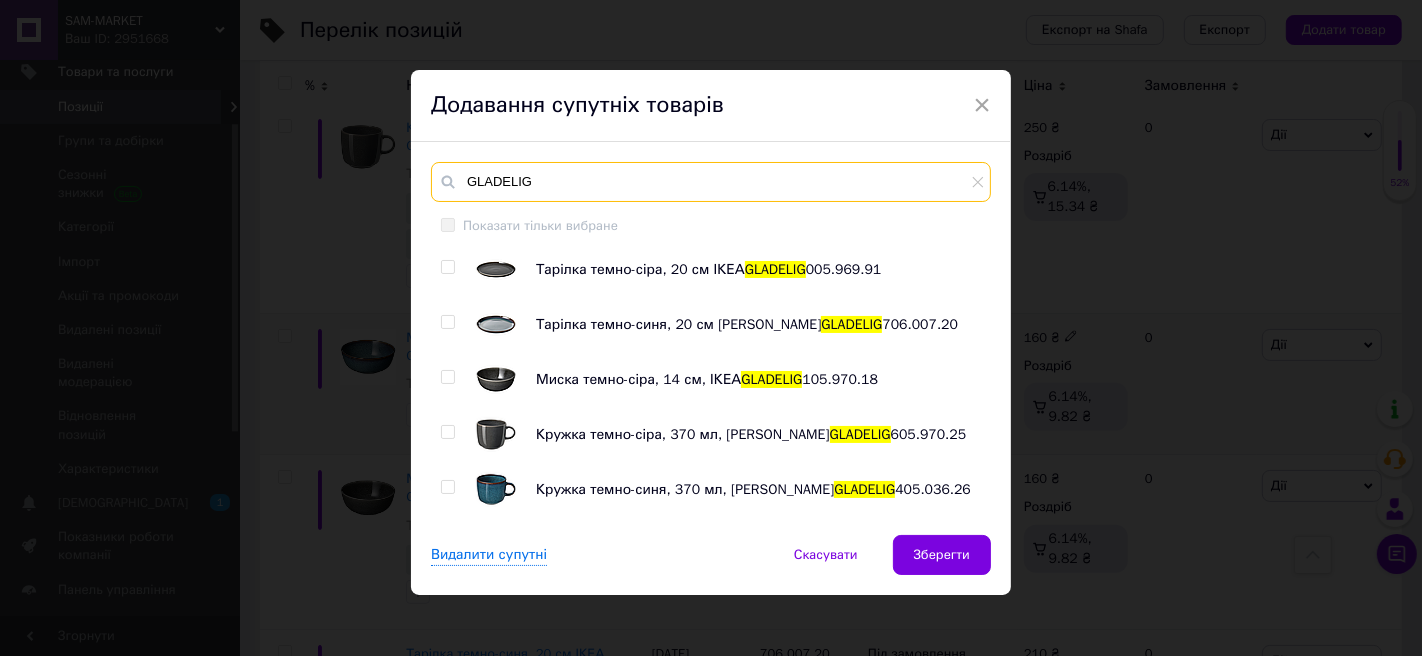 type on "GLADELIG" 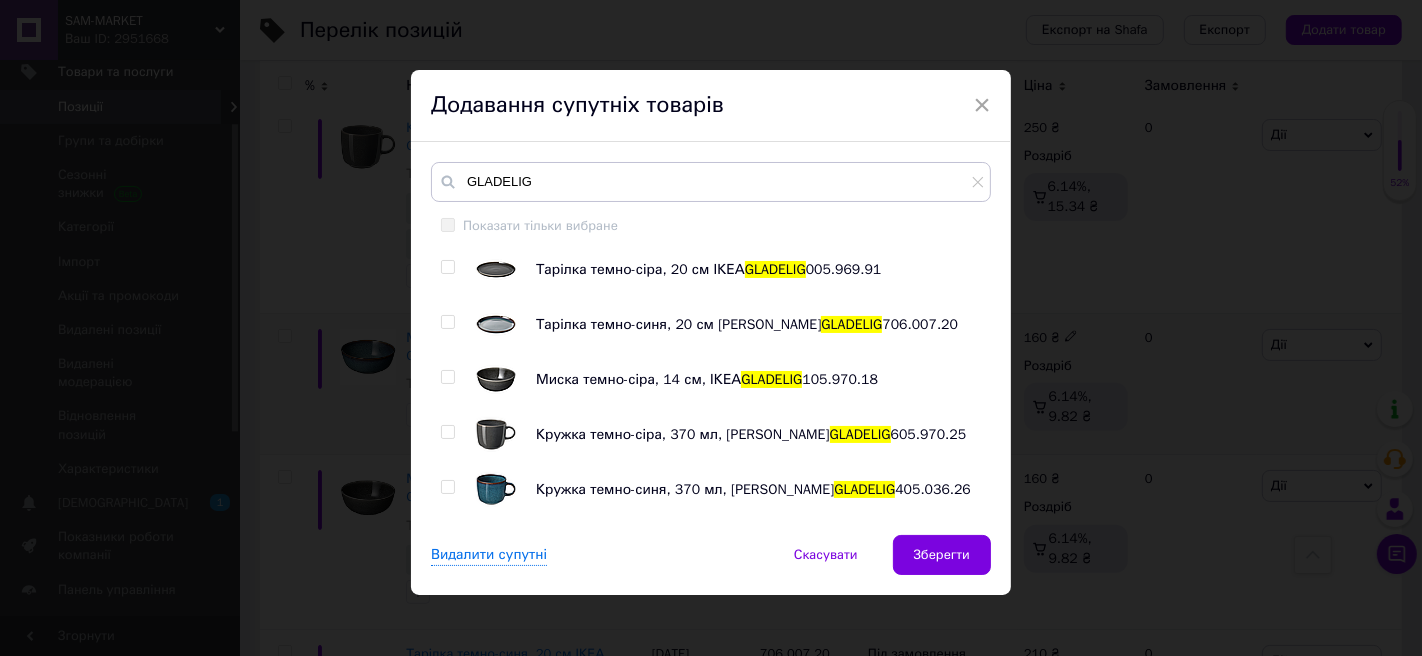 click at bounding box center [447, 267] 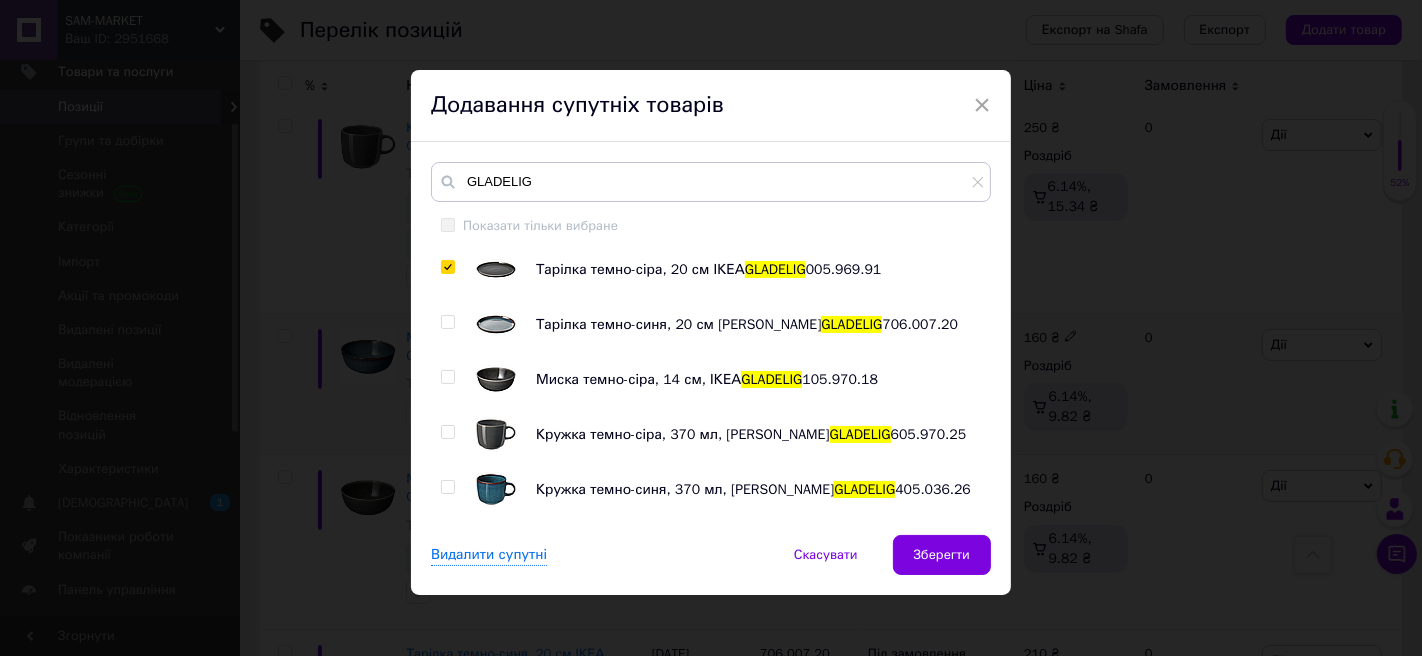 checkbox on "true" 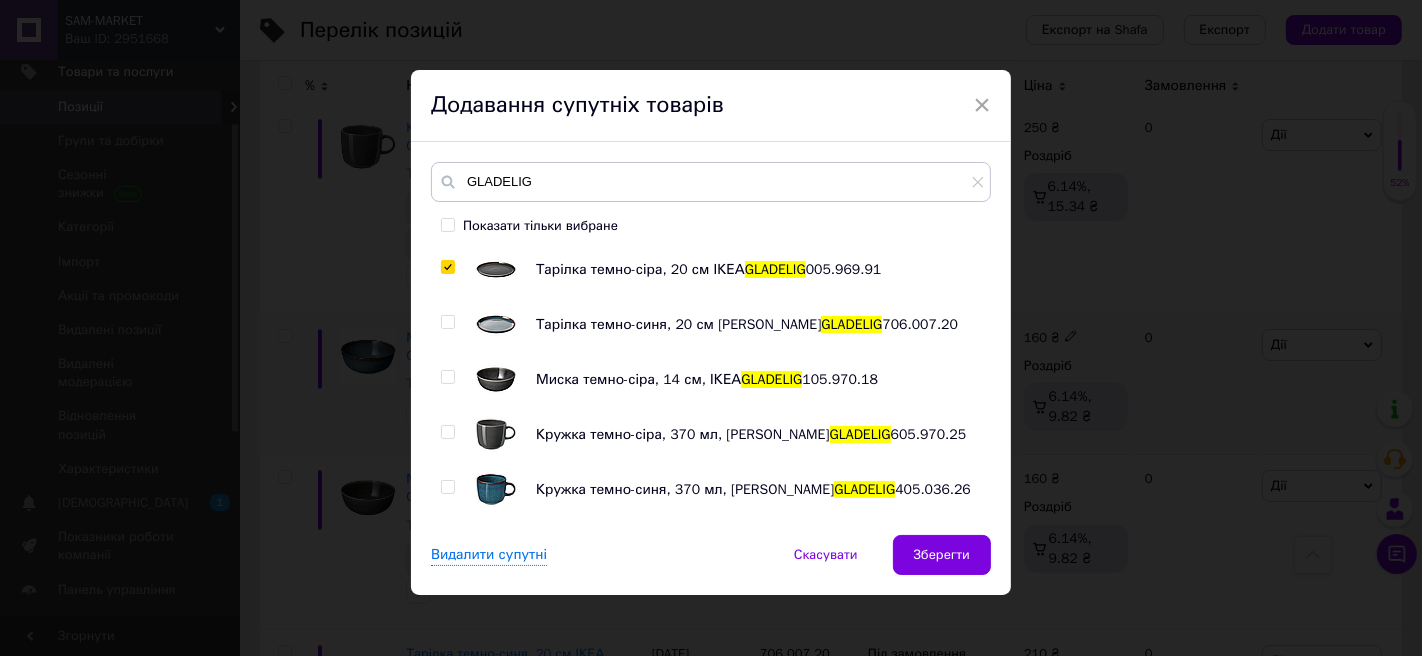 click at bounding box center [447, 322] 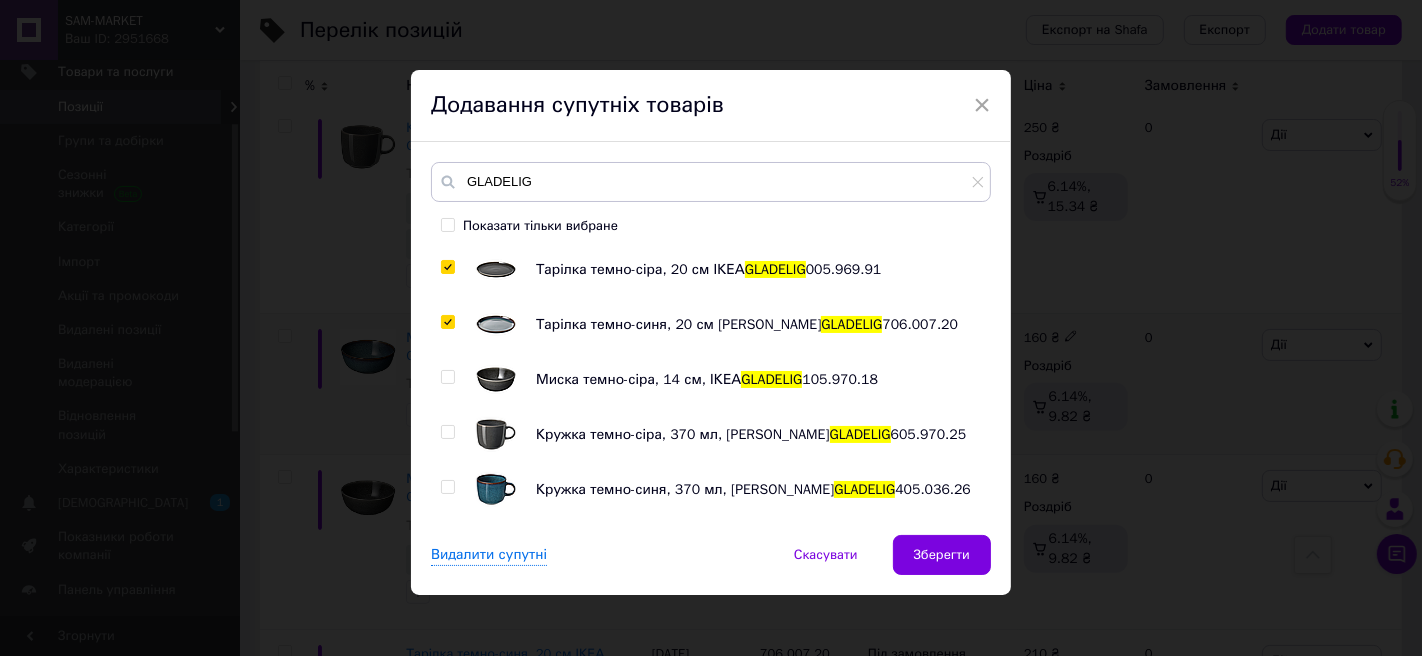 checkbox on "true" 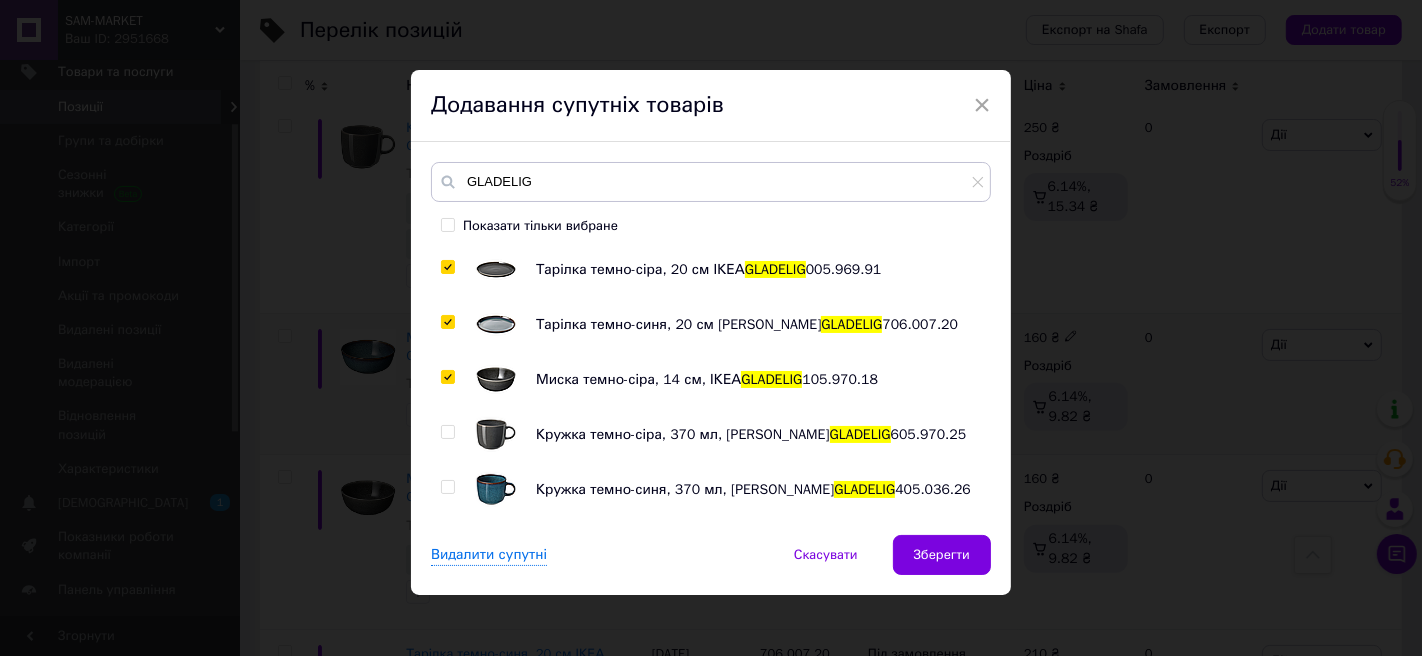 checkbox on "true" 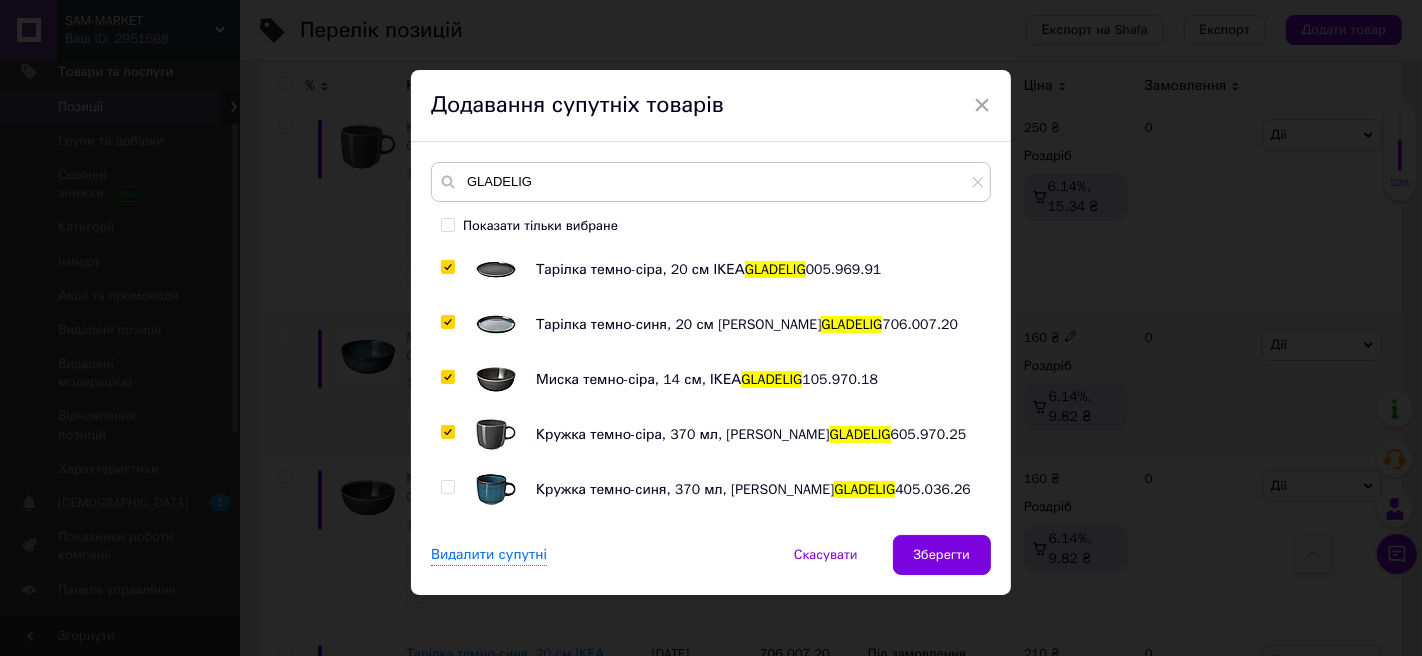 checkbox on "true" 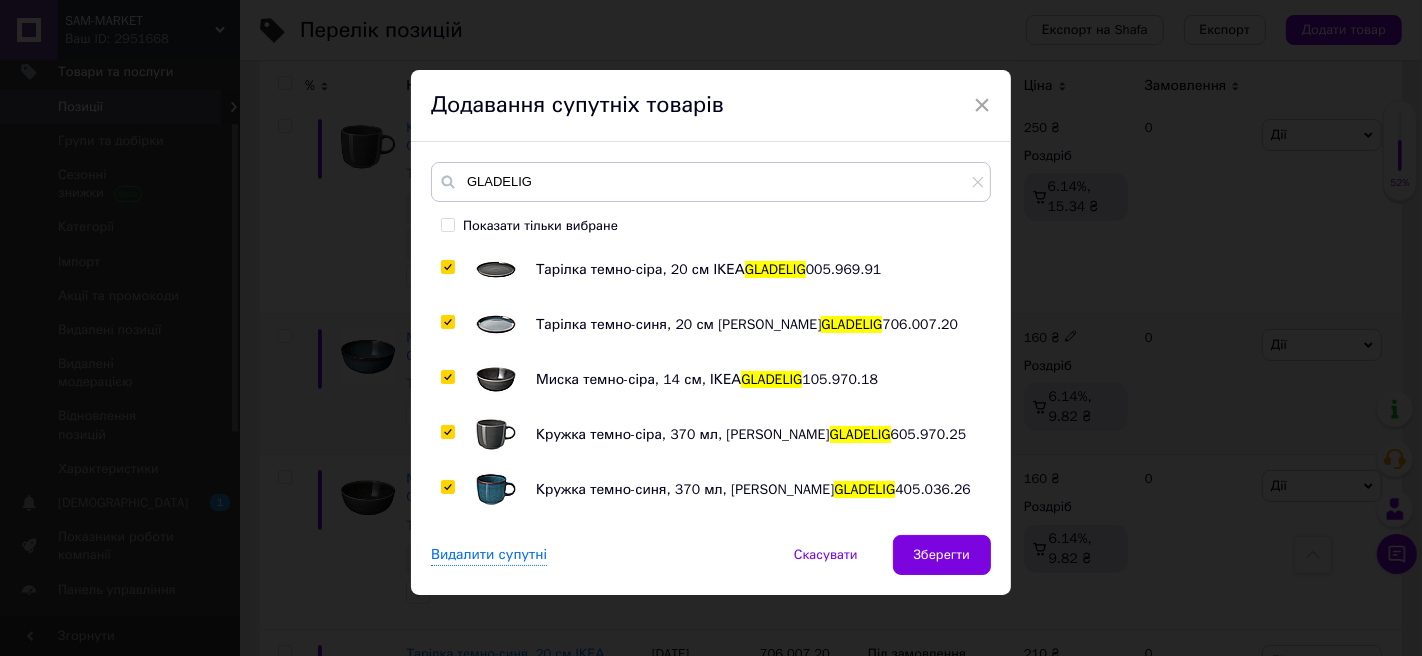 checkbox on "true" 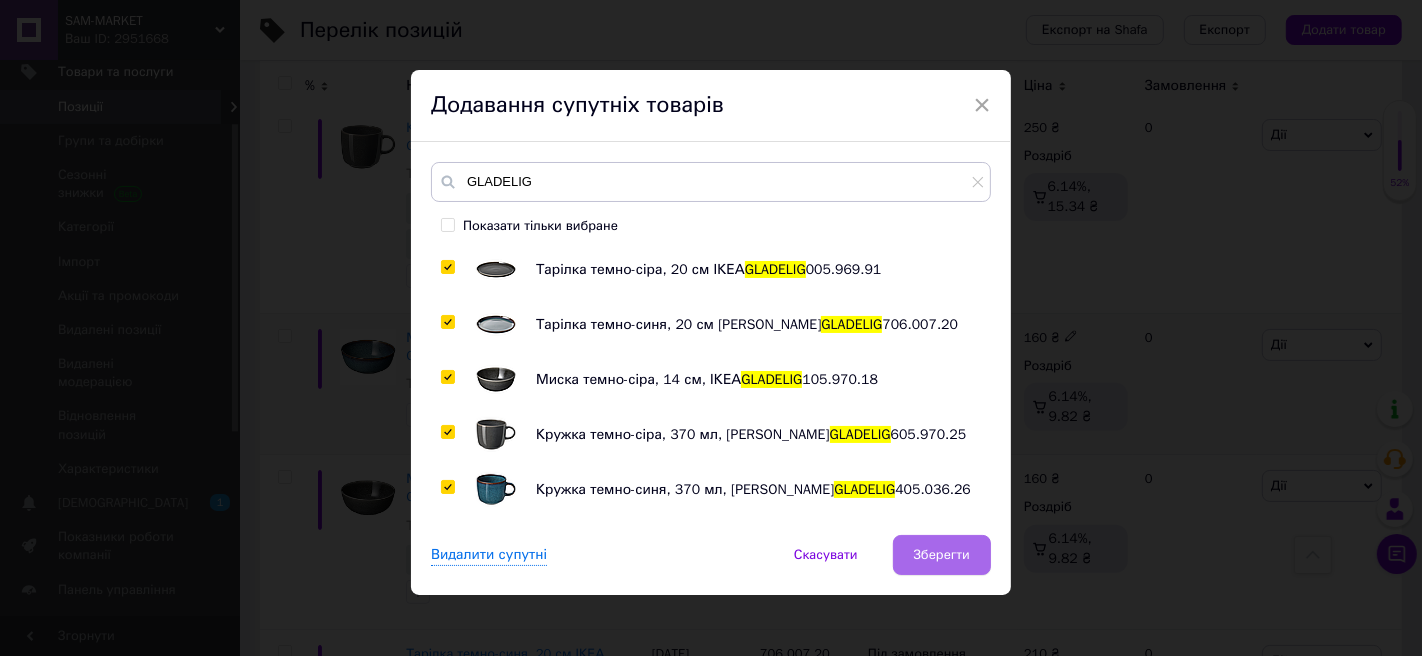 click on "Зберегти" at bounding box center [942, 555] 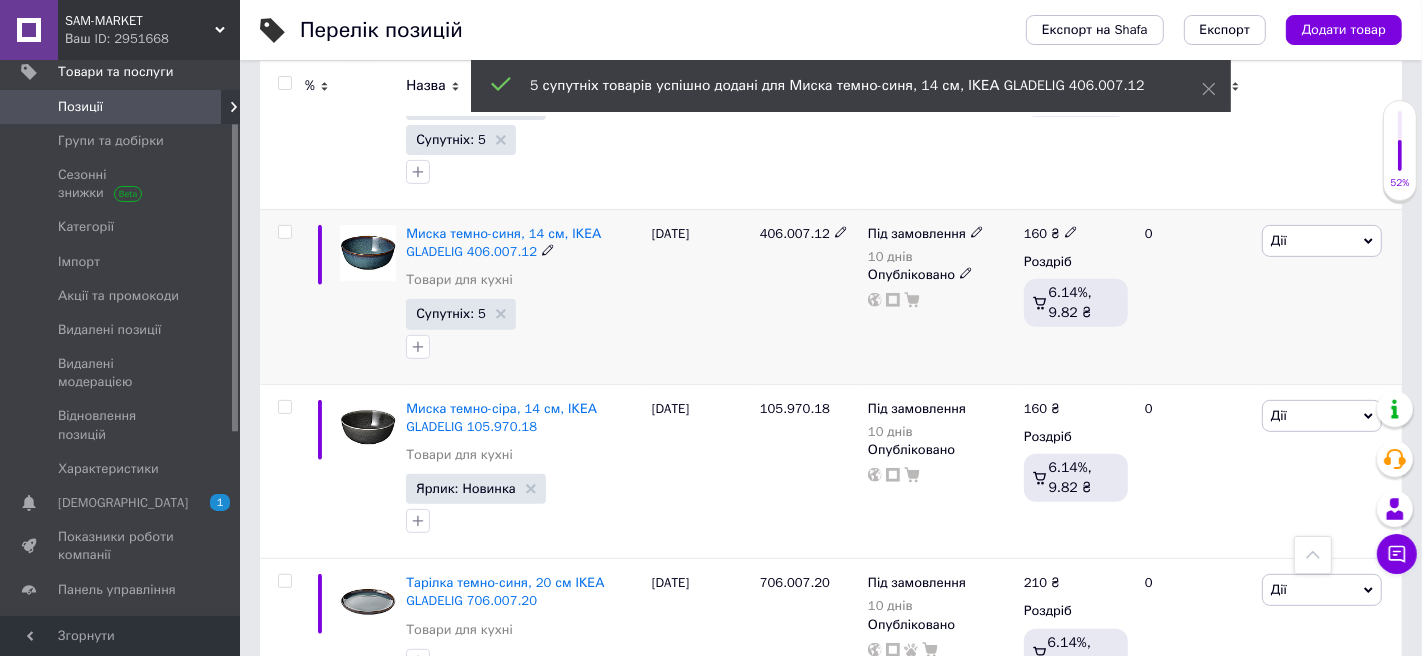 scroll, scrollTop: 581, scrollLeft: 0, axis: vertical 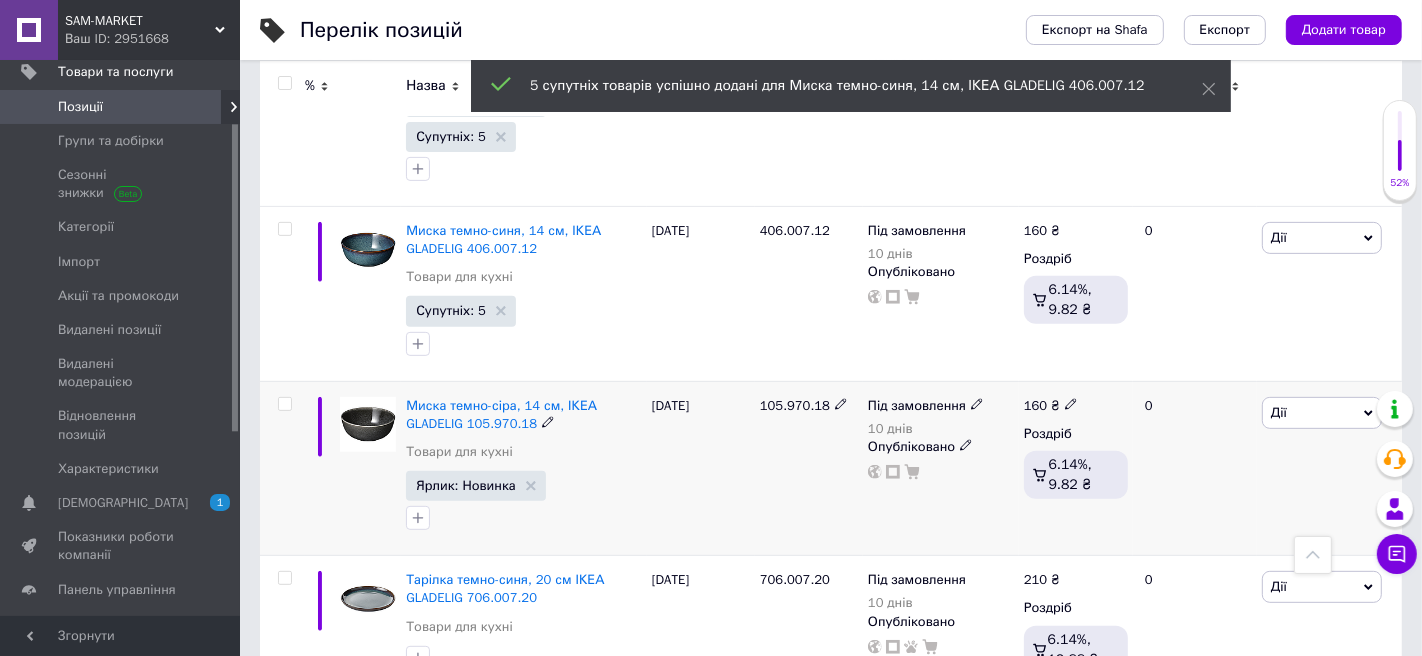click on "Дії" at bounding box center (1322, 413) 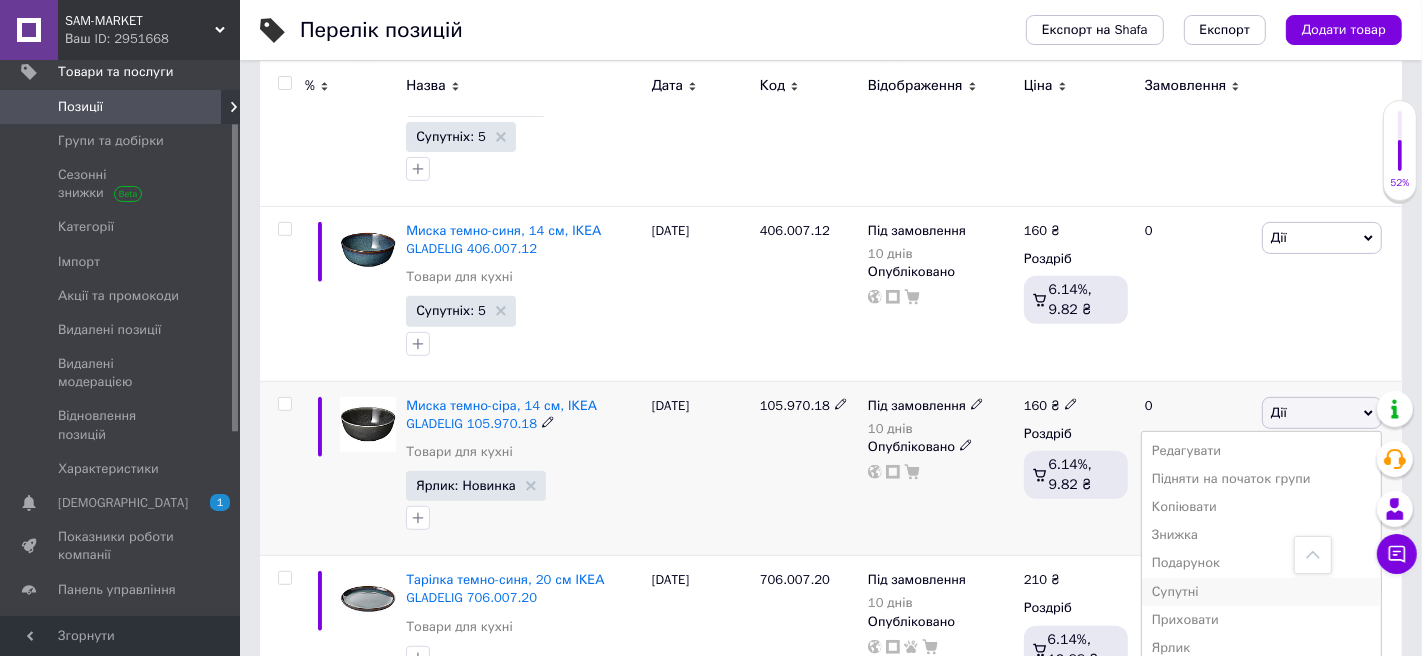 click on "Супутні" at bounding box center (1261, 592) 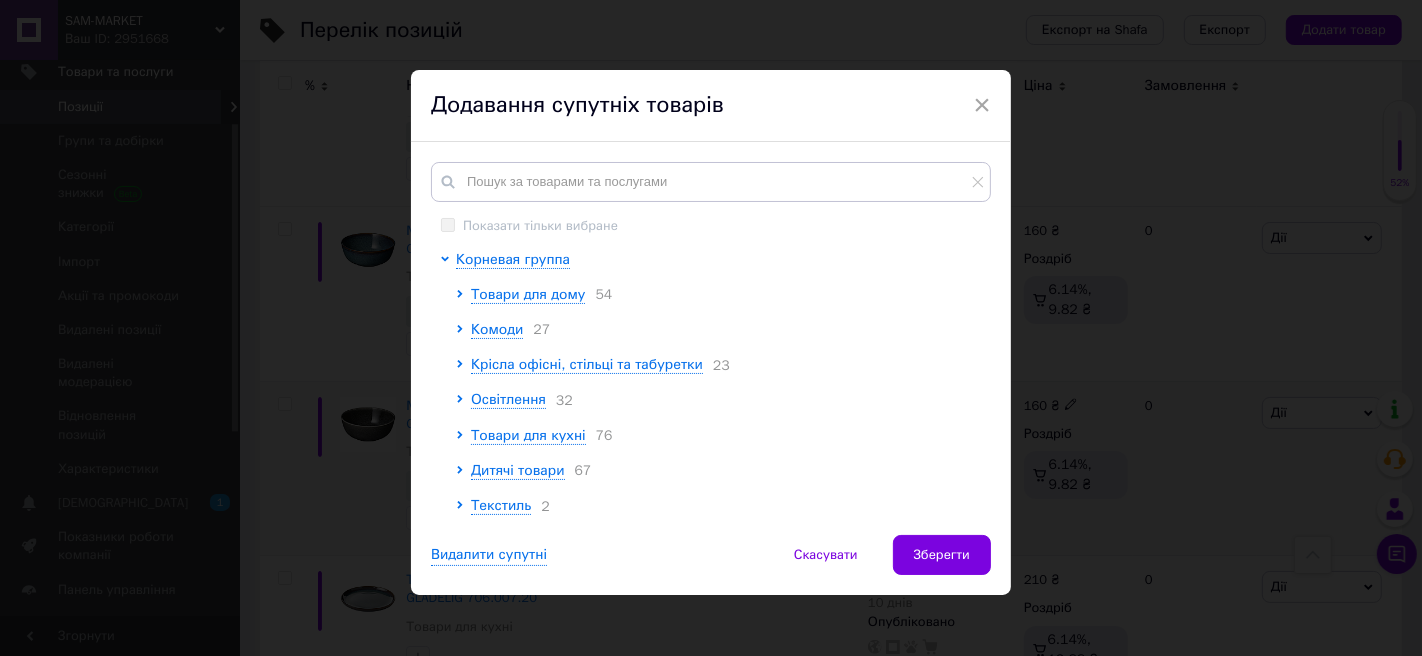 scroll, scrollTop: 7, scrollLeft: 0, axis: vertical 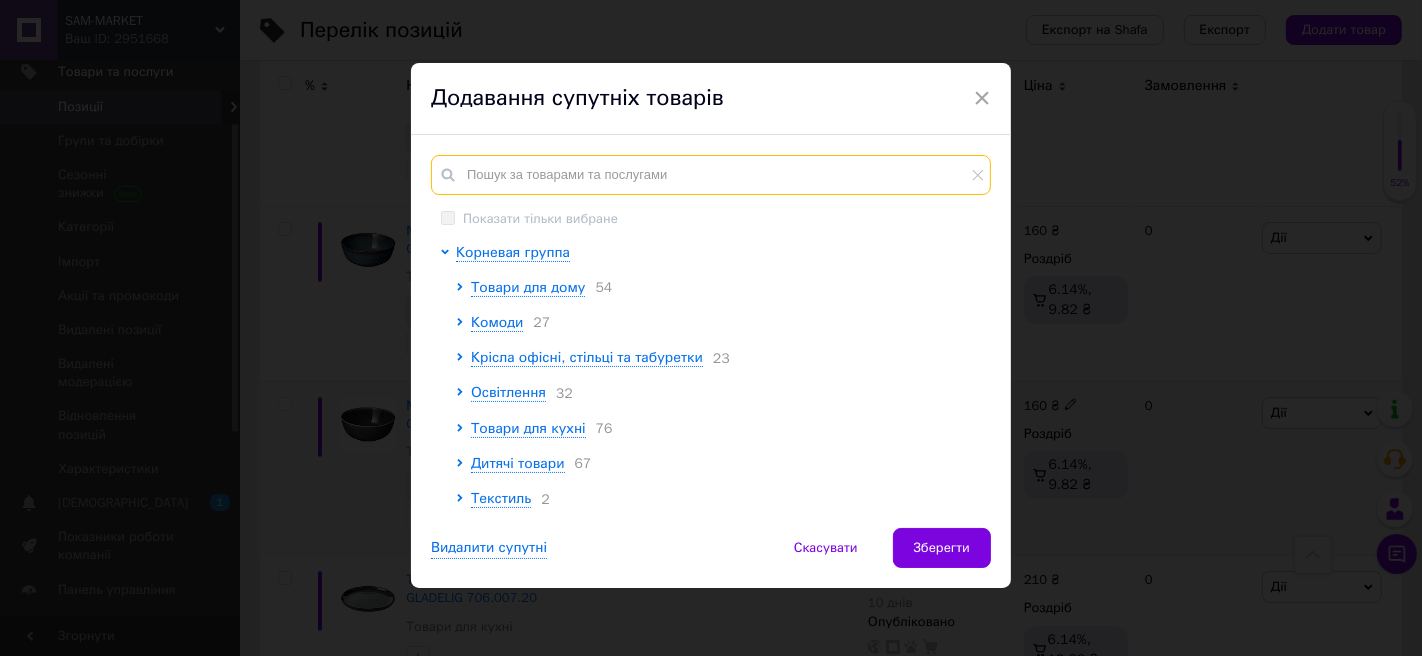 click at bounding box center (711, 175) 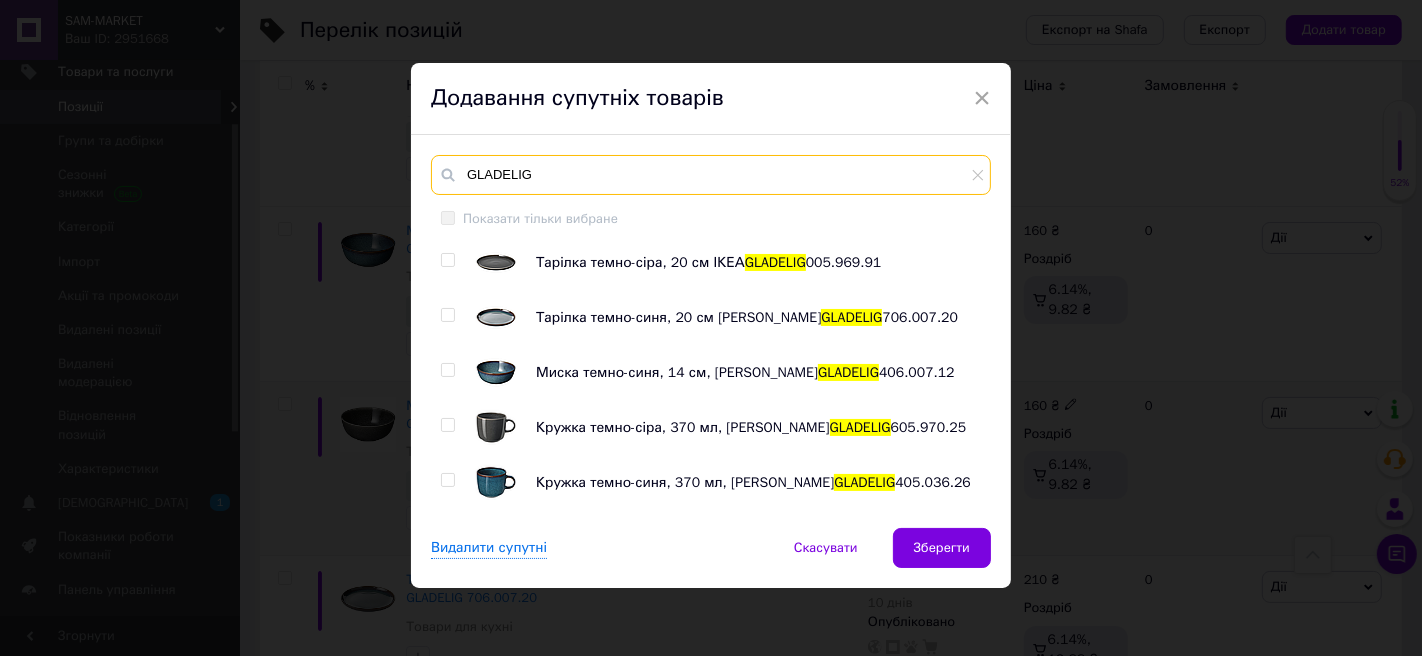 type on "GLADELIG" 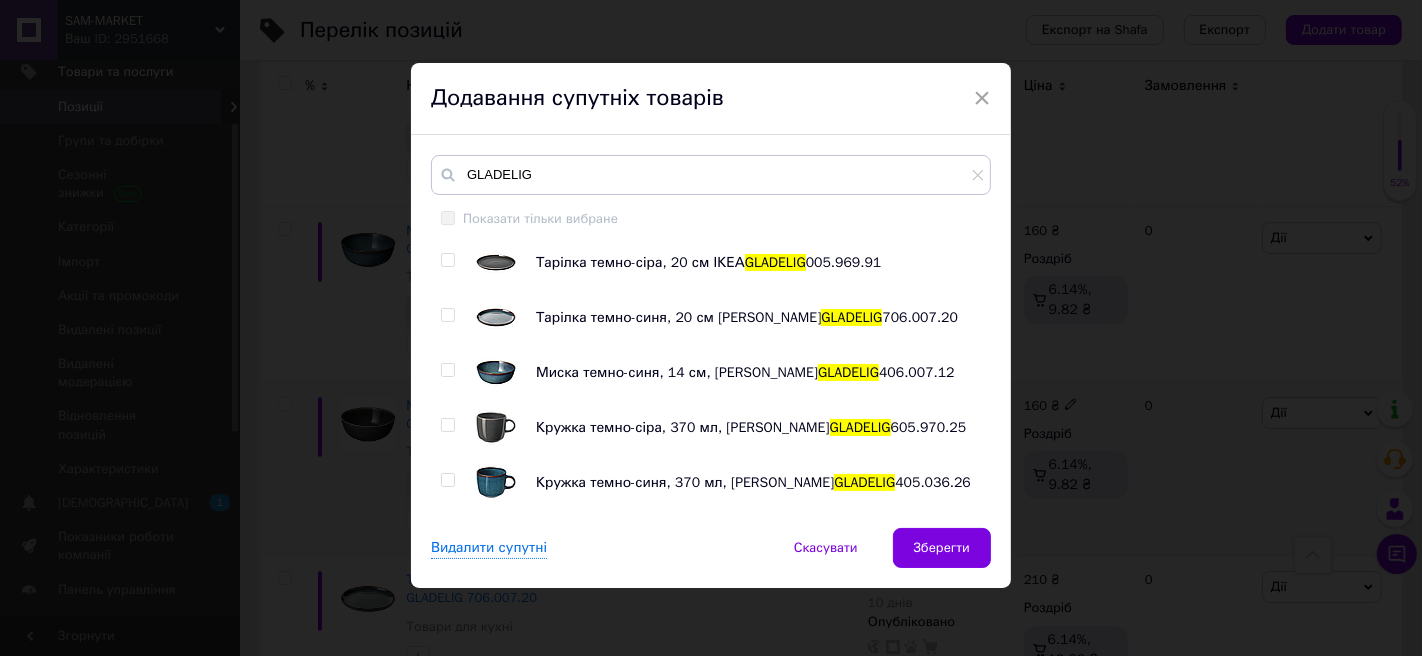 click at bounding box center (447, 260) 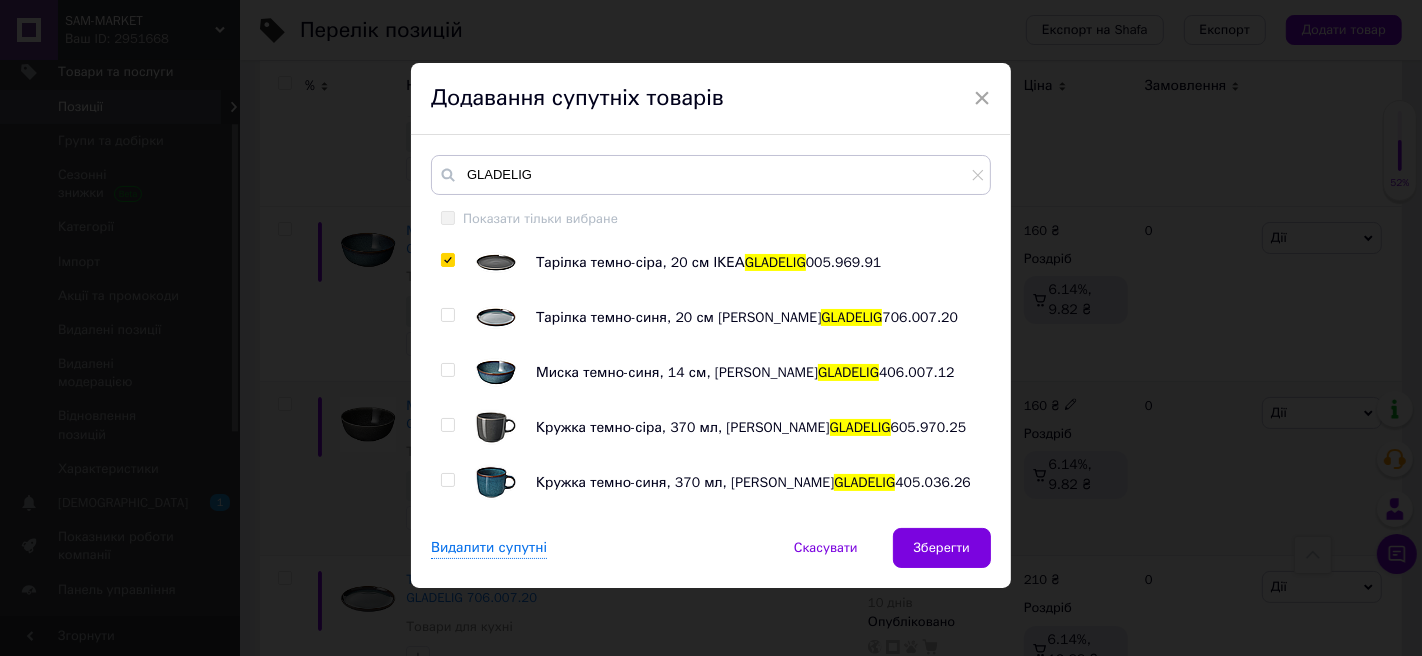 checkbox on "true" 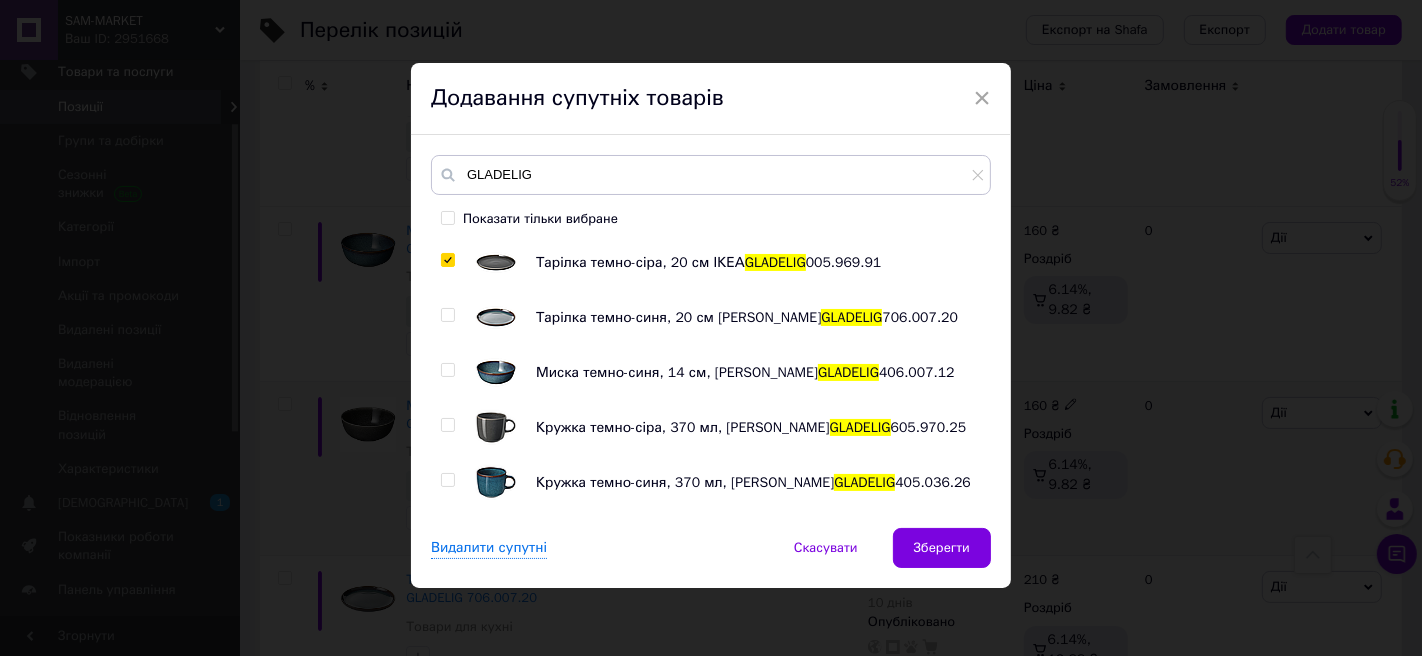 click at bounding box center [447, 315] 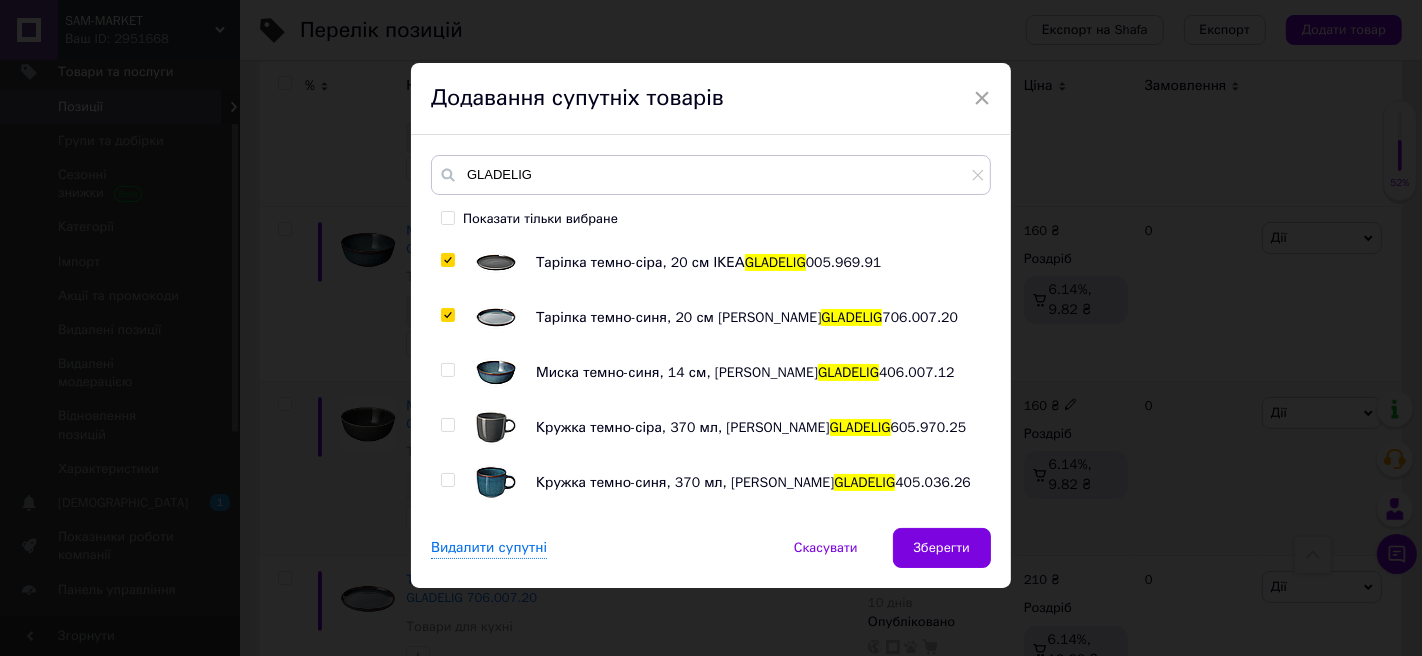 checkbox on "true" 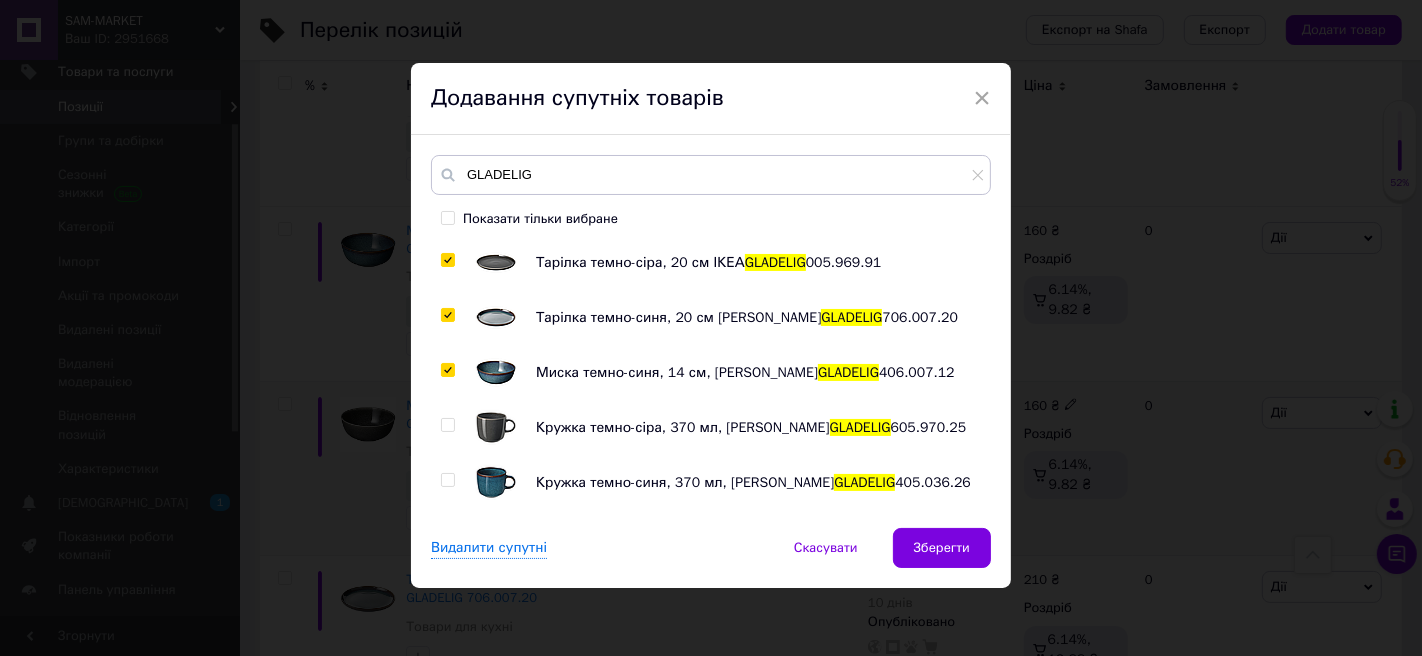 checkbox on "true" 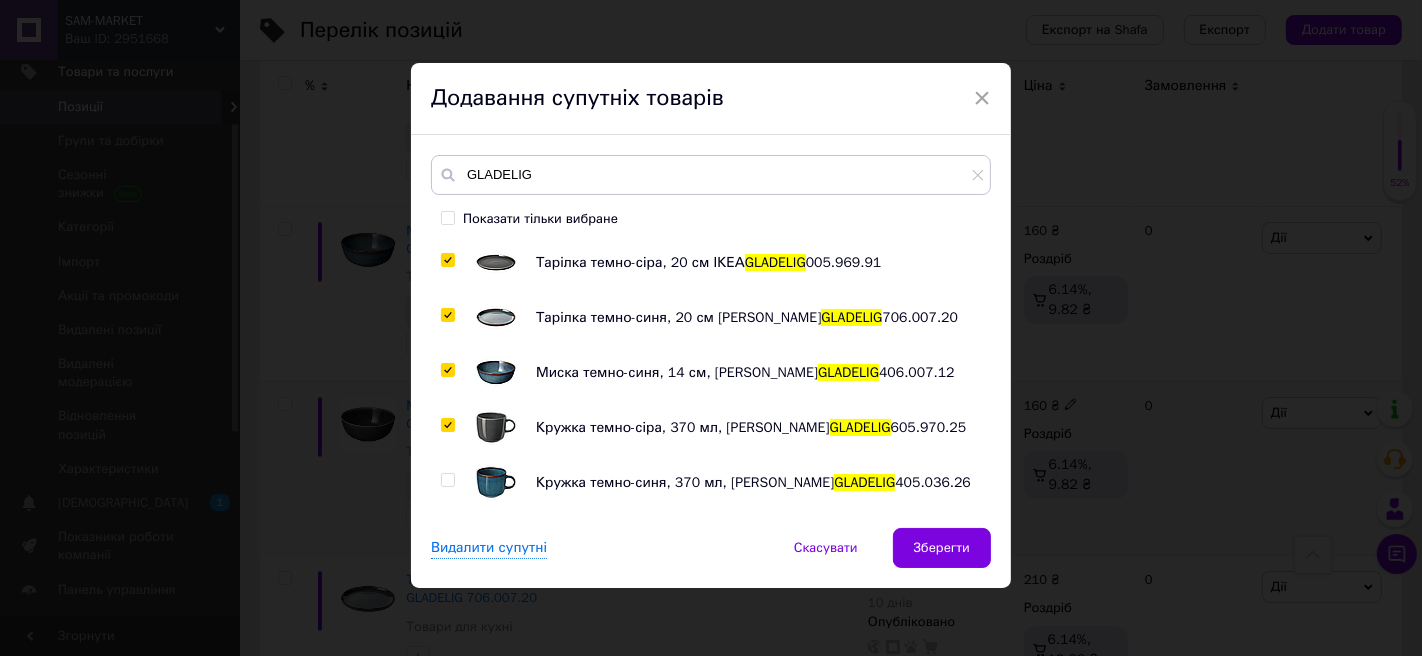 checkbox on "true" 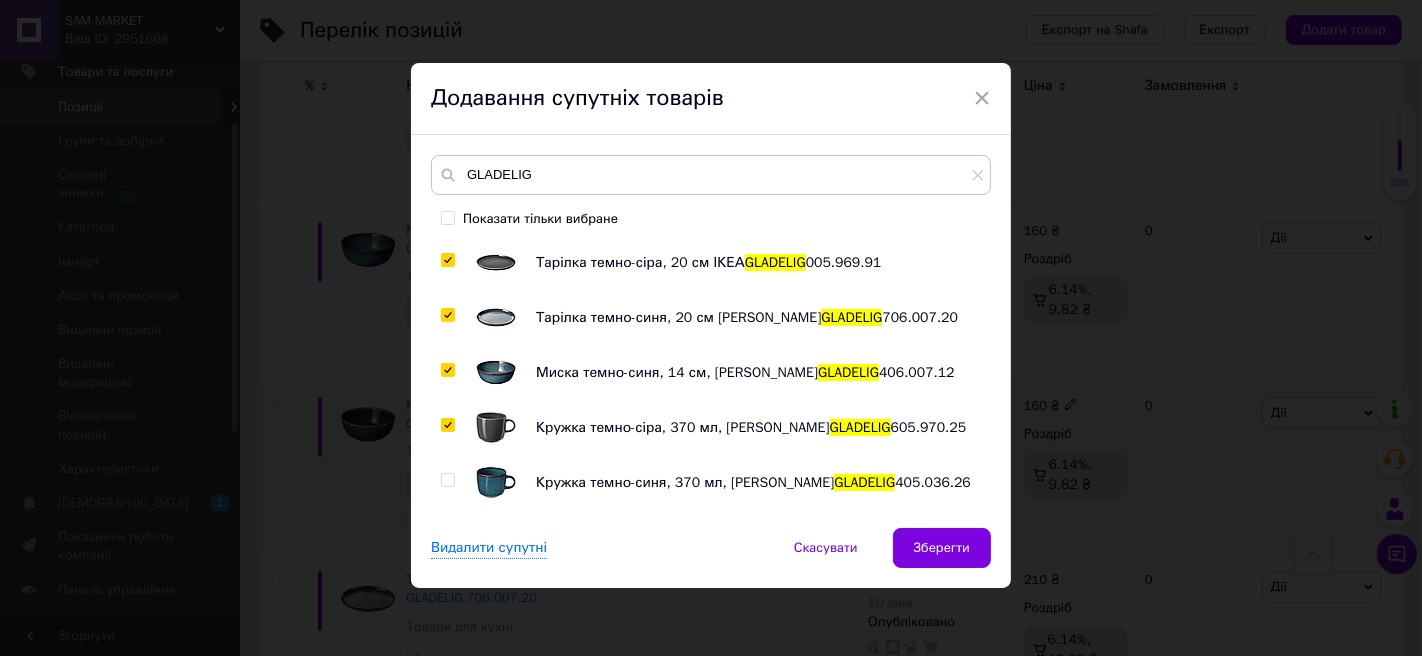click at bounding box center (447, 480) 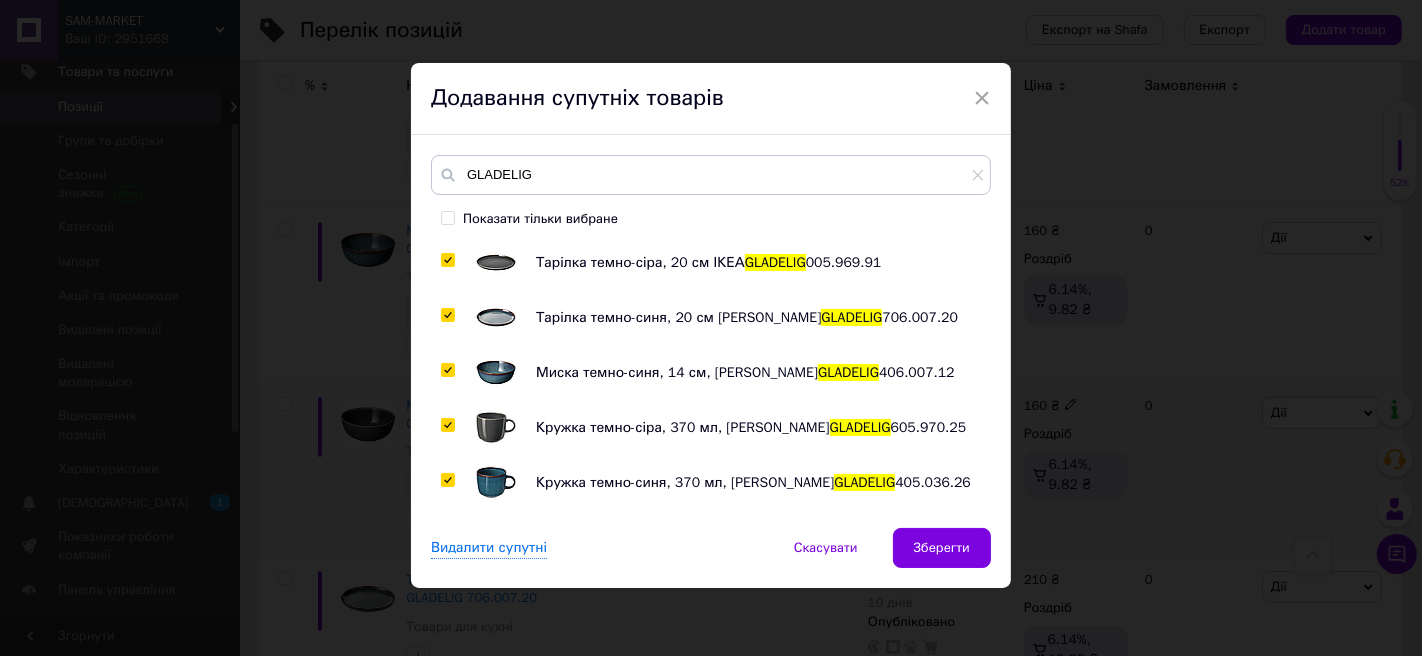 checkbox on "true" 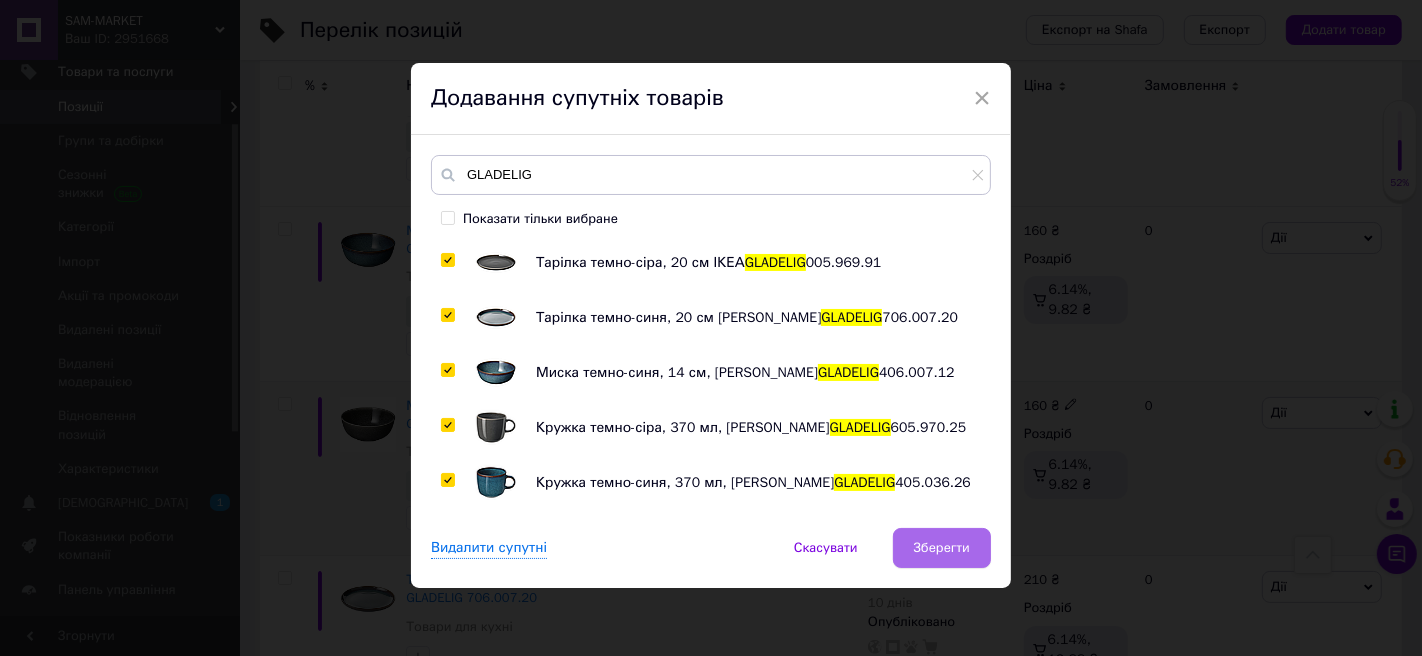 click on "Зберегти" at bounding box center (942, 548) 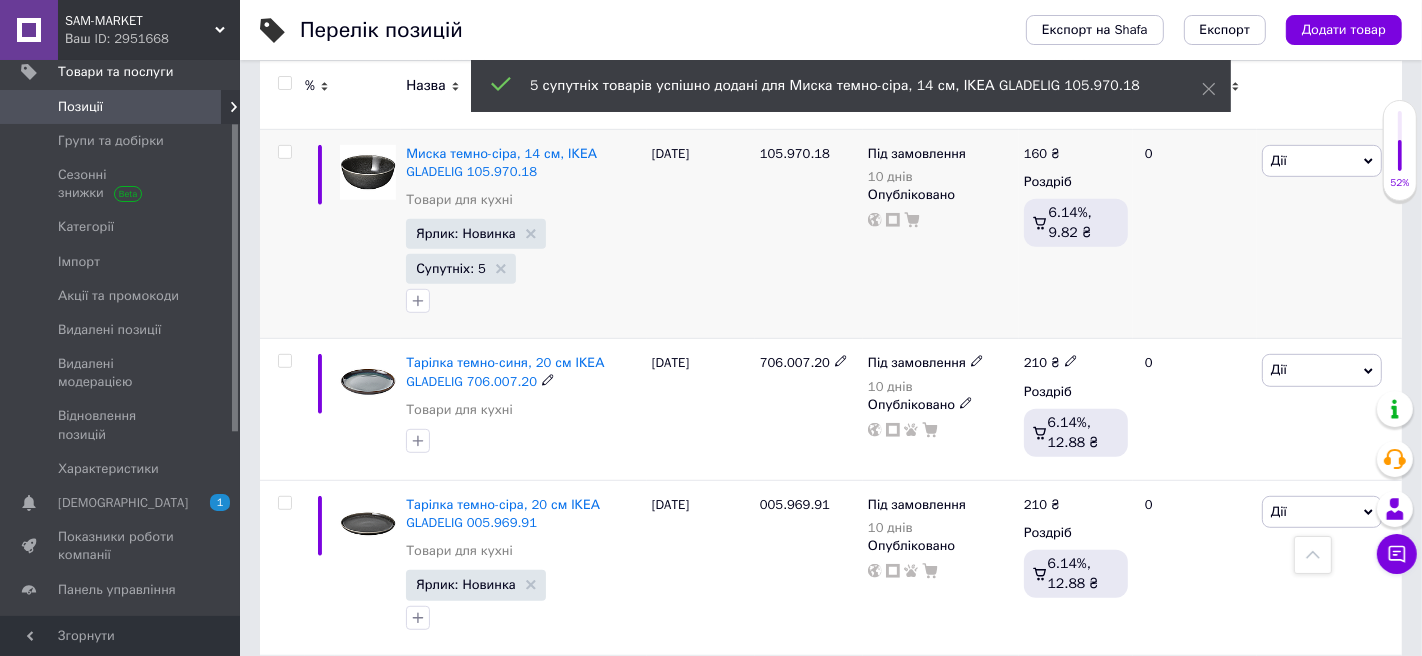 scroll, scrollTop: 842, scrollLeft: 0, axis: vertical 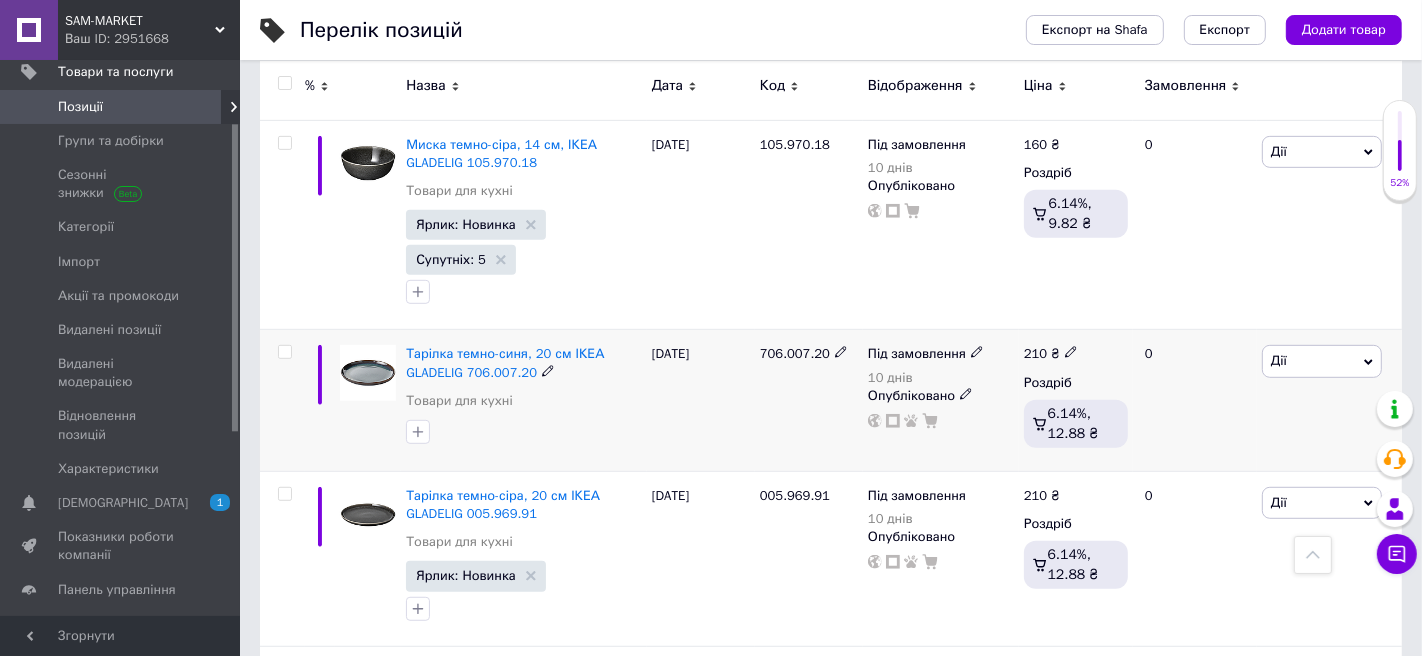 click on "Дії" at bounding box center [1322, 361] 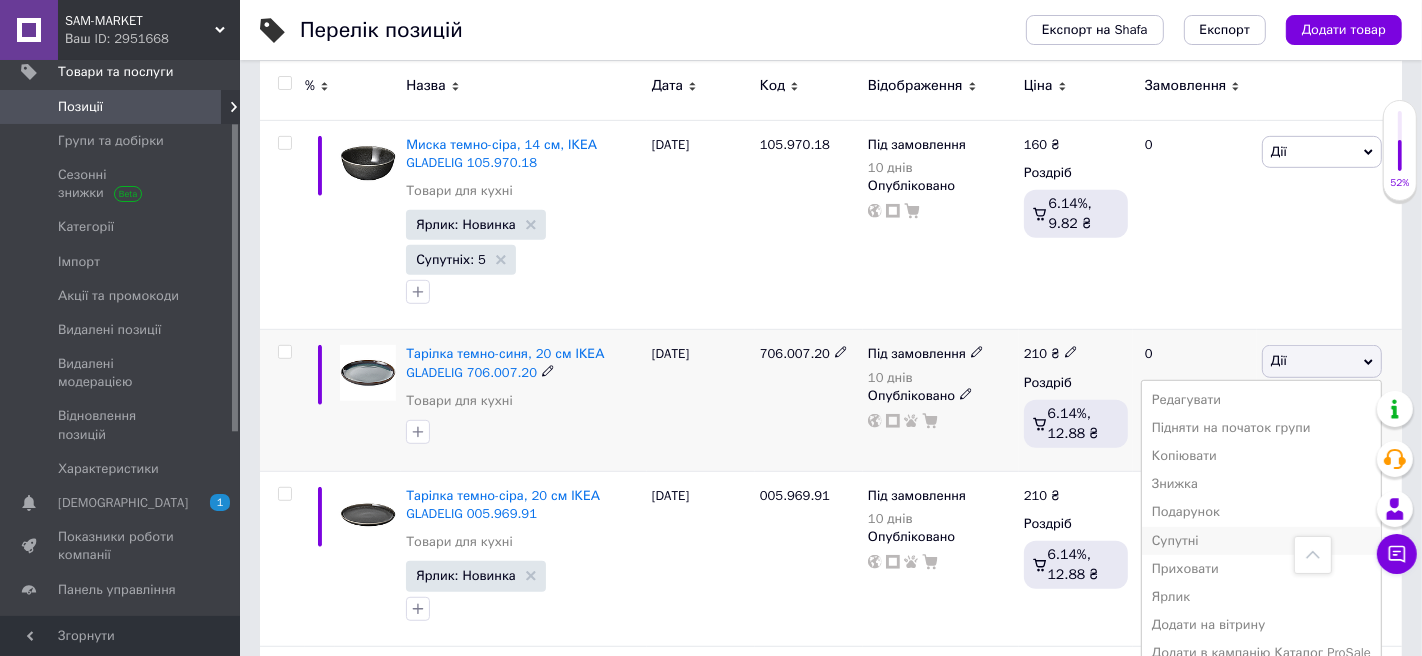 click on "Супутні" at bounding box center [1261, 541] 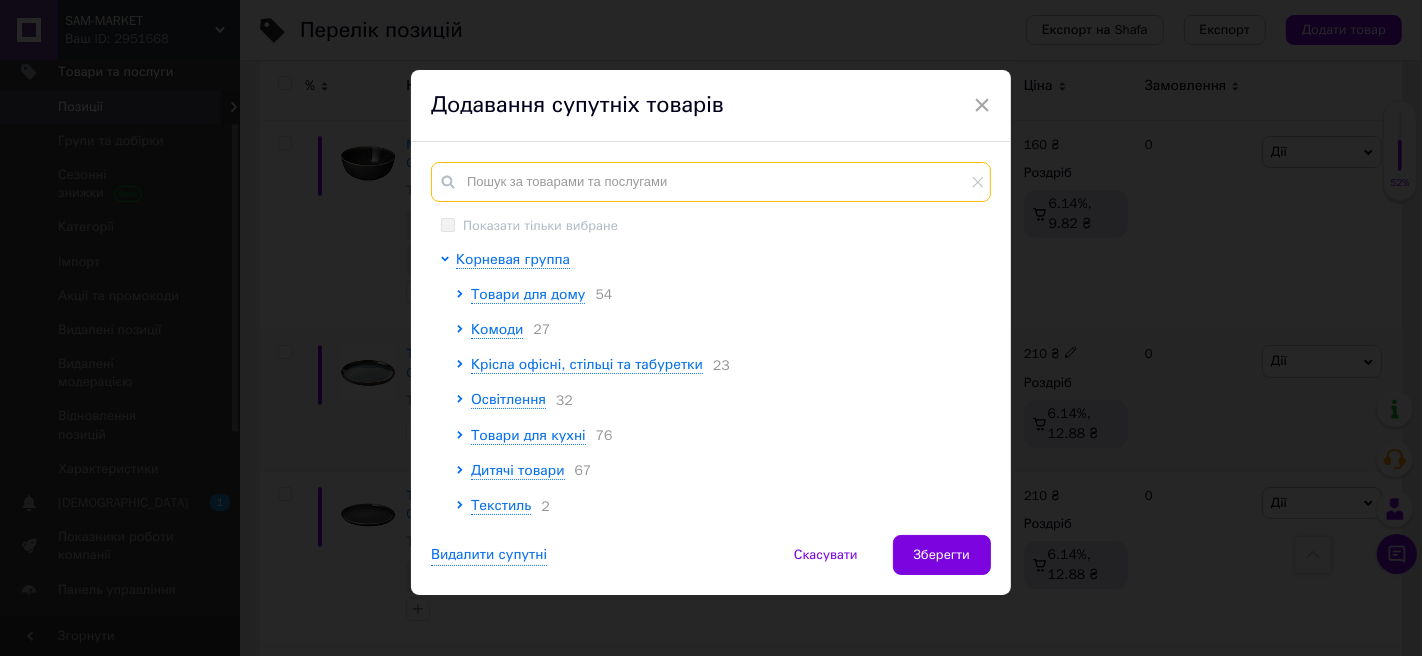 click at bounding box center [711, 182] 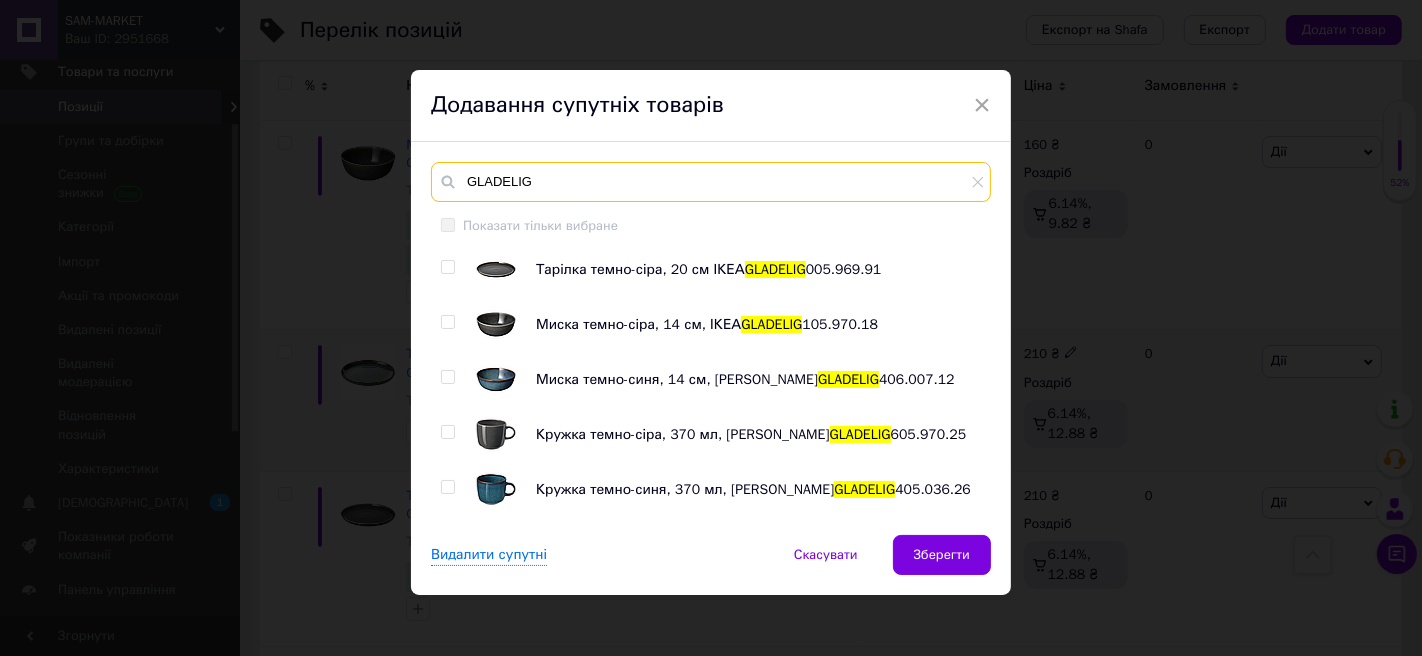 type on "GLADELIG" 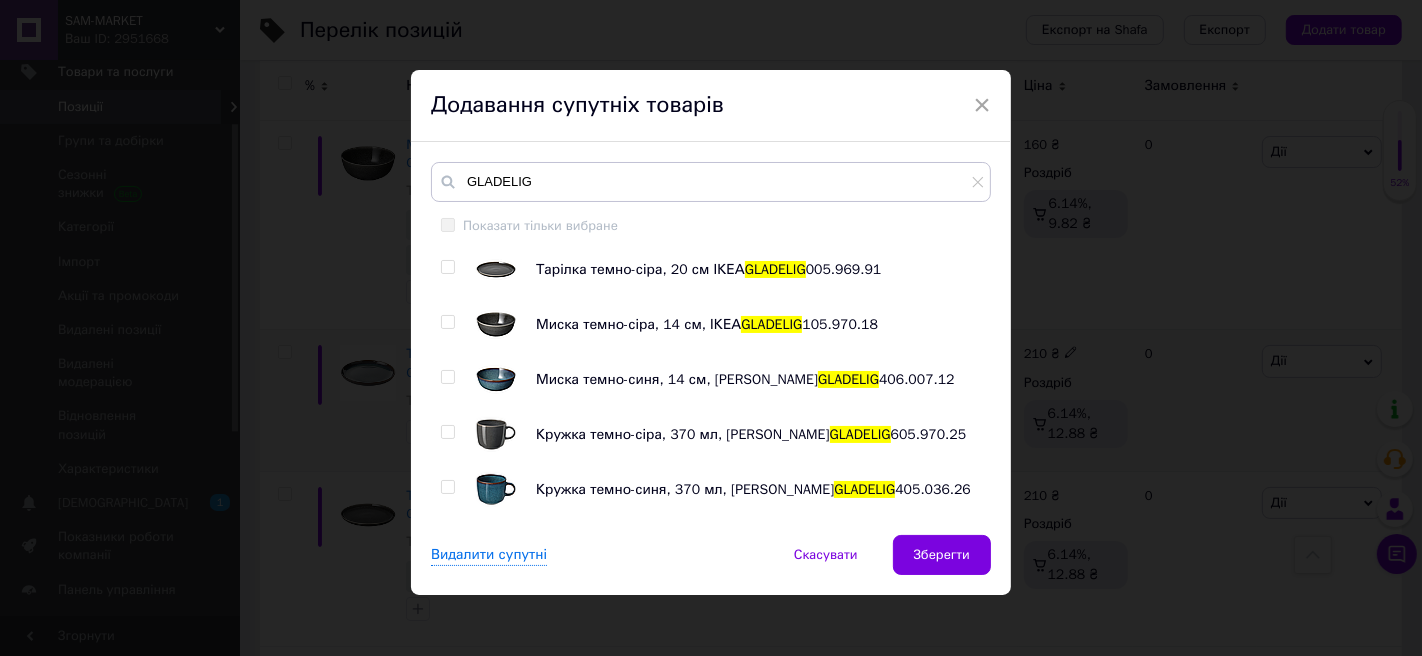 click at bounding box center [447, 267] 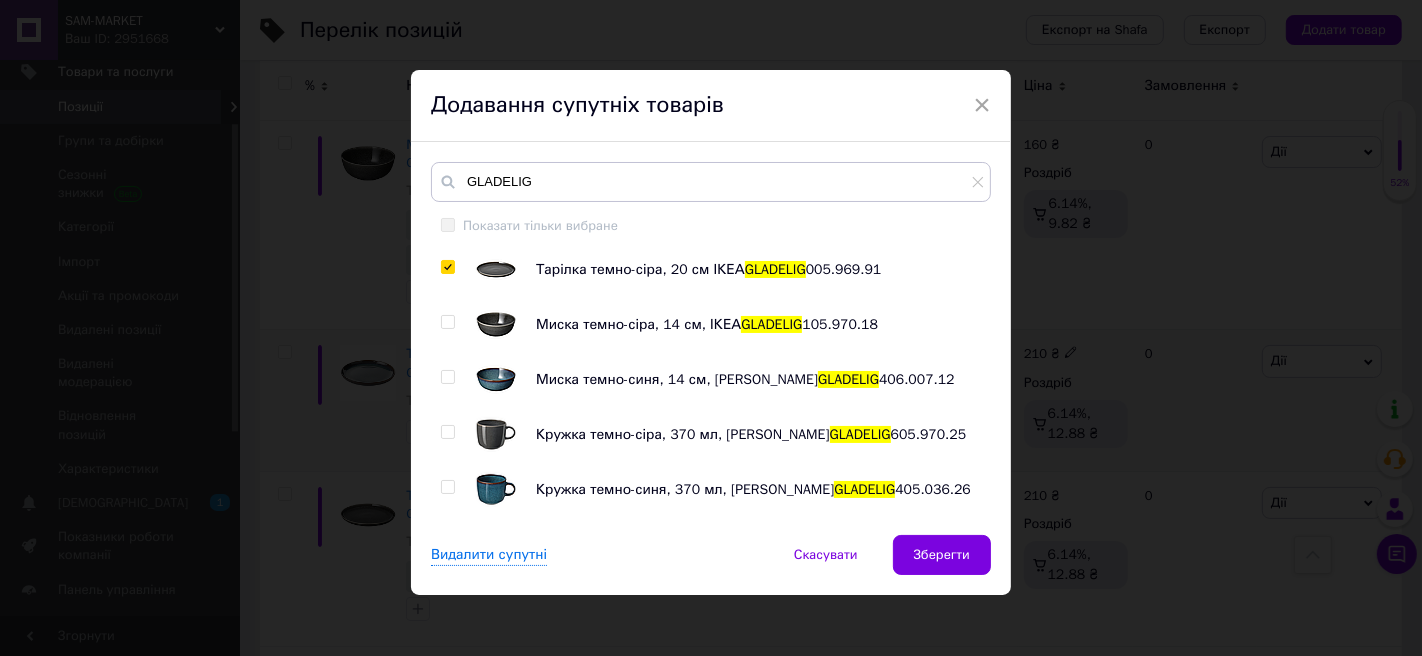 checkbox on "true" 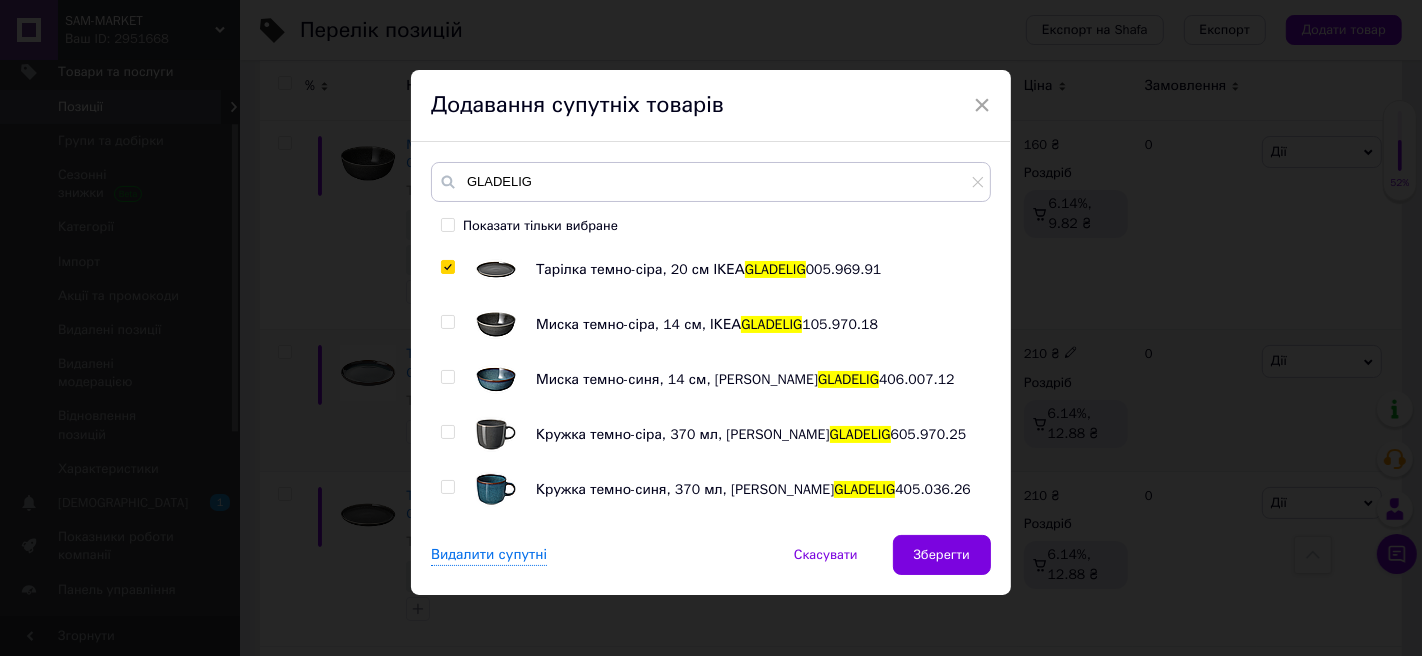 click at bounding box center (447, 322) 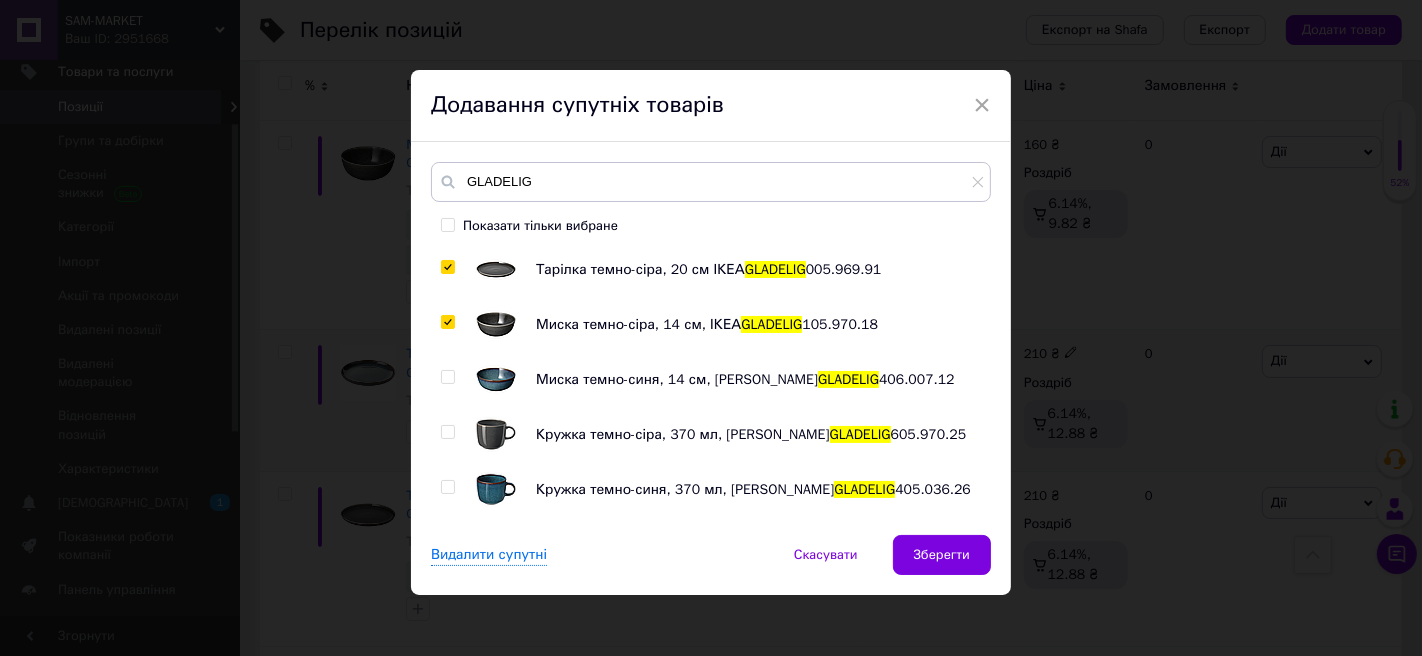 checkbox on "true" 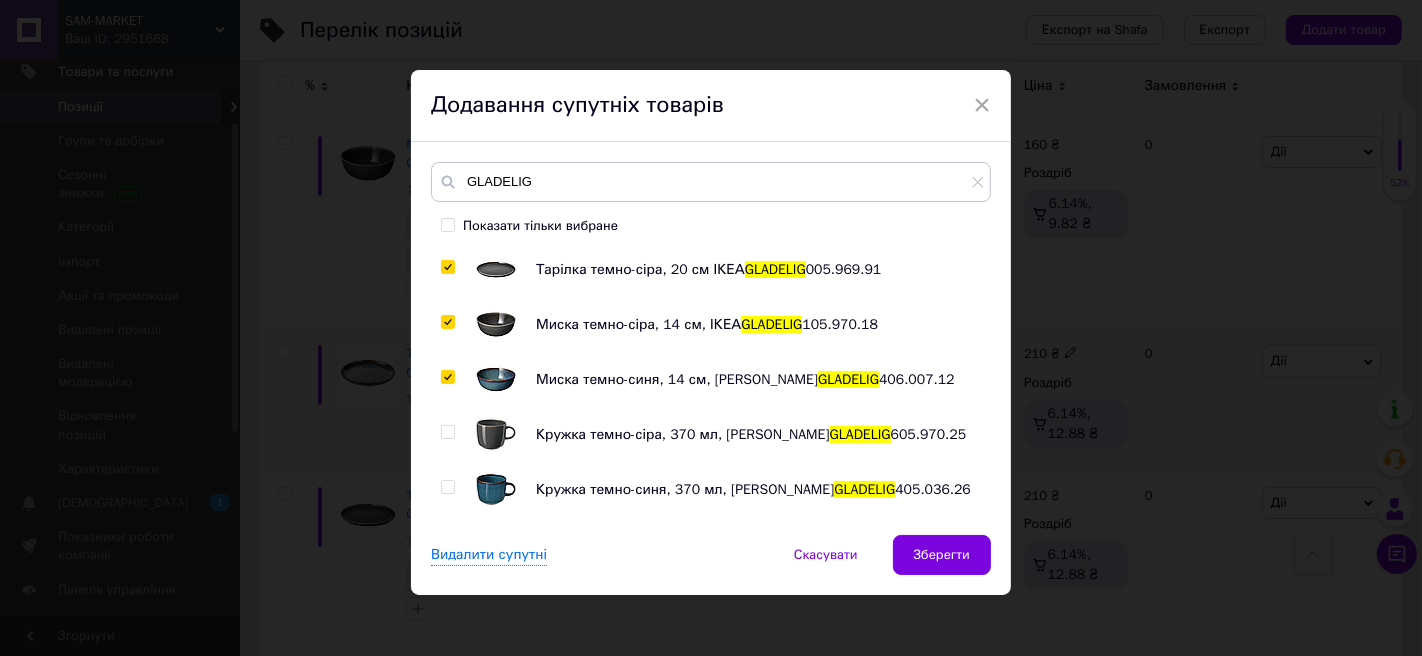 checkbox on "true" 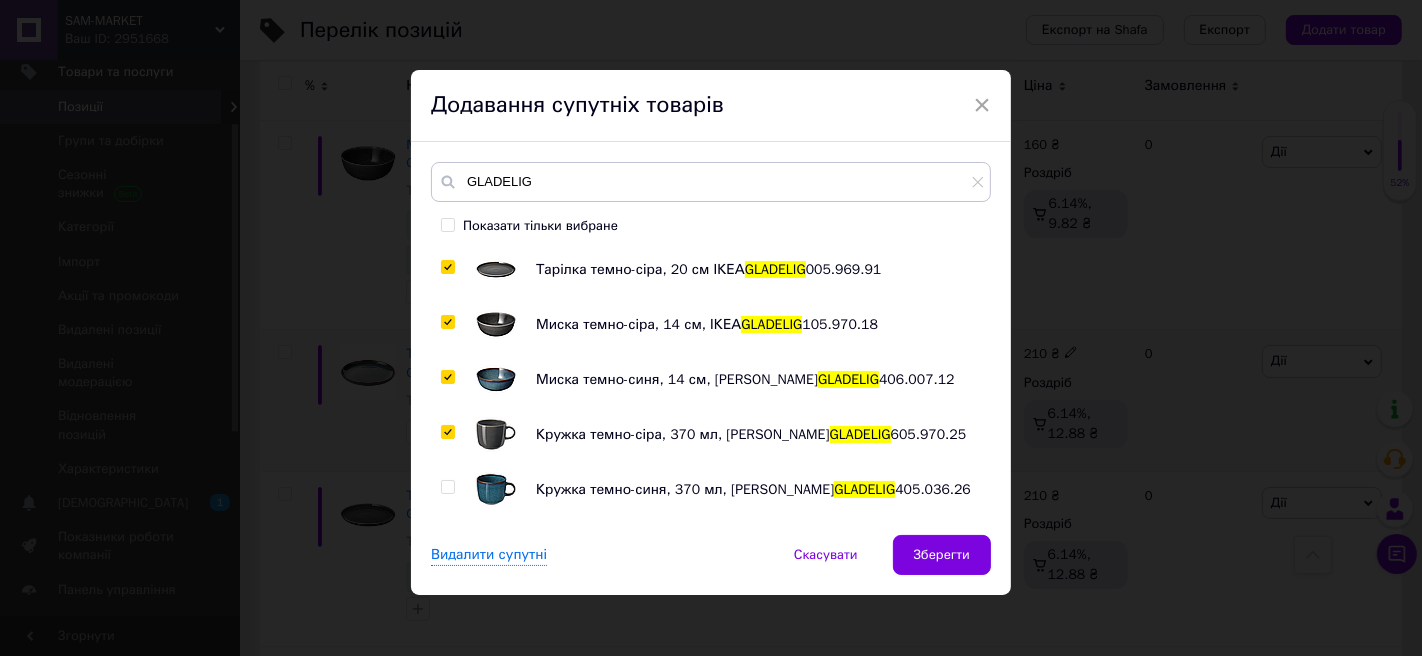 checkbox on "true" 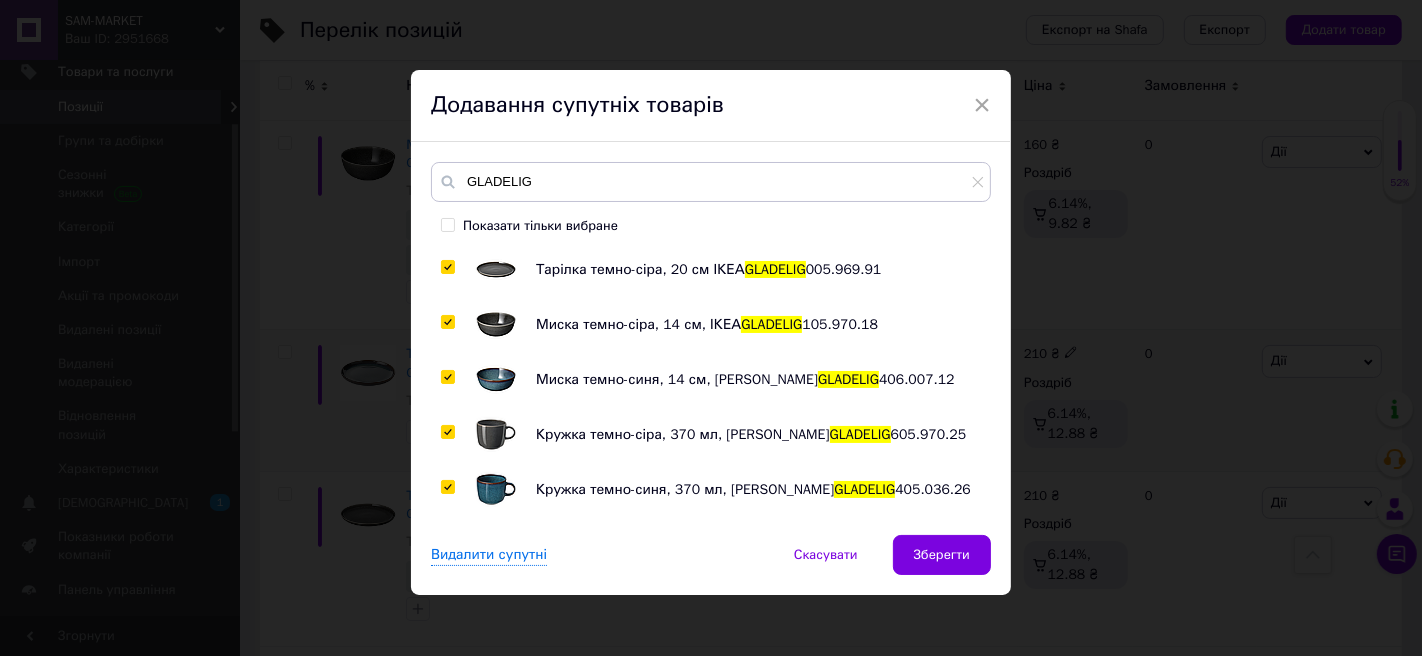 checkbox on "true" 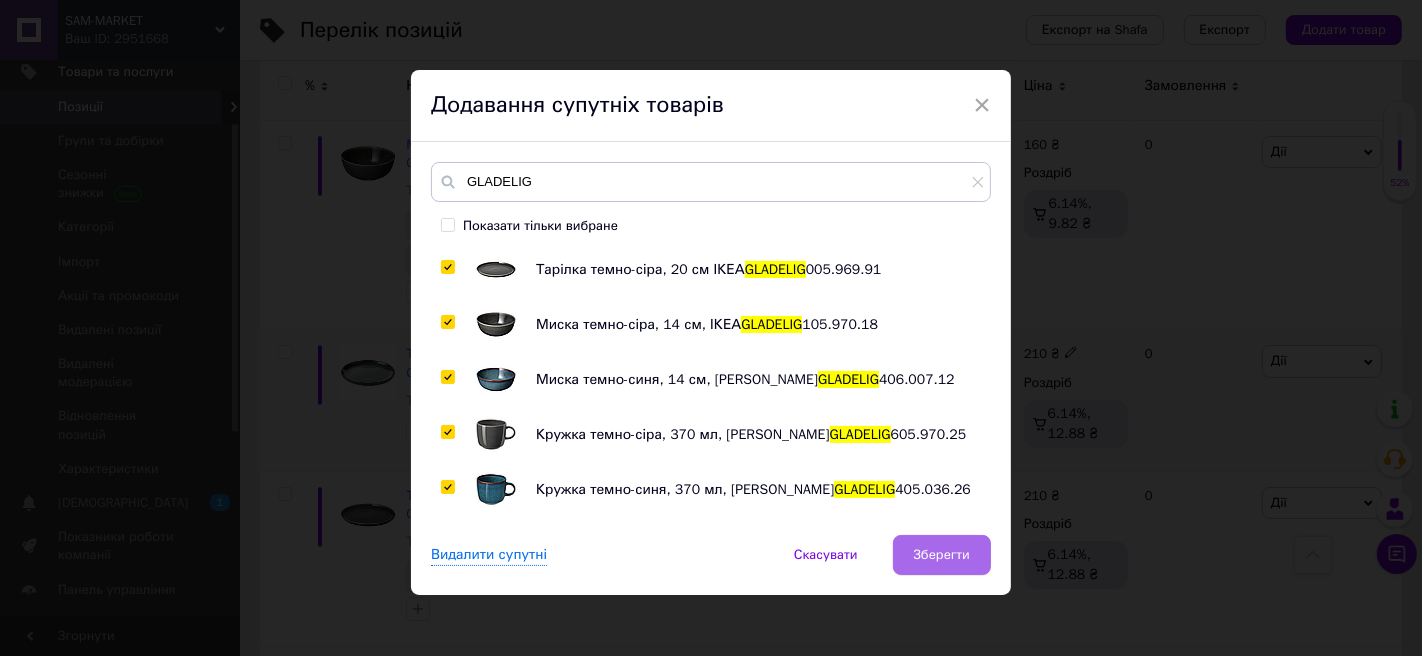 click on "Зберегти" at bounding box center [942, 555] 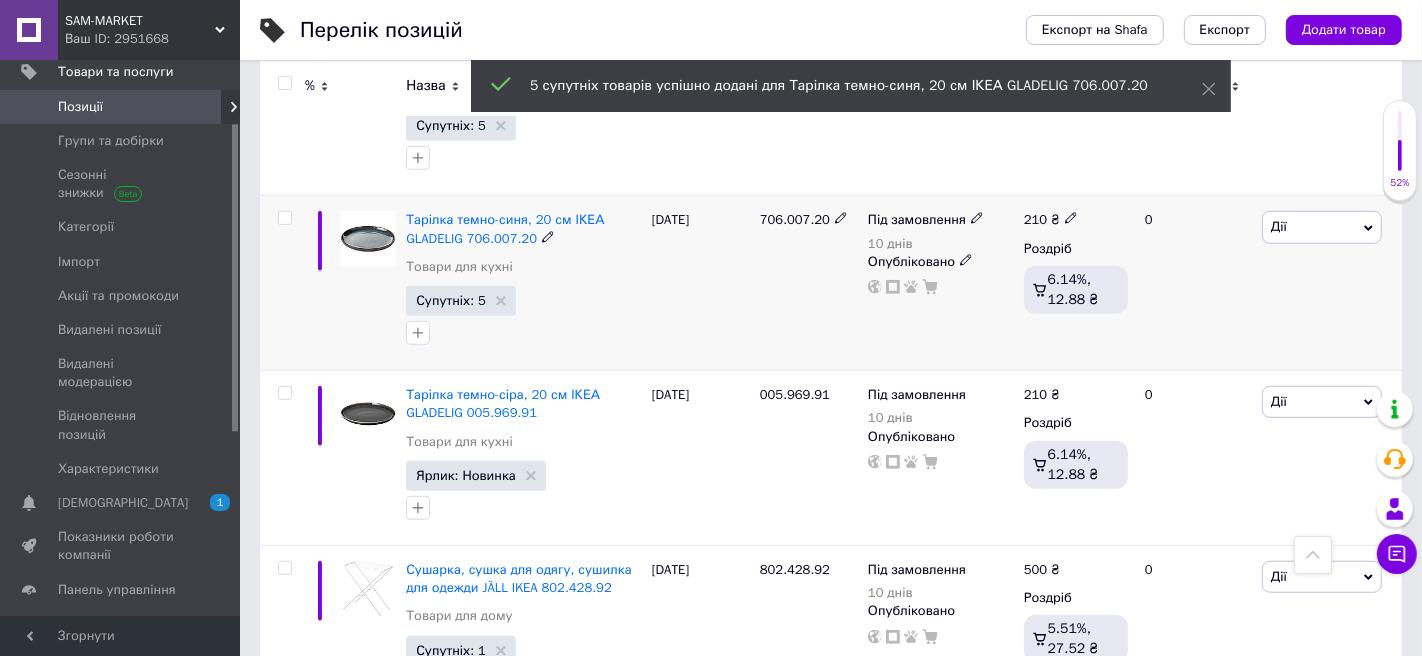 scroll, scrollTop: 978, scrollLeft: 0, axis: vertical 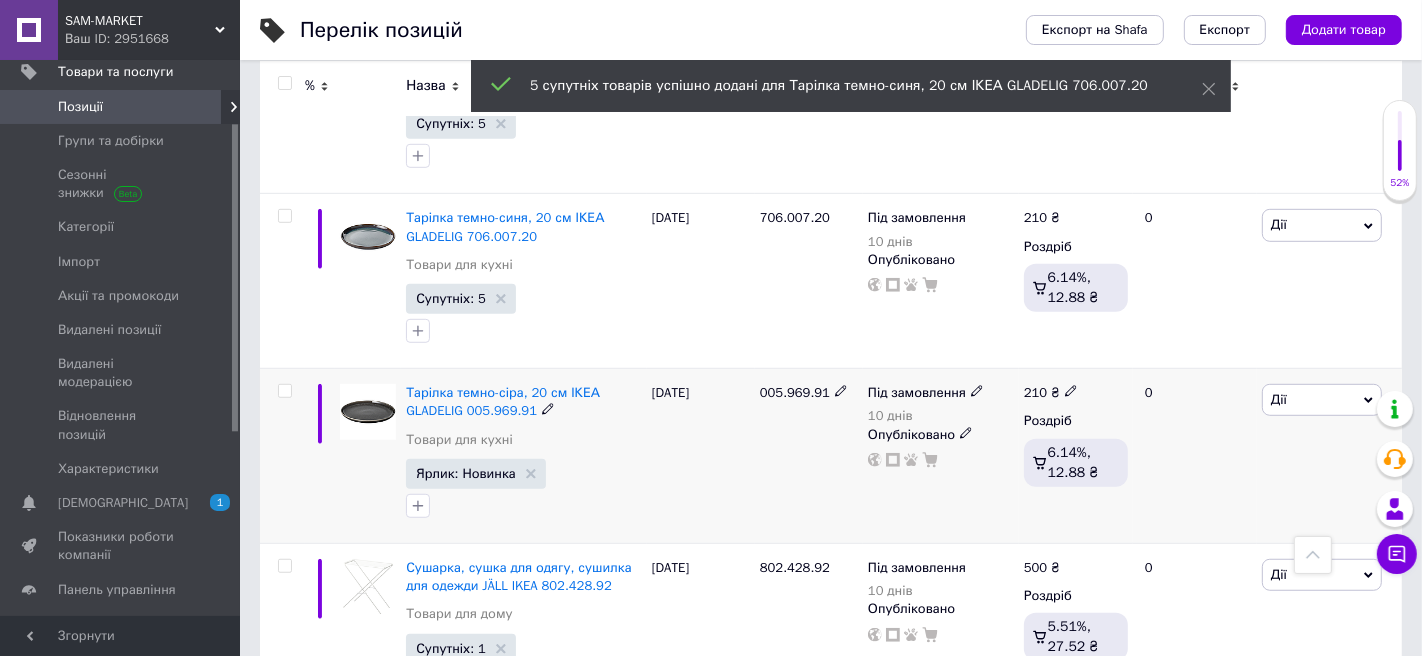 click on "Дії" at bounding box center (1322, 400) 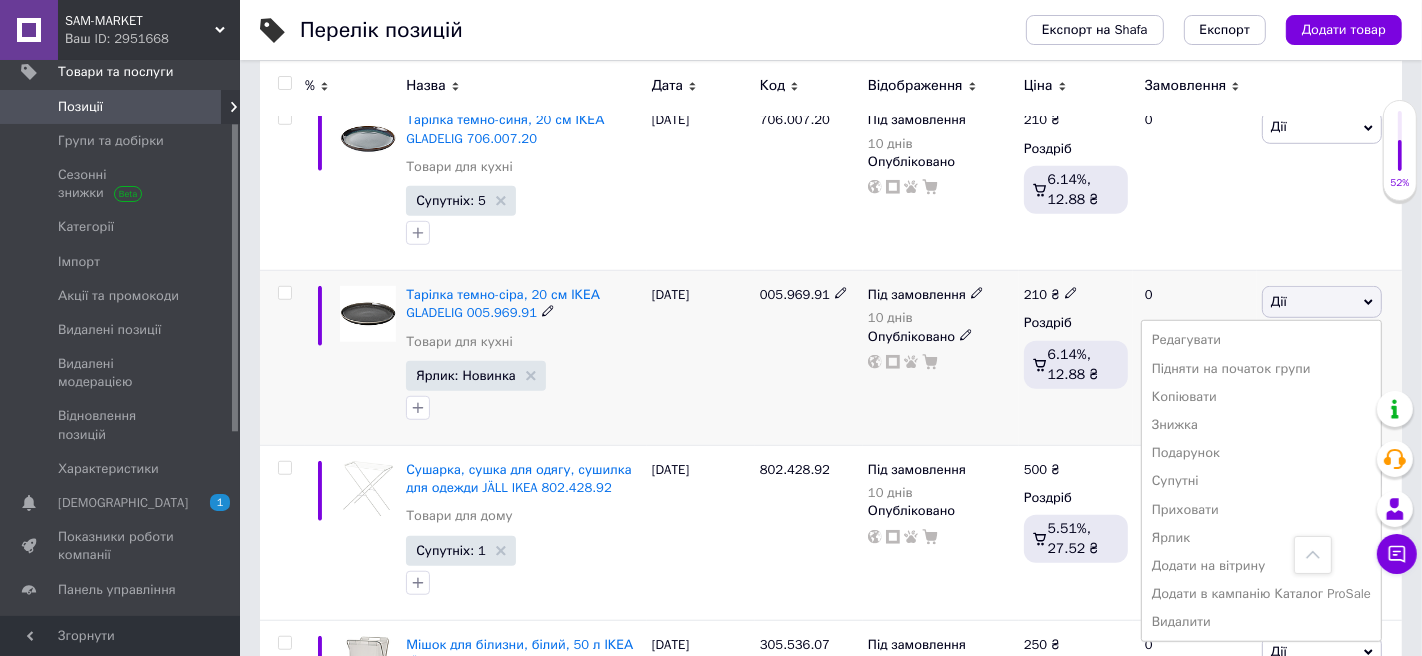 scroll, scrollTop: 1077, scrollLeft: 0, axis: vertical 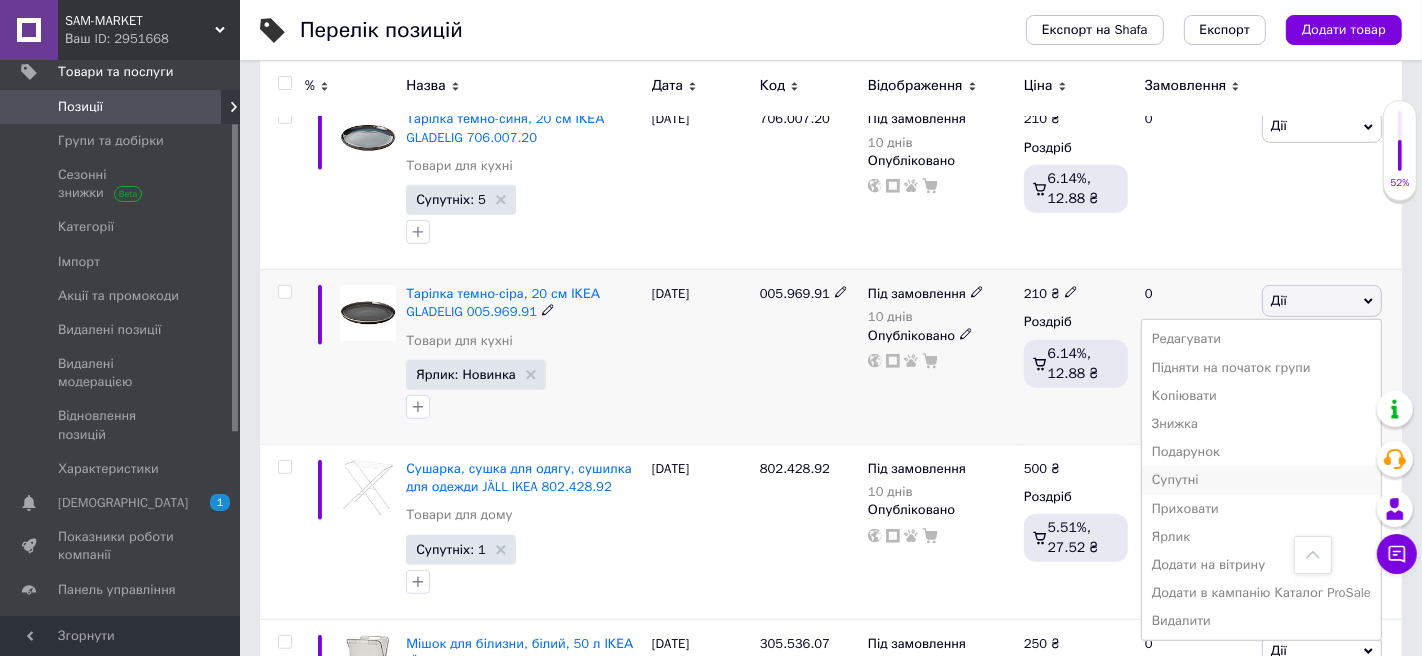 click on "Супутні" at bounding box center [1261, 480] 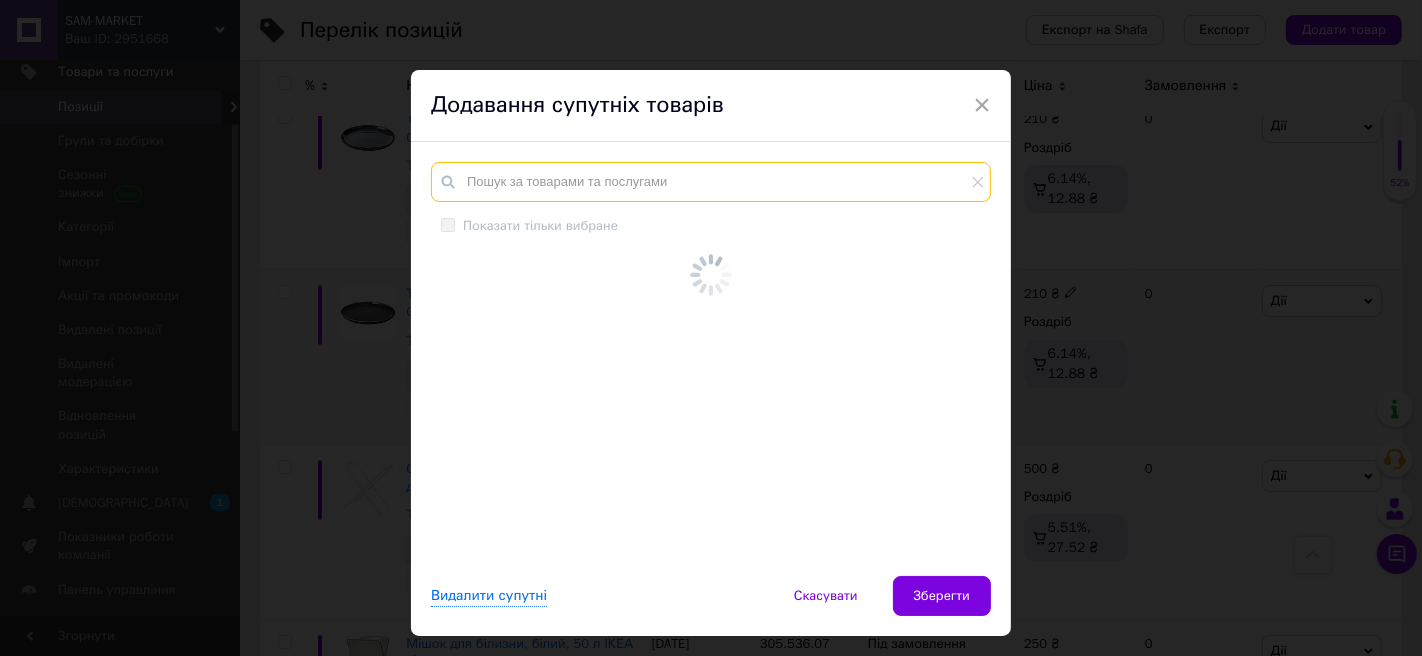 click at bounding box center [711, 182] 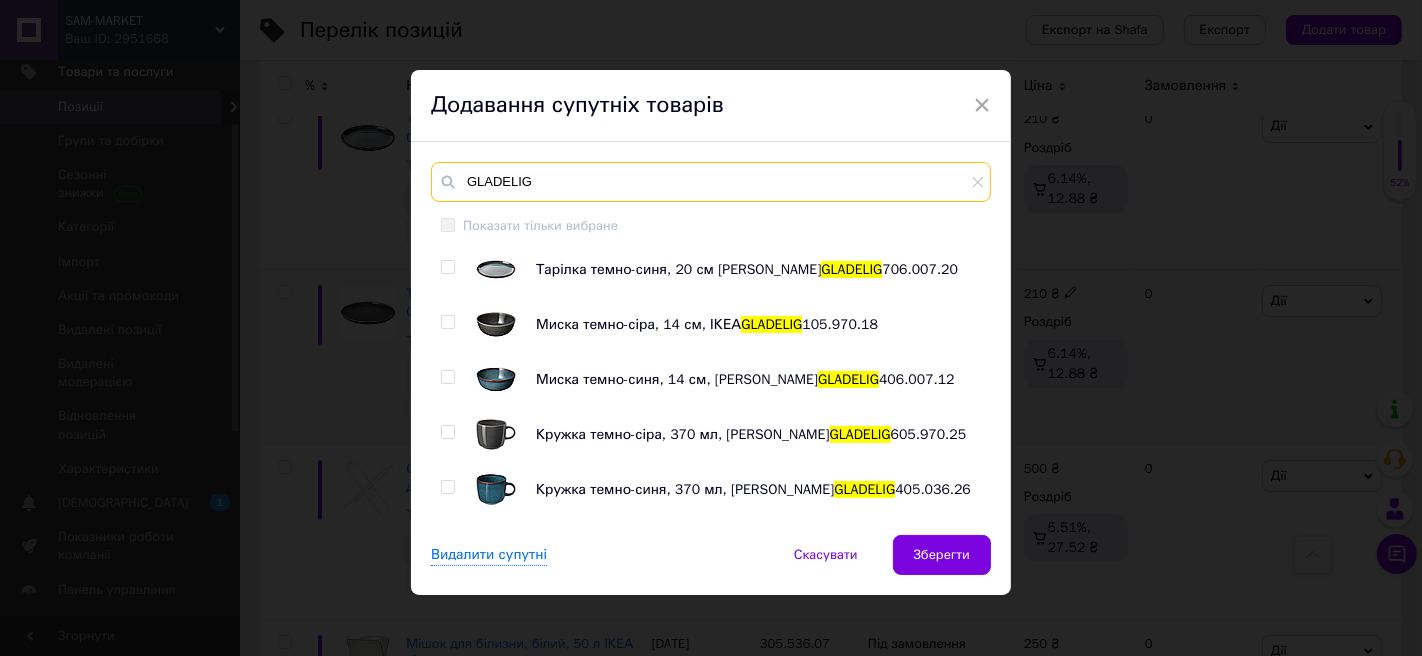 type on "GLADELIG" 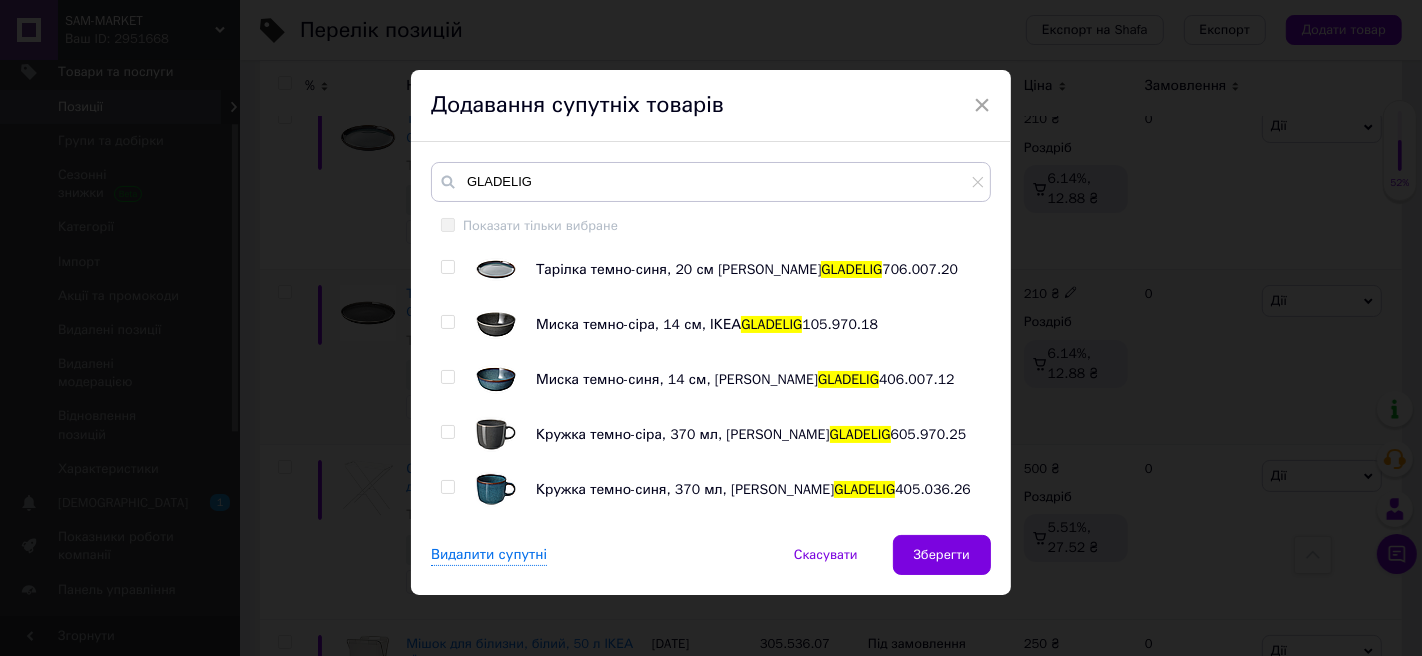 click at bounding box center (447, 267) 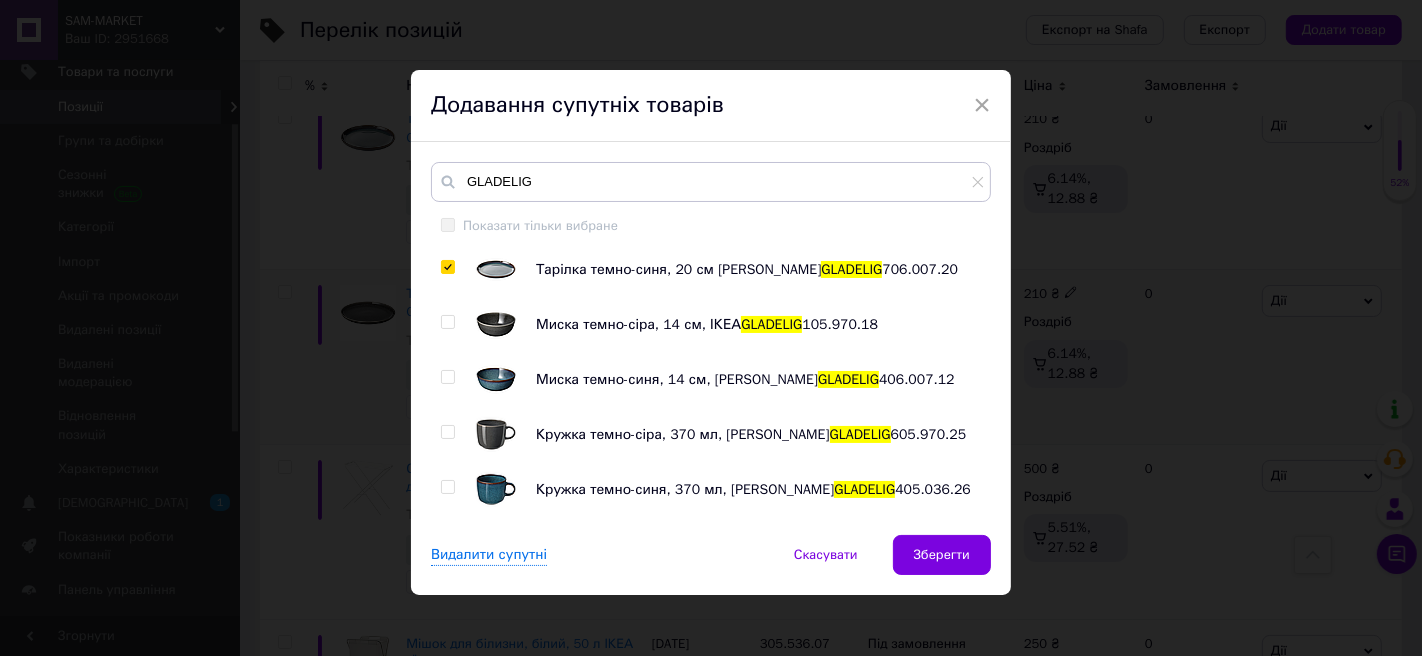 checkbox on "true" 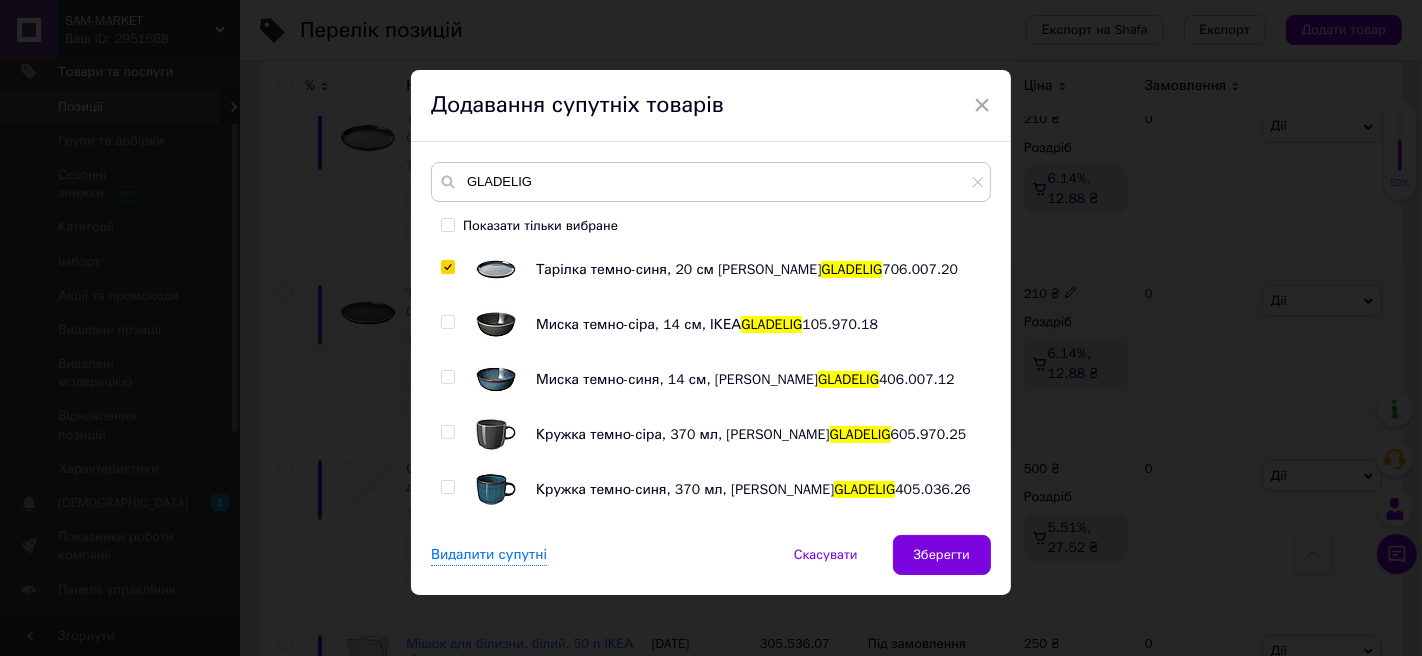 click at bounding box center [447, 322] 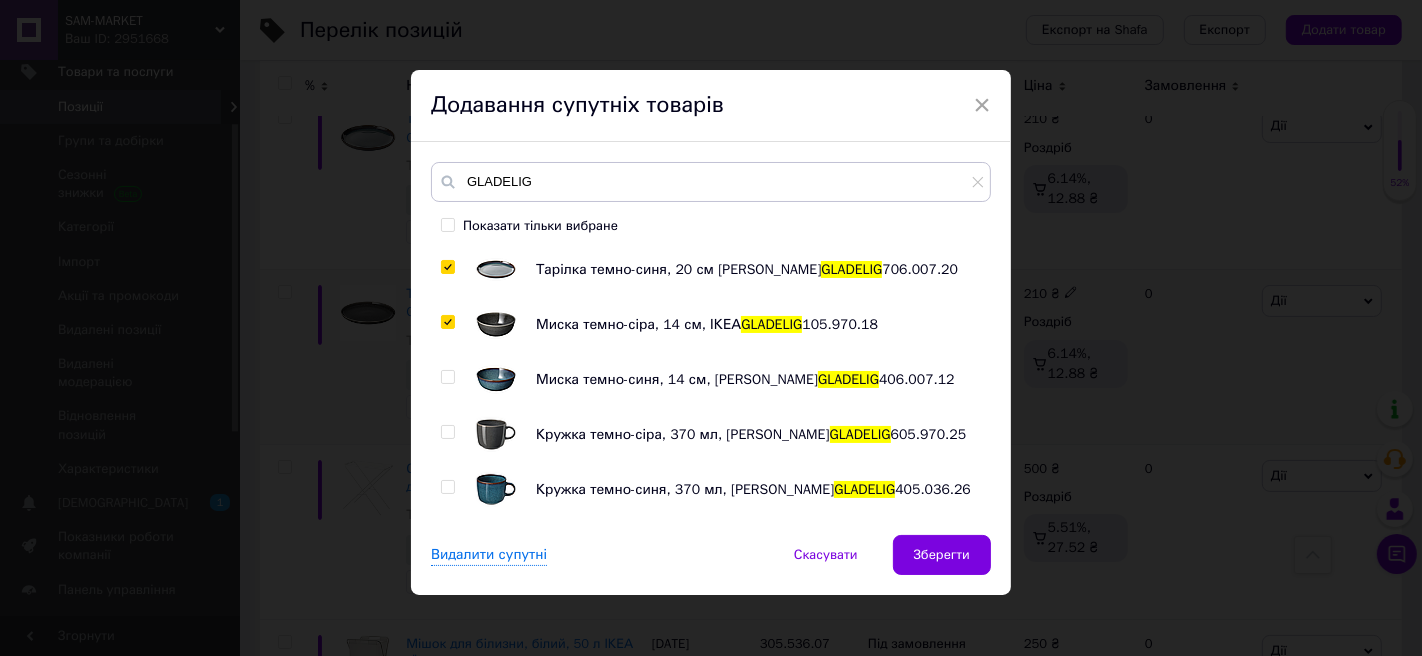 checkbox on "true" 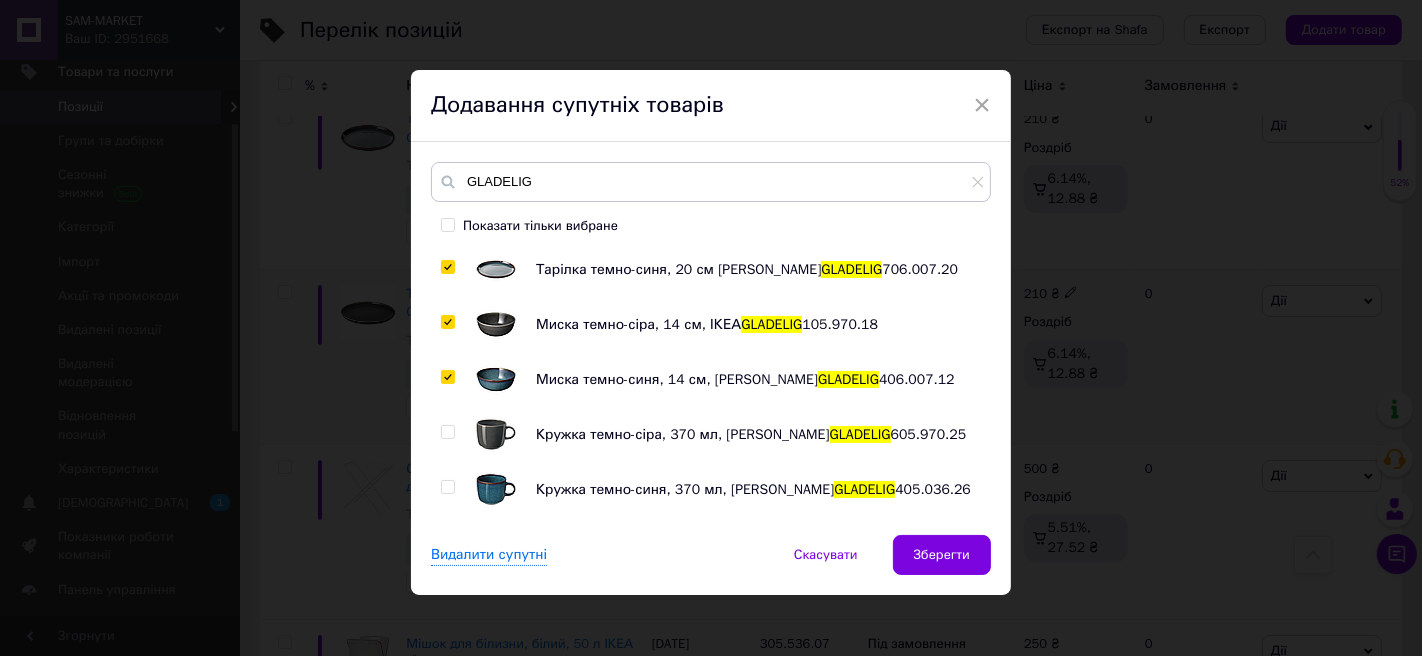 checkbox on "true" 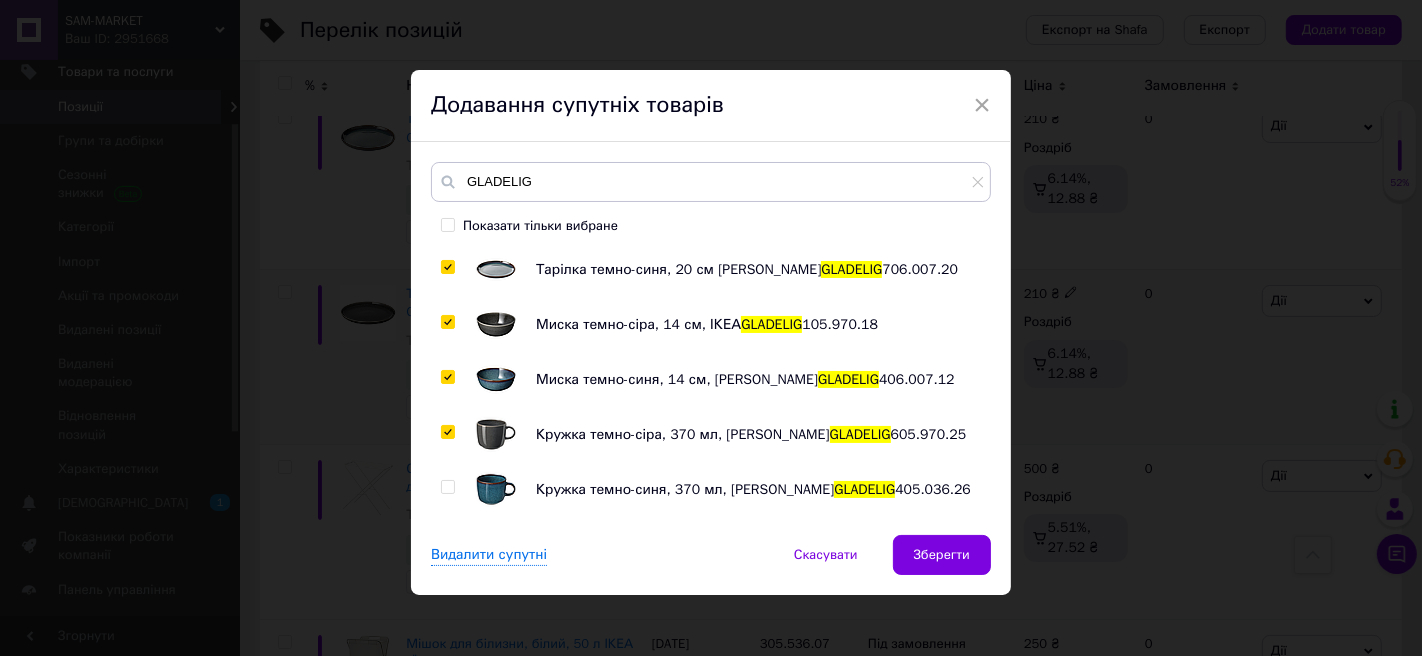 checkbox on "true" 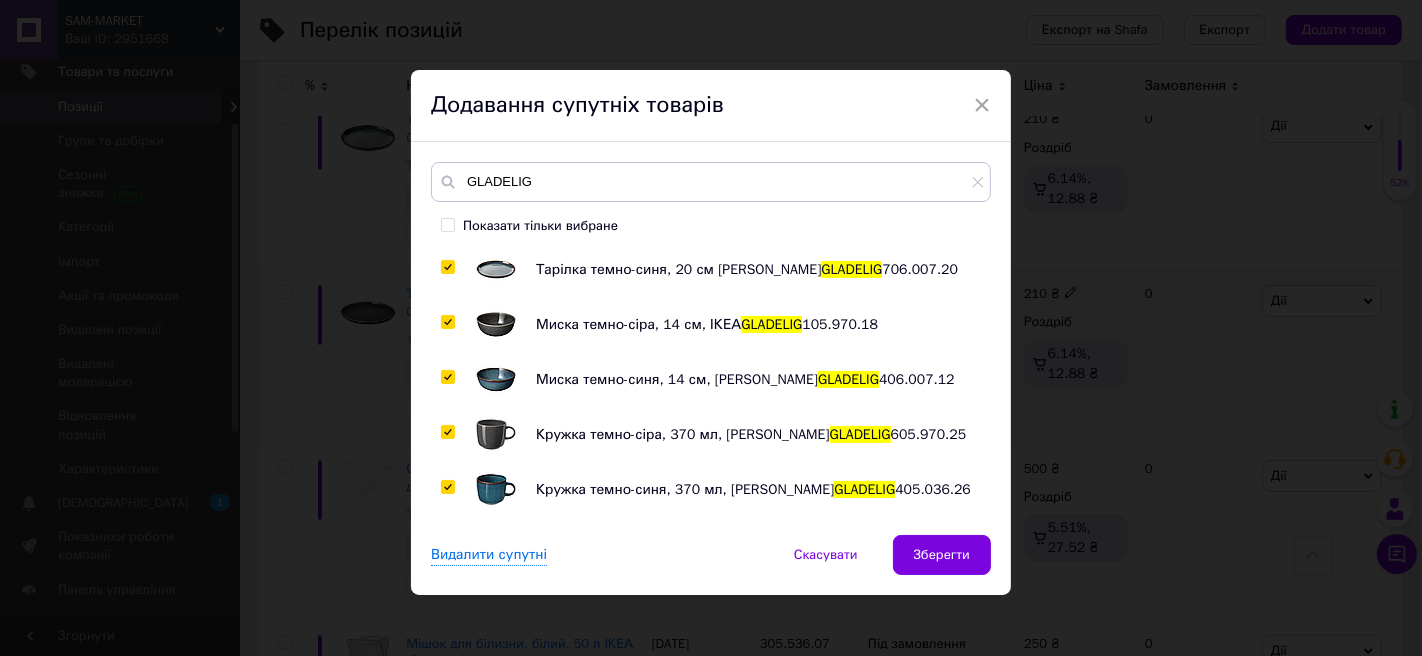 checkbox on "true" 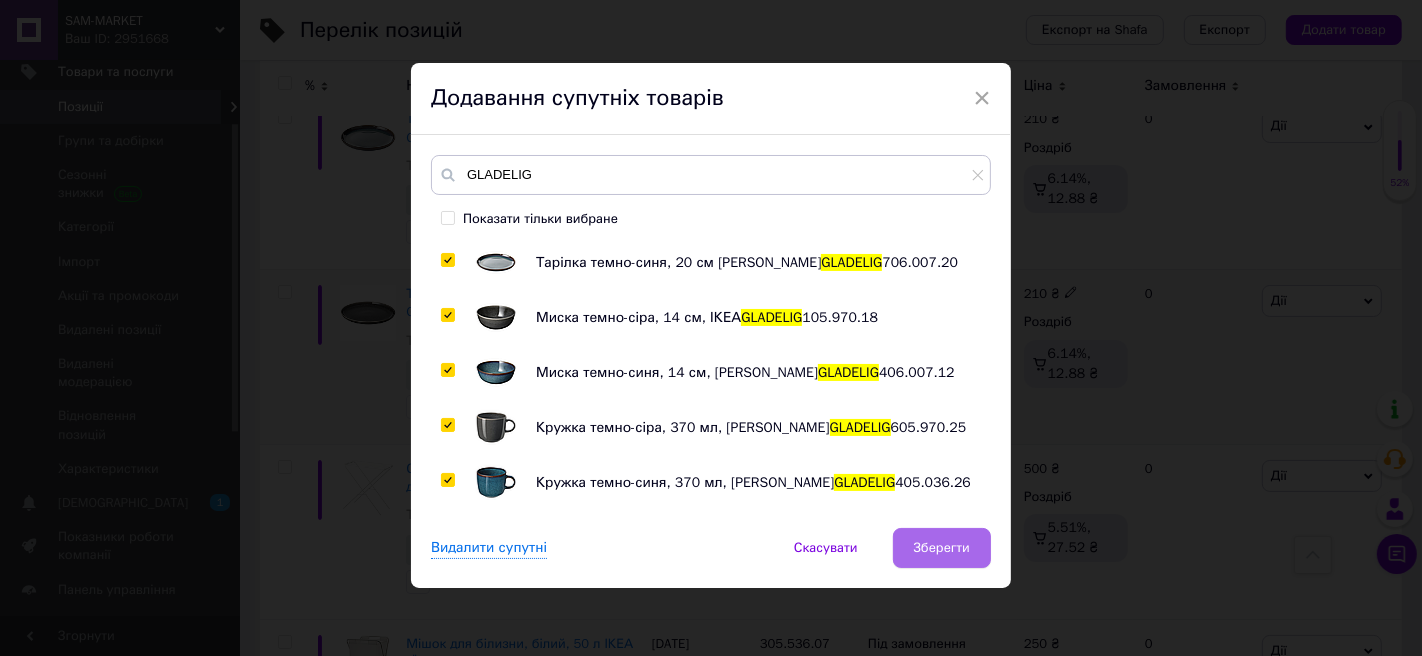 click on "Зберегти" at bounding box center (942, 548) 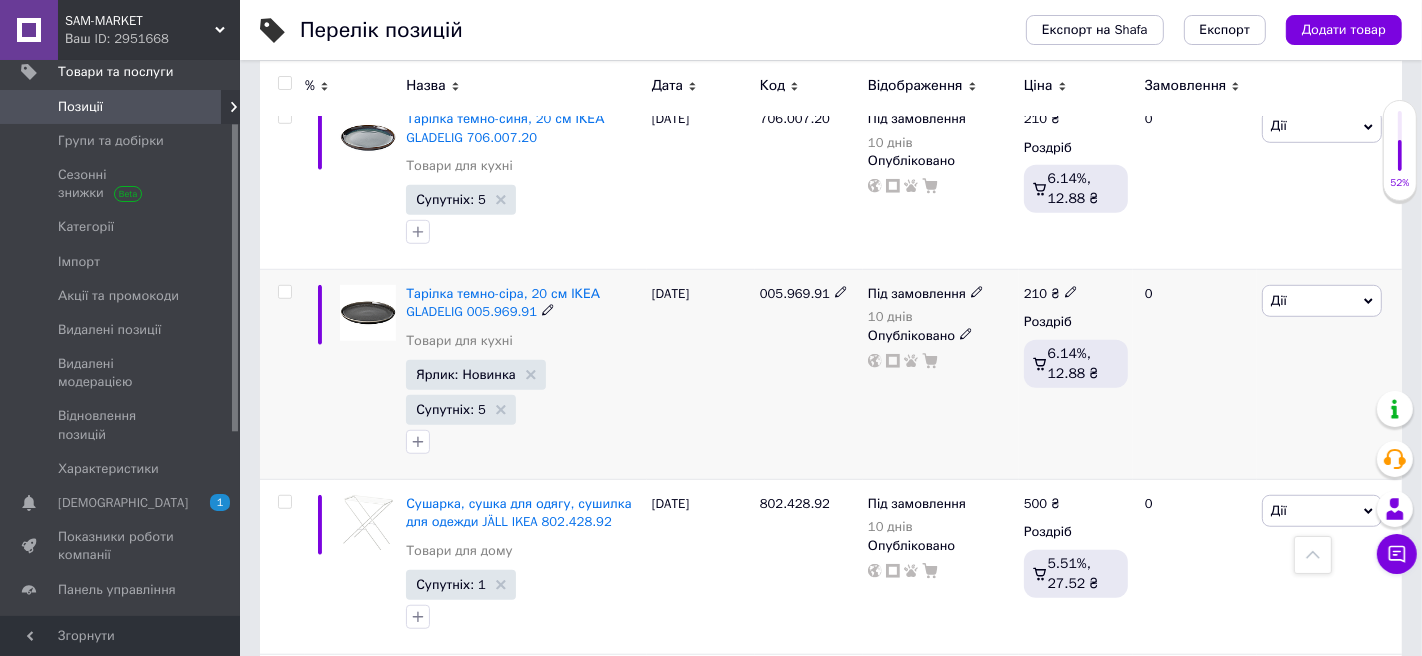 click on "Дії" at bounding box center (1322, 301) 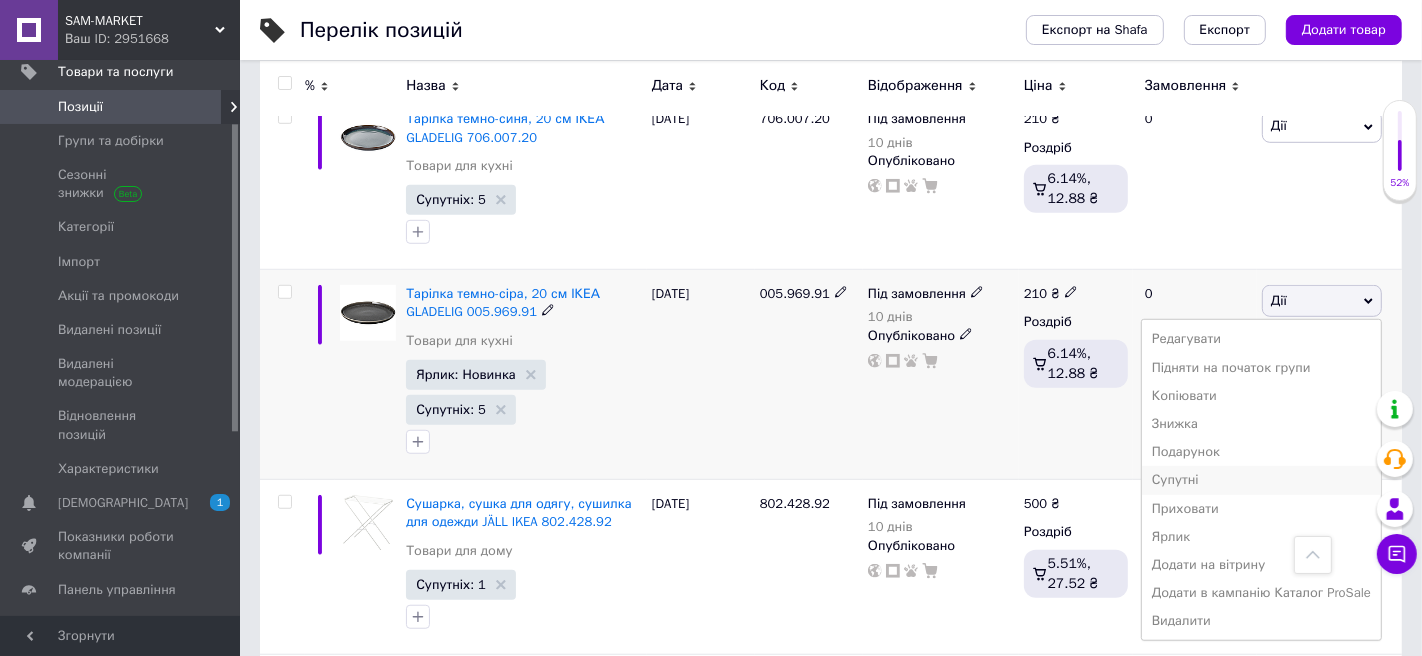 click on "Супутні" at bounding box center (1261, 480) 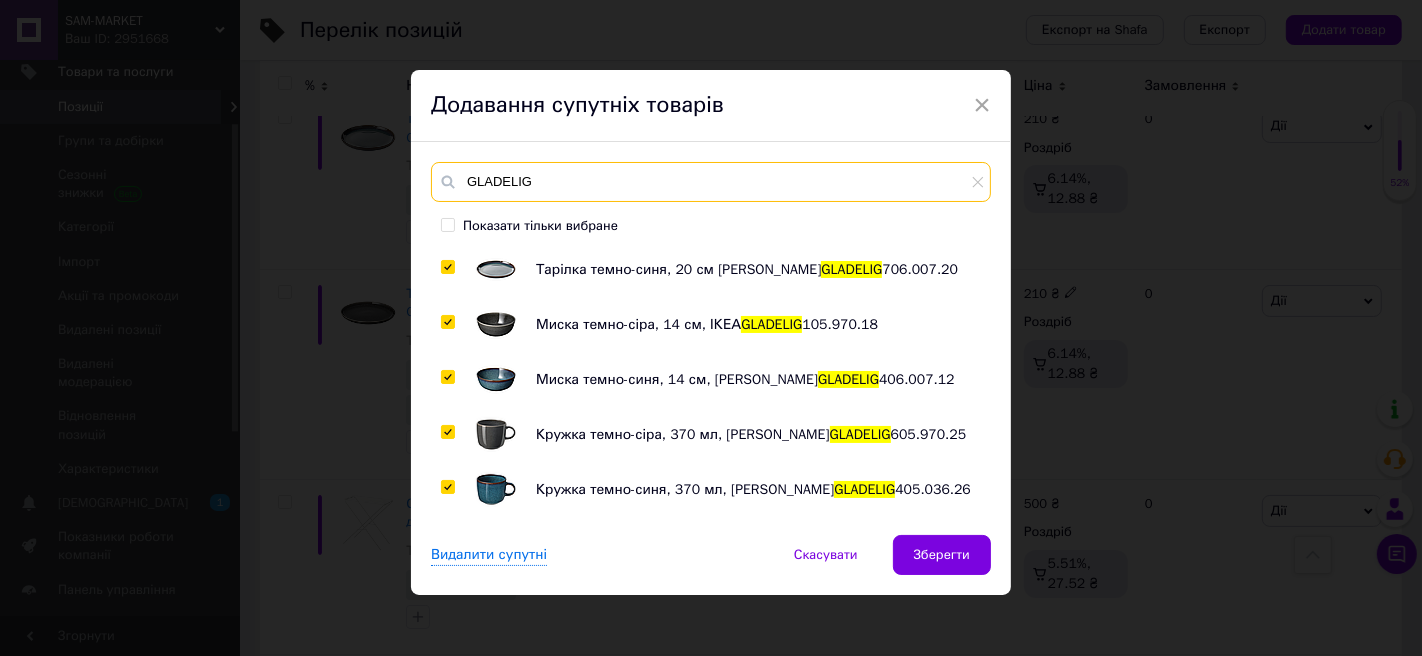 click on "GLADELIG" at bounding box center [711, 182] 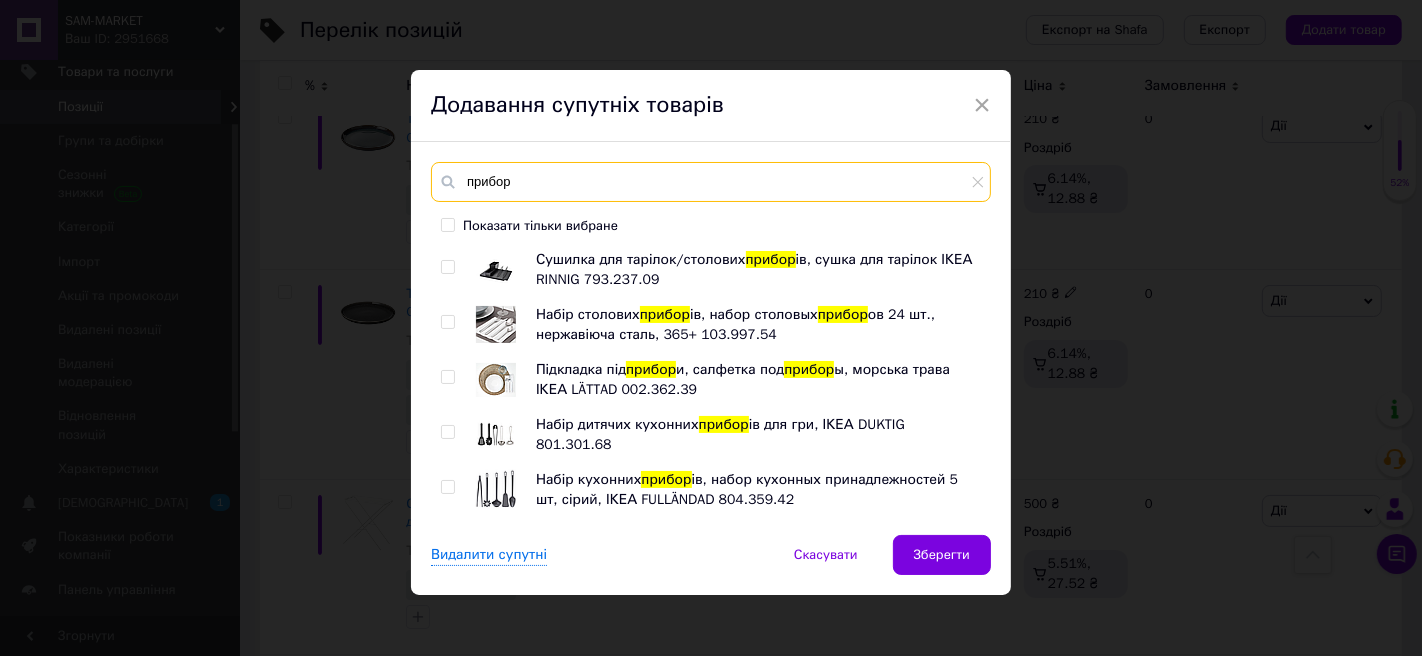 click on "прибор" at bounding box center (711, 182) 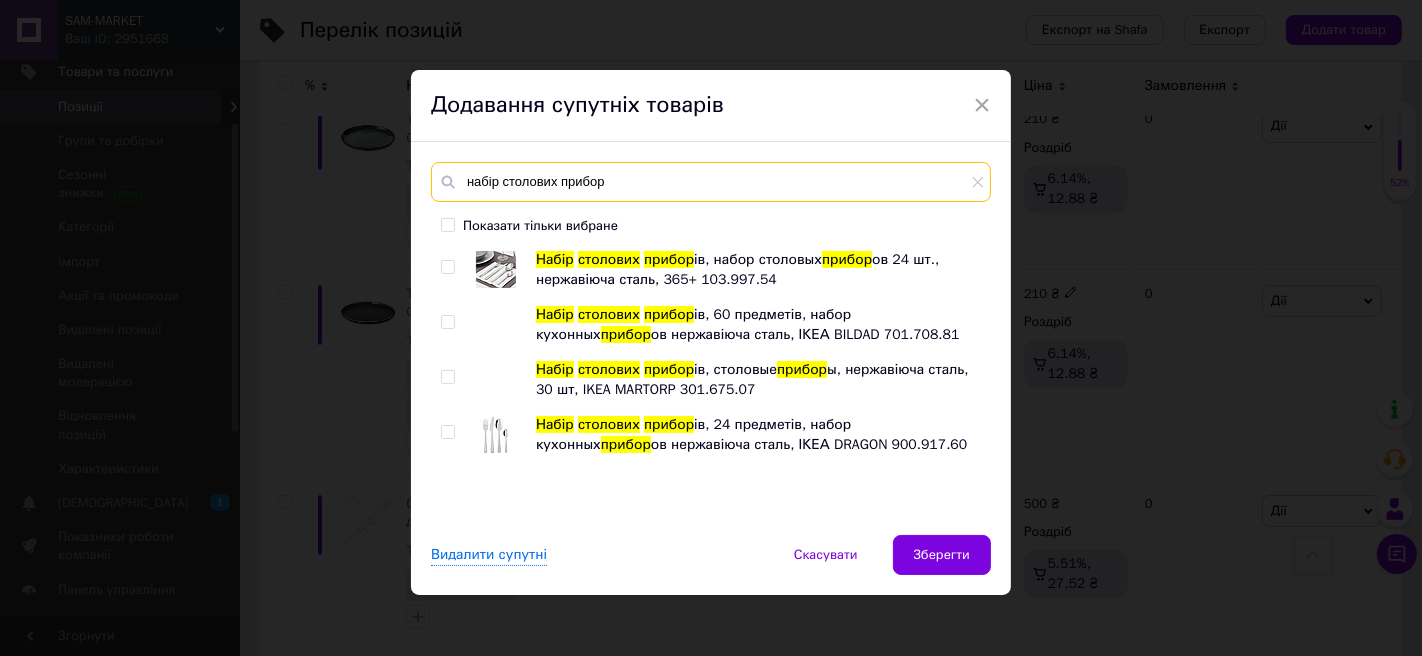 click on "набір столових прибор" at bounding box center (711, 182) 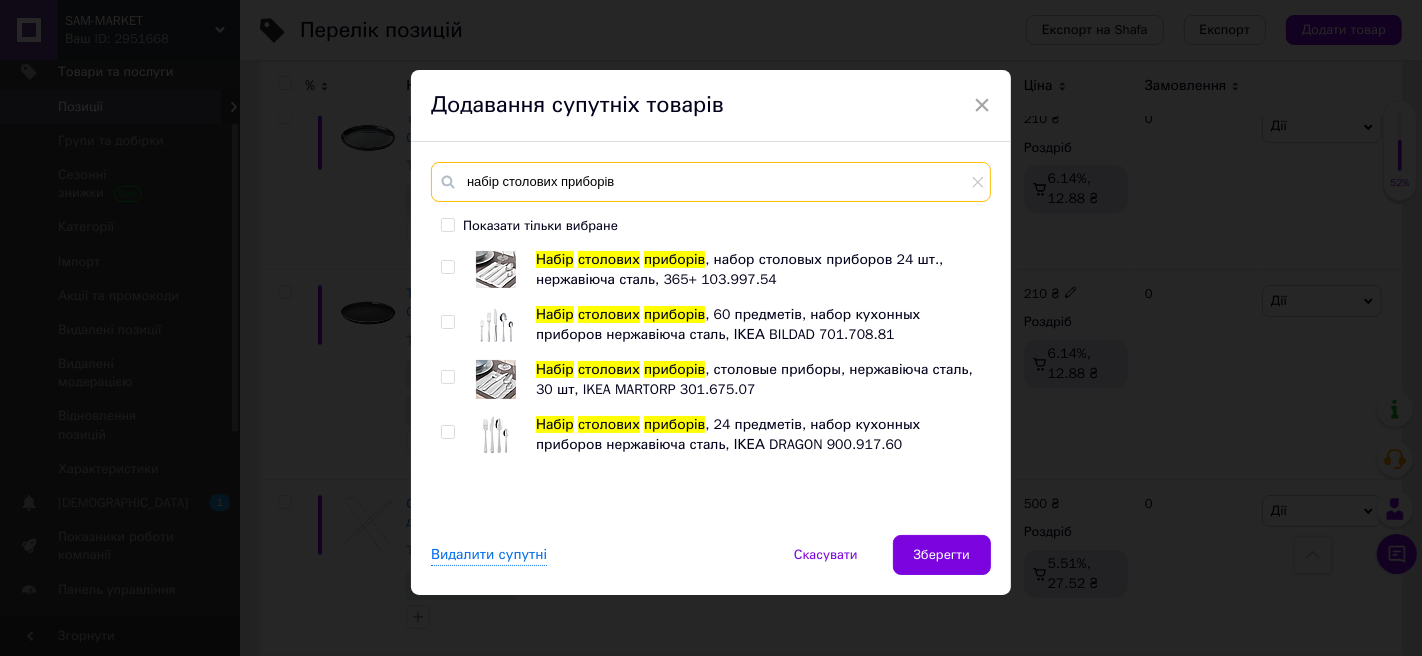 click on "набір столових приборів" at bounding box center [711, 182] 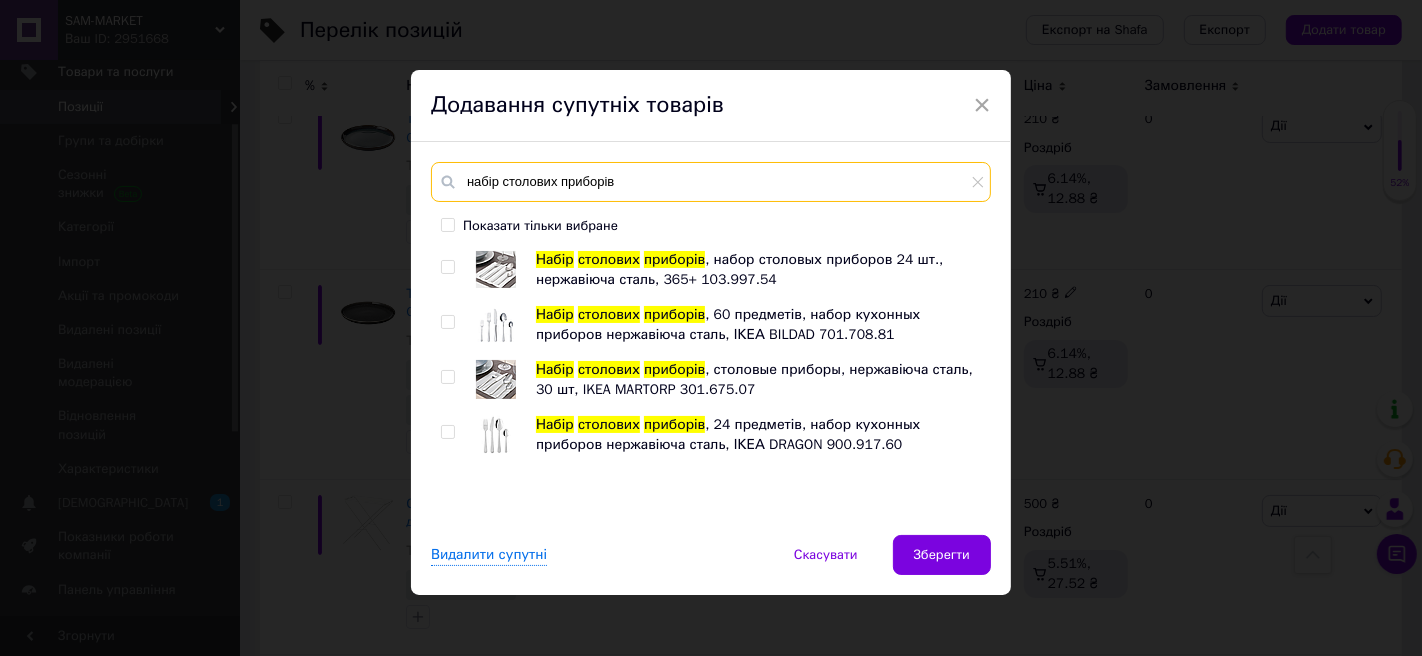 type on "набір столових приборів" 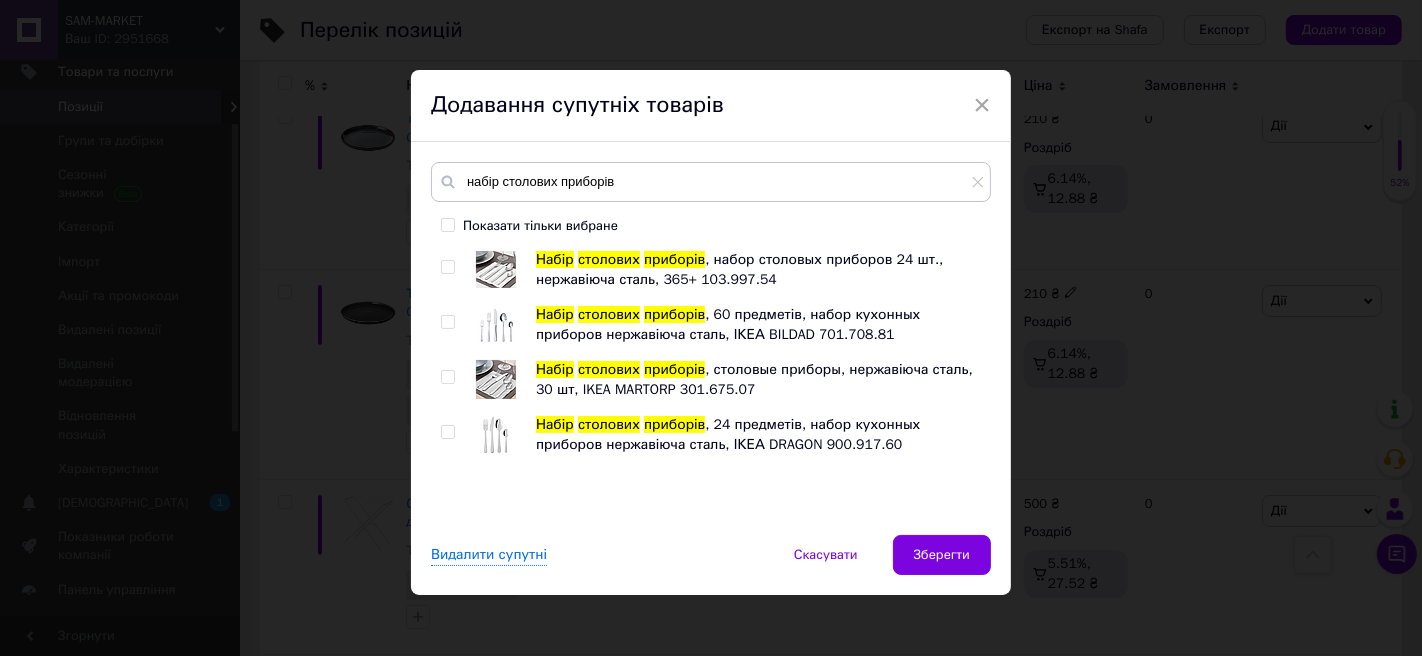 click at bounding box center [447, 267] 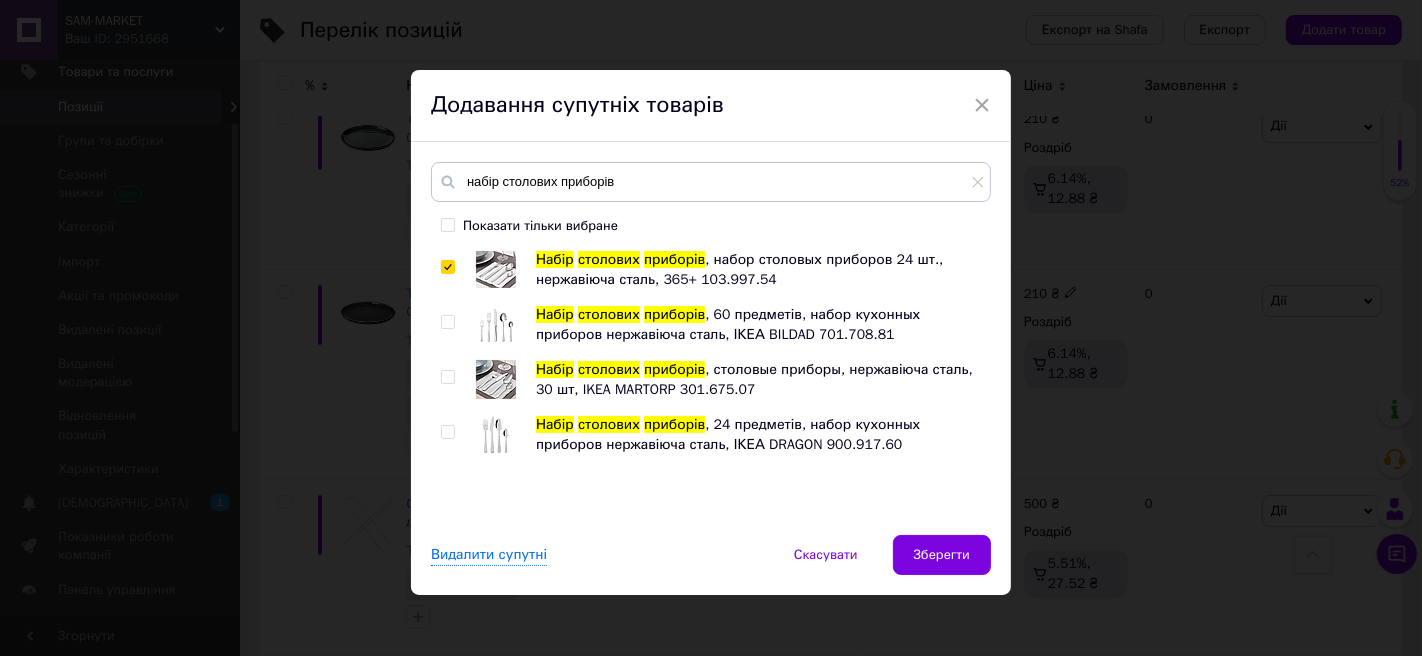 checkbox on "true" 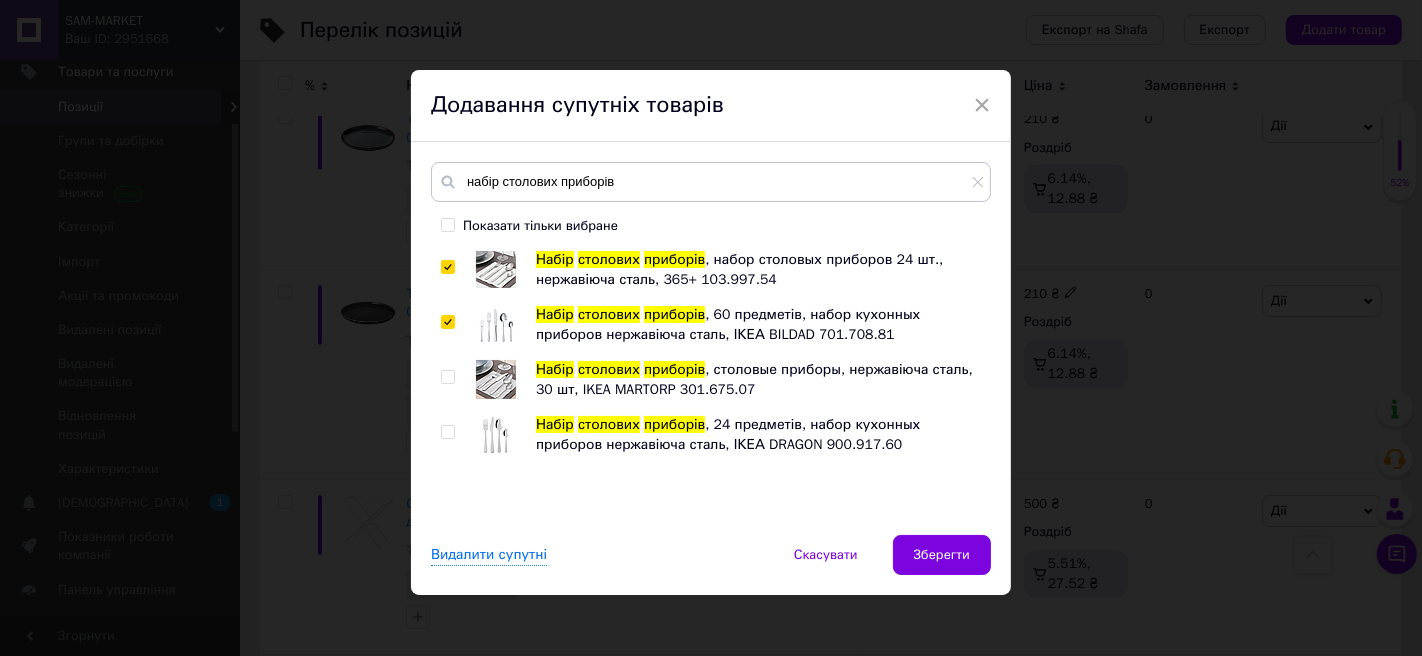 checkbox on "true" 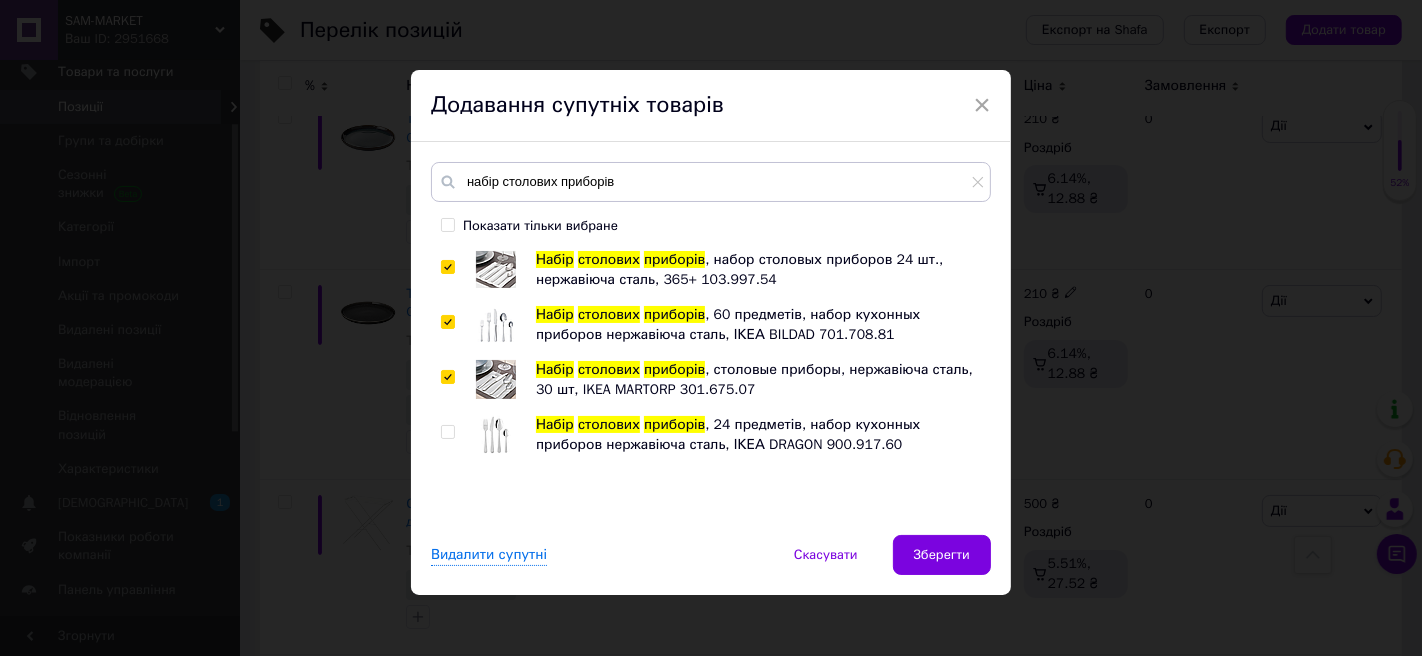 checkbox on "true" 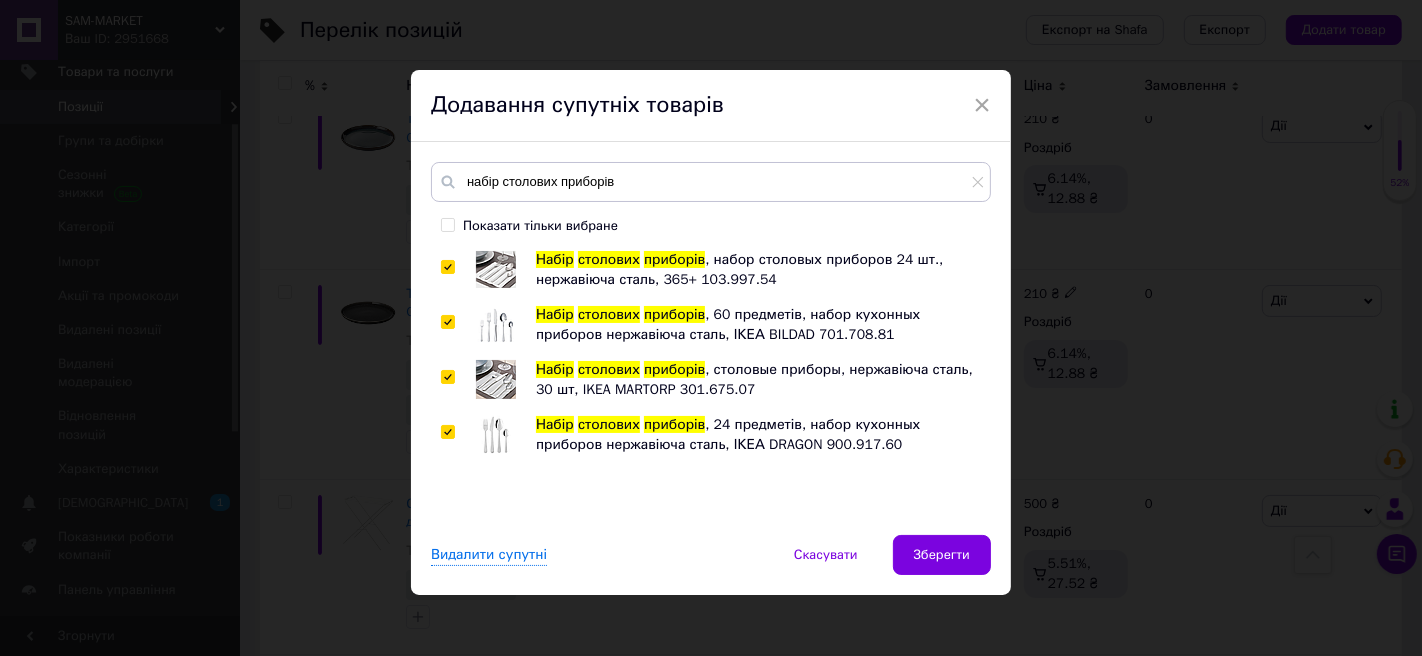 checkbox on "true" 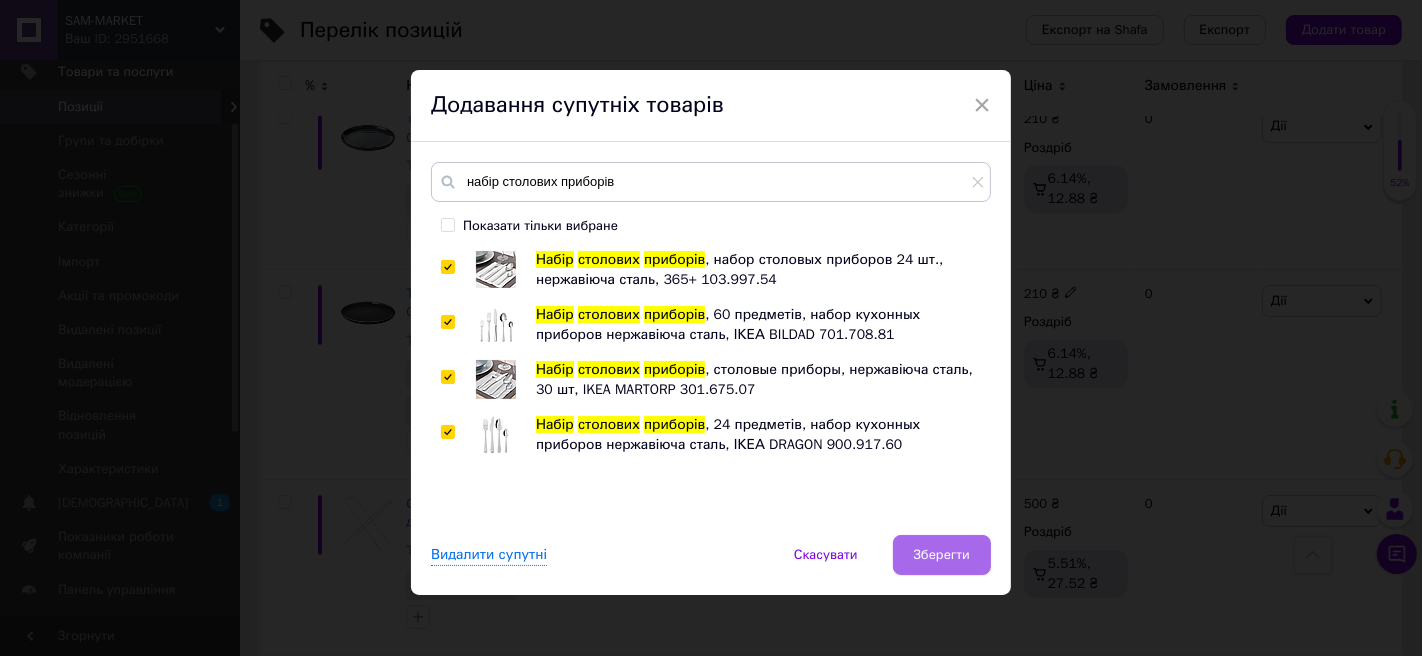 click on "Зберегти" at bounding box center [942, 555] 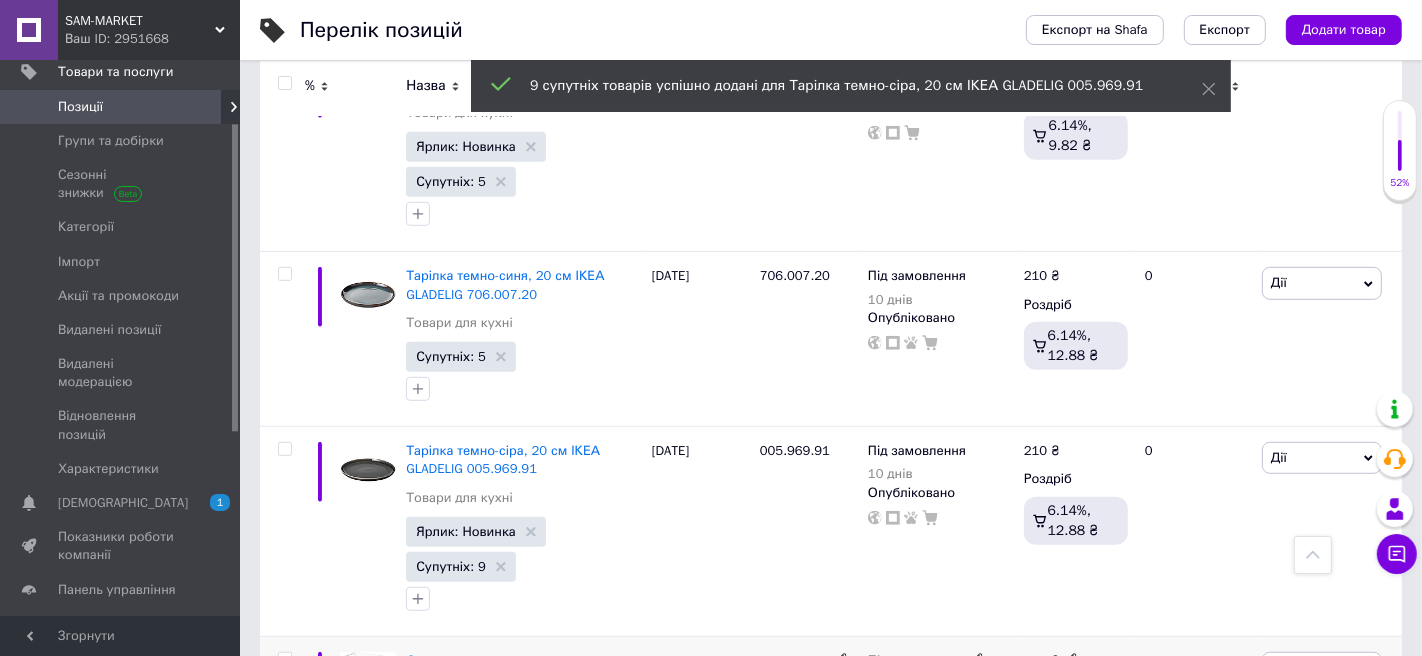 scroll, scrollTop: 918, scrollLeft: 0, axis: vertical 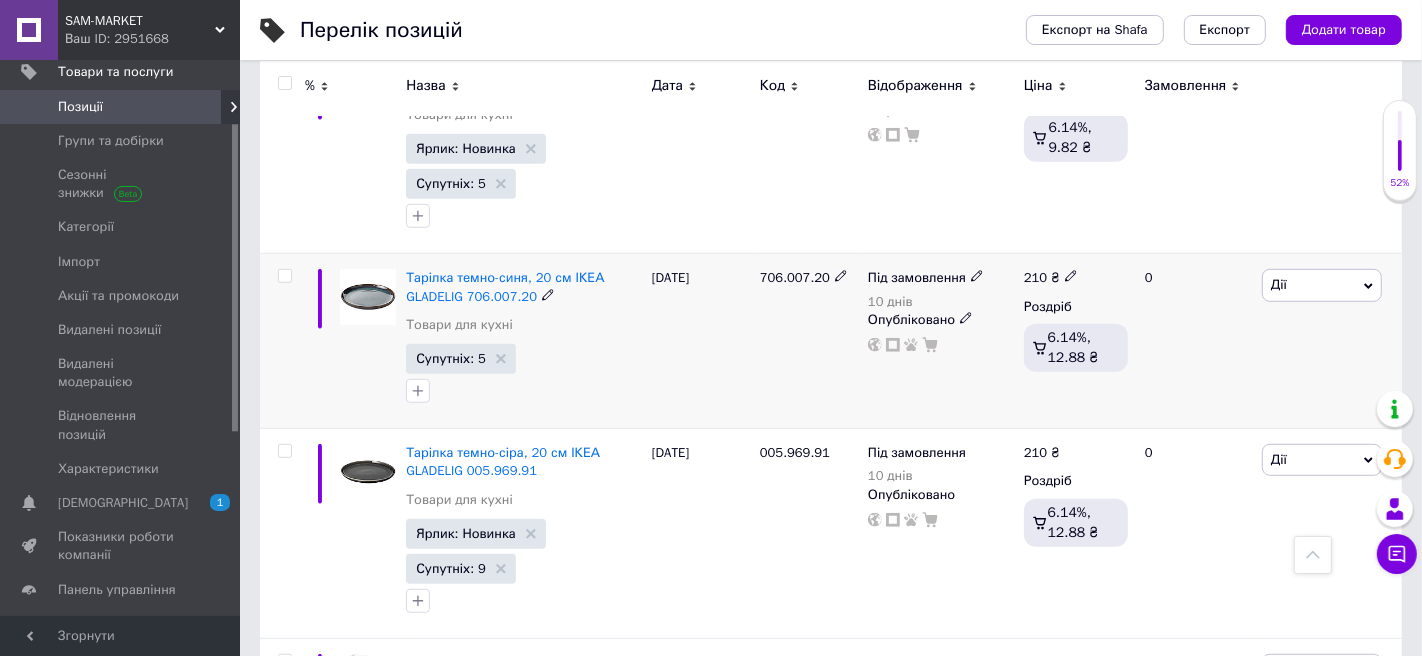 click on "Дії" at bounding box center [1322, 285] 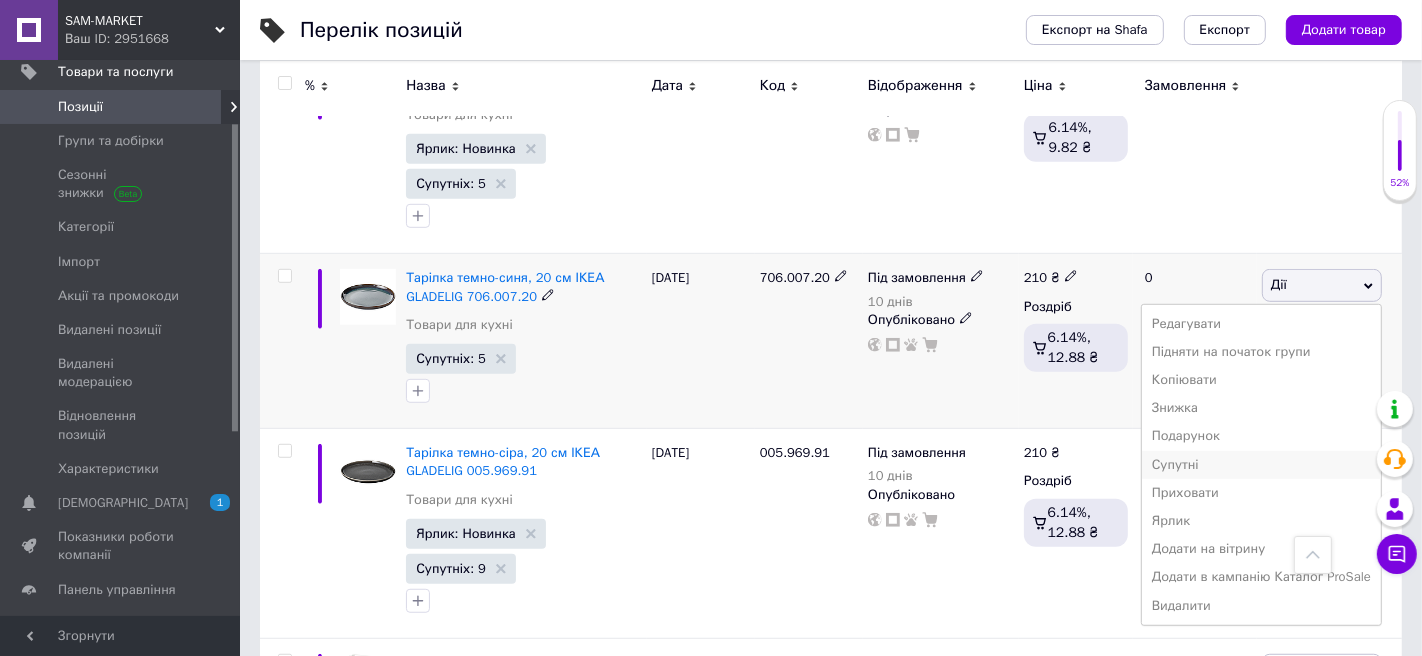 click on "Супутні" at bounding box center [1261, 465] 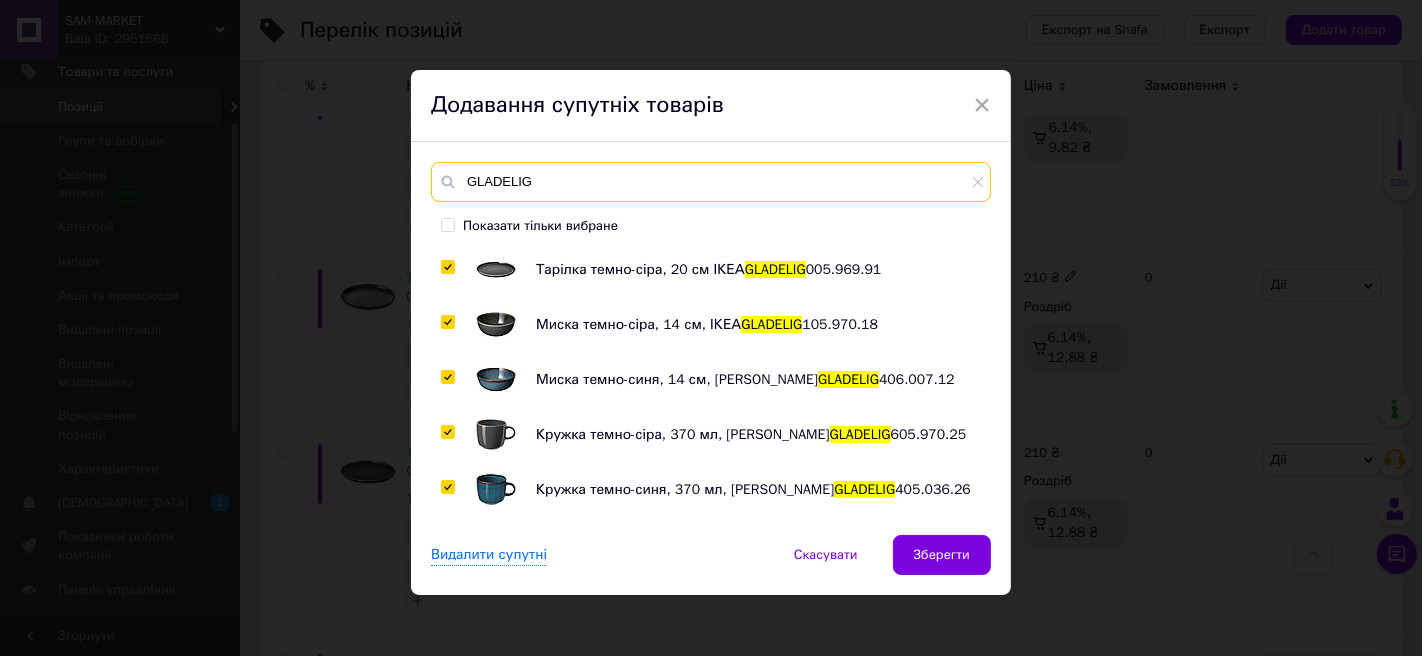 click on "GLADELIG" at bounding box center (711, 182) 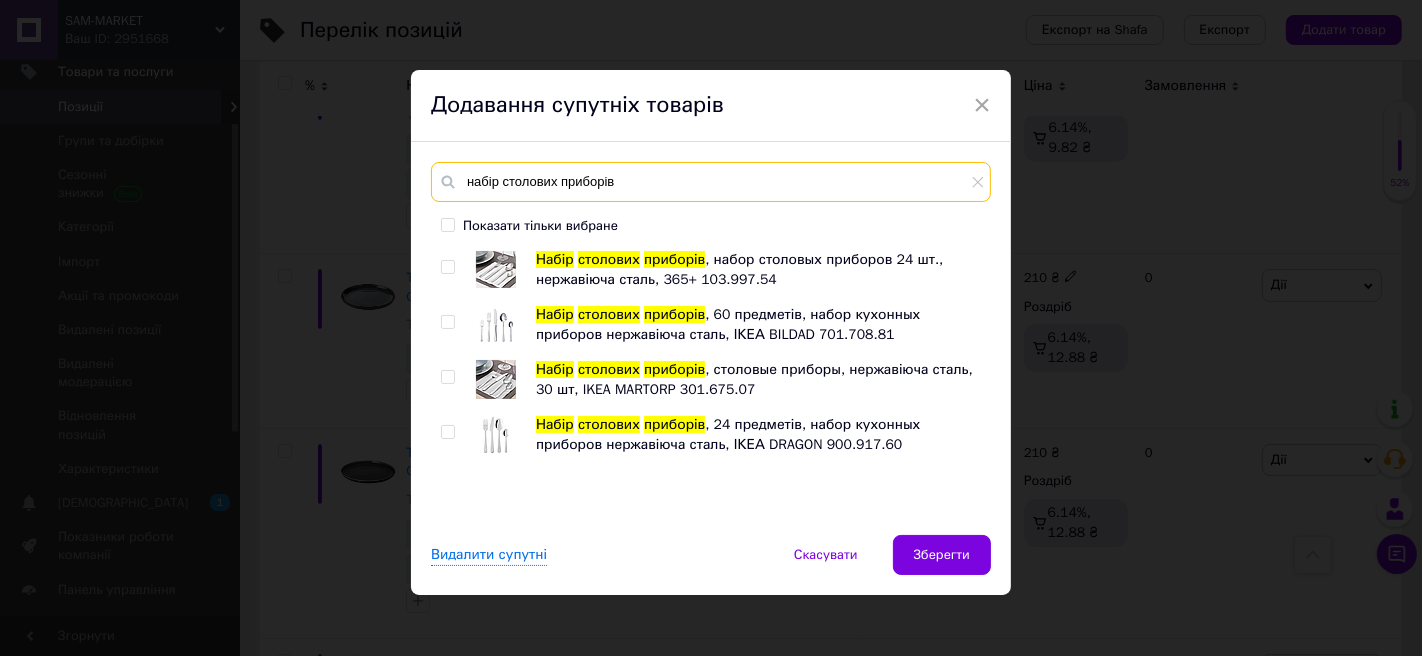 type on "набір столових приборів" 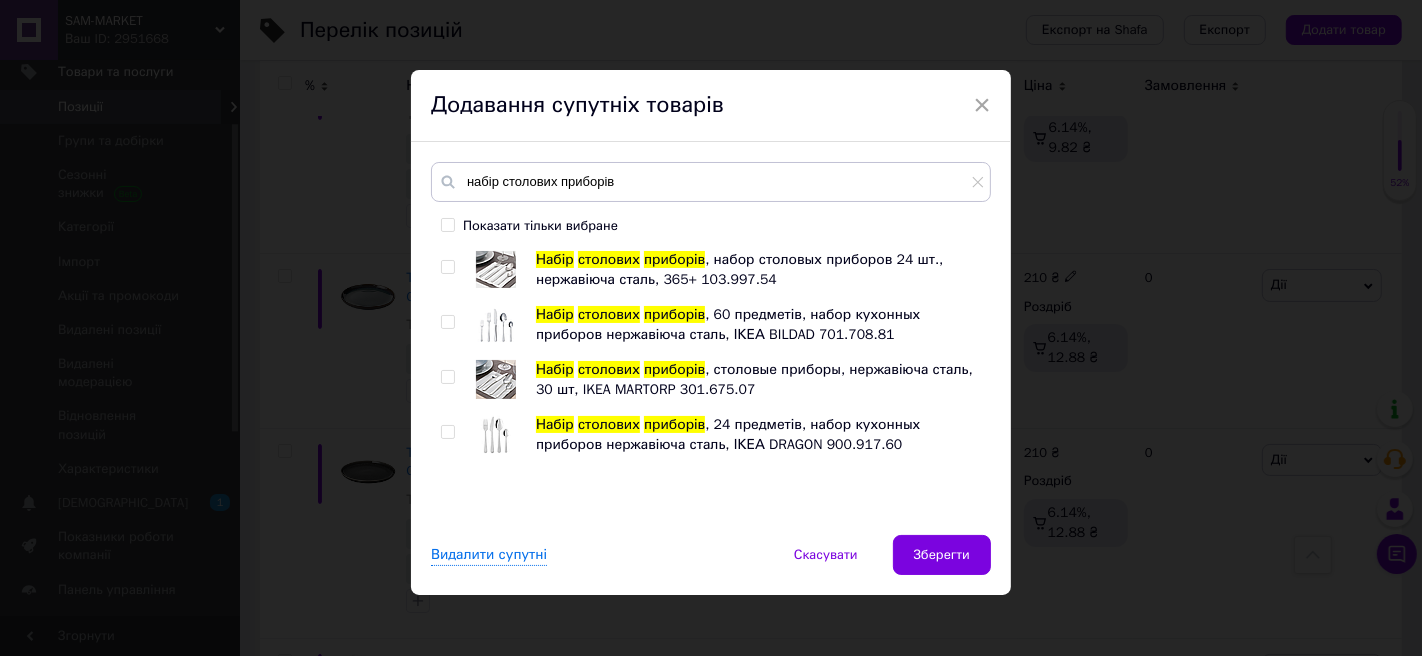 click at bounding box center [447, 267] 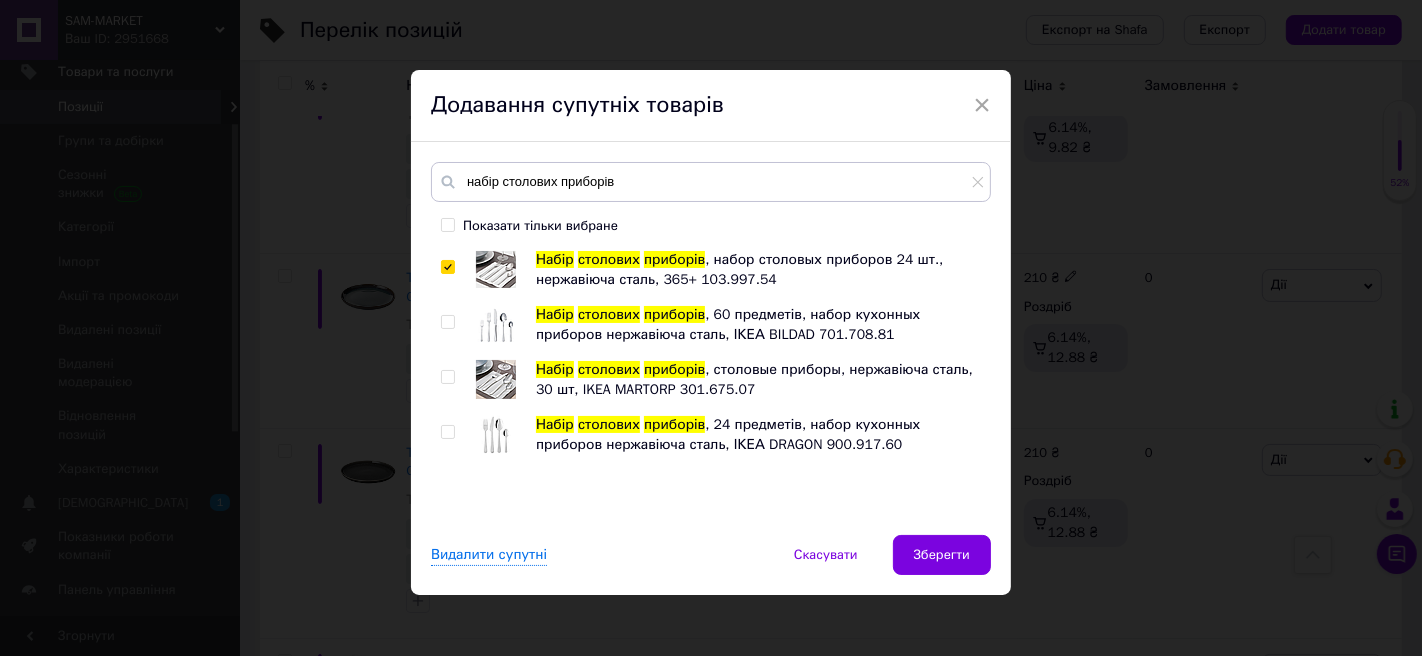 checkbox on "true" 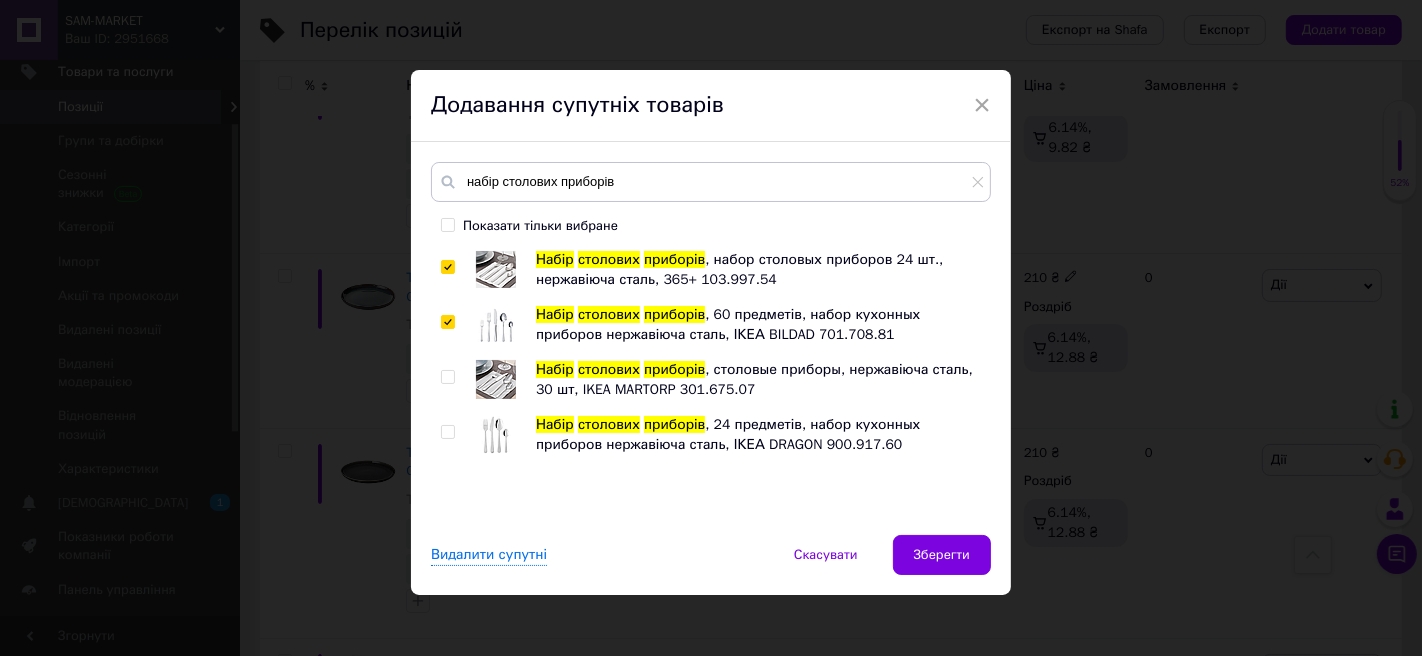 checkbox on "true" 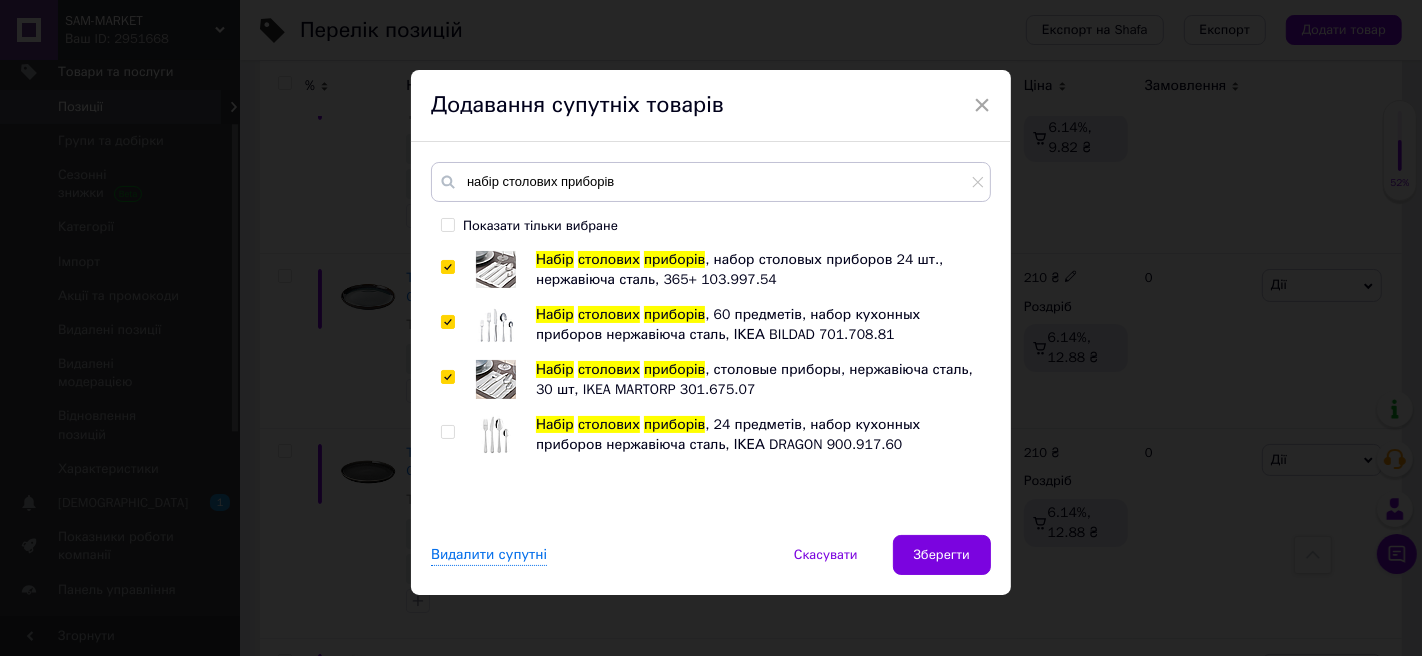 checkbox on "true" 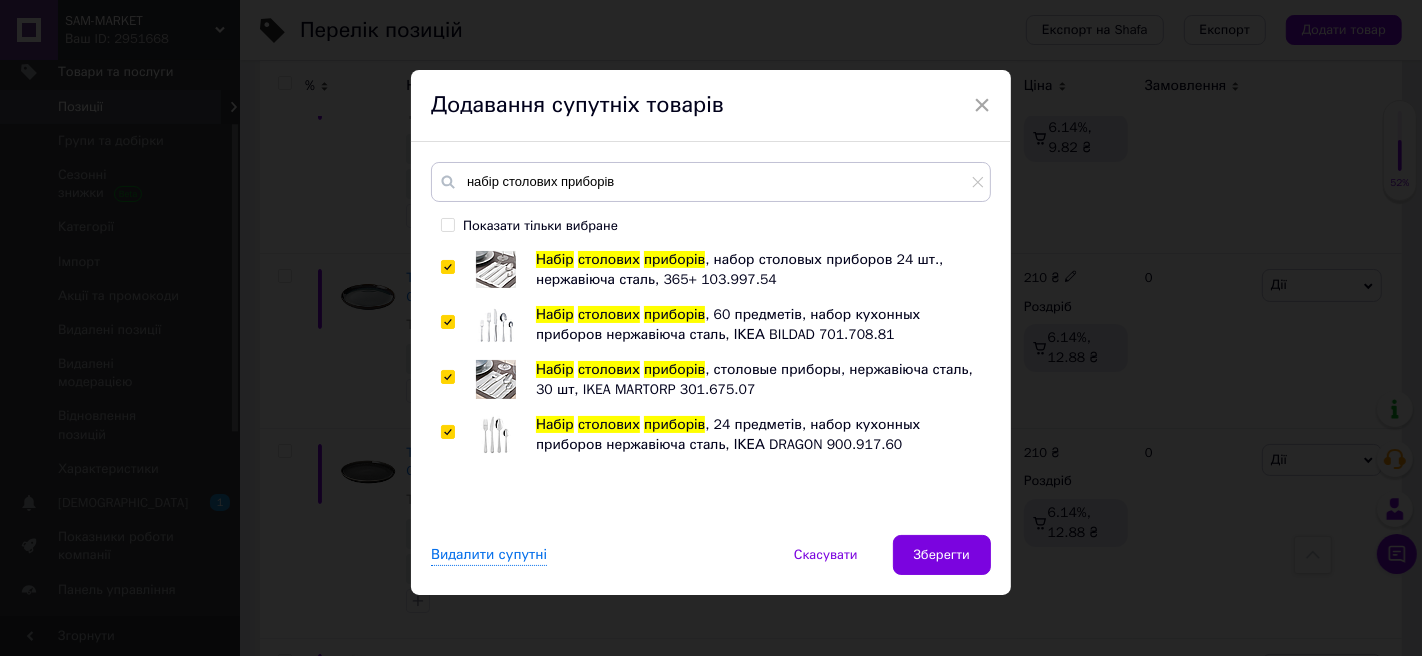 checkbox on "true" 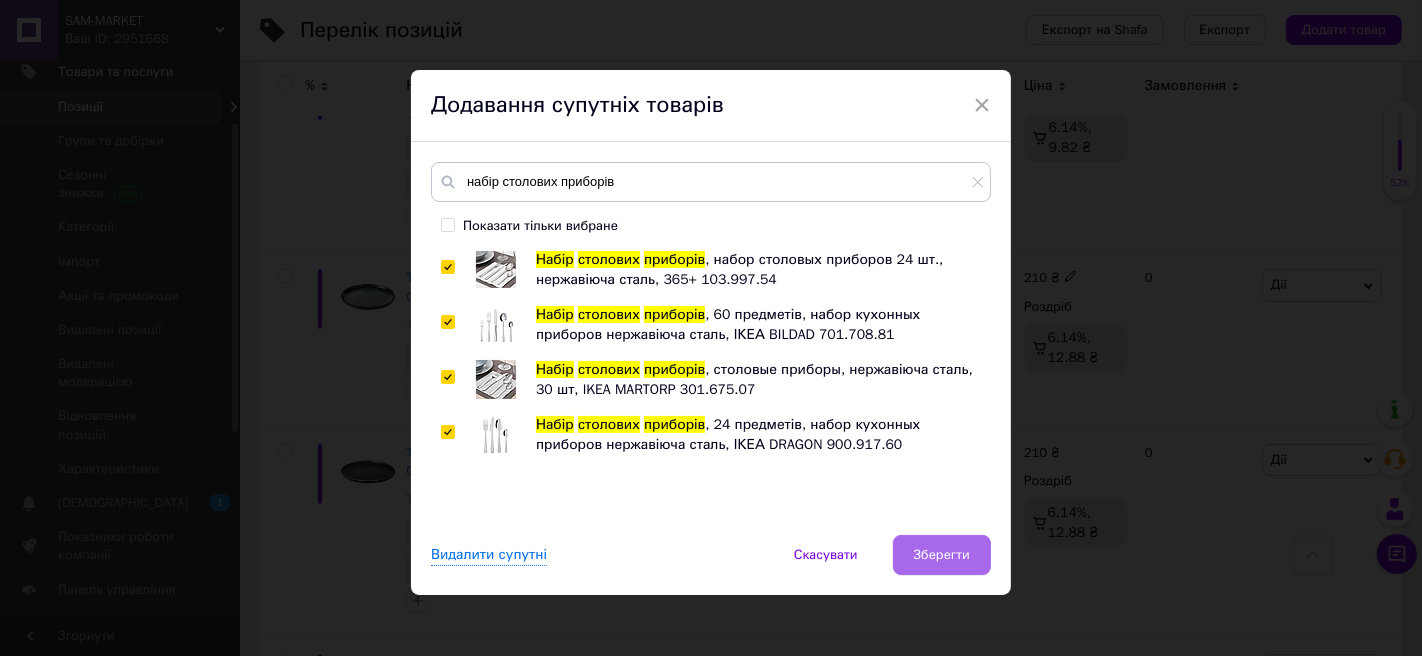 click on "Зберегти" at bounding box center (942, 555) 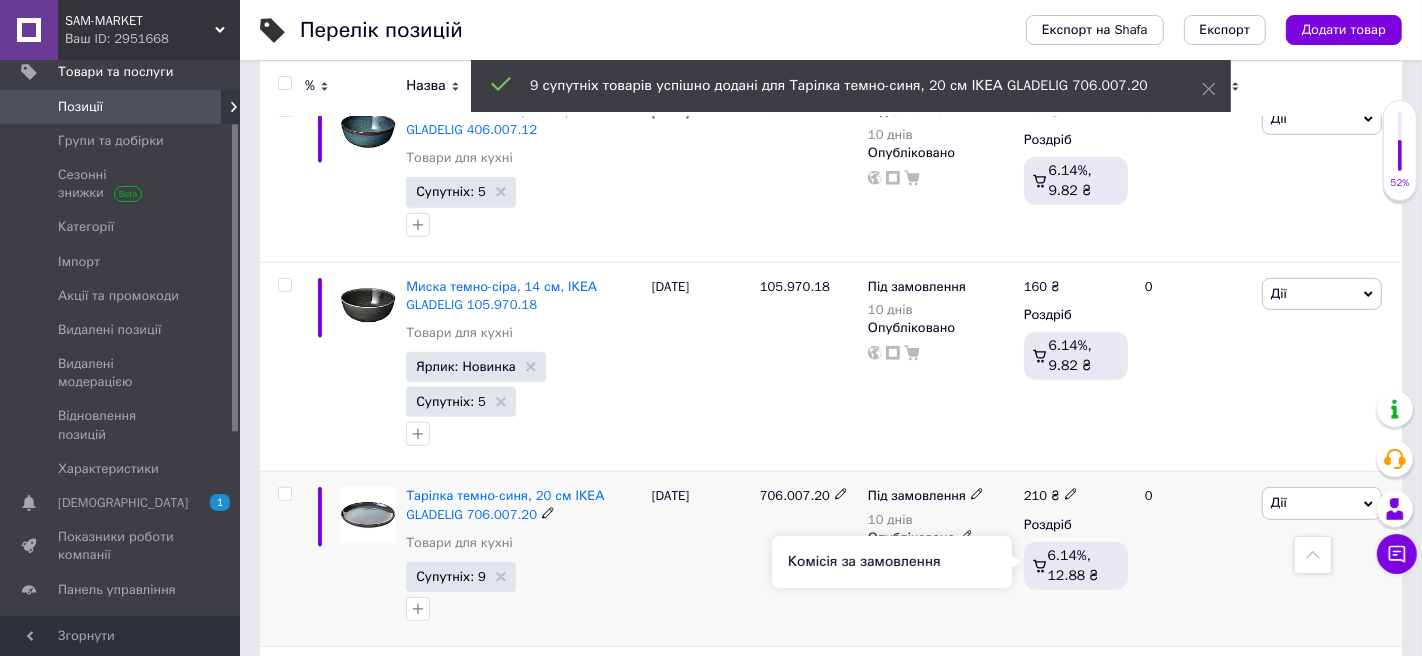 scroll, scrollTop: 701, scrollLeft: 0, axis: vertical 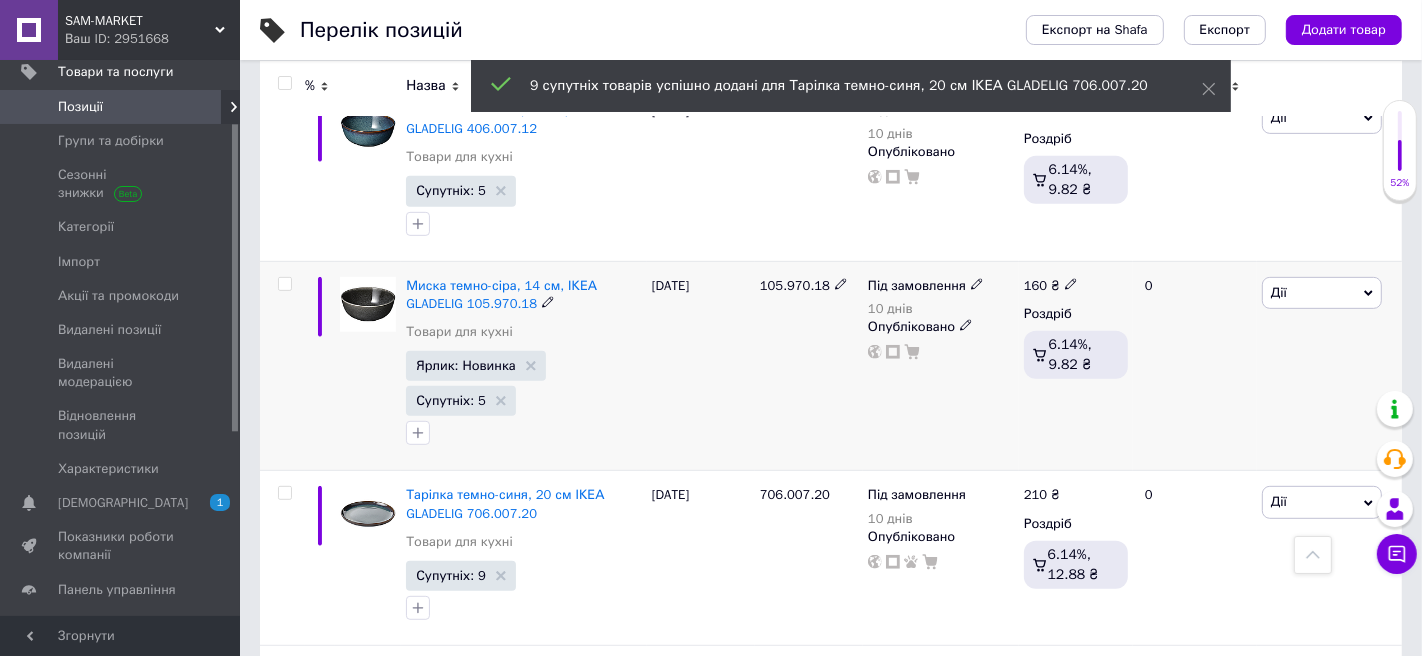 click on "Дії" at bounding box center (1322, 293) 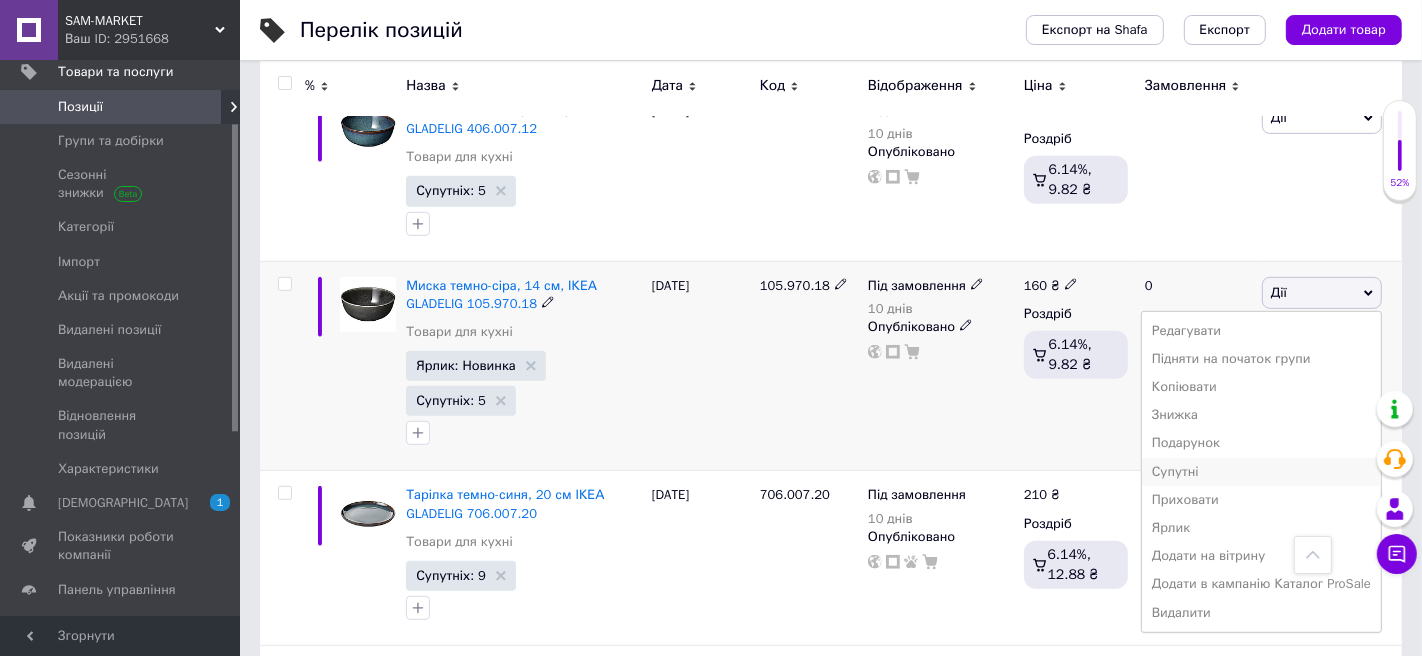 click on "Супутні" at bounding box center (1261, 472) 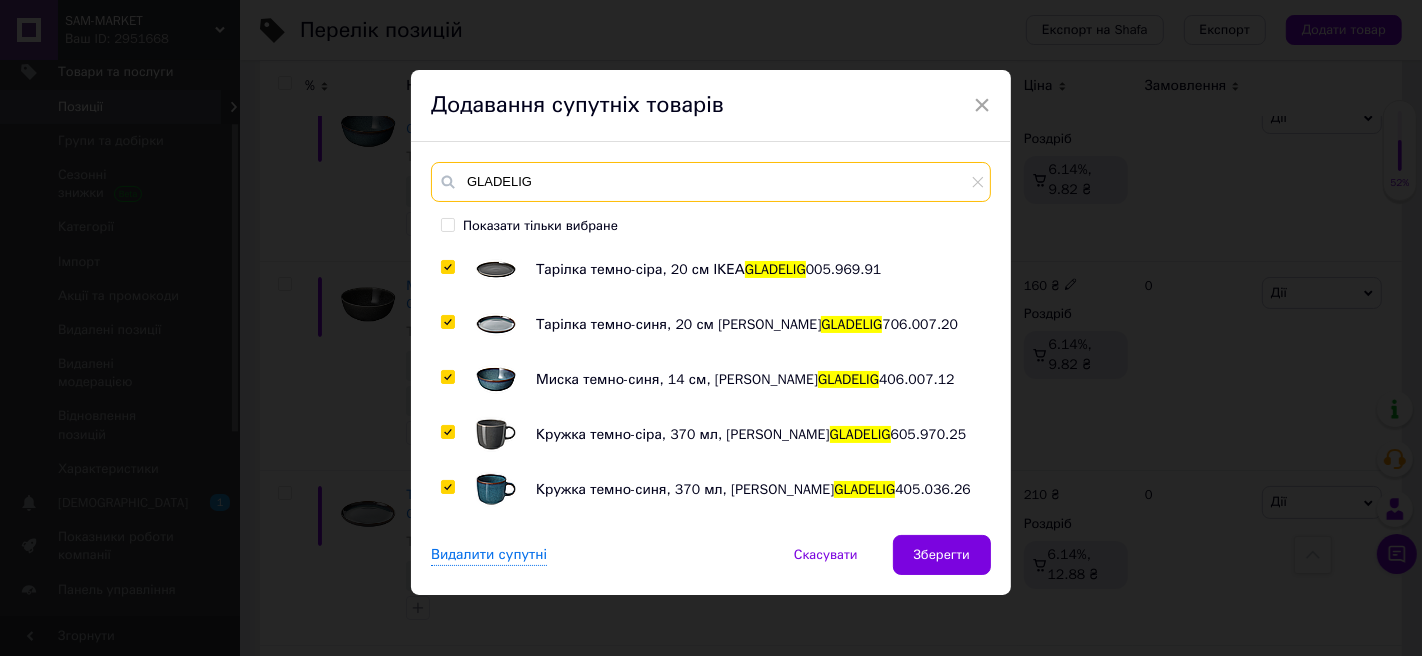 click on "GLADELIG" at bounding box center (711, 182) 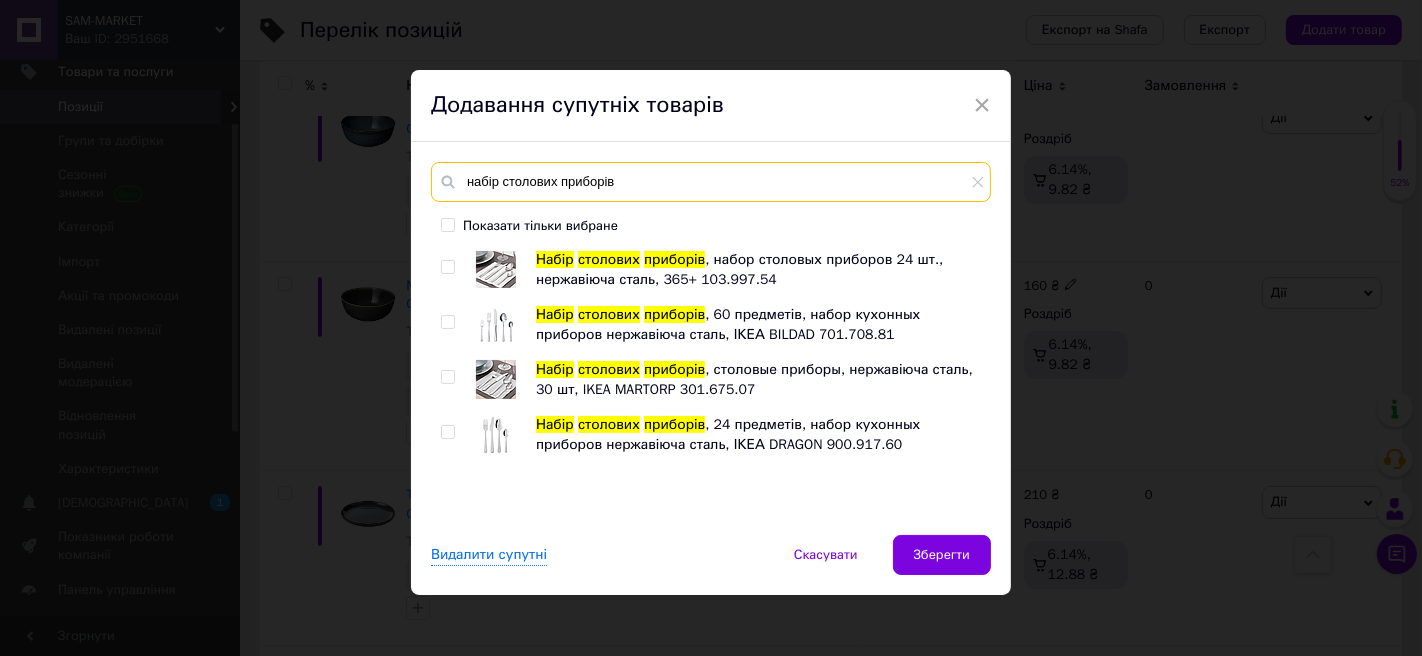type on "набір столових приборів" 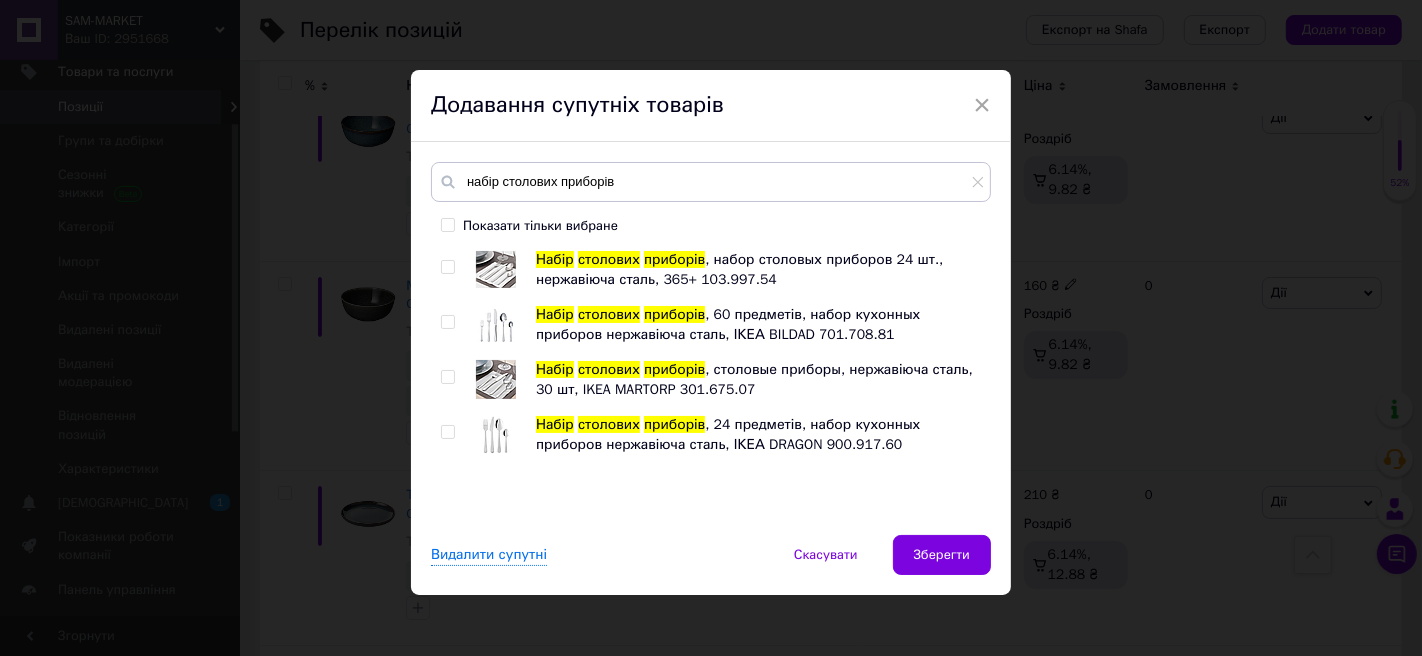click at bounding box center [447, 267] 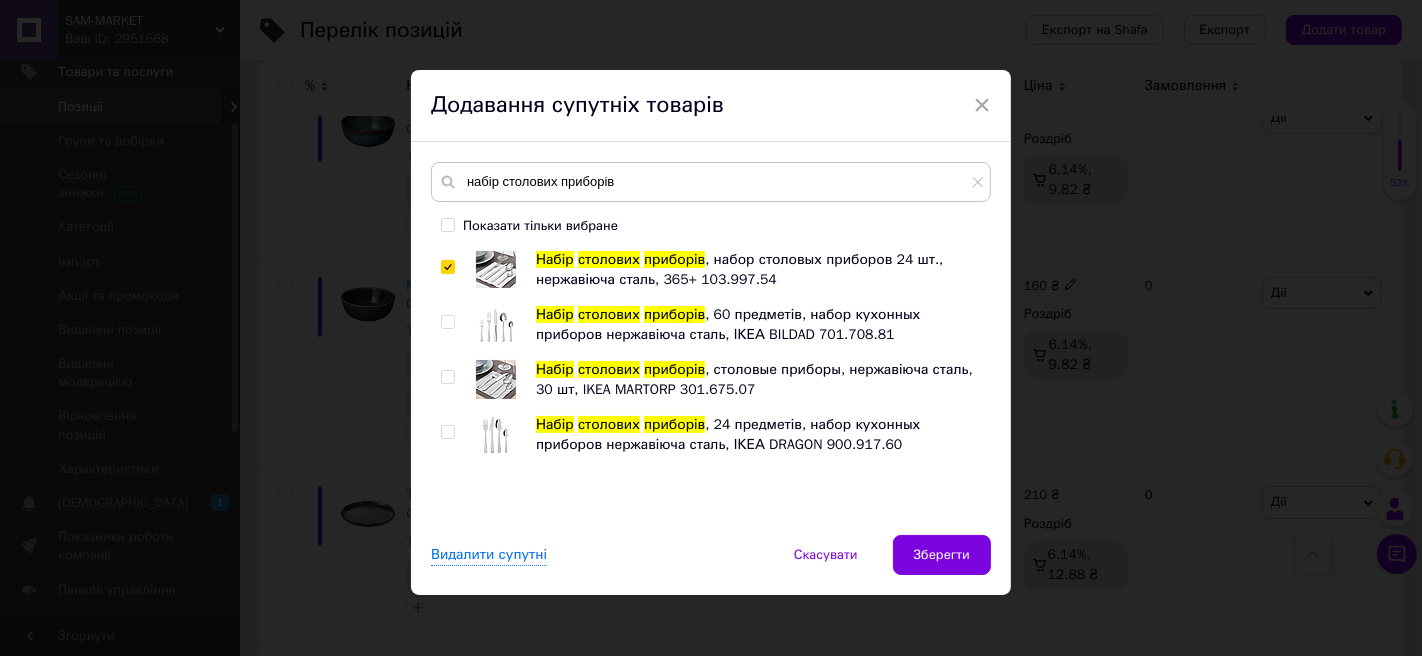 checkbox on "true" 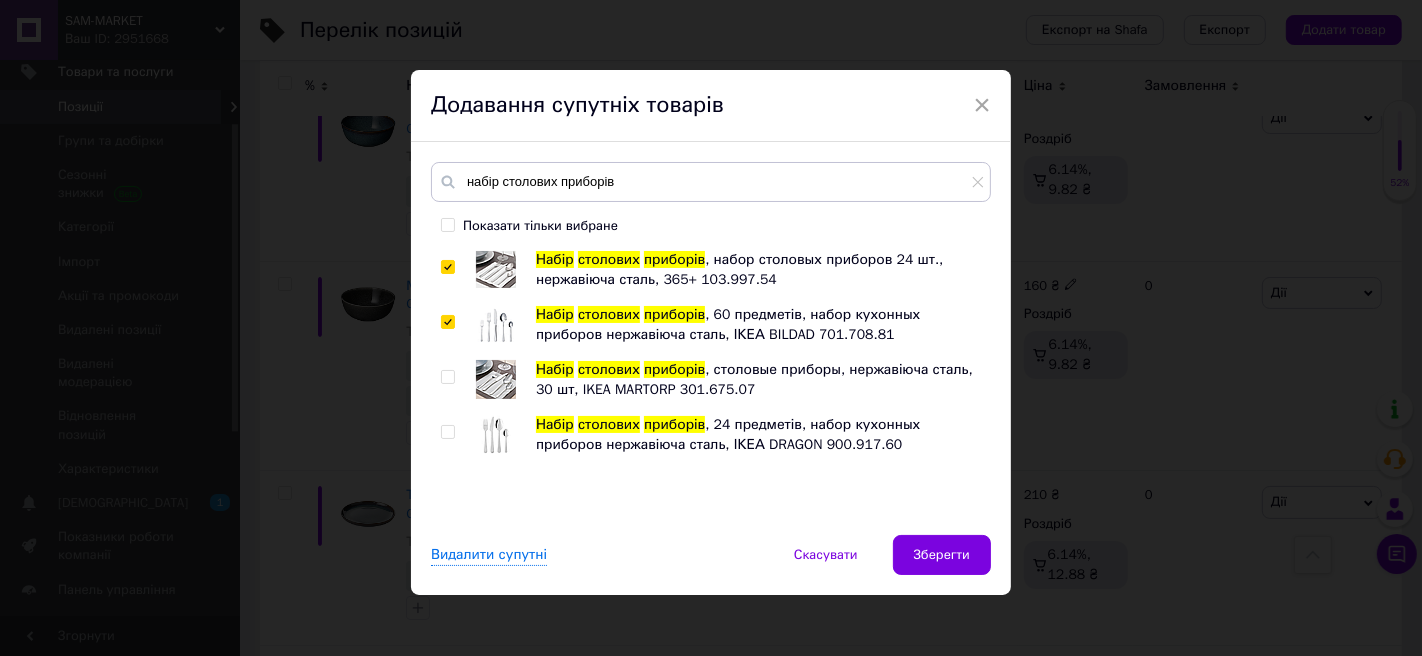 checkbox on "true" 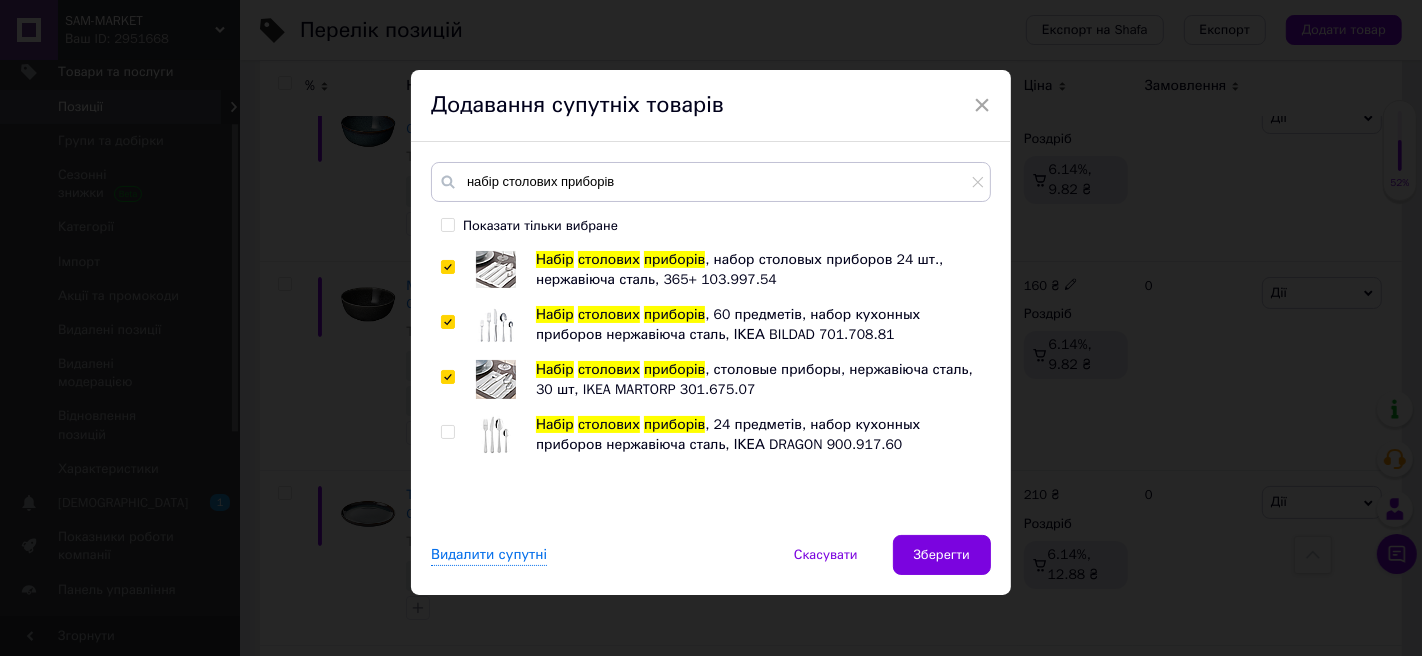 checkbox on "true" 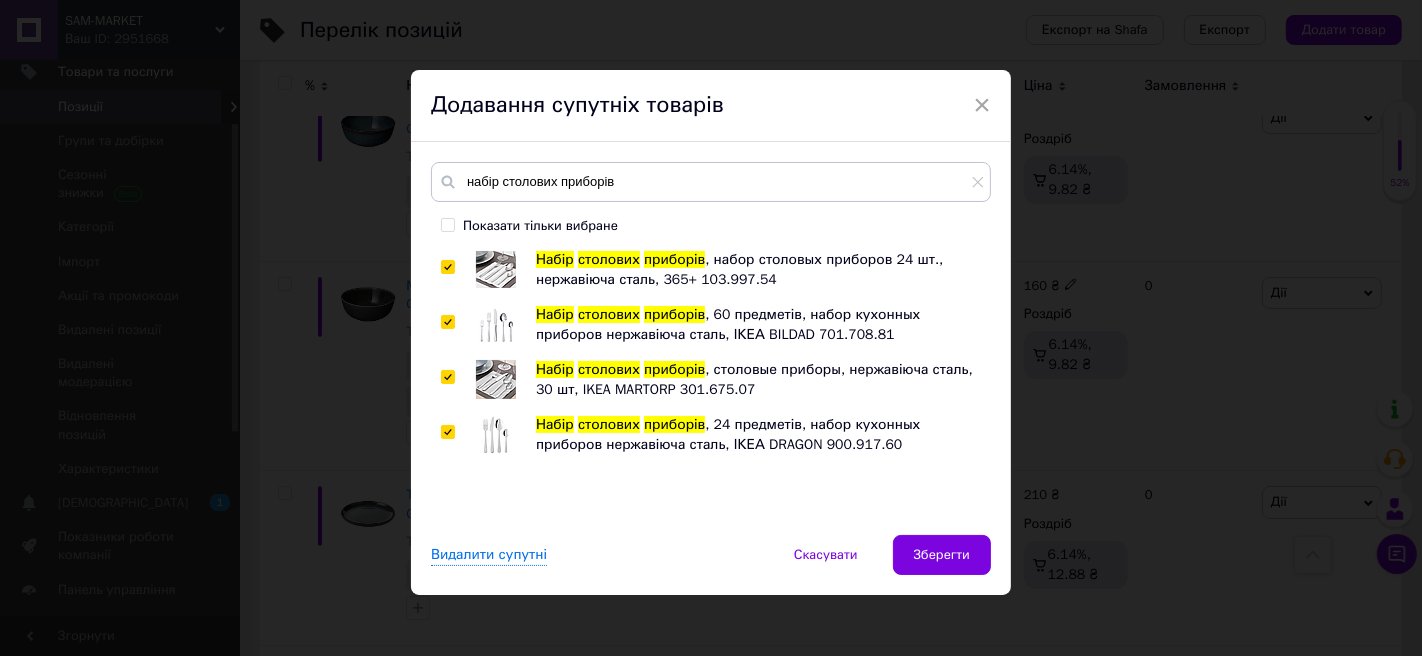 checkbox on "true" 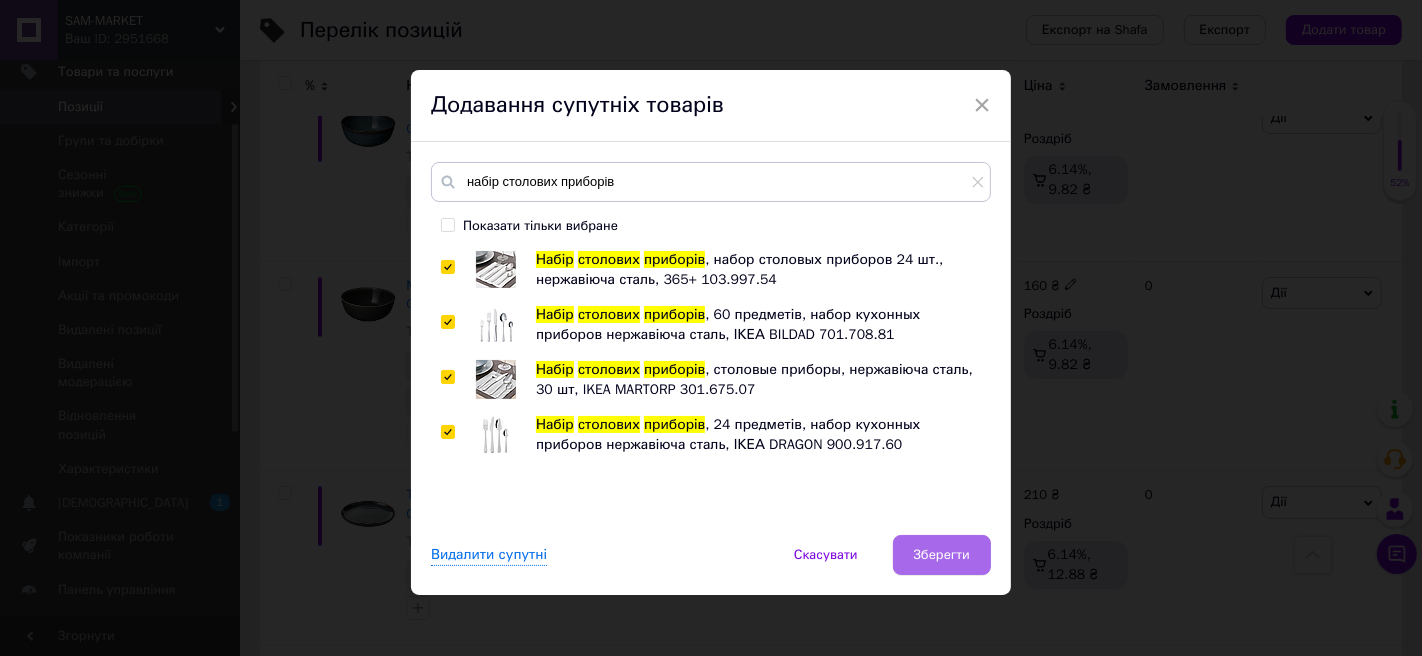 click on "Зберегти" at bounding box center (942, 555) 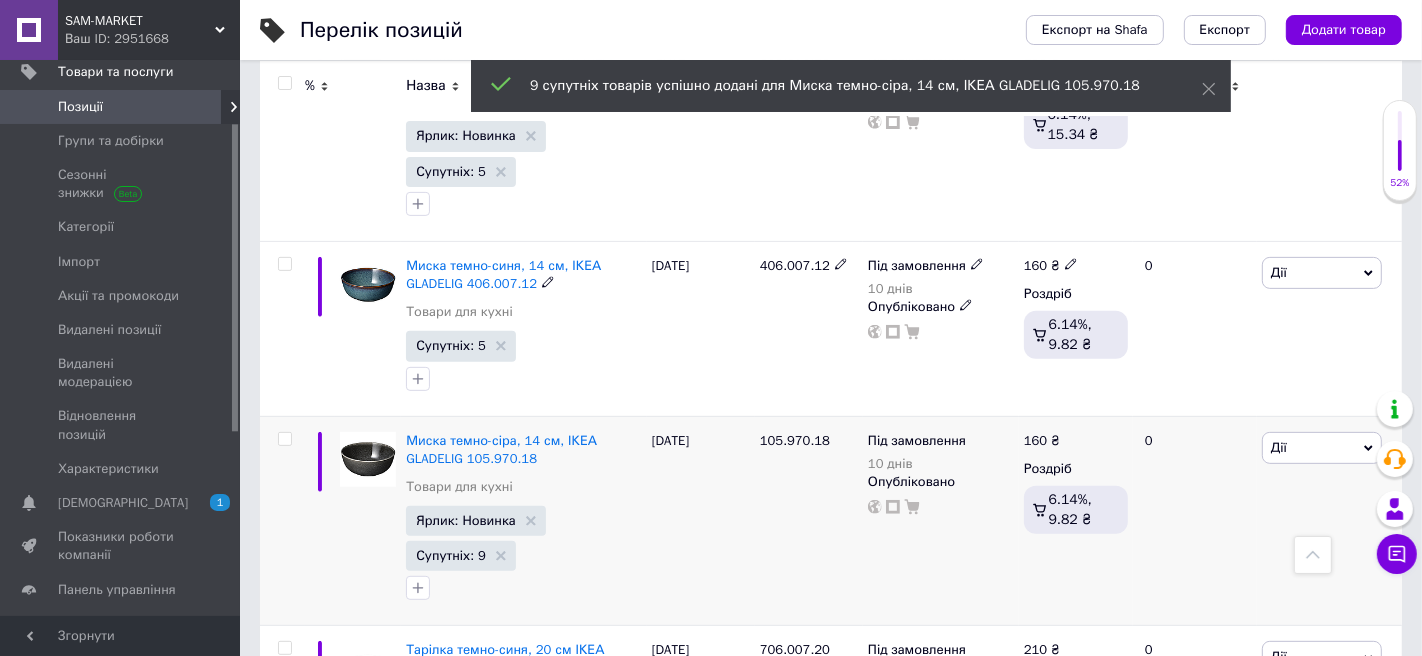 scroll, scrollTop: 540, scrollLeft: 0, axis: vertical 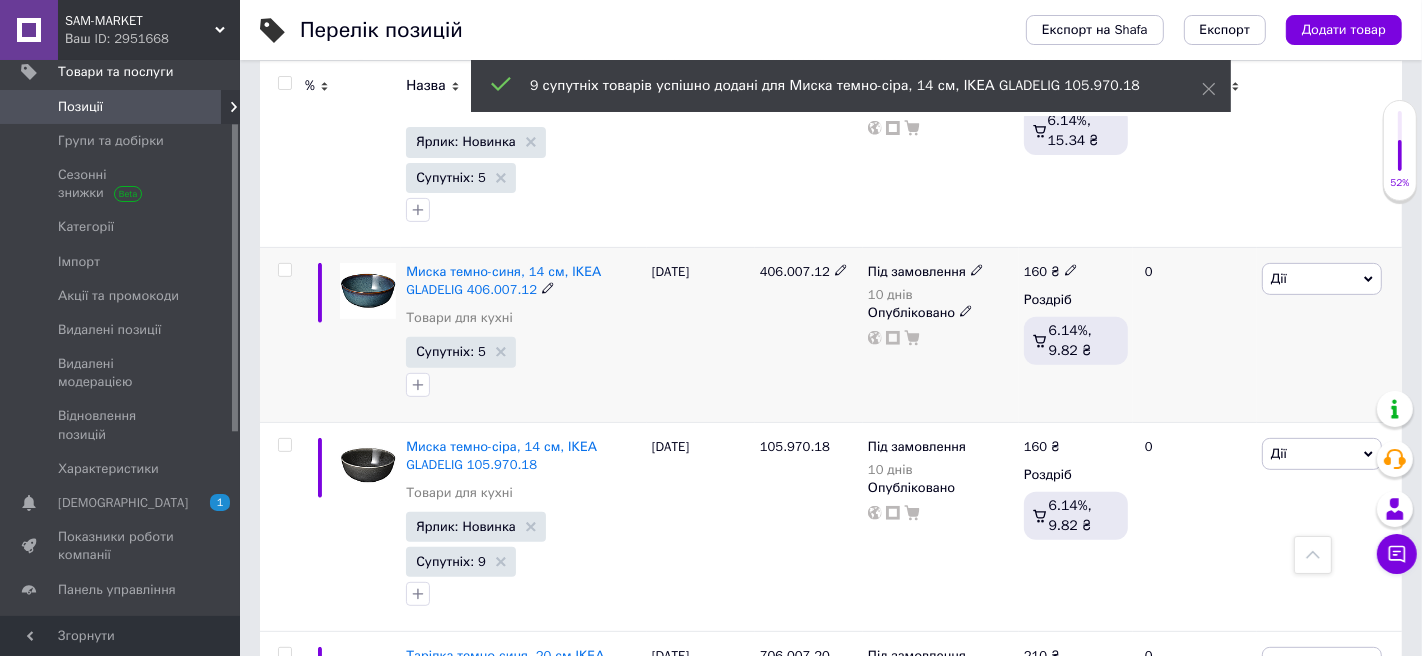 click on "Дії" at bounding box center (1322, 279) 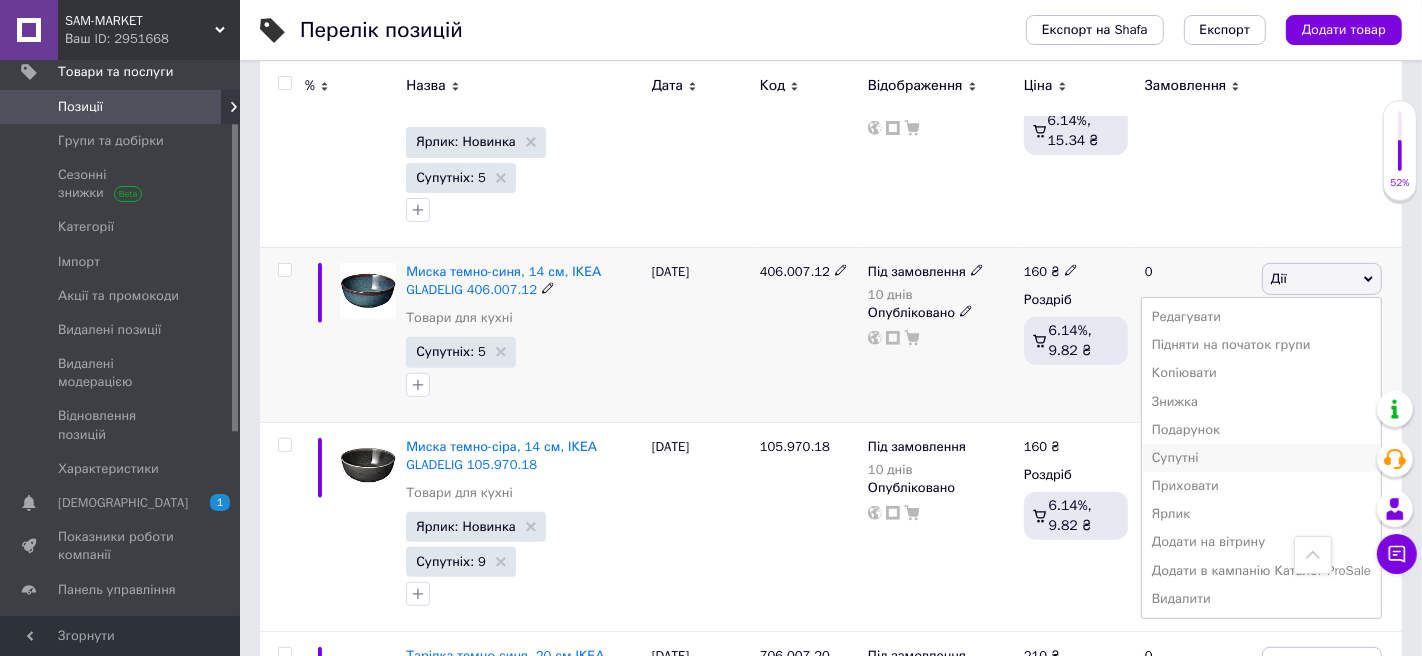 click on "Супутні" at bounding box center [1261, 458] 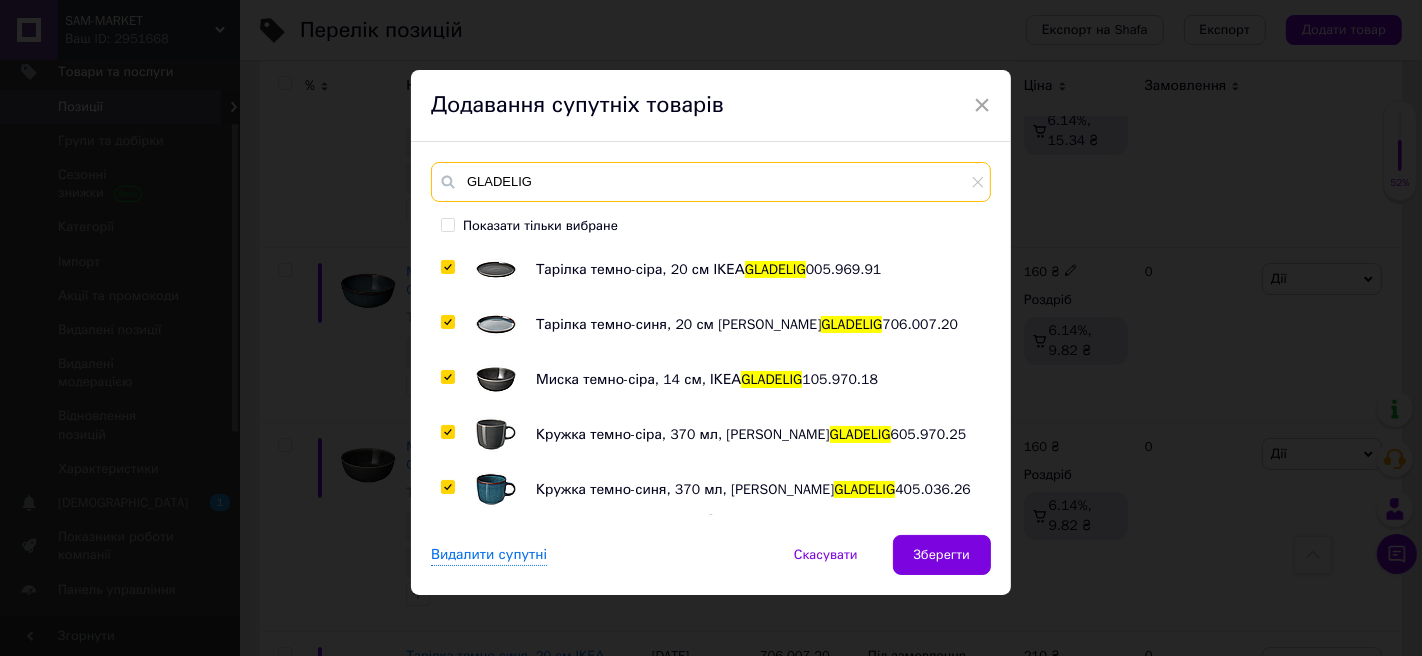 click on "GLADELIG" at bounding box center (711, 182) 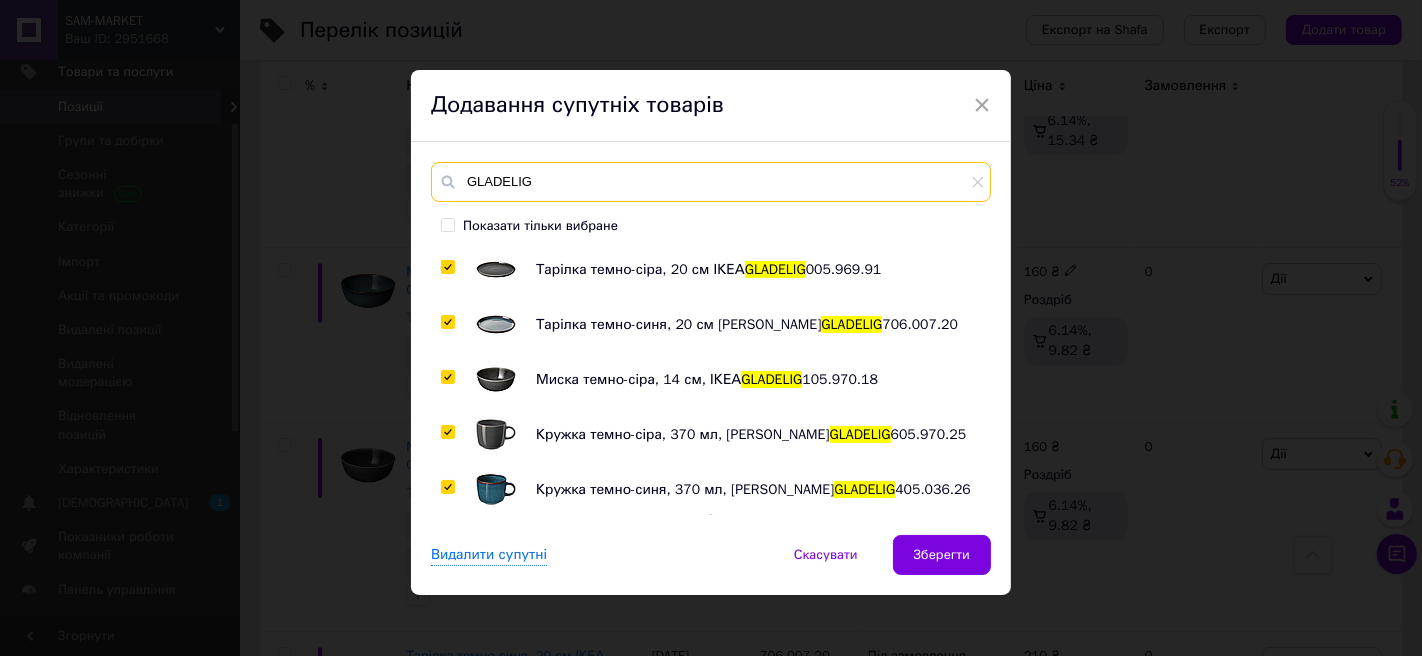 click on "GLADELIG" at bounding box center [711, 182] 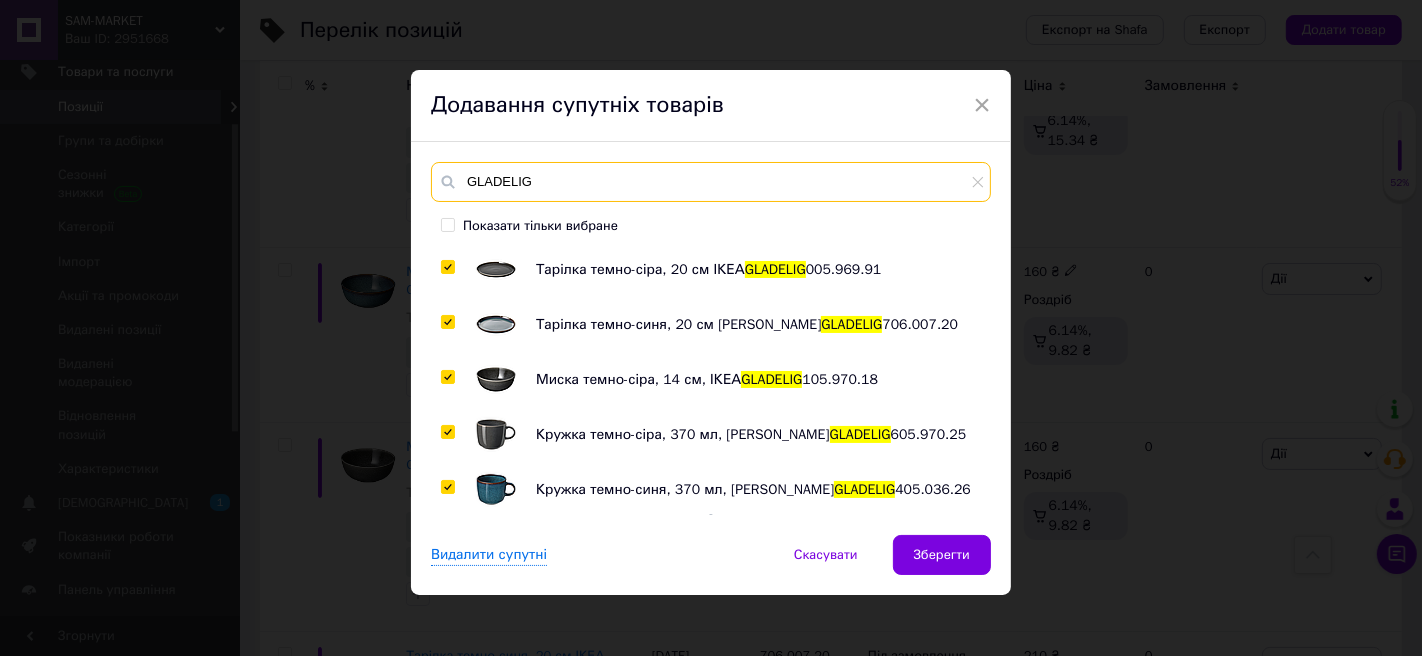 paste on "набір столових приборів" 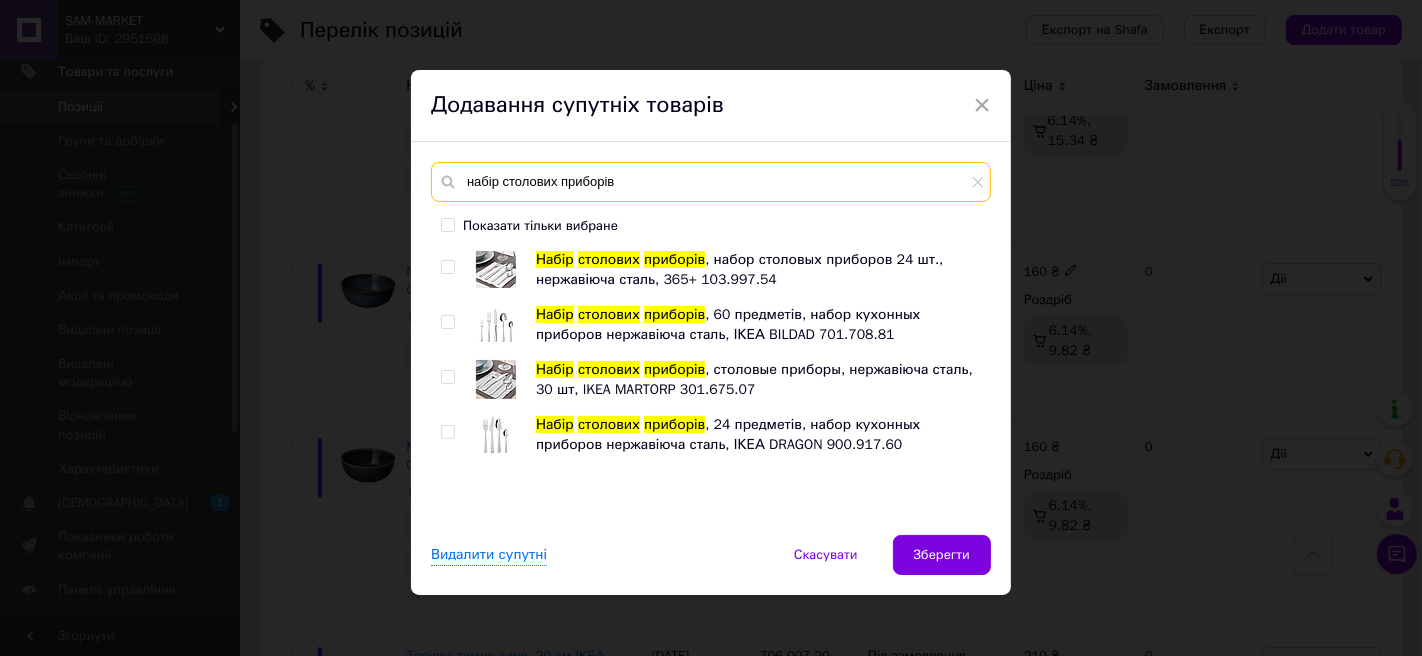 type on "набір столових приборів" 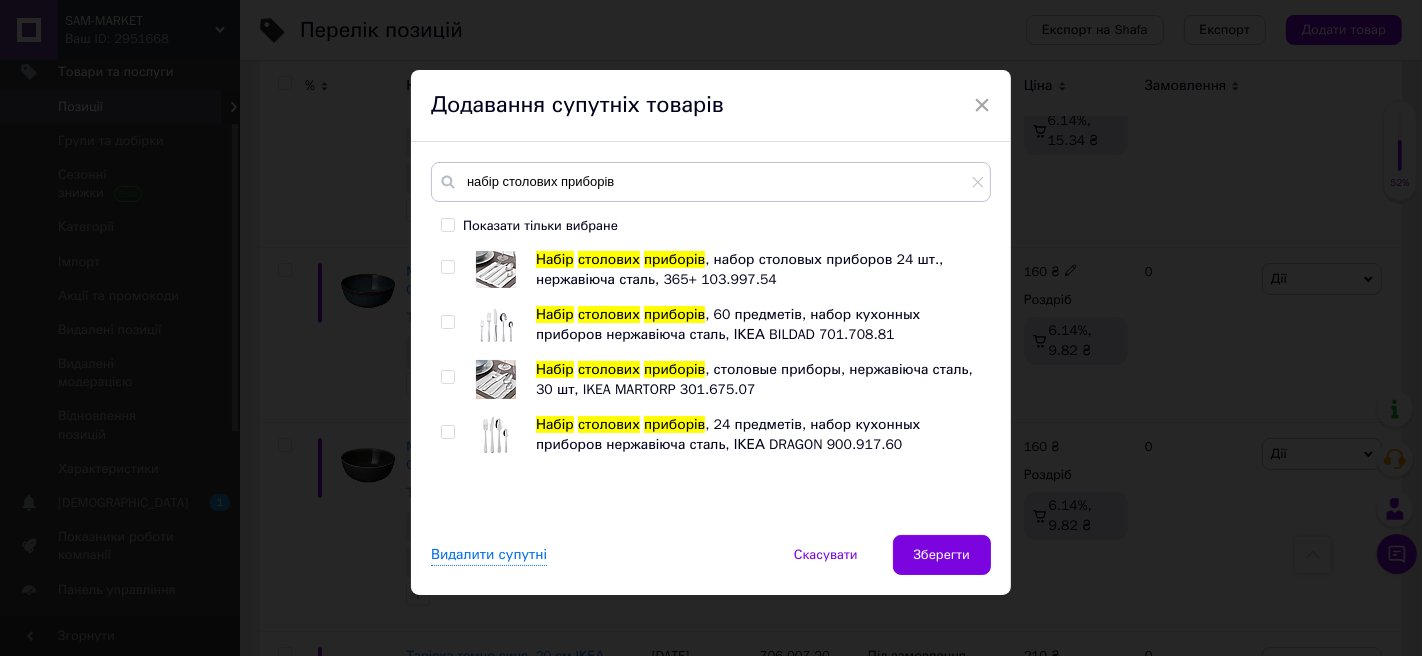 click at bounding box center [447, 267] 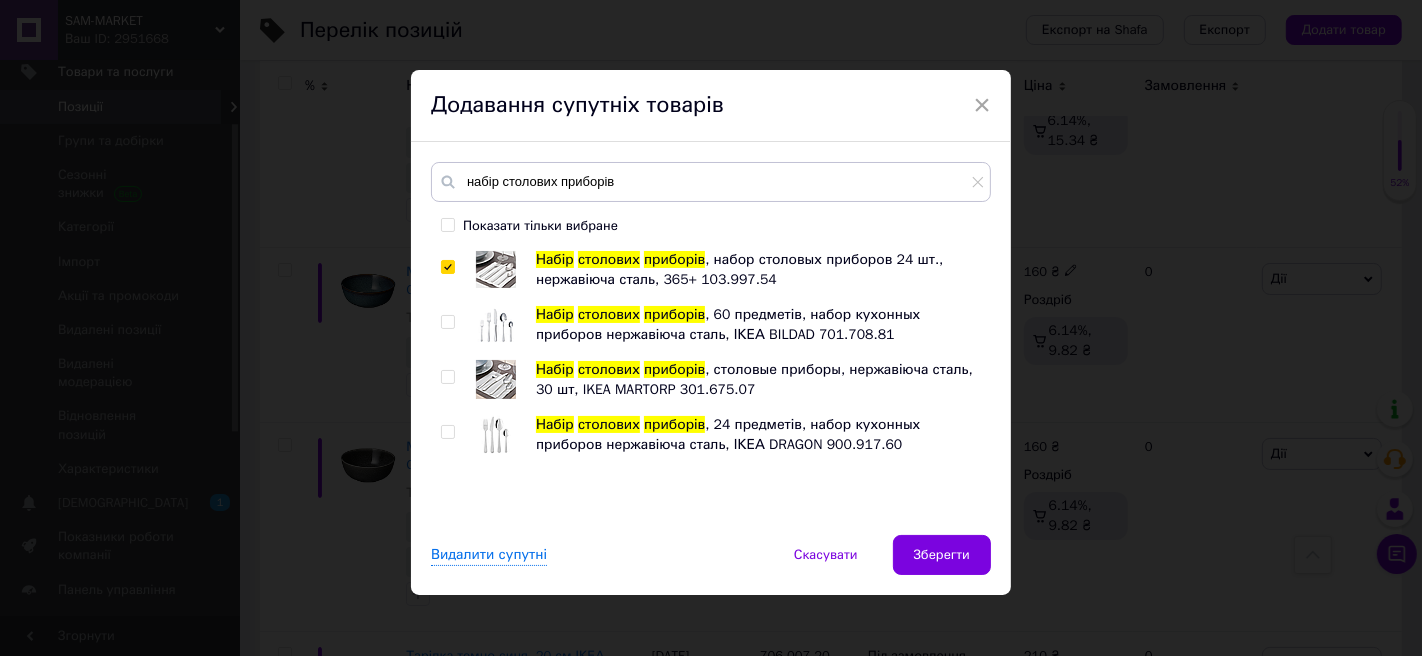 checkbox on "true" 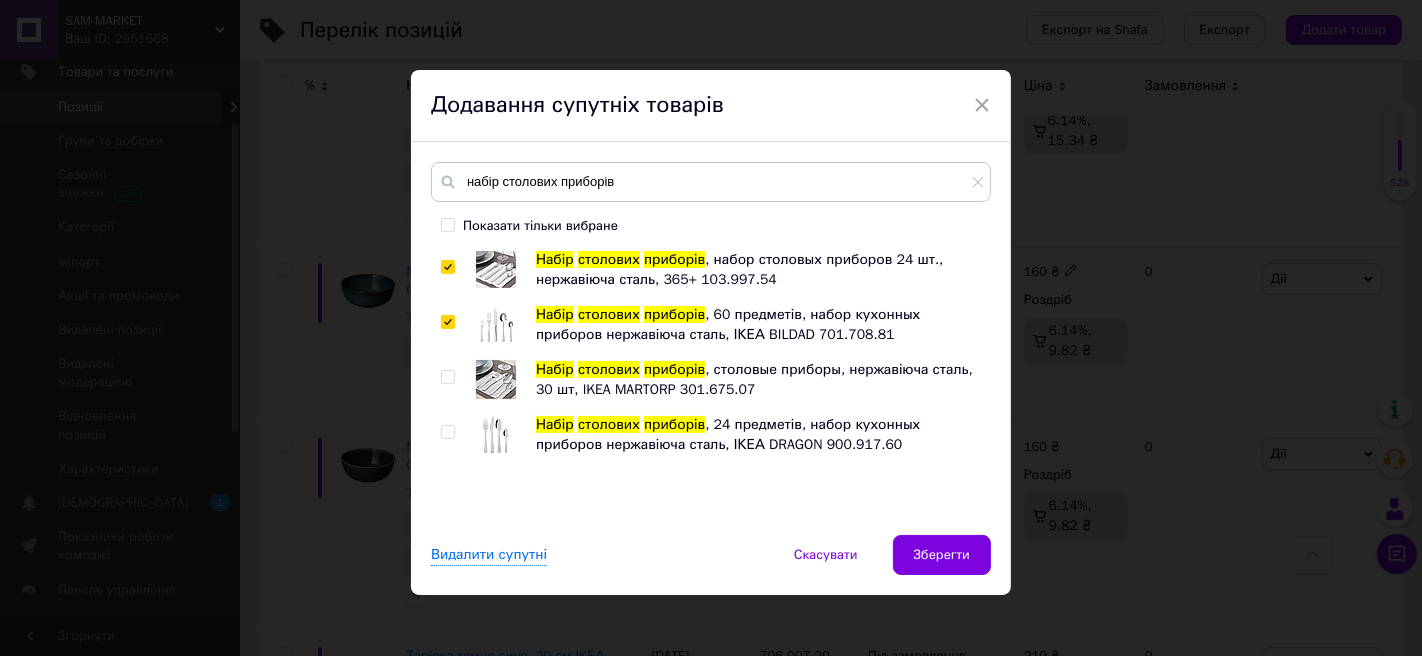 checkbox on "true" 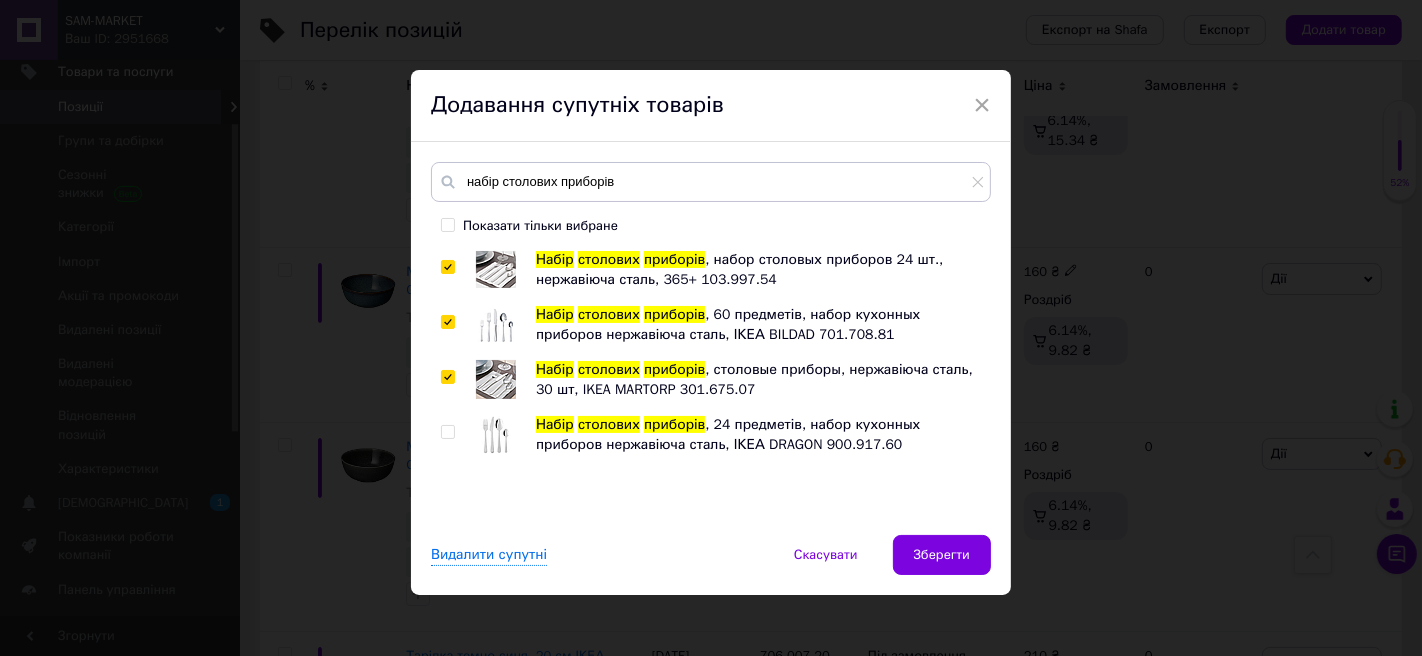 checkbox on "true" 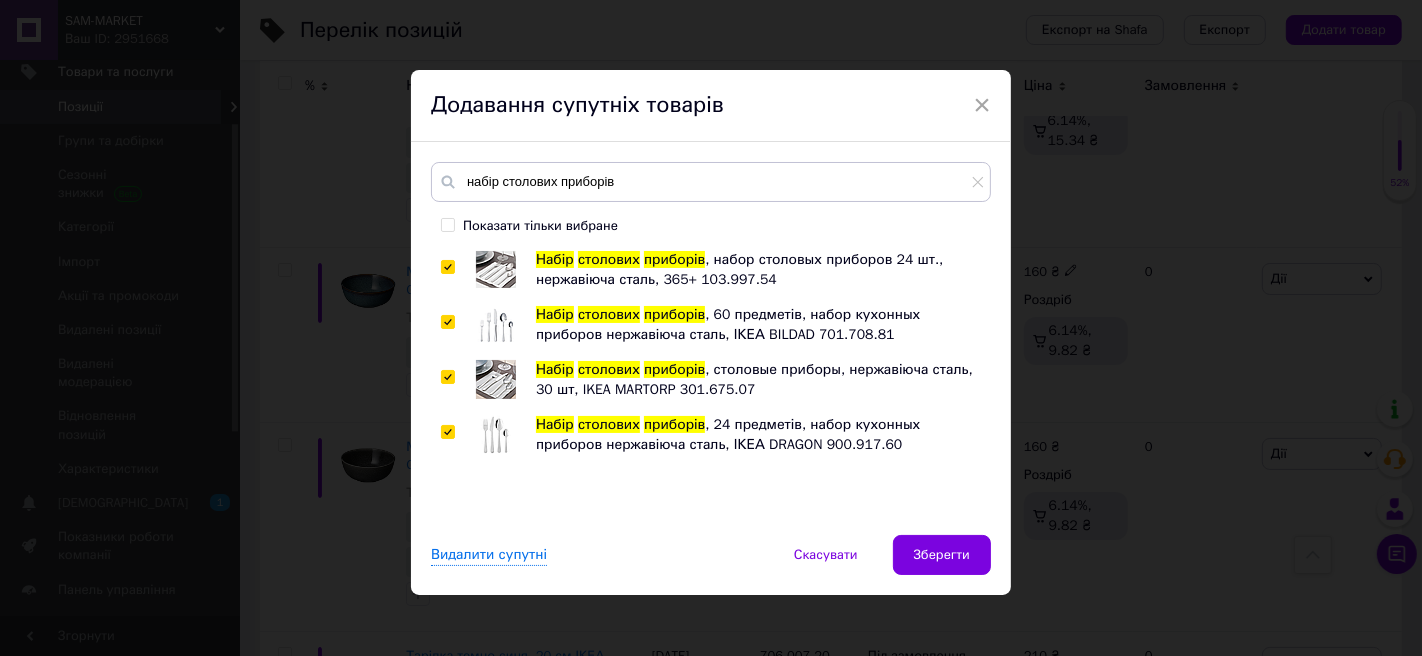 checkbox on "true" 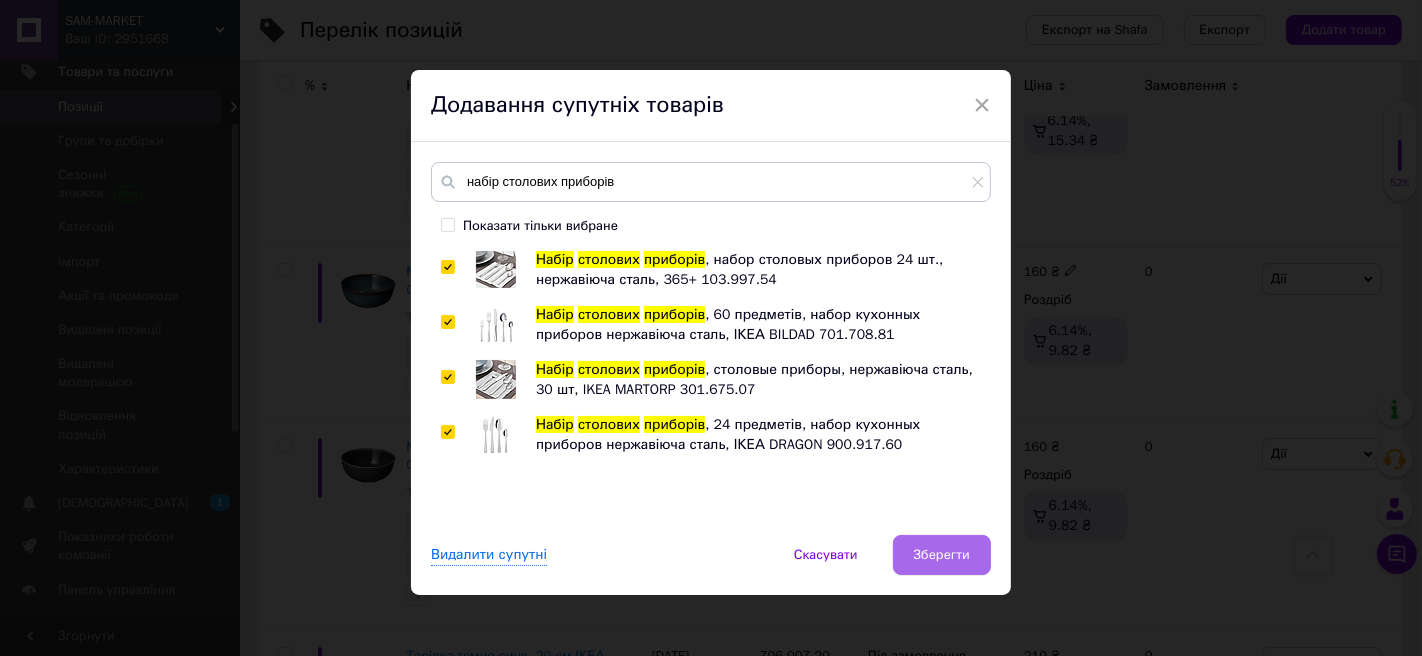 click on "Зберегти" at bounding box center (942, 555) 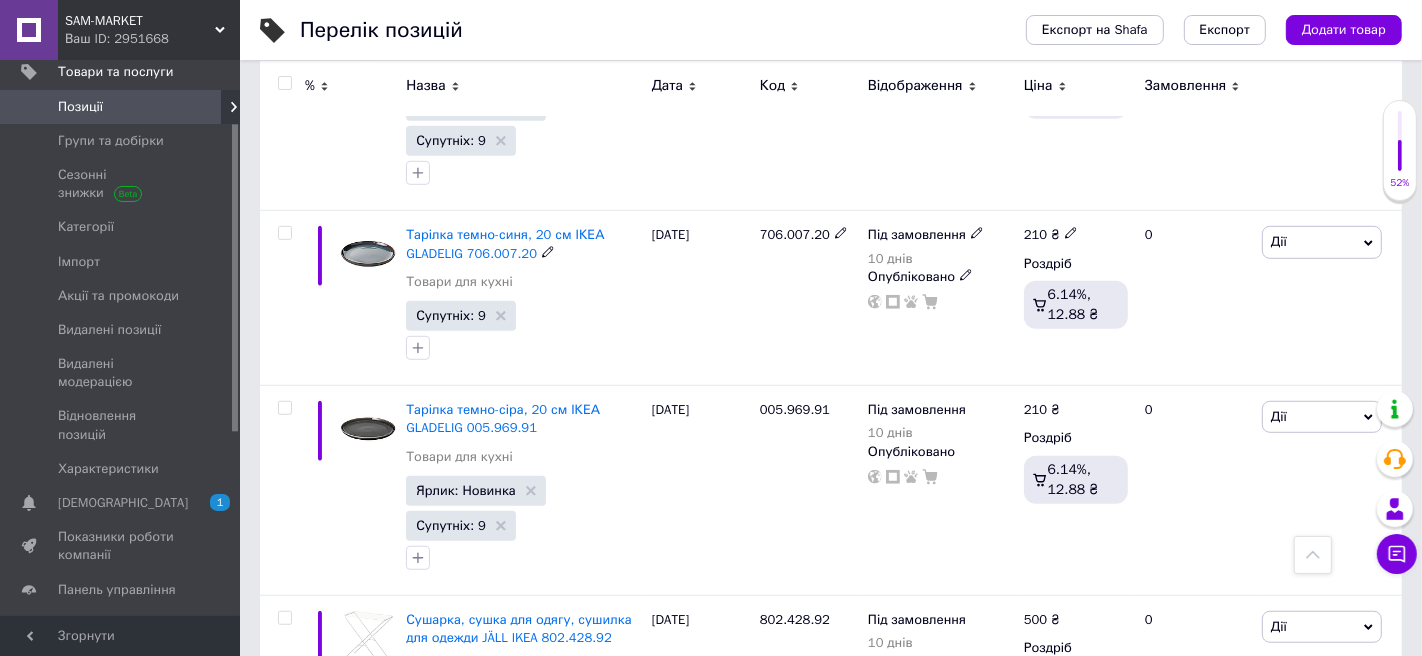 scroll, scrollTop: 962, scrollLeft: 0, axis: vertical 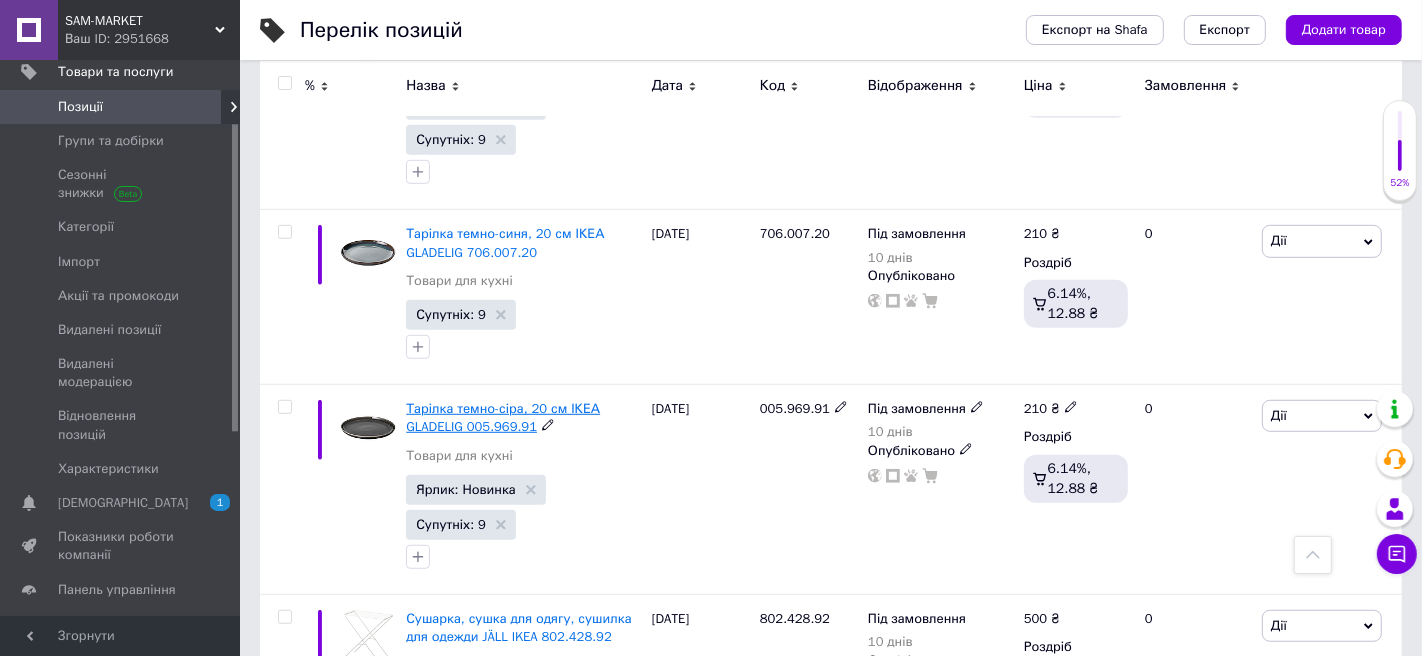 click on "Тарілка темно-сіра, 20 см ІКЕА GLADELIG 005.969.91" at bounding box center [503, 417] 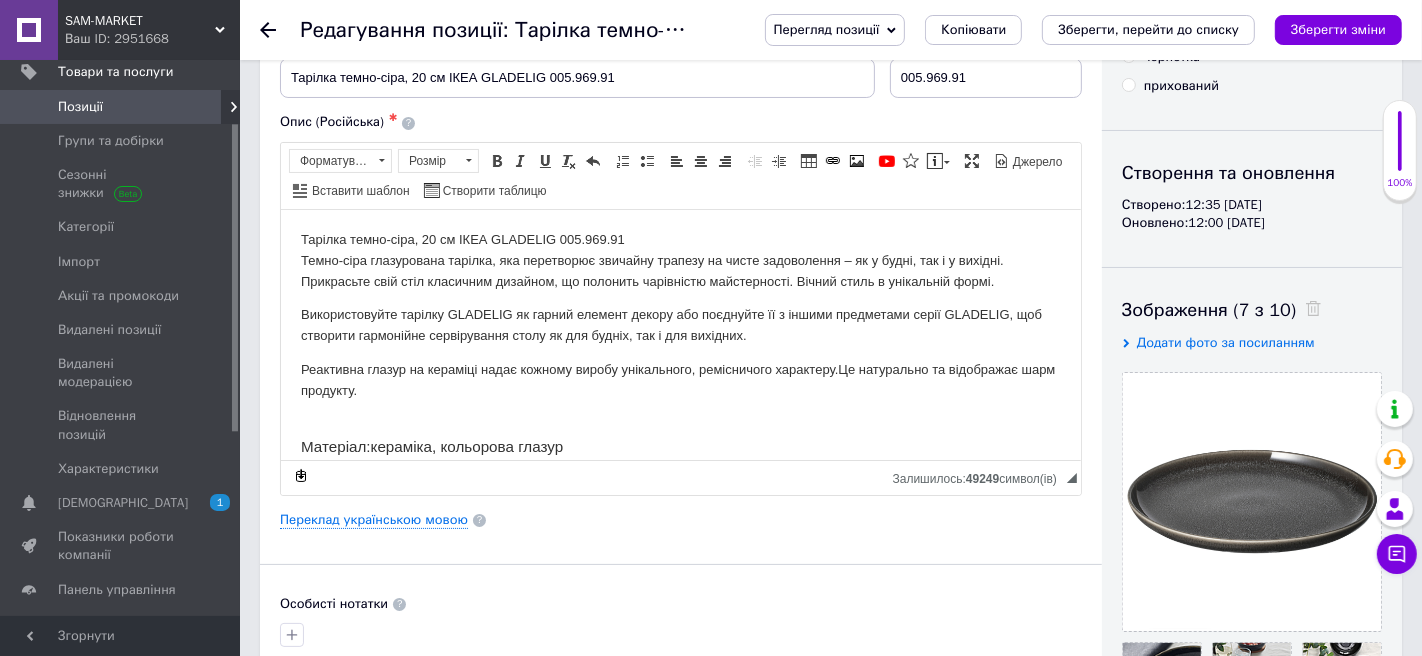 scroll, scrollTop: 0, scrollLeft: 0, axis: both 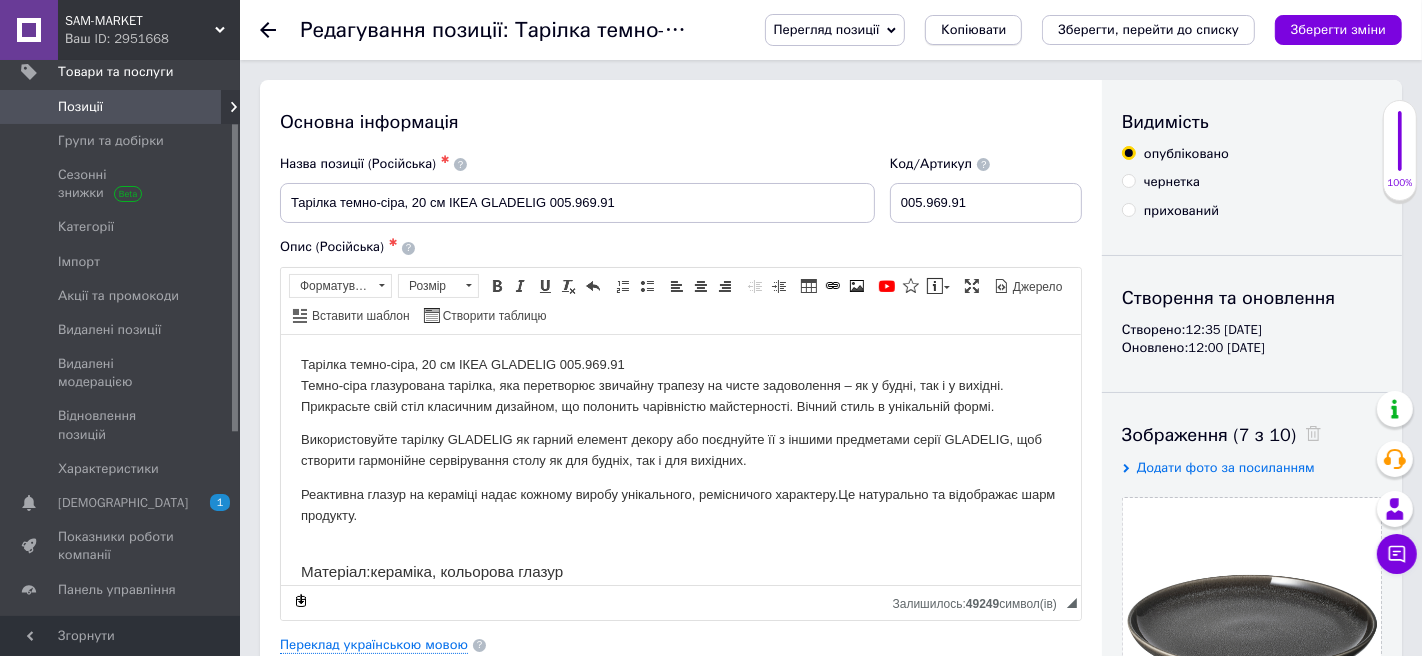 click on "Копіювати" at bounding box center (973, 30) 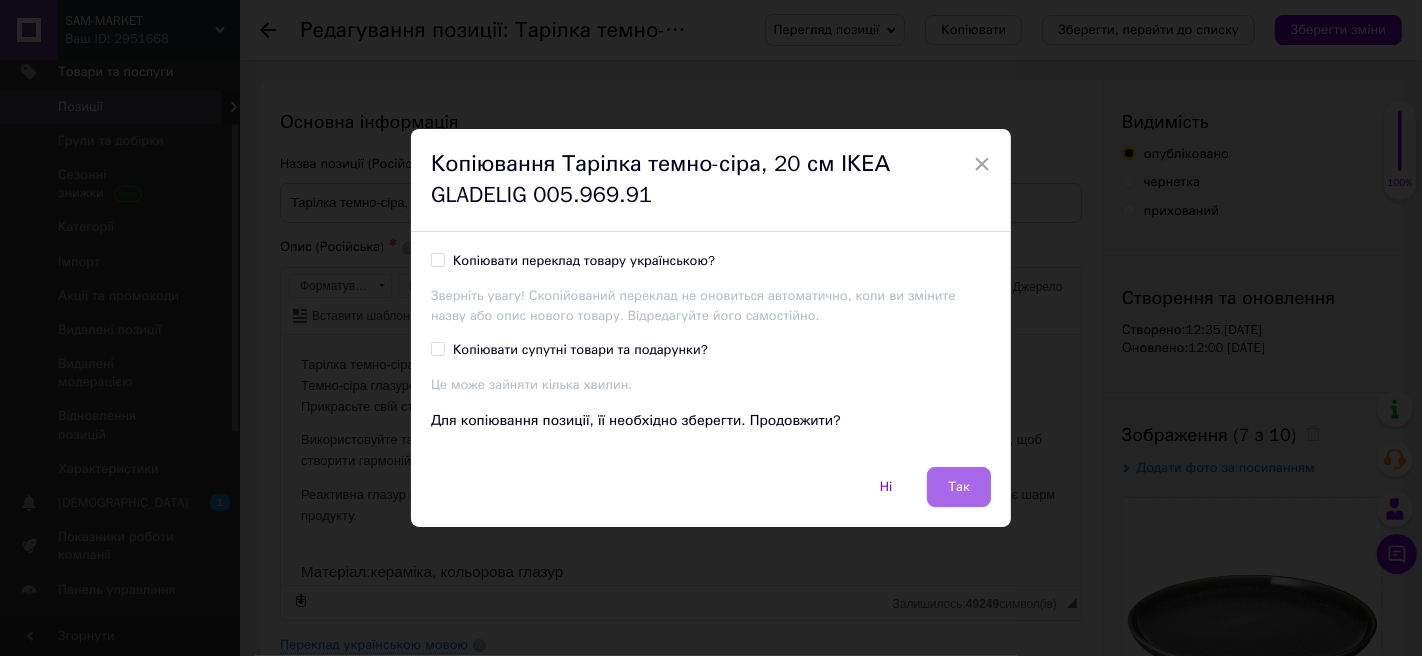 drag, startPoint x: 965, startPoint y: 486, endPoint x: 684, endPoint y: 154, distance: 434.954 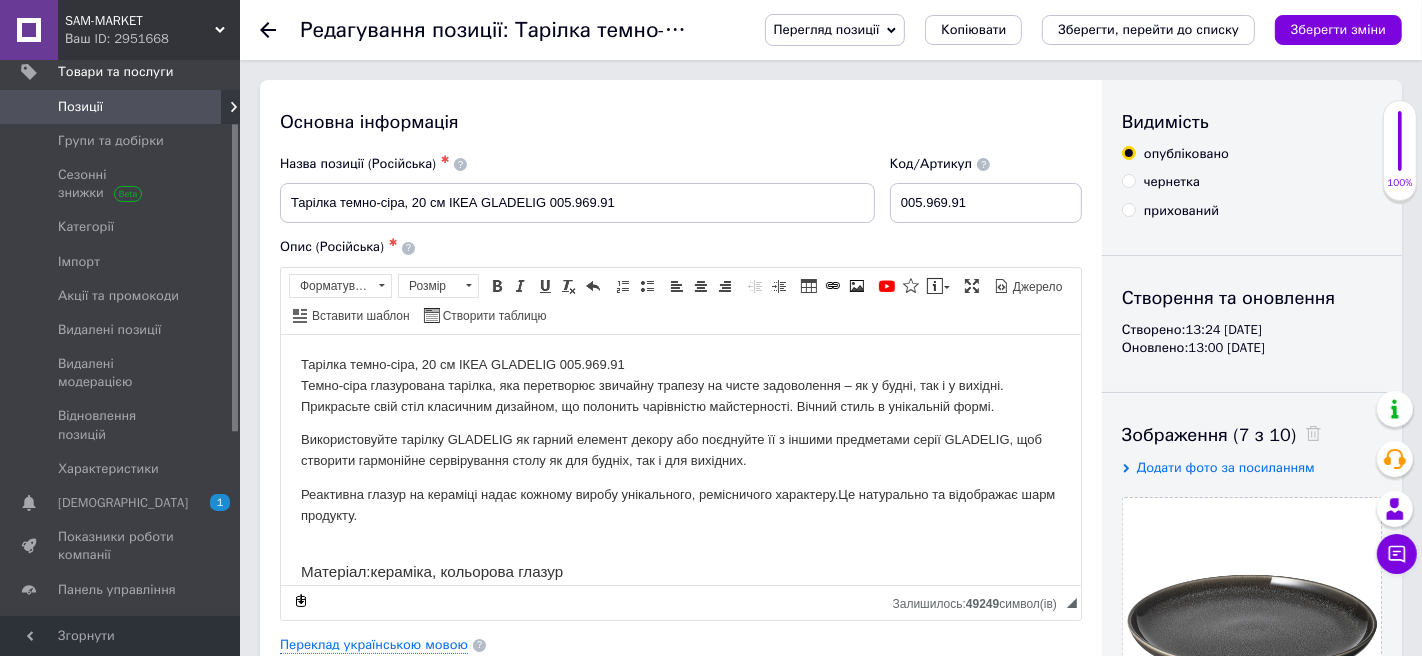 scroll, scrollTop: 0, scrollLeft: 0, axis: both 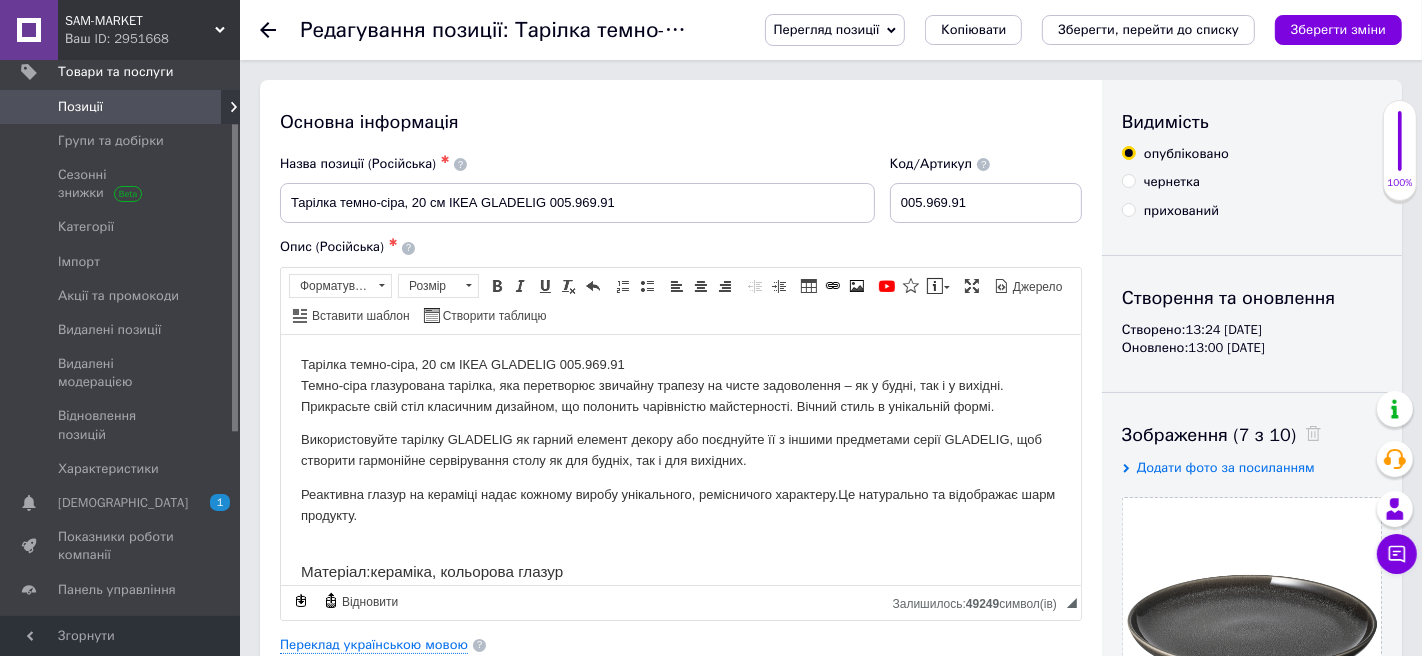 click on "Тарілка темно-сіра, 20 см ІКЕА GLADELIG 005.969.91 Темно-сіра глазурована тарілка, яка перетворює звичайну трапезу на чисте задоволення – як у будні, так і у вихідні. Прикрасьте свій стіл класичним дизайном, що полонить чарівністю майстерності. Вічний стиль в унікальній формі. Використовуйте тарілку GLADELIG як гарний елемент декору або поєднуйте її з іншими предметами серії GLADELIG, щоб створити гармонійне сервірування столу як для будніх, так і для вихідних. Реактивна глазур на кераміці надає кожному виробу унікального, ремісничого характеру.  Матеріал:  Догляд:  :" at bounding box center [680, 557] 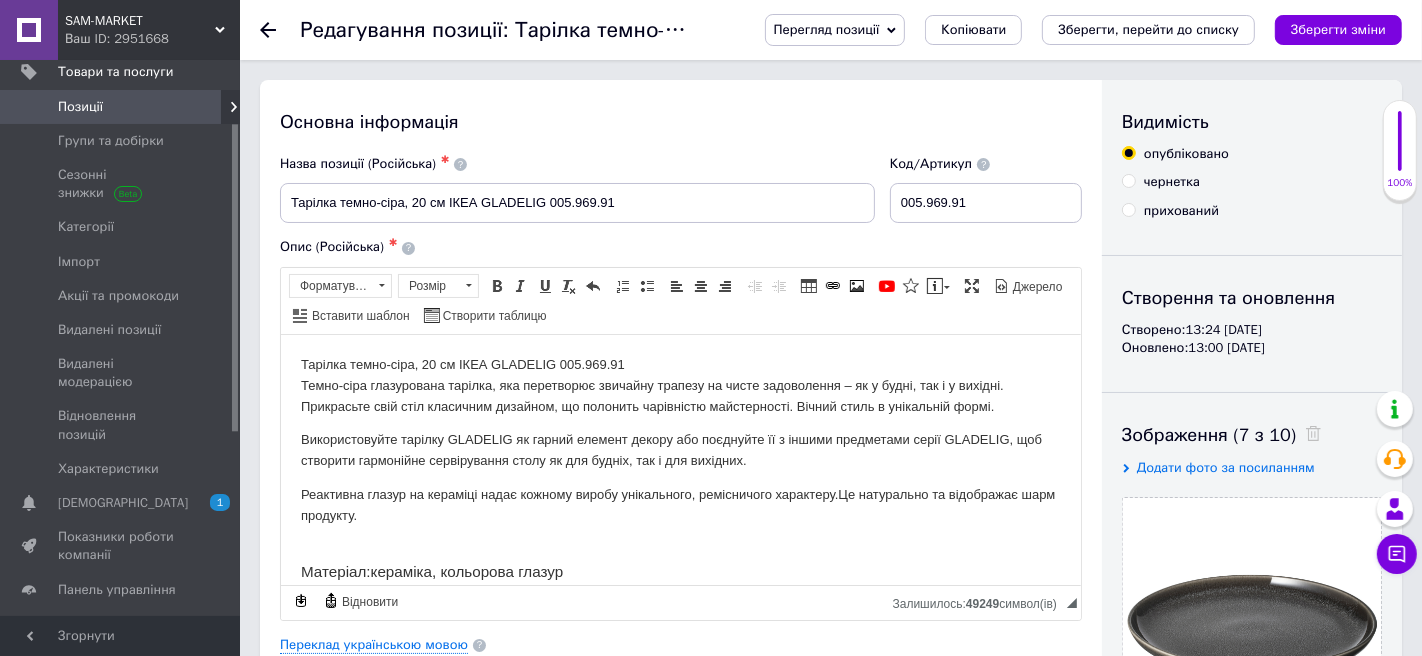 type 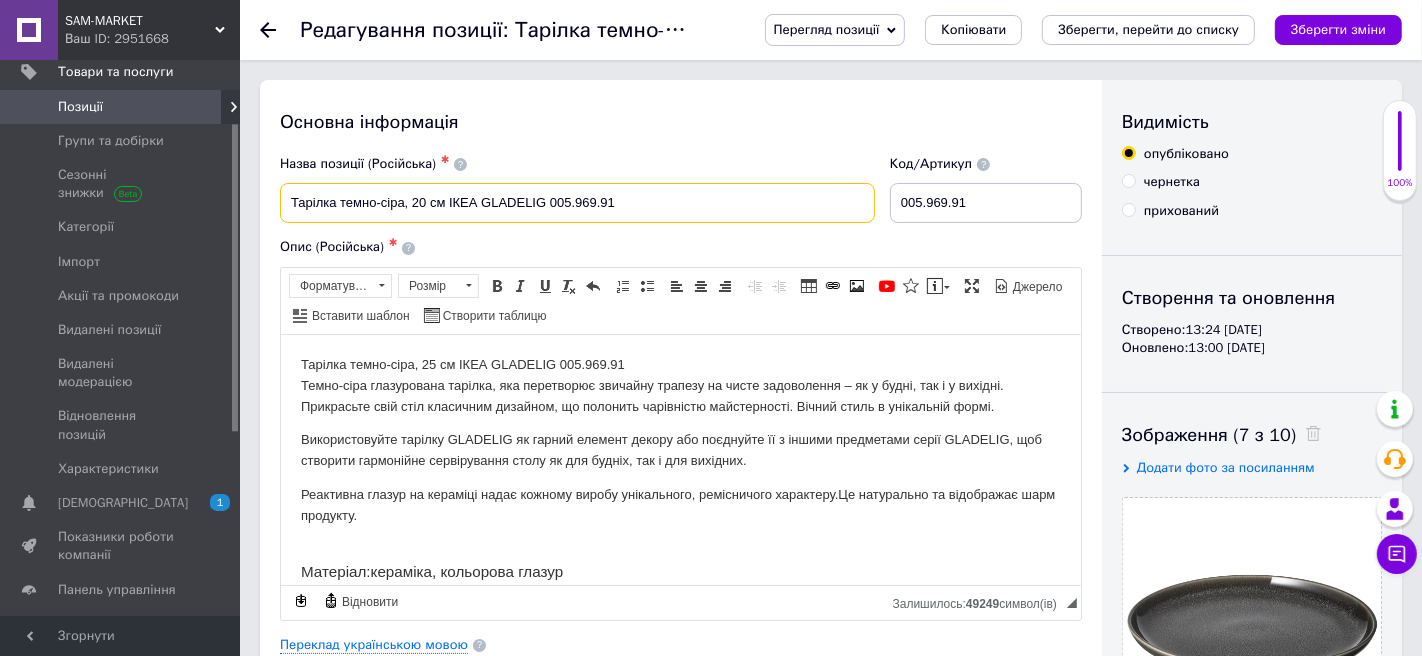 click on "Тарілка темно-сіра, 20 см ІКЕА GLADELIG 005.969.91" at bounding box center [577, 203] 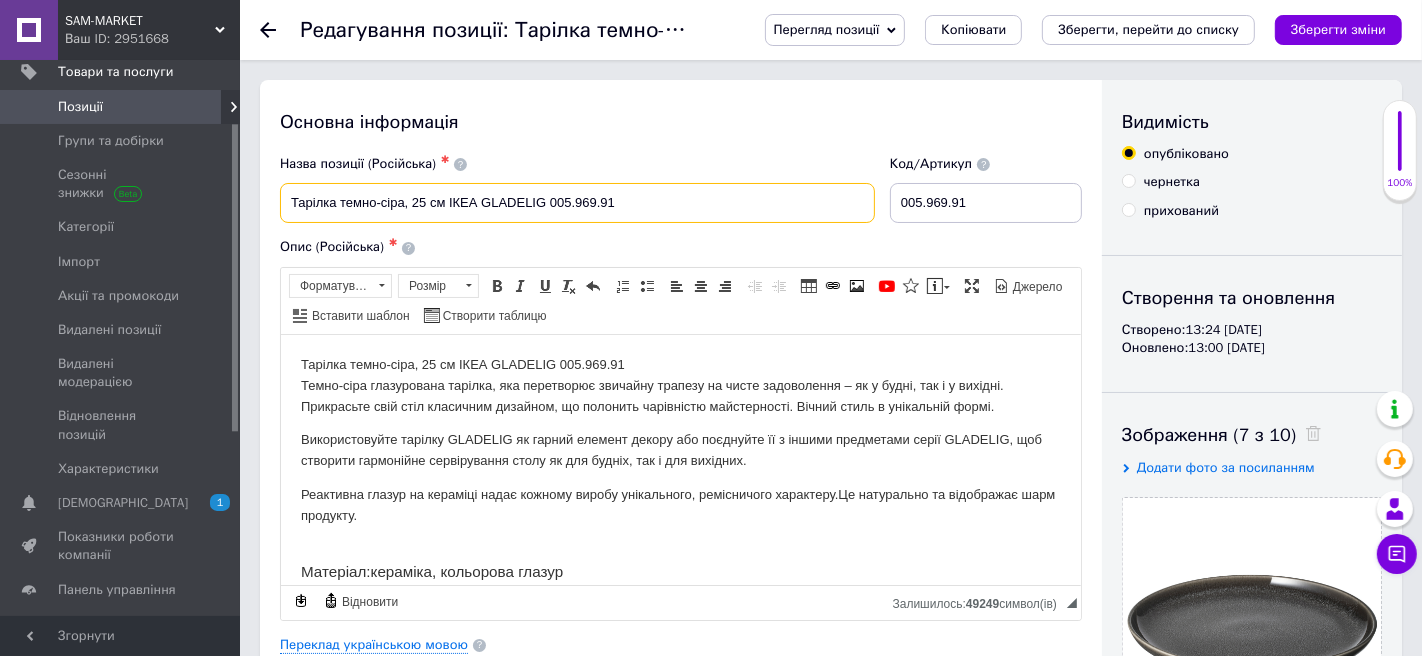 click on "Тарілка темно-сіра, 25 см ІКЕА GLADELIG 005.969.91" at bounding box center [577, 203] 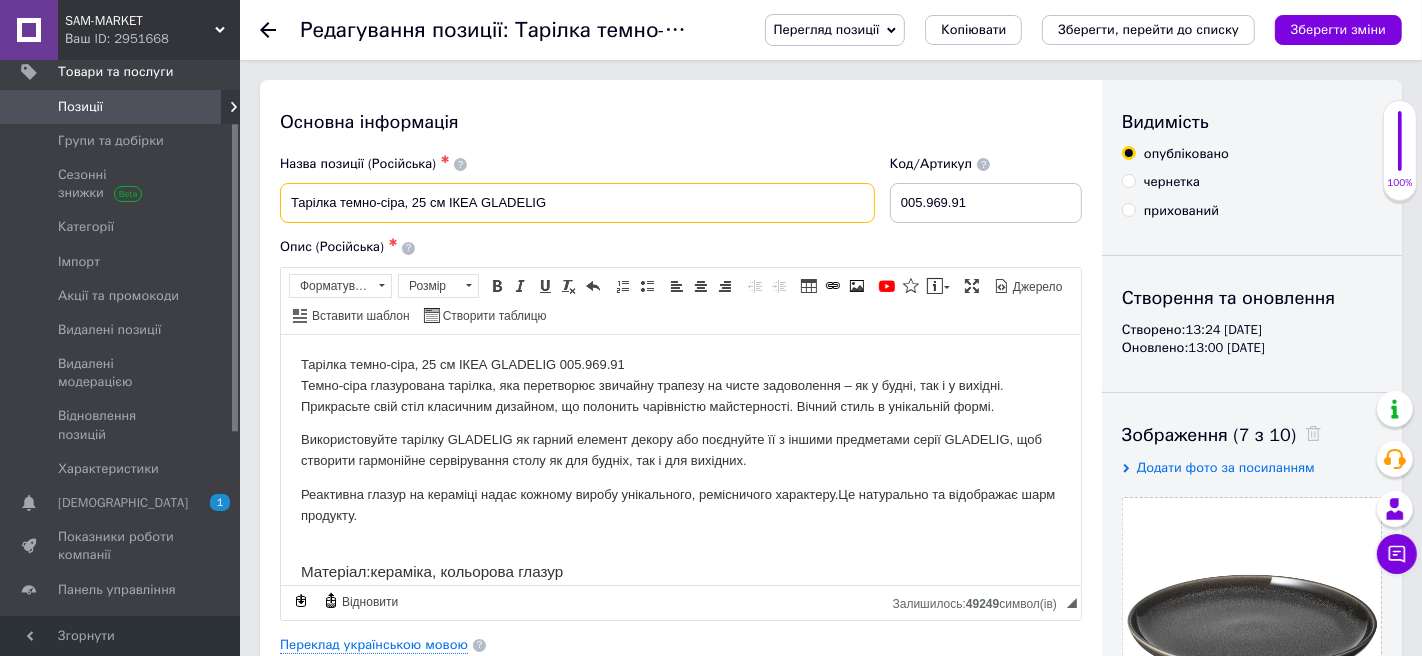 paste on "105.970.23" 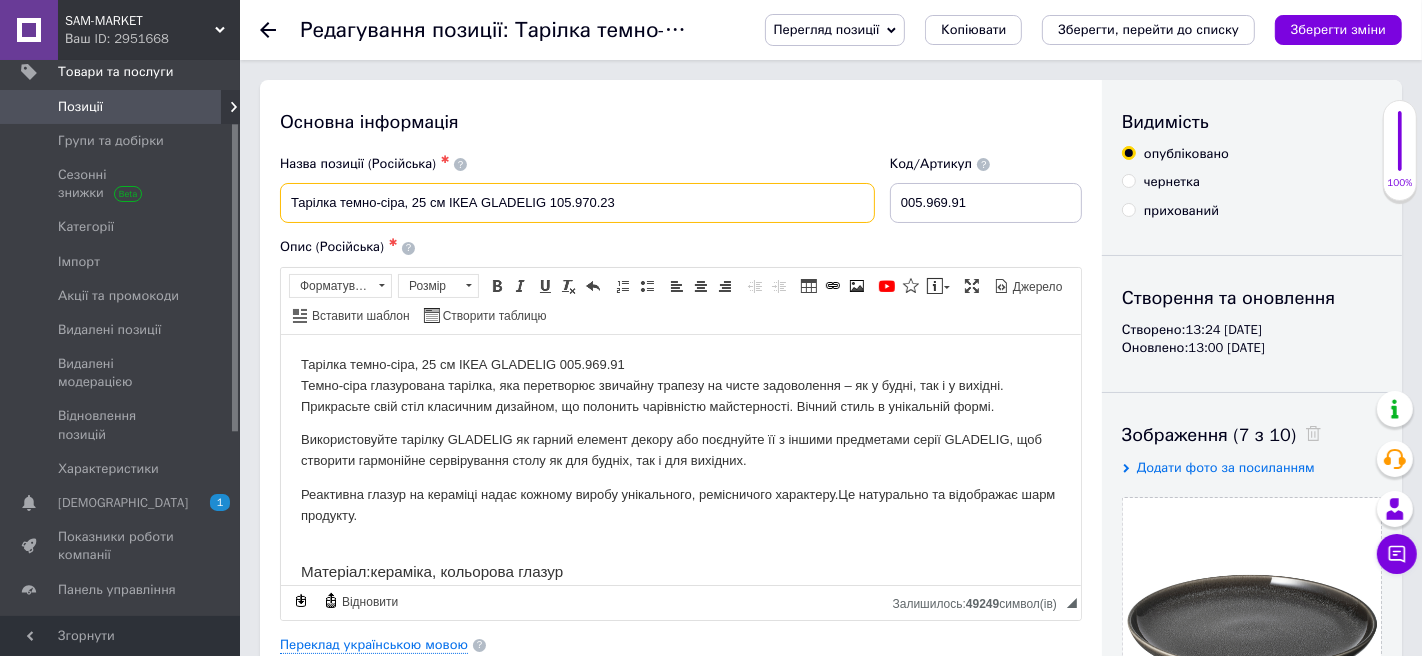 type on "Тарілка темно-сіра, 25 см ІКЕА GLADELIG 105.970.23" 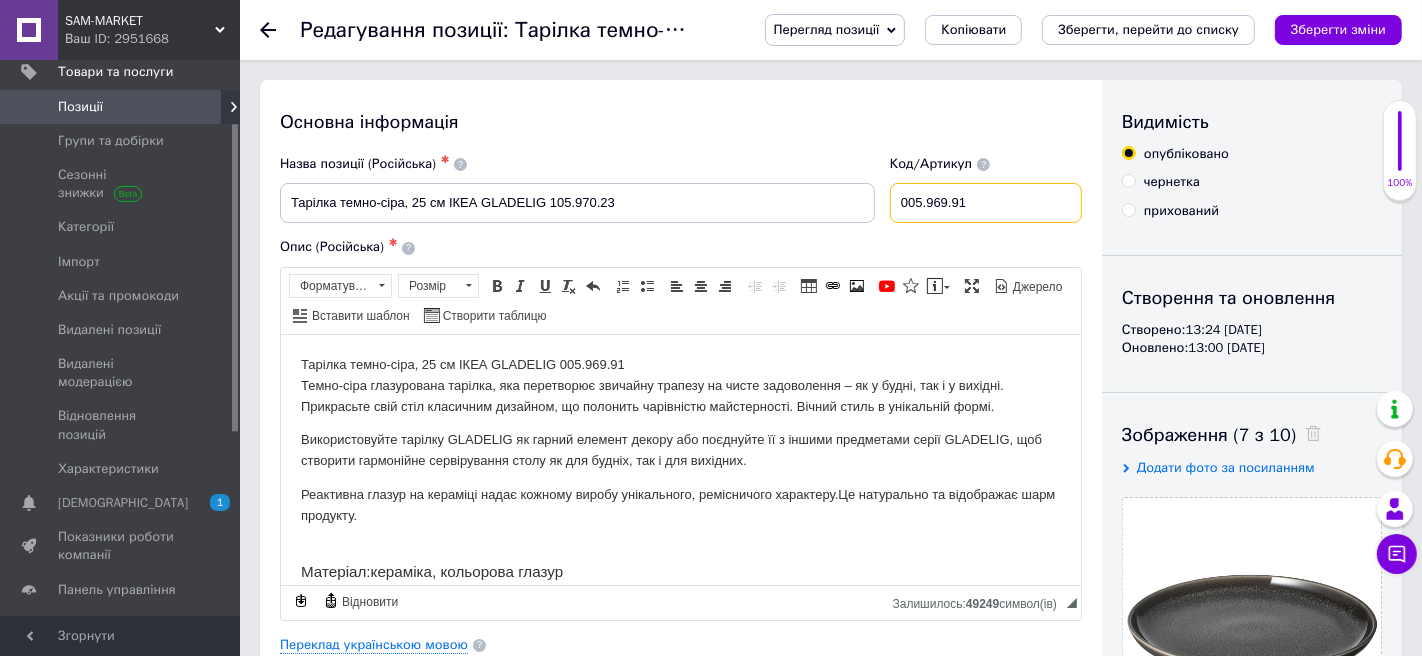 click on "005.969.91" at bounding box center (986, 203) 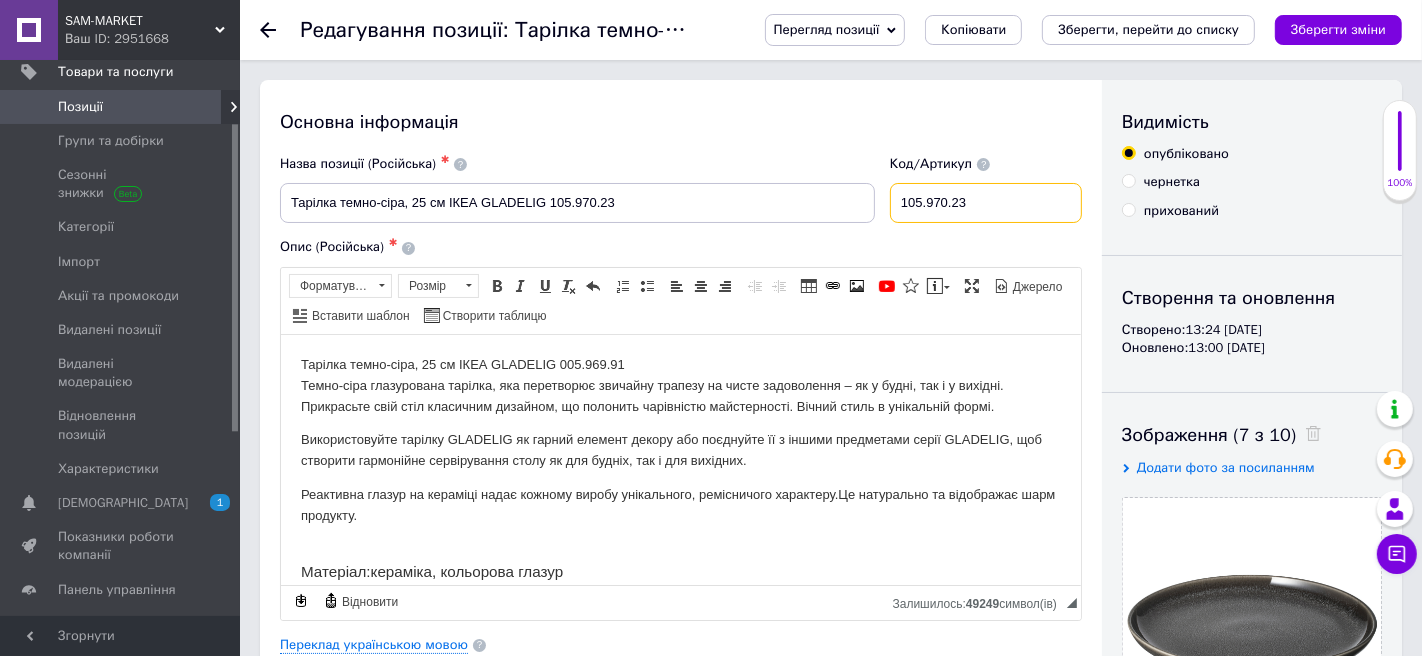 type on "105.970.23" 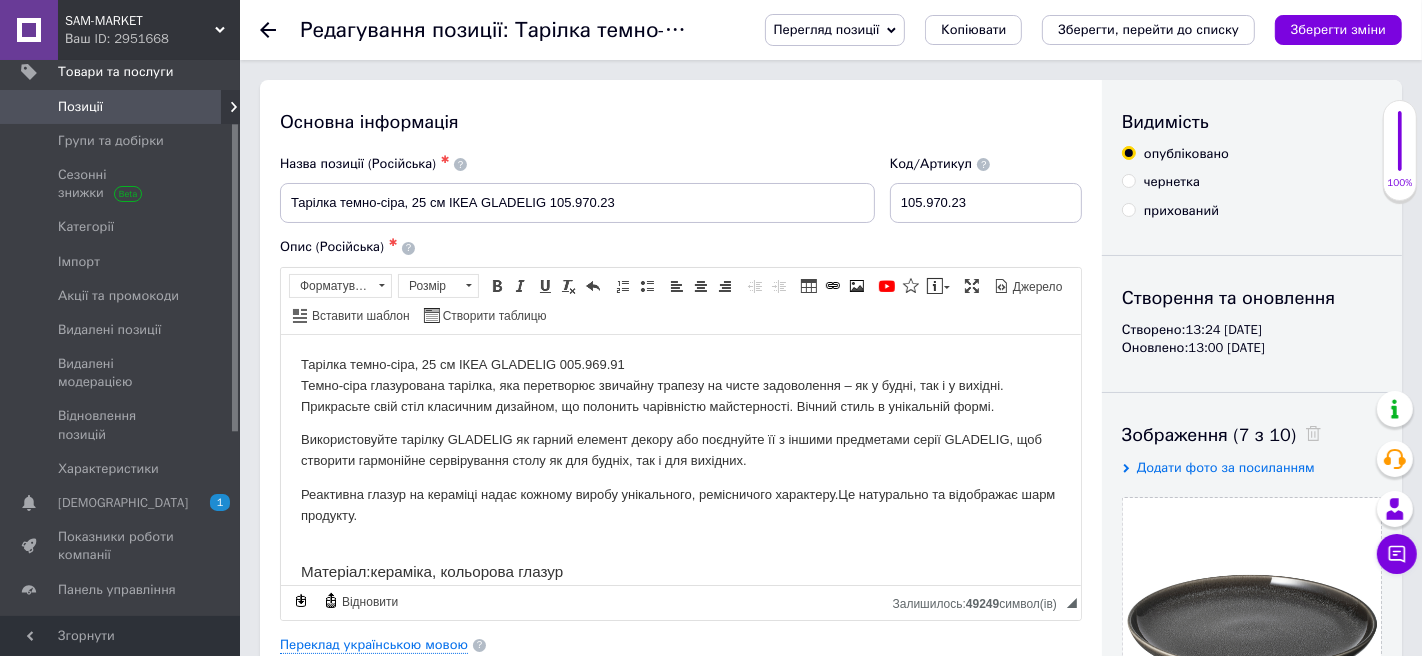 click on "Тарілка темно-сіра, 25 см ІКЕА GLADELIG 005.969.91 Темно-сіра глазурована тарілка, яка перетворює звичайну трапезу на чисте задоволення – як у будні, так і у вихідні. Прикрасьте свій стіл класичним дизайном, що полонить чарівністю майстерності. Вічний стиль в унікальній формі. Використовуйте тарілку GLADELIG як гарний елемент декору або поєднуйте її з іншими предметами серії GLADELIG, щоб створити гармонійне сервірування столу як для будніх, так і для вихідних. Реактивна глазур на кераміці надає кожному виробу унікального, ремісничого характеру.  Матеріал:  Догляд:  :" at bounding box center [680, 557] 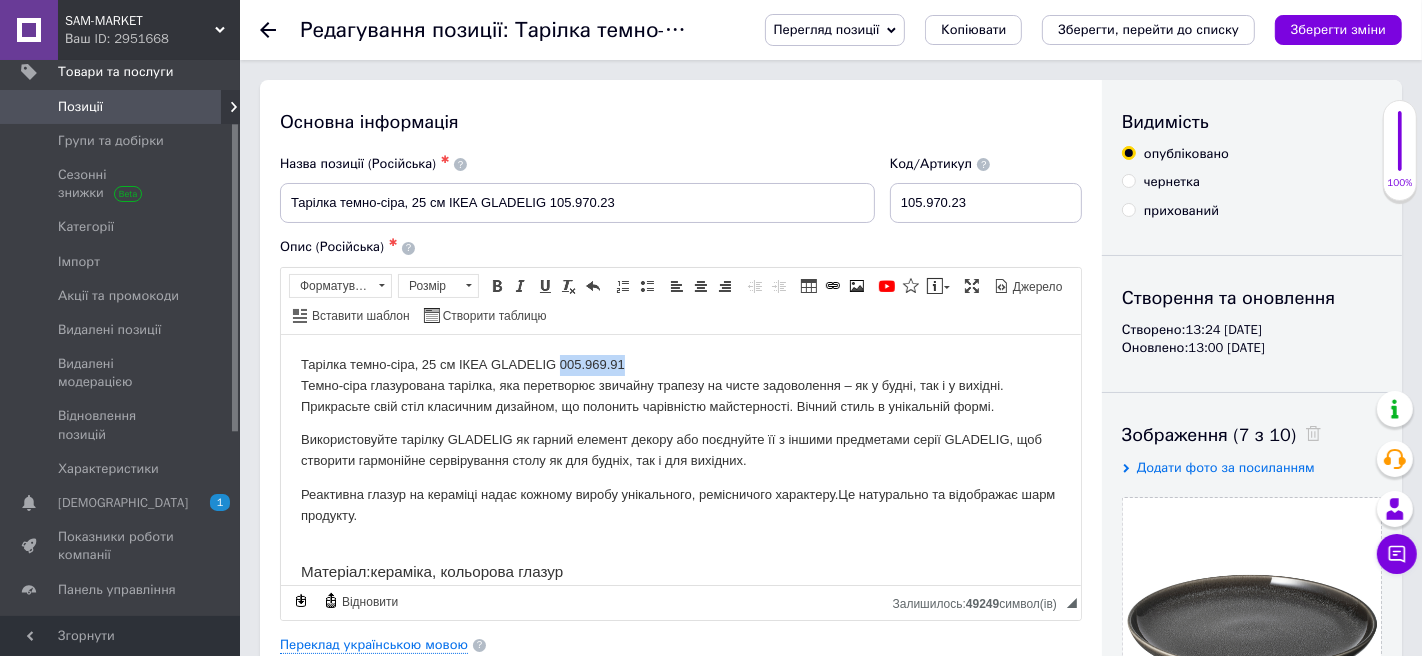 click on "Тарілка темно-сіра, 25 см ІКЕА GLADELIG 005.969.91 Темно-сіра глазурована тарілка, яка перетворює звичайну трапезу на чисте задоволення – як у будні, так і у вихідні. Прикрасьте свій стіл класичним дизайном, що полонить чарівністю майстерності. Вічний стиль в унікальній формі. Використовуйте тарілку GLADELIG як гарний елемент декору або поєднуйте її з іншими предметами серії GLADELIG, щоб створити гармонійне сервірування столу як для будніх, так і для вихідних. Реактивна глазур на кераміці надає кожному виробу унікального, ремісничого характеру.  Матеріал:  Догляд:  :" at bounding box center (680, 557) 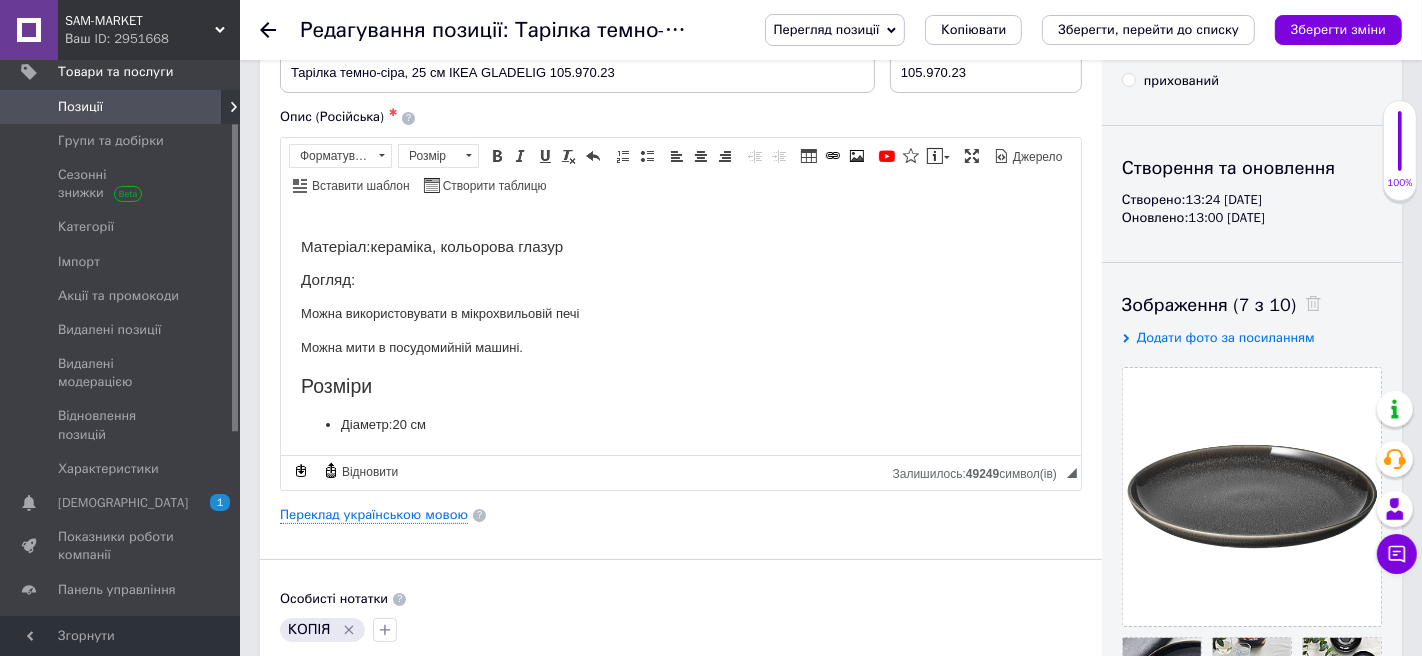 scroll, scrollTop: 131, scrollLeft: 0, axis: vertical 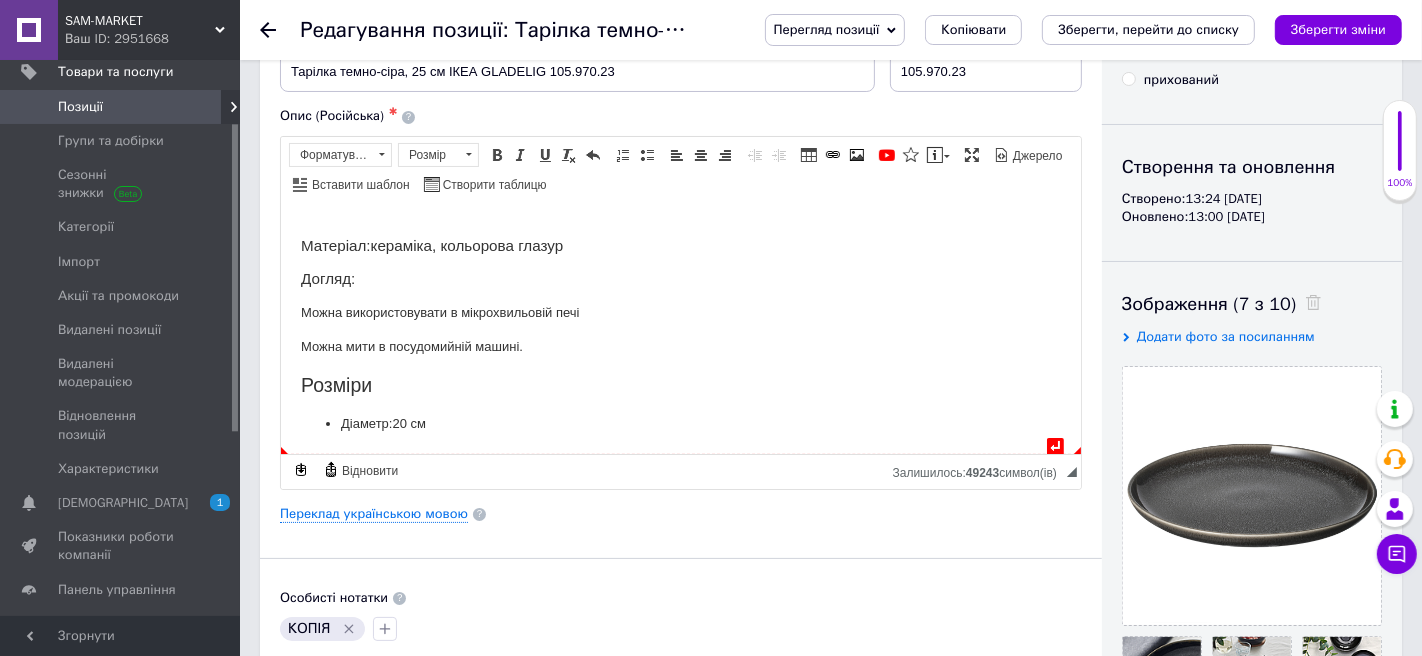 click on "20 см" at bounding box center [408, 422] 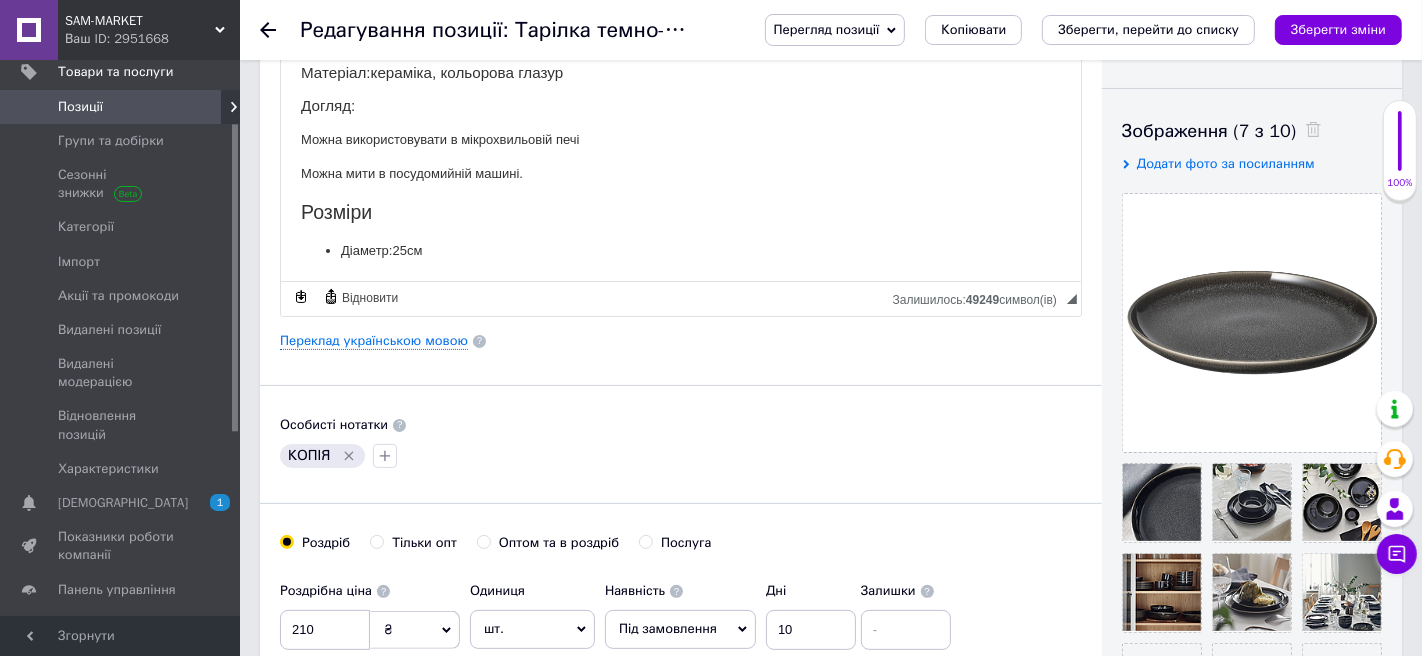 scroll, scrollTop: 311, scrollLeft: 0, axis: vertical 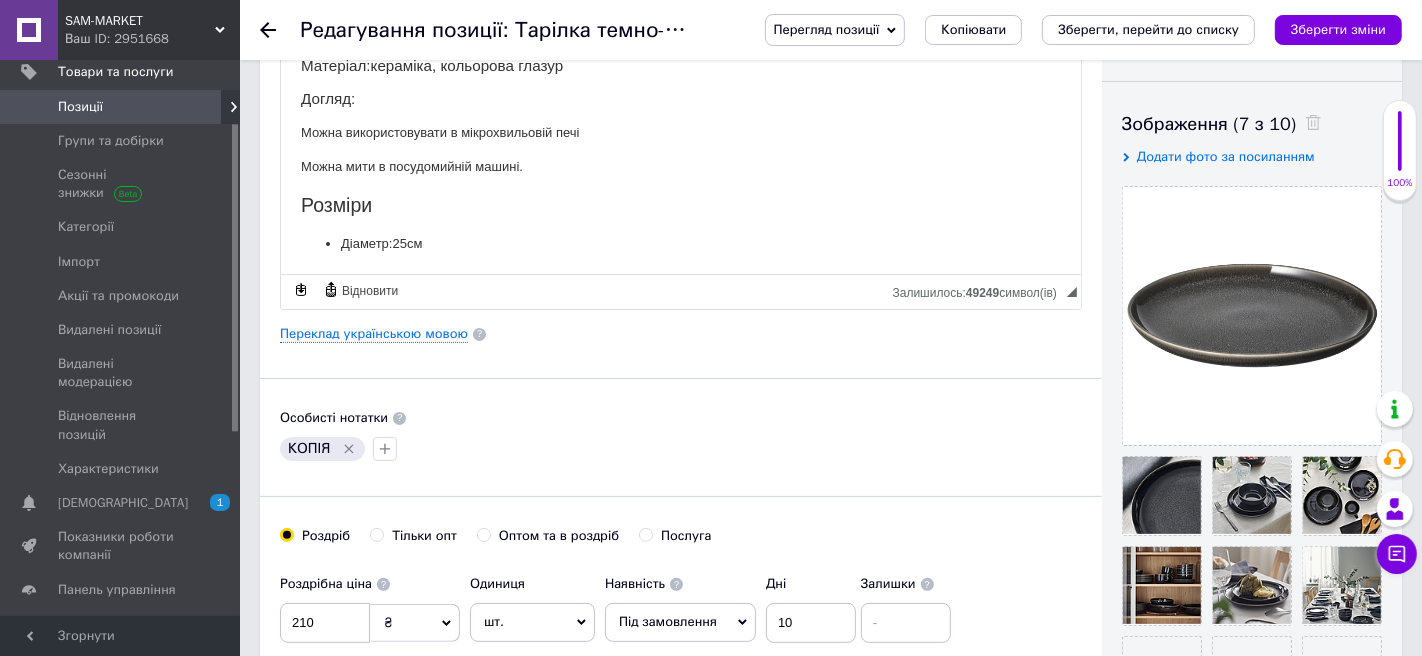 click 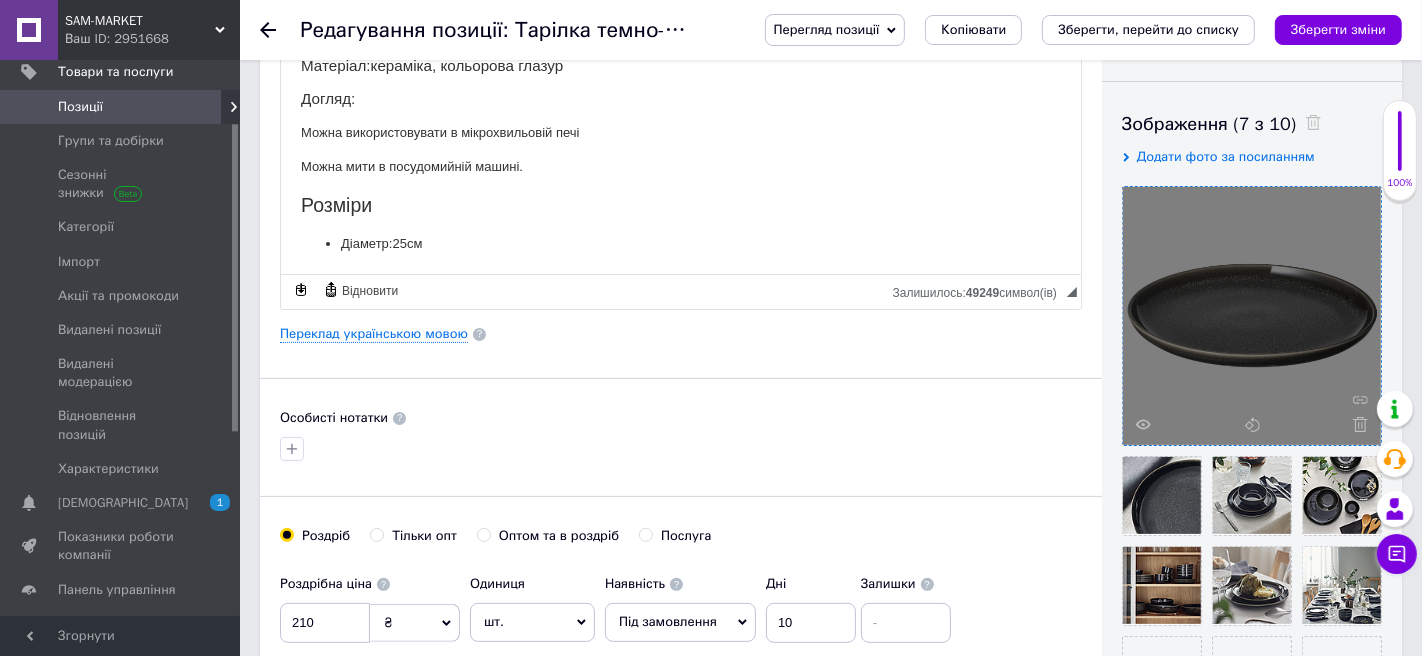 click at bounding box center [1355, 424] 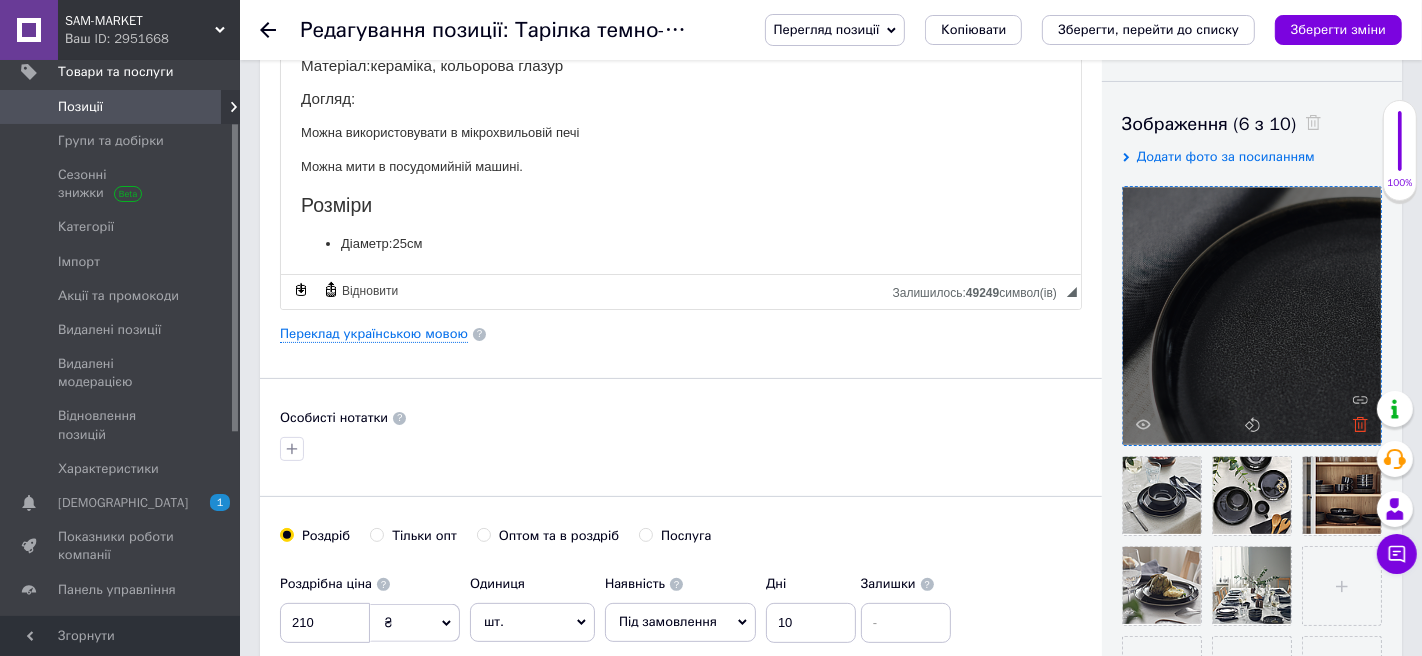 click 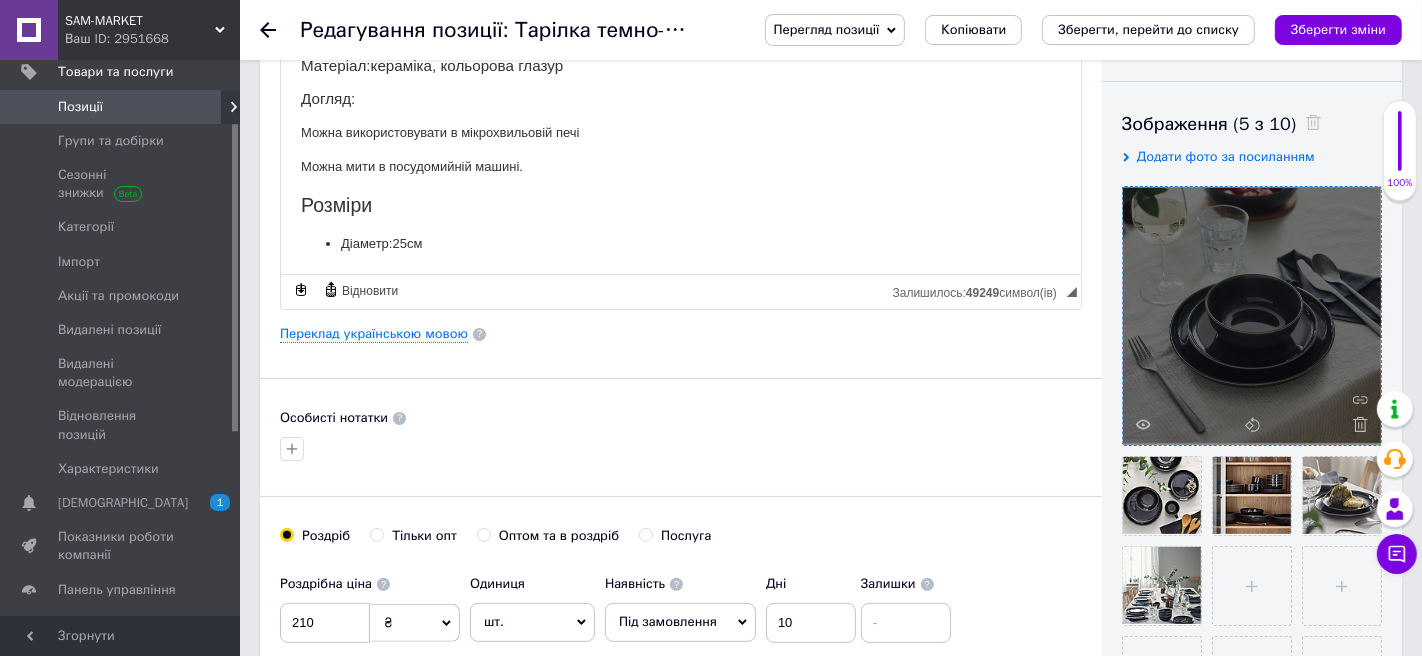 click 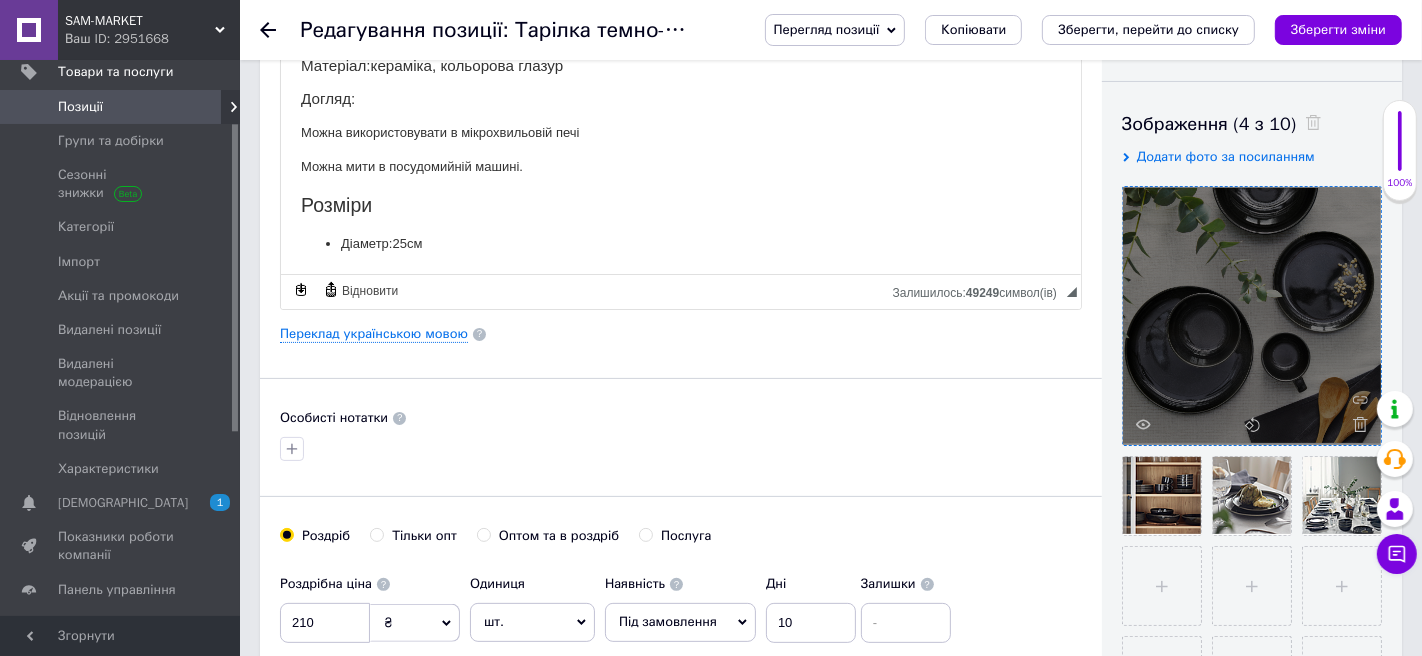 click 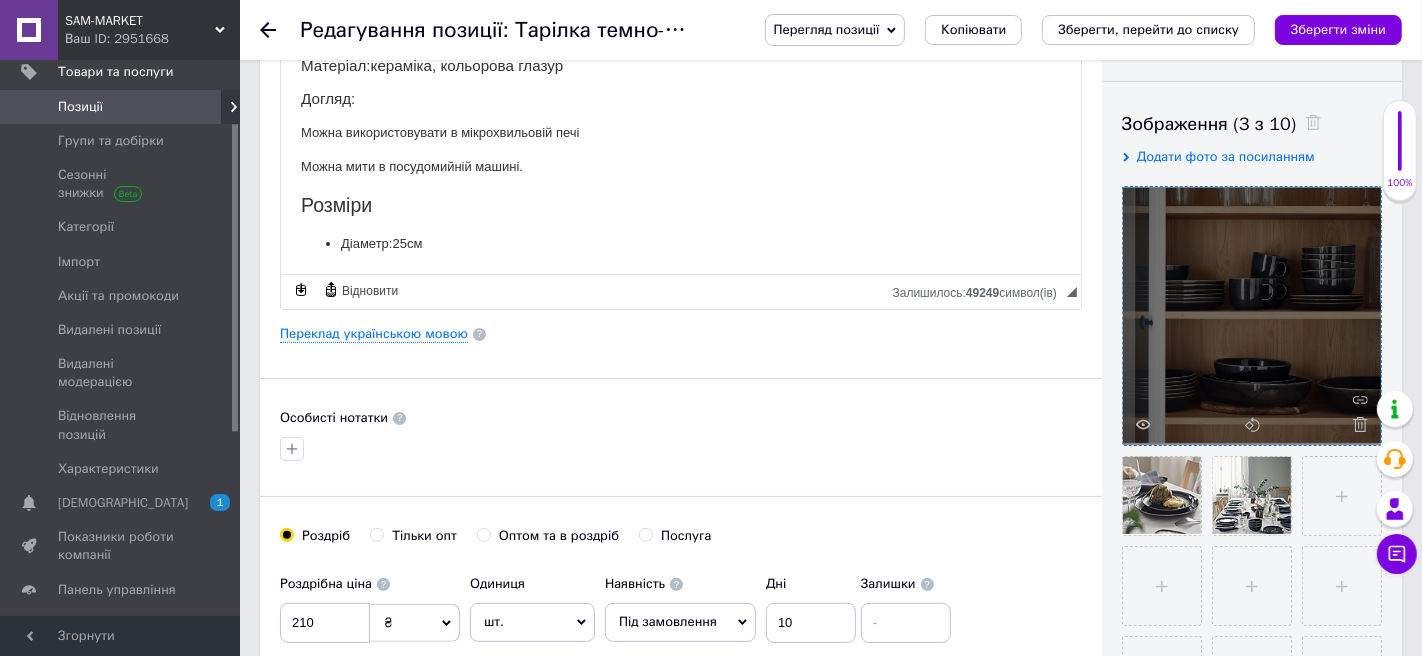 click 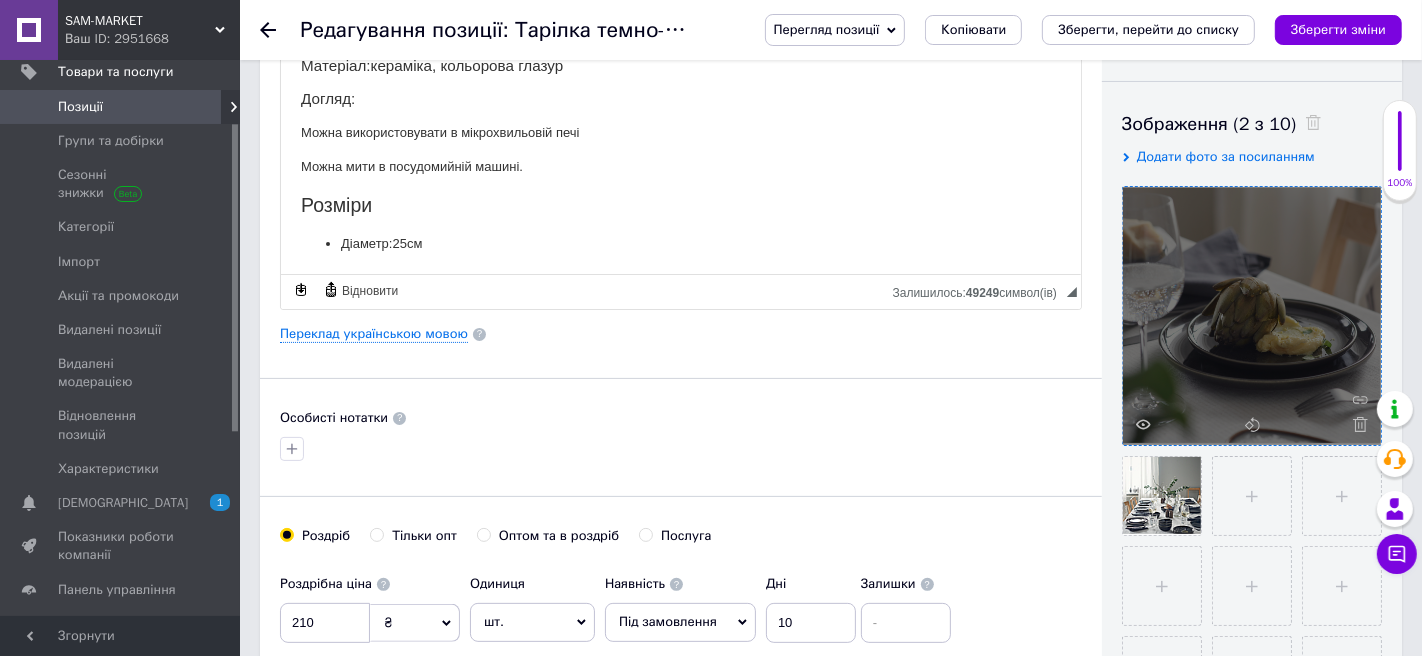 click 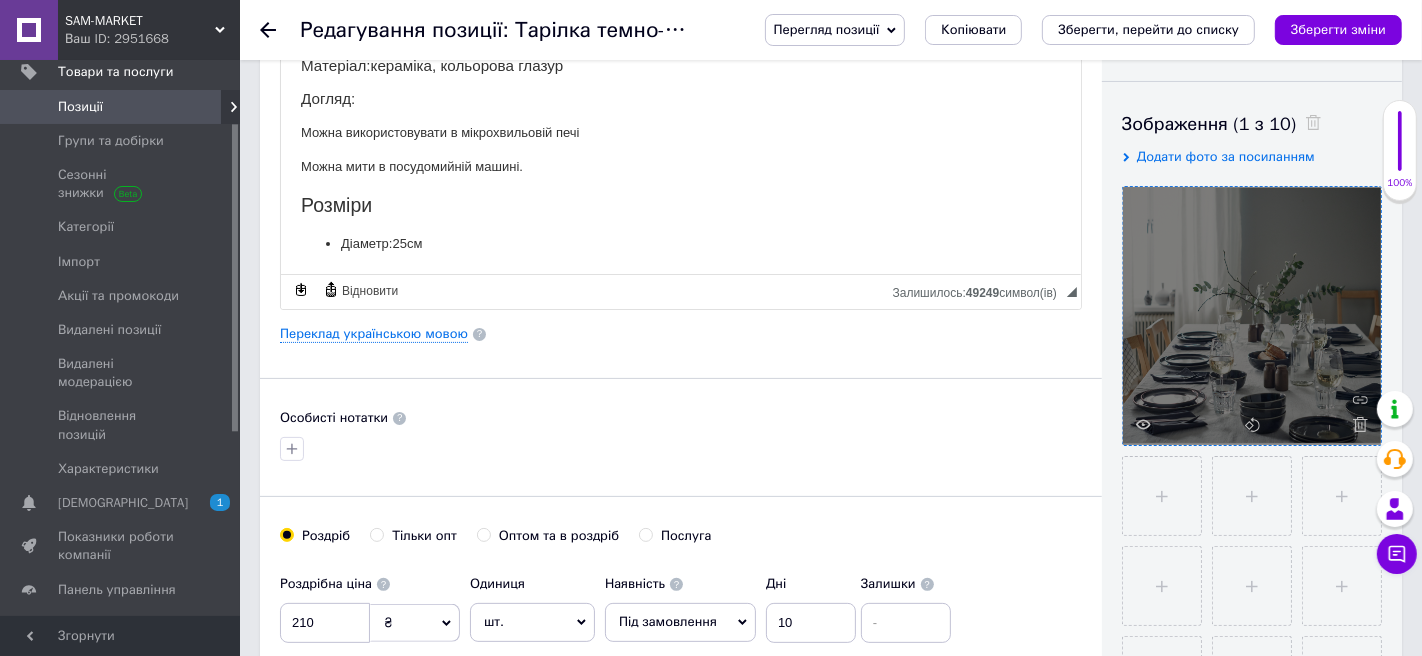 click 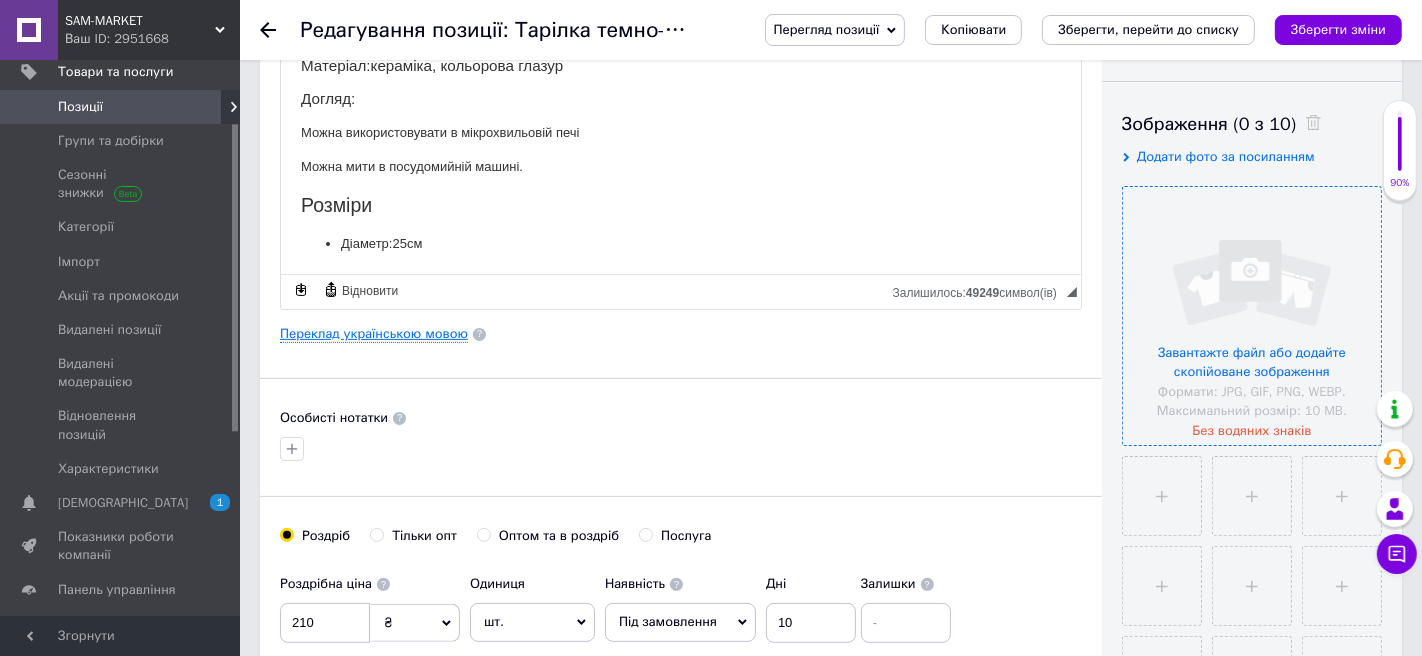 click on "Переклад українською мовою" at bounding box center (374, 334) 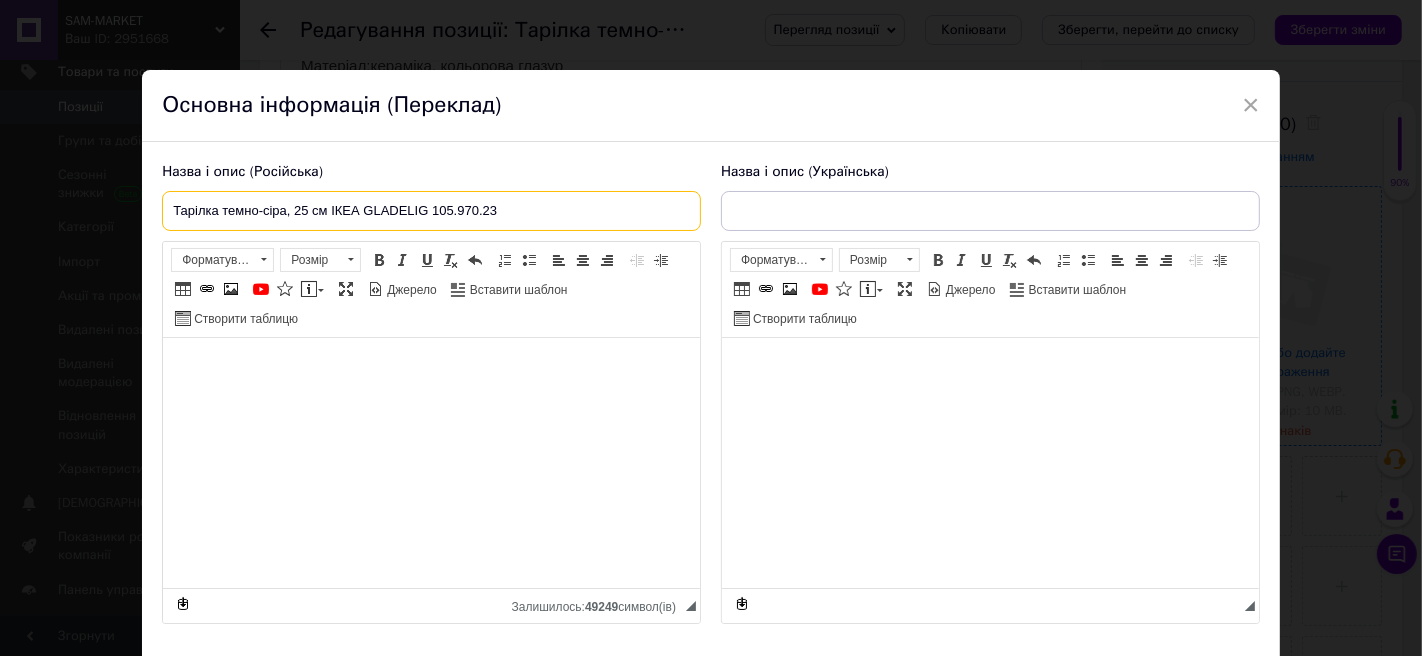 click on "Тарілка темно-сіра, 25 см ІКЕА GLADELIG 105.970.23" at bounding box center (431, 211) 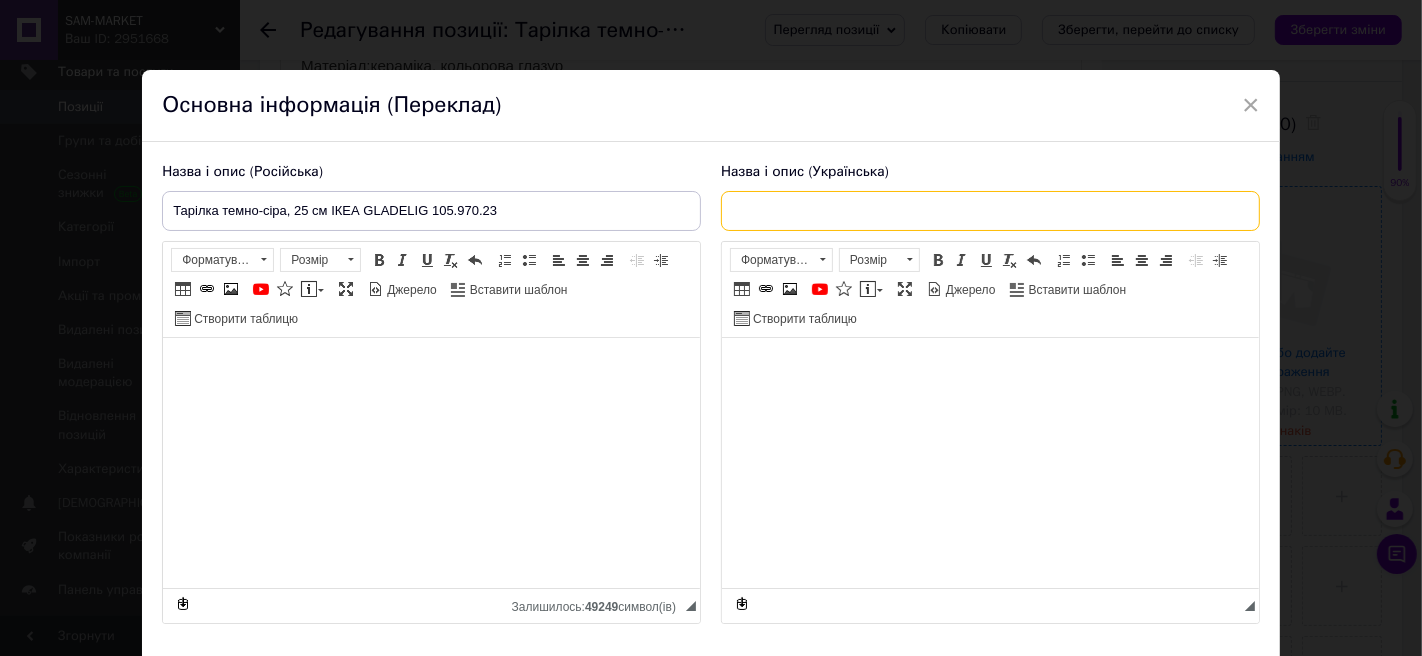 click at bounding box center (990, 211) 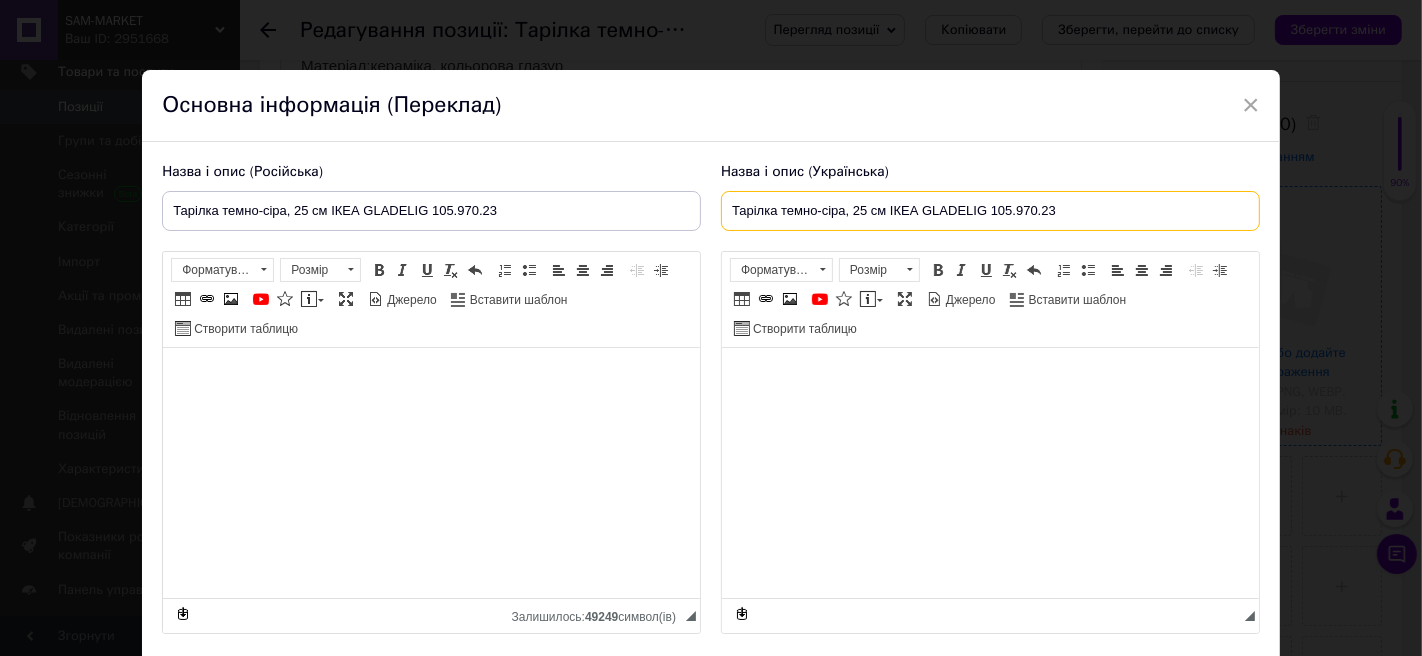 type on "Тарілка темно-сіра, 25 см ІКЕА GLADELIG 105.970.23" 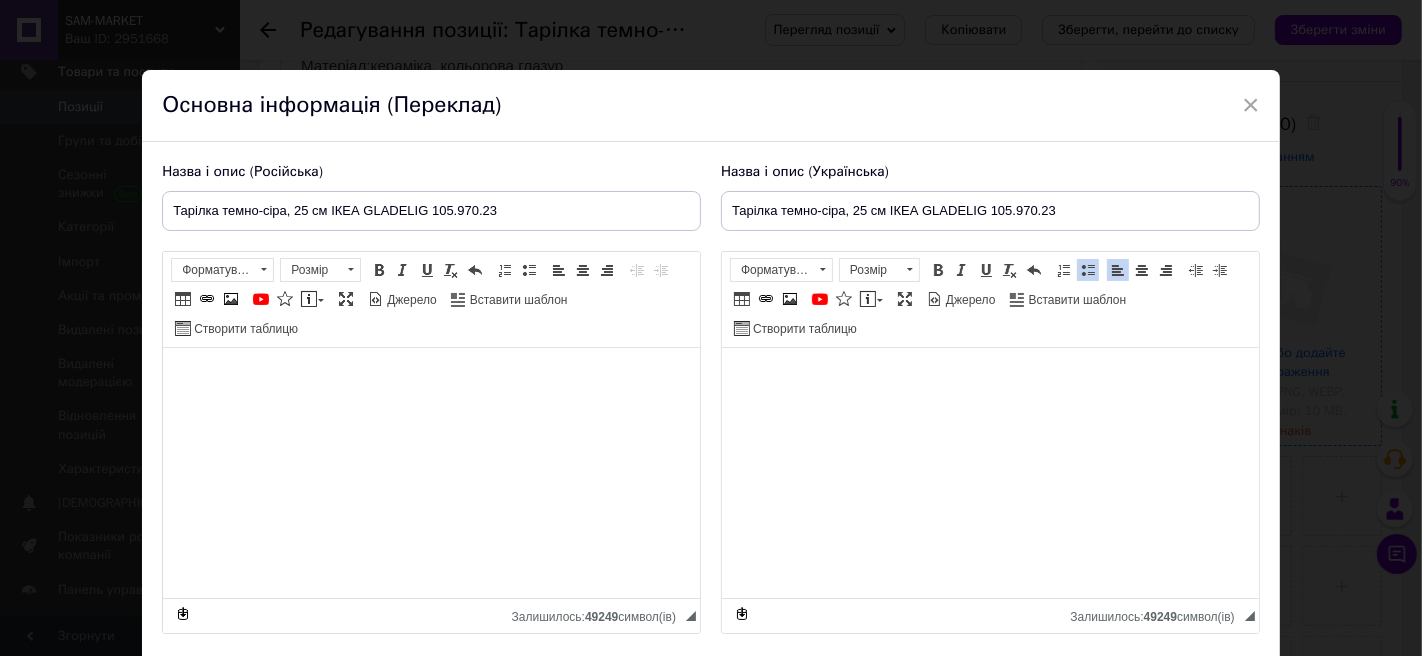 scroll, scrollTop: 136, scrollLeft: 0, axis: vertical 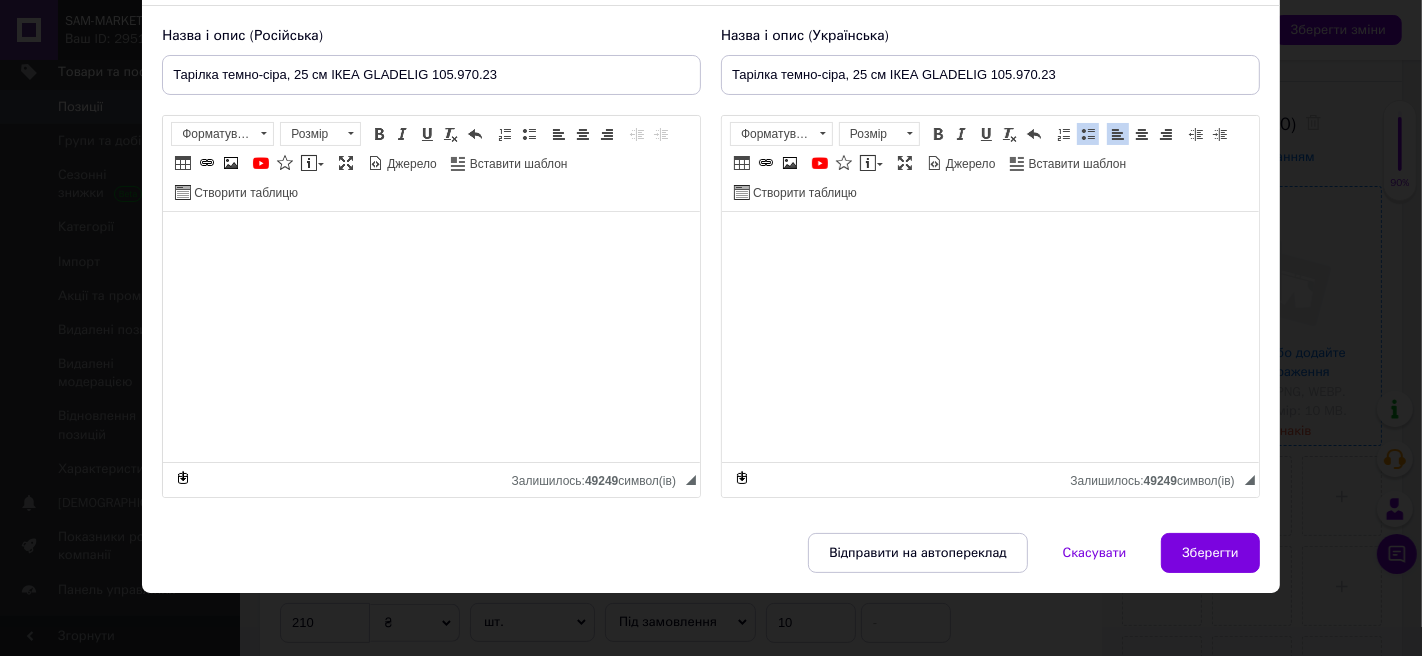 click on "Зберегти" at bounding box center [1210, 553] 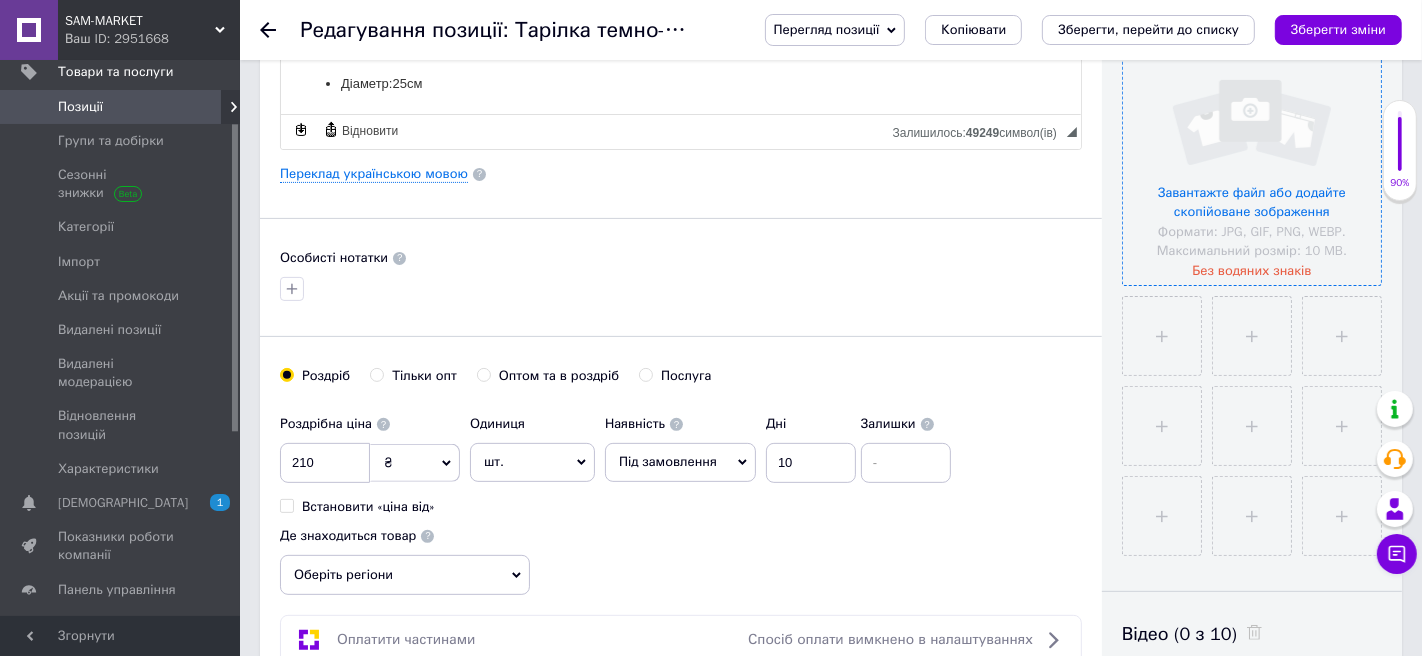 scroll, scrollTop: 472, scrollLeft: 0, axis: vertical 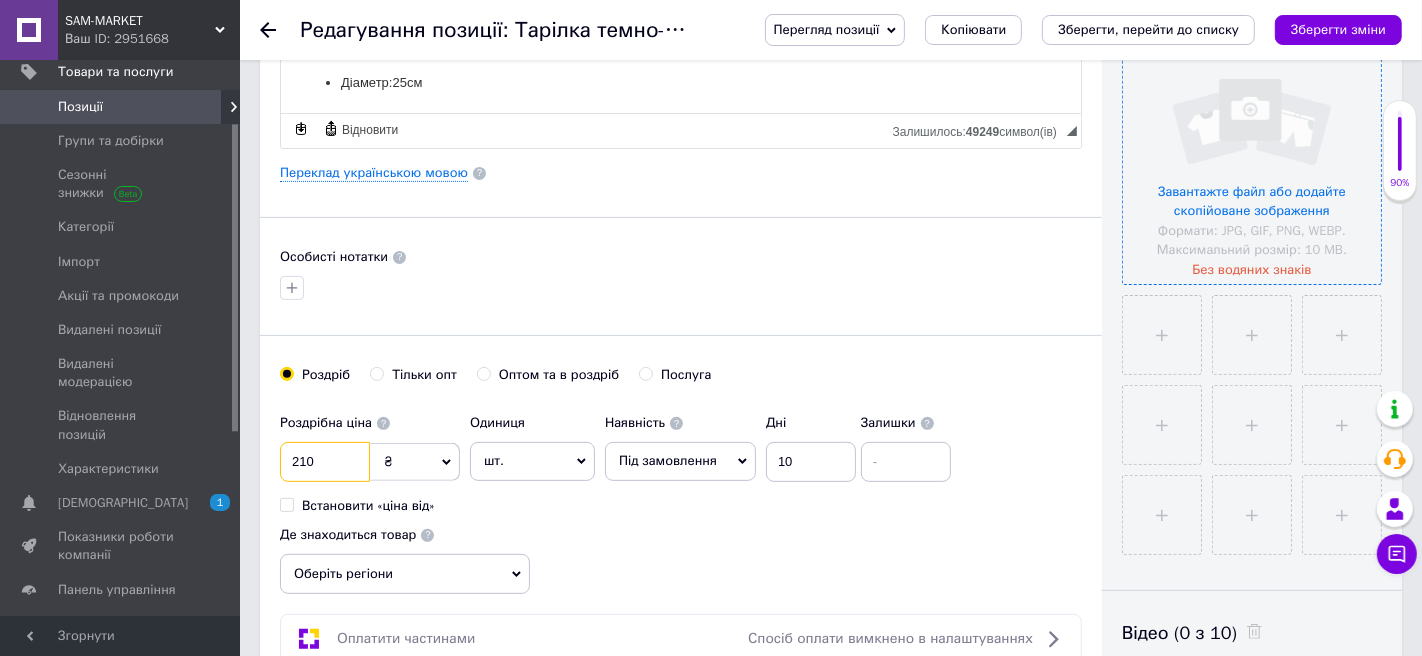 click on "210" at bounding box center [325, 462] 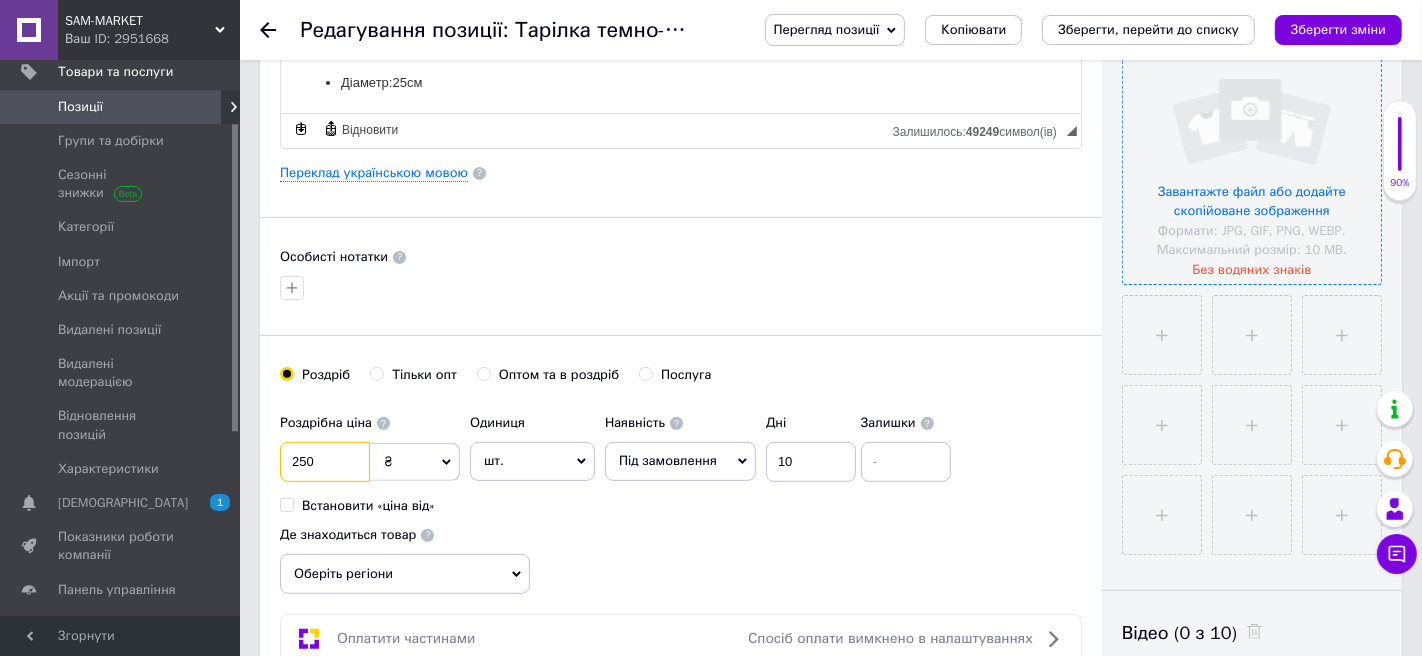 type on "250" 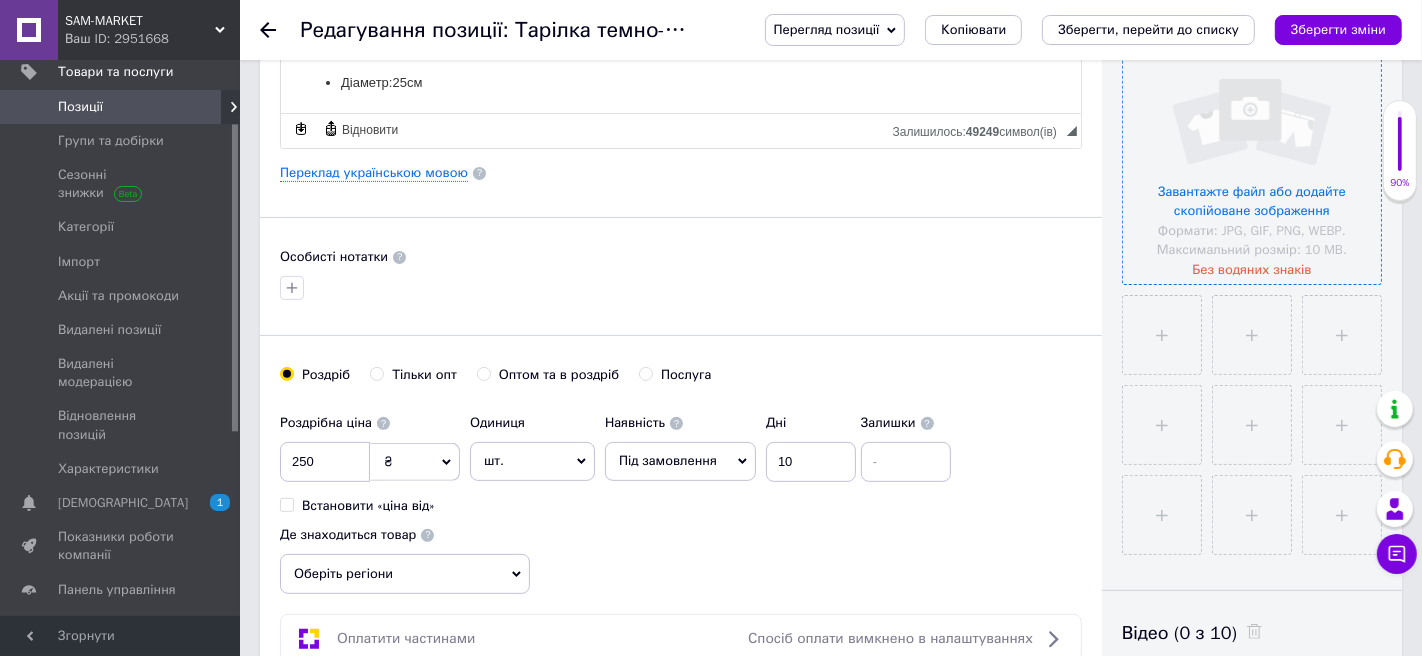 click on "Оберіть регіони" at bounding box center (405, 574) 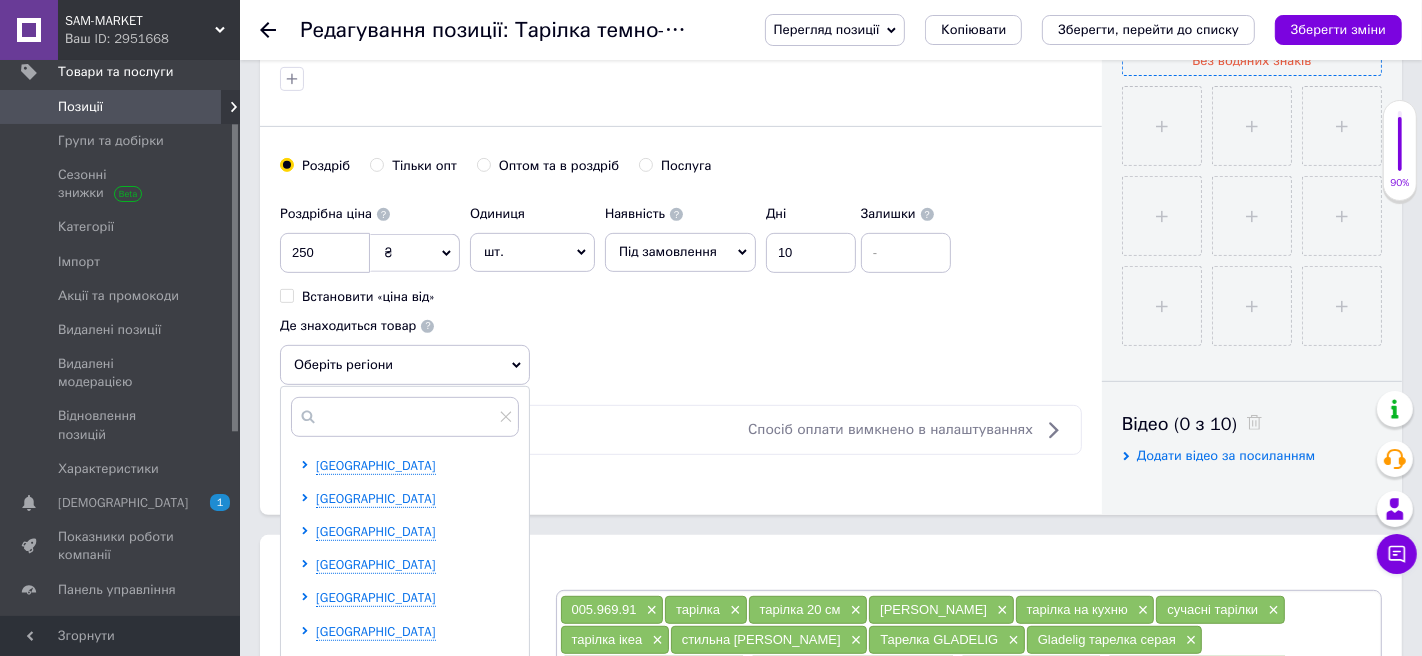 scroll, scrollTop: 701, scrollLeft: 0, axis: vertical 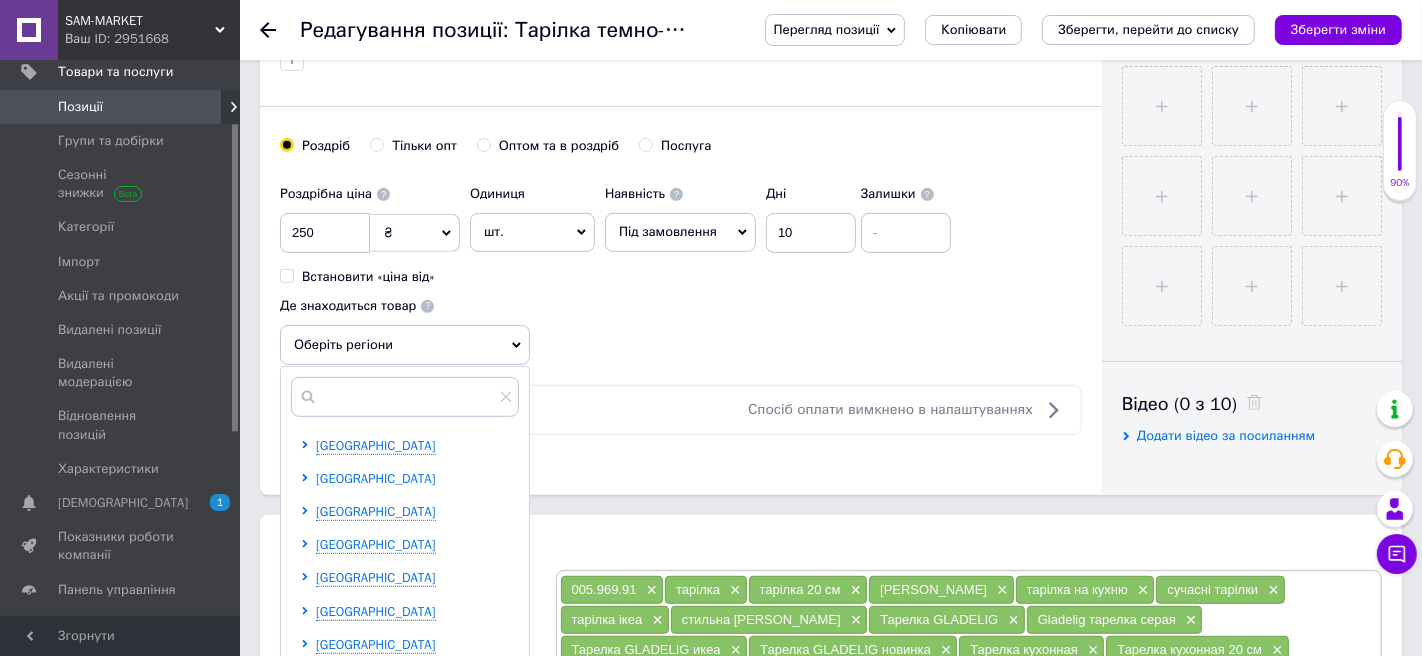 click on "[GEOGRAPHIC_DATA]" at bounding box center [376, 478] 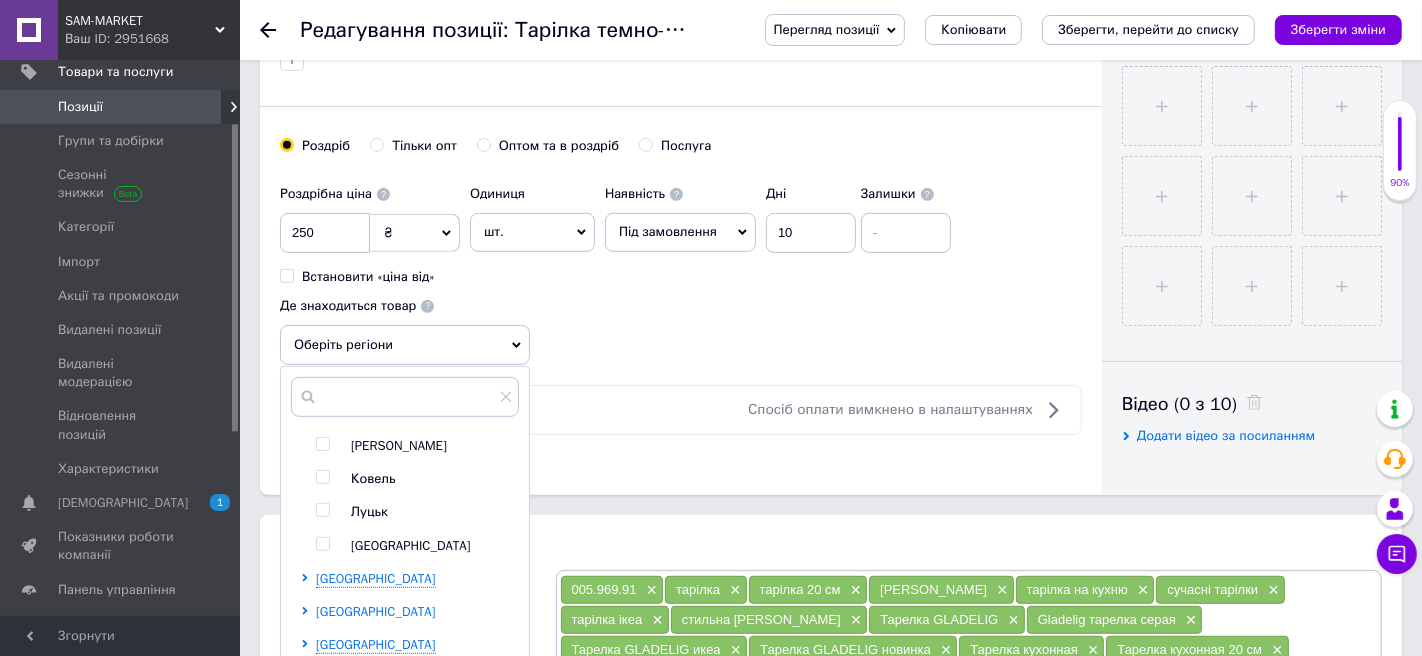 scroll, scrollTop: 62, scrollLeft: 0, axis: vertical 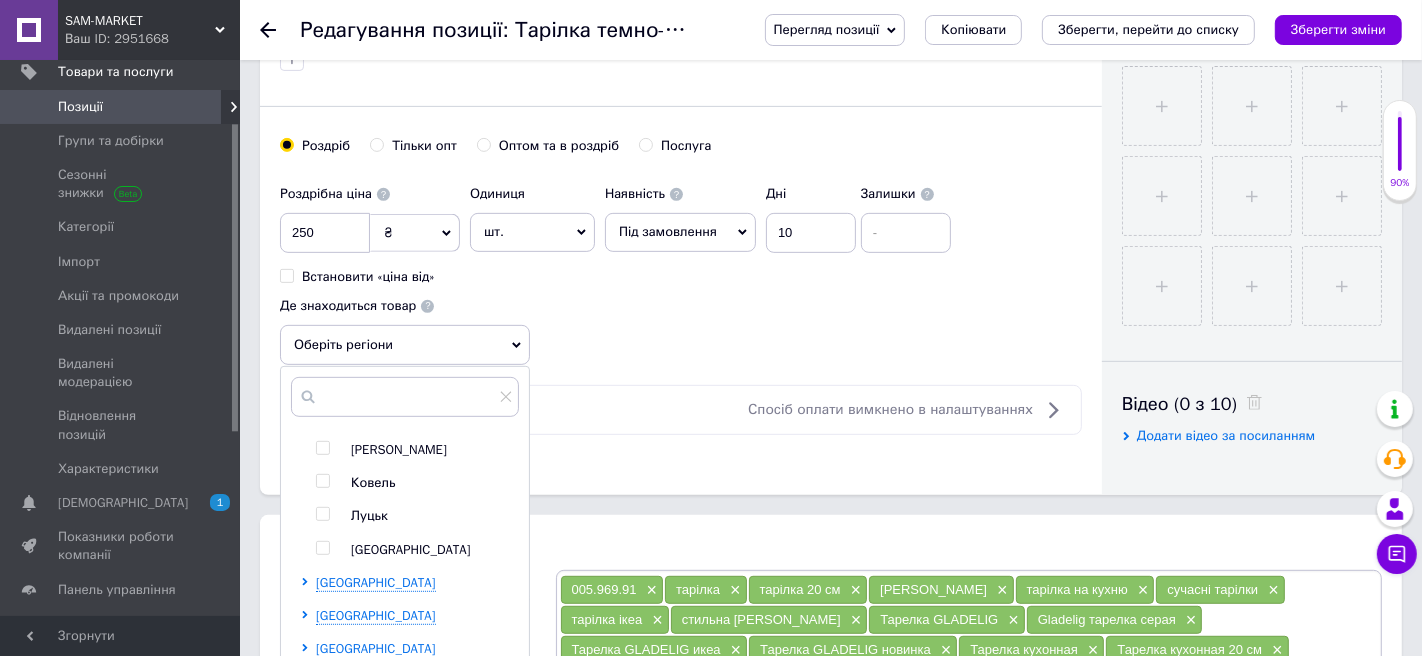 click at bounding box center (322, 514) 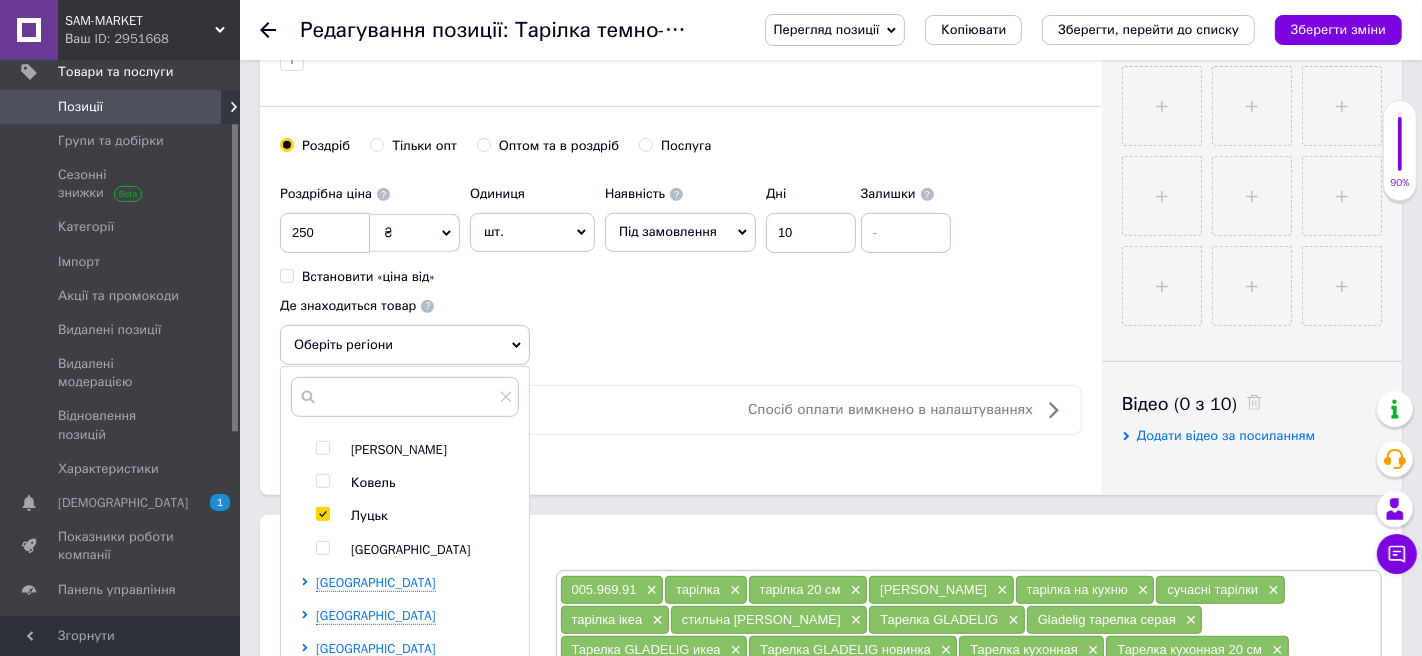 checkbox on "true" 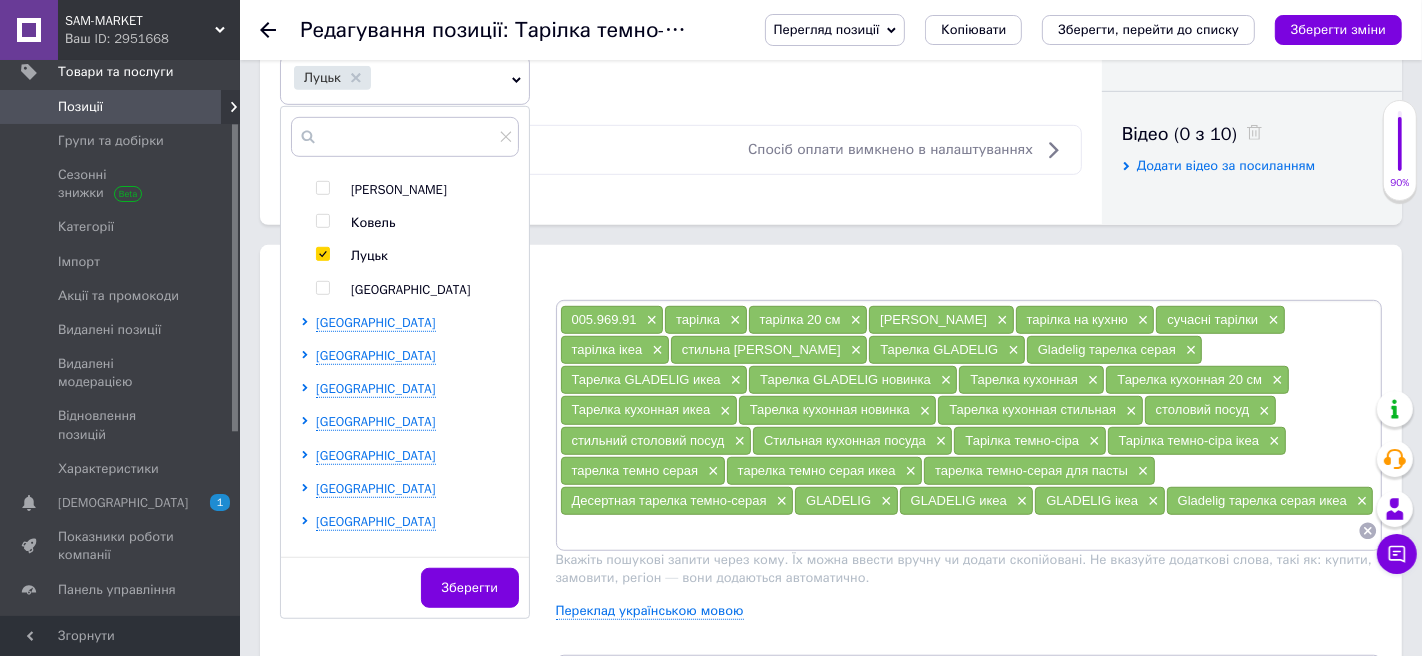 scroll, scrollTop: 992, scrollLeft: 0, axis: vertical 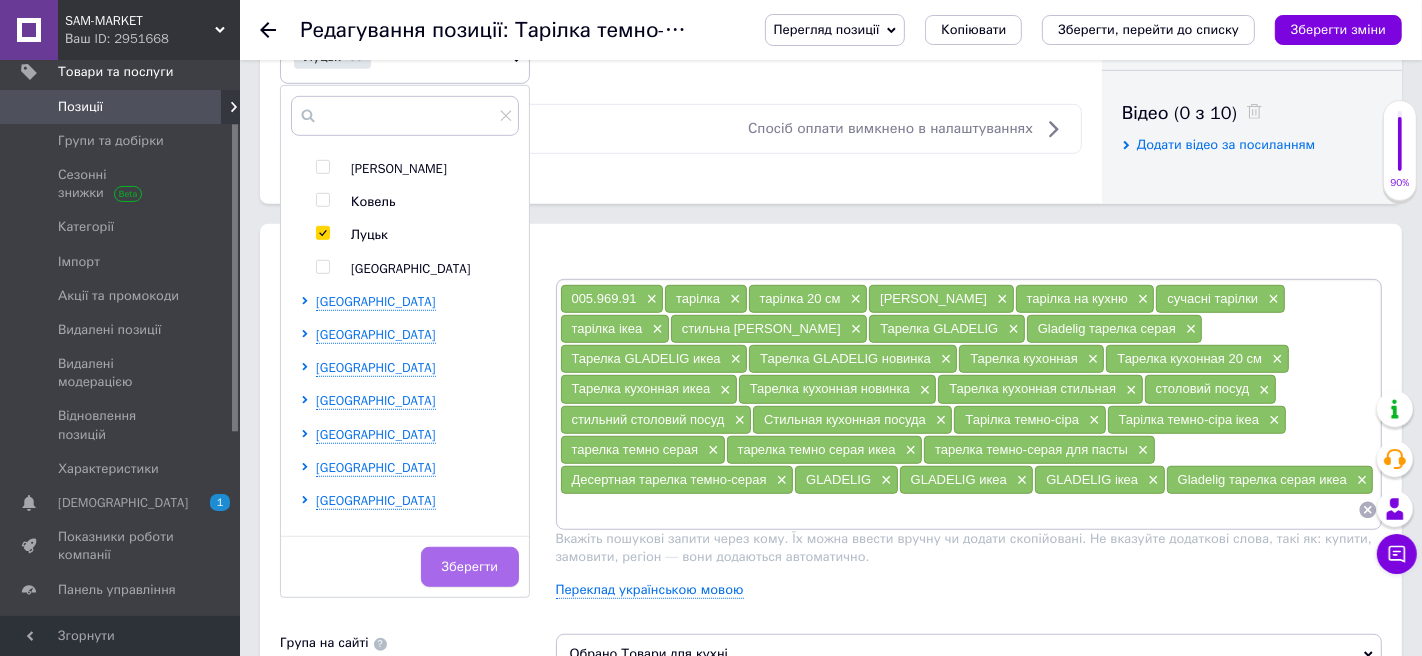 click on "Зберегти" at bounding box center (470, 567) 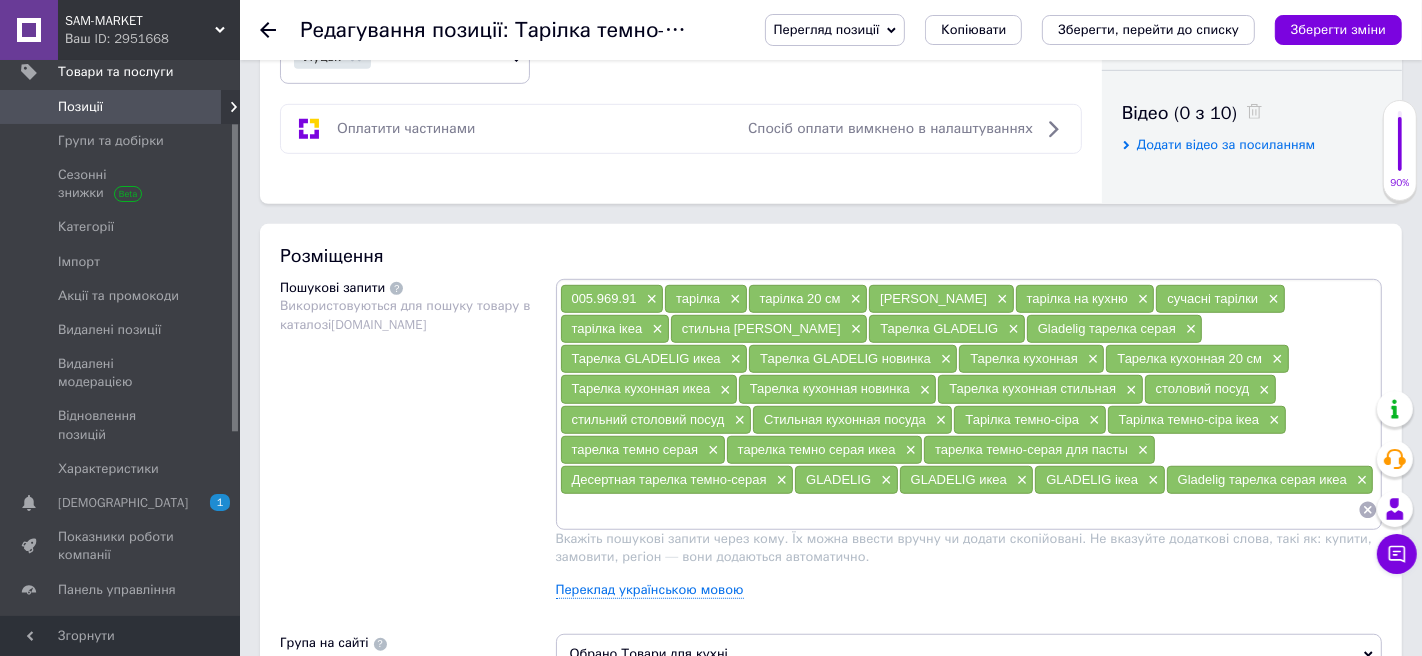click at bounding box center (959, 510) 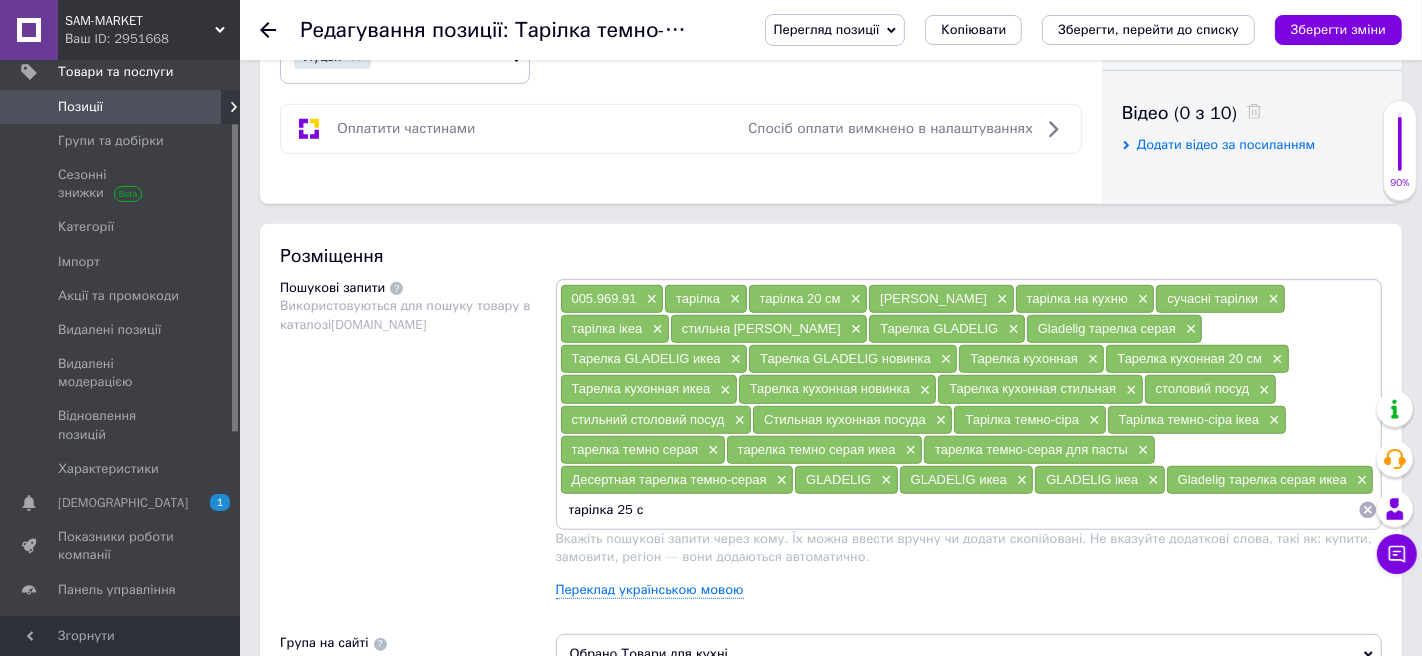 type on "тарілка 25 см" 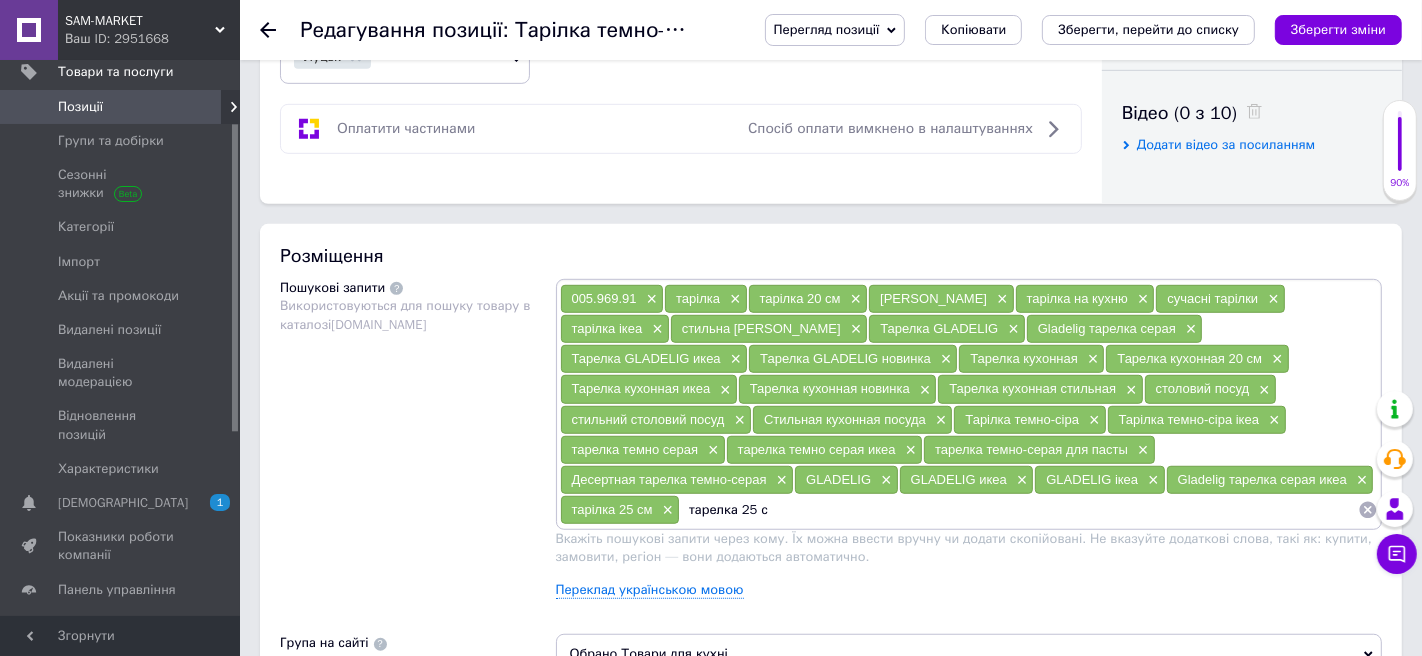 type on "тарелка 25 см" 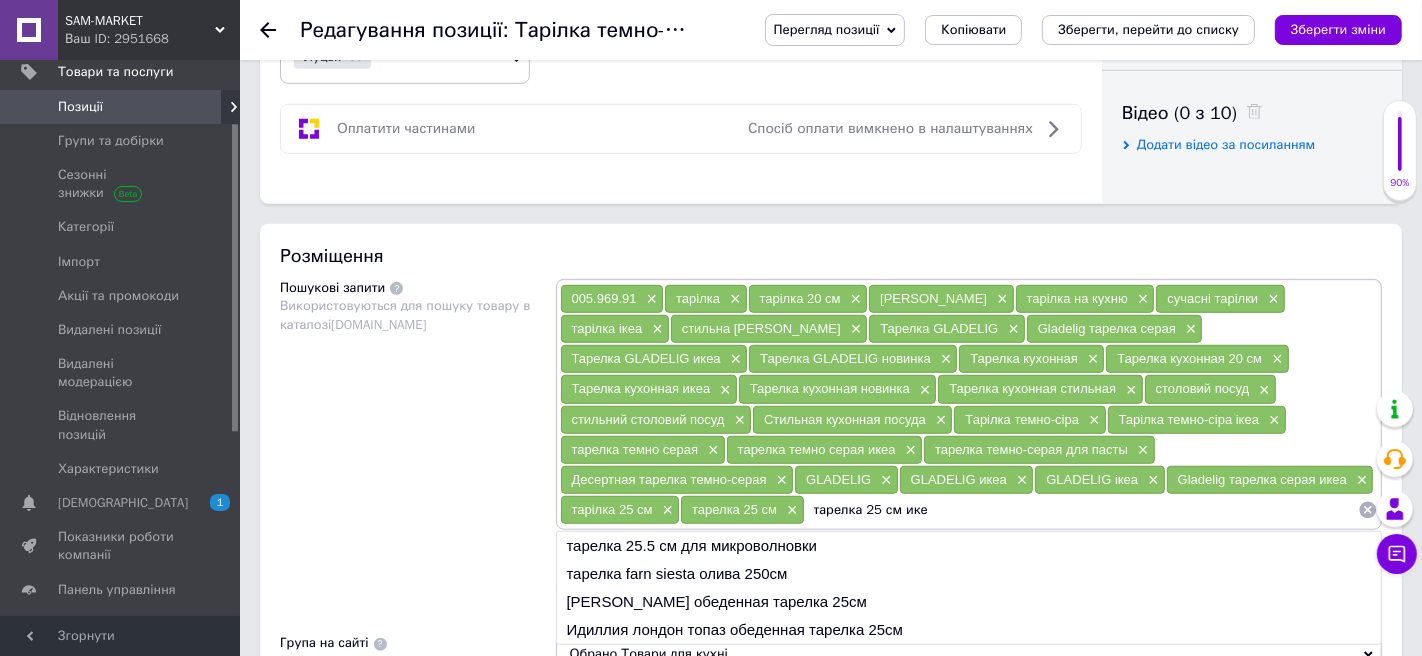 type on "тарелка 25 см икеа" 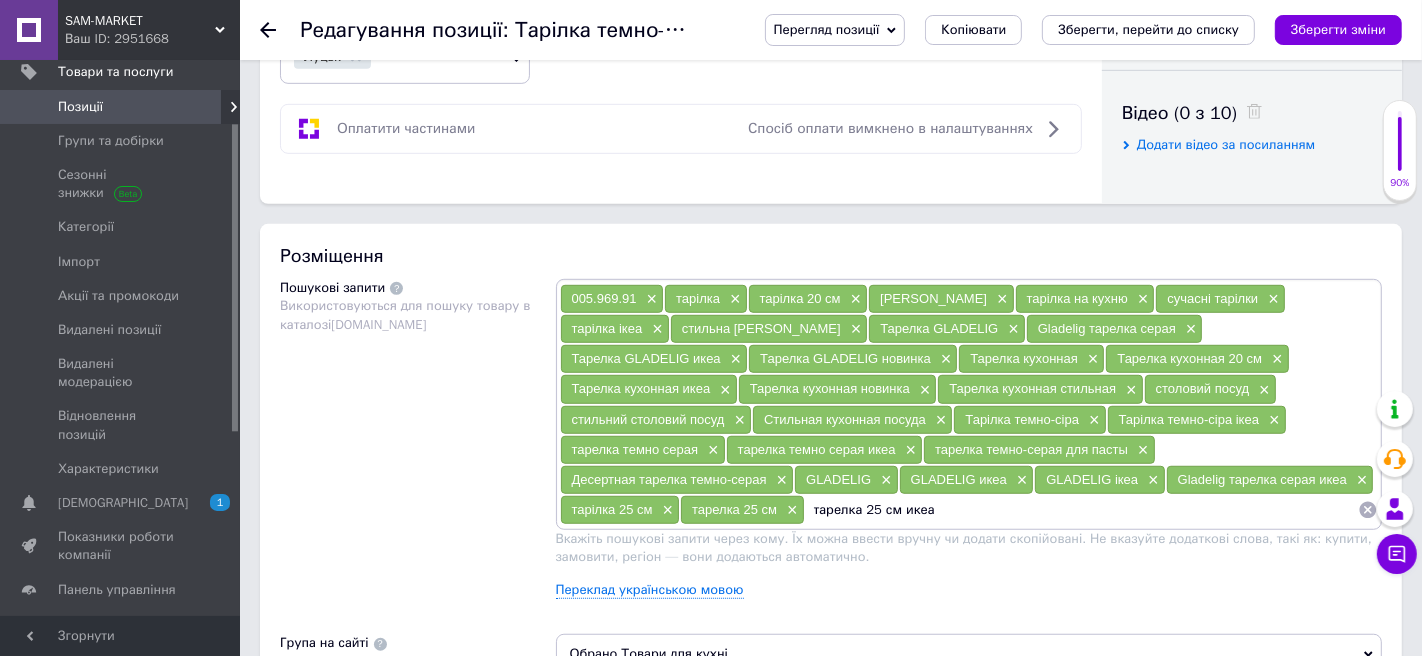 click on "тарелка 25 см икеа" at bounding box center [1081, 510] 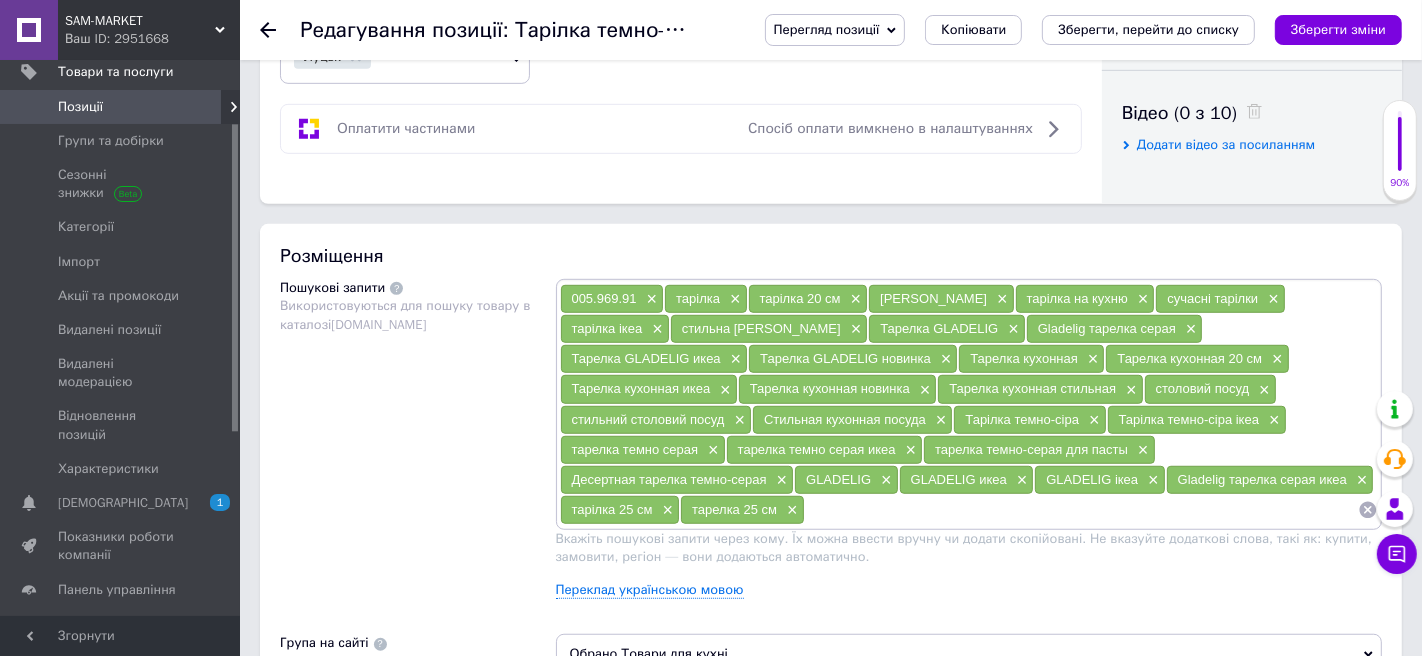 paste on "тарелка 25 см икеа" 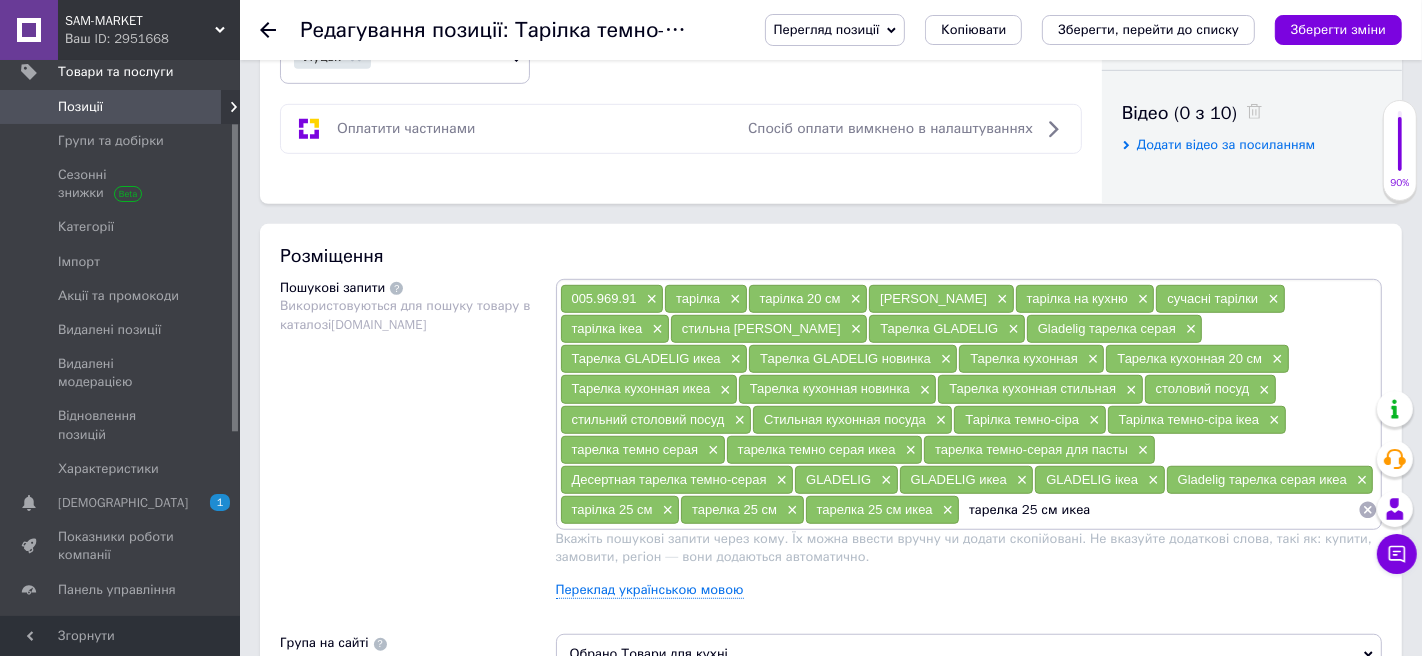 click on "тарелка 25 см икеа" at bounding box center (1159, 510) 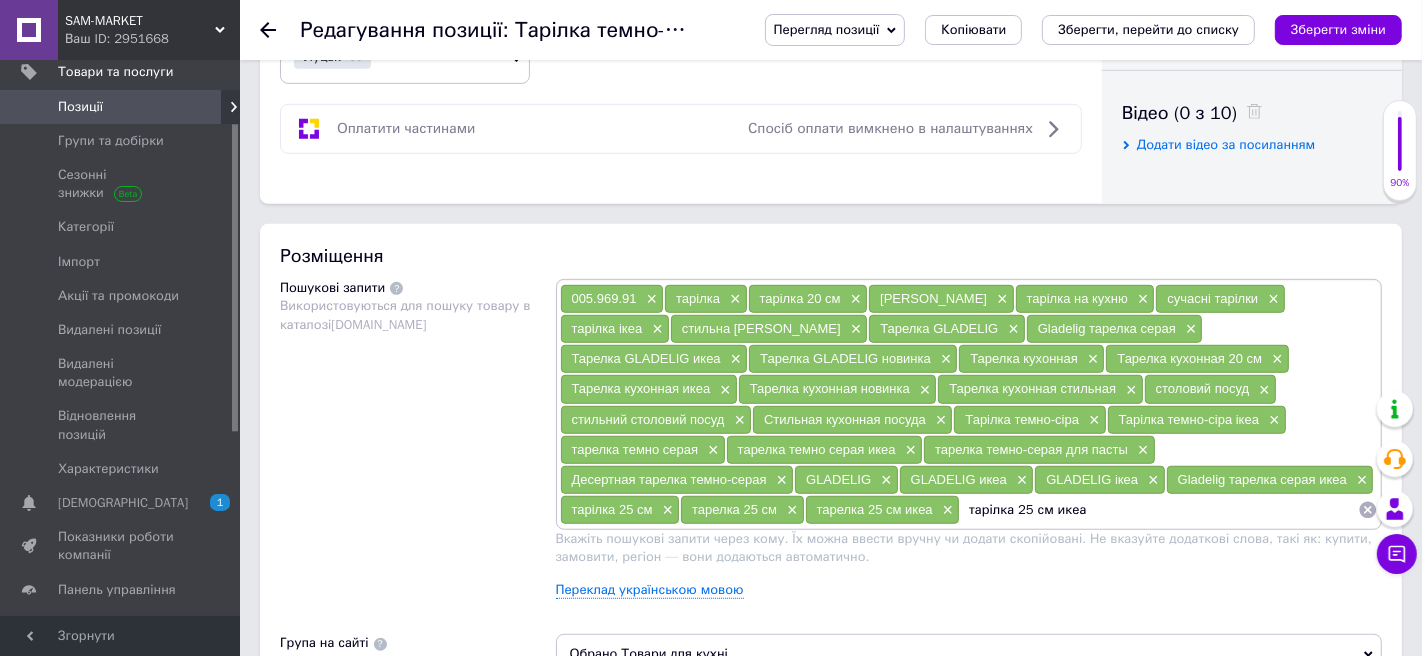 click on "тарілка 25 см икеа" at bounding box center [1159, 510] 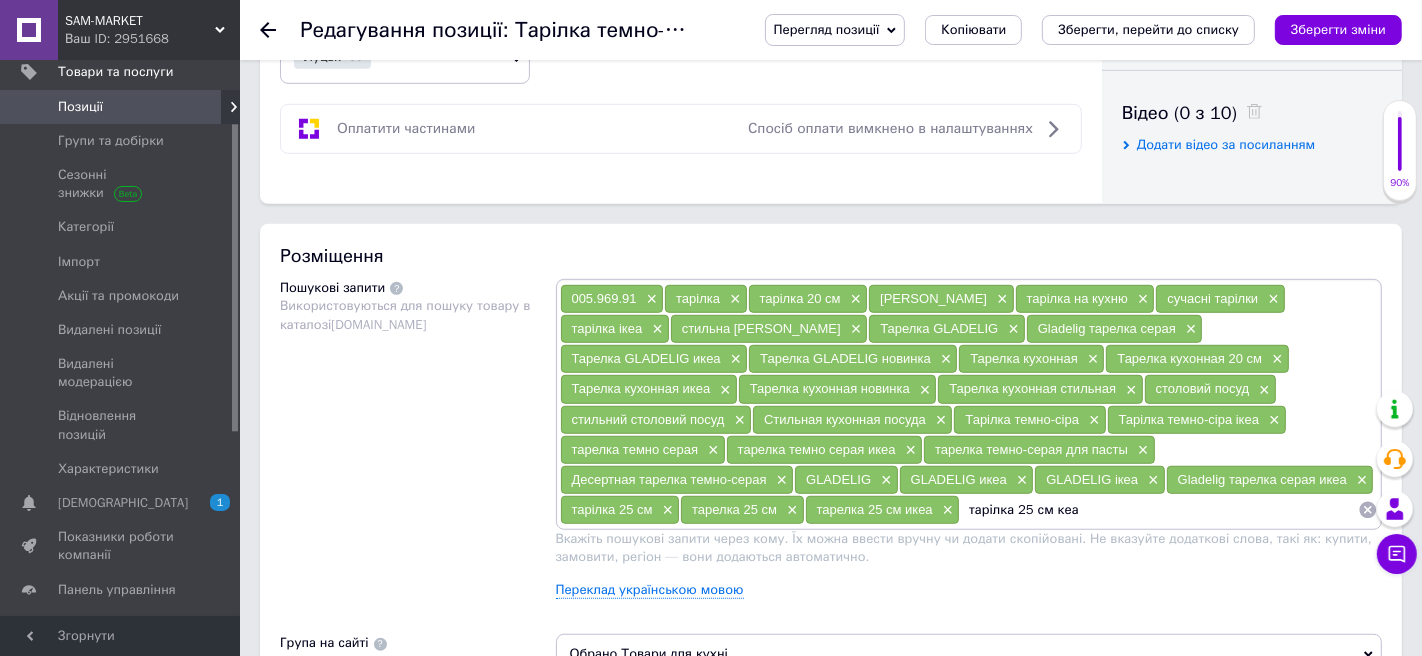 type on "тарілка 25 см ікеа" 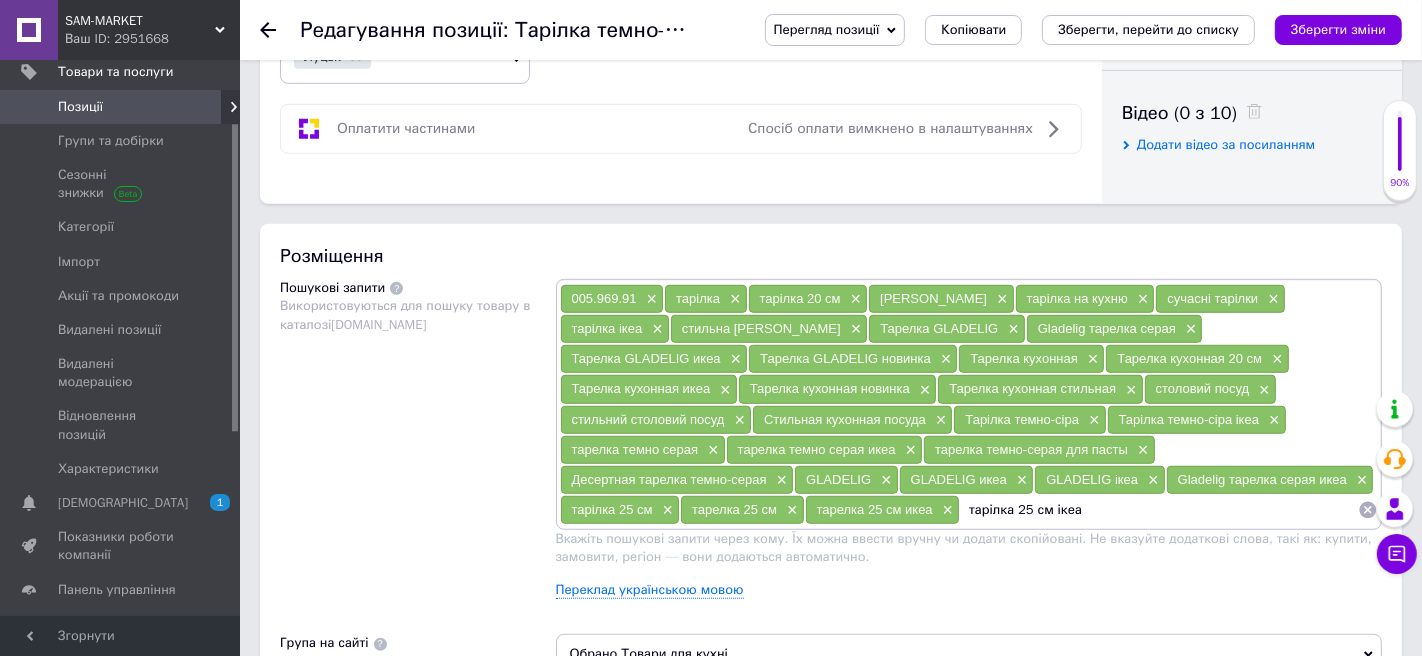 click on "тарілка 25 см ікеа" at bounding box center [1159, 510] 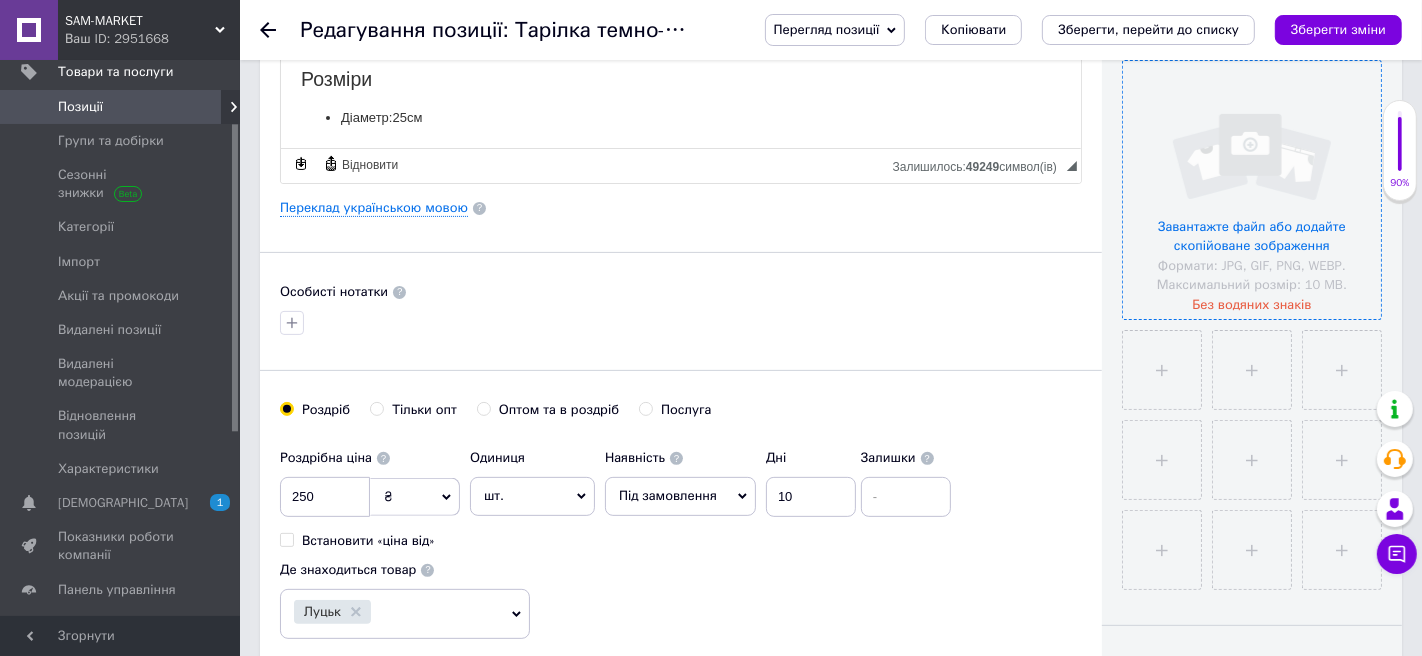 scroll, scrollTop: 0, scrollLeft: 0, axis: both 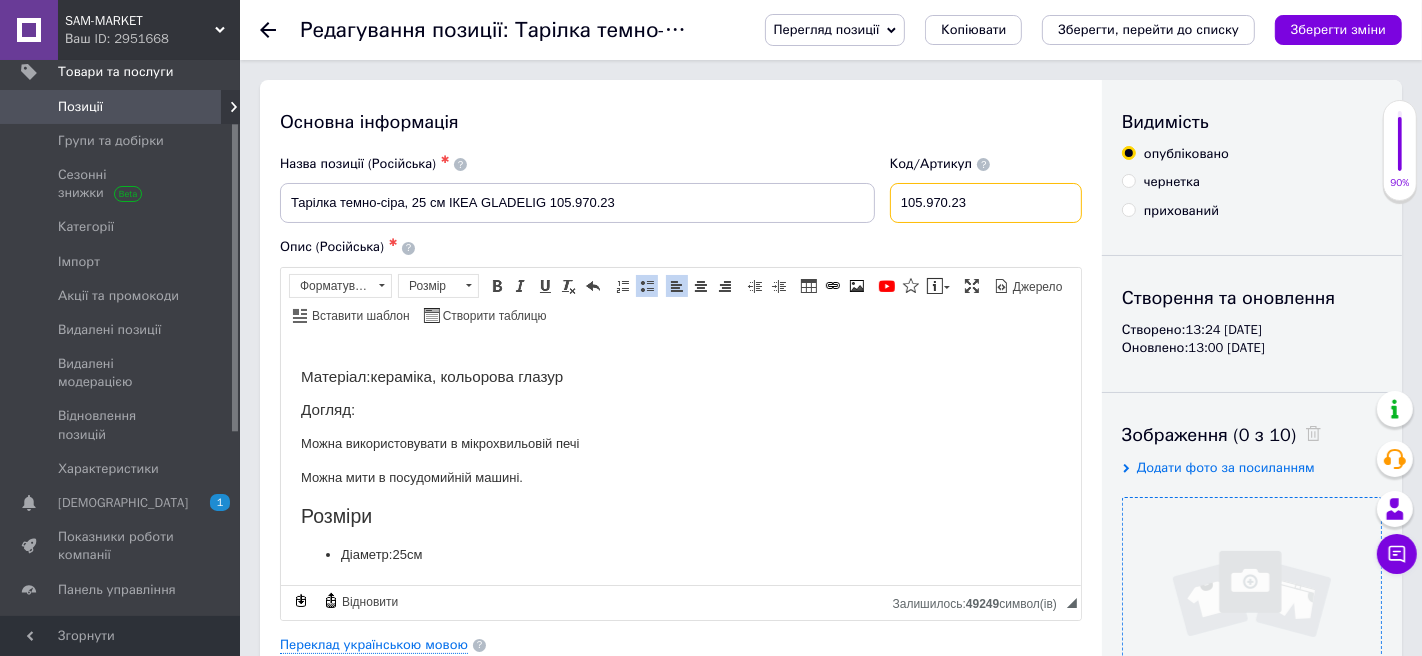 click on "105.970.23" at bounding box center [986, 203] 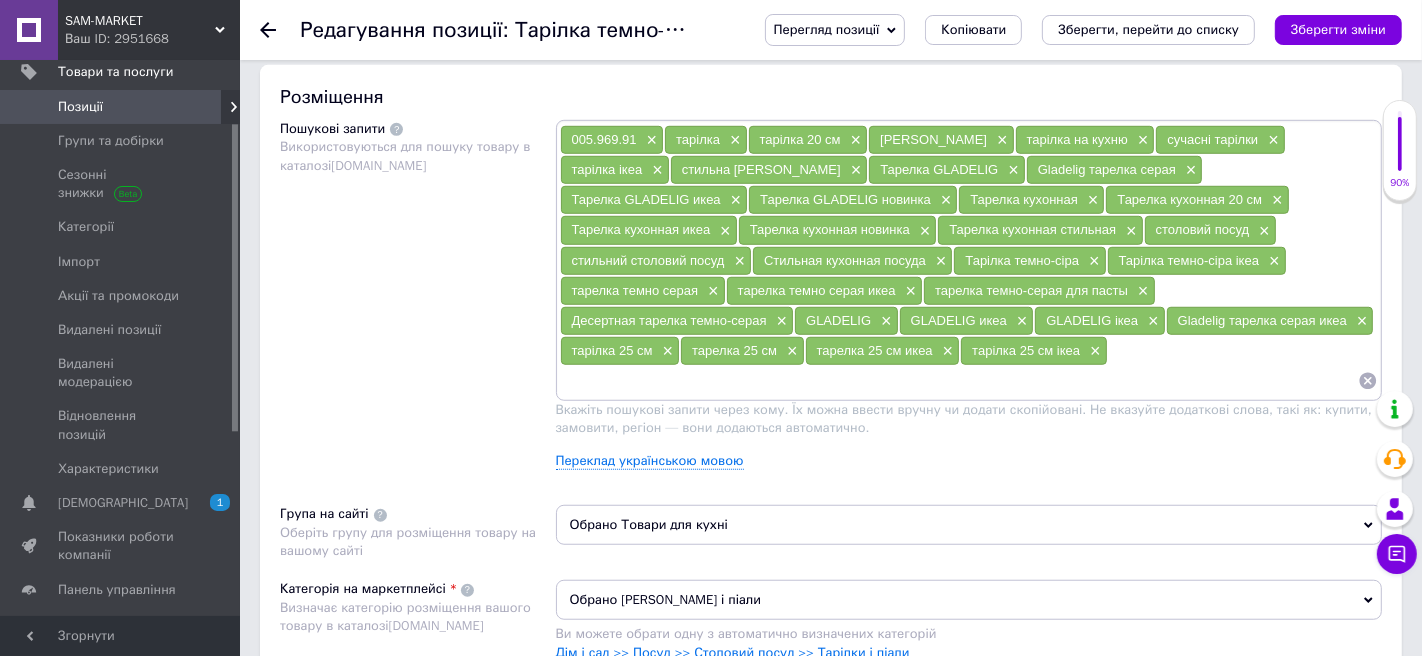 scroll, scrollTop: 1196, scrollLeft: 0, axis: vertical 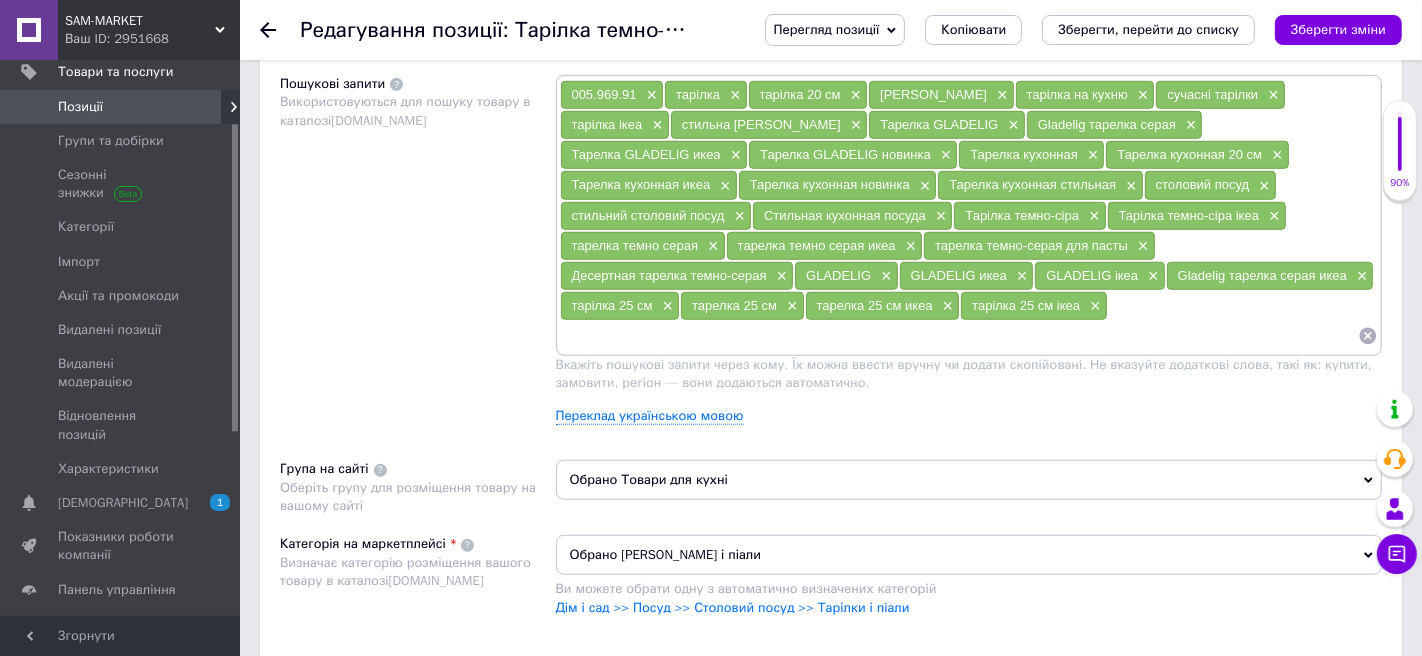 click at bounding box center (959, 336) 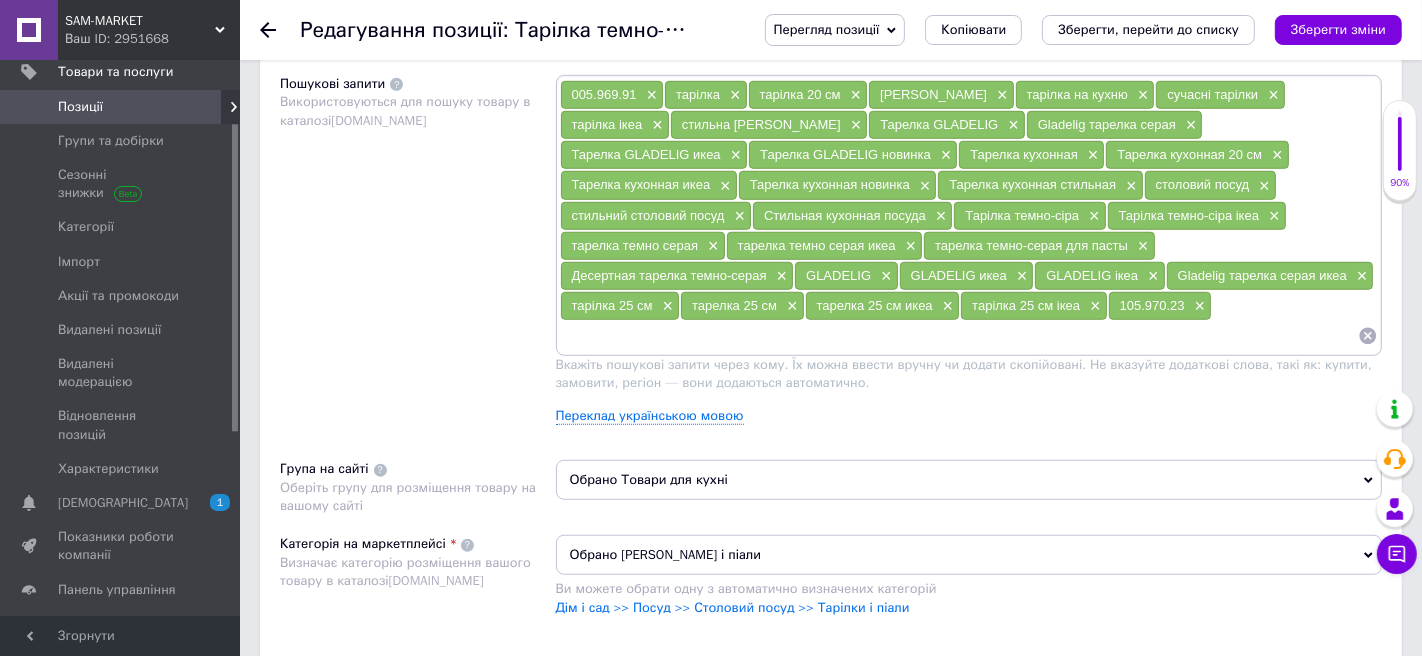 paste on "105.970.23" 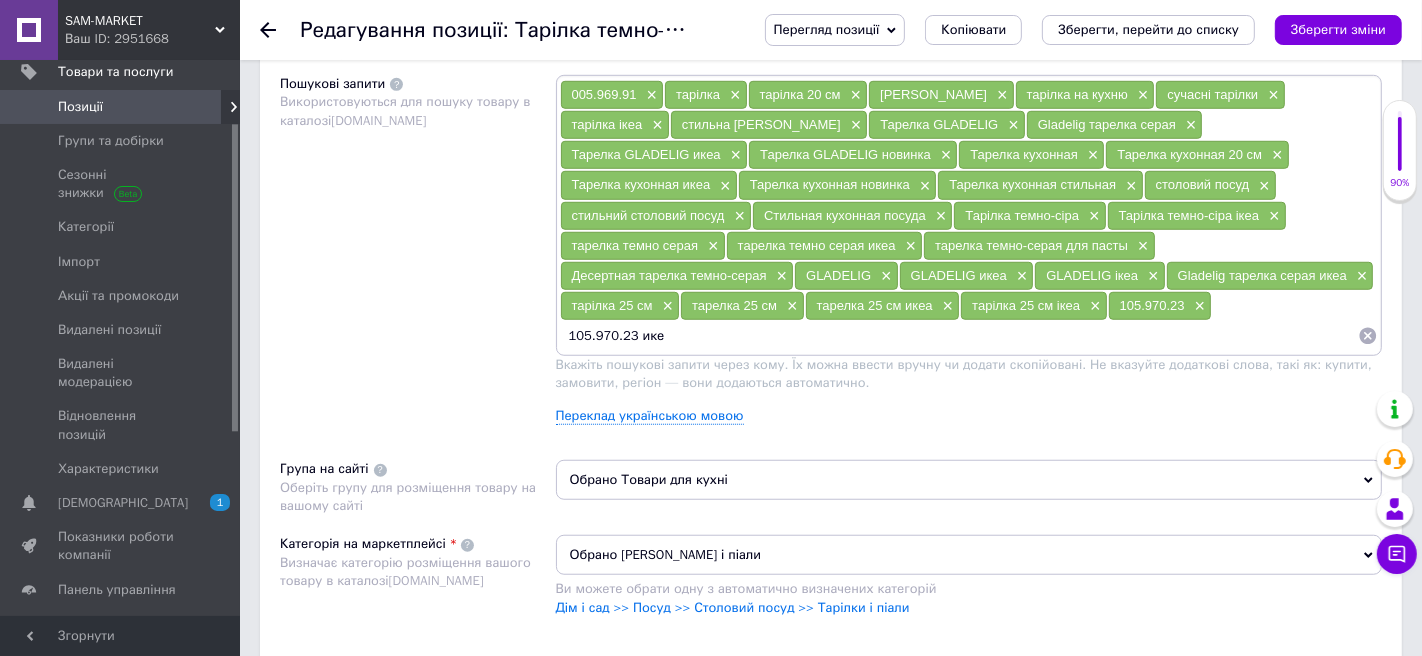 type on "105.970.23 икеа" 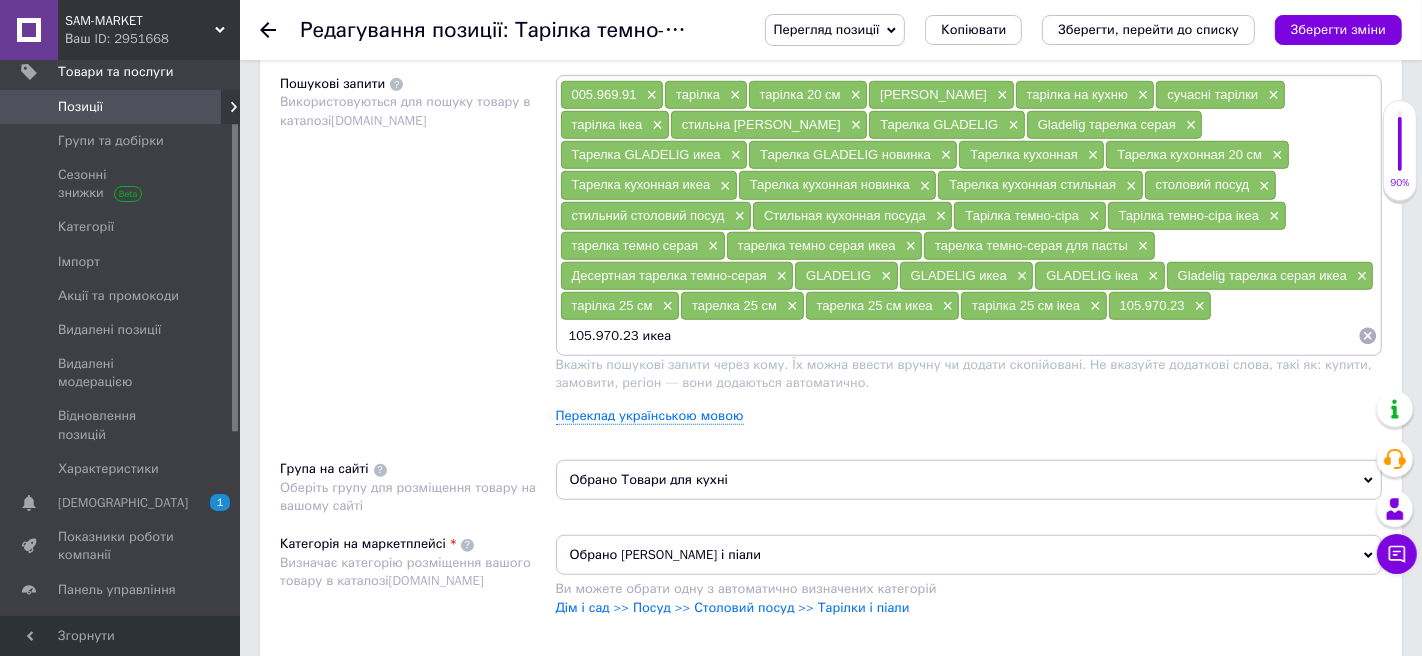 type 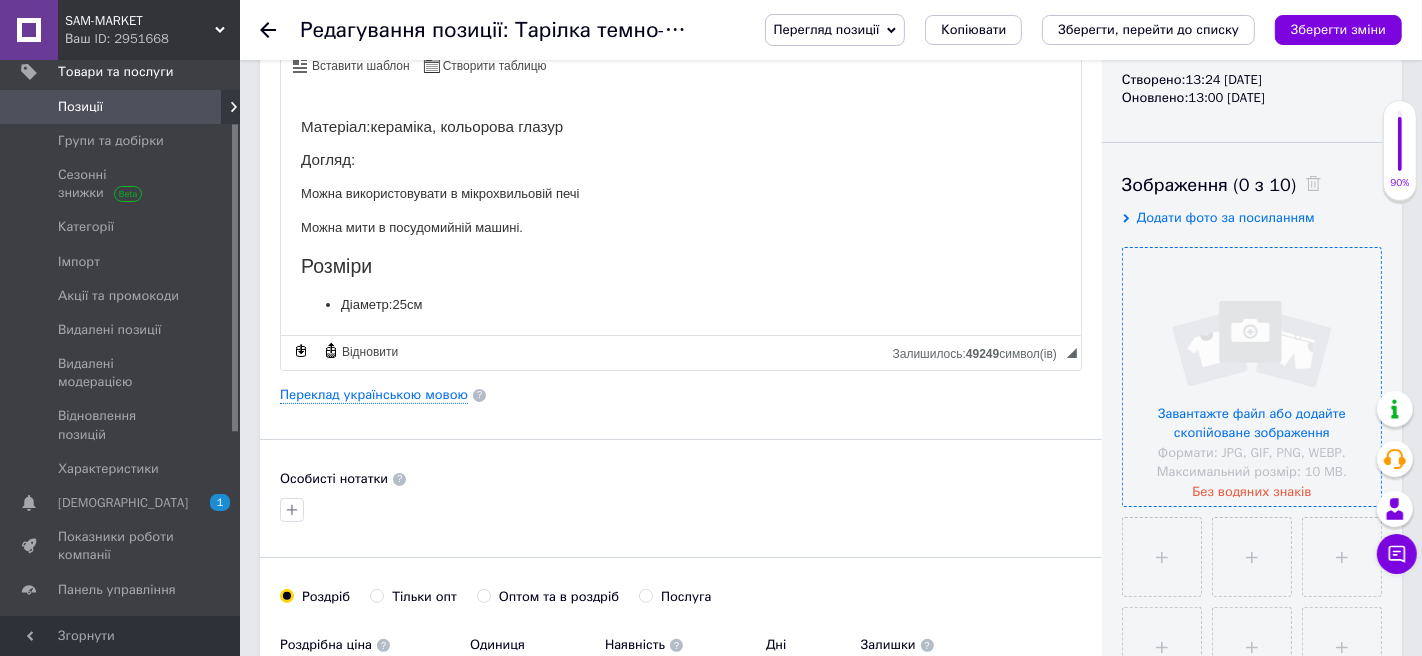 scroll, scrollTop: 252, scrollLeft: 0, axis: vertical 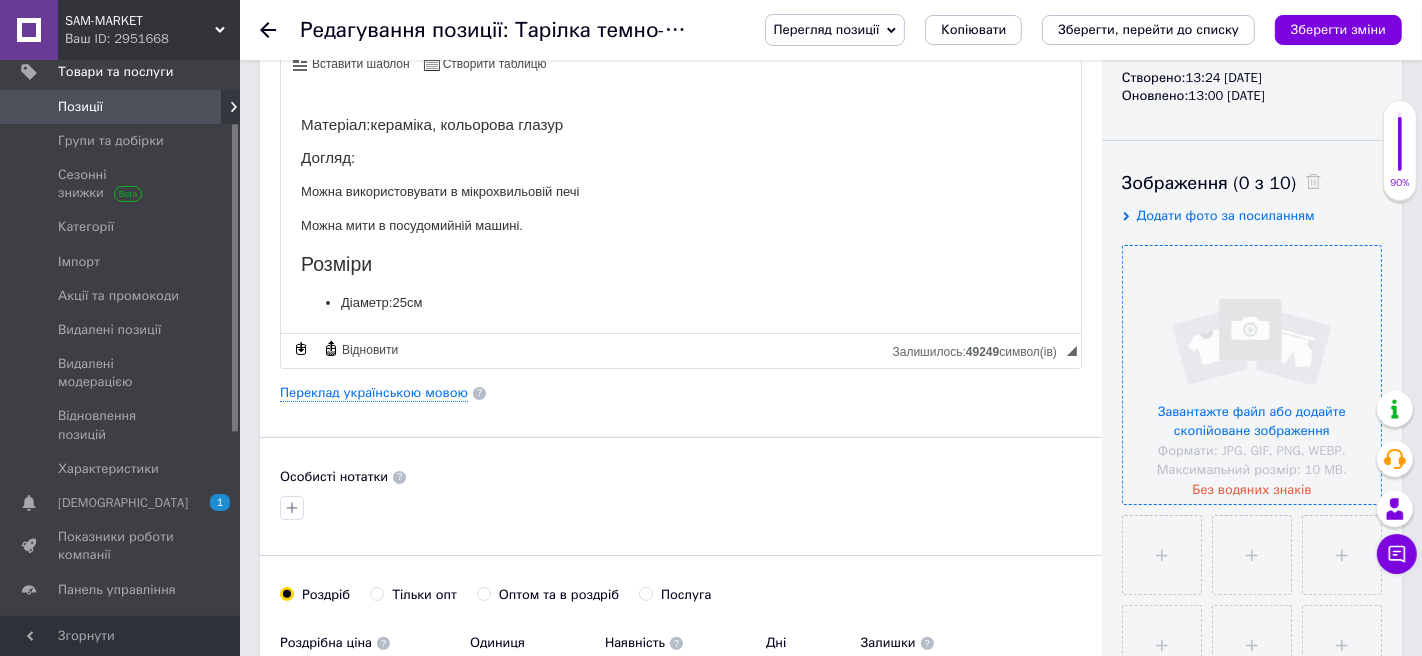 click at bounding box center [1252, 375] 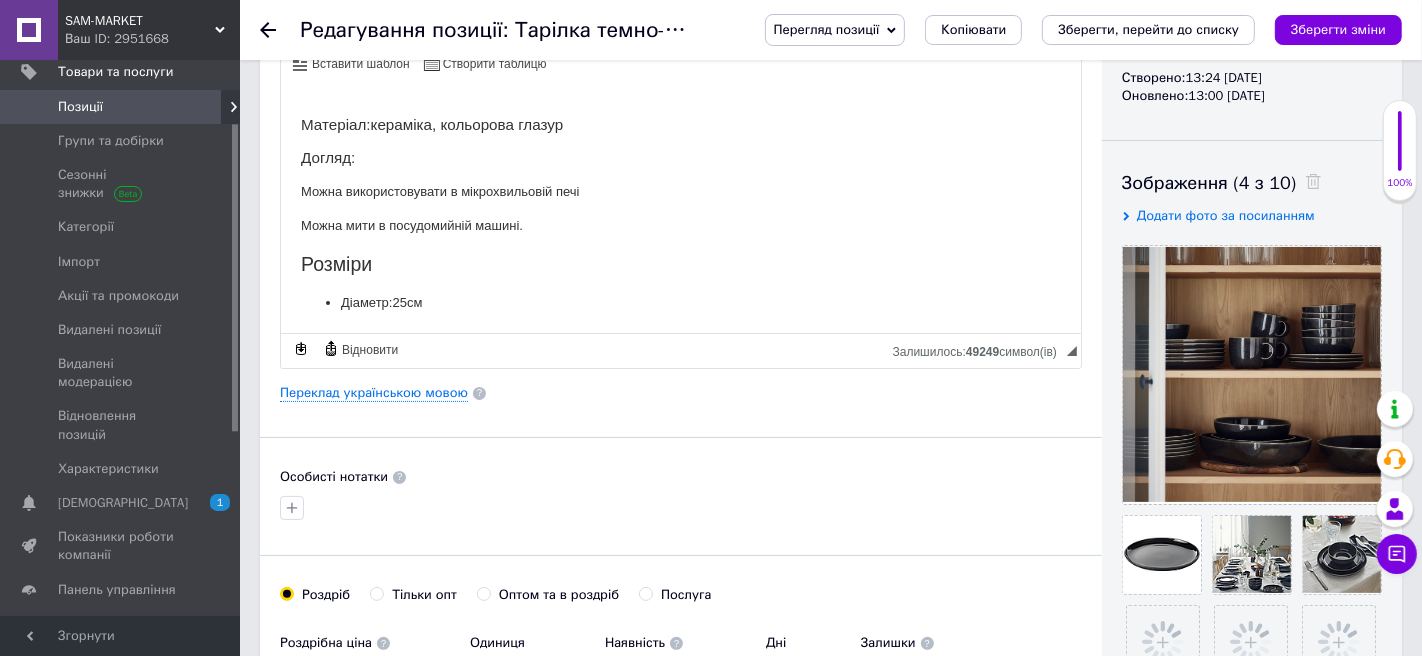 scroll, scrollTop: 491, scrollLeft: 0, axis: vertical 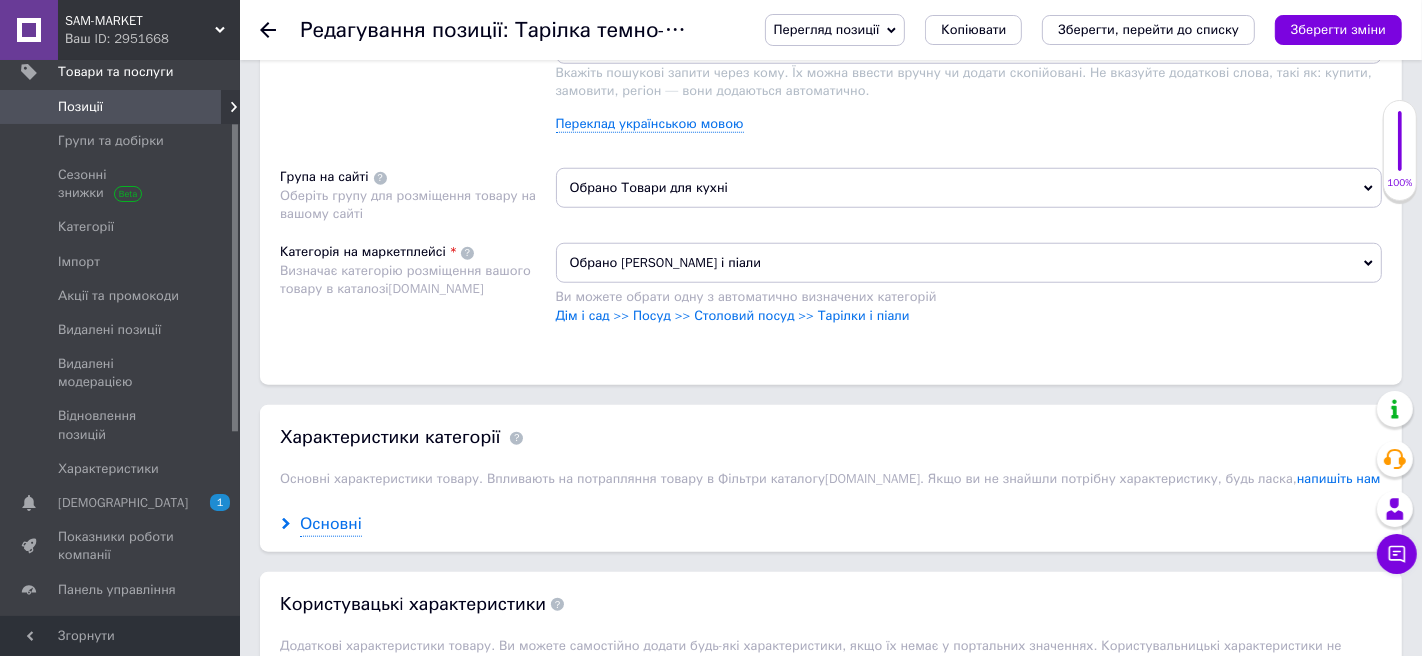 click on "Основні" at bounding box center (331, 524) 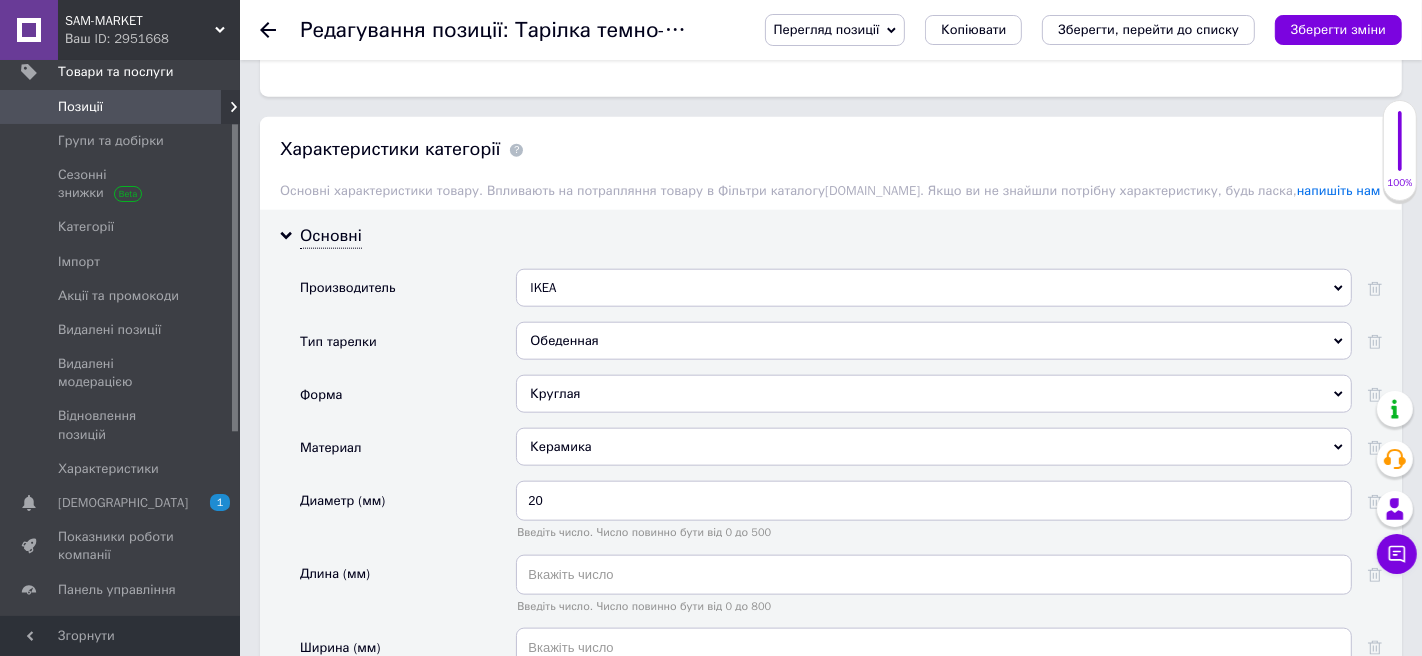 scroll, scrollTop: 1775, scrollLeft: 0, axis: vertical 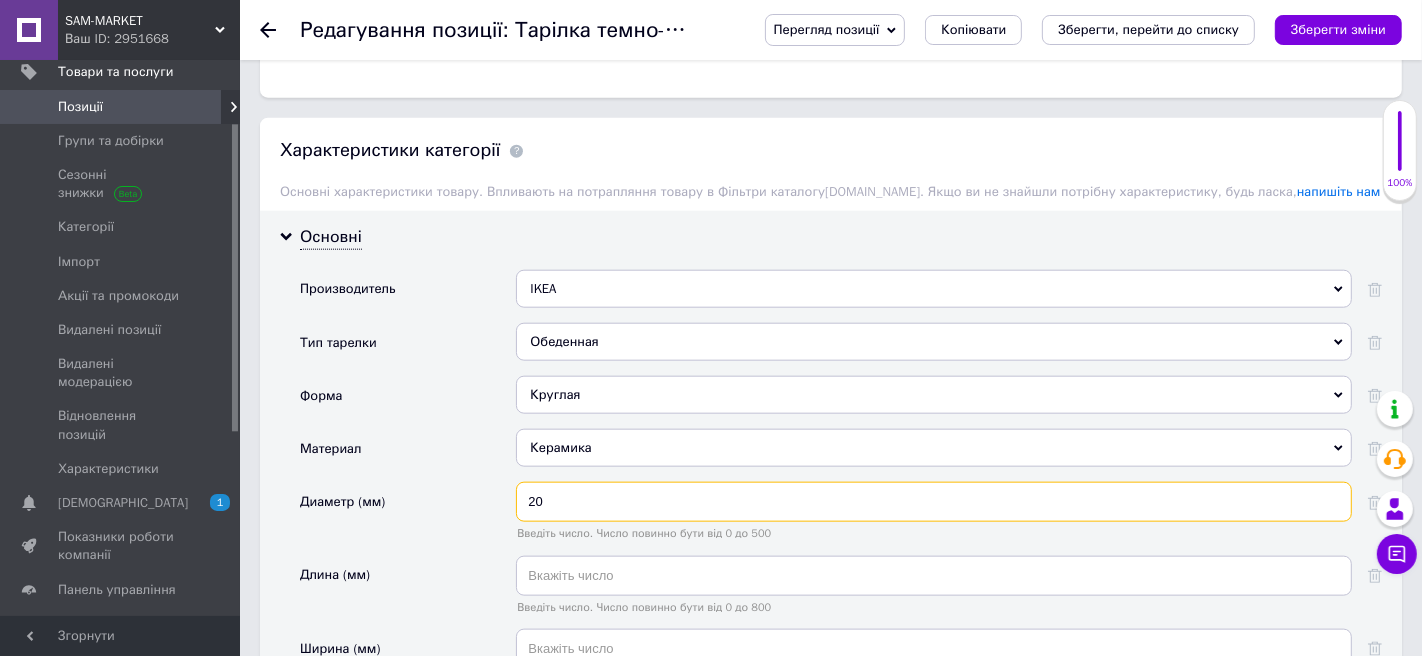 click on "20" at bounding box center [934, 502] 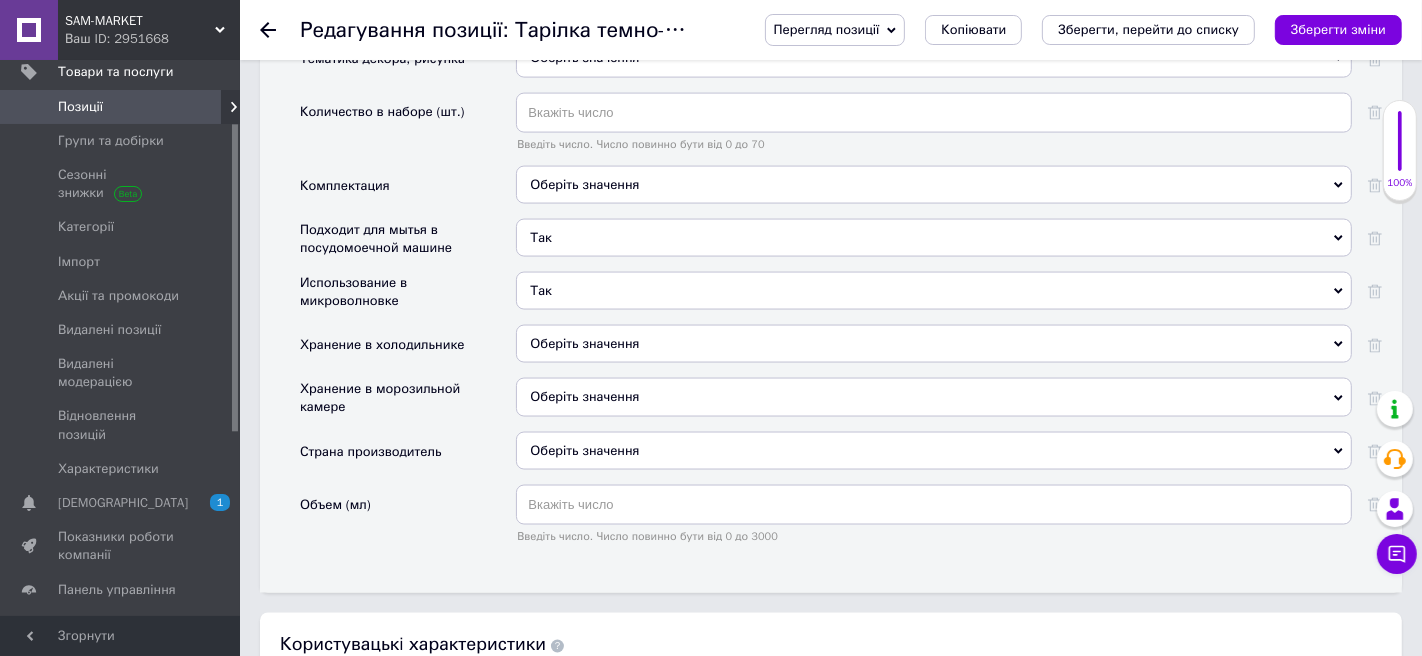 scroll, scrollTop: 2608, scrollLeft: 0, axis: vertical 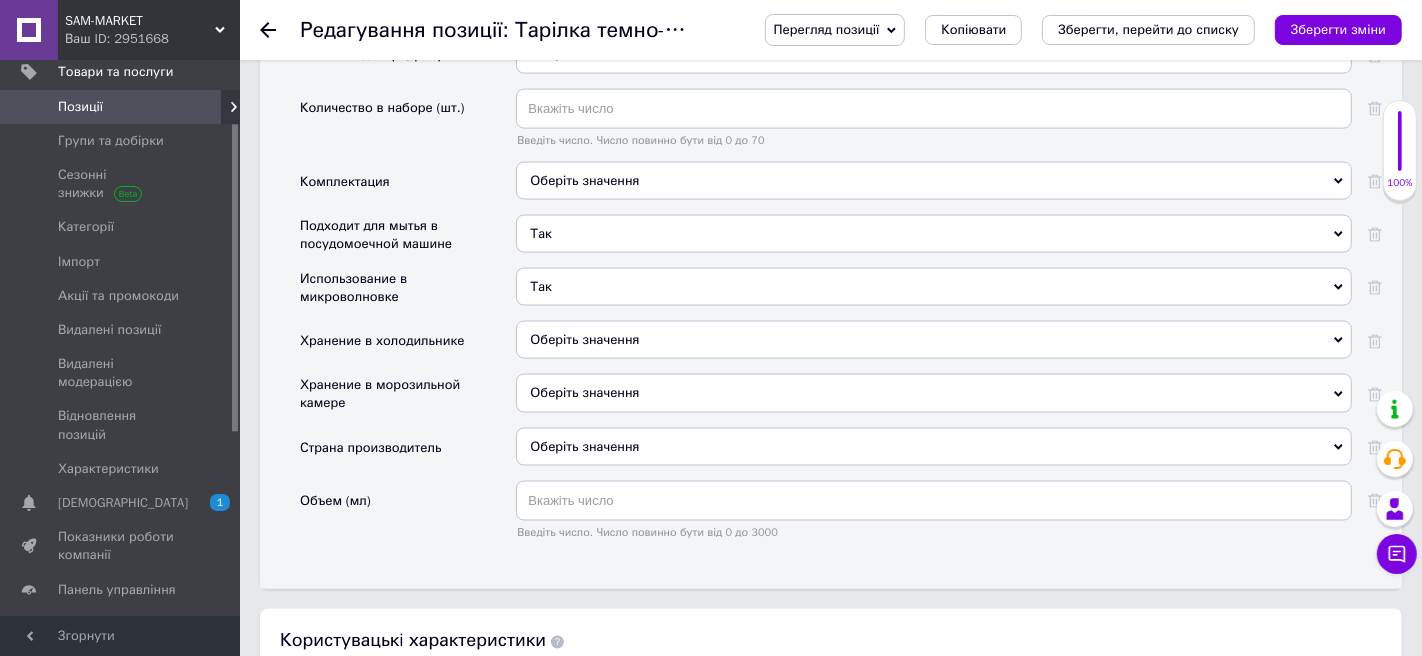 type on "25" 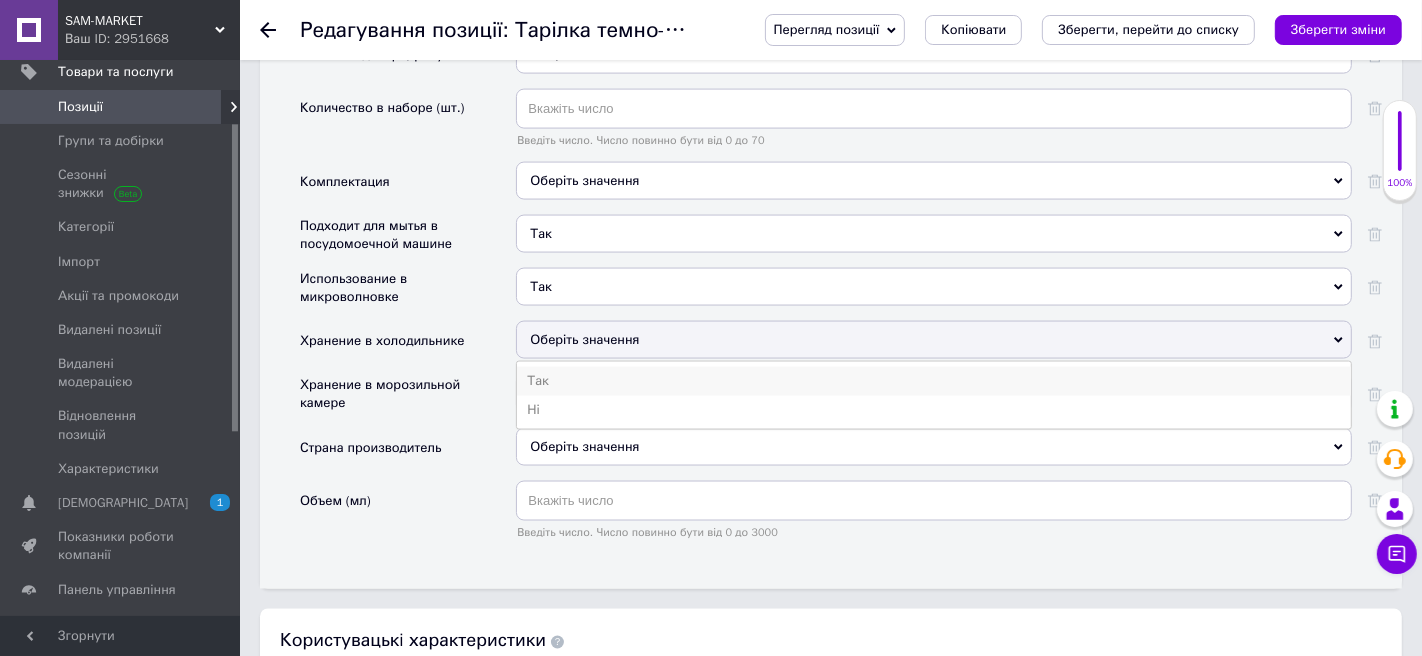 click on "Так" at bounding box center (934, 381) 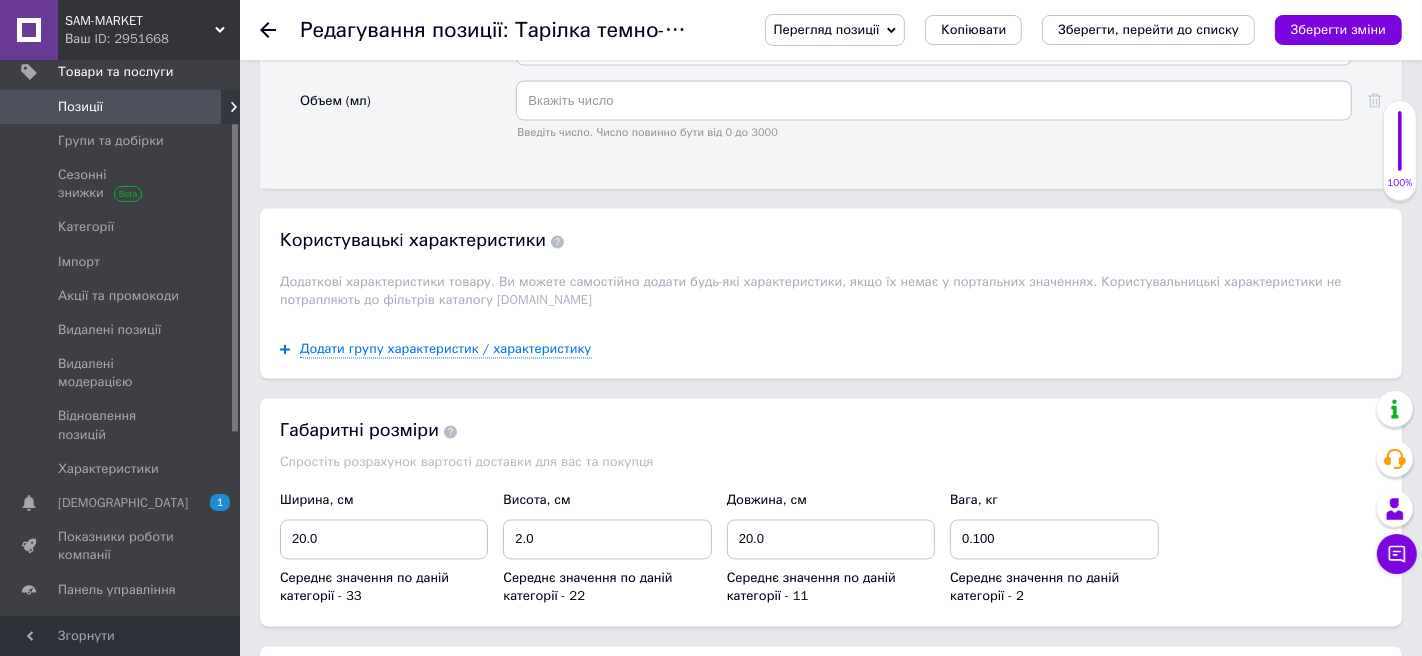 scroll, scrollTop: 3032, scrollLeft: 0, axis: vertical 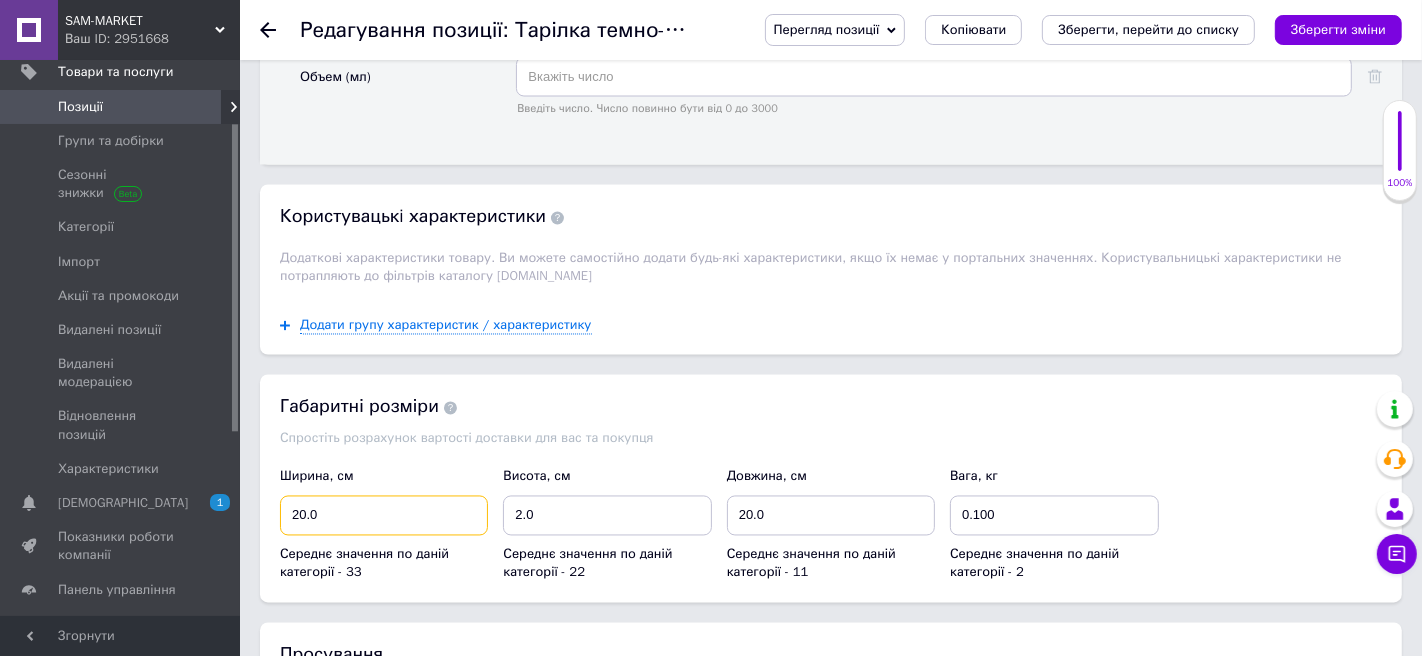 click on "20.0" at bounding box center (384, 516) 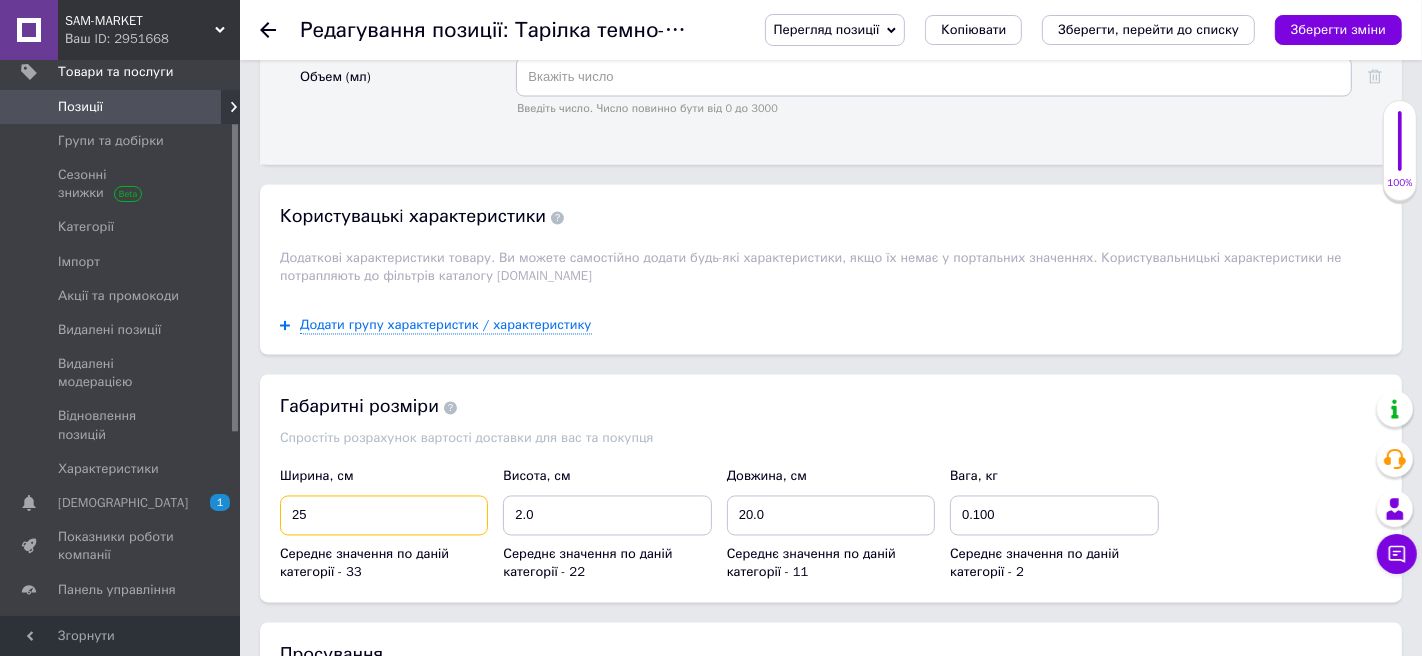 type on "25" 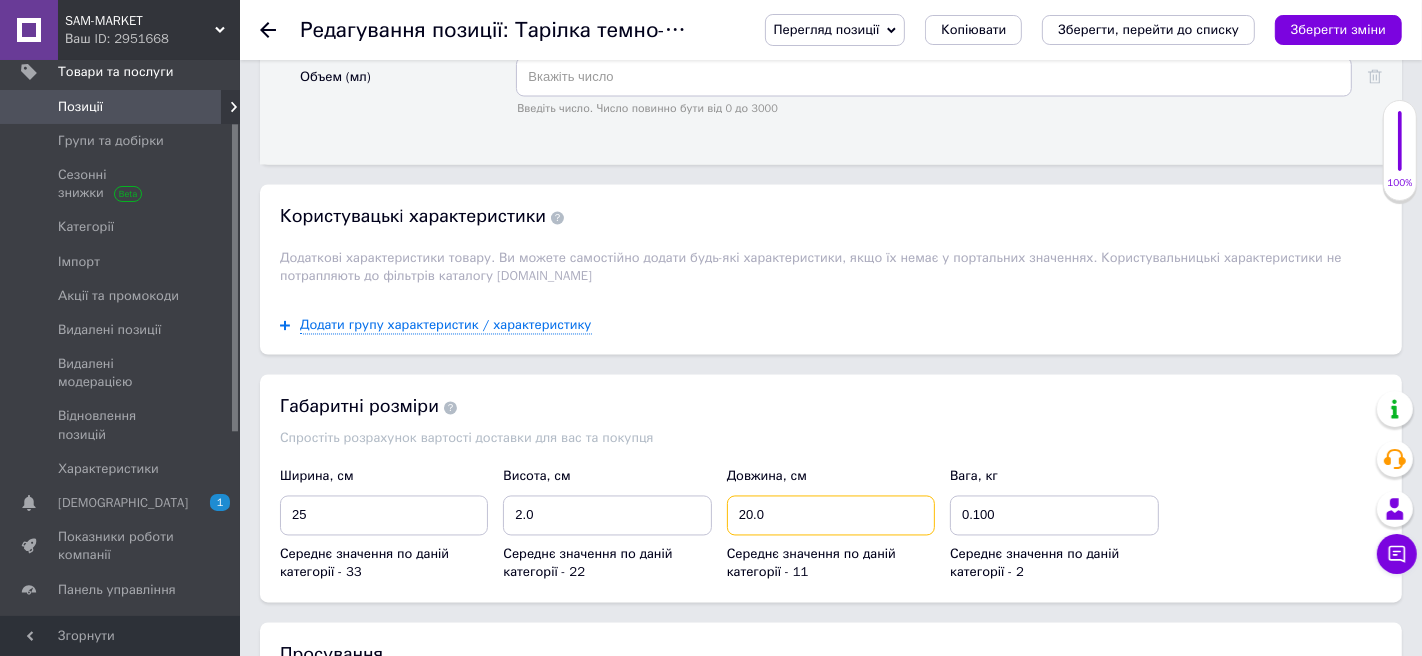 click on "20.0" at bounding box center (831, 516) 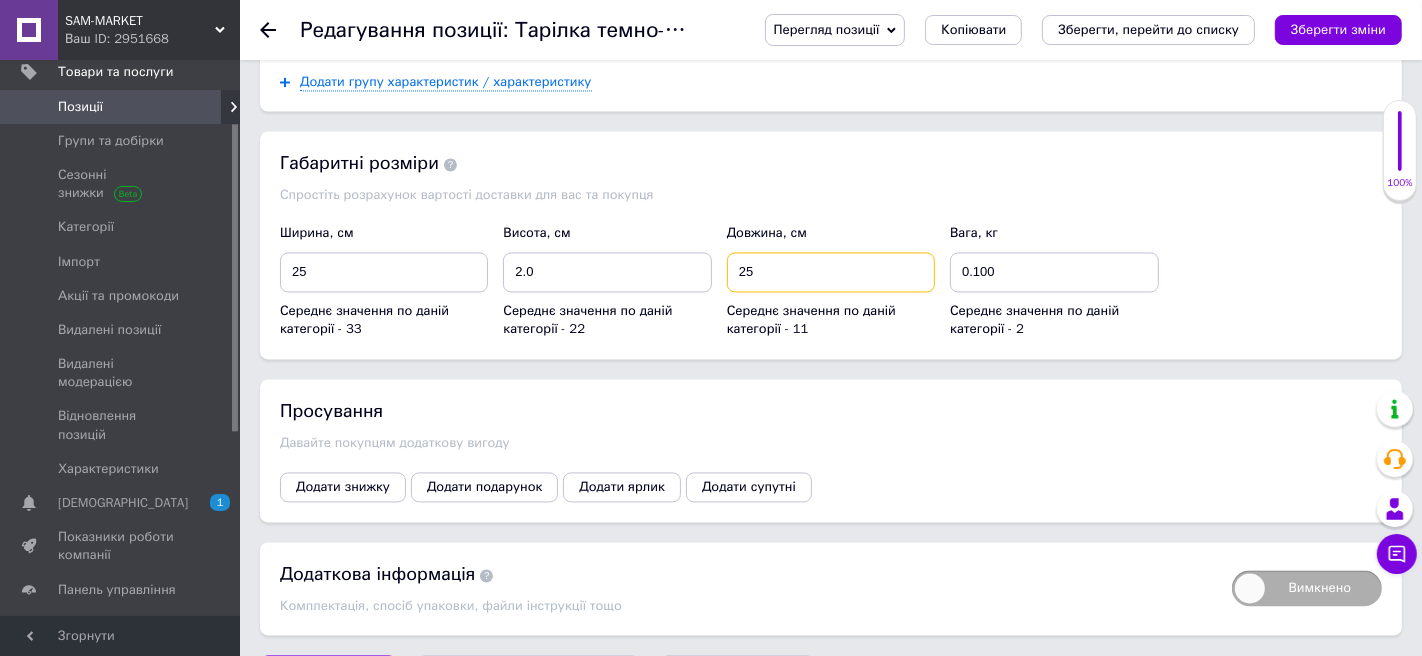 scroll, scrollTop: 3294, scrollLeft: 0, axis: vertical 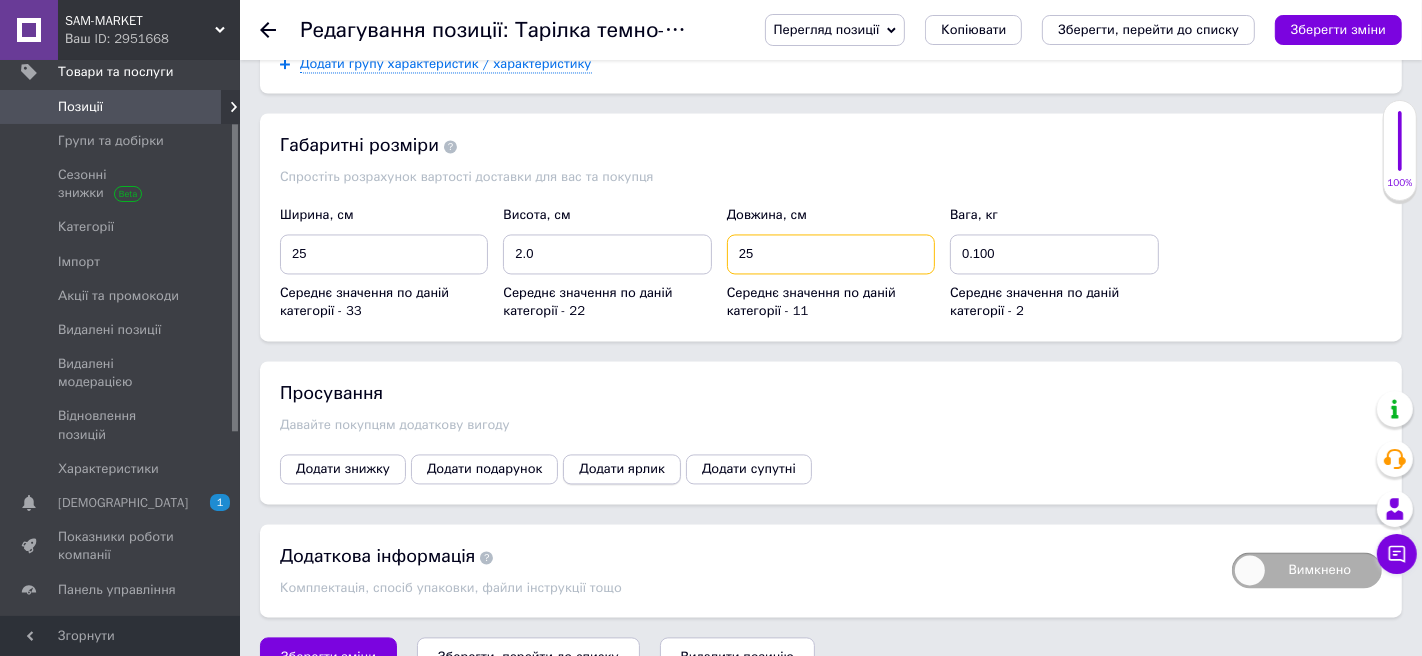 type on "25" 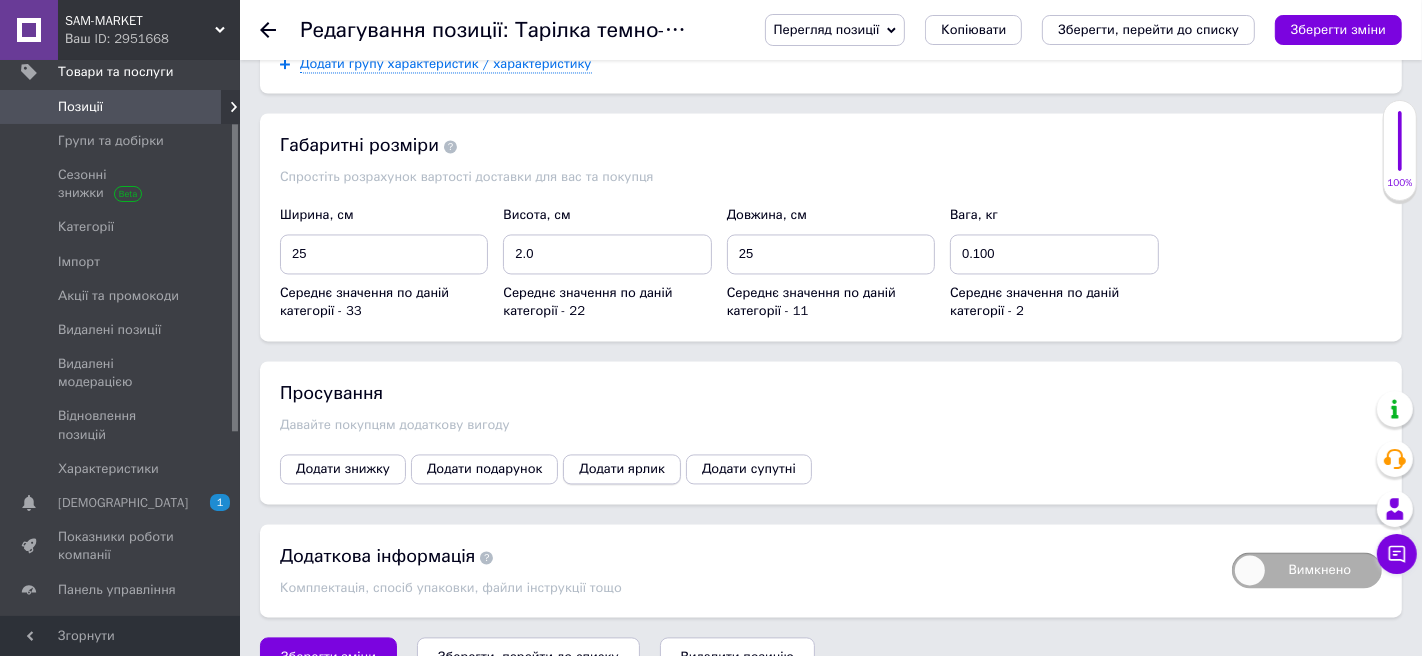 click on "Додати ярлик" at bounding box center [622, 469] 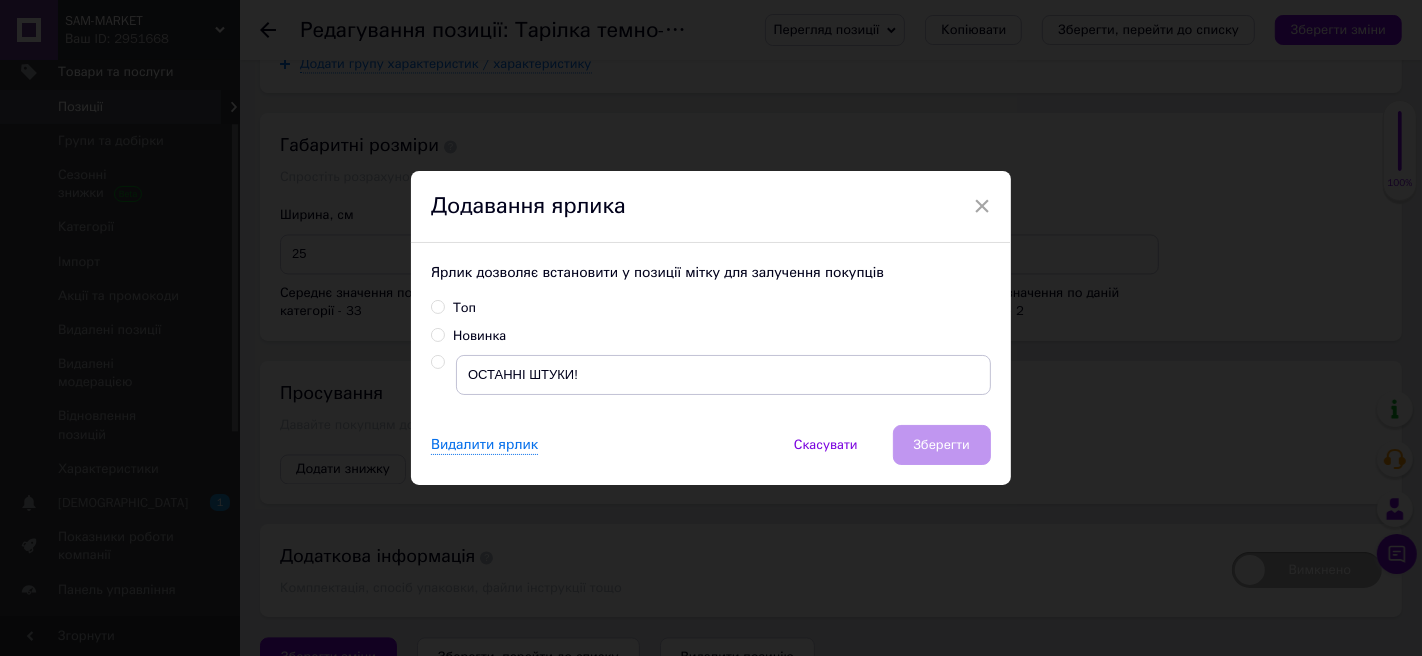 click on "Новинка" at bounding box center (437, 334) 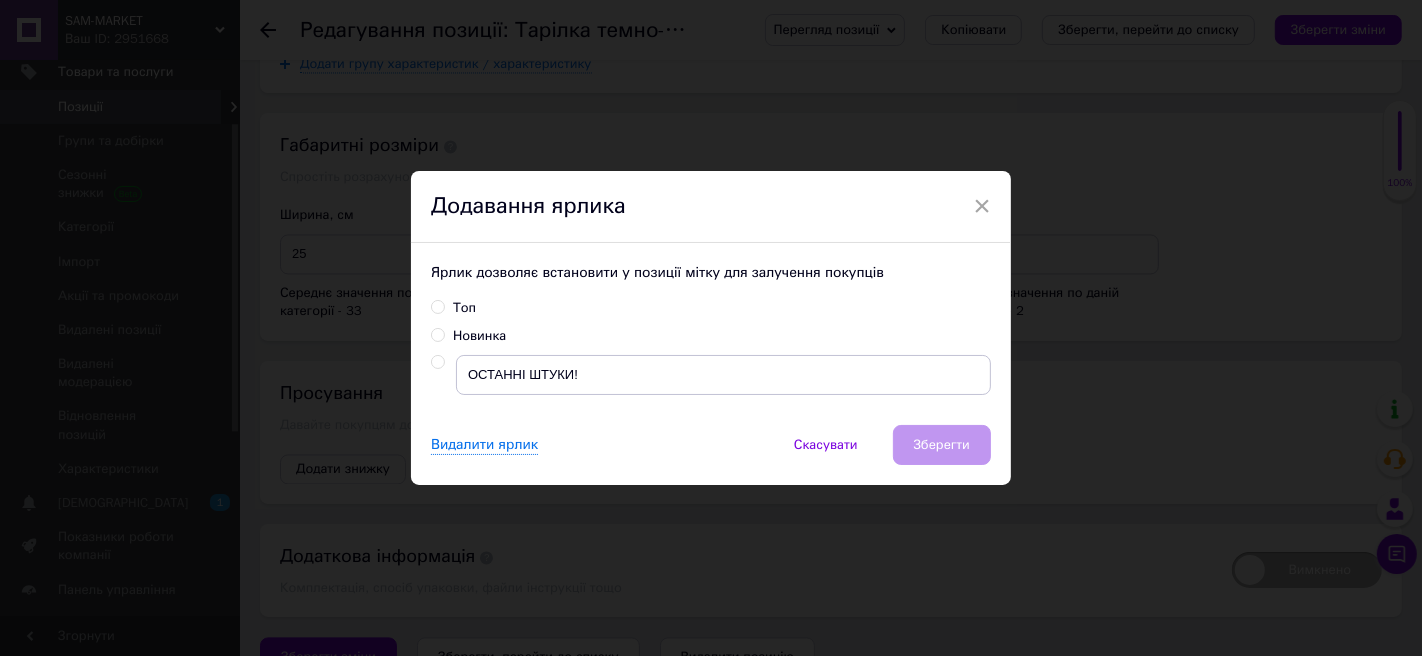 radio on "true" 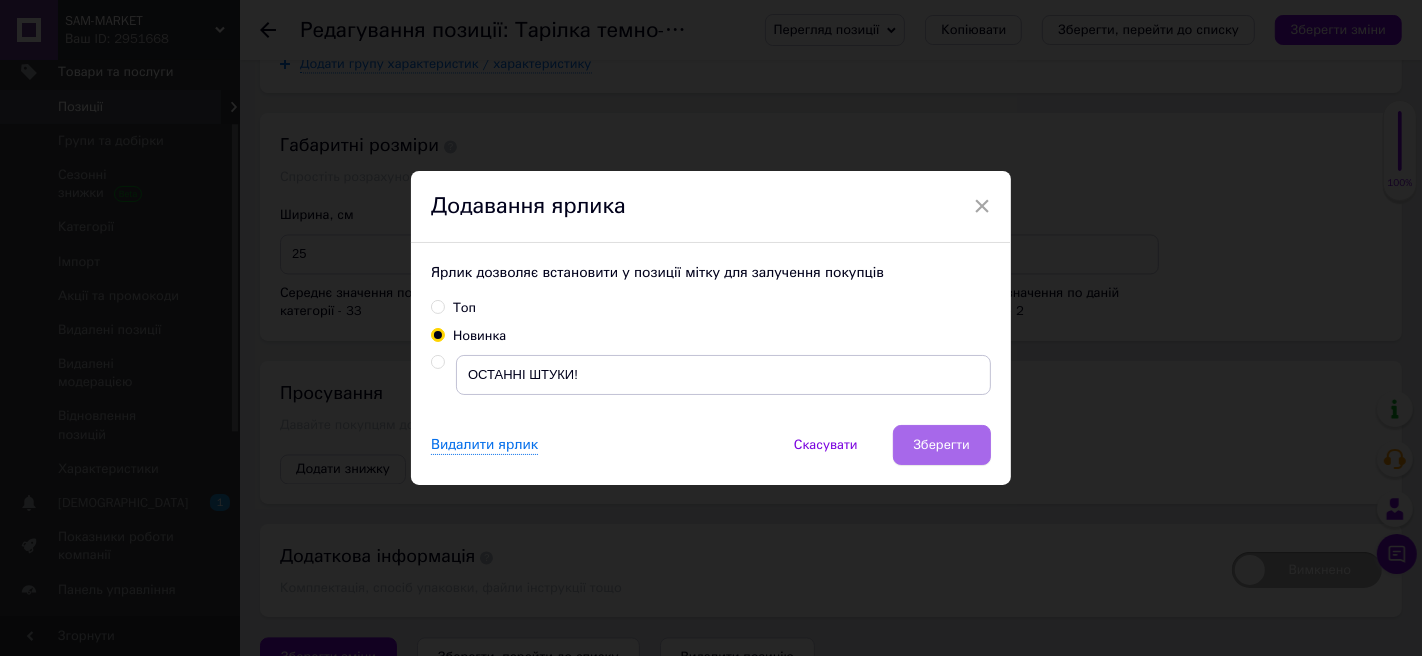 click on "Зберегти" at bounding box center [942, 445] 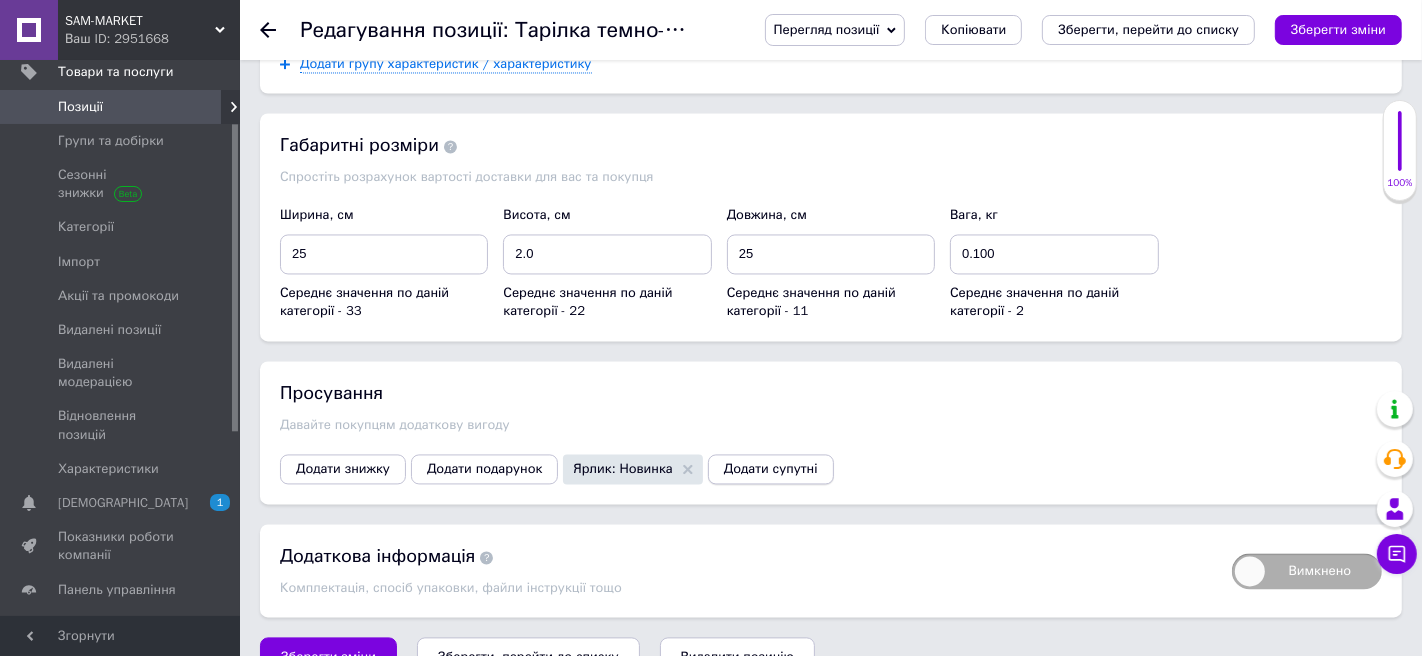click on "Додати супутні" at bounding box center [771, 469] 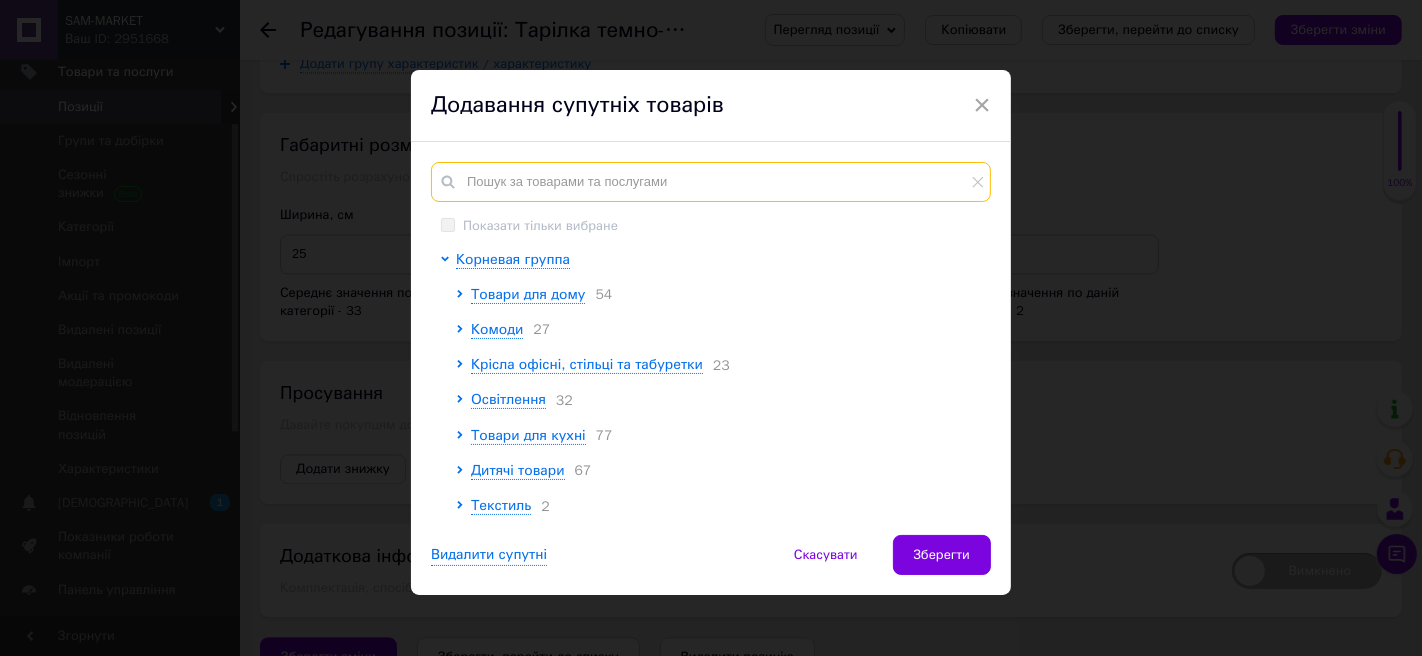 click at bounding box center [711, 182] 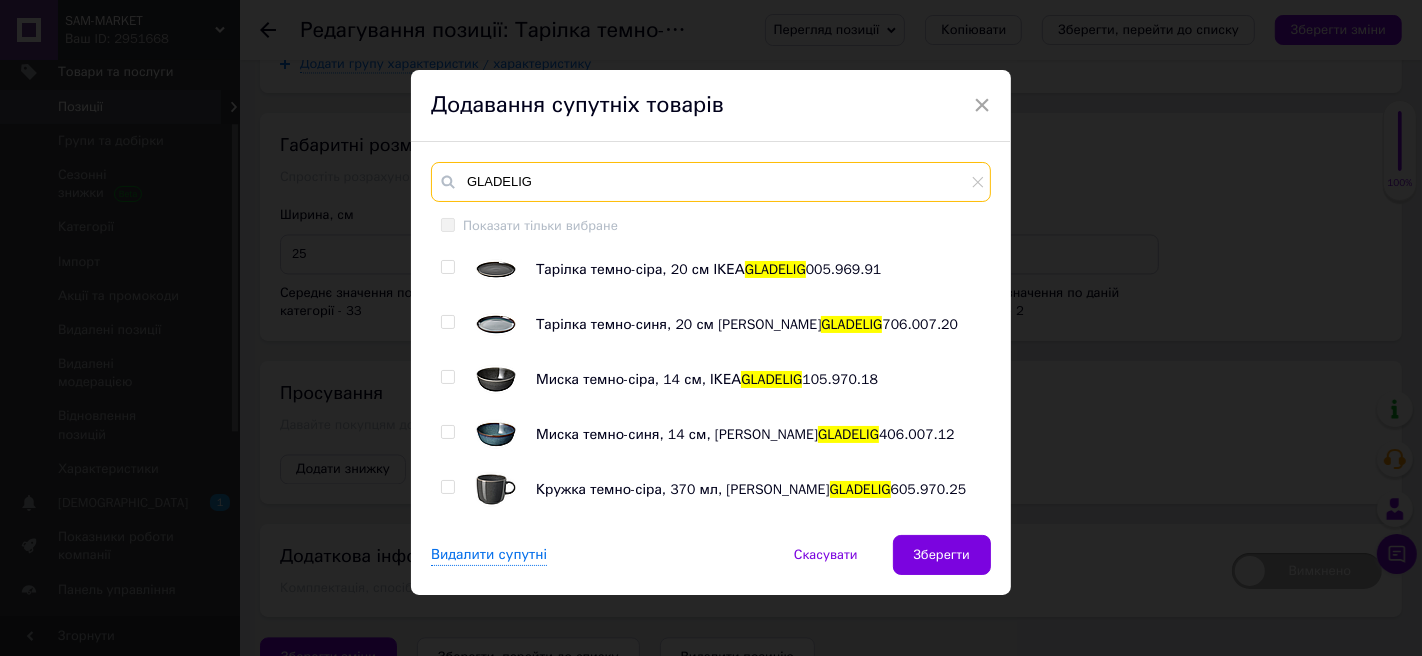type on "GLADELIG" 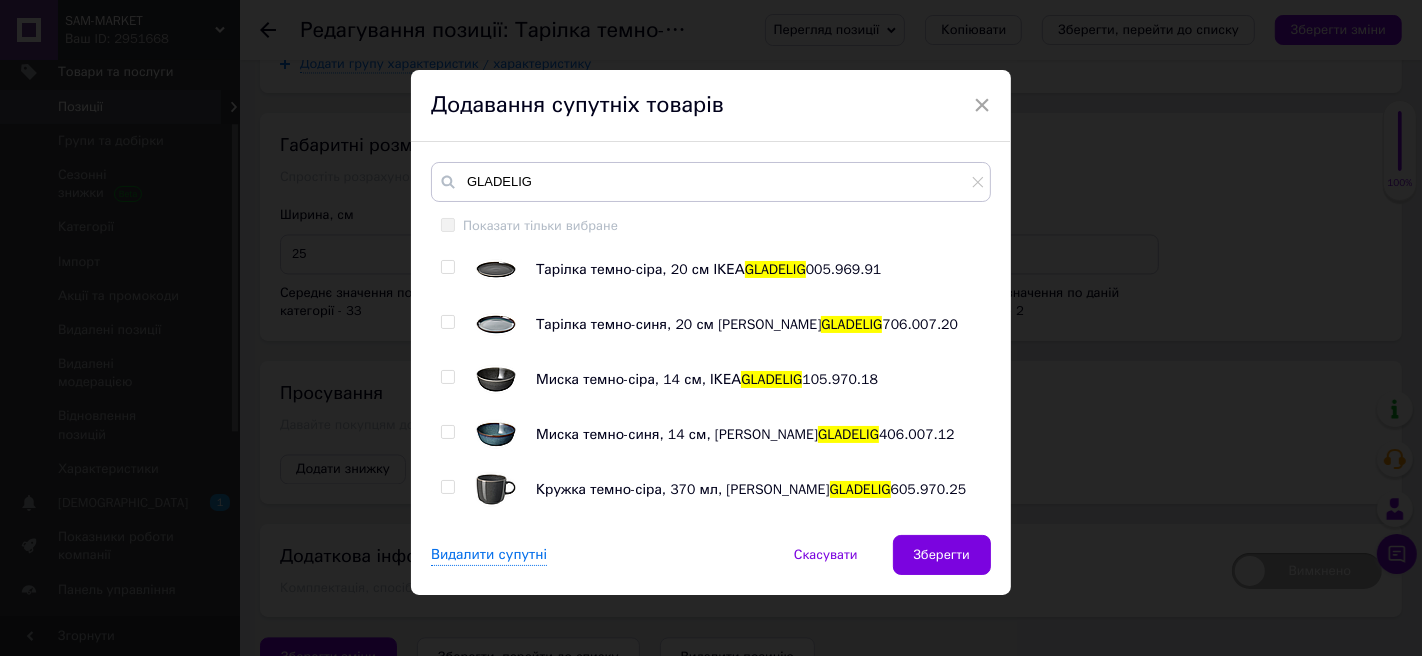 click at bounding box center (447, 267) 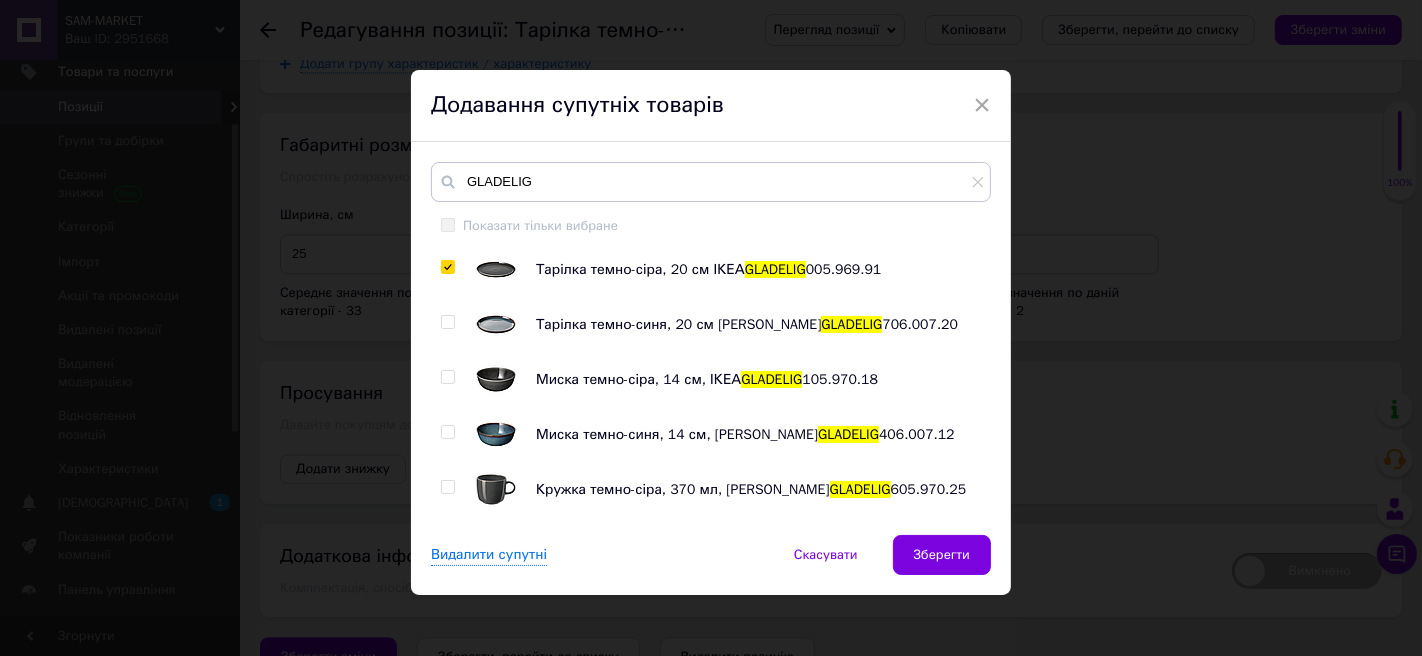 checkbox on "true" 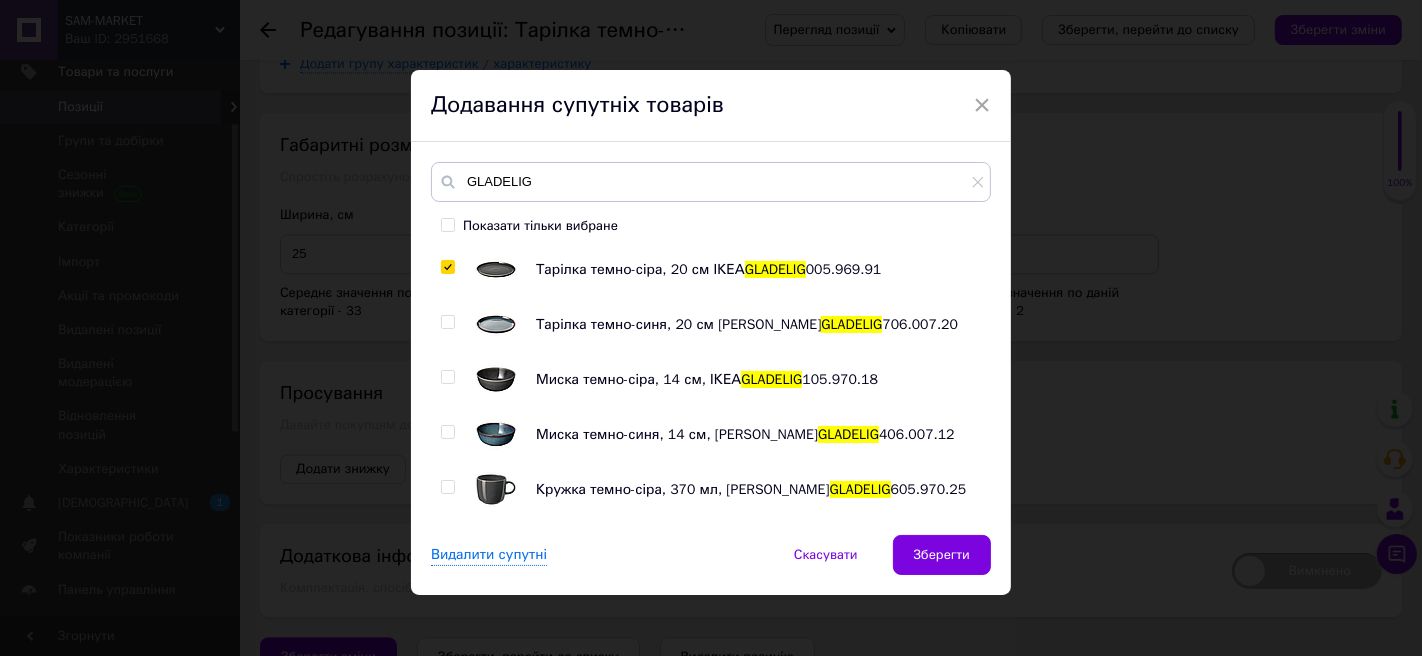 click at bounding box center (447, 322) 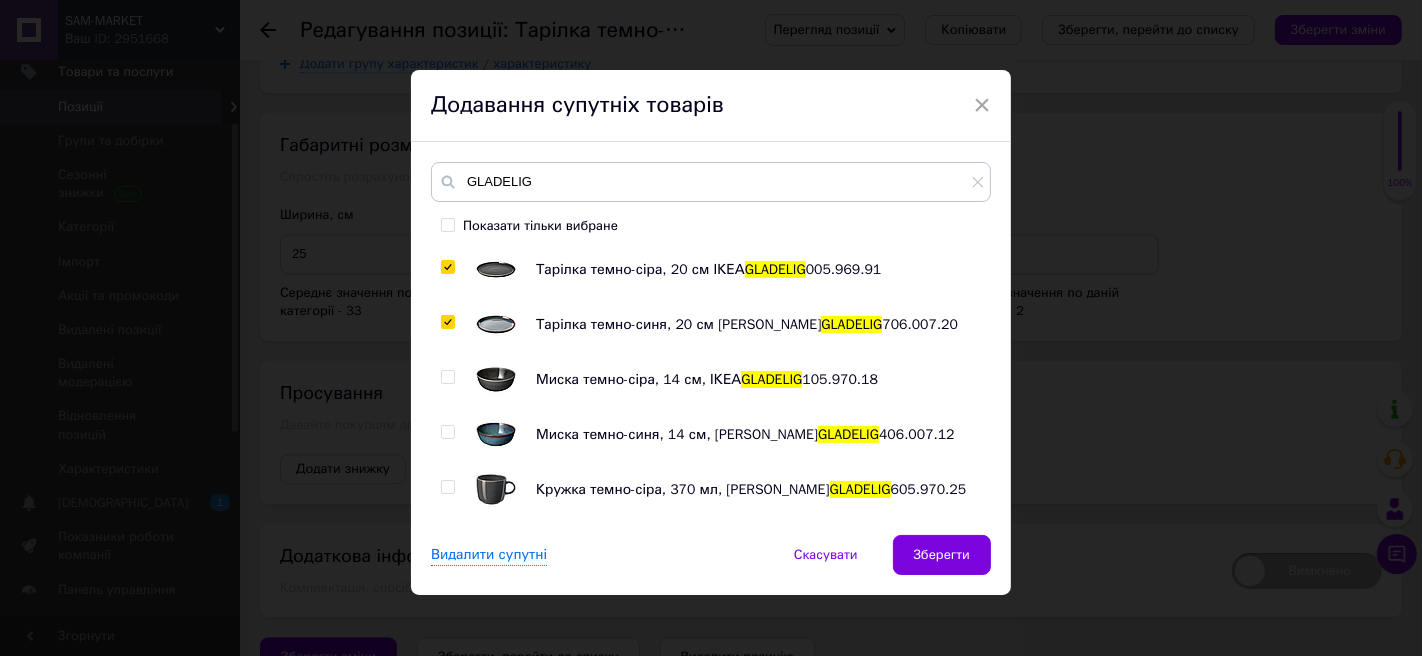 checkbox on "true" 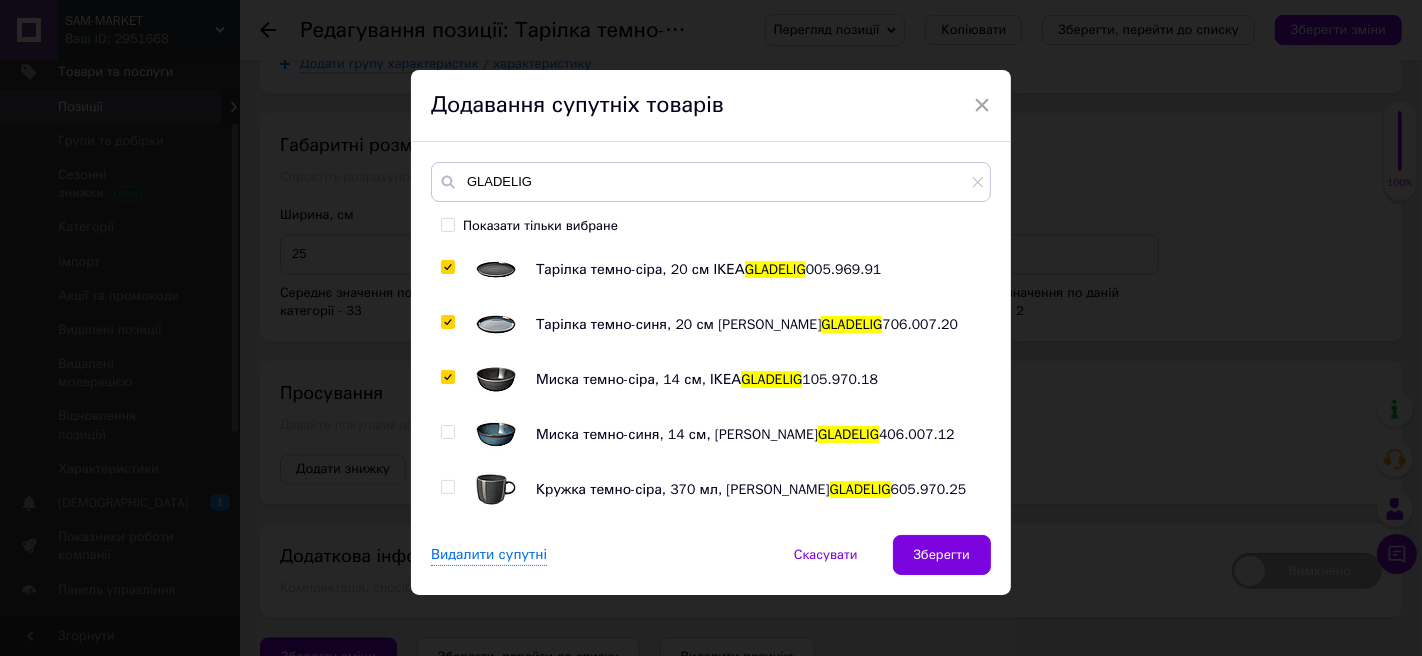 checkbox on "true" 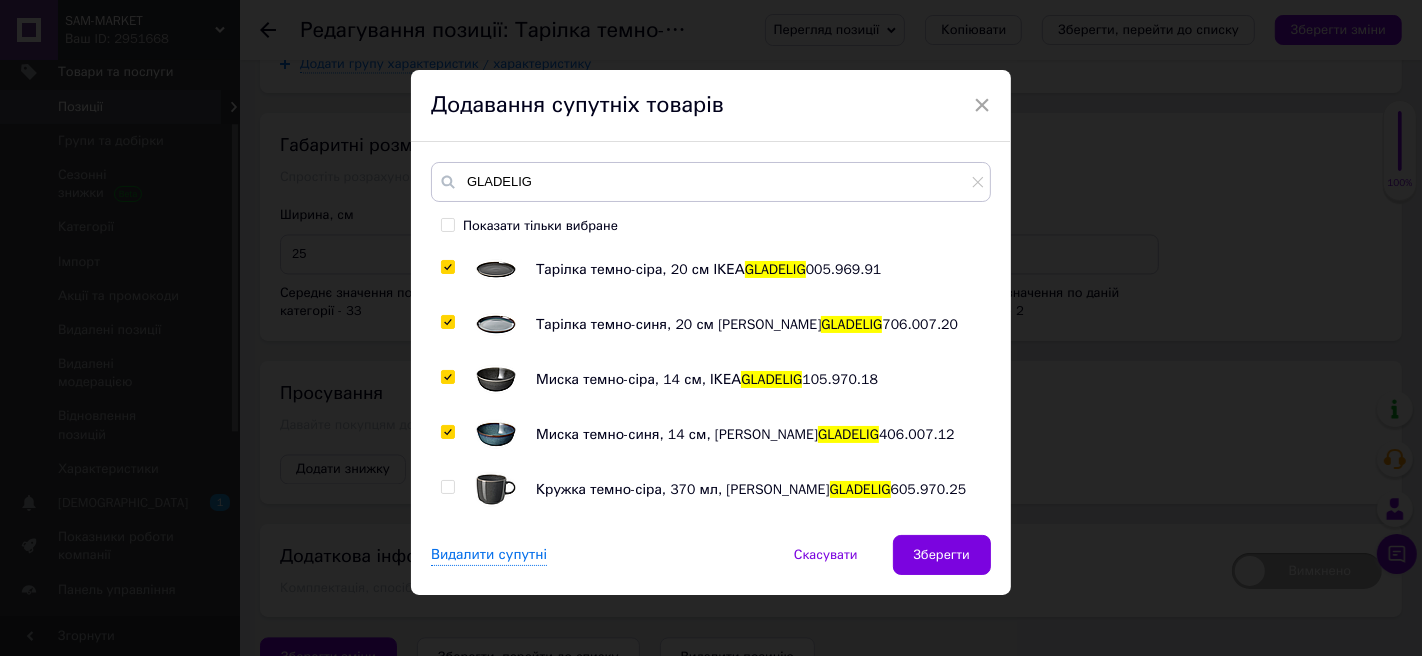 checkbox on "true" 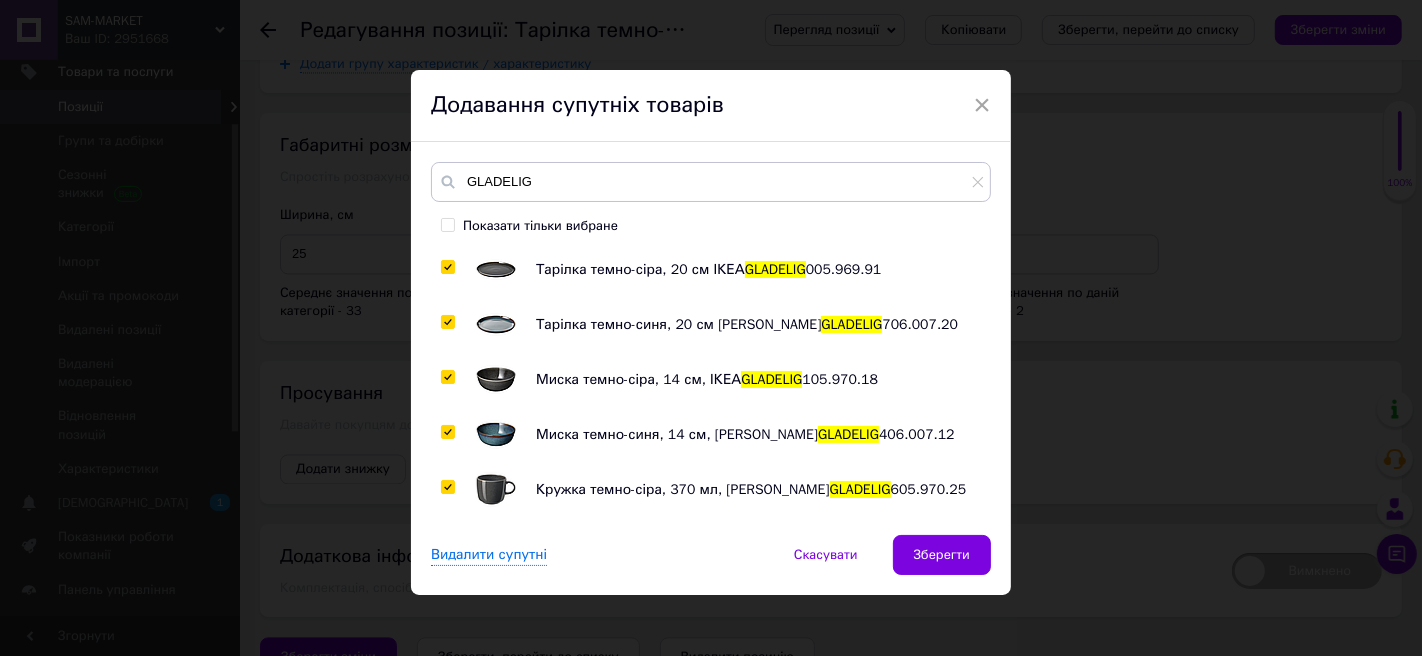 checkbox on "true" 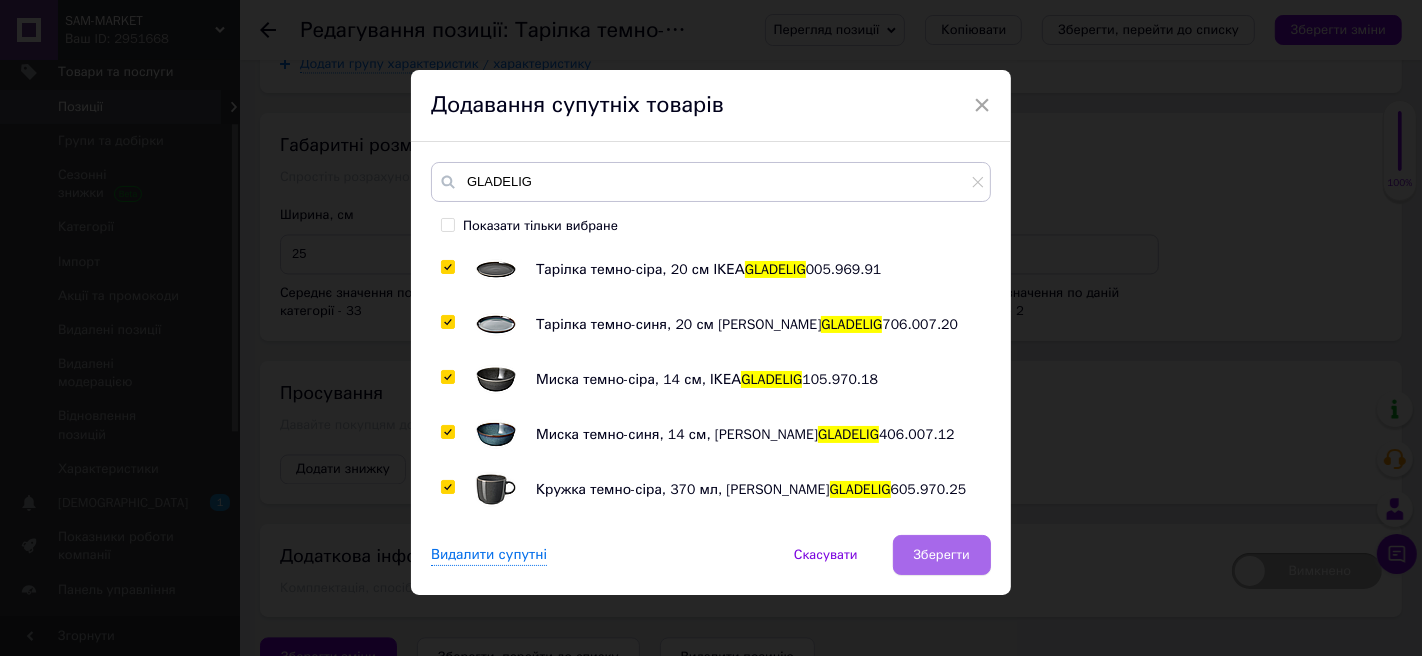 click on "Зберегти" at bounding box center [942, 555] 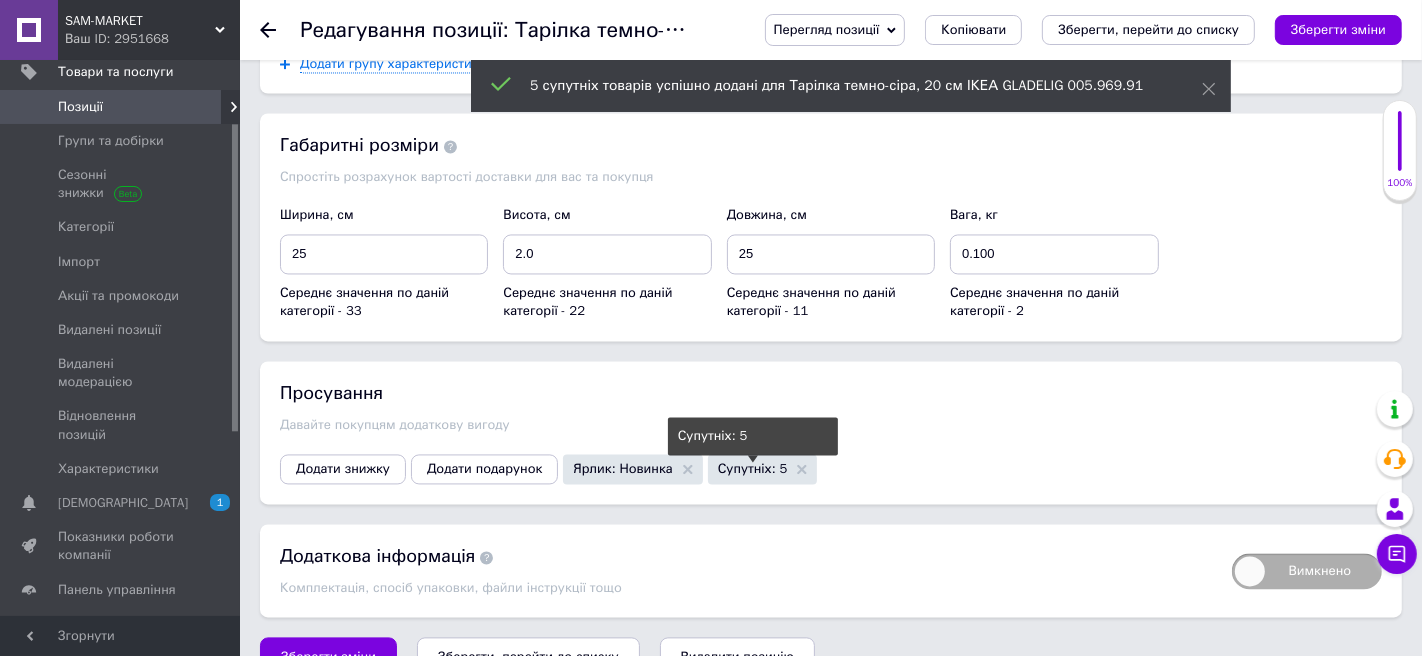 click on "Супутніх: 5" at bounding box center (753, 468) 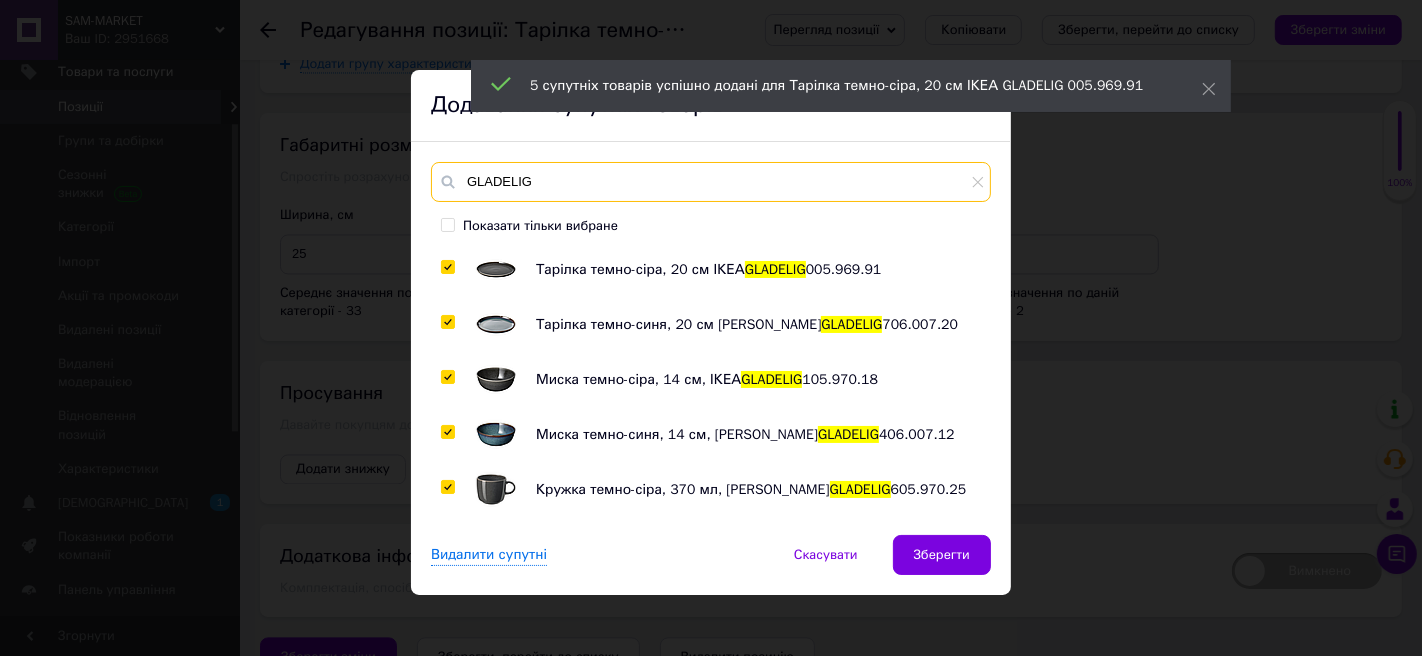 click on "GLADELIG" at bounding box center (711, 182) 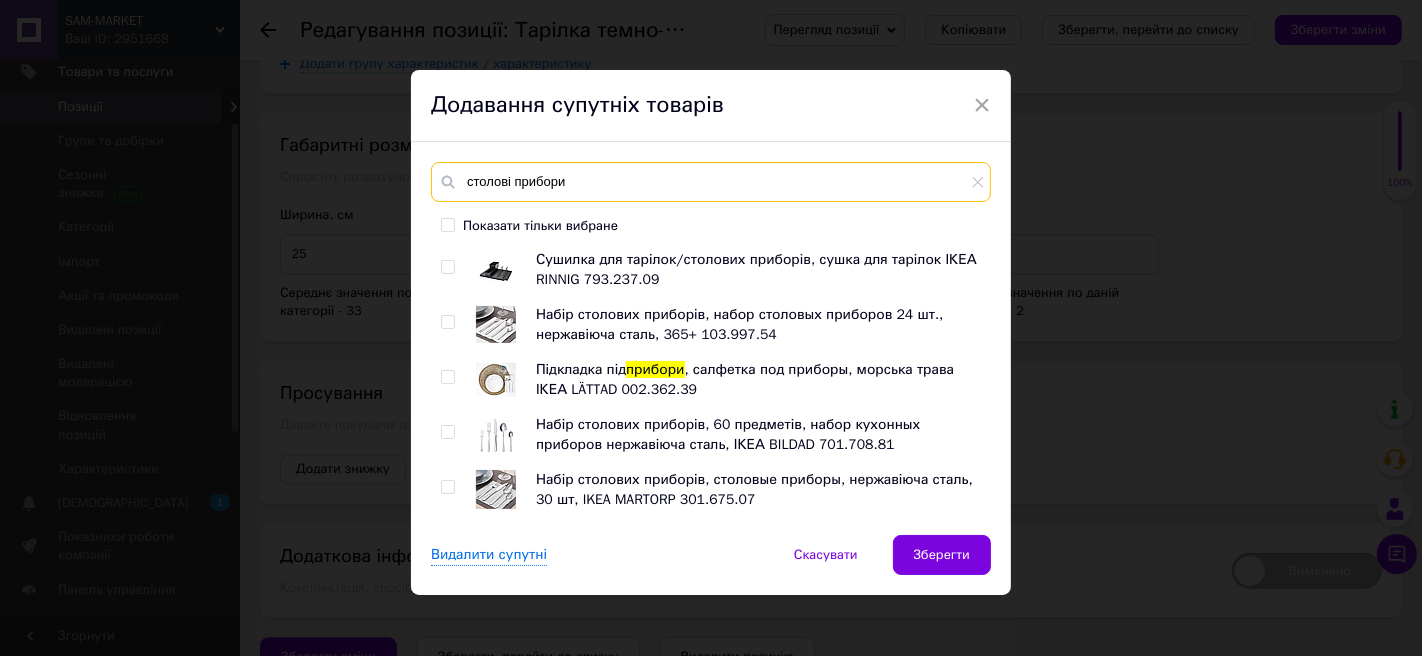 type on "столові прибори" 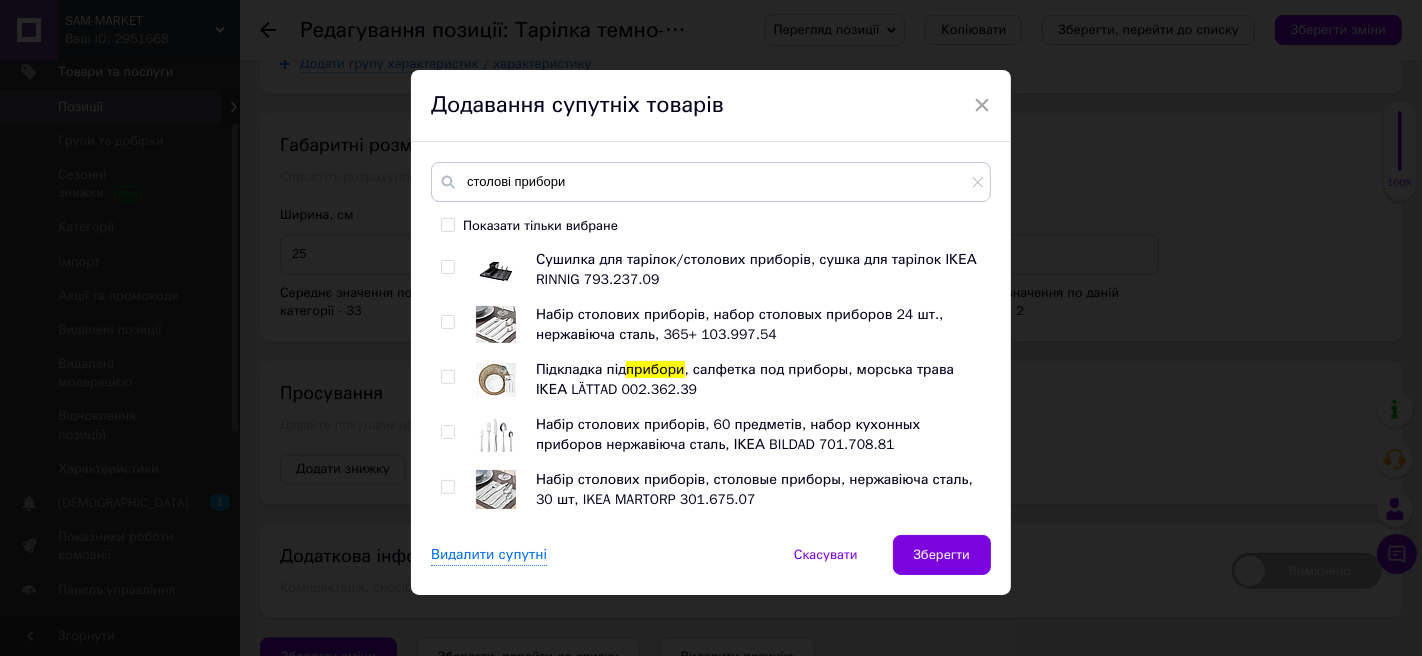 click at bounding box center [447, 322] 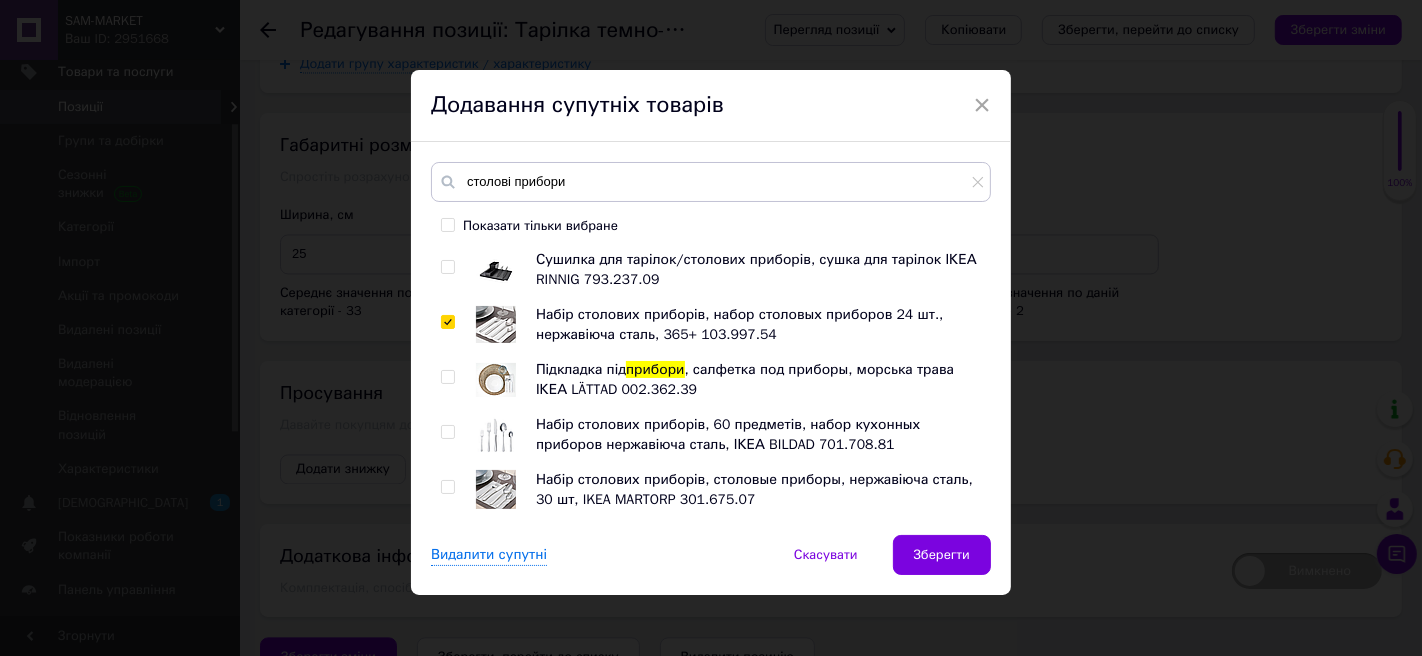 checkbox on "true" 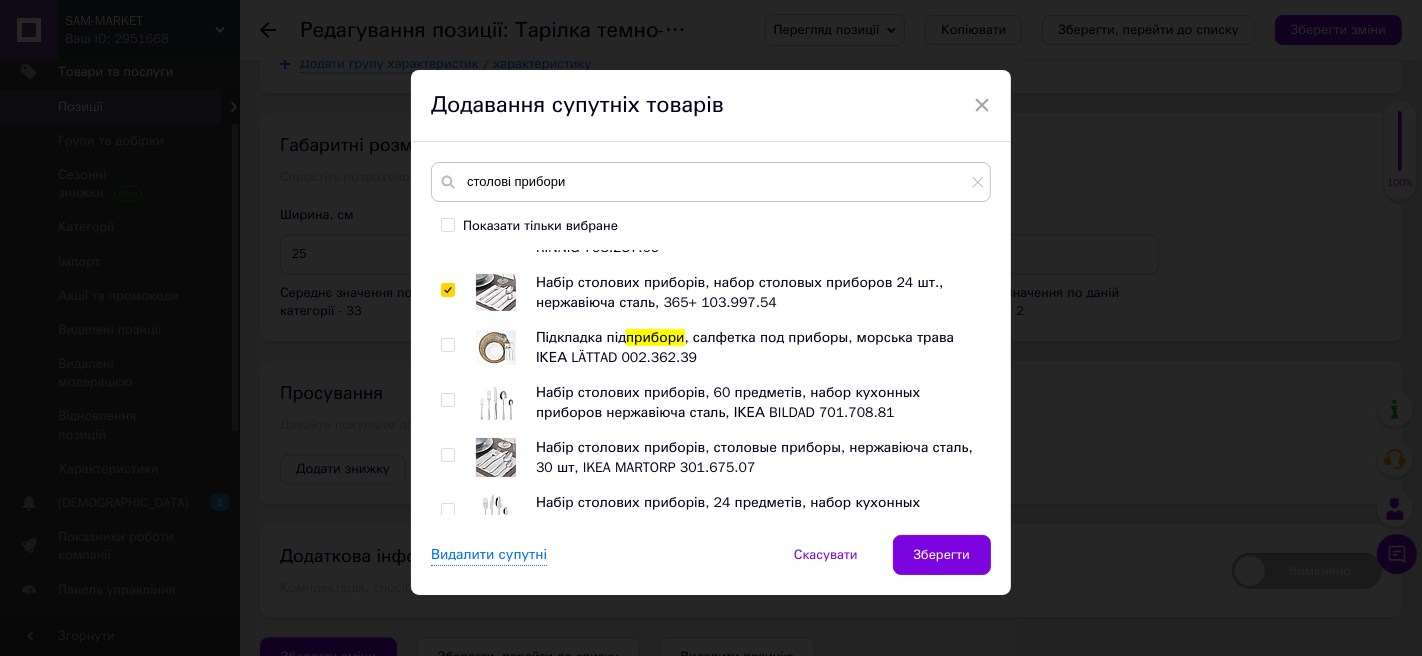 scroll, scrollTop: 44, scrollLeft: 0, axis: vertical 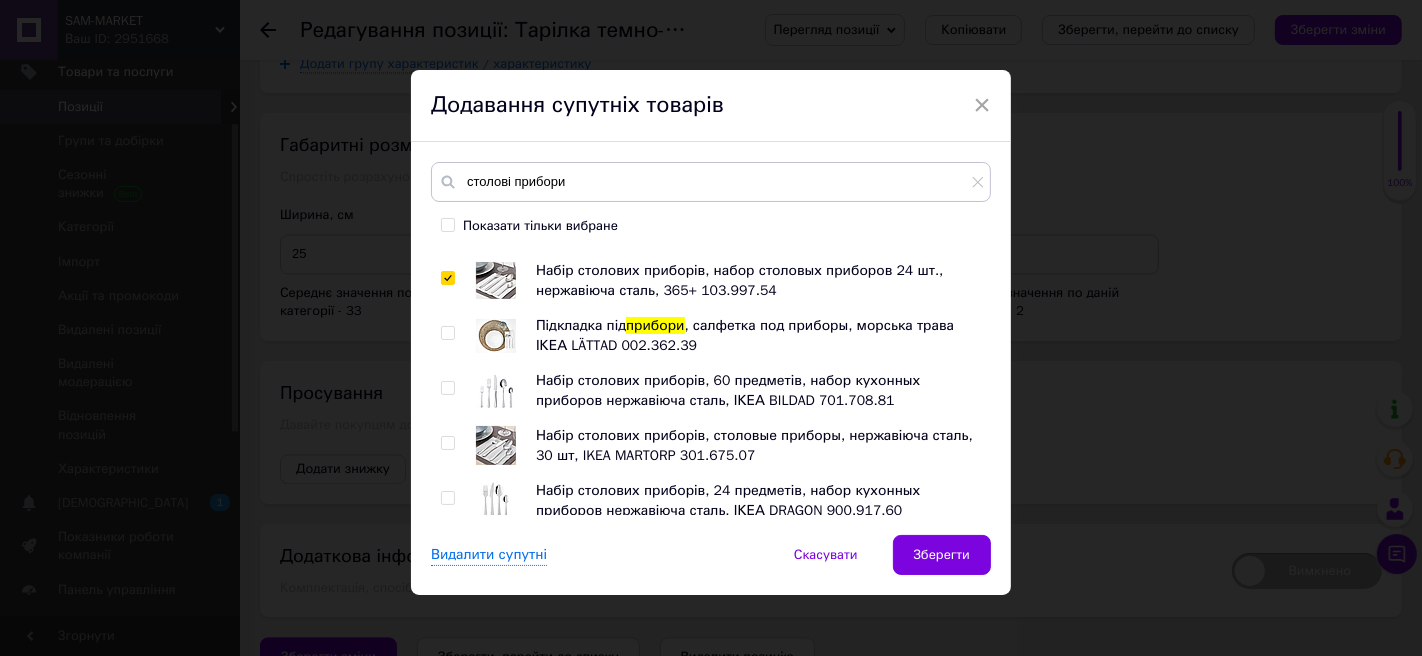click at bounding box center (447, 388) 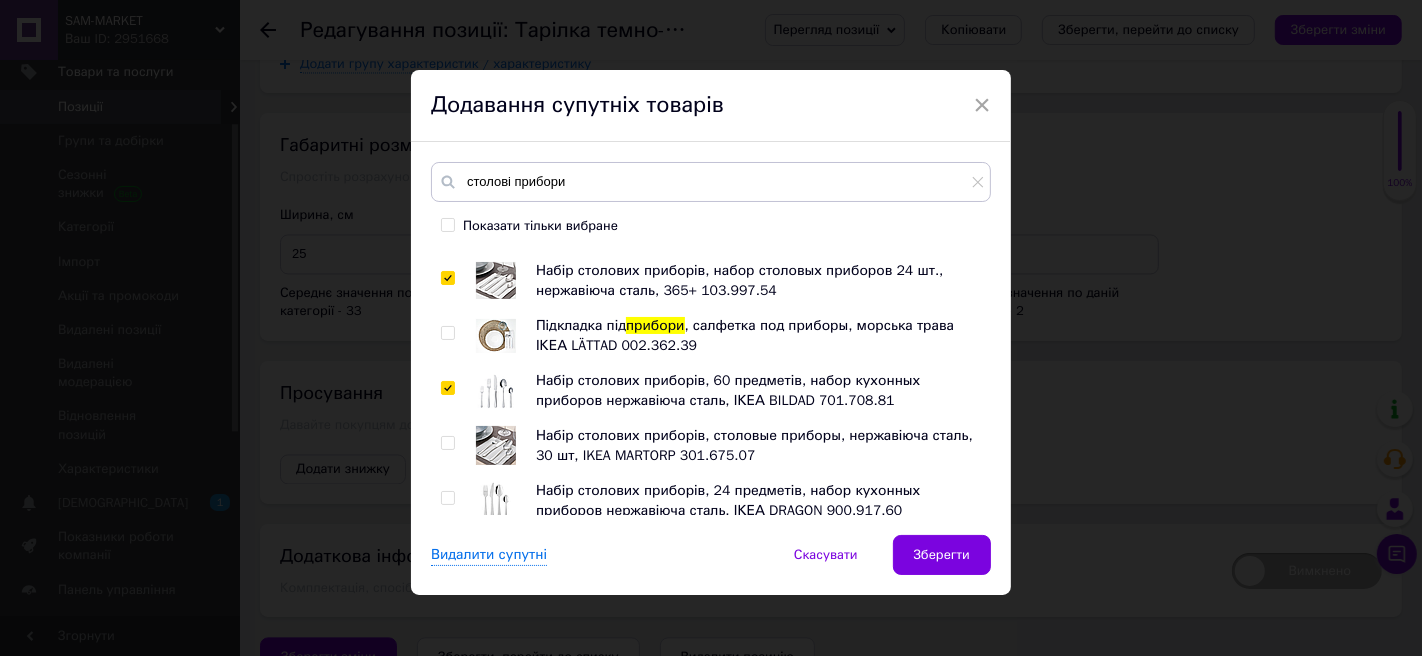checkbox on "true" 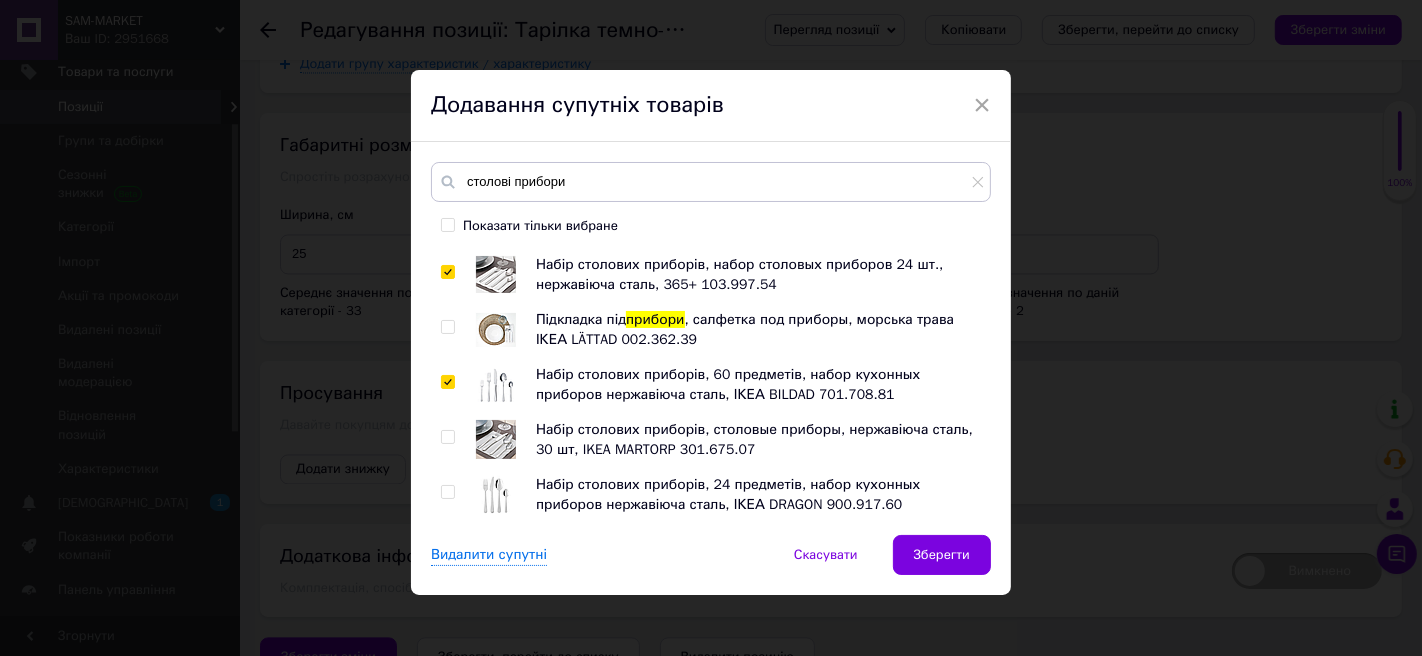 click at bounding box center [451, 440] 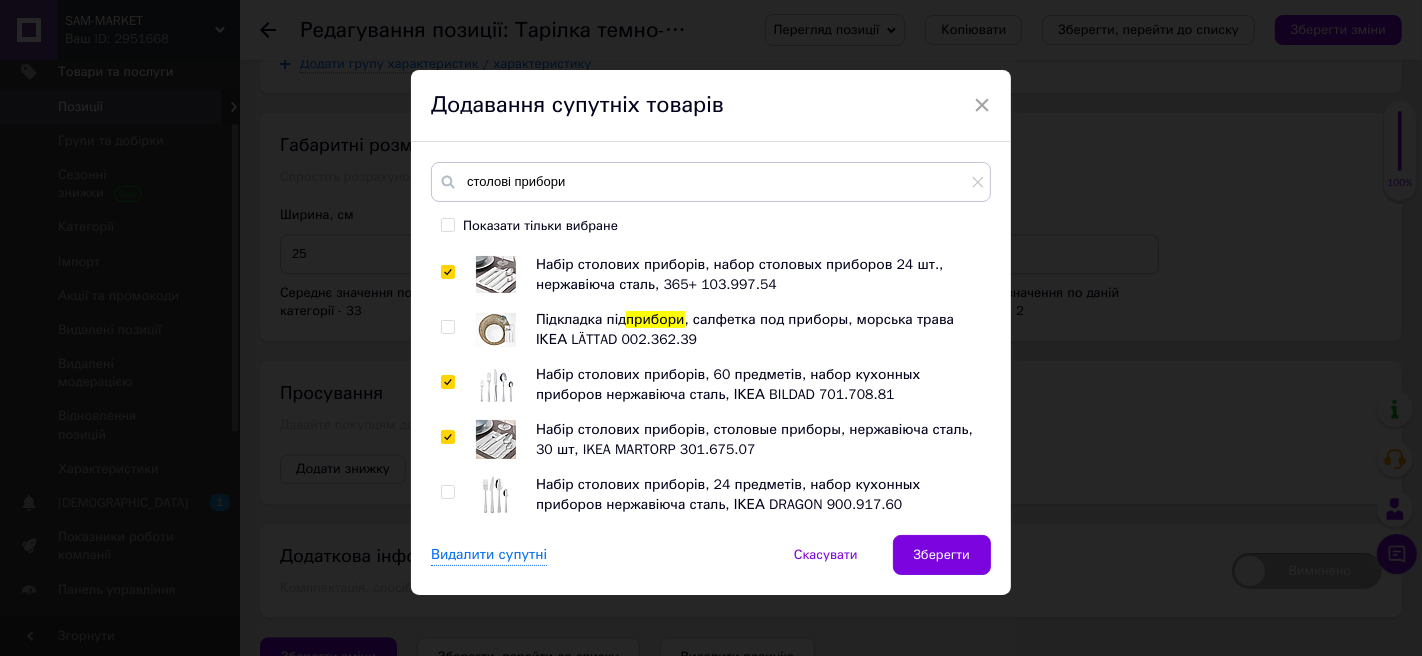 checkbox on "true" 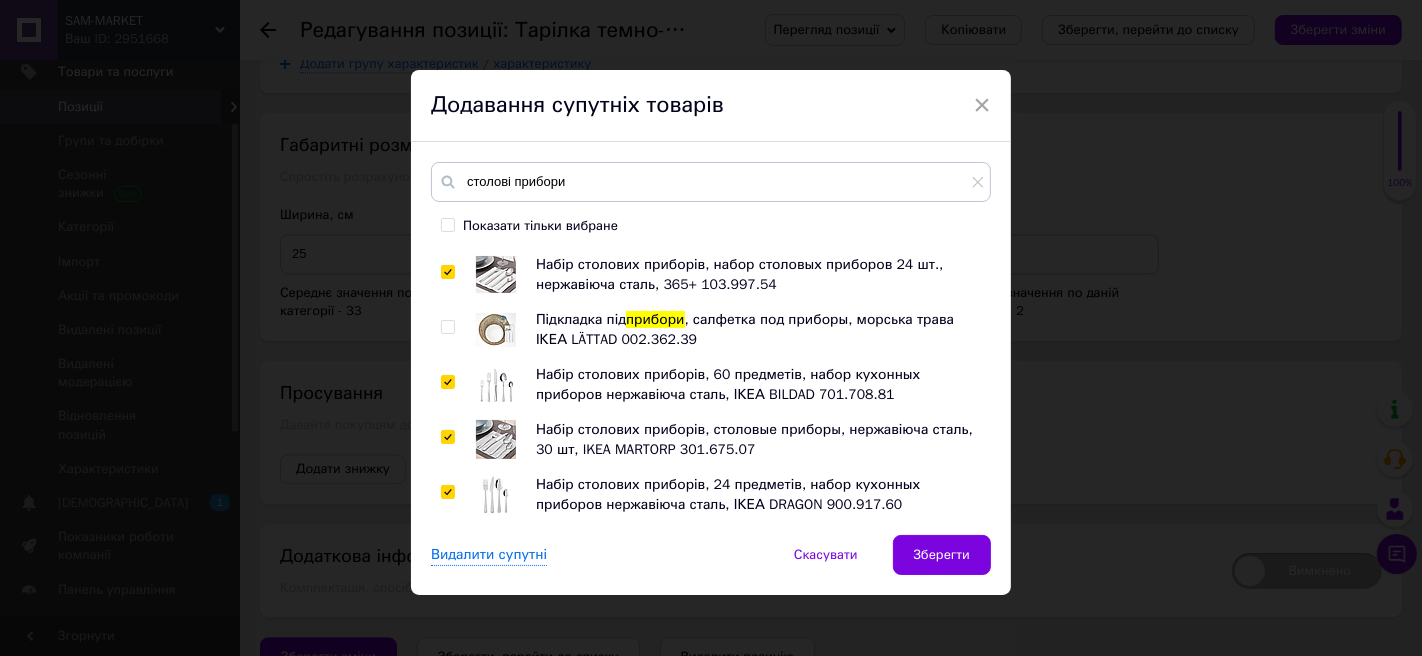 checkbox on "true" 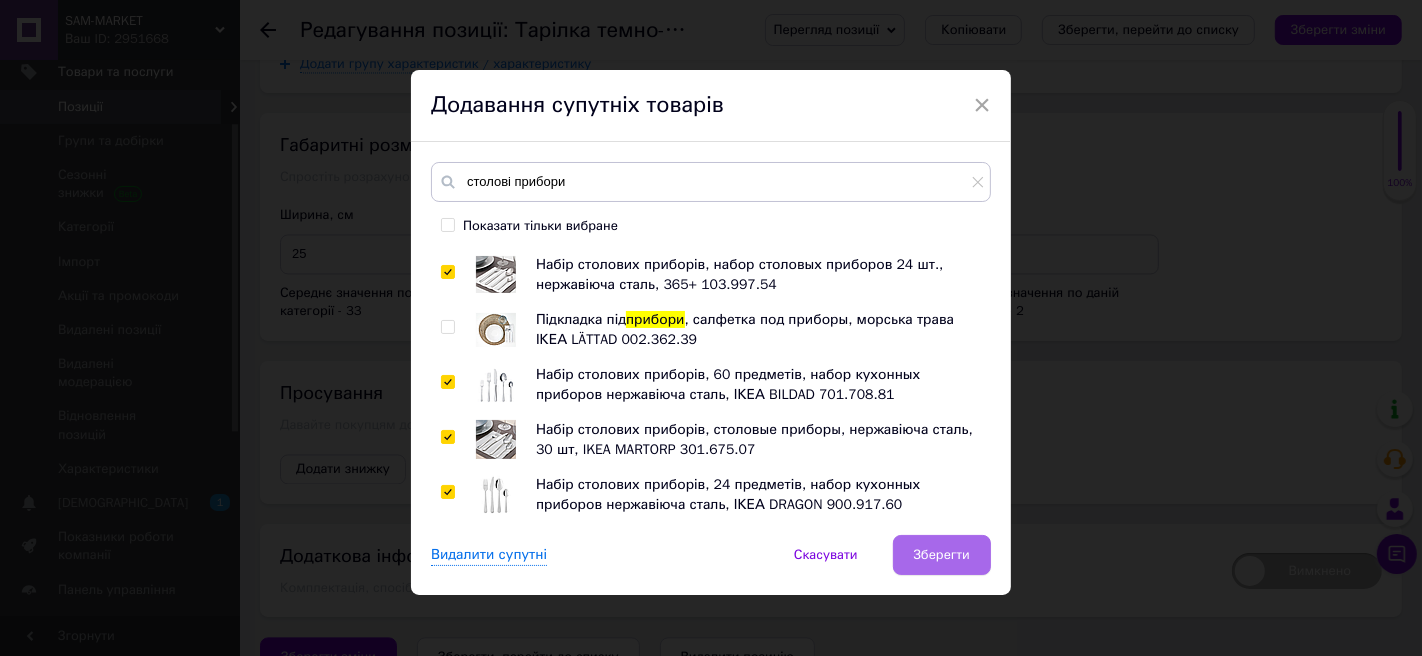 click on "Зберегти" at bounding box center [942, 555] 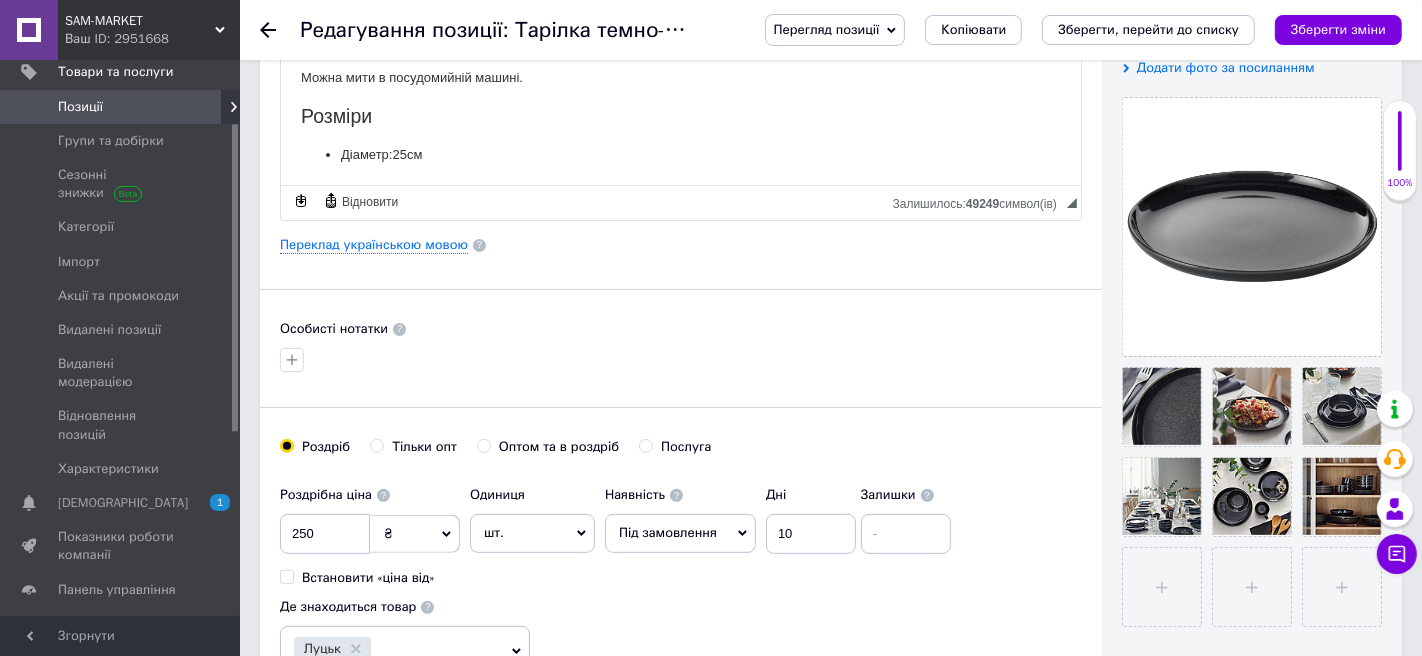 scroll, scrollTop: 398, scrollLeft: 0, axis: vertical 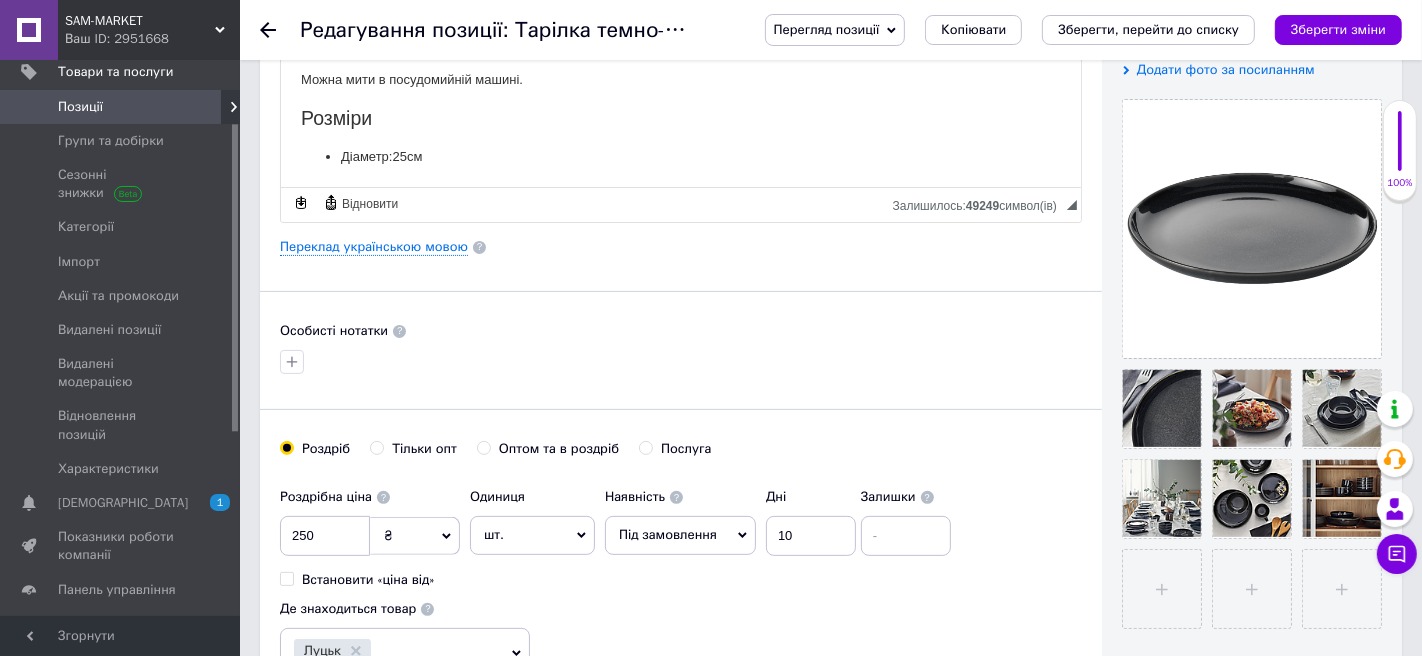 click on "Основна інформація Назва позиції (Російська) ✱ Тарілка темно-сіра, 25 см ІКЕА GLADELIG 105.970.23 Код/Артикул 105.970.23 Опис (Російська) ✱ Тарілка темно-сіра, 25 см ІКЕА GLADELIG 105.970.23
Темно-сіра глазурована тарілка, яка перетворює звичайну трапезу на чисте задоволення – як у будні, так і у вихідні. Прикрасьте свій стіл класичним дизайном, що полонить чарівністю майстерності. Вічний стиль в унікальній формі.
Реактивна глазур на кераміці надає кожному виробу унікального, ремісничого характеру.  Це натурально та відображає шарм продукту.
Матеріал:
Догляд:" at bounding box center [681, 240] 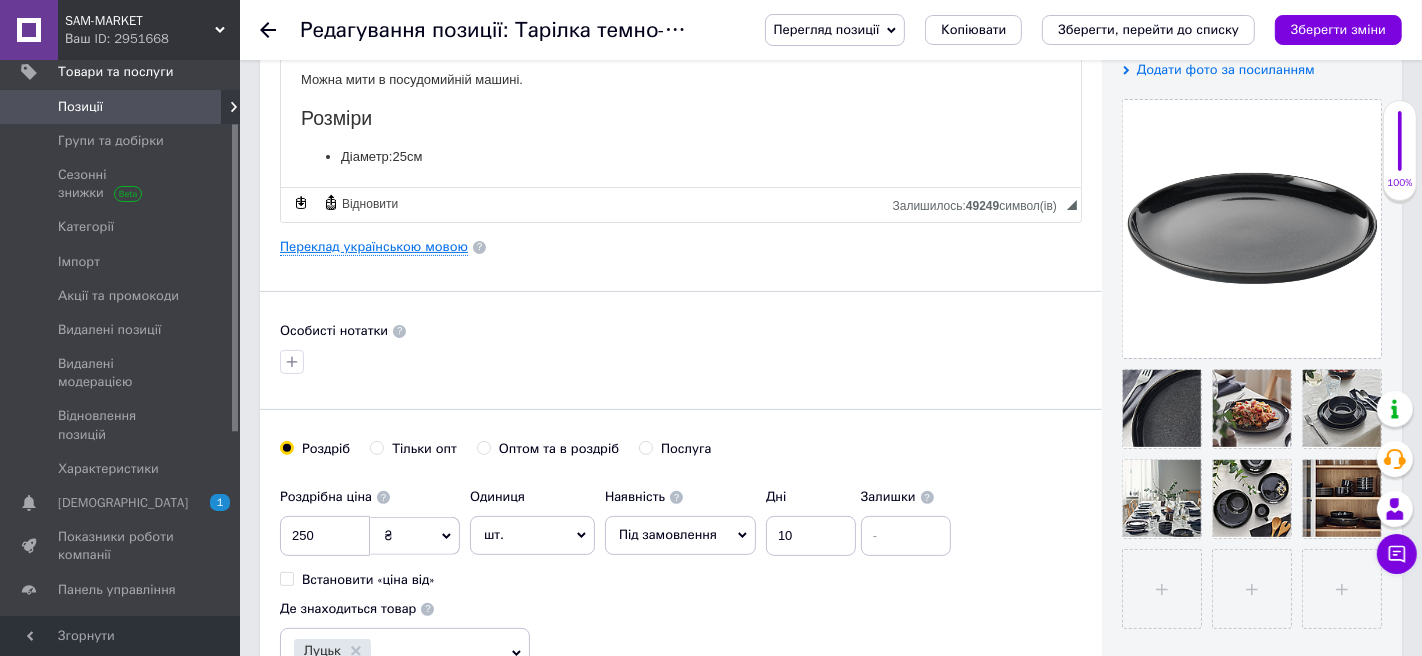 click on "Переклад українською мовою" at bounding box center (374, 247) 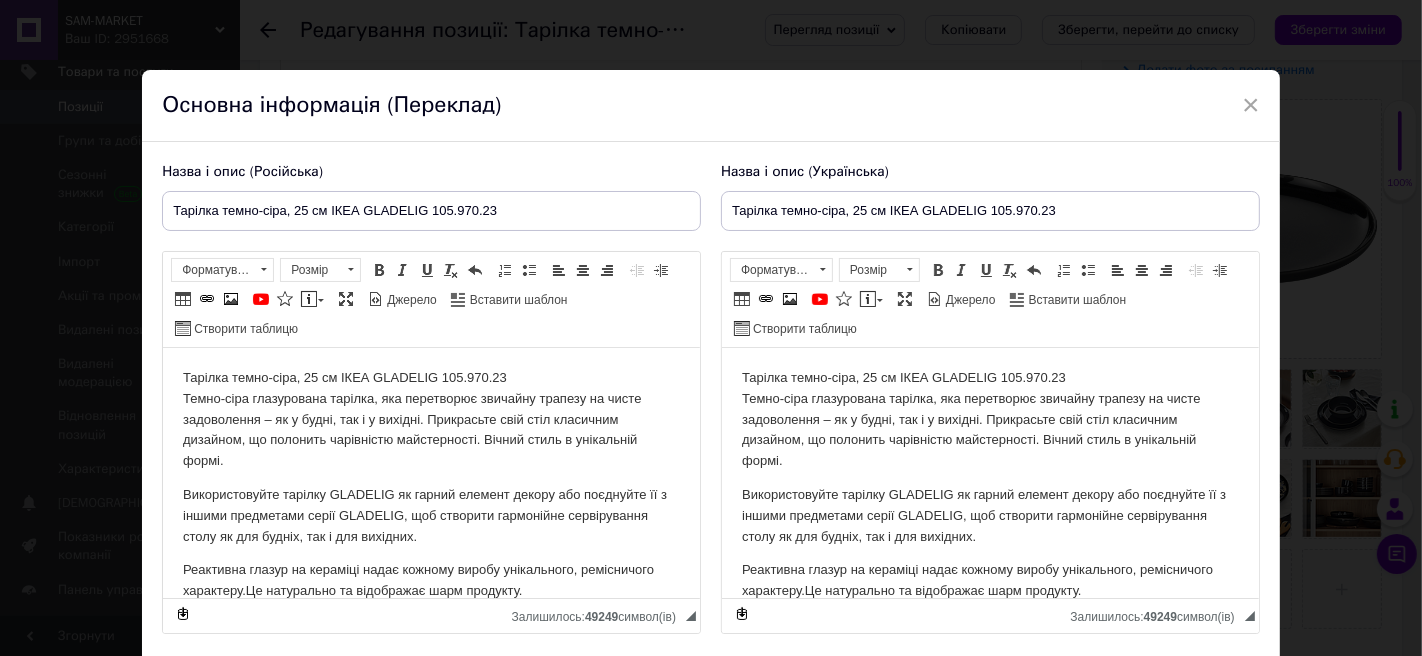 scroll, scrollTop: 16, scrollLeft: 0, axis: vertical 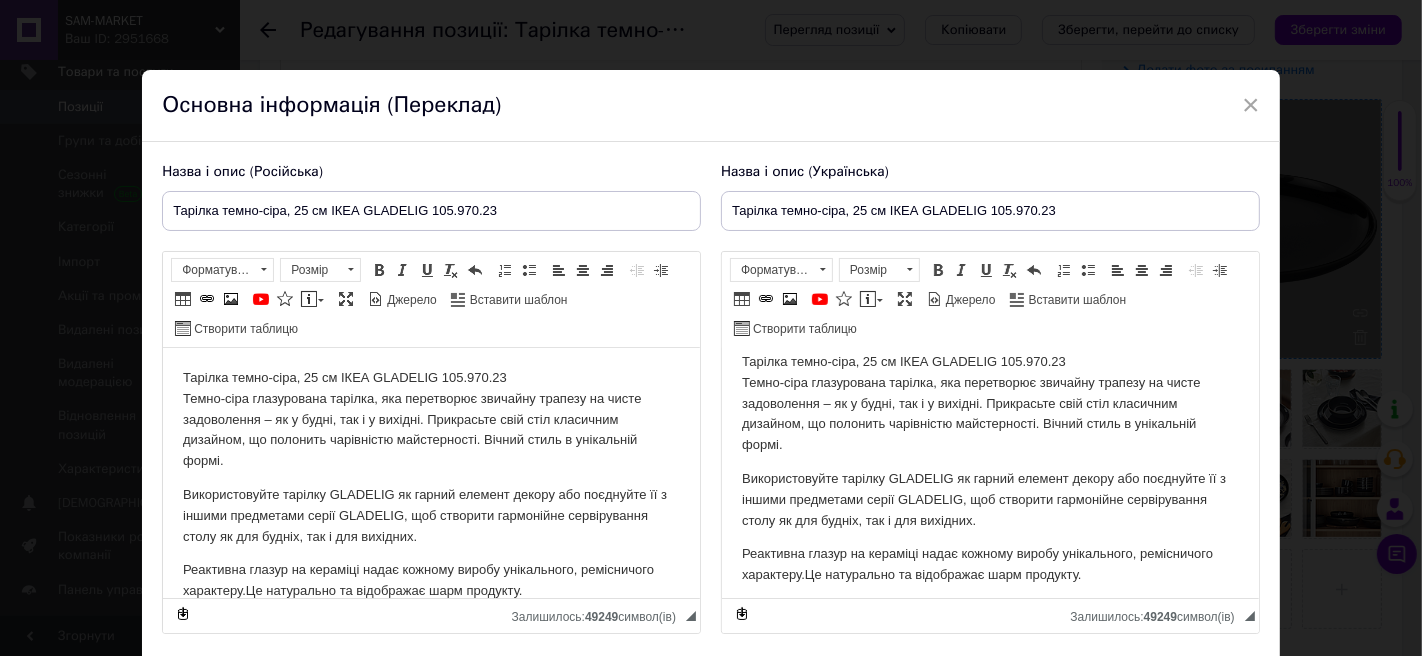 click on "×" at bounding box center (1251, 105) 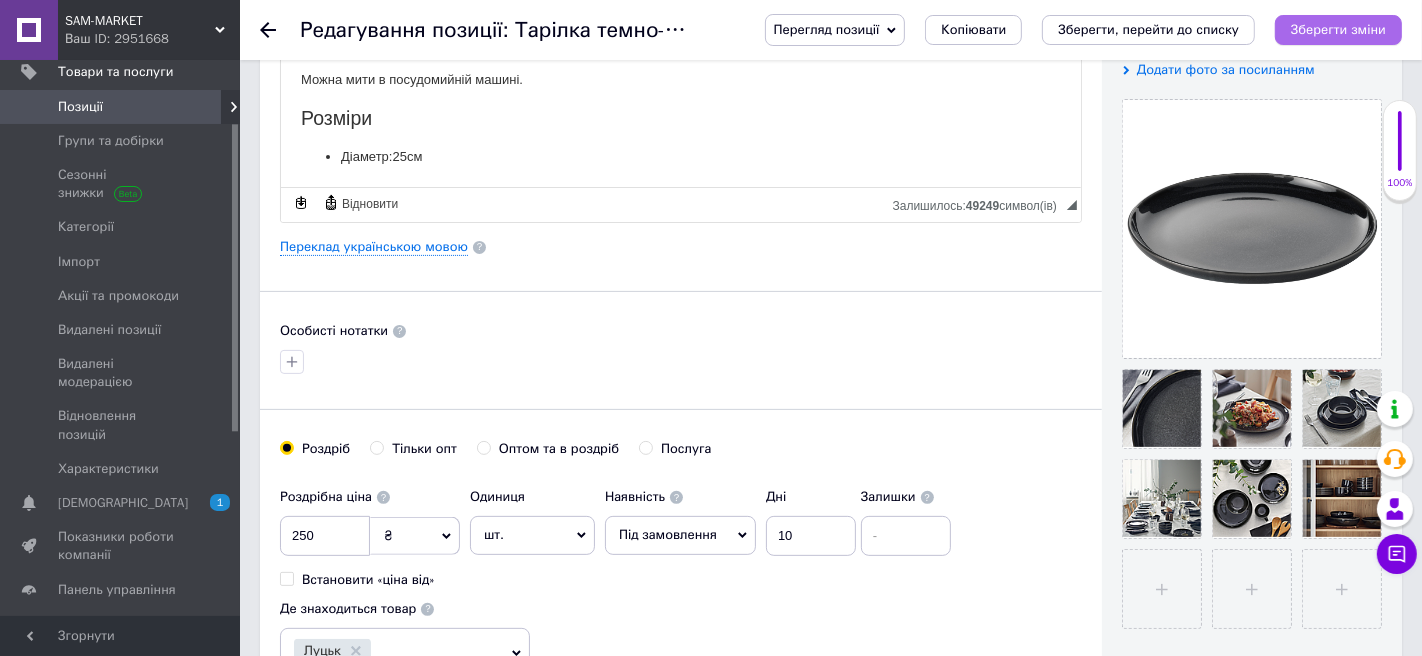 click on "Зберегти зміни" at bounding box center (1338, 29) 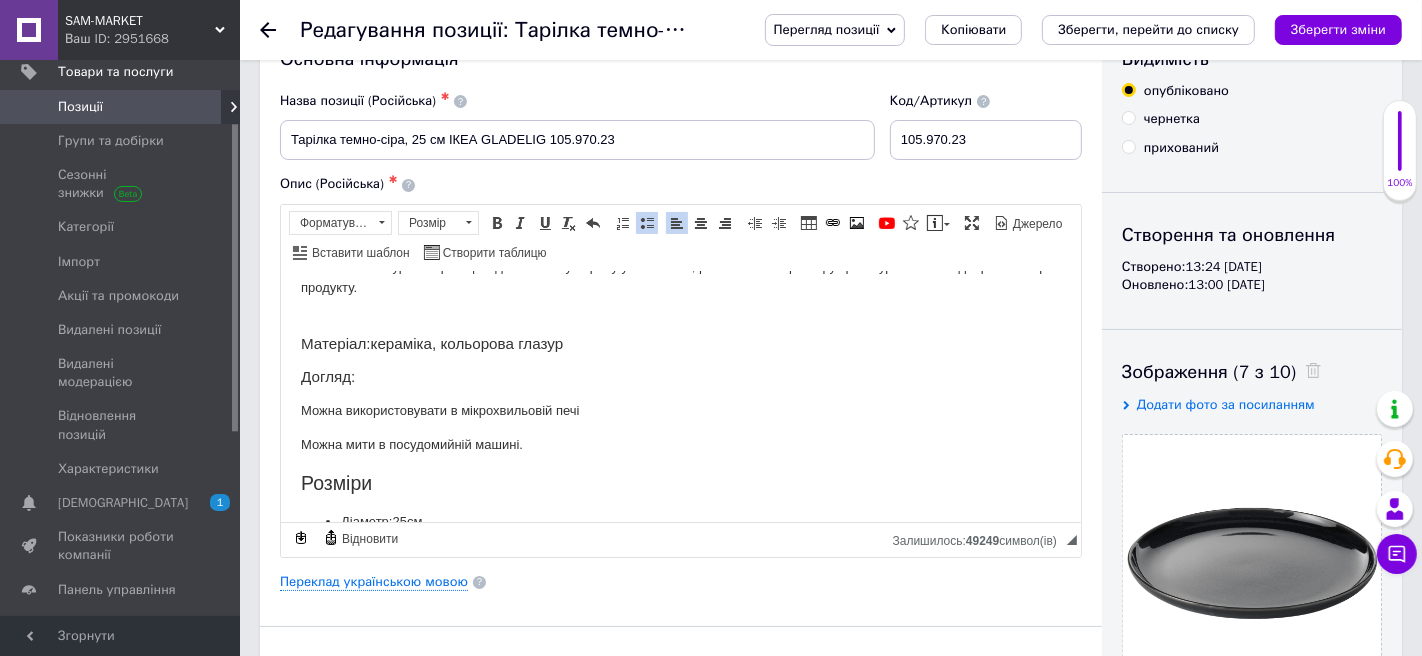 scroll, scrollTop: 160, scrollLeft: 0, axis: vertical 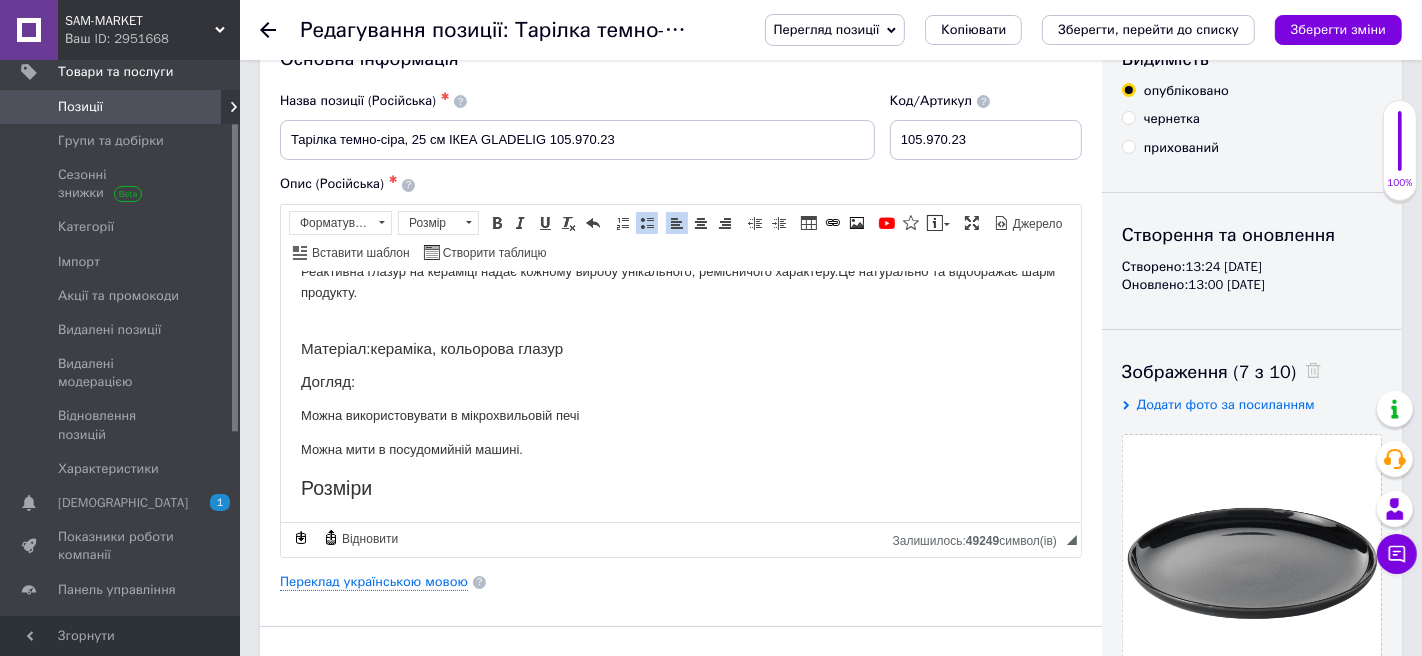 click on "Зберегти зміни" at bounding box center (1338, 29) 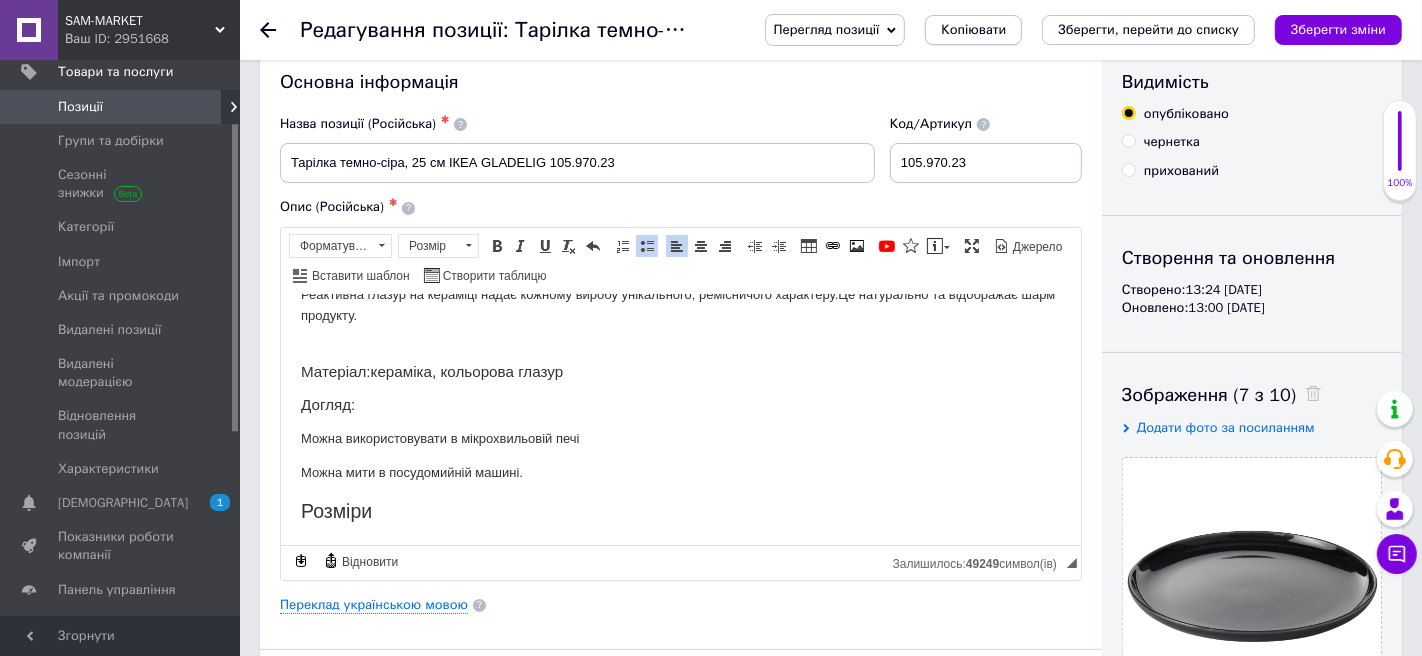 click on "Копіювати" at bounding box center [973, 30] 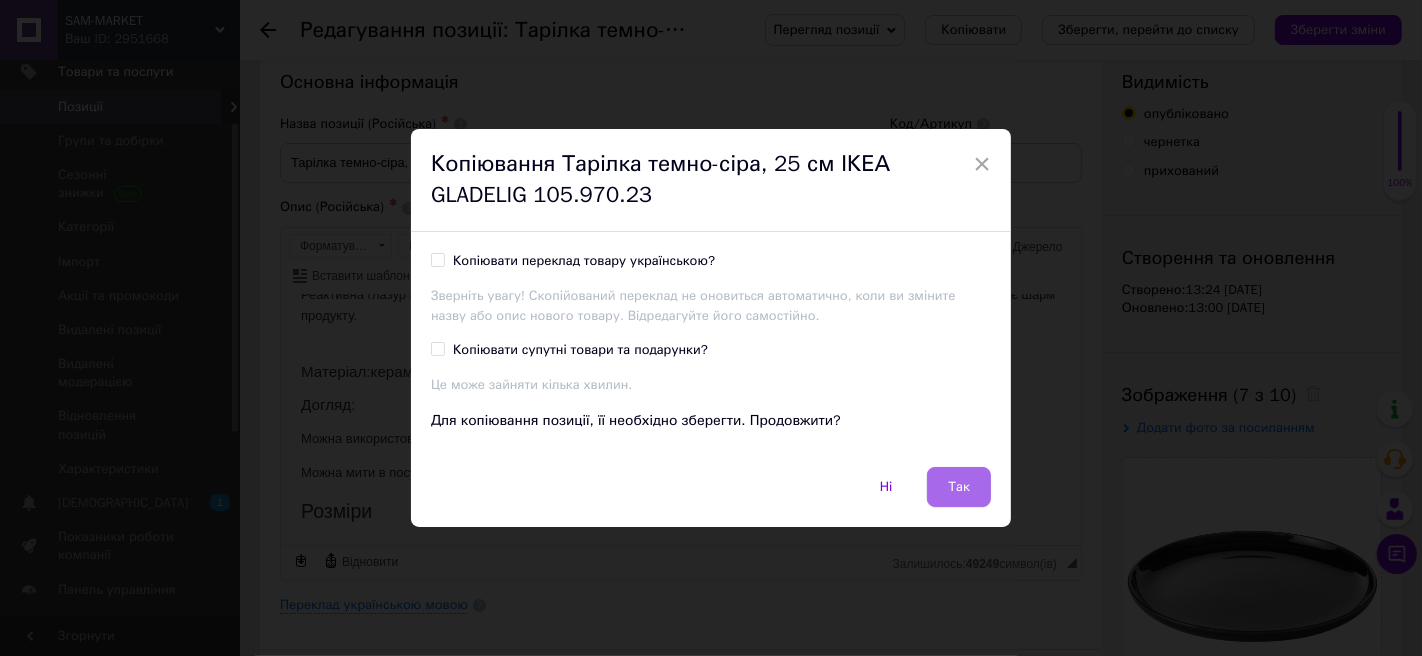 click on "Так" at bounding box center [959, 487] 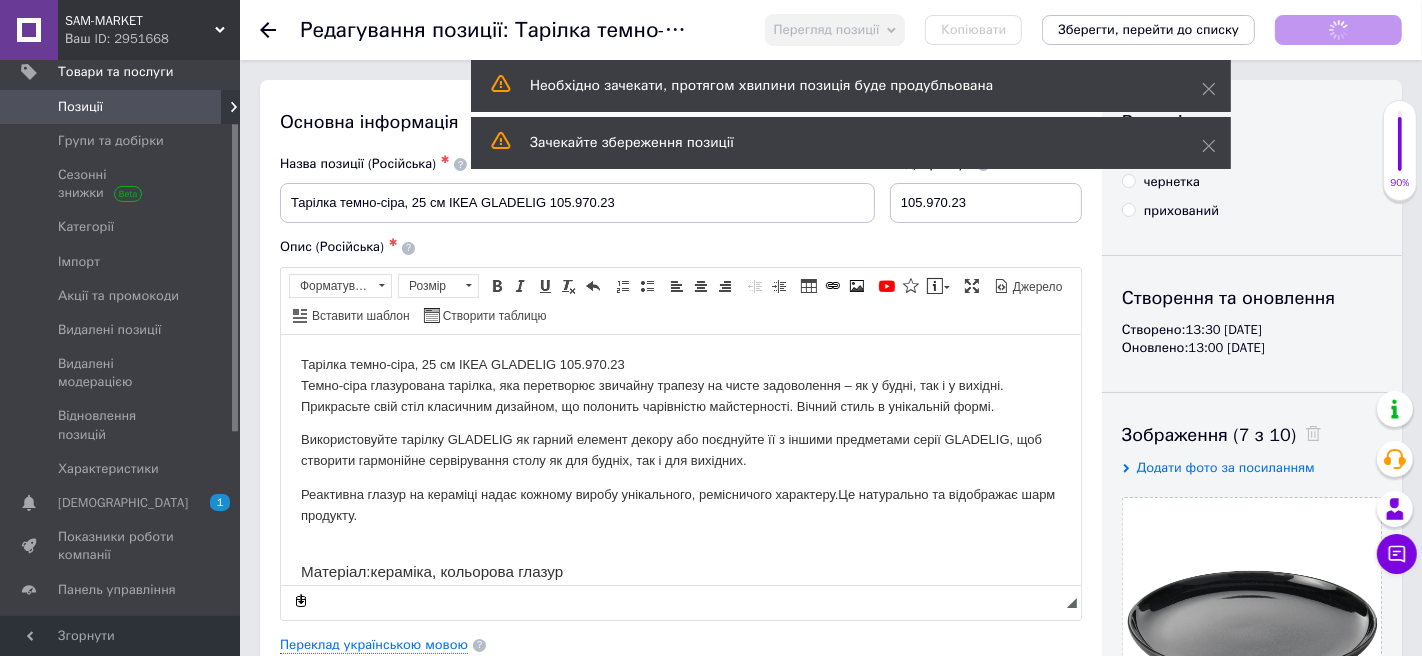scroll, scrollTop: 0, scrollLeft: 0, axis: both 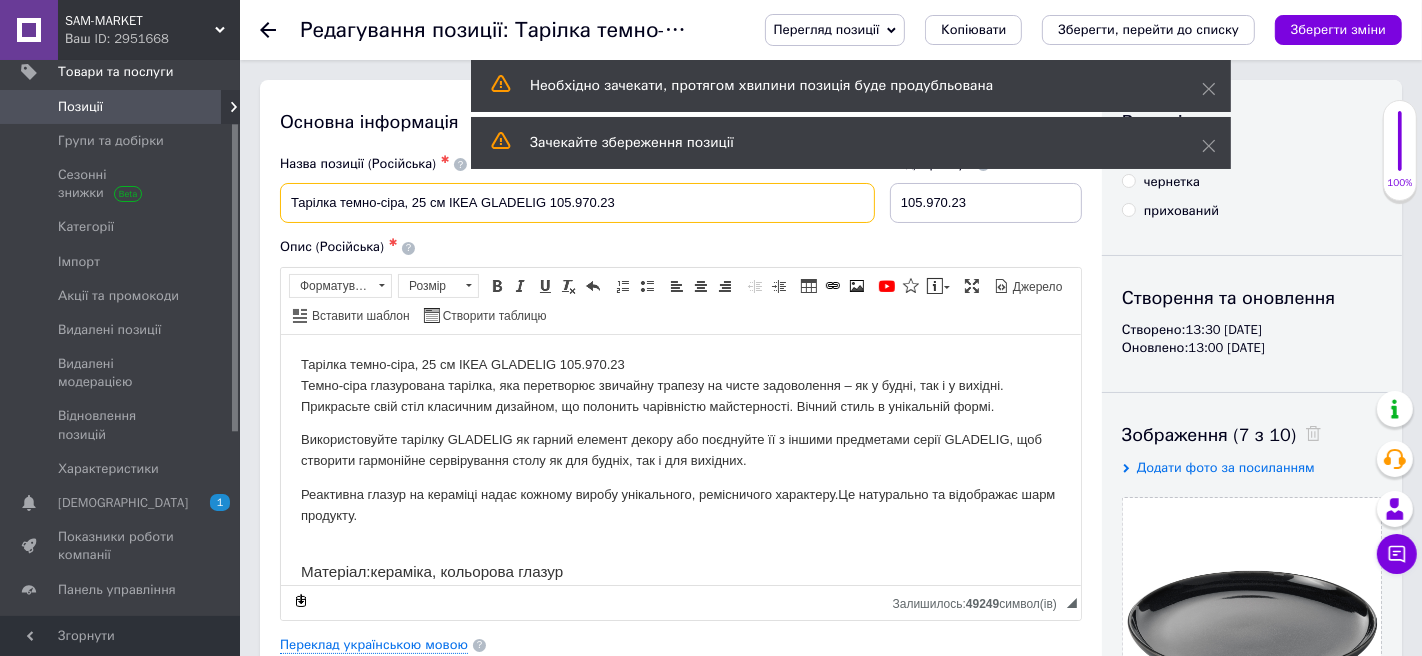 click on "Тарілка темно-сіра, 25 см ІКЕА GLADELIG 105.970.23" at bounding box center [577, 203] 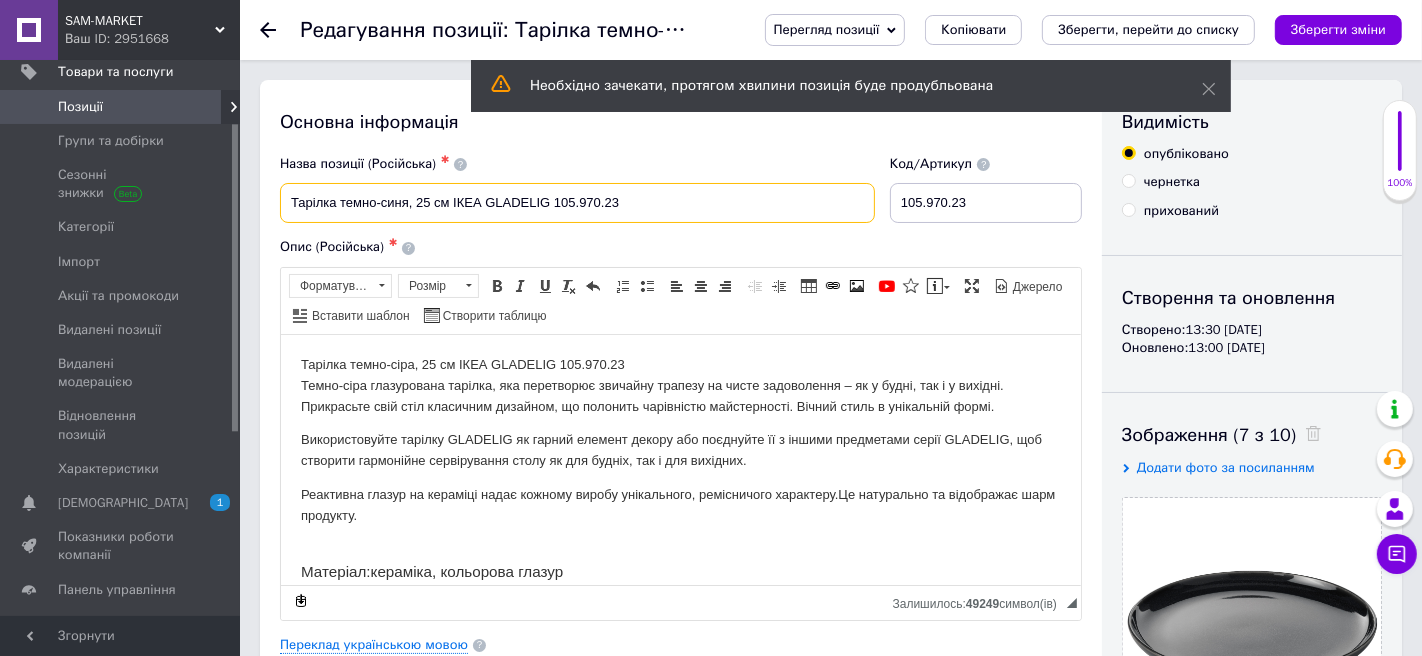 type on "Тарілка темно-синя, 25 см ІКЕА GLADELIG 105.970.23" 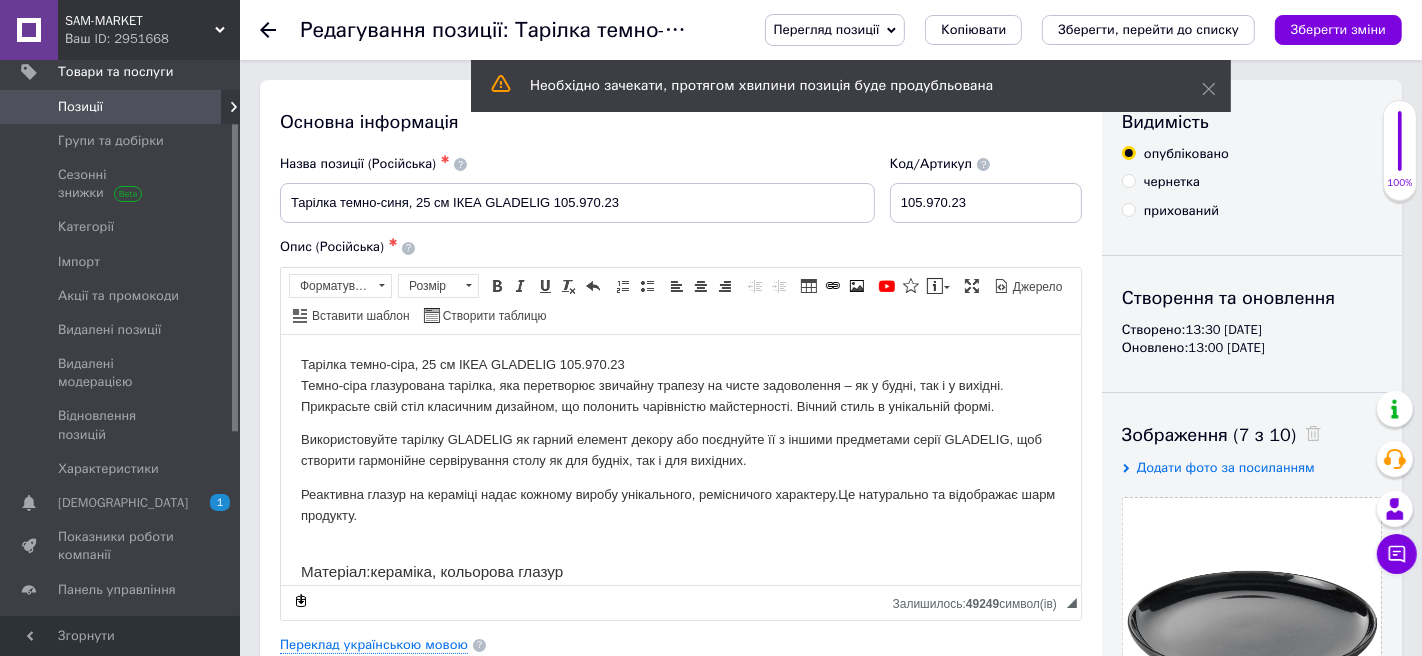 click on "Тарілка темно-сіра, 25 см ІКЕА GLADELIG 105.970.23 Темно-сіра глазурована тарілка, яка перетворює звичайну трапезу на чисте задоволення – як у будні, так і у вихідні. Прикрасьте свій стіл класичним дизайном, що полонить чарівністю майстерності. Вічний стиль в унікальній формі. Використовуйте тарілку GLADELIG як гарний елемент декору або поєднуйте її з іншими предметами серії GLADELIG, щоб створити гармонійне сервірування столу як для будніх, так і для вихідних. Реактивна глазур на кераміці надає кожному виробу унікального, ремісничого характеру.  Матеріал:  Догляд:  :" at bounding box center [680, 557] 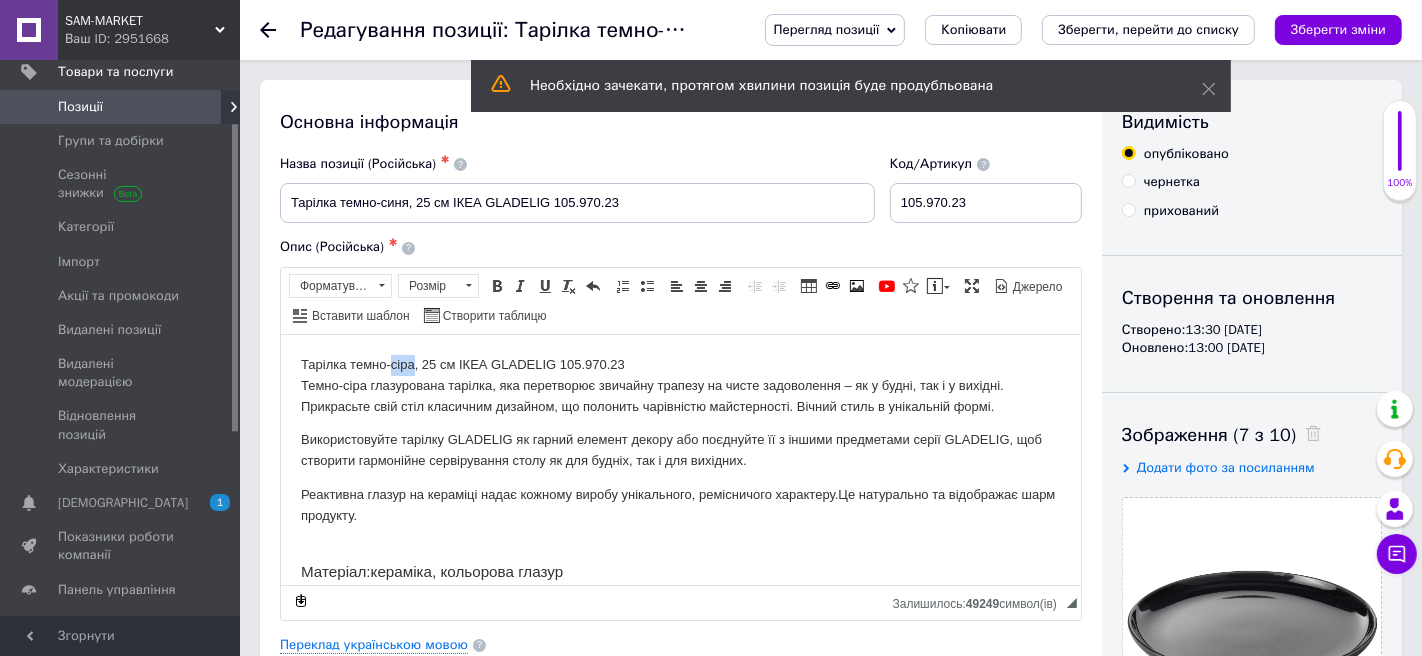 click on "Тарілка темно-сіра, 25 см ІКЕА GLADELIG 105.970.23 Темно-сіра глазурована тарілка, яка перетворює звичайну трапезу на чисте задоволення – як у будні, так і у вихідні. Прикрасьте свій стіл класичним дизайном, що полонить чарівністю майстерності. Вічний стиль в унікальній формі. Використовуйте тарілку GLADELIG як гарний елемент декору або поєднуйте її з іншими предметами серії GLADELIG, щоб створити гармонійне сервірування столу як для будніх, так і для вихідних. Реактивна глазур на кераміці надає кожному виробу унікального, ремісничого характеру.  Матеріал:  Догляд:  :" at bounding box center [680, 557] 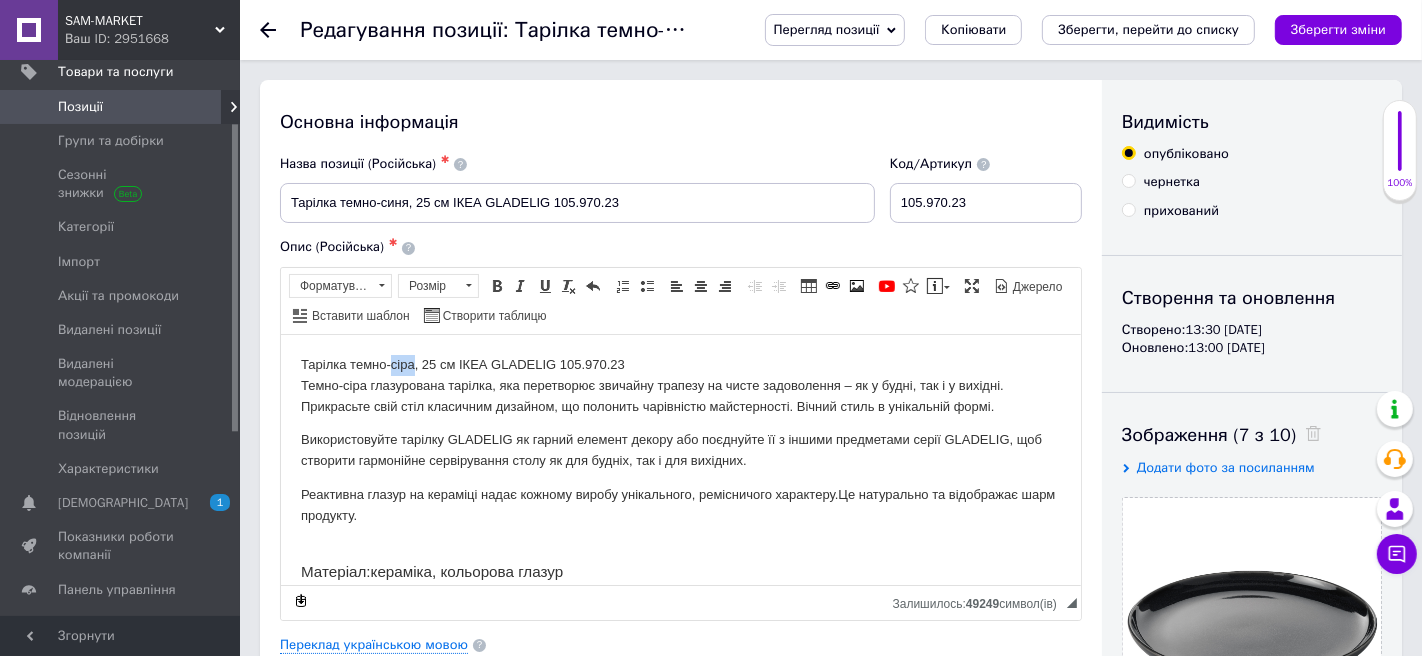 type 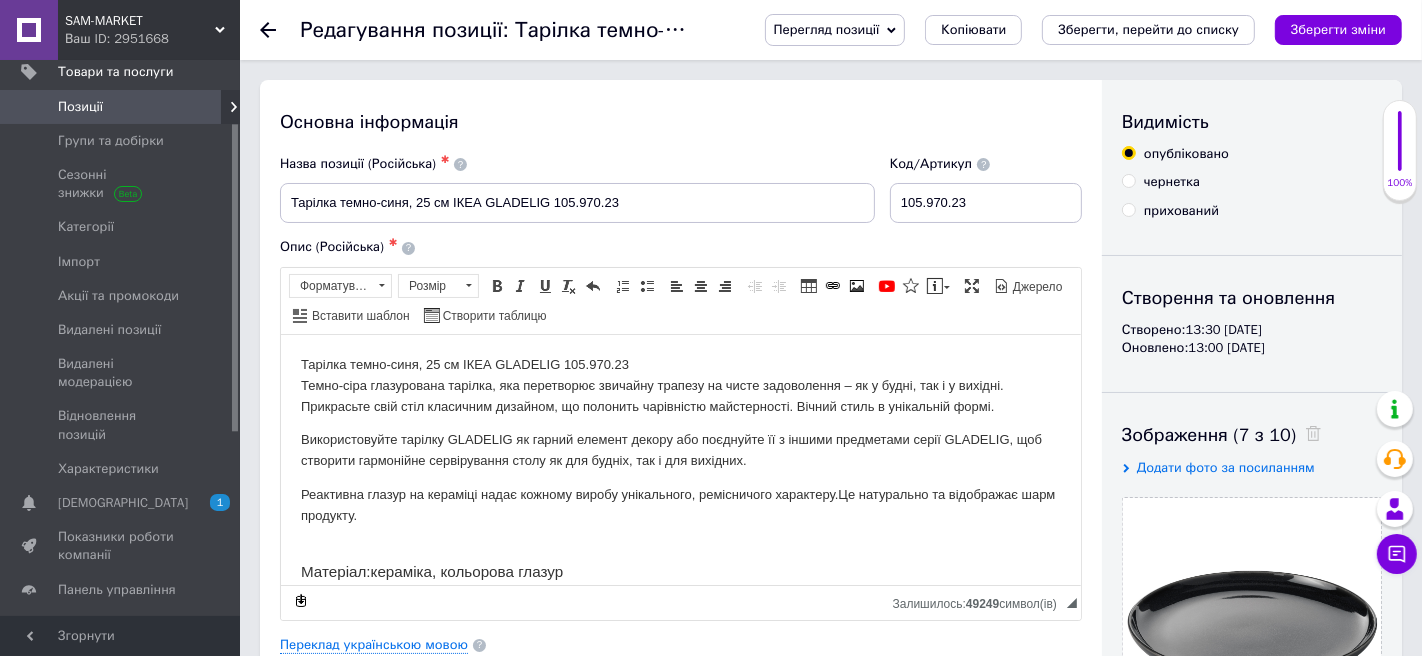 click on "Тарілка темно-синя, 25 см ІКЕА GLADELIG 105.970.23 Темно-сіра глазурована тарілка, яка перетворює звичайну трапезу на чисте задоволення – як у будні, так і у вихідні. Прикрасьте свій стіл класичним дизайном, що полонить чарівністю майстерності. Вічний стиль в унікальній формі. Використовуйте тарілку GLADELIG як гарний елемент декору або поєднуйте її з іншими предметами серії GLADELIG, щоб створити гармонійне сервірування столу як для будніх, так і для вихідних. Реактивна глазур на кераміці надає кожному виробу унікального, ремісничого характеру.  Матеріал:  Догляд:  :" at bounding box center [680, 557] 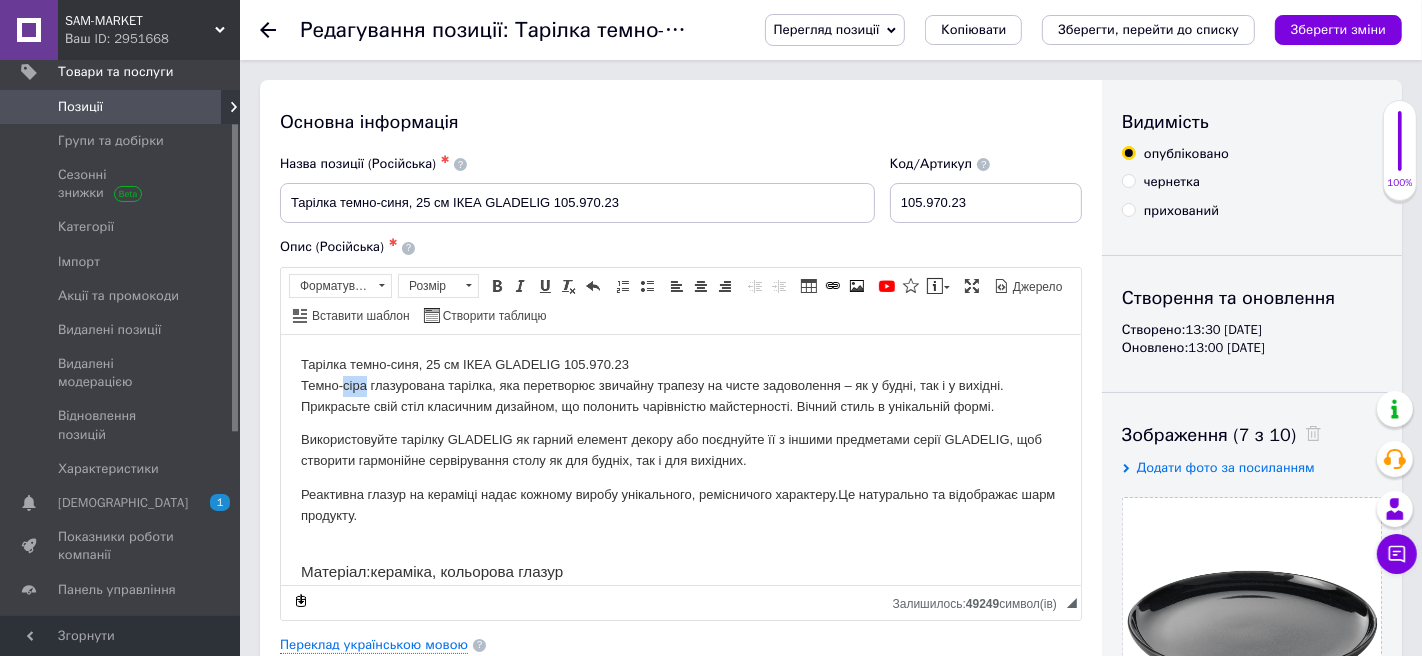 click on "Тарілка темно-синя, 25 см ІКЕА GLADELIG 105.970.23 Темно-сіра глазурована тарілка, яка перетворює звичайну трапезу на чисте задоволення – як у будні, так і у вихідні. Прикрасьте свій стіл класичним дизайном, що полонить чарівністю майстерності. Вічний стиль в унікальній формі. Використовуйте тарілку GLADELIG як гарний елемент декору або поєднуйте її з іншими предметами серії GLADELIG, щоб створити гармонійне сервірування столу як для будніх, так і для вихідних. Реактивна глазур на кераміці надає кожному виробу унікального, ремісничого характеру.  Матеріал:  Догляд:  :" at bounding box center [680, 557] 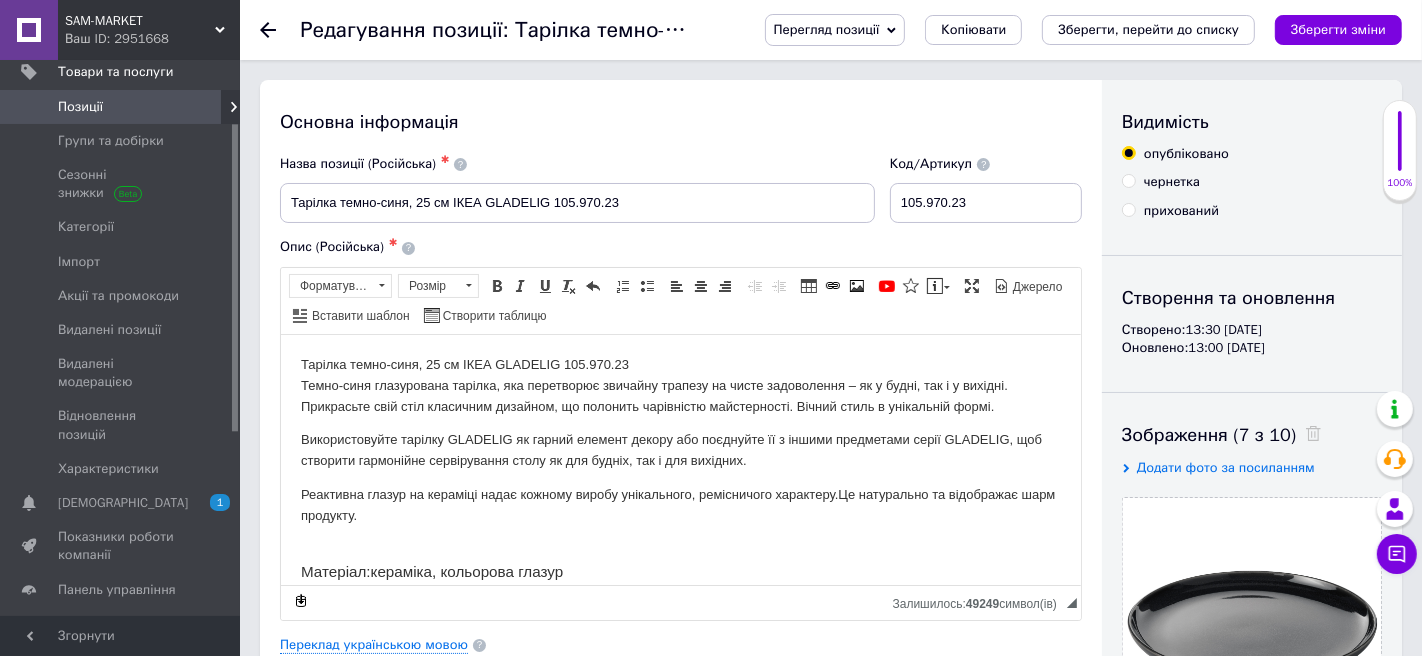 click on "Тарілка темно-синя, 25 см ІКЕА GLADELIG 105.970.23 Темно-синя глазурована тарілка, яка перетворює звичайну трапезу на чисте задоволення – як у будні, так і у вихідні. Прикрасьте свій стіл класичним дизайном, що полонить чарівністю майстерності. Вічний стиль в унікальній формі. Використовуйте тарілку GLADELIG як гарний елемент декору або поєднуйте її з іншими предметами серії GLADELIG, щоб створити гармонійне сервірування столу як для будніх, так і для вихідних. Реактивна глазур на кераміці надає кожному виробу унікального, ремісничого характеру.  Матеріал:  Догляд:  :" at bounding box center [680, 557] 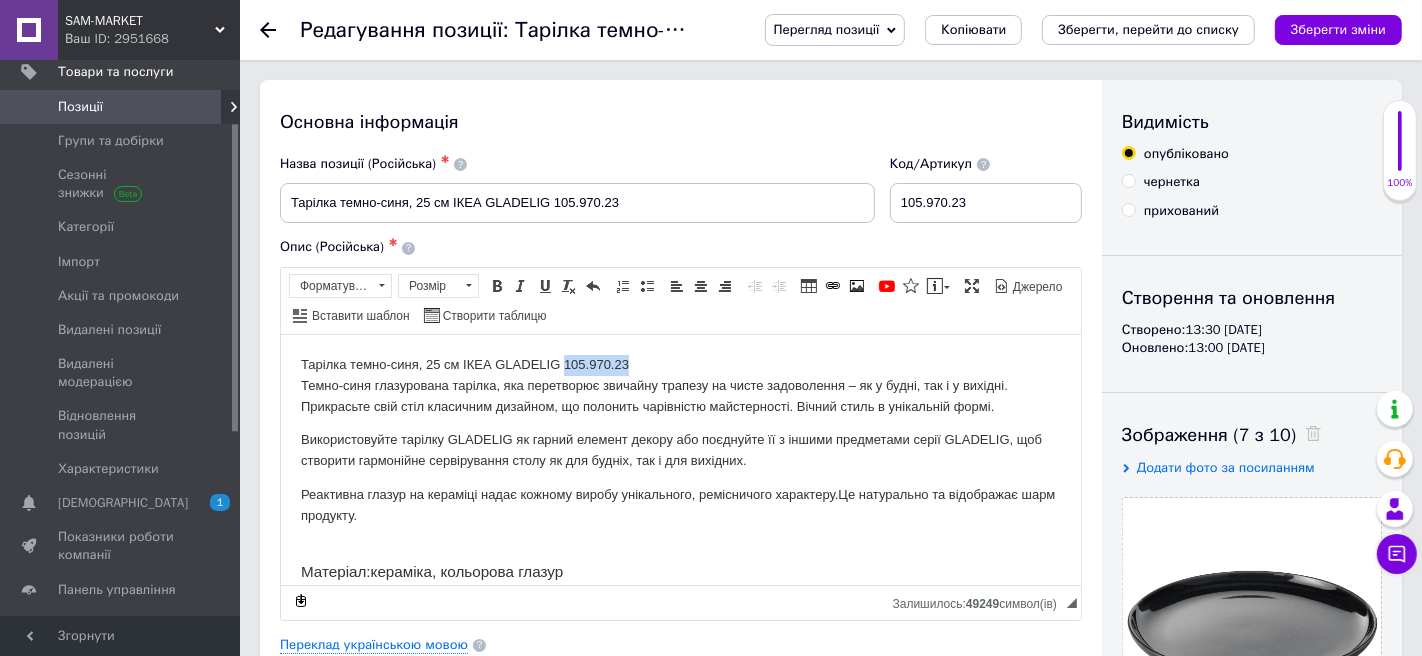 click on "Тарілка темно-синя, 25 см ІКЕА GLADELIG 105.970.23 Темно-синя глазурована тарілка, яка перетворює звичайну трапезу на чисте задоволення – як у будні, так і у вихідні. Прикрасьте свій стіл класичним дизайном, що полонить чарівністю майстерності. Вічний стиль в унікальній формі. Використовуйте тарілку GLADELIG як гарний елемент декору або поєднуйте її з іншими предметами серії GLADELIG, щоб створити гармонійне сервірування столу як для будніх, так і для вихідних. Реактивна глазур на кераміці надає кожному виробу унікального, ремісничого характеру.  Матеріал:  Догляд:  :" at bounding box center [680, 557] 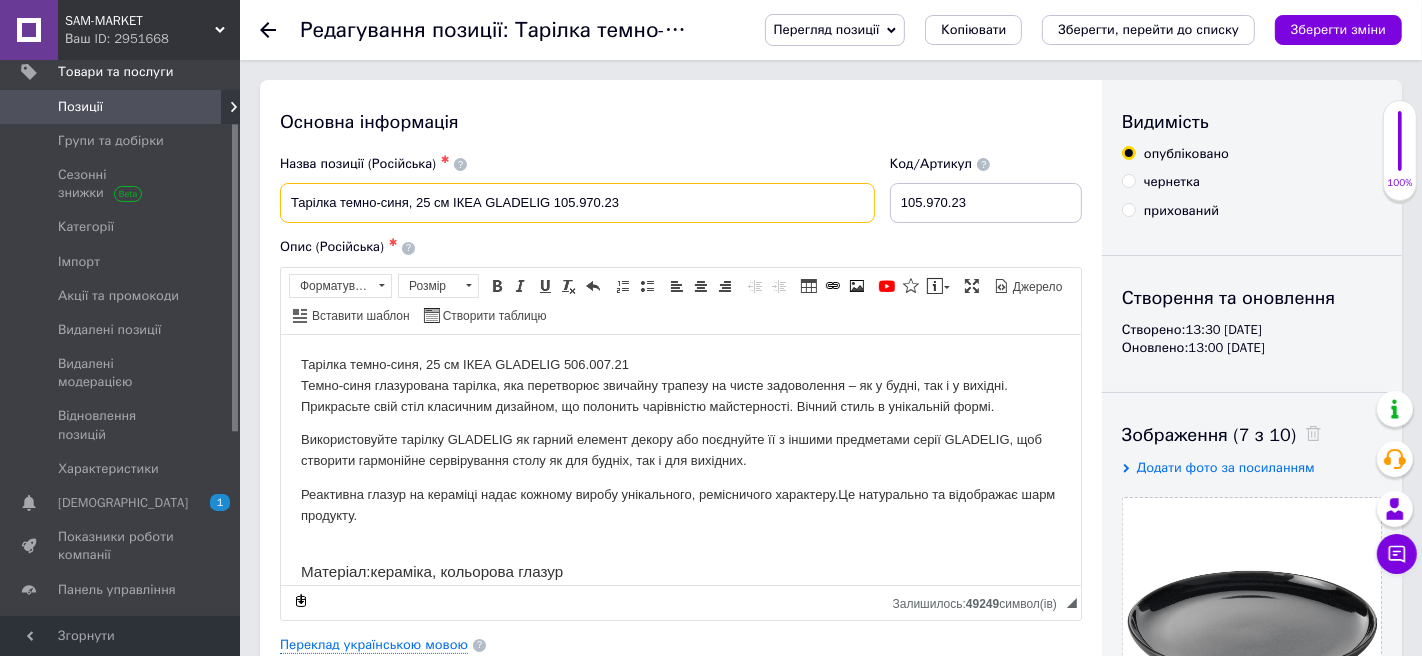 click on "Тарілка темно-синя, 25 см ІКЕА GLADELIG 105.970.23" at bounding box center (577, 203) 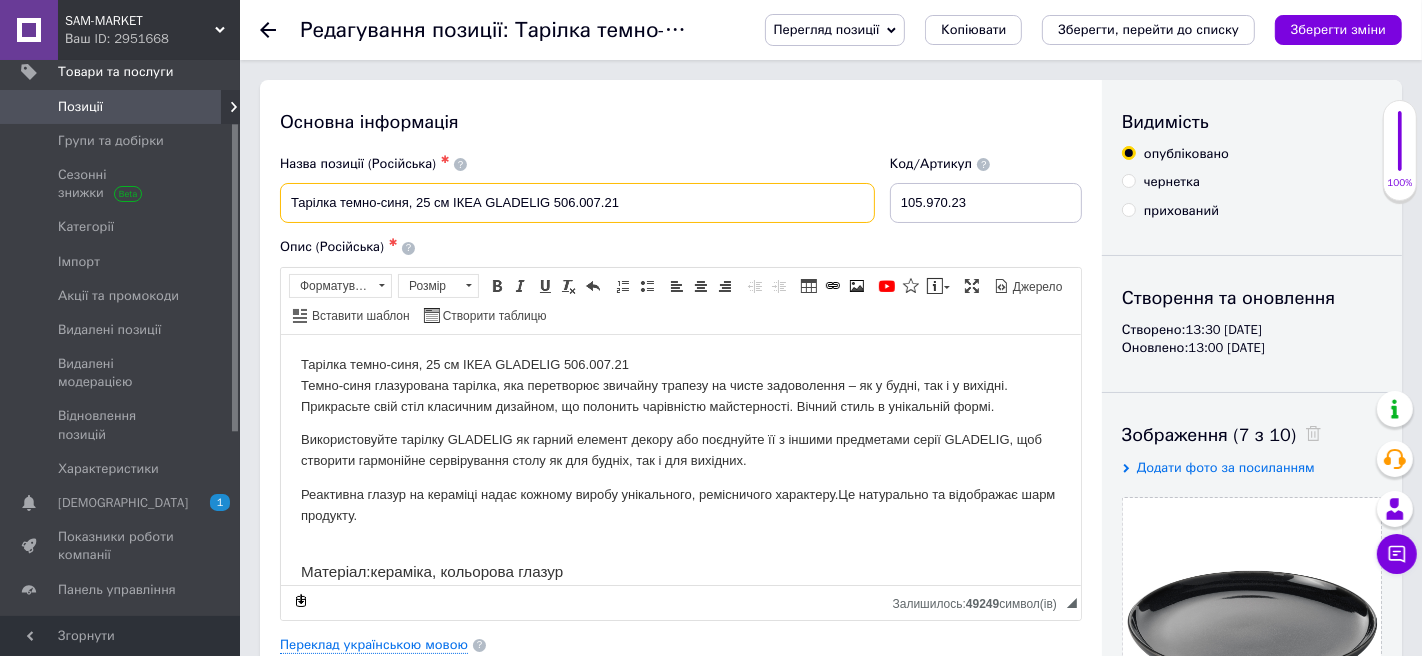 type on "Тарілка темно-синя, 25 см ІКЕА GLADELIG 506.007.21" 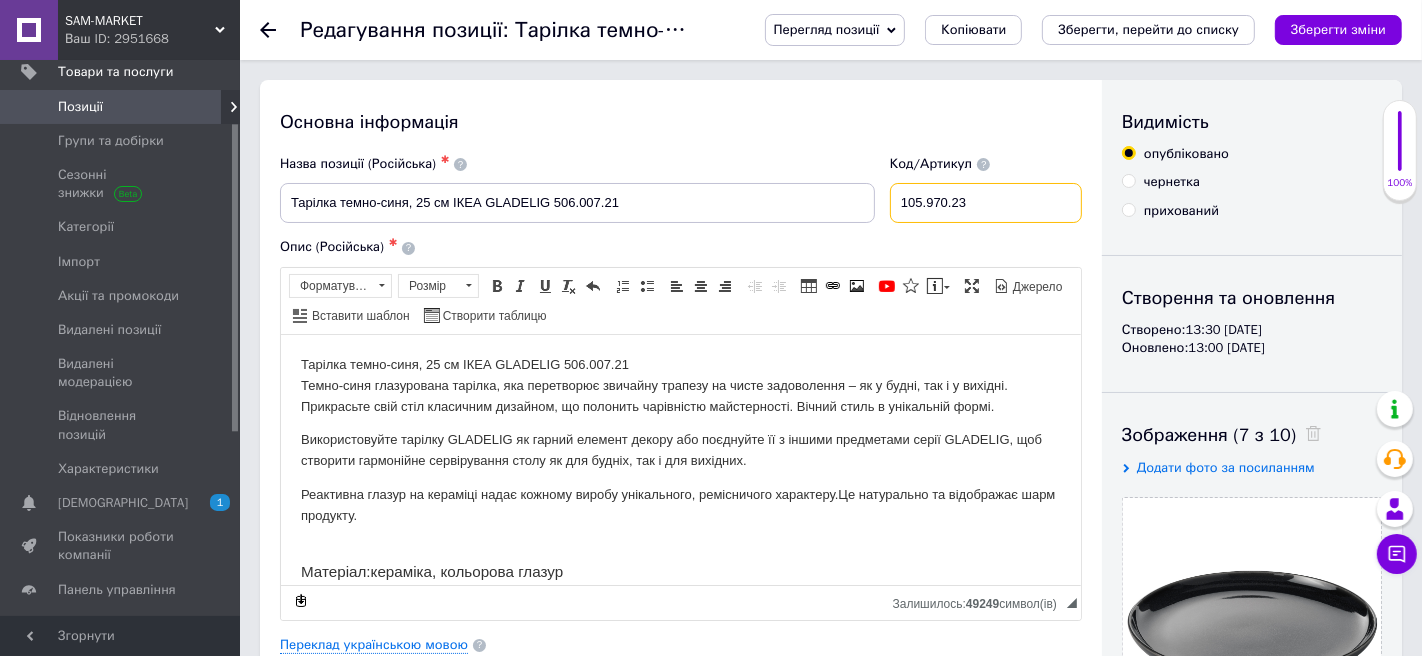 click on "105.970.23" at bounding box center (986, 203) 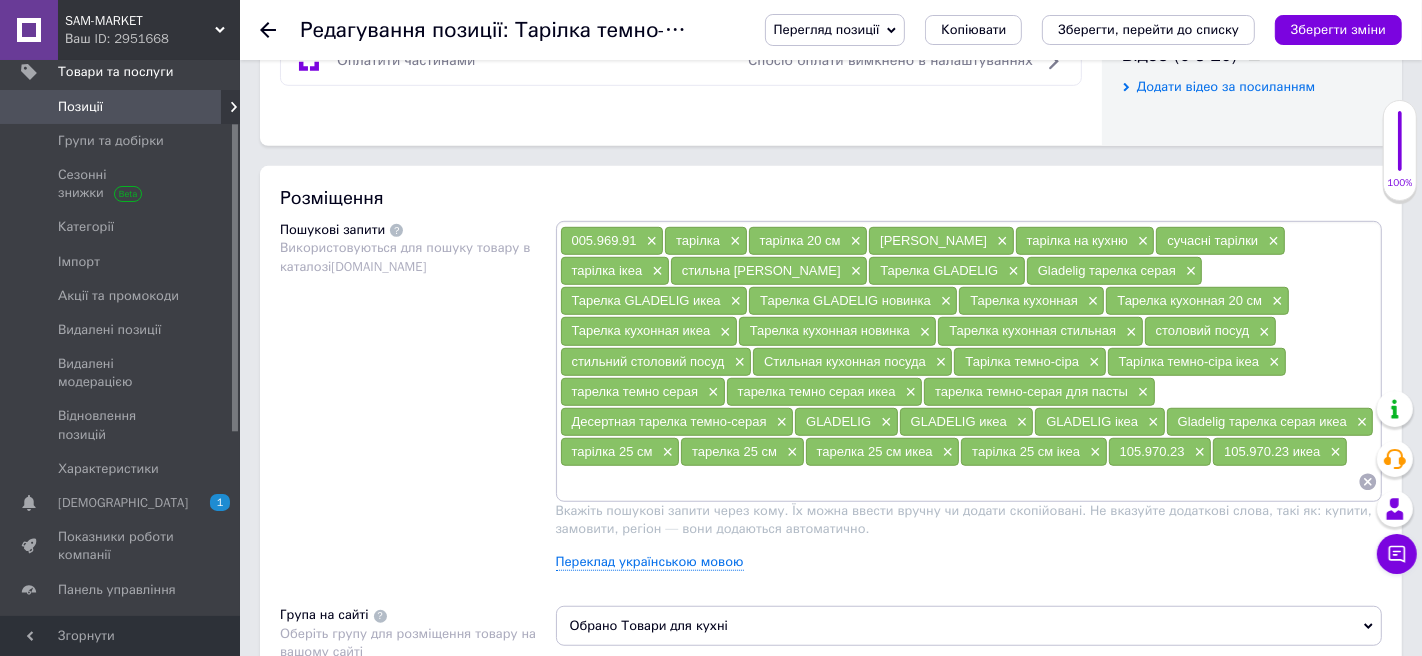 scroll, scrollTop: 1053, scrollLeft: 0, axis: vertical 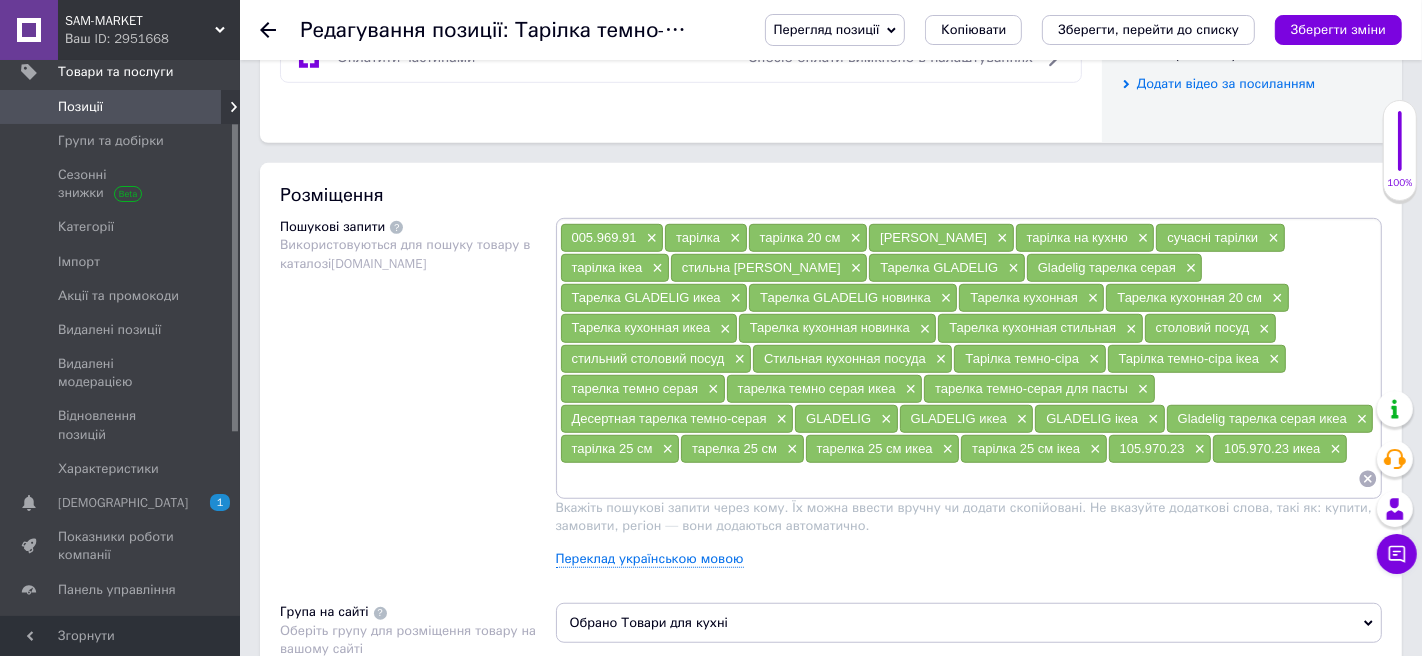 type on "506.007.21" 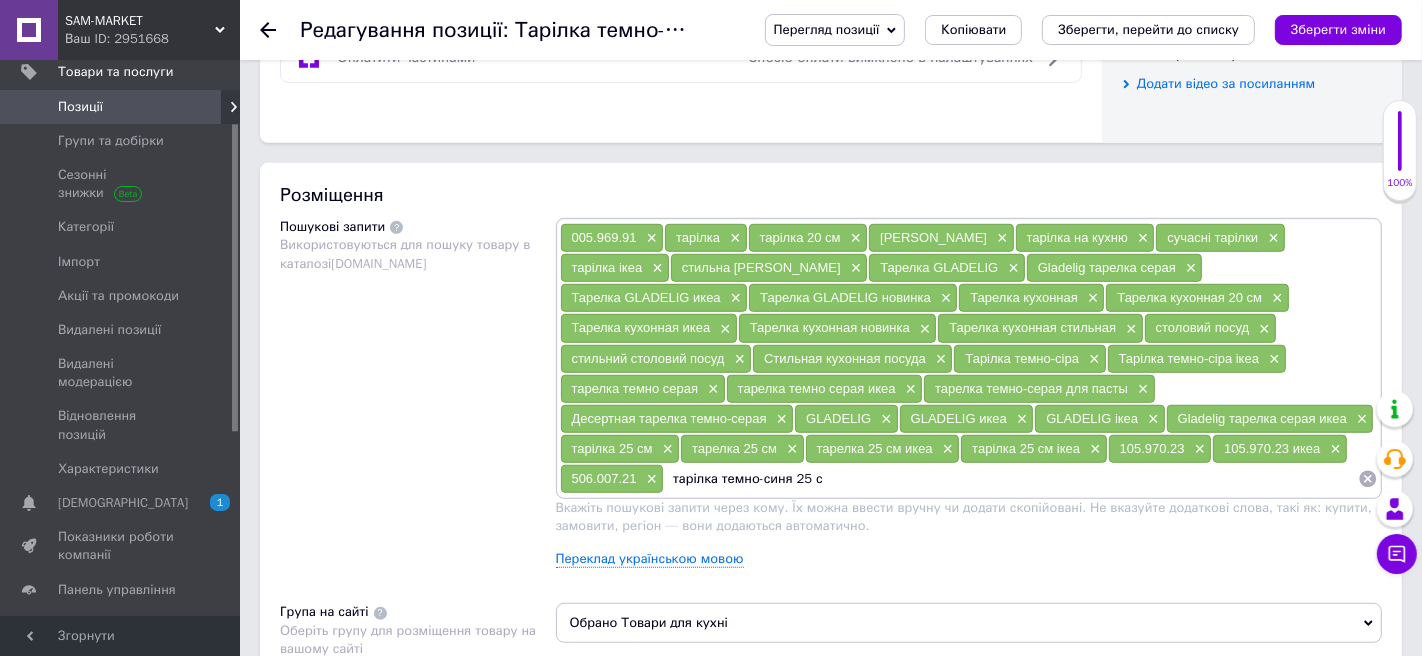 type on "тарілка темно-синя 25 см" 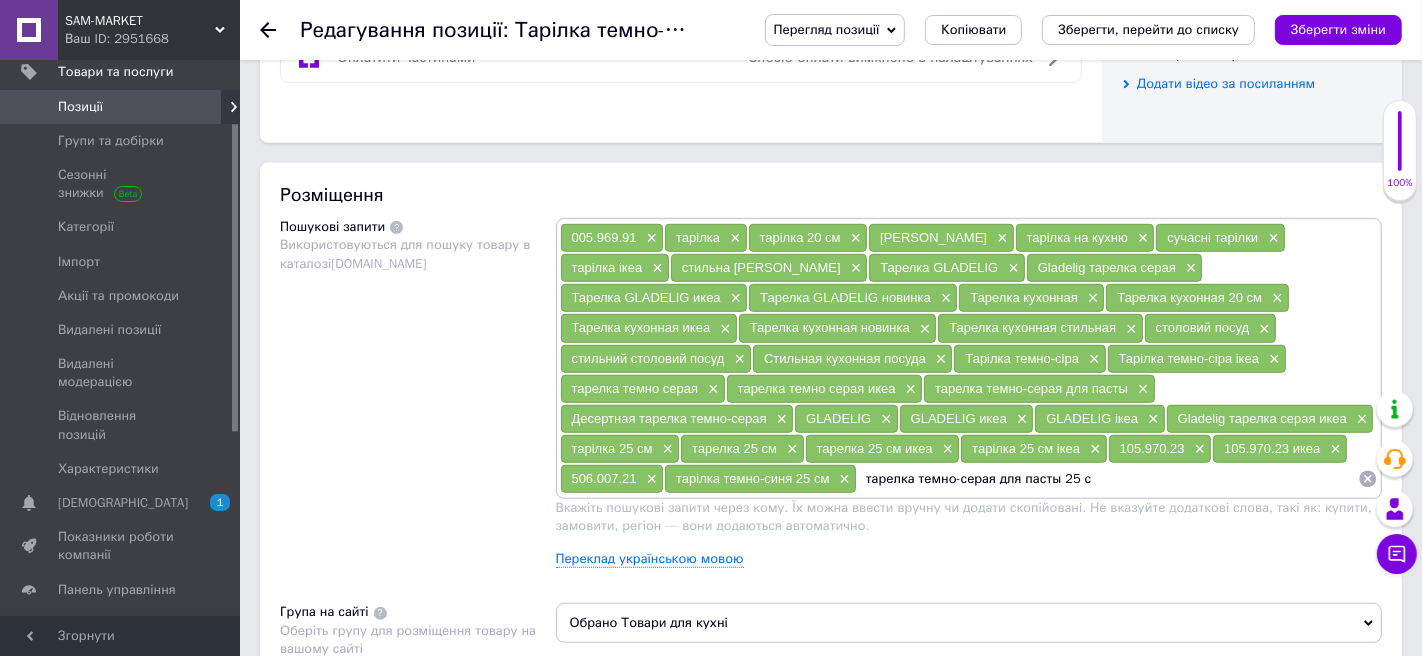 type on "тарелка темно-серая для пасты 25 см" 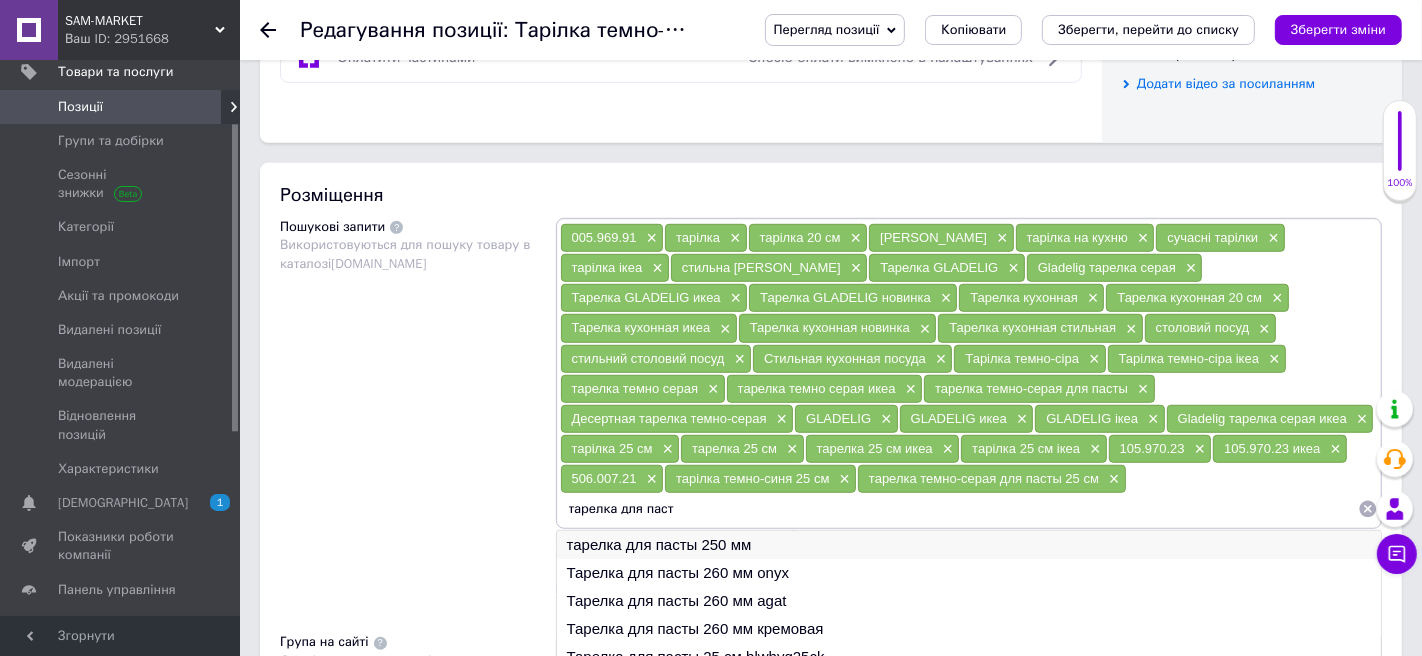 type on "тарелка для паст" 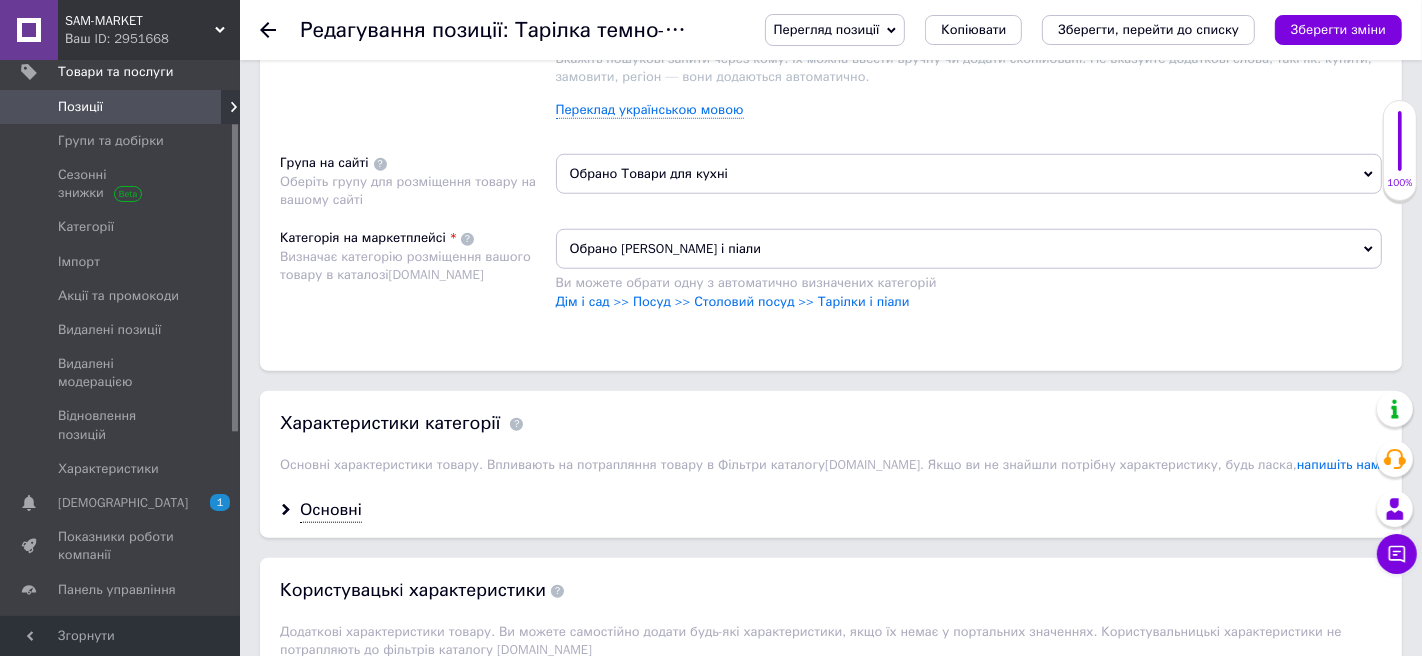 scroll, scrollTop: 1563, scrollLeft: 0, axis: vertical 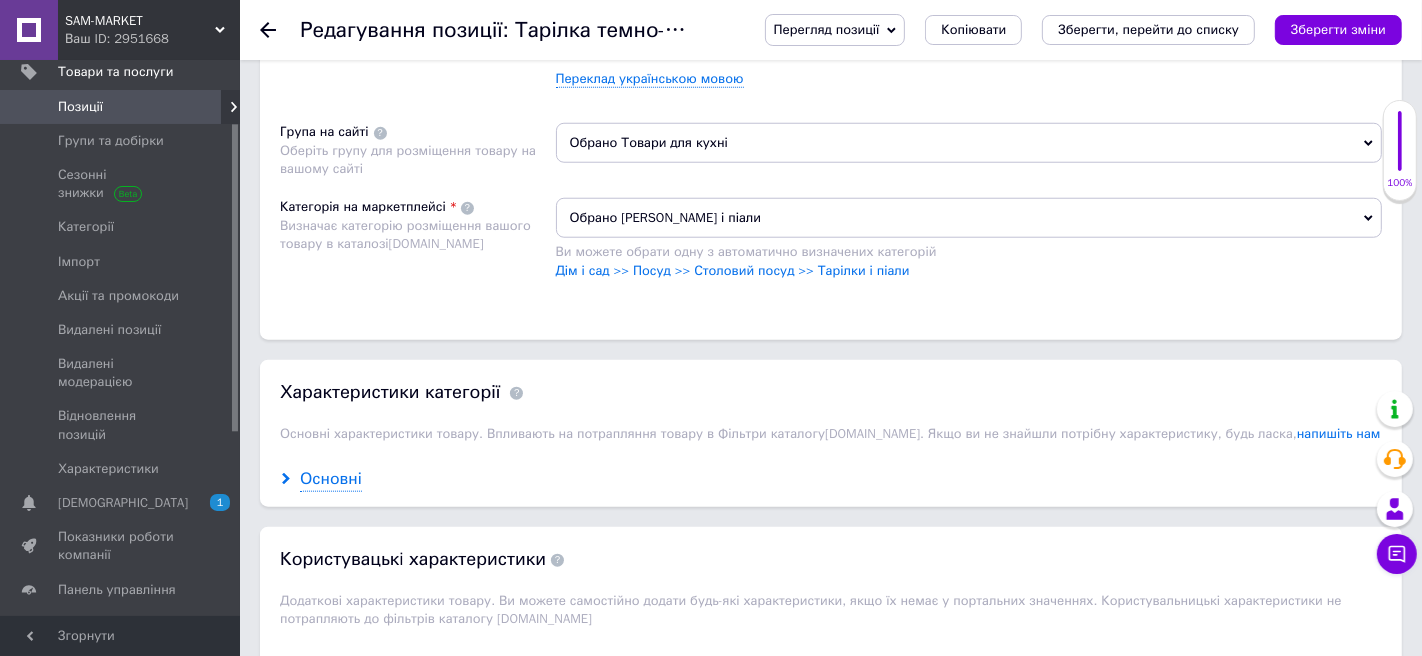 click on "Основні" at bounding box center (331, 479) 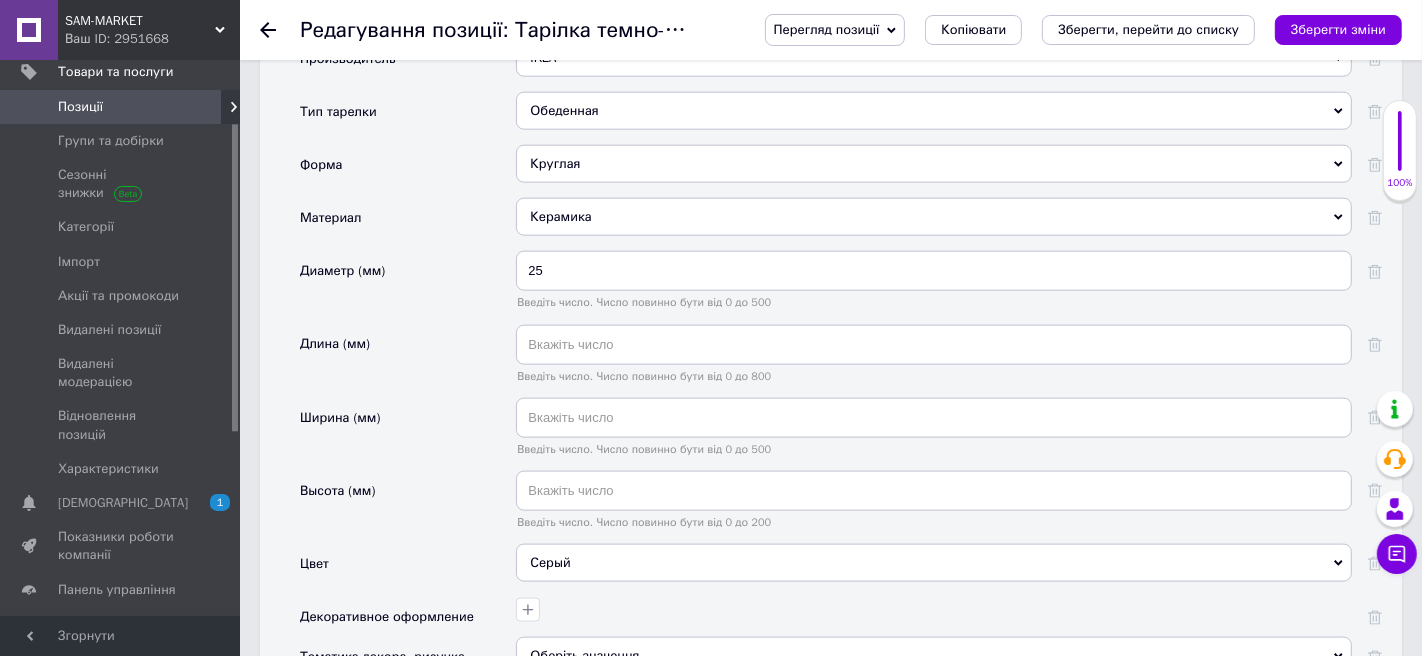 scroll, scrollTop: 2090, scrollLeft: 0, axis: vertical 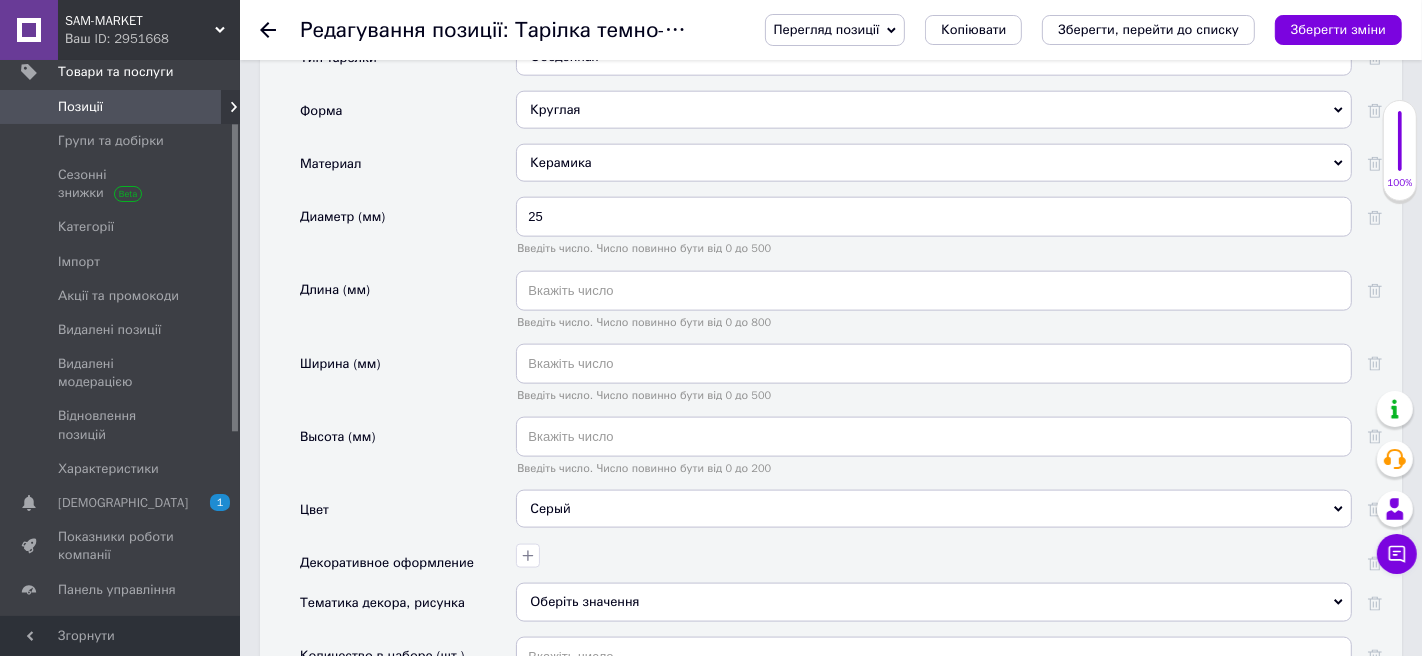 click on "Серый" at bounding box center [934, 509] 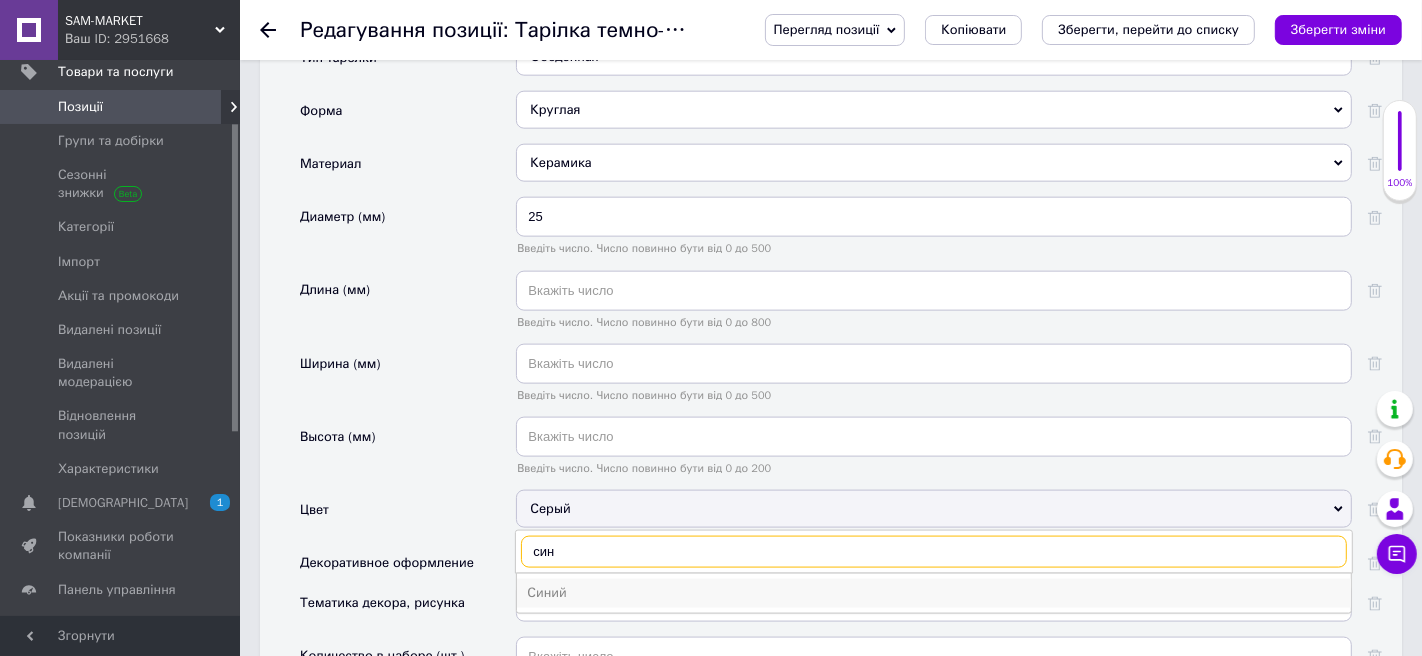 type on "син" 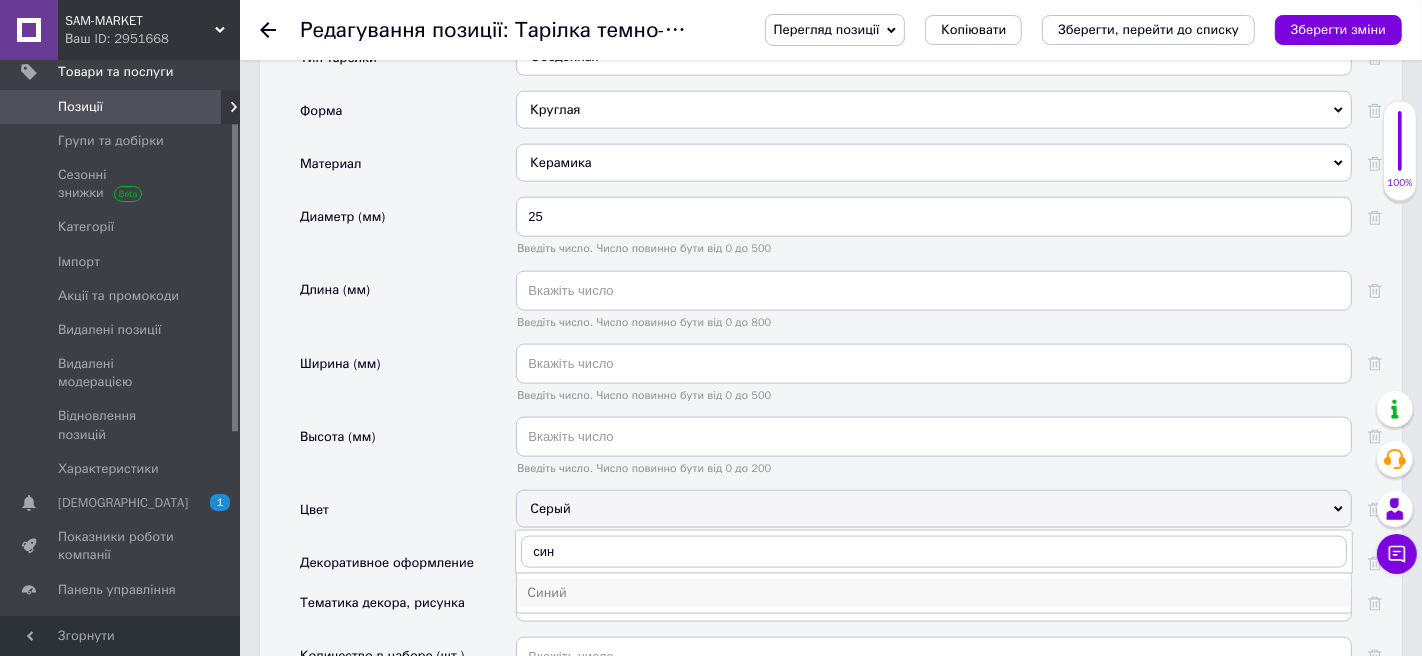 click on "Синий" at bounding box center [934, 593] 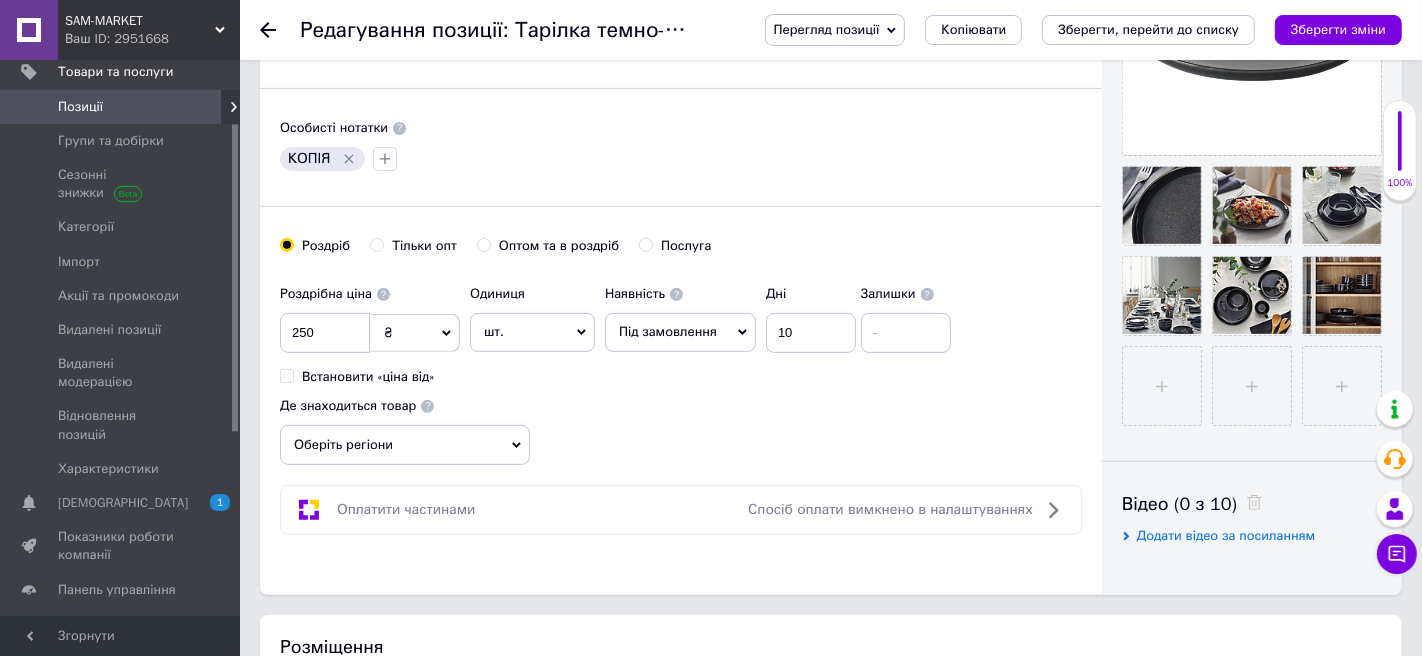 scroll, scrollTop: 481, scrollLeft: 0, axis: vertical 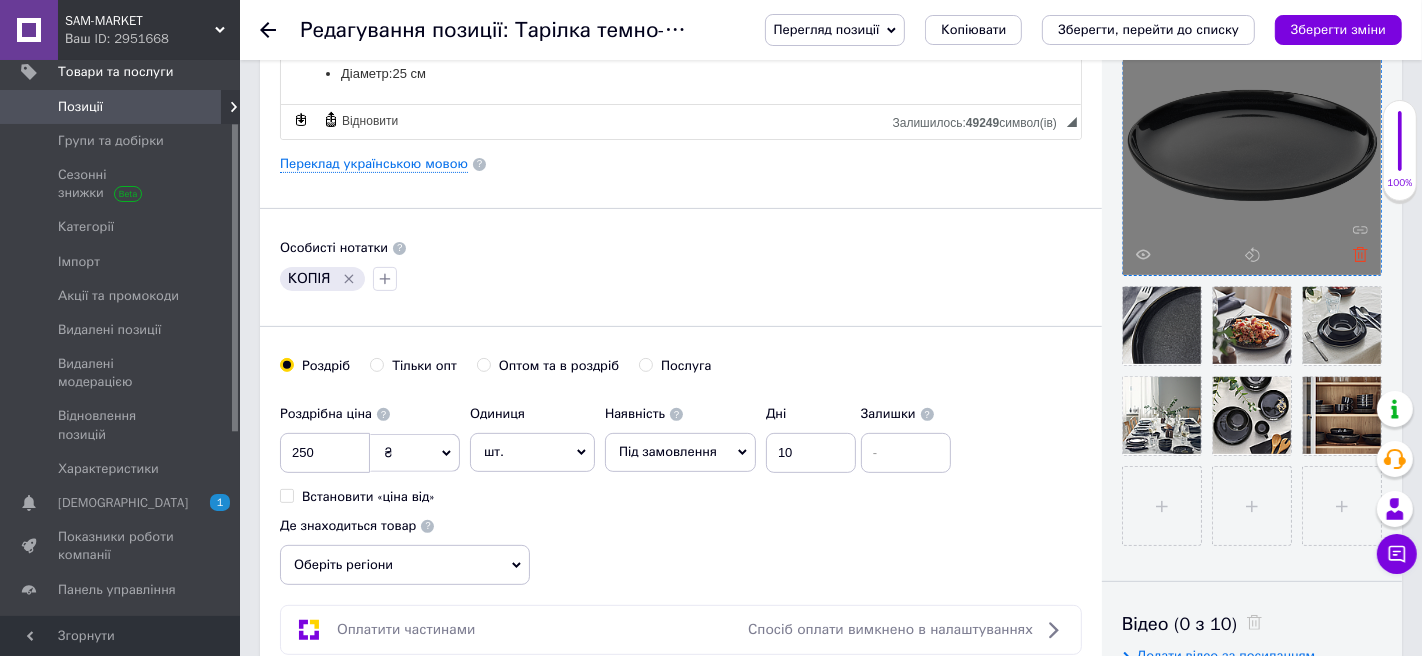 click 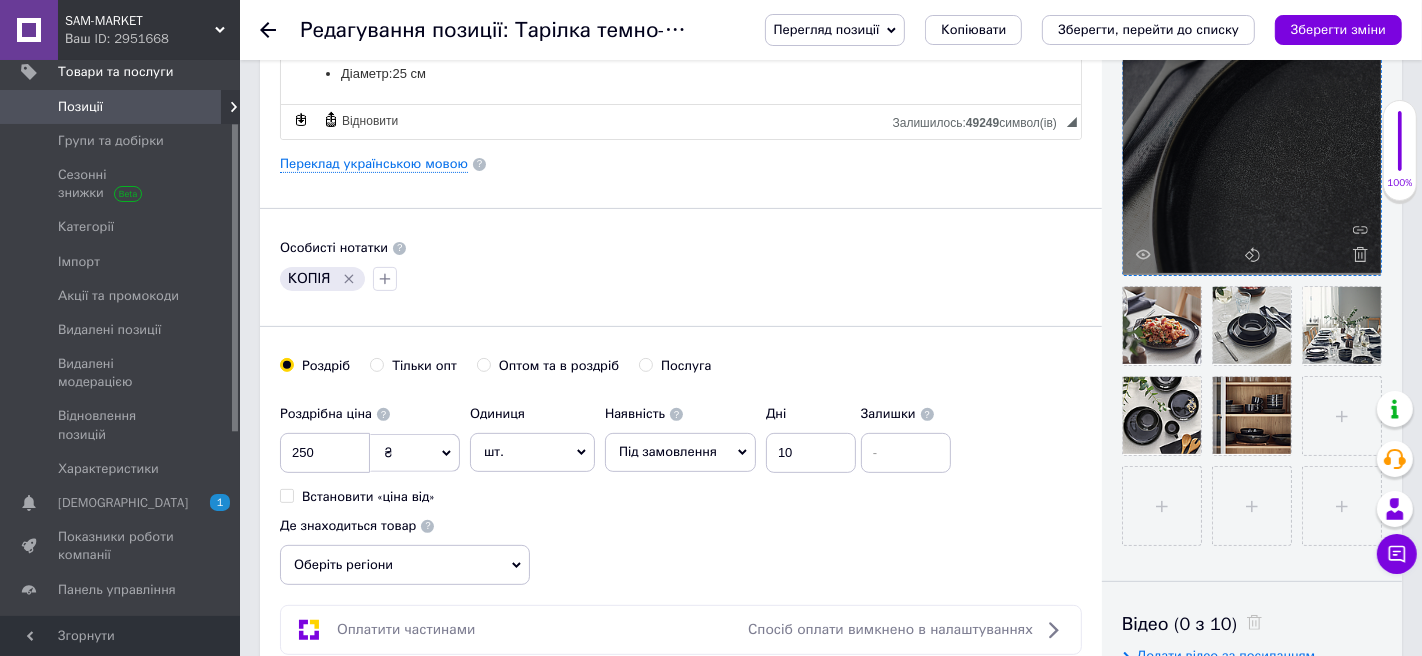 click 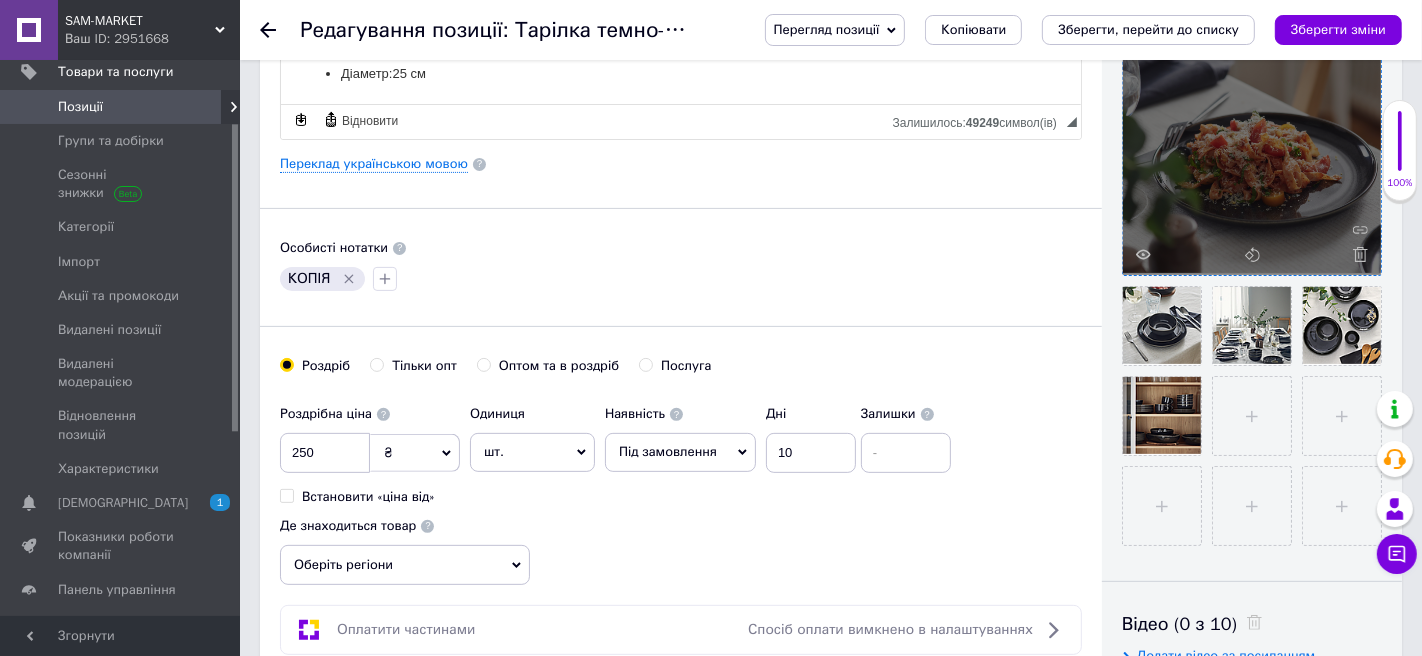 click 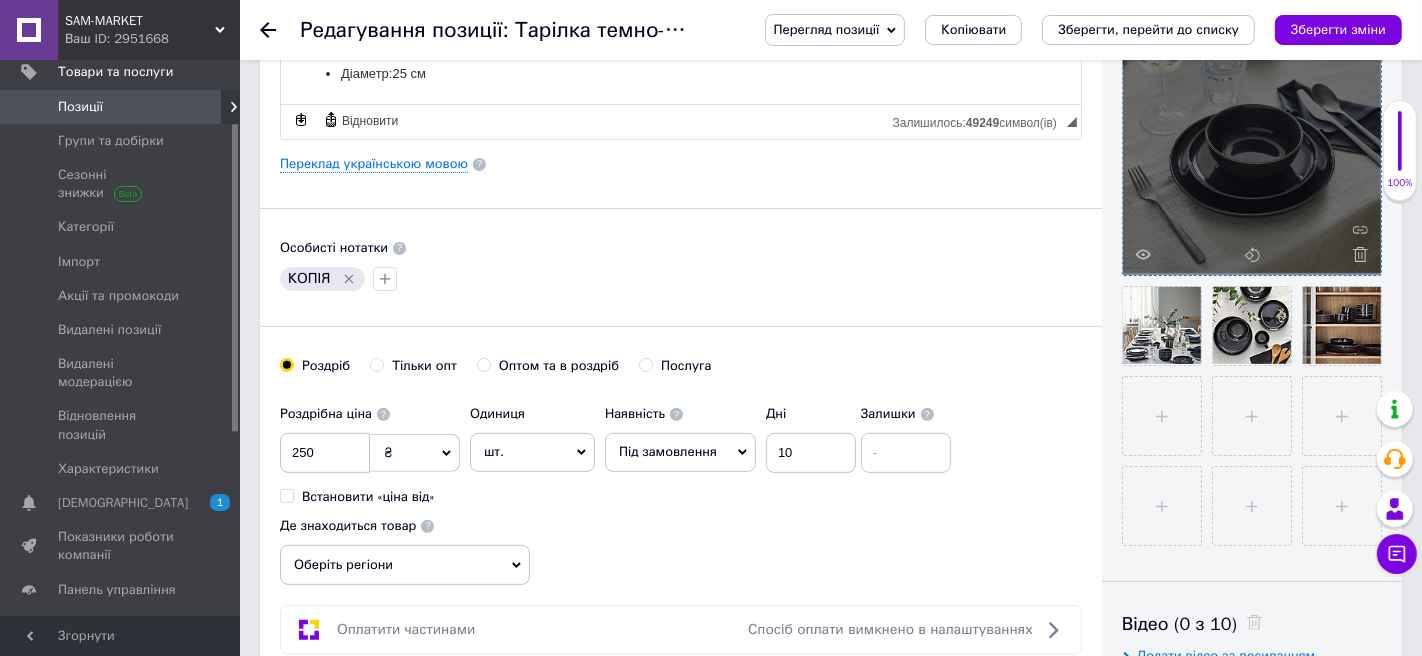 click 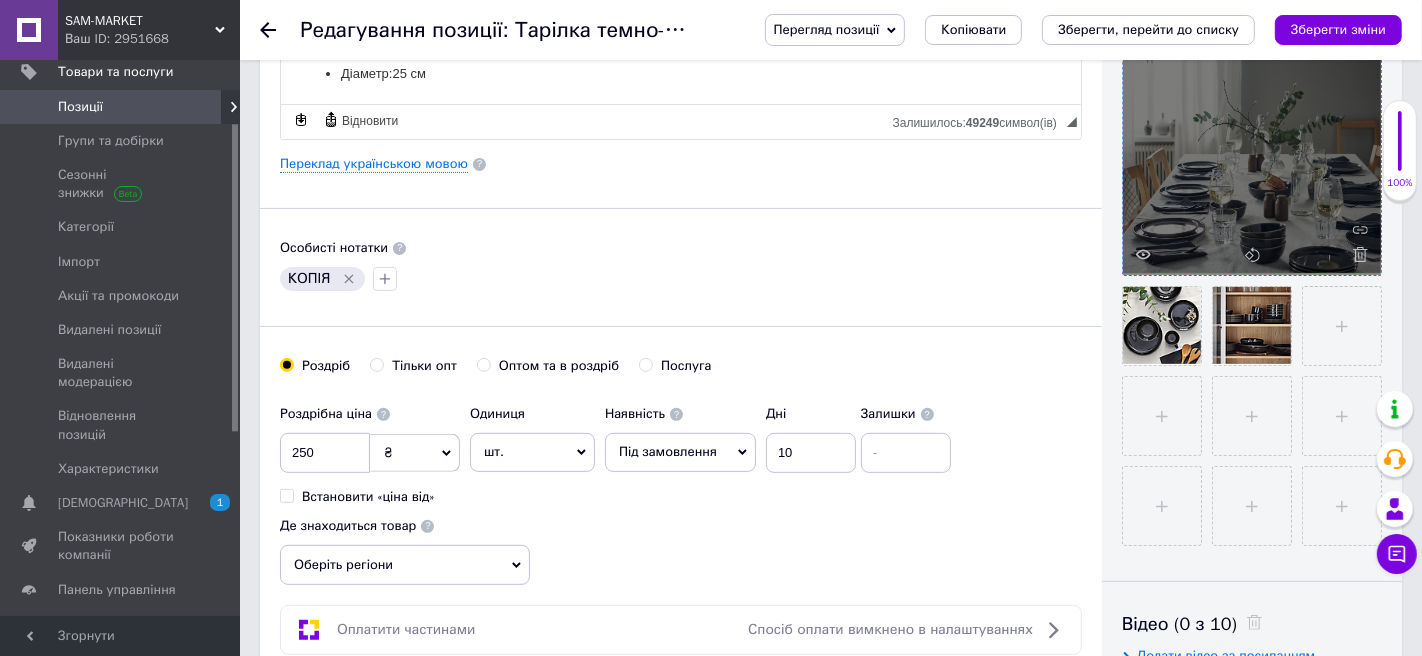 click 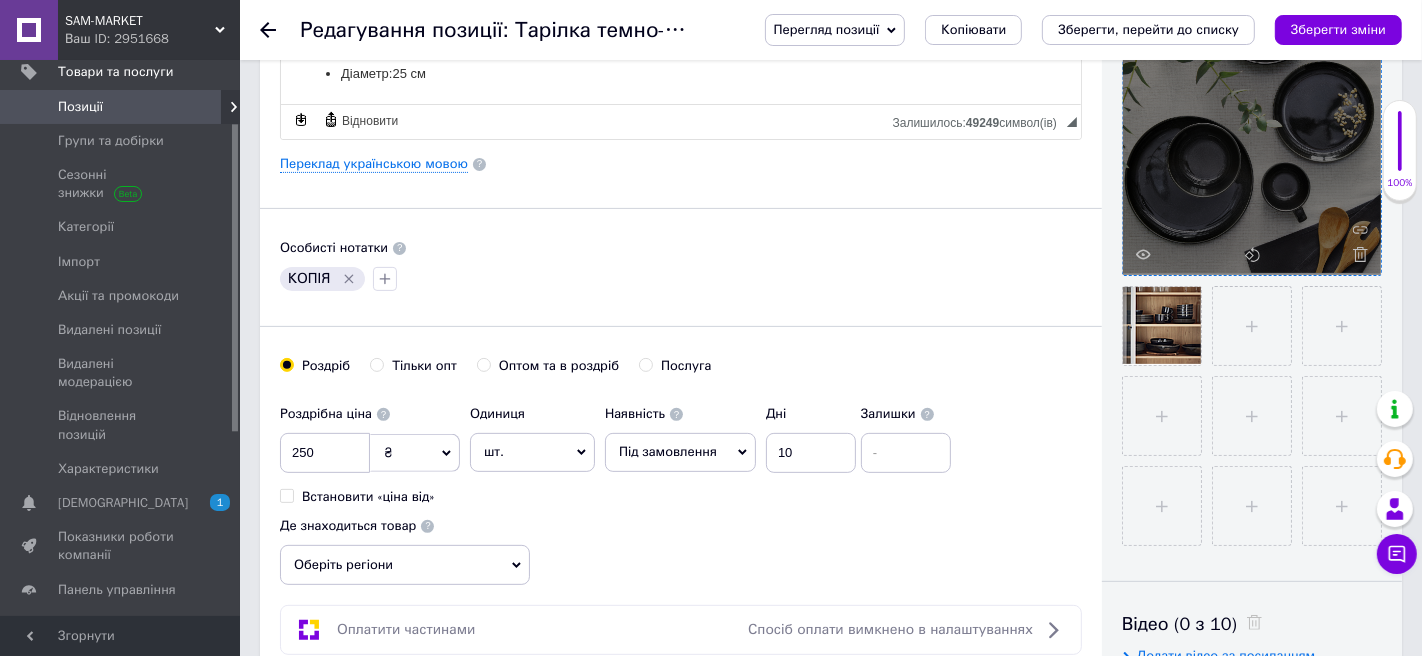 click 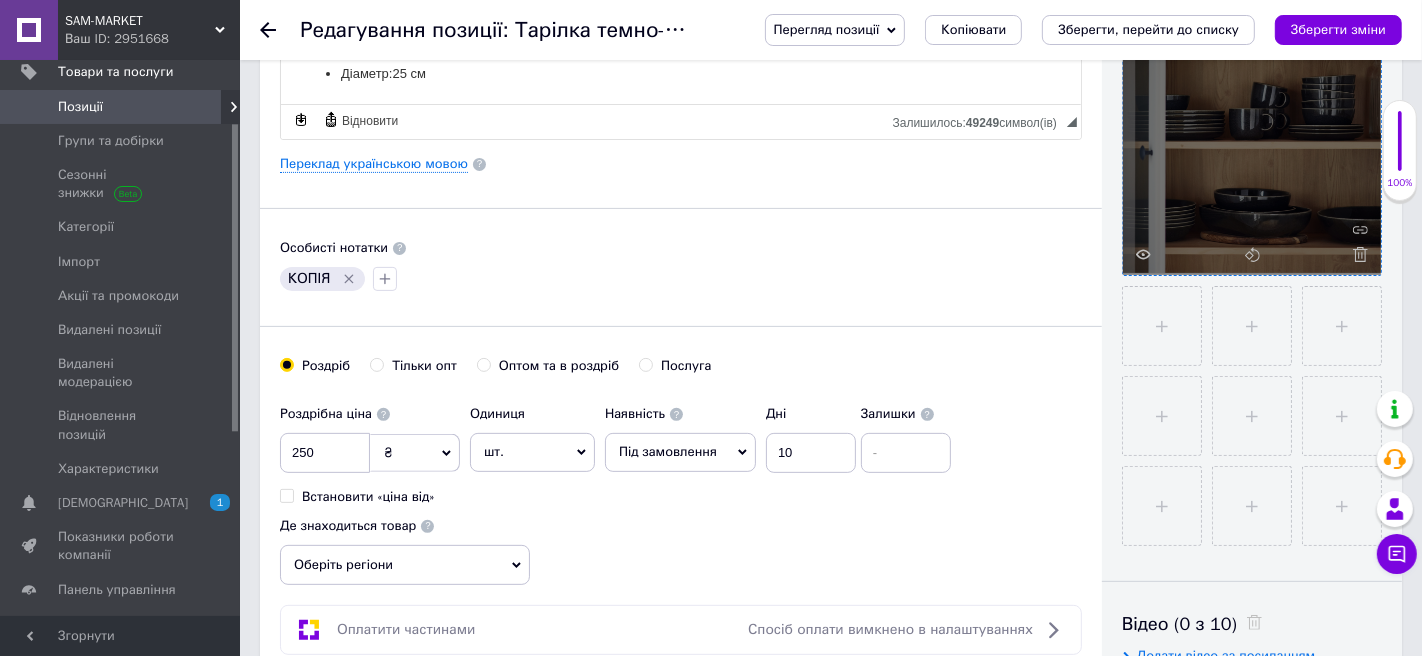 click 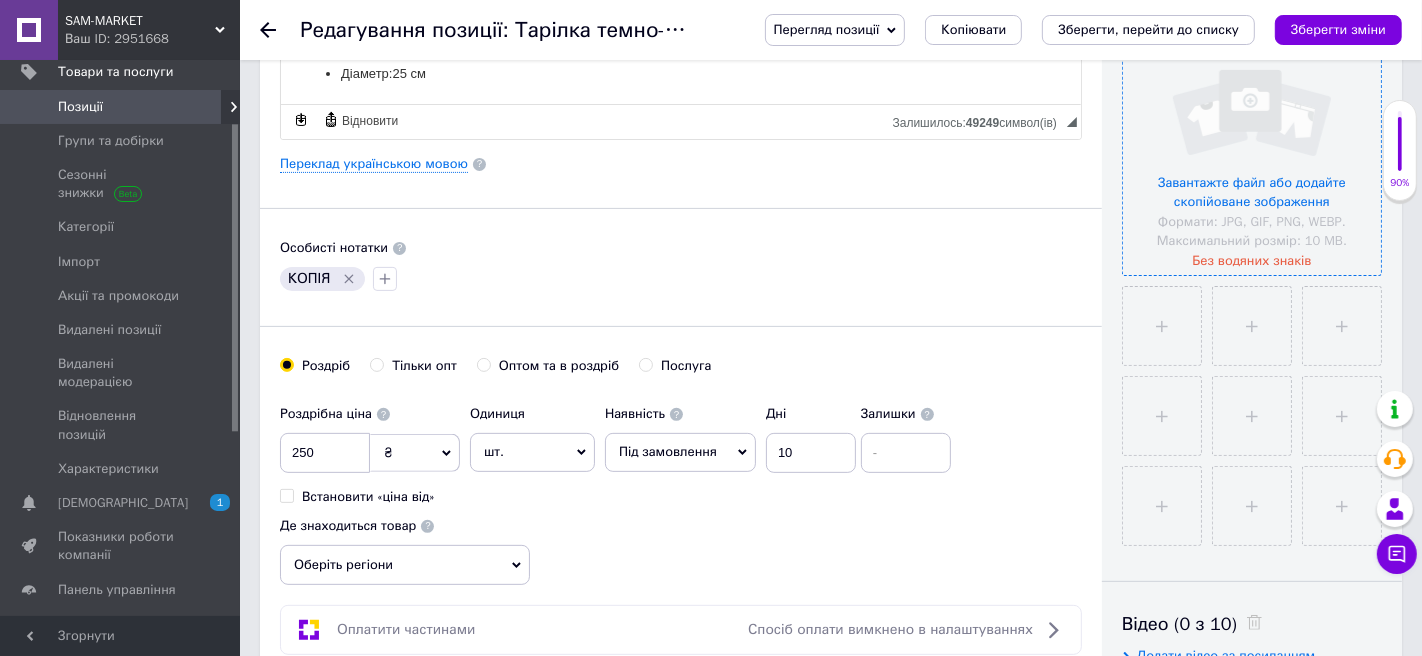click at bounding box center [1252, 146] 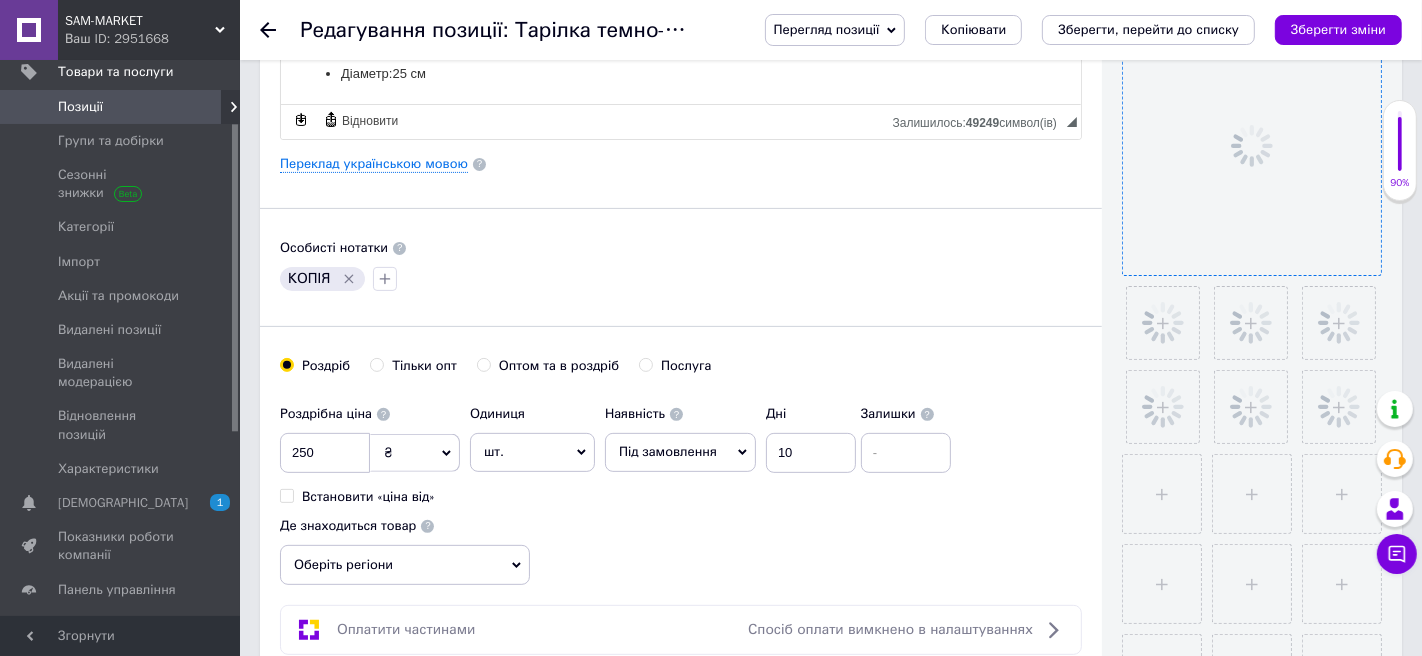 click 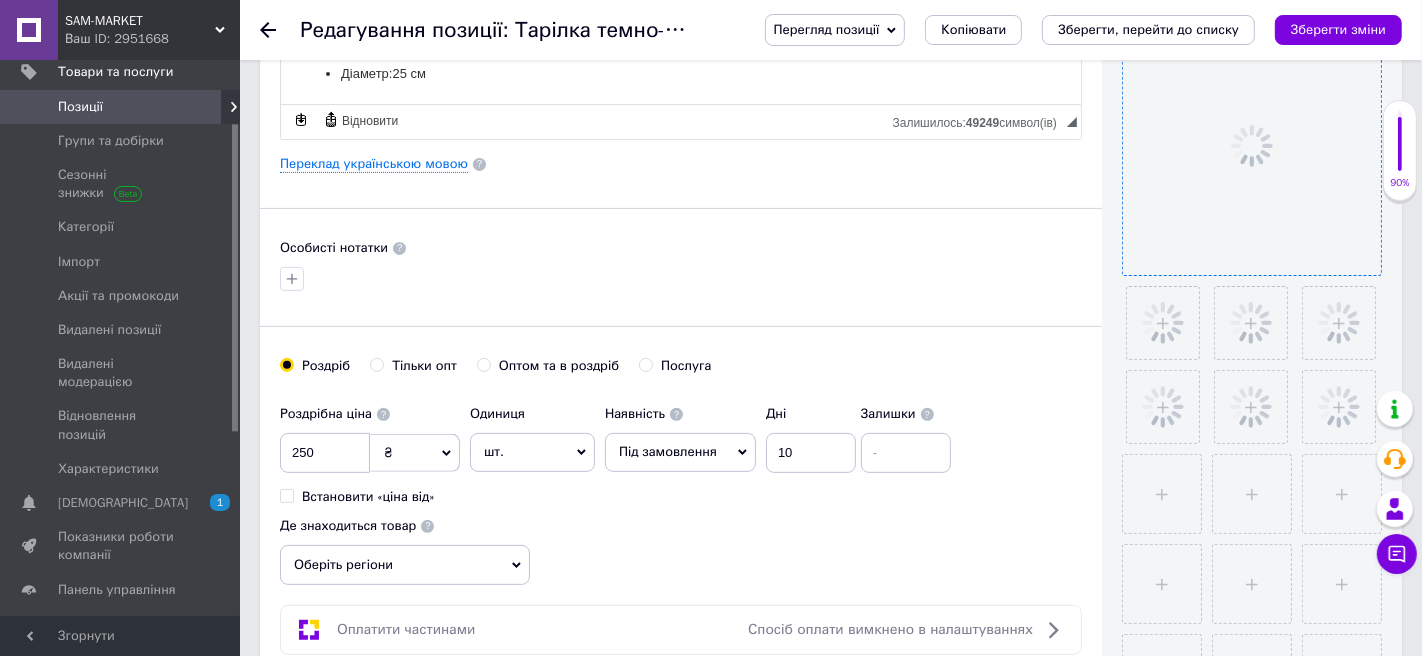 click on "Оберіть регіони" at bounding box center [405, 565] 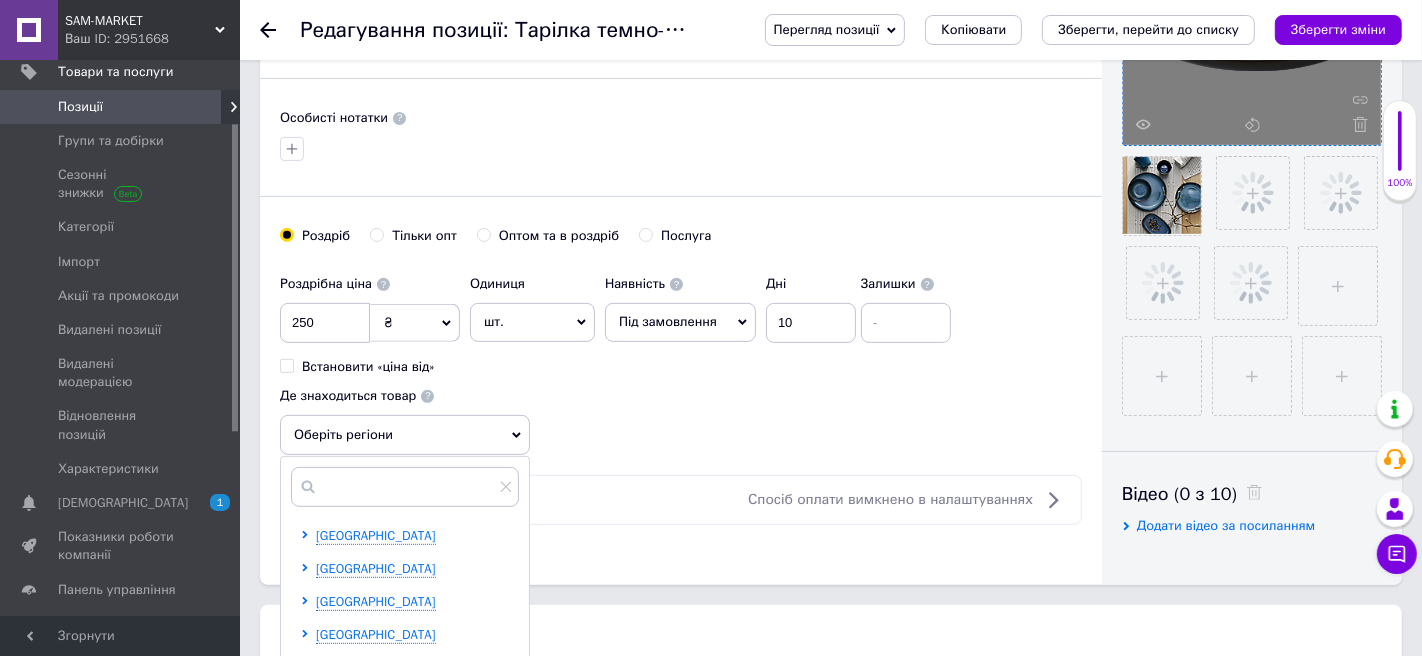 scroll, scrollTop: 636, scrollLeft: 0, axis: vertical 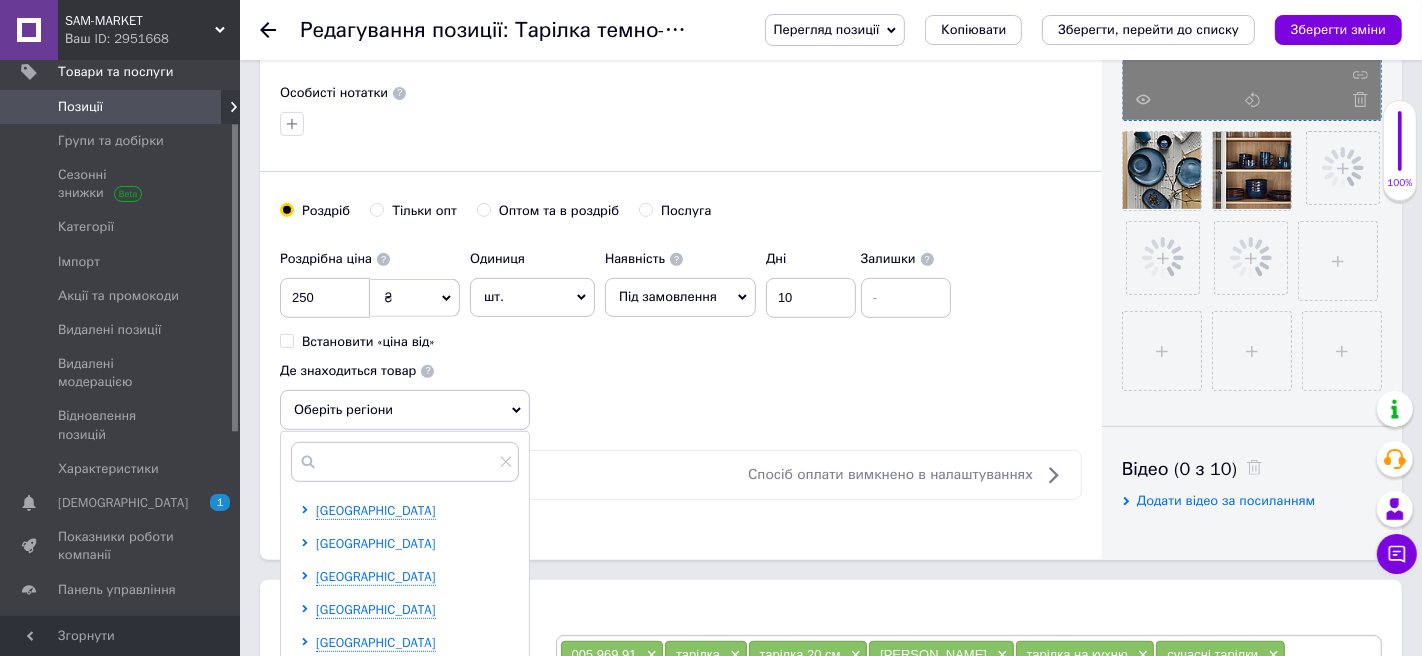 click on "[GEOGRAPHIC_DATA]" at bounding box center [376, 543] 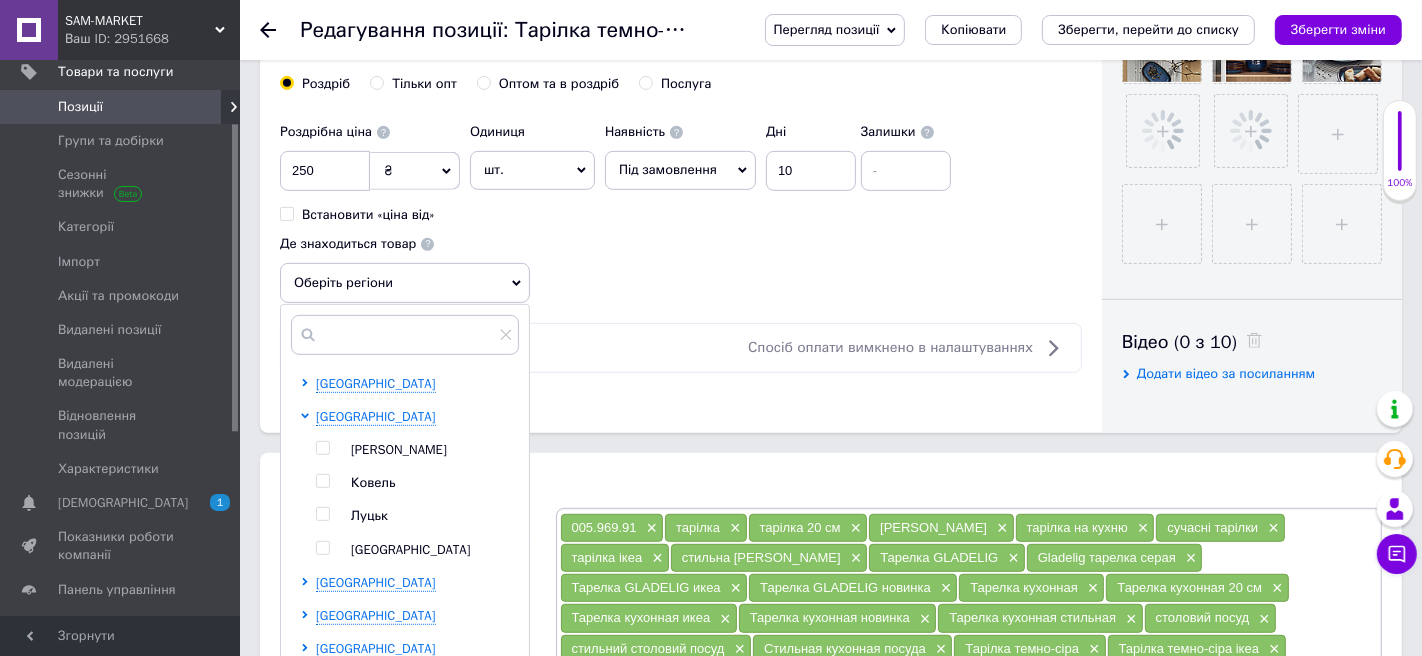 scroll, scrollTop: 764, scrollLeft: 0, axis: vertical 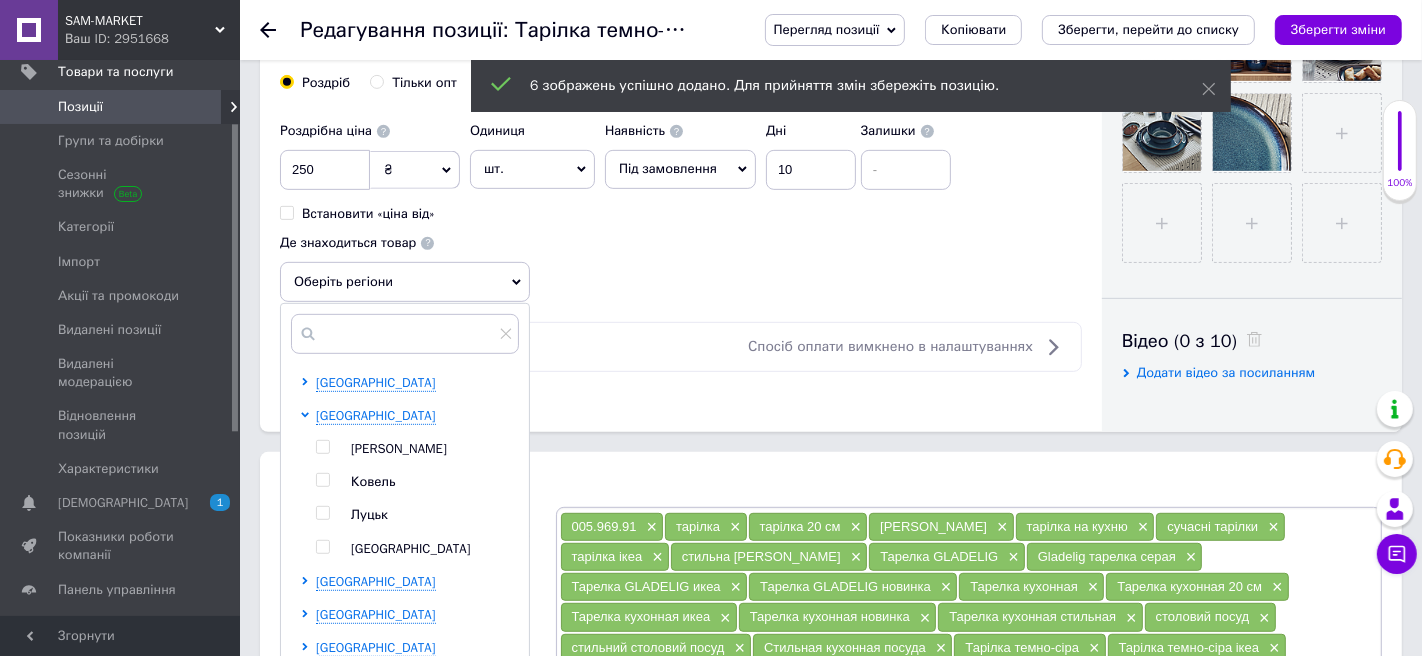 click at bounding box center [322, 513] 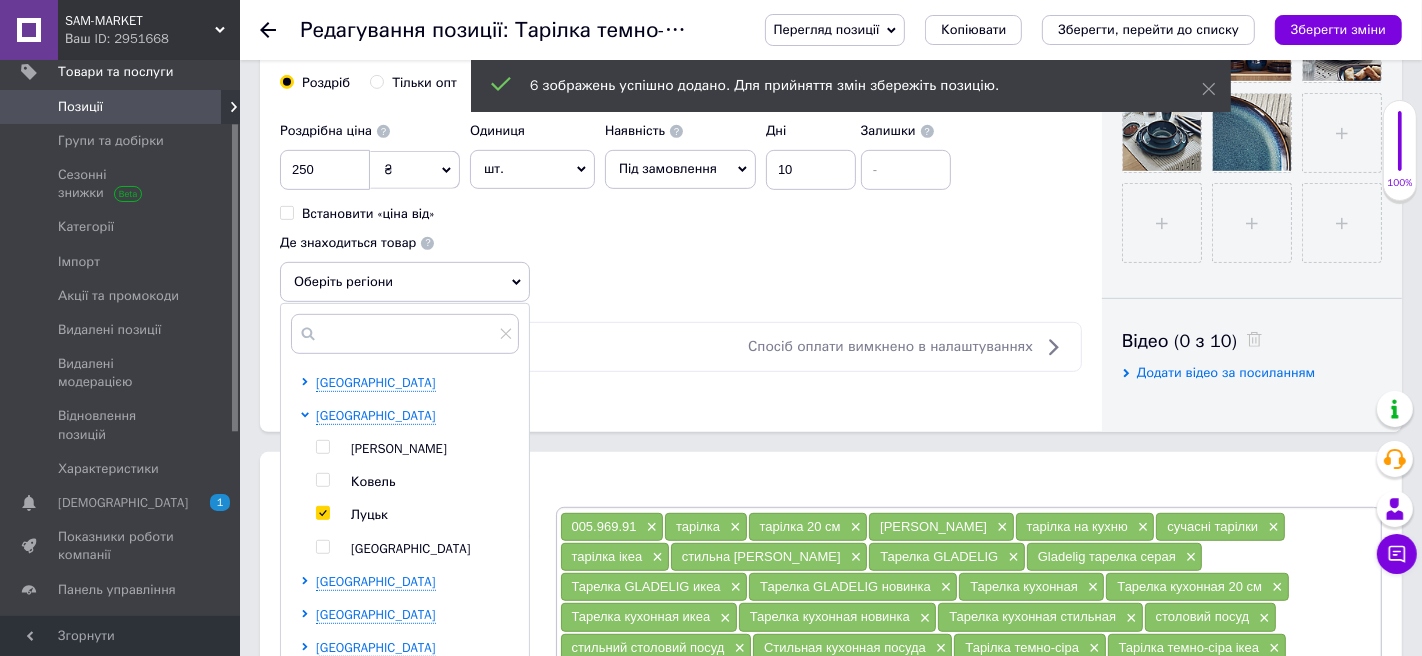 checkbox on "true" 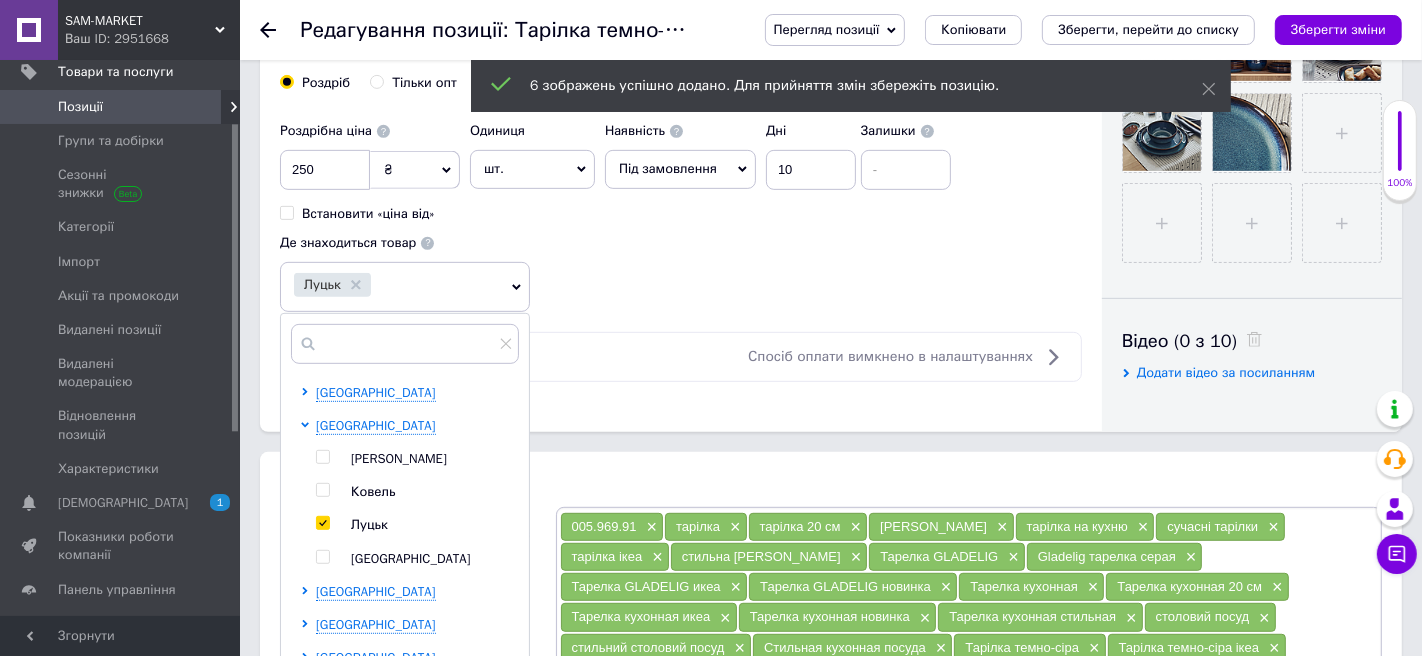 scroll, scrollTop: 916, scrollLeft: 0, axis: vertical 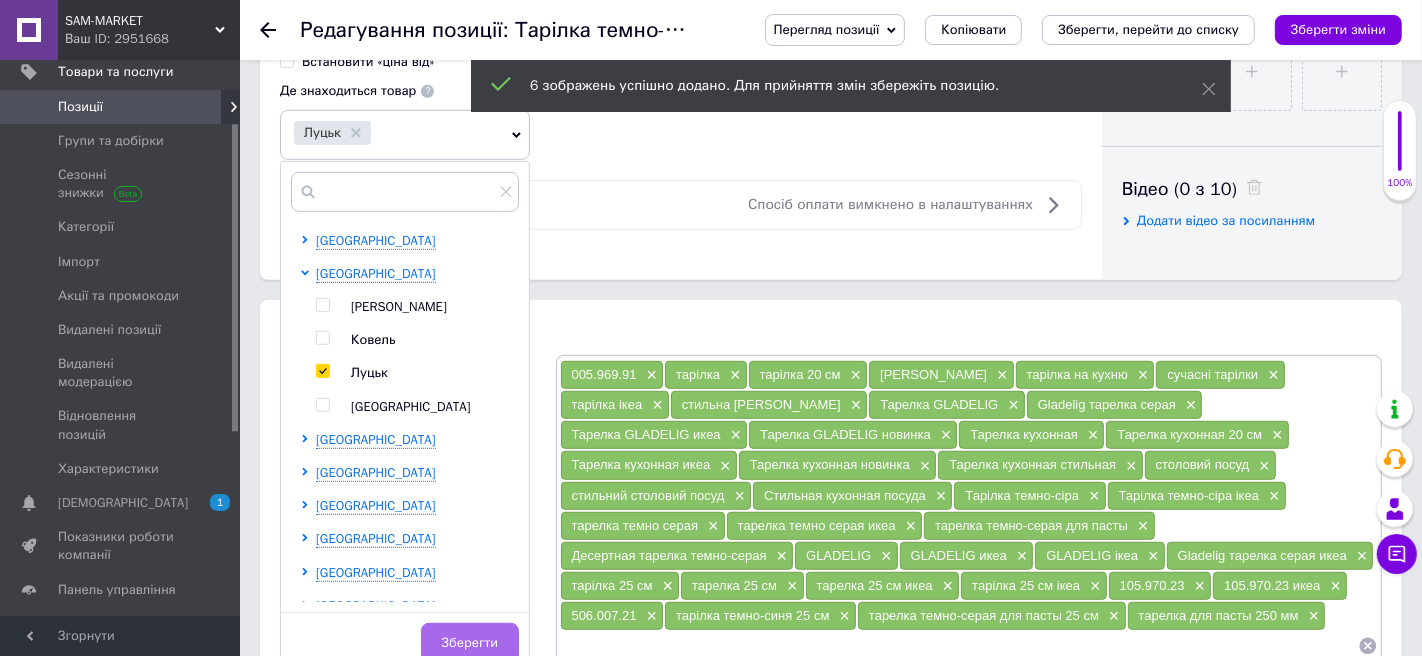 click on "Зберегти" at bounding box center [470, 643] 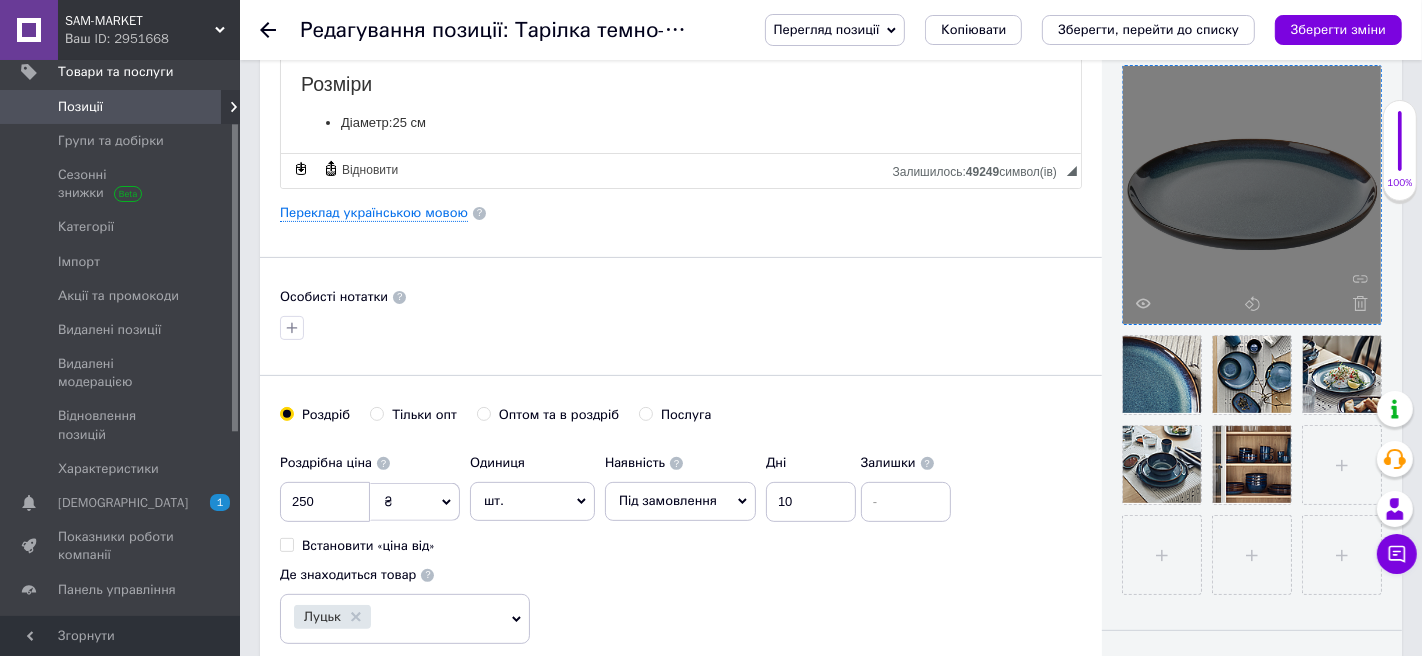 scroll, scrollTop: 321, scrollLeft: 0, axis: vertical 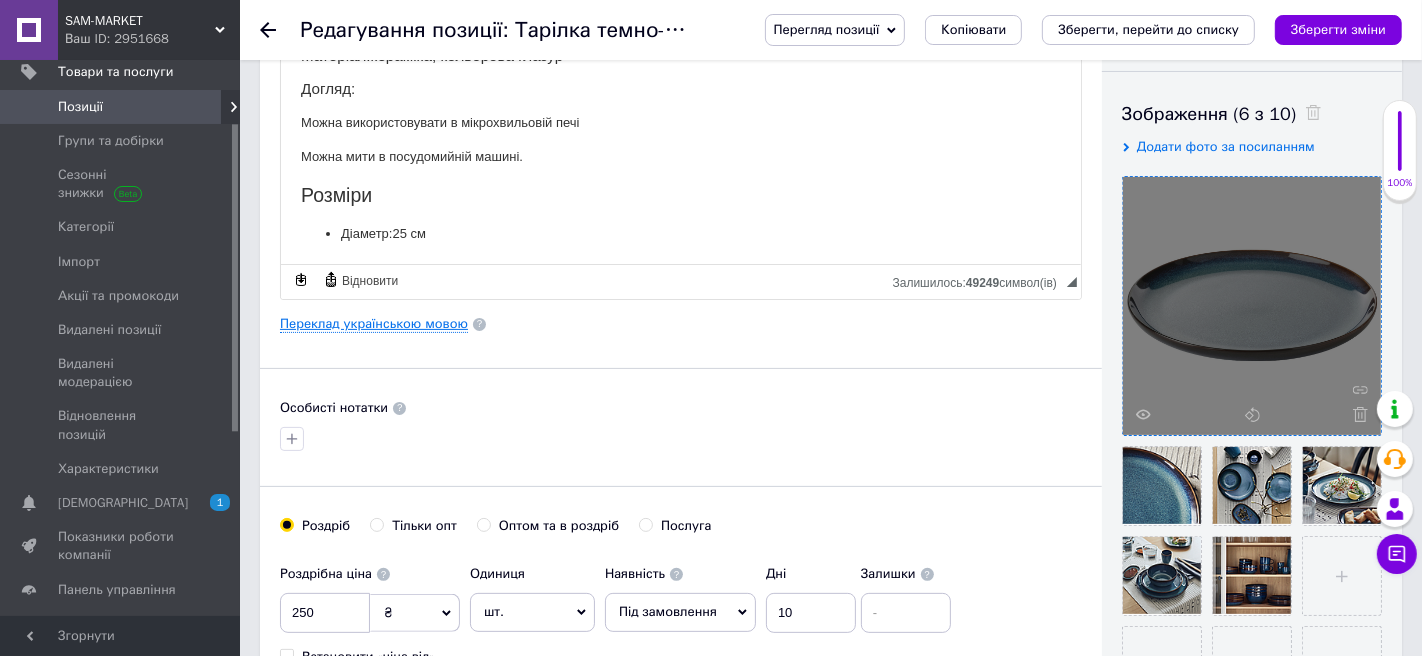 click on "Переклад українською мовою" at bounding box center (374, 324) 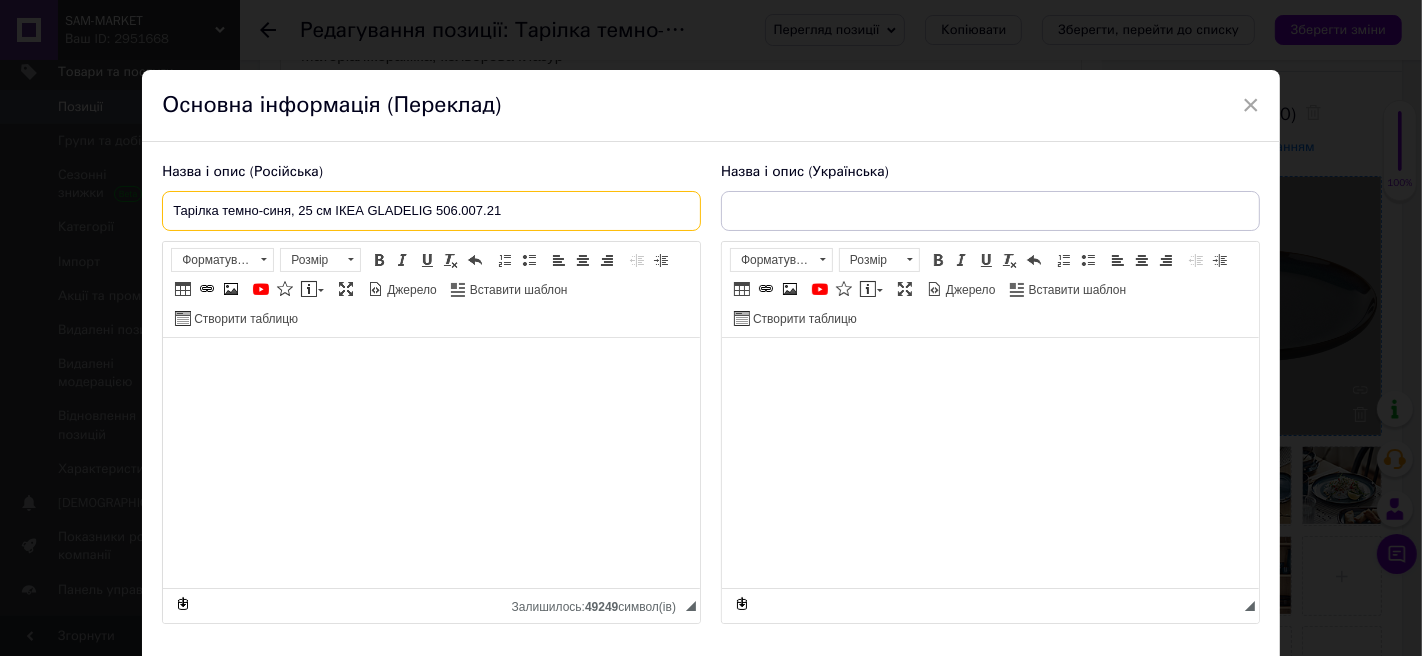 click on "Тарілка темно-синя, 25 см ІКЕА GLADELIG 506.007.21" at bounding box center [431, 211] 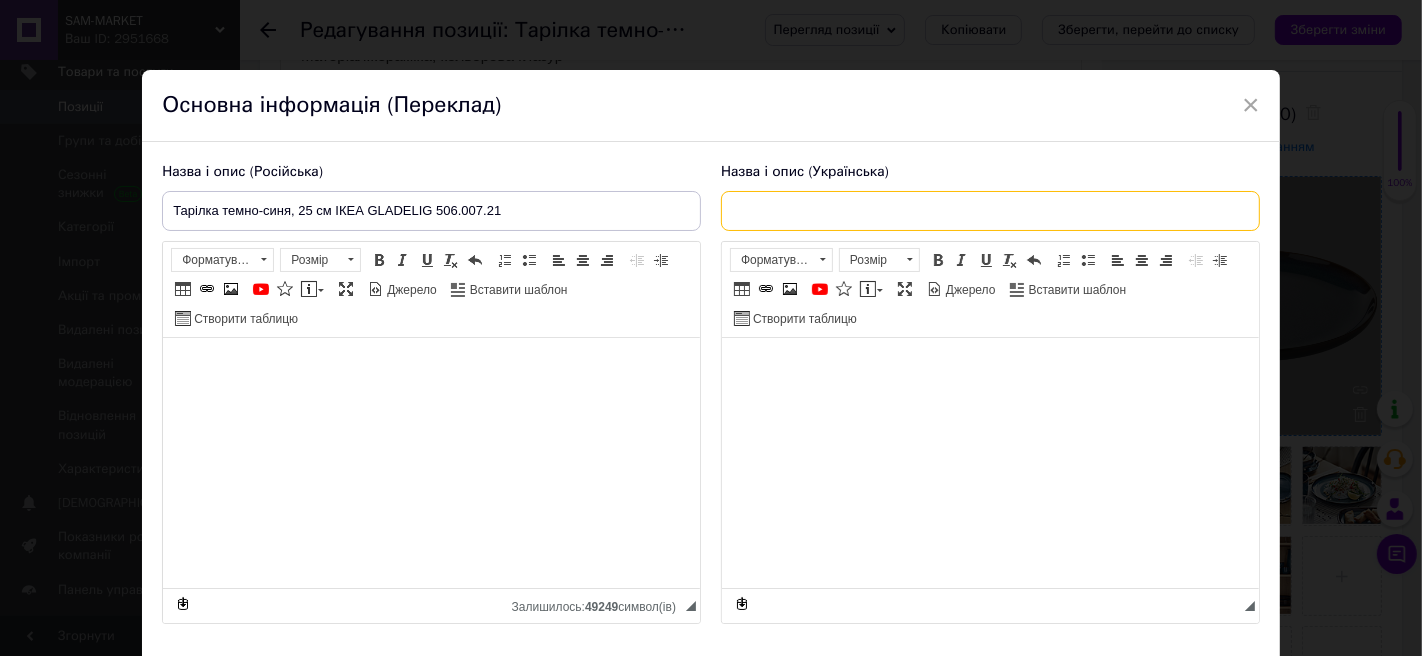 click at bounding box center [990, 211] 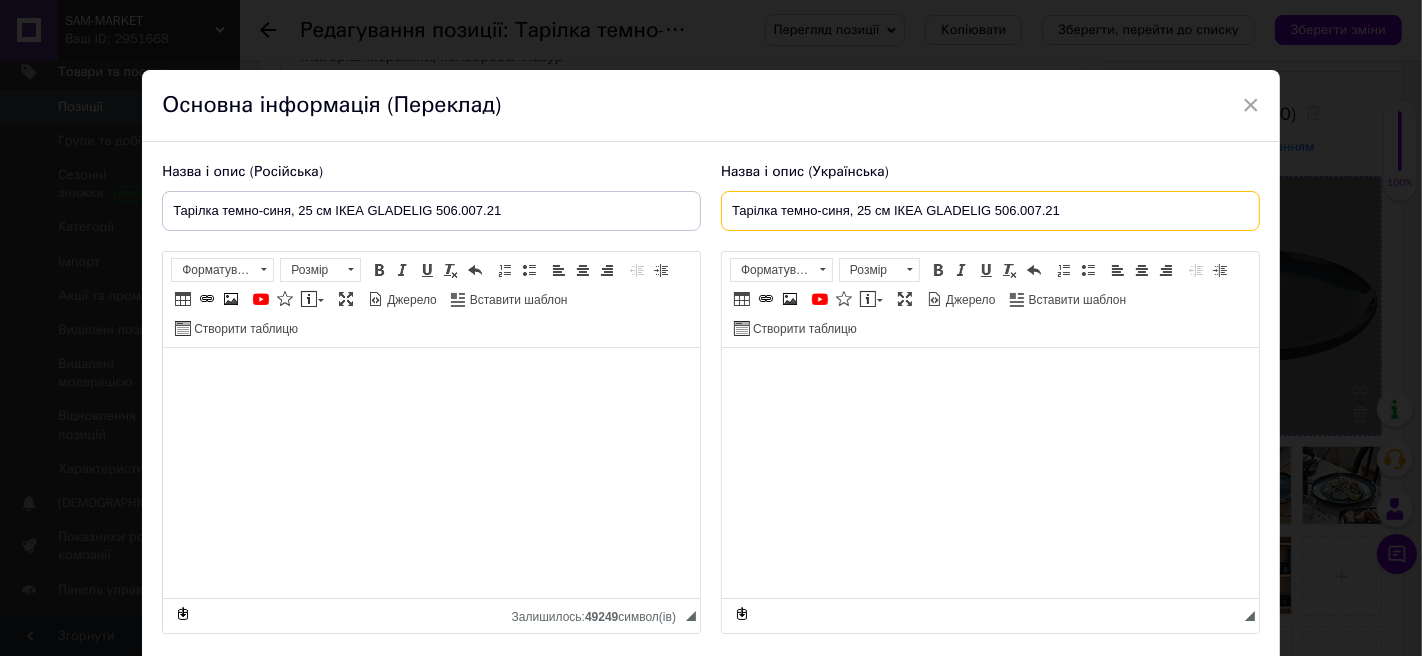 type on "Тарілка темно-синя, 25 см ІКЕА GLADELIG 506.007.21" 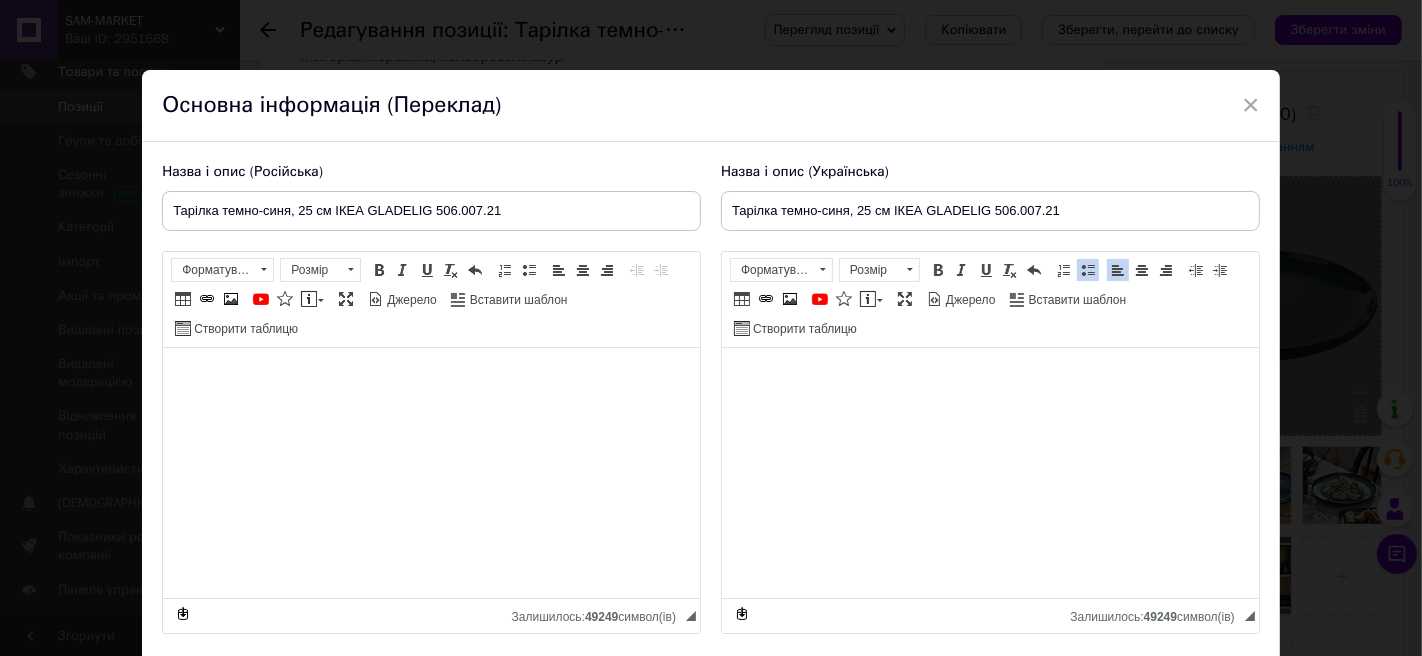 scroll, scrollTop: 136, scrollLeft: 0, axis: vertical 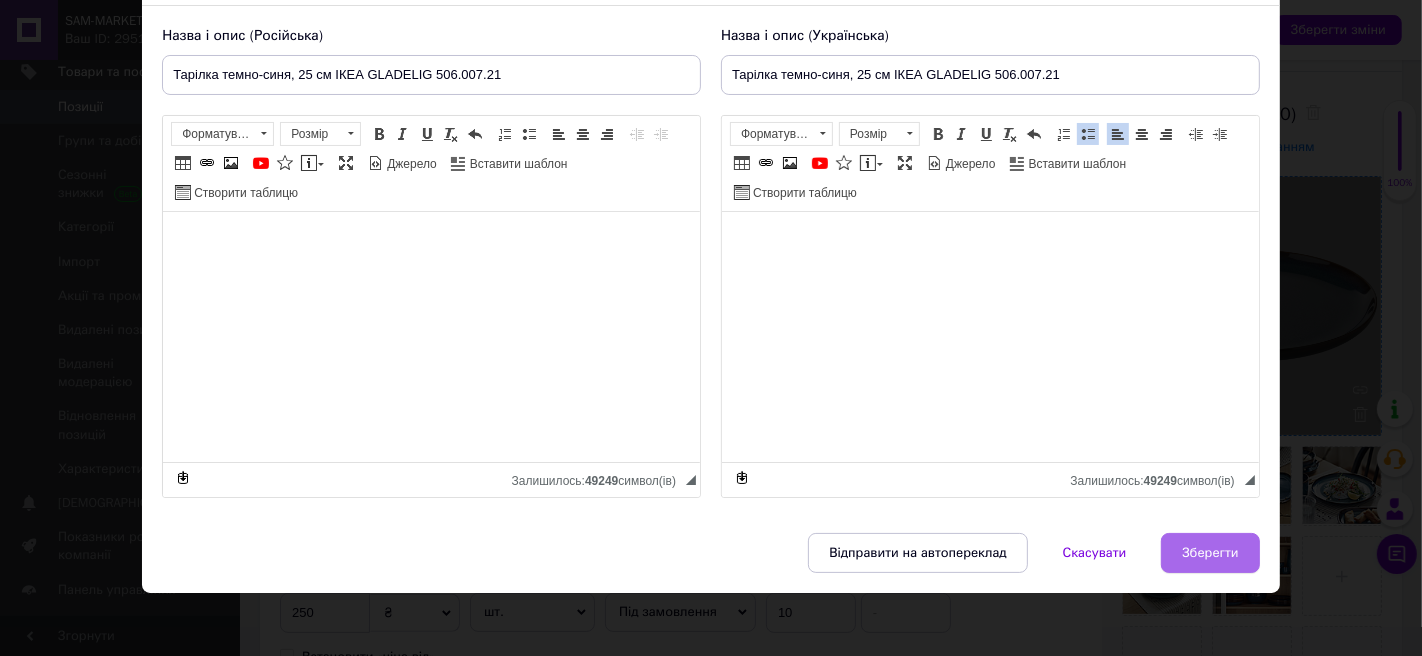 click on "Зберегти" at bounding box center [1210, 553] 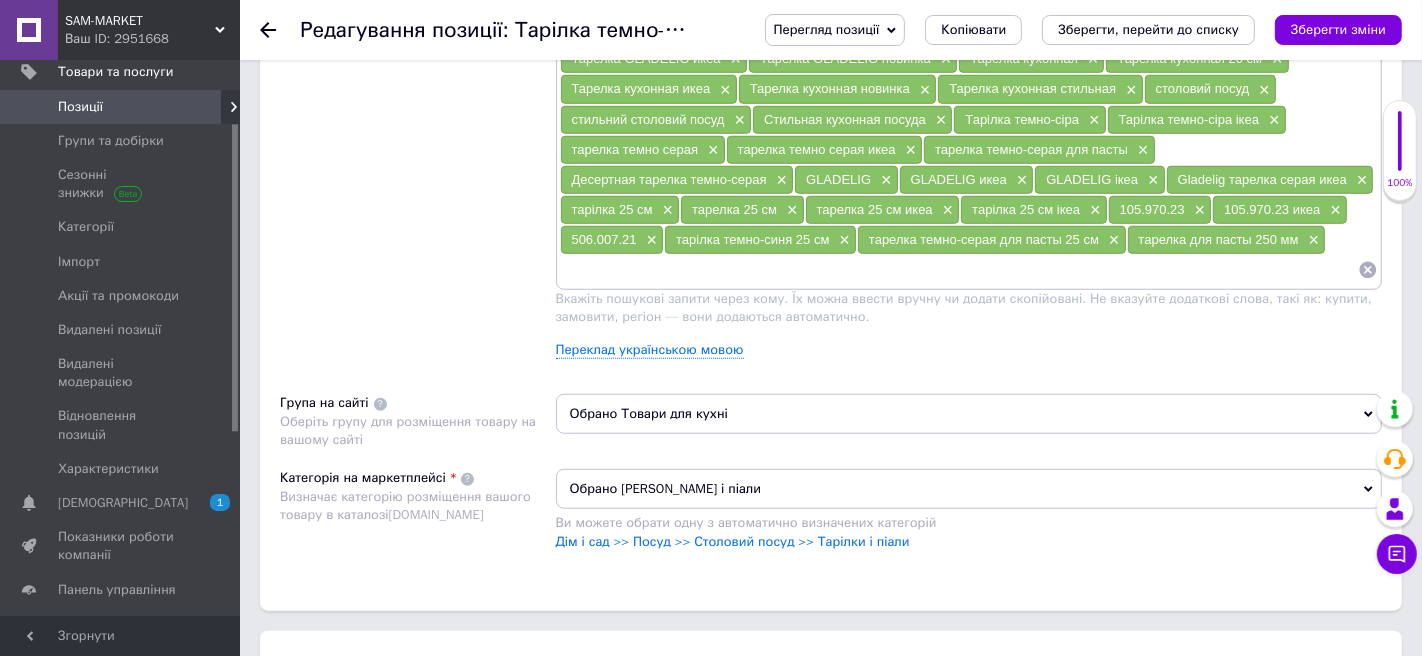 scroll, scrollTop: 1293, scrollLeft: 0, axis: vertical 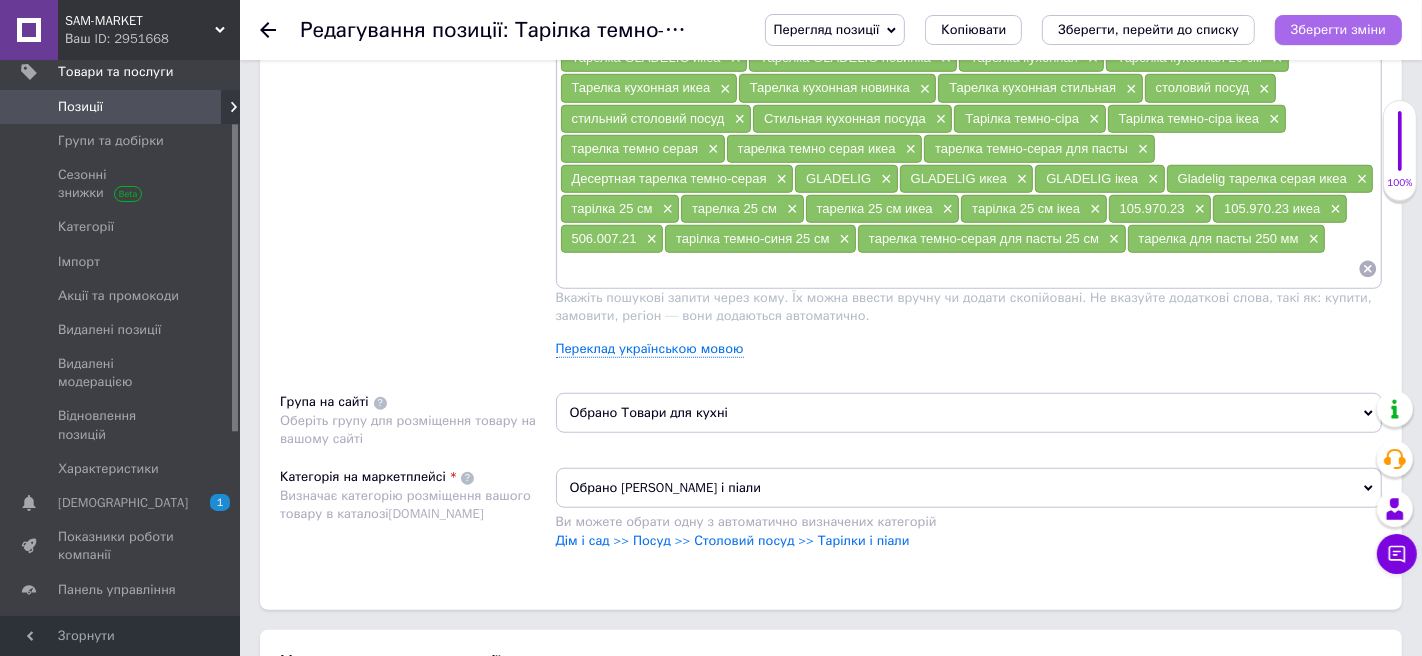 click on "Зберегти зміни" at bounding box center (1338, 29) 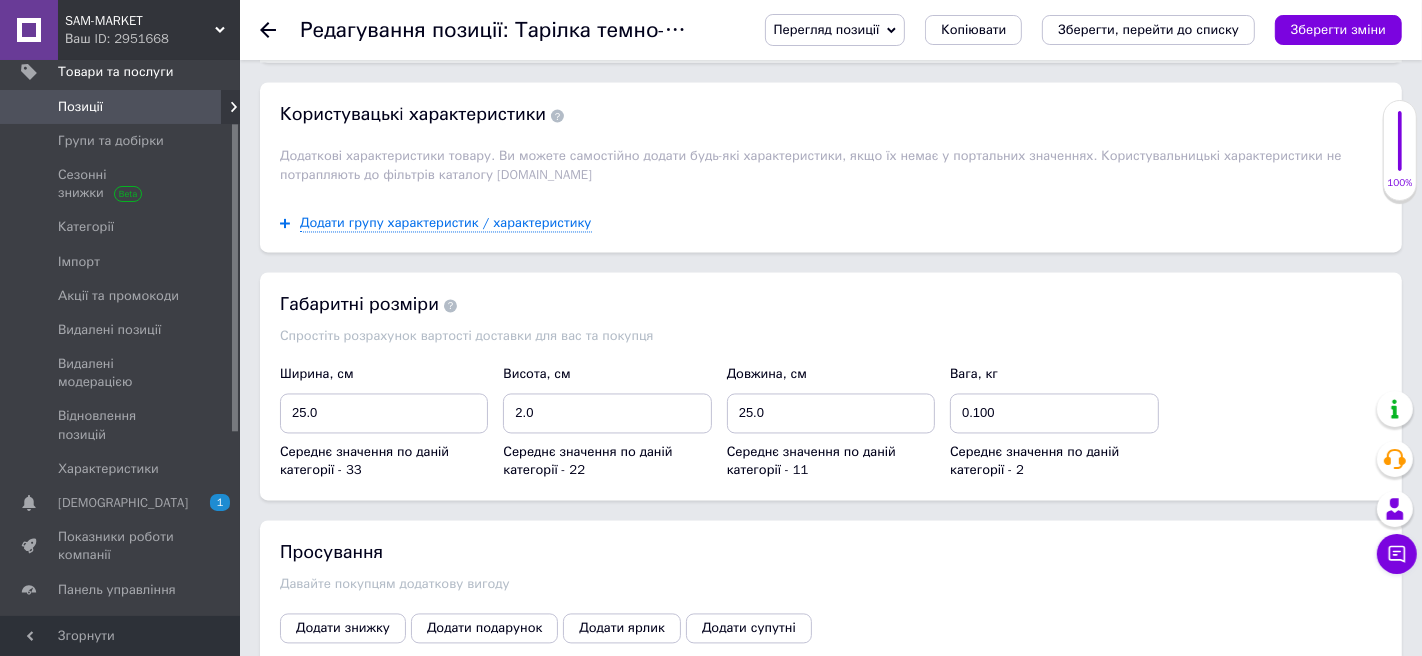 scroll, scrollTop: 3323, scrollLeft: 0, axis: vertical 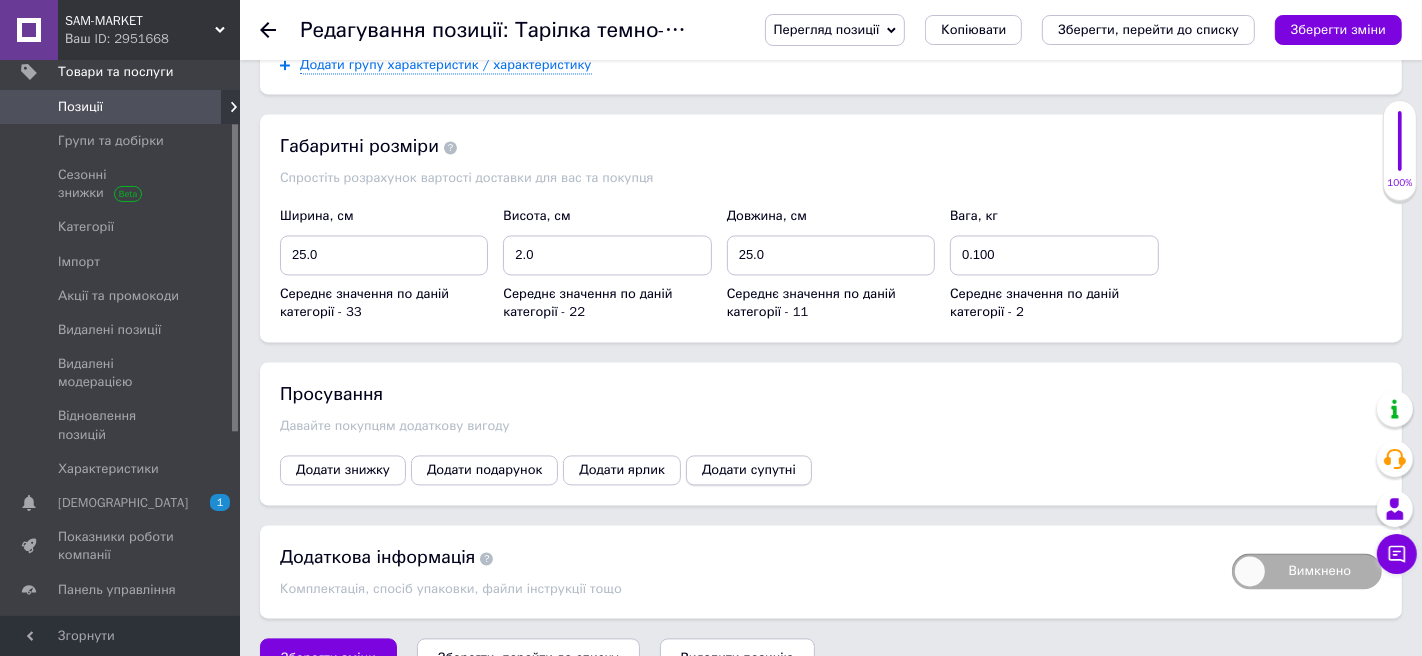 click on "Додати супутні" at bounding box center [749, 470] 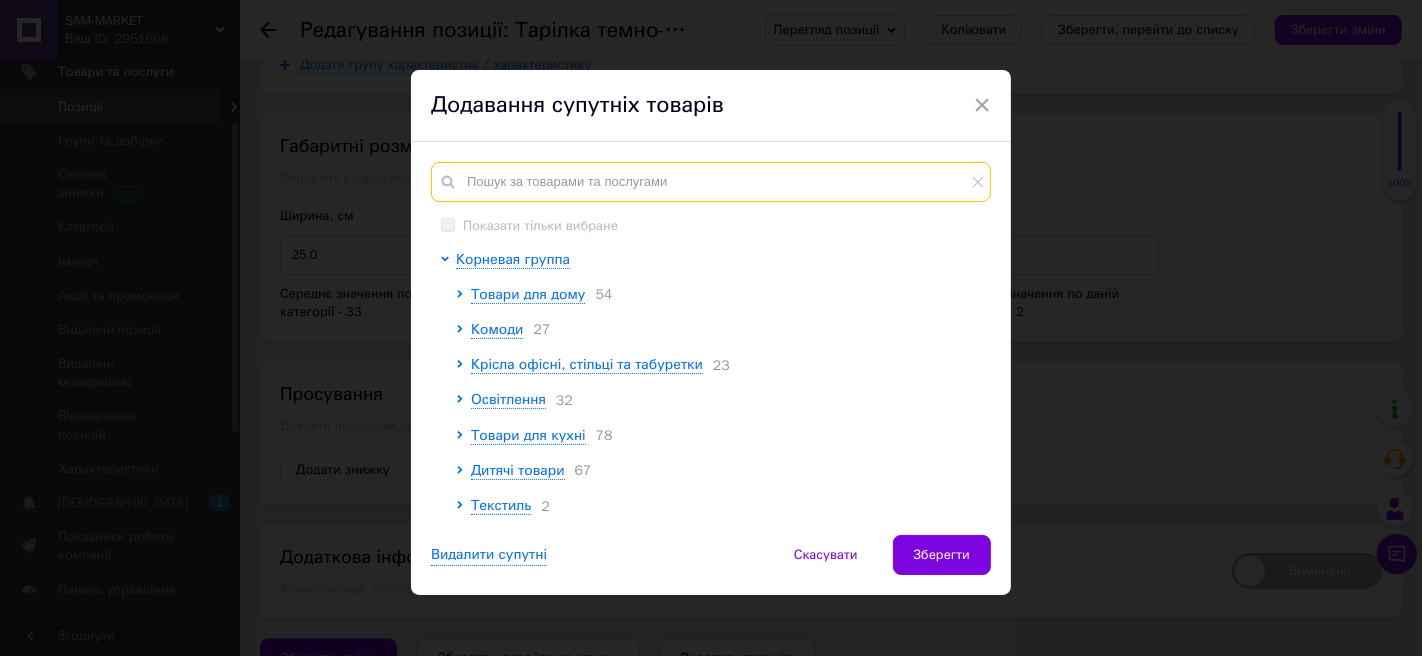 click at bounding box center [711, 182] 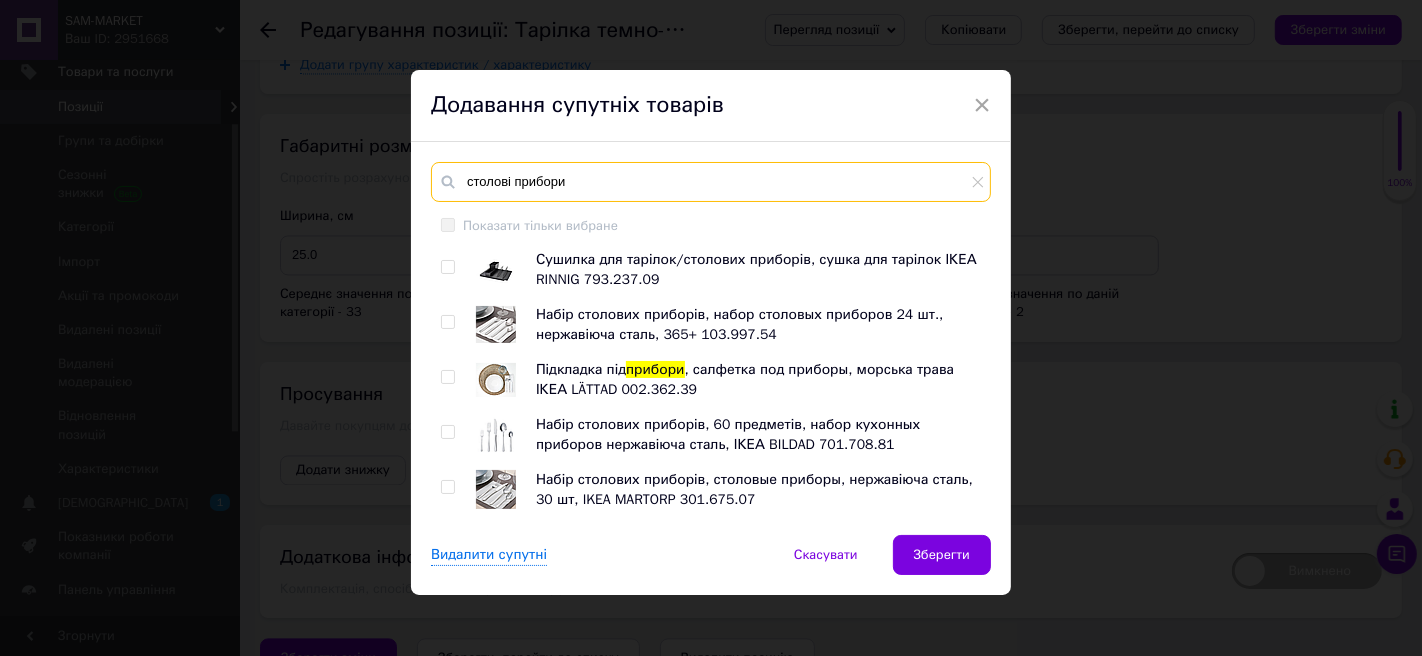 type on "столові прибори" 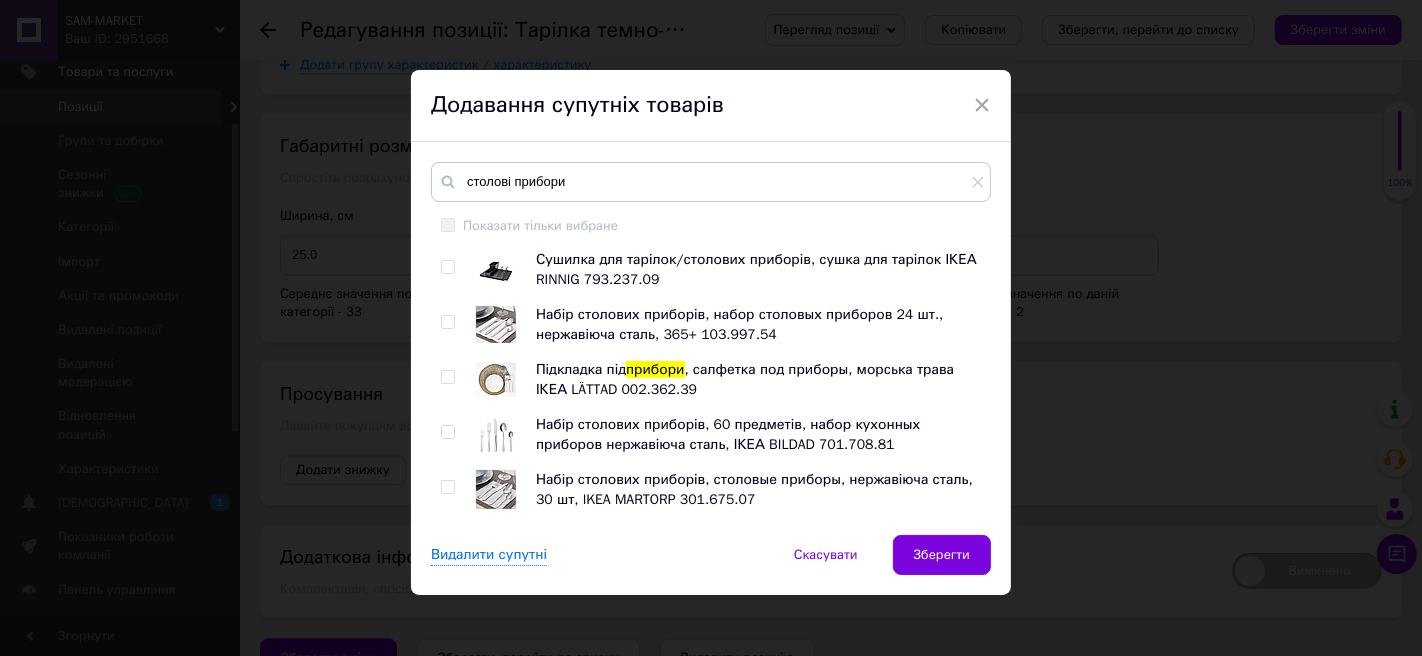 click at bounding box center (447, 322) 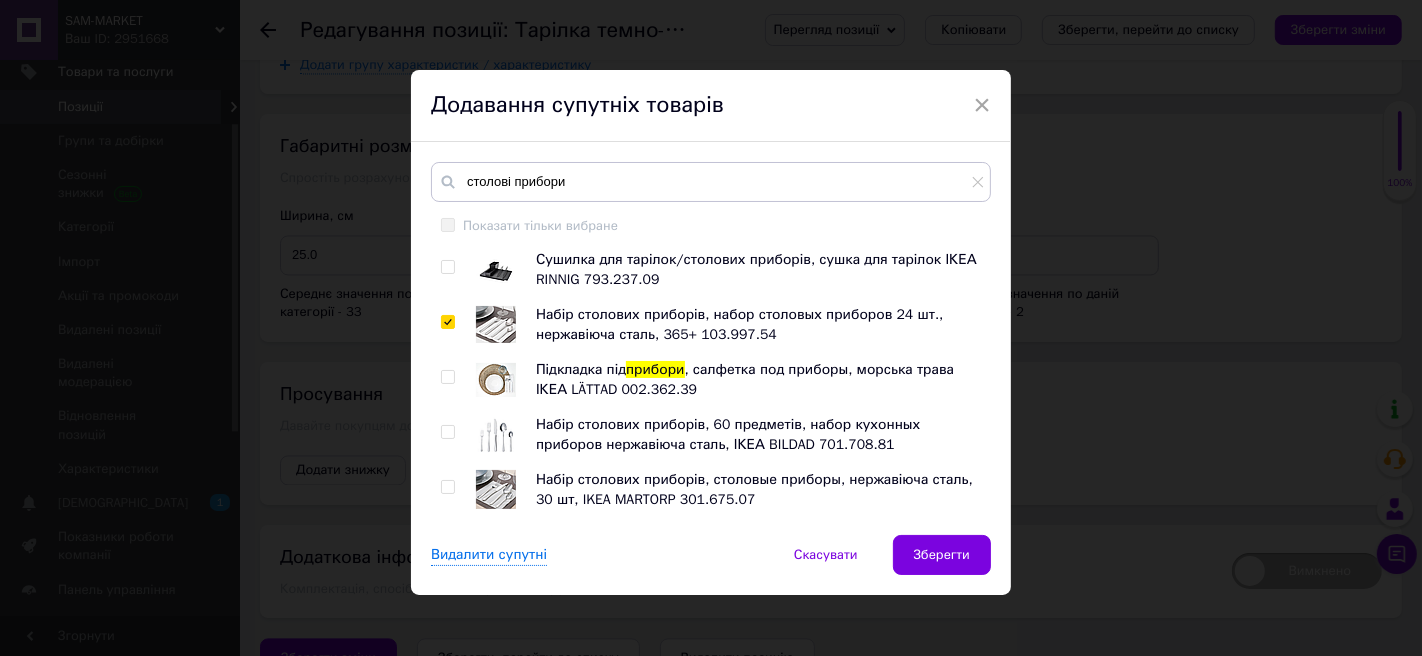 checkbox on "true" 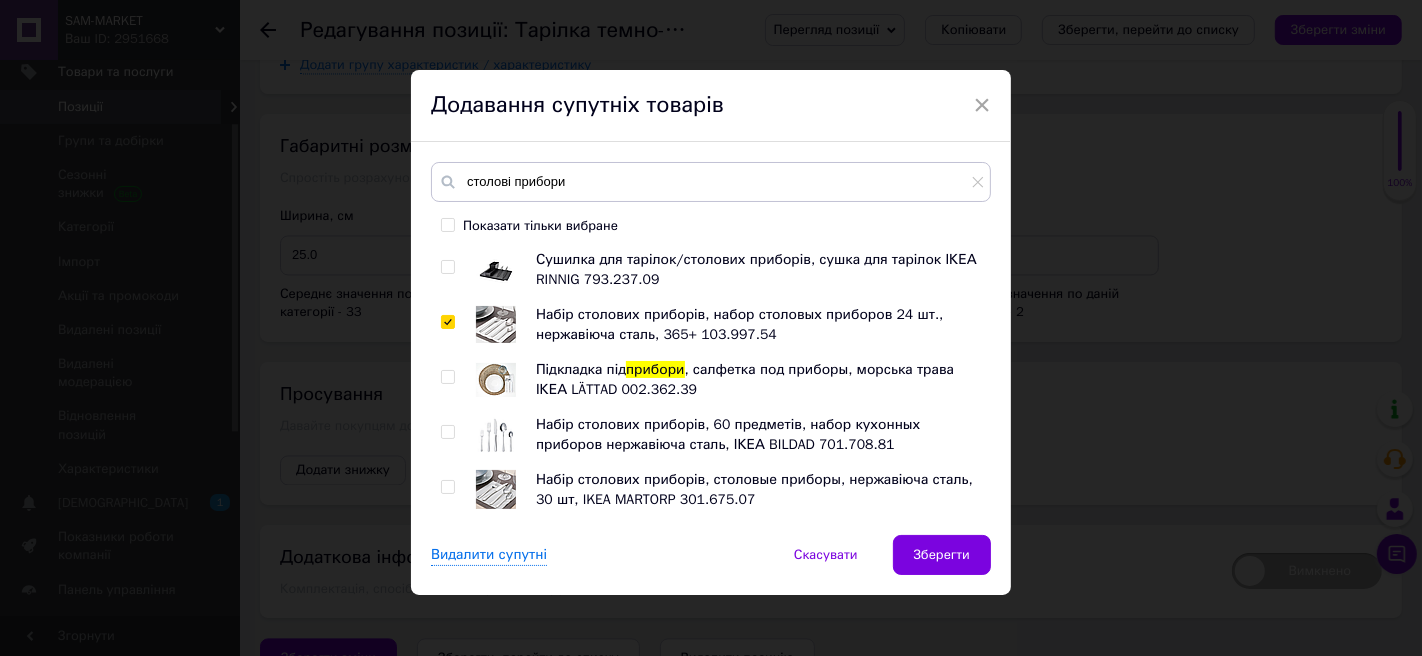 click at bounding box center [447, 432] 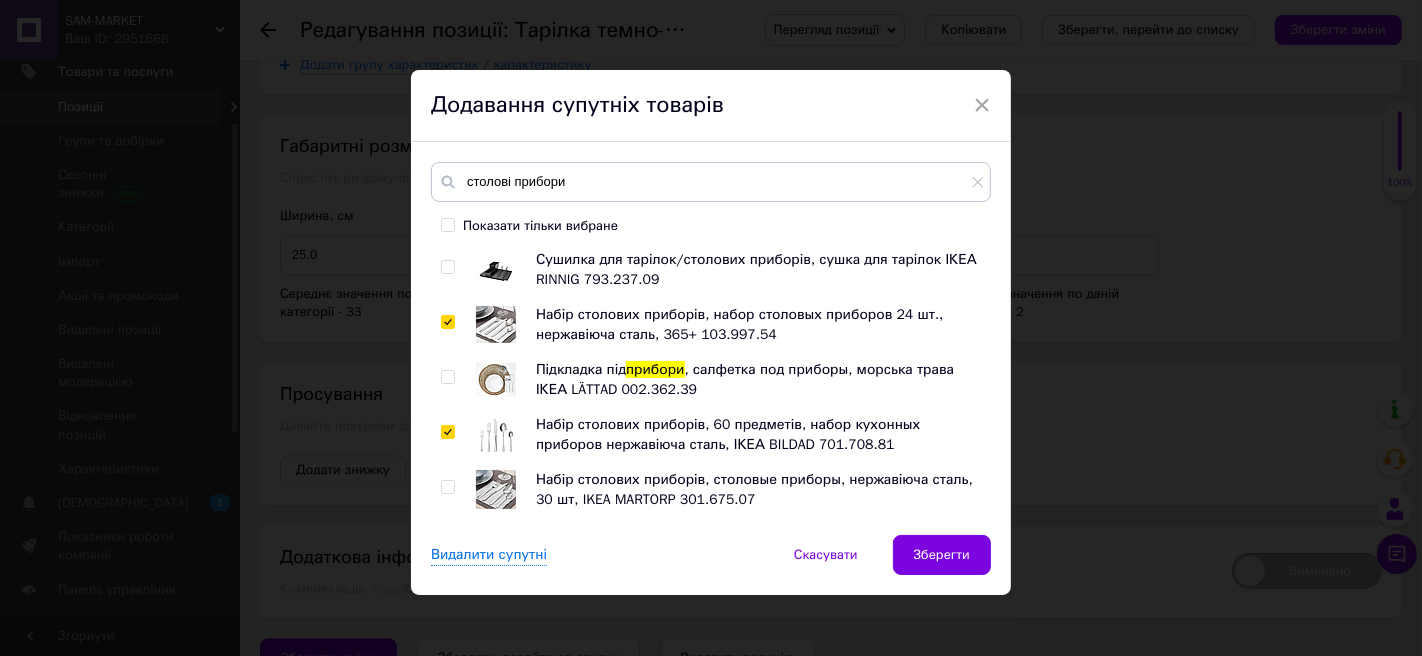 checkbox on "true" 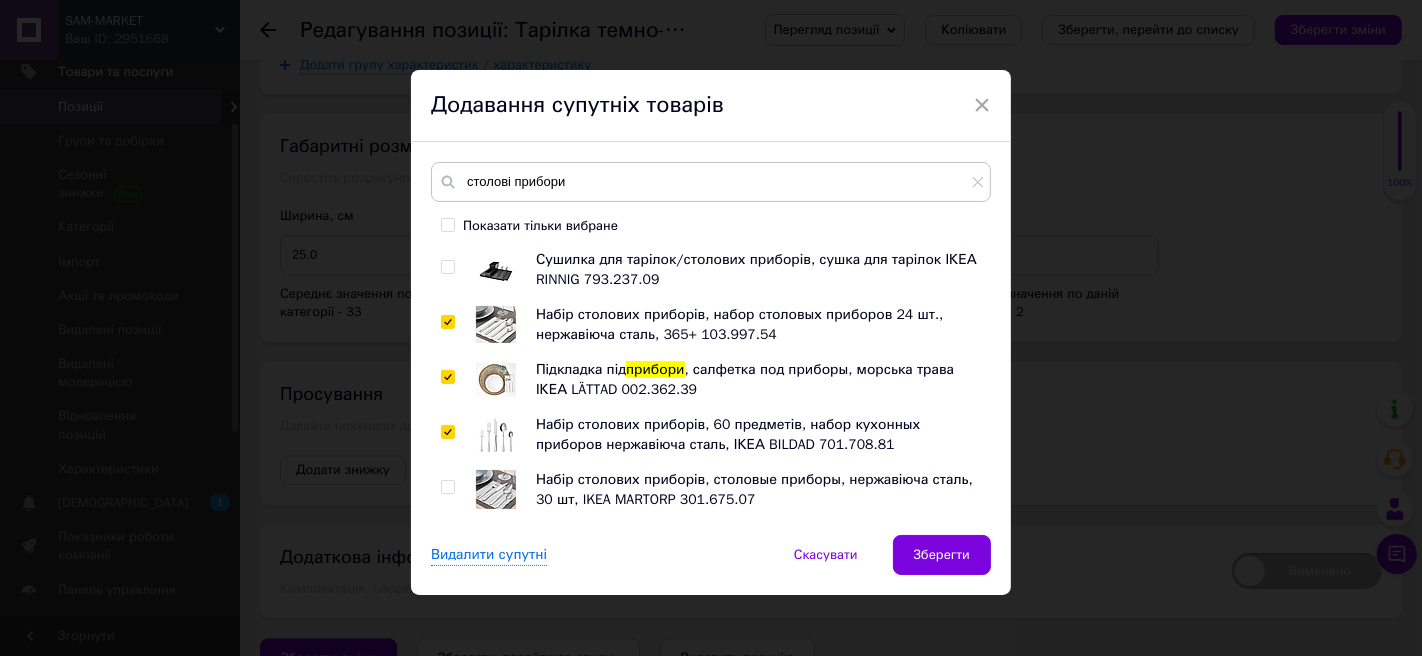 checkbox on "true" 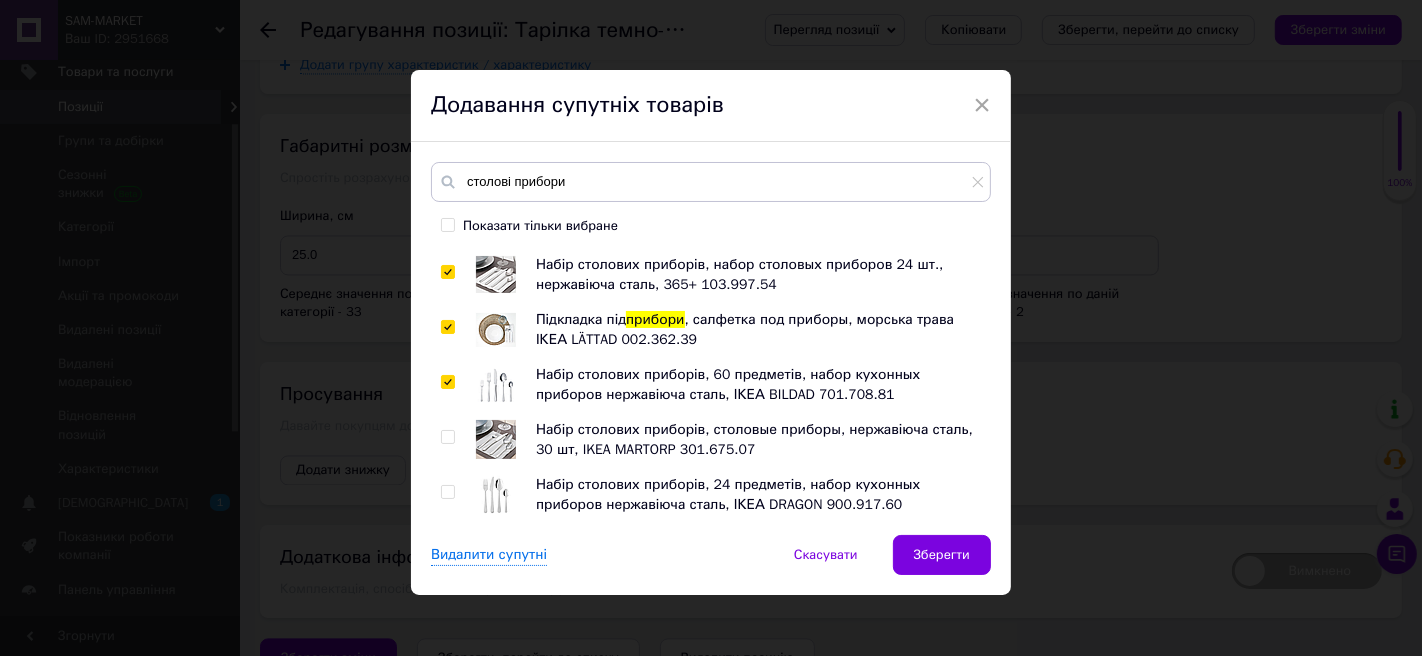 click at bounding box center (447, 437) 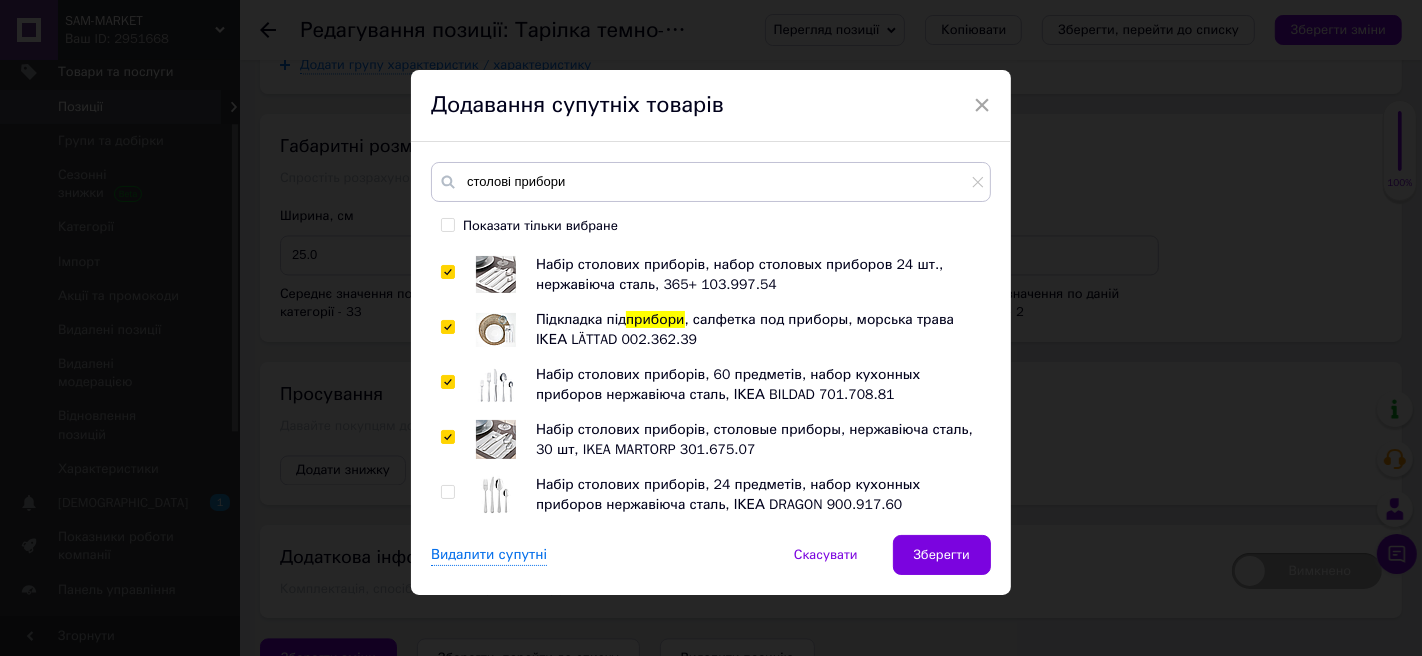 checkbox on "true" 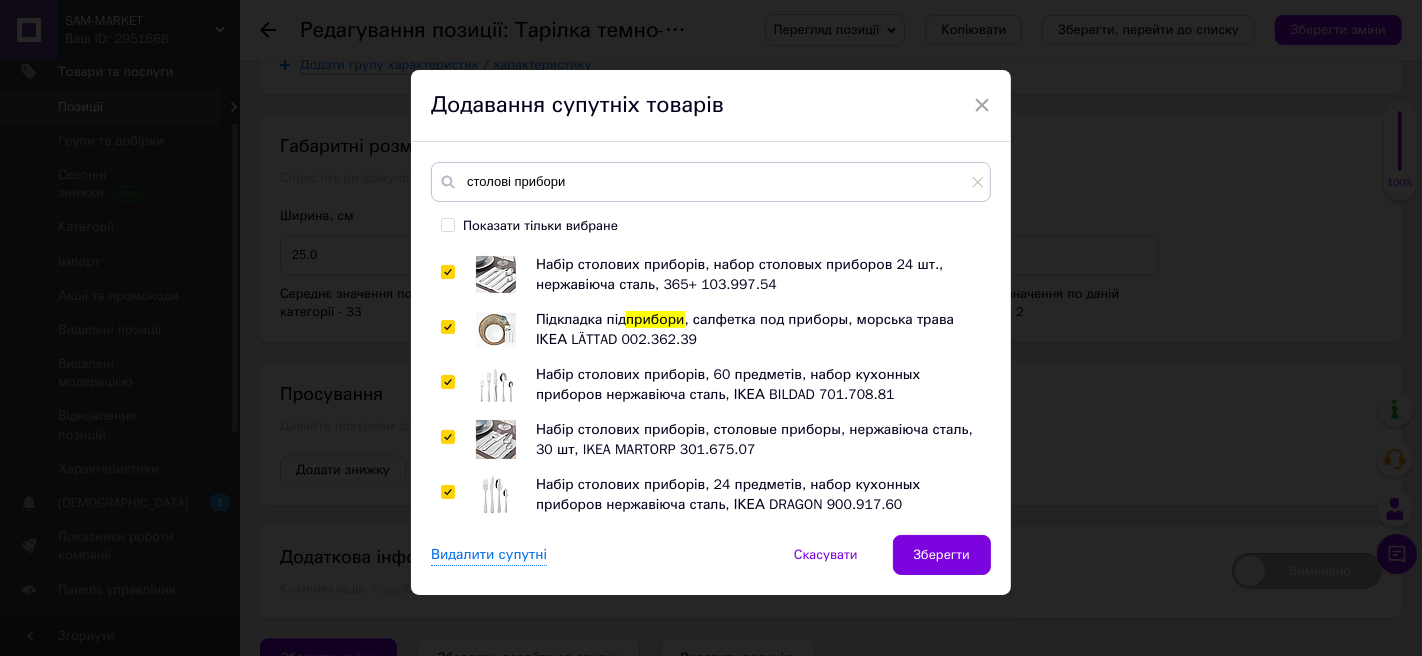 checkbox on "true" 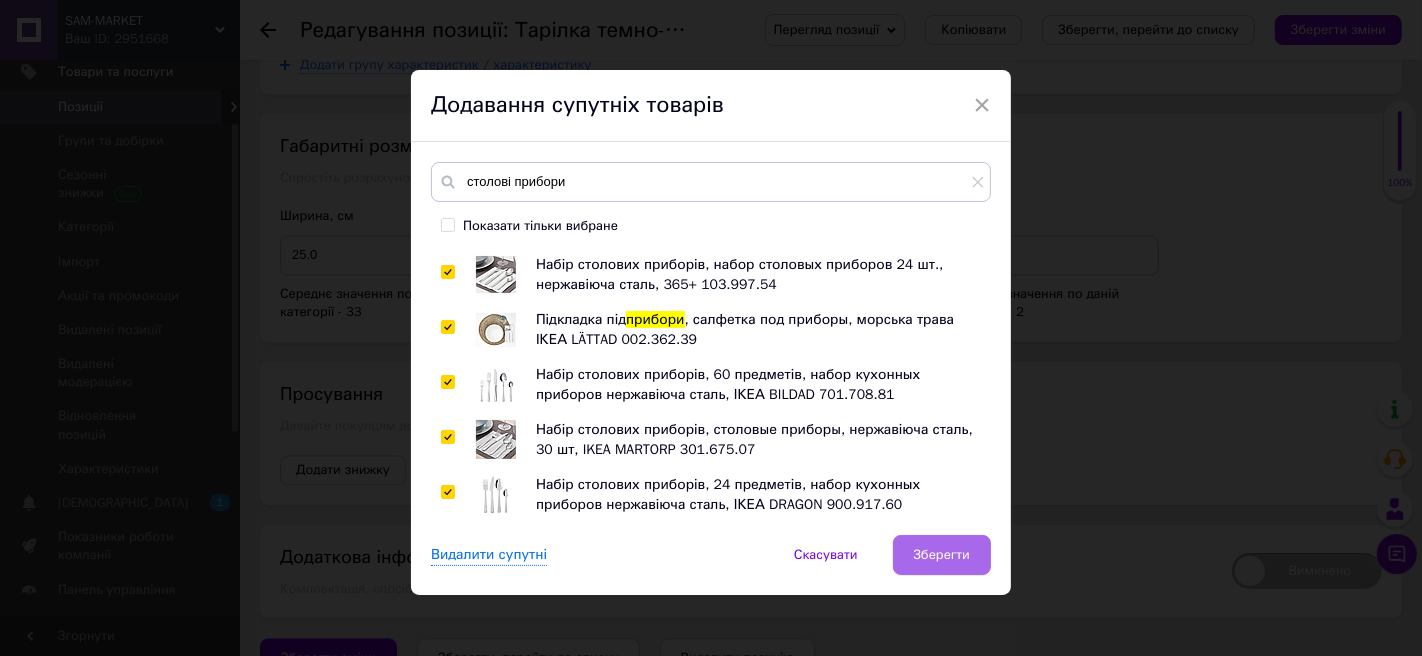 click on "Зберегти" at bounding box center [942, 555] 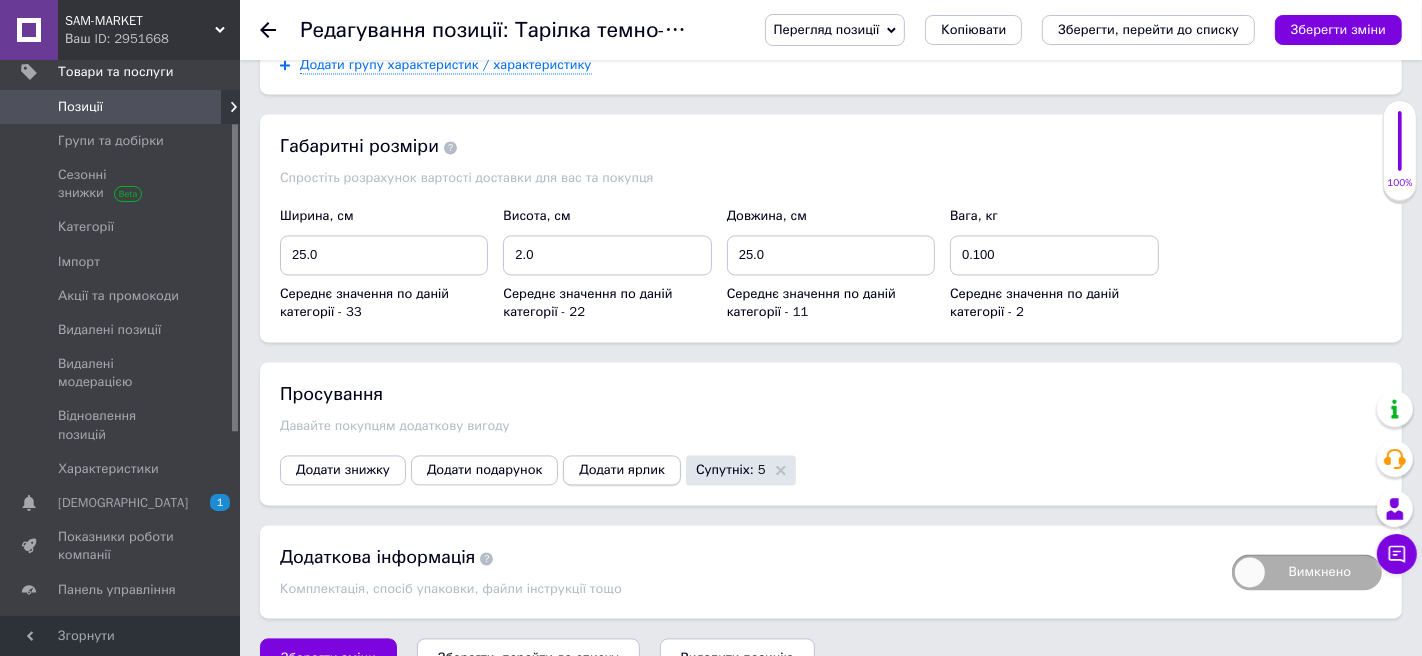 scroll, scrollTop: 3276, scrollLeft: 0, axis: vertical 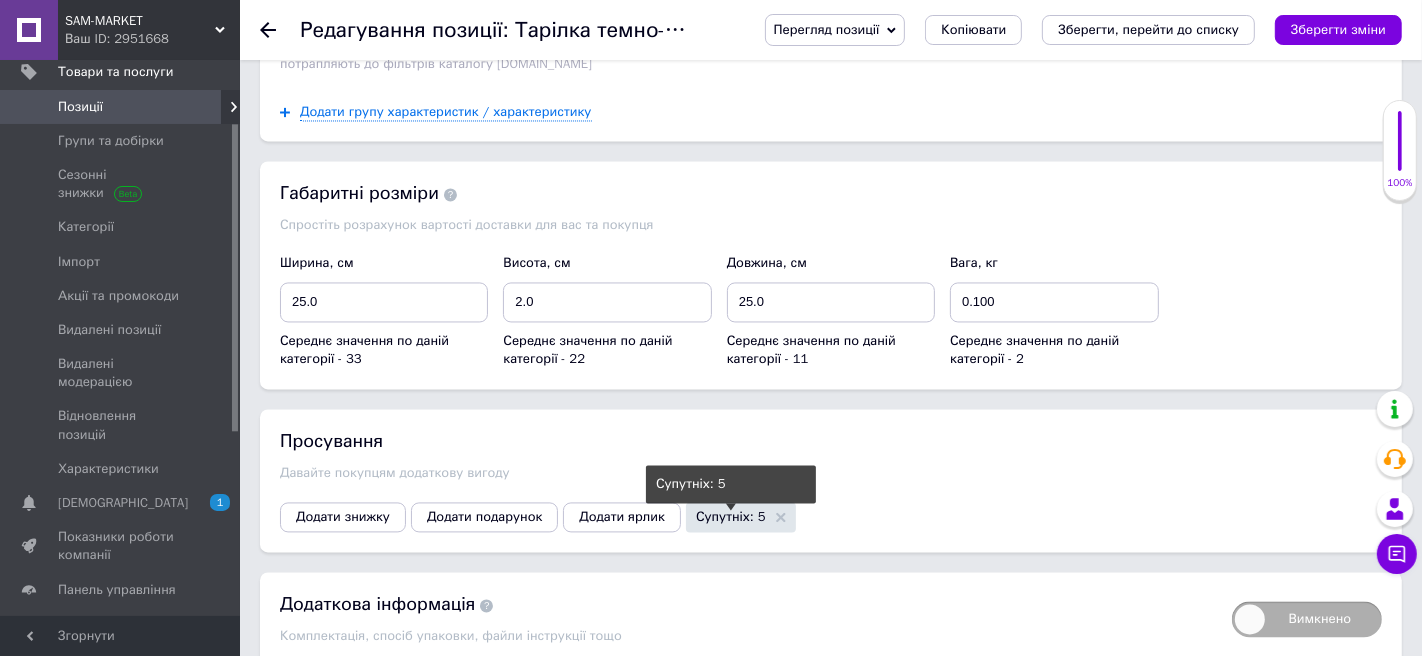click on "Супутніх: 5" at bounding box center [731, 516] 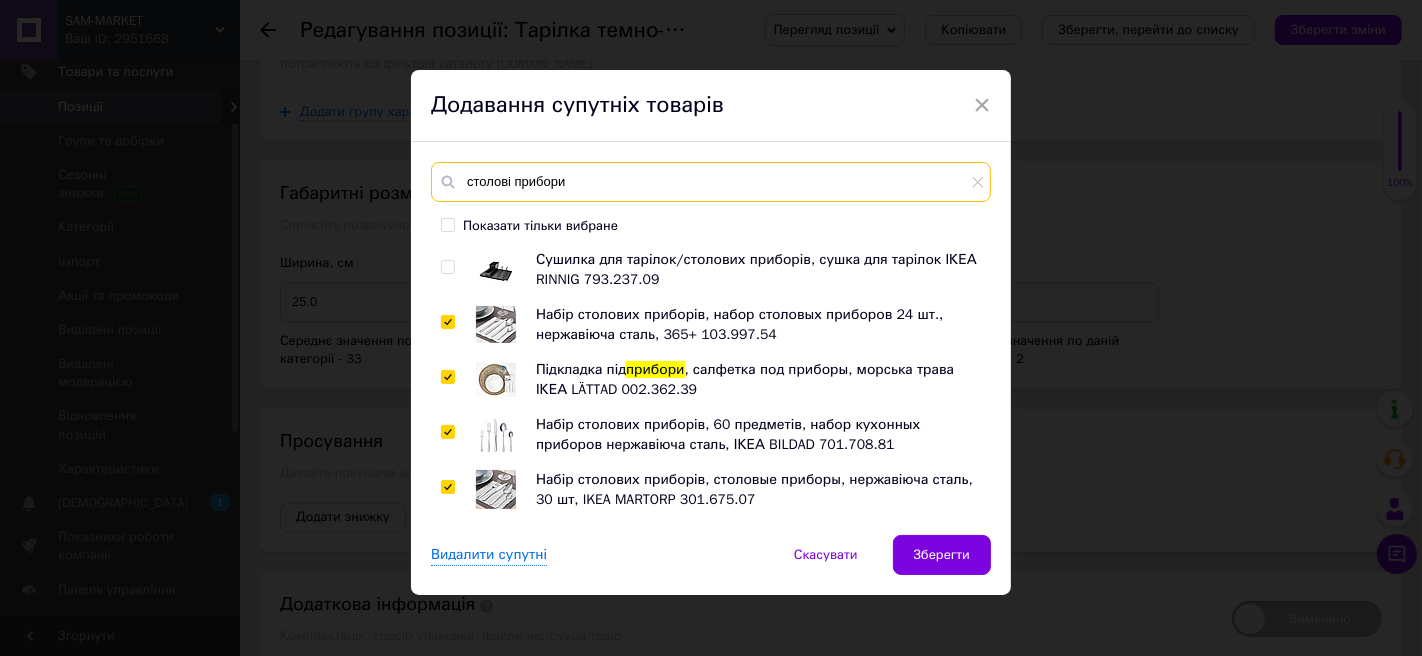 click on "столові прибори" at bounding box center [711, 182] 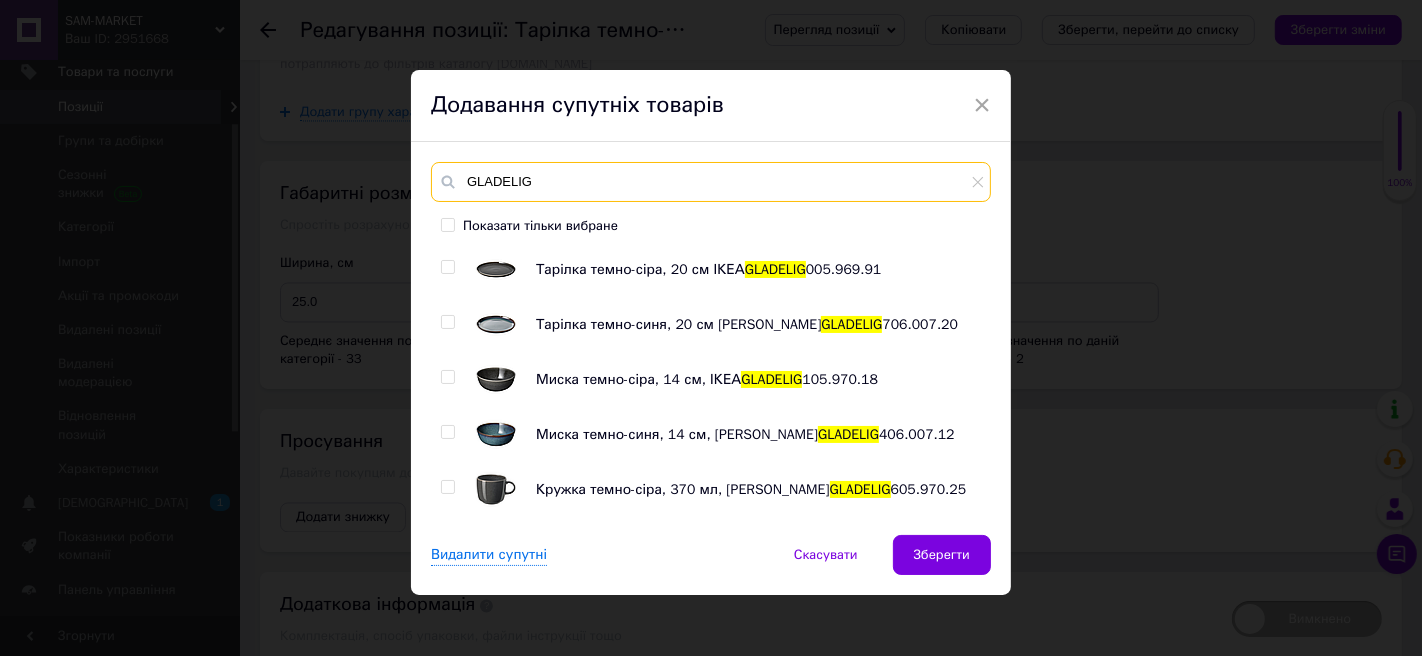type on "GLADELIG" 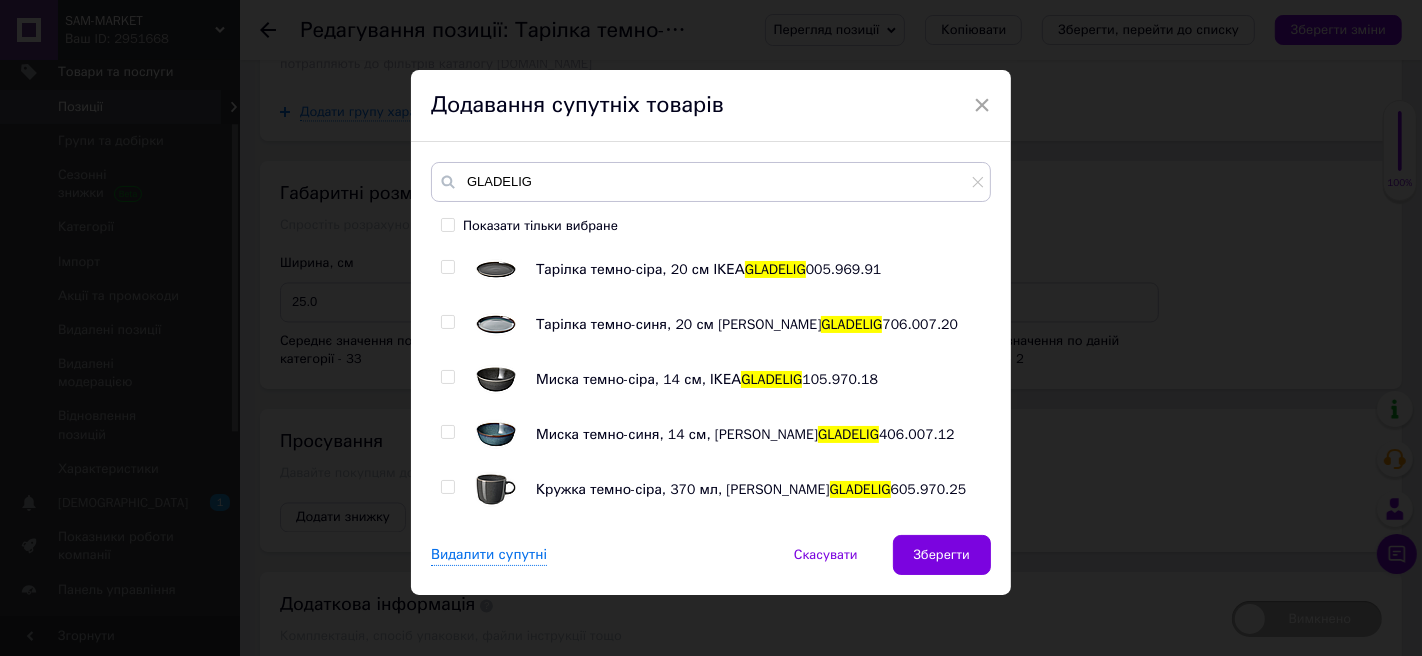 click at bounding box center (447, 267) 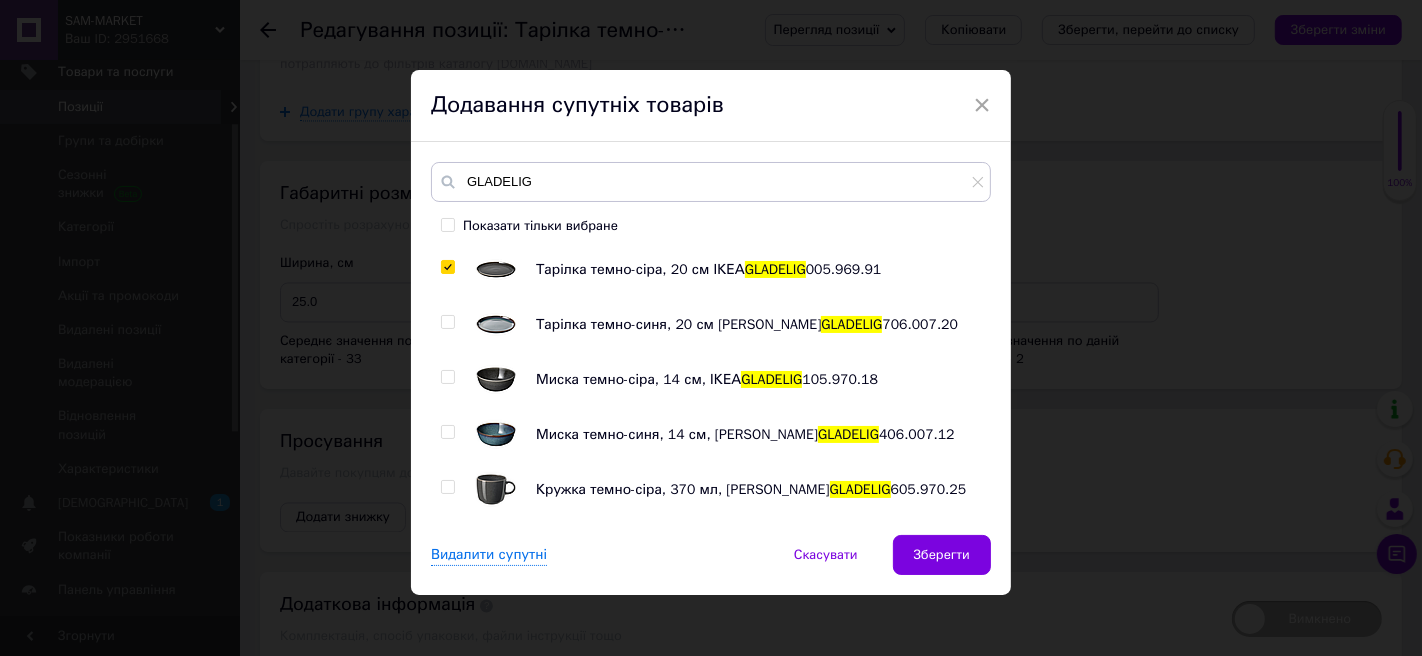 checkbox on "true" 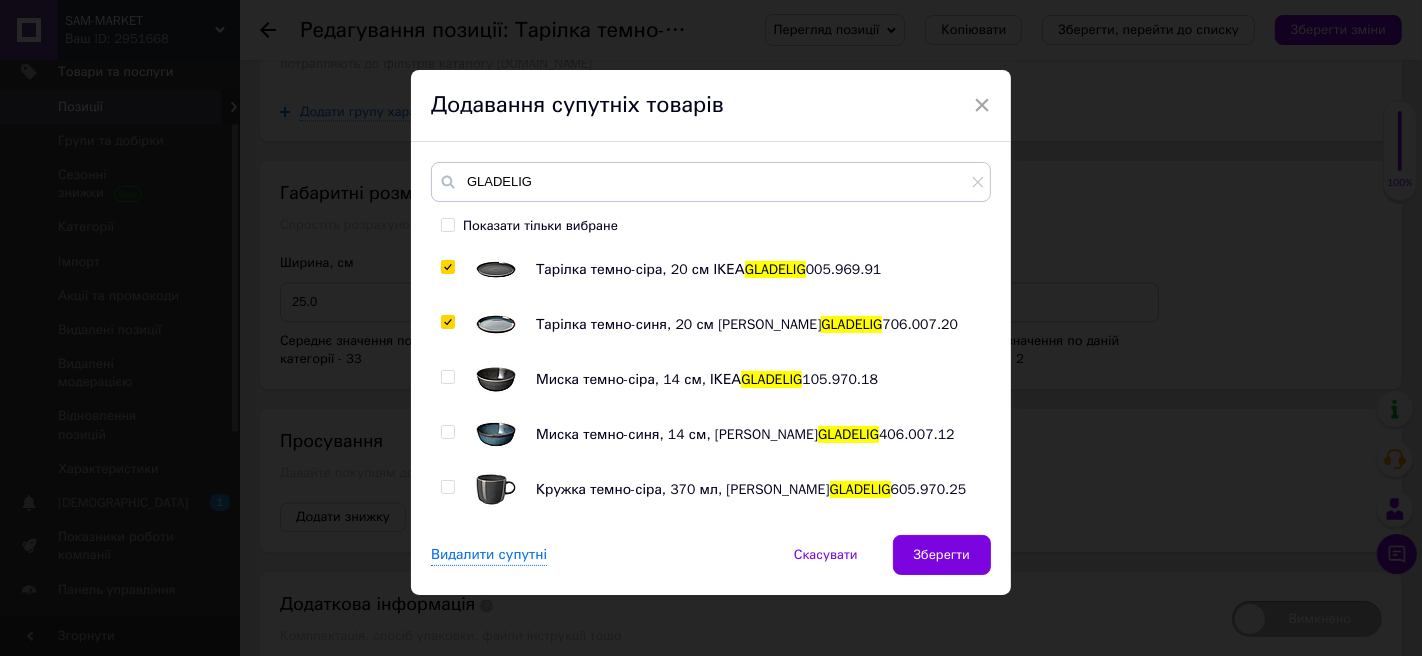 checkbox on "true" 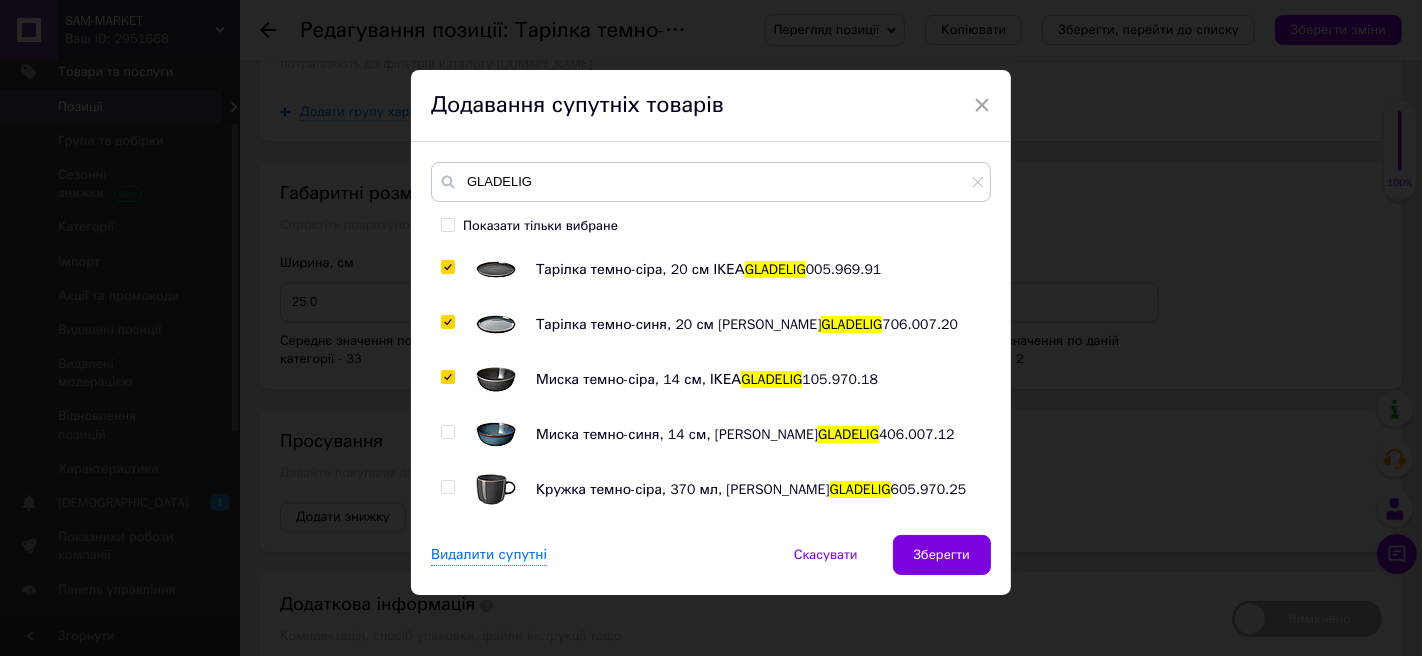 checkbox on "true" 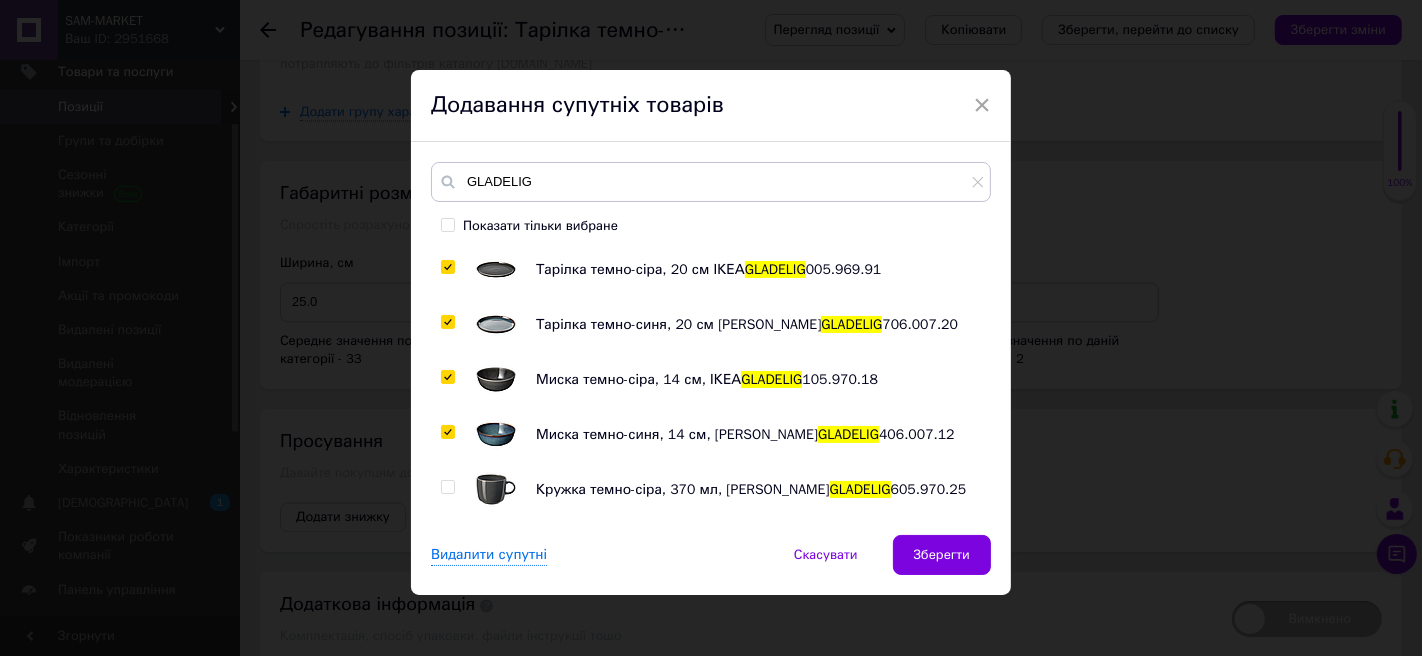 checkbox on "true" 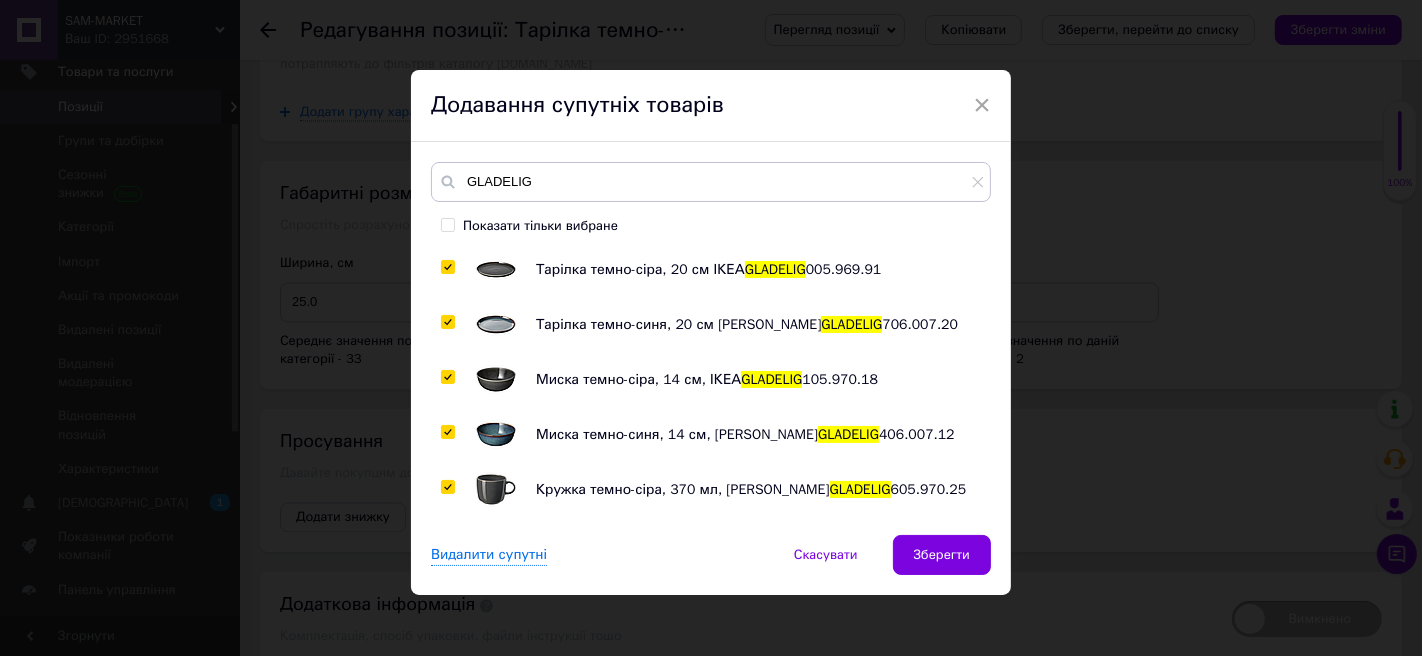 checkbox on "true" 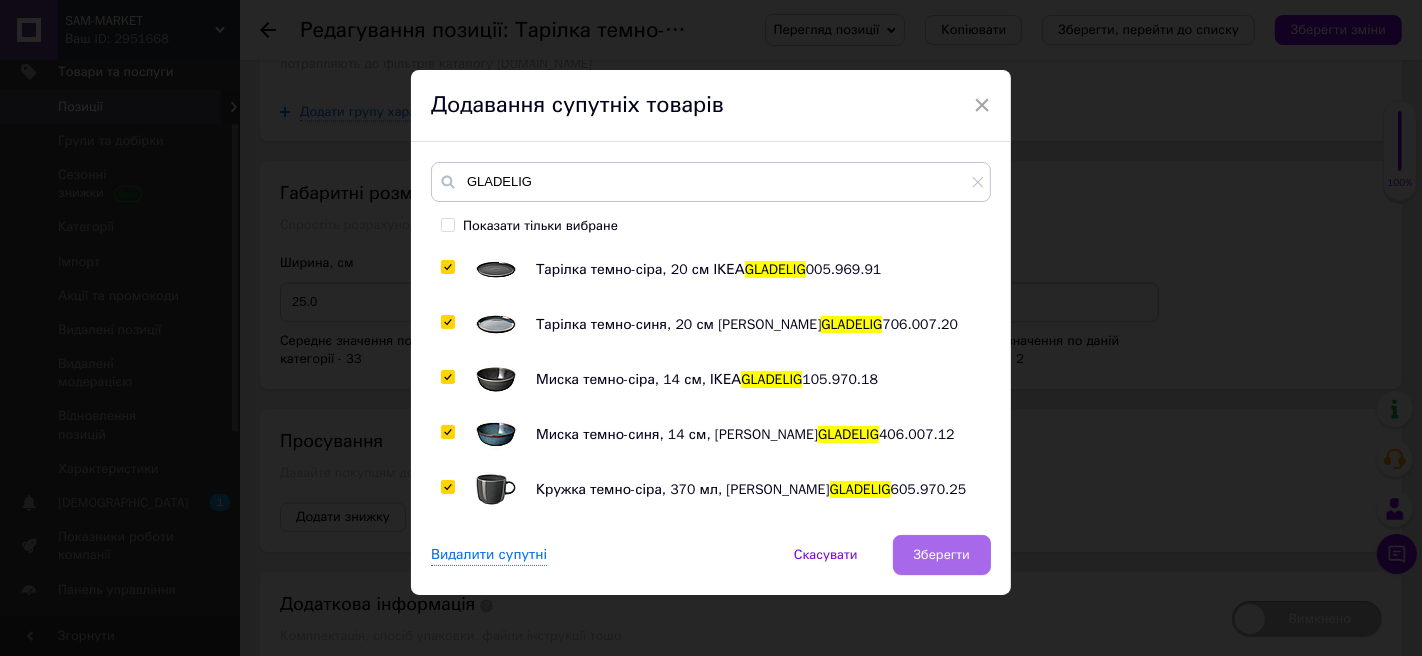 click on "Зберегти" at bounding box center (942, 555) 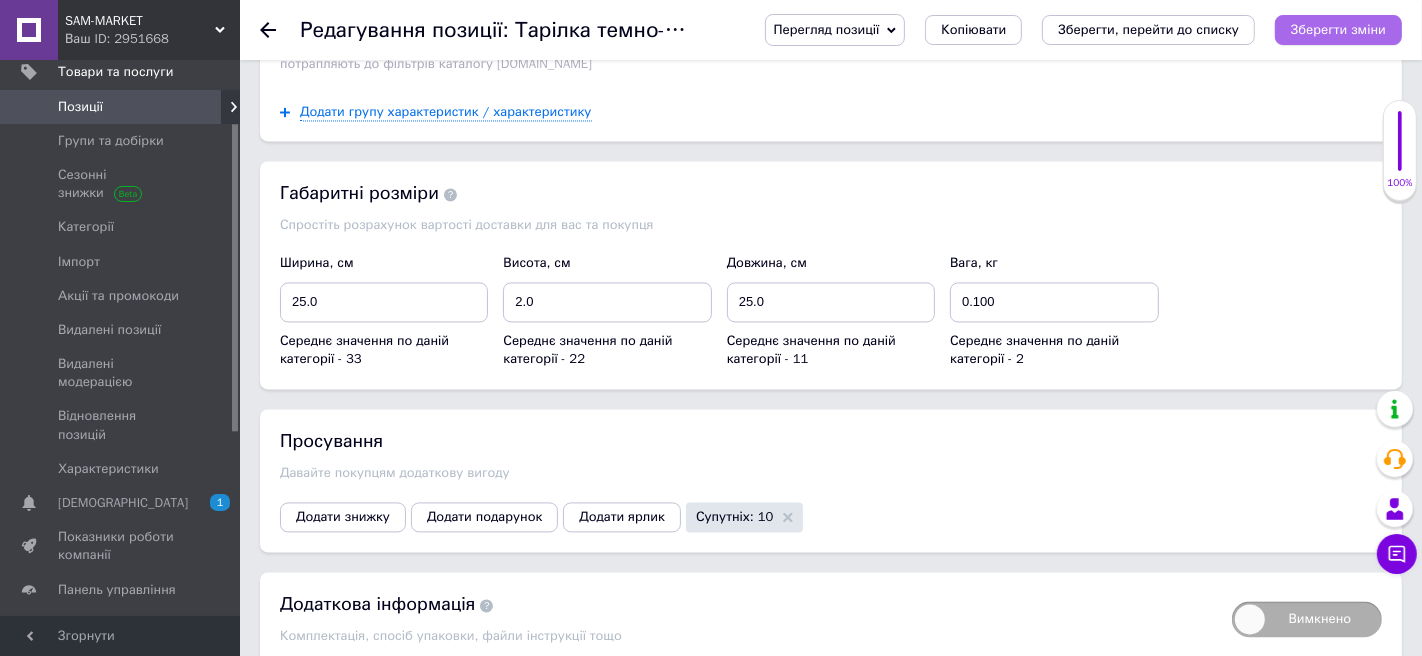 click on "Зберегти зміни" at bounding box center [1338, 29] 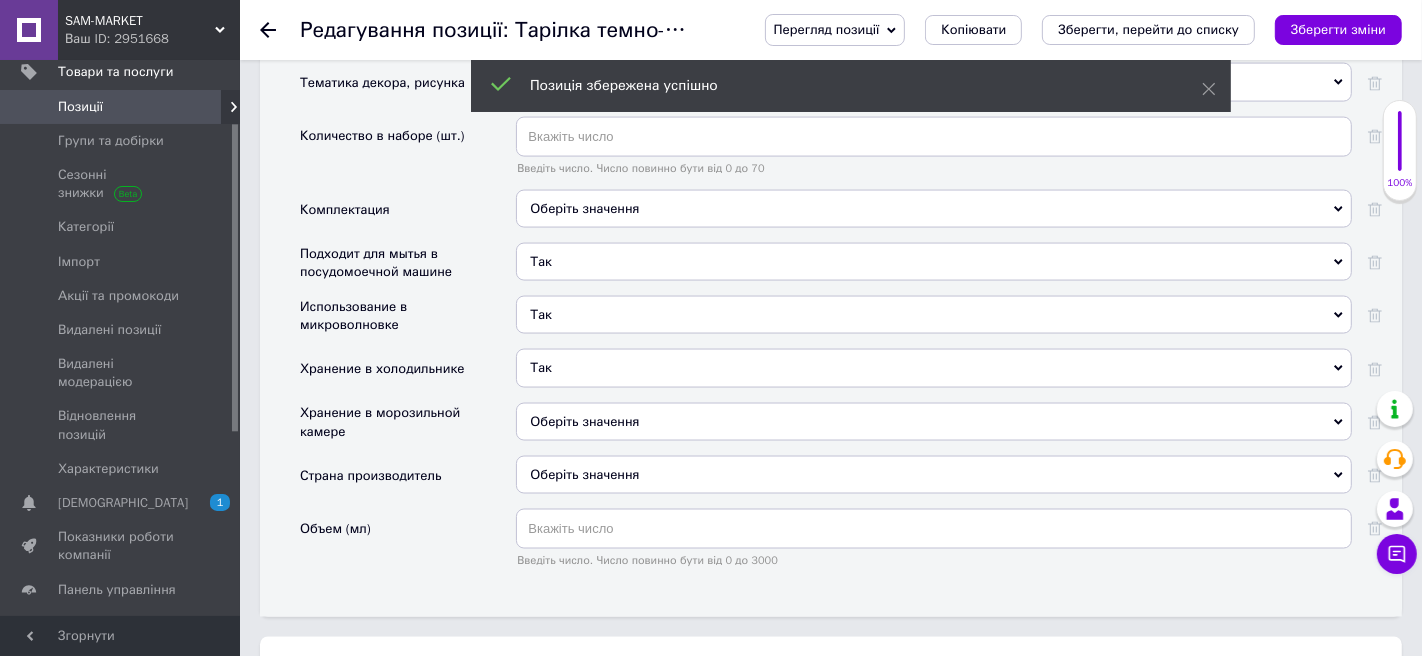 scroll, scrollTop: 2608, scrollLeft: 0, axis: vertical 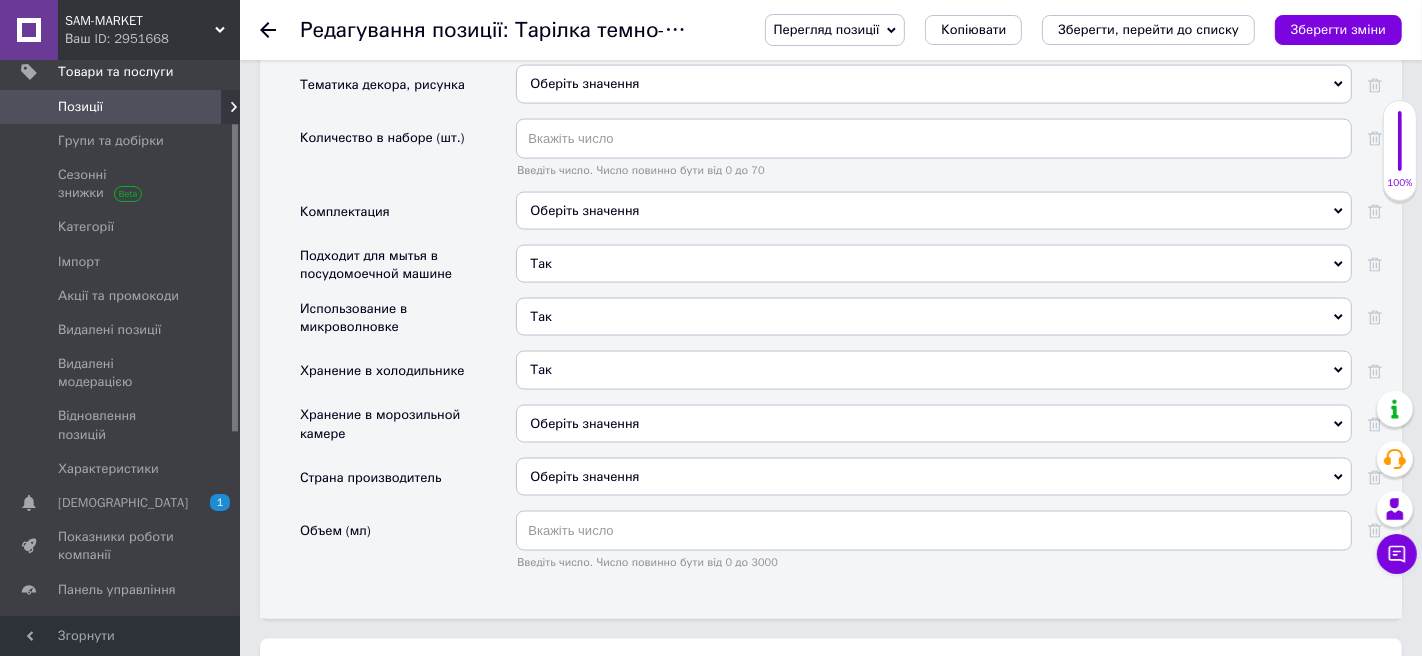 click on "Позиції" at bounding box center (121, 107) 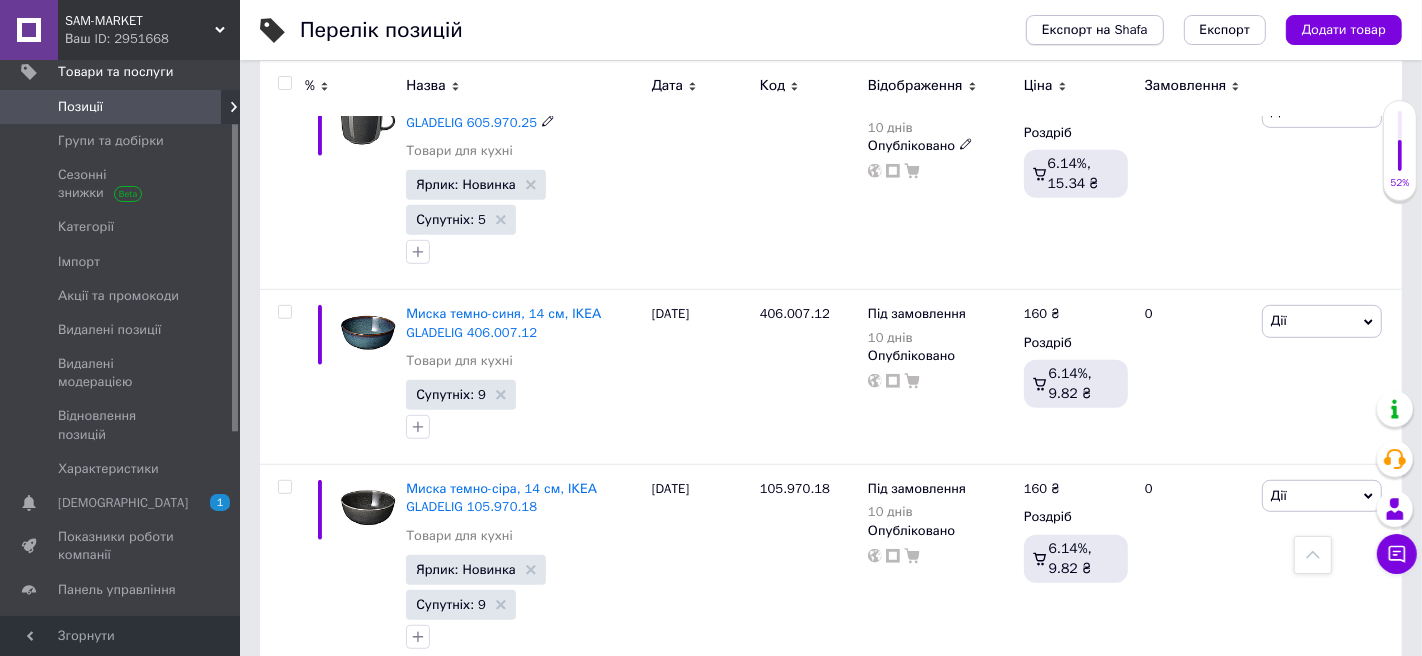 scroll, scrollTop: 567, scrollLeft: 0, axis: vertical 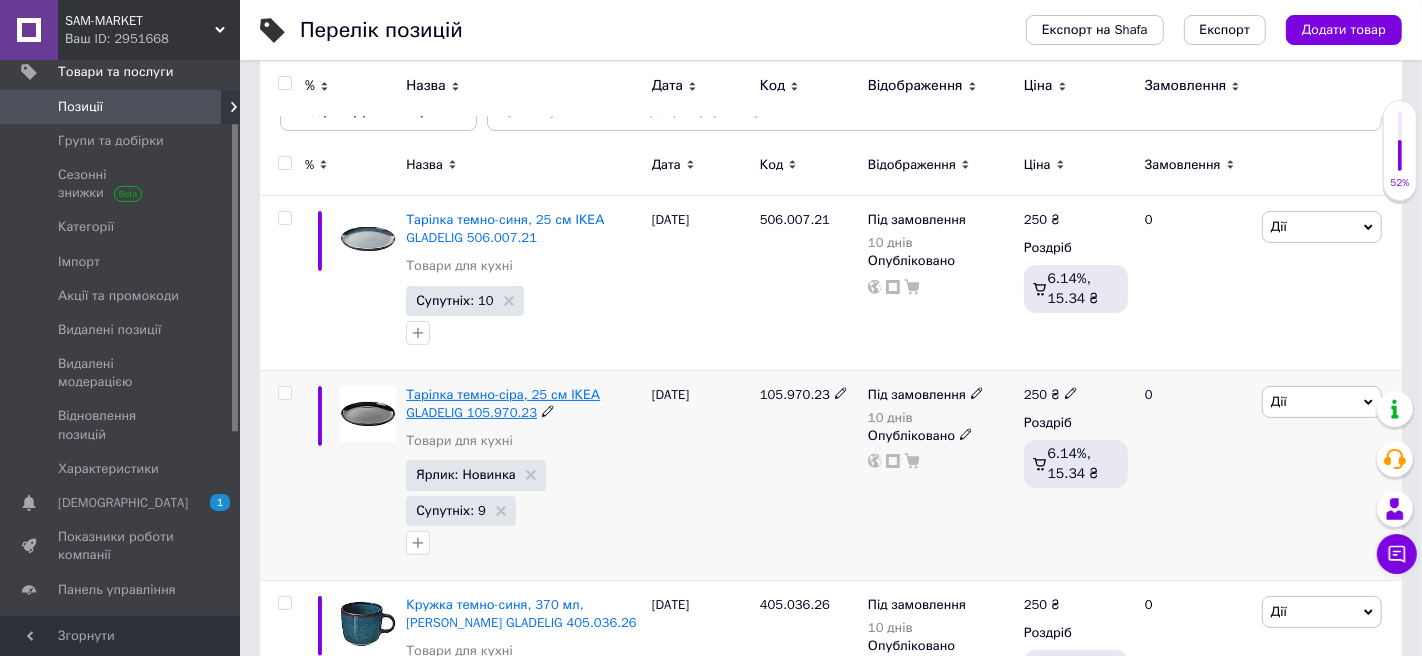 click on "Тарілка темно-сіра, 25 см ІКЕА GLADELIG 105.970.23" at bounding box center (503, 403) 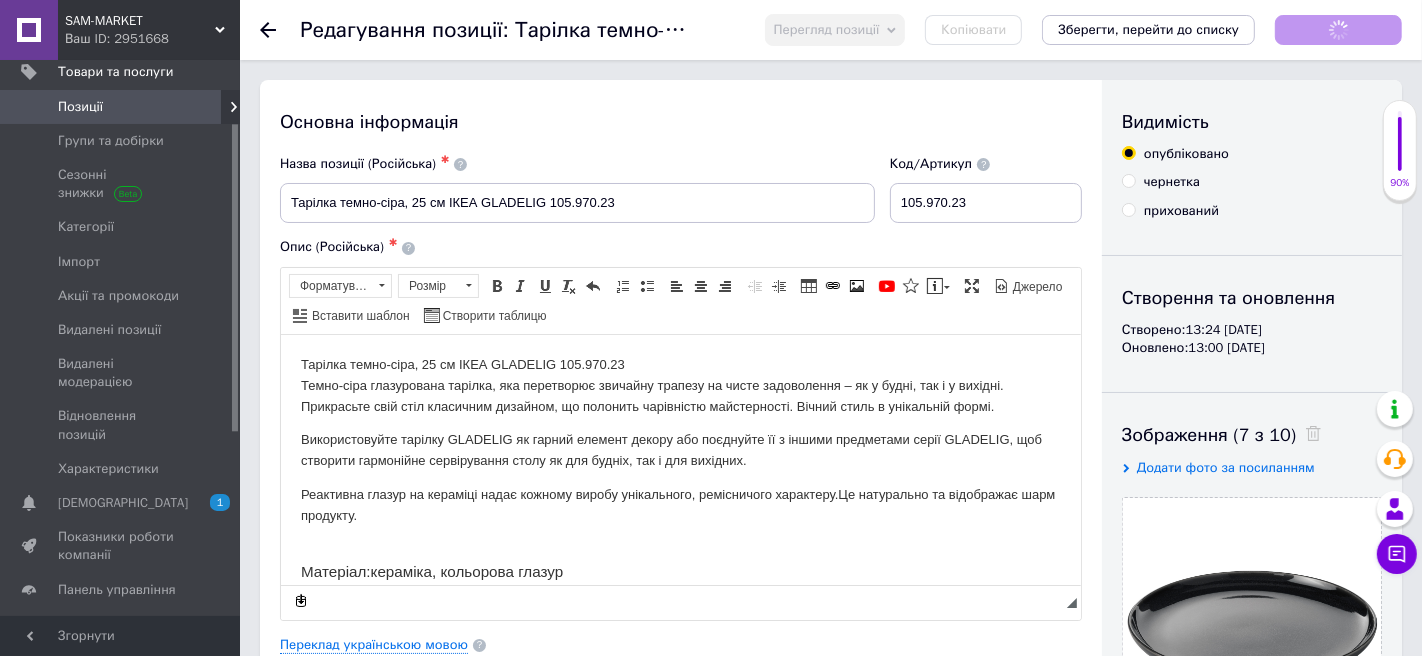 scroll, scrollTop: 0, scrollLeft: 0, axis: both 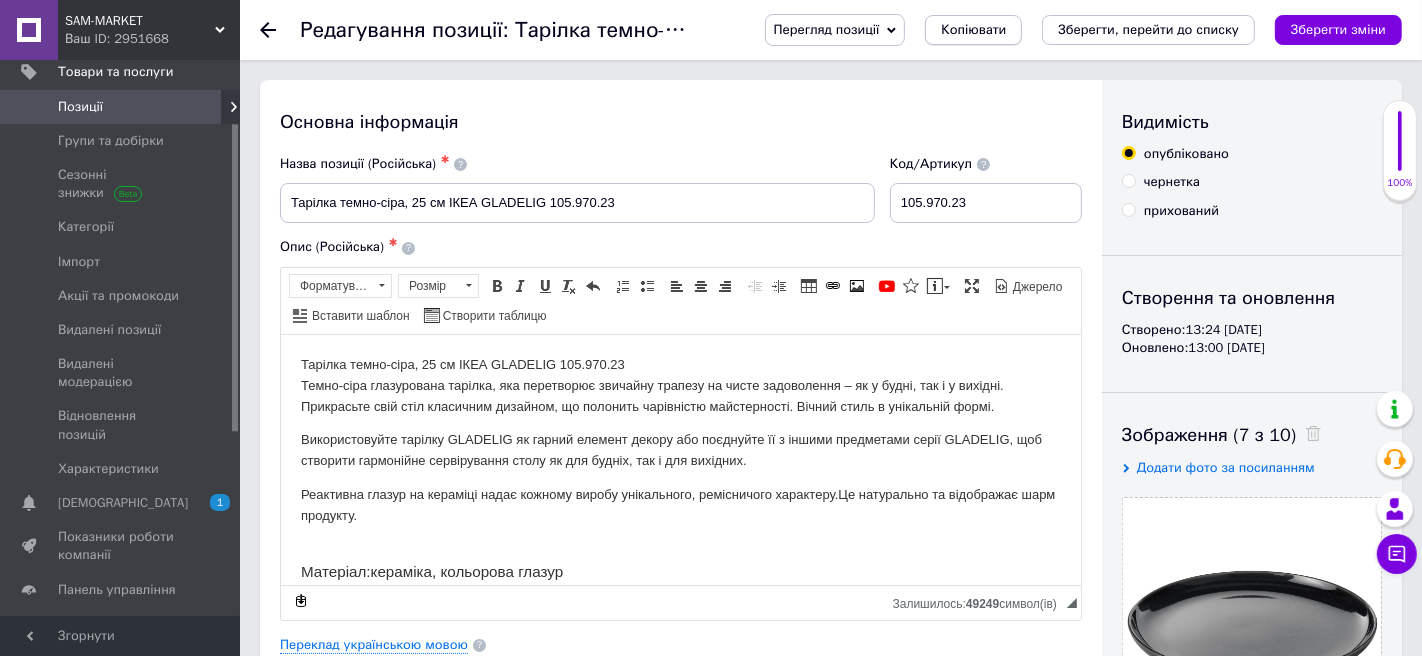 click on "Копіювати" at bounding box center (973, 30) 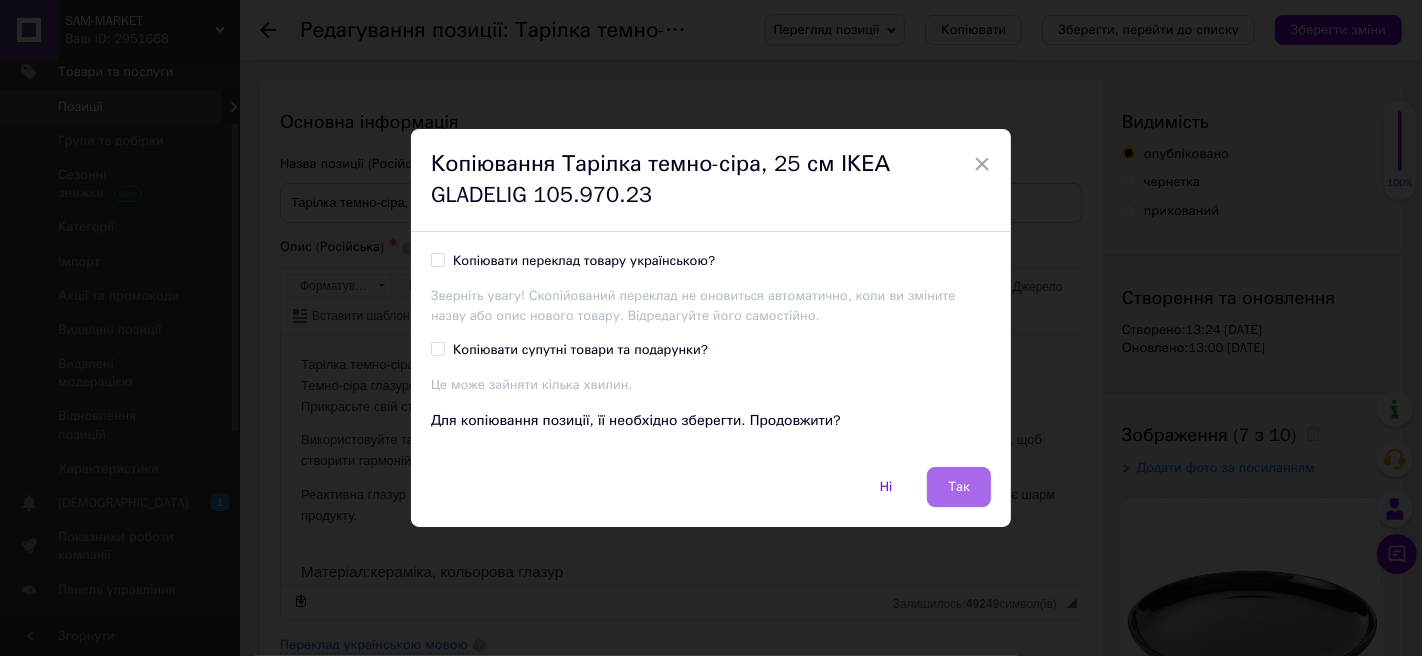 drag, startPoint x: 948, startPoint y: 482, endPoint x: 668, endPoint y: 151, distance: 433.54468 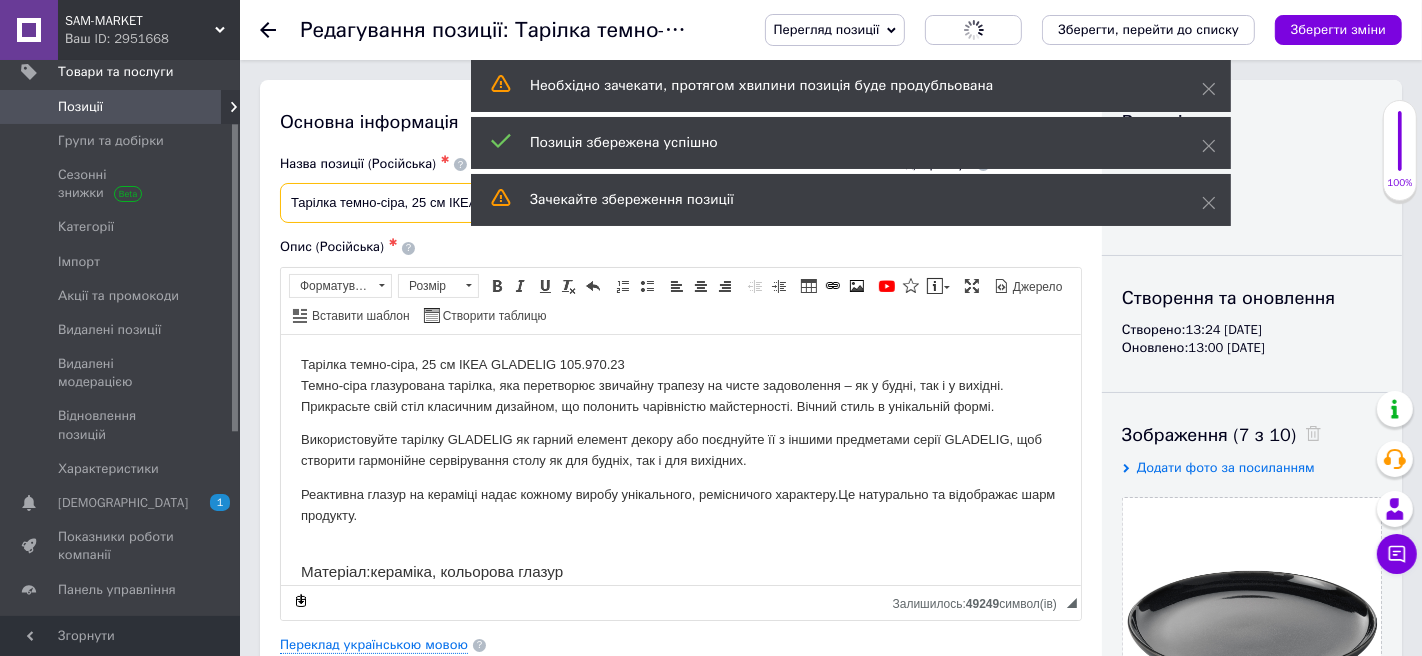 click on "Тарілка темно-сіра, 25 см ІКЕА GLADELIG 105.970.23" at bounding box center [577, 203] 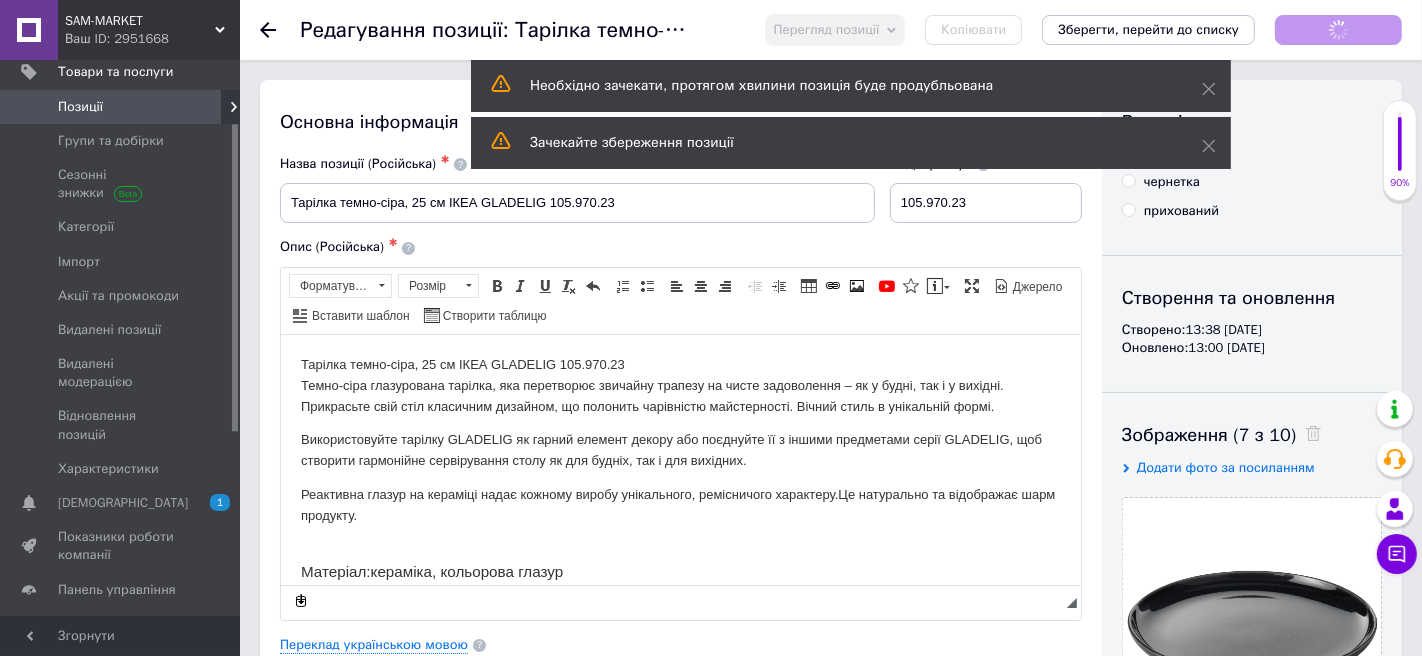 scroll, scrollTop: 0, scrollLeft: 0, axis: both 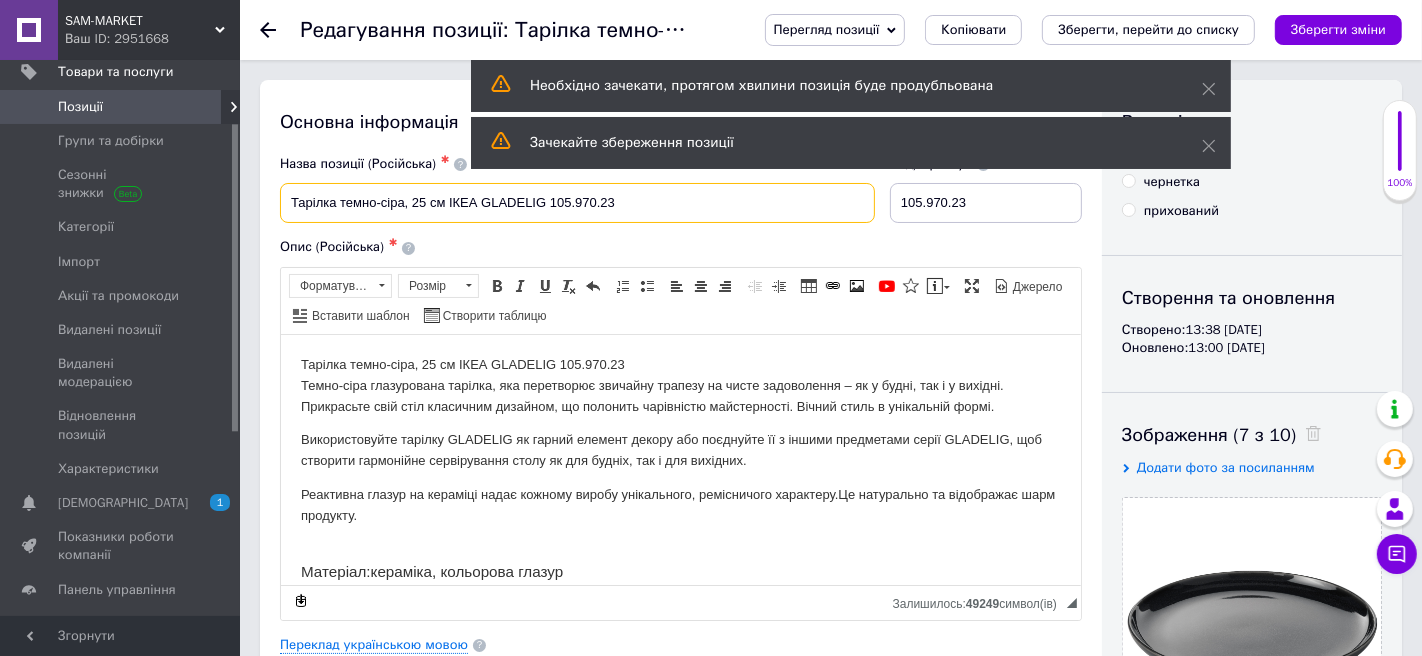 click on "Тарілка темно-сіра, 25 см ІКЕА GLADELIG 105.970.23" at bounding box center (577, 203) 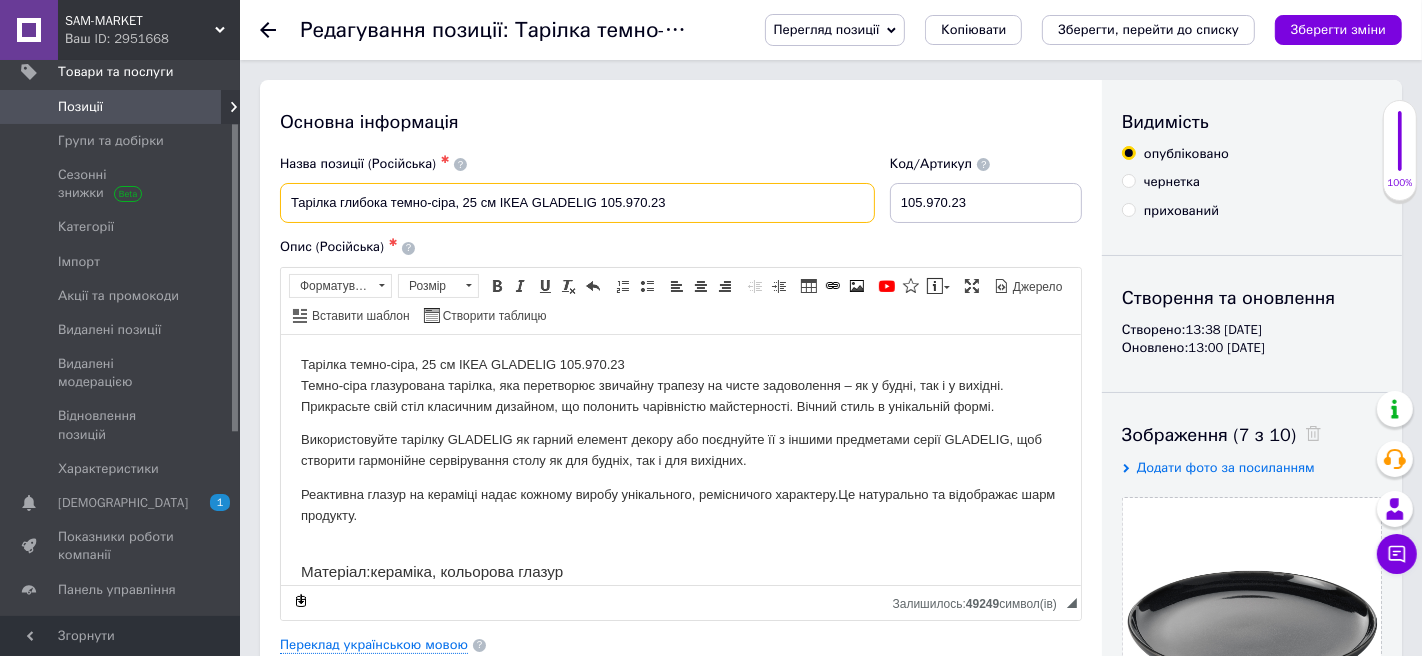 click on "Тарілка глибока темно-сіра, 25 см ІКЕА GLADELIG 105.970.23" at bounding box center (577, 203) 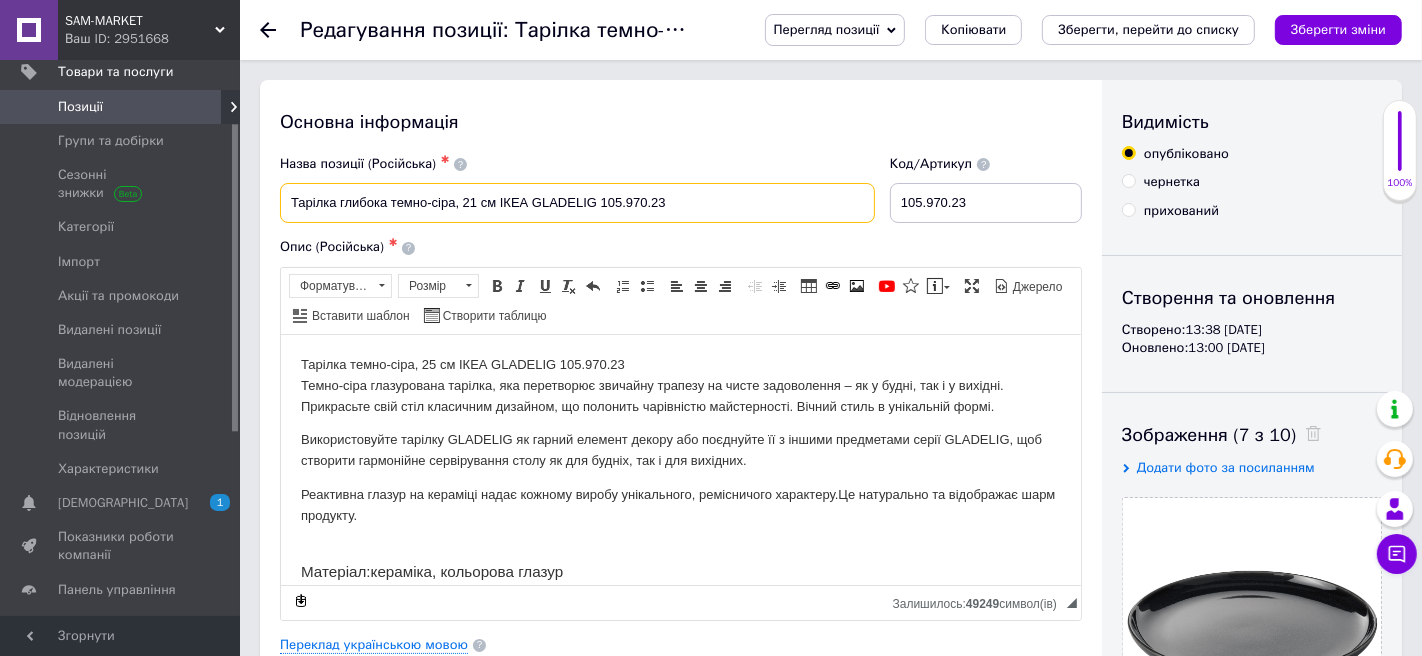 click on "Тарілка глибока темно-сіра, 21 см ІКЕА GLADELIG 105.970.23" at bounding box center (577, 203) 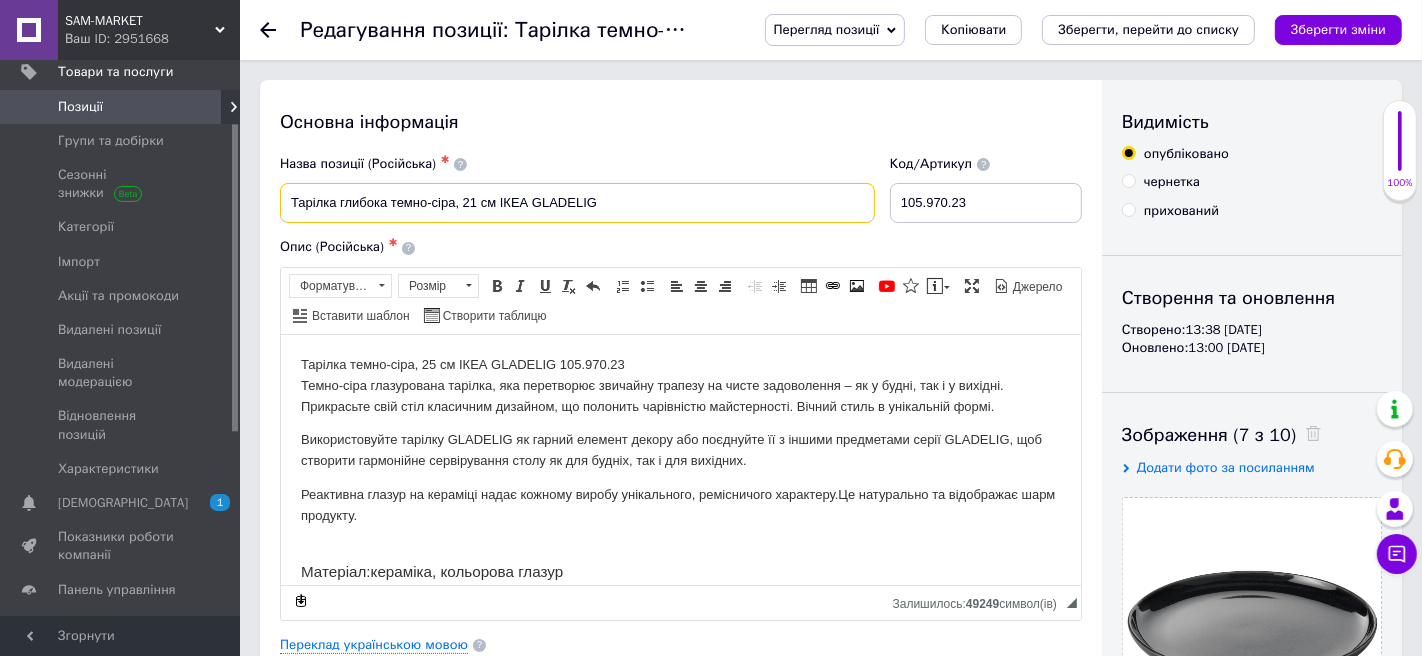 type on "Тарілка глибока темно-сіра, 21 см ІКЕА GLADELIG" 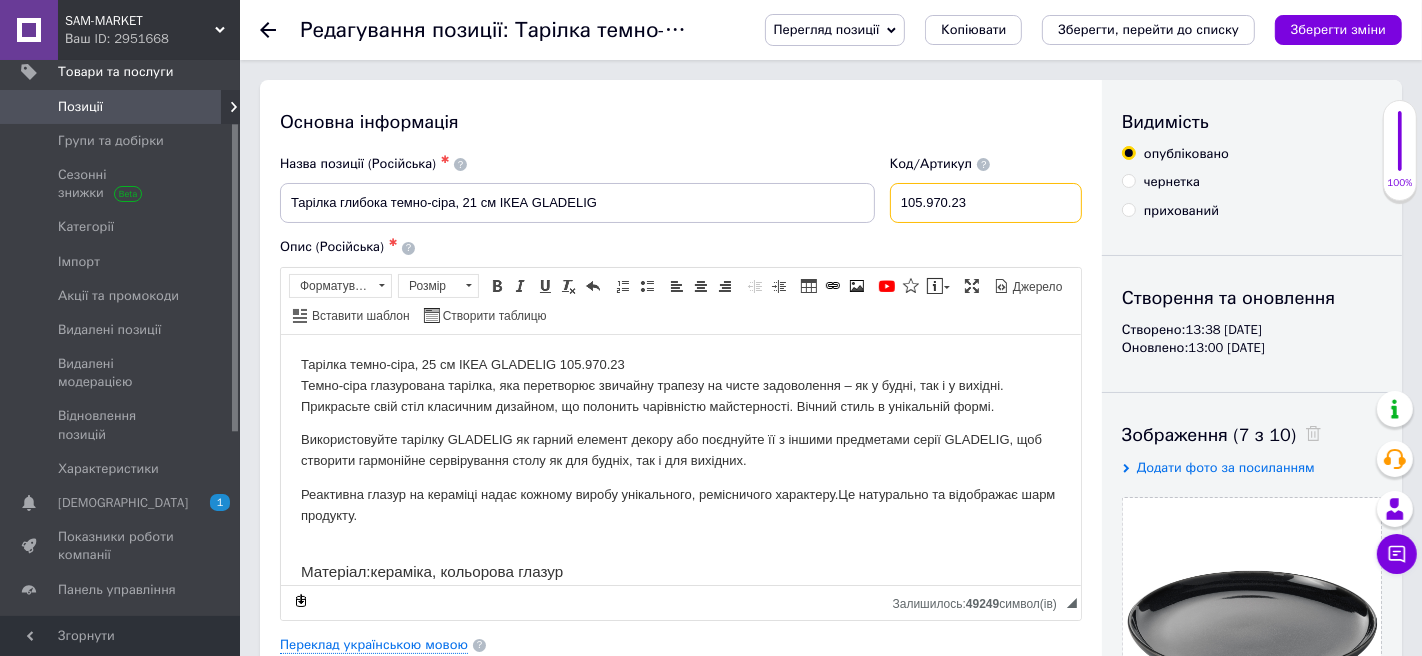 click on "105.970.23" at bounding box center [986, 203] 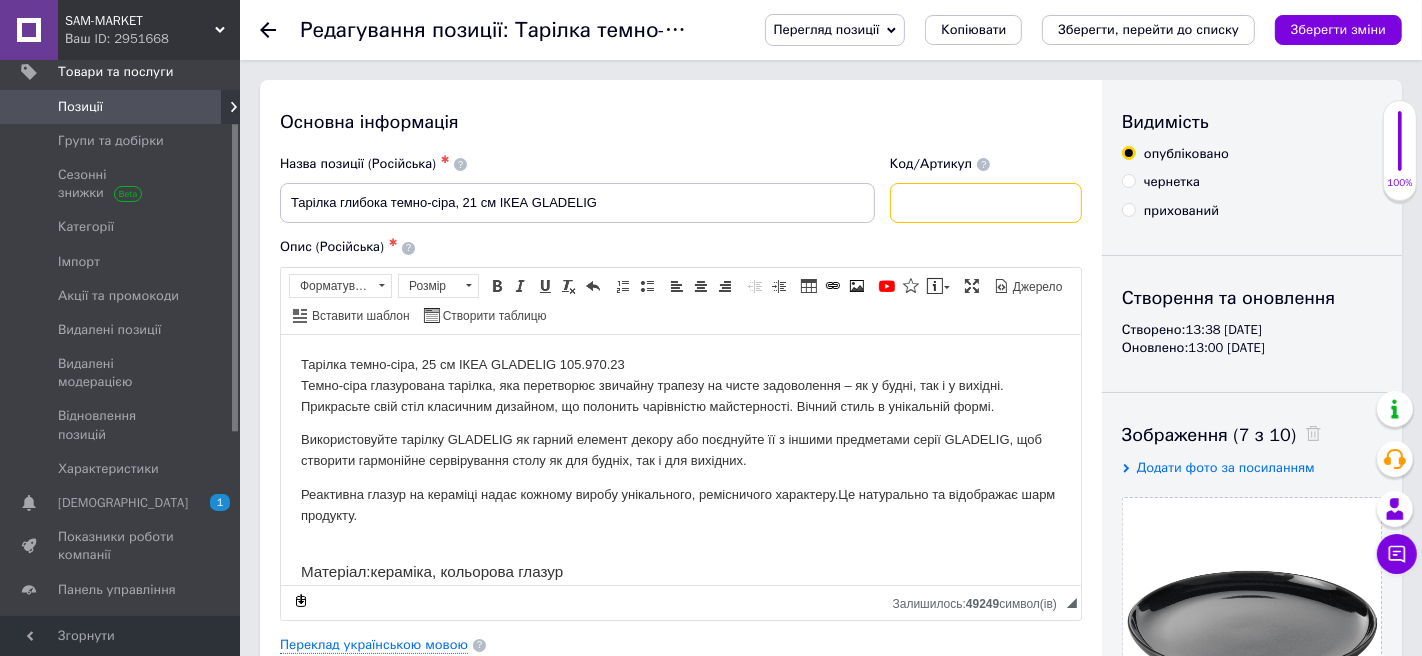 type 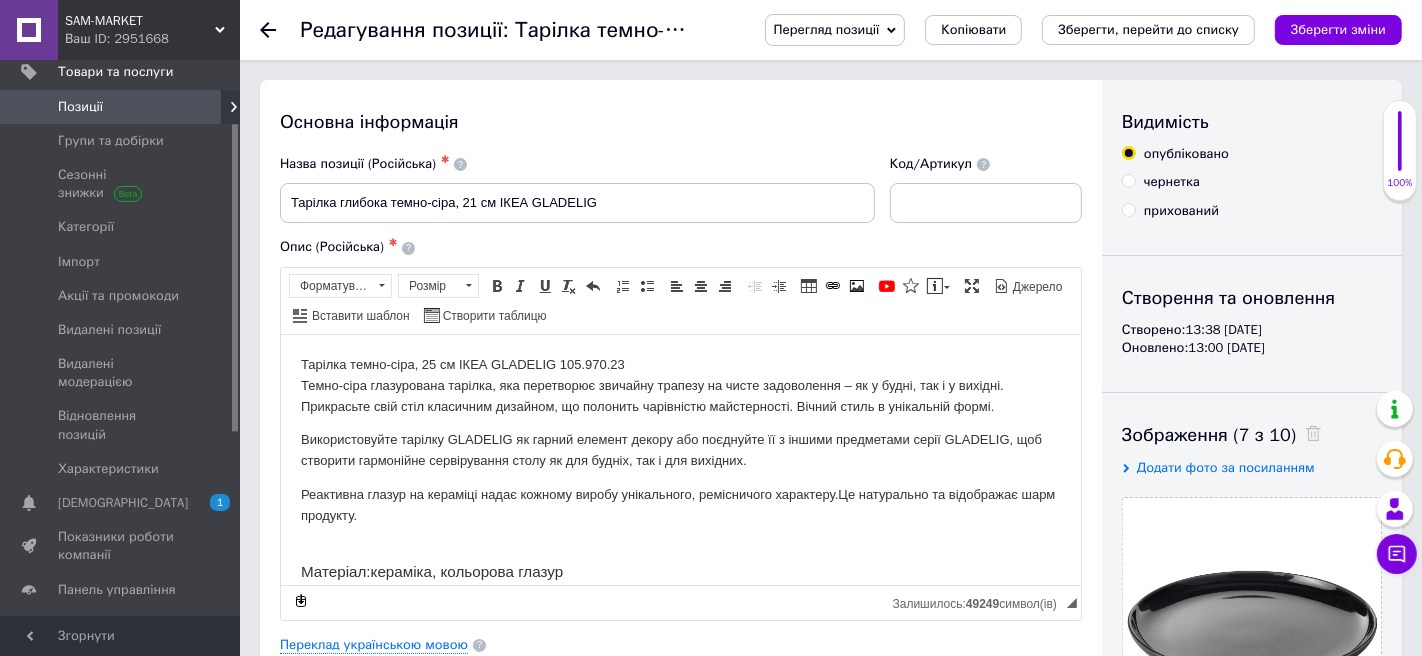 click on "Тарілка темно-сіра, 25 см ІКЕА GLADELIG 105.970.23 Темно-сіра глазурована тарілка, яка перетворює звичайну трапезу на чисте задоволення – як у будні, так і у вихідні. Прикрасьте свій стіл класичним дизайном, що полонить чарівністю майстерності. Вічний стиль в унікальній формі. Використовуйте тарілку GLADELIG як гарний елемент декору або поєднуйте її з іншими предметами серії GLADELIG, щоб створити гармонійне сервірування столу як для будніх, так і для вихідних. Реактивна глазур на кераміці надає кожному виробу унікального, ремісничого характеру.  Матеріал:  Догляд:  :" at bounding box center [680, 557] 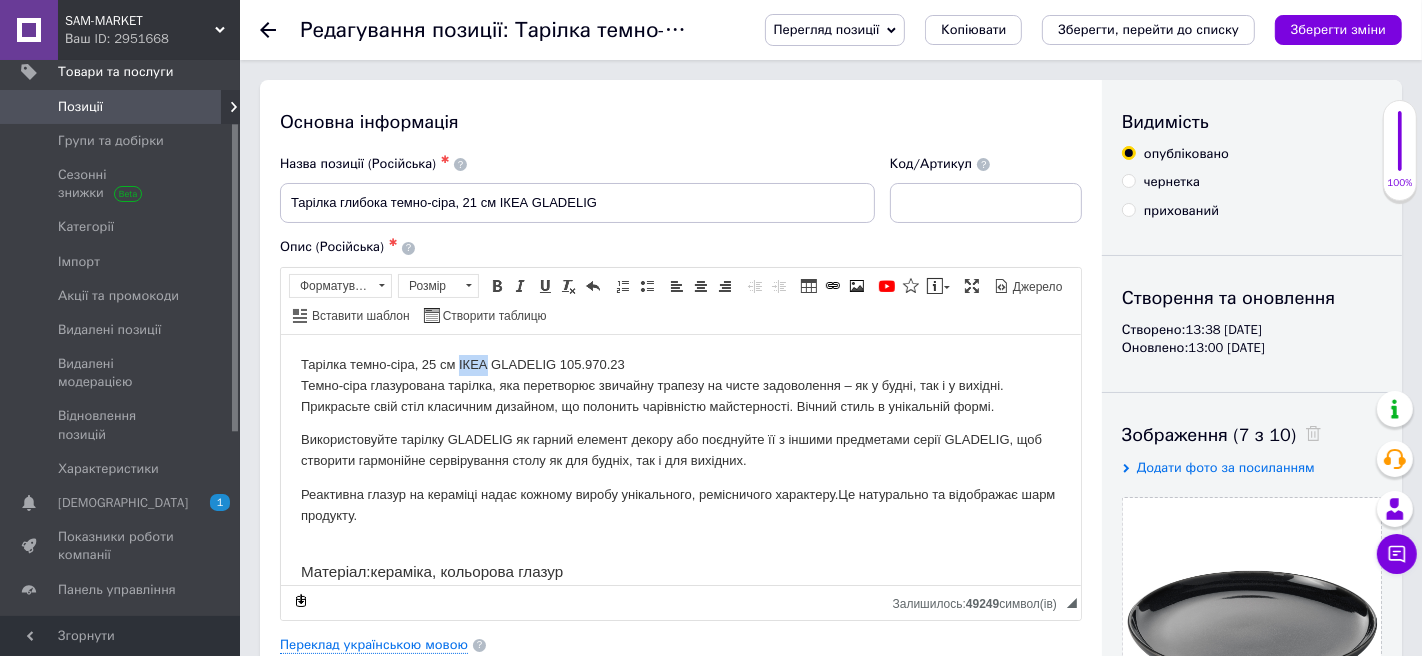 click on "Тарілка темно-сіра, 25 см ІКЕА GLADELIG 105.970.23 Темно-сіра глазурована тарілка, яка перетворює звичайну трапезу на чисте задоволення – як у будні, так і у вихідні. Прикрасьте свій стіл класичним дизайном, що полонить чарівністю майстерності. Вічний стиль в унікальній формі. Використовуйте тарілку GLADELIG як гарний елемент декору або поєднуйте її з іншими предметами серії GLADELIG, щоб створити гармонійне сервірування столу як для будніх, так і для вихідних. Реактивна глазур на кераміці надає кожному виробу унікального, ремісничого характеру.  Матеріал:  Догляд:  :" at bounding box center [680, 557] 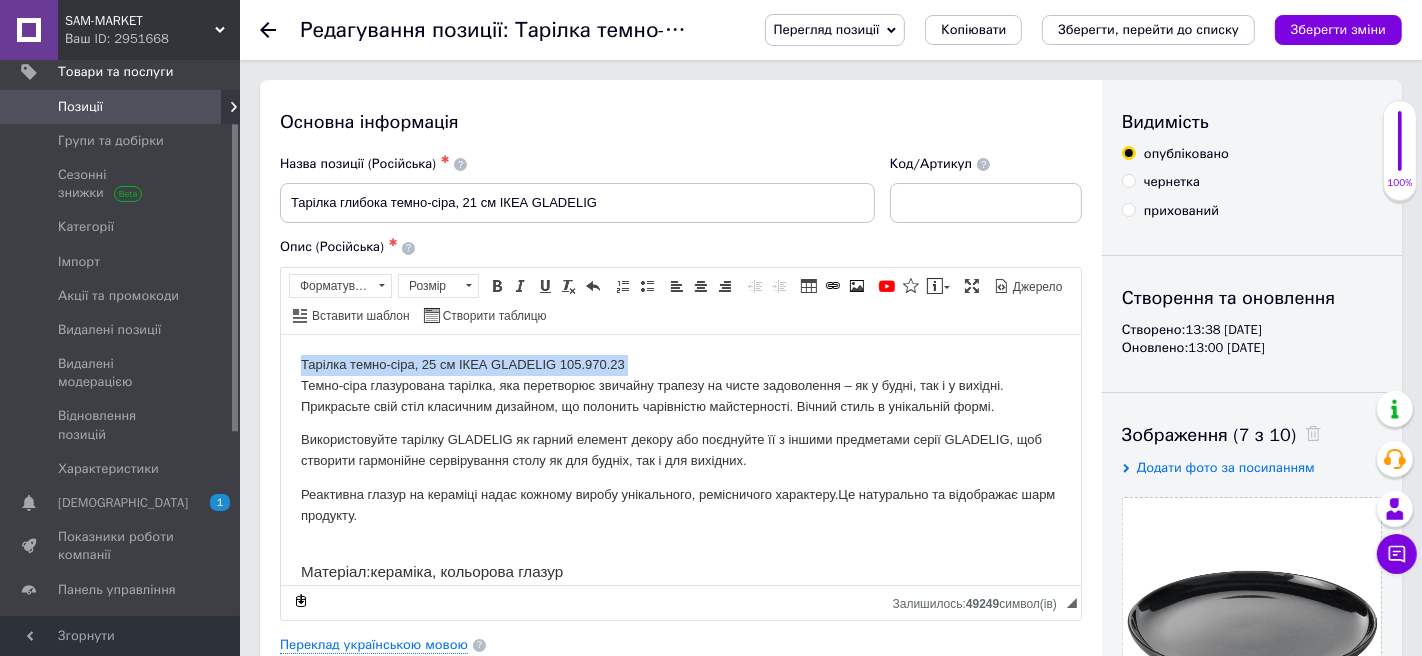 click on "Тарілка темно-сіра, 25 см ІКЕА GLADELIG 105.970.23 Темно-сіра глазурована тарілка, яка перетворює звичайну трапезу на чисте задоволення – як у будні, так і у вихідні. Прикрасьте свій стіл класичним дизайном, що полонить чарівністю майстерності. Вічний стиль в унікальній формі. Використовуйте тарілку GLADELIG як гарний елемент декору або поєднуйте її з іншими предметами серії GLADELIG, щоб створити гармонійне сервірування столу як для будніх, так і для вихідних. Реактивна глазур на кераміці надає кожному виробу унікального, ремісничого характеру.  Матеріал:  Догляд:  :" at bounding box center (680, 557) 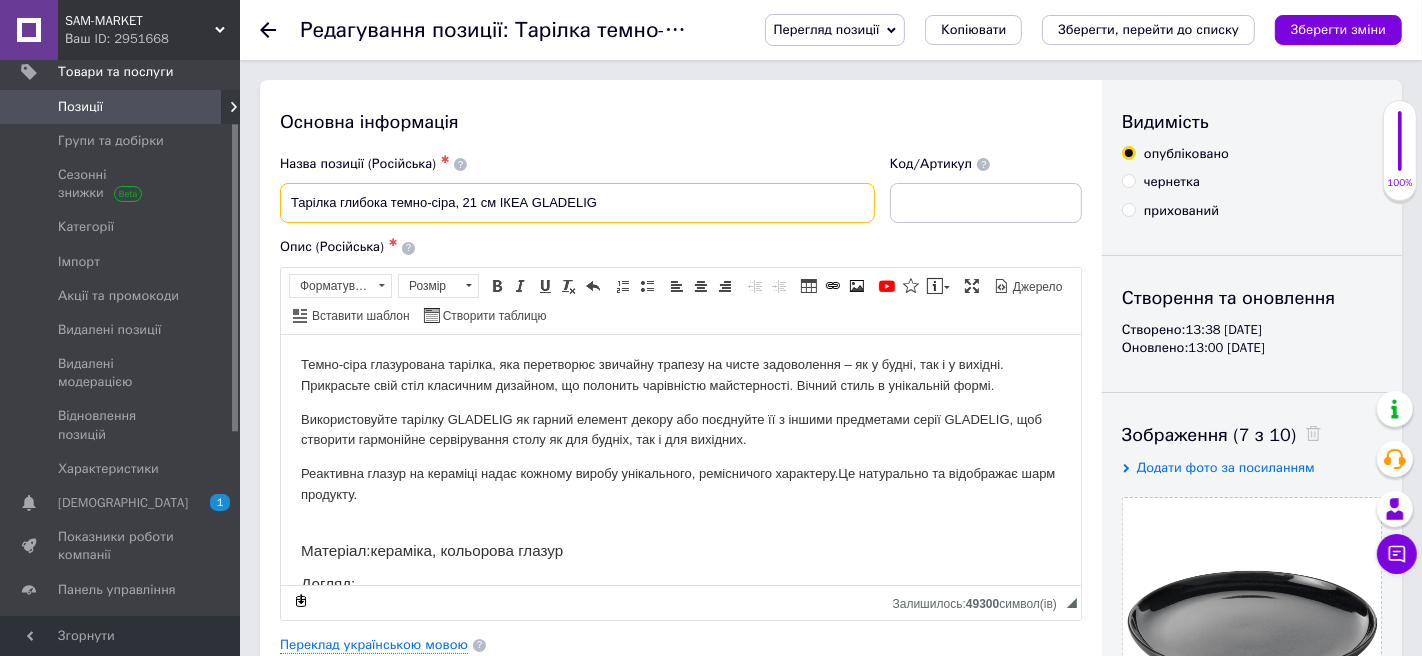click on "Тарілка глибока темно-сіра, 21 см ІКЕА GLADELIG" at bounding box center [577, 203] 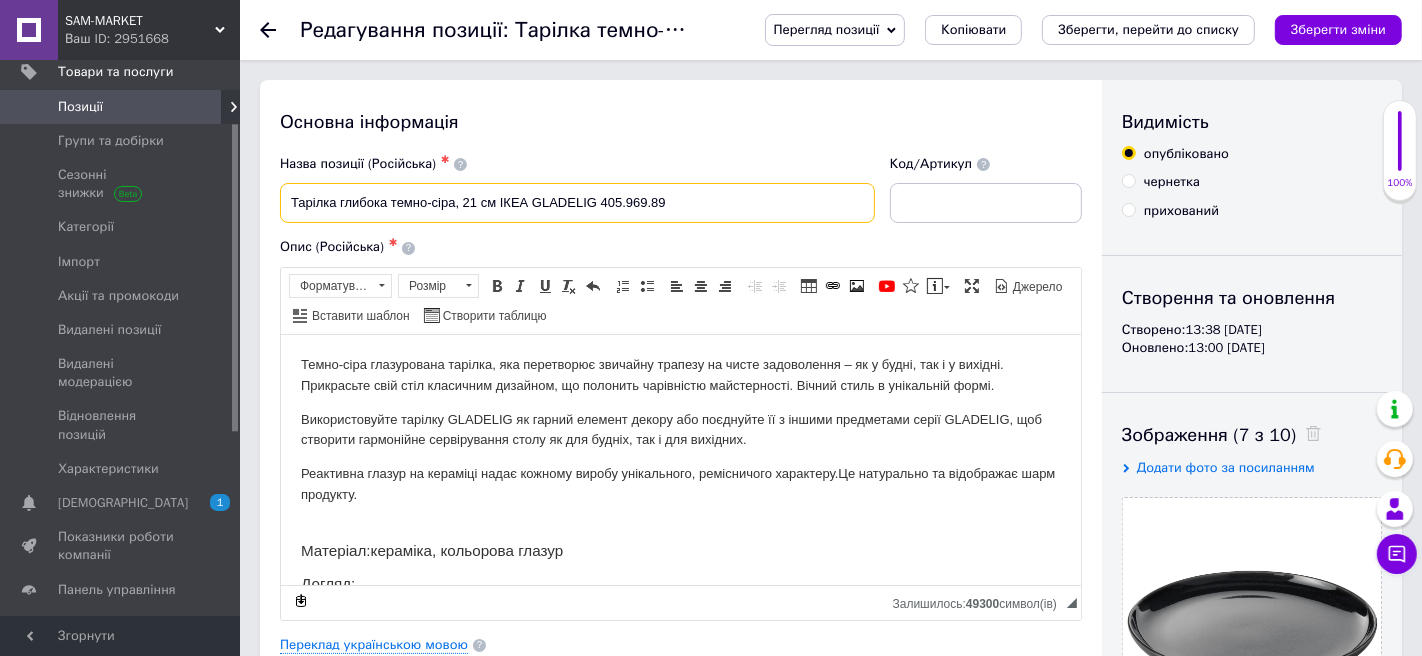 type on "Тарілка глибока темно-сіра, 21 см ІКЕА GLADELIG 405.969.89" 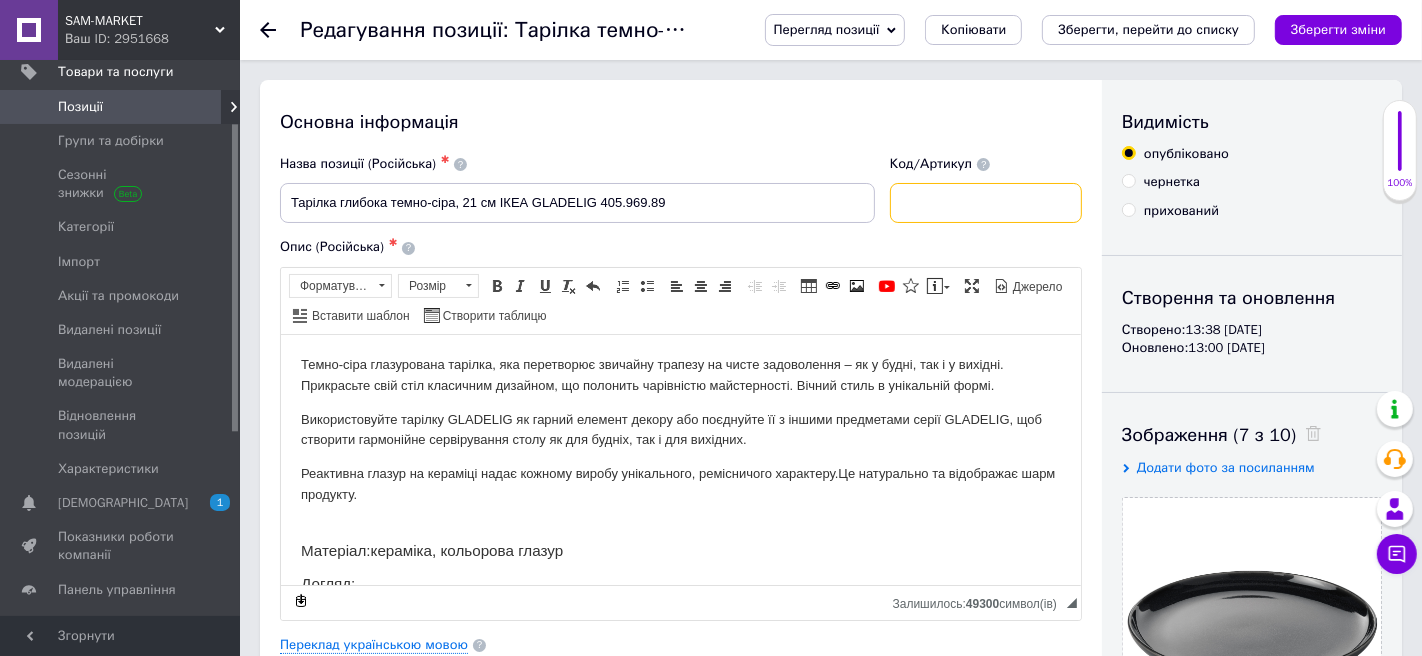 click at bounding box center (986, 203) 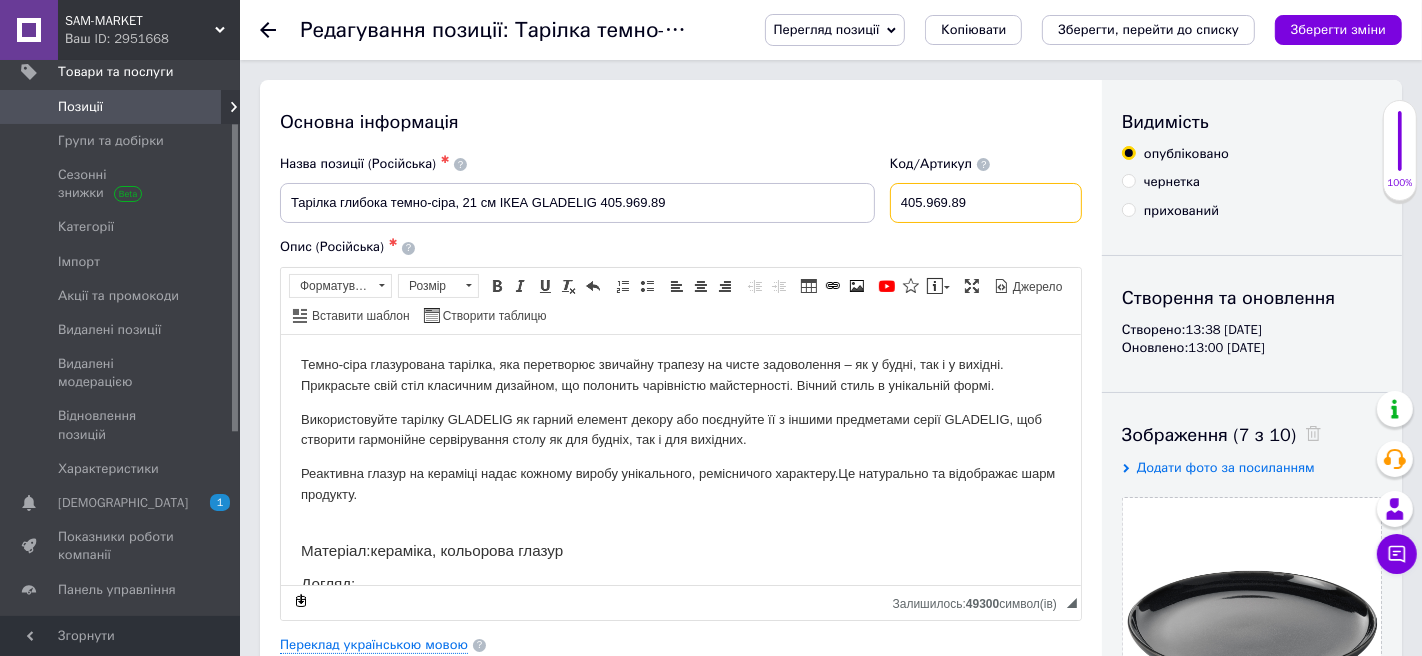 type on "405.969.89" 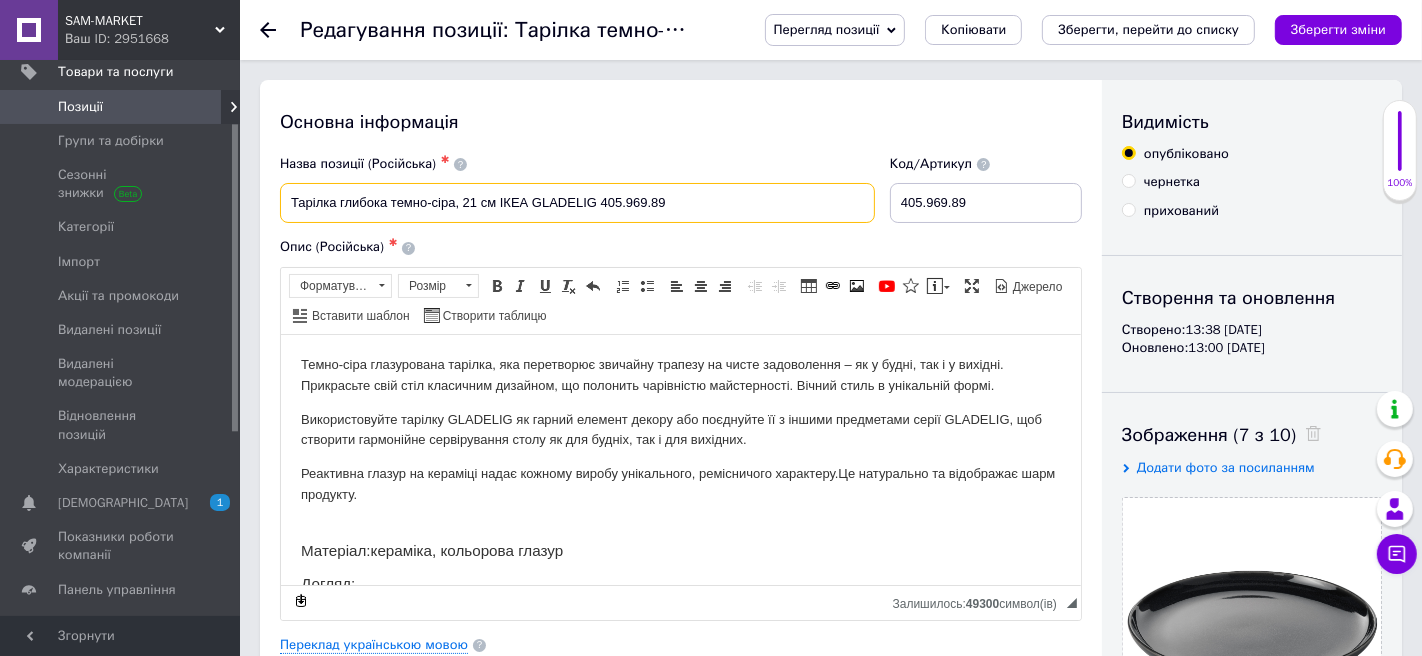 click on "Тарілка глибока темно-сіра, 21 см ІКЕА GLADELIG 405.969.89" at bounding box center [577, 203] 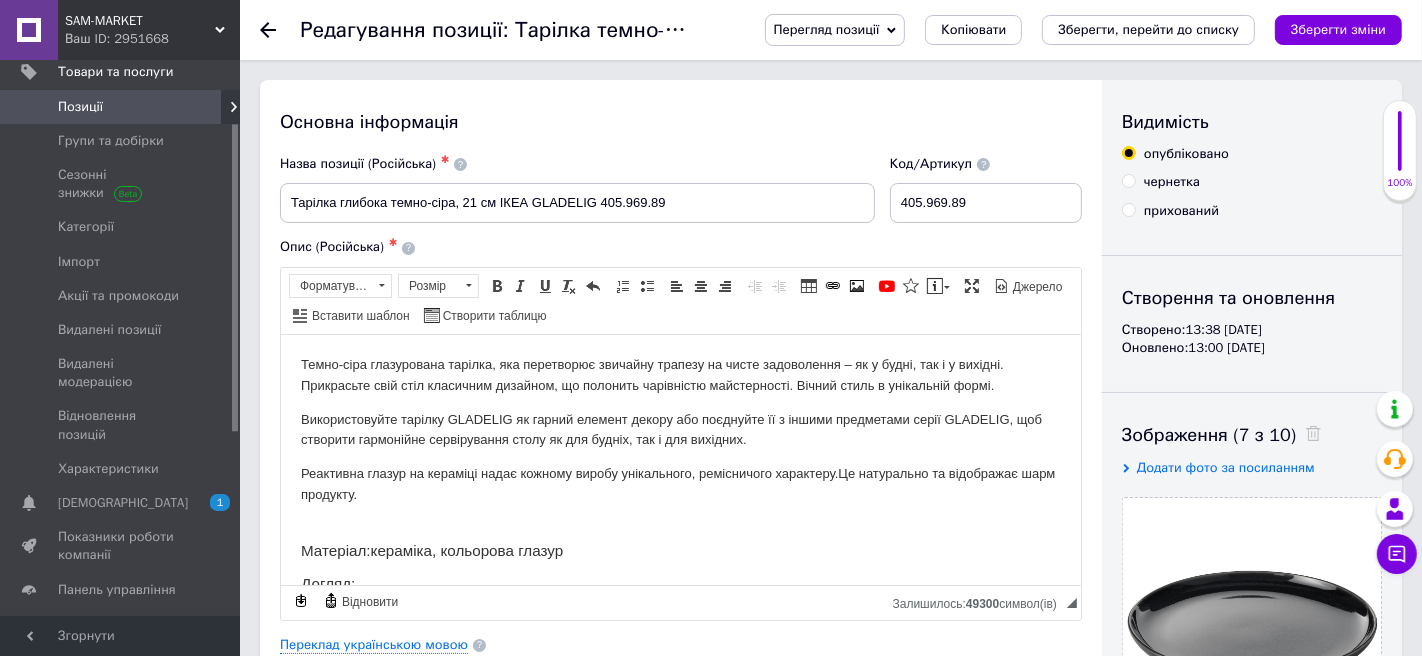 click on "Темно-сіра глазурована тарілка, яка перетворює звичайну трапезу на чисте задоволення – як у будні, так і у вихідні. Прикрасьте свій стіл класичним дизайном, що полонить чарівністю майстерності. Вічний стиль в унікальній формі. Використовуйте тарілку GLADELIG як гарний елемент декору або поєднуйте її з іншими предметами серії GLADELIG, щоб створити гармонійне сервірування столу як для будніх, так і для вихідних. Реактивна глазур на кераміці надає кожному виробу унікального, ремісничого характеру.  Це натурально та відображає шарм продукту. Матеріал:  Догляд:" at bounding box center (680, 546) 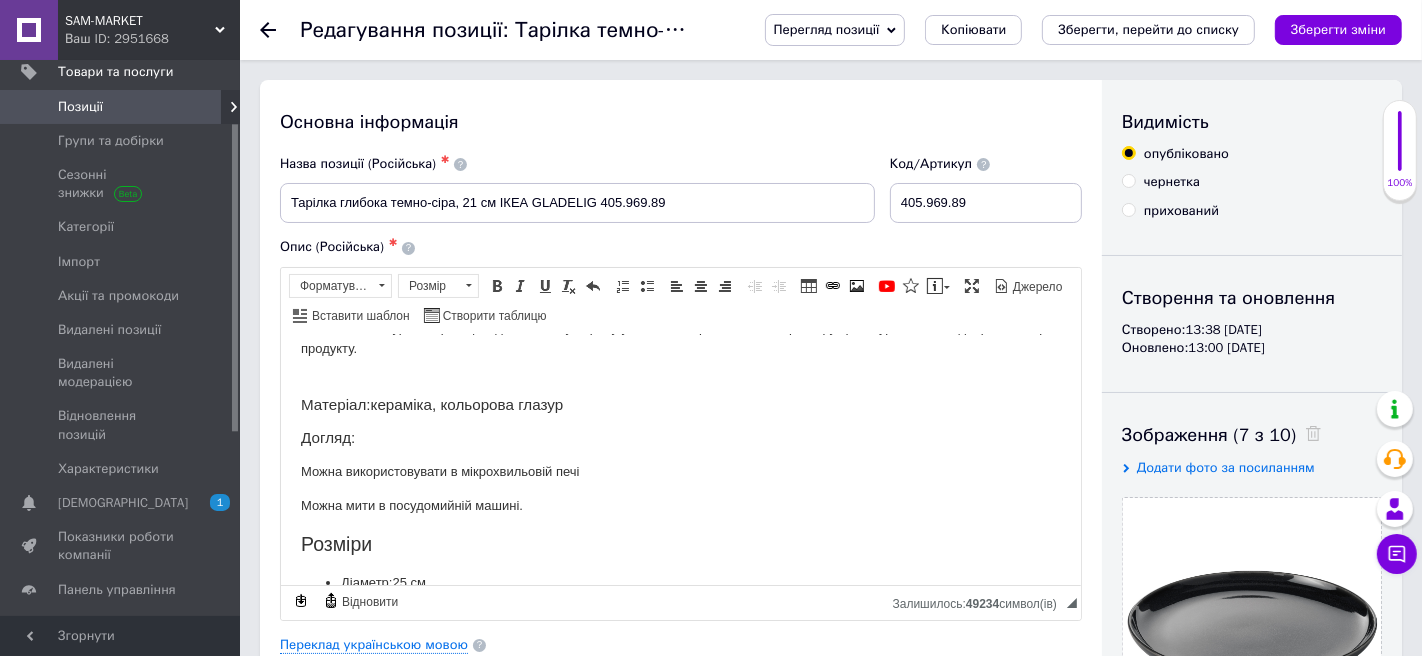 scroll, scrollTop: 195, scrollLeft: 0, axis: vertical 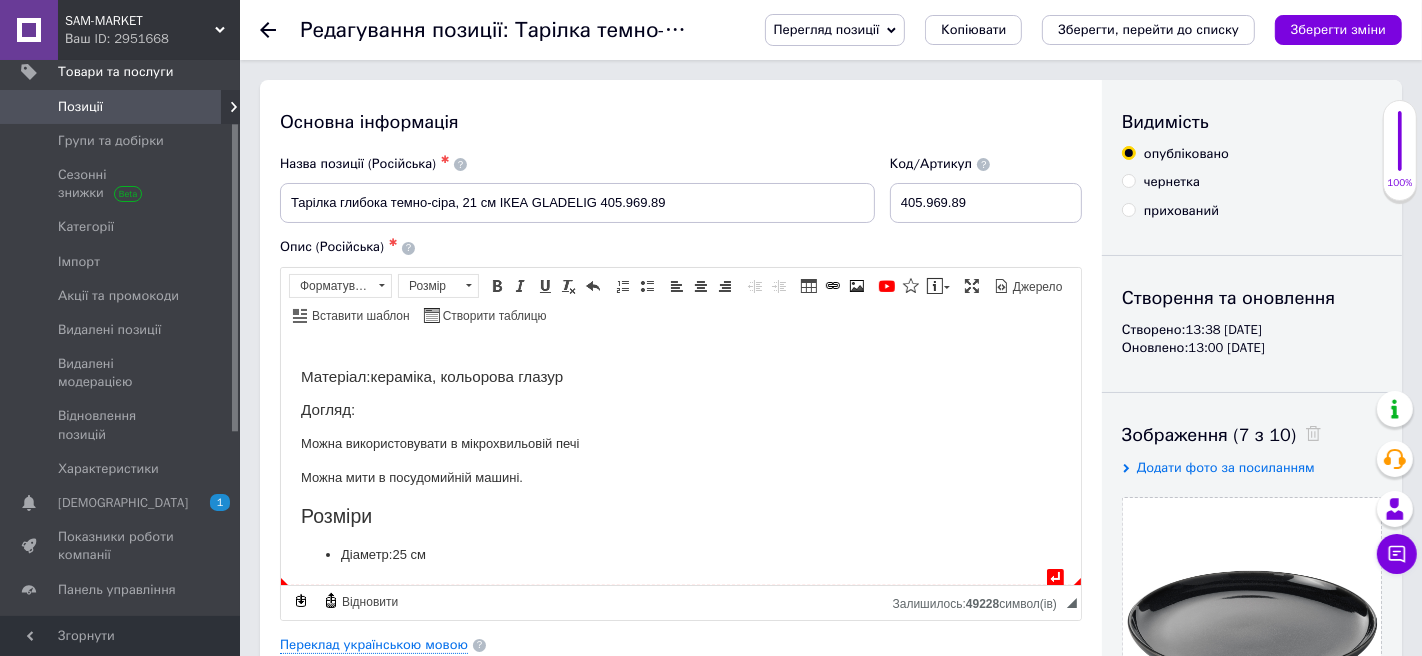 click on "25 см" at bounding box center (408, 553) 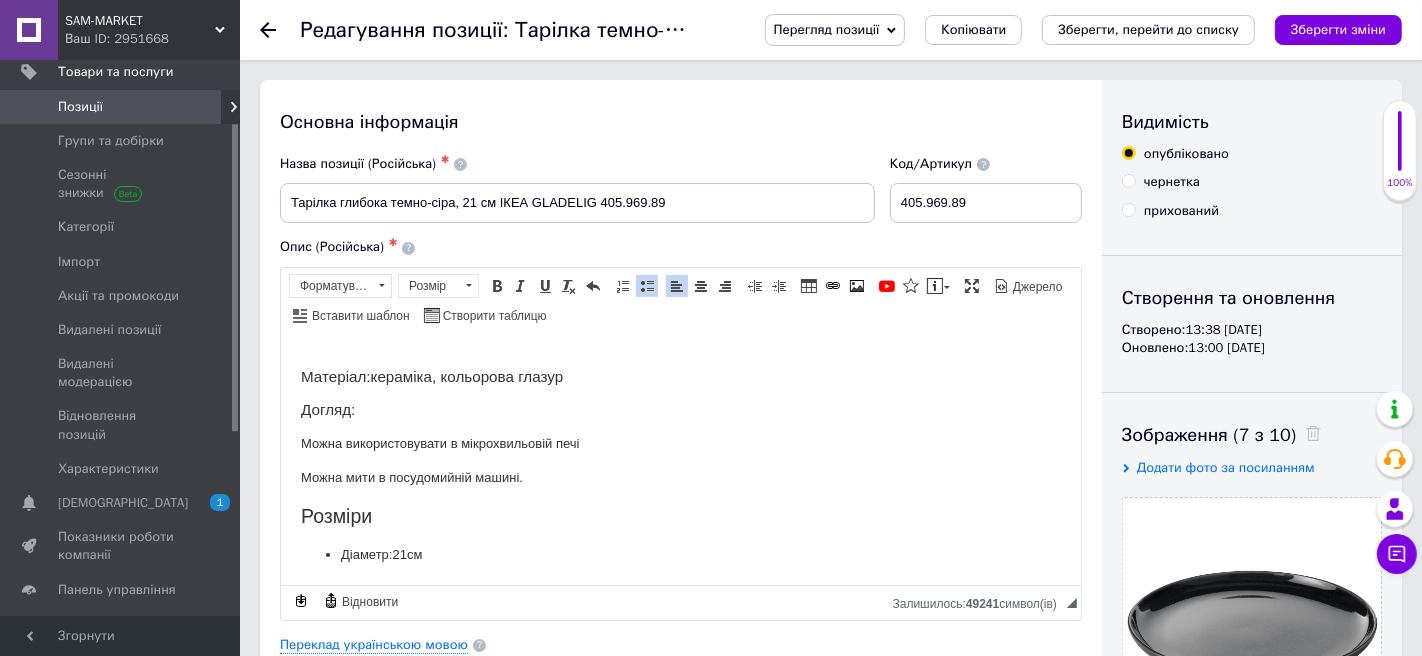 scroll, scrollTop: 24, scrollLeft: 0, axis: vertical 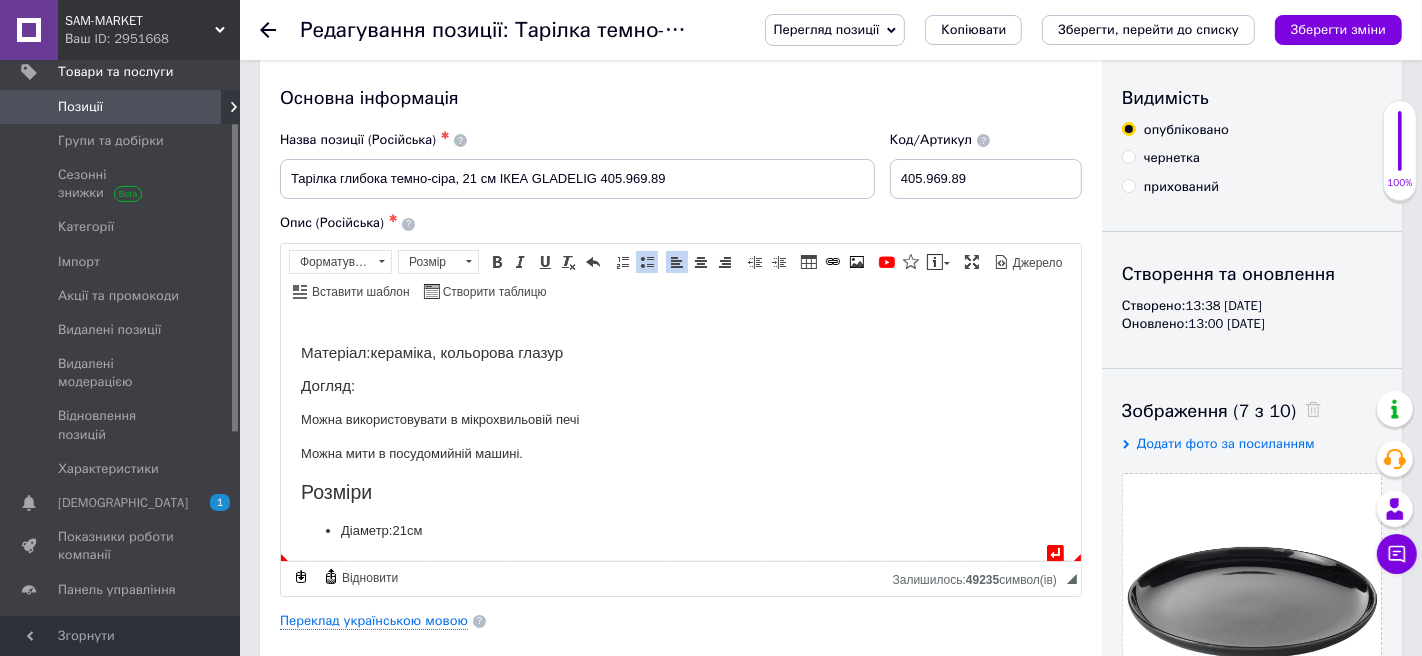 click on "Діаметр  :   21  см" at bounding box center [680, 530] 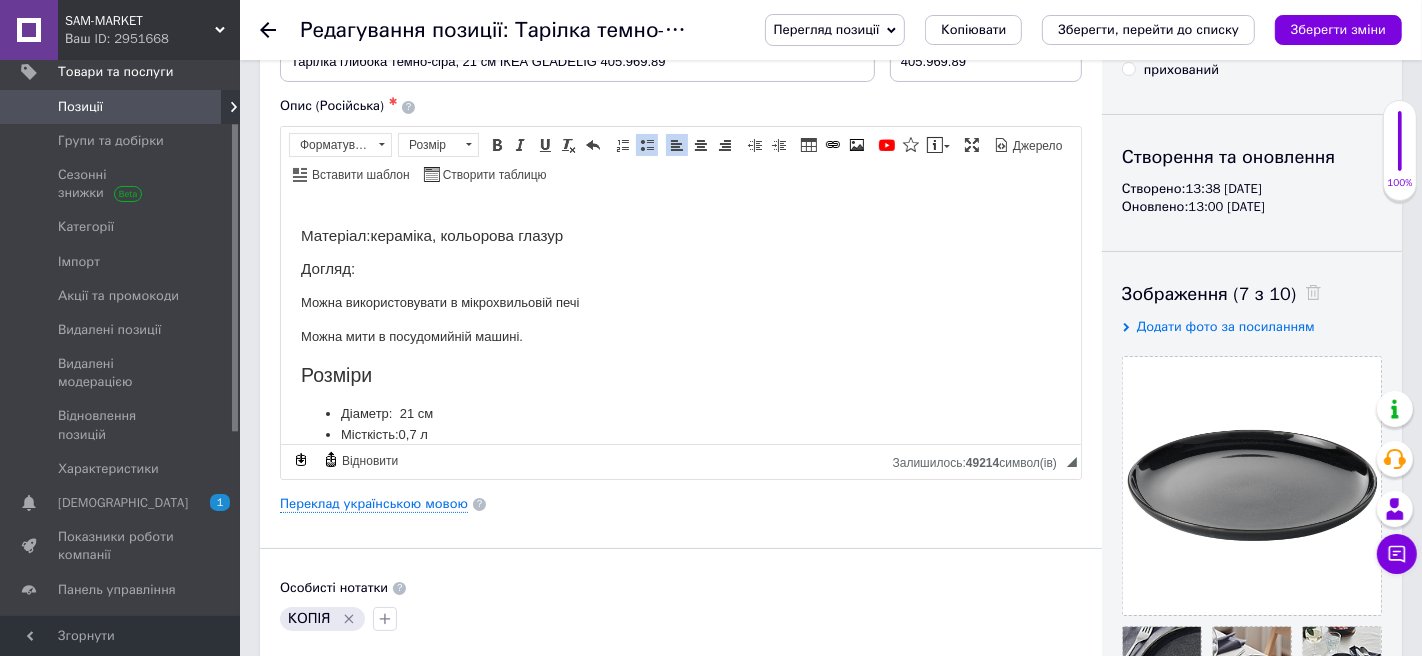 scroll, scrollTop: 192, scrollLeft: 0, axis: vertical 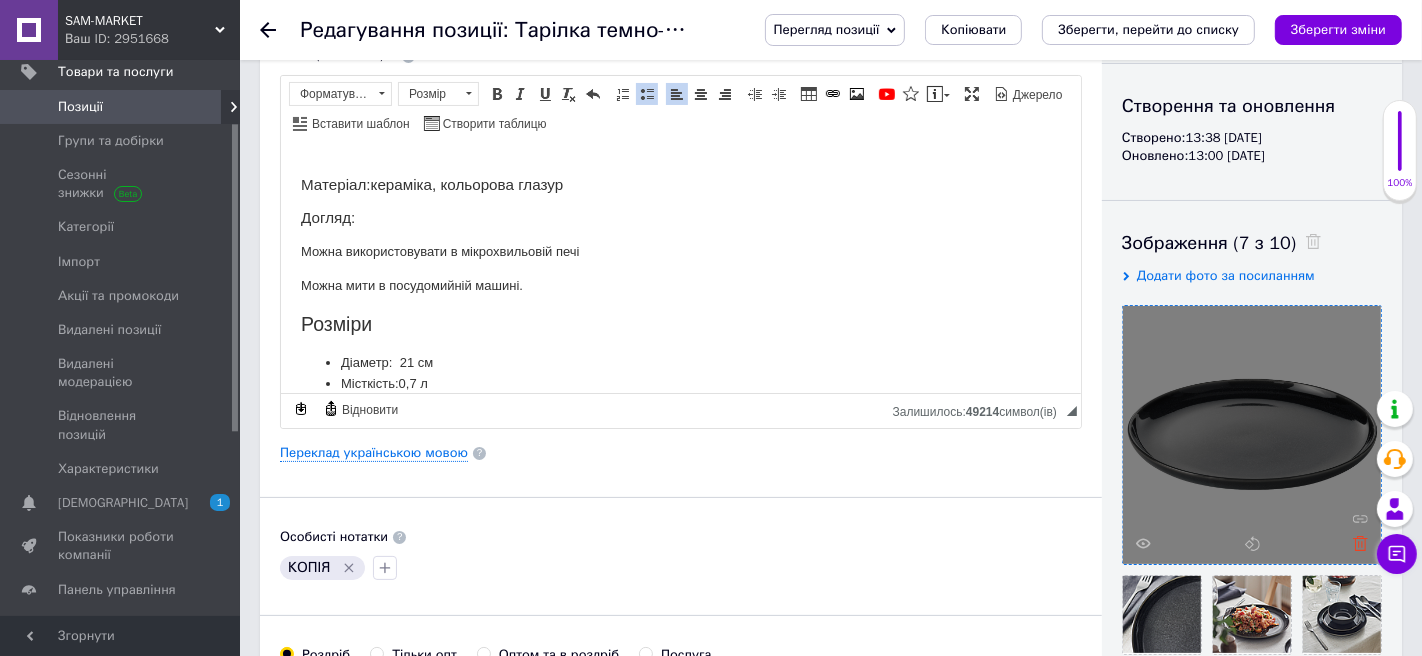 click 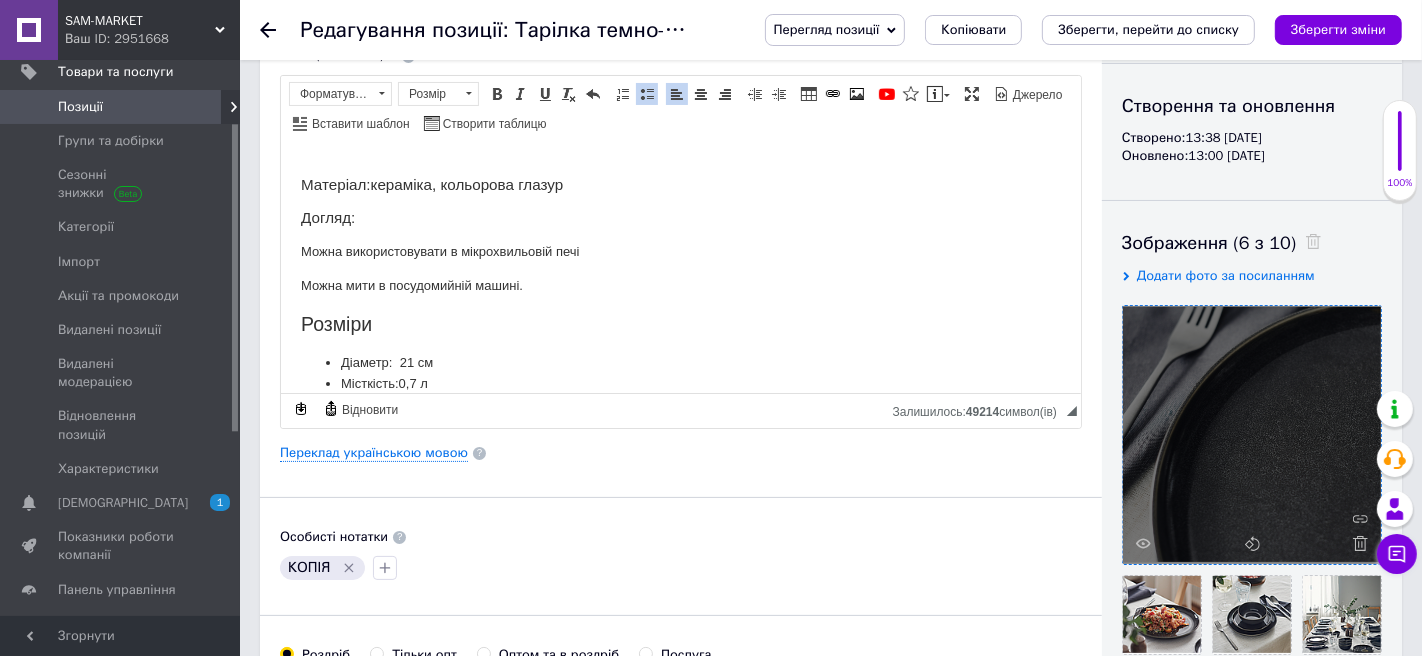 click 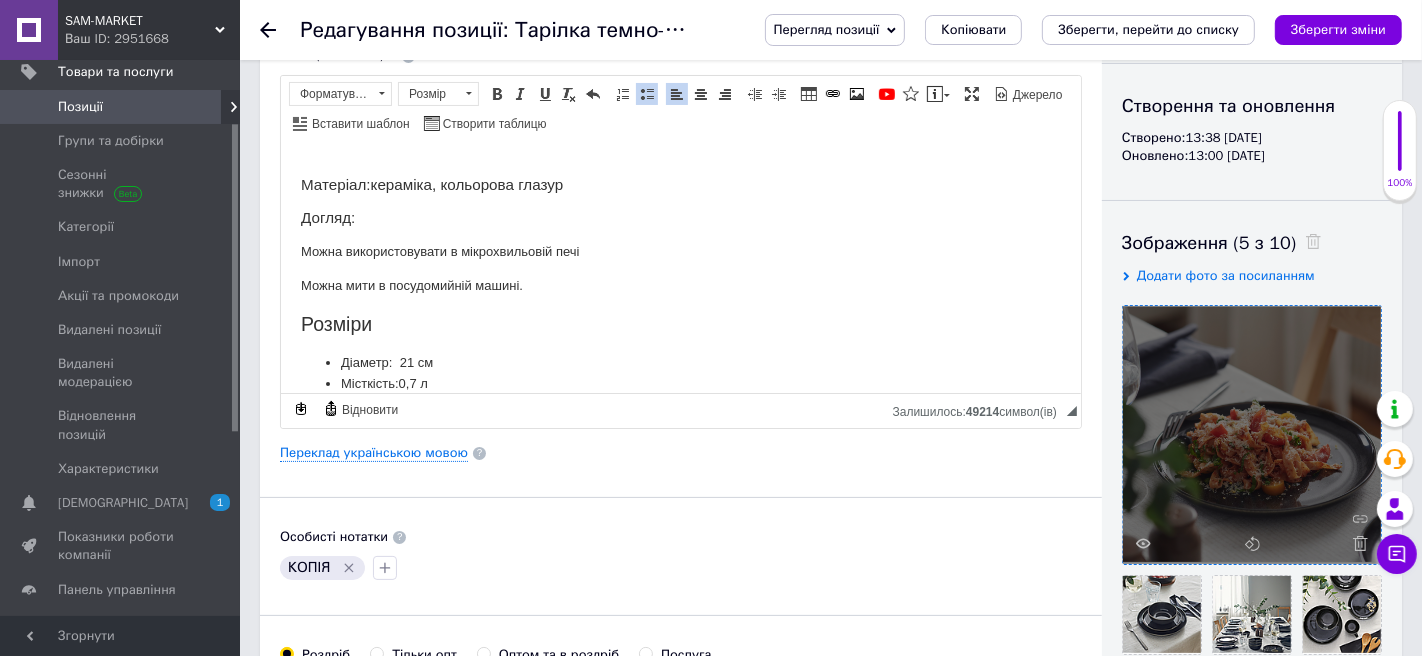 click 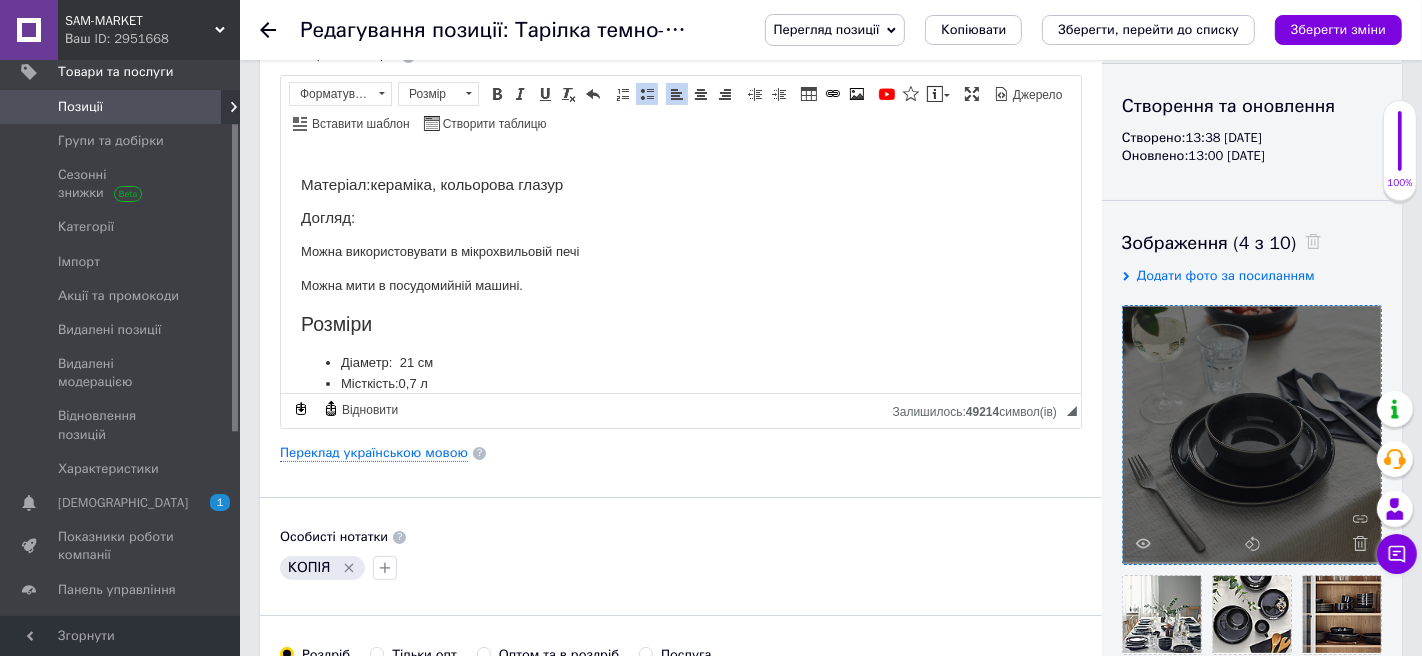click 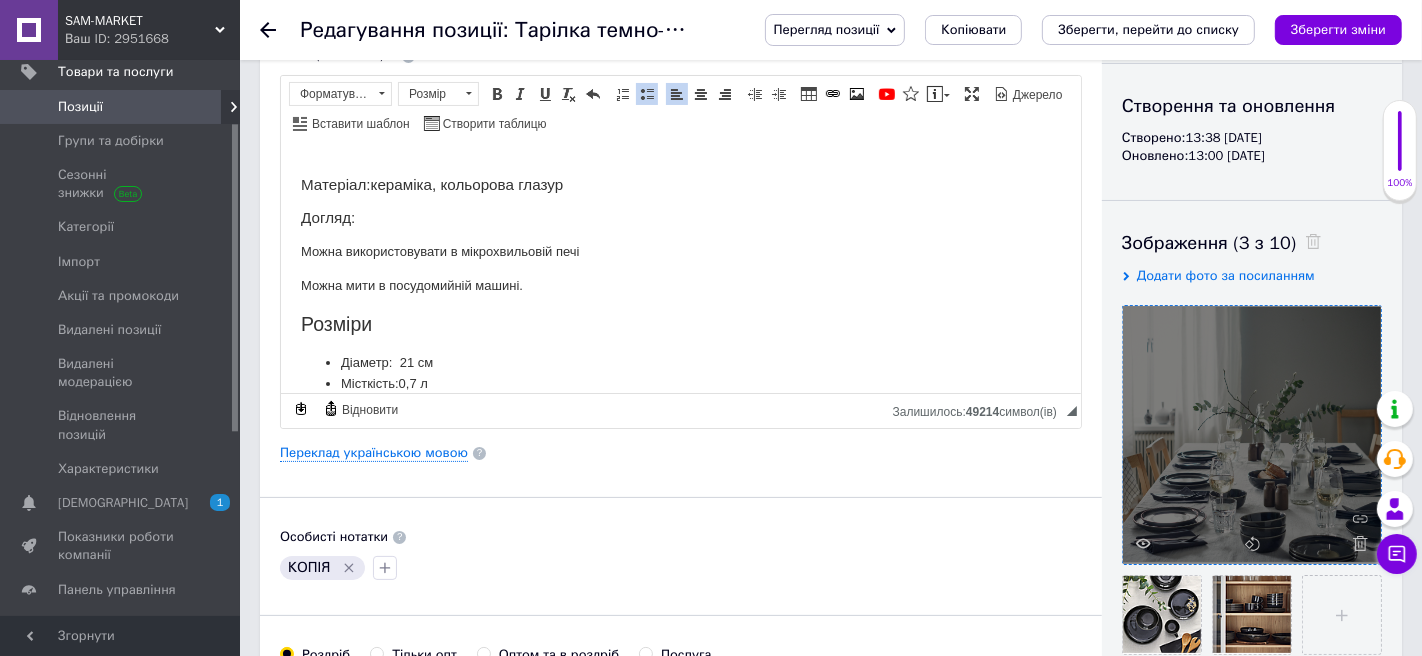 click 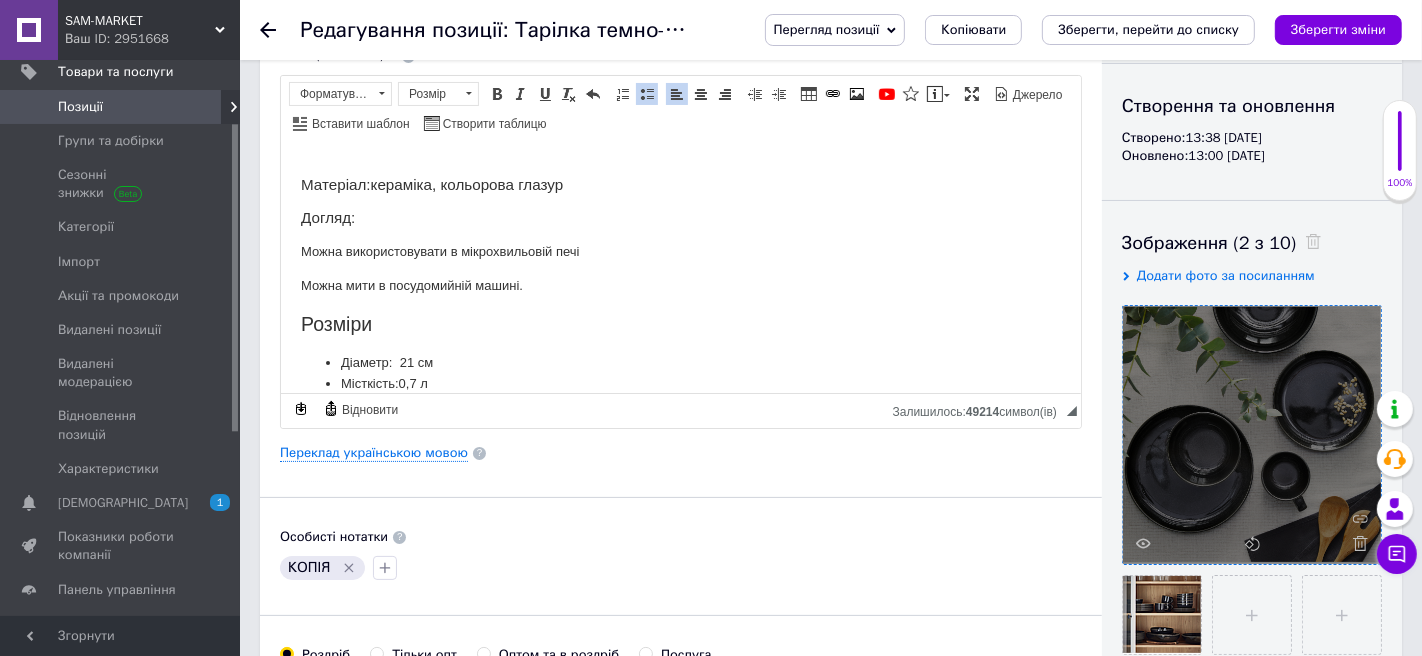 click 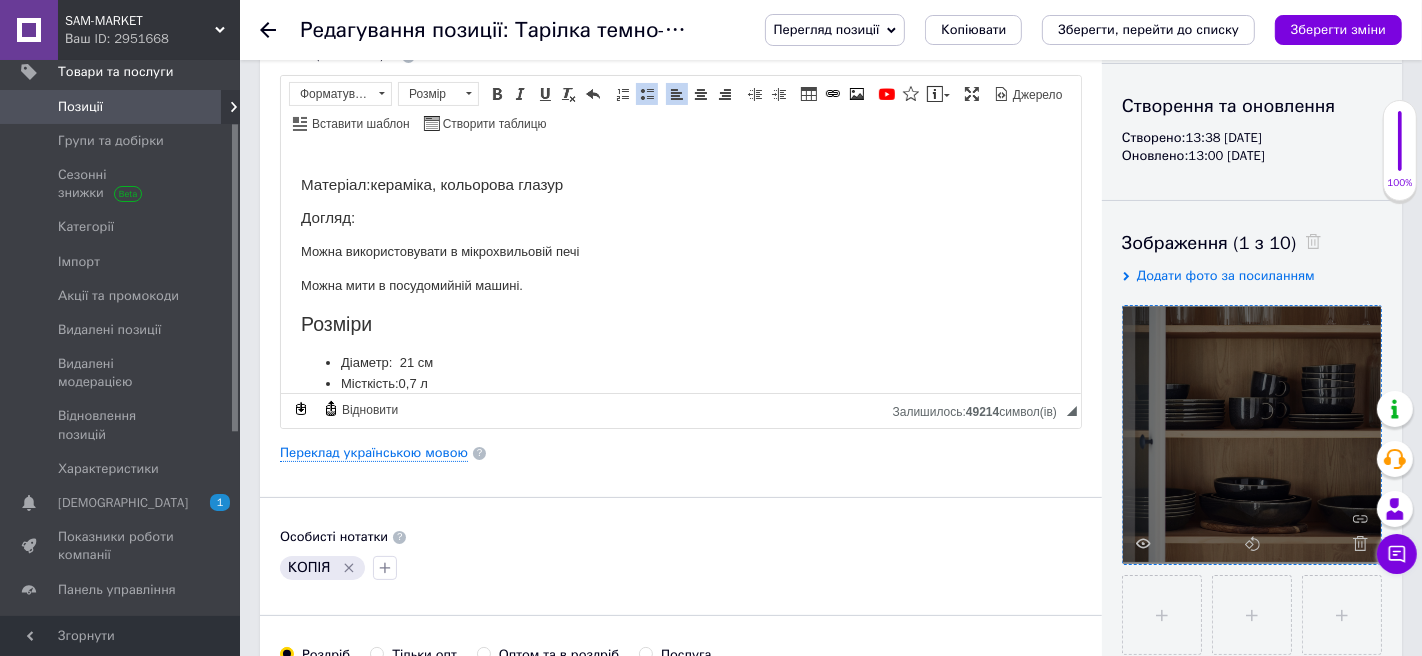 click 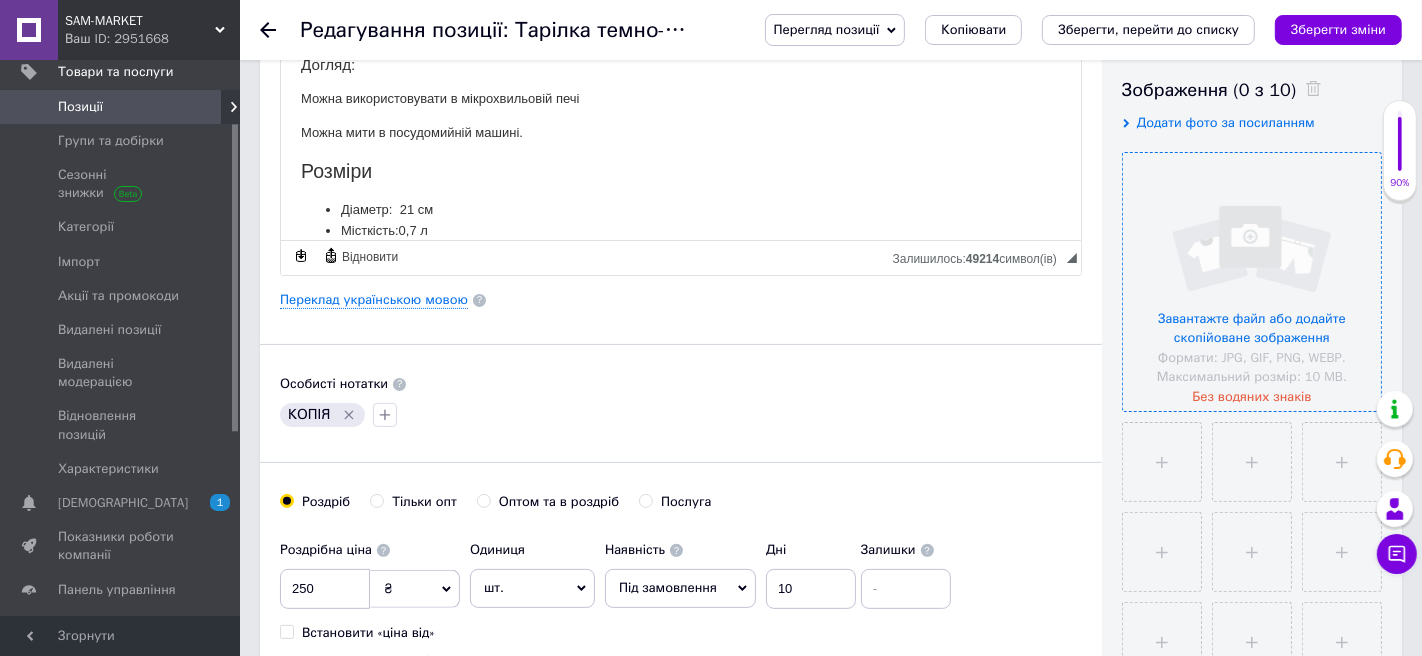 scroll, scrollTop: 346, scrollLeft: 0, axis: vertical 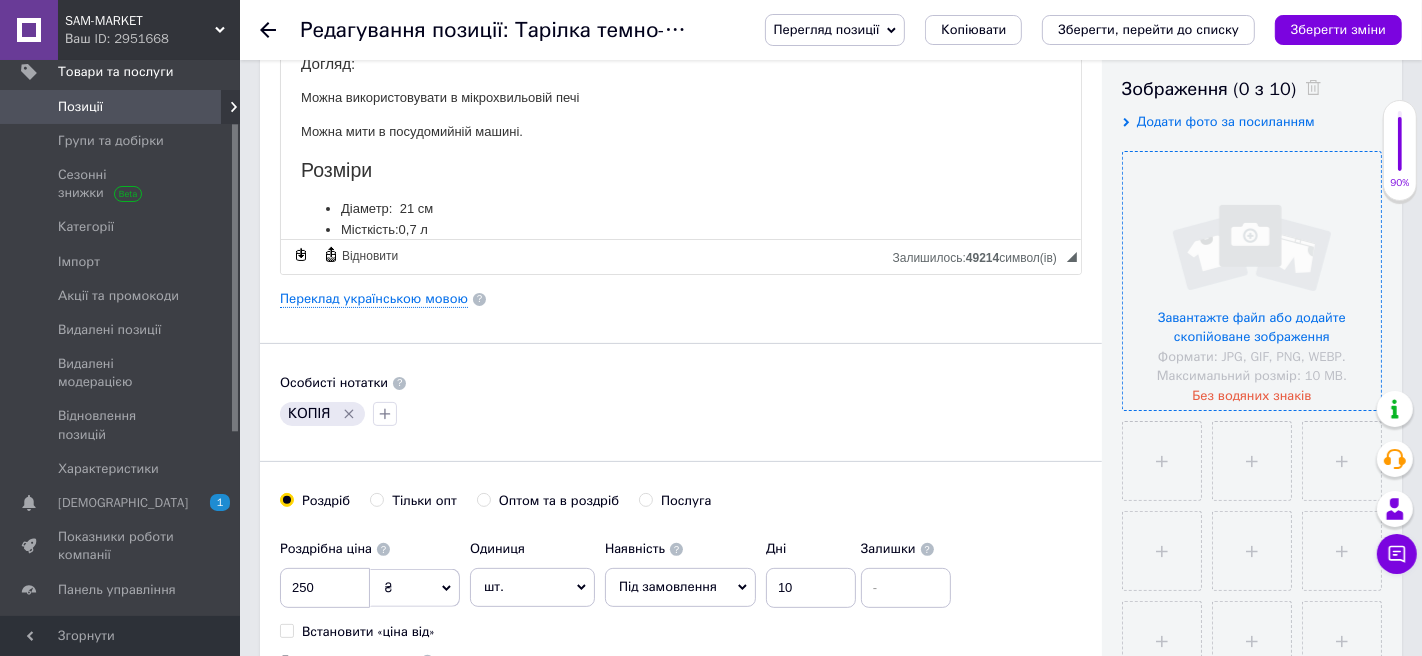 click 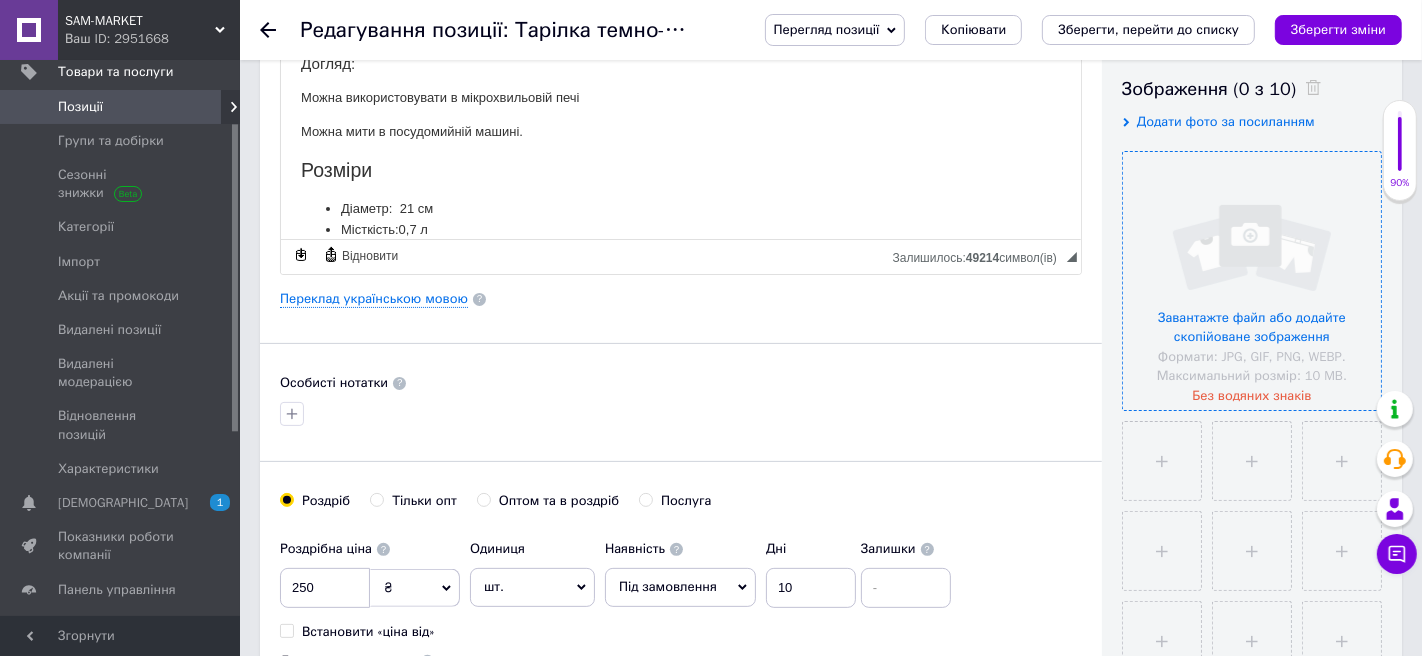 click at bounding box center (1252, 281) 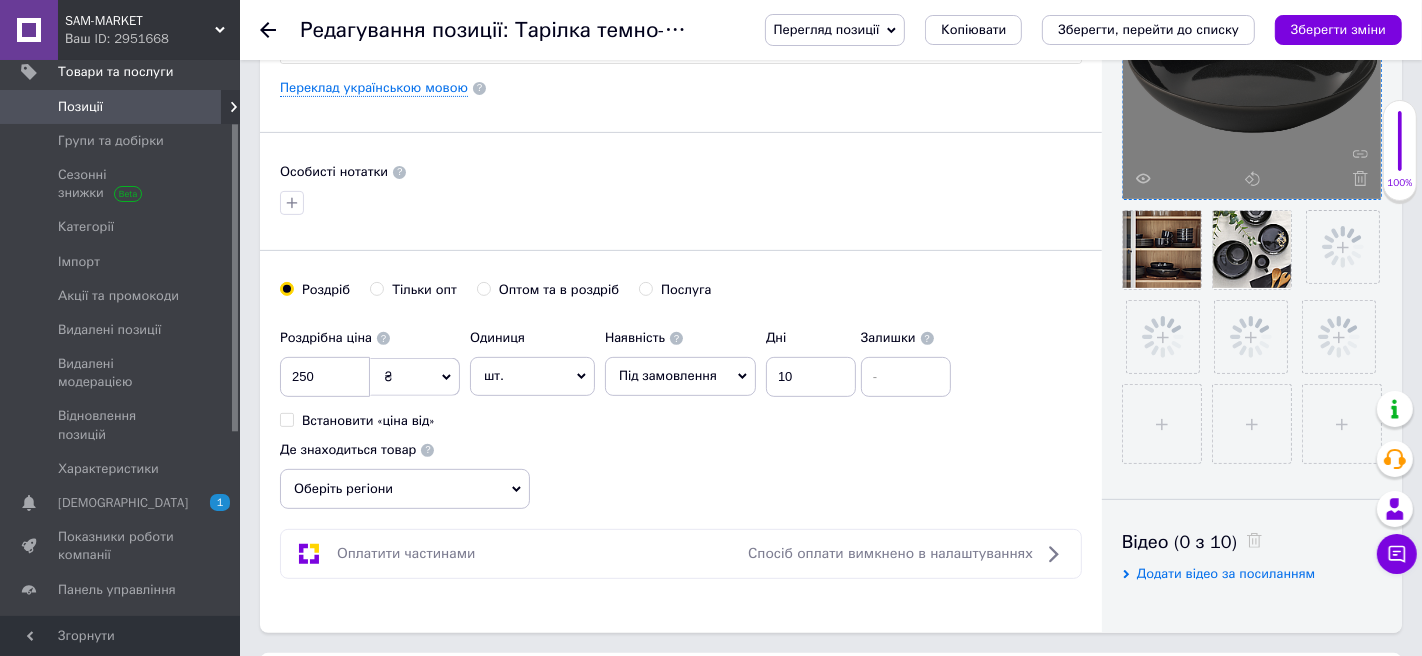 scroll, scrollTop: 566, scrollLeft: 0, axis: vertical 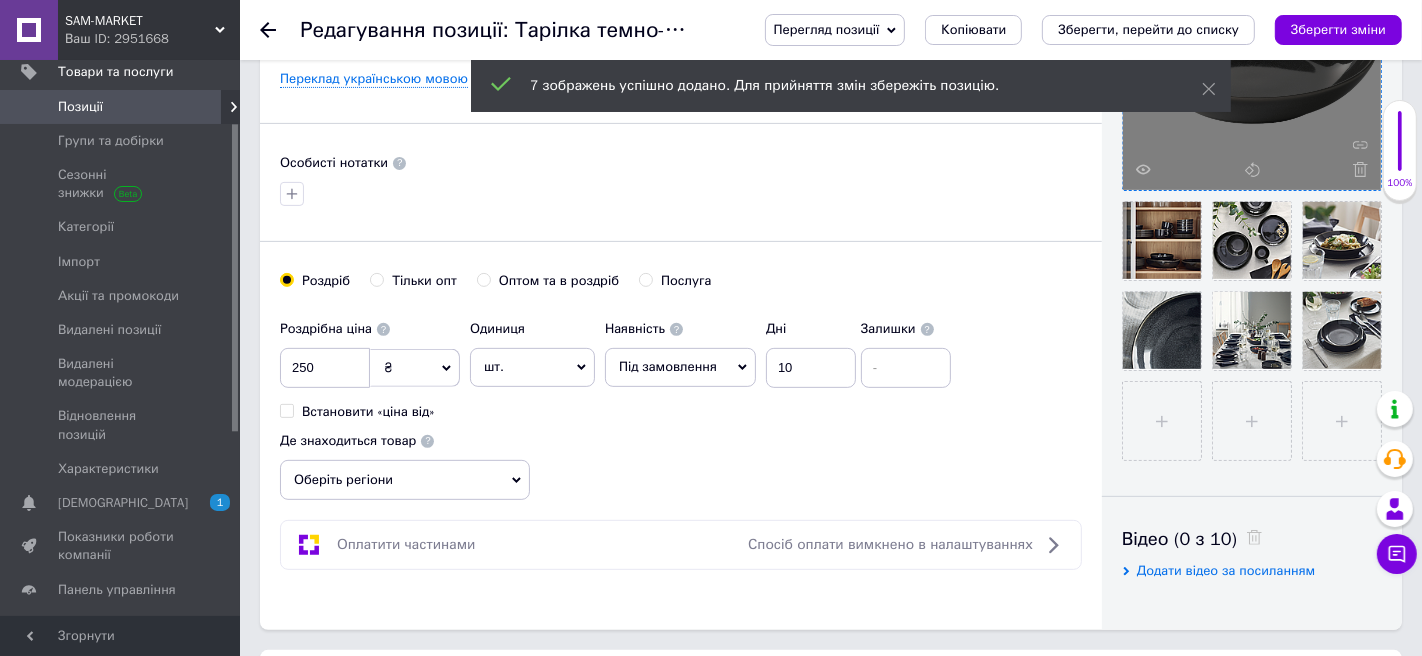 click on "Оберіть регіони" at bounding box center [405, 480] 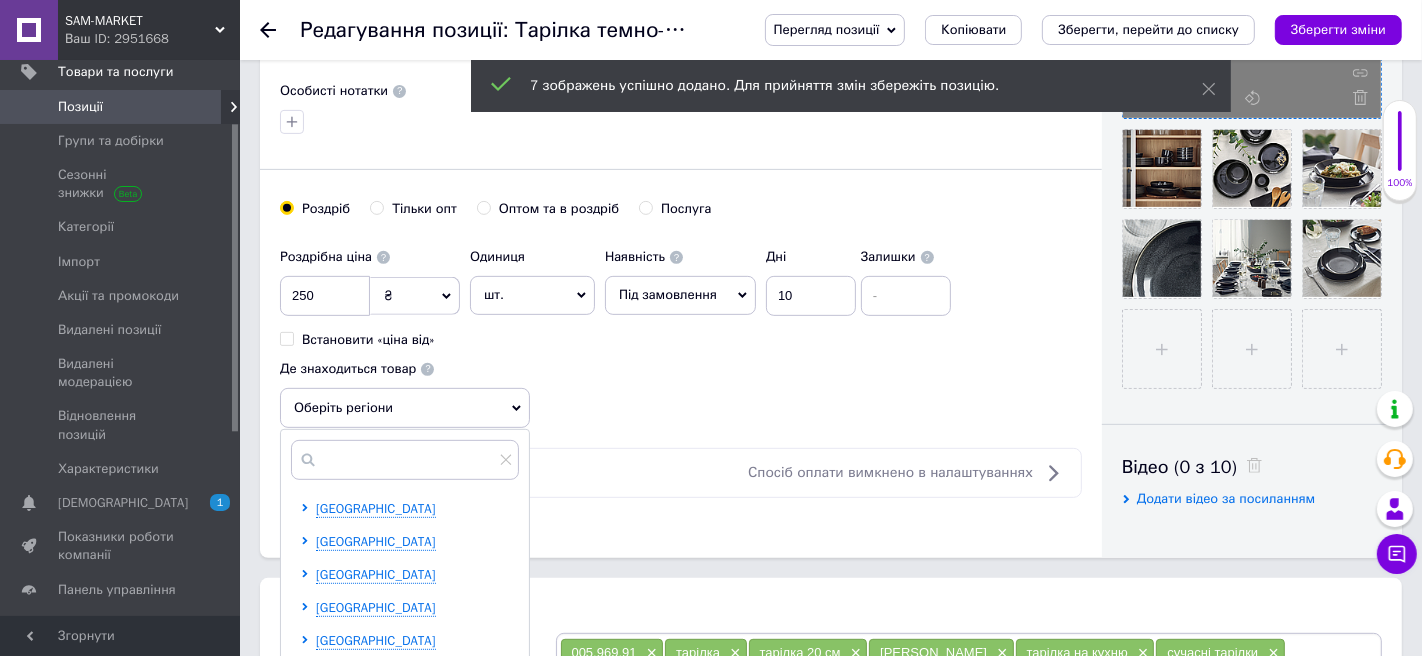 scroll, scrollTop: 641, scrollLeft: 0, axis: vertical 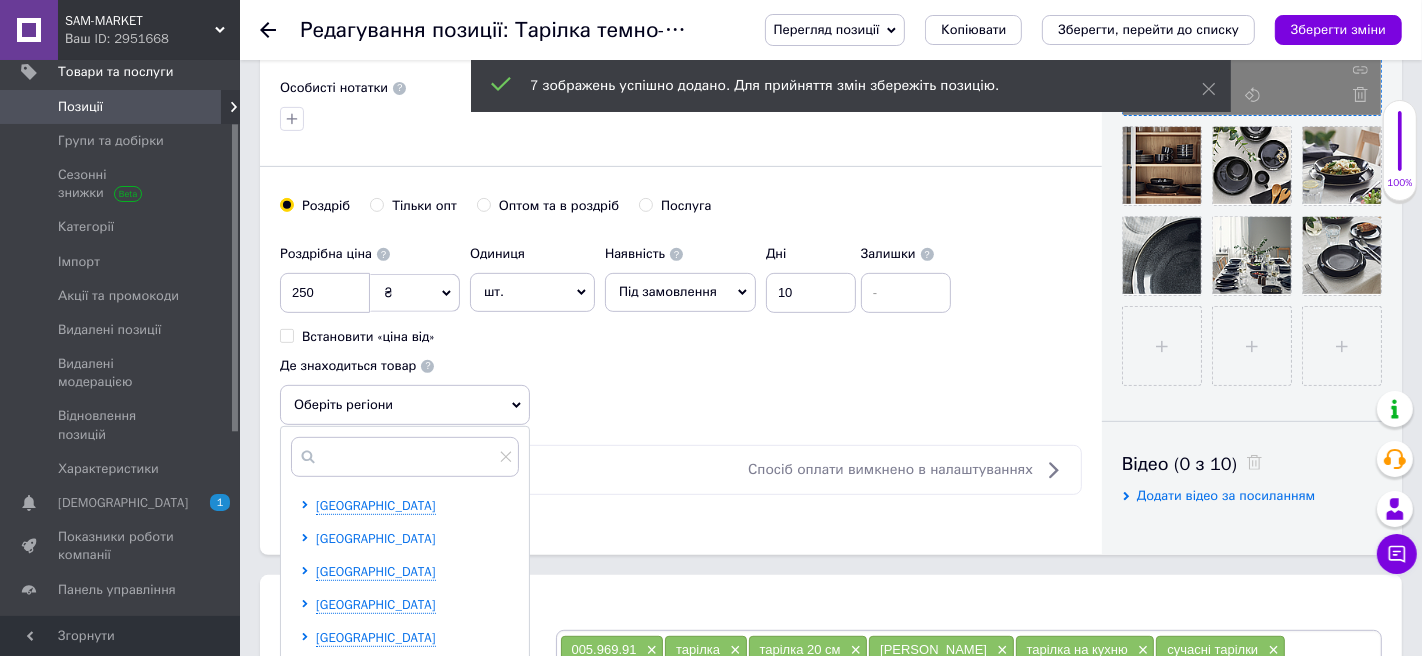 click on "[GEOGRAPHIC_DATA]" at bounding box center (376, 538) 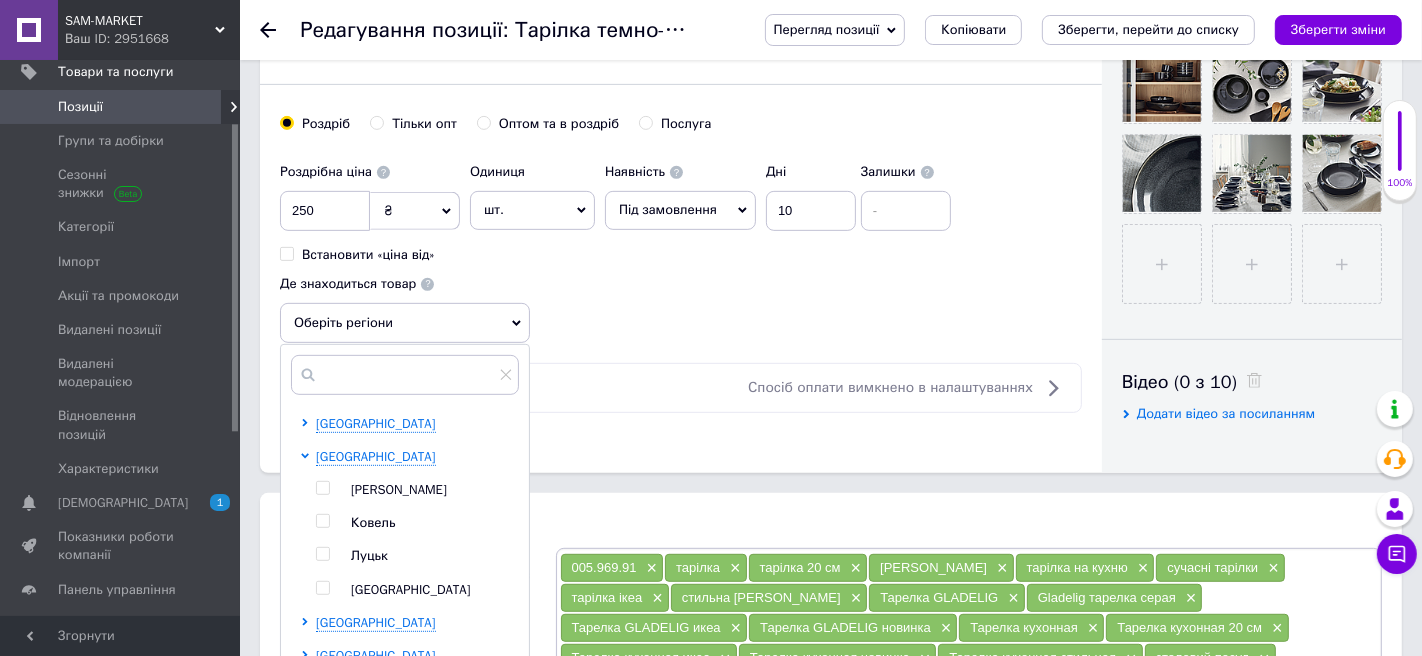 scroll, scrollTop: 738, scrollLeft: 0, axis: vertical 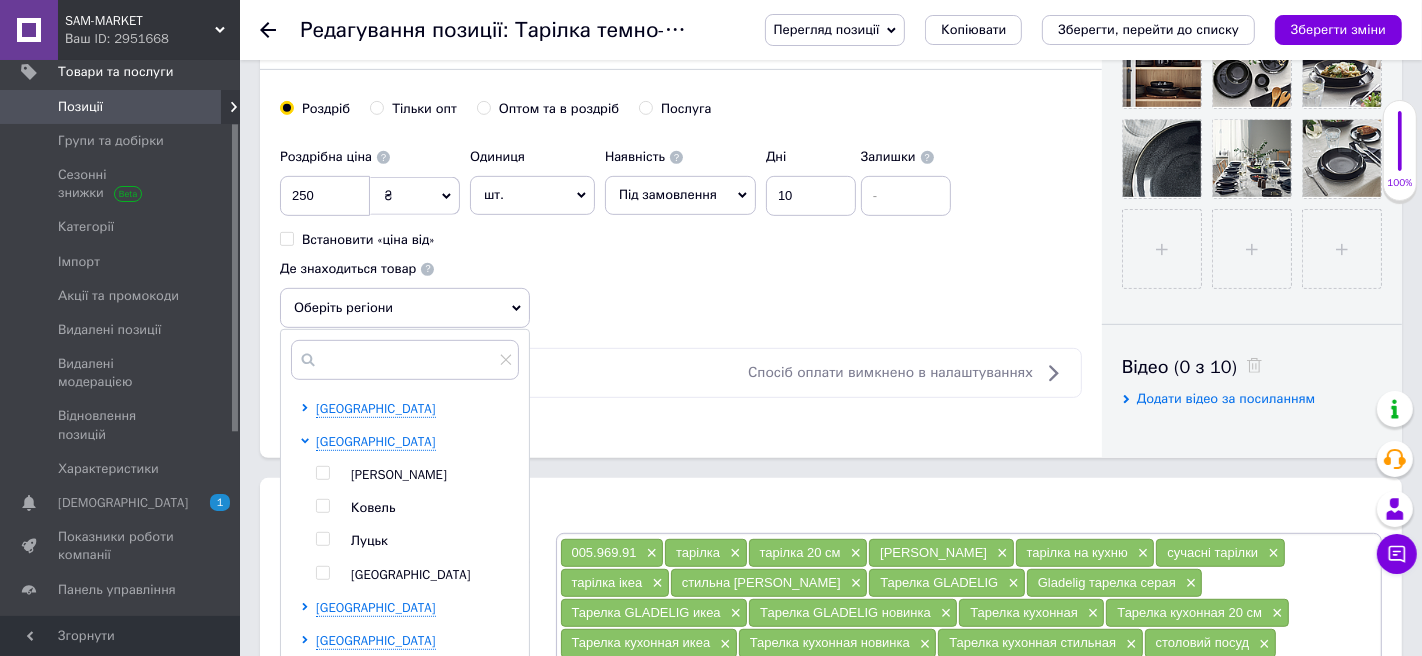 click at bounding box center (322, 539) 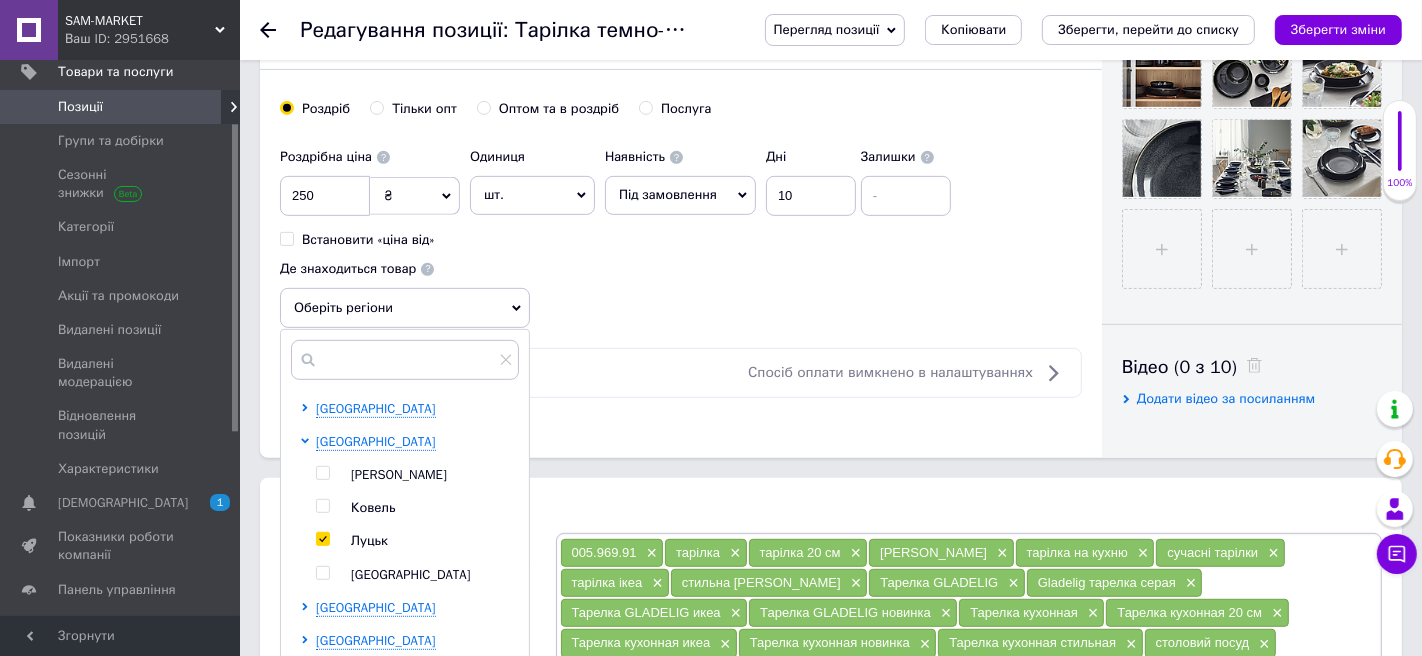 checkbox on "true" 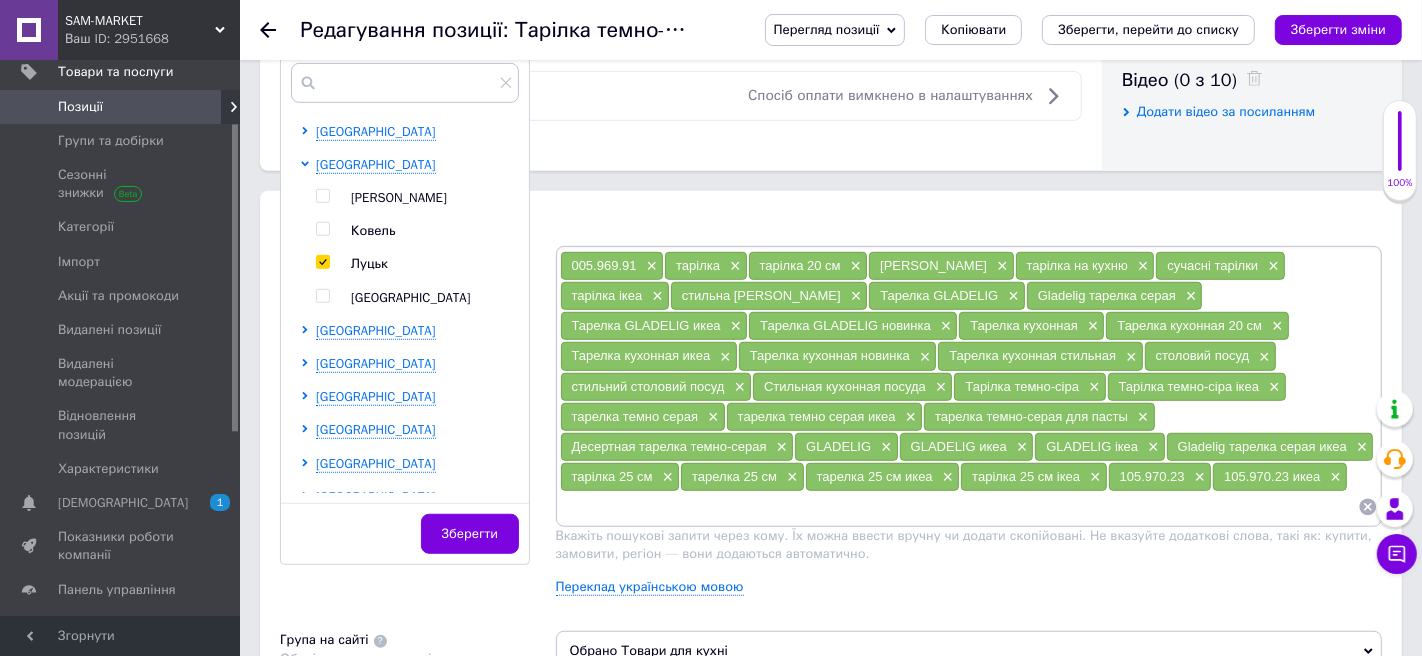 scroll, scrollTop: 1028, scrollLeft: 0, axis: vertical 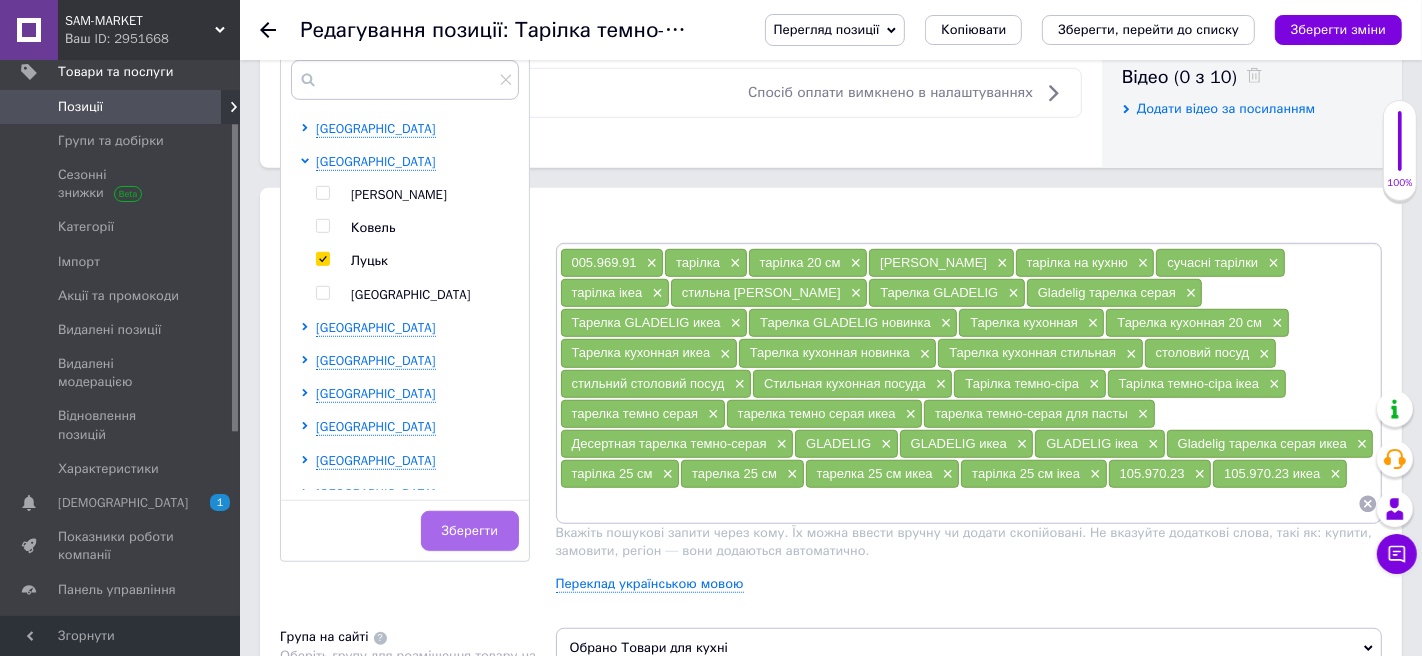 click on "Зберегти" at bounding box center [470, 531] 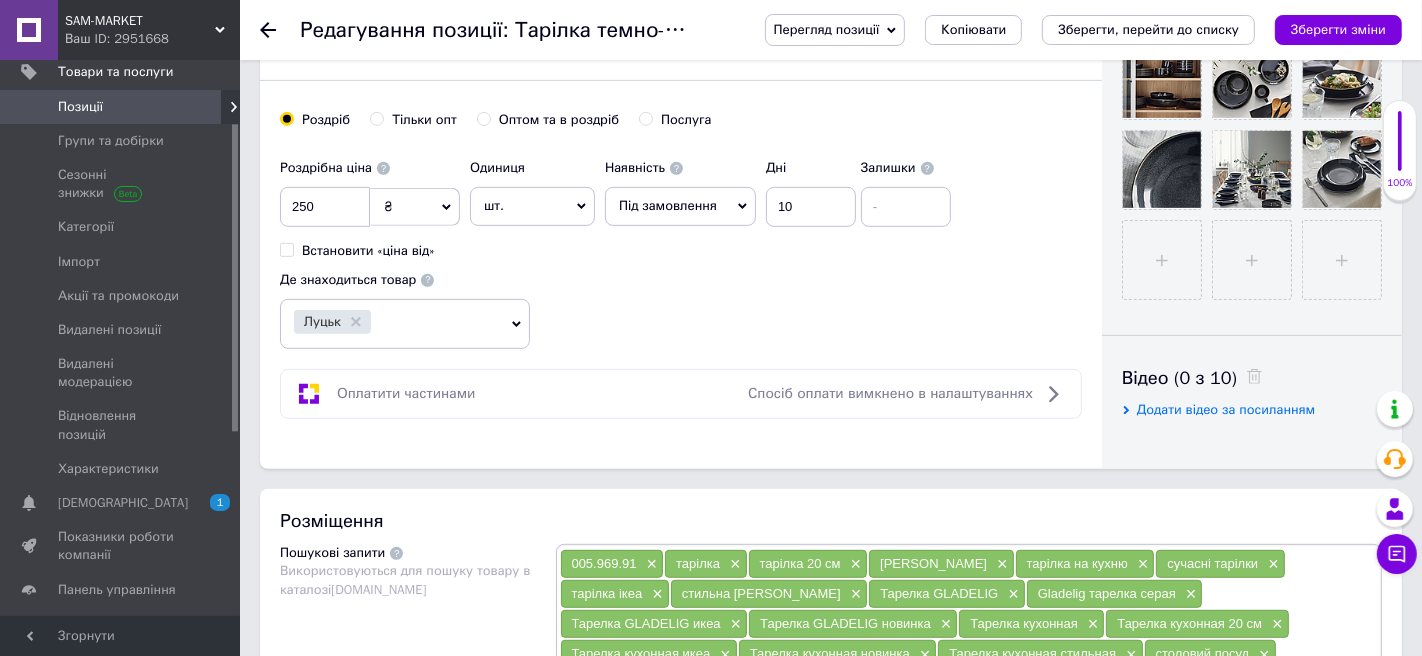 scroll, scrollTop: 385, scrollLeft: 0, axis: vertical 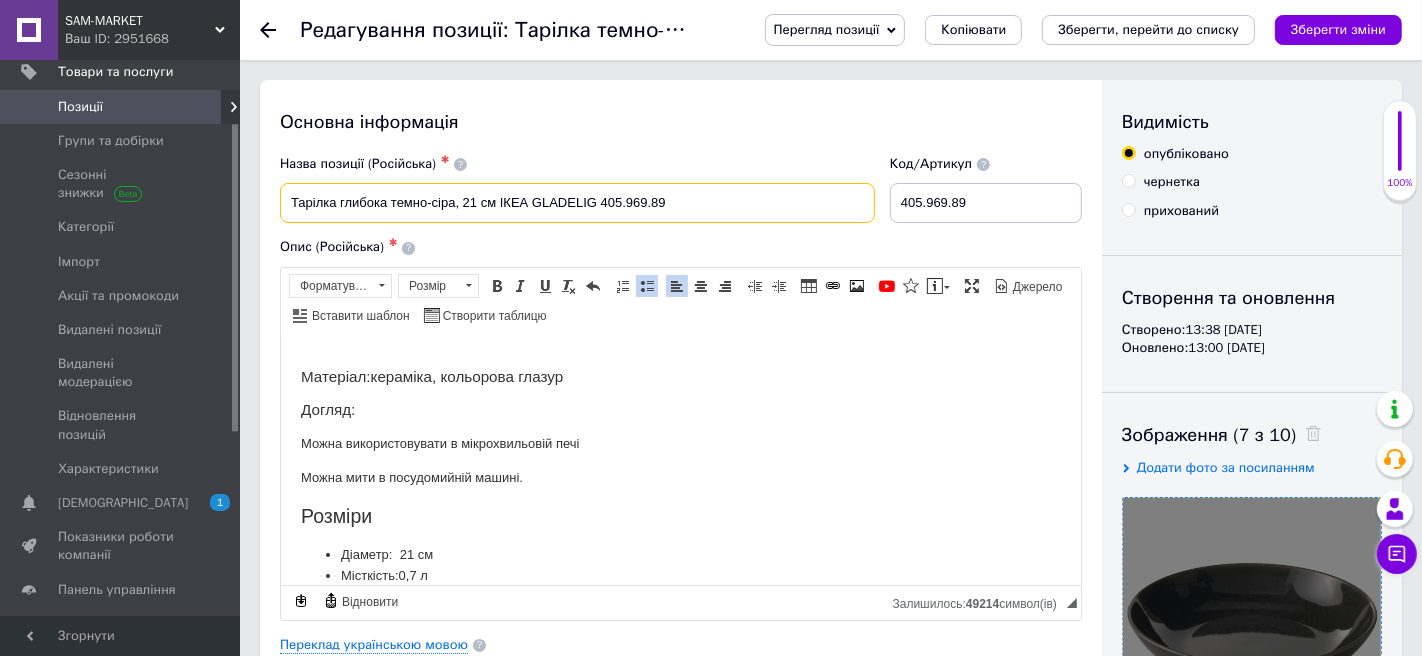 drag, startPoint x: 459, startPoint y: 203, endPoint x: 285, endPoint y: 203, distance: 174 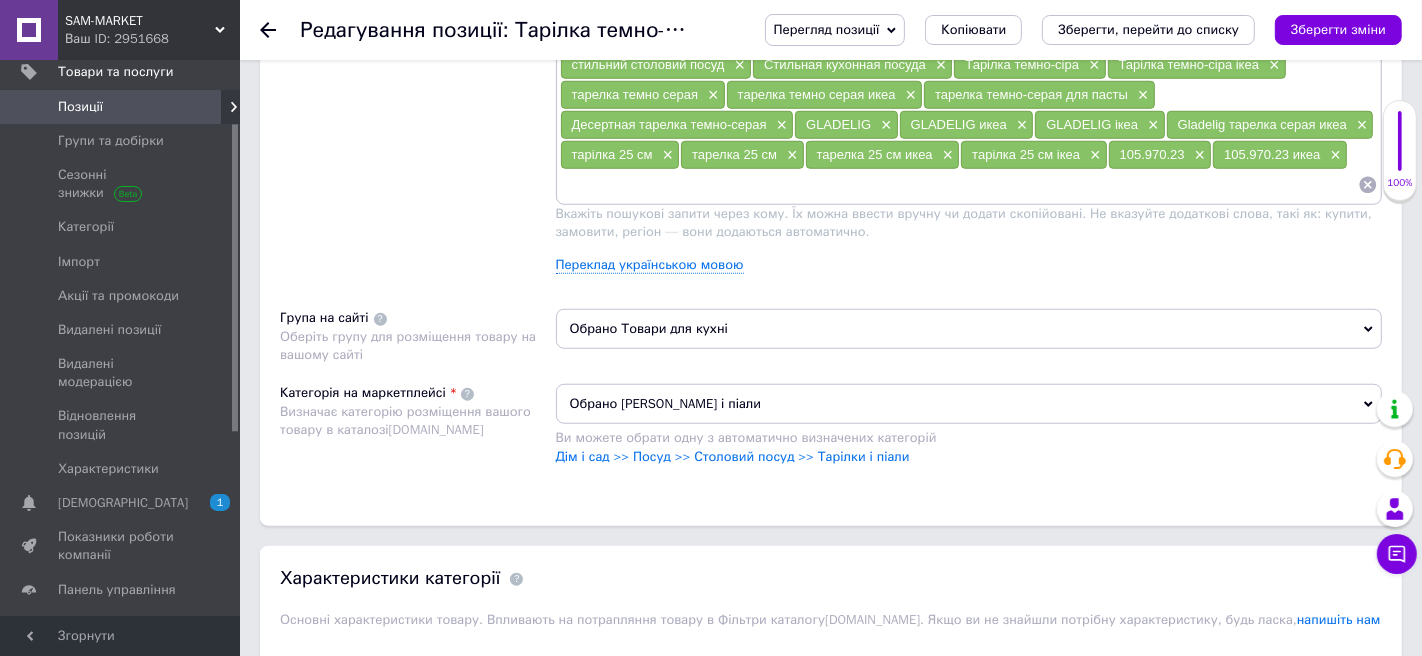 scroll, scrollTop: 1261, scrollLeft: 0, axis: vertical 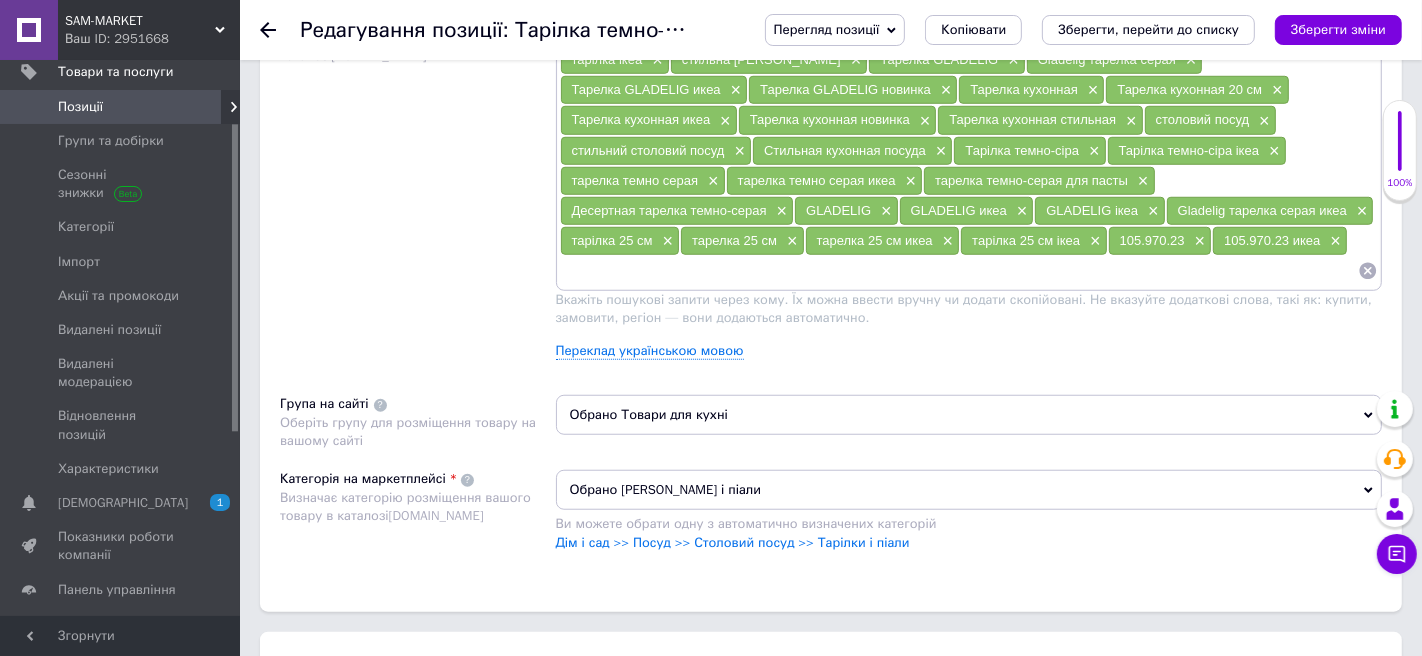 click at bounding box center (959, 271) 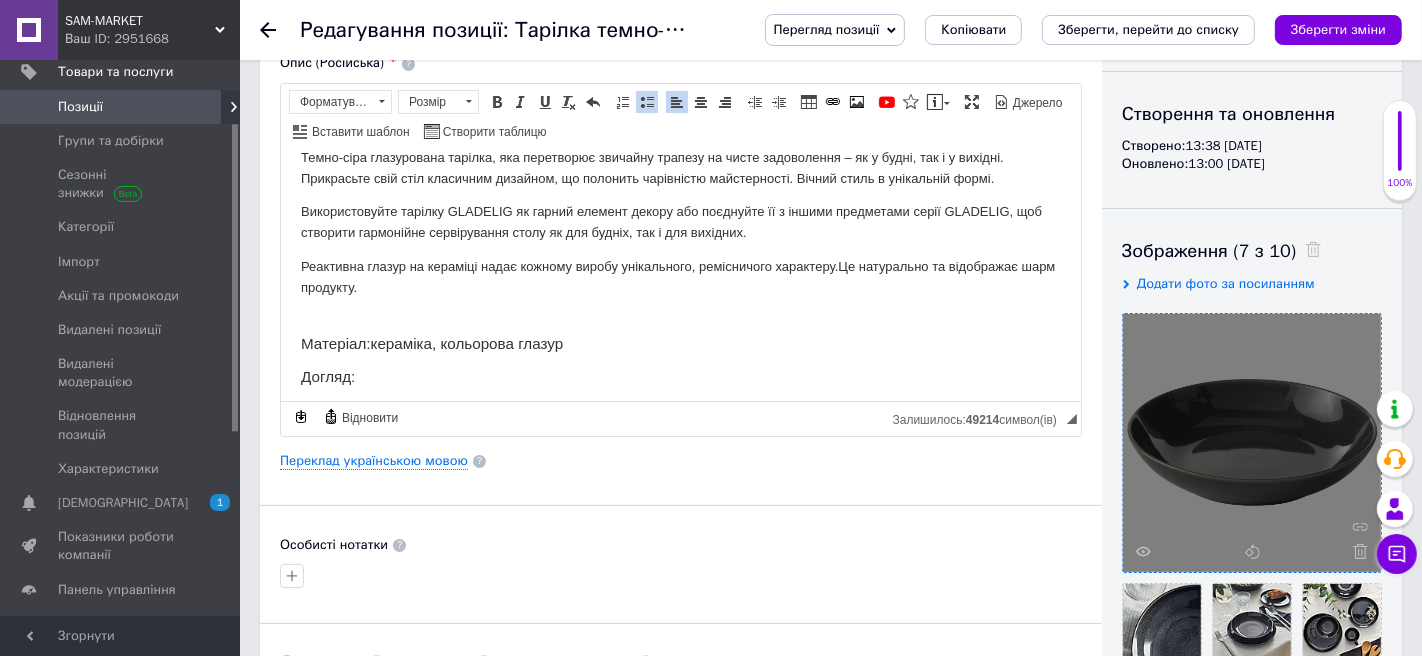 scroll, scrollTop: 0, scrollLeft: 0, axis: both 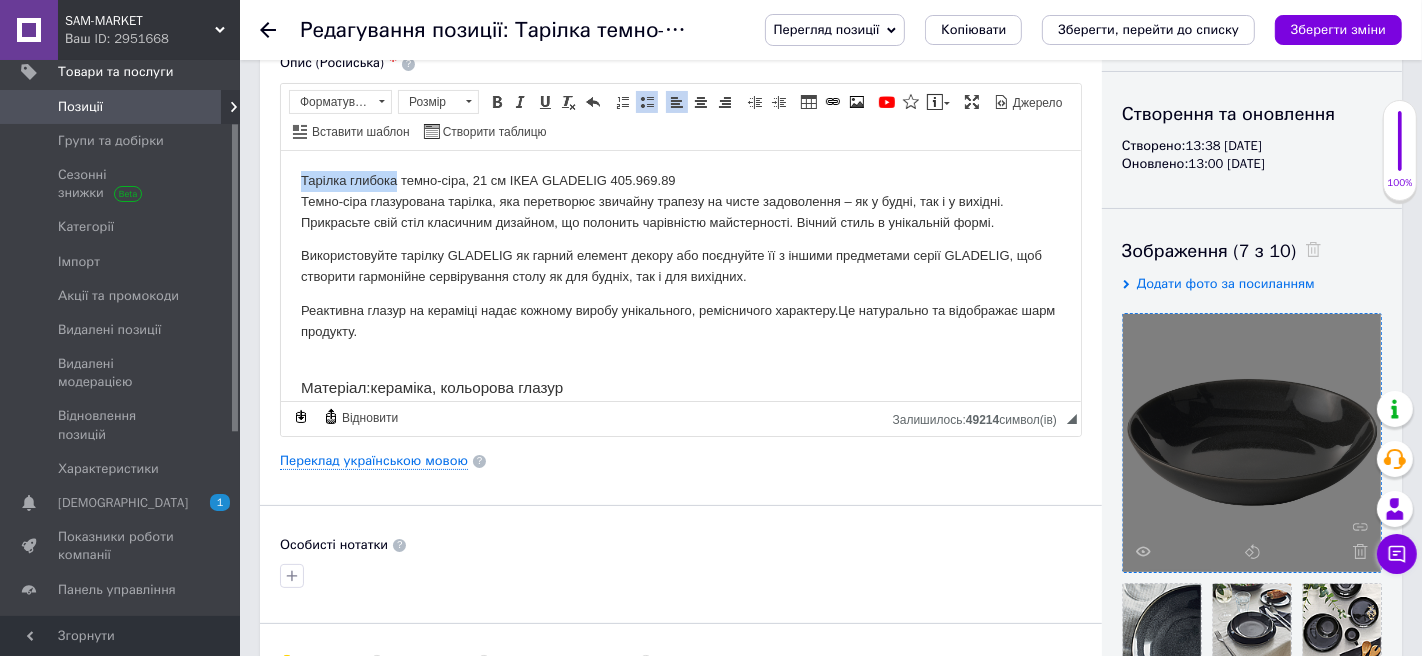 drag, startPoint x: 401, startPoint y: 182, endPoint x: 291, endPoint y: 181, distance: 110.00455 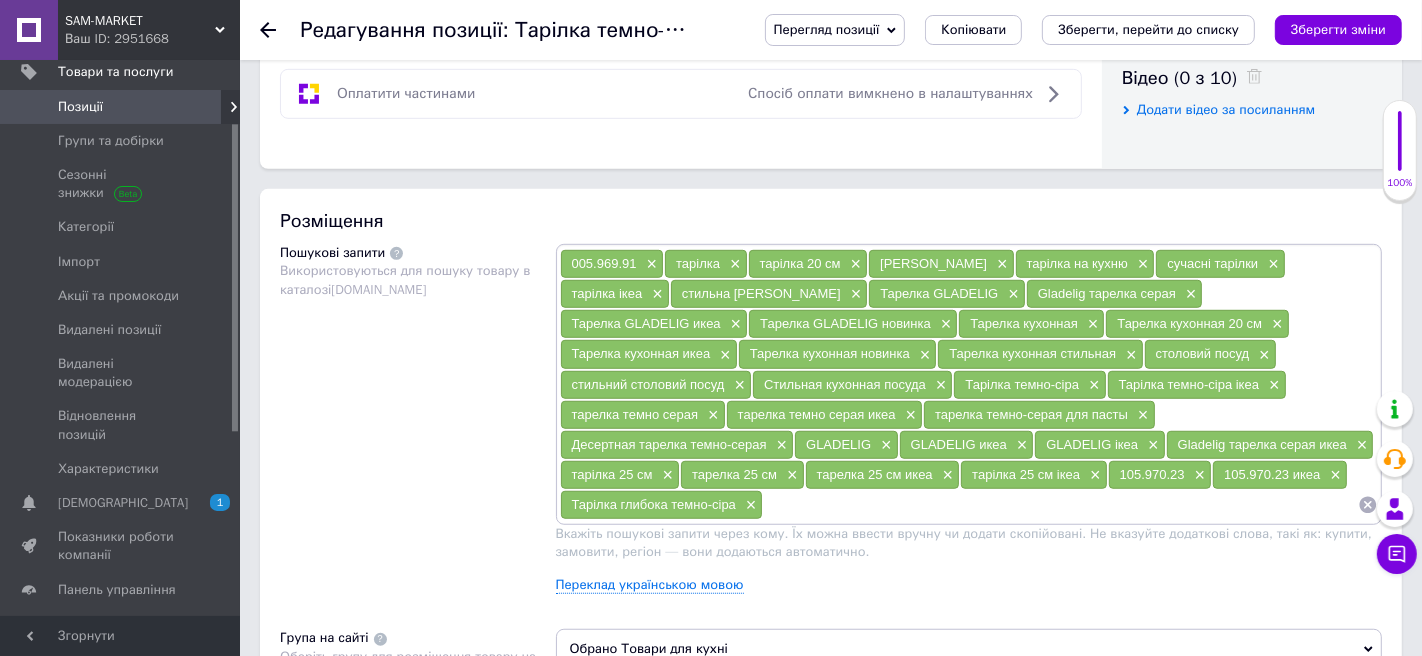scroll, scrollTop: 1127, scrollLeft: 0, axis: vertical 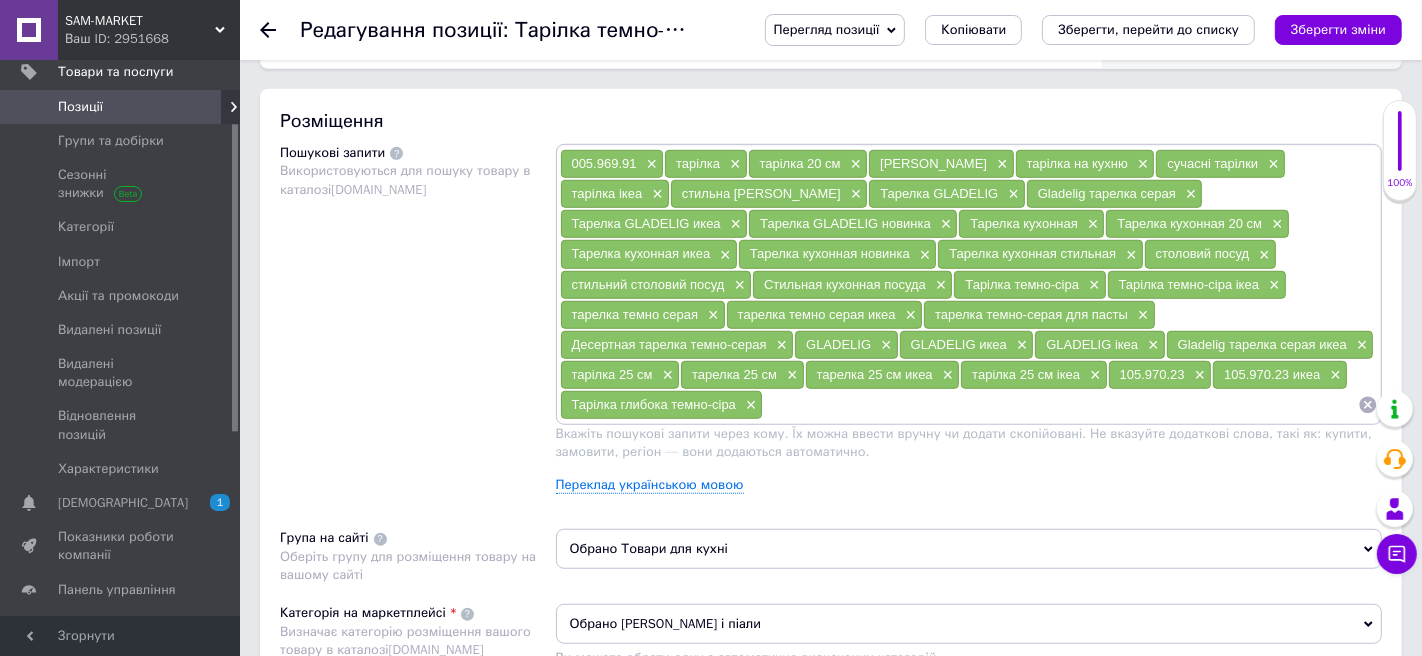 click at bounding box center [1060, 405] 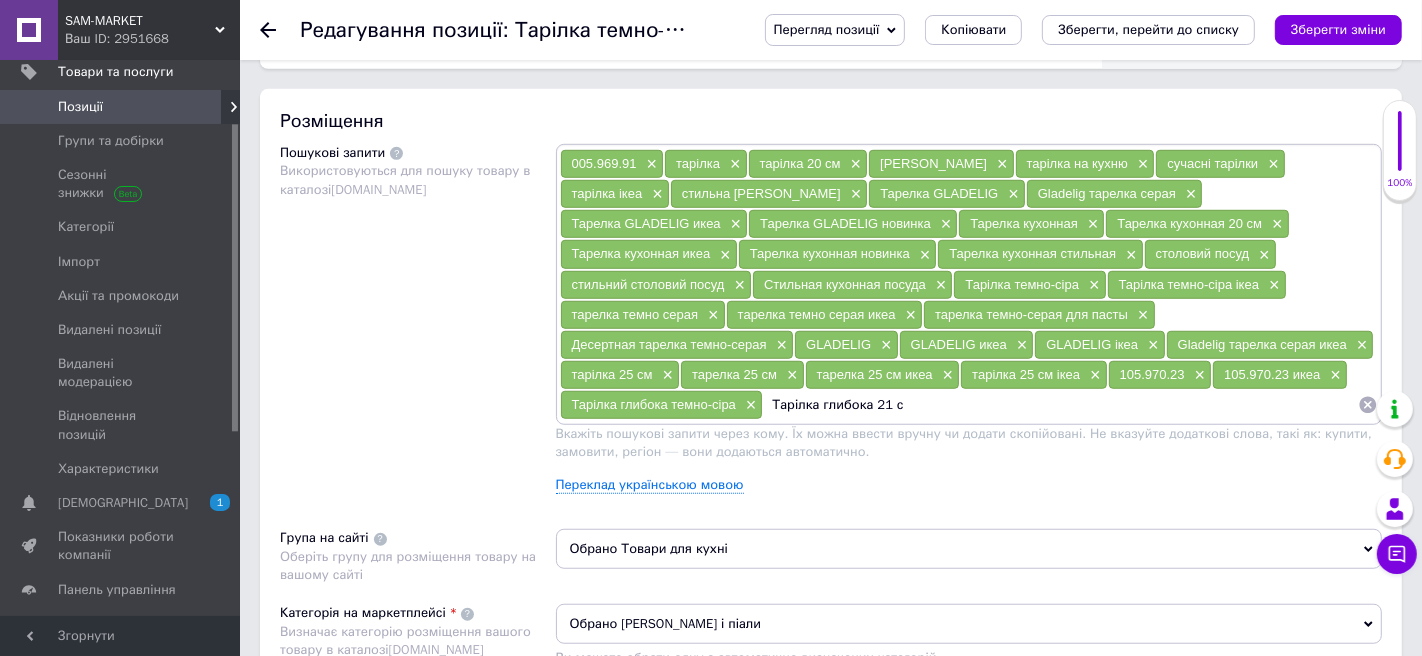 type on "Тарілка глибока 21 см" 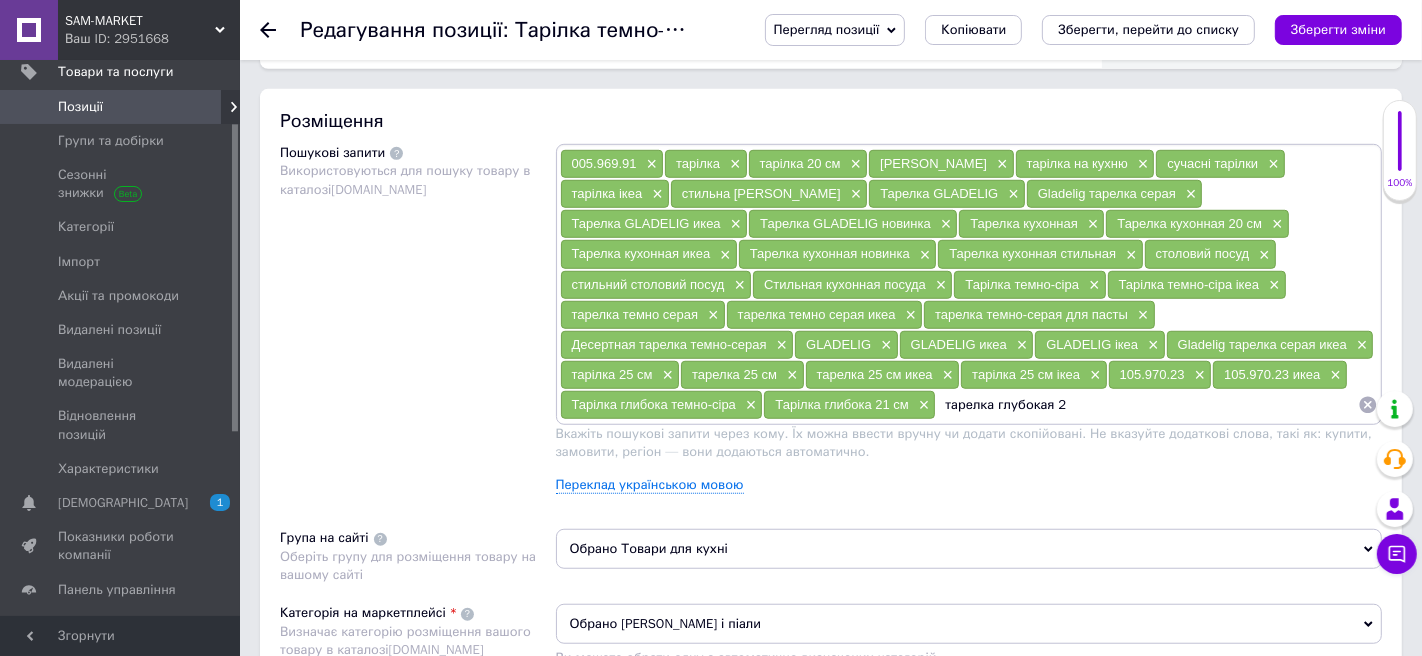 type on "тарелка глубокая 21" 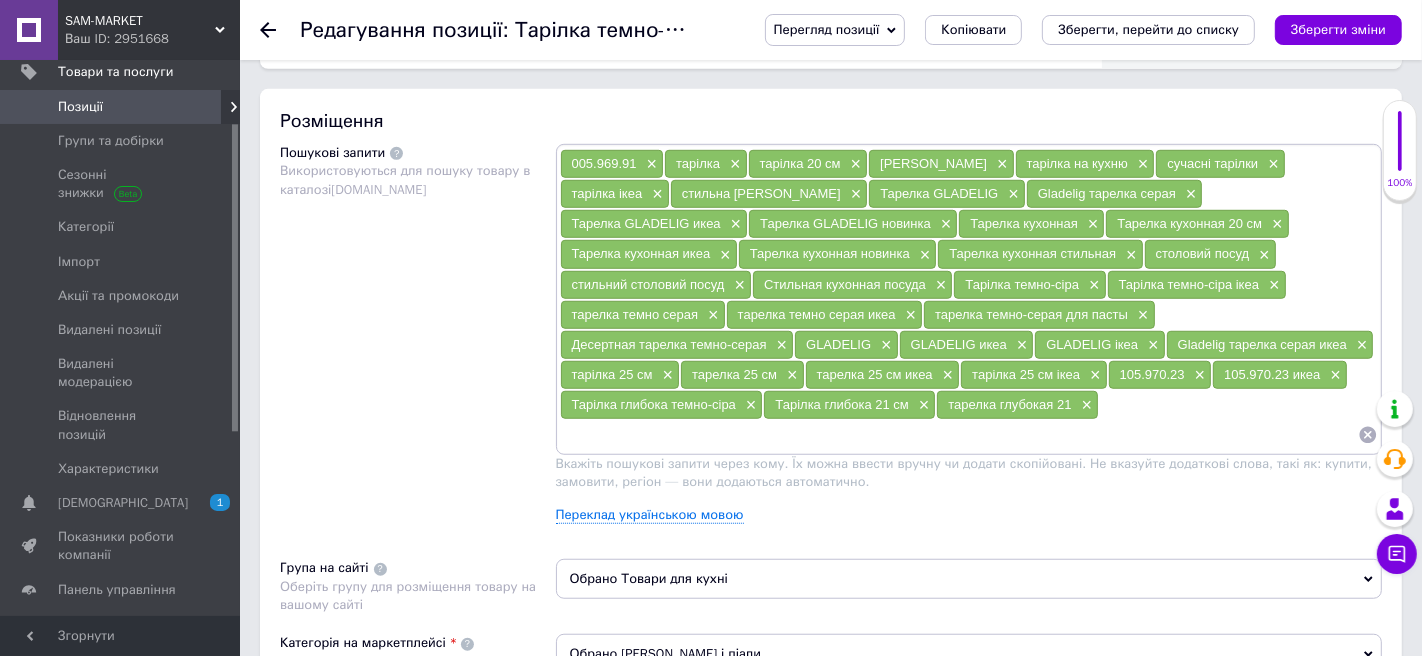 type on "тарелка глубокая 21" 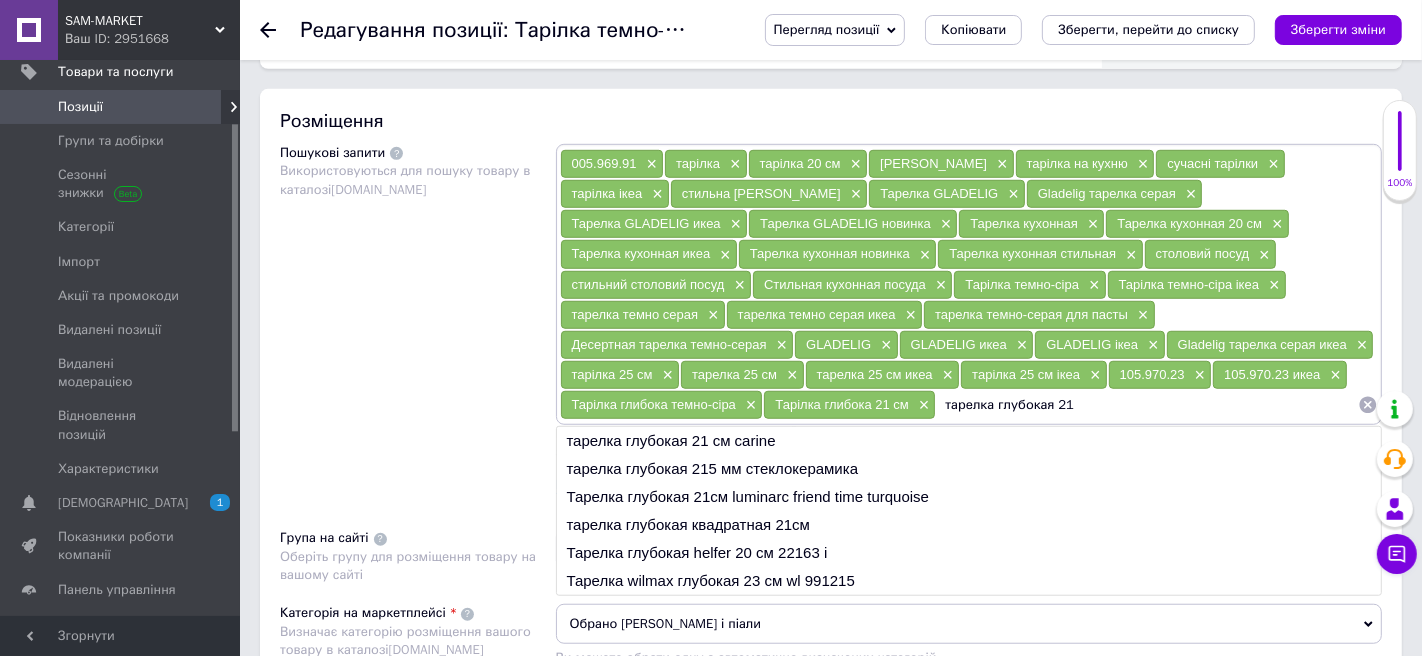 click on "тарелка глубокая 21" at bounding box center (1147, 405) 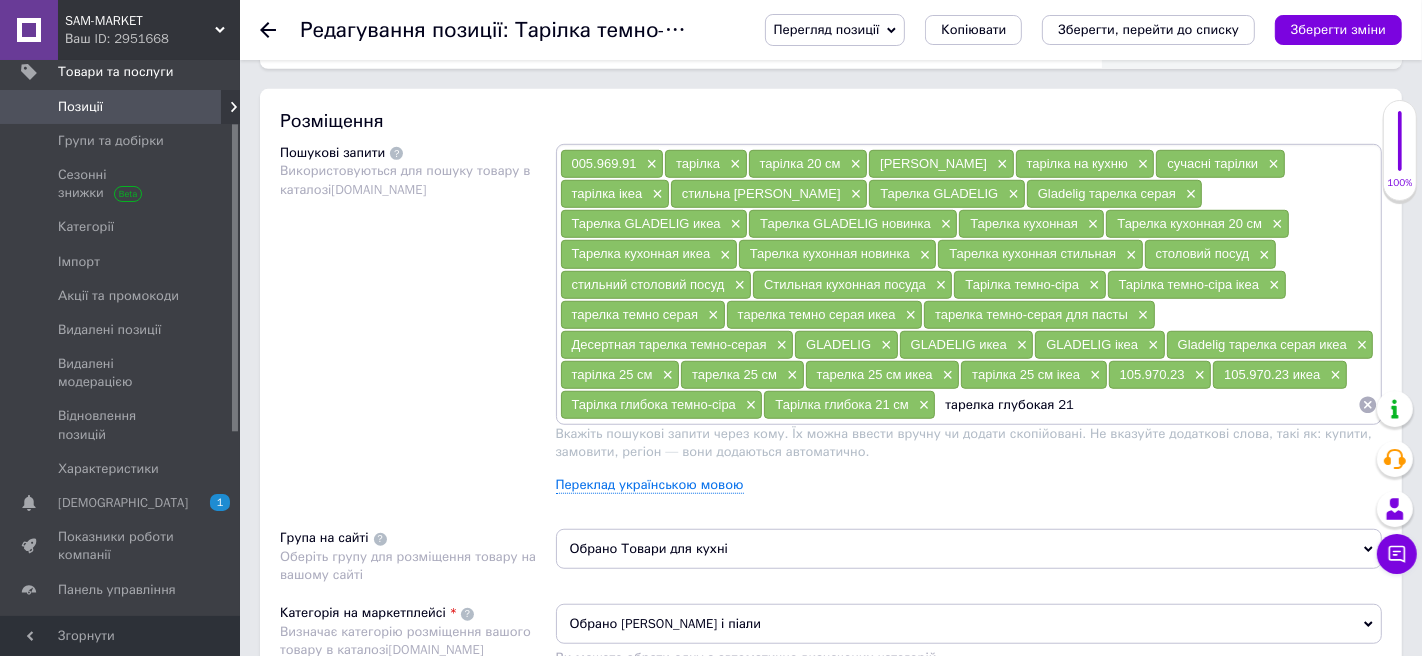 click on "тарелка глубокая 21" at bounding box center (1147, 405) 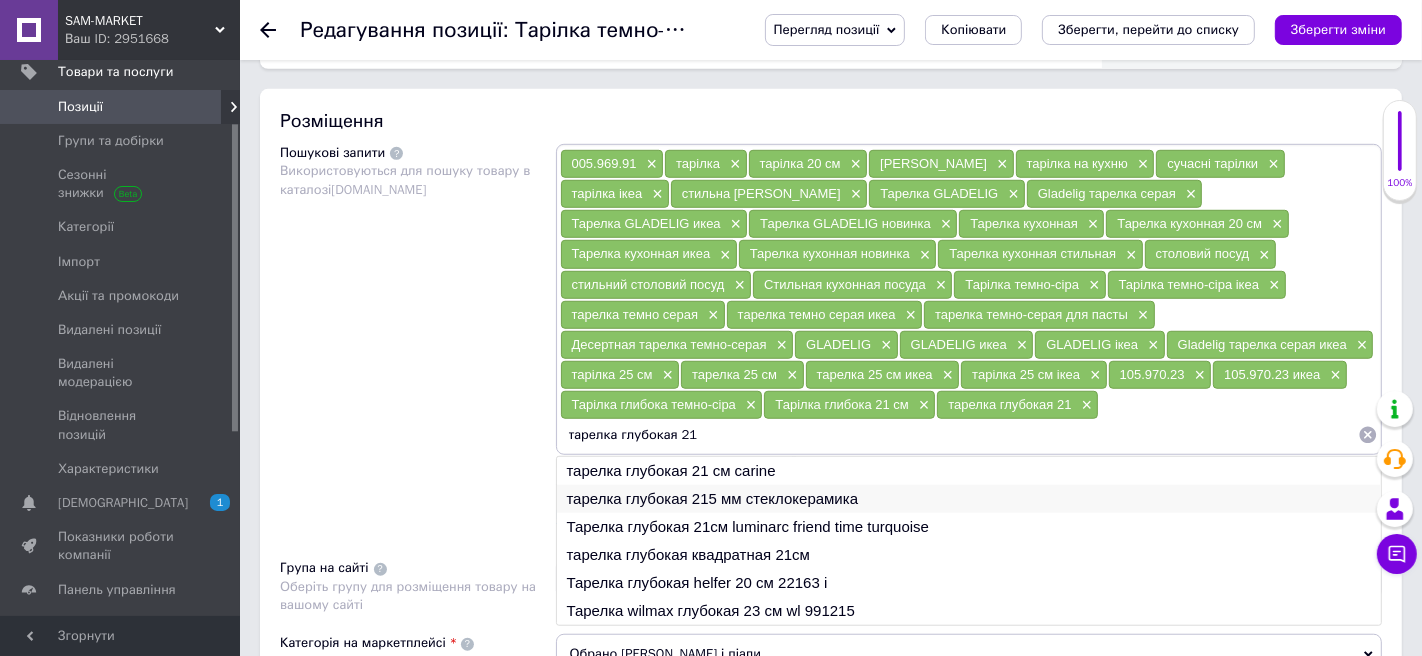 type on "тарелка глубокая 21" 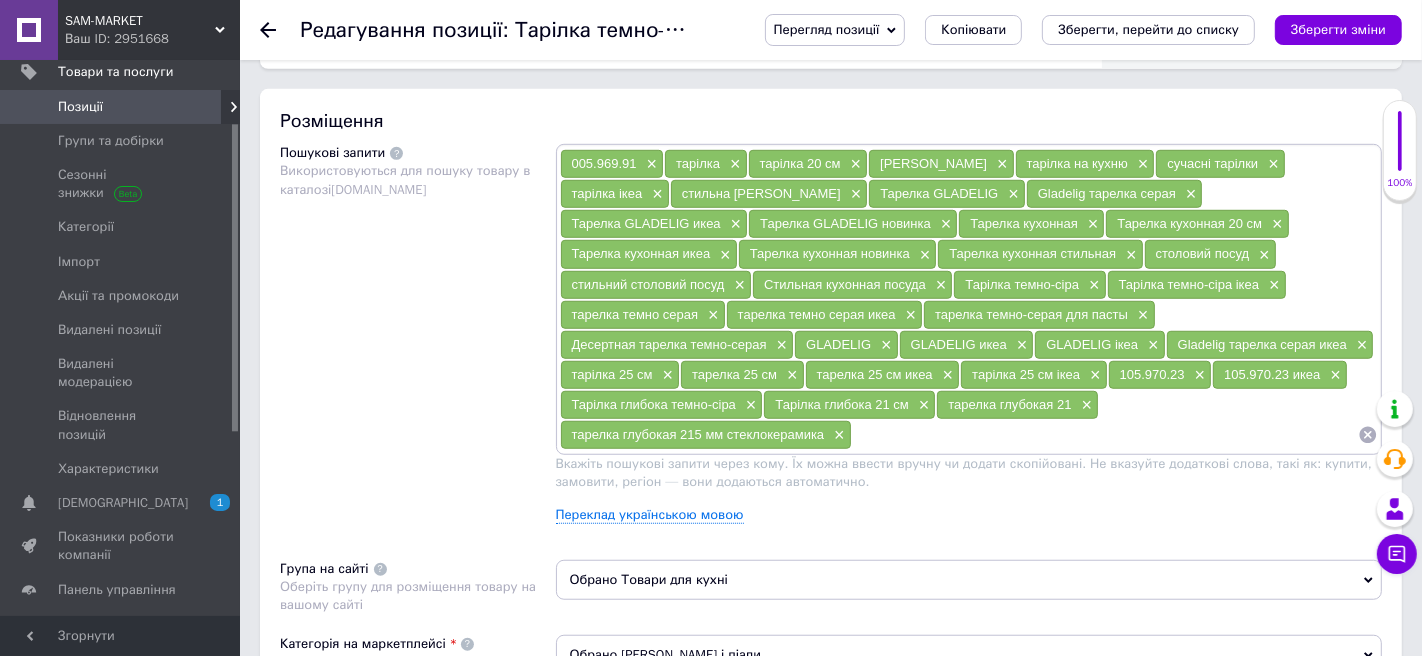 click at bounding box center [1105, 435] 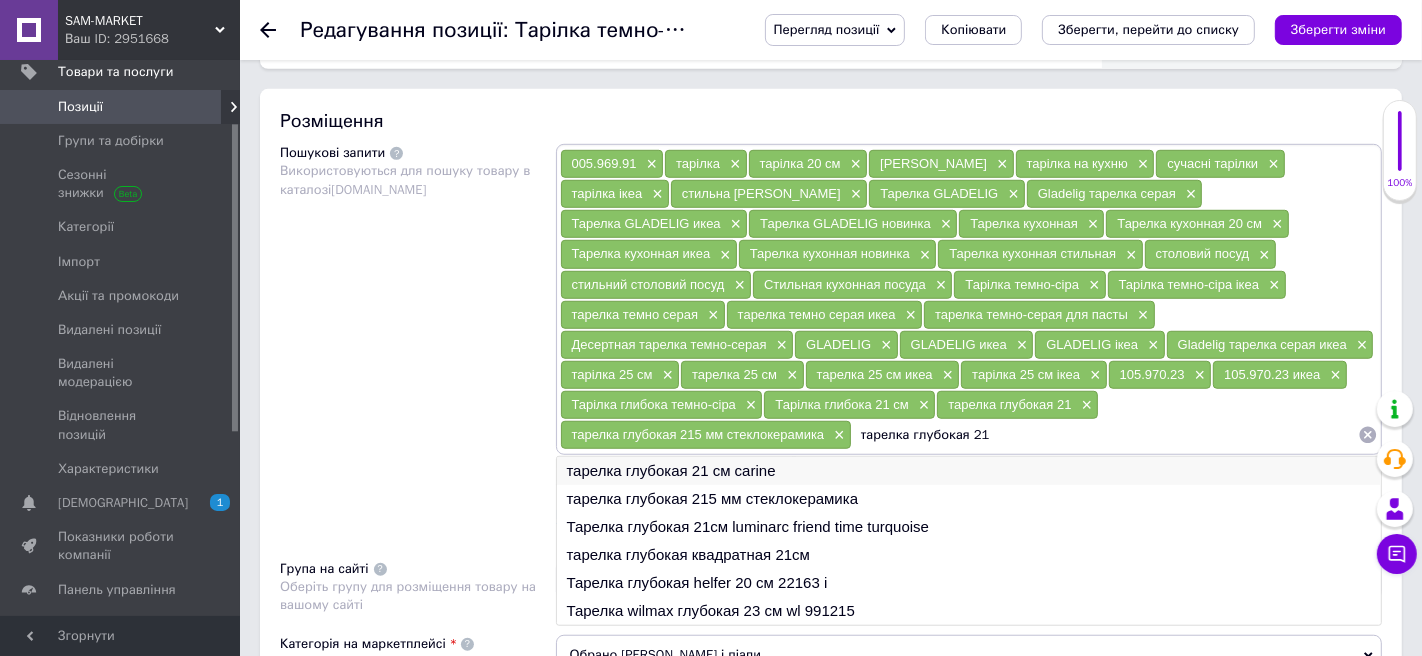 type on "тарелка глубокая 21" 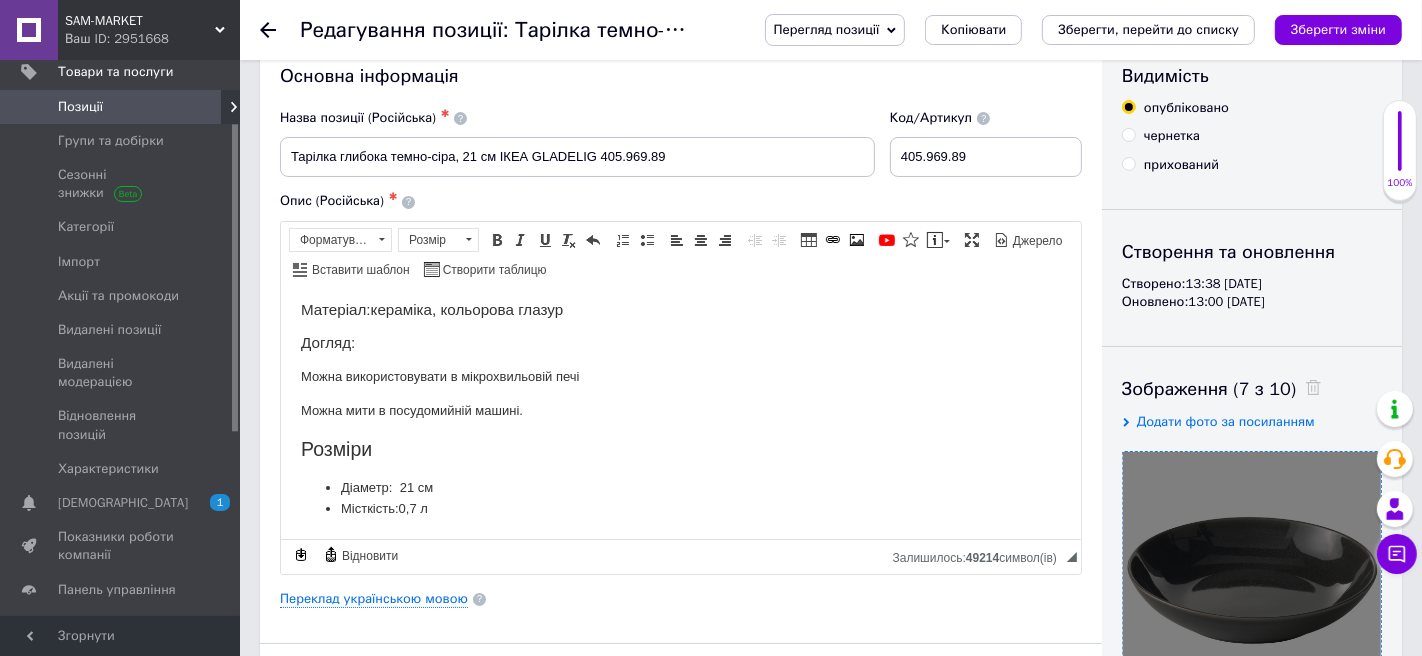 scroll, scrollTop: 0, scrollLeft: 0, axis: both 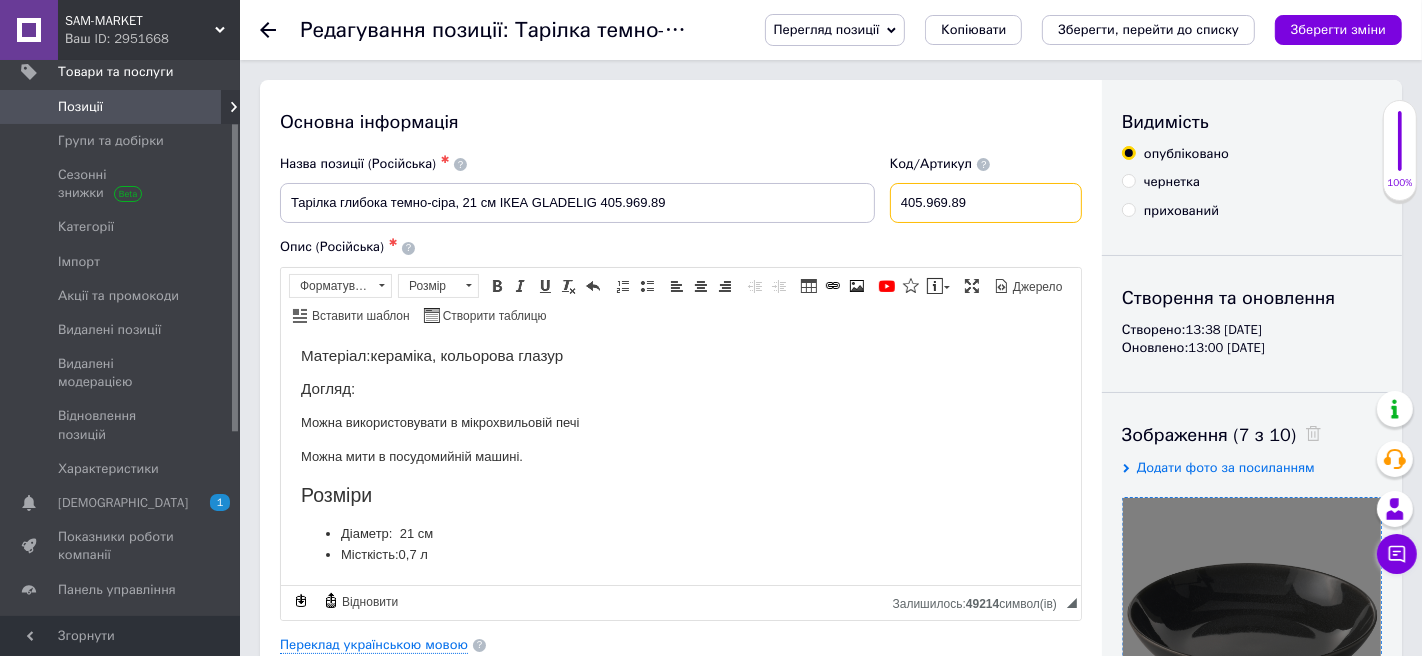 click on "405.969.89" at bounding box center [986, 203] 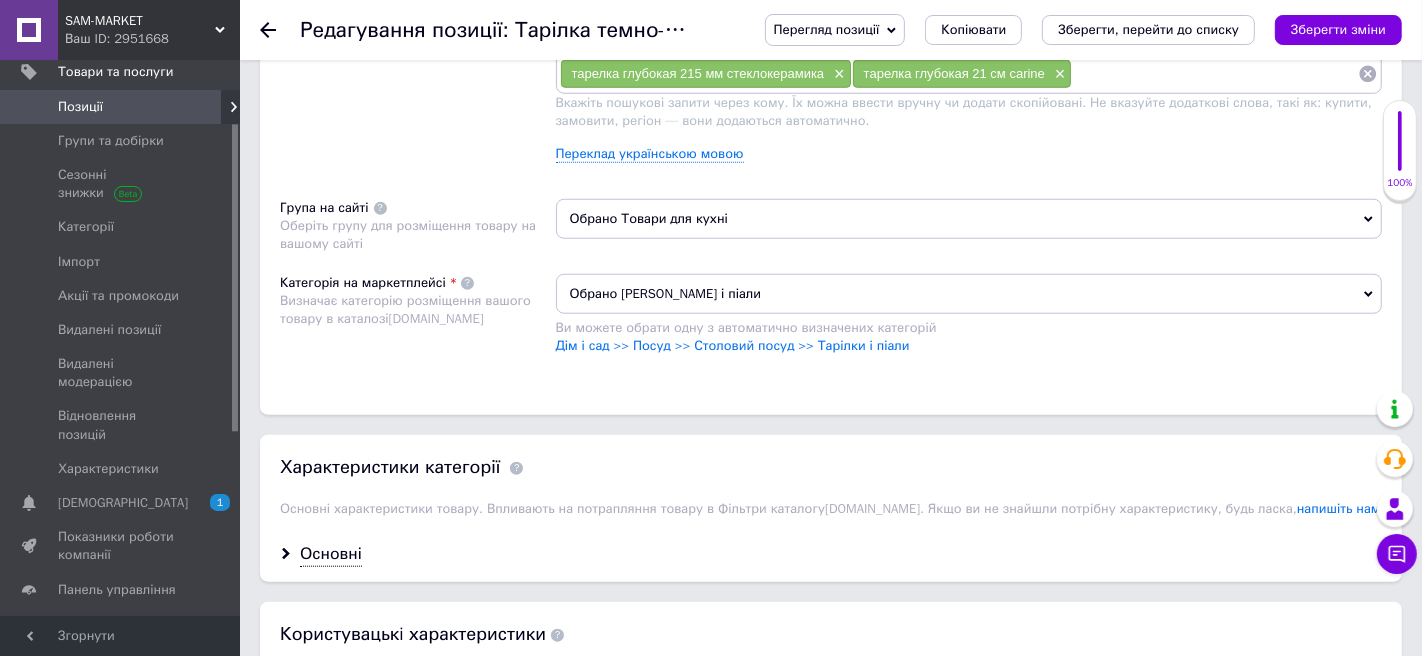 scroll, scrollTop: 1308, scrollLeft: 0, axis: vertical 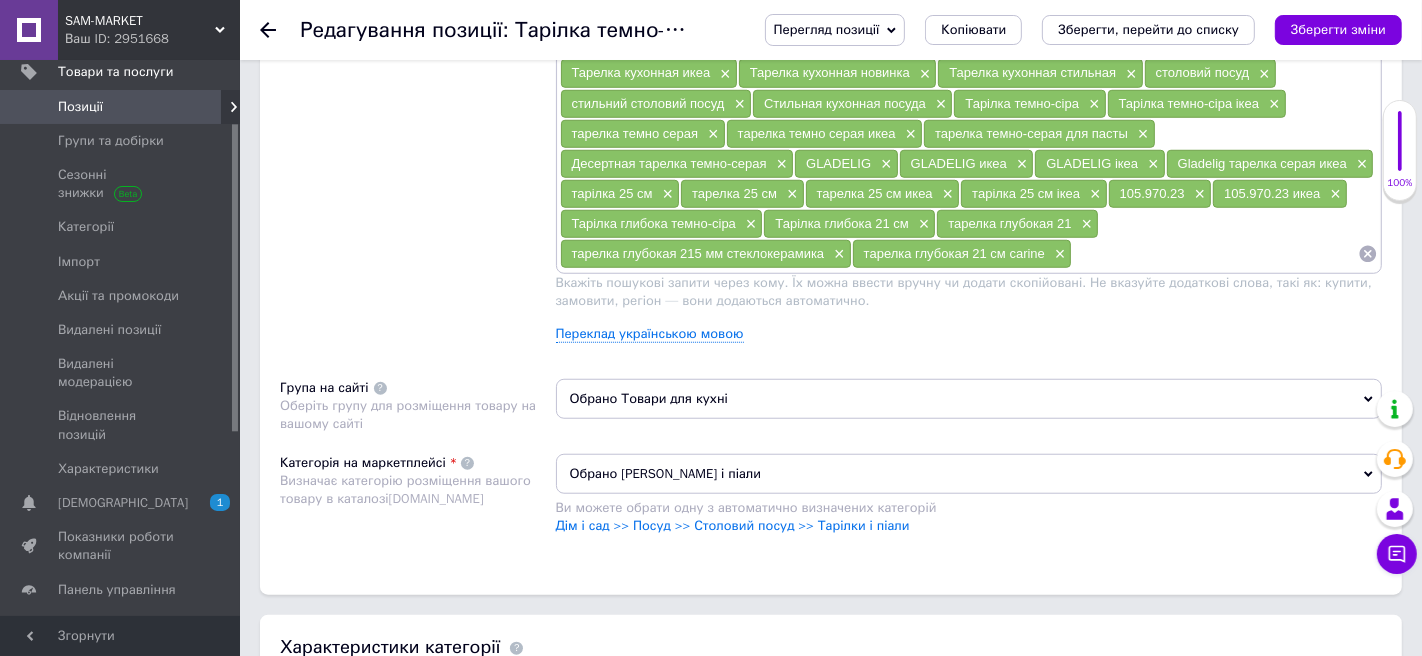 click at bounding box center [1215, 254] 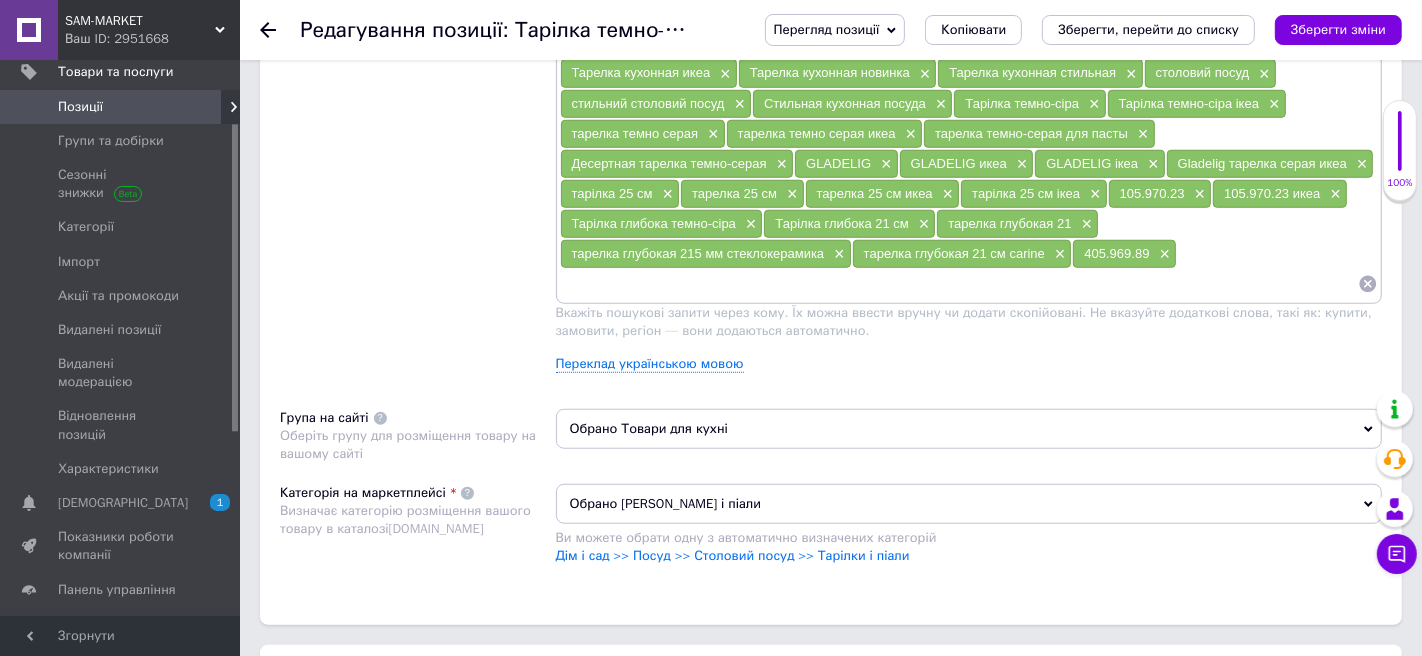 paste on "405.969.89" 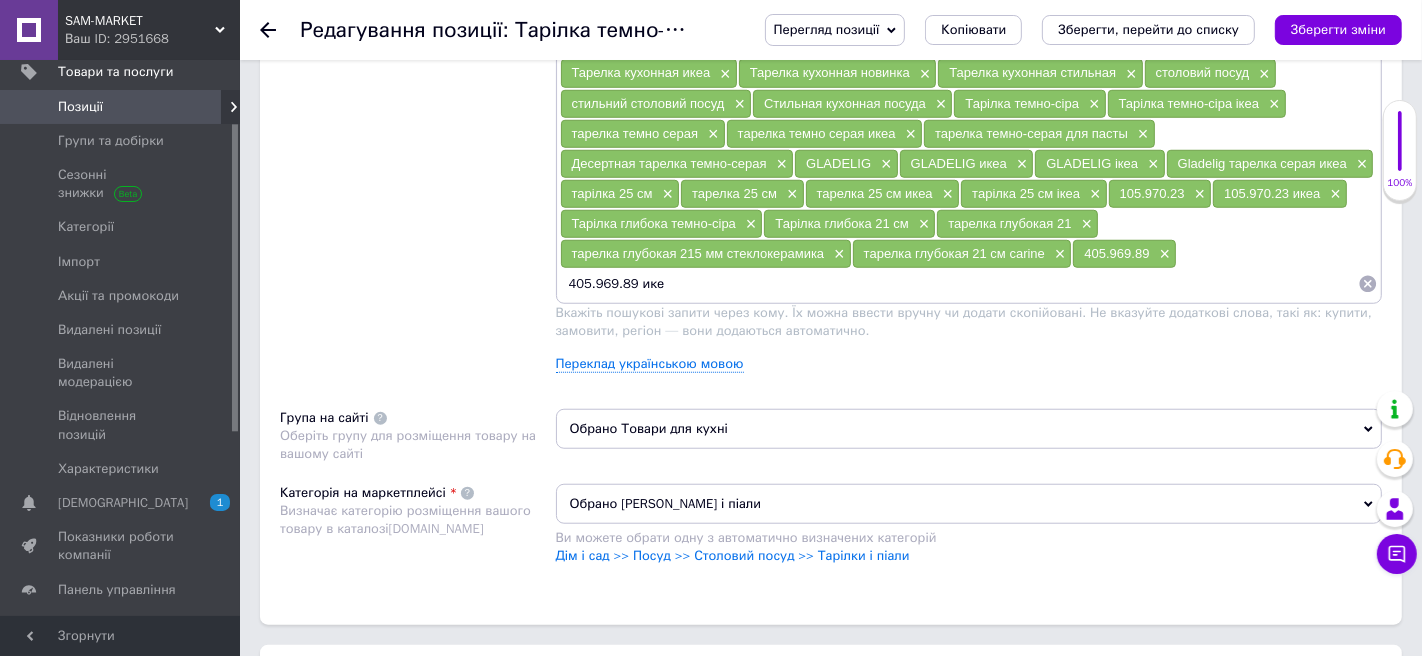 type on "405.969.89 икеа" 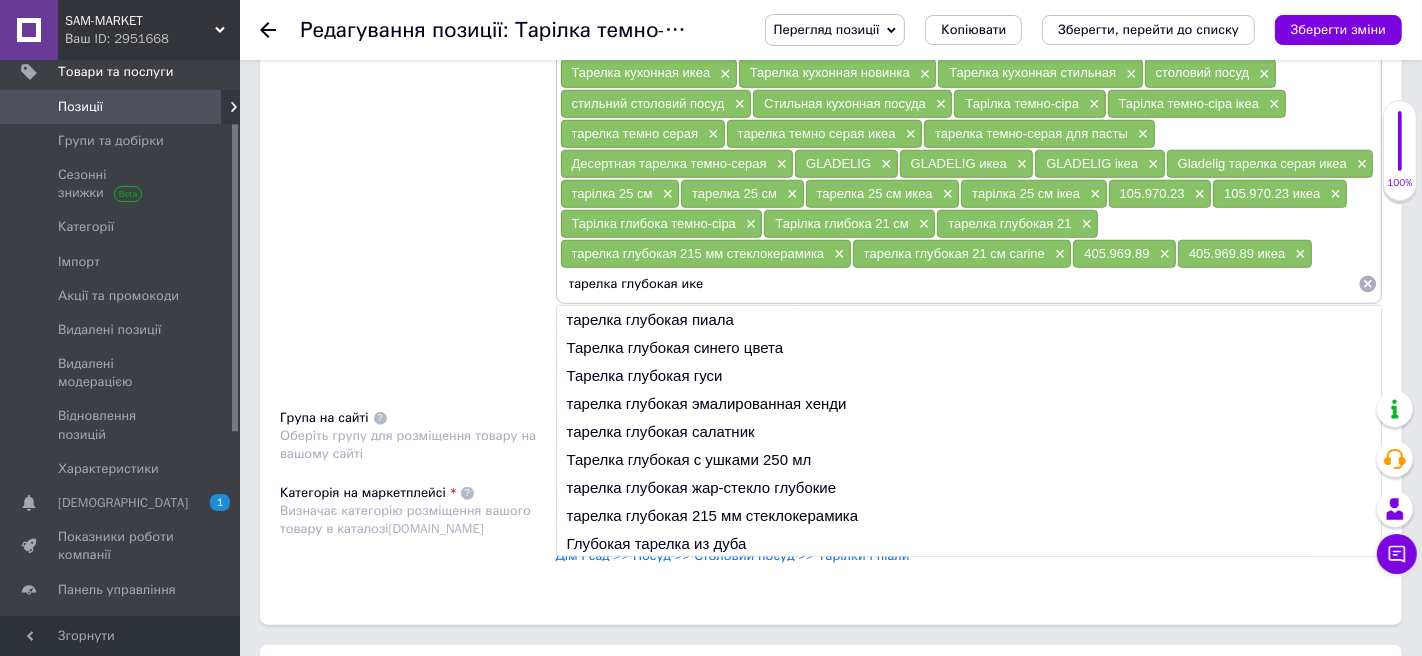 type on "тарелка глубокая икеа" 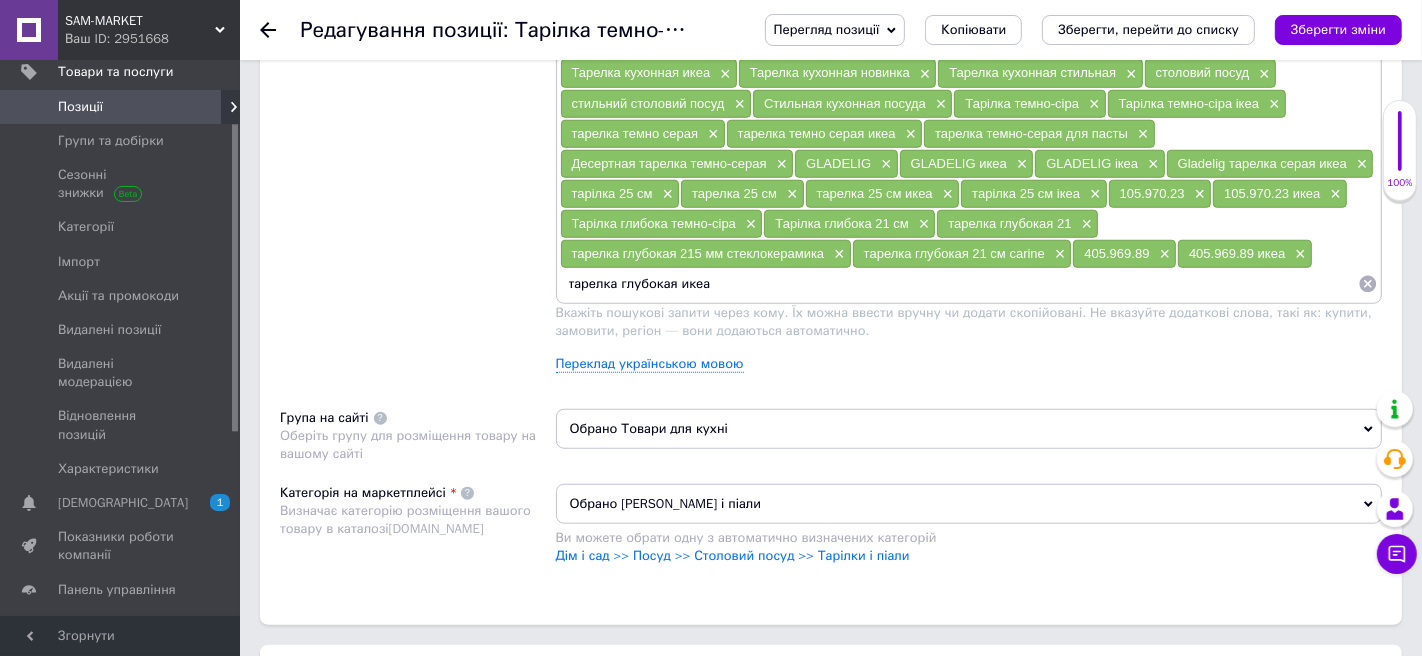 type 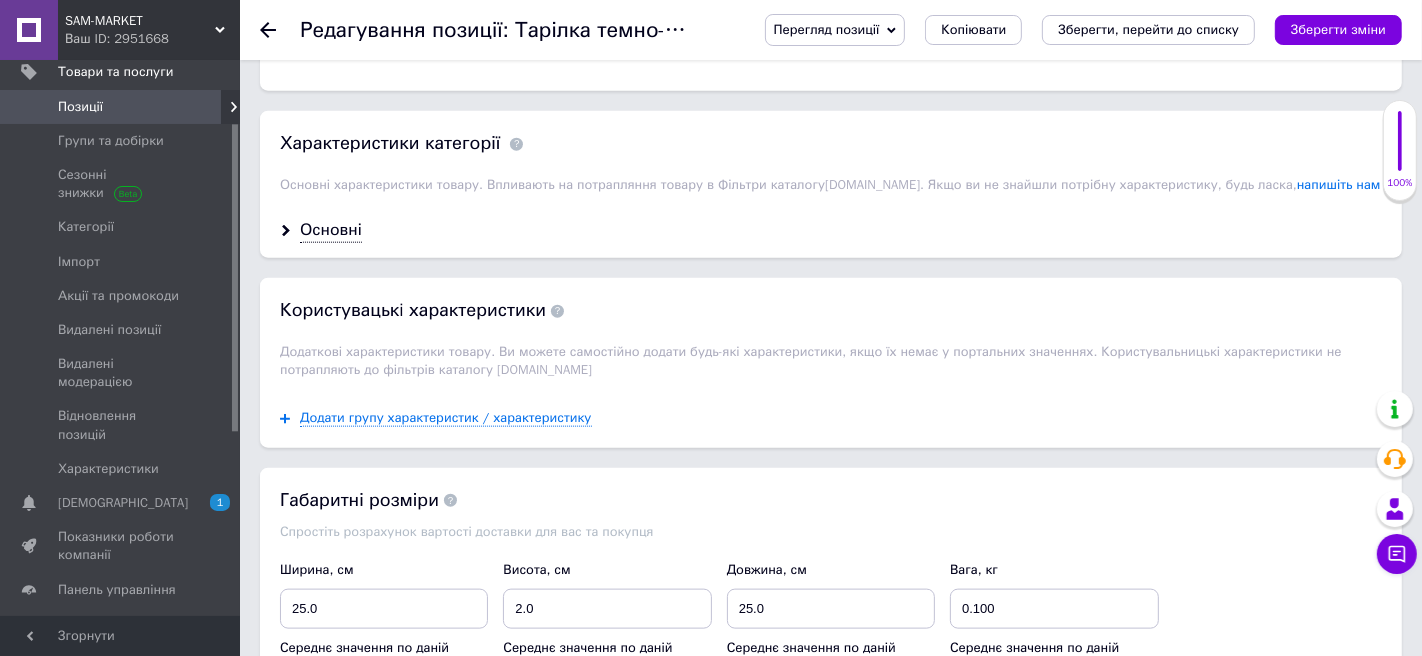 scroll, scrollTop: 1883, scrollLeft: 0, axis: vertical 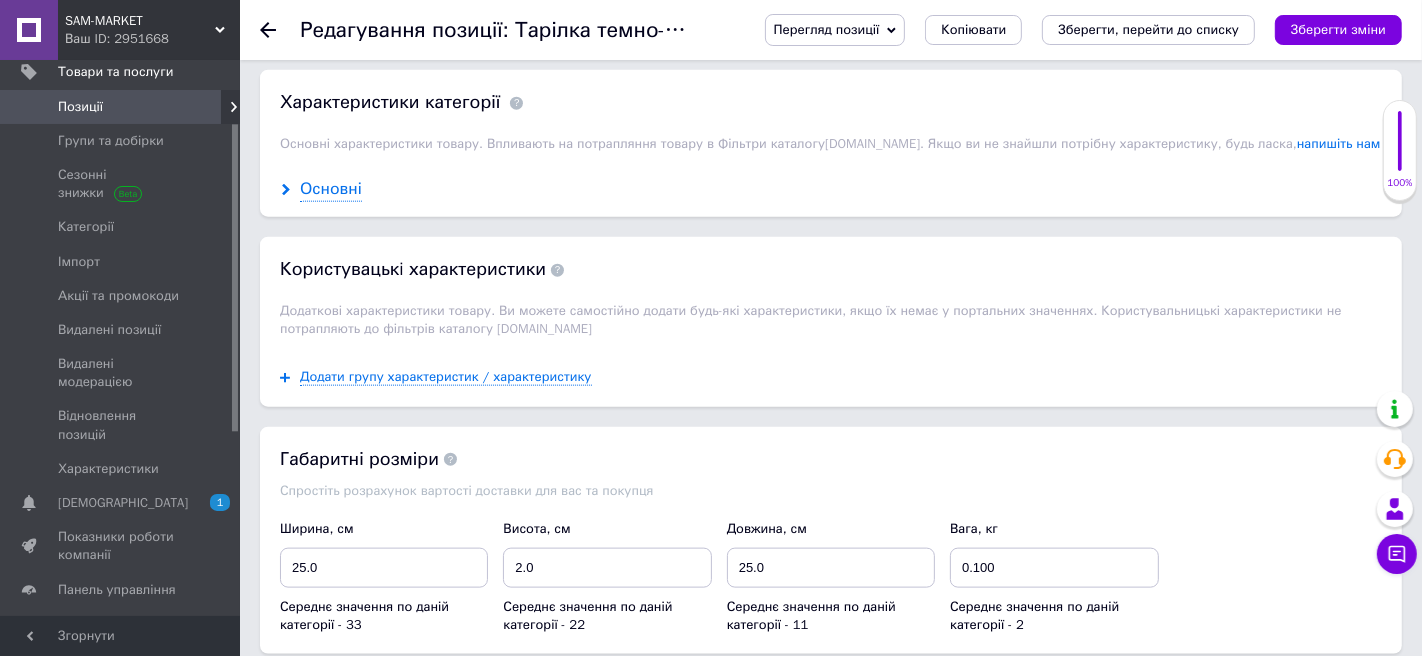 click on "Основні" at bounding box center (331, 189) 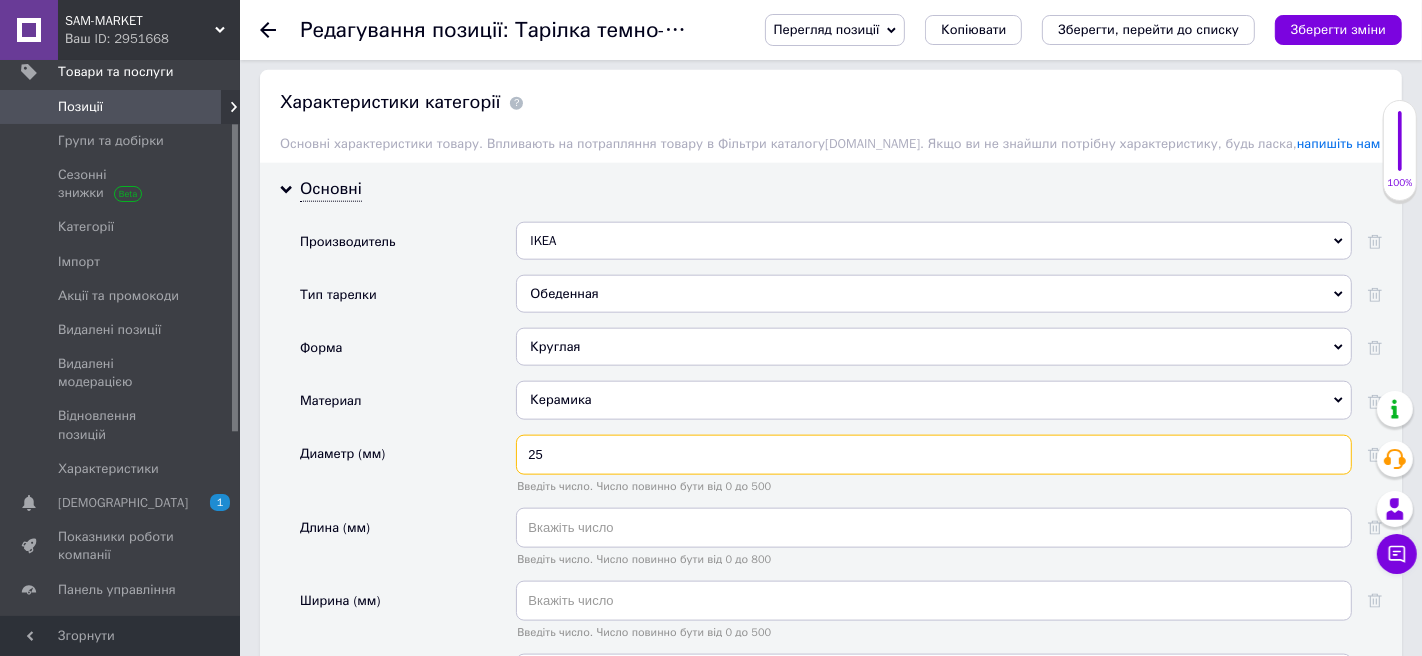 click on "25" at bounding box center [934, 455] 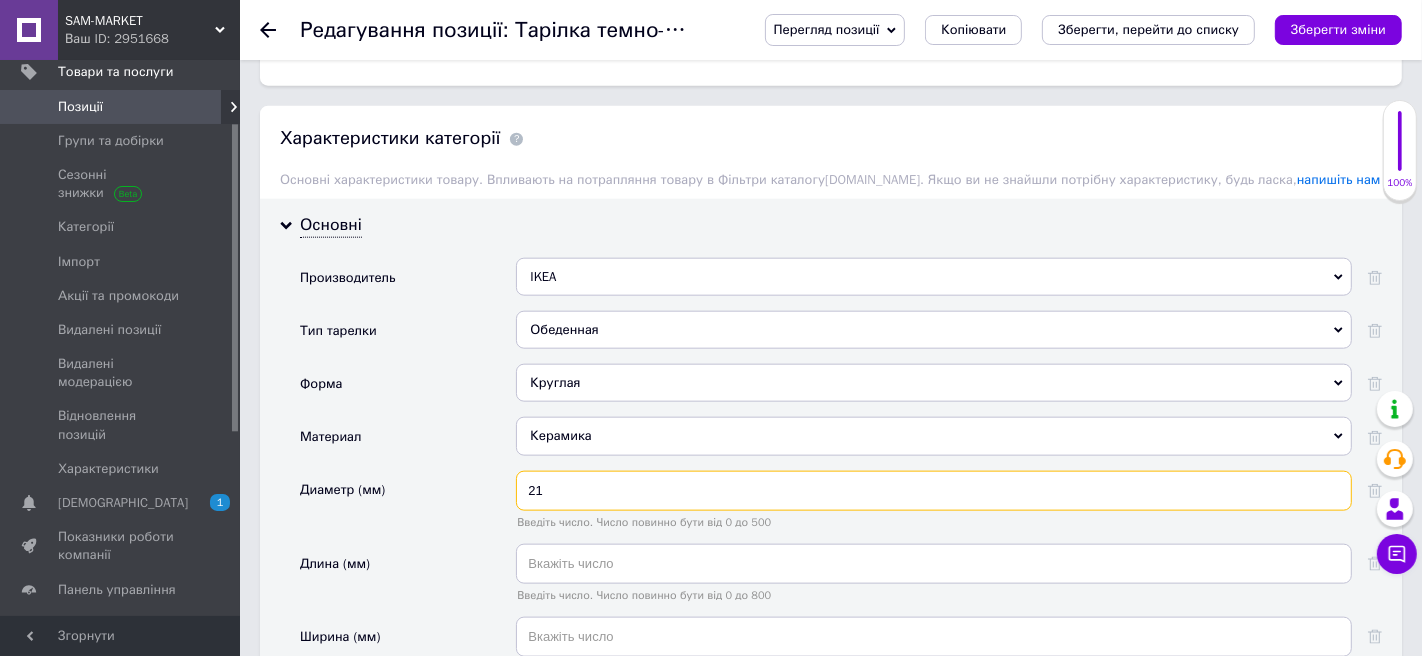 scroll, scrollTop: 1848, scrollLeft: 0, axis: vertical 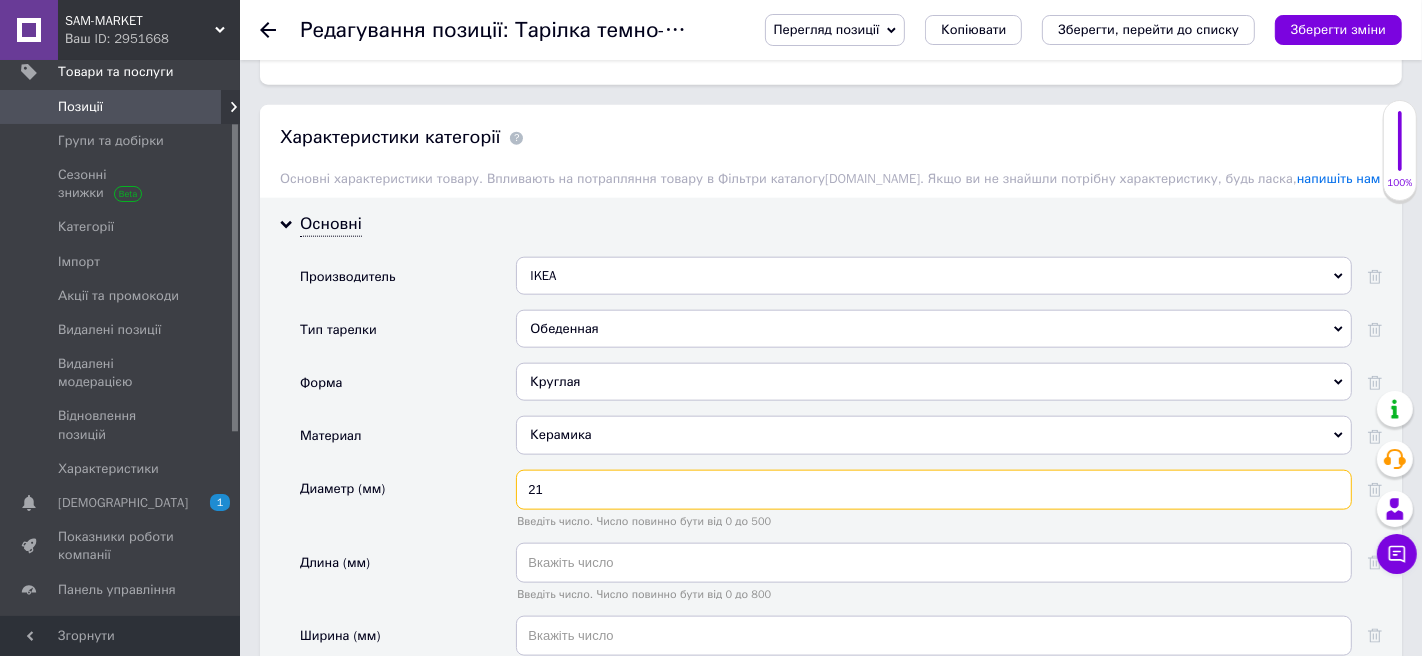 type on "21" 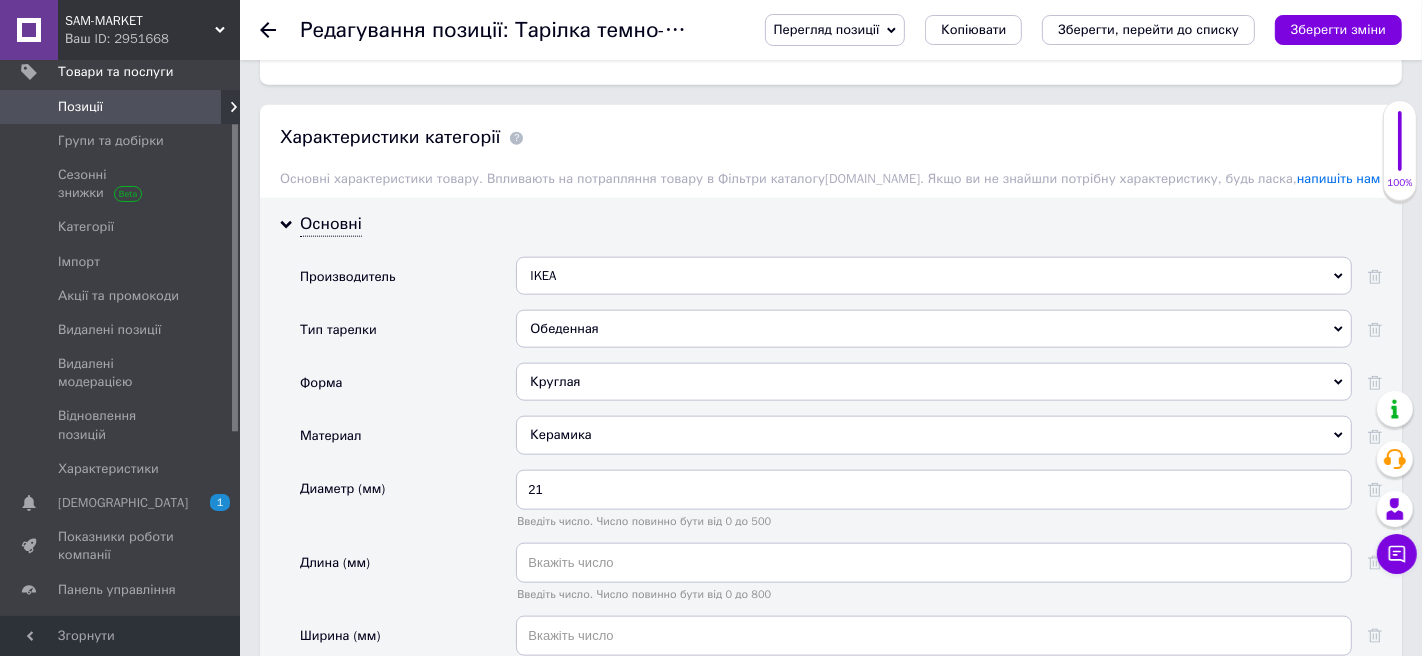 click on "Обеденная" at bounding box center (934, 329) 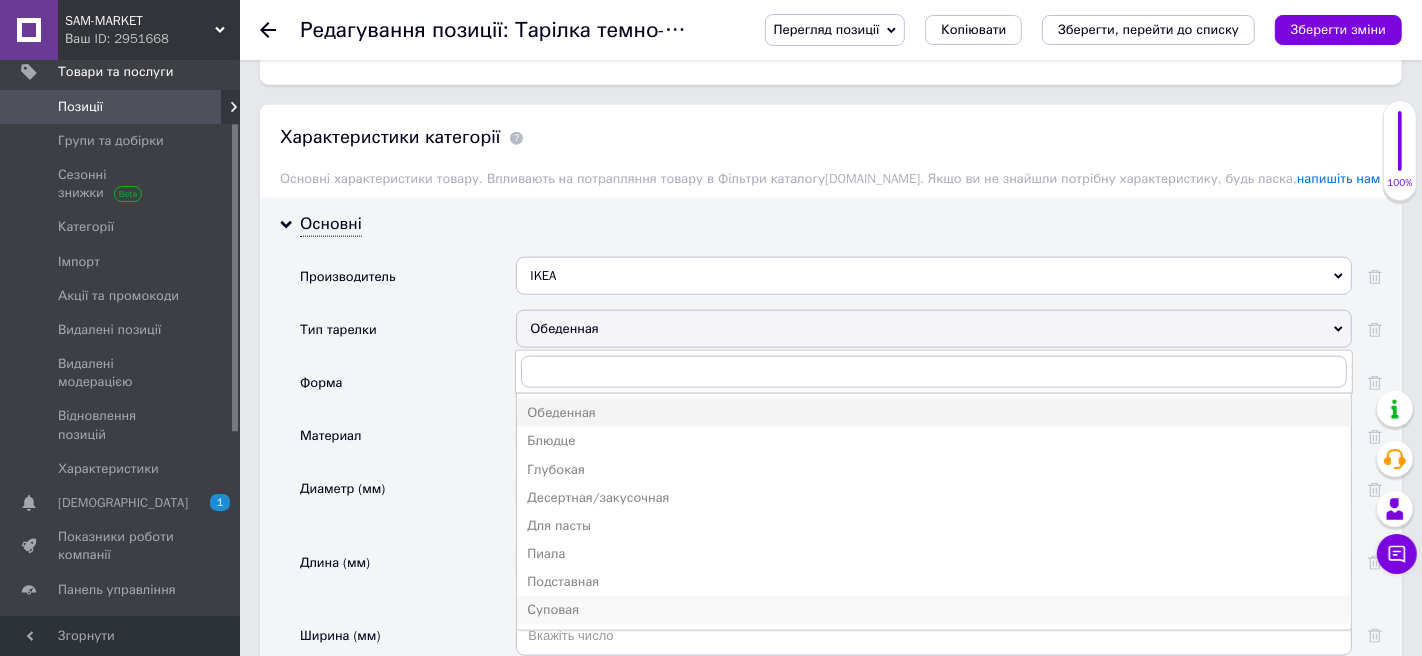 click on "Суповая" at bounding box center (934, 610) 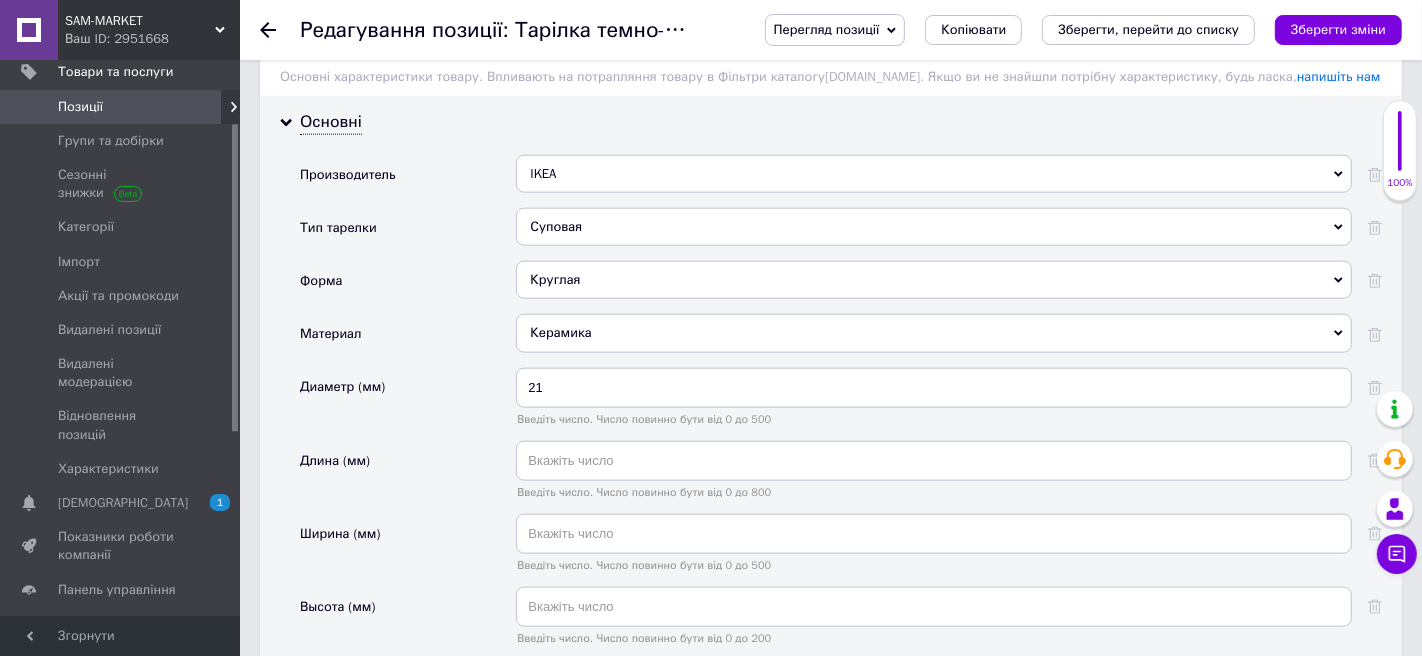 scroll, scrollTop: 1952, scrollLeft: 0, axis: vertical 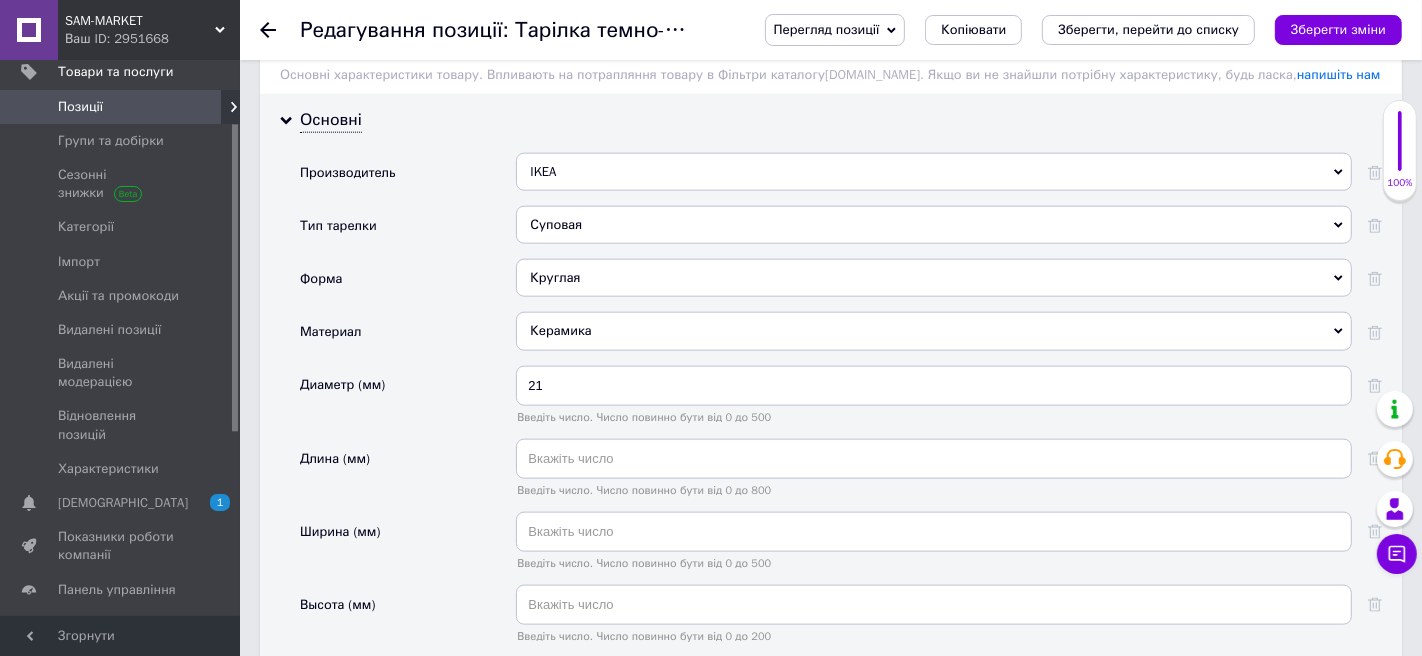 click on "Суповая" at bounding box center [934, 225] 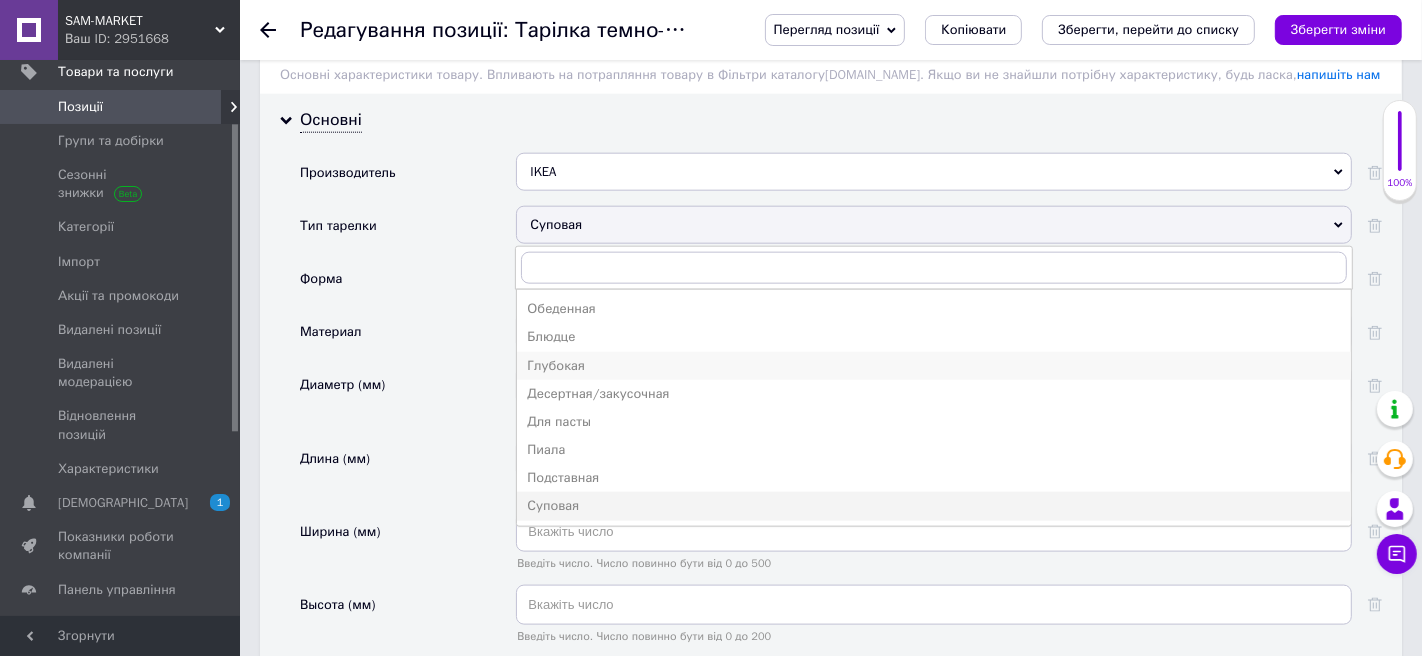 click on "Глубокая" at bounding box center (934, 366) 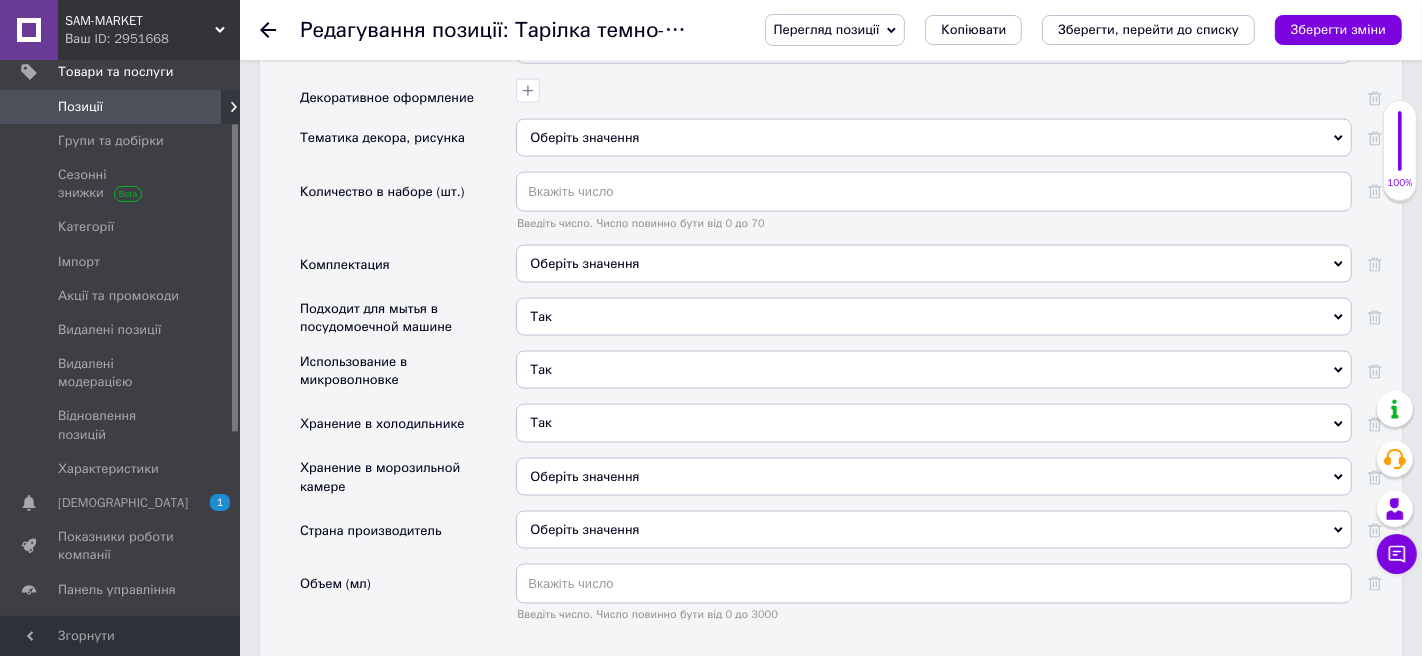 scroll, scrollTop: 2590, scrollLeft: 0, axis: vertical 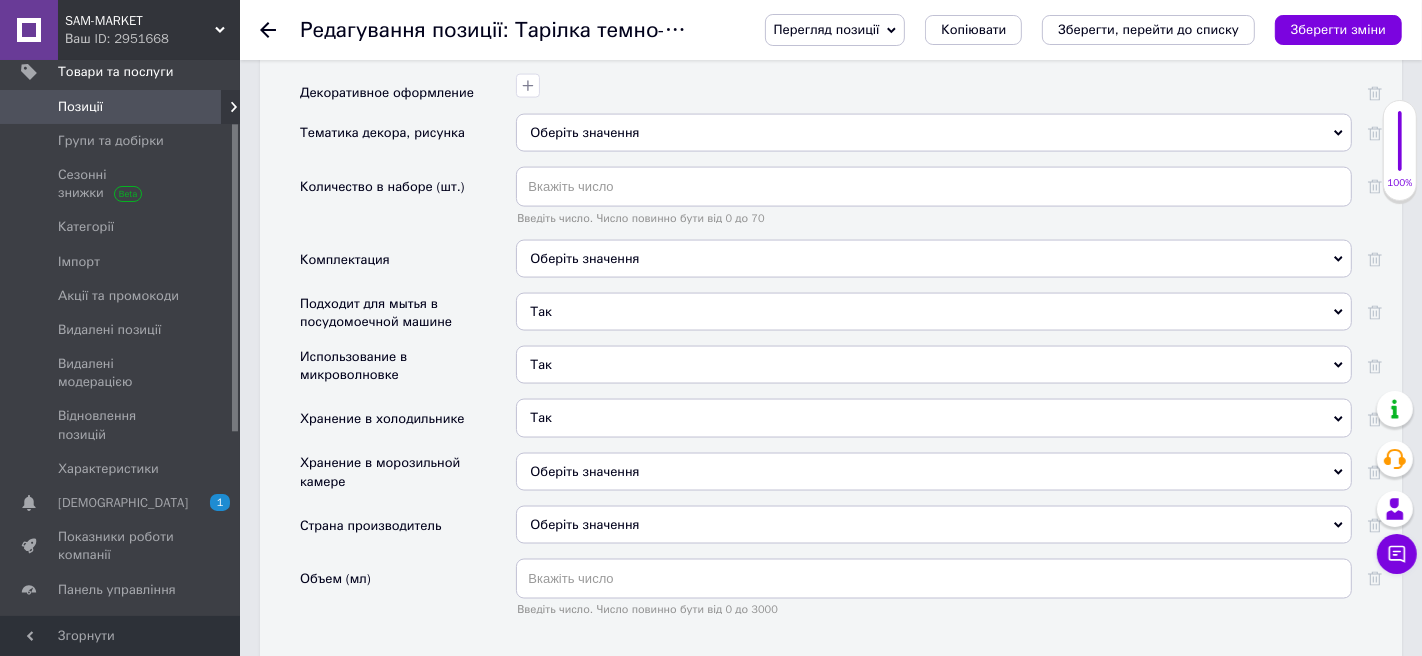 click on "Оберіть значення" at bounding box center (934, 259) 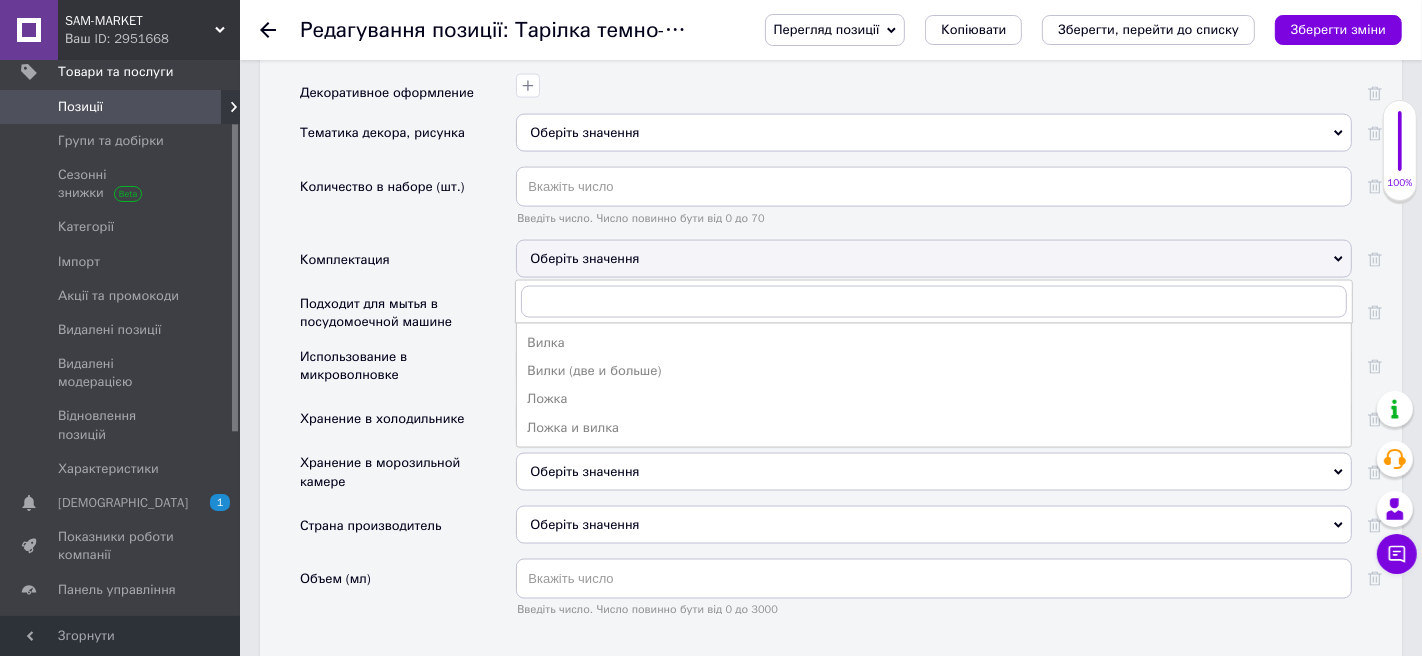 click on "Оберіть значення" at bounding box center (934, 259) 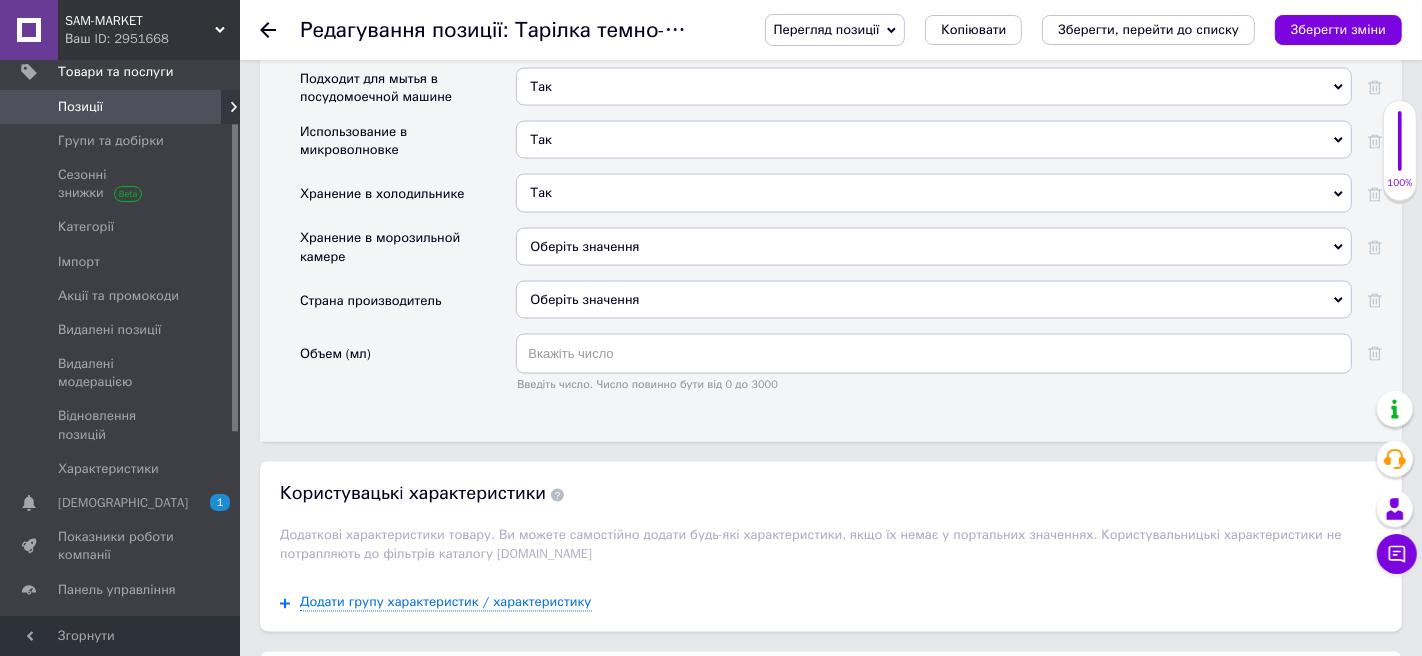scroll, scrollTop: 2814, scrollLeft: 0, axis: vertical 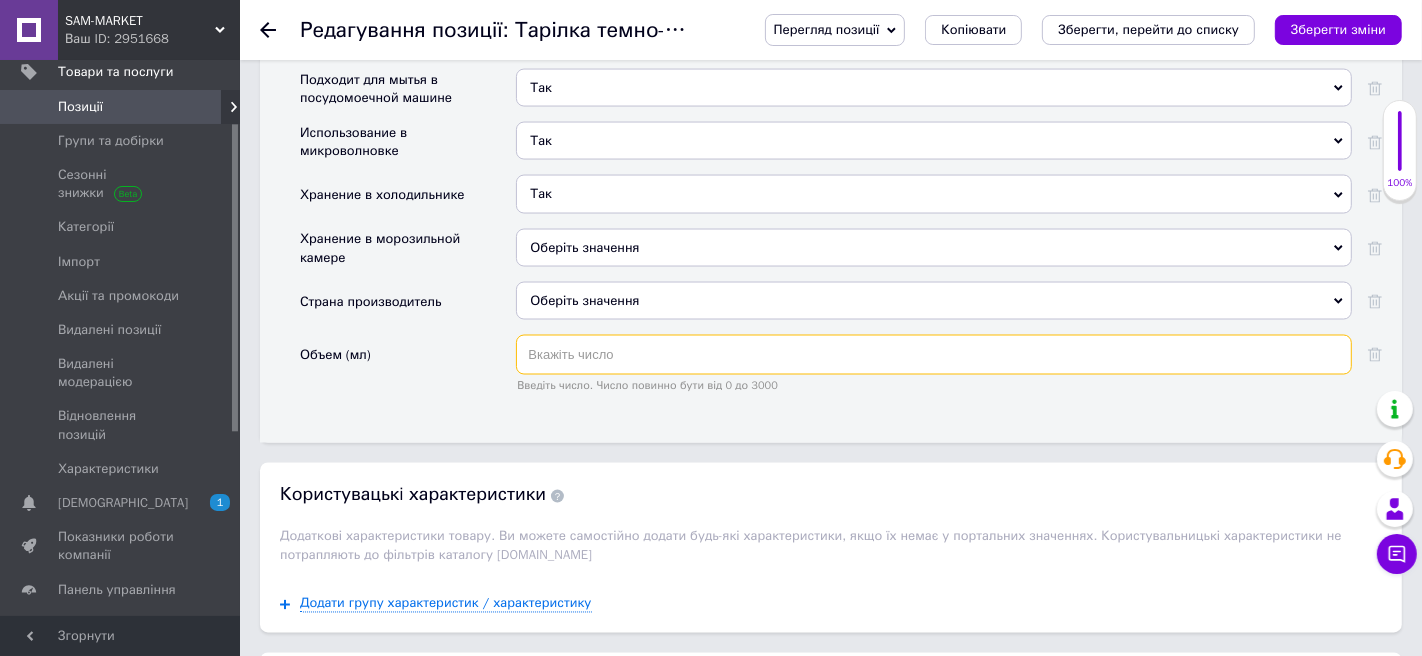 click at bounding box center [934, 355] 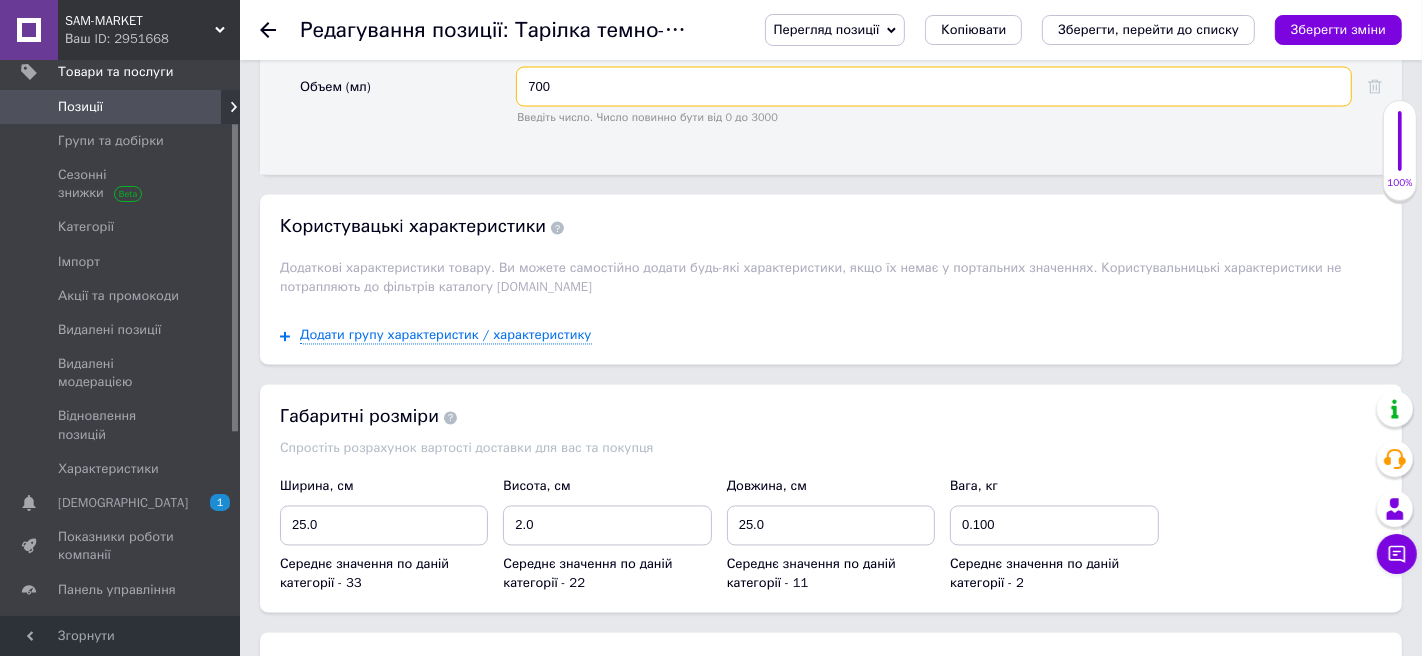 scroll, scrollTop: 3191, scrollLeft: 0, axis: vertical 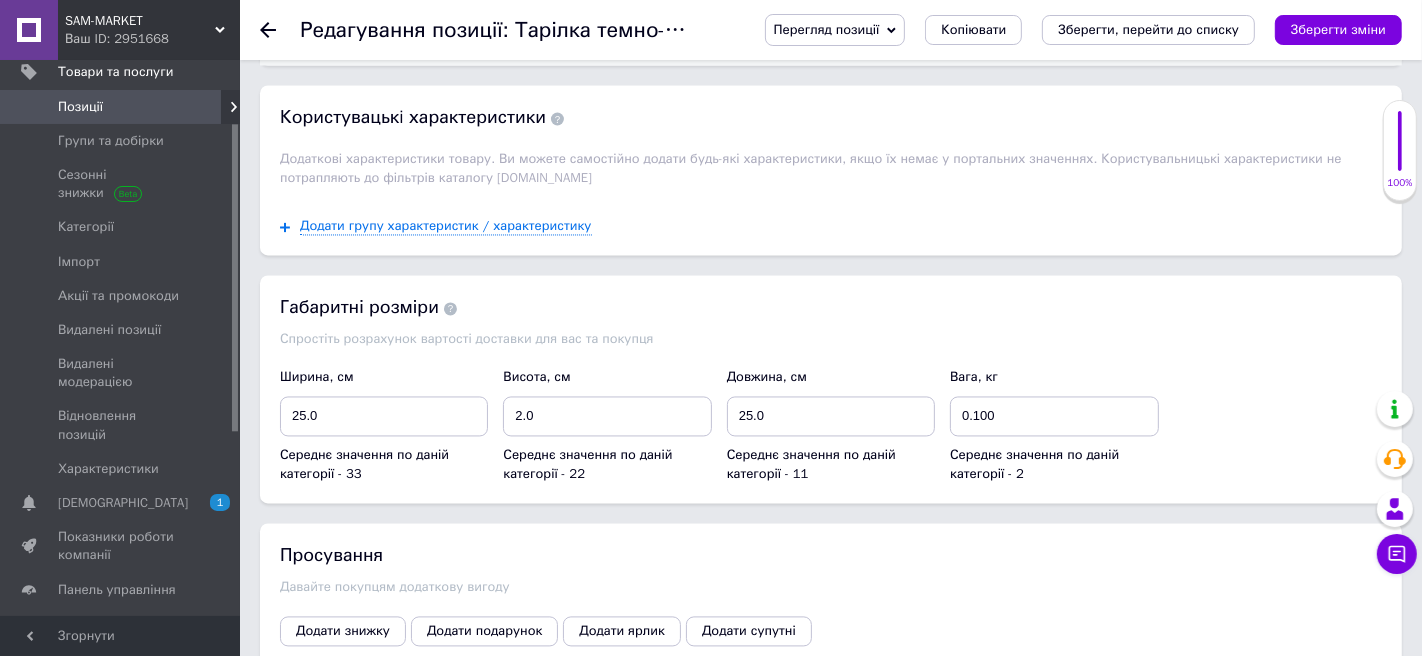 type on "700" 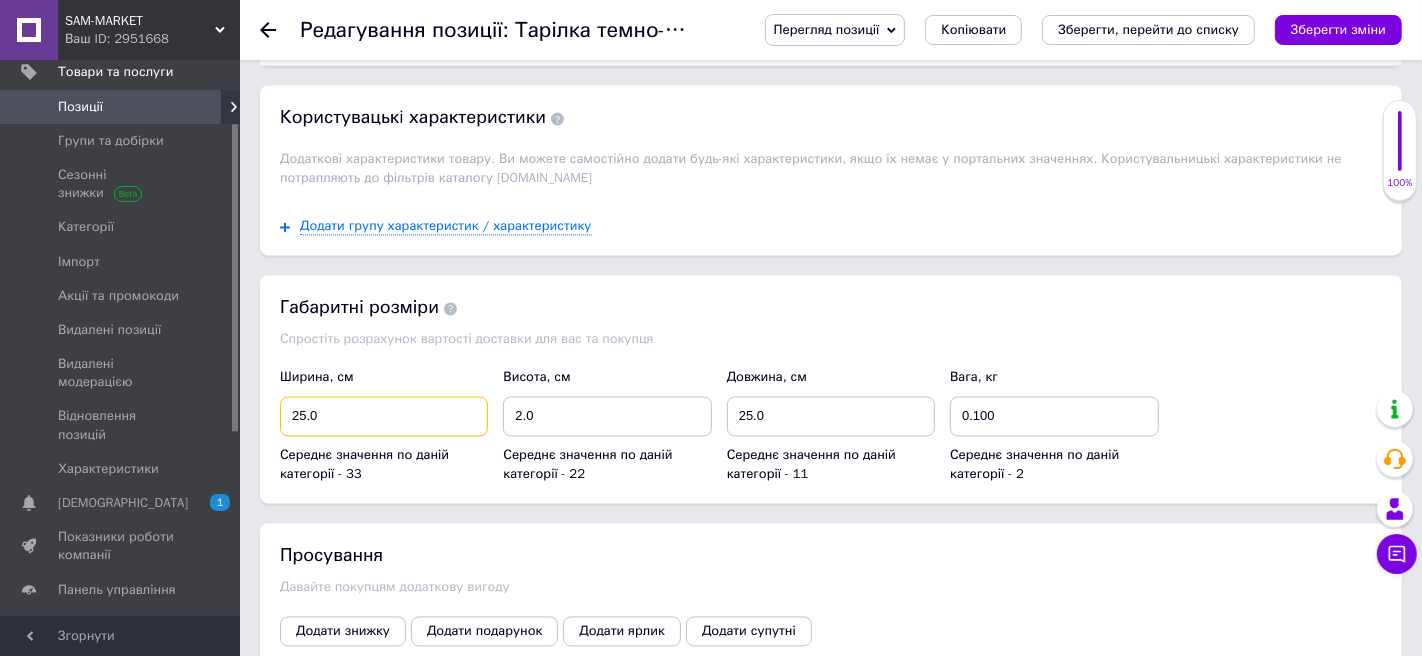 click on "25.0" at bounding box center [384, 417] 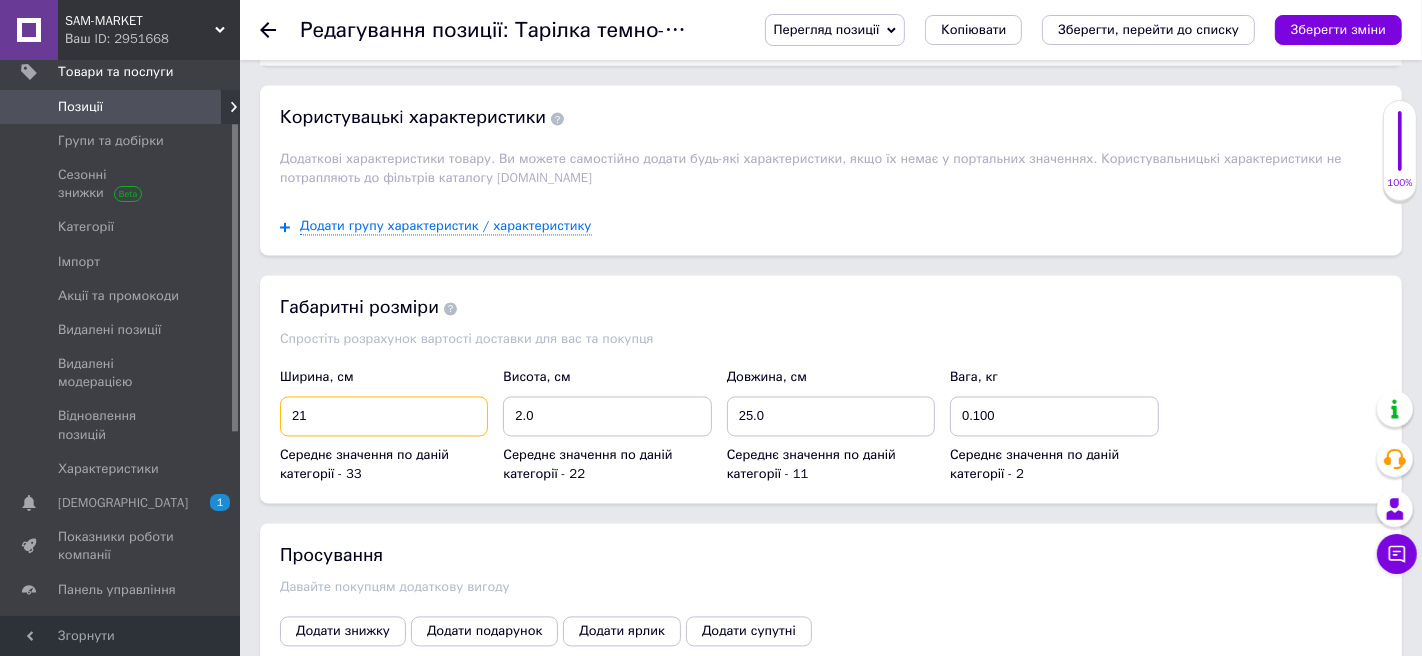 type on "21" 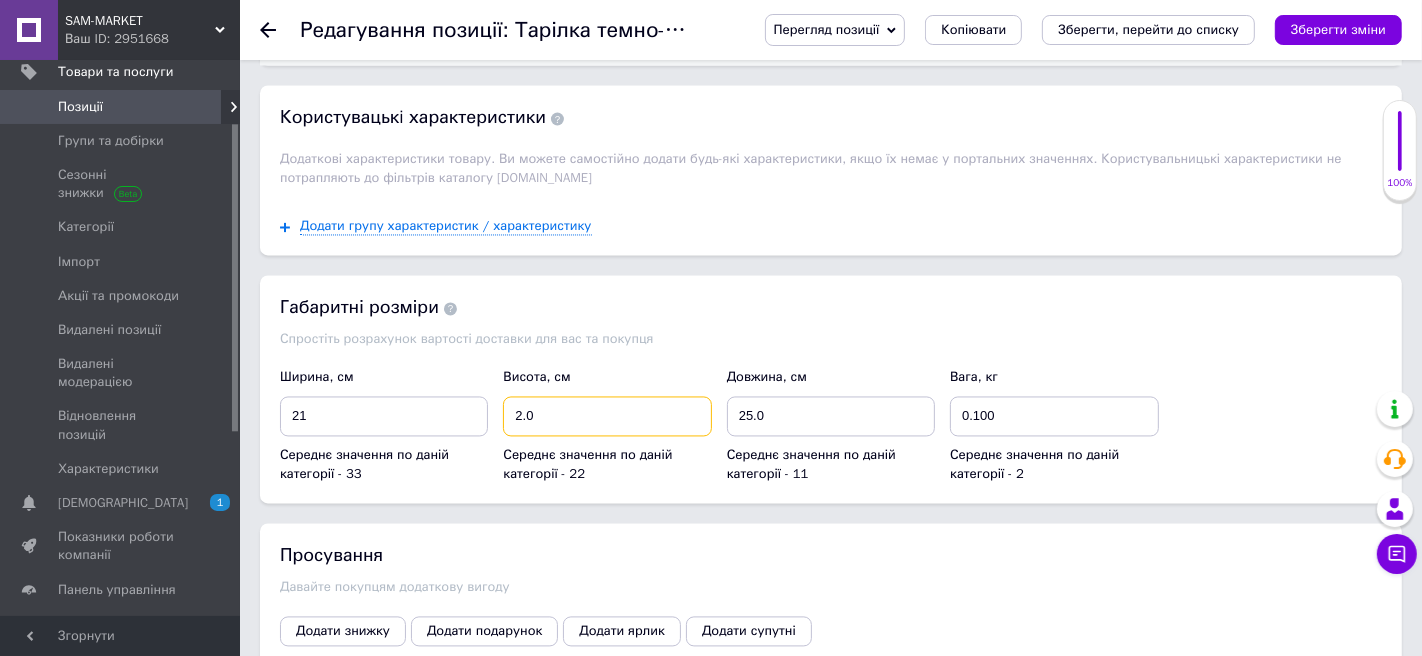 click on "2.0" at bounding box center (607, 417) 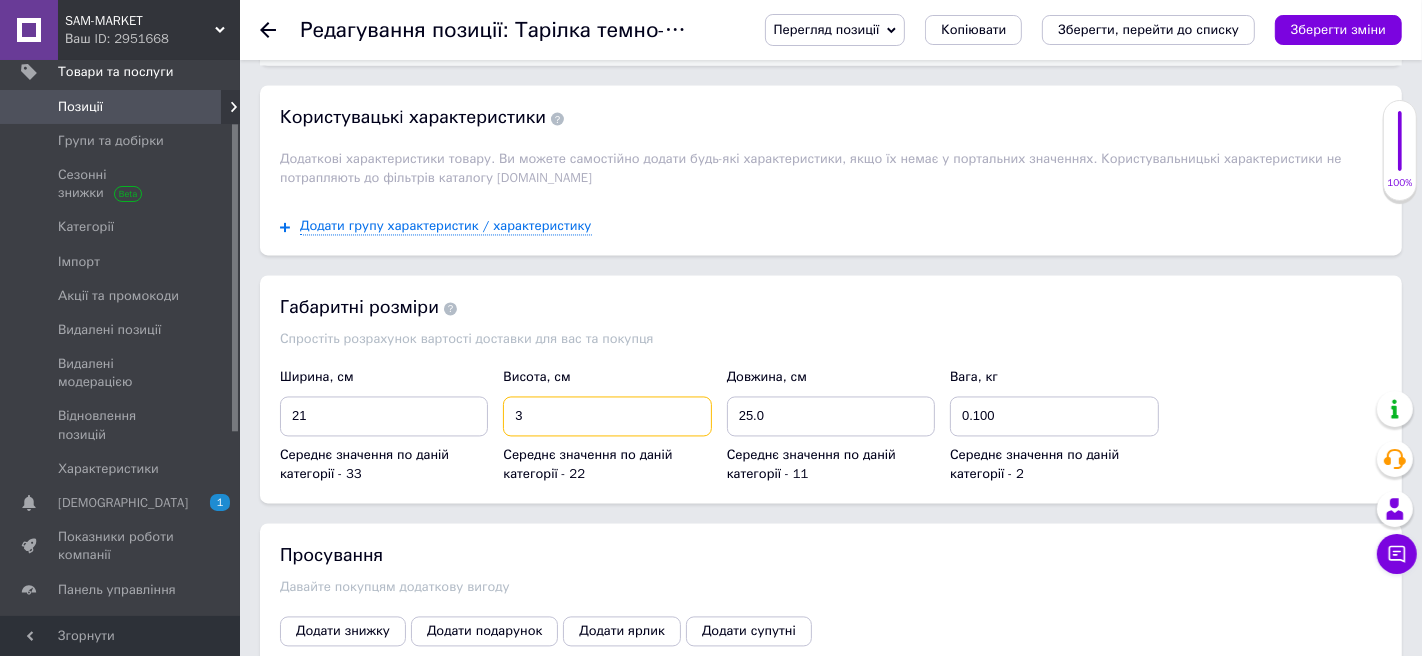 type on "3" 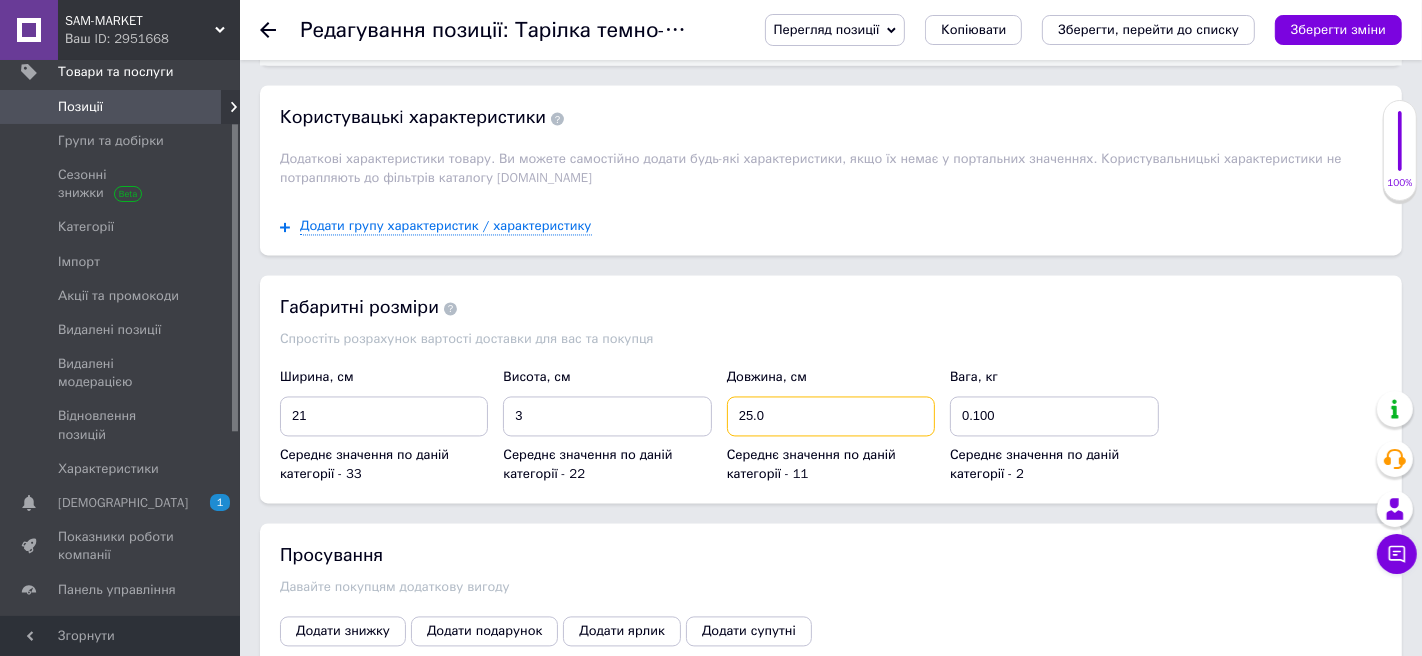 click on "25.0" at bounding box center [831, 417] 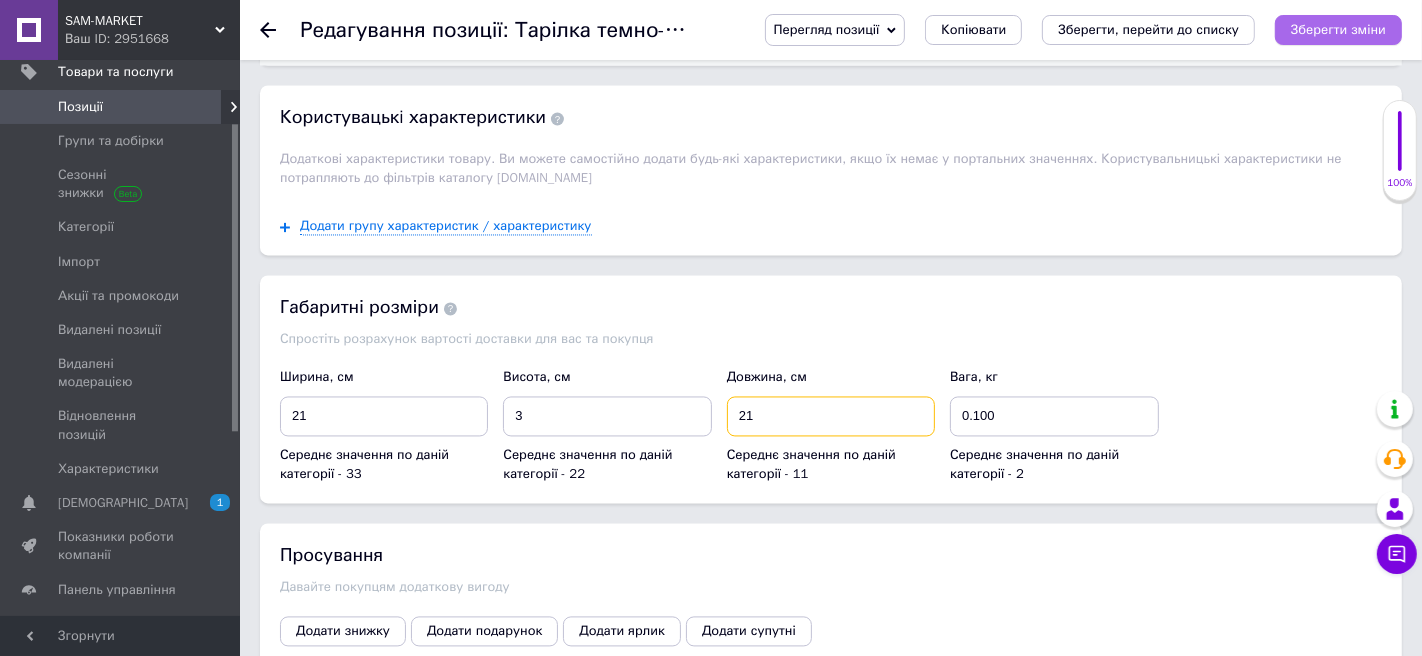 type on "21" 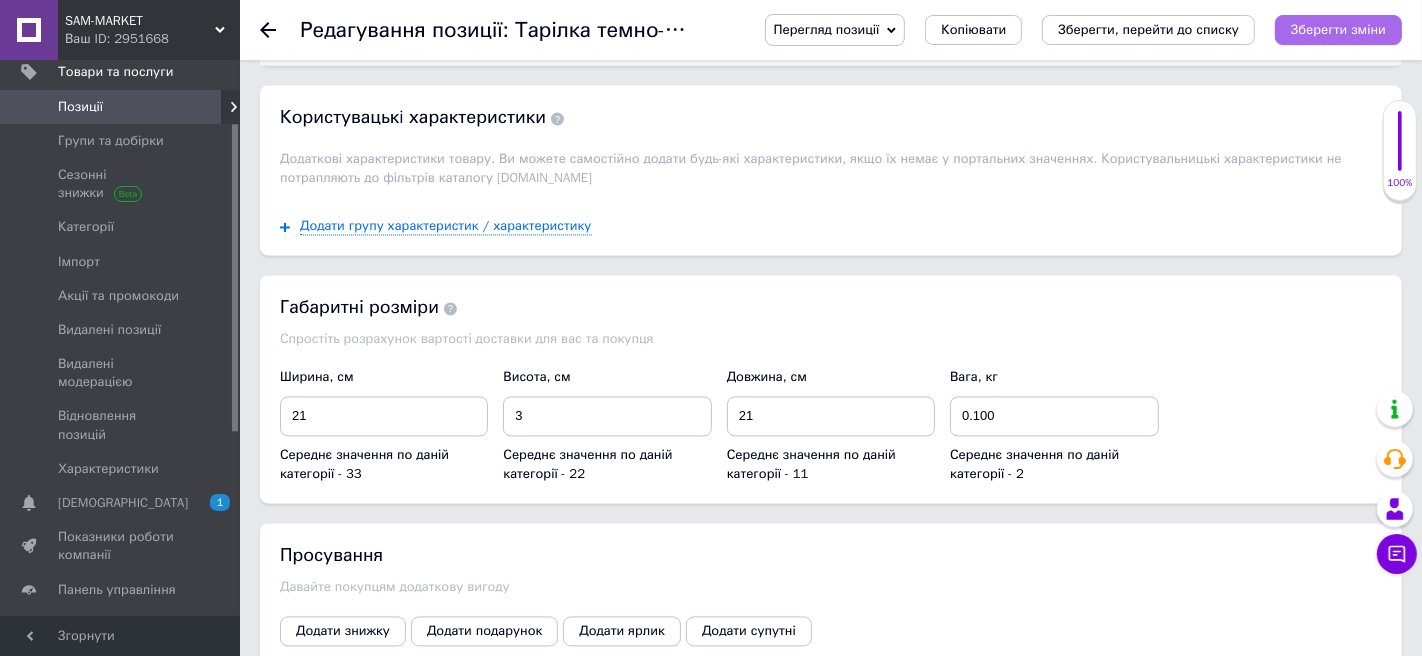 click on "Зберегти зміни" at bounding box center (1338, 29) 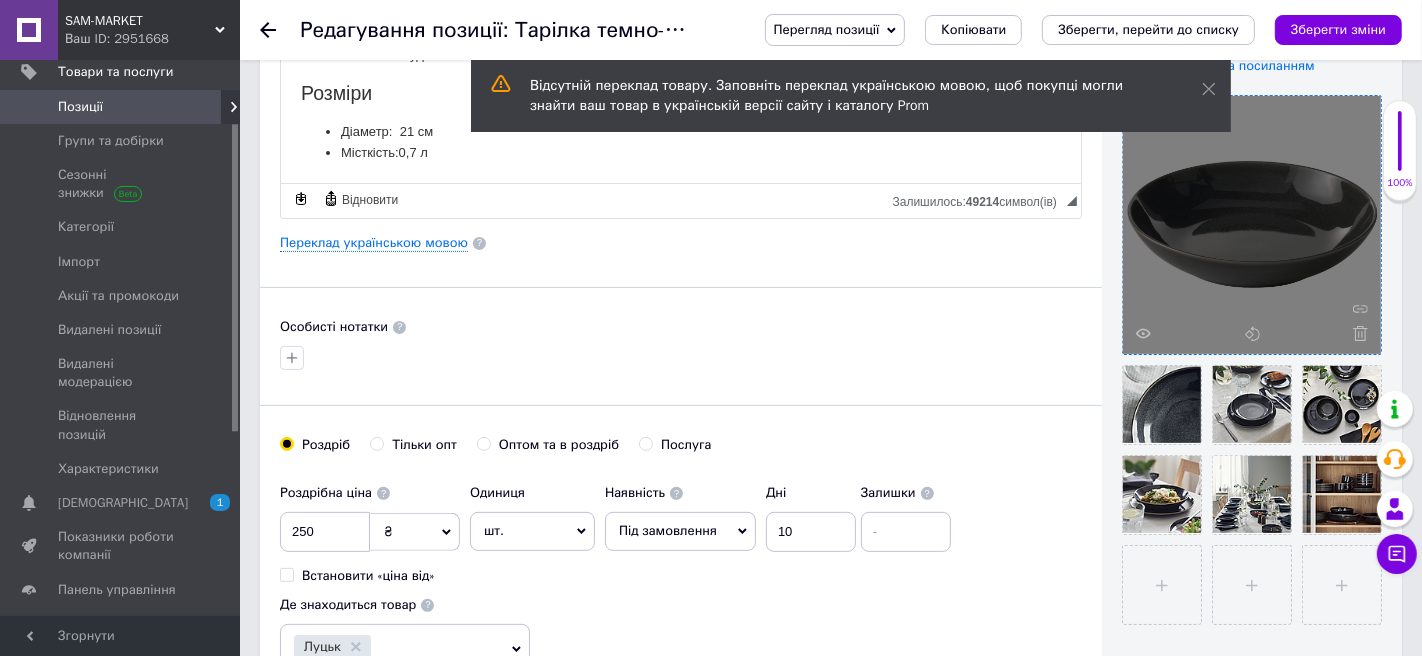 scroll, scrollTop: 392, scrollLeft: 0, axis: vertical 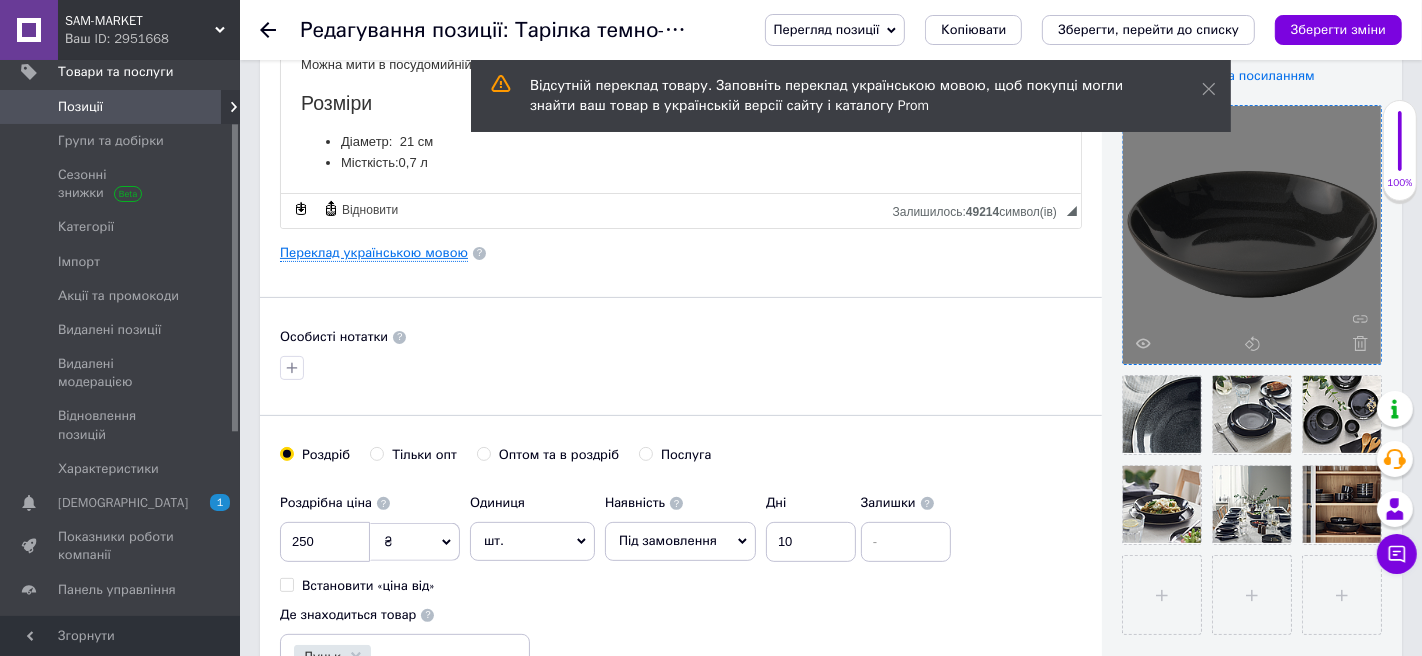 click on "Переклад українською мовою" at bounding box center [374, 253] 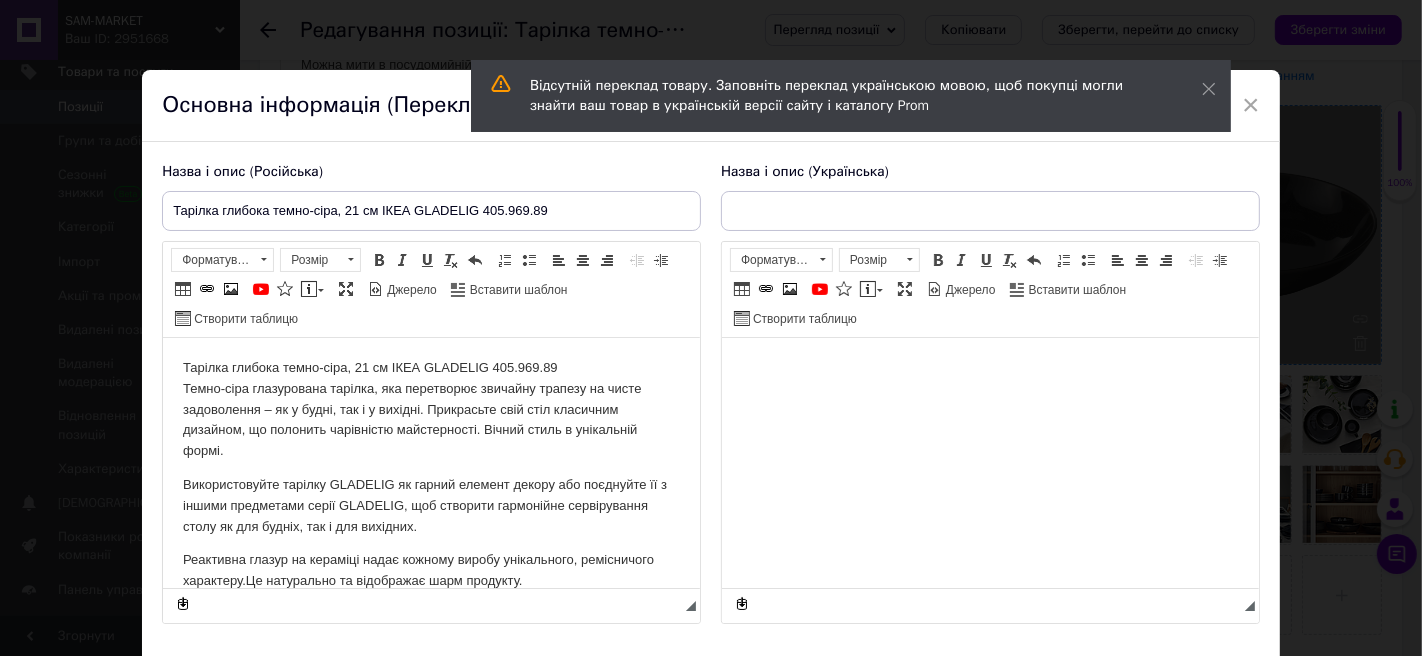 scroll, scrollTop: 0, scrollLeft: 0, axis: both 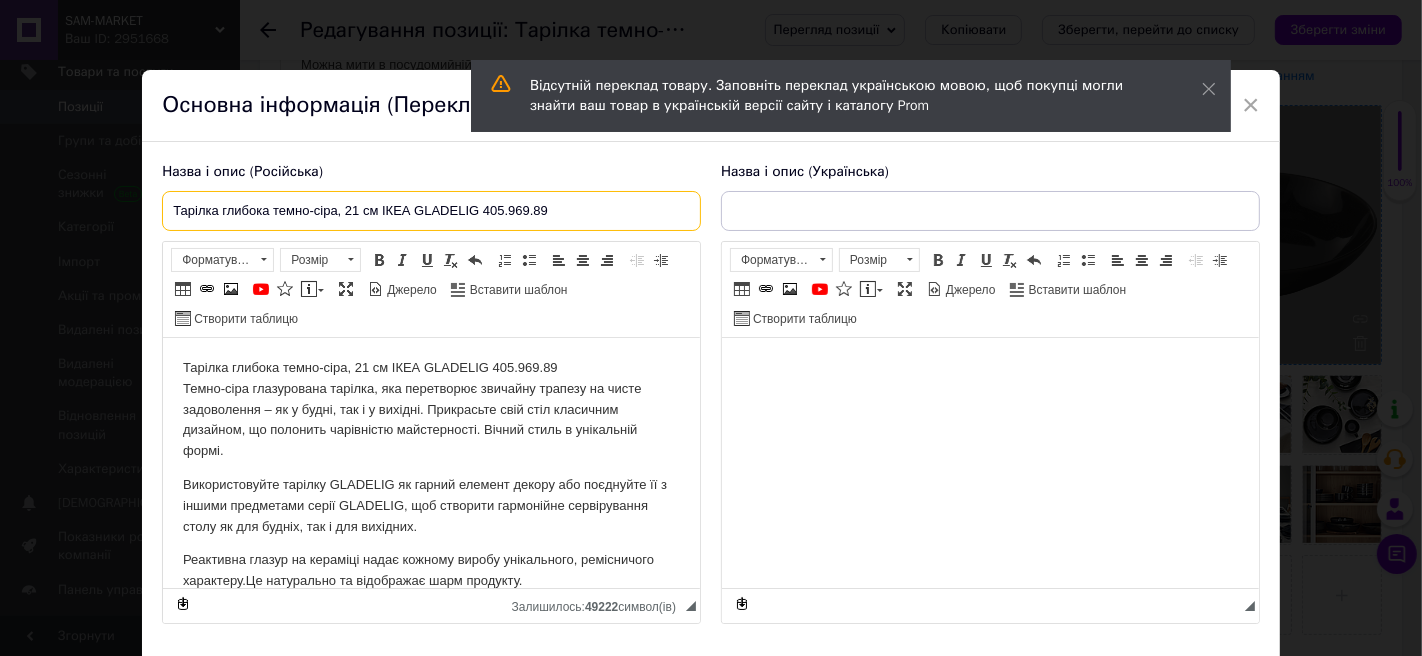 click on "Тарілка глибока темно-сіра, 21 см ІКЕА GLADELIG 405.969.89" at bounding box center [431, 211] 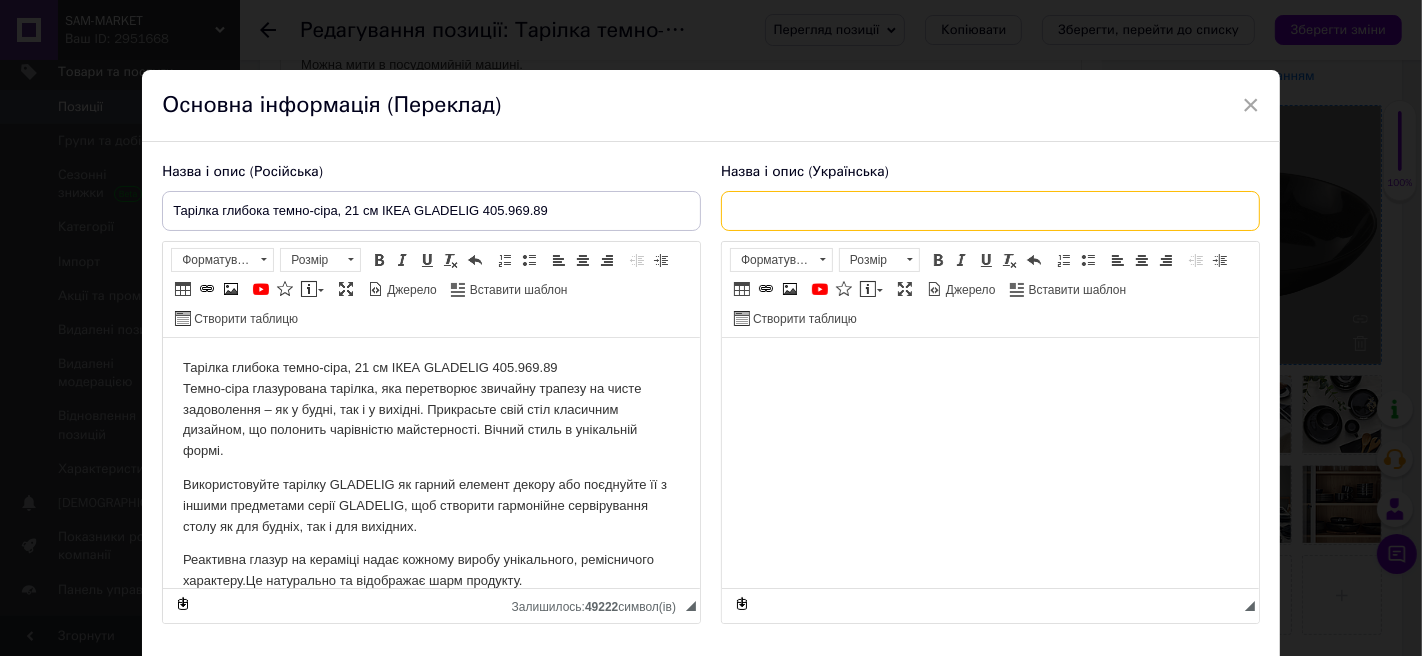 click at bounding box center [990, 211] 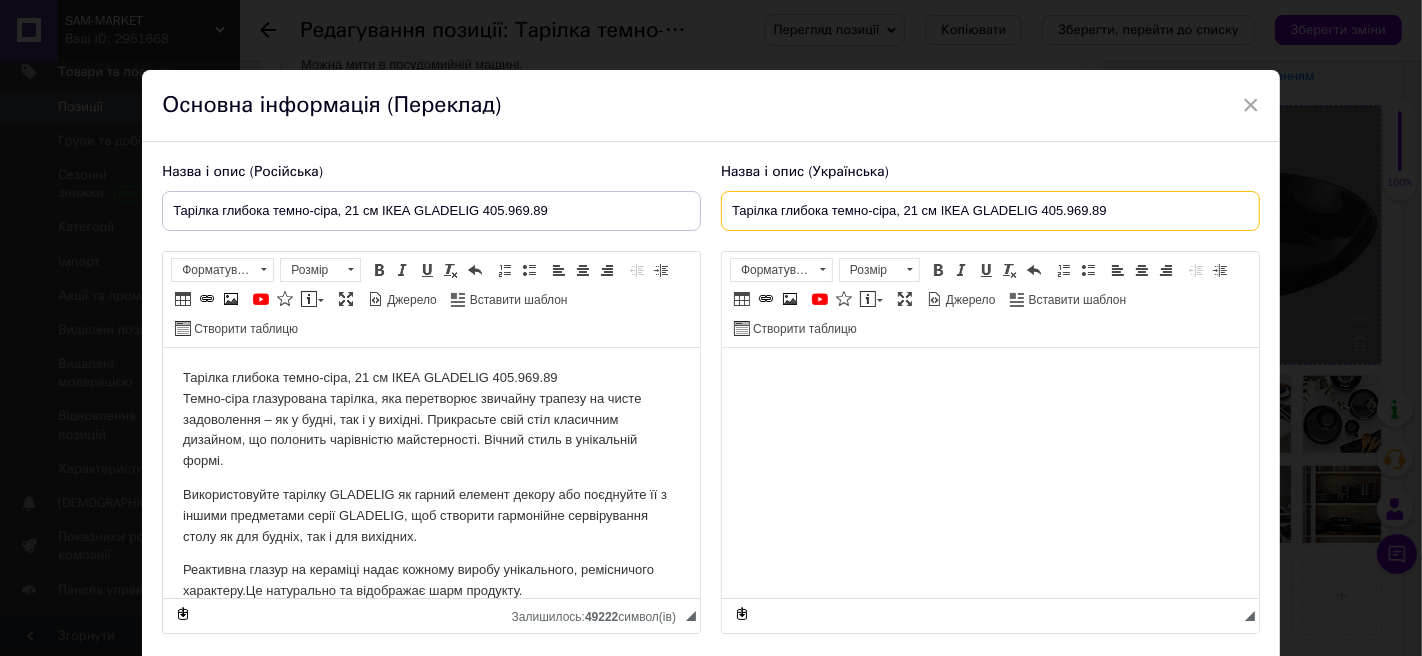 type on "Тарілка глибока темно-сіра, 21 см ІКЕА GLADELIG 405.969.89" 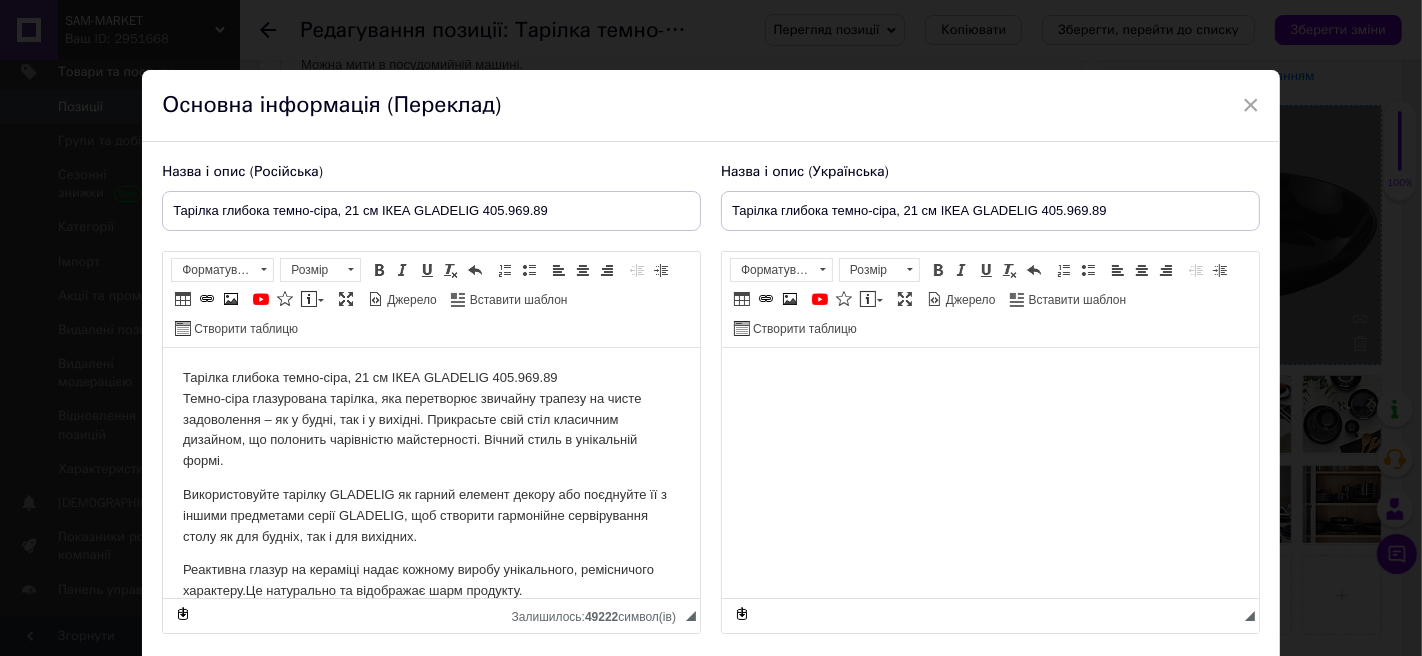 click on "Використовуйте тарілку GLADELIG як гарний елемент декору або поєднуйте її з іншими предметами серії GLADELIG, щоб створити гармонійне сервірування столу як для будніх, так і для вихідних." at bounding box center (431, 516) 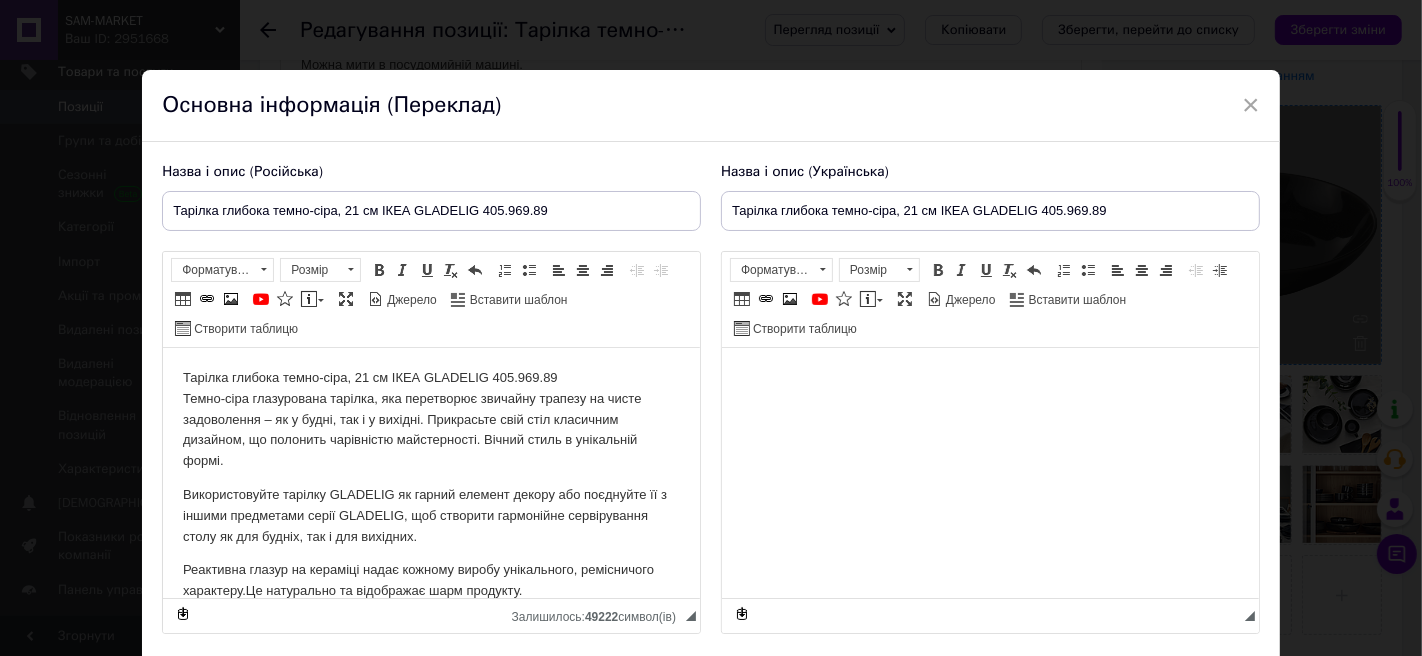 copy on "Тарілка глибока темно-сіра, 21 см ІКЕА GLADELIG 405.969.89 Темно-сіра глазурована тарілка, яка перетворює звичайну трапезу на чисте задоволення – як у будні, так і у вихідні. Прикрасьте свій стіл класичним дизайном, що полонить чарівністю майстерності. Вічний стиль в унікальній формі. Використовуйте тарілку GLADELIG як гарний елемент декору або поєднуйте її з іншими предметами серії GLADELIG, щоб створити гармонійне сервірування столу як для будніх, так і для вихідних. Реактивна глазур на кераміці надає кожному виробу унікального, ремісничого характеру.  Це натурально та відображає шарм продукту. Матеріал:  кераміка, кольорова глазур Догляд:  Можна використовувати в мікрохвильовій печі Можна мити в посудомийній машині. Розміри Діаметр  :  21 см Місткість  :   0,7 л..." 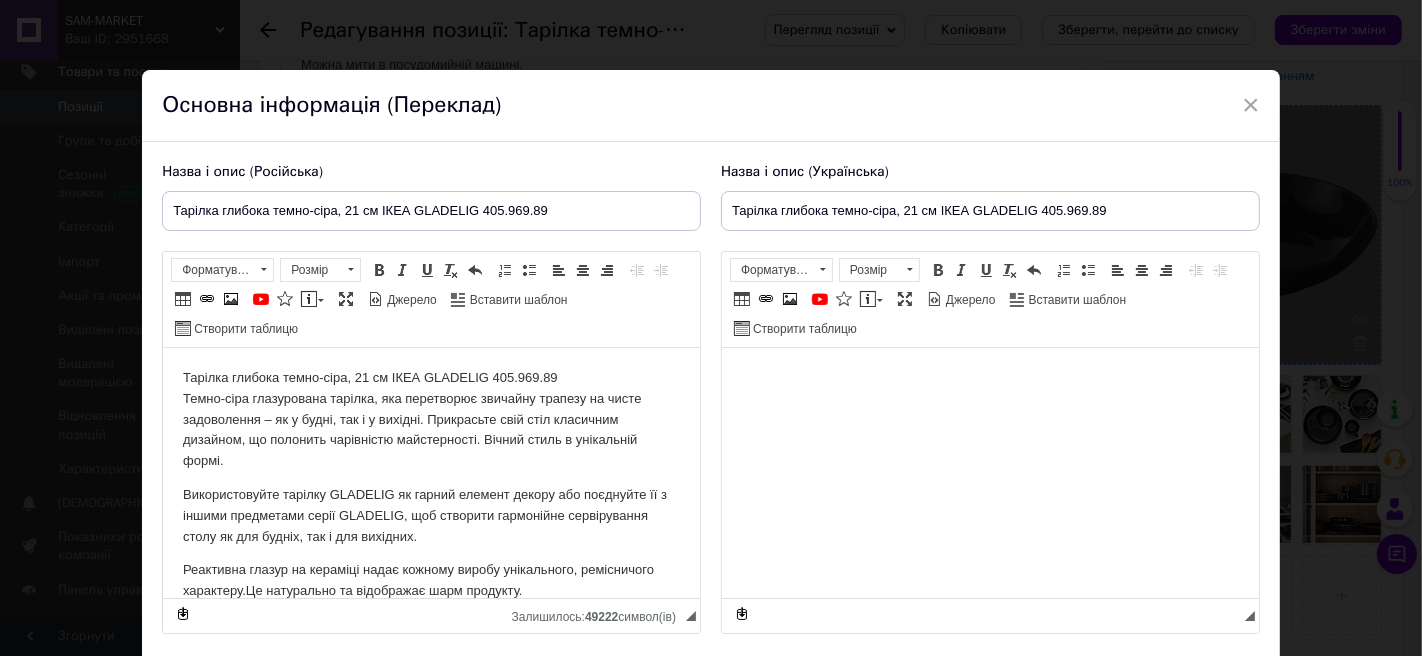 click at bounding box center (989, 378) 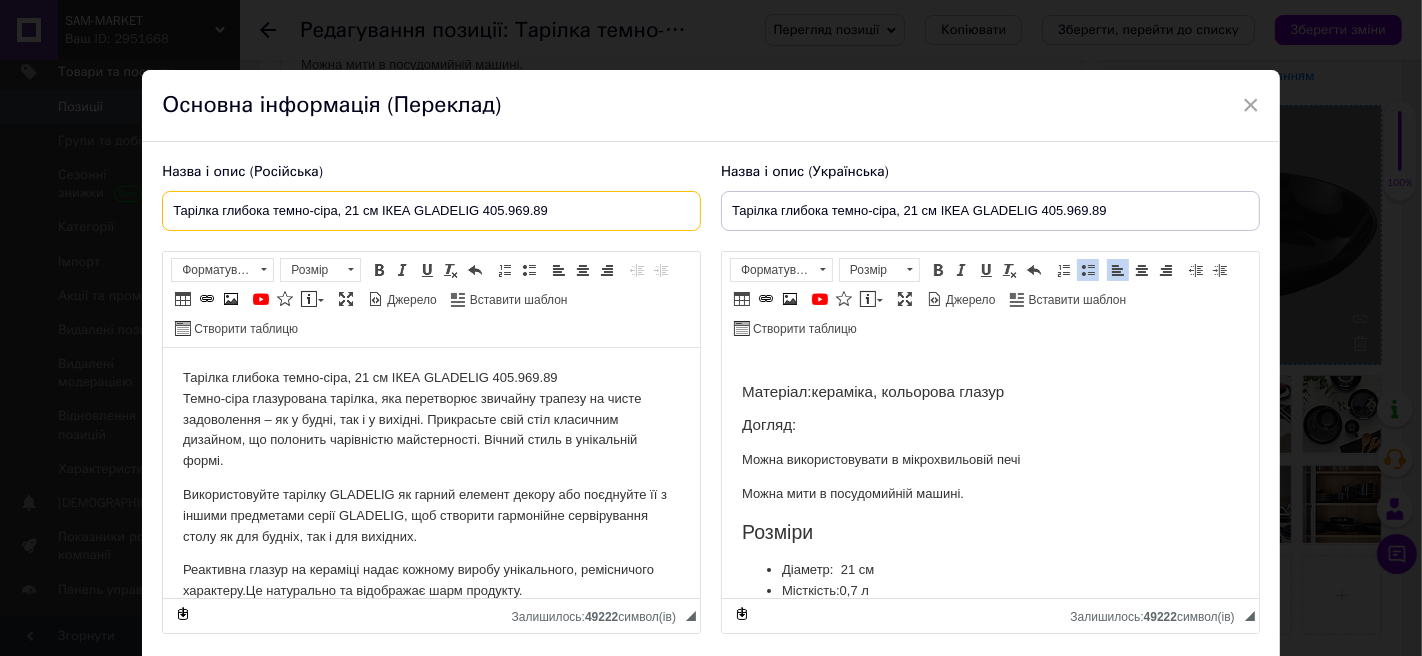 click on "Тарілка глибока темно-сіра, 21 см ІКЕА GLADELIG 405.969.89" at bounding box center [431, 211] 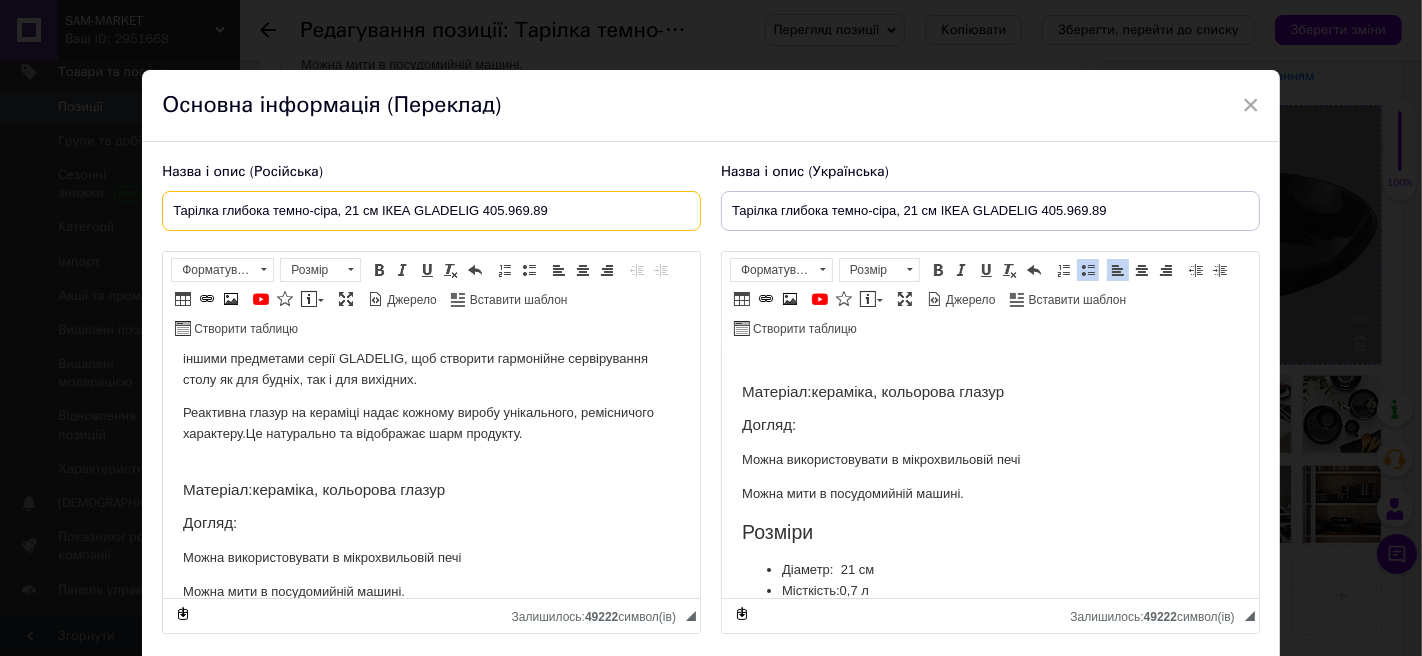 scroll, scrollTop: 278, scrollLeft: 0, axis: vertical 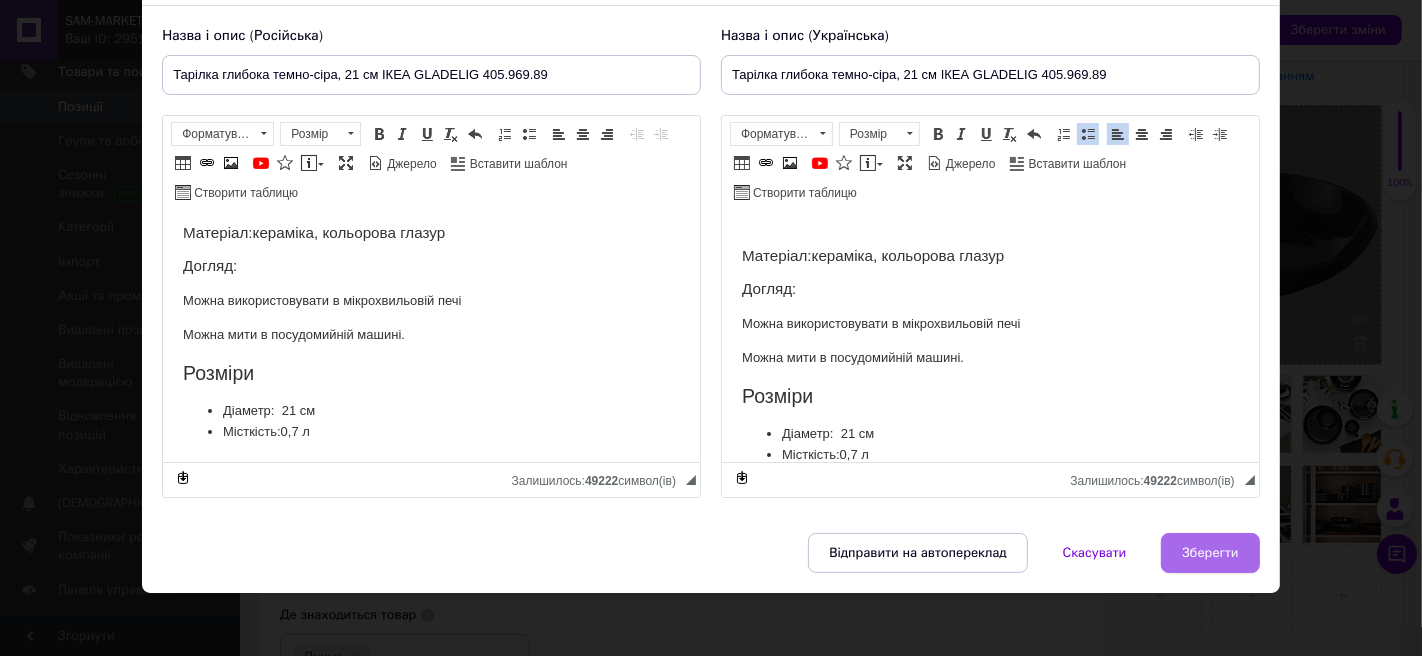 click on "Зберегти" at bounding box center (1210, 553) 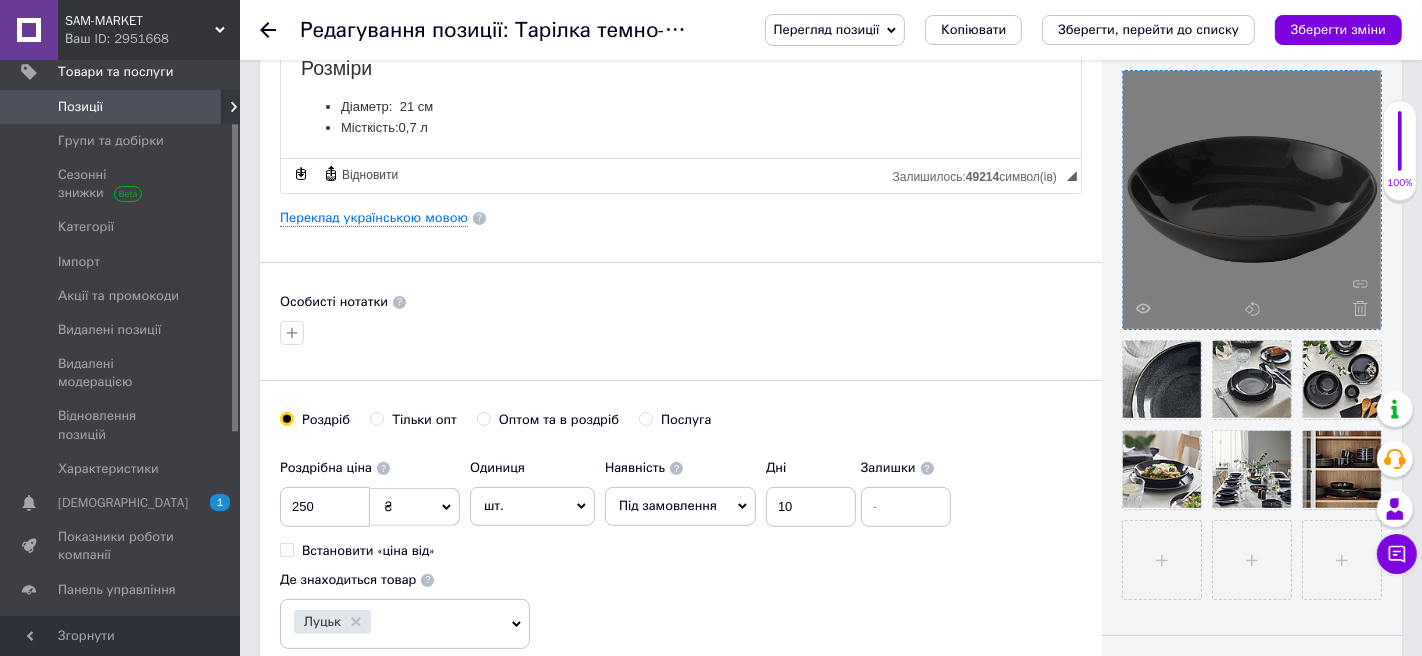 scroll, scrollTop: 0, scrollLeft: 0, axis: both 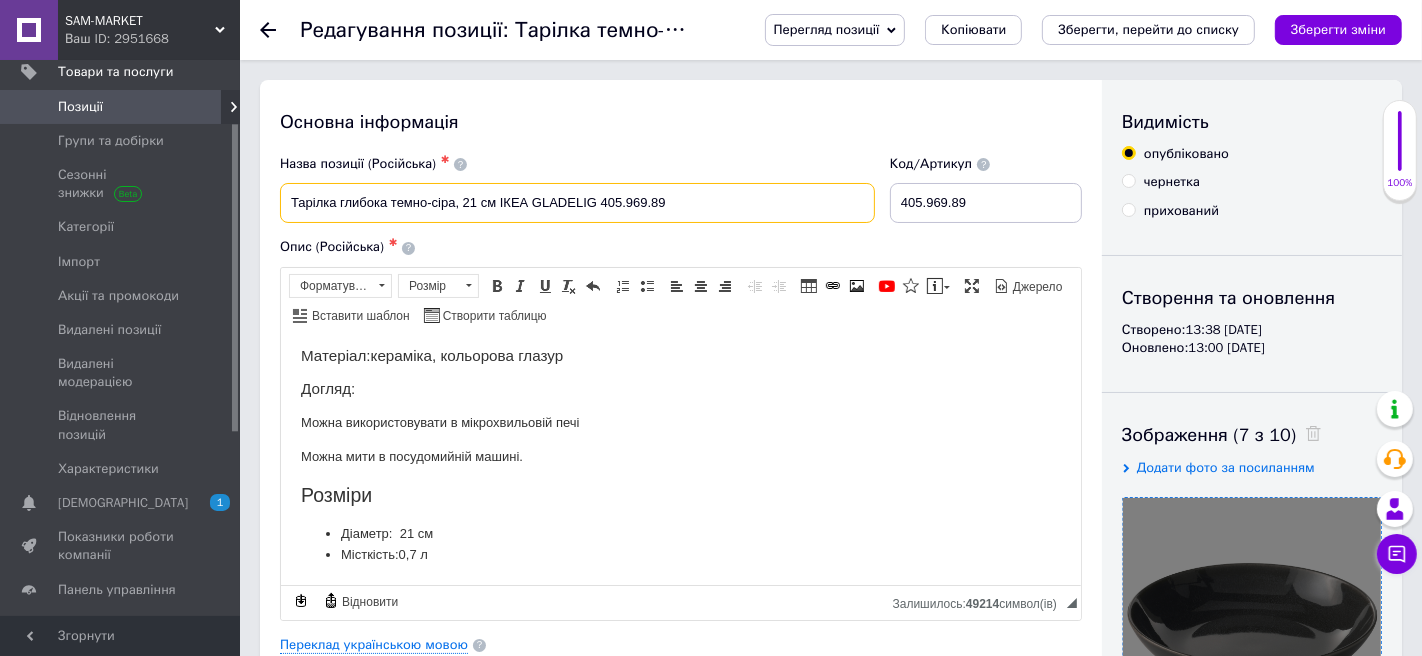 click on "Тарілка глибока темно-сіра, 21 см ІКЕА GLADELIG 405.969.89" at bounding box center [577, 203] 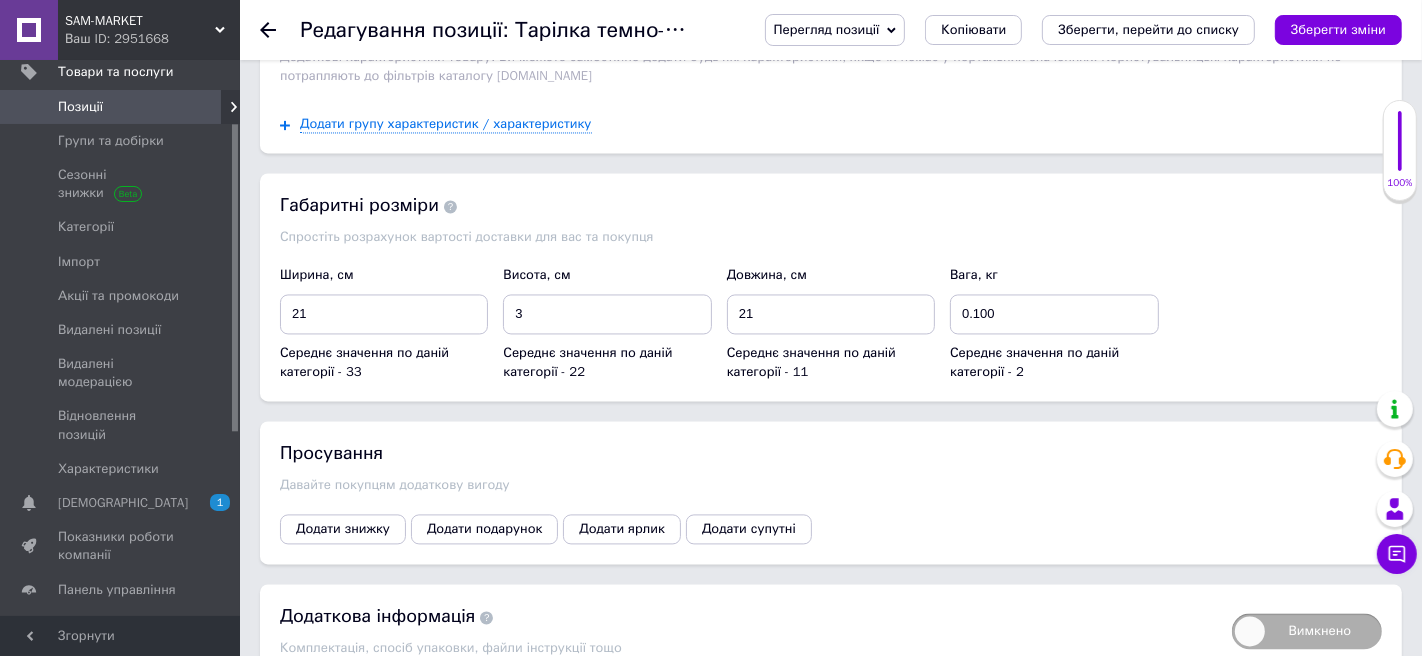 scroll, scrollTop: 3352, scrollLeft: 0, axis: vertical 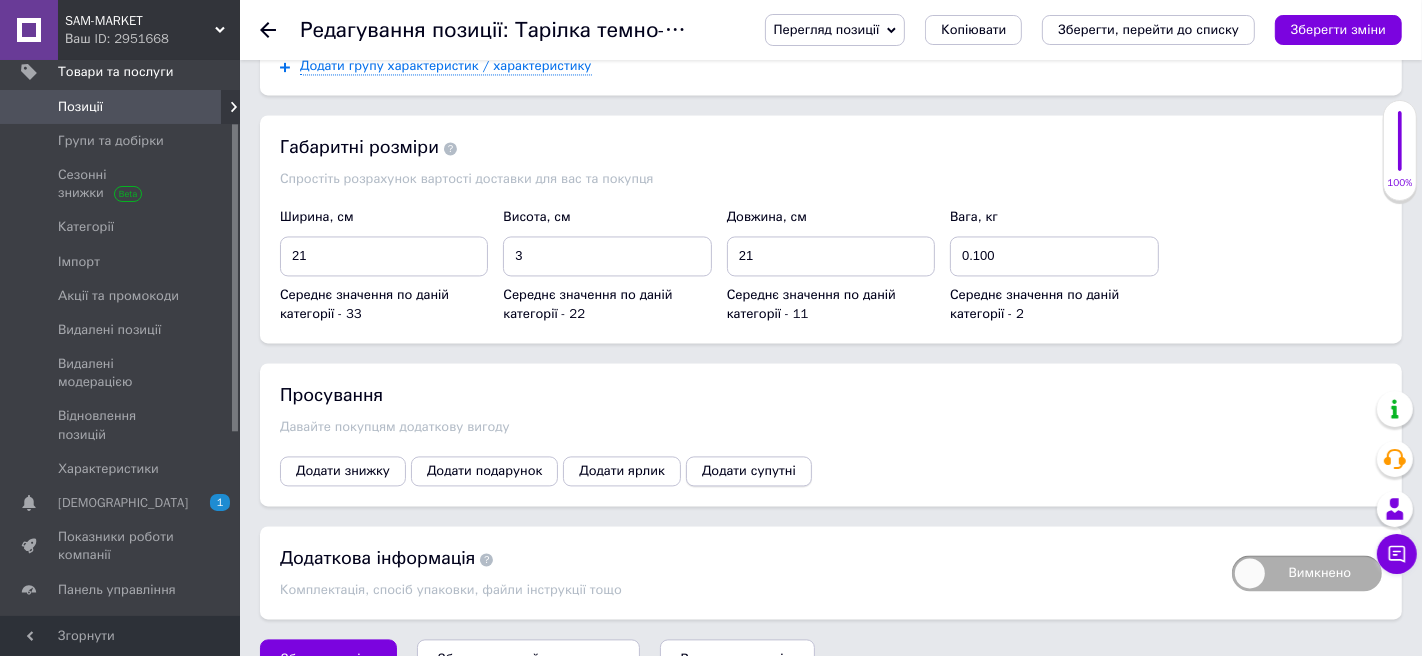click on "Додати супутні" at bounding box center [749, 471] 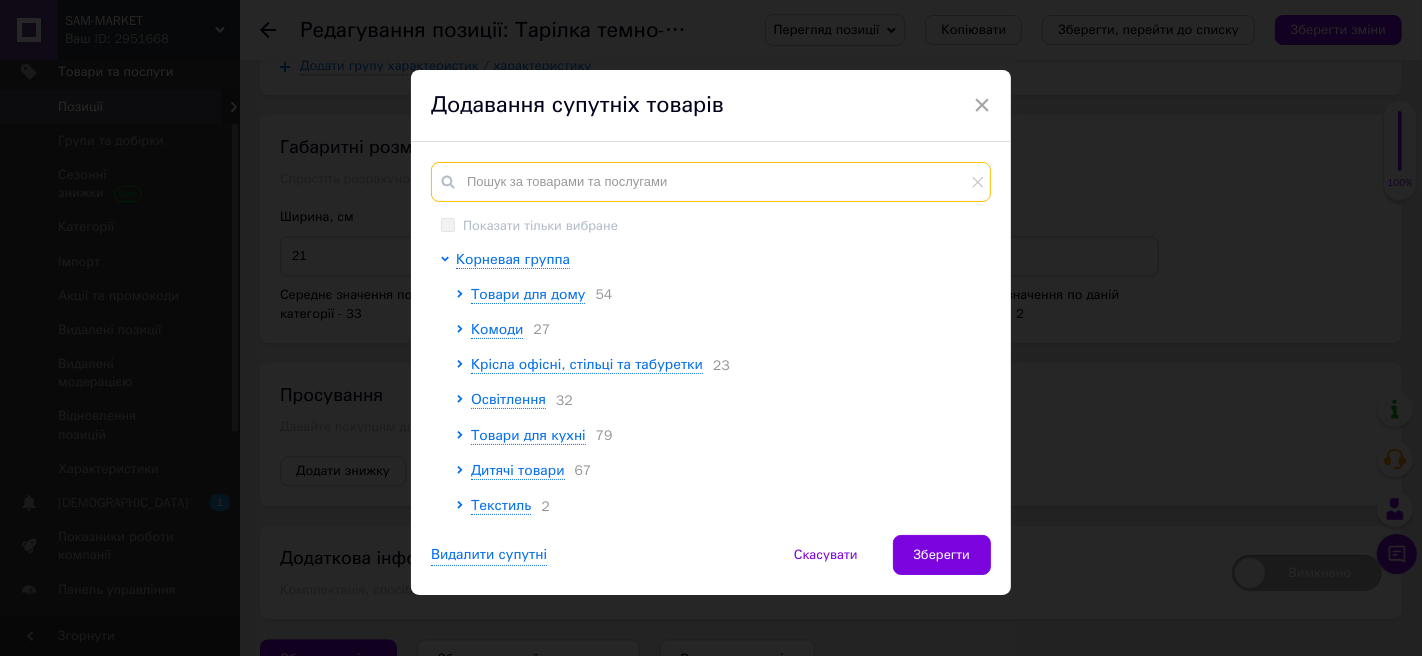 click at bounding box center (711, 182) 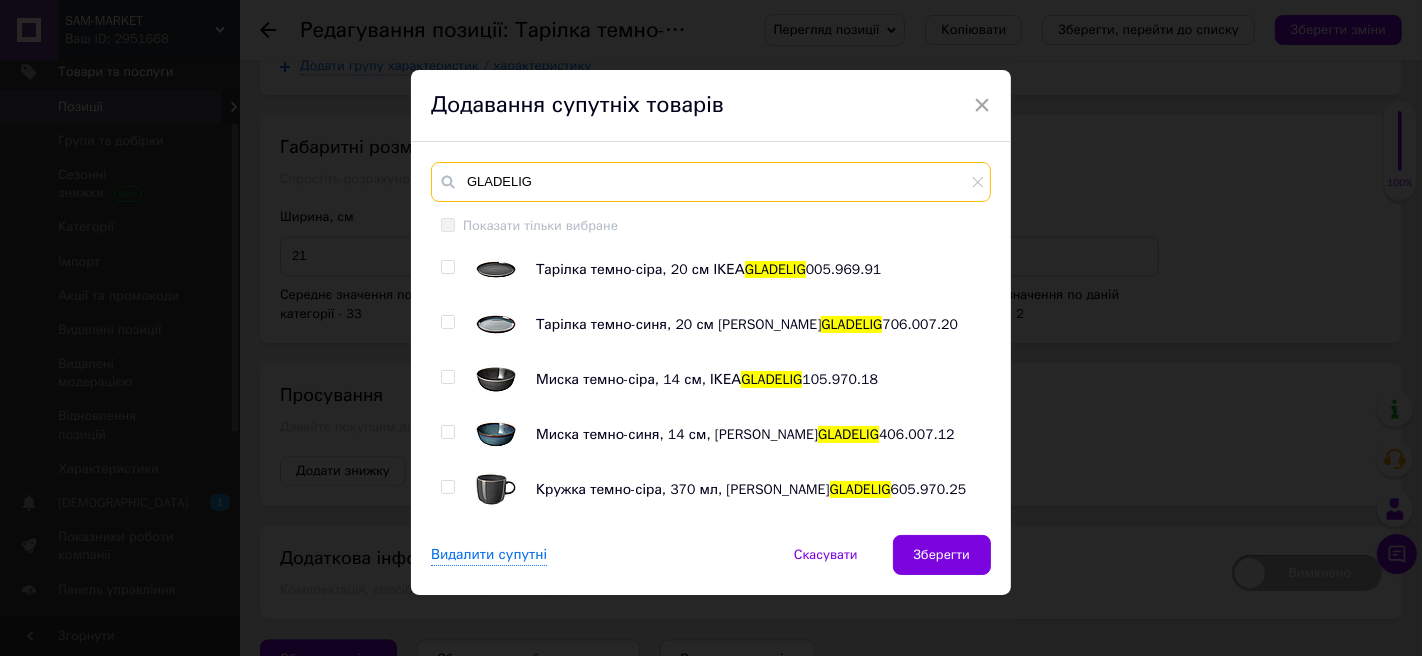 type on "GLADELIG" 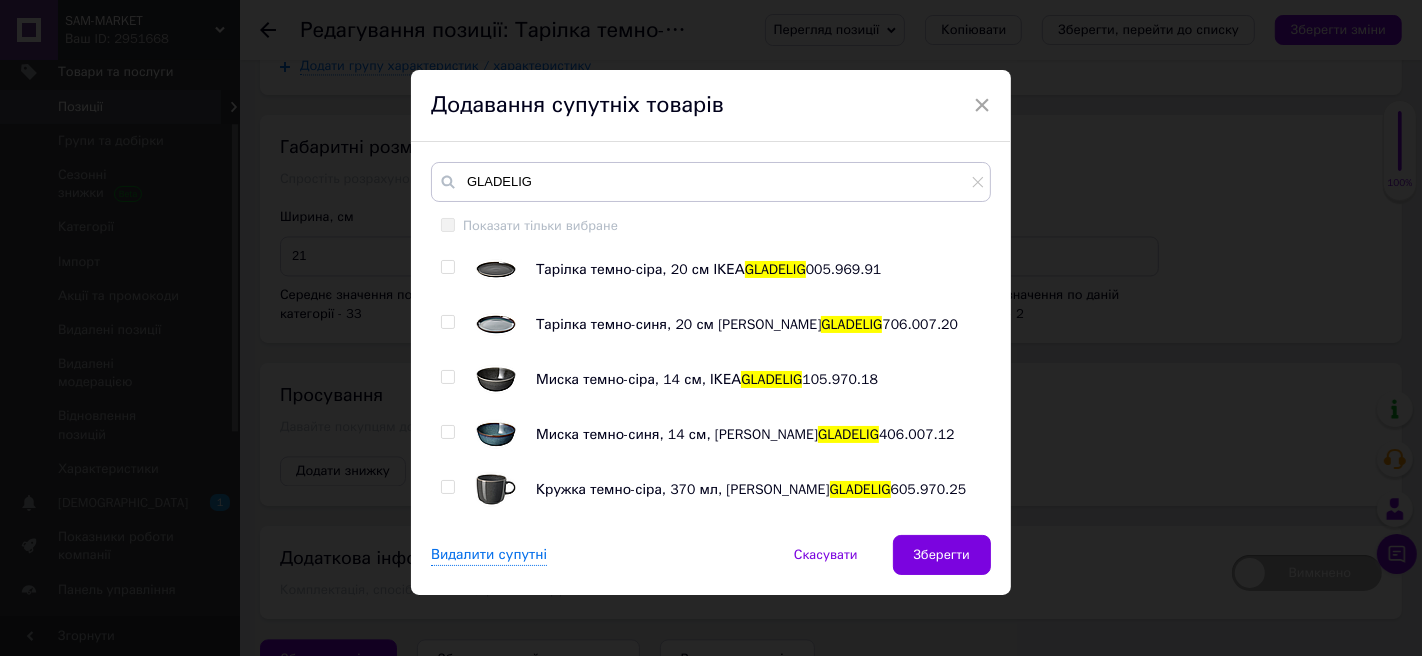 click at bounding box center (447, 267) 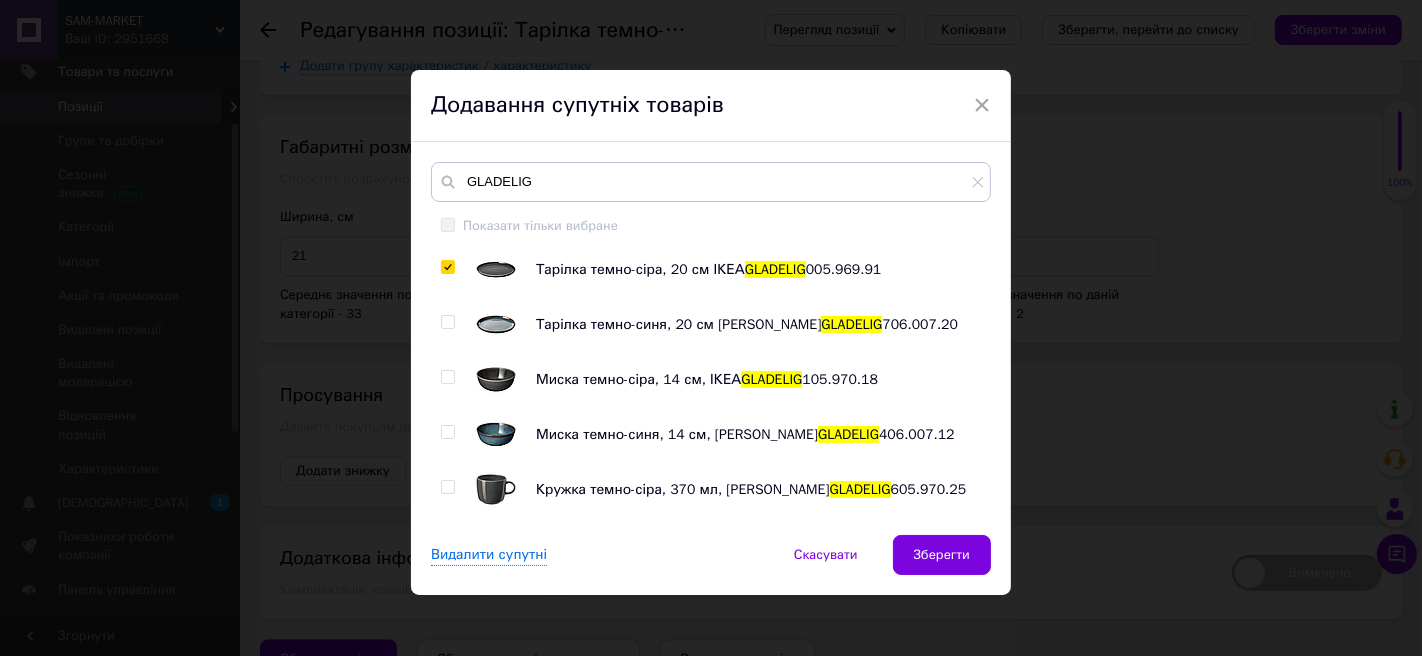 checkbox on "true" 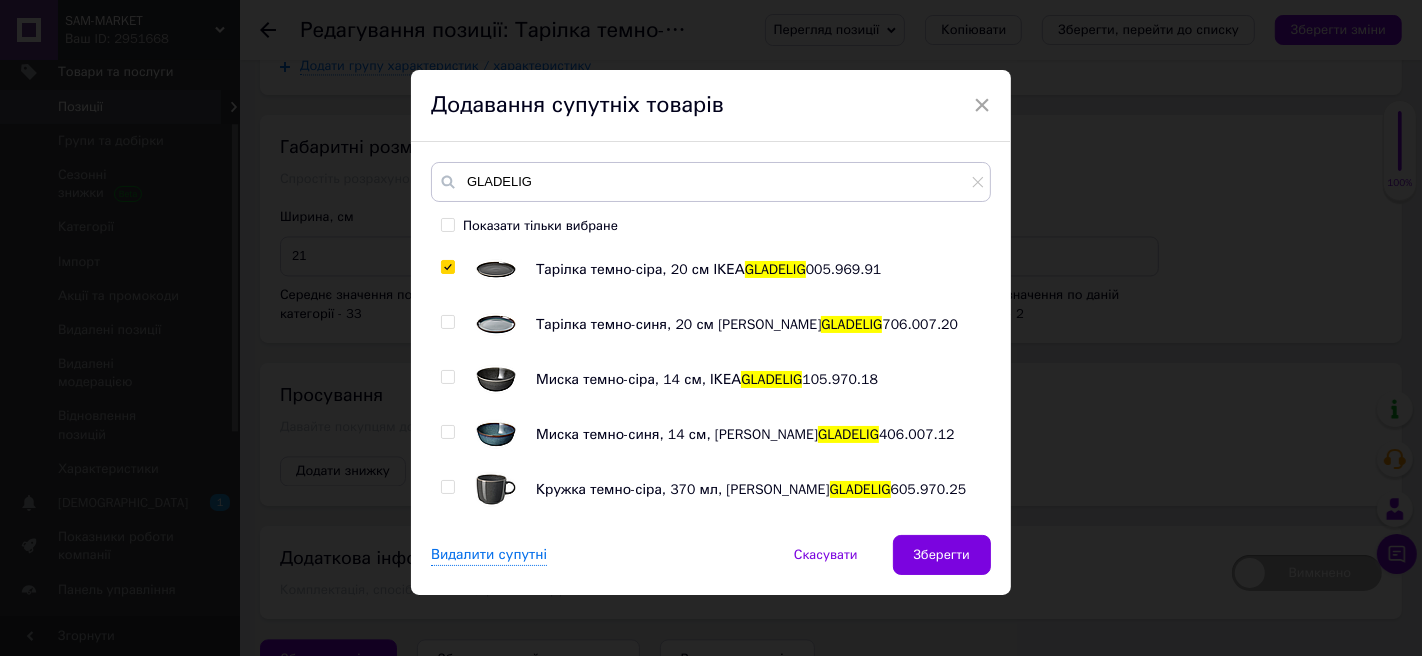 click at bounding box center (447, 322) 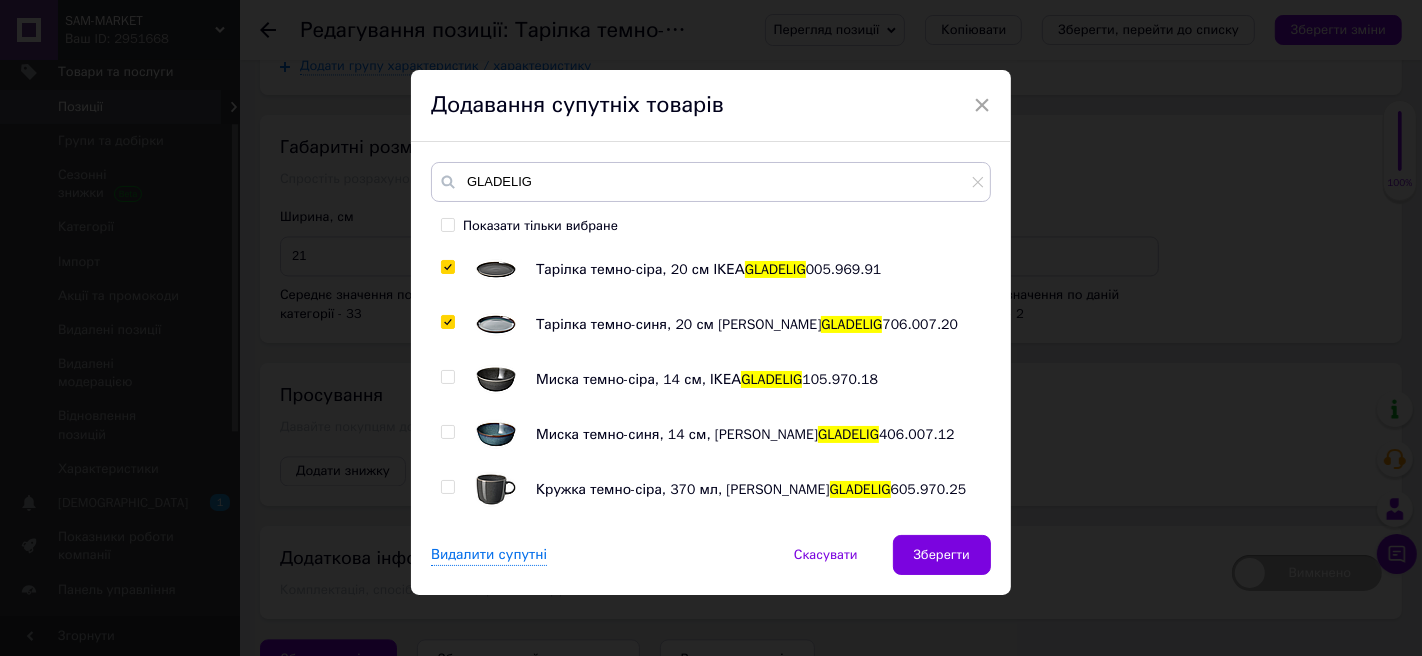 checkbox on "true" 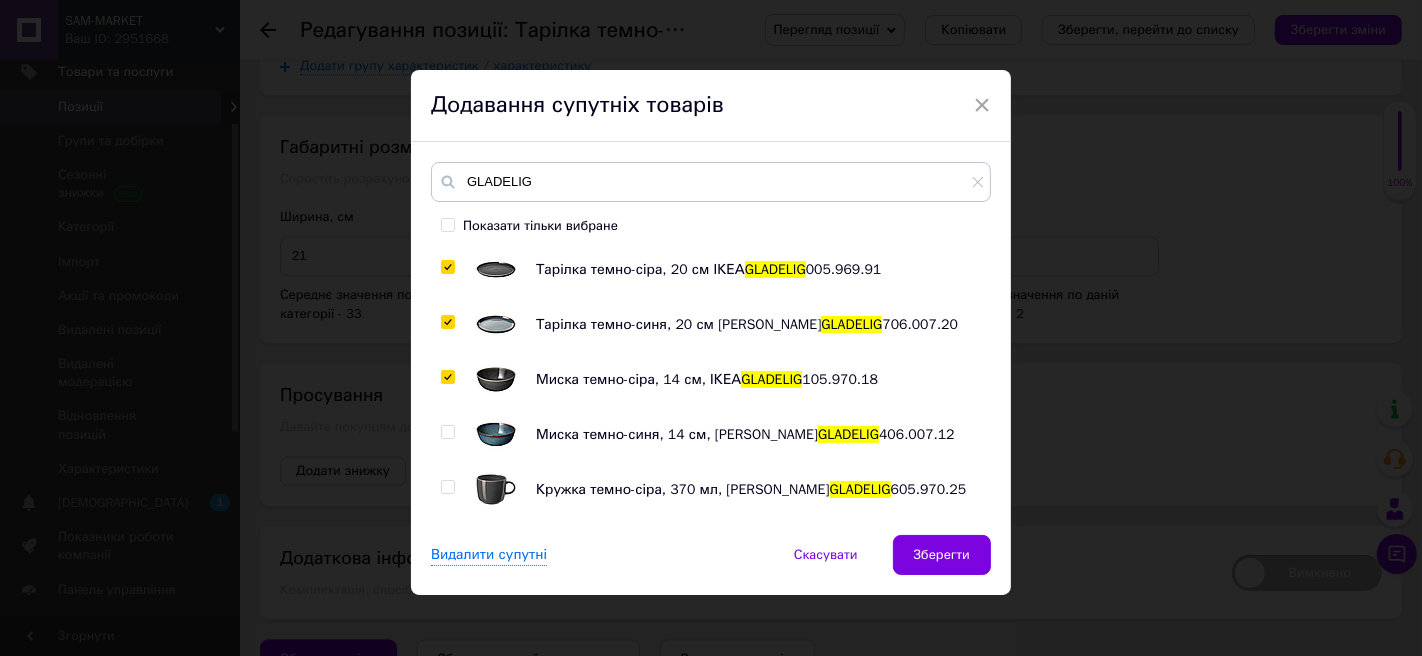checkbox on "true" 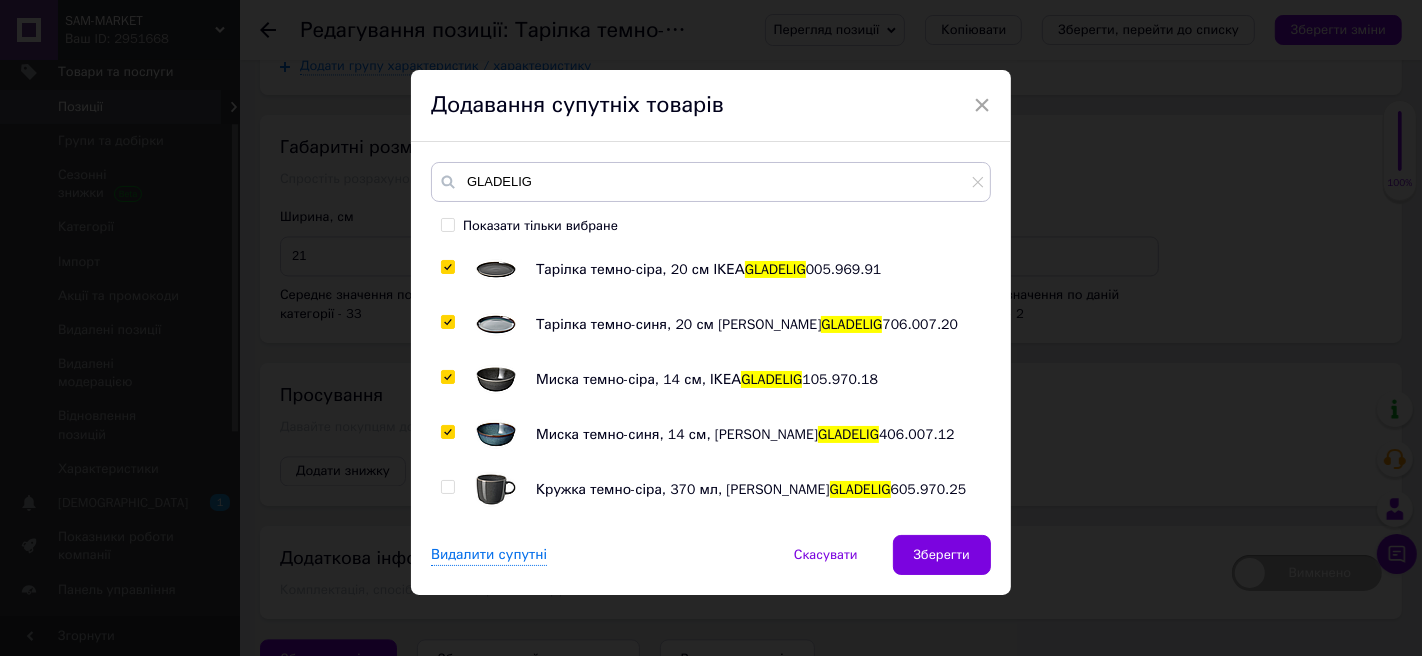 checkbox on "true" 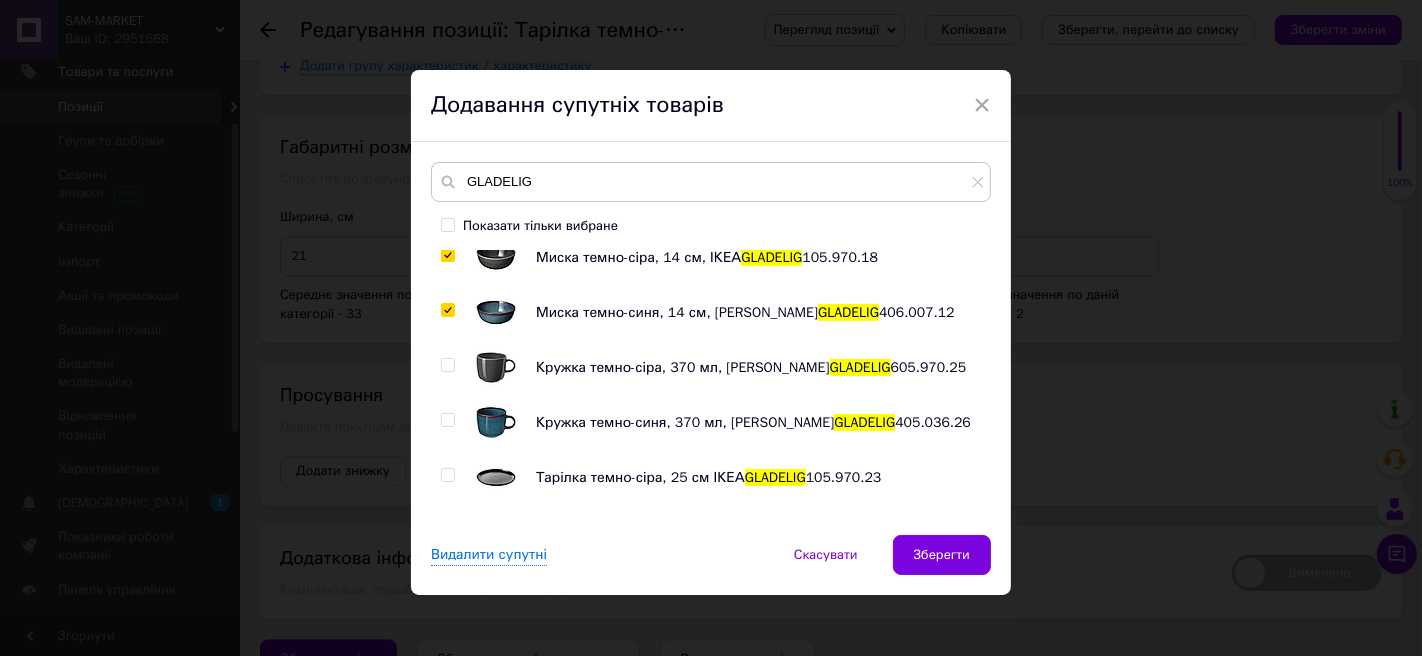 scroll, scrollTop: 160, scrollLeft: 0, axis: vertical 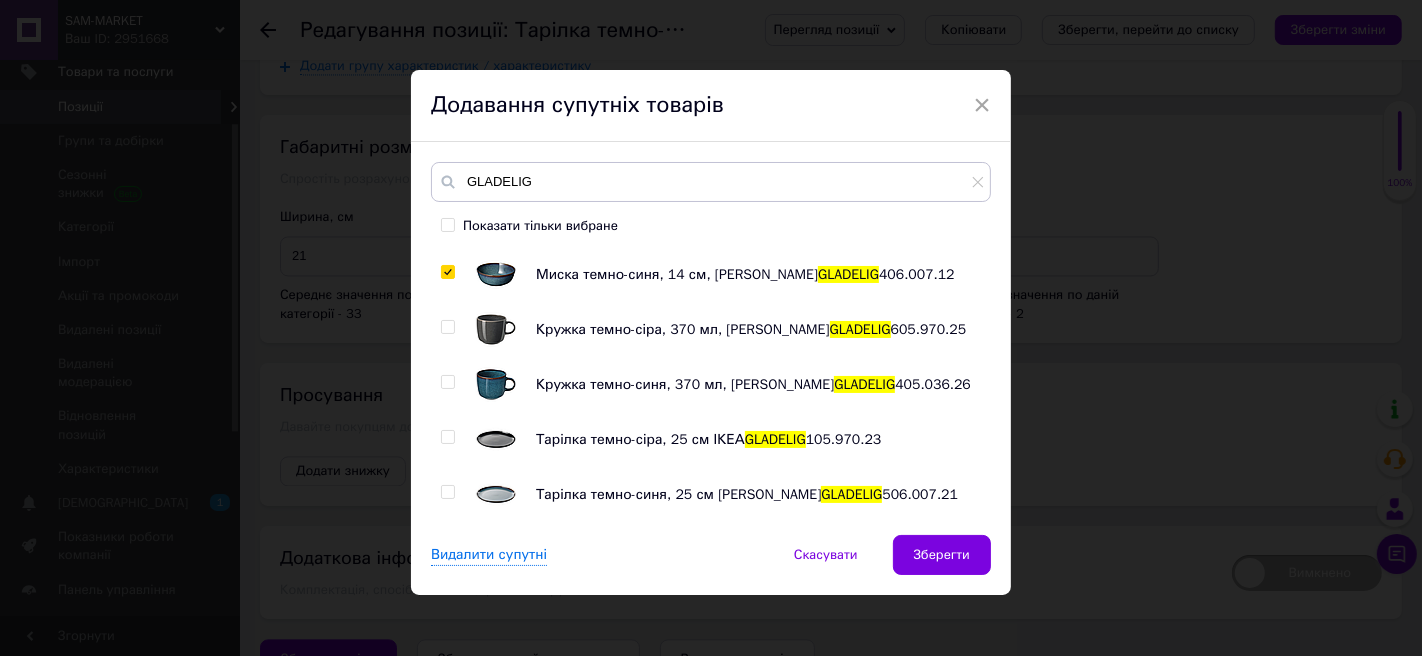 click at bounding box center (447, 327) 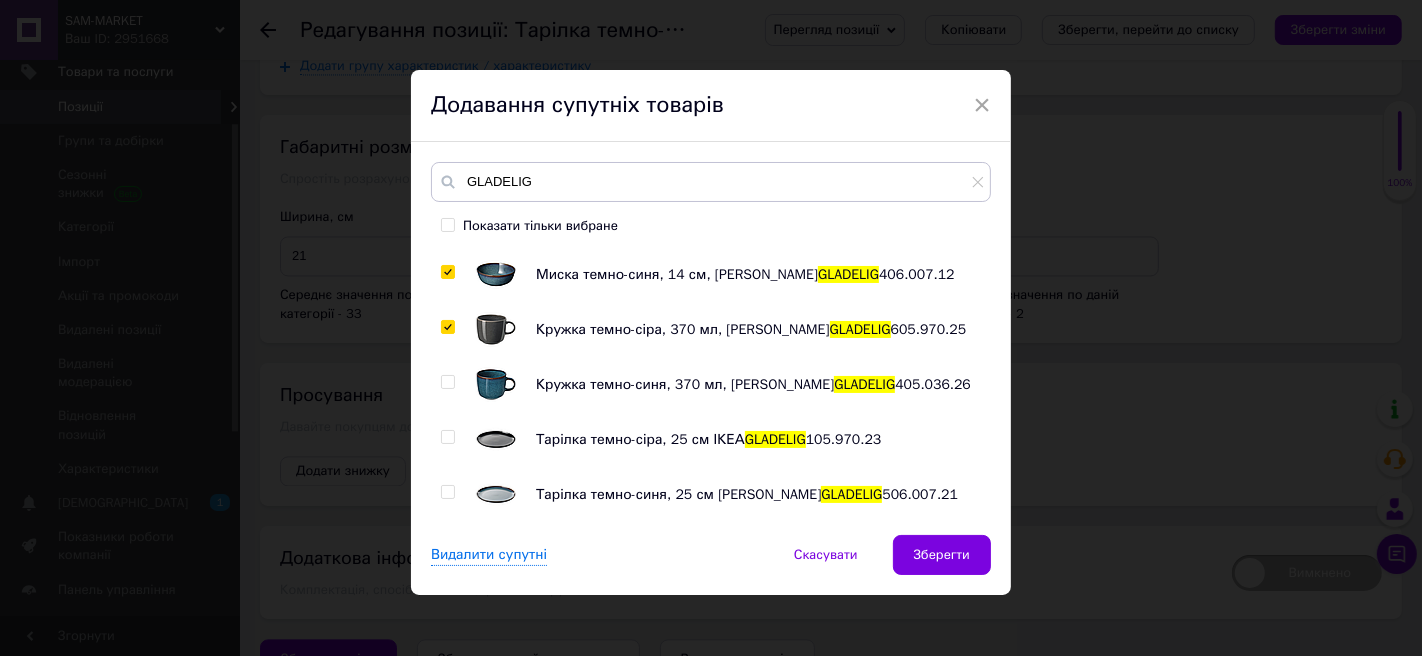 checkbox on "true" 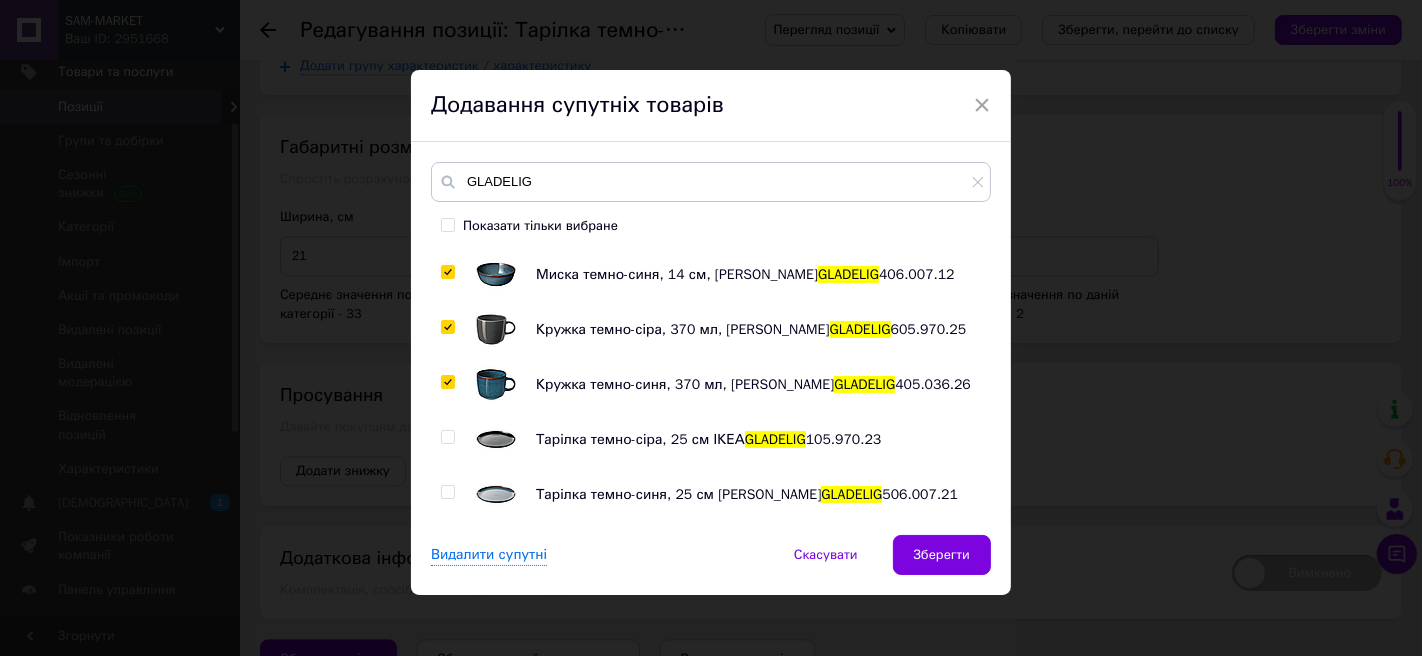 checkbox on "true" 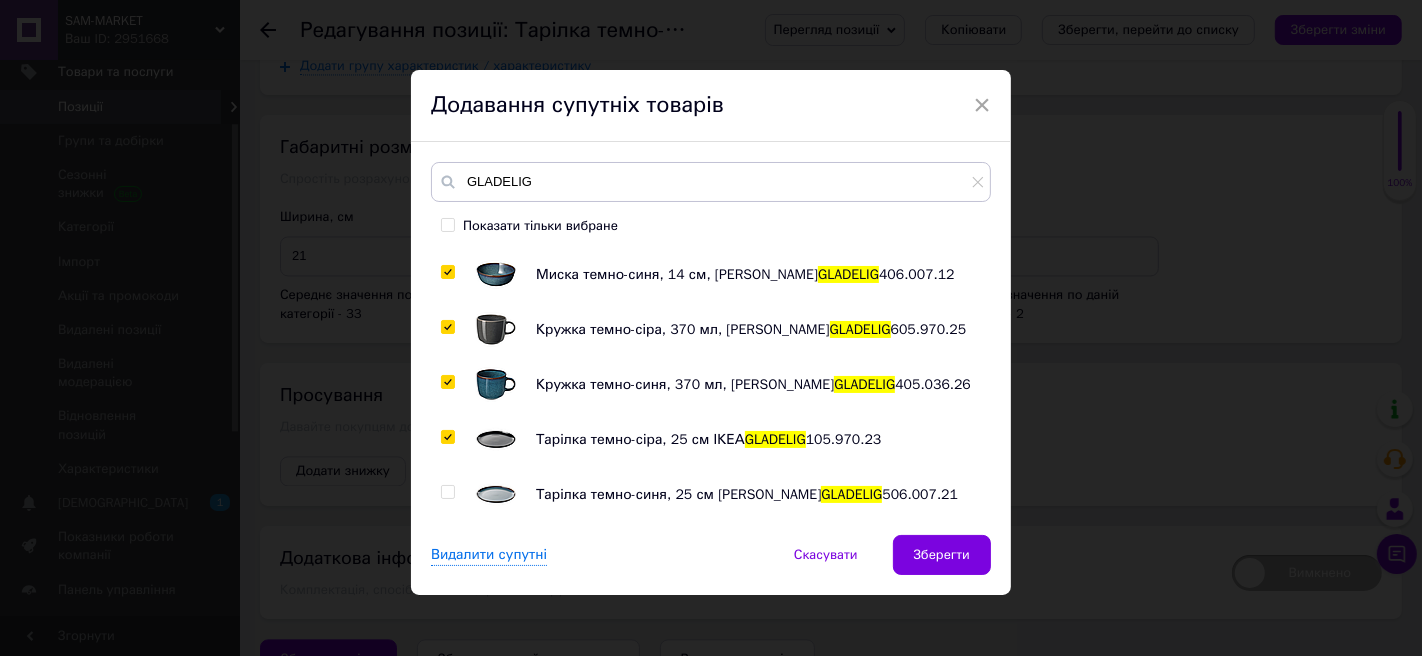 type 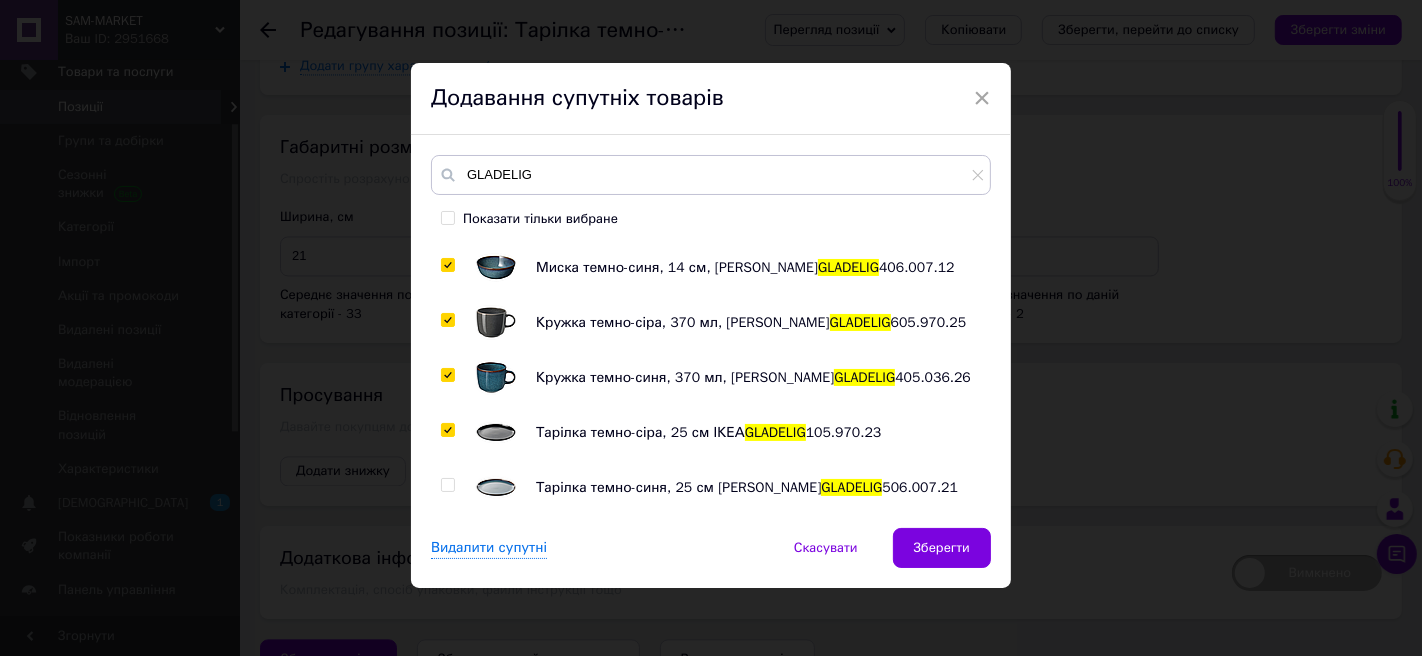 click at bounding box center [447, 485] 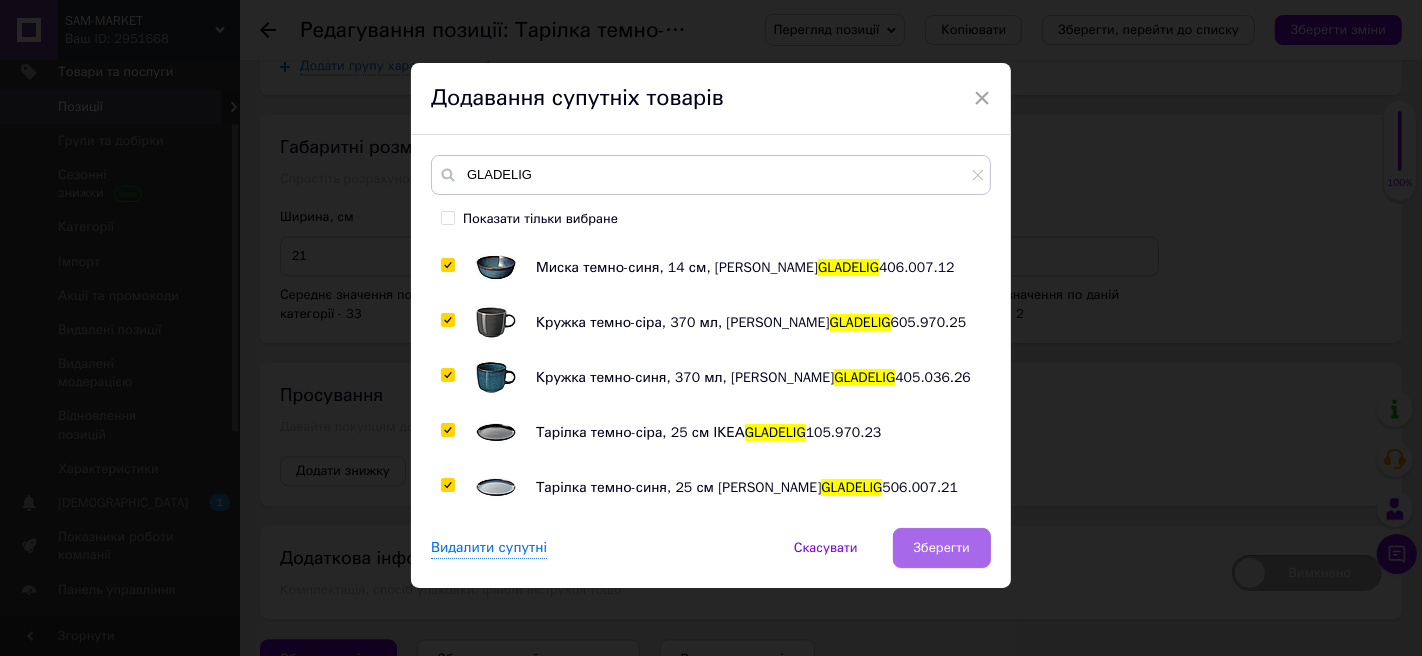 click on "Зберегти" at bounding box center (942, 548) 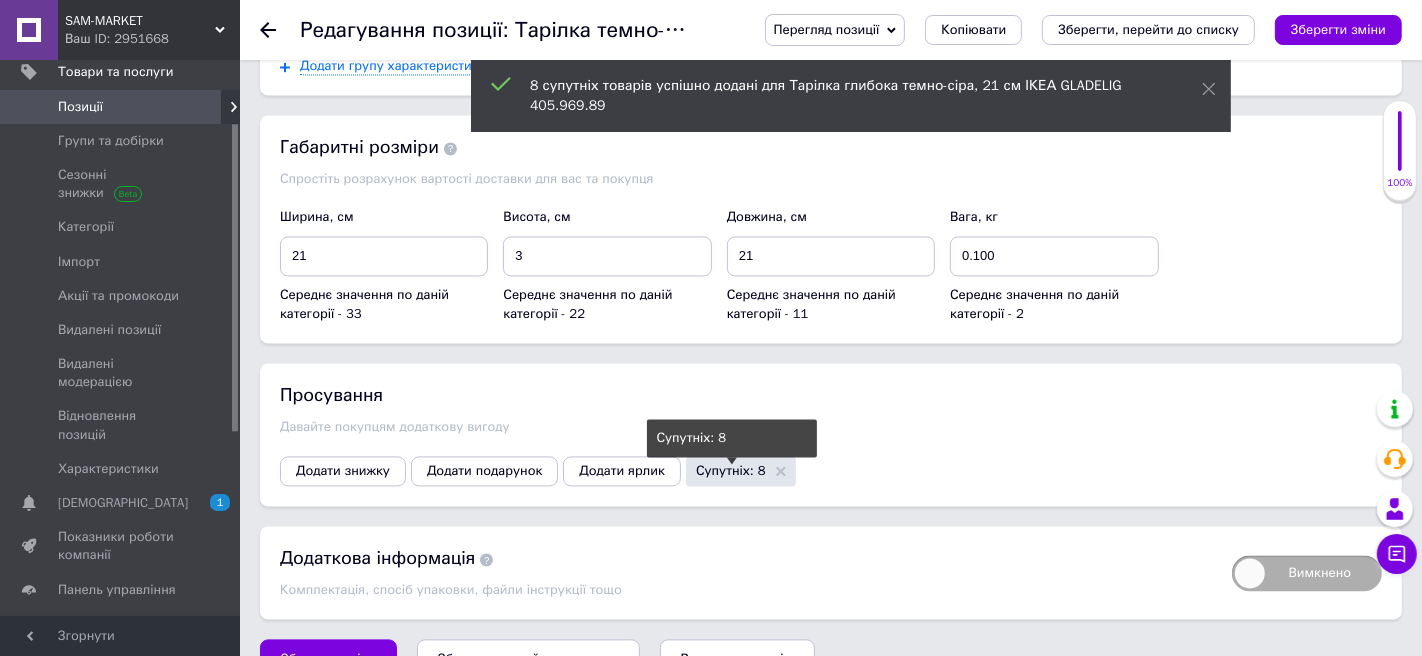 click on "Супутніх: 8" at bounding box center (731, 470) 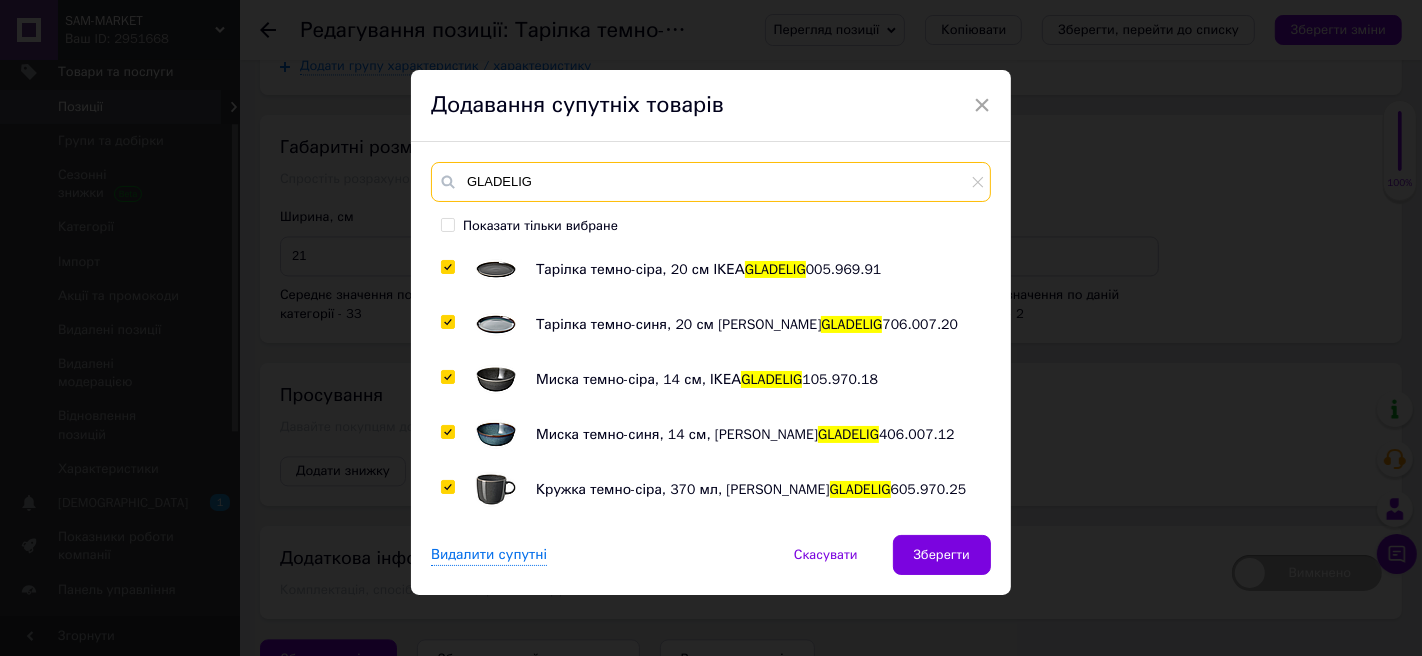click on "GLADELIG" at bounding box center [711, 182] 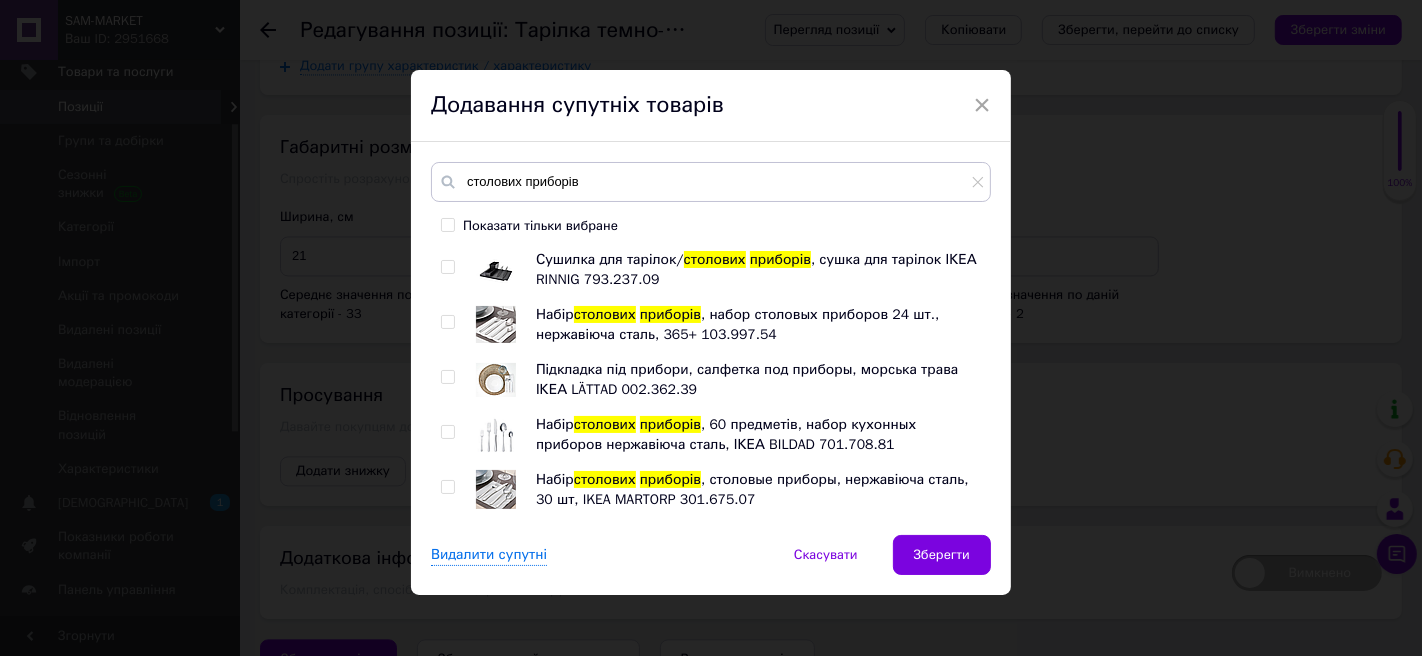 click at bounding box center (447, 322) 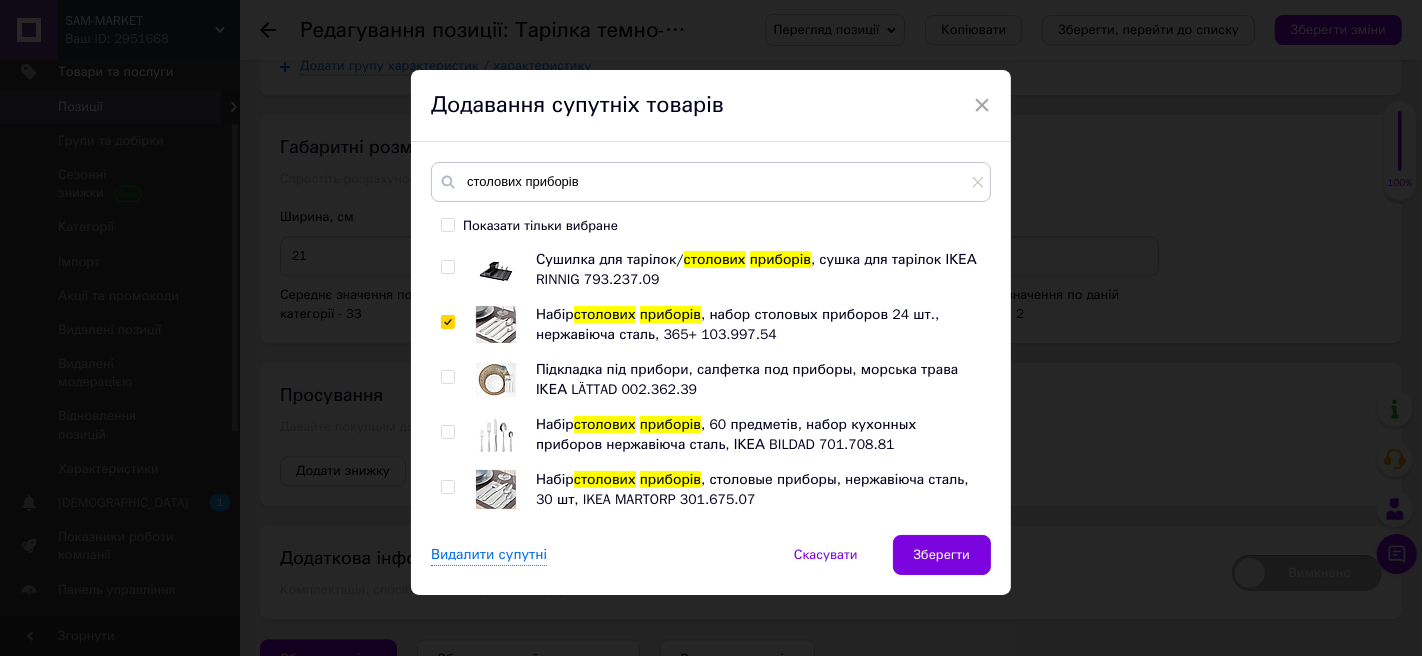 click at bounding box center (447, 377) 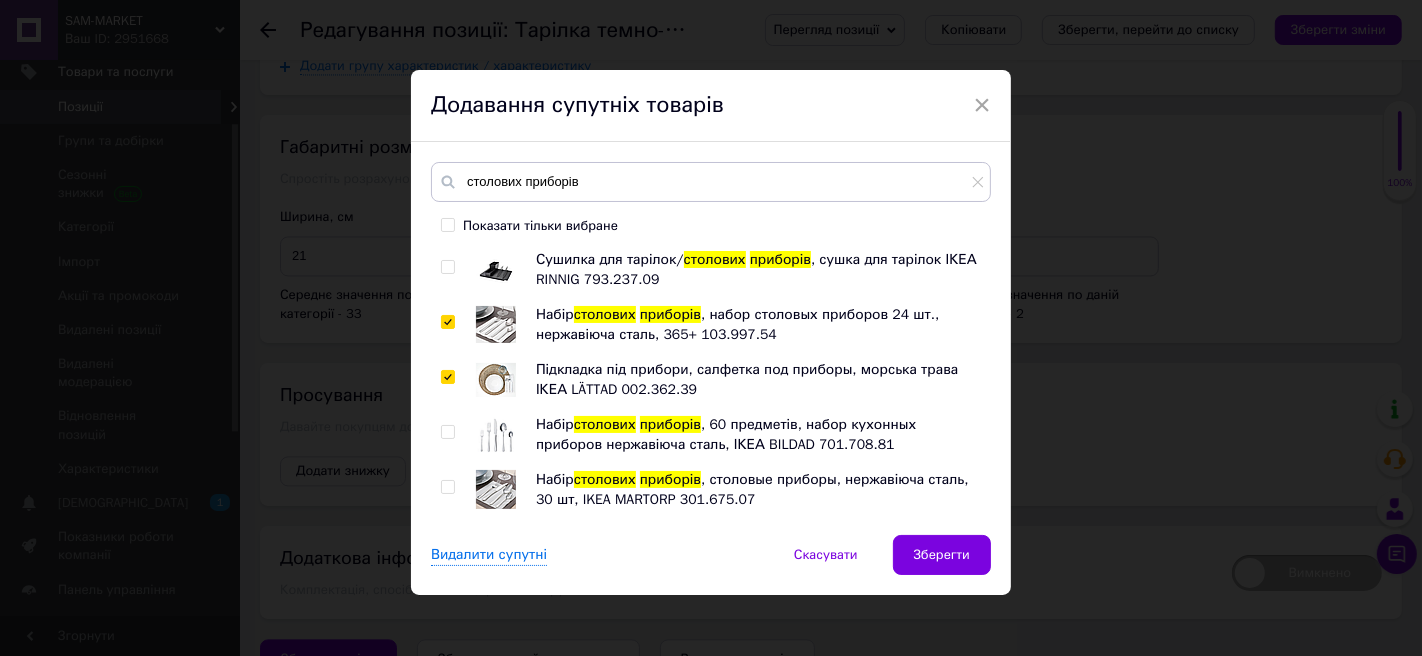 click at bounding box center (447, 432) 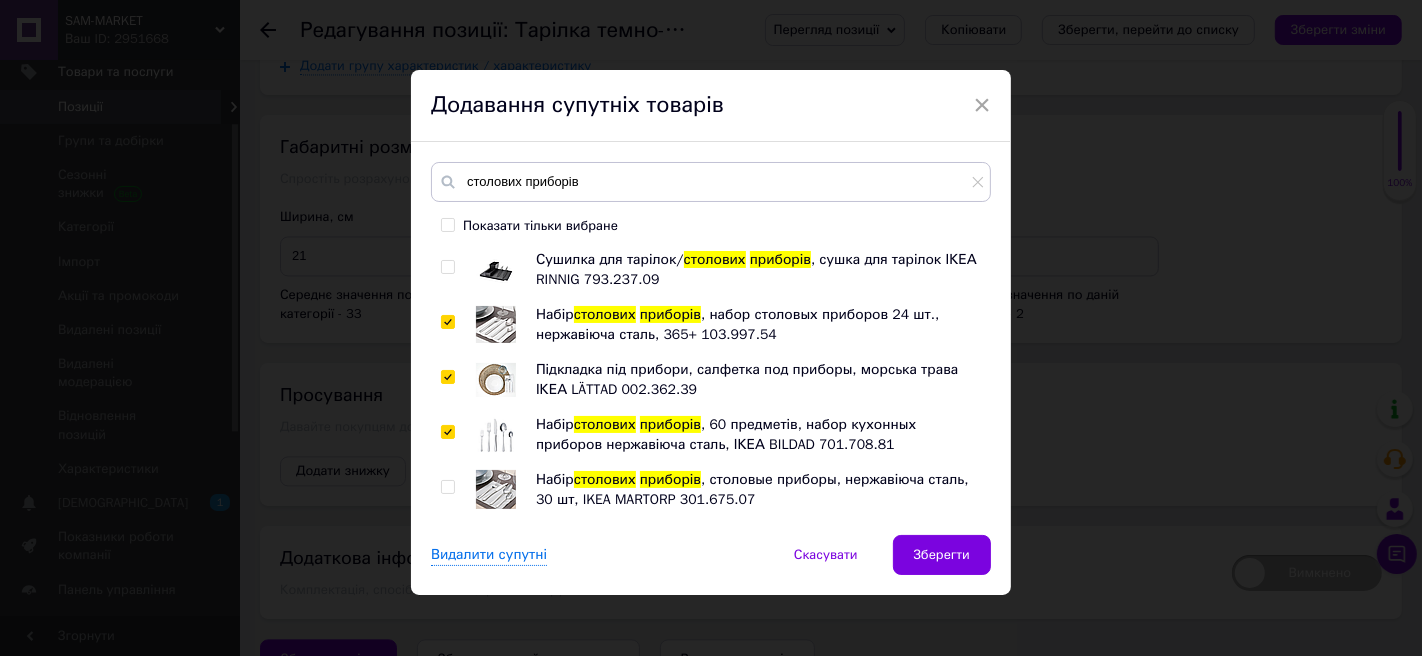 click at bounding box center (447, 487) 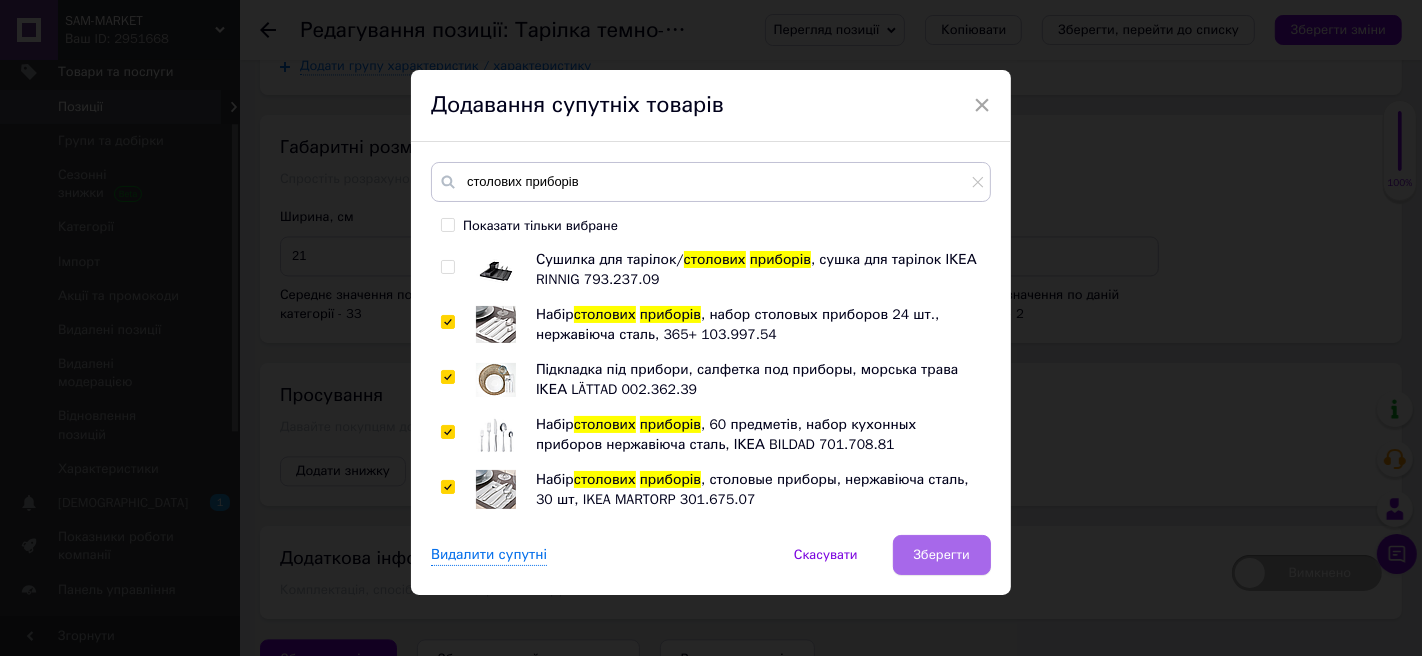 click on "Зберегти" at bounding box center (942, 555) 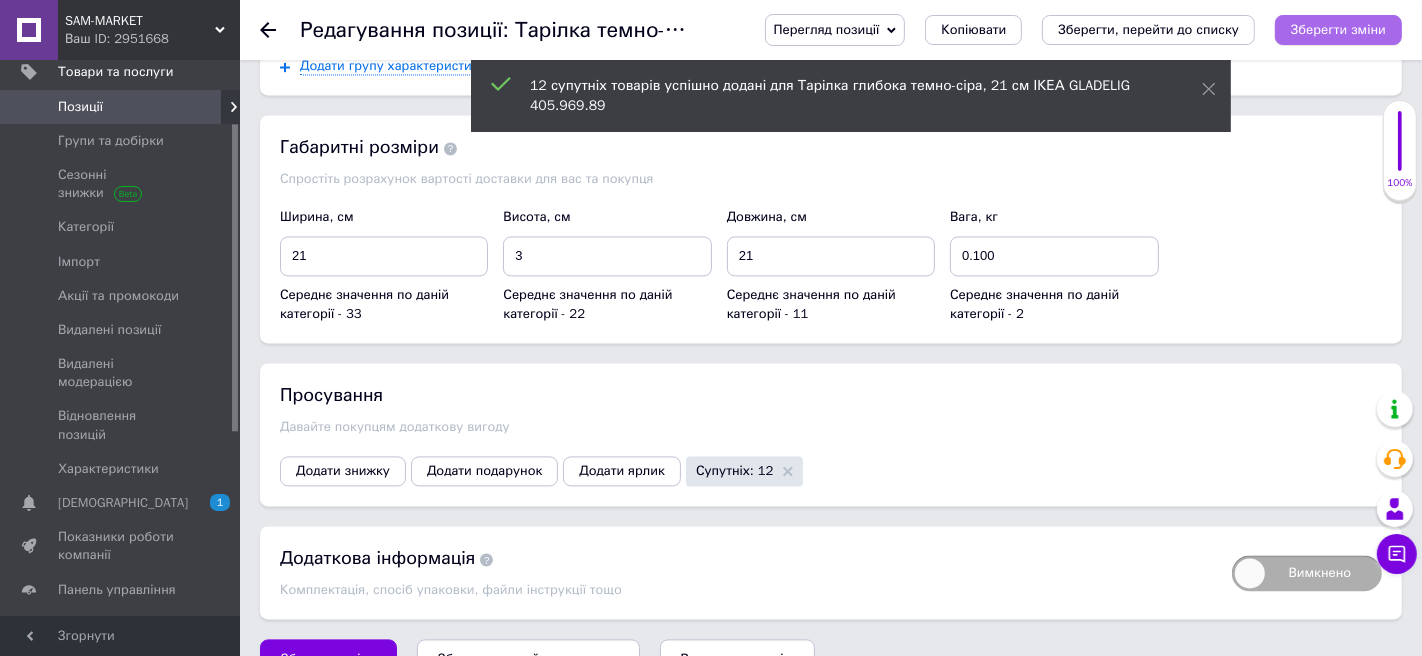 click on "Зберегти зміни" at bounding box center [1338, 29] 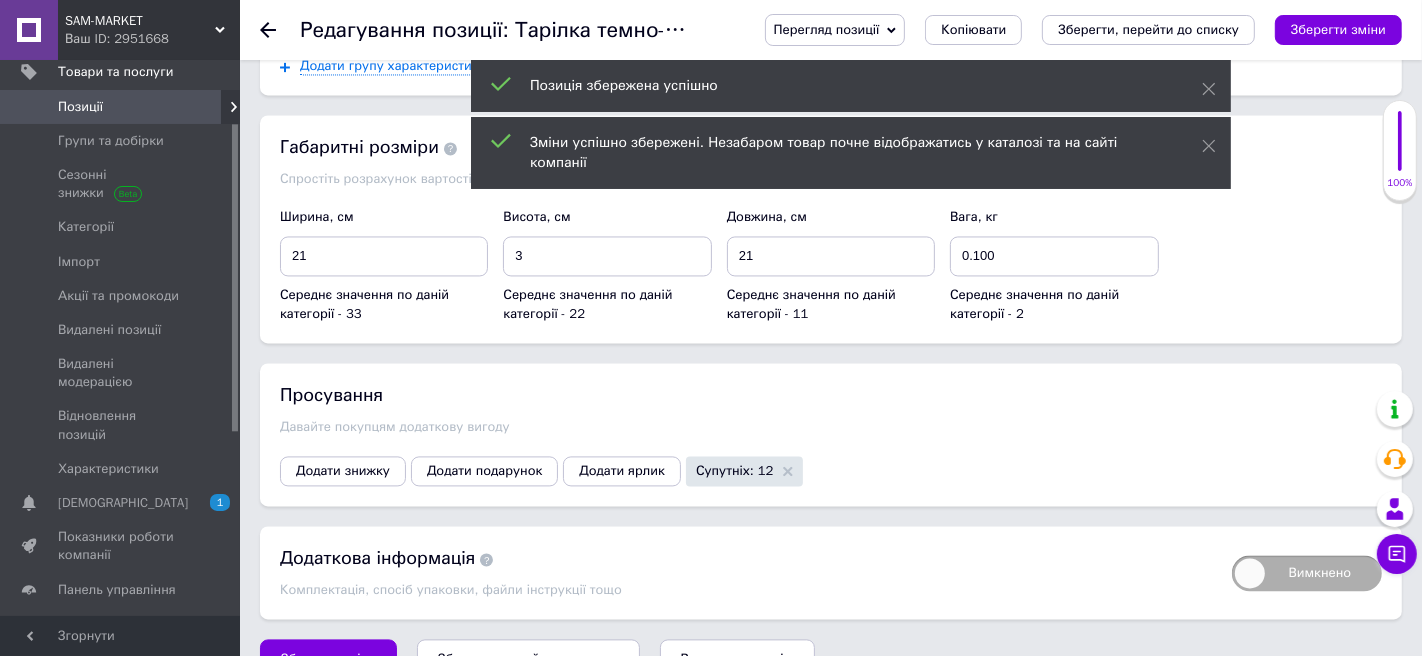 click on "Позиції" at bounding box center [121, 107] 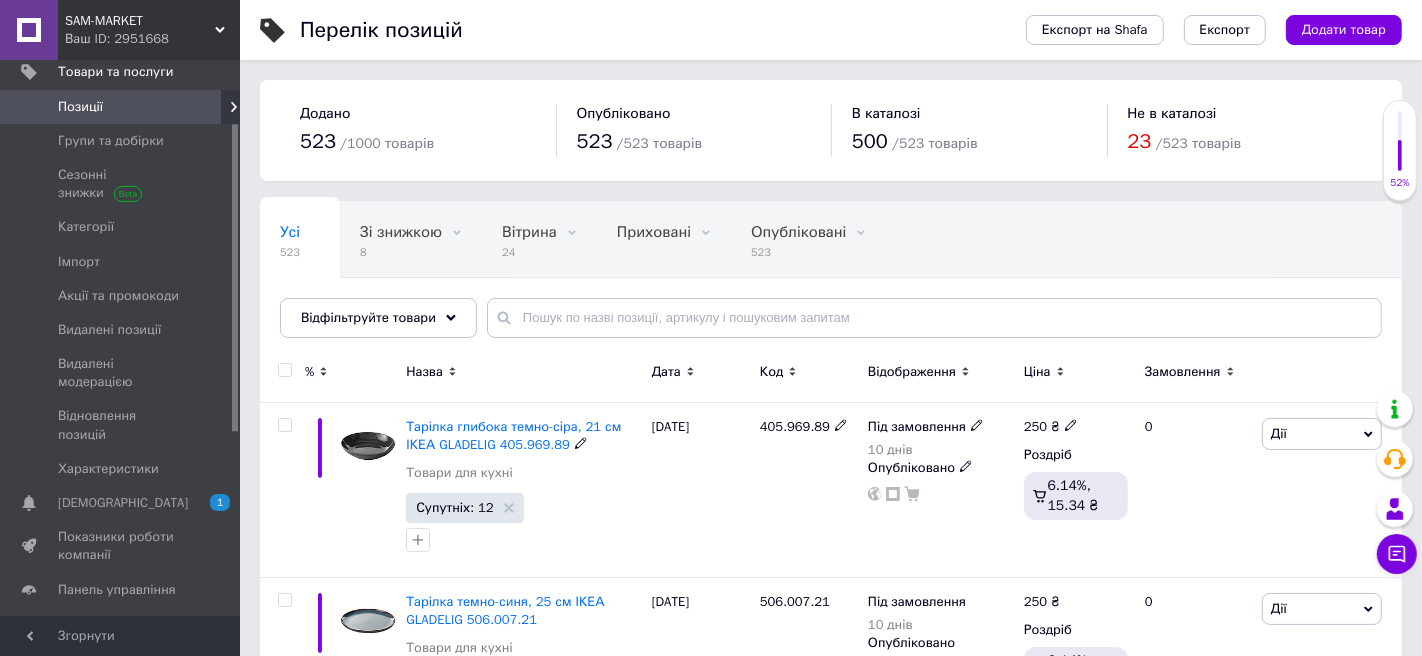 click on "Тарілка глибока темно-сіра, 21 см ІКЕА GLADELIG 405.969.89" at bounding box center (513, 435) 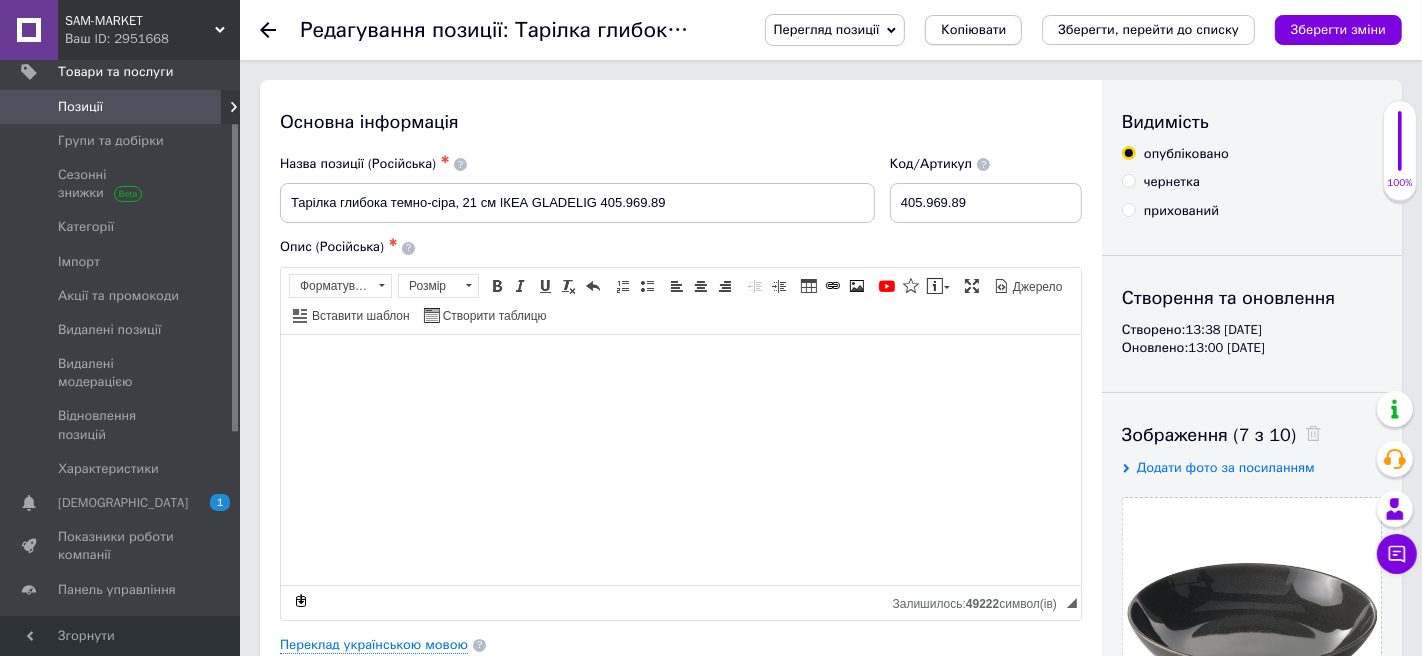 click on "Копіювати" at bounding box center [973, 30] 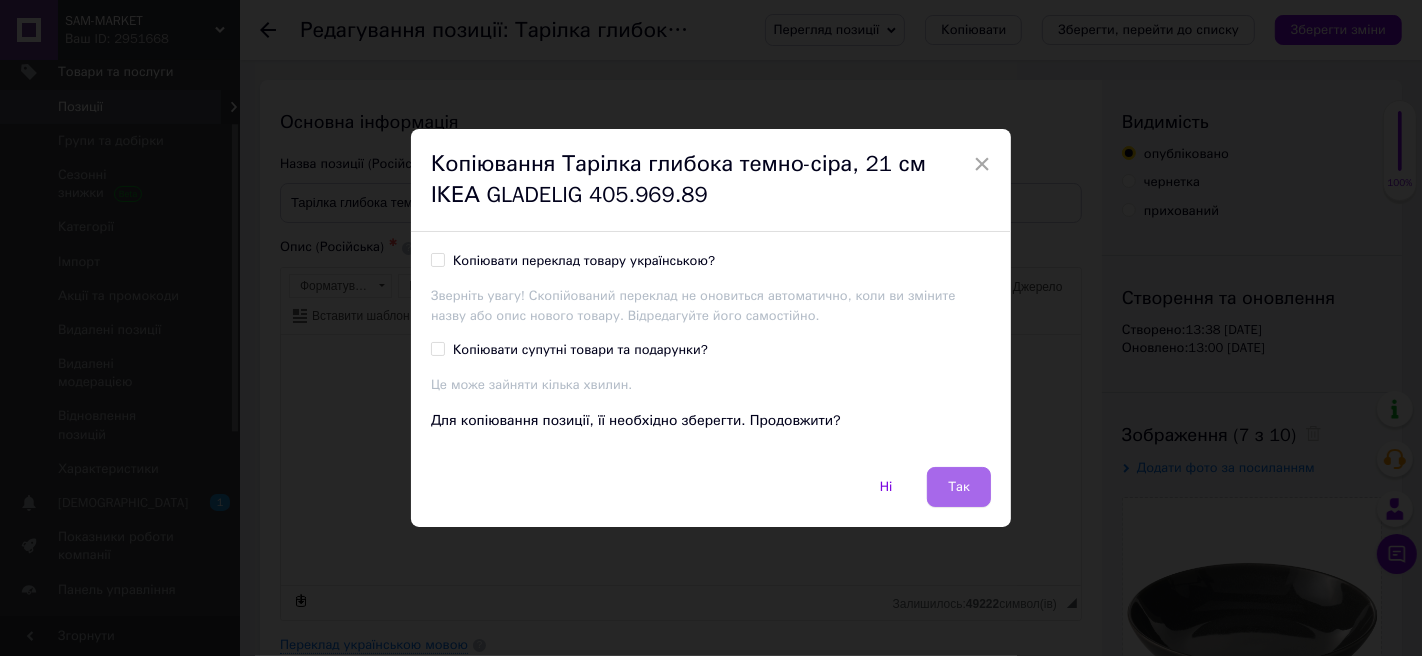 click on "Так" at bounding box center [959, 487] 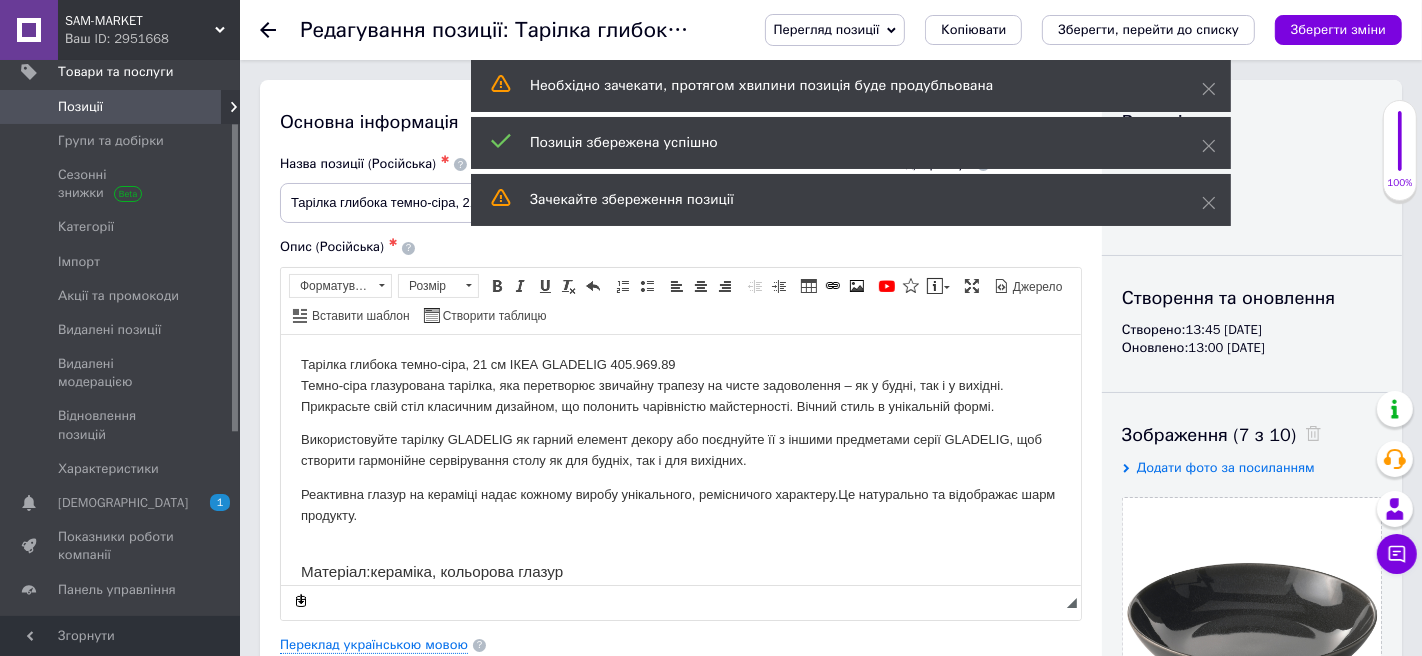 scroll, scrollTop: 0, scrollLeft: 0, axis: both 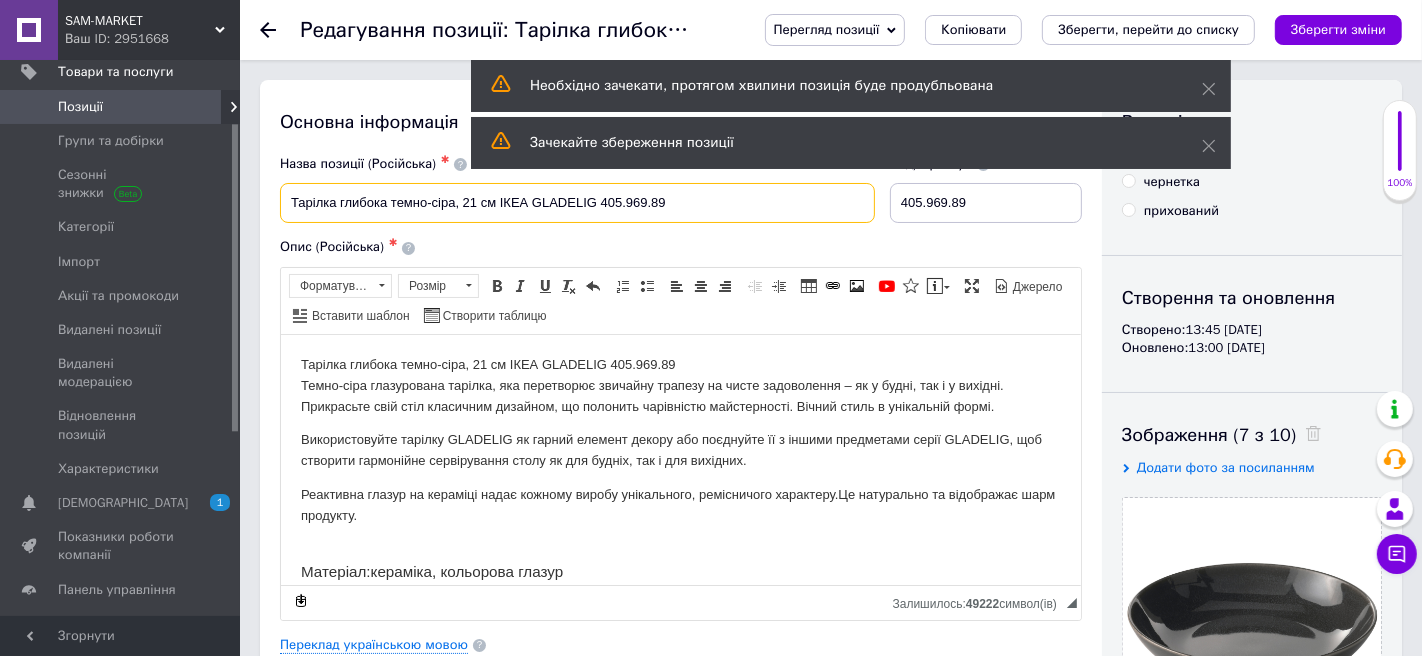 click on "Тарілка глибока темно-сіра, 21 см ІКЕА GLADELIG 405.969.89" at bounding box center [577, 203] 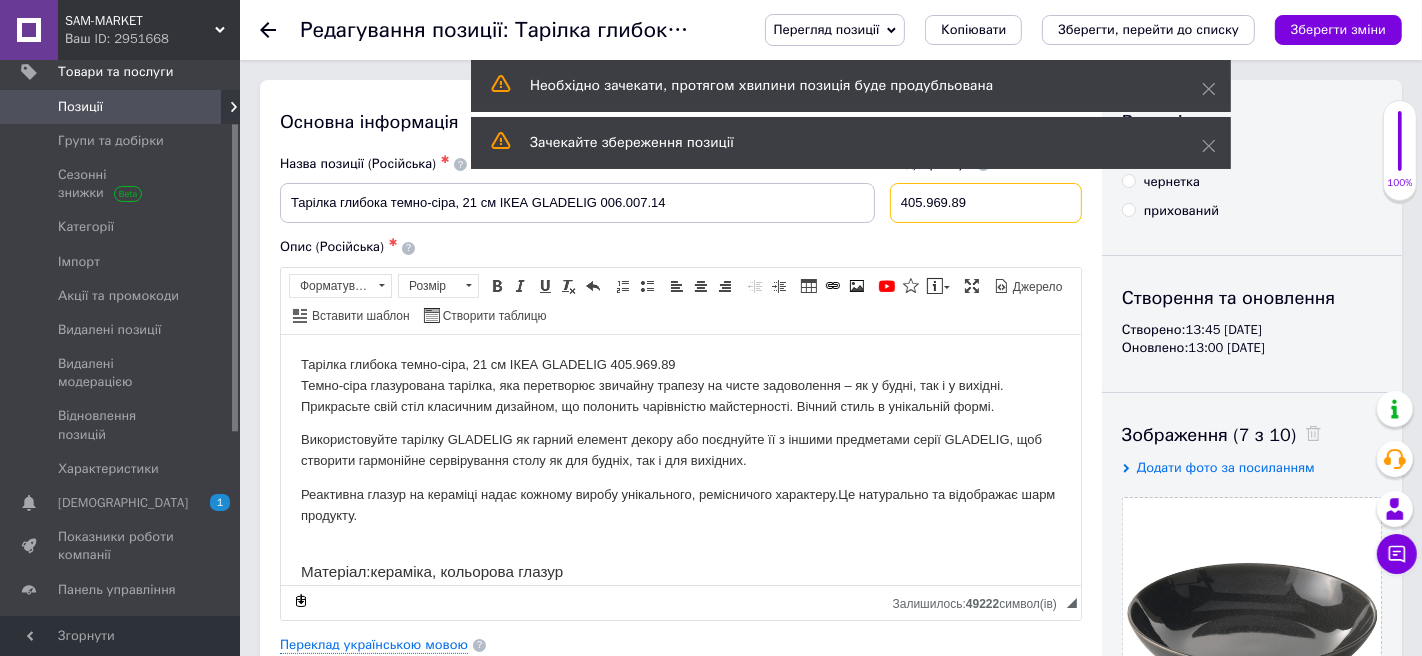 click on "405.969.89" at bounding box center [986, 203] 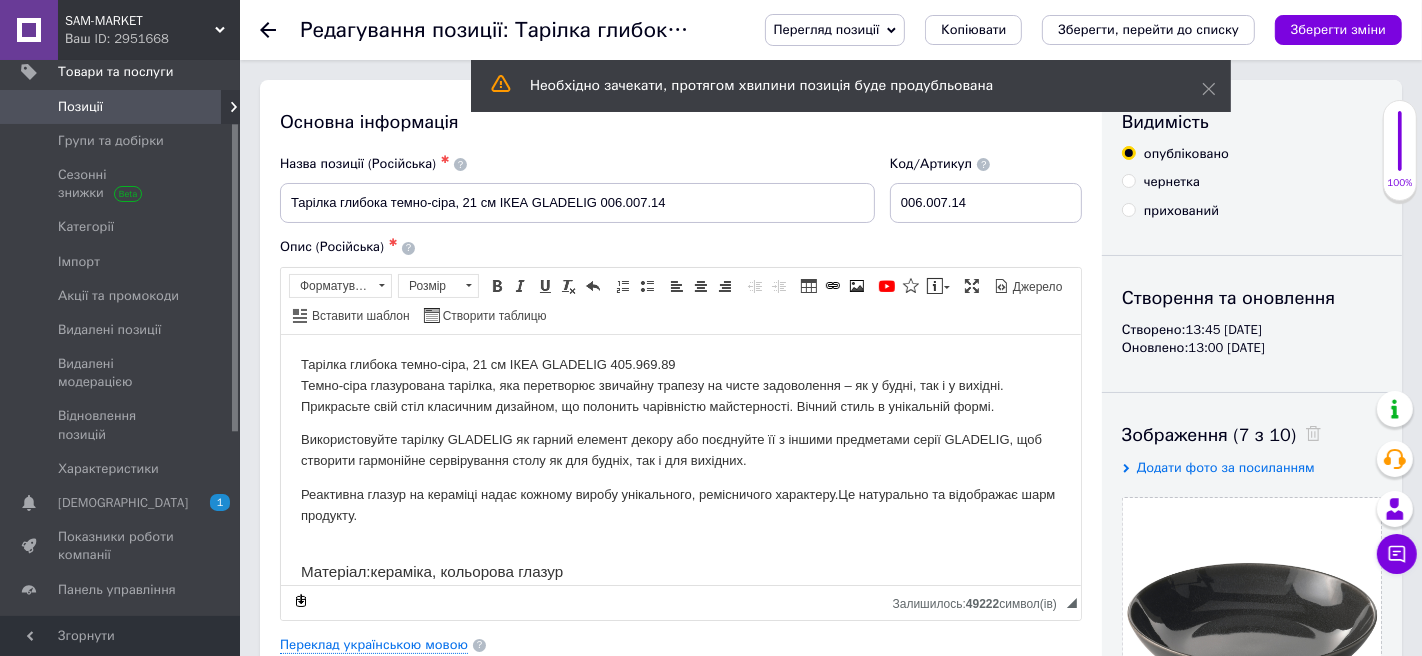 click on "Тарілка глибока темно-сіра, 21 см ІКЕА GLADELIG 405.969.89 Темно-сіра глазурована тарілка, яка перетворює звичайну трапезу на чисте задоволення – як у будні, так і у вихідні. Прикрасьте свій стіл класичним дизайном, що полонить чарівністю майстерності. Вічний стиль в унікальній формі. Використовуйте тарілку GLADELIG як гарний елемент декору або поєднуйте її з іншими предметами серії GLADELIG, щоб створити гармонійне сервірування столу як для будніх, так і для вихідних. Реактивна глазур на кераміці надає кожному виробу унікального, ремісничого характеру.  Матеріал:  :" at bounding box center (680, 567) 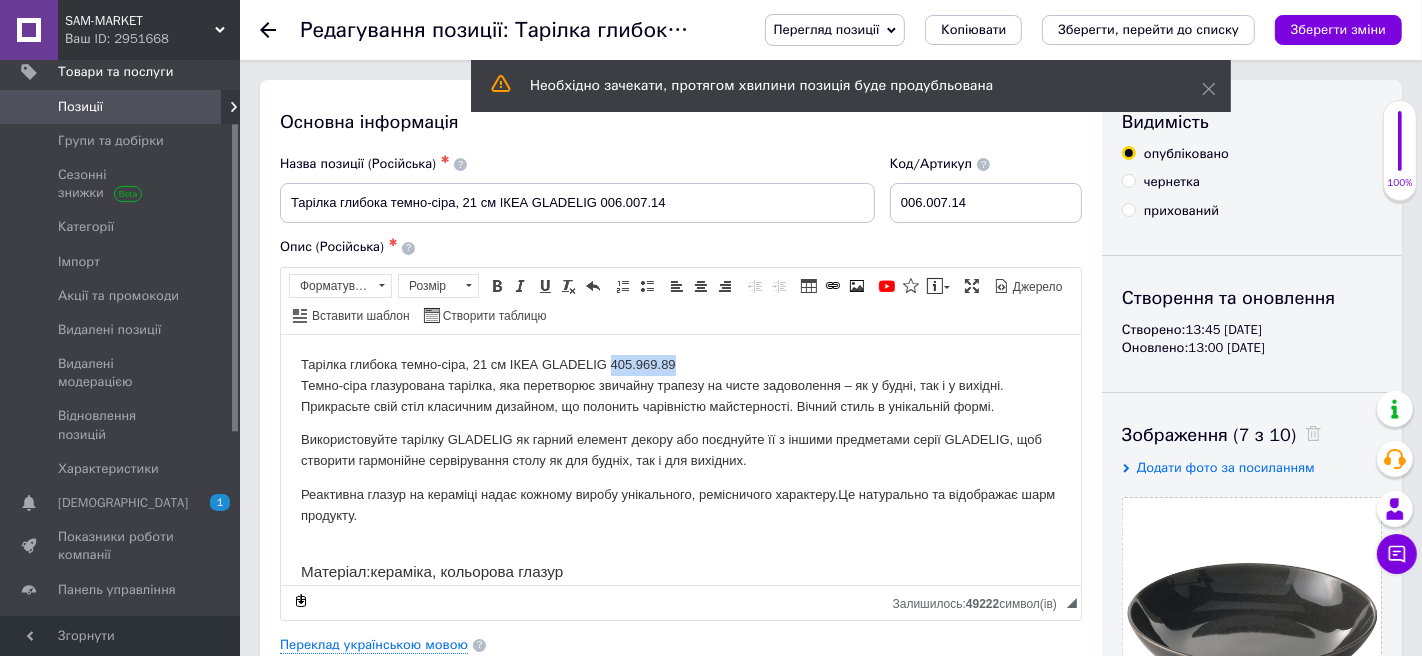 click on "Тарілка глибока темно-сіра, 21 см ІКЕА GLADELIG 405.969.89 Темно-сіра глазурована тарілка, яка перетворює звичайну трапезу на чисте задоволення – як у будні, так і у вихідні. Прикрасьте свій стіл класичним дизайном, що полонить чарівністю майстерності. Вічний стиль в унікальній формі. Використовуйте тарілку GLADELIG як гарний елемент декору або поєднуйте її з іншими предметами серії GLADELIG, щоб створити гармонійне сервірування столу як для будніх, так і для вихідних. Реактивна глазур на кераміці надає кожному виробу унікального, ремісничого характеру.  Матеріал:  :" at bounding box center [680, 567] 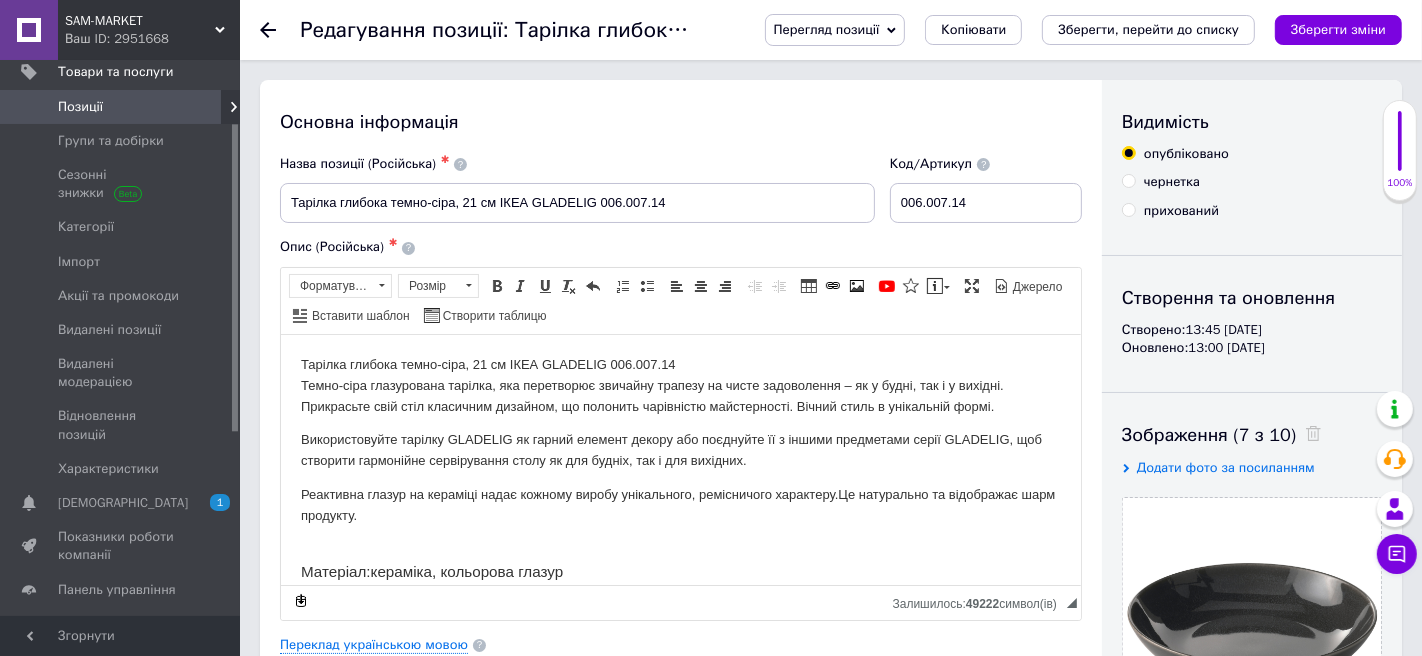 click on "Тарілка глибока темно-сіра, 21 см ІКЕА GLADELIG 006.007.14 Темно-сіра глазурована тарілка, яка перетворює звичайну трапезу на чисте задоволення – як у будні, так і у вихідні. Прикрасьте свій стіл класичним дизайном, що полонить чарівністю майстерності. Вічний стиль в унікальній формі. Використовуйте тарілку GLADELIG як гарний елемент декору або поєднуйте її з іншими предметами серії GLADELIG, щоб створити гармонійне сервірування столу як для будніх, так і для вихідних. Реактивна глазур на кераміці надає кожному виробу унікального, ремісничого характеру.  Матеріал:  :" at bounding box center (680, 567) 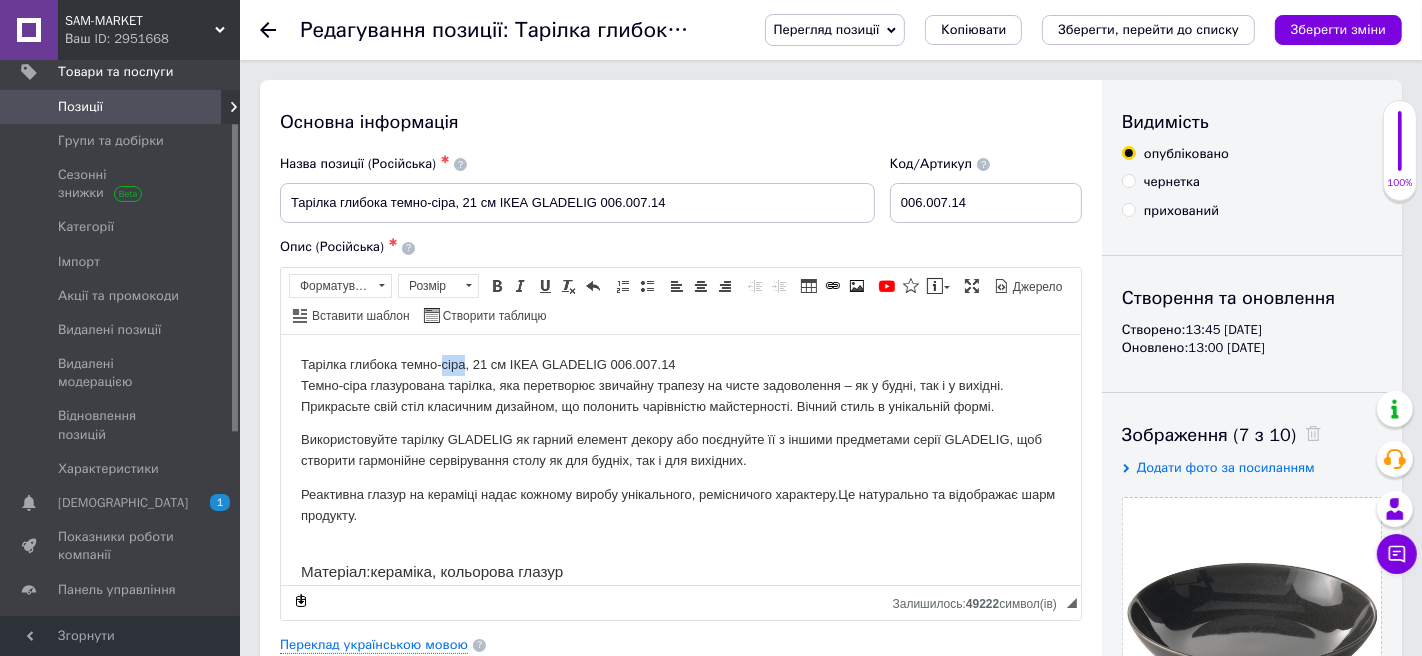 click on "Тарілка глибока темно-сіра, 21 см ІКЕА GLADELIG 006.007.14 Темно-сіра глазурована тарілка, яка перетворює звичайну трапезу на чисте задоволення – як у будні, так і у вихідні. Прикрасьте свій стіл класичним дизайном, що полонить чарівністю майстерності. Вічний стиль в унікальній формі. Використовуйте тарілку GLADELIG як гарний елемент декору або поєднуйте її з іншими предметами серії GLADELIG, щоб створити гармонійне сервірування столу як для будніх, так і для вихідних. Реактивна глазур на кераміці надає кожному виробу унікального, ремісничого характеру.  Матеріал:  :" at bounding box center [680, 567] 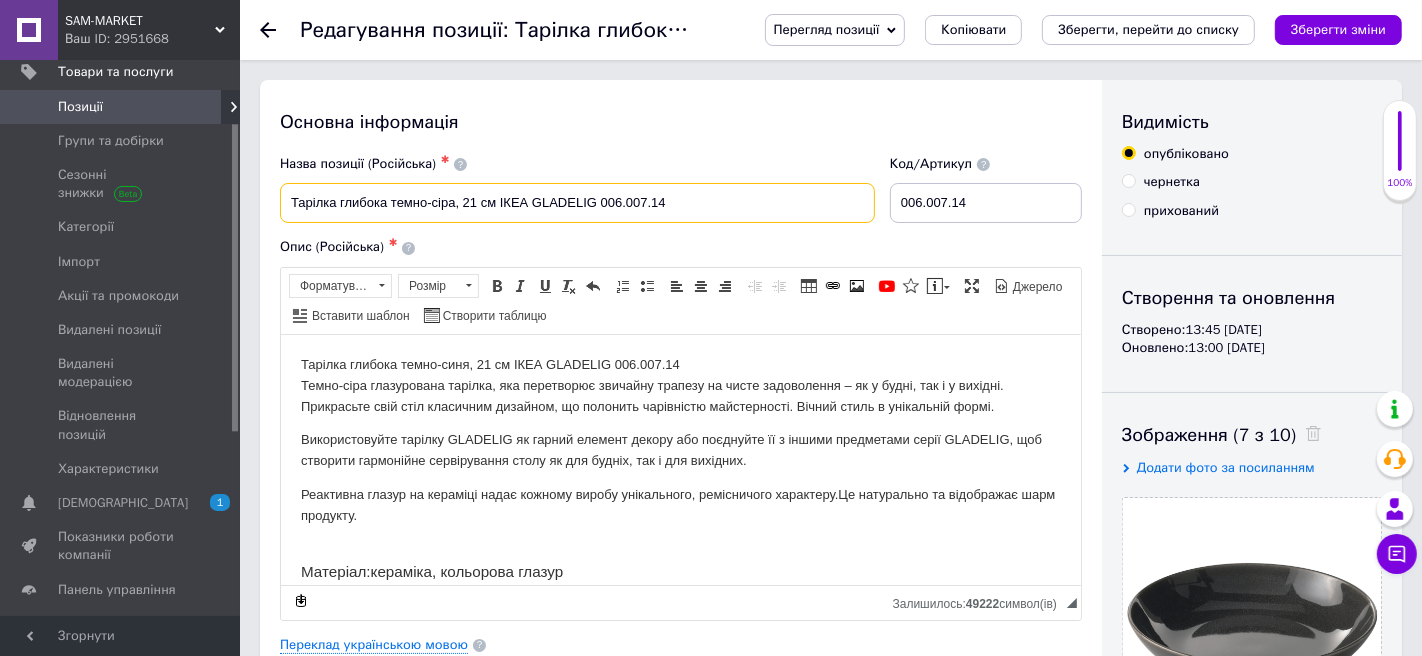 click on "Тарілка глибока темно-сіра, 21 см ІКЕА GLADELIG 006.007.14" at bounding box center (577, 203) 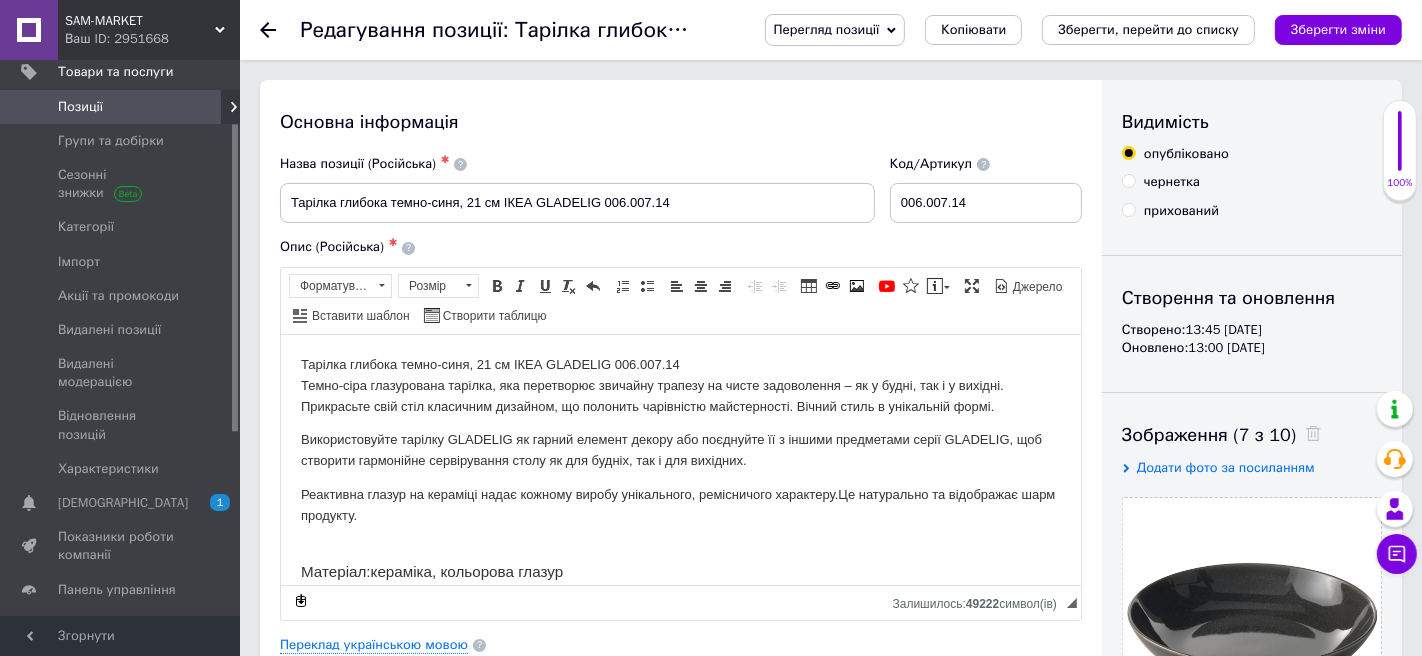 click on "Тарілка глибока темно-синя, 21 см ІКЕА GLADELIG 006.007.14 Темно-сіра глазурована тарілка, яка перетворює звичайну трапезу на чисте задоволення – як у будні, так і у вихідні. Прикрасьте свій стіл класичним дизайном, що полонить чарівністю майстерності. Вічний стиль в унікальній формі. Використовуйте тарілку GLADELIG як гарний елемент декору або поєднуйте її з іншими предметами серії GLADELIG, щоб створити гармонійне сервірування столу як для будніх, так і для вихідних. Реактивна глазур на кераміці надає кожному виробу унікального, ремісничого характеру.  Матеріал:  :" at bounding box center [680, 567] 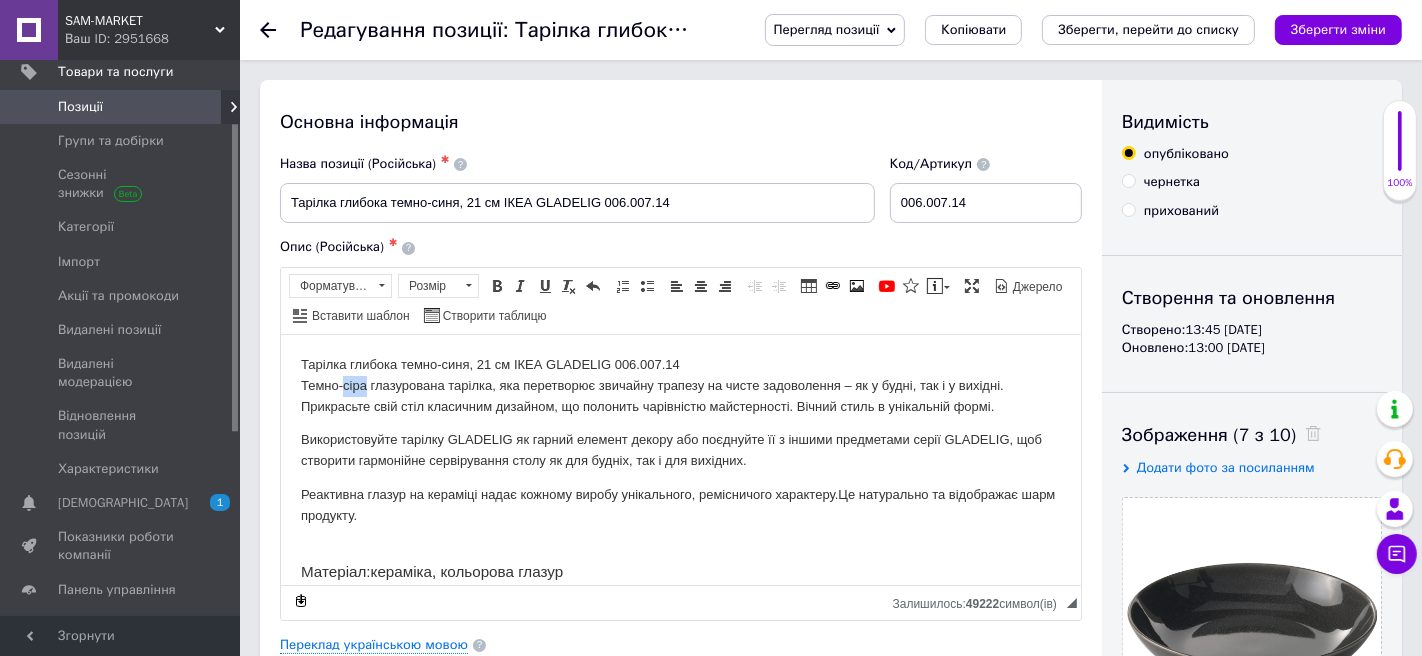 click on "Тарілка глибока темно-синя, 21 см ІКЕА GLADELIG 006.007.14 Темно-сіра глазурована тарілка, яка перетворює звичайну трапезу на чисте задоволення – як у будні, так і у вихідні. Прикрасьте свій стіл класичним дизайном, що полонить чарівністю майстерності. Вічний стиль в унікальній формі. Використовуйте тарілку GLADELIG як гарний елемент декору або поєднуйте її з іншими предметами серії GLADELIG, щоб створити гармонійне сервірування столу як для будніх, так і для вихідних. Реактивна глазур на кераміці надає кожному виробу унікального, ремісничого характеру.  Матеріал:  :" at bounding box center (680, 567) 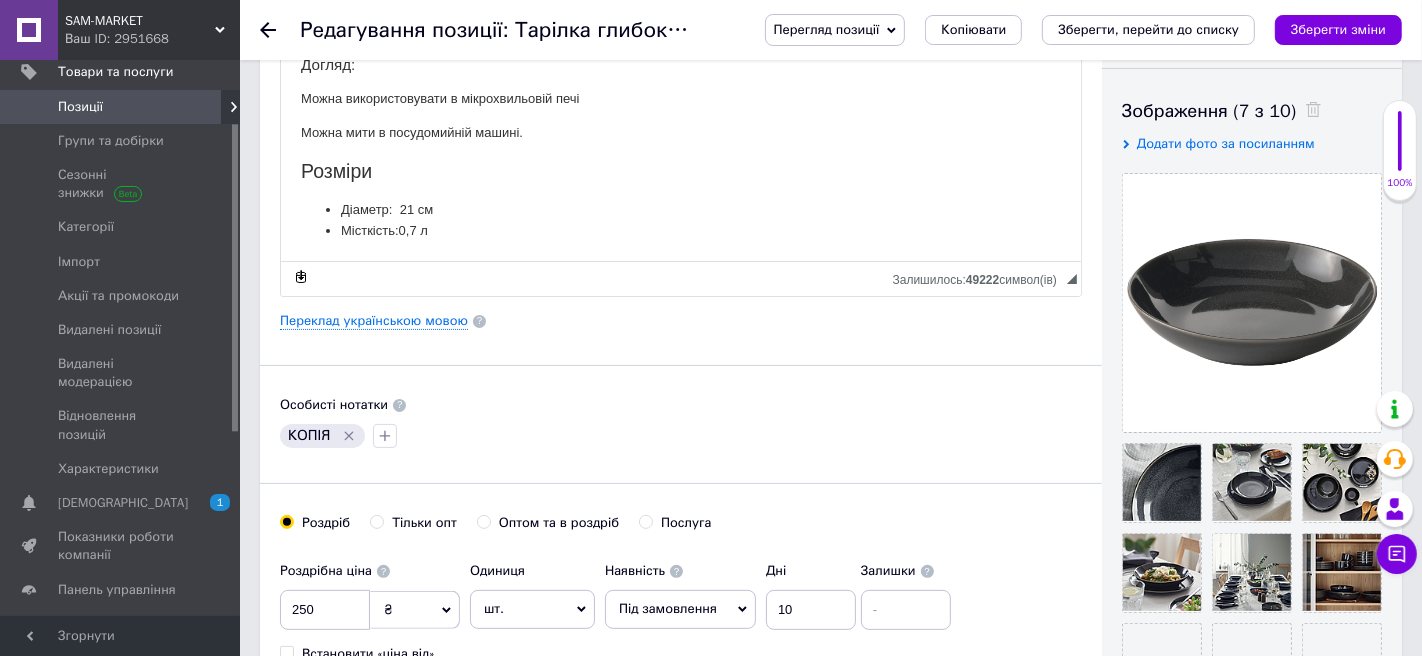 scroll, scrollTop: 415, scrollLeft: 0, axis: vertical 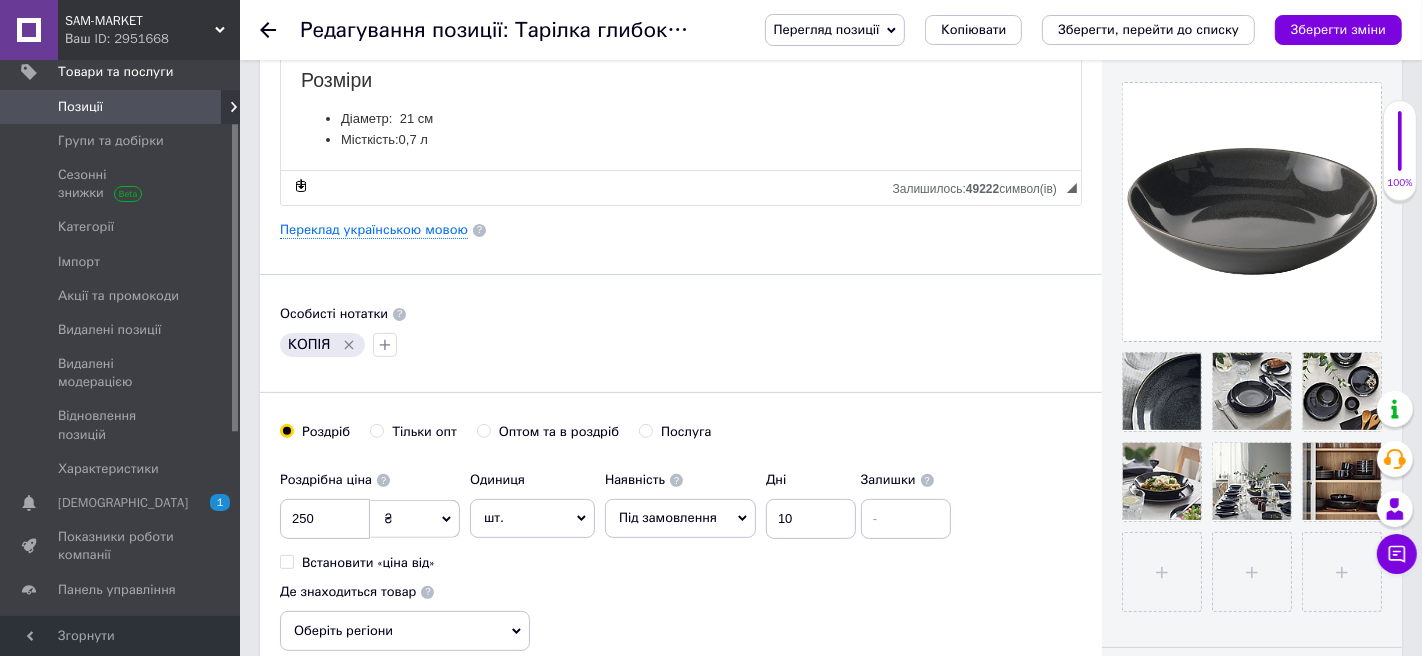 click 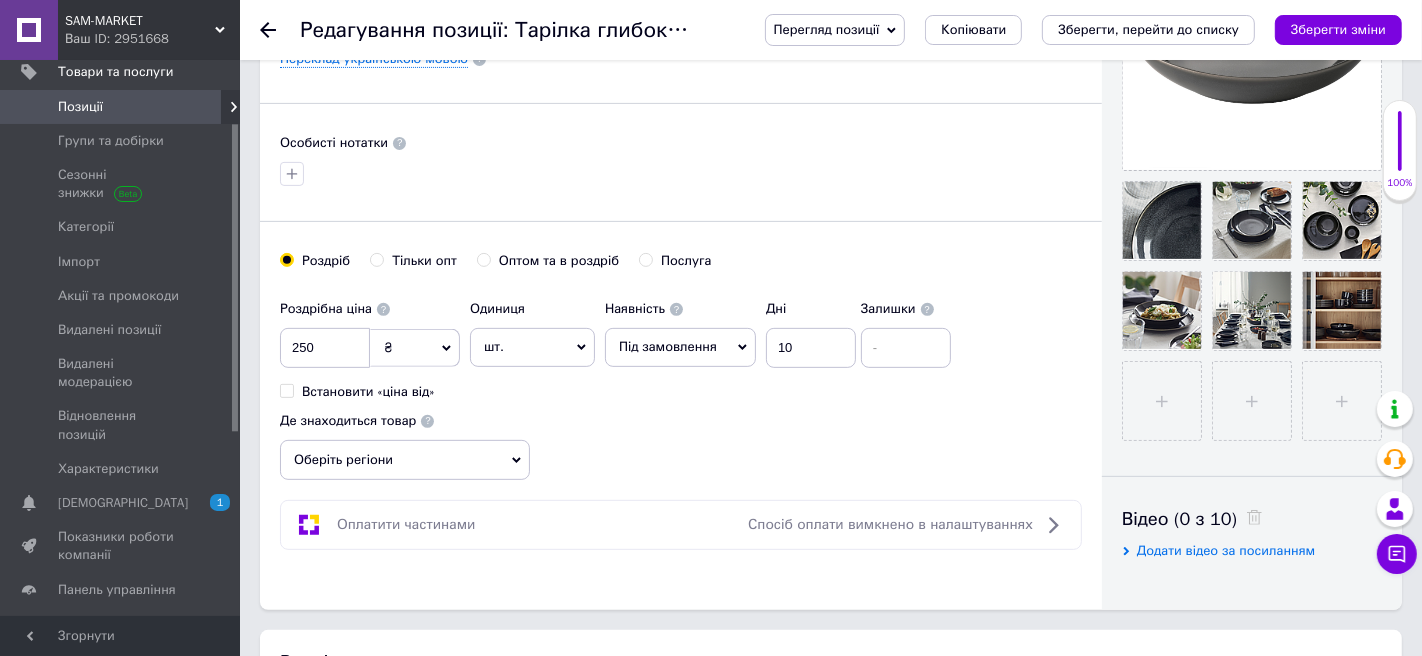click on "Оберіть регіони" at bounding box center [405, 460] 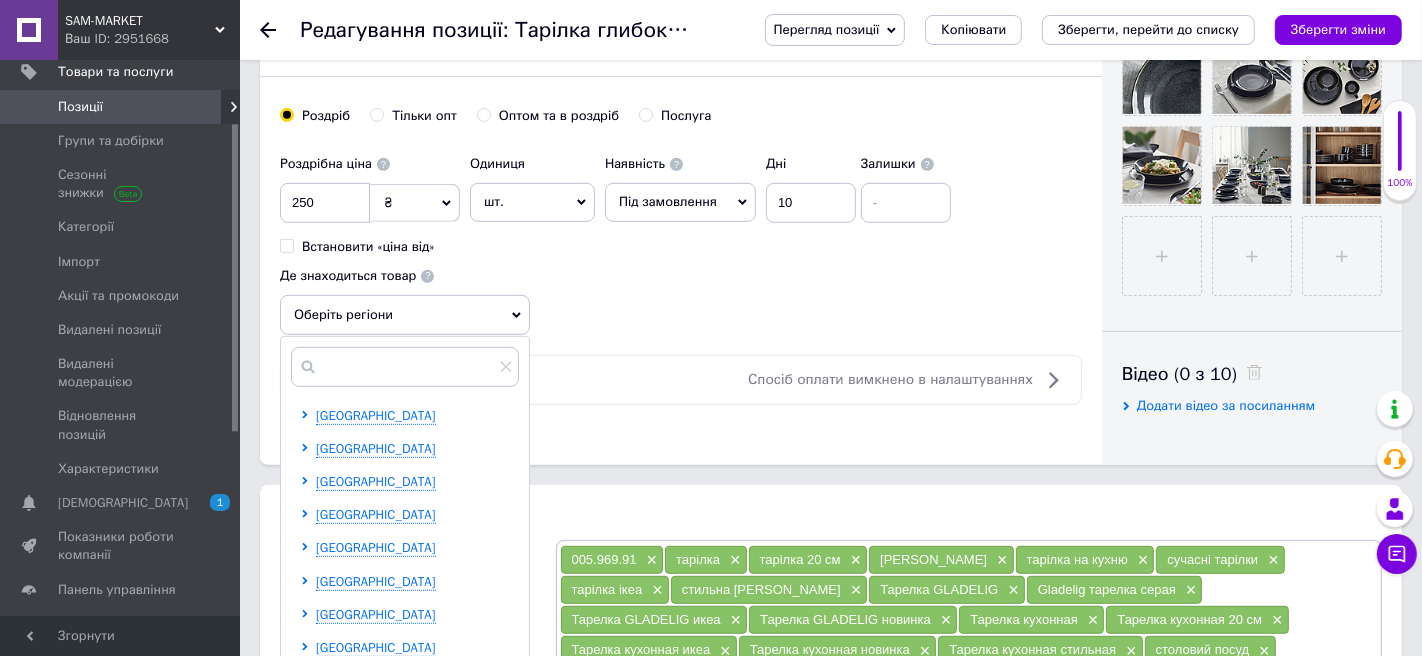 scroll, scrollTop: 735, scrollLeft: 0, axis: vertical 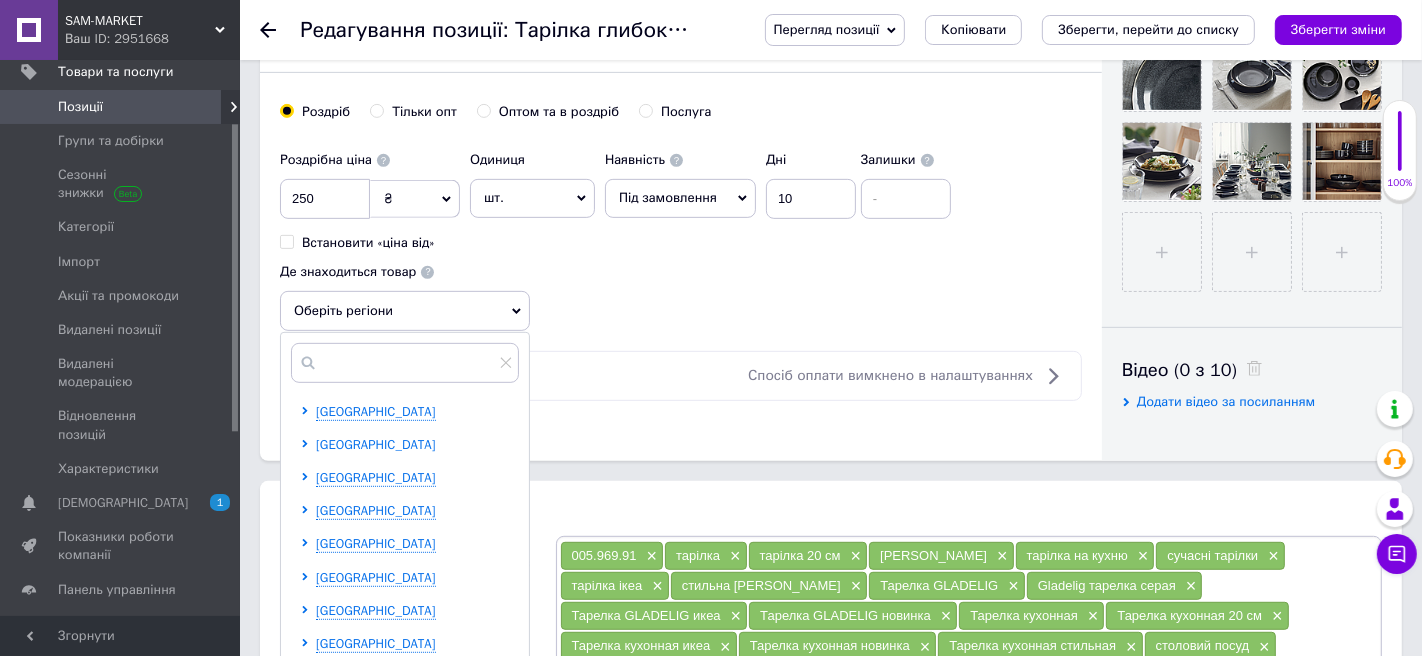 click on "[GEOGRAPHIC_DATA]" at bounding box center (376, 444) 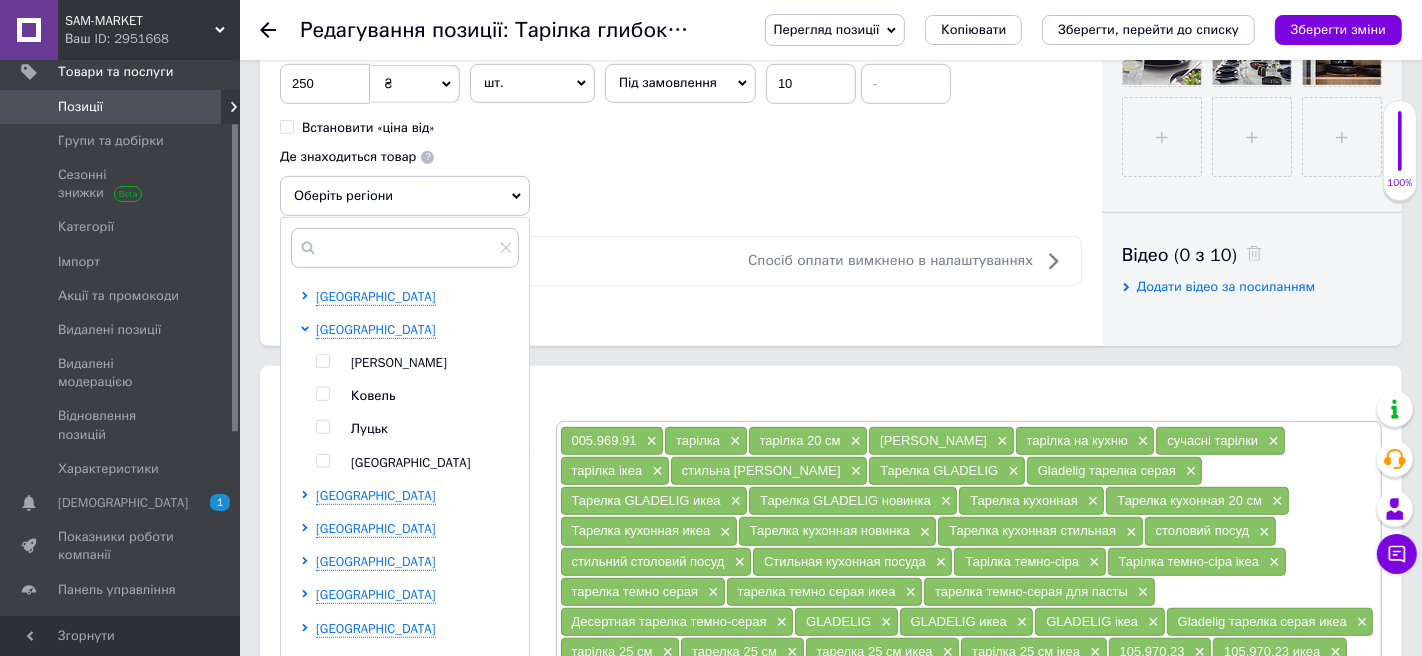 scroll, scrollTop: 867, scrollLeft: 0, axis: vertical 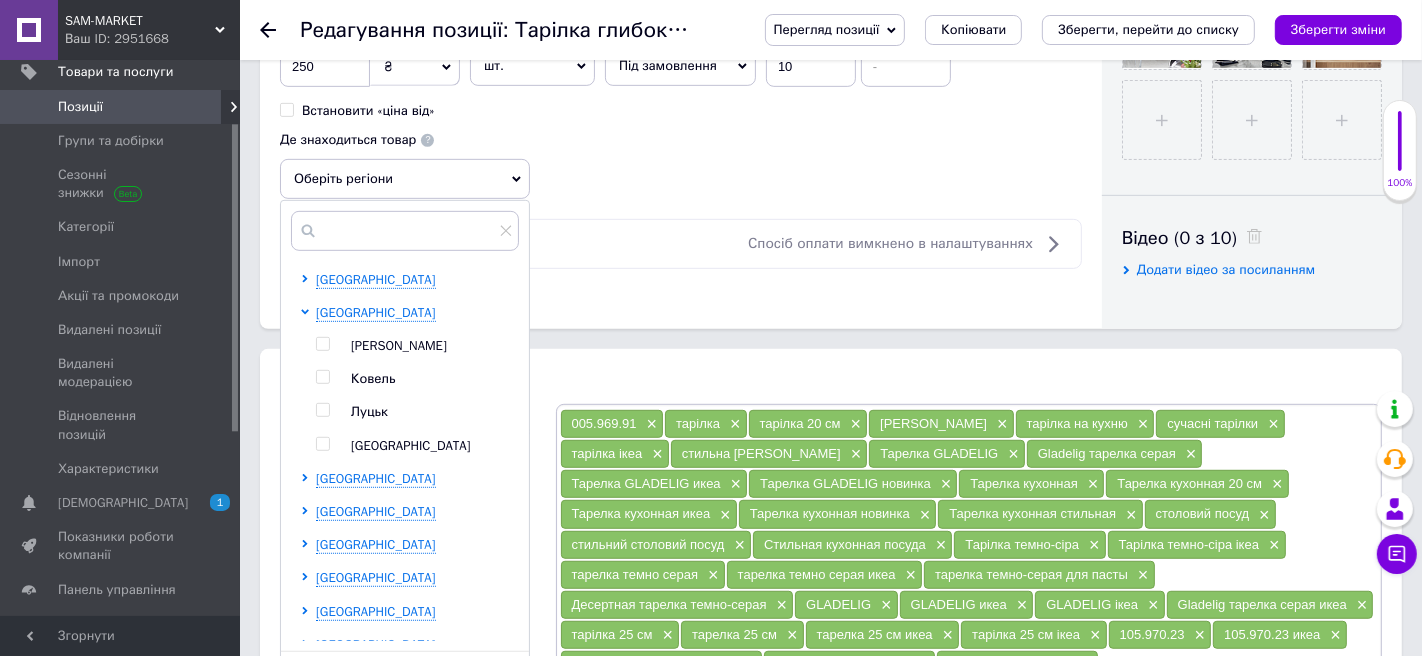 click at bounding box center (322, 410) 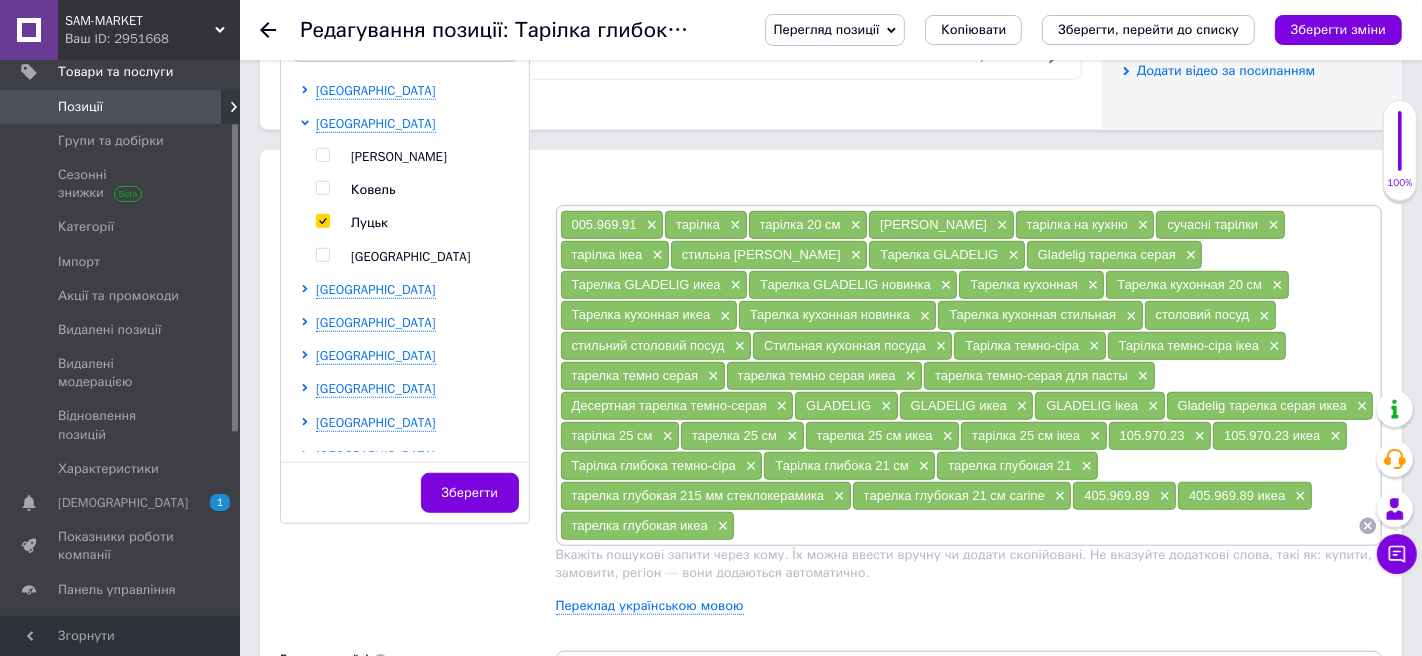 scroll, scrollTop: 1088, scrollLeft: 0, axis: vertical 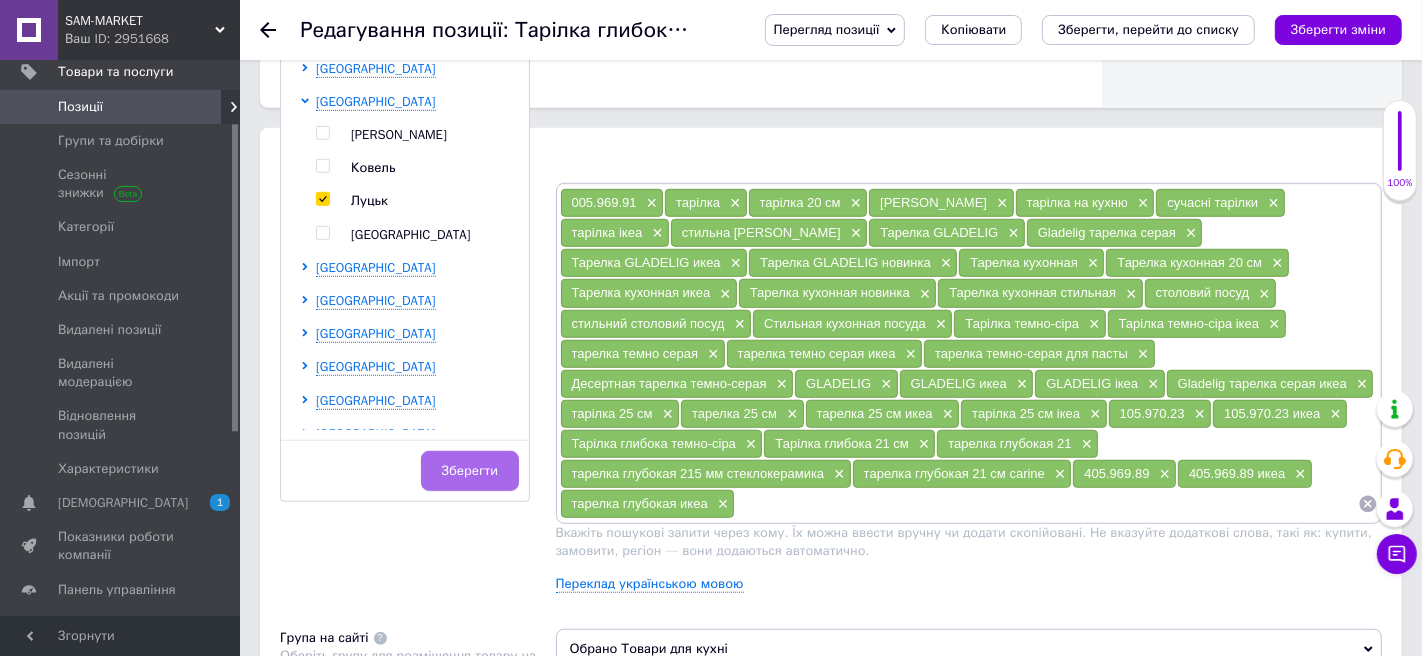 click on "Зберегти" at bounding box center [470, 471] 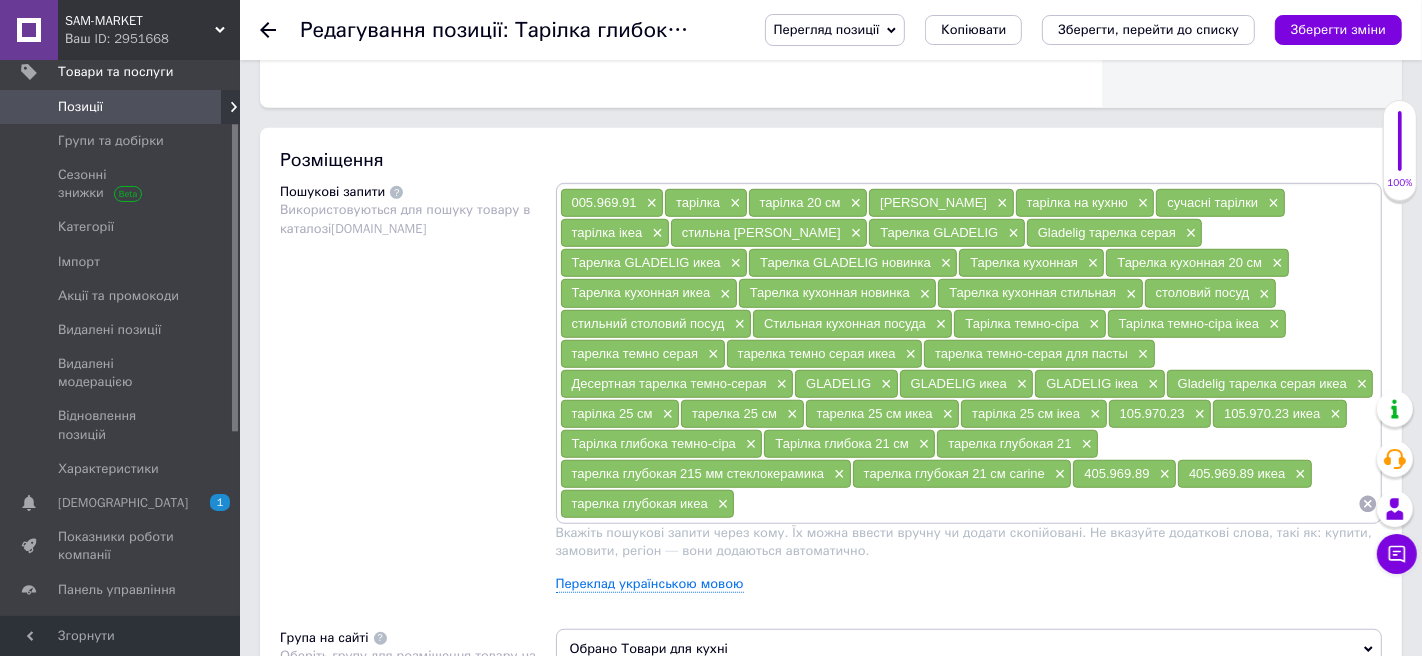 click on "005.969.91 × тарілка × тарілка 20 см × тарілка кухонна × тарілка на кухню × сучасні тарілки × тарілка ікеа × стильна кухонна тарілка × Тарелка GLADELIG × Gladelig тарелка серая × Тарелка GLADELIG икеа × Тарелка GLADELIG новинка × Тарелка кухонная × Тарелка кухонная 20 см × Тарелка кухонная икеа × Тарелка кухонная новинка × Тарелка кухонная стильная × столовий посуд × стильний столовий посуд × Стильная кухонная посуда × Тарілка темно-сіра × Тарілка темно-сіра ікеа × тарелка темно серая × тарелка темно серая икеа × тарелка темно-серая для пасты × Десертная тарелка темно-серая × ×" at bounding box center (969, 395) 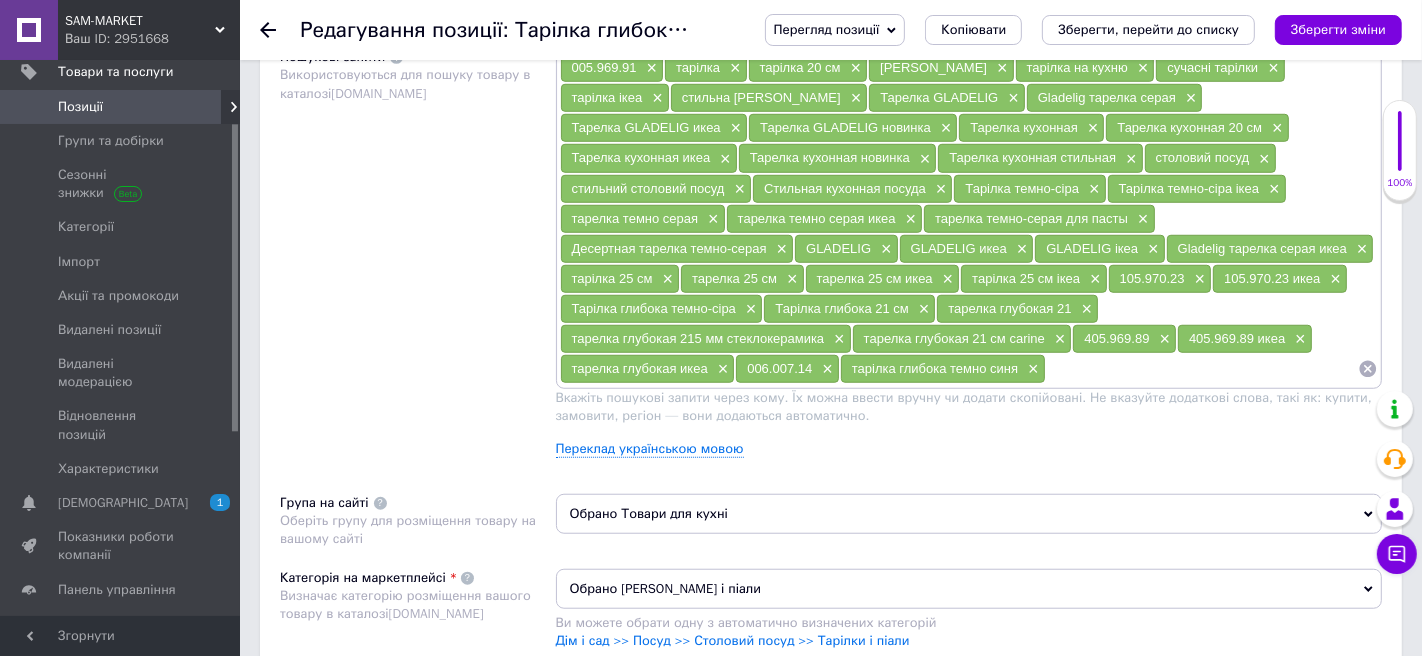 scroll, scrollTop: 1293, scrollLeft: 0, axis: vertical 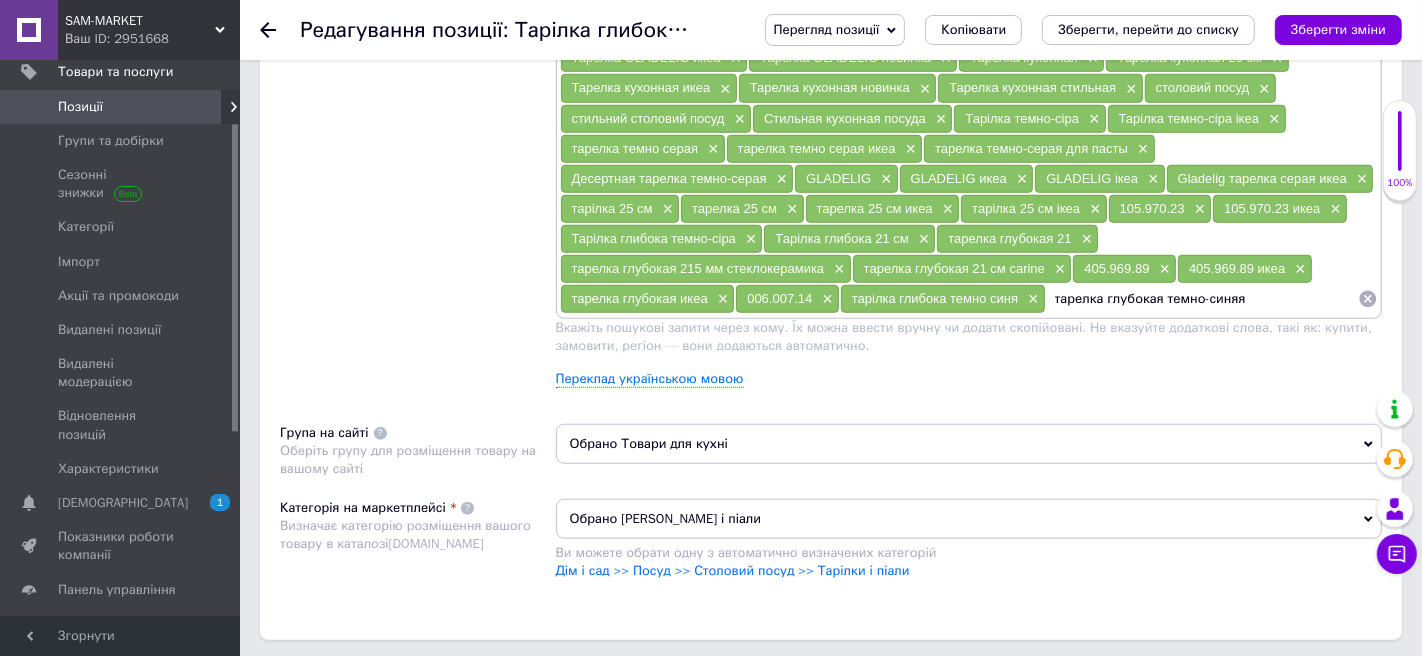 click on "тарелка глубокая темно-синяя" at bounding box center [1202, 299] 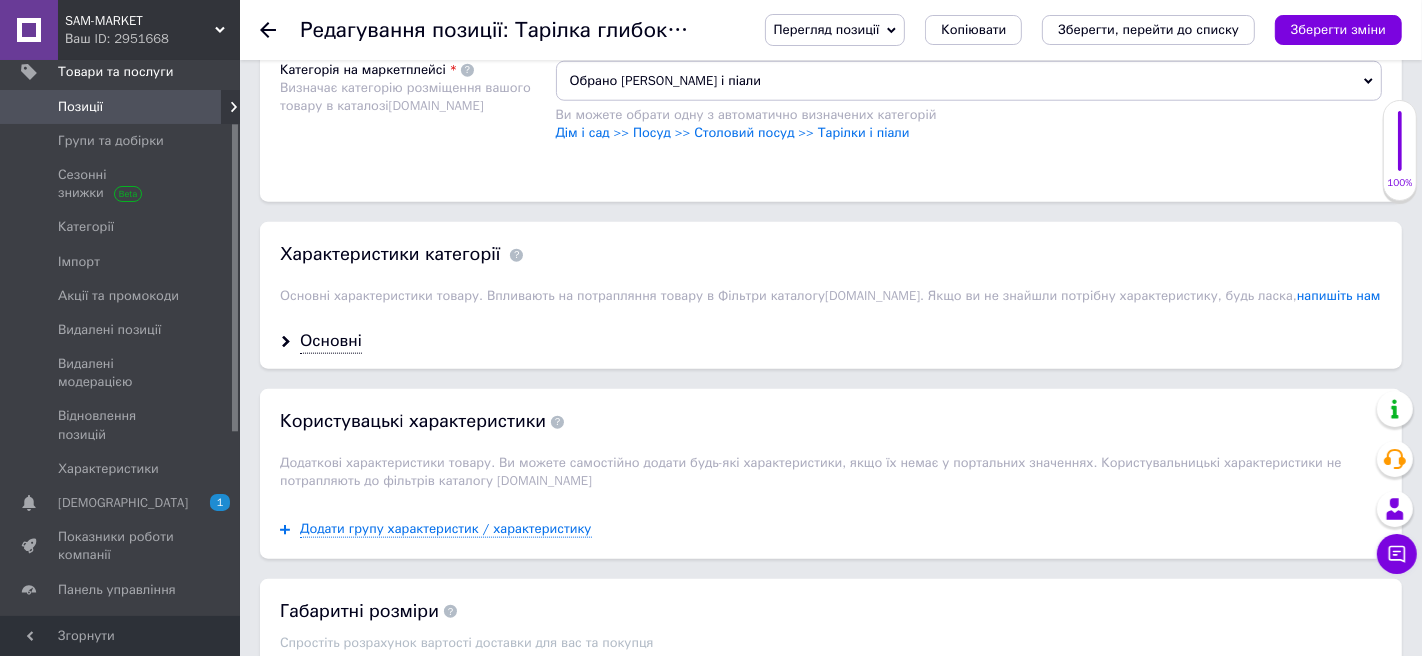 scroll, scrollTop: 1787, scrollLeft: 0, axis: vertical 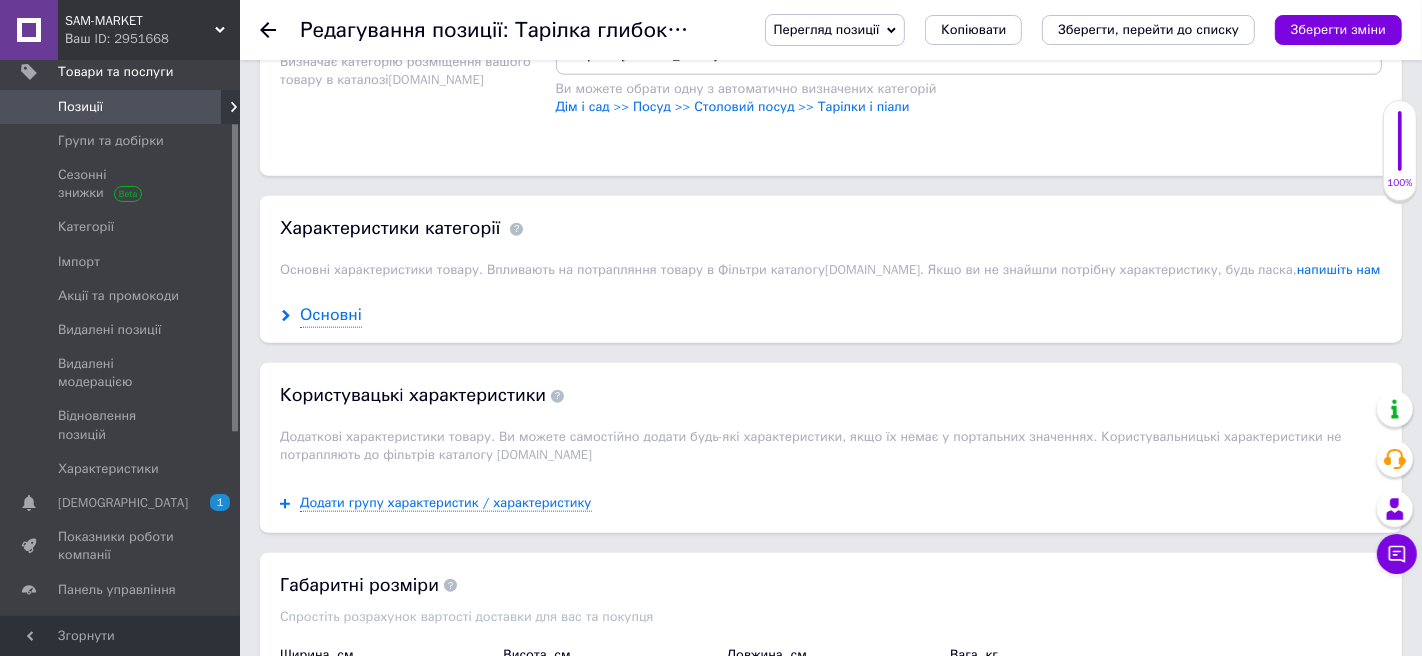 click on "Основні" at bounding box center (331, 315) 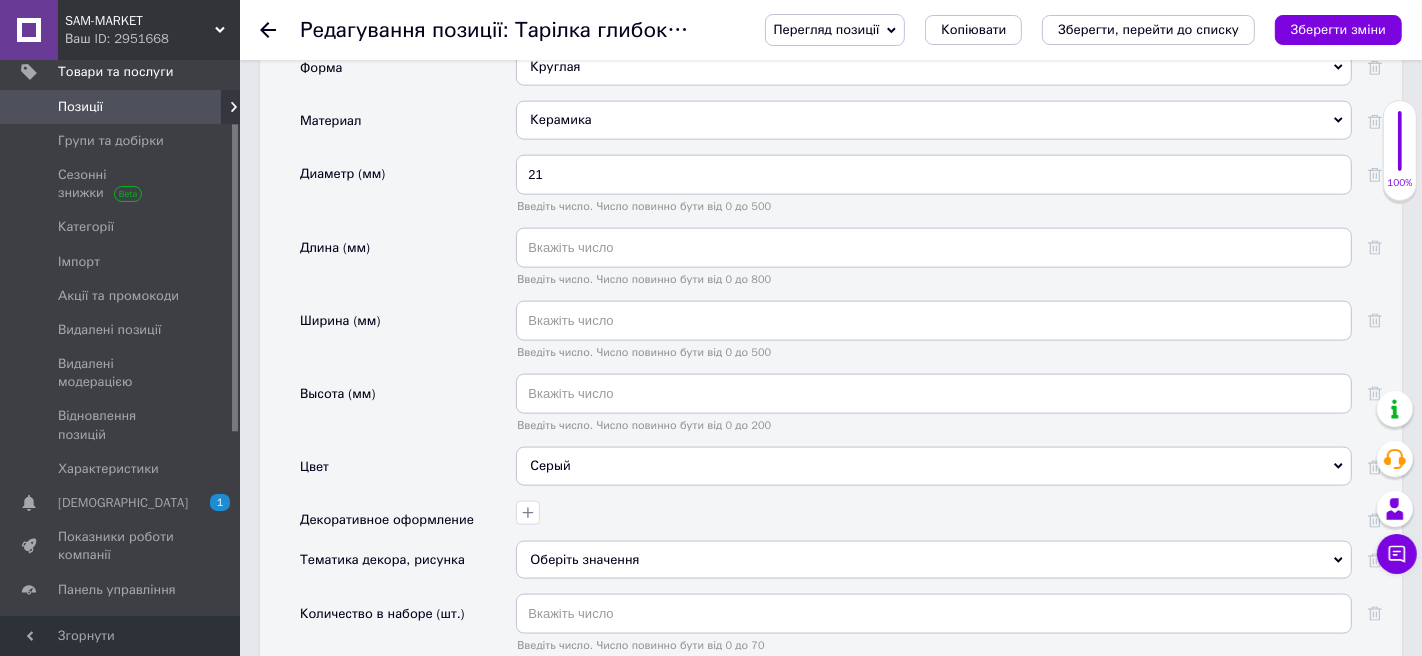 scroll, scrollTop: 2195, scrollLeft: 0, axis: vertical 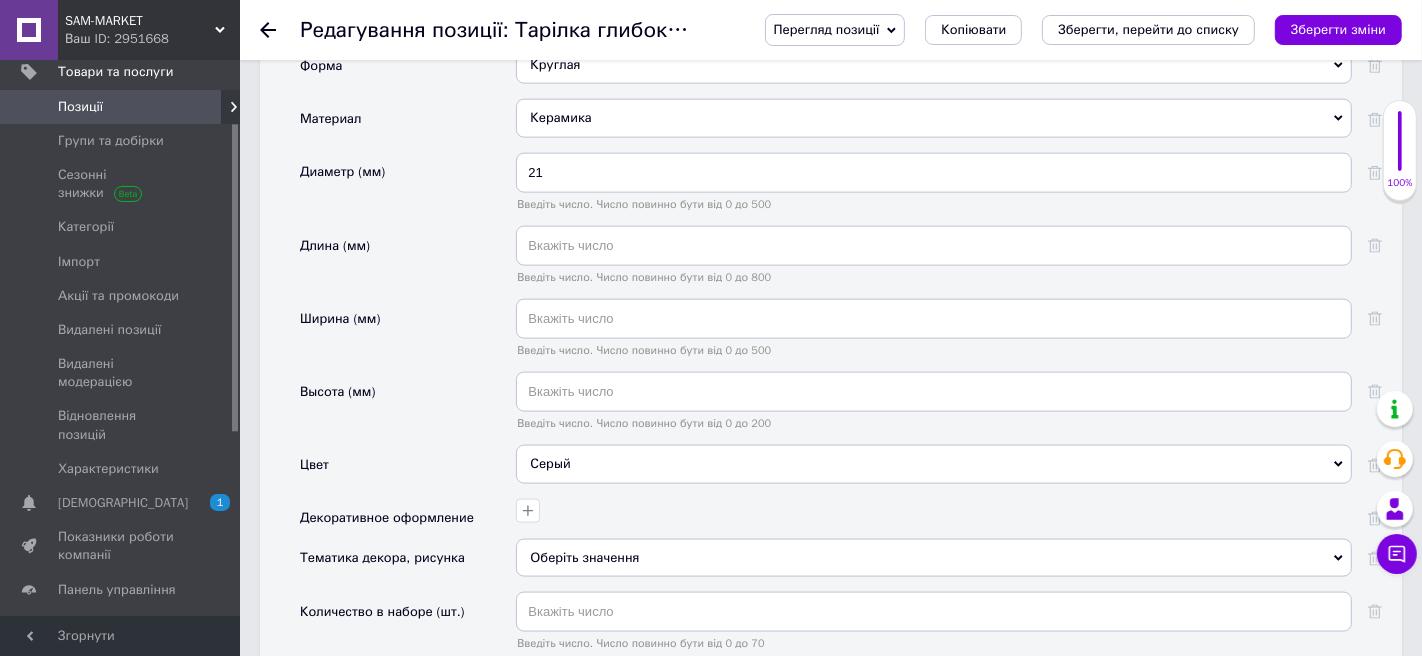 click on "Серый" at bounding box center (934, 464) 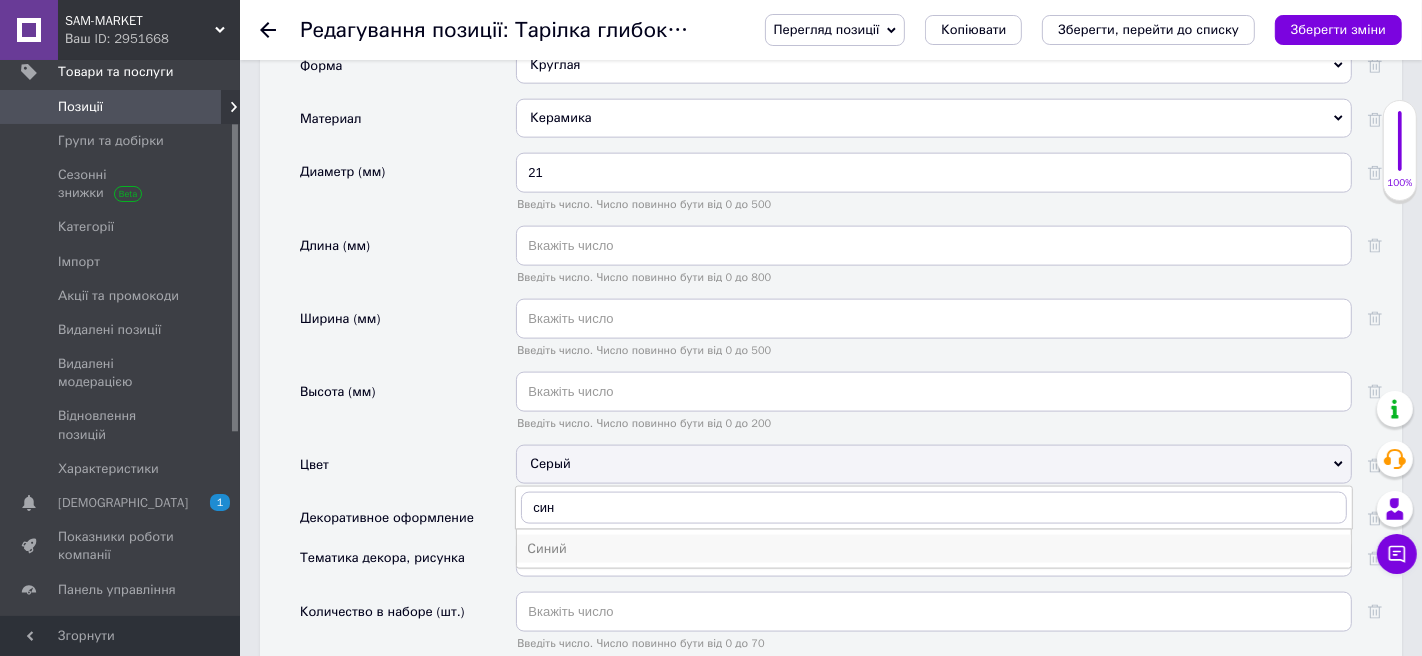click on "Синий" at bounding box center (934, 549) 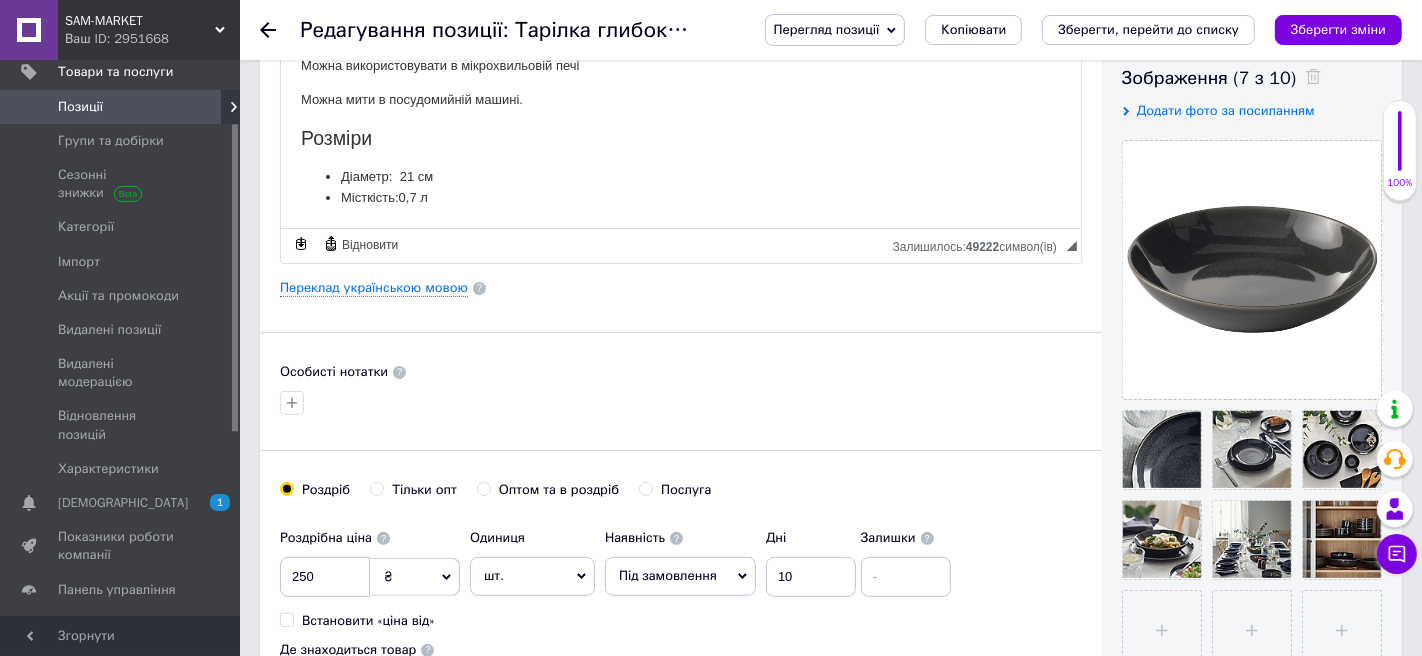 scroll, scrollTop: 354, scrollLeft: 0, axis: vertical 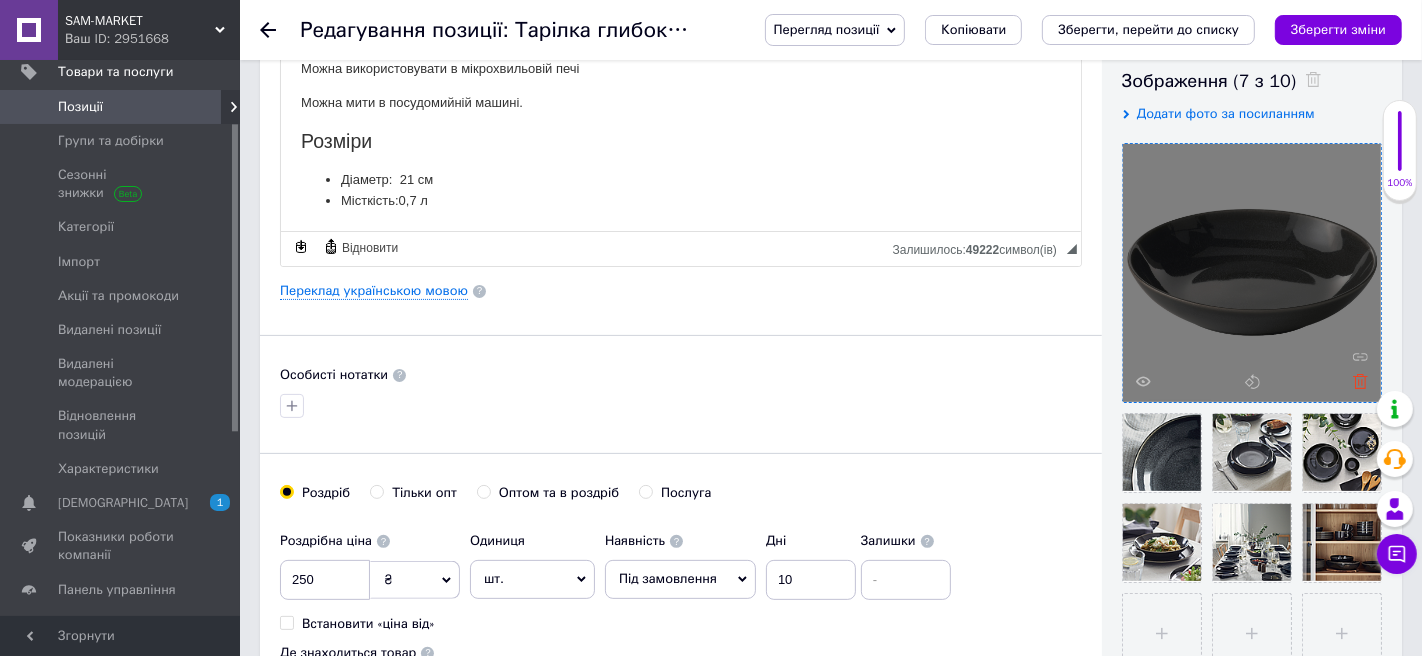 click 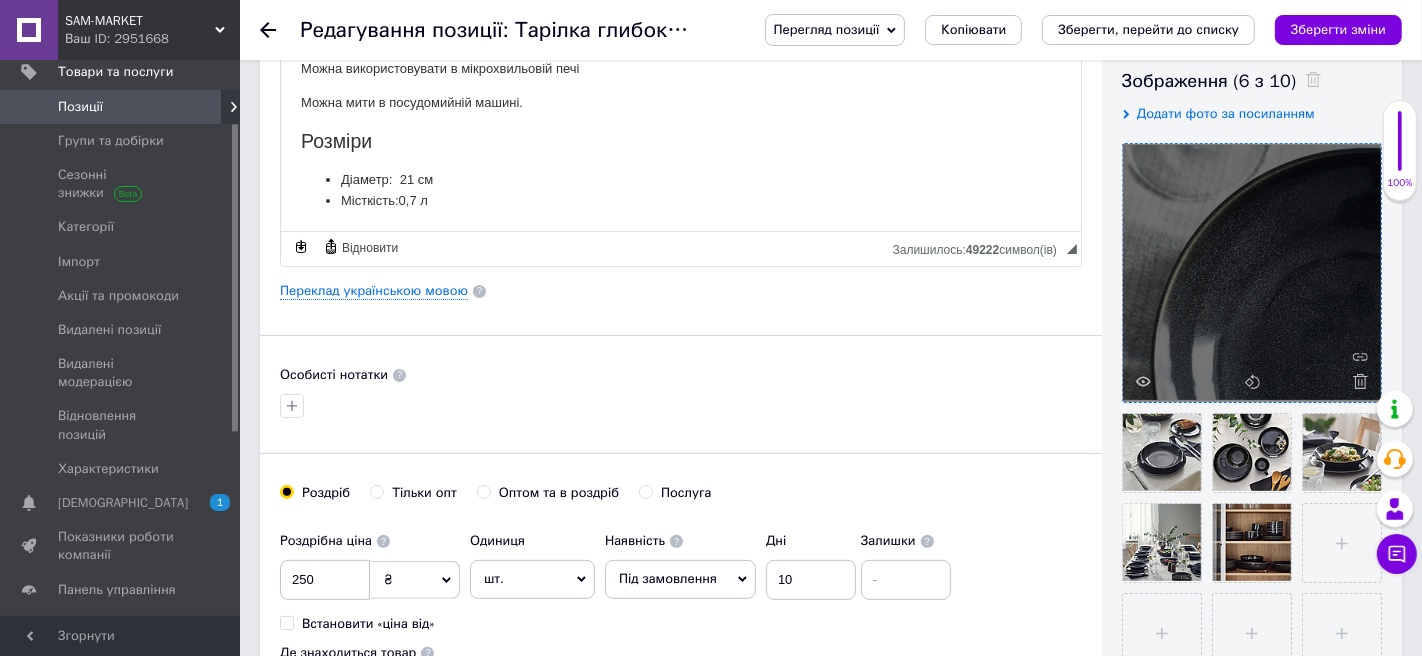 click 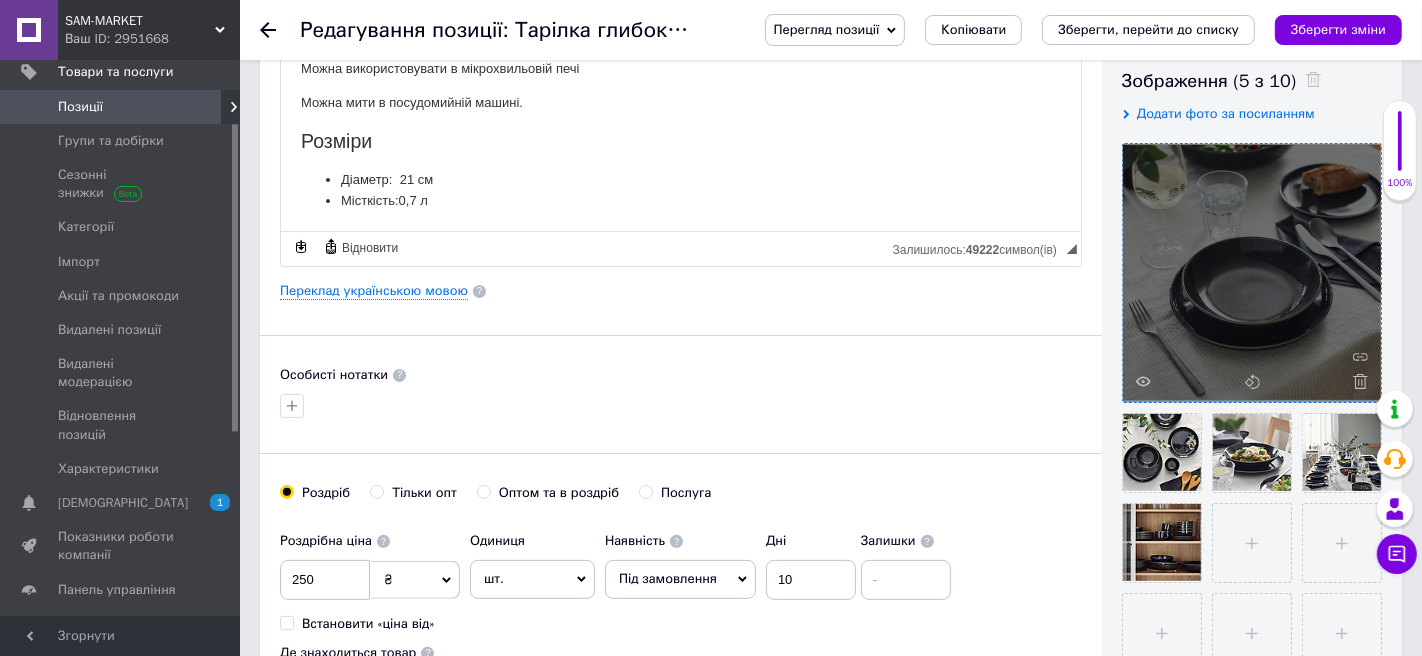 click 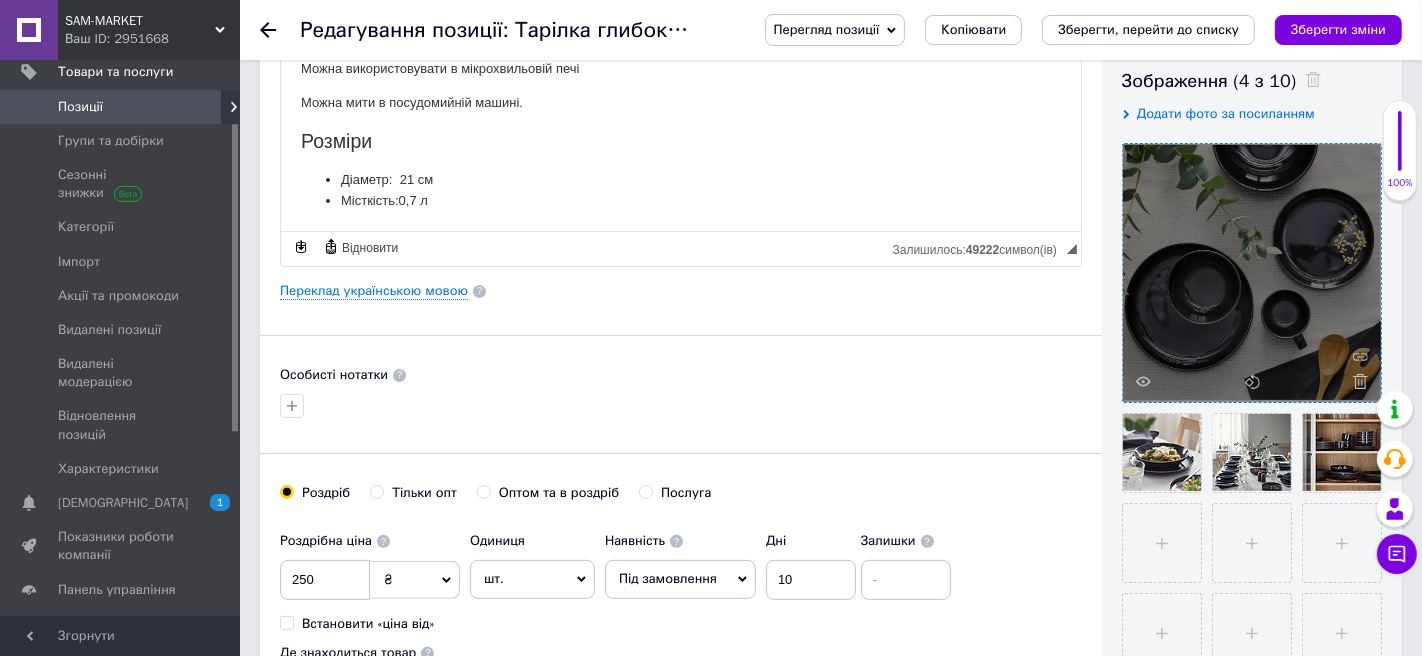 click 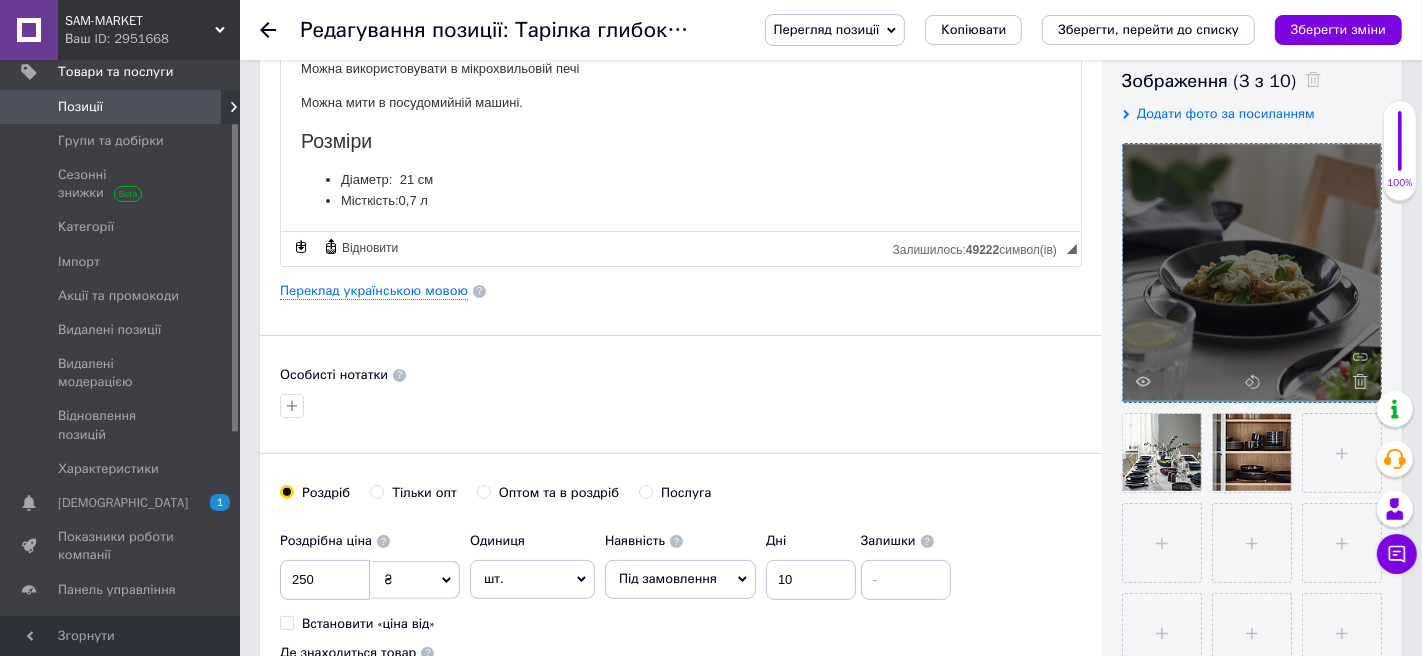 click 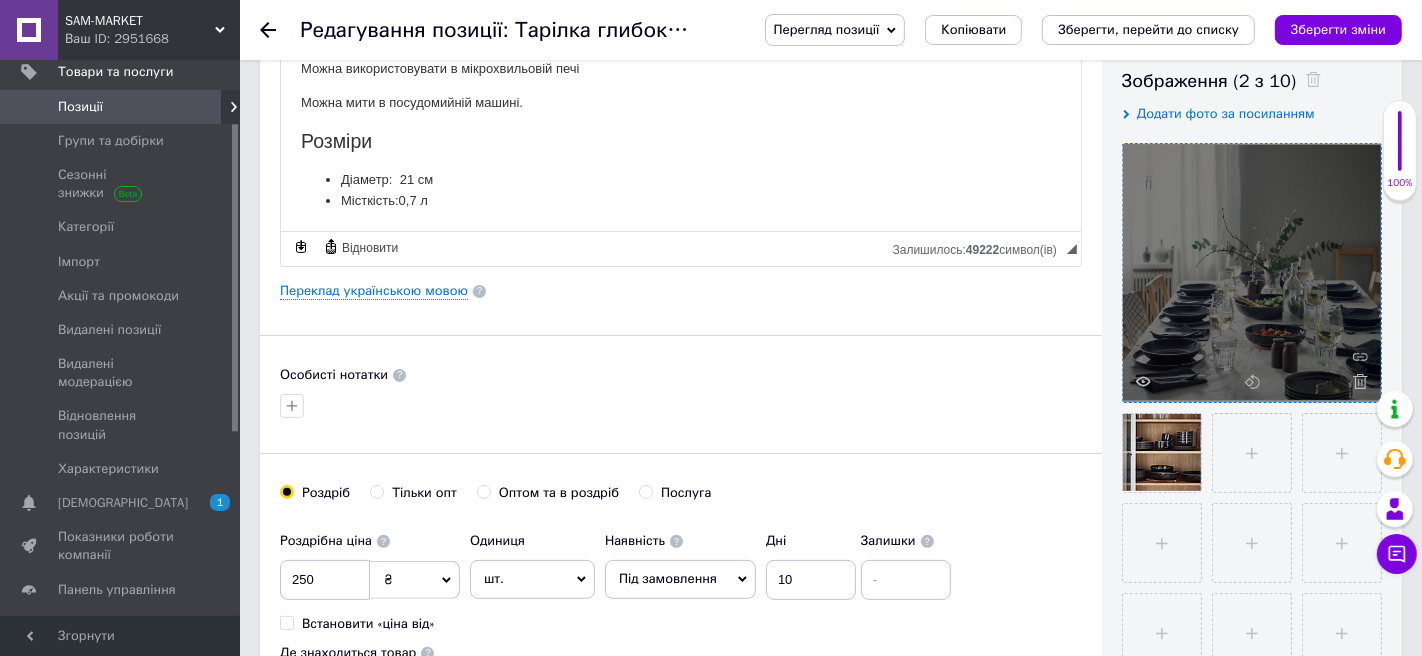 click 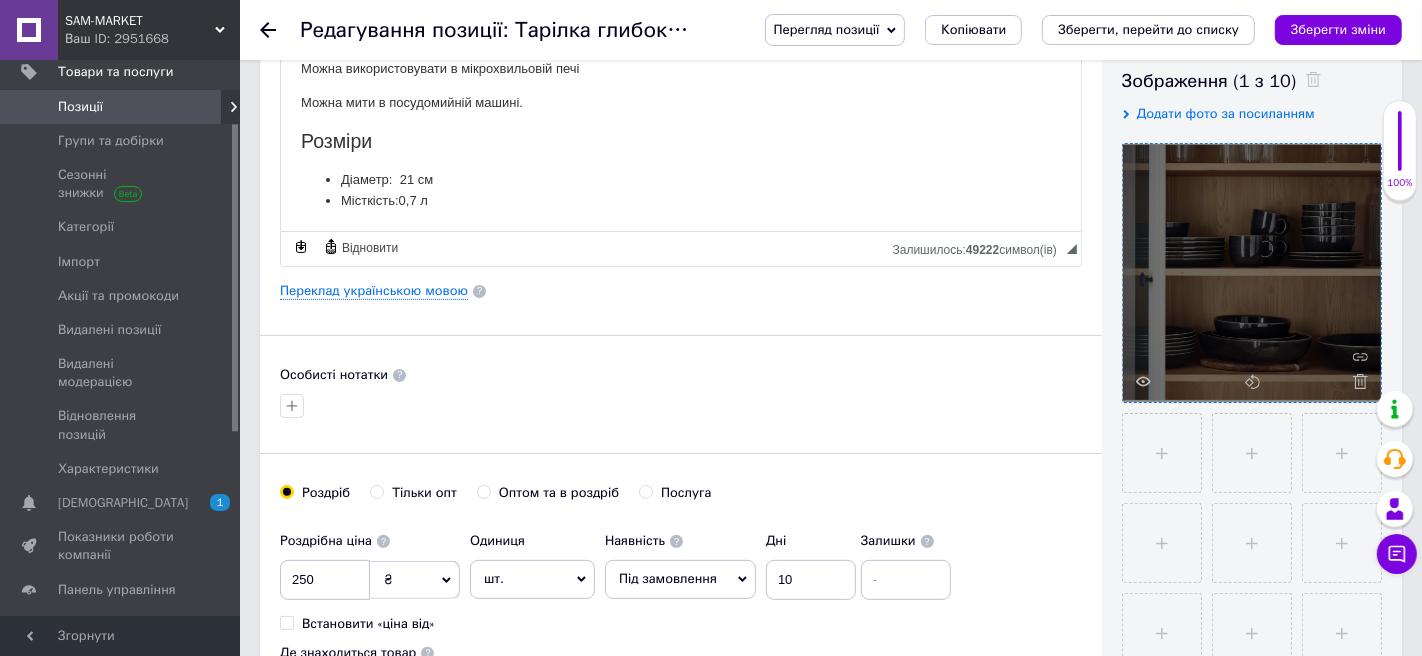 click 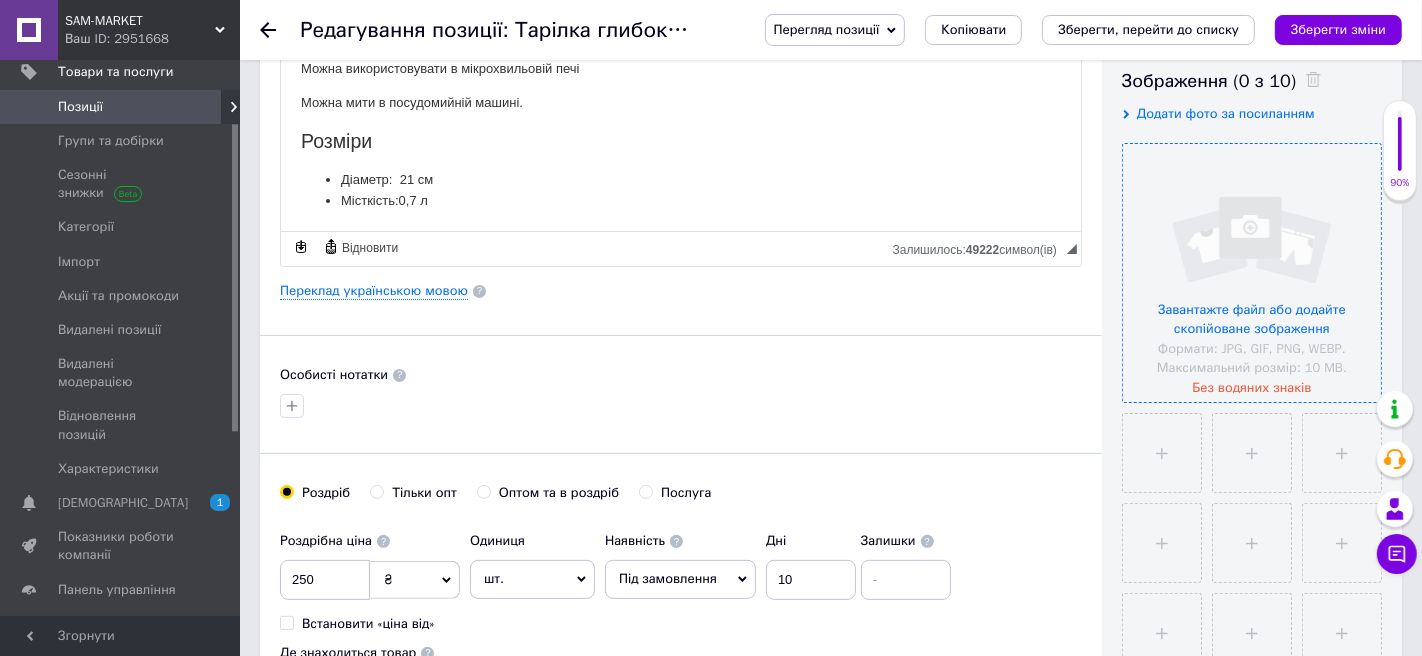 click at bounding box center (1252, 273) 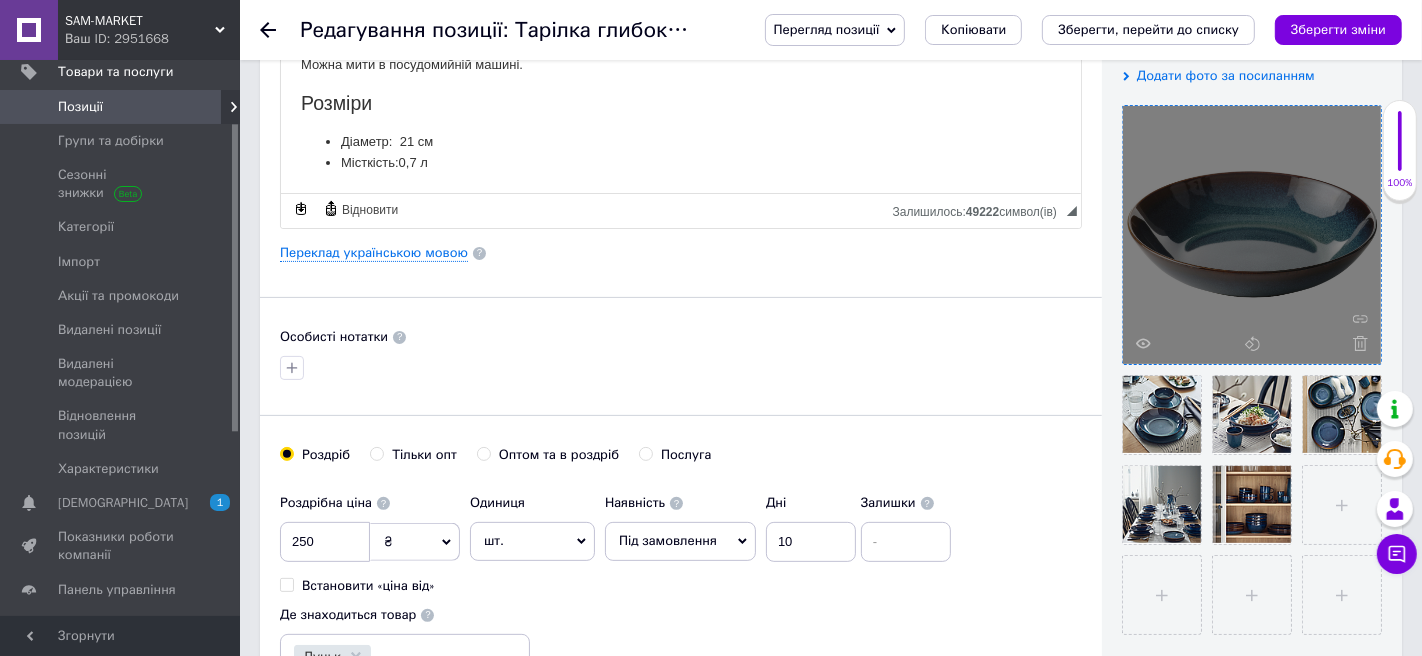 scroll, scrollTop: 393, scrollLeft: 0, axis: vertical 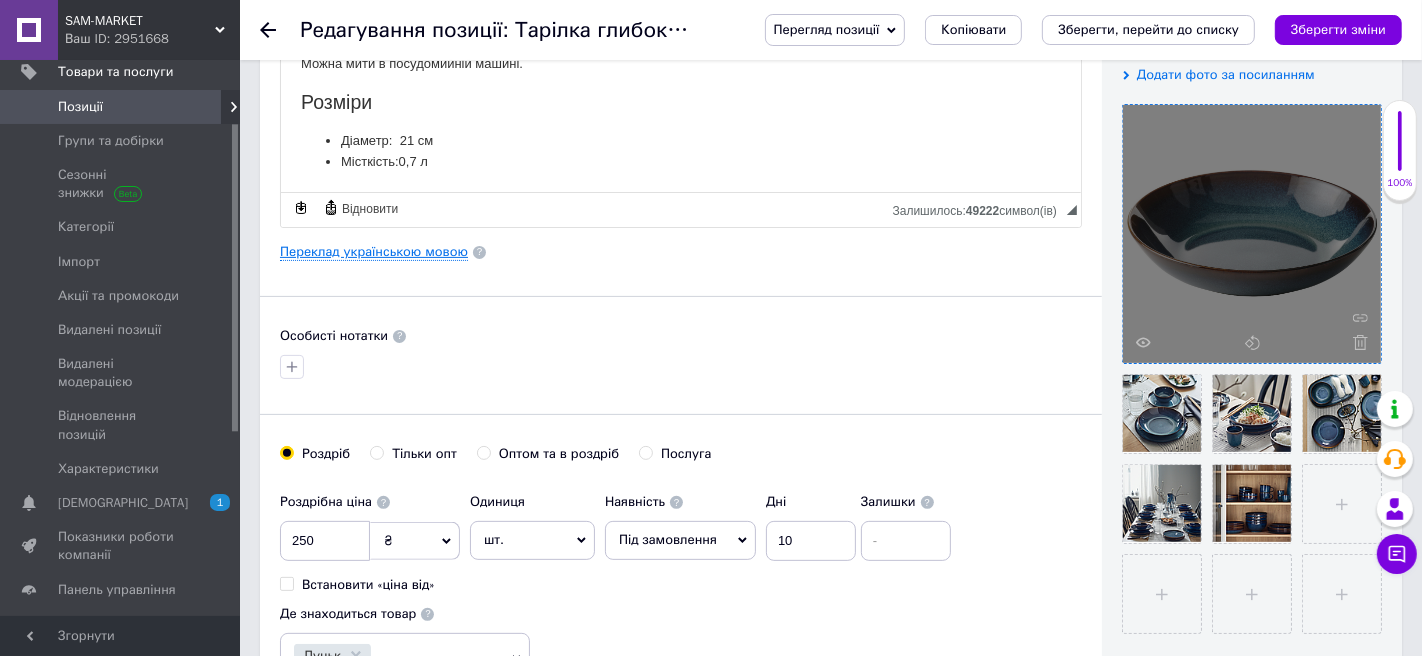 click on "Переклад українською мовою" at bounding box center (374, 252) 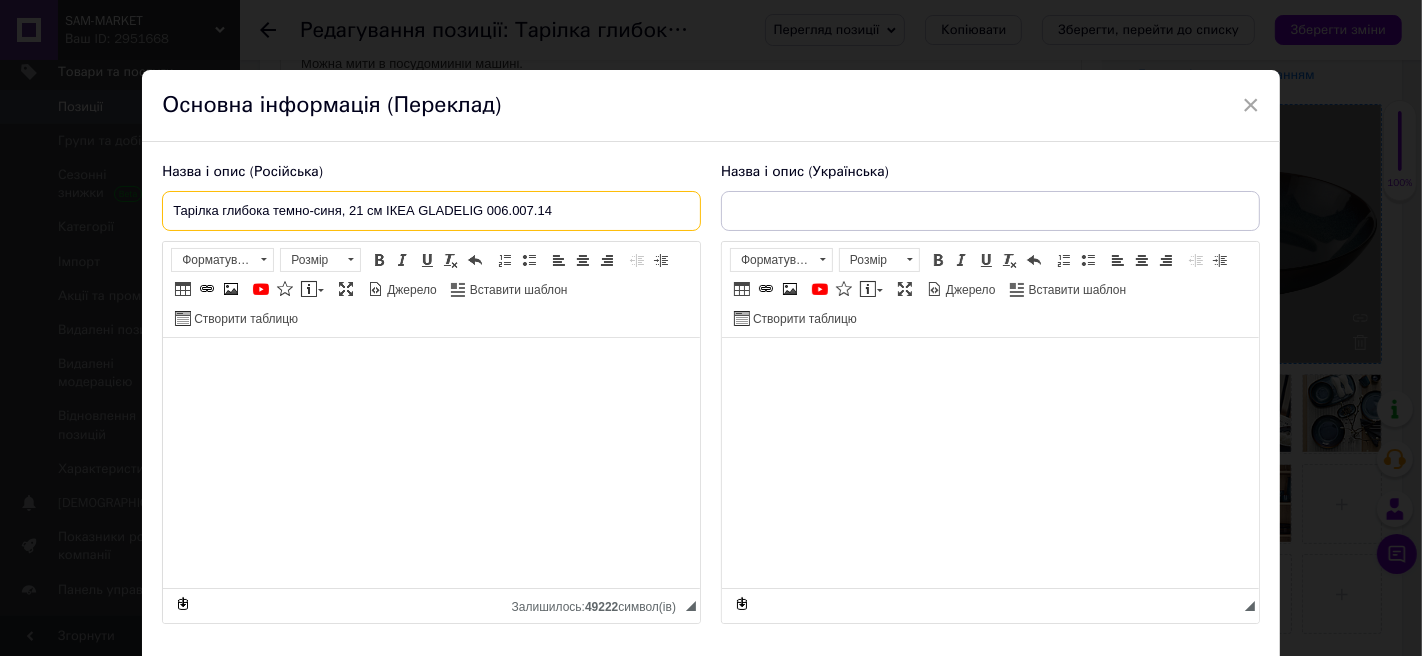 click on "Тарілка глибока темно-синя, 21 см ІКЕА GLADELIG 006.007.14" at bounding box center [431, 211] 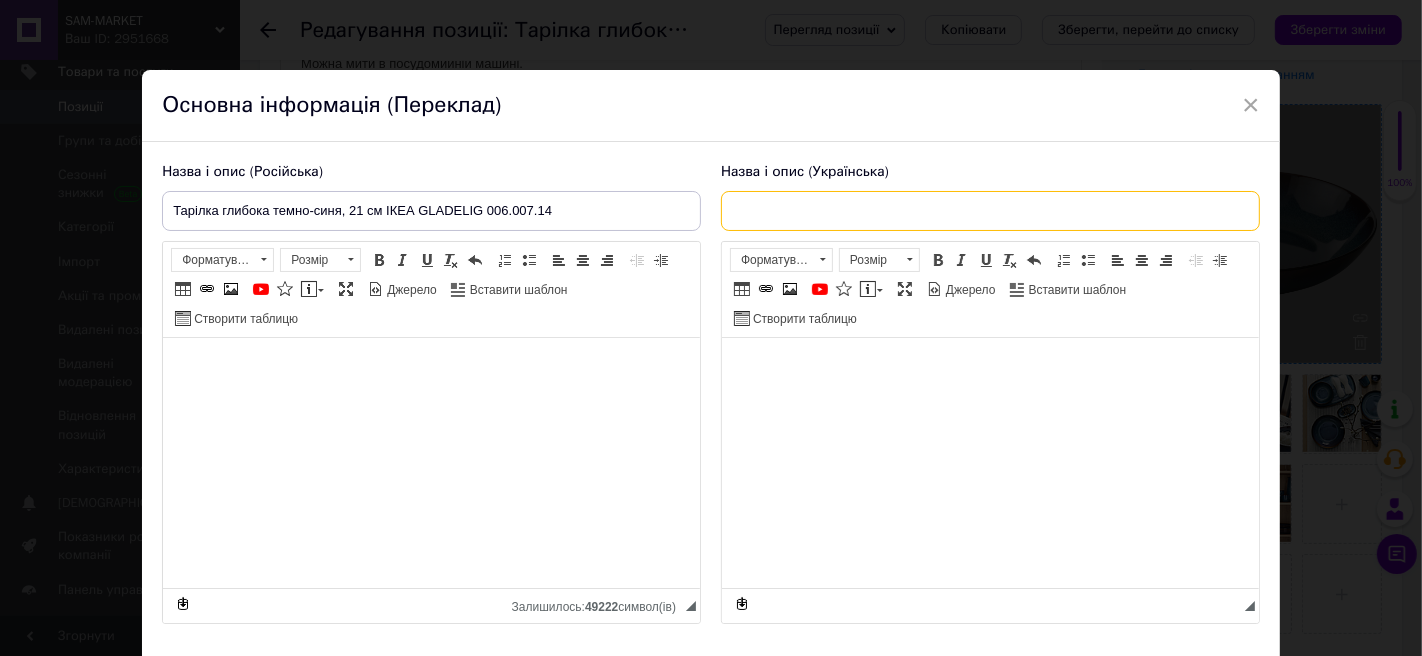 click at bounding box center (990, 211) 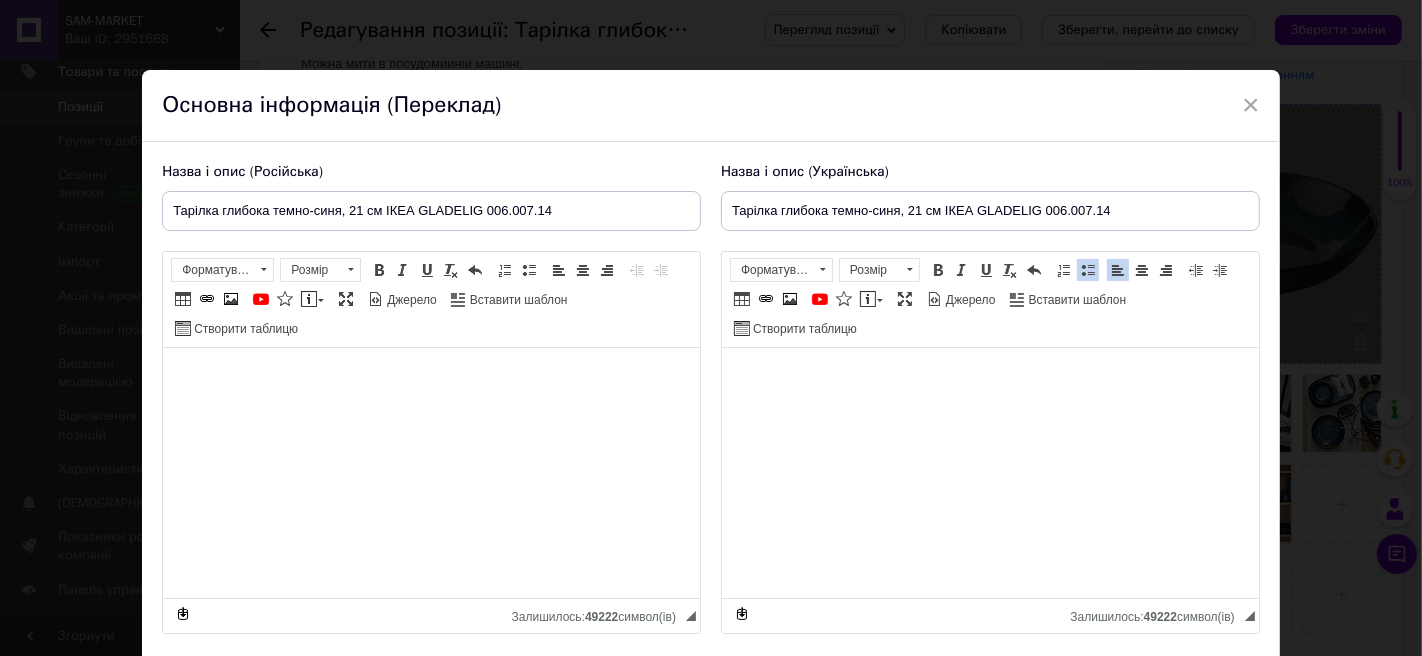 scroll, scrollTop: 136, scrollLeft: 0, axis: vertical 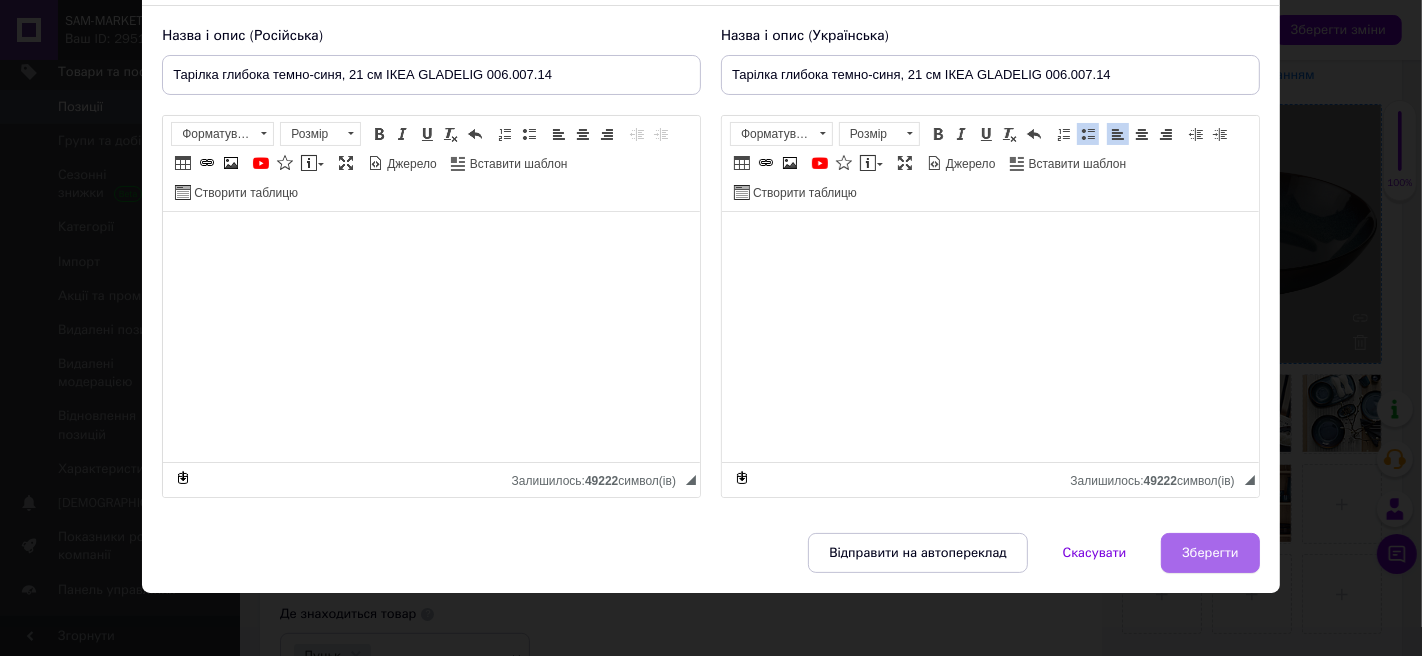 click on "Зберегти" at bounding box center [1210, 553] 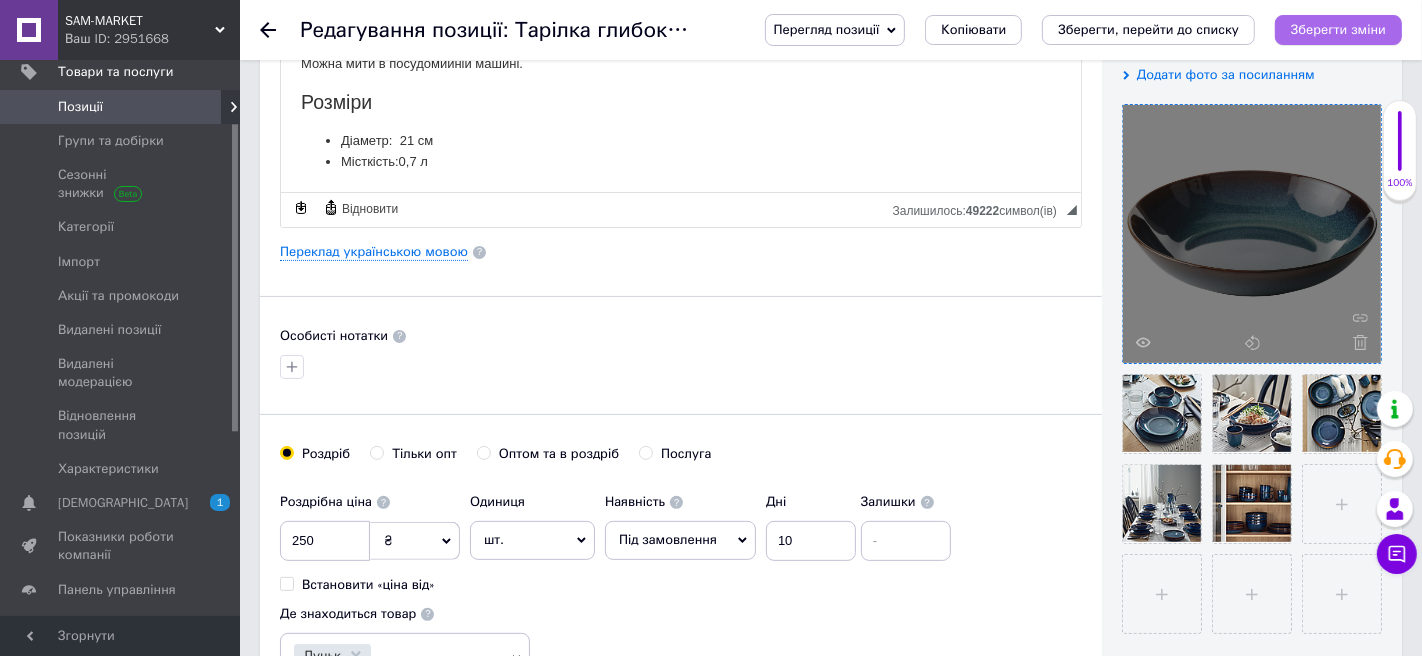 click on "Зберегти зміни" at bounding box center (1338, 29) 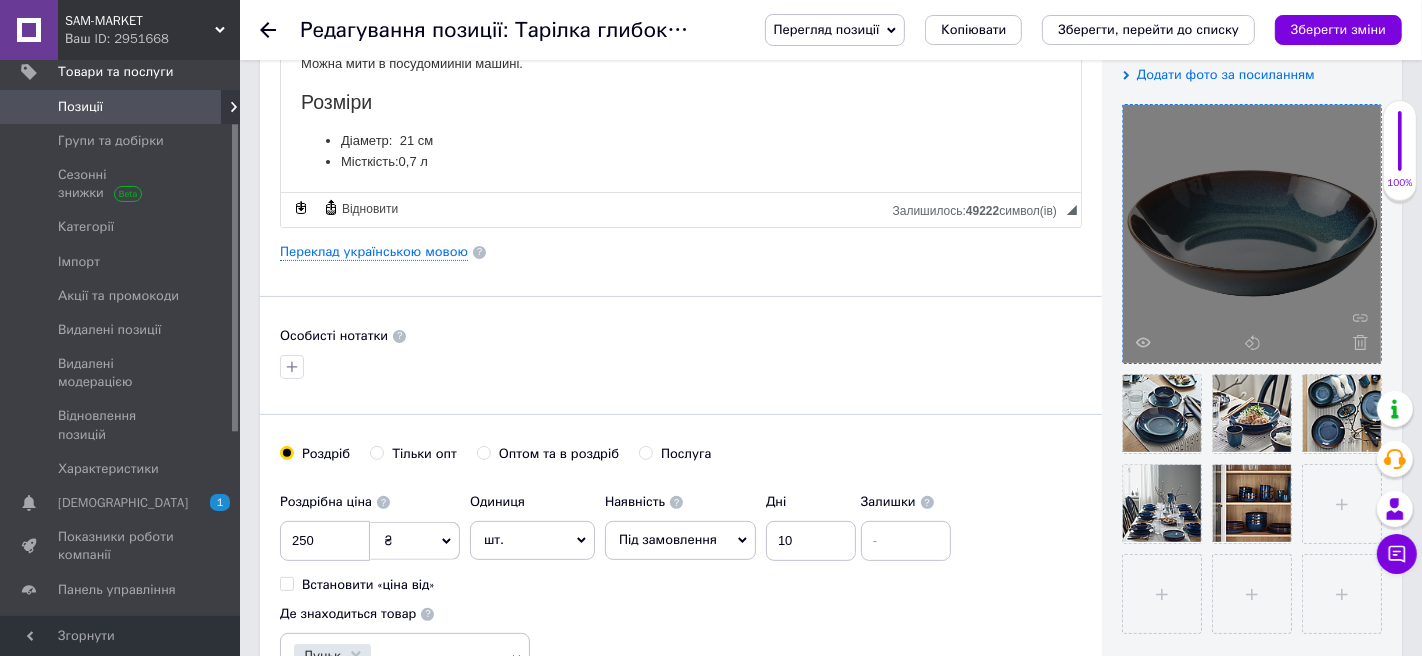 click on "Позиції" at bounding box center (121, 107) 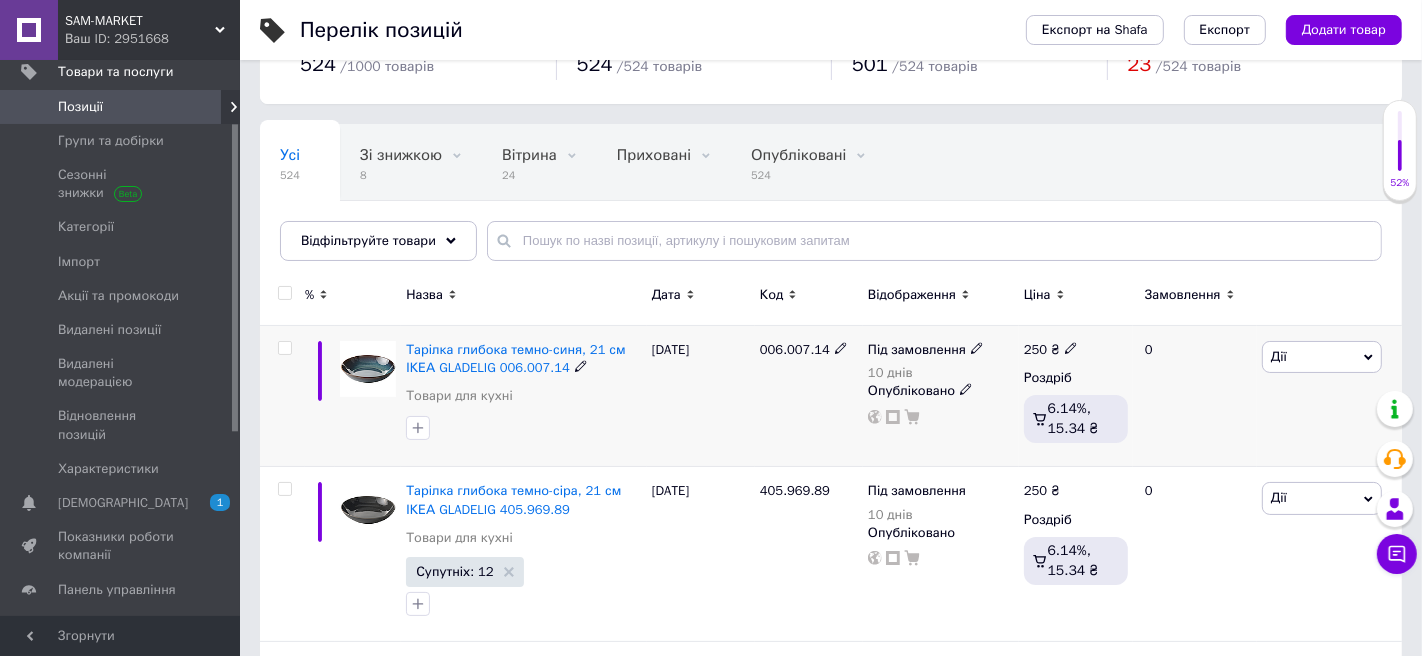 scroll, scrollTop: 80, scrollLeft: 0, axis: vertical 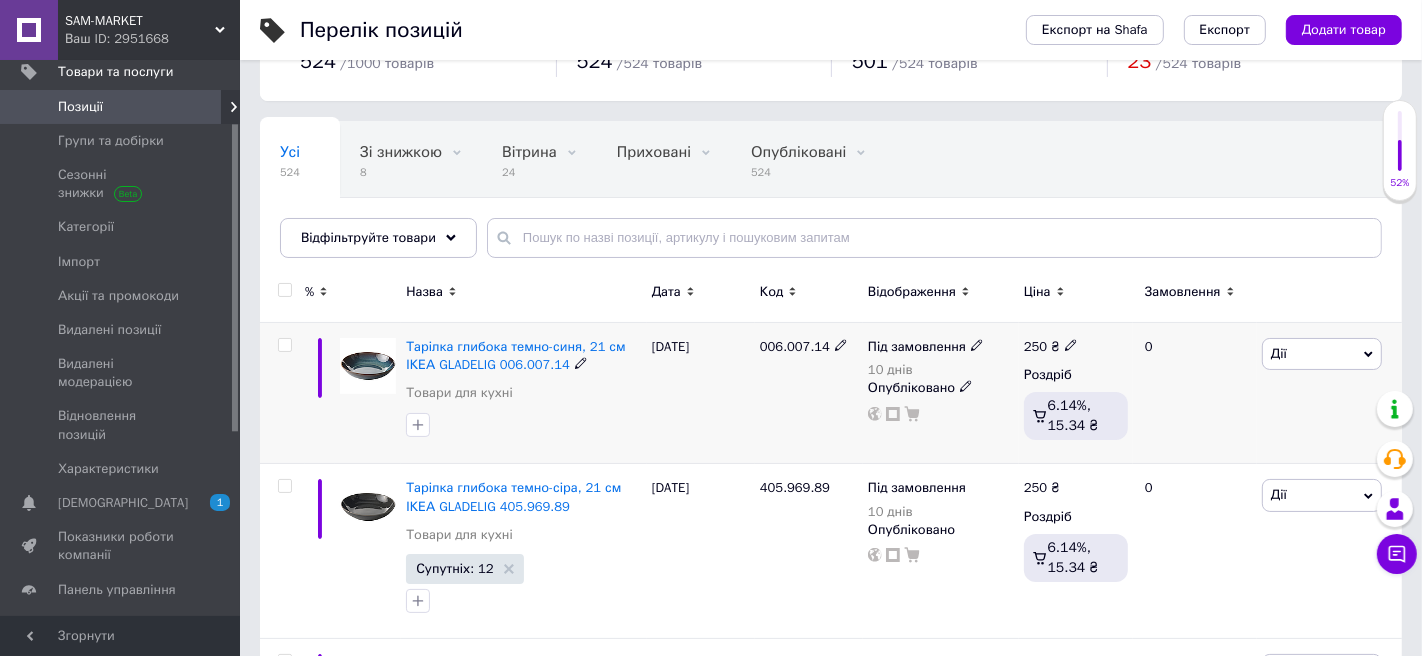 click on "Дії" at bounding box center [1322, 354] 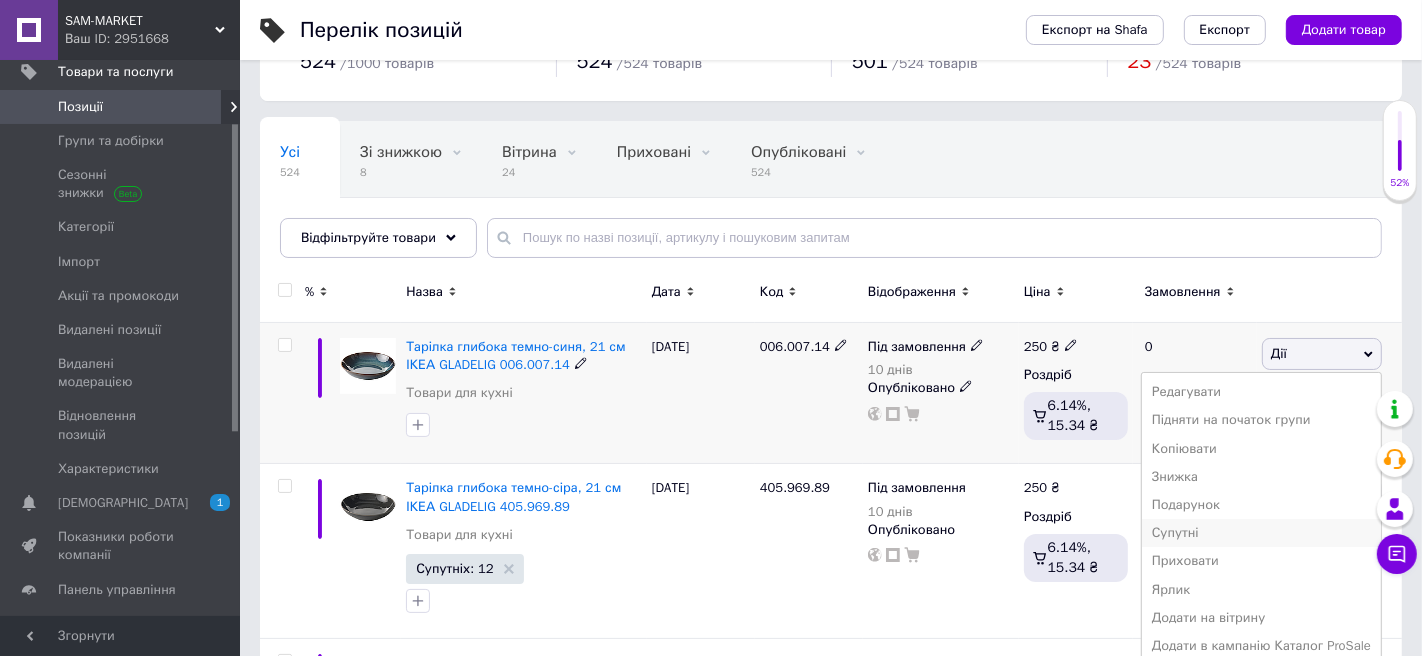 click on "Супутні" at bounding box center (1261, 533) 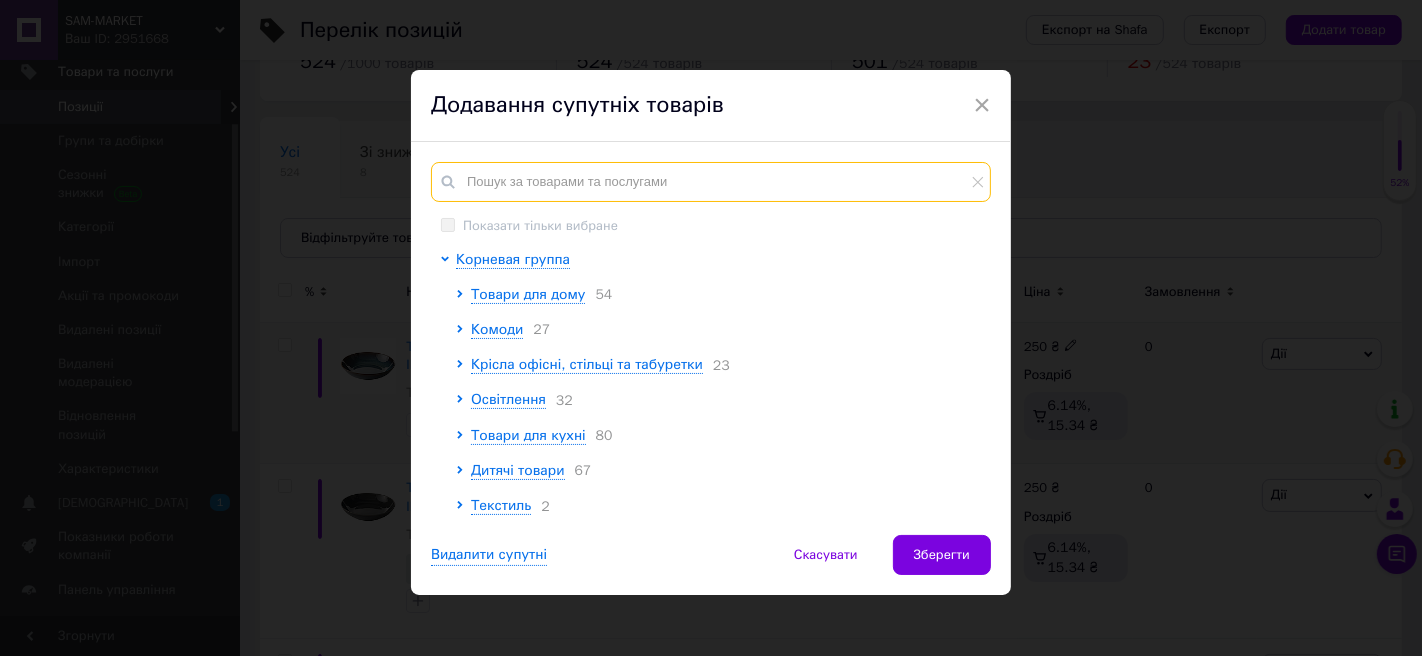 click at bounding box center (711, 182) 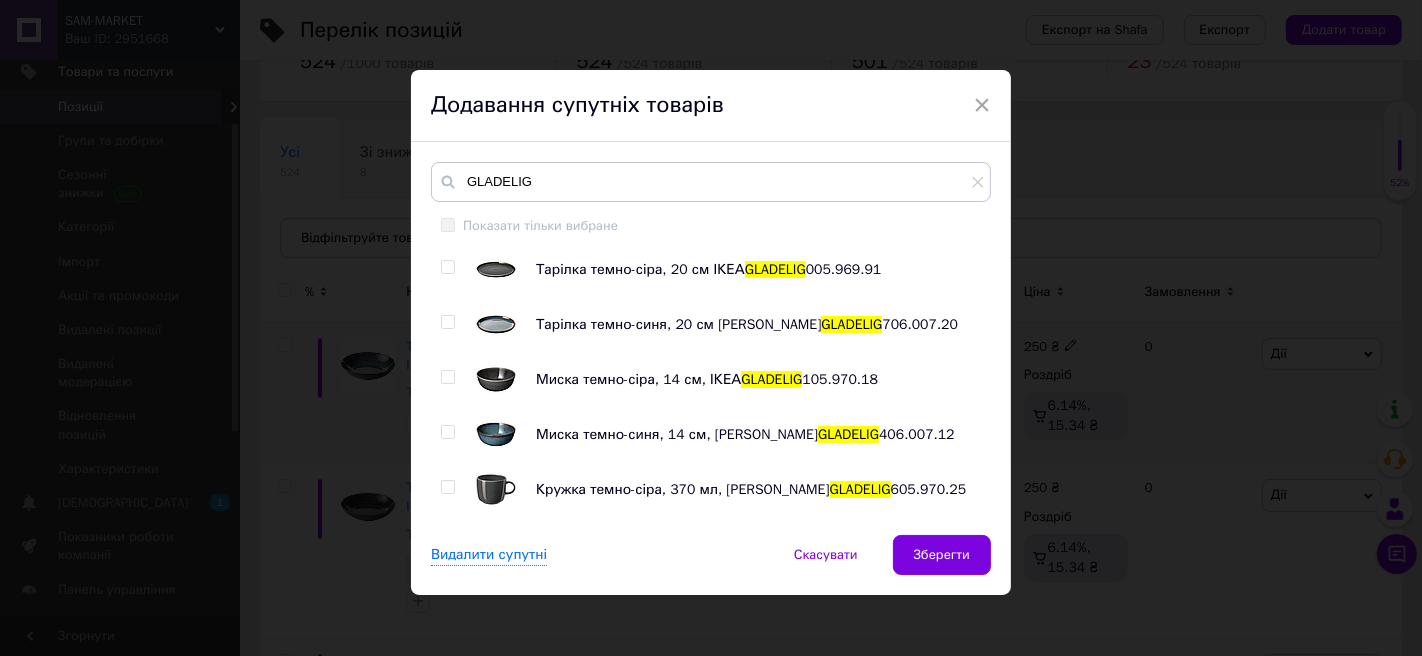 click at bounding box center (447, 267) 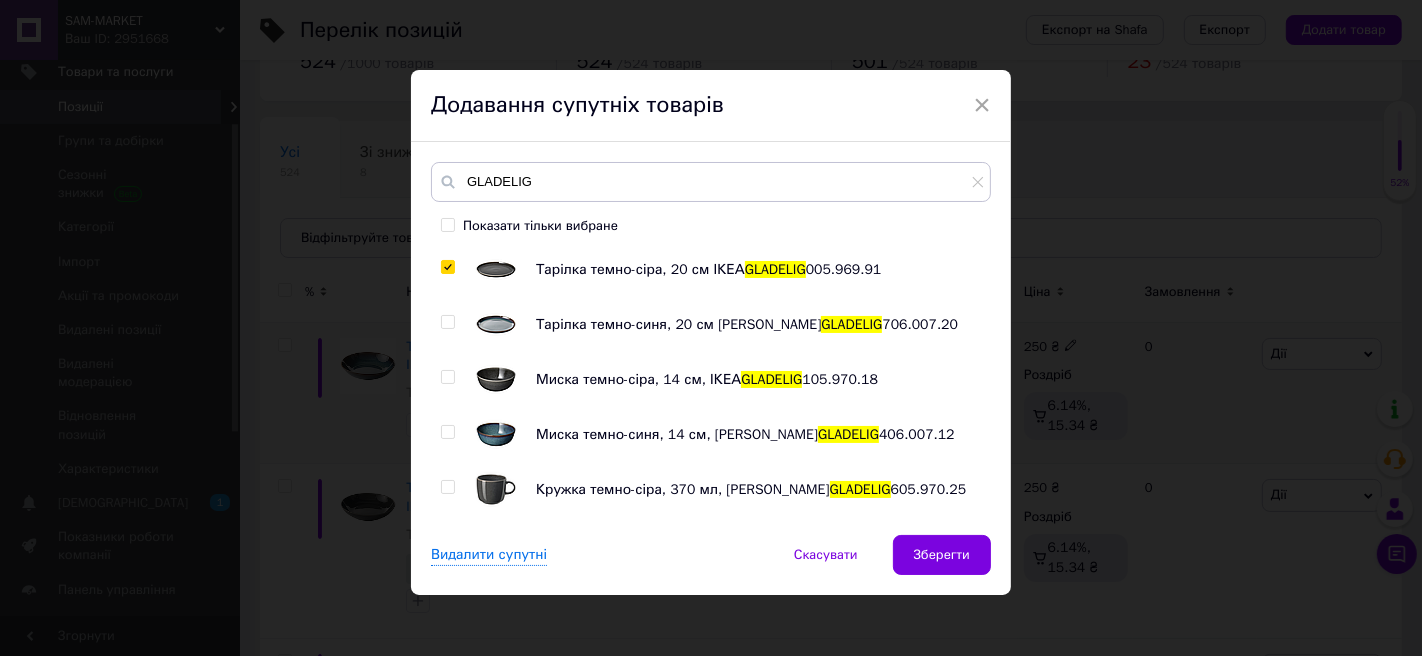 click at bounding box center [447, 322] 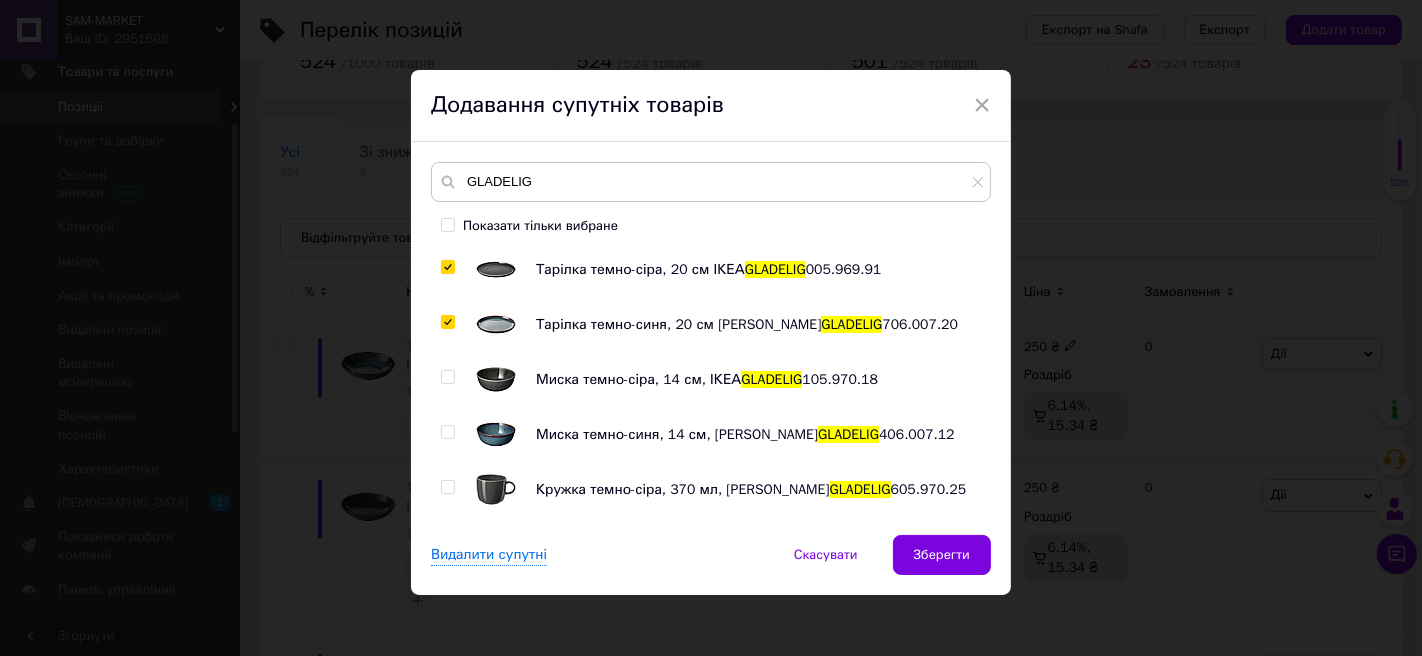 click at bounding box center [447, 377] 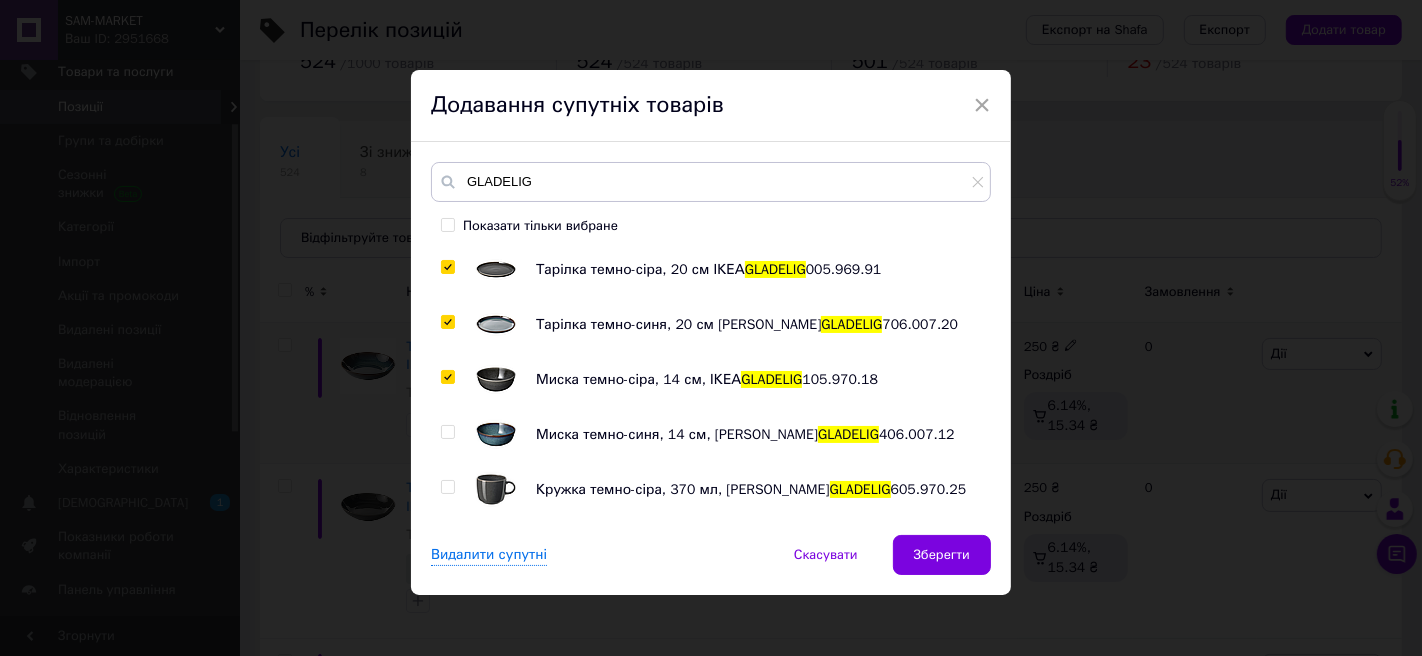 click at bounding box center [447, 432] 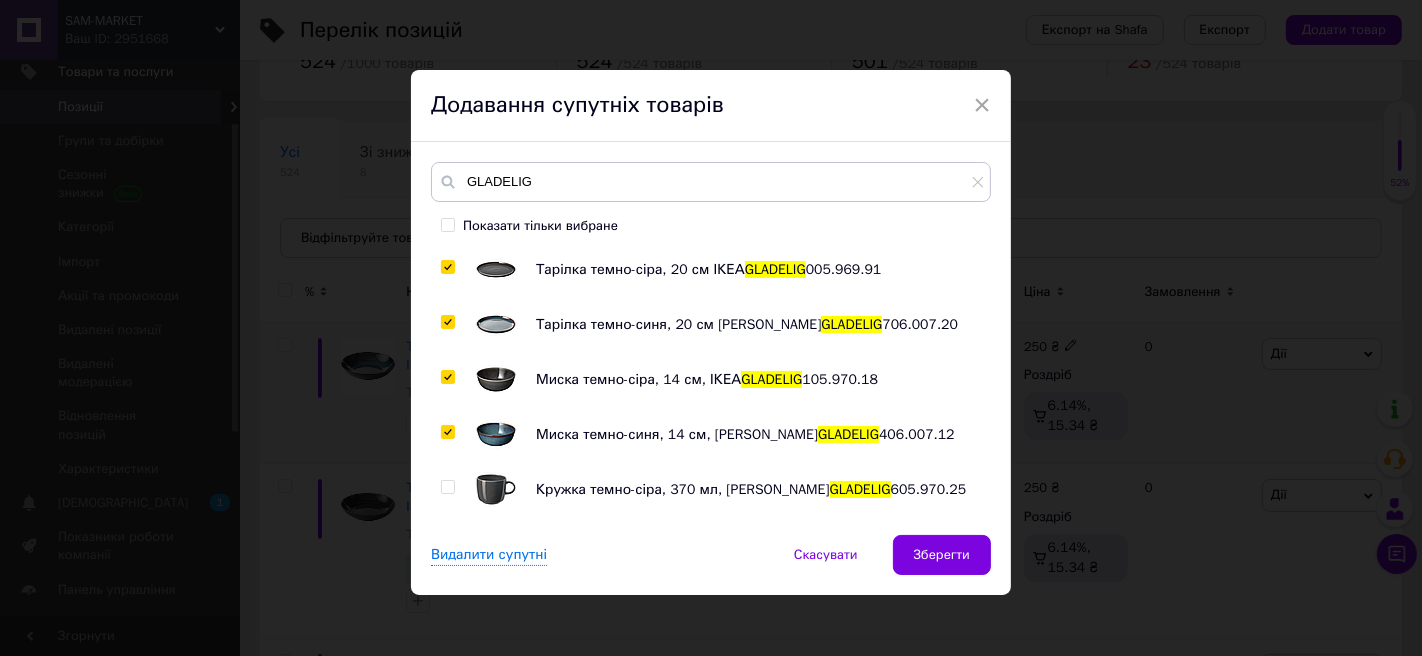 click at bounding box center [447, 487] 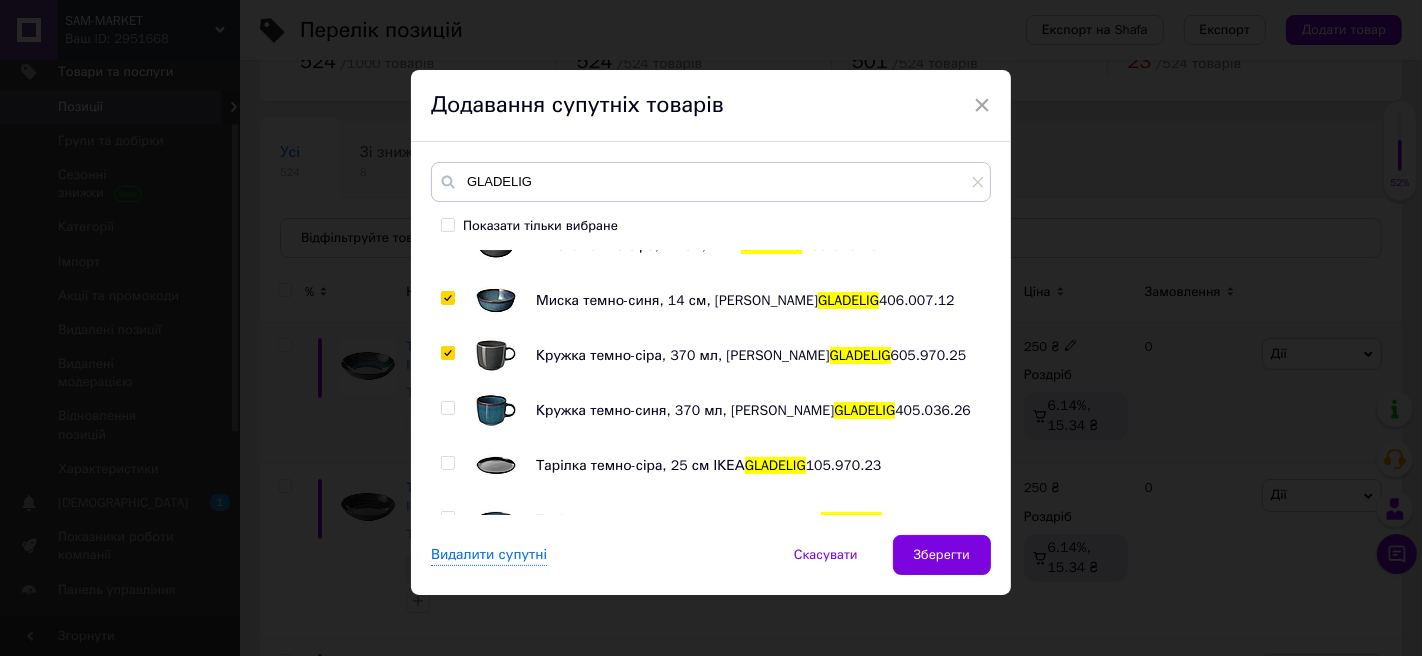scroll, scrollTop: 136, scrollLeft: 0, axis: vertical 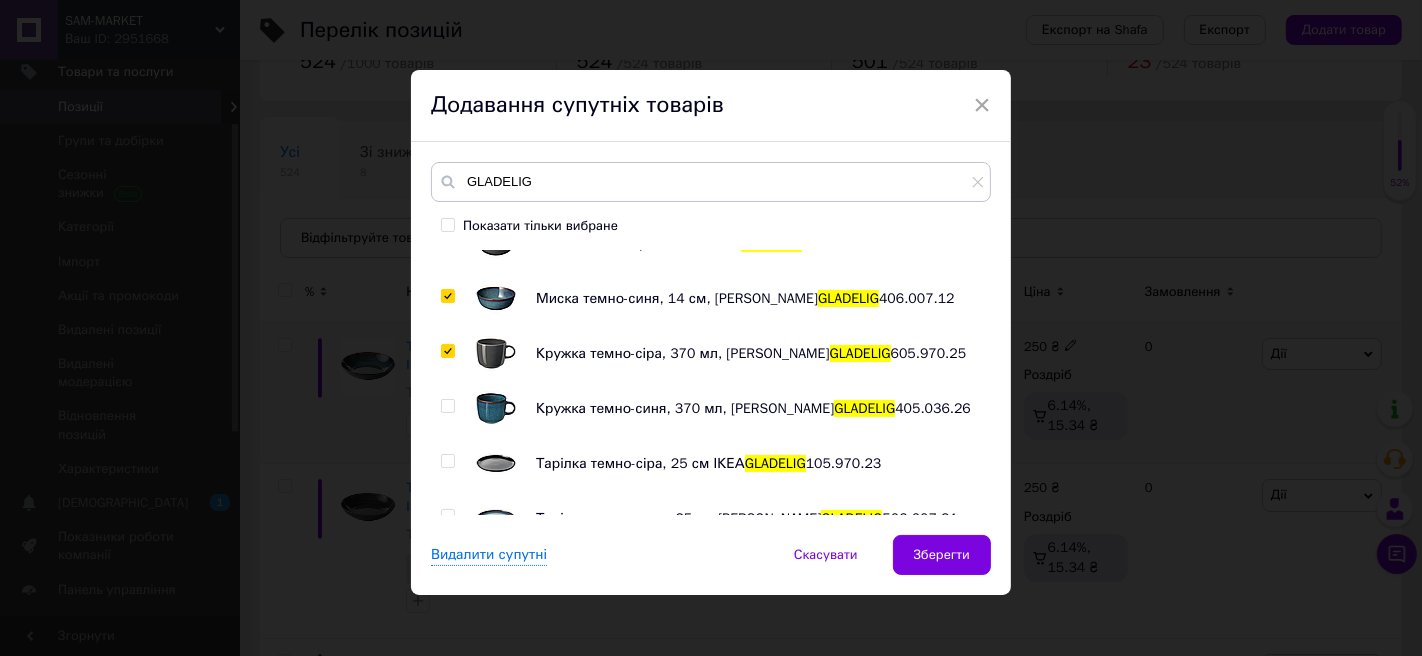 click at bounding box center [447, 406] 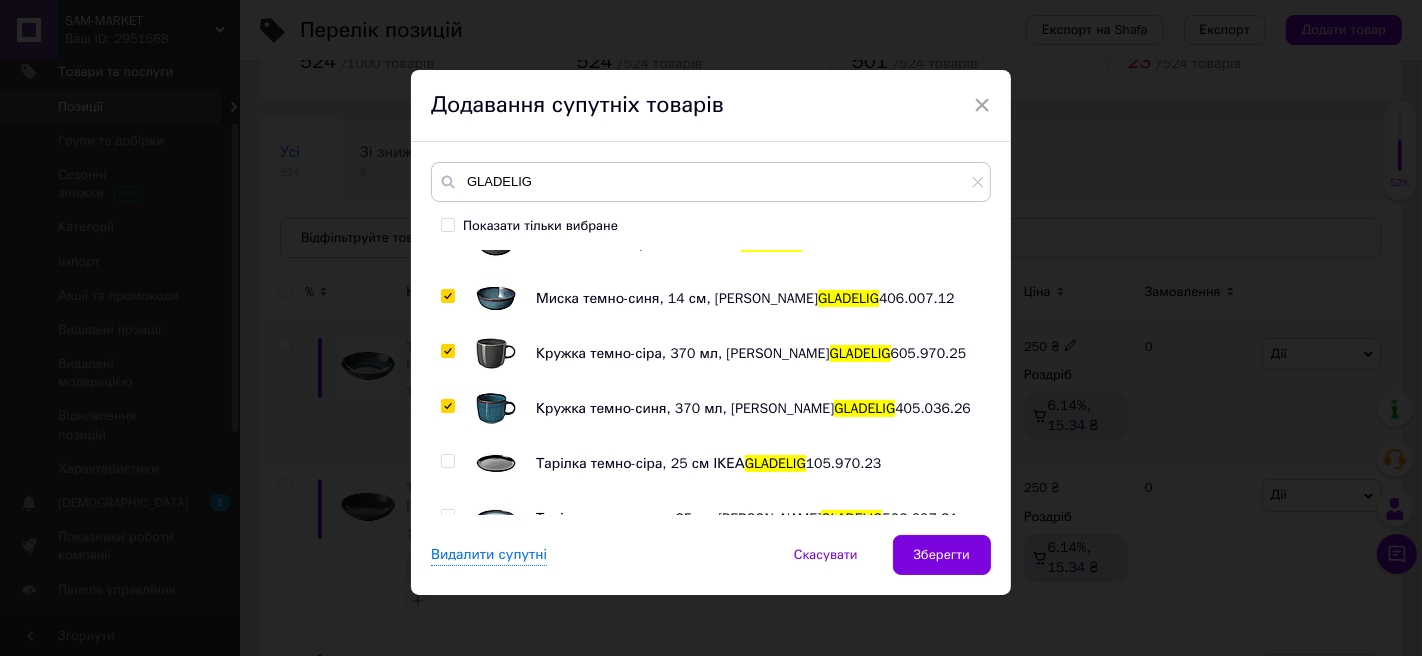 click at bounding box center (447, 461) 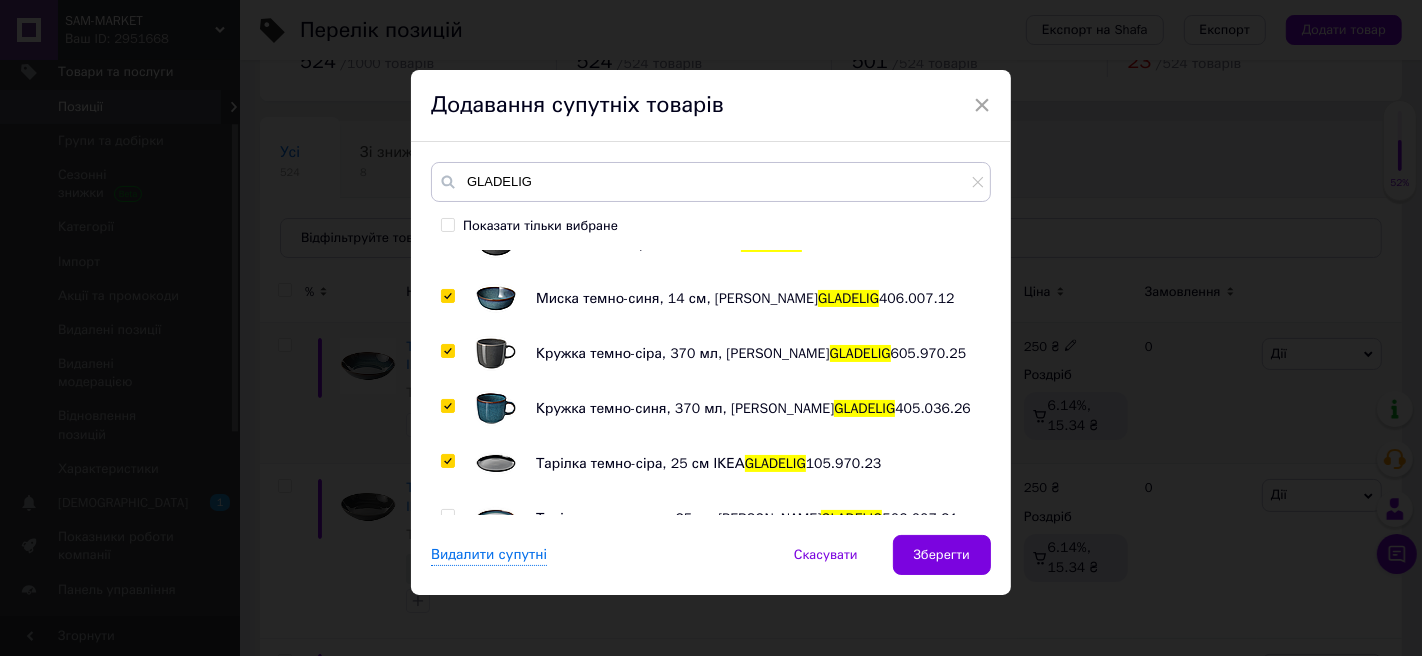 scroll, scrollTop: 215, scrollLeft: 0, axis: vertical 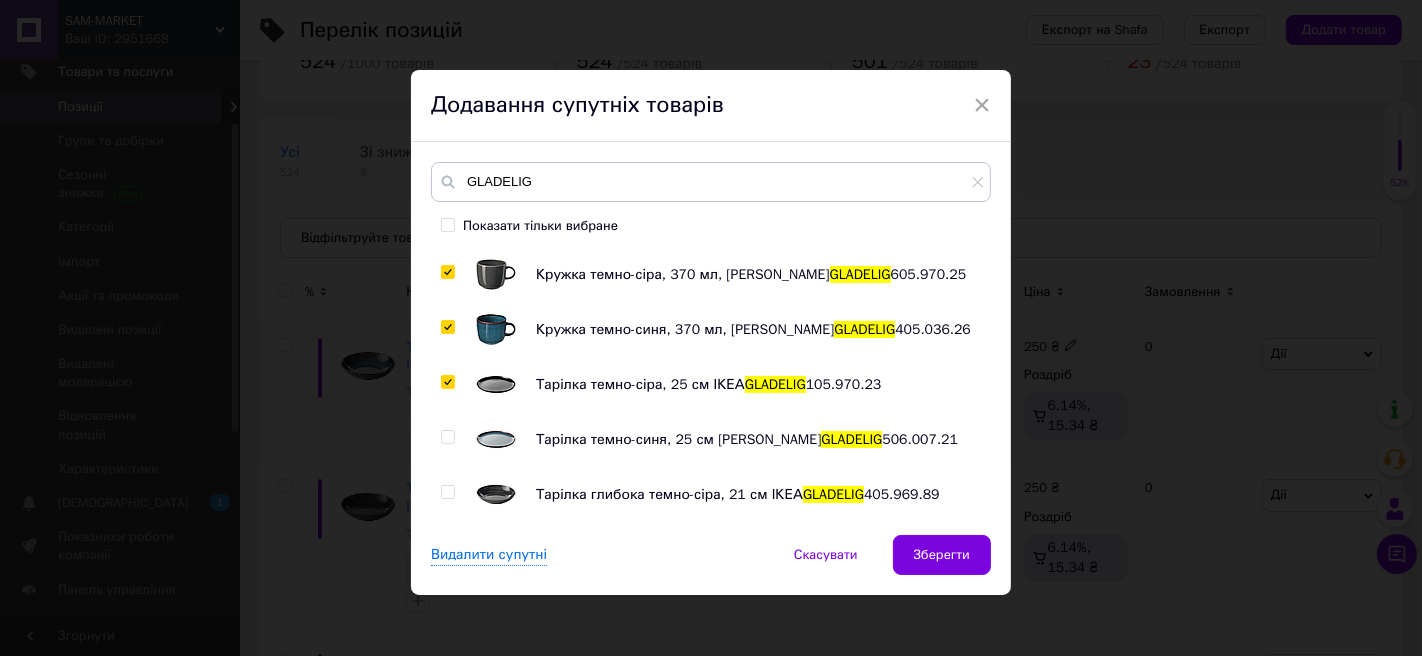 click at bounding box center (447, 437) 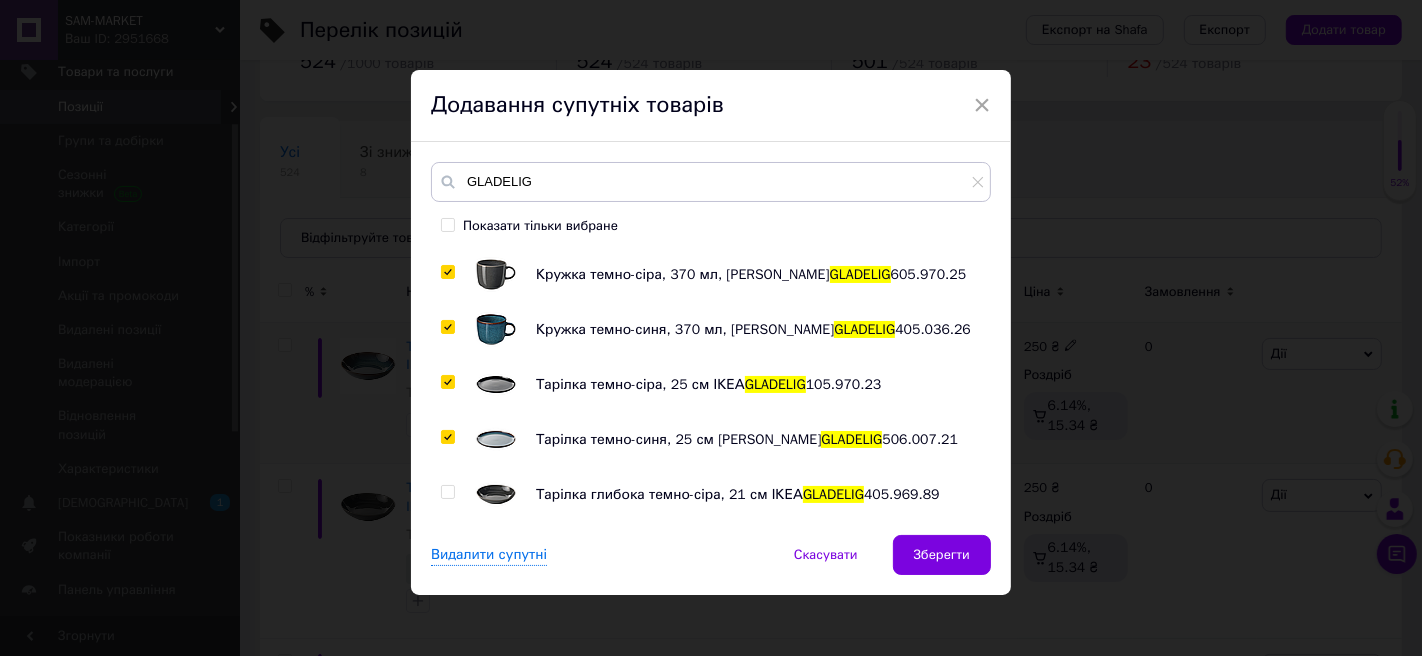click at bounding box center [447, 492] 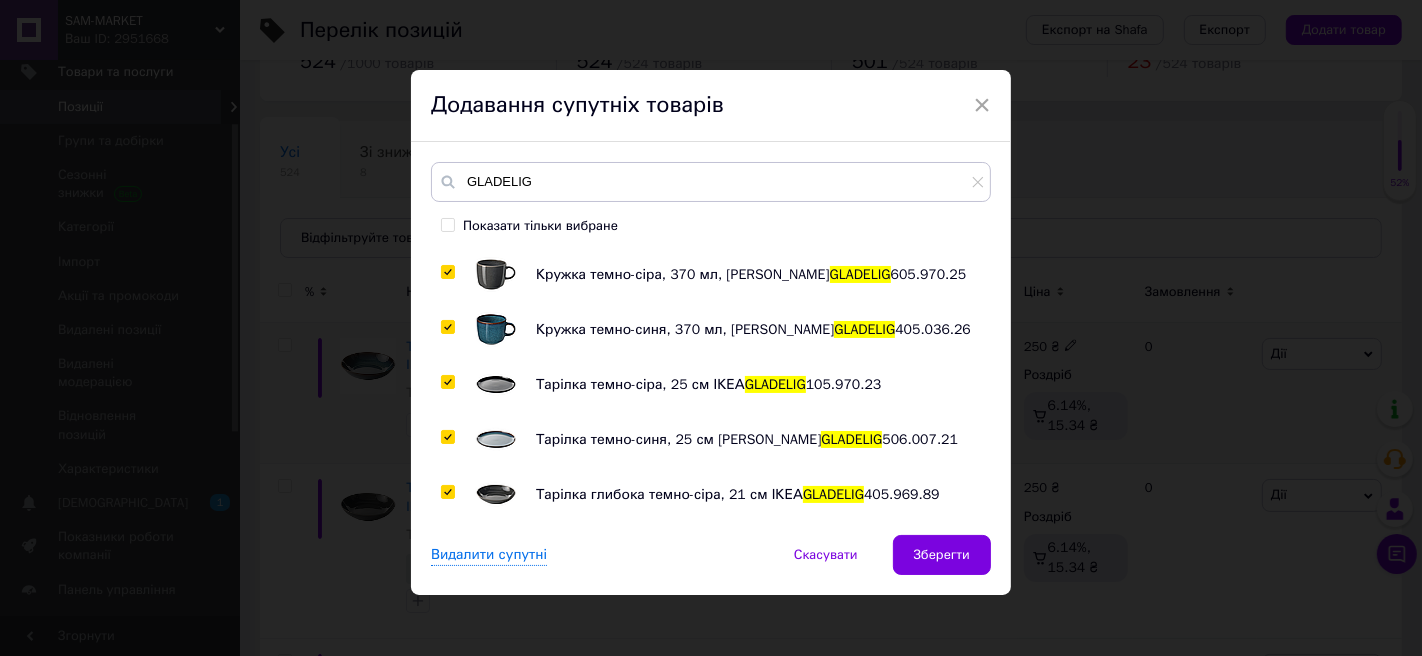 scroll, scrollTop: 7, scrollLeft: 0, axis: vertical 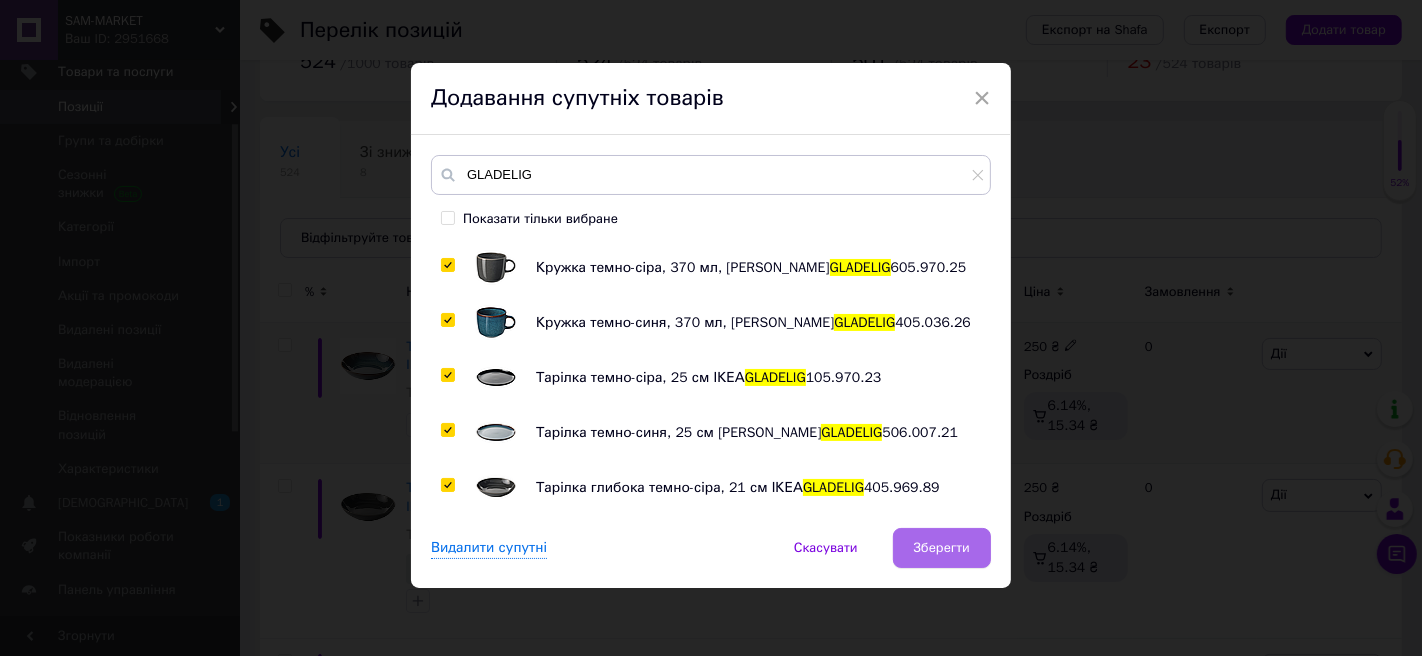 click on "Зберегти" at bounding box center (942, 548) 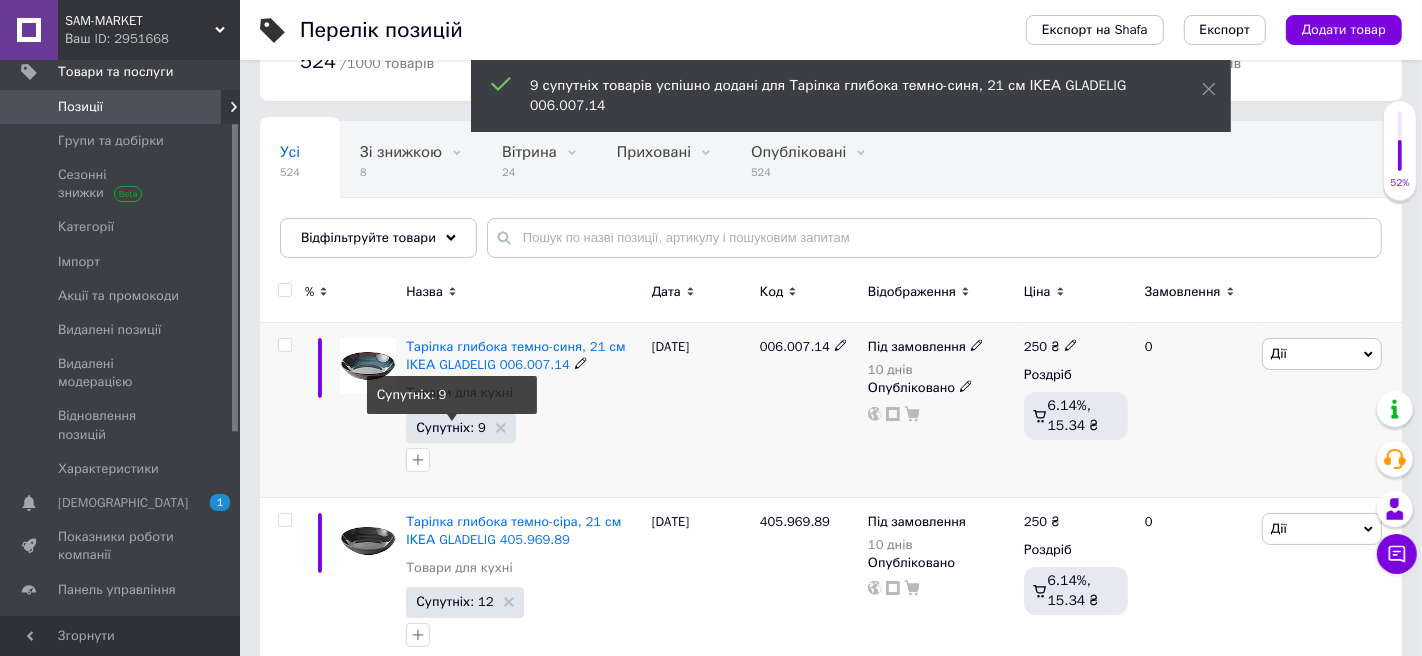 click on "Супутніх: 9" at bounding box center [451, 427] 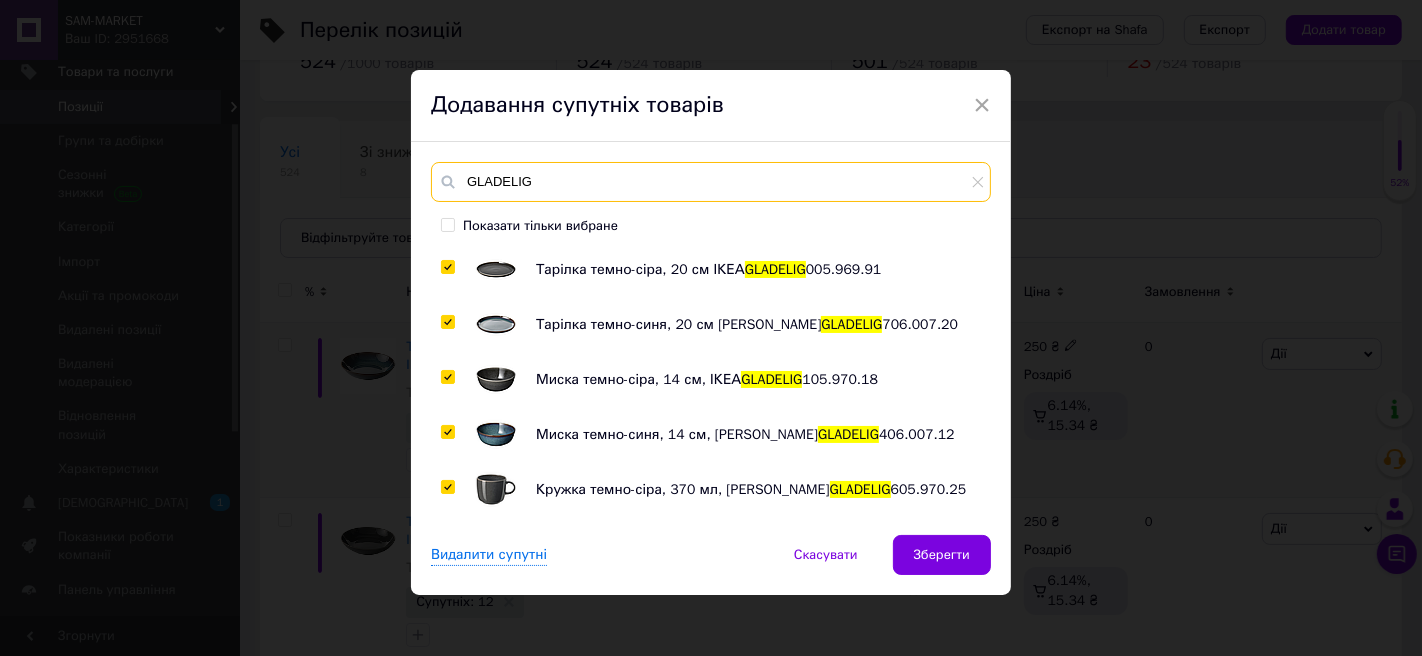 click on "GLADELIG" at bounding box center [711, 182] 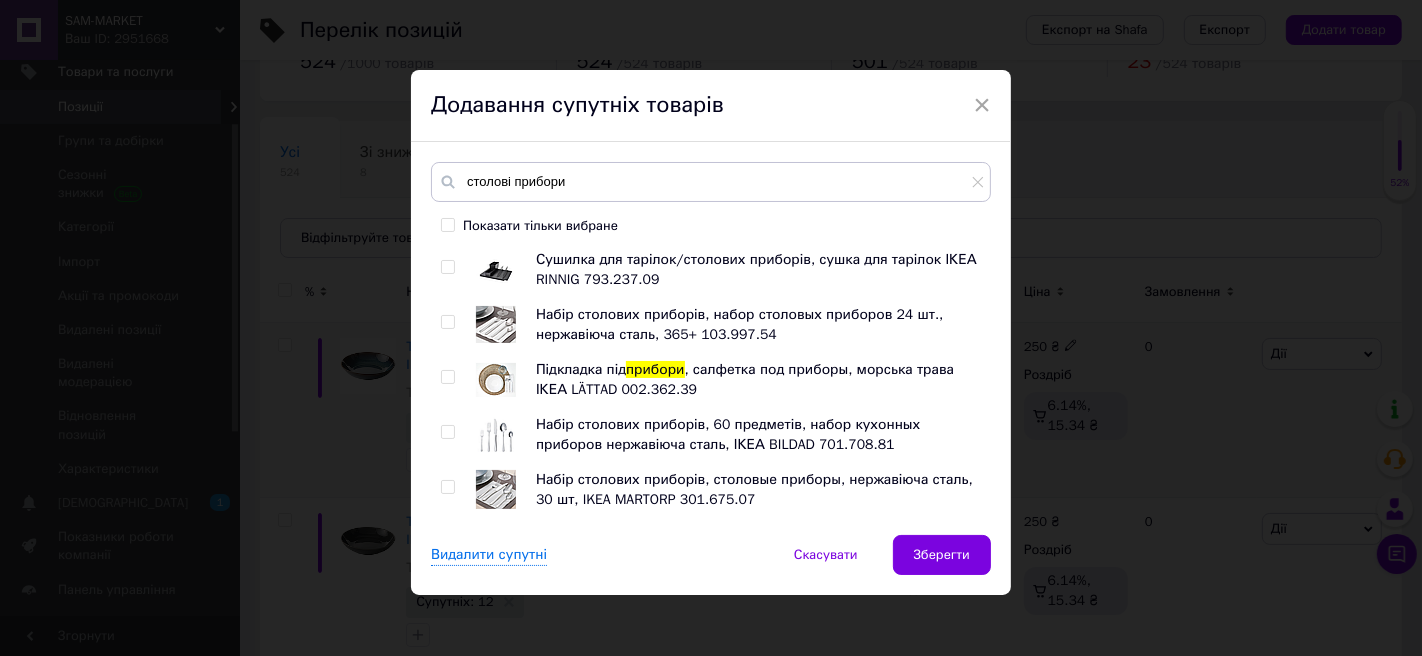 click at bounding box center [447, 322] 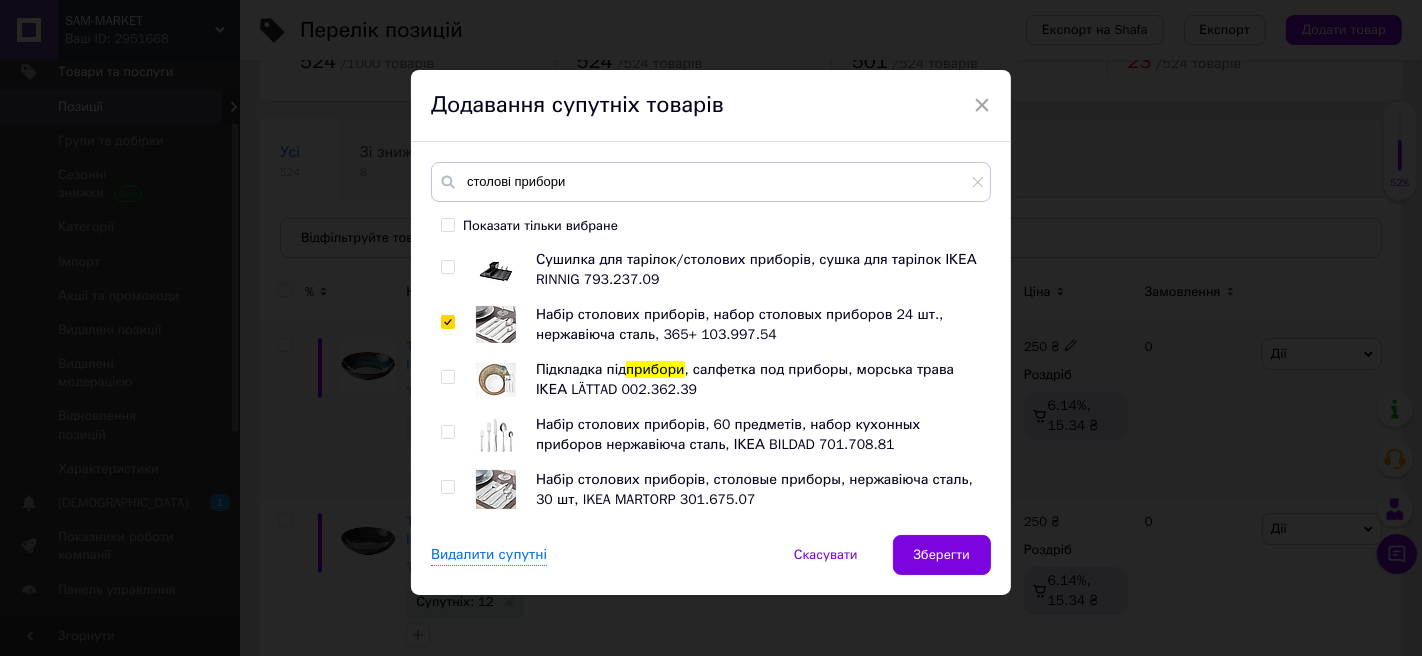 click at bounding box center [451, 435] 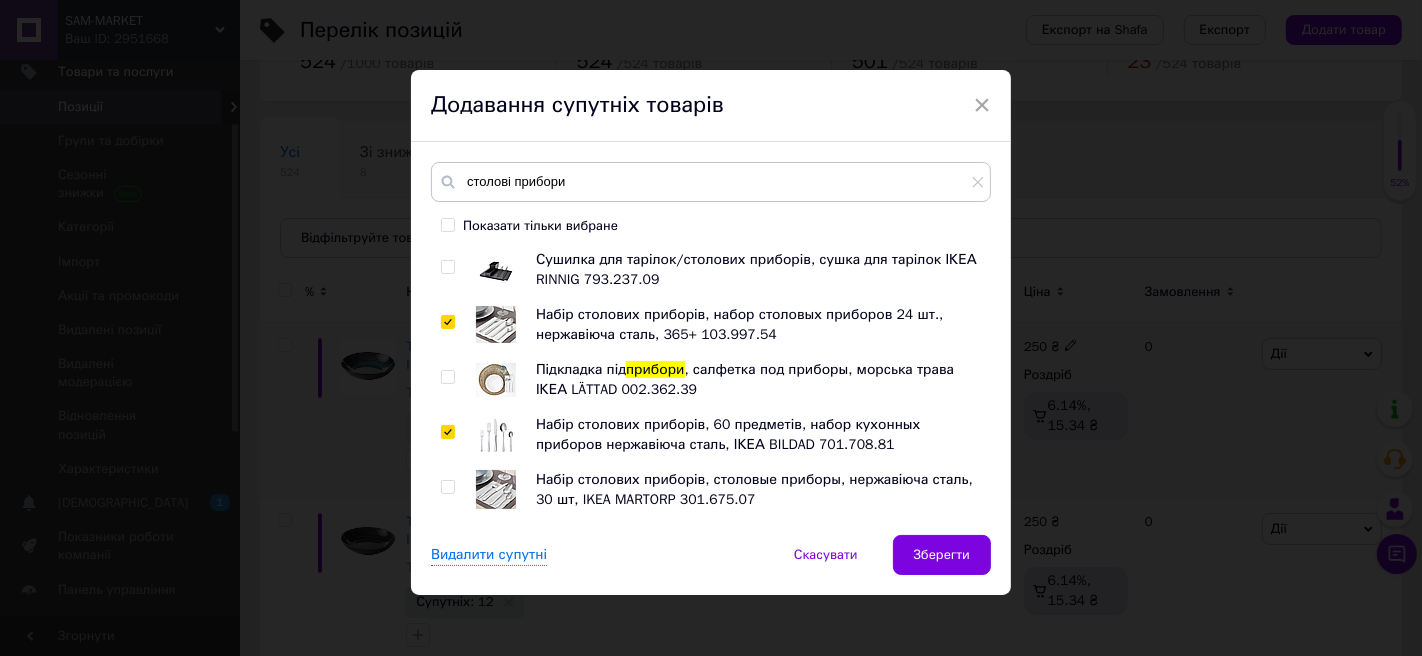 click at bounding box center [447, 487] 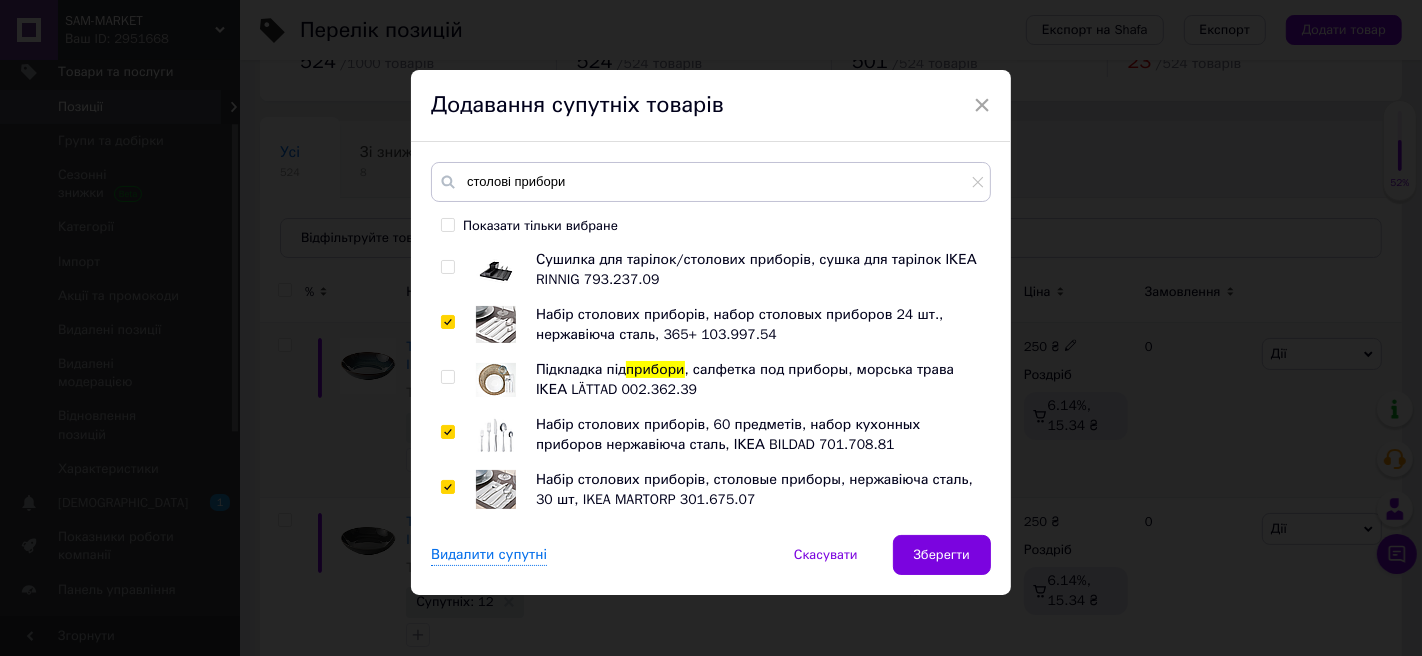 scroll, scrollTop: 50, scrollLeft: 0, axis: vertical 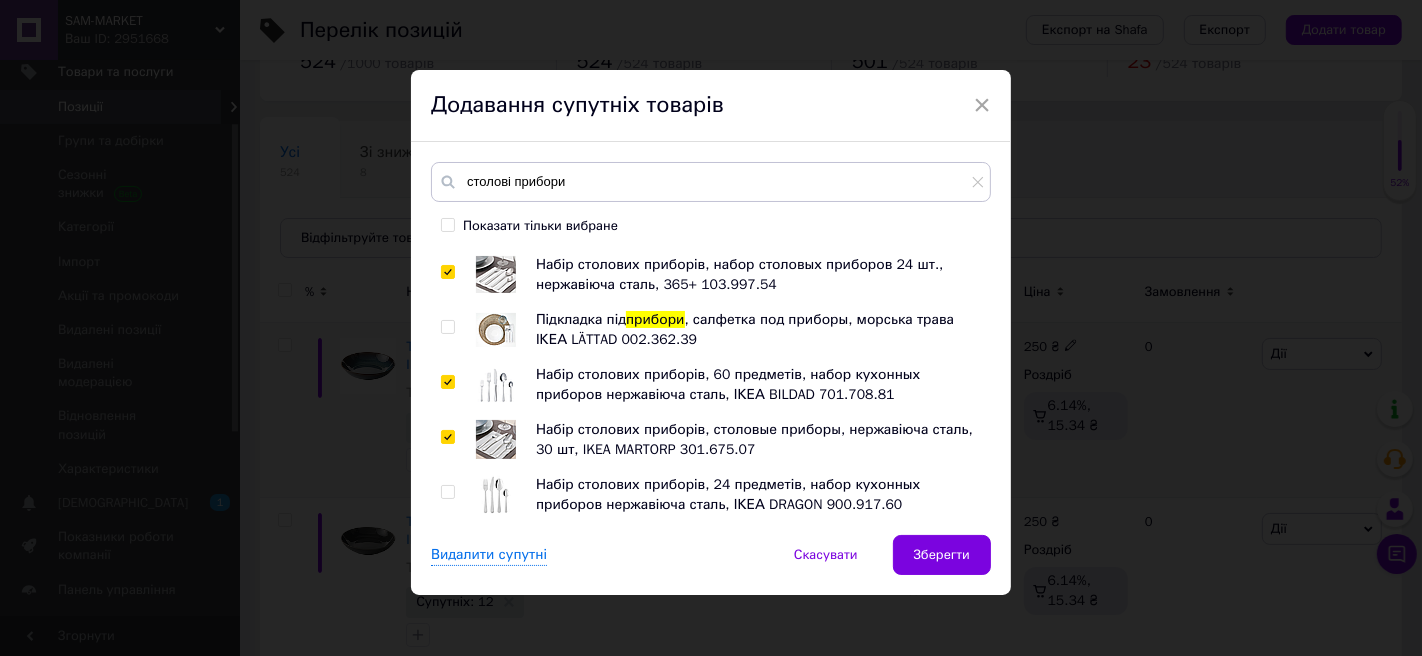 click at bounding box center [447, 492] 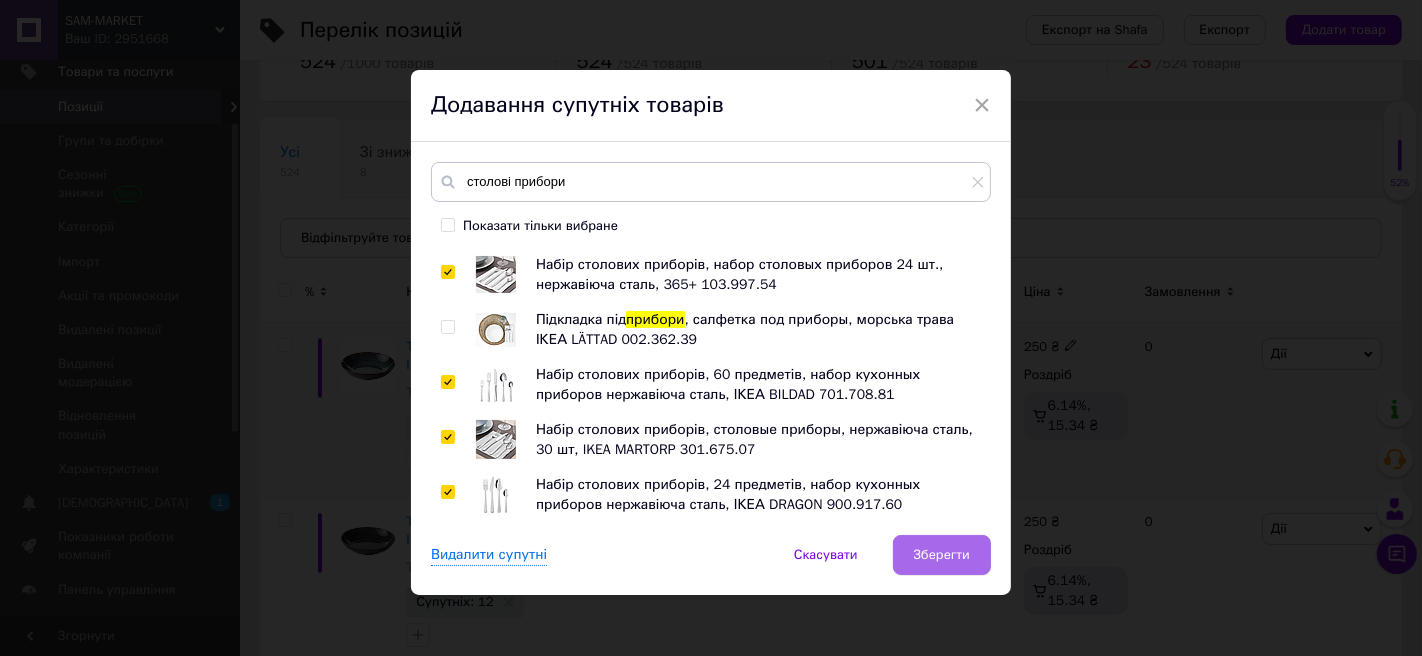 click on "Зберегти" at bounding box center [942, 555] 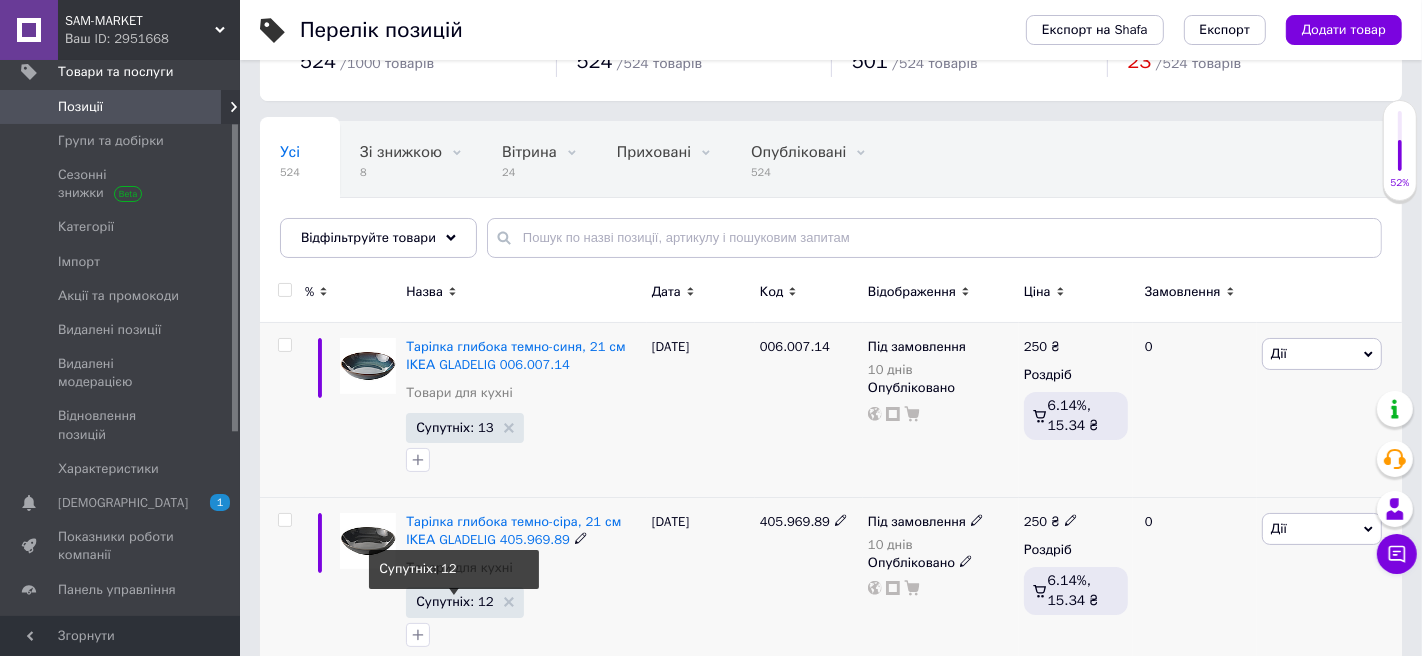 click on "Супутніх: 12" at bounding box center (454, 601) 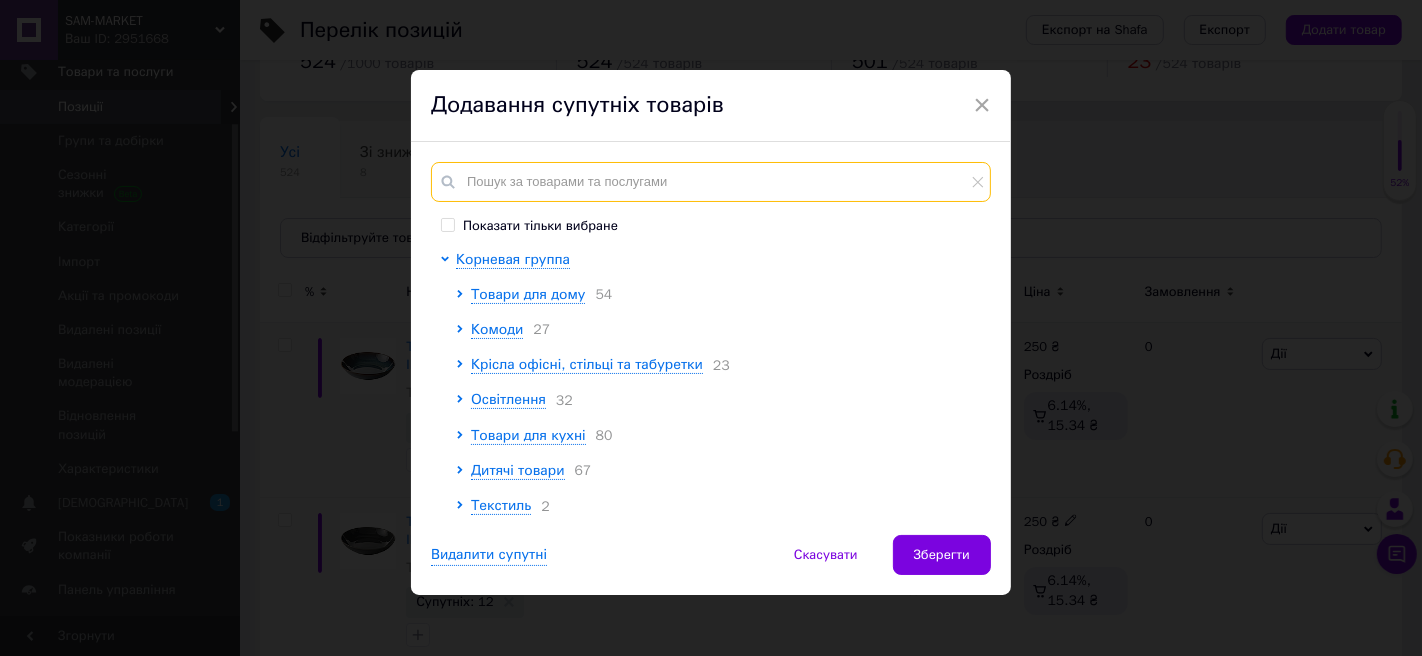 click at bounding box center (711, 182) 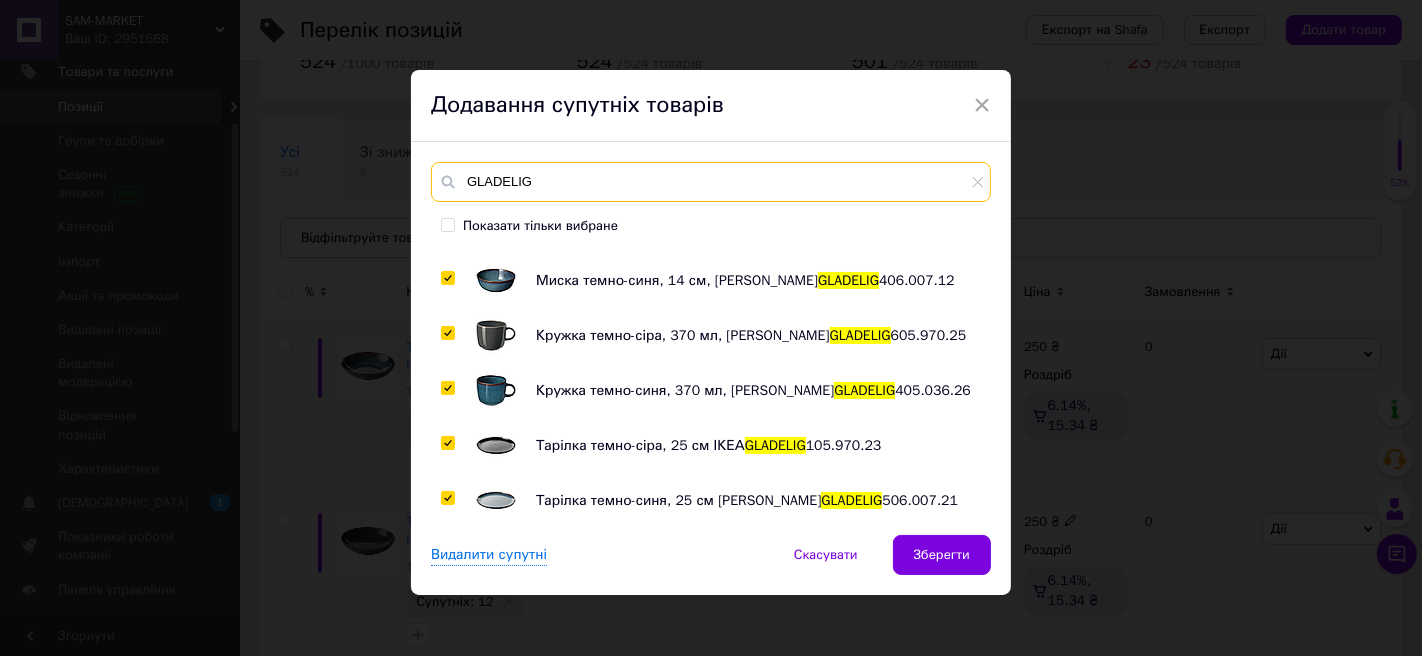 scroll, scrollTop: 215, scrollLeft: 0, axis: vertical 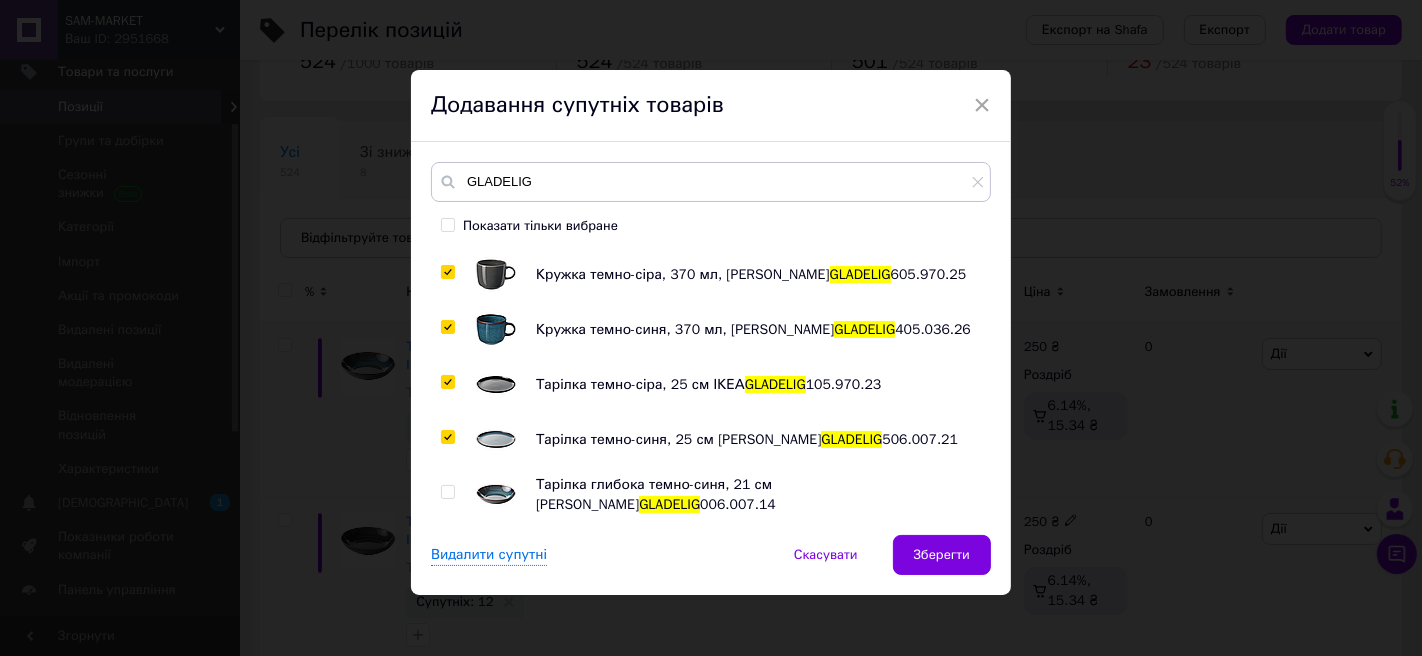 click at bounding box center (447, 492) 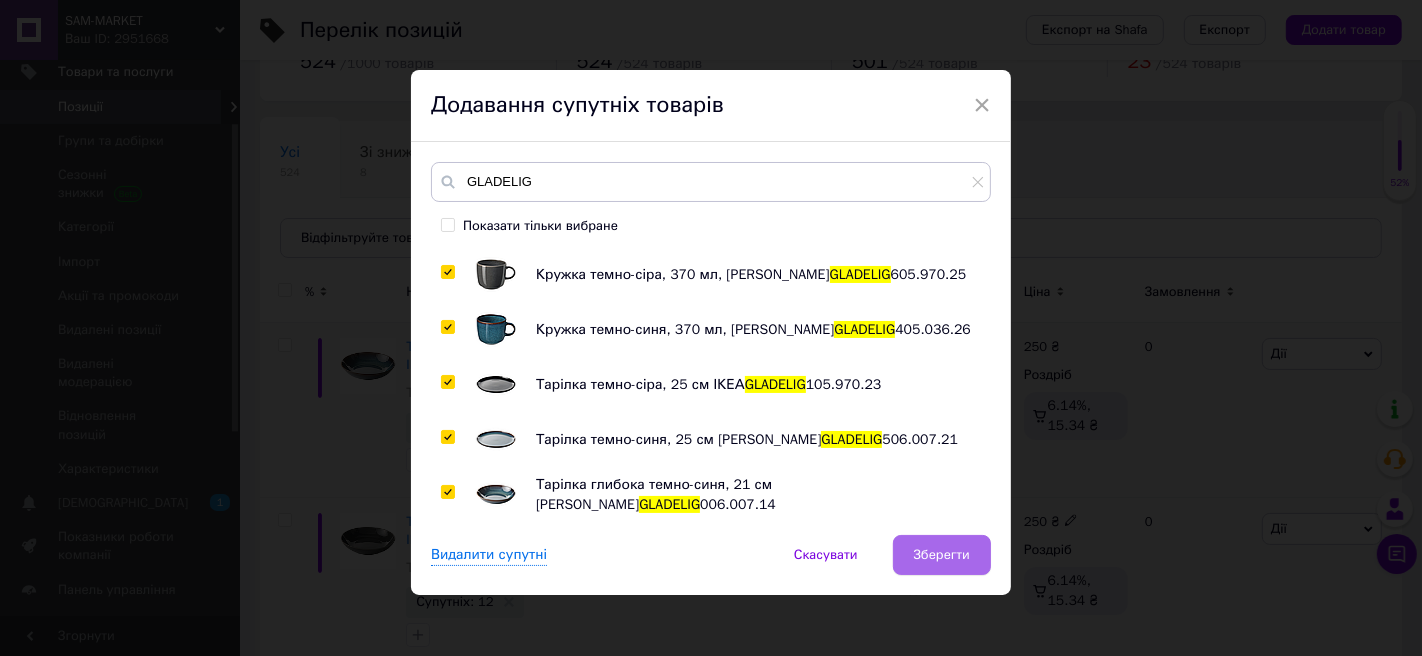 click on "Зберегти" at bounding box center (942, 555) 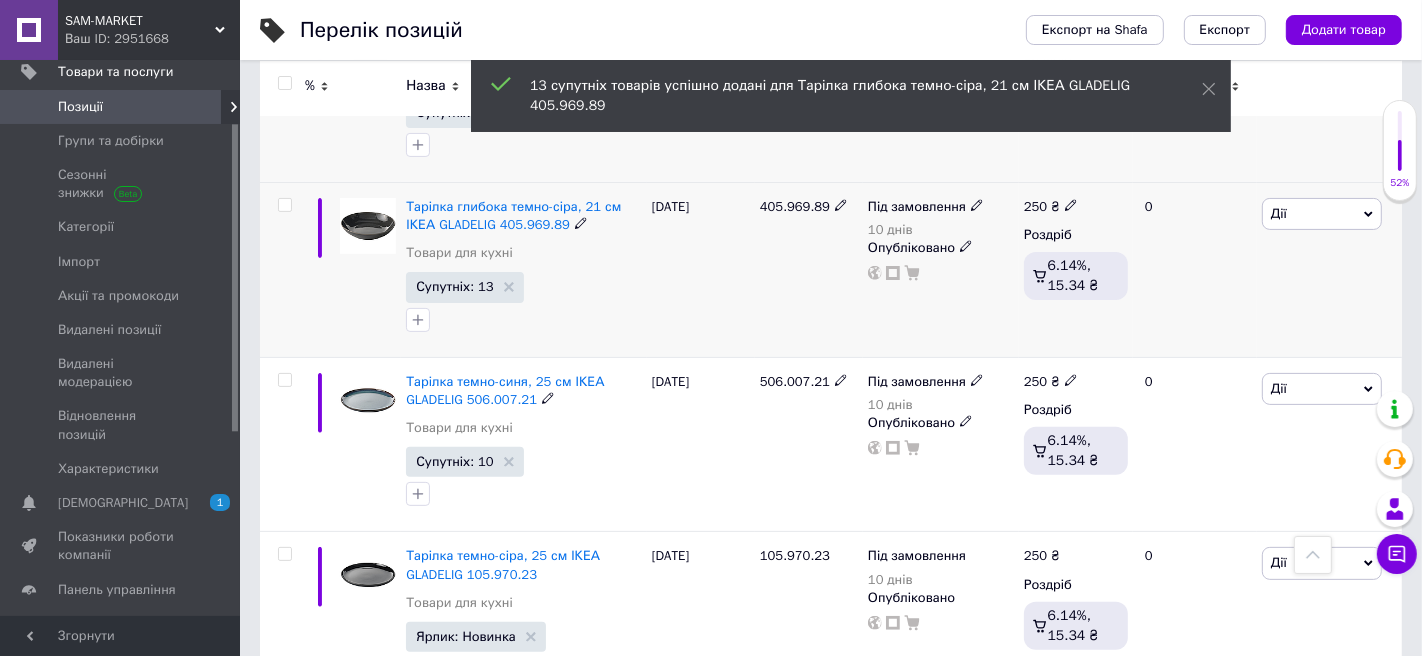 scroll, scrollTop: 397, scrollLeft: 0, axis: vertical 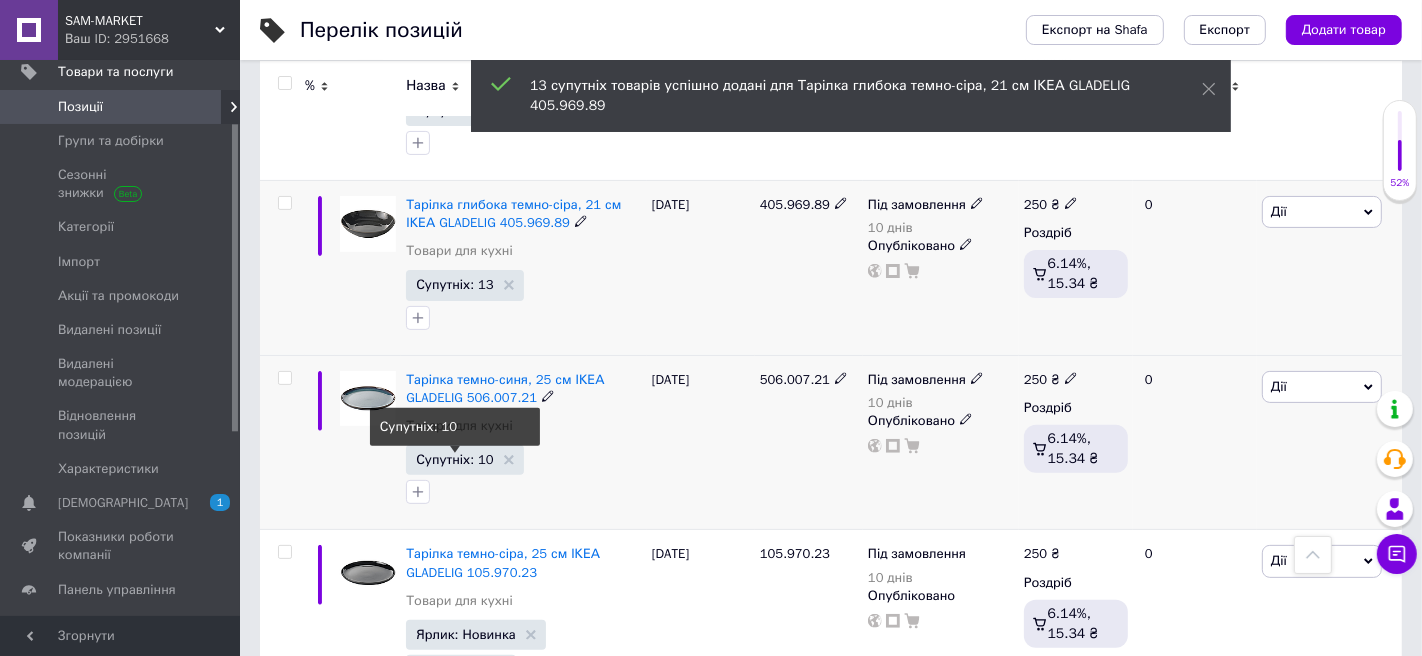 click on "Супутніх: 10" at bounding box center [454, 459] 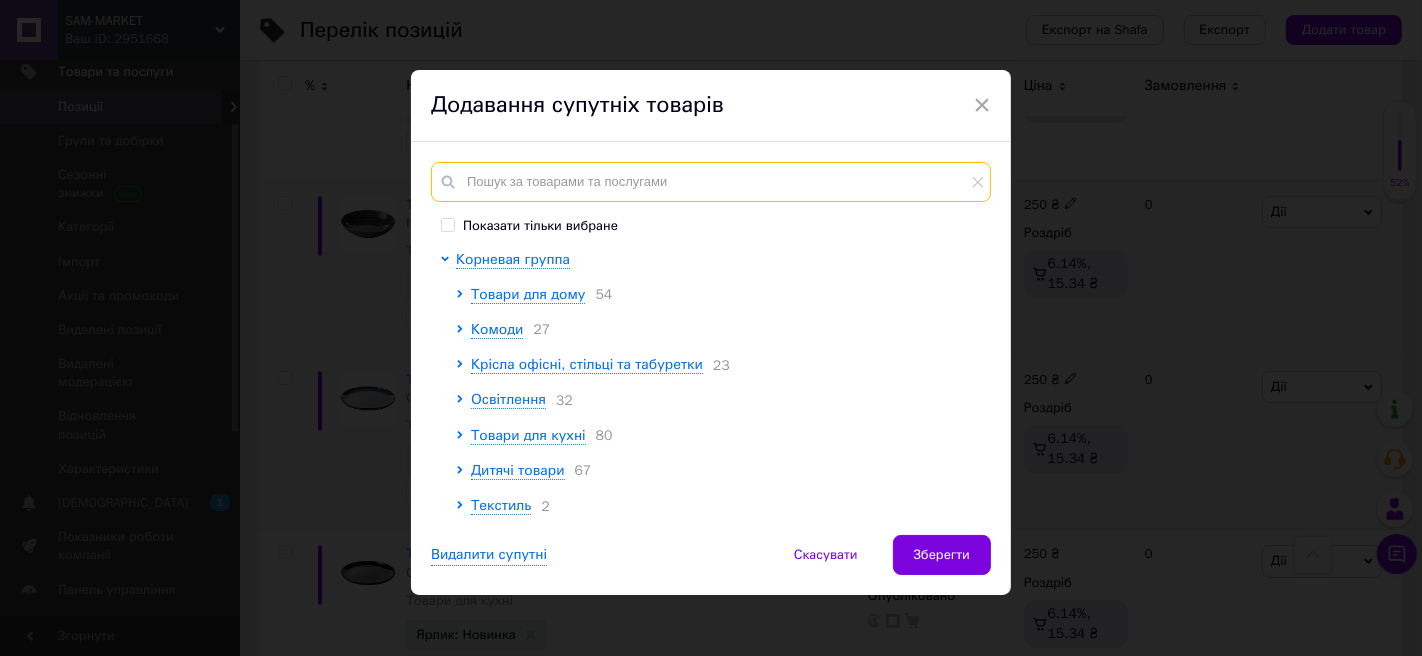 click at bounding box center [711, 182] 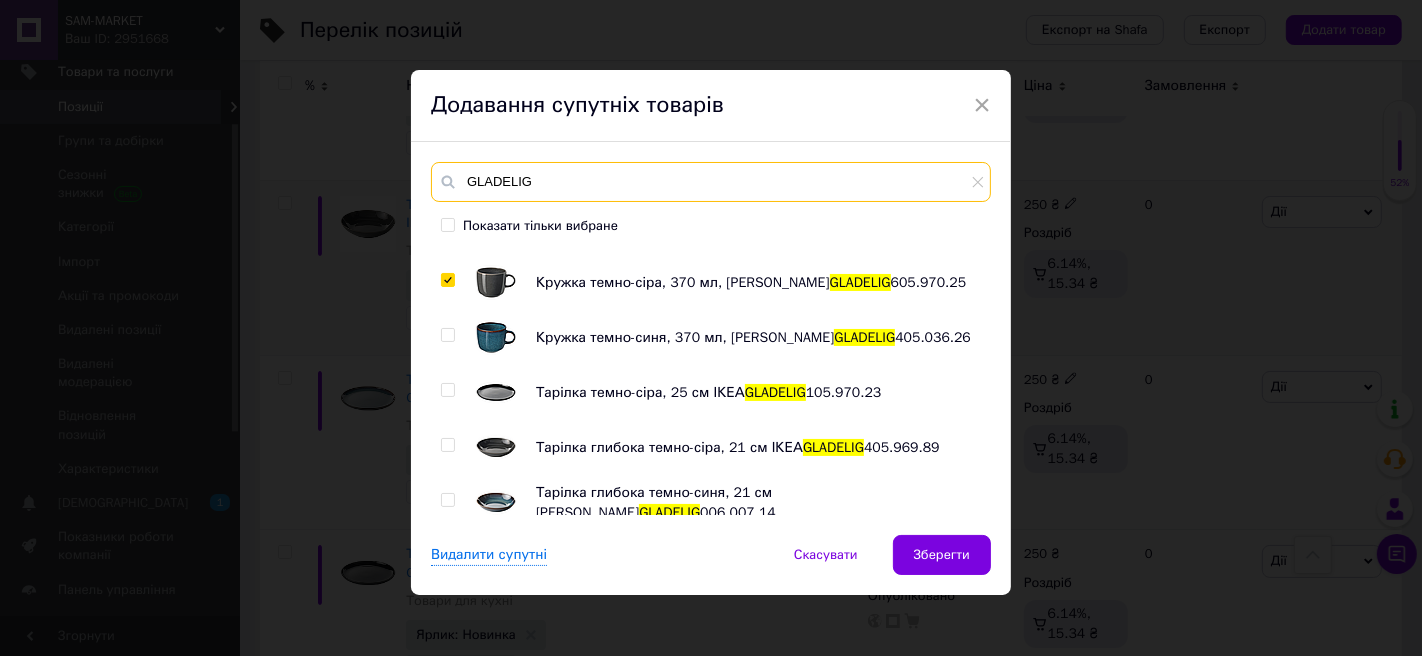 scroll, scrollTop: 215, scrollLeft: 0, axis: vertical 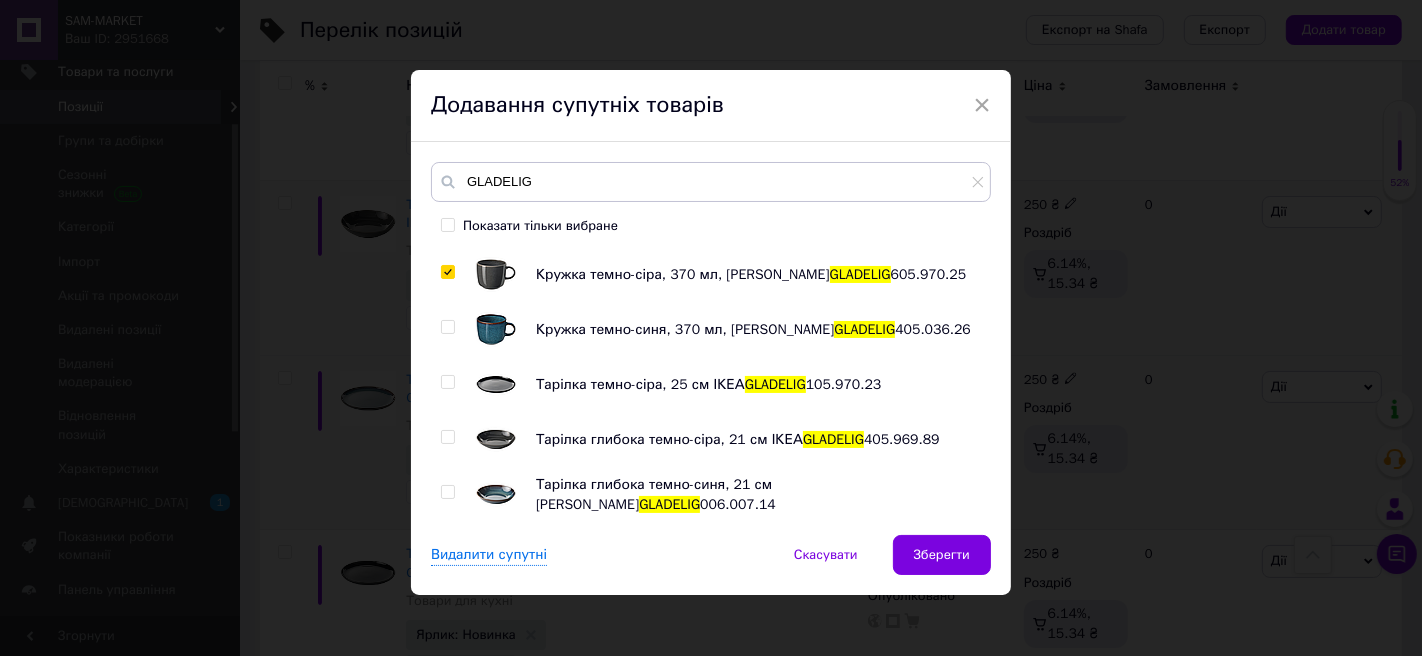 click at bounding box center (447, 327) 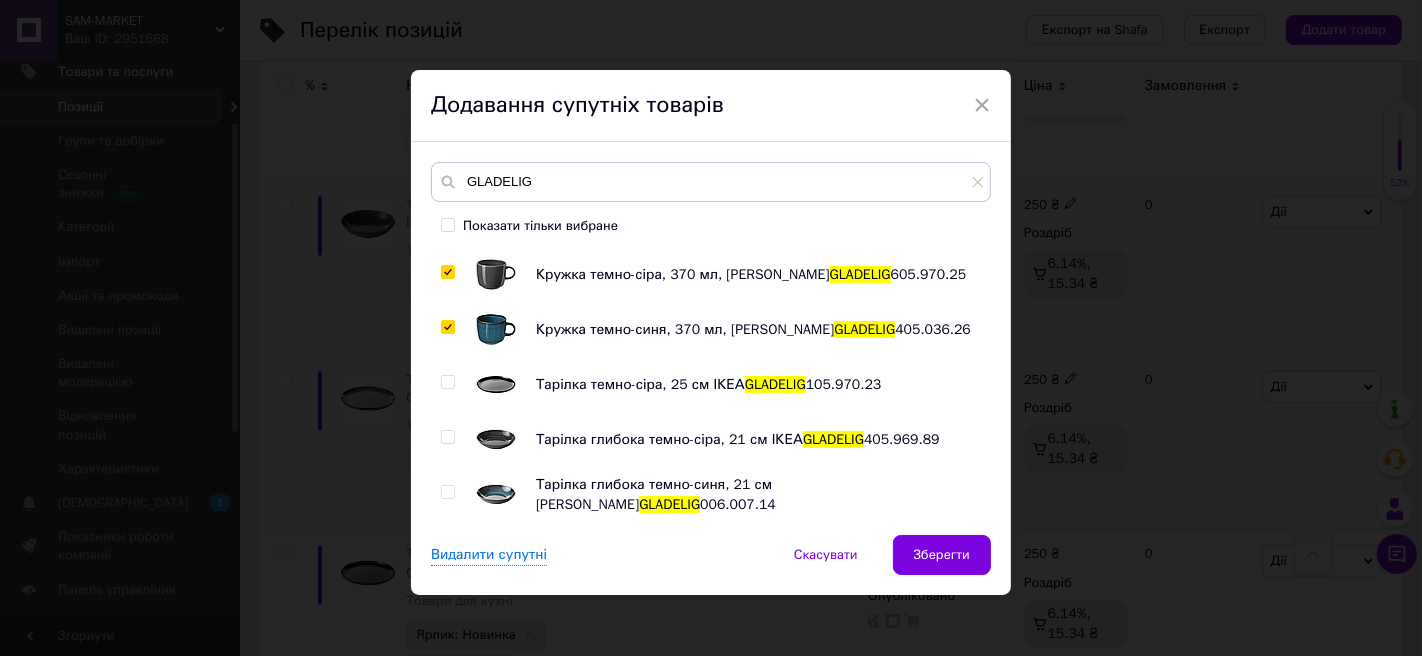 click at bounding box center (447, 382) 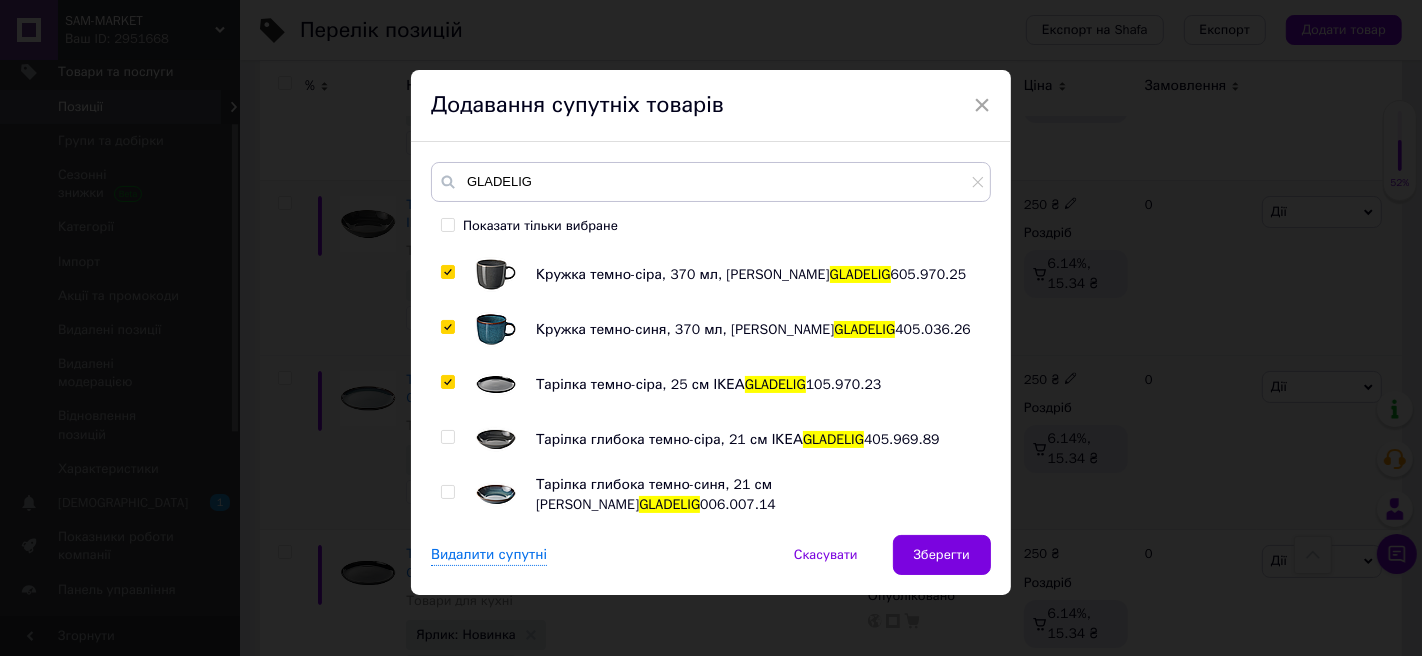 click at bounding box center [447, 437] 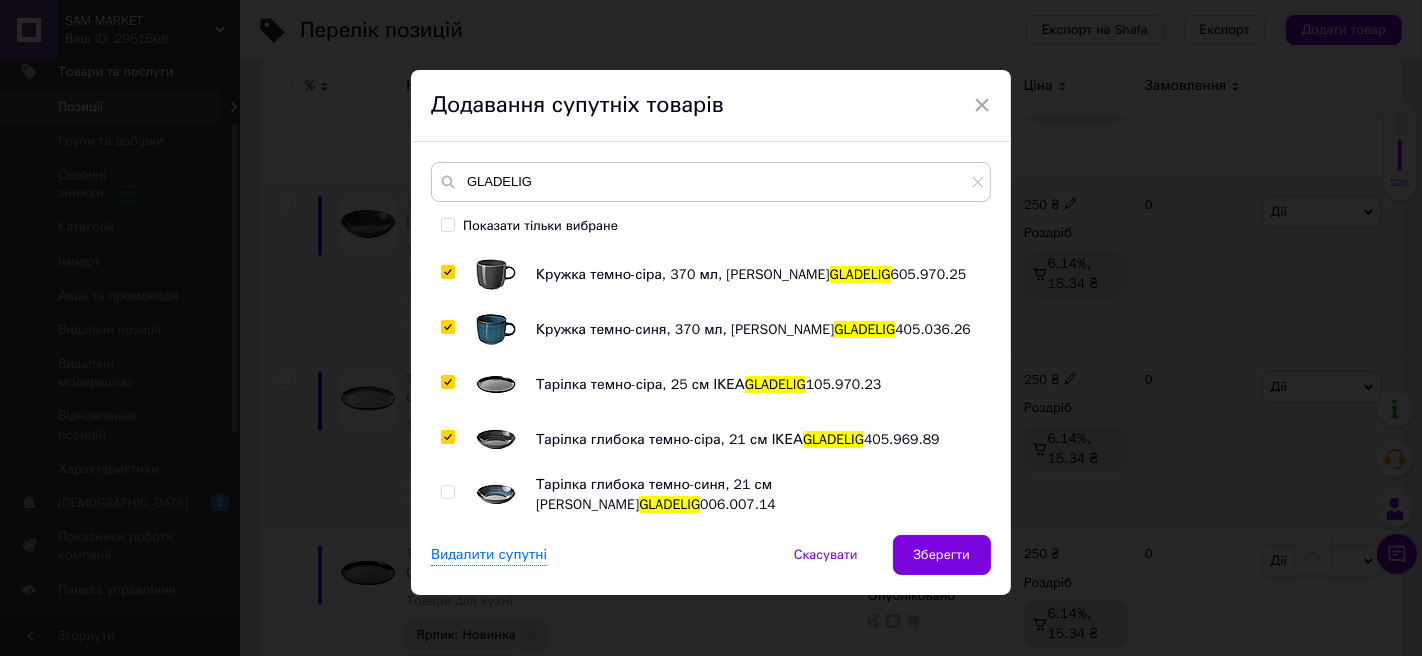 click at bounding box center [451, 495] 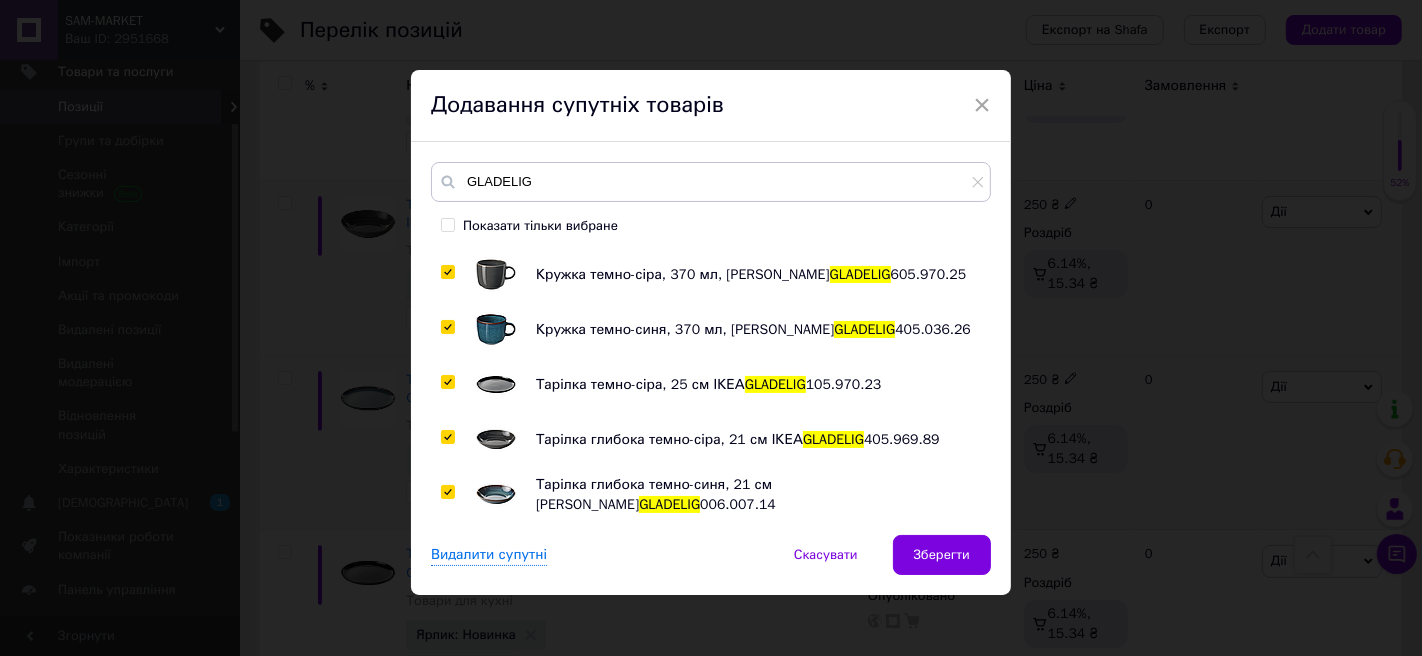 scroll, scrollTop: 7, scrollLeft: 0, axis: vertical 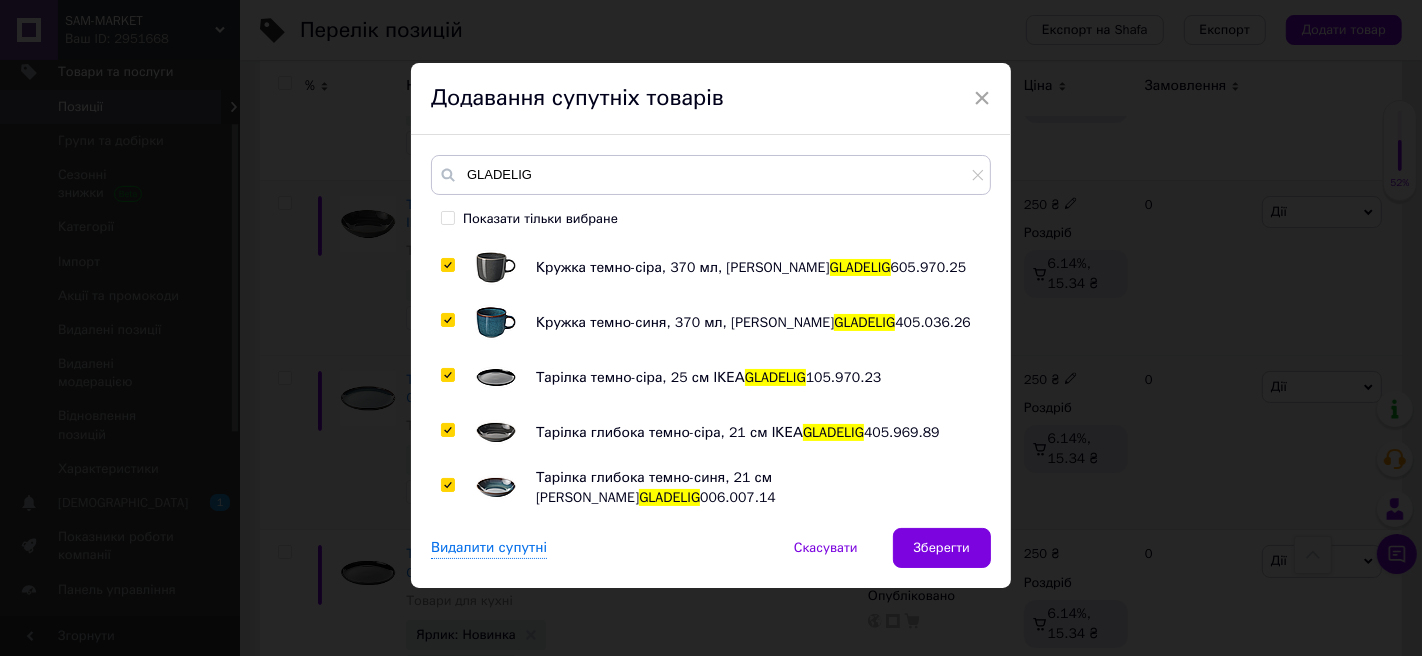 click on "Зберегти" at bounding box center [942, 548] 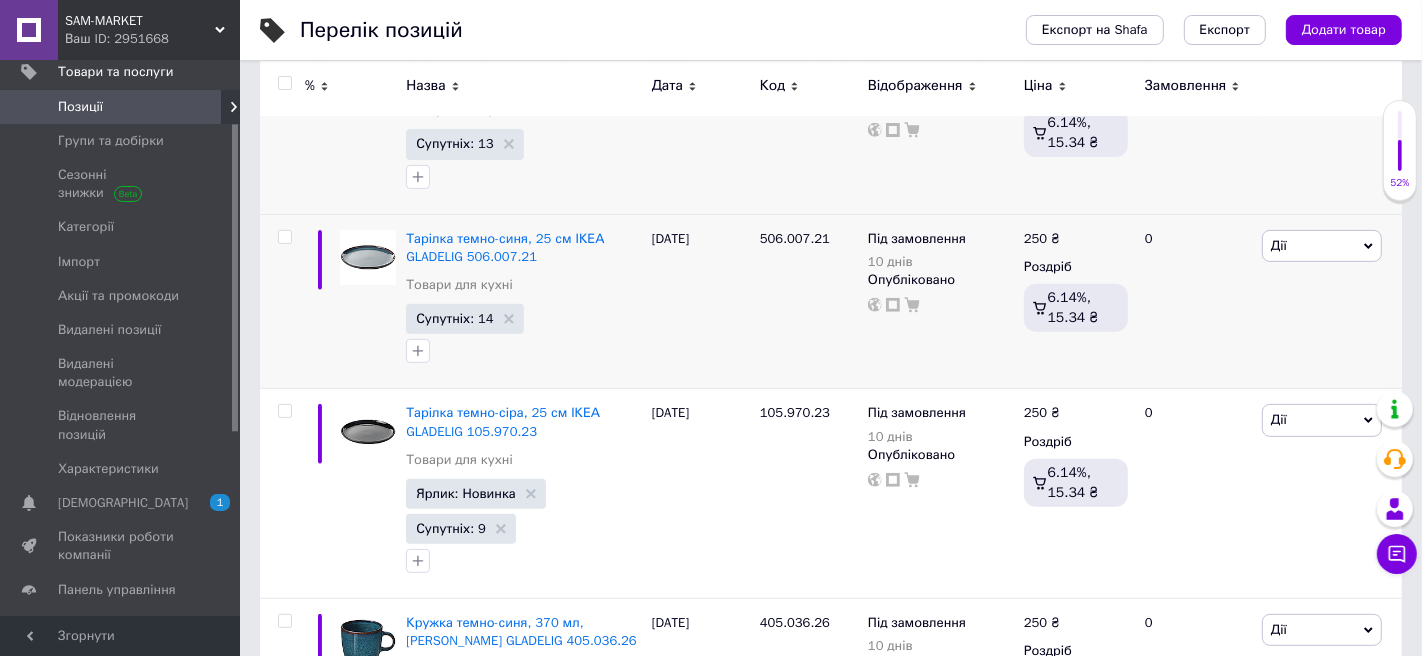 scroll, scrollTop: 540, scrollLeft: 0, axis: vertical 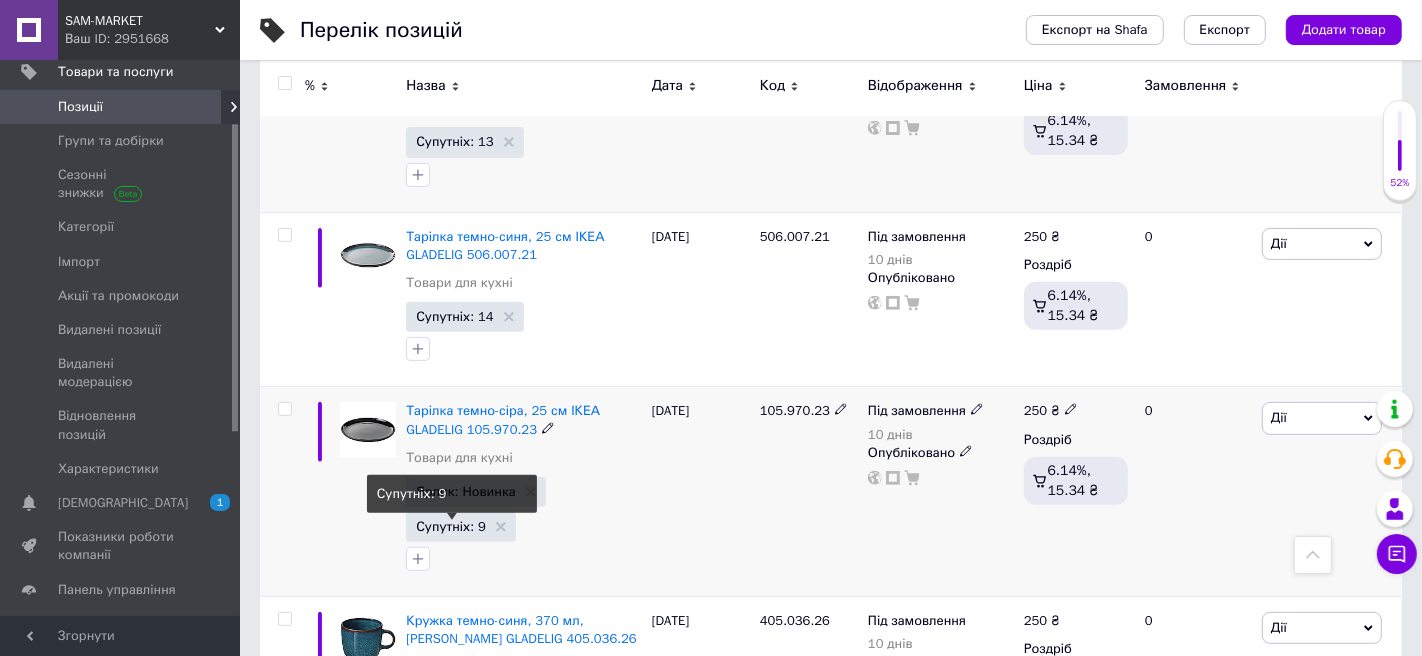 click on "Супутніх: 9" at bounding box center (451, 526) 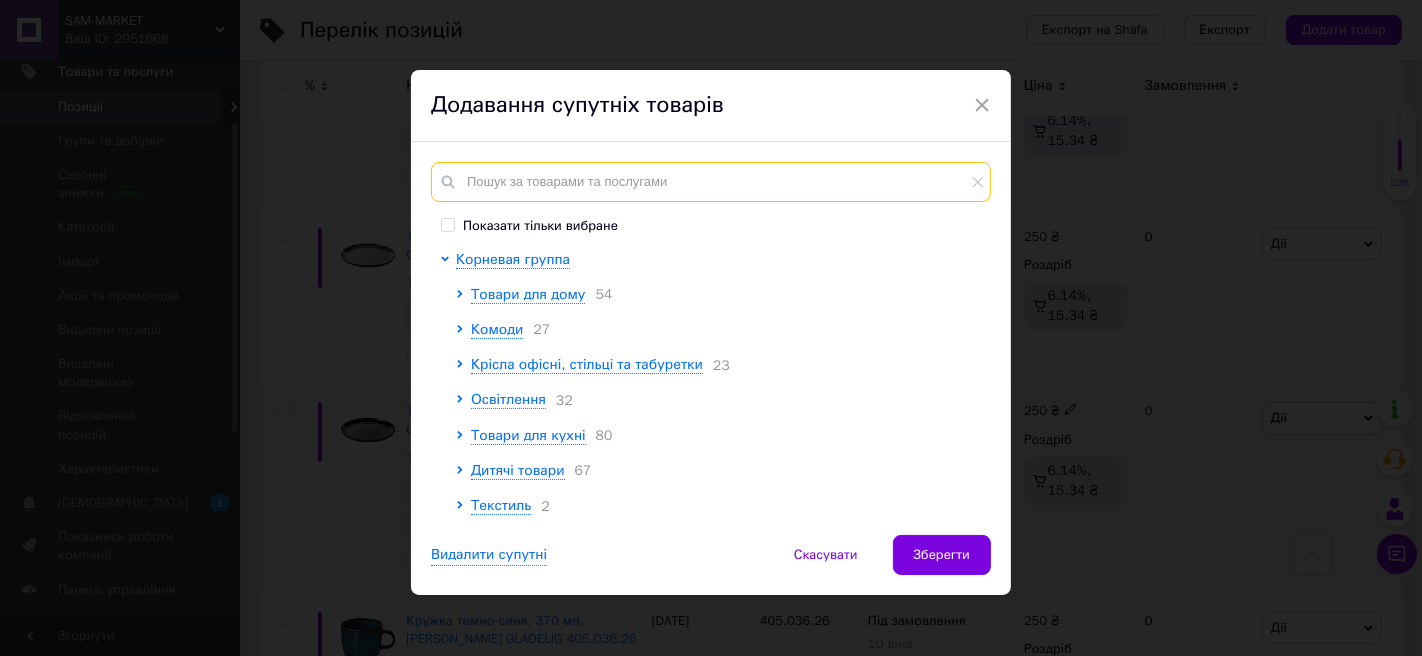 click at bounding box center [711, 182] 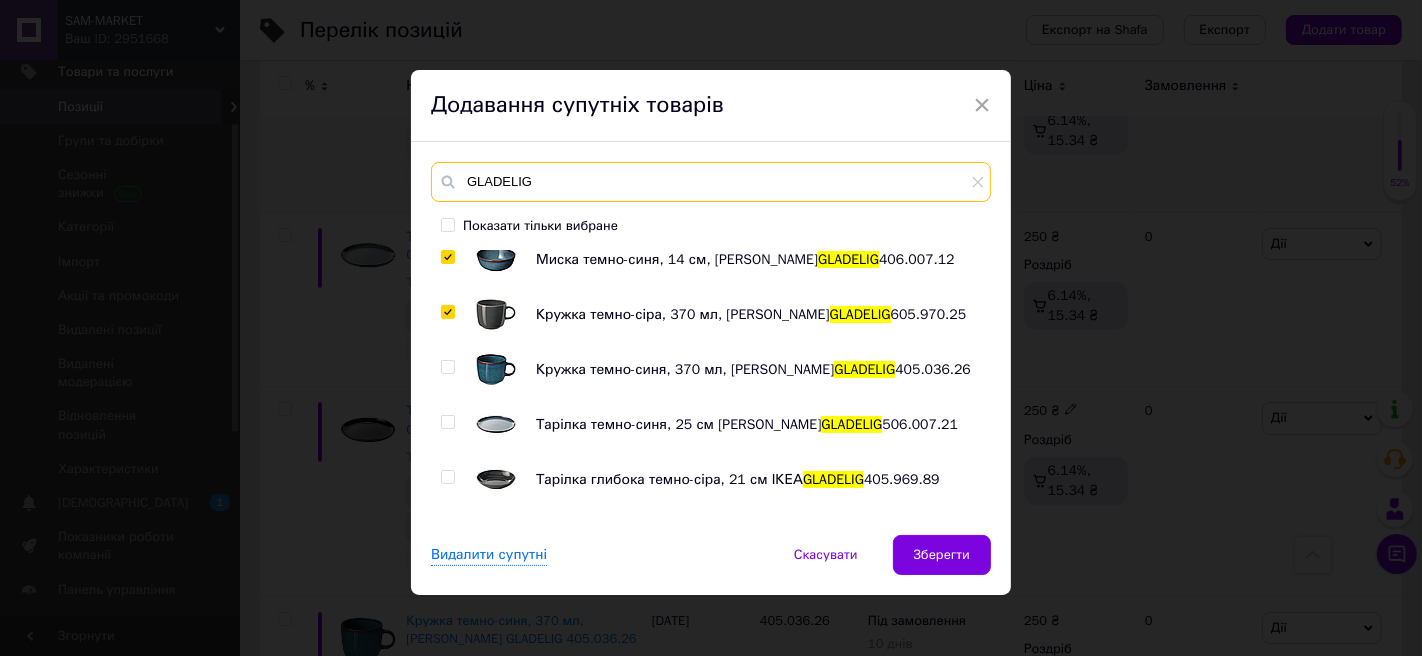 scroll, scrollTop: 215, scrollLeft: 0, axis: vertical 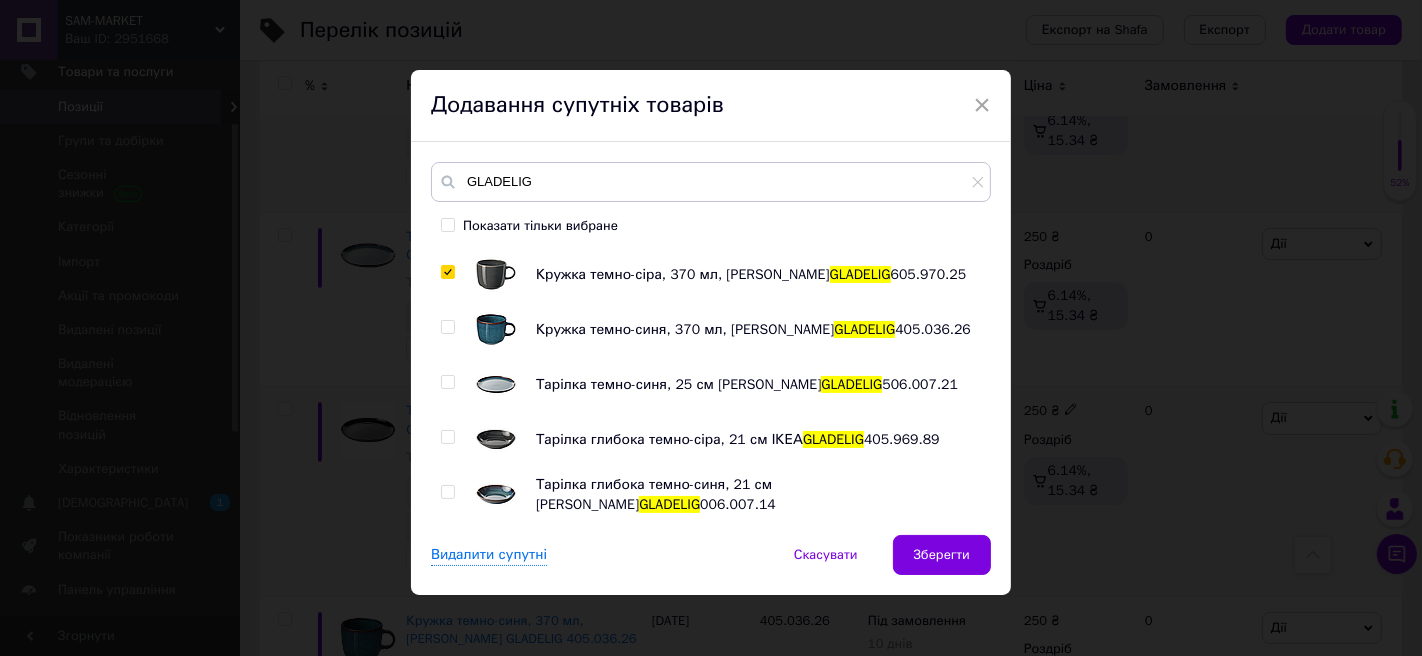 click at bounding box center (447, 327) 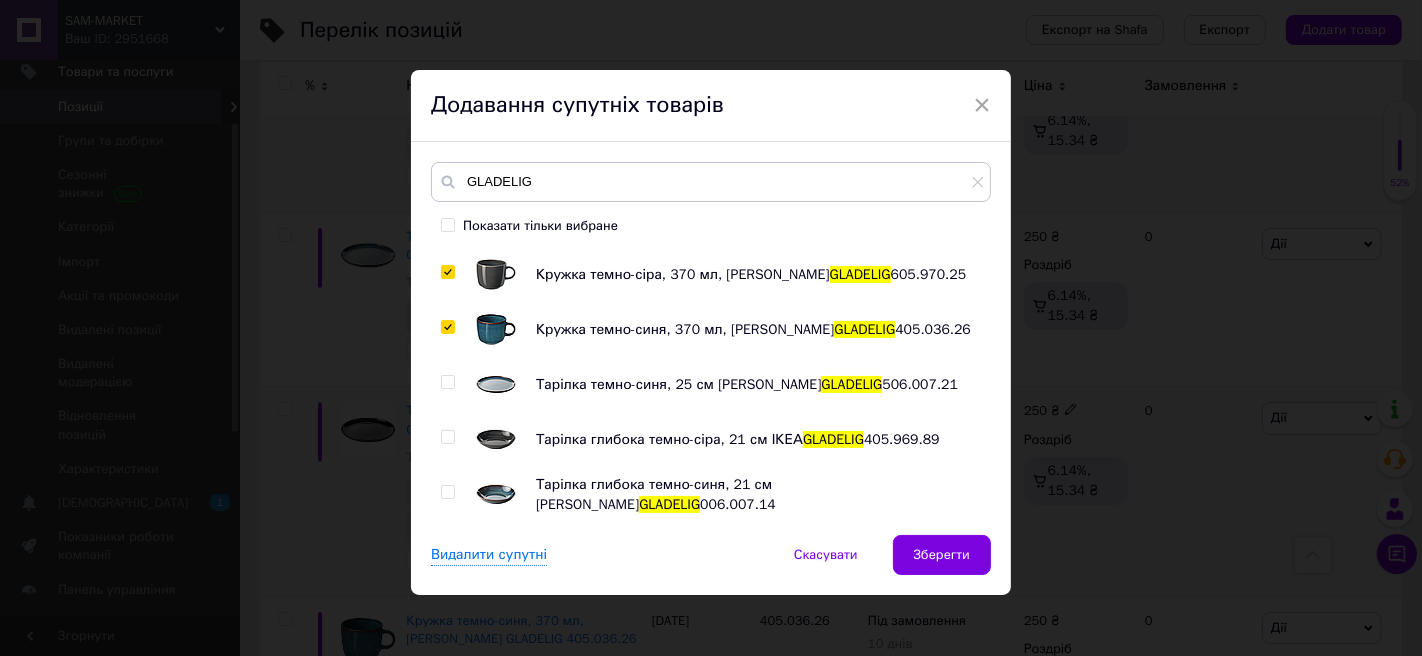 click at bounding box center (447, 382) 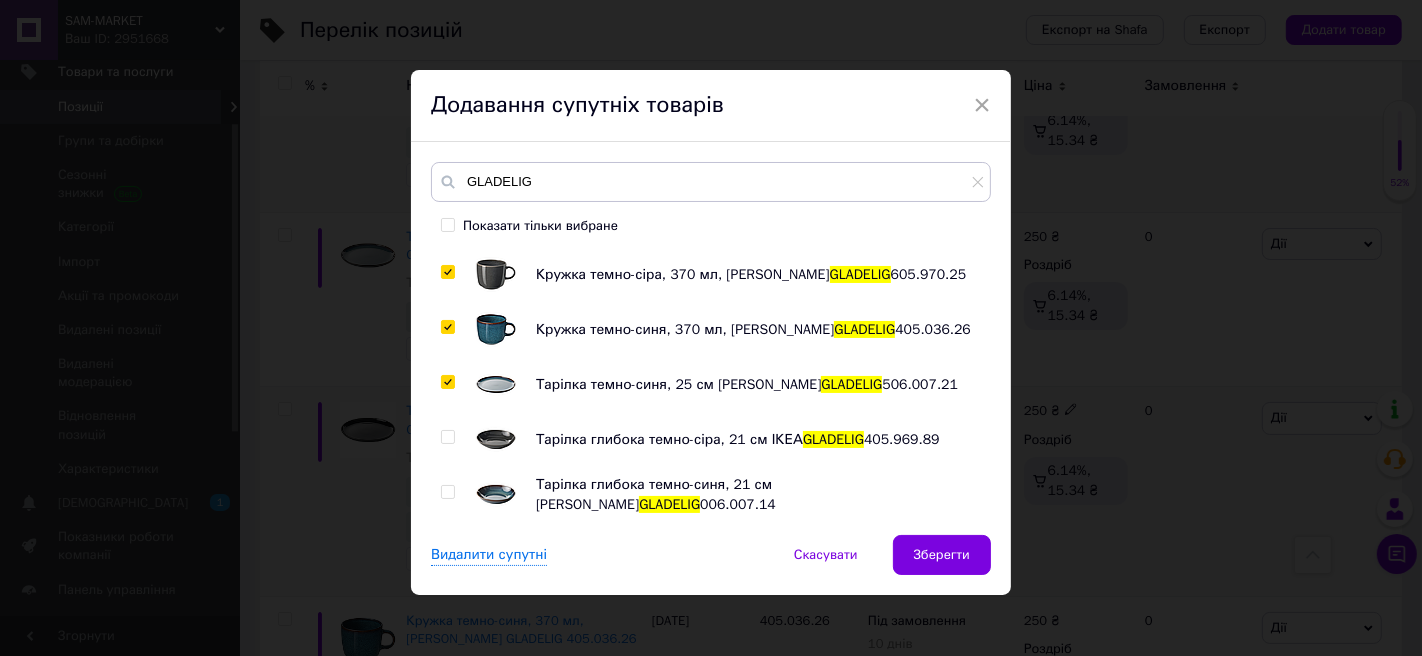 click at bounding box center [447, 437] 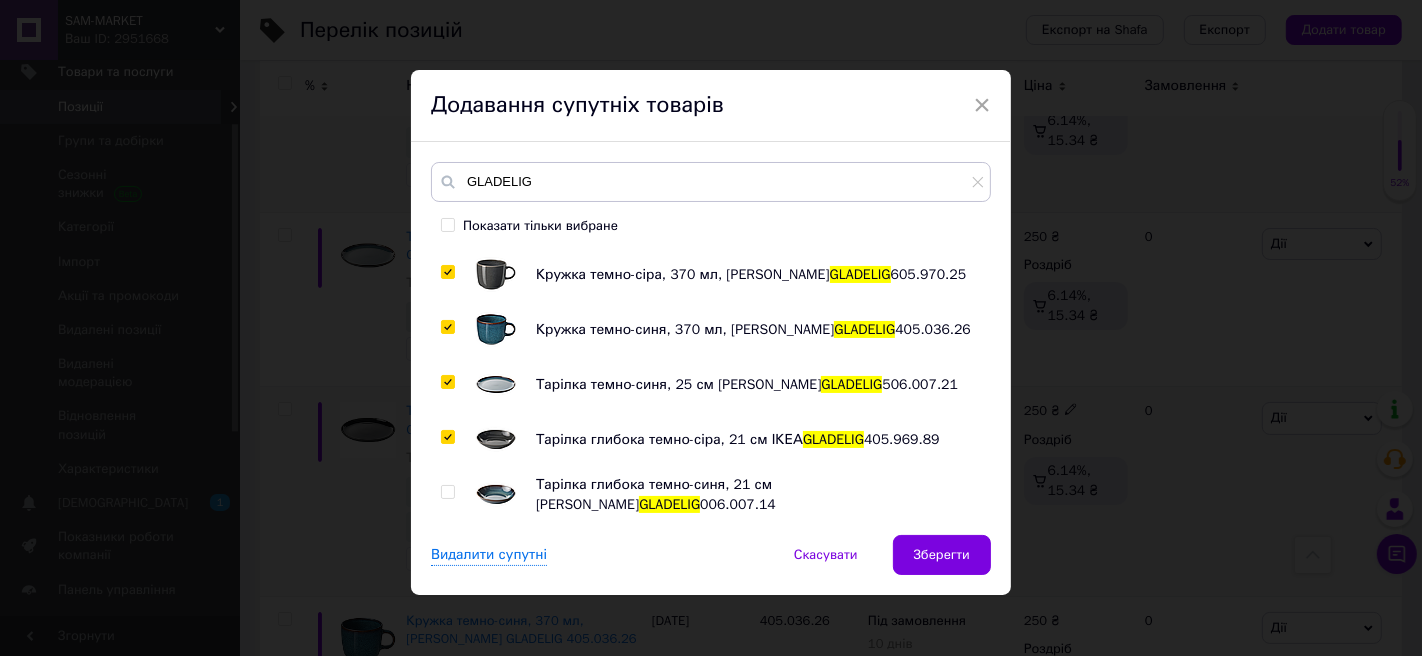 click at bounding box center (447, 492) 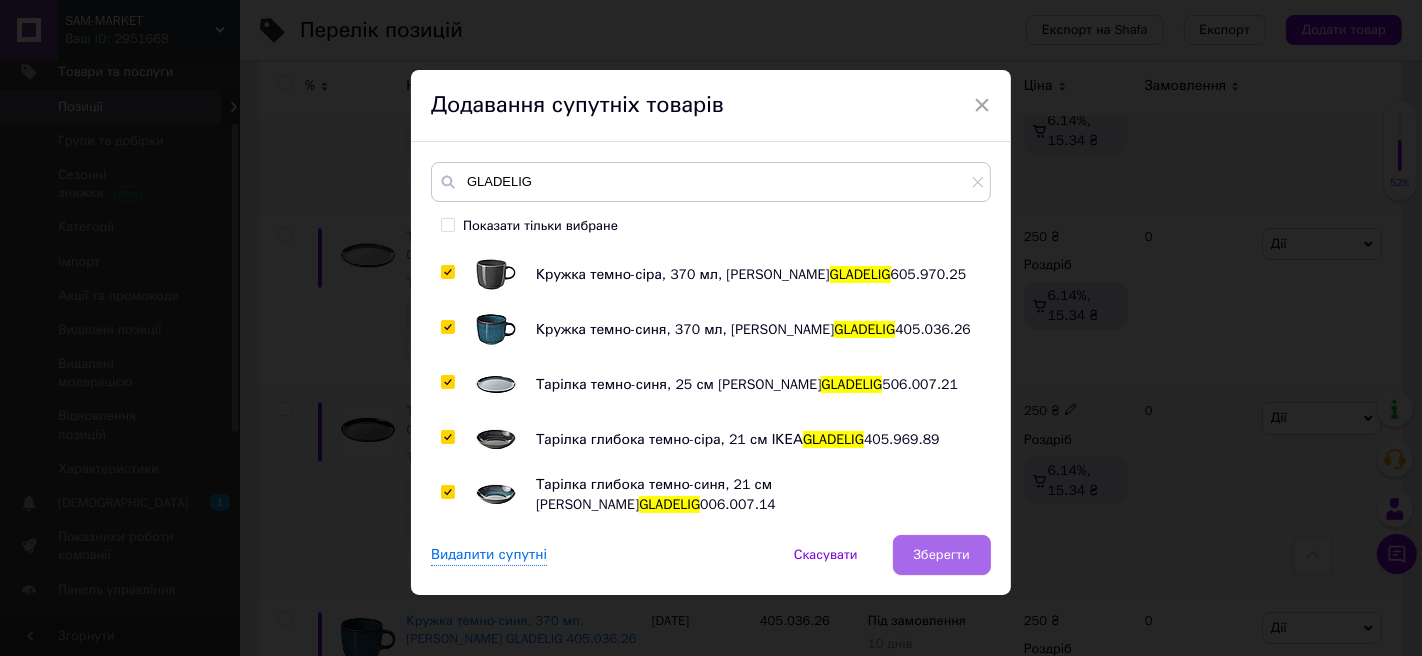 click on "Зберегти" at bounding box center (942, 555) 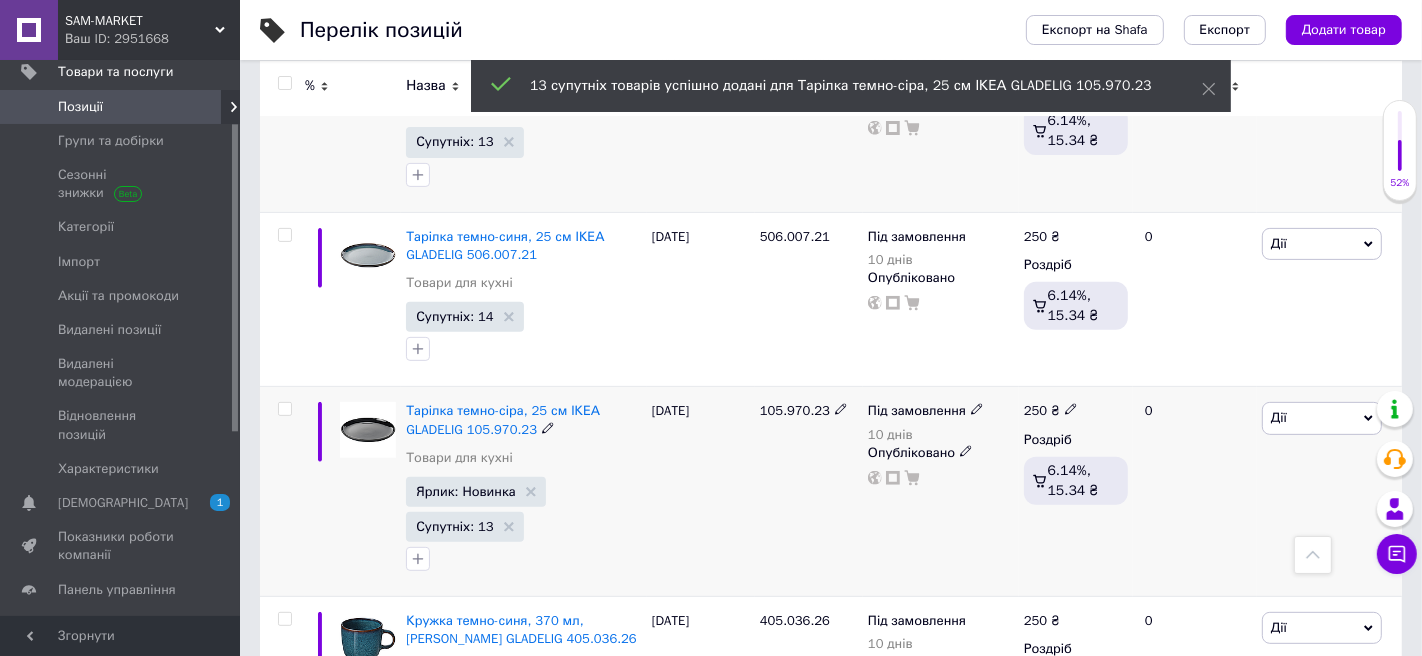 scroll, scrollTop: 781, scrollLeft: 0, axis: vertical 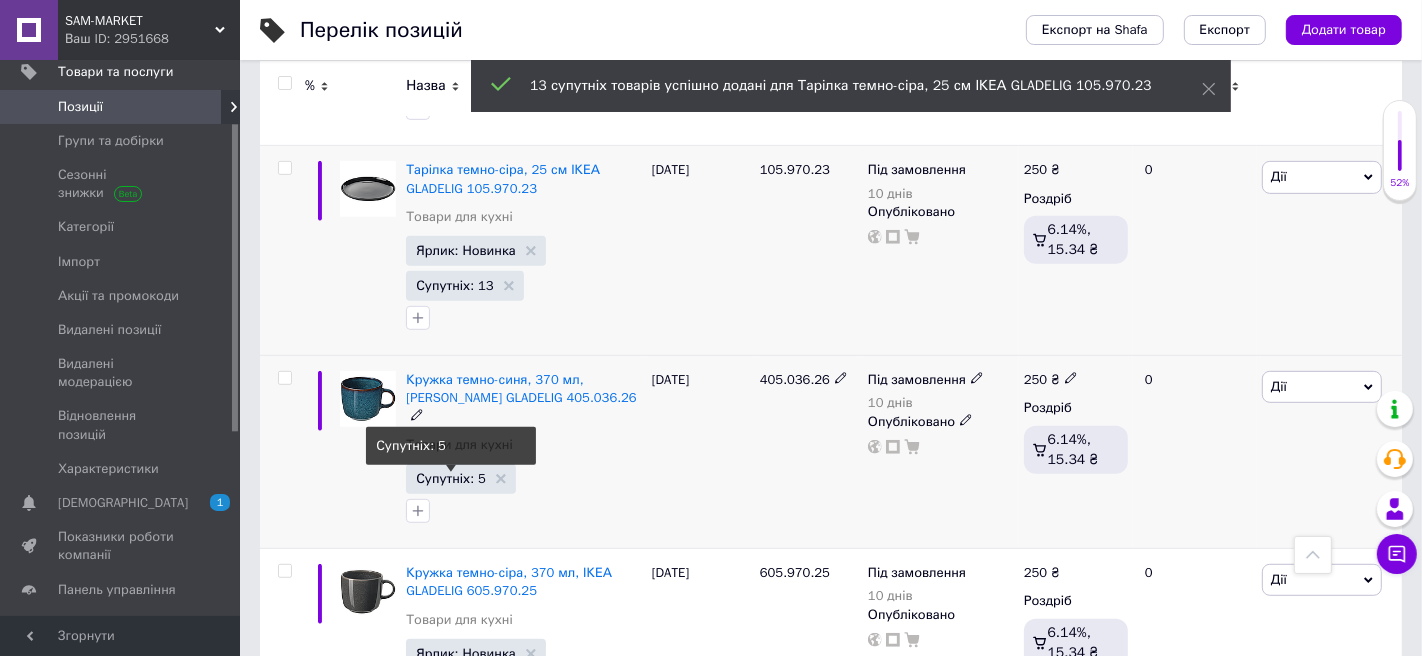 click on "Супутніх: 5" at bounding box center [451, 478] 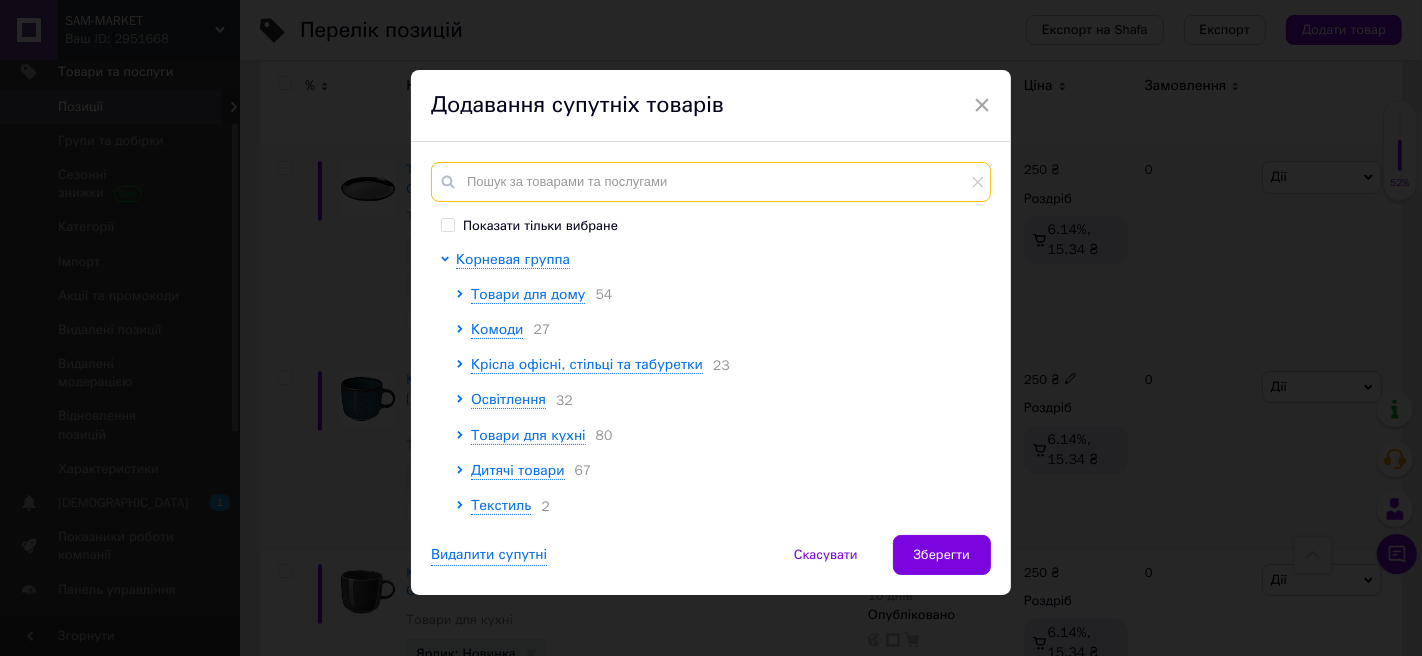 click at bounding box center [711, 182] 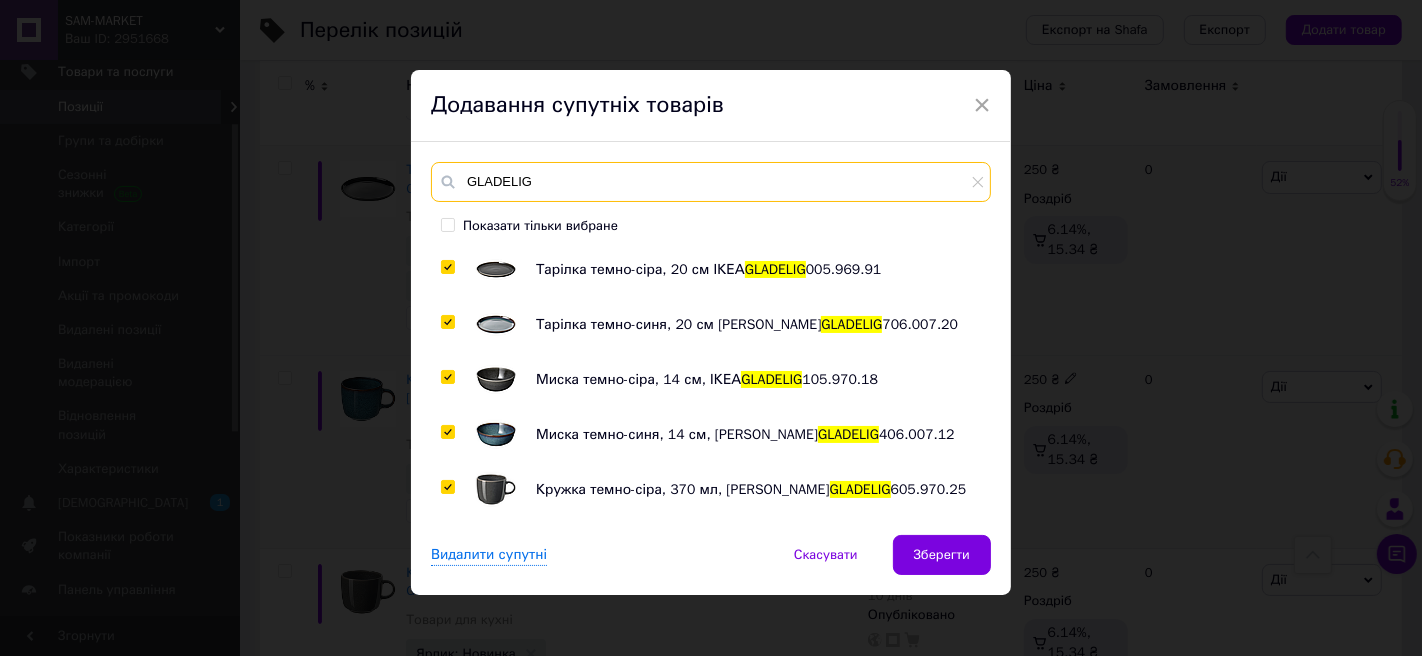 scroll, scrollTop: 215, scrollLeft: 0, axis: vertical 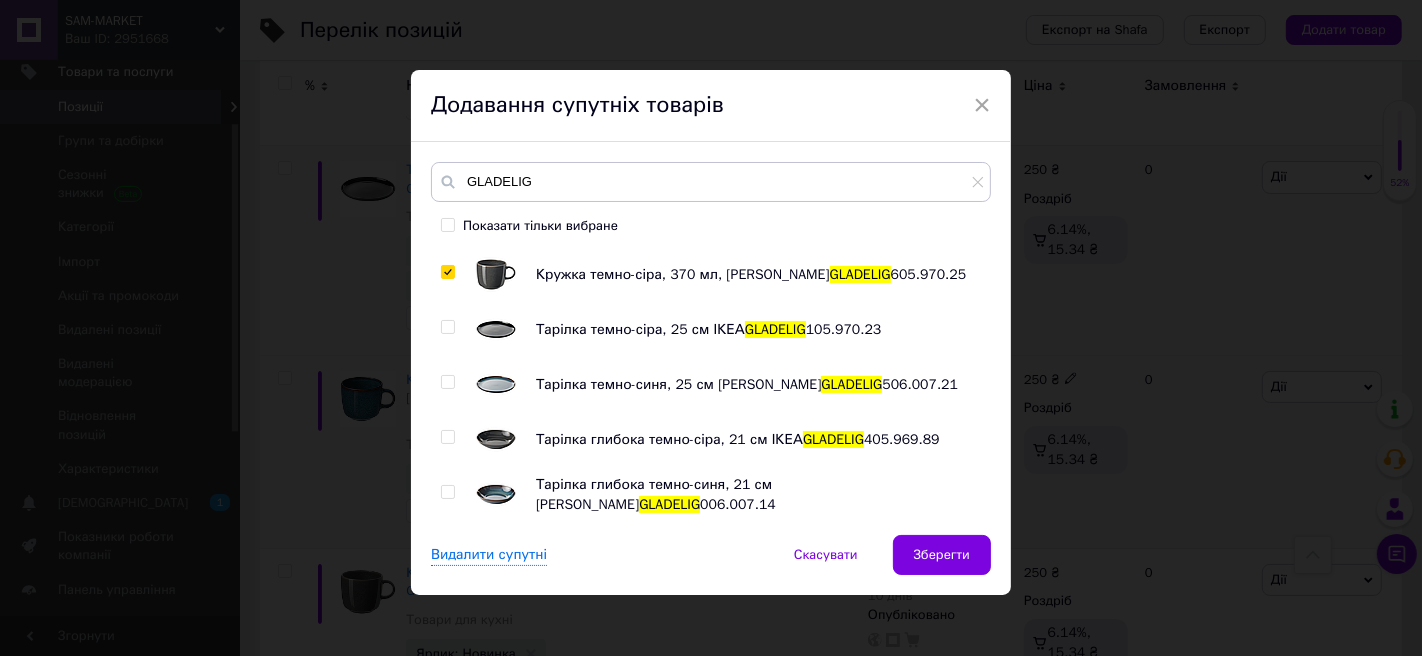 click at bounding box center [447, 327] 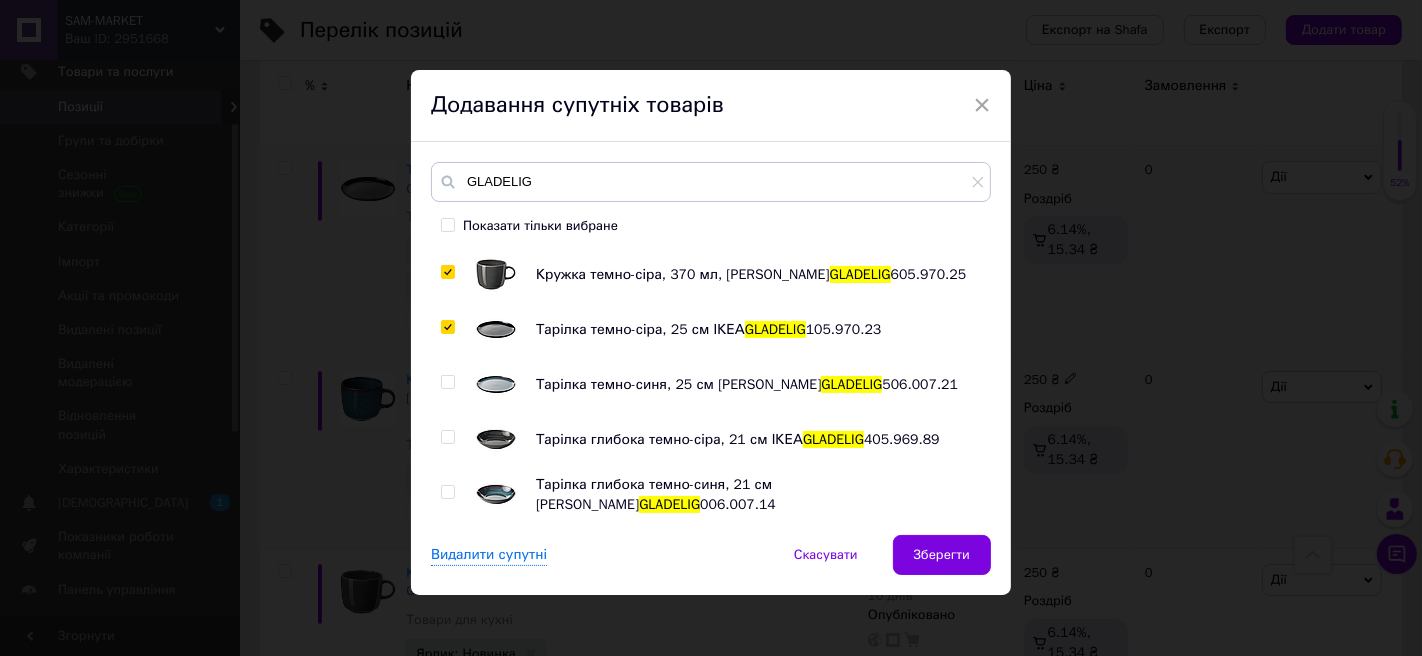 click at bounding box center [447, 382] 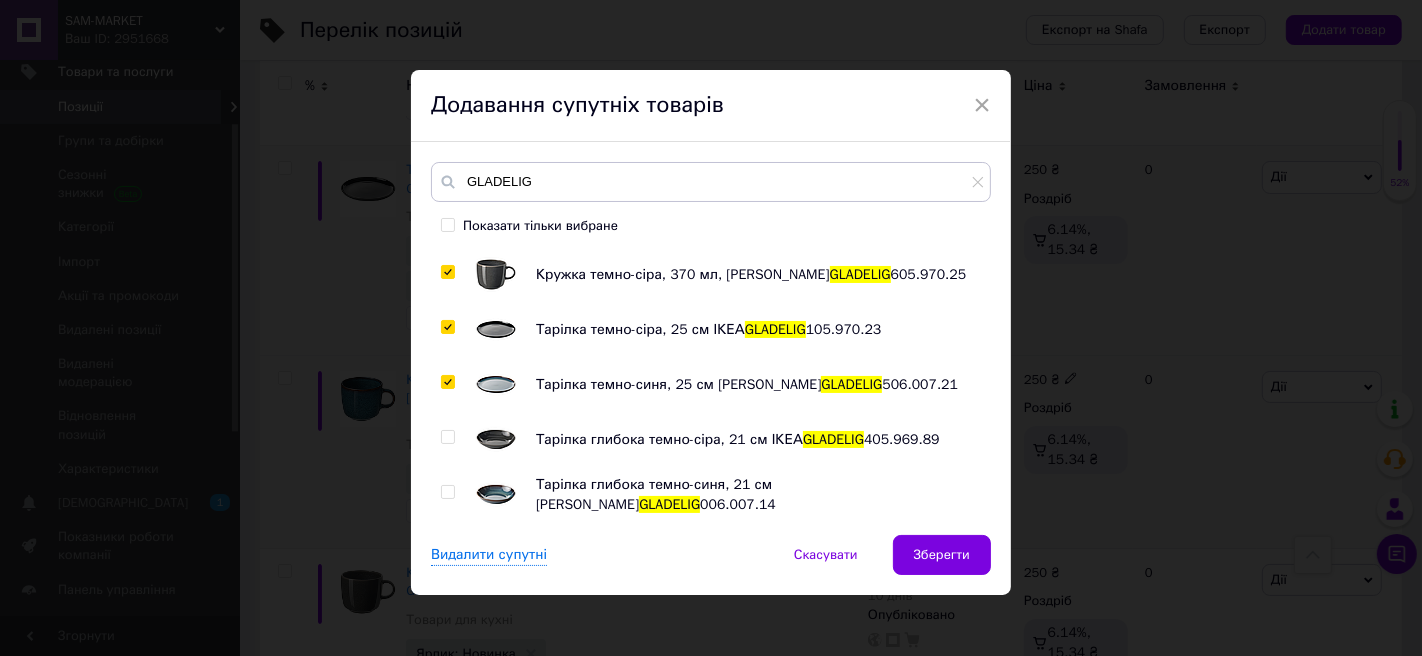 click at bounding box center [447, 437] 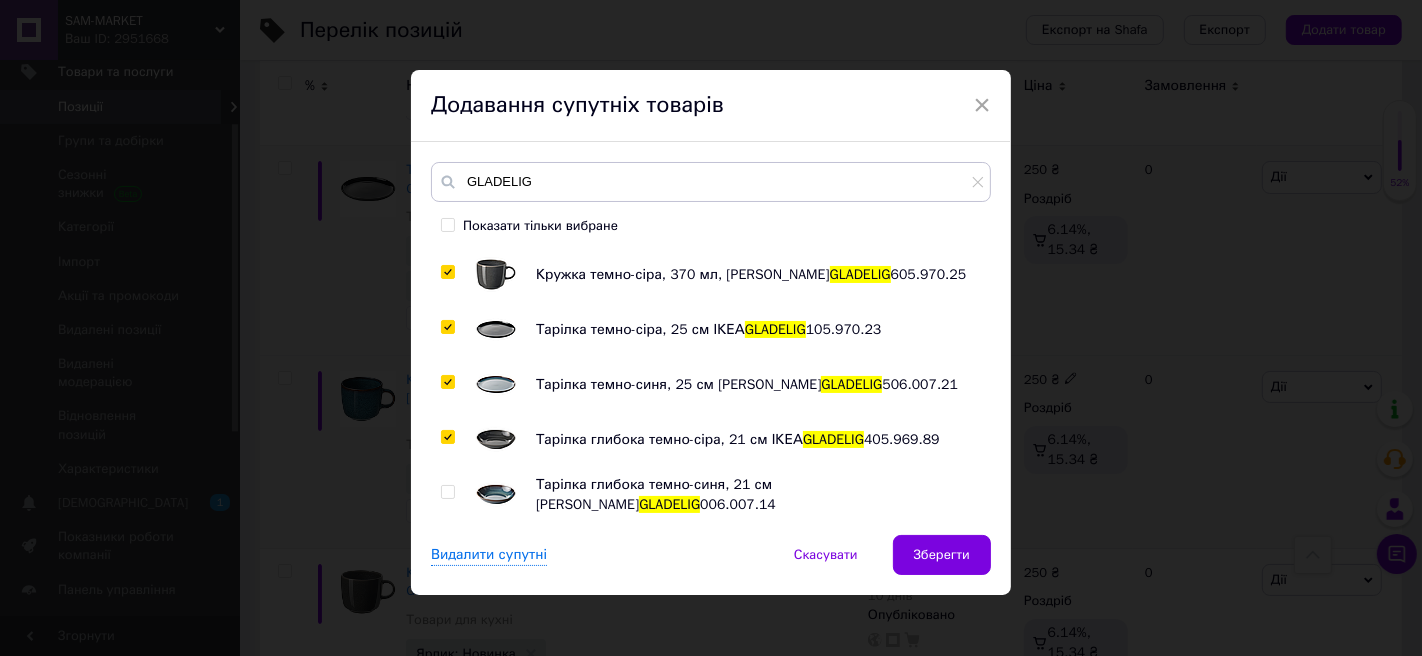 click at bounding box center [447, 492] 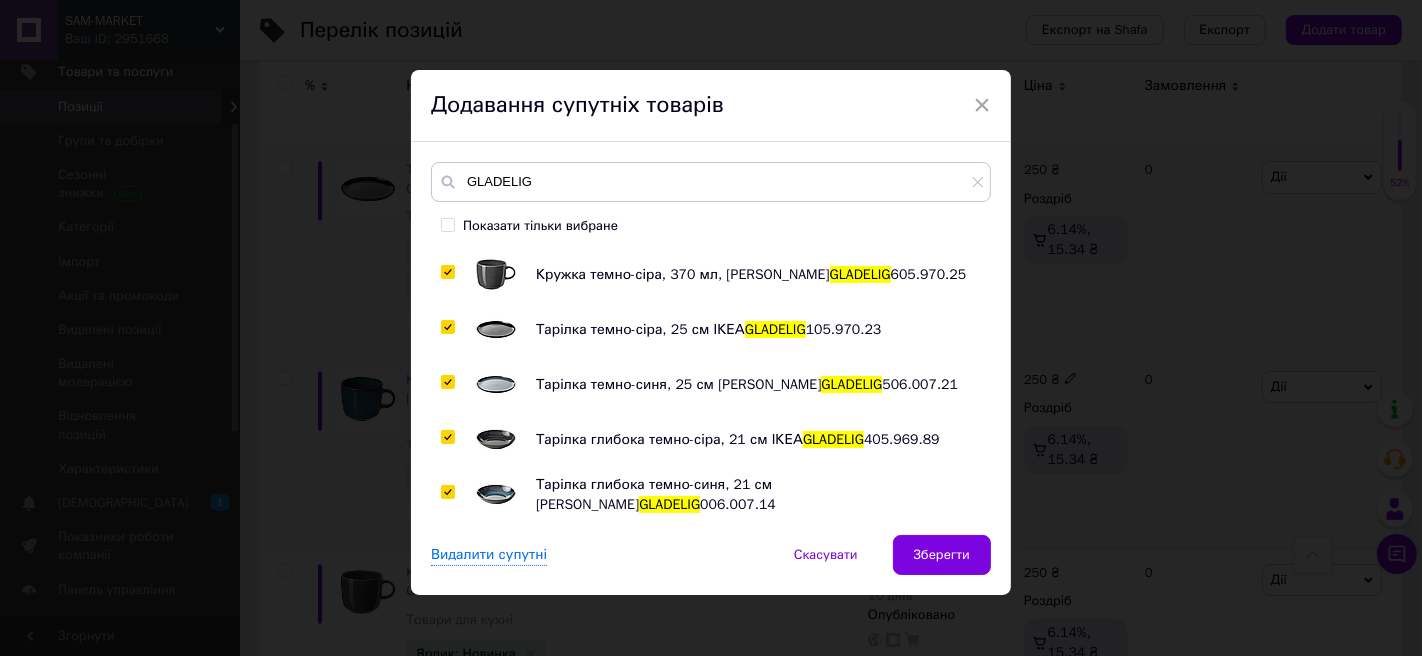 scroll, scrollTop: 7, scrollLeft: 0, axis: vertical 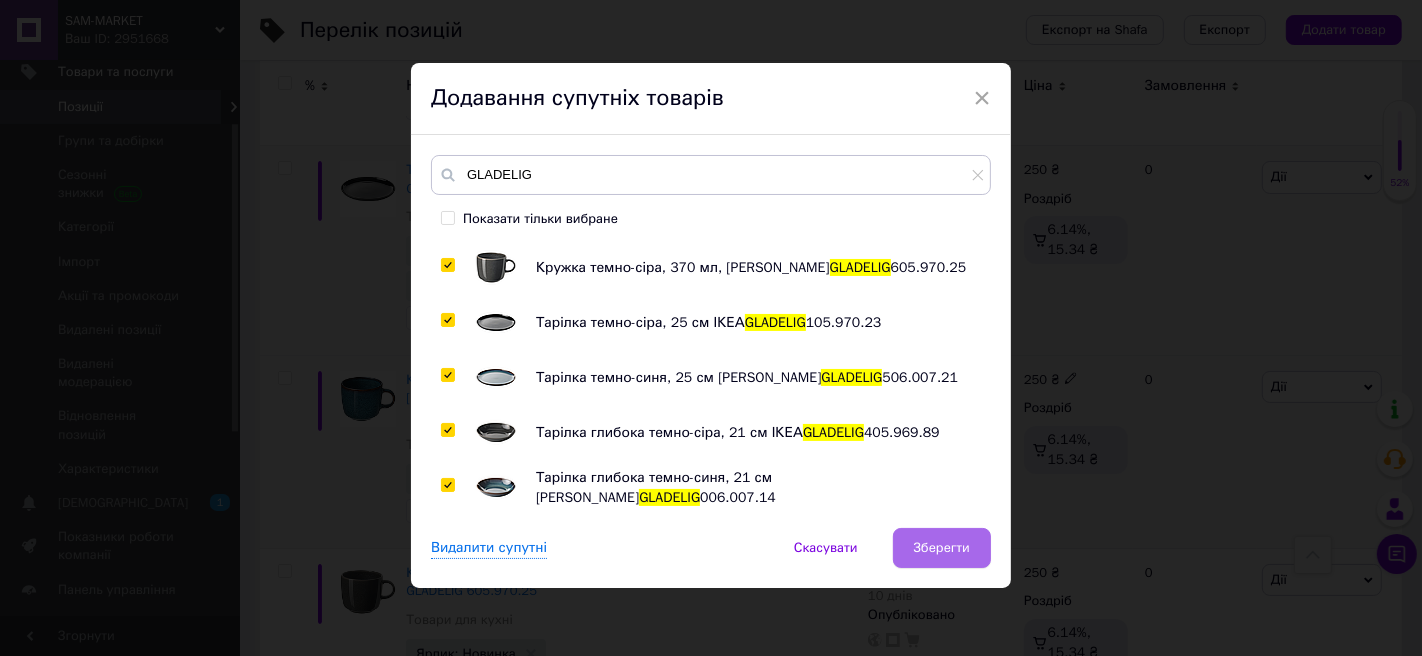 click on "Зберегти" at bounding box center [942, 548] 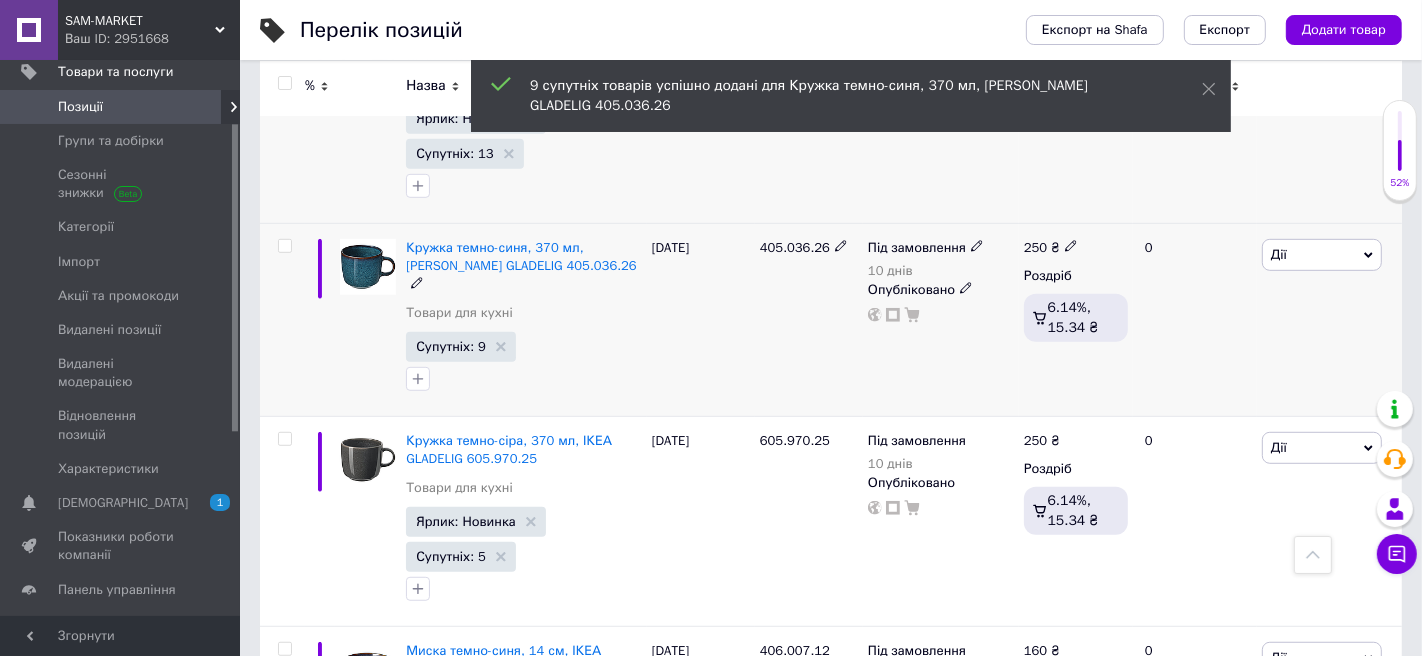 scroll, scrollTop: 950, scrollLeft: 0, axis: vertical 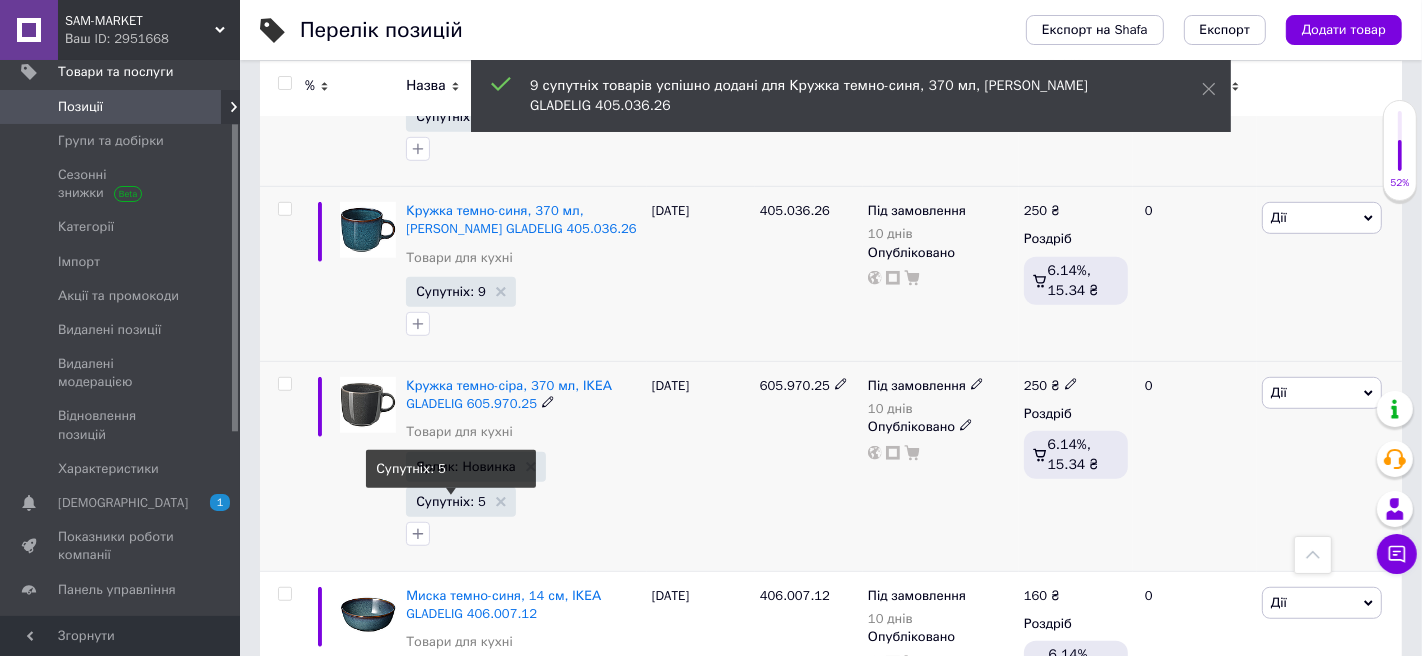 click on "Супутніх: 5" at bounding box center [451, 501] 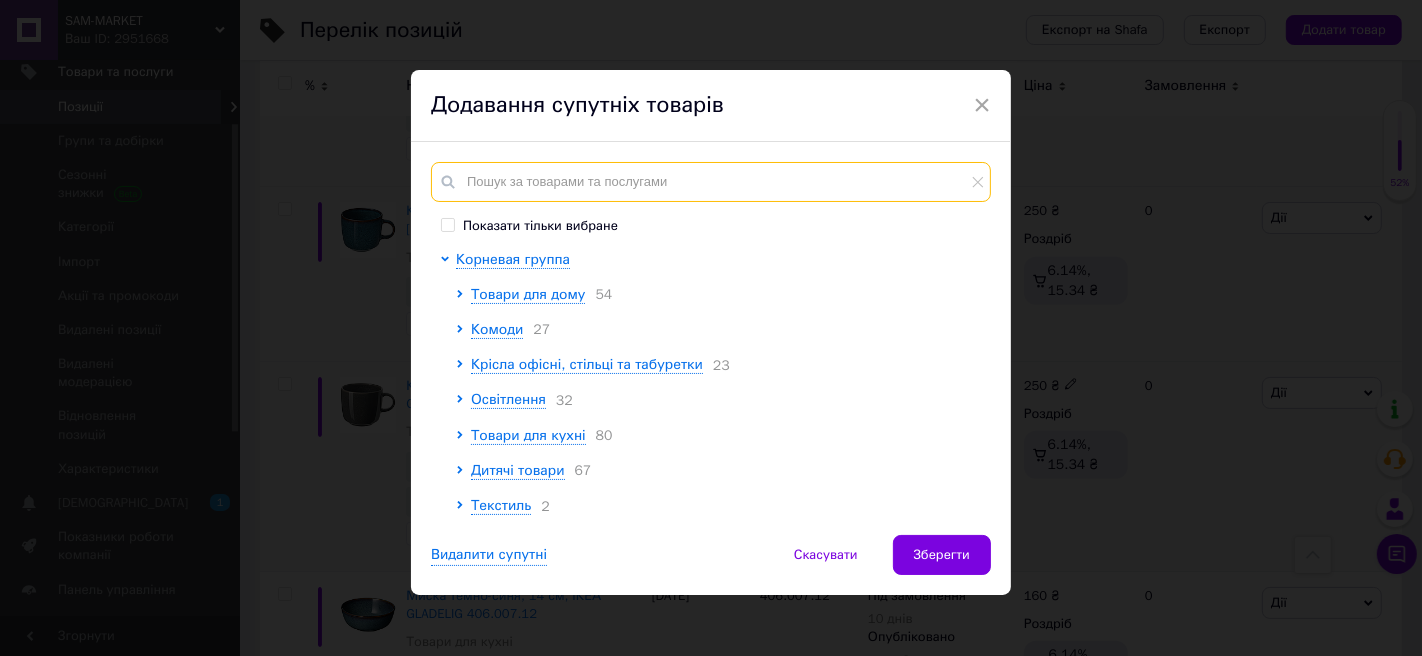 click at bounding box center (711, 182) 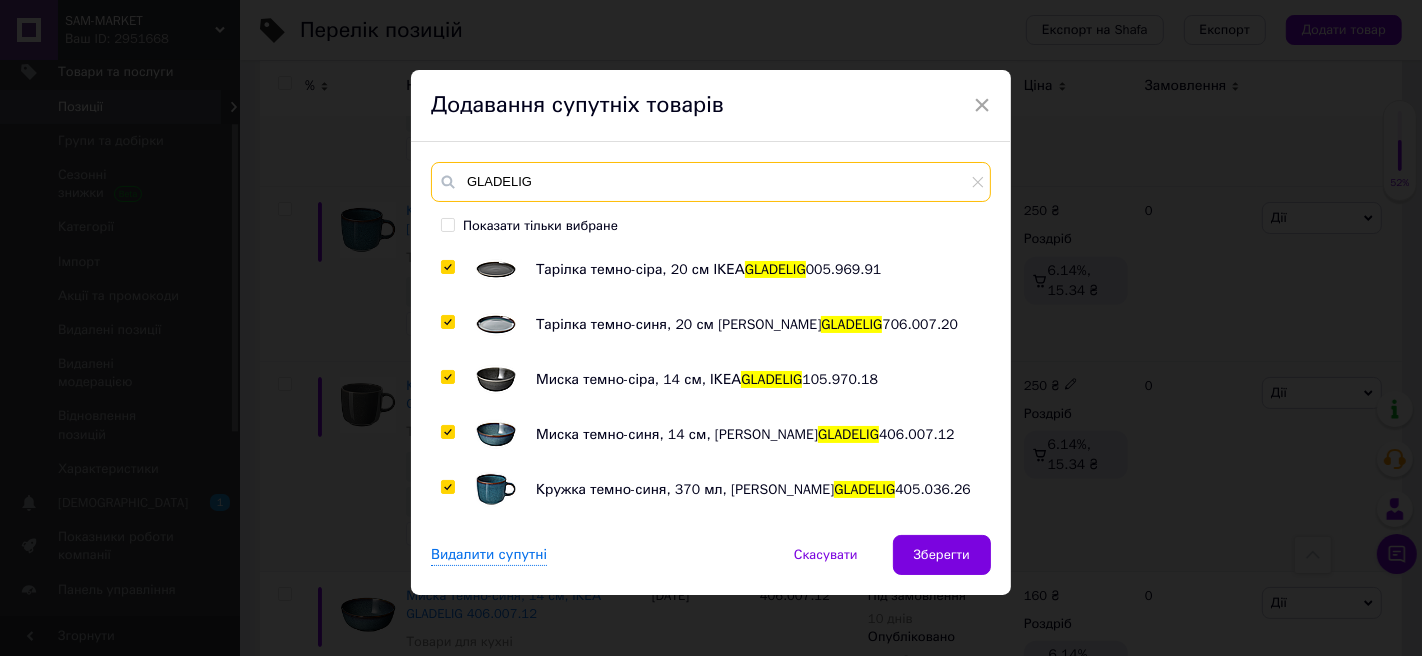 scroll, scrollTop: 215, scrollLeft: 0, axis: vertical 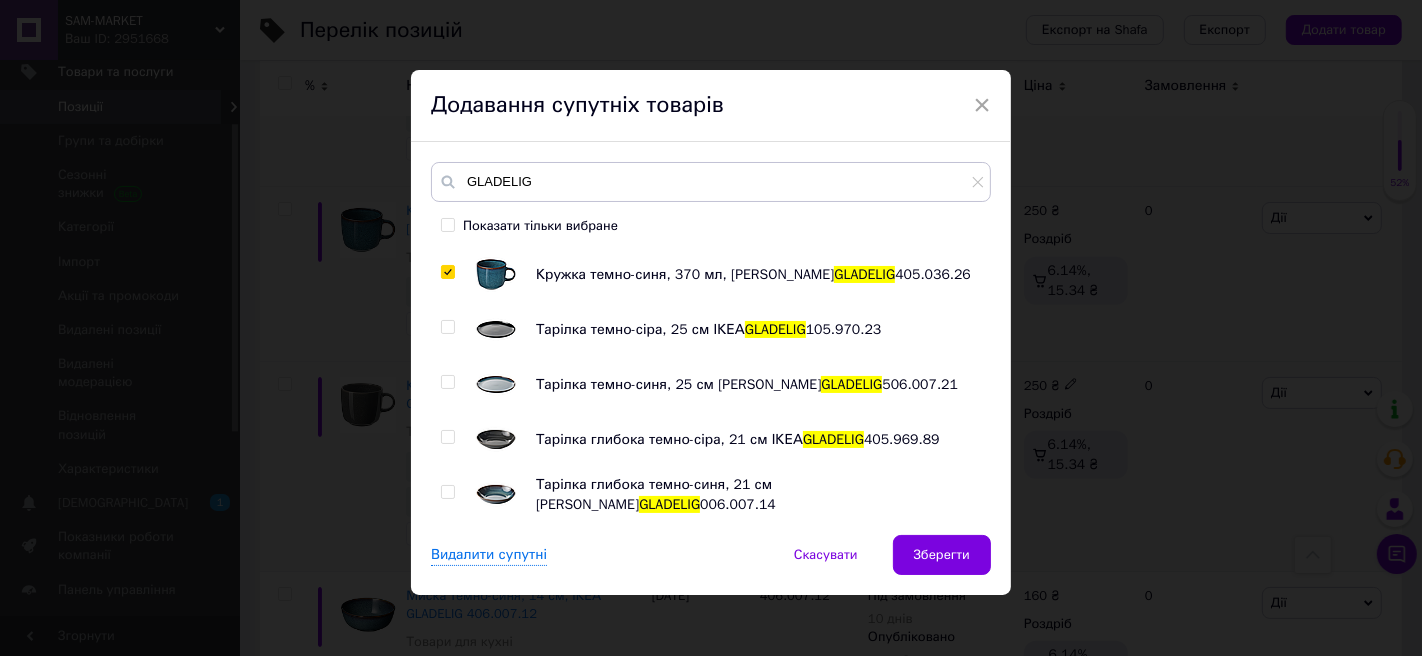 click at bounding box center (447, 327) 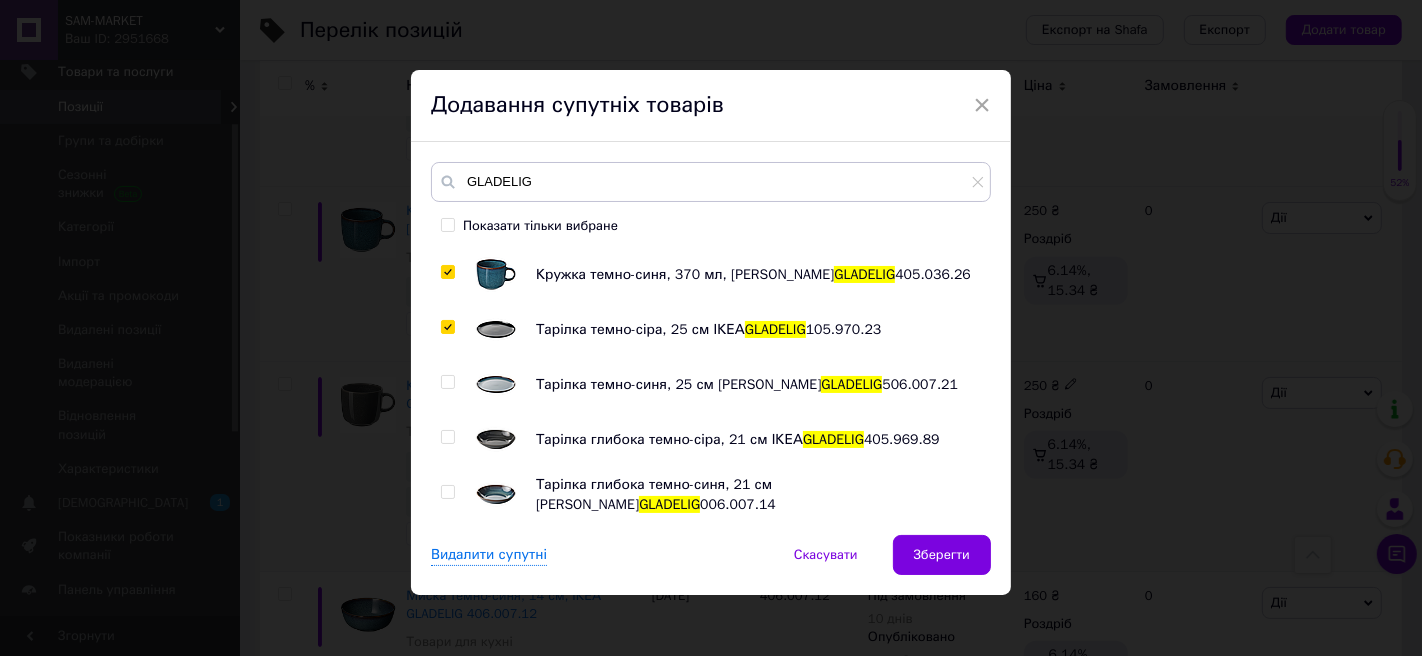 click at bounding box center [447, 382] 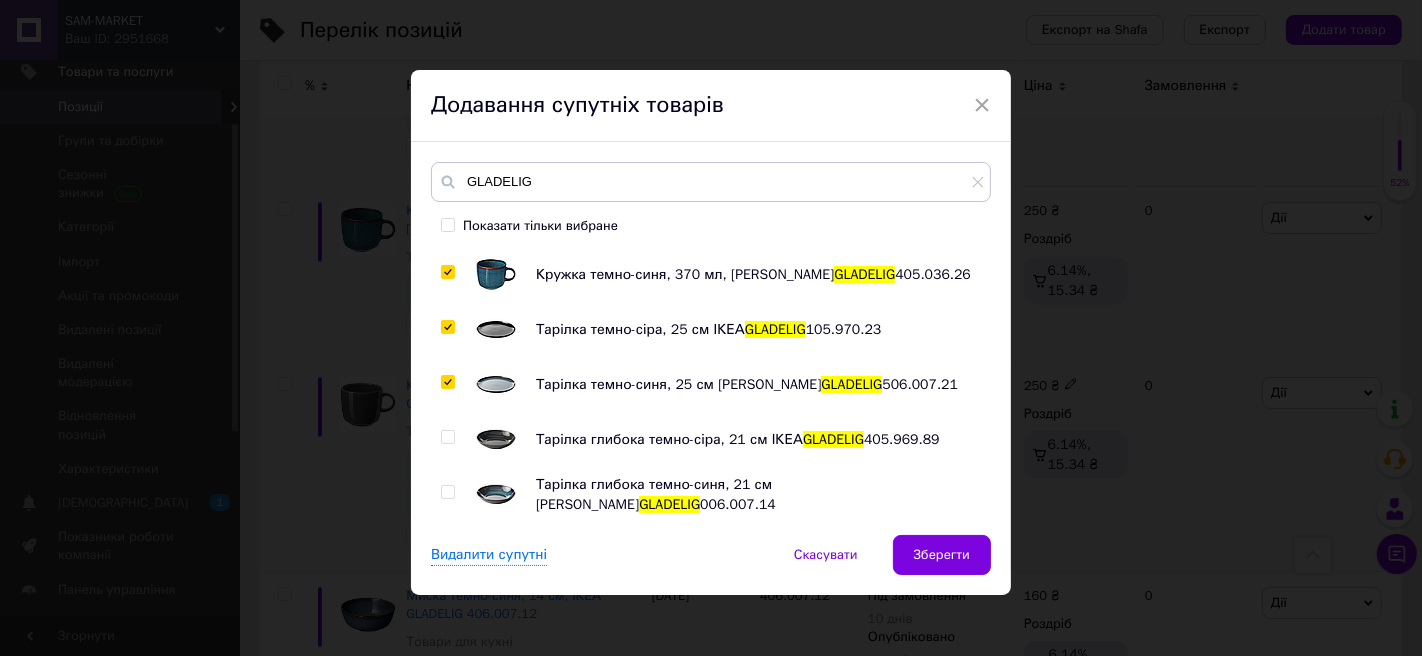 click at bounding box center [447, 437] 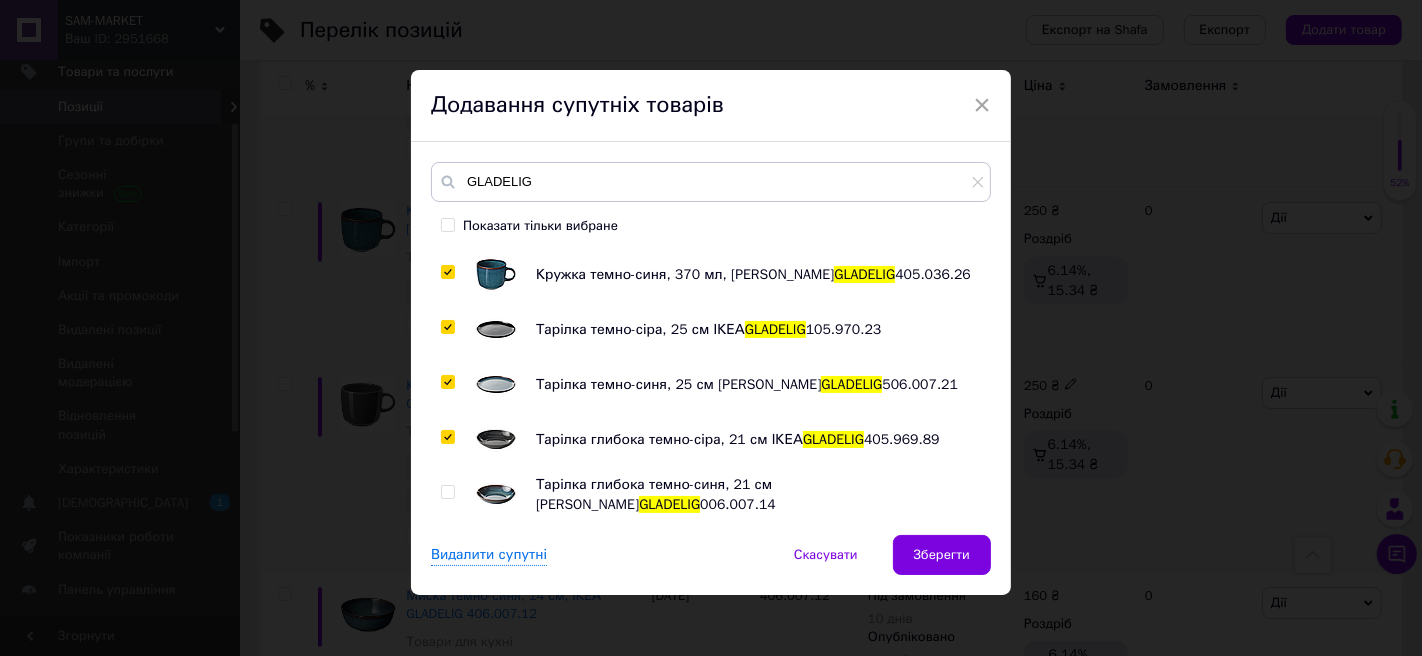 click at bounding box center [447, 492] 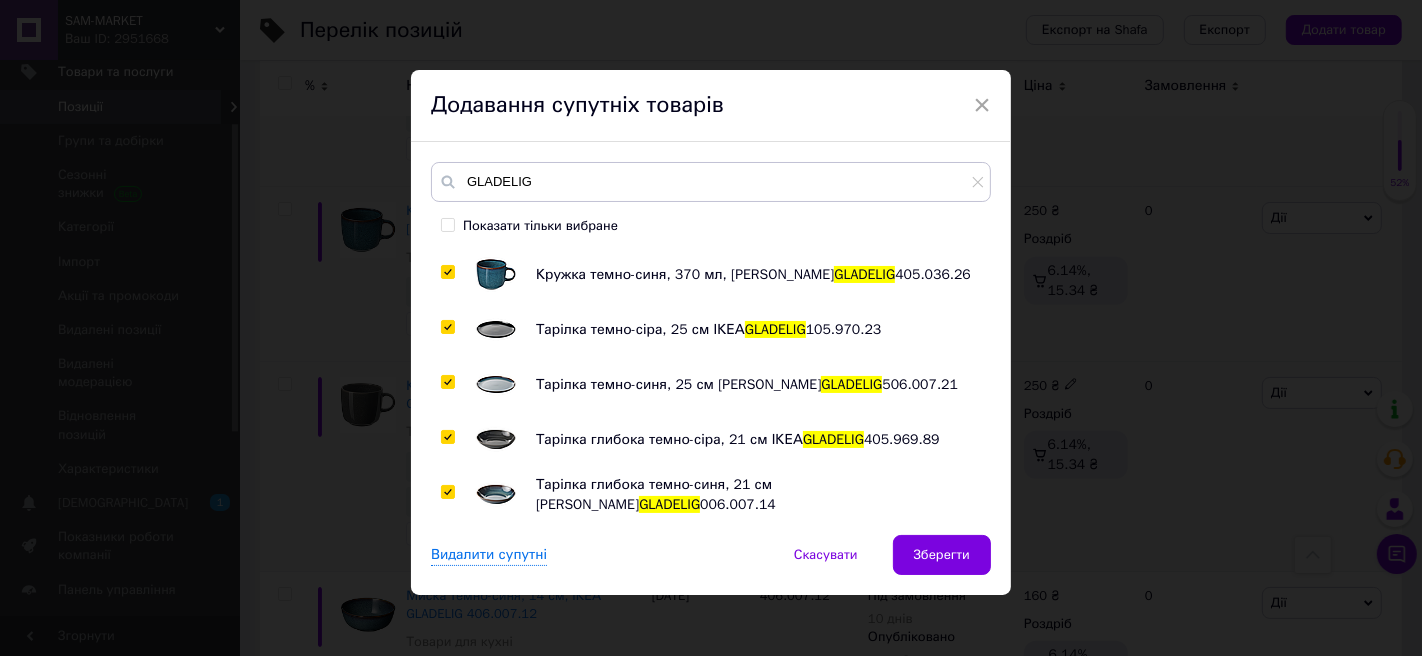 scroll, scrollTop: 7, scrollLeft: 0, axis: vertical 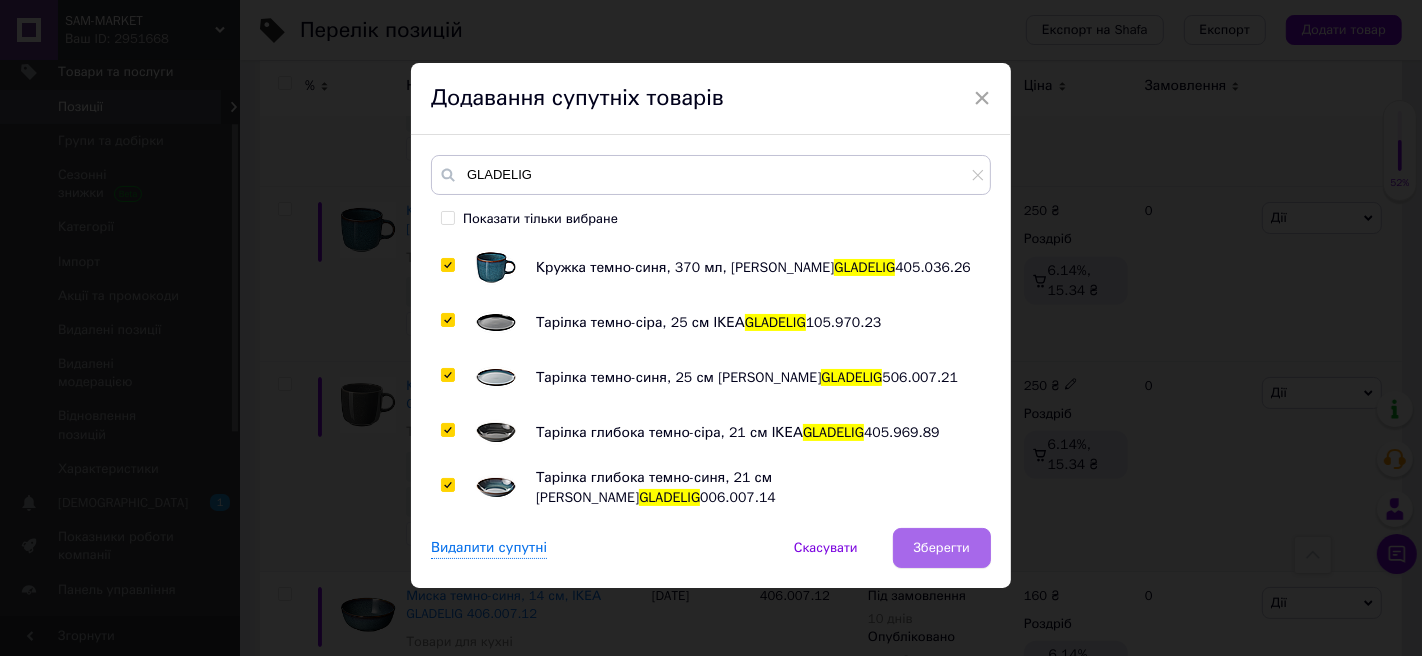 click on "Зберегти" at bounding box center [942, 548] 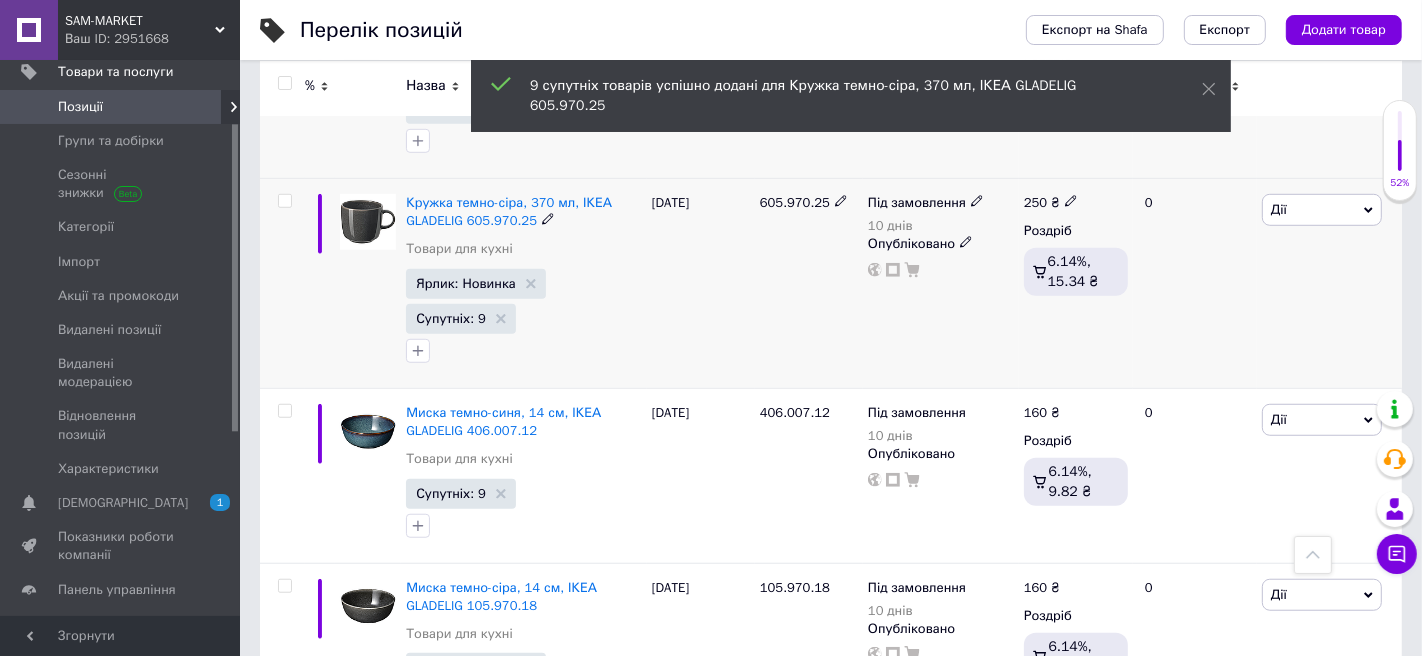 scroll, scrollTop: 1144, scrollLeft: 0, axis: vertical 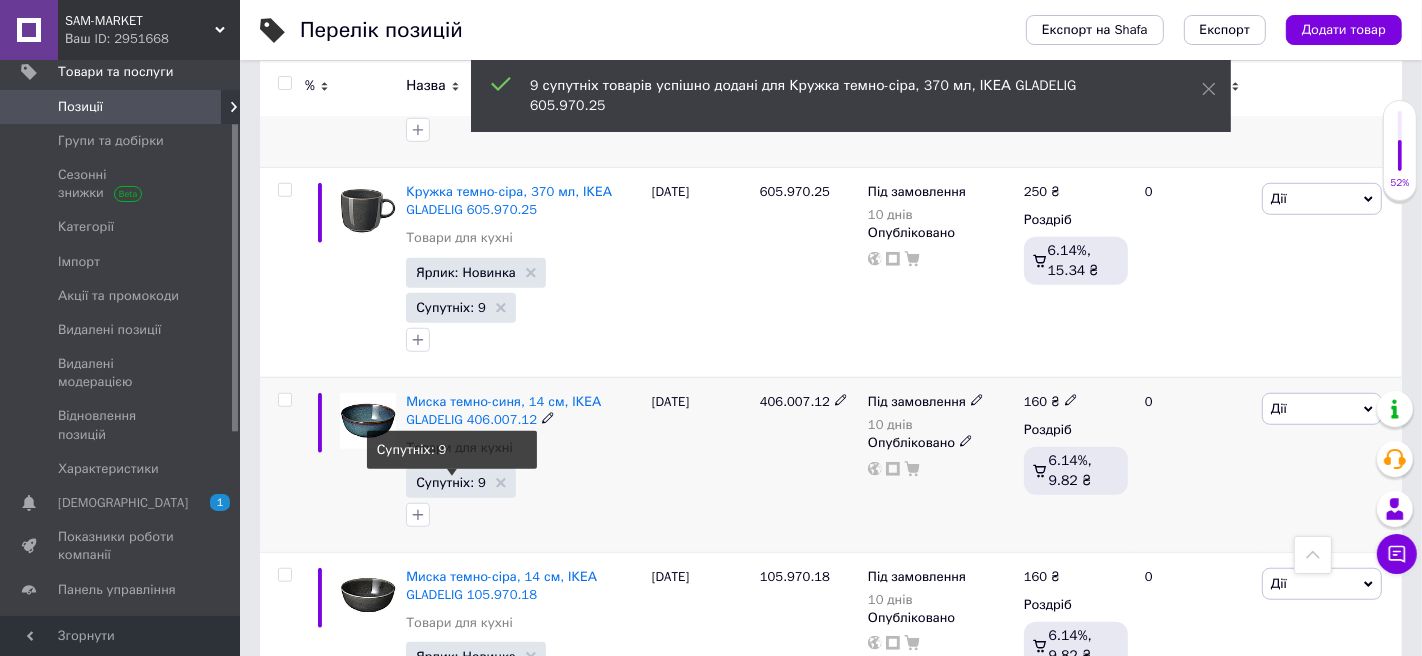 click on "Супутніх: 9" at bounding box center (451, 482) 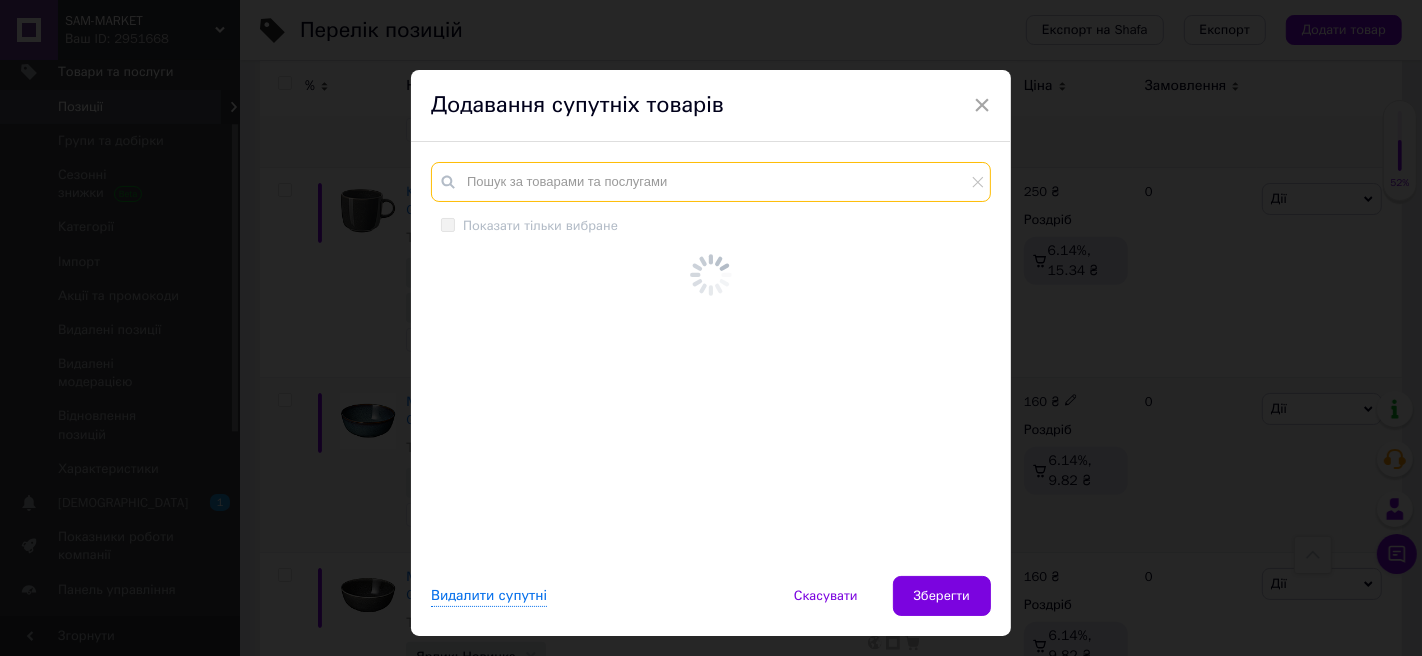 click at bounding box center (711, 182) 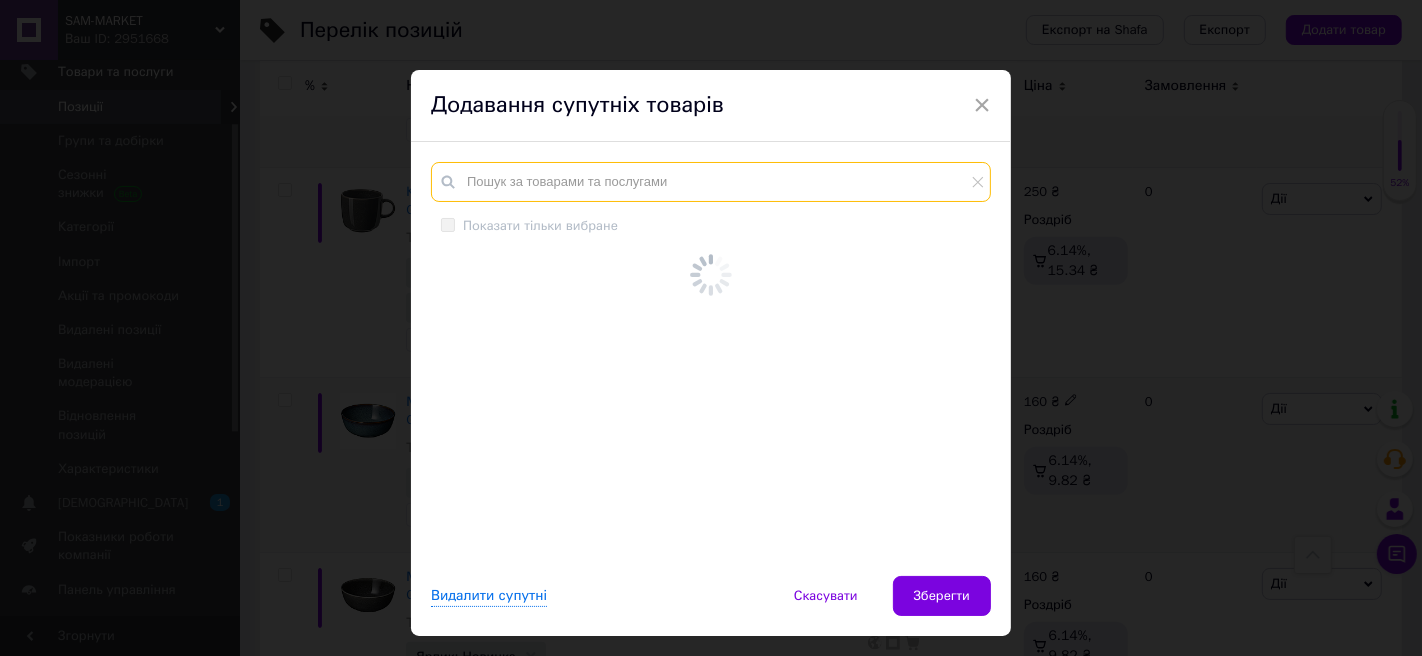 paste on "GLADELIG" 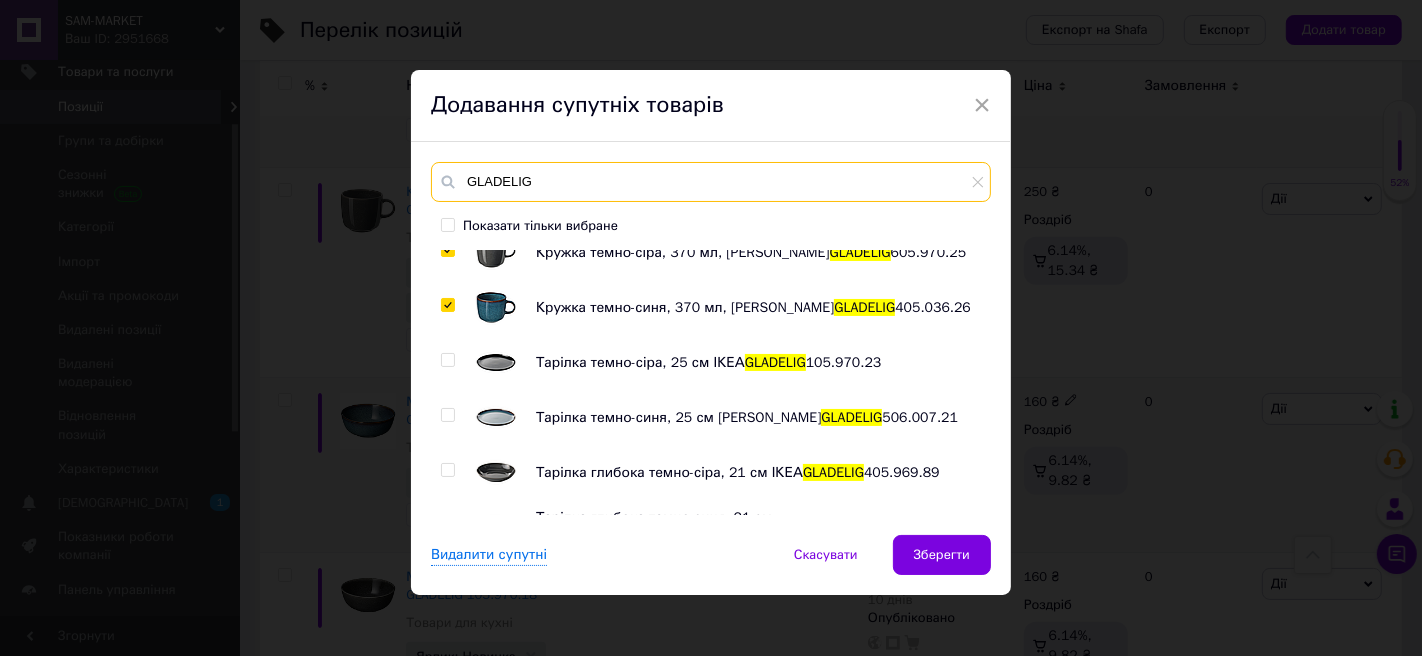 scroll, scrollTop: 215, scrollLeft: 0, axis: vertical 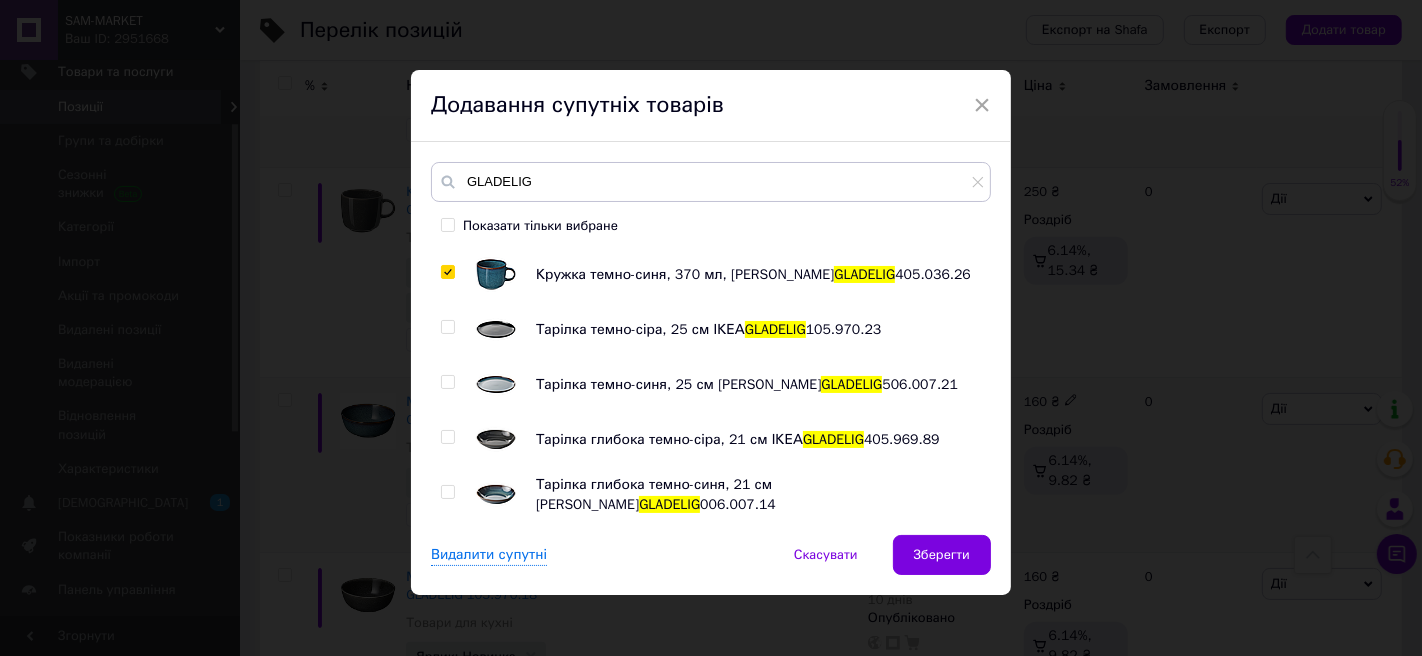 click at bounding box center (447, 327) 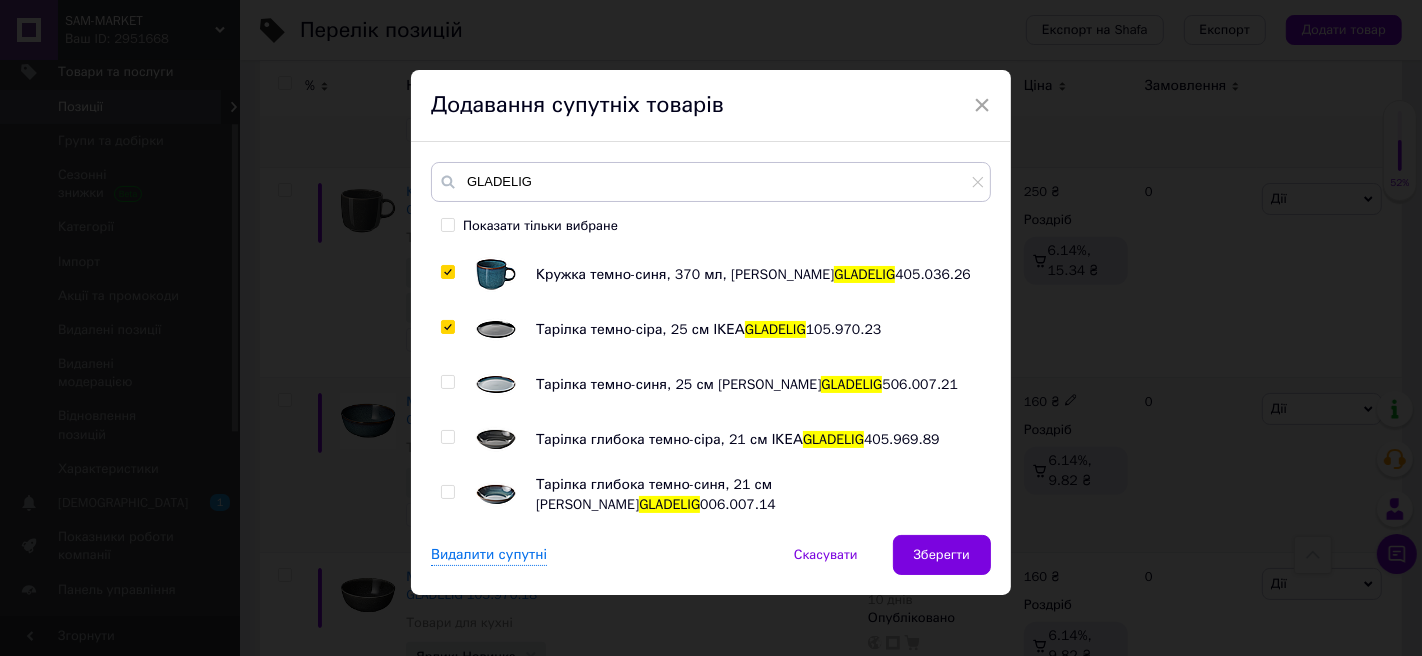 click at bounding box center (447, 382) 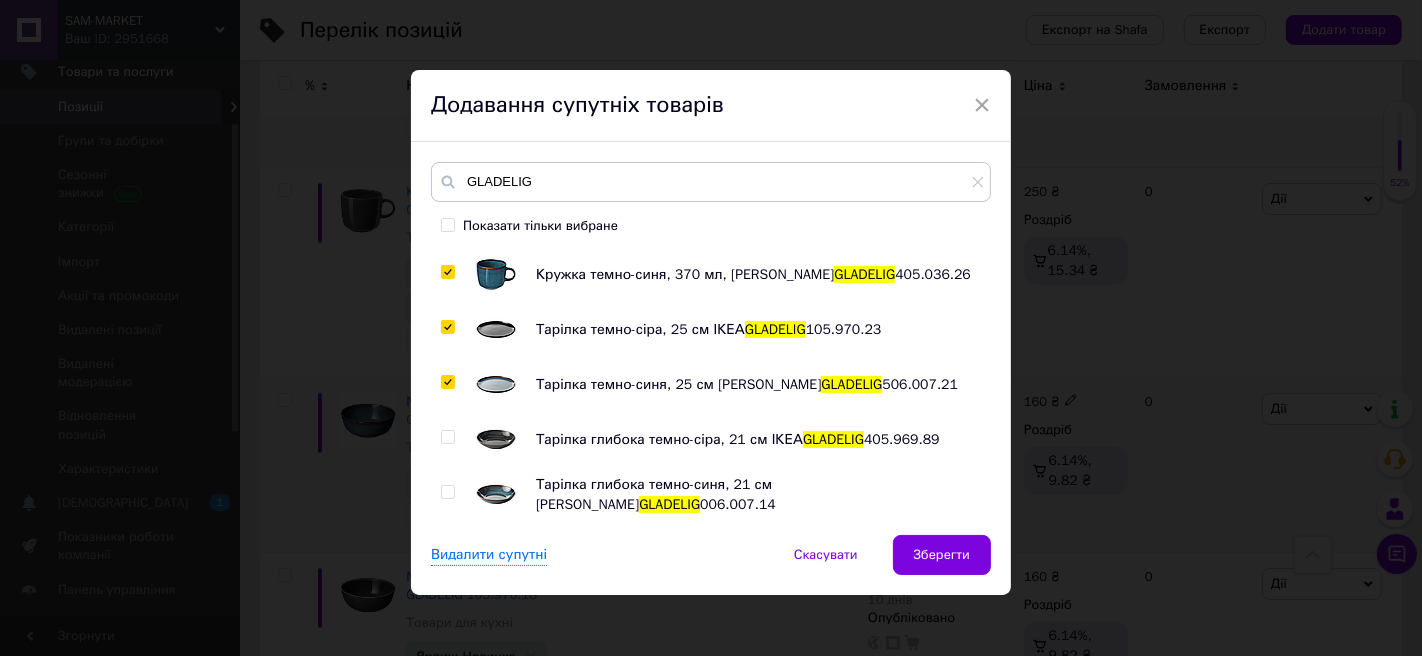 click at bounding box center (448, 437) 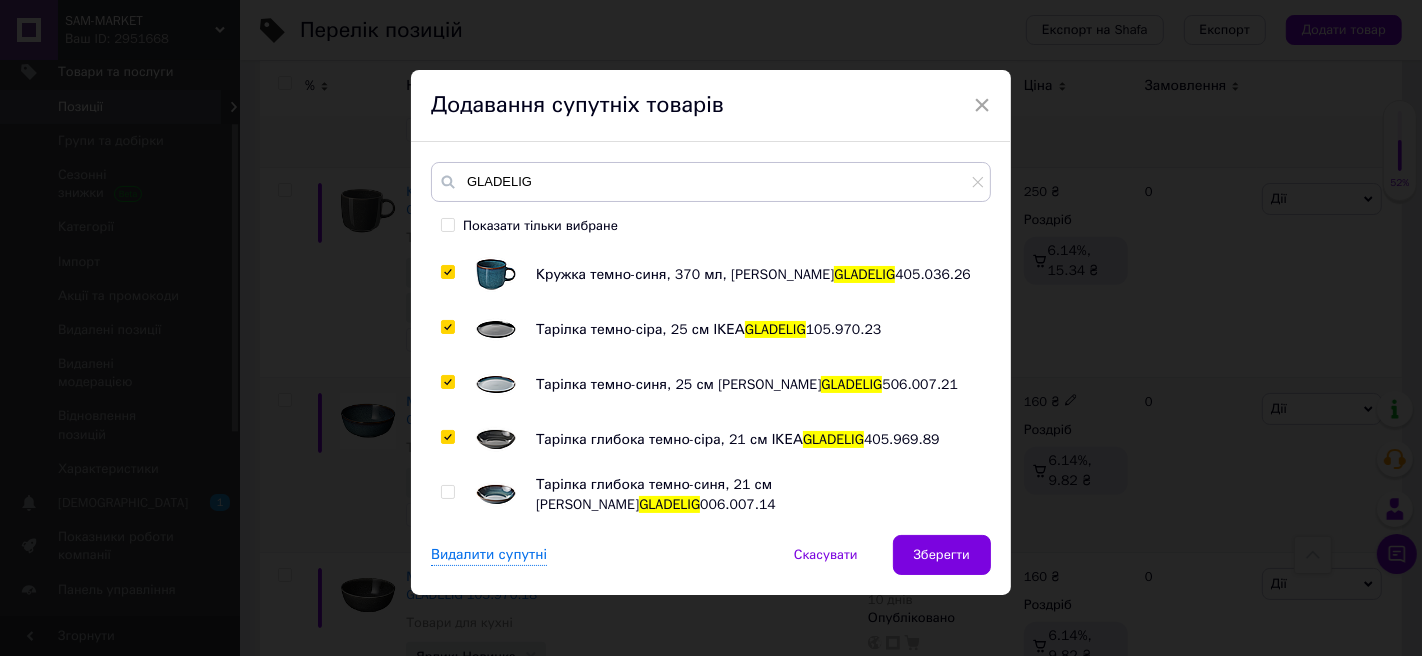 click at bounding box center (447, 492) 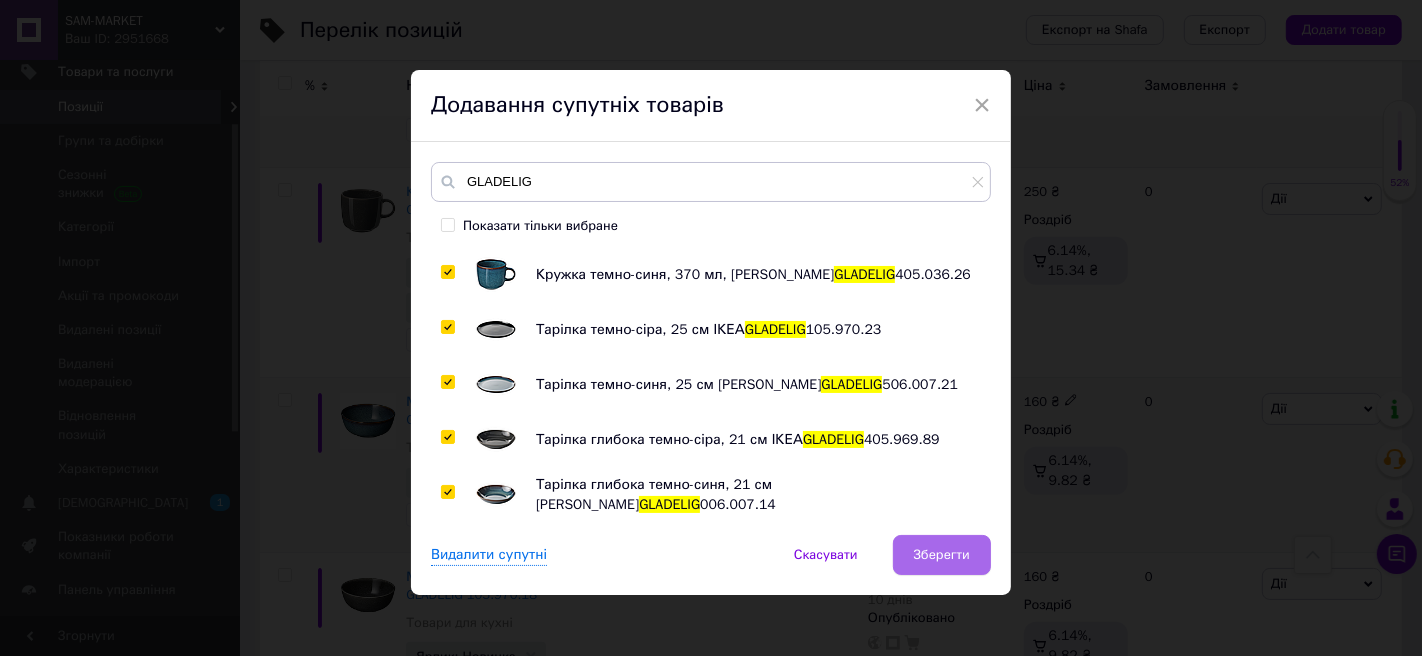 click on "Зберегти" at bounding box center [942, 555] 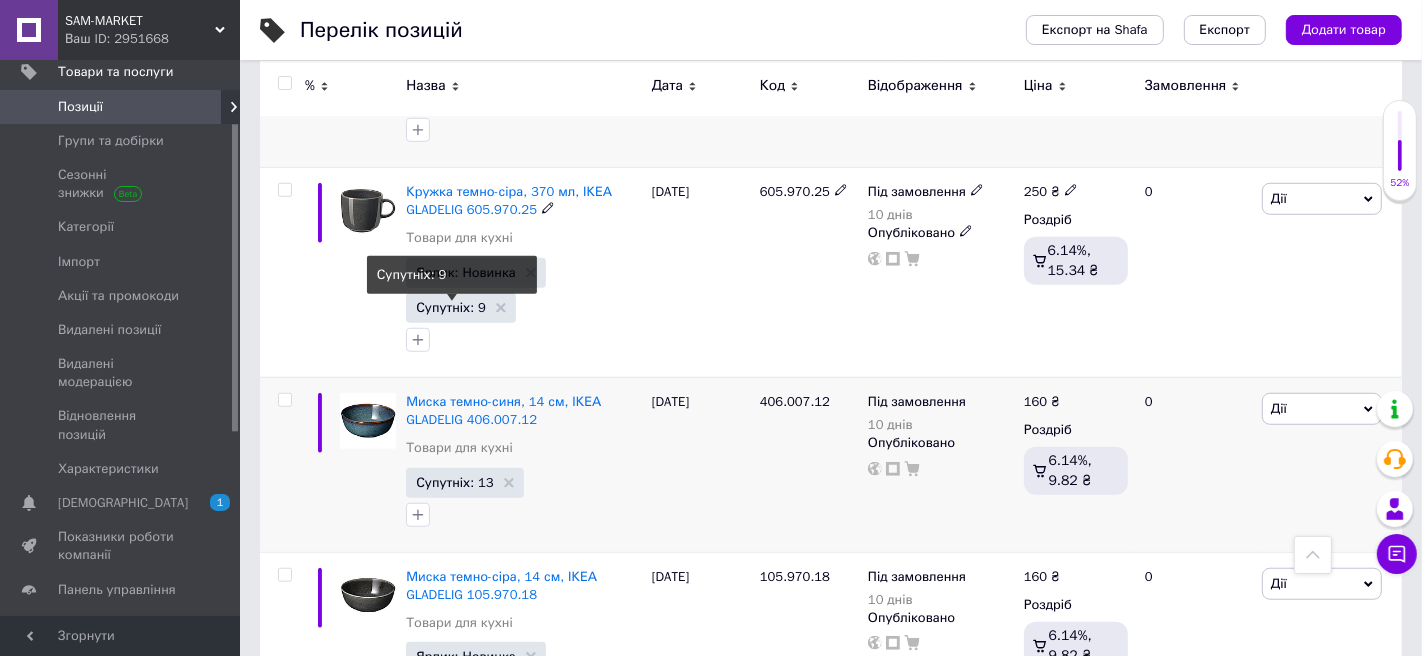 click on "Супутніх: 9" at bounding box center [451, 307] 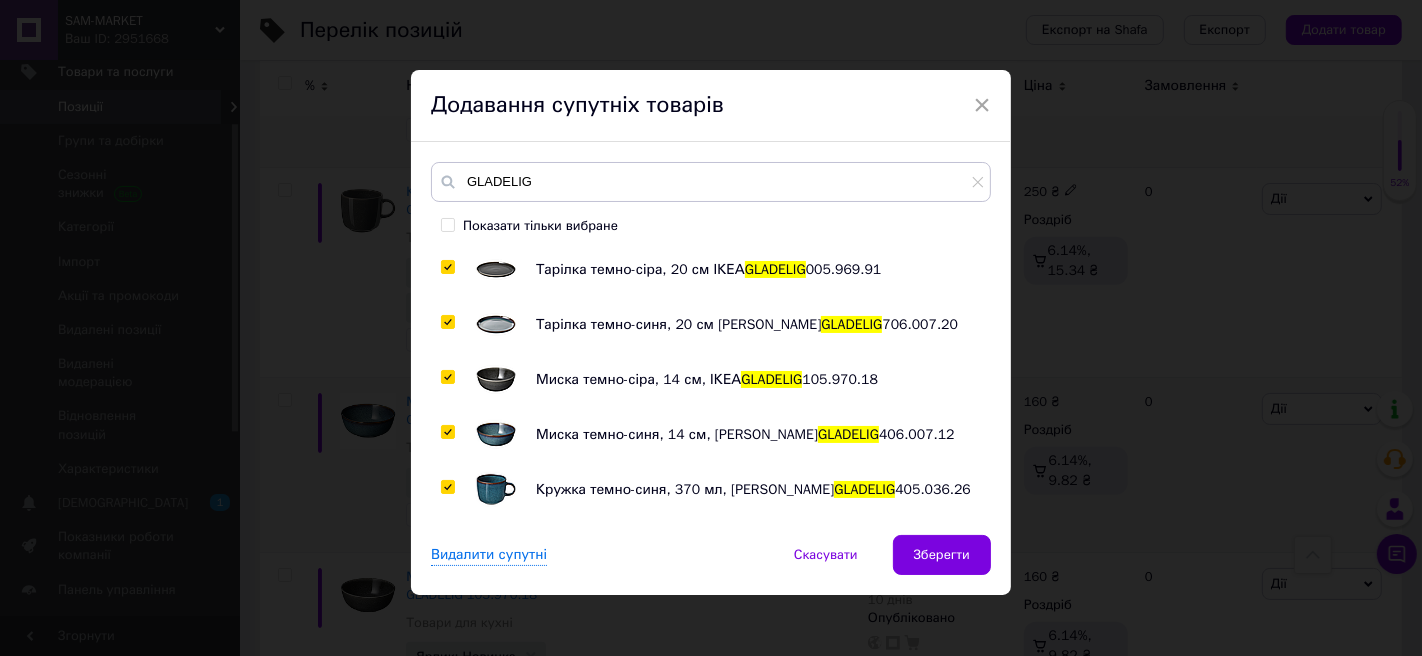 scroll, scrollTop: 7, scrollLeft: 0, axis: vertical 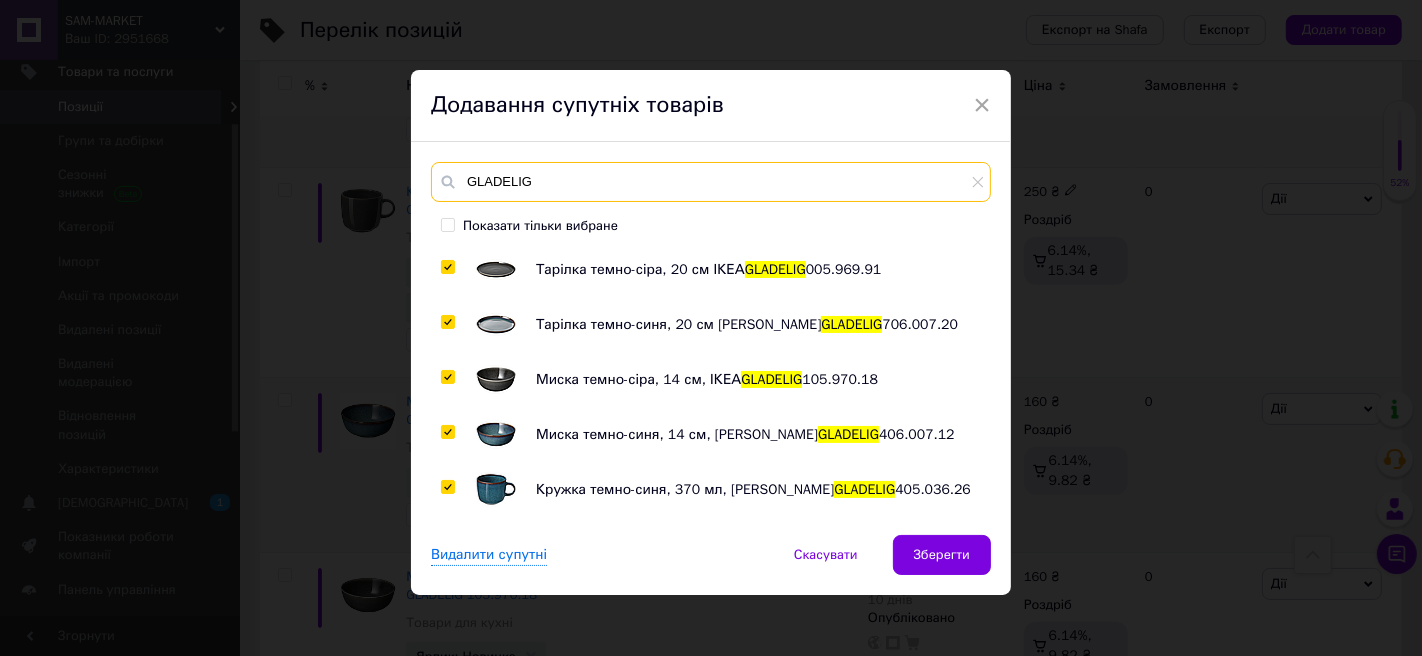 click on "GLADELIG" at bounding box center (711, 182) 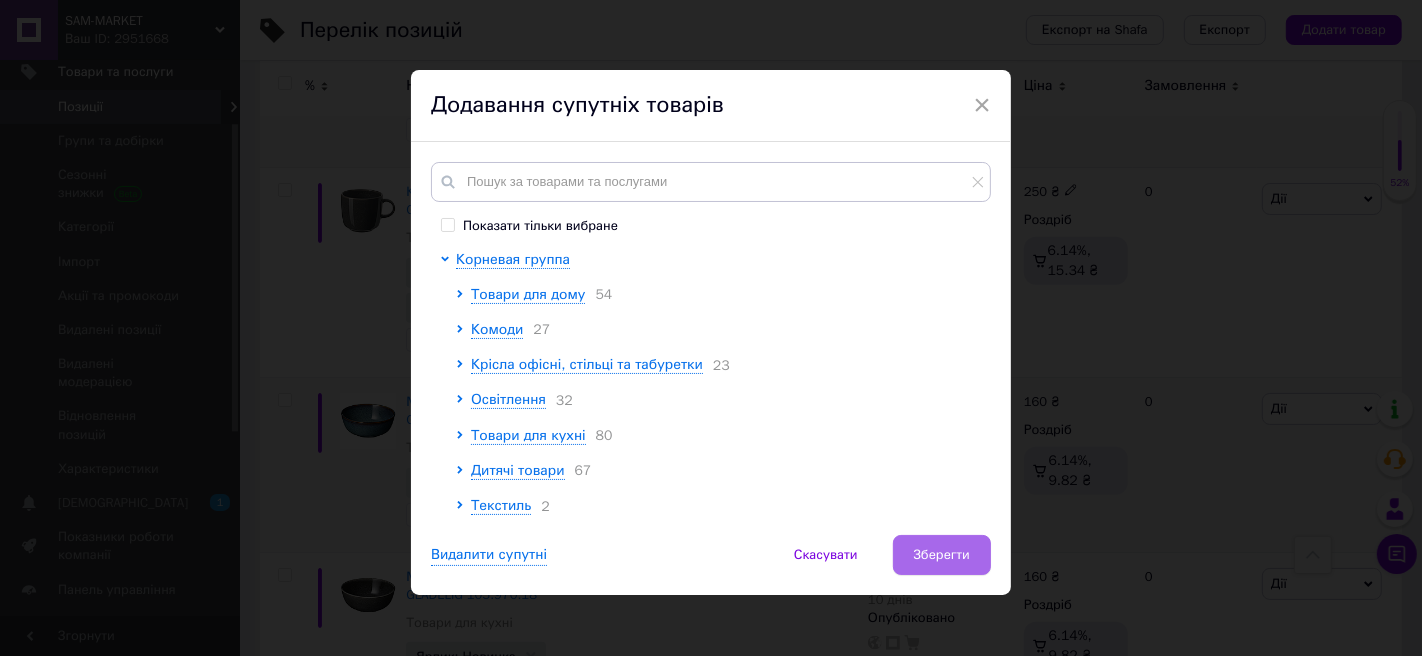 click on "Зберегти" at bounding box center [942, 555] 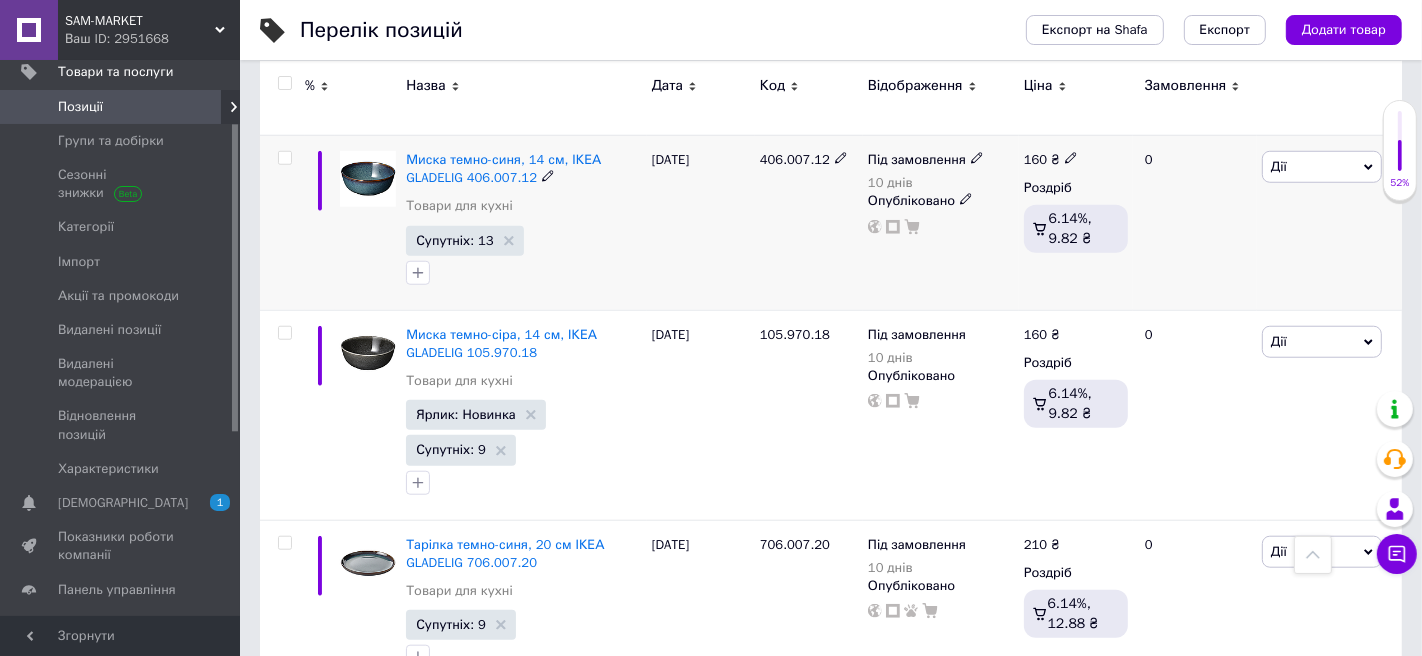 scroll, scrollTop: 1387, scrollLeft: 0, axis: vertical 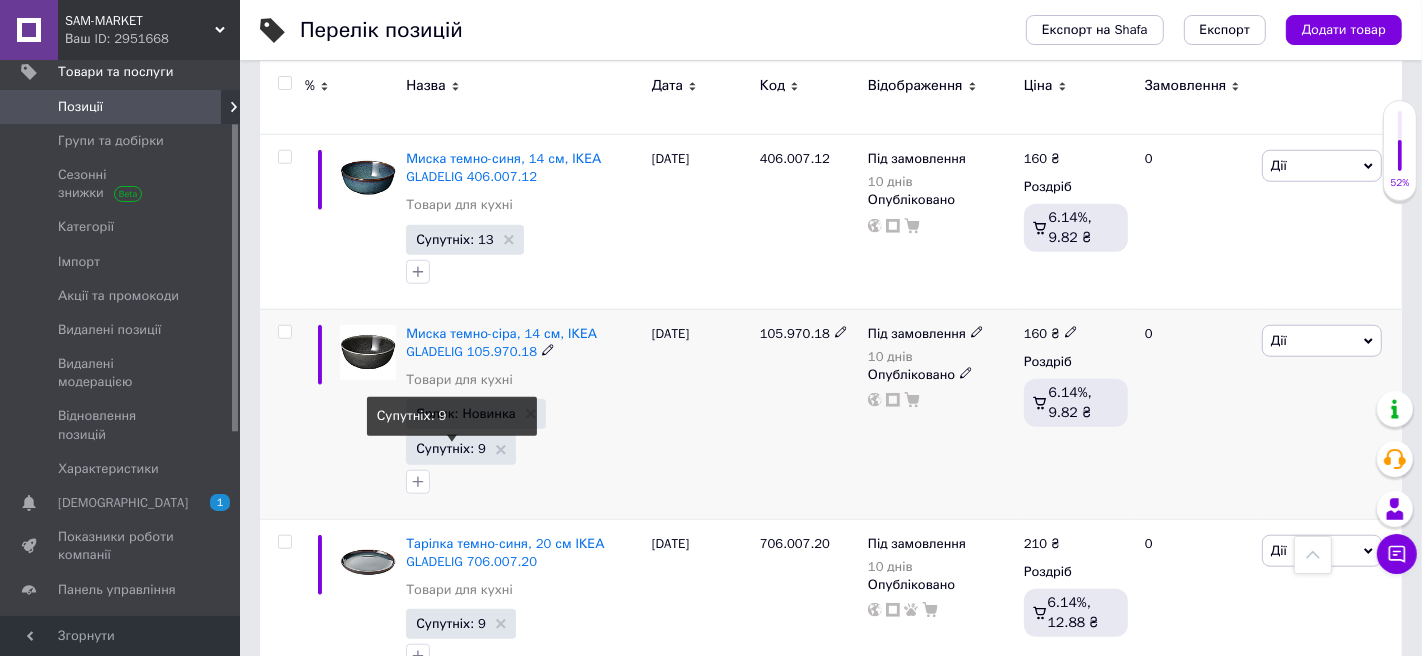 click on "Супутніх: 9" at bounding box center (451, 448) 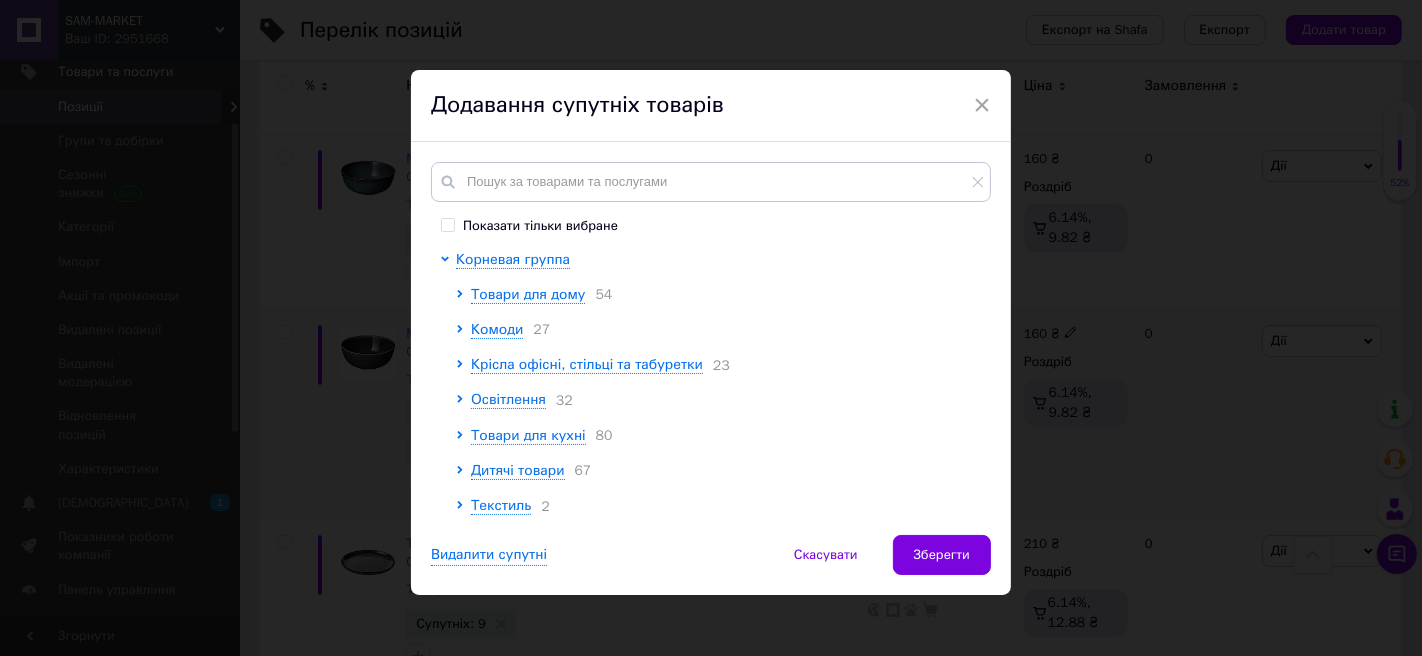 click on "Показати тільки вибране Корневая группа Товари для дому 54 Комоди 27 Крісла офісні, стільці та табуретки 23 Освітлення 32 Товари для кухні 80 Дитячі товари 67 Текстиль 2 Електротовари 7 Запчастини 25 Інше 116 Товари для саду і городу 20 Компоненти пневматики 15 Шини, диски, ковпаки 26 Змішувачі 5 Килими та підкладки 3" at bounding box center (711, 338) 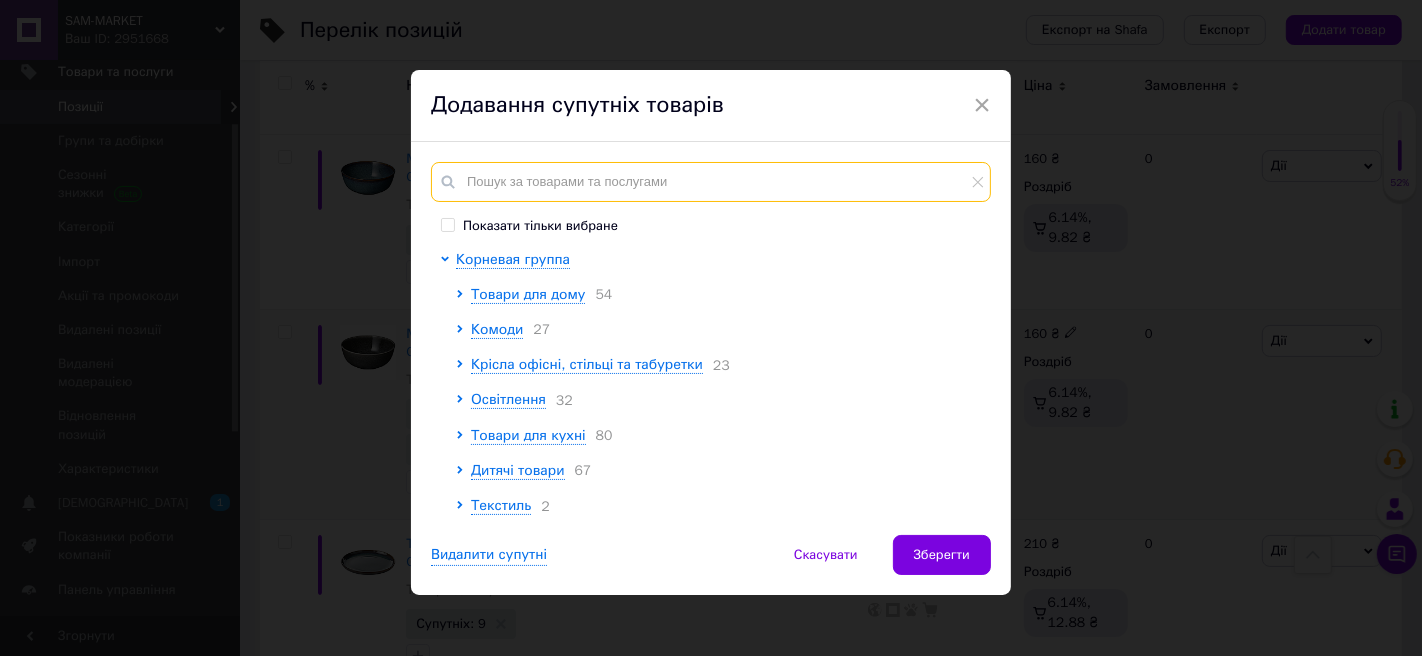 click at bounding box center (711, 182) 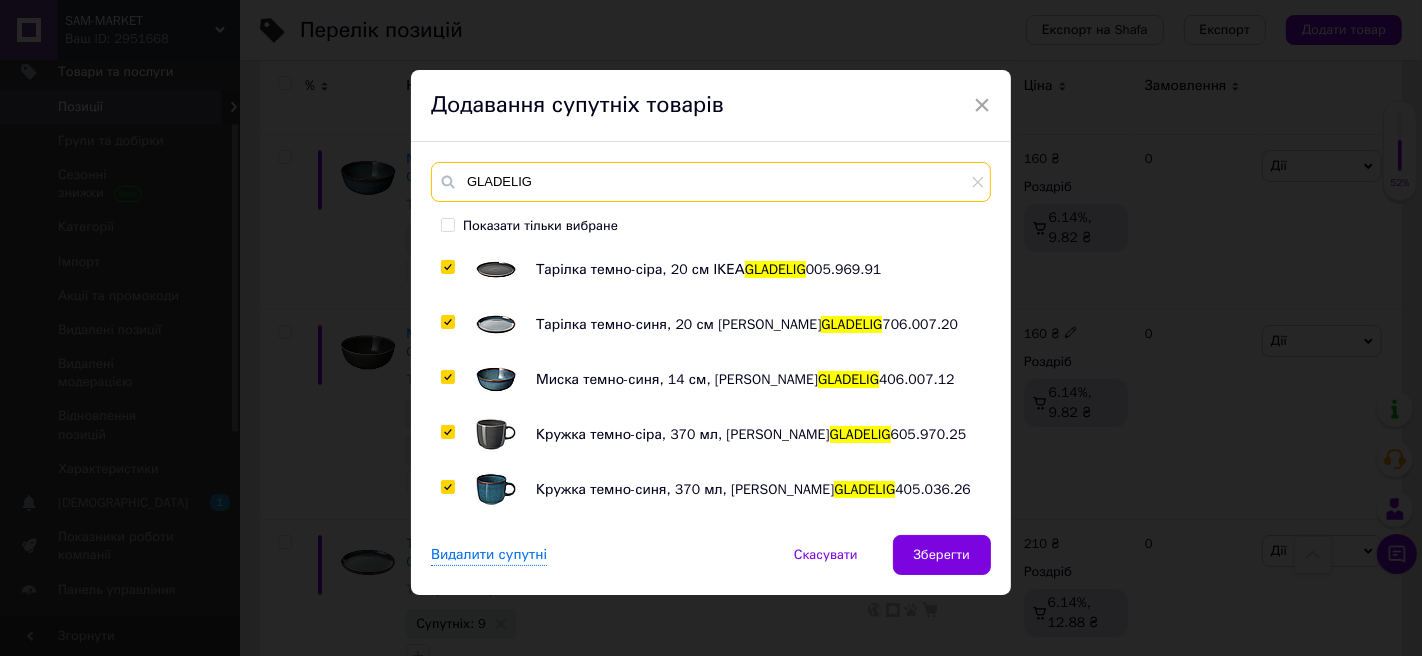 scroll, scrollTop: 215, scrollLeft: 0, axis: vertical 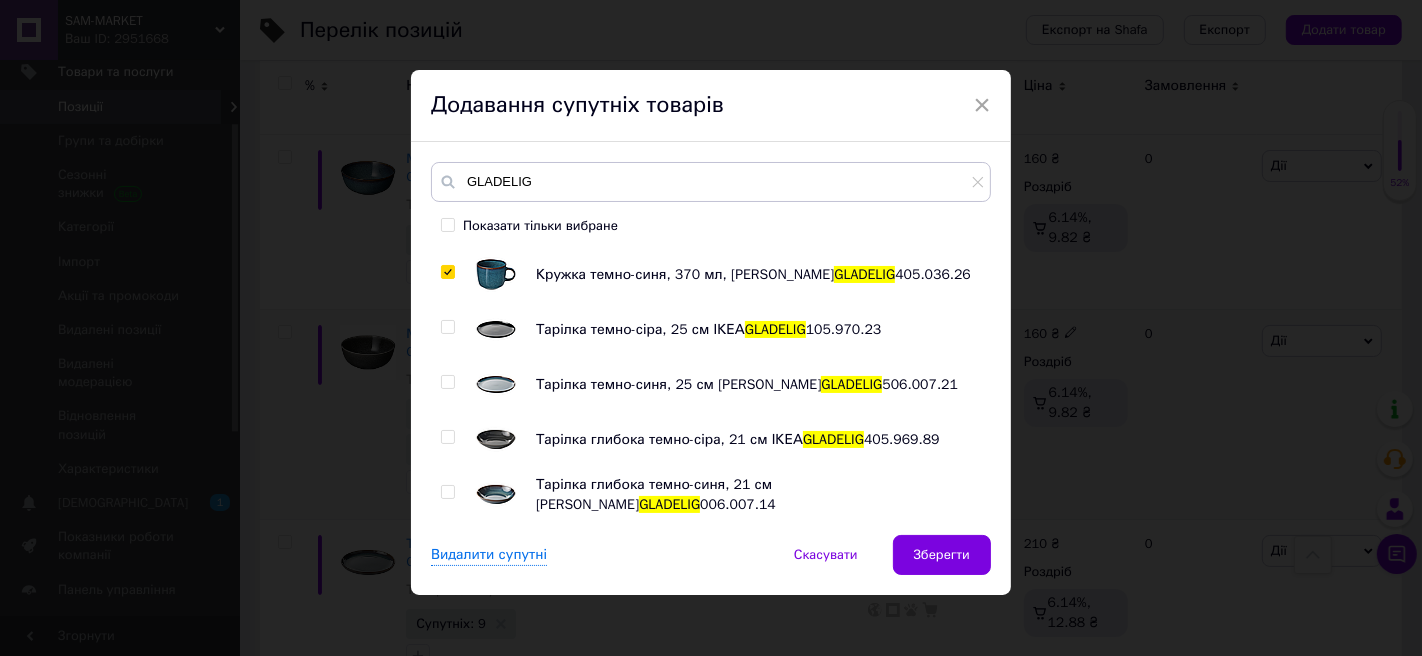 click at bounding box center [447, 327] 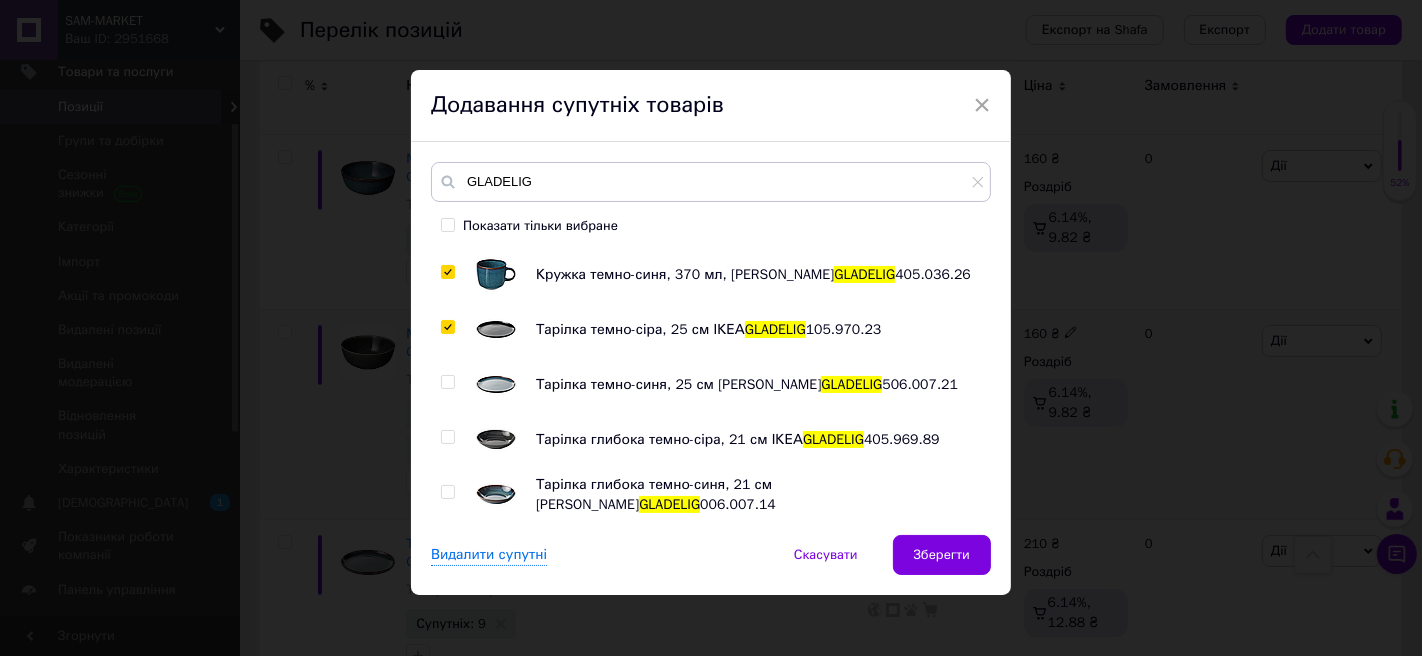 click at bounding box center (447, 382) 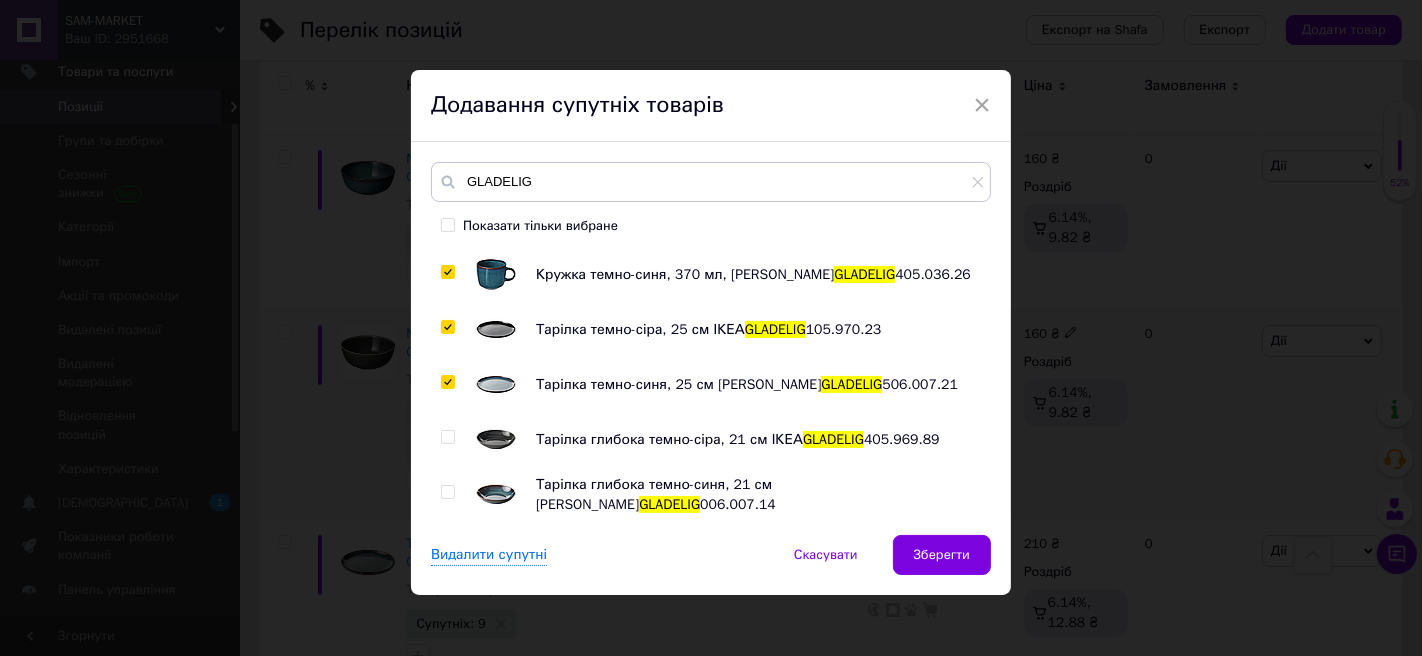 click at bounding box center [447, 437] 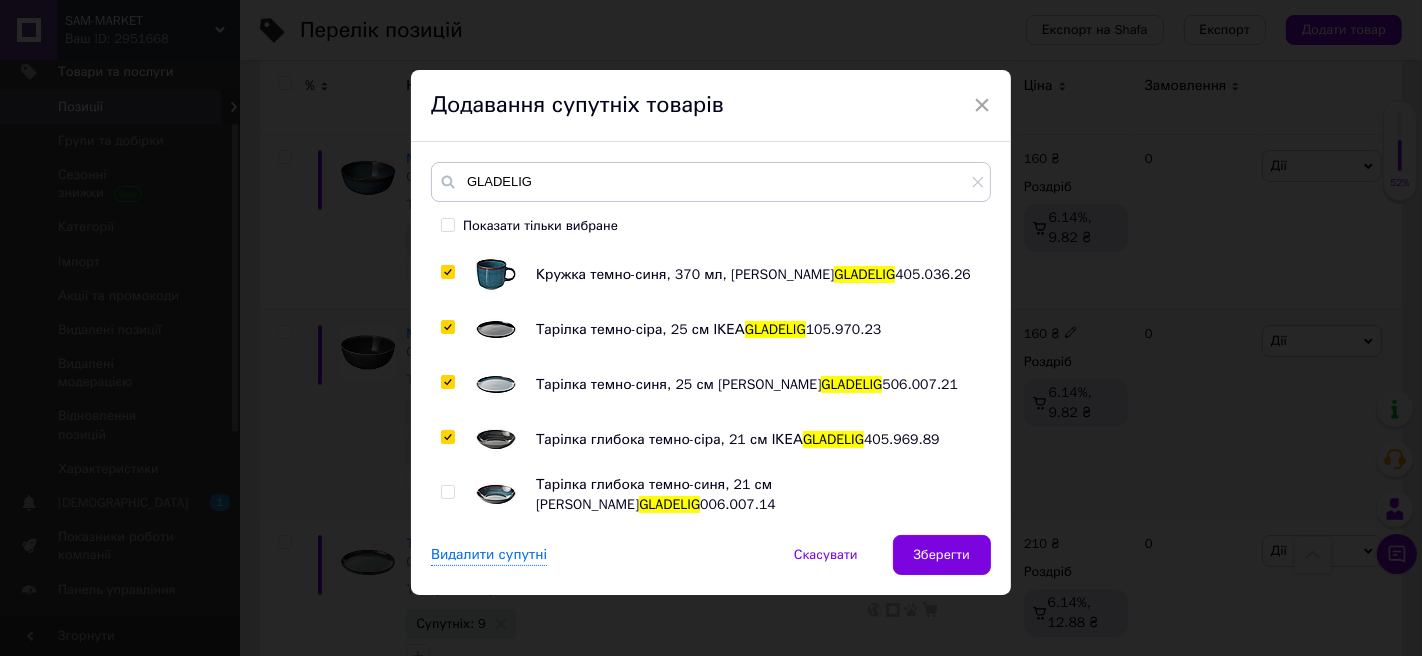 click at bounding box center (447, 492) 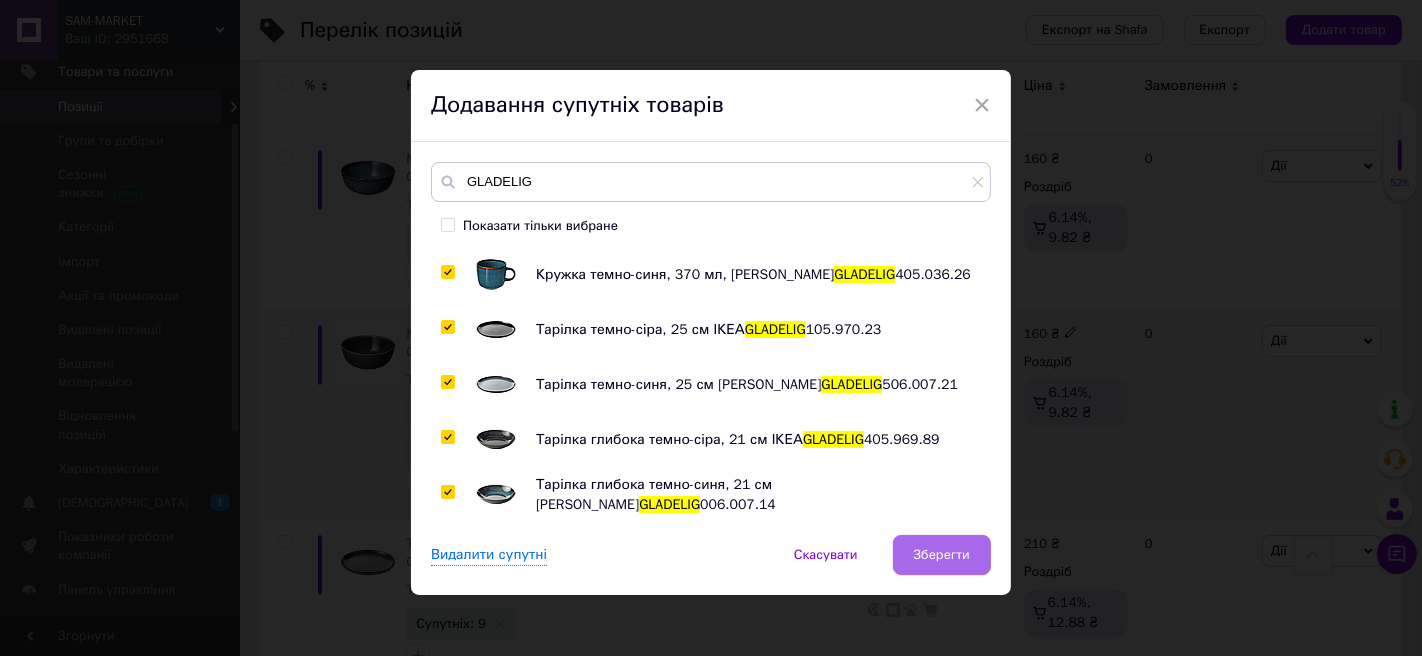 click on "Зберегти" at bounding box center [942, 555] 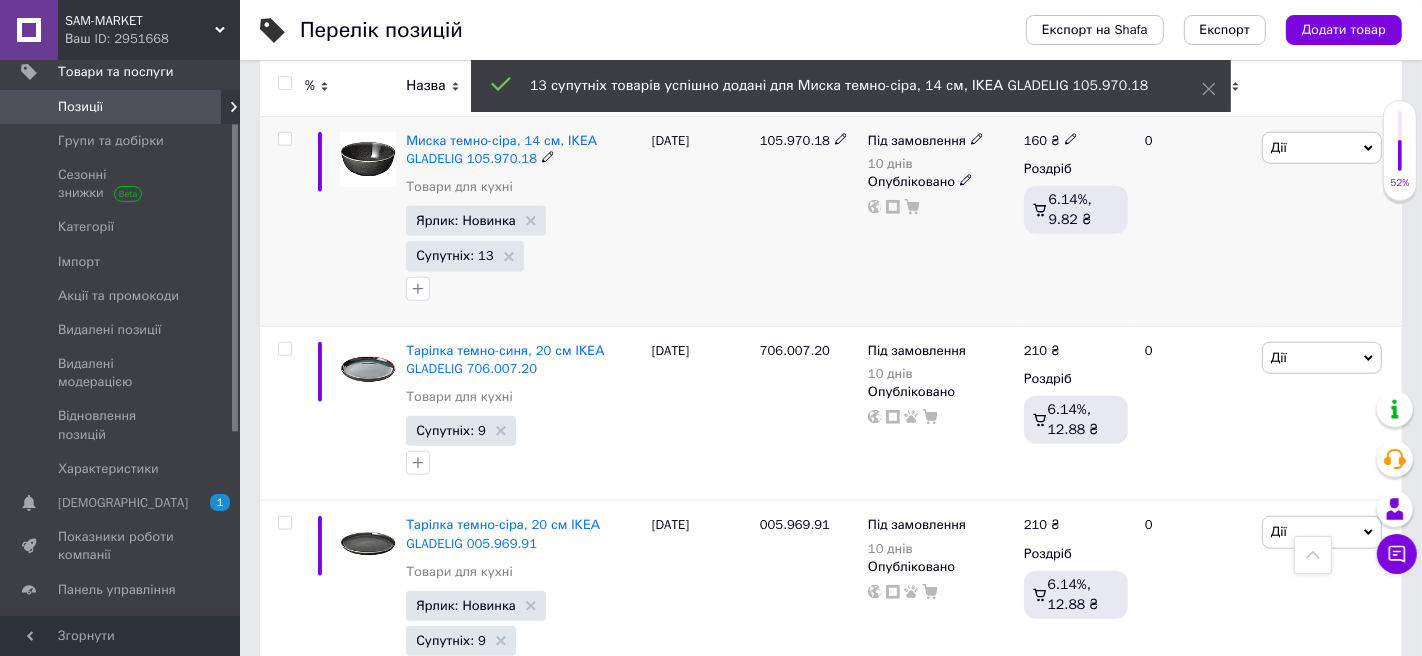 scroll, scrollTop: 1583, scrollLeft: 0, axis: vertical 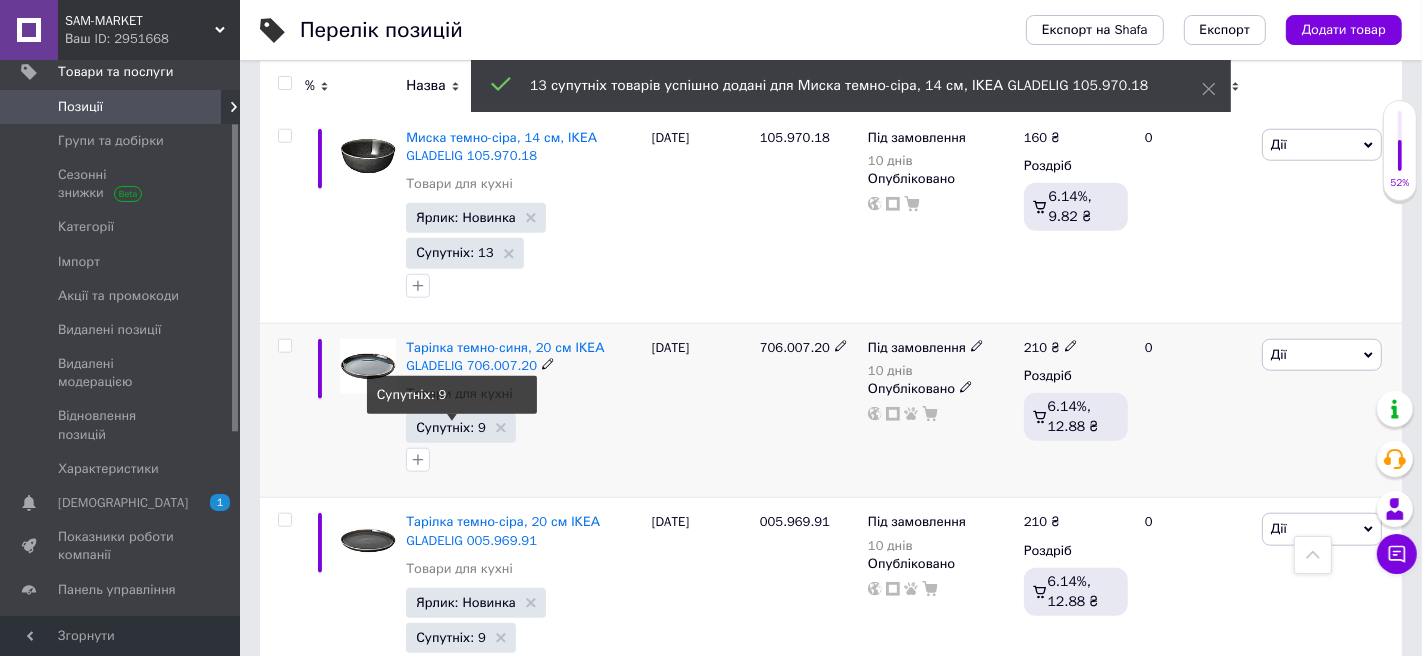 click on "Супутніх: 9" at bounding box center (451, 427) 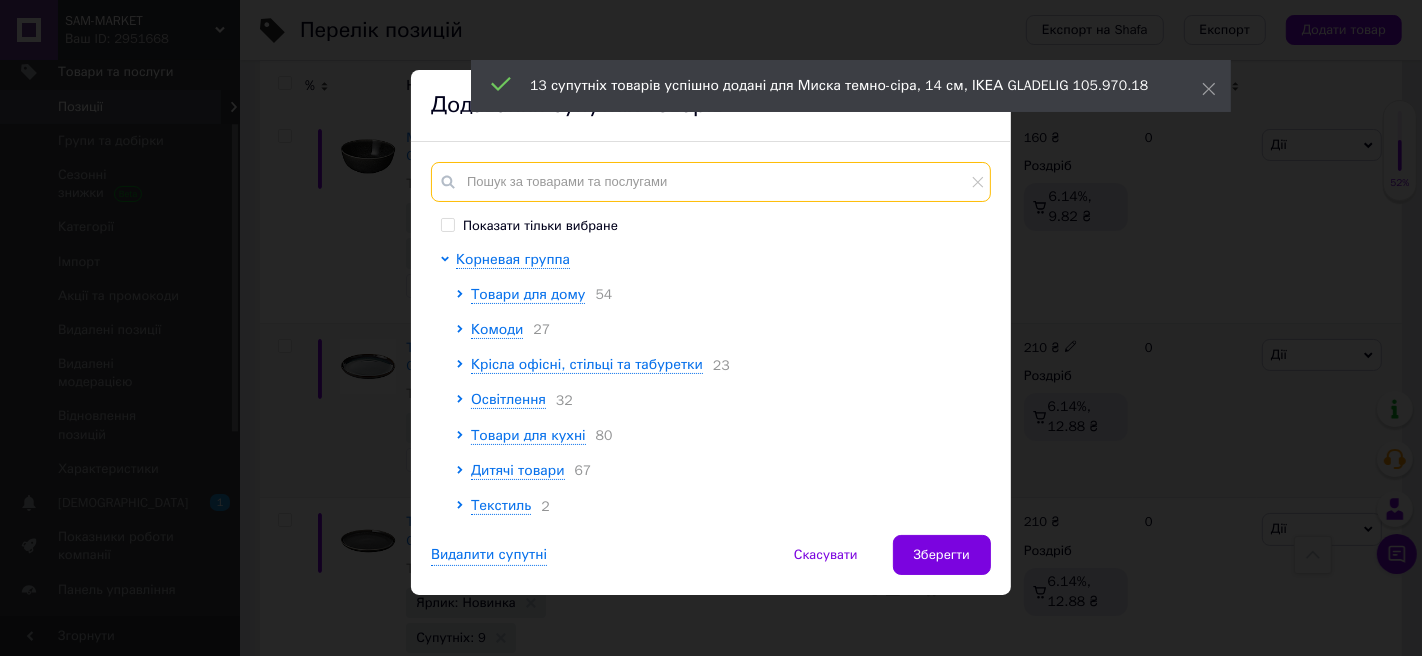 click at bounding box center [711, 182] 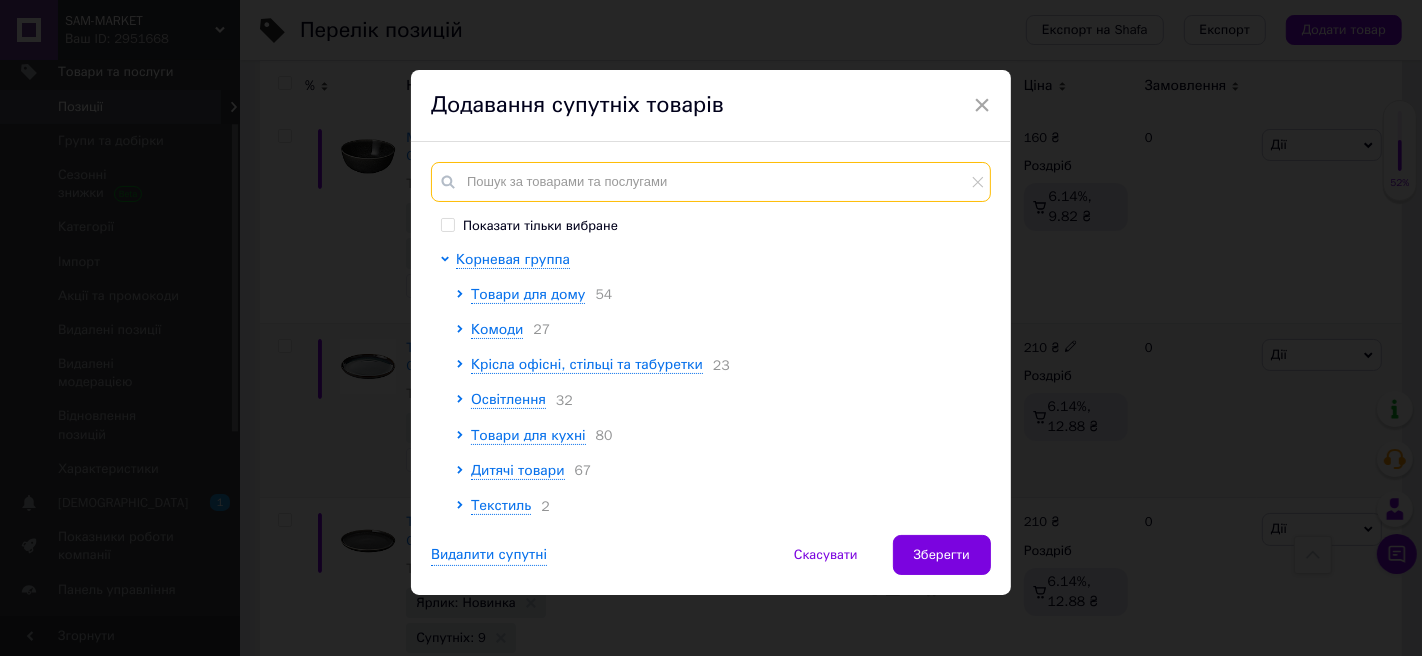 paste on "GLADELIG" 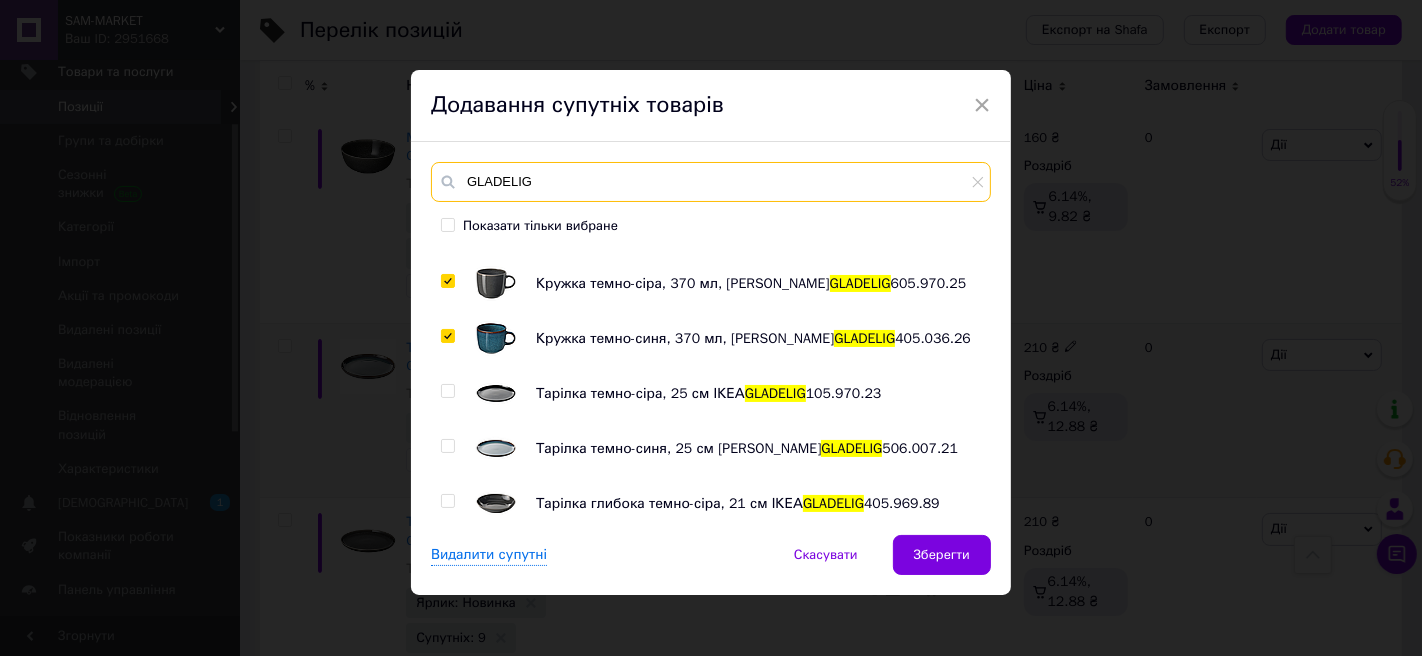scroll, scrollTop: 215, scrollLeft: 0, axis: vertical 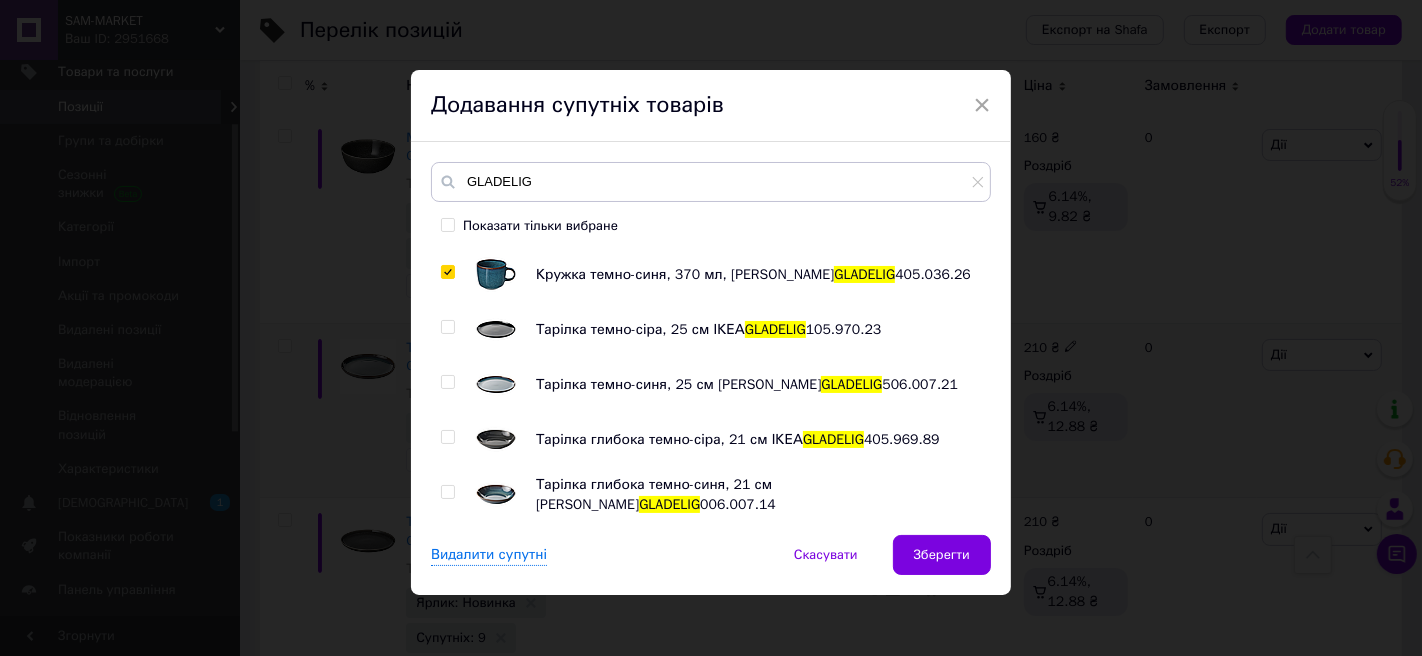 click at bounding box center (447, 327) 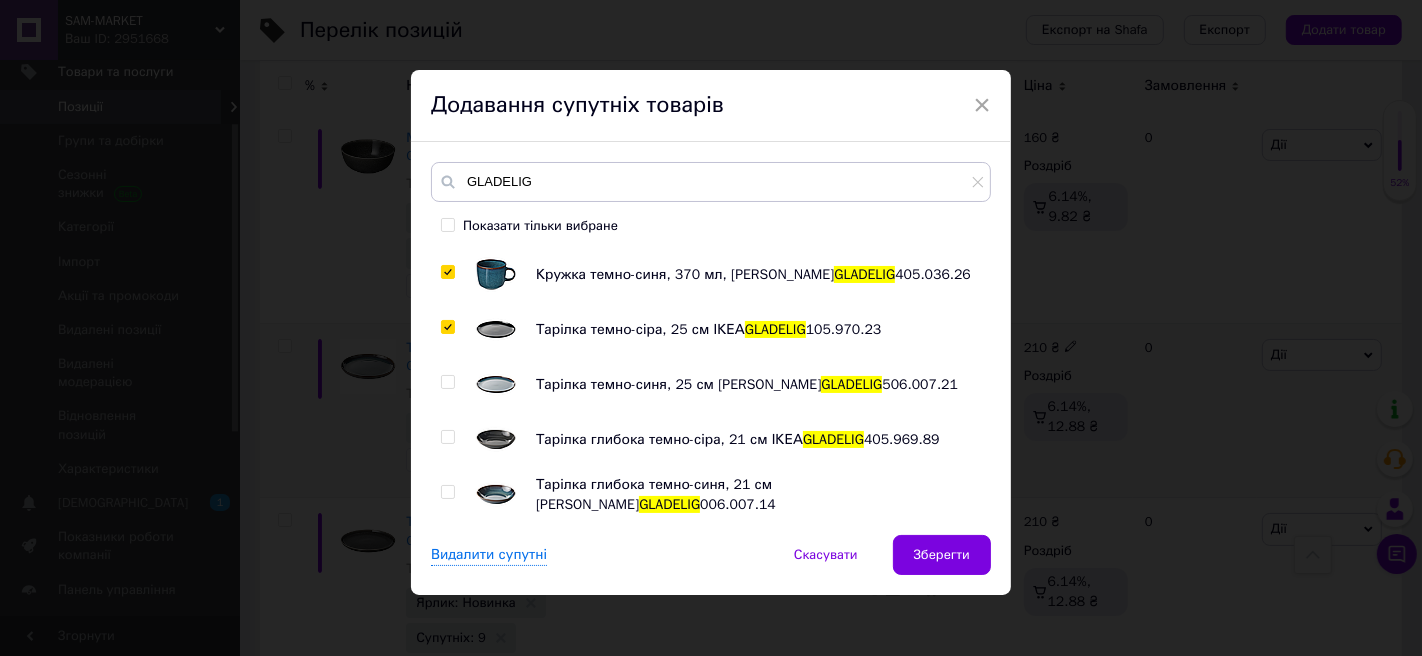 click at bounding box center [447, 382] 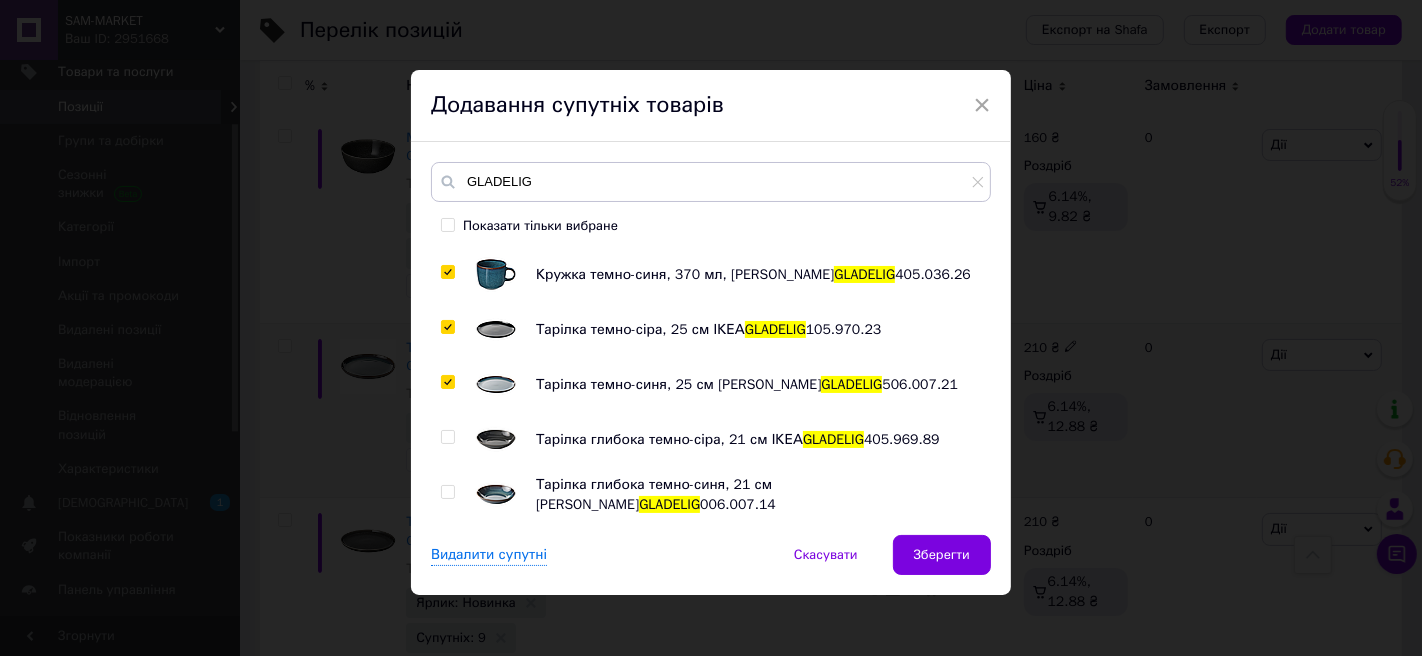 click at bounding box center [447, 437] 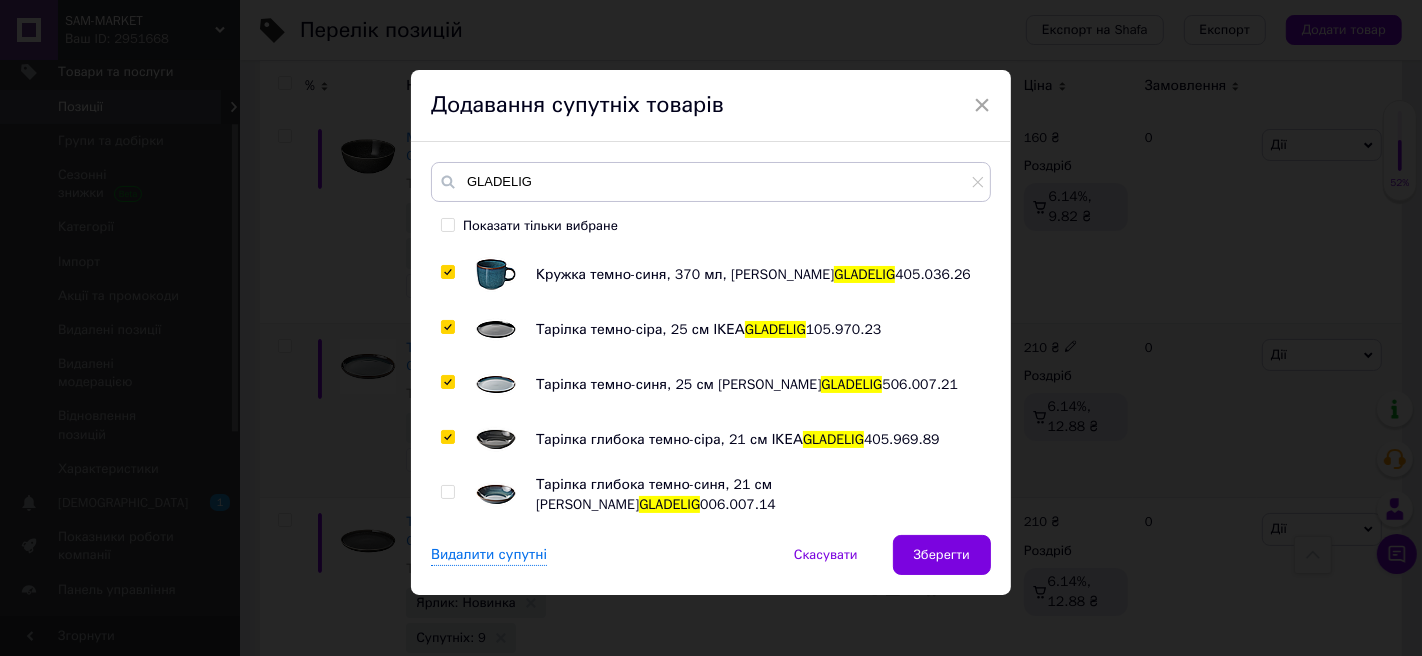 click at bounding box center [451, 495] 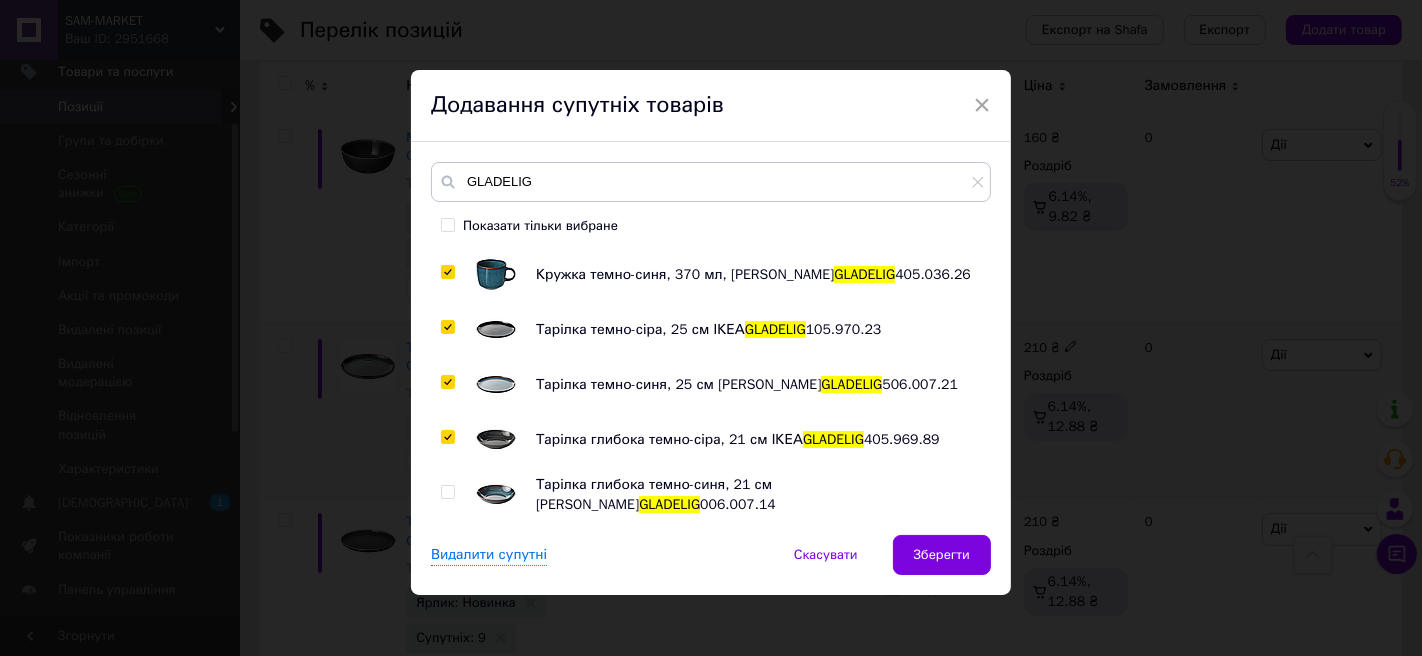 click at bounding box center (447, 492) 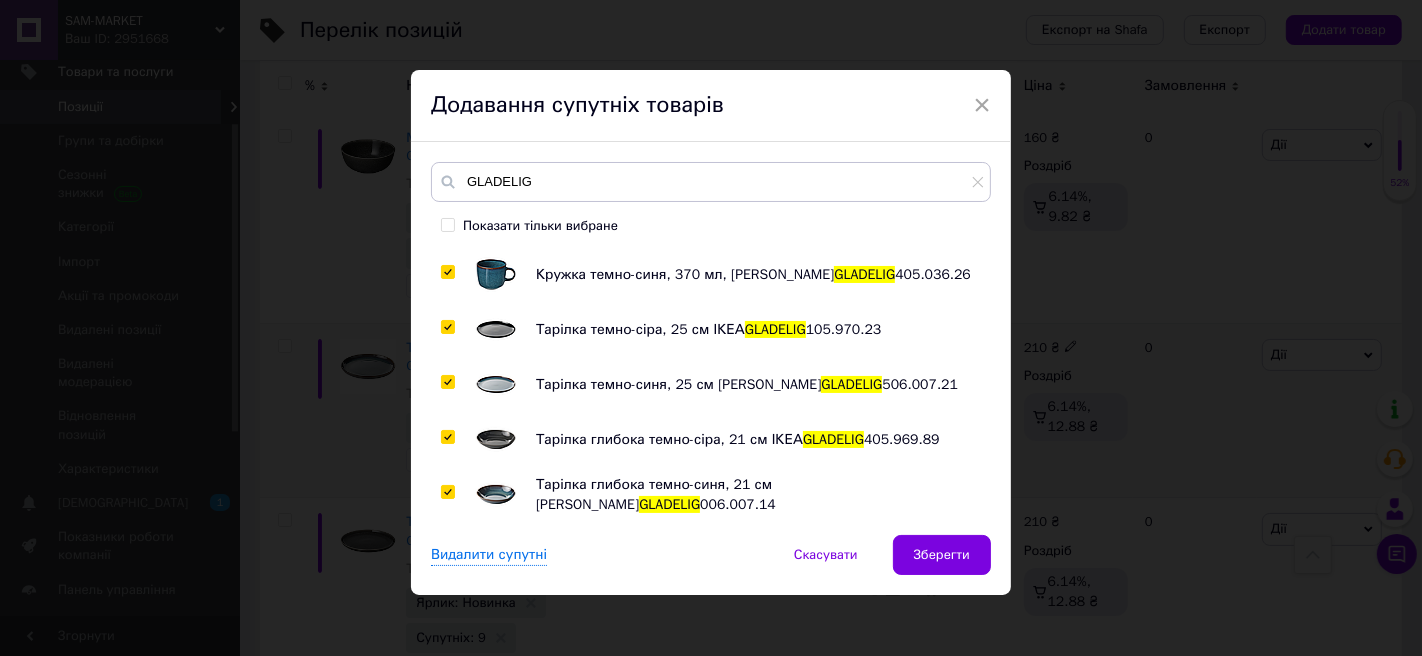 scroll, scrollTop: 7, scrollLeft: 0, axis: vertical 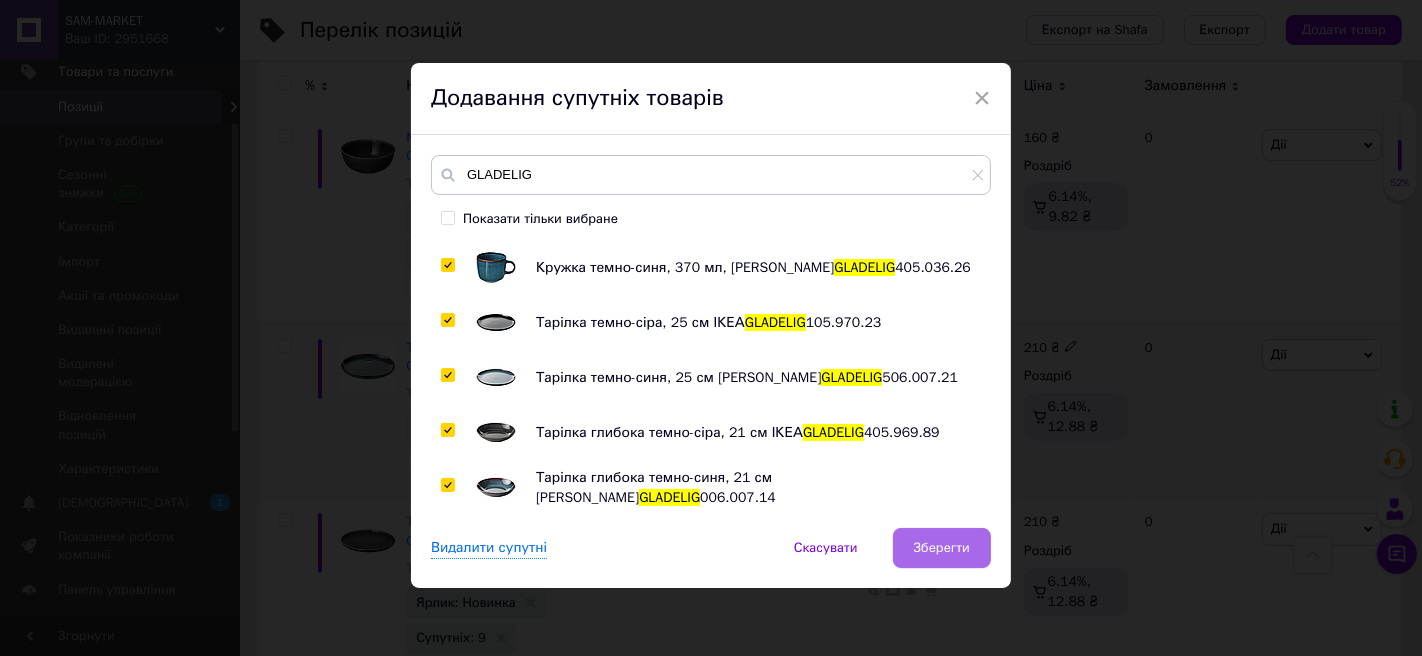 click on "Зберегти" at bounding box center [942, 548] 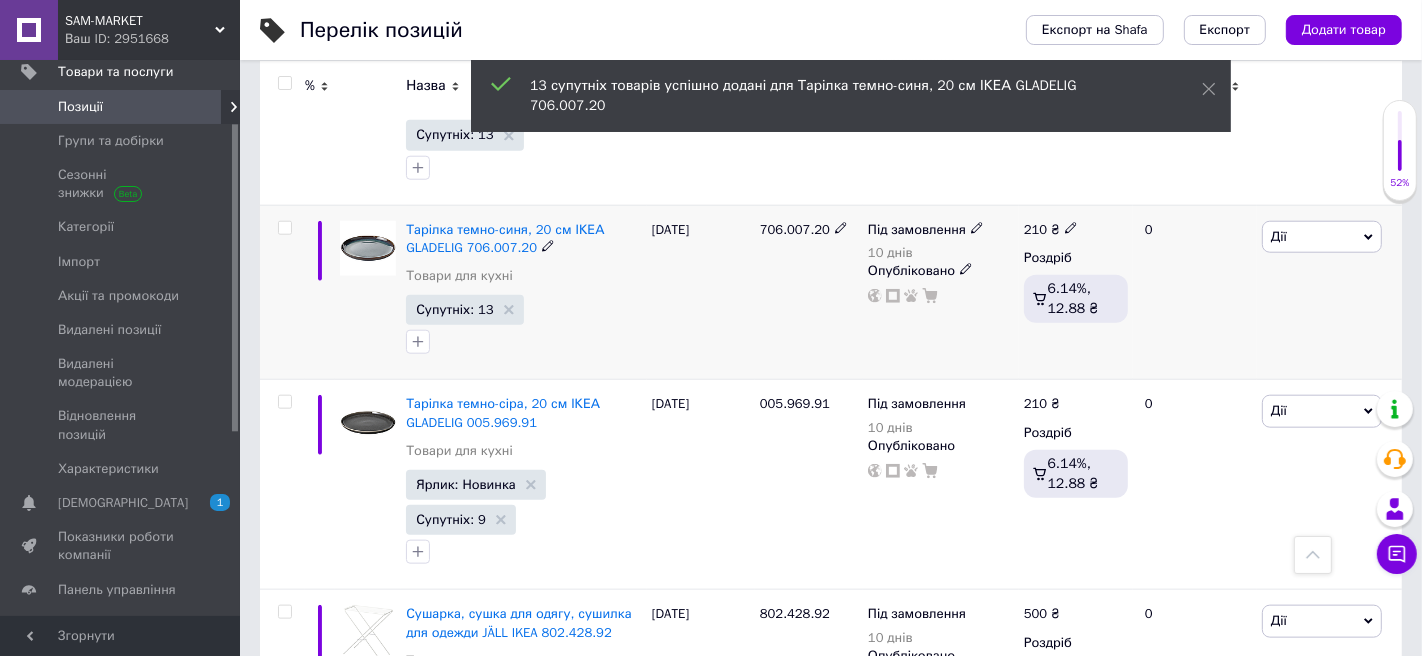 scroll, scrollTop: 1703, scrollLeft: 0, axis: vertical 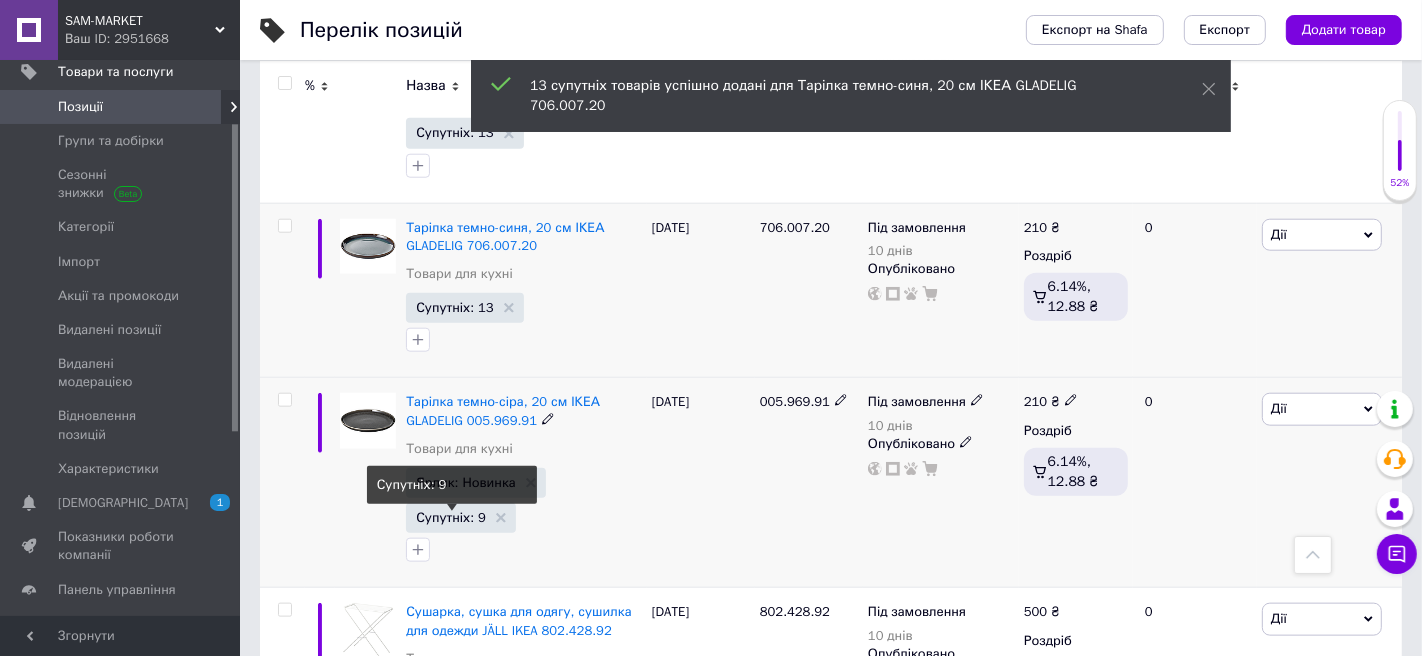 click on "Супутніх: 9" at bounding box center (451, 517) 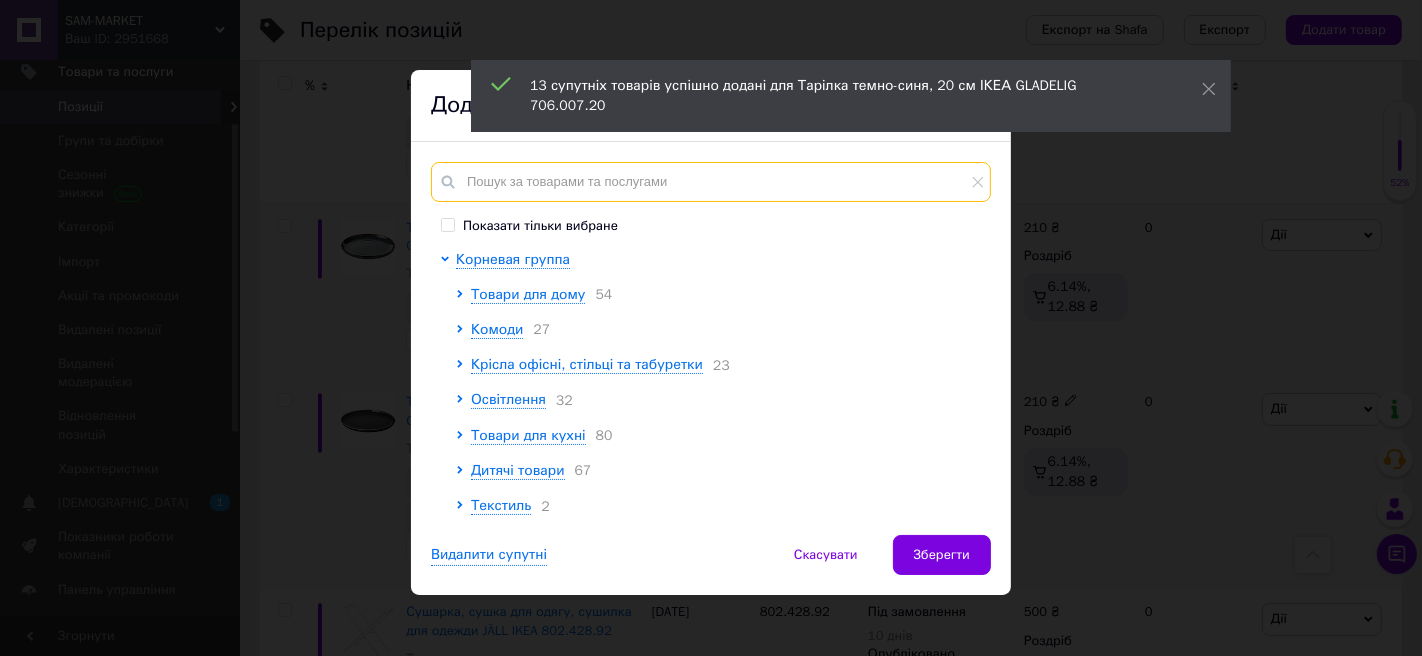 click at bounding box center [711, 182] 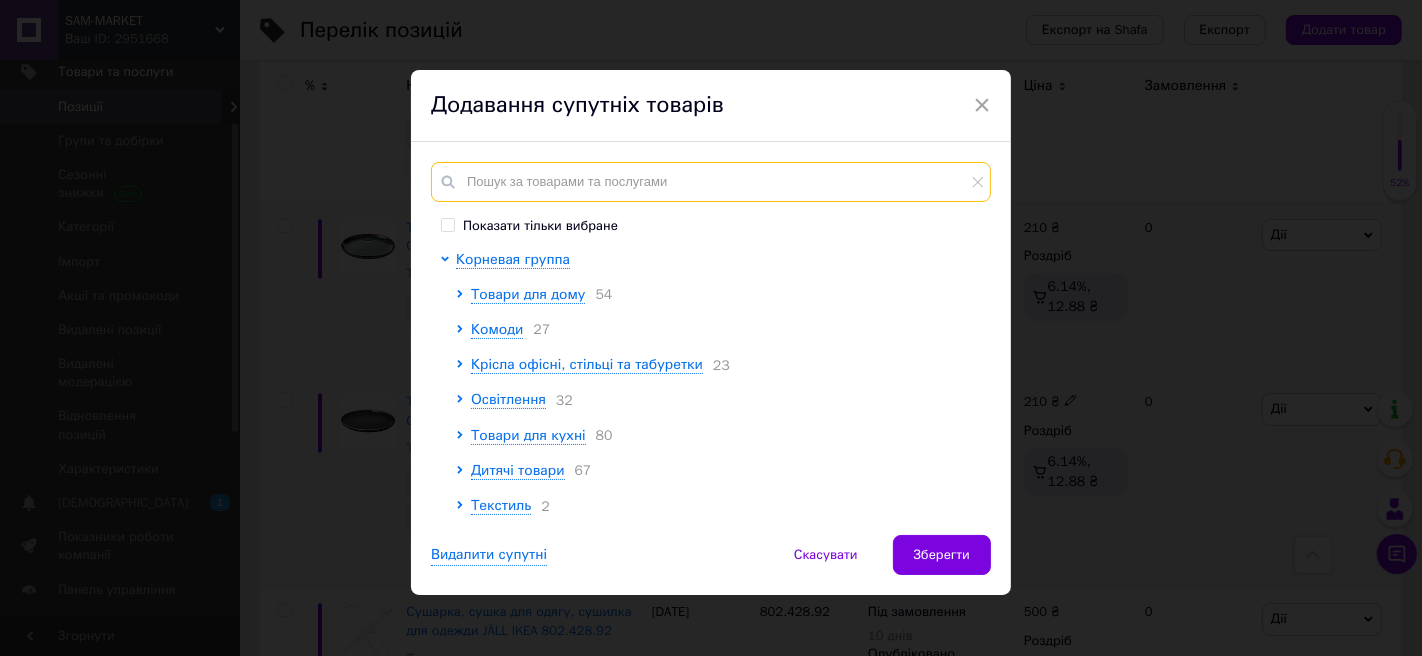 paste on "GLADELIG" 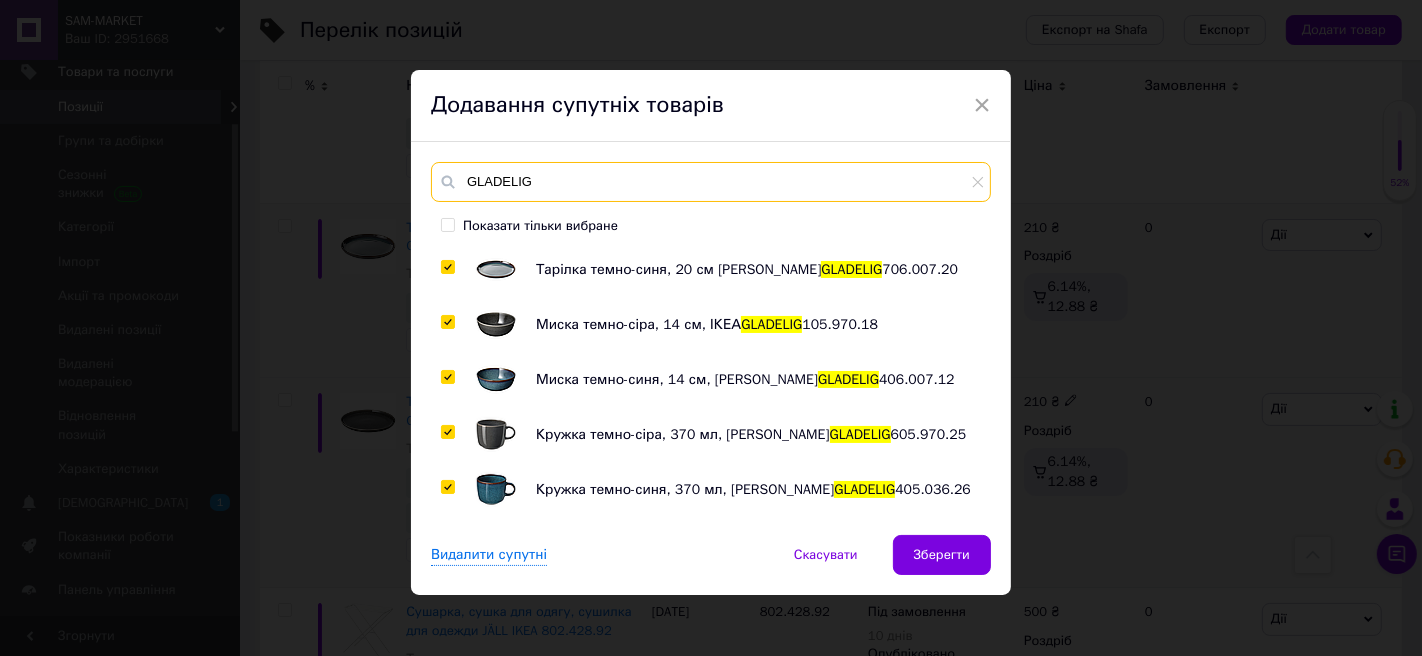 scroll, scrollTop: 215, scrollLeft: 0, axis: vertical 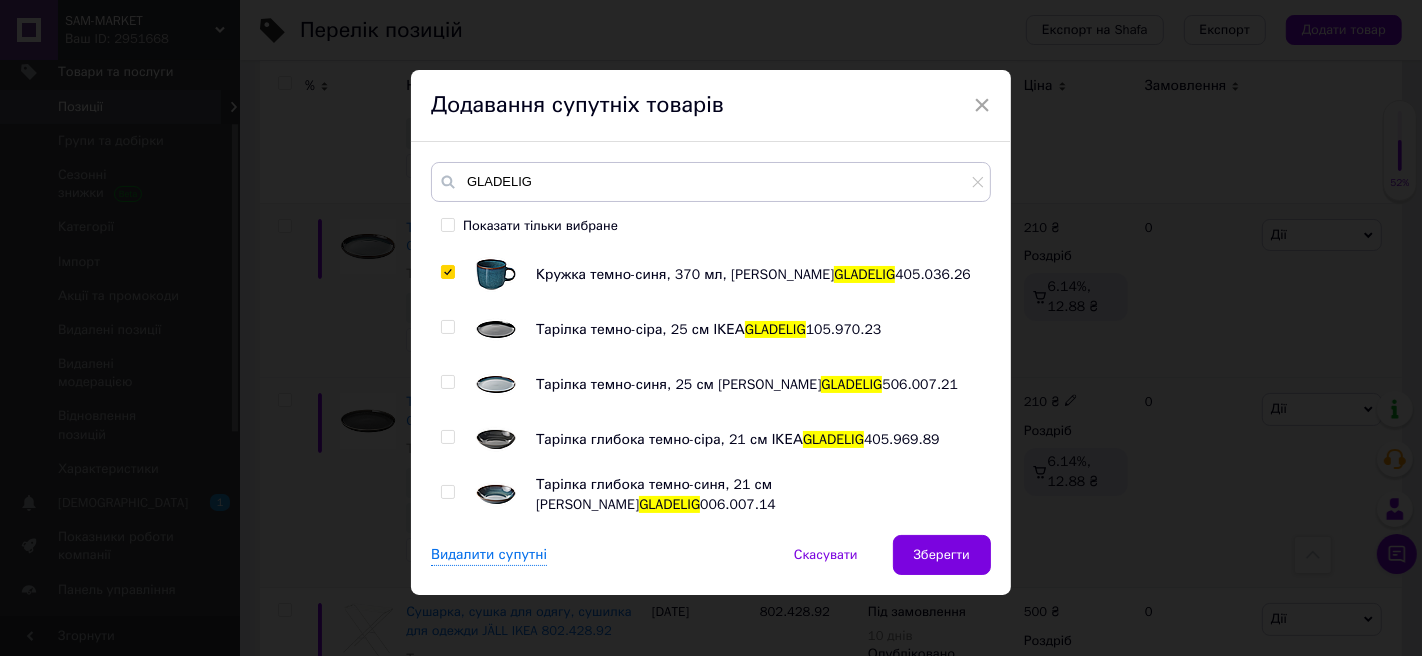 click at bounding box center [447, 327] 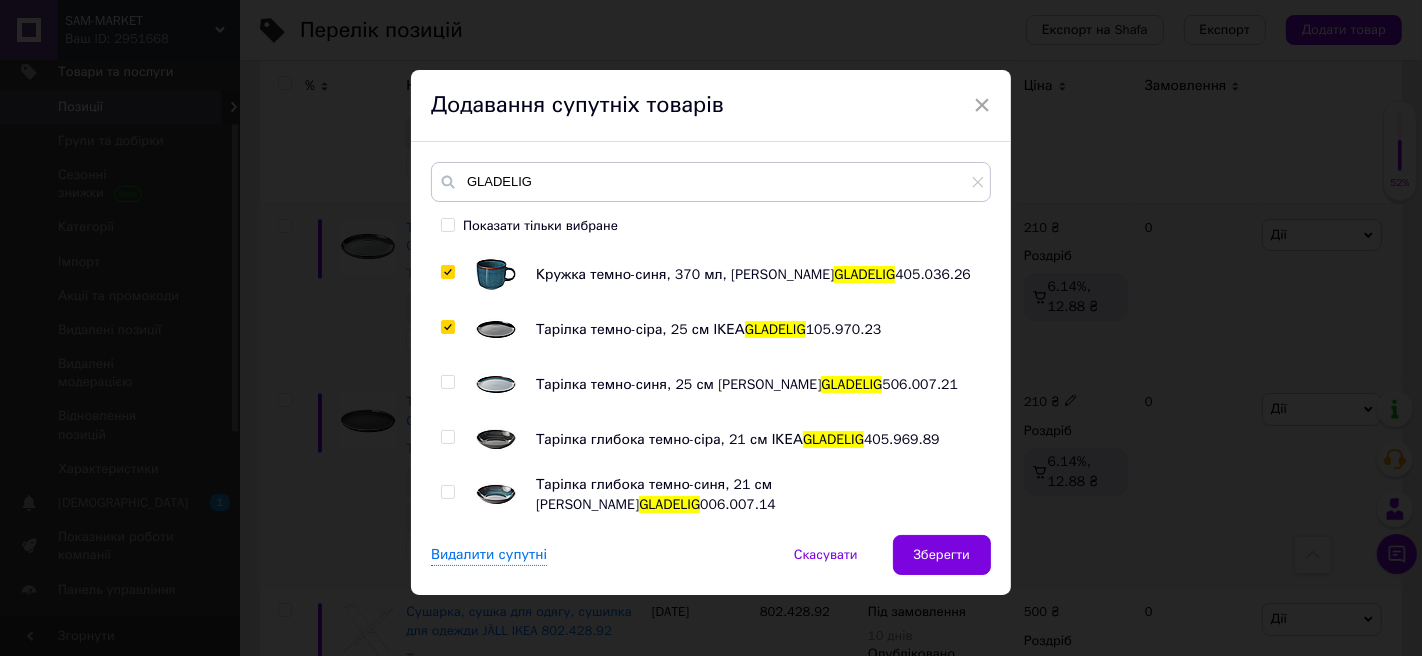 click at bounding box center (451, 385) 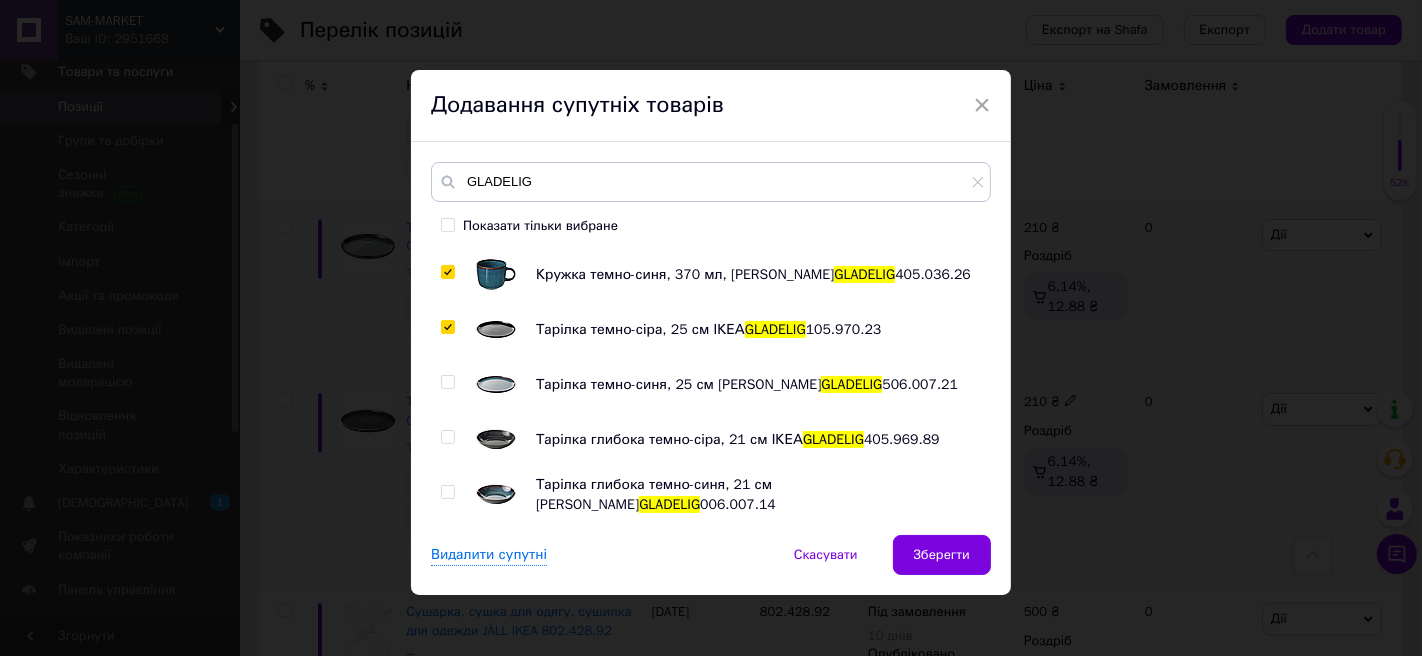 click at bounding box center (447, 382) 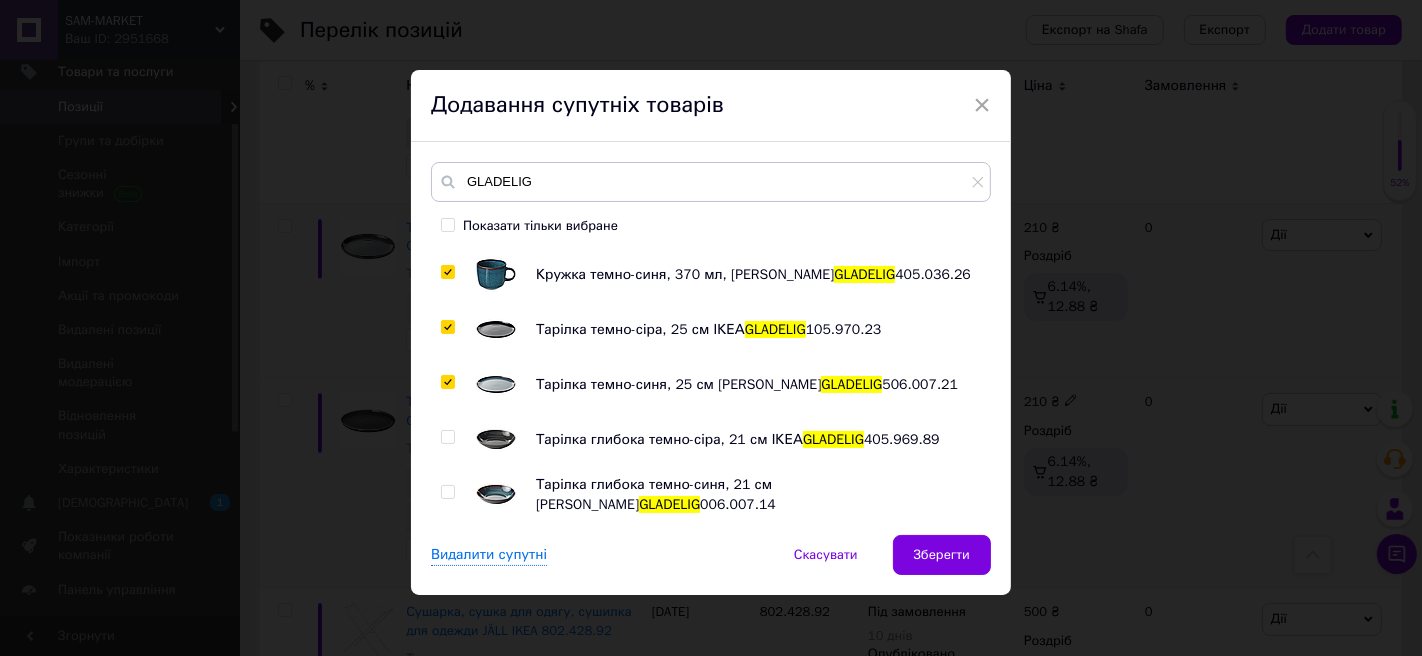 click at bounding box center [447, 437] 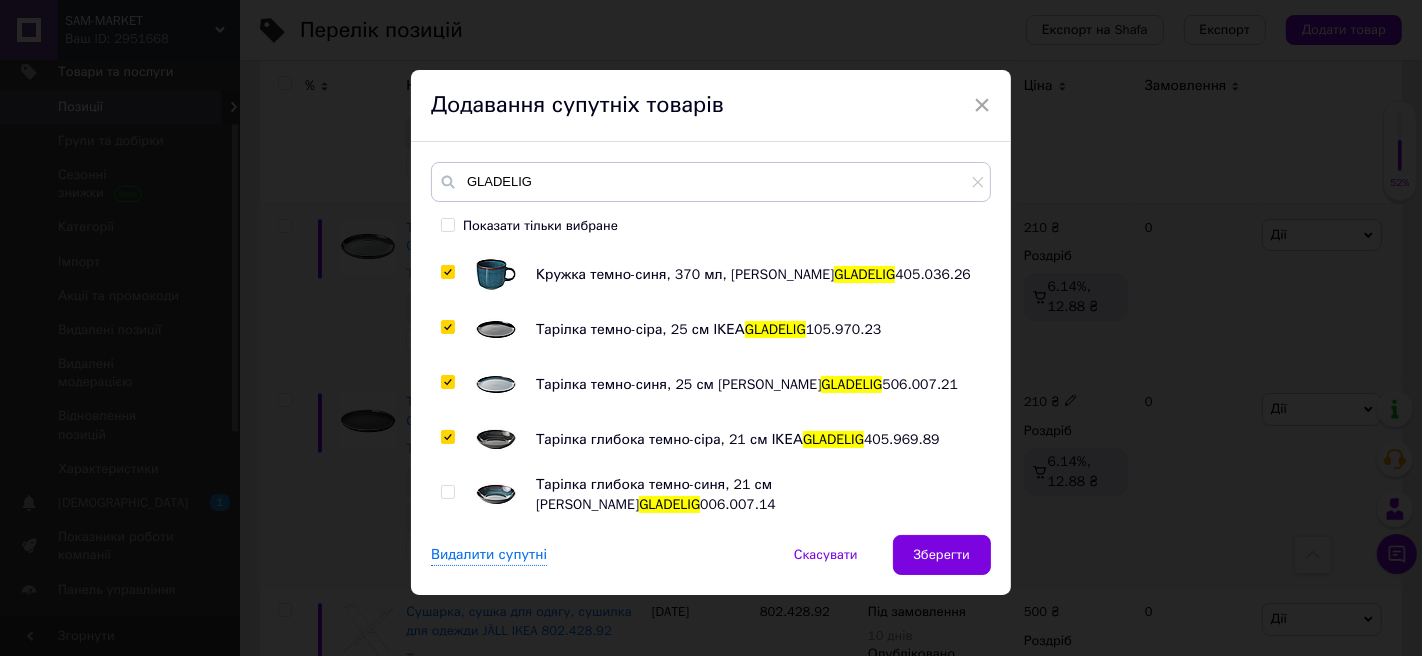 click at bounding box center (447, 492) 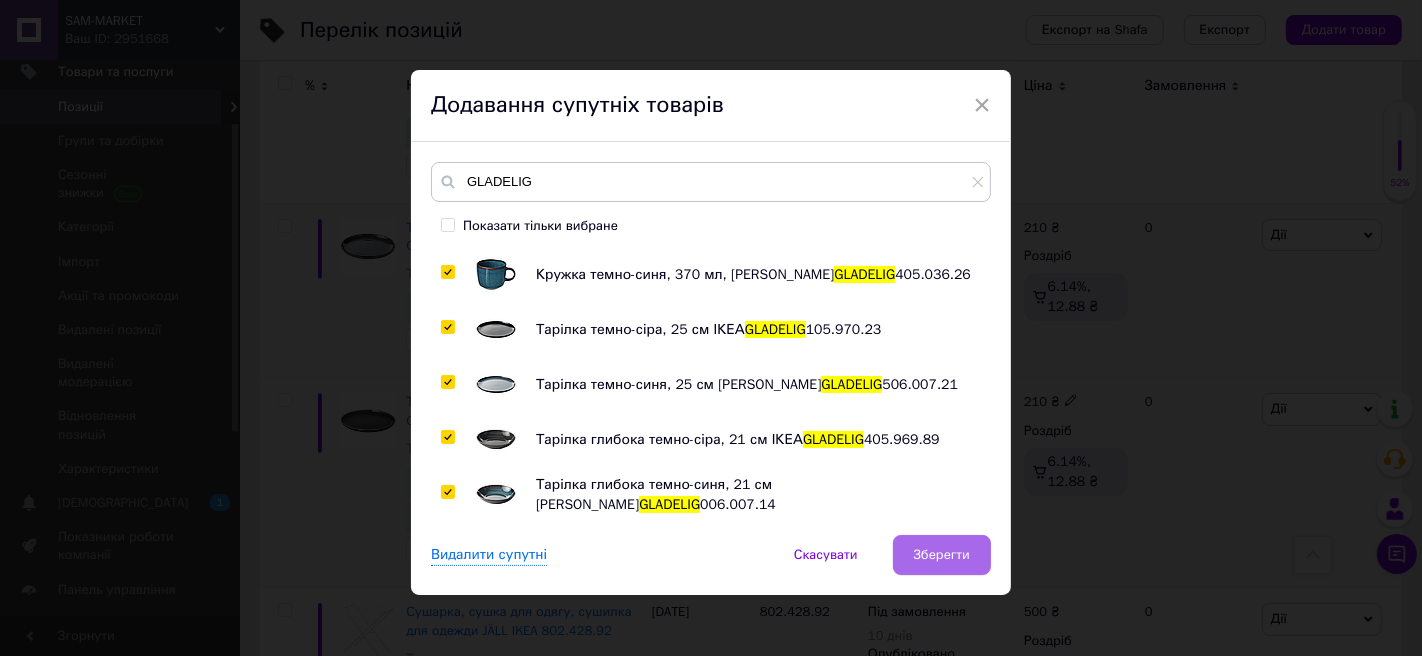 click on "Зберегти" at bounding box center [942, 555] 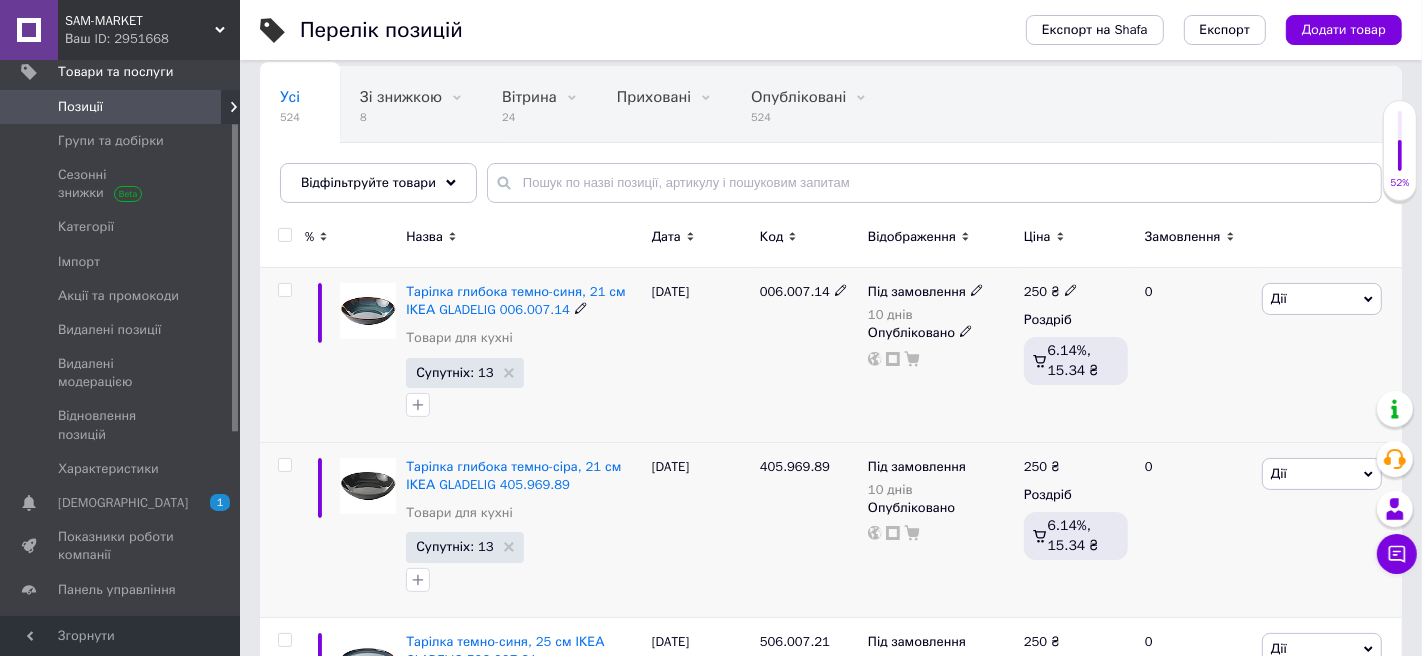 scroll, scrollTop: 171, scrollLeft: 0, axis: vertical 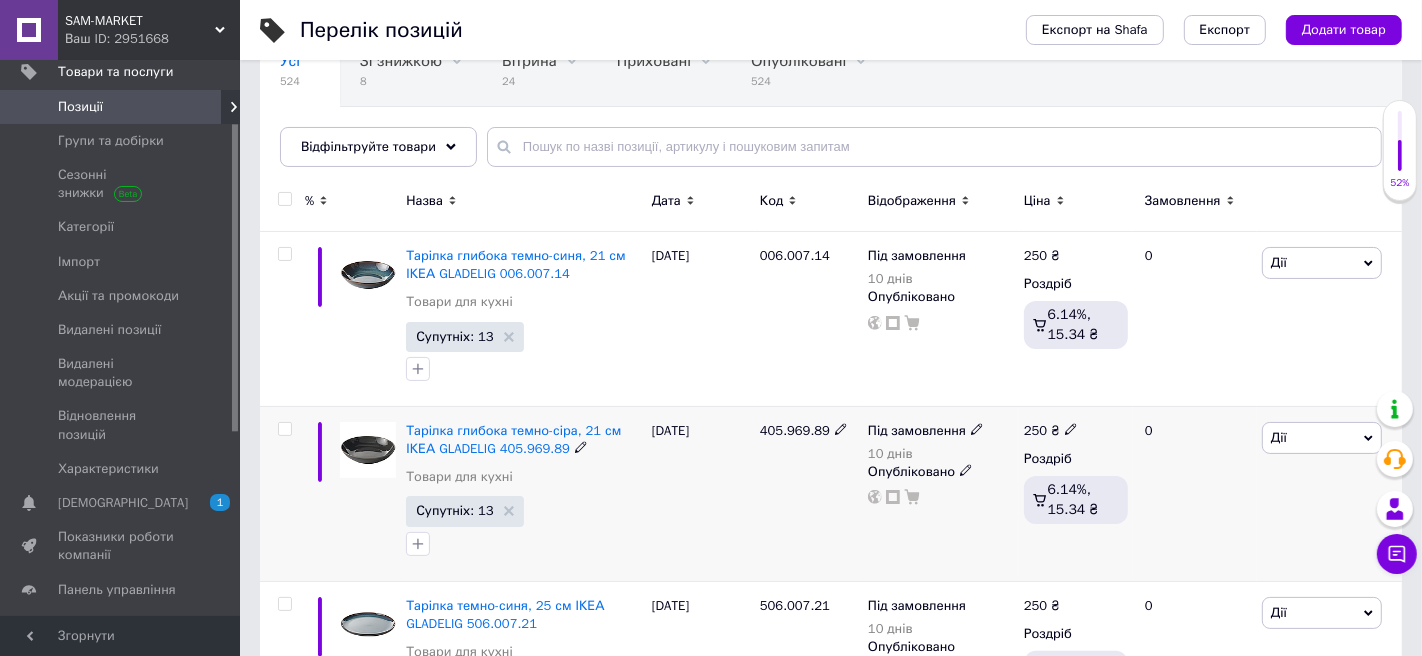 click on "Дії" at bounding box center [1322, 438] 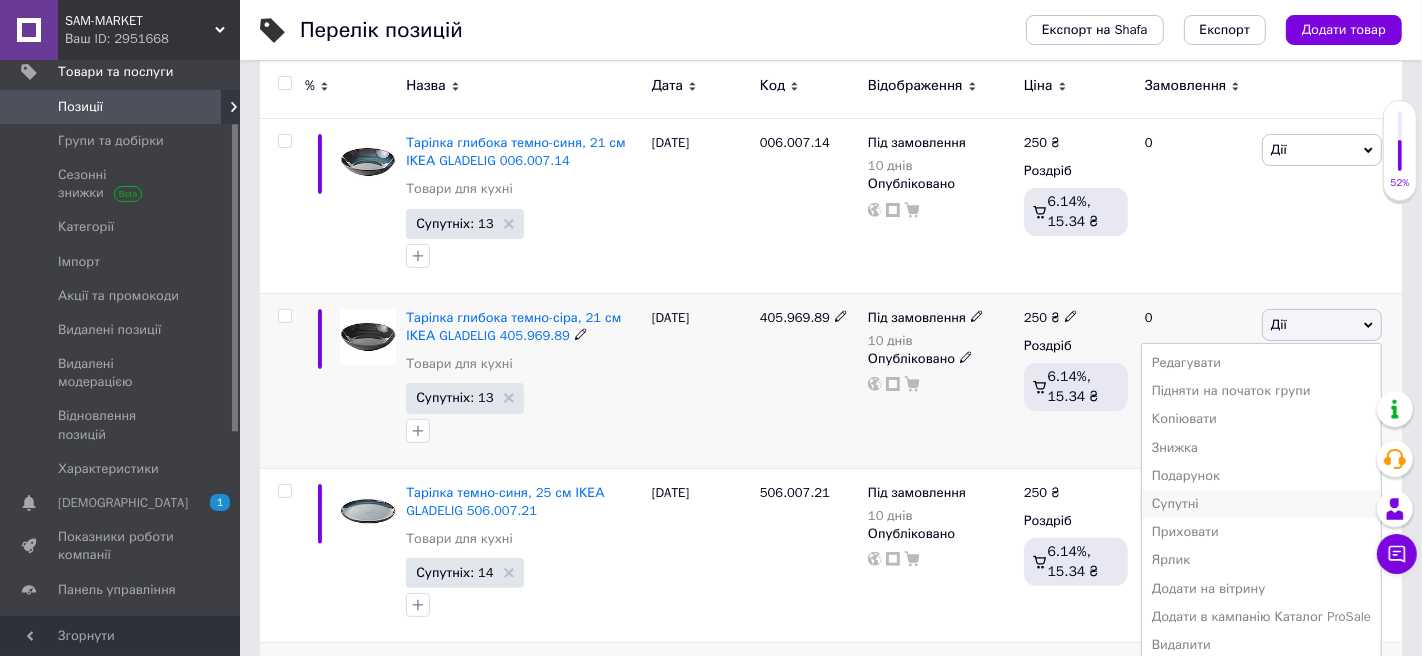 scroll, scrollTop: 285, scrollLeft: 0, axis: vertical 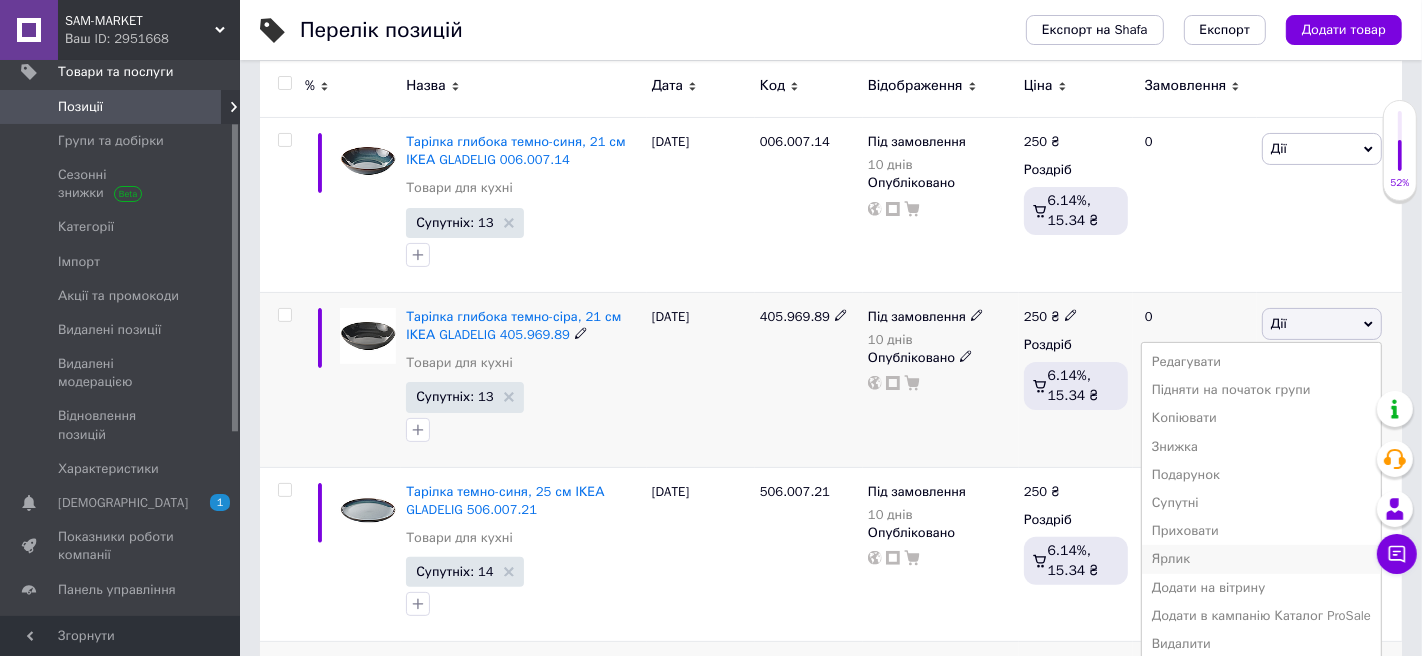 click on "Ярлик" at bounding box center [1261, 559] 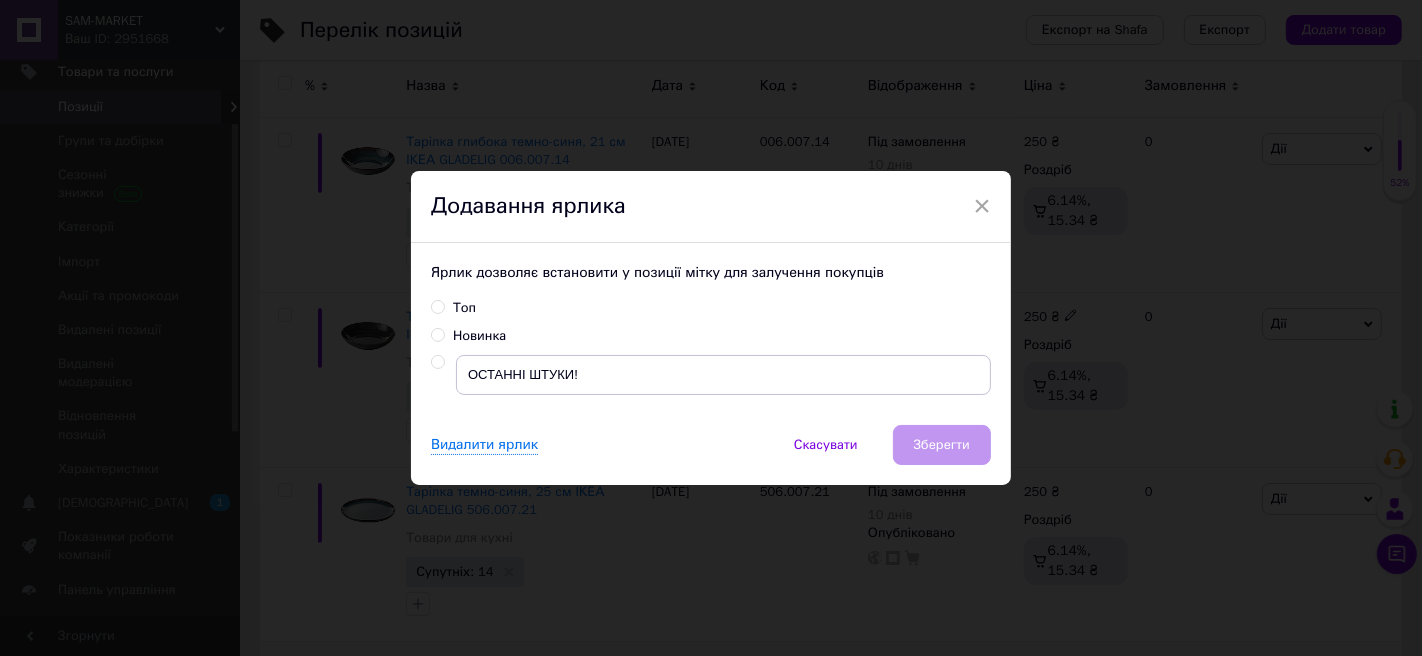 click on "Новинка" at bounding box center [479, 336] 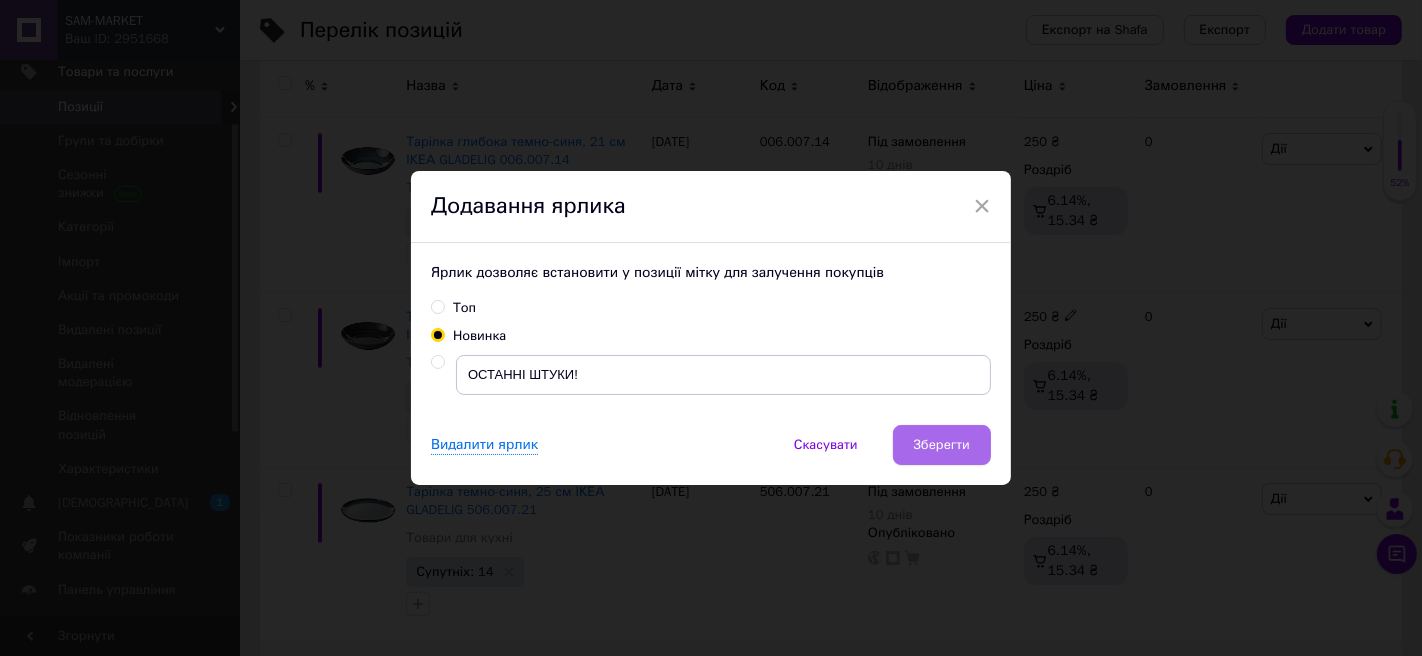 click on "Зберегти" at bounding box center (942, 445) 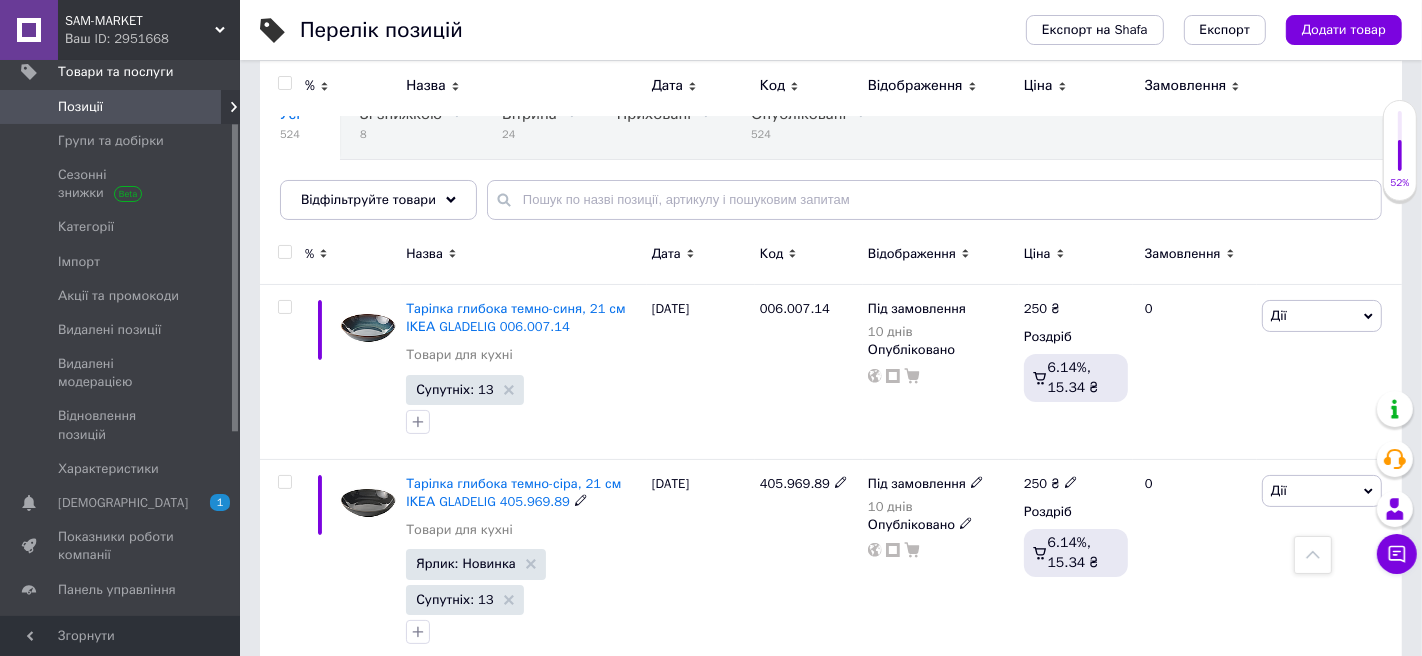 scroll, scrollTop: 0, scrollLeft: 0, axis: both 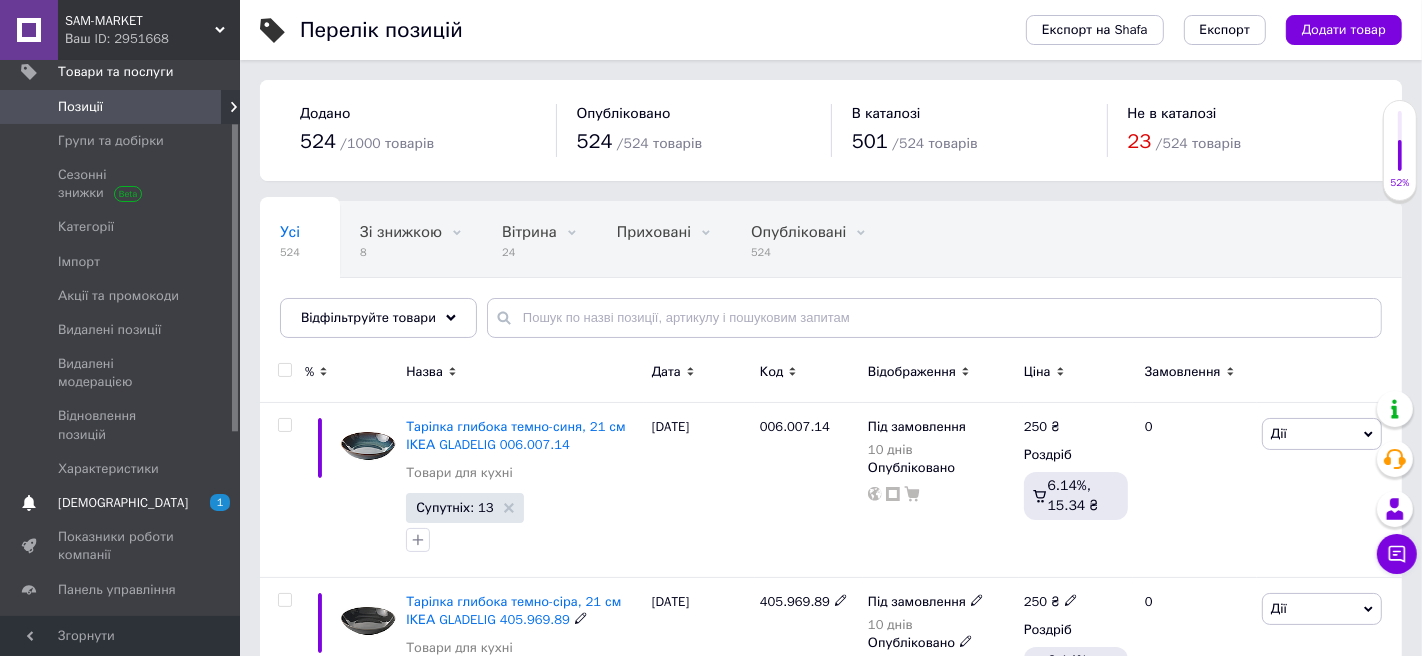 click on "[DEMOGRAPHIC_DATA]" at bounding box center [123, 503] 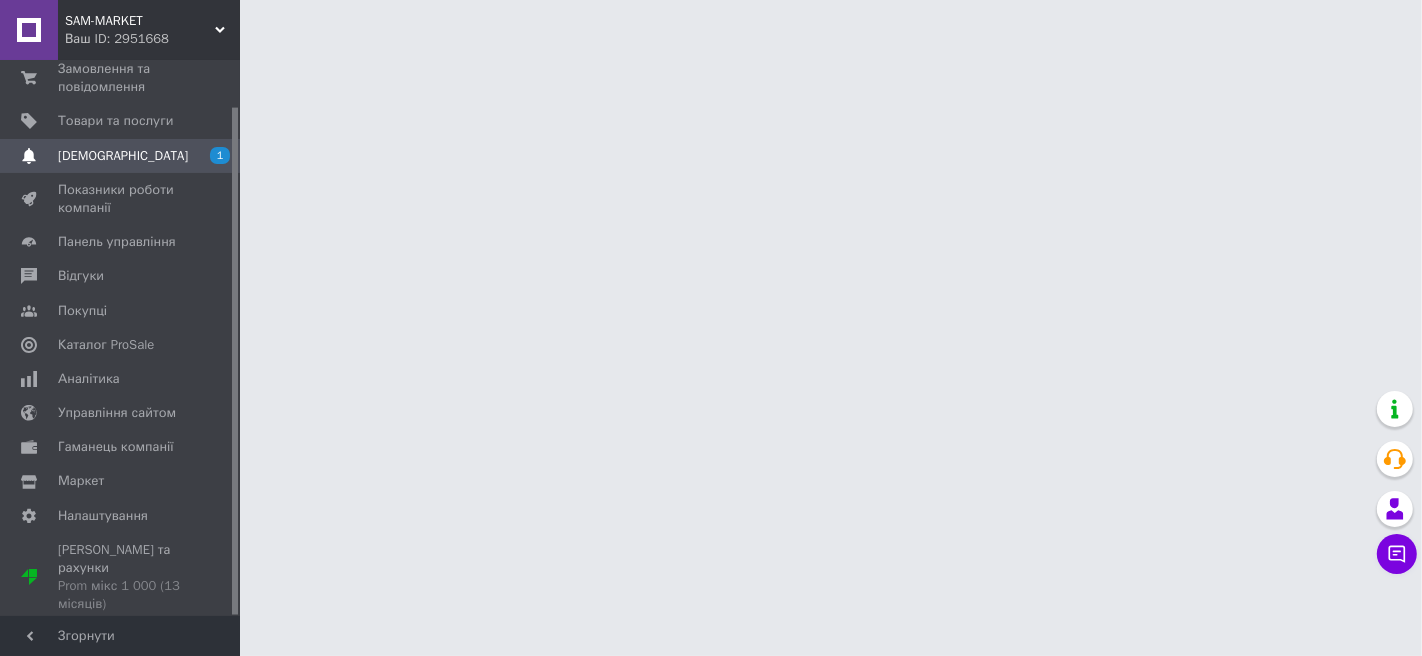 scroll, scrollTop: 50, scrollLeft: 0, axis: vertical 